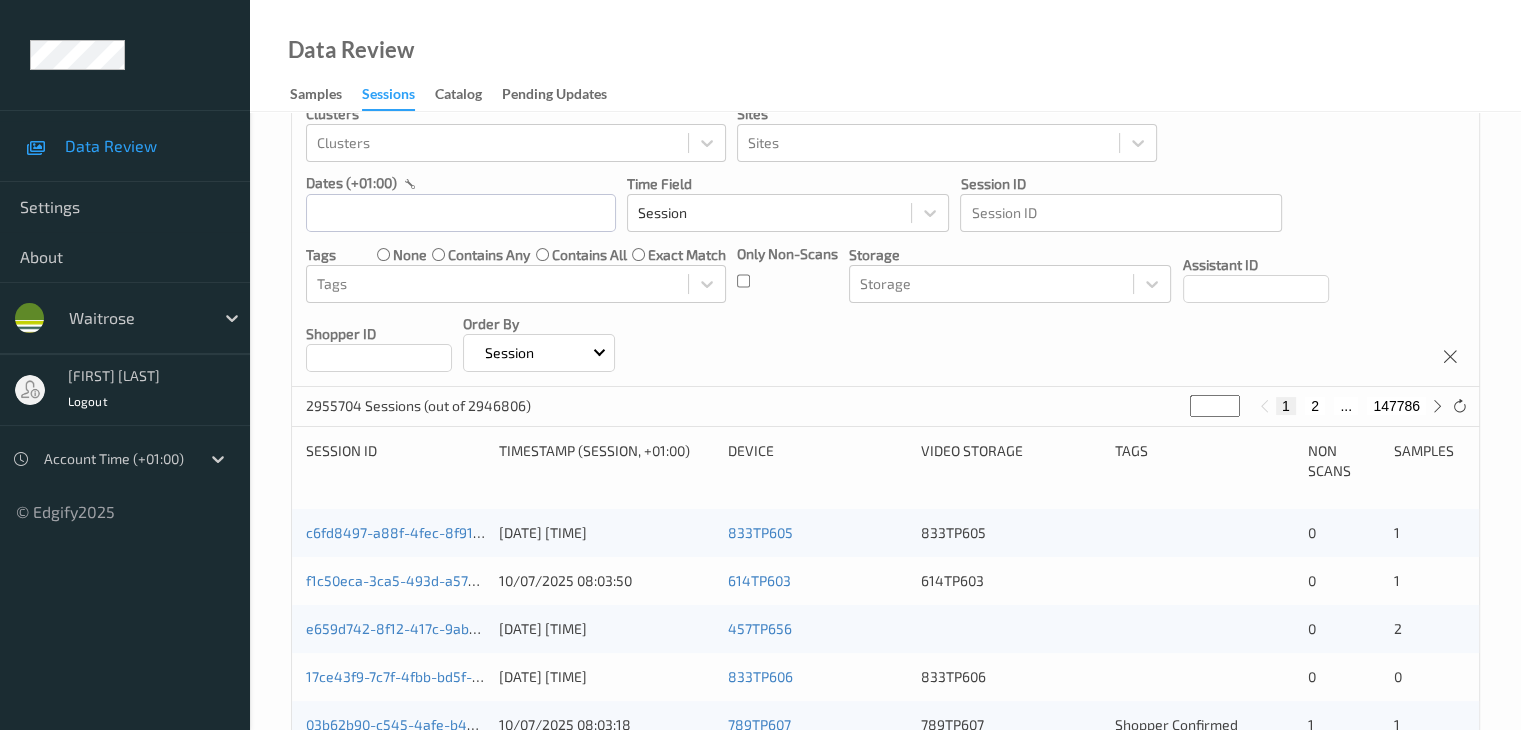 scroll, scrollTop: 100, scrollLeft: 0, axis: vertical 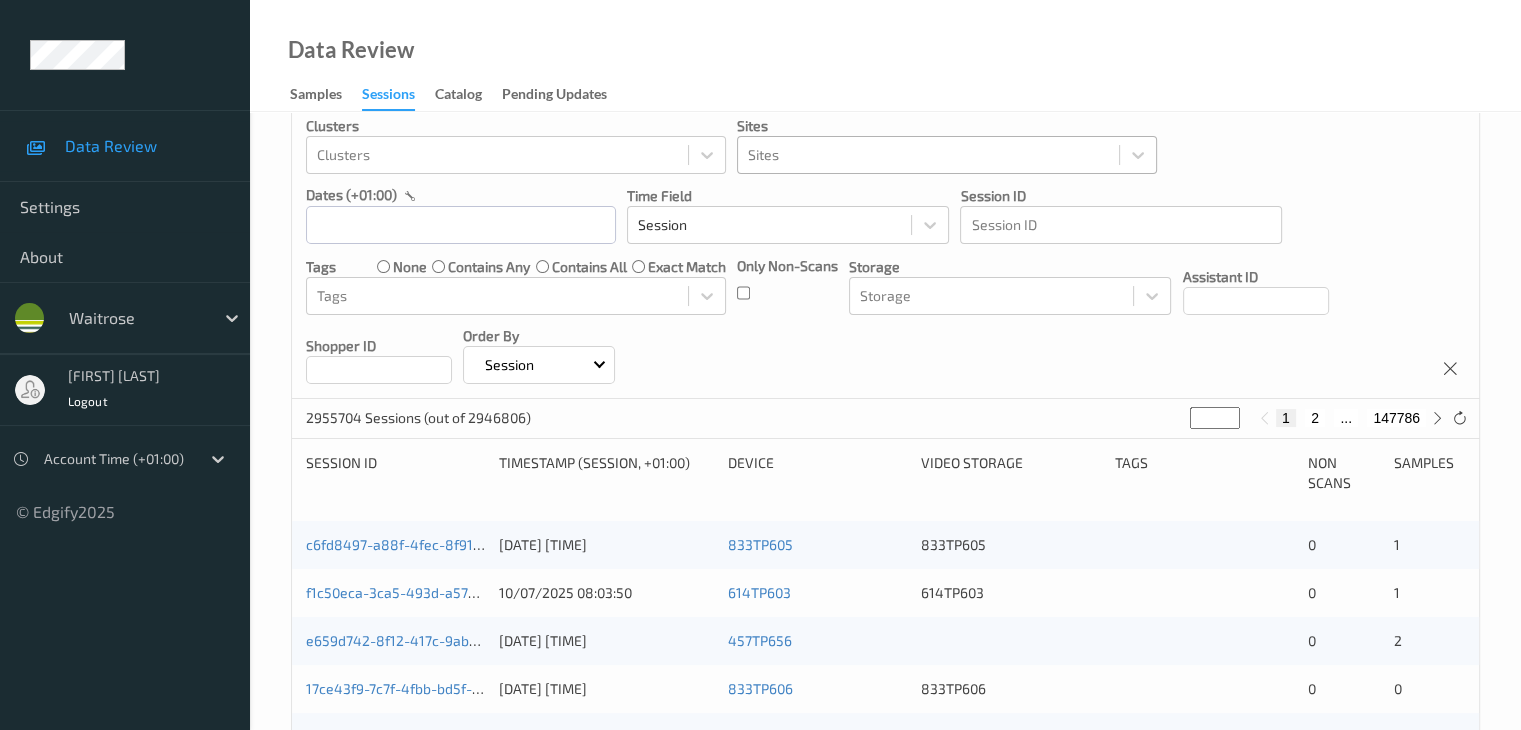 click at bounding box center [928, 155] 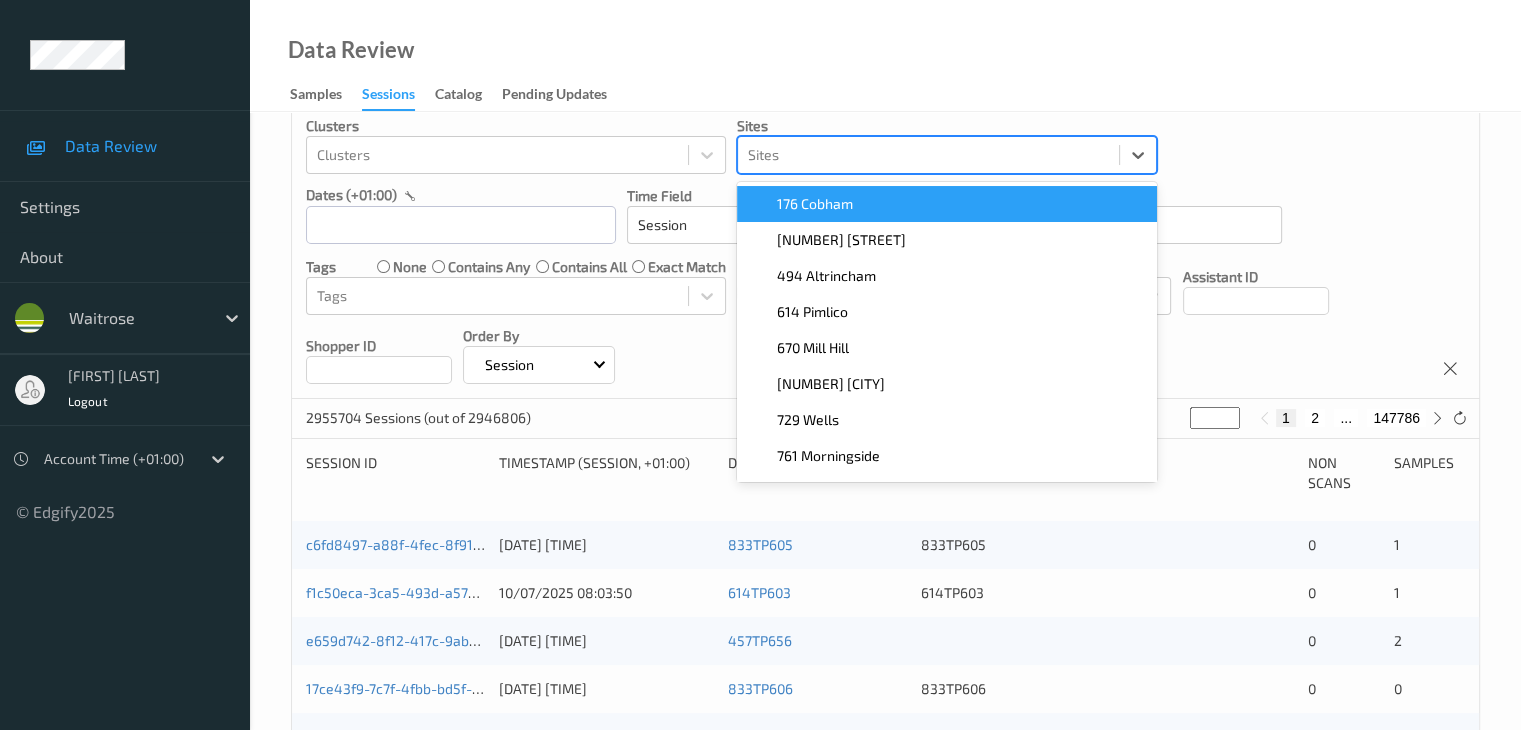 paste on "176 cobham" 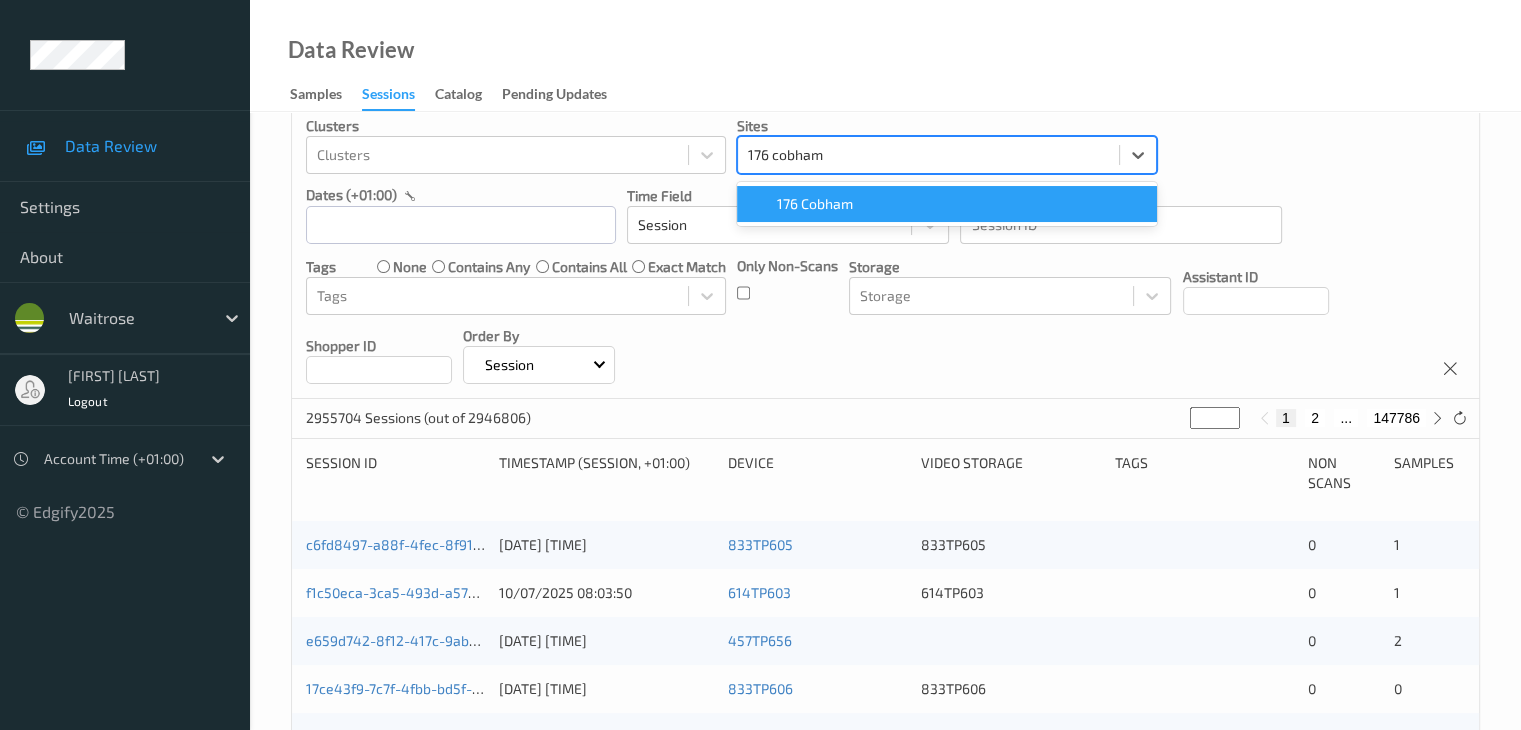 click on "176 Cobham" at bounding box center [947, 204] 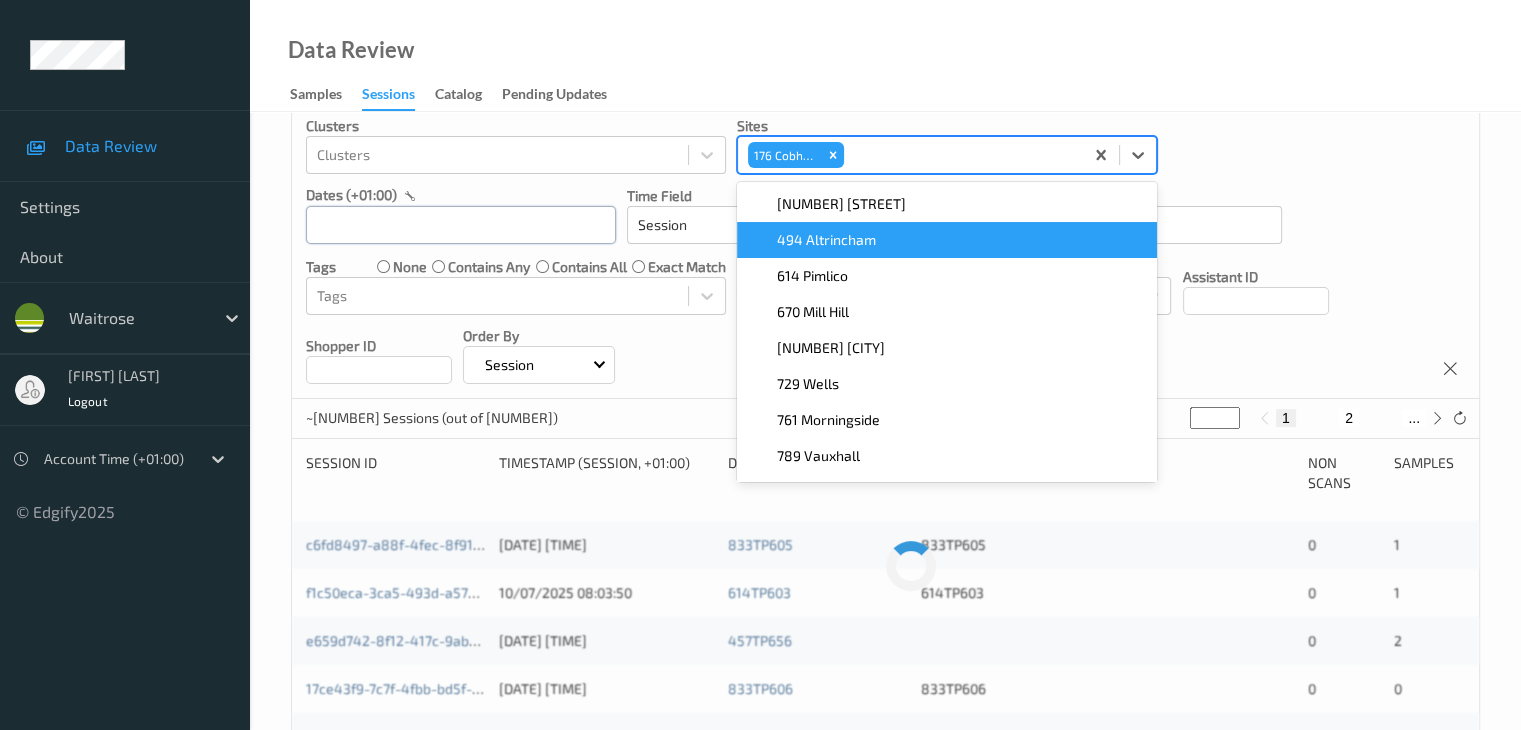 click at bounding box center (461, 225) 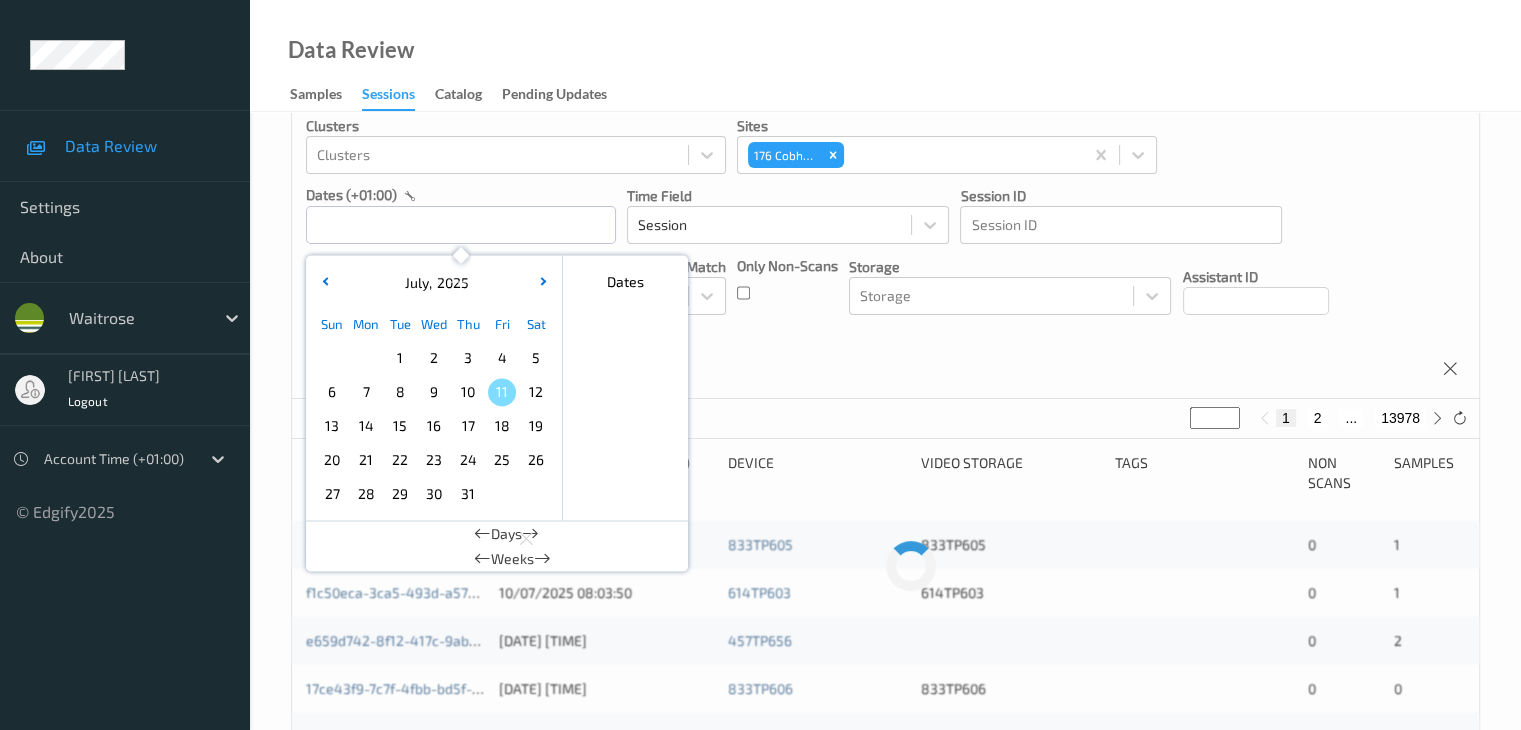 click on "6" at bounding box center [332, 392] 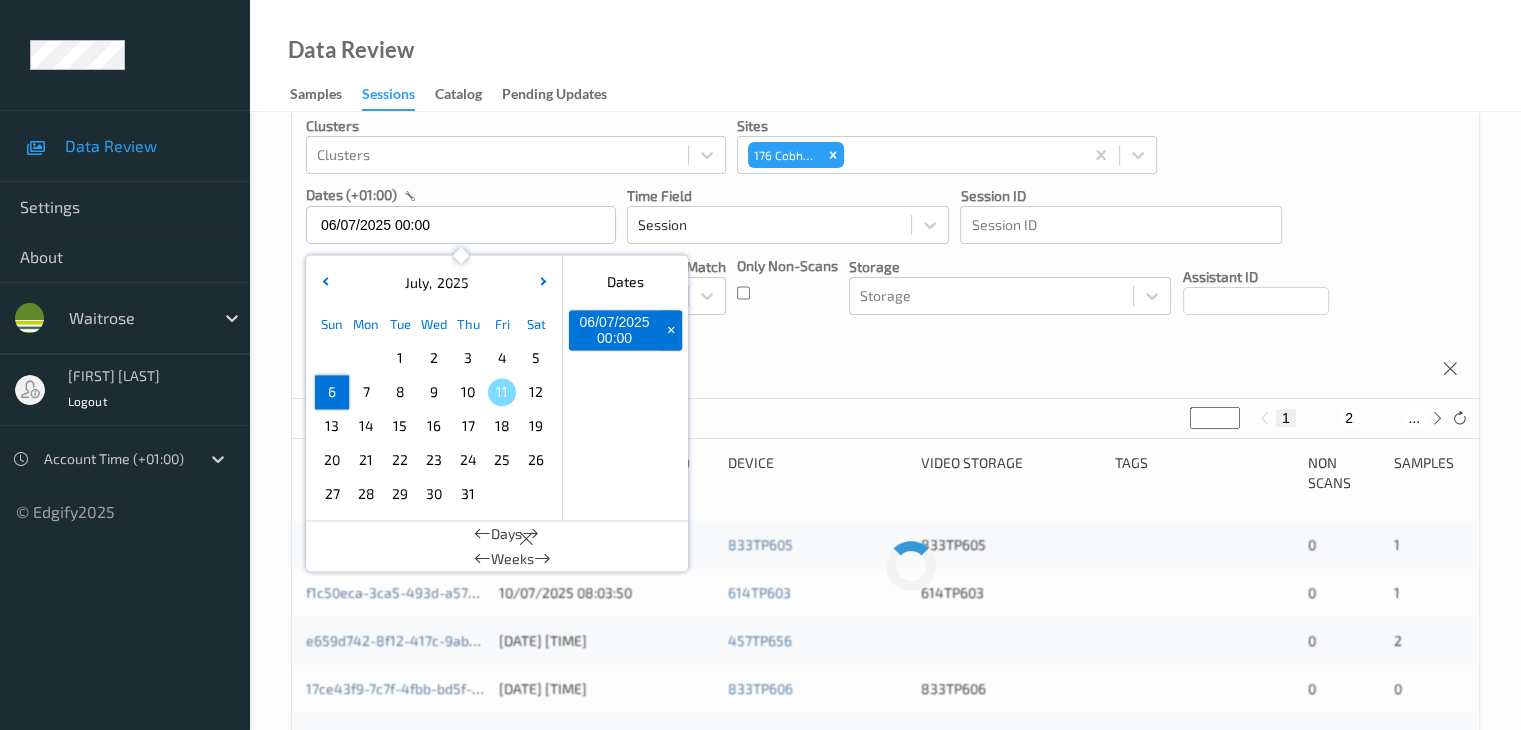 click on "6" at bounding box center [332, 392] 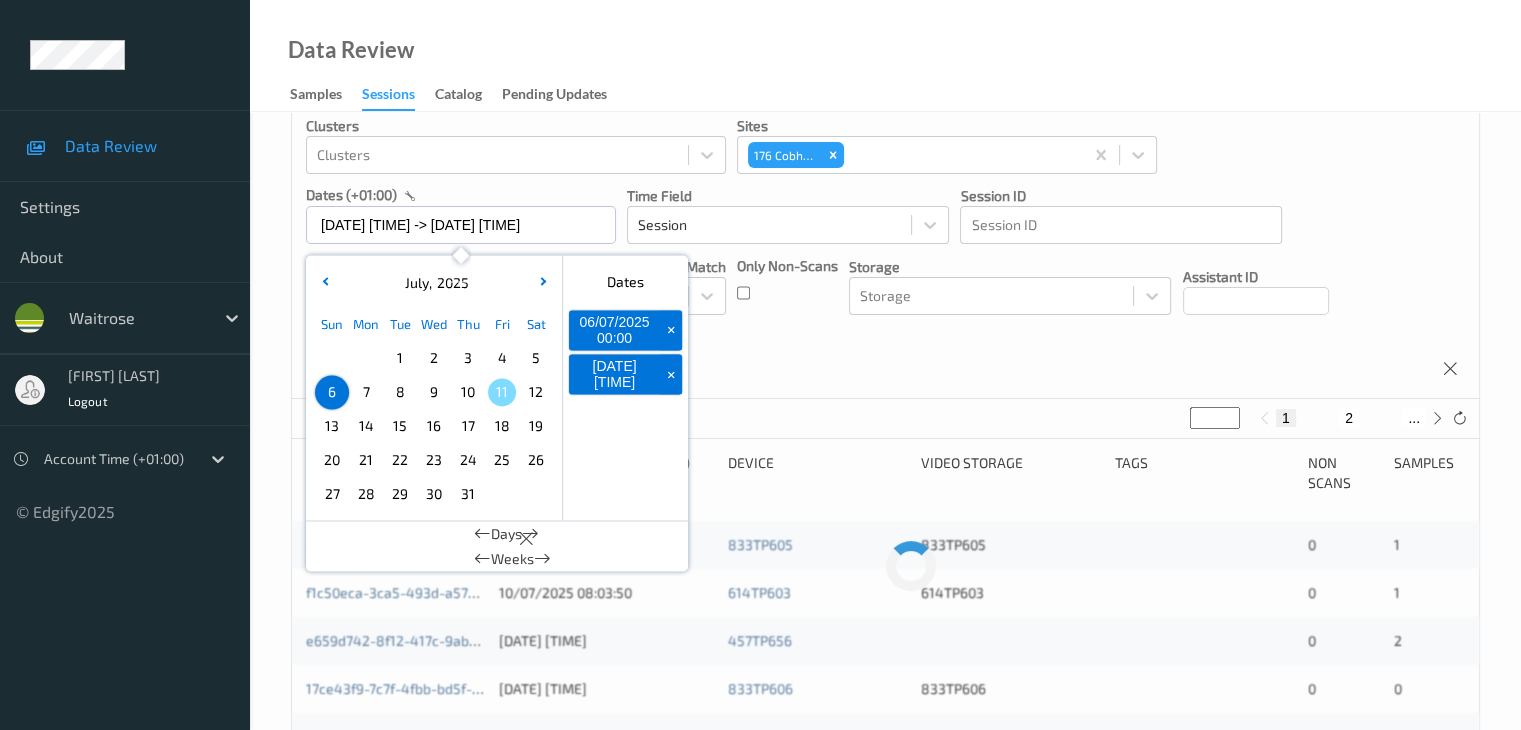 click on "Devices Devices Storage Devices Storage Devices Clusters Clusters Sites 176 Cobham dates (+01:00) [DATE] [TIME] -> [DATE] [TIME] July , 2025 Sun Mon Tue Wed Thu Fri Sat 1 2 3 4 5 6 7 8 9 10 11 12 13 14 15 16 17 18 19 20 21 22 23 24 25 26 27 28 29 30 31 January February March April May June July August September October November December 2021 2022 2023 2024 2025 2026 2027 2028 2029 2030 2031 2032 Dates [DATE] [TIME] + [DATE] [TIME] + Days Weeks Time Field Session Session ID Session ID Tags none contains any contains all exact match Tags Only Non-Scans Storage Storage Assistant ID Shopper ID Order By Session" at bounding box center (885, 216) 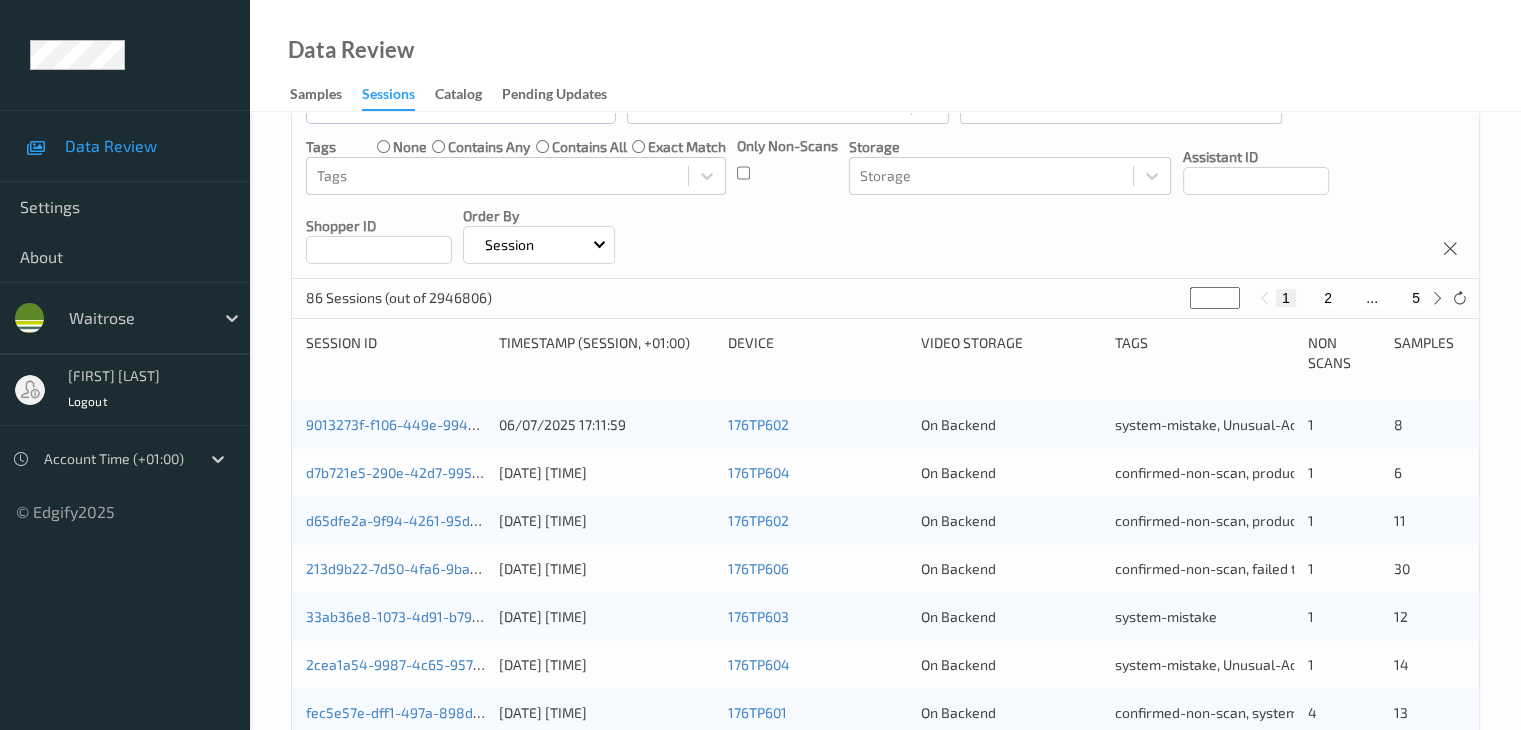 scroll, scrollTop: 400, scrollLeft: 0, axis: vertical 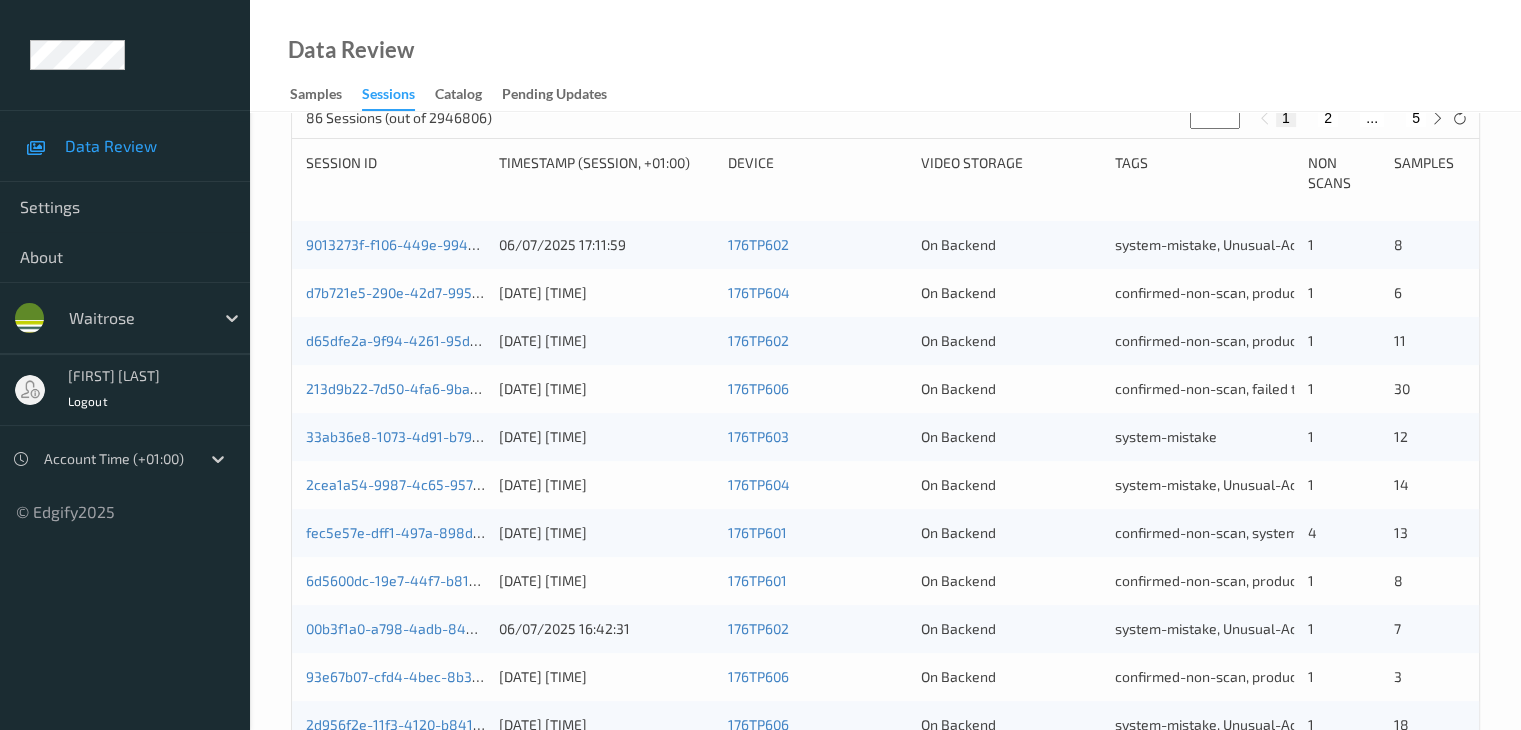 click on "2" at bounding box center [1328, 118] 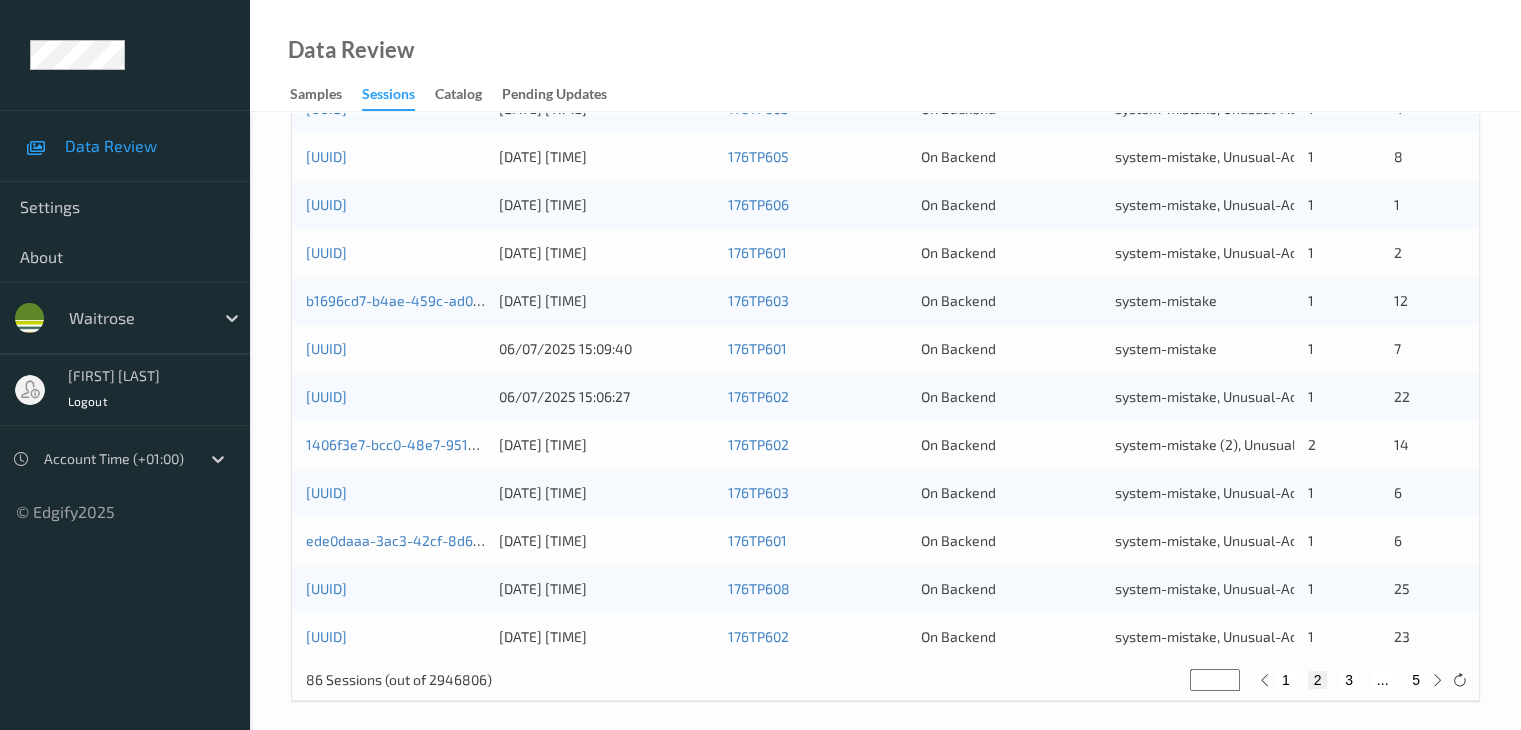 scroll, scrollTop: 932, scrollLeft: 0, axis: vertical 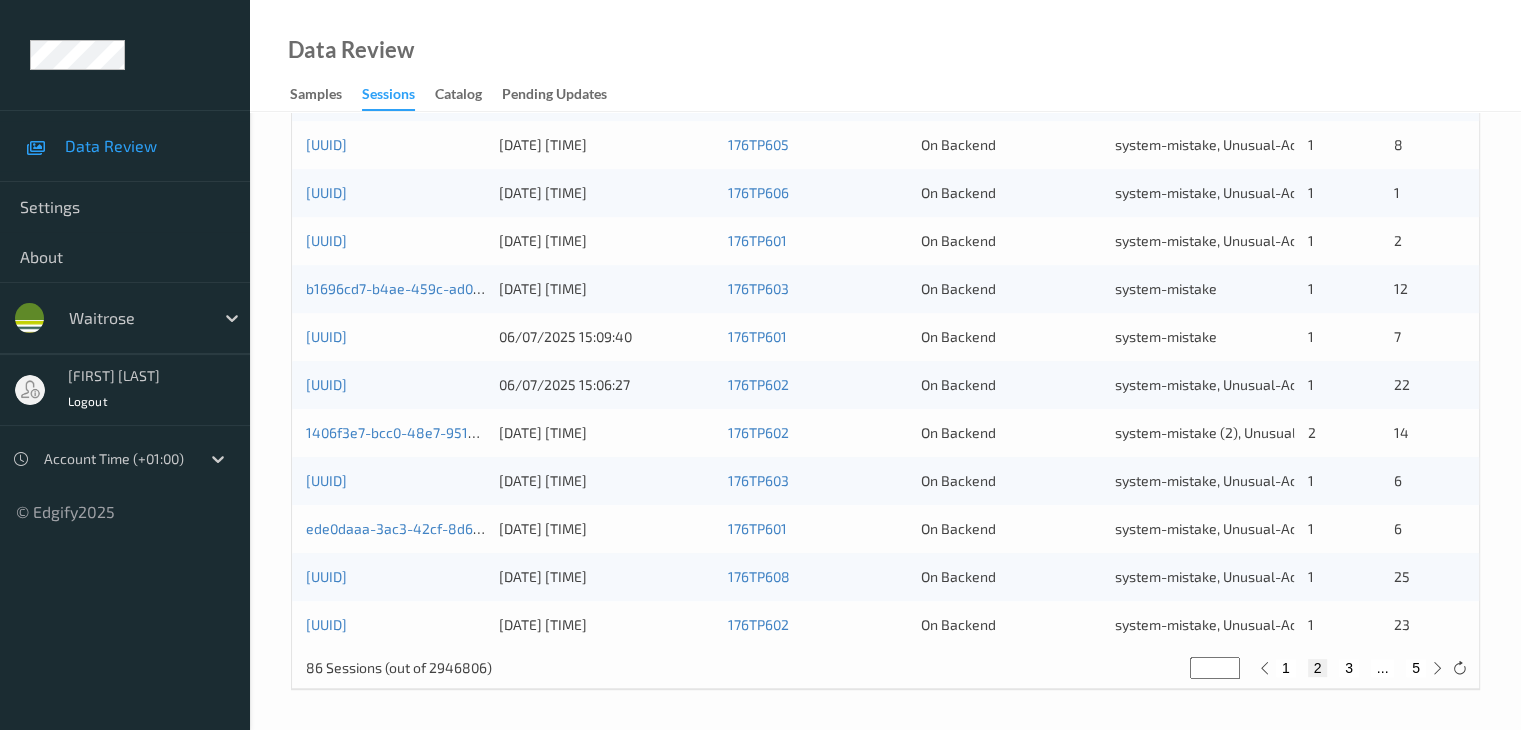 click on "3" at bounding box center (1349, 668) 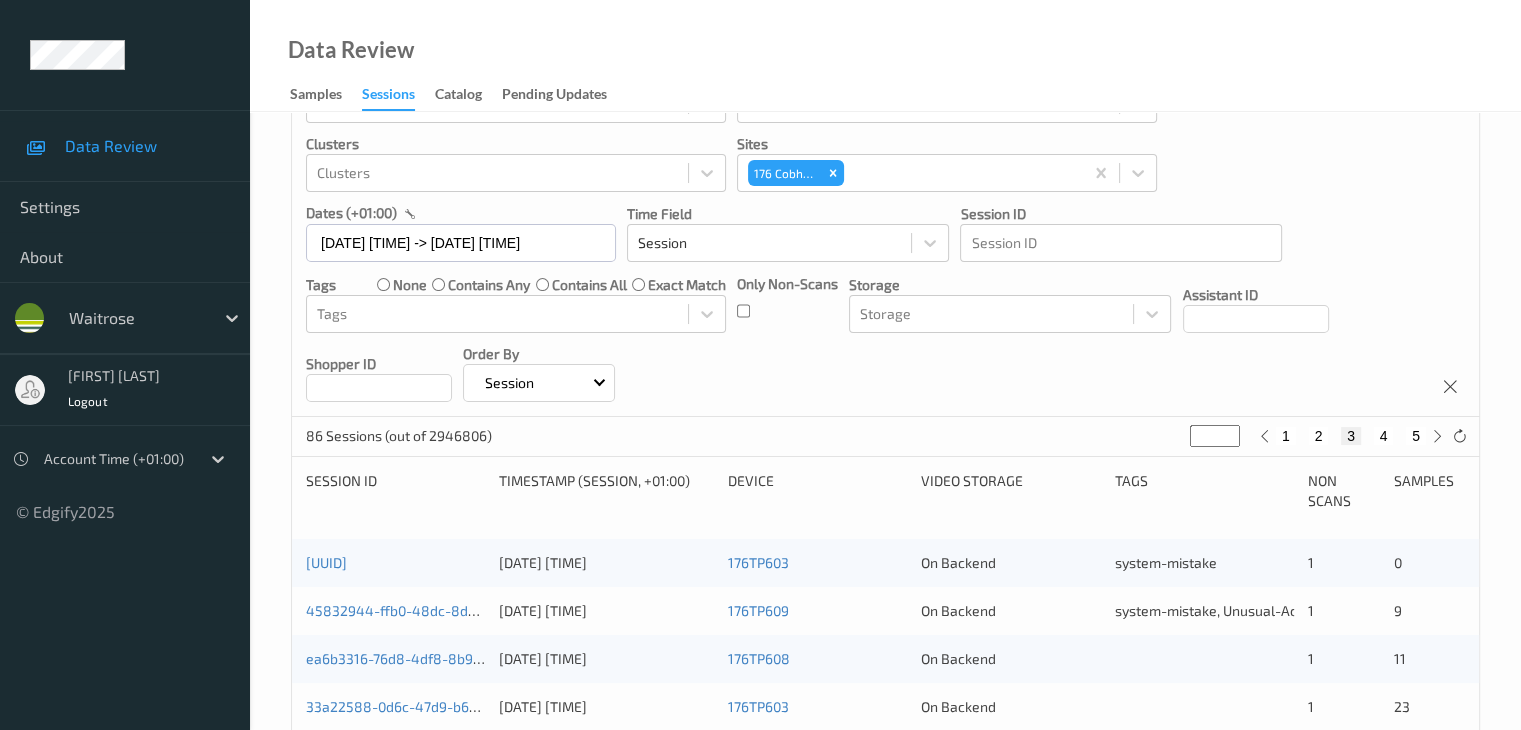 scroll, scrollTop: 200, scrollLeft: 0, axis: vertical 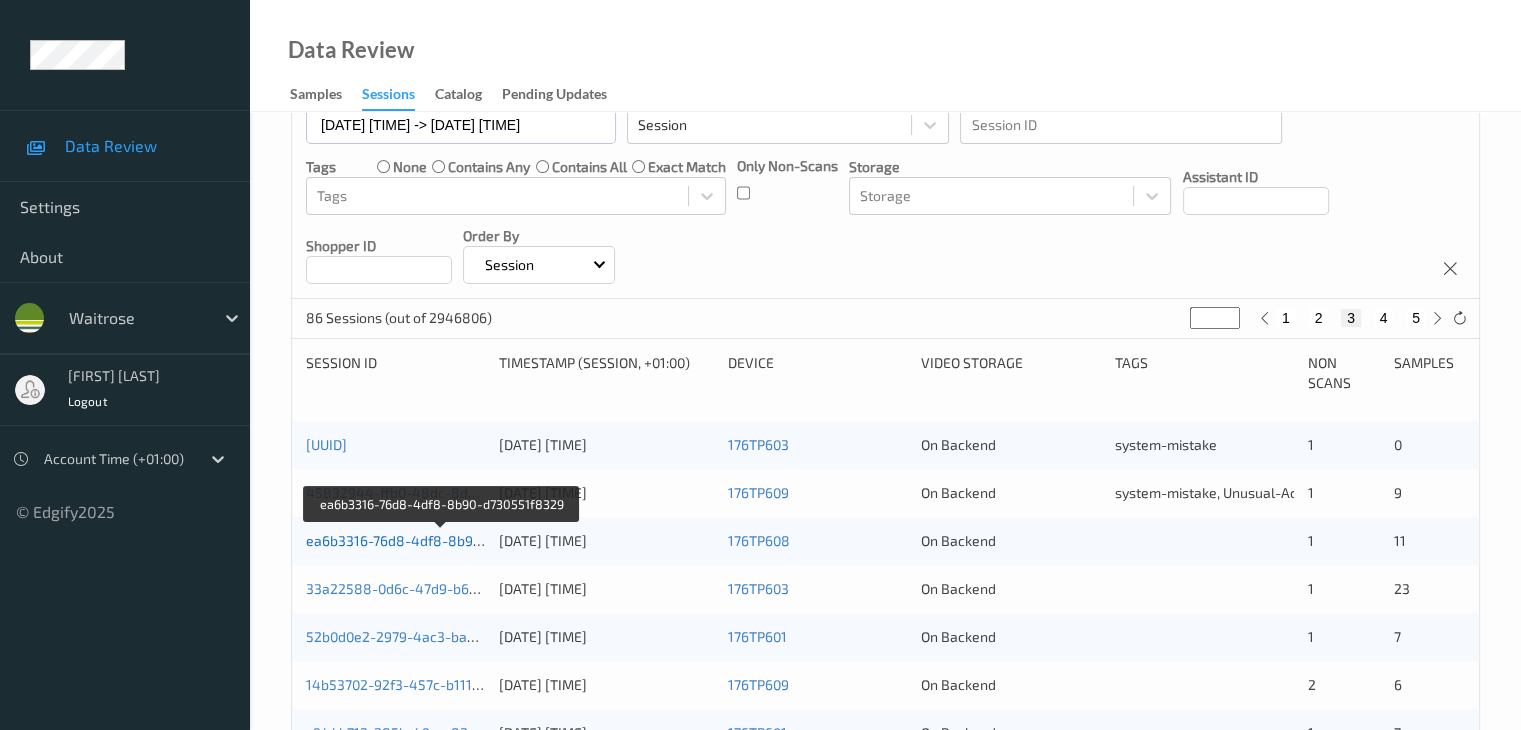 click on "ea6b3316-76d8-4df8-8b90-d730551f8329" at bounding box center (442, 540) 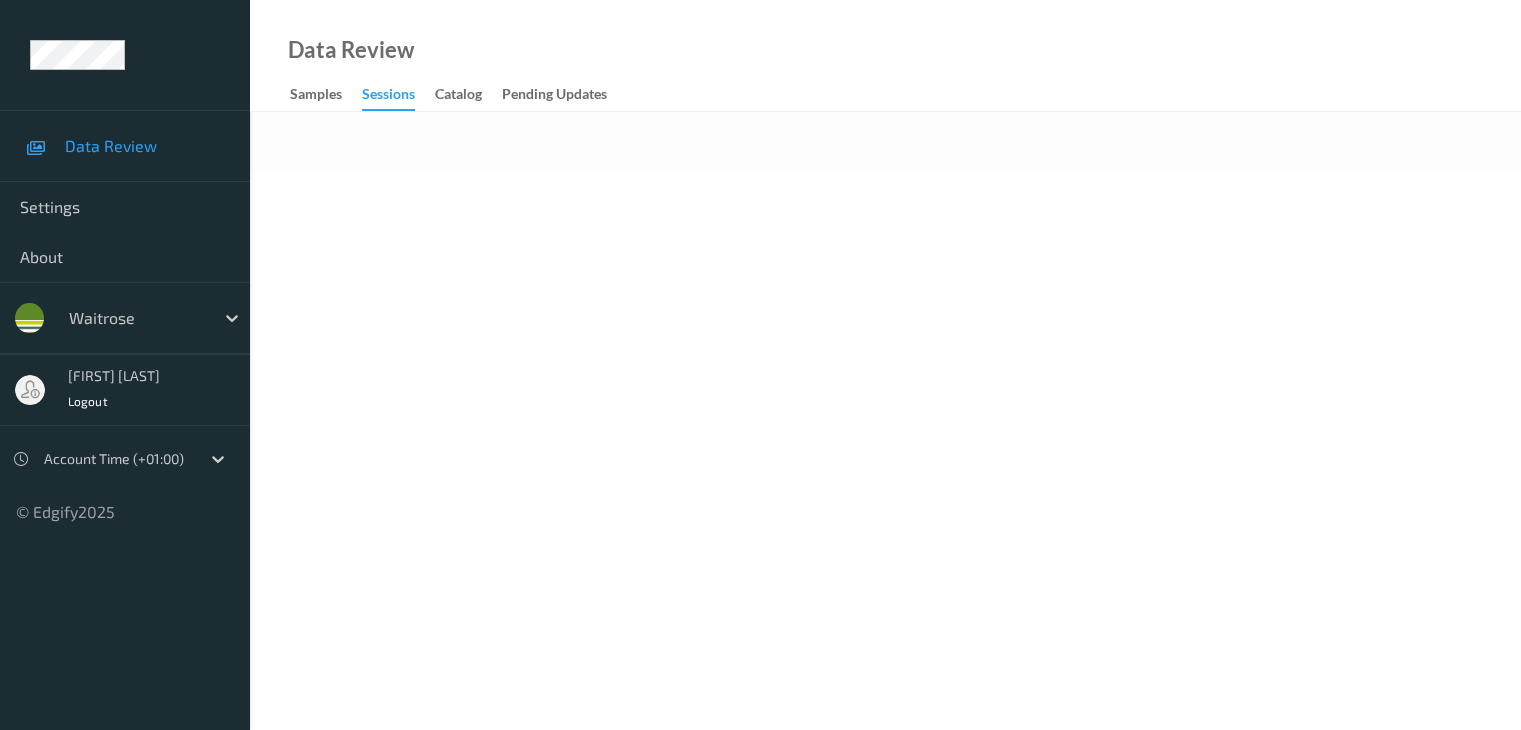 scroll, scrollTop: 0, scrollLeft: 0, axis: both 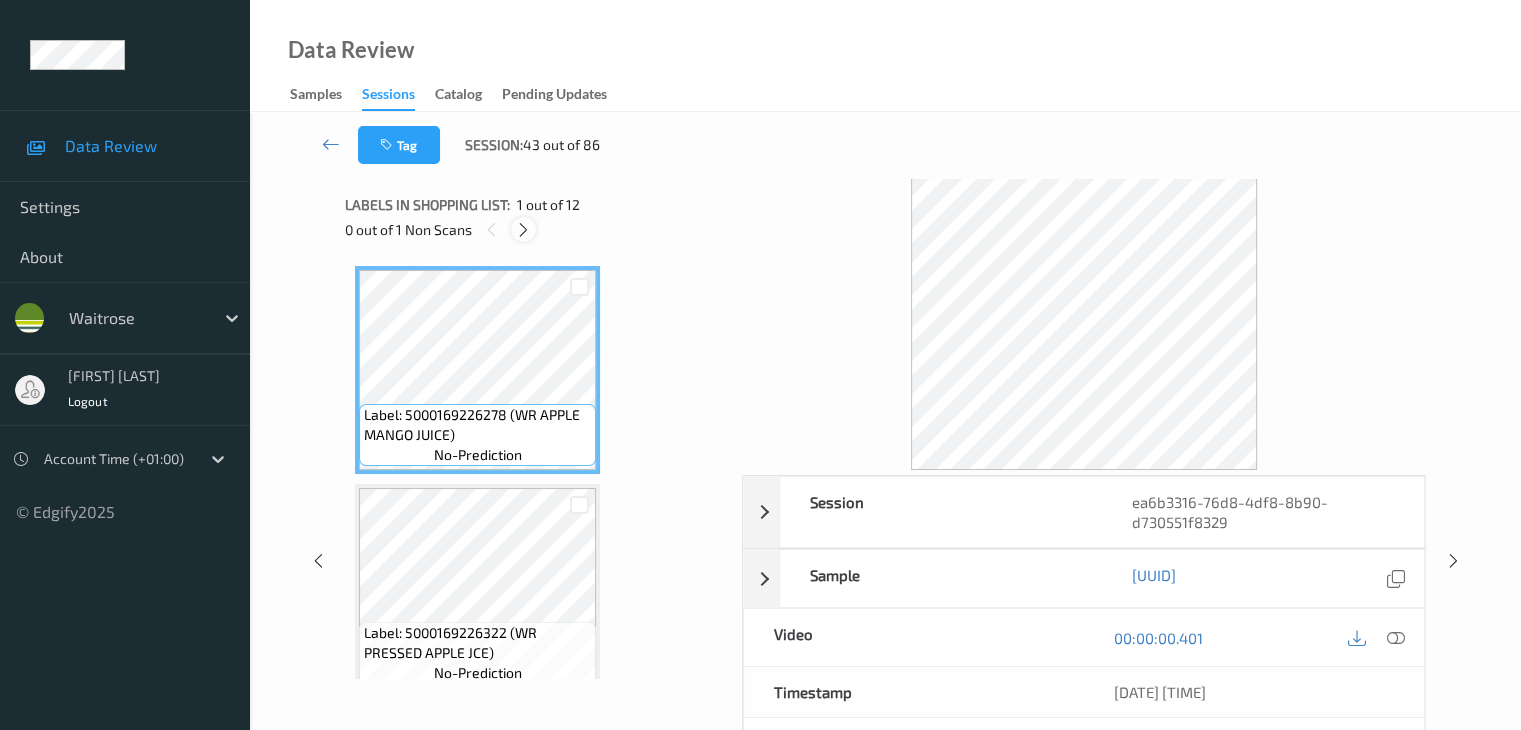 click at bounding box center [523, 230] 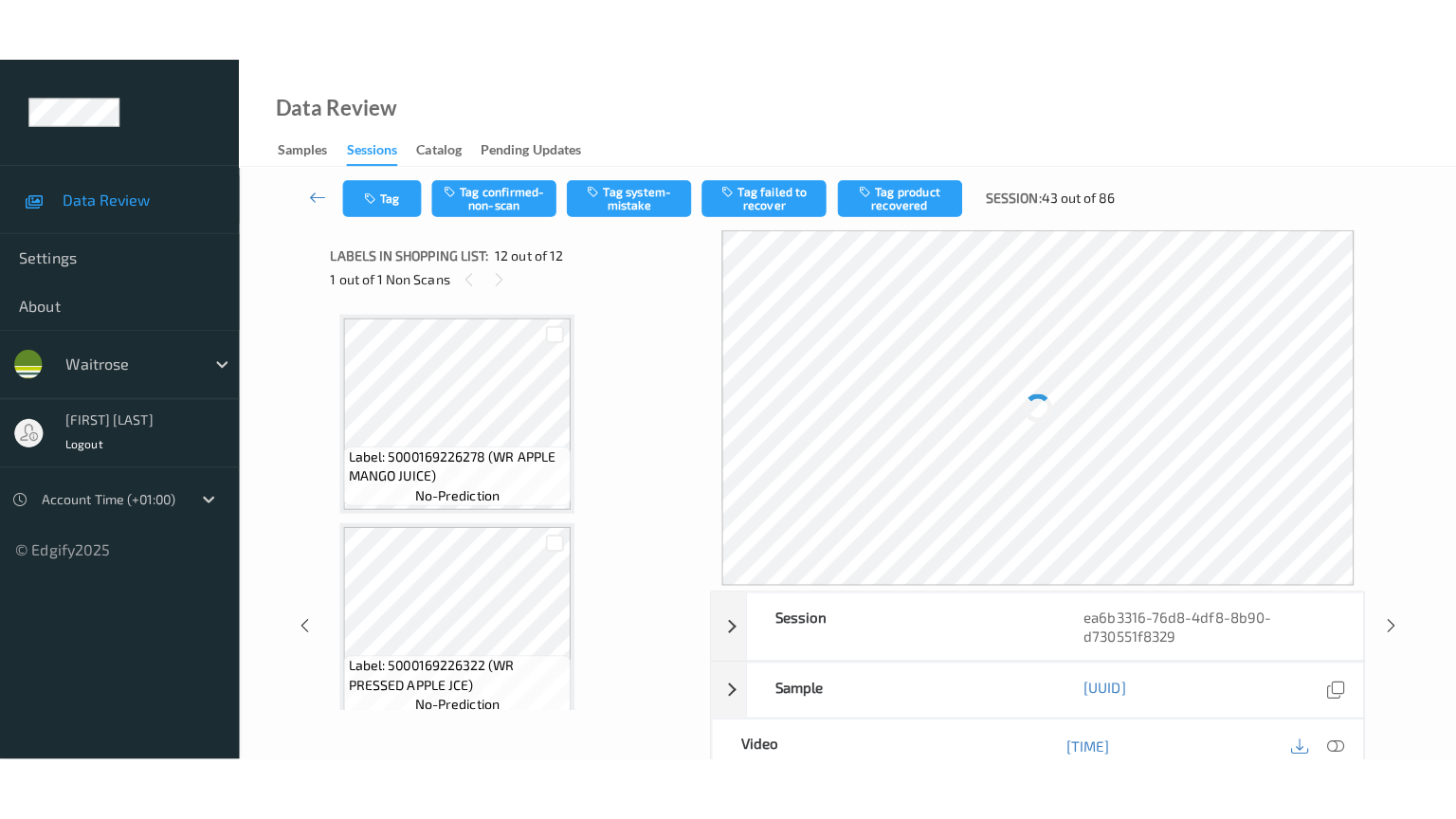 scroll, scrollTop: 2076, scrollLeft: 0, axis: vertical 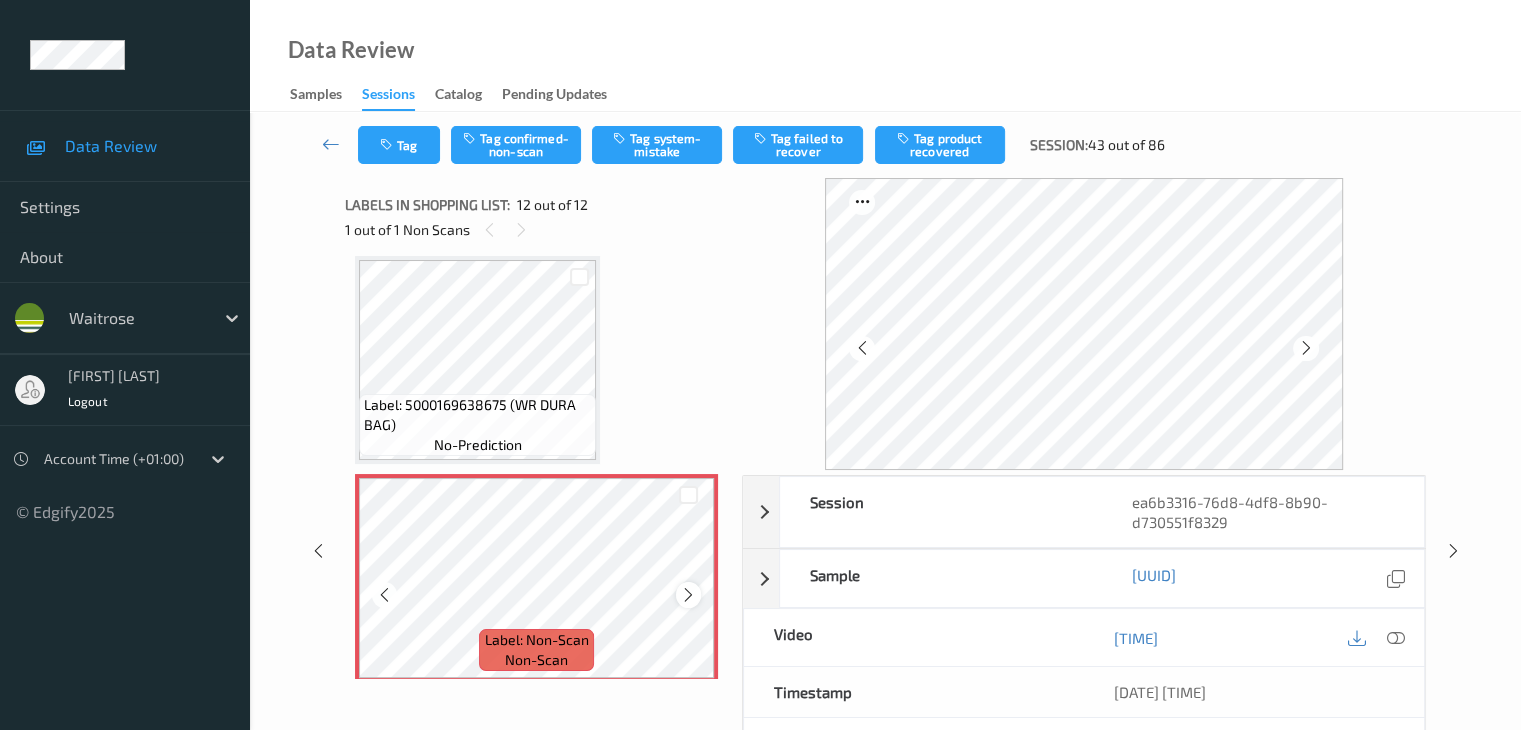click at bounding box center (688, 595) 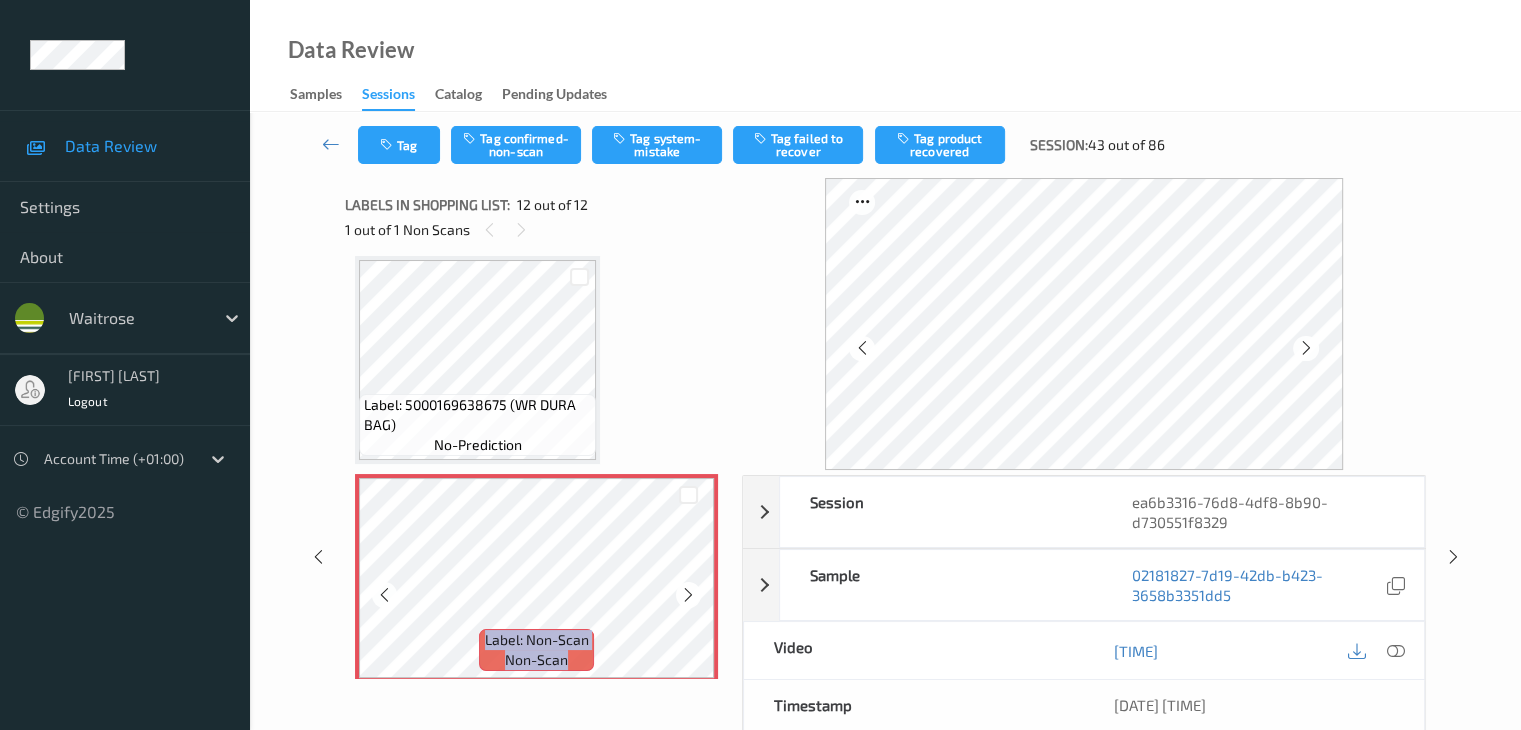 click at bounding box center [688, 595] 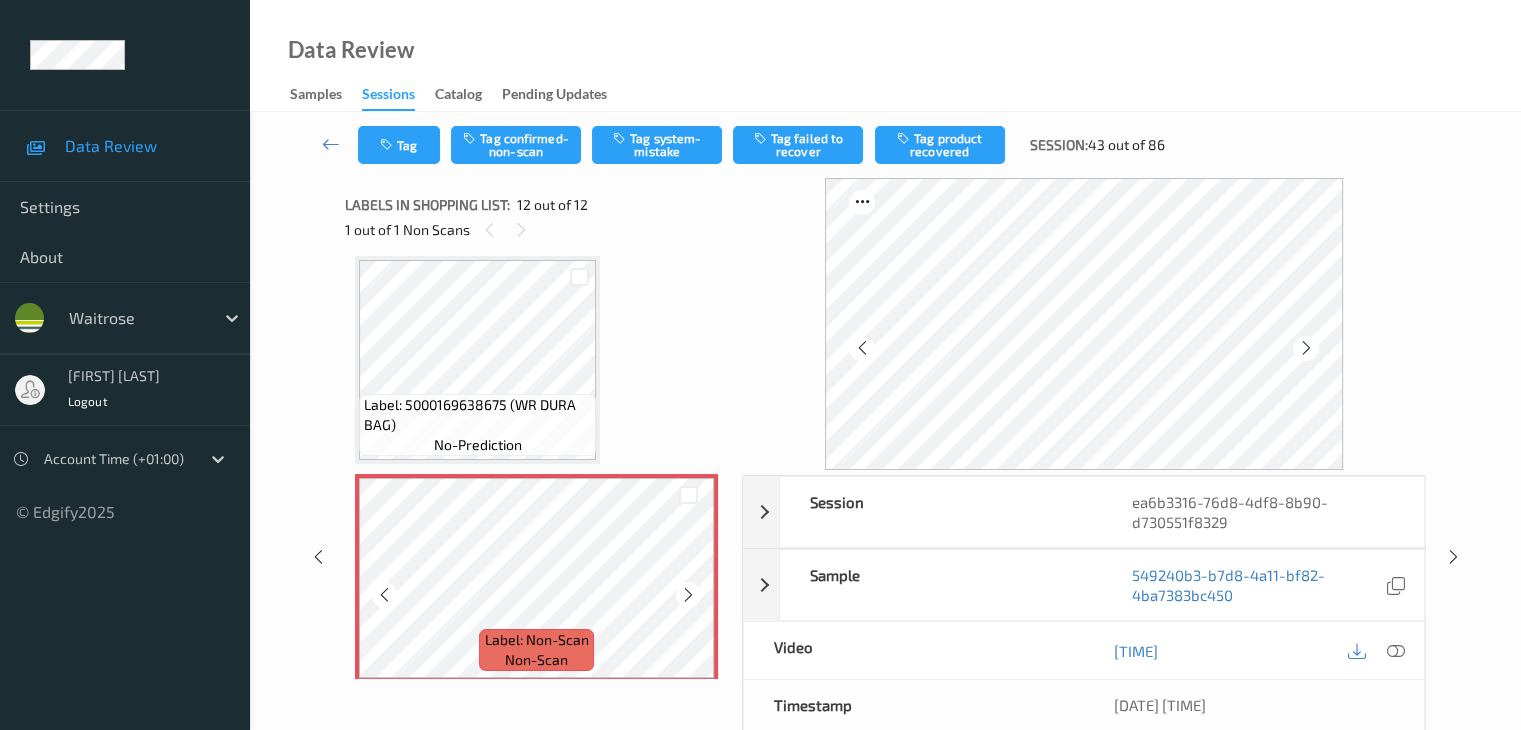click at bounding box center [688, 595] 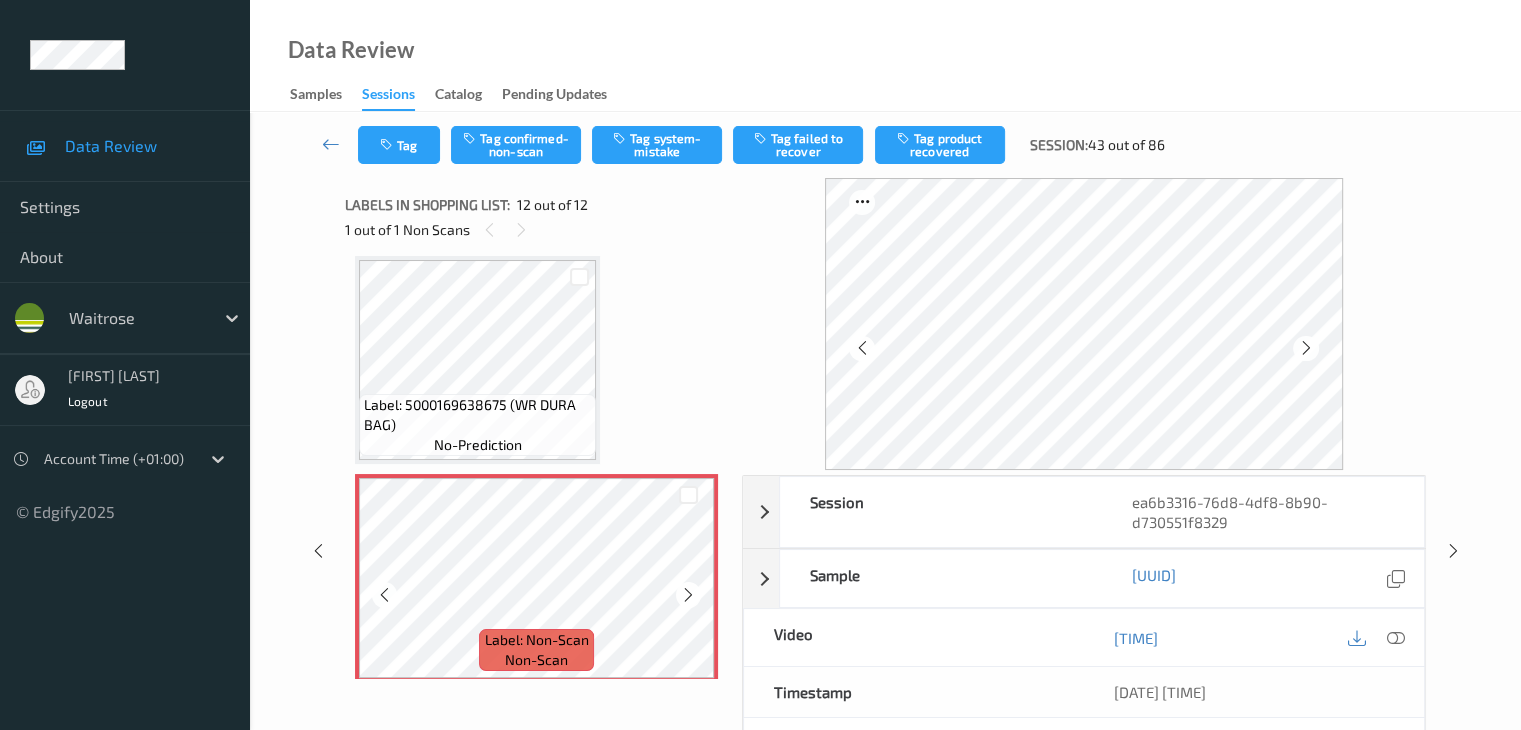 click at bounding box center (688, 595) 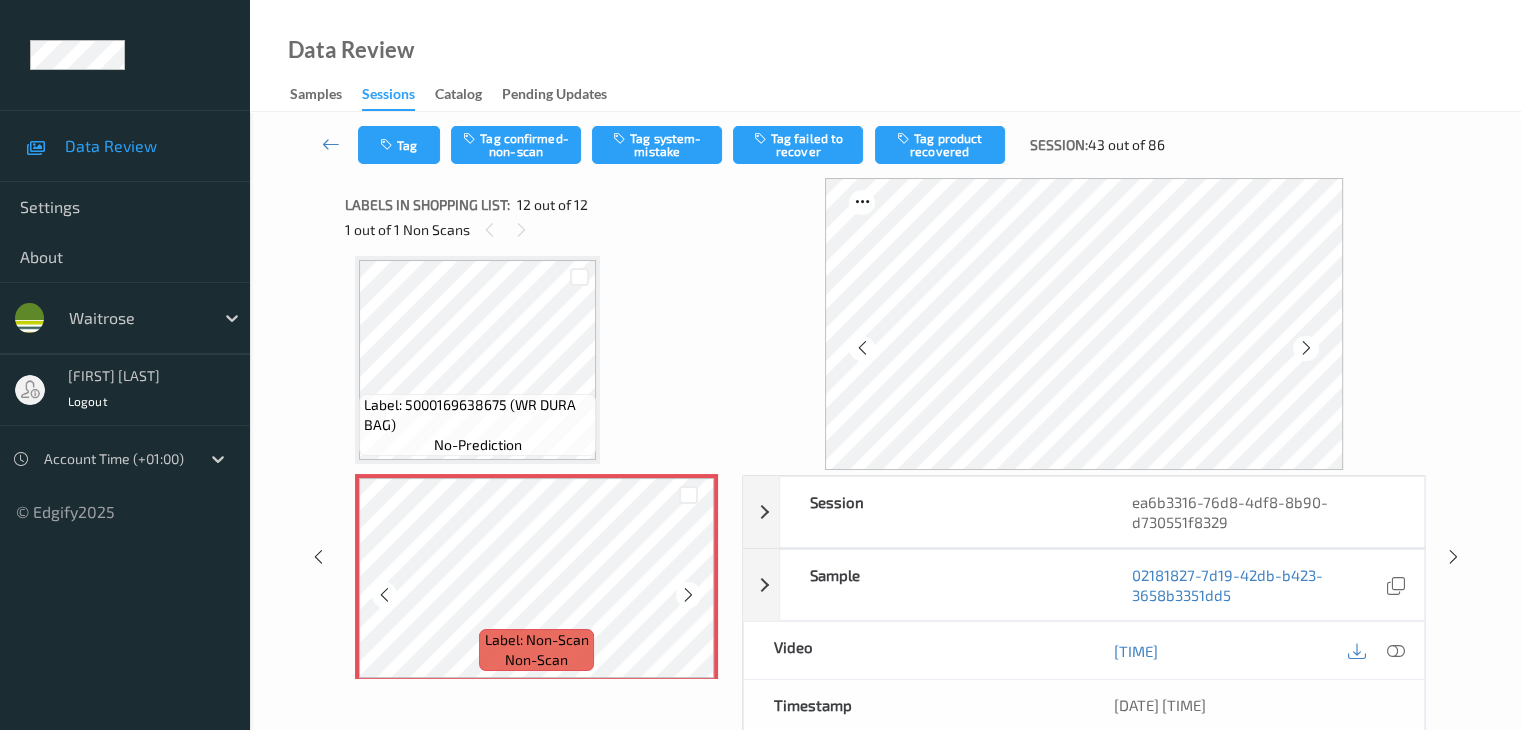 click at bounding box center (688, 595) 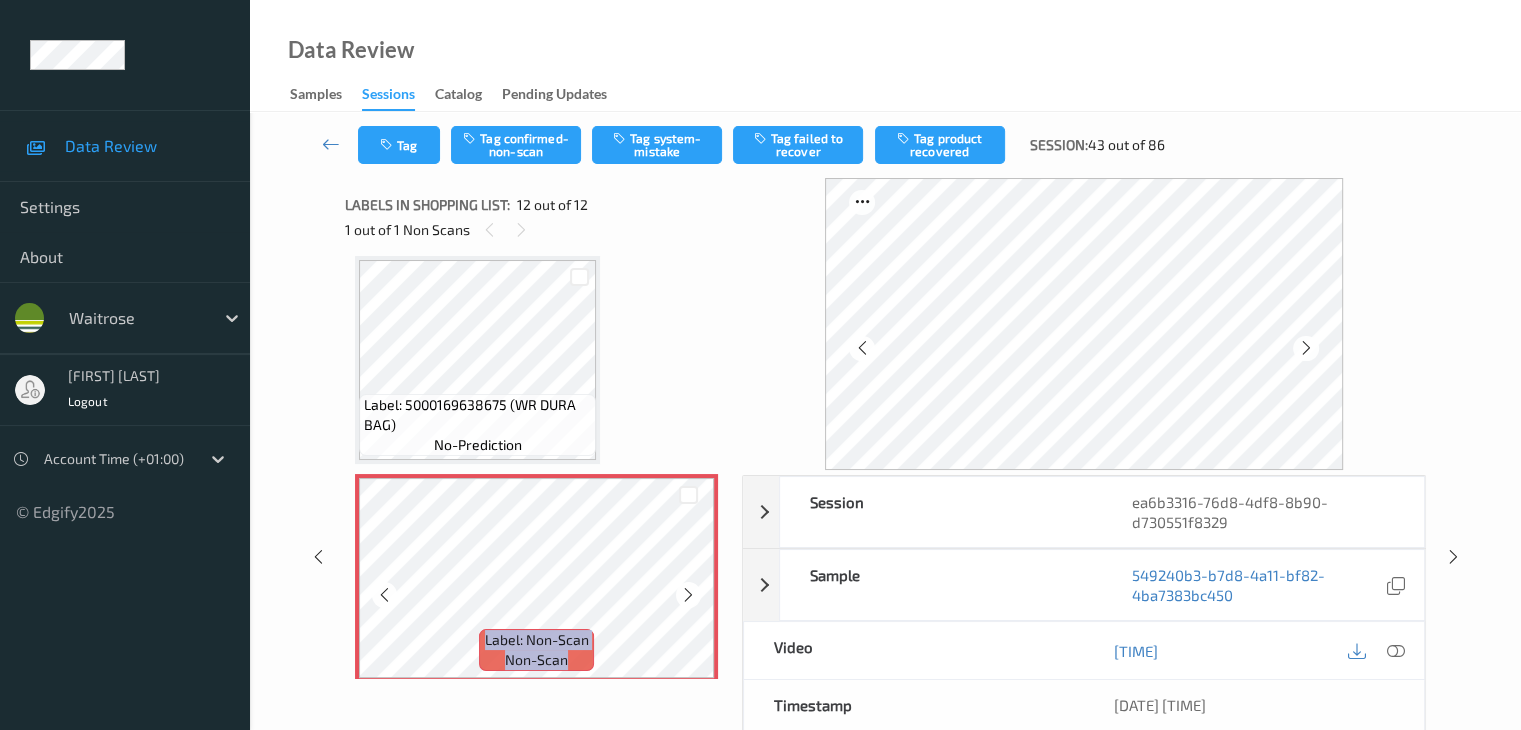 click at bounding box center (688, 595) 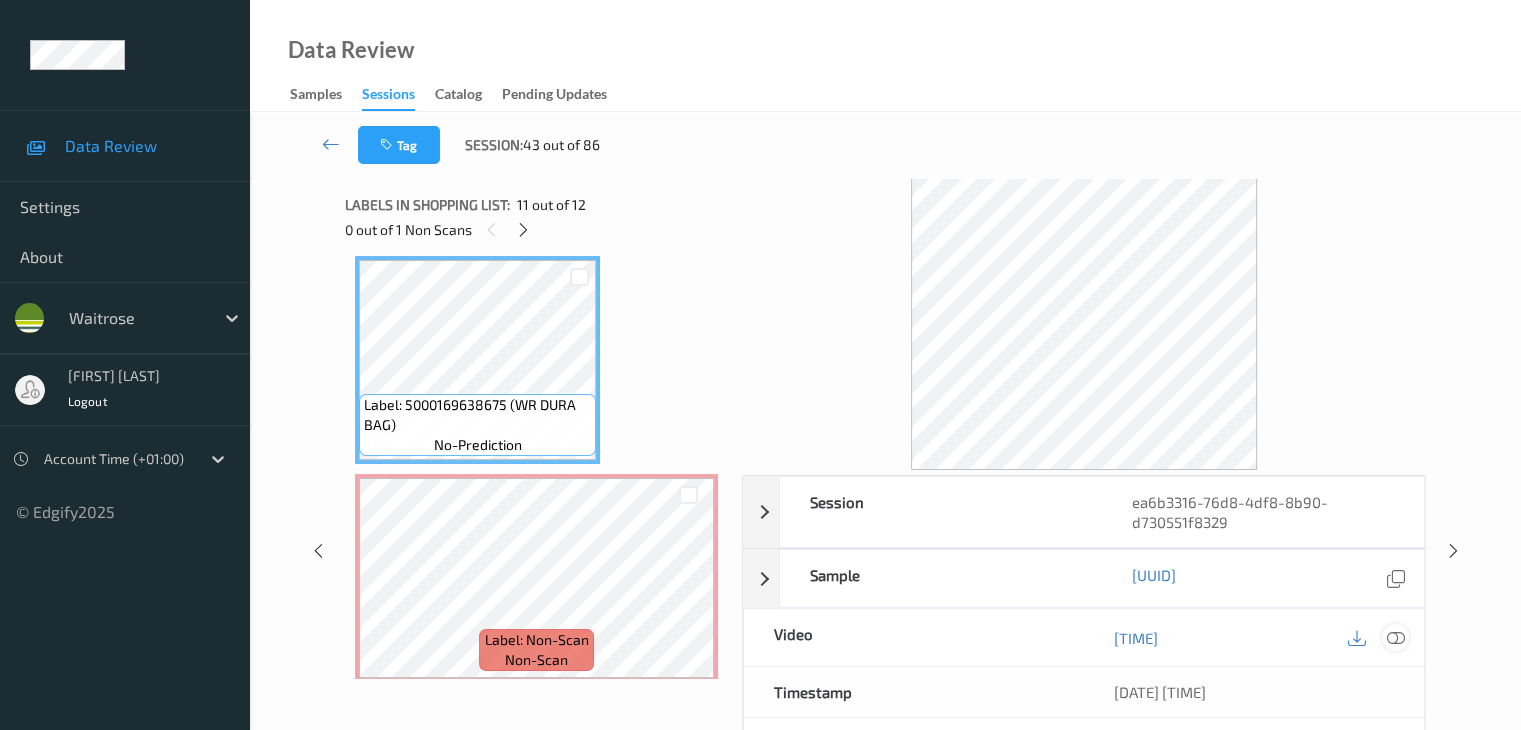 click at bounding box center [1395, 638] 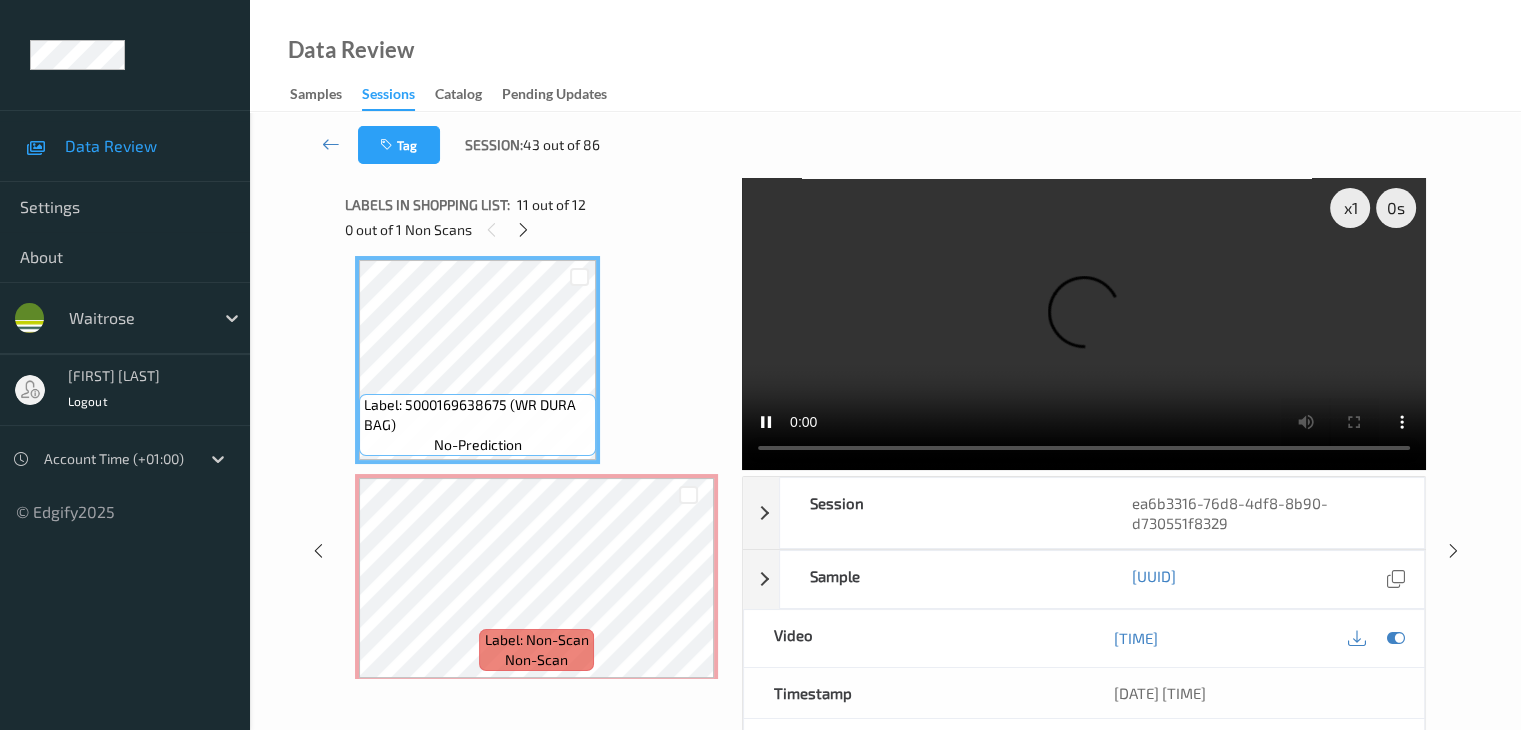 scroll, scrollTop: 2069, scrollLeft: 0, axis: vertical 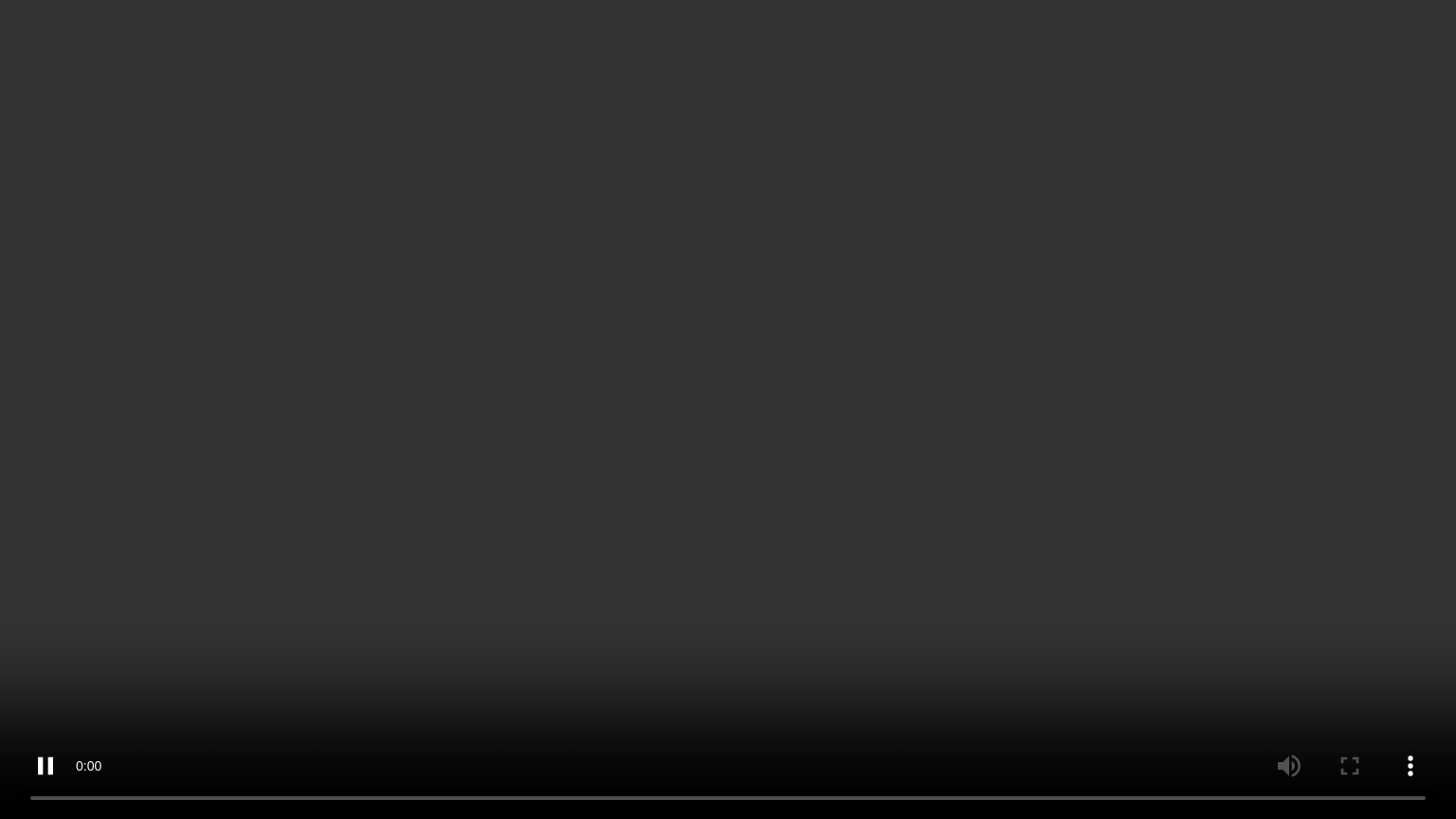 type 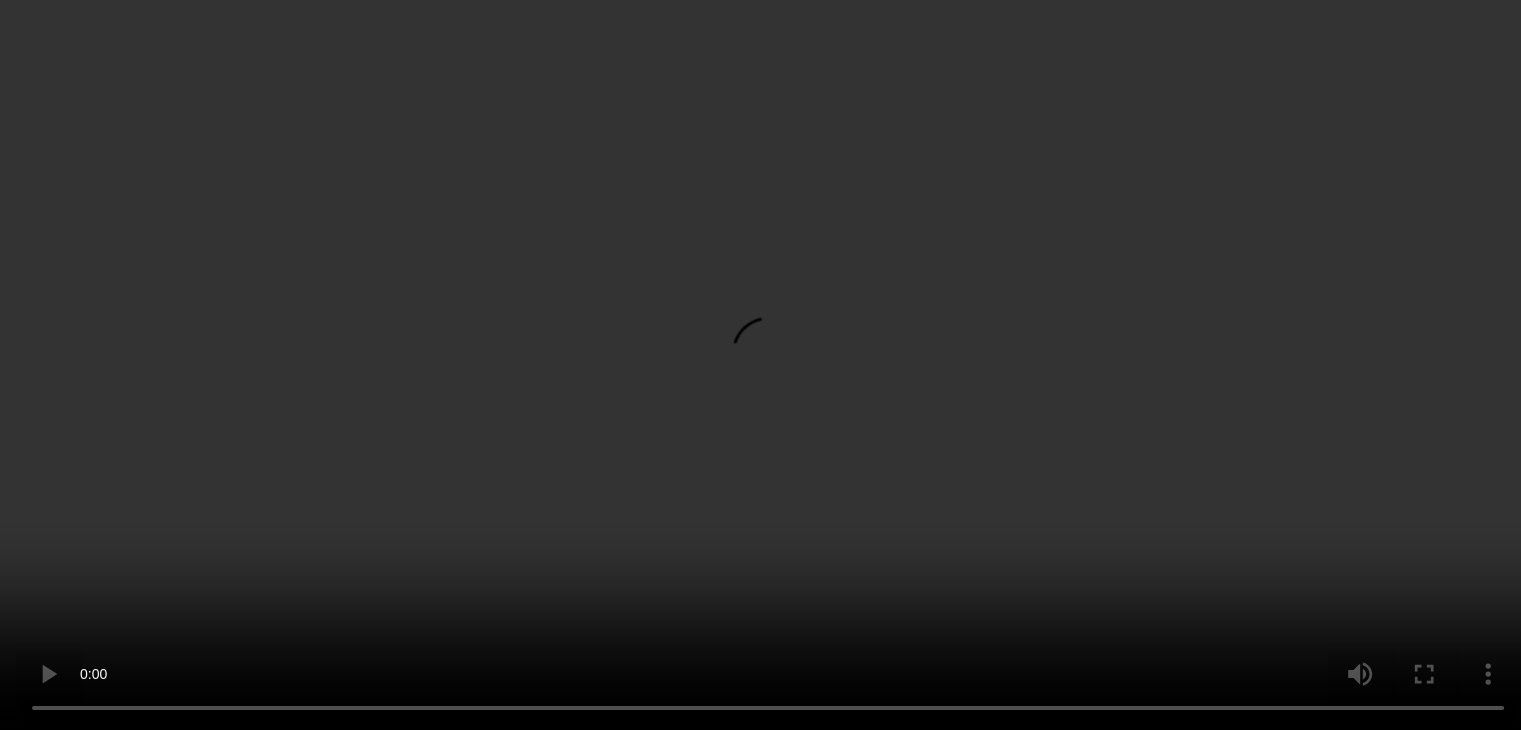 scroll, scrollTop: 100, scrollLeft: 0, axis: vertical 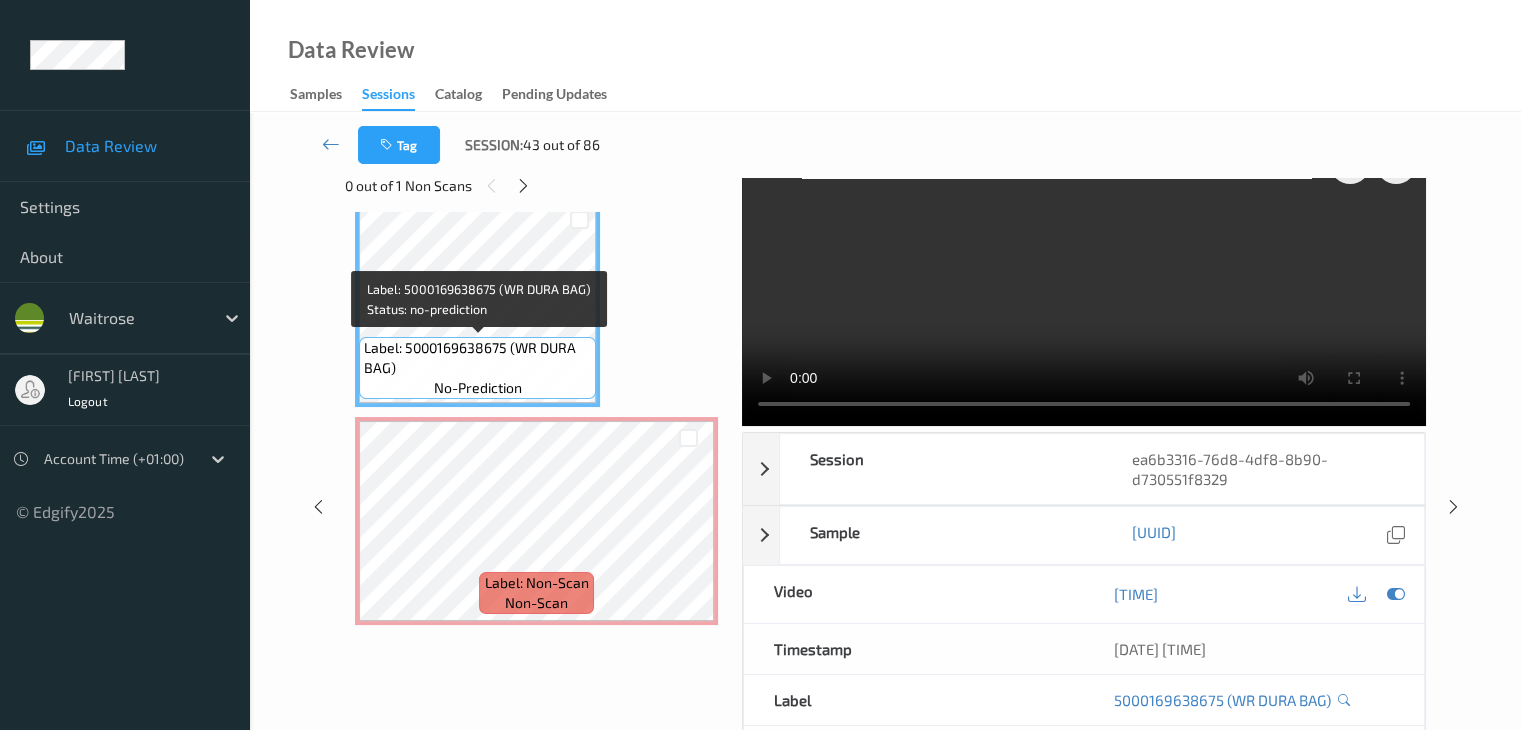click on "Label: 5000169638675 (WR DURA BAG)" at bounding box center [477, 358] 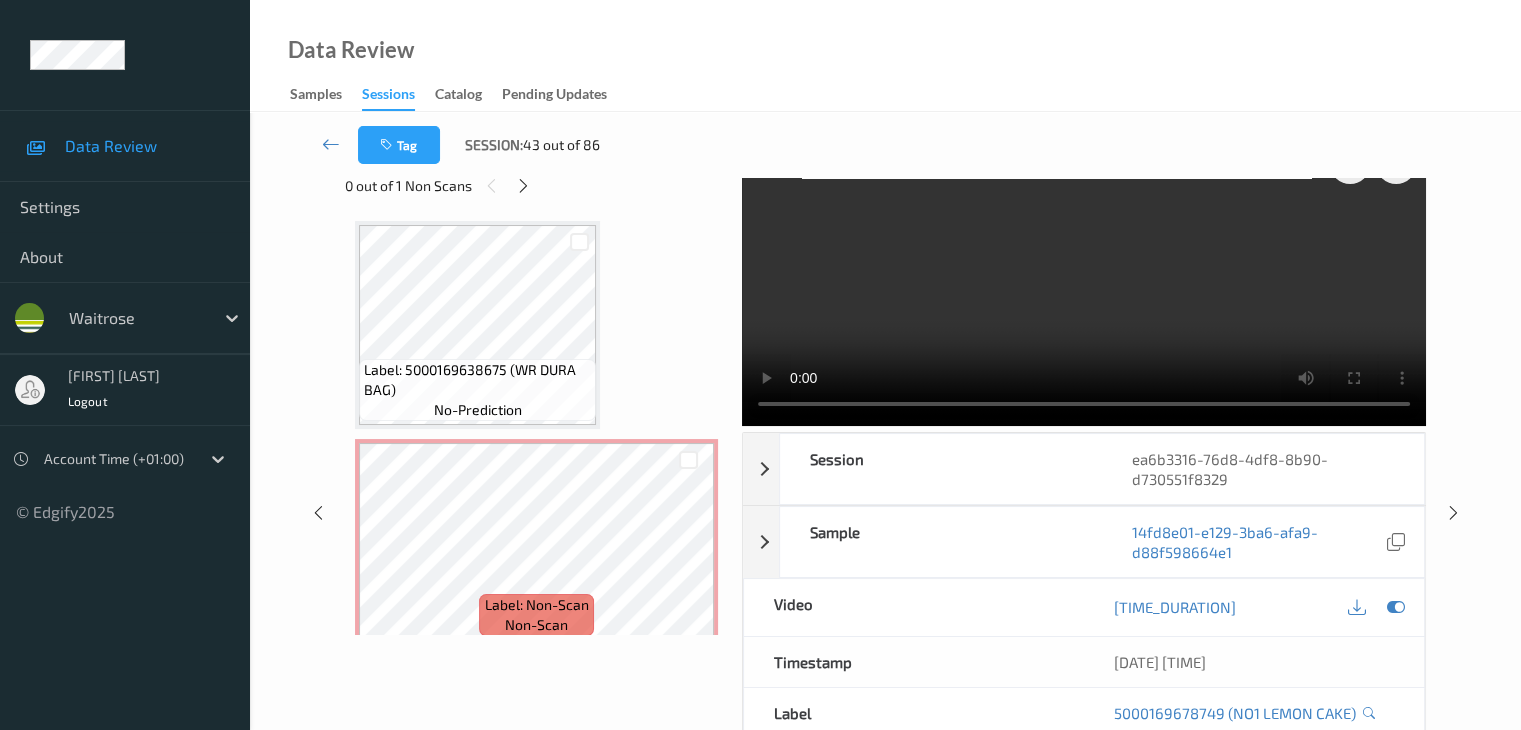 scroll, scrollTop: 2203, scrollLeft: 0, axis: vertical 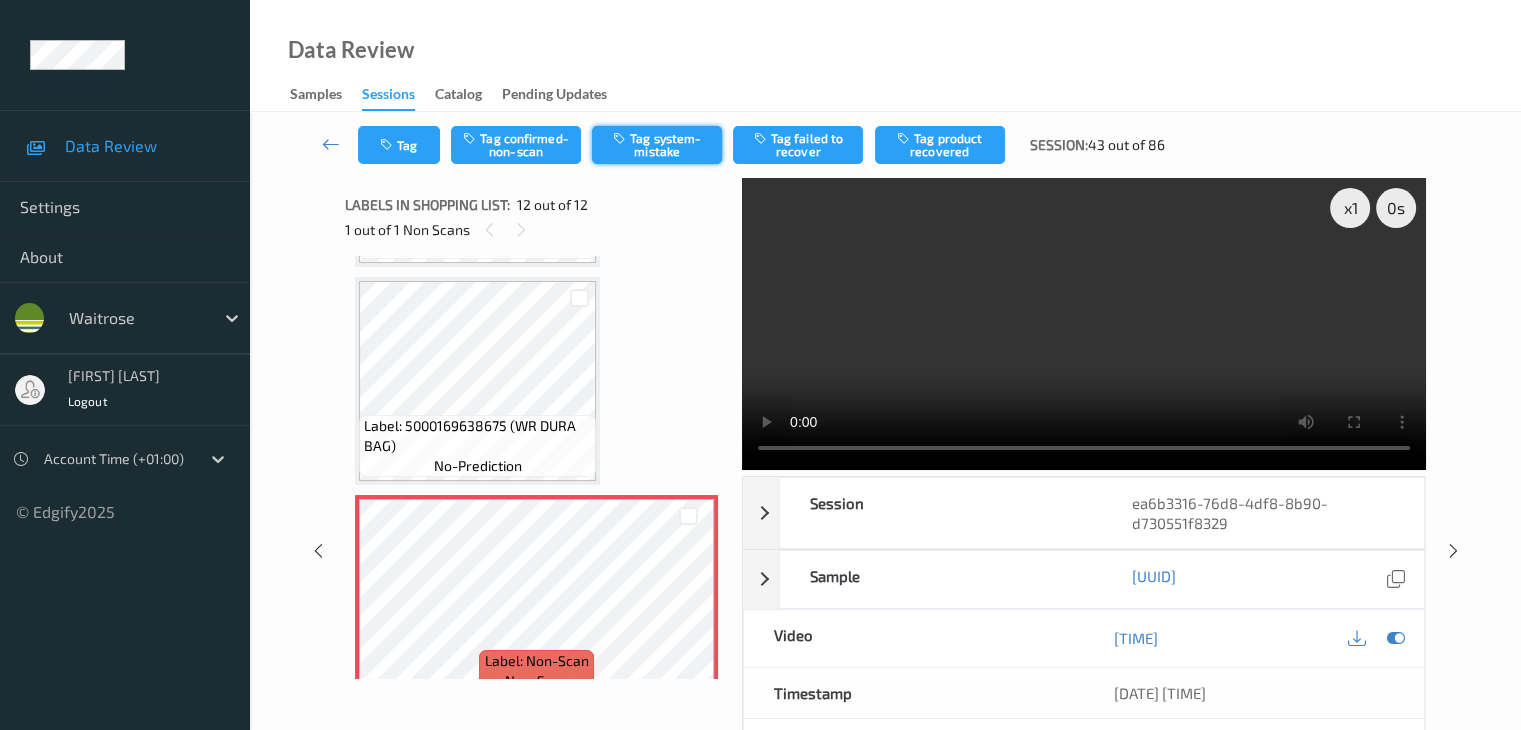 click on "Tag   system-mistake" at bounding box center [657, 145] 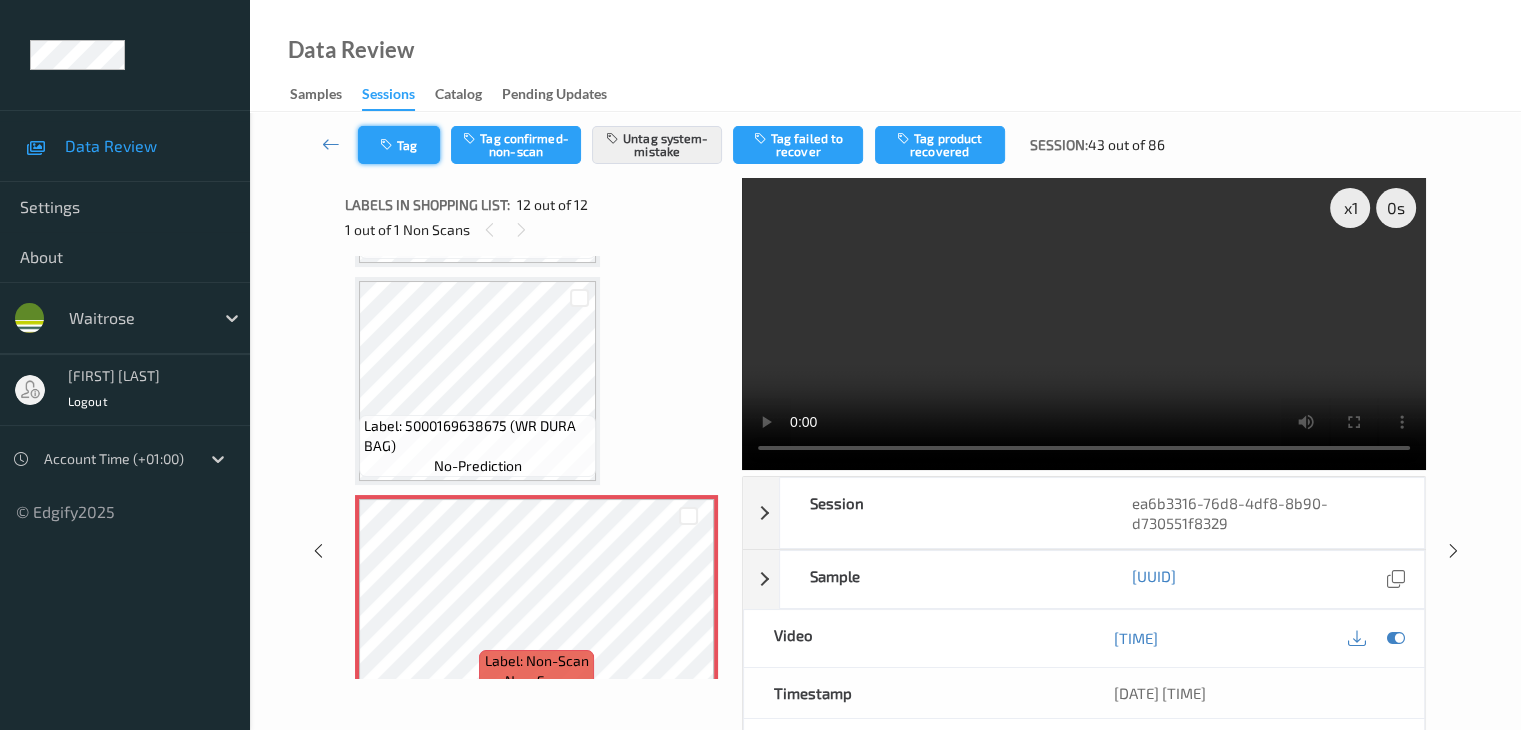 click on "Tag" at bounding box center [399, 145] 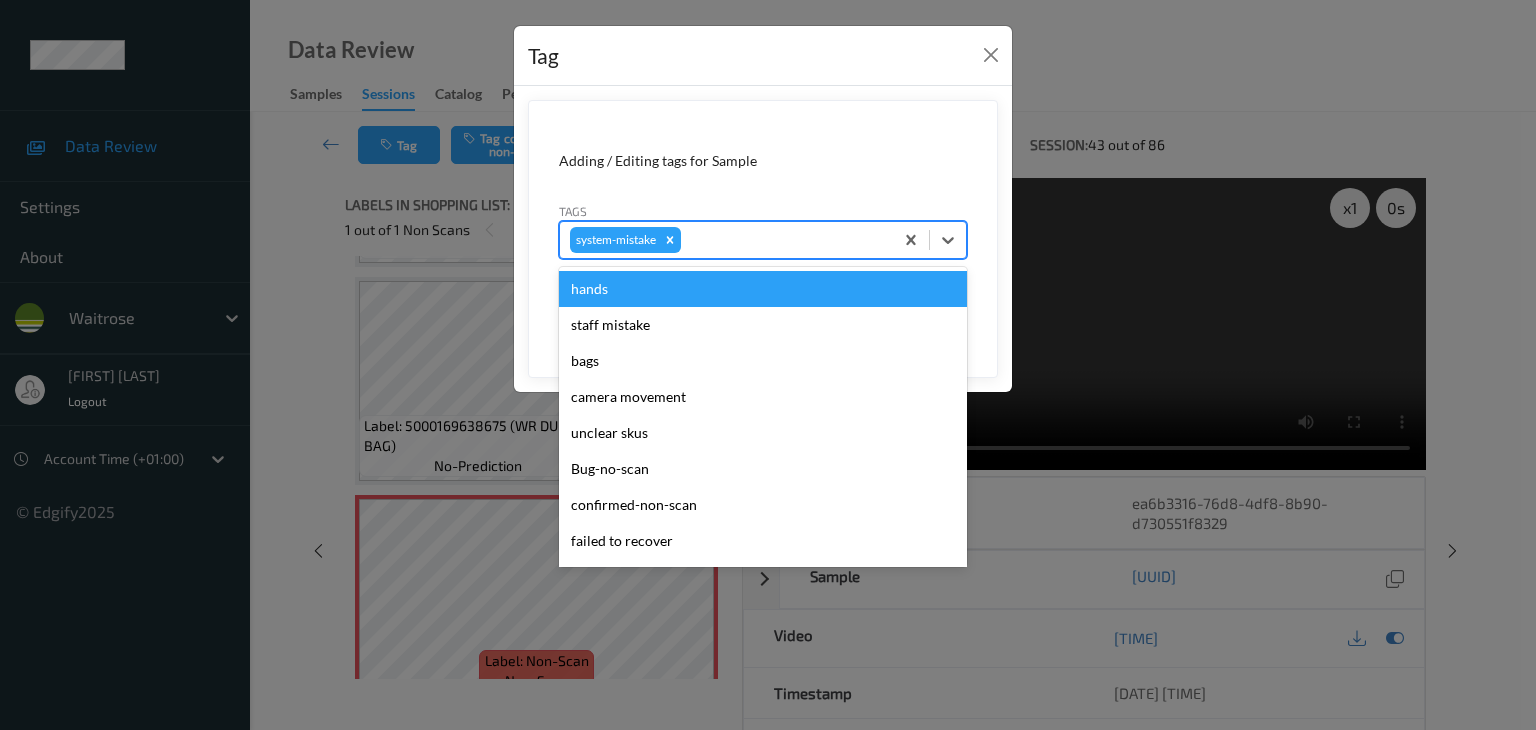 click at bounding box center [784, 240] 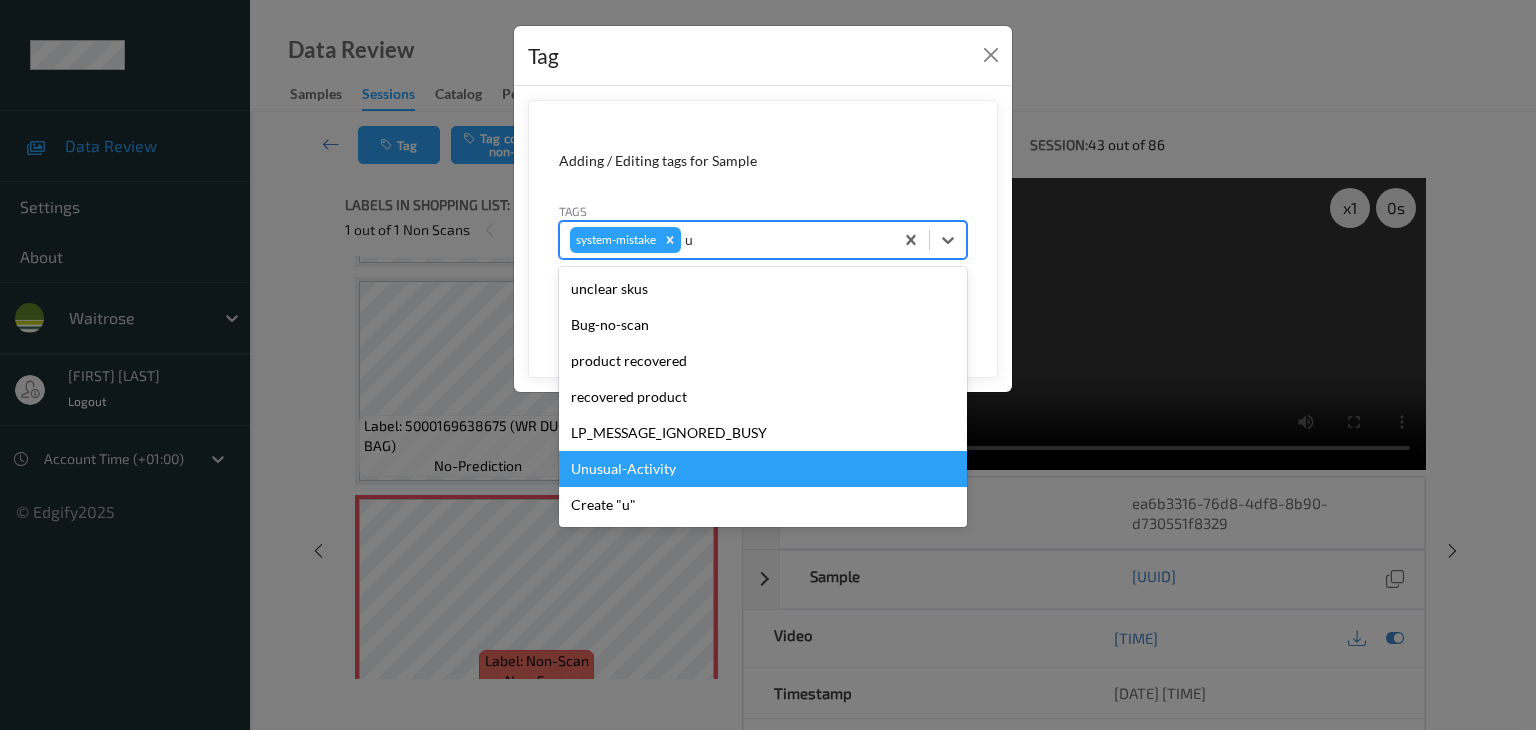 click on "Unusual-Activity" at bounding box center [763, 469] 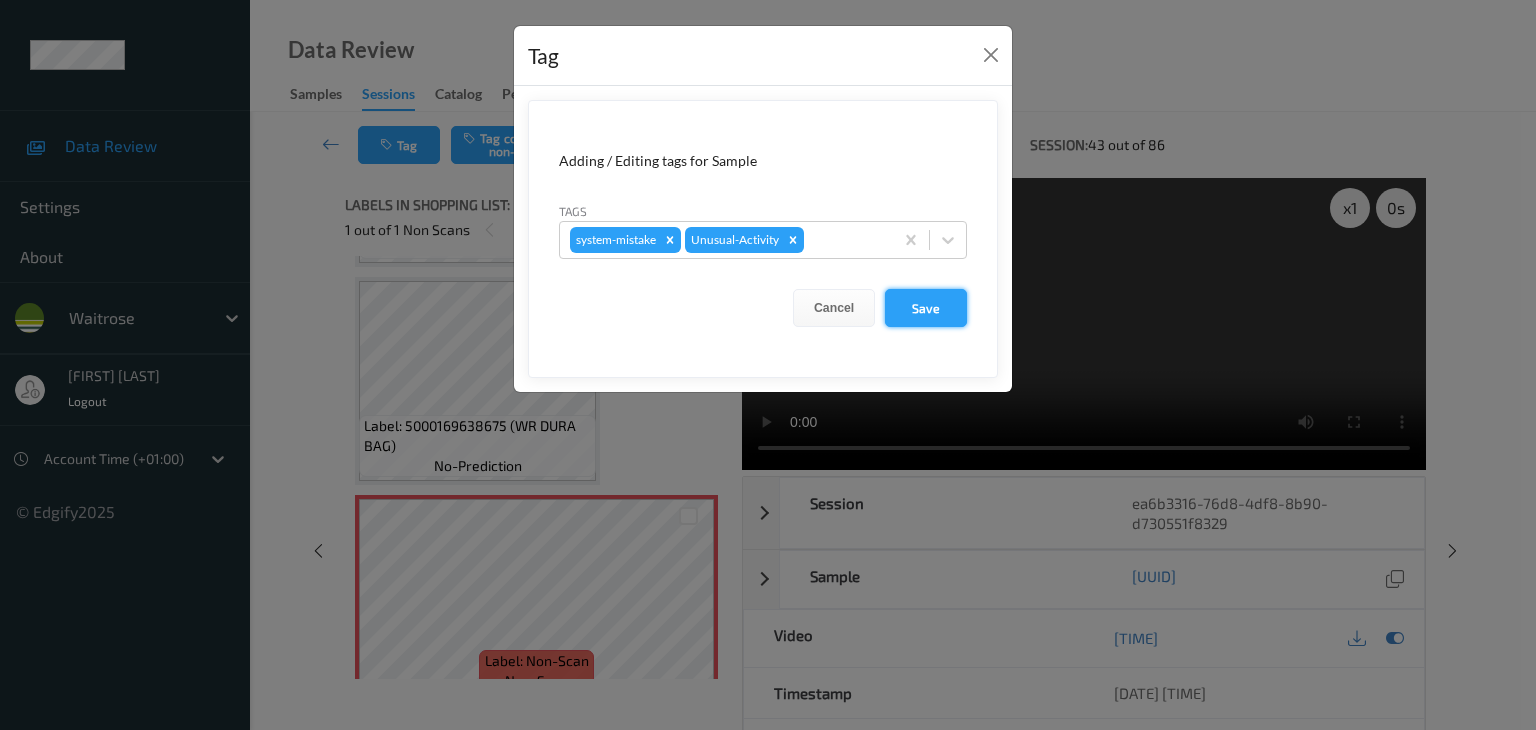 click on "Save" at bounding box center [926, 308] 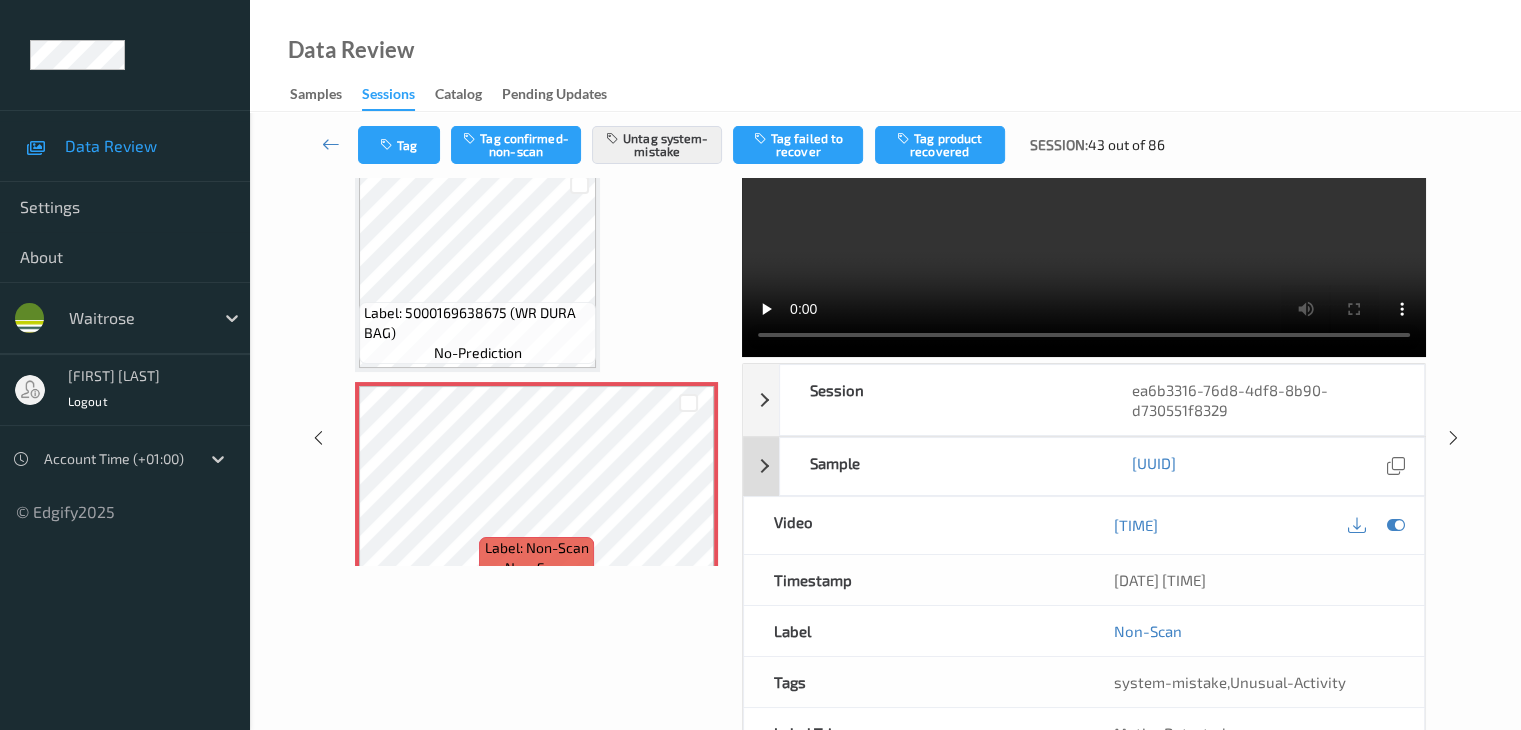 scroll, scrollTop: 200, scrollLeft: 0, axis: vertical 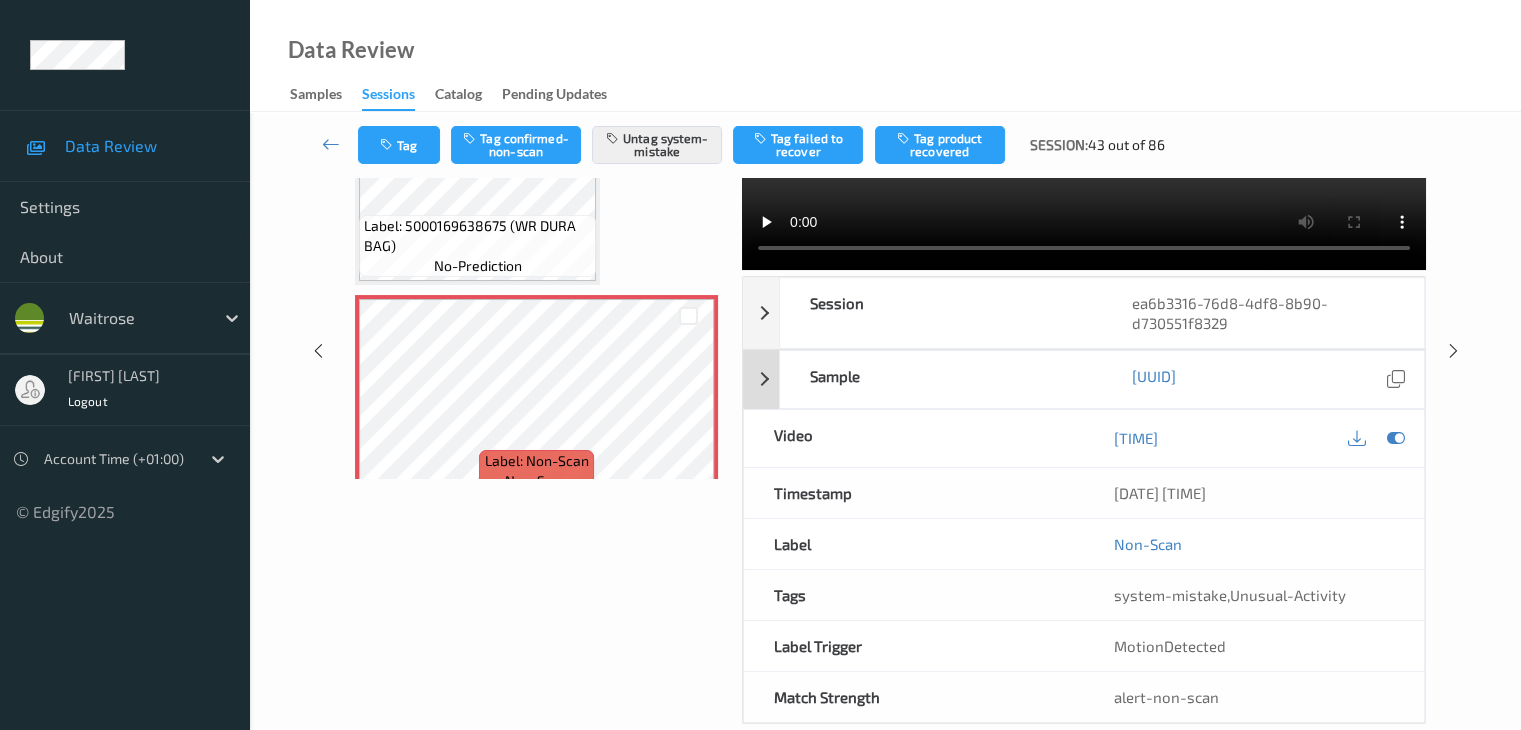 type 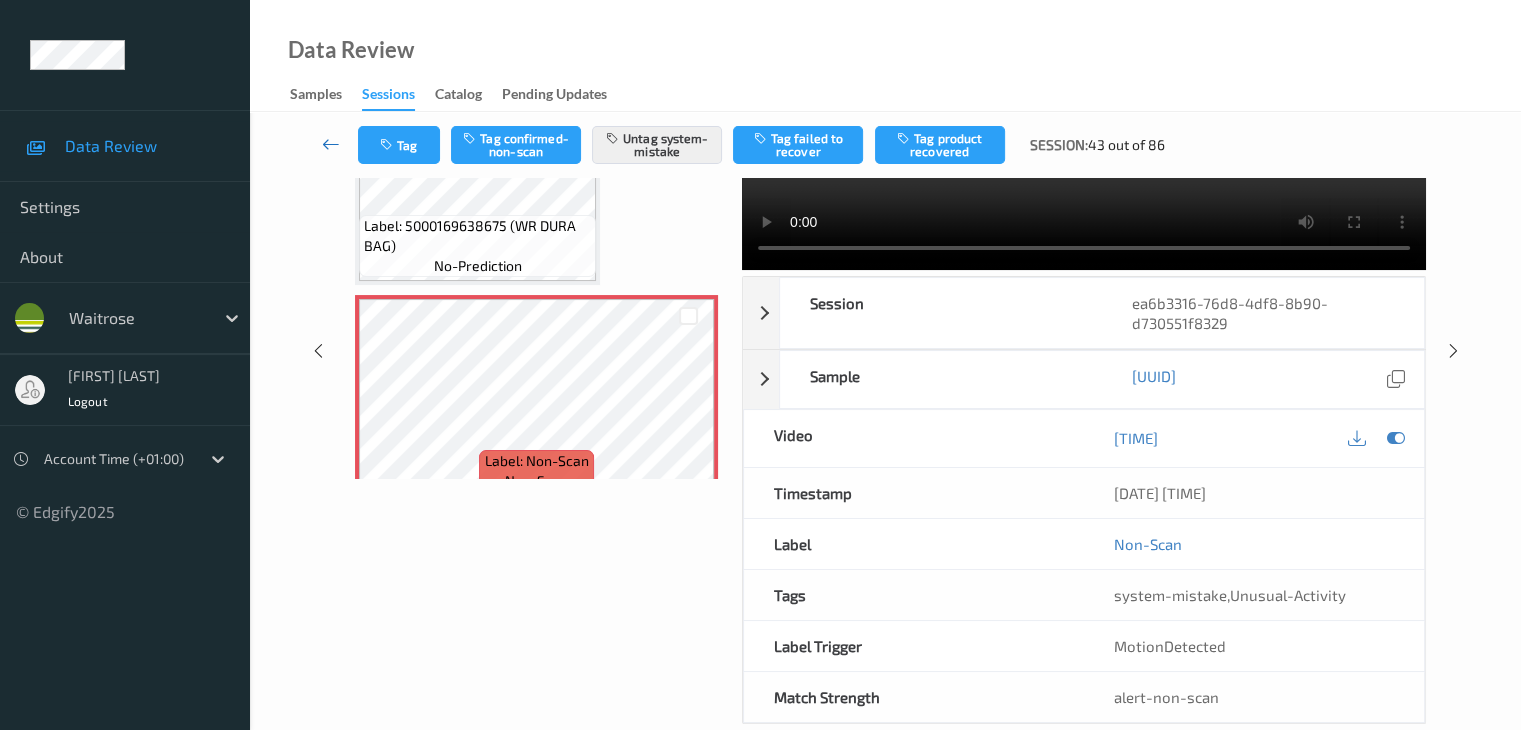 click at bounding box center (331, 144) 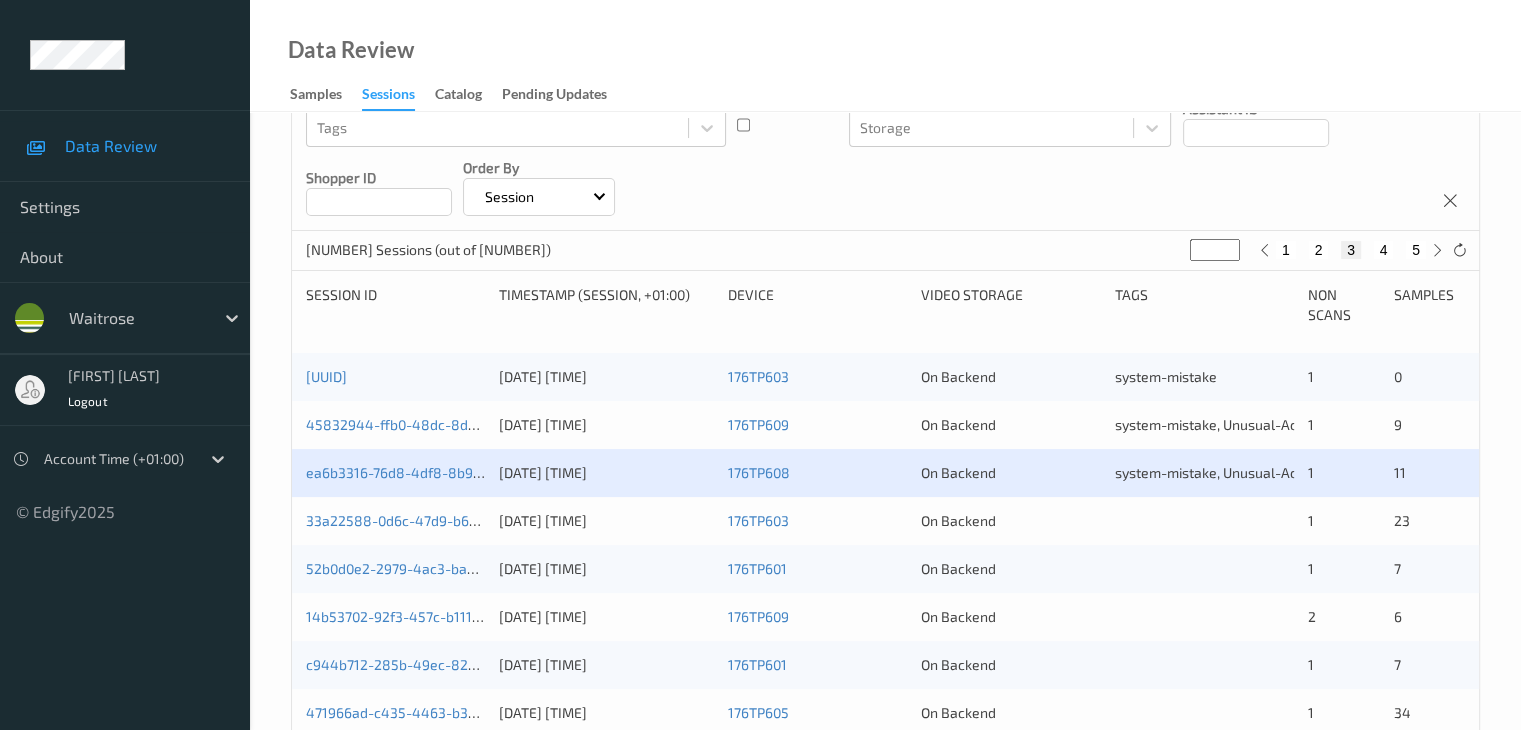 scroll, scrollTop: 300, scrollLeft: 0, axis: vertical 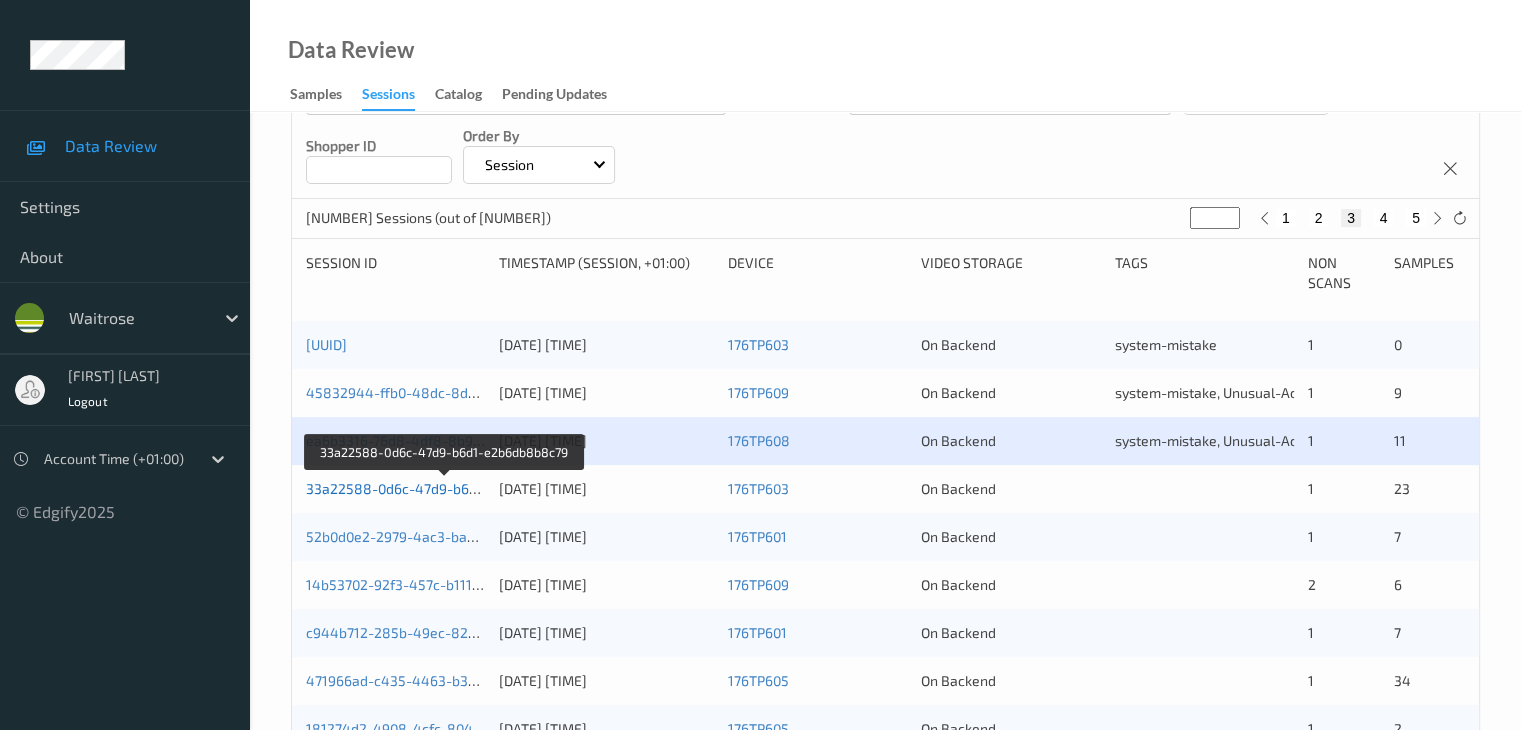 click on "33a22588-0d6c-47d9-b6d1-e2b6db8b8c79" at bounding box center (445, 488) 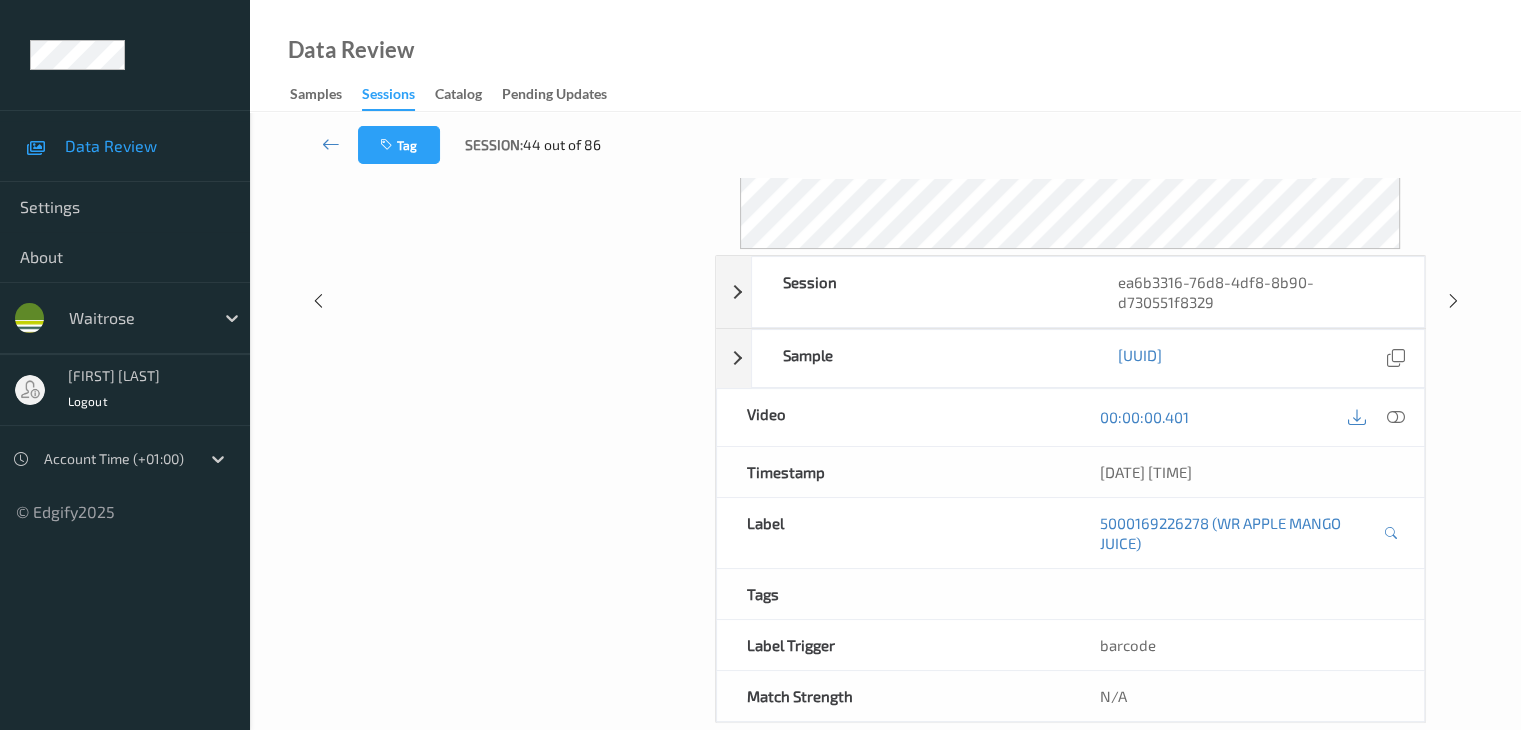 scroll, scrollTop: 0, scrollLeft: 0, axis: both 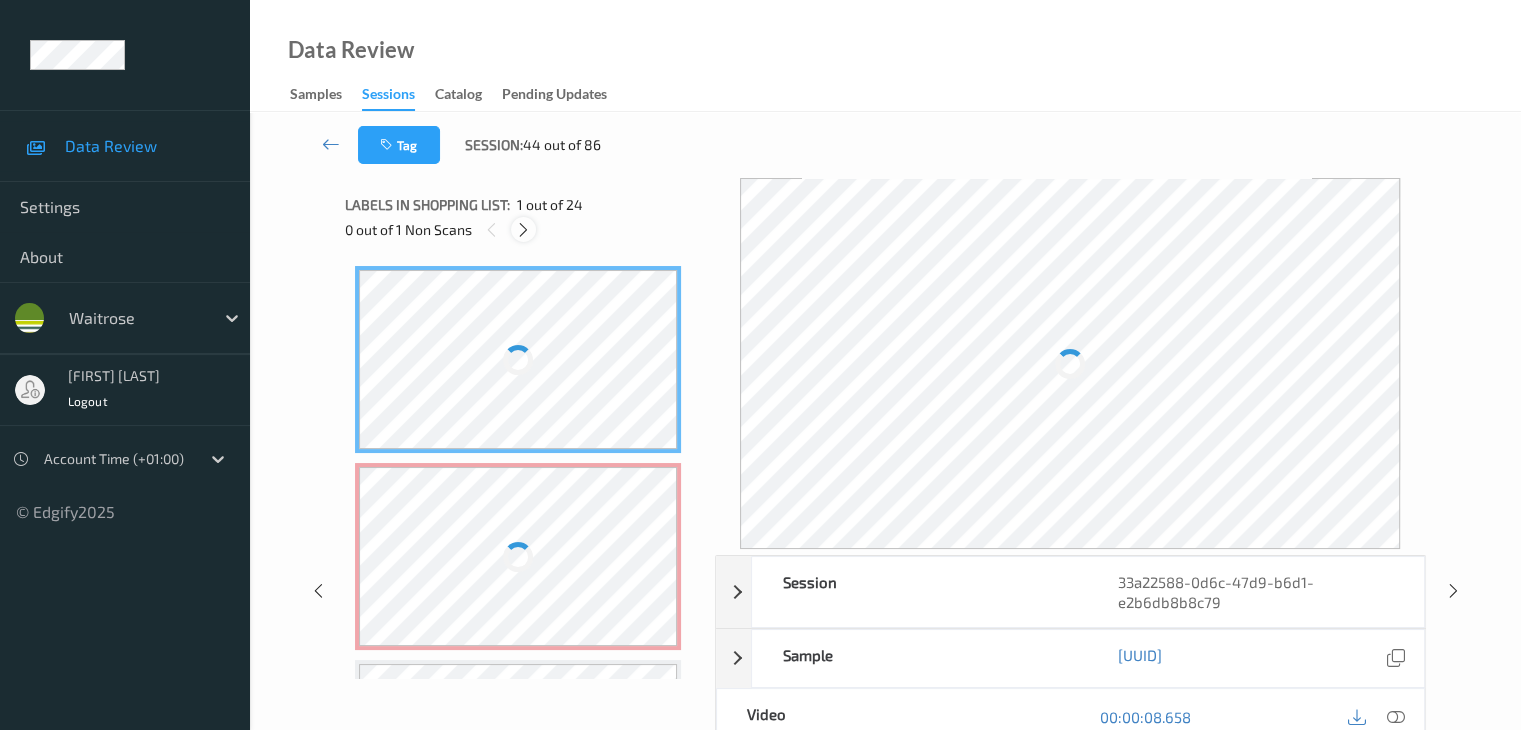 click at bounding box center (523, 230) 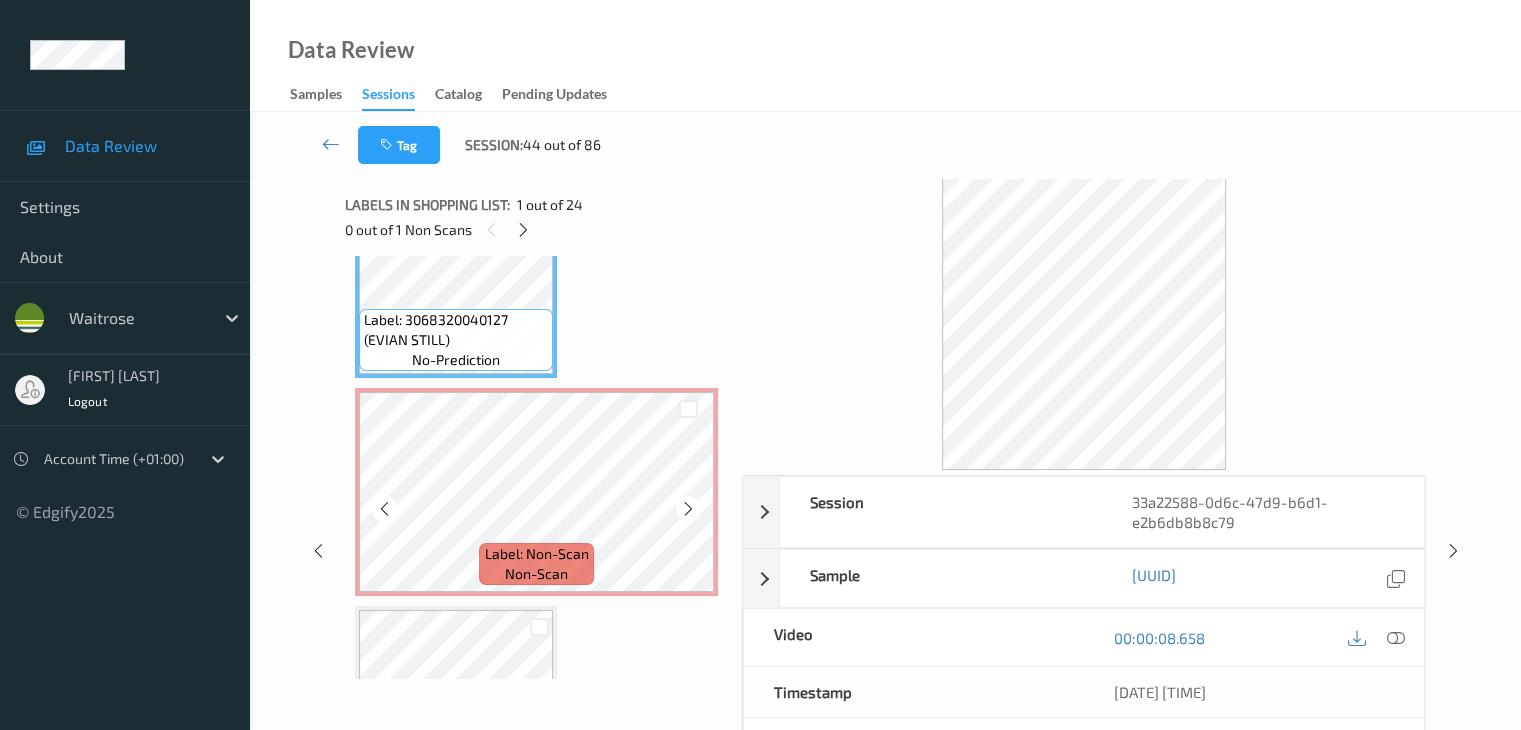 scroll, scrollTop: 100, scrollLeft: 0, axis: vertical 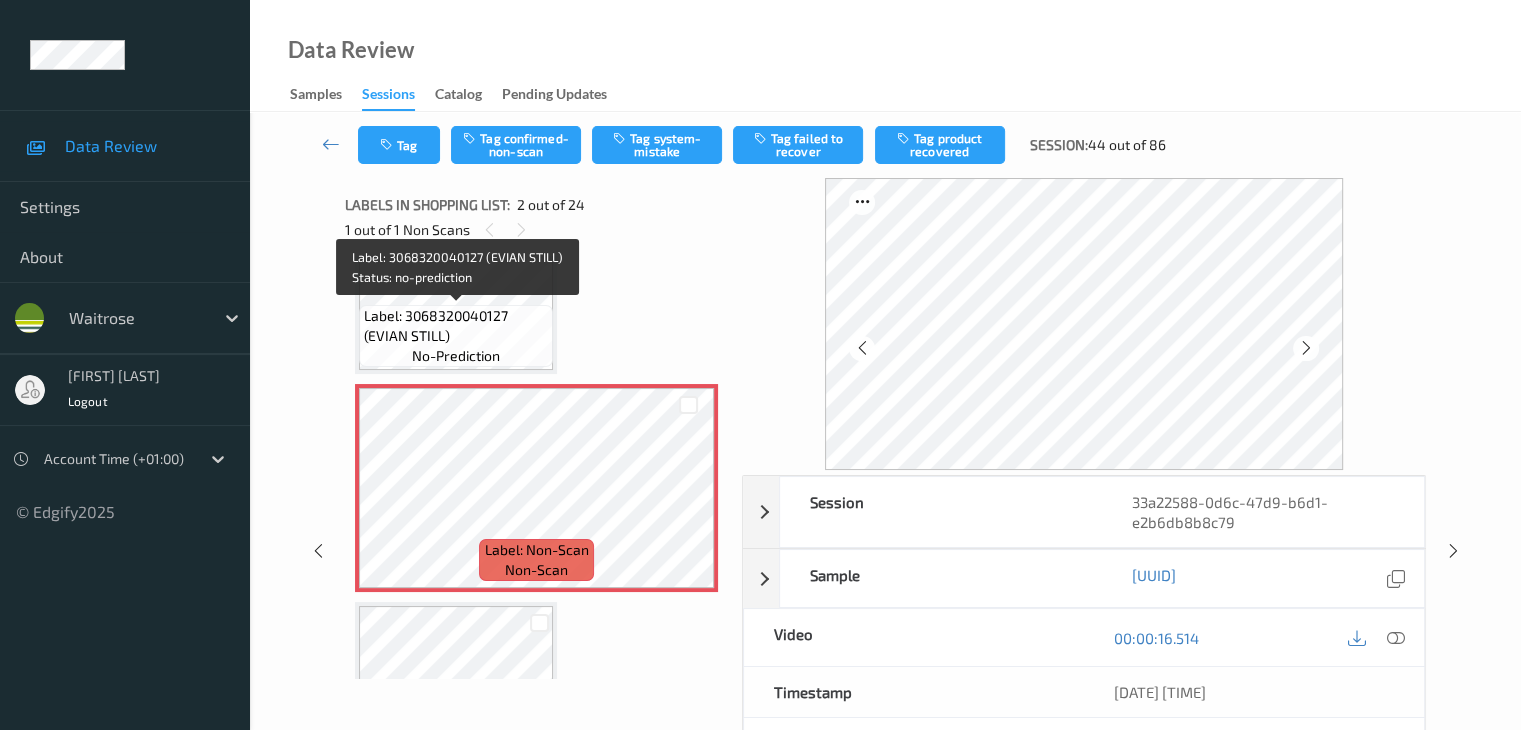 click on "Label: [NUMBER] (EVIAN STILL) no-prediction" at bounding box center (456, 336) 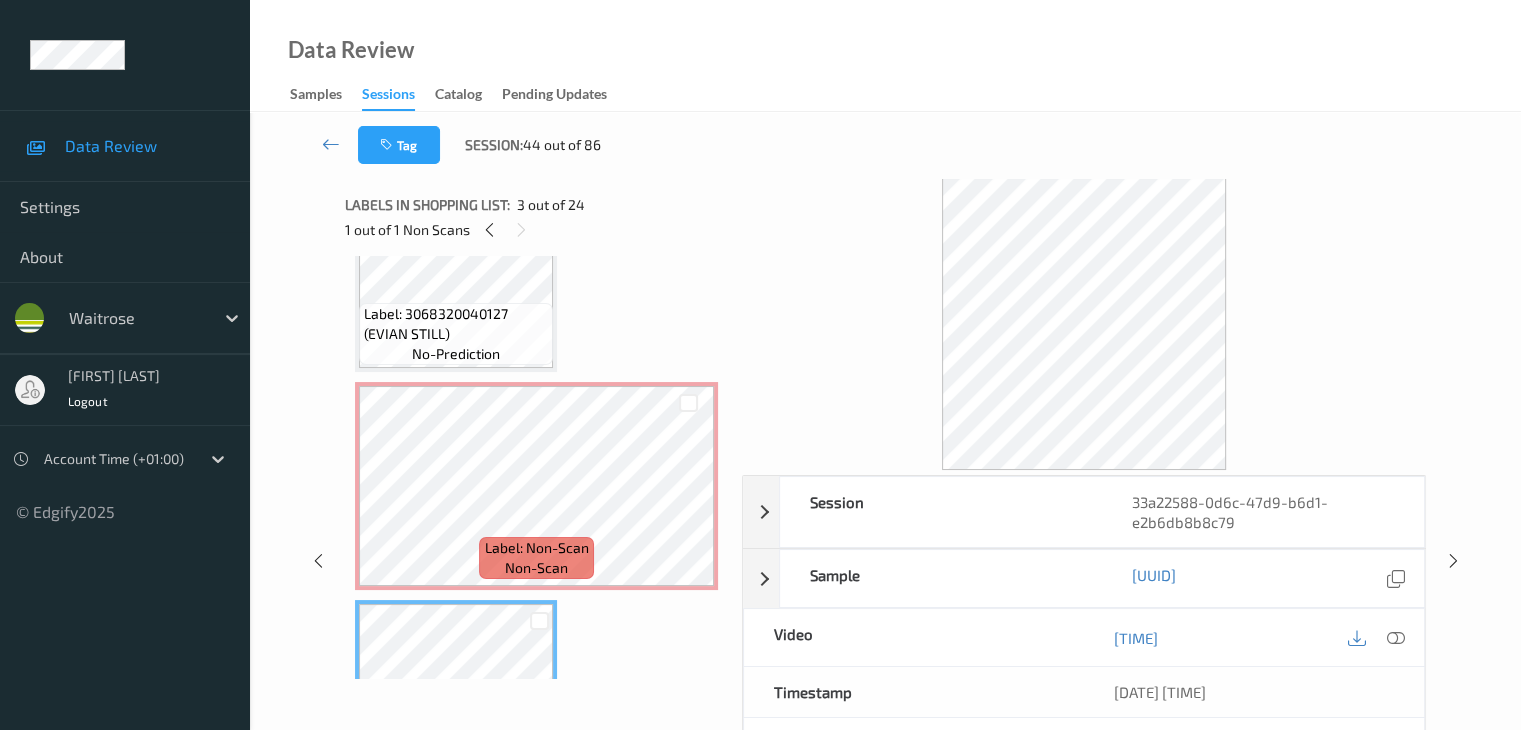 scroll, scrollTop: 100, scrollLeft: 0, axis: vertical 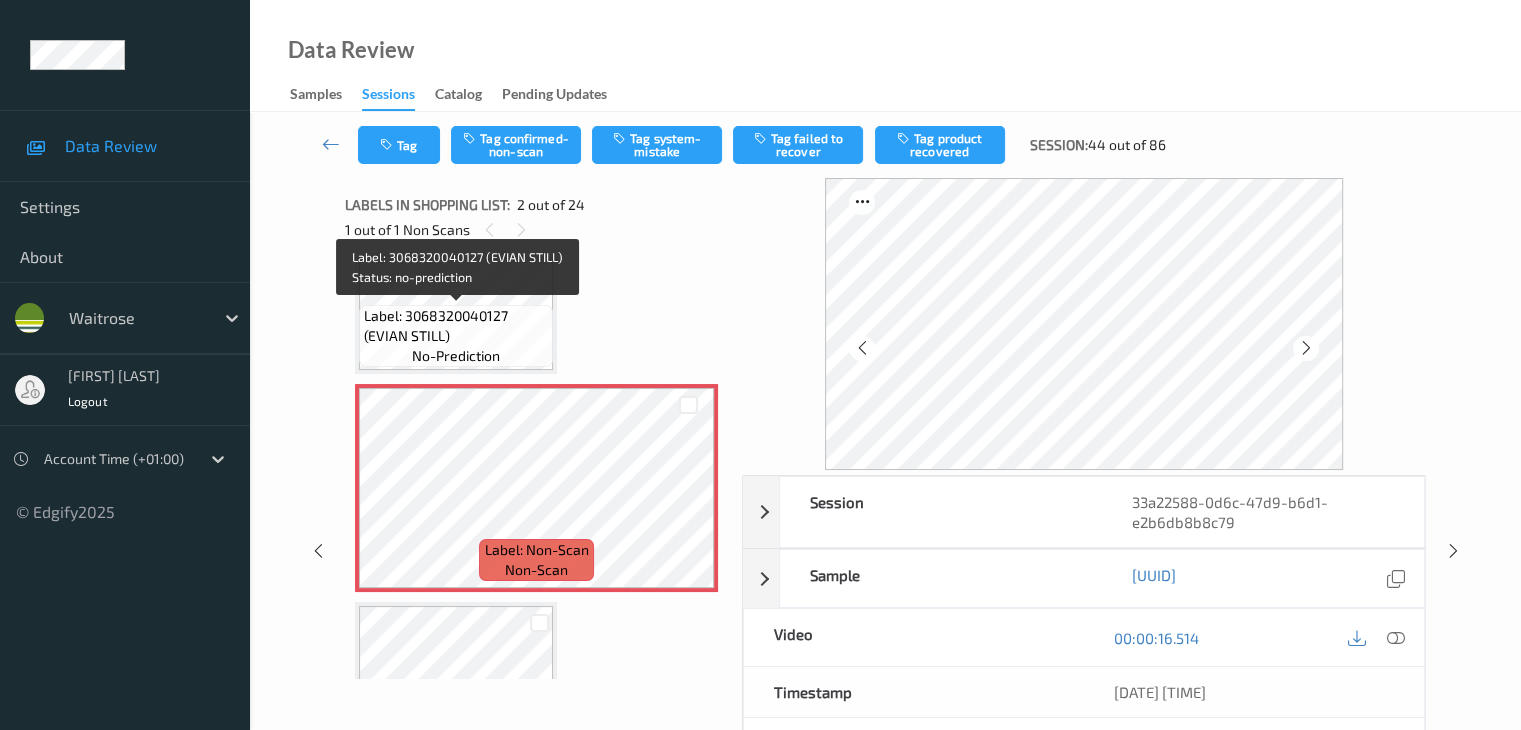 click on "Label: 3068320040127 (EVIAN STILL)" at bounding box center [456, 326] 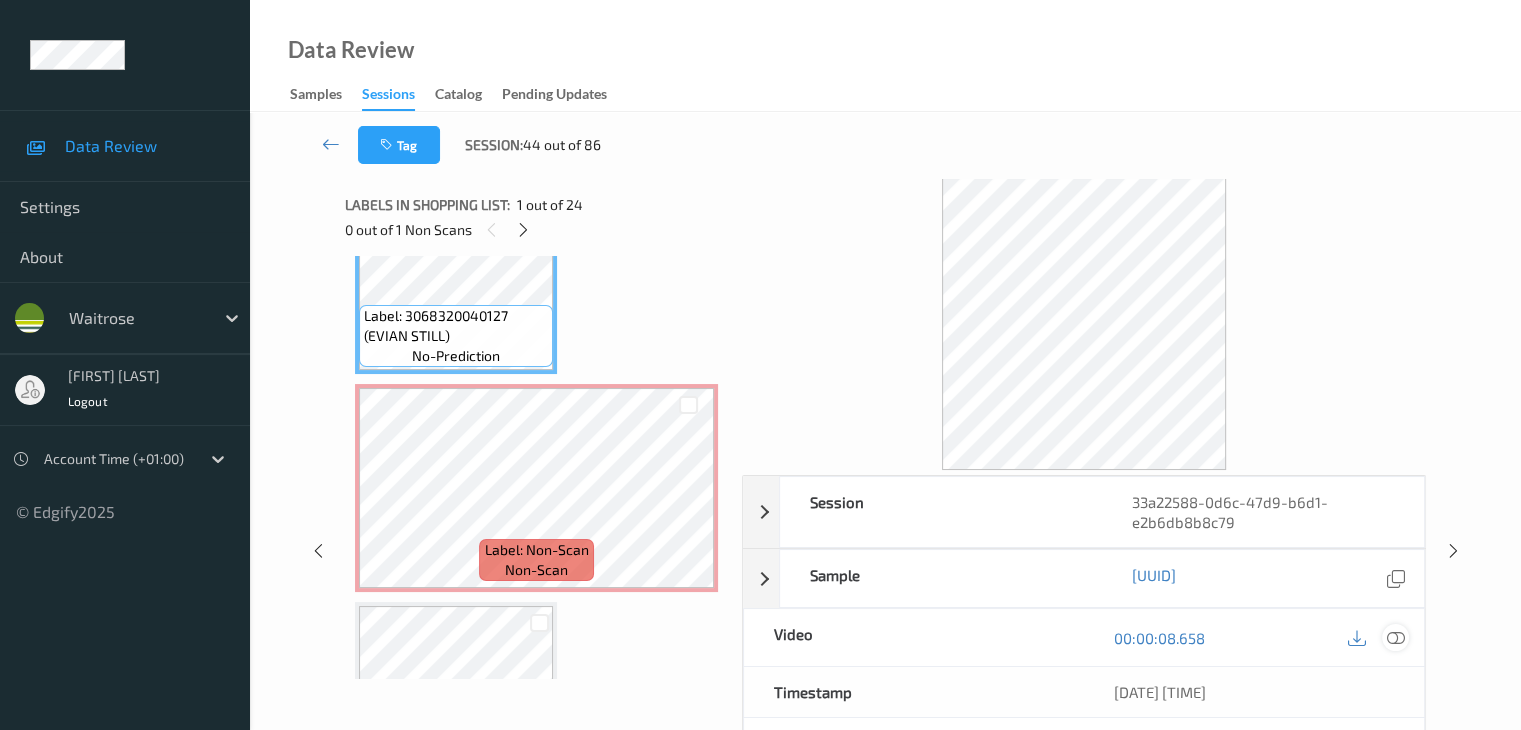 click at bounding box center [1395, 637] 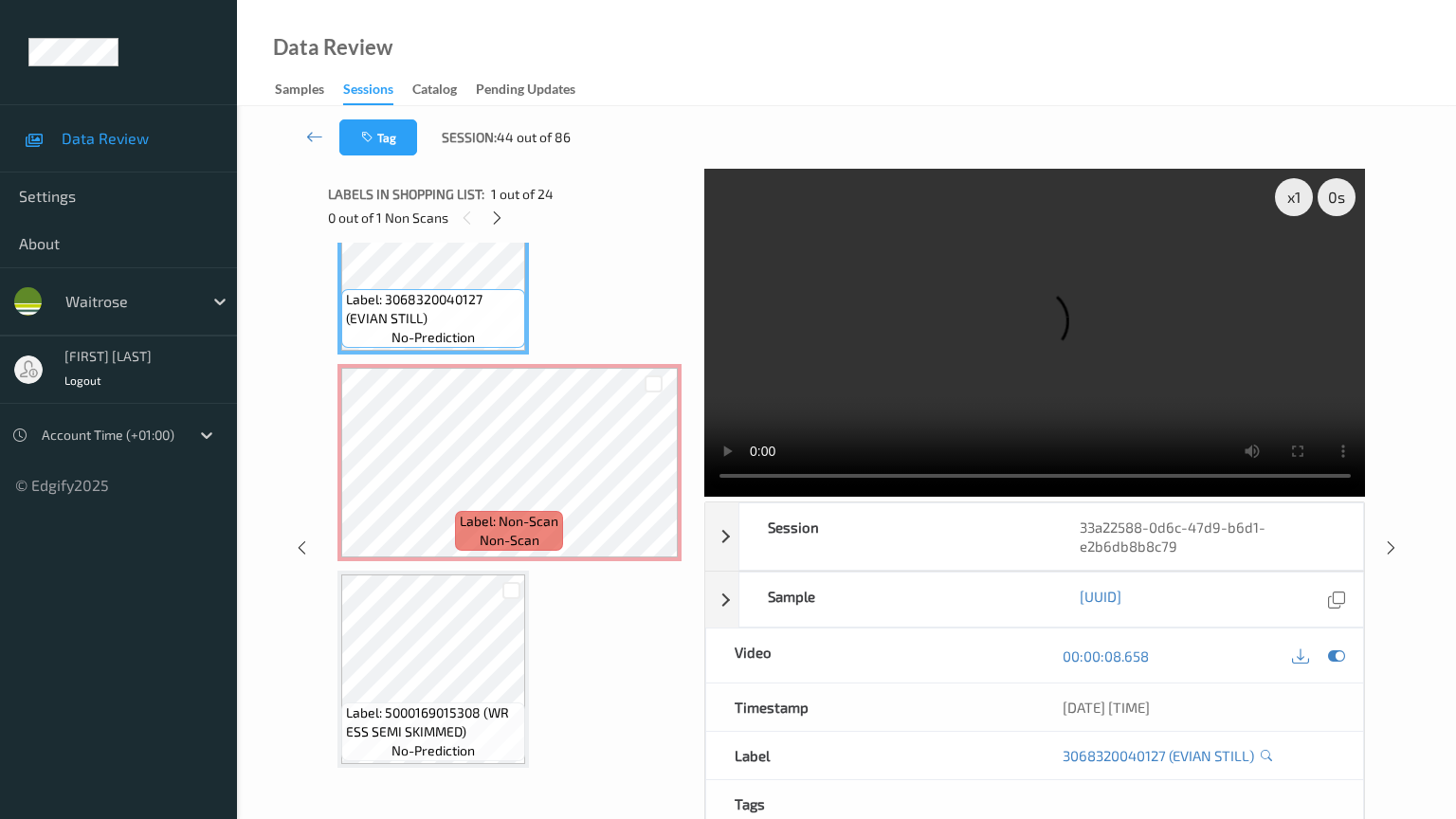 type 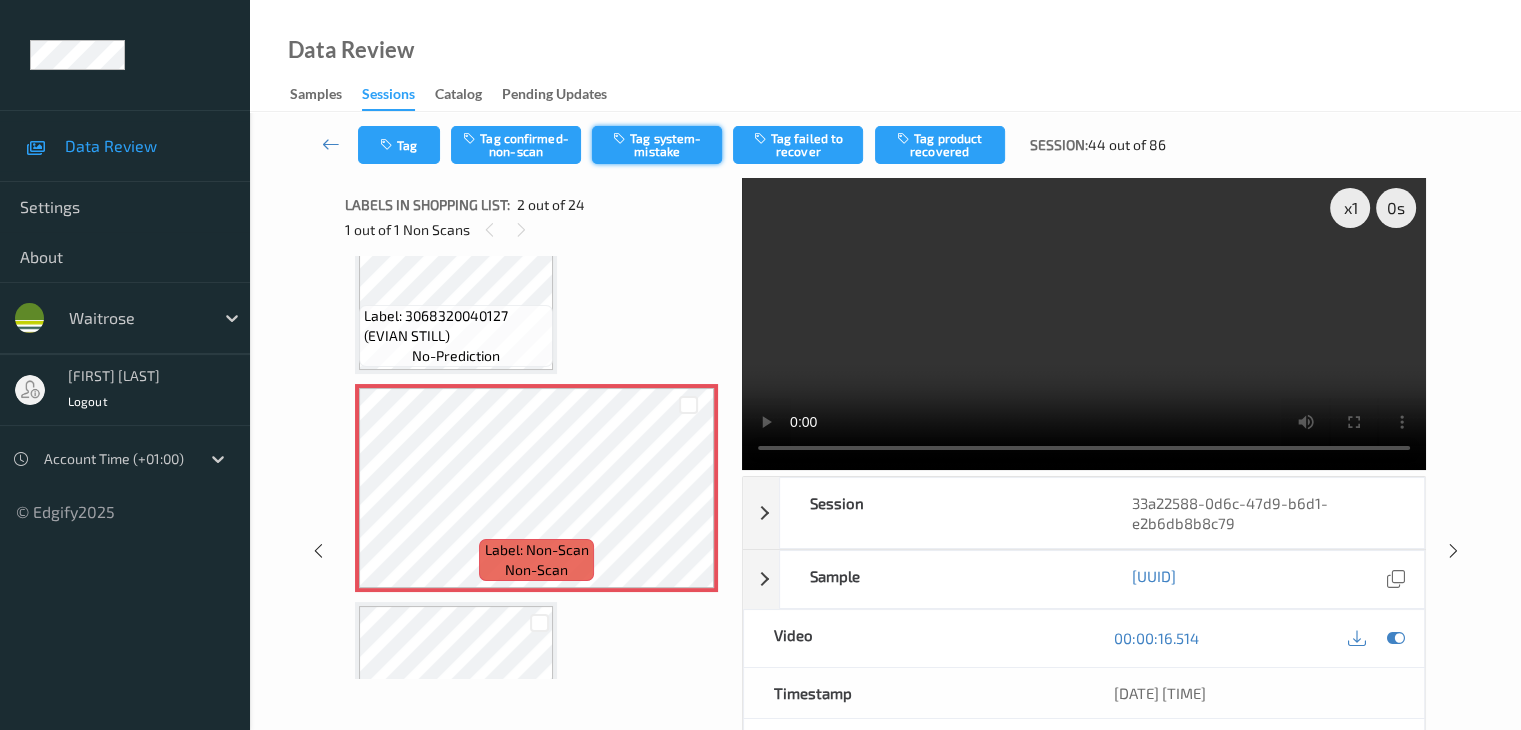 click on "Tag   system-mistake" at bounding box center (657, 145) 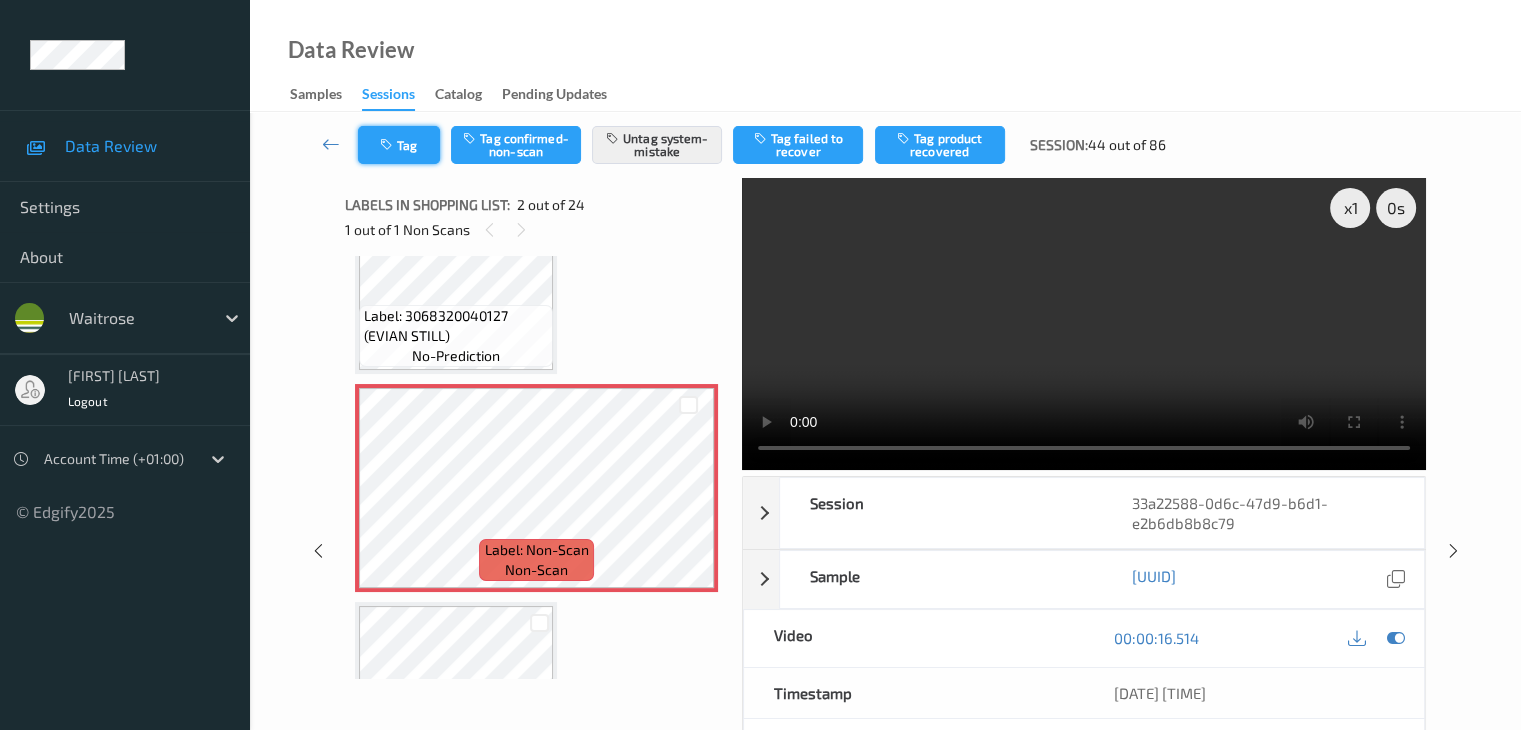 click on "Tag" at bounding box center (399, 145) 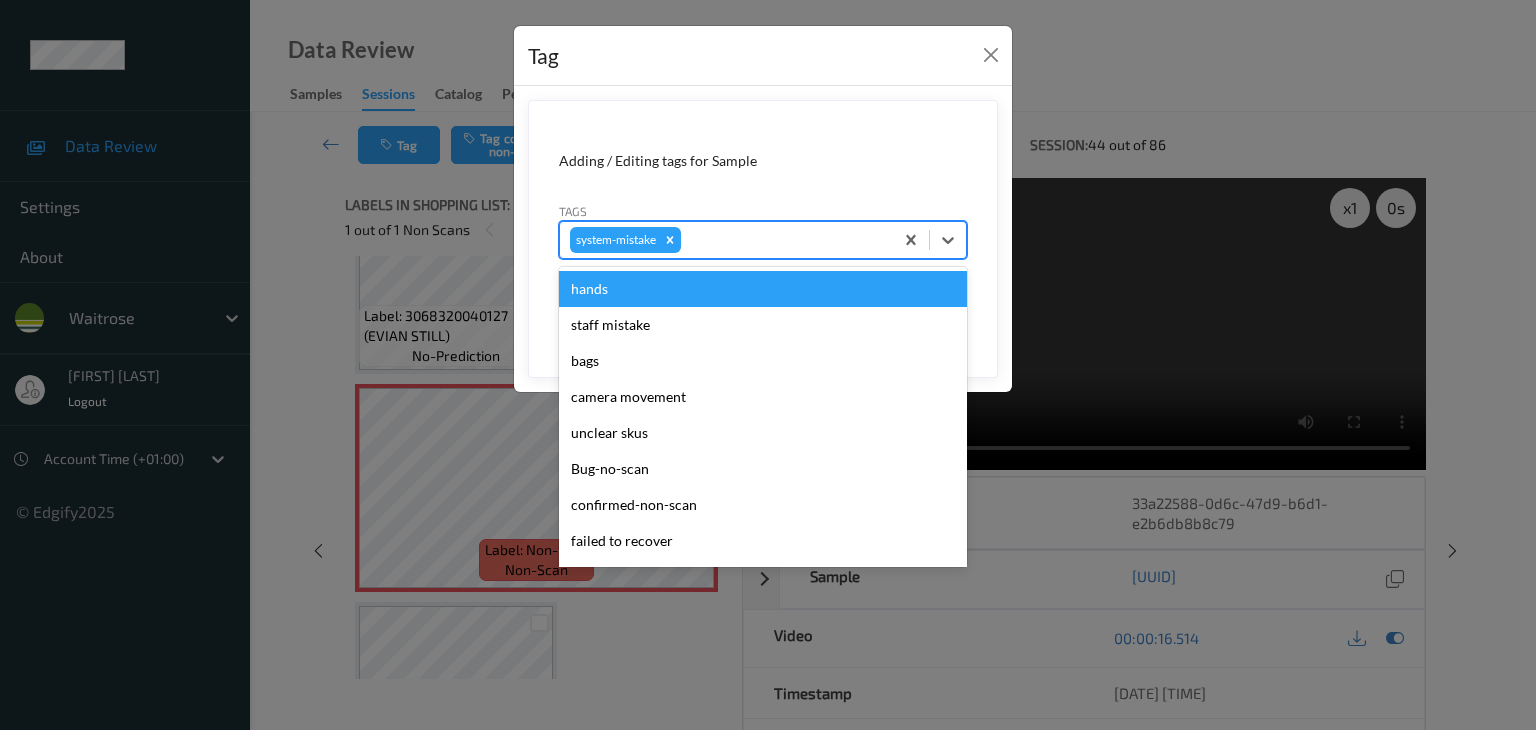 click at bounding box center [784, 240] 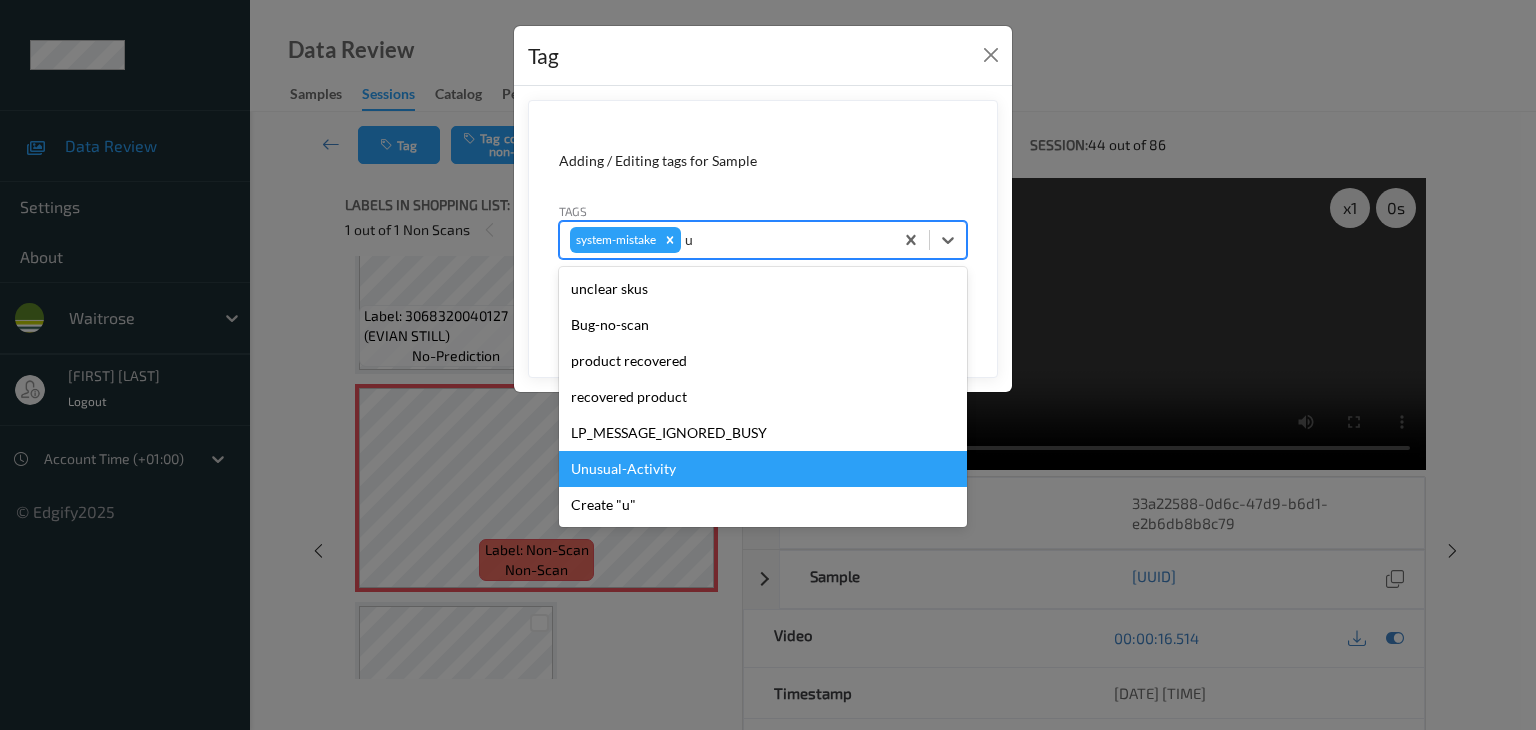 click on "Unusual-Activity" at bounding box center [763, 469] 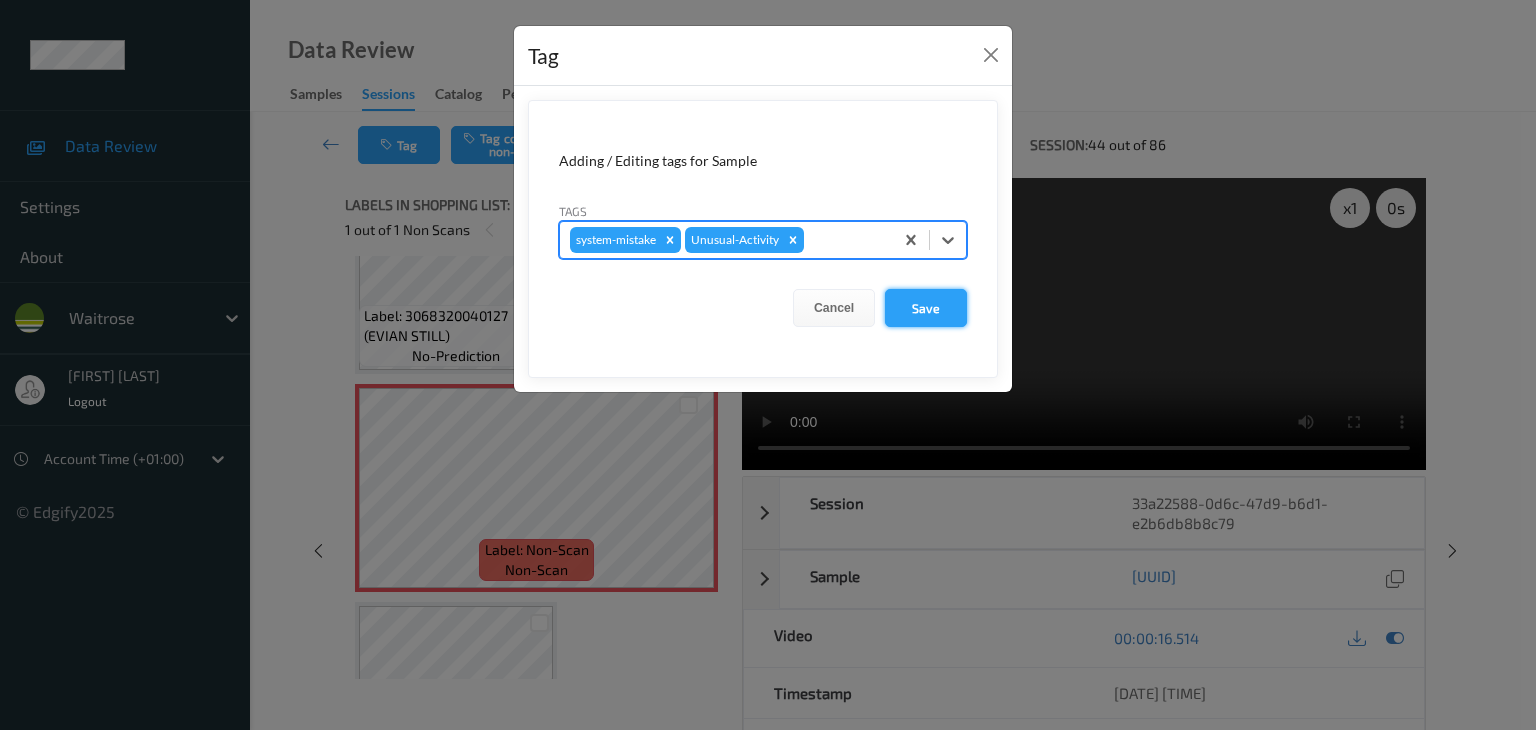 click on "Save" at bounding box center [926, 308] 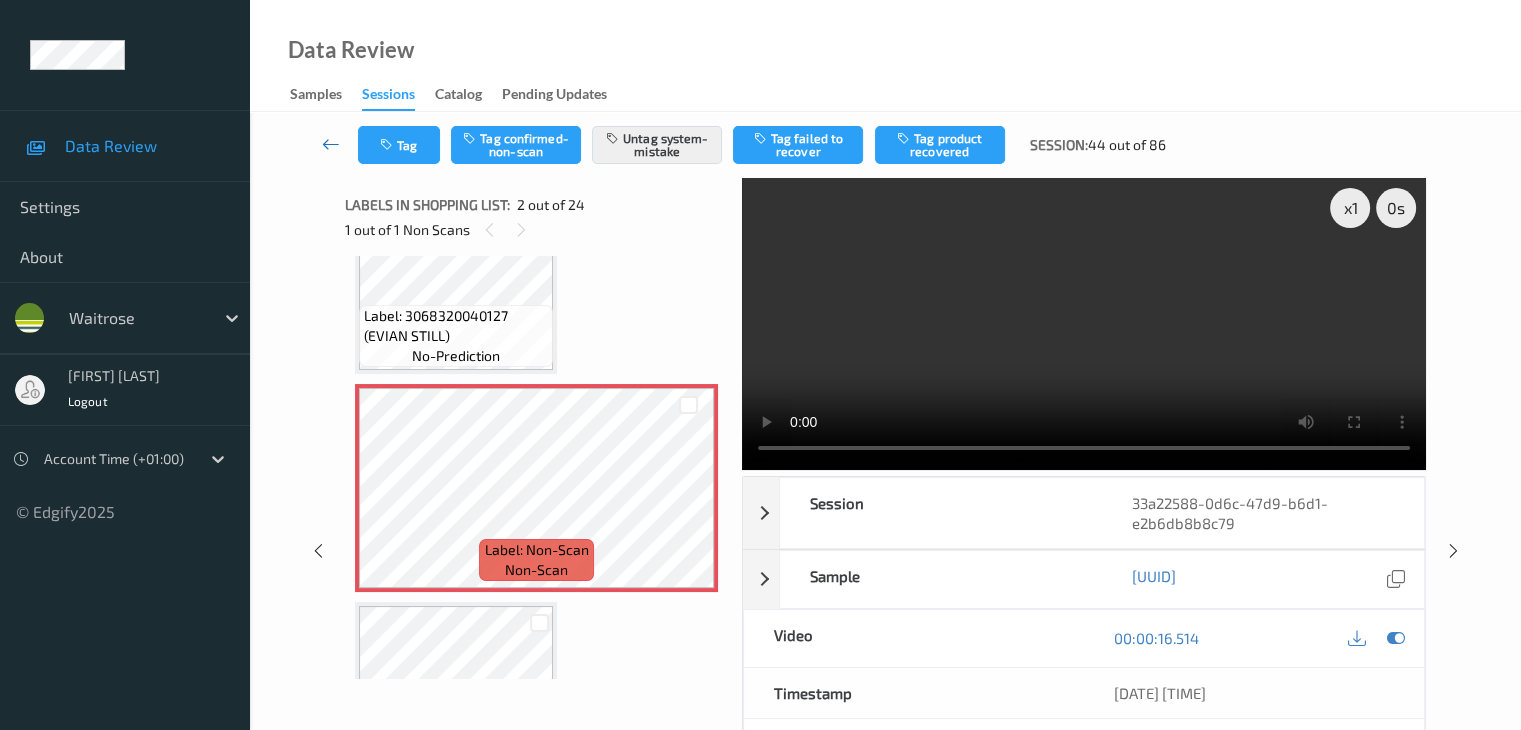 click at bounding box center [331, 145] 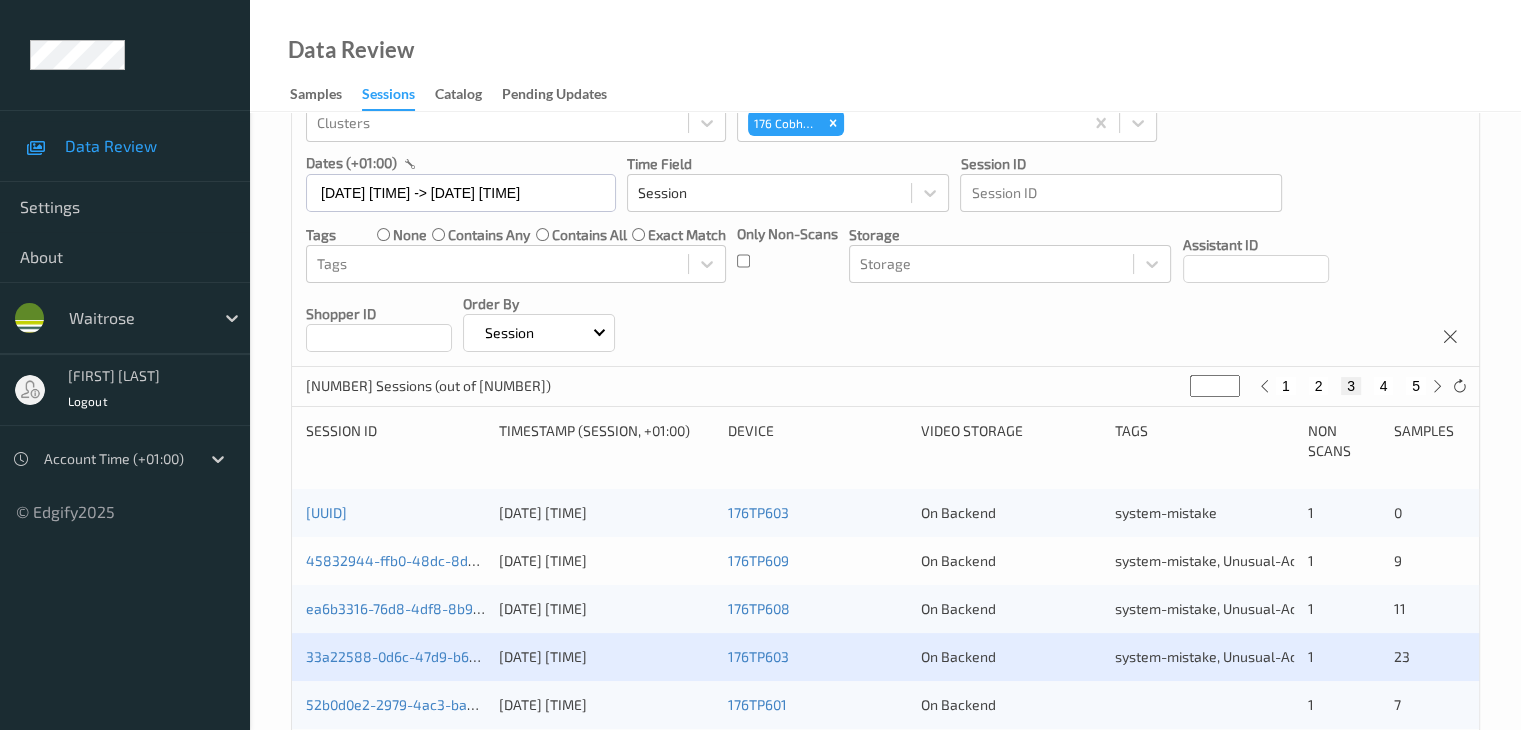 scroll, scrollTop: 300, scrollLeft: 0, axis: vertical 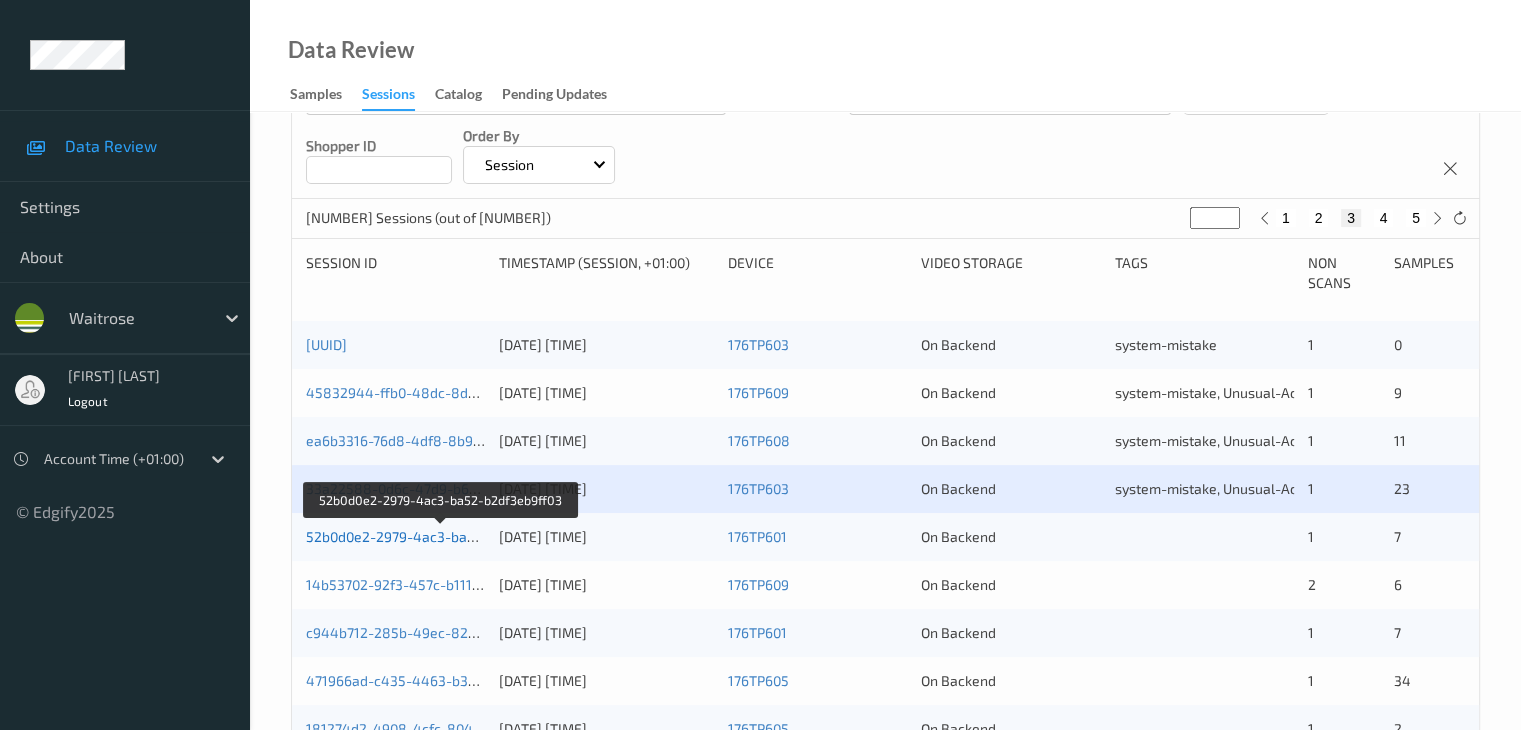 click on "52b0d0e2-2979-4ac3-ba52-b2df3eb9ff03" at bounding box center [441, 536] 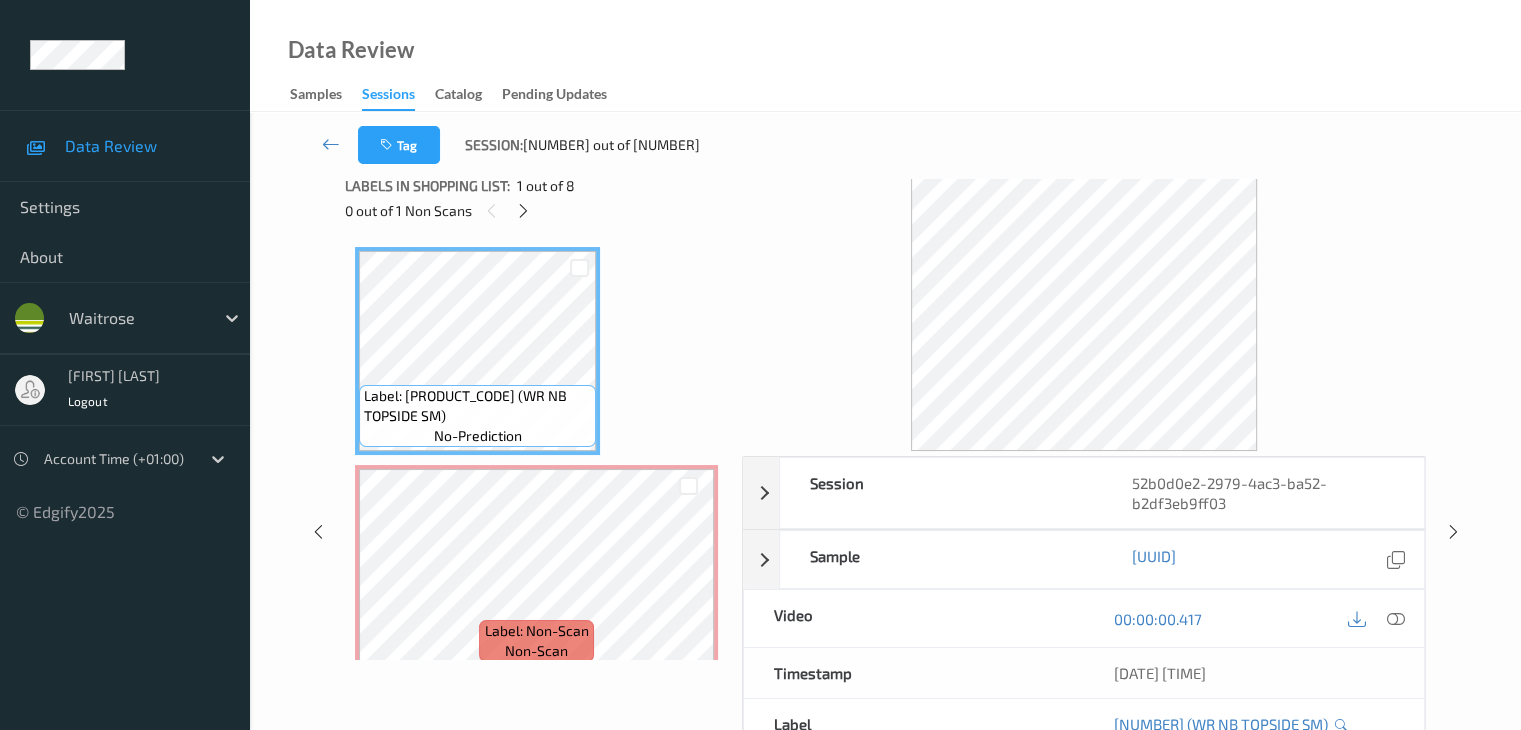 scroll, scrollTop: 0, scrollLeft: 0, axis: both 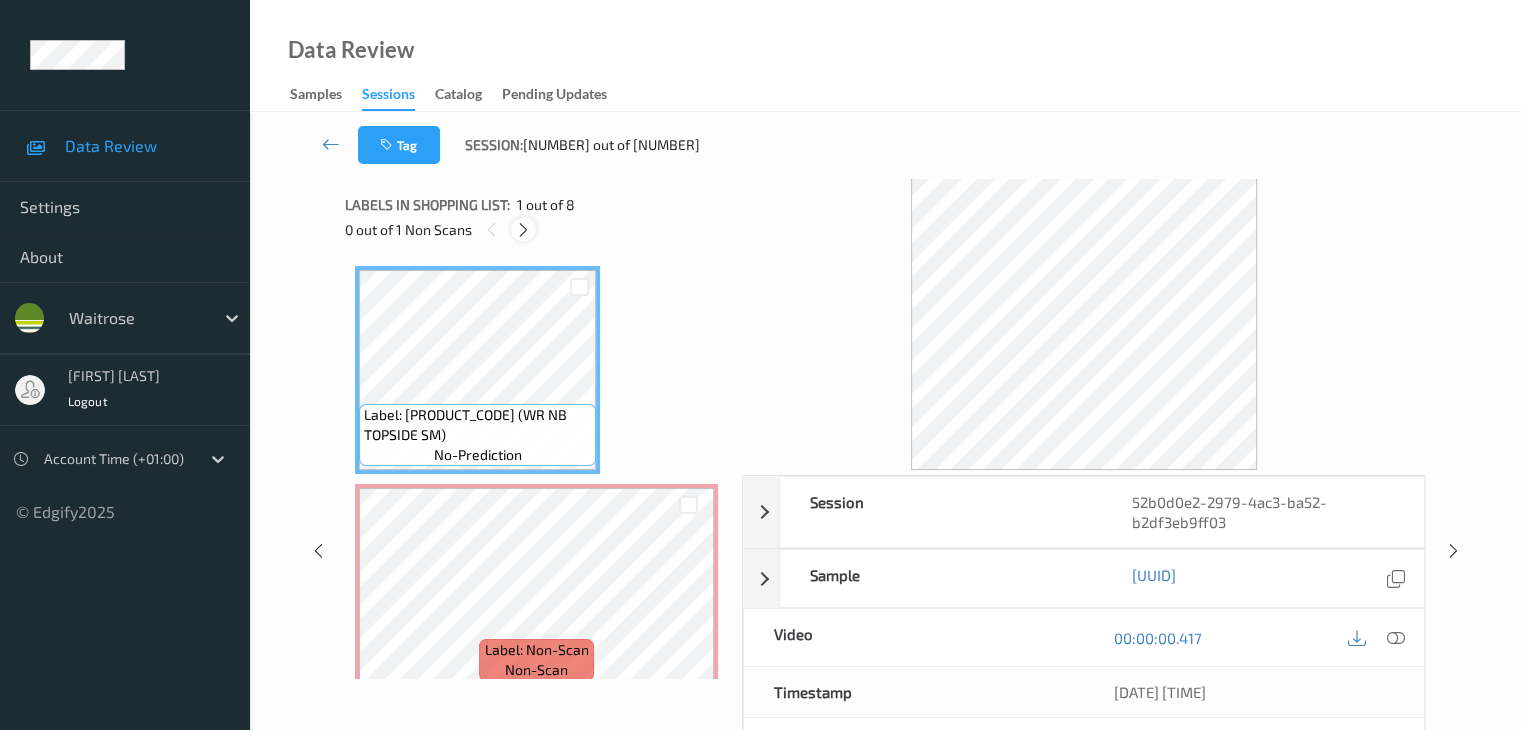 click at bounding box center [523, 230] 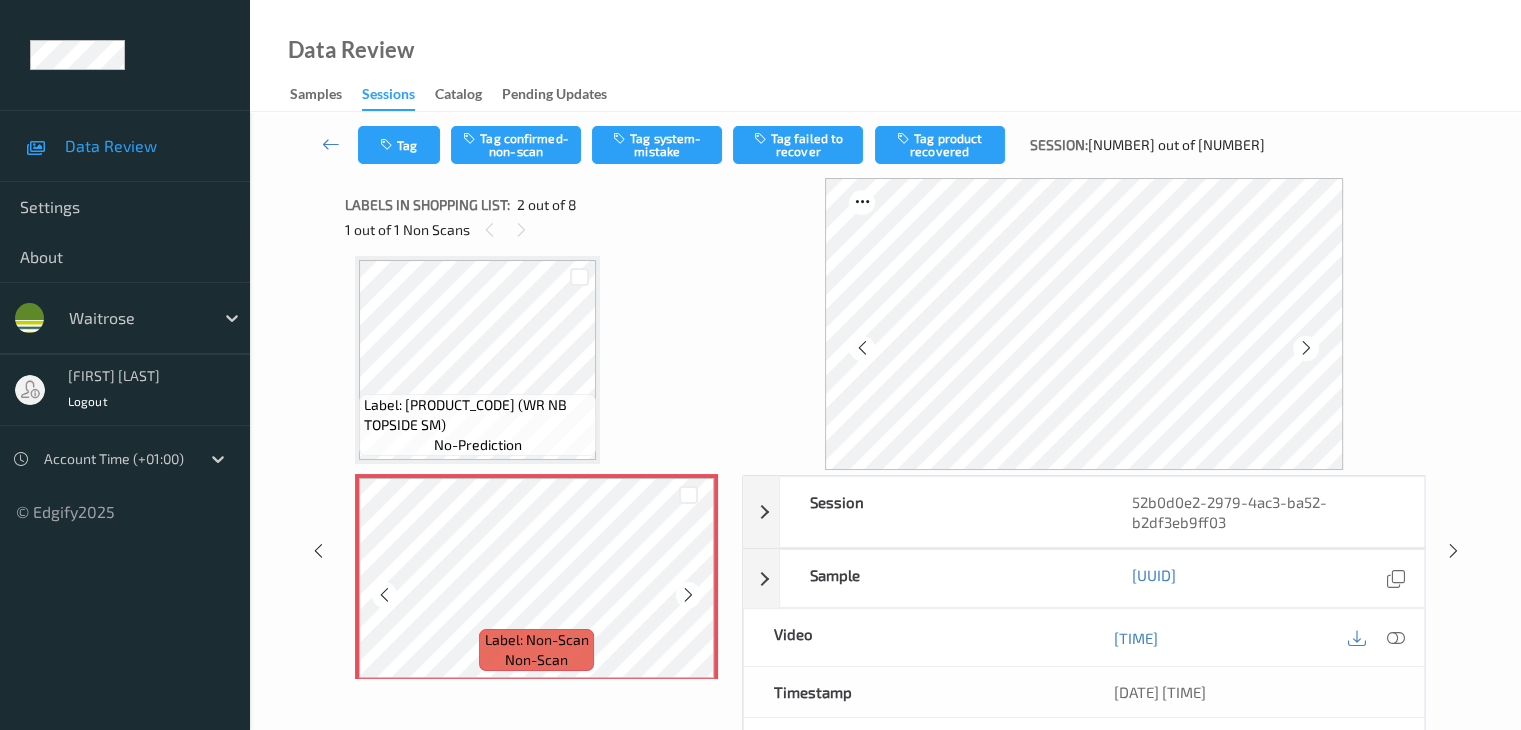 scroll, scrollTop: 110, scrollLeft: 0, axis: vertical 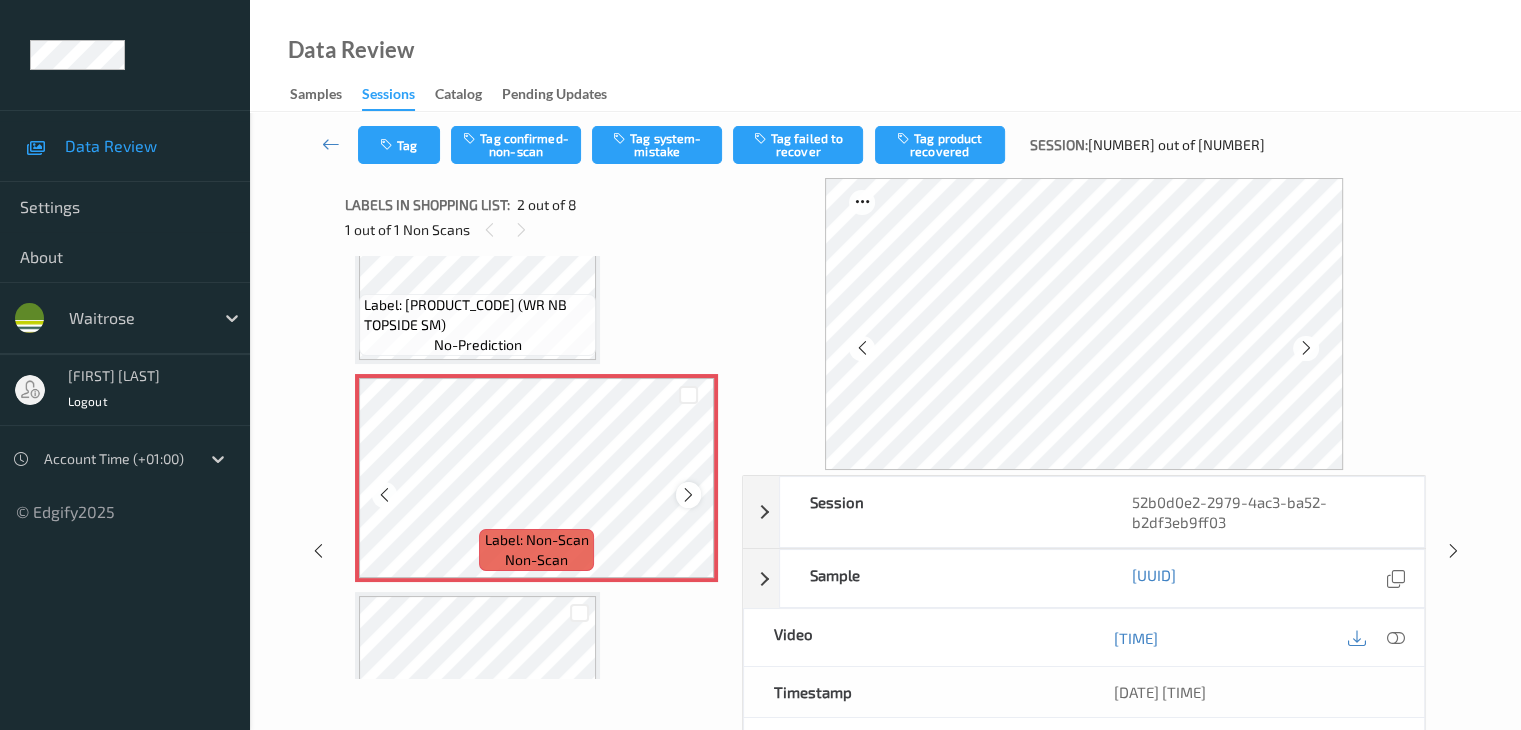 click at bounding box center (688, 495) 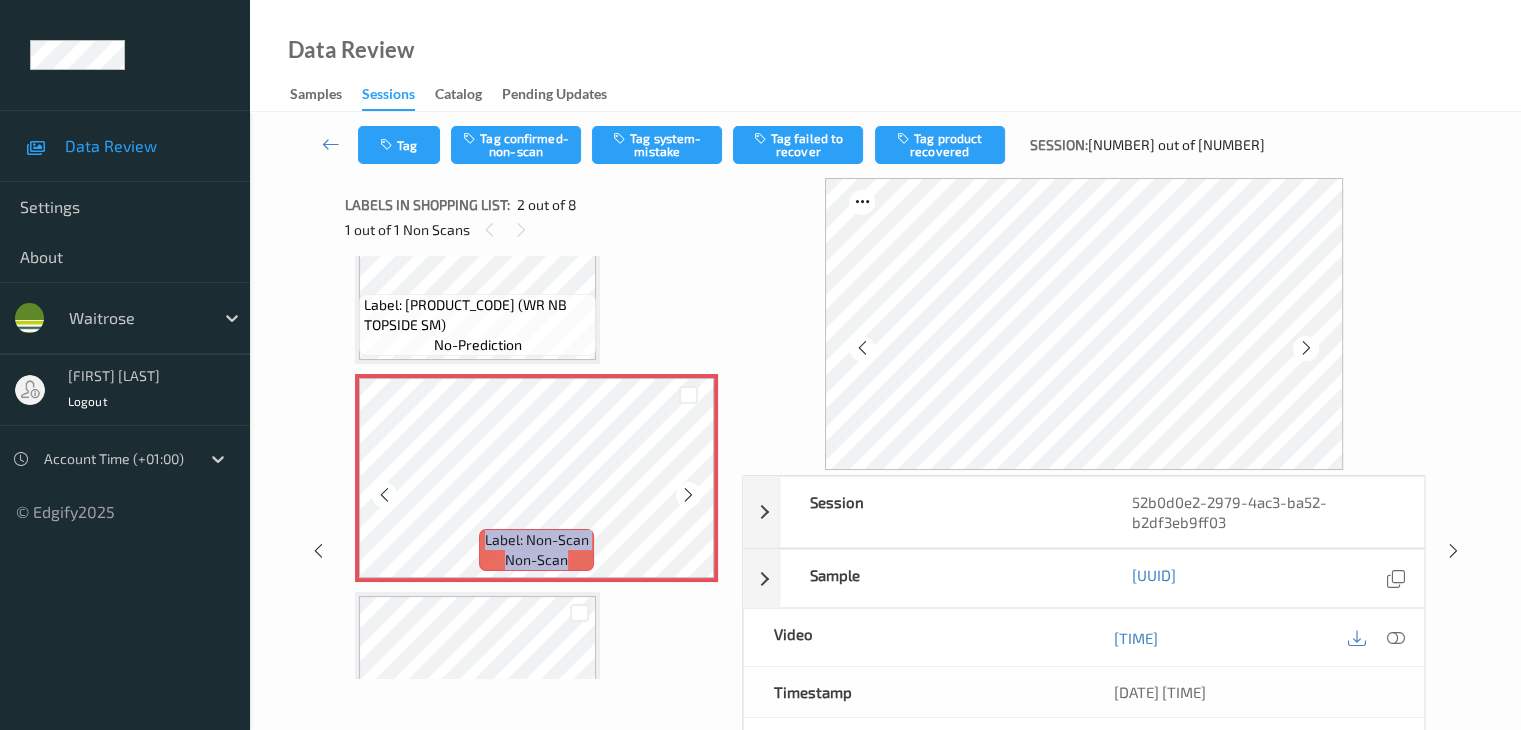 click at bounding box center (688, 495) 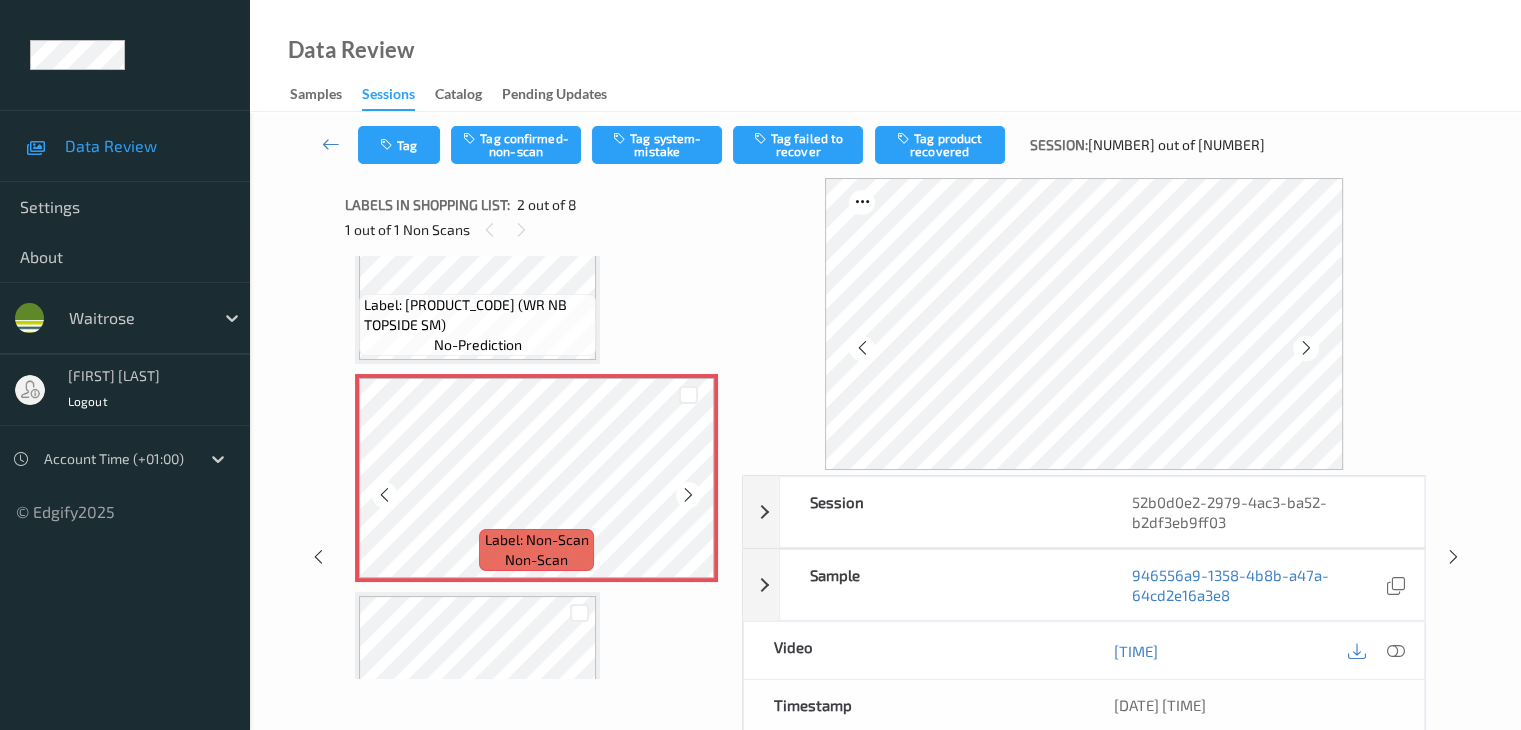 click at bounding box center (688, 495) 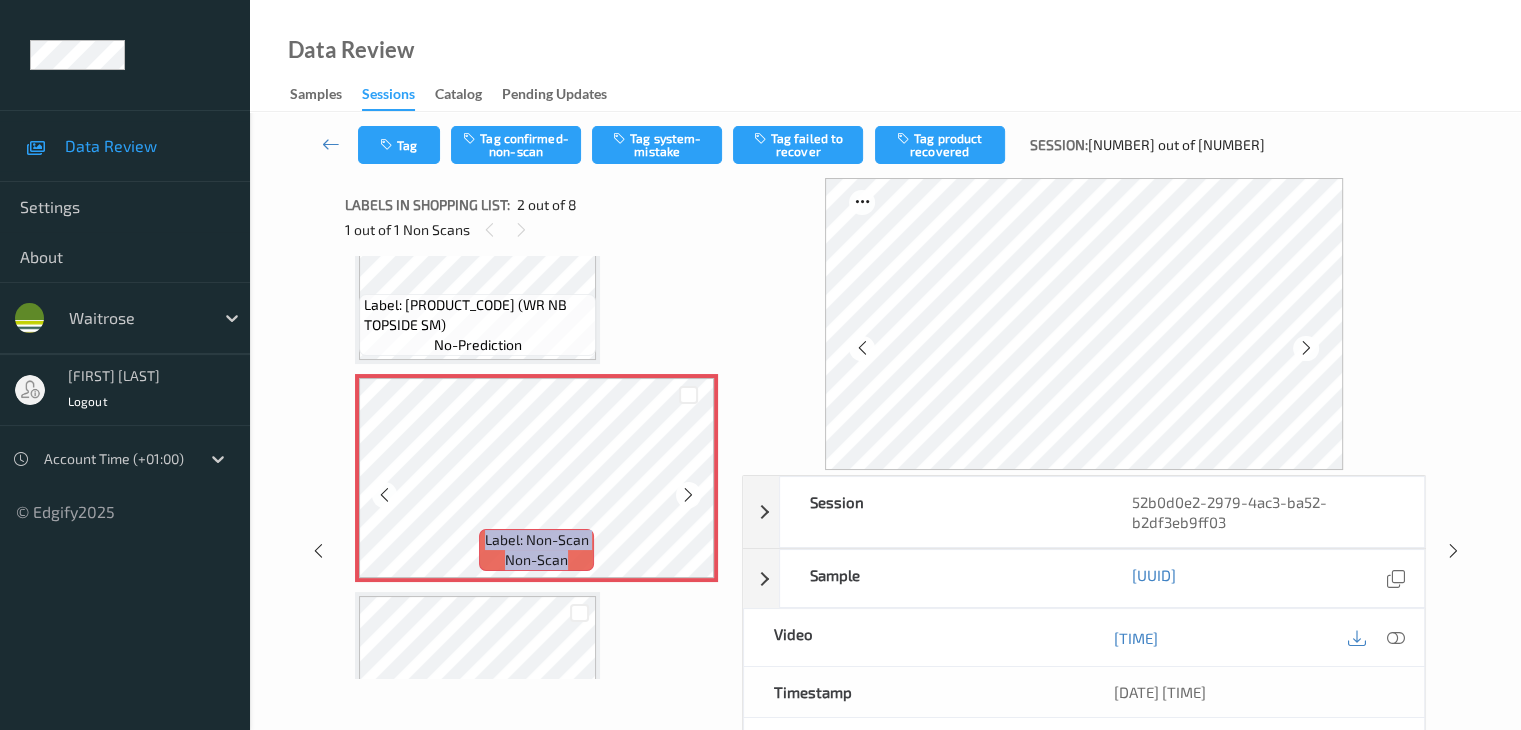 click at bounding box center [688, 495] 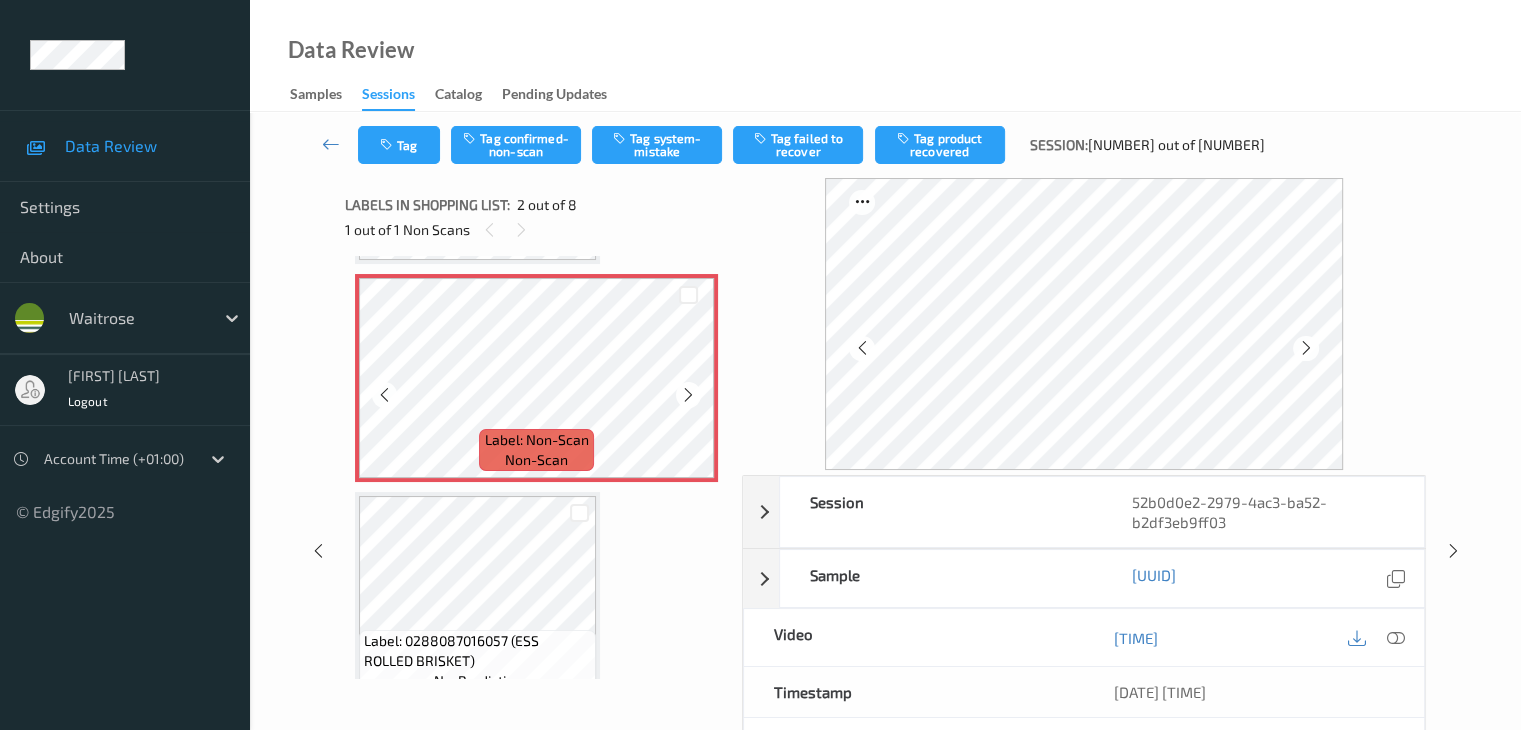 scroll, scrollTop: 10, scrollLeft: 0, axis: vertical 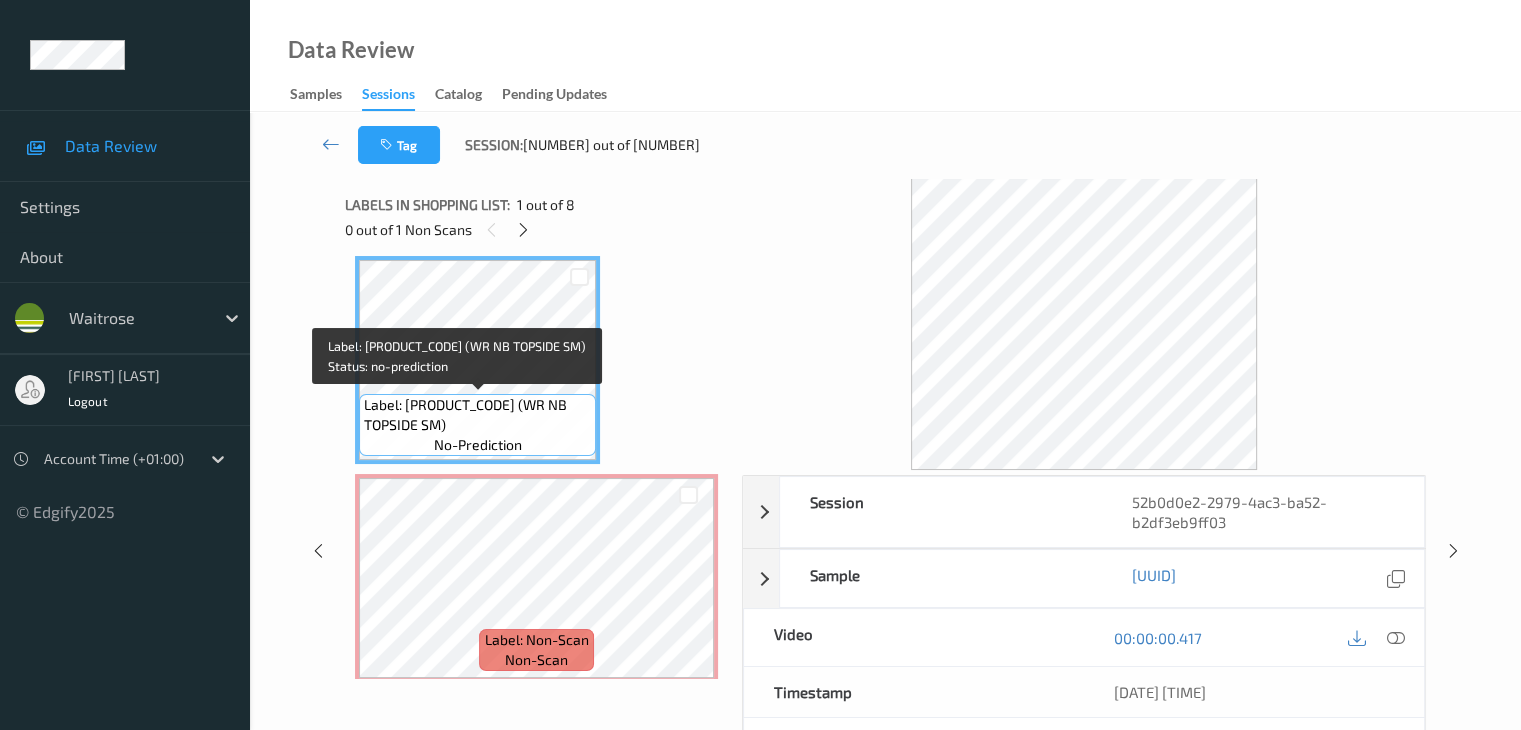 drag, startPoint x: 571, startPoint y: 407, endPoint x: 463, endPoint y: 428, distance: 110.02273 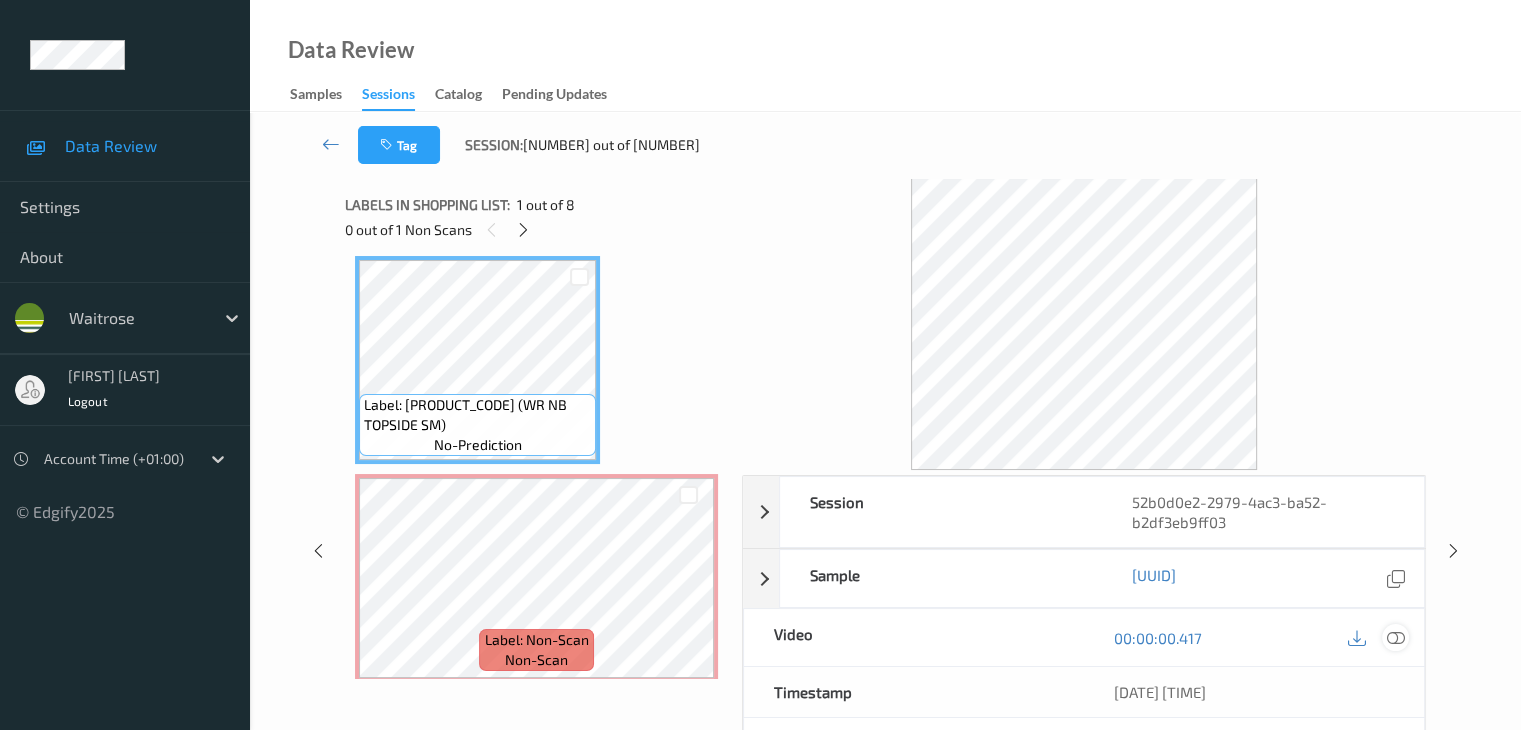 click at bounding box center (1395, 638) 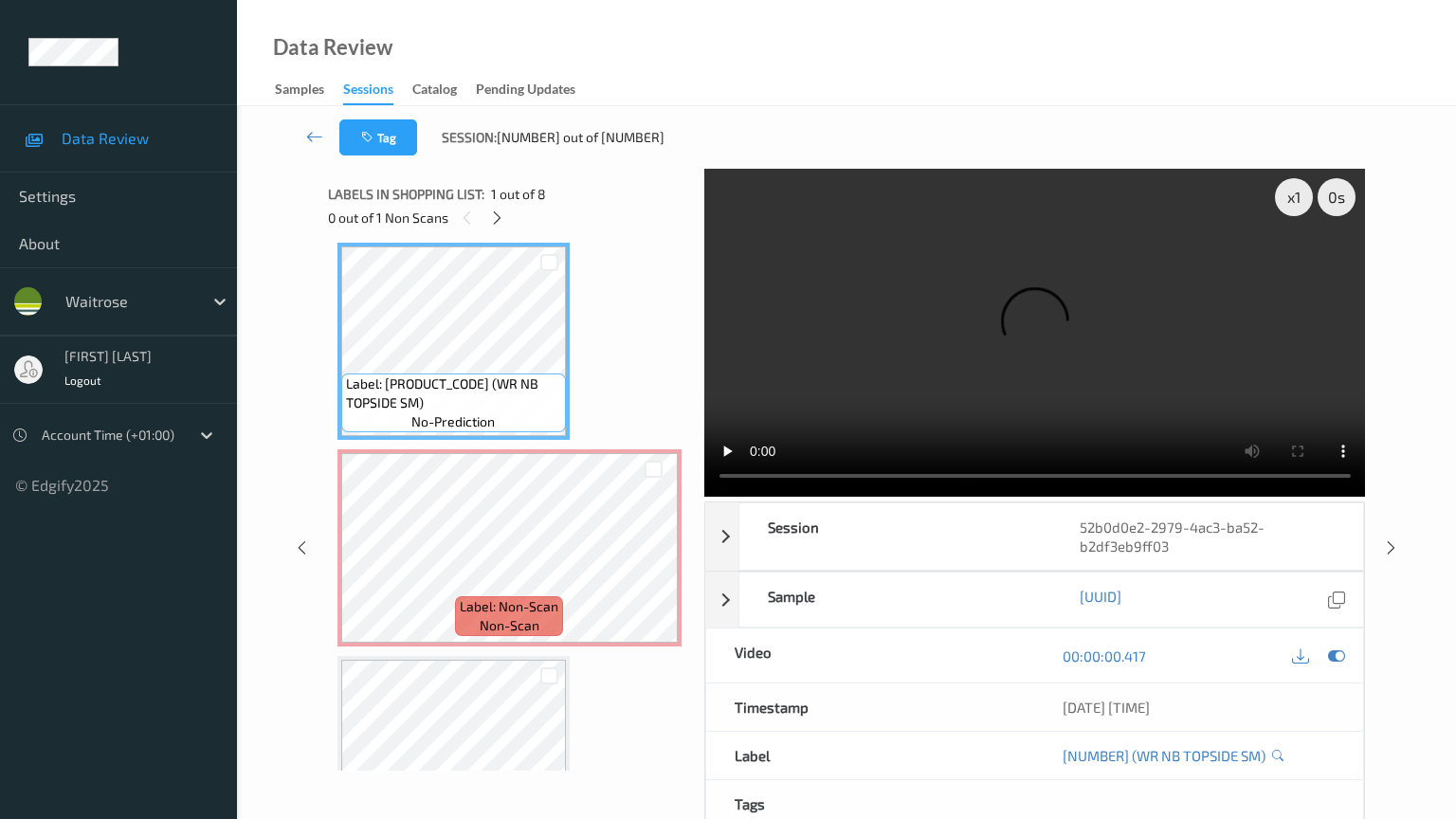 type 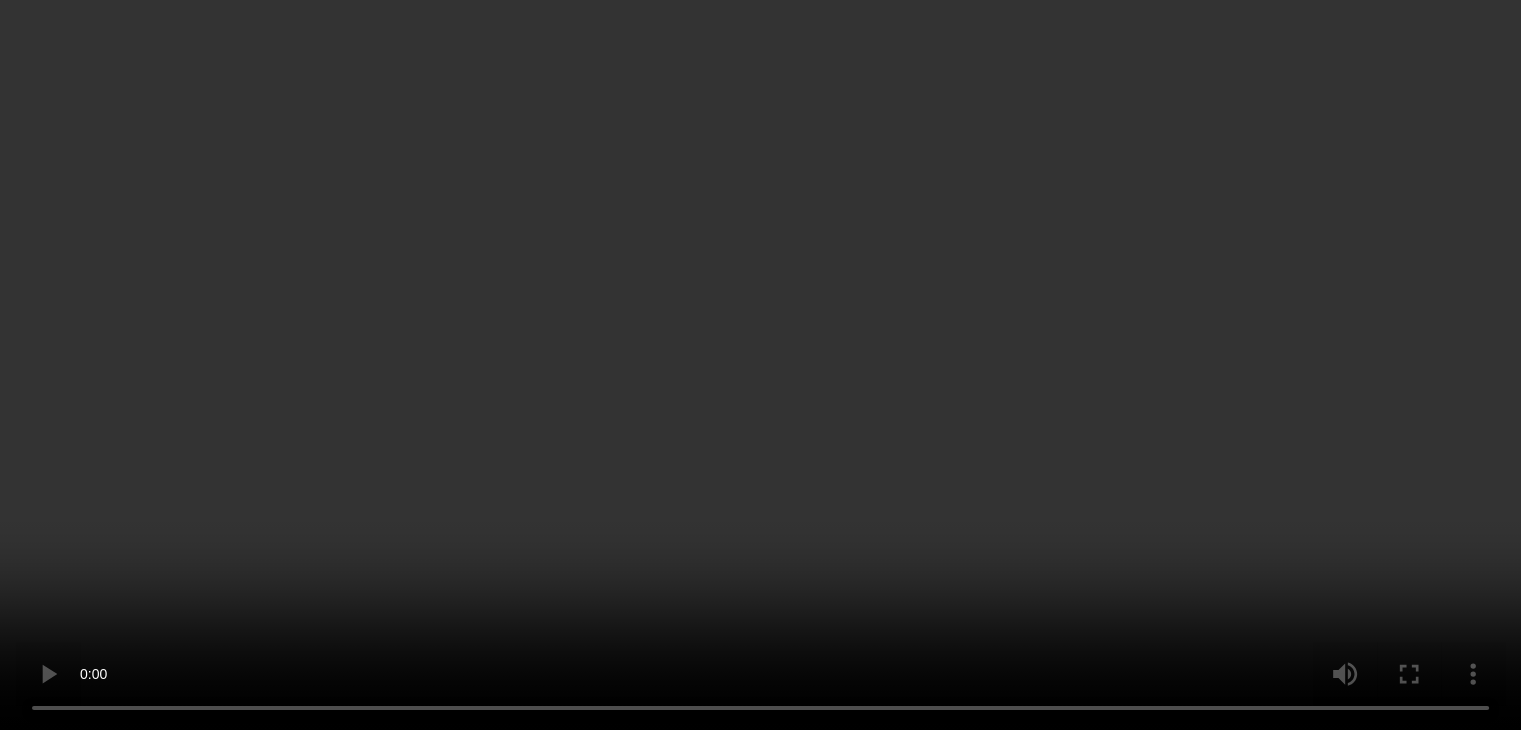 scroll, scrollTop: 110, scrollLeft: 0, axis: vertical 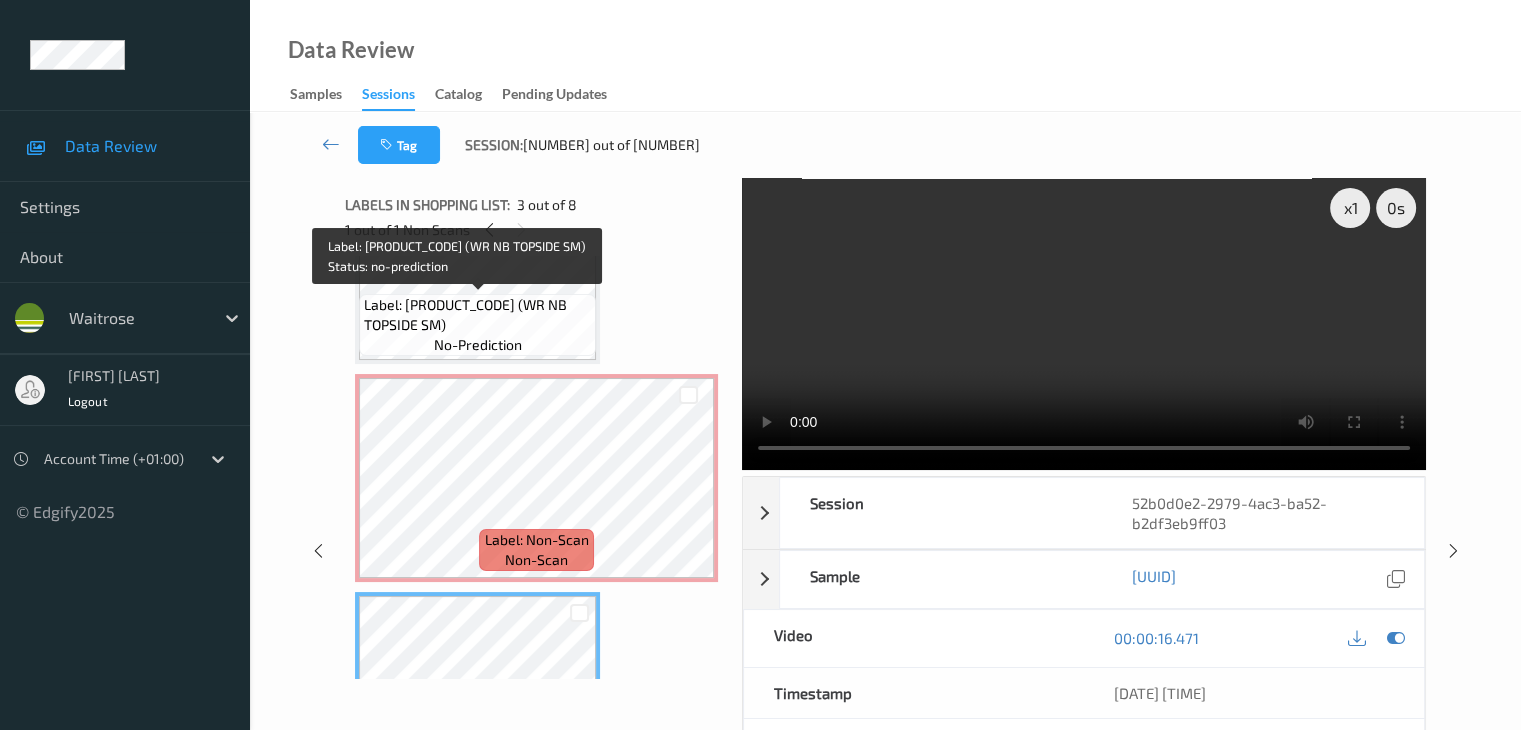click on "Label: 10028810001522700998 (WR NB TOPSIDE SM) no-prediction" at bounding box center (477, 325) 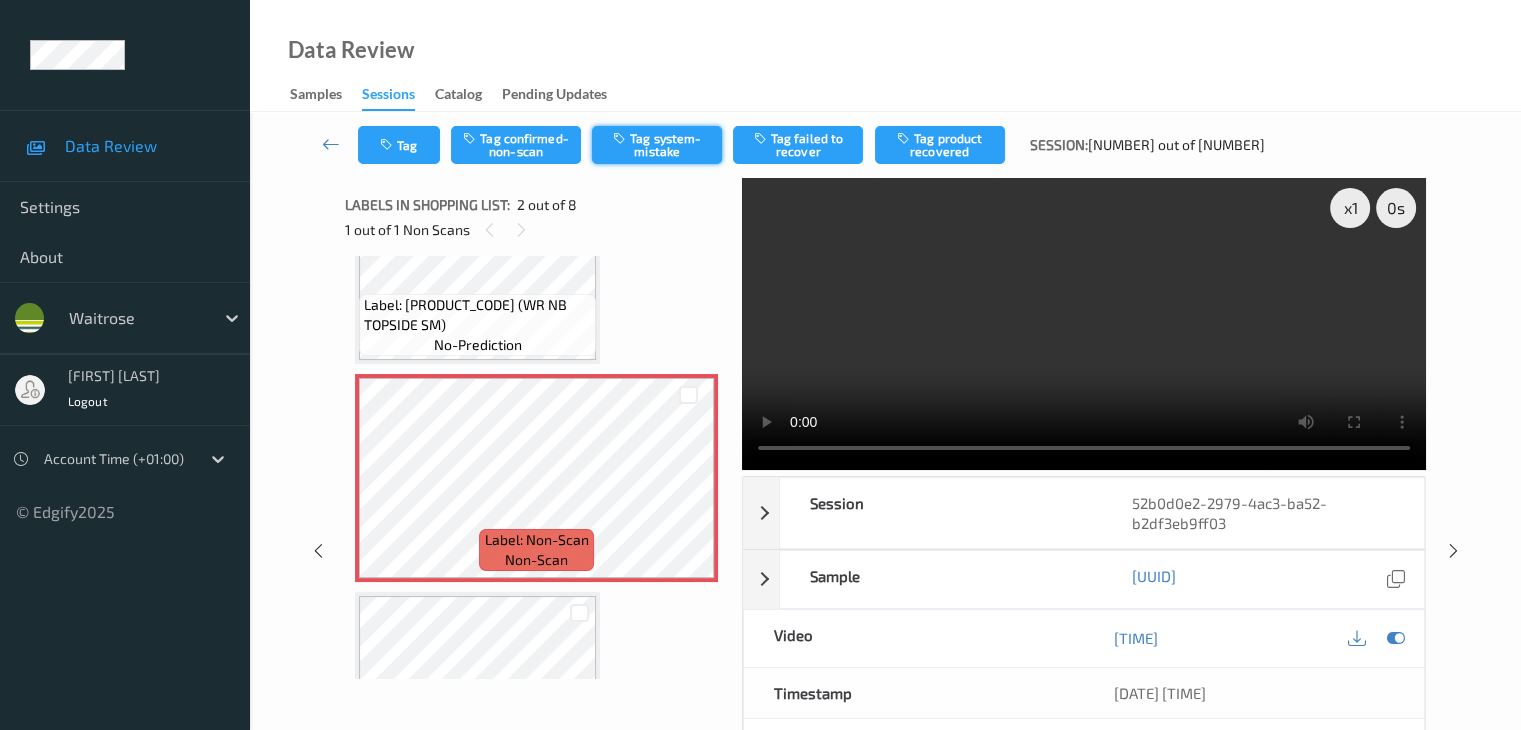 click on "Tag   system-mistake" at bounding box center [657, 145] 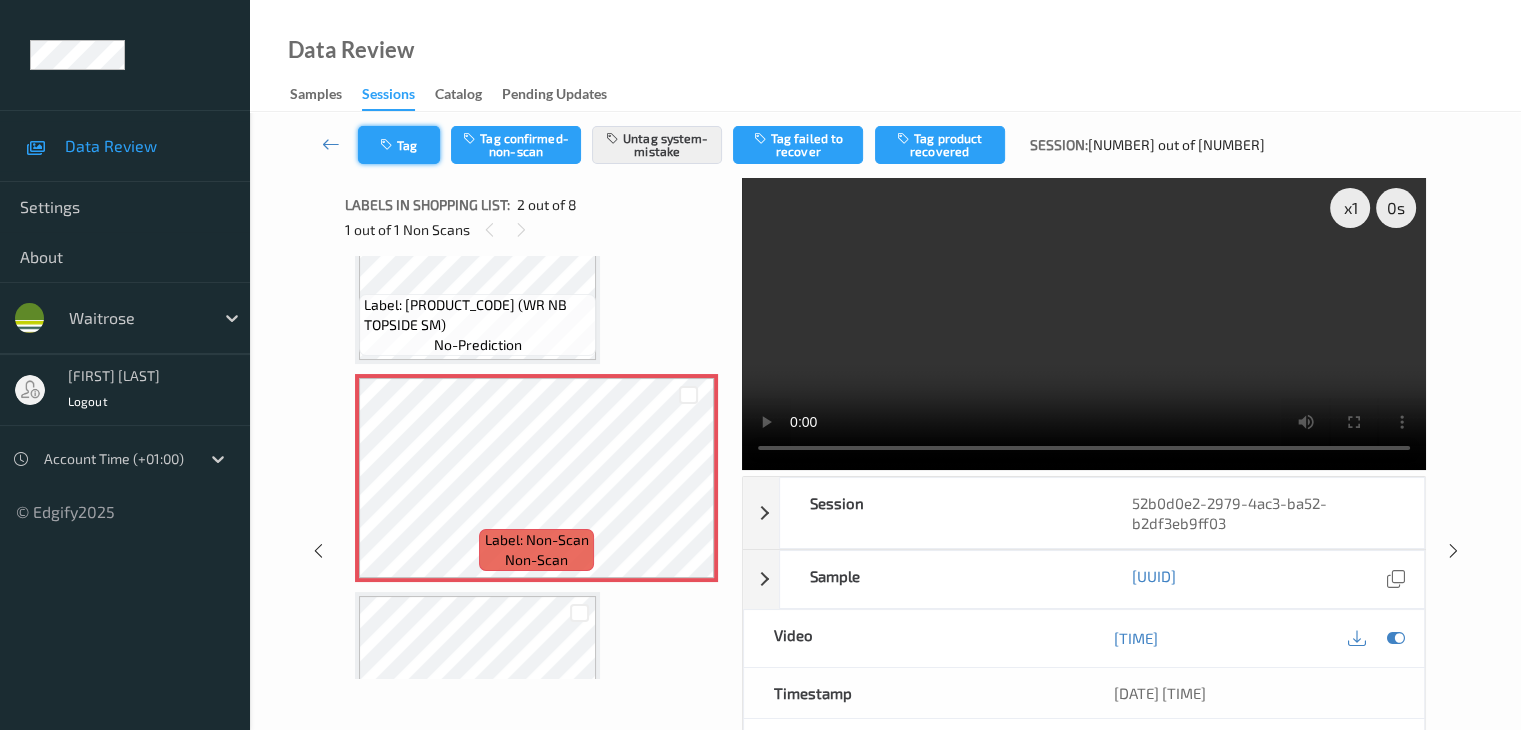 click on "Tag" at bounding box center (399, 145) 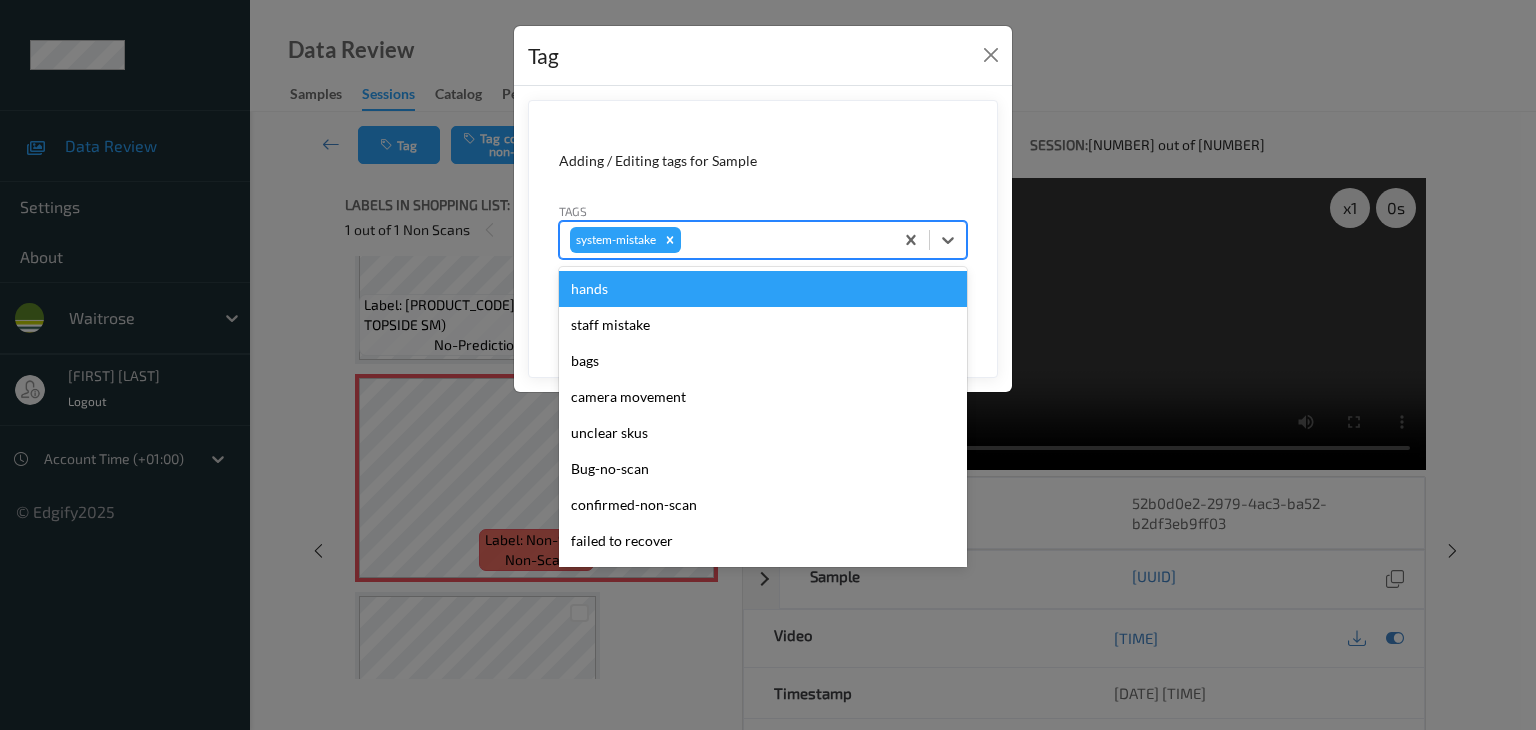 click at bounding box center [784, 240] 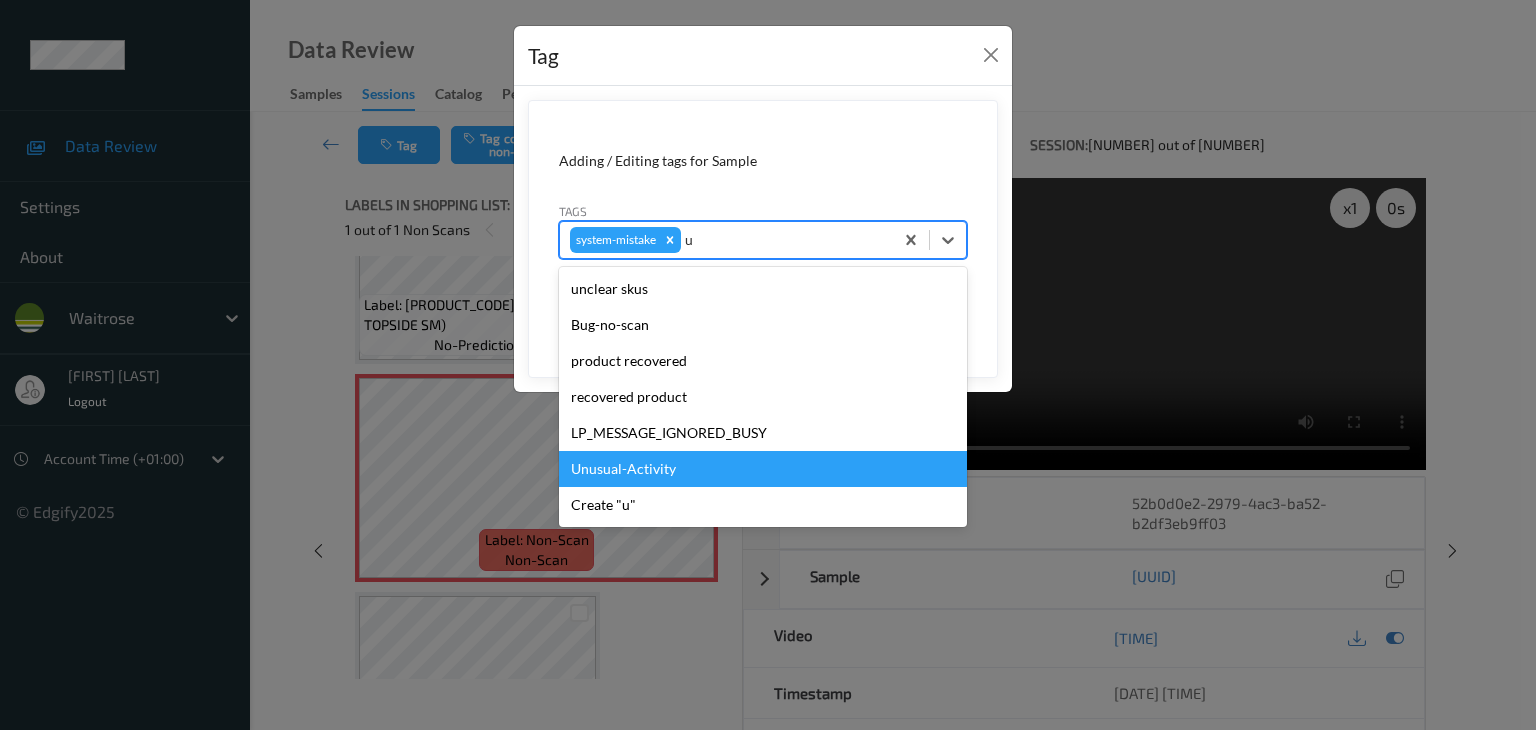 click on "Unusual-Activity" at bounding box center (763, 469) 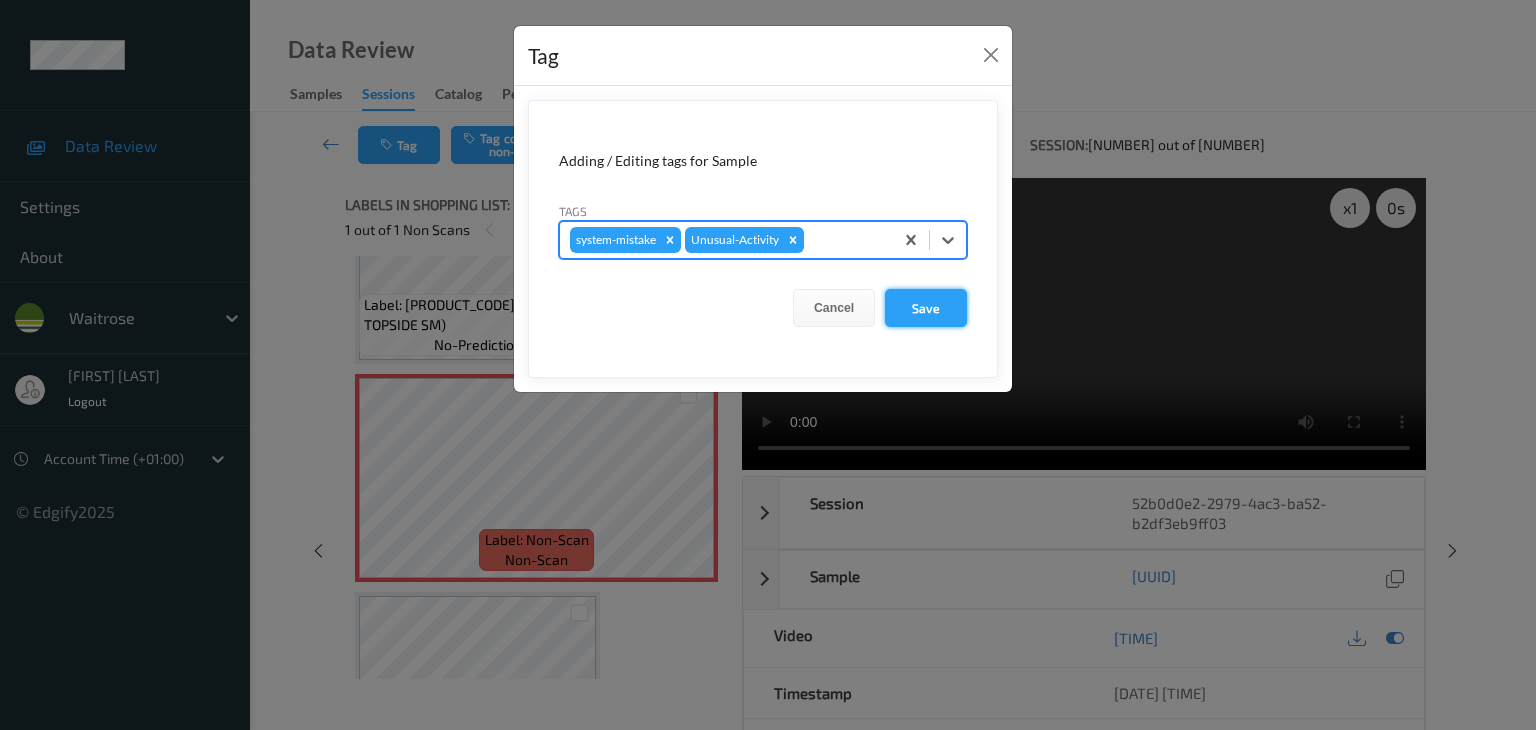 click on "Save" at bounding box center [926, 308] 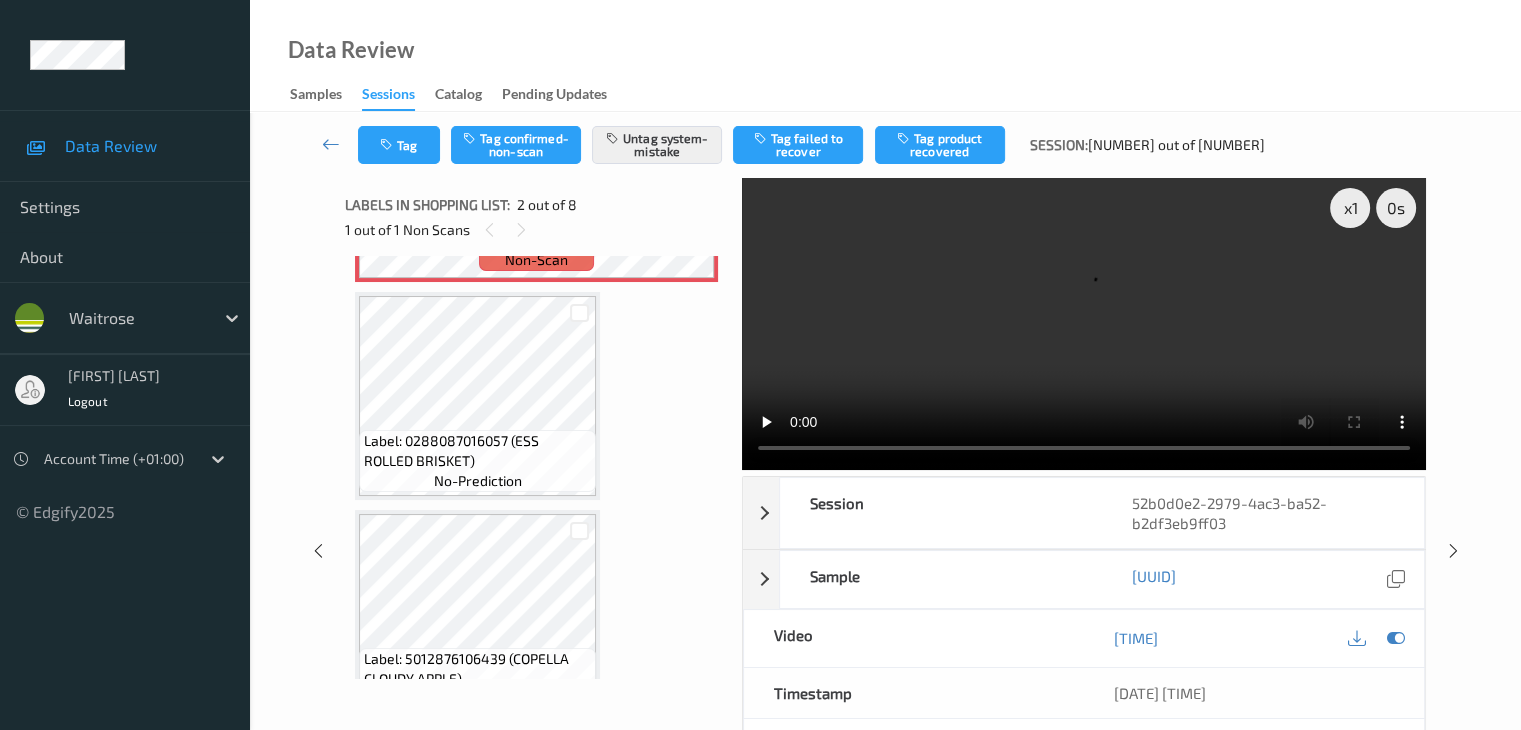 scroll, scrollTop: 710, scrollLeft: 0, axis: vertical 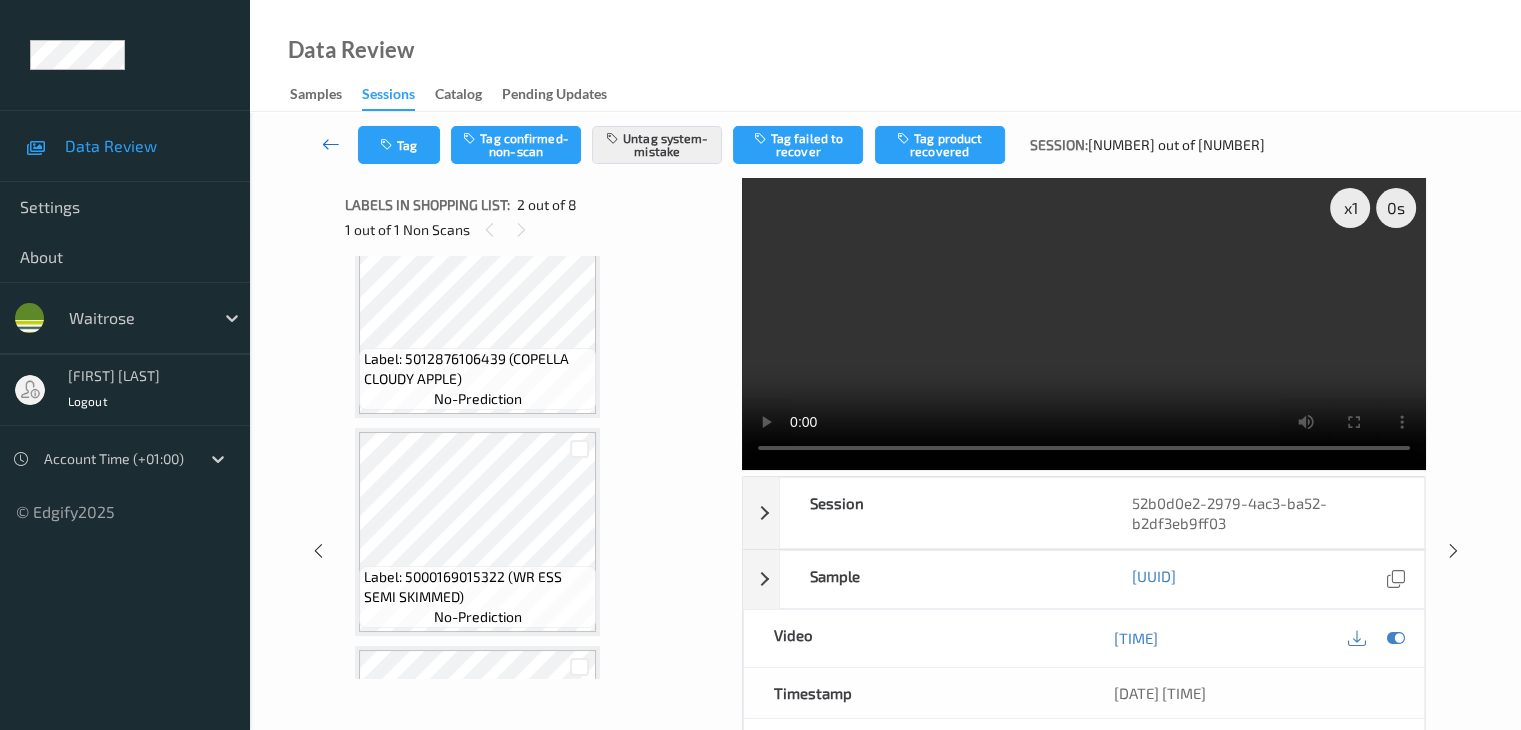 click at bounding box center (331, 144) 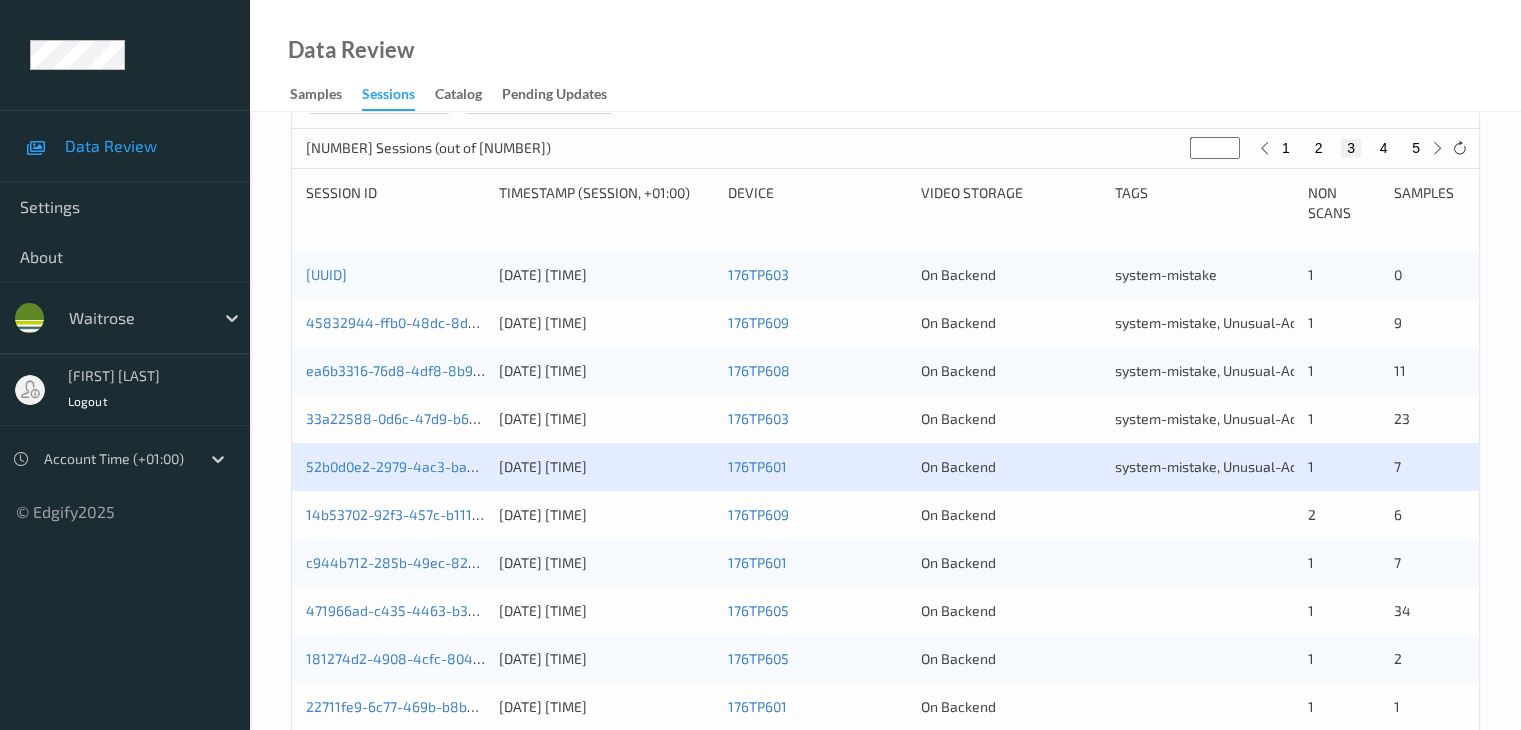 scroll, scrollTop: 400, scrollLeft: 0, axis: vertical 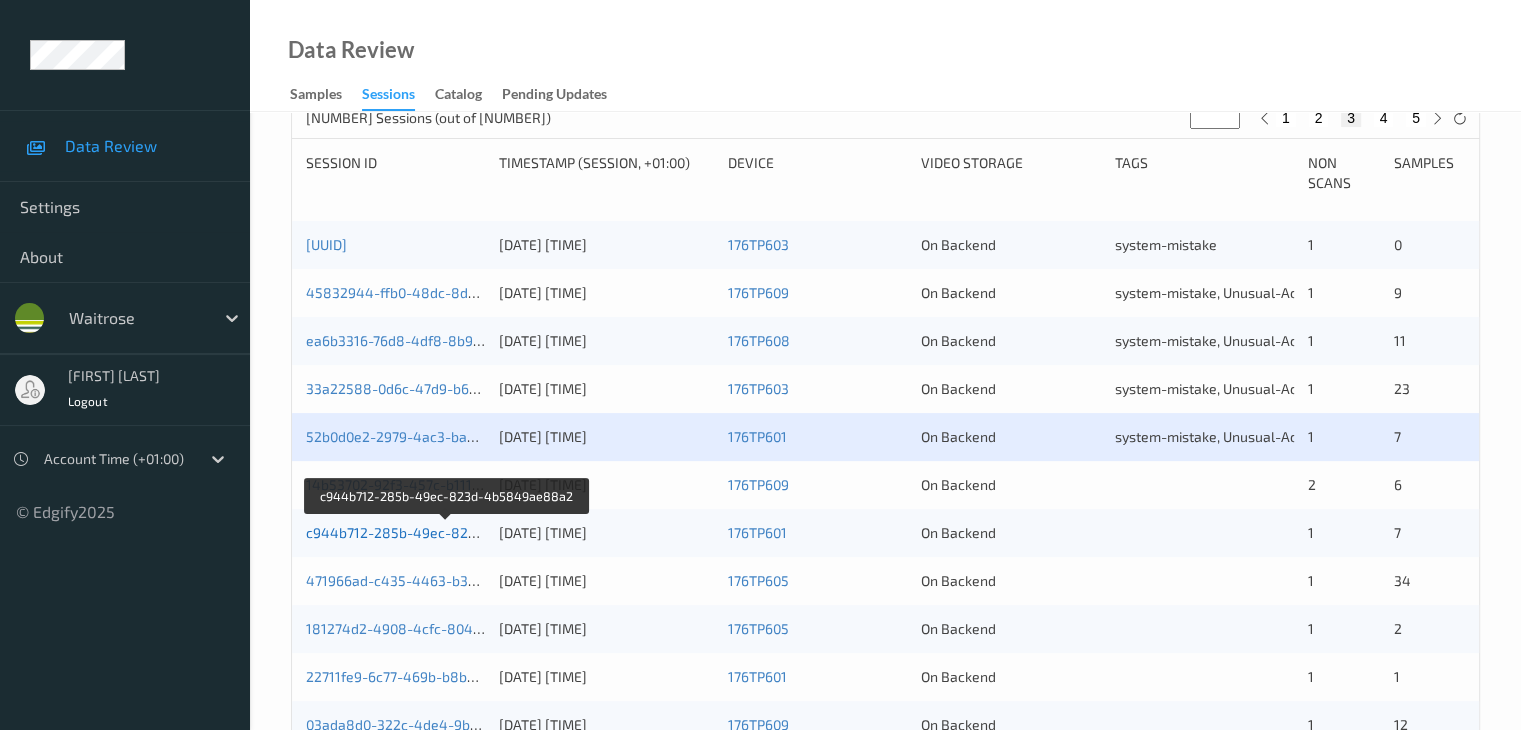click on "c944b712-285b-49ec-823d-4b5849ae88a2" at bounding box center (448, 532) 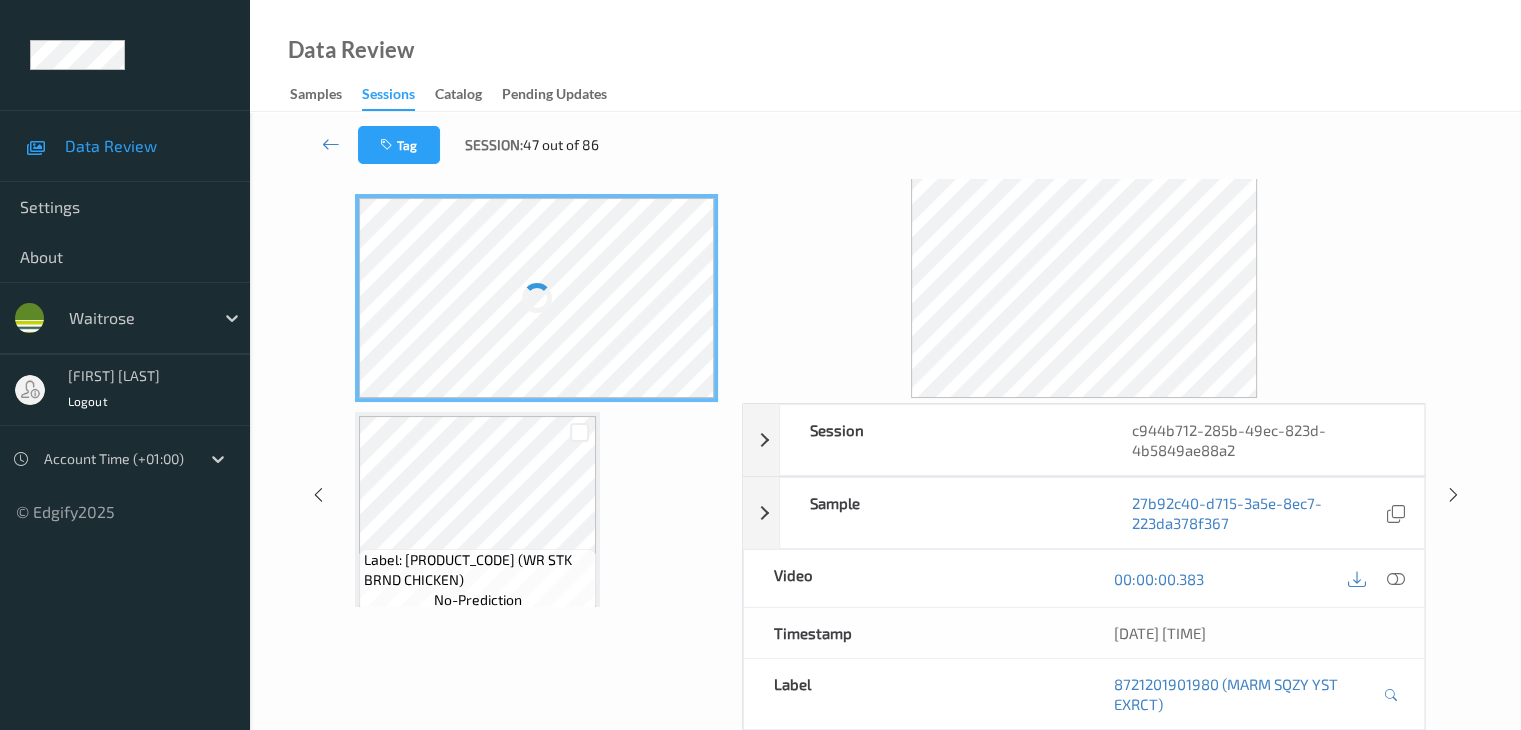 scroll, scrollTop: 0, scrollLeft: 0, axis: both 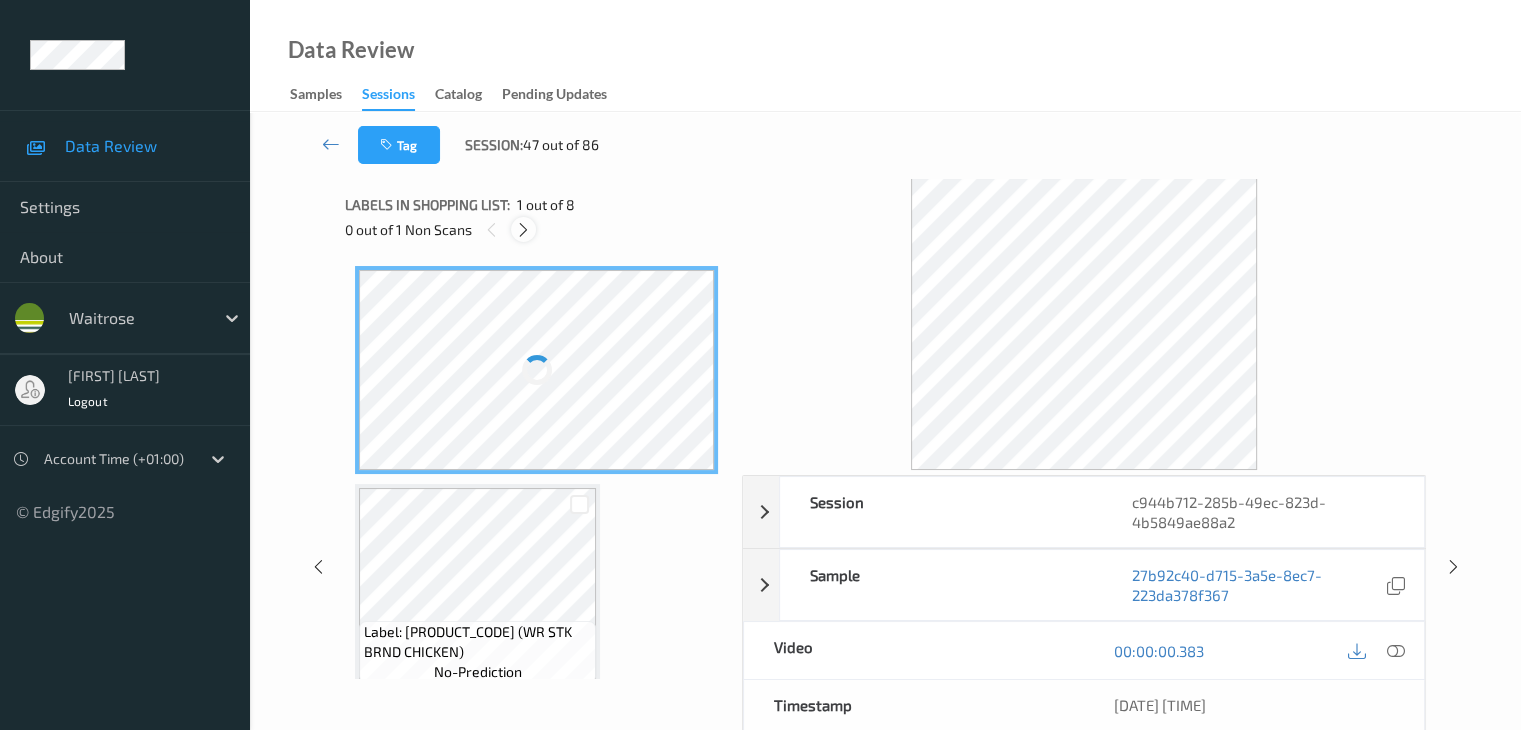 click at bounding box center (523, 229) 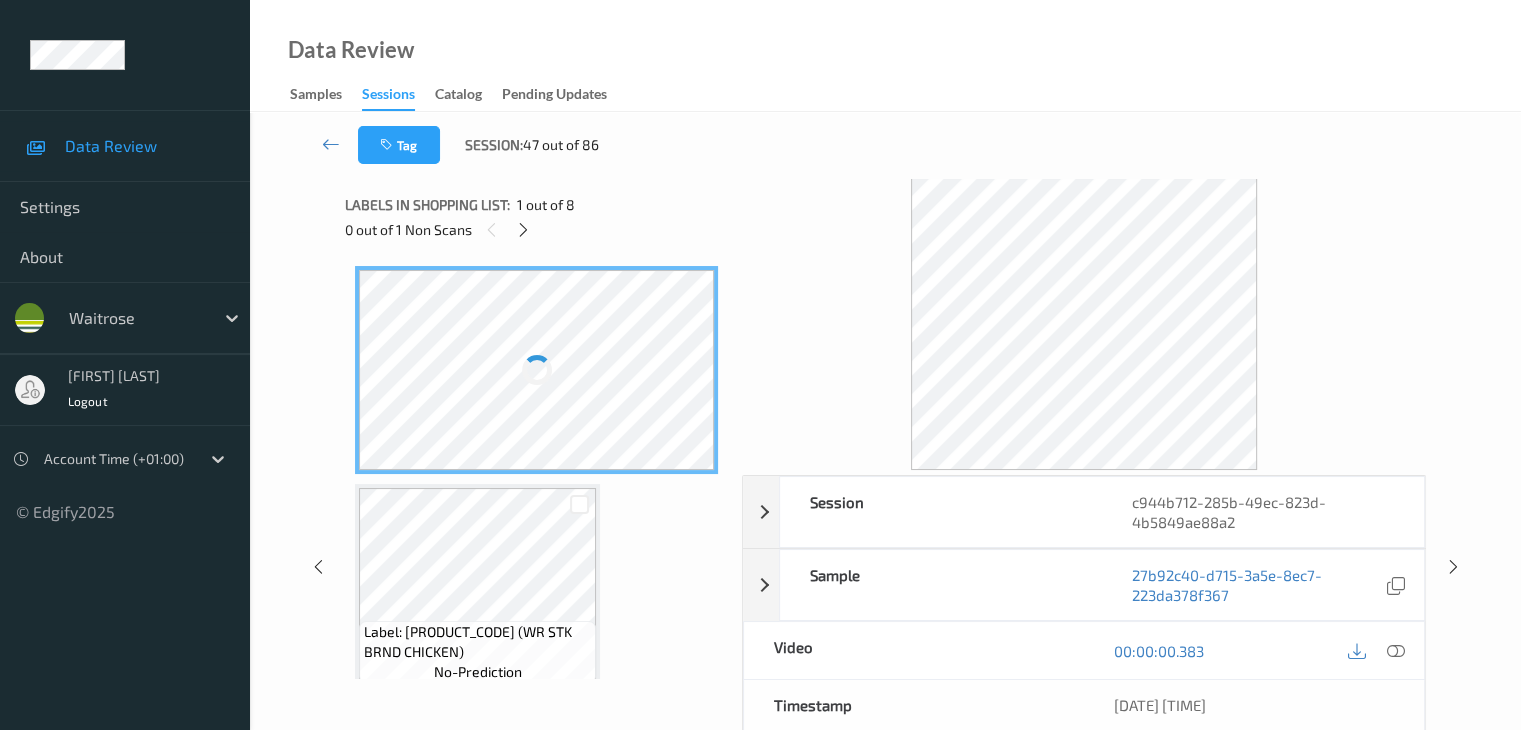 scroll, scrollTop: 446, scrollLeft: 0, axis: vertical 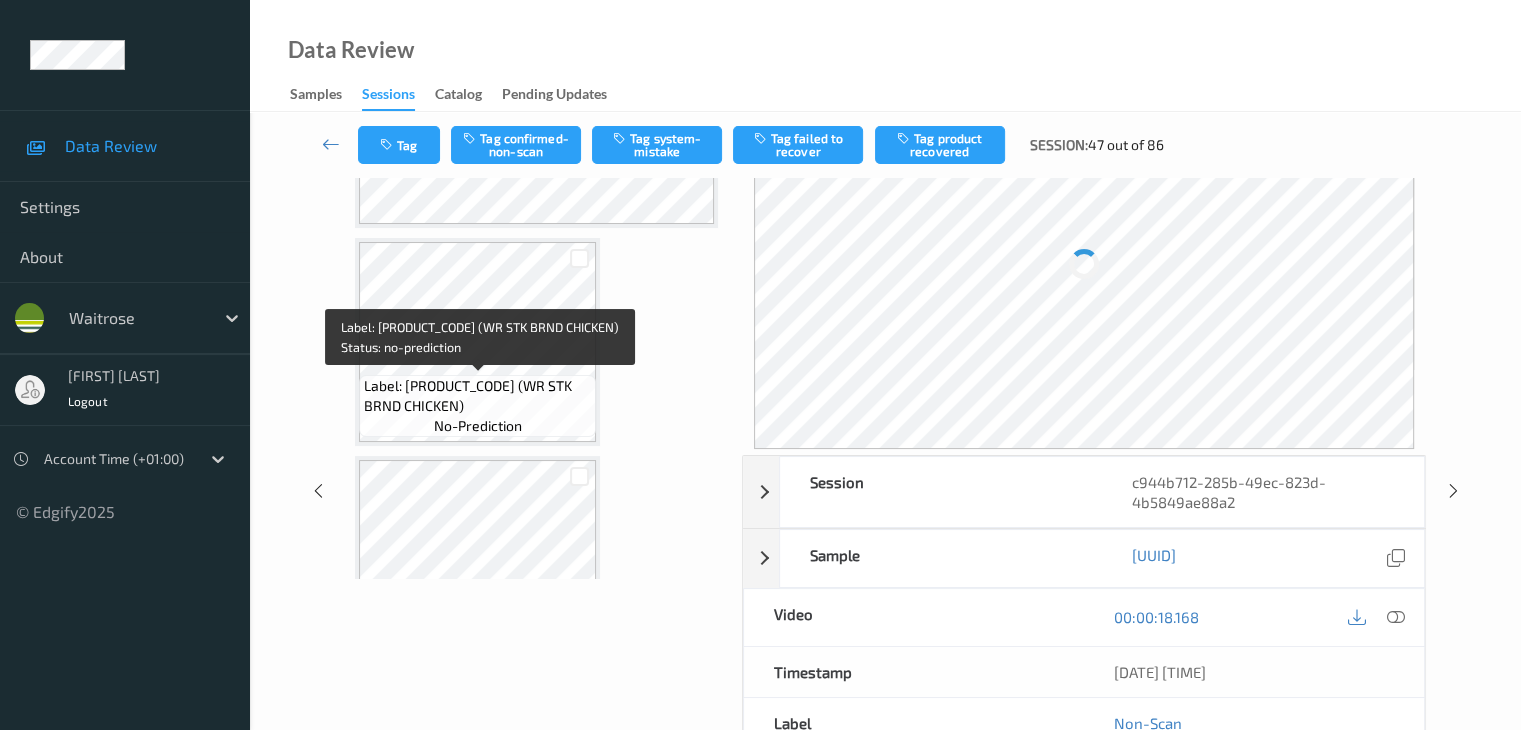 click on "Label: [PRODUCT_CODE] (WR STK BRND CHICKEN)" at bounding box center [477, 396] 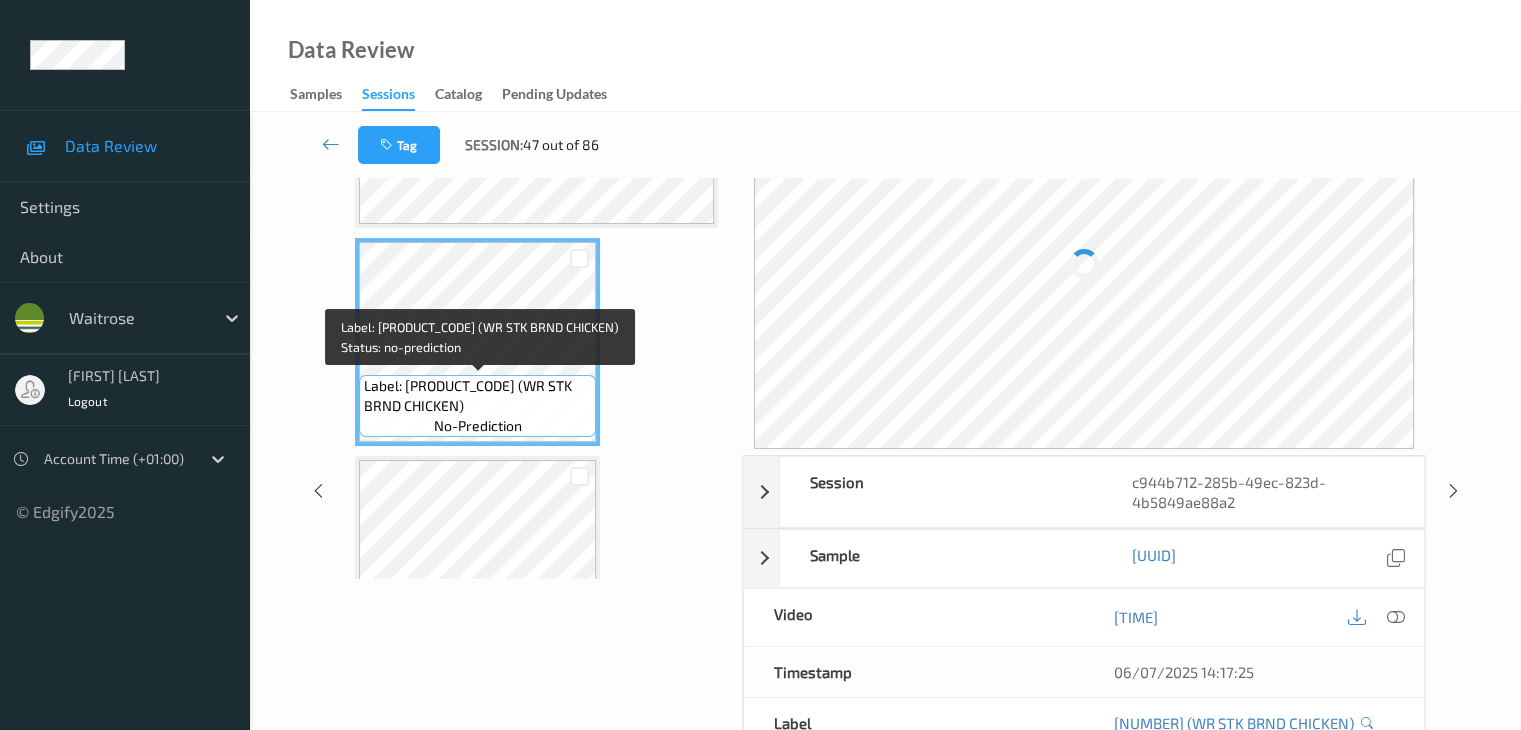 scroll, scrollTop: 129, scrollLeft: 0, axis: vertical 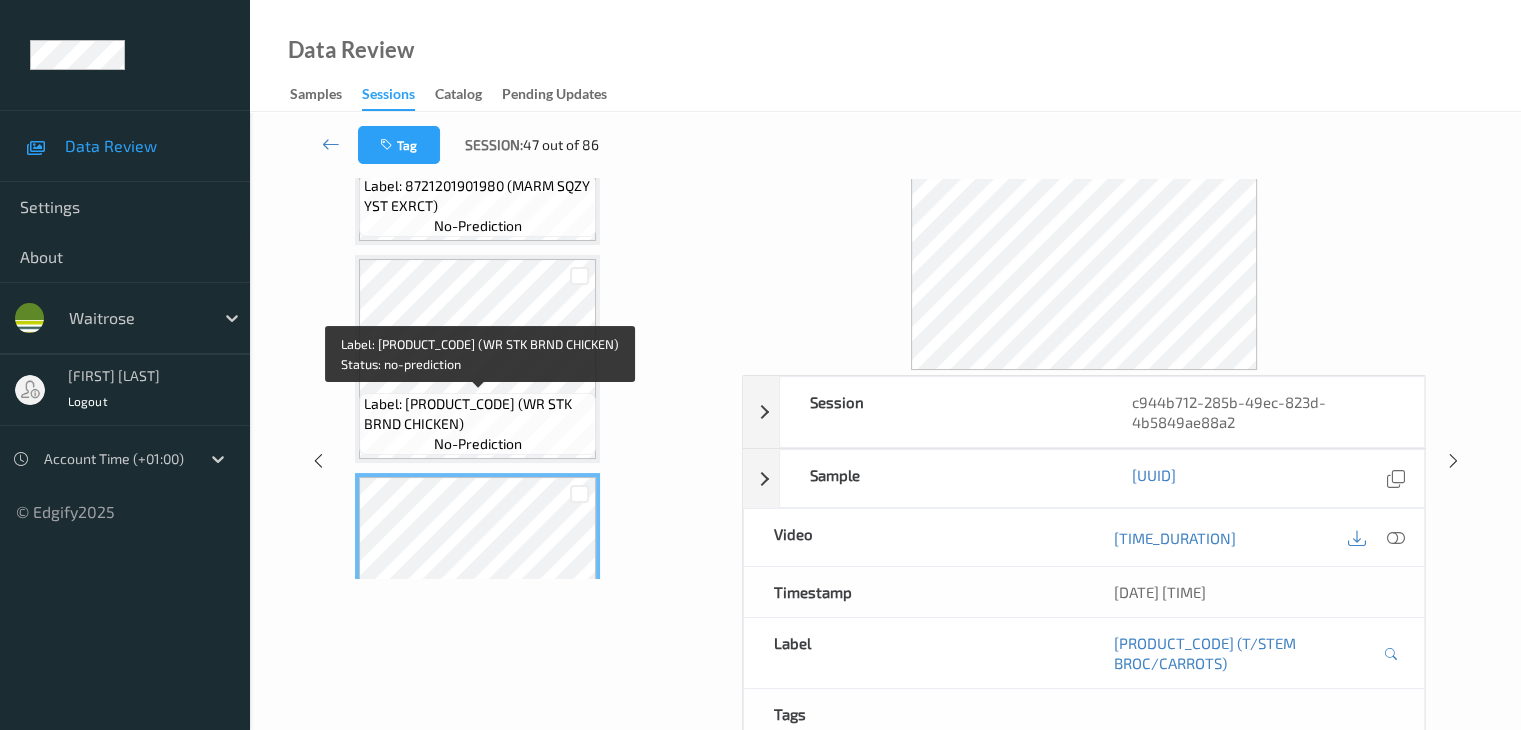 click on "Label: [PRODUCT_CODE] (WR STK BRND CHICKEN)" at bounding box center [477, 414] 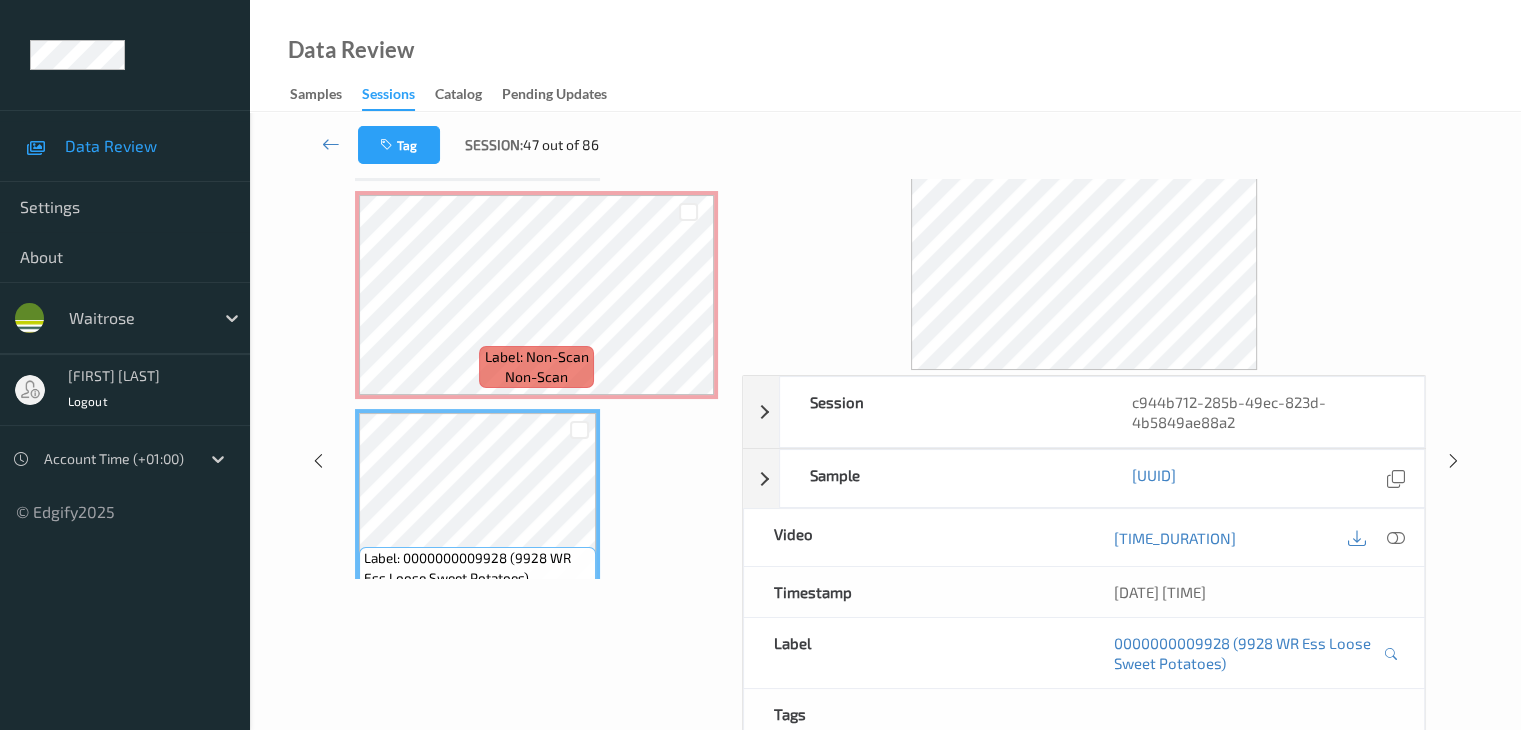 scroll, scrollTop: 529, scrollLeft: 0, axis: vertical 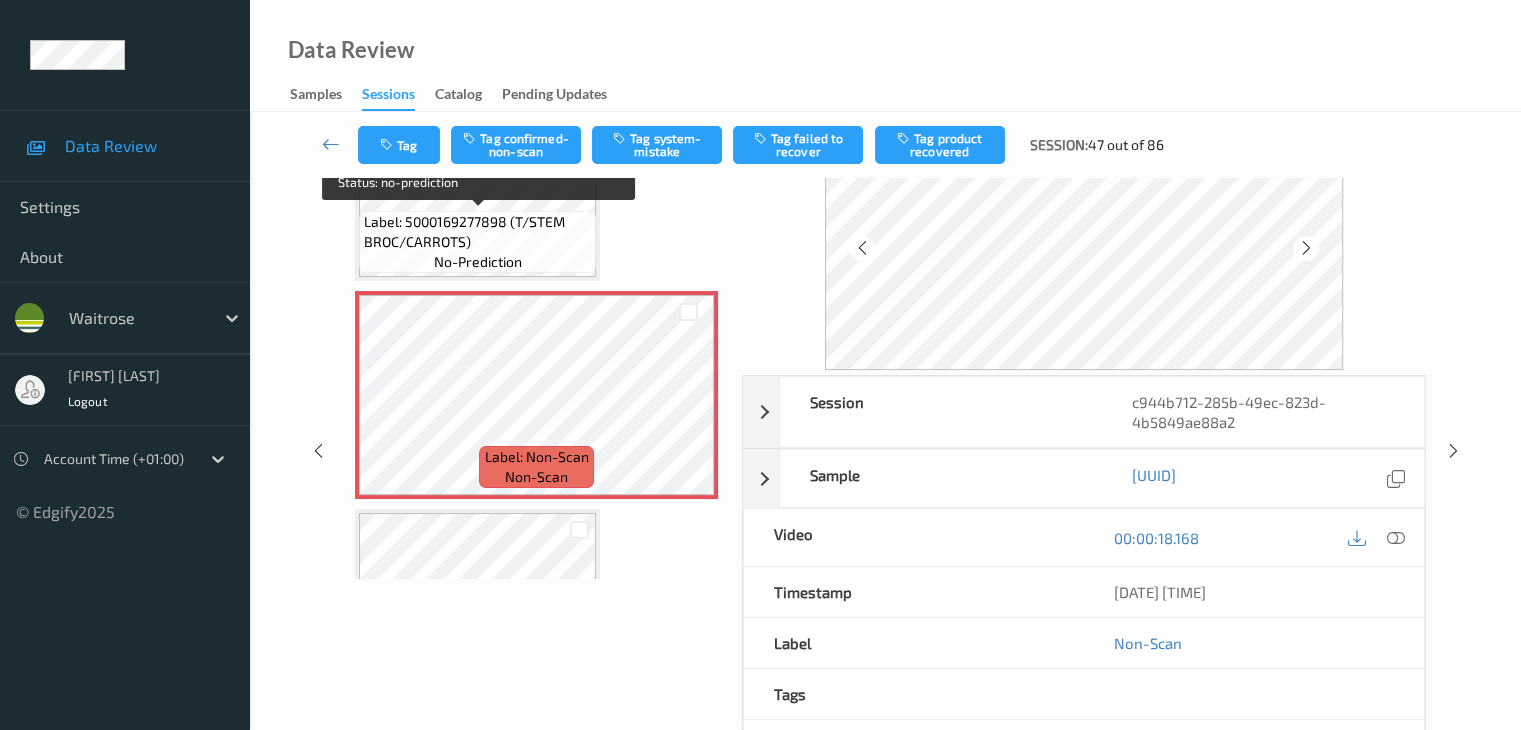 click on "Label: [NUMBER] (T/STEM BROC/CARROTS) no-prediction" at bounding box center [477, 242] 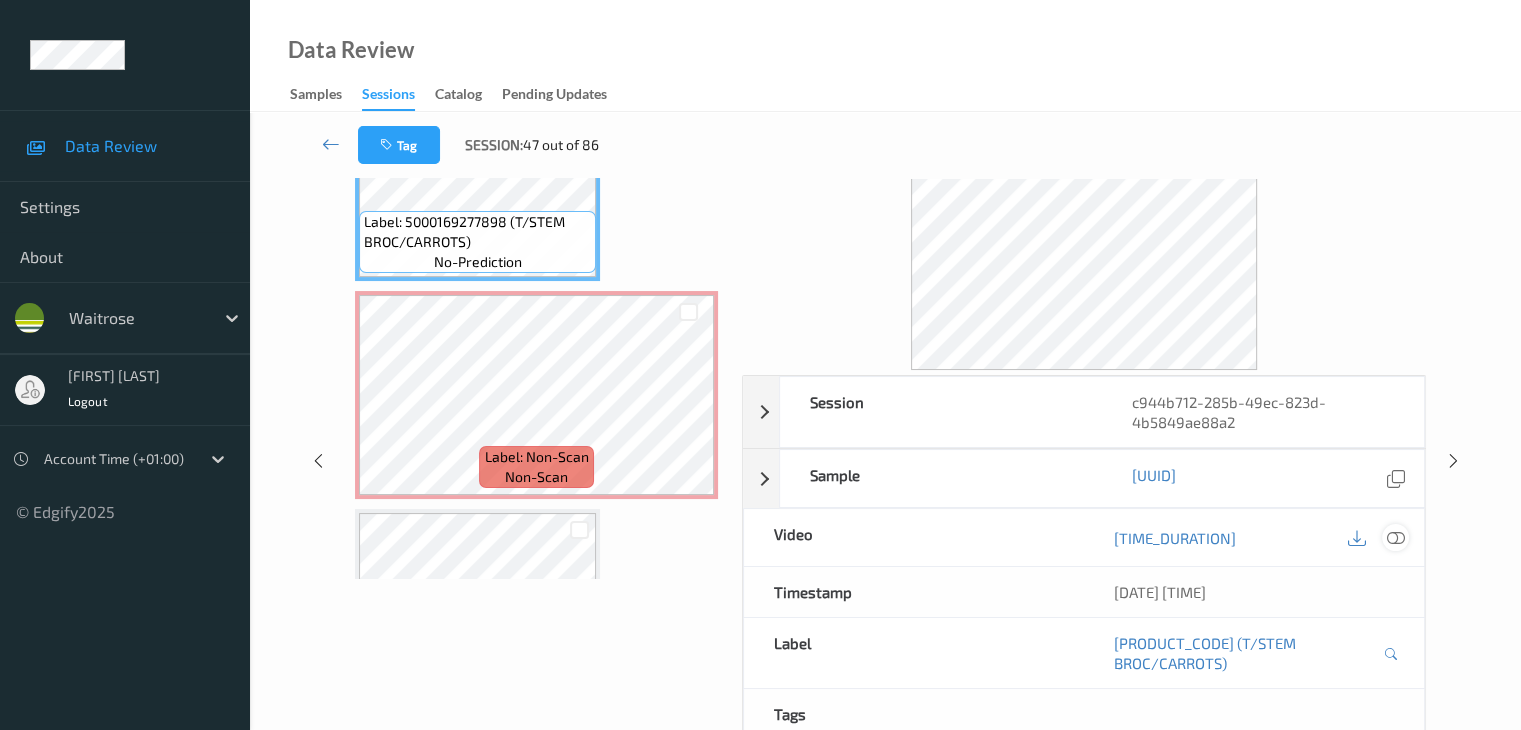 click at bounding box center [1395, 538] 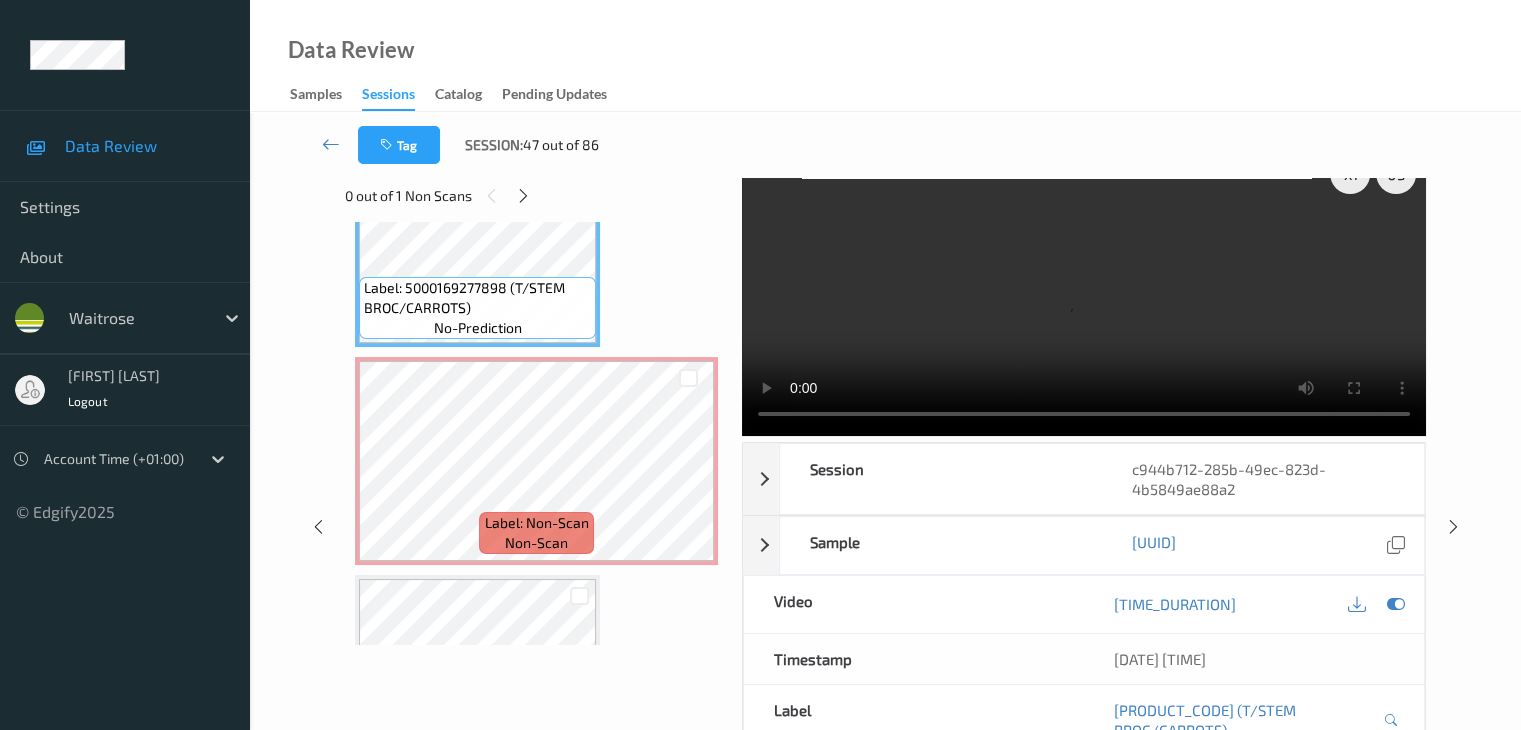 scroll, scrollTop: 0, scrollLeft: 0, axis: both 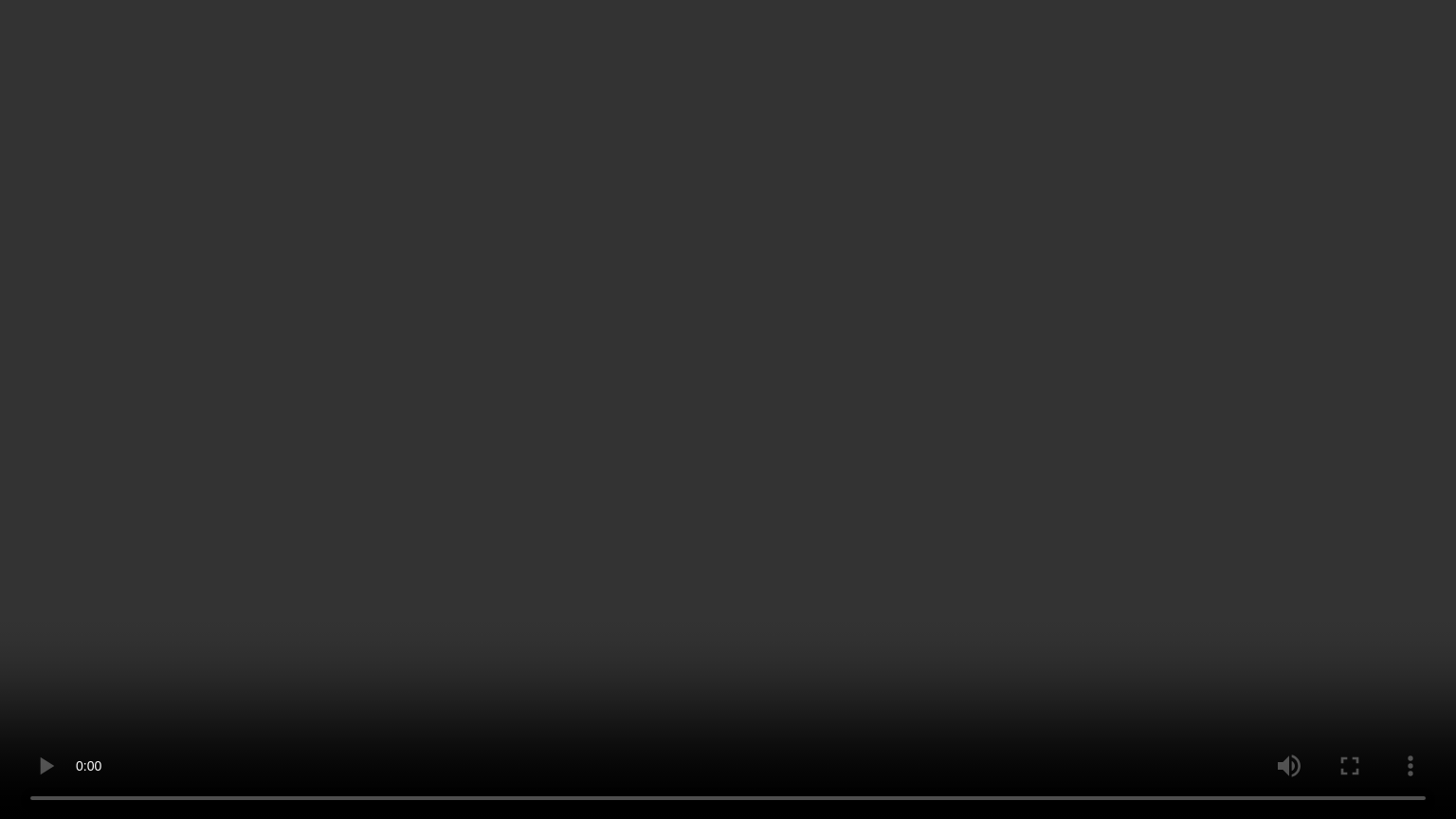 type 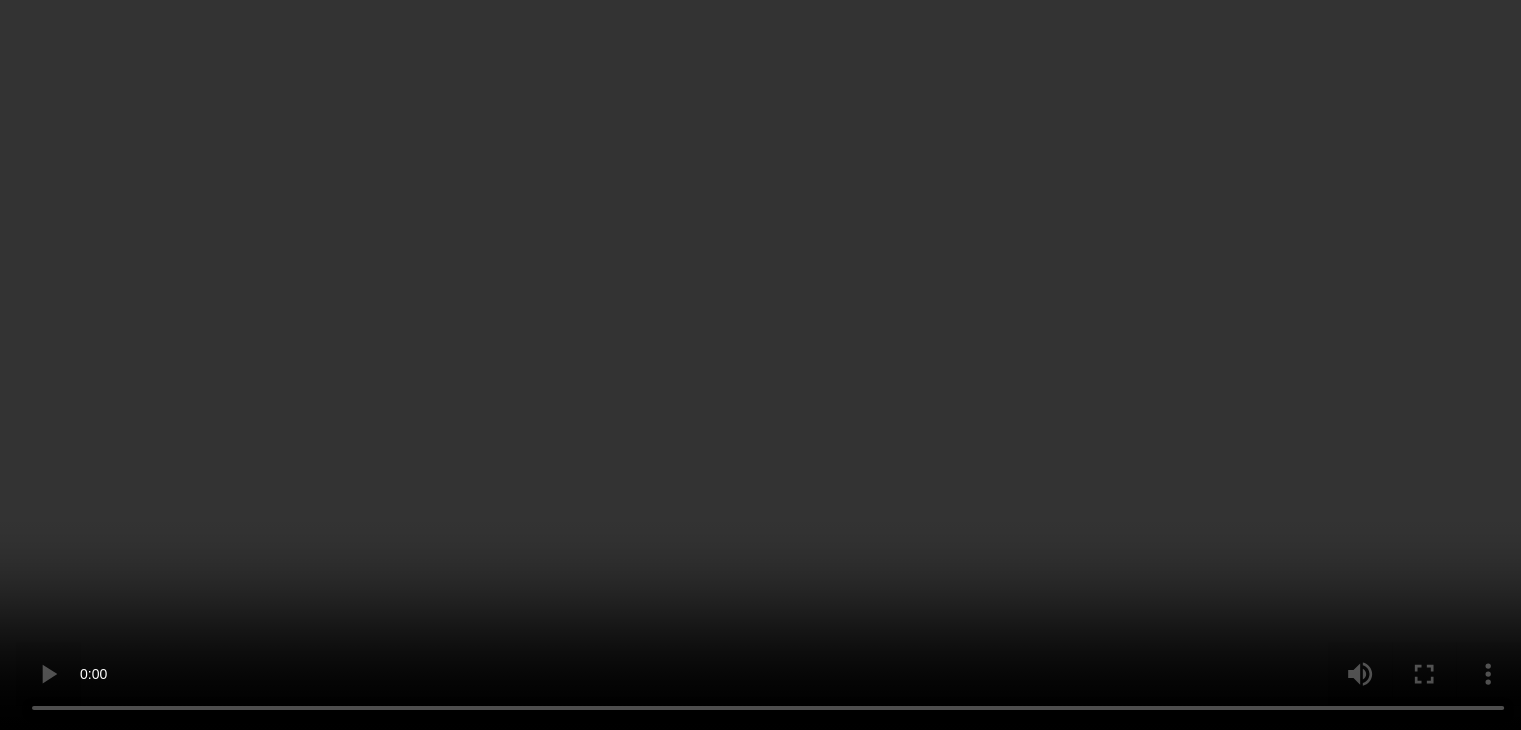scroll, scrollTop: 264, scrollLeft: 0, axis: vertical 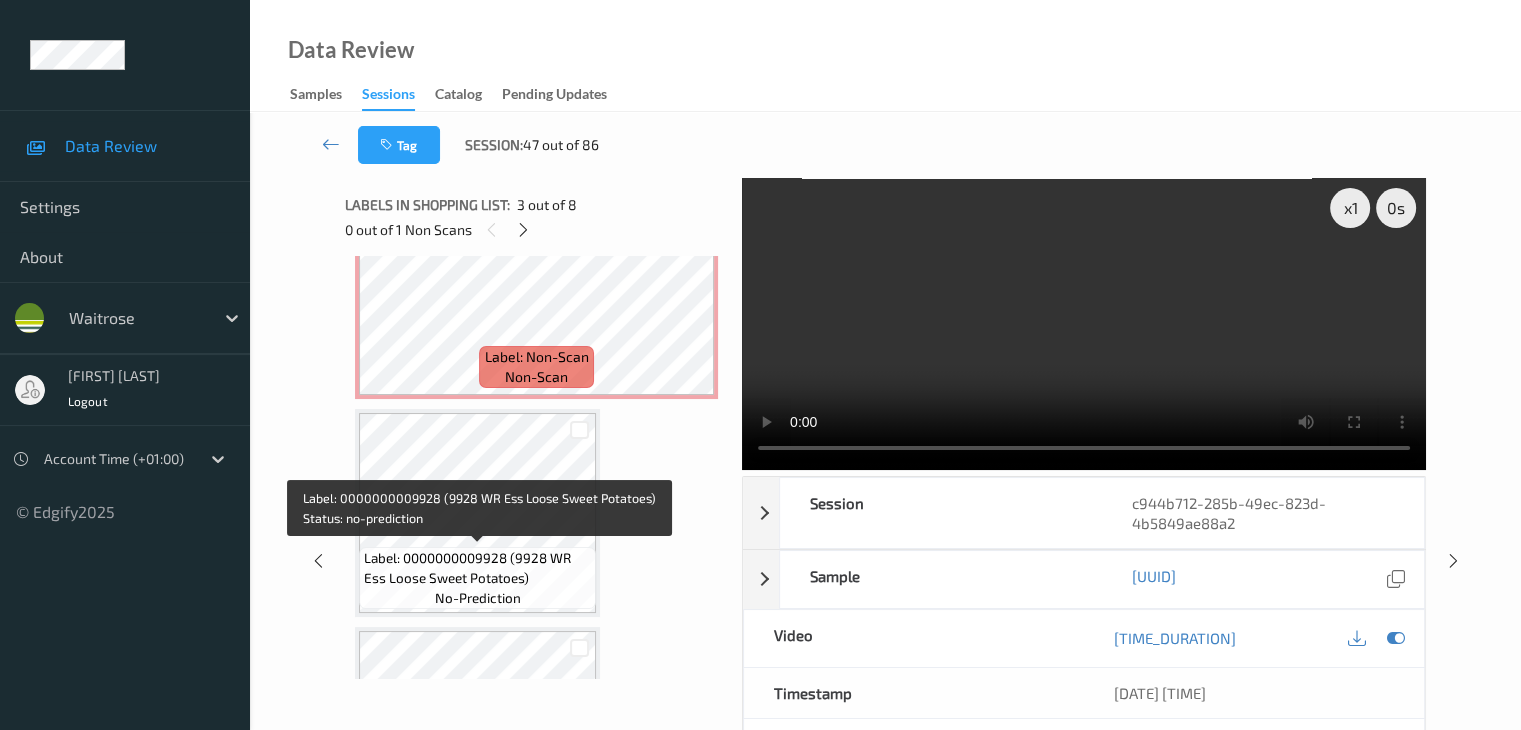 click on "Label: 0000000009928 (9928 WR Ess Loose Sweet Potatoes)" at bounding box center [477, 568] 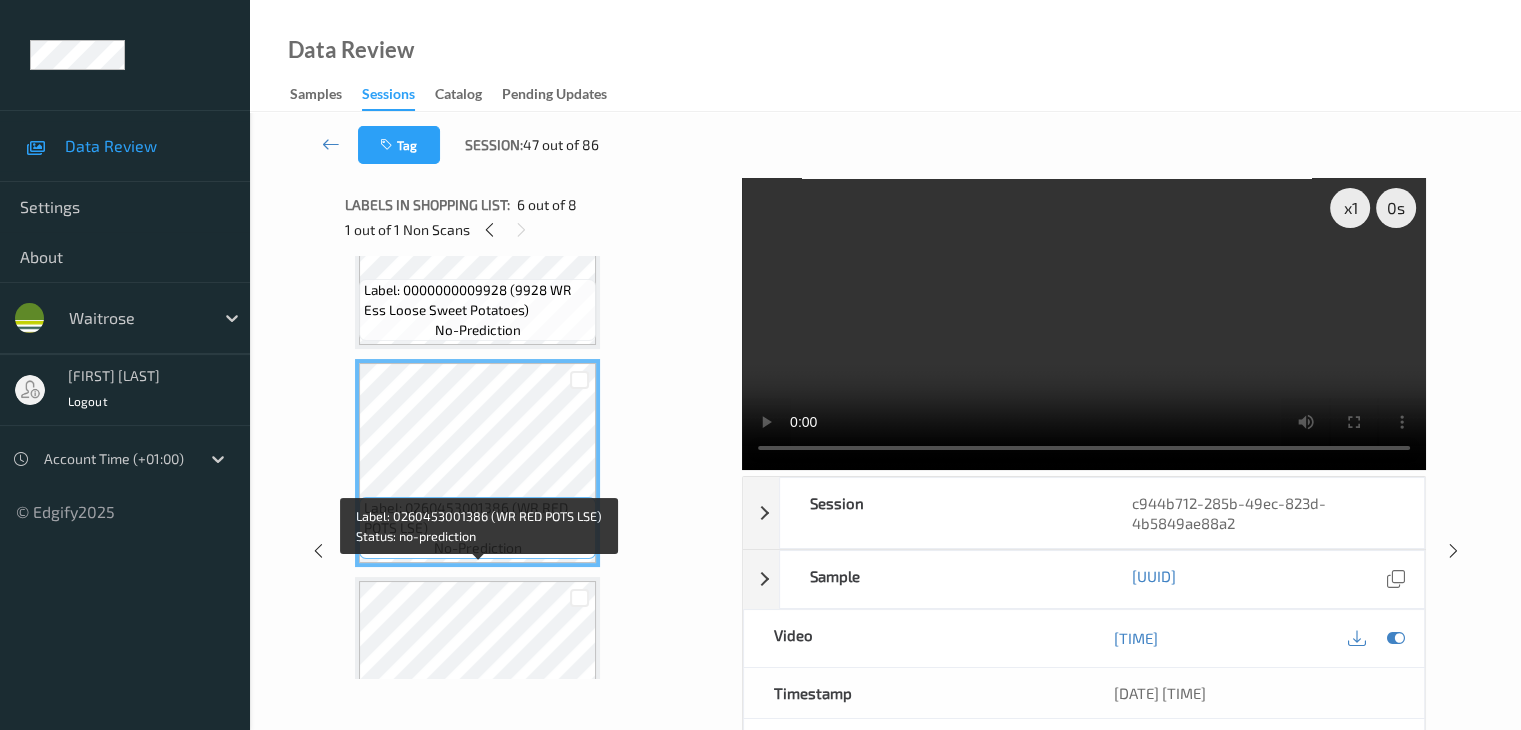 scroll, scrollTop: 1029, scrollLeft: 0, axis: vertical 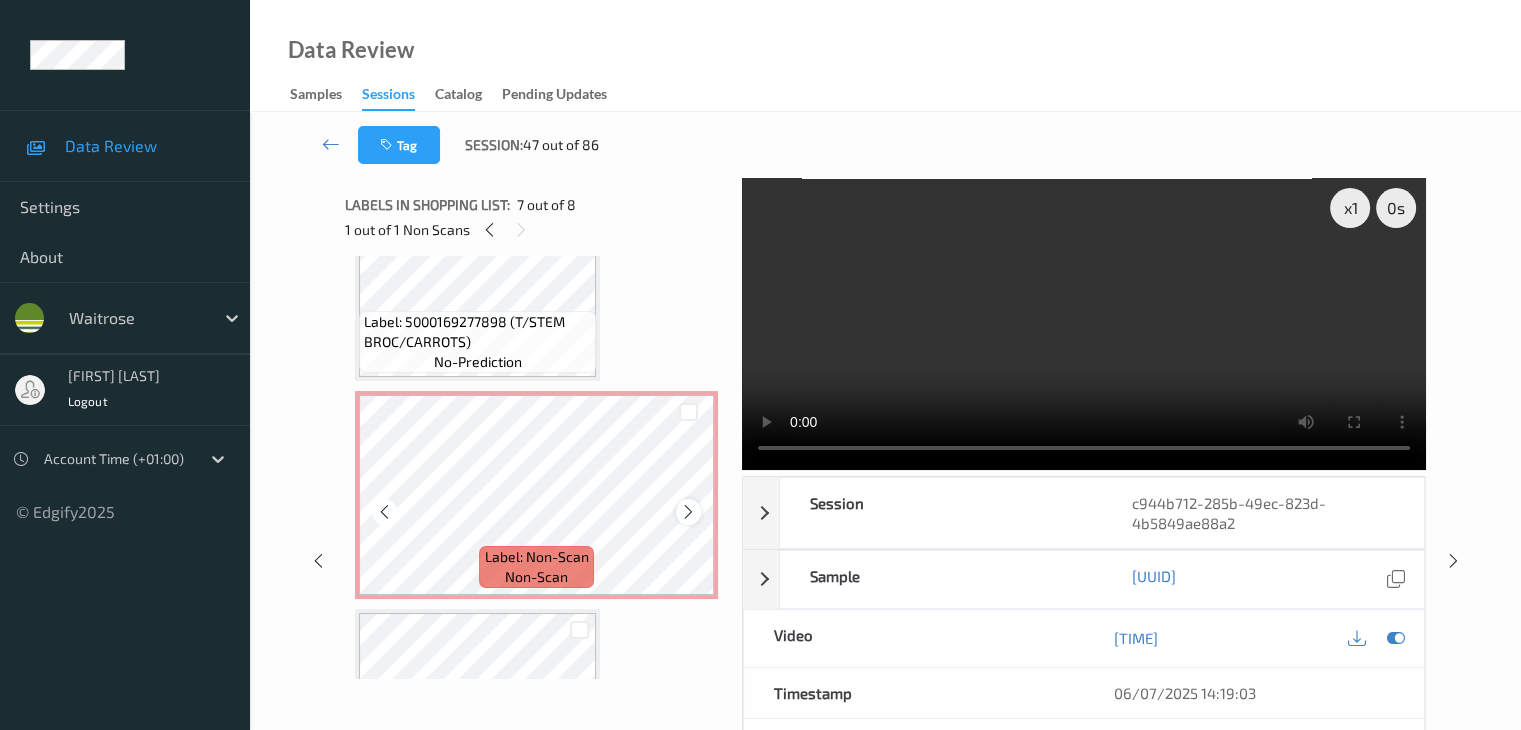 click at bounding box center (688, 512) 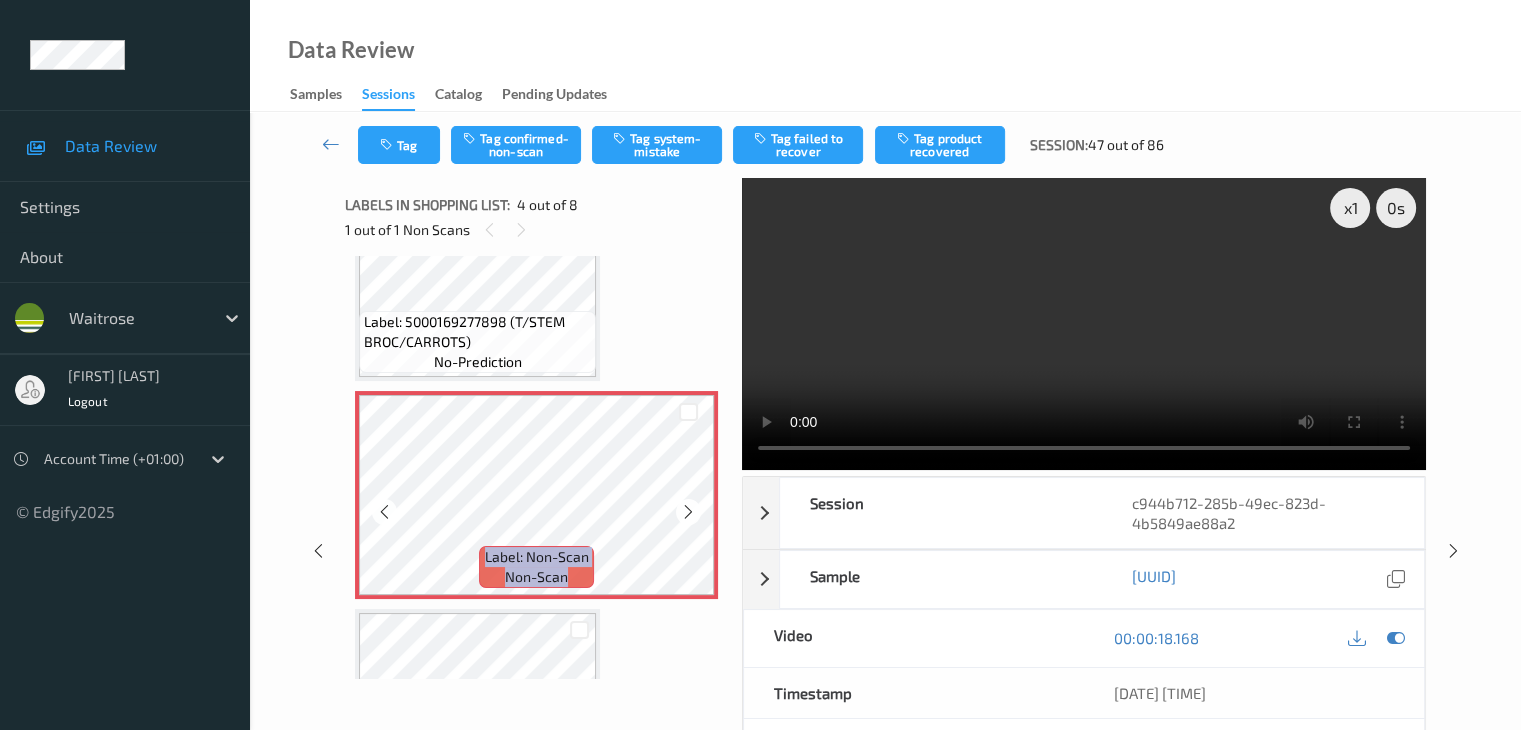 click at bounding box center (688, 512) 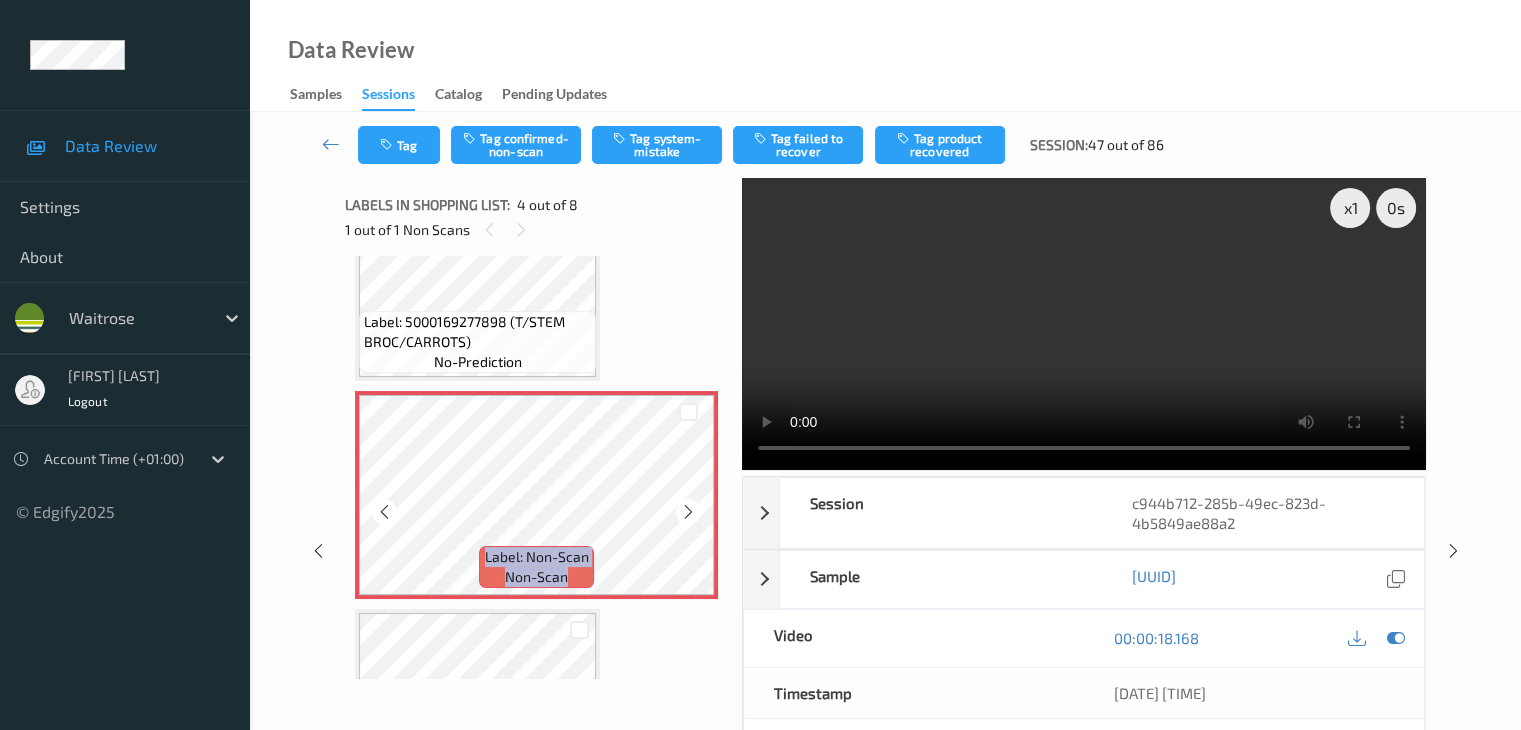 click at bounding box center (688, 512) 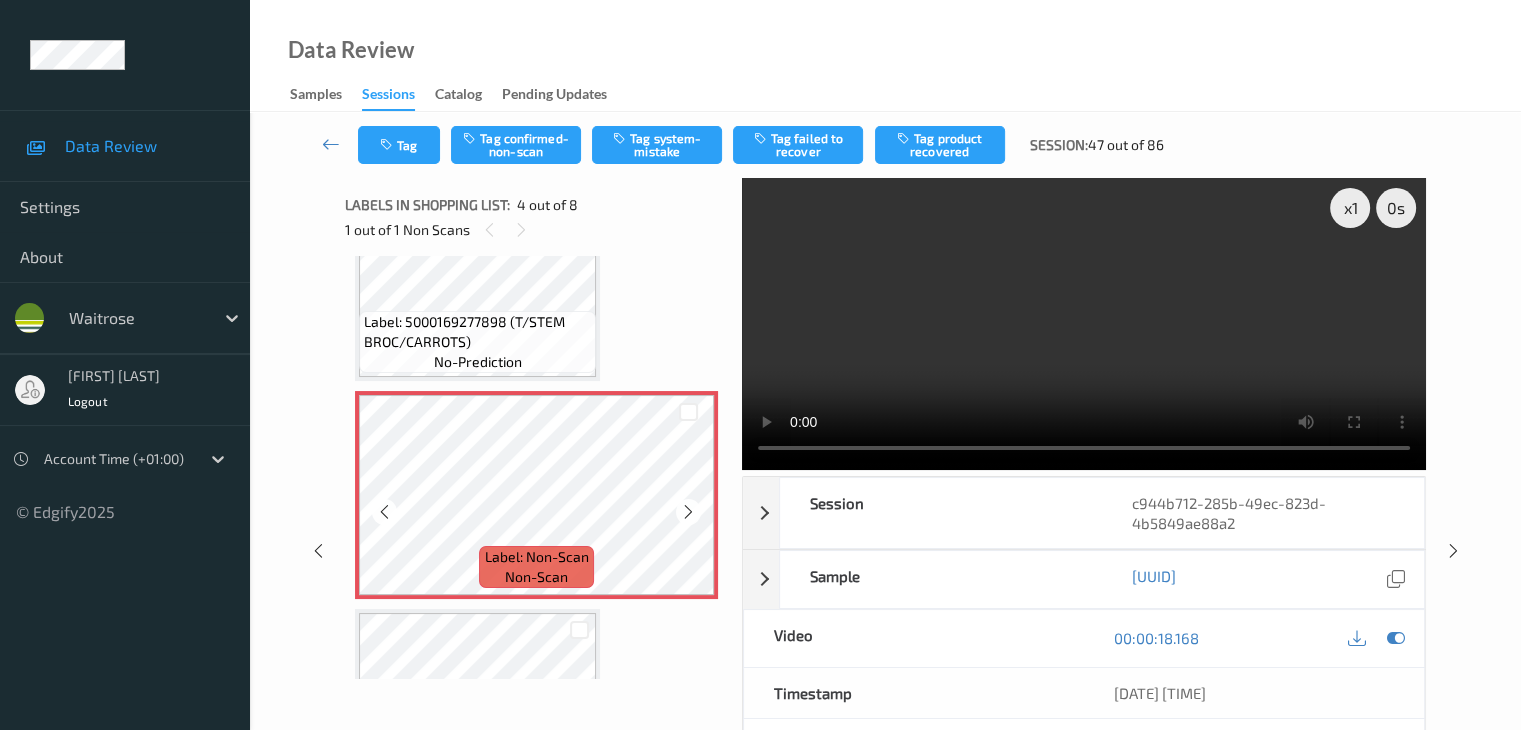 click at bounding box center [688, 512] 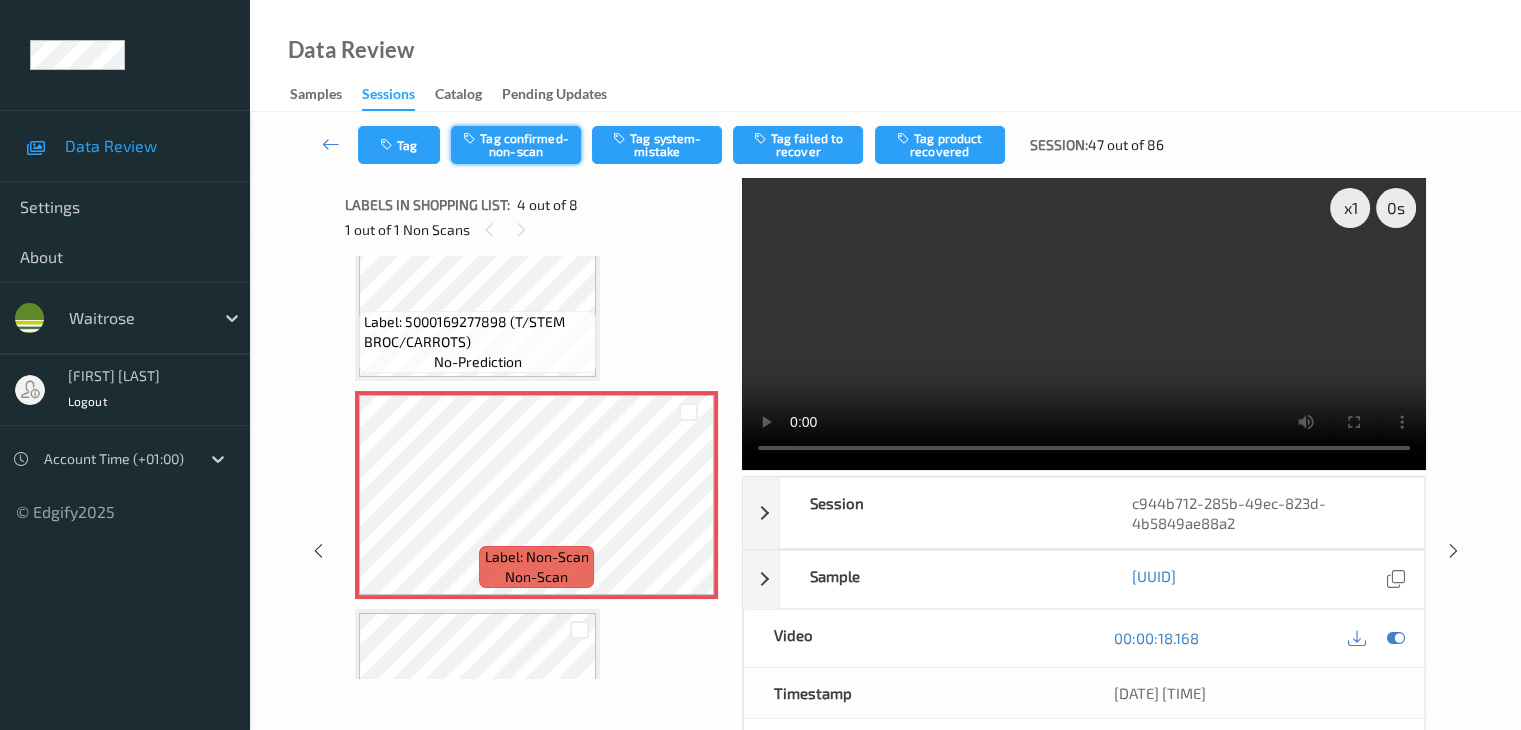 click on "Tag   confirmed-non-scan" at bounding box center (516, 145) 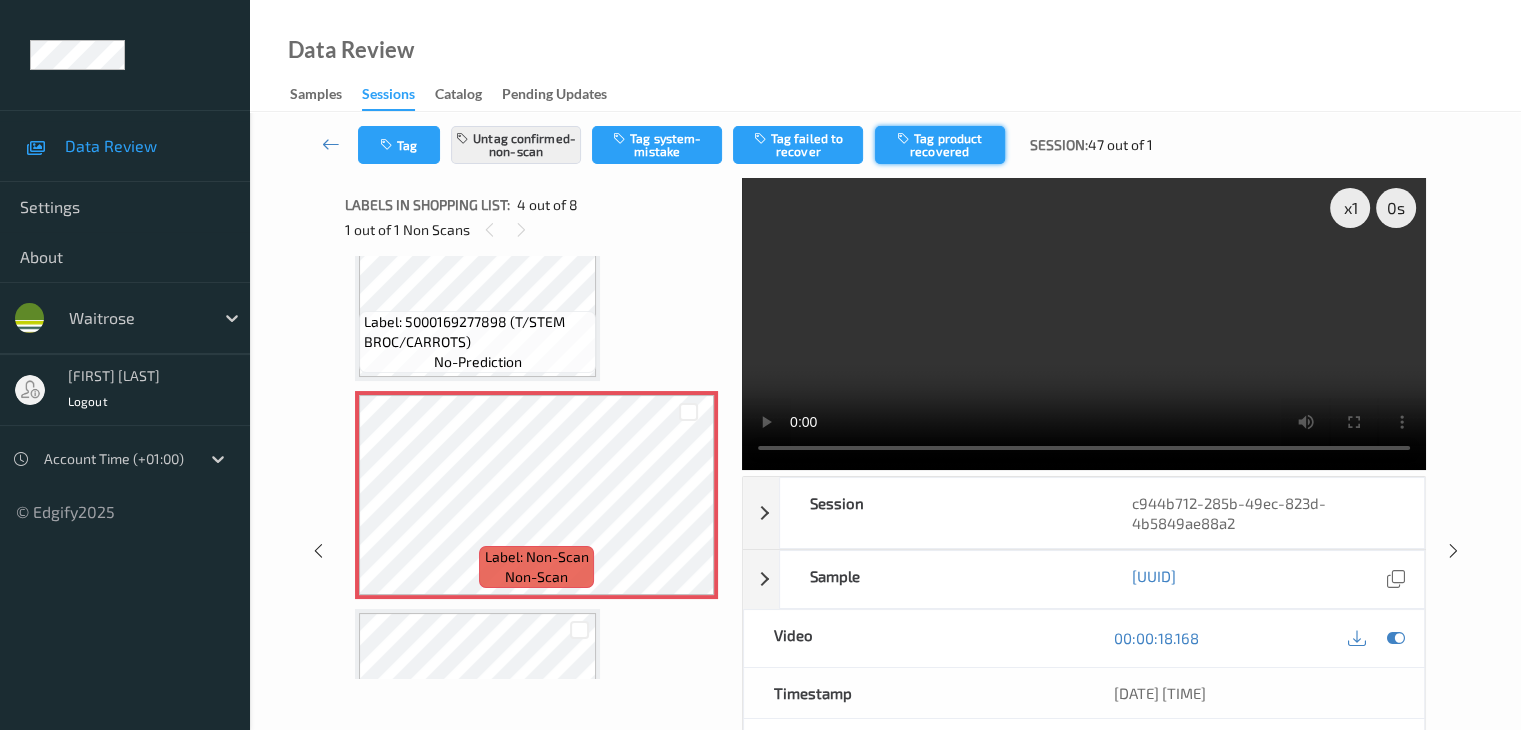 click on "Tag   product recovered" at bounding box center [940, 145] 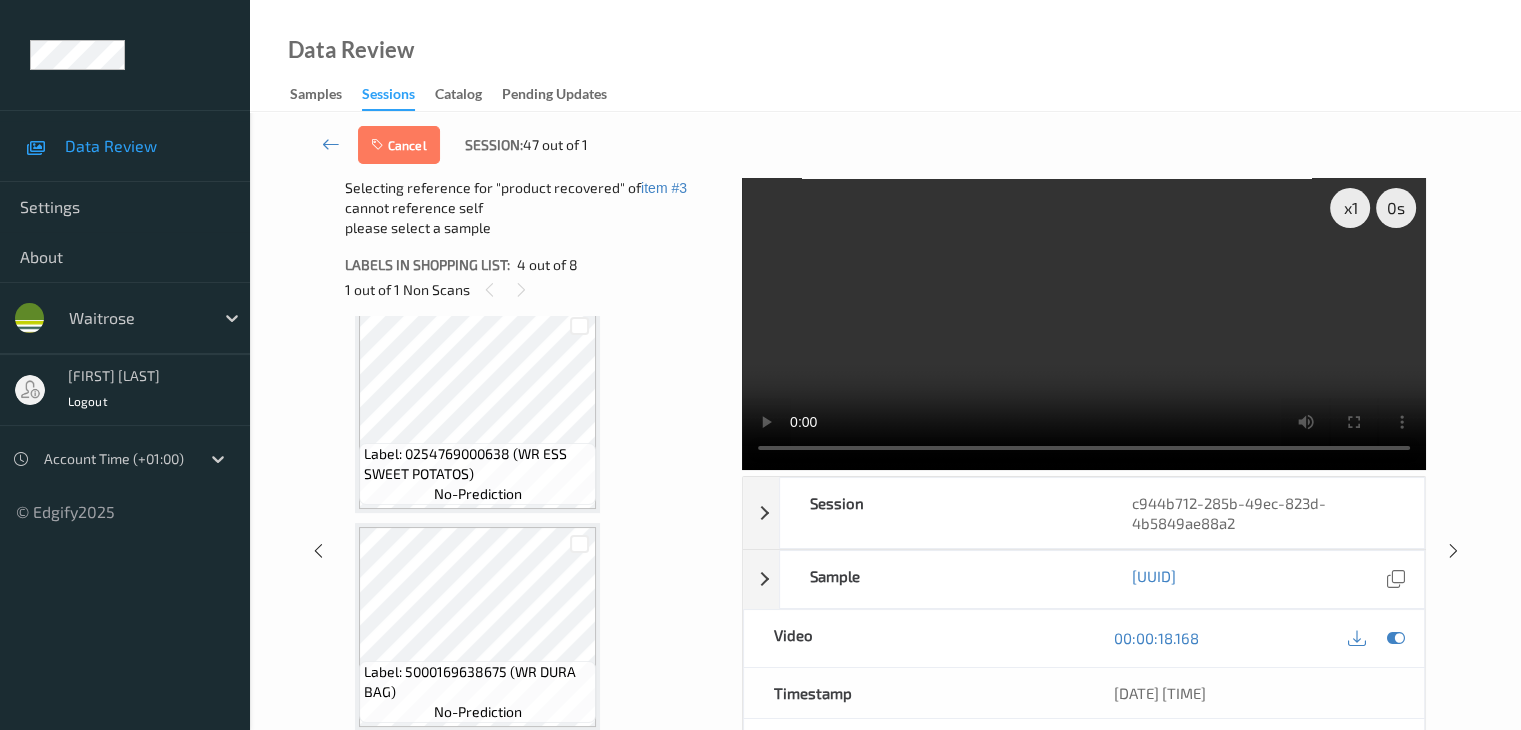 scroll, scrollTop: 1331, scrollLeft: 0, axis: vertical 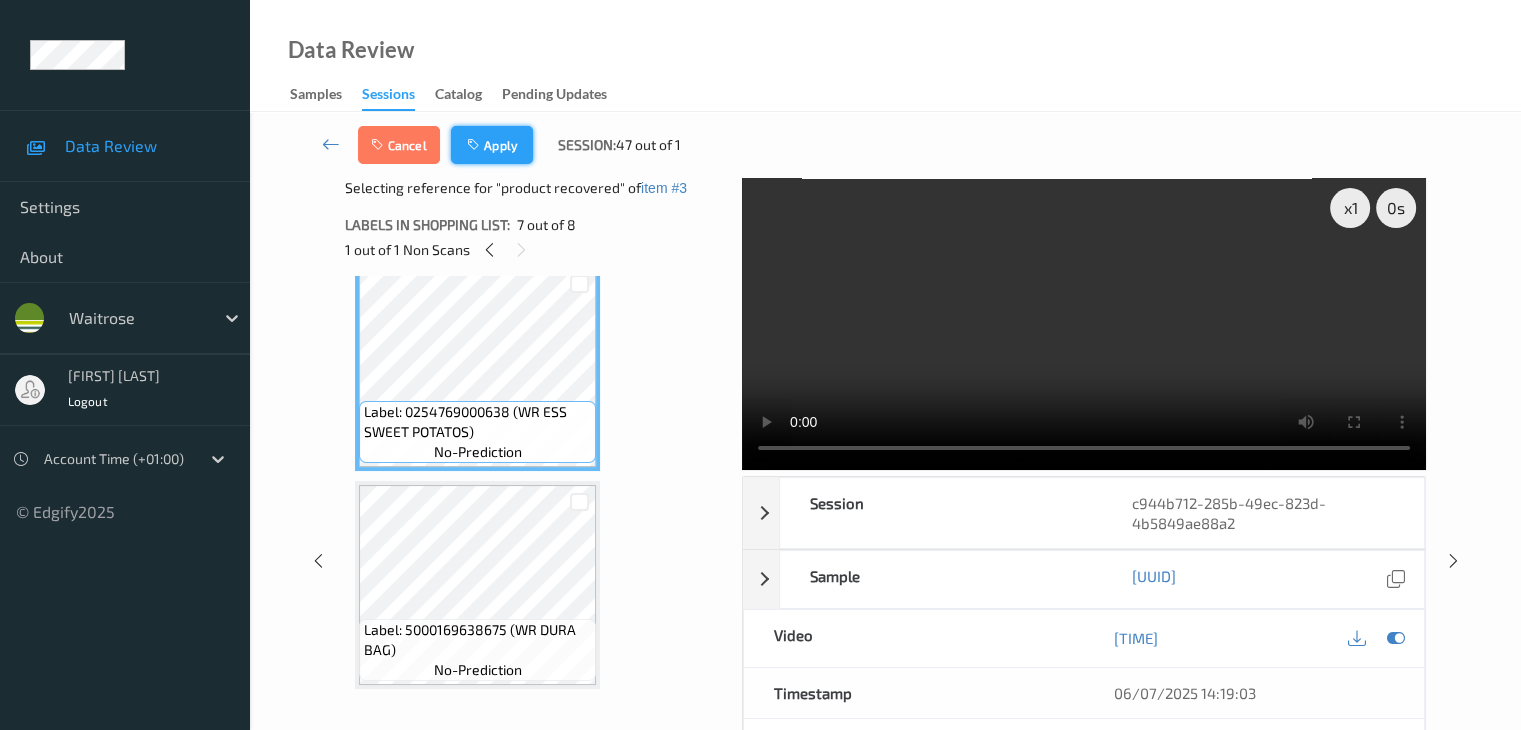 click on "Apply" at bounding box center (492, 145) 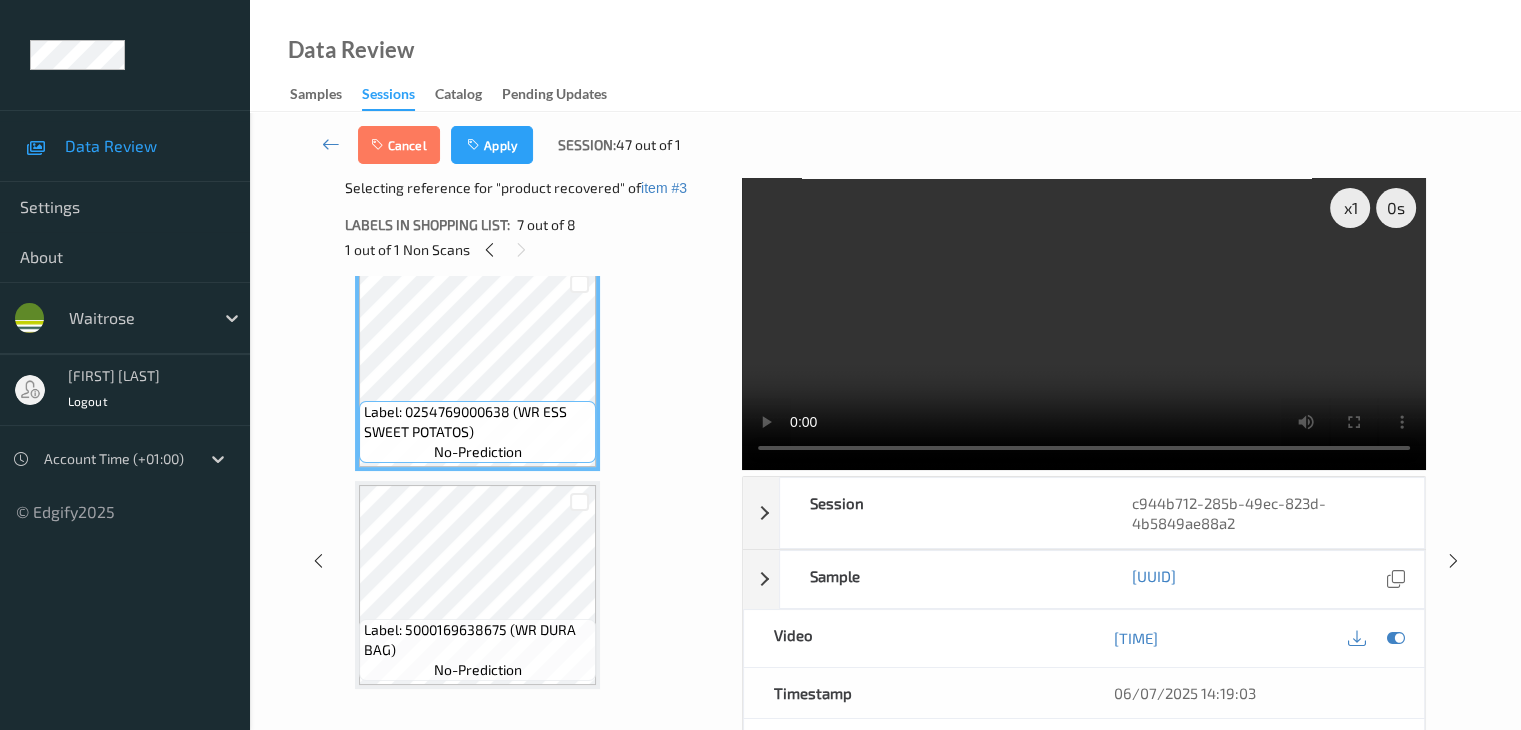 scroll, scrollTop: 446, scrollLeft: 0, axis: vertical 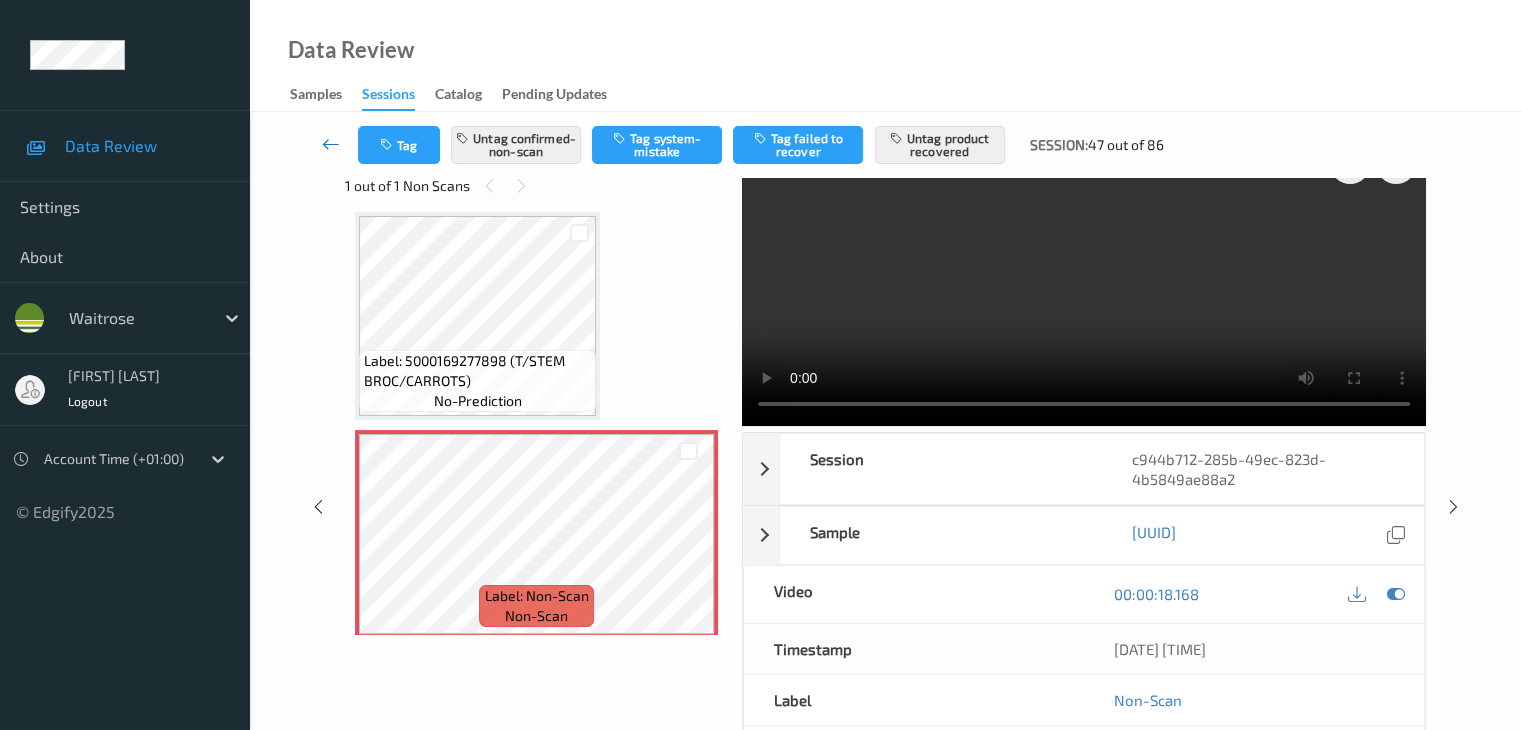 click at bounding box center [331, 144] 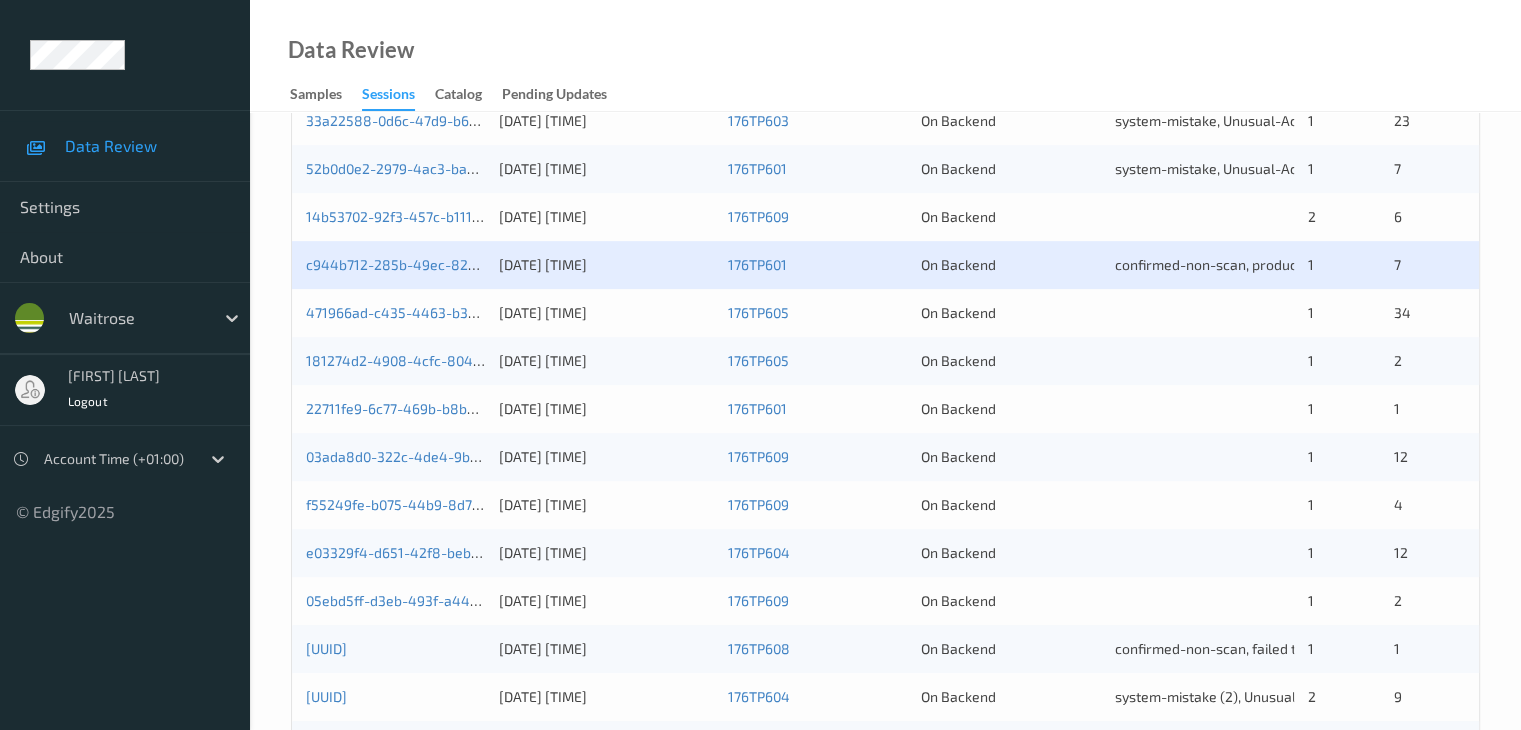 scroll, scrollTop: 700, scrollLeft: 0, axis: vertical 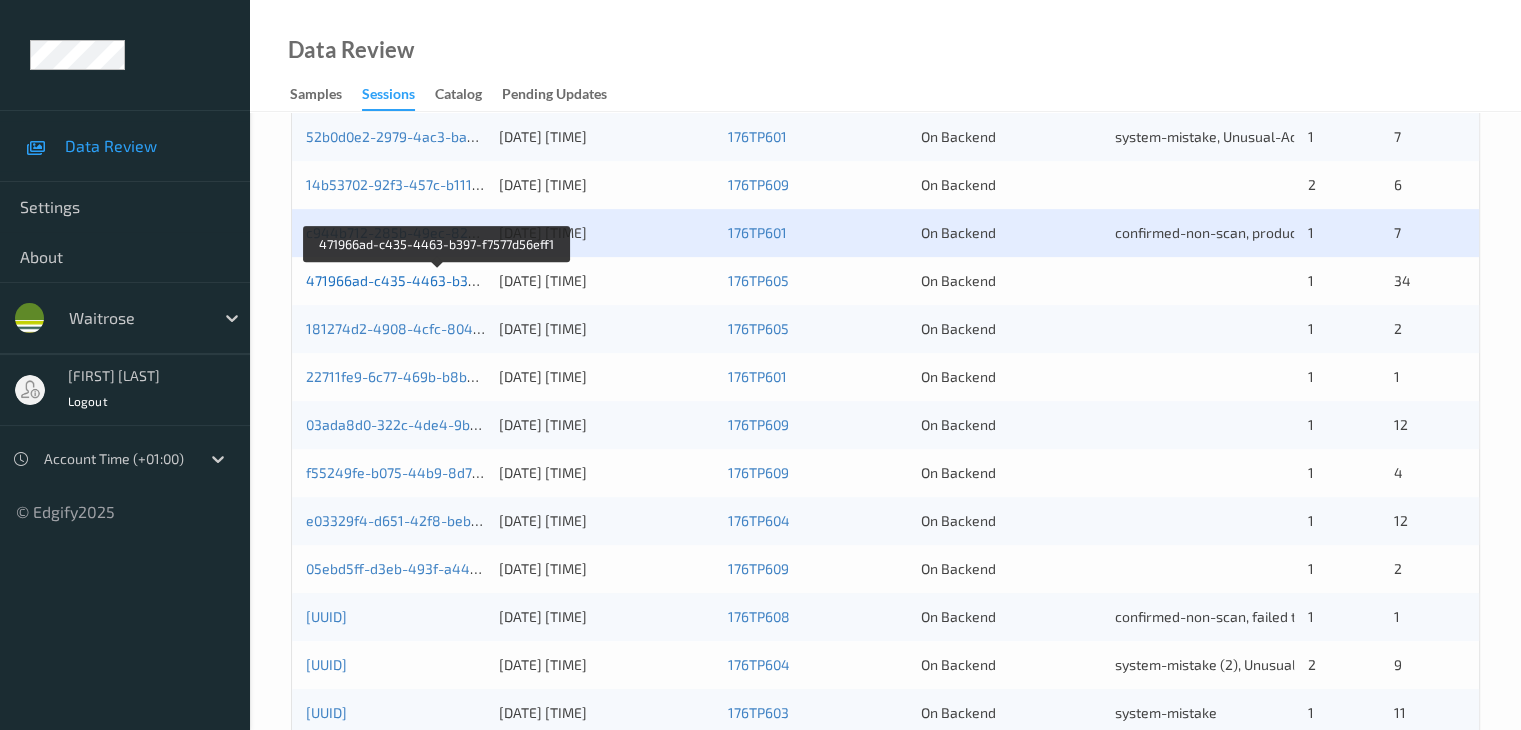 click on "471966ad-c435-4463-b397-f7577d56eff1" at bounding box center (438, 280) 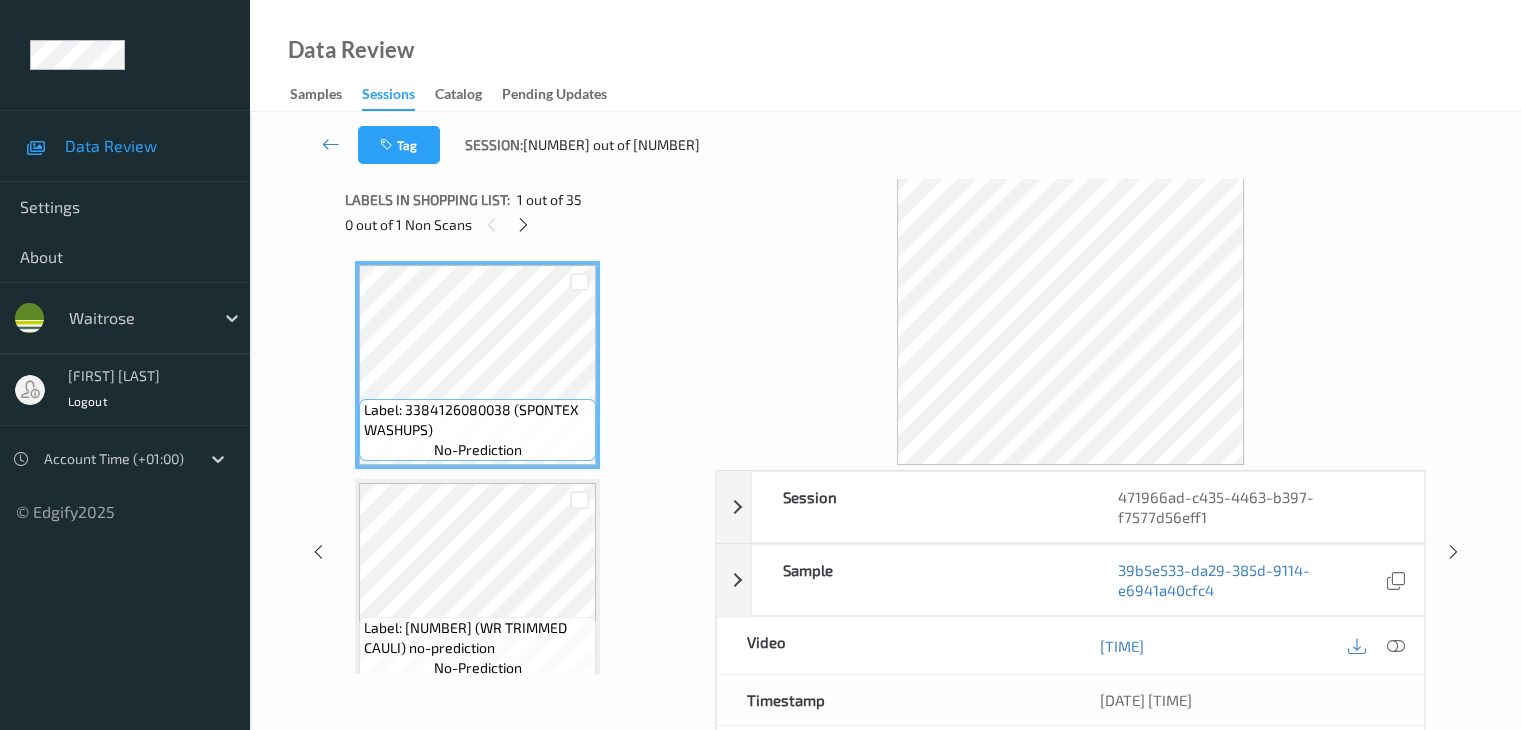 scroll, scrollTop: 0, scrollLeft: 0, axis: both 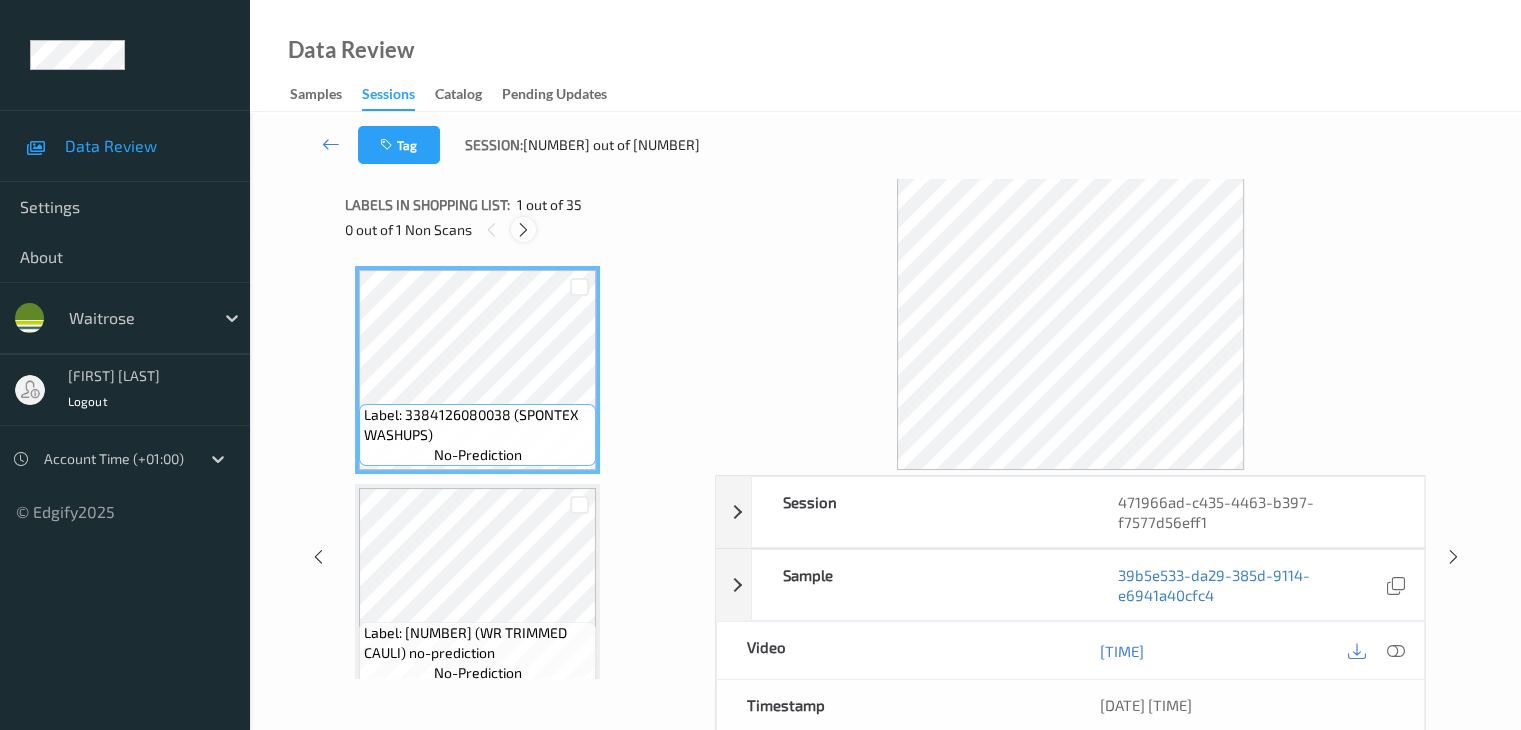 click at bounding box center (523, 230) 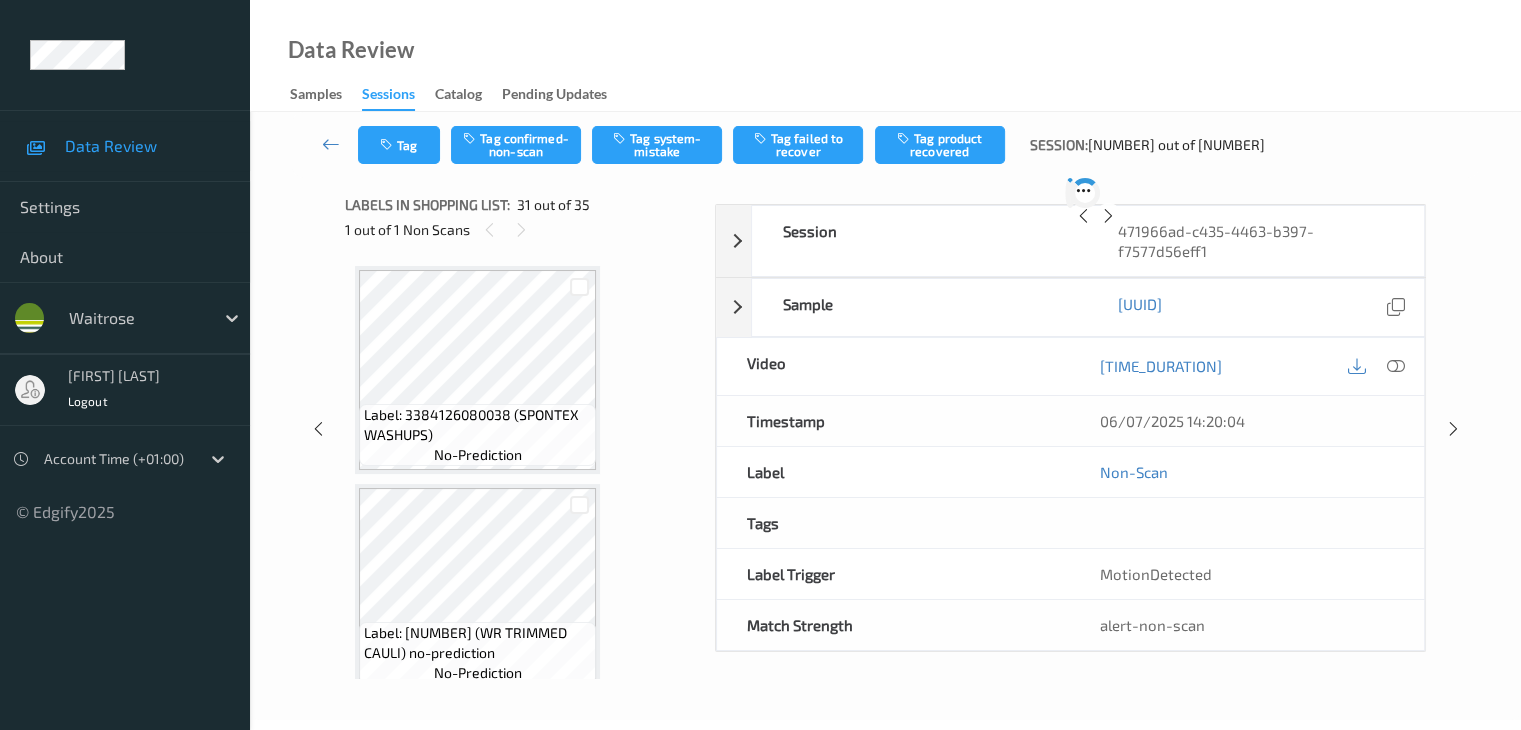 scroll, scrollTop: 6142, scrollLeft: 0, axis: vertical 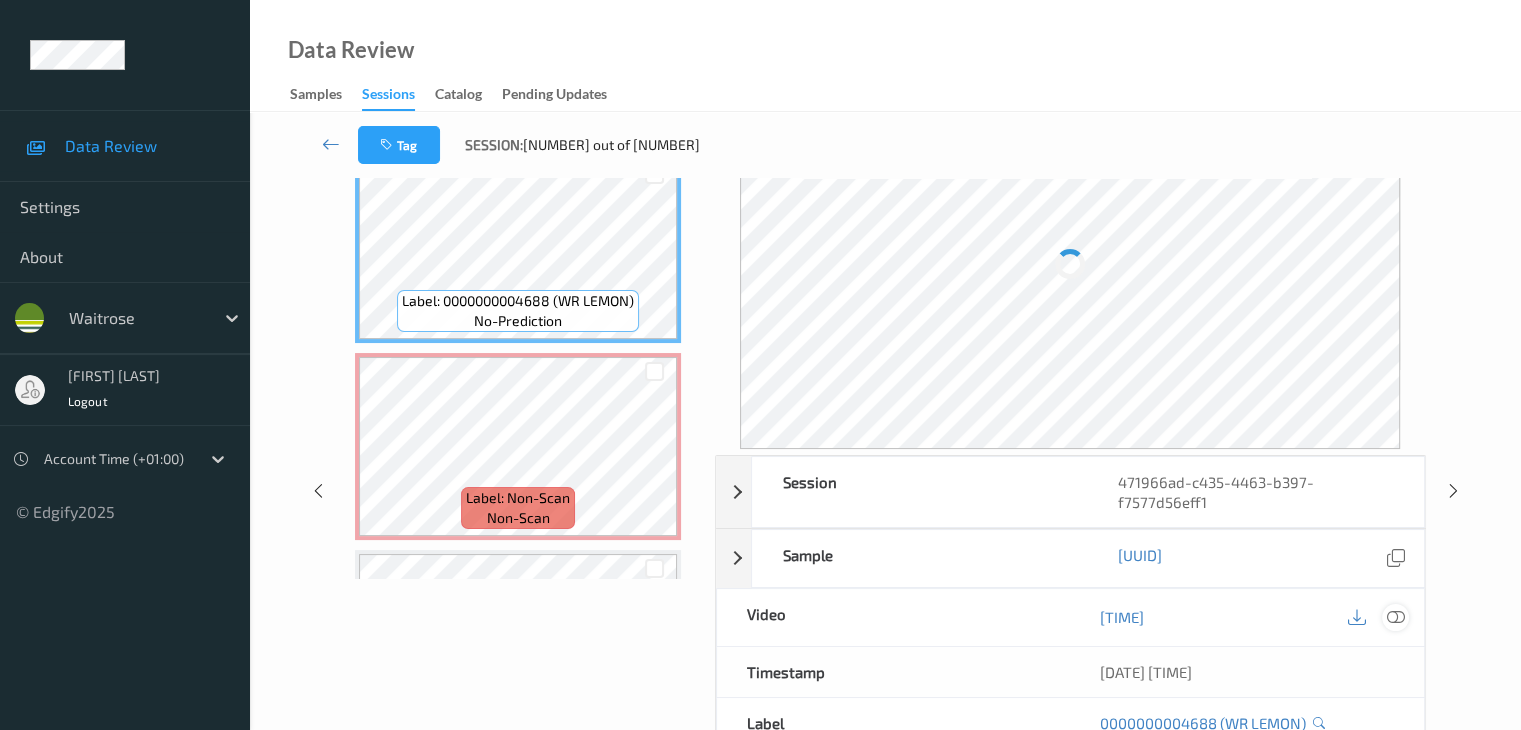 click at bounding box center [1395, 617] 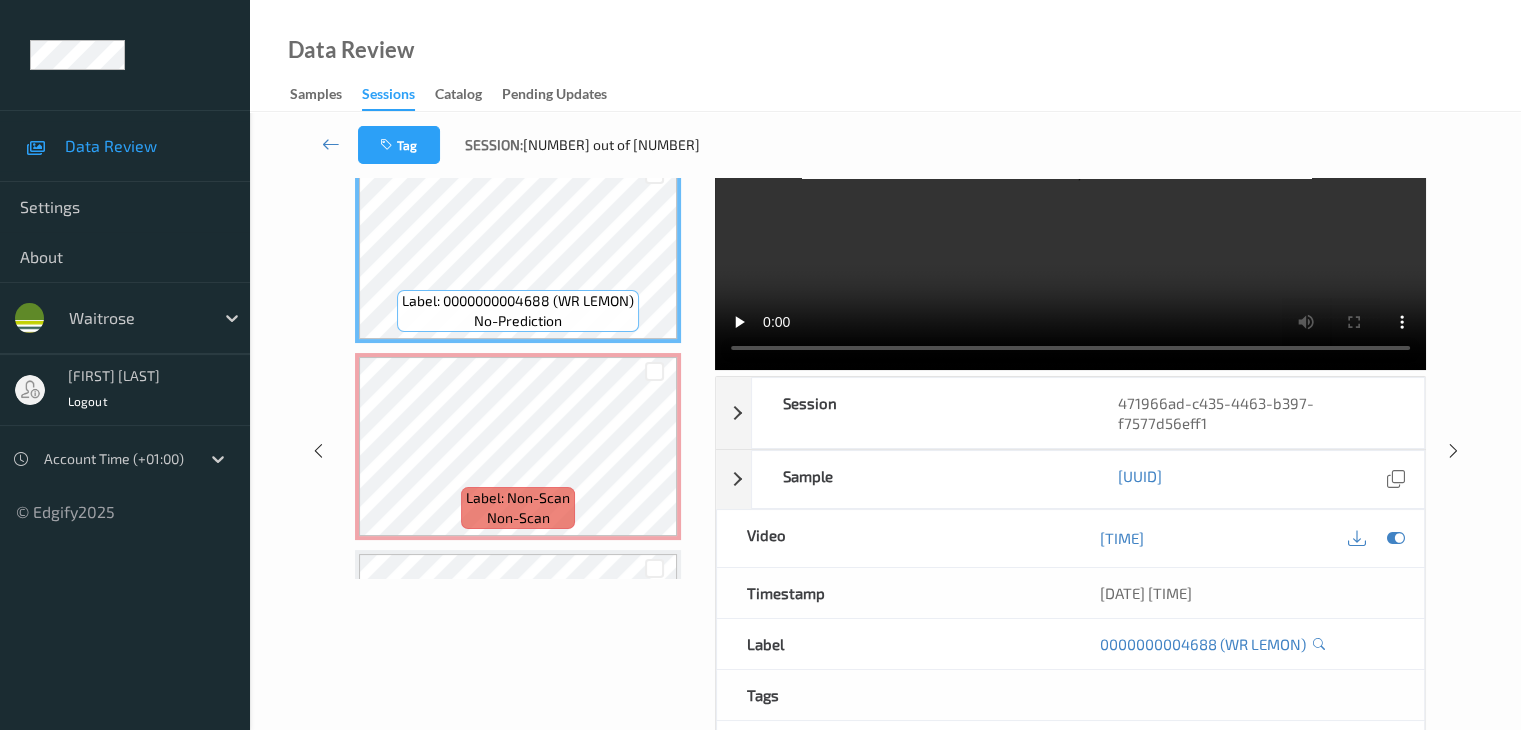 scroll, scrollTop: 0, scrollLeft: 0, axis: both 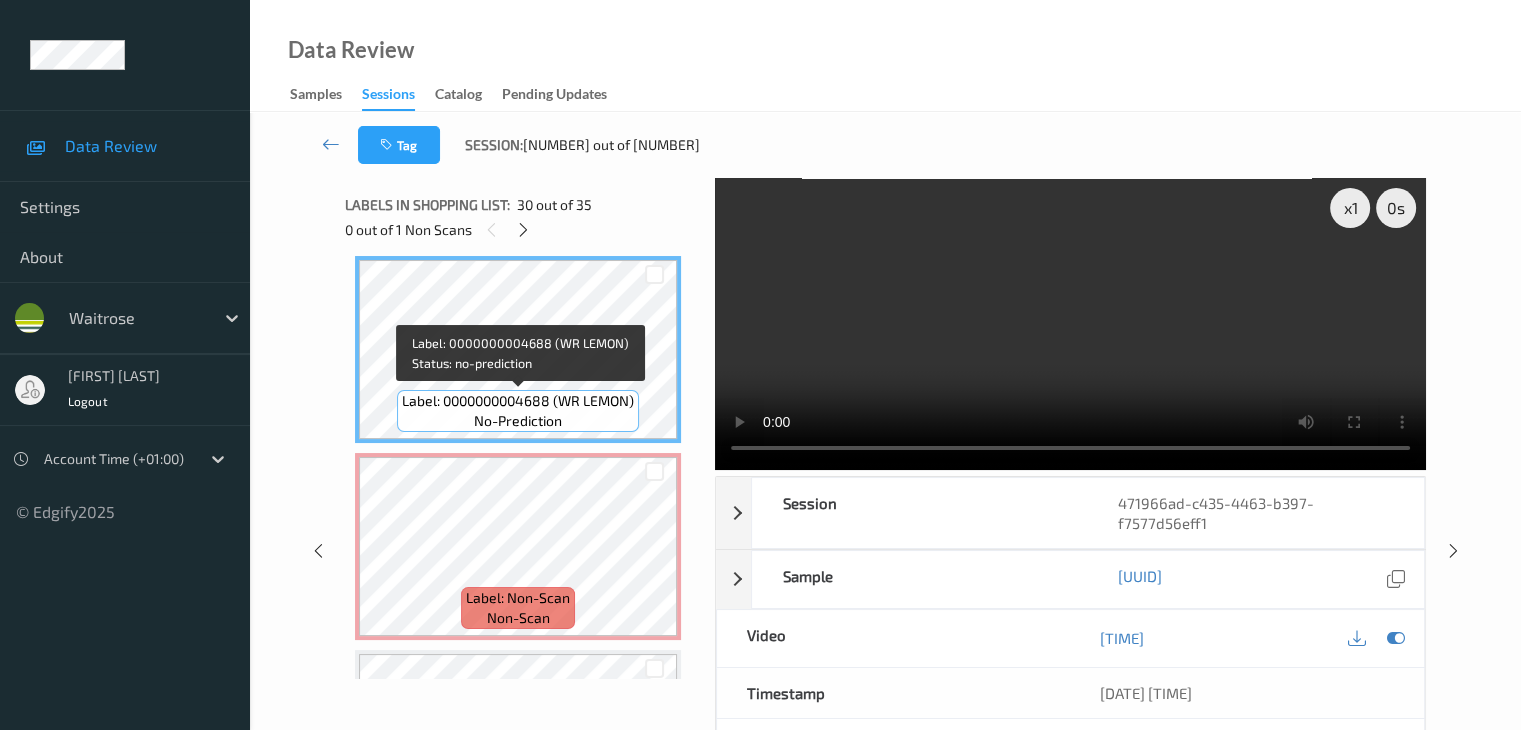 click on "Label: 0000000004688 (WR LEMON)" at bounding box center [518, 401] 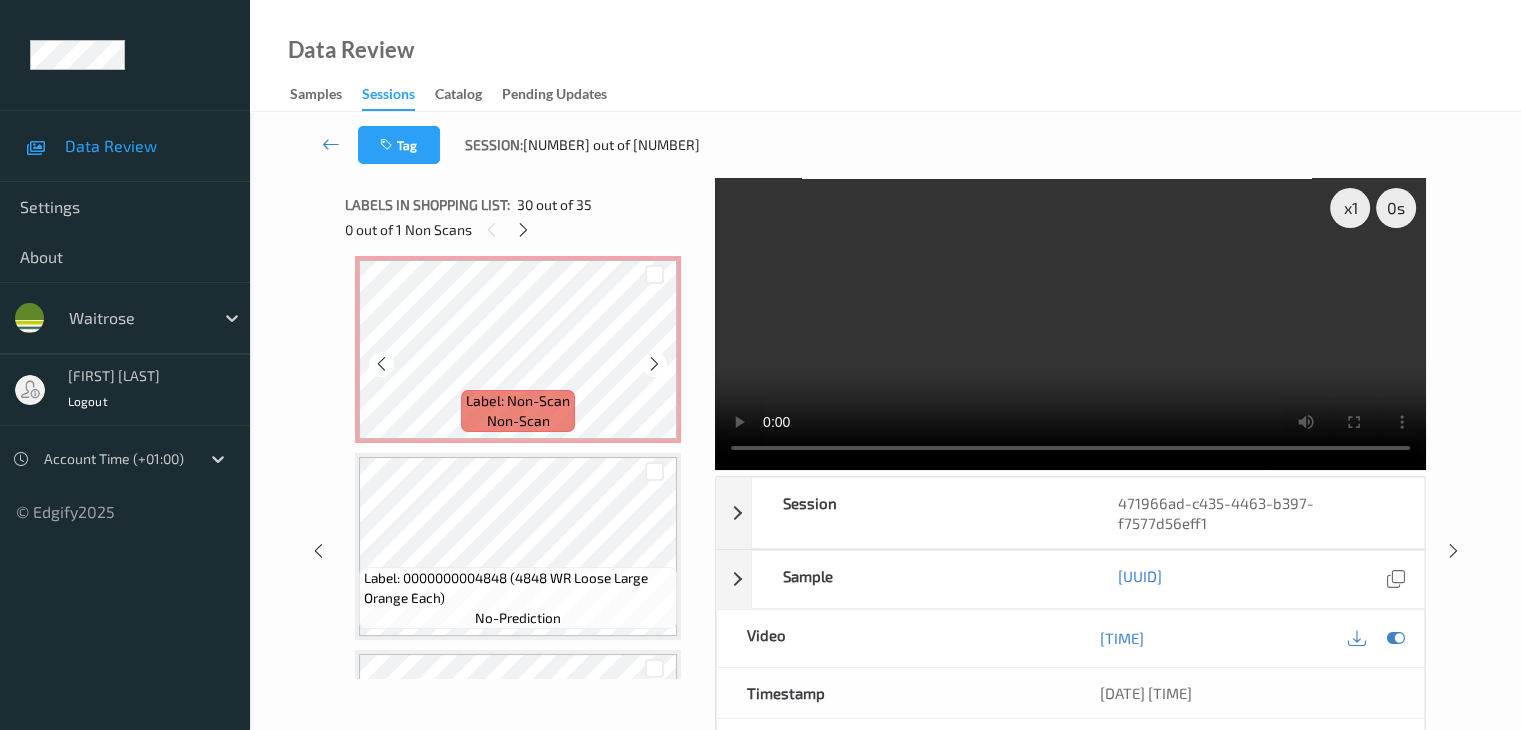 scroll, scrollTop: 6342, scrollLeft: 0, axis: vertical 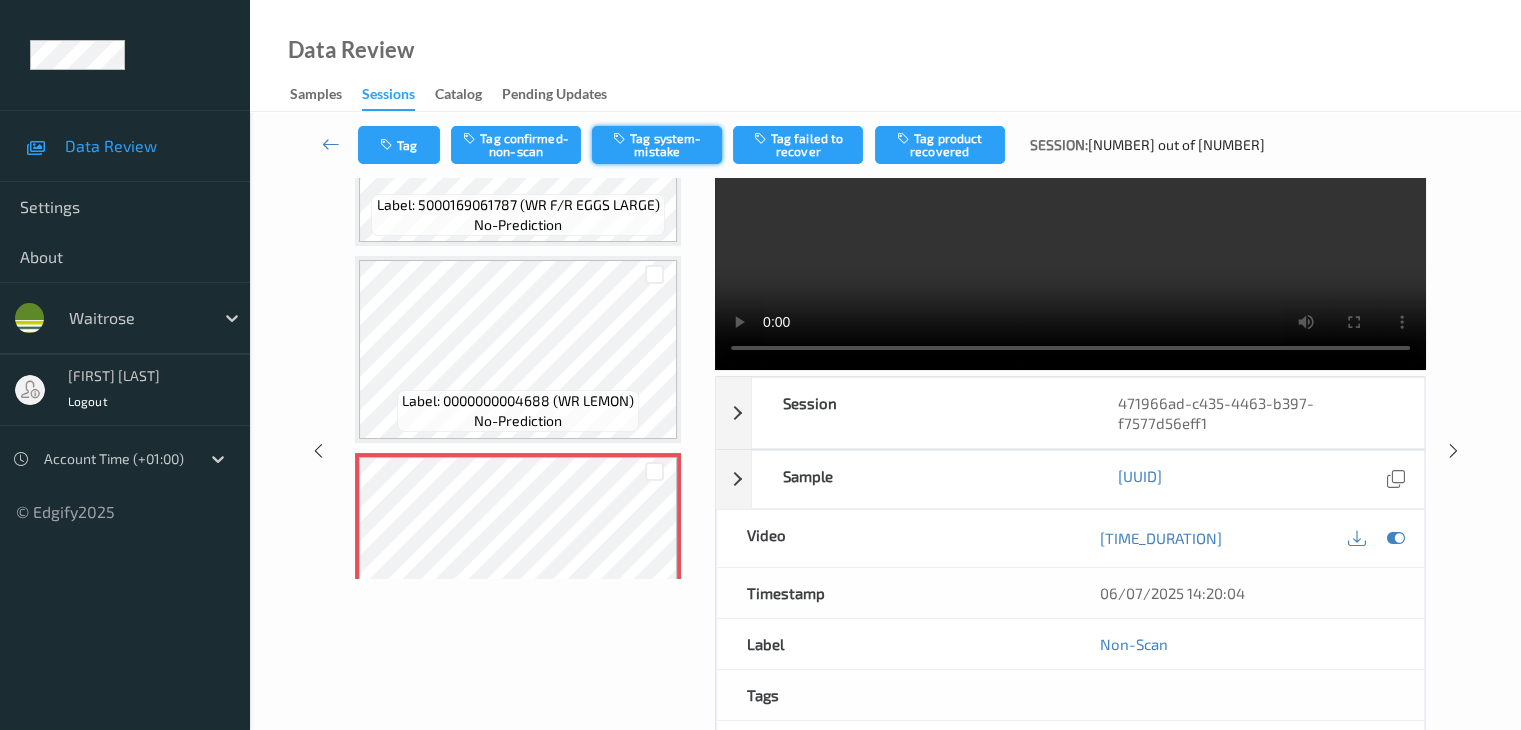 click on "Tag   system-mistake" at bounding box center [657, 145] 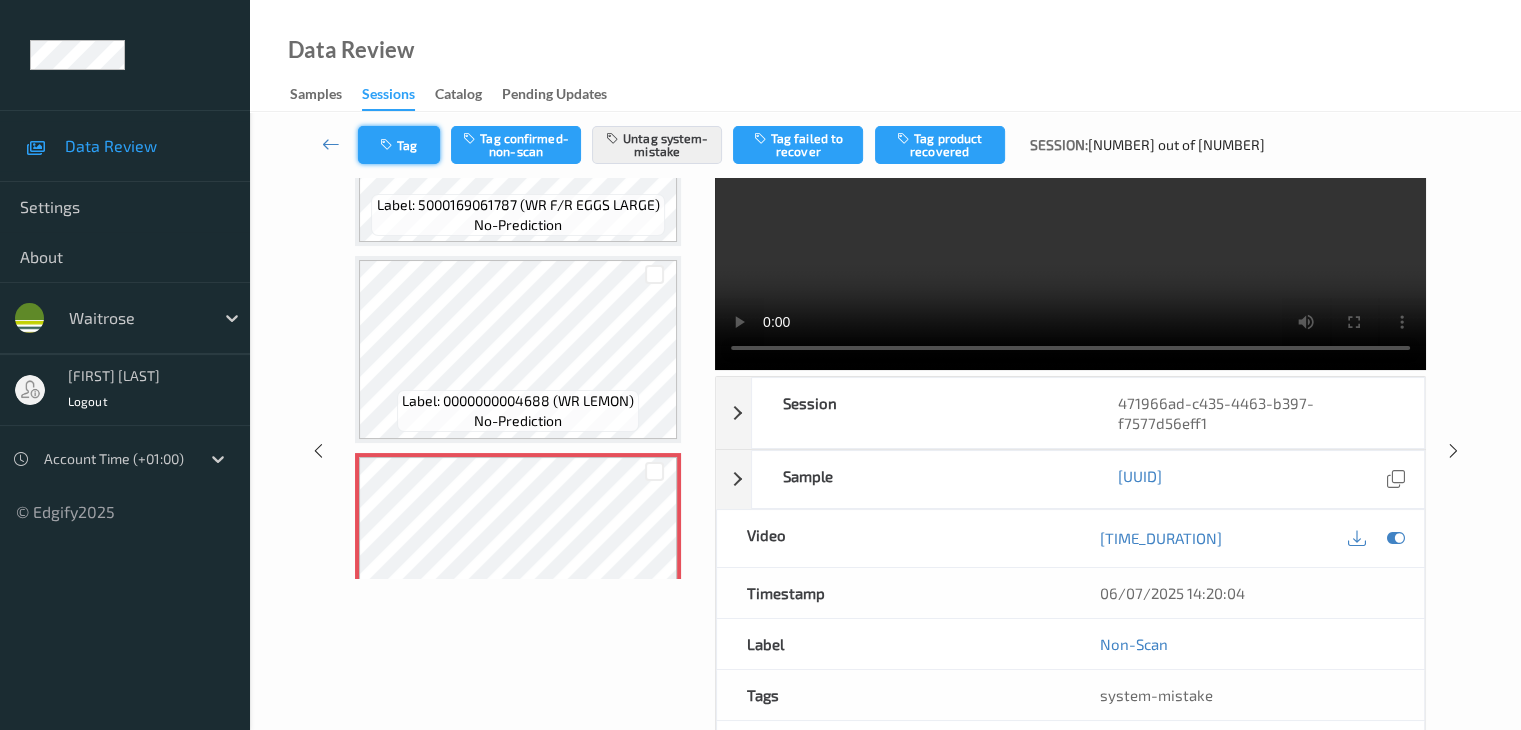 click at bounding box center [388, 145] 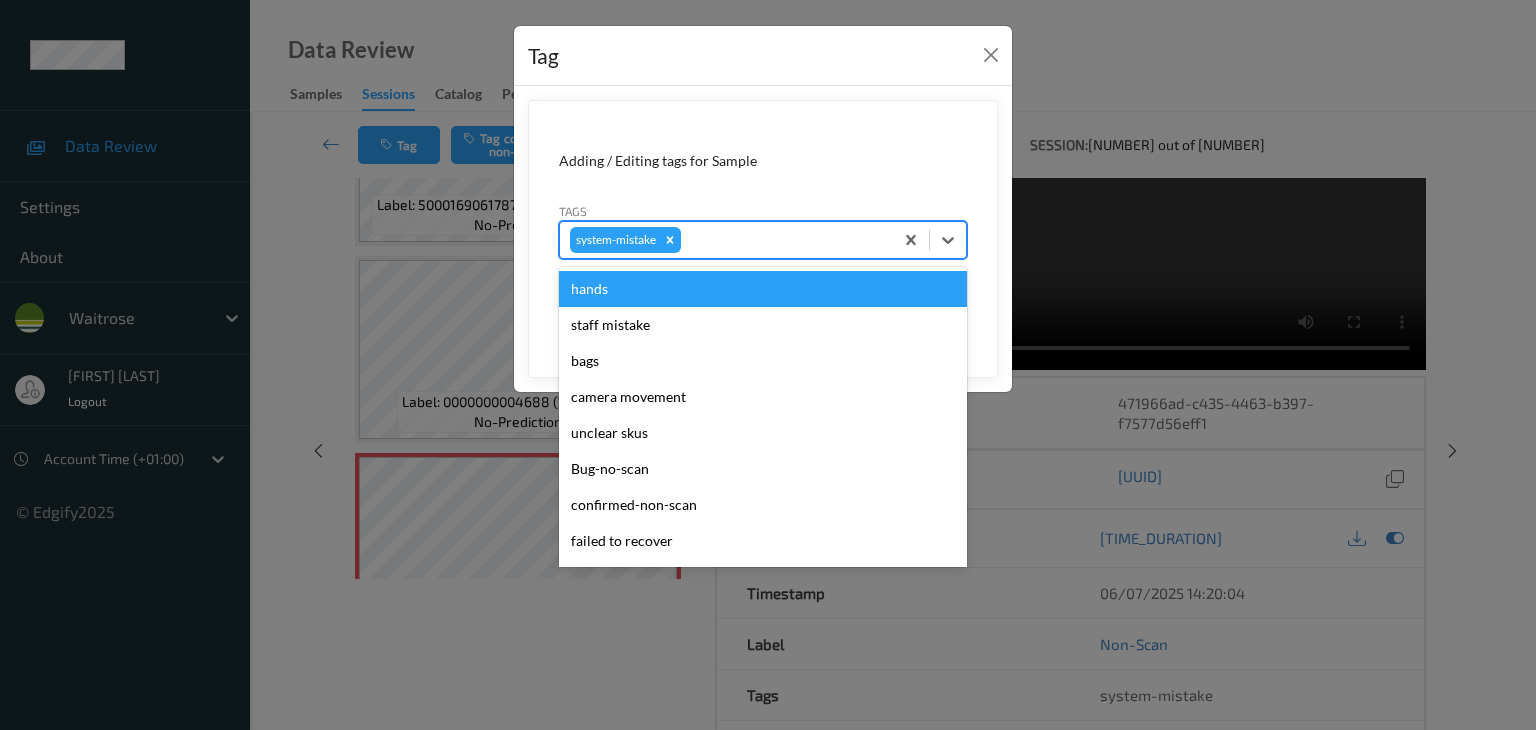 click at bounding box center [784, 240] 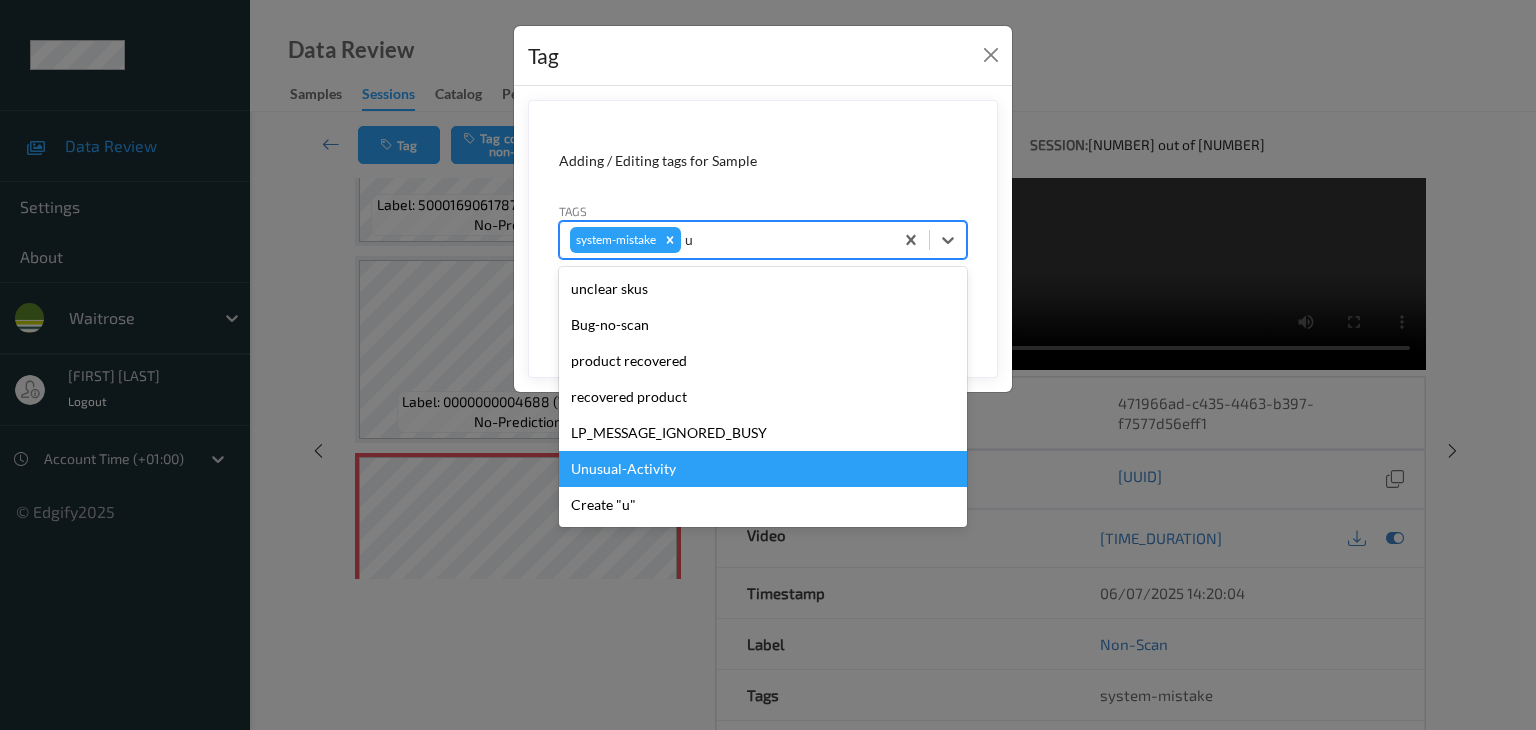 click on "Unusual-Activity" at bounding box center [763, 469] 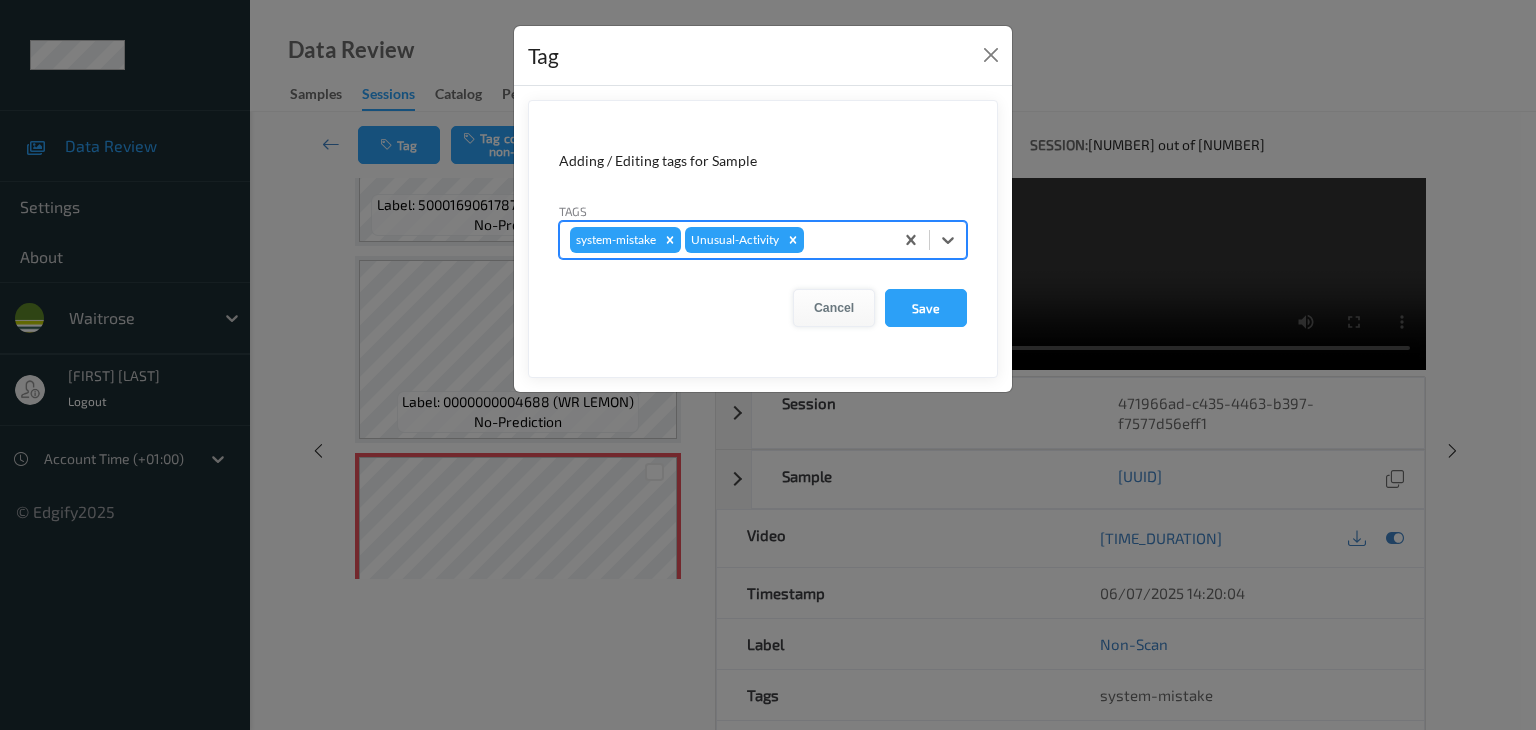 type on "p" 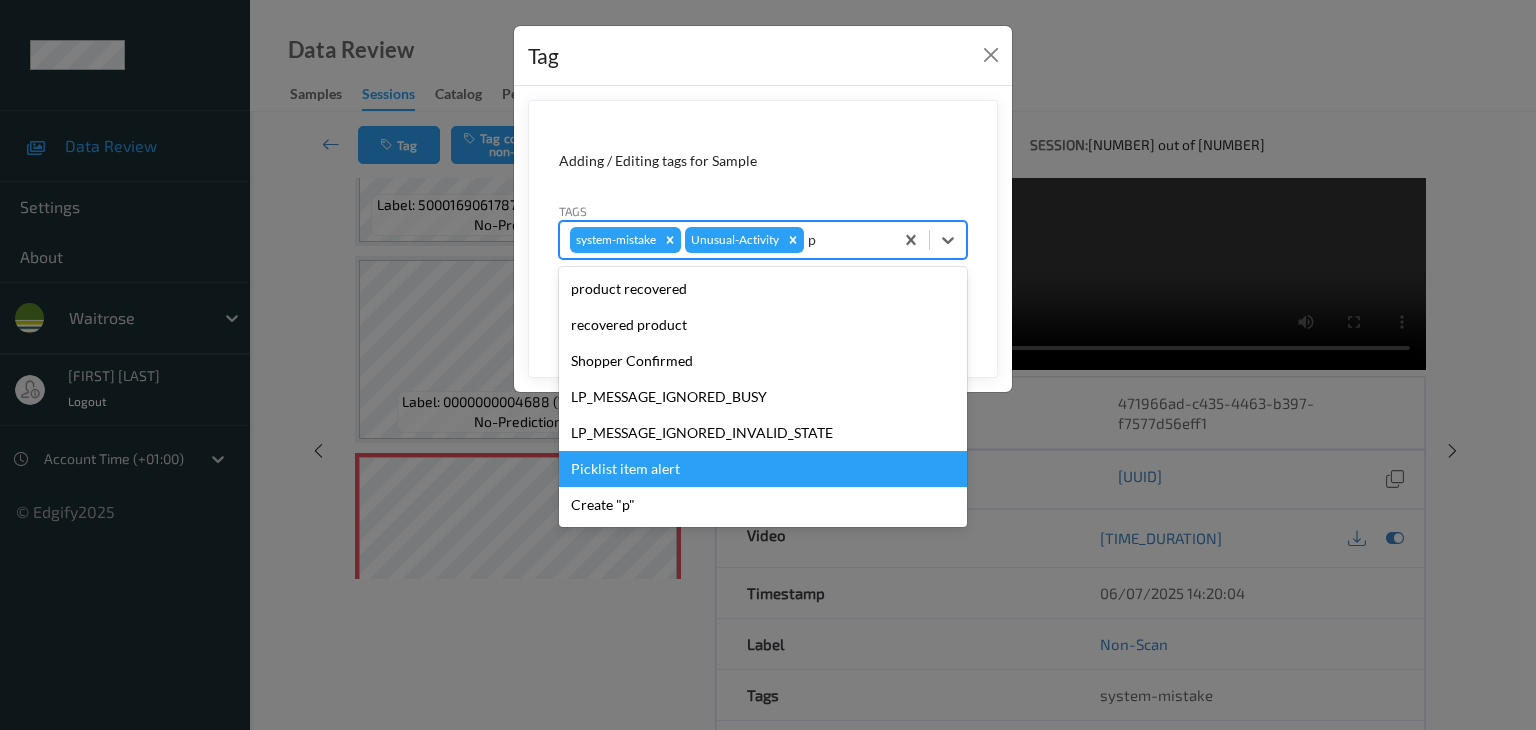 click on "Picklist item alert" at bounding box center [763, 469] 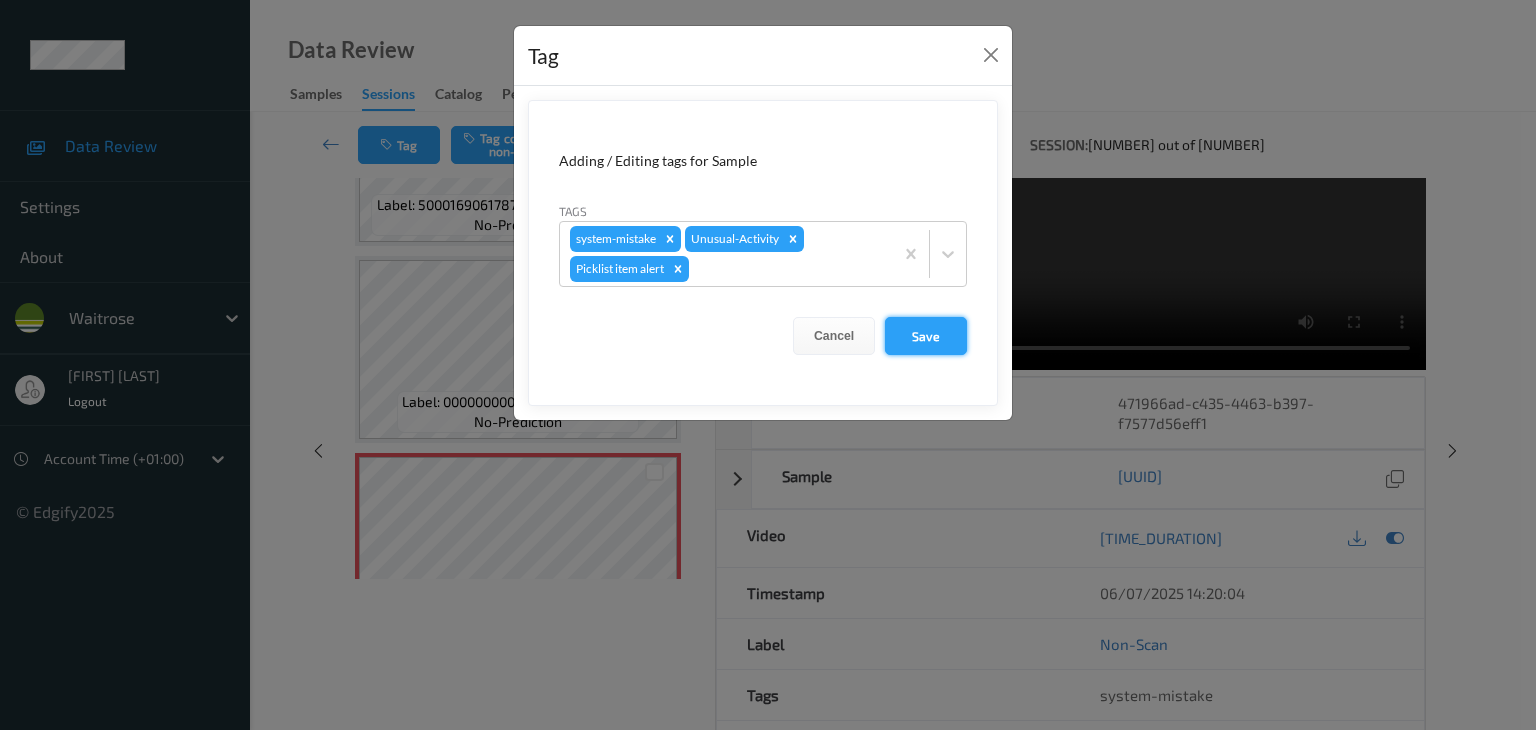 click on "Save" at bounding box center (926, 336) 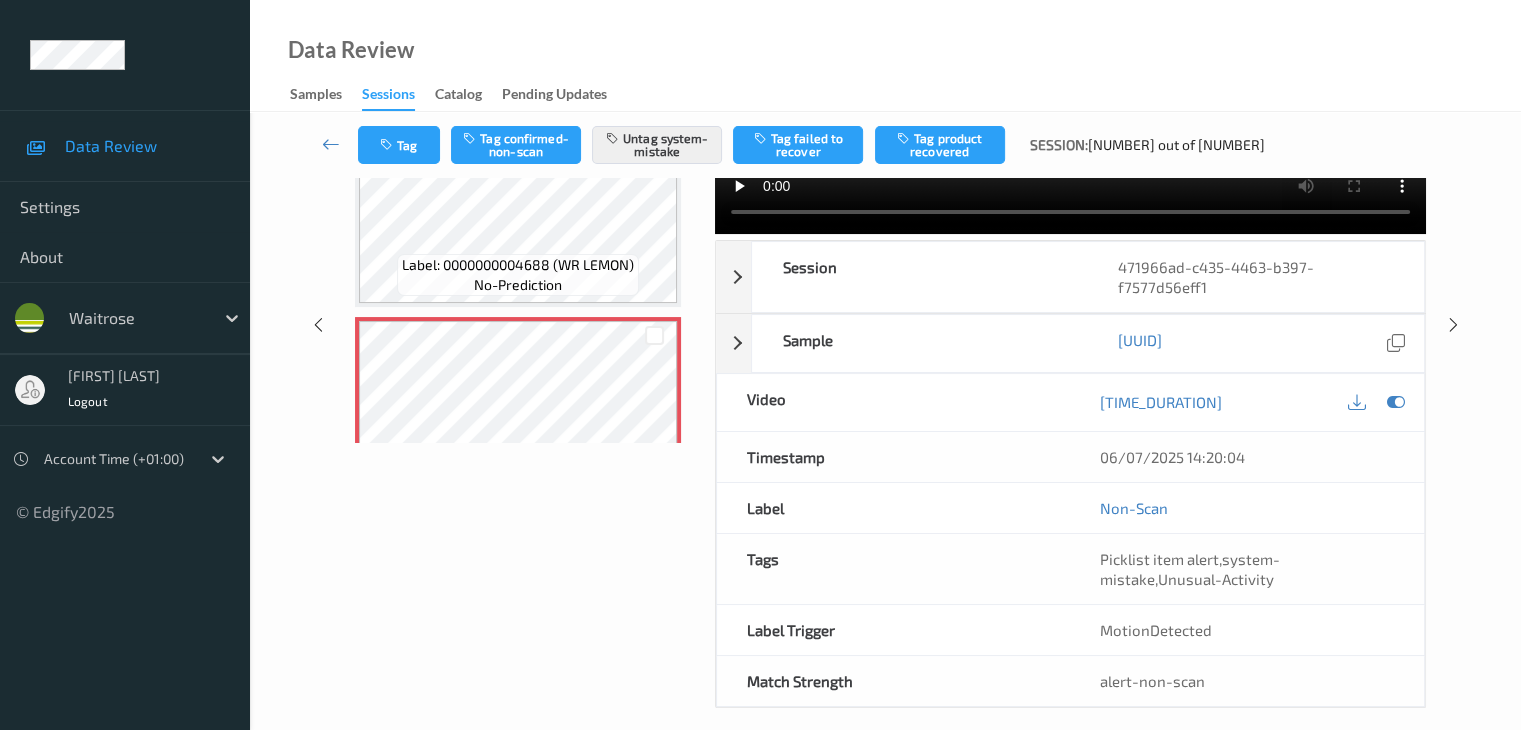 scroll, scrollTop: 264, scrollLeft: 0, axis: vertical 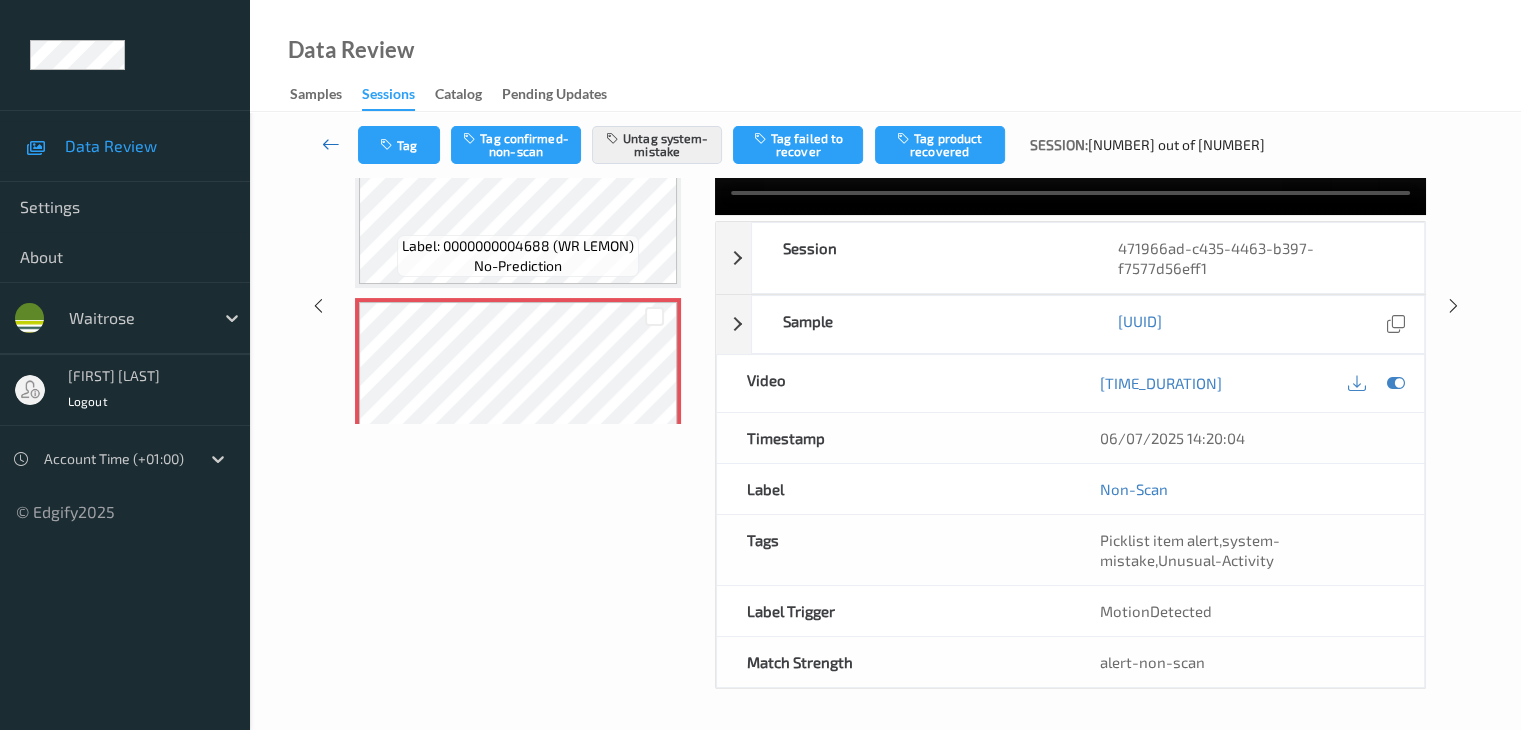 click at bounding box center (331, 144) 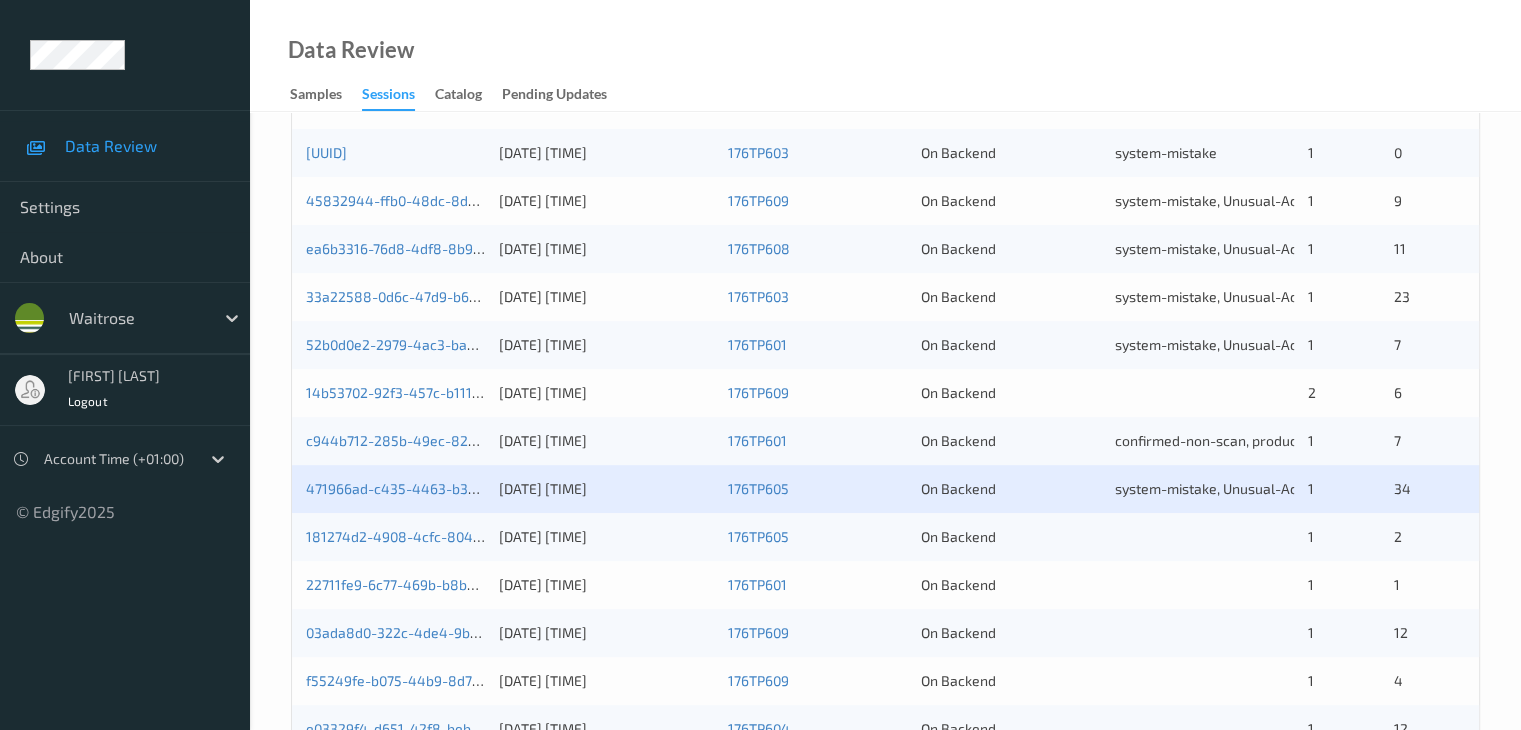 scroll, scrollTop: 700, scrollLeft: 0, axis: vertical 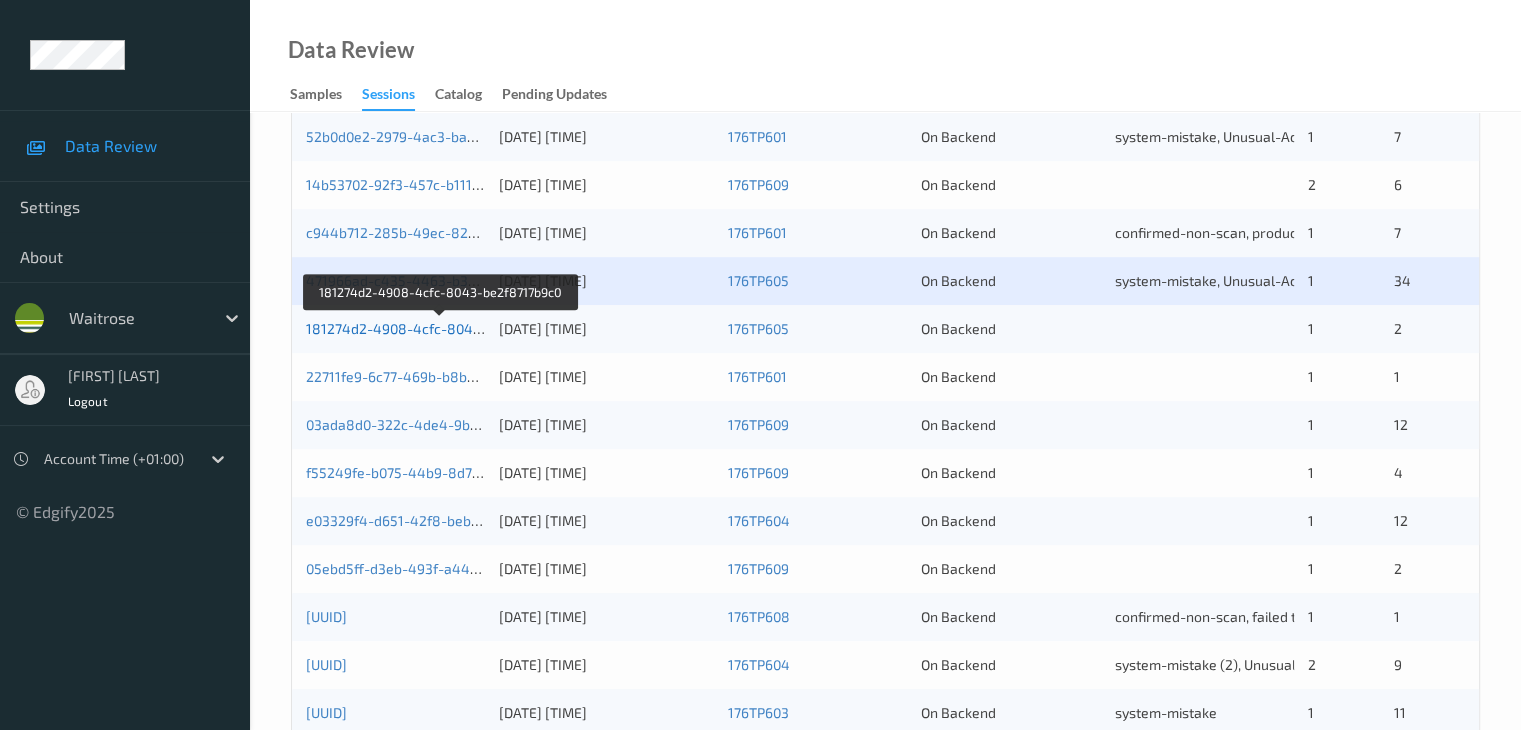 click on "181274d2-4908-4cfc-8043-be2f8717b9c0" at bounding box center (441, 328) 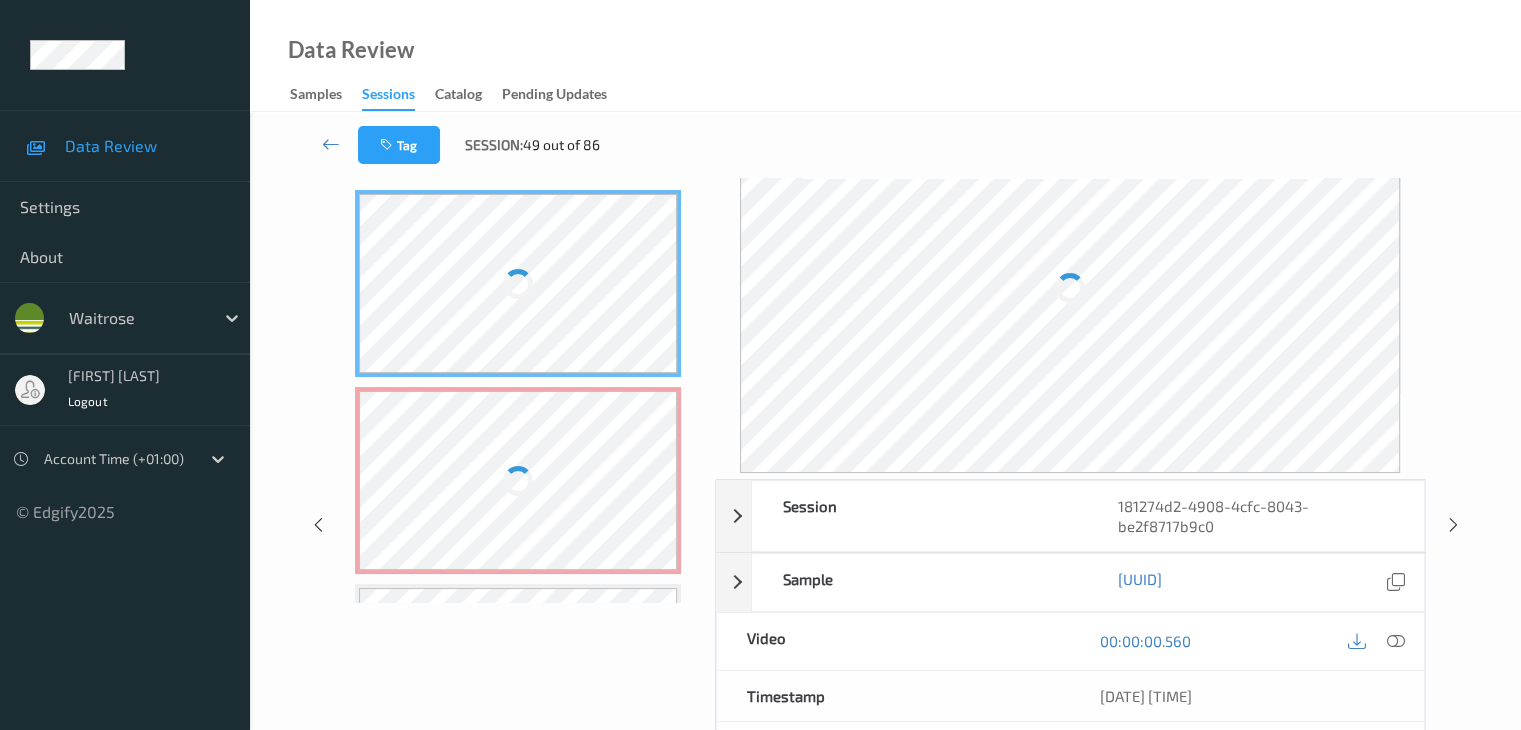 scroll, scrollTop: 0, scrollLeft: 0, axis: both 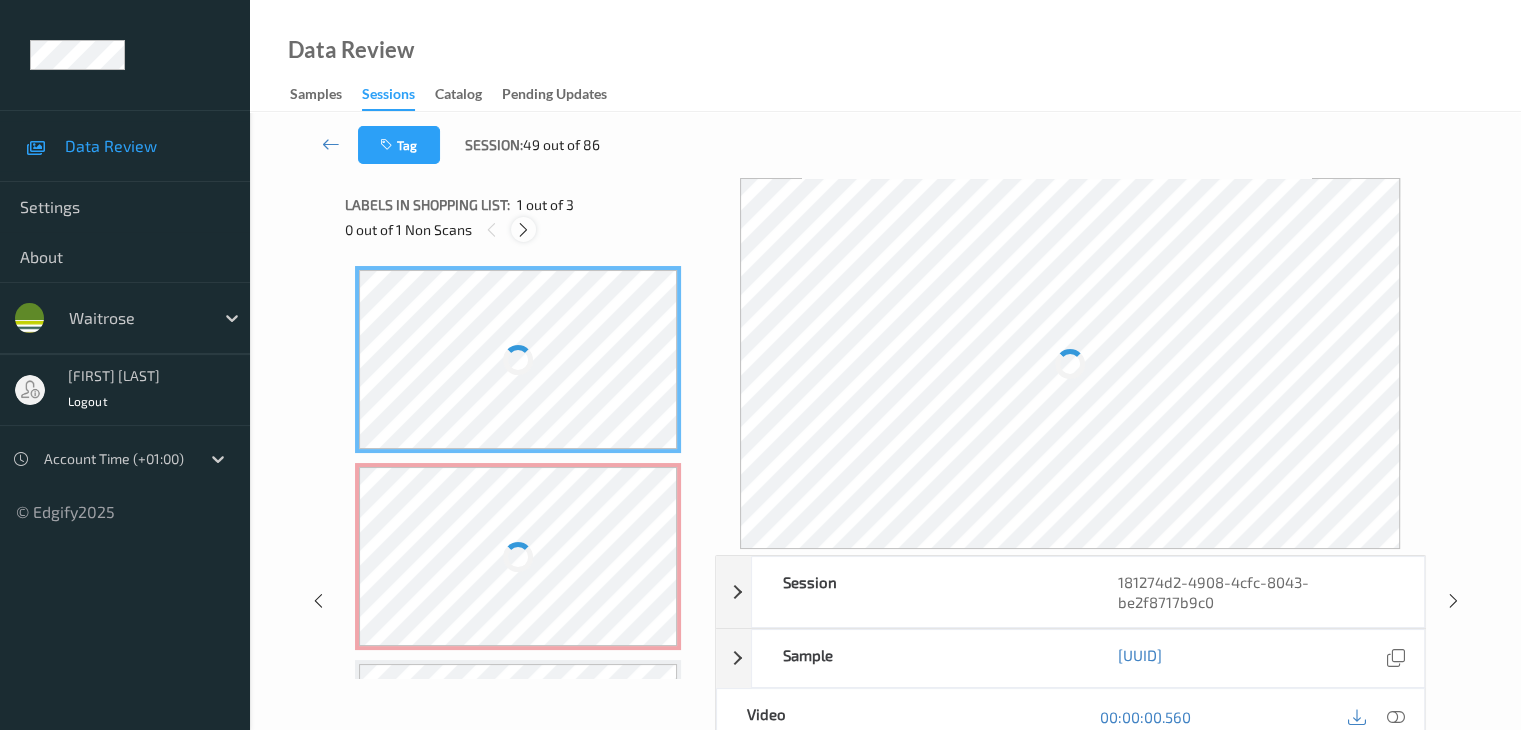 click at bounding box center [523, 230] 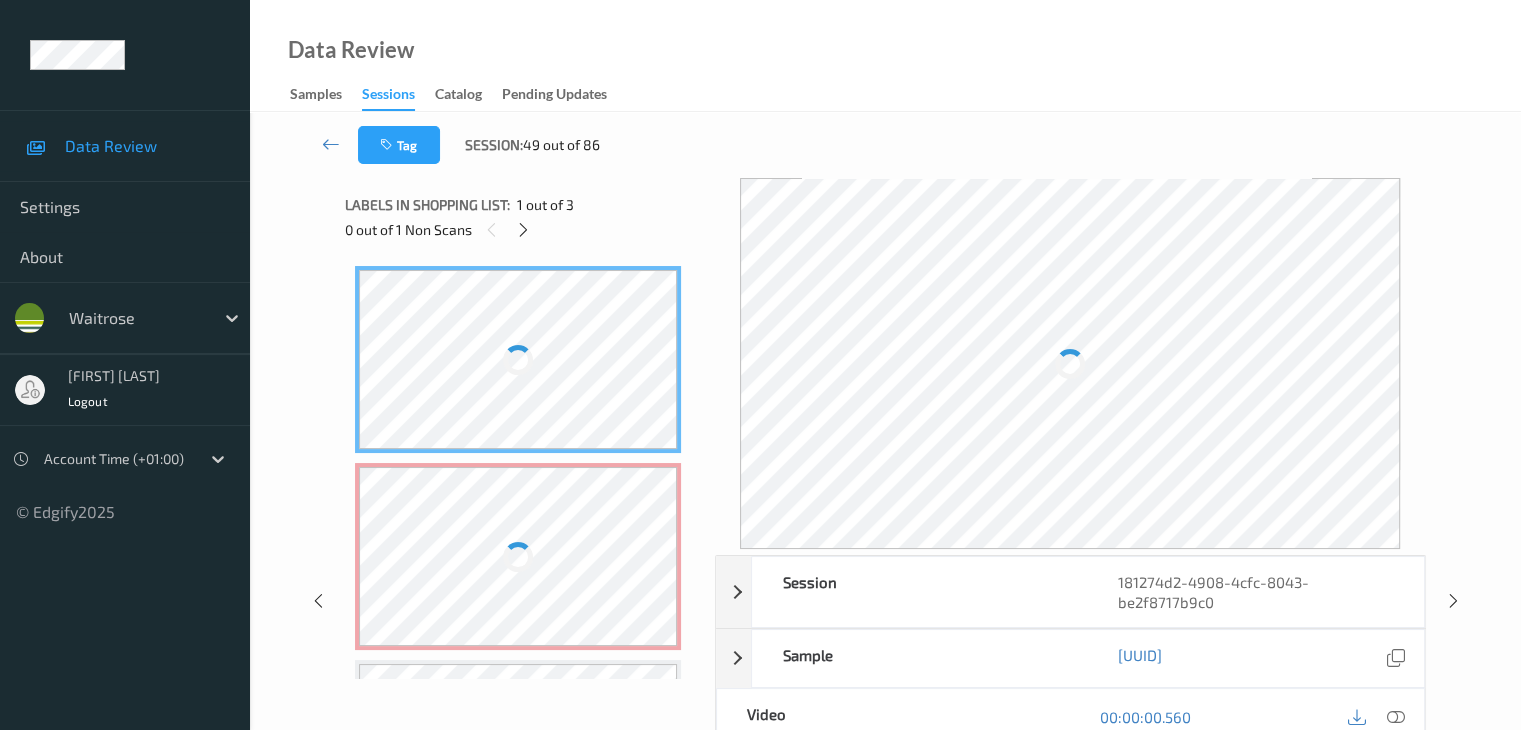 scroll, scrollTop: 10, scrollLeft: 0, axis: vertical 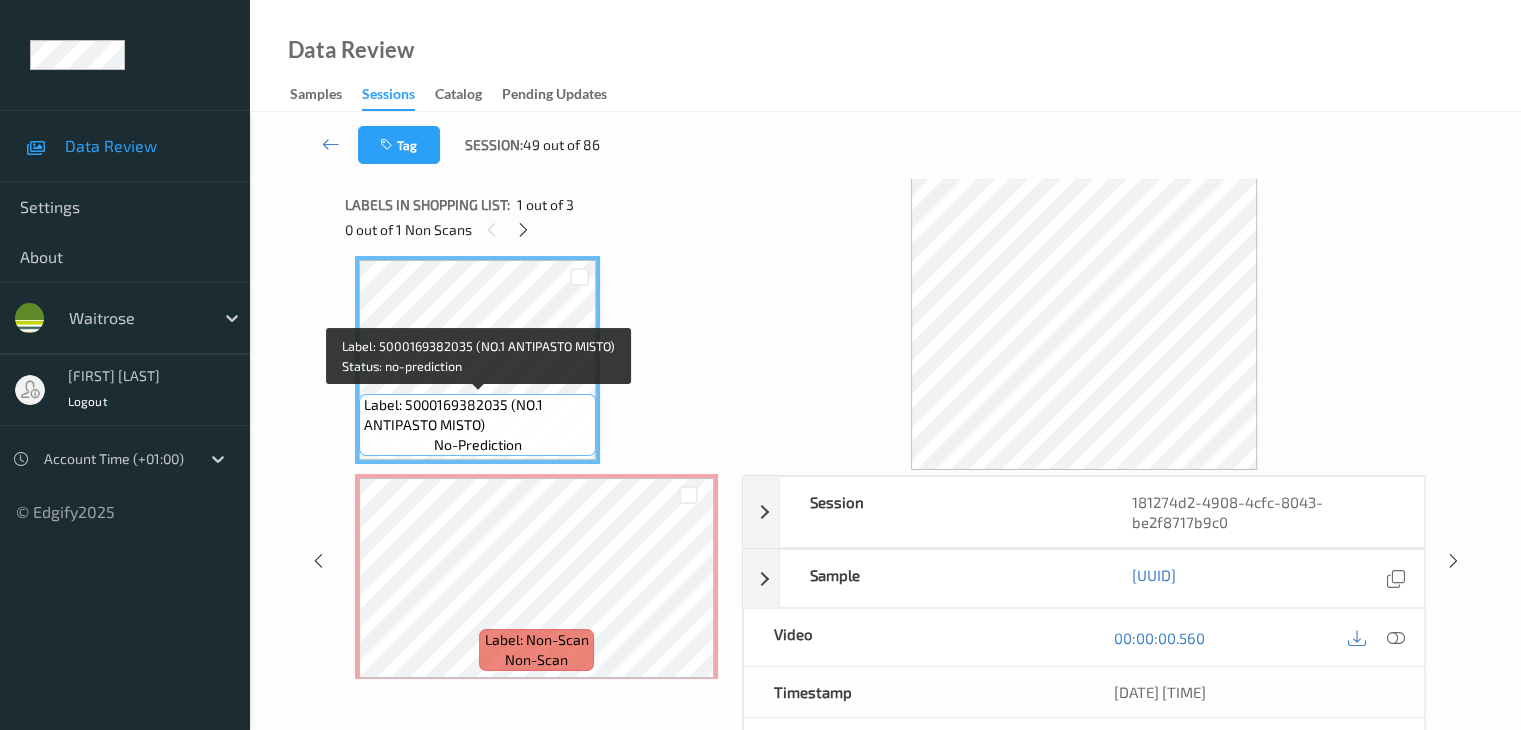 click on "Label: 5000169382035 (NO.1 ANTIPASTO MISTO)" at bounding box center (477, 415) 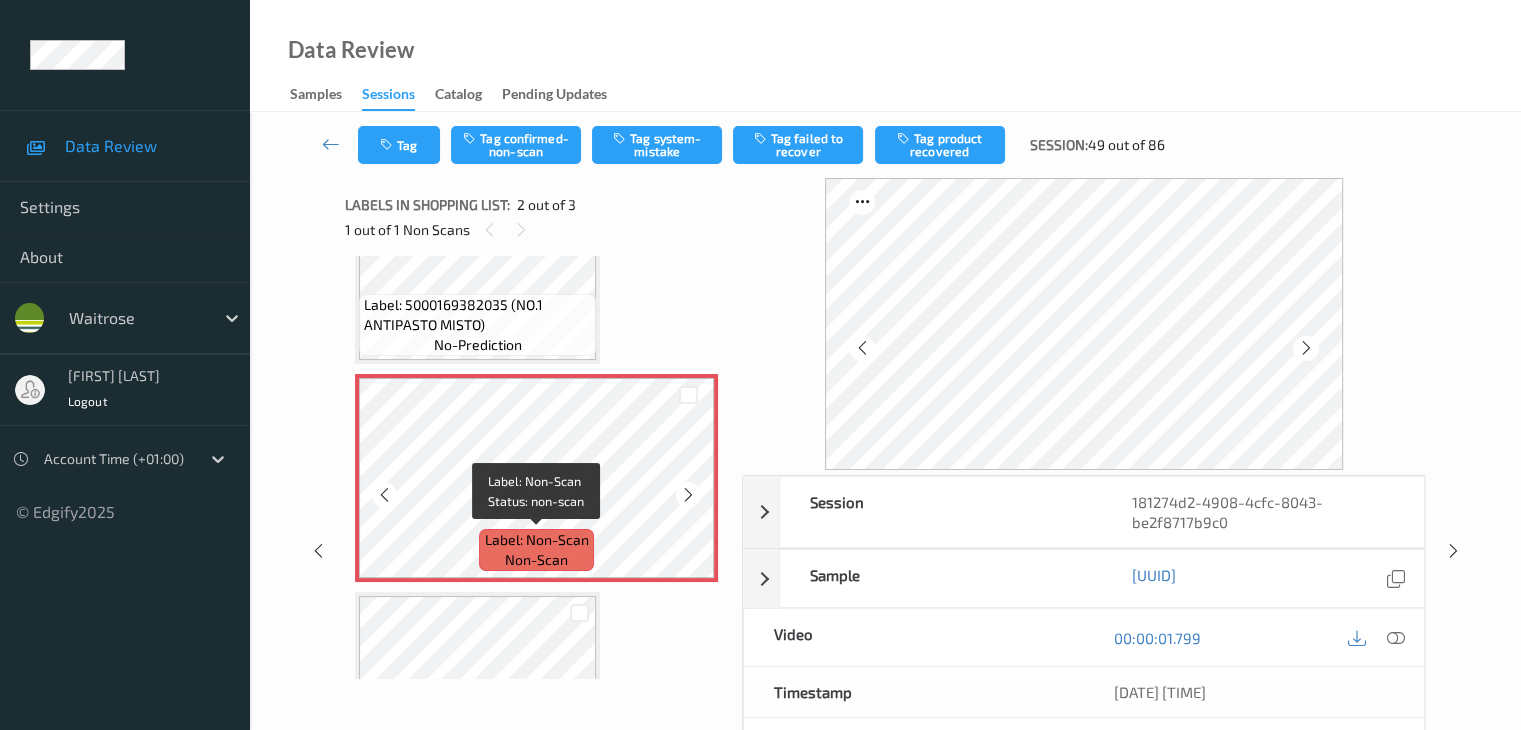 scroll, scrollTop: 210, scrollLeft: 0, axis: vertical 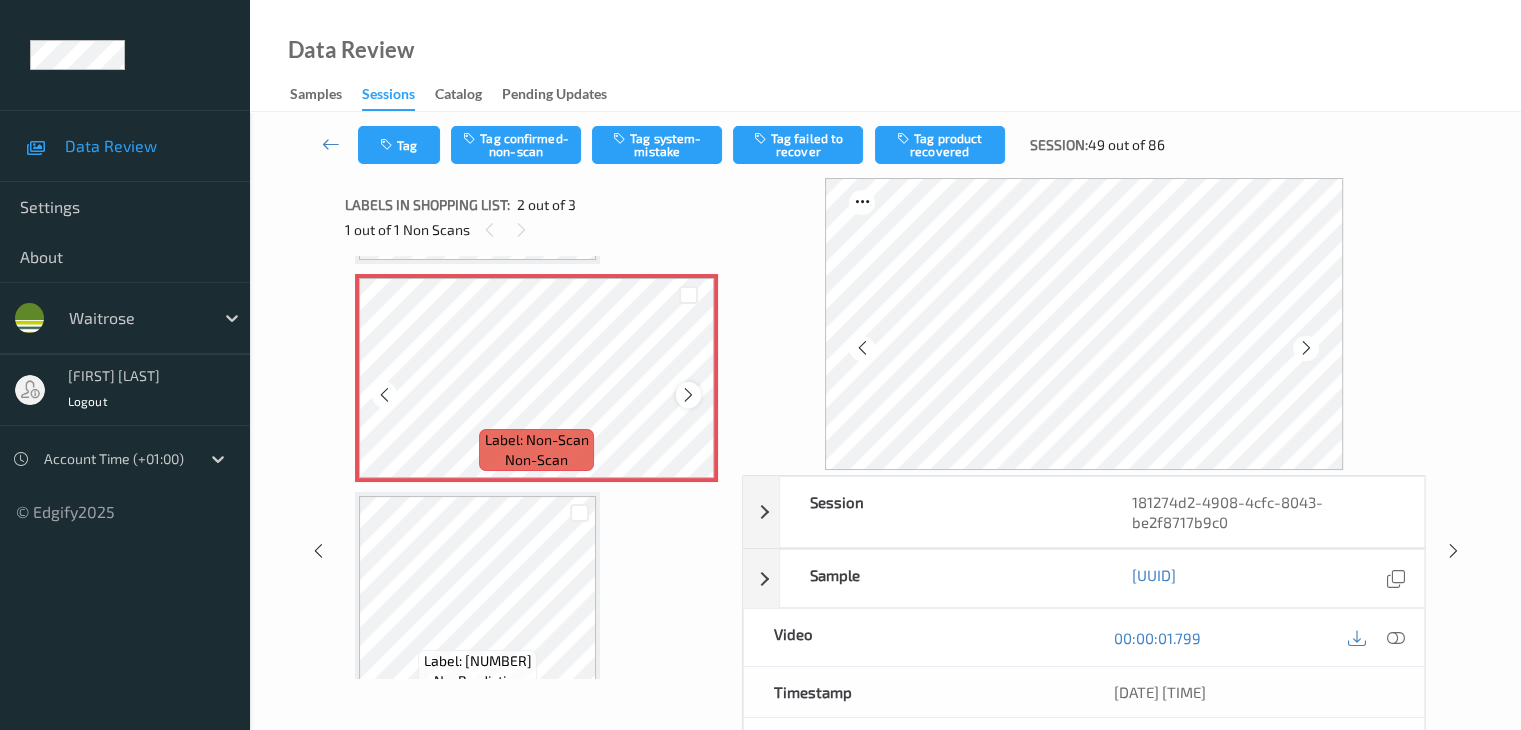 click at bounding box center [688, 394] 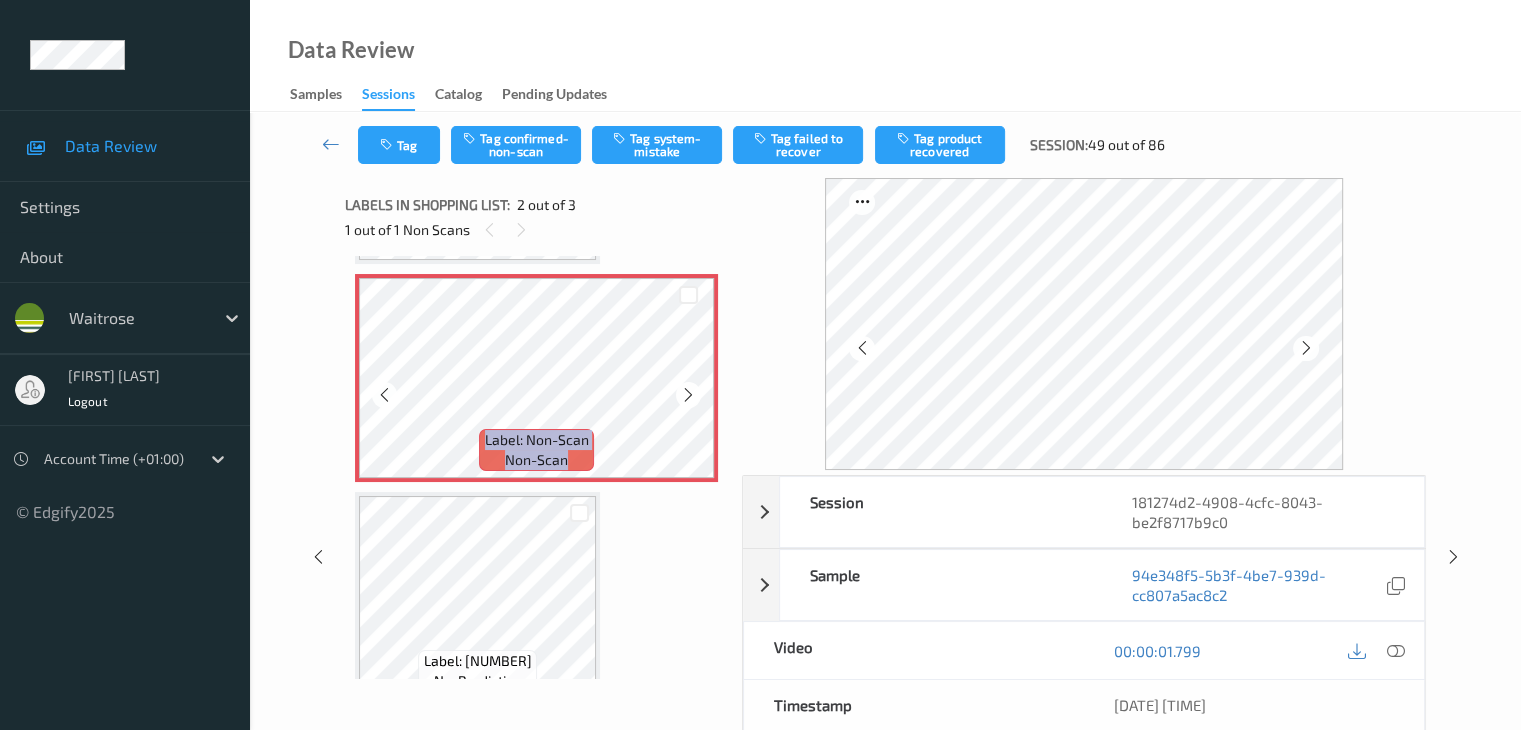 click at bounding box center [688, 394] 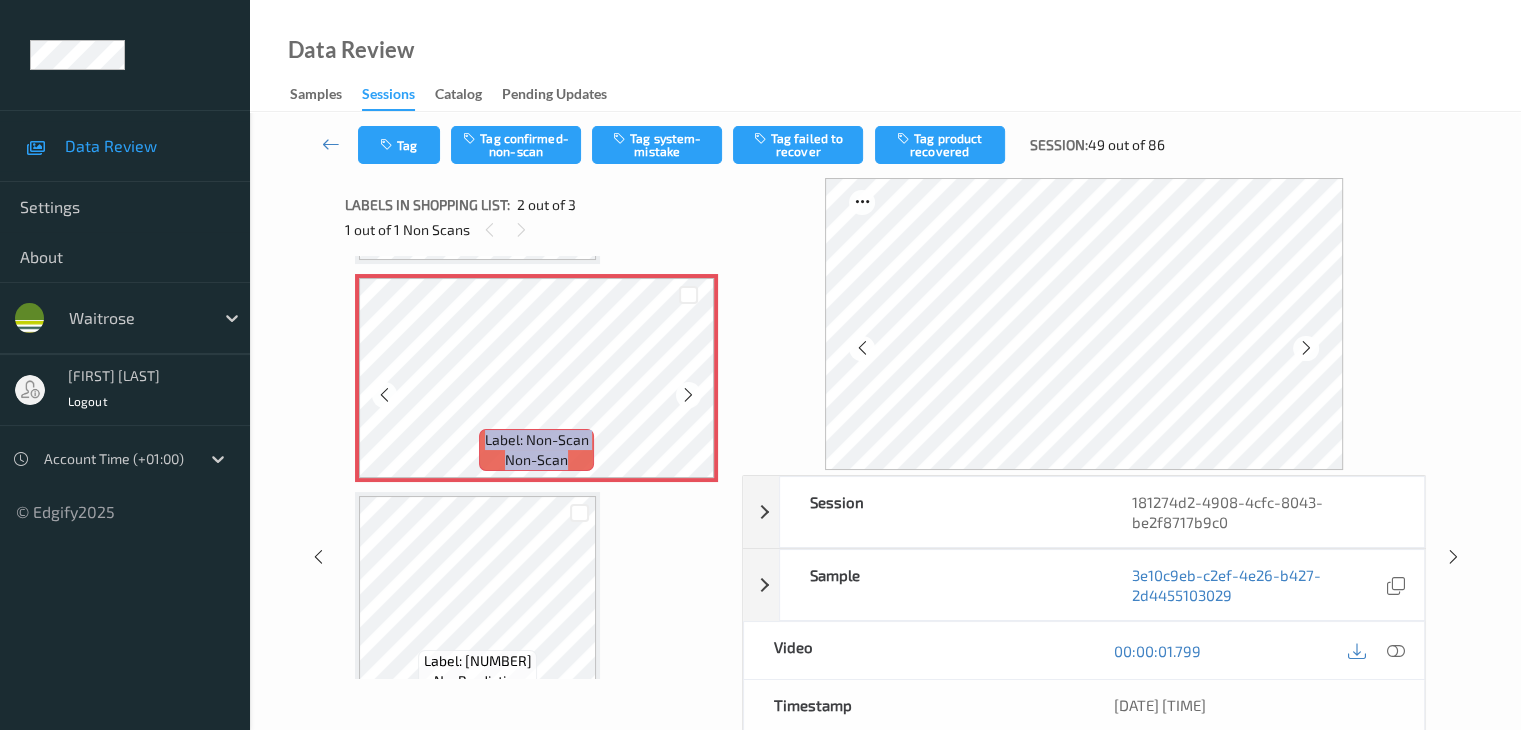 click at bounding box center (688, 394) 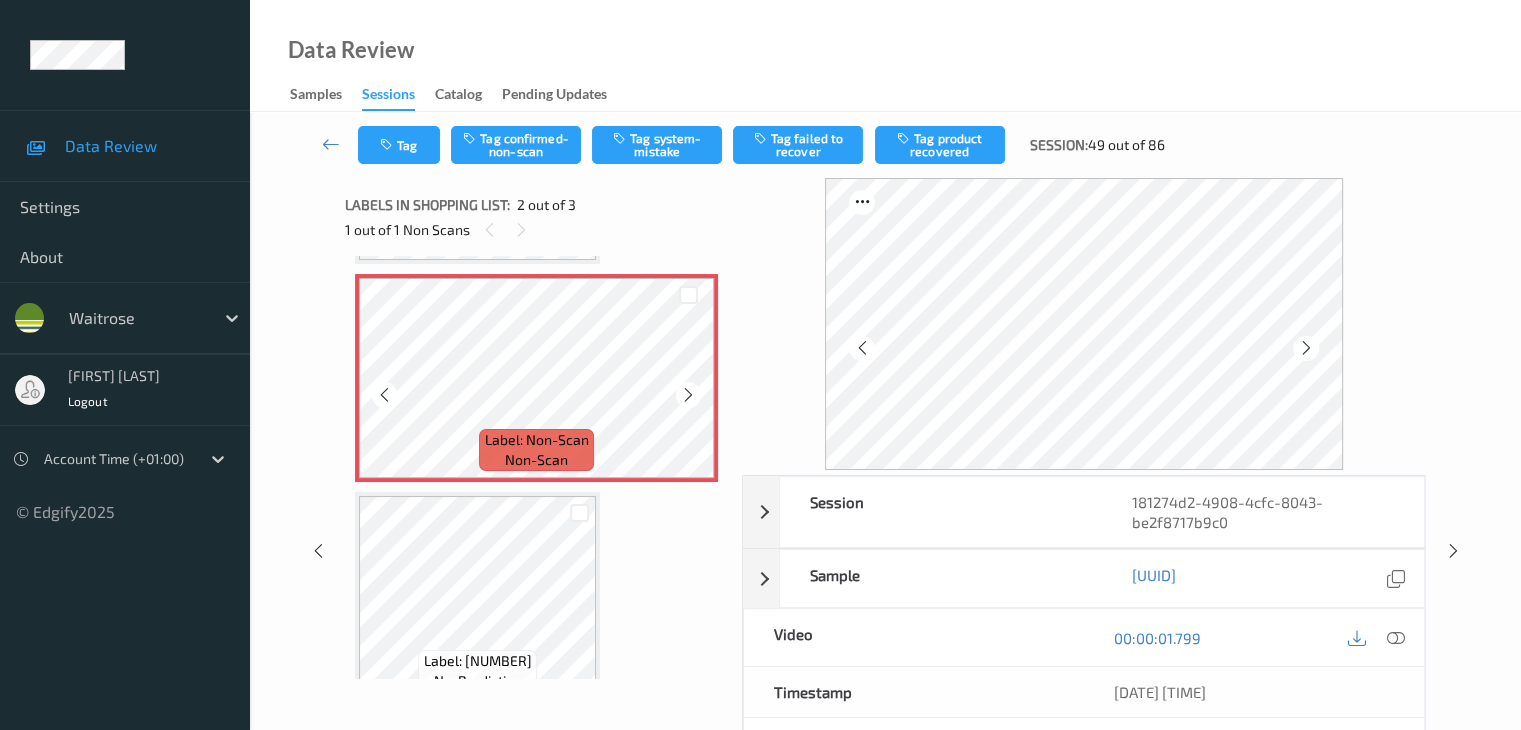 click at bounding box center [688, 394] 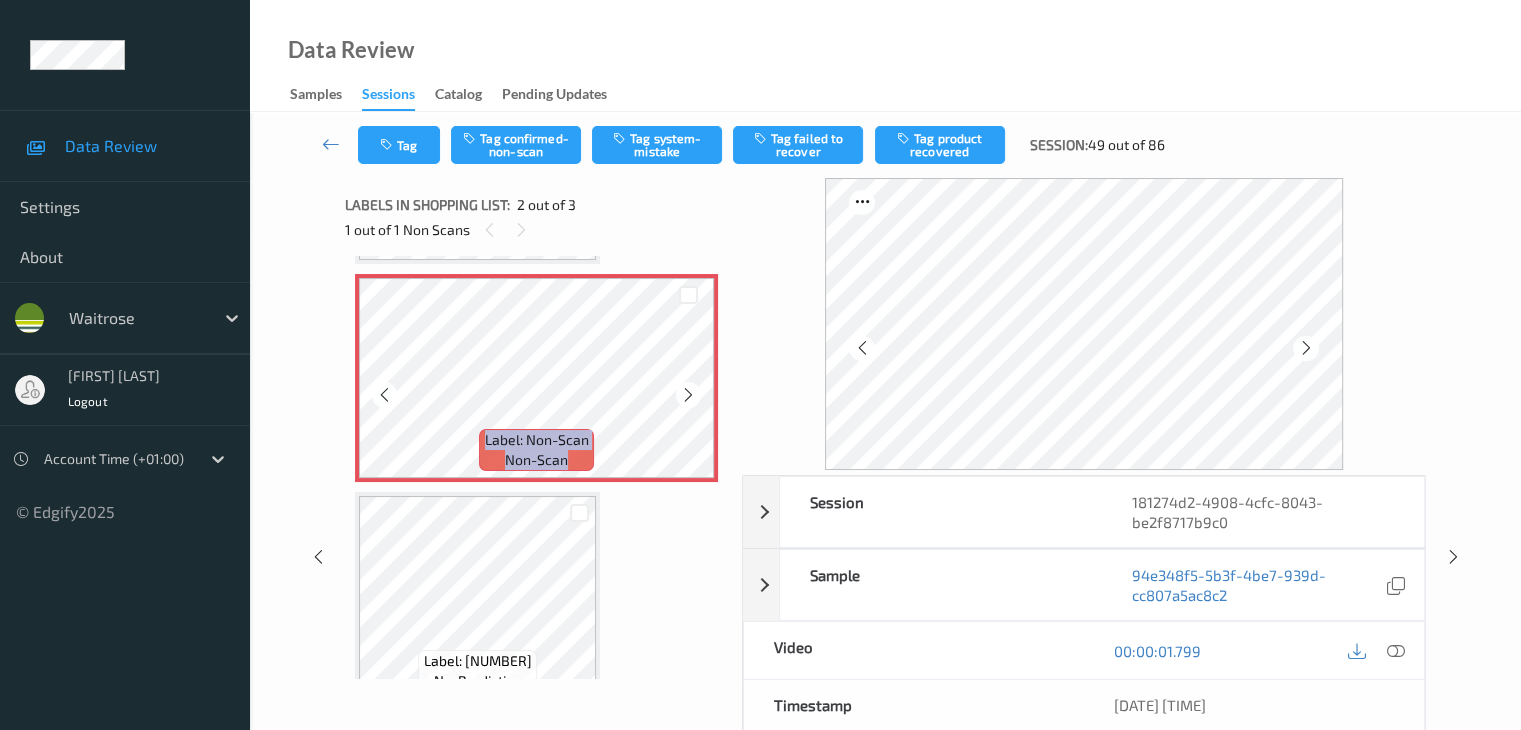 click at bounding box center (688, 394) 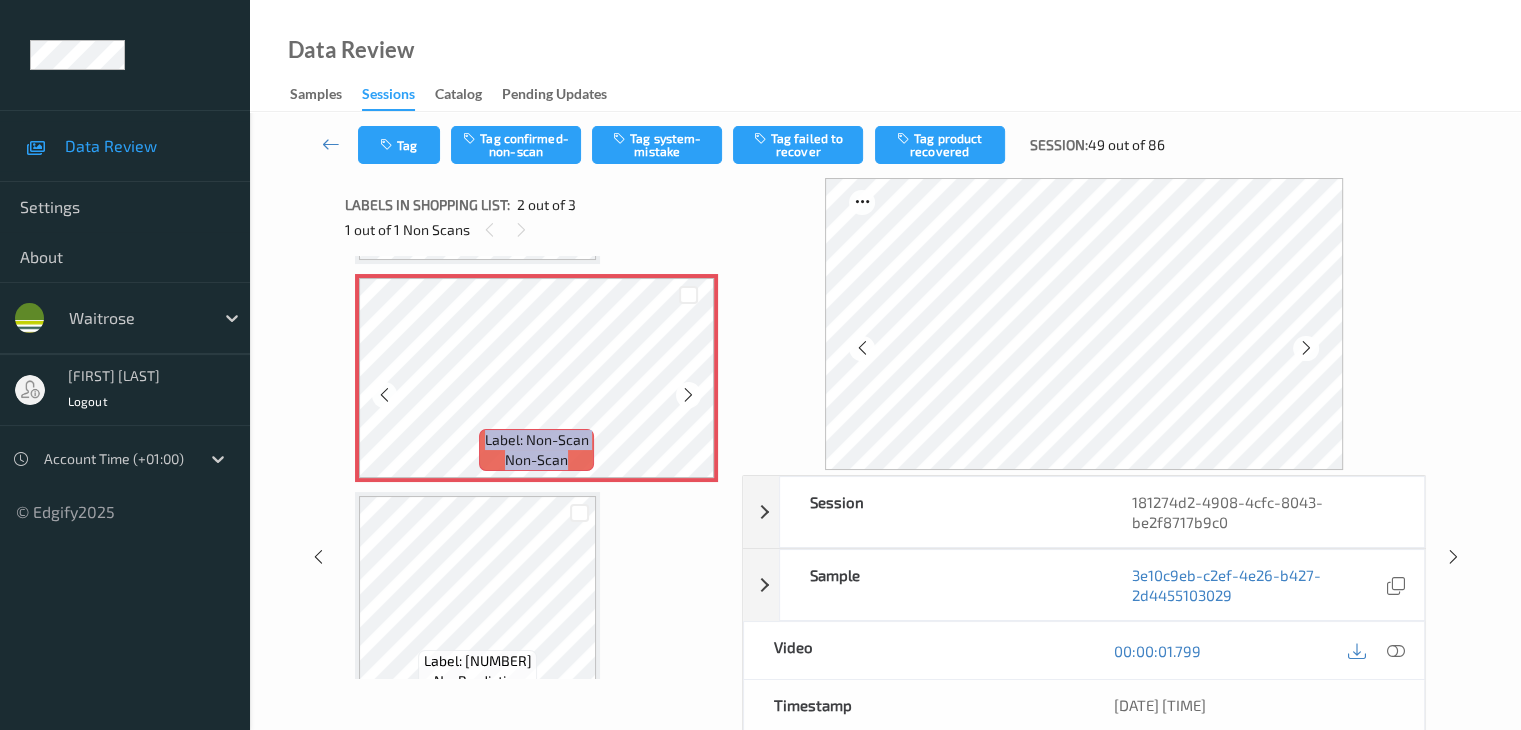 click at bounding box center [688, 394] 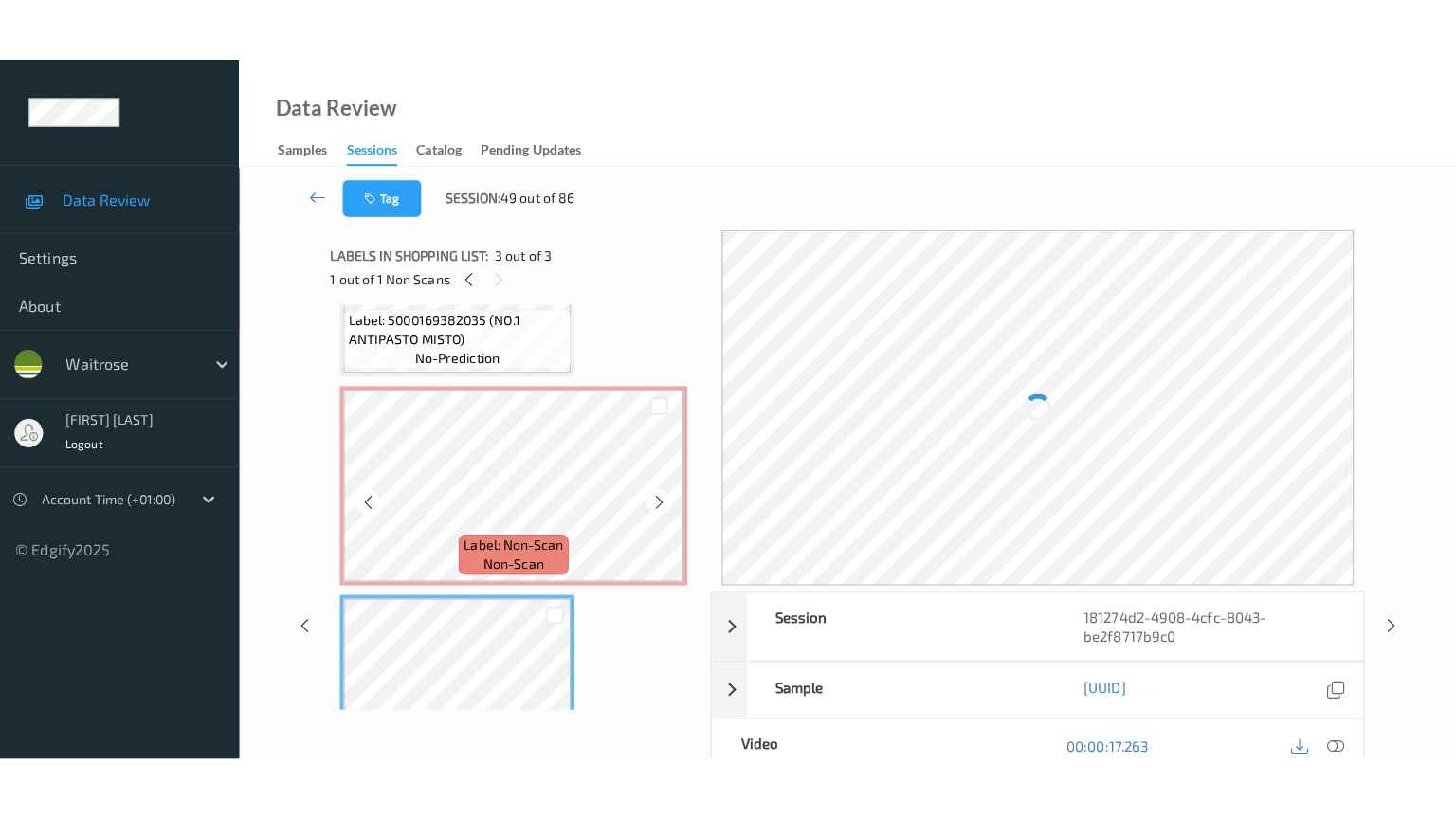 scroll, scrollTop: 104, scrollLeft: 0, axis: vertical 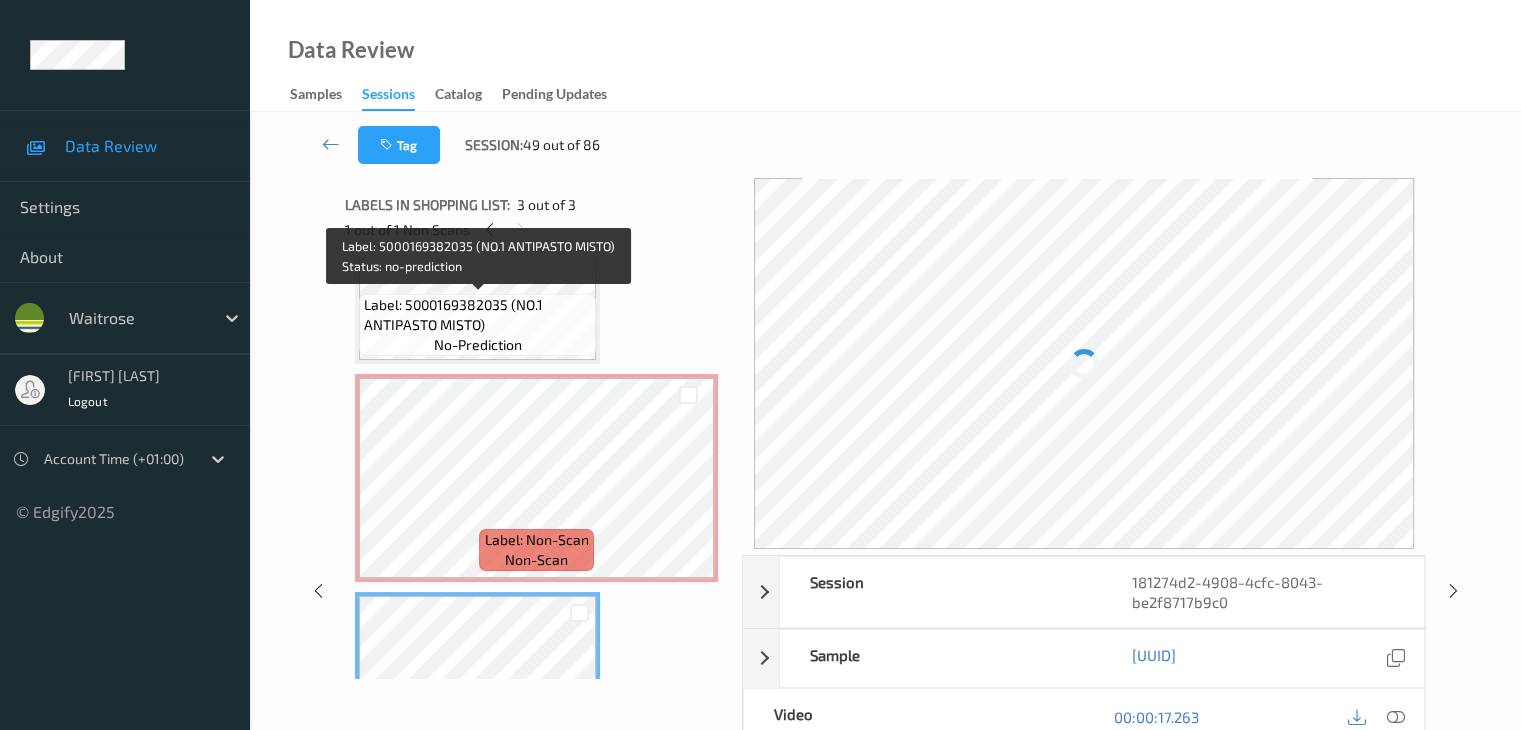 click on "Label: 5000169382035 (NO.1 ANTIPASTO MISTO)" at bounding box center (477, 315) 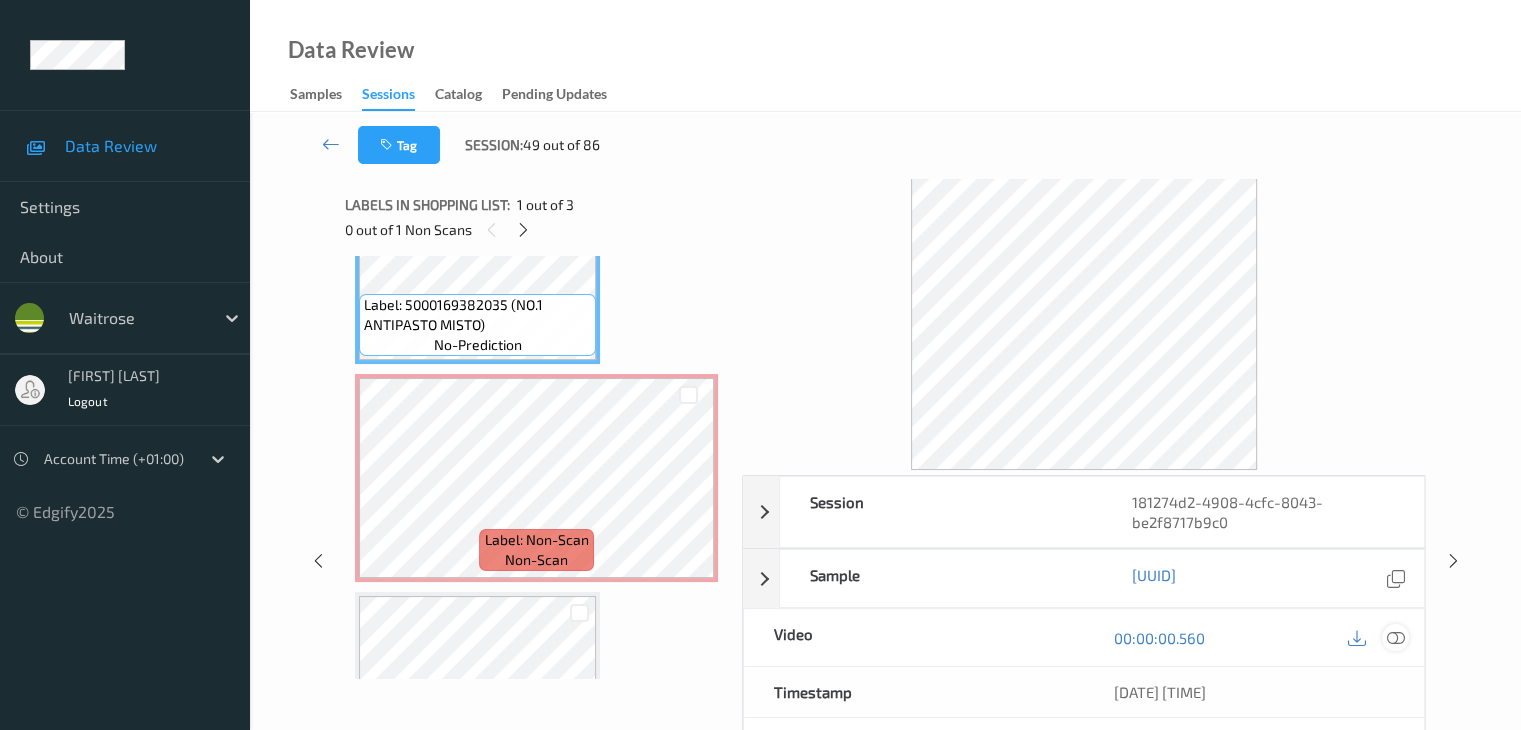 click at bounding box center [1395, 638] 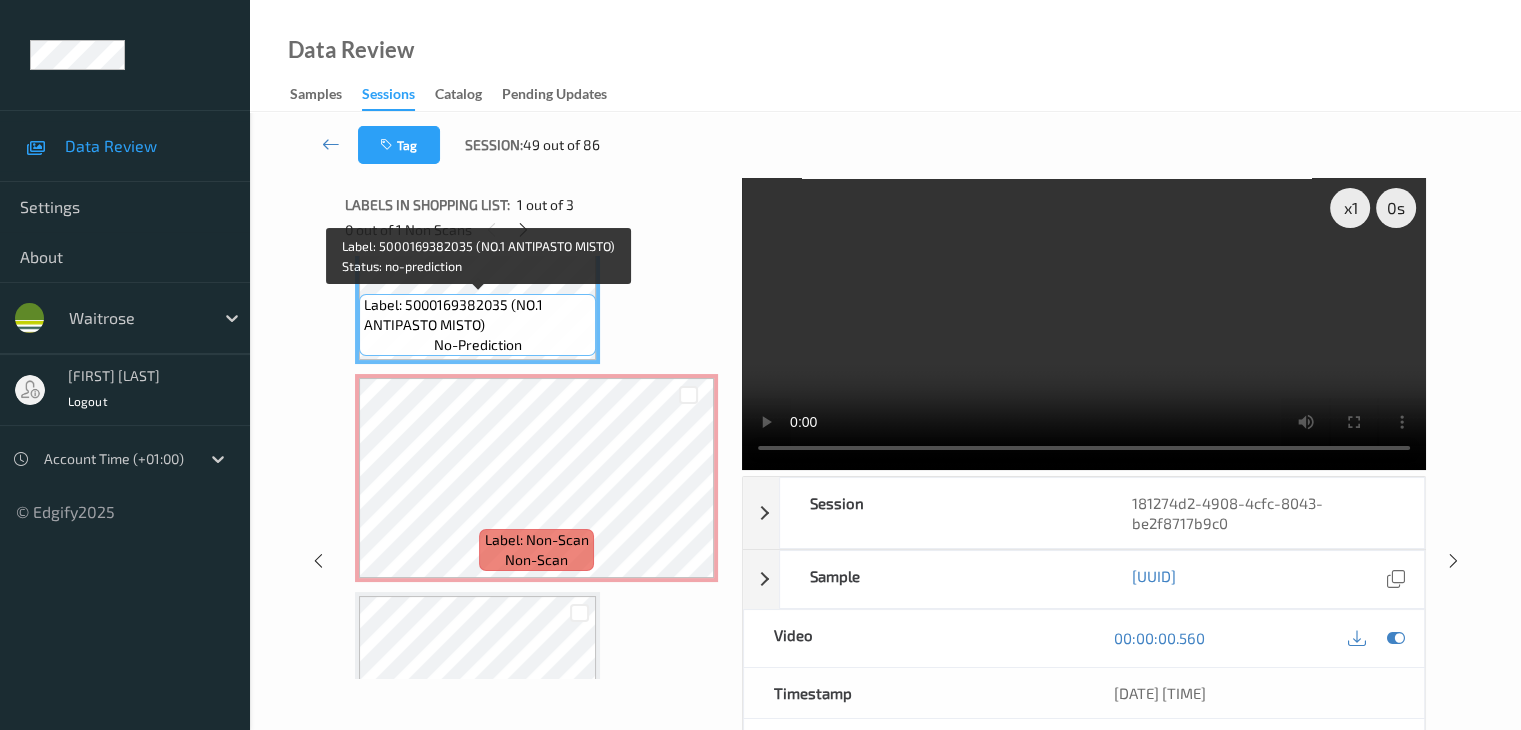 click on "no-prediction" at bounding box center [478, 345] 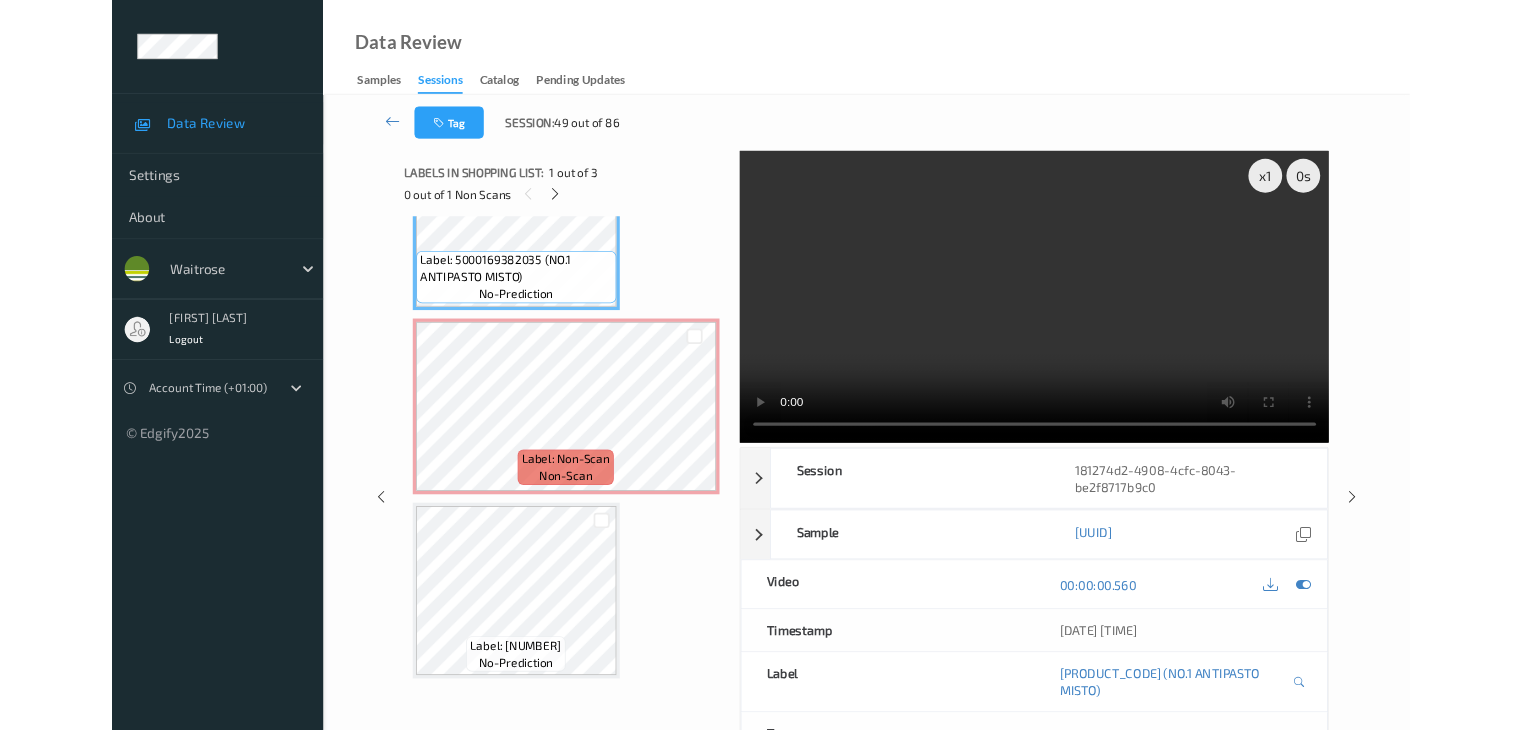 scroll, scrollTop: 107, scrollLeft: 0, axis: vertical 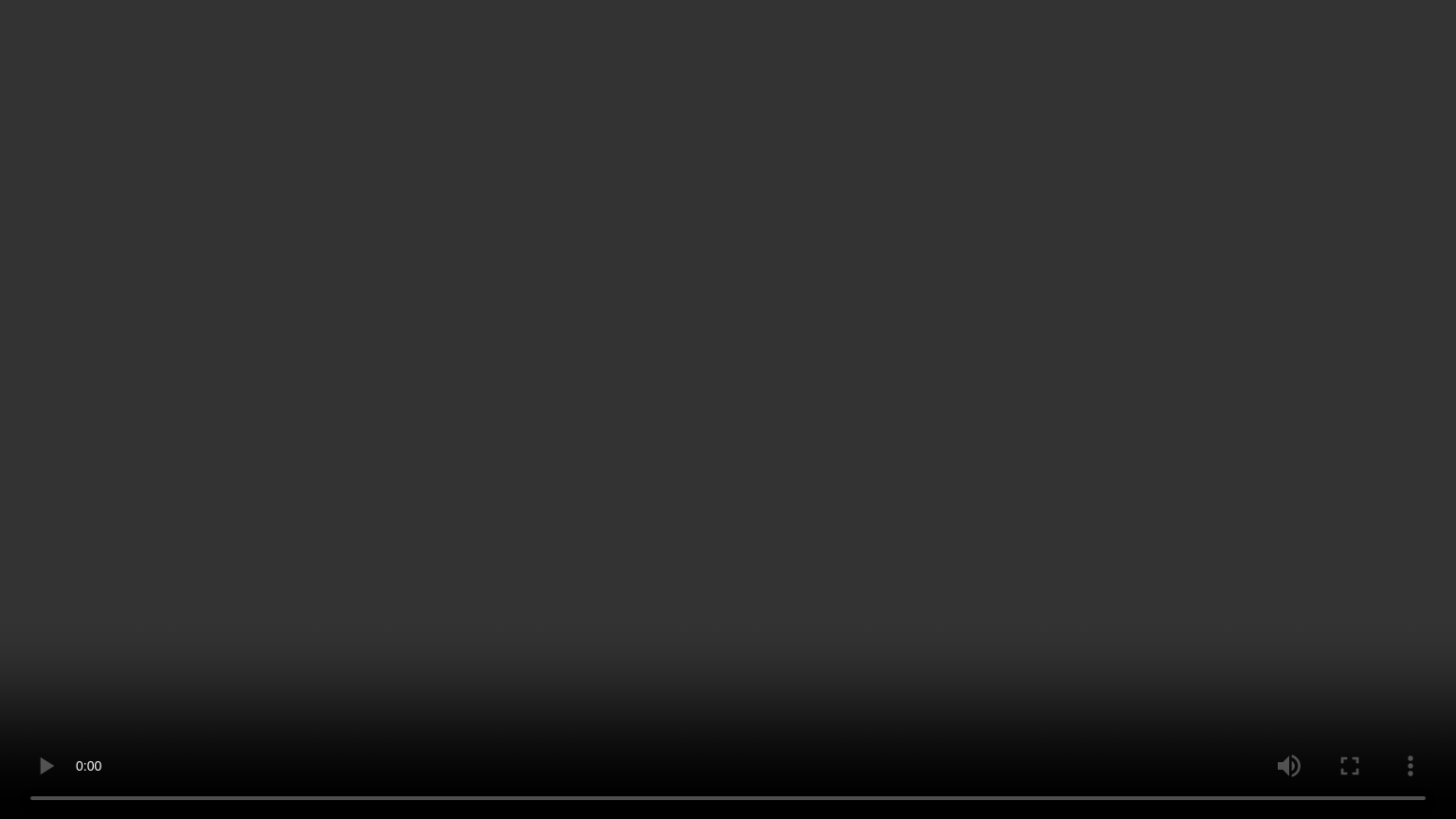 type 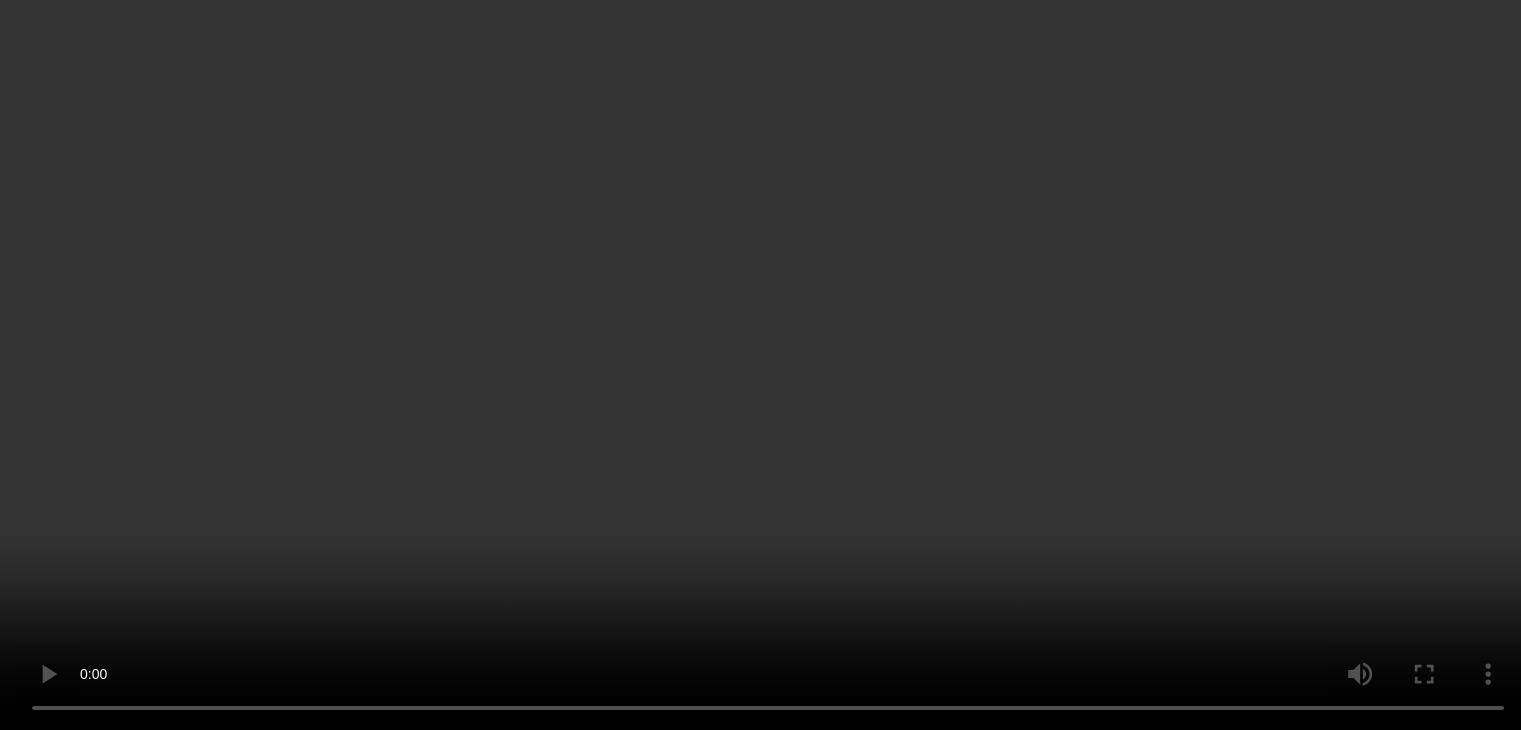 scroll, scrollTop: 207, scrollLeft: 0, axis: vertical 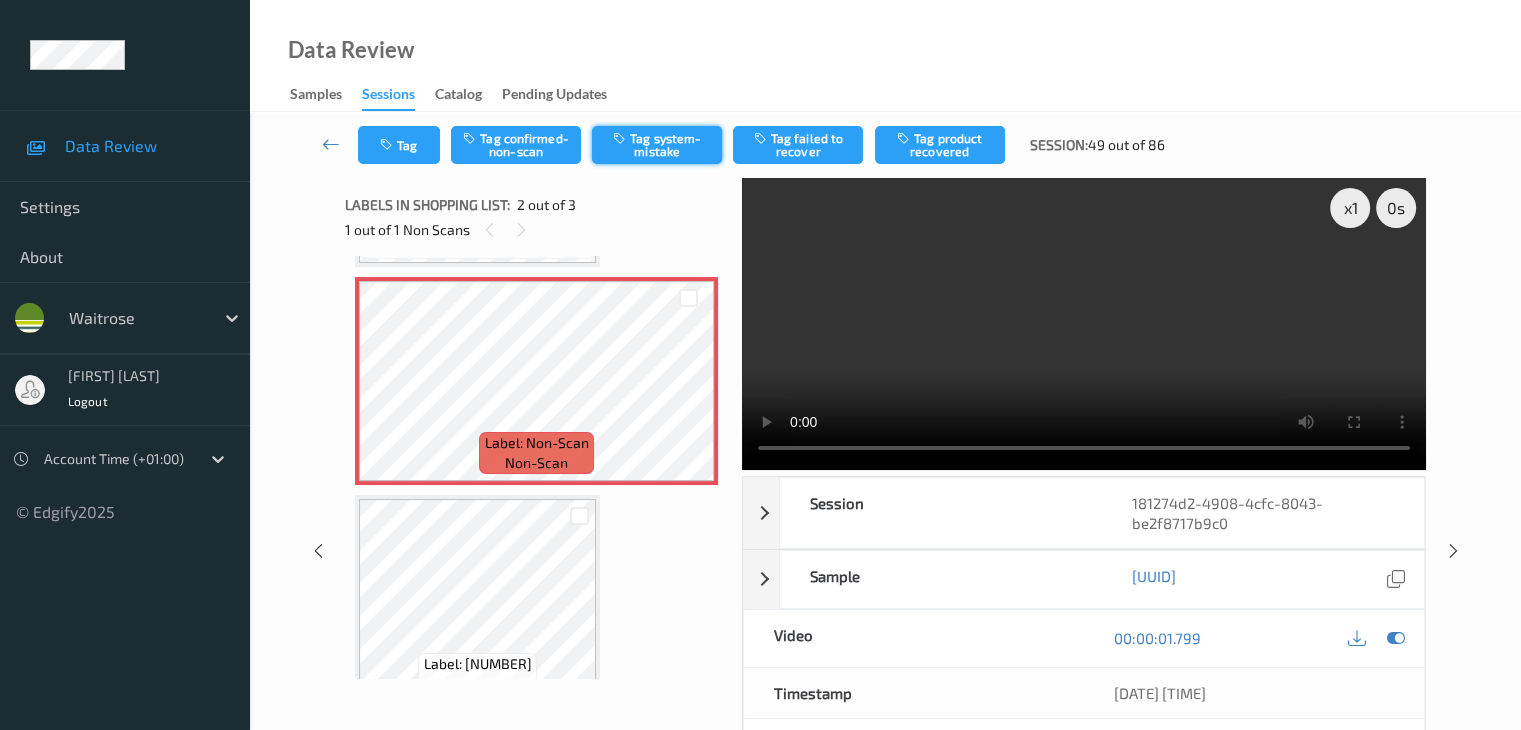 click on "Tag   system-mistake" at bounding box center (657, 145) 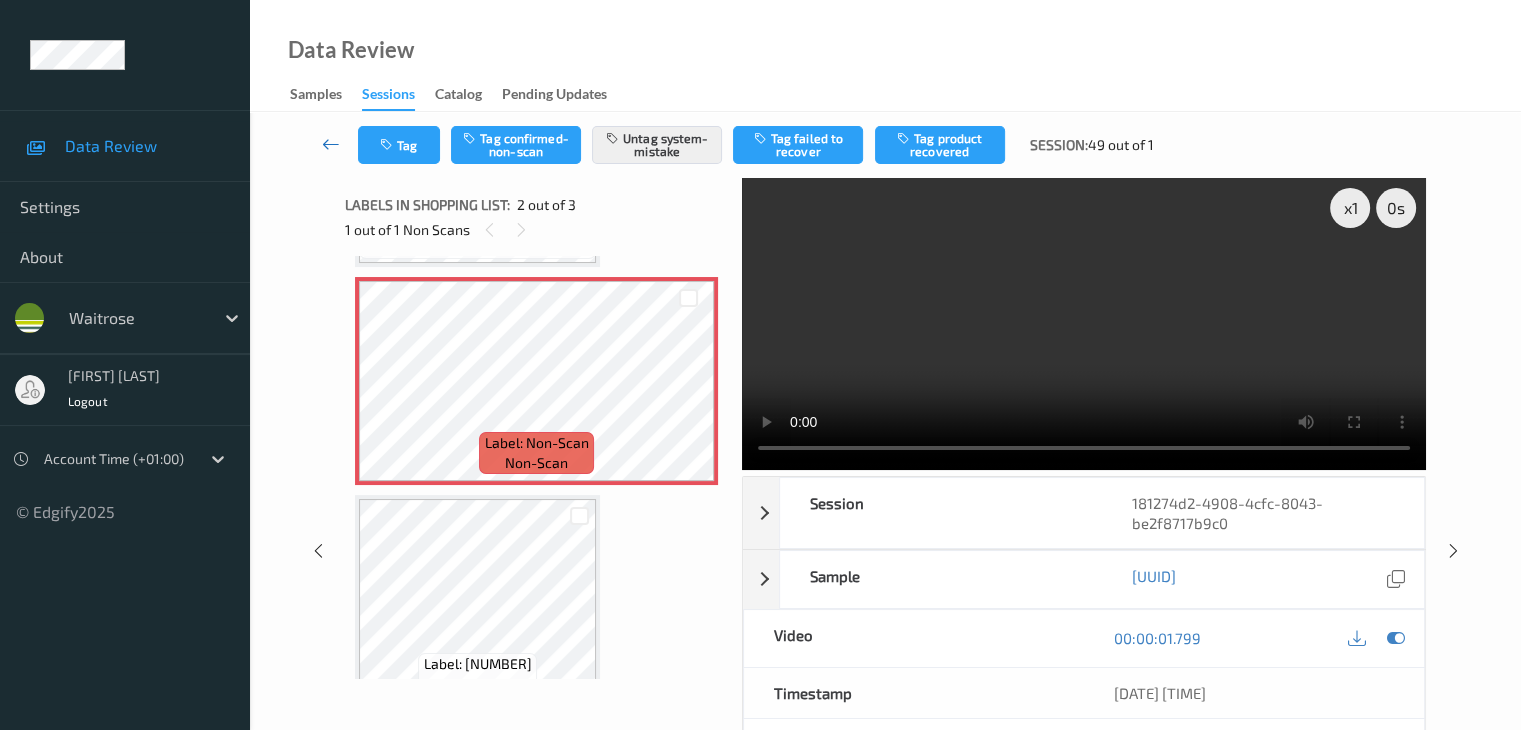 click at bounding box center [331, 144] 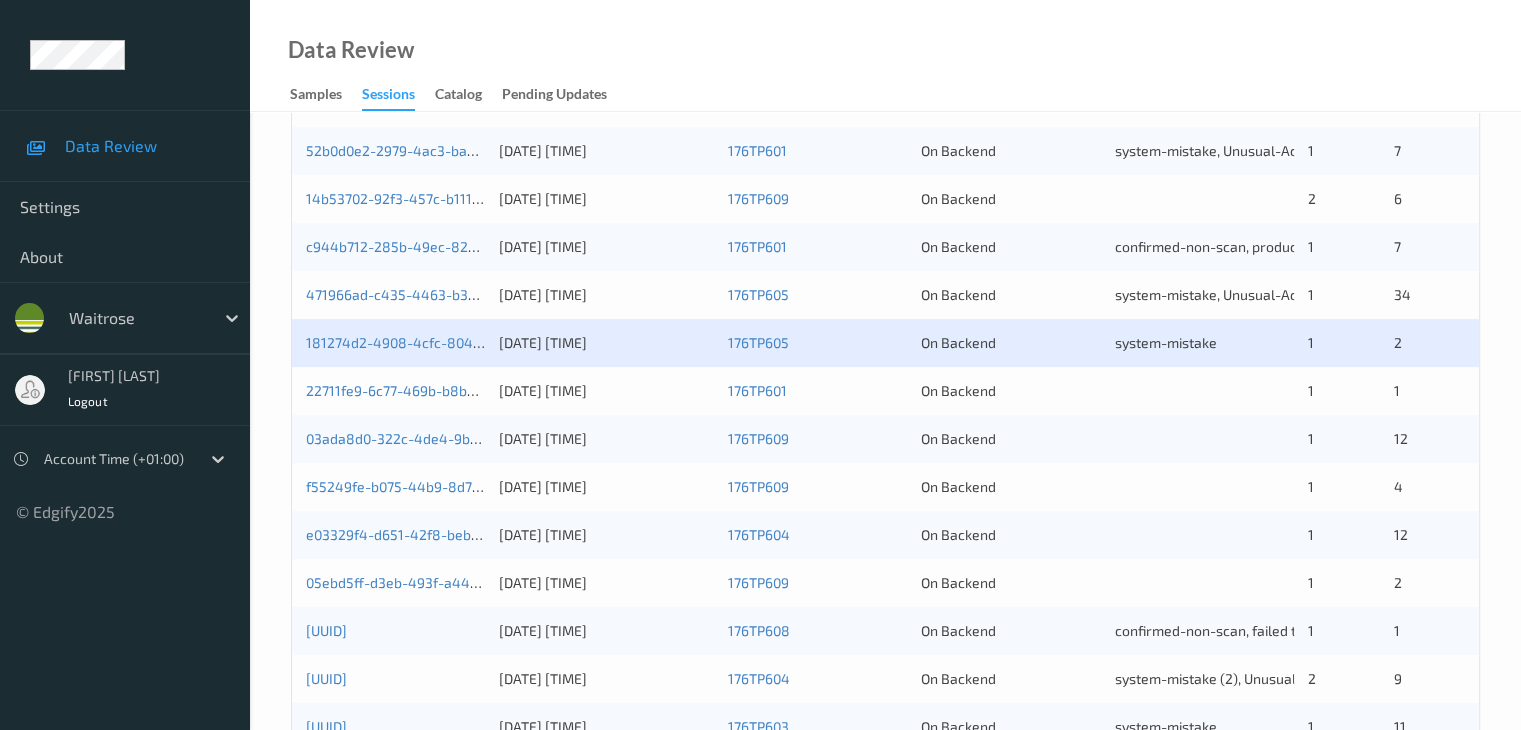 scroll, scrollTop: 800, scrollLeft: 0, axis: vertical 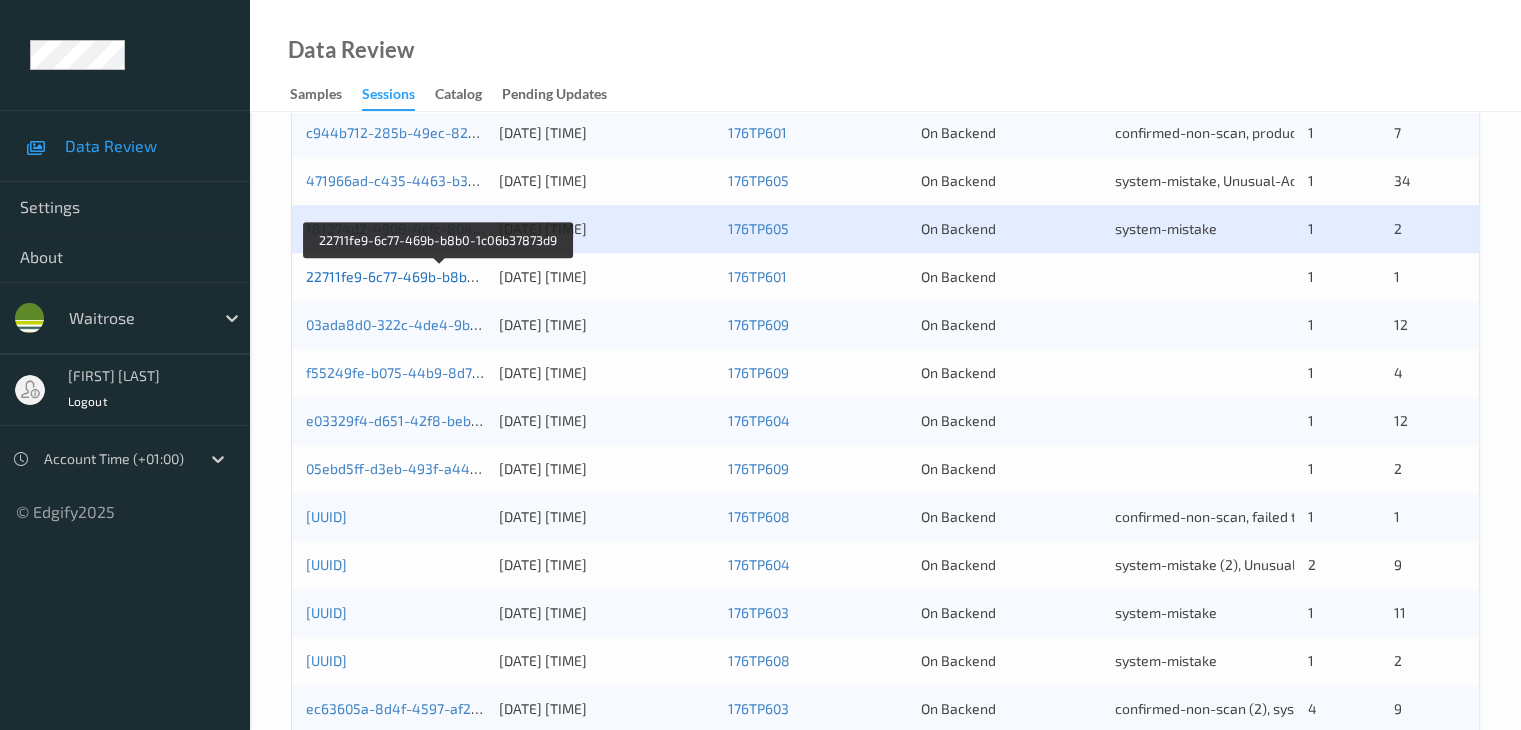 click on "22711fe9-6c77-469b-b8b0-1c06b37873d9" at bounding box center (439, 276) 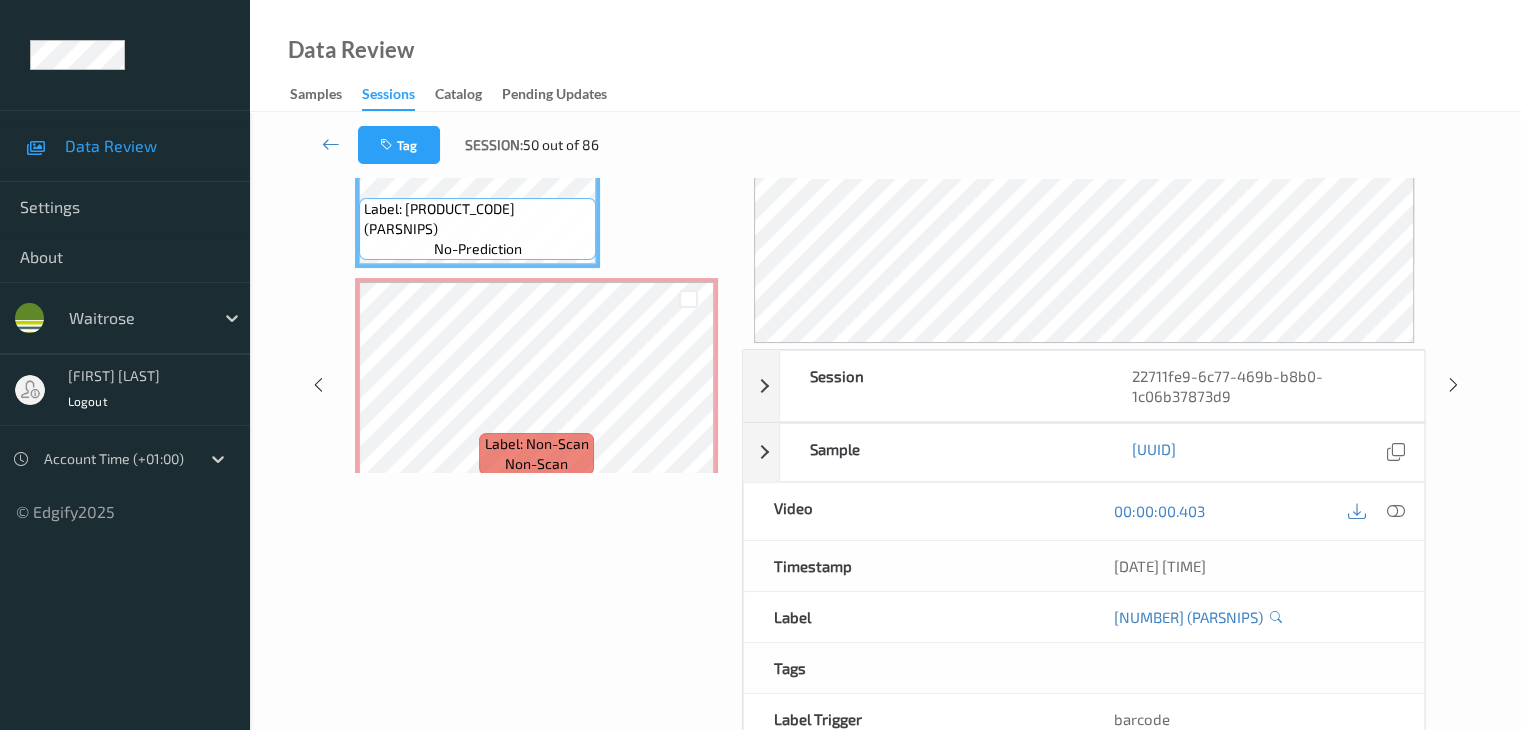 scroll, scrollTop: 24, scrollLeft: 0, axis: vertical 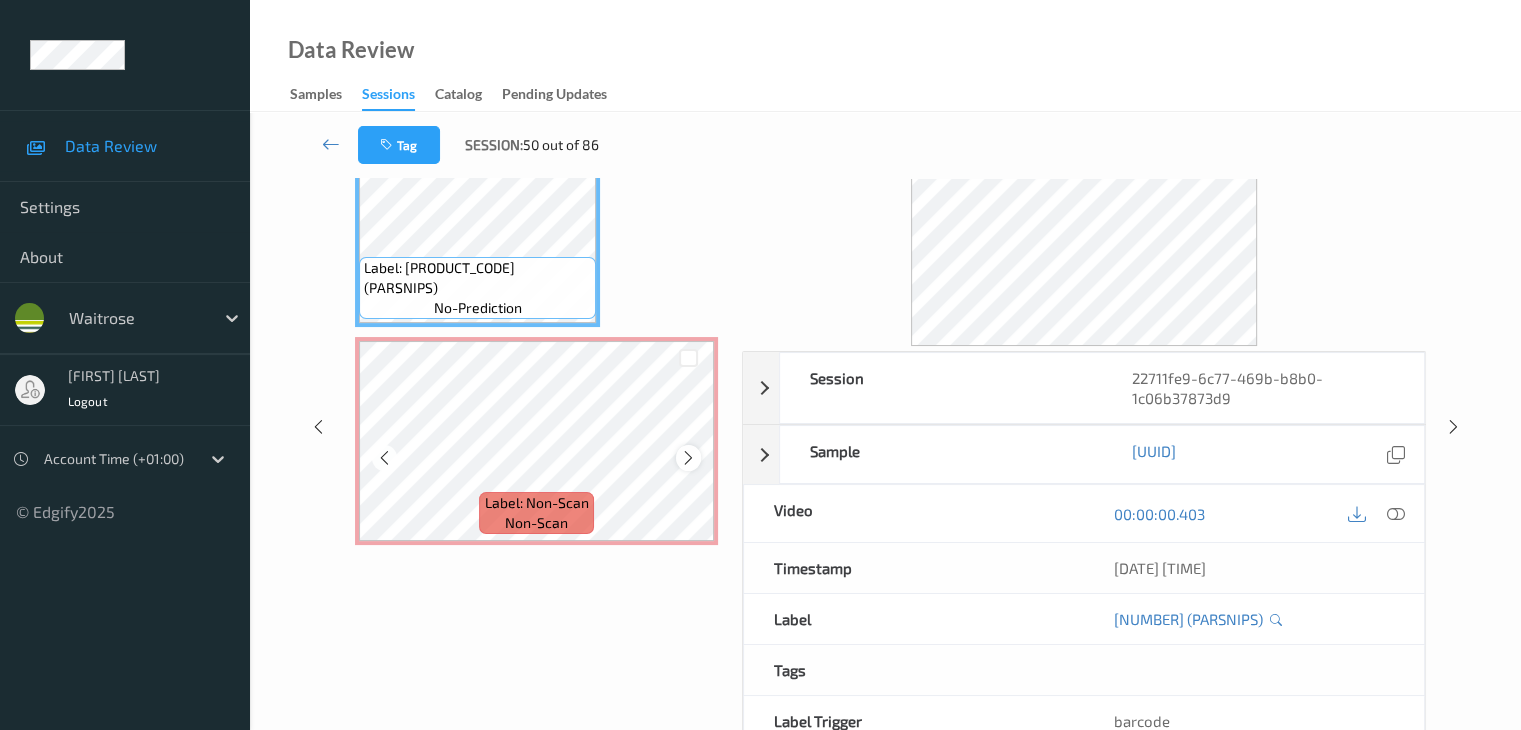 click at bounding box center (688, 458) 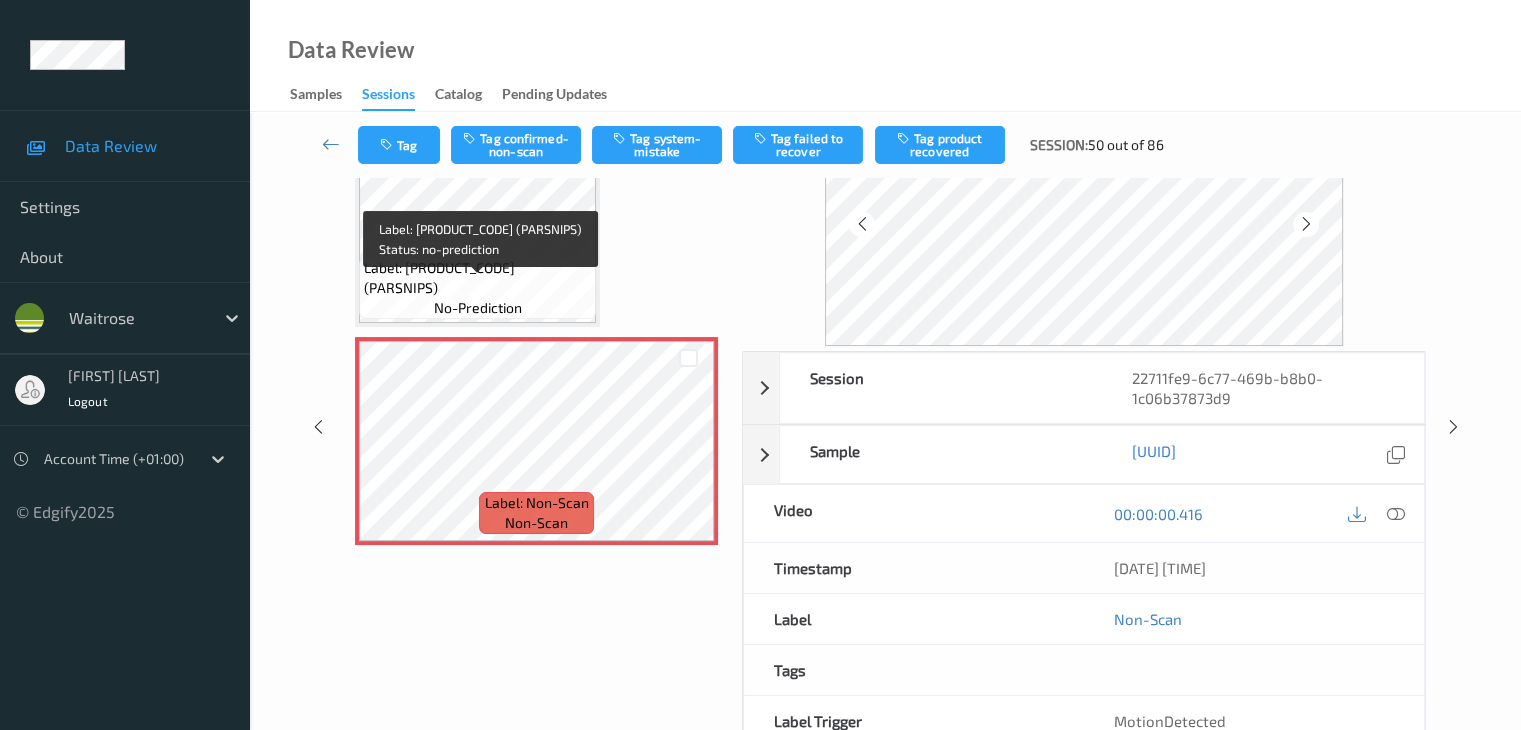 click on "Label: [PRODUCT_CODE] (PARSNIPS)" at bounding box center [477, 278] 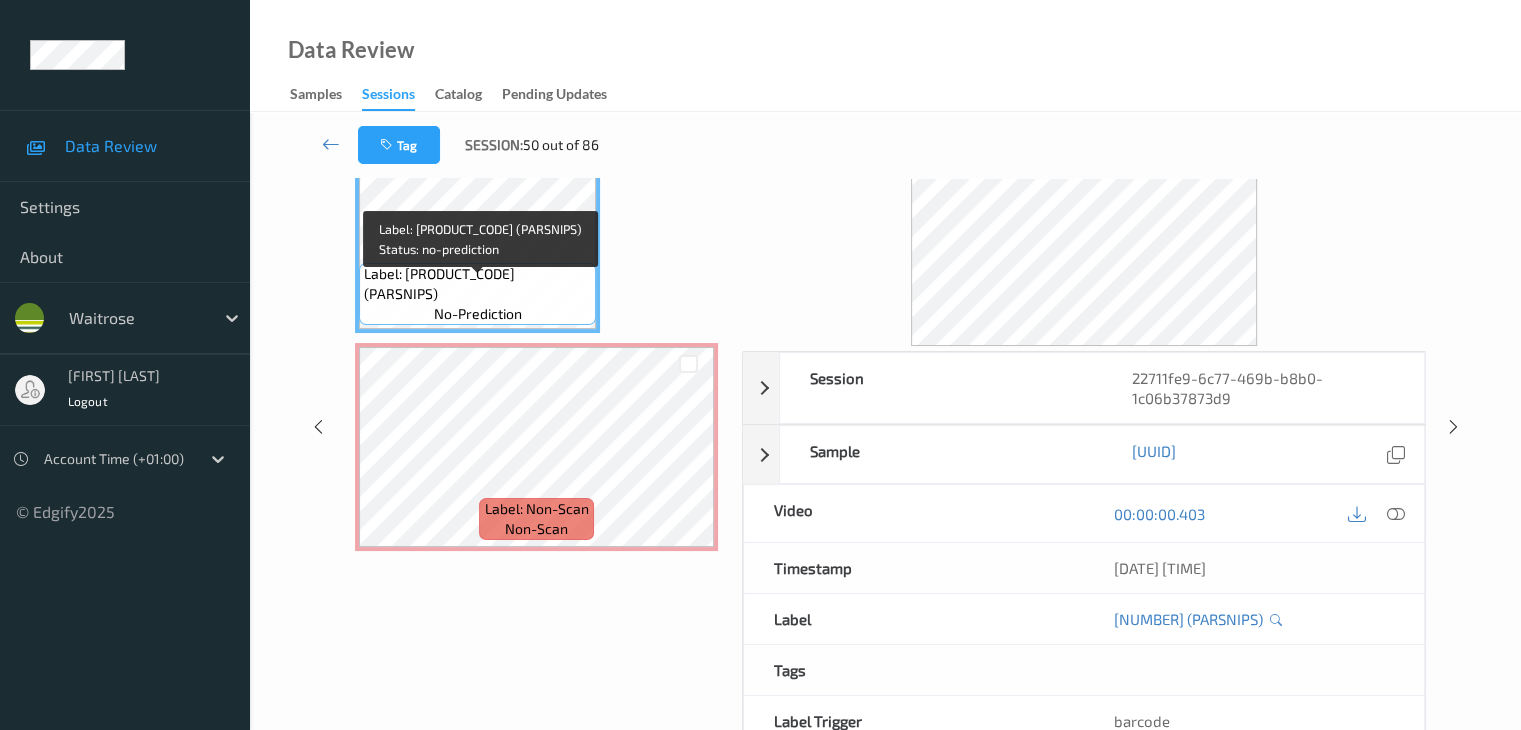 scroll, scrollTop: 23, scrollLeft: 0, axis: vertical 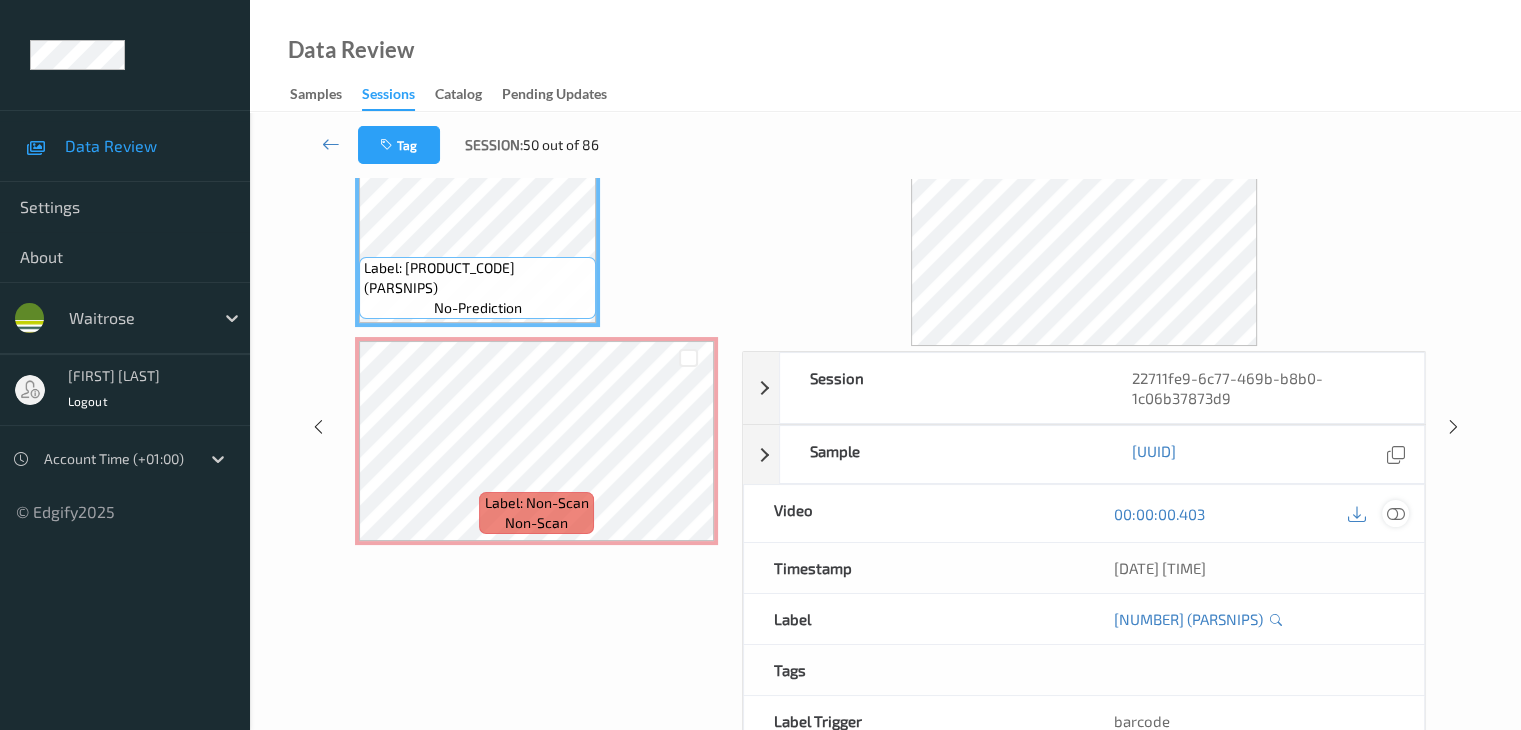 click at bounding box center [1395, 514] 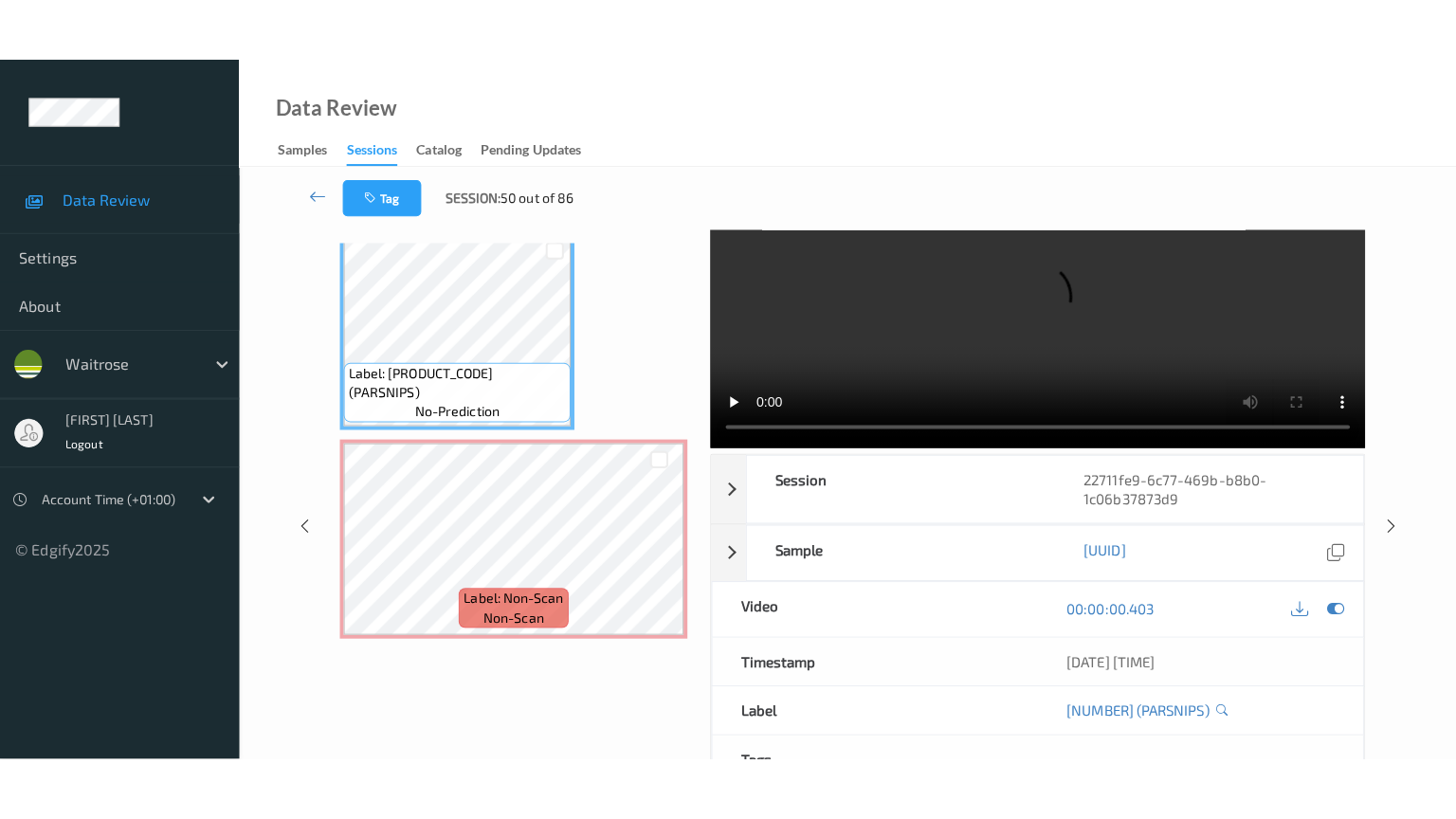 scroll, scrollTop: 0, scrollLeft: 0, axis: both 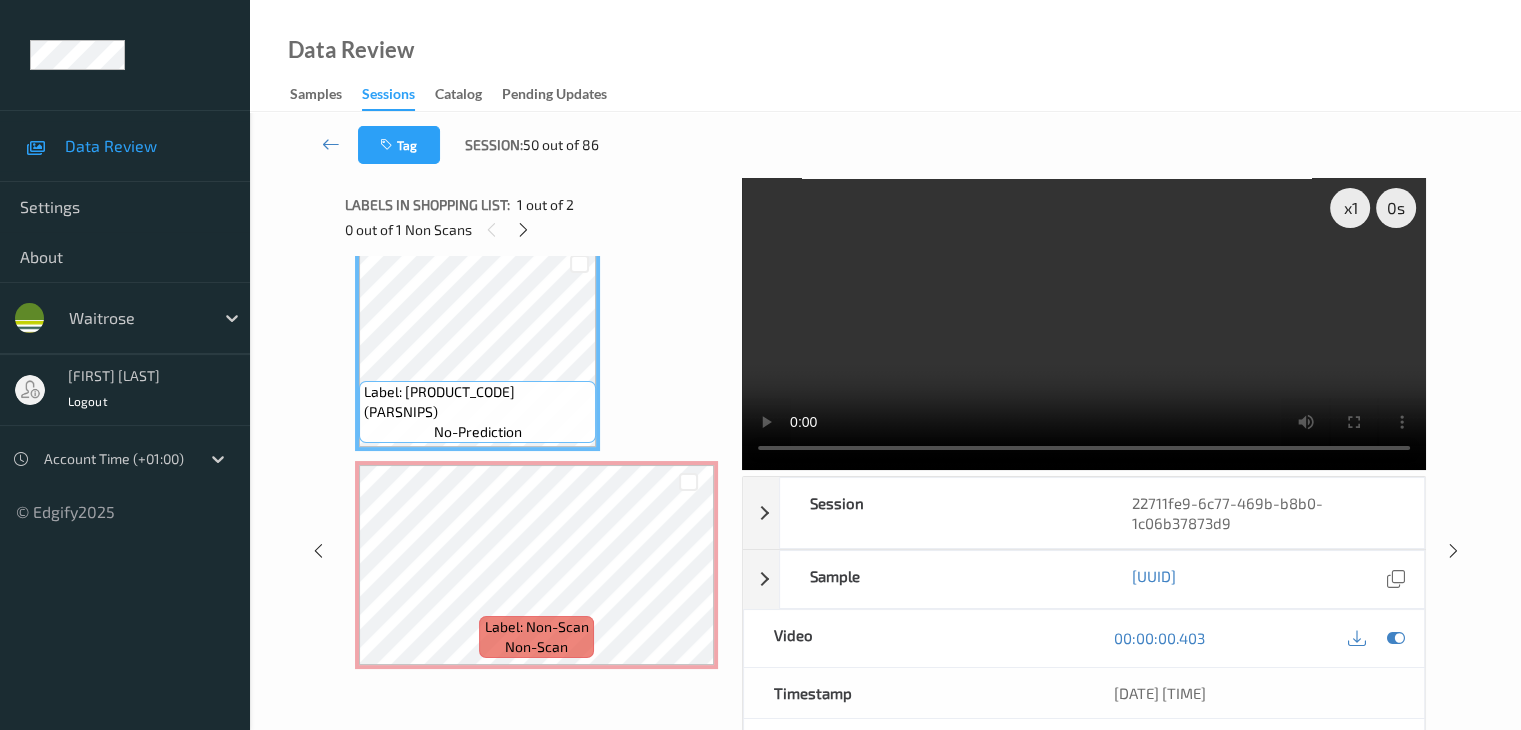 type 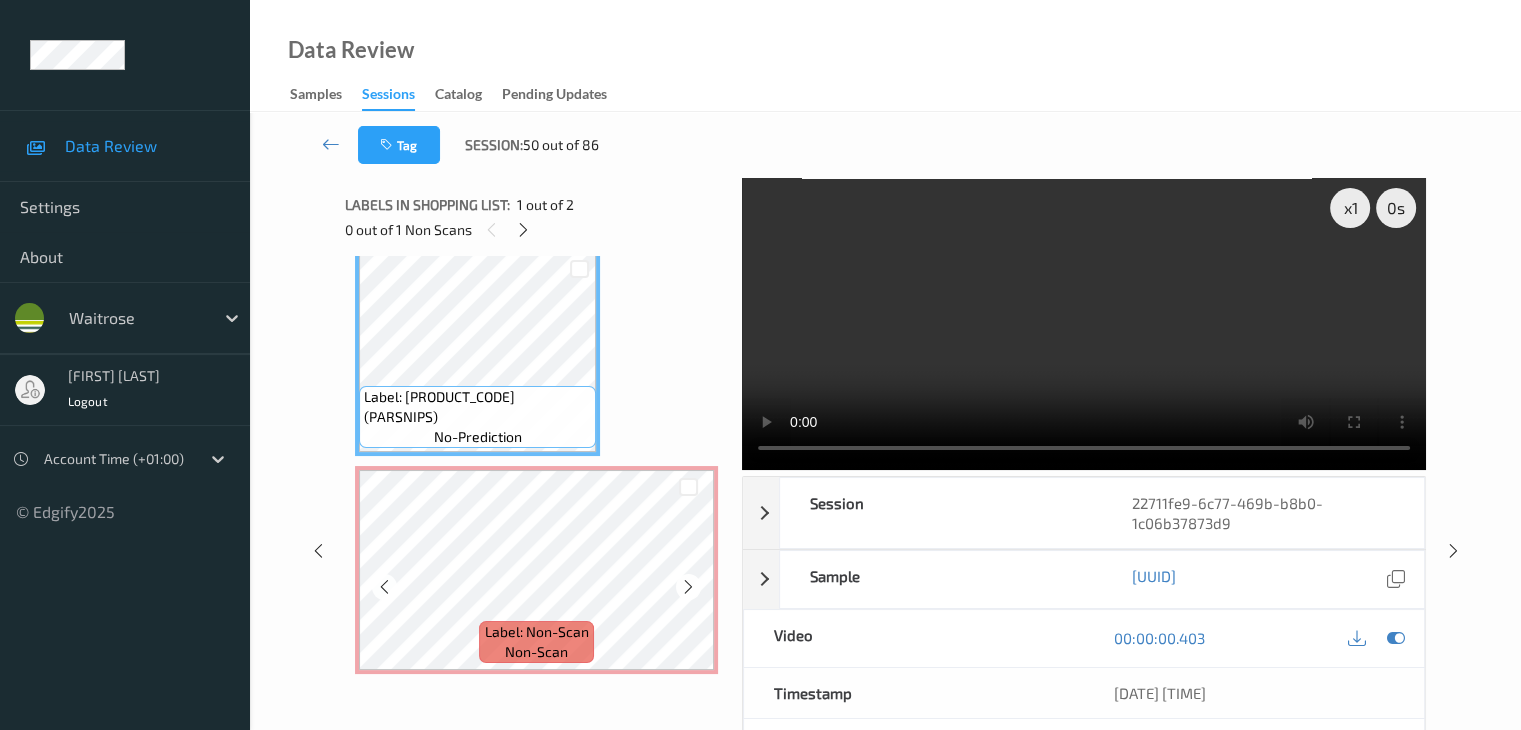scroll, scrollTop: 23, scrollLeft: 0, axis: vertical 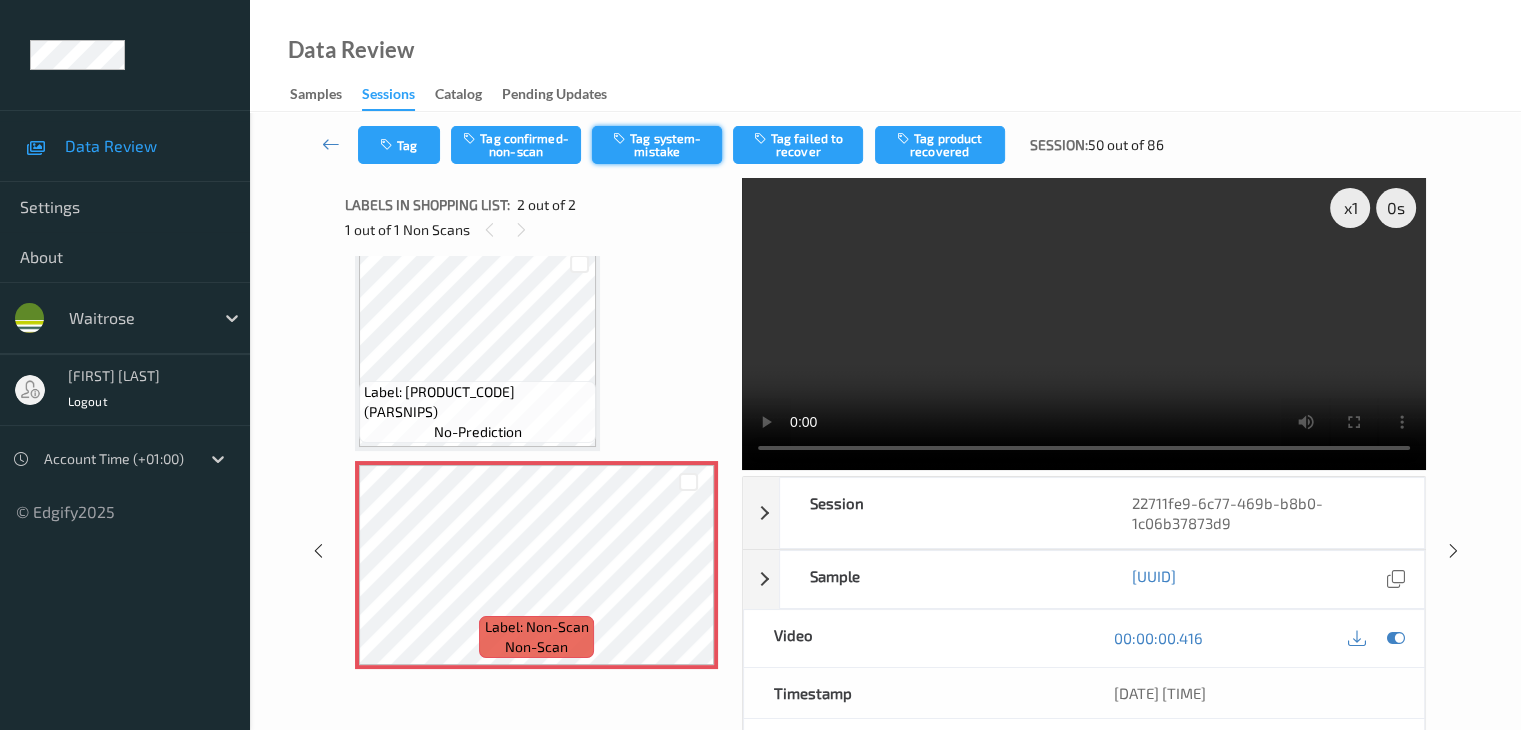 click on "Tag   system-mistake" at bounding box center (657, 145) 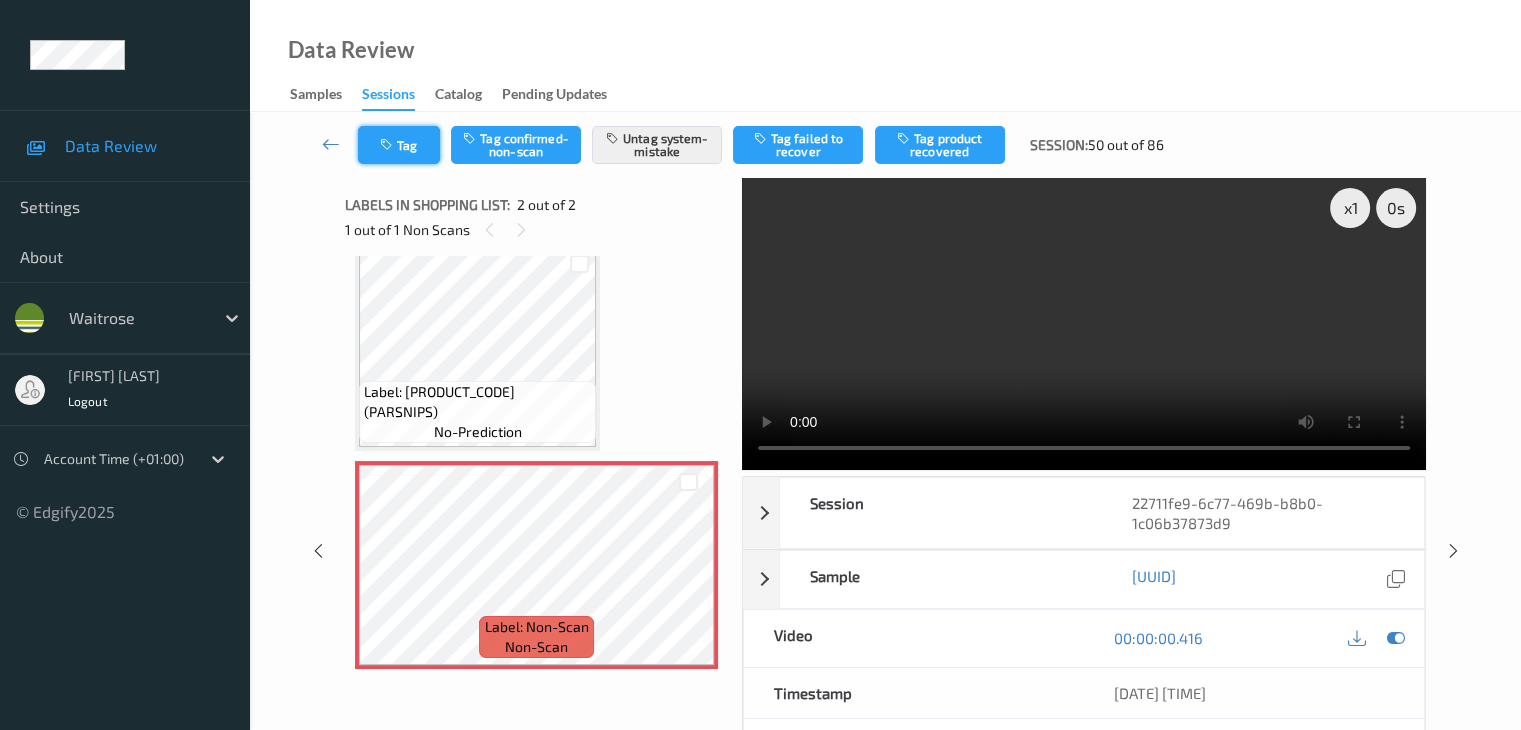 click on "Tag" at bounding box center (399, 145) 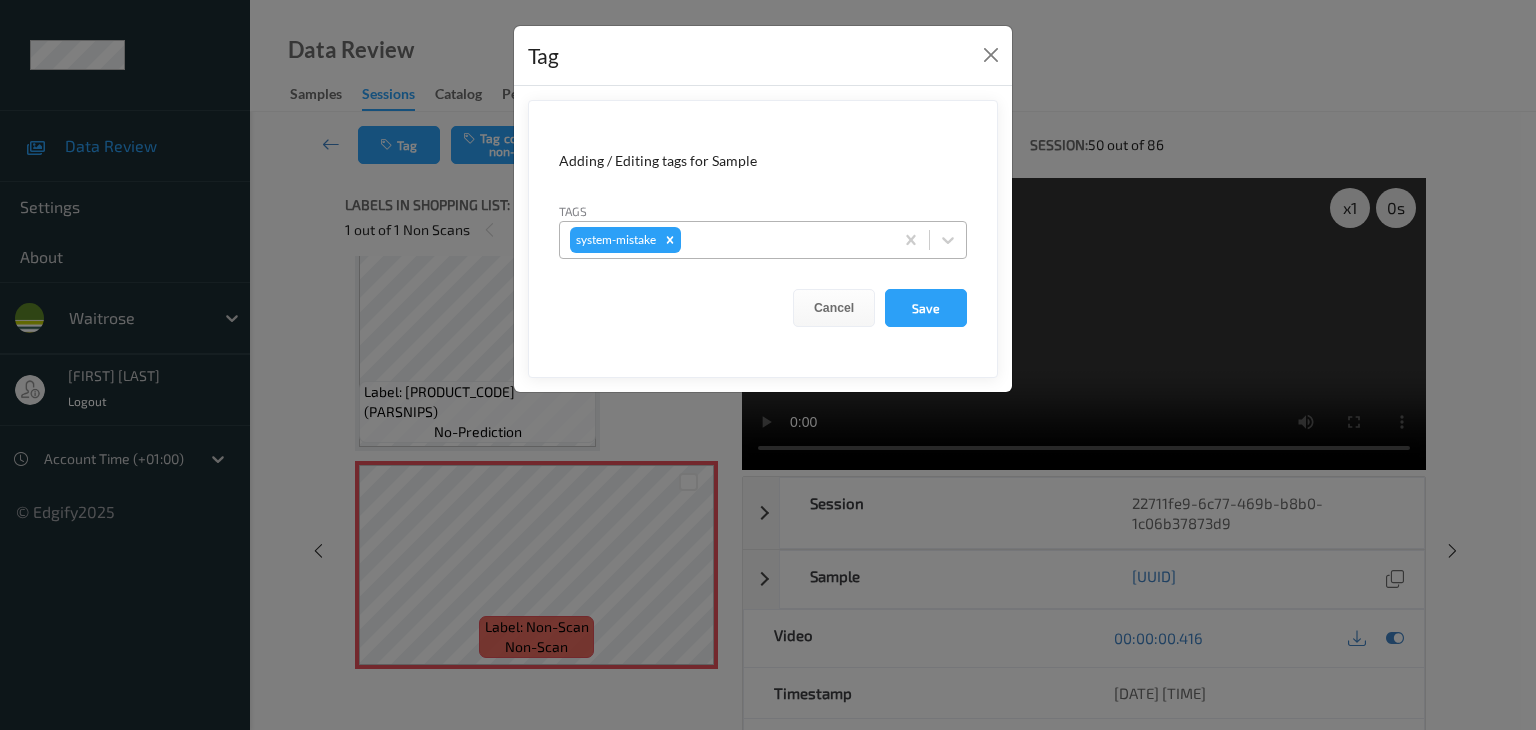 click at bounding box center (784, 240) 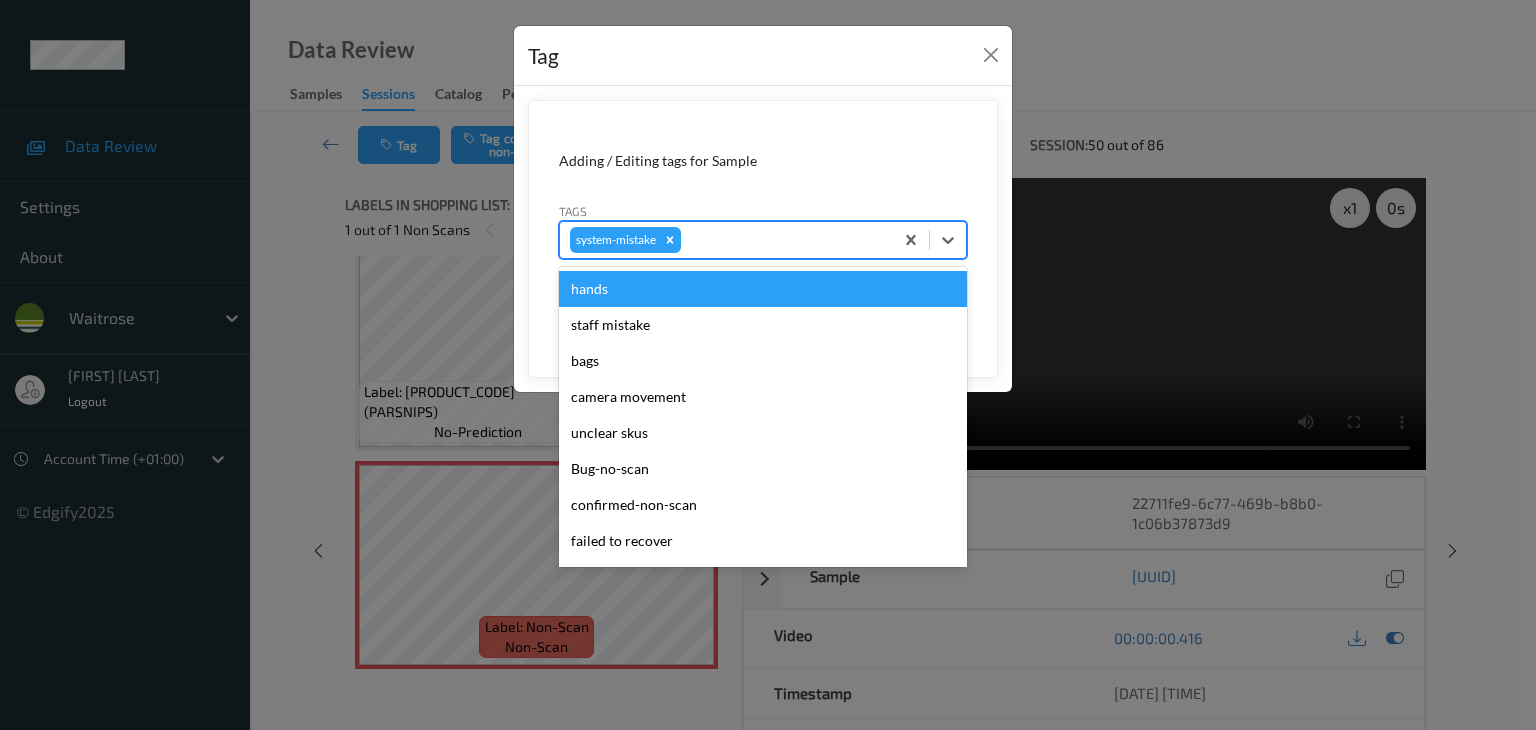 type on "u" 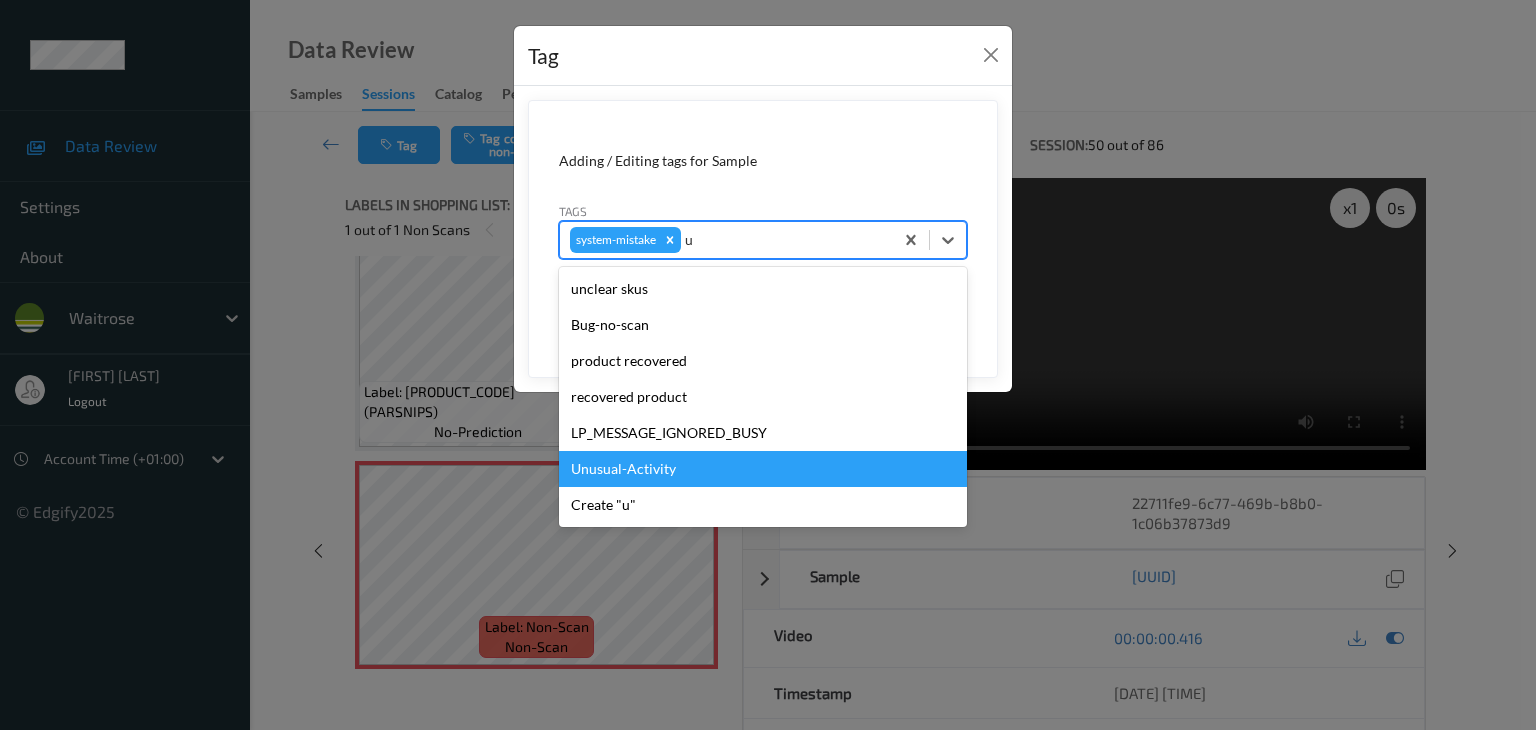 click on "Unusual-Activity" at bounding box center [763, 469] 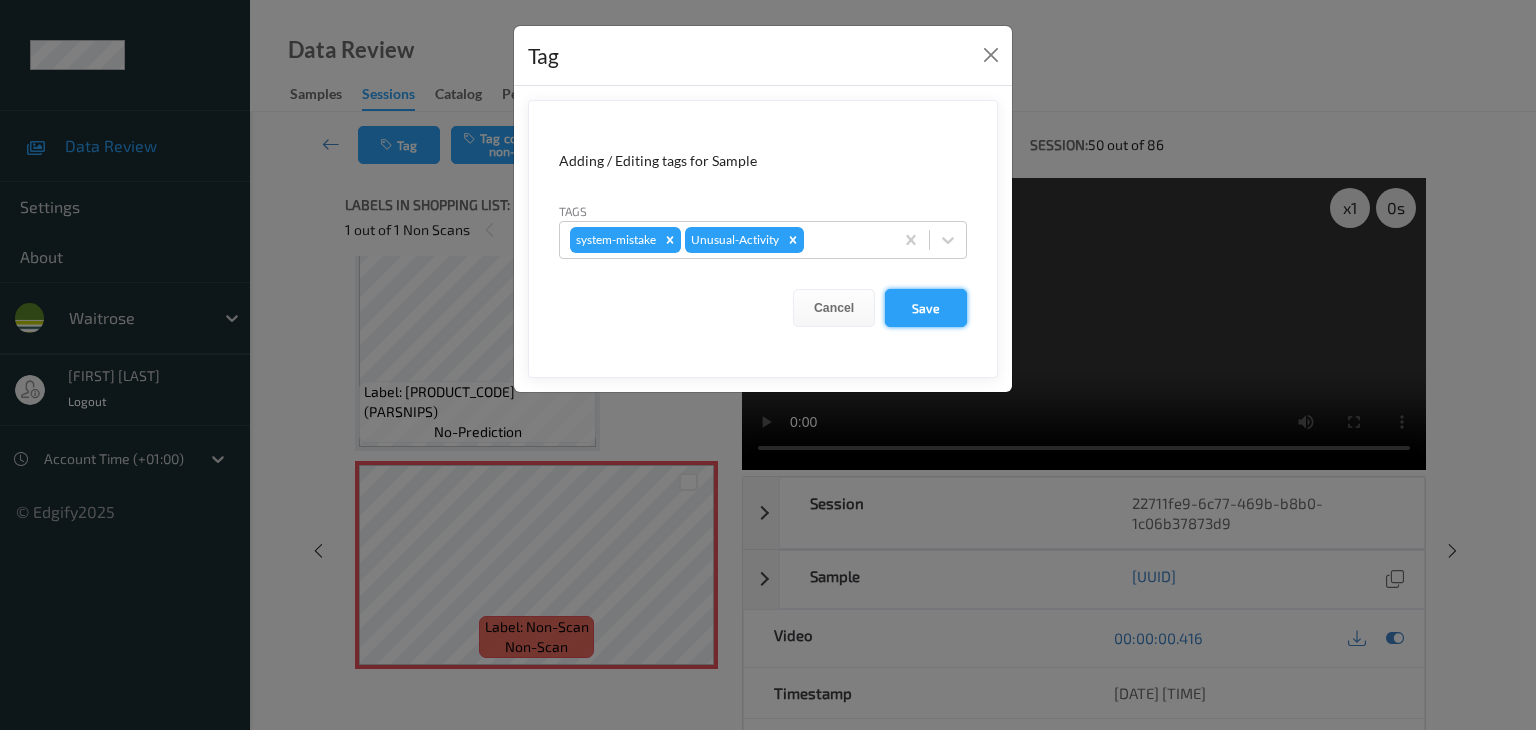 click on "Save" at bounding box center [926, 308] 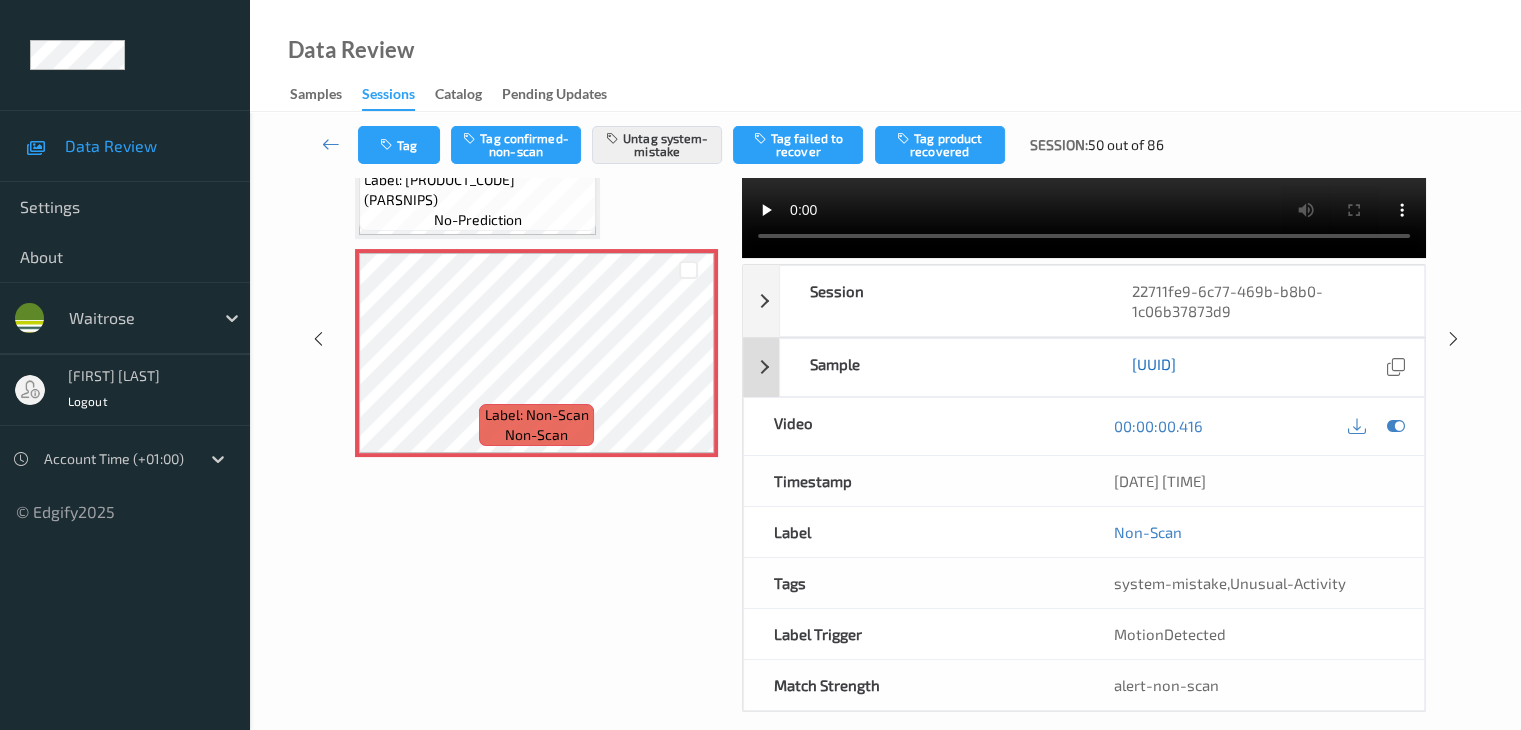 scroll, scrollTop: 244, scrollLeft: 0, axis: vertical 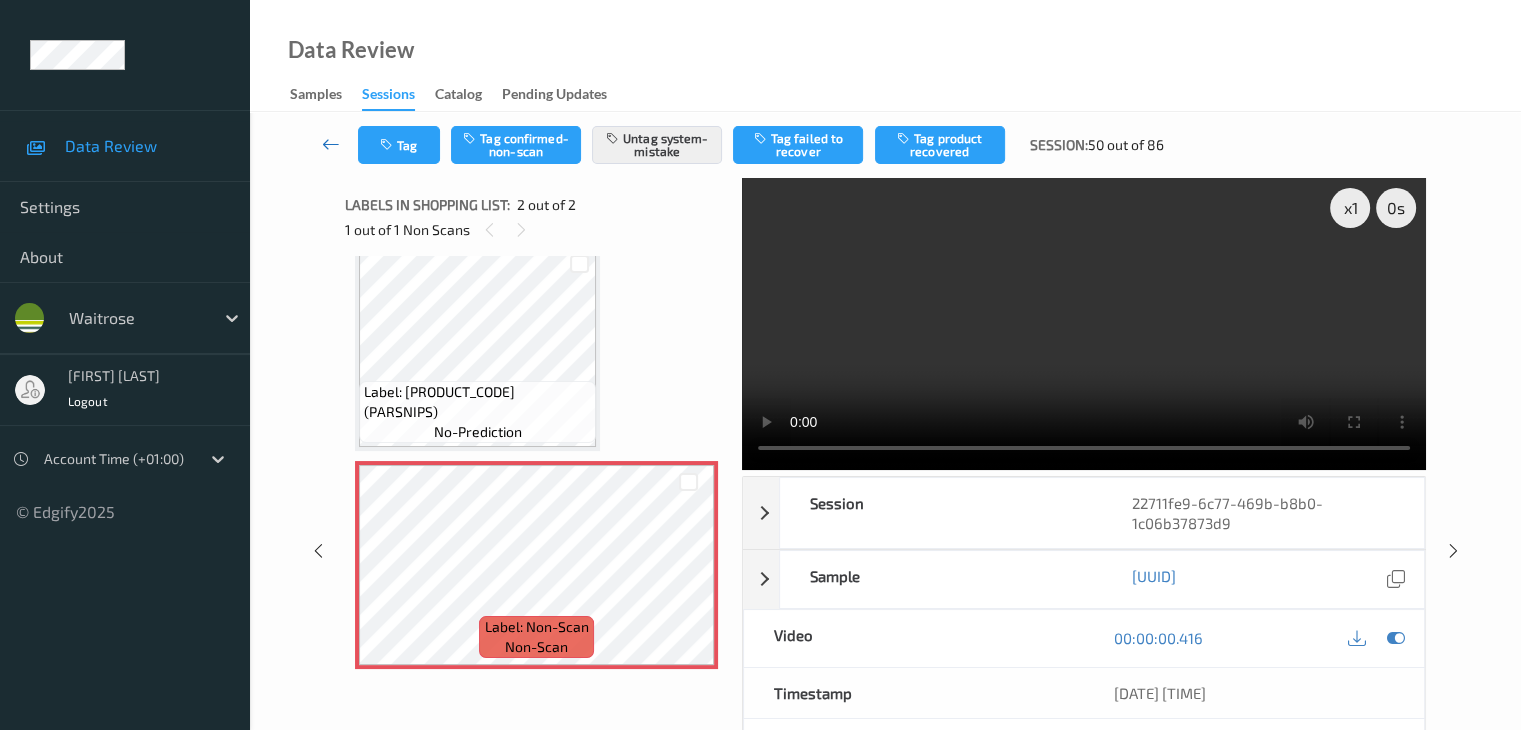 click at bounding box center [331, 144] 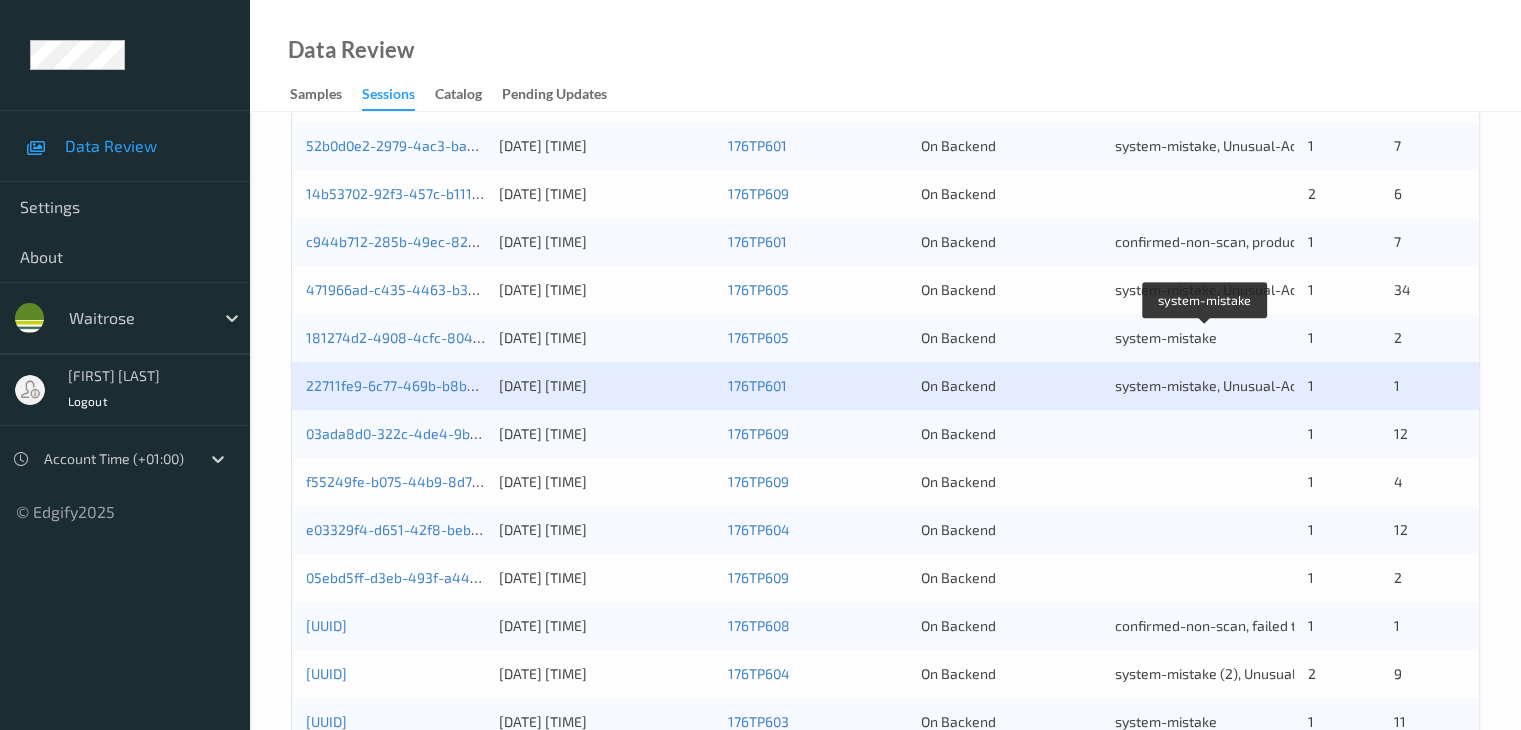 scroll, scrollTop: 700, scrollLeft: 0, axis: vertical 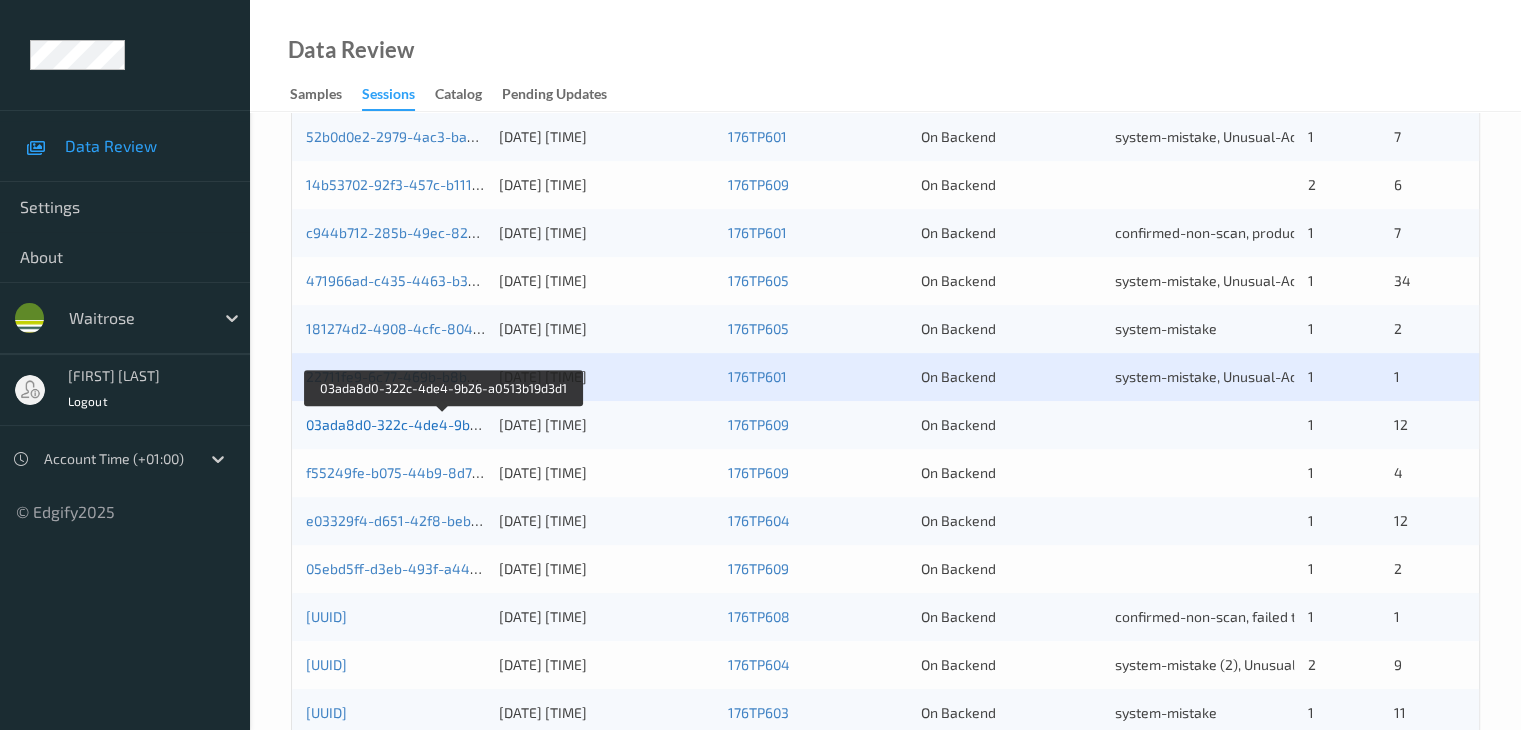 click on "03ada8d0-322c-4de4-9b26-a0513b19d3d1" at bounding box center (444, 424) 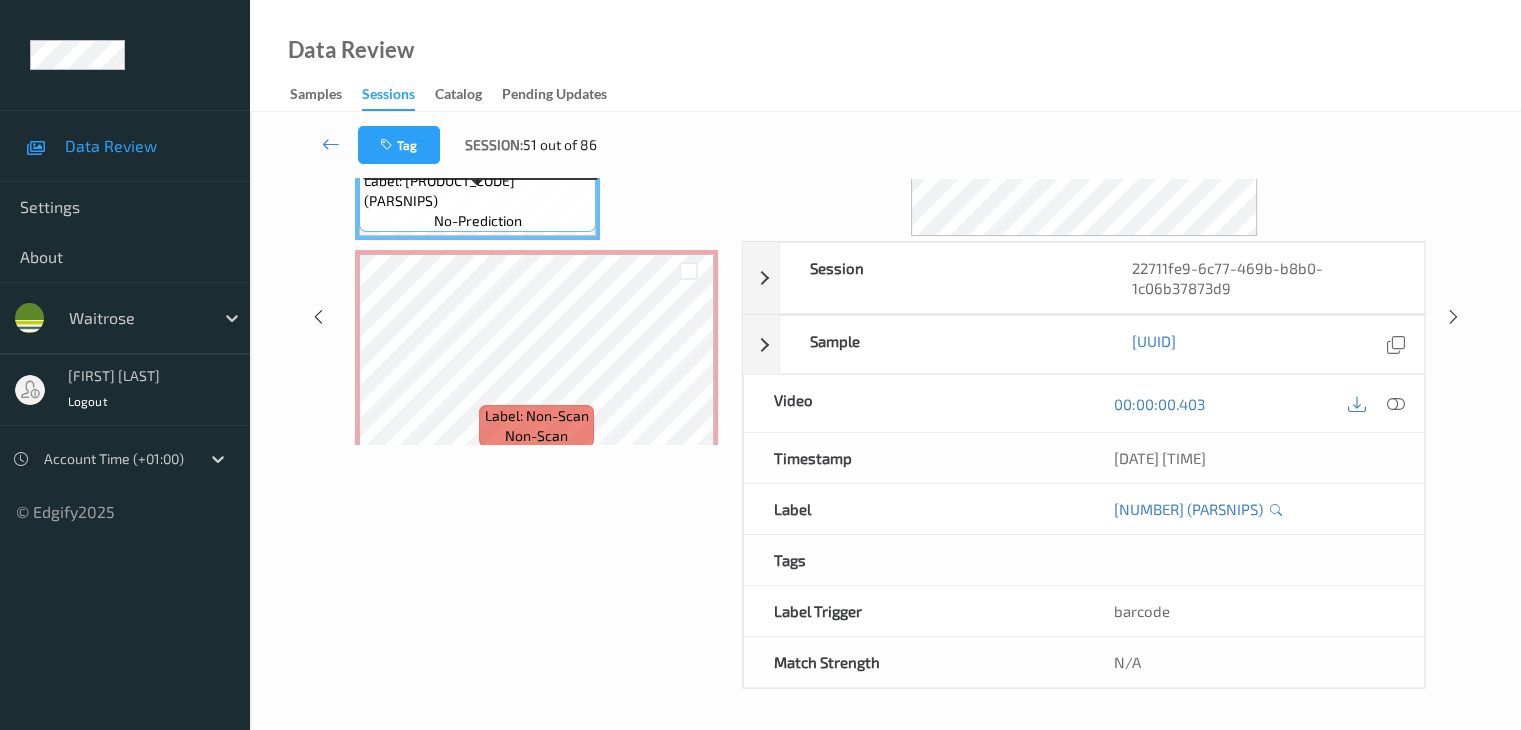 scroll, scrollTop: 0, scrollLeft: 0, axis: both 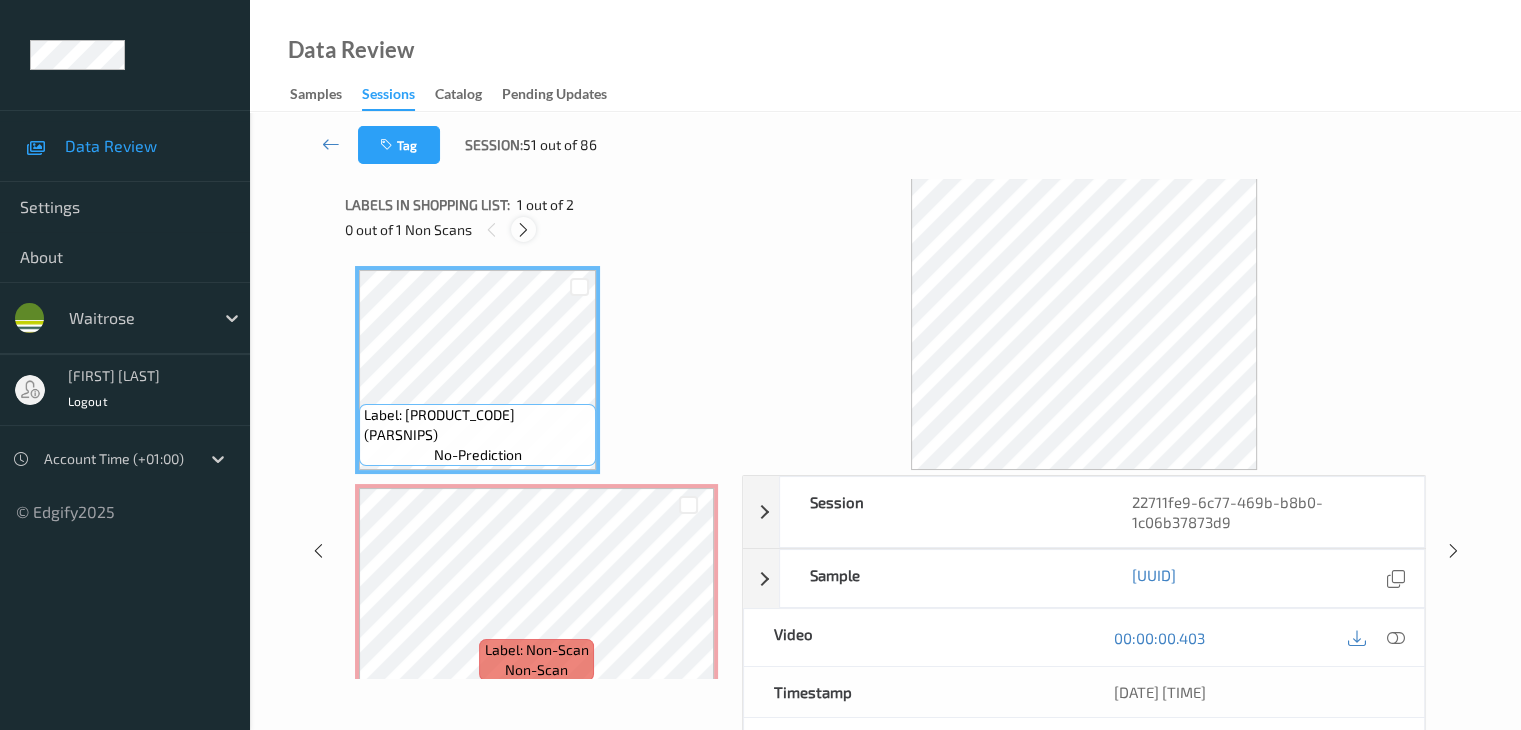 click at bounding box center [523, 230] 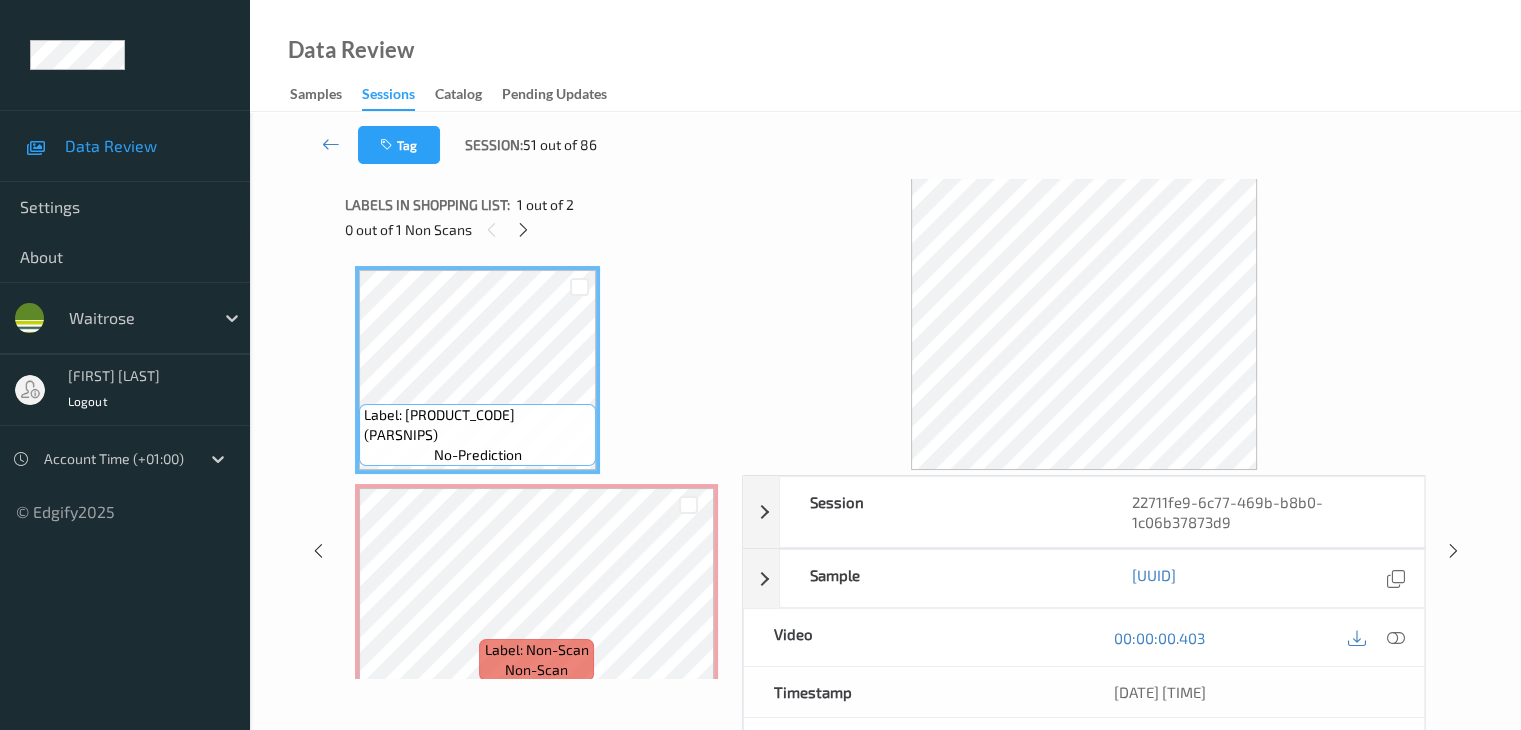 scroll, scrollTop: 10, scrollLeft: 0, axis: vertical 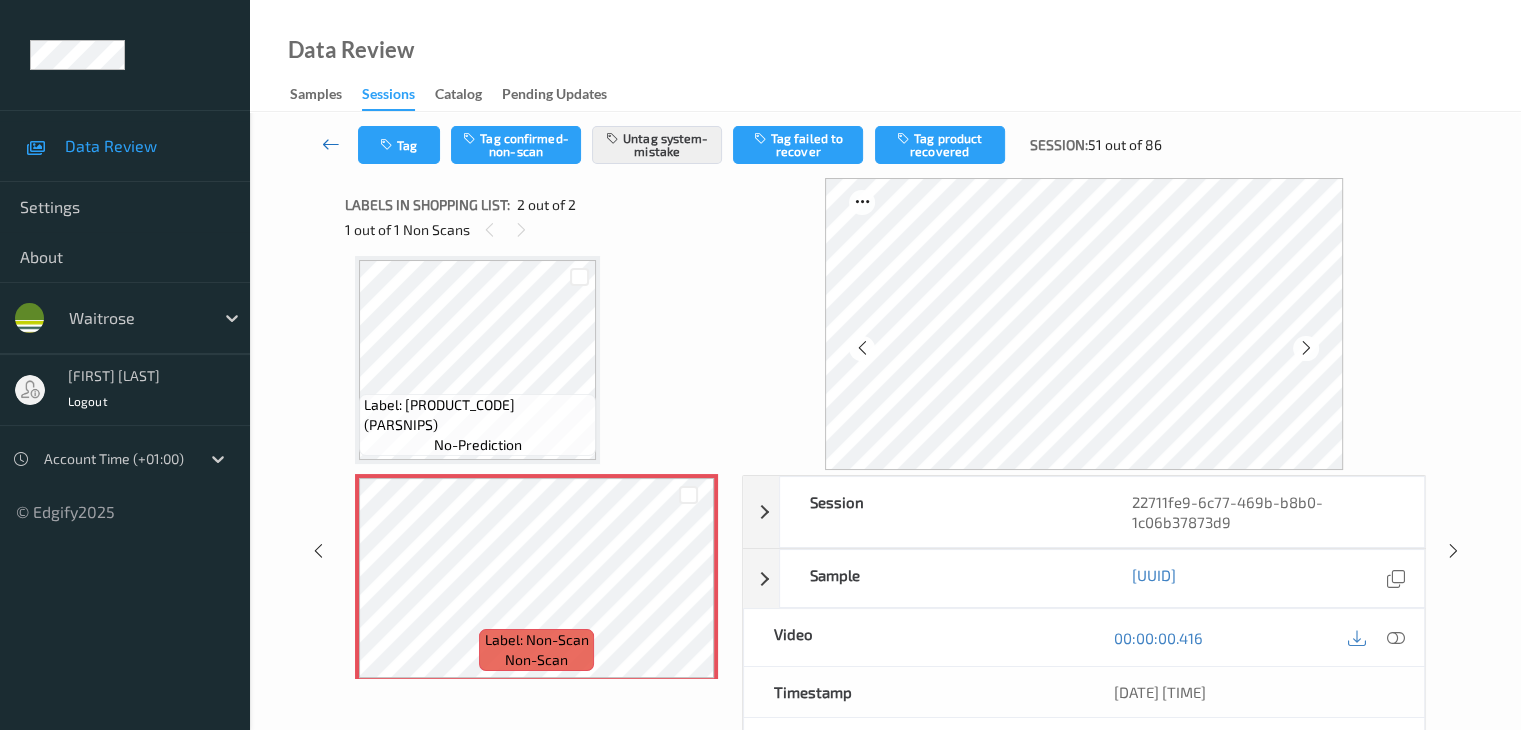 click at bounding box center (331, 144) 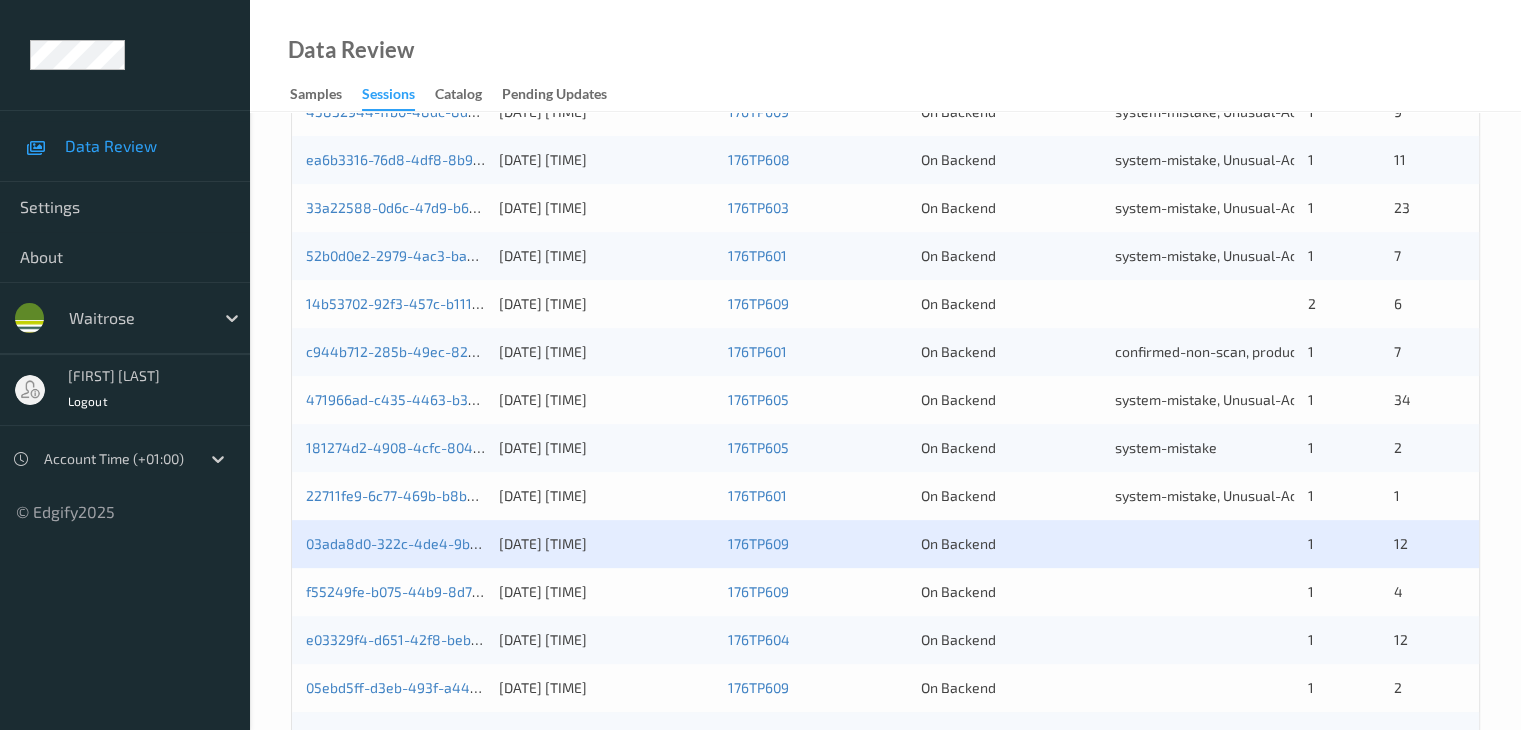 scroll, scrollTop: 700, scrollLeft: 0, axis: vertical 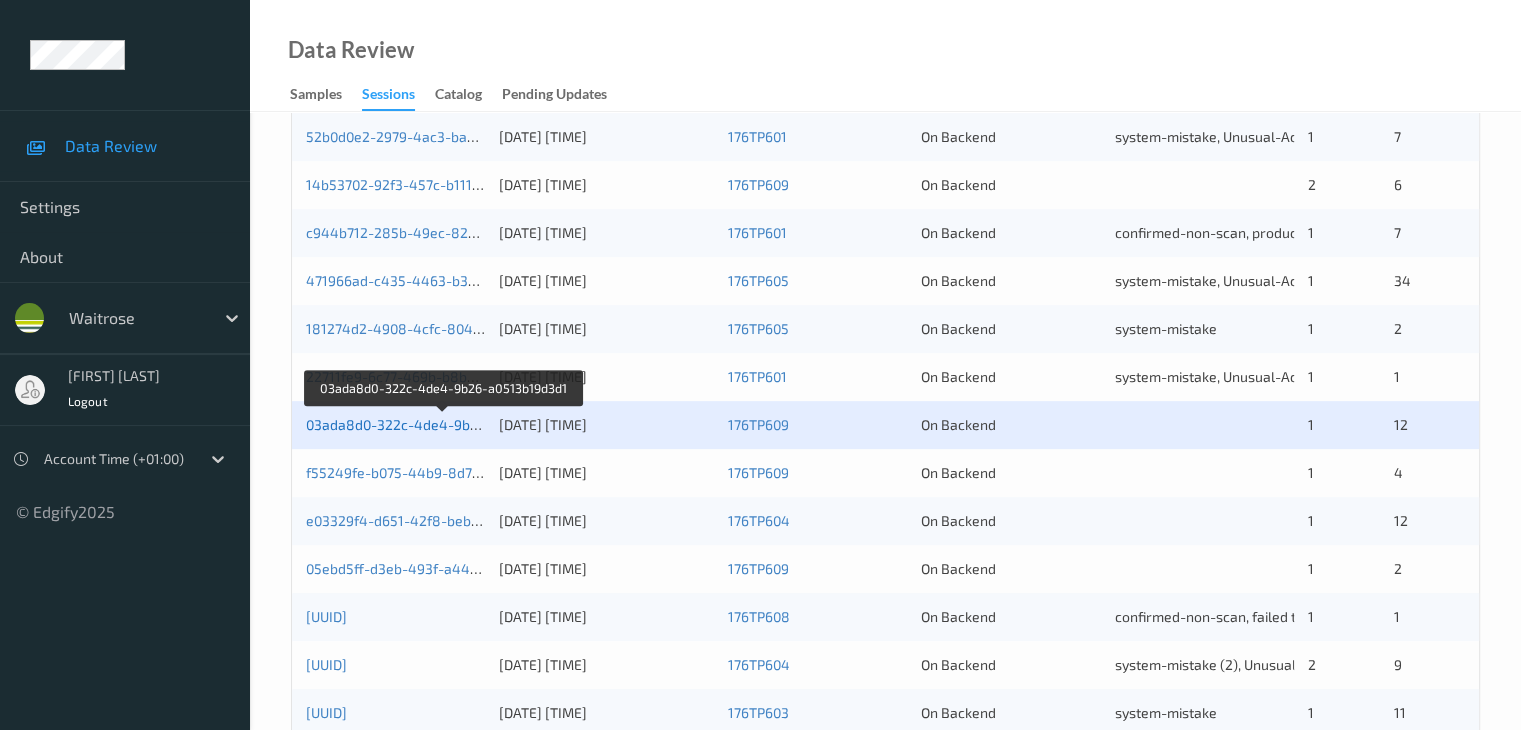 click on "03ada8d0-322c-4de4-9b26-a0513b19d3d1" at bounding box center (444, 424) 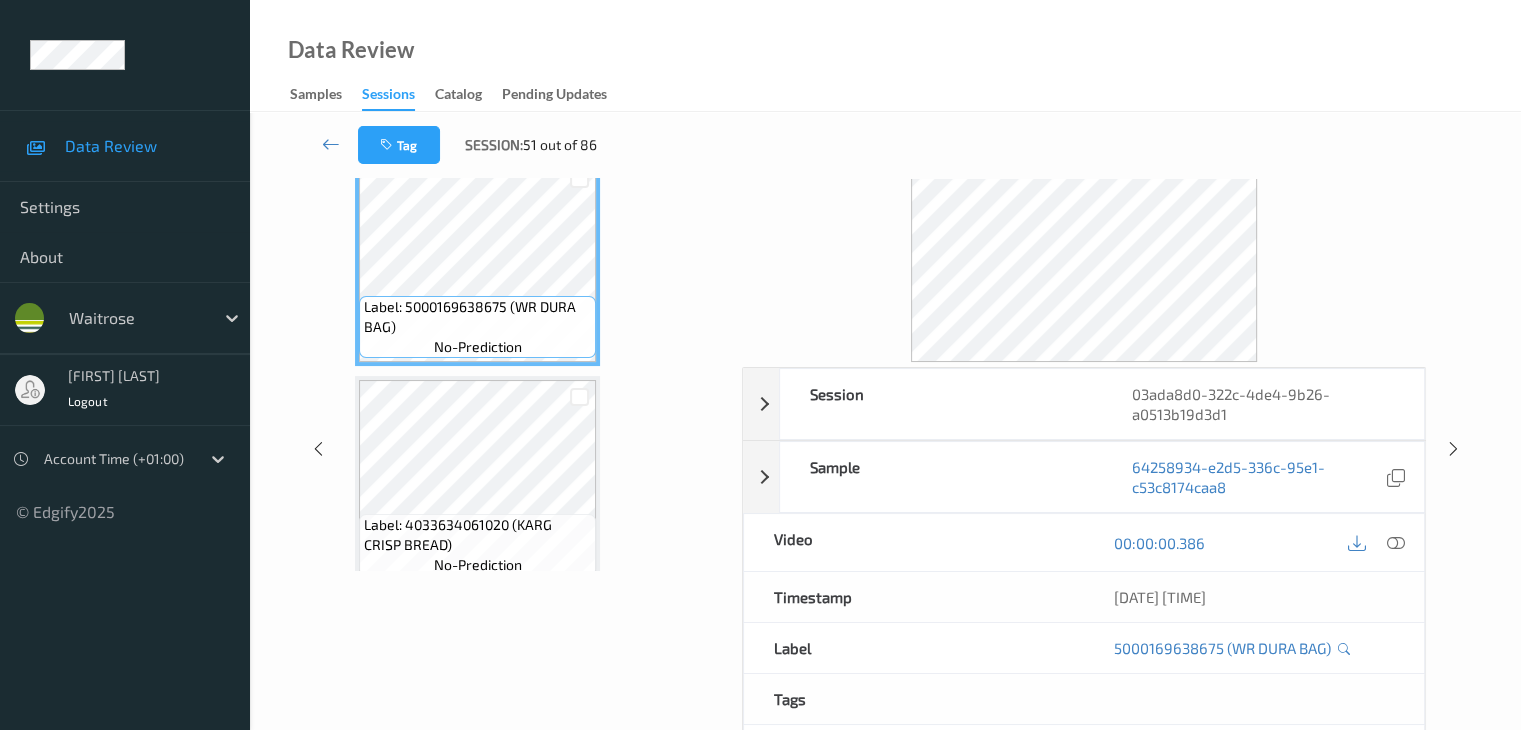 scroll, scrollTop: 0, scrollLeft: 0, axis: both 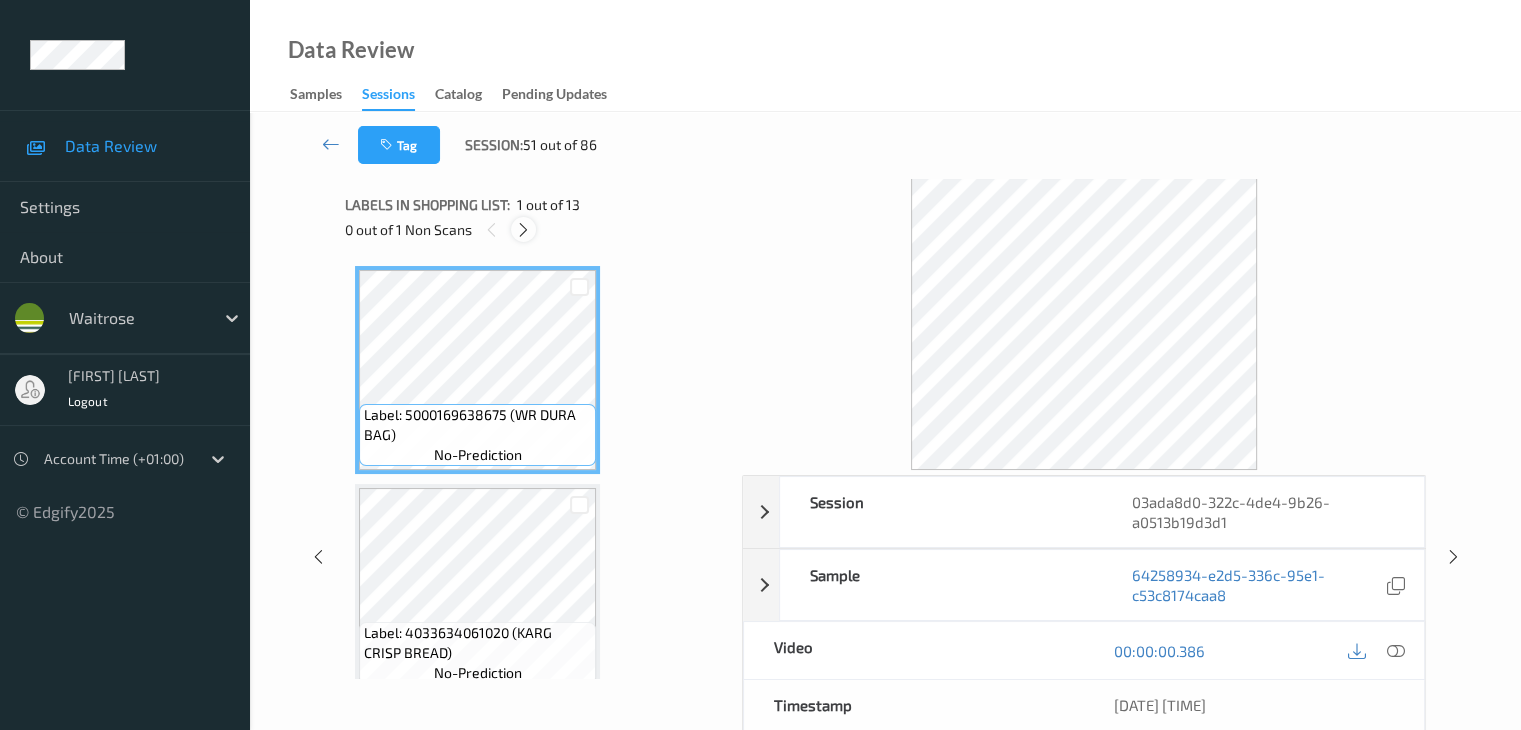 click at bounding box center [523, 230] 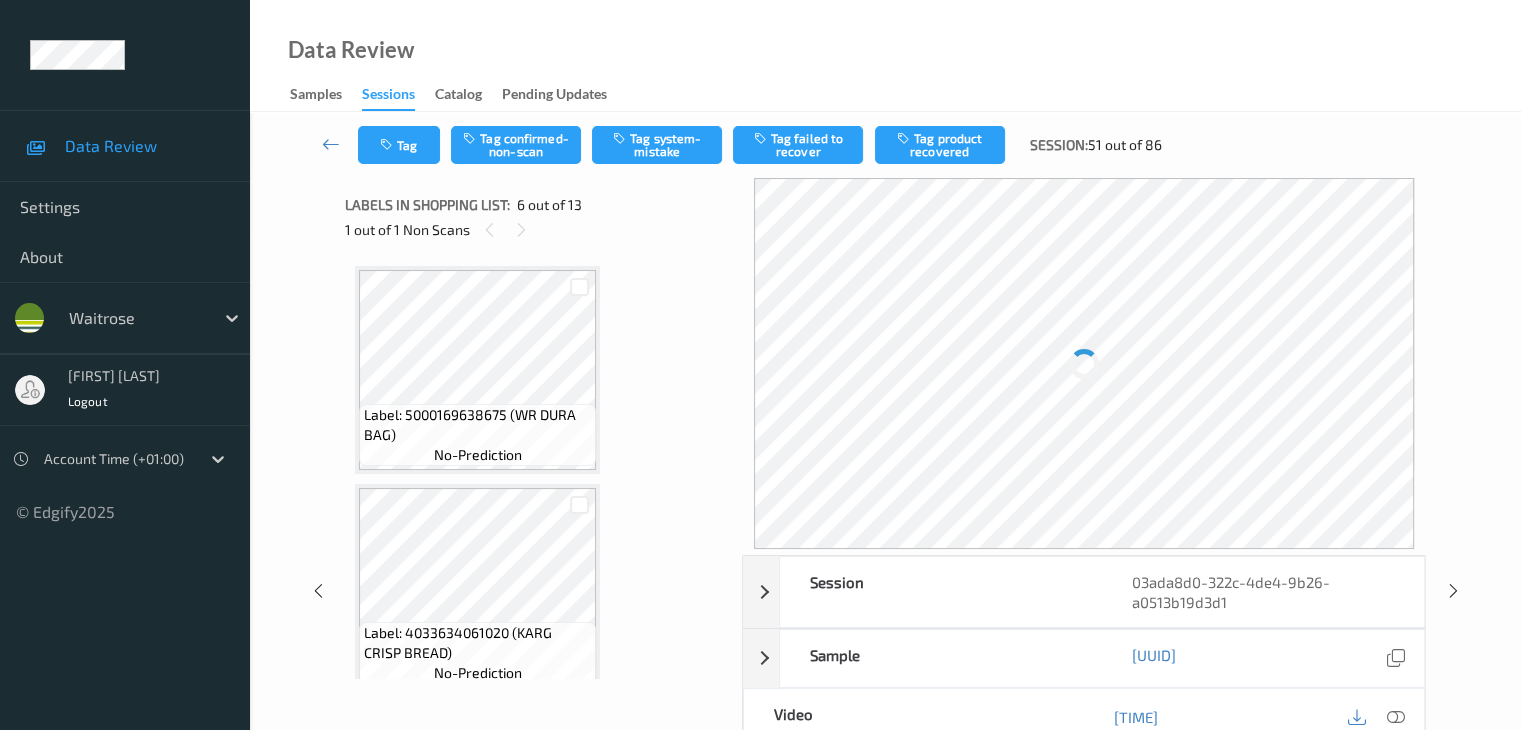 scroll, scrollTop: 882, scrollLeft: 0, axis: vertical 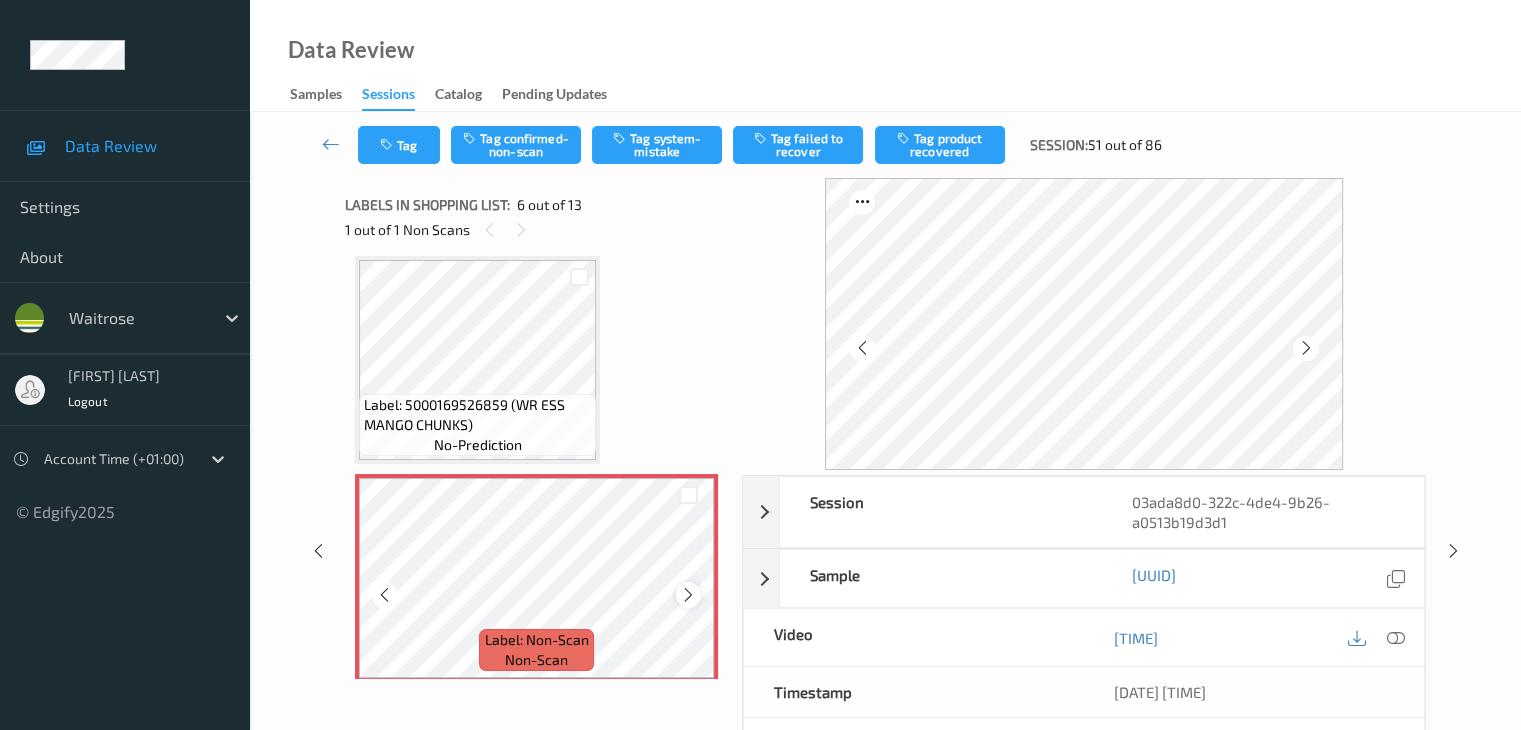 click at bounding box center (688, 595) 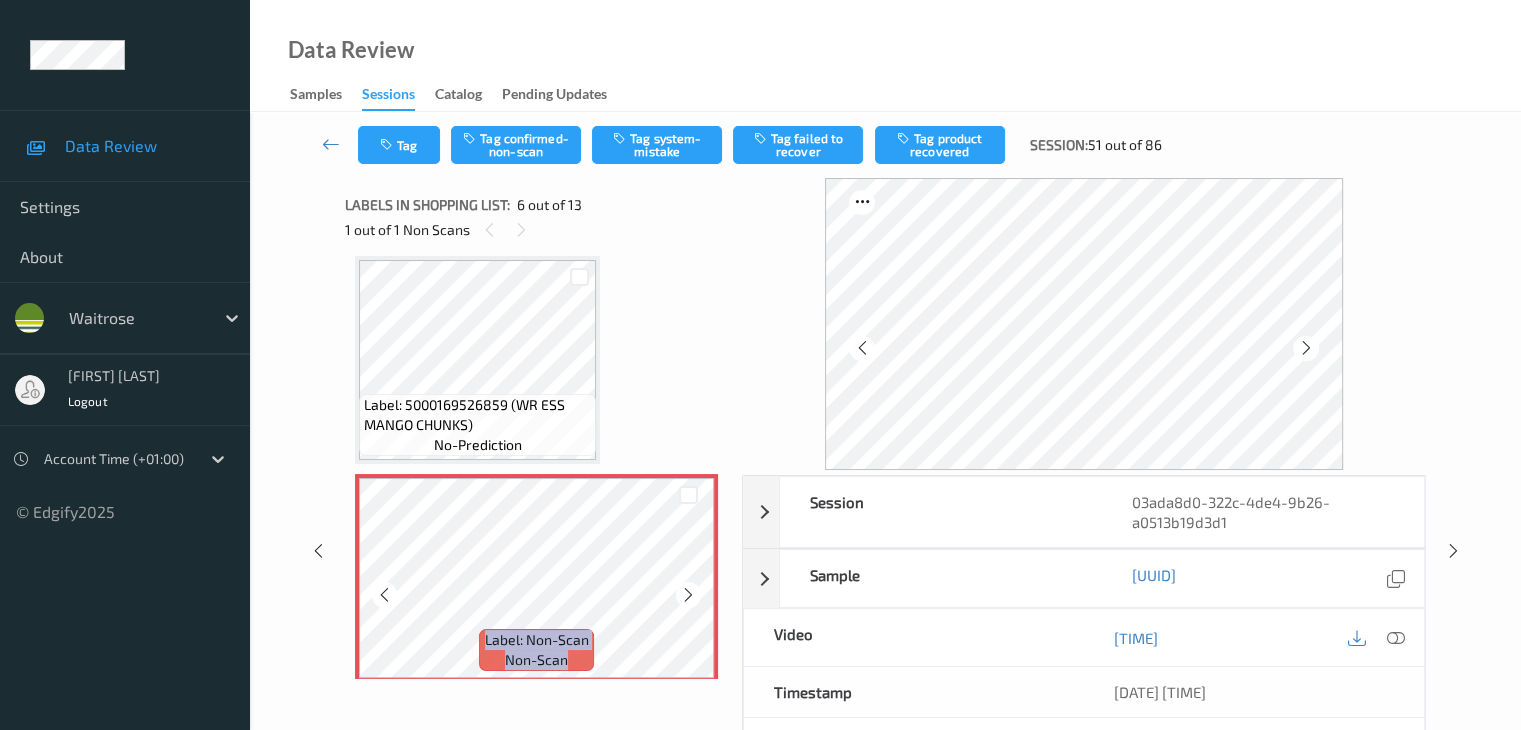 click at bounding box center (688, 595) 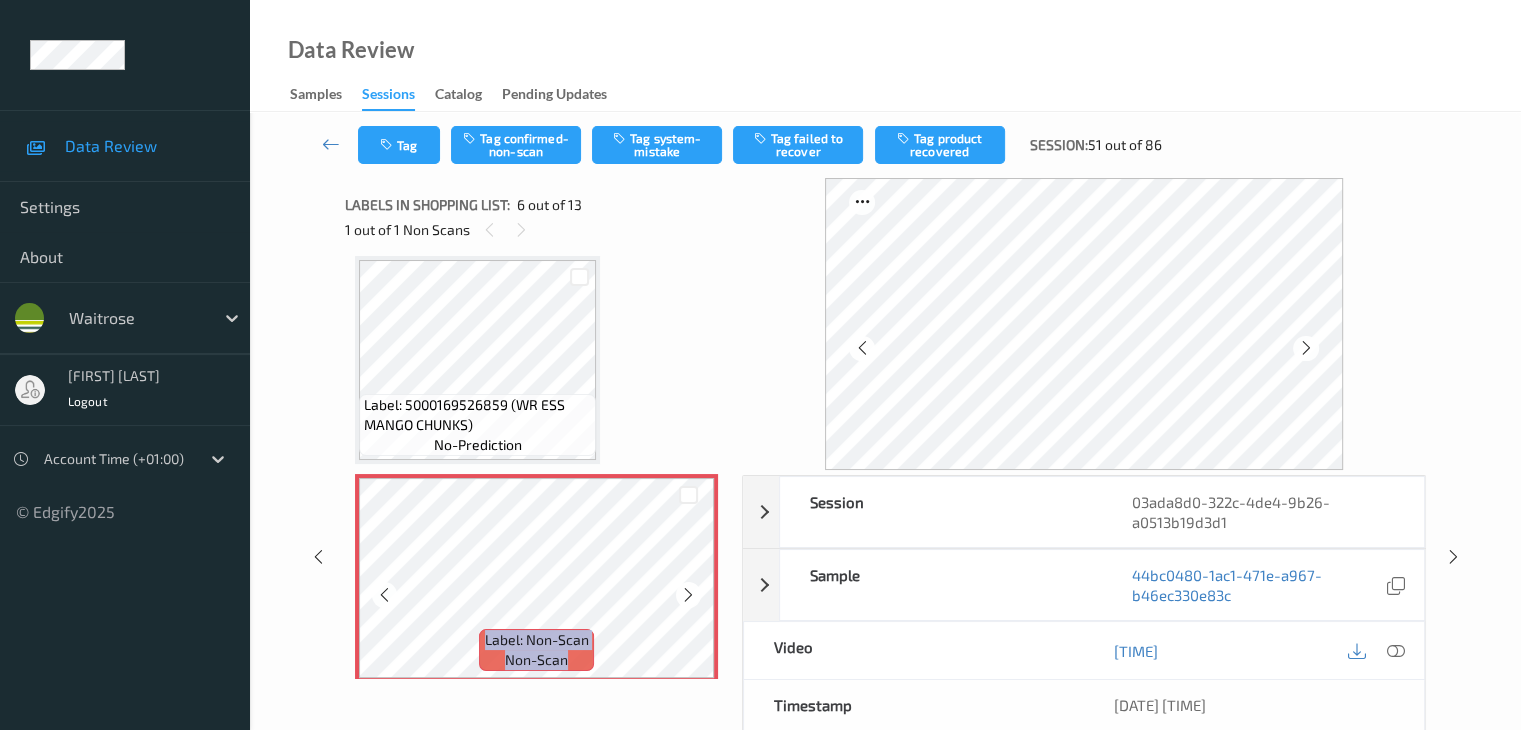 click at bounding box center [688, 595] 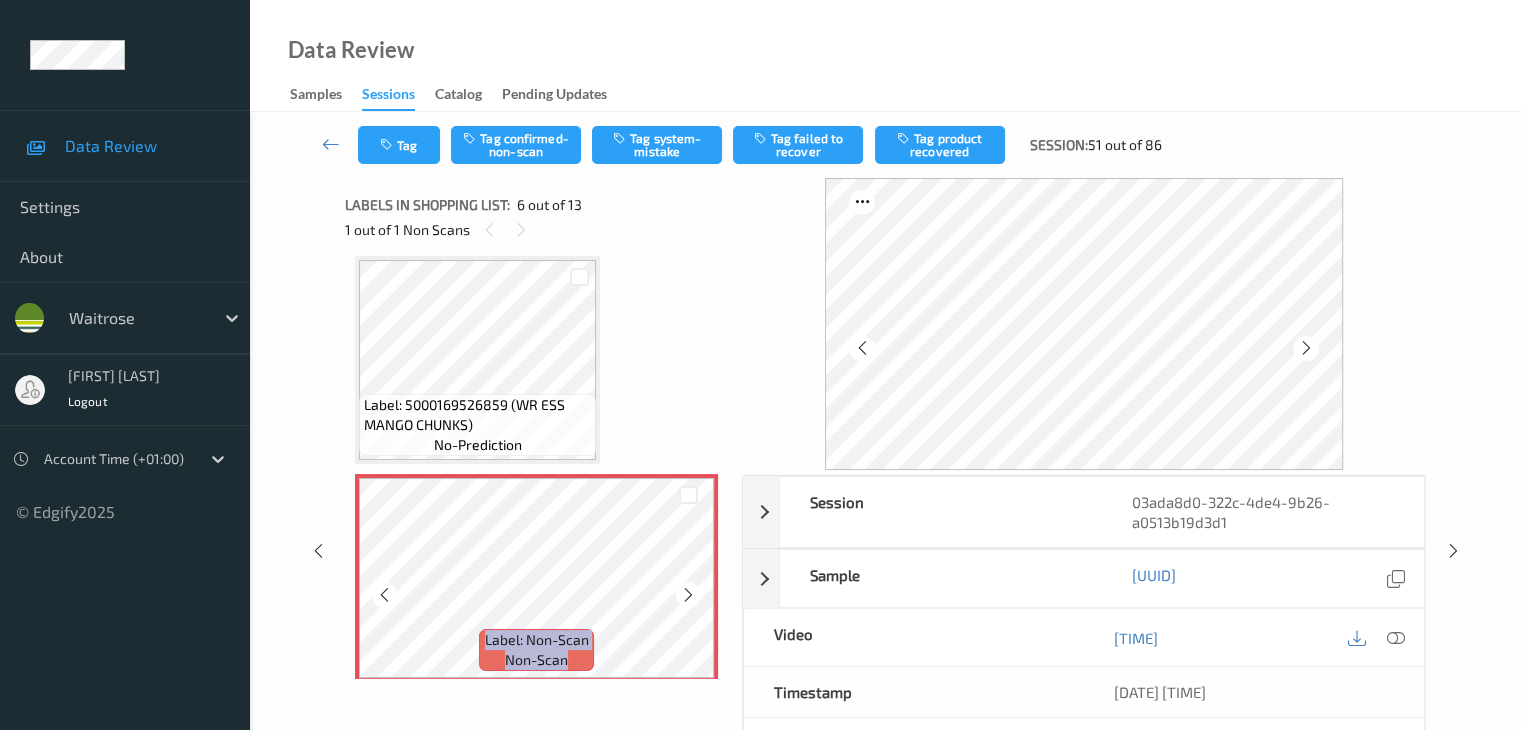 click at bounding box center [688, 595] 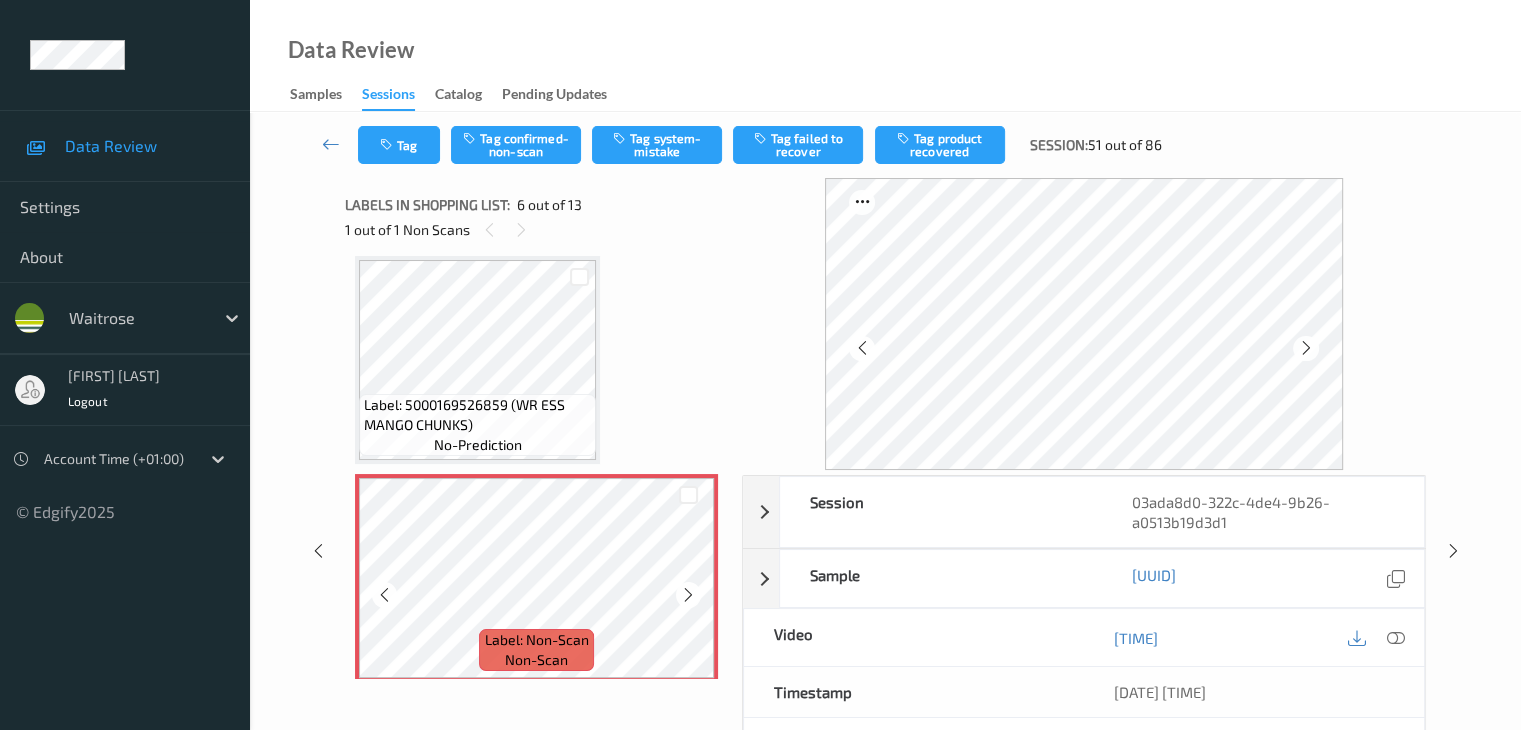 click at bounding box center [688, 595] 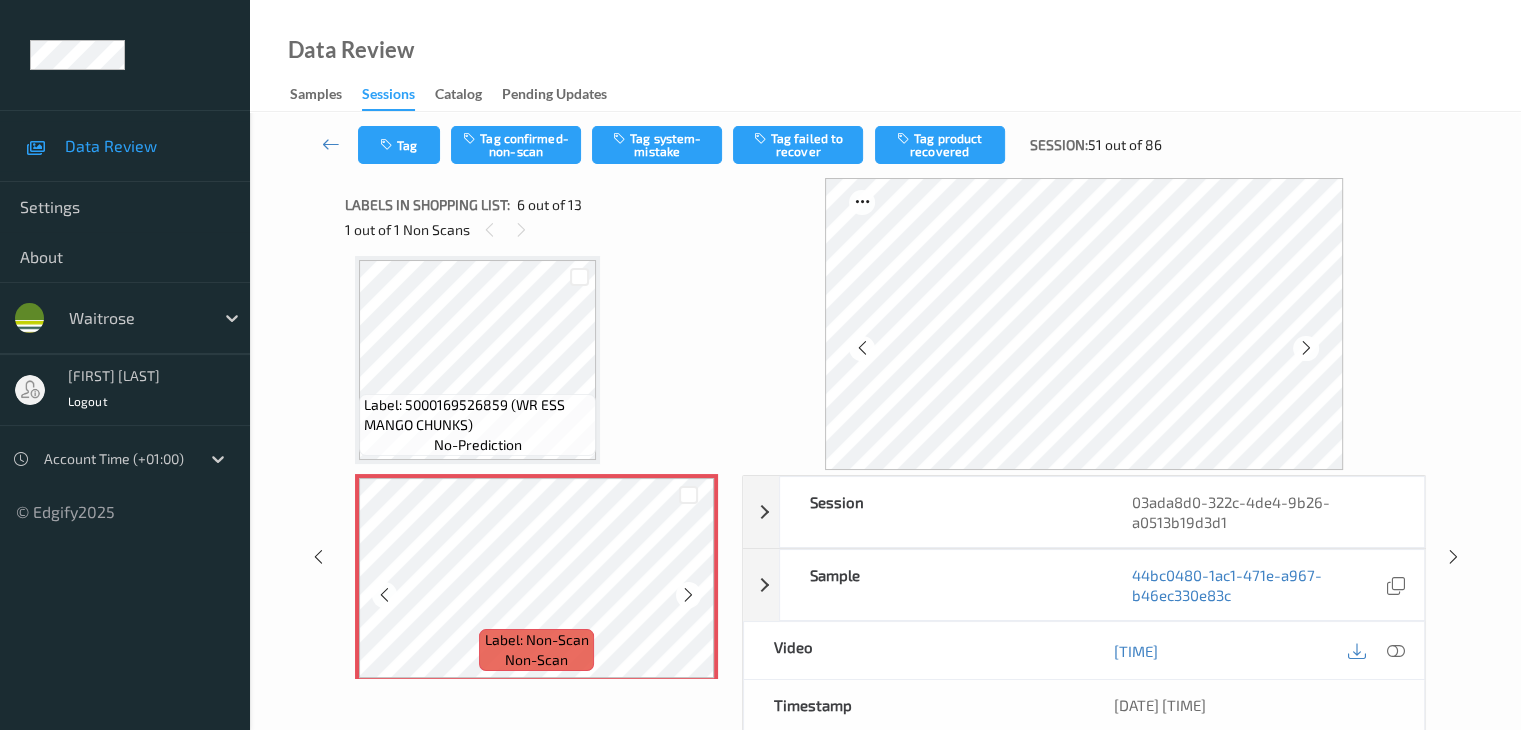 click at bounding box center (688, 595) 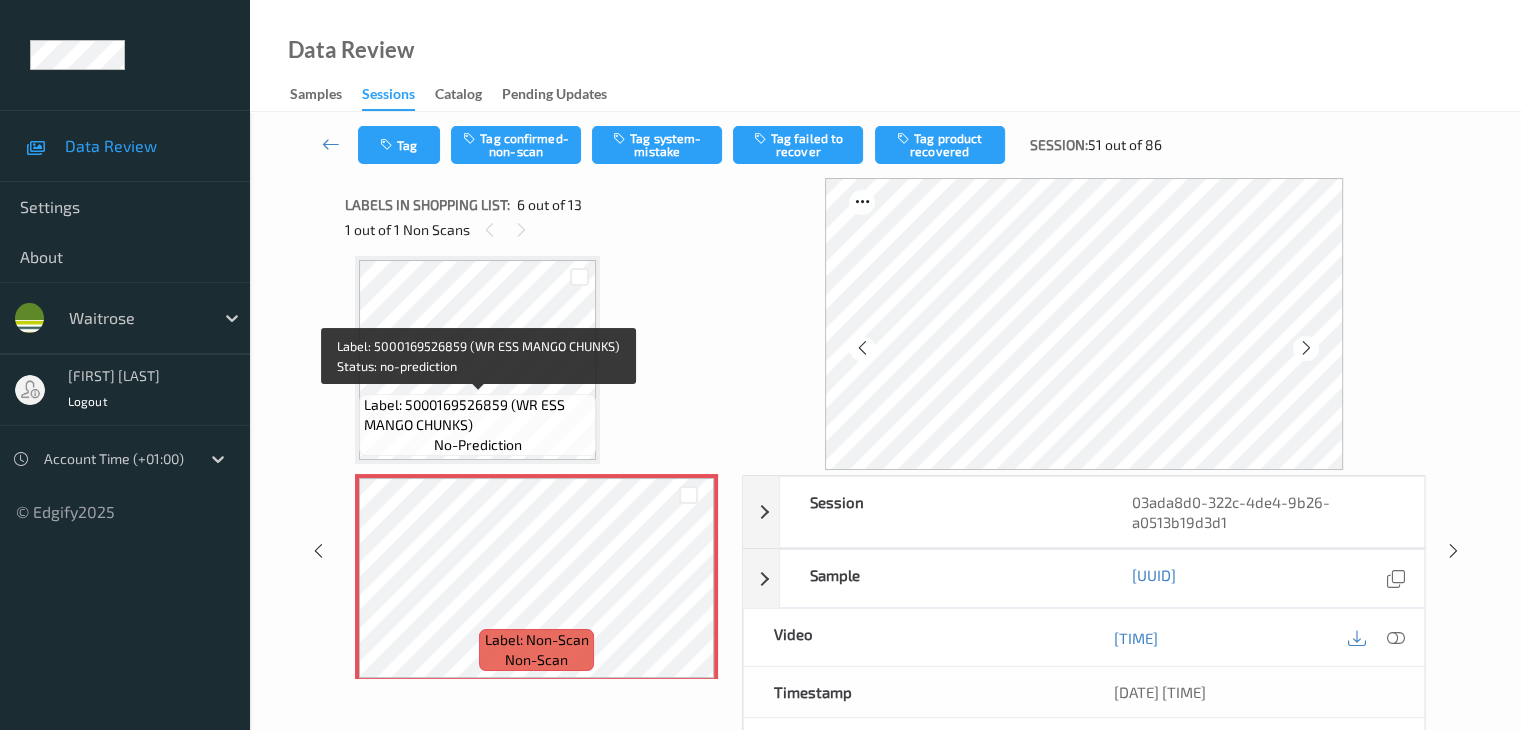 click on "Label: 5000169526859 (WR ESS  MANGO CHUNKS)" at bounding box center [477, 415] 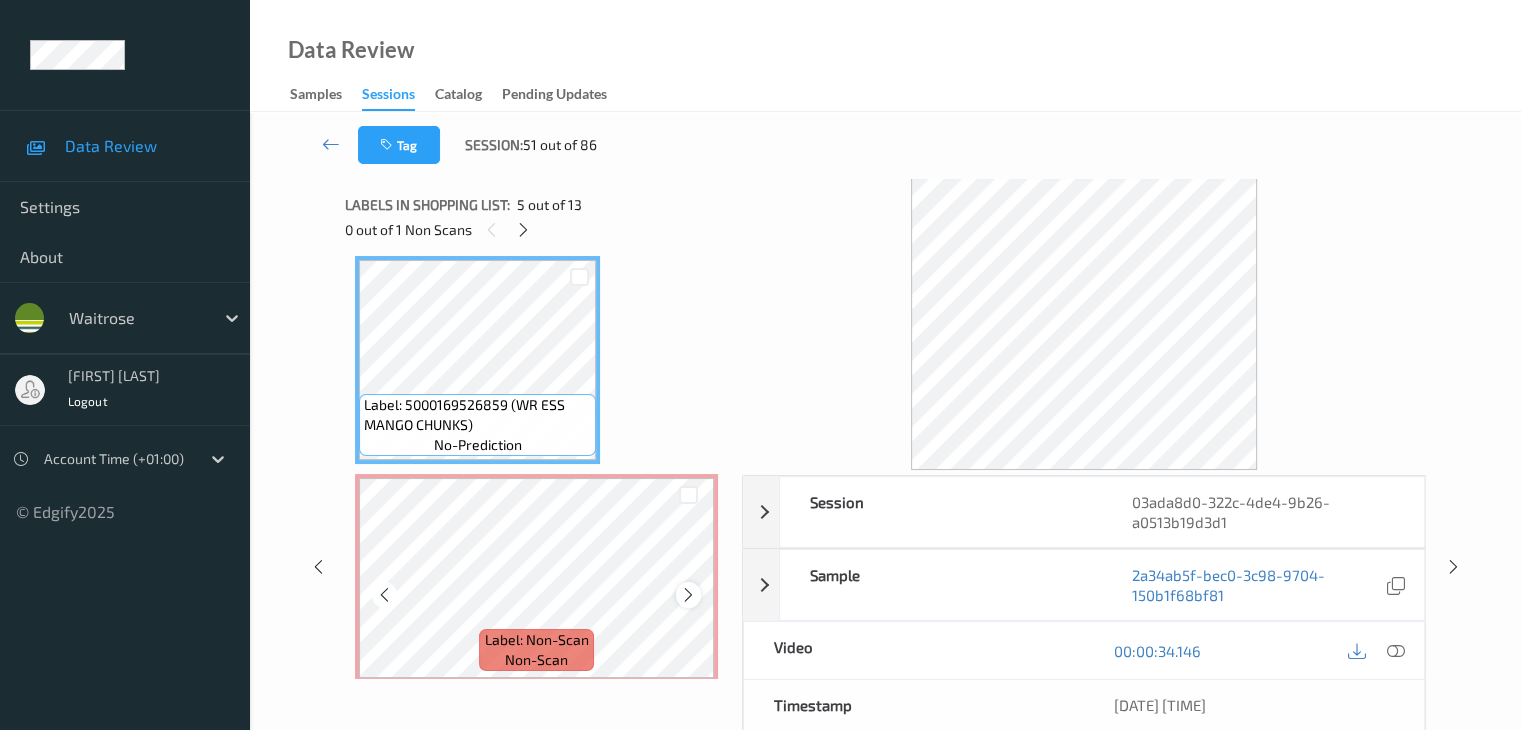 click at bounding box center (688, 595) 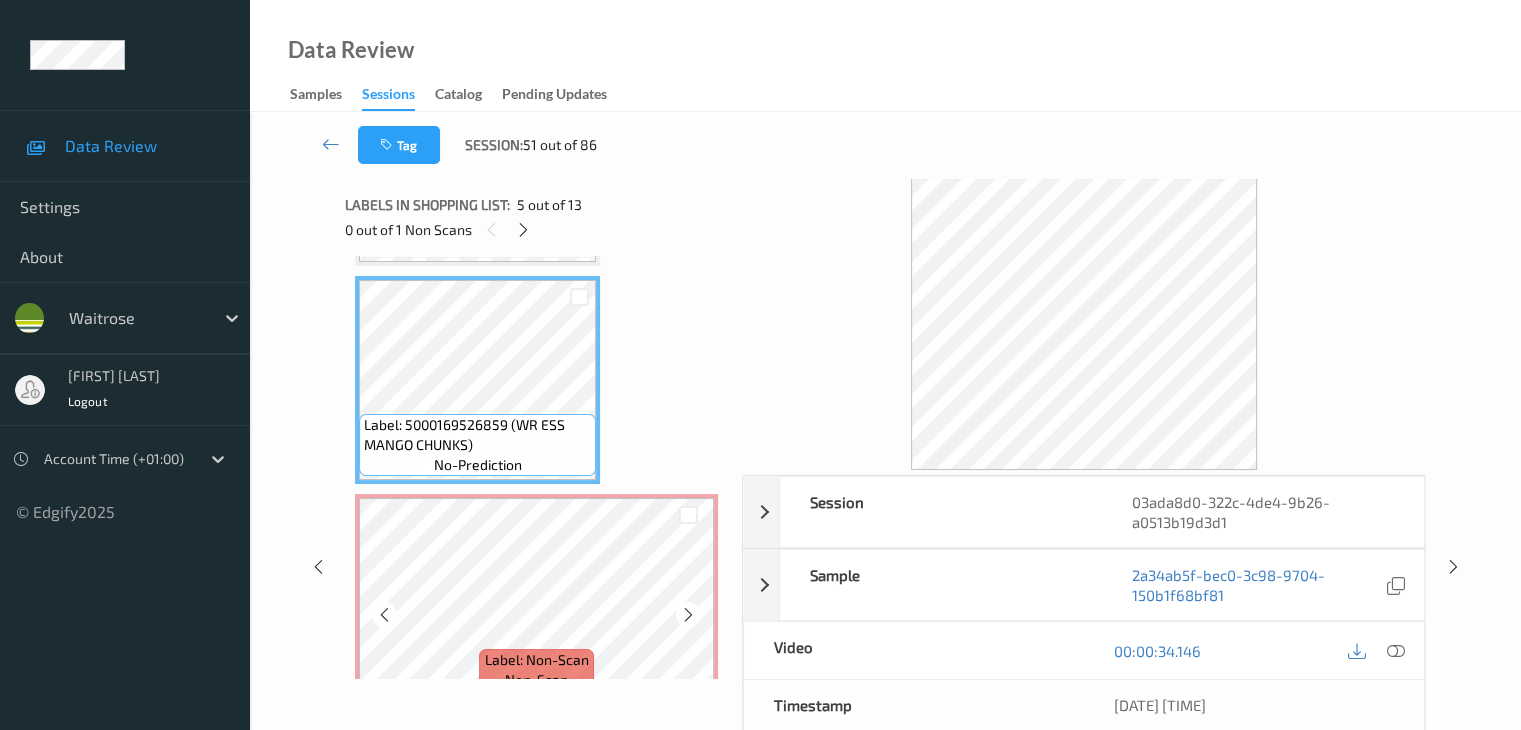 scroll, scrollTop: 982, scrollLeft: 0, axis: vertical 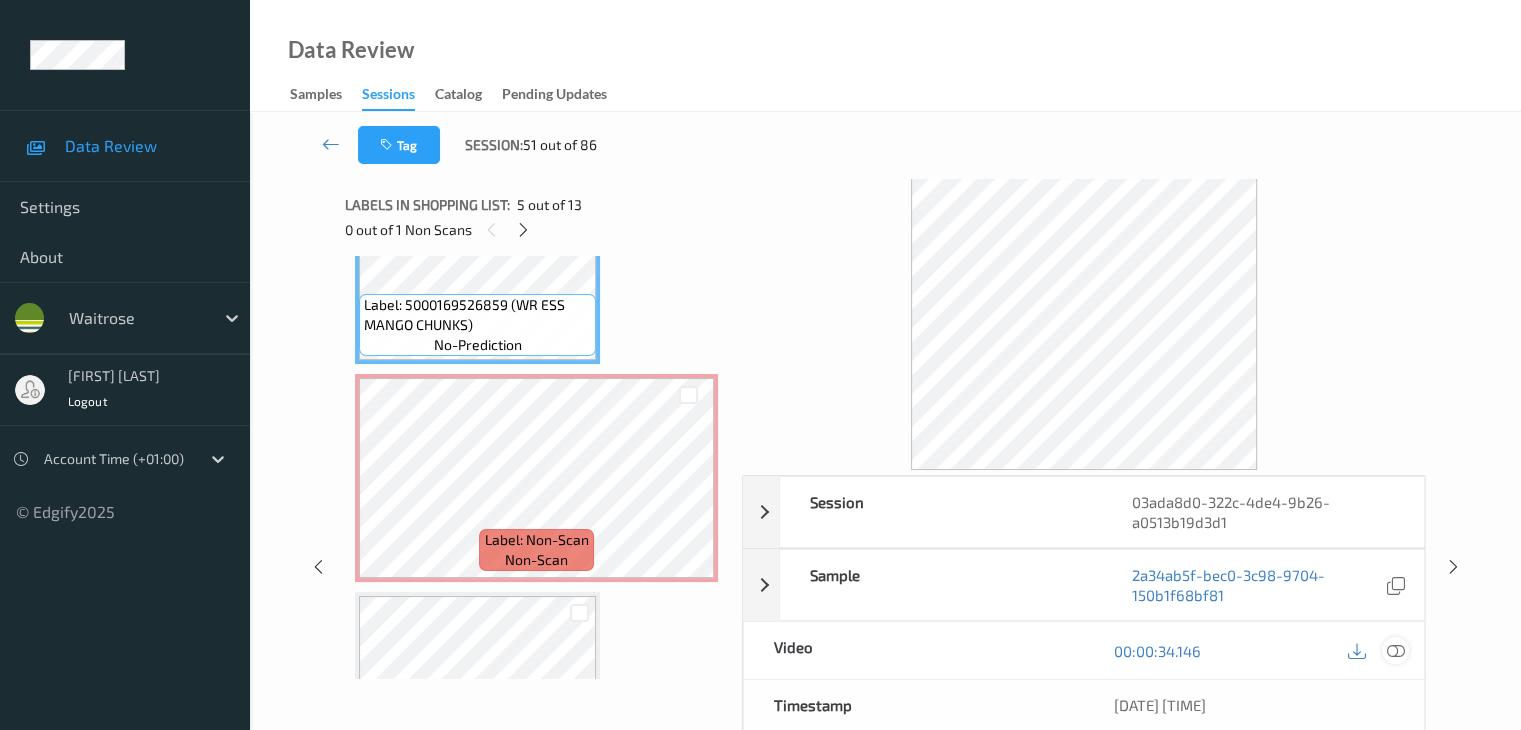click at bounding box center (1395, 651) 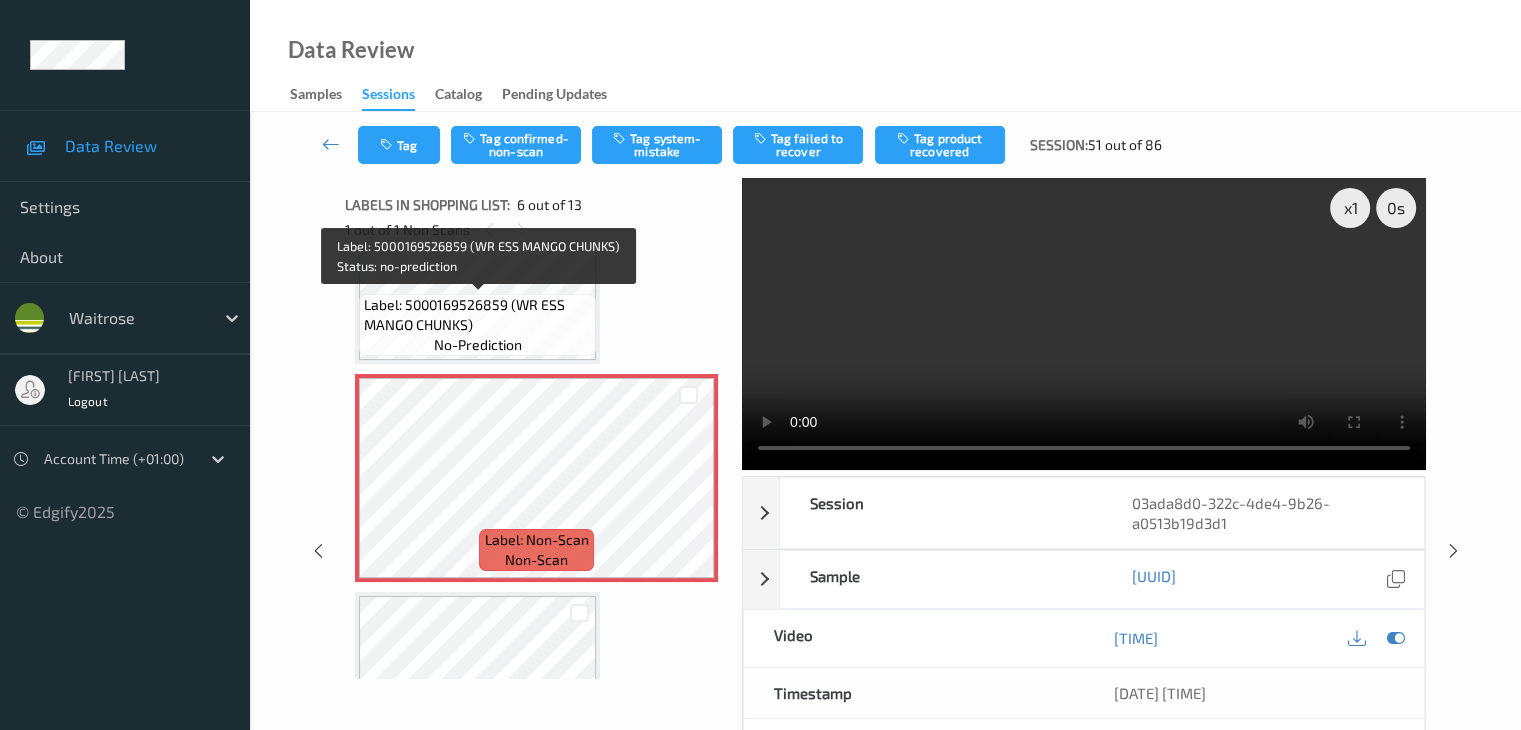 click on "Label: 5000169526859 (WR ESS  MANGO CHUNKS)" at bounding box center (477, 315) 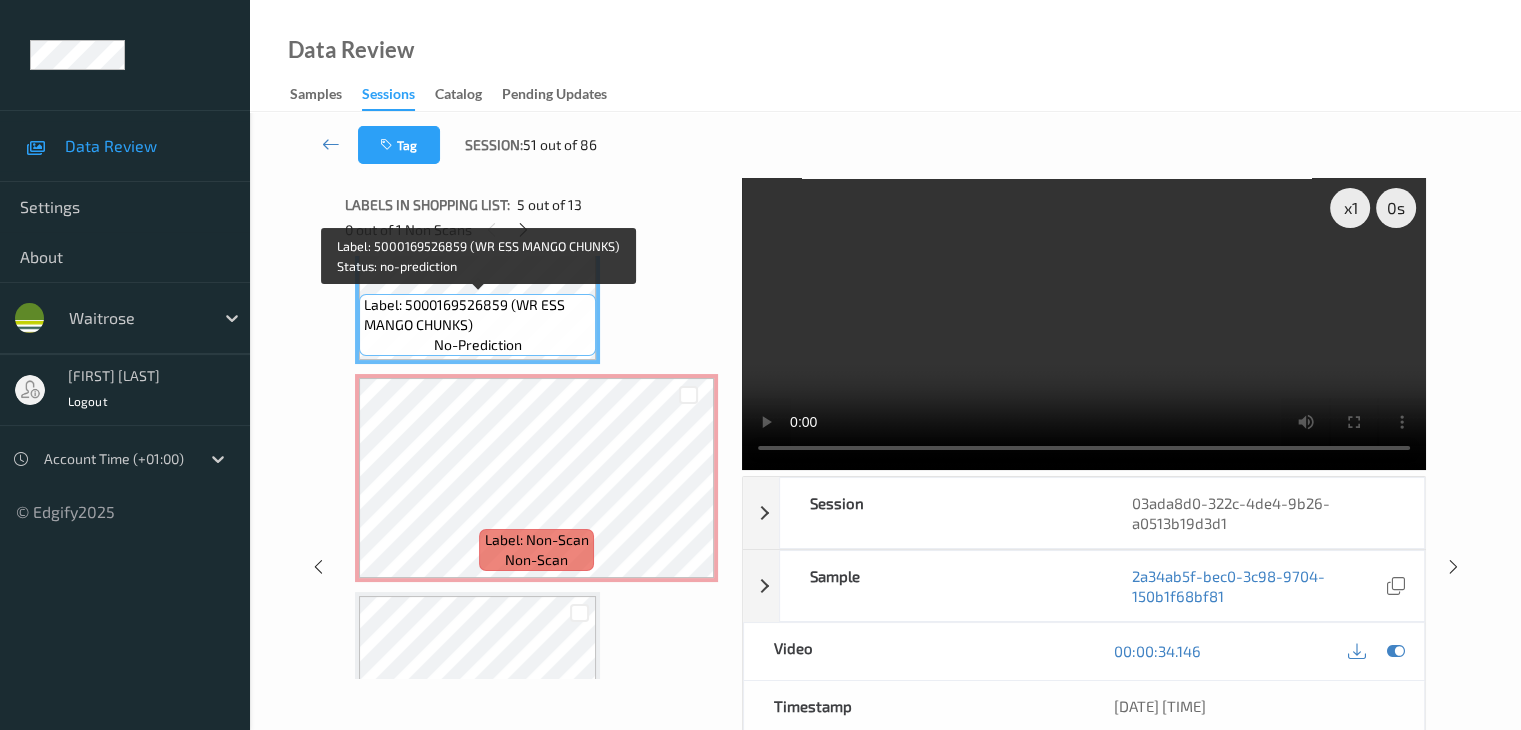 click on "Label: 5000169526859 (WR ESS  MANGO CHUNKS)" at bounding box center (477, 315) 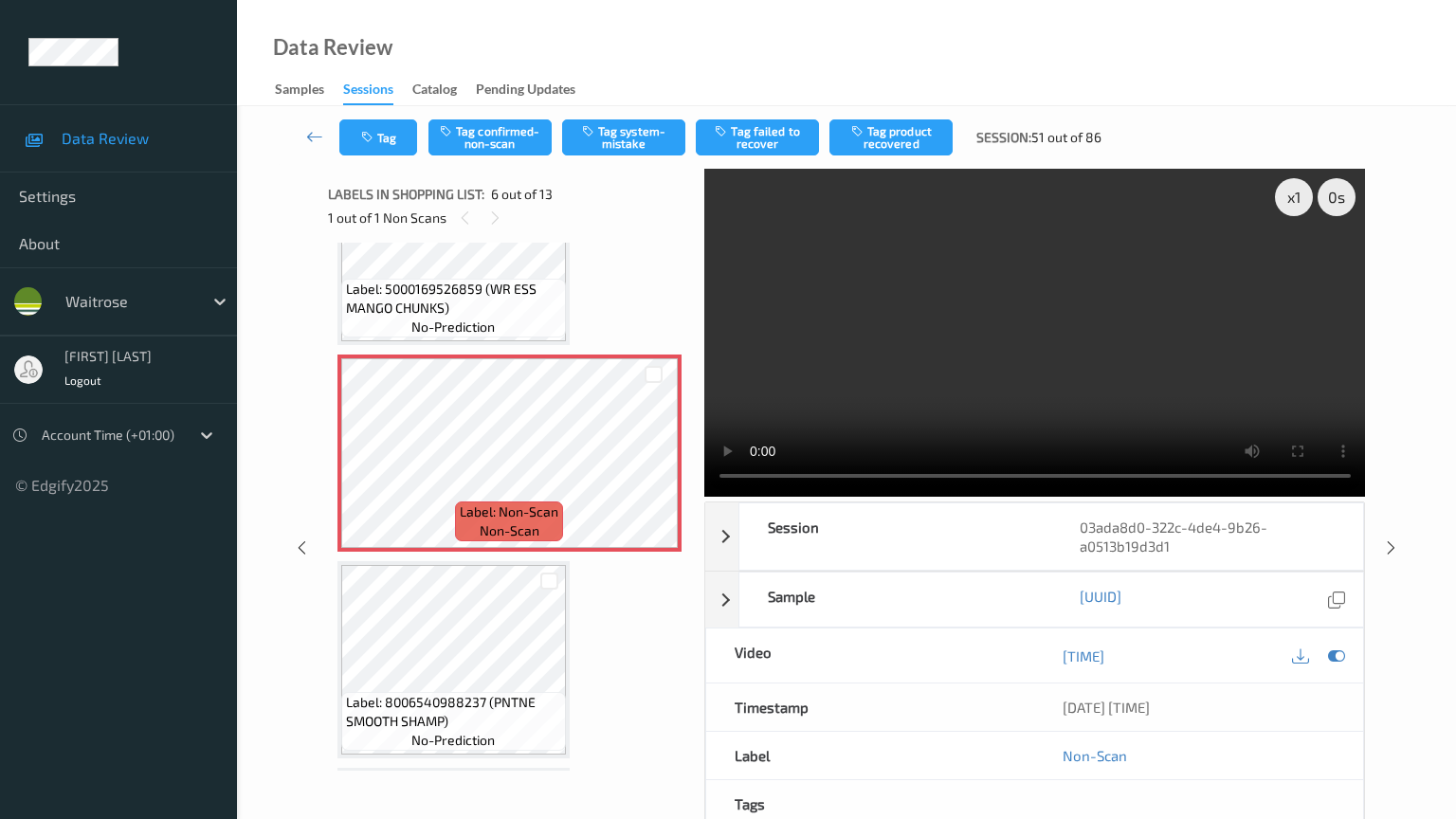 type 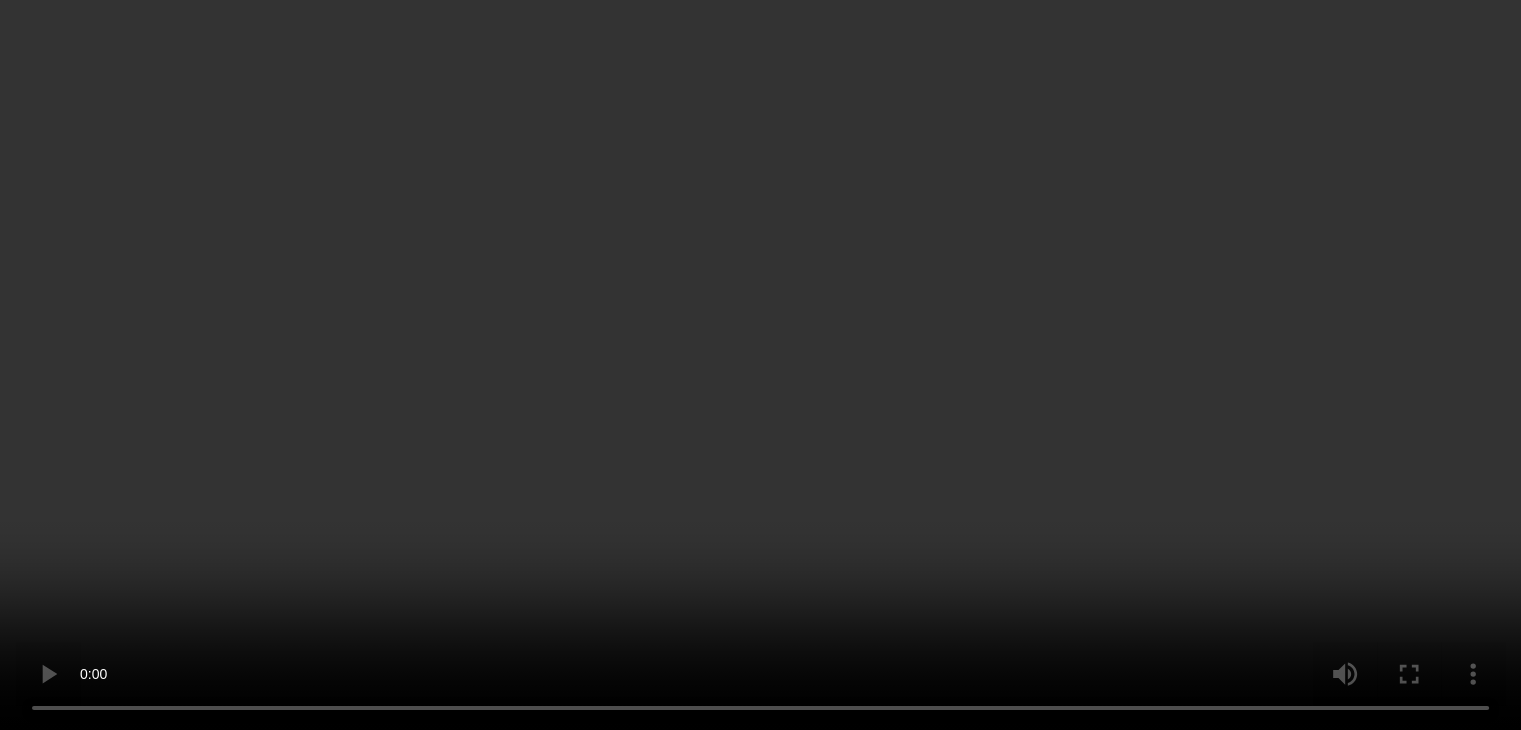 scroll, scrollTop: 782, scrollLeft: 0, axis: vertical 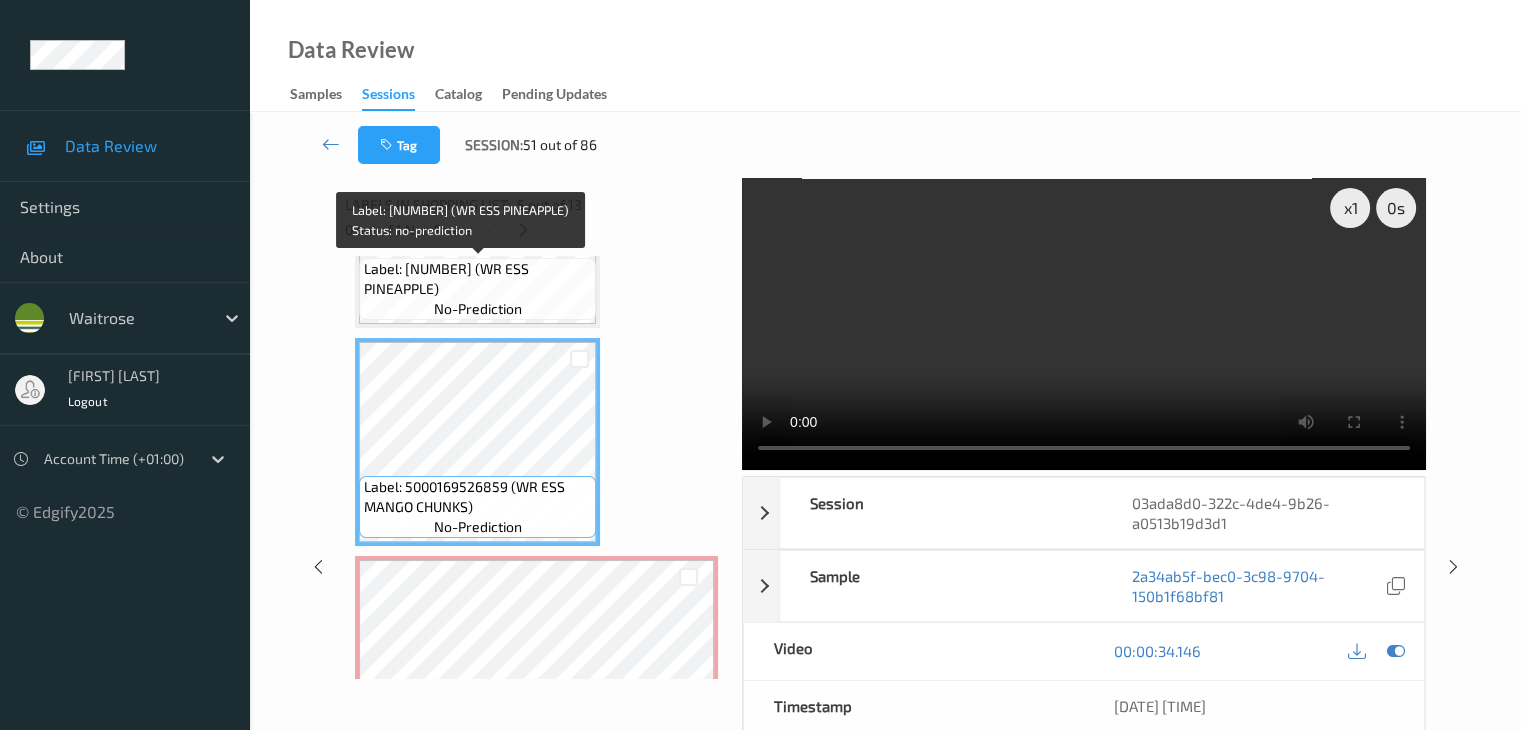 click on "Label: [NUMBER] (WR ESS PINEAPPLE)" at bounding box center [477, 279] 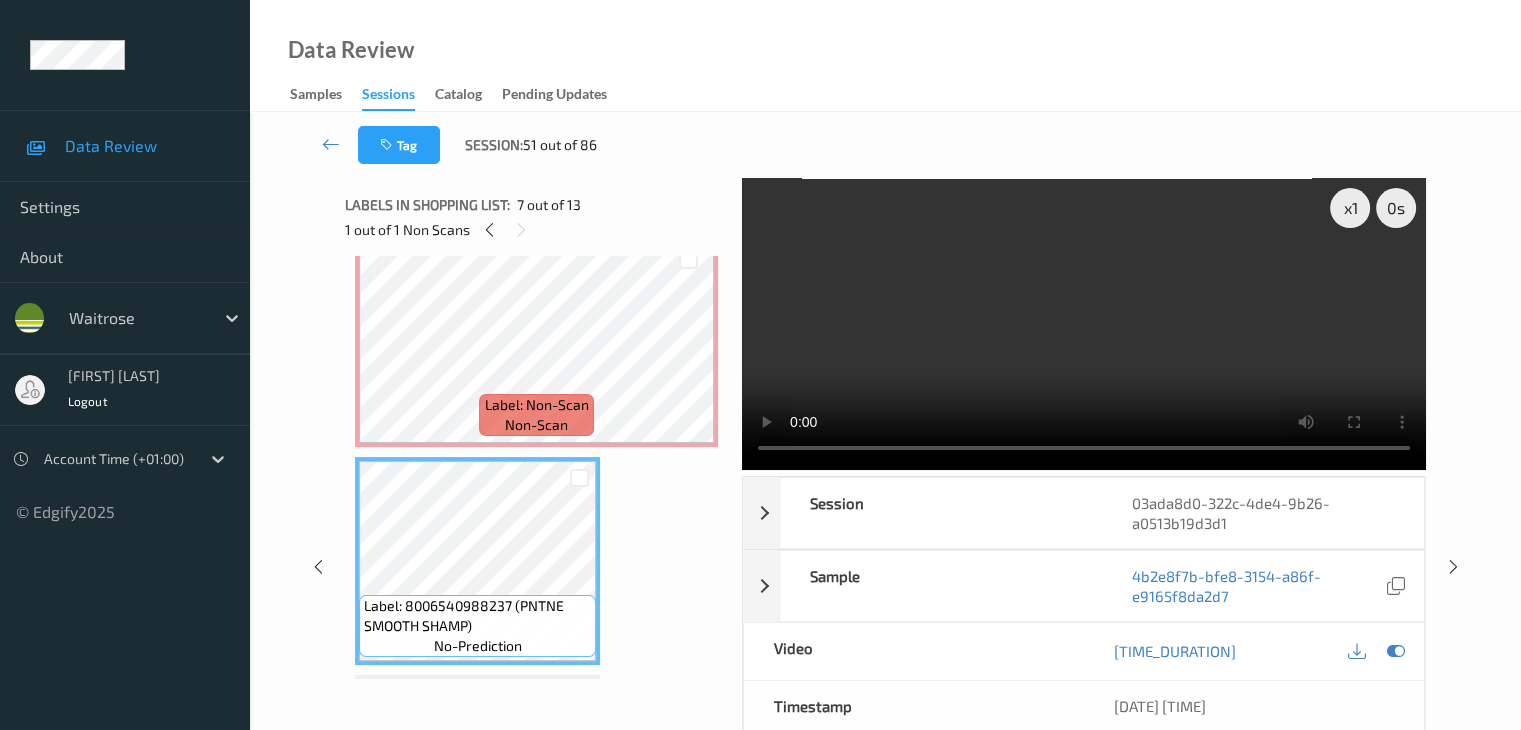 scroll, scrollTop: 1100, scrollLeft: 0, axis: vertical 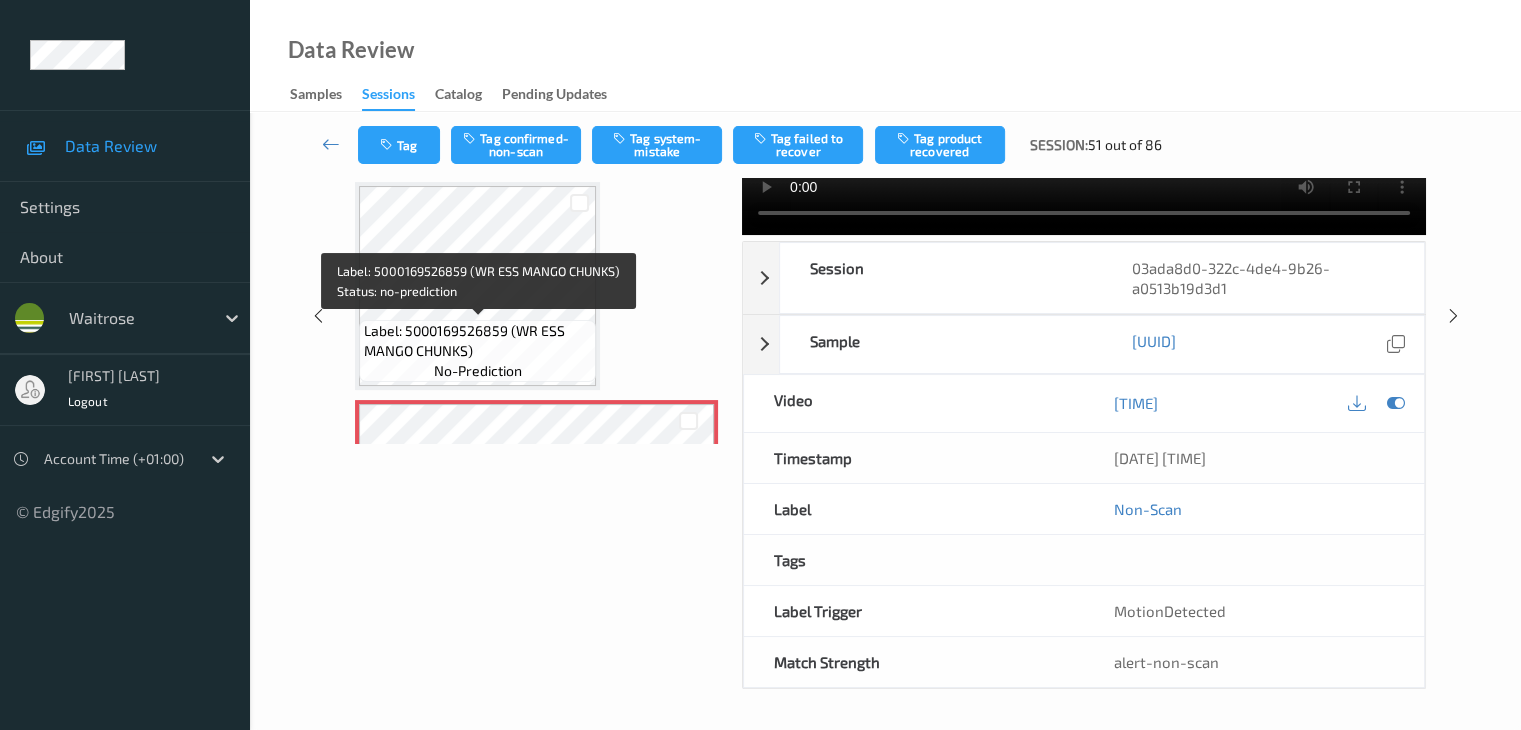 click on "Label: 5000169526859 (WR ESS  MANGO CHUNKS)" at bounding box center (477, 341) 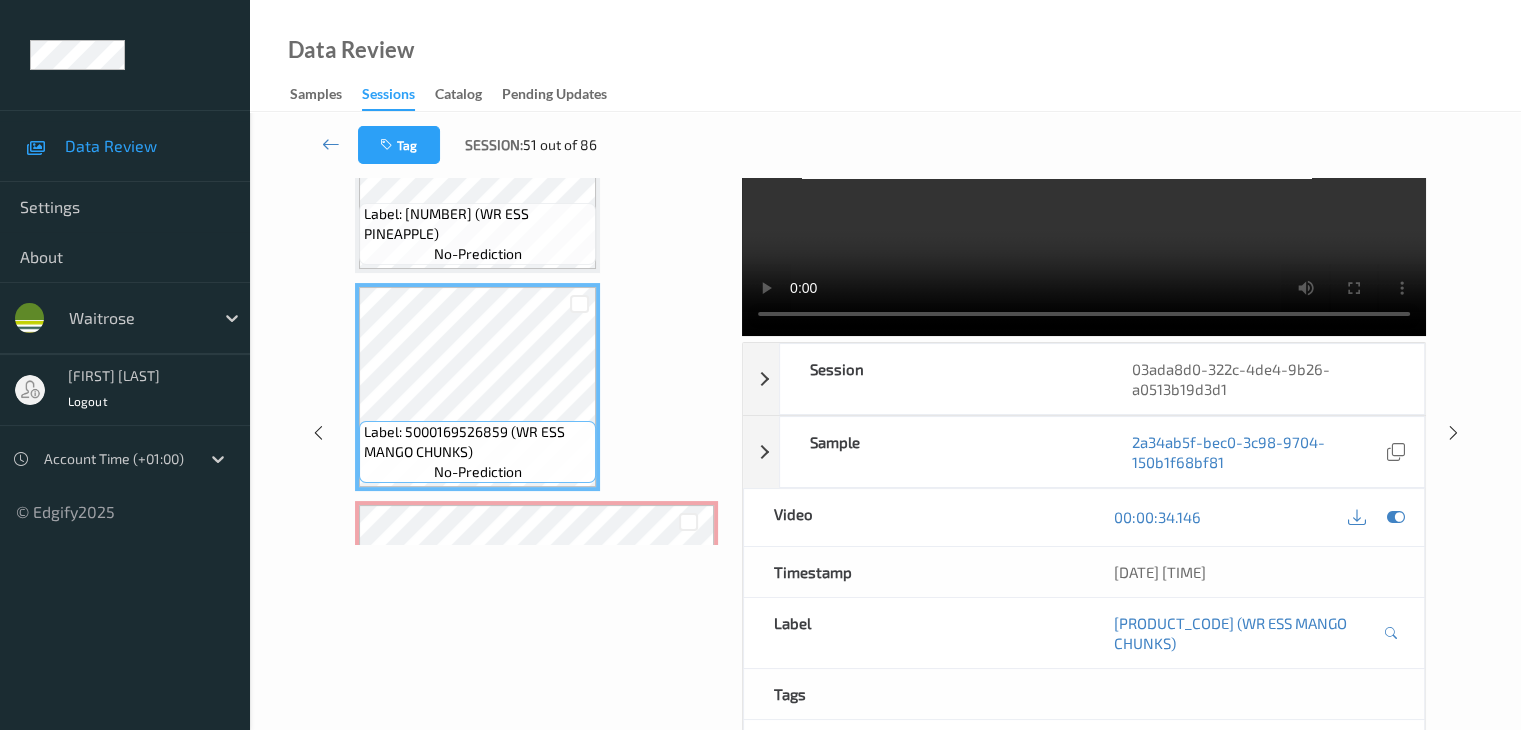 scroll, scrollTop: 0, scrollLeft: 0, axis: both 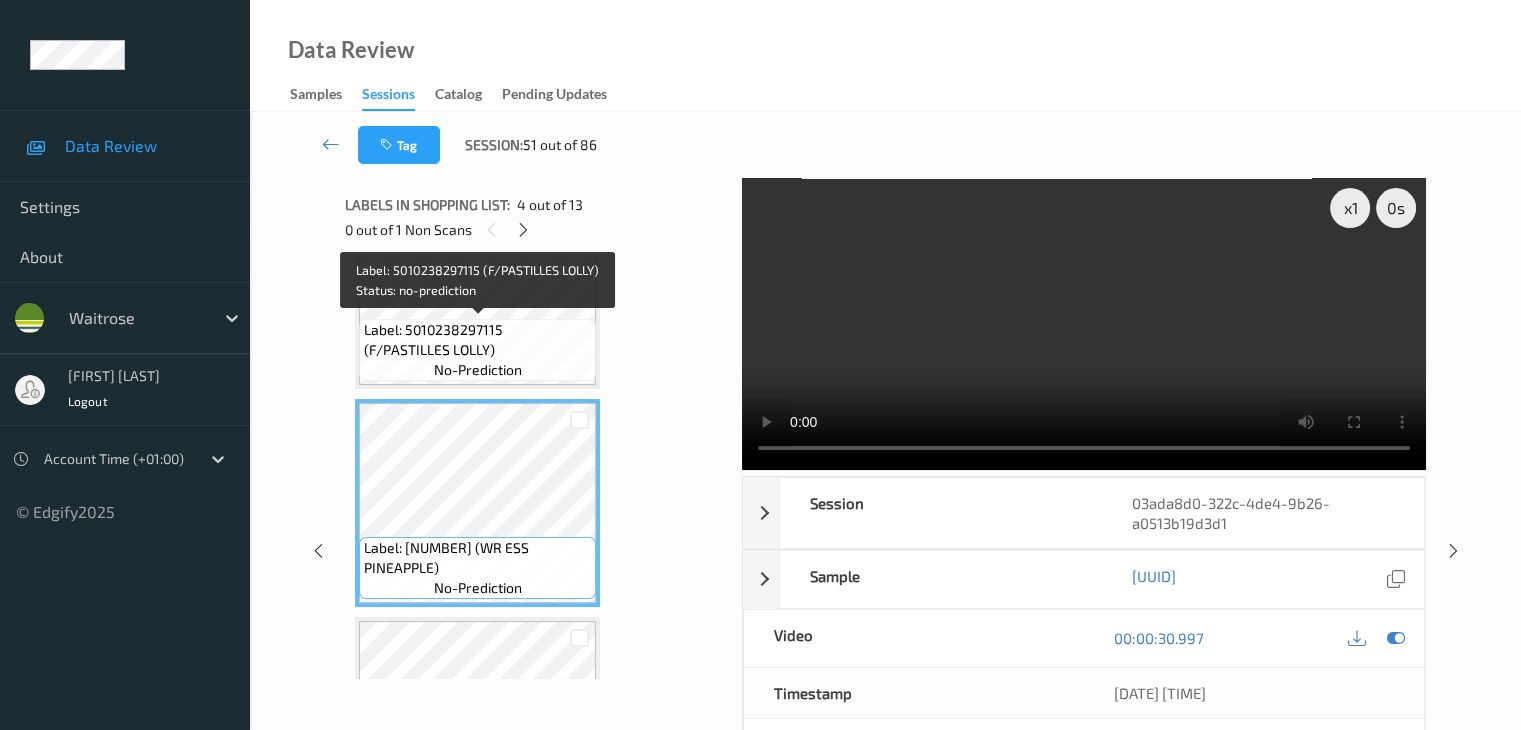 click on "Label: 5010238297115 (F/PASTILLES LOLLY)" at bounding box center [477, 340] 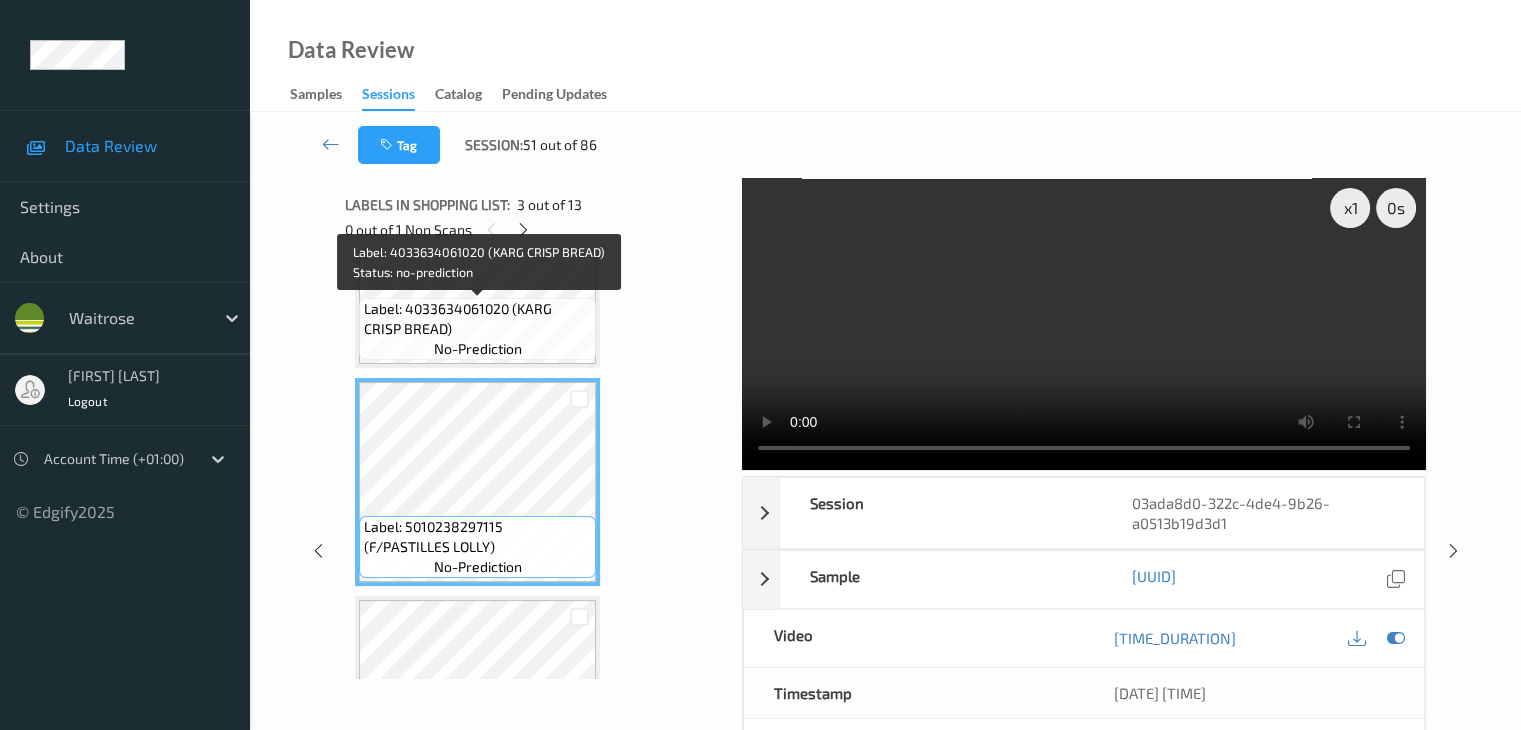 scroll, scrollTop: 321, scrollLeft: 0, axis: vertical 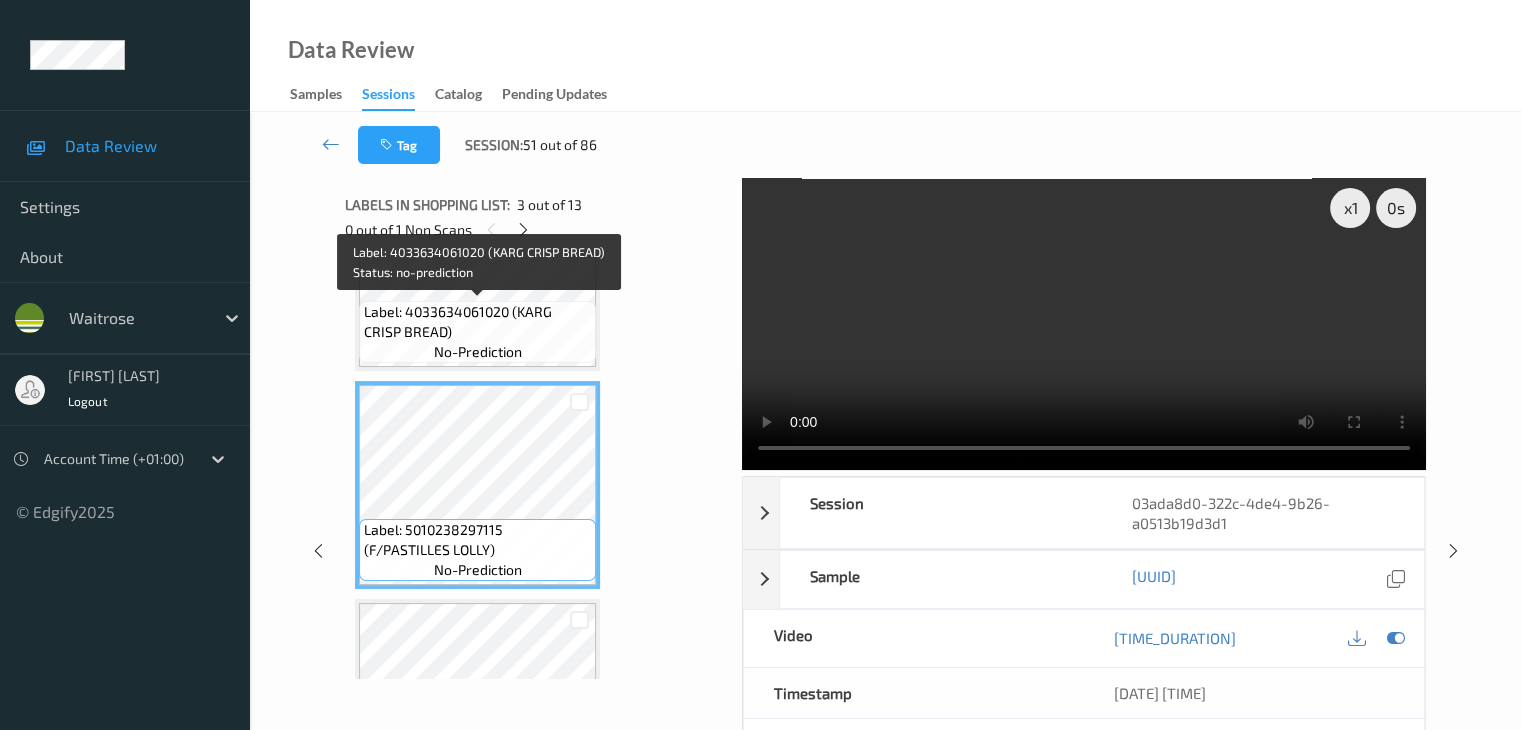 click on "Label: [PRODUCT_CODE] (KARG CRISP BREAD) no-prediction" at bounding box center (477, 332) 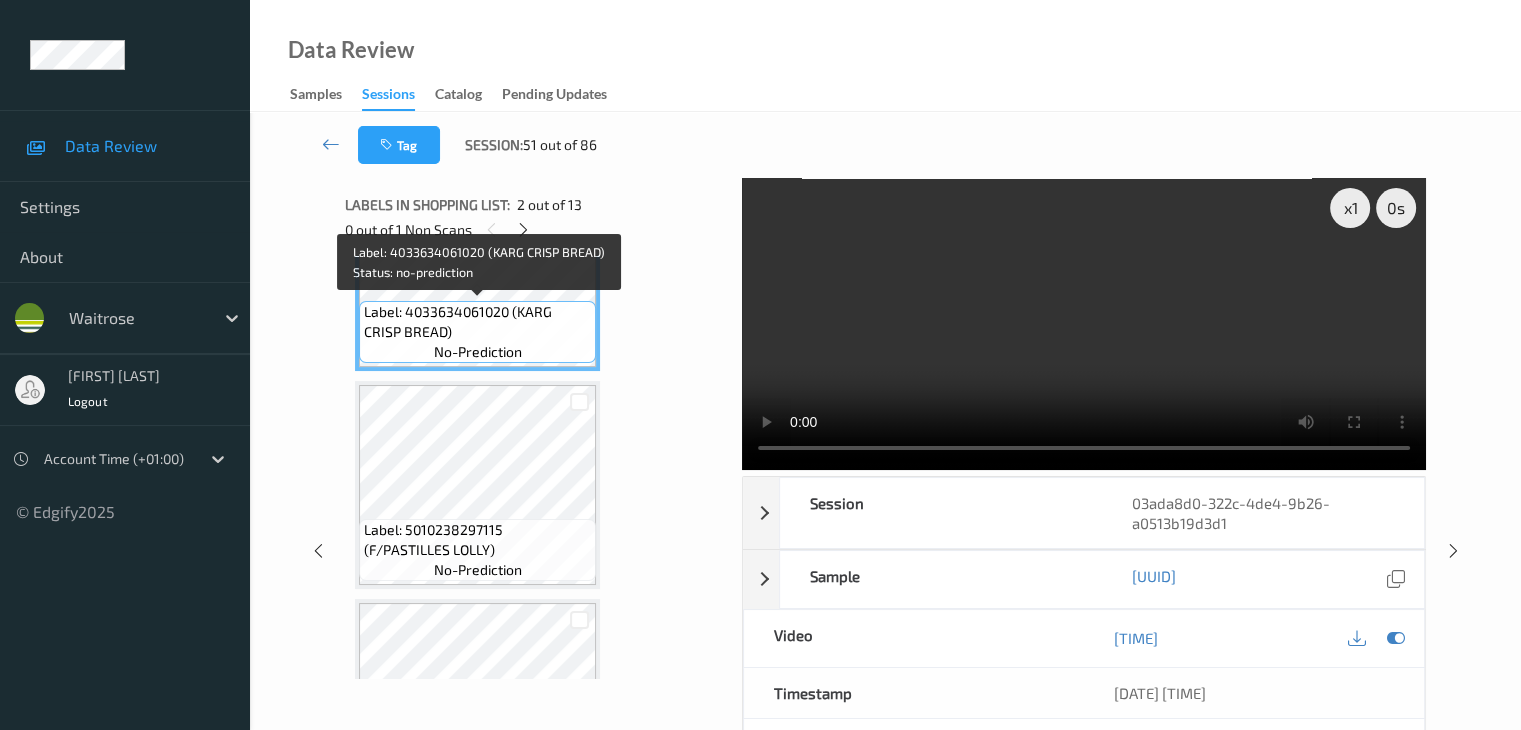 click on "Label: [PRODUCT_CODE] (KARG CRISP BREAD) no-prediction" at bounding box center (477, 332) 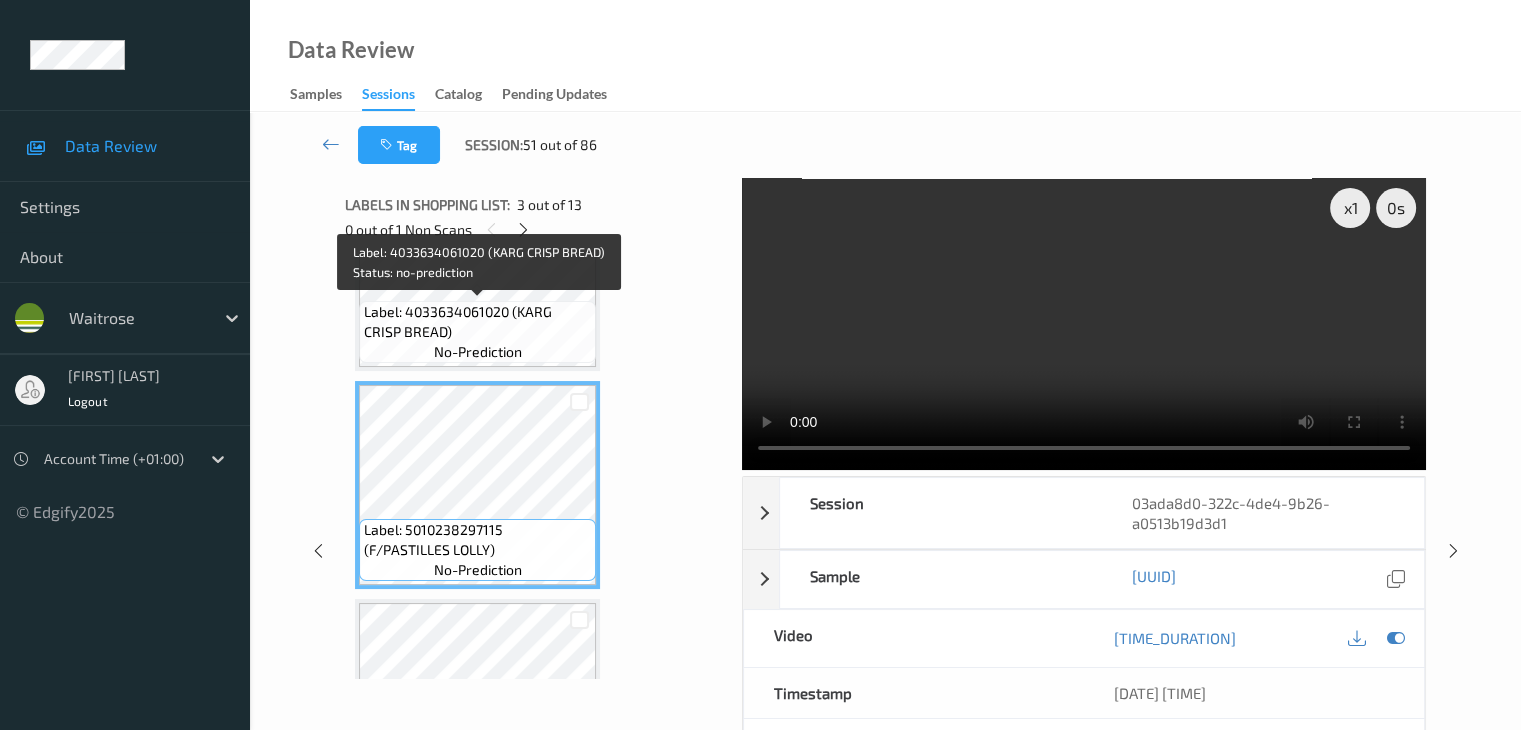 click on "Label: 4033634061020 (KARG CRISP BREAD)" at bounding box center [477, 322] 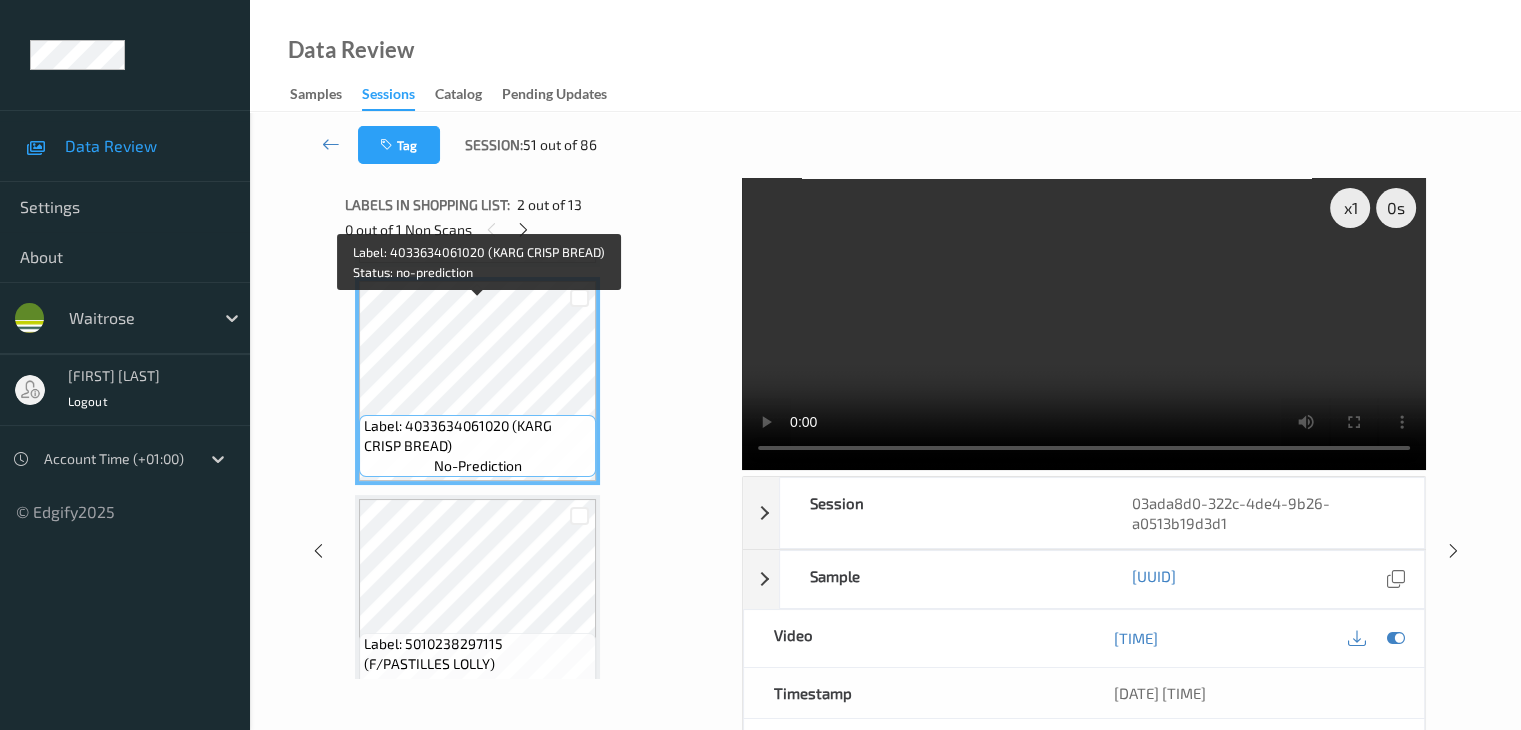 scroll, scrollTop: 121, scrollLeft: 0, axis: vertical 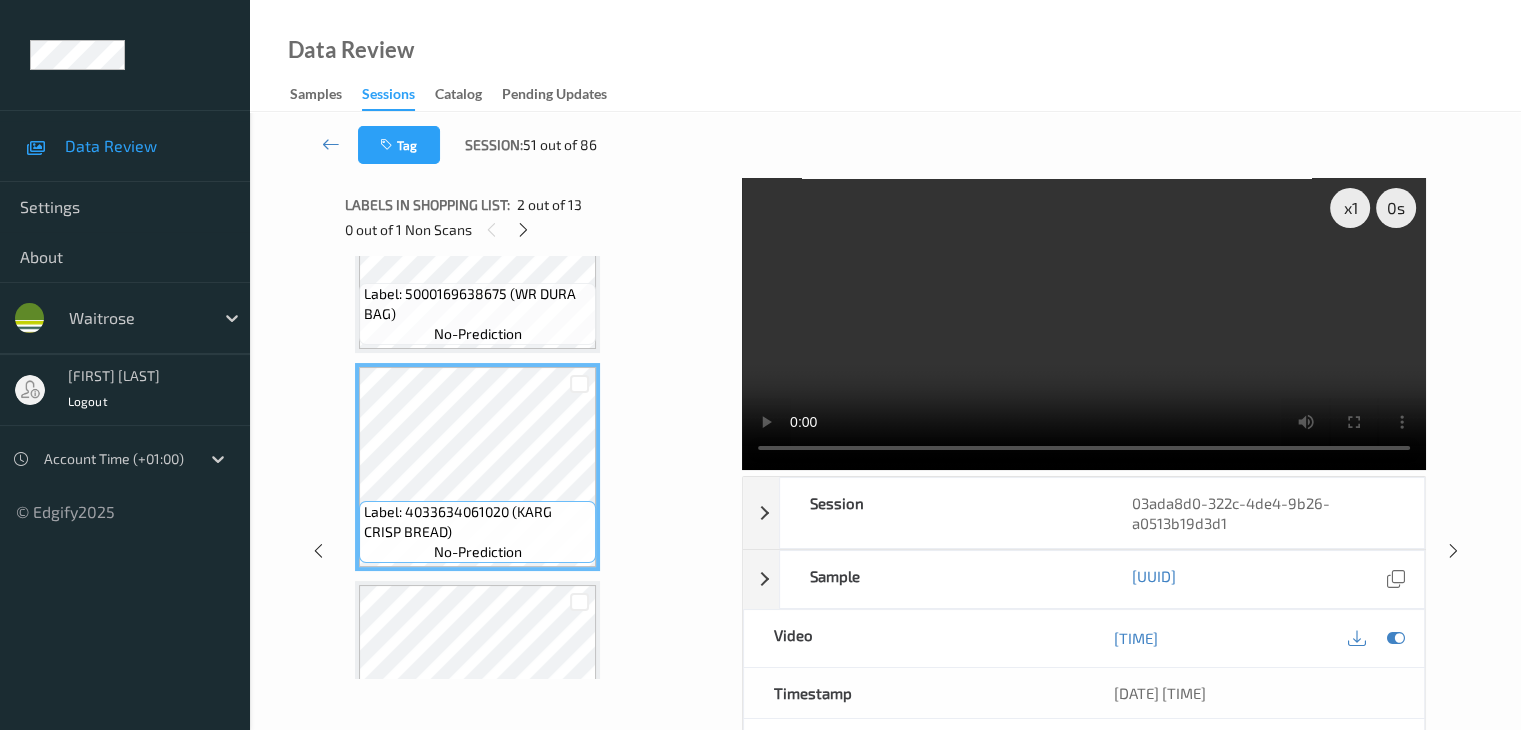 click on "Label: [NUMBER] (WR DURA BAG) no-prediction" at bounding box center [477, 314] 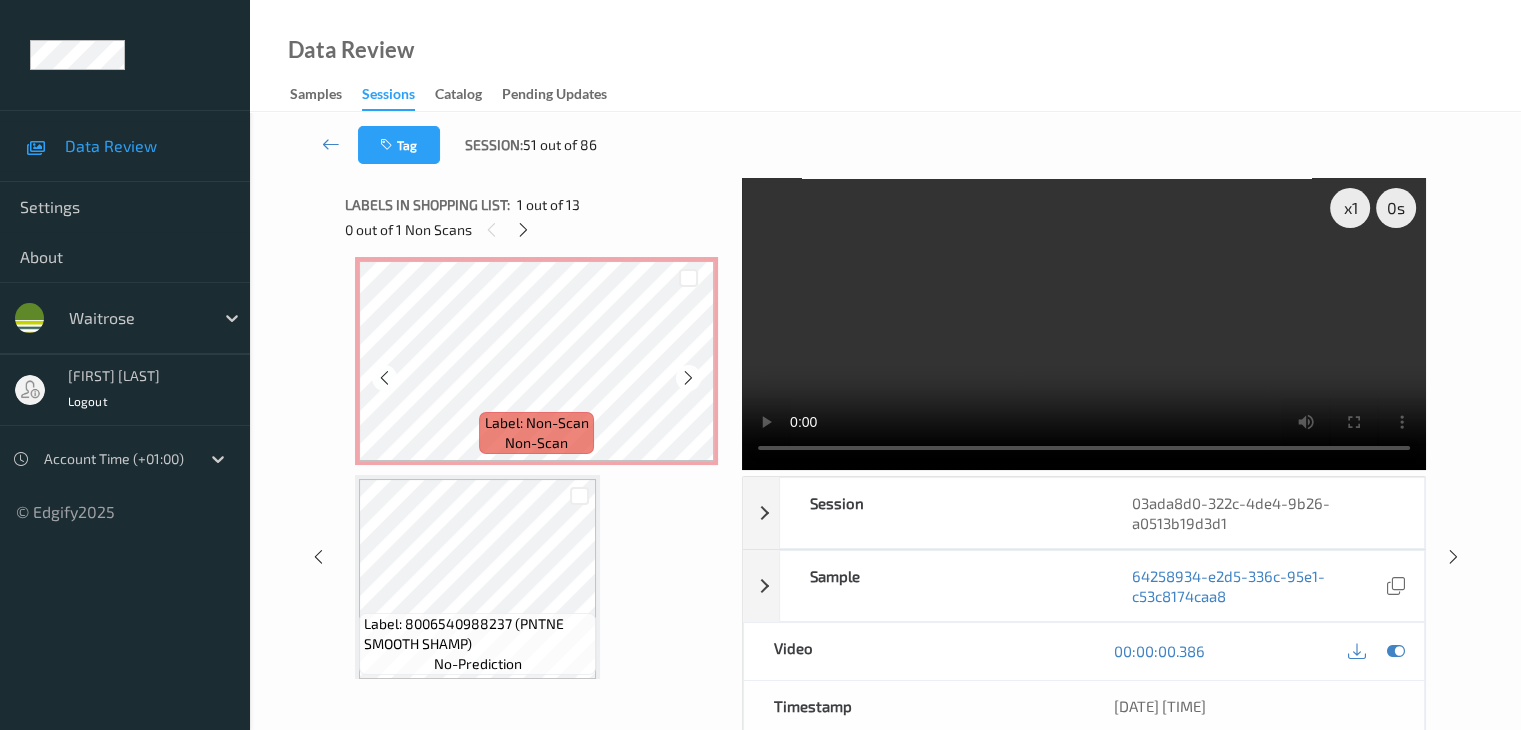 scroll, scrollTop: 1121, scrollLeft: 0, axis: vertical 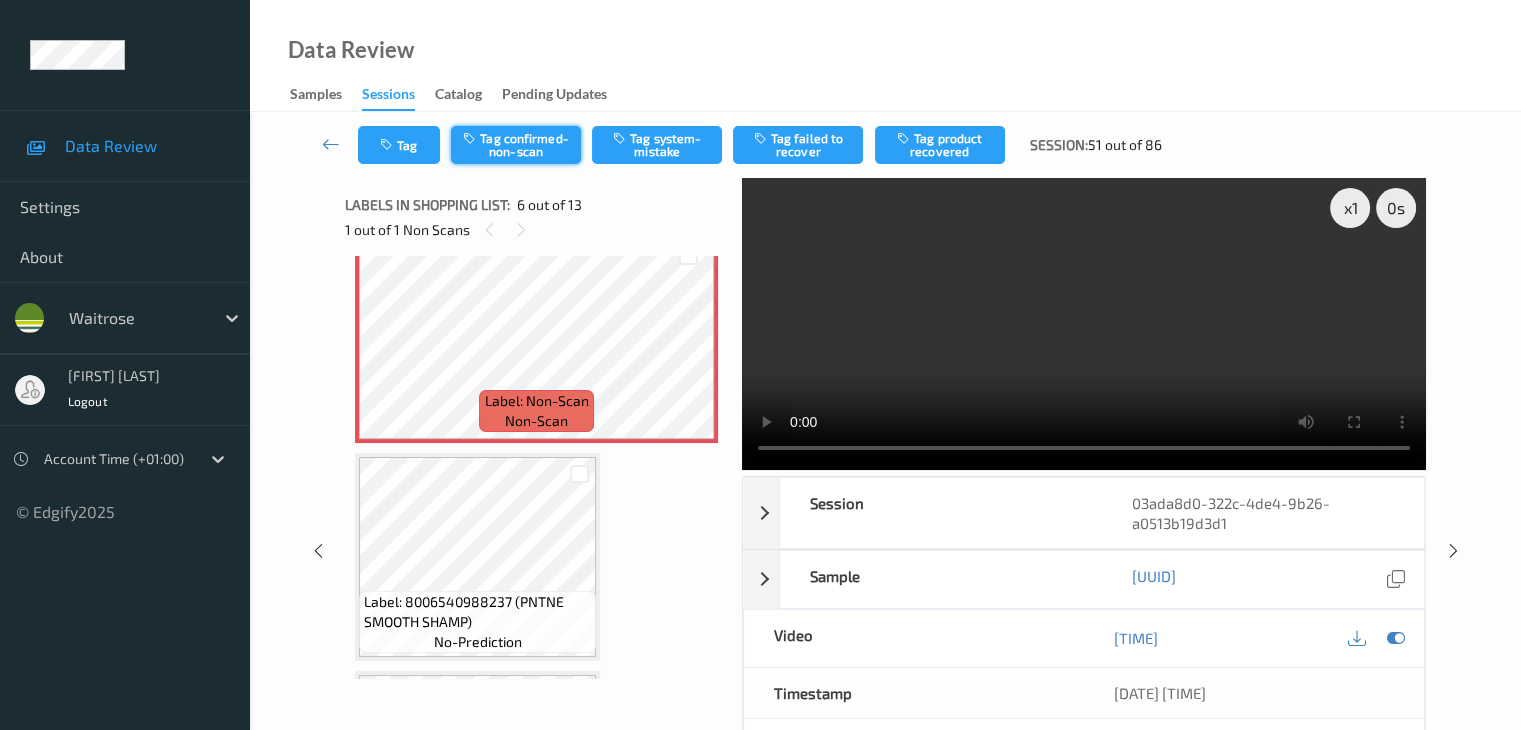 click on "Tag   confirmed-non-scan" at bounding box center [516, 145] 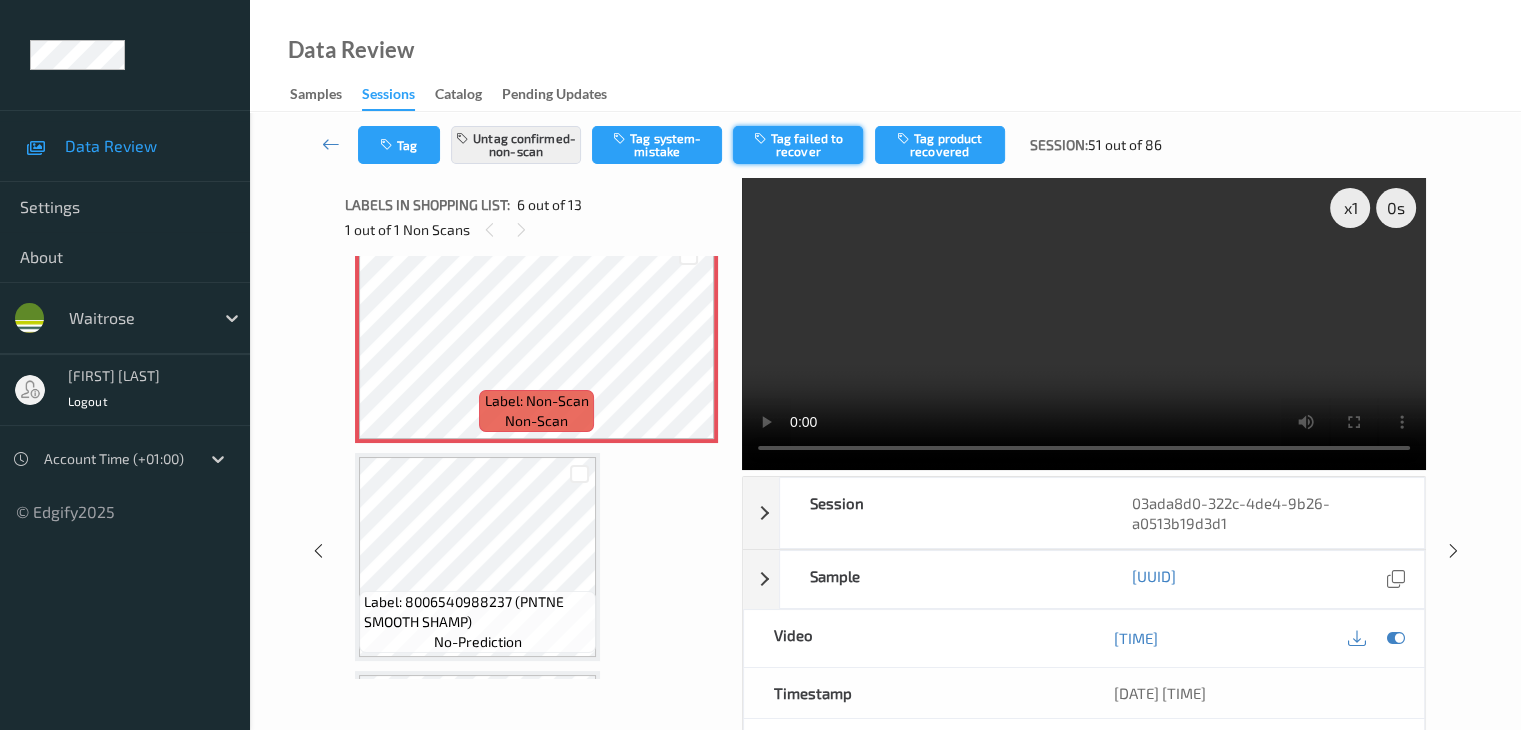 click on "Tag   failed to recover" at bounding box center [798, 145] 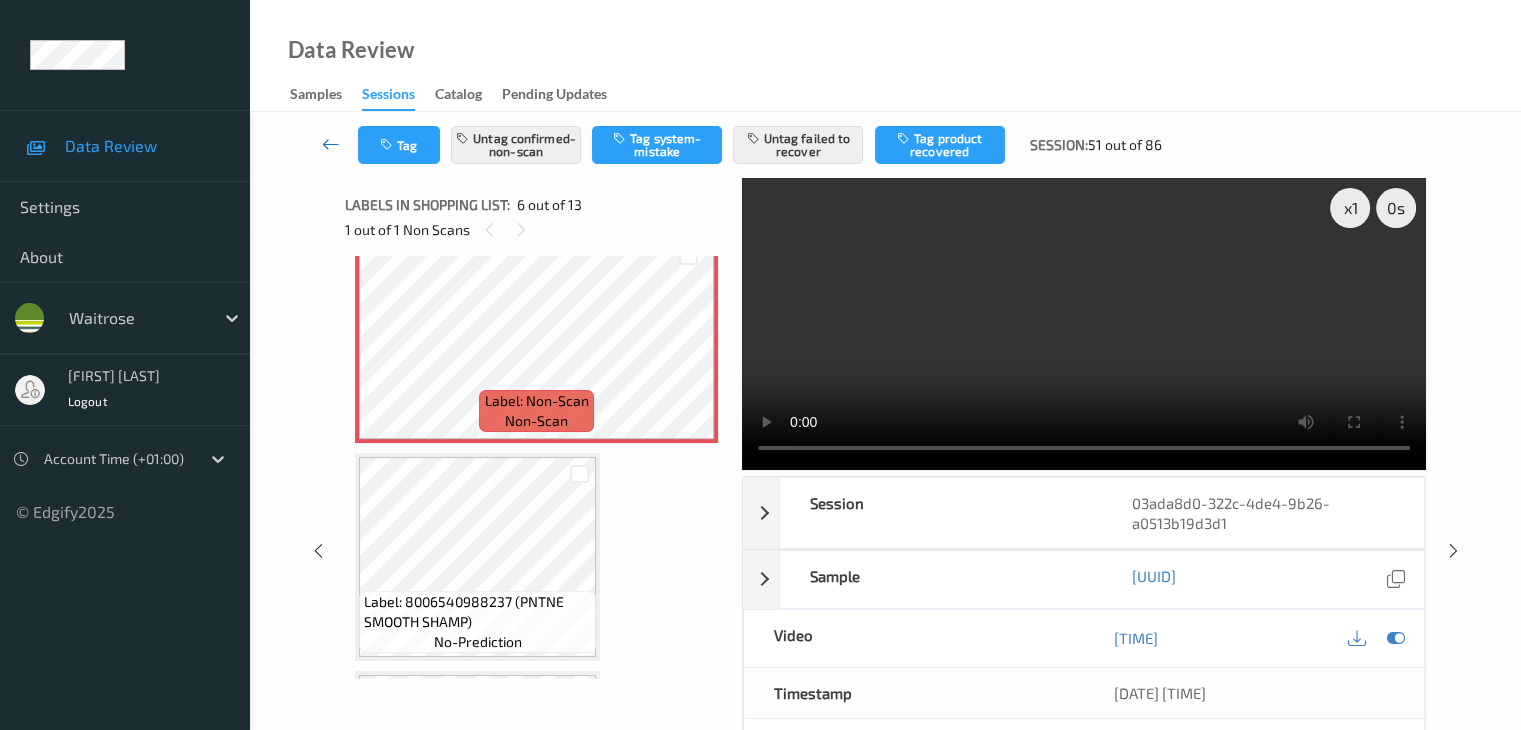 click at bounding box center [331, 144] 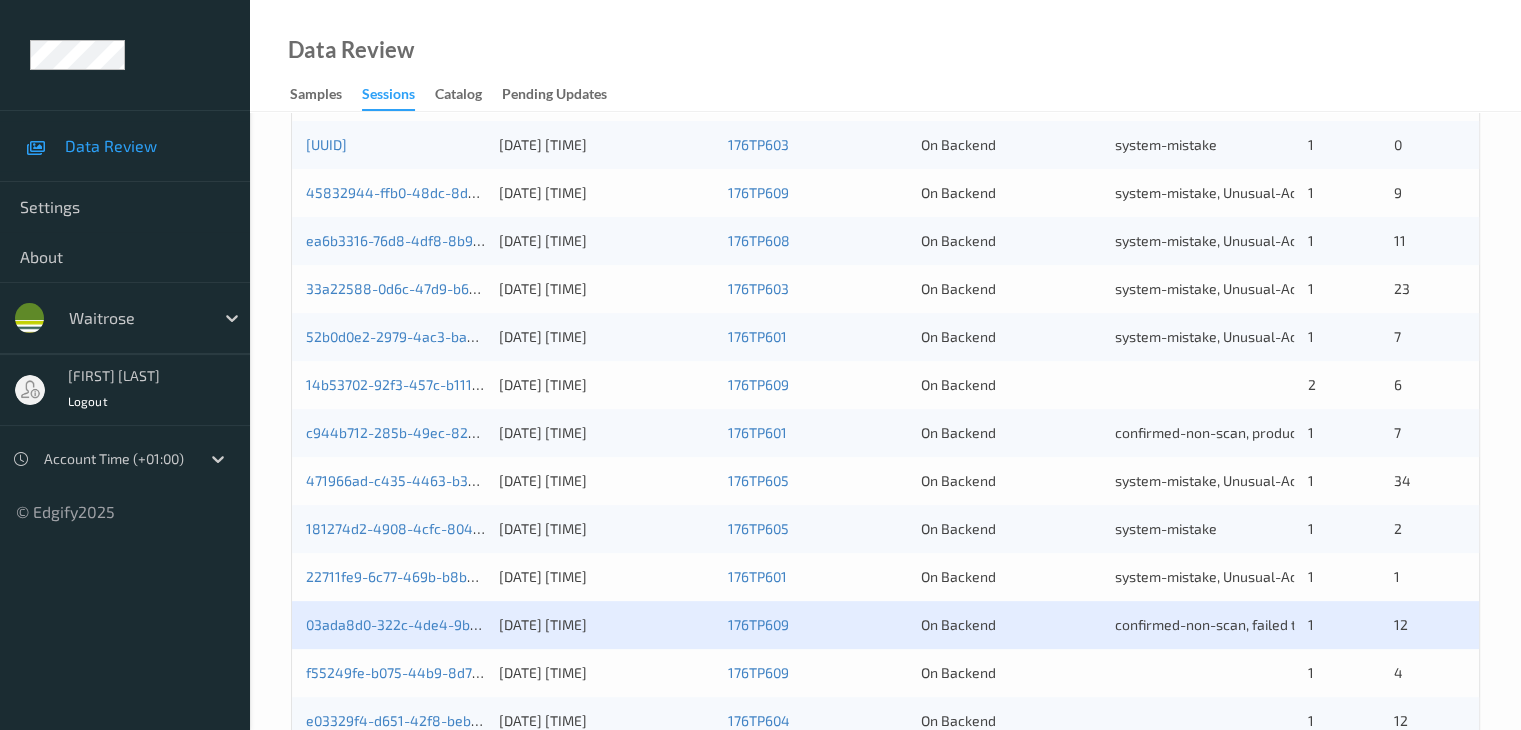 scroll, scrollTop: 800, scrollLeft: 0, axis: vertical 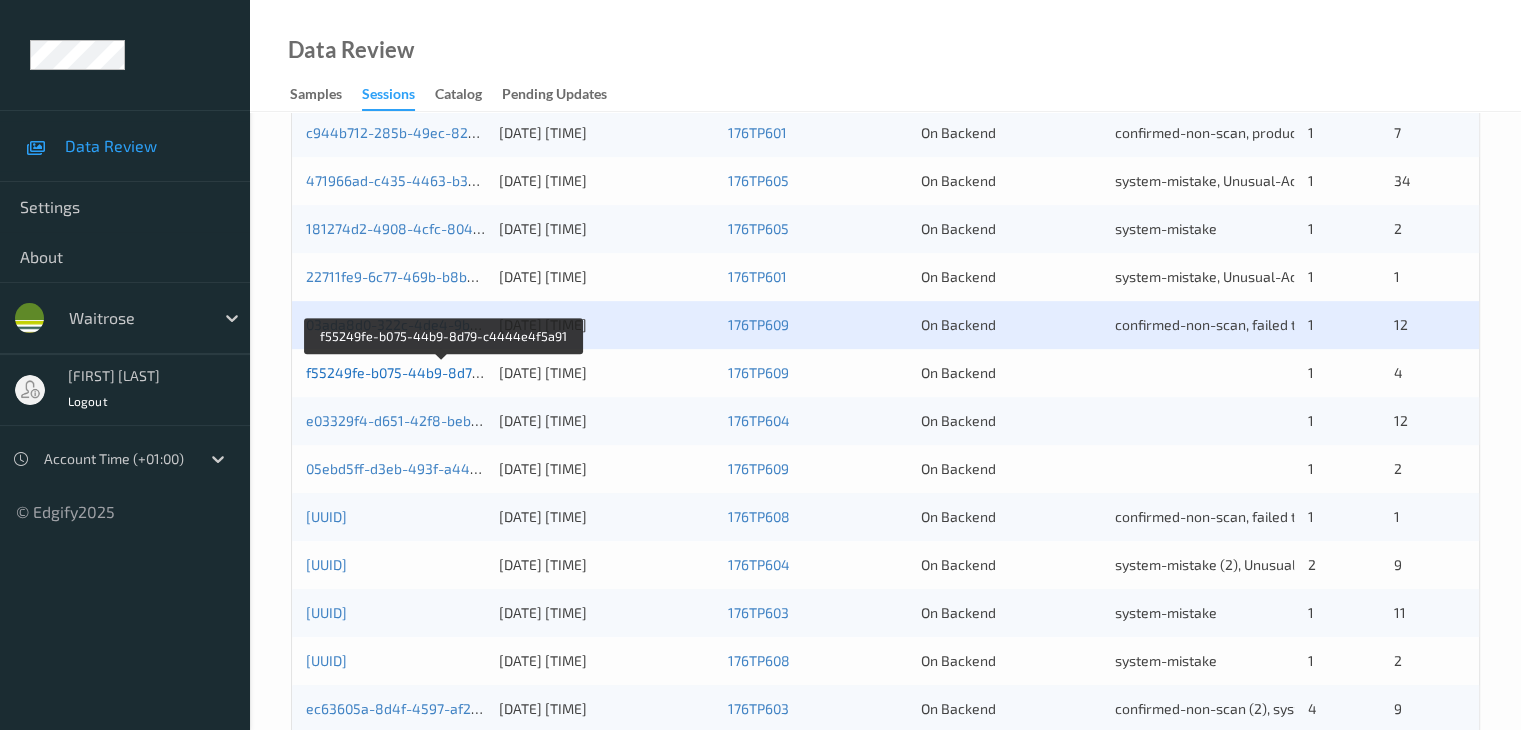 click on "f55249fe-b075-44b9-8d79-c4444e4f5a91" at bounding box center [443, 372] 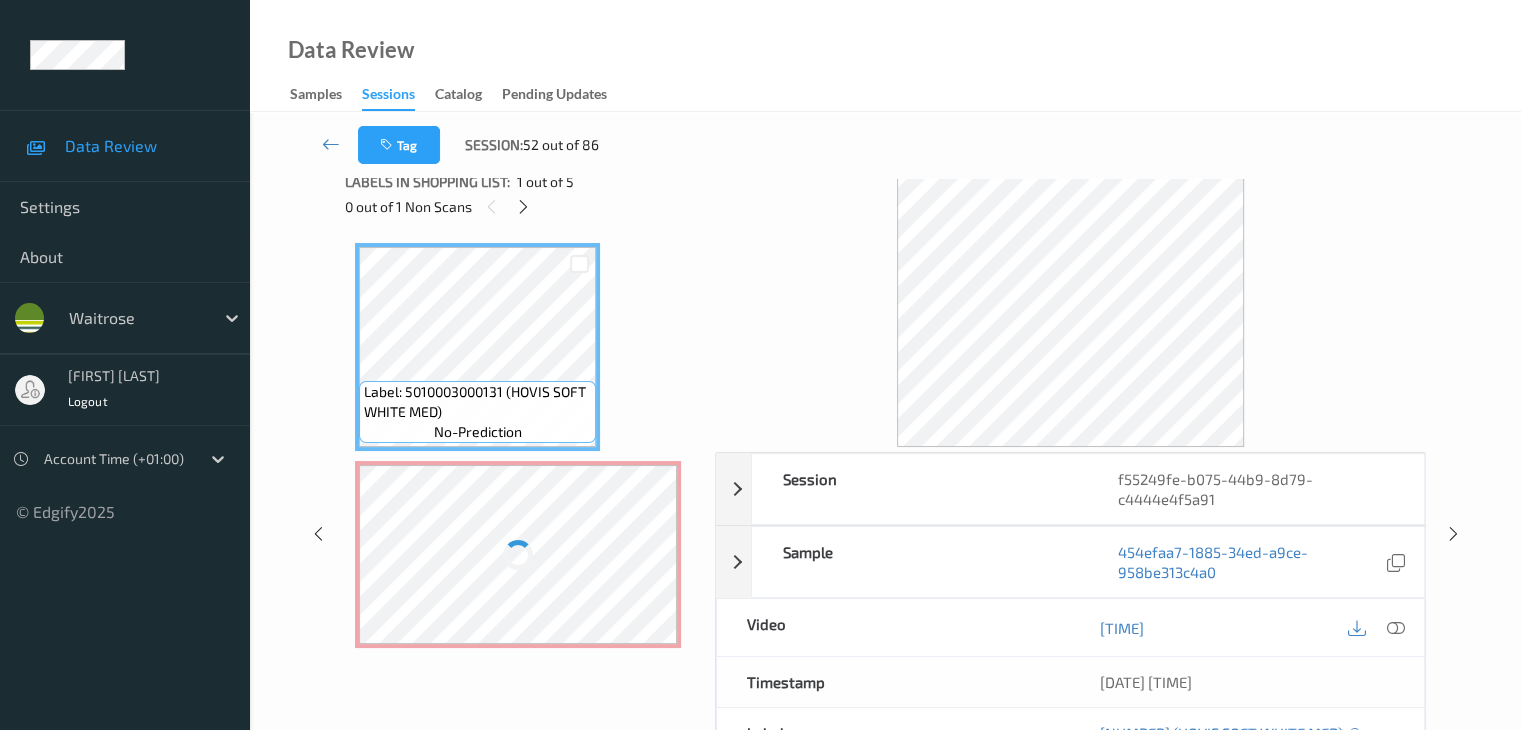 scroll, scrollTop: 0, scrollLeft: 0, axis: both 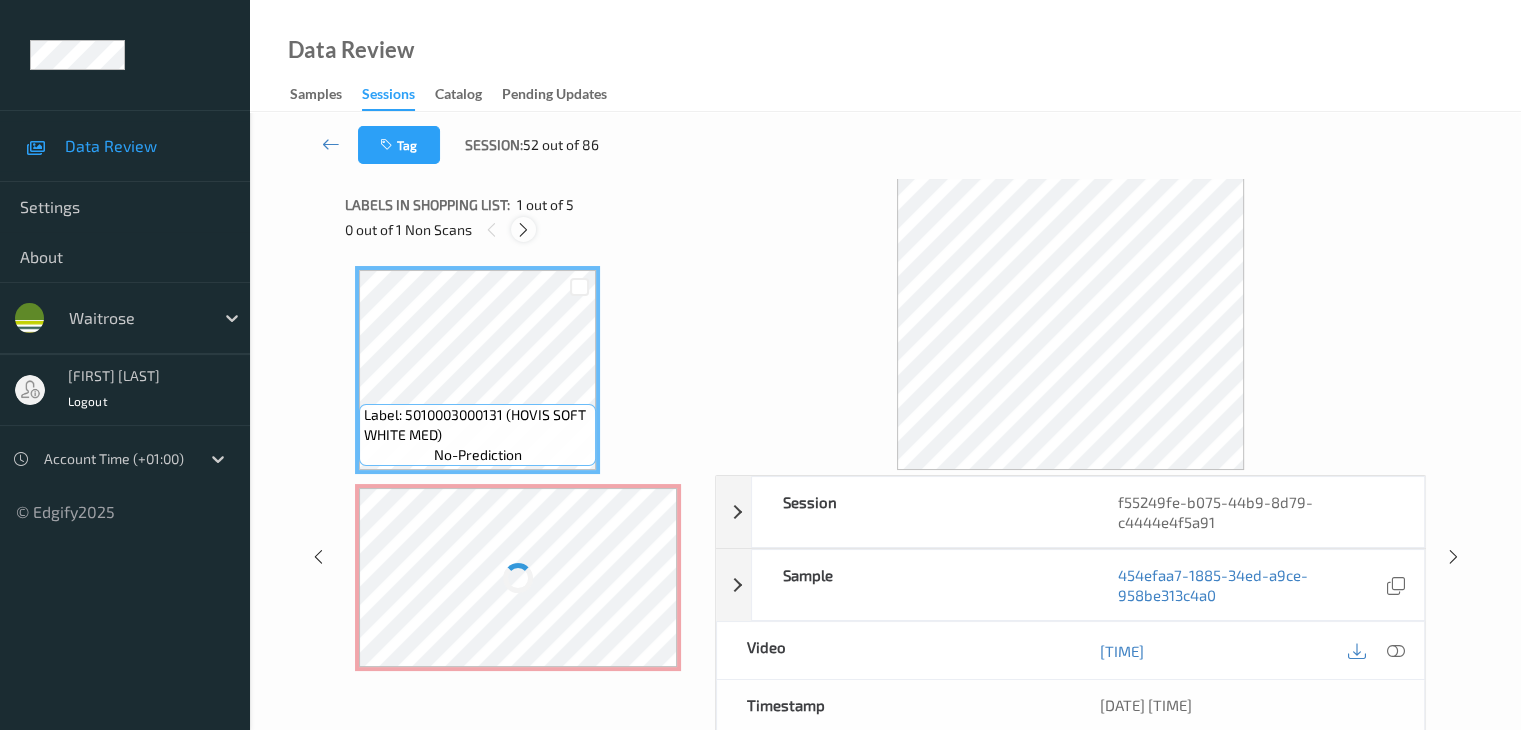 click at bounding box center [523, 230] 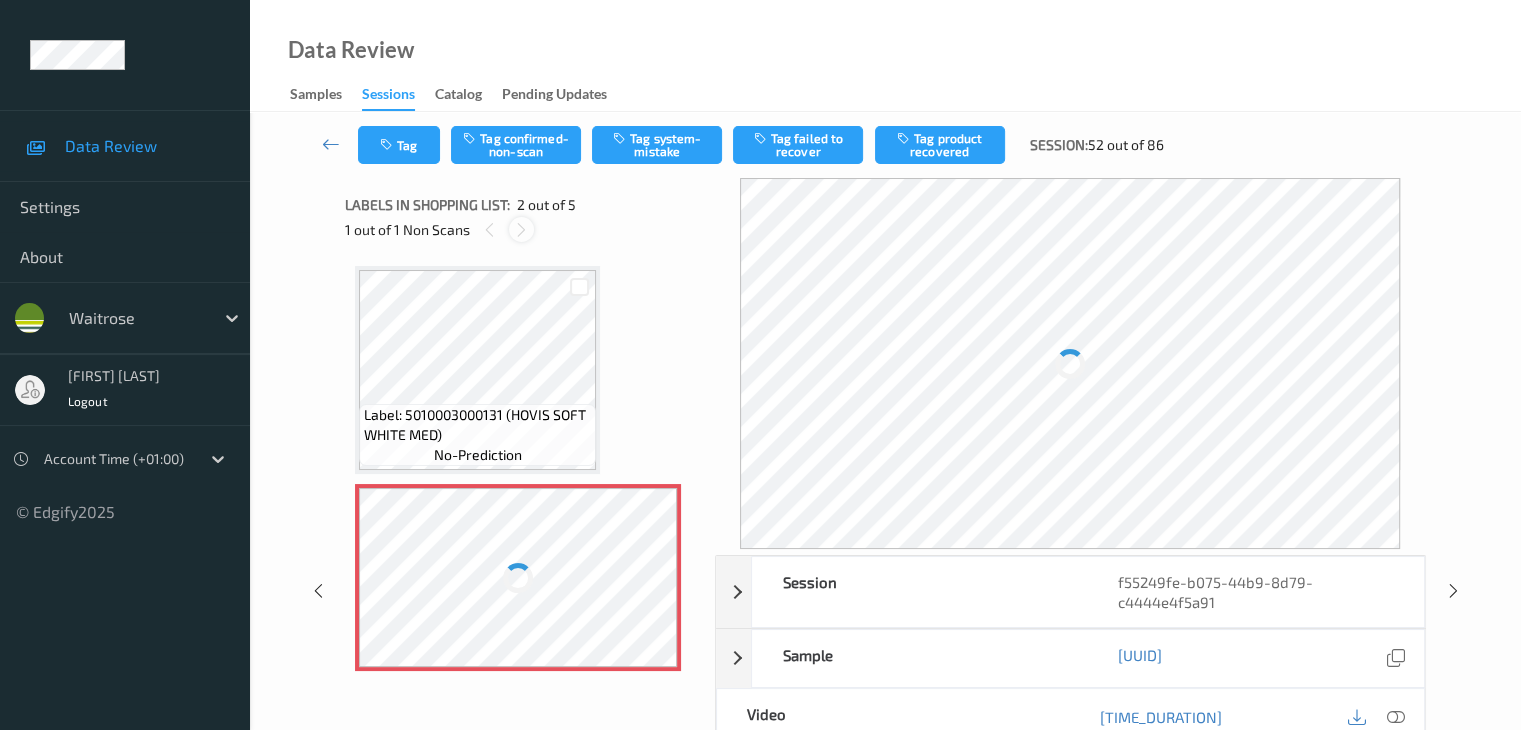 scroll, scrollTop: 10, scrollLeft: 0, axis: vertical 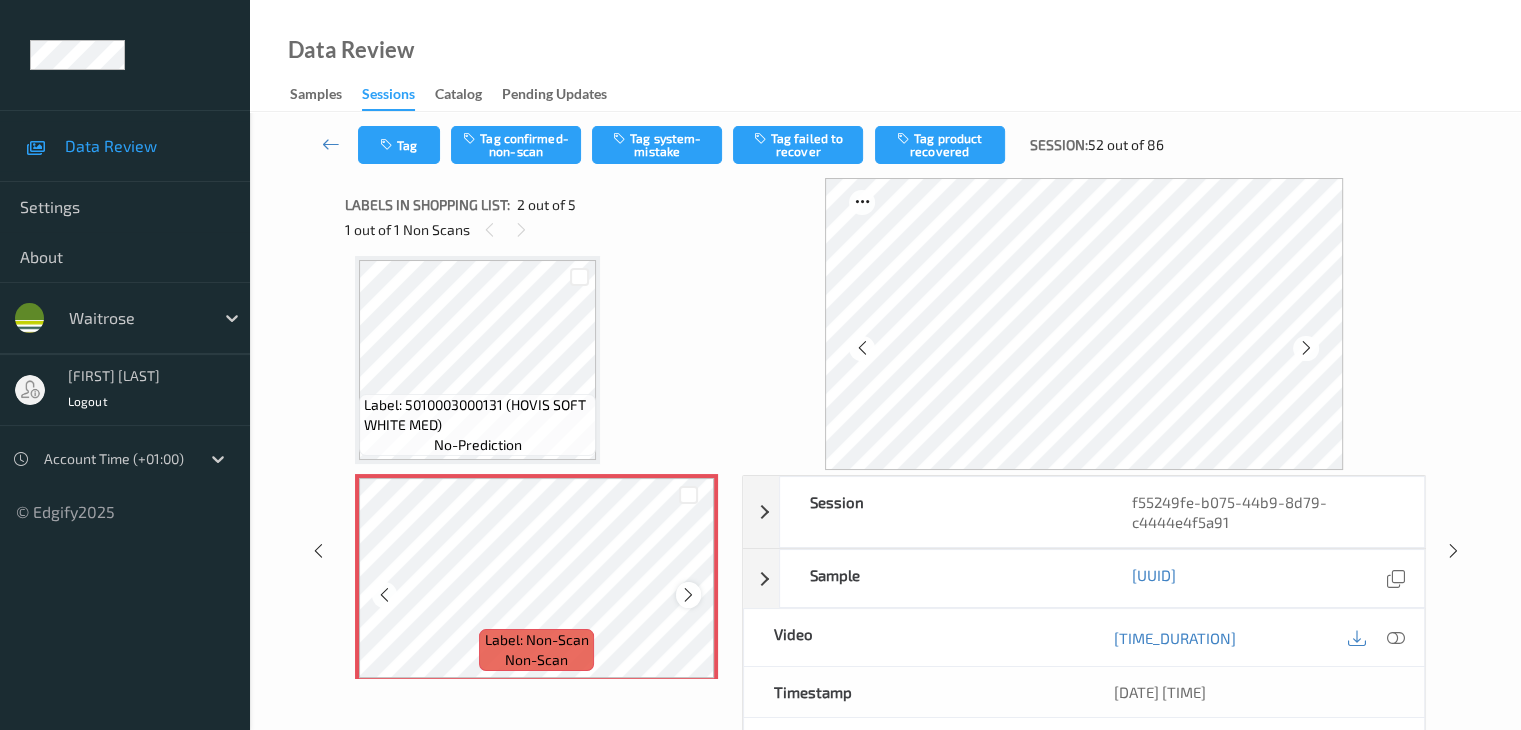 click at bounding box center (688, 595) 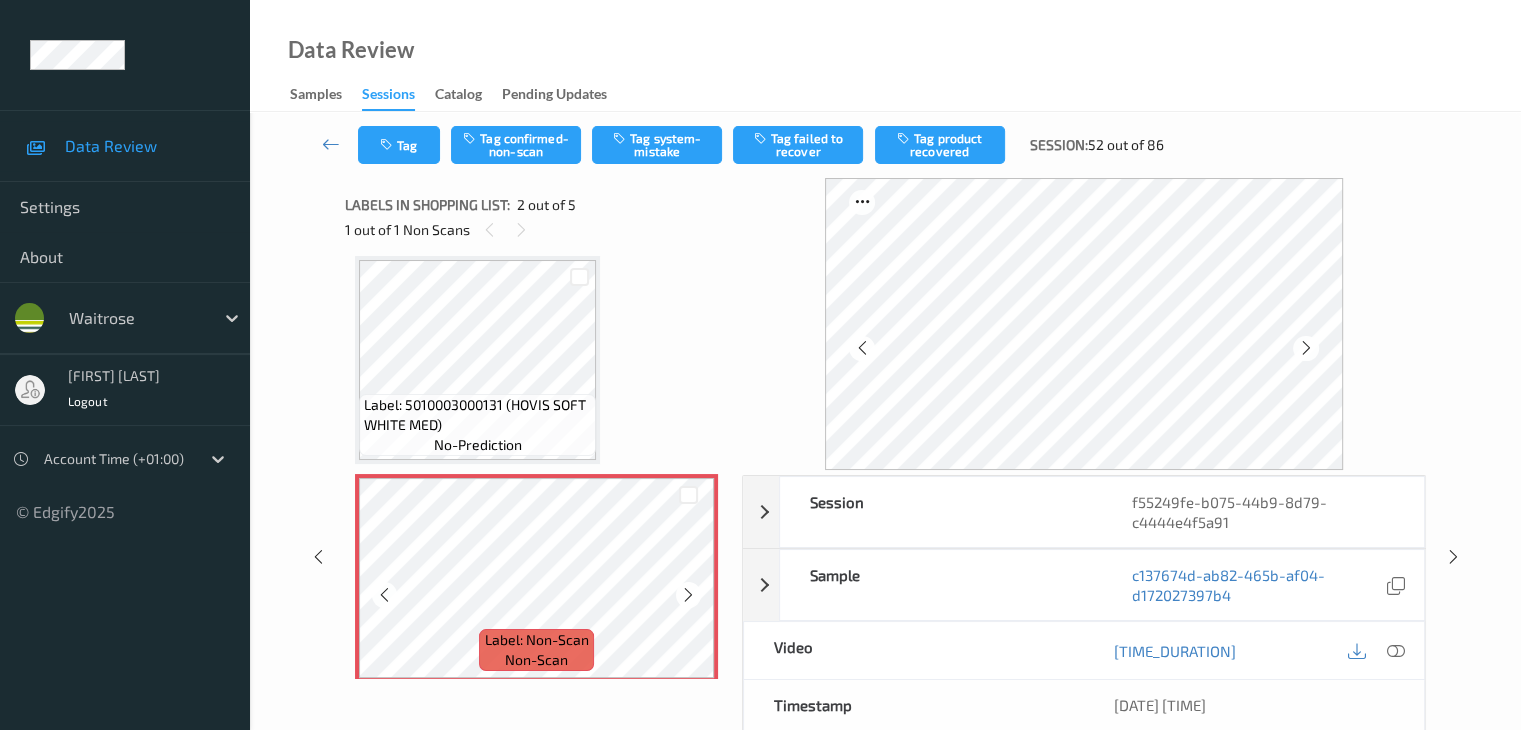 click at bounding box center [688, 595] 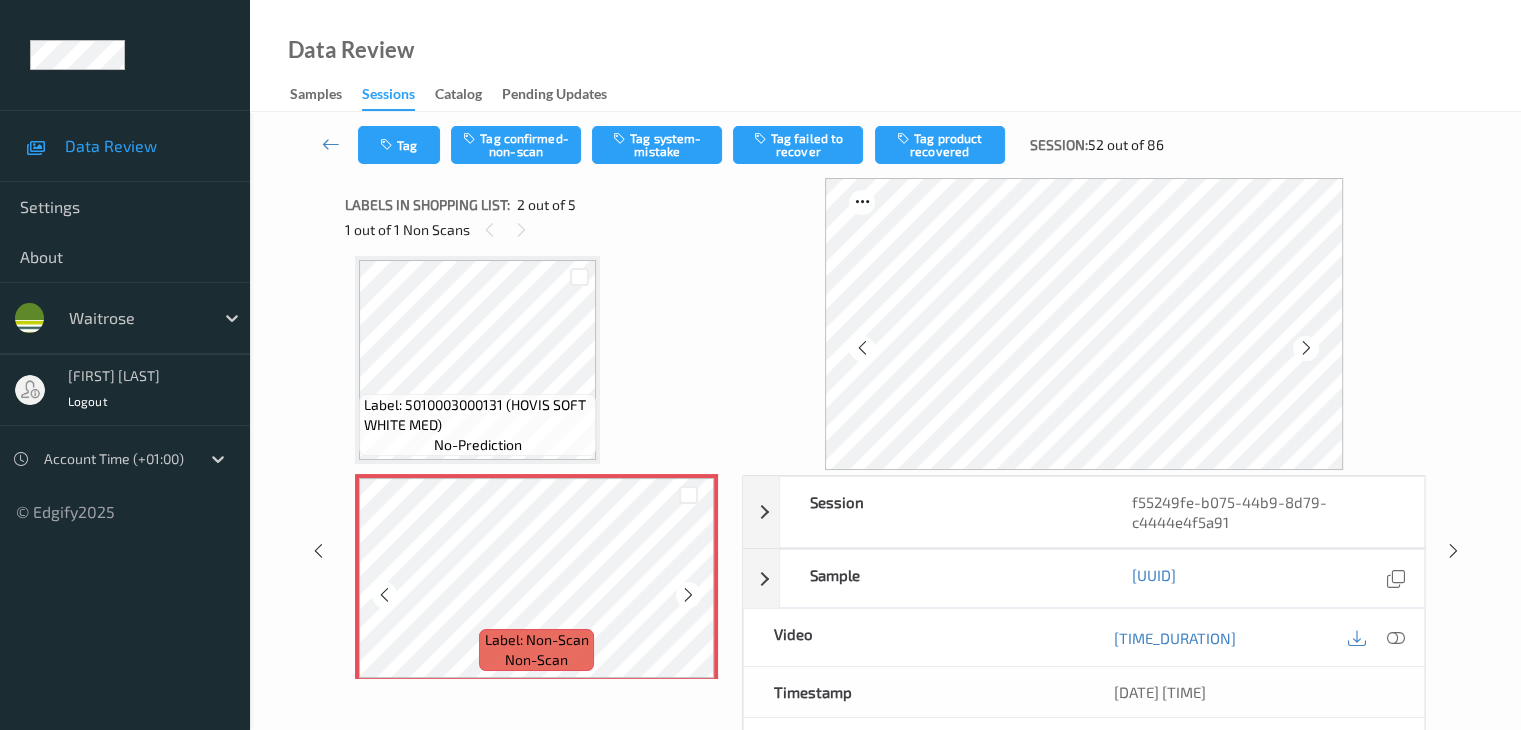 click at bounding box center (688, 595) 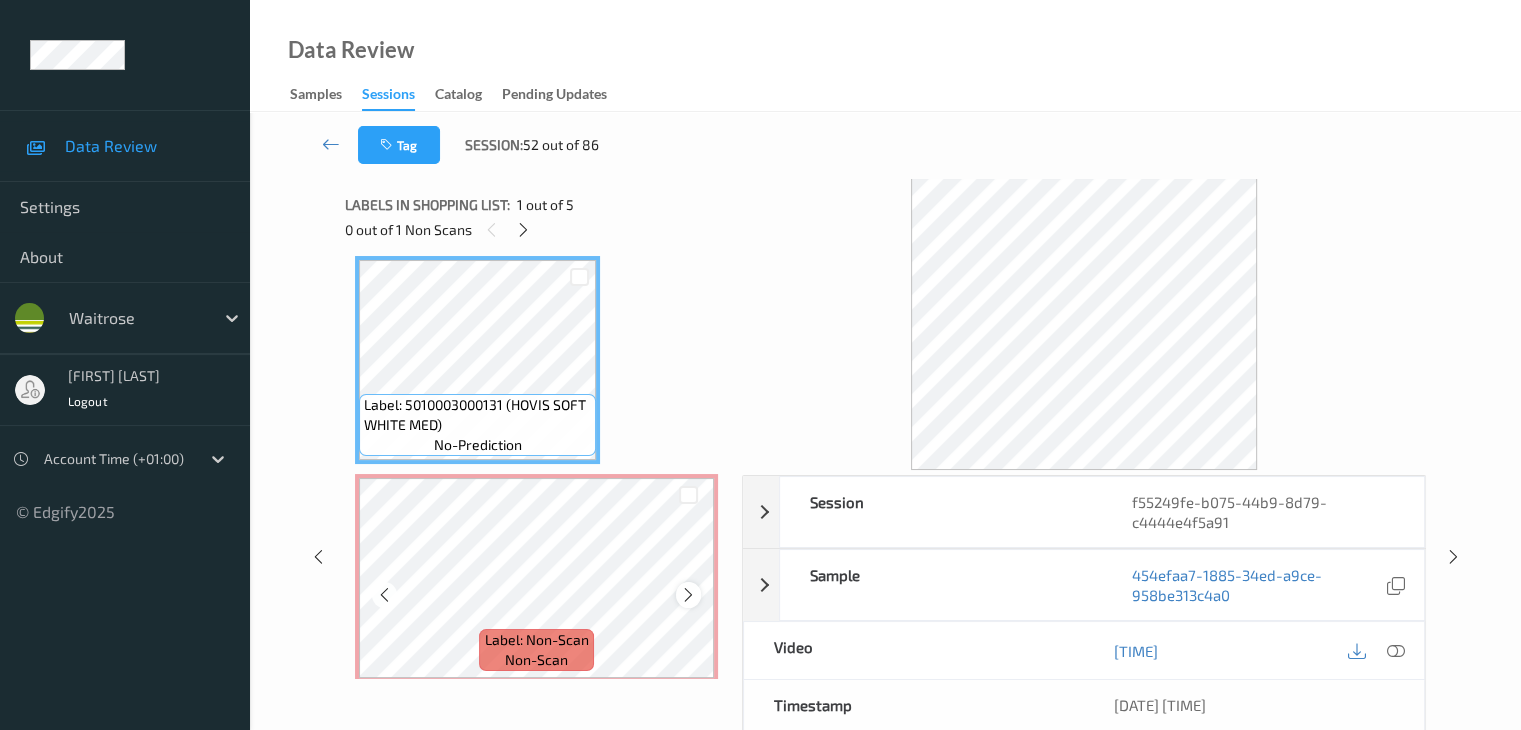 click at bounding box center (688, 595) 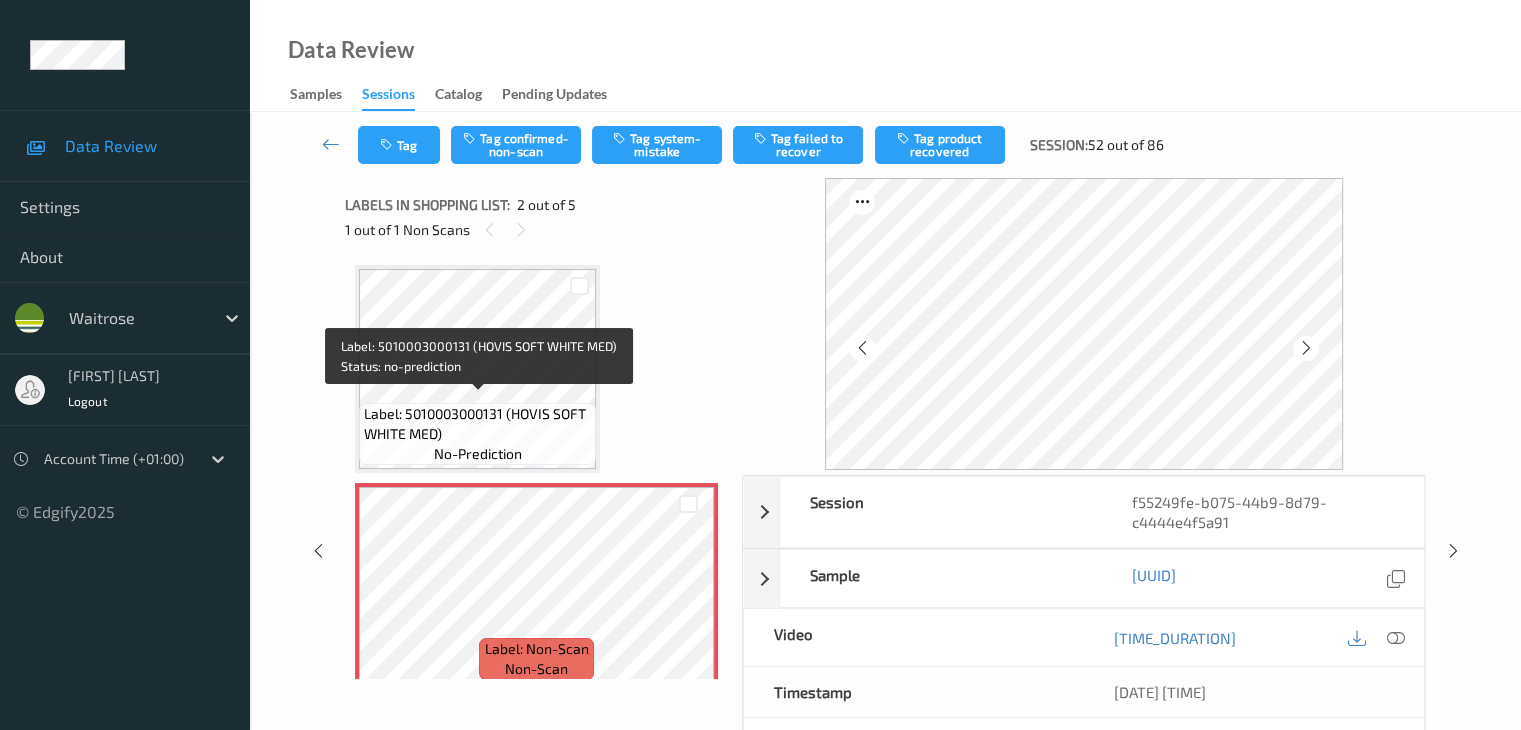 scroll, scrollTop: 0, scrollLeft: 0, axis: both 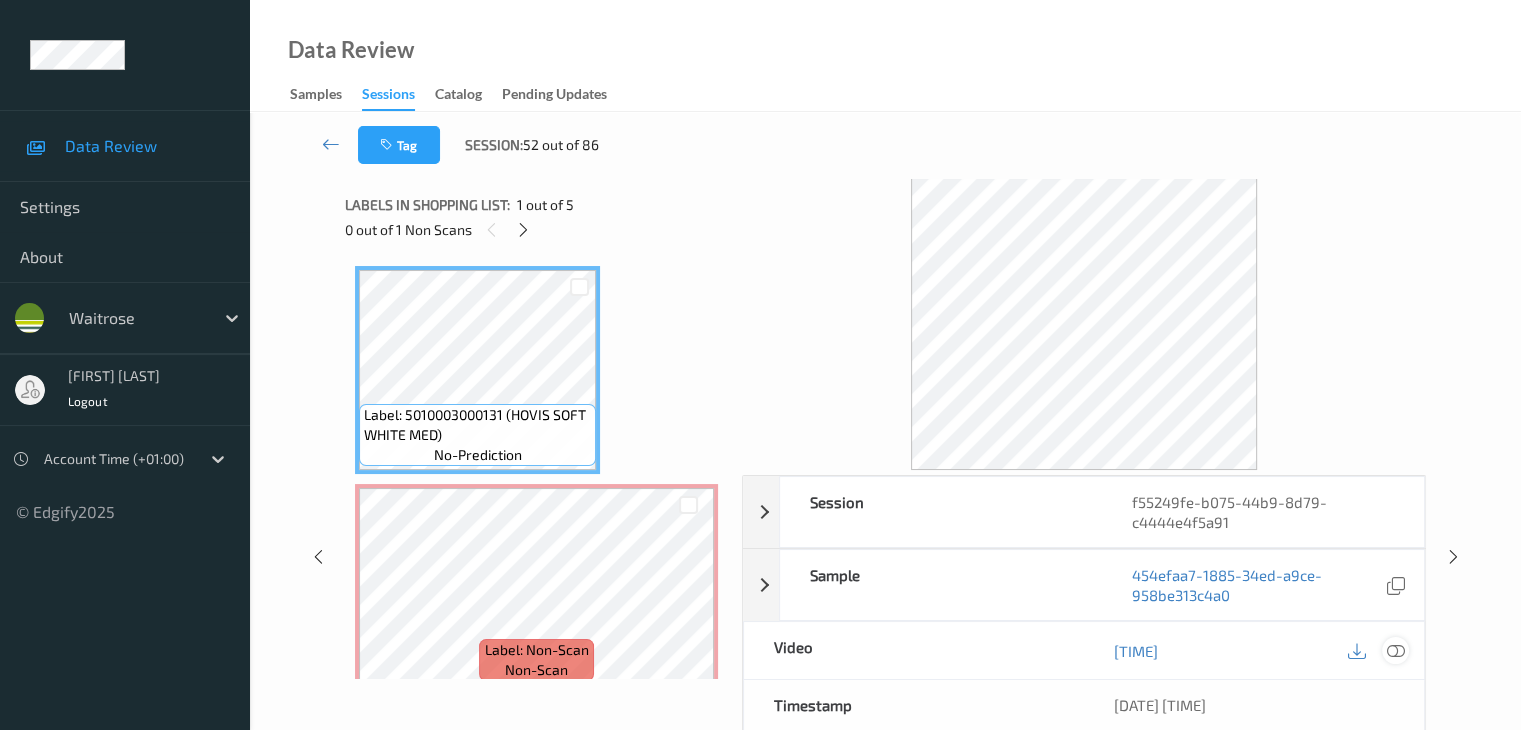 click at bounding box center (1395, 651) 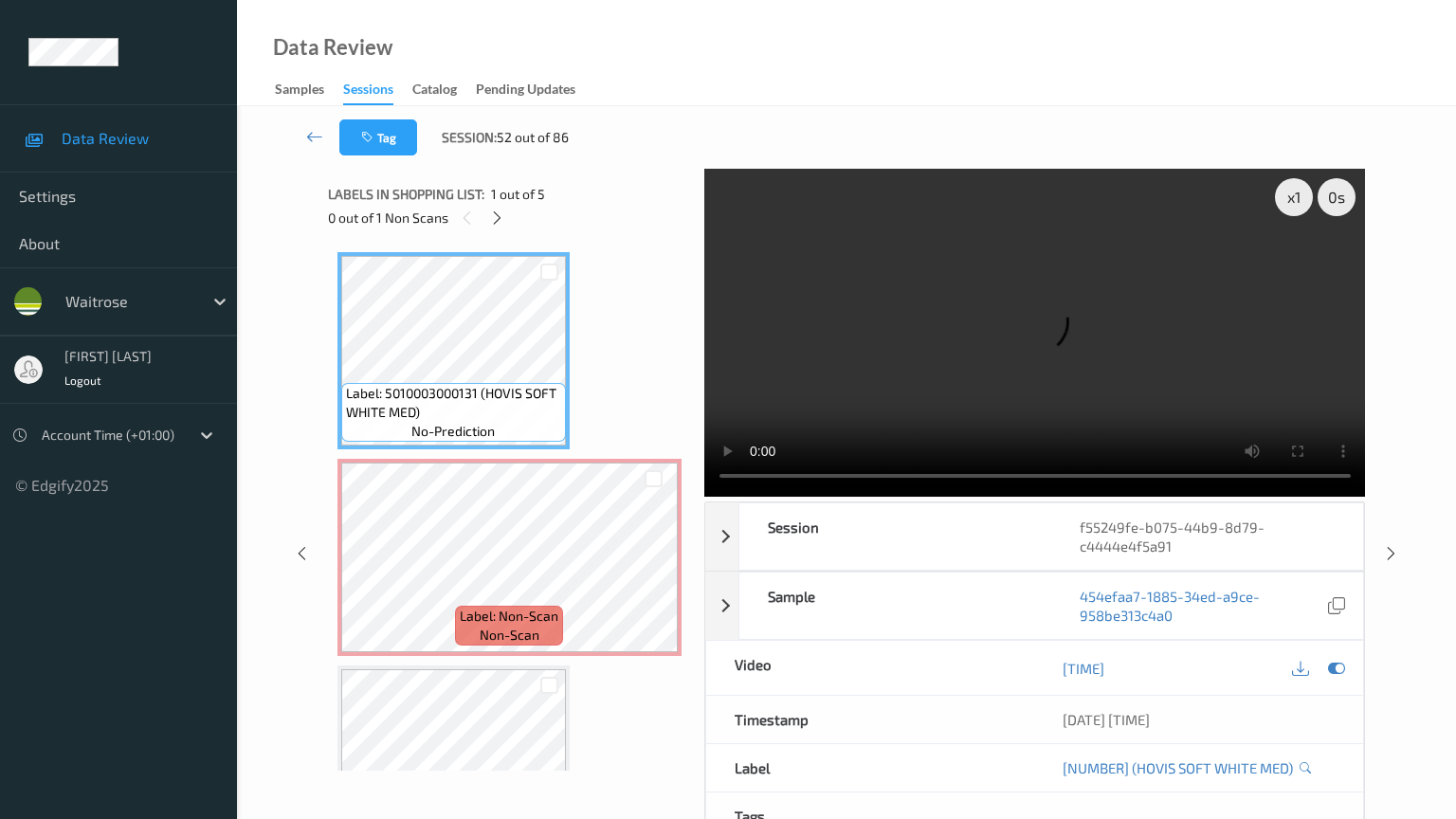 type 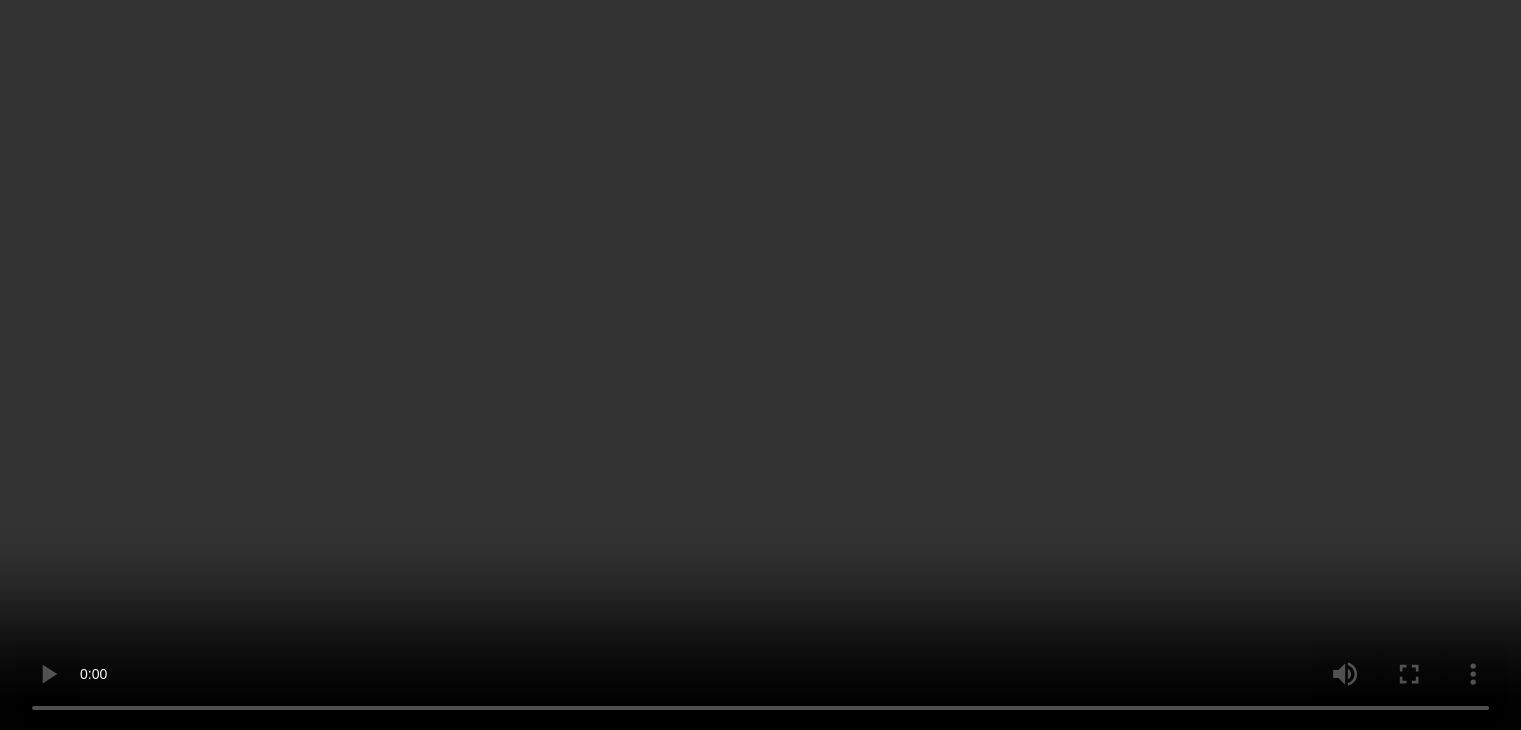 scroll, scrollTop: 100, scrollLeft: 0, axis: vertical 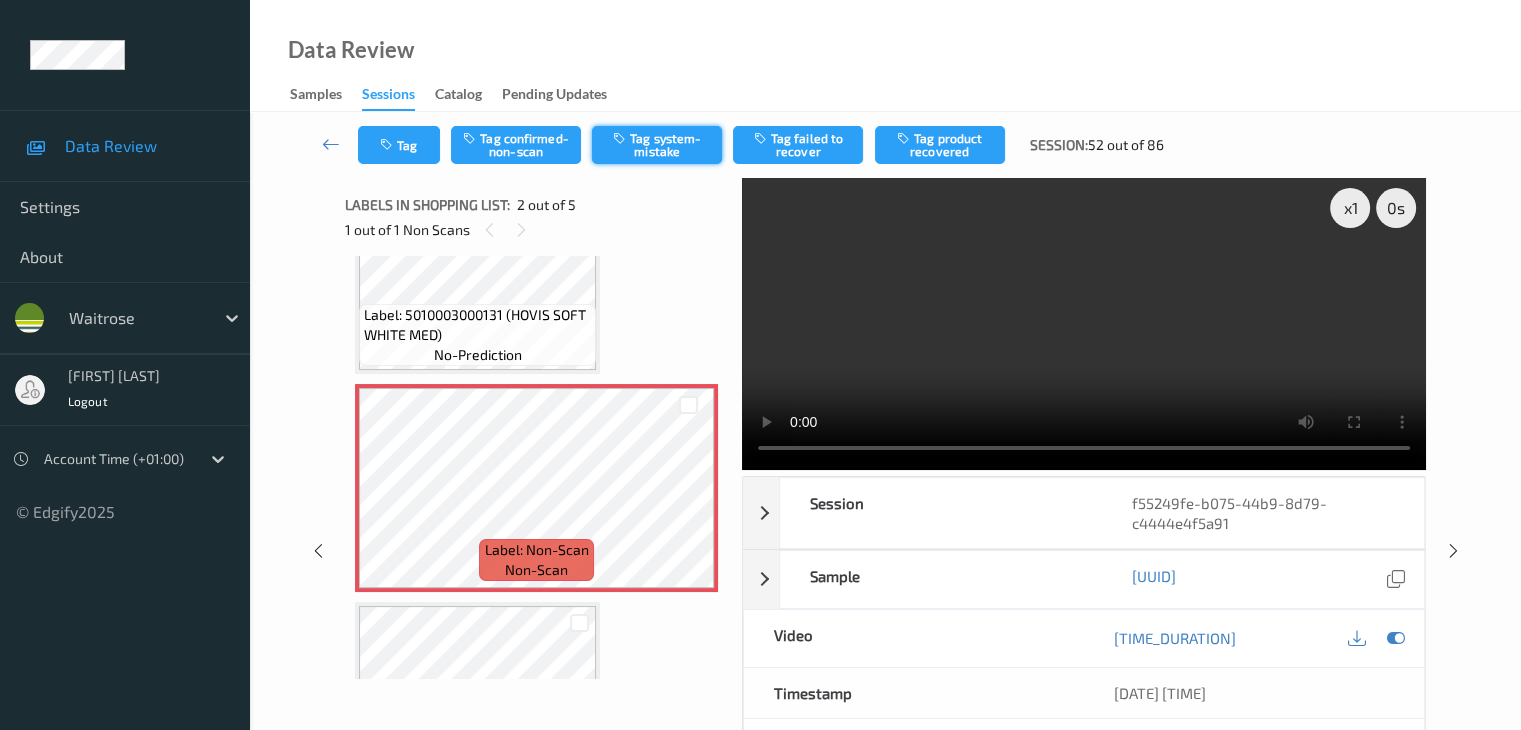 click on "Tag   system-mistake" at bounding box center [657, 145] 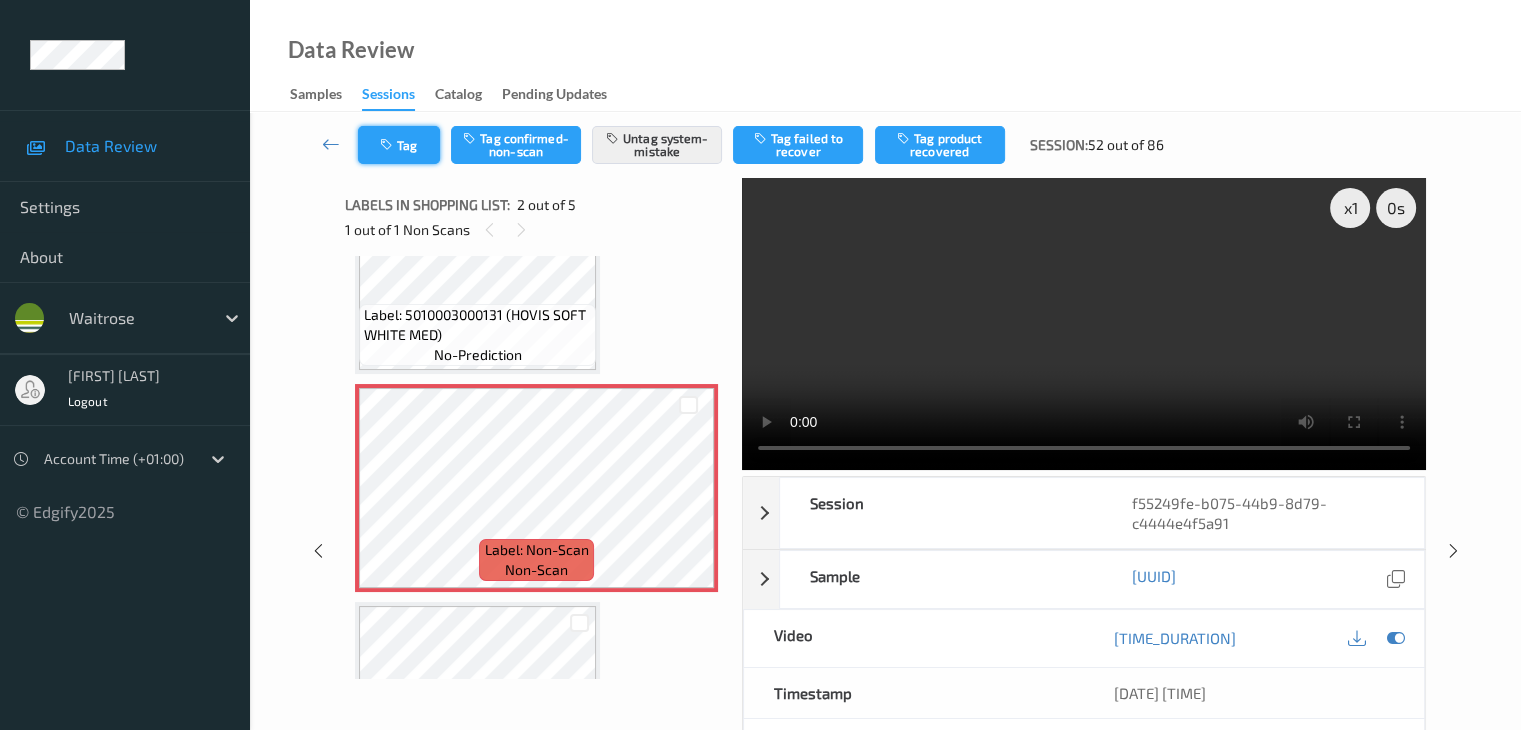 click at bounding box center (388, 145) 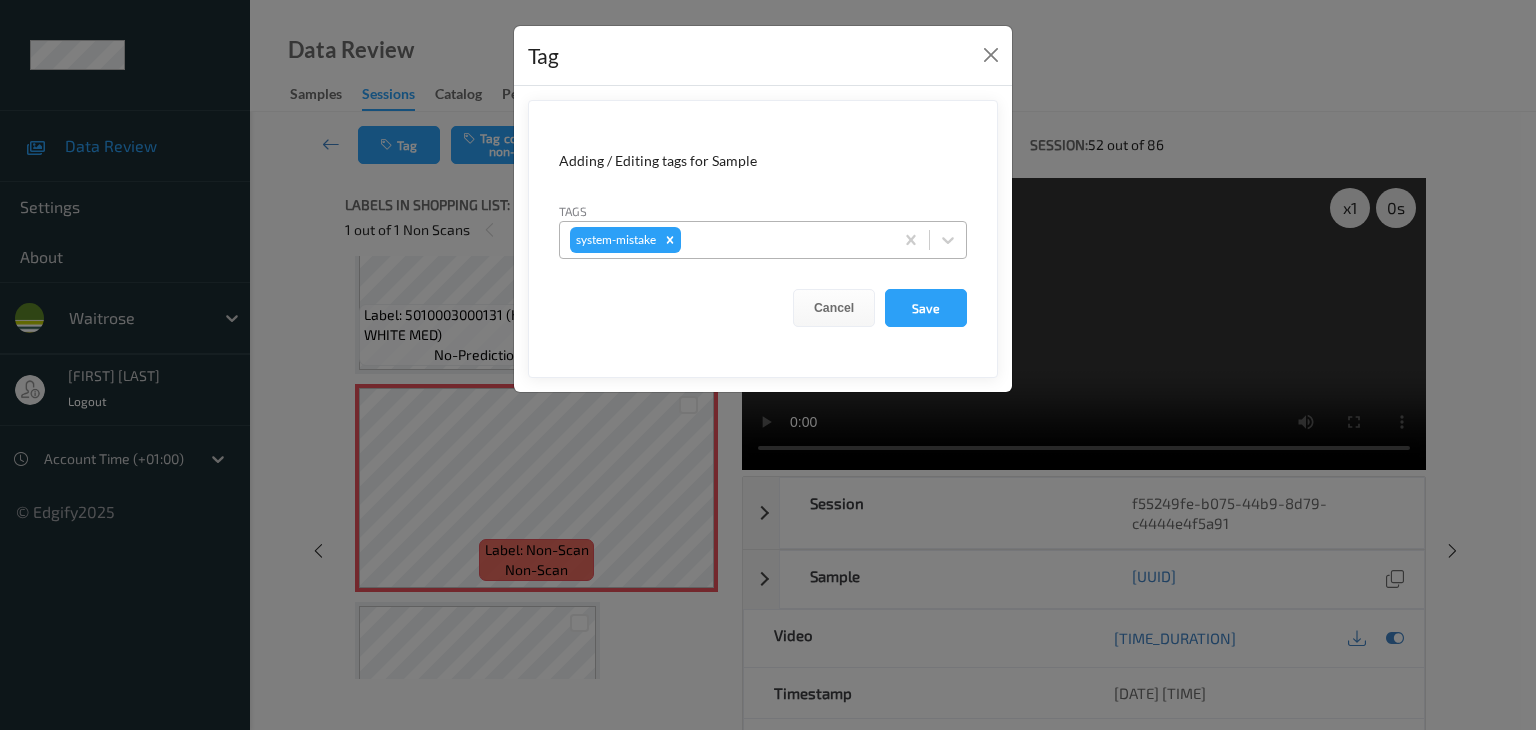 click at bounding box center (784, 240) 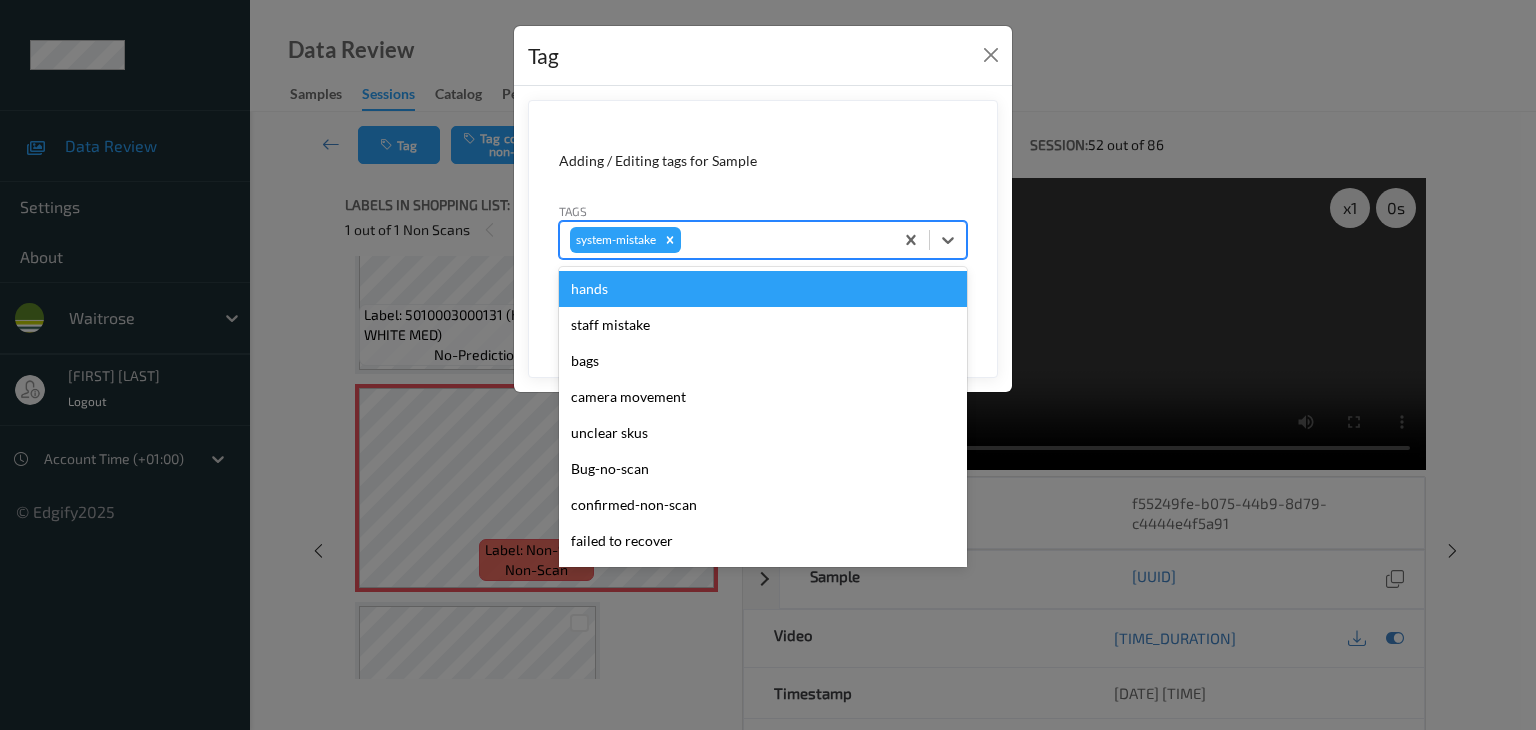 type on "u" 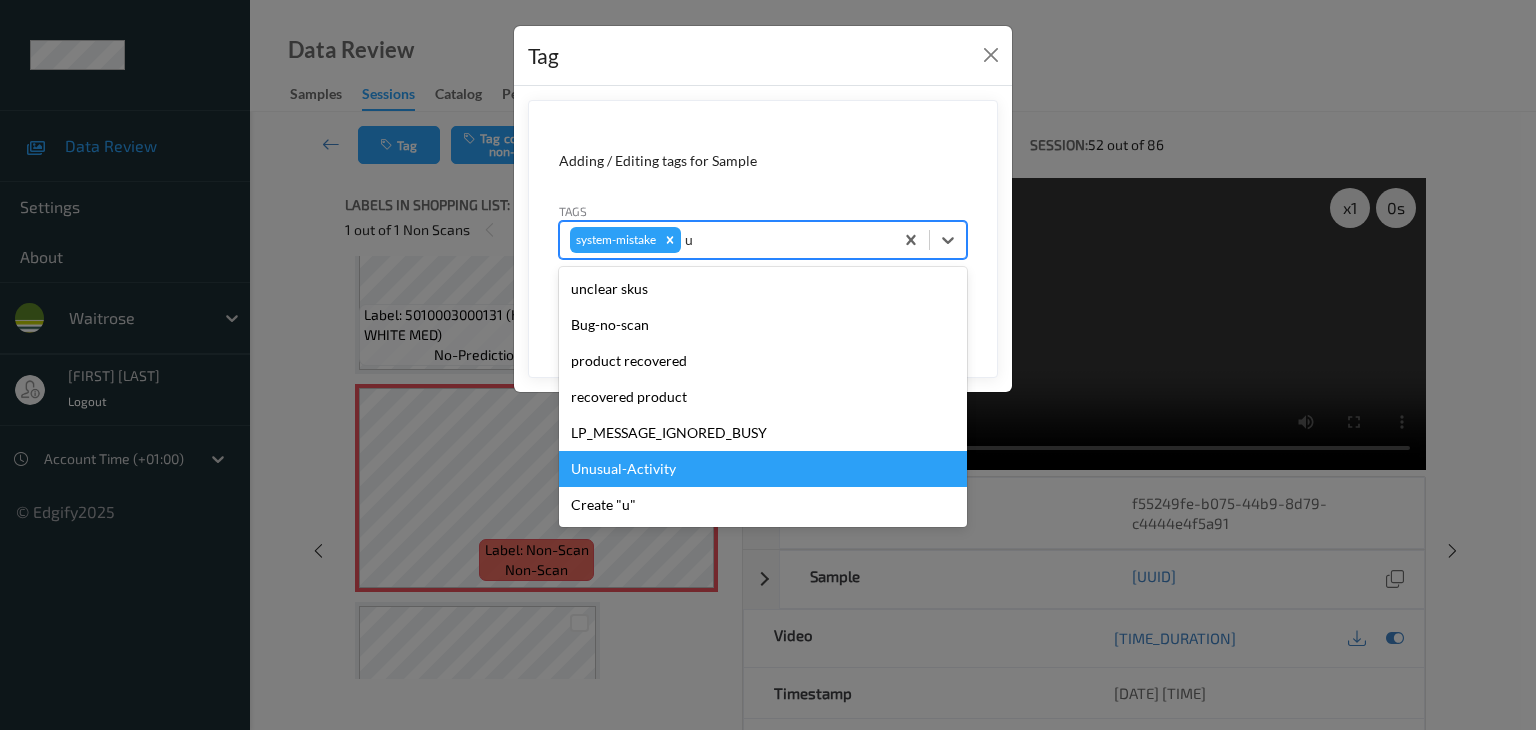 click on "Unusual-Activity" at bounding box center [763, 469] 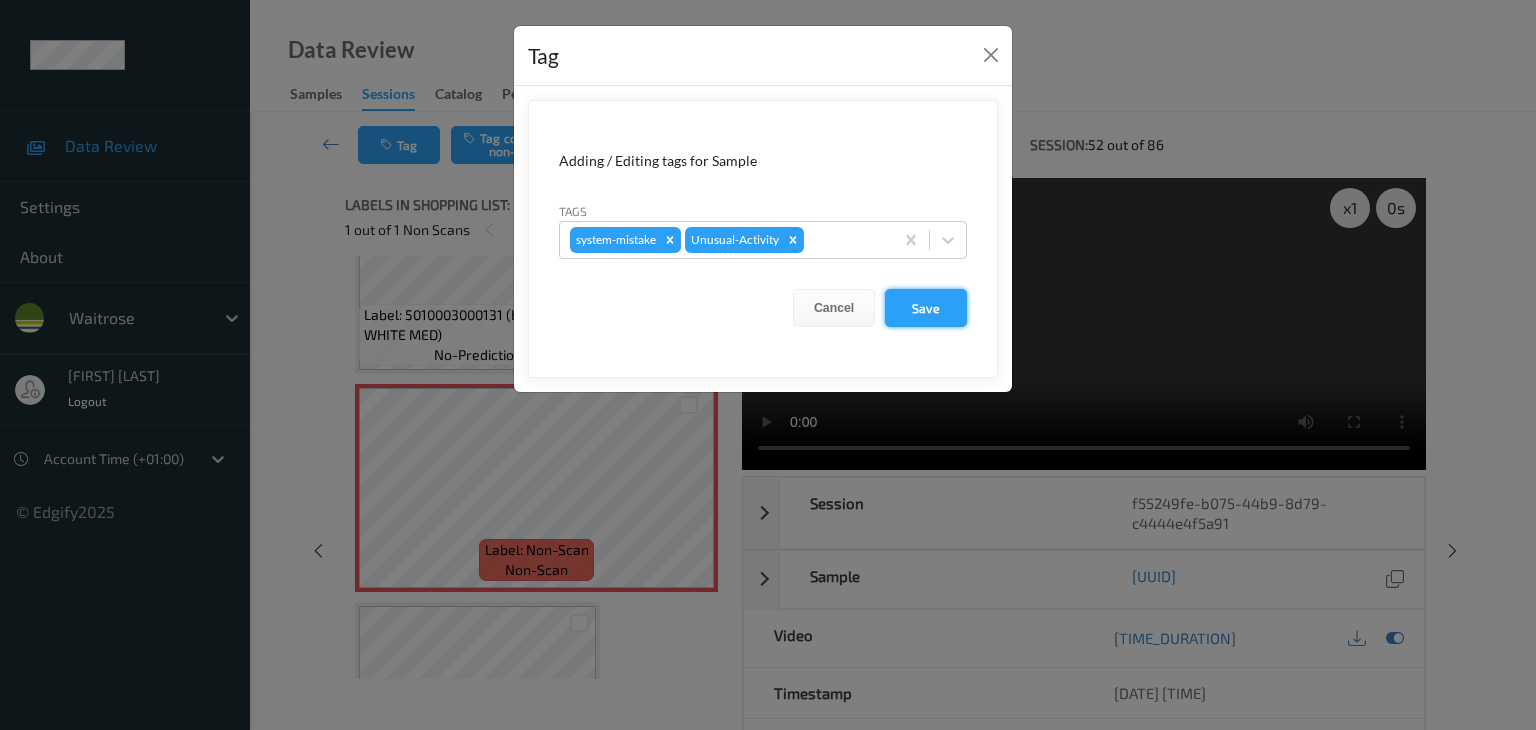 click on "Save" at bounding box center (926, 308) 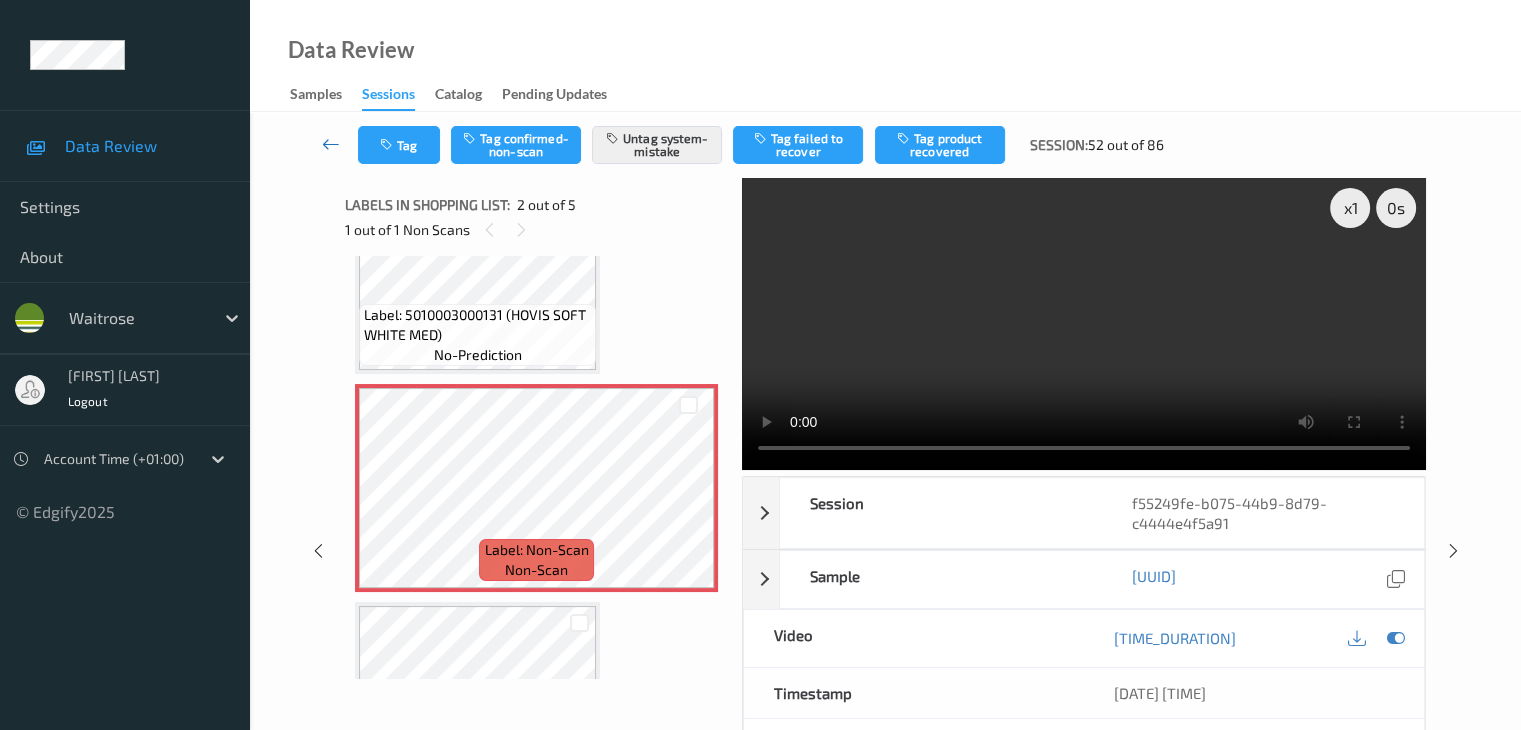 click at bounding box center [331, 144] 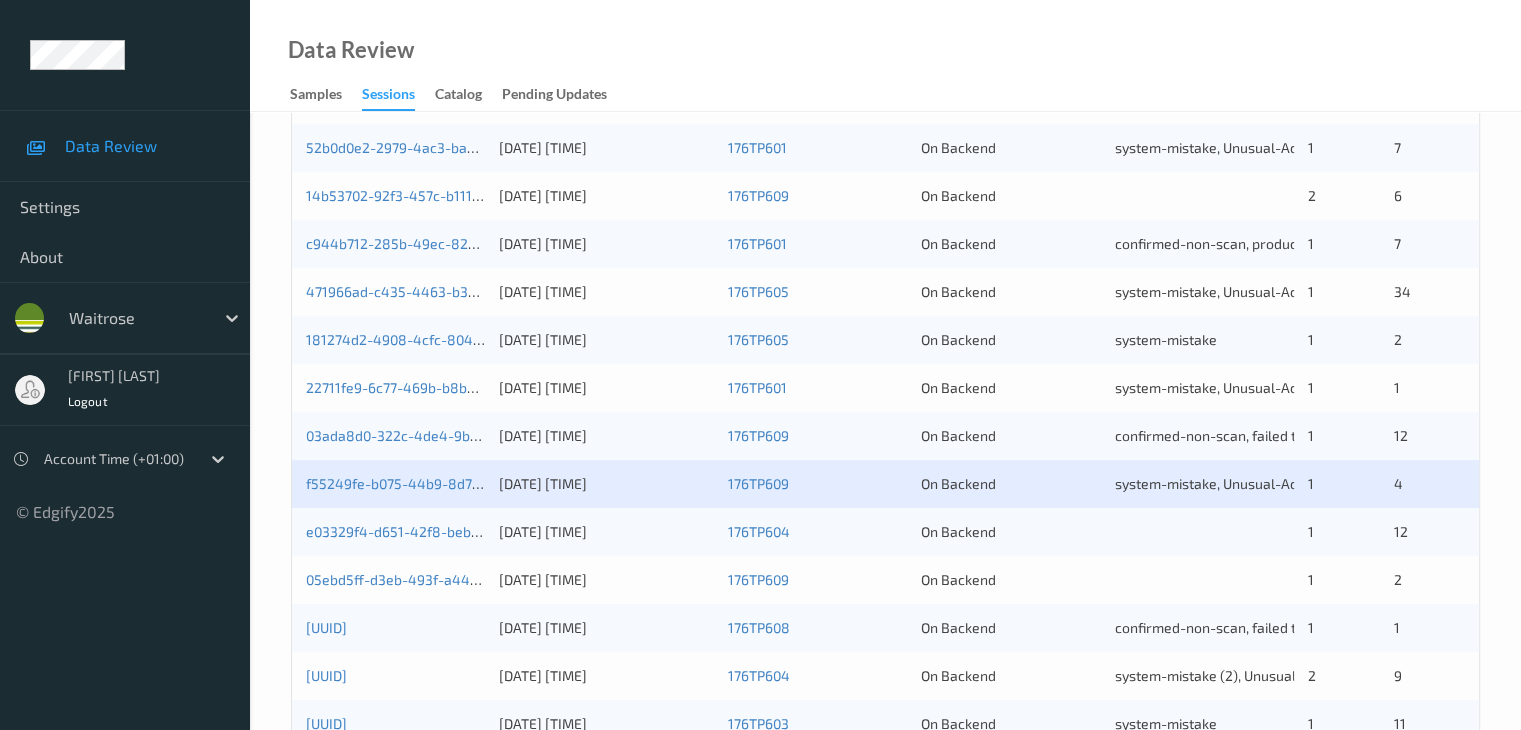 scroll, scrollTop: 700, scrollLeft: 0, axis: vertical 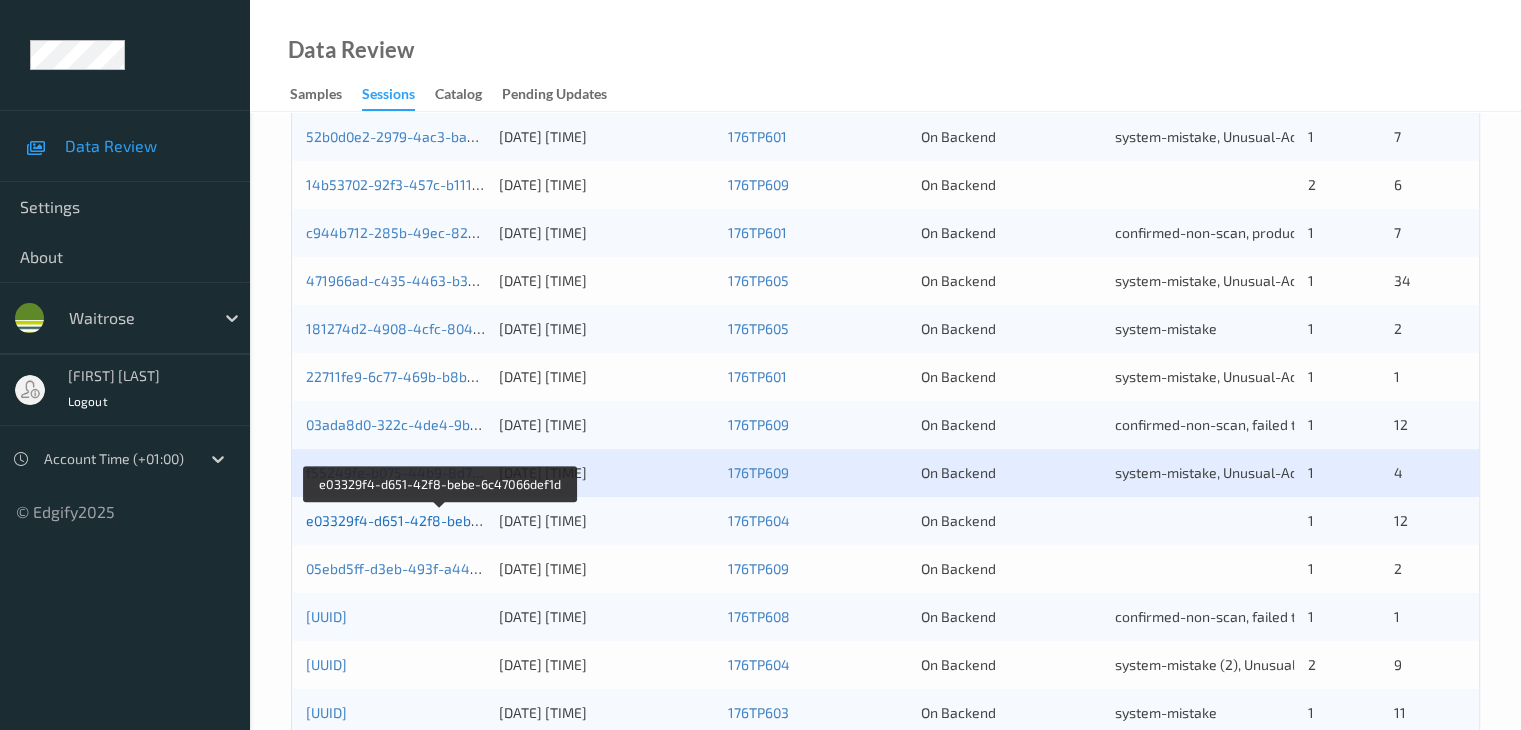 click on "e03329f4-d651-42f8-bebe-6c47066def1d" at bounding box center (440, 520) 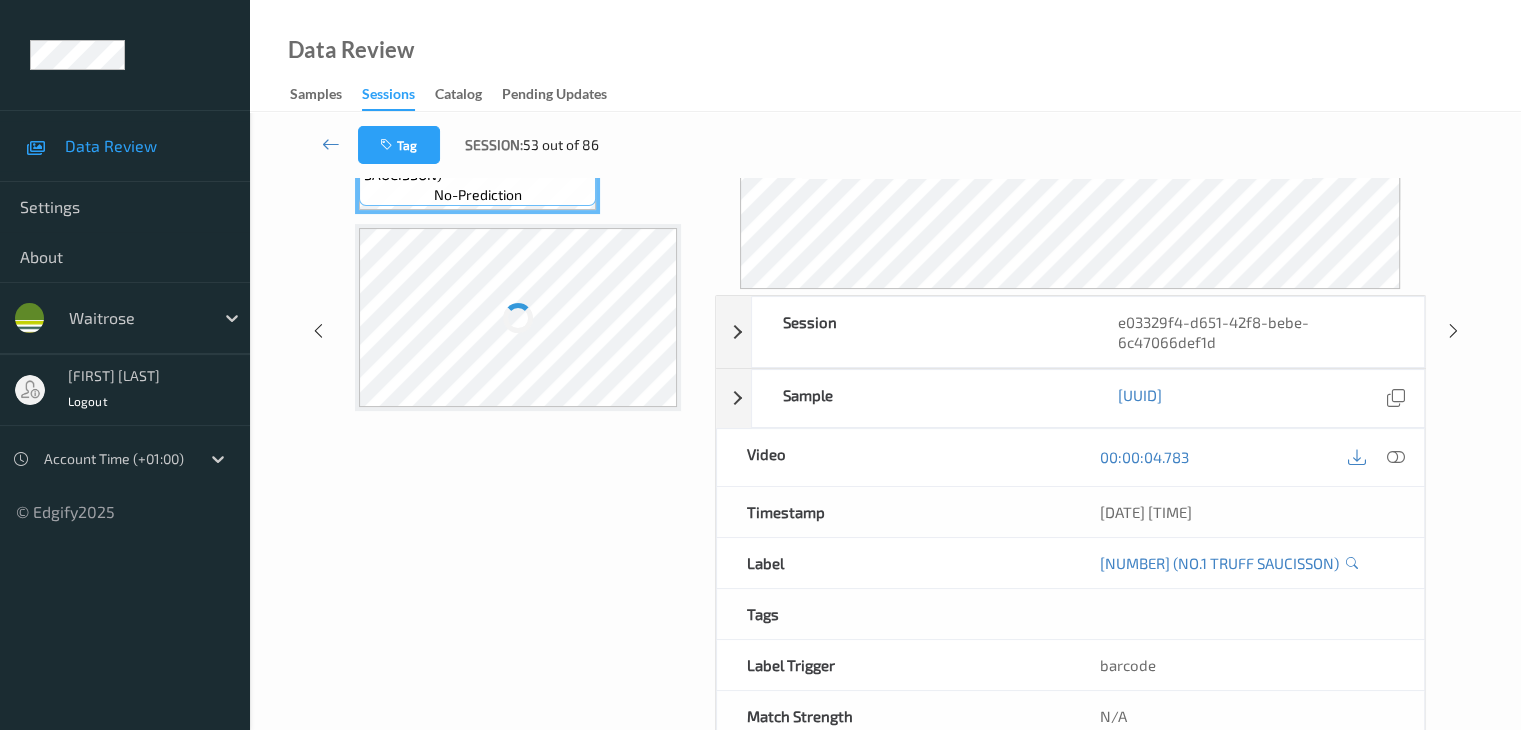 scroll, scrollTop: 44, scrollLeft: 0, axis: vertical 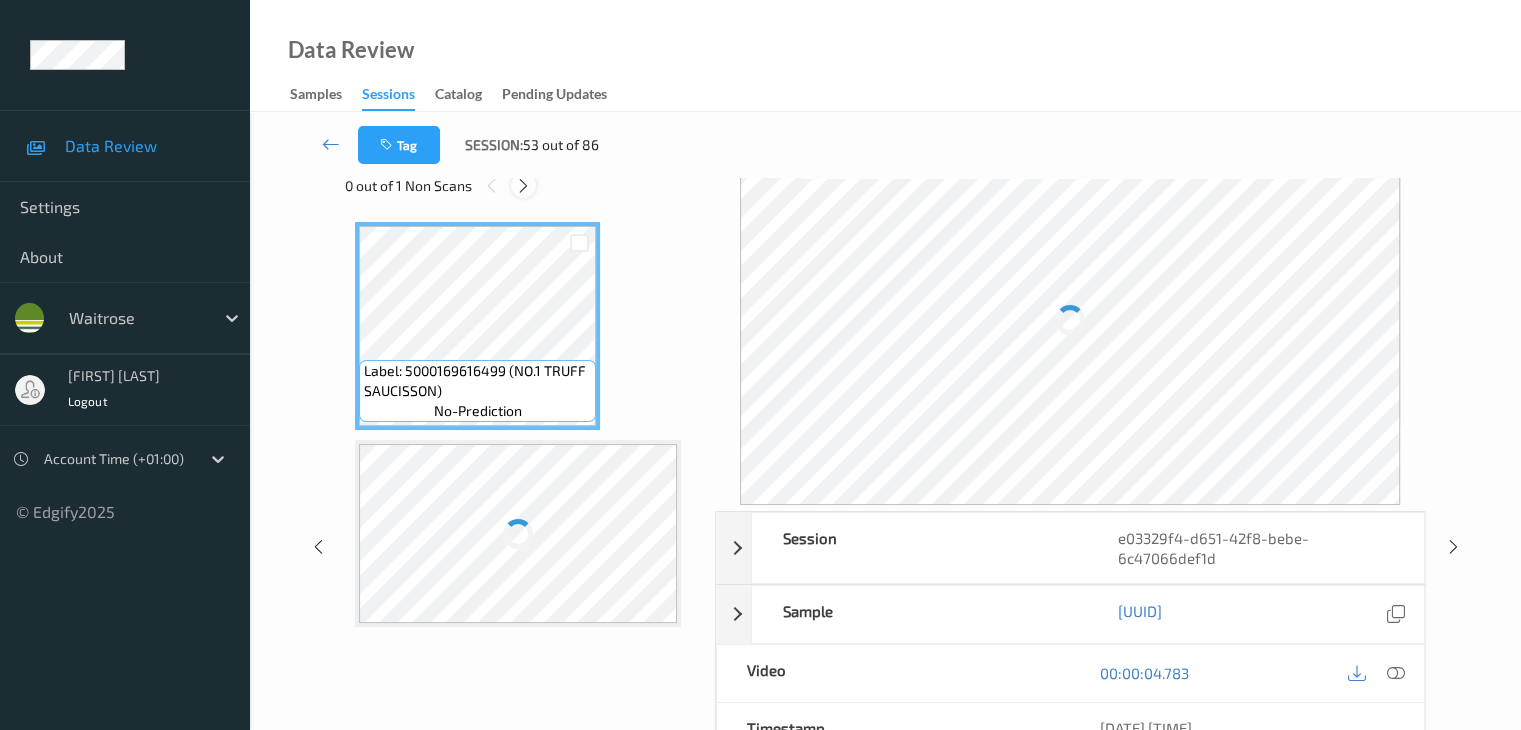 click at bounding box center (523, 186) 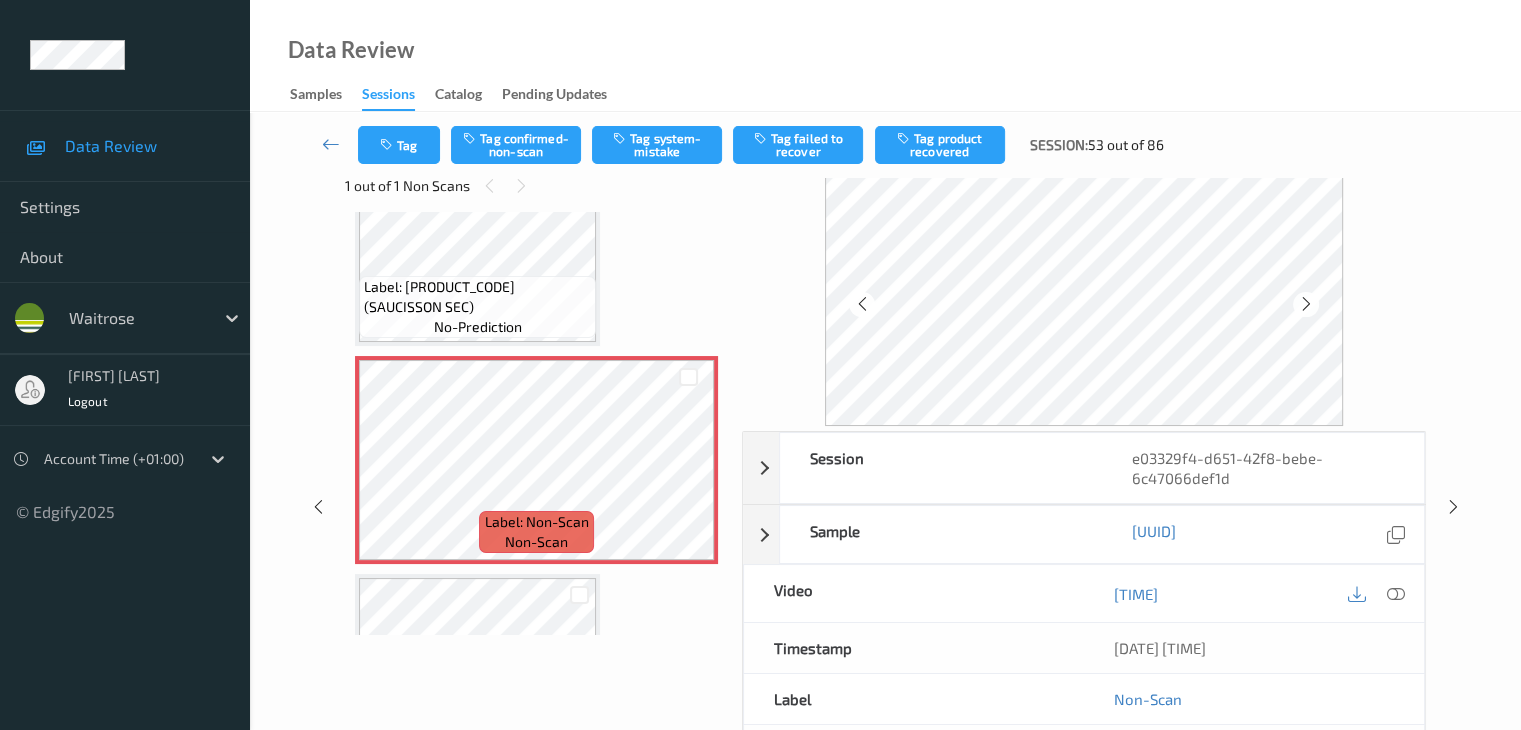 scroll, scrollTop: 522, scrollLeft: 0, axis: vertical 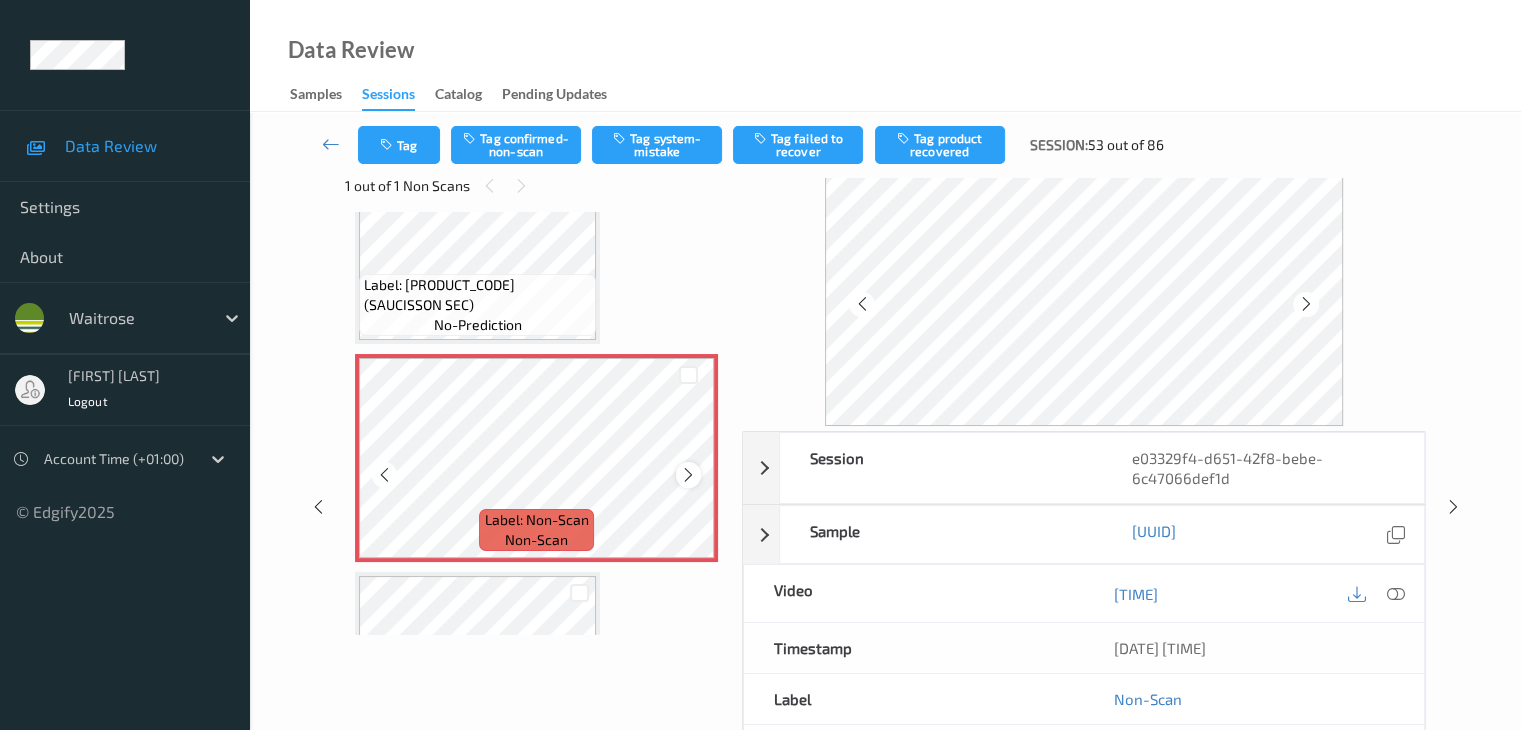 click at bounding box center [688, 475] 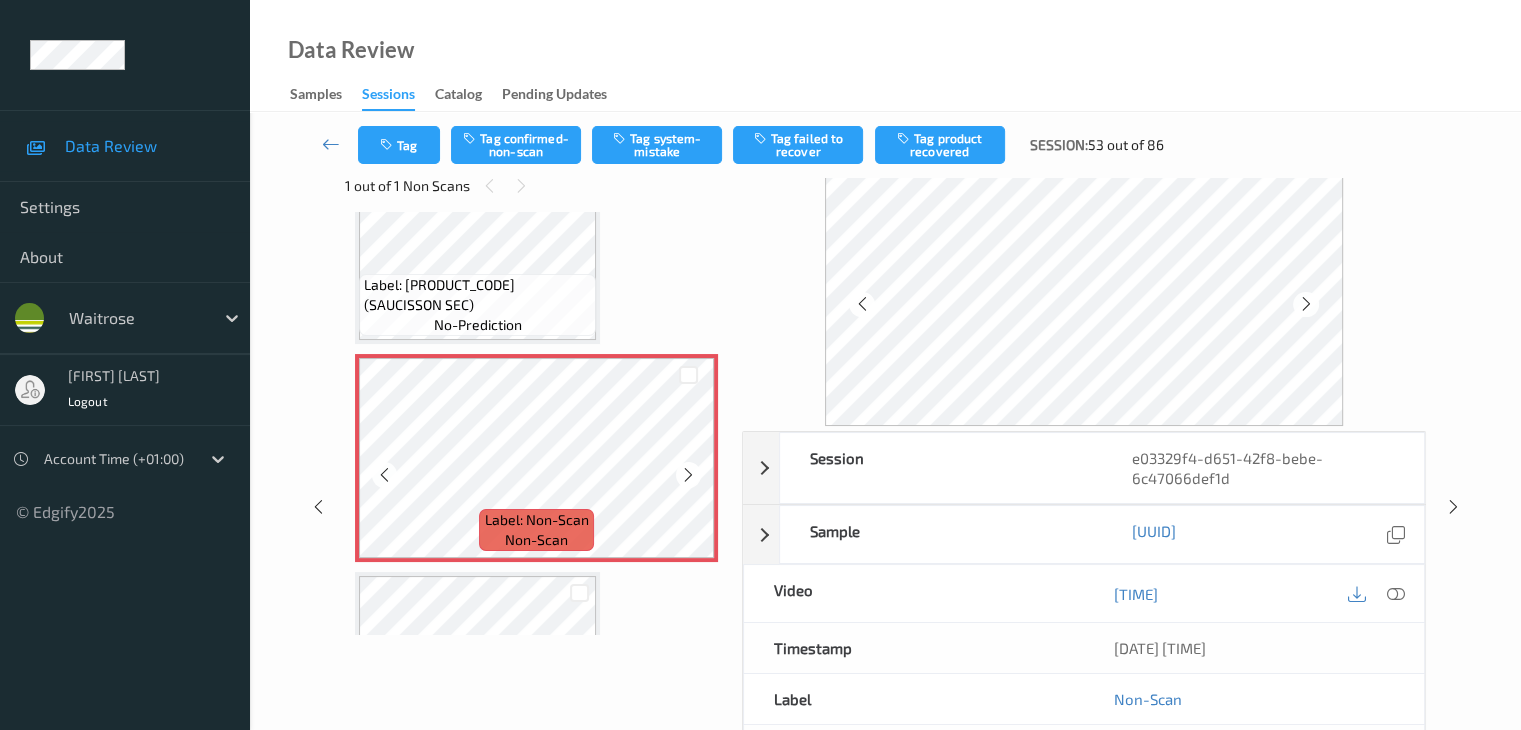 click at bounding box center [688, 475] 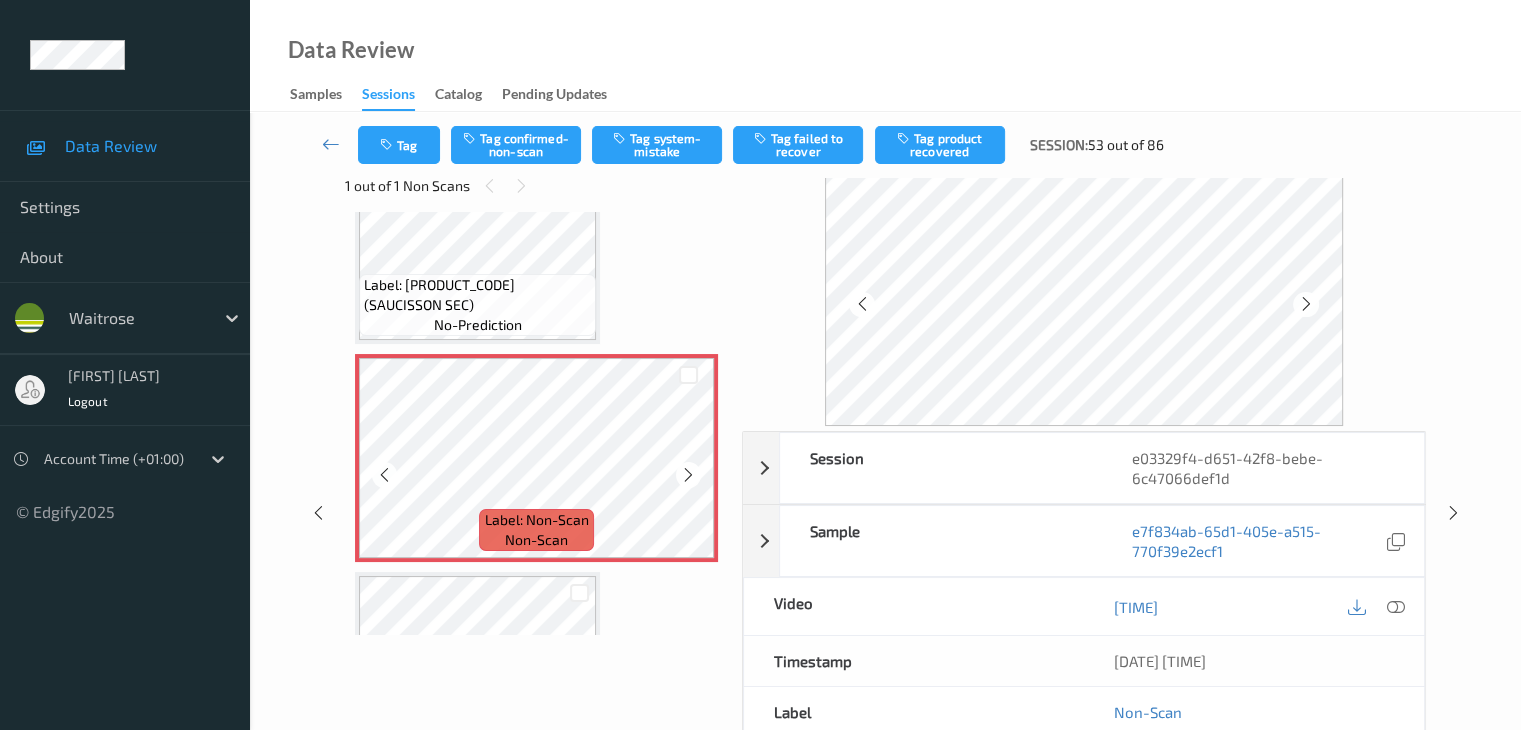 click at bounding box center [688, 475] 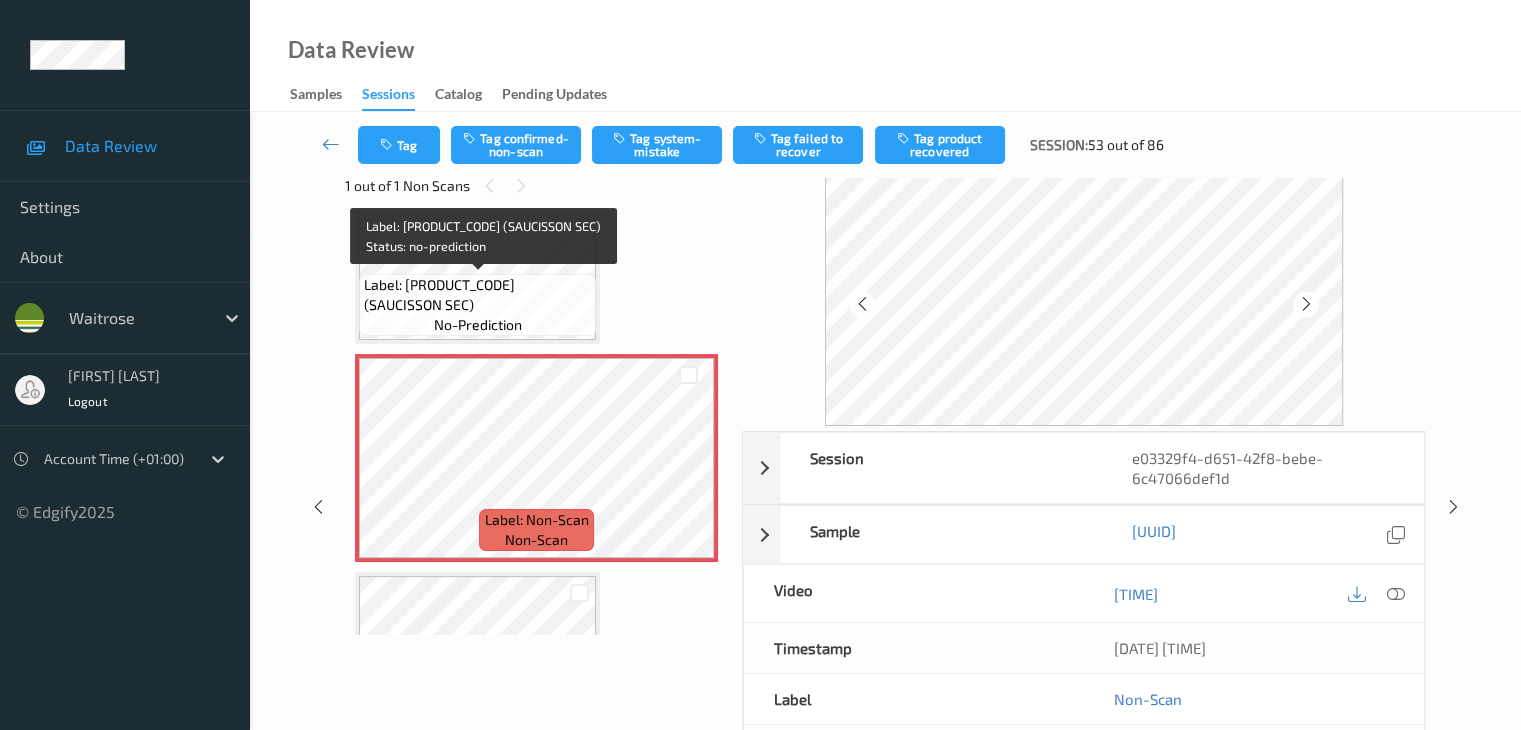 click on "Label: [NUMBER] (SAUCISSON SEC) no-prediction" at bounding box center (477, 305) 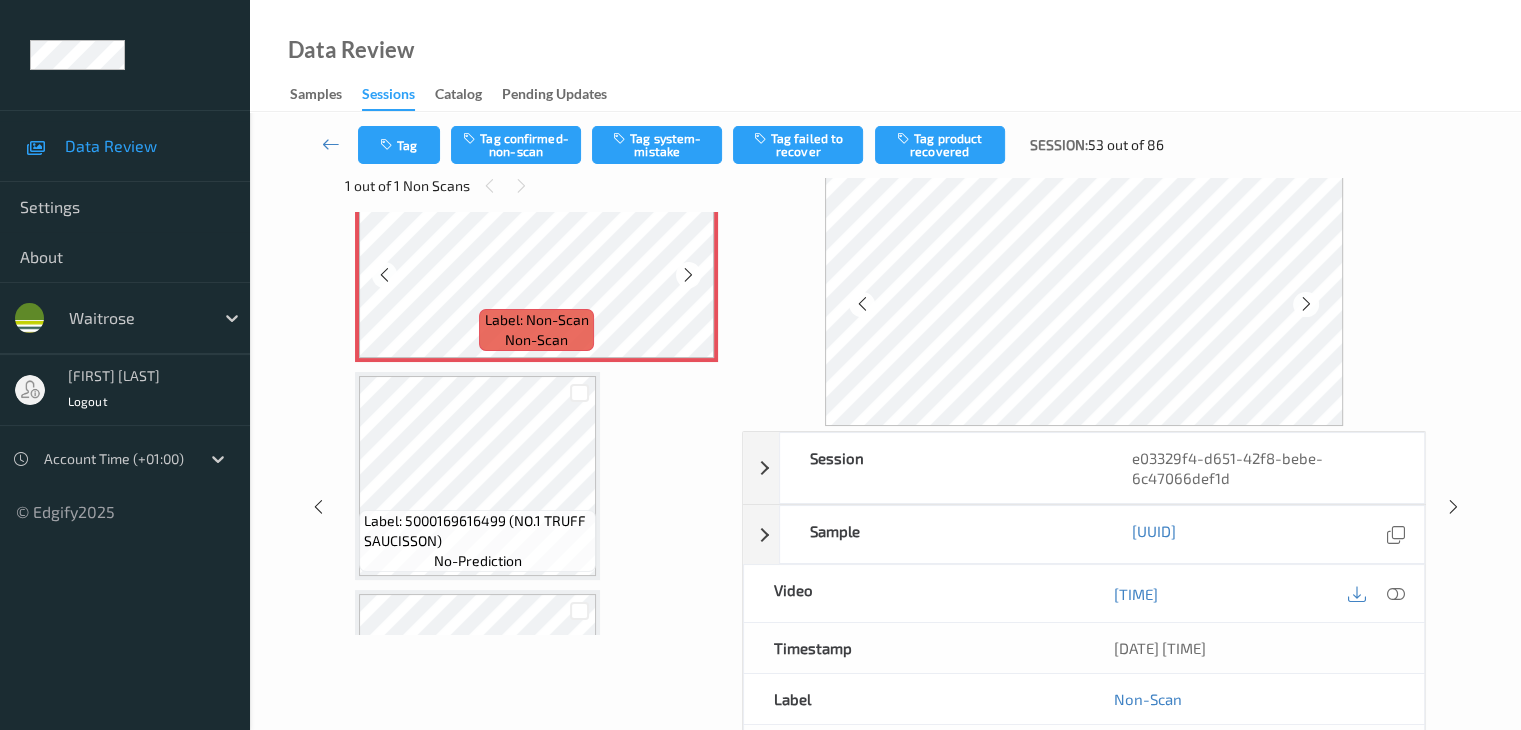 scroll, scrollTop: 522, scrollLeft: 0, axis: vertical 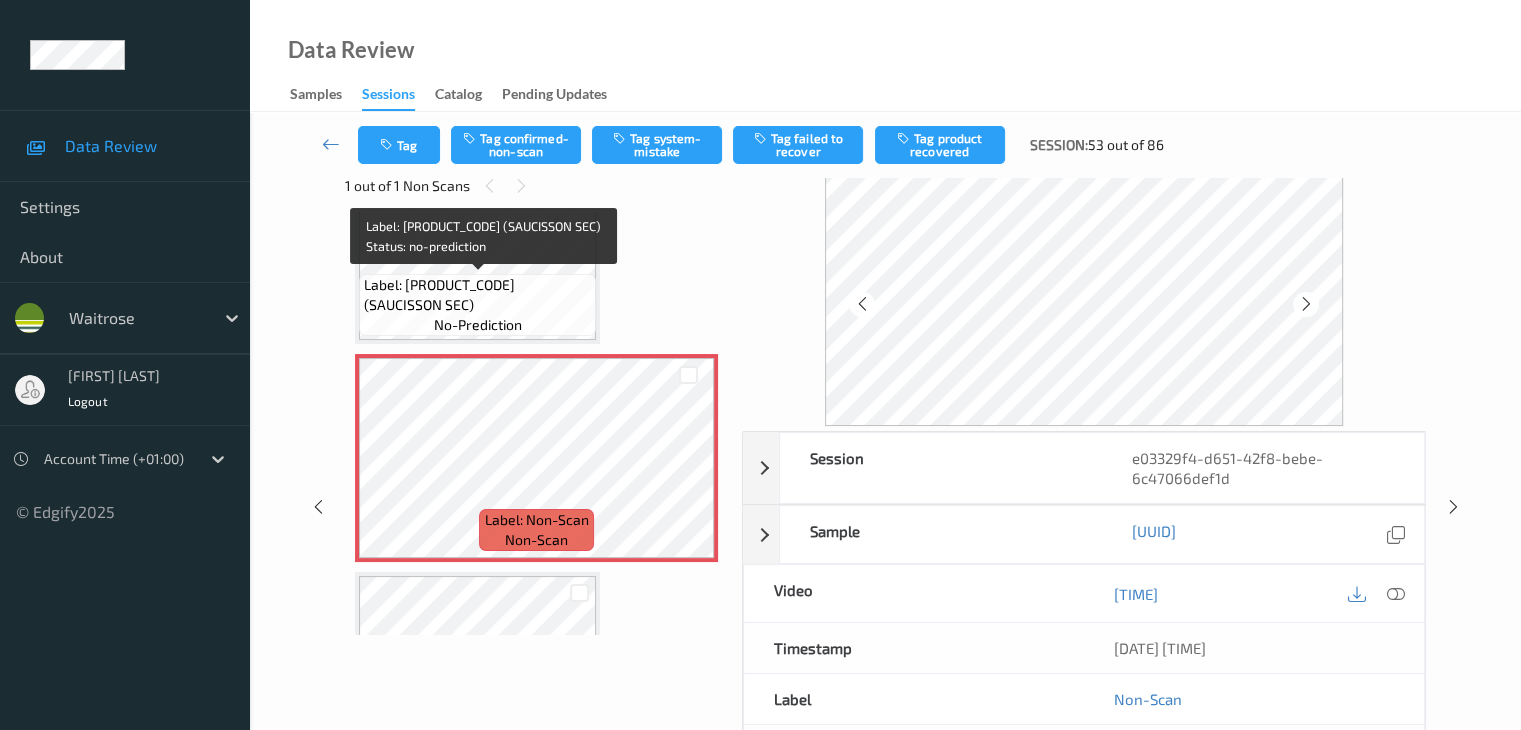 click on "Label: [PRODUCT_CODE] (SAUCISSON SEC)" at bounding box center (477, 295) 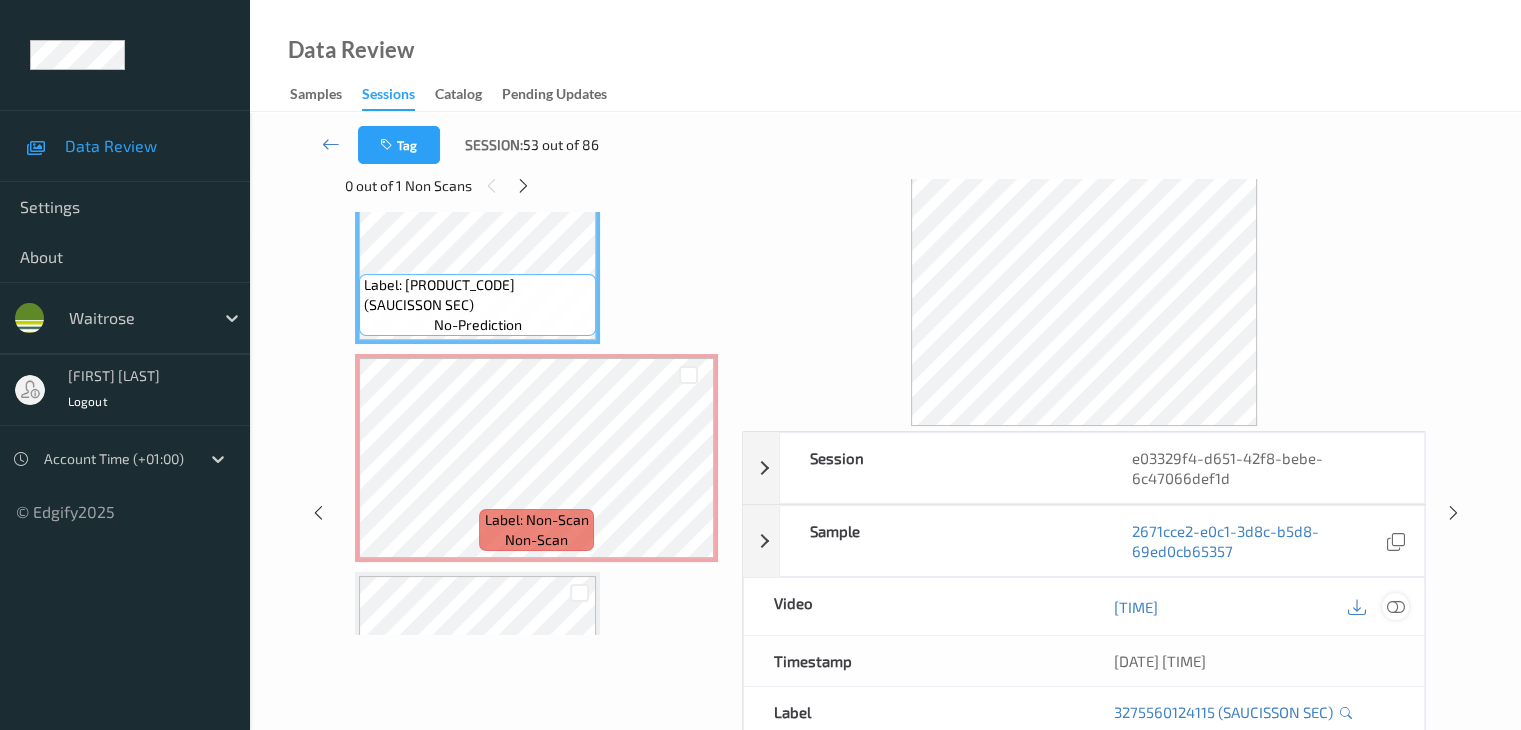 click at bounding box center [1395, 607] 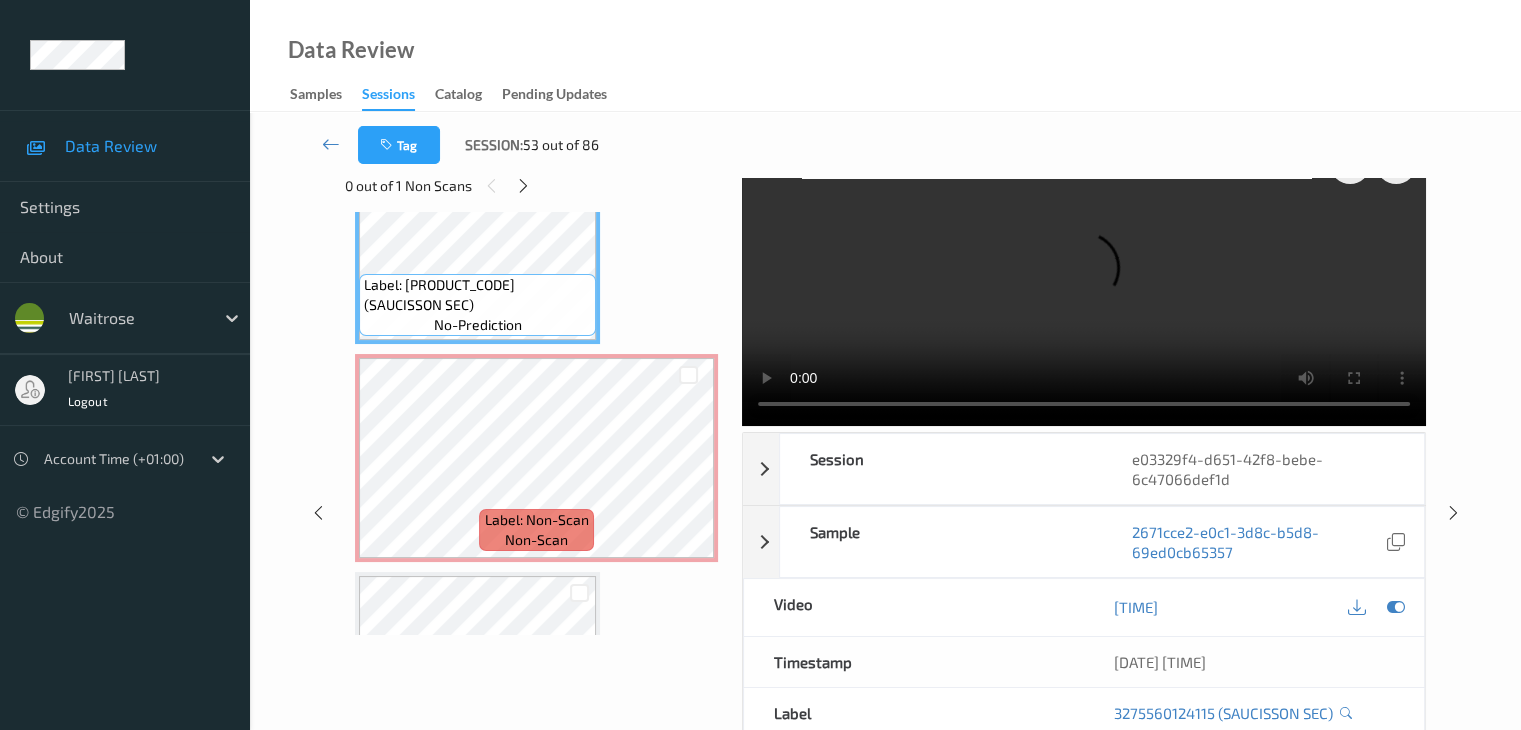 scroll, scrollTop: 0, scrollLeft: 0, axis: both 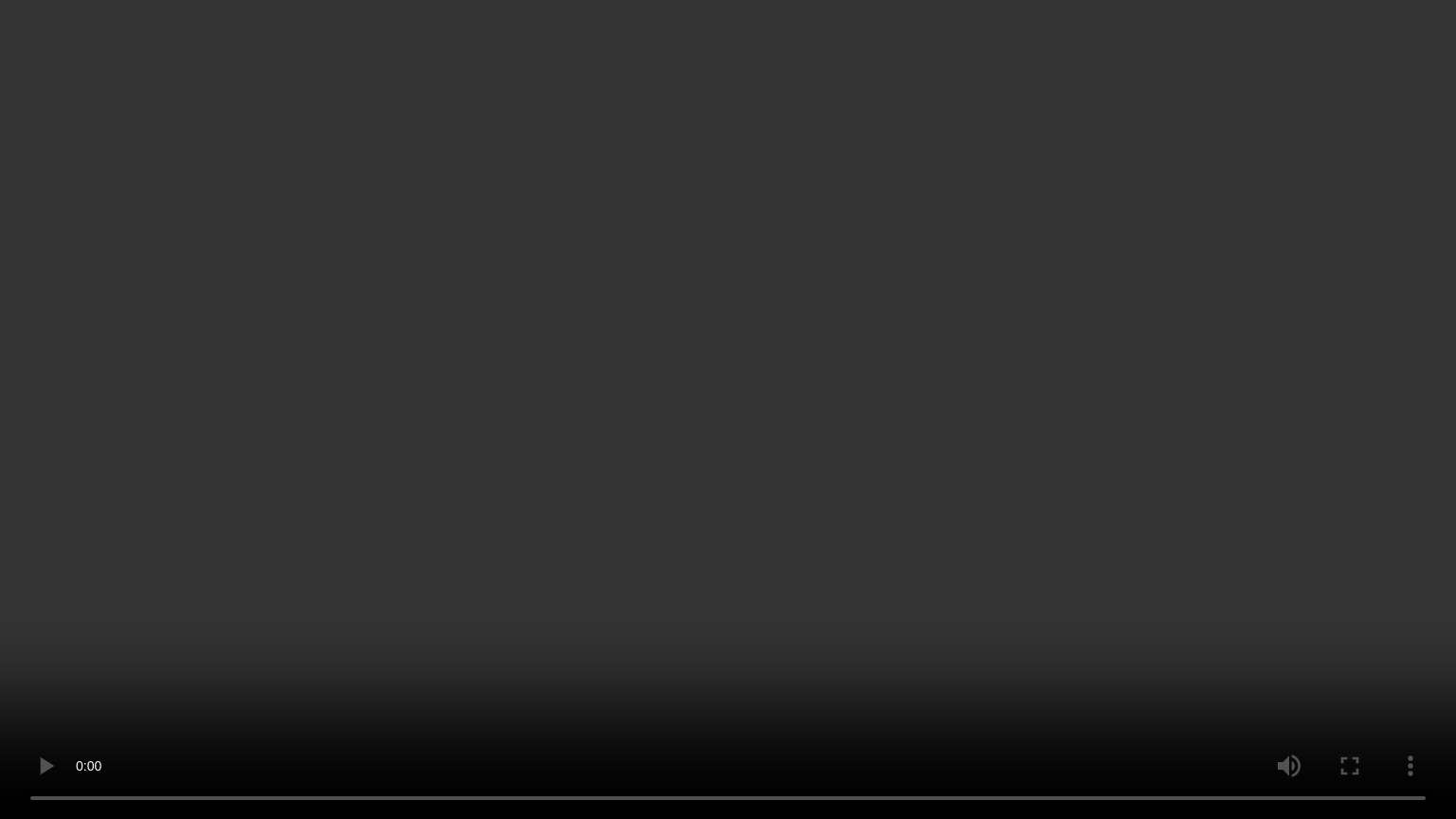 type 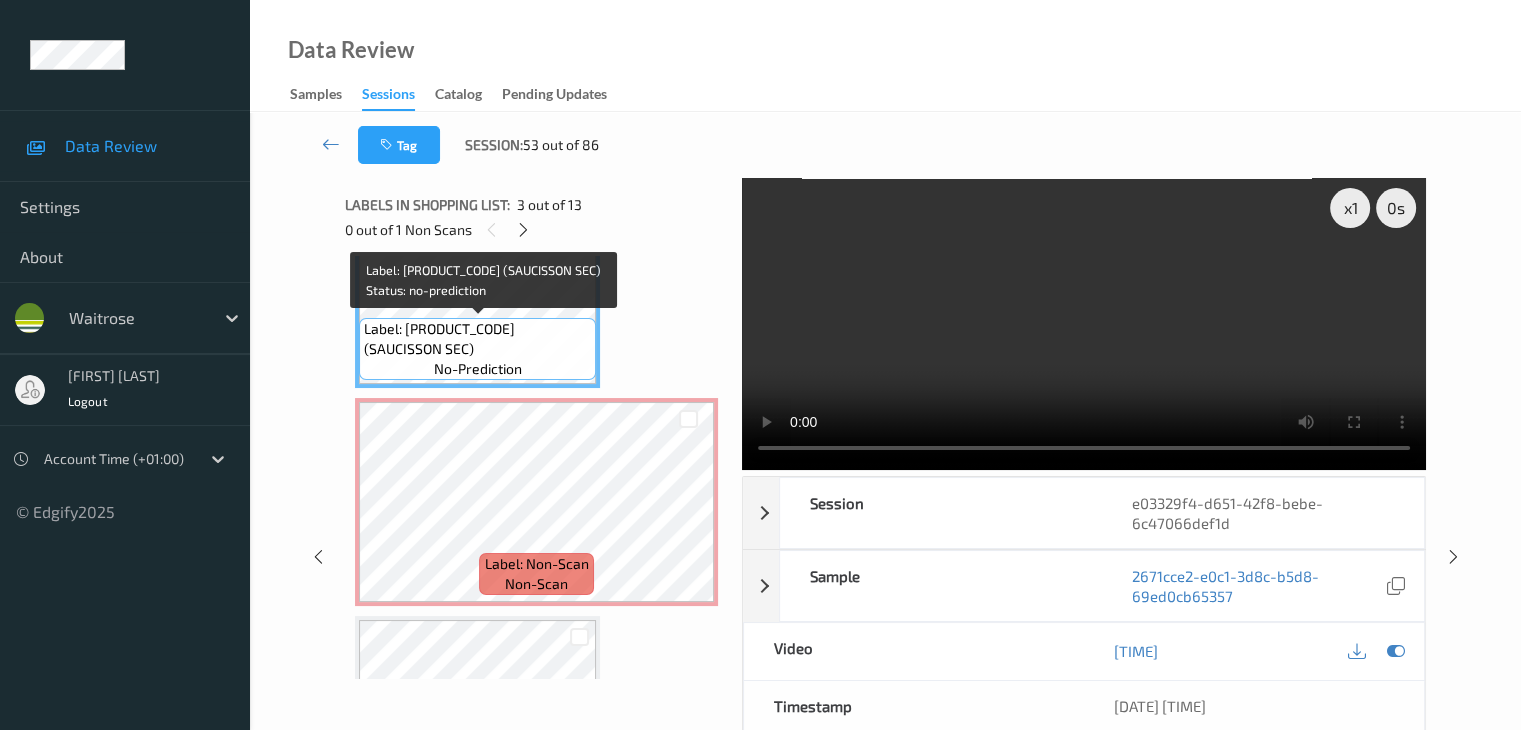 click on "Label: [PRODUCT_CODE] (SAUCISSON SEC)" at bounding box center (477, 339) 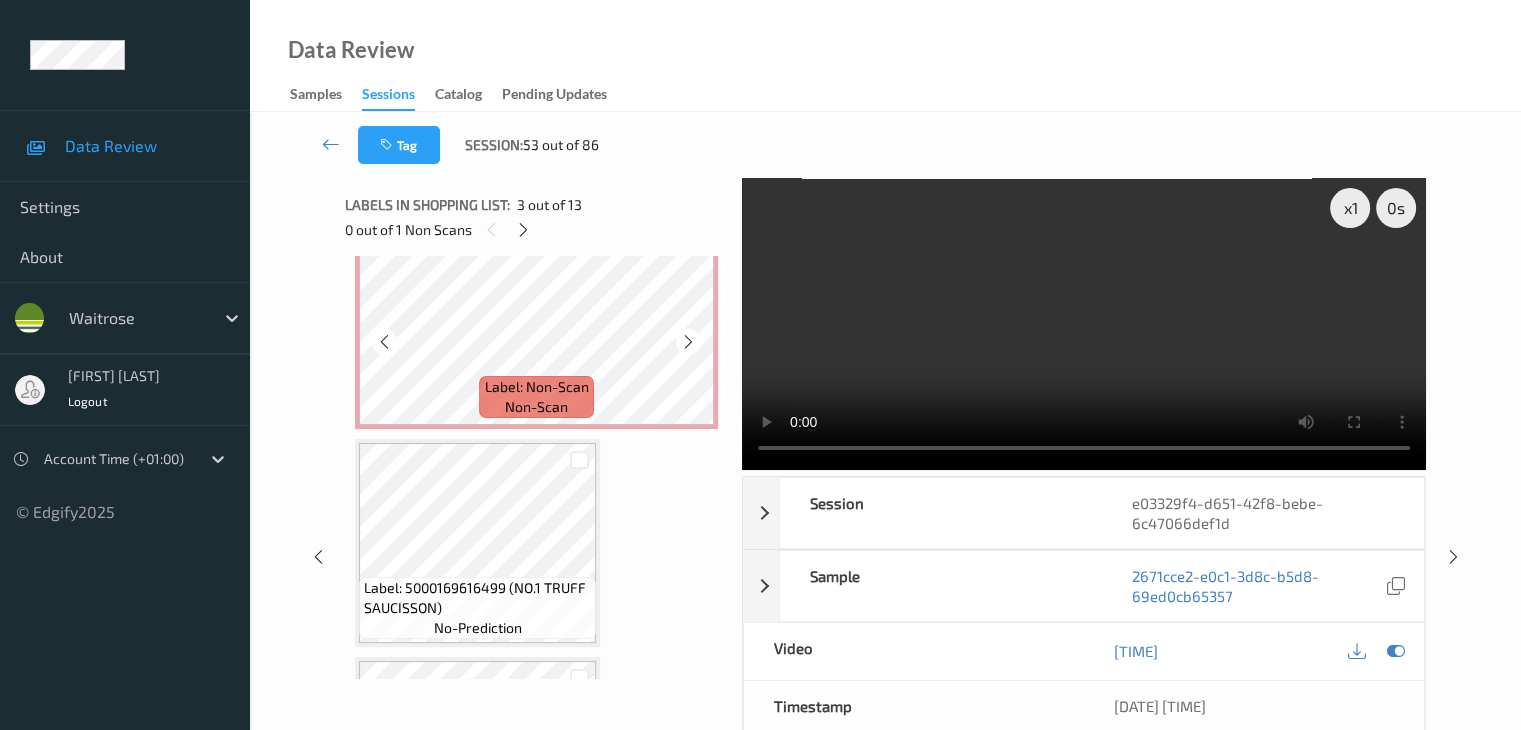 scroll, scrollTop: 722, scrollLeft: 0, axis: vertical 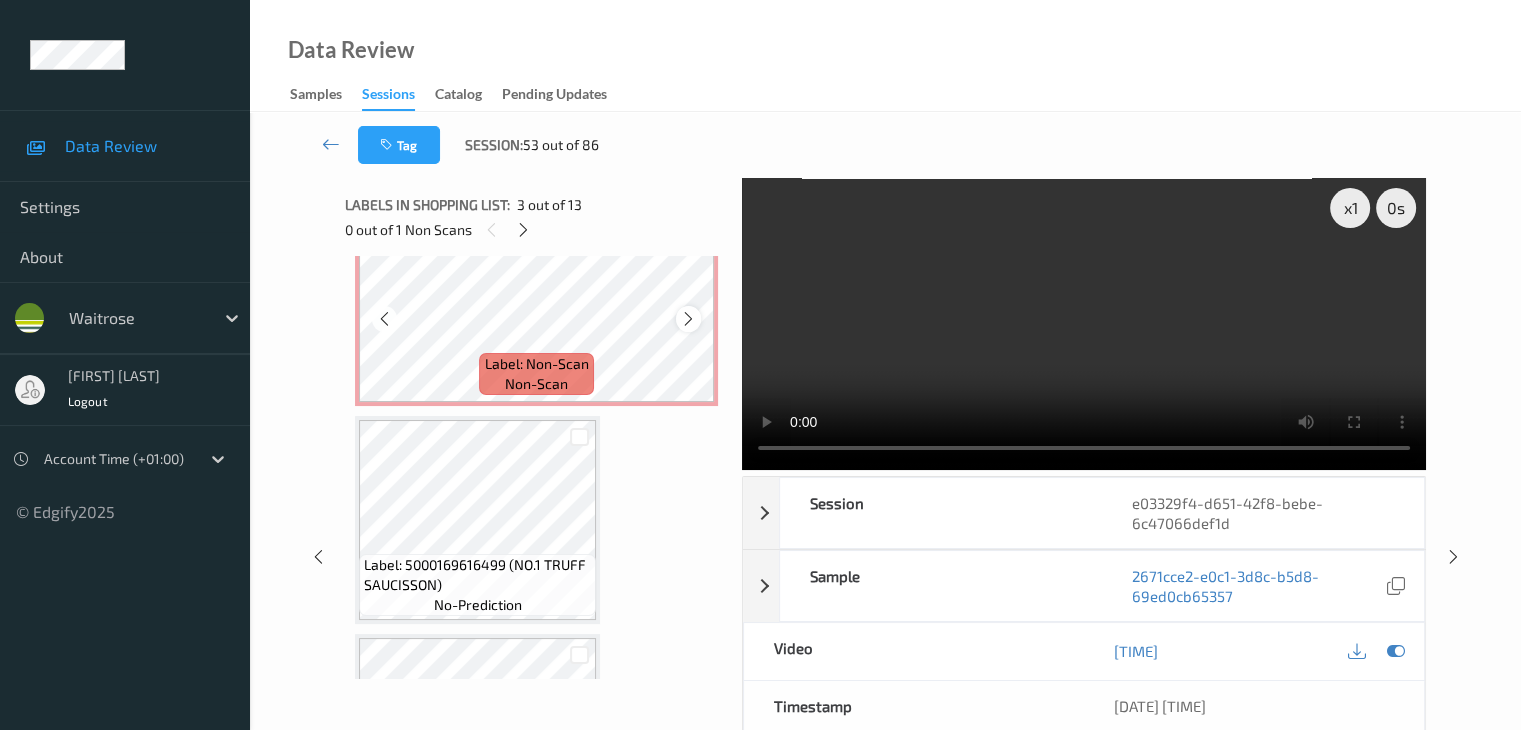 click at bounding box center (688, 319) 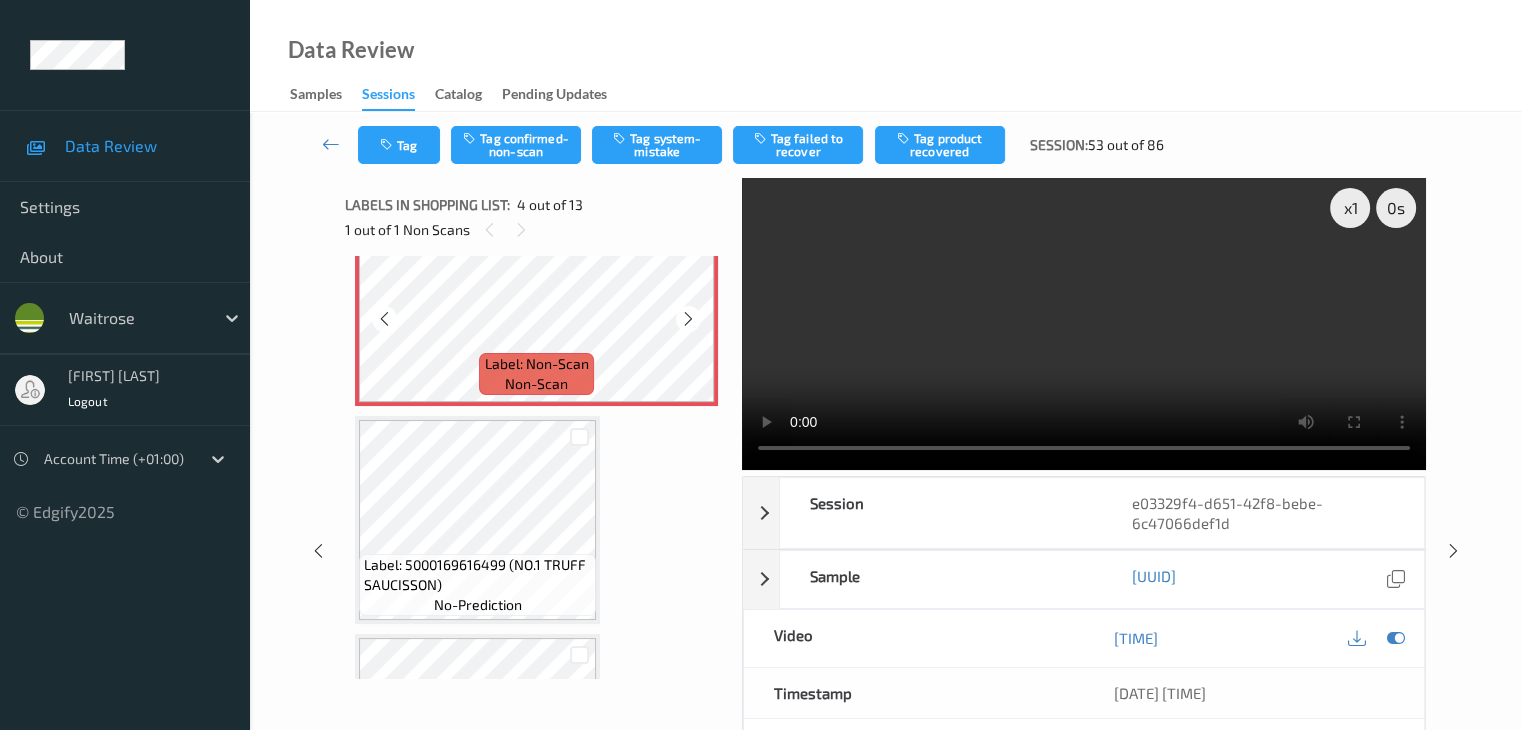 click at bounding box center (688, 319) 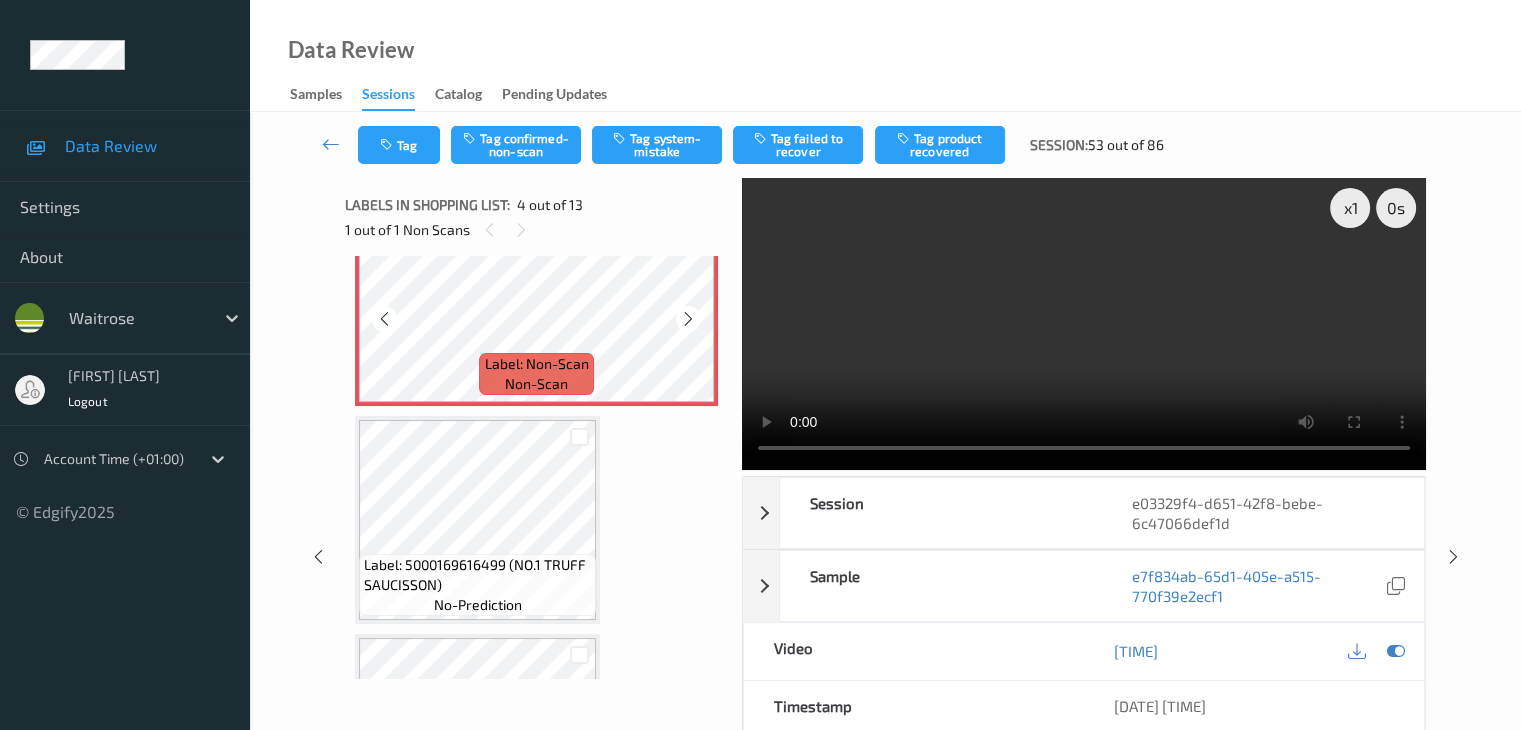 click at bounding box center (688, 319) 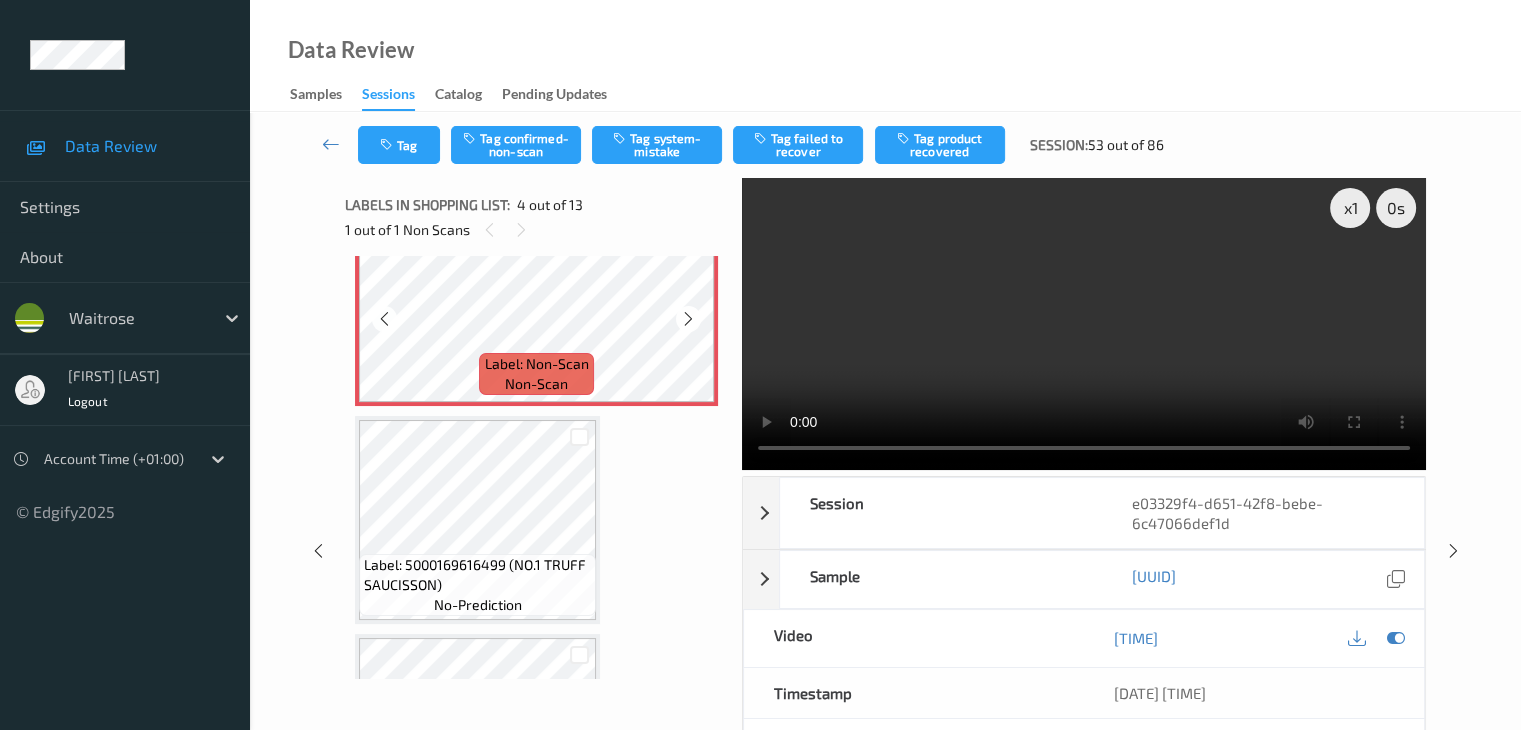 click at bounding box center [688, 319] 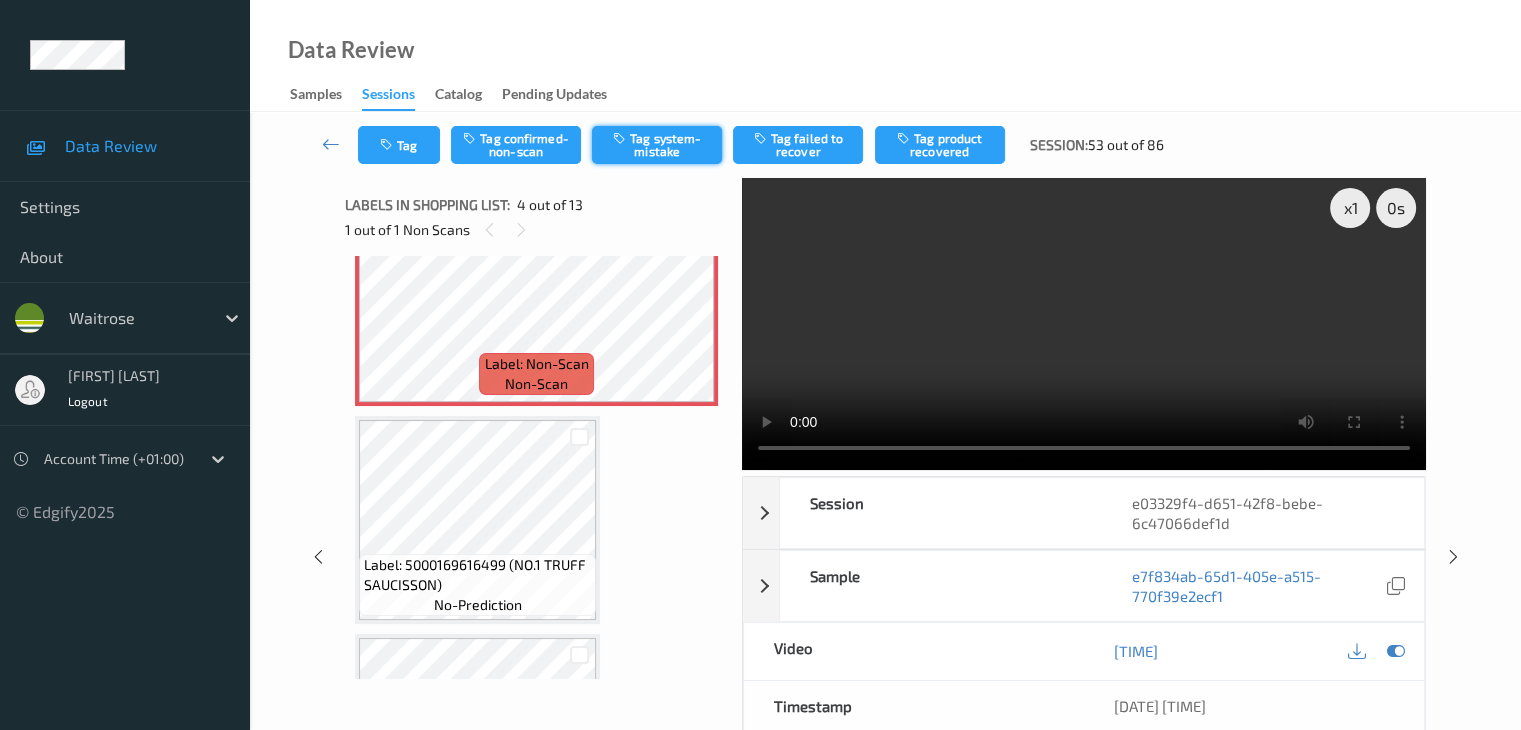 click on "Tag   system-mistake" at bounding box center (657, 145) 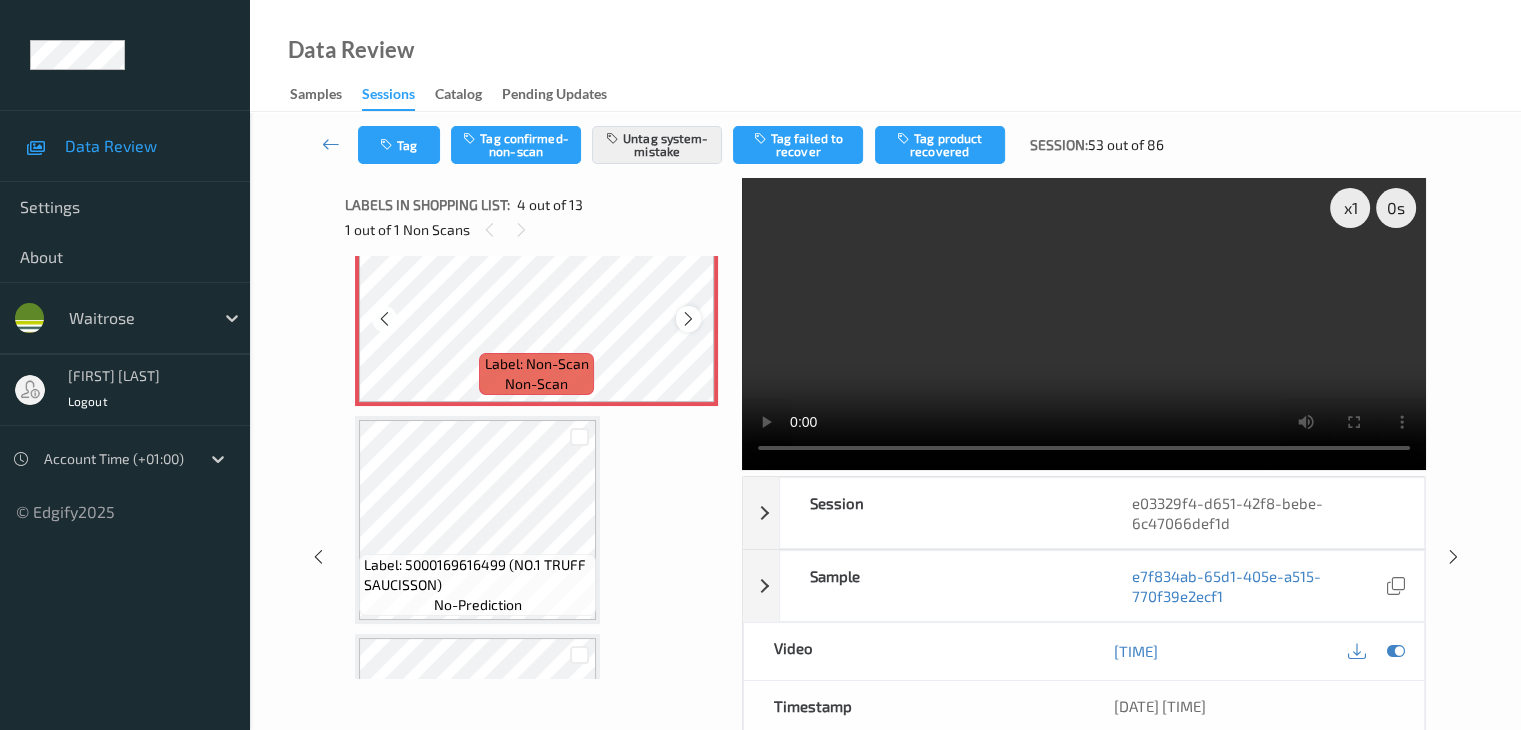 click at bounding box center (688, 319) 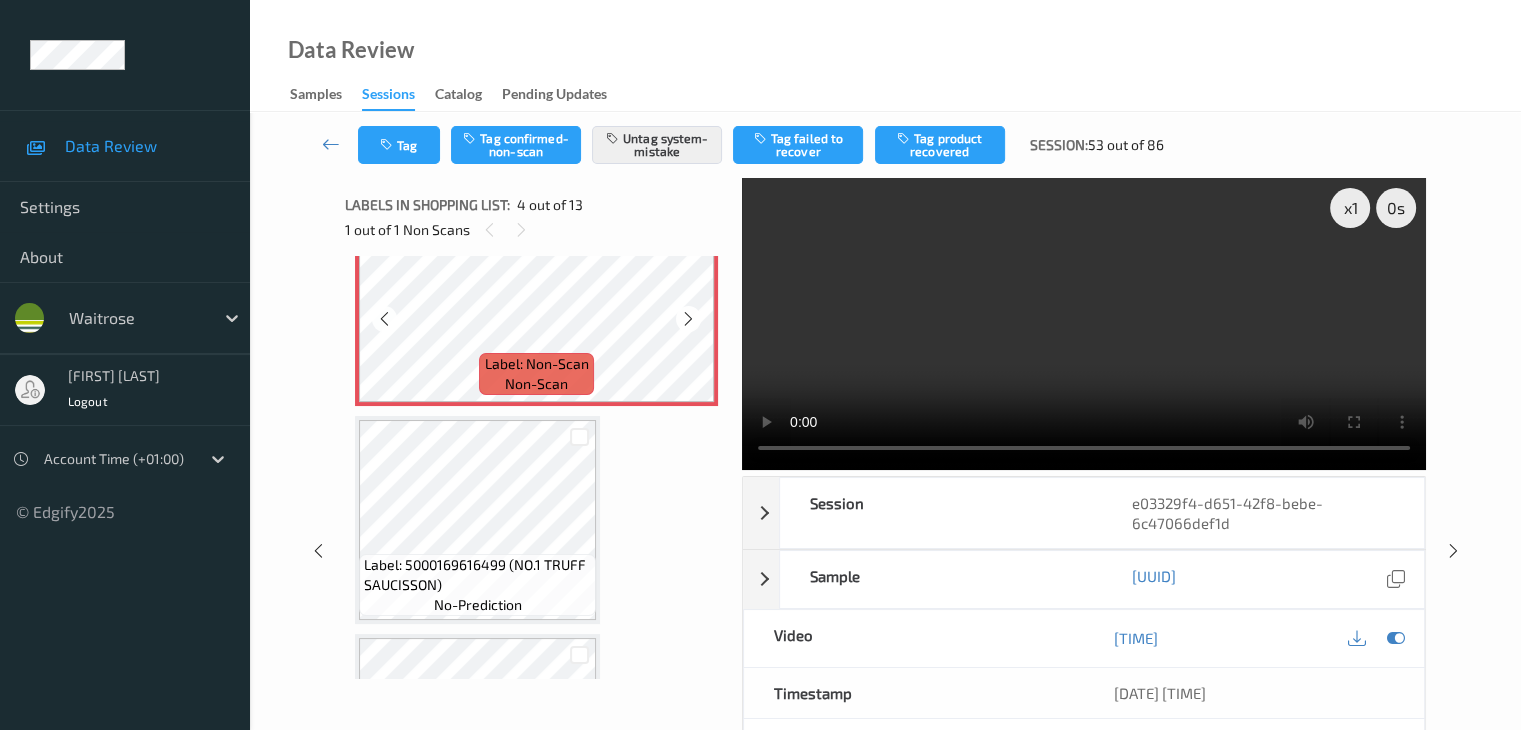 click at bounding box center (688, 319) 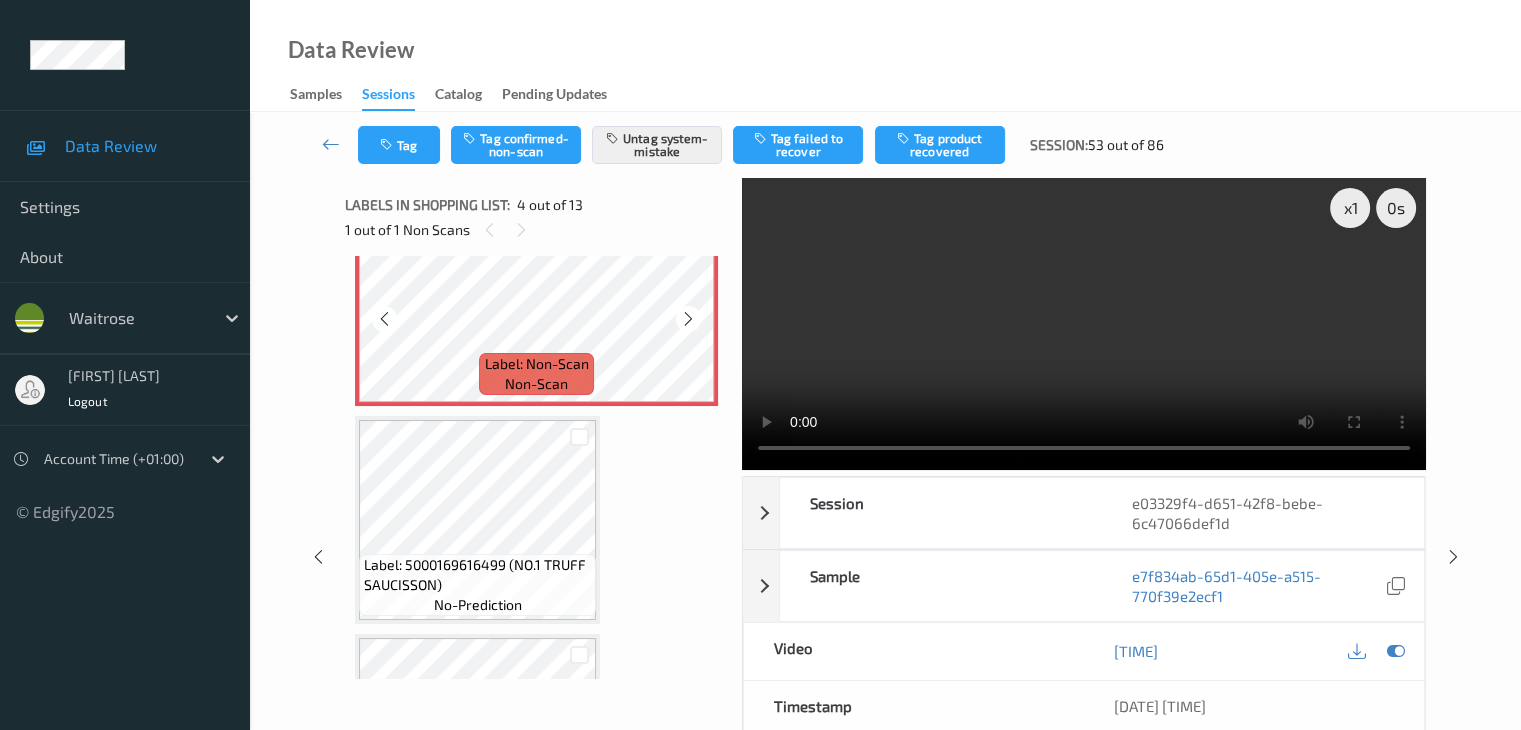 click at bounding box center [688, 319] 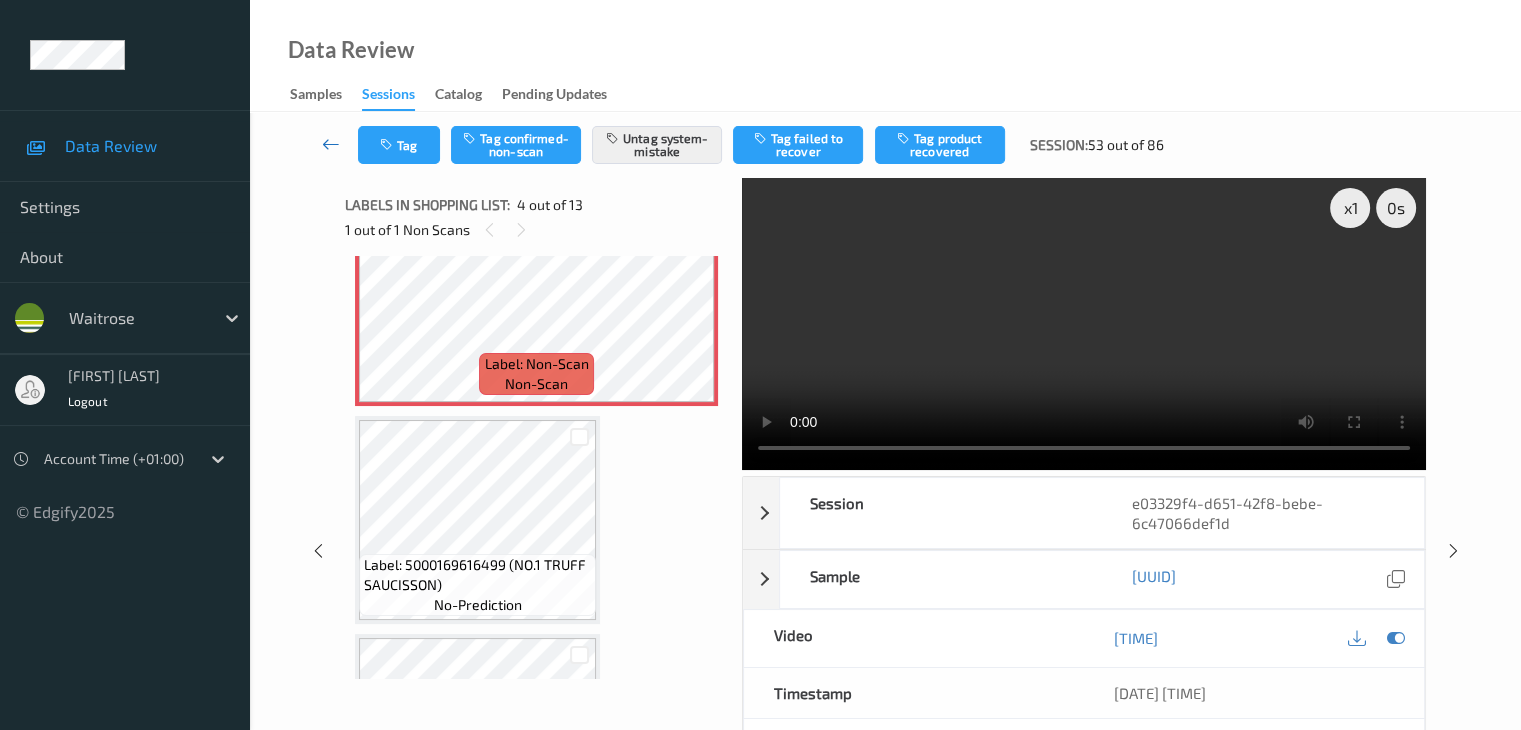 click at bounding box center [331, 144] 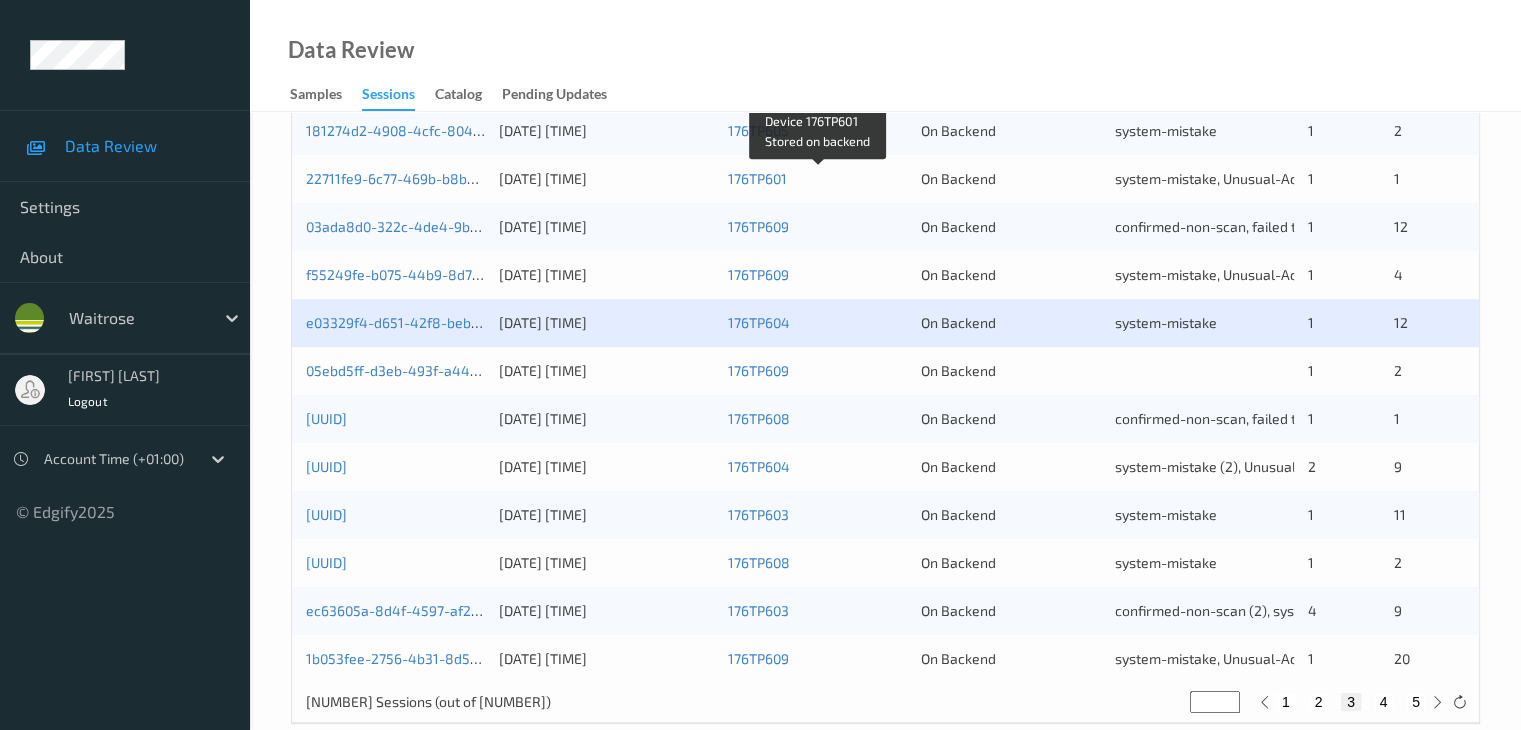 scroll, scrollTop: 900, scrollLeft: 0, axis: vertical 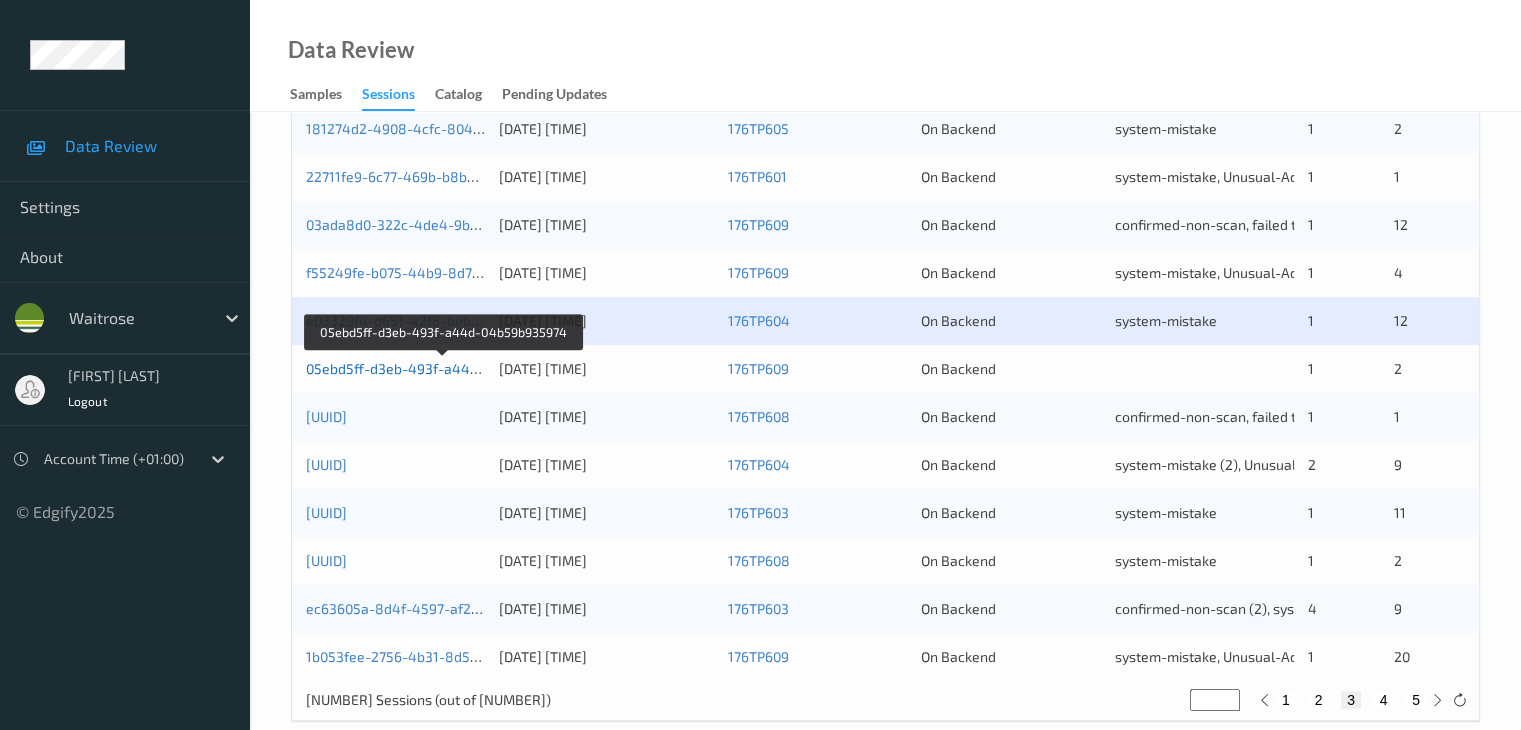 click on "05ebd5ff-d3eb-493f-a44d-04b59b935974" at bounding box center [443, 368] 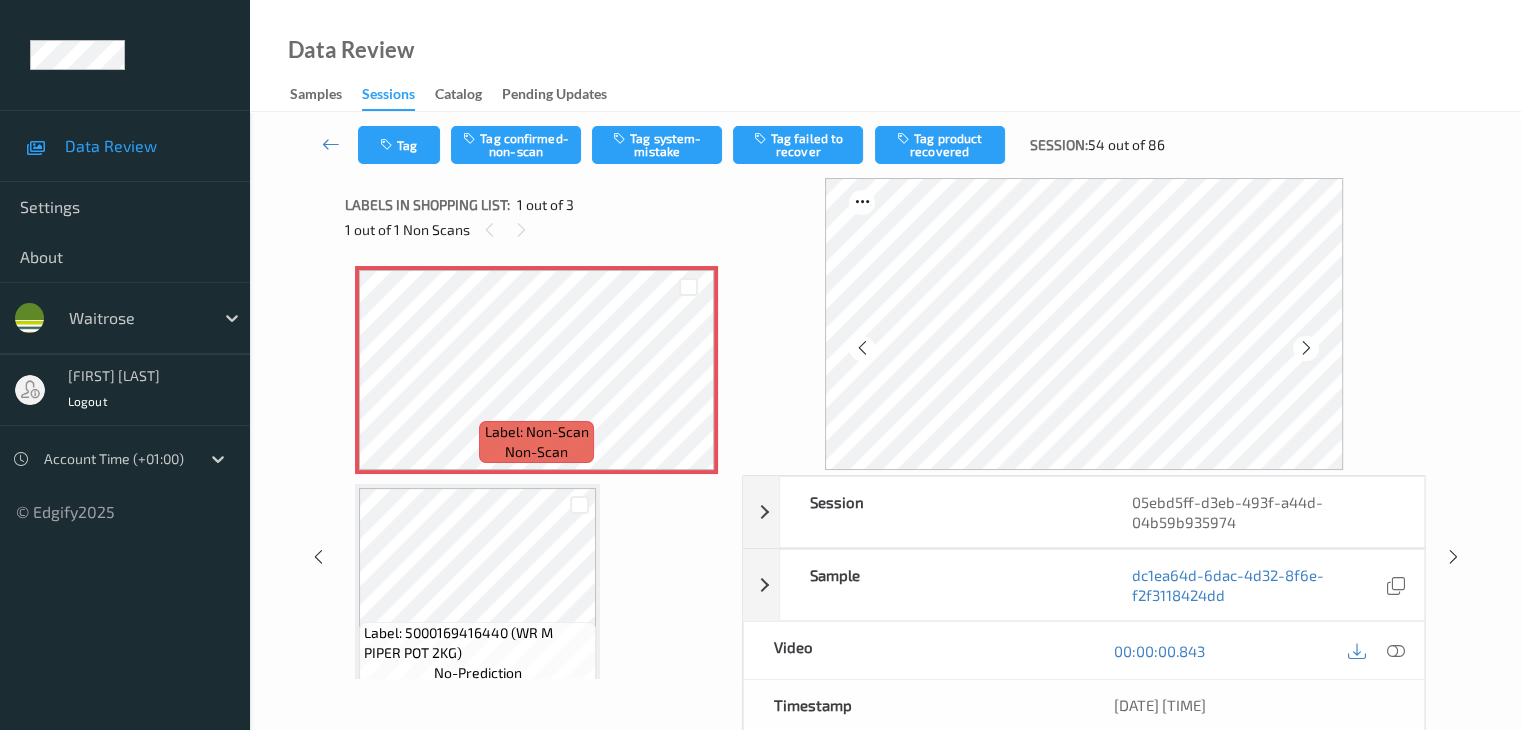 scroll, scrollTop: 0, scrollLeft: 0, axis: both 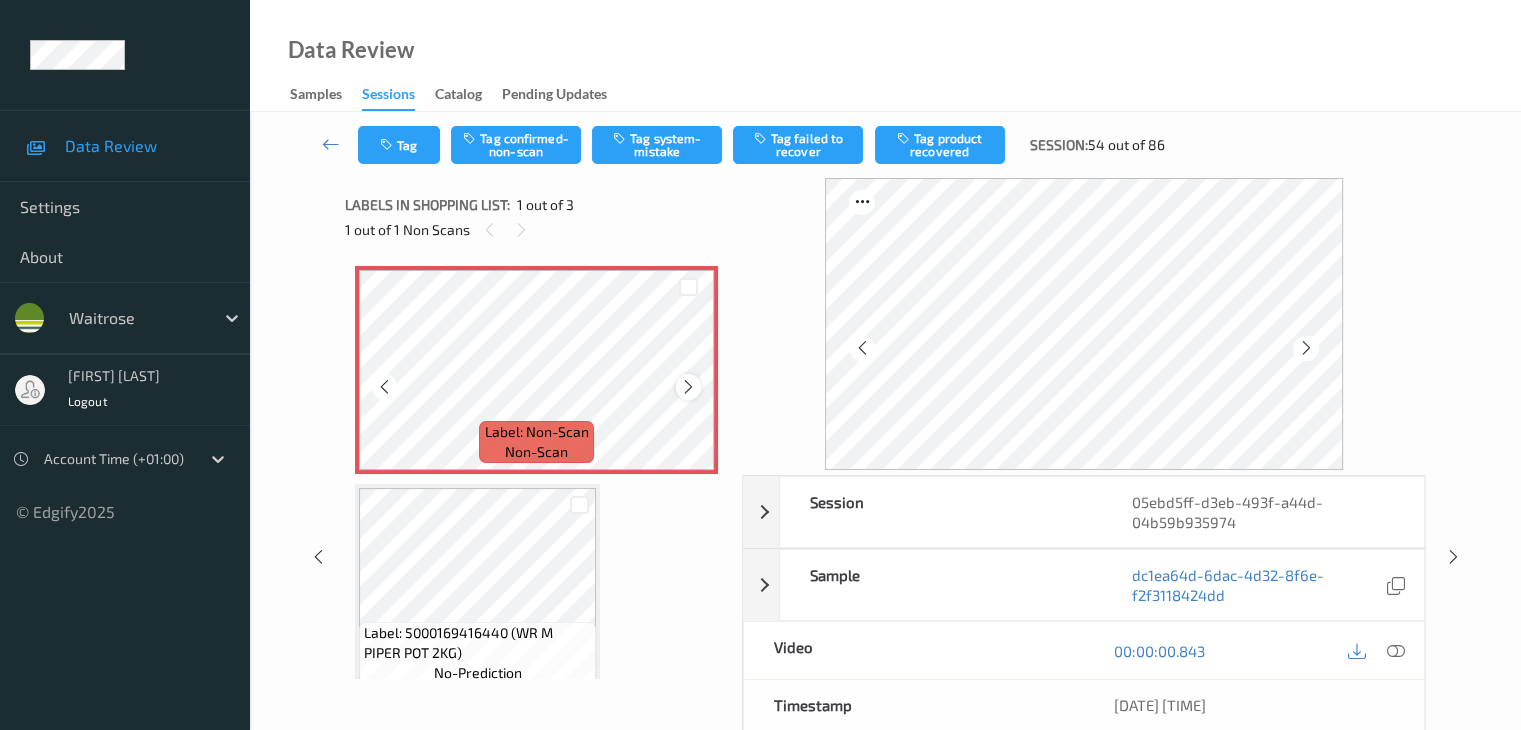 click at bounding box center [688, 387] 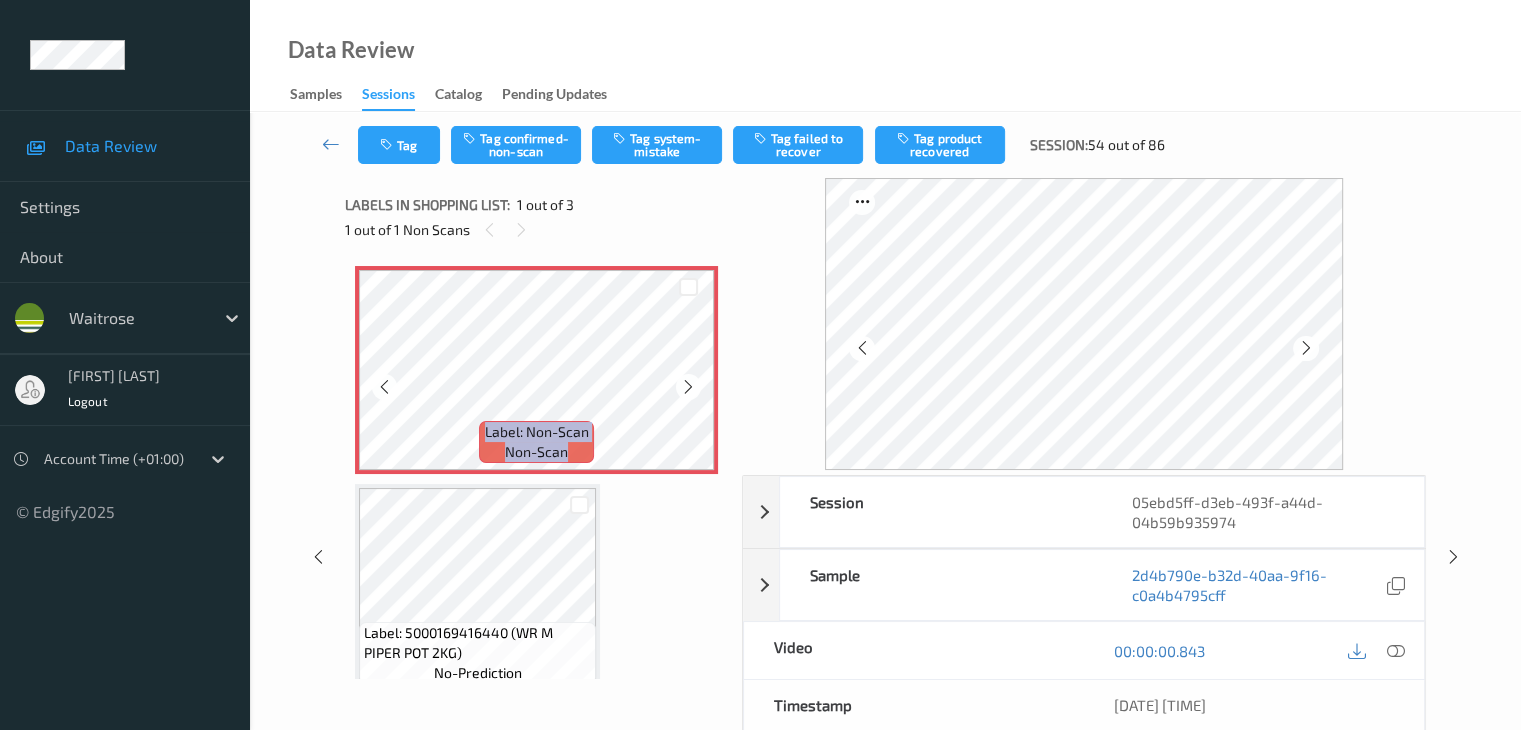 click at bounding box center (688, 387) 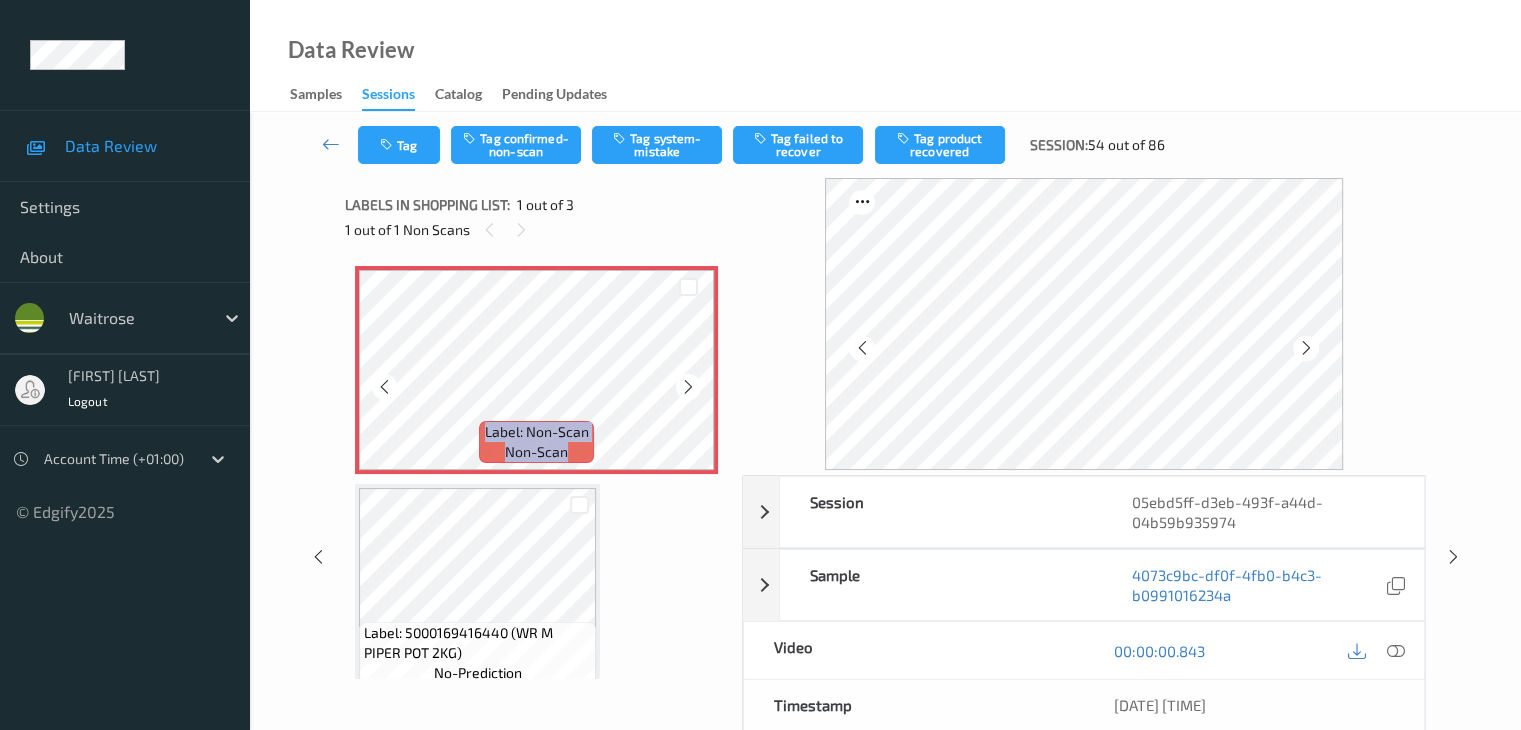 click at bounding box center [688, 387] 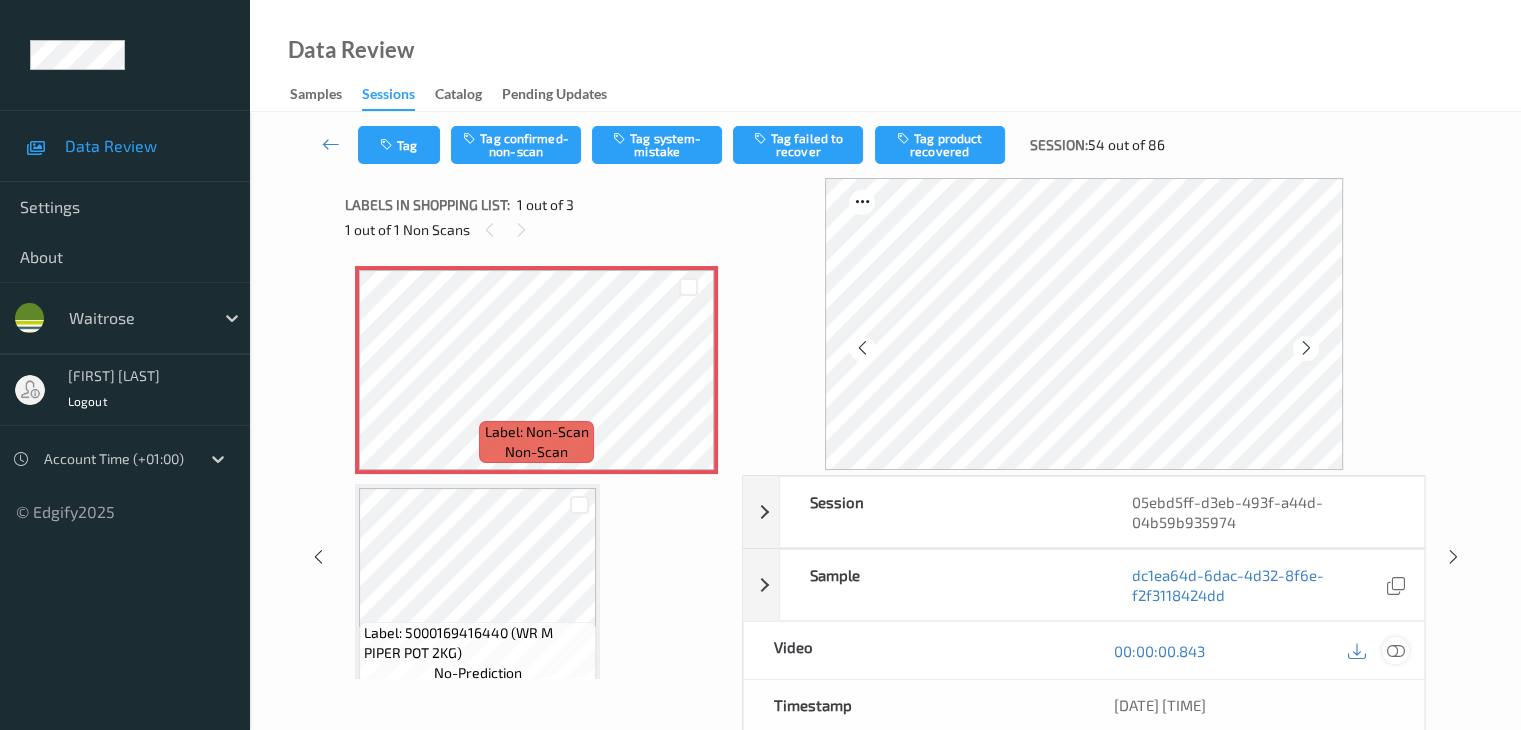 click at bounding box center [1395, 651] 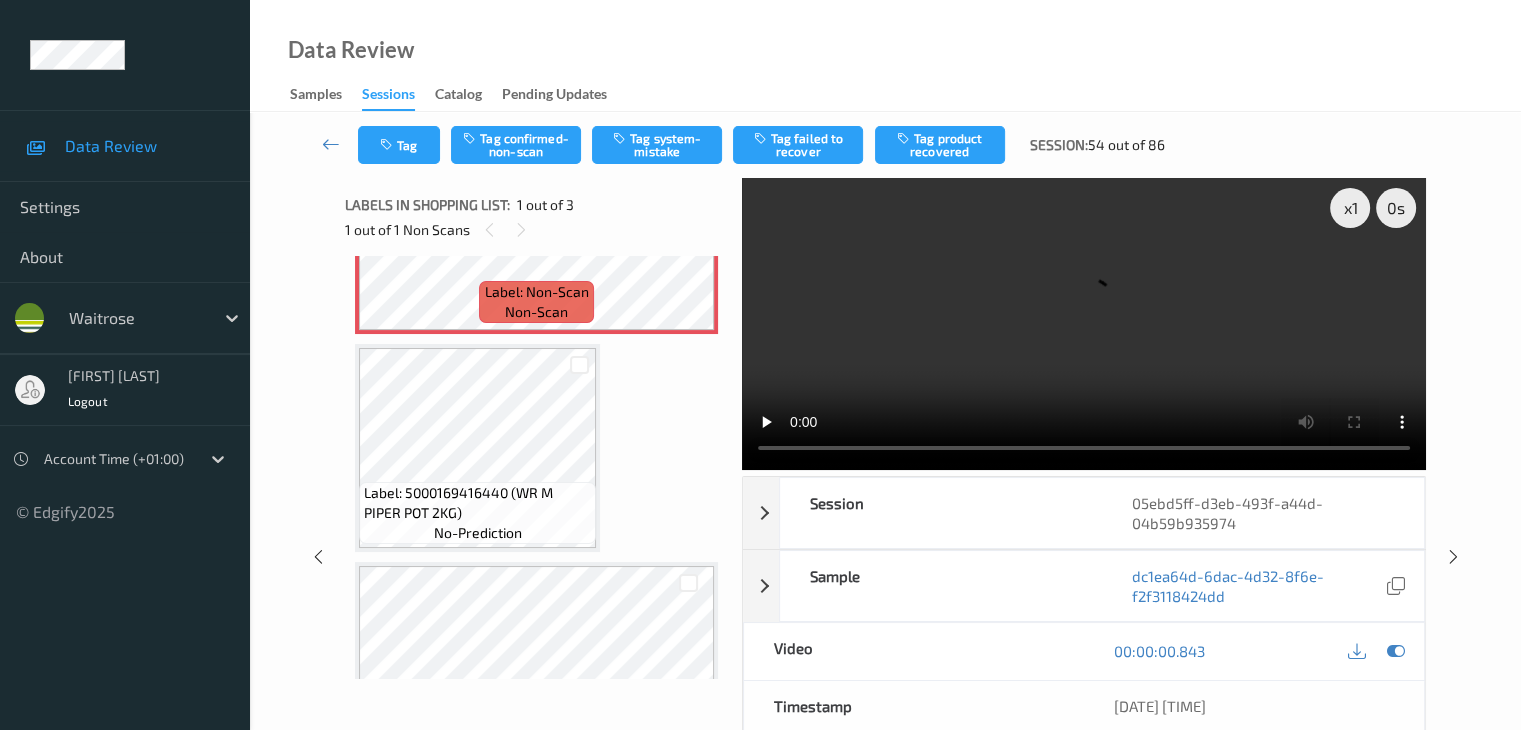 scroll, scrollTop: 240, scrollLeft: 0, axis: vertical 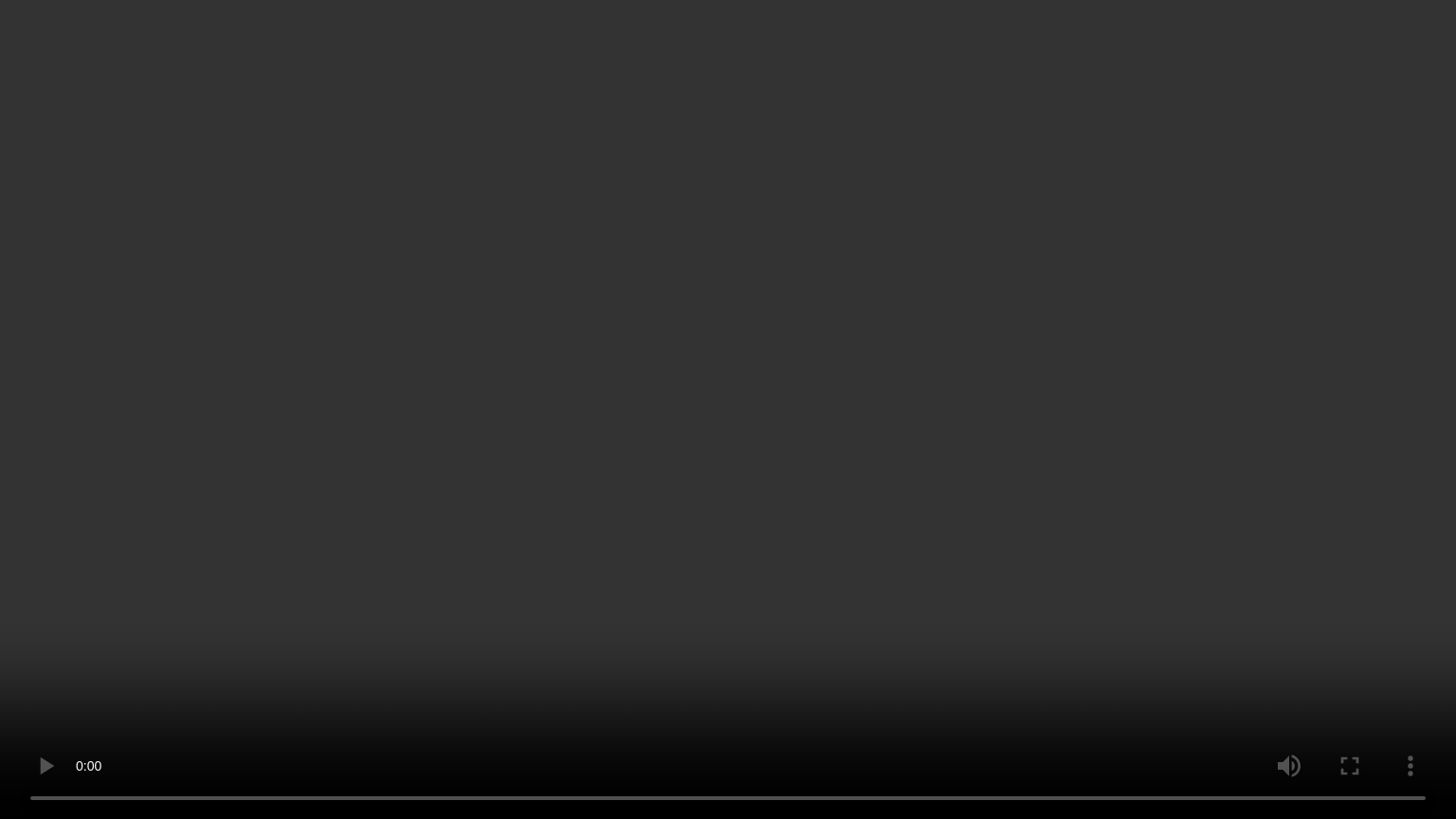 type 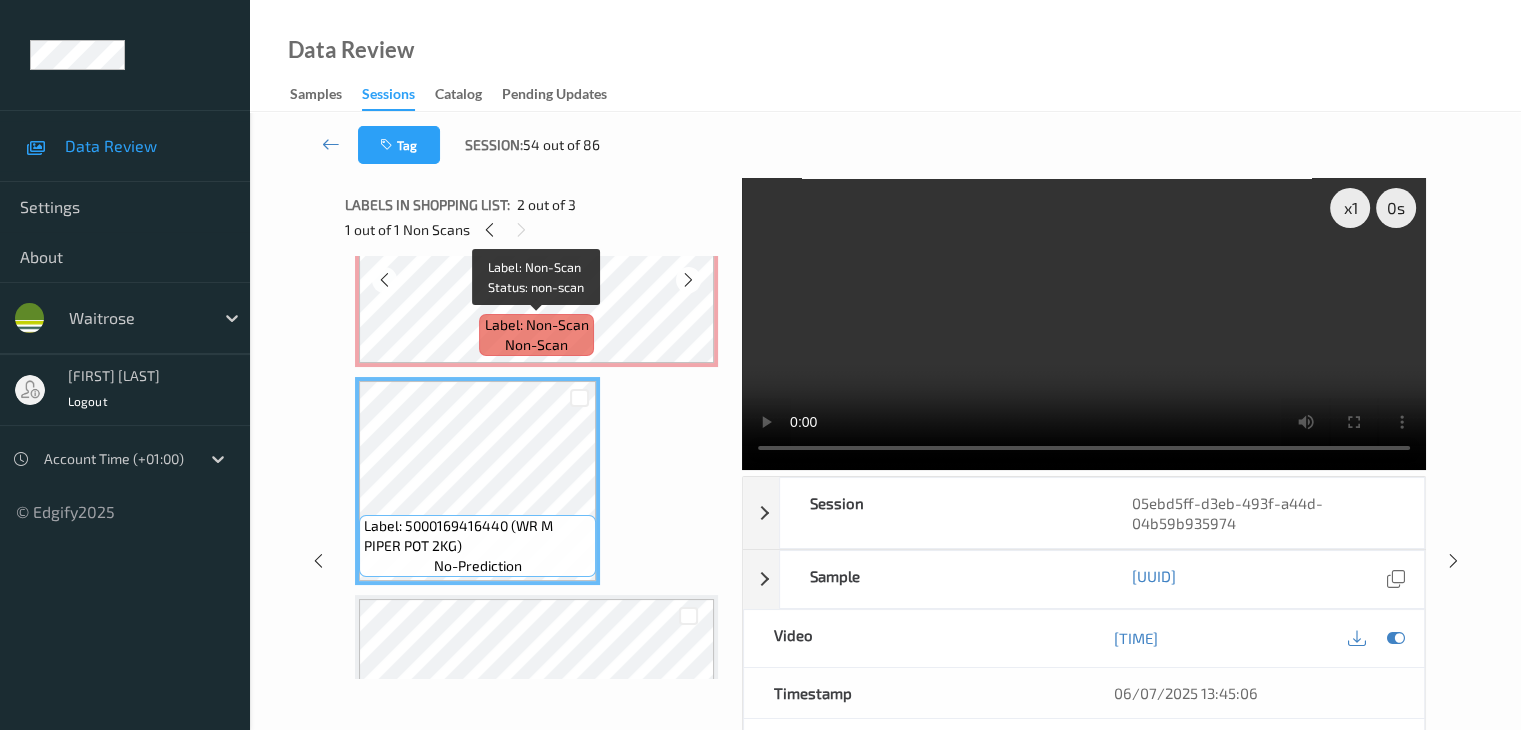 click on "Label: Non-Scan non-scan" at bounding box center [536, 335] 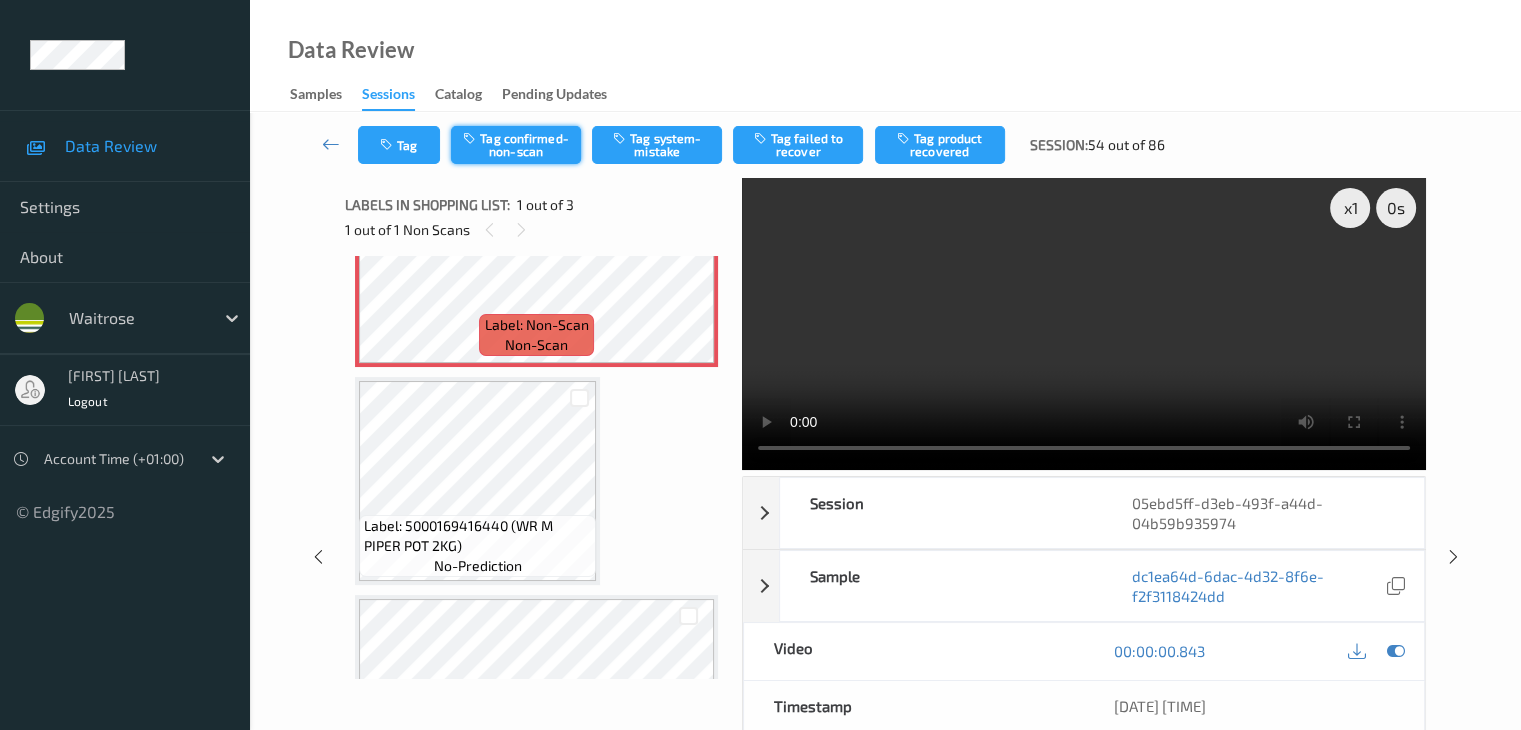 click on "Tag   confirmed-non-scan" at bounding box center [516, 145] 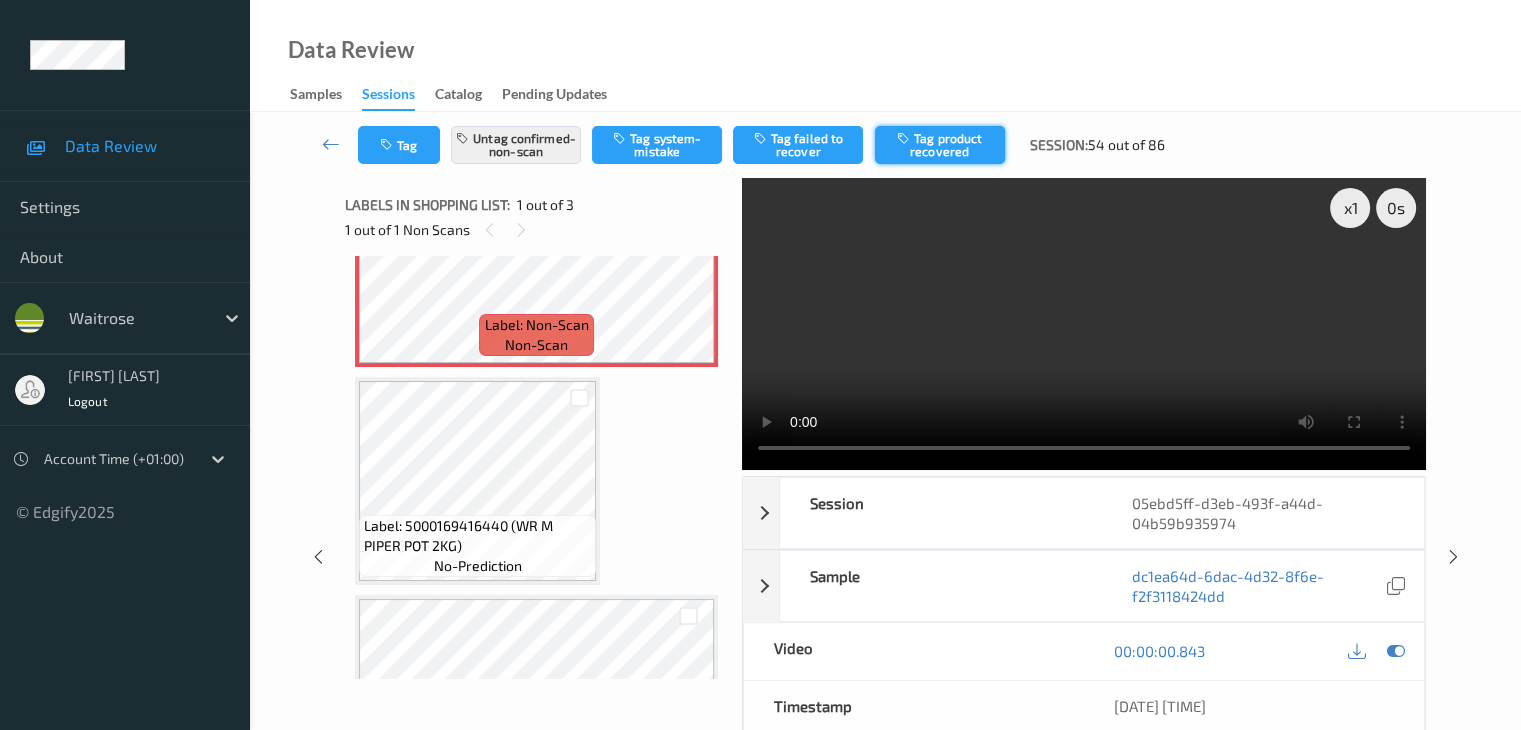 click on "Tag   product recovered" at bounding box center [940, 145] 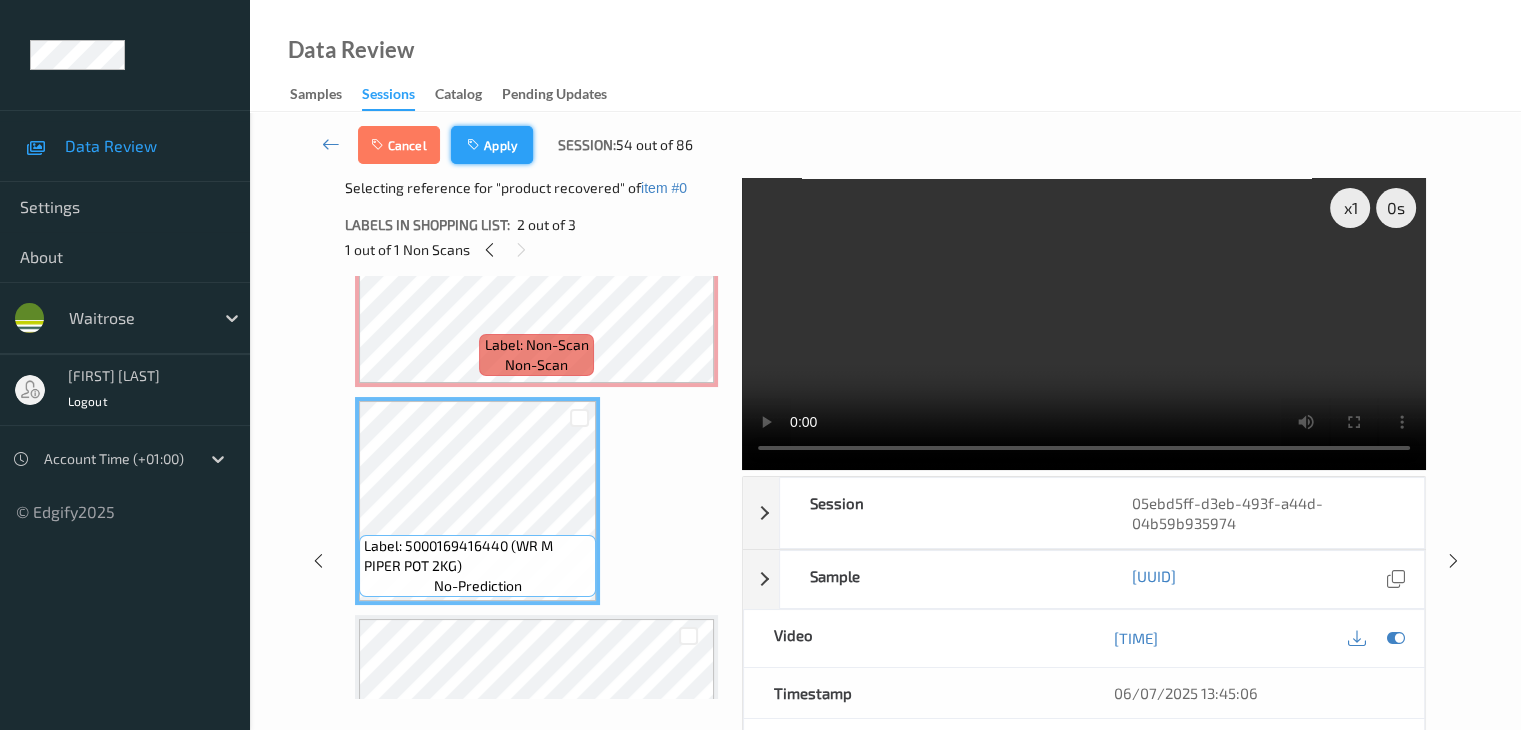 click on "Apply" at bounding box center [492, 145] 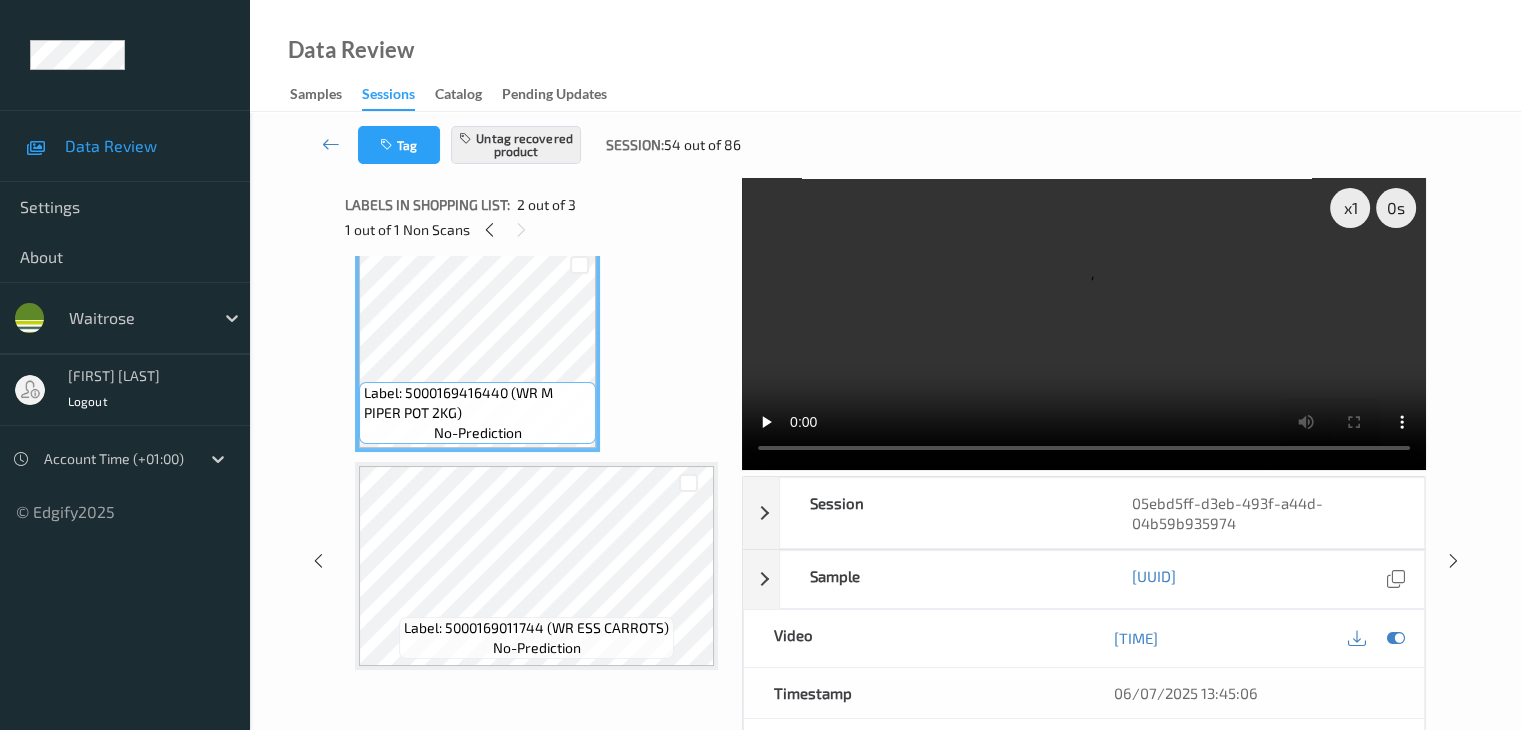 scroll, scrollTop: 40, scrollLeft: 0, axis: vertical 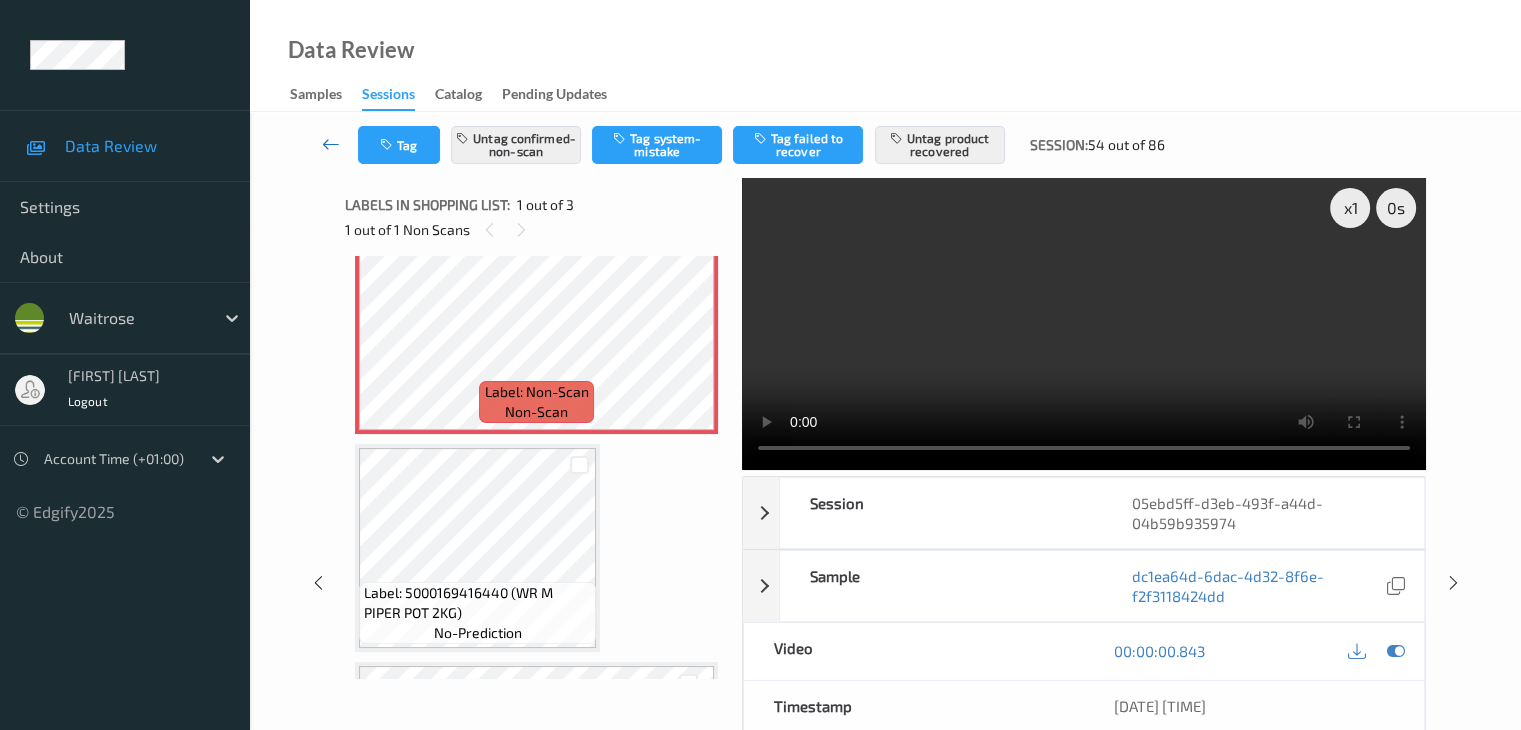 click at bounding box center [331, 144] 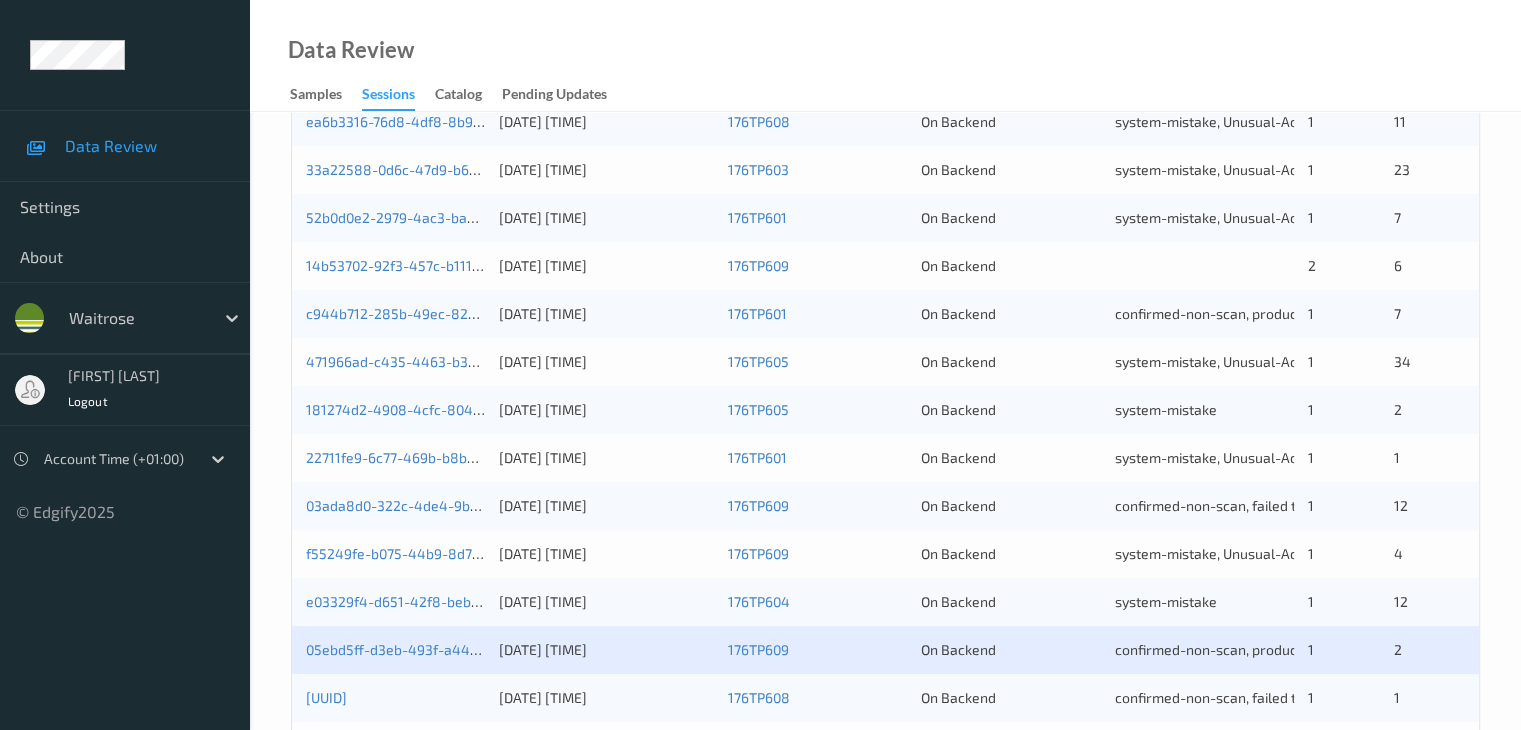 scroll, scrollTop: 532, scrollLeft: 0, axis: vertical 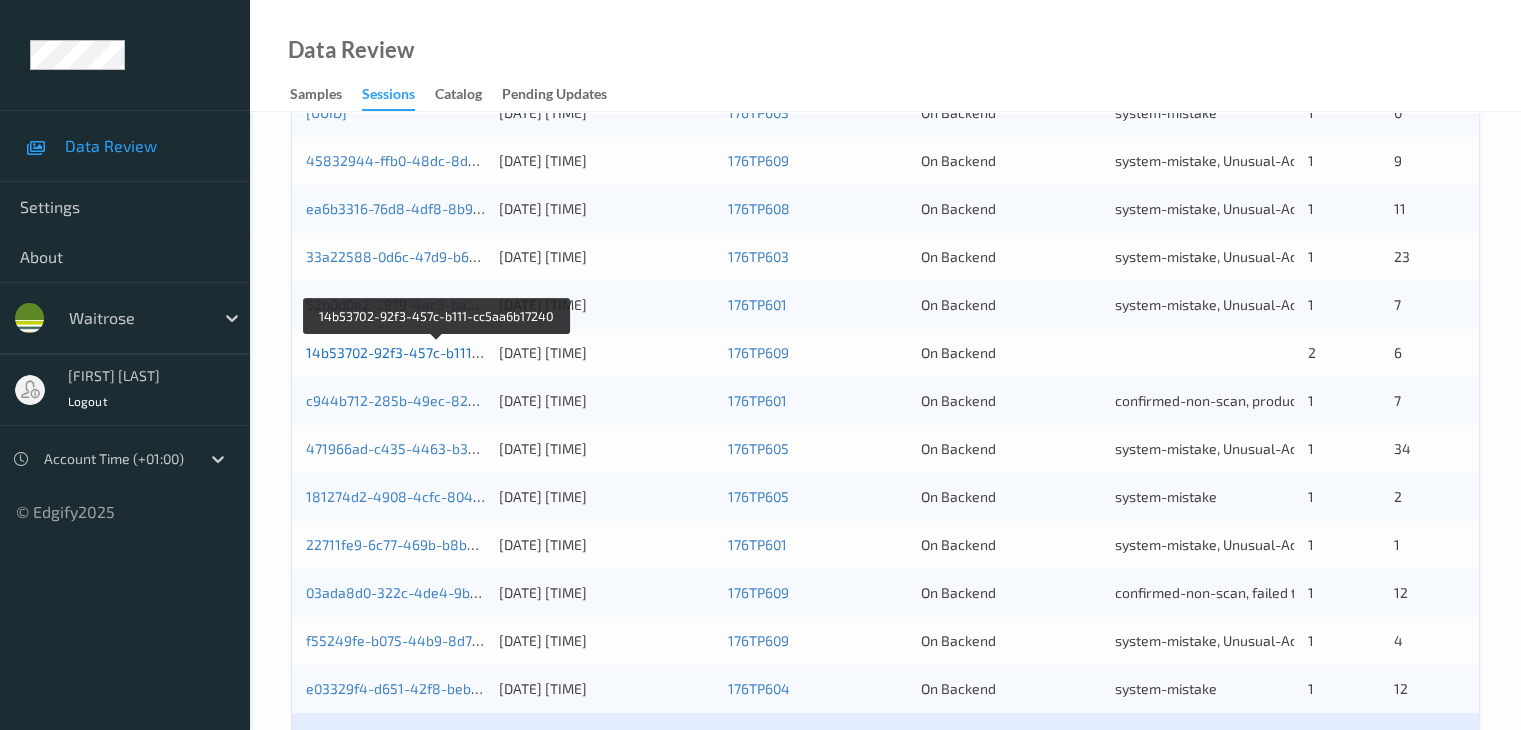 click on "14b53702-92f3-457c-b111-cc5aa6b17240" at bounding box center [438, 352] 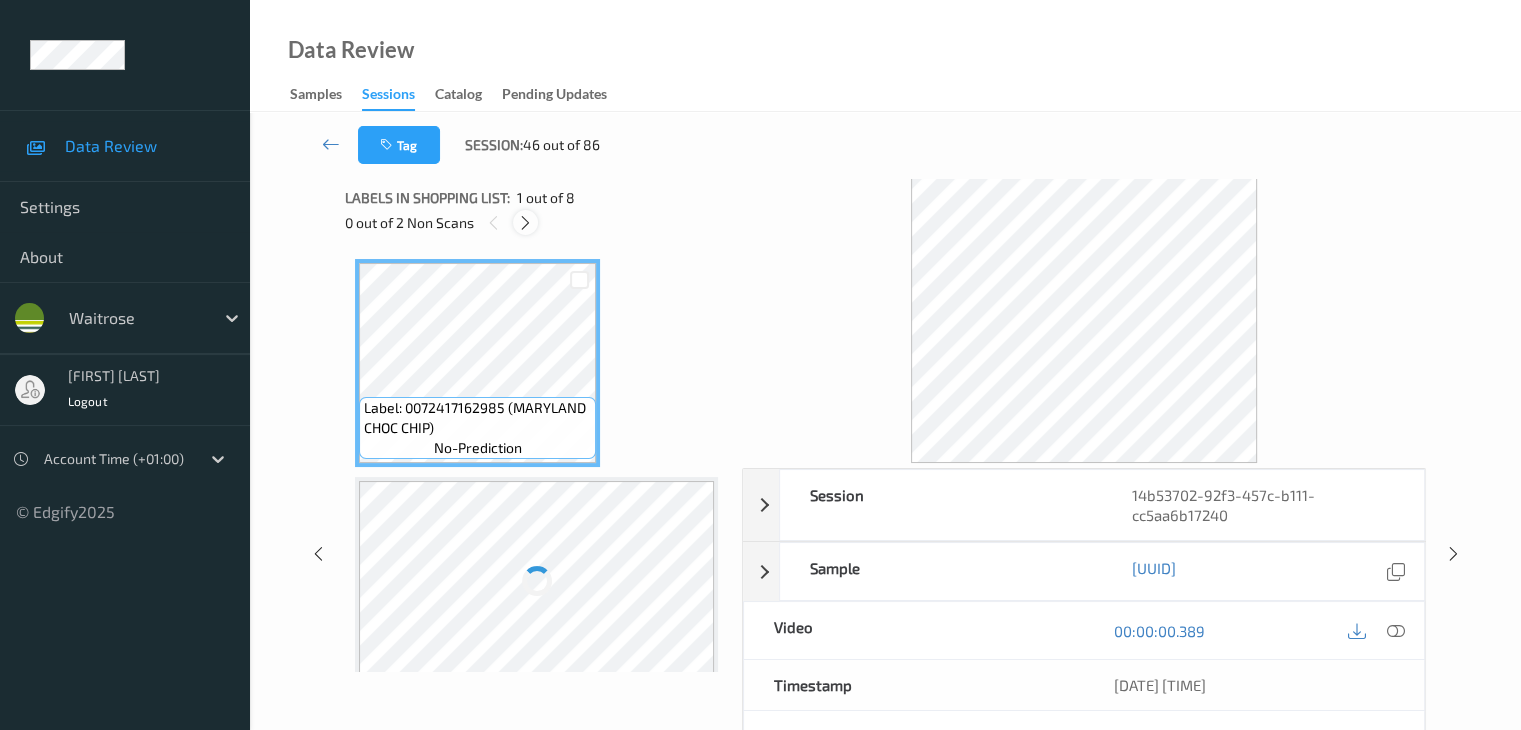 scroll, scrollTop: 0, scrollLeft: 0, axis: both 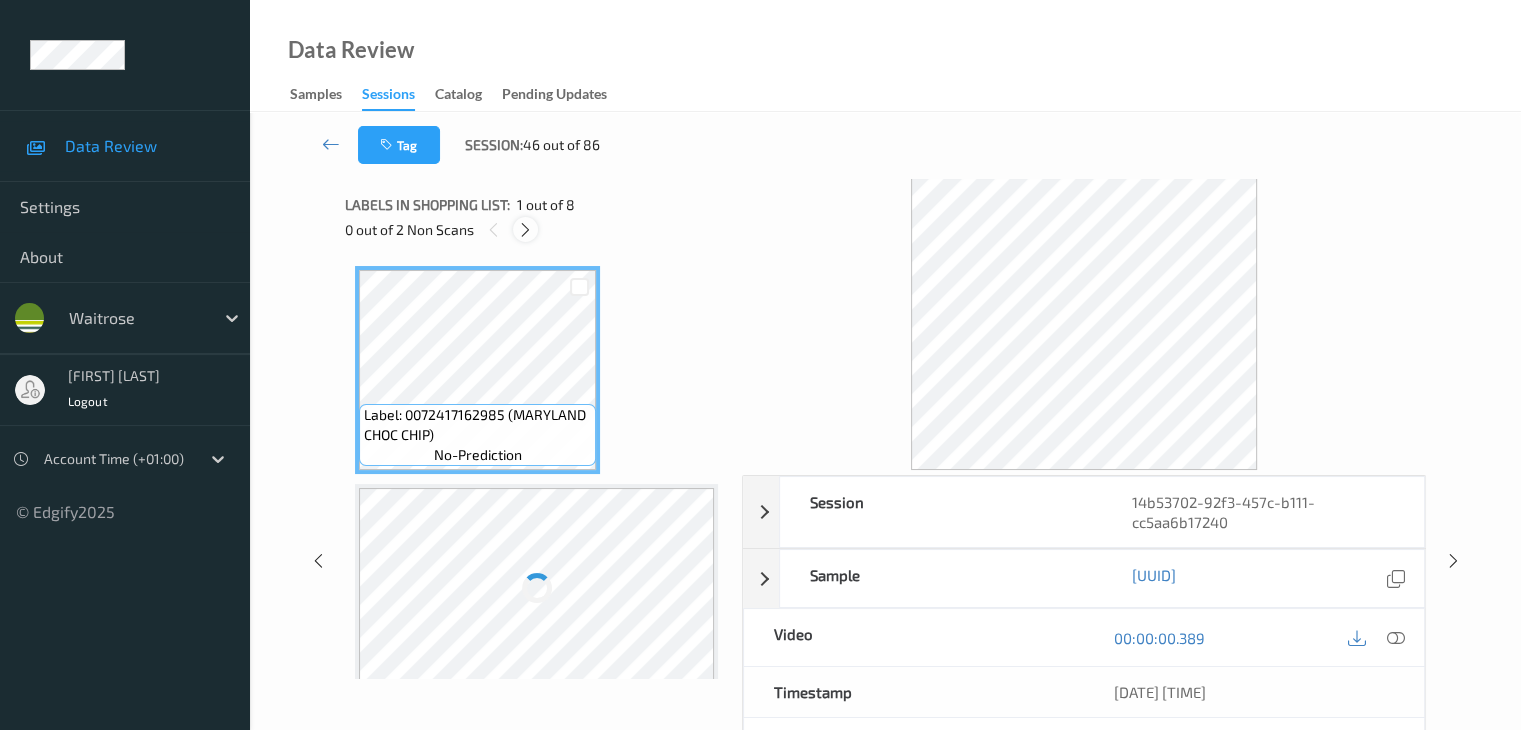 click at bounding box center [525, 230] 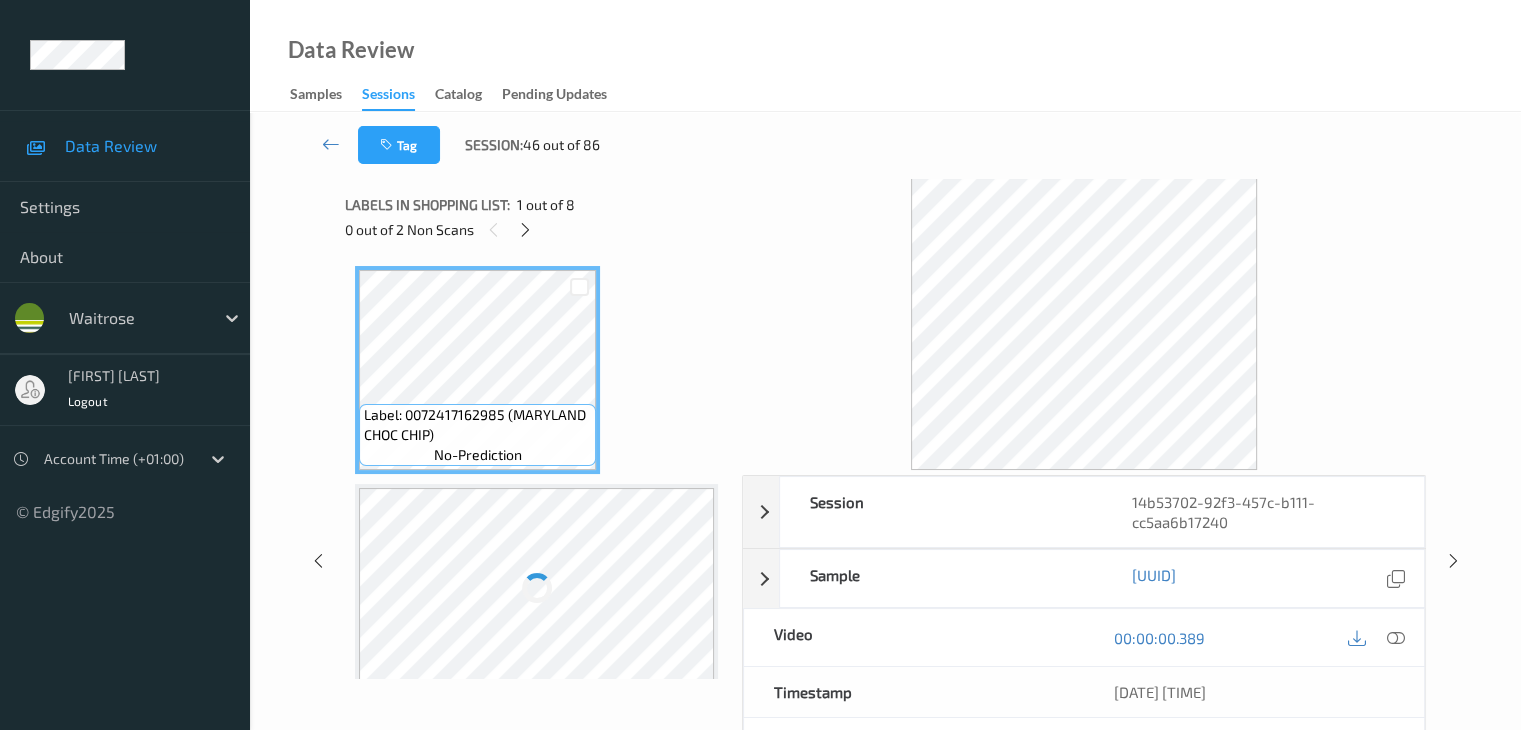 scroll, scrollTop: 664, scrollLeft: 0, axis: vertical 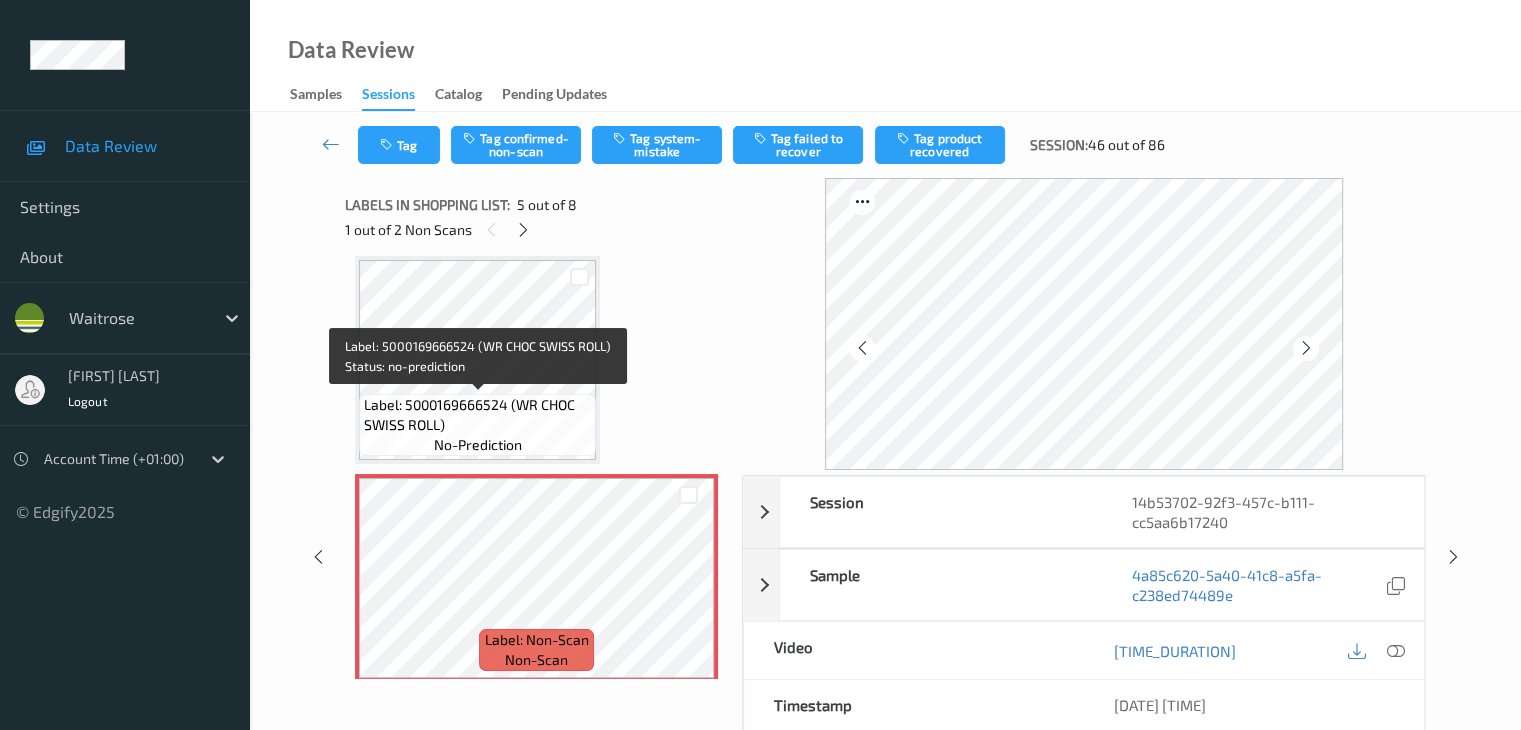 click on "Label: 5000169666524 (WR CHOC SWISS ROLL)" at bounding box center (477, 415) 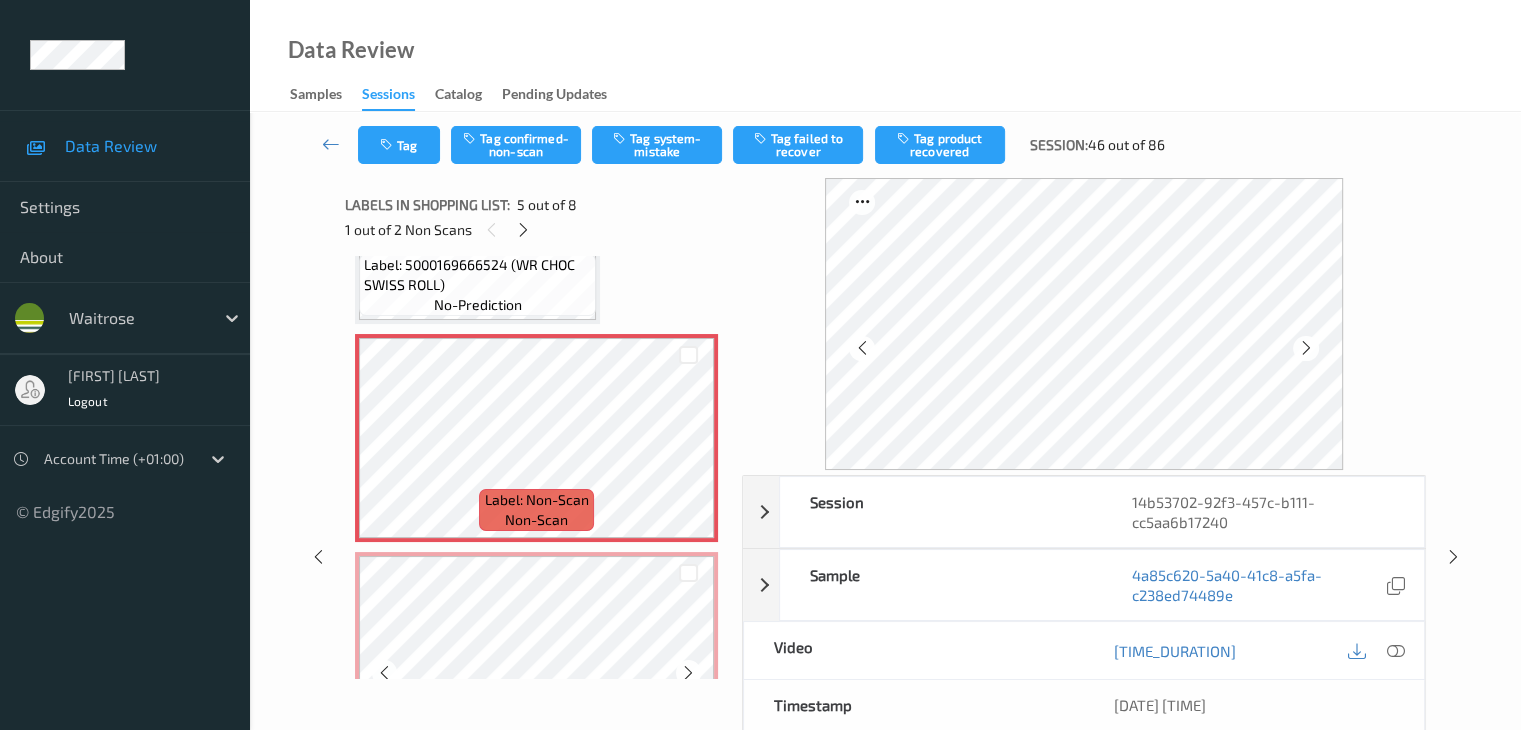 scroll, scrollTop: 864, scrollLeft: 0, axis: vertical 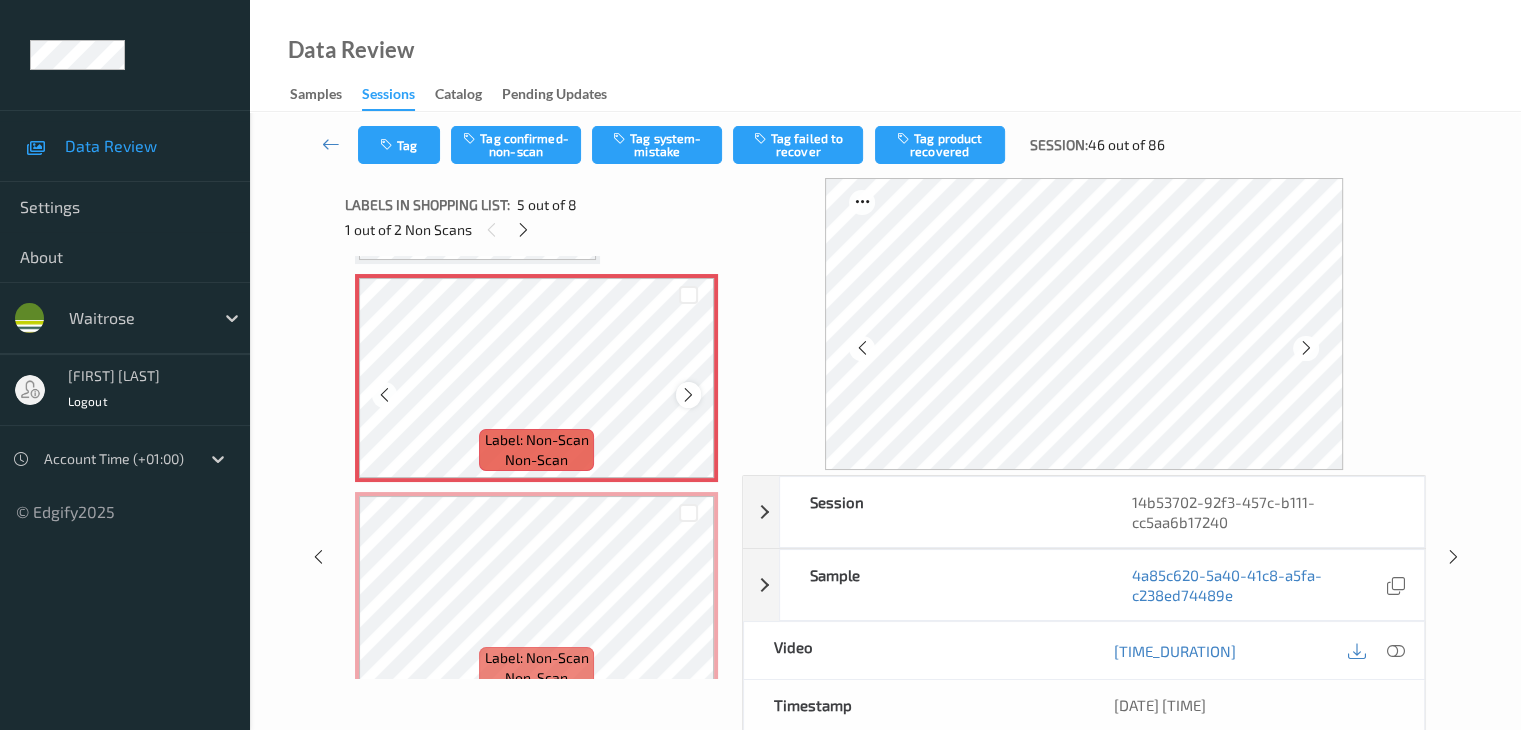 click at bounding box center [688, 395] 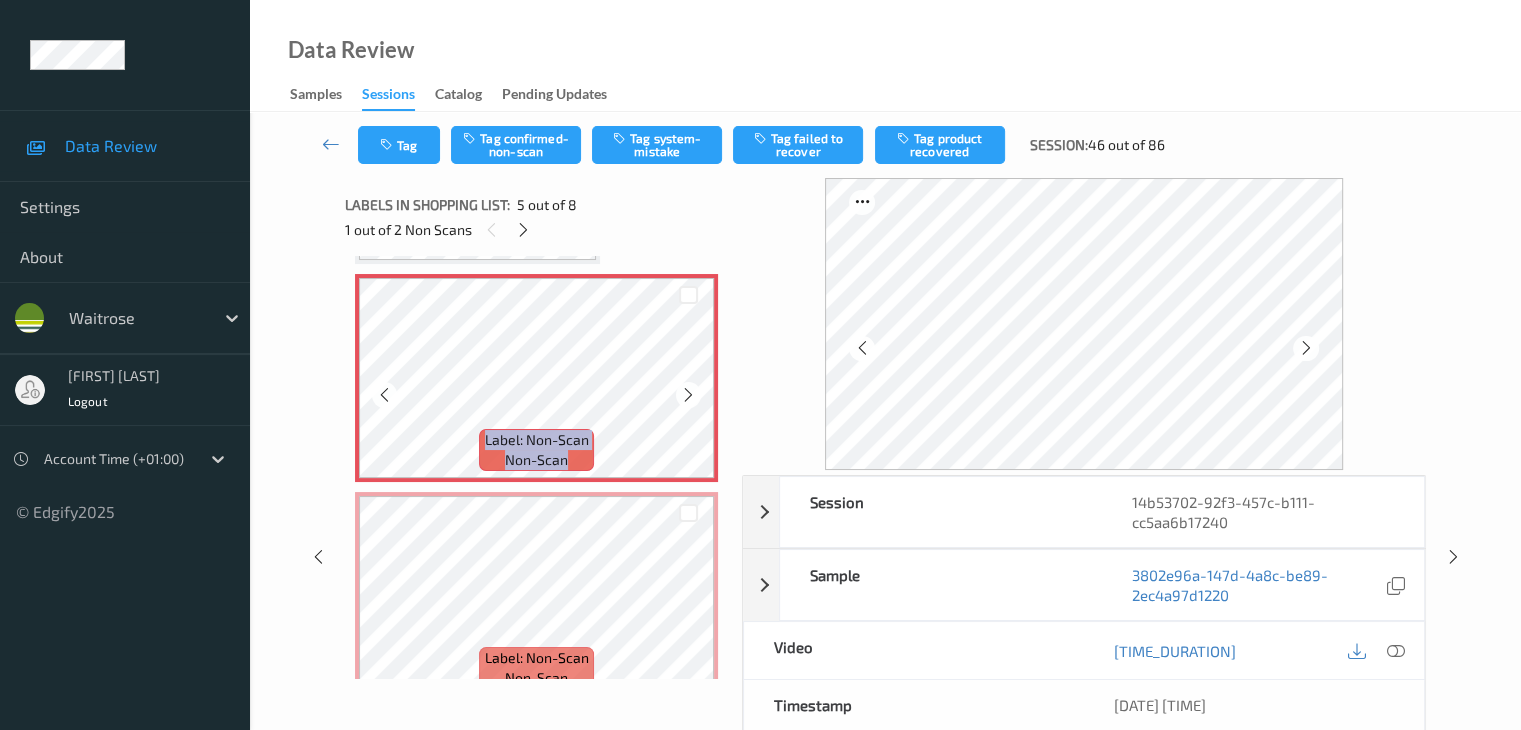click at bounding box center (688, 395) 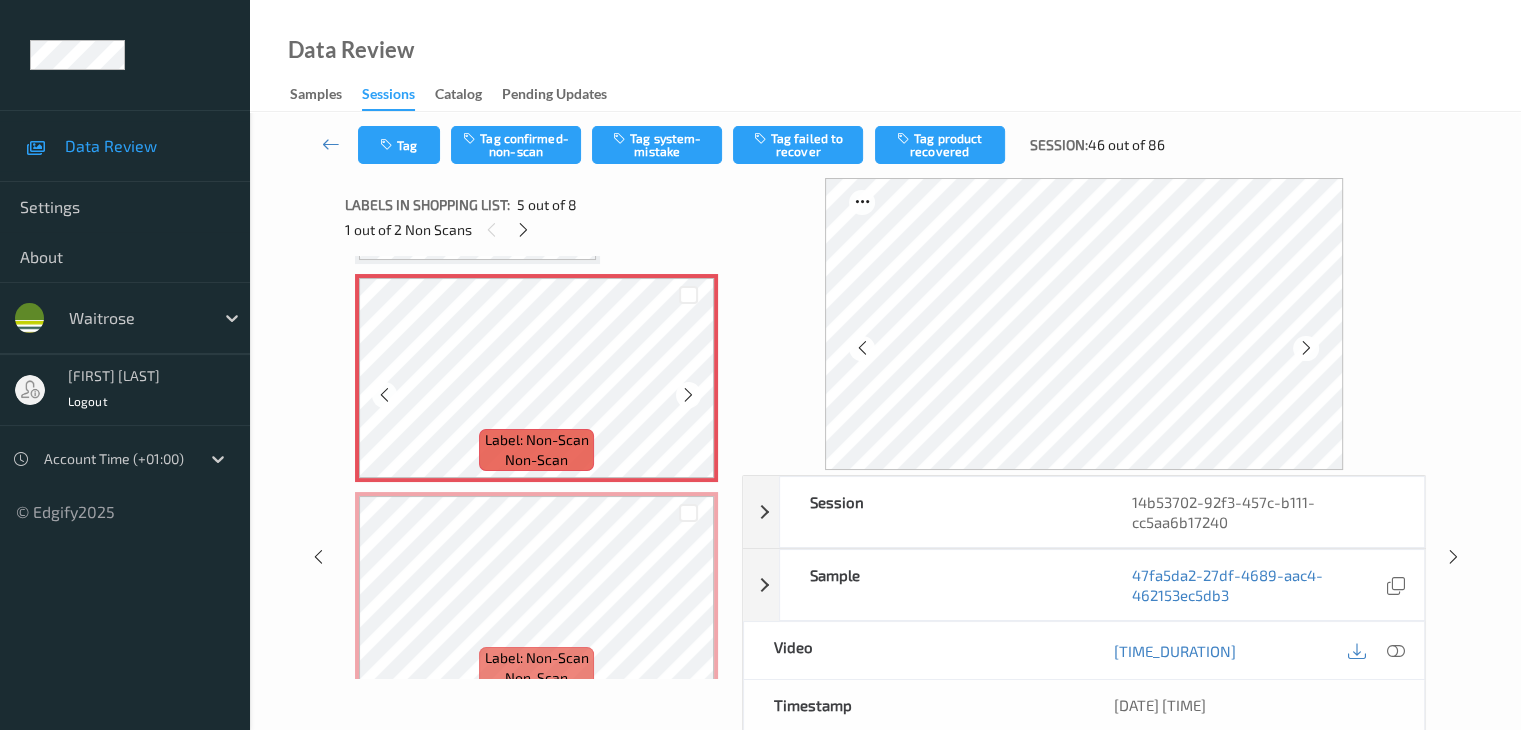 click at bounding box center (688, 395) 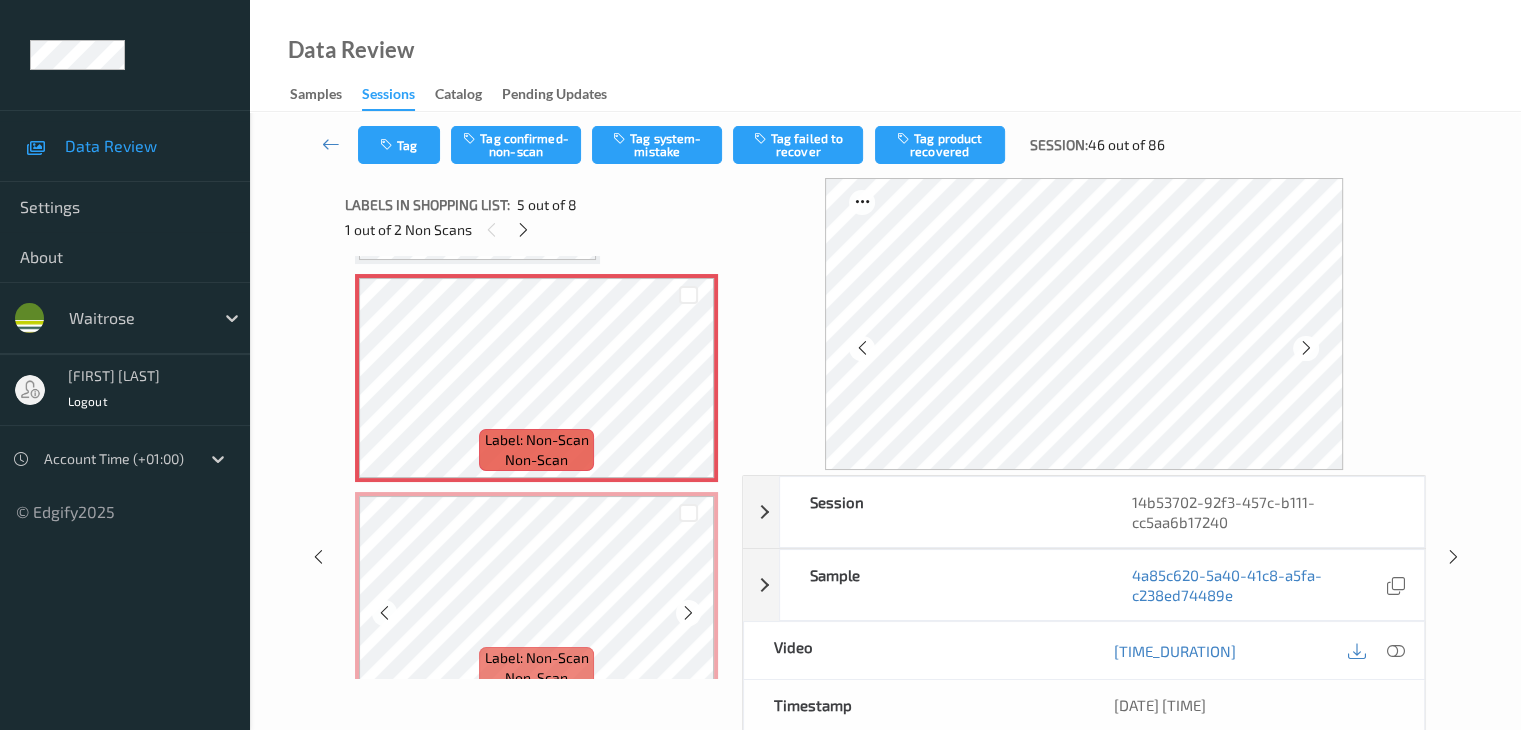 scroll, scrollTop: 1064, scrollLeft: 0, axis: vertical 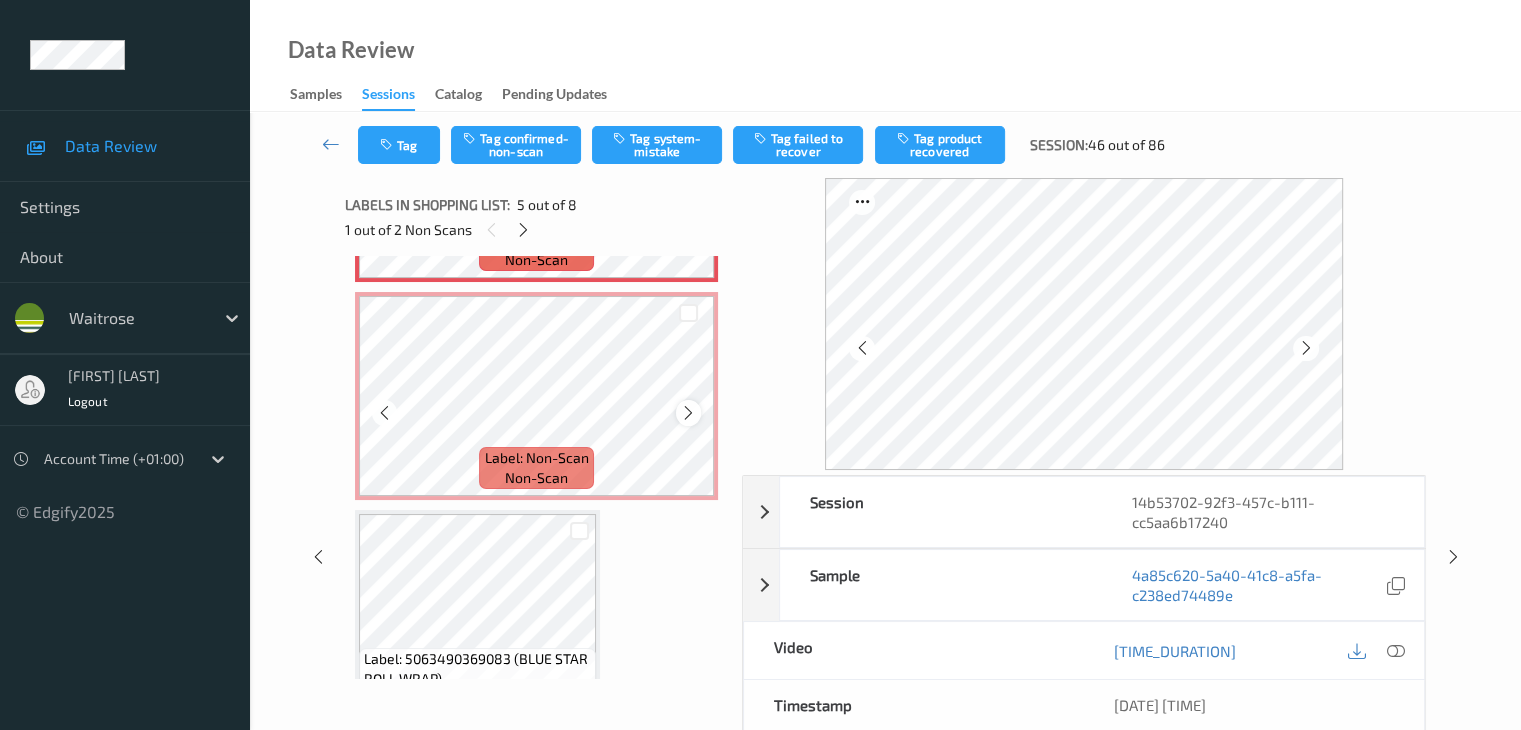 click at bounding box center [688, 413] 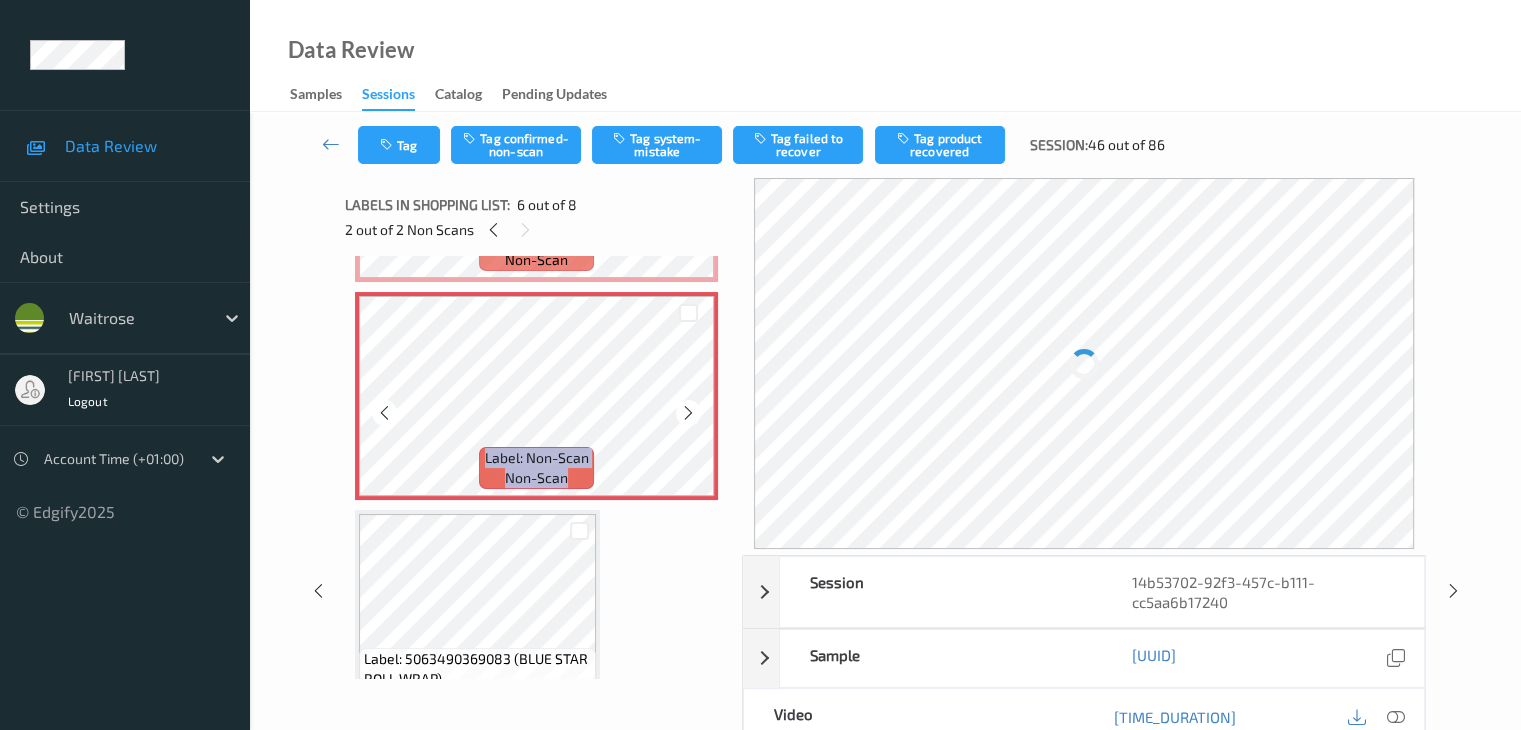 click at bounding box center [688, 413] 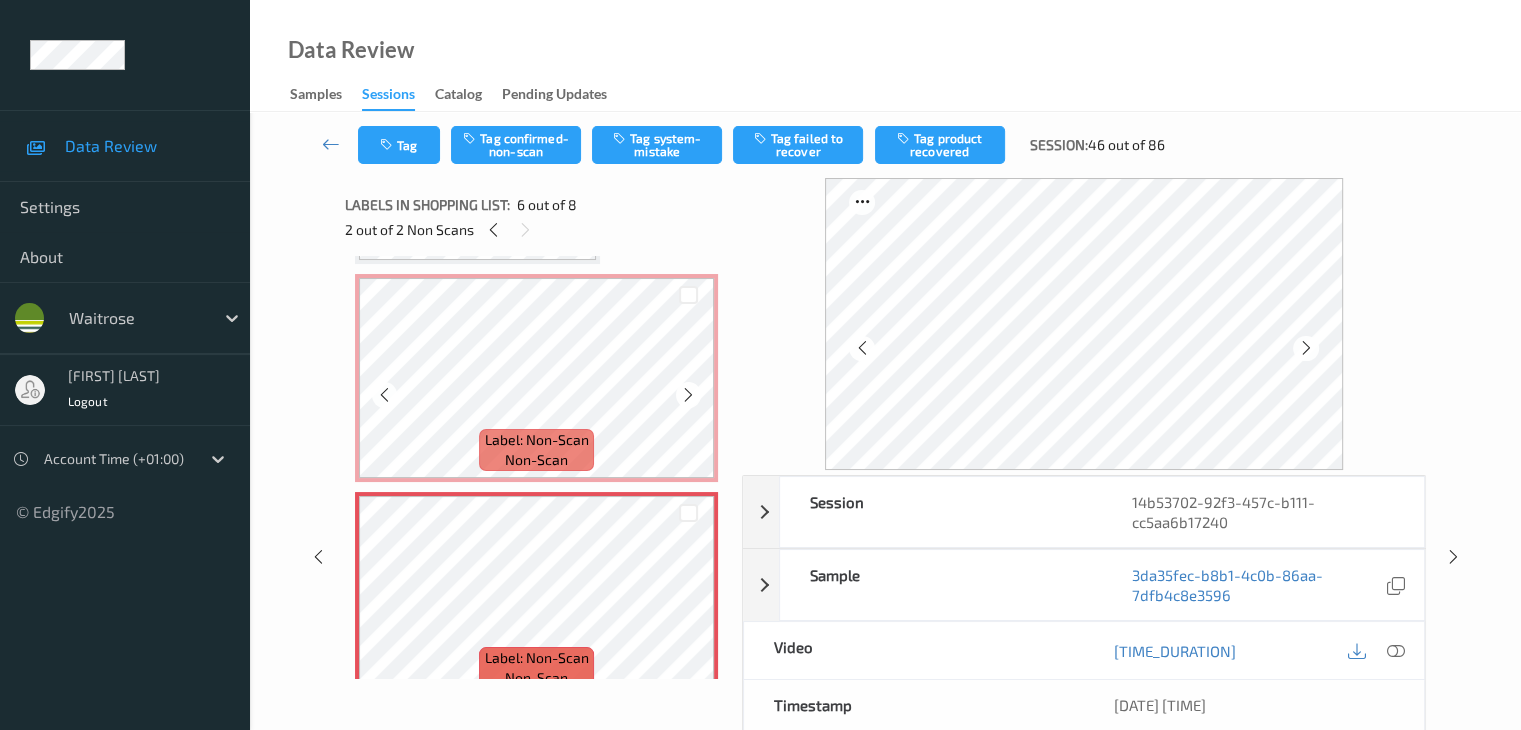 scroll, scrollTop: 564, scrollLeft: 0, axis: vertical 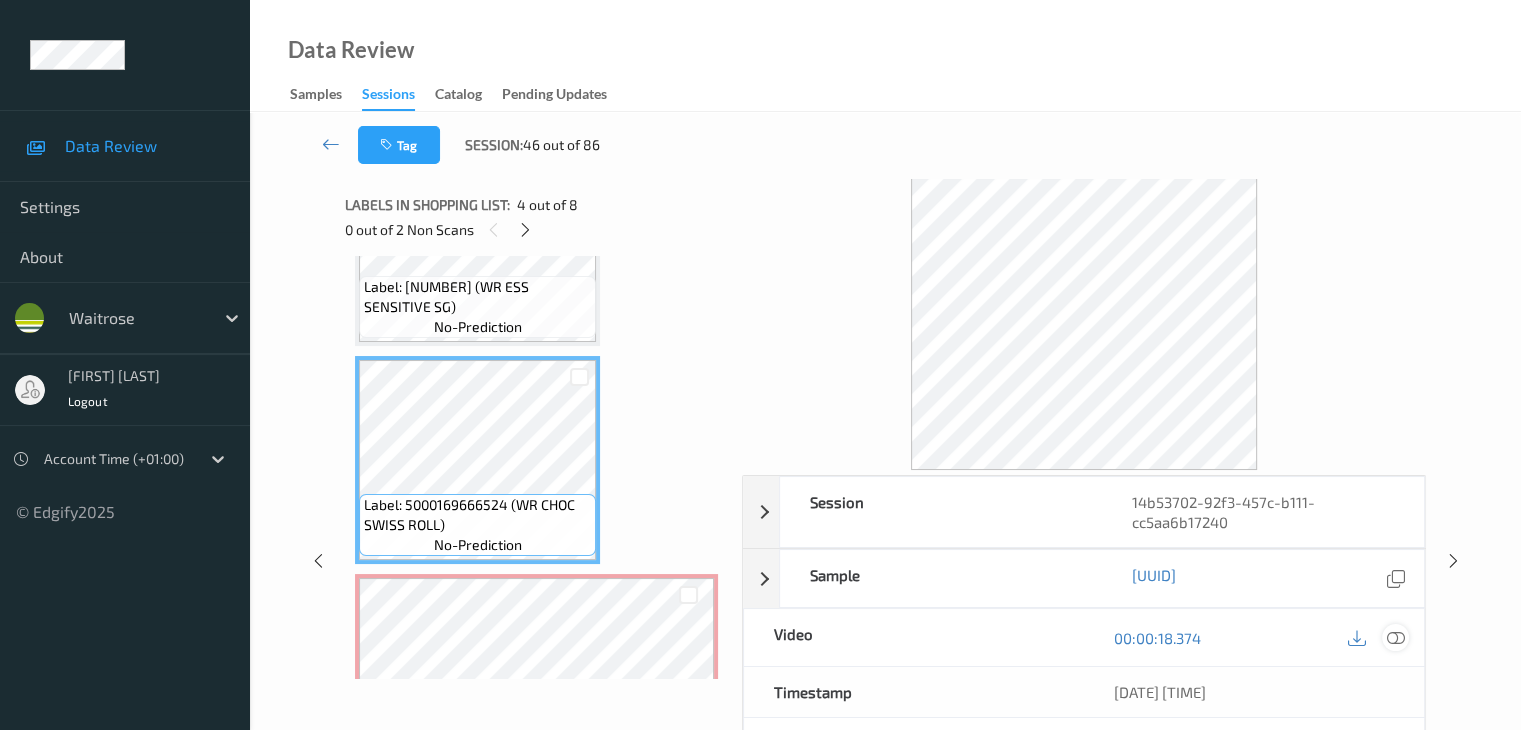 click at bounding box center (1395, 638) 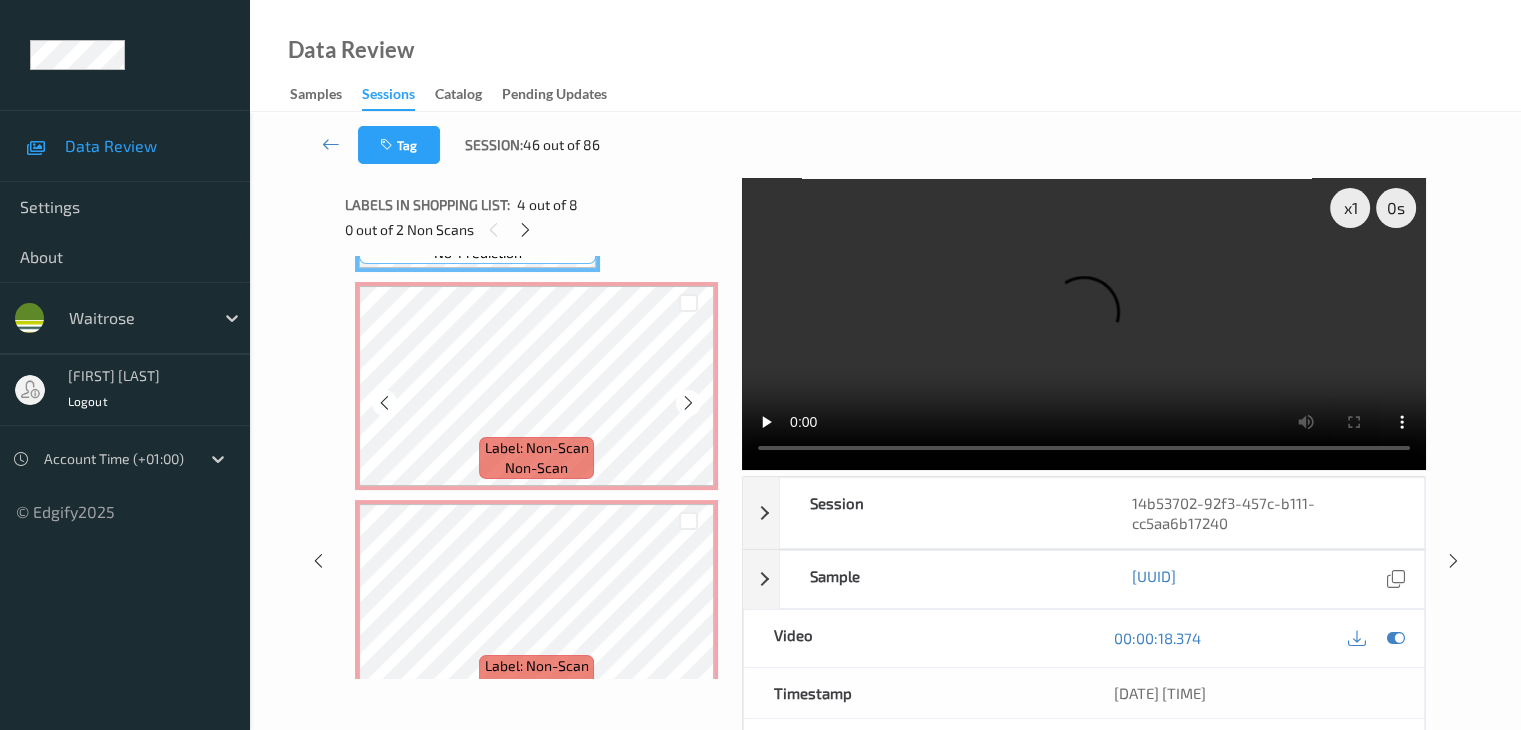 scroll, scrollTop: 864, scrollLeft: 0, axis: vertical 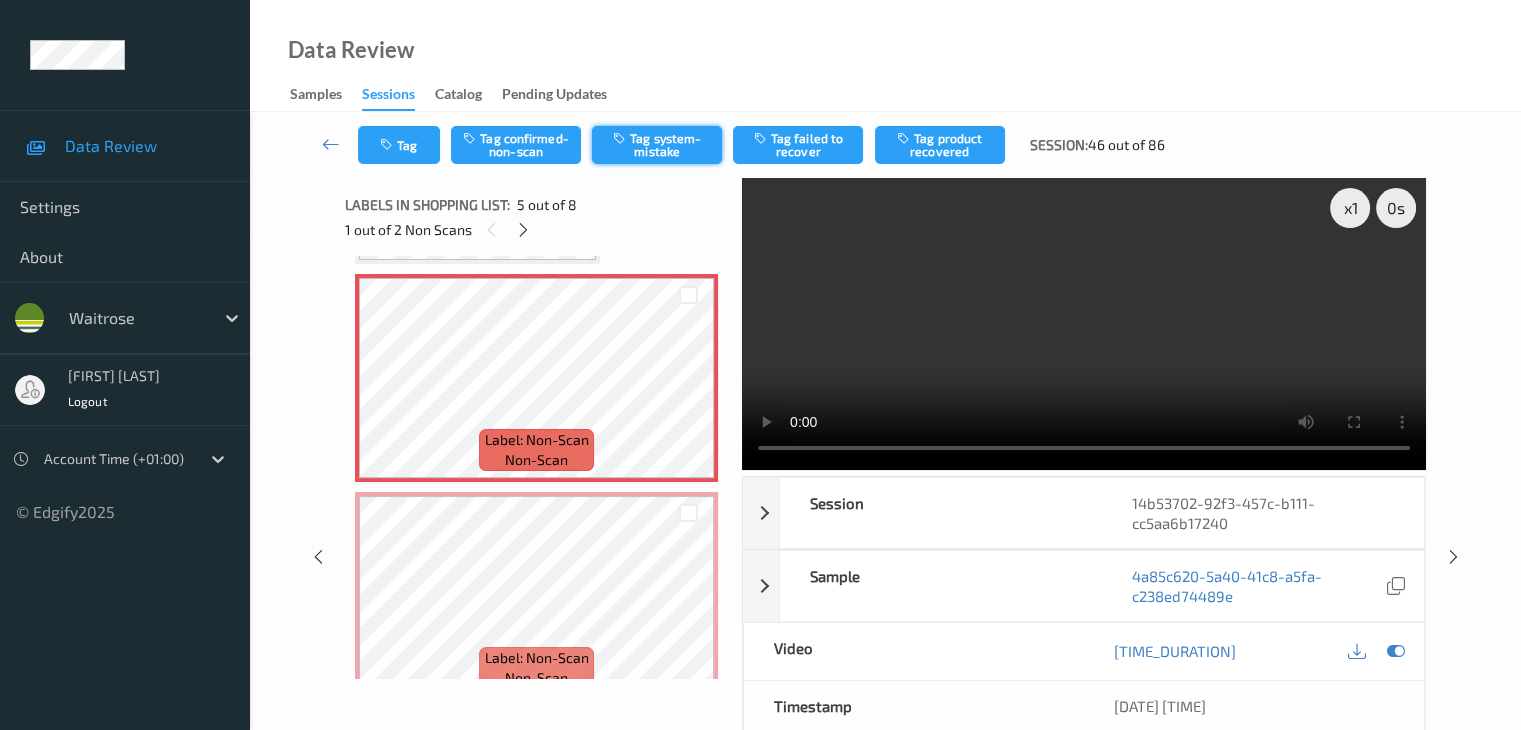 click on "Tag   system-mistake" at bounding box center [657, 145] 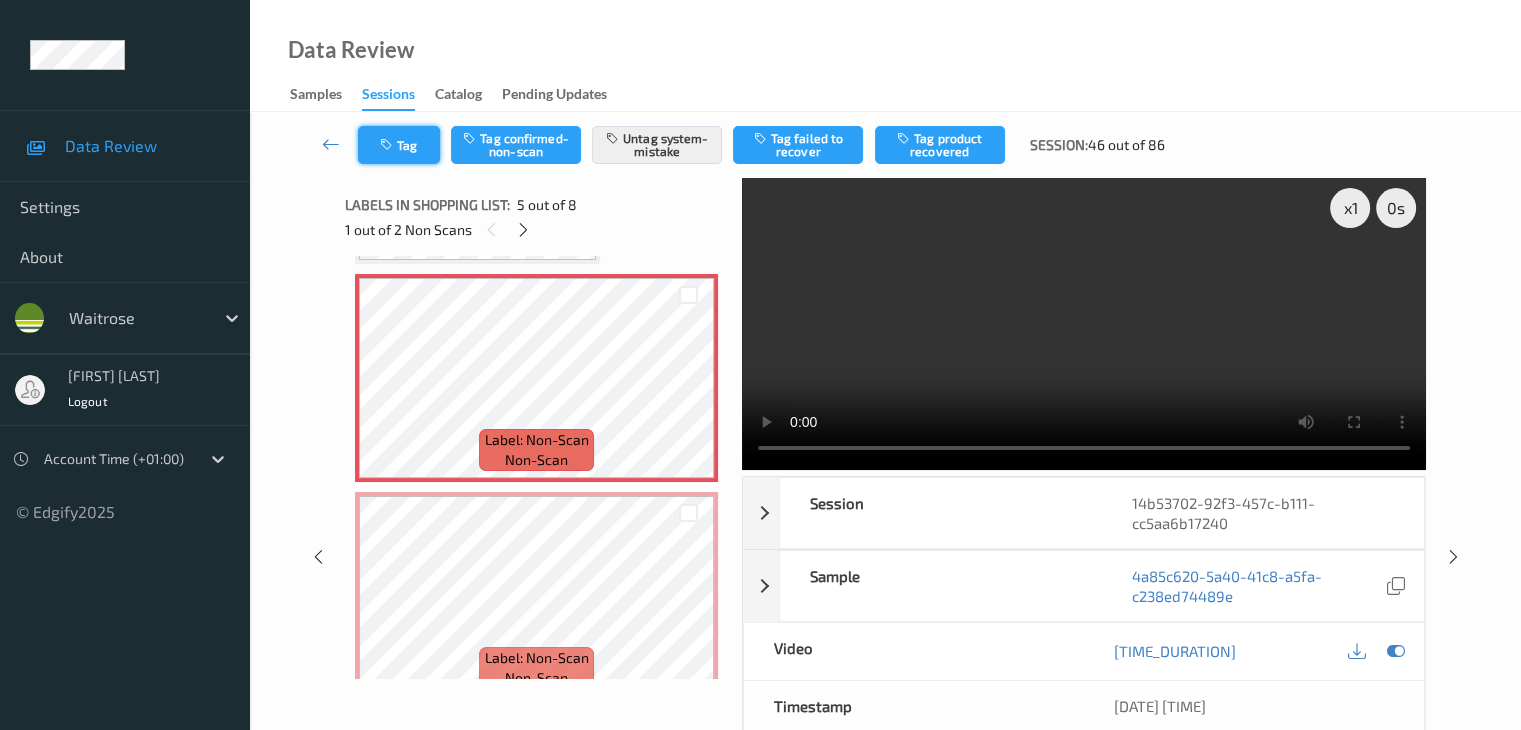 click on "Tag" at bounding box center (399, 145) 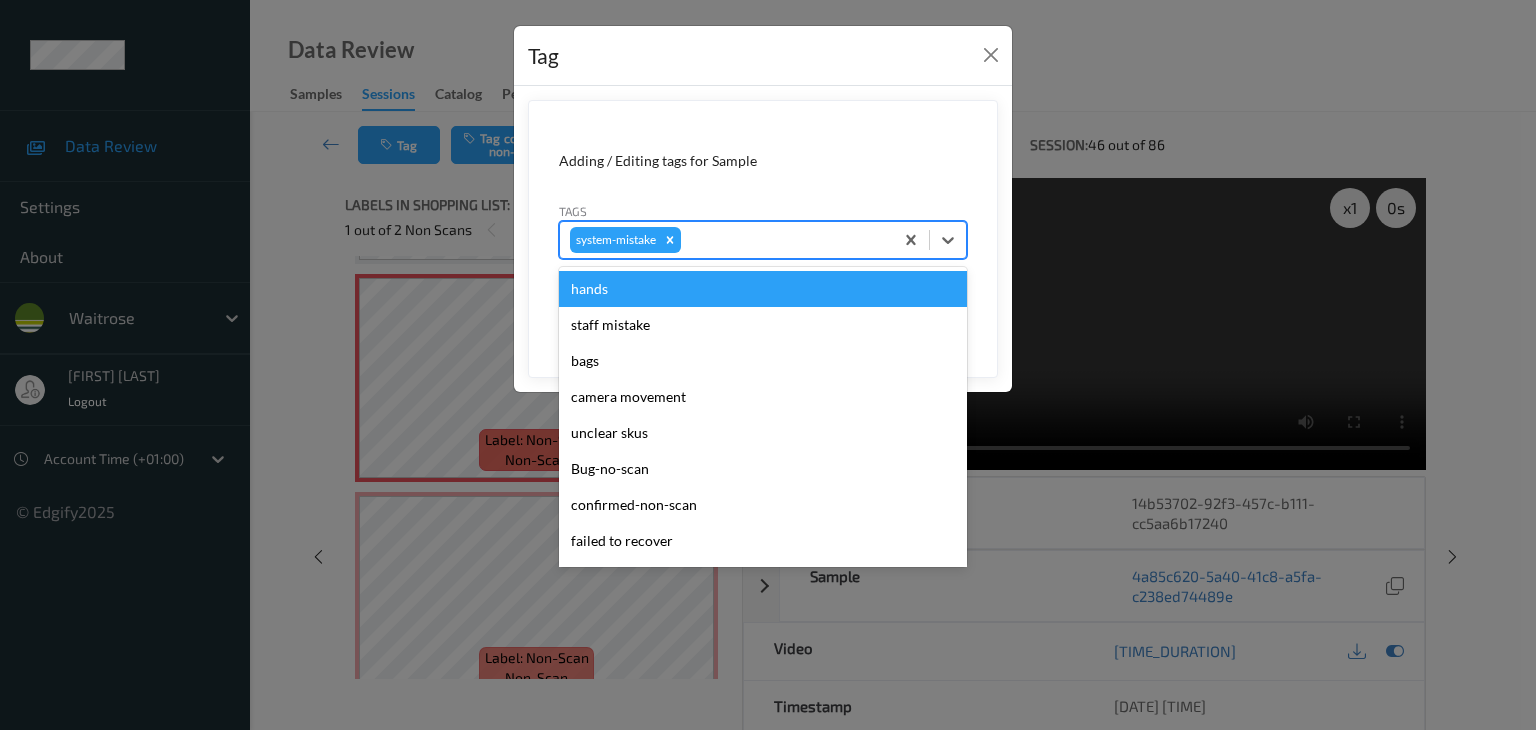 click at bounding box center (784, 240) 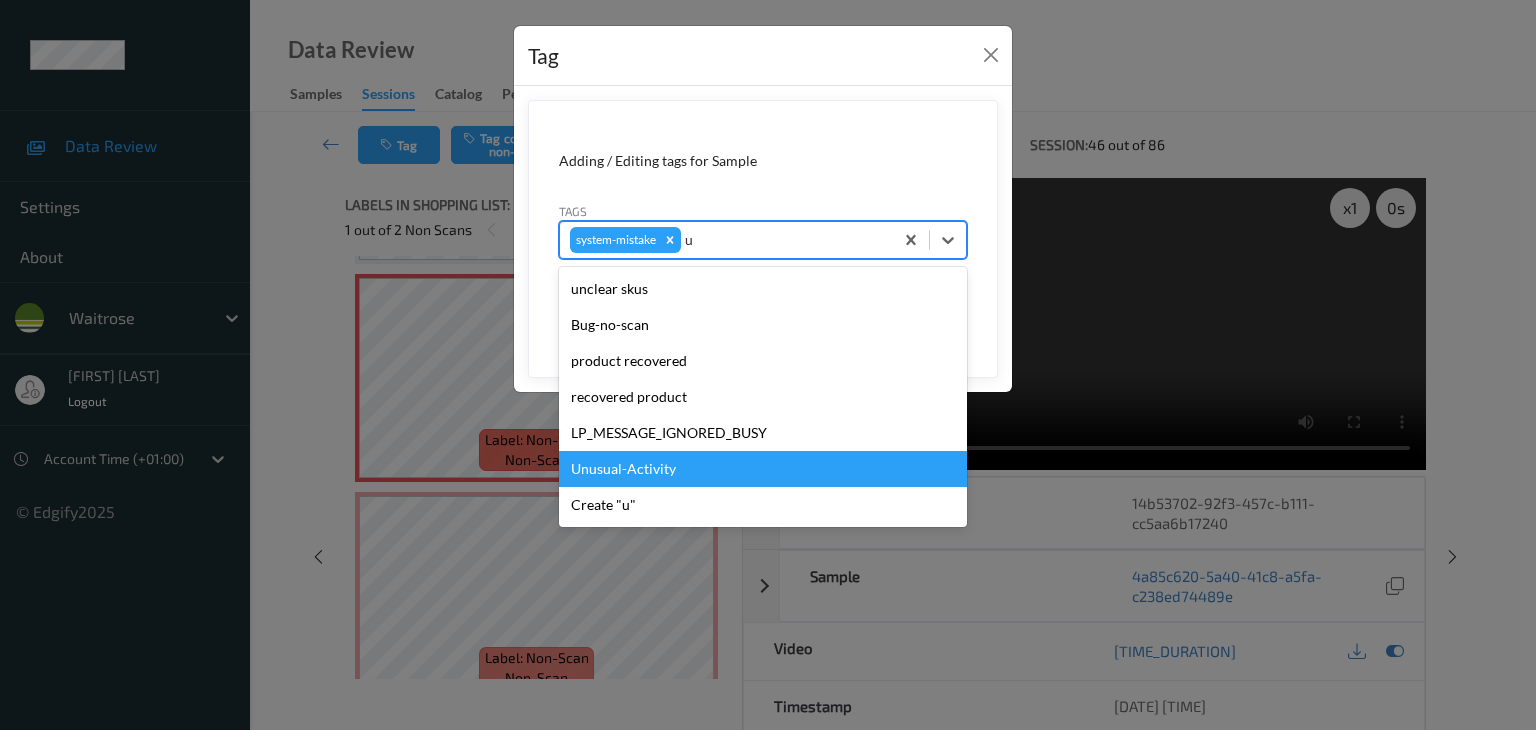 click on "Unusual-Activity" at bounding box center (763, 469) 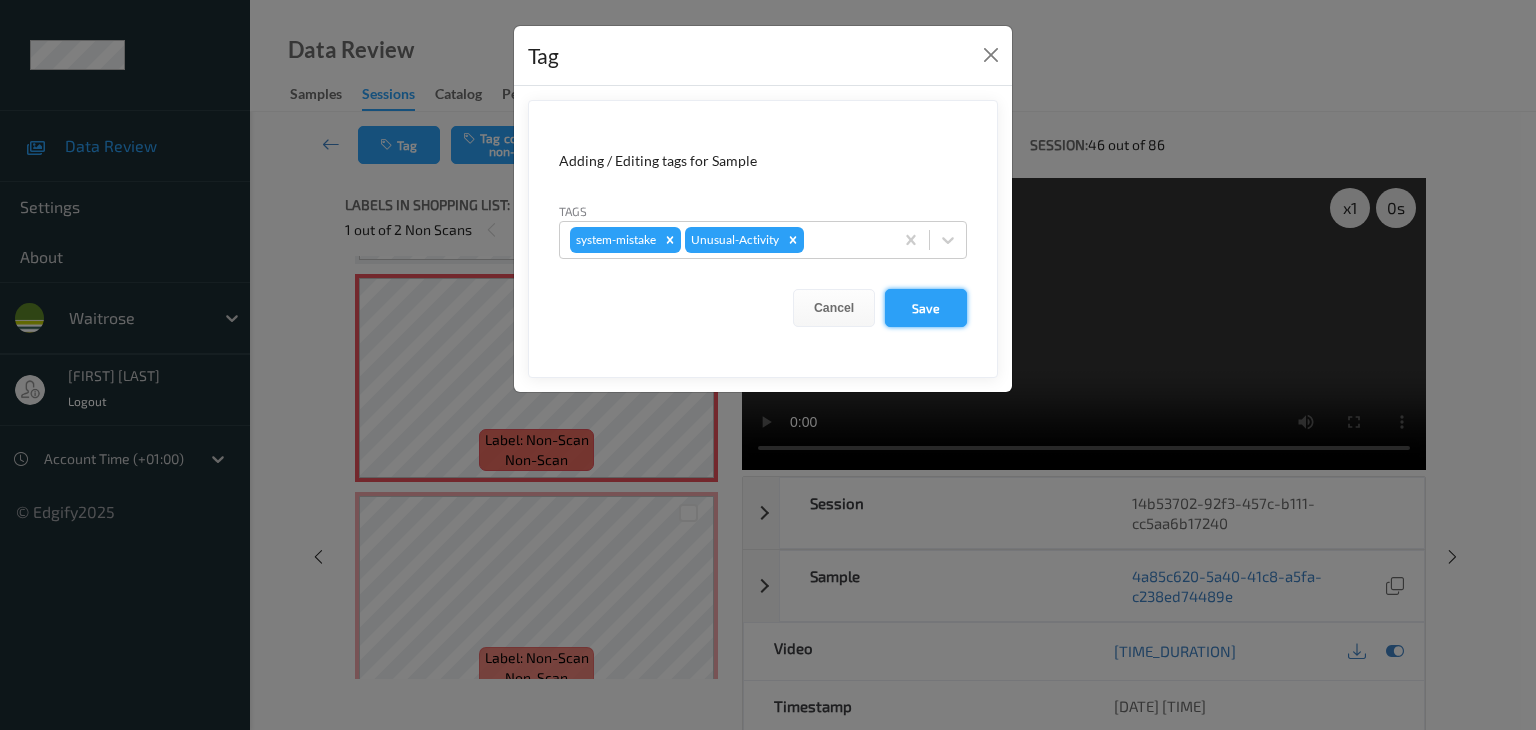 click on "Save" at bounding box center (926, 308) 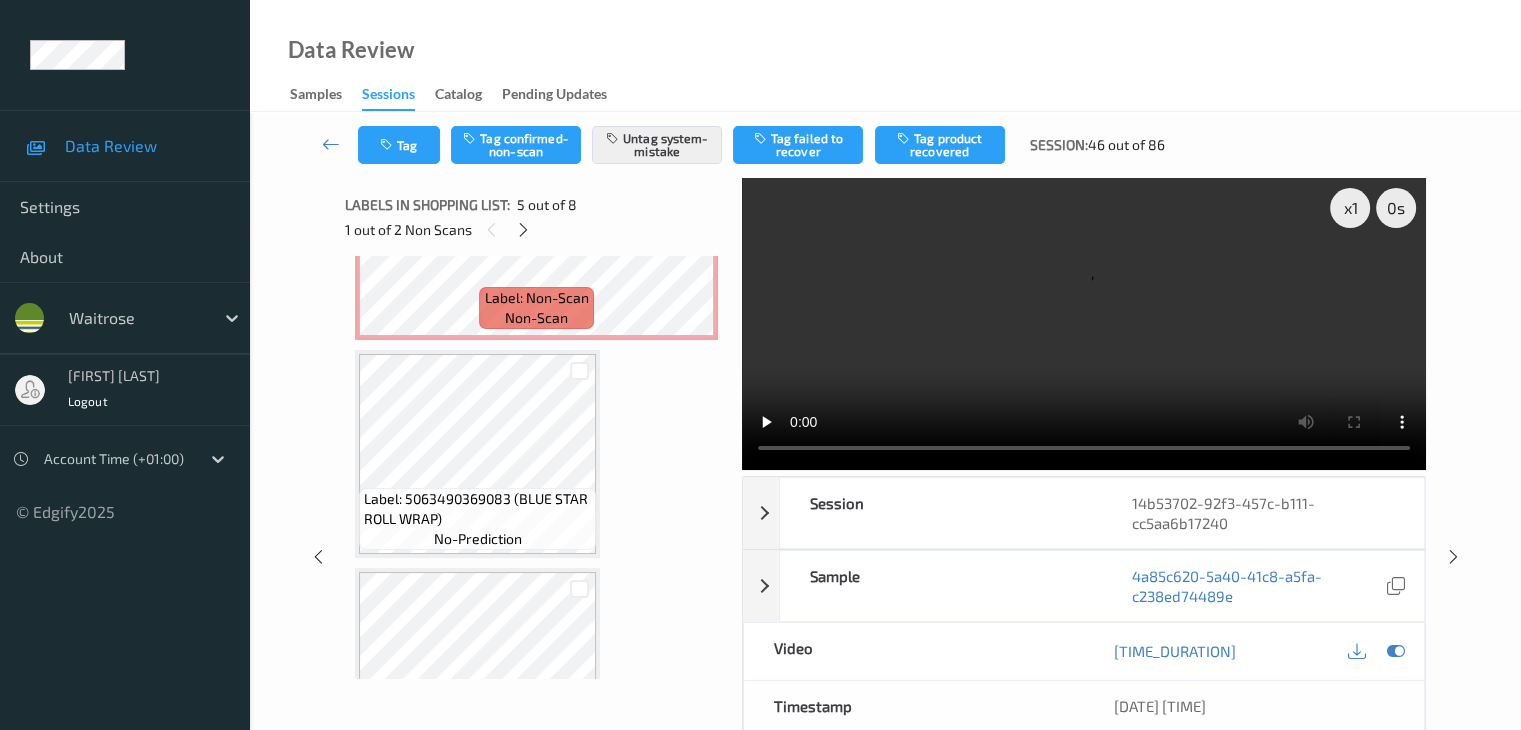scroll, scrollTop: 1264, scrollLeft: 0, axis: vertical 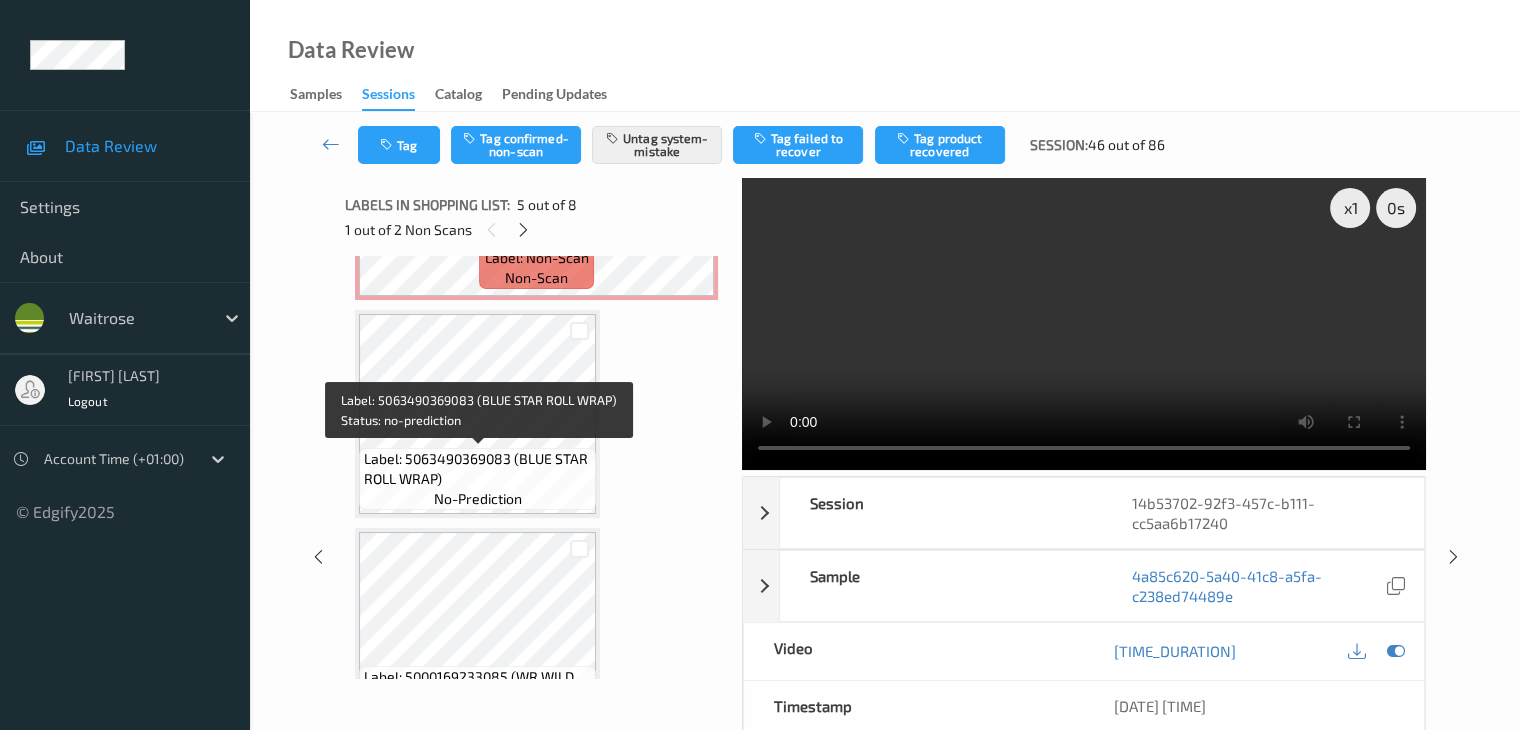 click on "Label: 5063490369083 (BLUE STAR ROLL WRAP)" at bounding box center [477, 469] 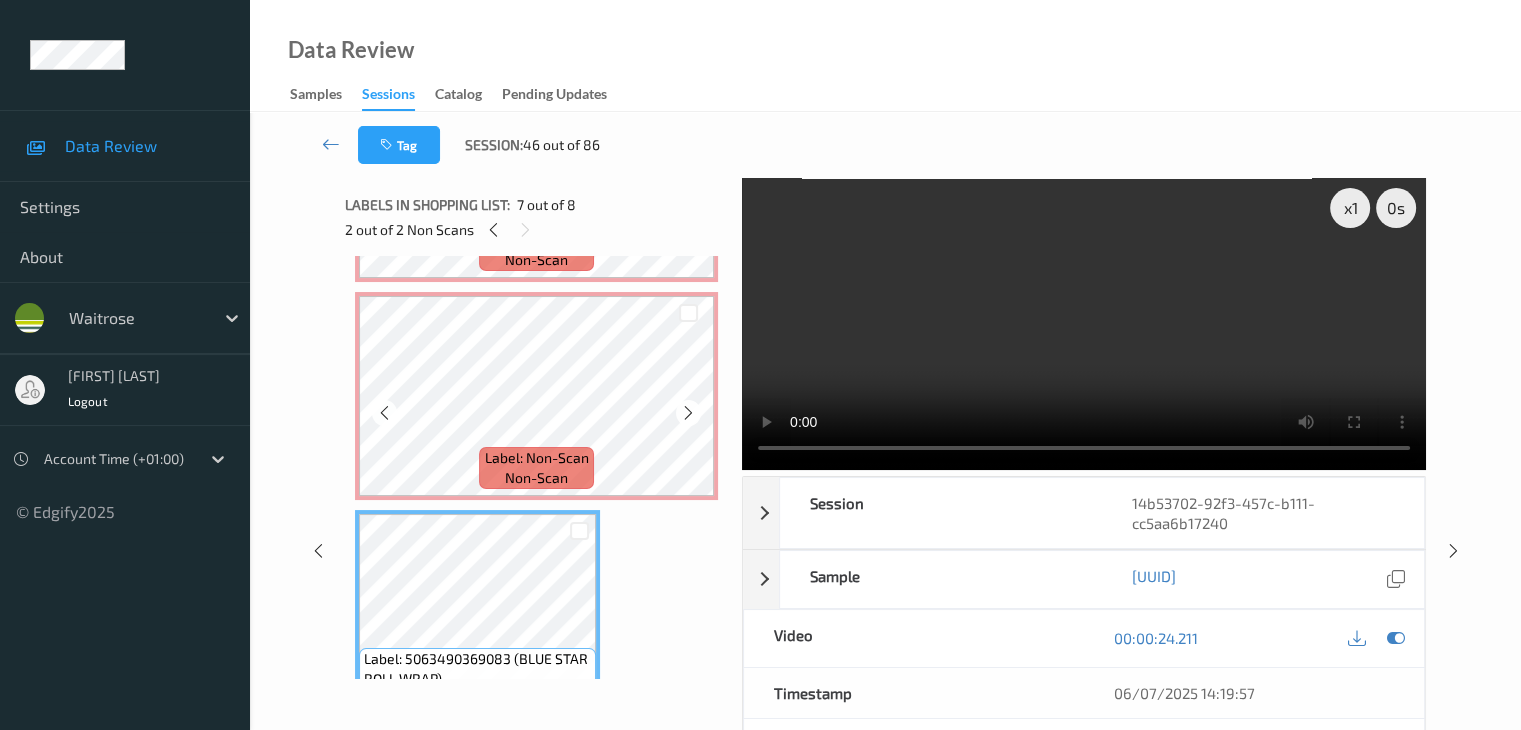scroll, scrollTop: 964, scrollLeft: 0, axis: vertical 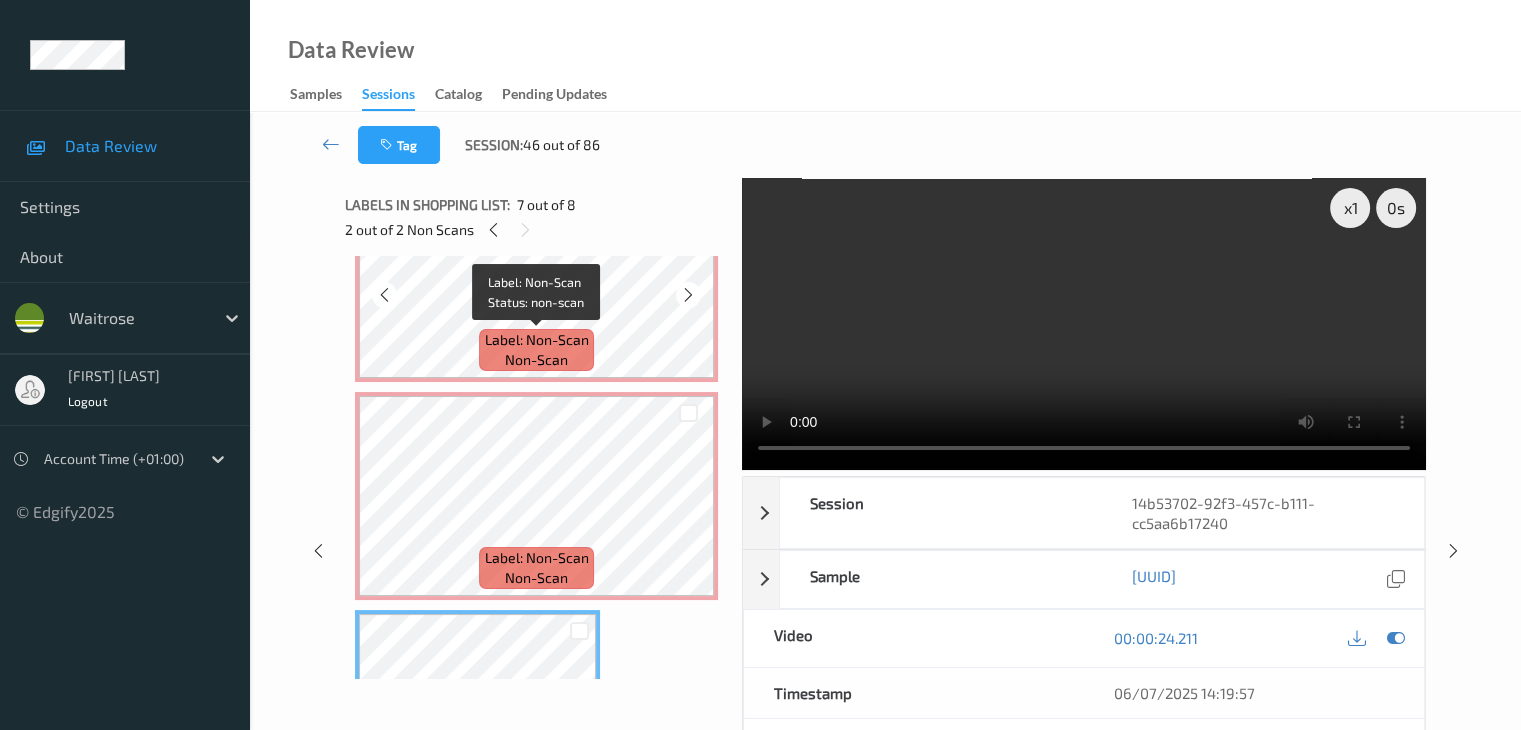 click on "Label: Non-Scan" at bounding box center (537, 340) 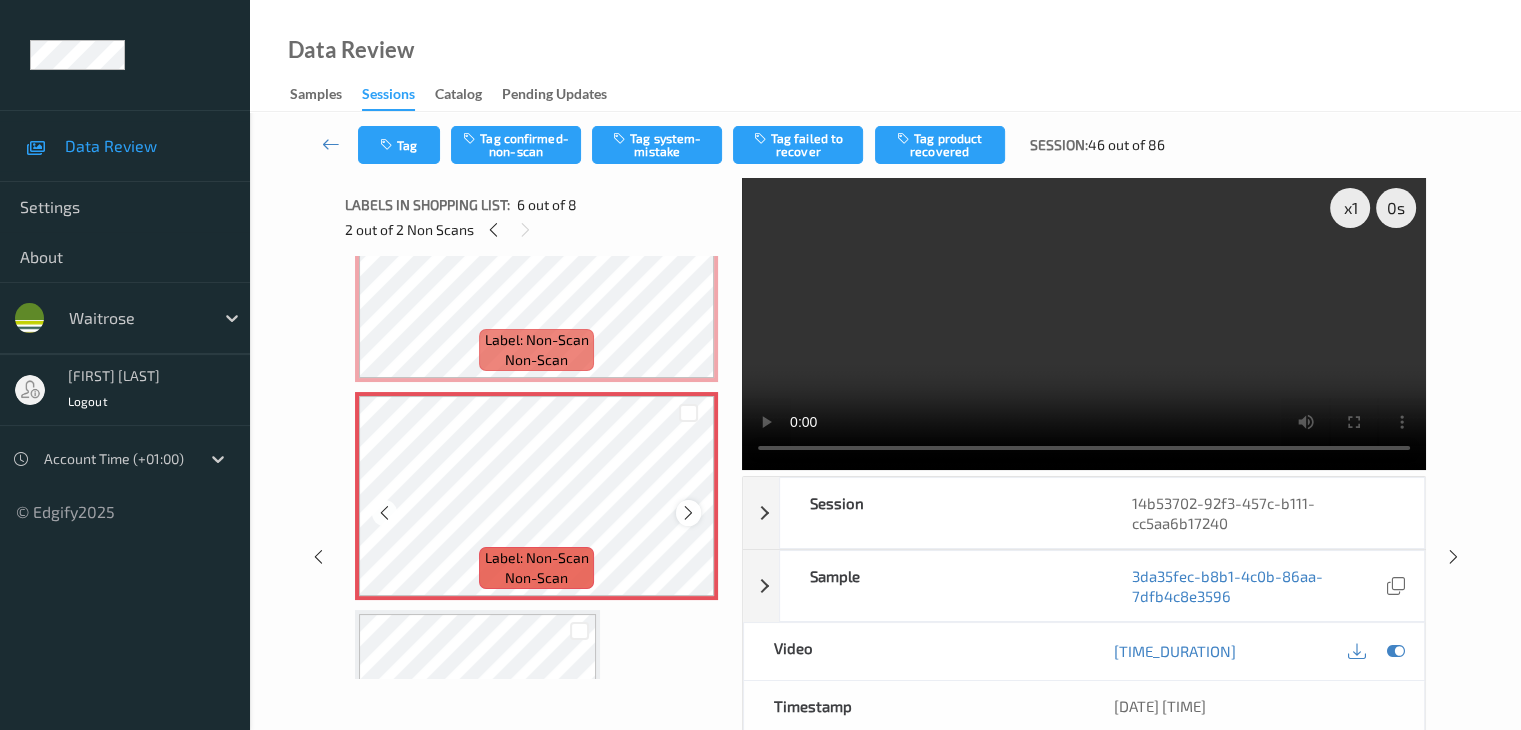 click at bounding box center [688, 513] 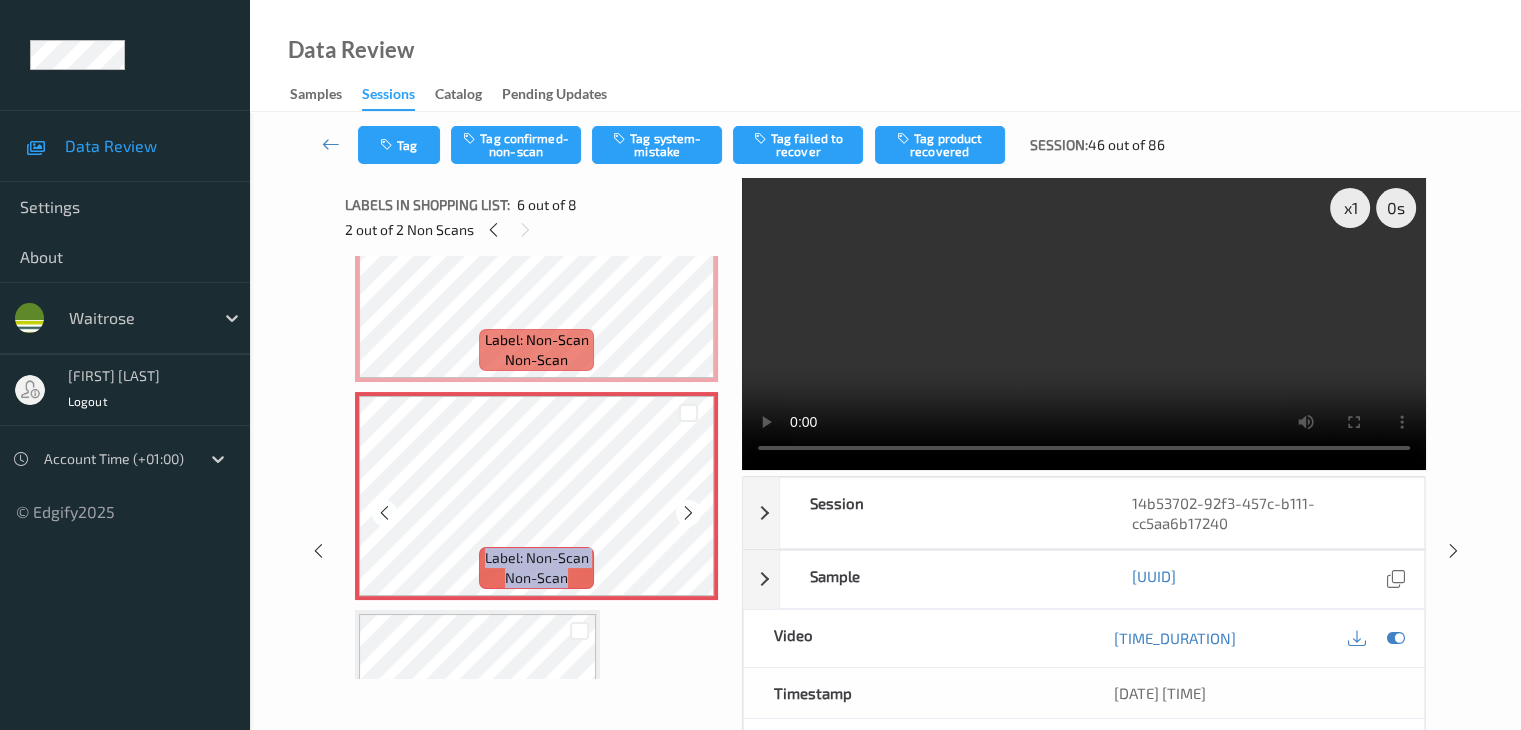 click at bounding box center (688, 513) 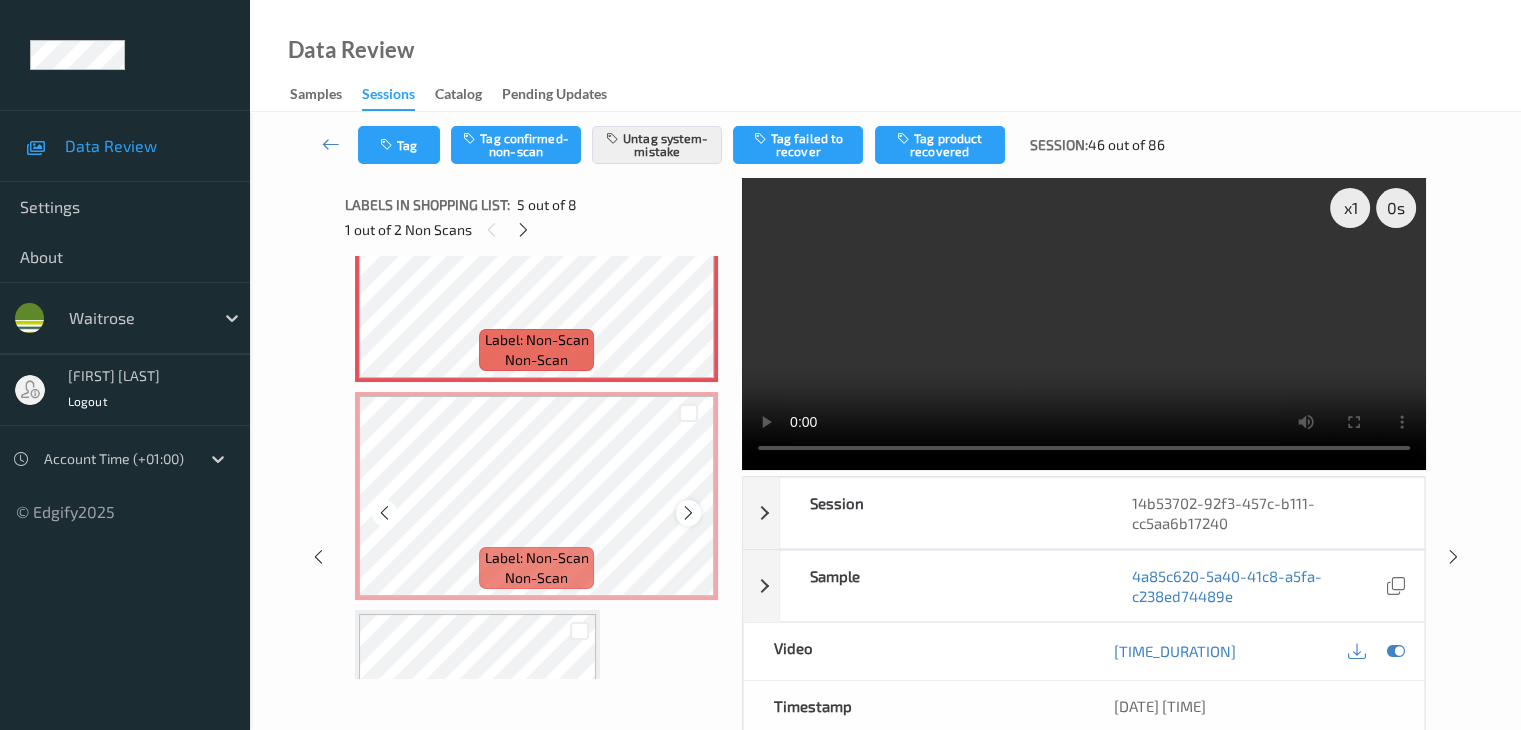click at bounding box center (688, 512) 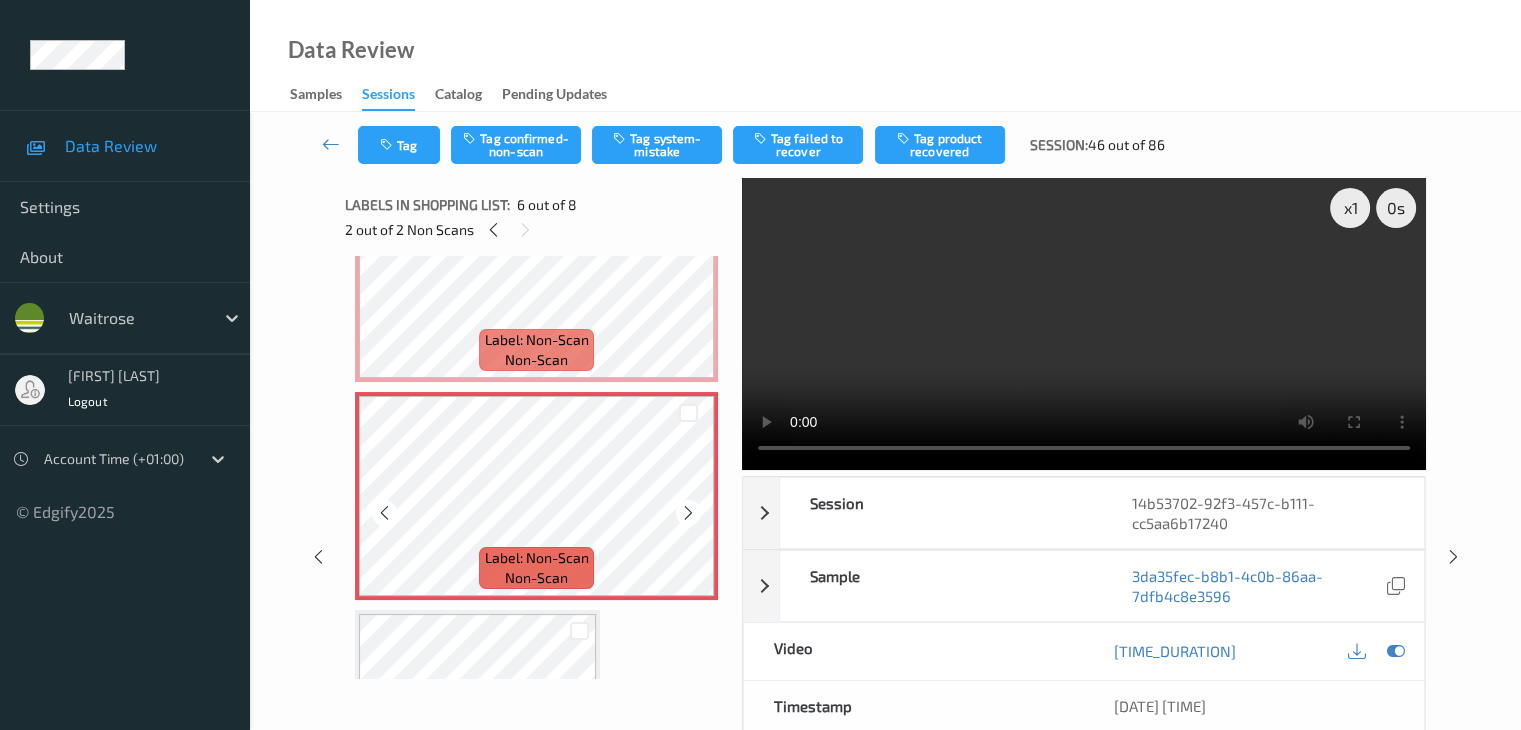click at bounding box center (688, 512) 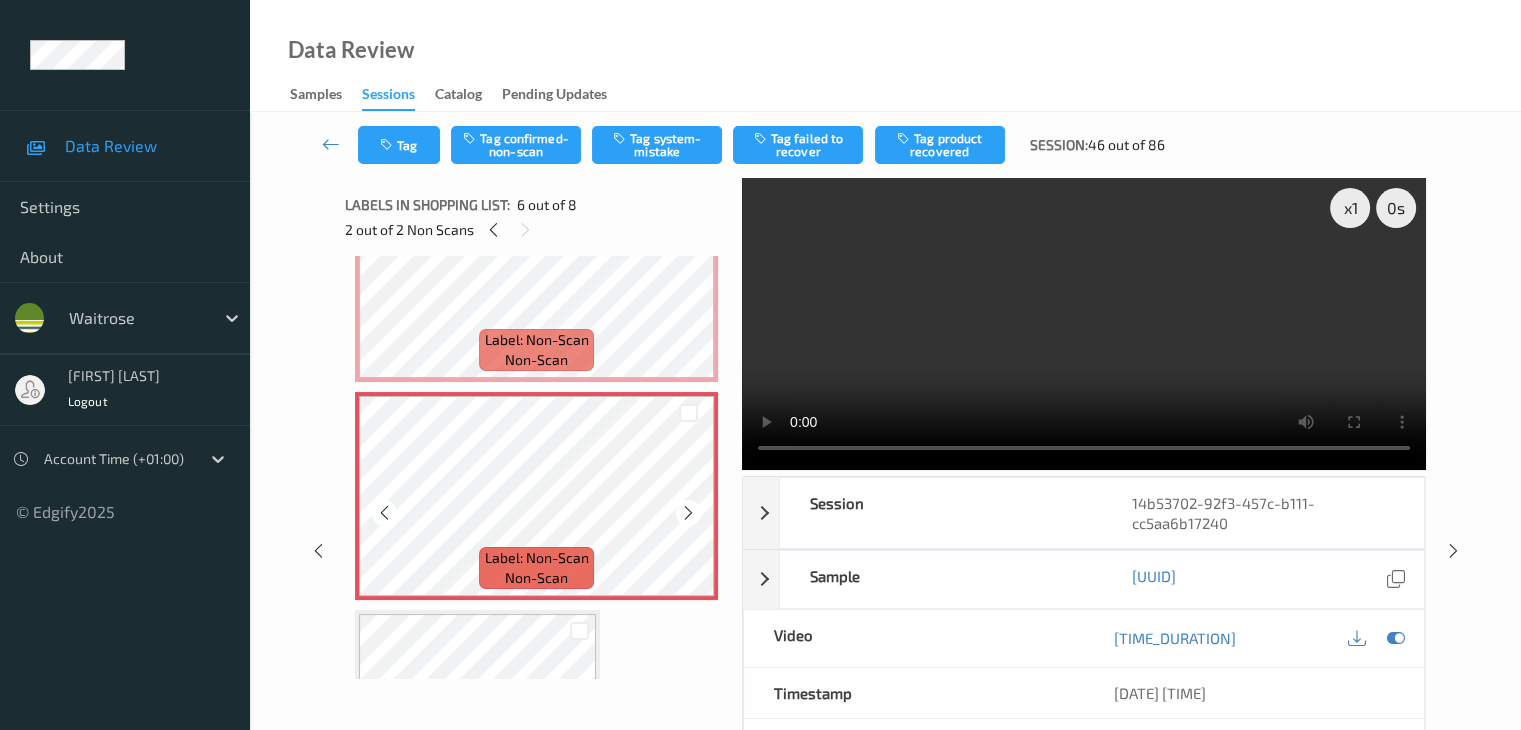 click at bounding box center (688, 512) 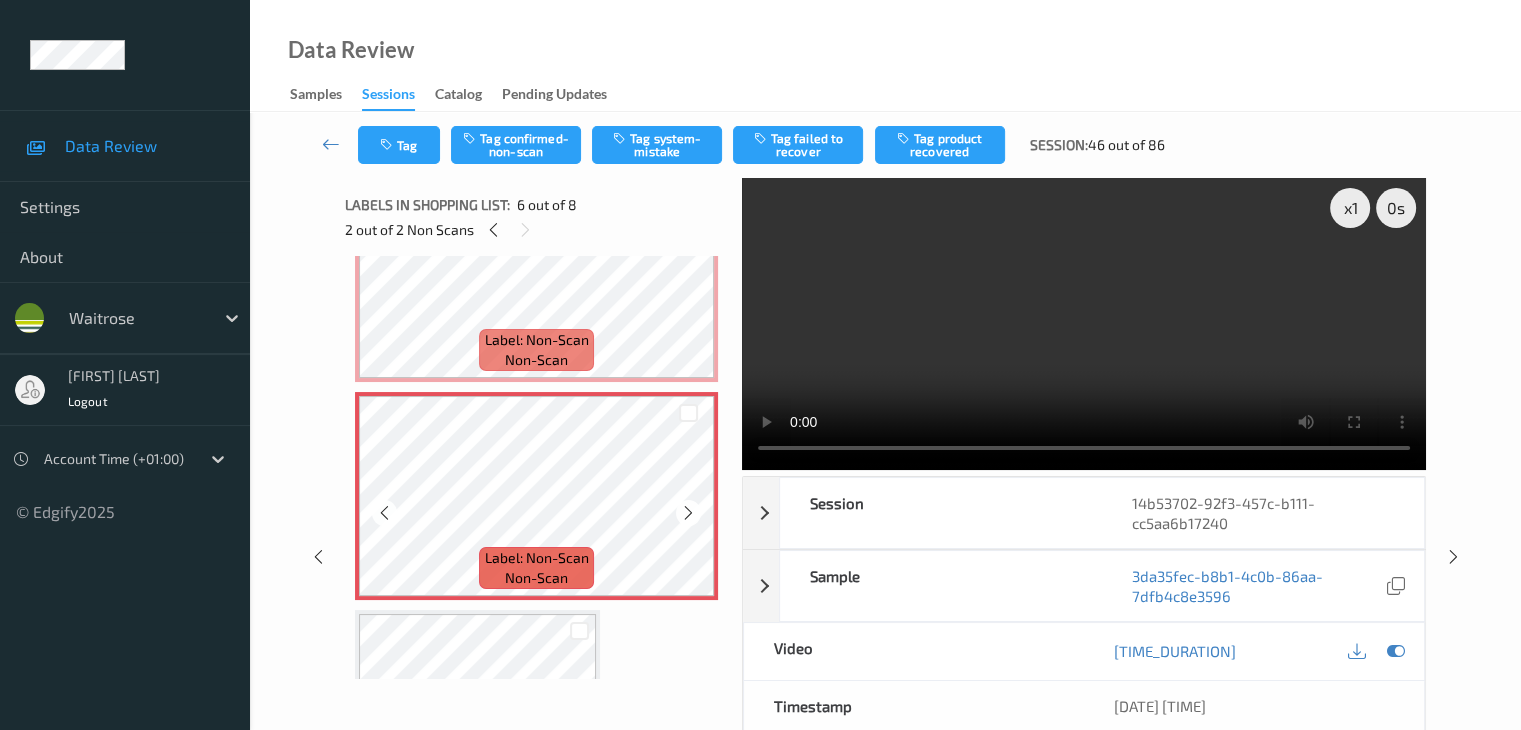 click at bounding box center (688, 512) 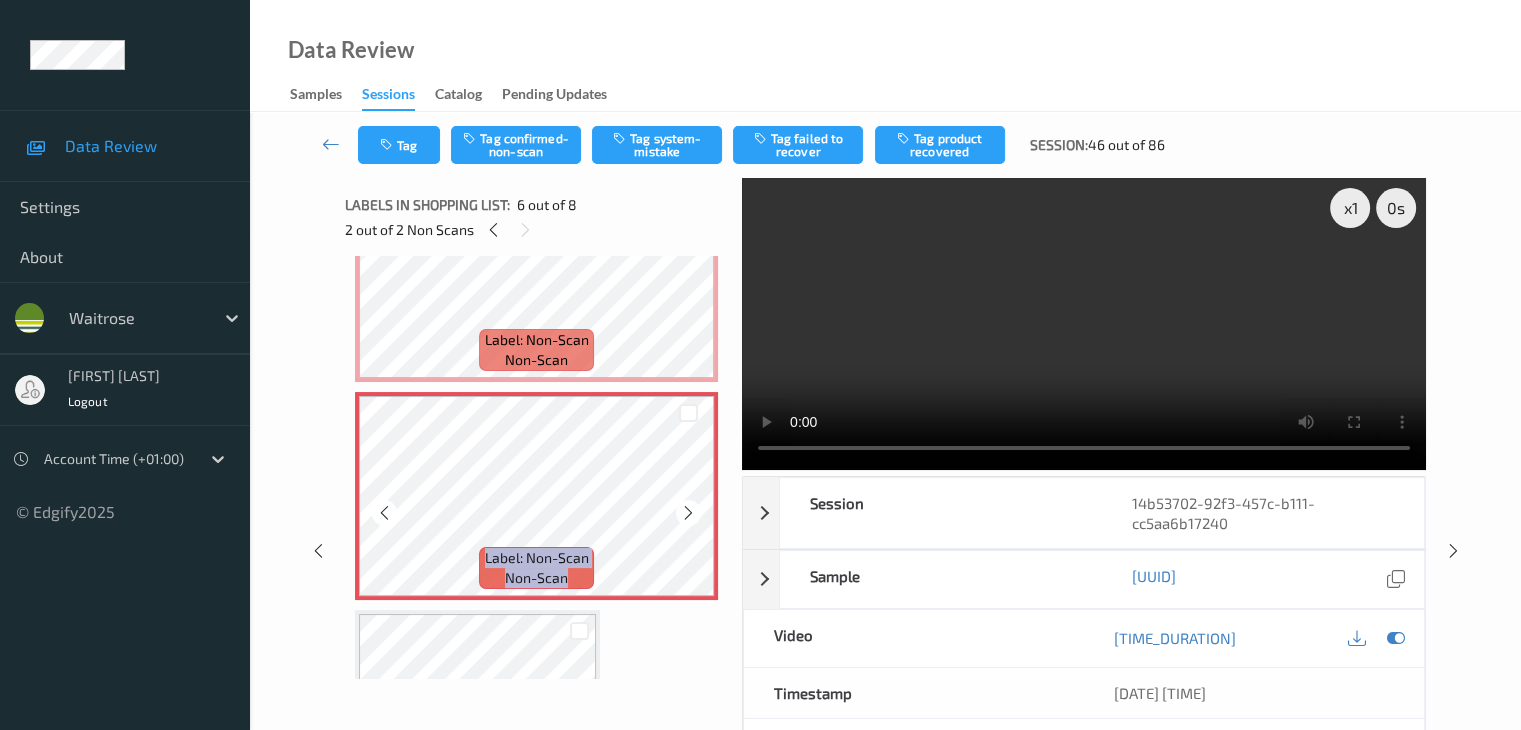 click at bounding box center (688, 512) 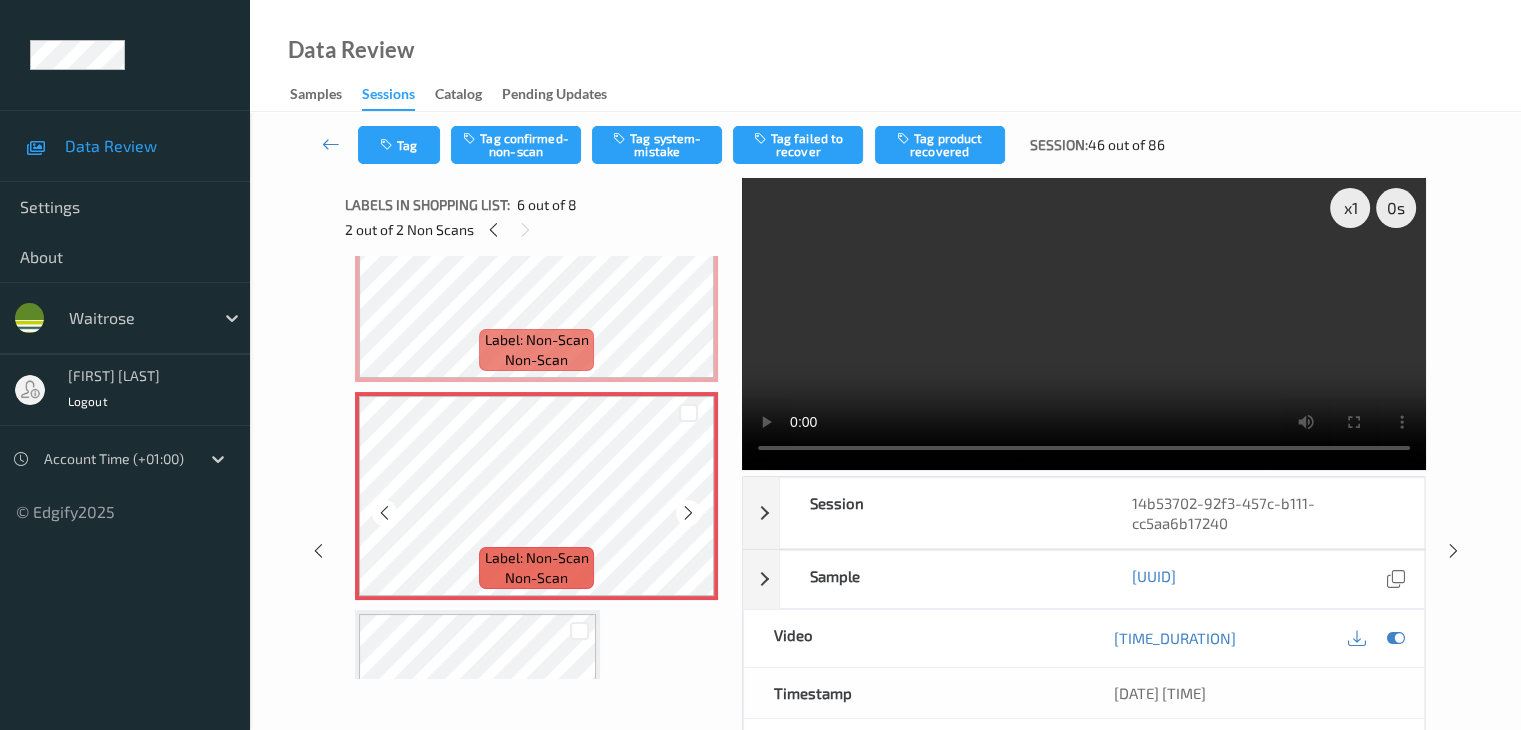 click at bounding box center [688, 512] 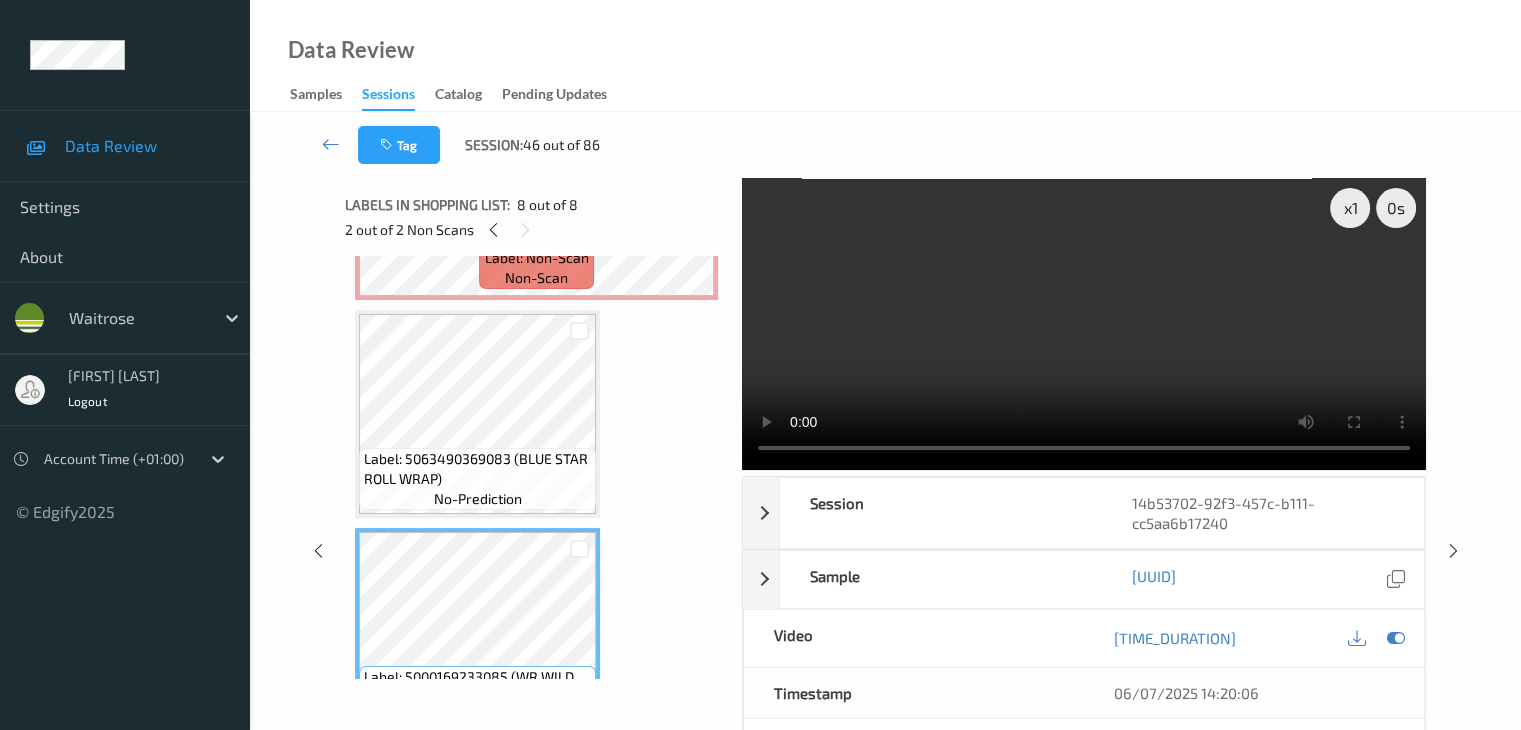 scroll, scrollTop: 1164, scrollLeft: 0, axis: vertical 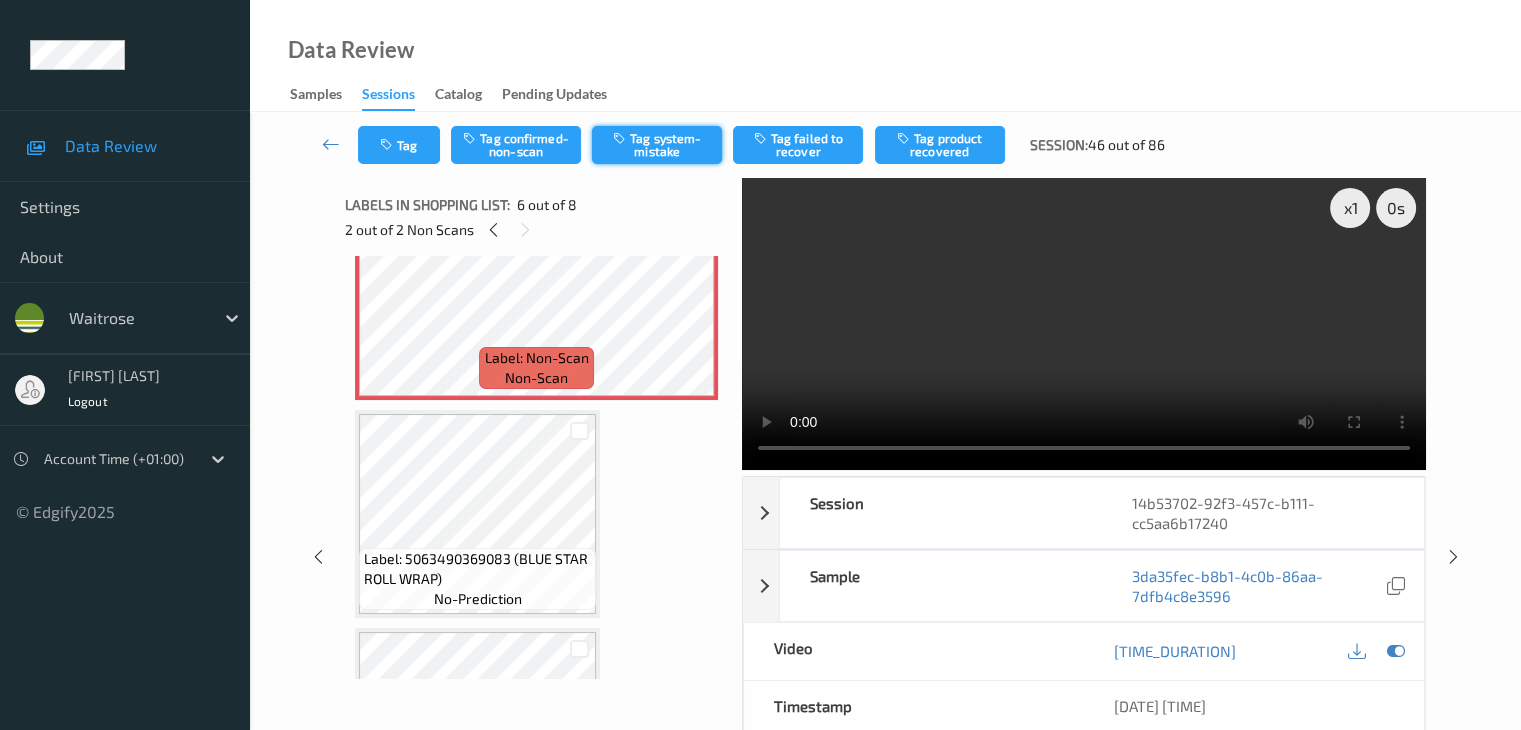 click on "Tag   system-mistake" at bounding box center [657, 145] 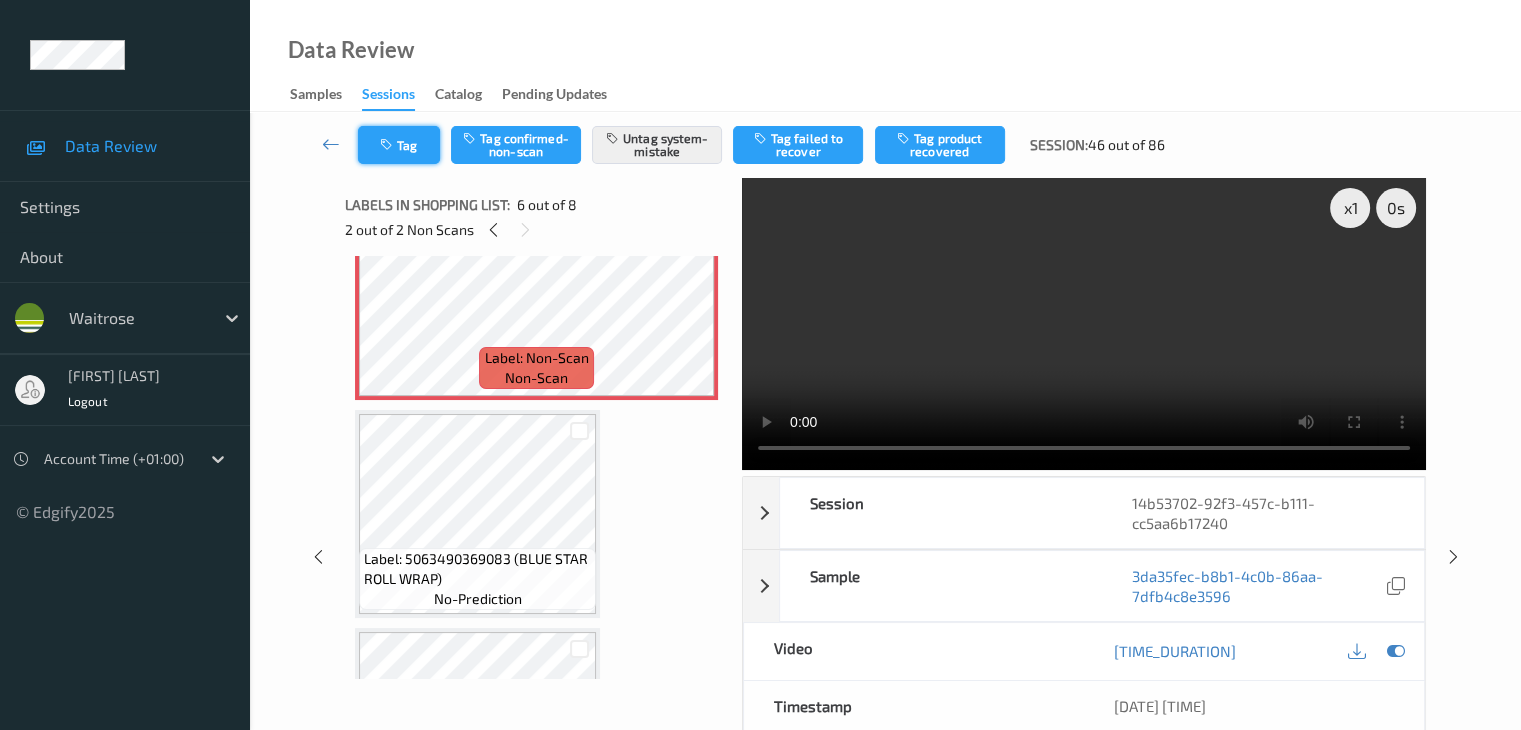 click on "Tag" at bounding box center [399, 145] 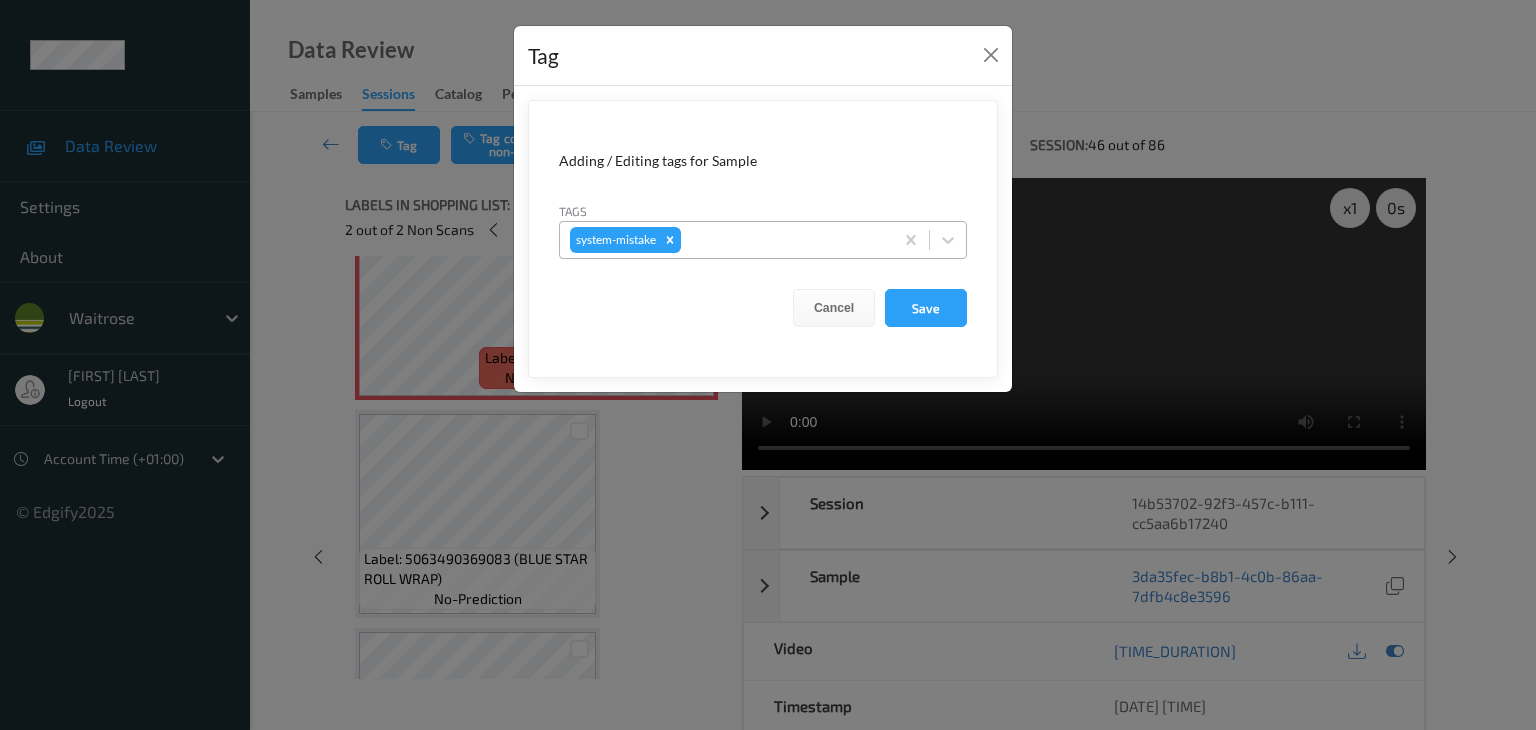 click at bounding box center (784, 240) 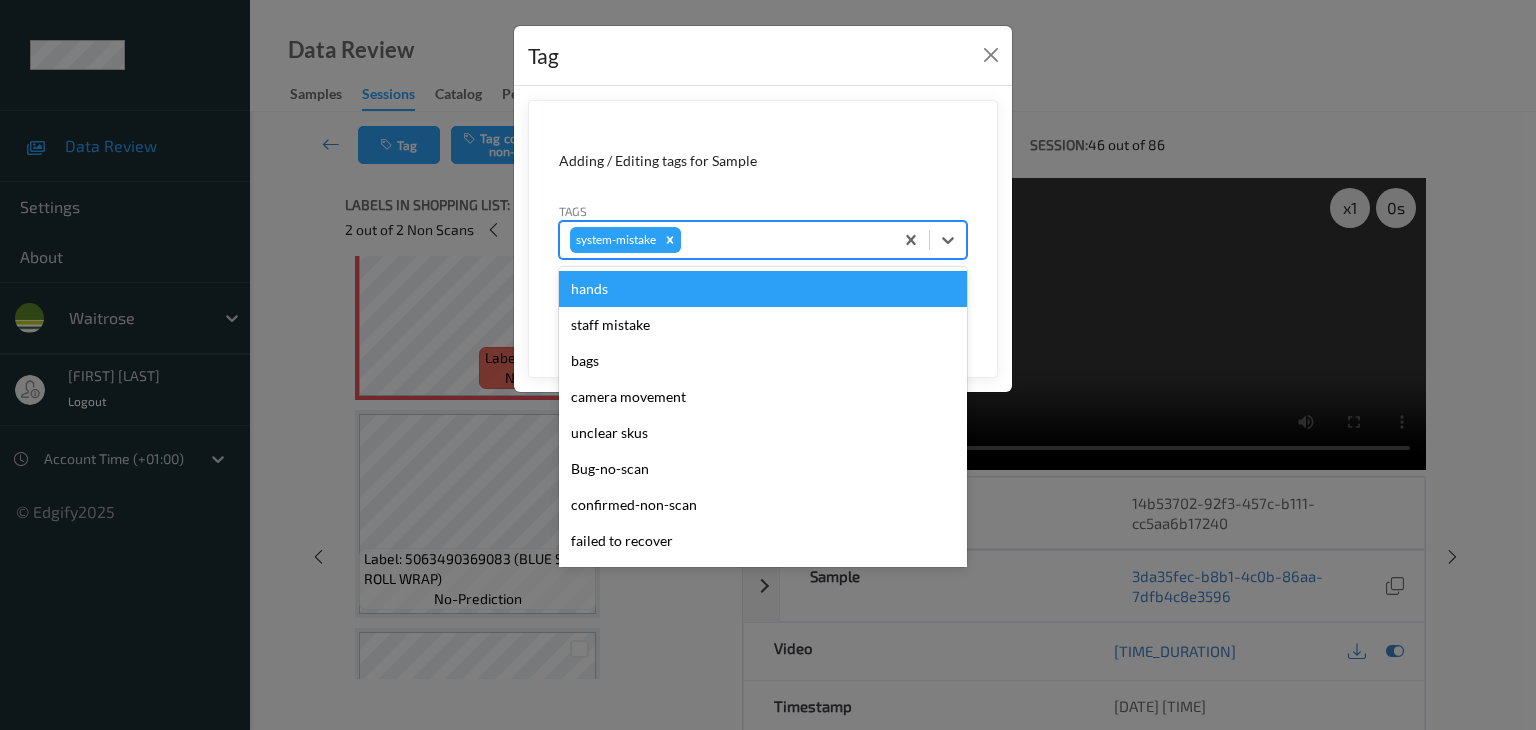 type on "u" 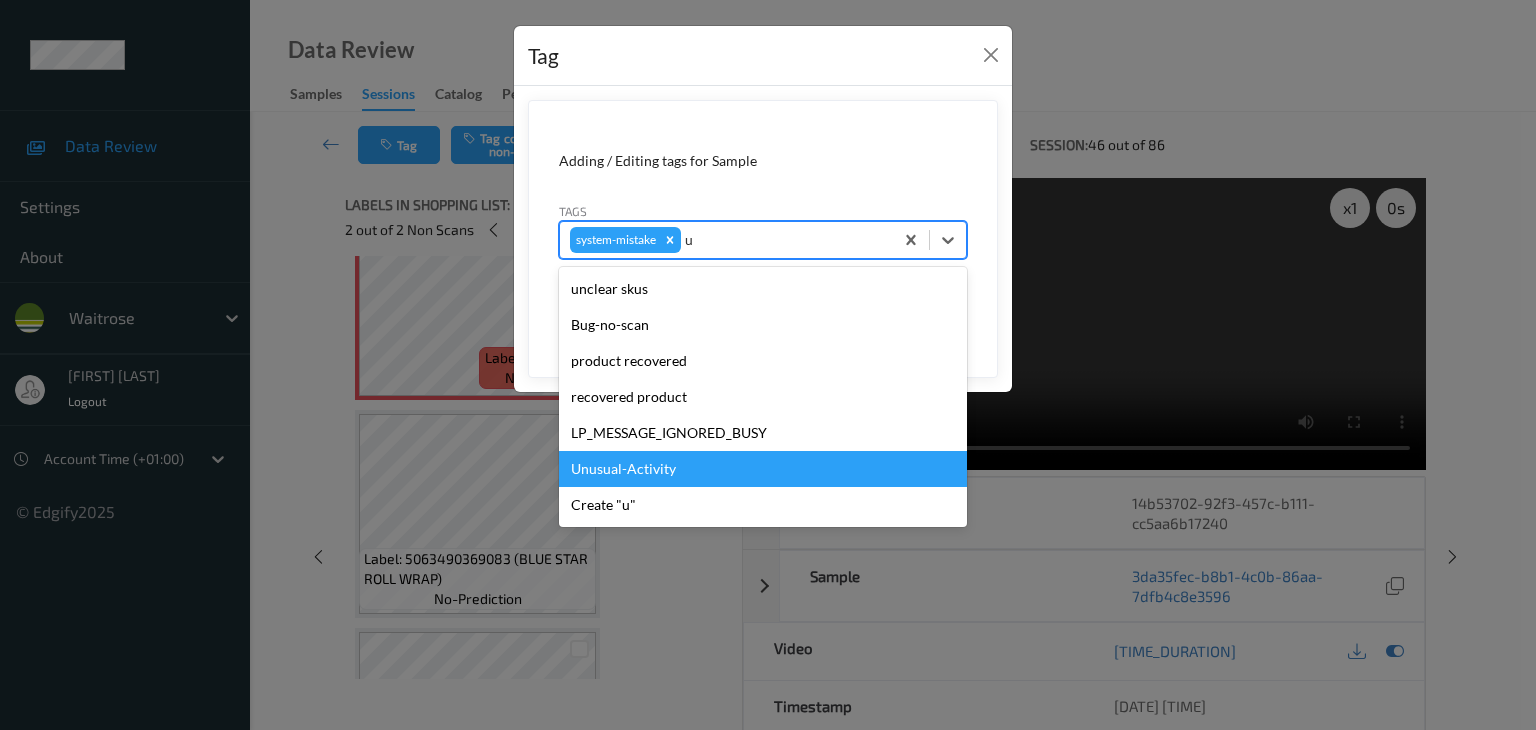 click on "Unusual-Activity" at bounding box center [763, 469] 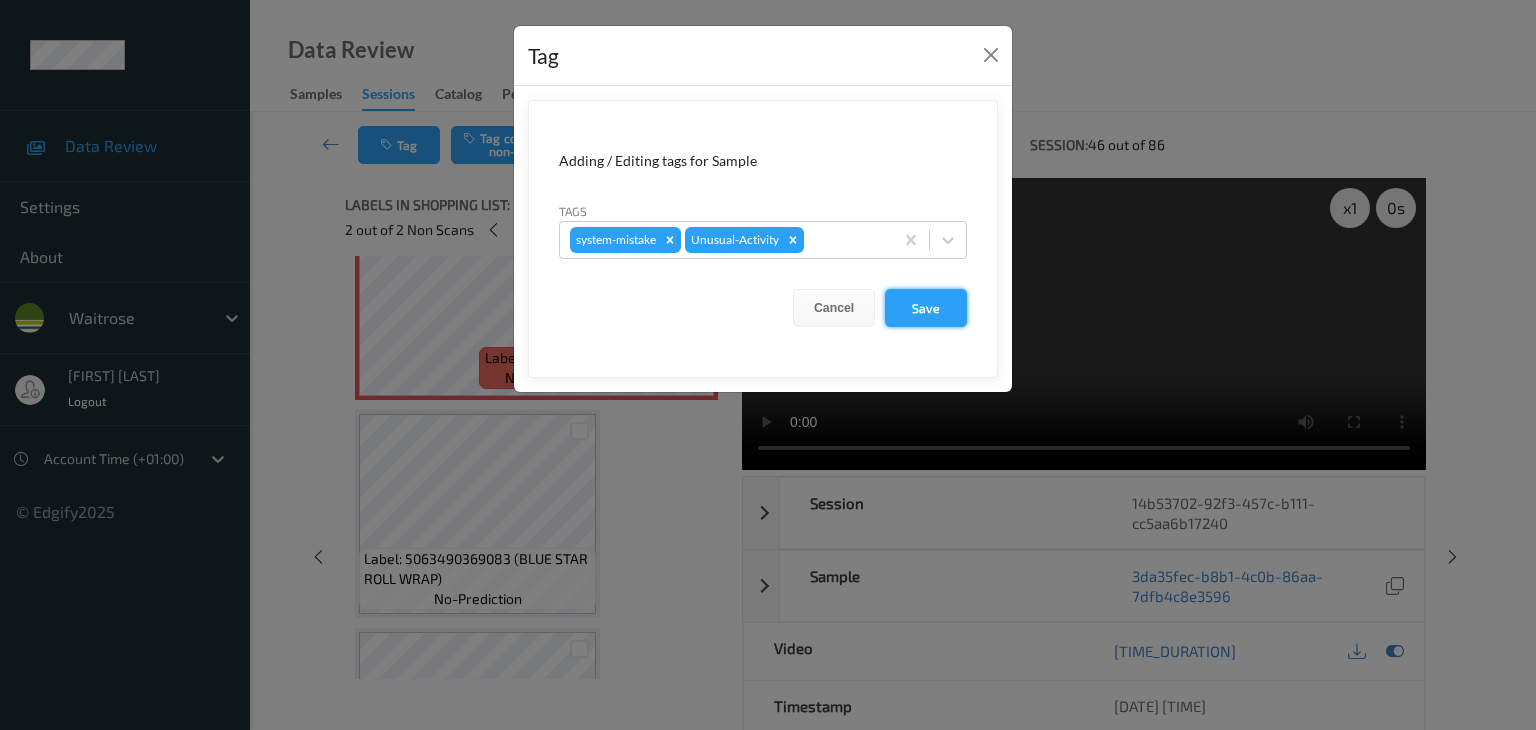 click on "Save" at bounding box center (926, 308) 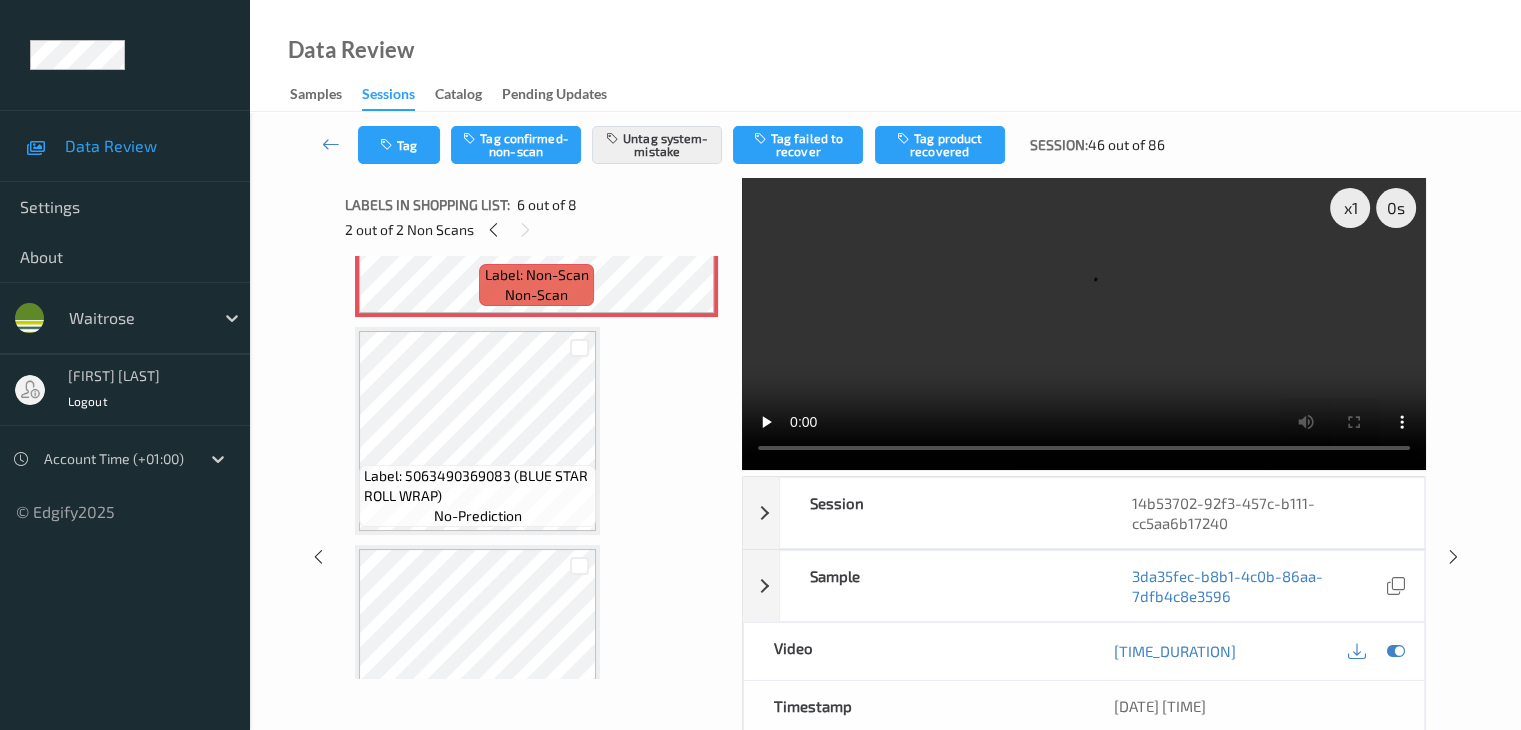 scroll, scrollTop: 1331, scrollLeft: 0, axis: vertical 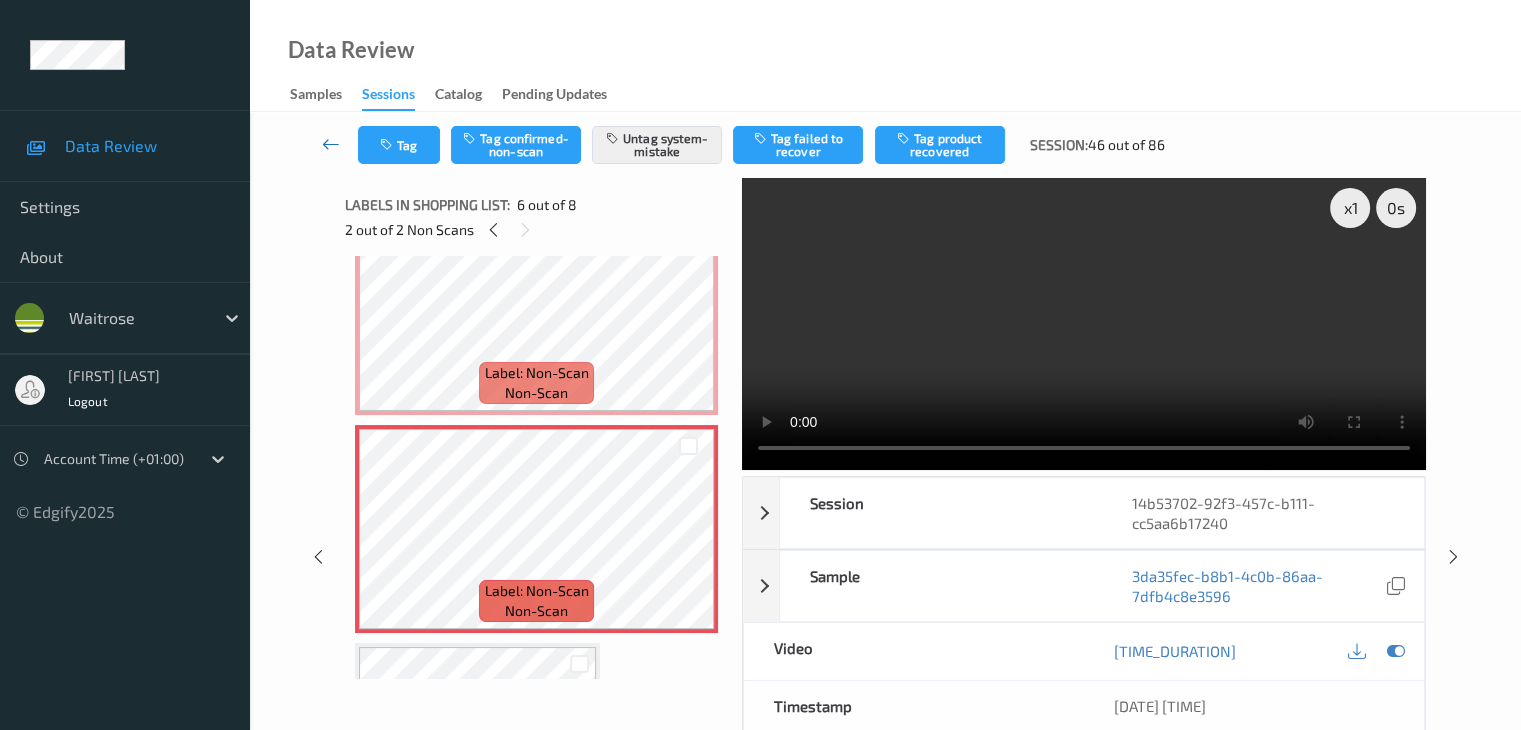 click at bounding box center (331, 144) 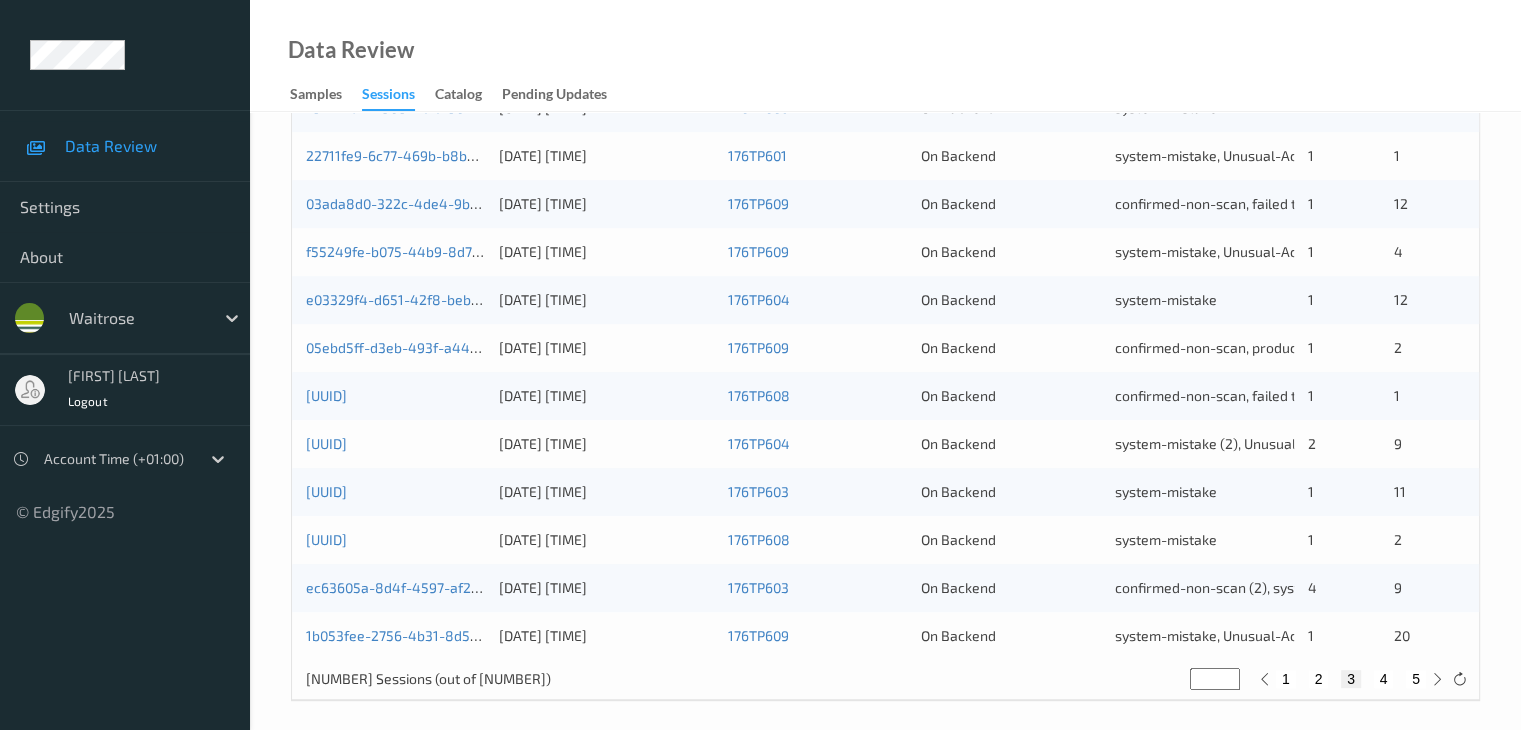 scroll, scrollTop: 932, scrollLeft: 0, axis: vertical 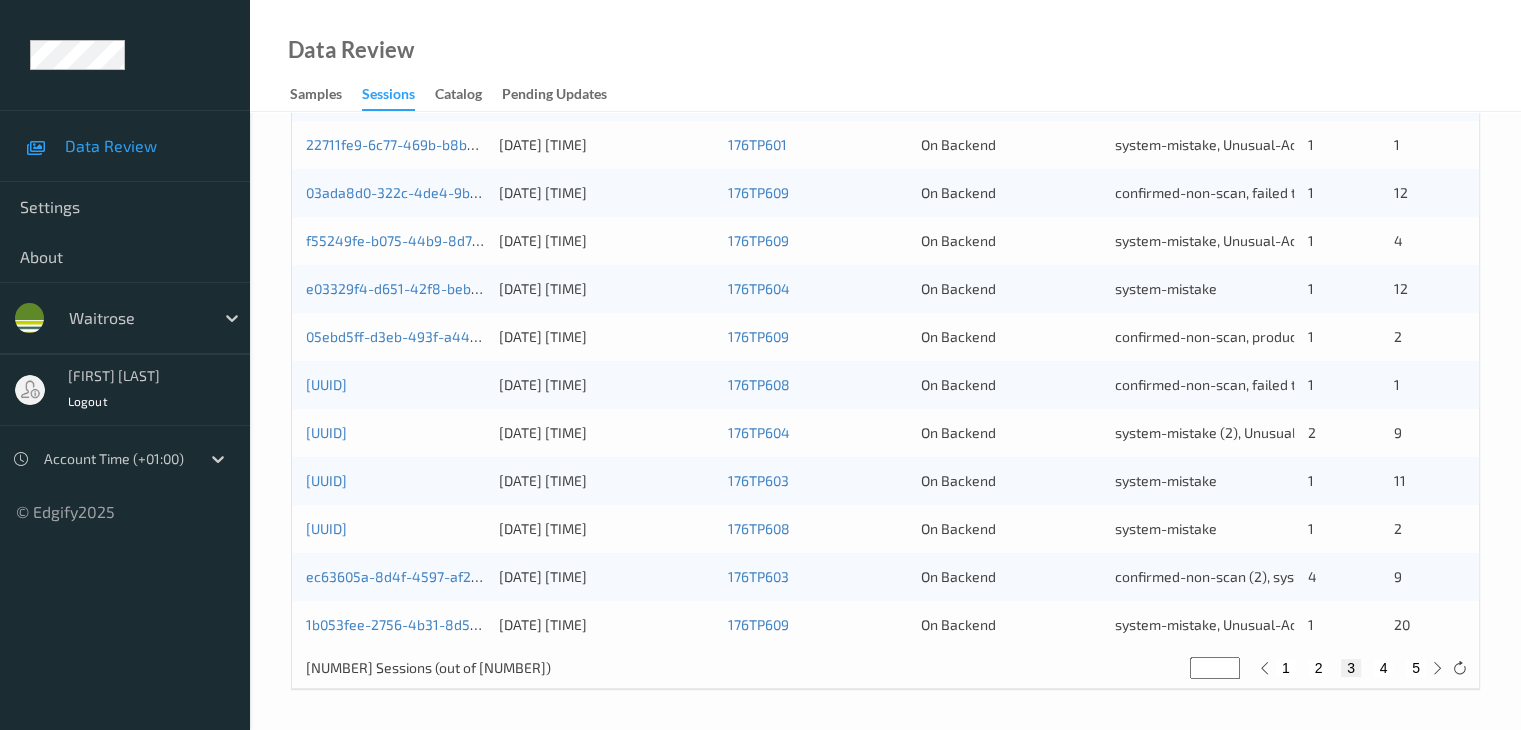 click on "4" at bounding box center (1384, 668) 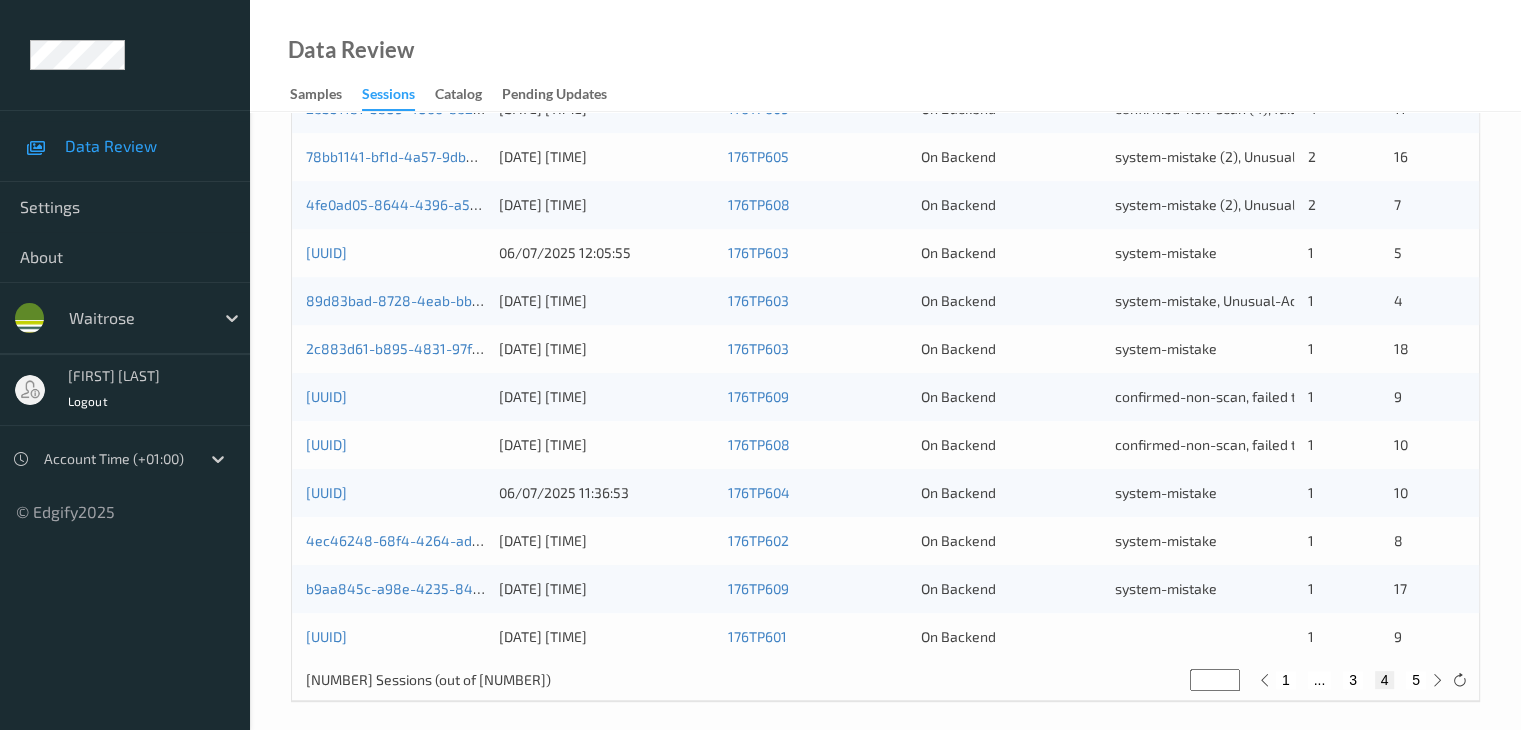 scroll, scrollTop: 932, scrollLeft: 0, axis: vertical 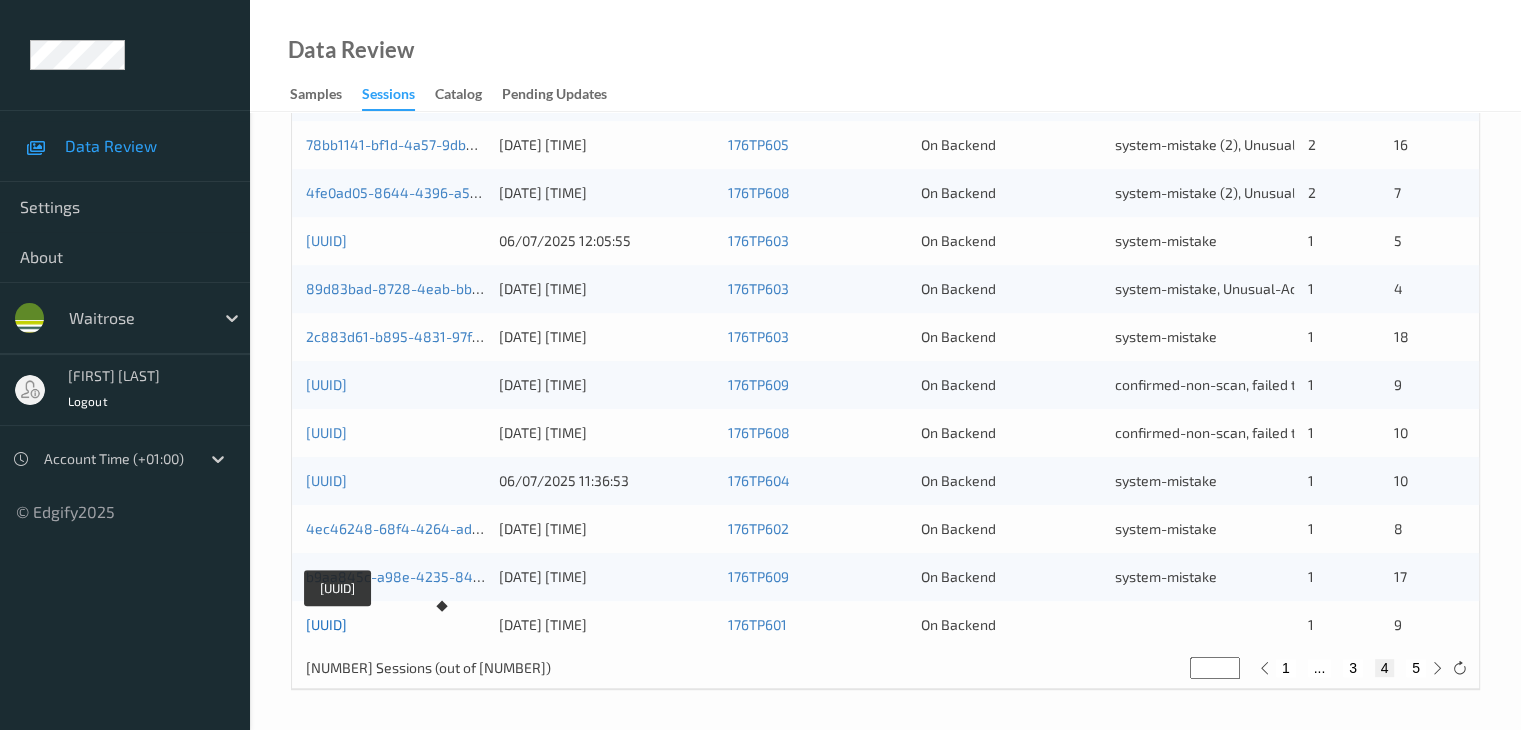 click on "[UUID]" at bounding box center (326, 624) 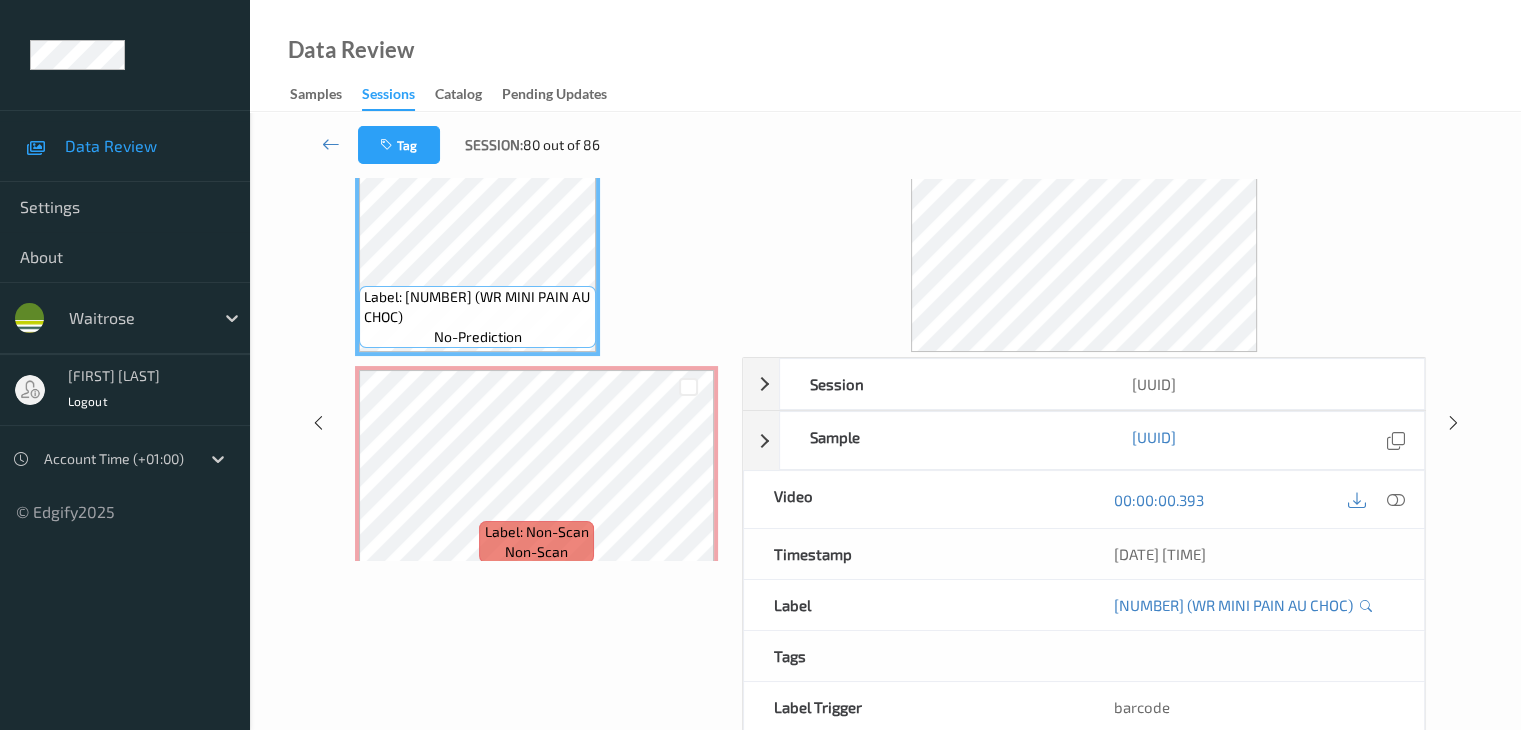 scroll, scrollTop: 0, scrollLeft: 0, axis: both 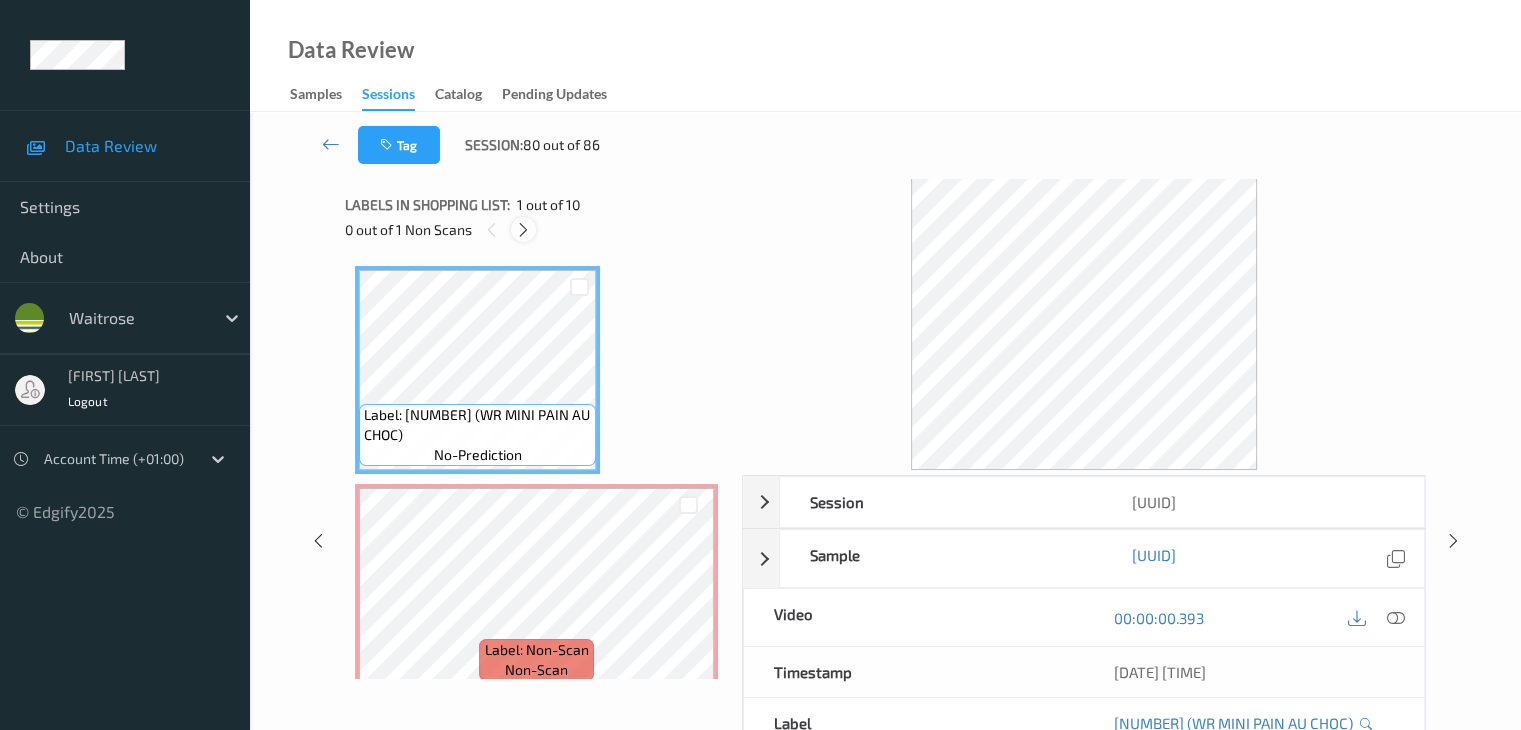 click at bounding box center [523, 230] 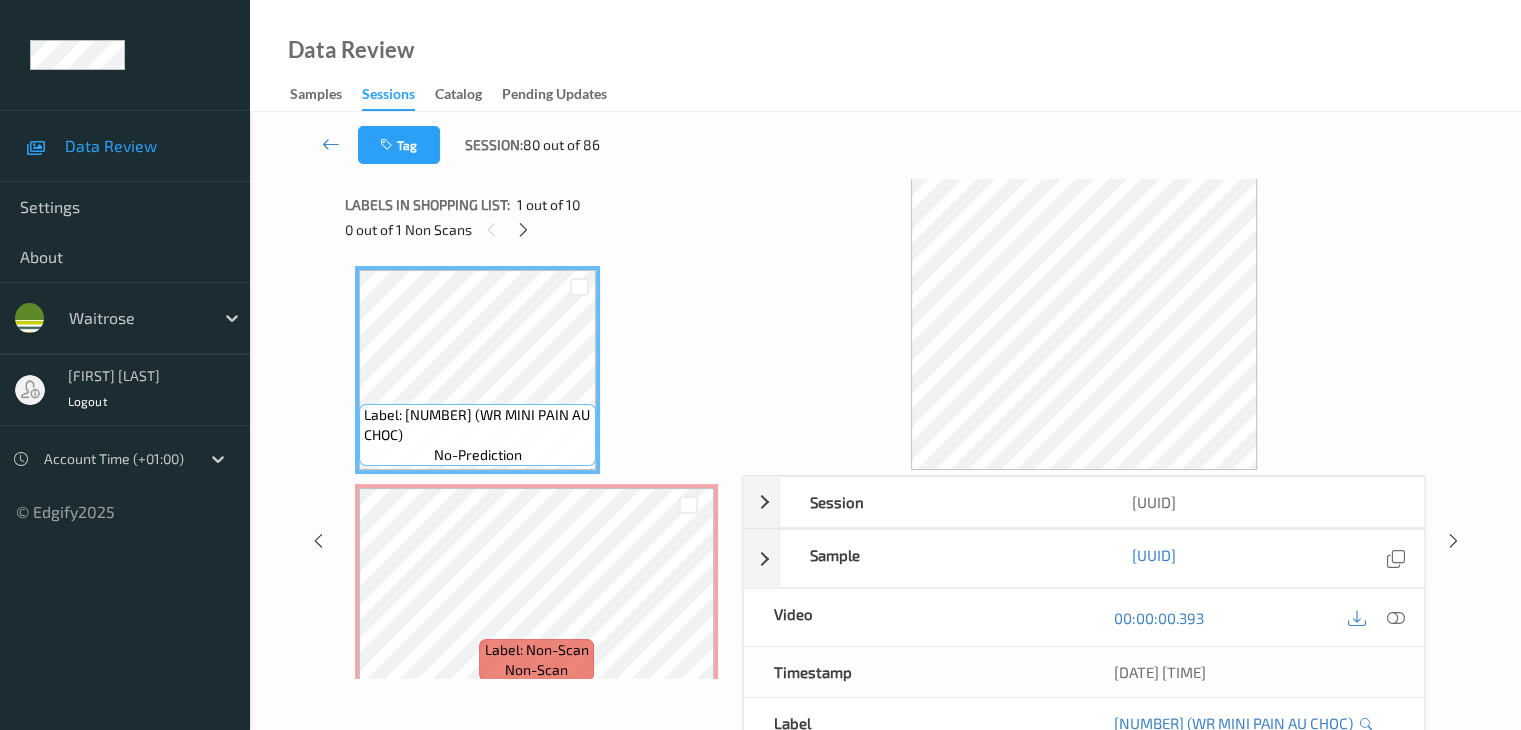 scroll, scrollTop: 10, scrollLeft: 0, axis: vertical 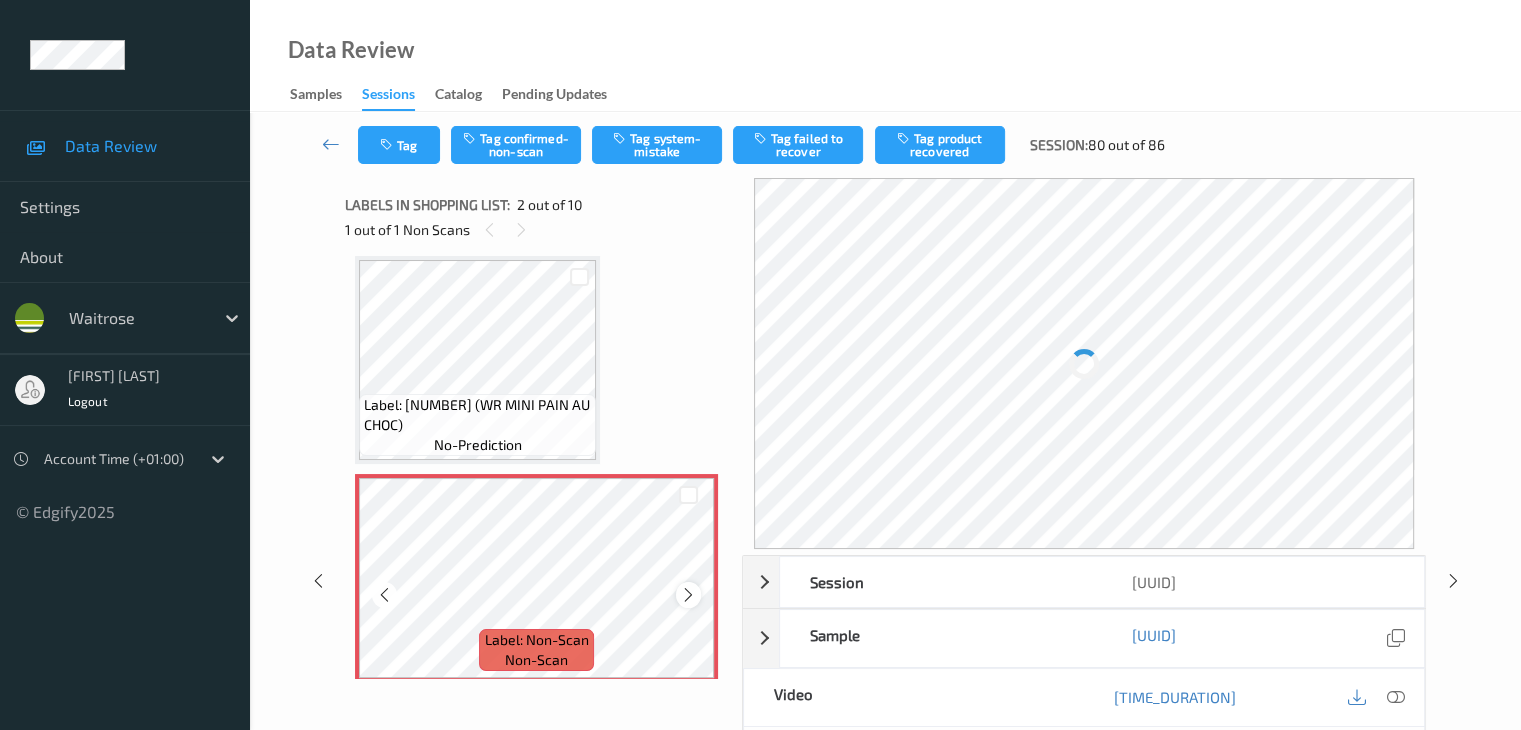click at bounding box center (688, 595) 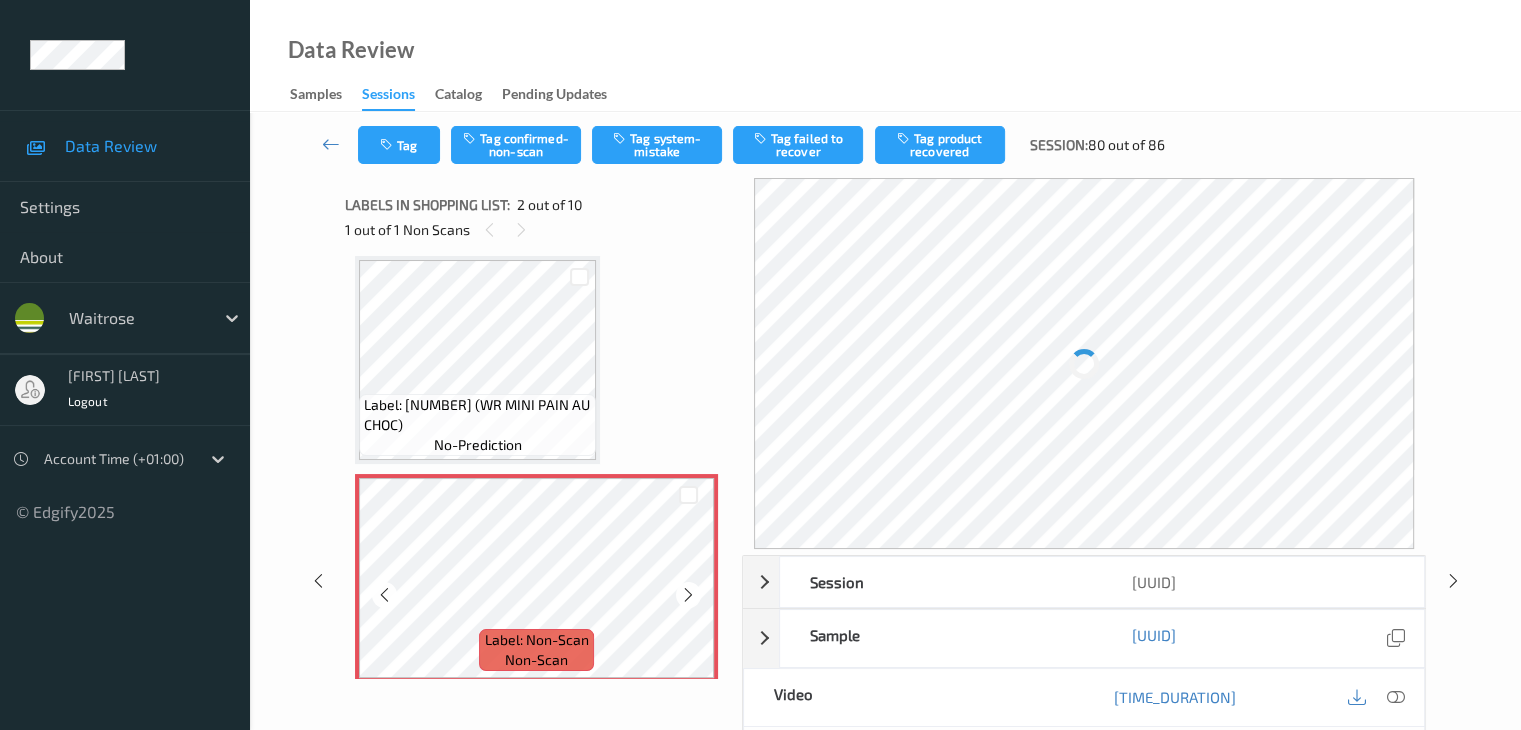 click at bounding box center (688, 595) 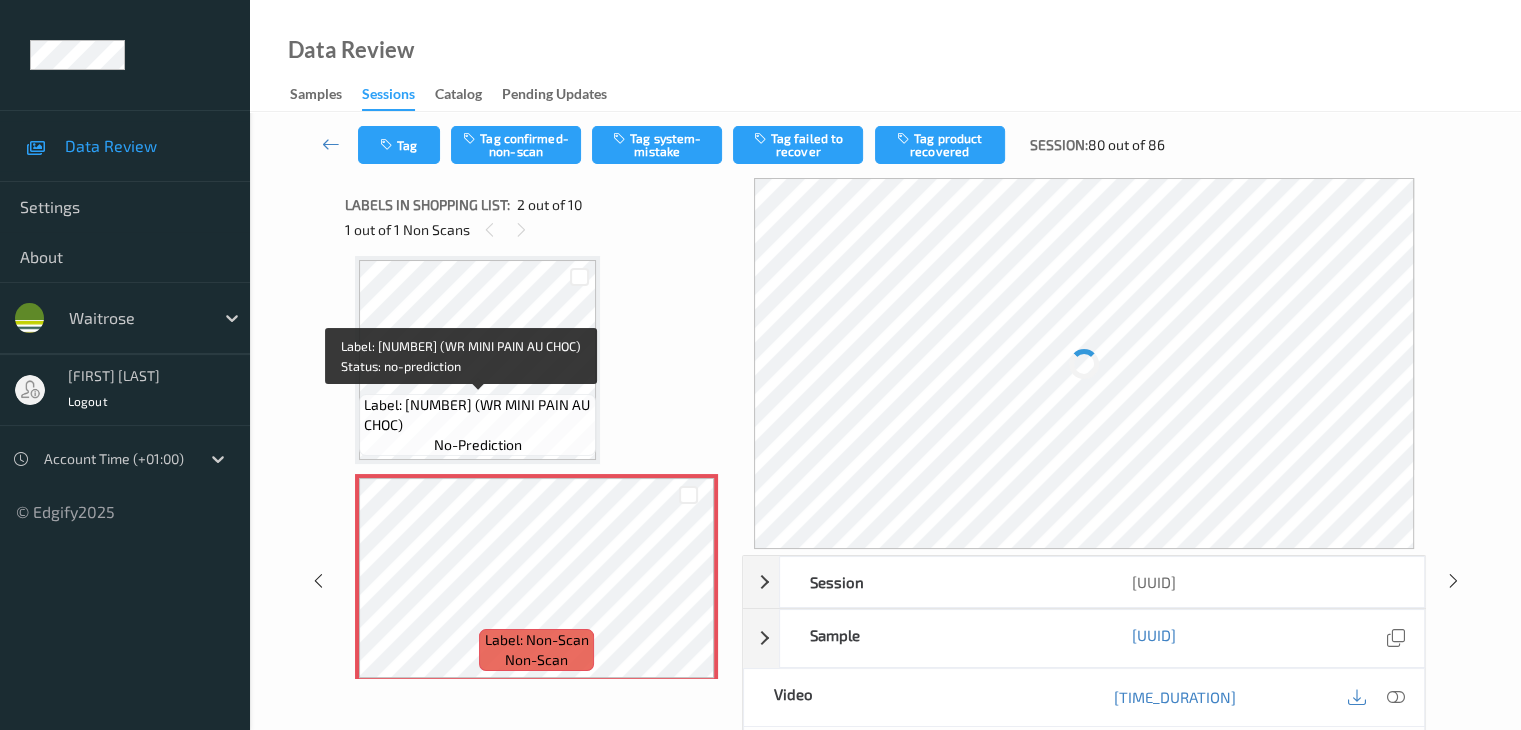 click on "Label: [NUMBER] (WR MINI PAIN AU CHOC)" at bounding box center (477, 415) 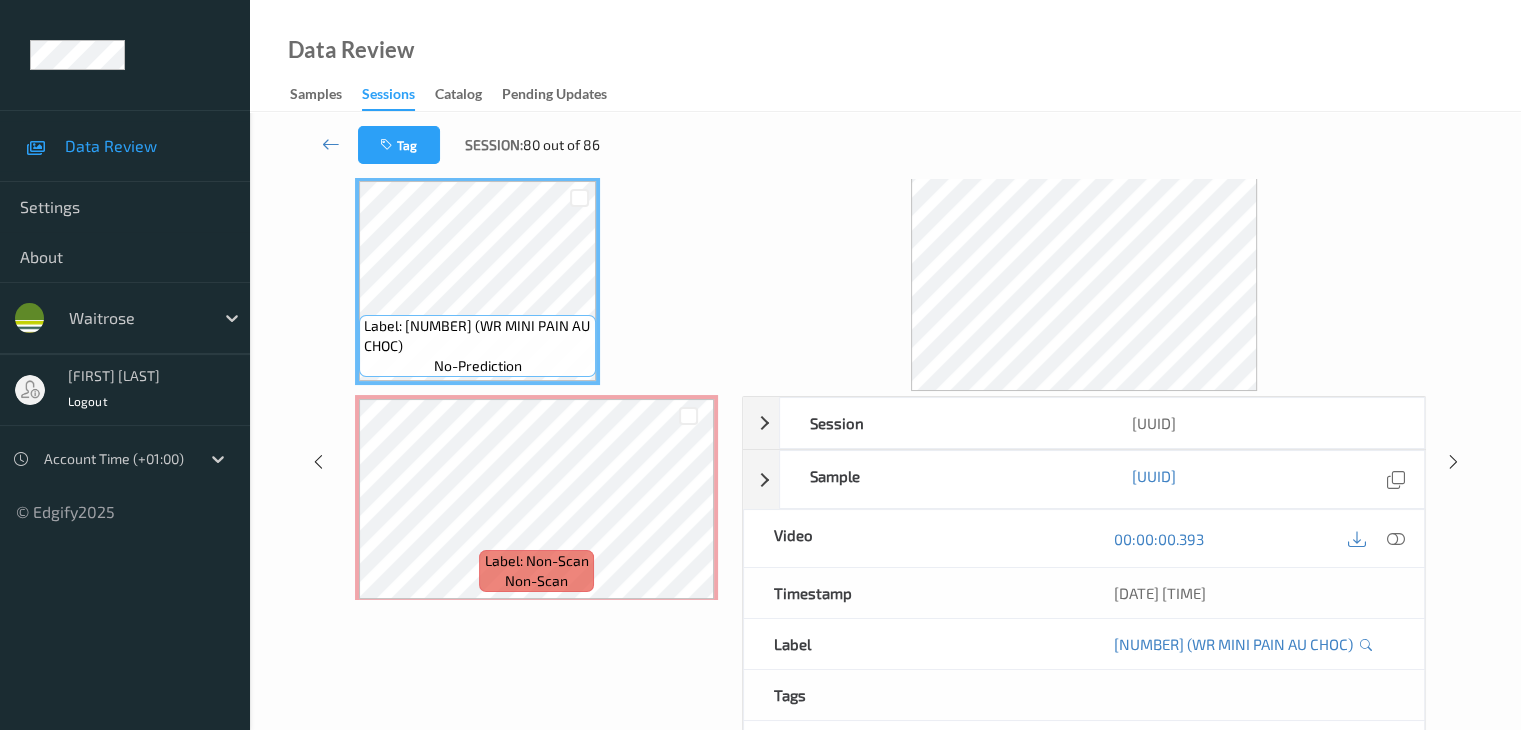 scroll, scrollTop: 200, scrollLeft: 0, axis: vertical 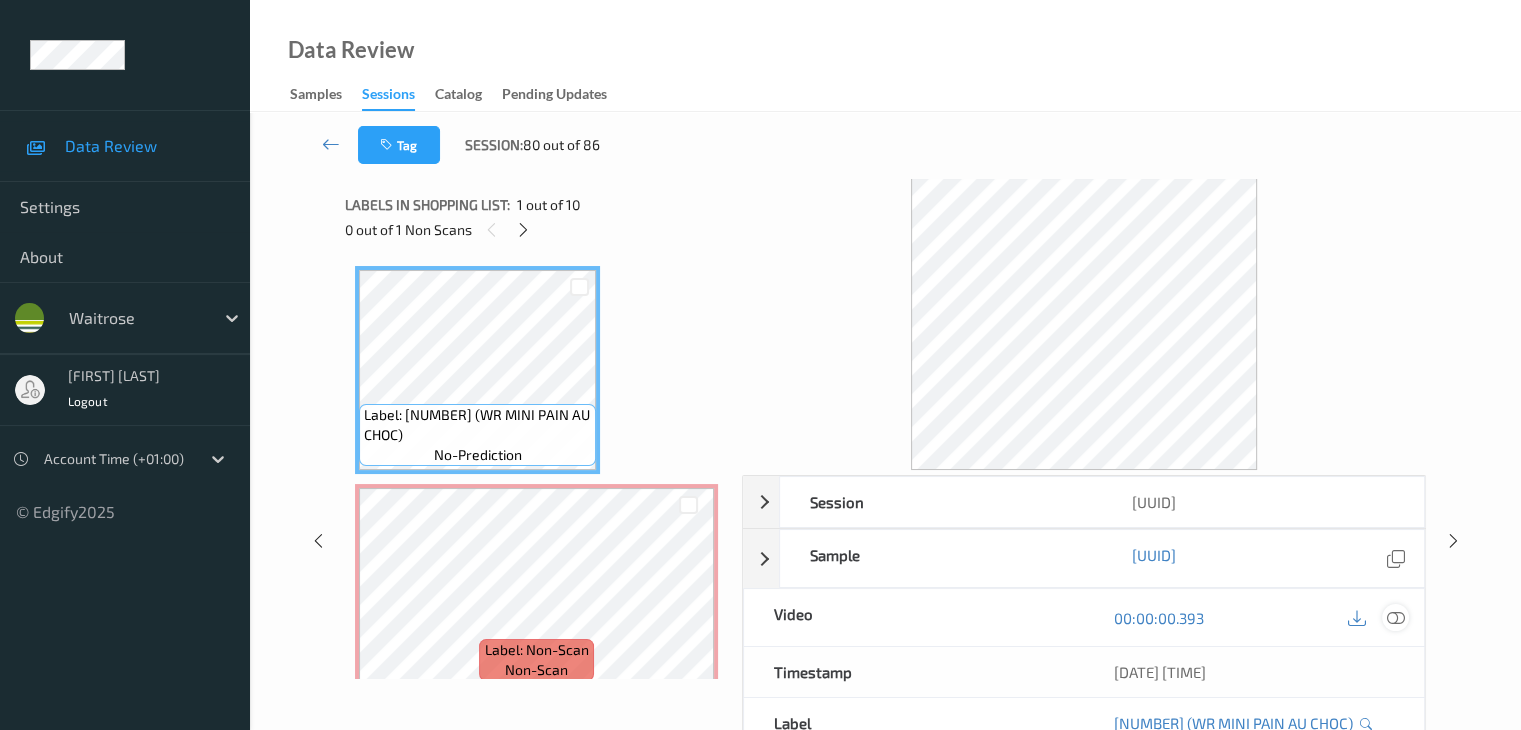click at bounding box center (1395, 618) 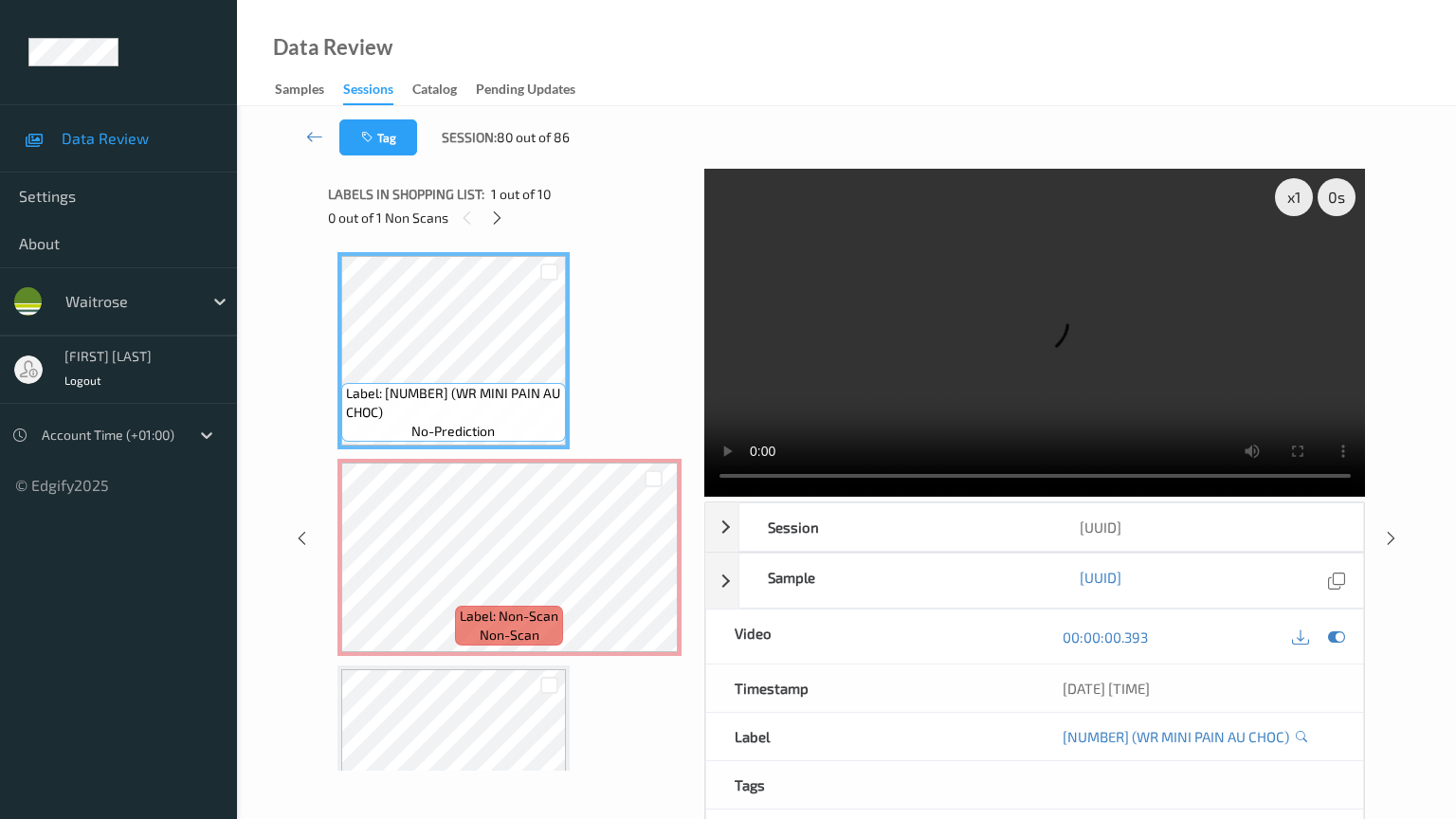 type 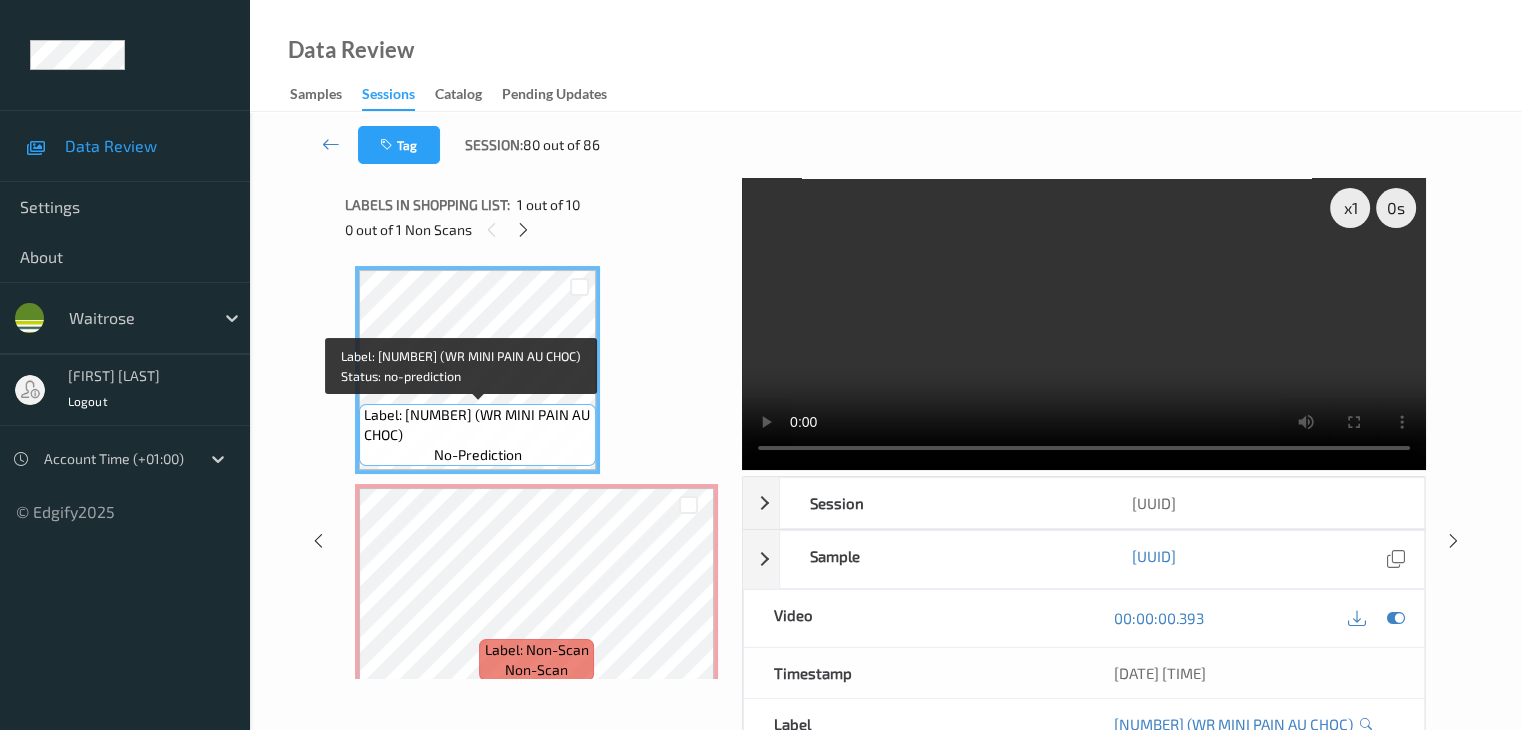 click on "Label: [NUMBER] (WR MINI PAIN AU CHOC)" at bounding box center [477, 425] 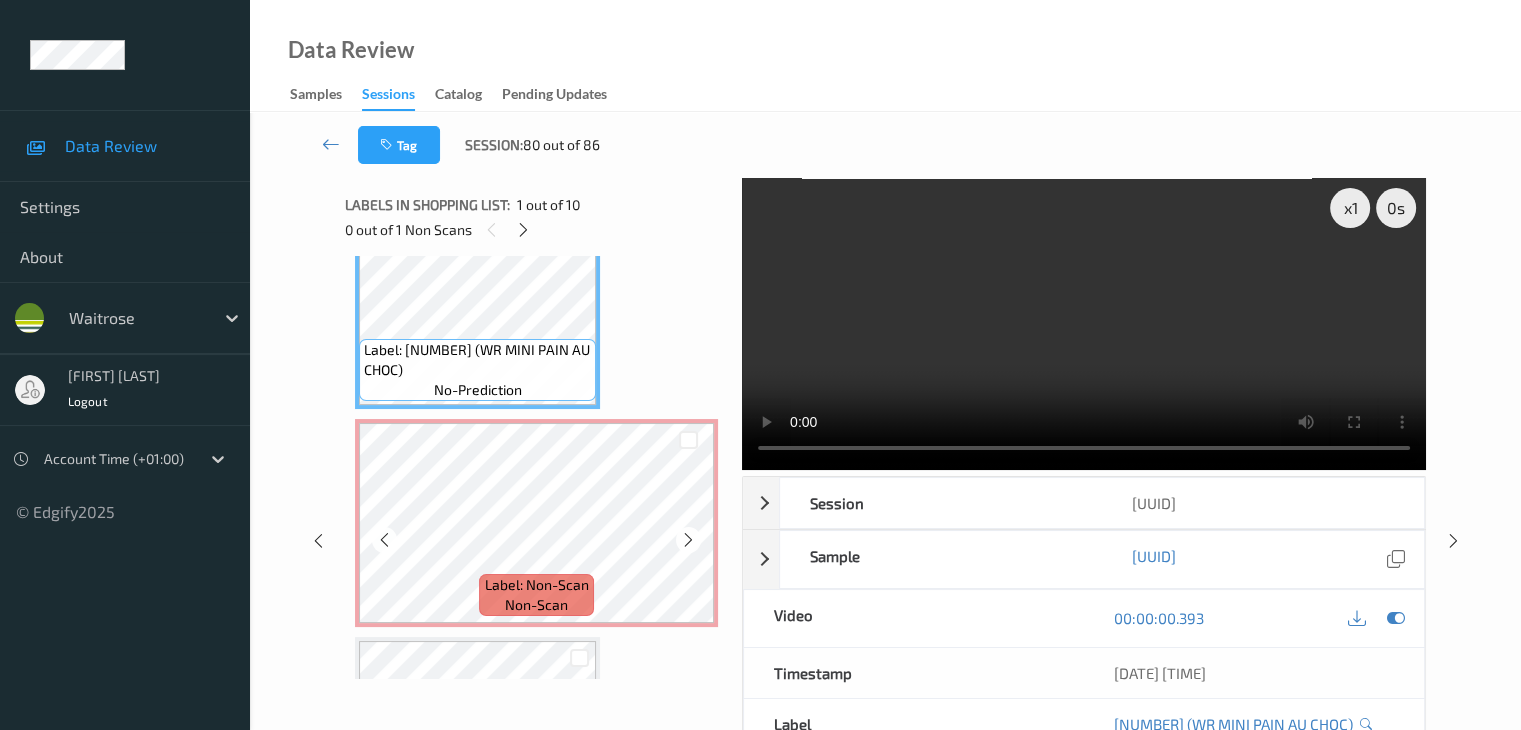scroll, scrollTop: 100, scrollLeft: 0, axis: vertical 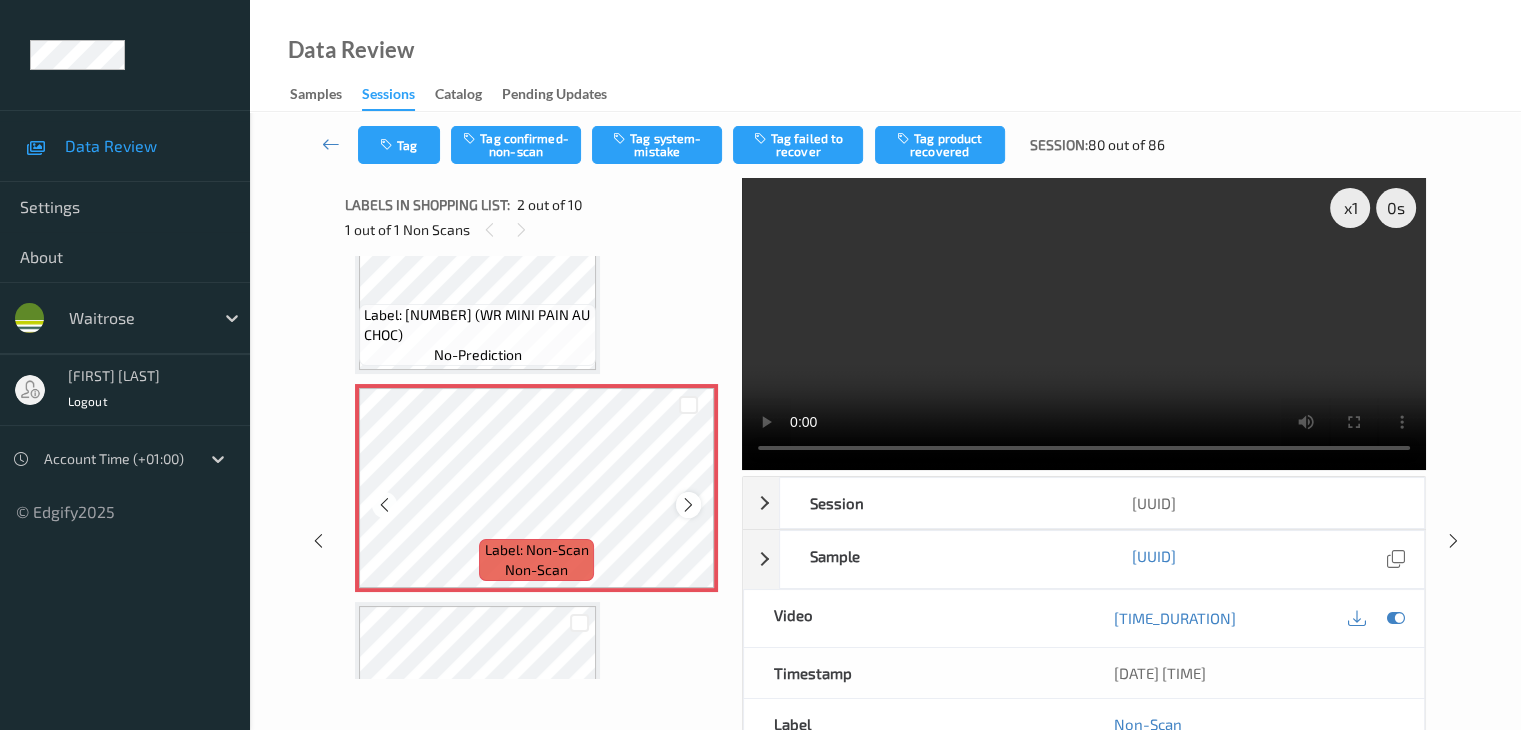 click at bounding box center [688, 505] 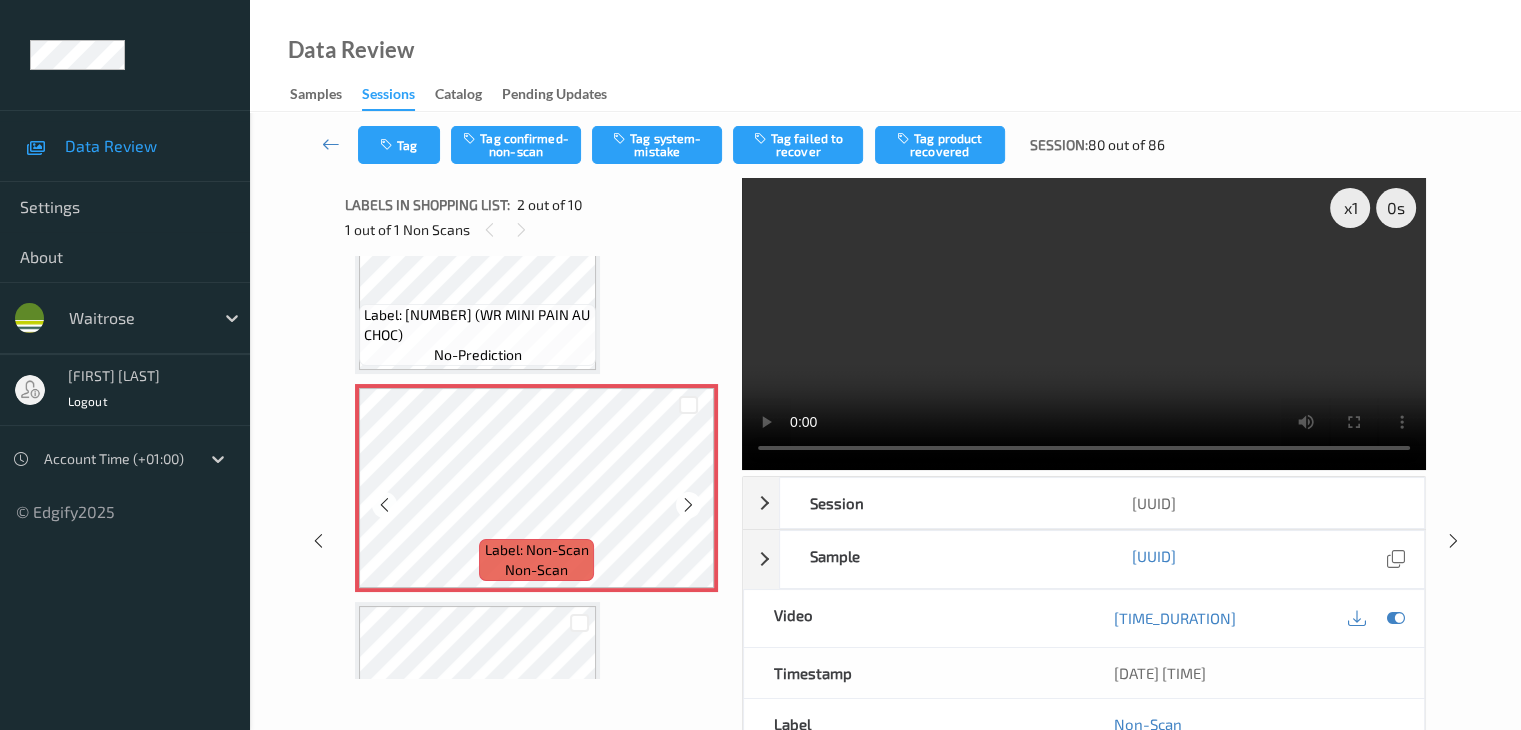 click at bounding box center [688, 505] 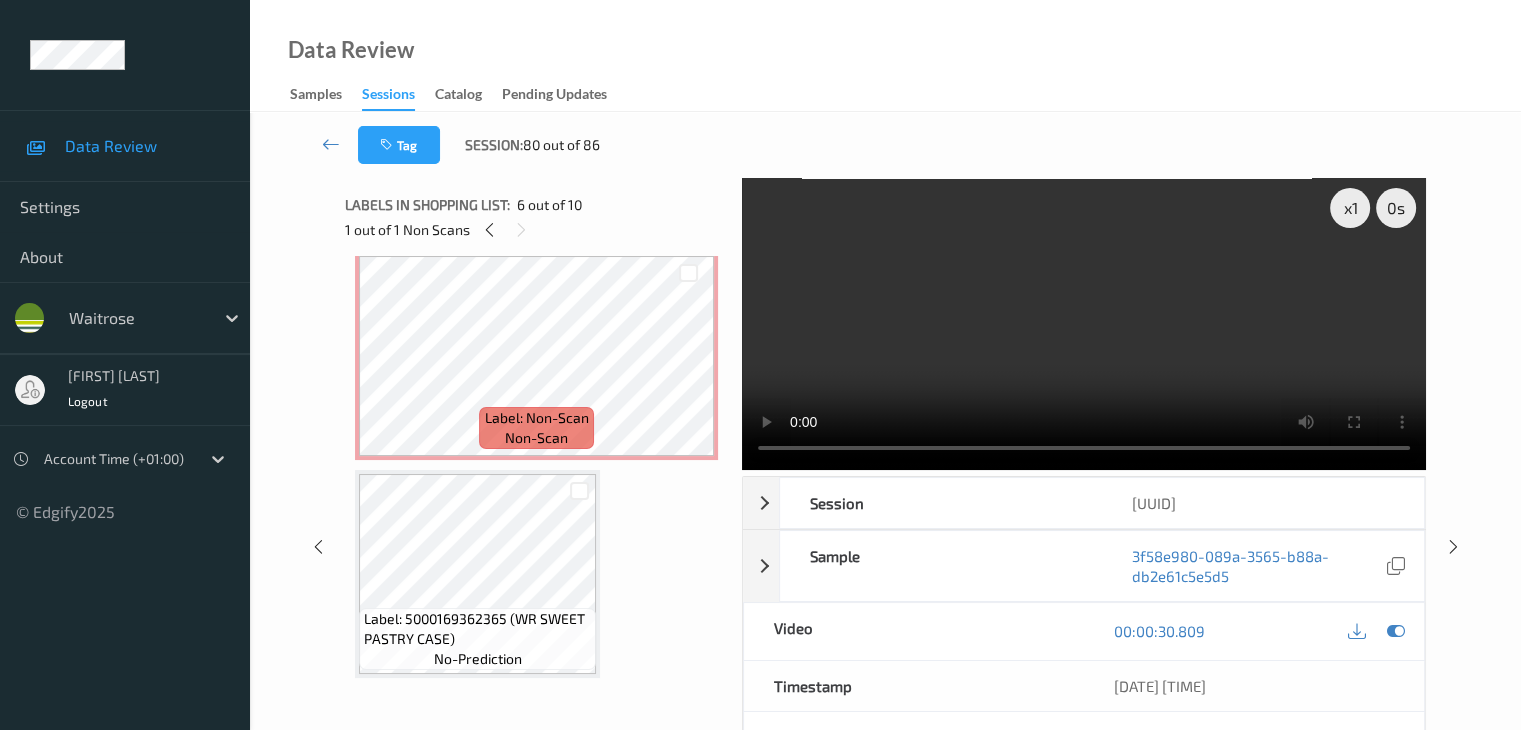 scroll, scrollTop: 200, scrollLeft: 0, axis: vertical 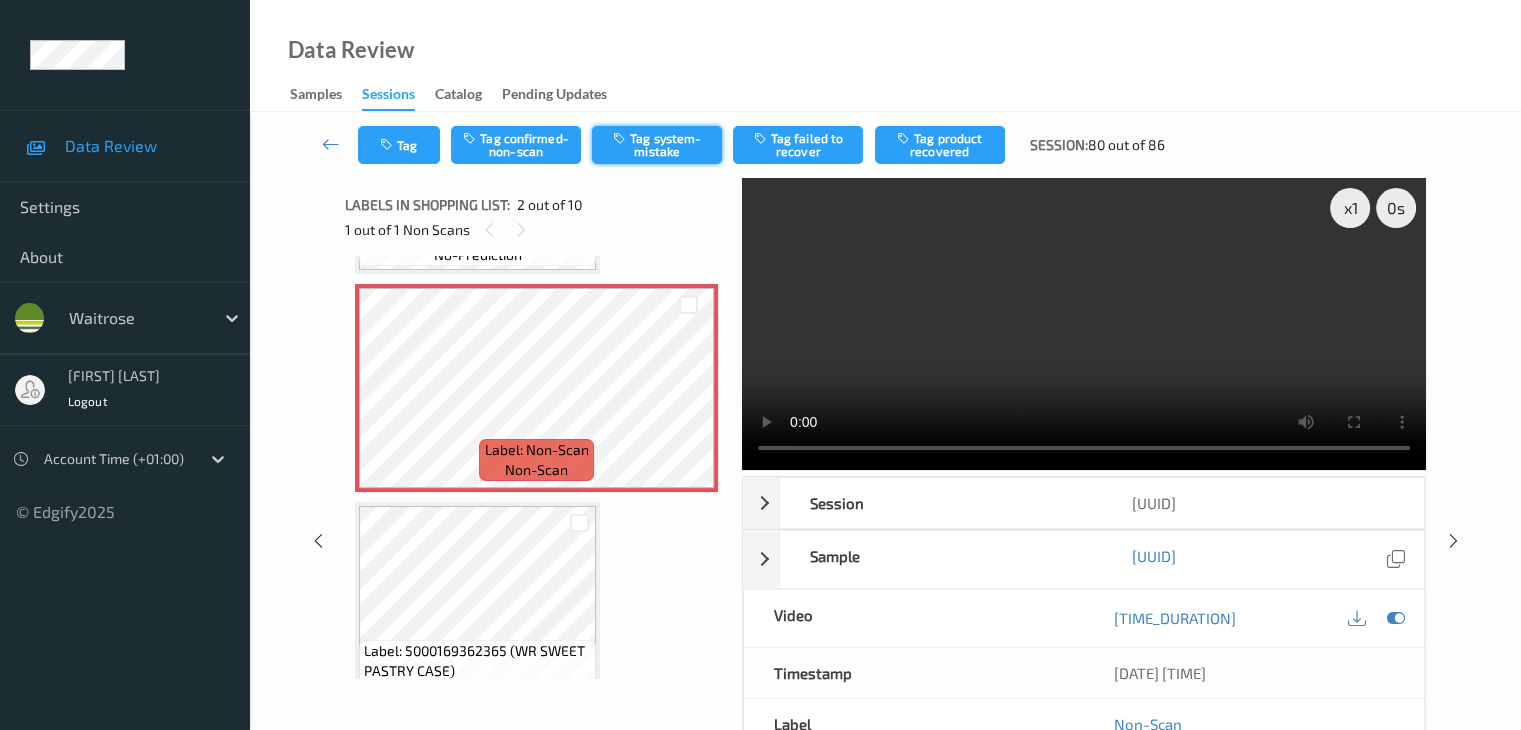 click on "Tag   system-mistake" at bounding box center (657, 145) 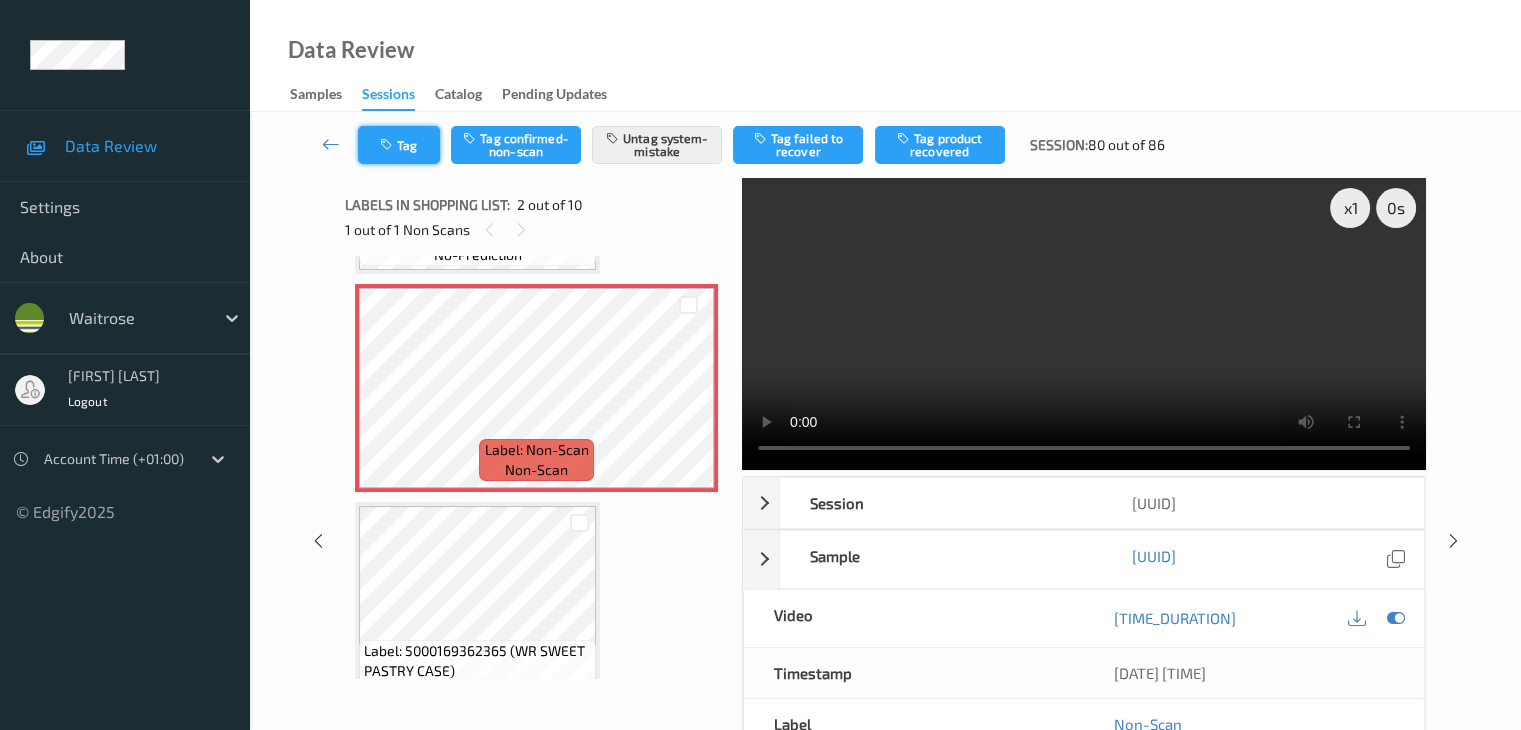click on "Tag" at bounding box center (399, 145) 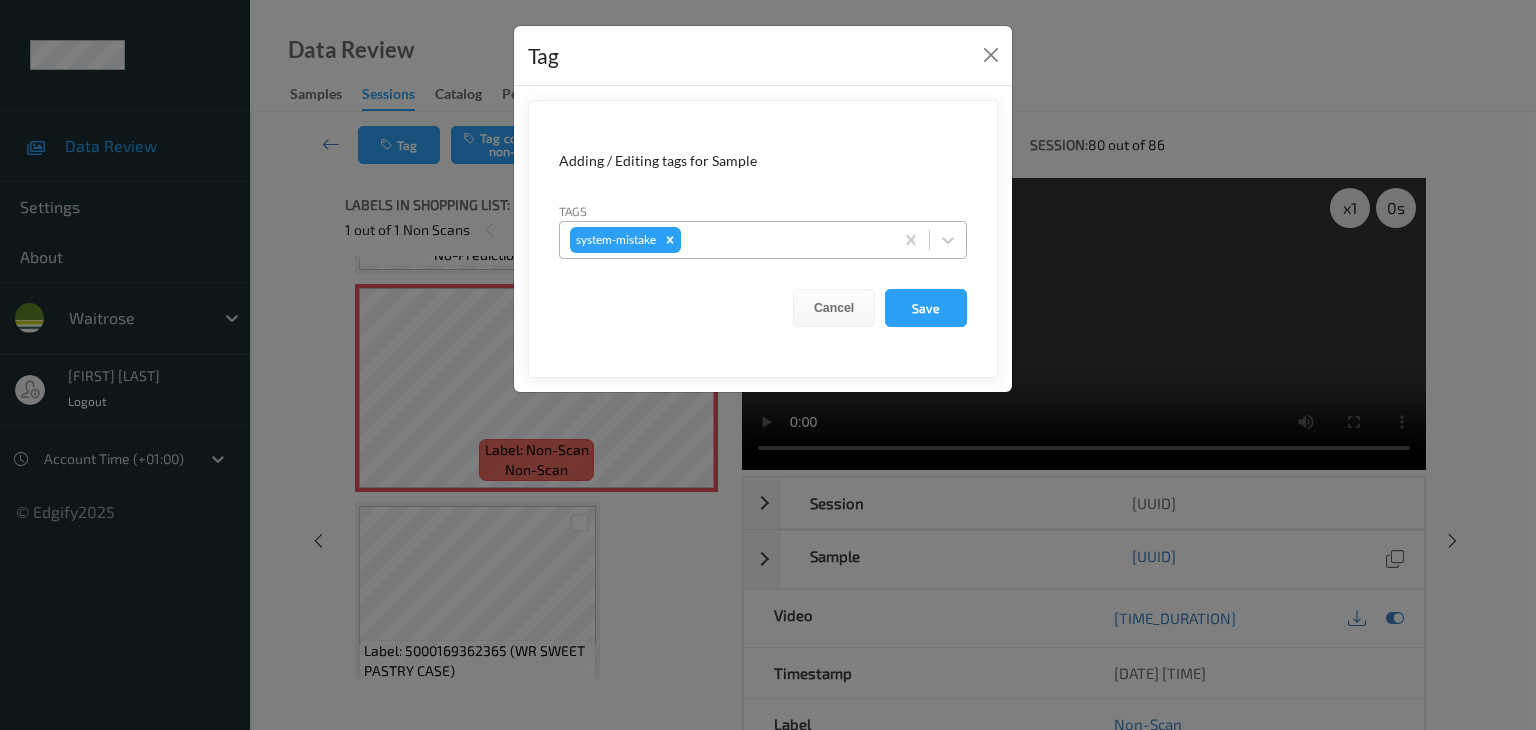click at bounding box center [784, 240] 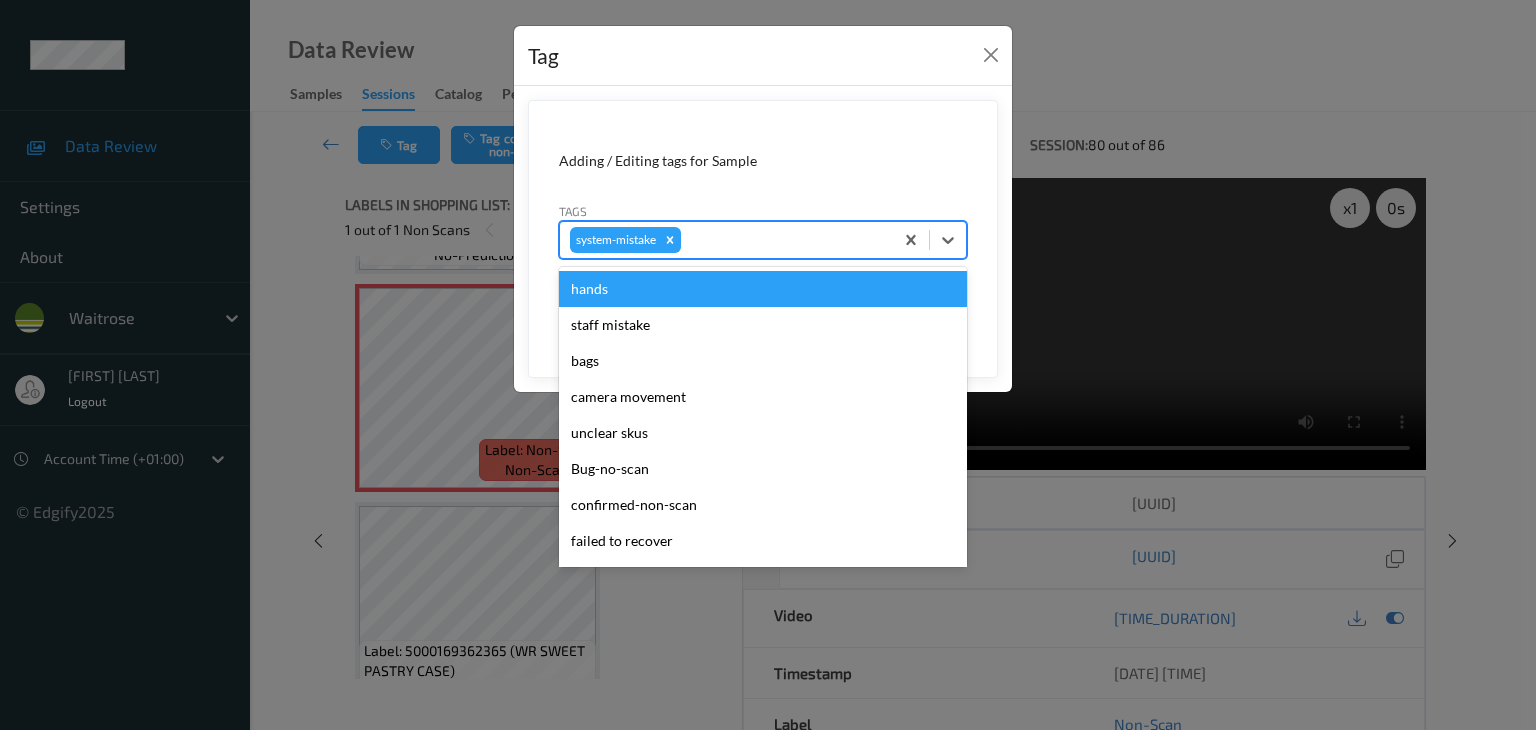 type on "u" 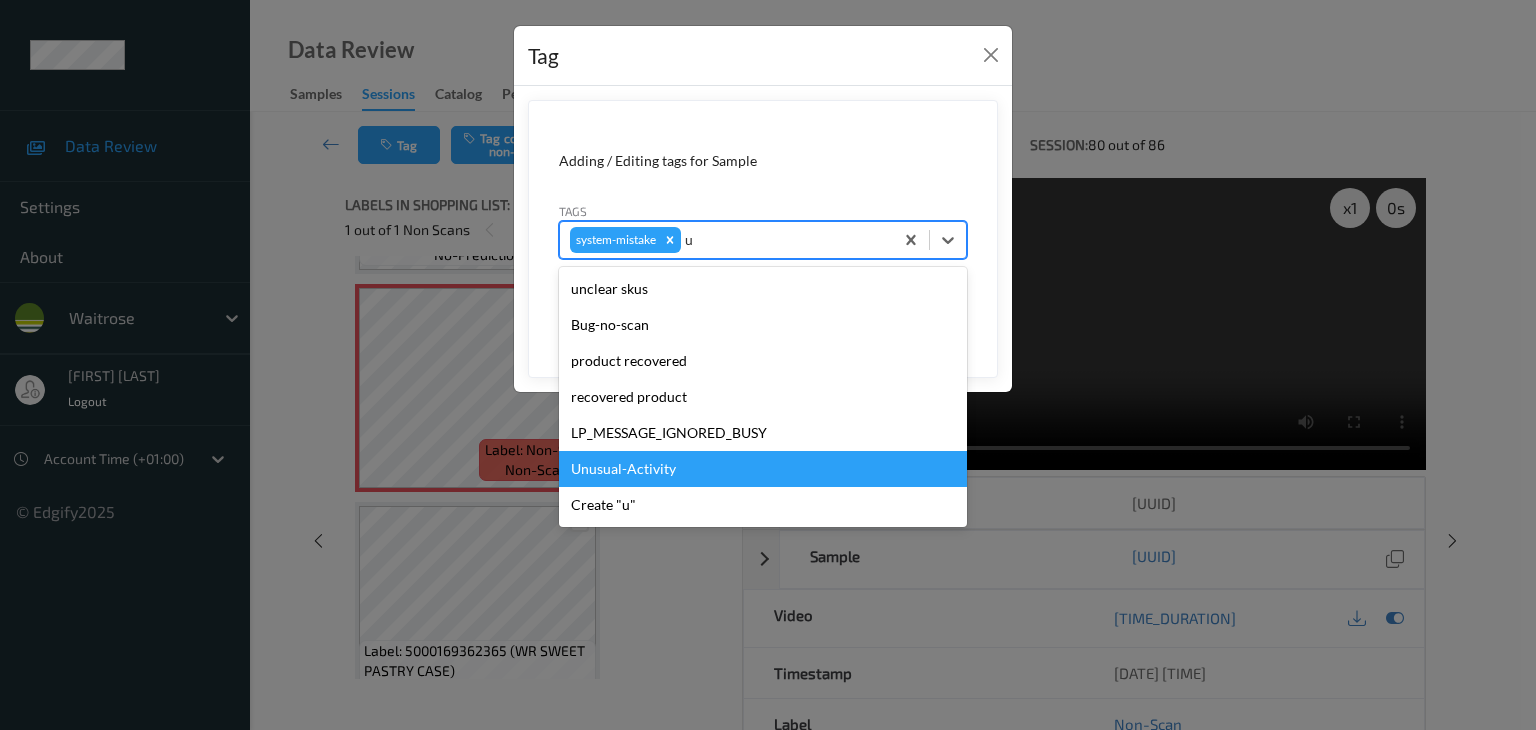 click on "Unusual-Activity" at bounding box center [763, 469] 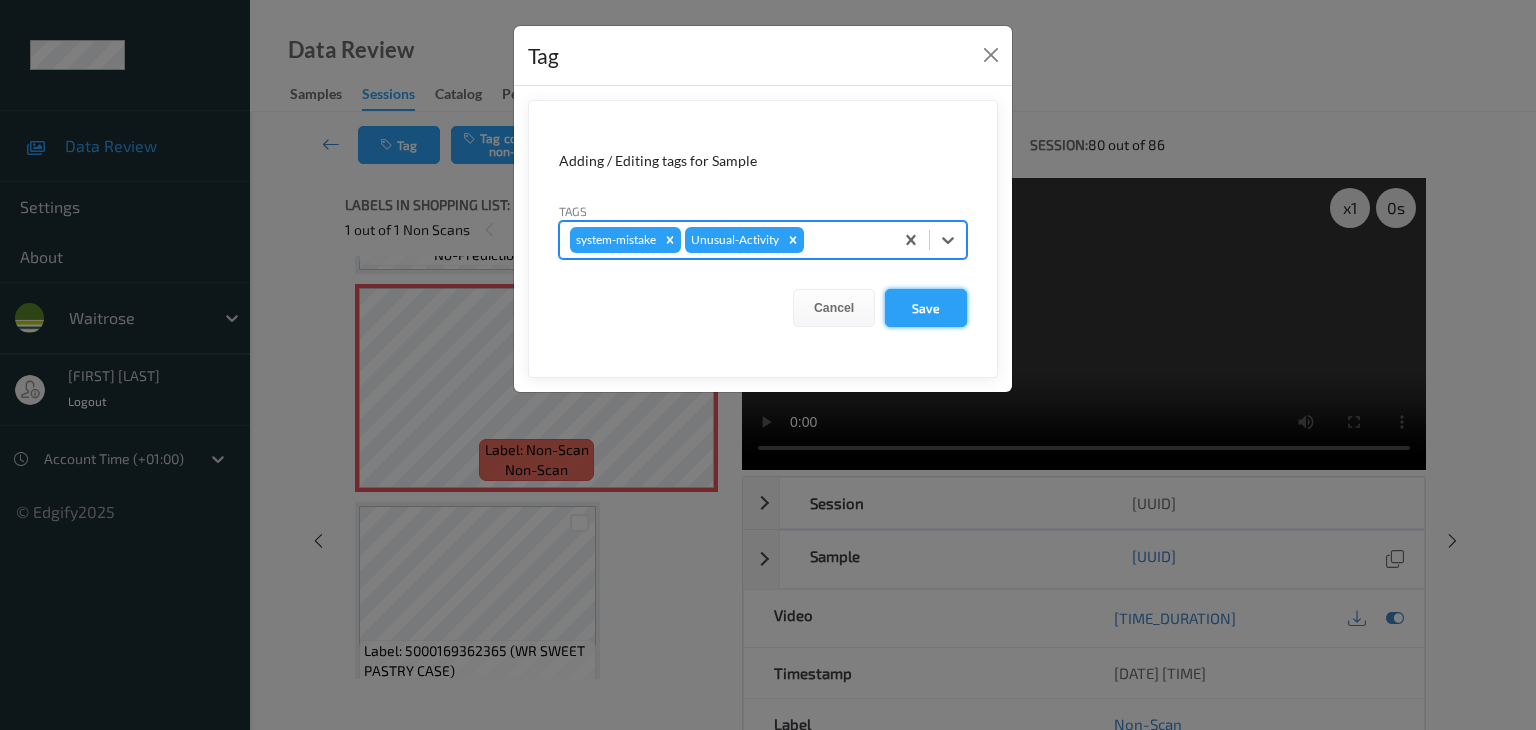 click on "Save" at bounding box center [926, 308] 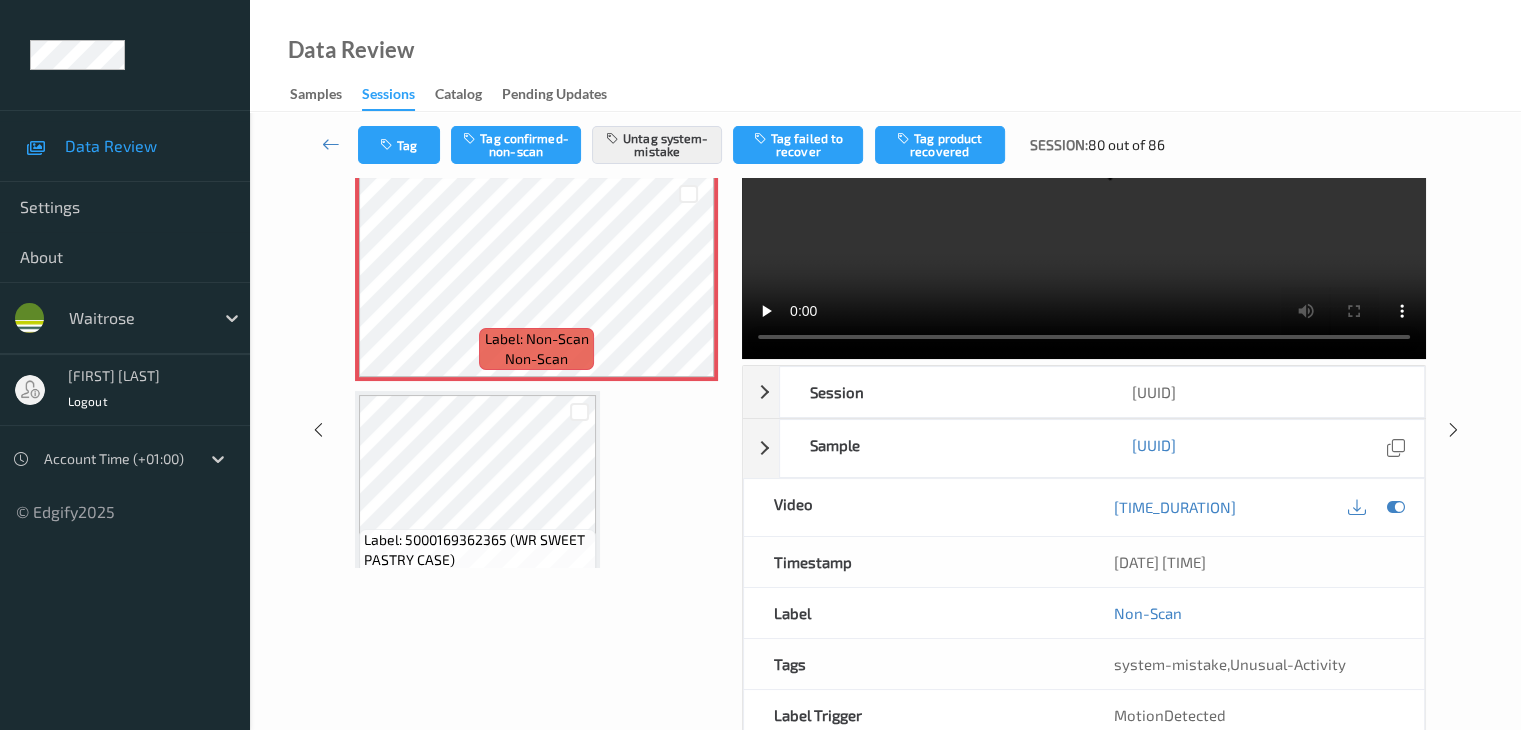 scroll, scrollTop: 0, scrollLeft: 0, axis: both 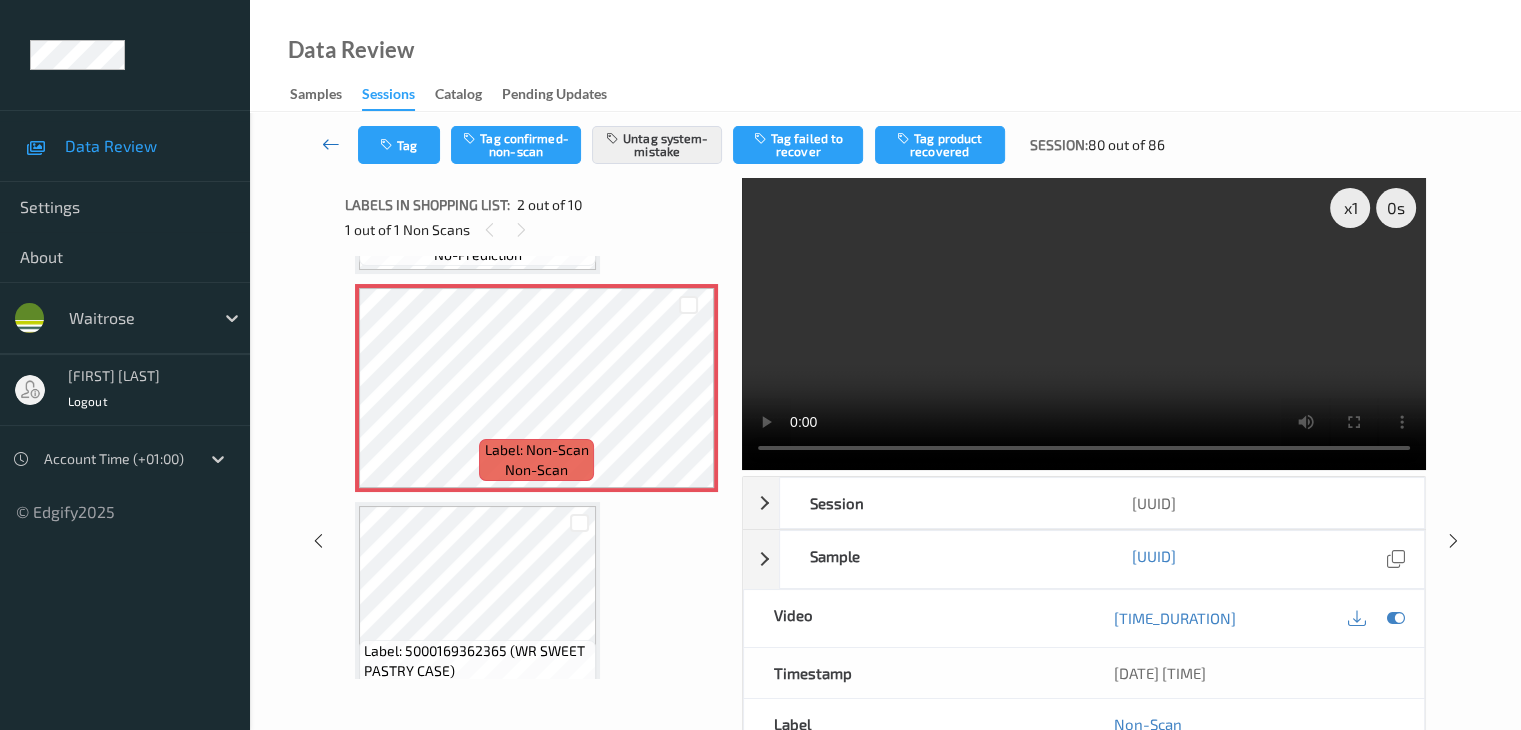 click at bounding box center (331, 144) 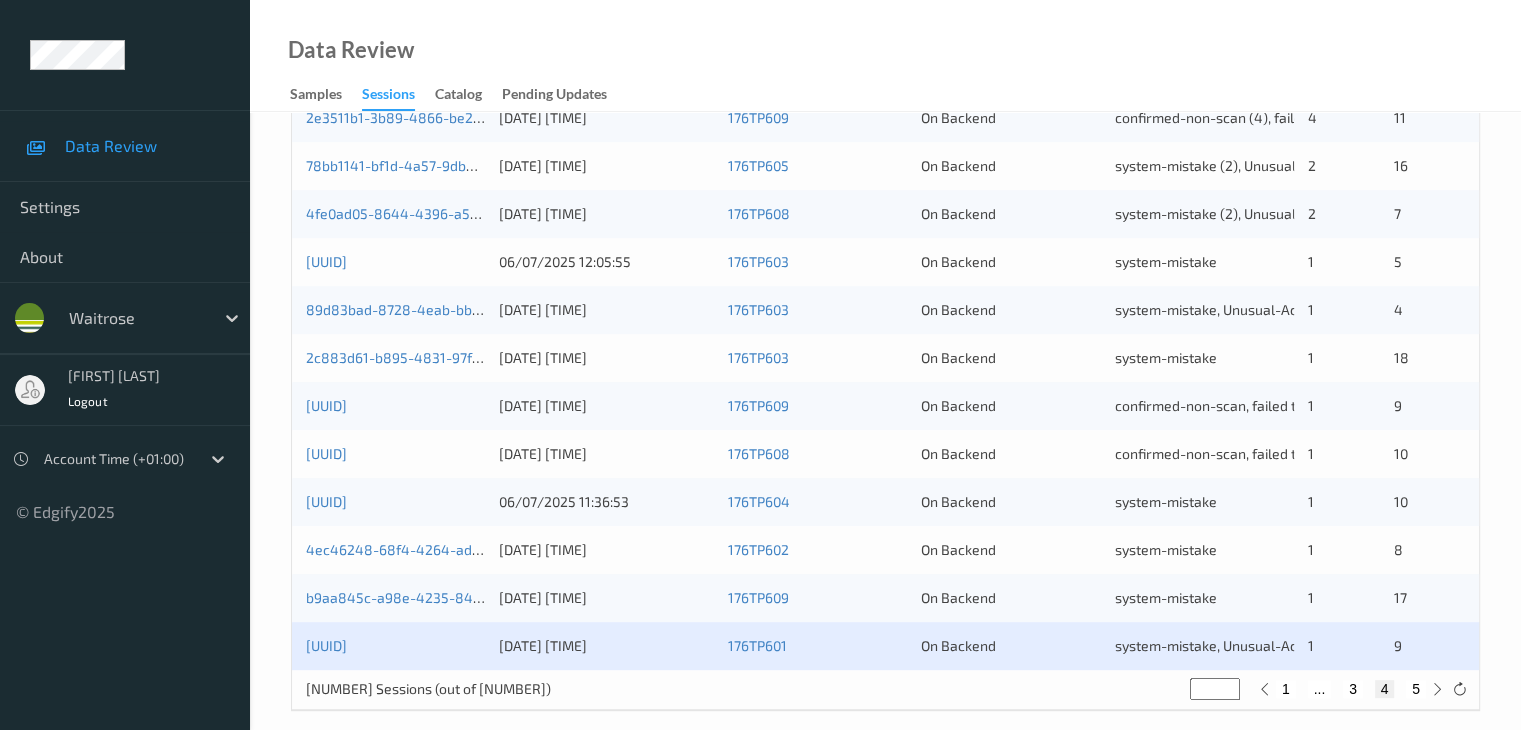 scroll, scrollTop: 932, scrollLeft: 0, axis: vertical 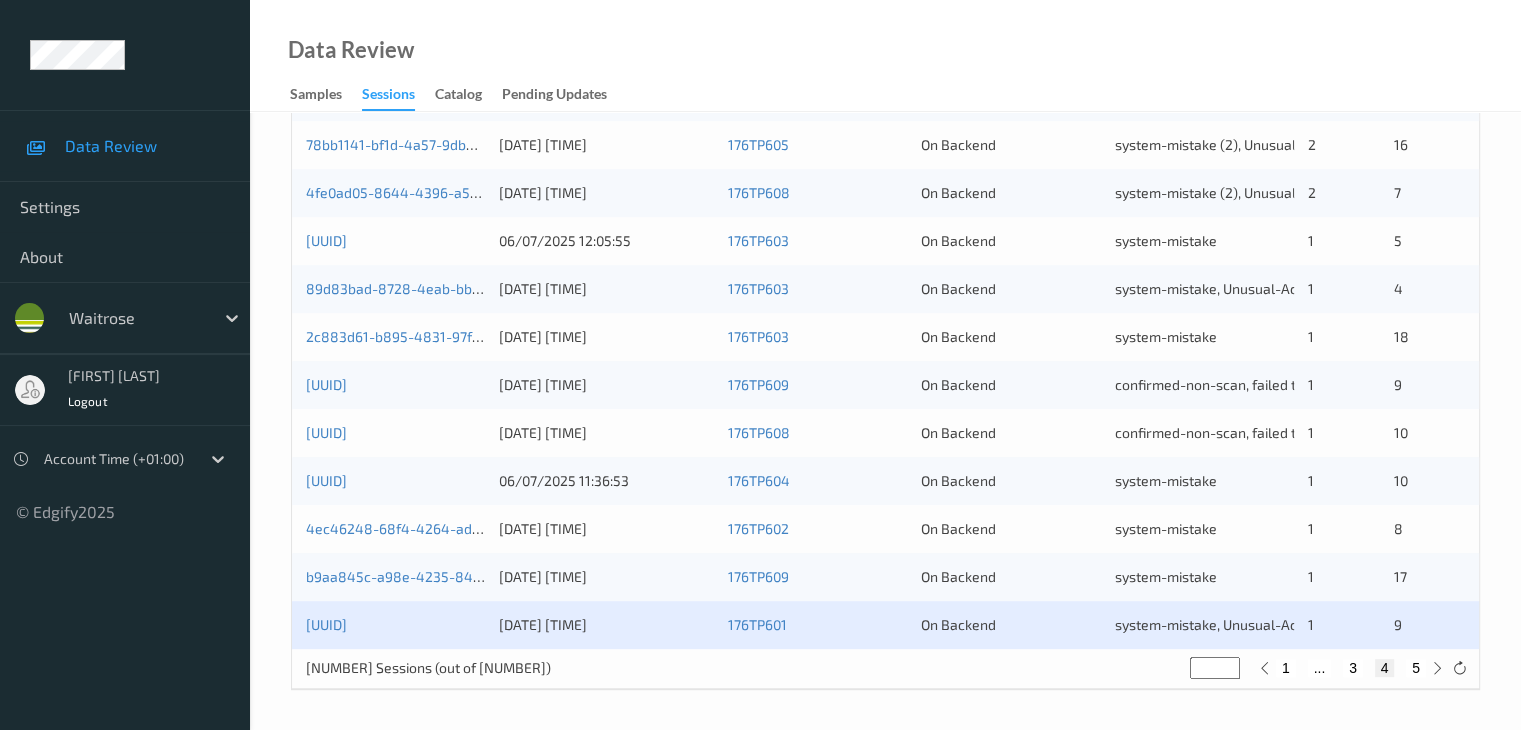 click on "5" at bounding box center [1416, 668] 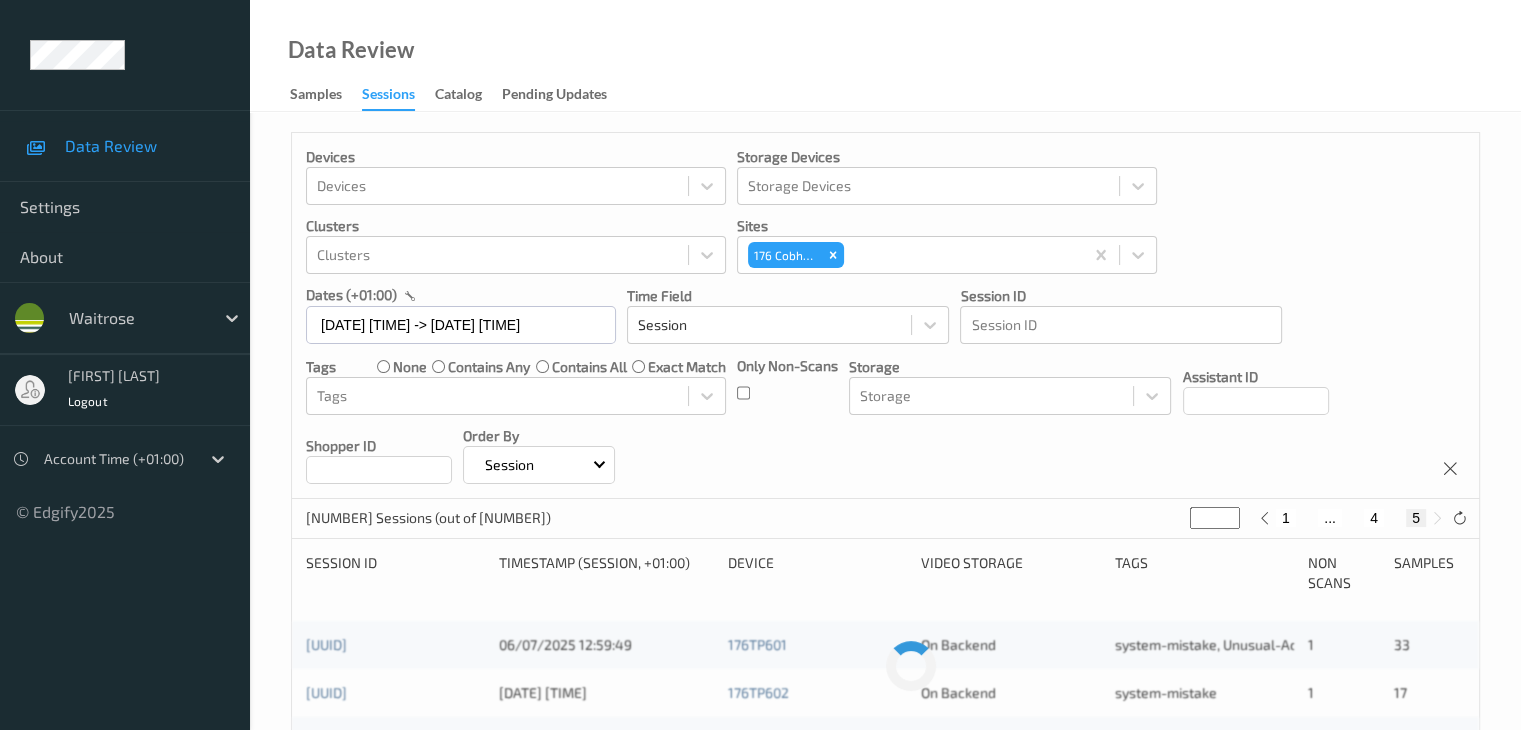 scroll, scrollTop: 260, scrollLeft: 0, axis: vertical 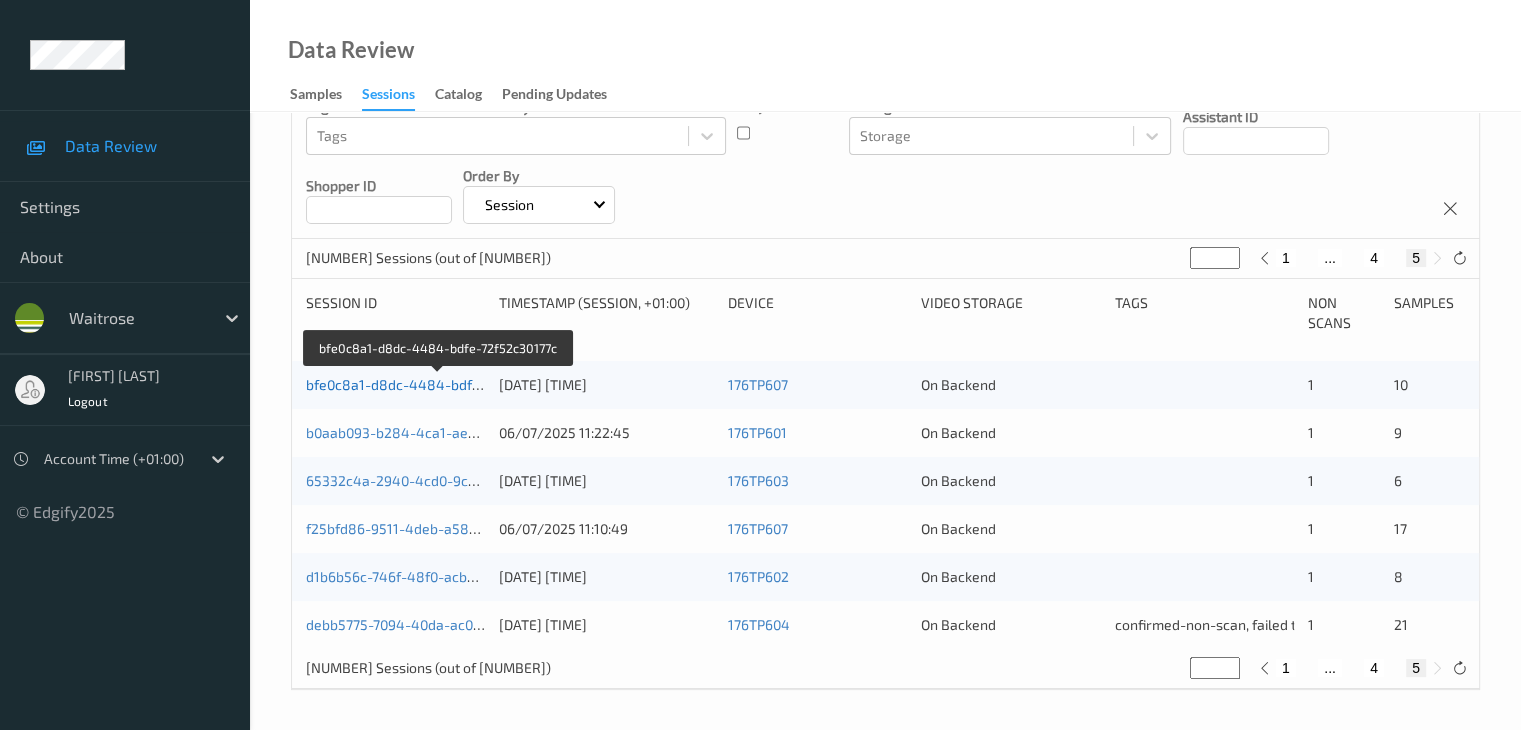 click on "bfe0c8a1-d8dc-4484-bdfe-72f52c30177c" at bounding box center (438, 384) 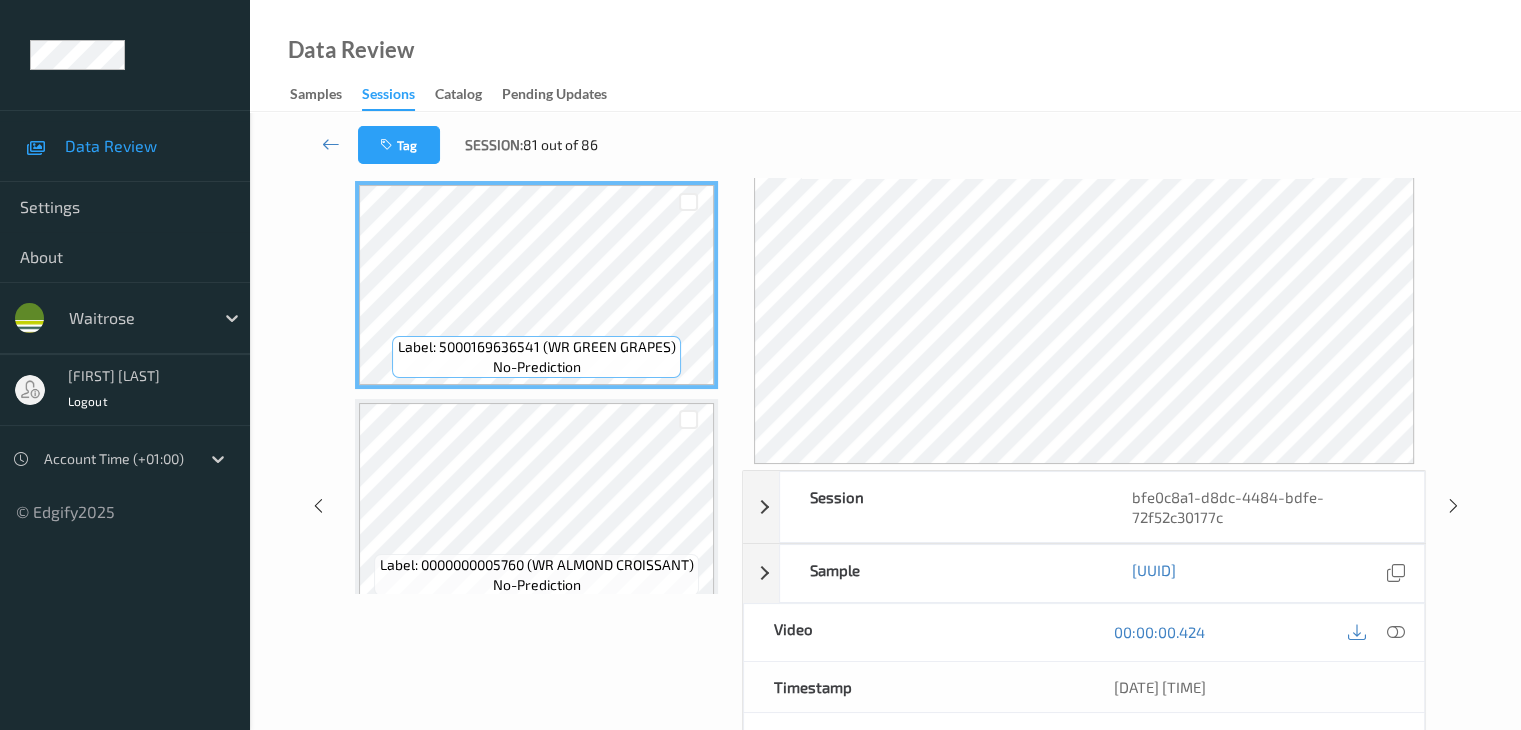 scroll, scrollTop: 0, scrollLeft: 0, axis: both 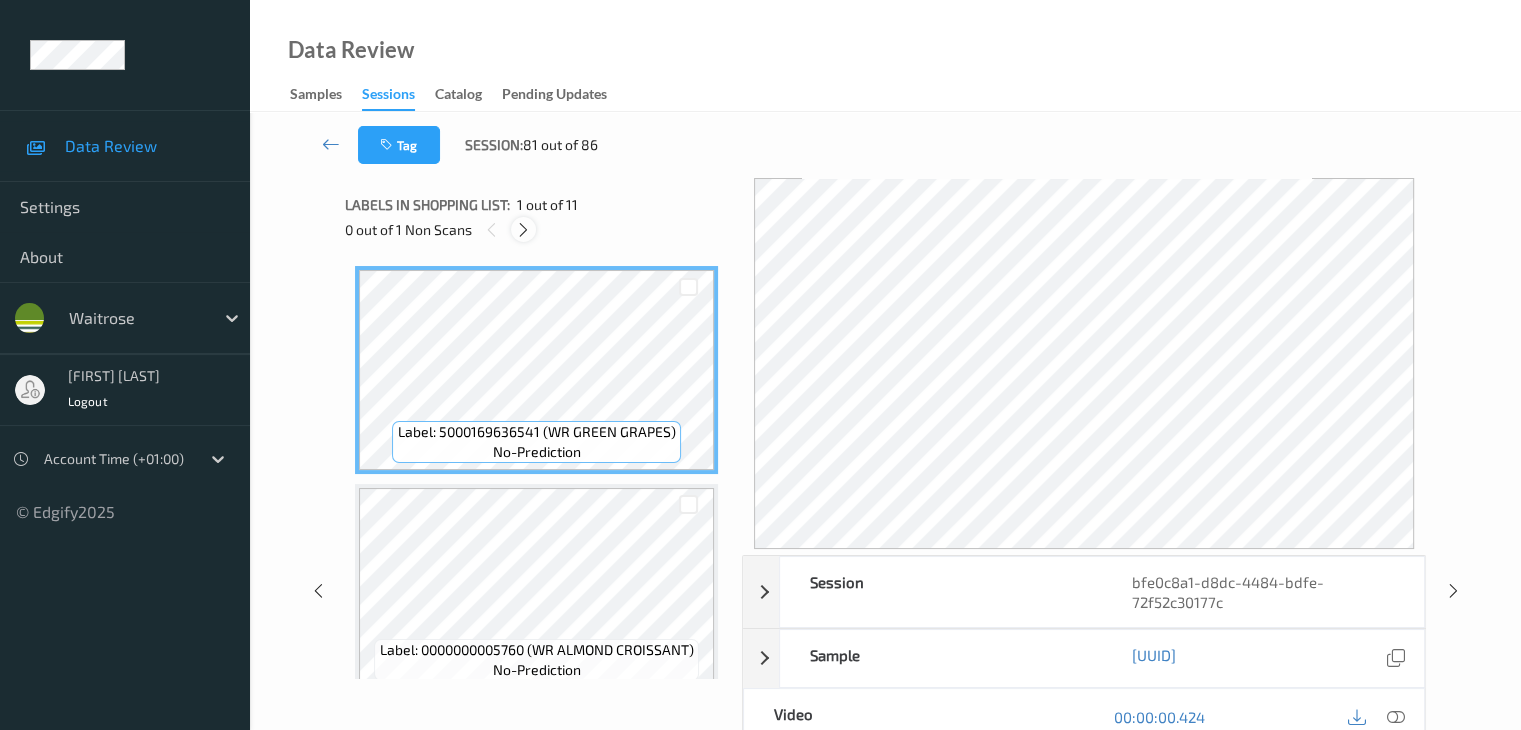 click at bounding box center [523, 230] 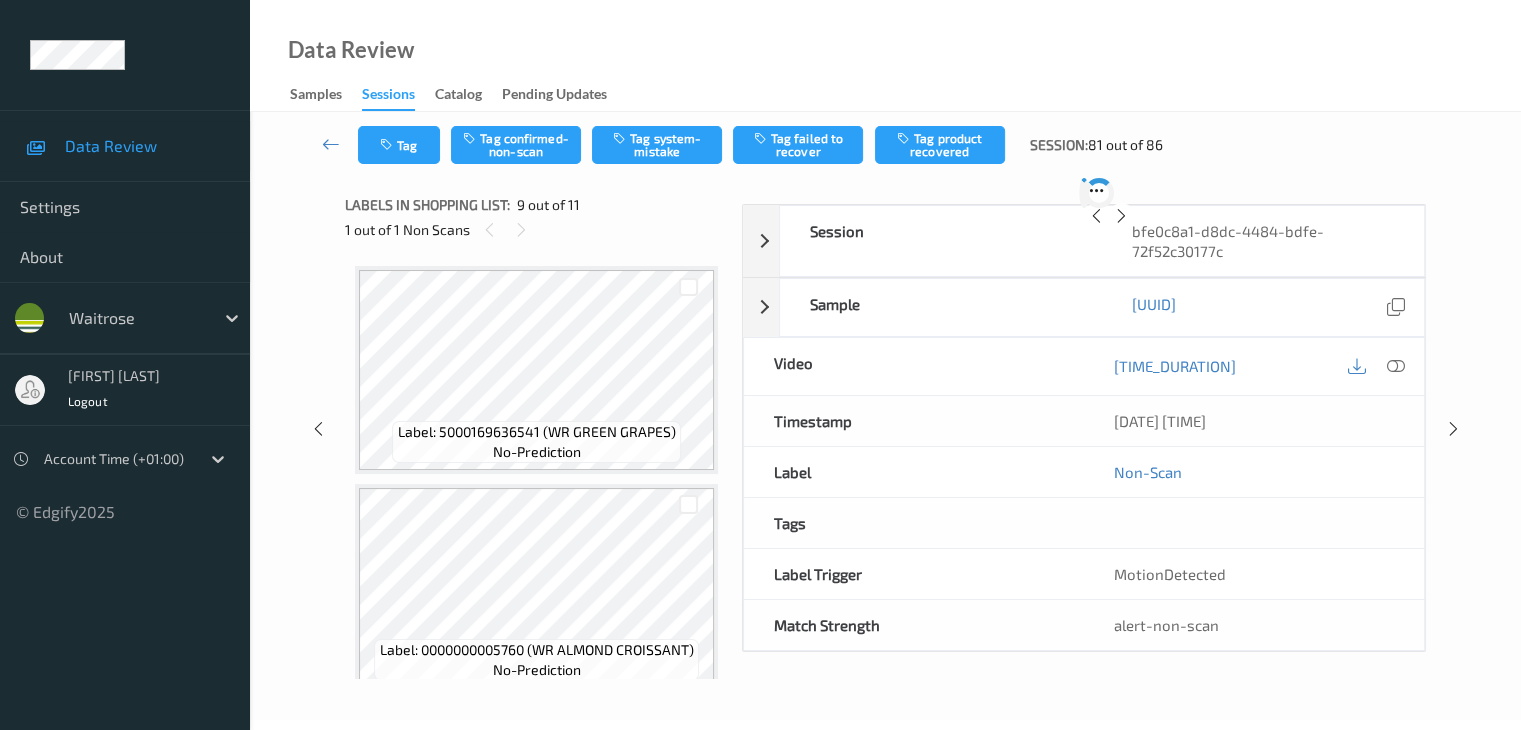 scroll, scrollTop: 1535, scrollLeft: 0, axis: vertical 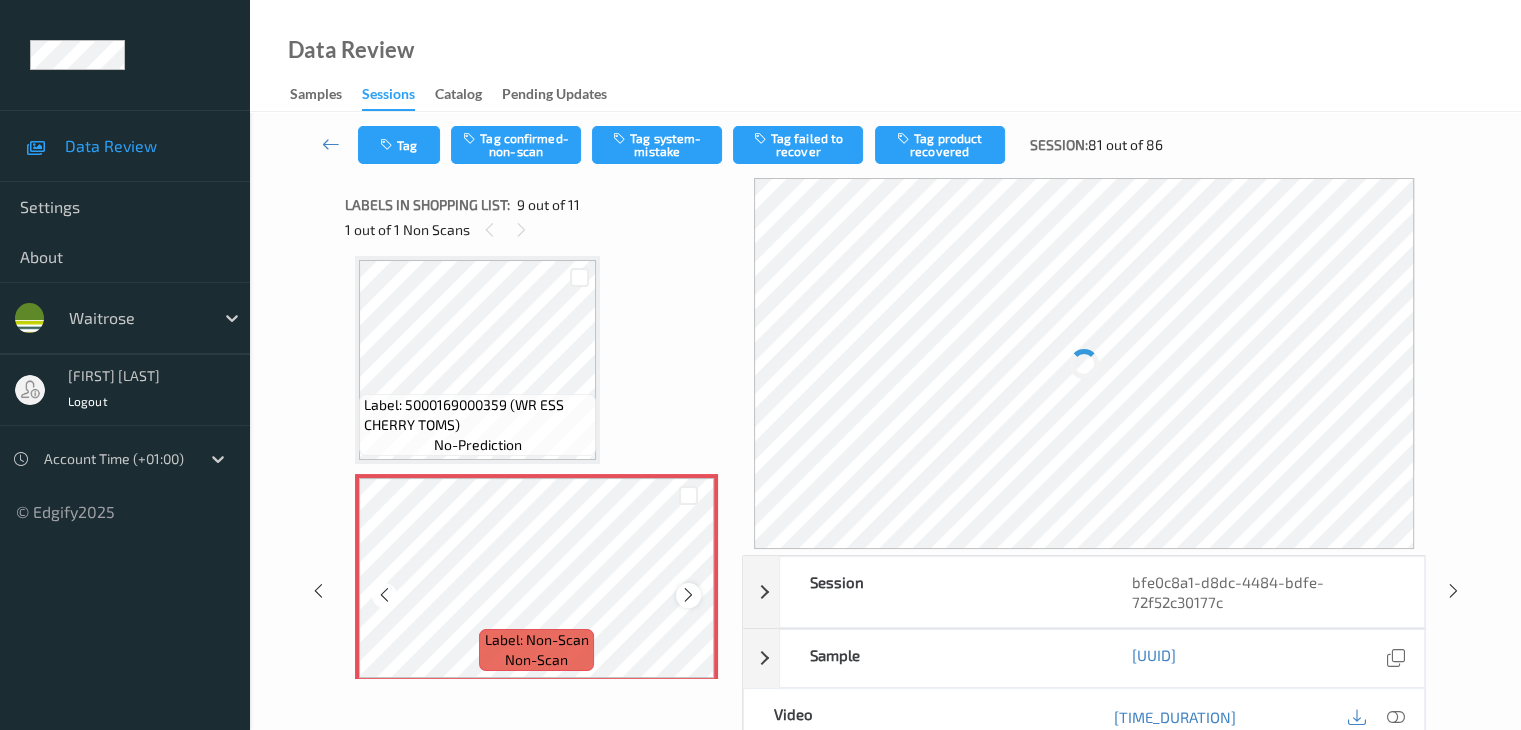 click at bounding box center (688, 595) 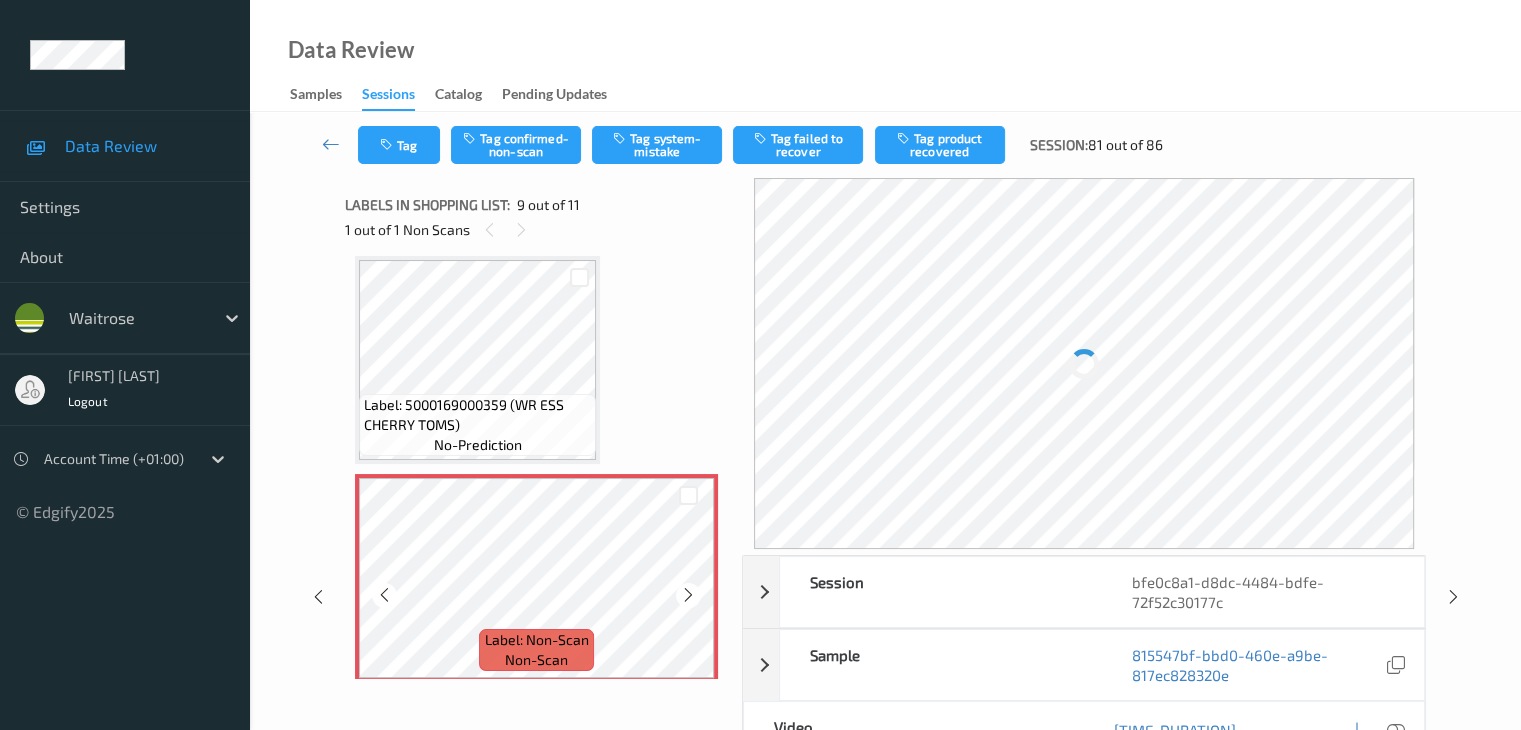 click at bounding box center (688, 595) 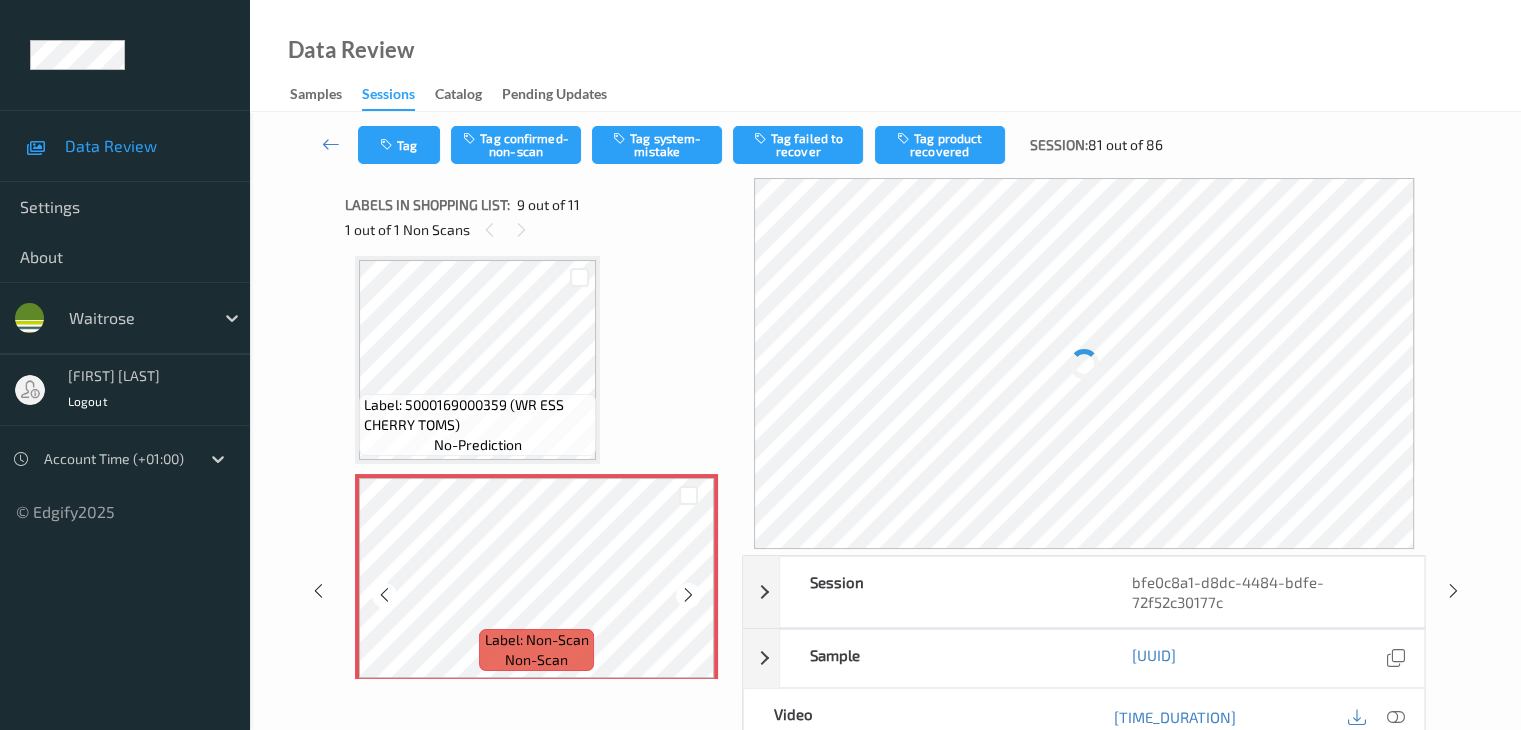 click at bounding box center [688, 595] 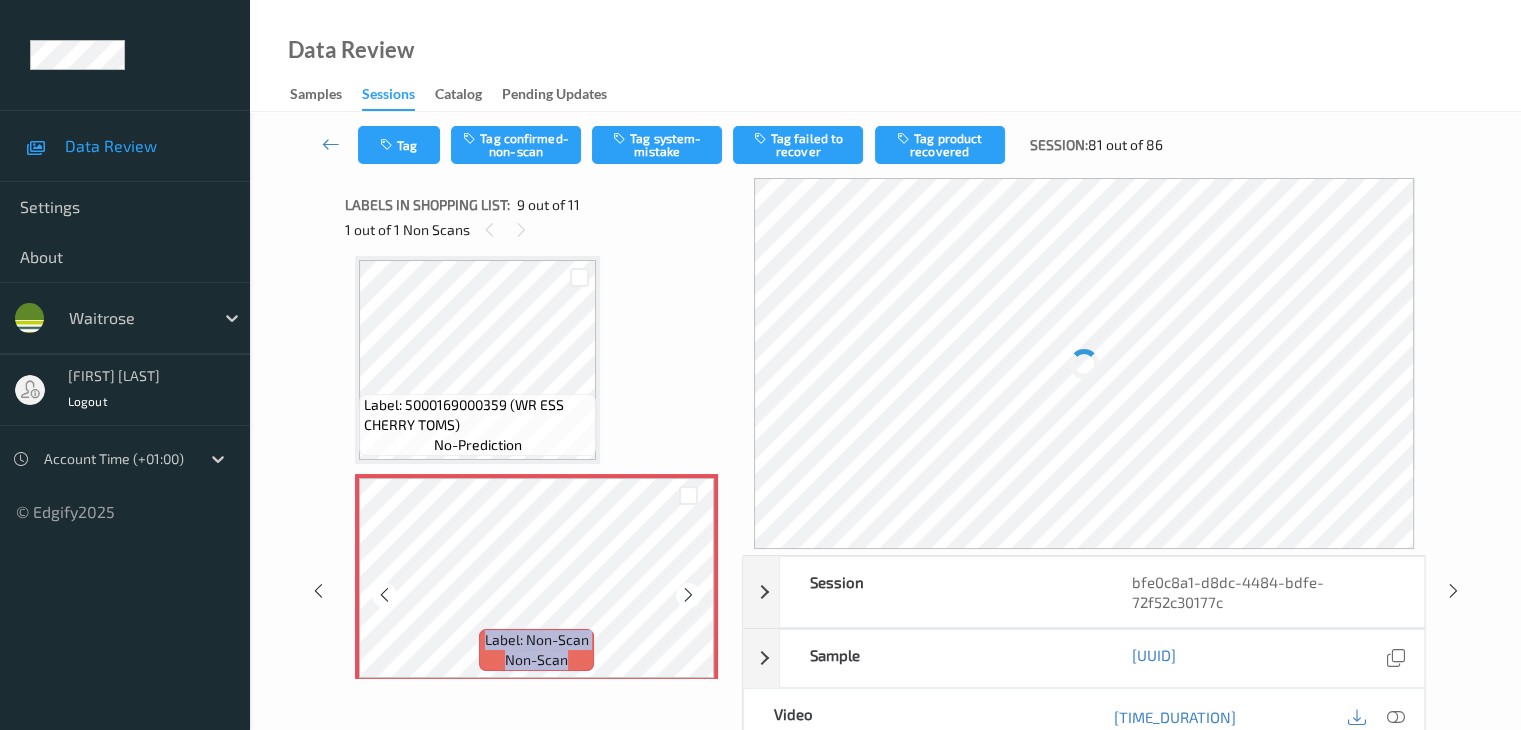 click at bounding box center [688, 595] 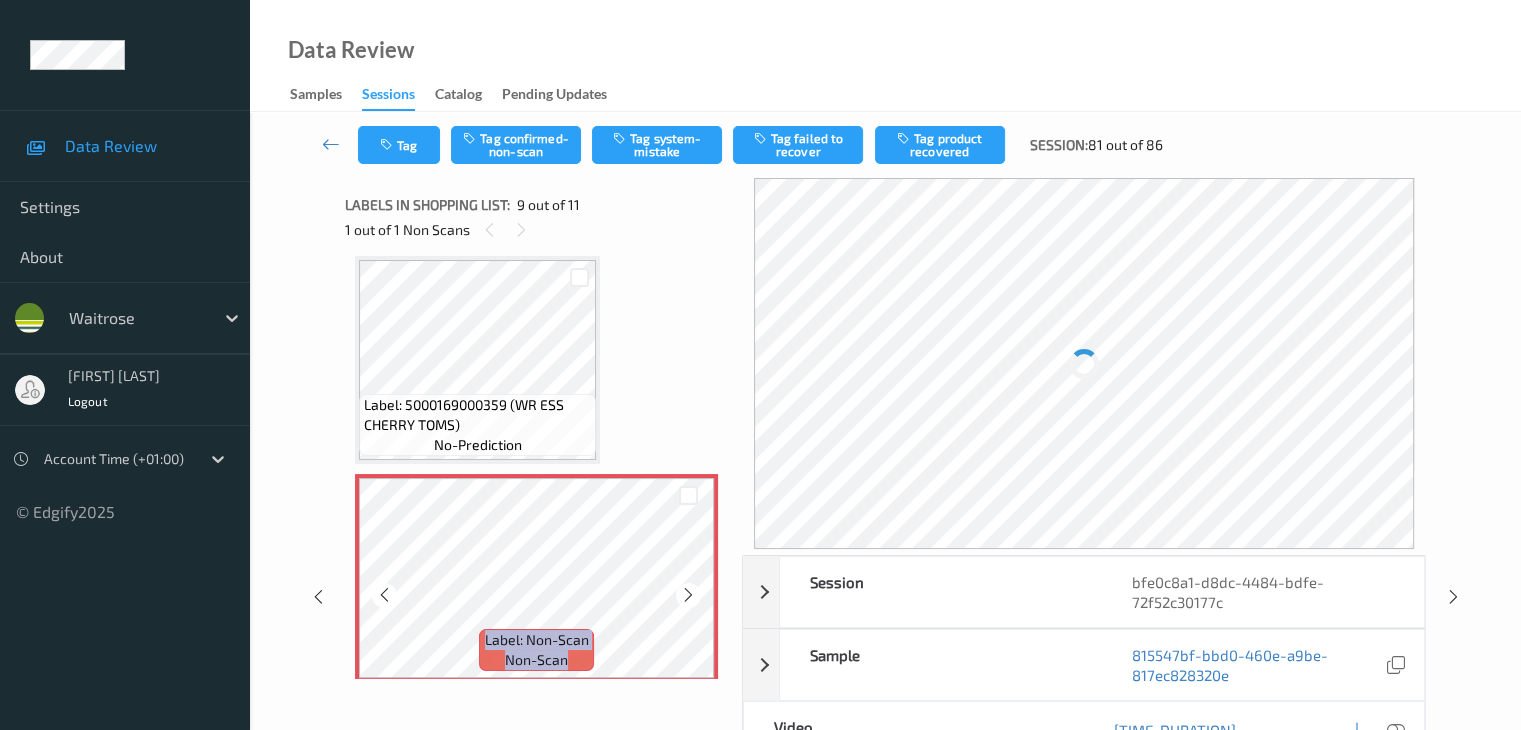 click at bounding box center [688, 595] 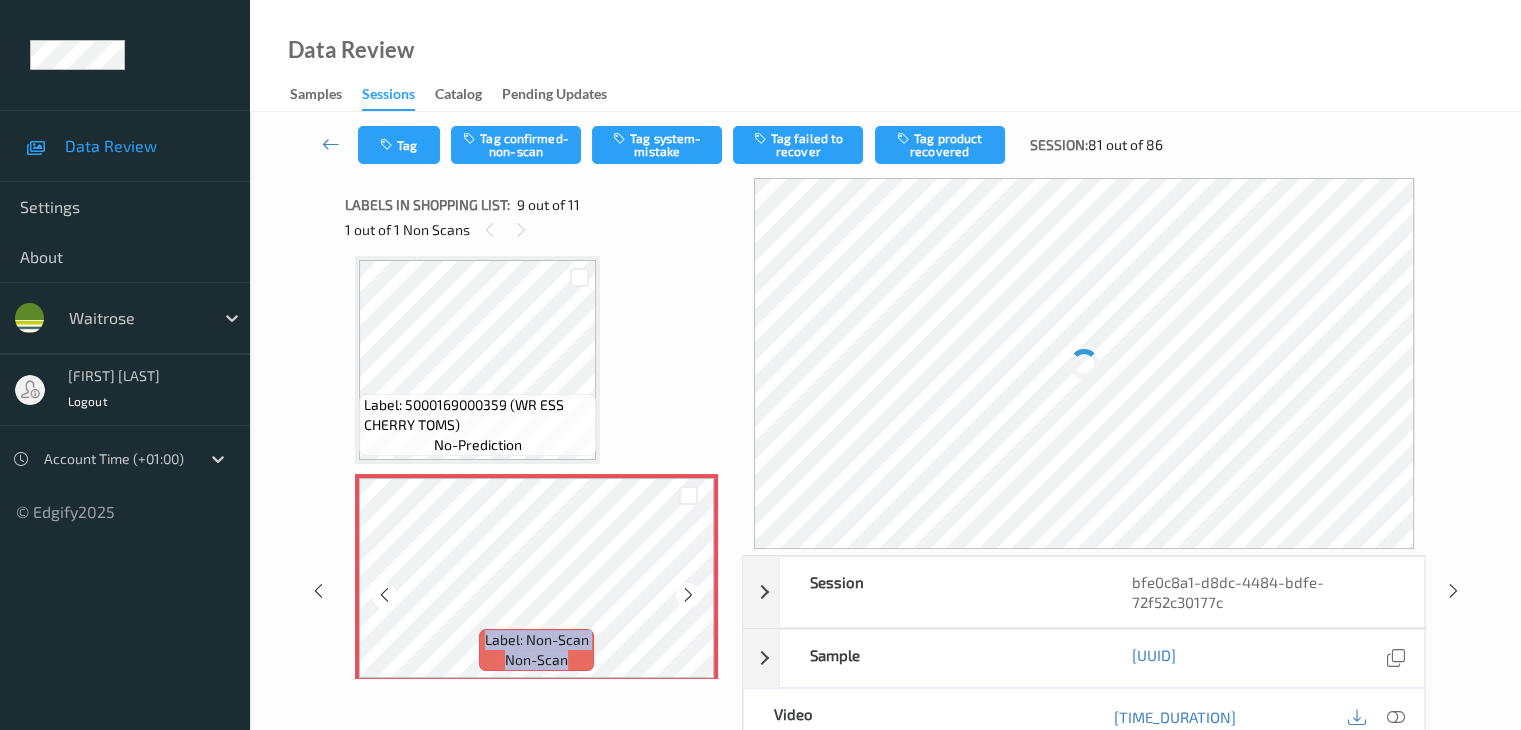 click at bounding box center [688, 595] 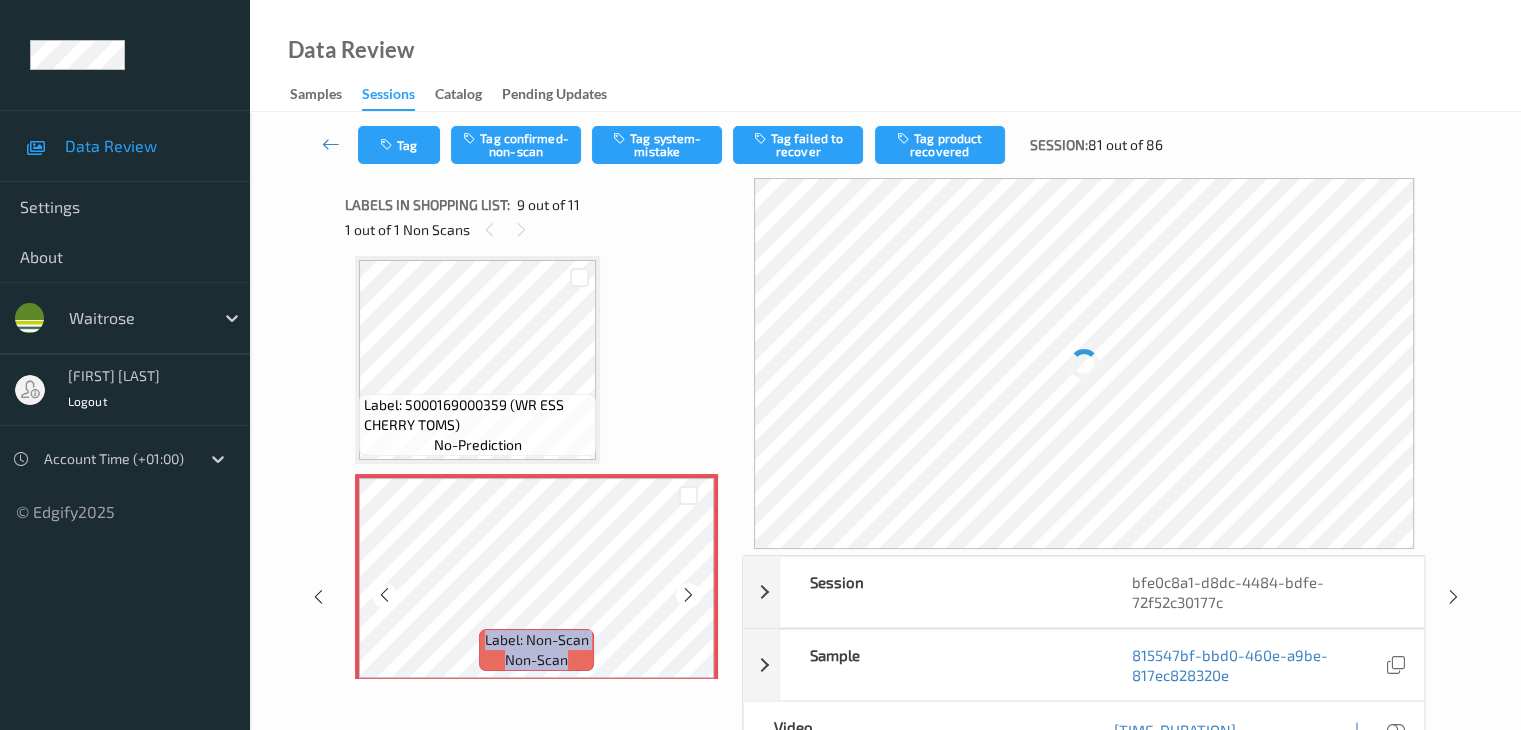 click at bounding box center [688, 595] 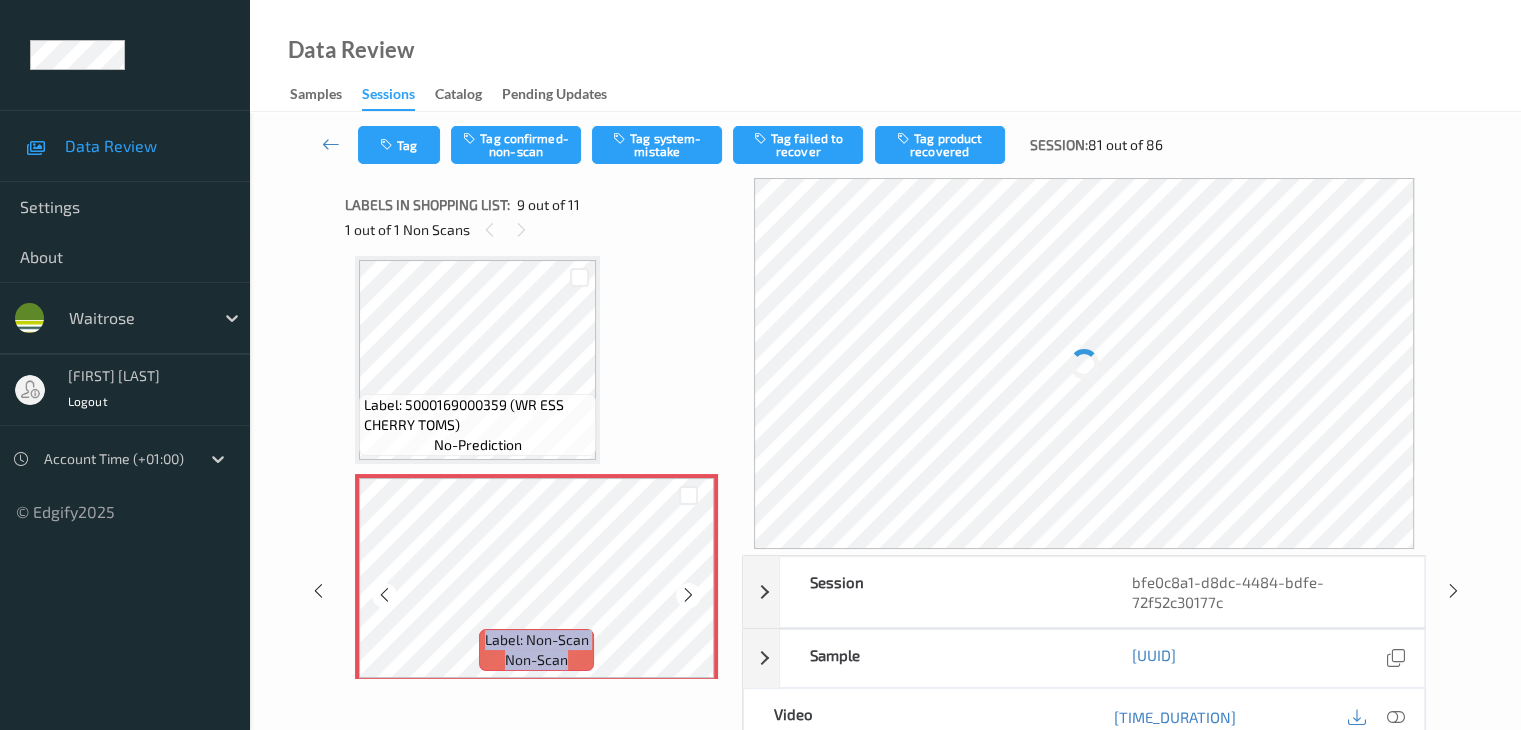 click at bounding box center (688, 595) 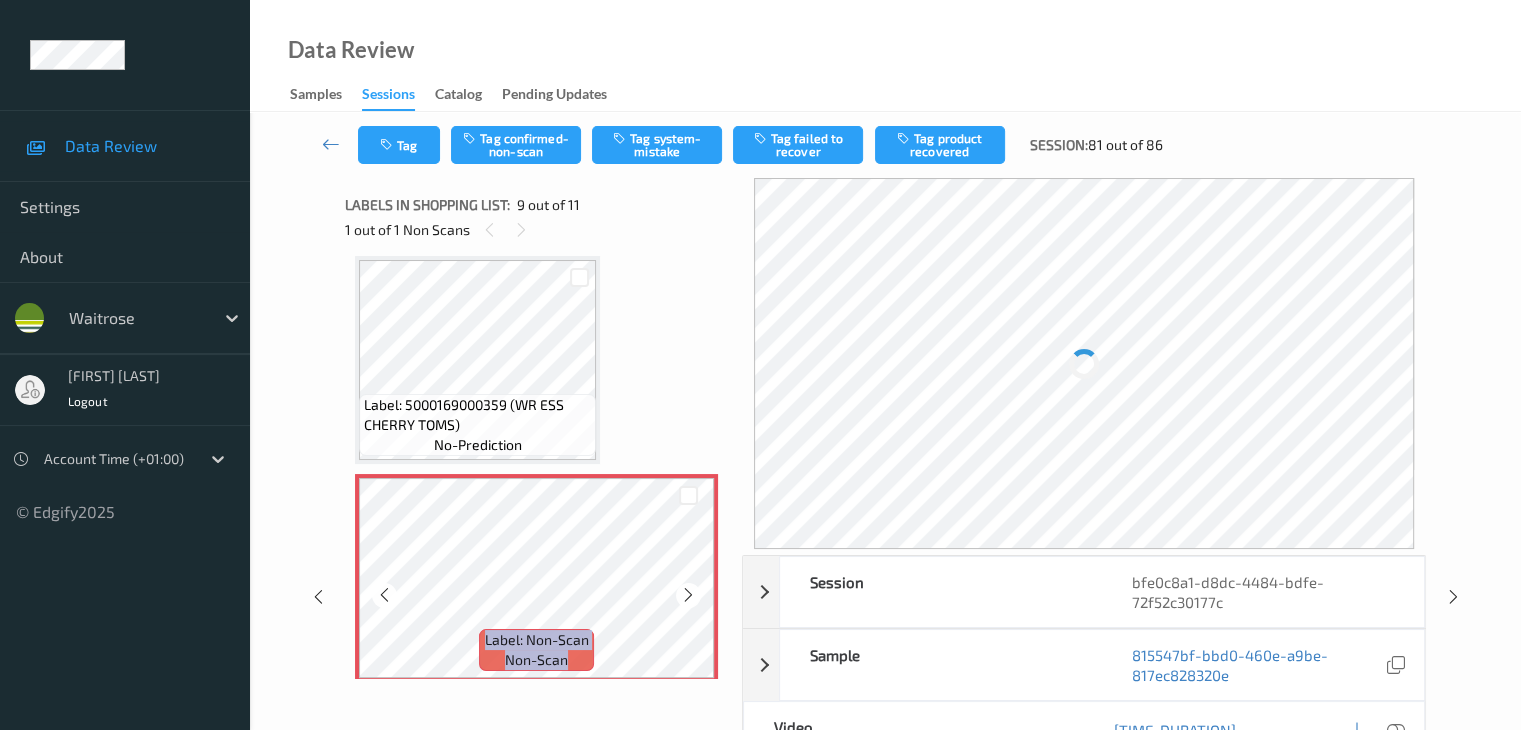 click at bounding box center (688, 595) 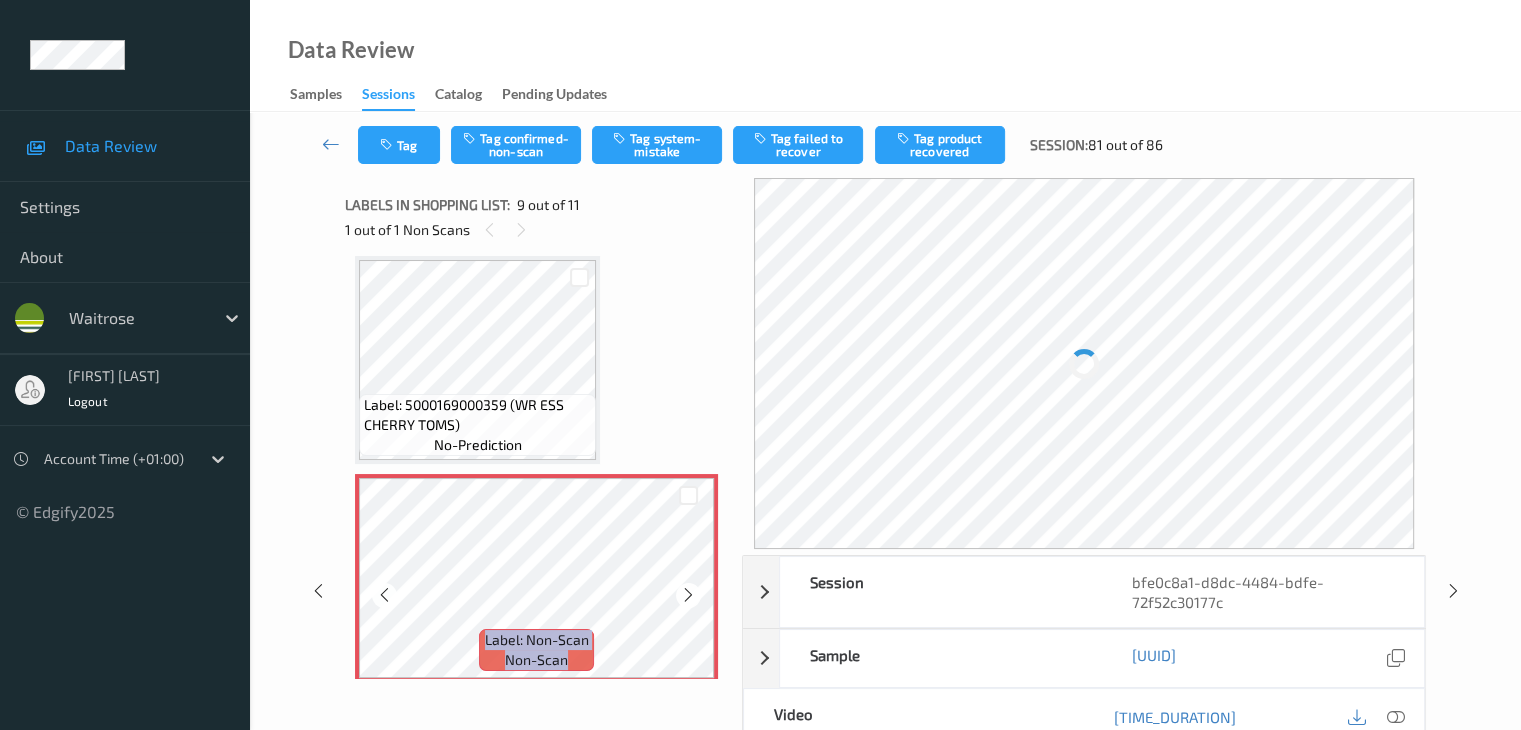 click at bounding box center [688, 595] 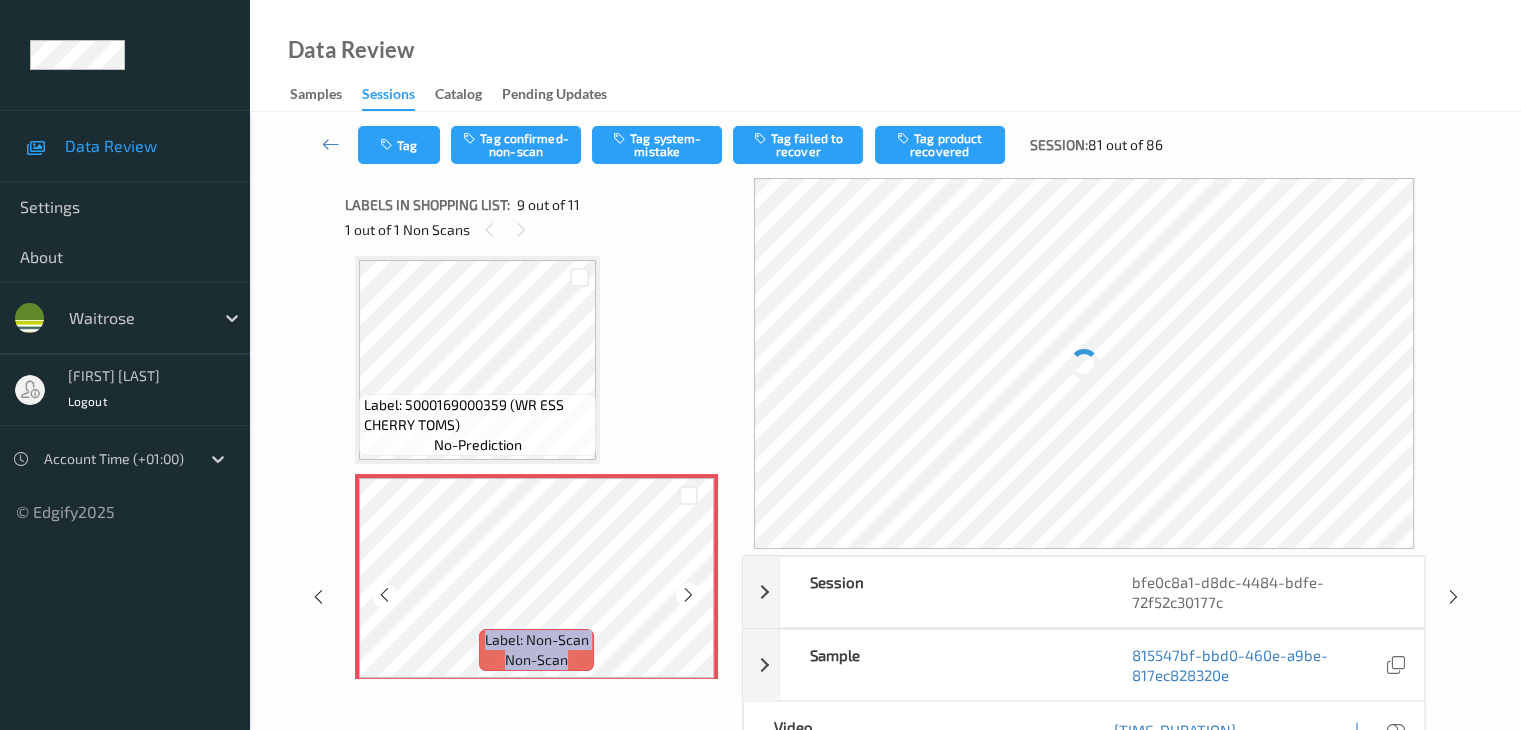 click at bounding box center (688, 595) 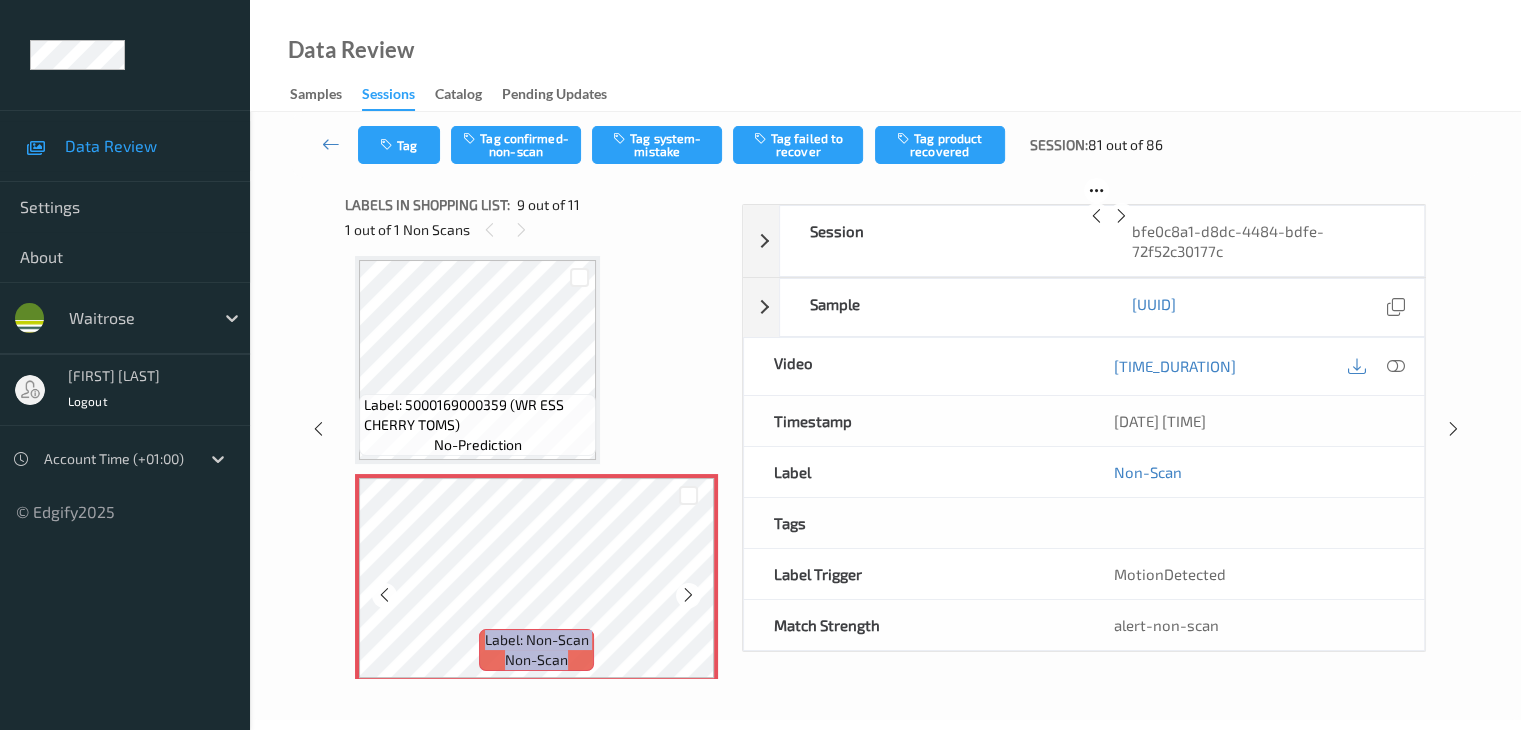 click at bounding box center (688, 595) 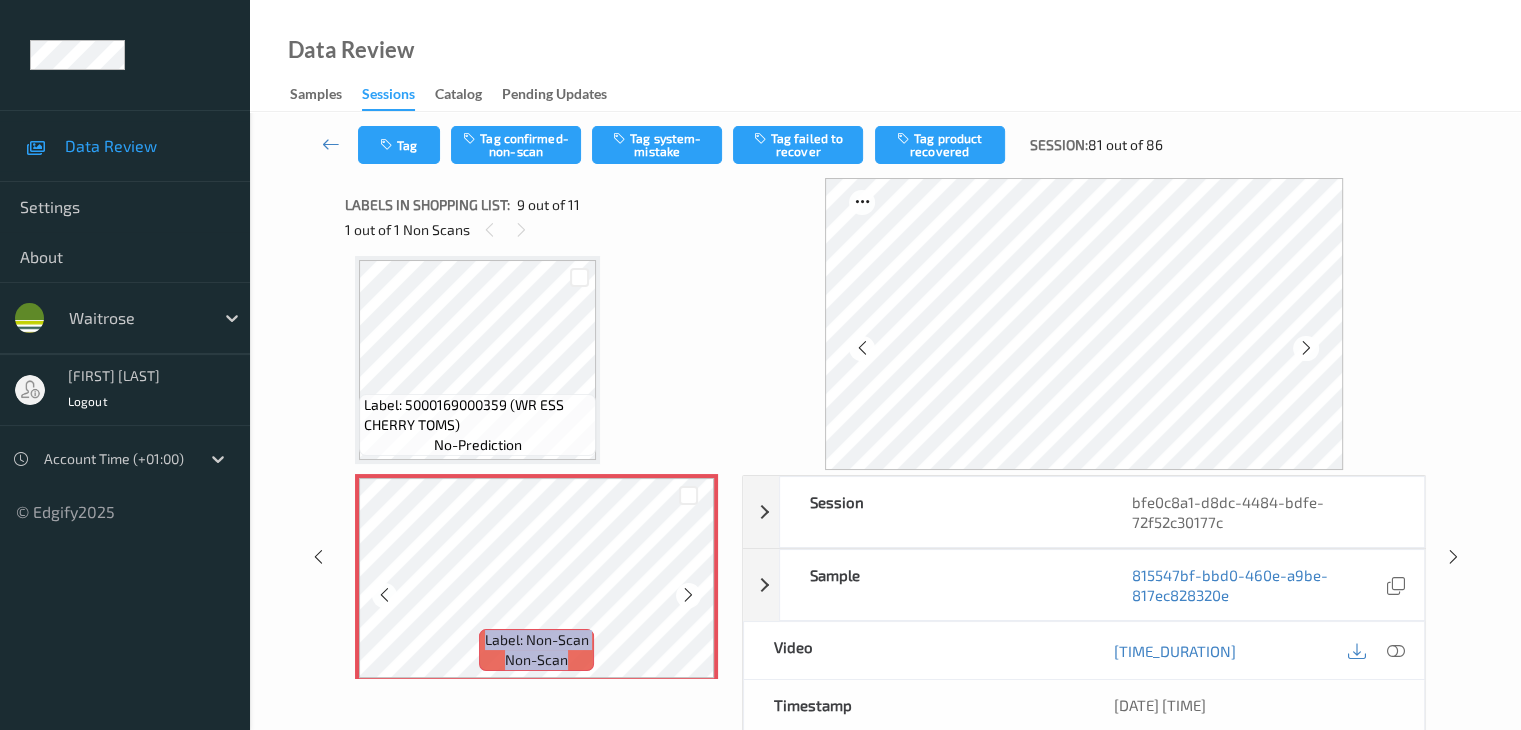 click at bounding box center [688, 595] 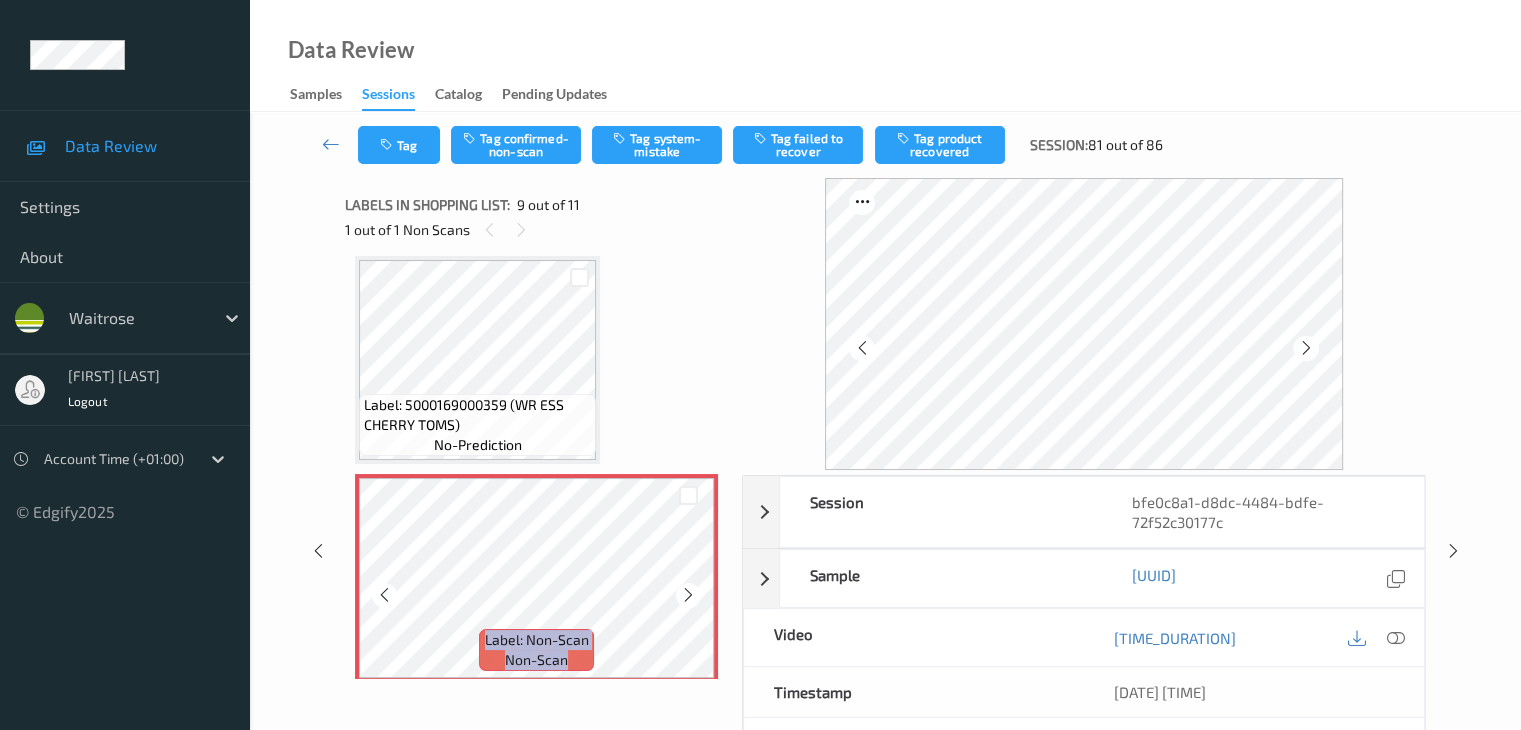 click at bounding box center (688, 595) 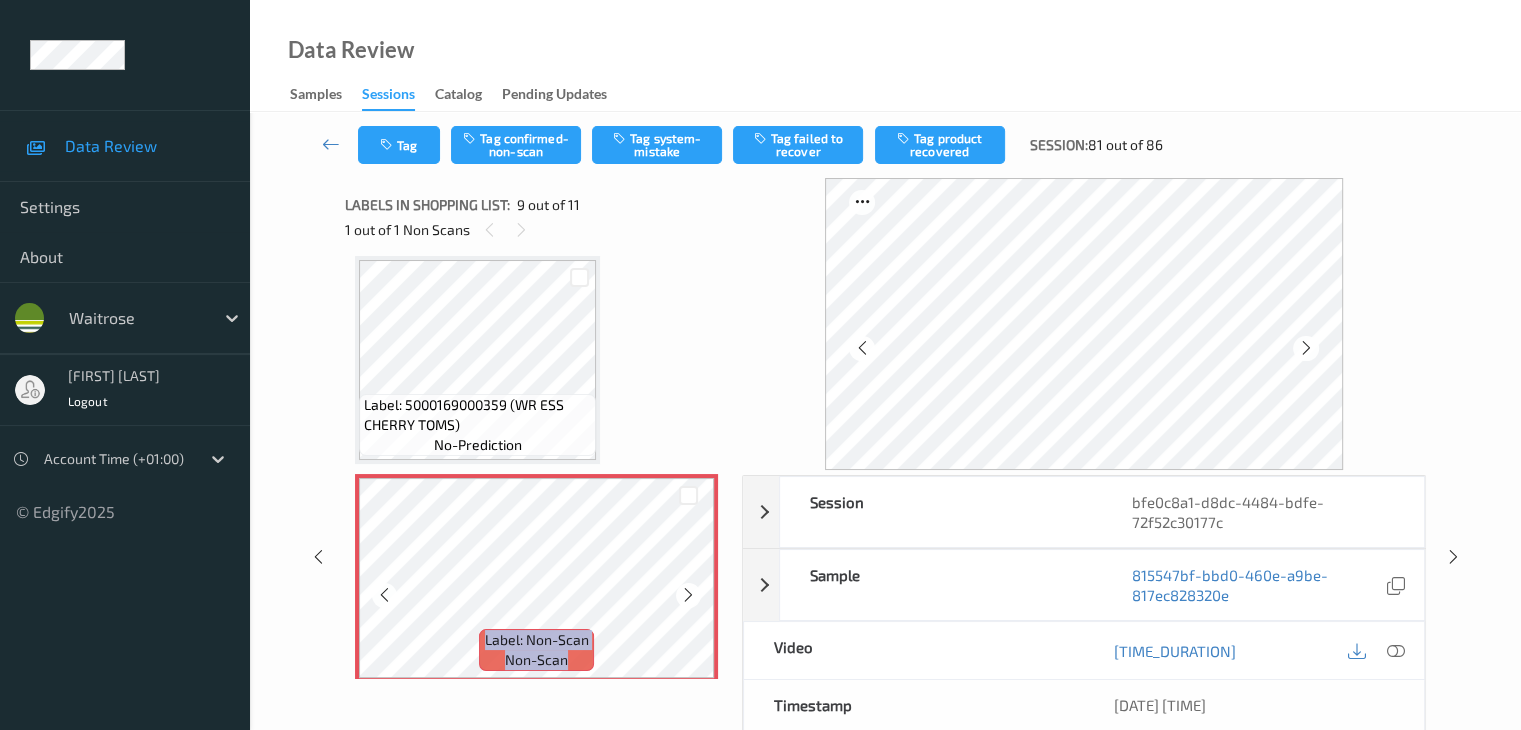 click at bounding box center (688, 595) 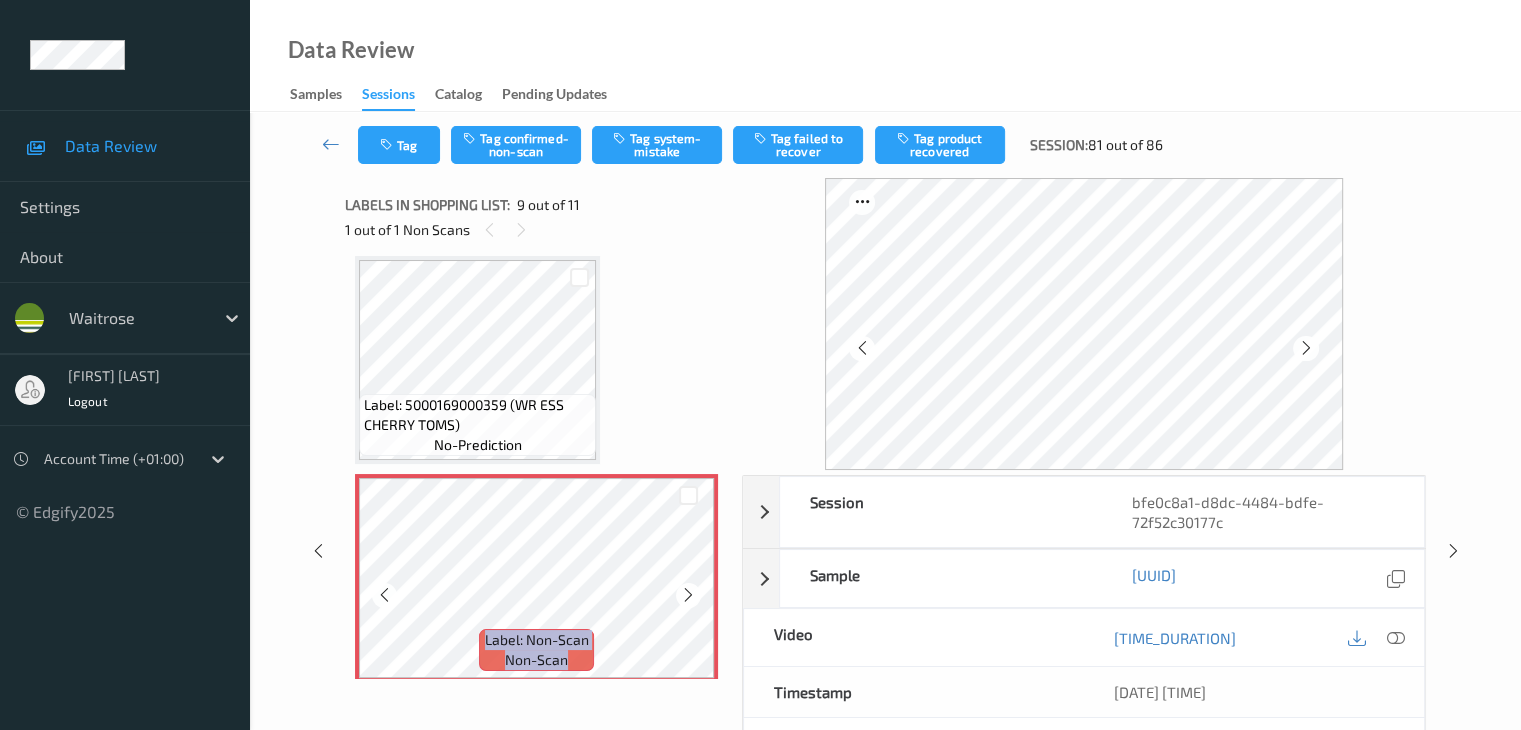 click at bounding box center (688, 595) 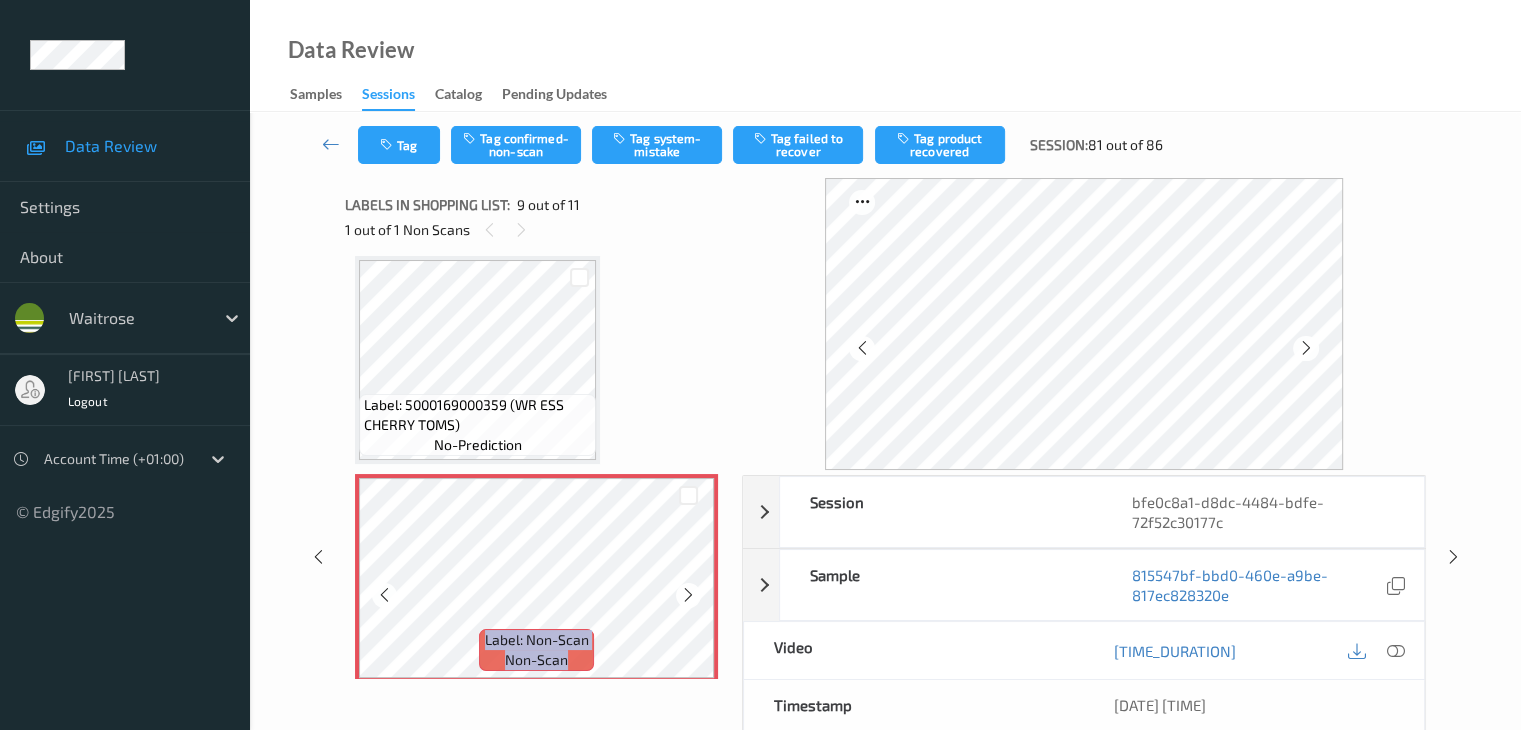 click at bounding box center (688, 595) 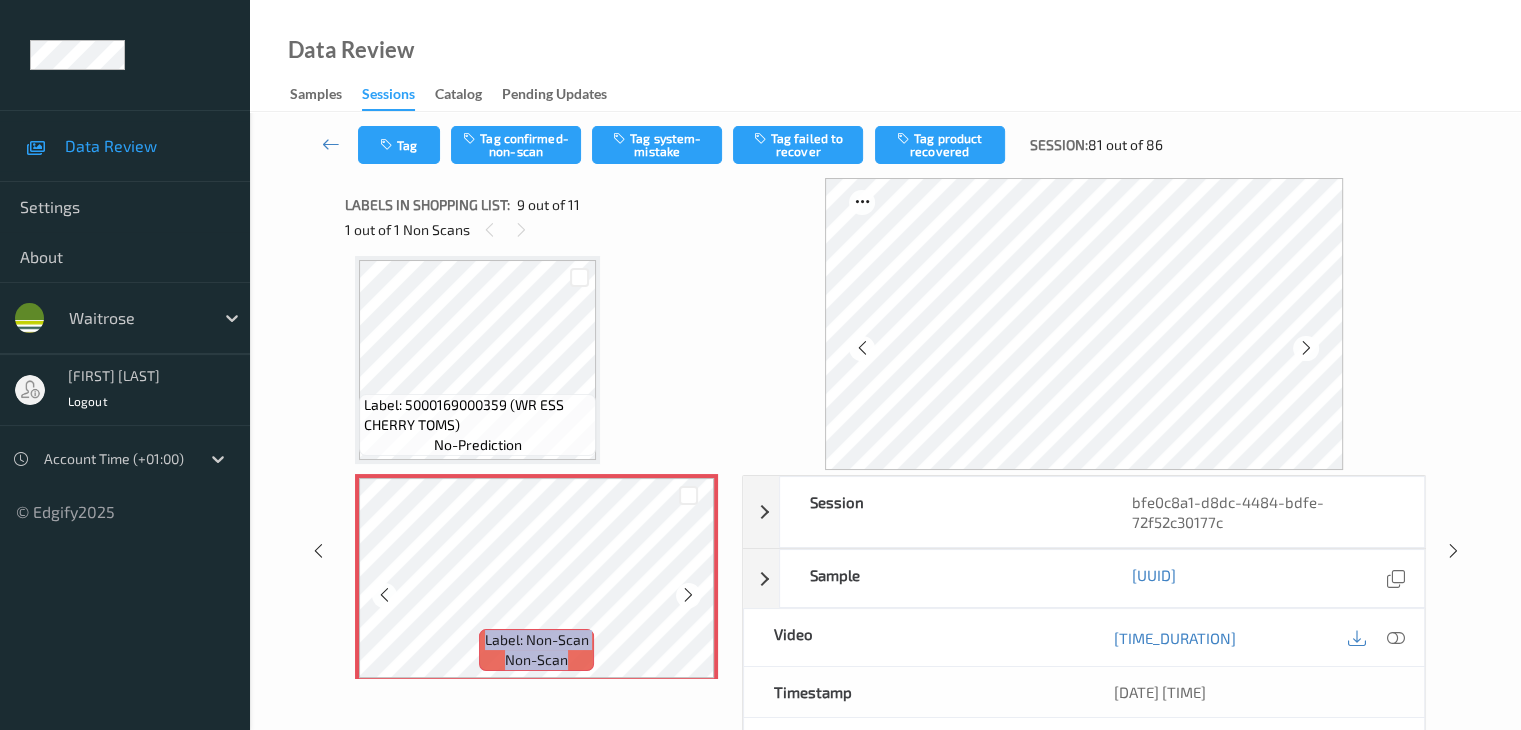 click at bounding box center [688, 595] 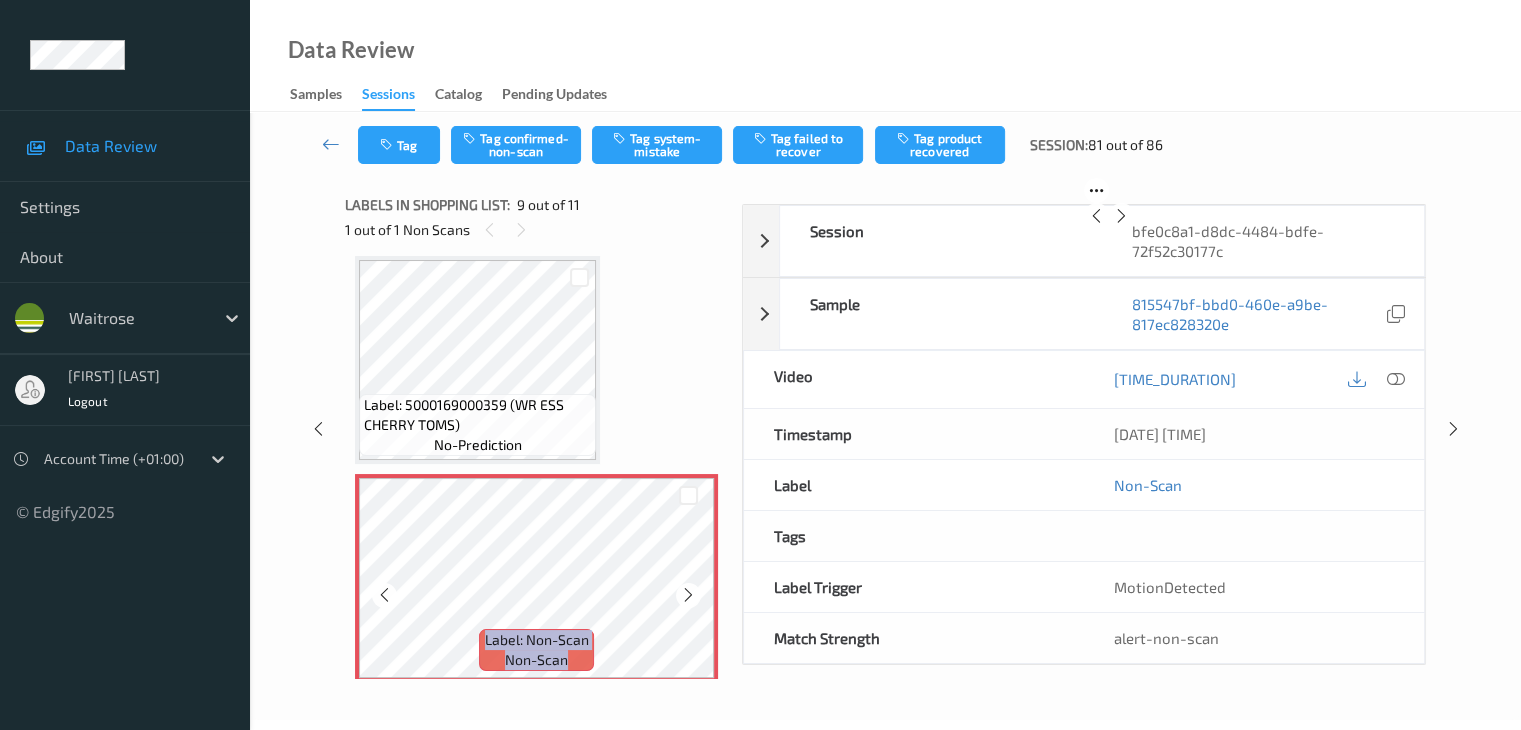 click at bounding box center (688, 595) 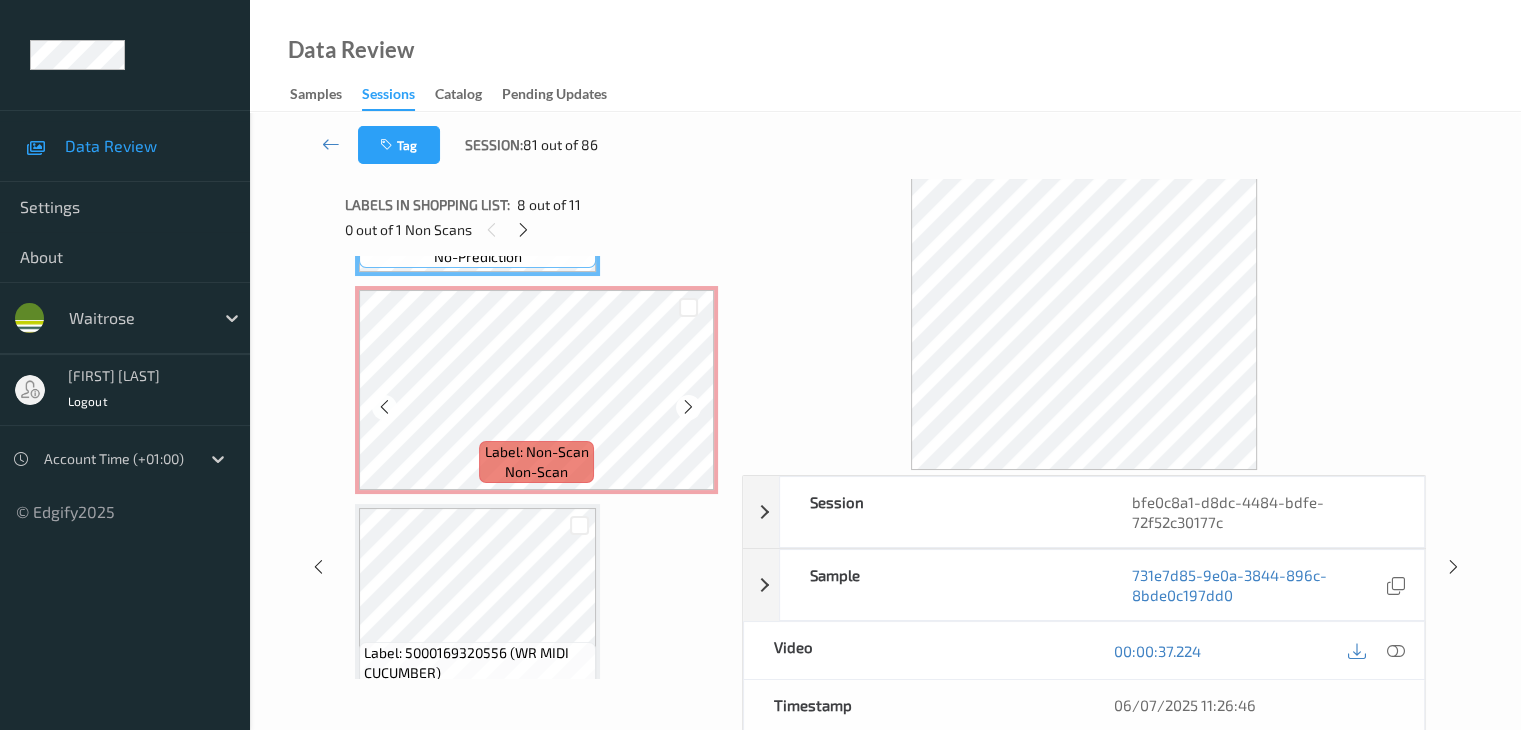 scroll, scrollTop: 1735, scrollLeft: 0, axis: vertical 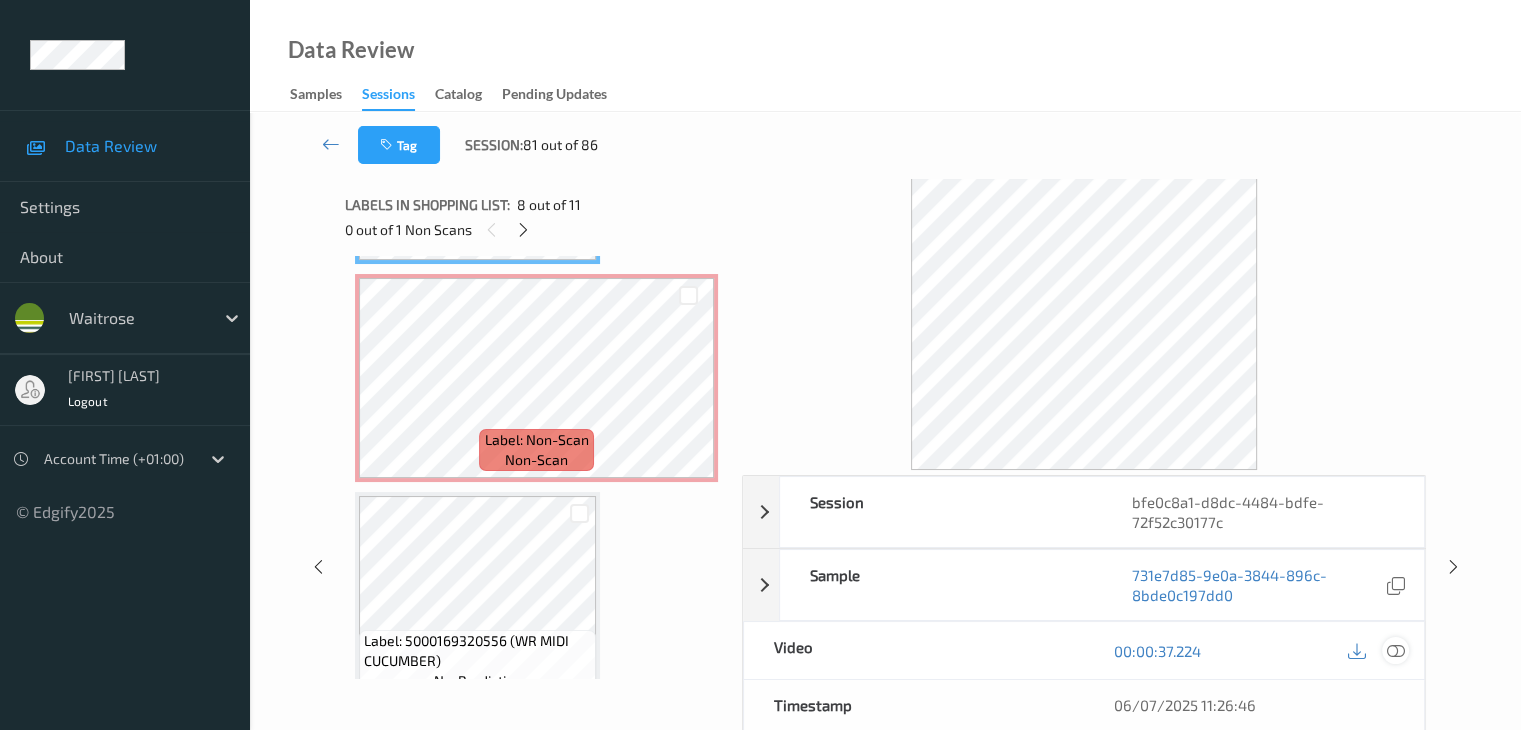 click at bounding box center (1395, 651) 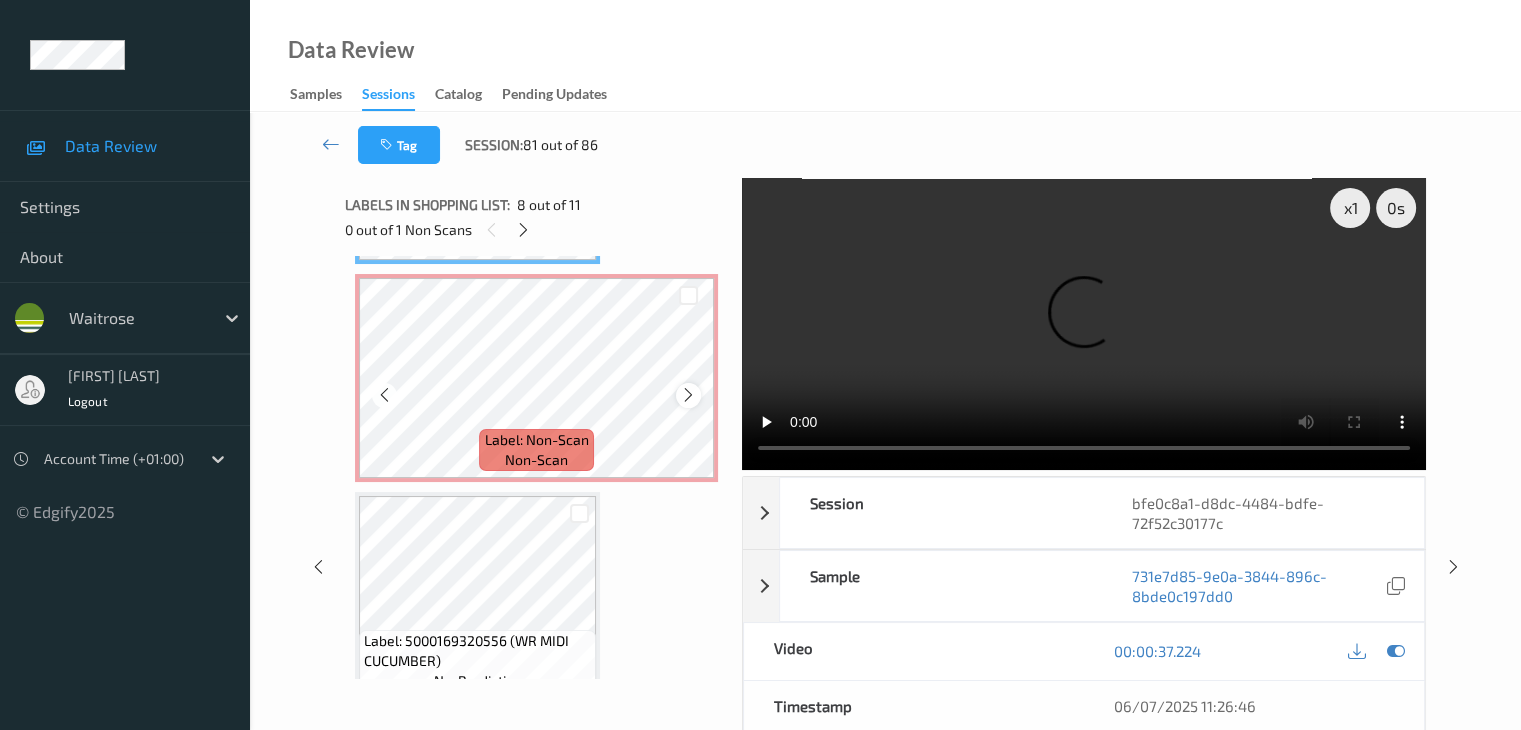 click at bounding box center (688, 395) 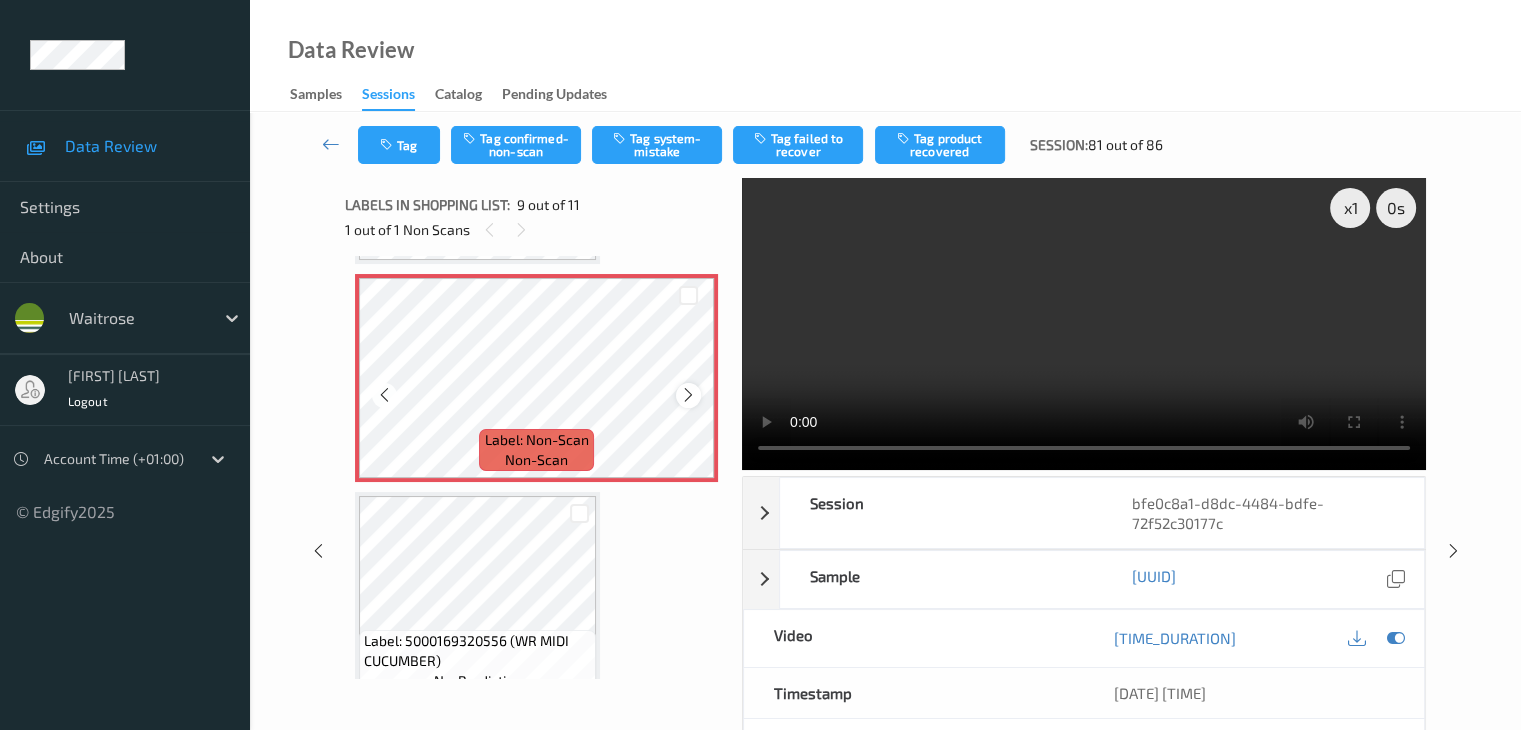 scroll, scrollTop: 1535, scrollLeft: 0, axis: vertical 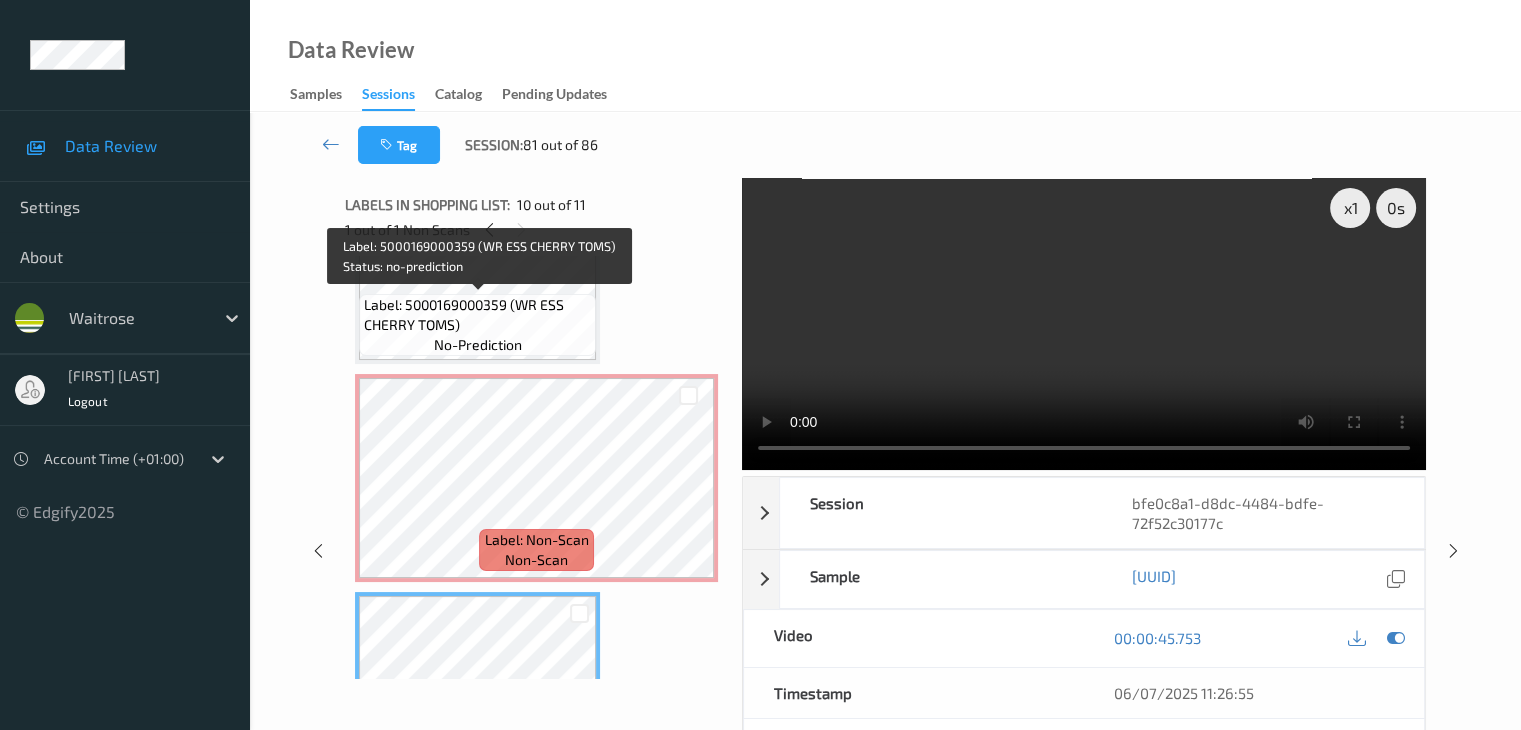 click on "Label: 5000169000359 (WR ESS CHERRY TOMS)" at bounding box center [477, 315] 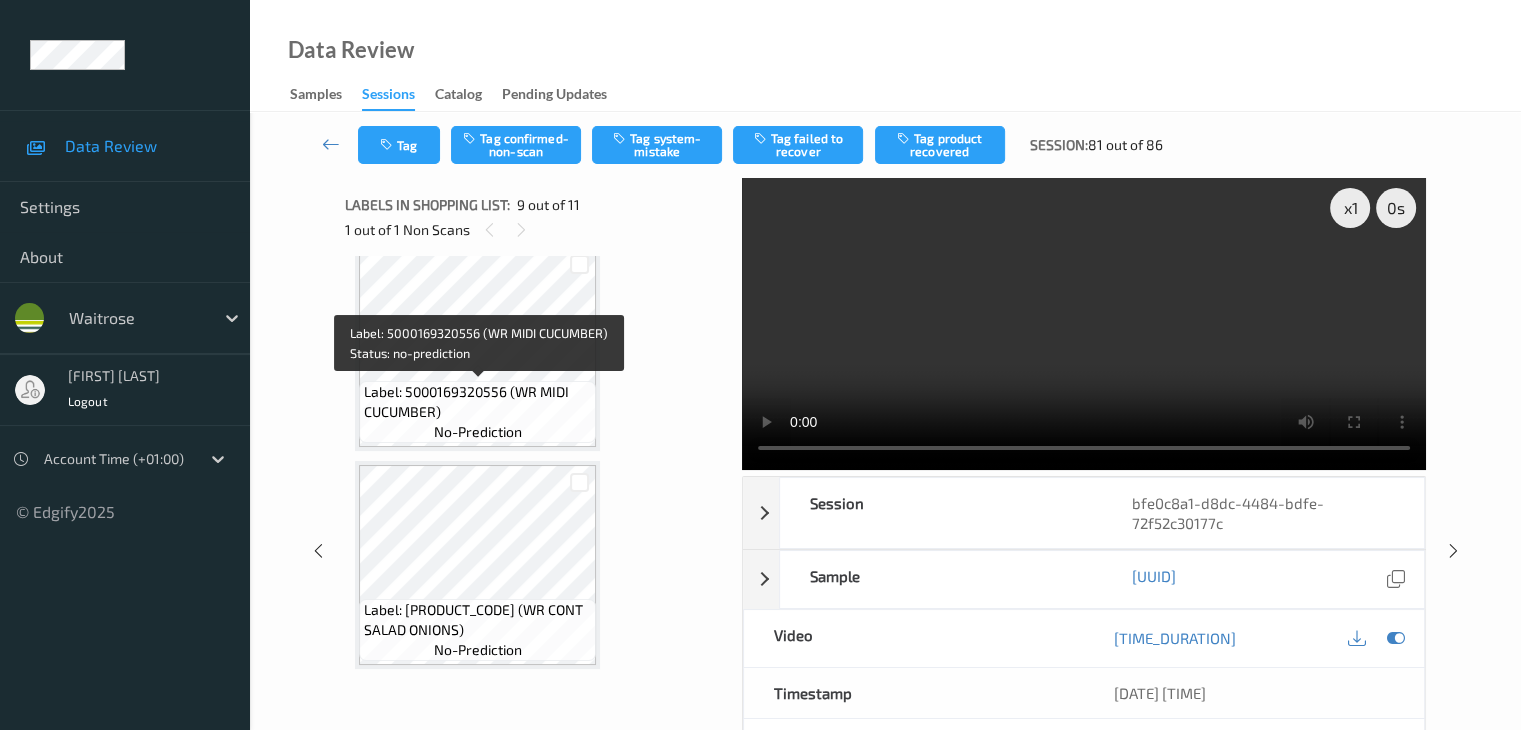 scroll, scrollTop: 1984, scrollLeft: 0, axis: vertical 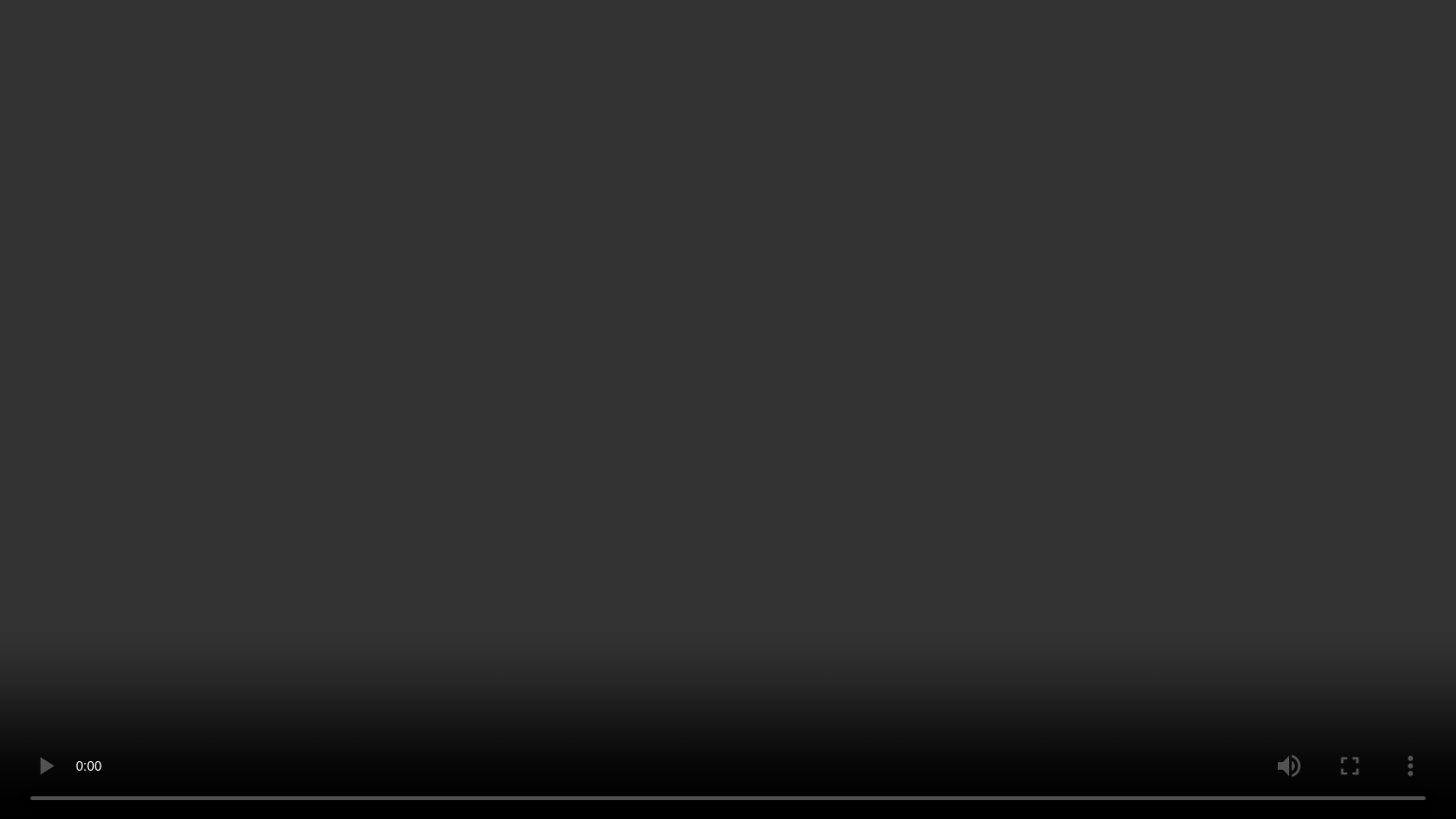 type 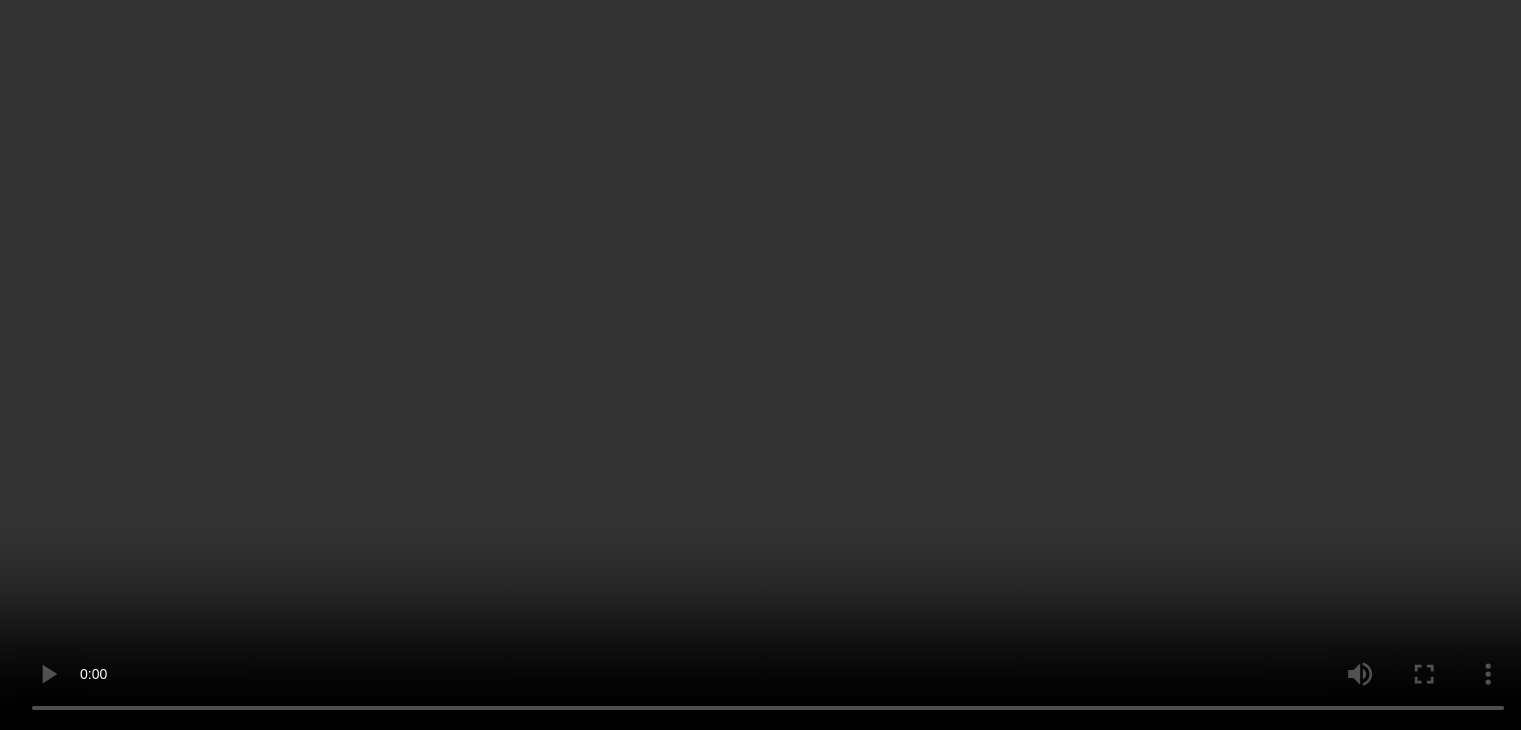 scroll, scrollTop: 1650, scrollLeft: 0, axis: vertical 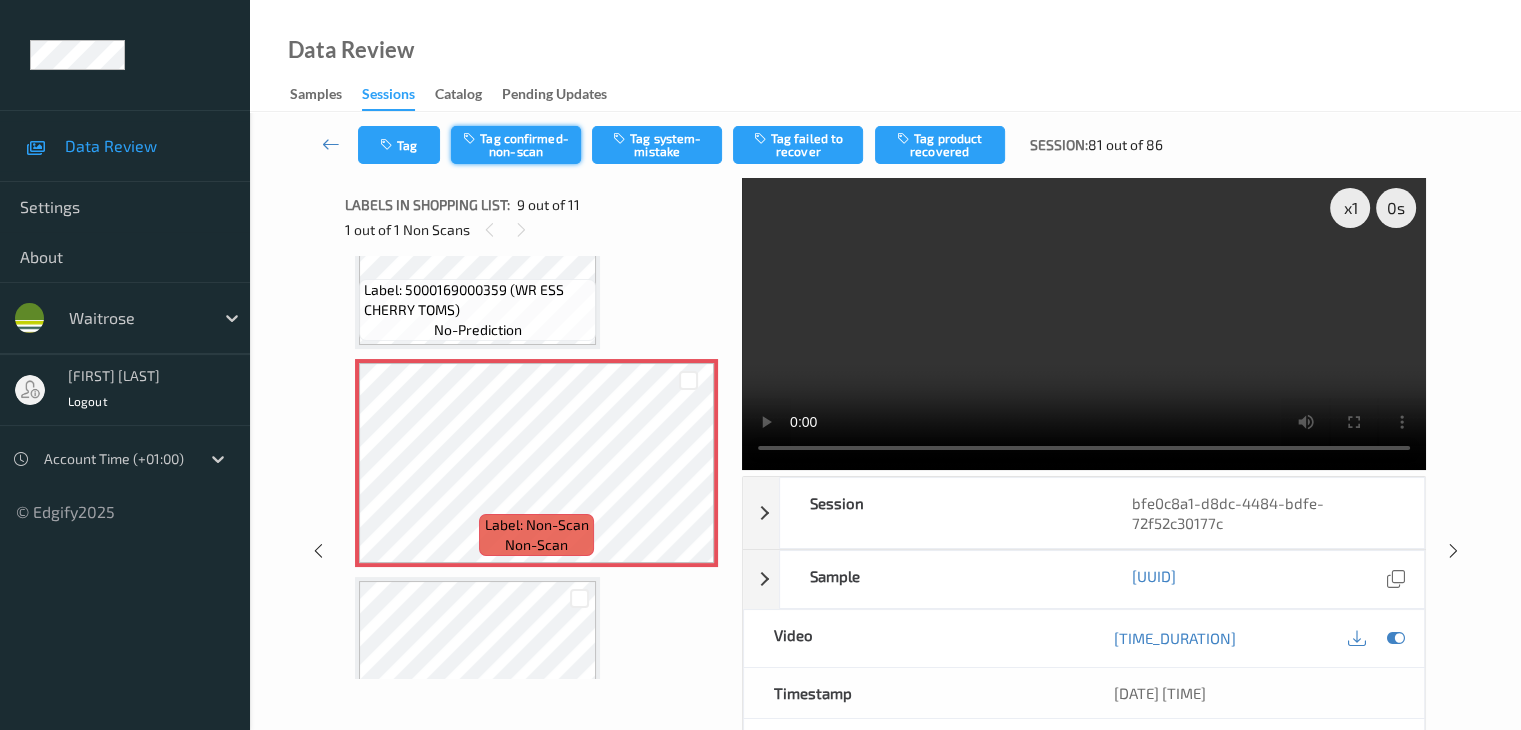 click on "Tag   confirmed-non-scan" at bounding box center (516, 145) 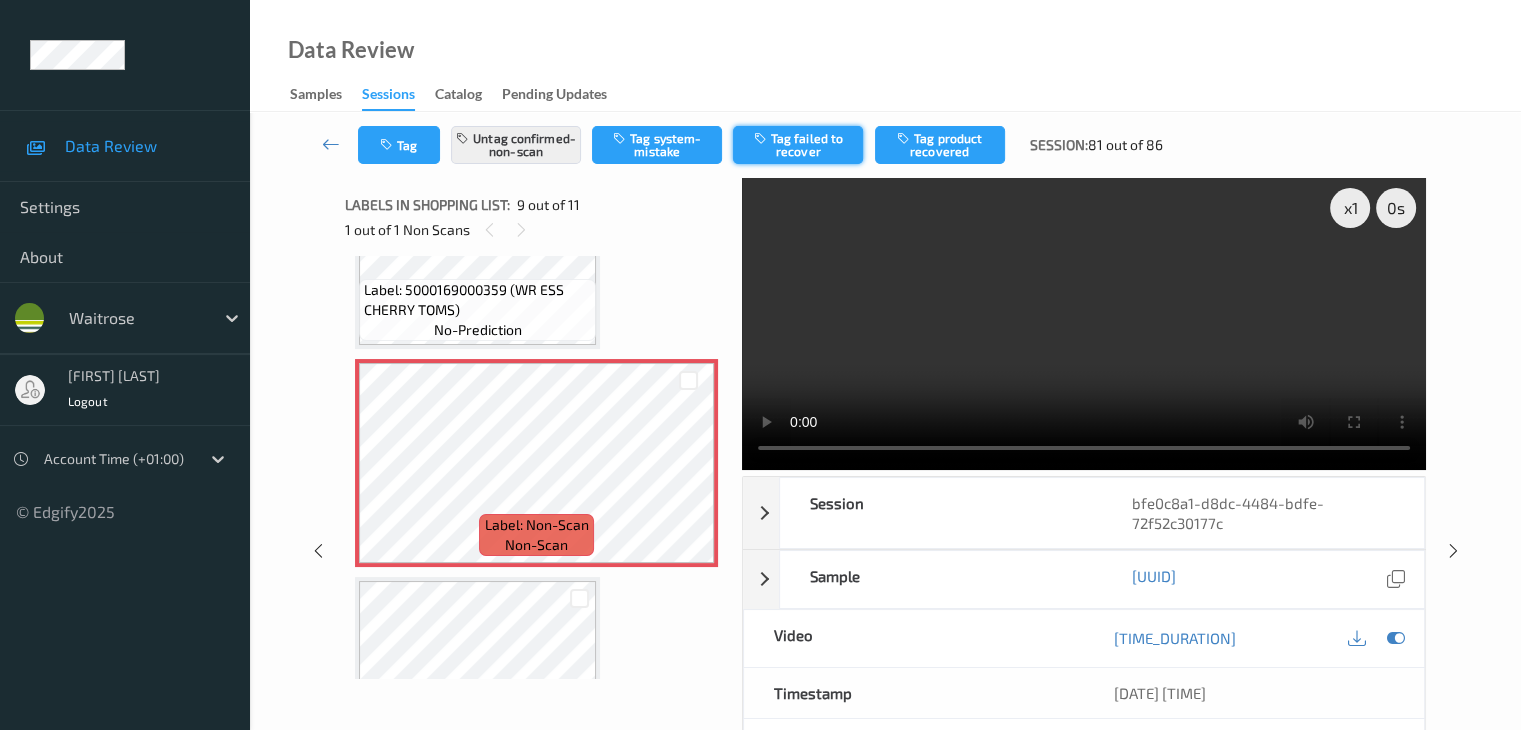 click on "Tag   failed to recover" at bounding box center [798, 145] 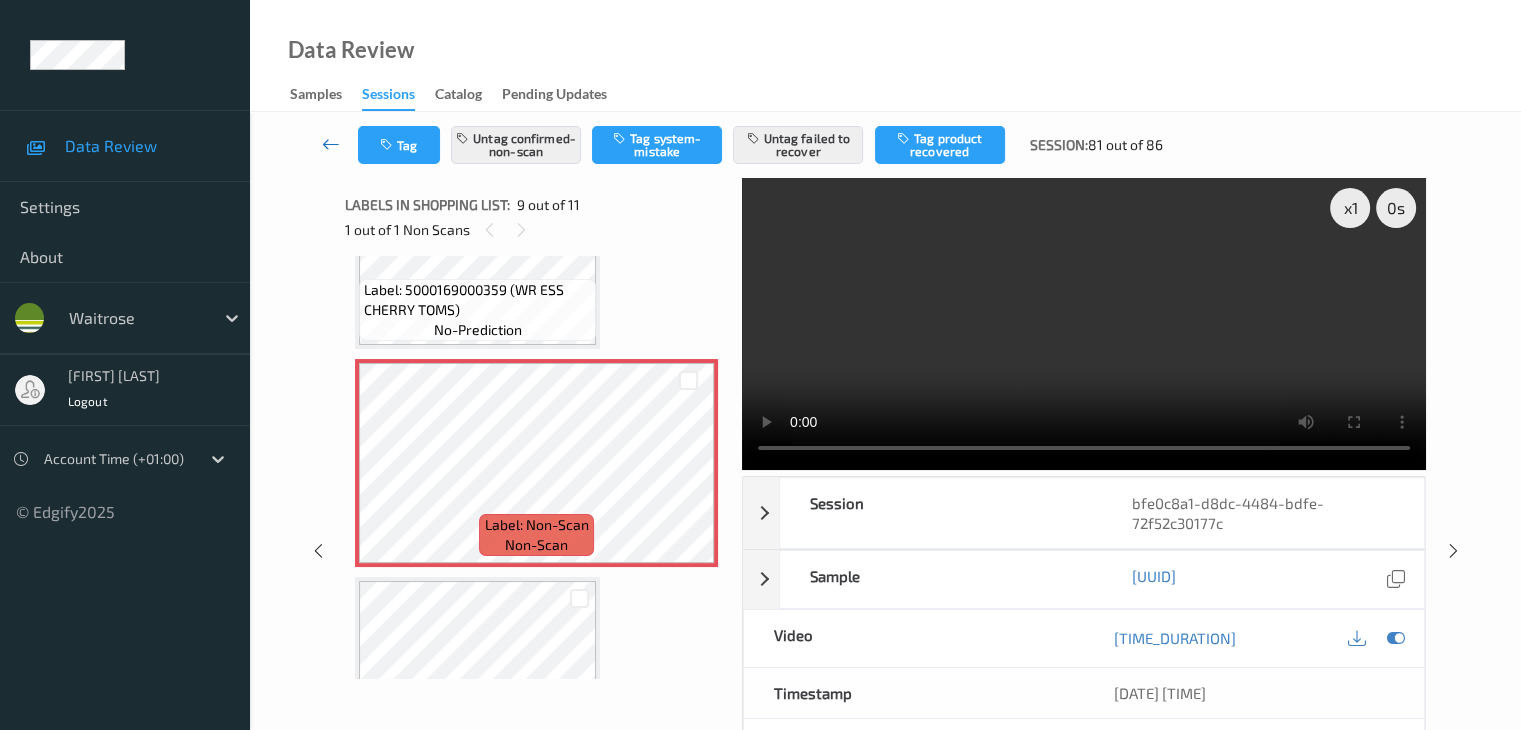 click at bounding box center (331, 144) 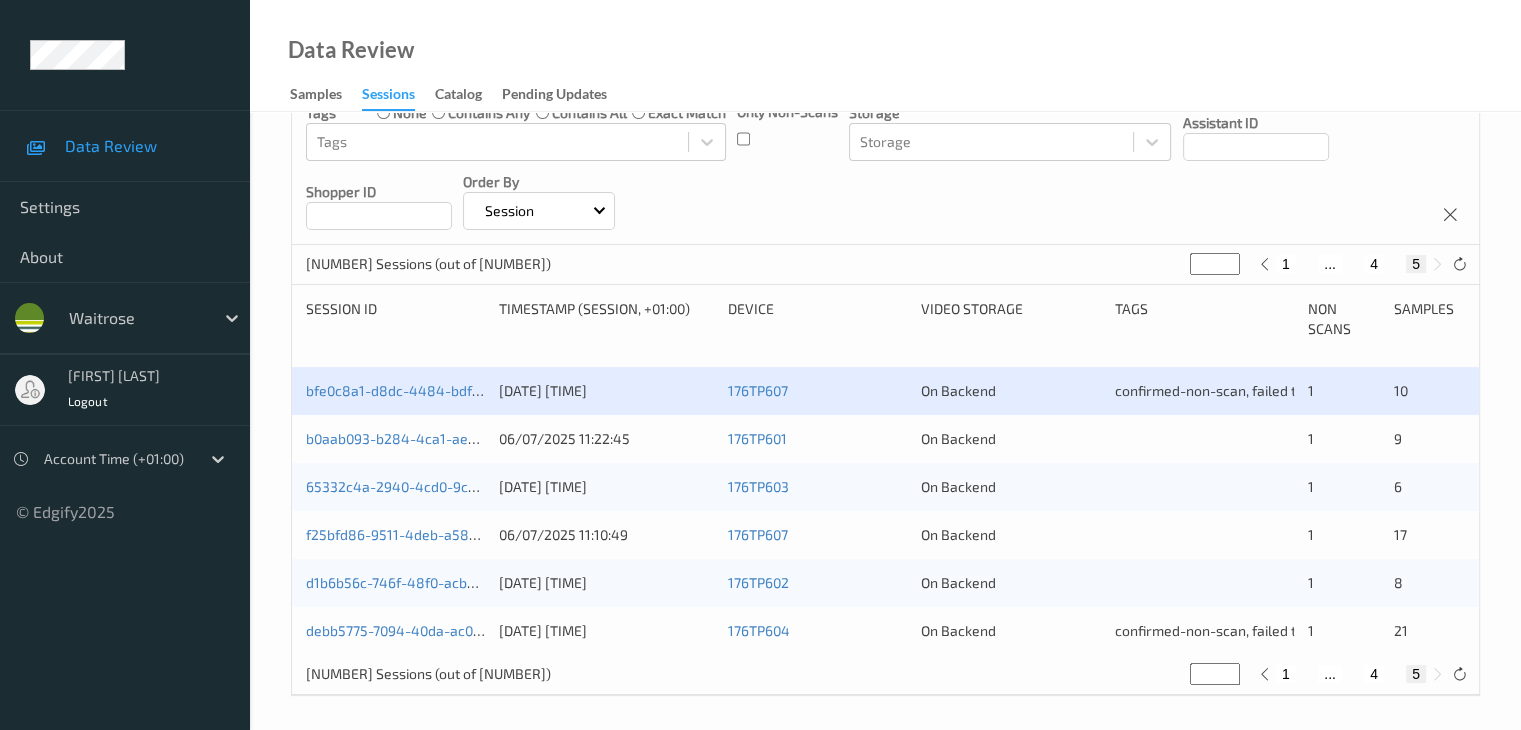 scroll, scrollTop: 260, scrollLeft: 0, axis: vertical 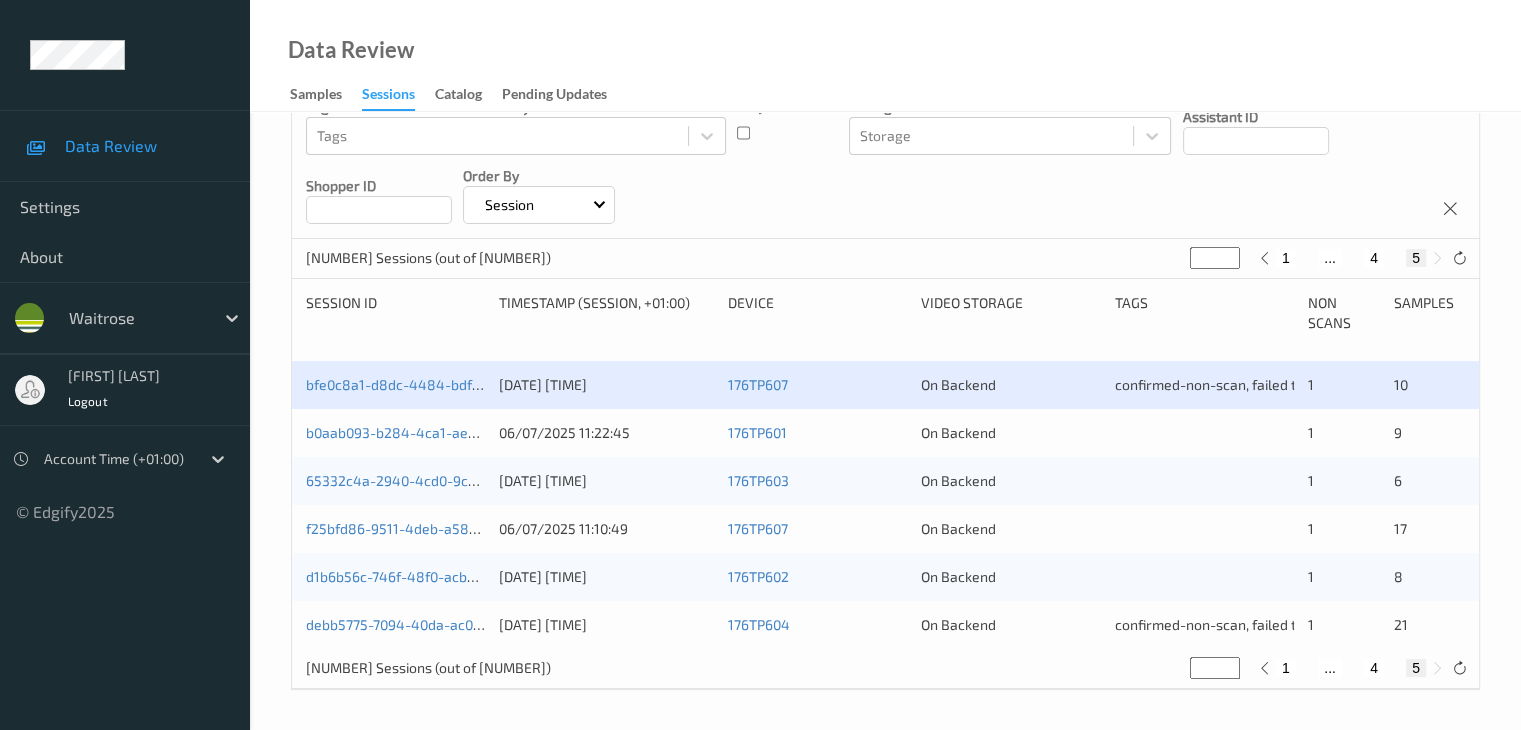 click on "4" at bounding box center [1374, 668] 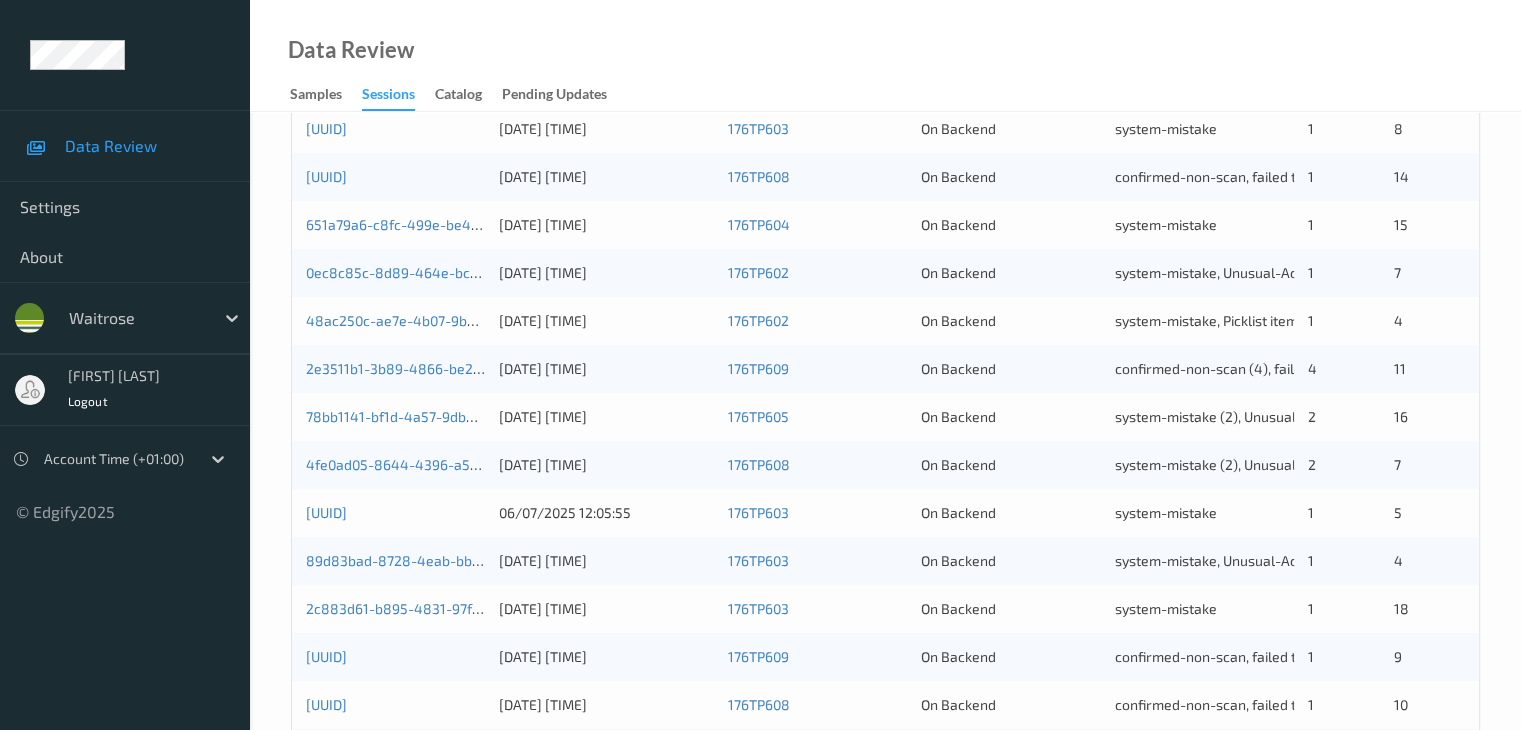 scroll, scrollTop: 932, scrollLeft: 0, axis: vertical 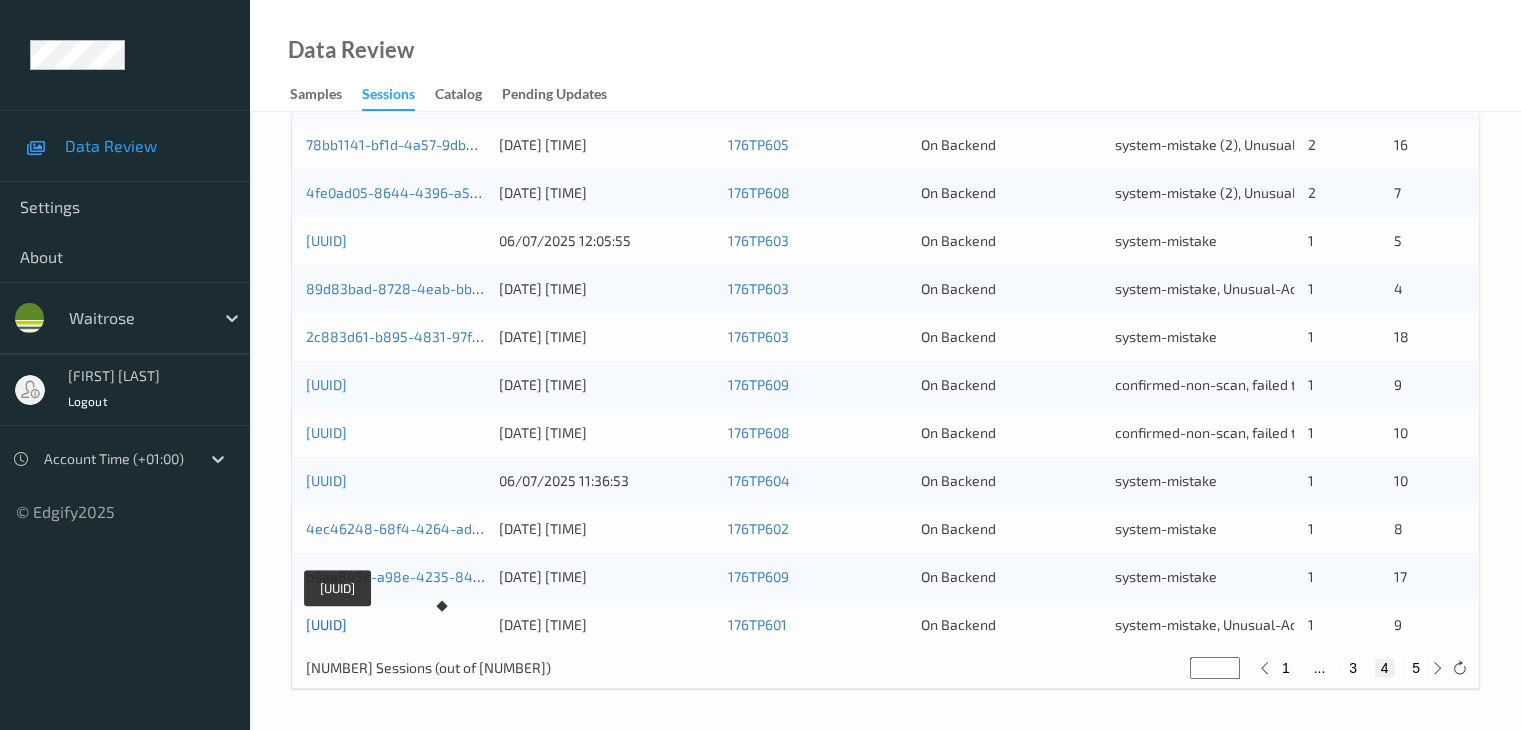 click on "[UUID]" at bounding box center [326, 624] 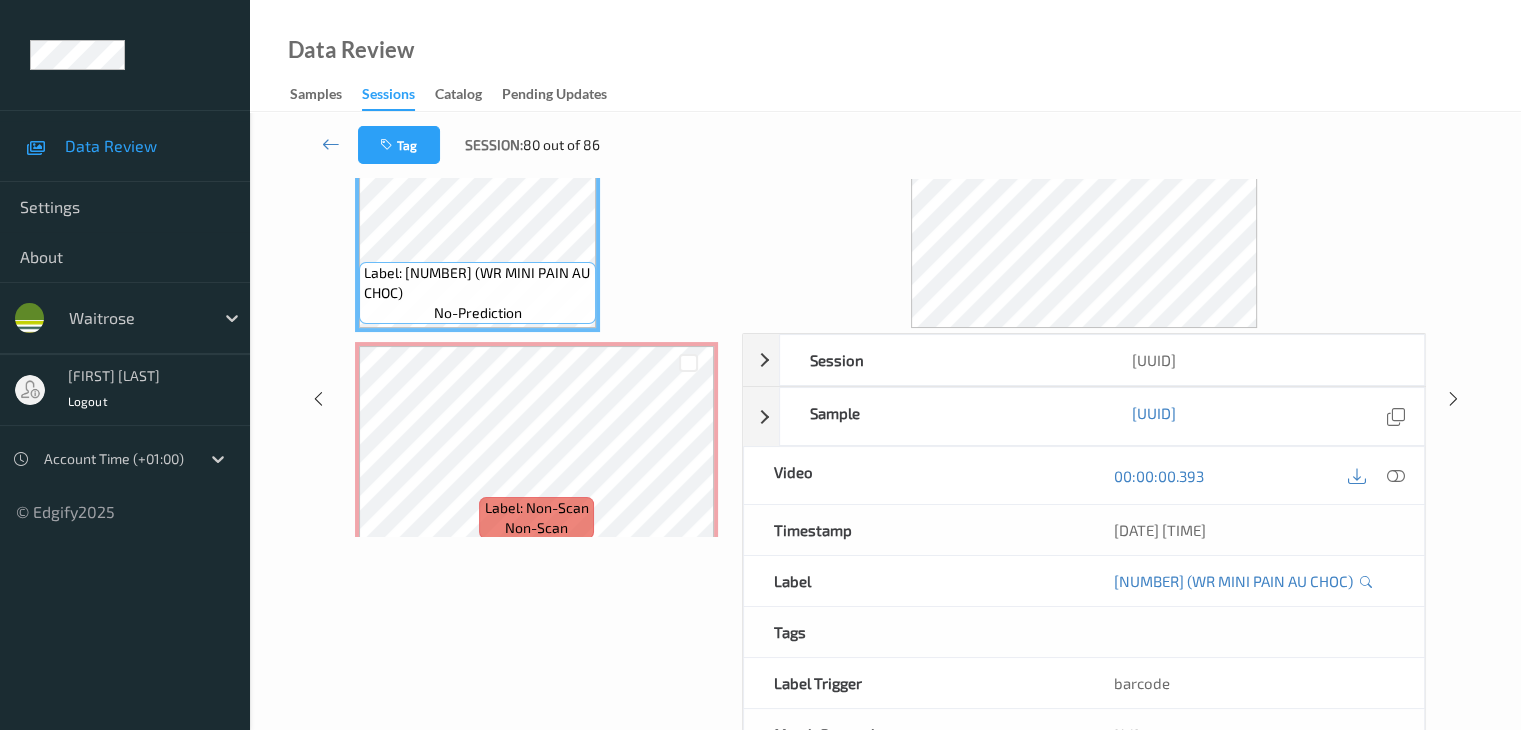 scroll, scrollTop: 0, scrollLeft: 0, axis: both 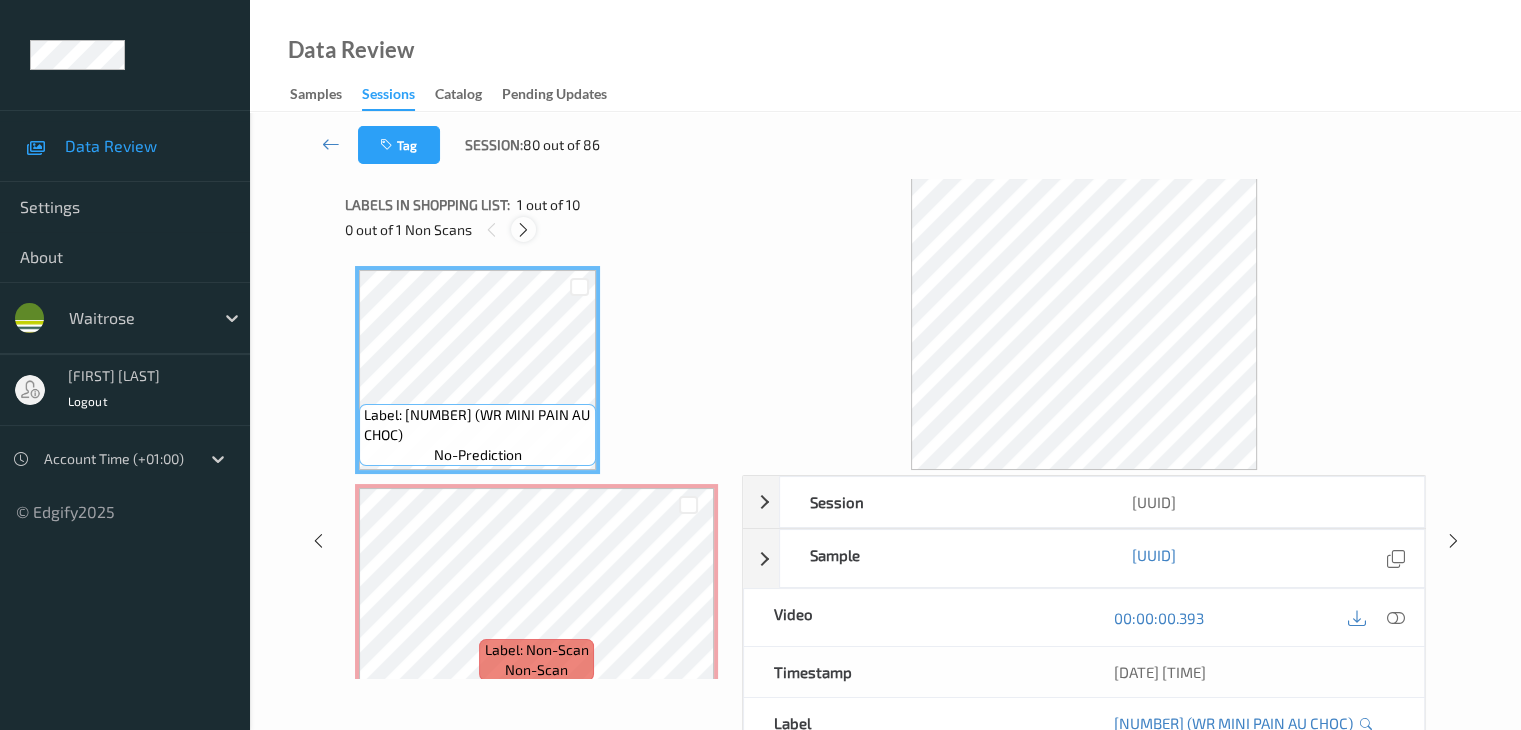 click at bounding box center [523, 230] 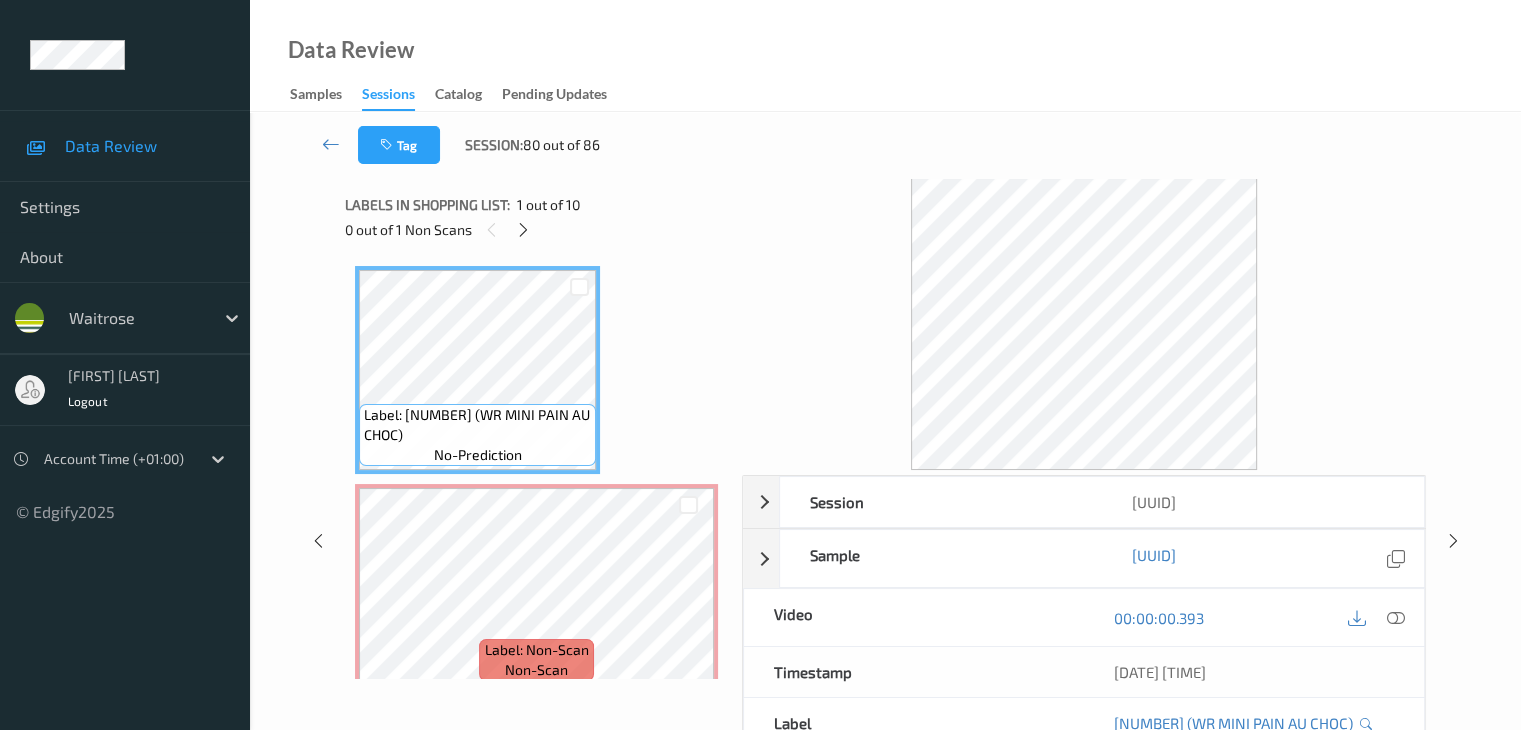 scroll, scrollTop: 10, scrollLeft: 0, axis: vertical 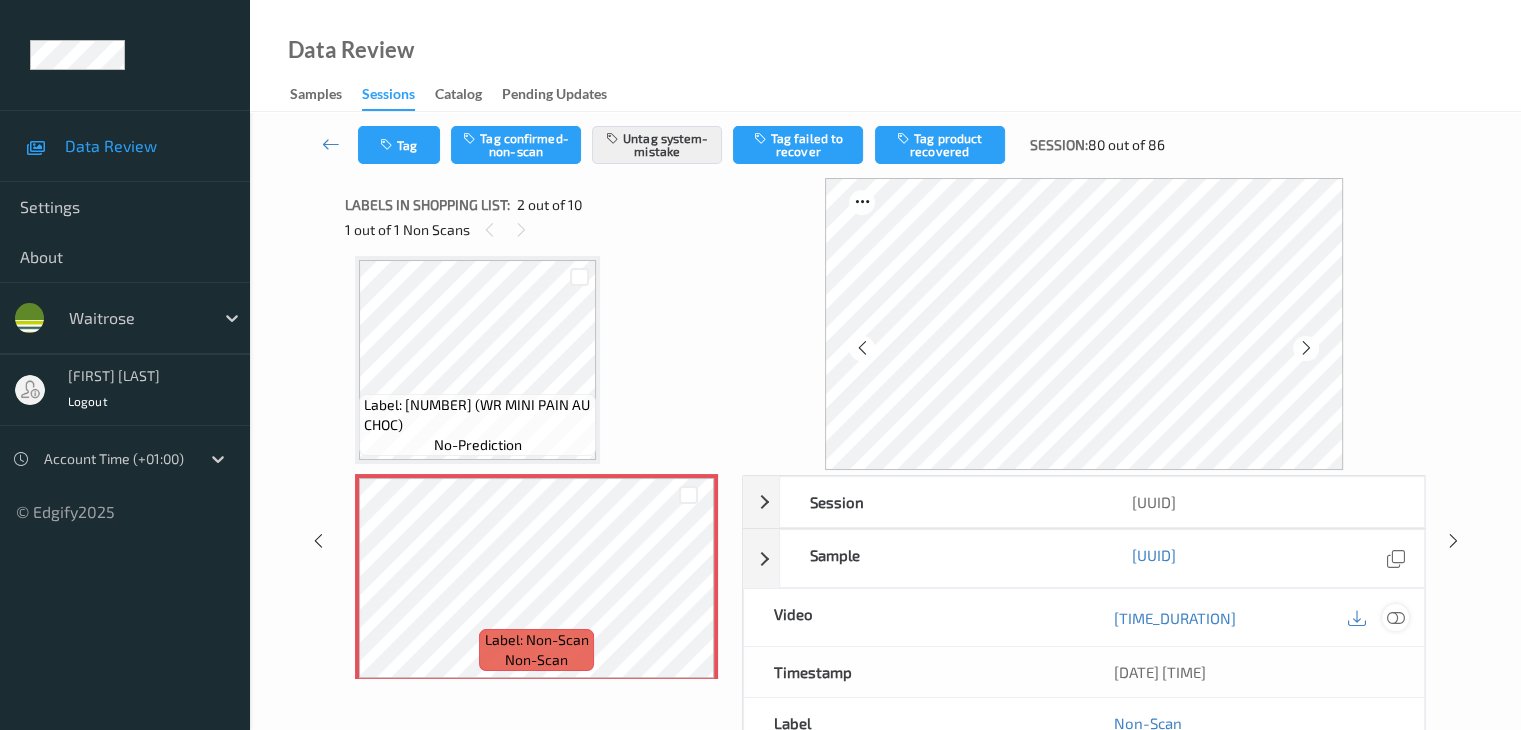 click at bounding box center [1395, 618] 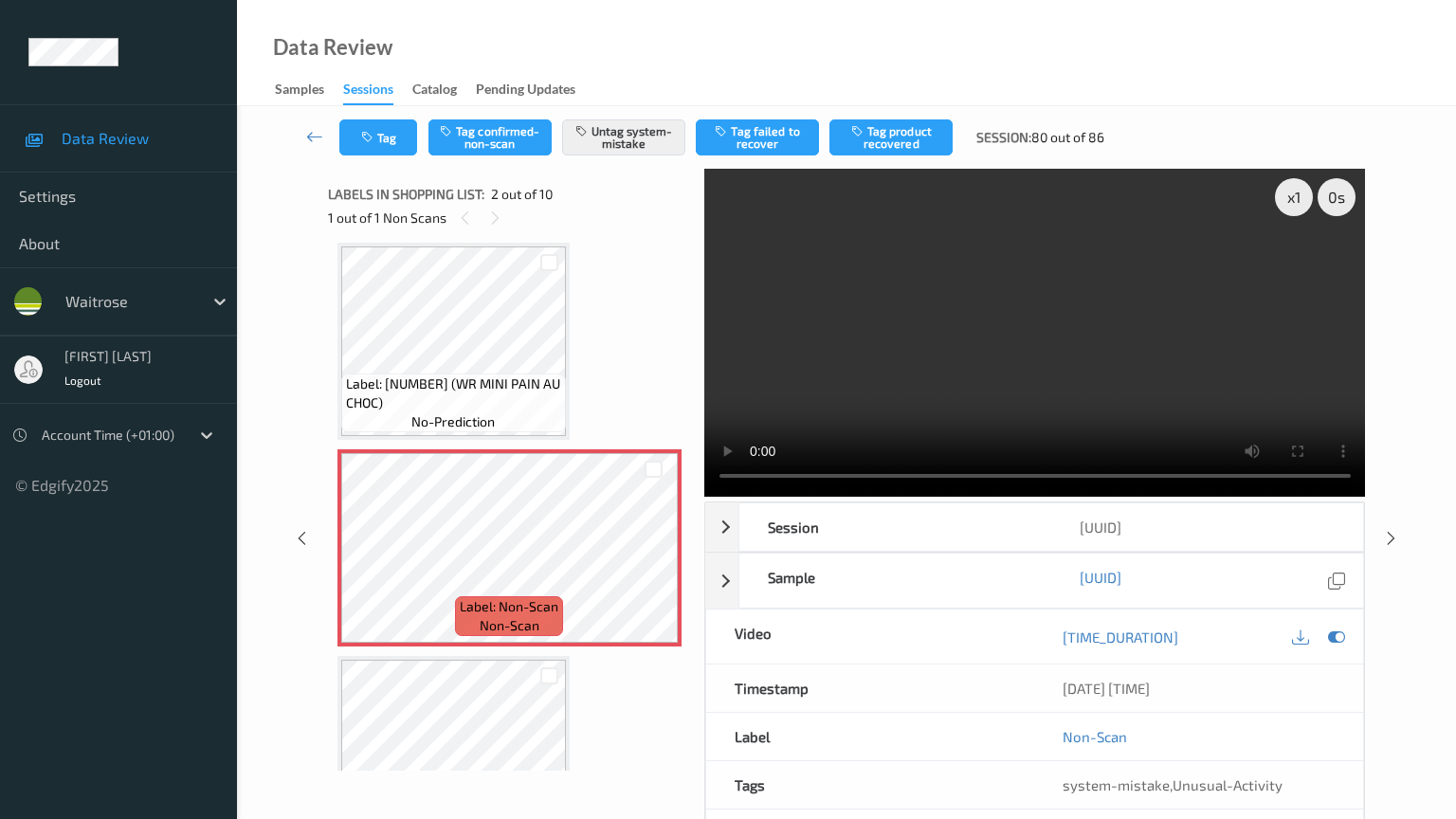 type 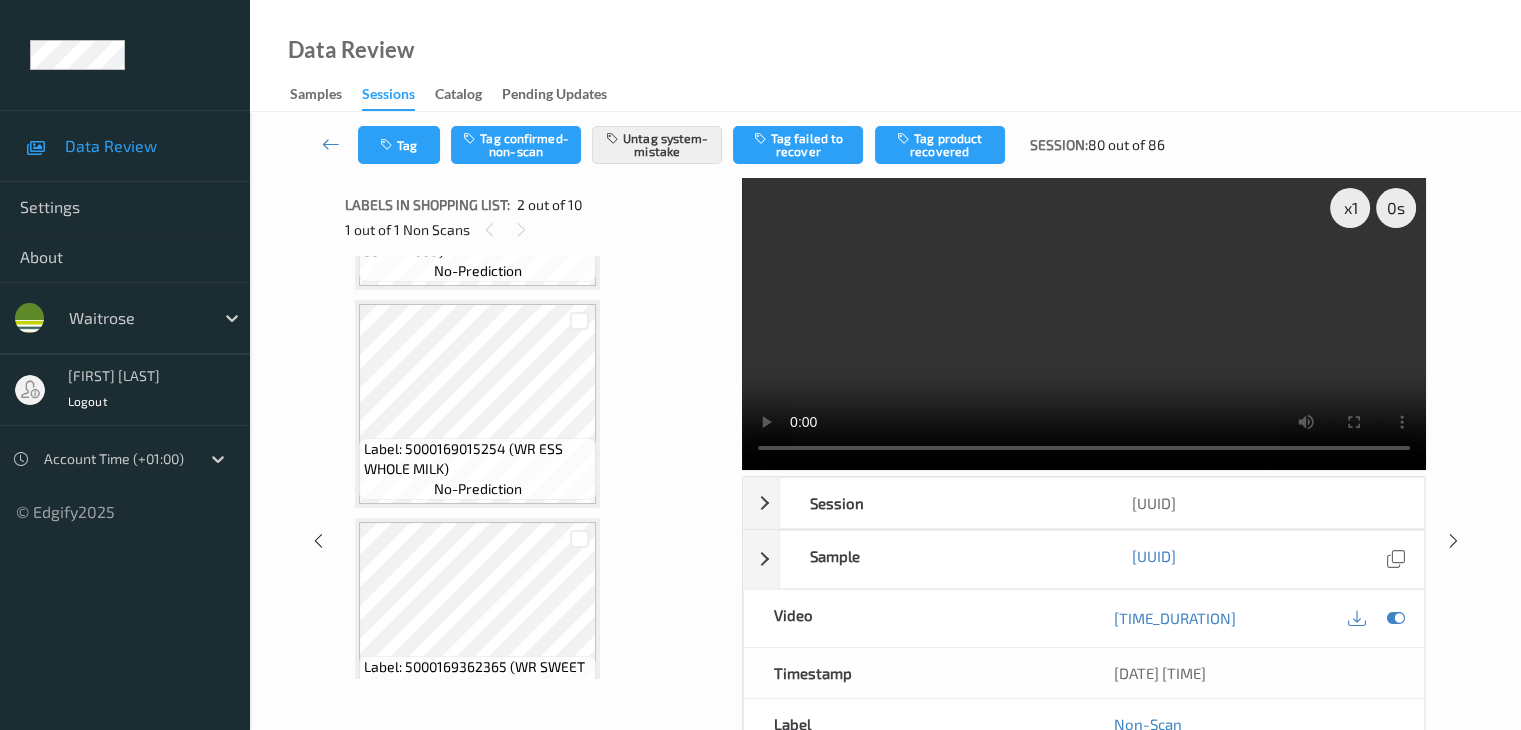 scroll, scrollTop: 1767, scrollLeft: 0, axis: vertical 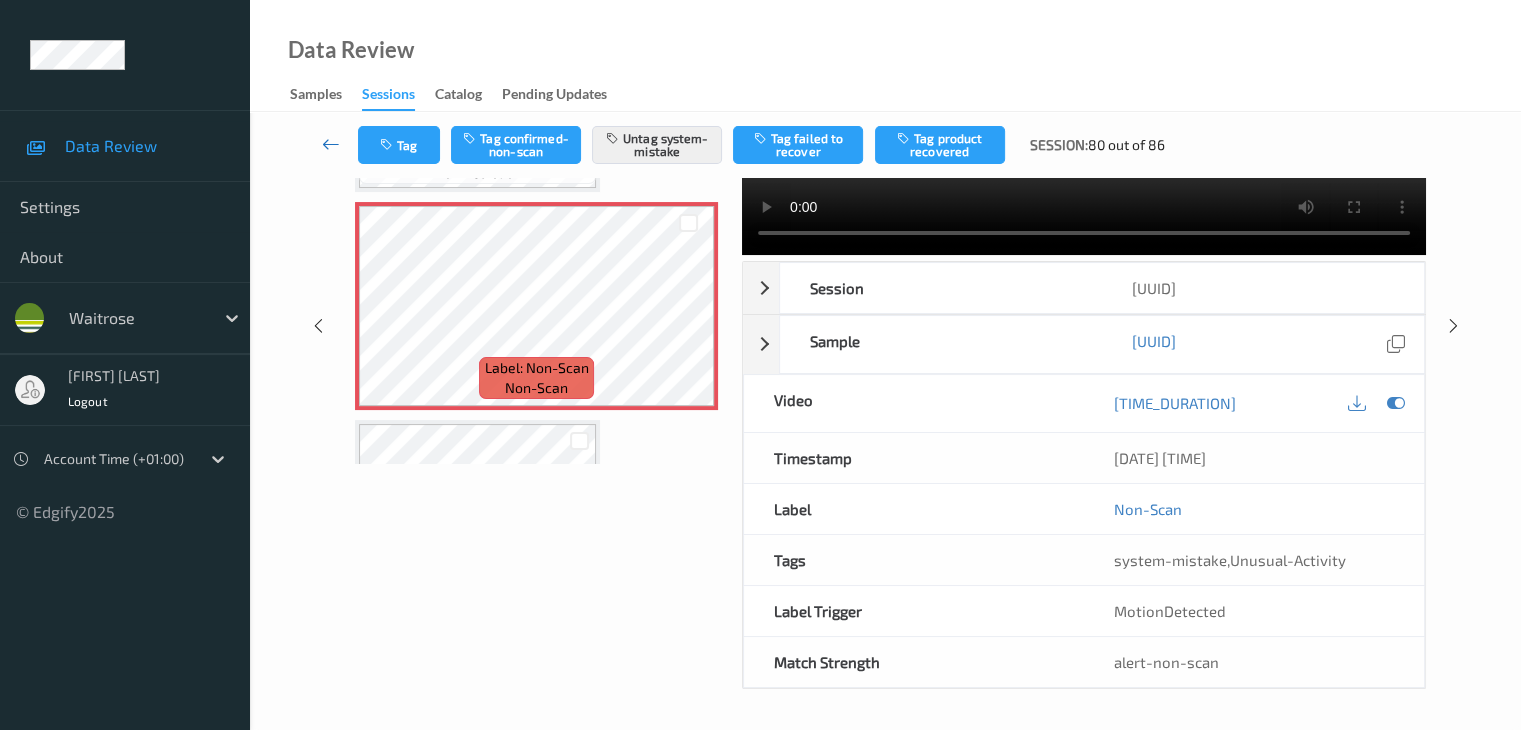 click at bounding box center [331, 144] 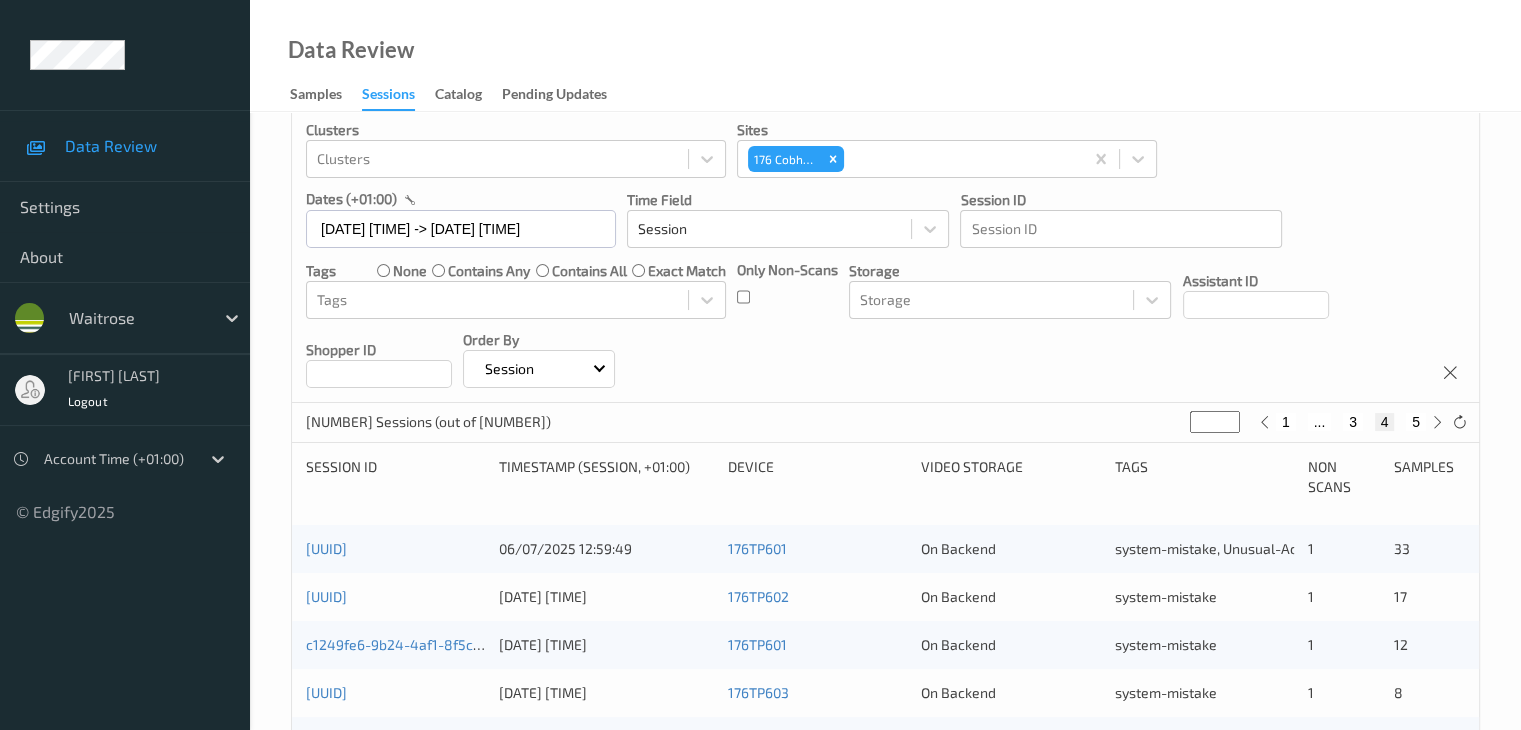 scroll, scrollTop: 100, scrollLeft: 0, axis: vertical 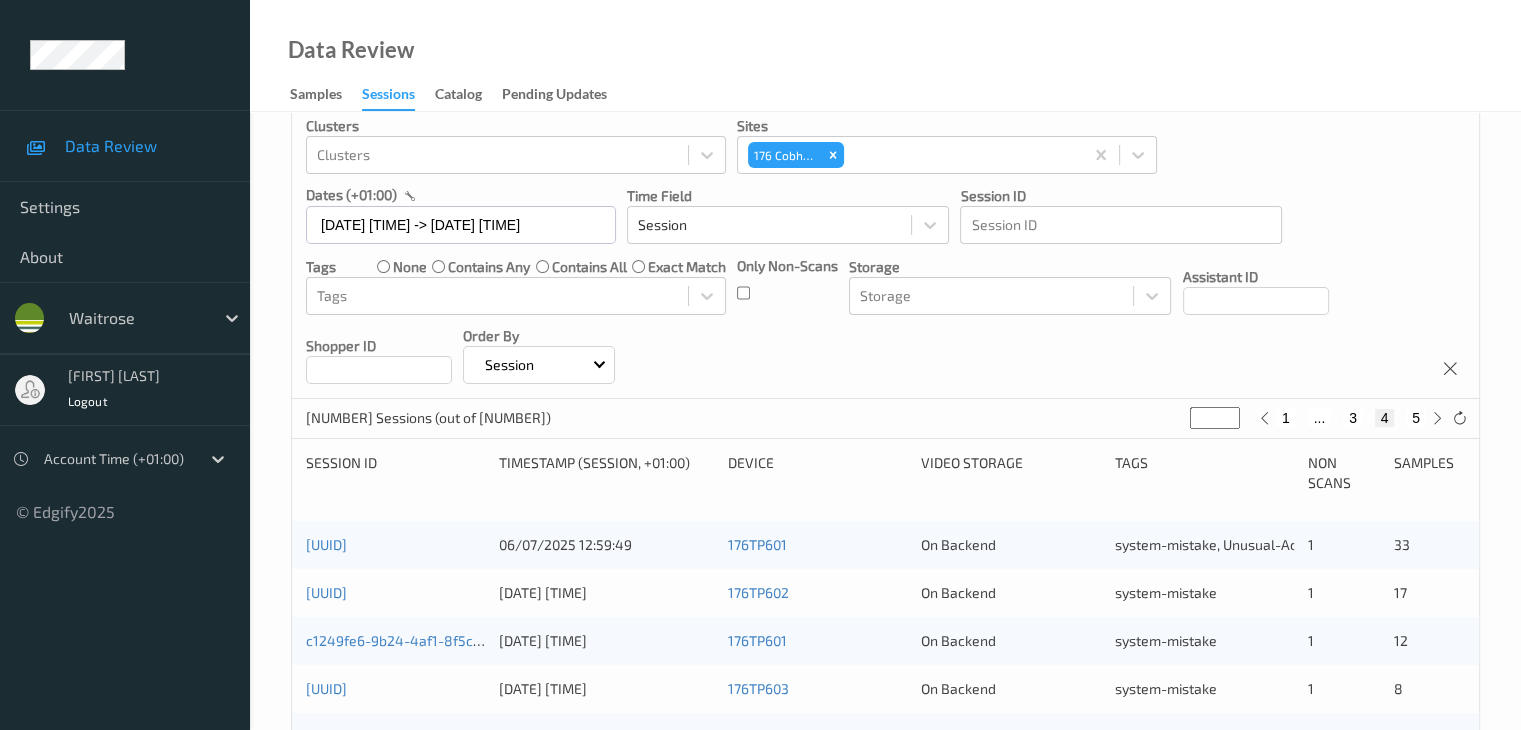 click on "5" at bounding box center [1416, 418] 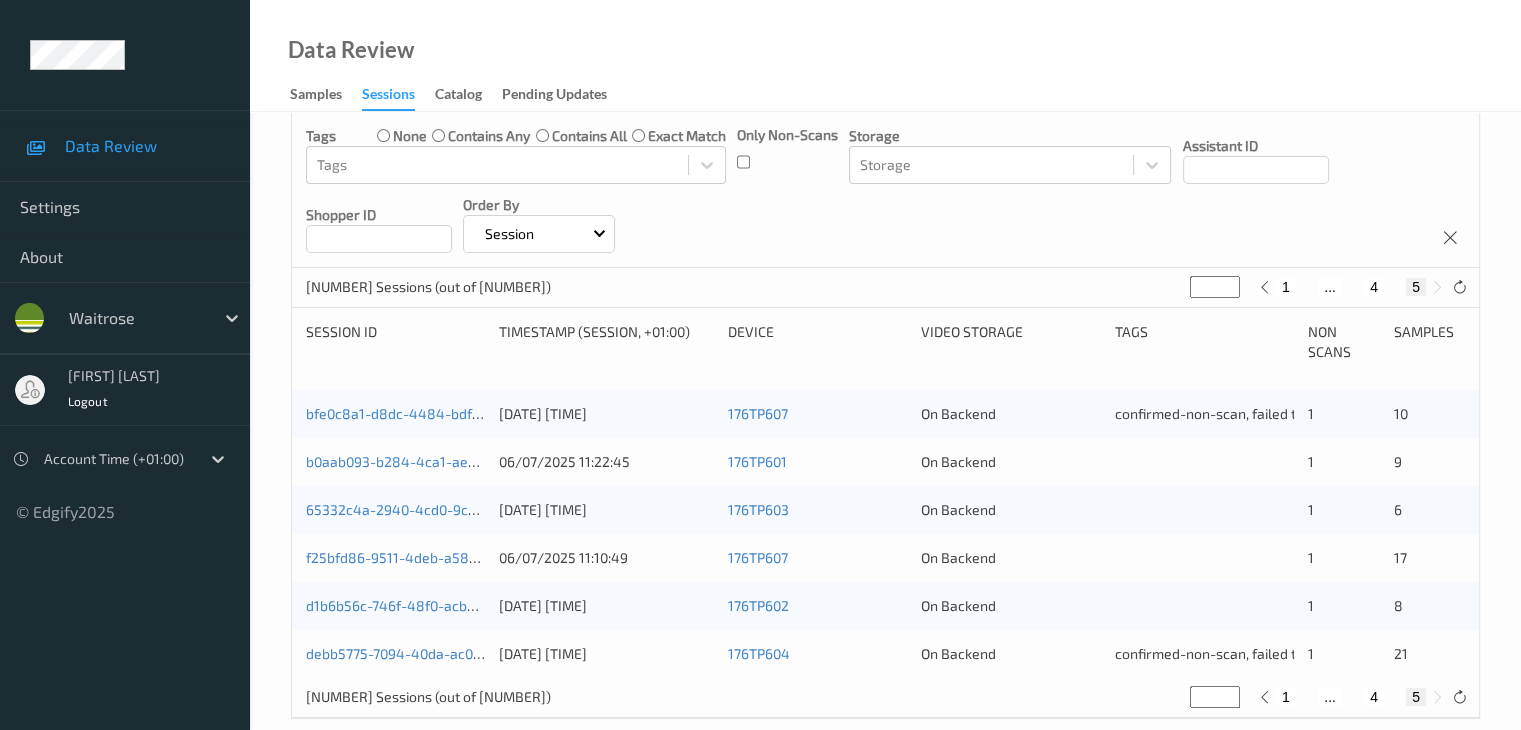 scroll, scrollTop: 260, scrollLeft: 0, axis: vertical 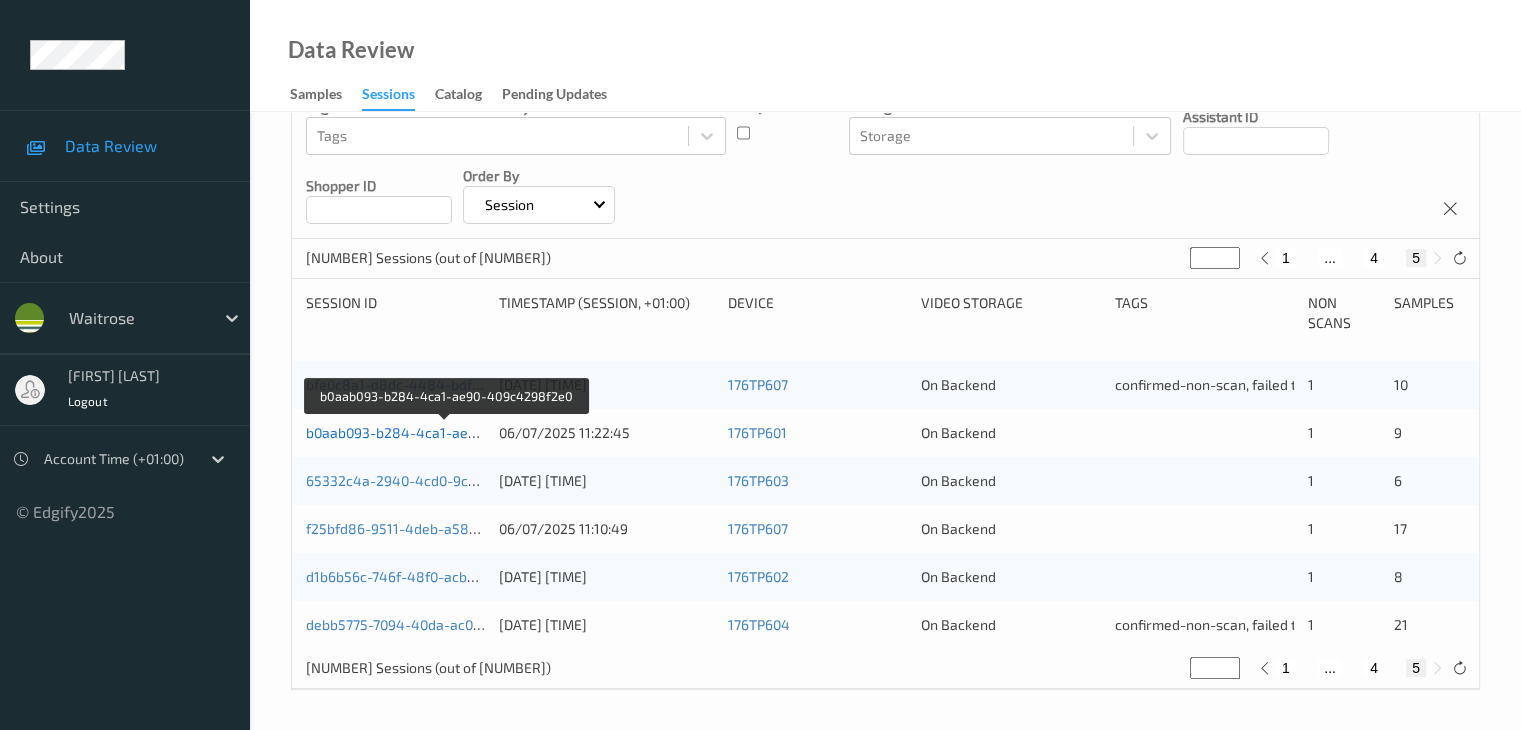 click on "b0aab093-b284-4ca1-ae90-409c4298f2e0" at bounding box center [445, 432] 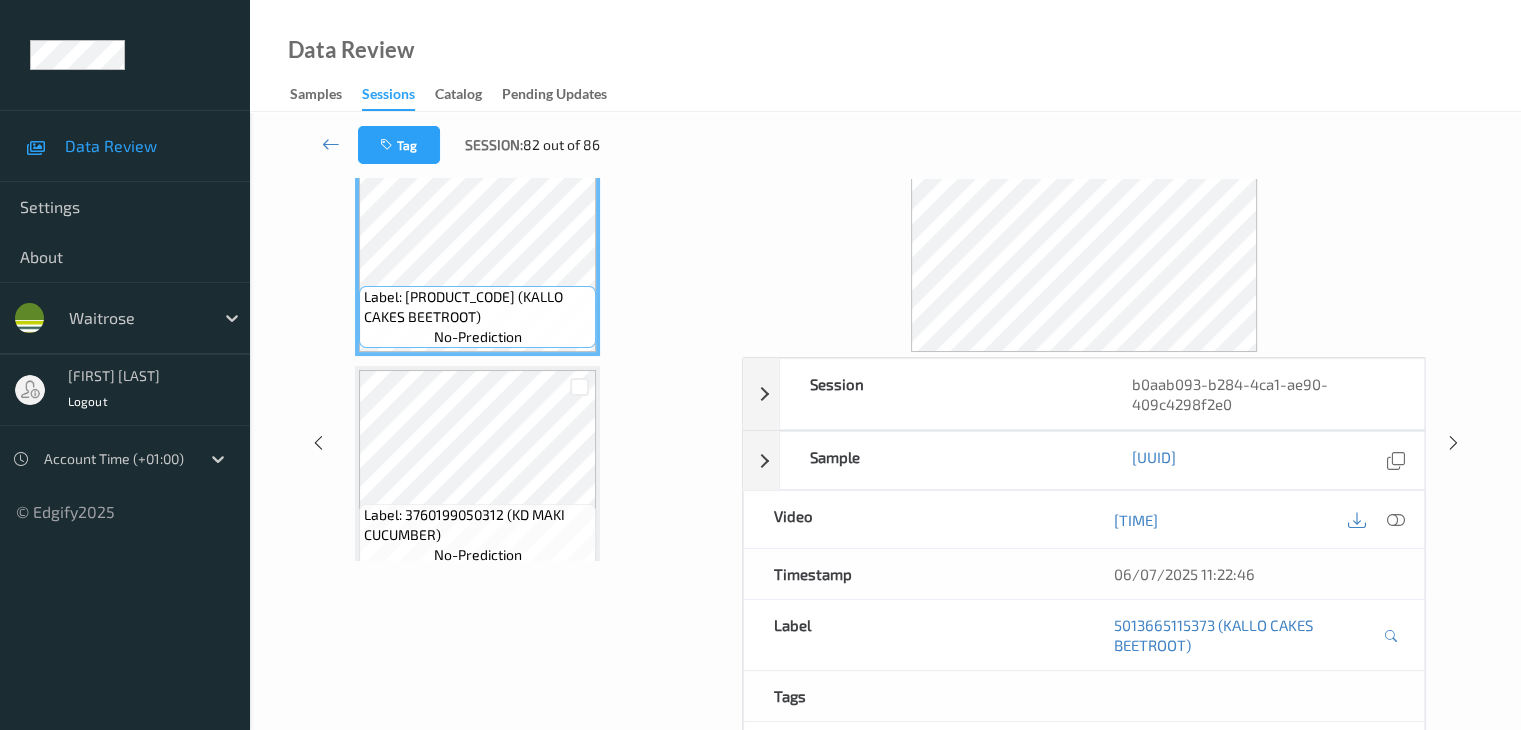 scroll, scrollTop: 0, scrollLeft: 0, axis: both 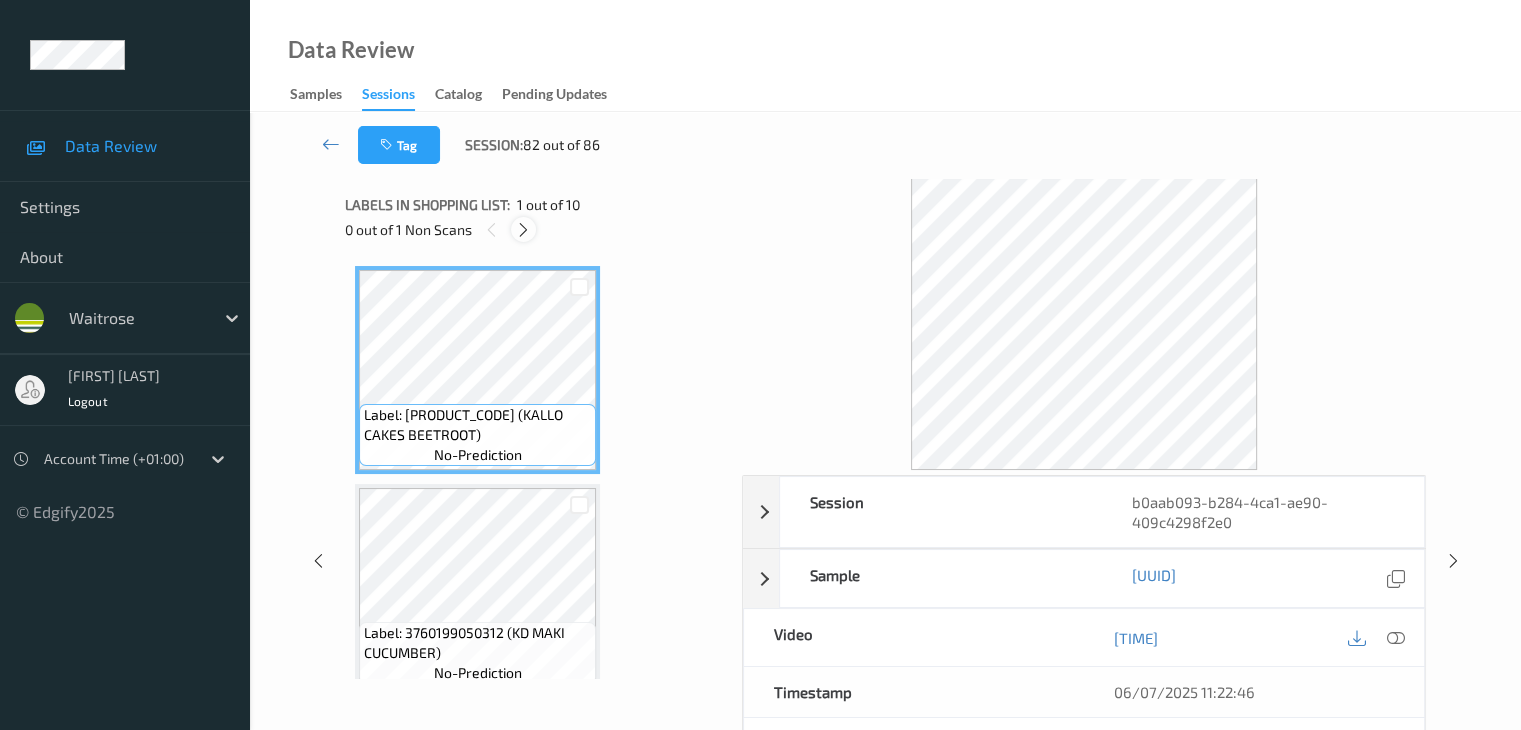 click at bounding box center [523, 230] 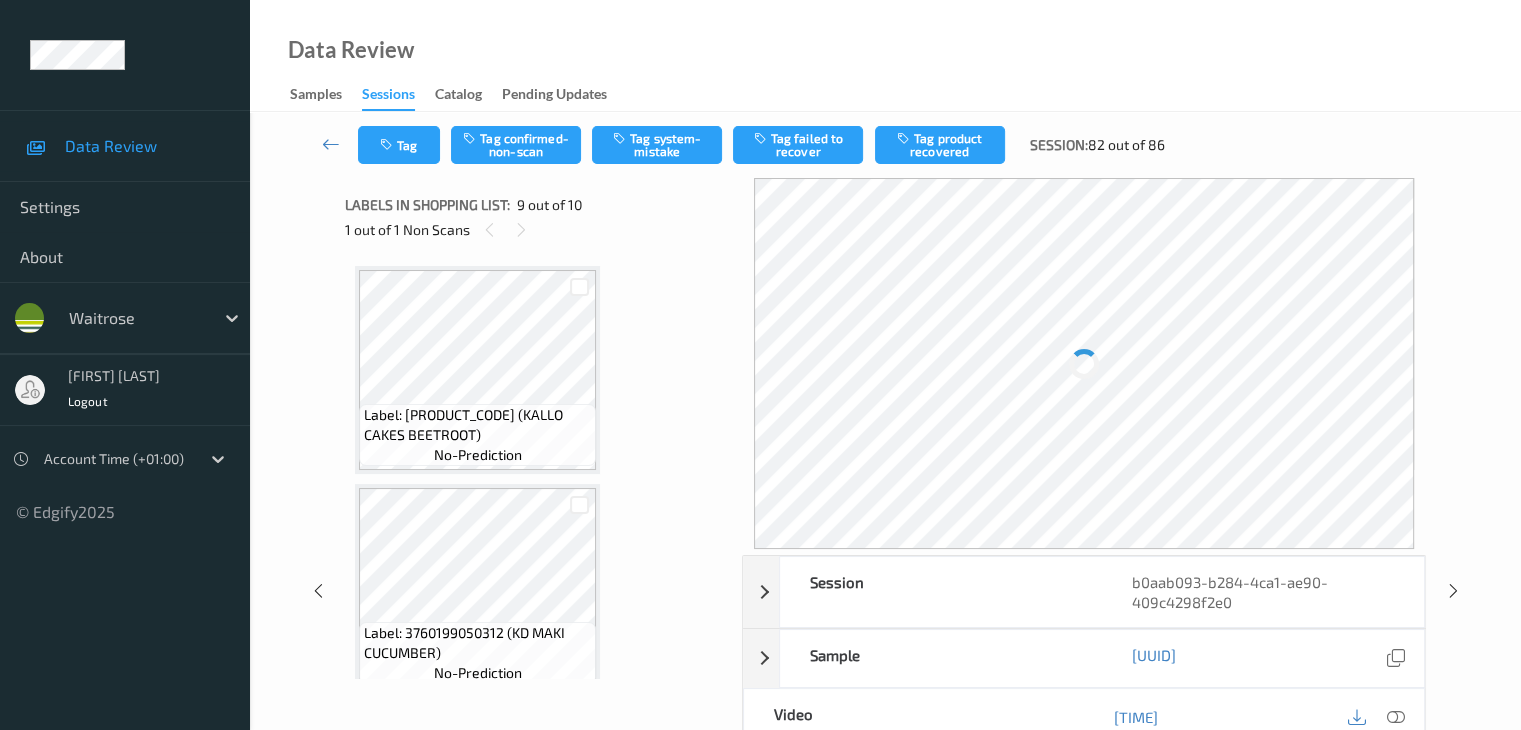 scroll, scrollTop: 1536, scrollLeft: 0, axis: vertical 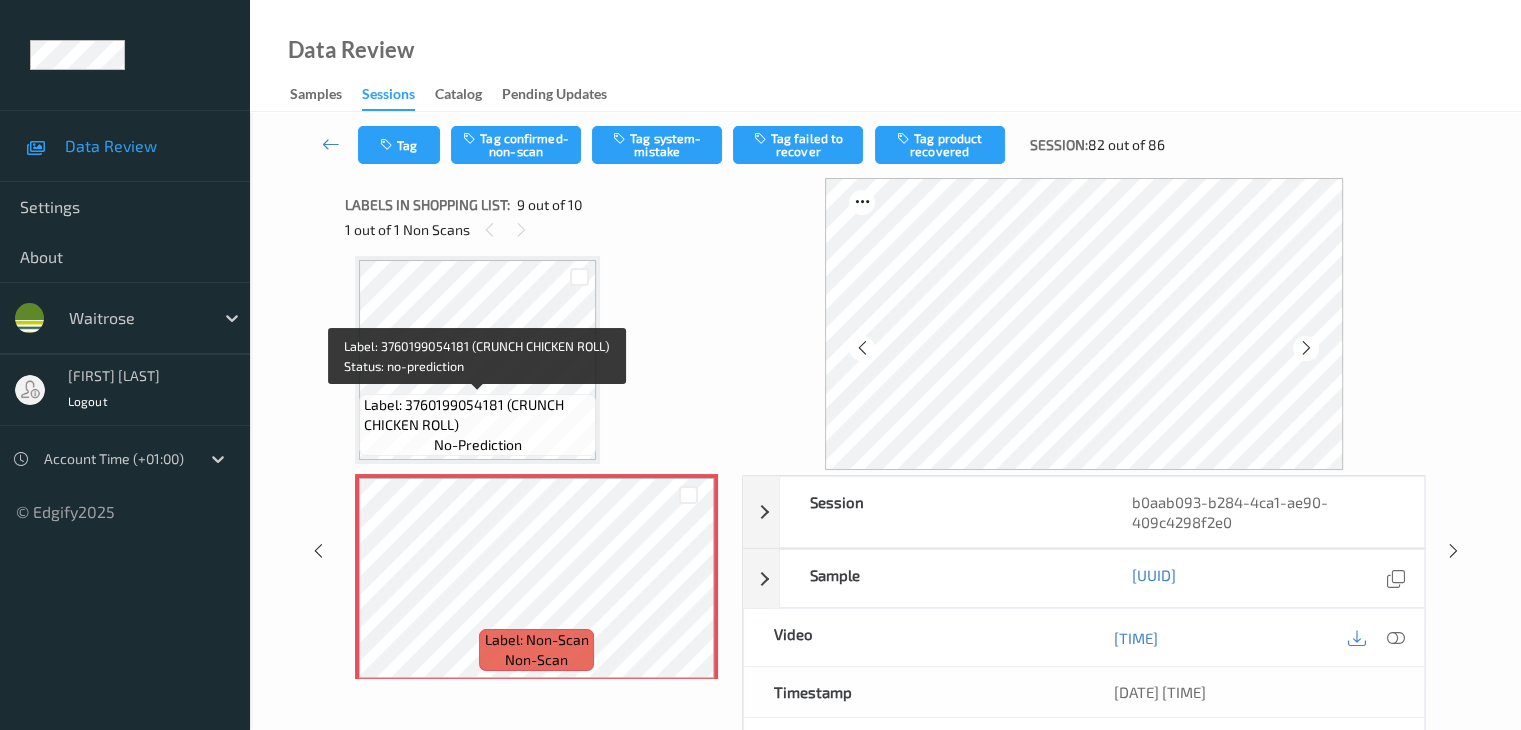 click on "Label: 3760199054181 (CRUNCH CHICKEN ROLL)" at bounding box center (477, 415) 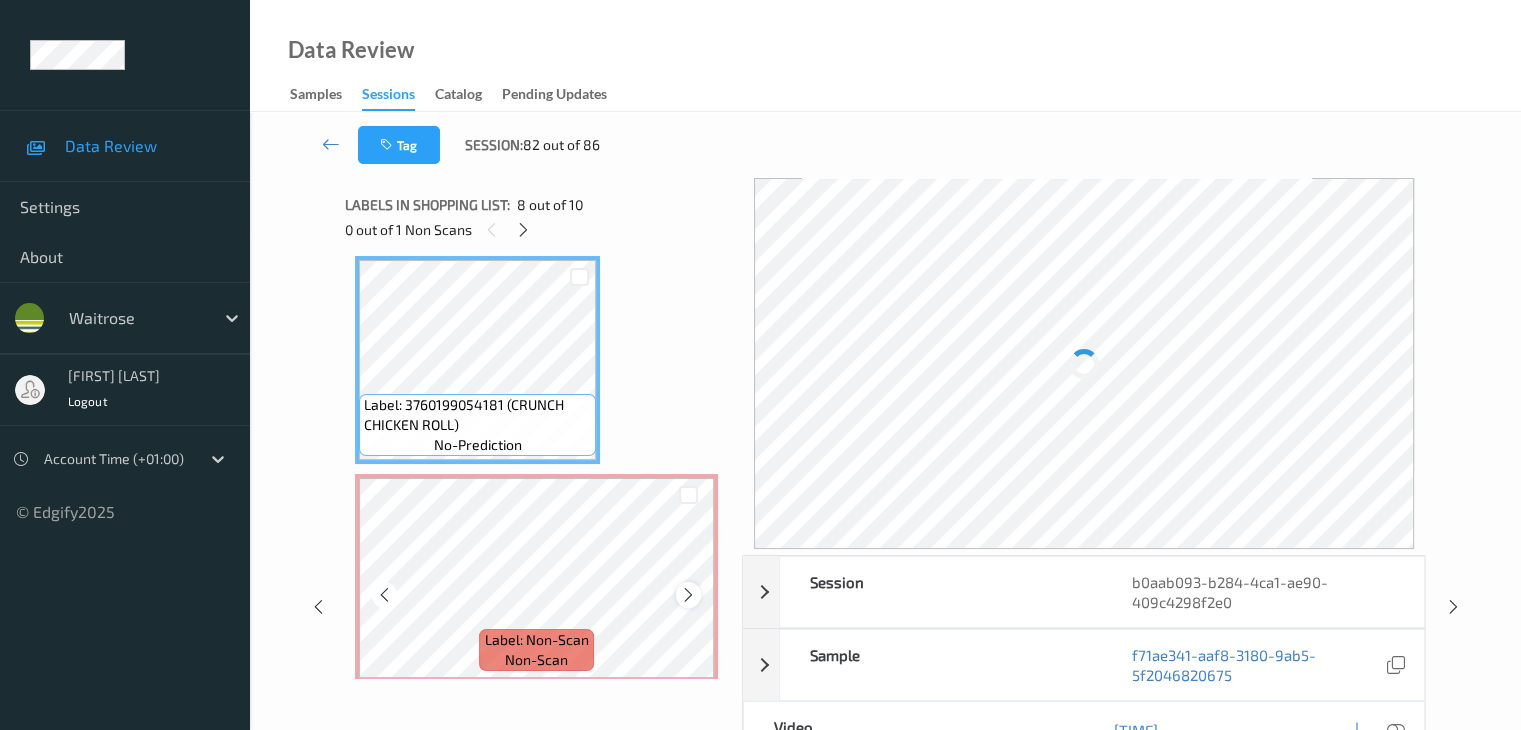 click at bounding box center [688, 595] 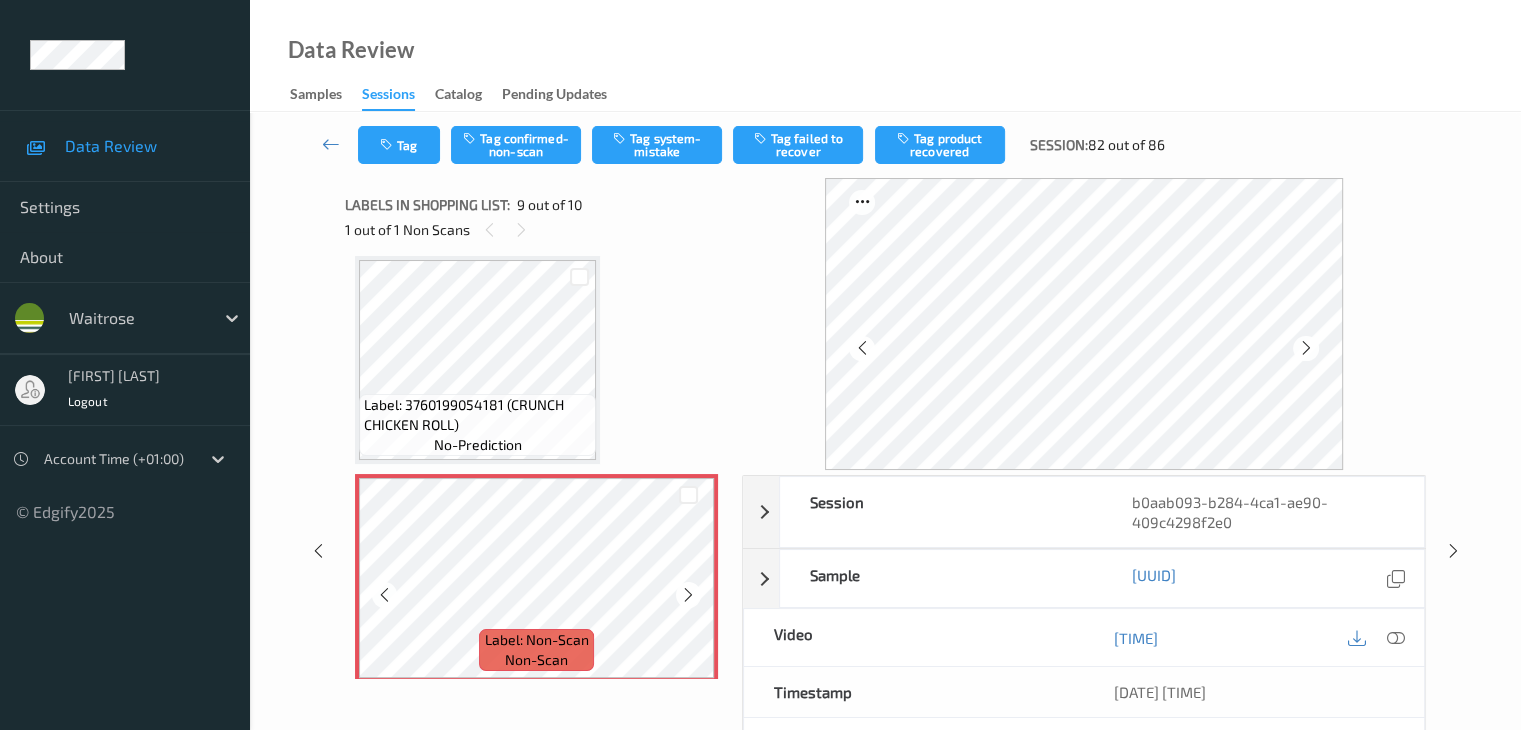 click at bounding box center (688, 595) 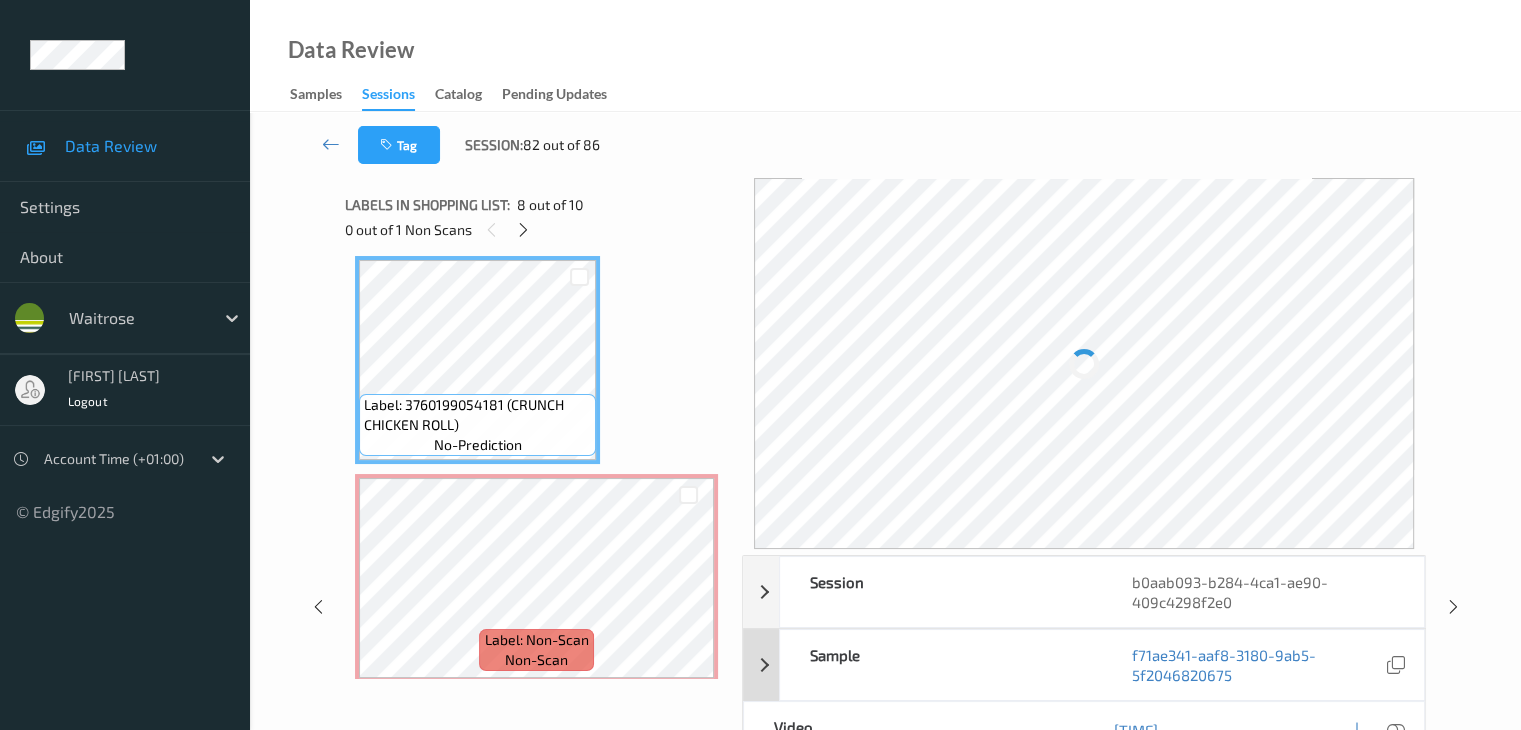 scroll, scrollTop: 100, scrollLeft: 0, axis: vertical 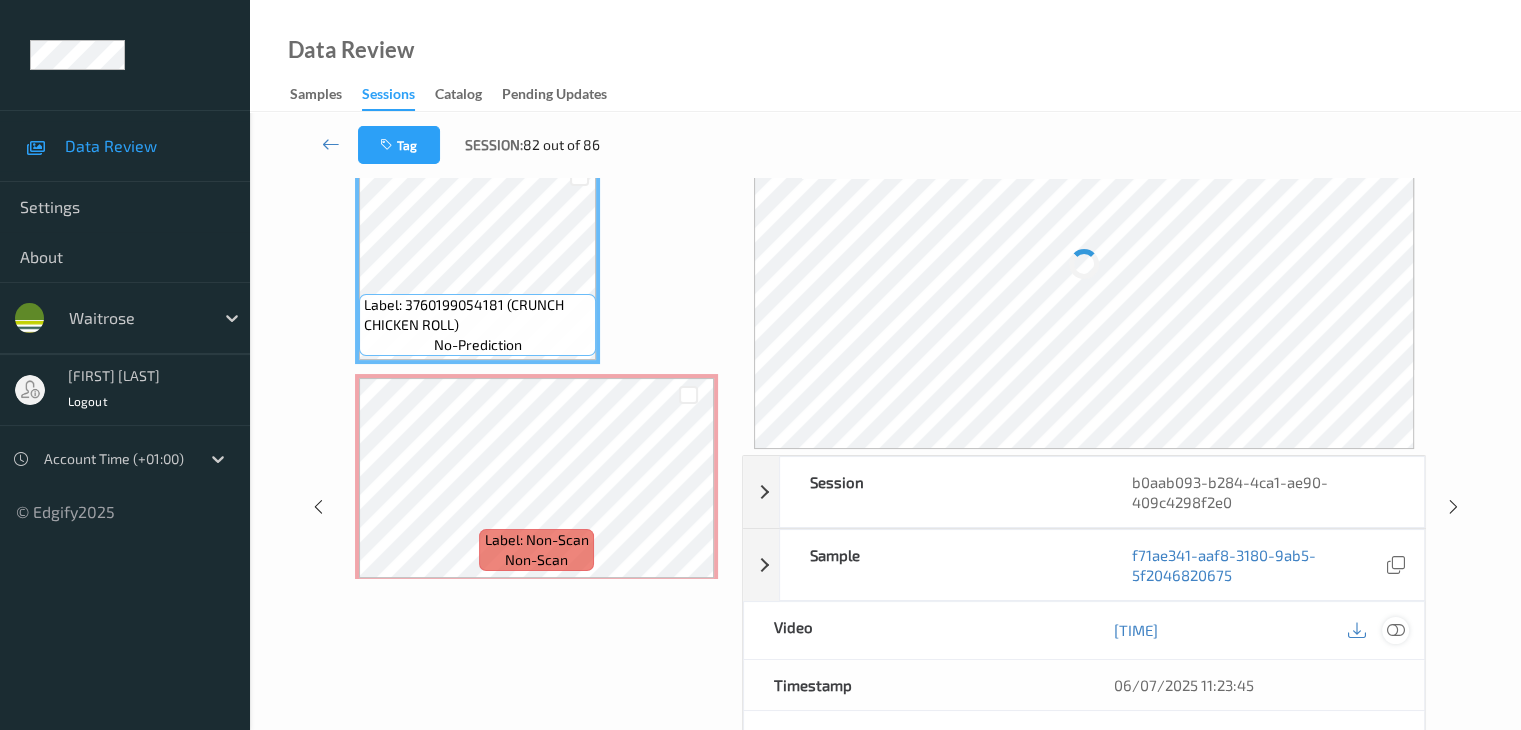 click at bounding box center (1395, 630) 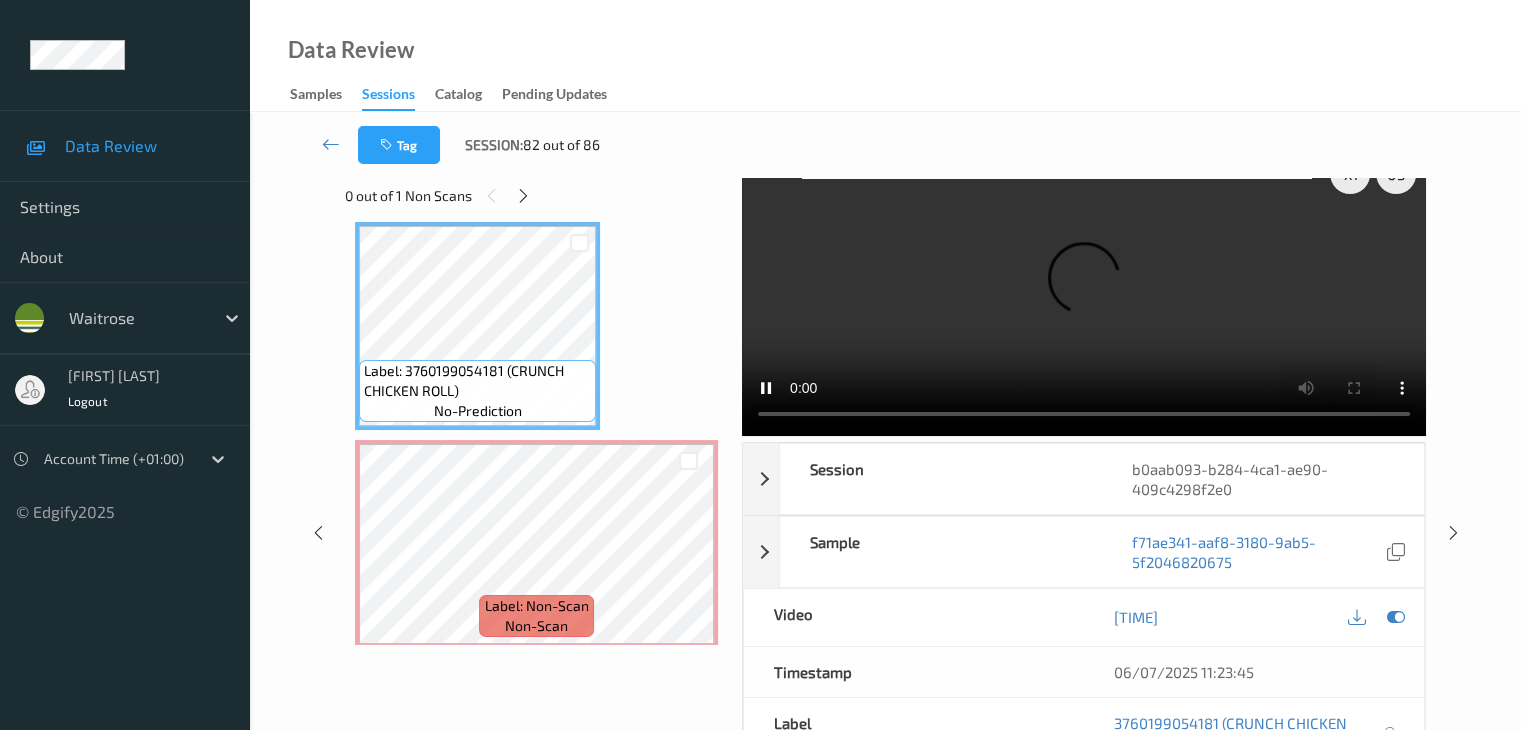 scroll, scrollTop: 0, scrollLeft: 0, axis: both 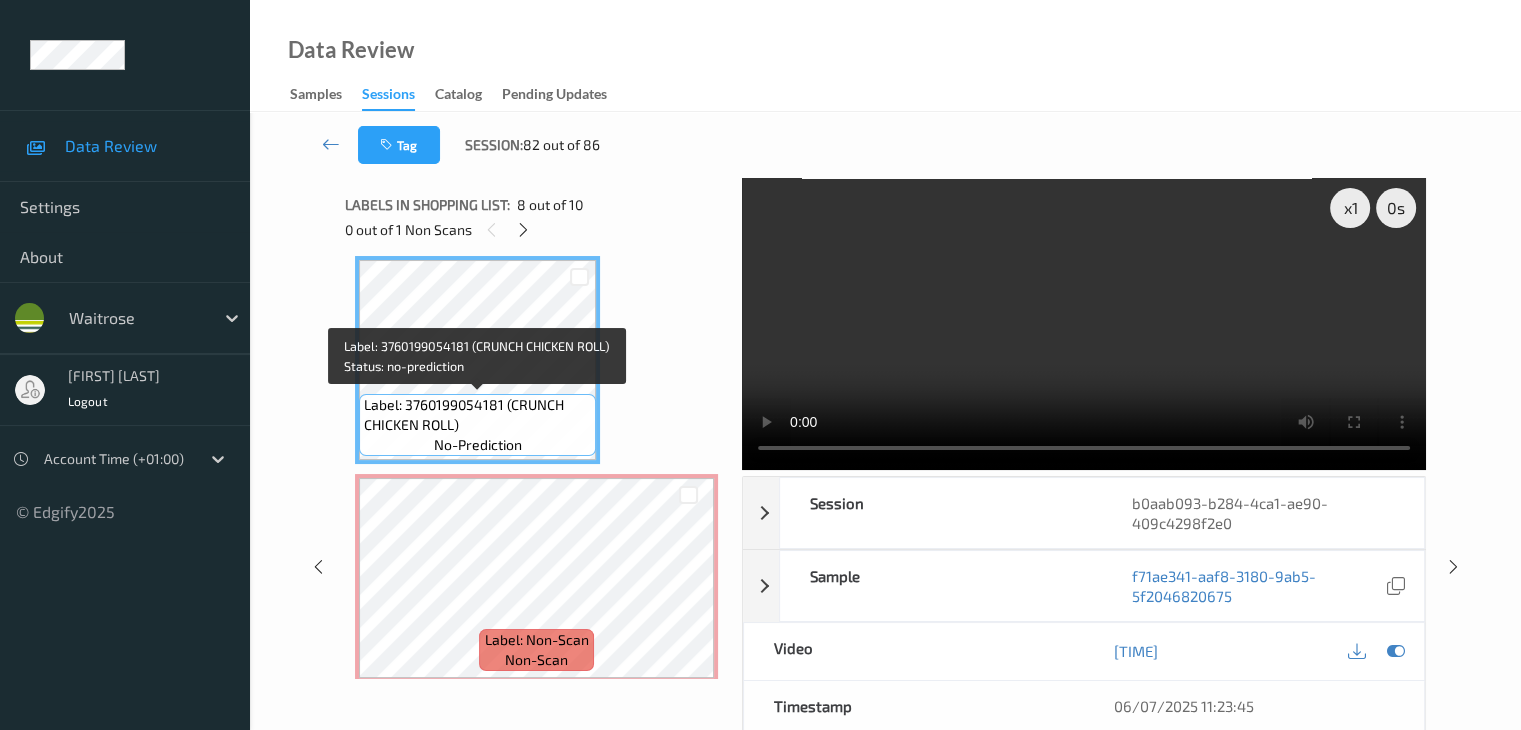 click on "Label: 3760199054181 (CRUNCH CHICKEN ROLL)" at bounding box center (477, 415) 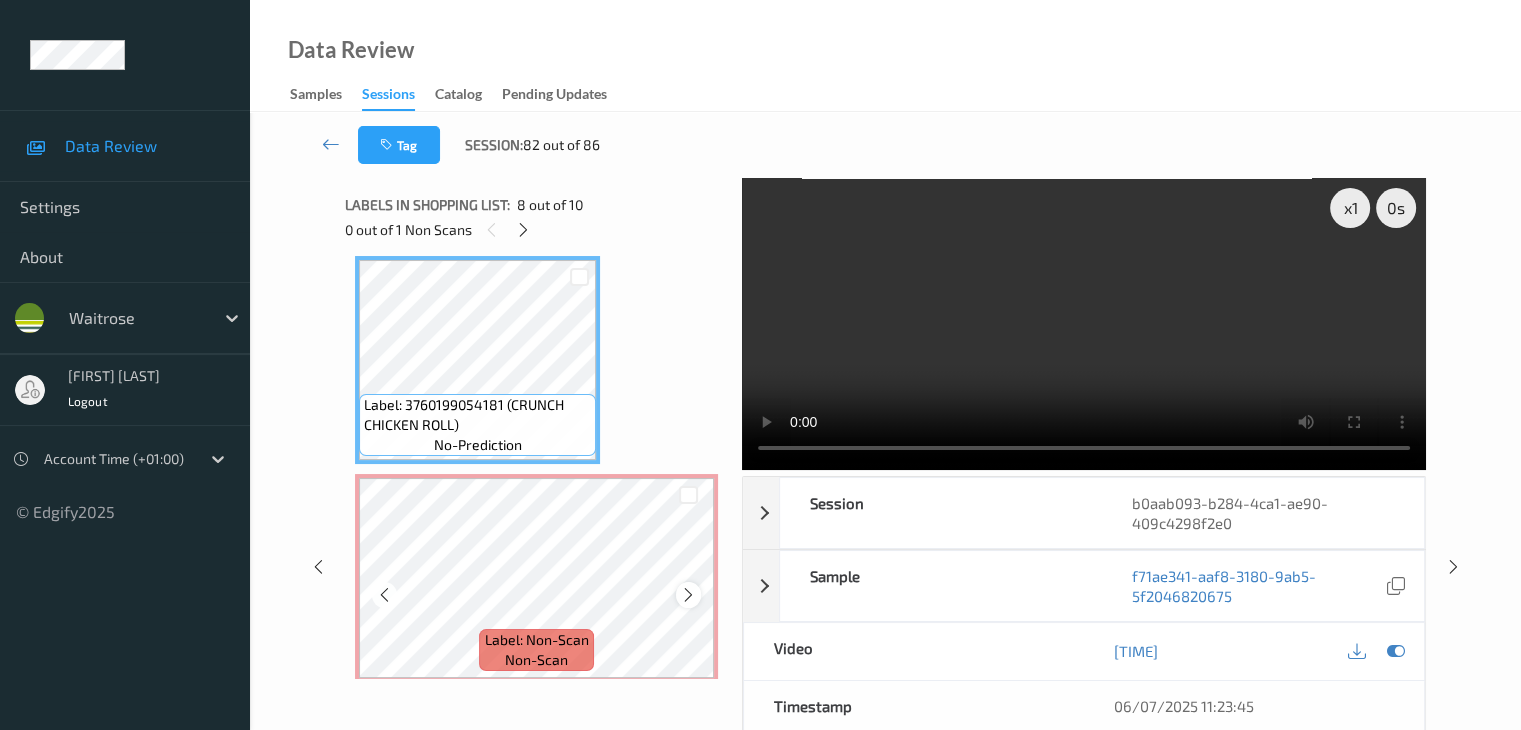 click at bounding box center (688, 595) 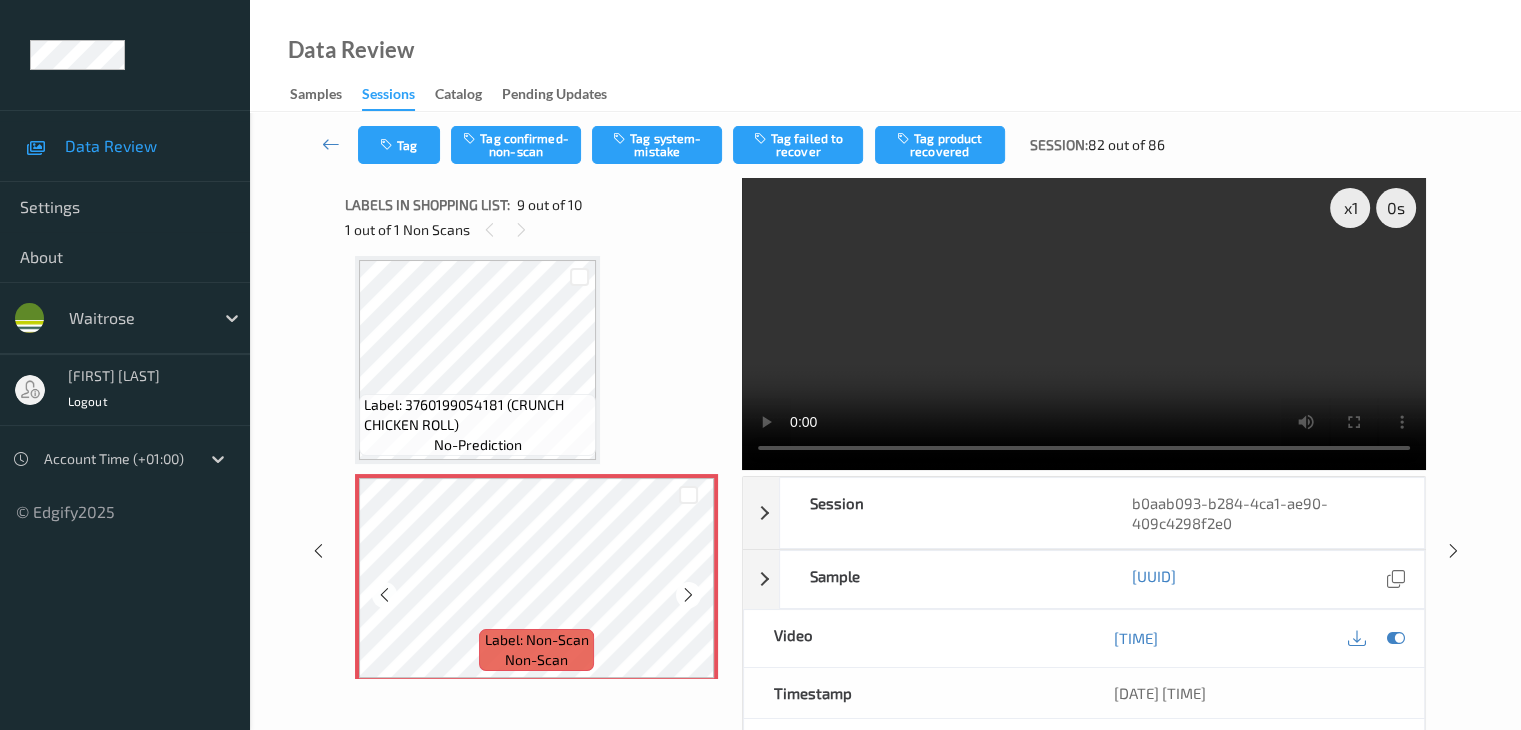 click at bounding box center [688, 595] 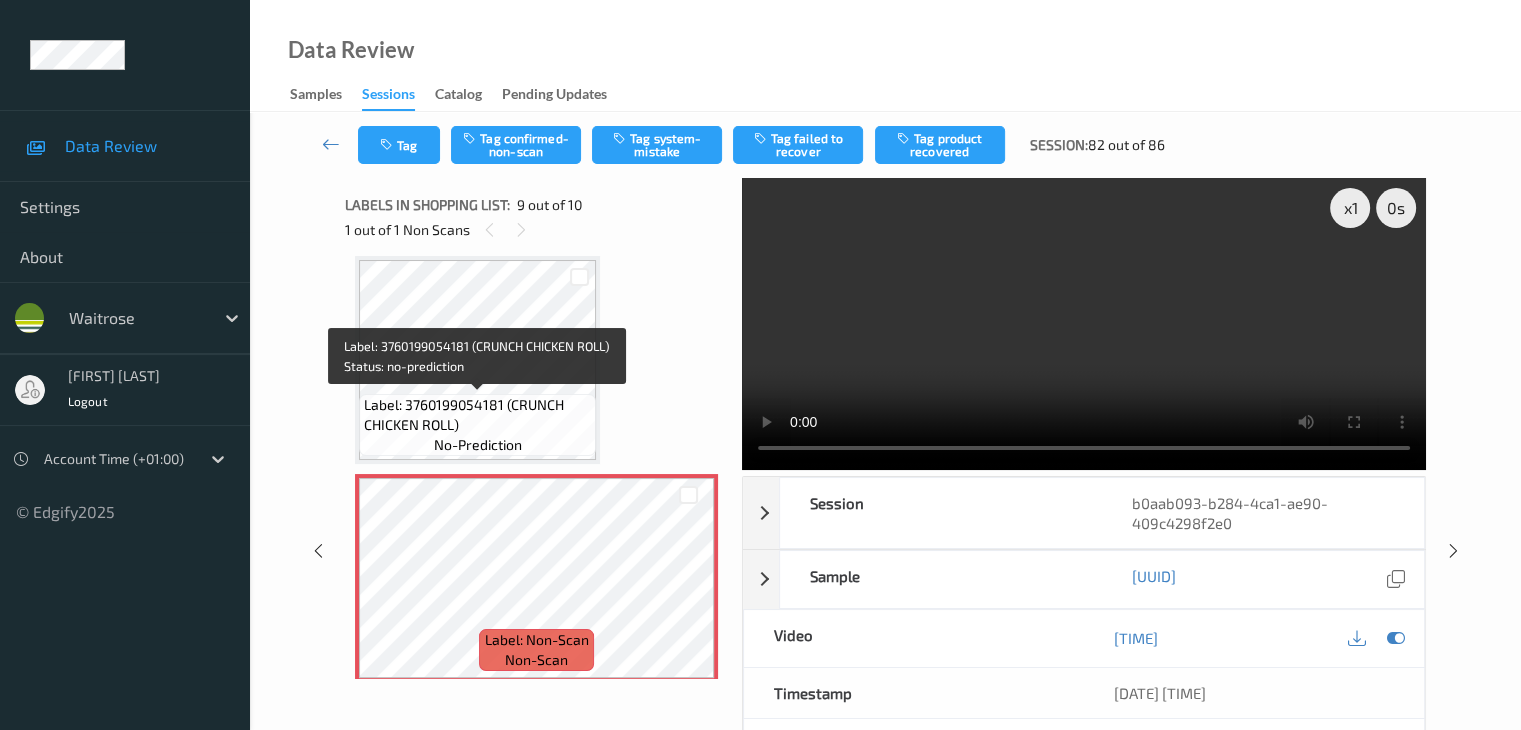 click on "Label: 3760199054181 (CRUNCH CHICKEN ROLL)" at bounding box center (477, 415) 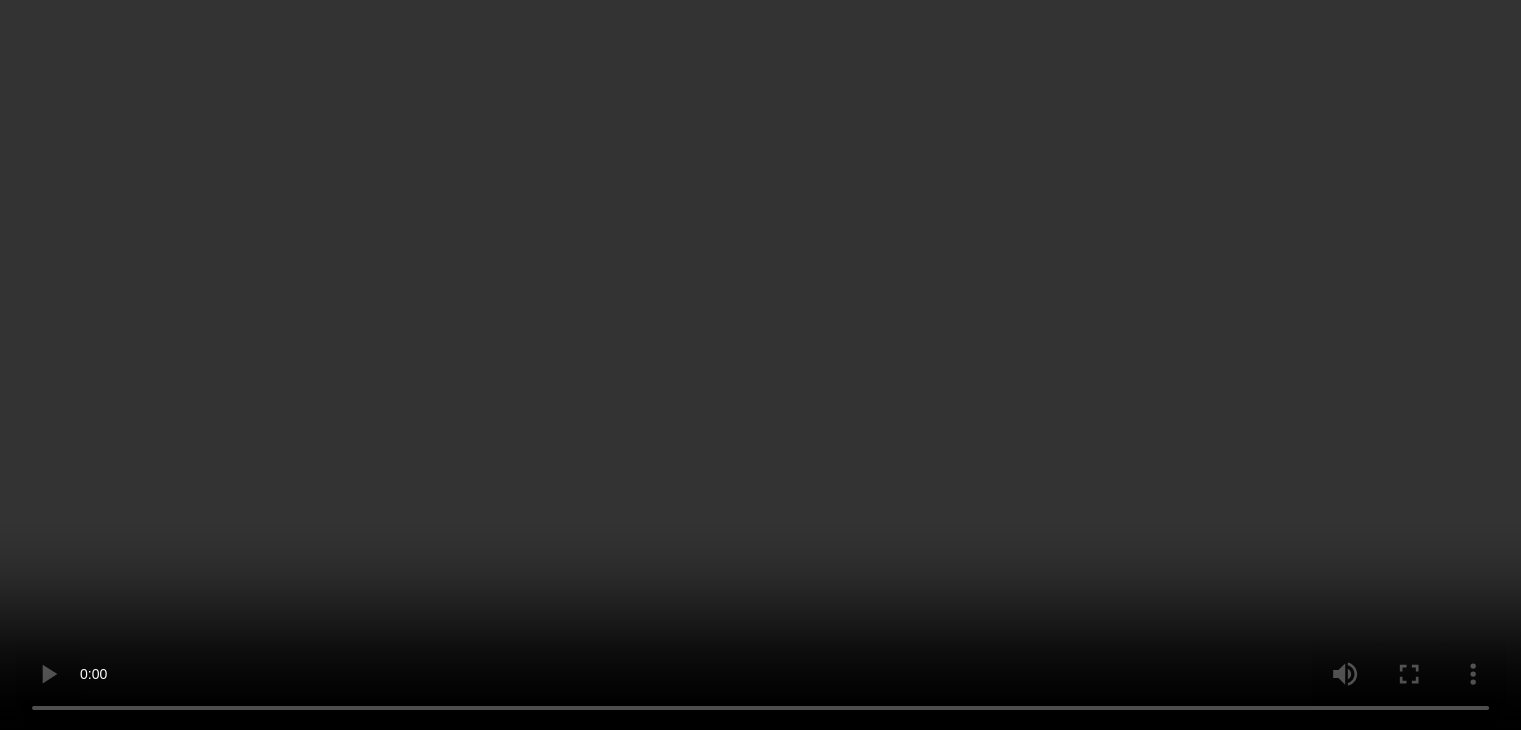 scroll, scrollTop: 1736, scrollLeft: 0, axis: vertical 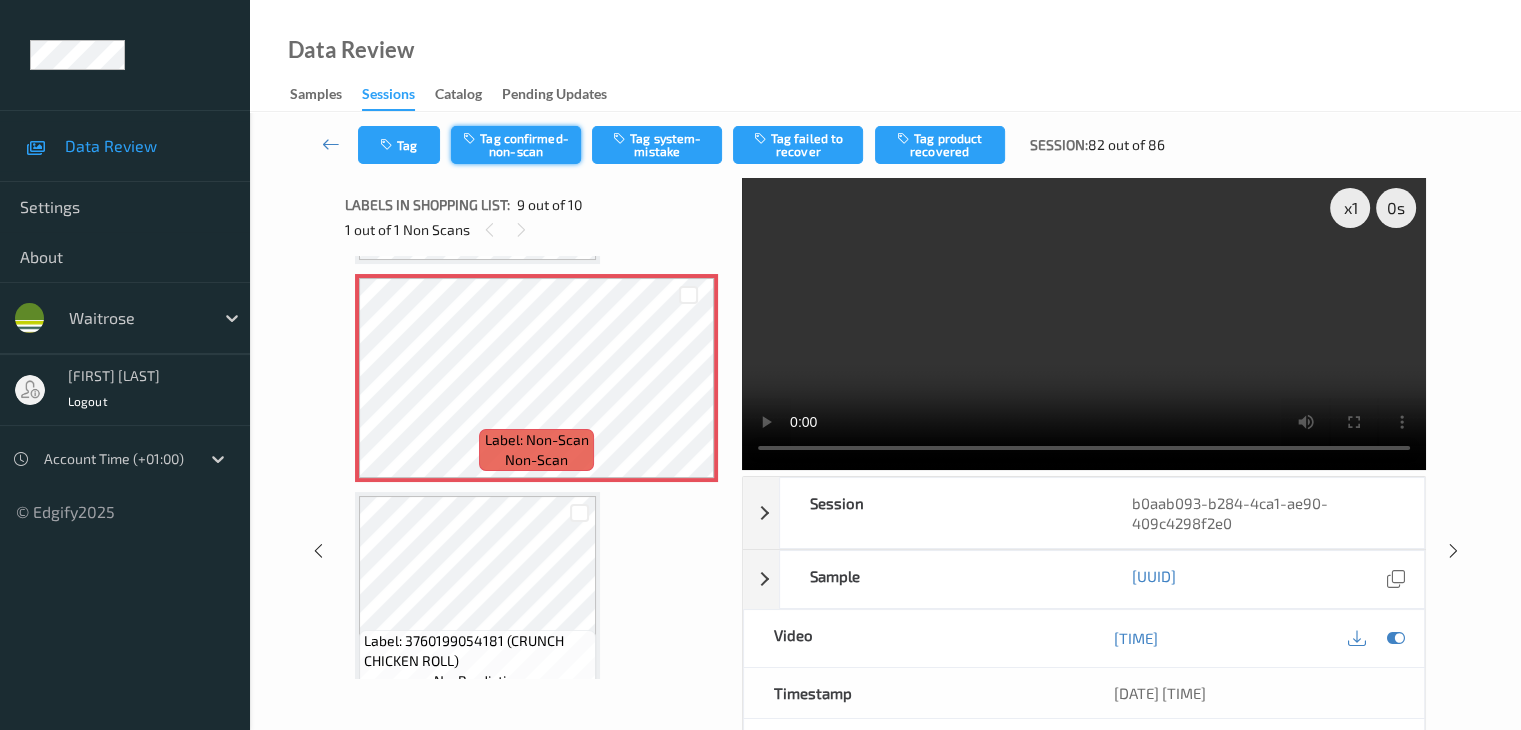 click on "Tag   confirmed-non-scan" at bounding box center [516, 145] 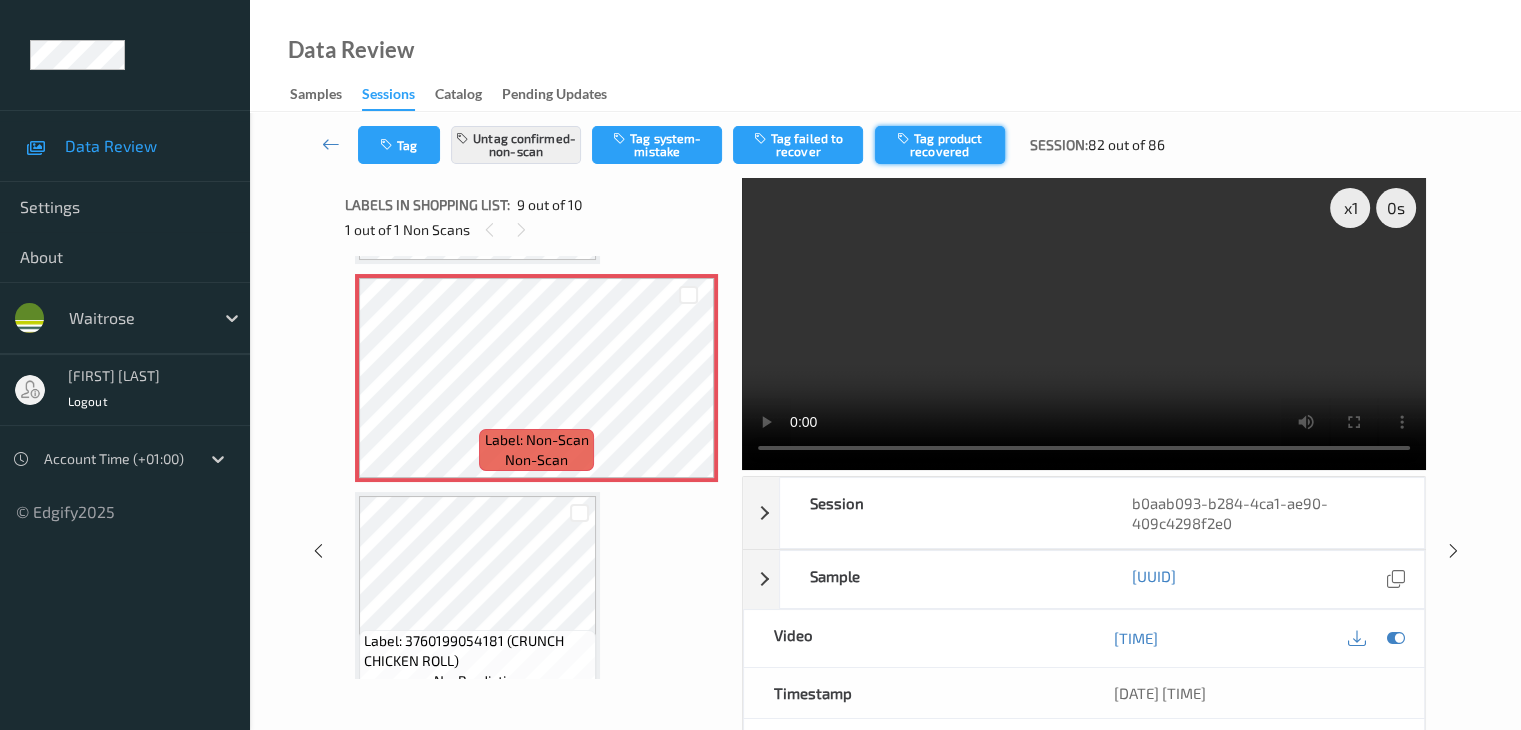 click on "Tag   product recovered" at bounding box center (940, 145) 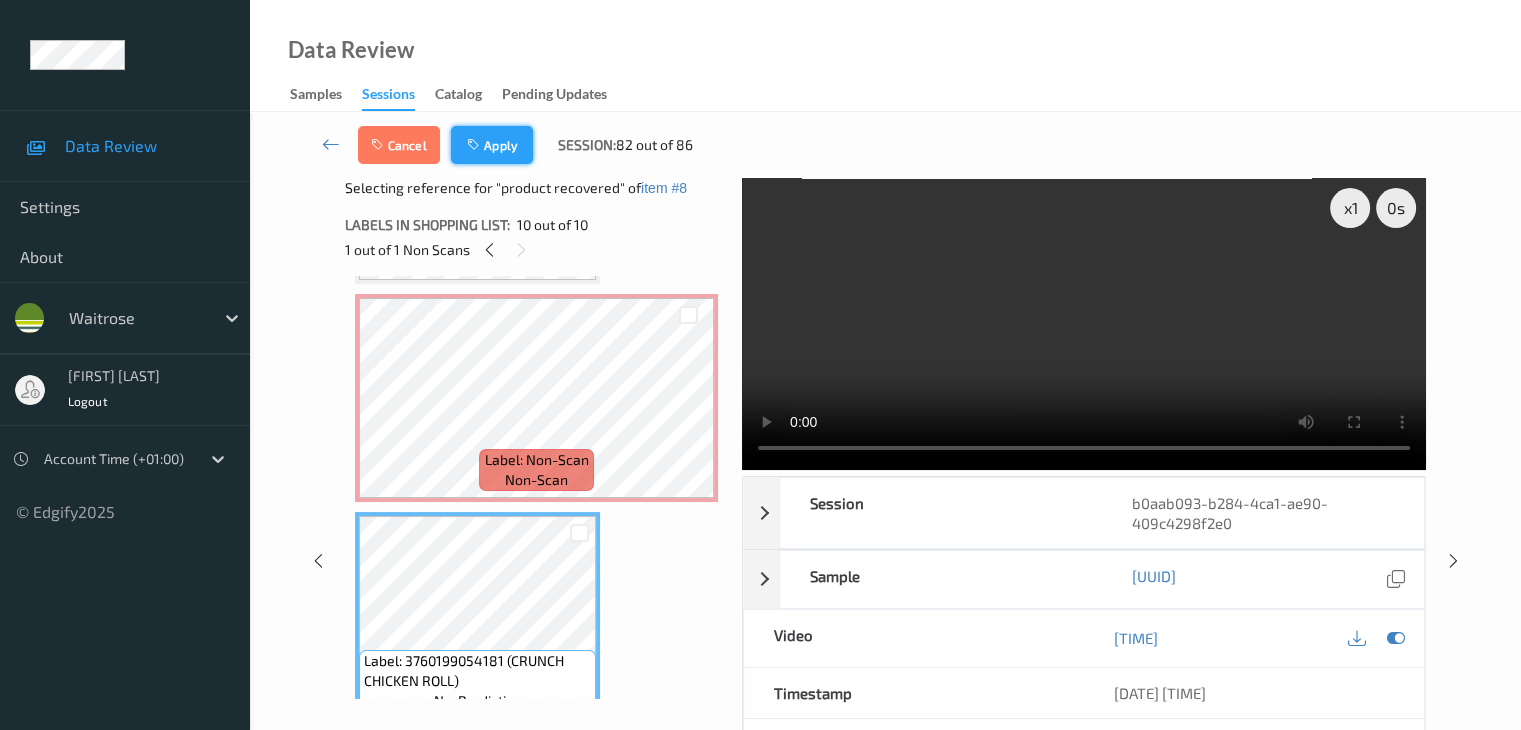click on "Apply" at bounding box center (492, 145) 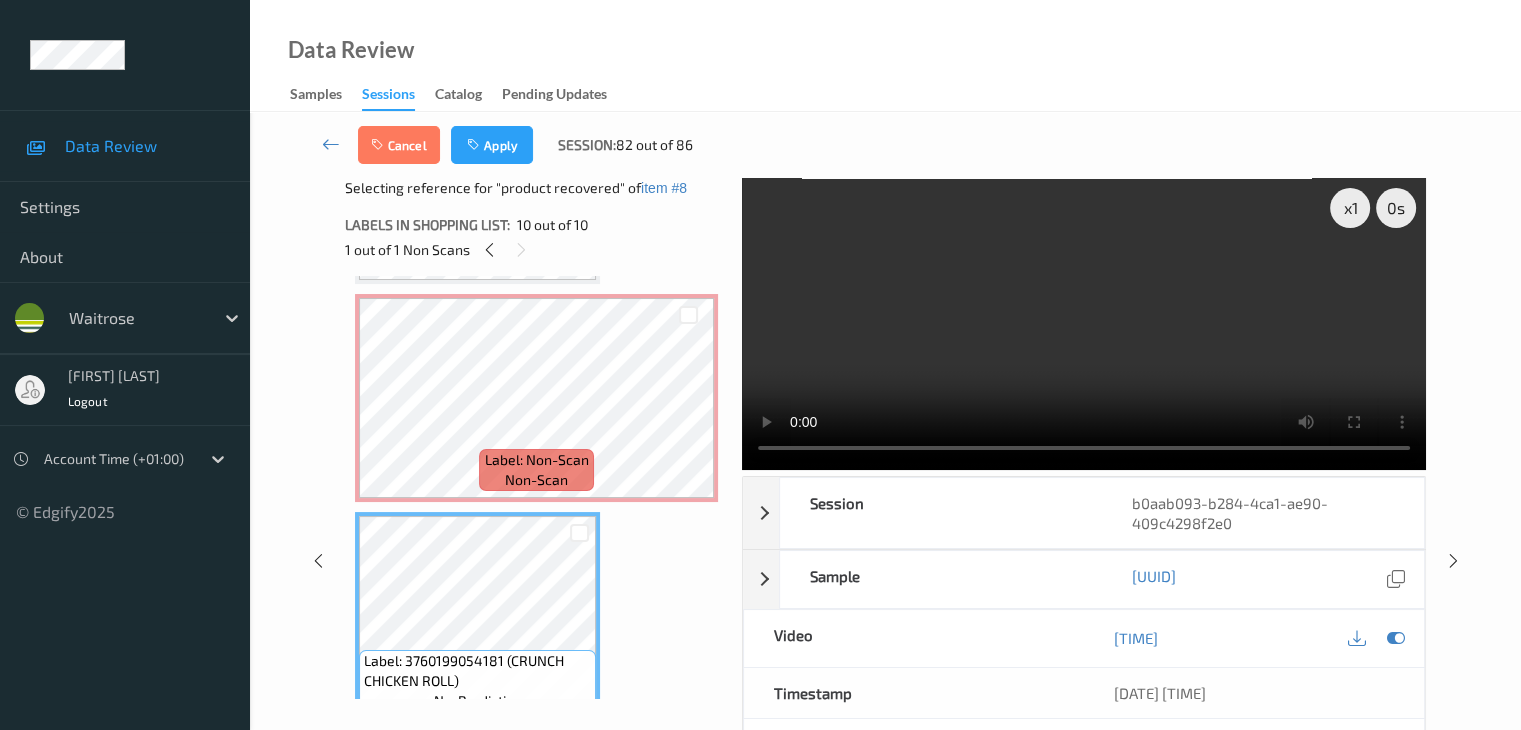 scroll, scrollTop: 1536, scrollLeft: 0, axis: vertical 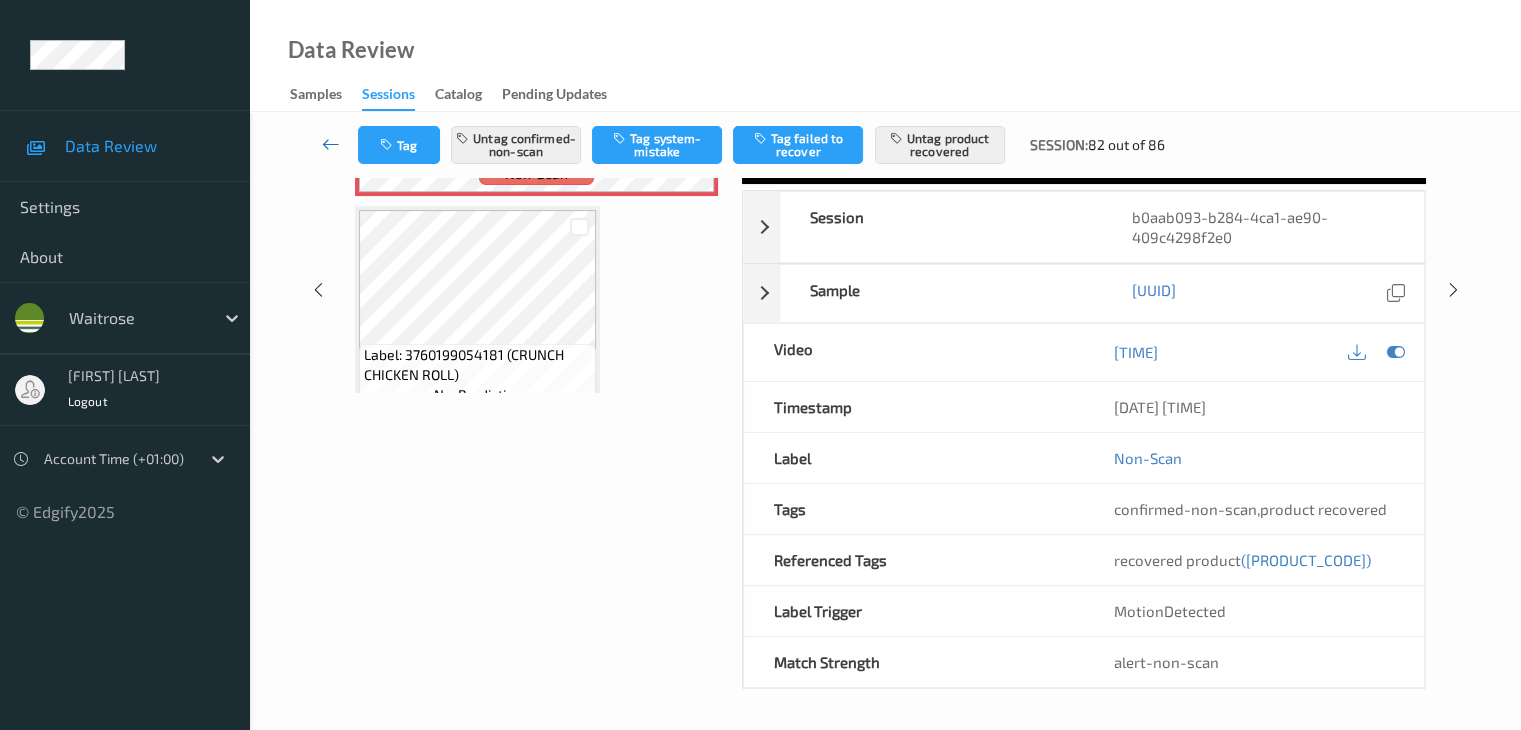 click at bounding box center [331, 144] 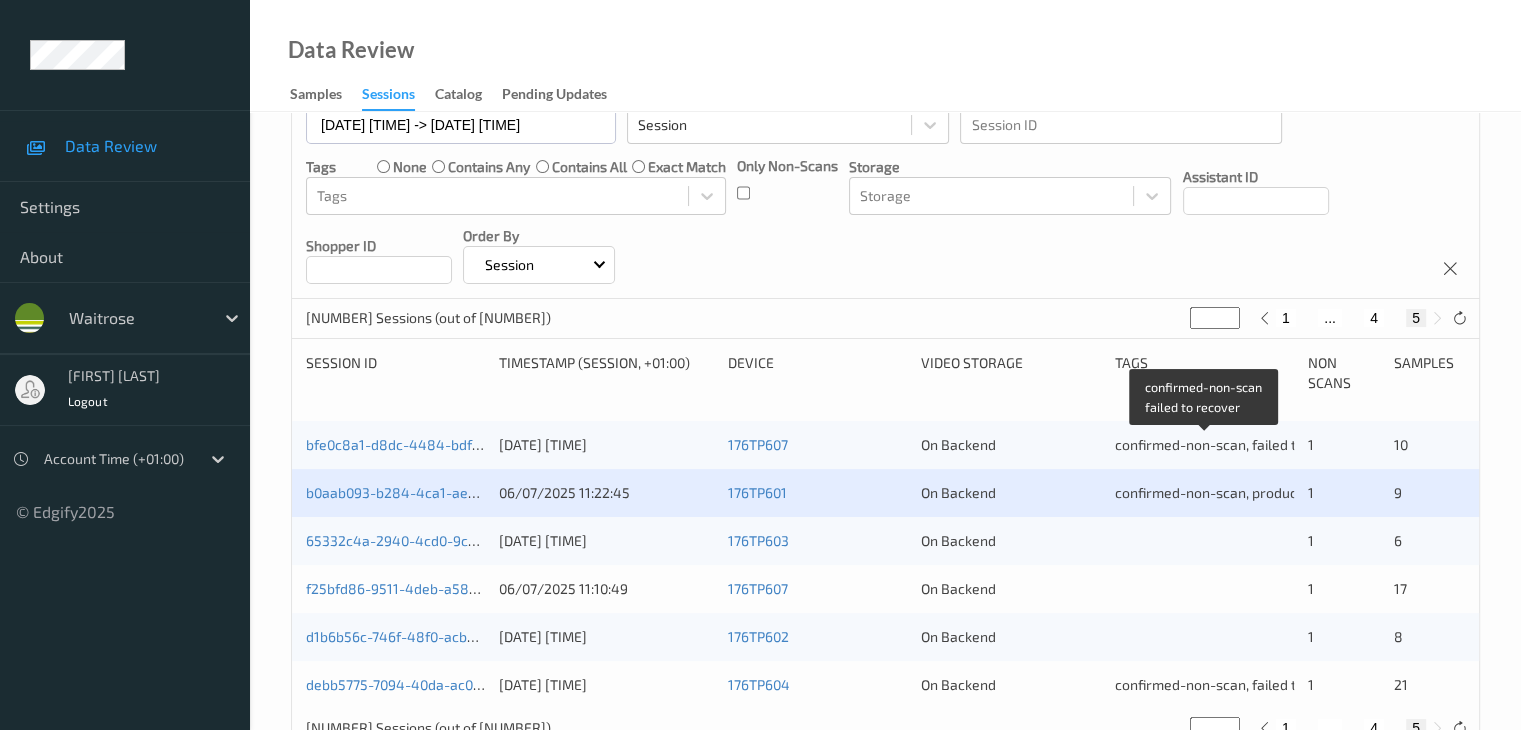 scroll, scrollTop: 260, scrollLeft: 0, axis: vertical 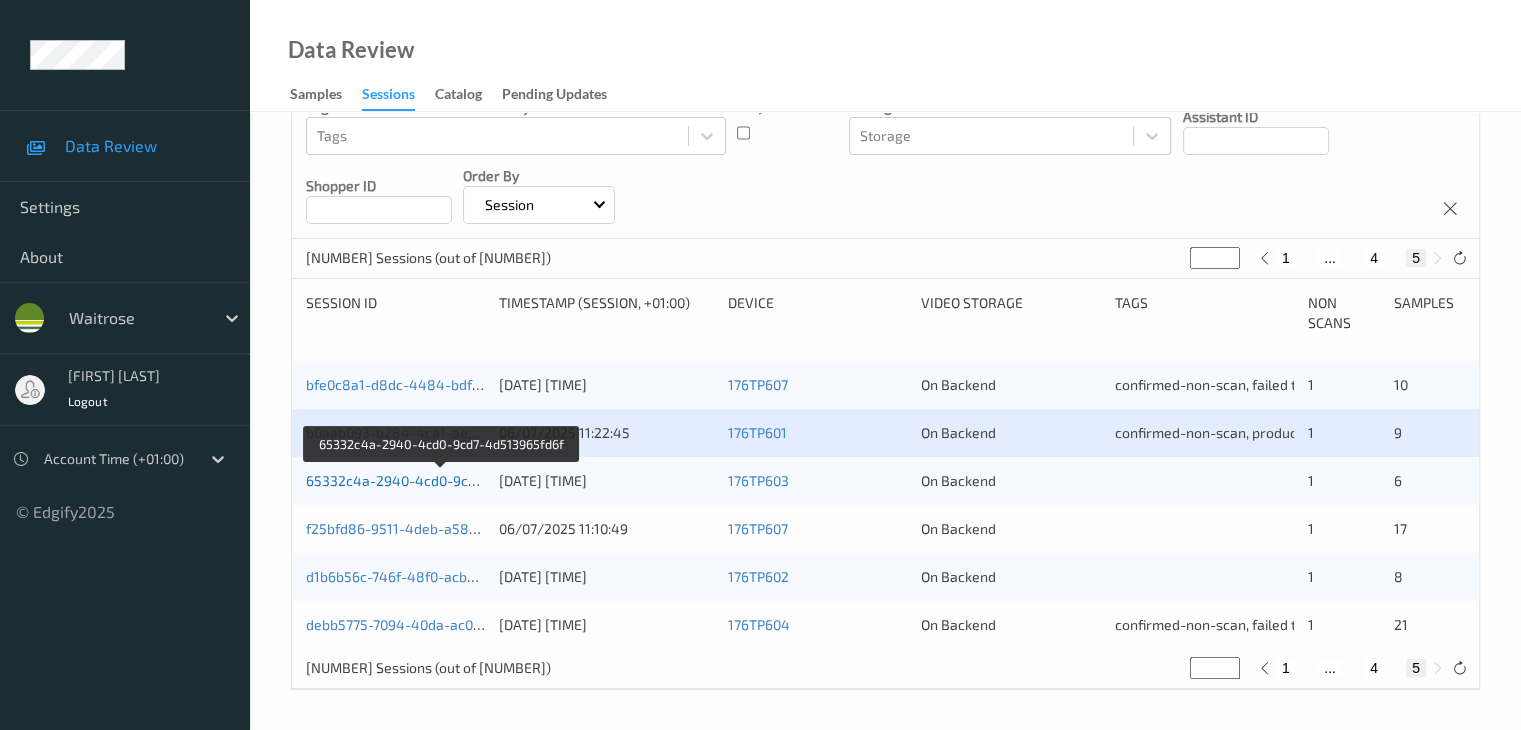 click on "65332c4a-2940-4cd0-9cd7-4d513965fd6f" at bounding box center (442, 480) 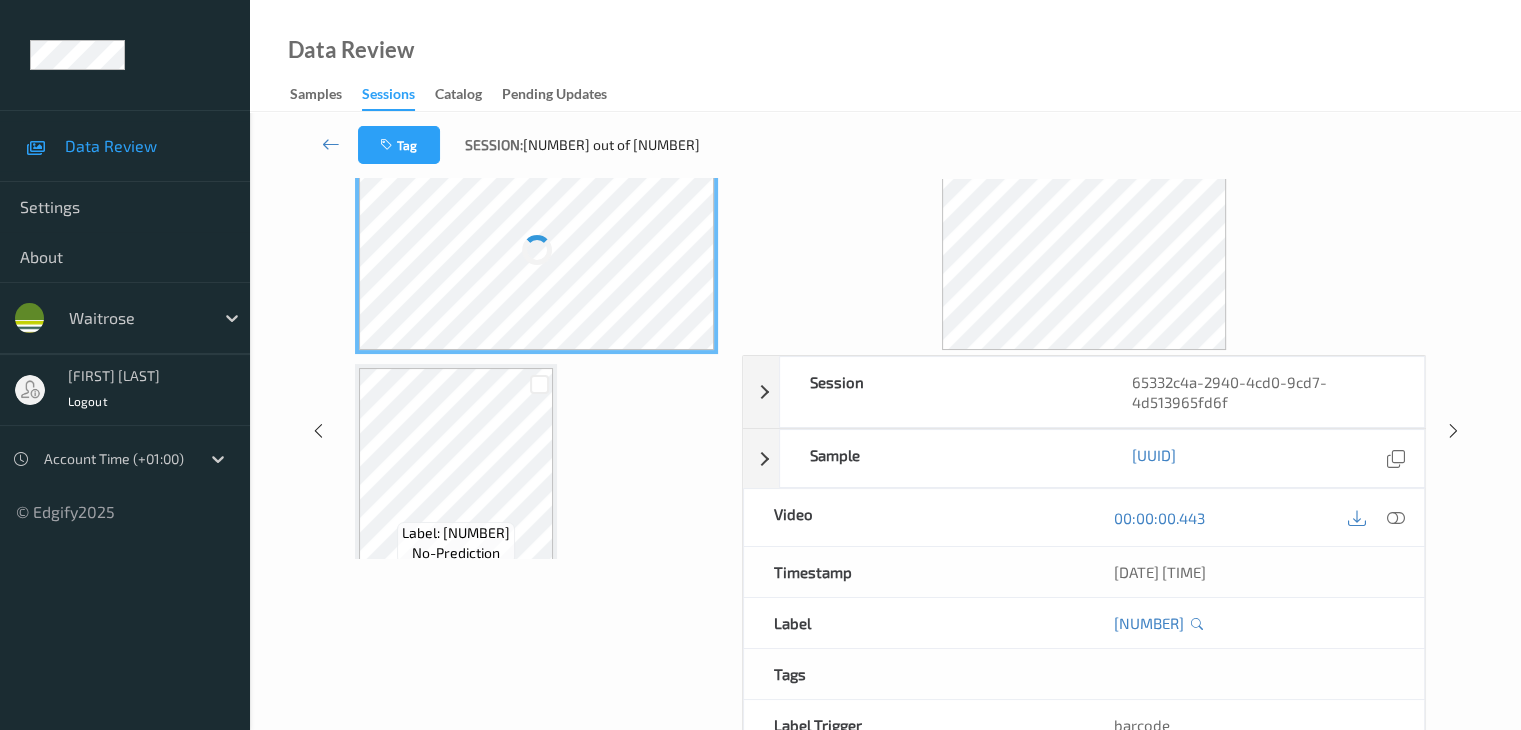 scroll, scrollTop: 0, scrollLeft: 0, axis: both 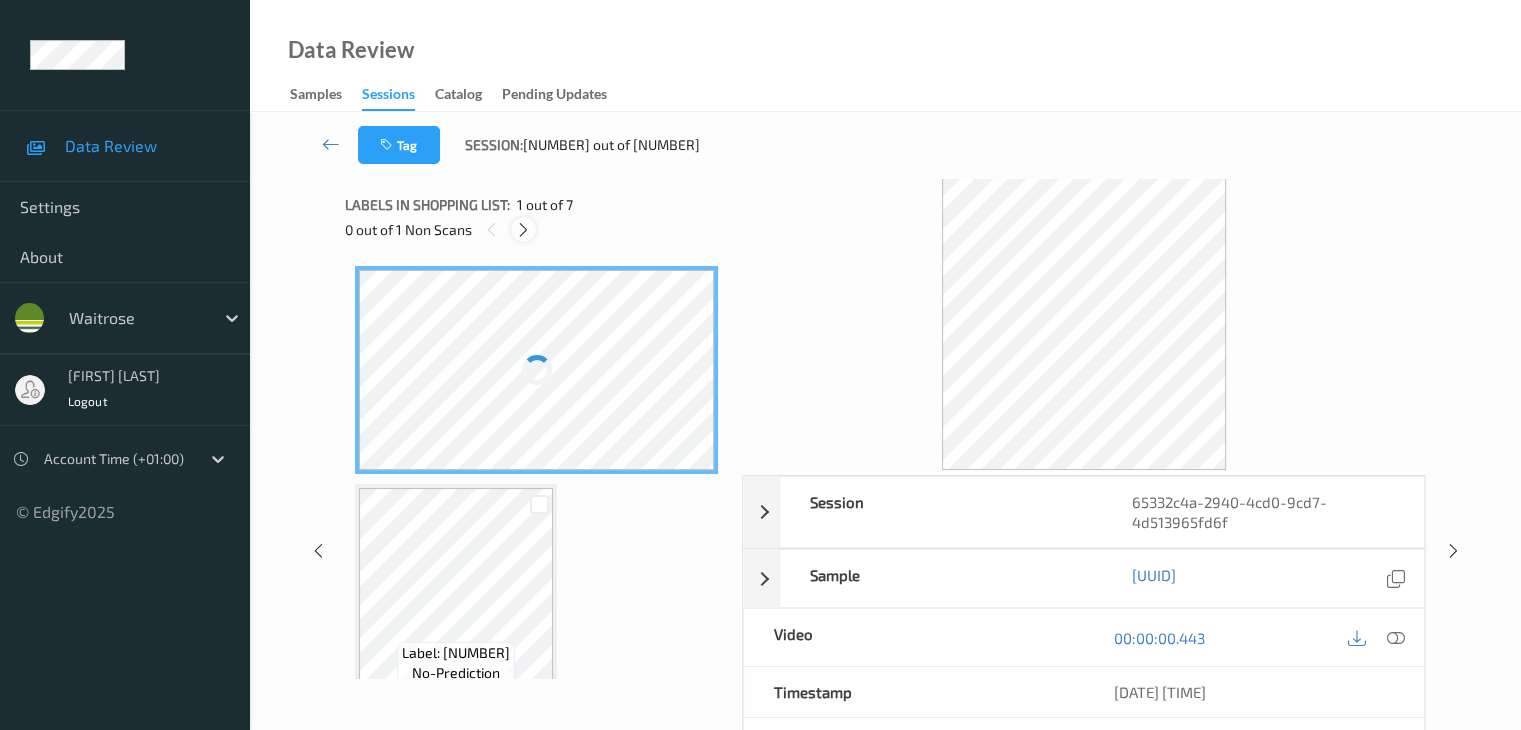 click at bounding box center (523, 229) 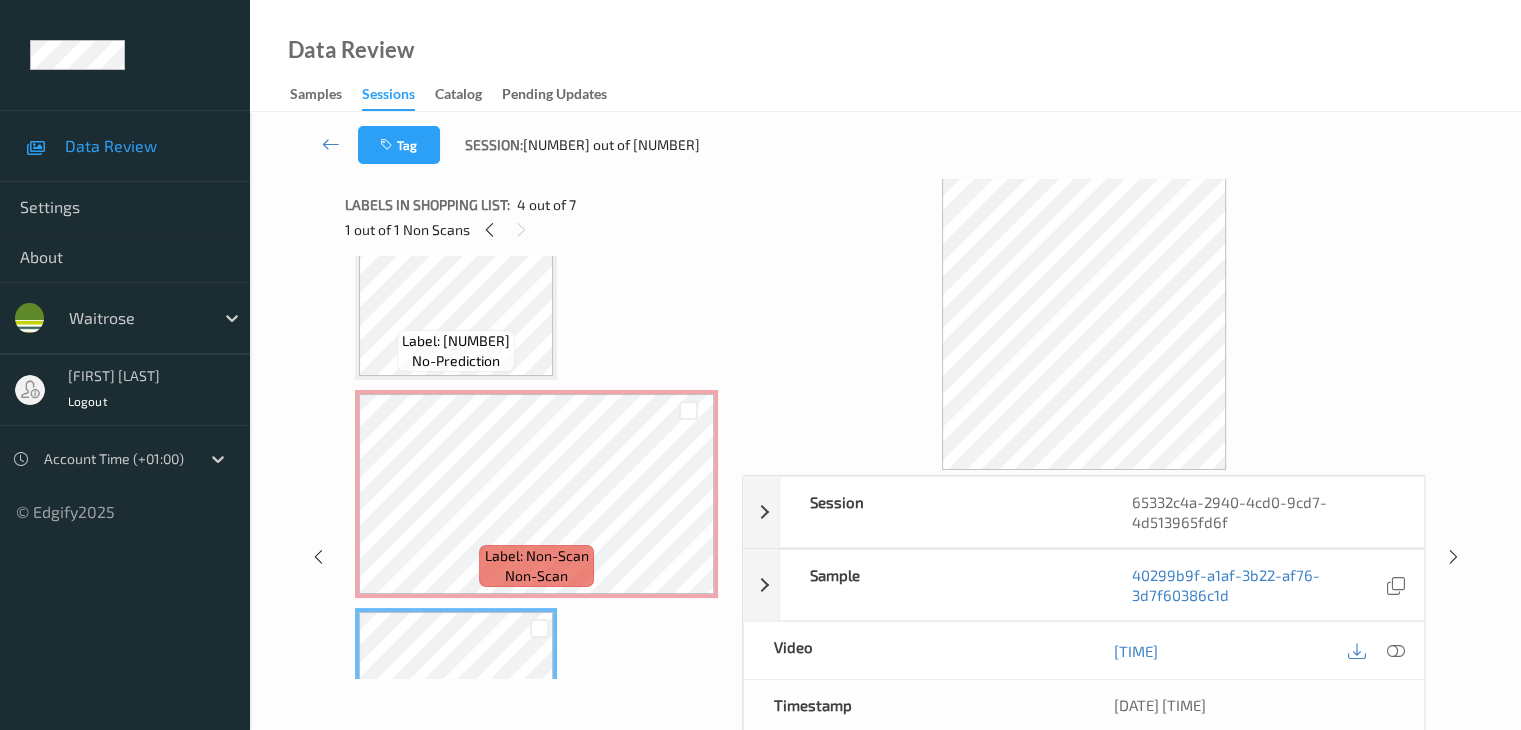 scroll, scrollTop: 228, scrollLeft: 0, axis: vertical 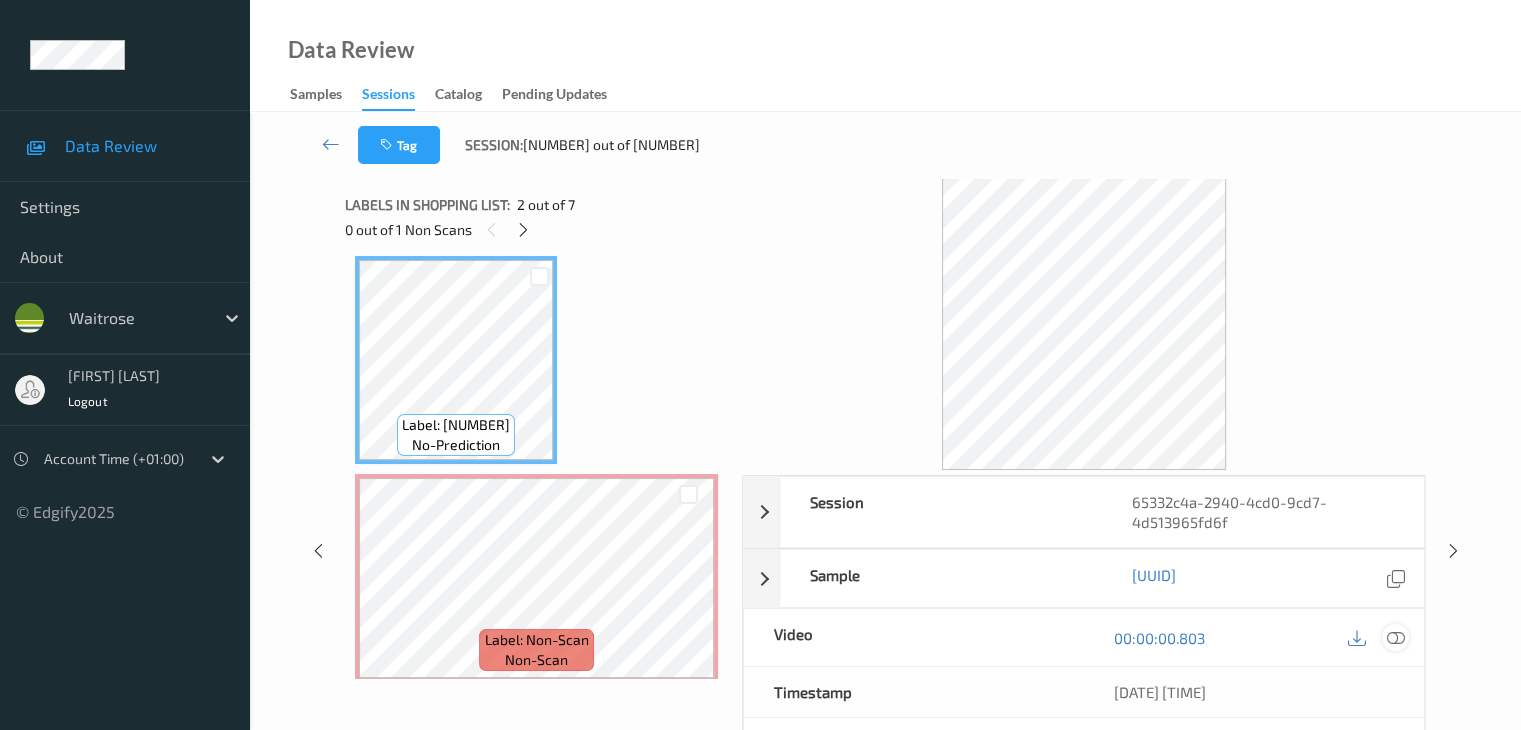 click at bounding box center [1395, 638] 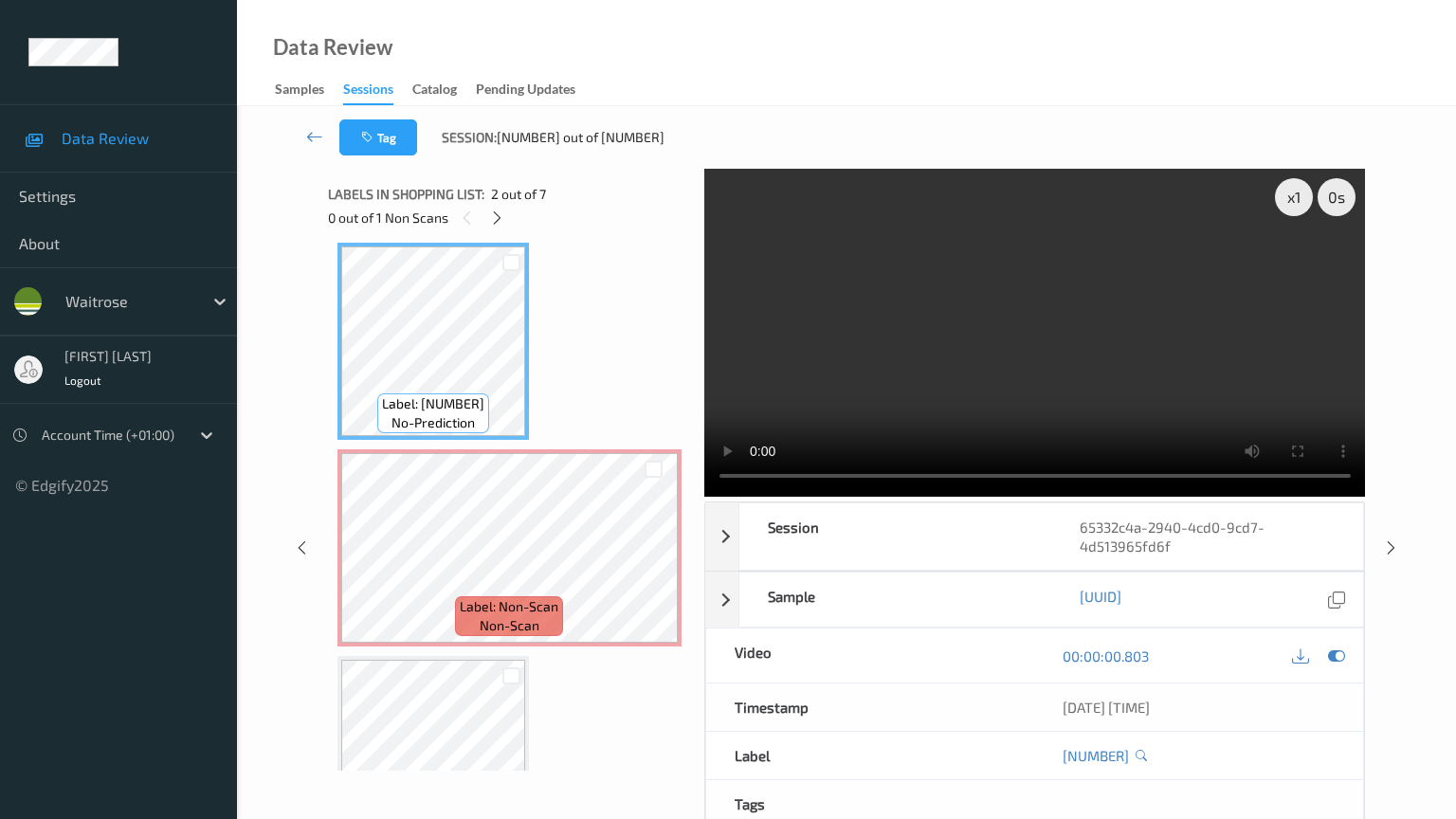 type 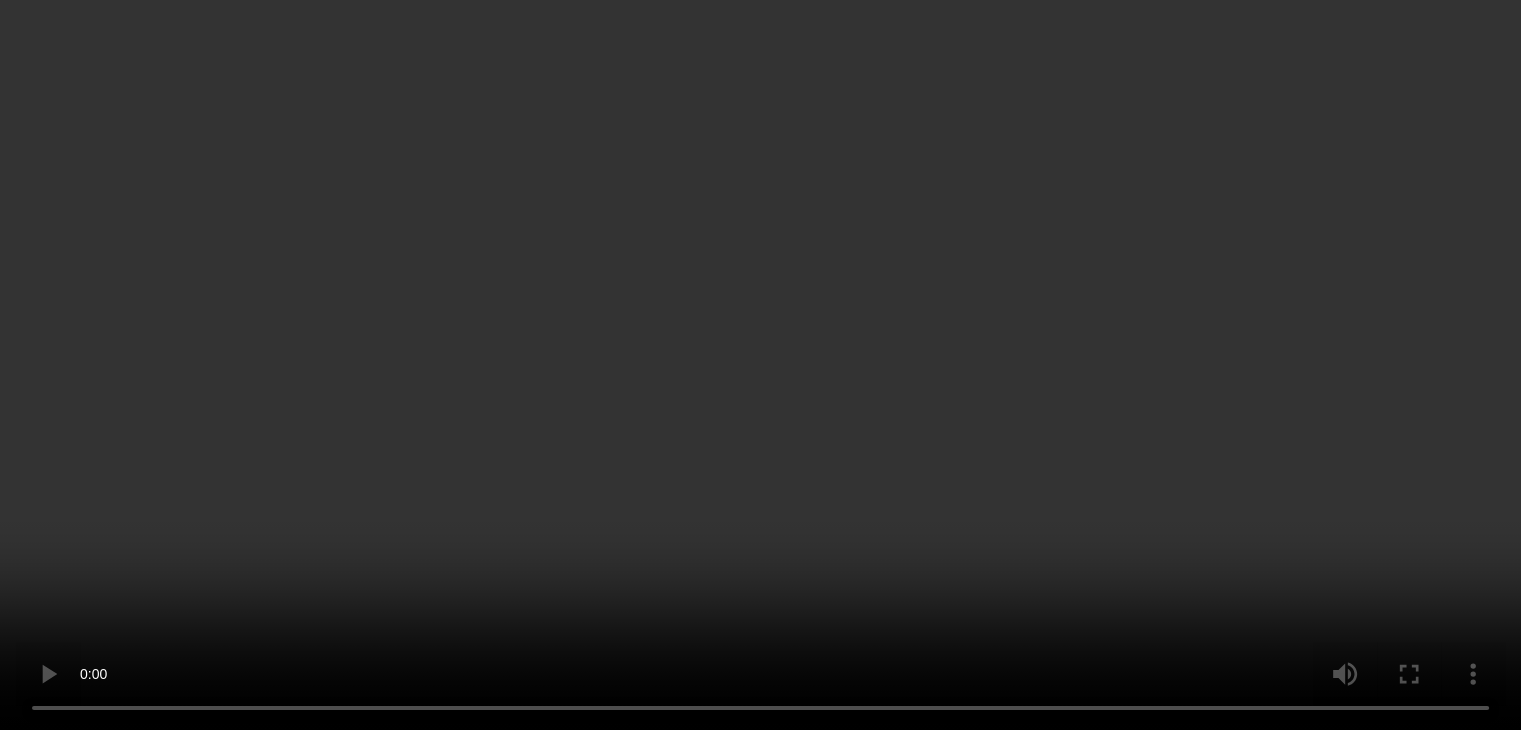 scroll, scrollTop: 328, scrollLeft: 0, axis: vertical 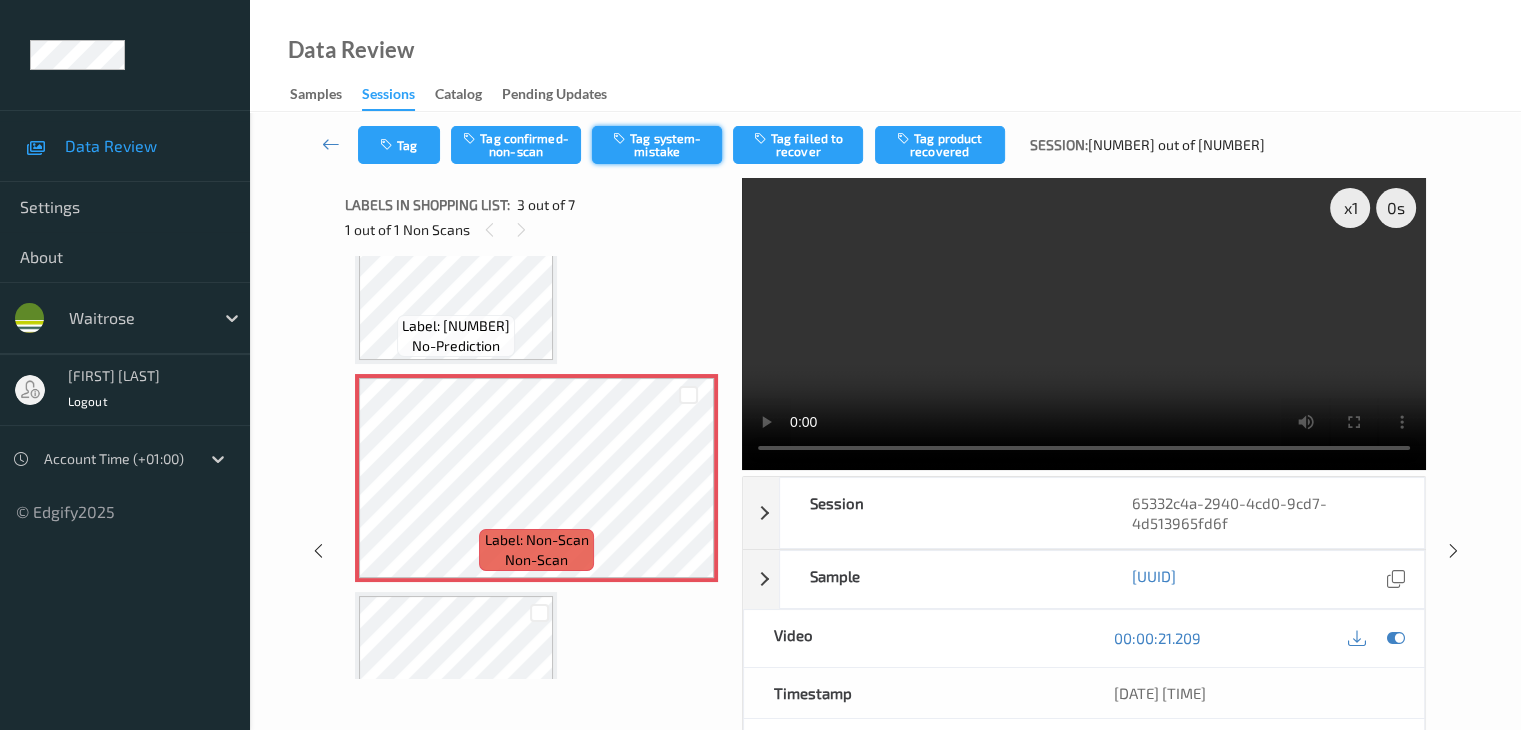 click on "Tag   system-mistake" at bounding box center [657, 145] 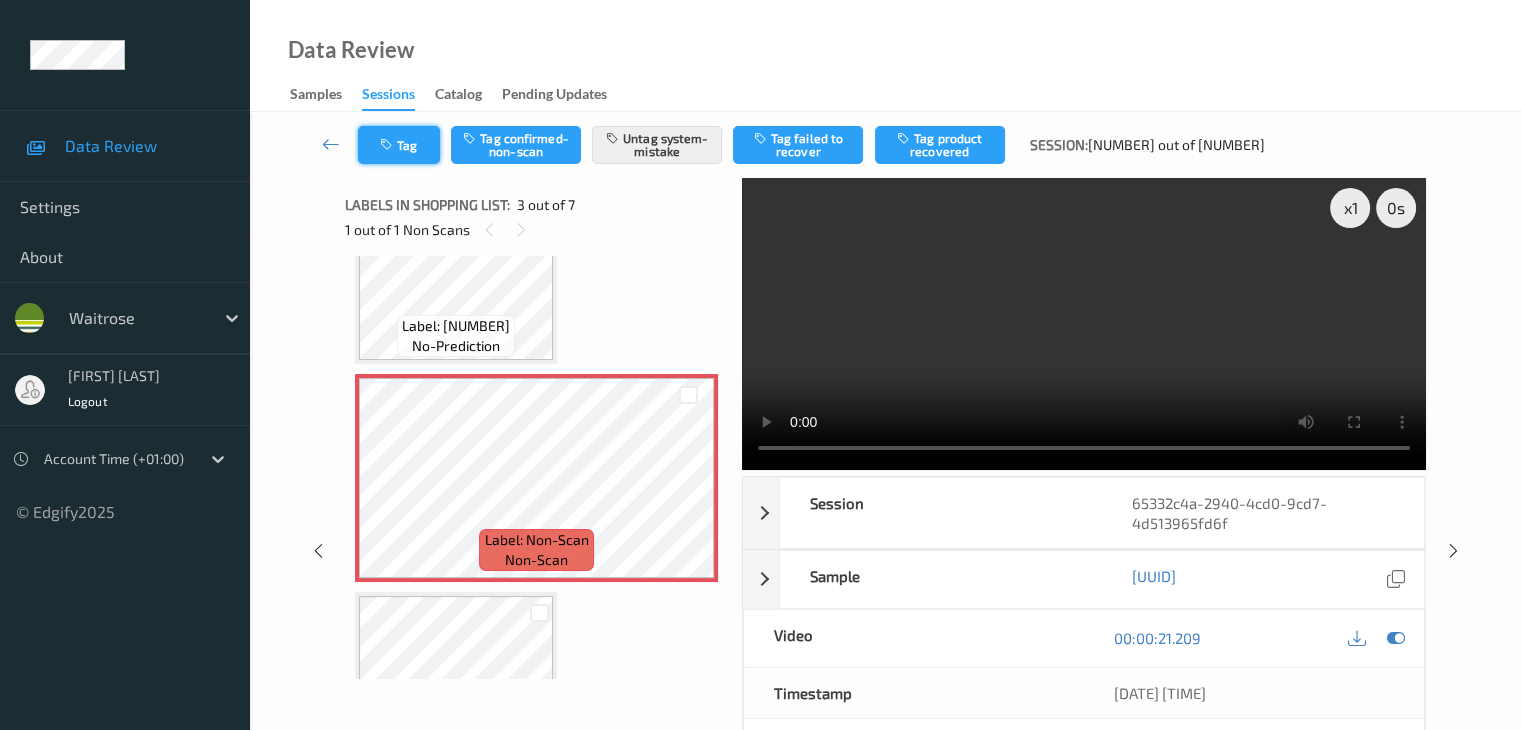 click at bounding box center (388, 145) 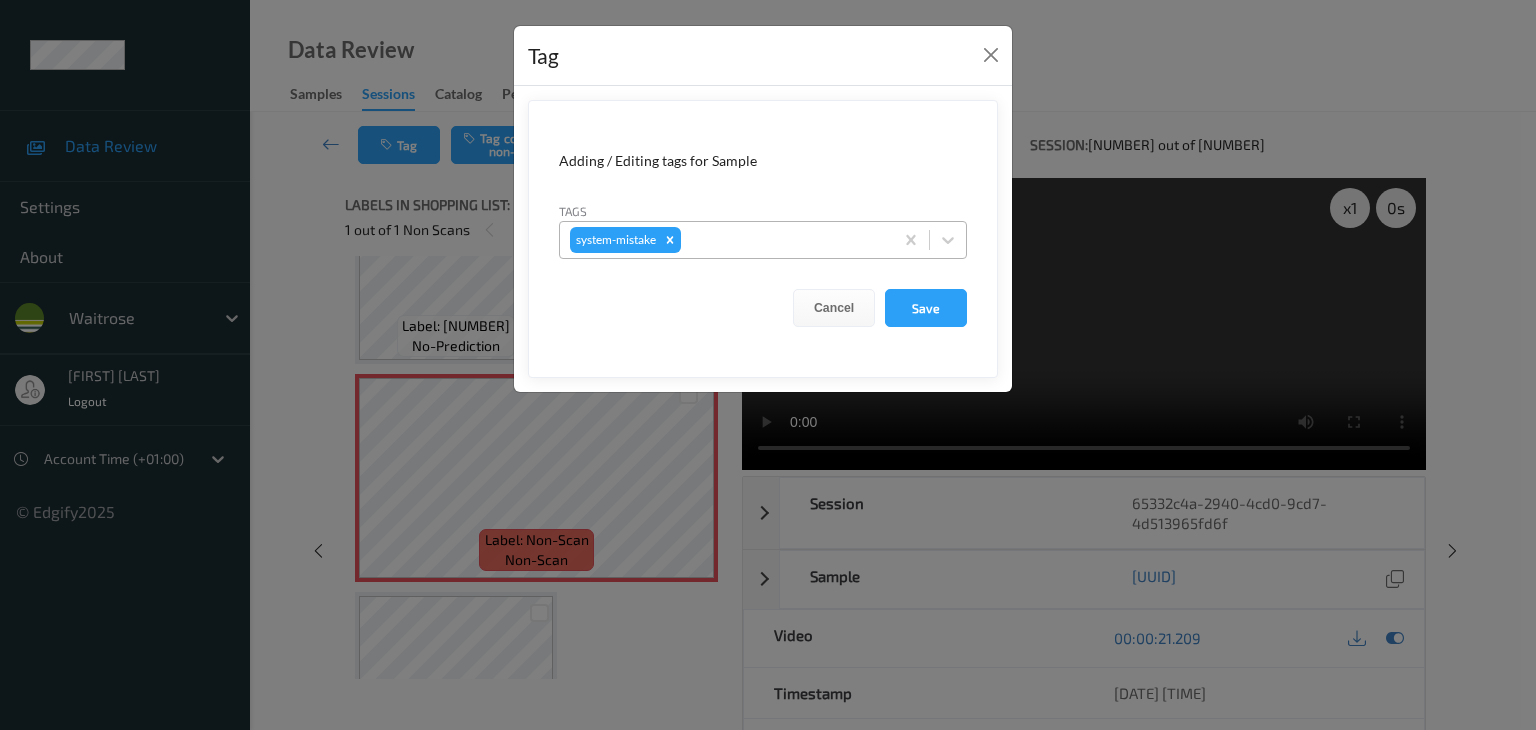 click at bounding box center (784, 240) 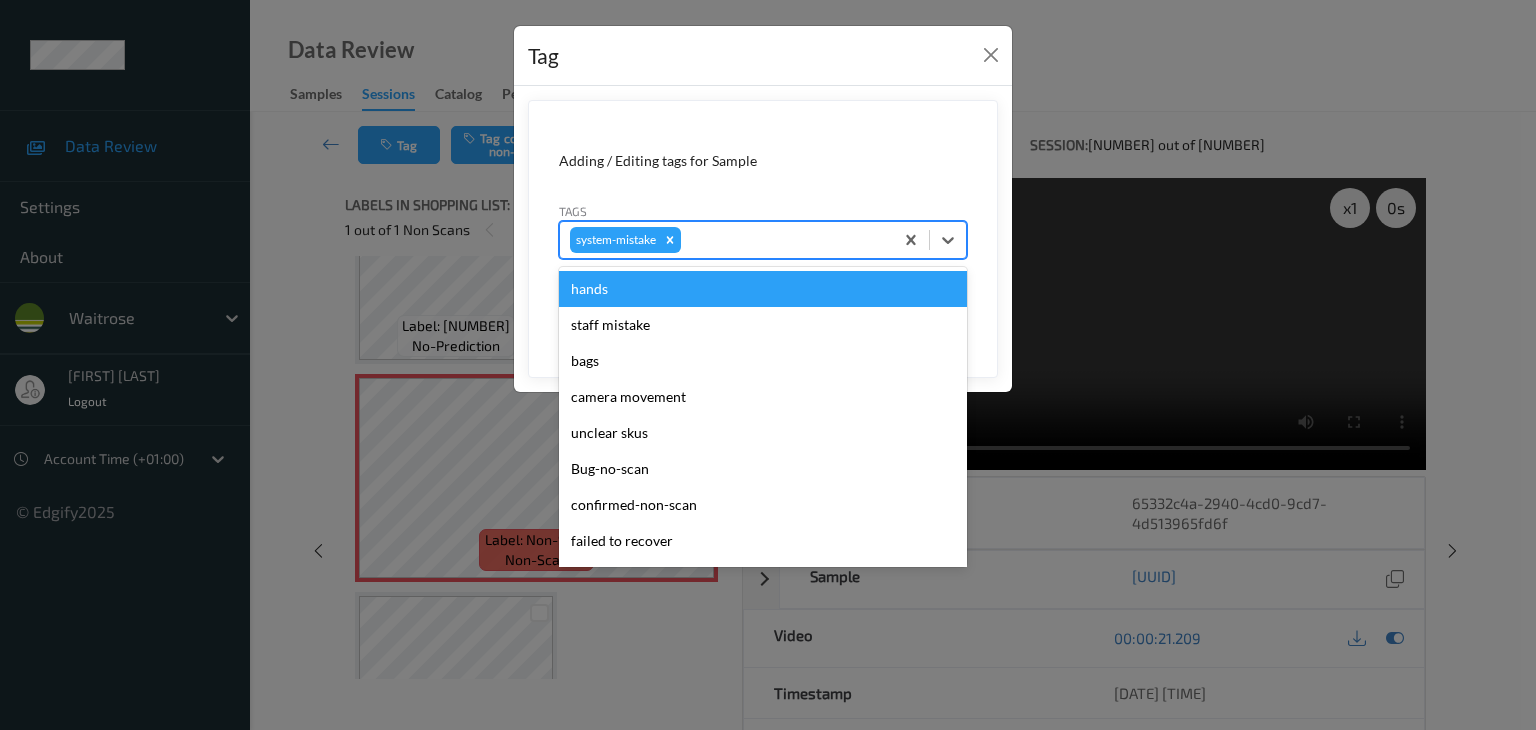 type on "u" 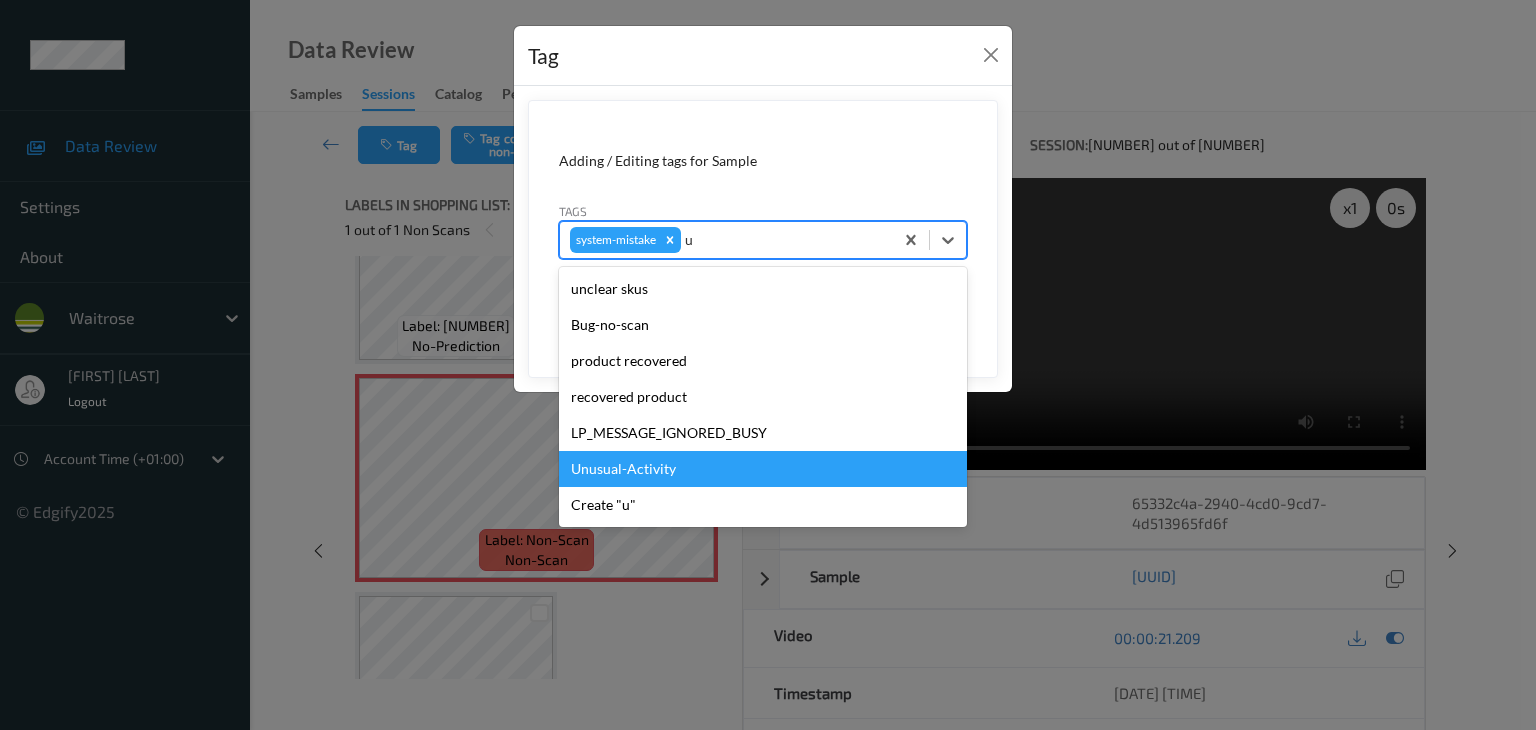 click on "Unusual-Activity" at bounding box center [763, 469] 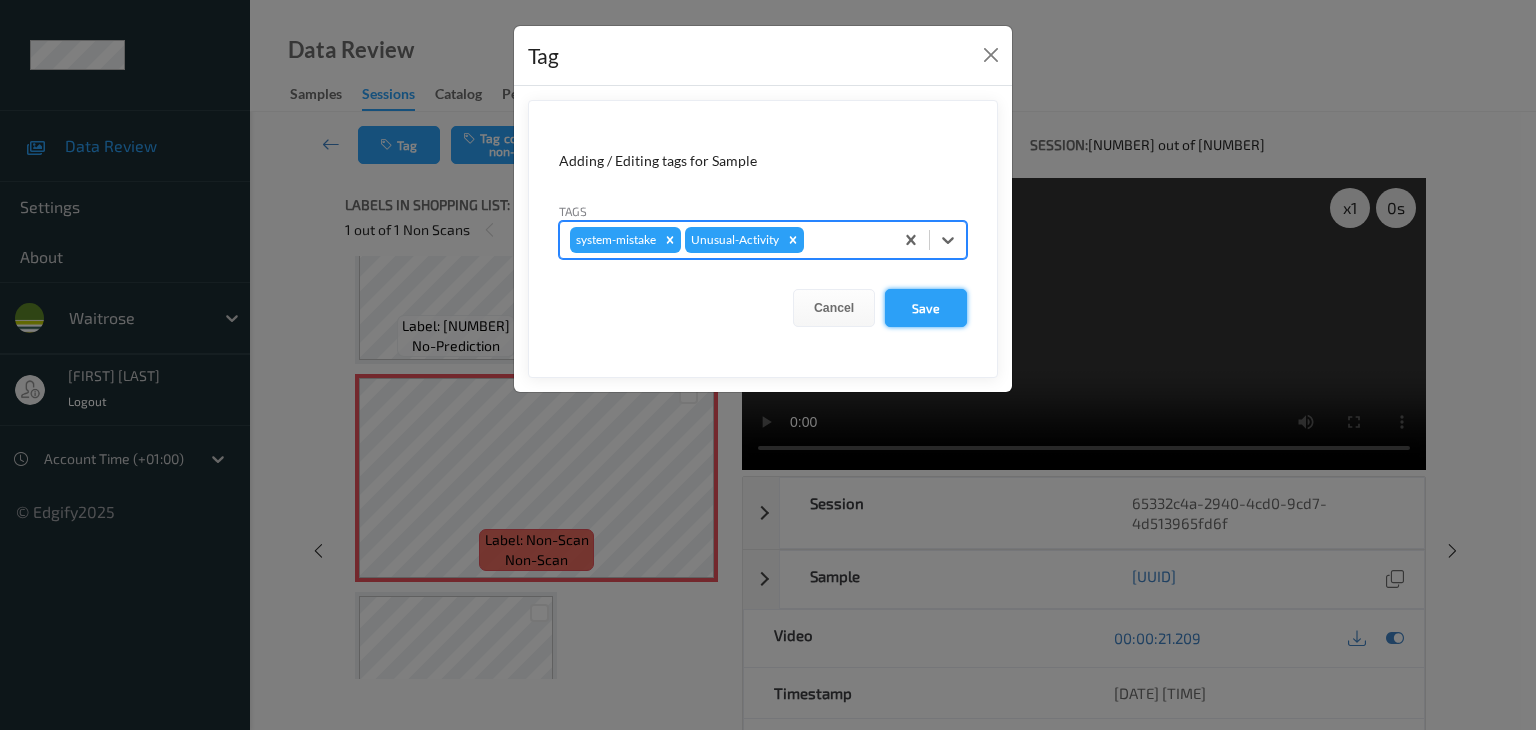 click on "Save" at bounding box center [926, 308] 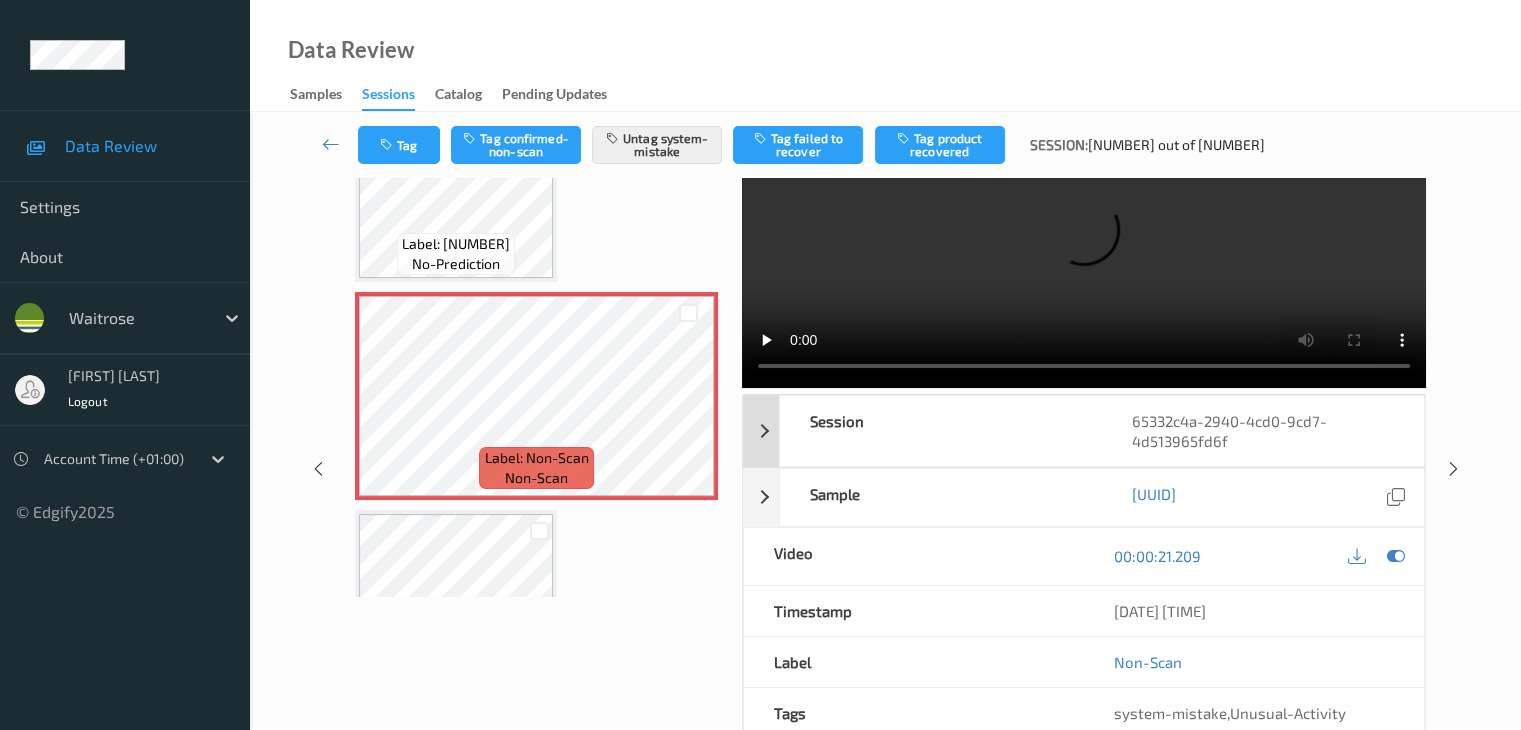 scroll, scrollTop: 0, scrollLeft: 0, axis: both 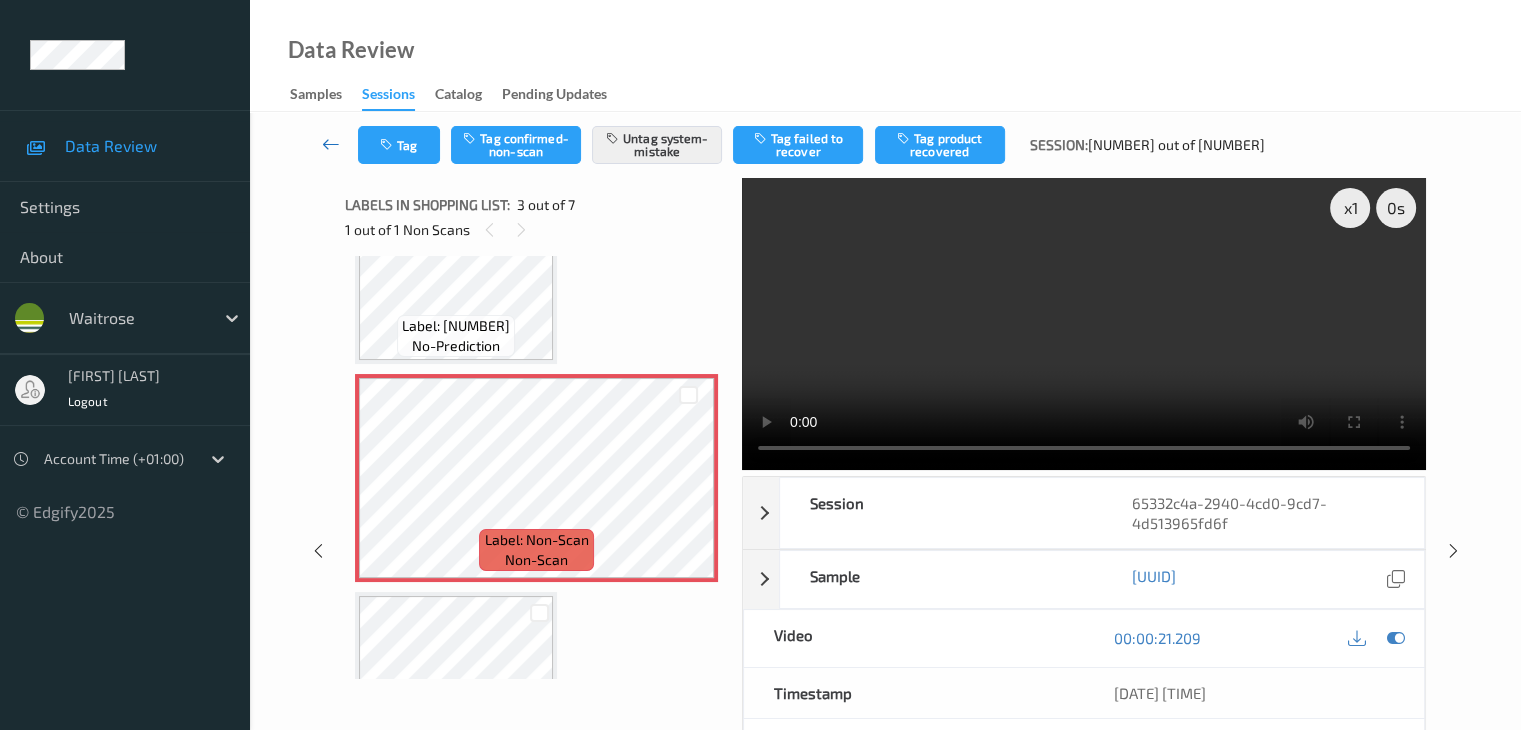 click at bounding box center [331, 144] 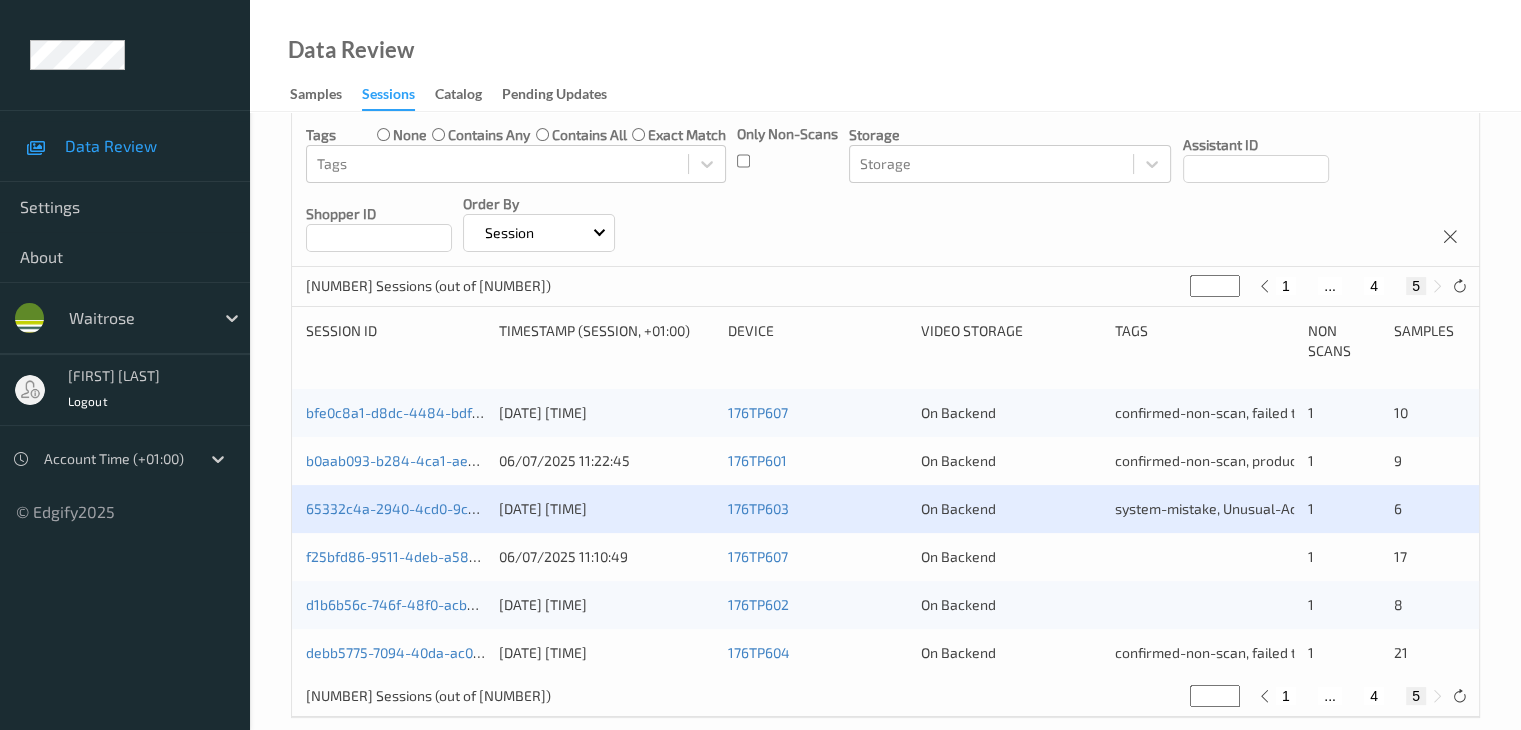 scroll, scrollTop: 260, scrollLeft: 0, axis: vertical 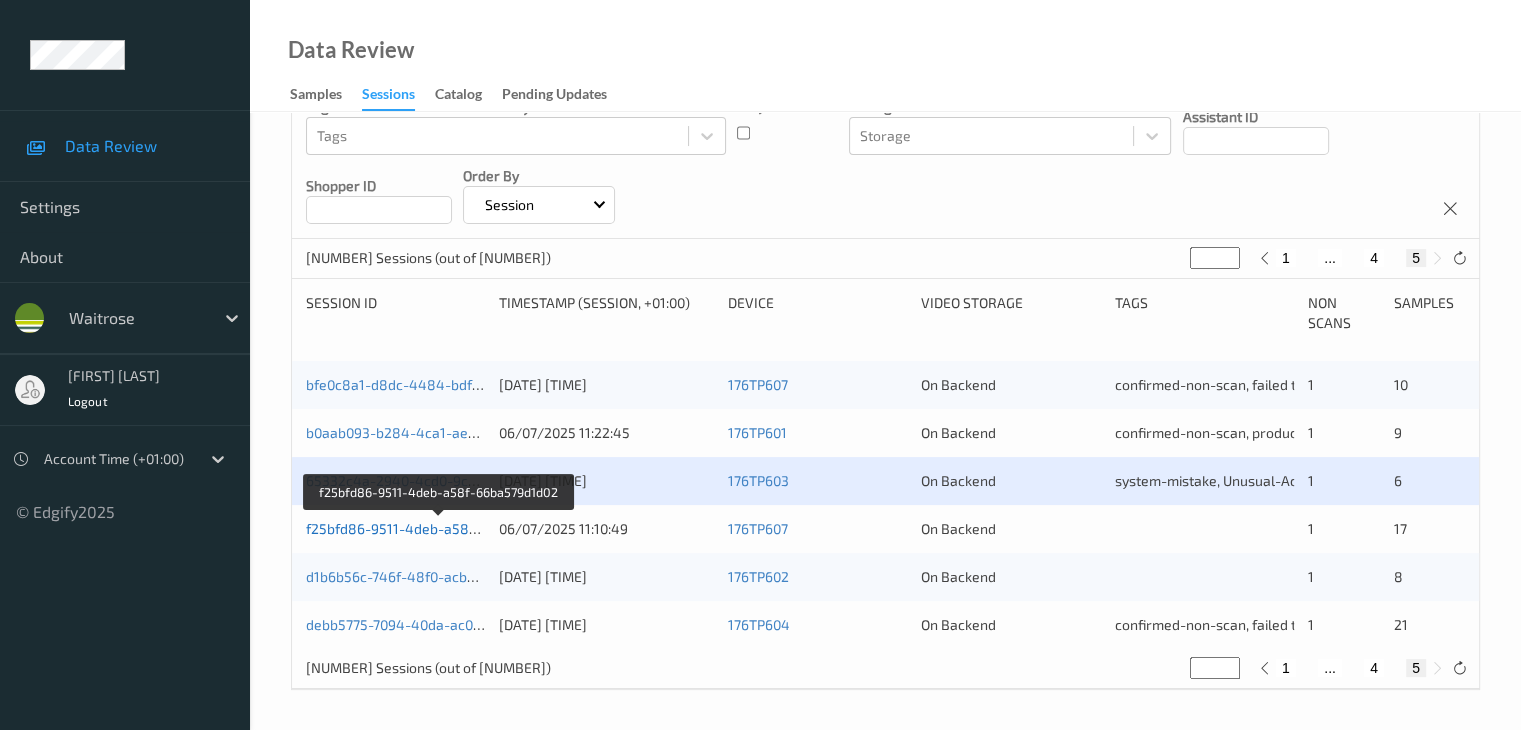 click on "f25bfd86-9511-4deb-a58f-66ba579d1d02" at bounding box center [439, 528] 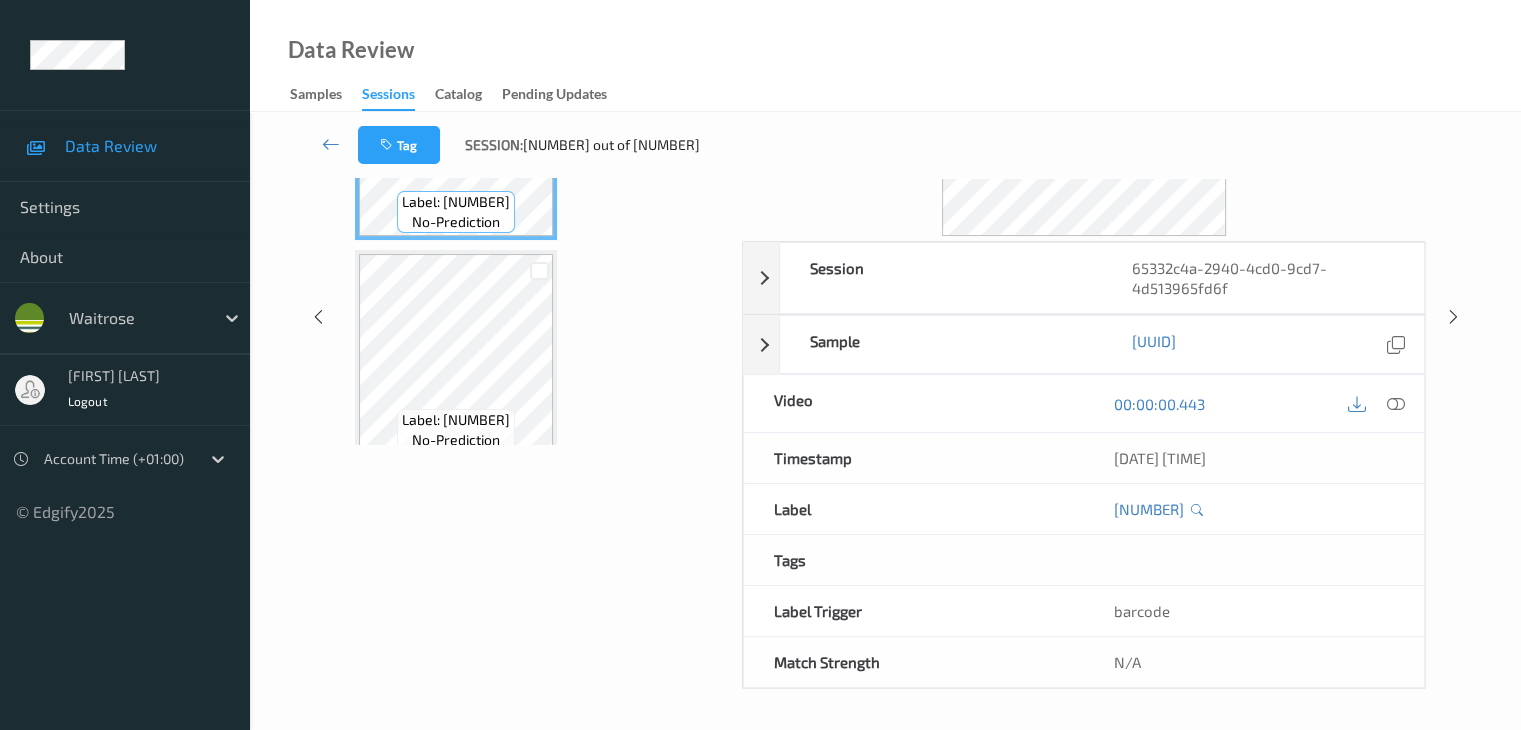 scroll, scrollTop: 44, scrollLeft: 0, axis: vertical 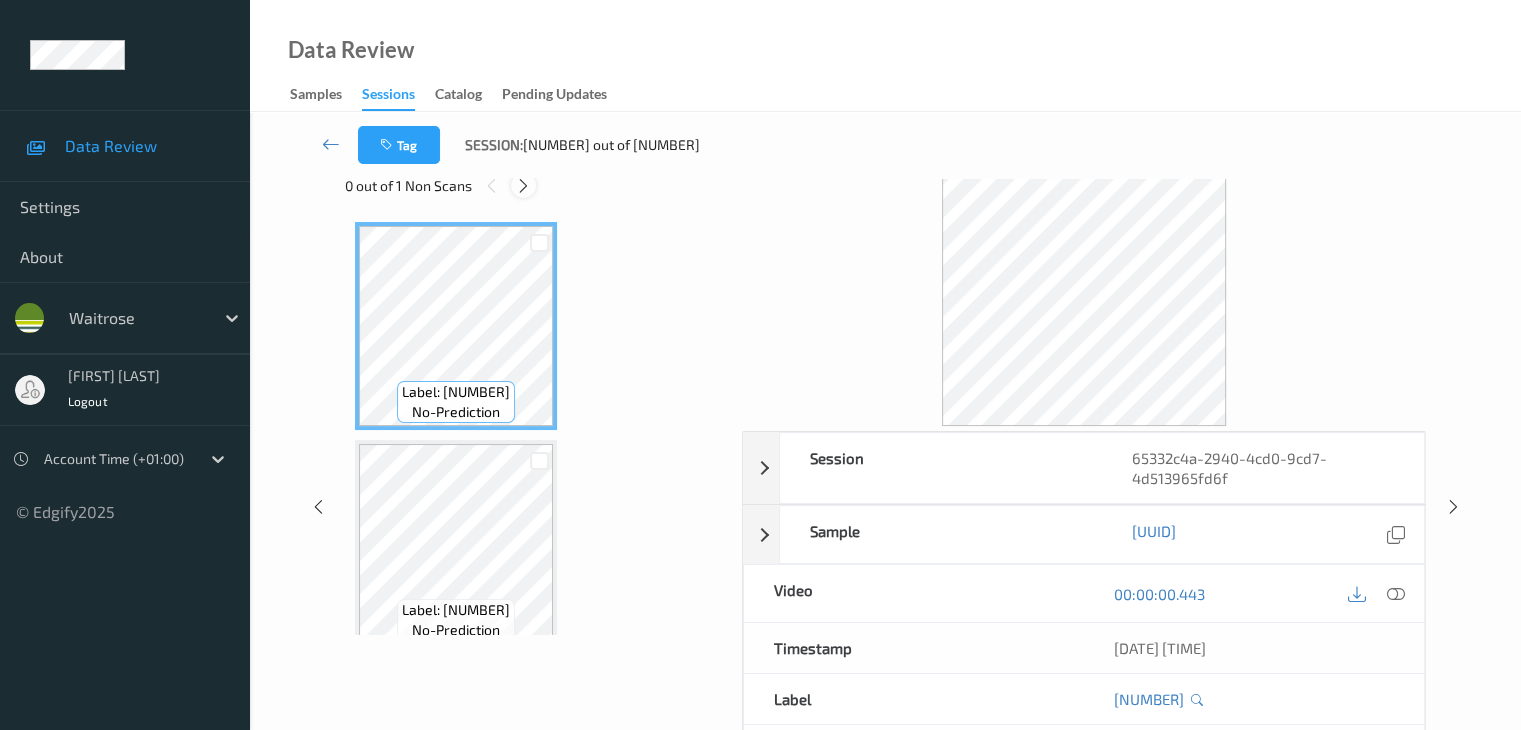 click at bounding box center [523, 186] 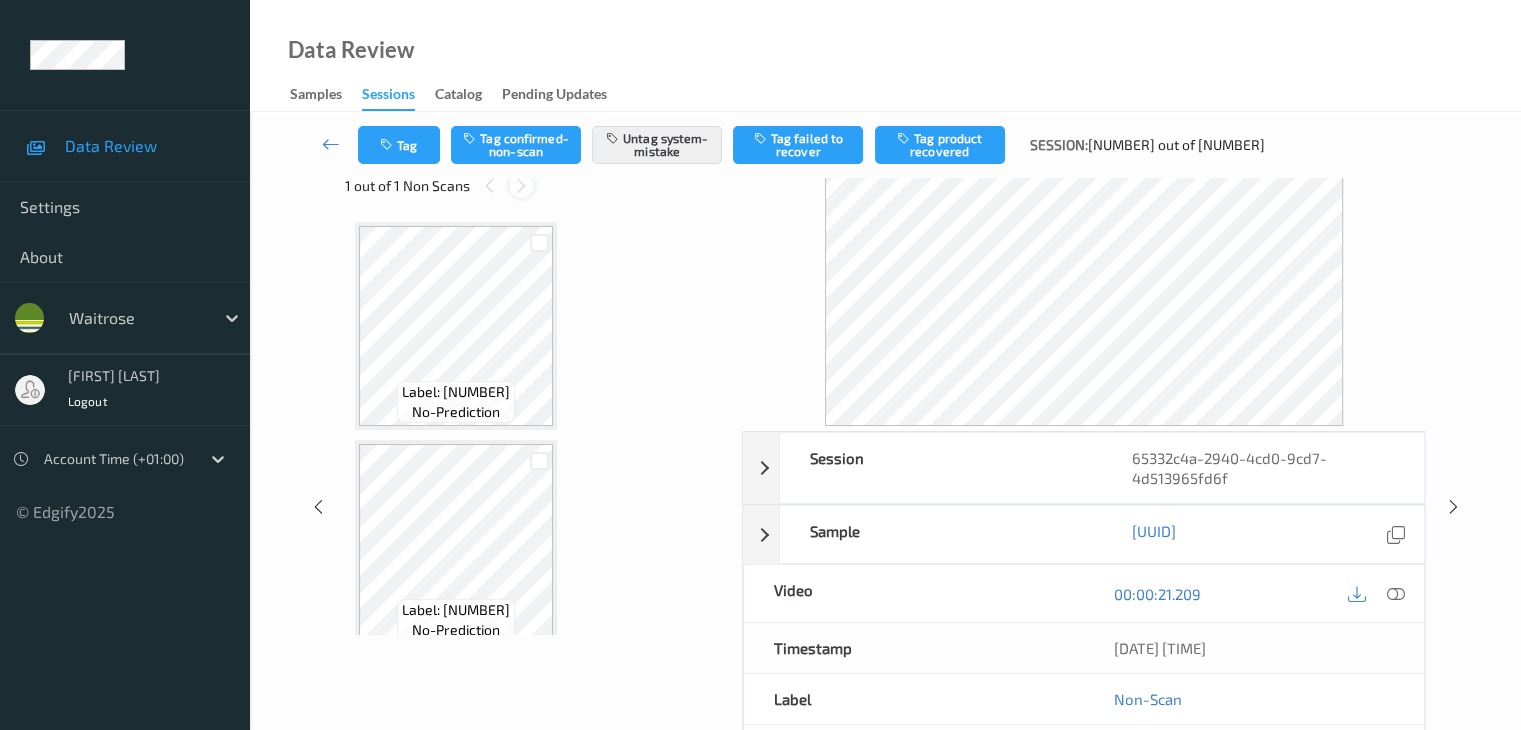 scroll, scrollTop: 228, scrollLeft: 0, axis: vertical 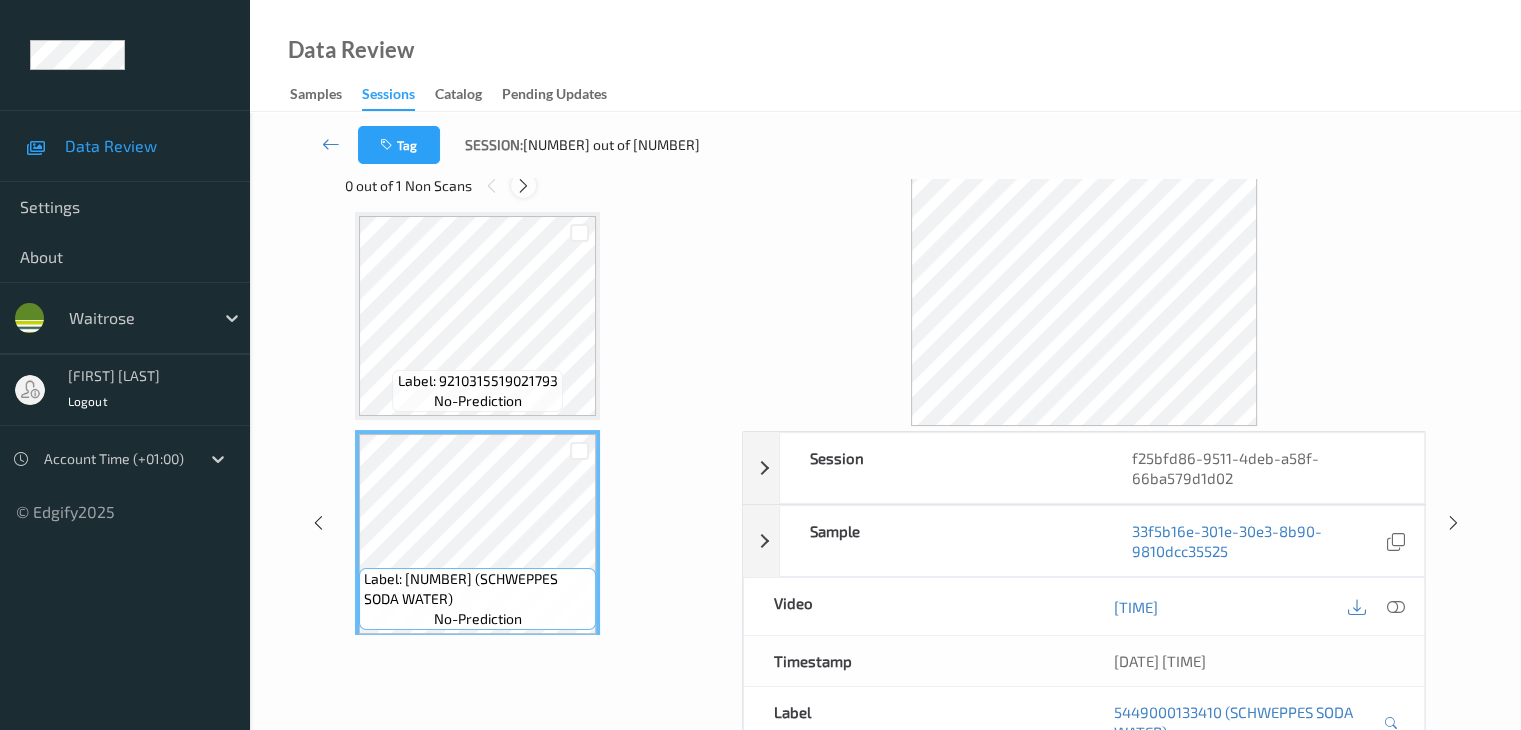 click at bounding box center [523, 185] 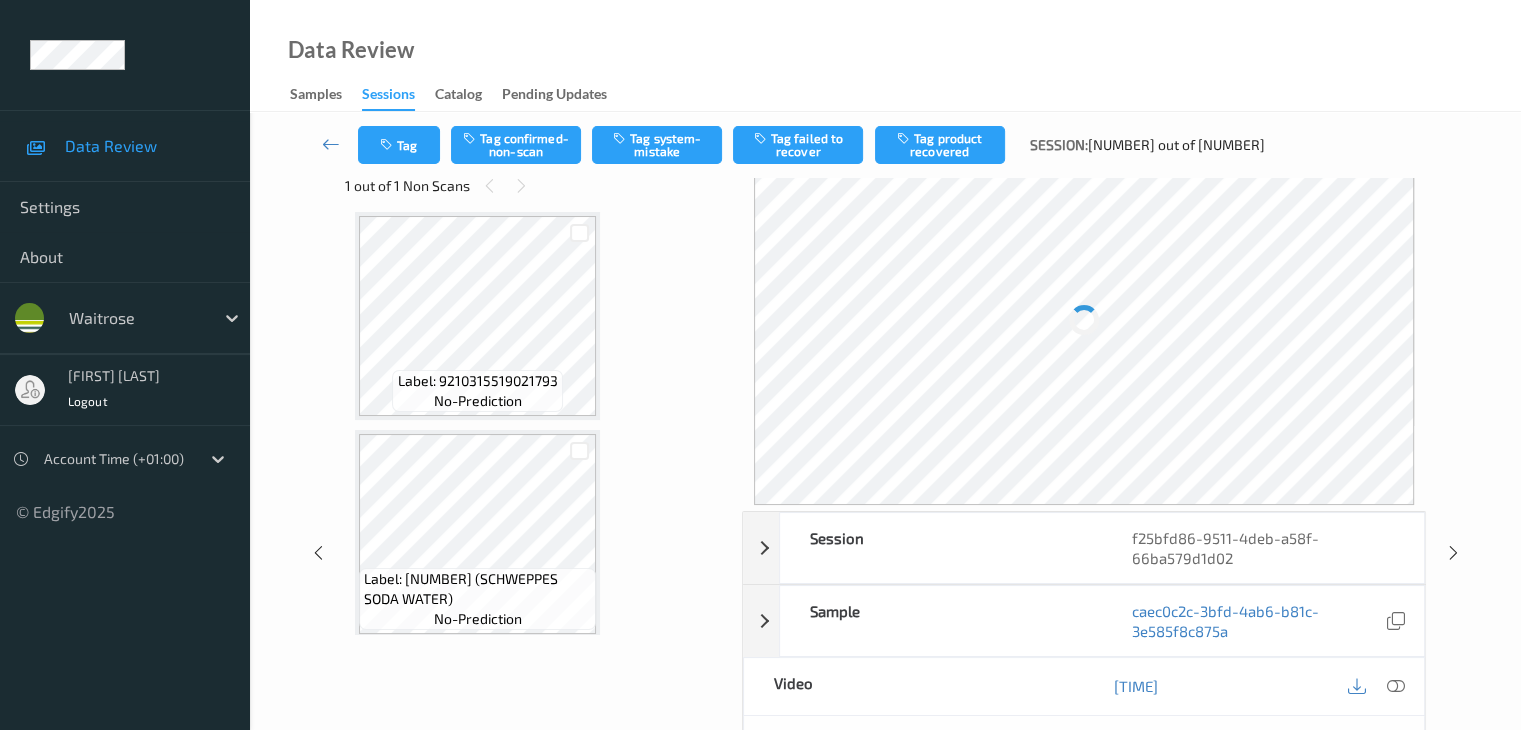 scroll, scrollTop: 1754, scrollLeft: 0, axis: vertical 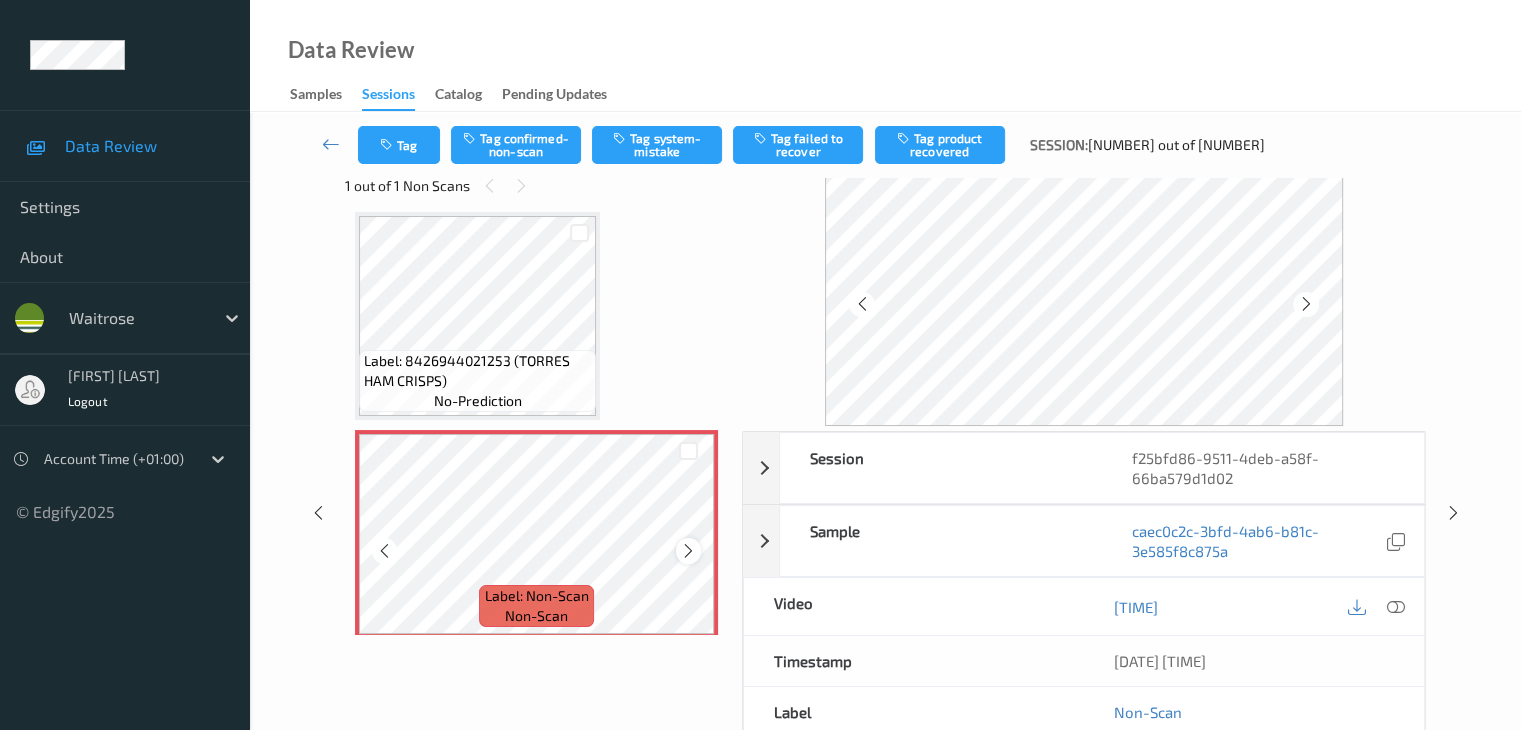 click at bounding box center (688, 550) 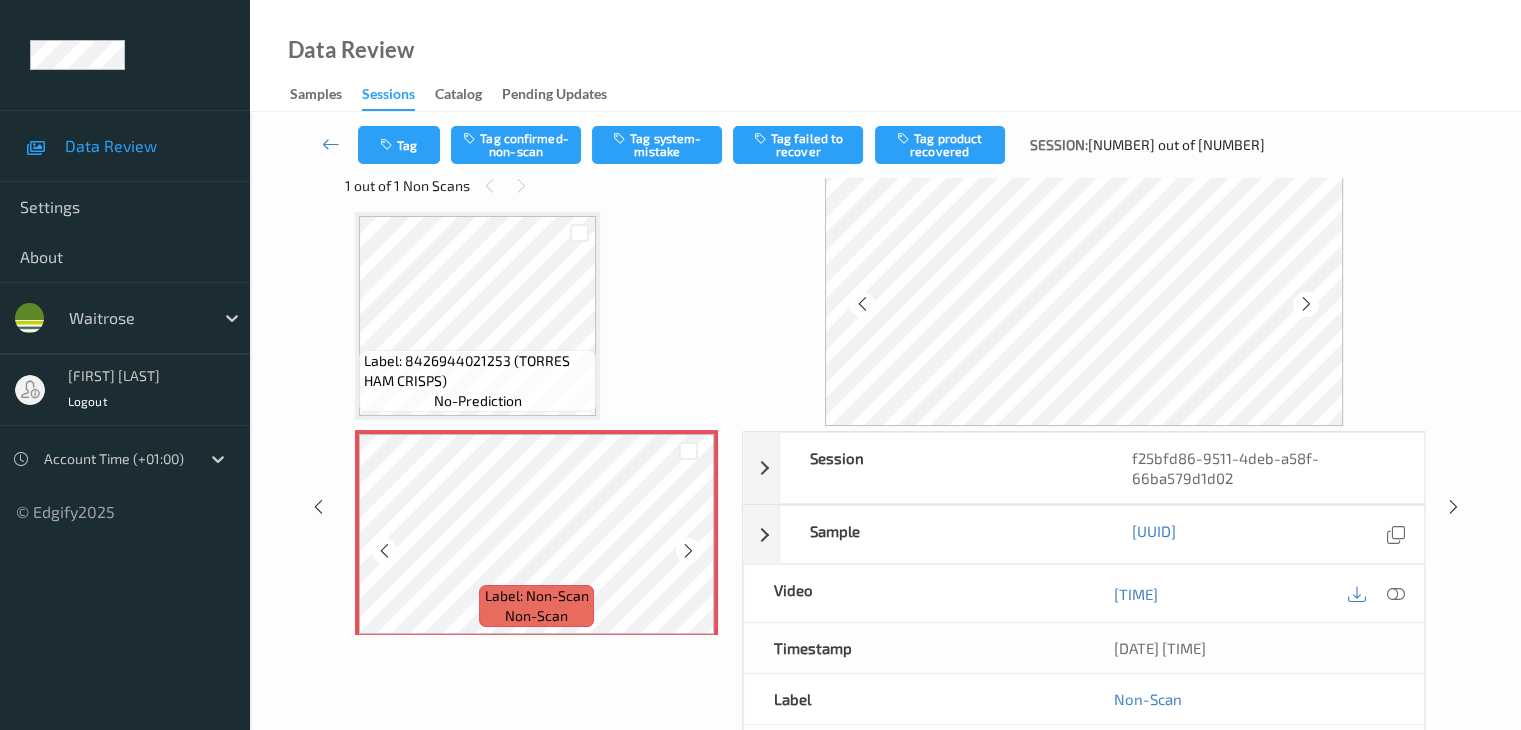 click at bounding box center [688, 550] 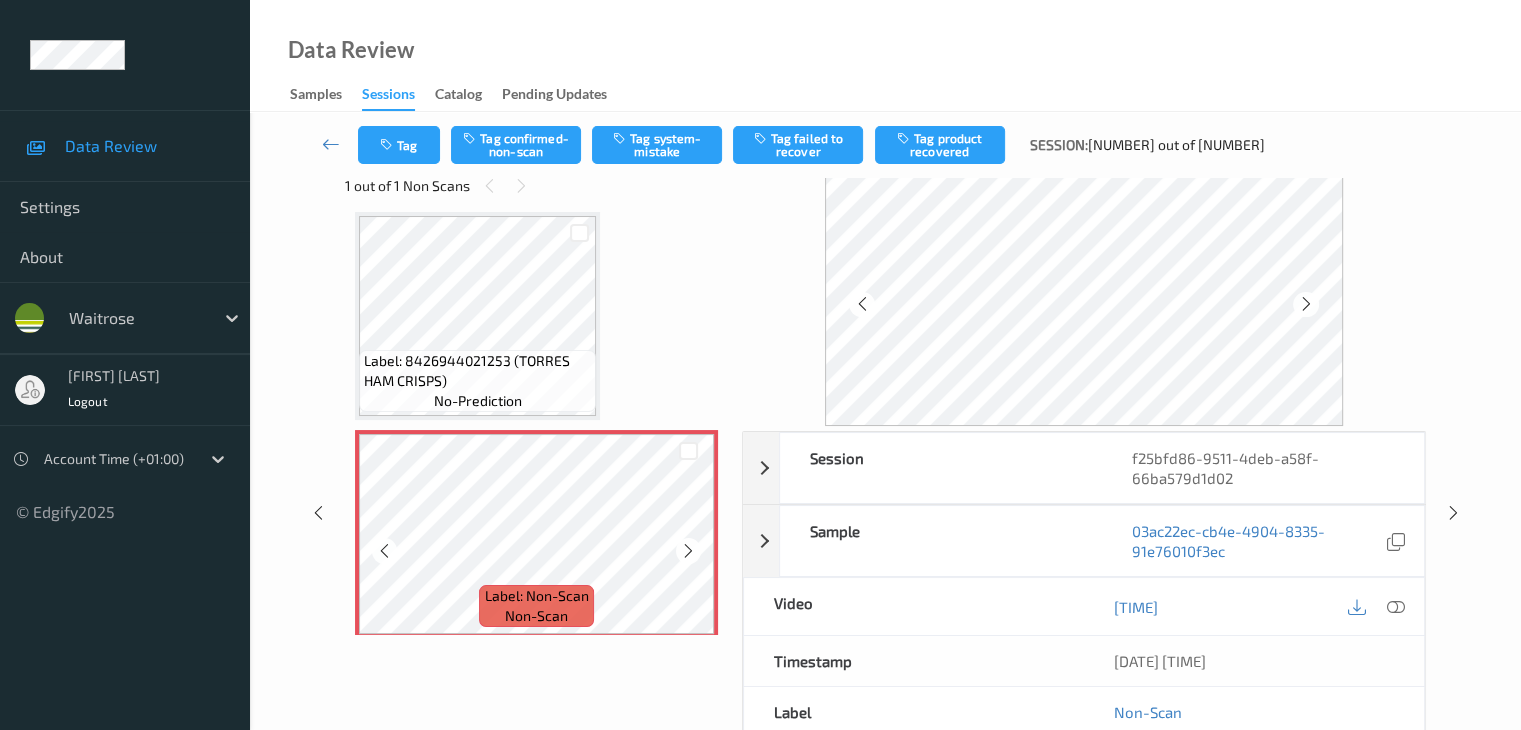 click at bounding box center [688, 550] 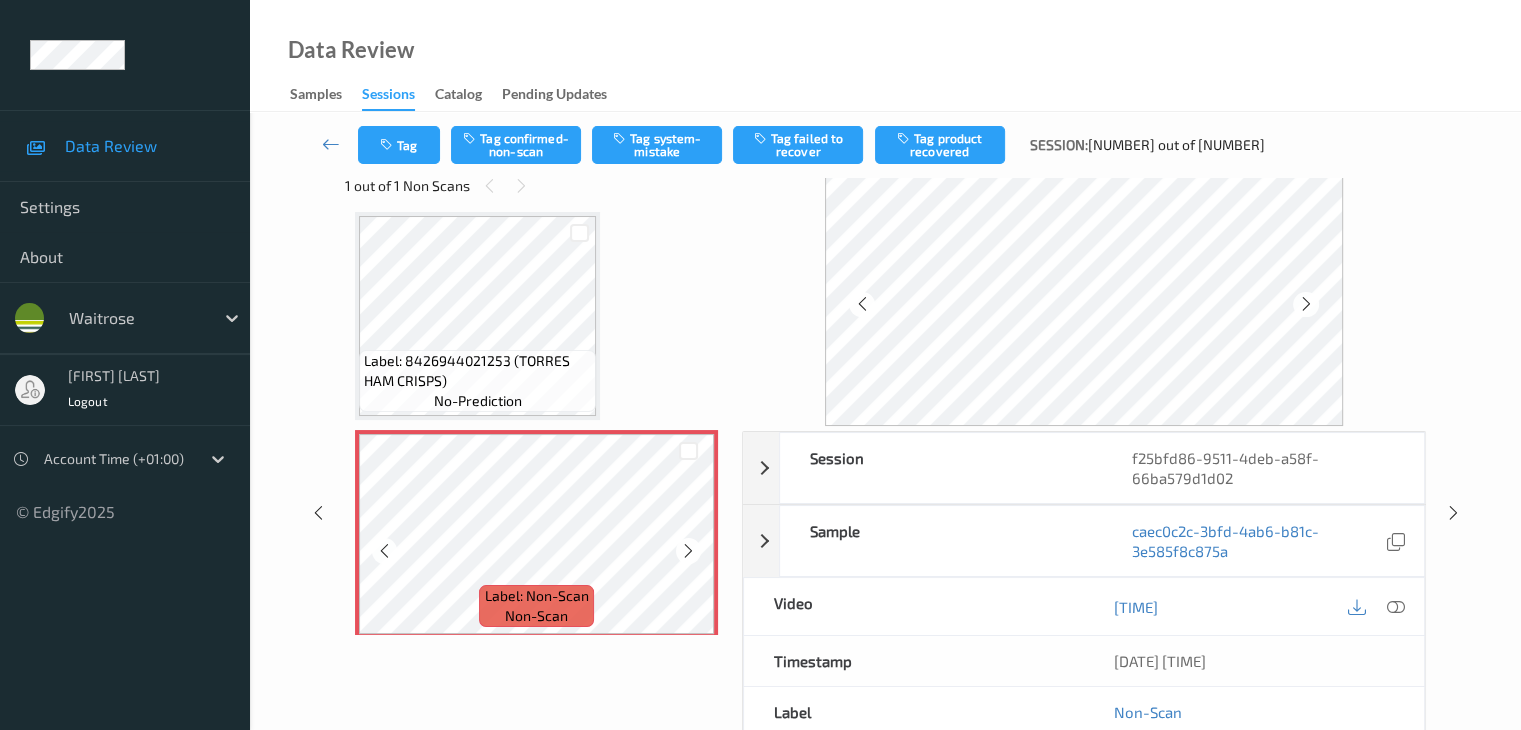 click at bounding box center [688, 550] 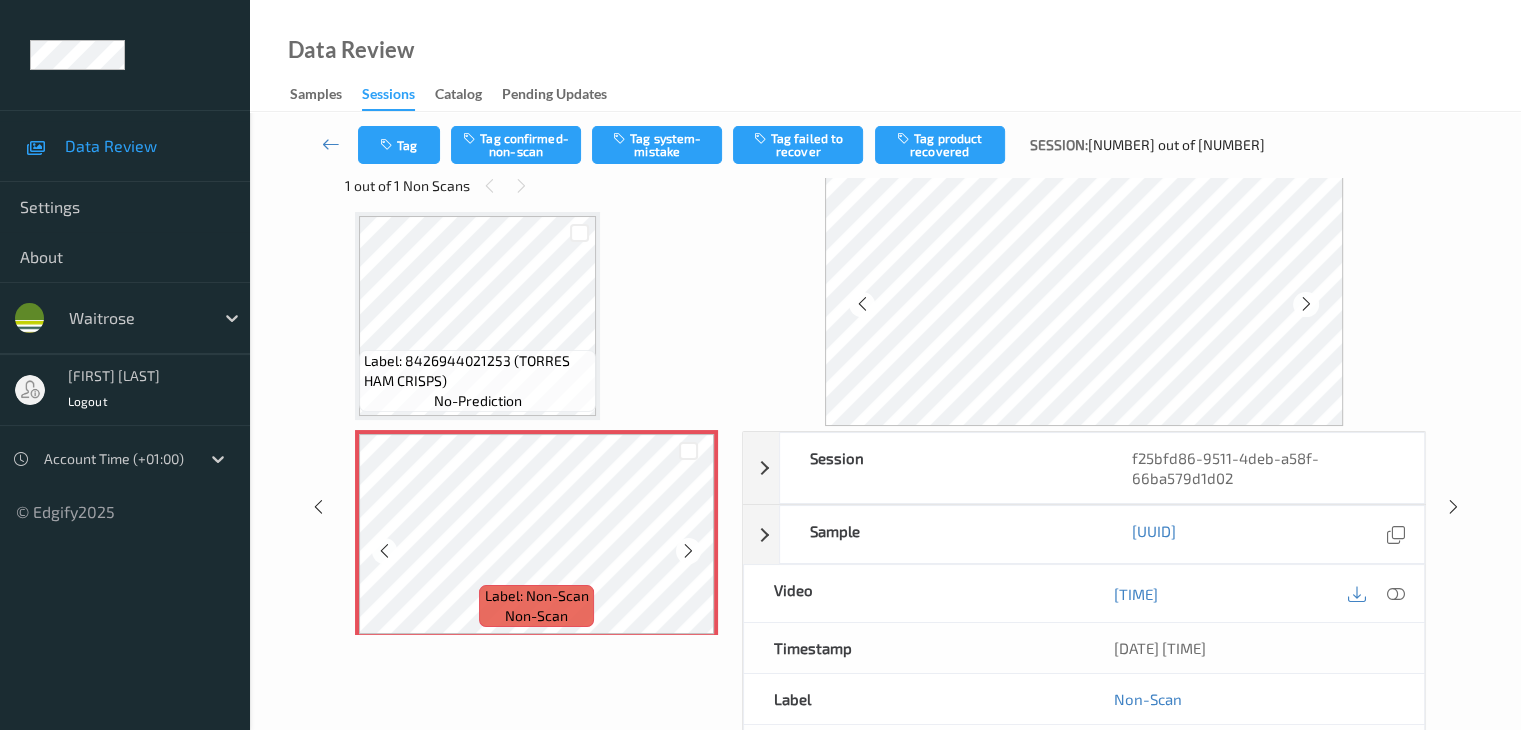 click at bounding box center [688, 550] 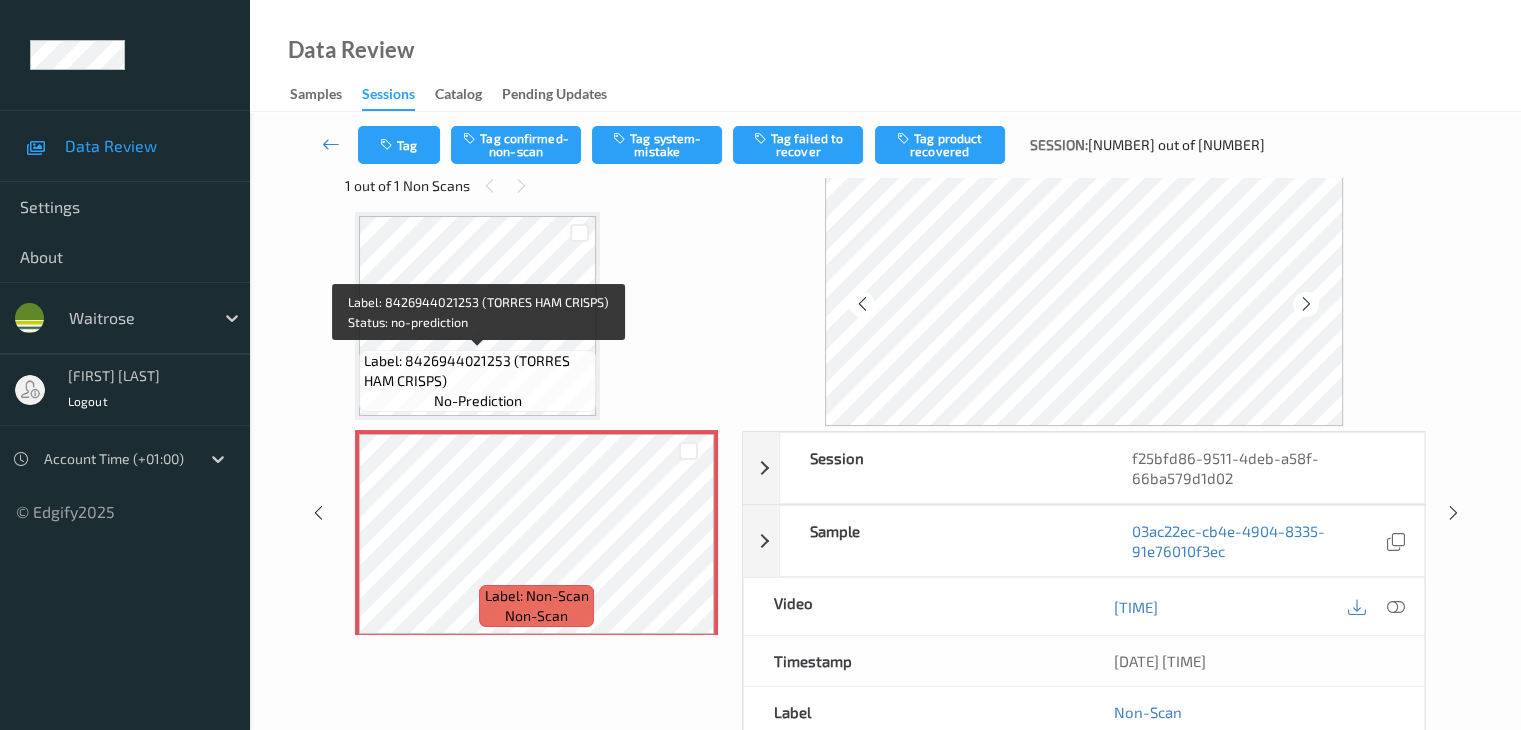 click on "Label: 8426944021253 (TORRES HAM CRISPS)" at bounding box center [477, 371] 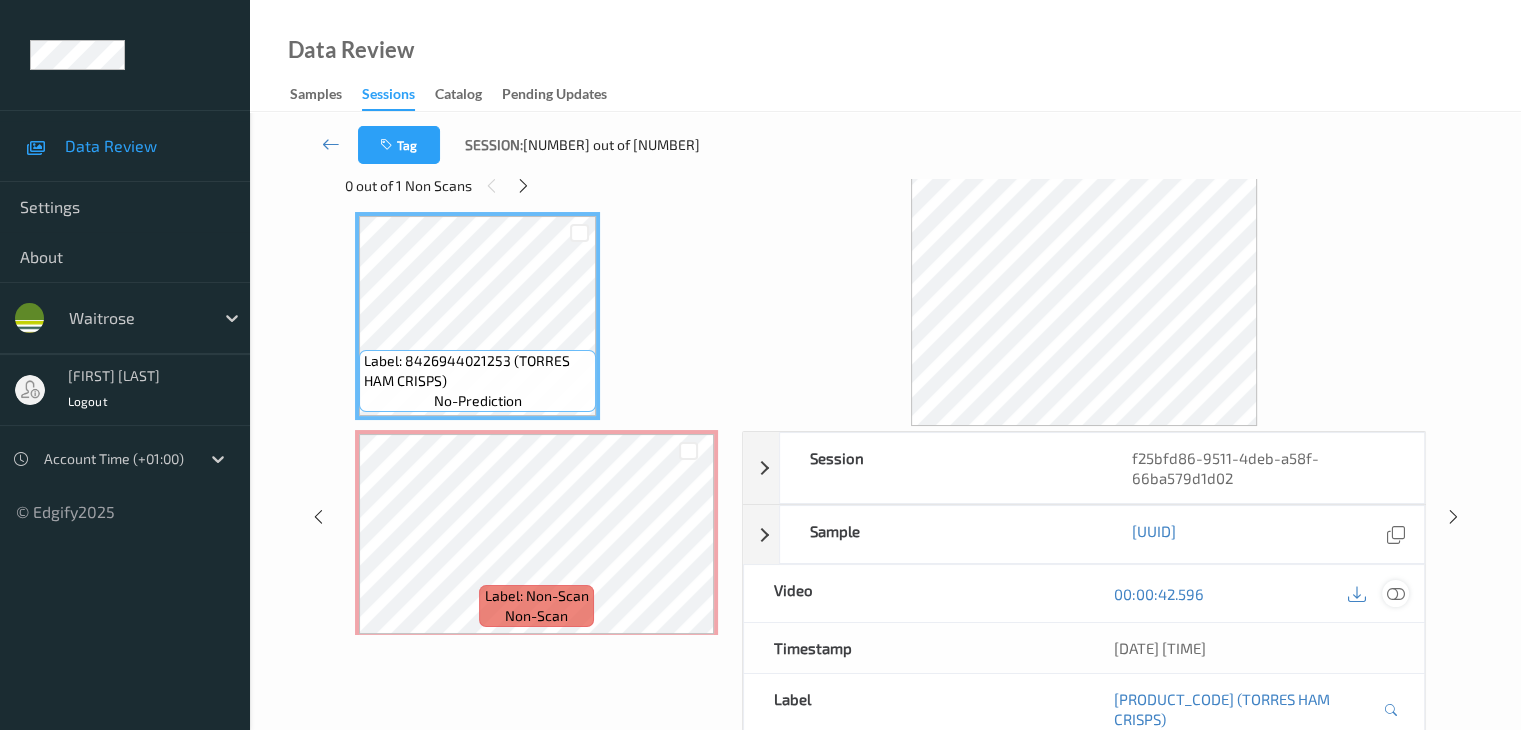 click at bounding box center [1395, 594] 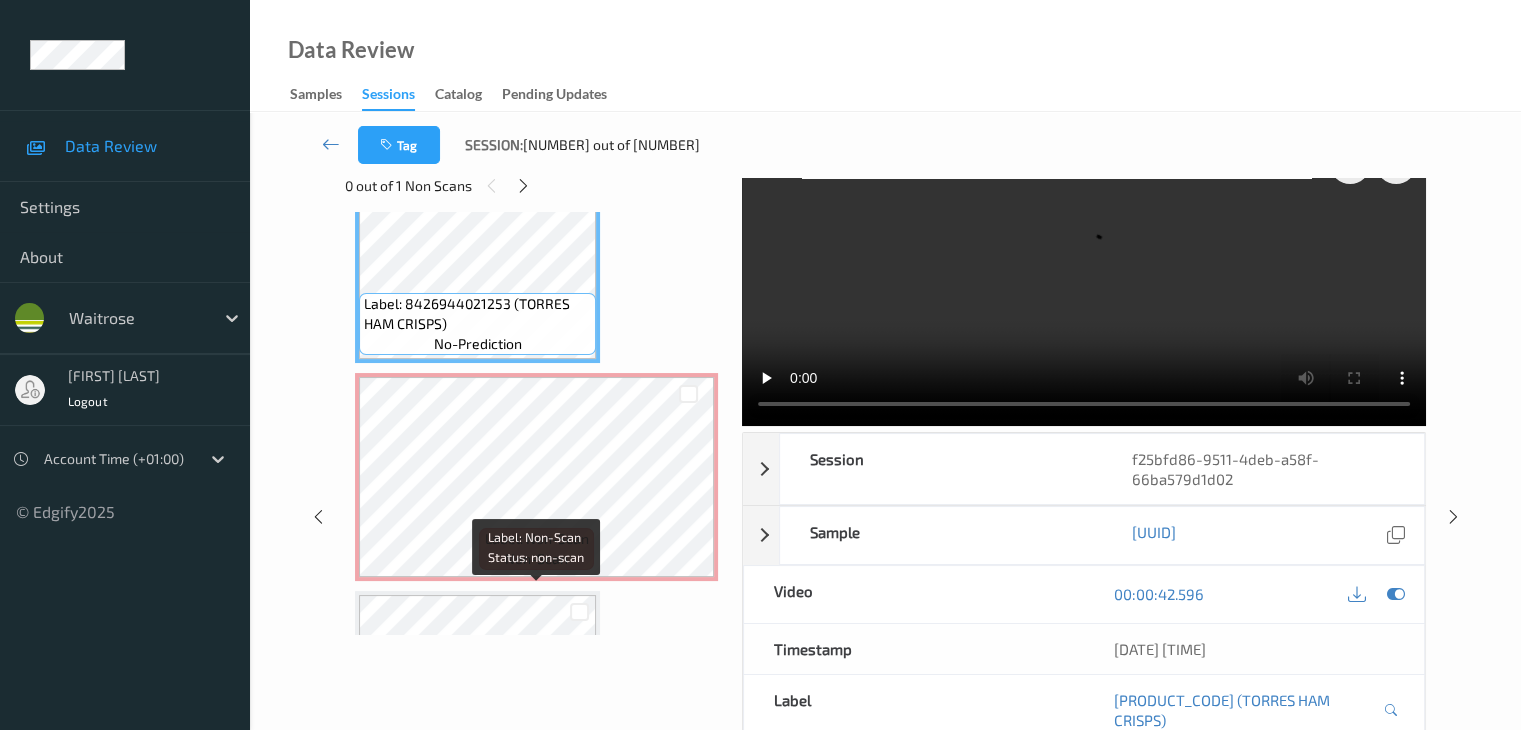 scroll, scrollTop: 1754, scrollLeft: 0, axis: vertical 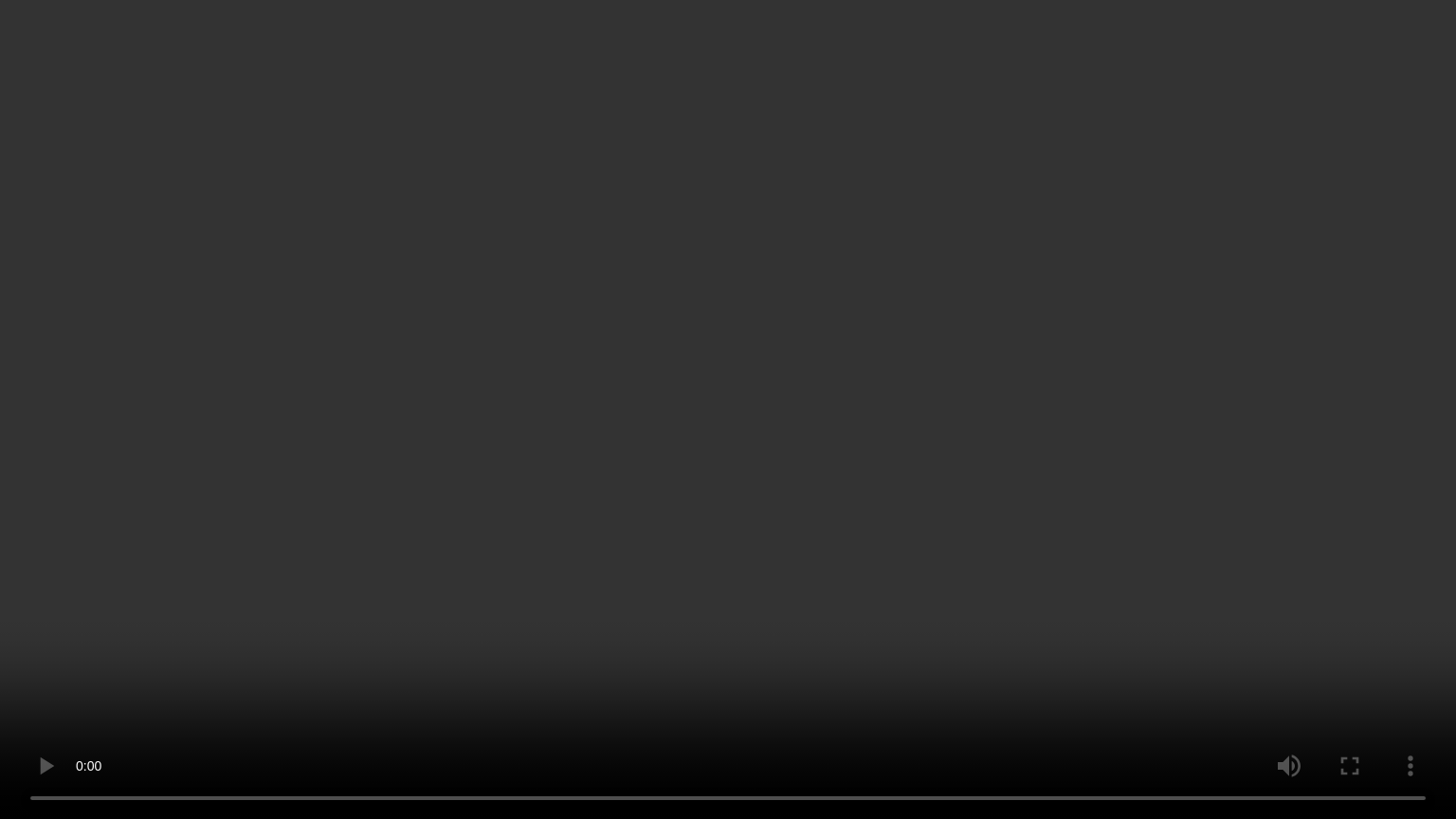 type 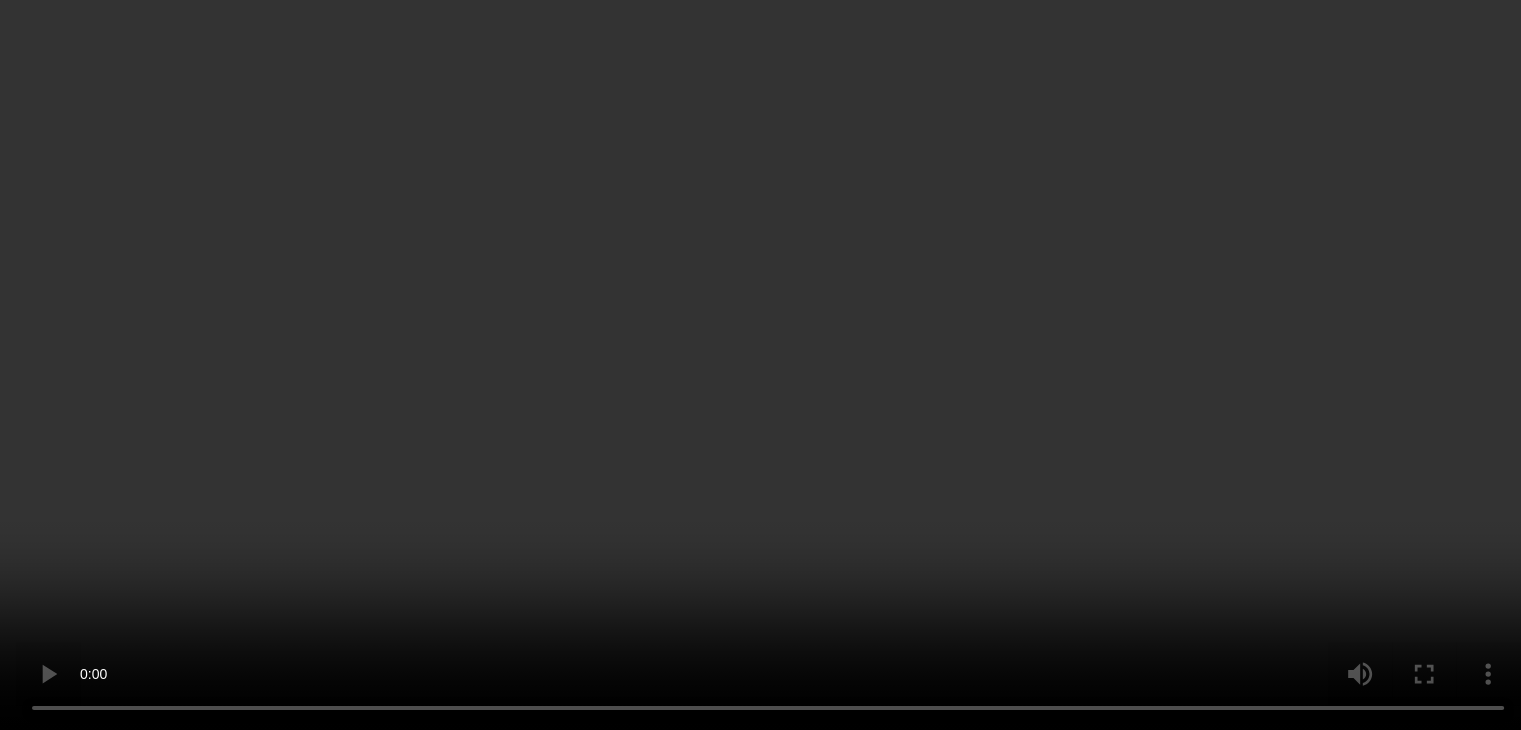 scroll, scrollTop: 1854, scrollLeft: 0, axis: vertical 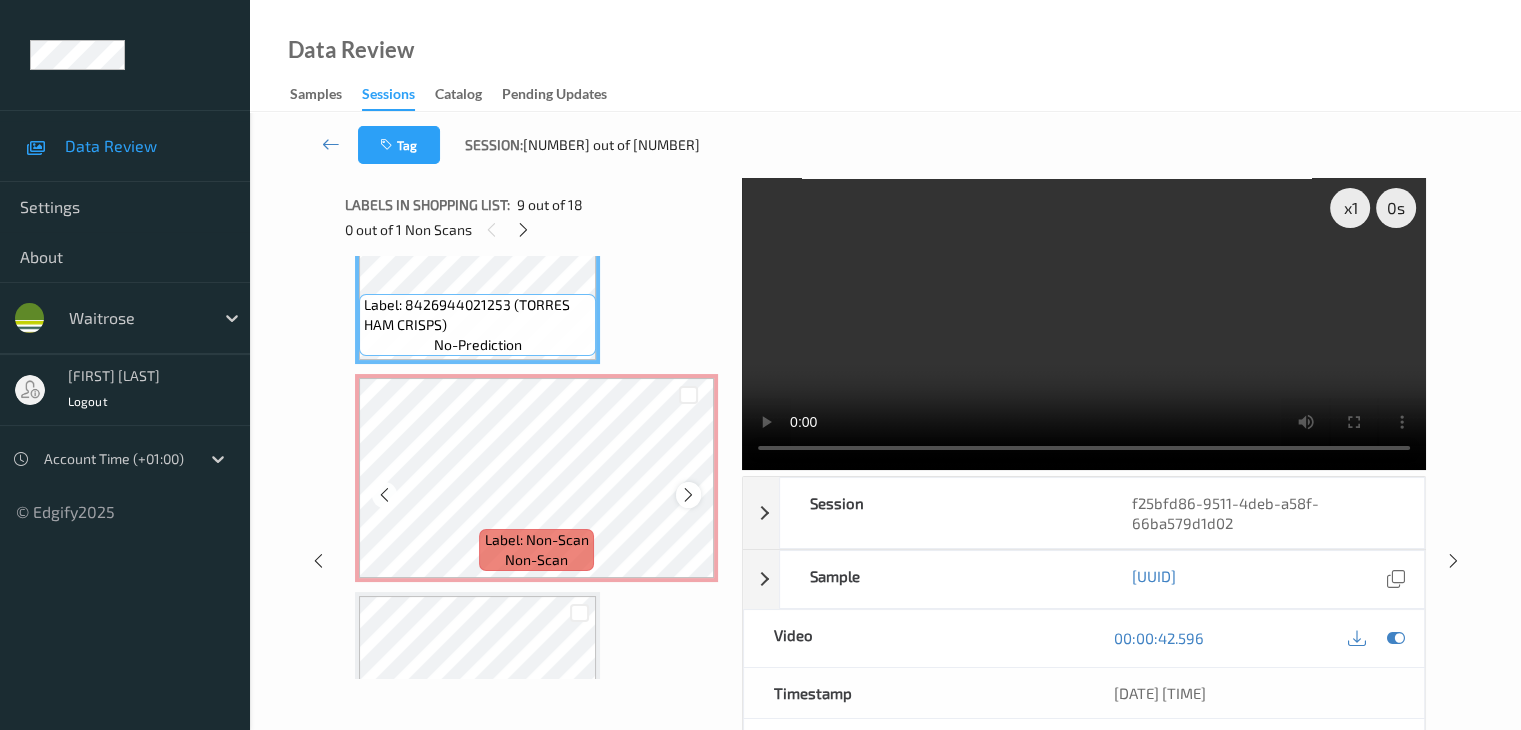click at bounding box center [688, 495] 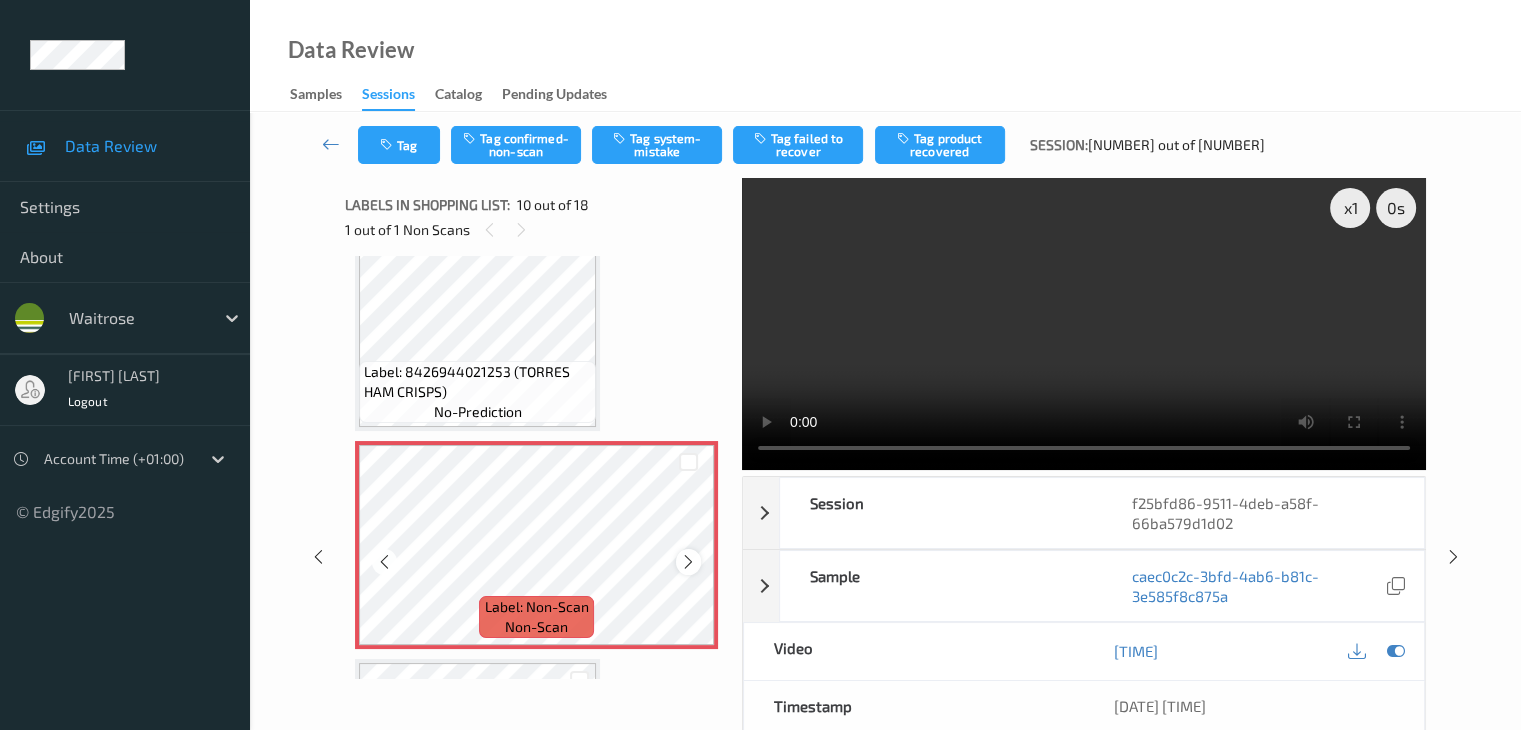 scroll, scrollTop: 1754, scrollLeft: 0, axis: vertical 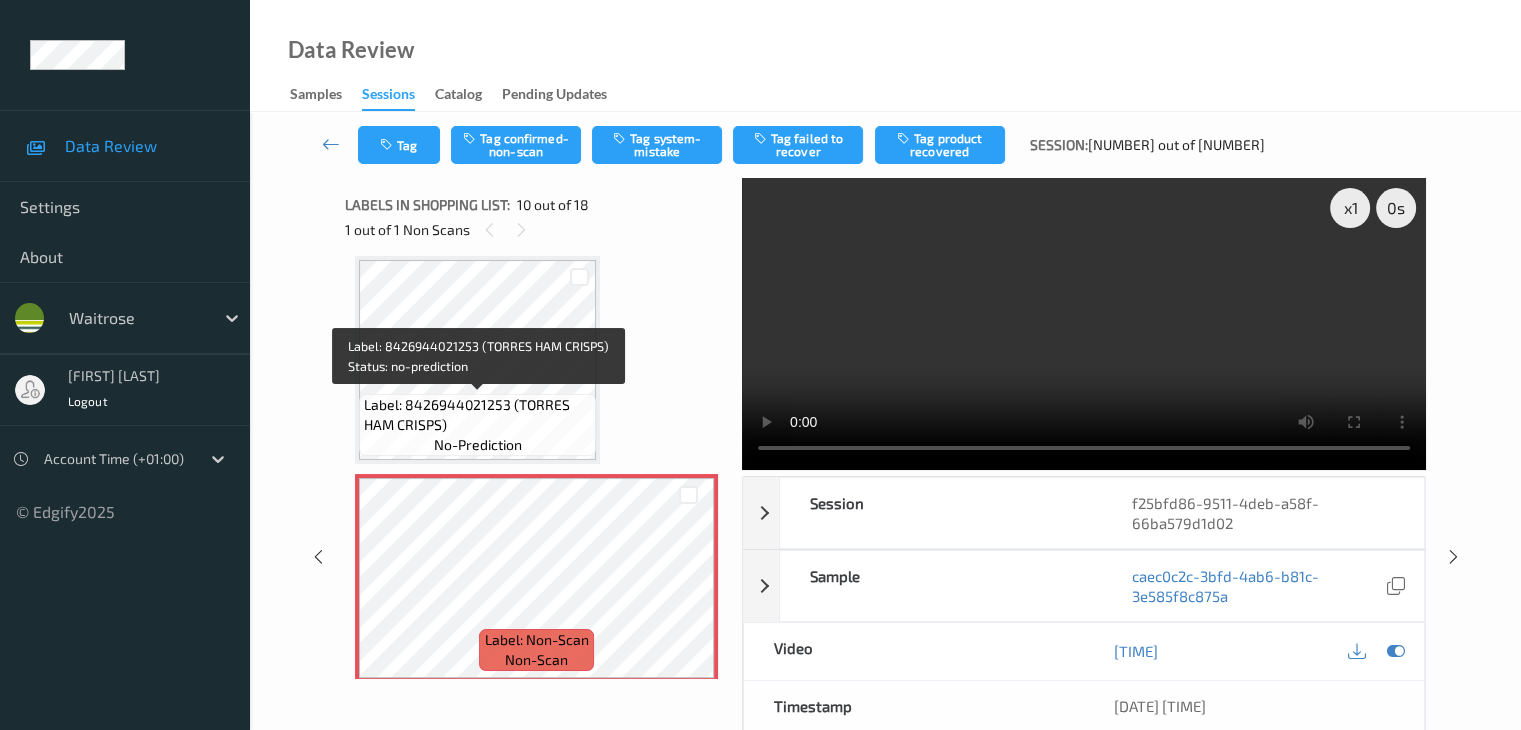 click on "Label: 8426944021253 (TORRES HAM CRISPS)" at bounding box center (477, 415) 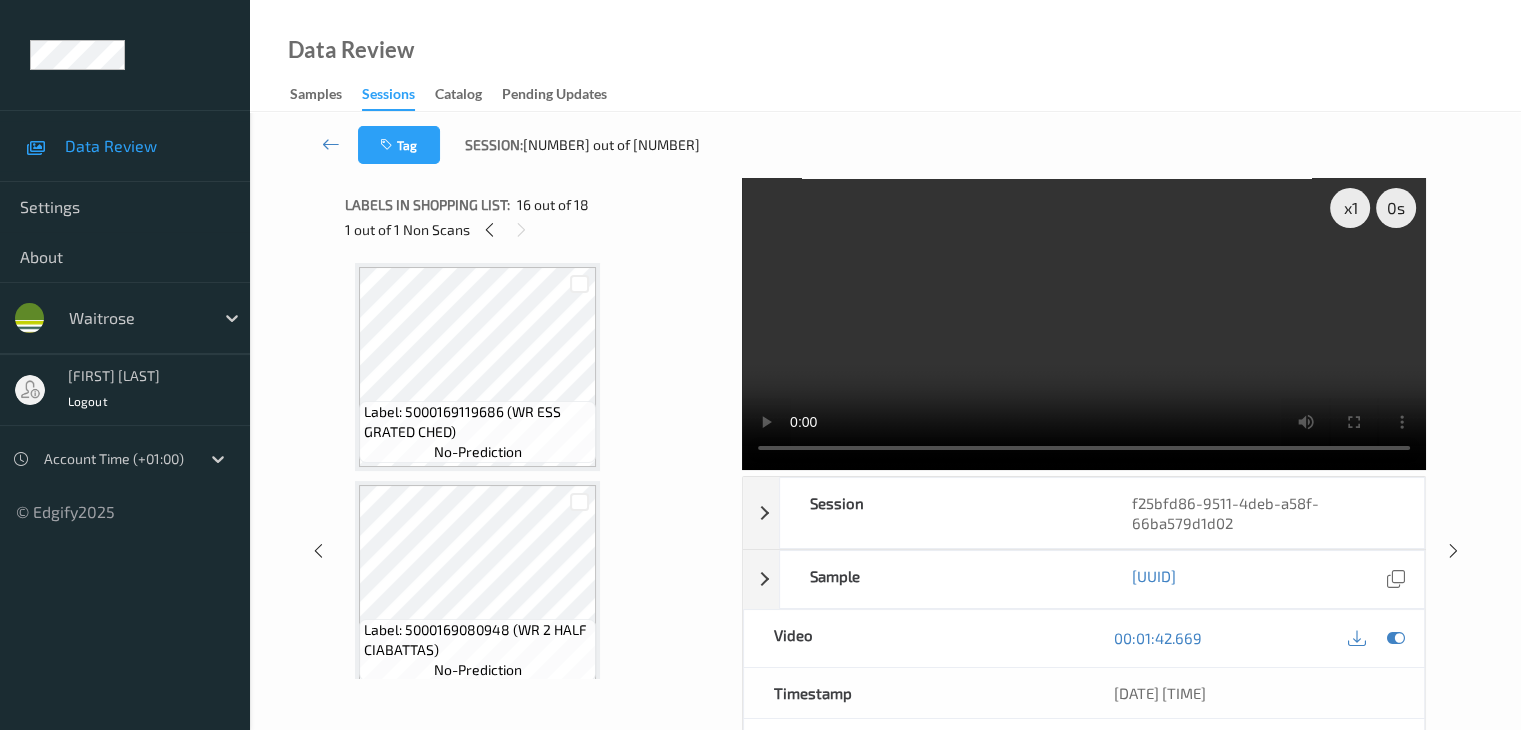 scroll, scrollTop: 3511, scrollLeft: 0, axis: vertical 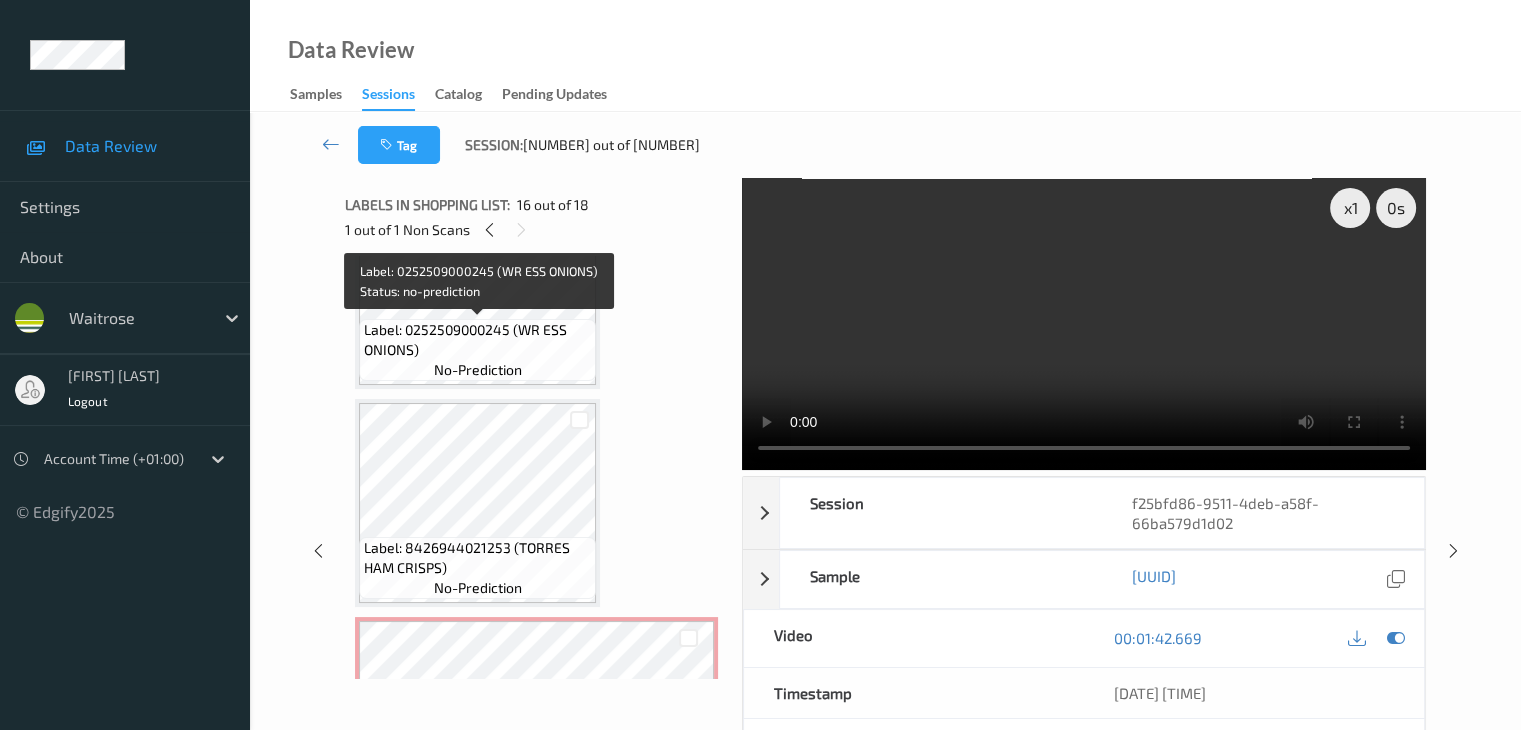 click on "Label: 0252509000245 (WR ESS ONIONS)" at bounding box center [477, 340] 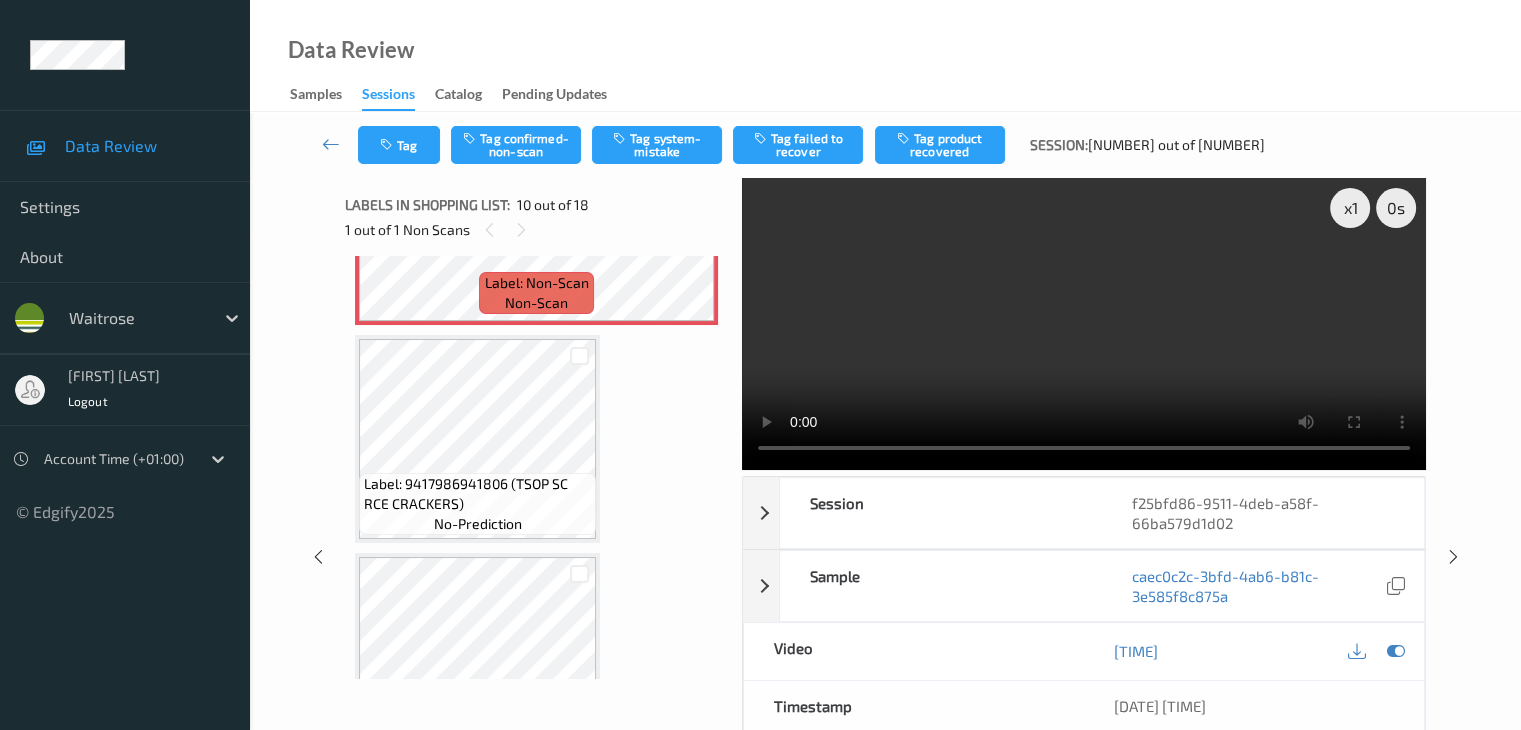 scroll, scrollTop: 1911, scrollLeft: 0, axis: vertical 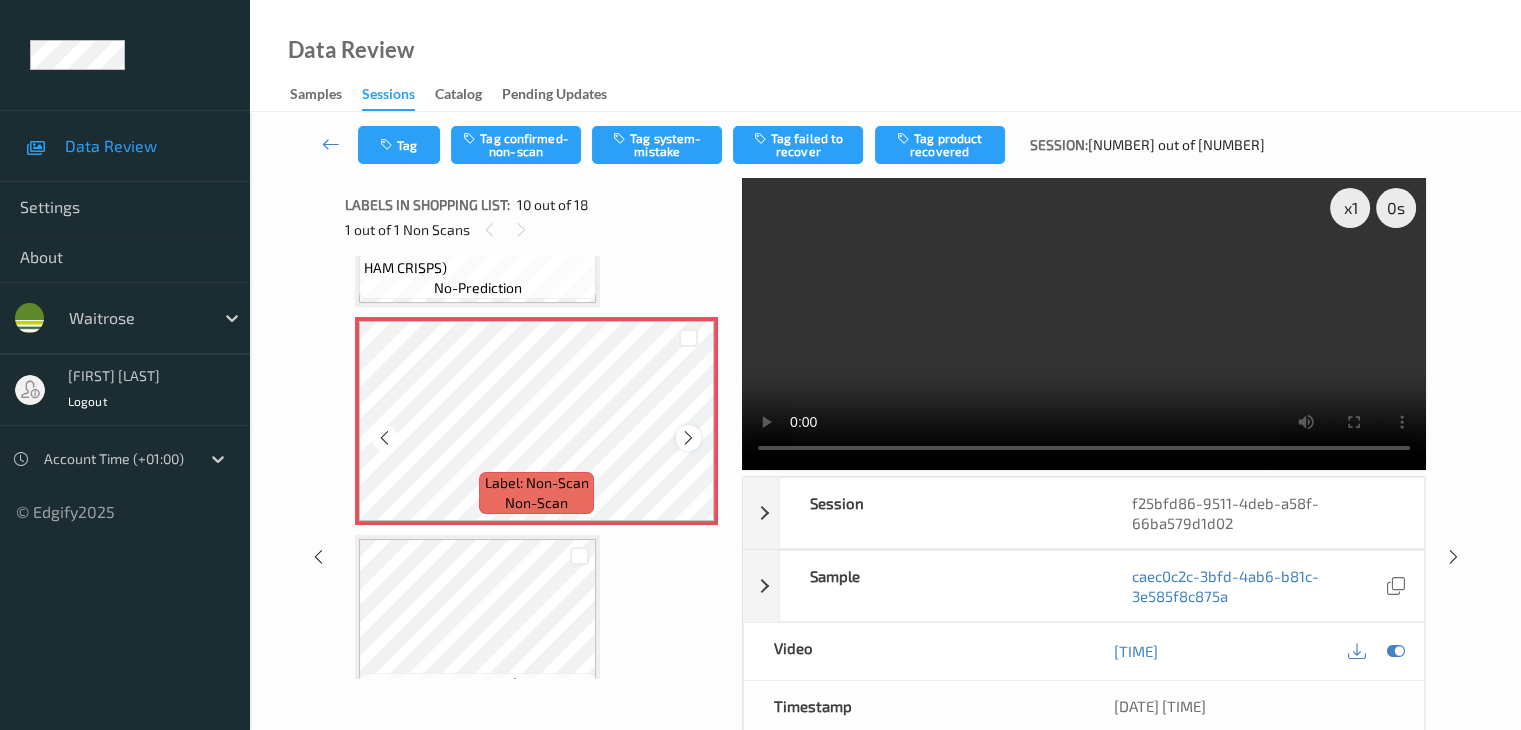 click at bounding box center [688, 438] 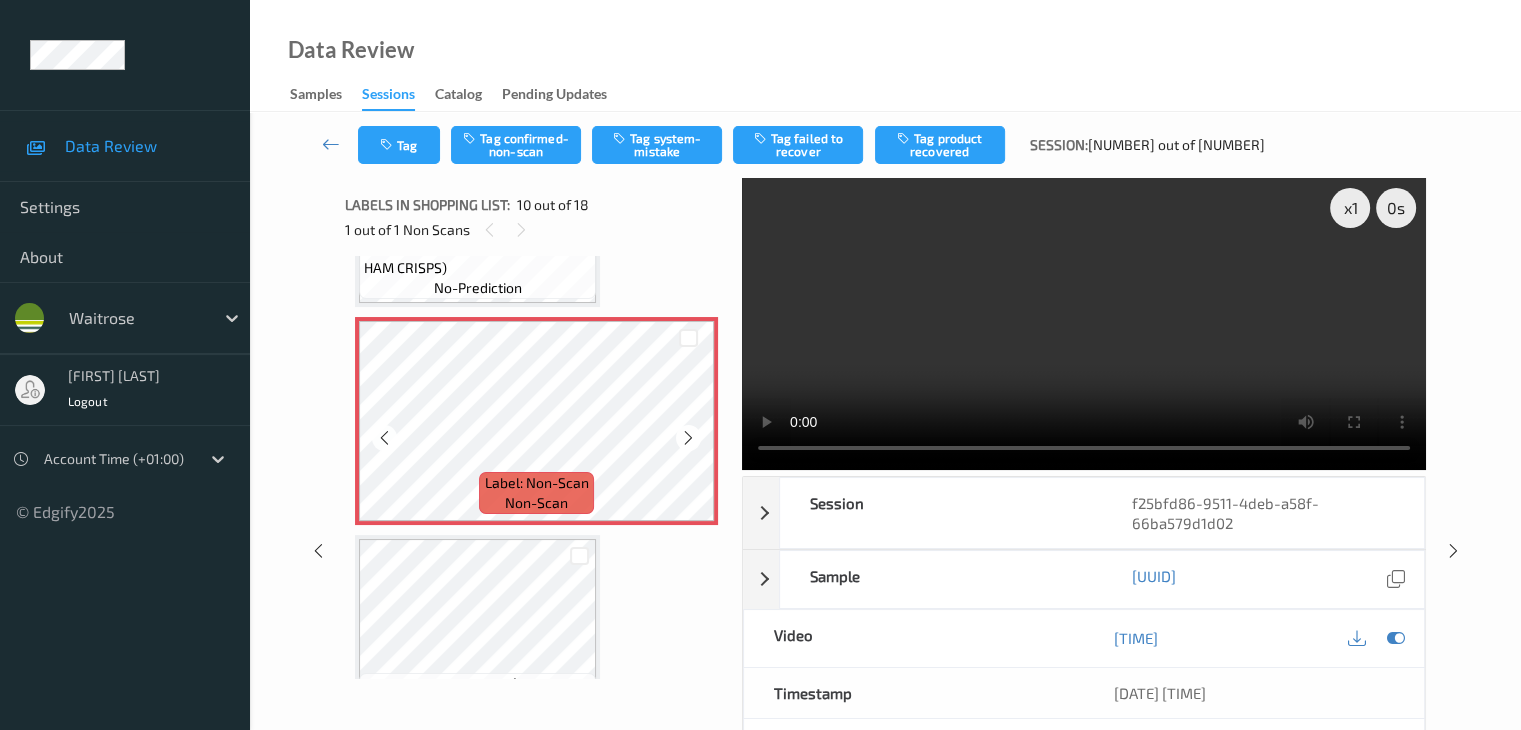 click at bounding box center (688, 438) 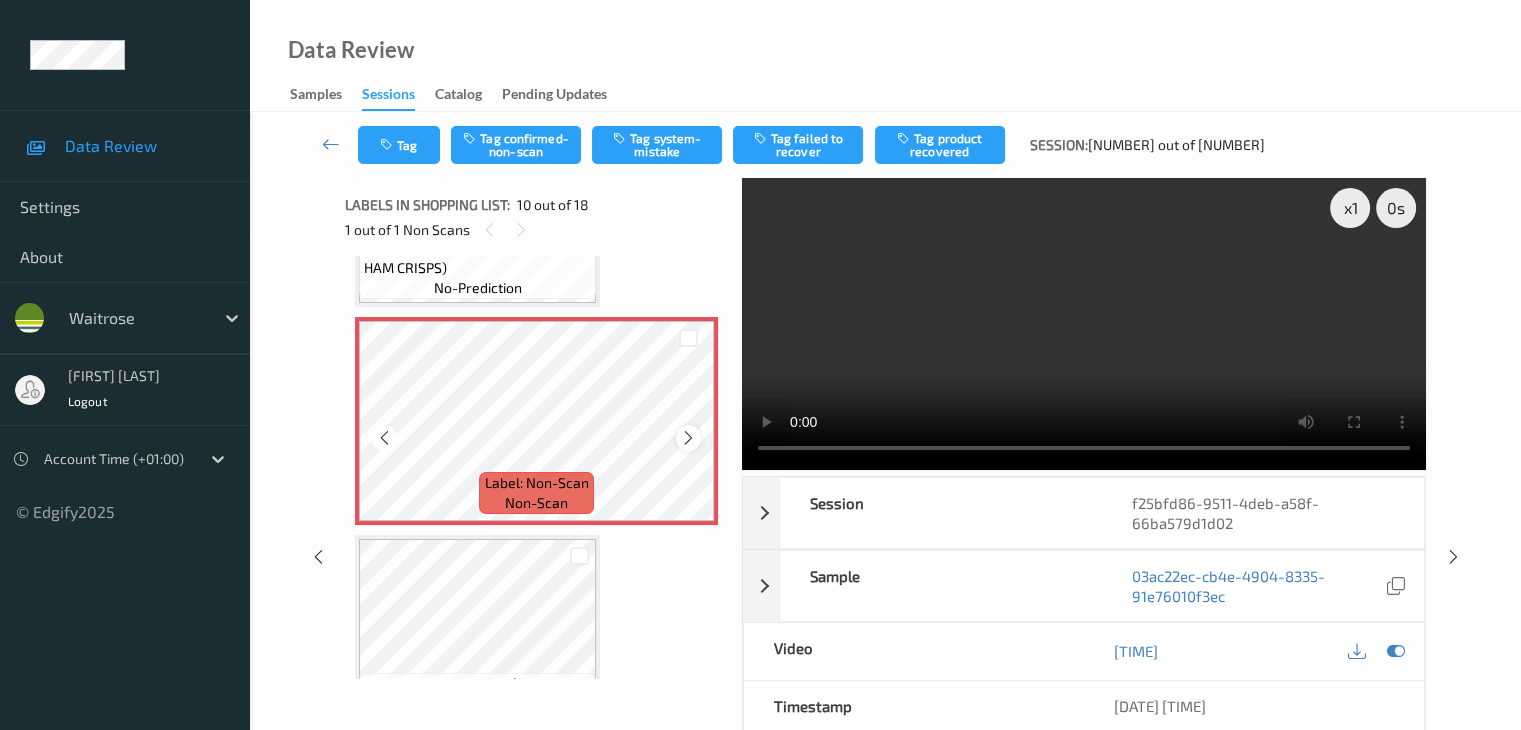 scroll, scrollTop: 1711, scrollLeft: 0, axis: vertical 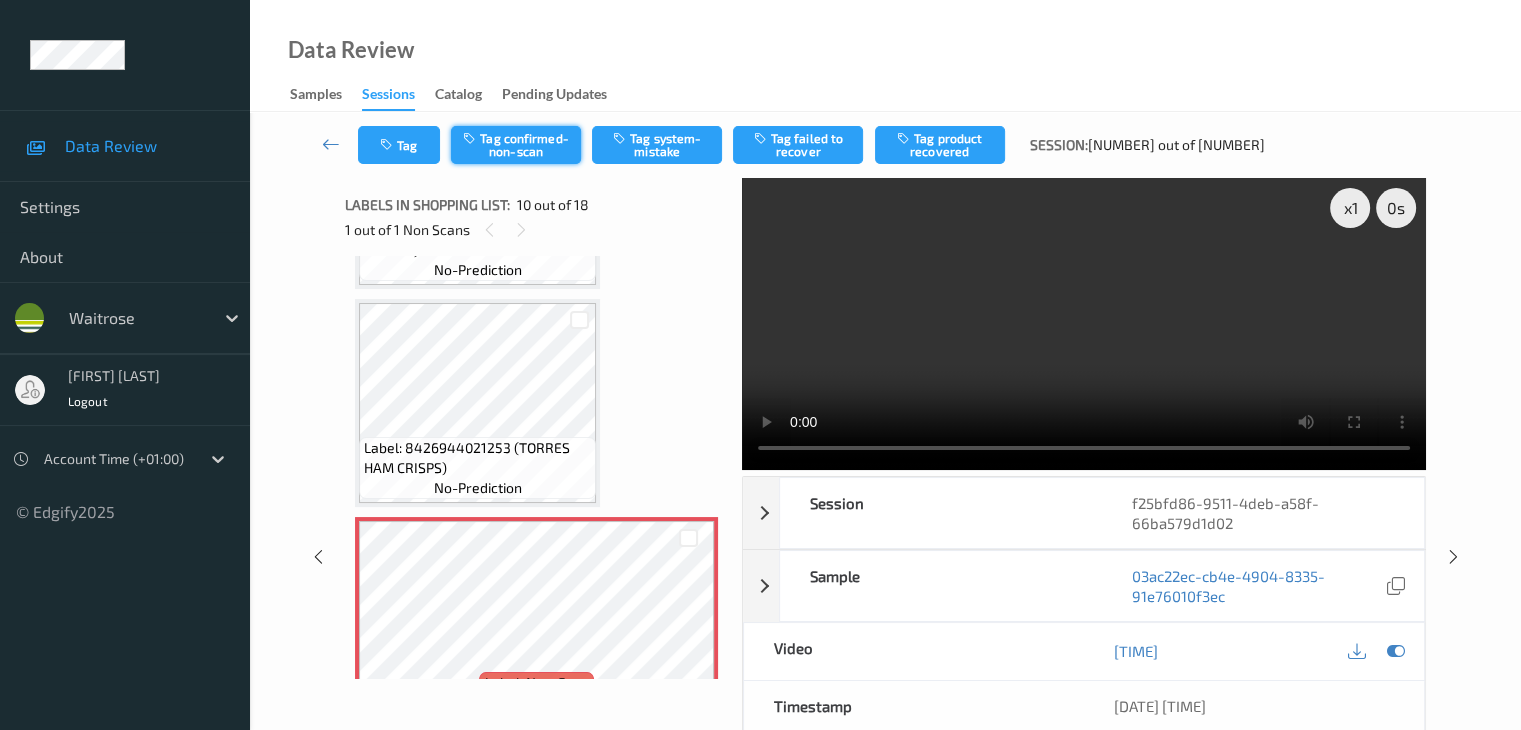 click on "Tag   confirmed-non-scan" at bounding box center (516, 145) 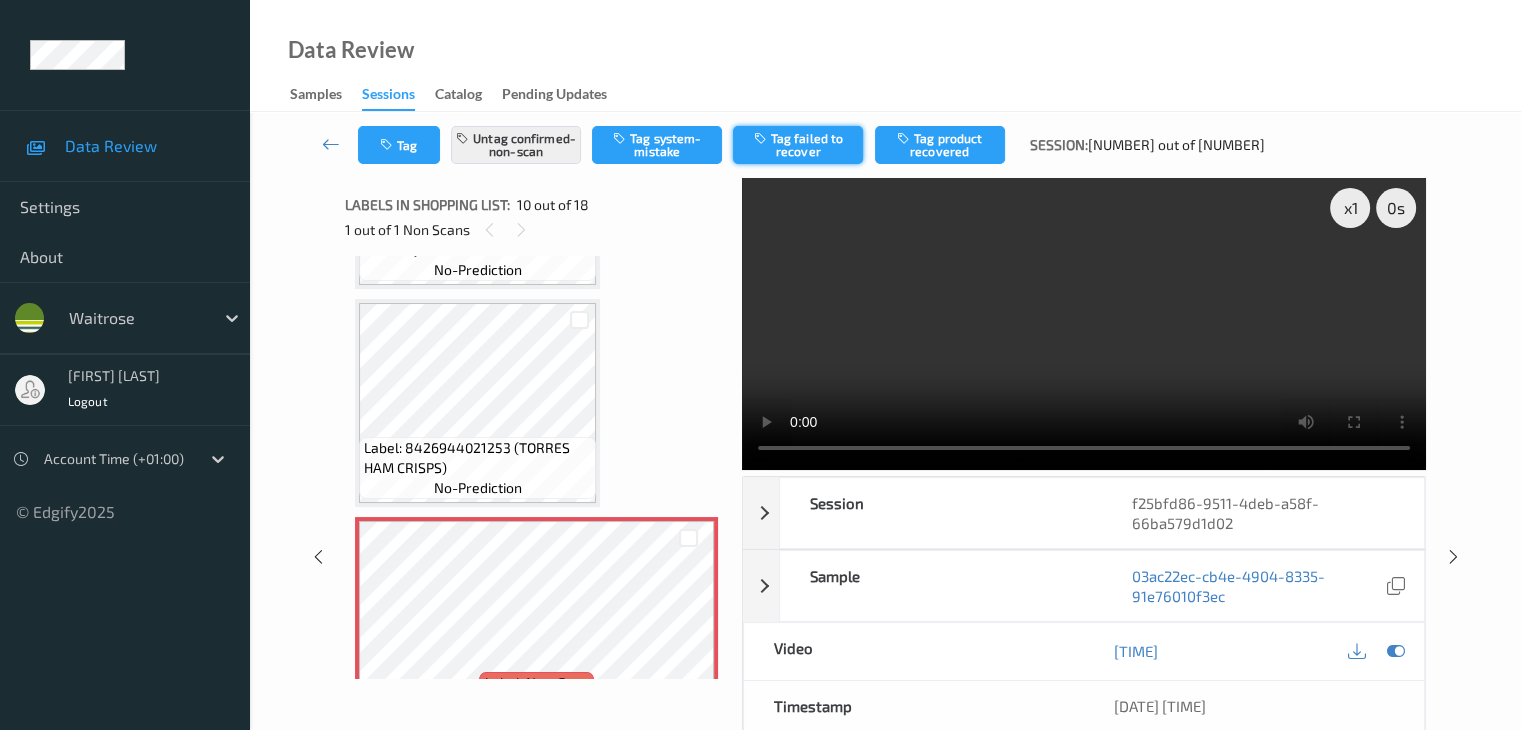 click on "Tag   failed to recover" at bounding box center (798, 145) 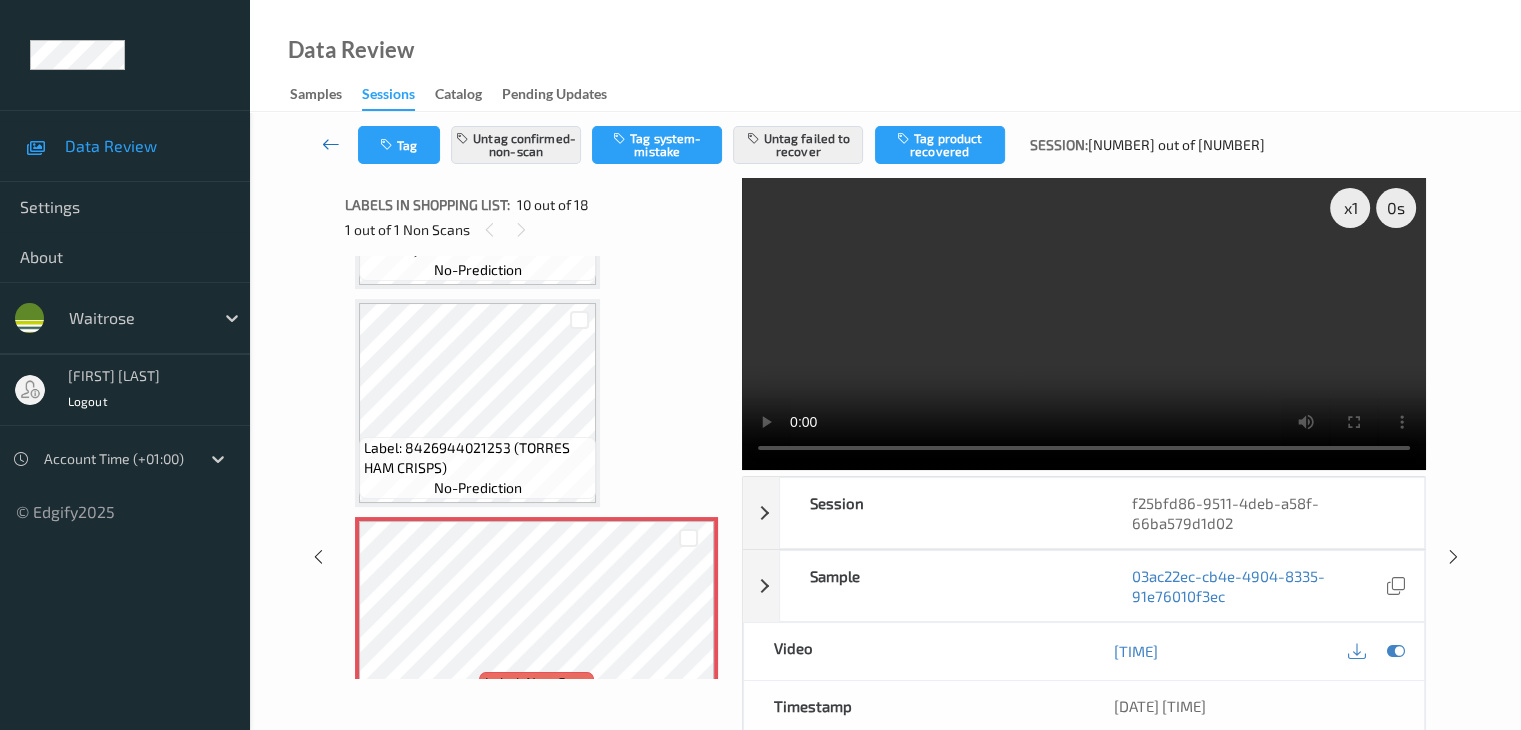 click at bounding box center [331, 144] 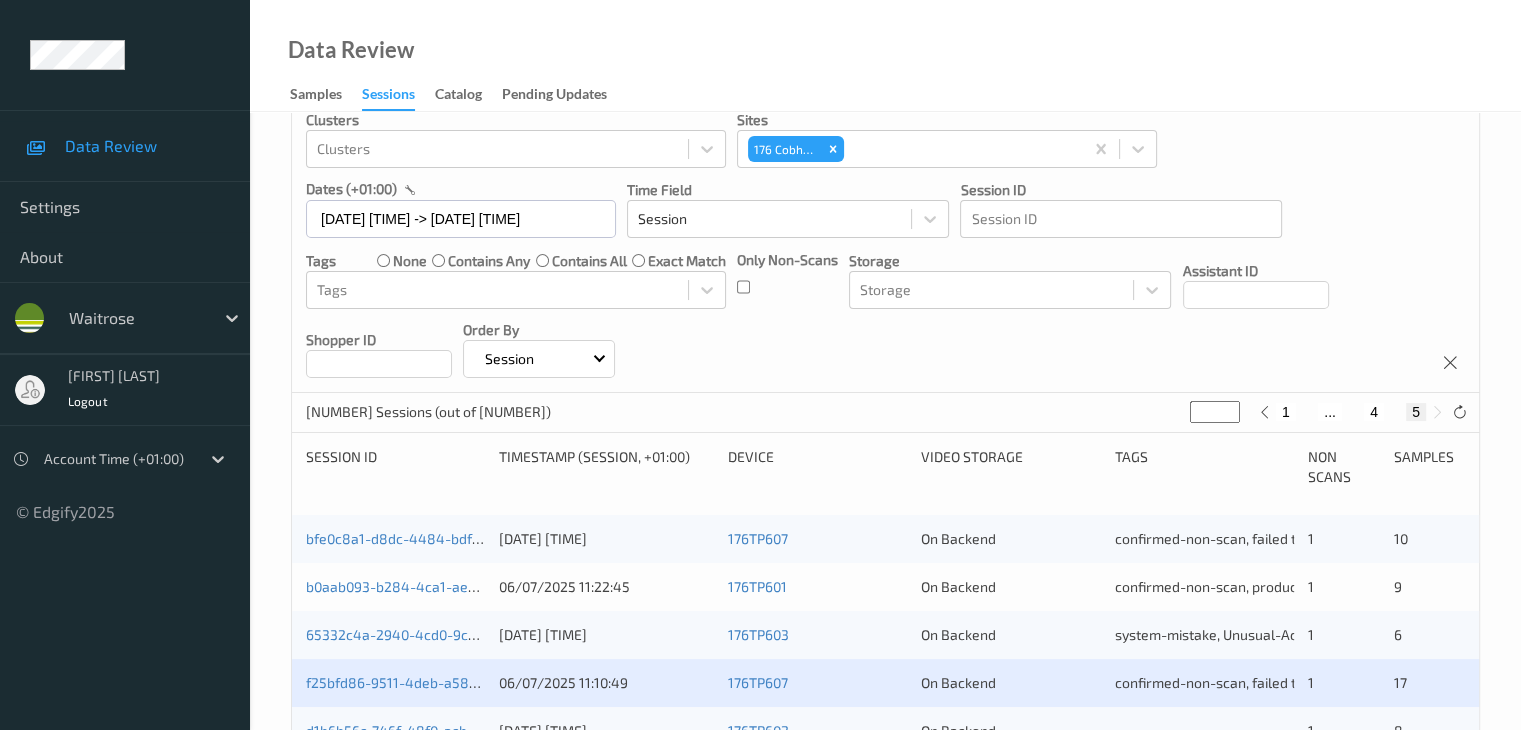 scroll, scrollTop: 260, scrollLeft: 0, axis: vertical 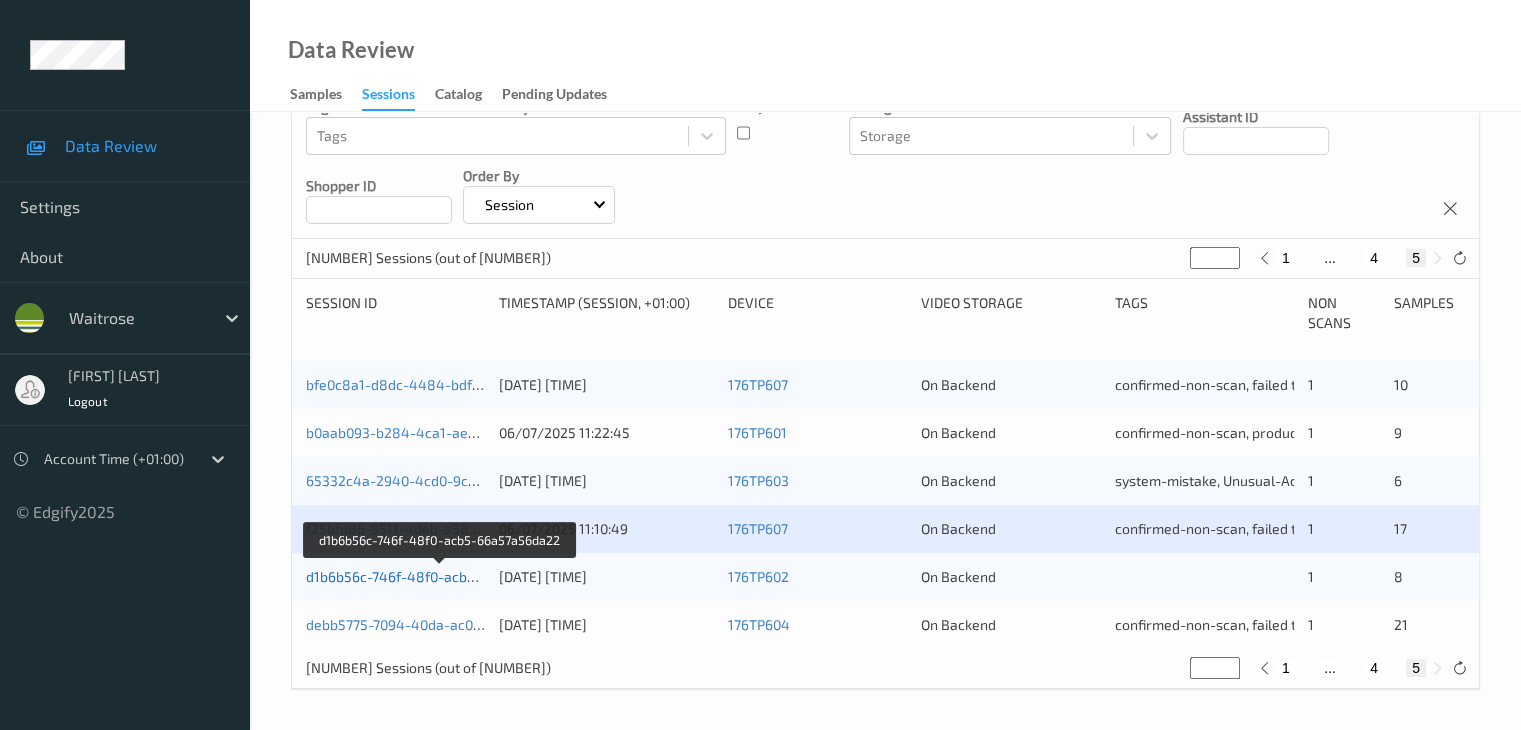 click on "d1b6b56c-746f-48f0-acb5-66a57a56da22" at bounding box center [441, 576] 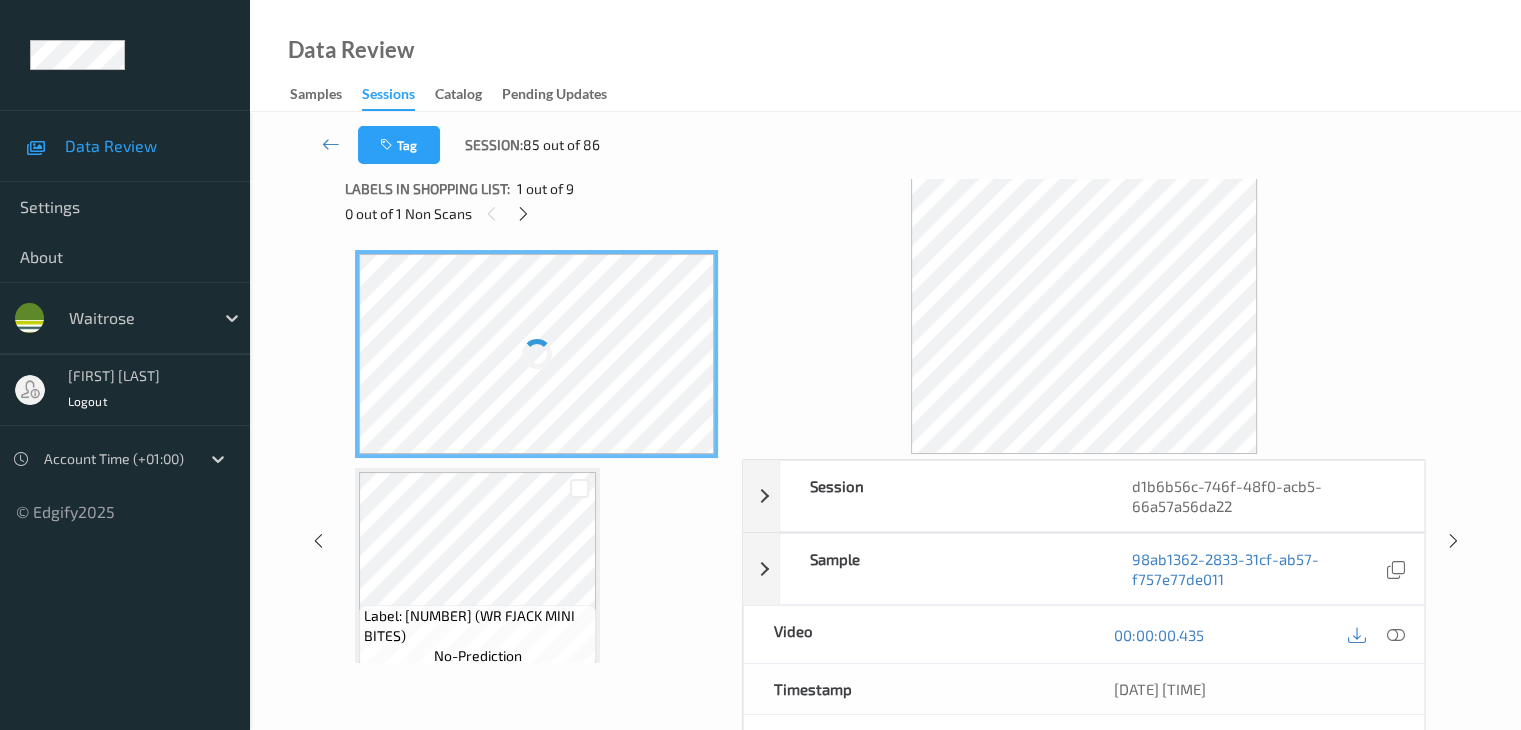 scroll, scrollTop: 0, scrollLeft: 0, axis: both 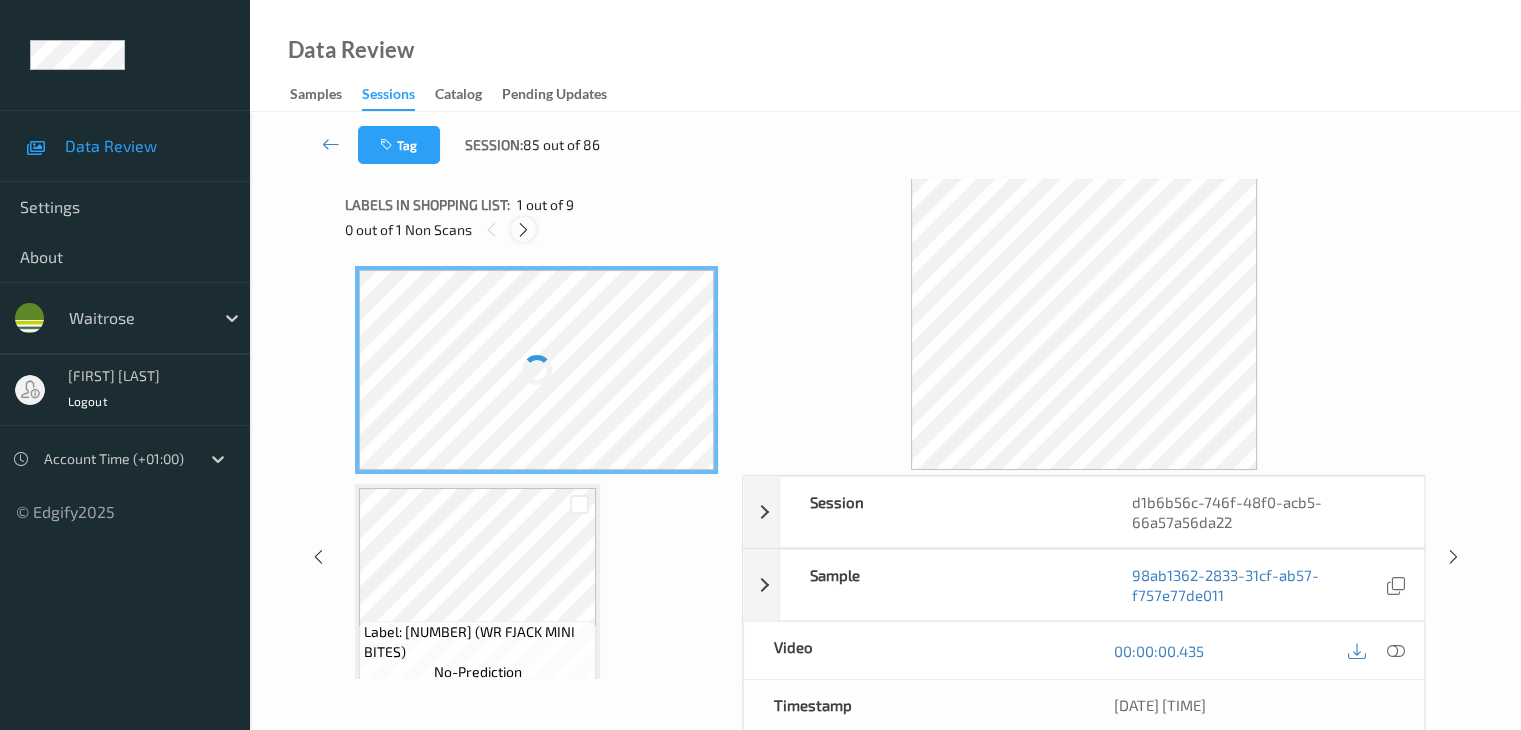 click at bounding box center [523, 230] 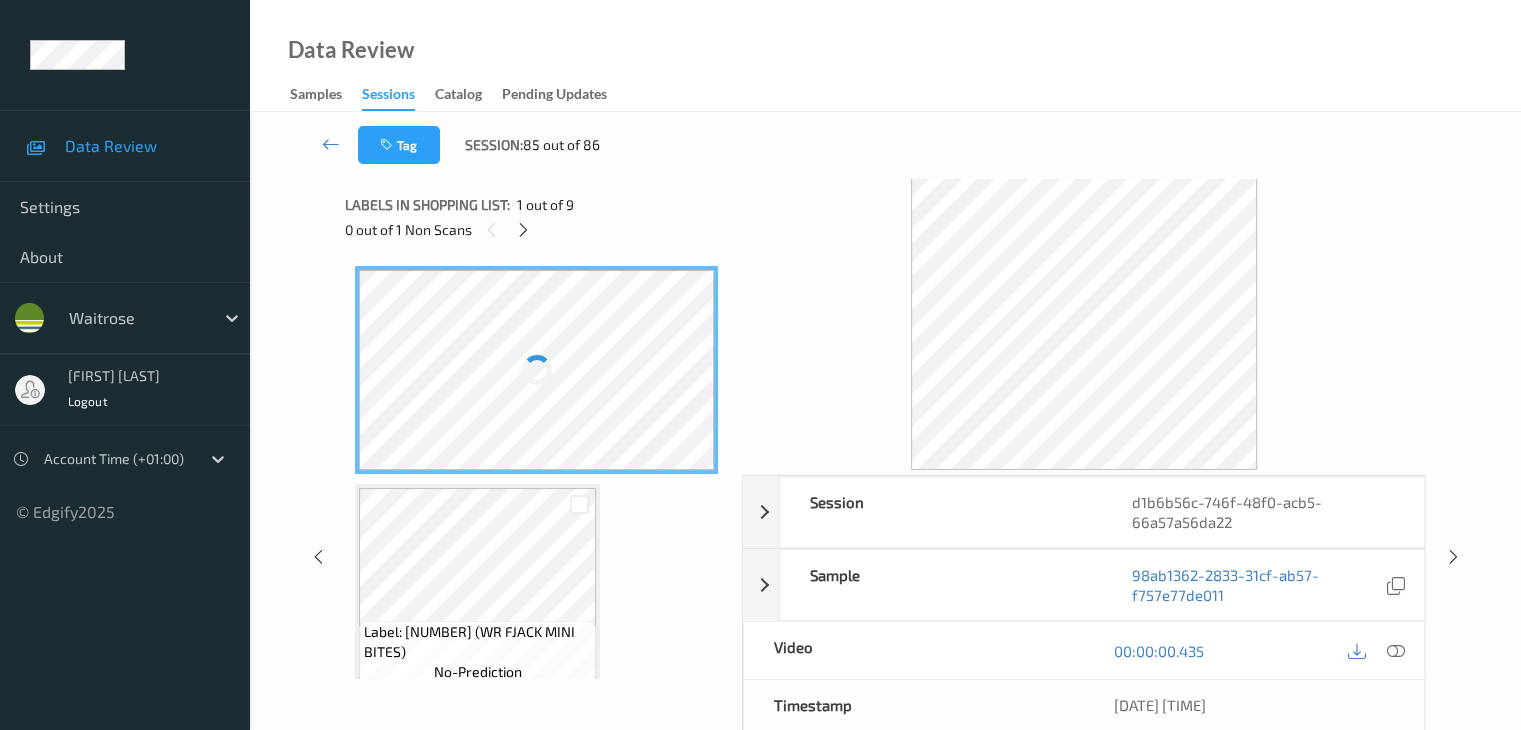 scroll, scrollTop: 446, scrollLeft: 0, axis: vertical 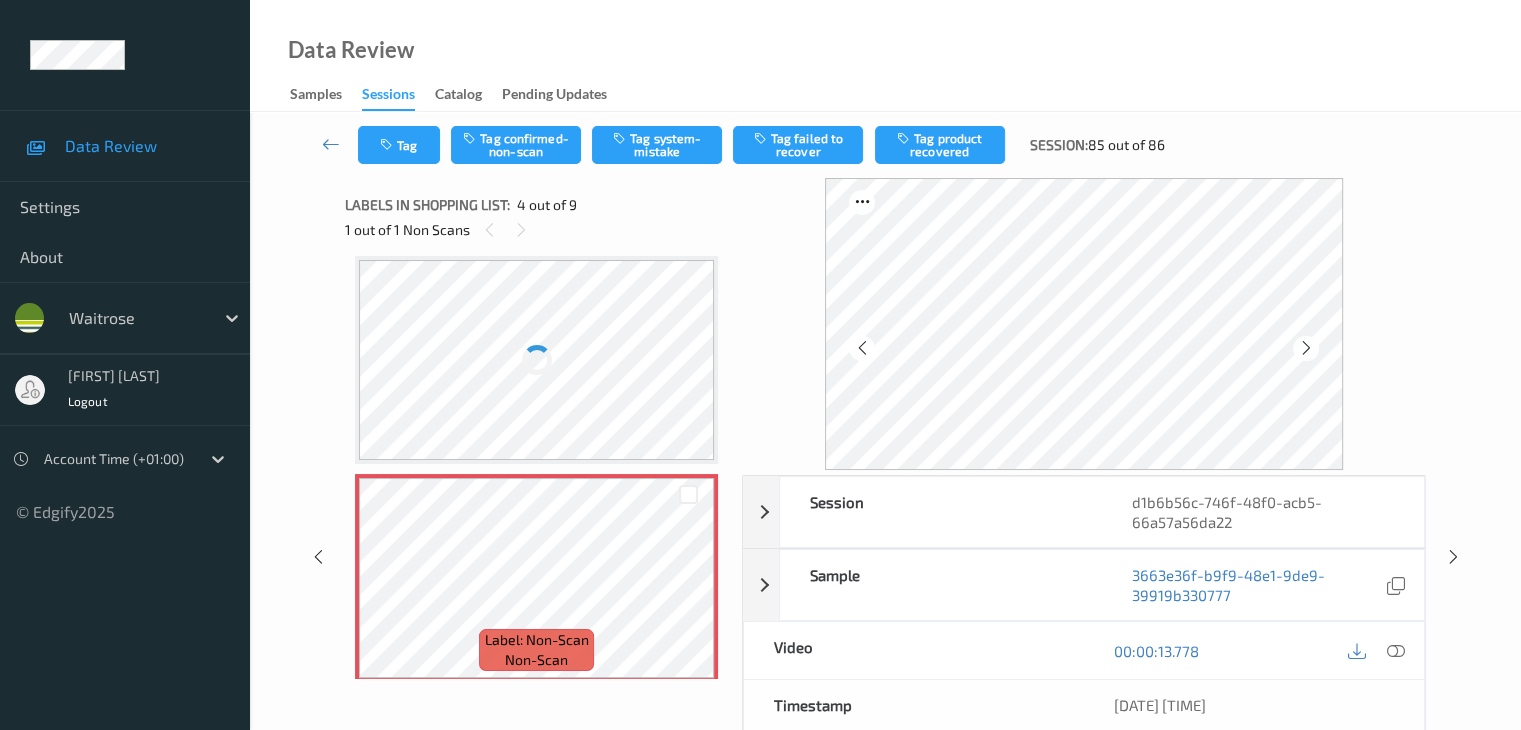 click at bounding box center [536, 360] 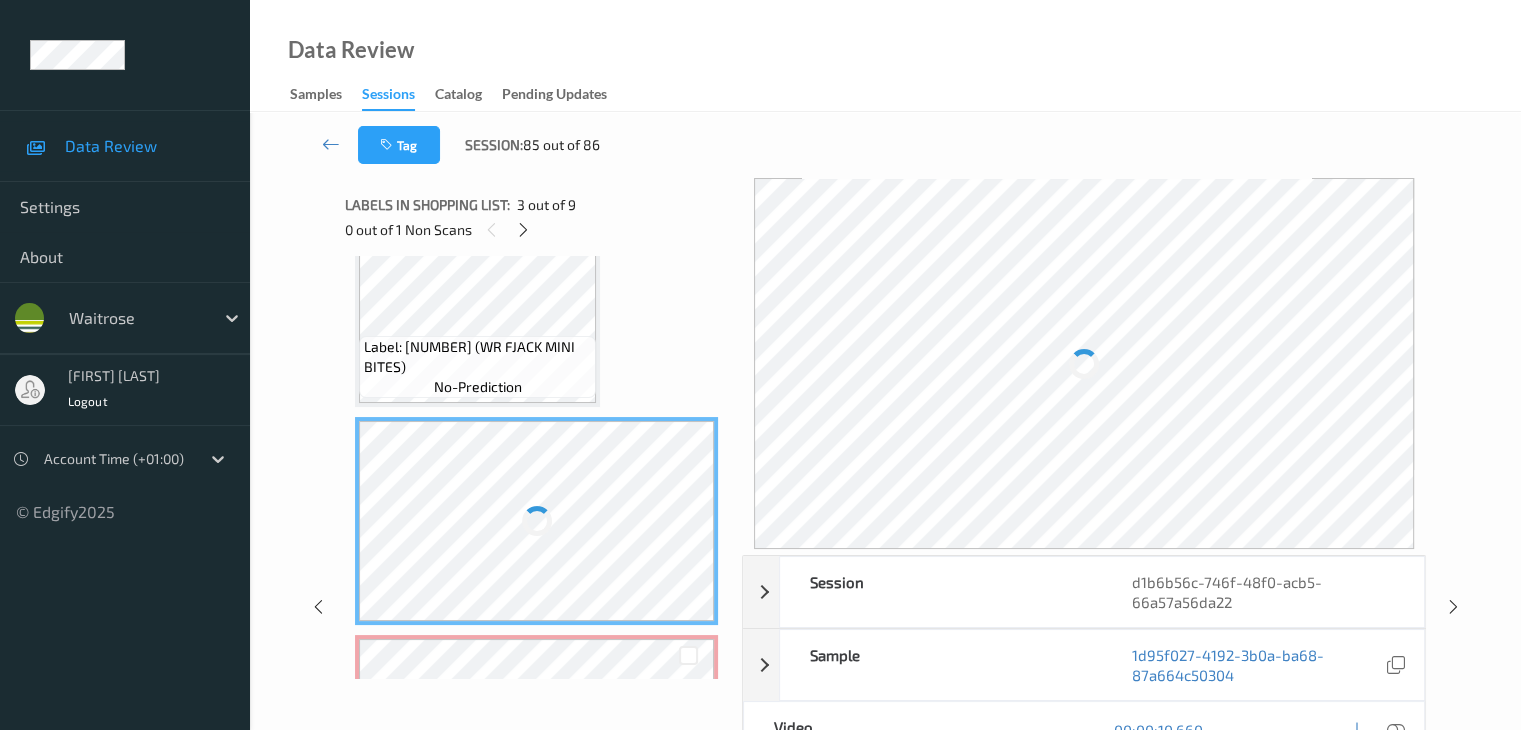 scroll, scrollTop: 246, scrollLeft: 0, axis: vertical 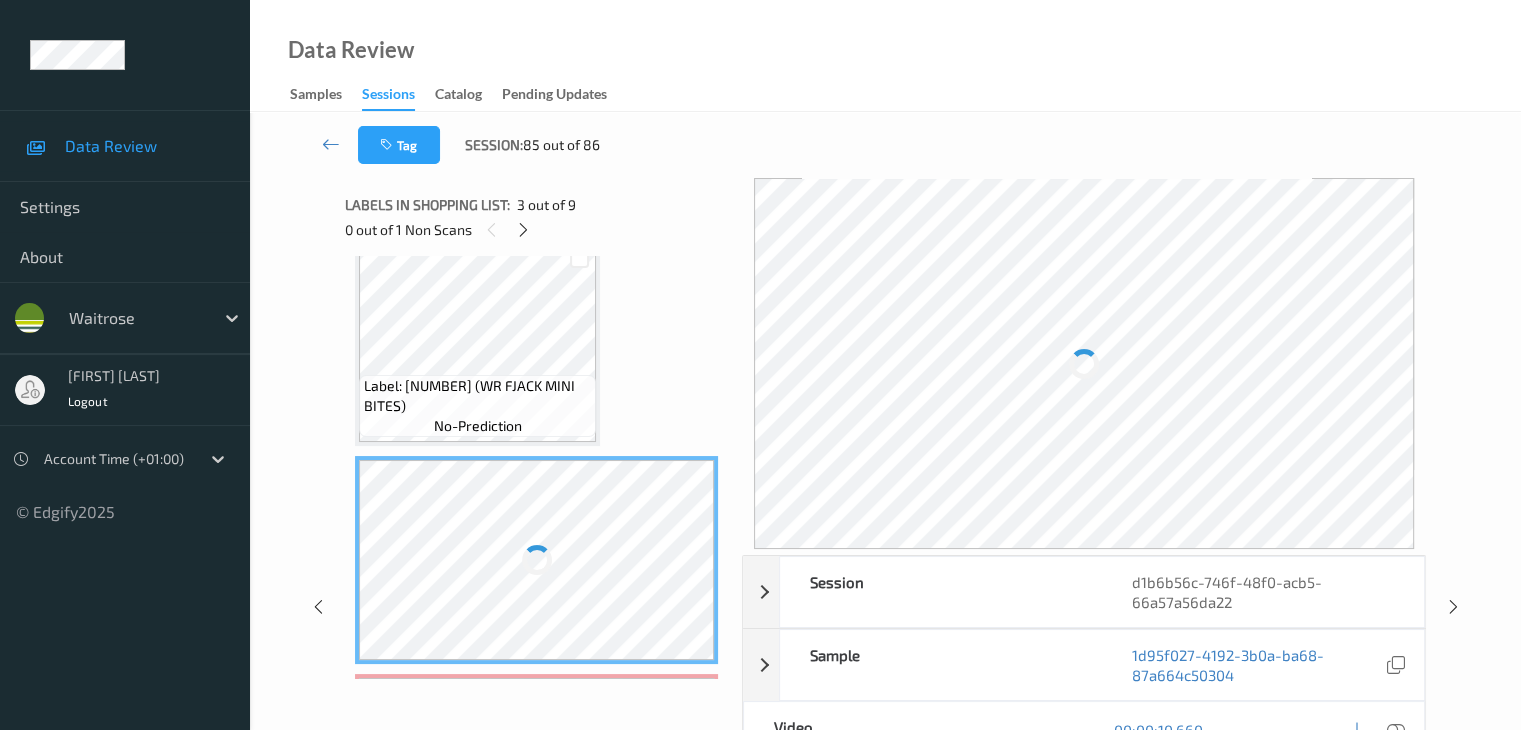 click on "Label: [NUMBER] (WR FJACK MINI BITES)" at bounding box center (477, 396) 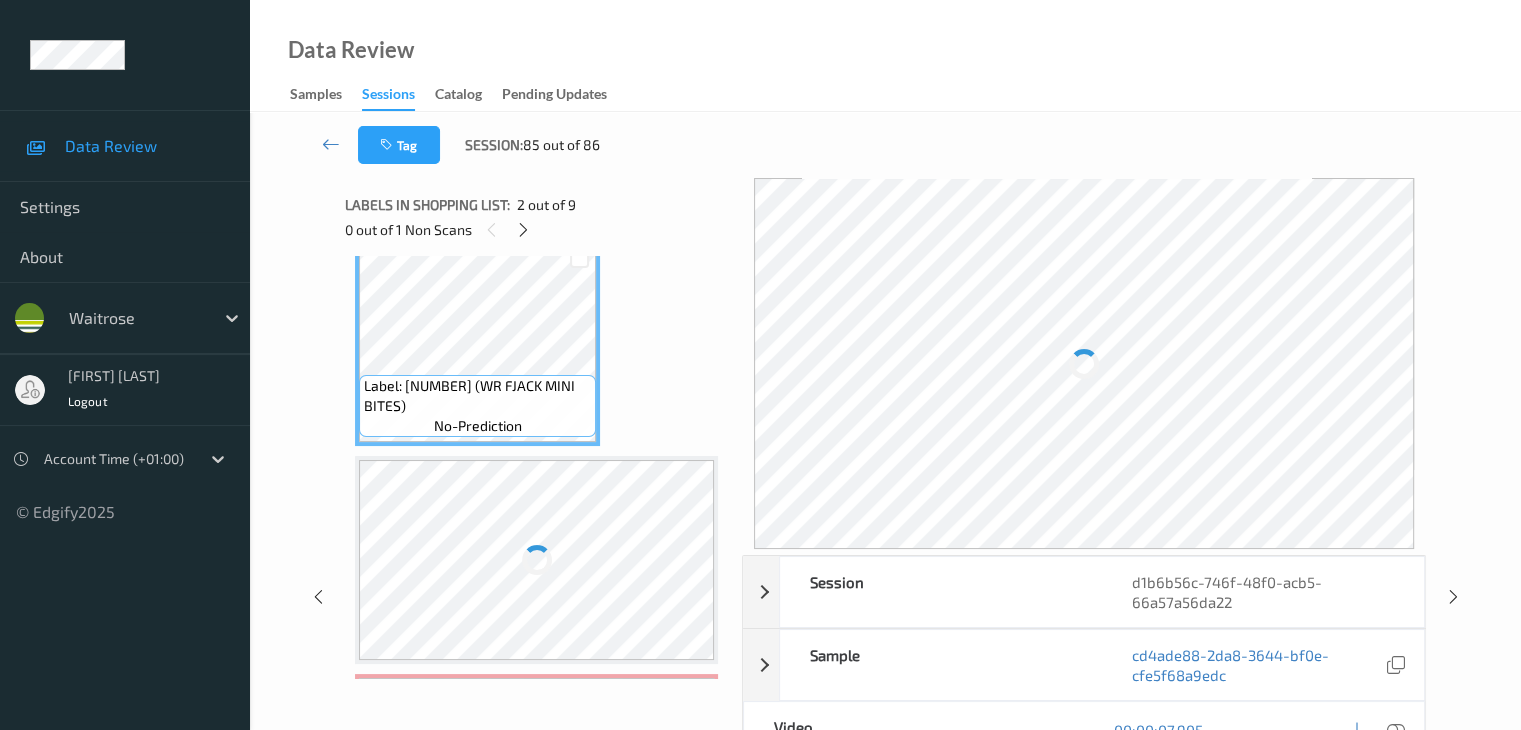 click at bounding box center (536, 560) 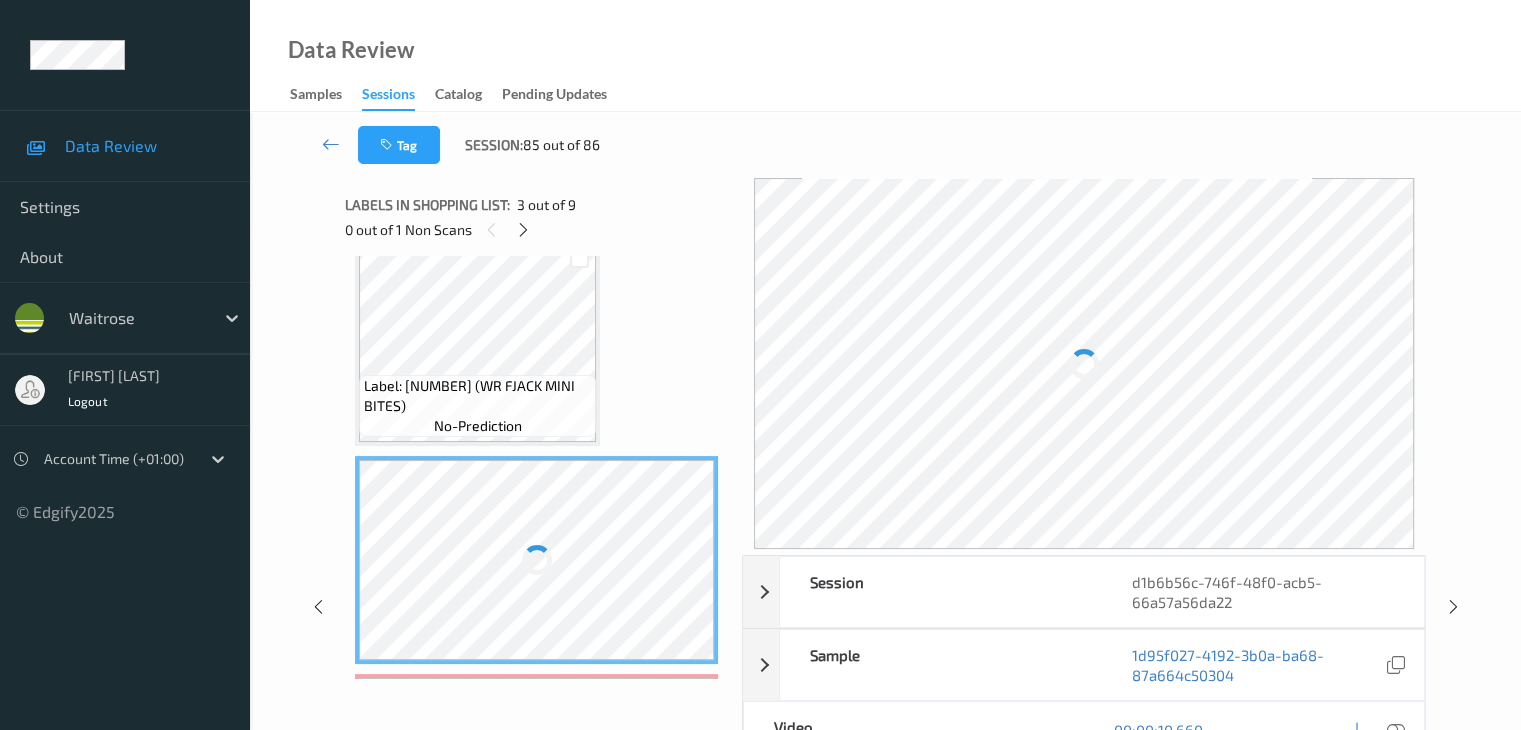 click on "Label: [PRODUCT_CODE] (WR FJACK MINI BITES) no-prediction" at bounding box center [477, 342] 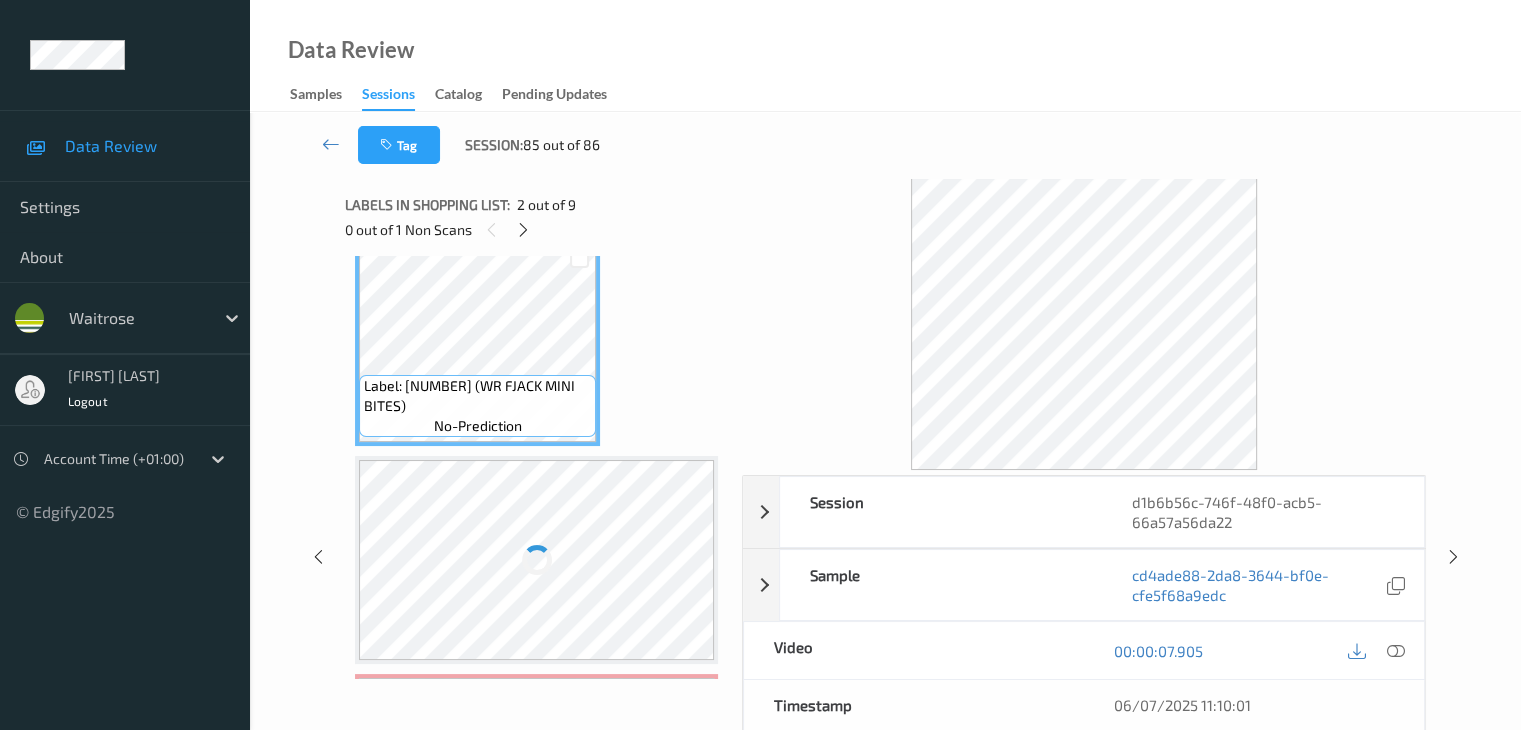 click at bounding box center (536, 560) 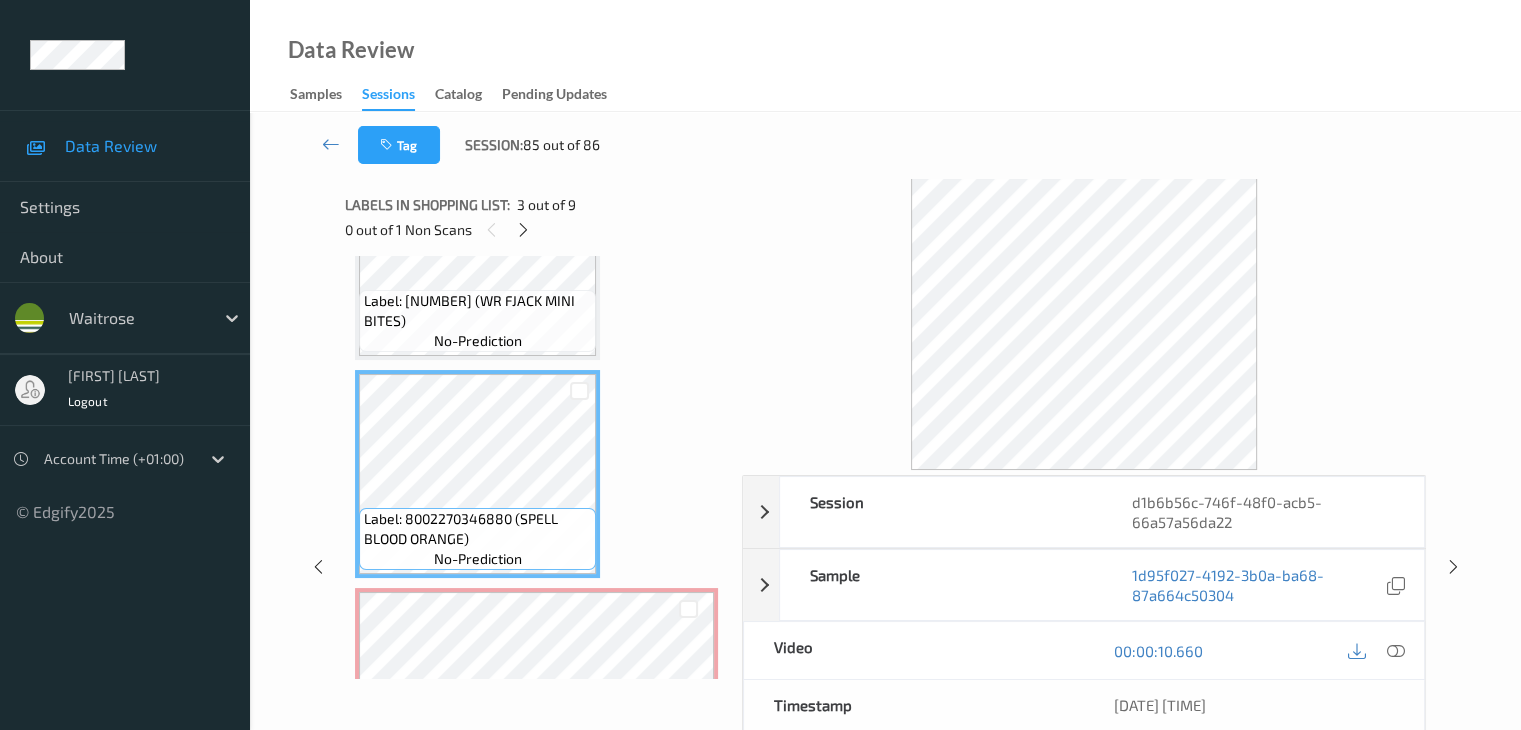 scroll, scrollTop: 446, scrollLeft: 0, axis: vertical 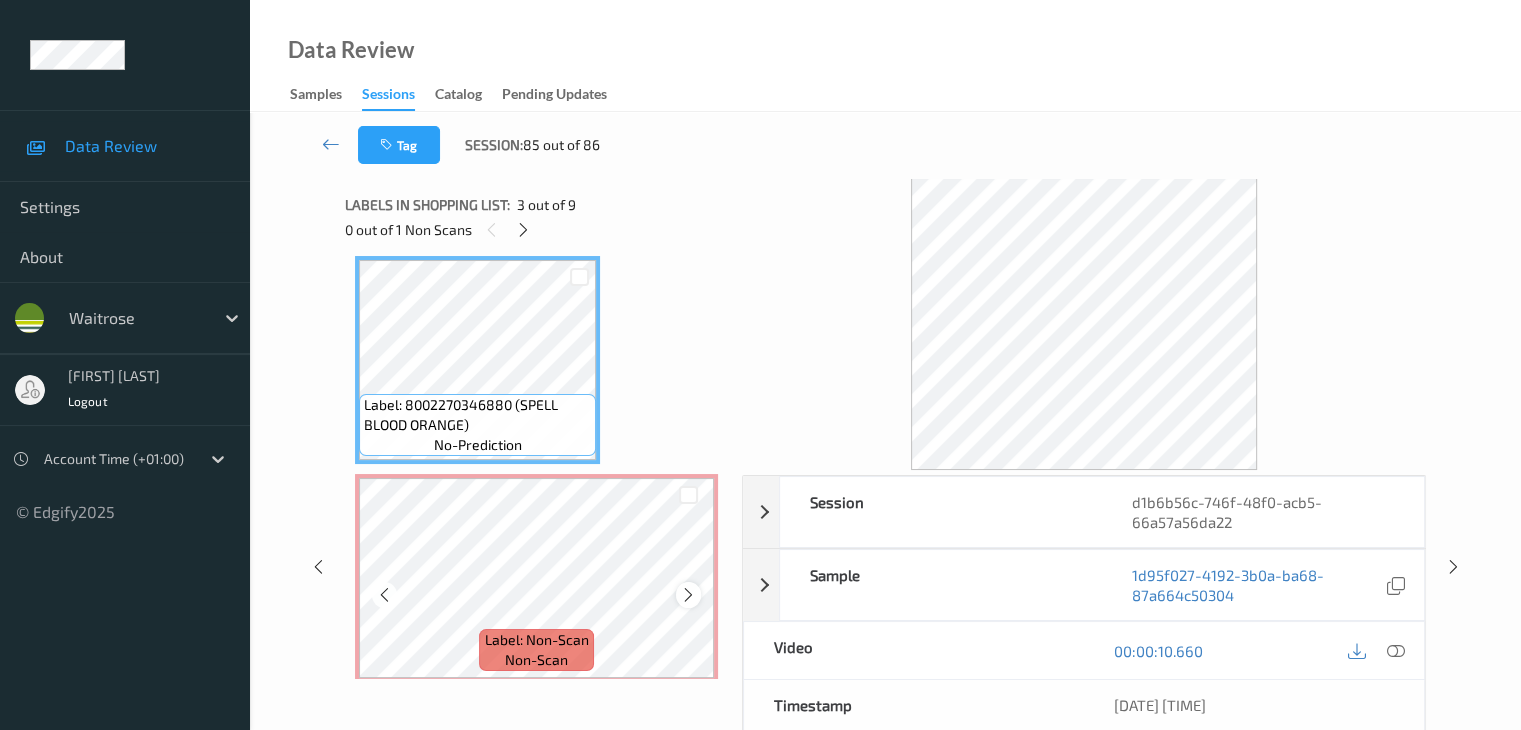 click at bounding box center (688, 595) 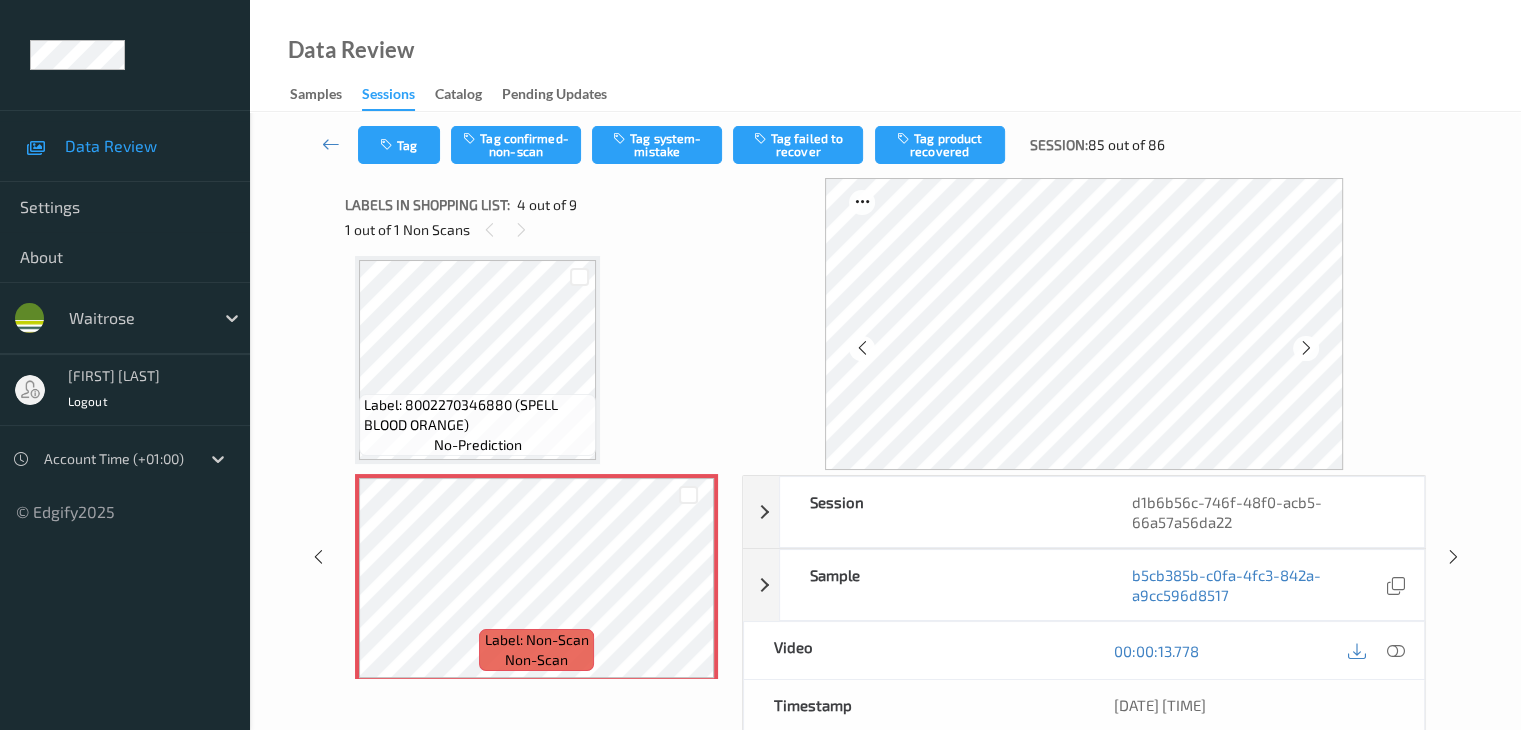 click on "Label: 8002270346880 (SPELL BLOOD ORANGE)" at bounding box center (477, 415) 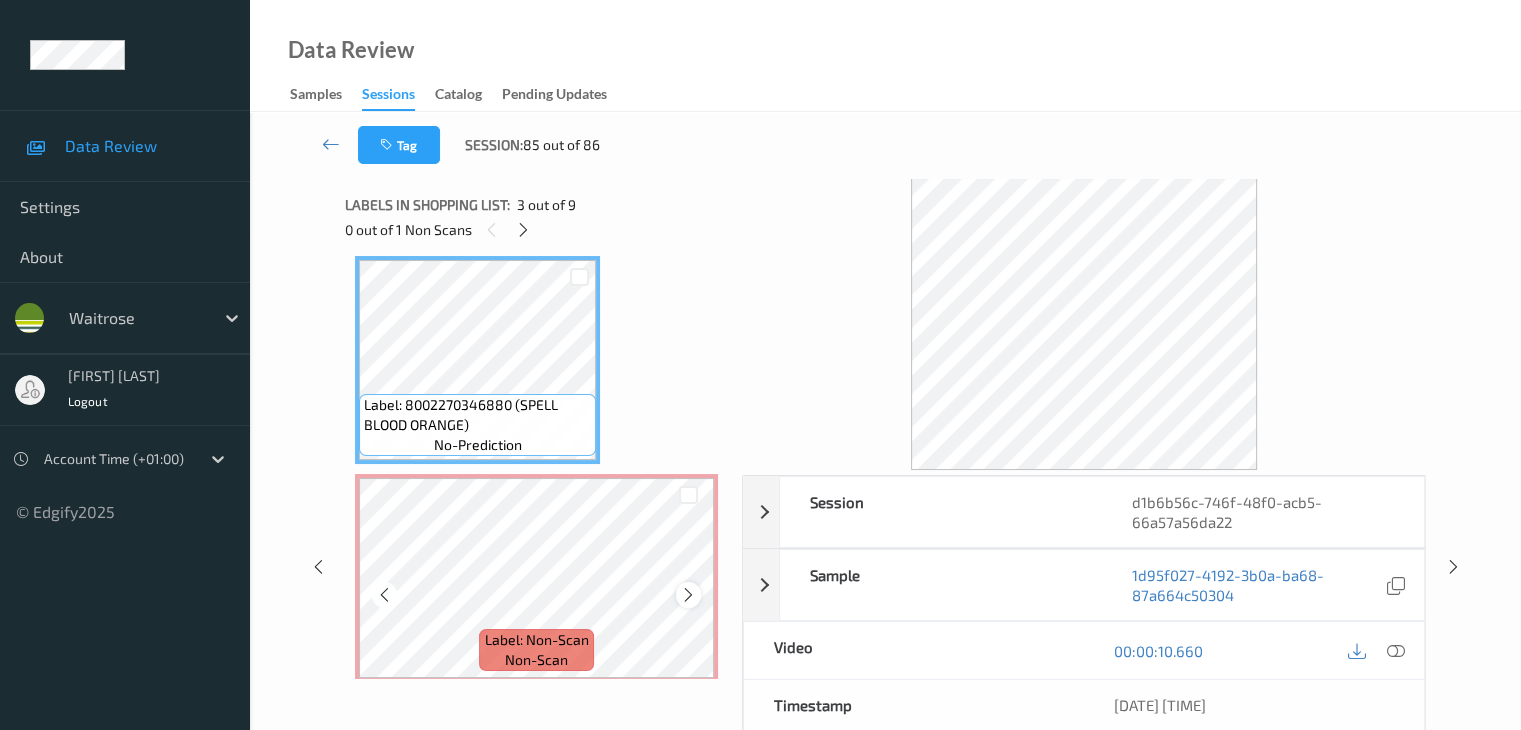 click at bounding box center (688, 594) 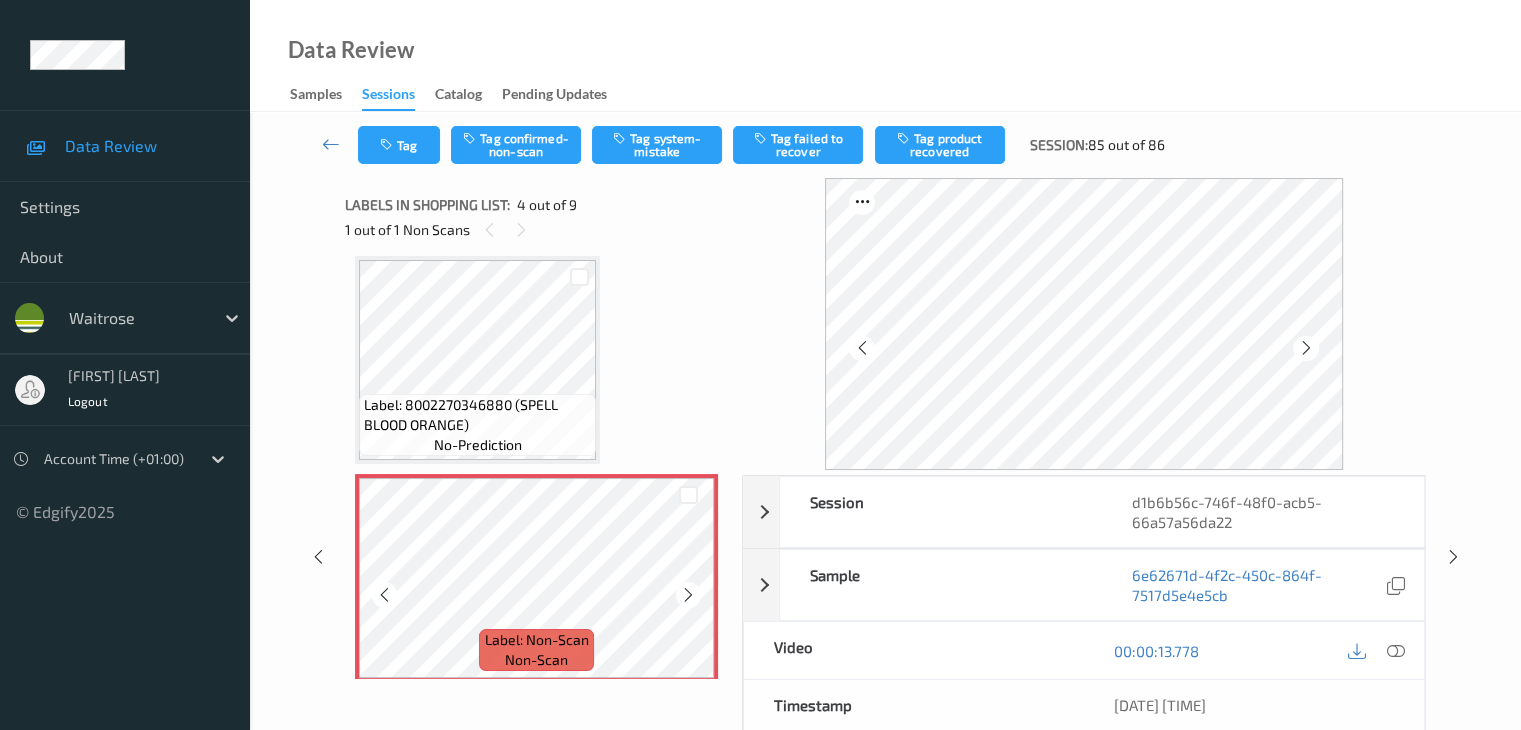 click at bounding box center (688, 594) 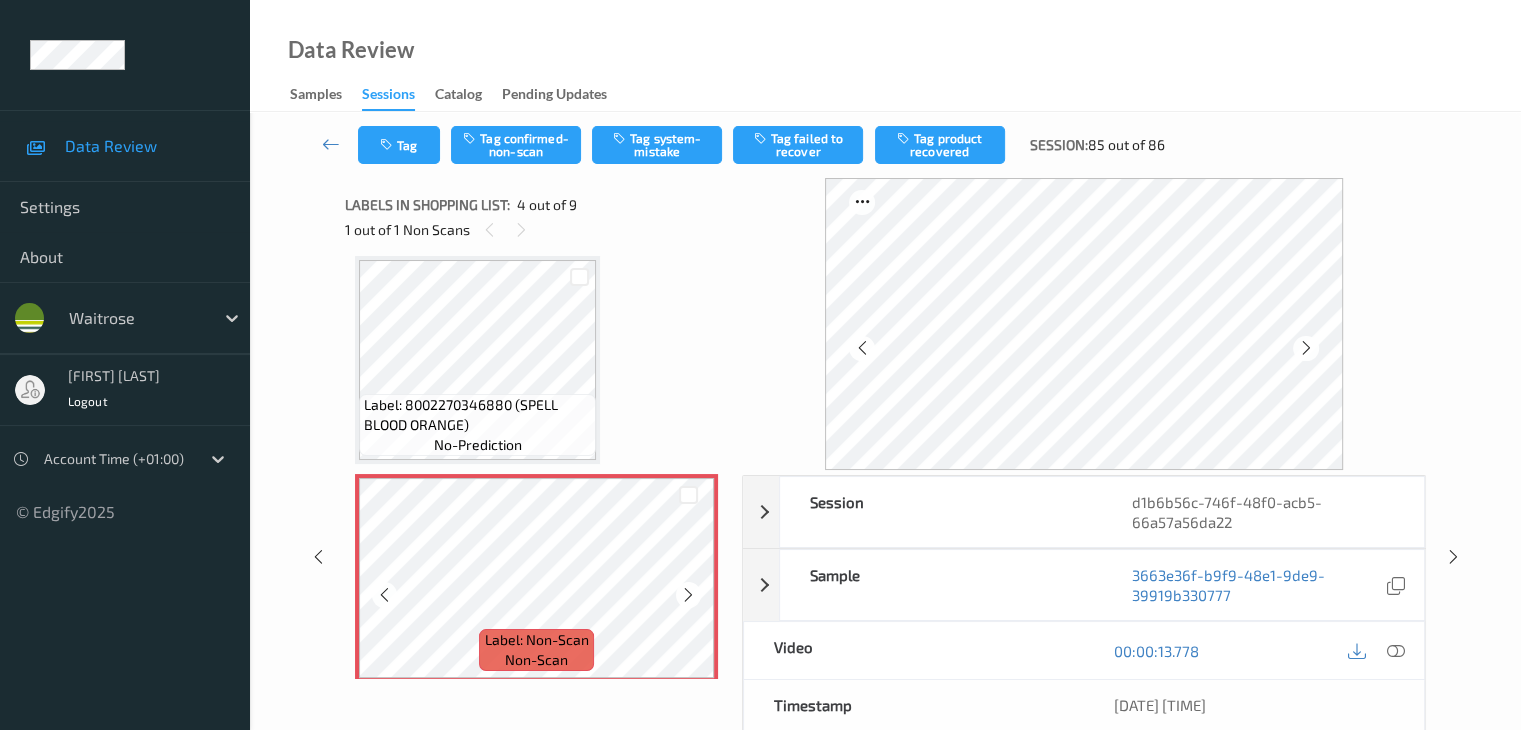 click at bounding box center [688, 594] 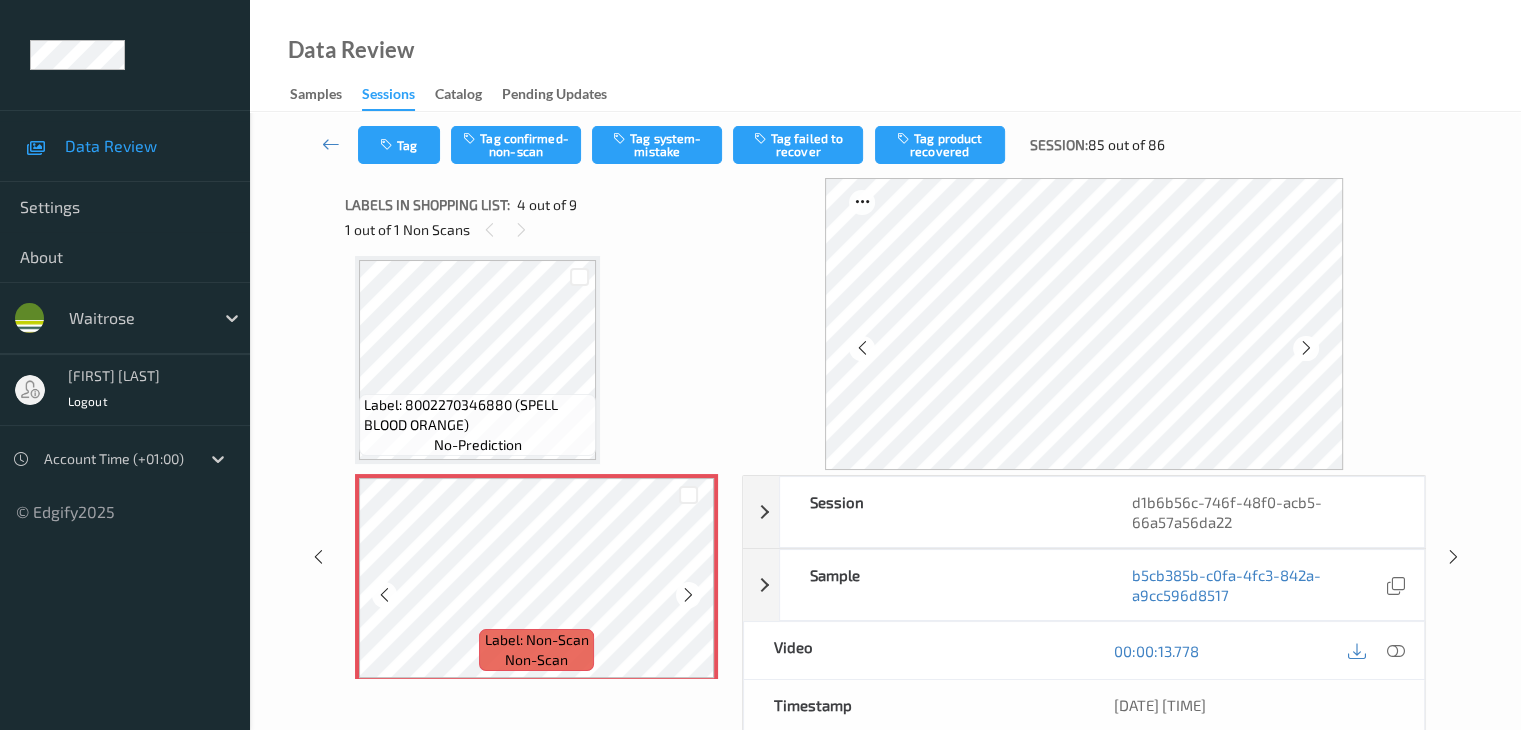 click at bounding box center (688, 594) 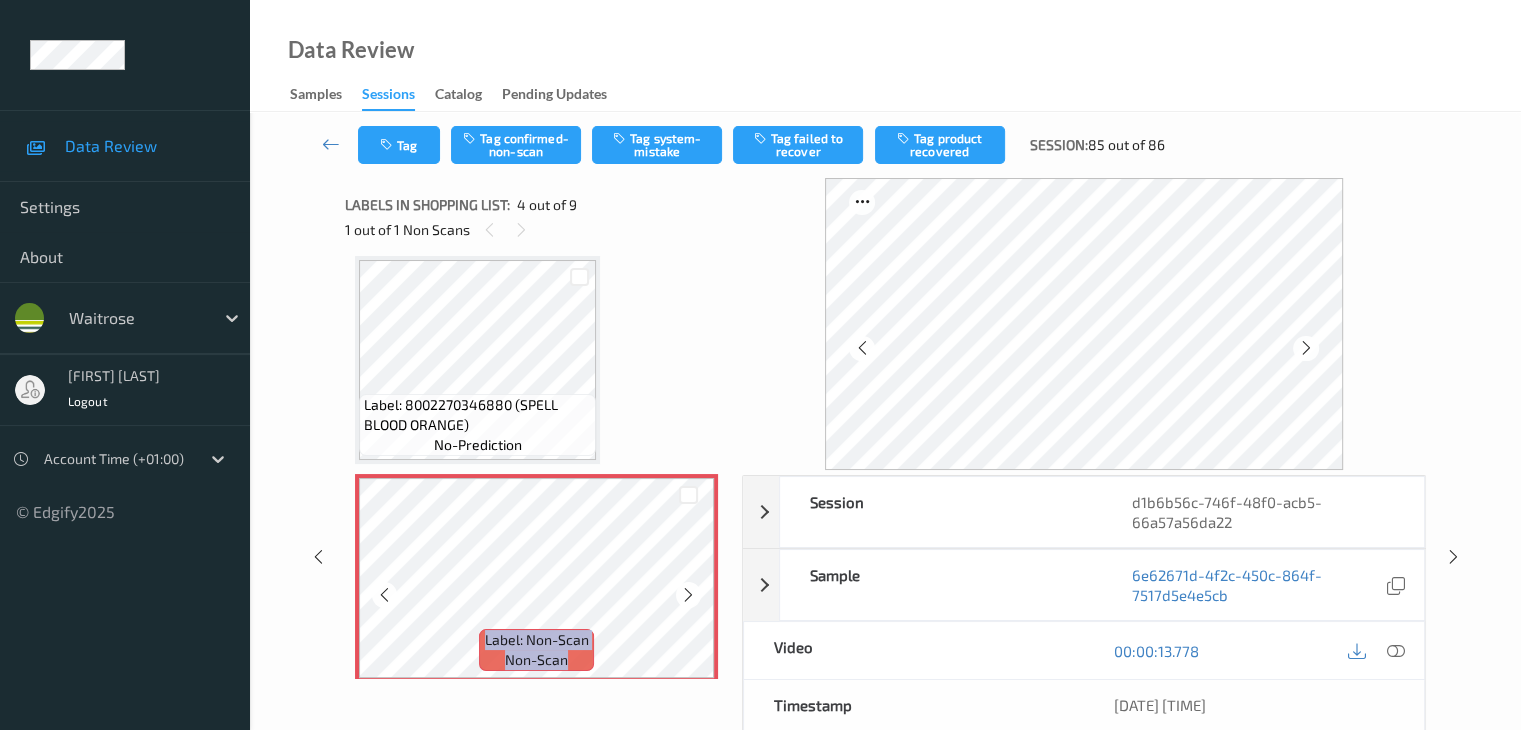 click at bounding box center (688, 594) 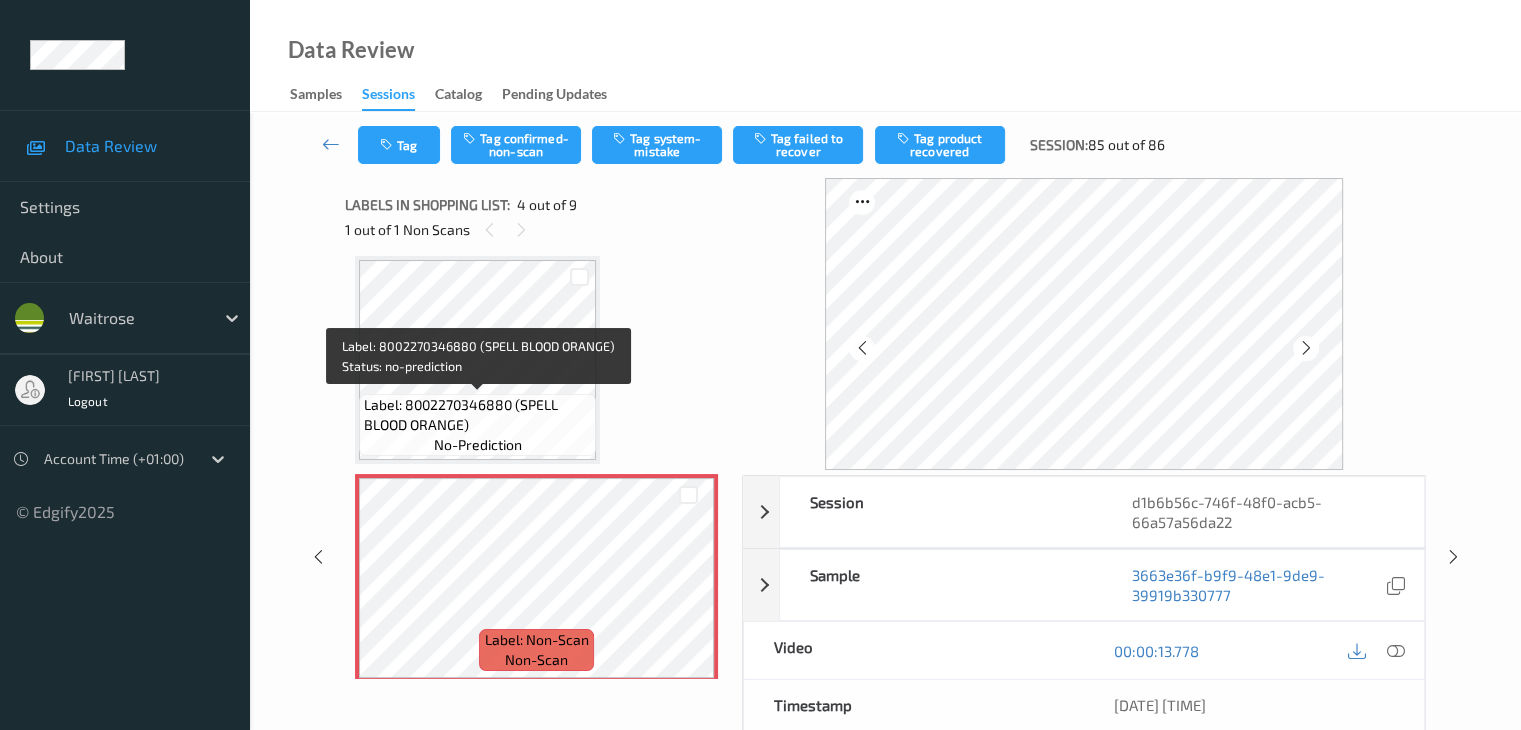 click on "no-prediction" at bounding box center [478, 445] 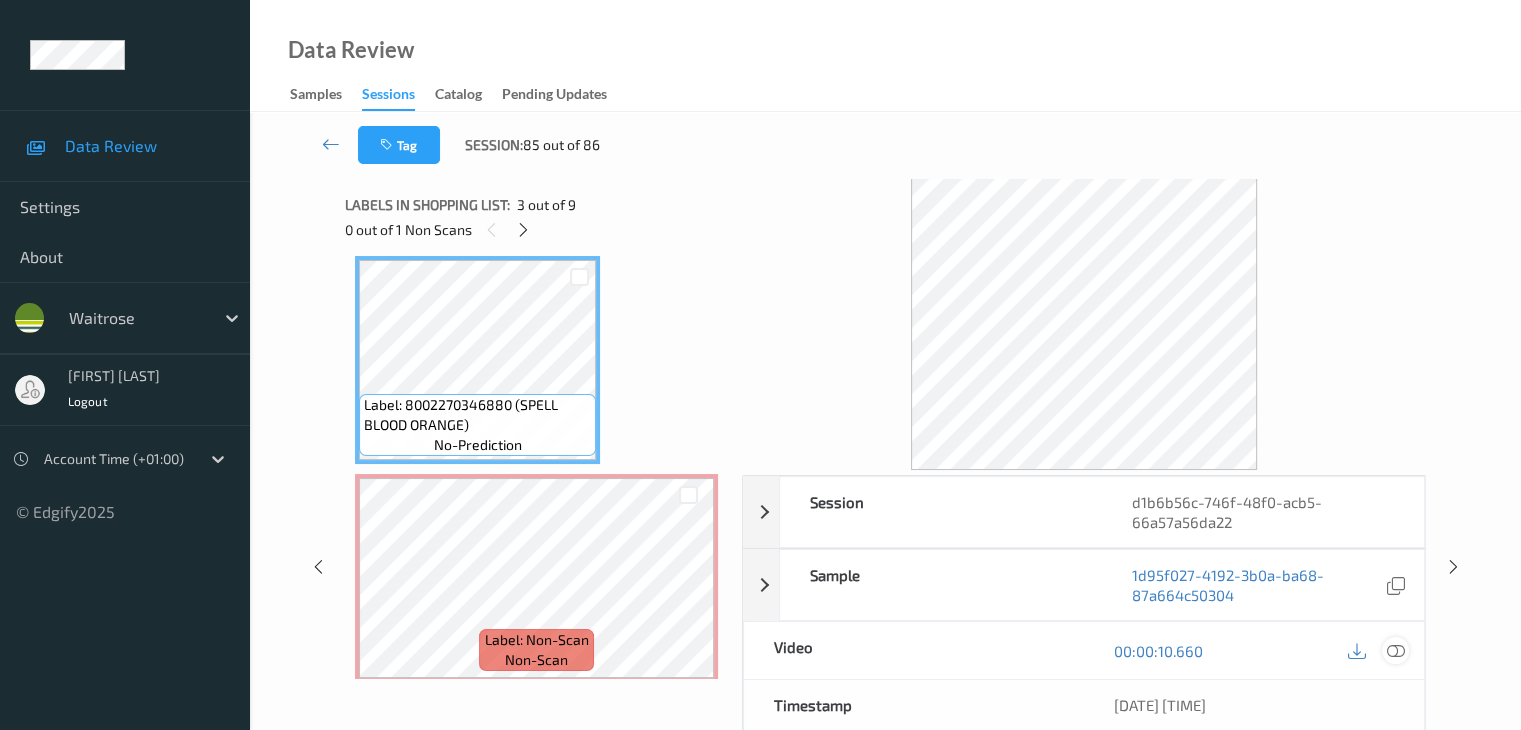 click at bounding box center [1395, 650] 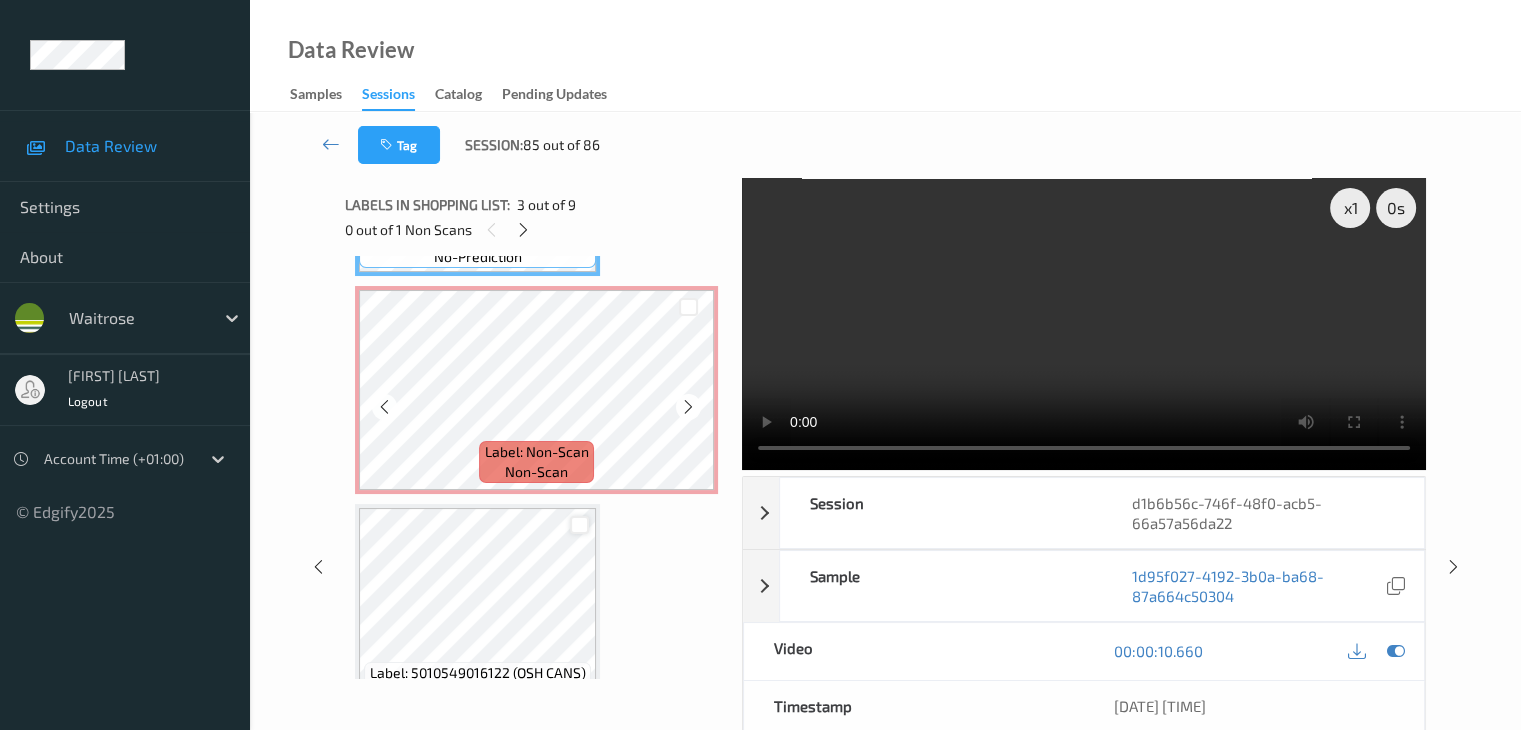 scroll, scrollTop: 646, scrollLeft: 0, axis: vertical 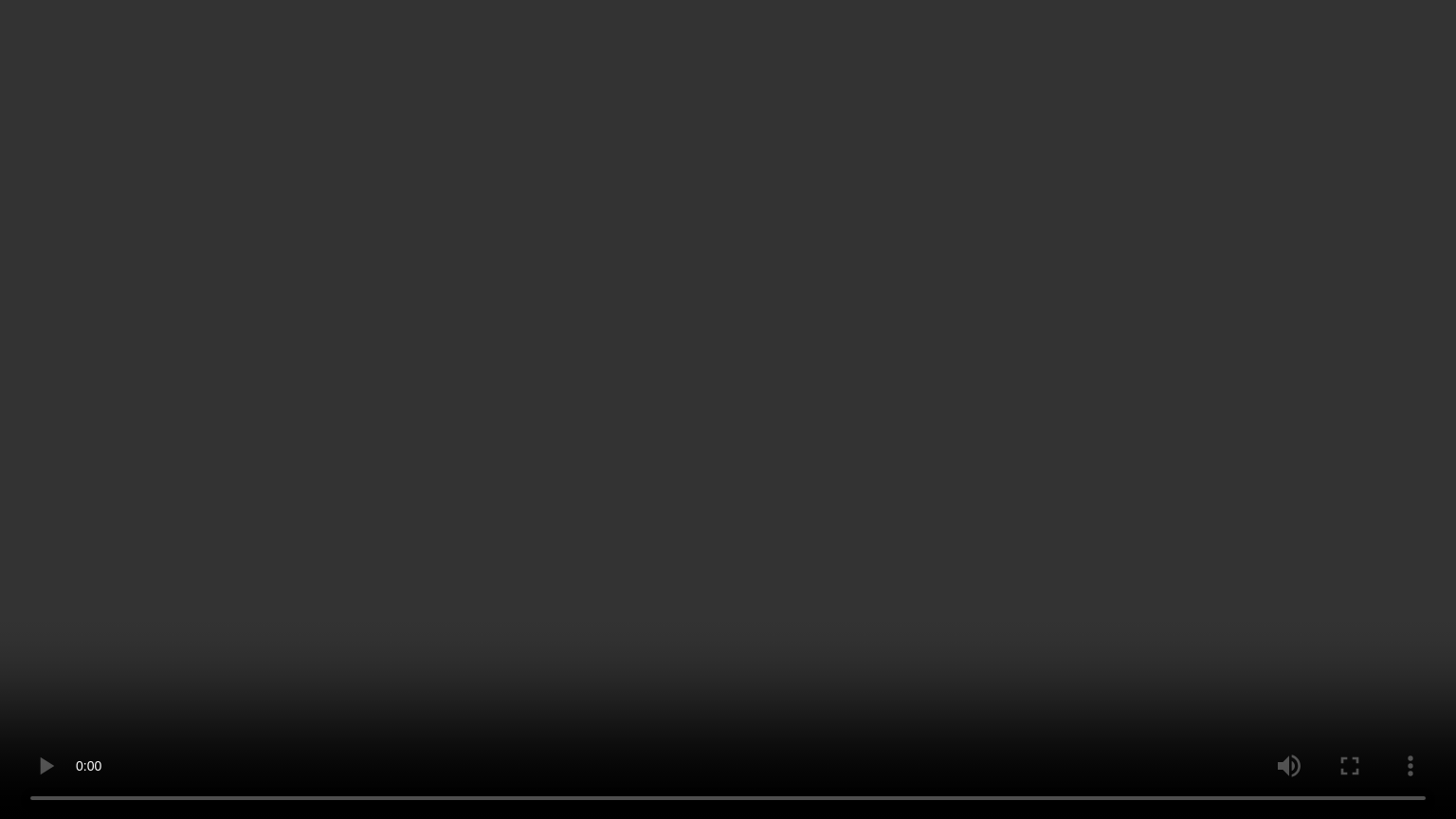 type 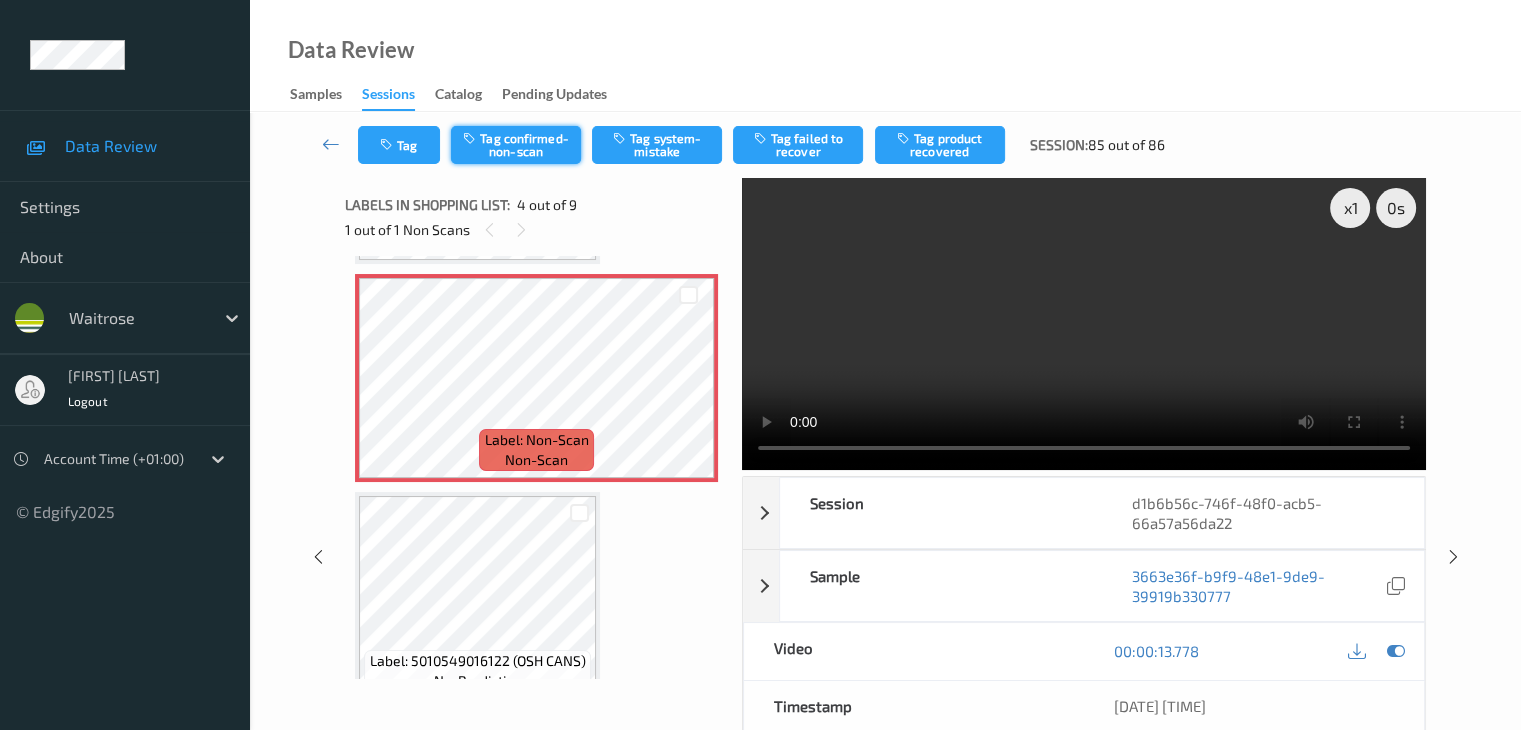 click on "Tag   confirmed-non-scan" at bounding box center [516, 145] 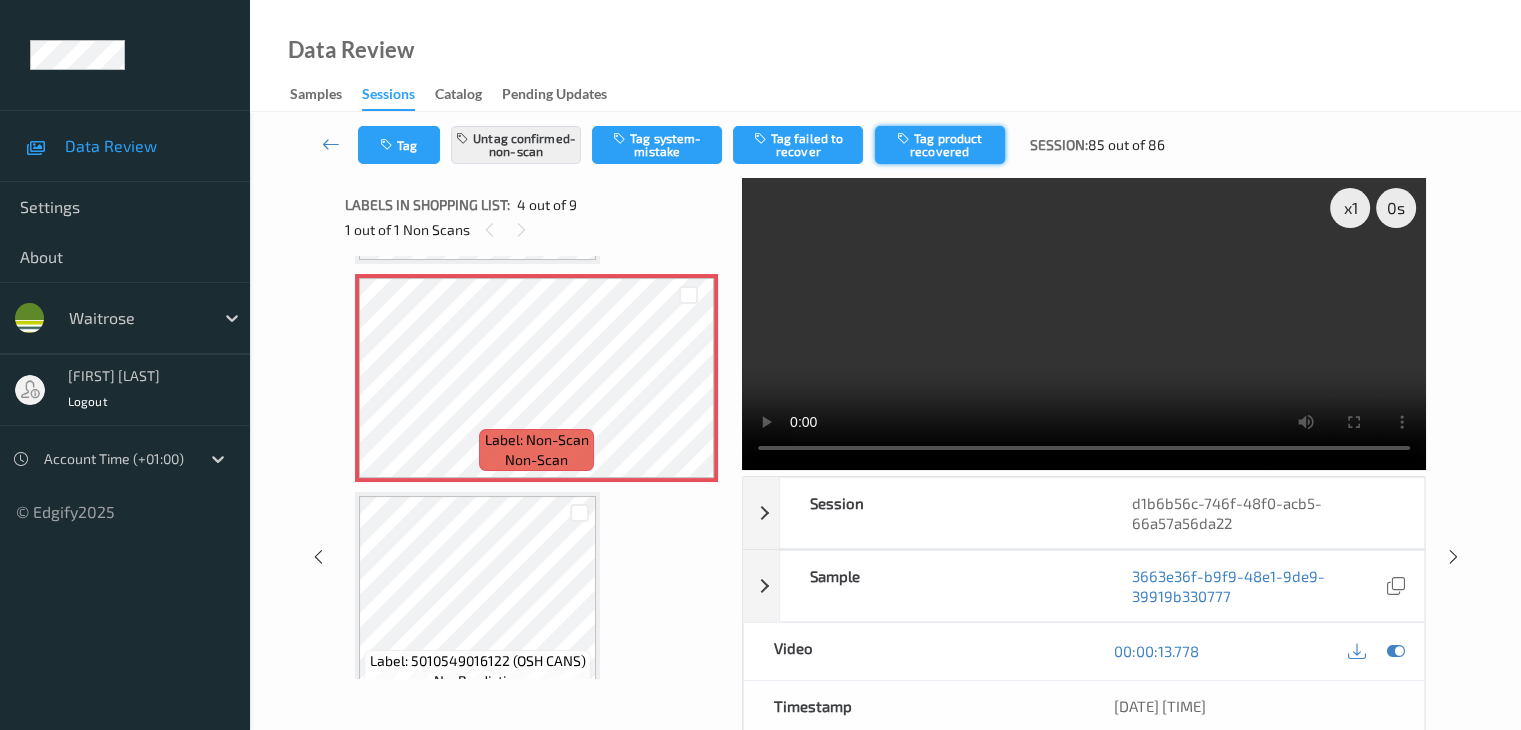 click on "Tag   product recovered" at bounding box center (940, 145) 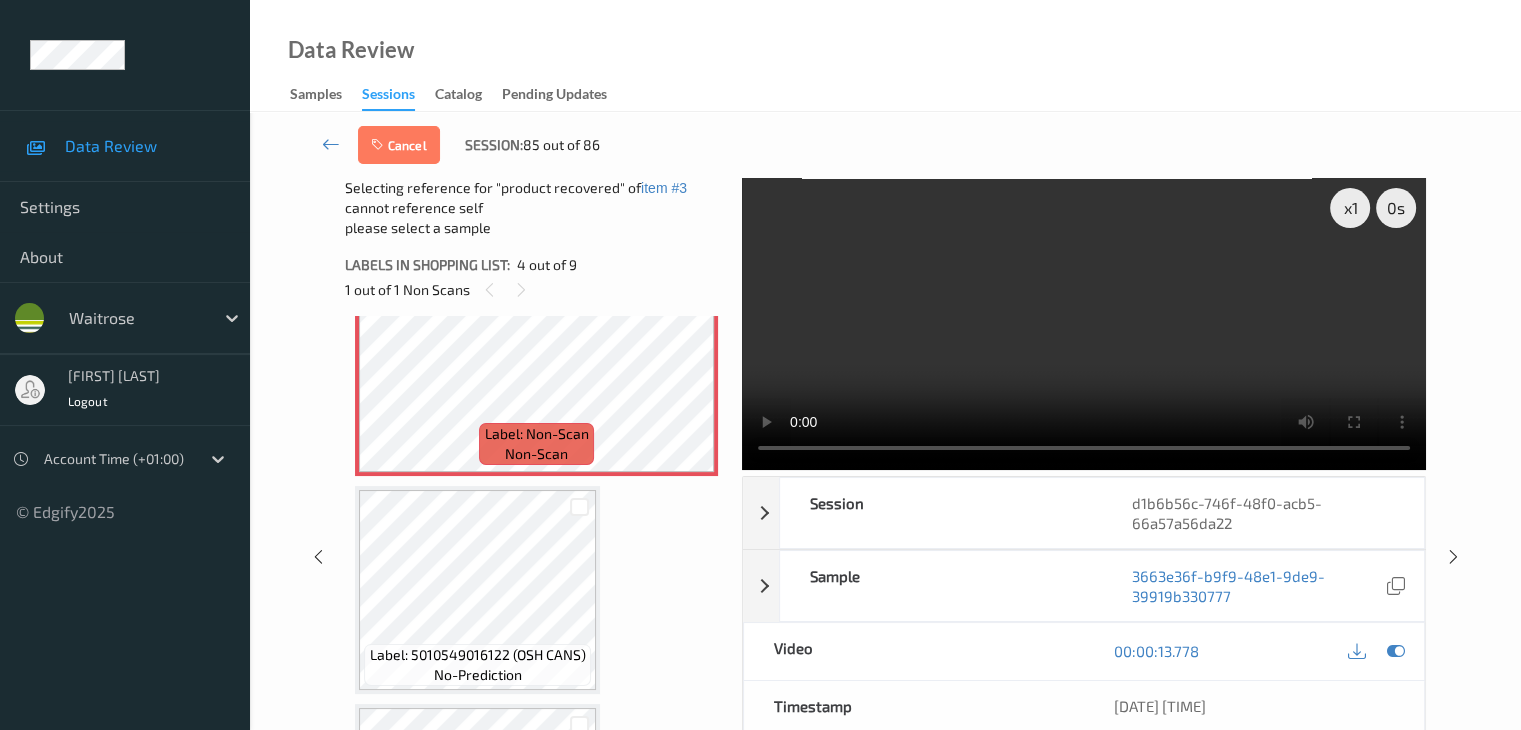 scroll, scrollTop: 746, scrollLeft: 0, axis: vertical 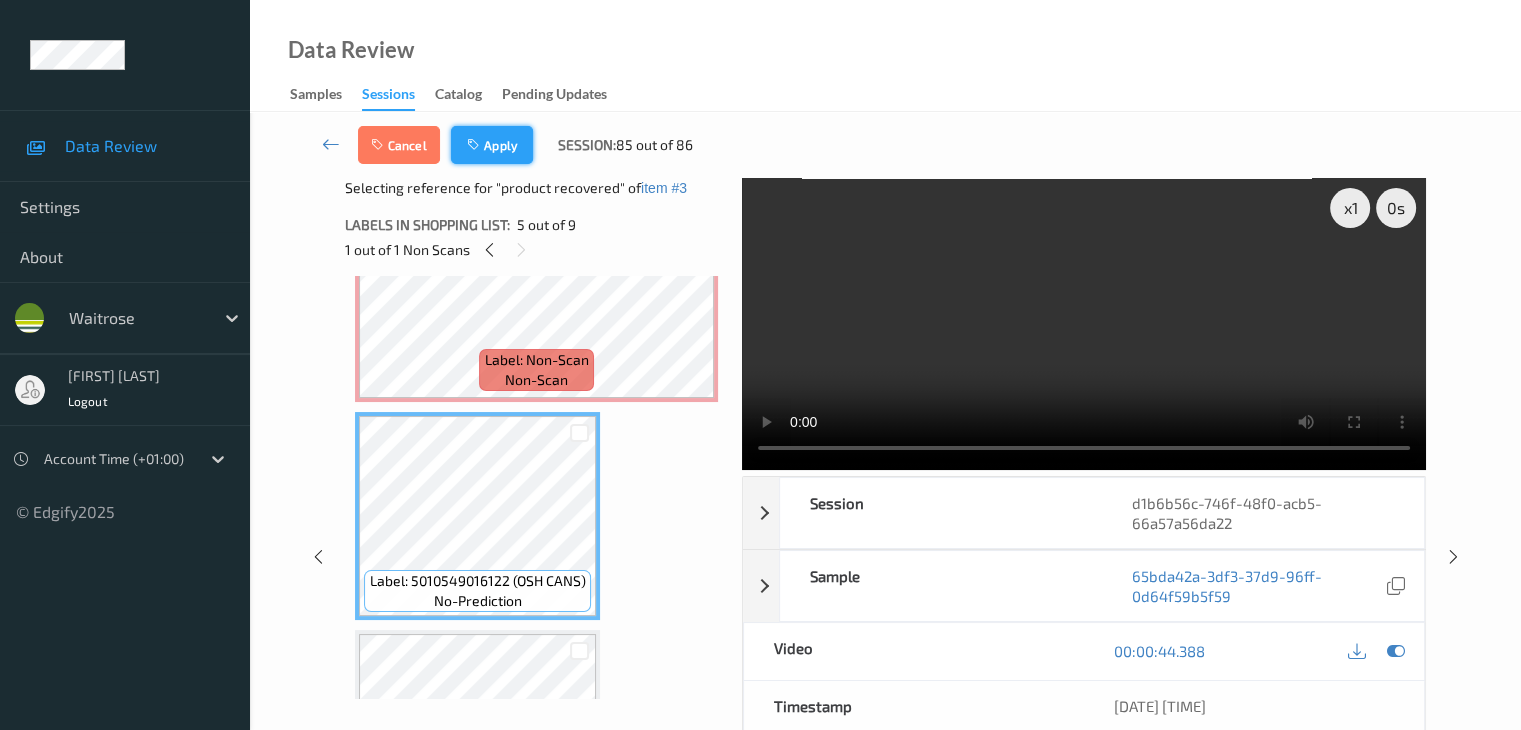 click on "Apply" at bounding box center [492, 145] 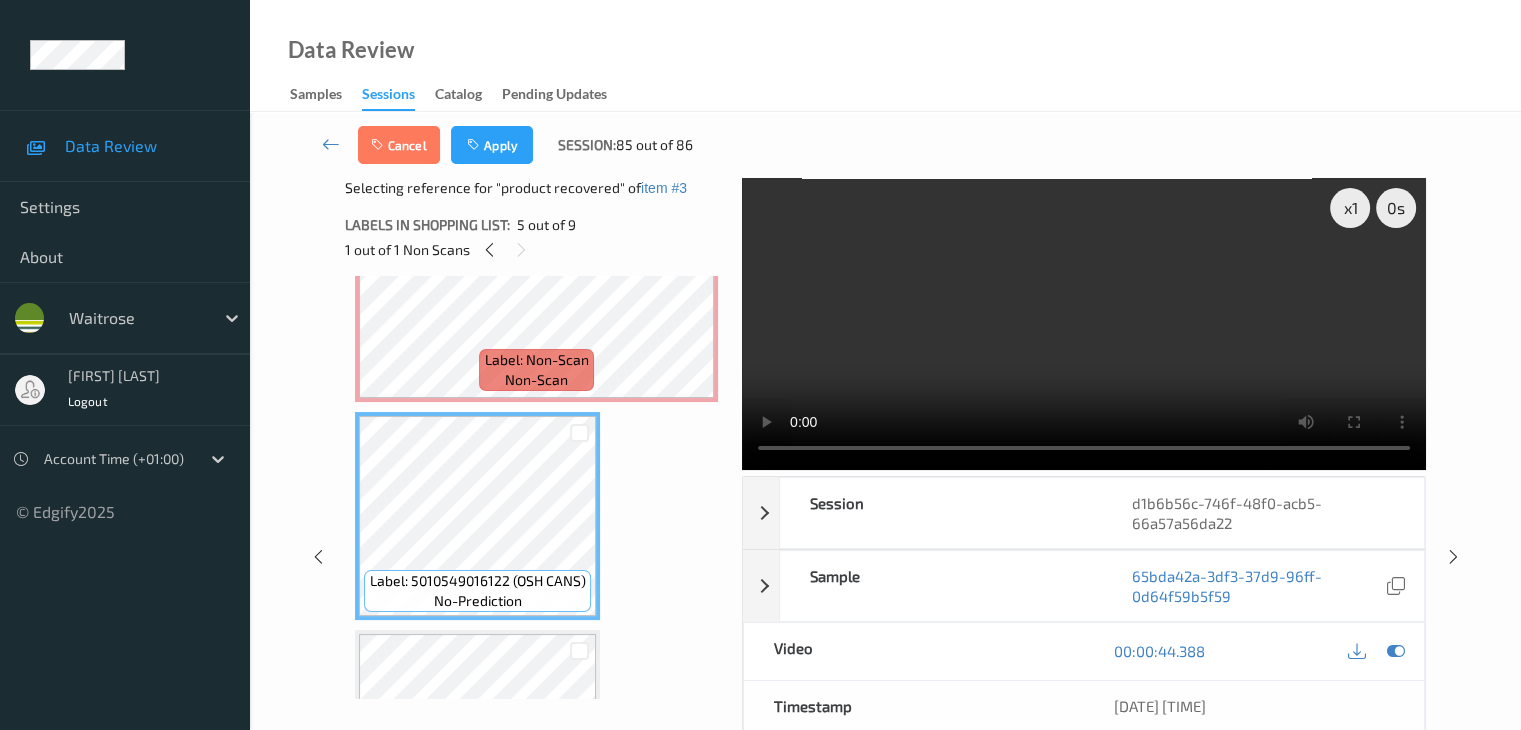 scroll, scrollTop: 446, scrollLeft: 0, axis: vertical 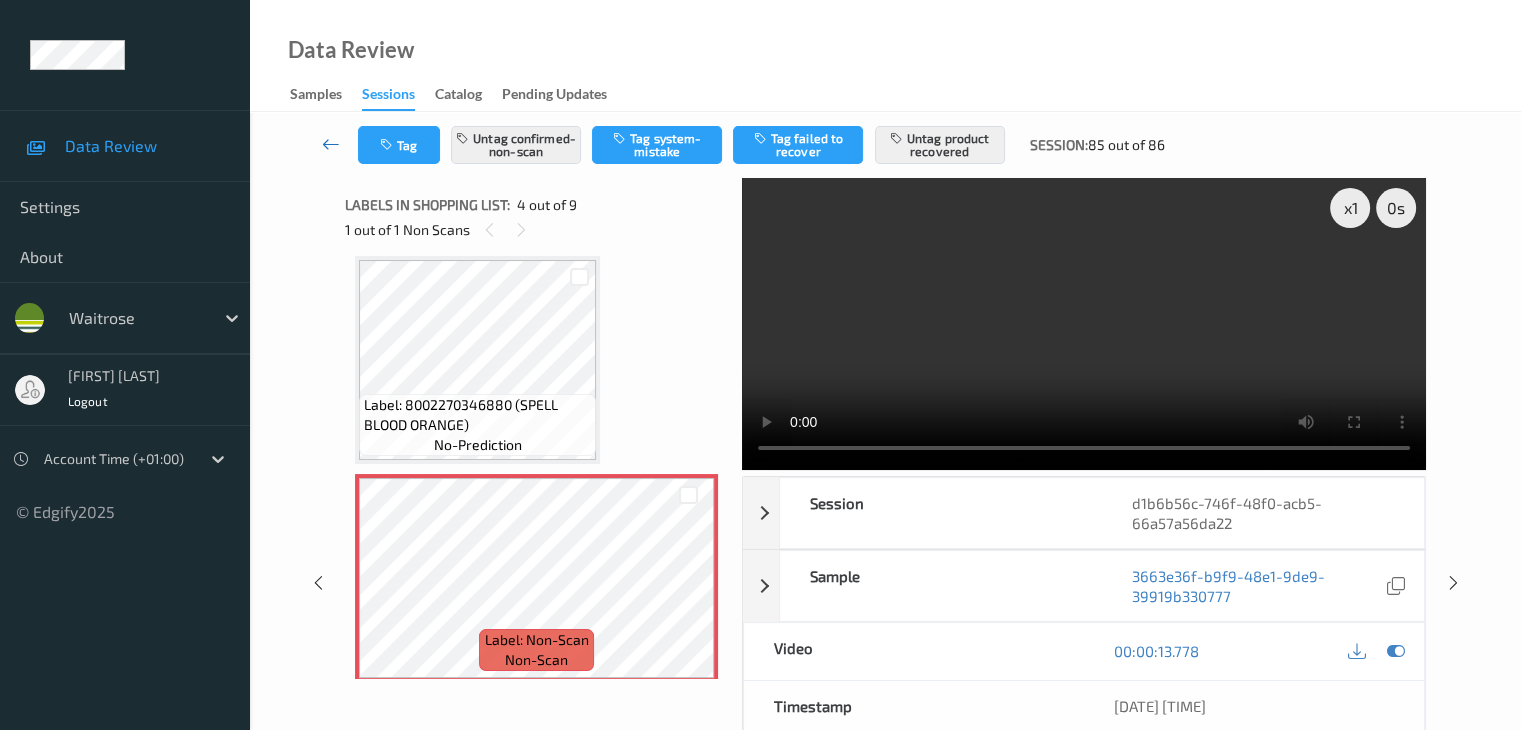 click at bounding box center [331, 144] 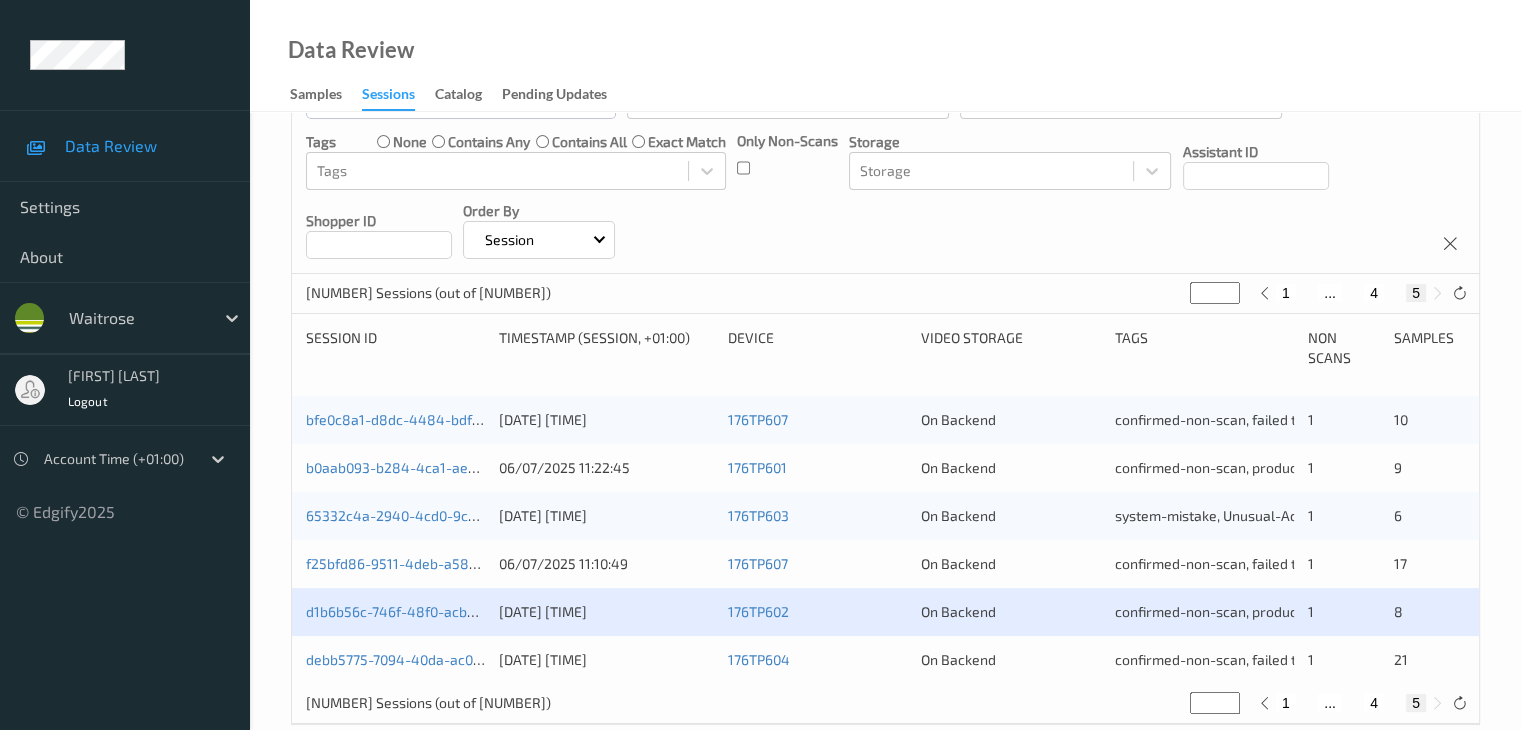 scroll, scrollTop: 260, scrollLeft: 0, axis: vertical 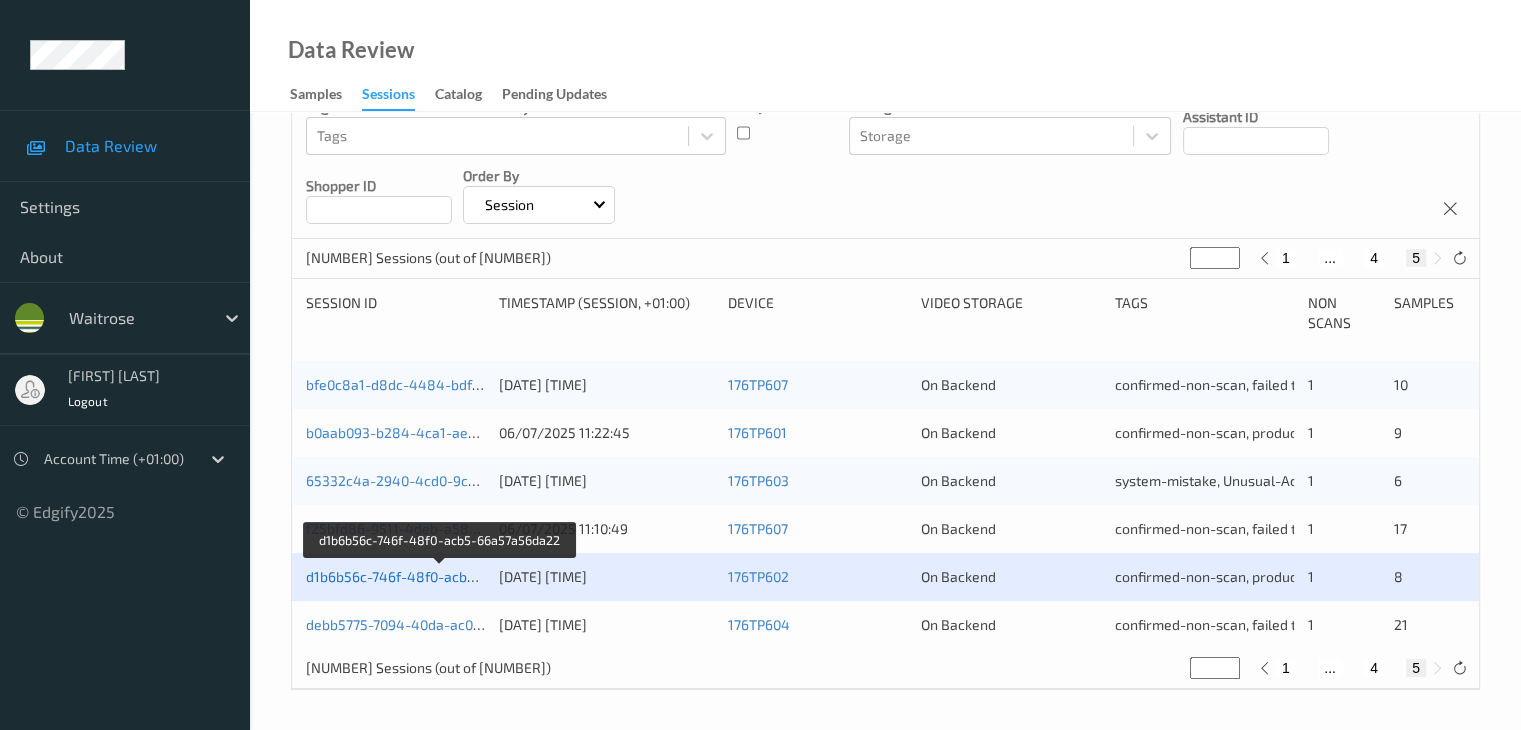 click on "d1b6b56c-746f-48f0-acb5-66a57a56da22" at bounding box center [441, 576] 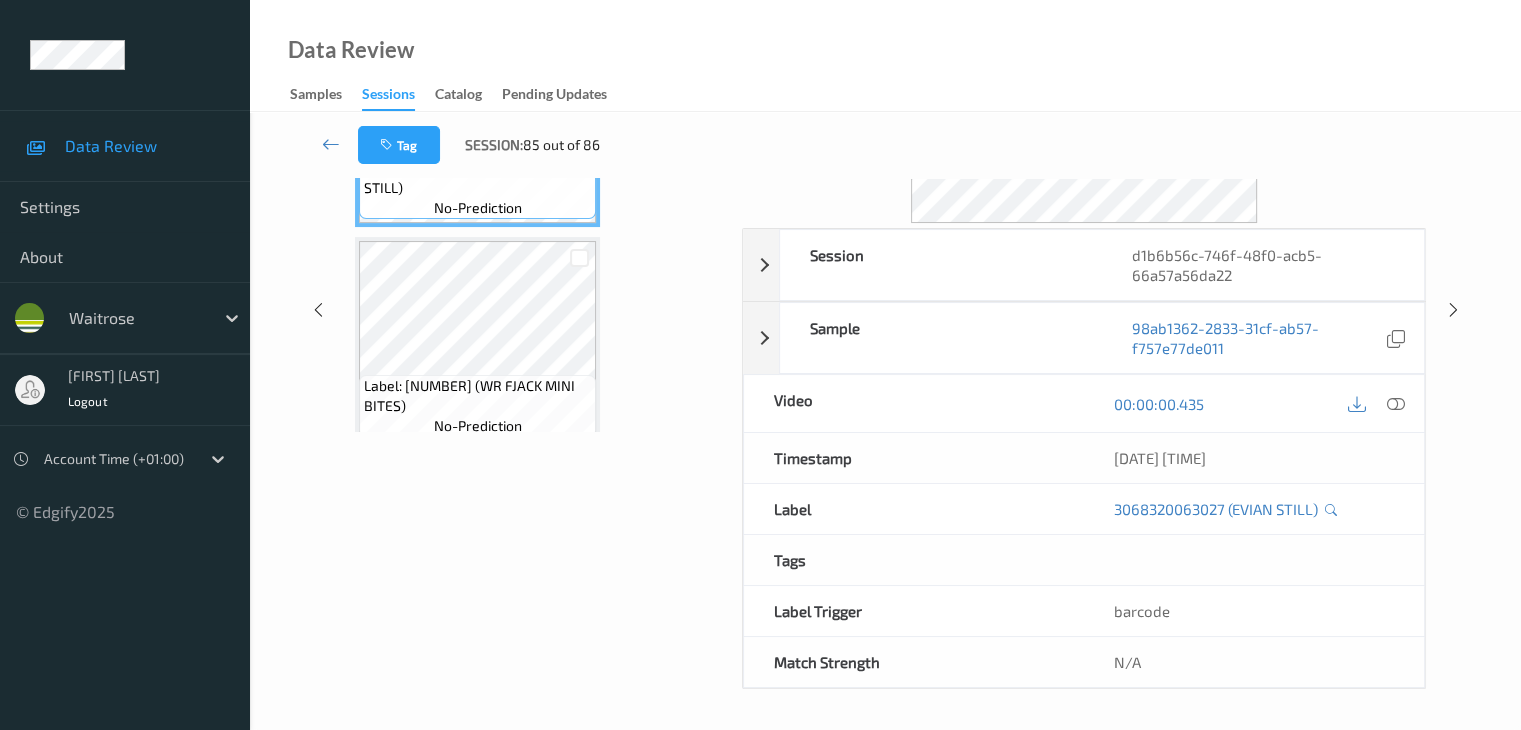 scroll, scrollTop: 244, scrollLeft: 0, axis: vertical 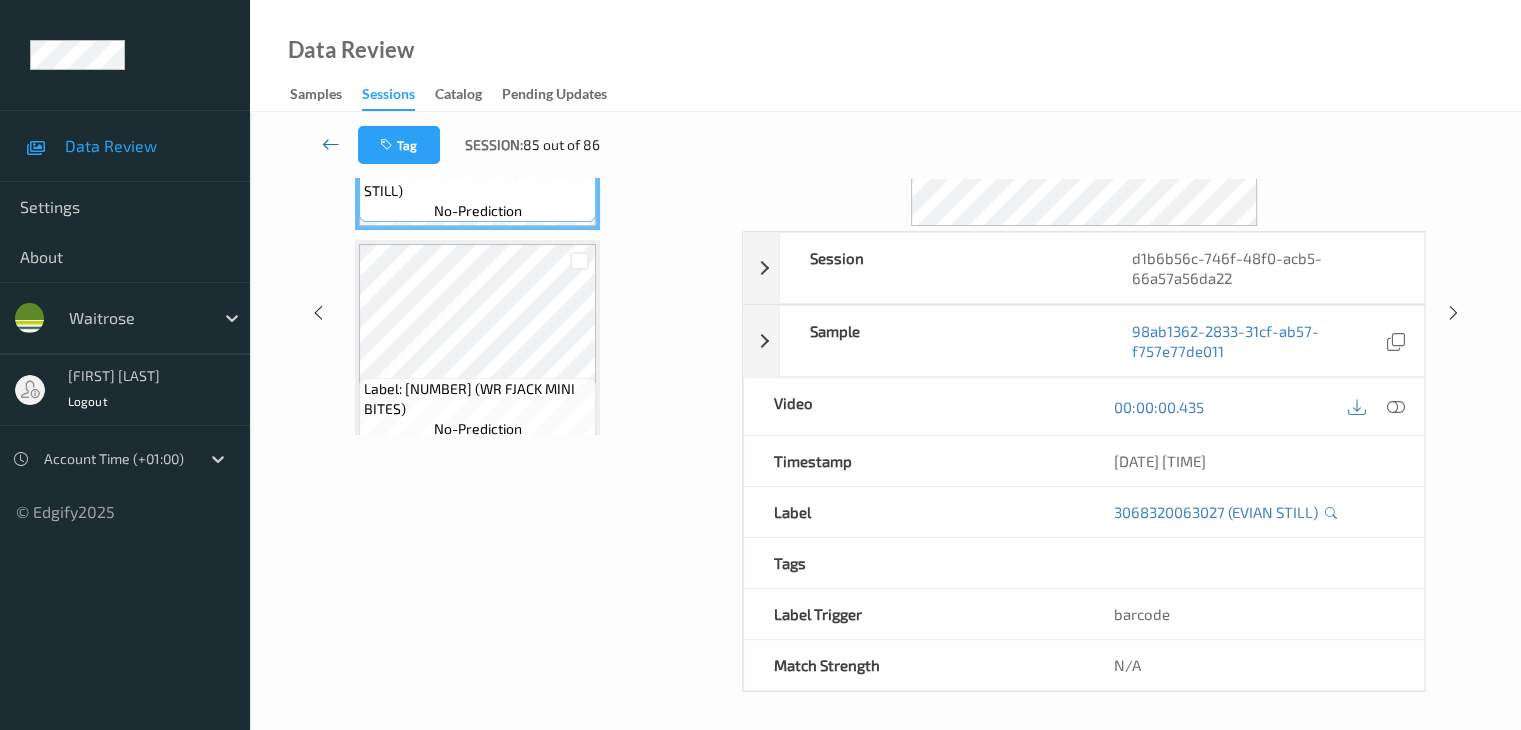 click at bounding box center (331, 144) 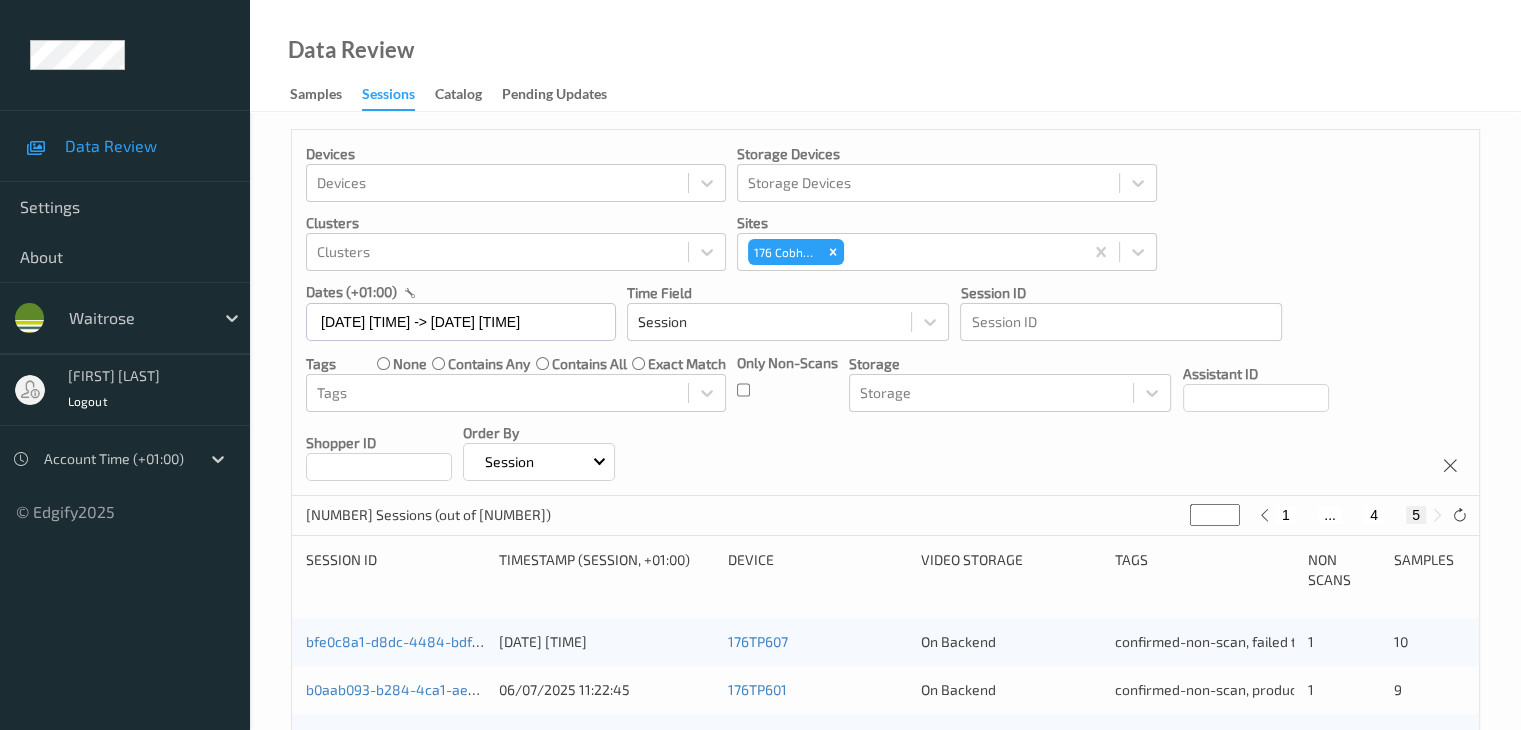 scroll, scrollTop: 0, scrollLeft: 0, axis: both 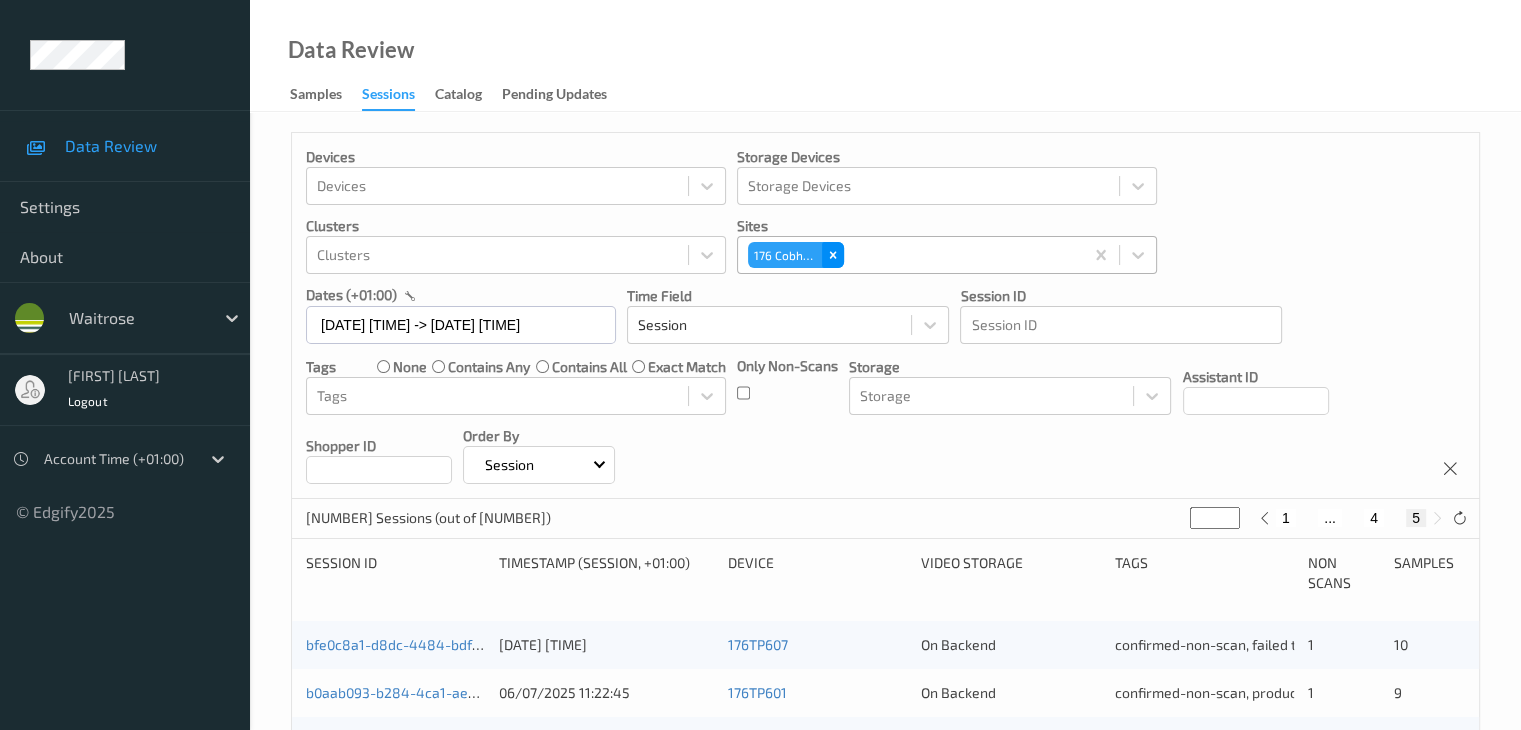 click 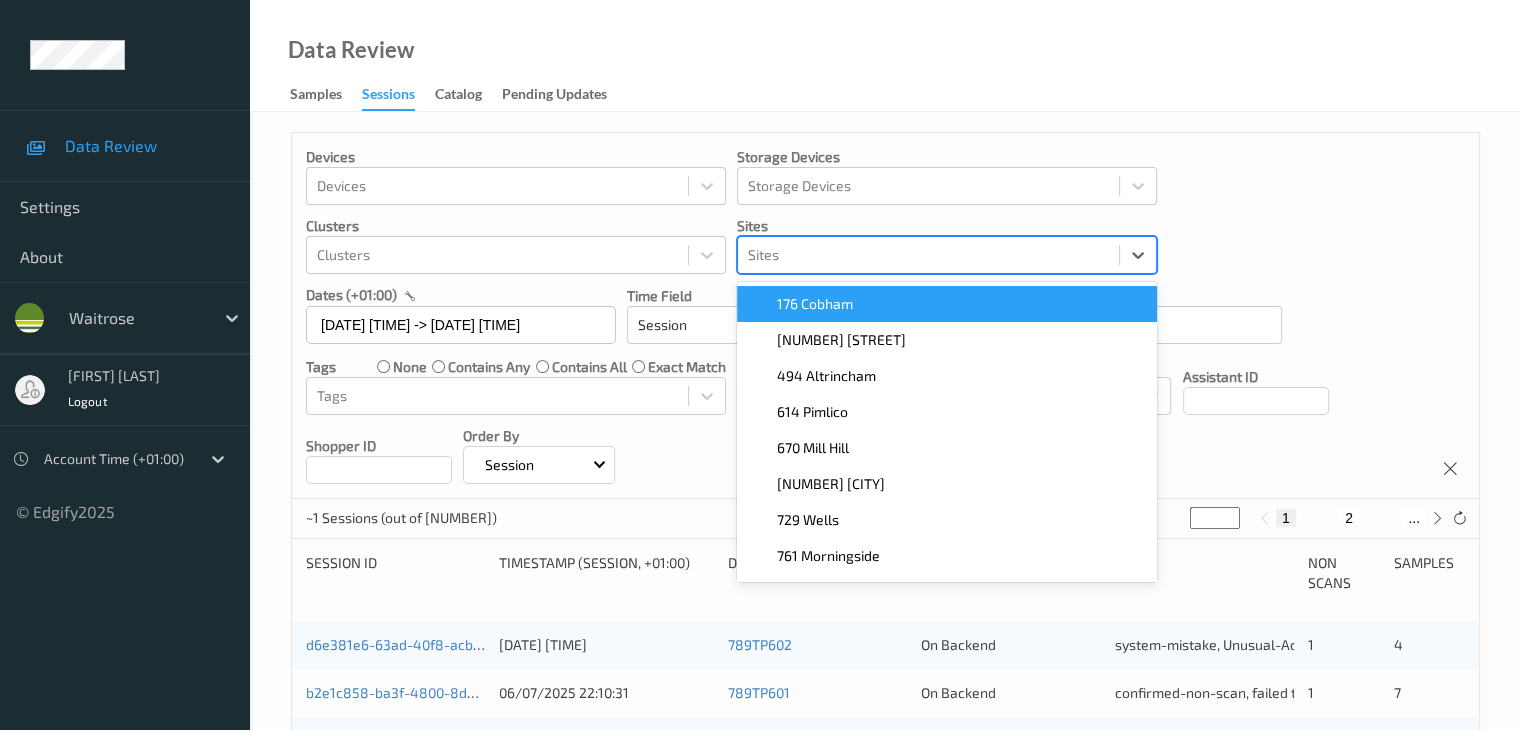 click at bounding box center [928, 255] 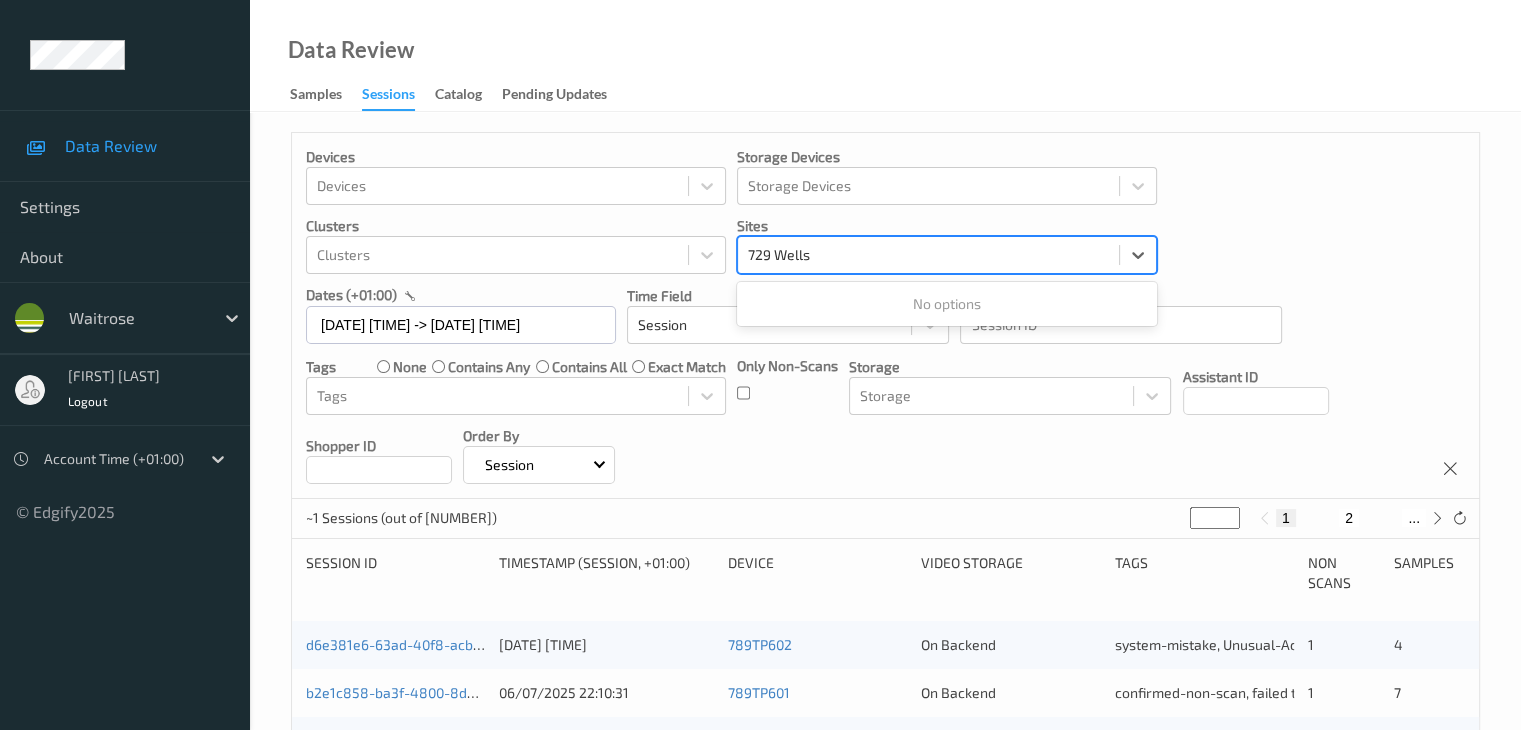 type on "729 Wells" 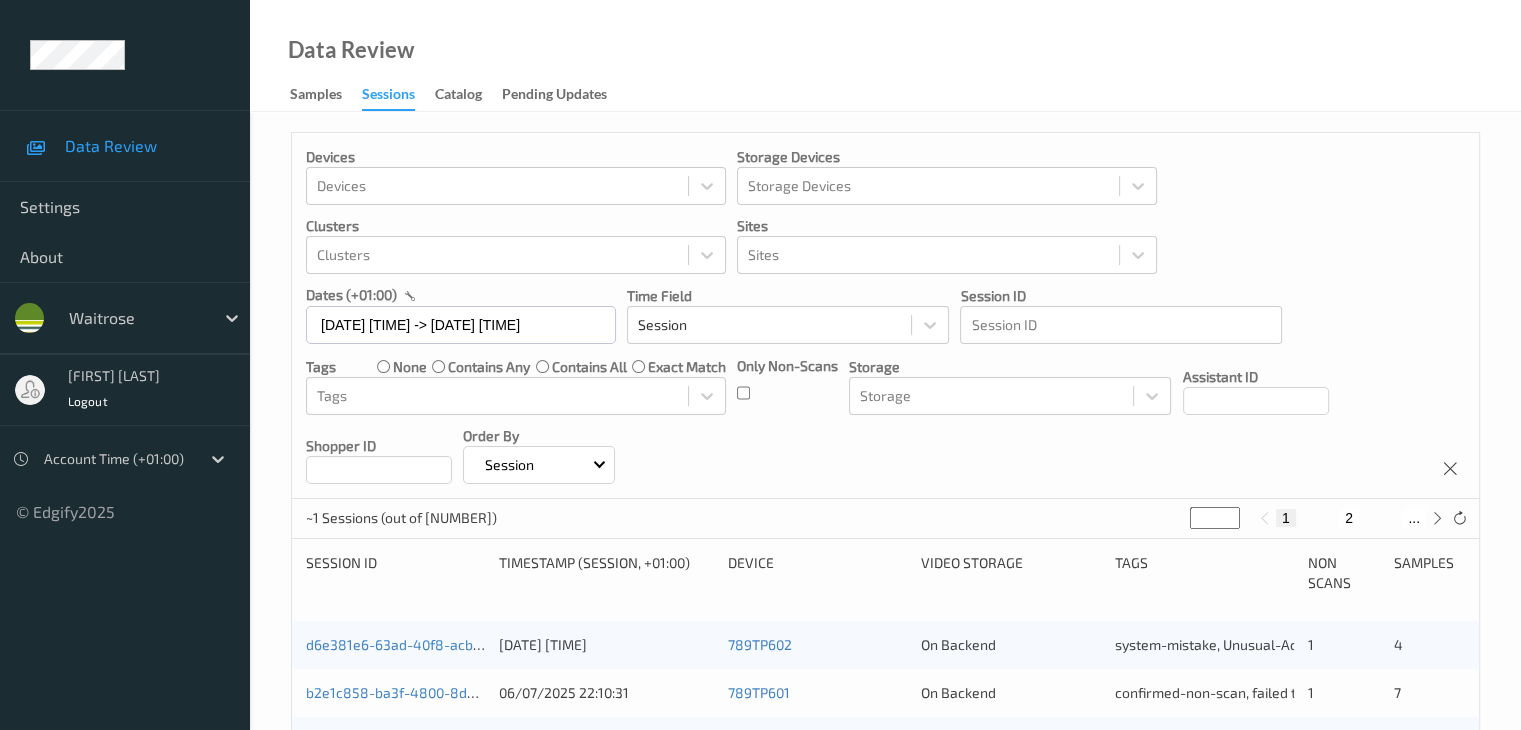 click on "Devices Devices Storage Devices Storage Devices Clusters Clusters Sites Sites dates (+01:00) [DATE] [TIME] -> [DATE] [TIME] Time Field Session Session ID Session ID Tags none contains any contains all exact match Tags Only Non-Scans Storage Storage Assistant ID Shopper ID Order By Session" at bounding box center [885, 316] 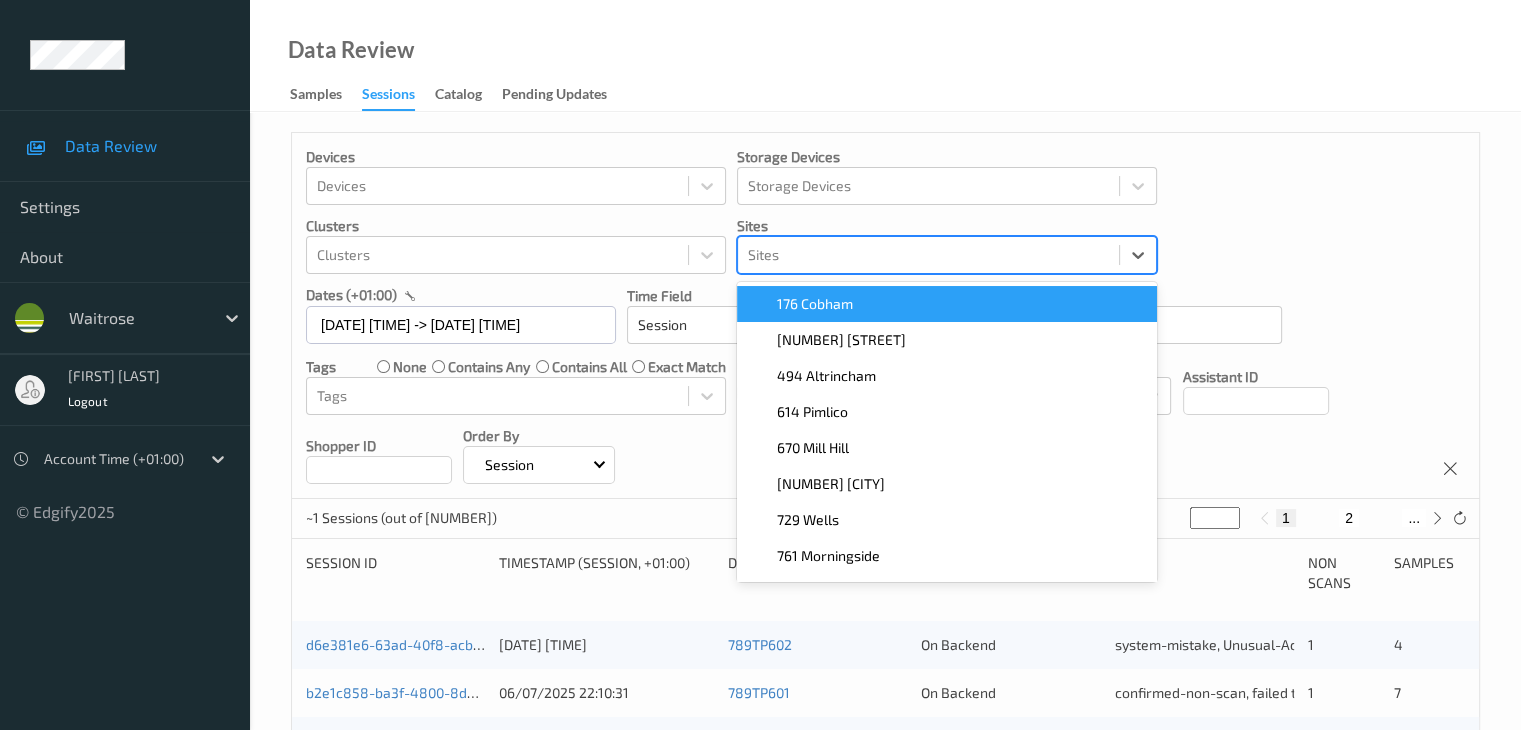 click at bounding box center [928, 255] 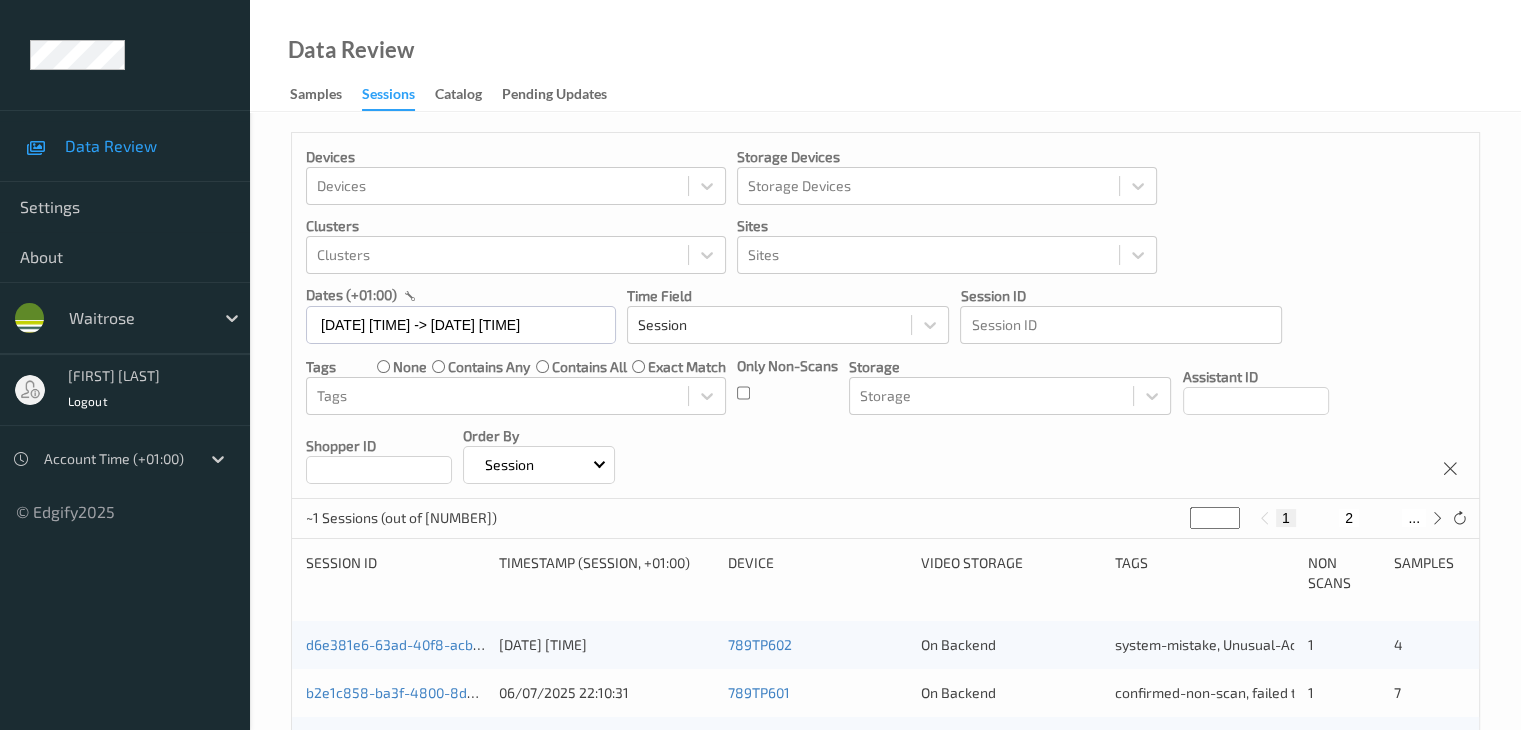 click on "Devices Devices Storage Devices Storage Devices Clusters Clusters Sites Sites dates (+01:00) [DATE] [TIME] -> [DATE] [TIME] Time Field Session Session ID Session ID Tags none contains any contains all exact match Tags Only Non-Scans Storage Storage Assistant ID Shopper ID Order By Session" at bounding box center (885, 316) 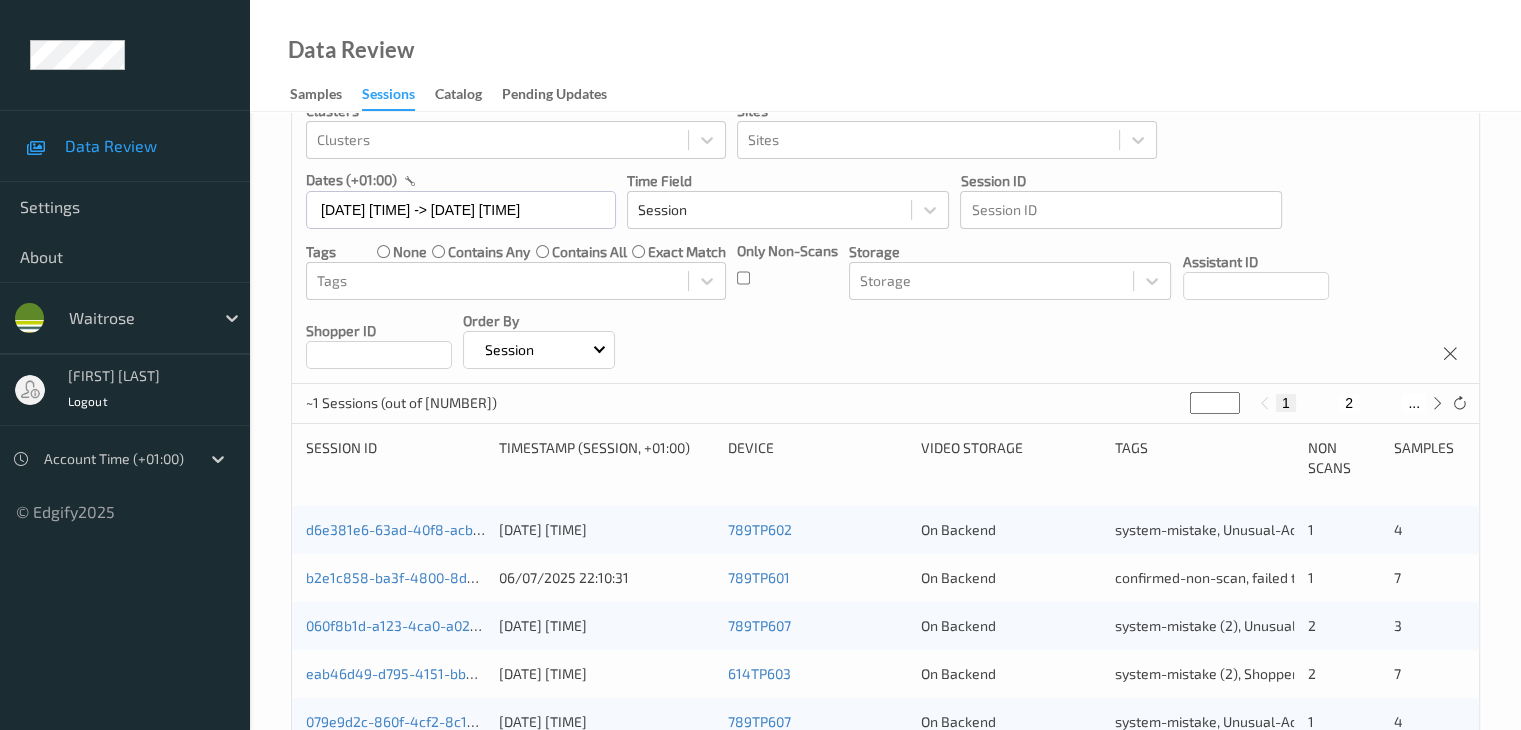 scroll, scrollTop: 0, scrollLeft: 0, axis: both 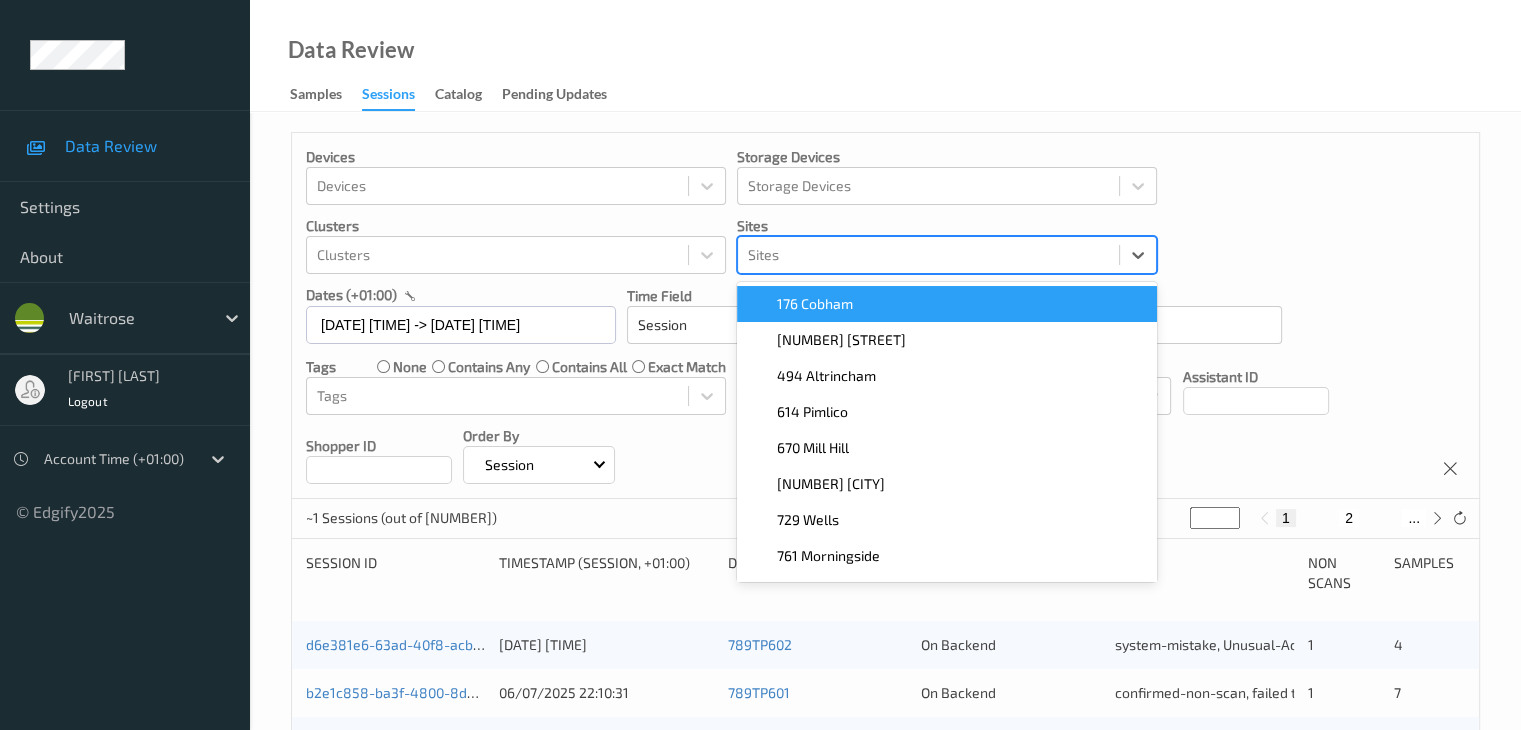 click at bounding box center (928, 255) 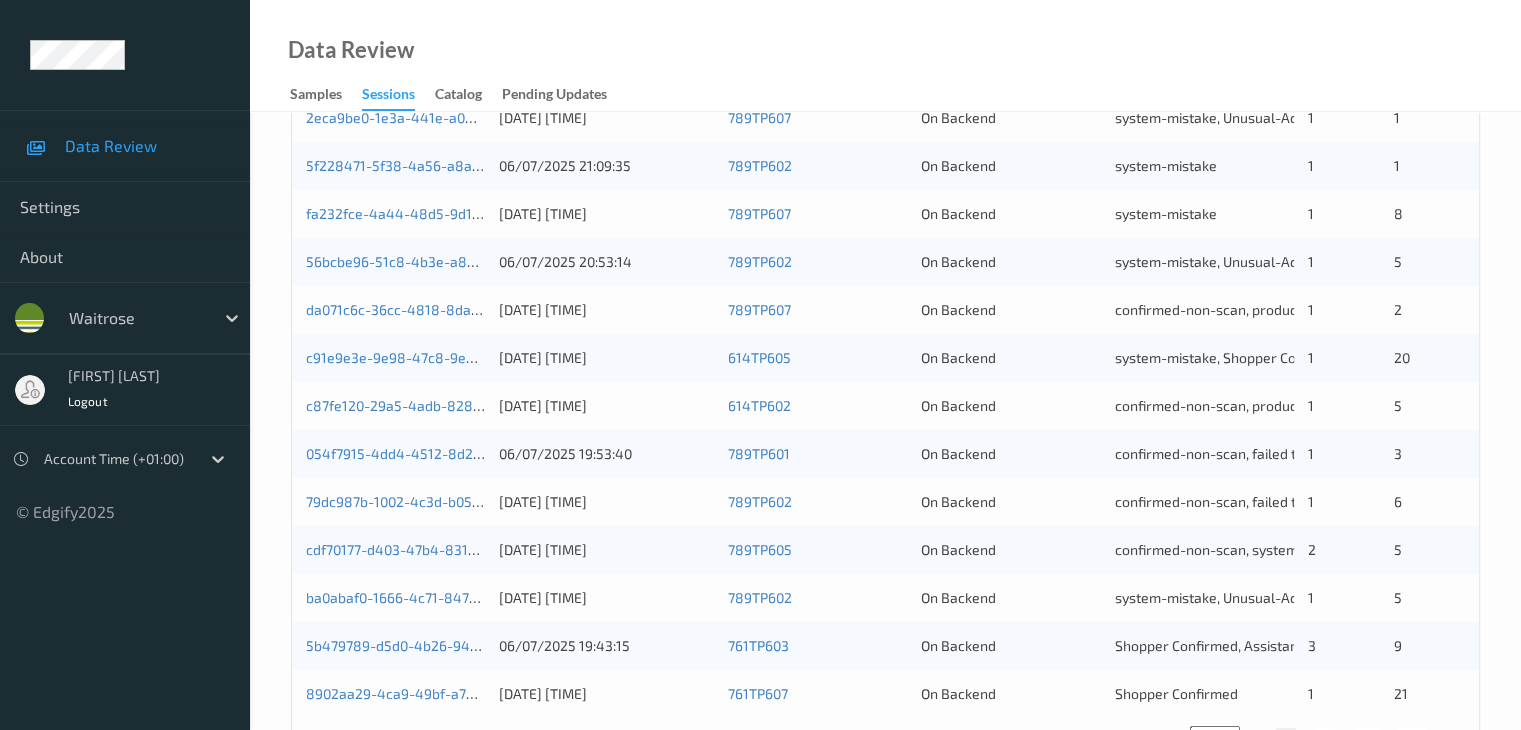 scroll, scrollTop: 932, scrollLeft: 0, axis: vertical 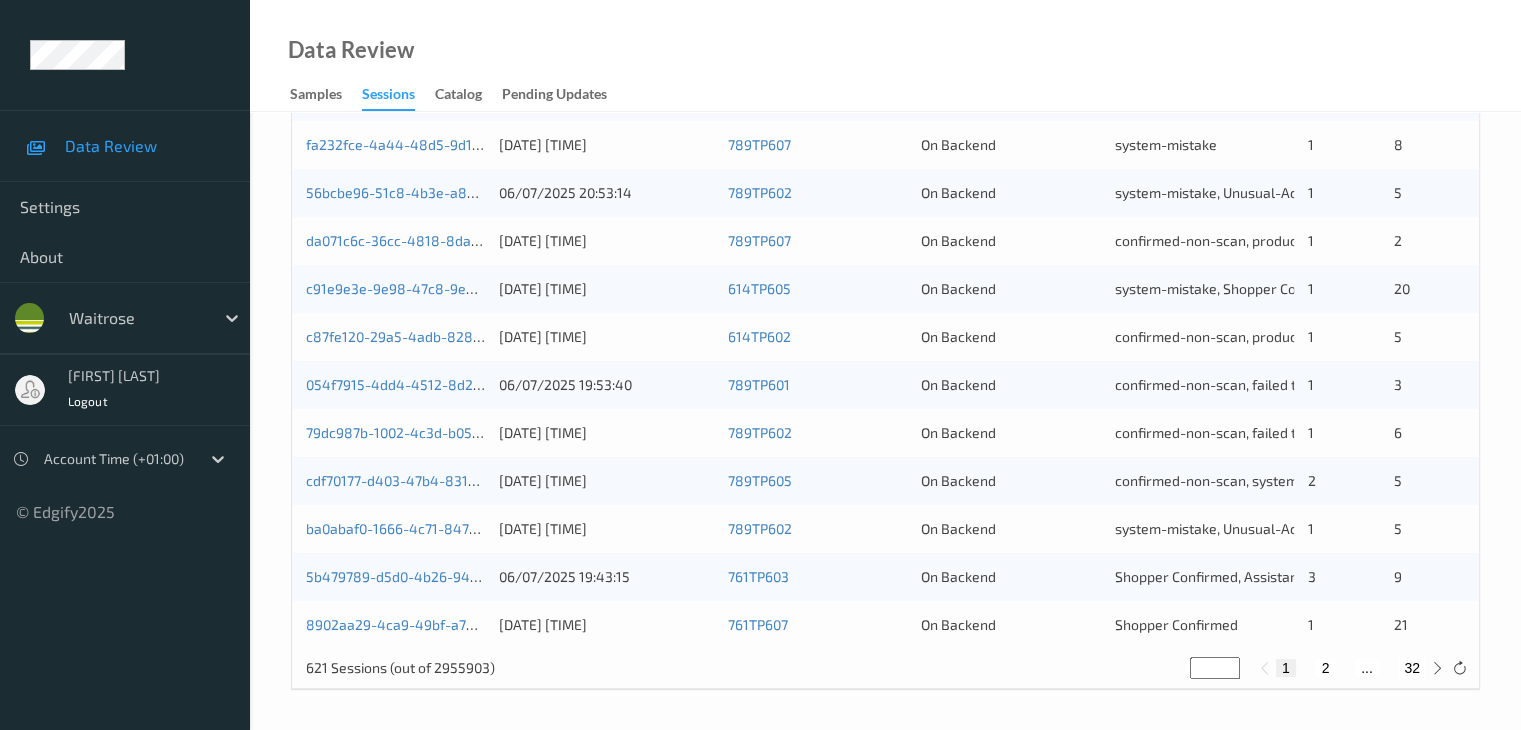 type on "729" 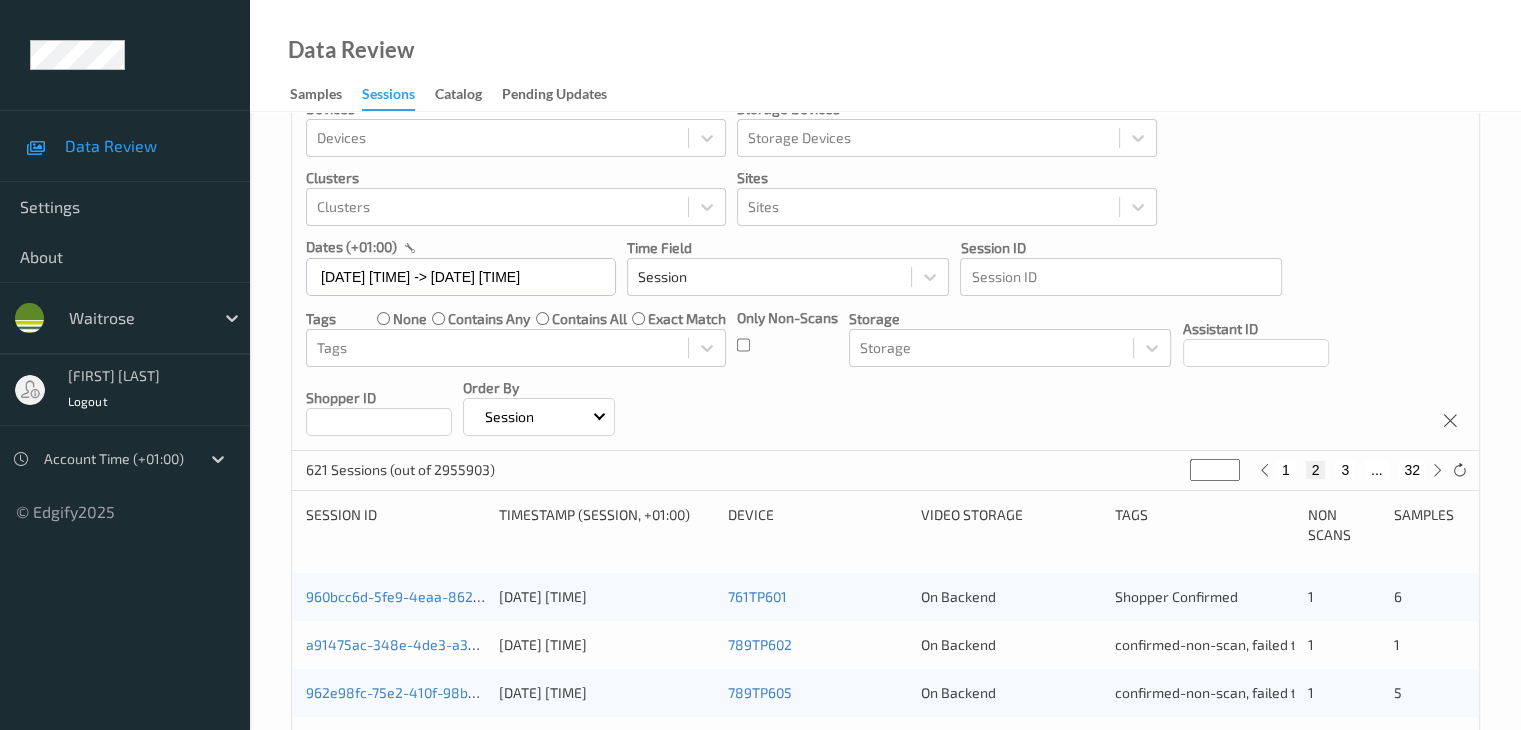 scroll, scrollTop: 0, scrollLeft: 0, axis: both 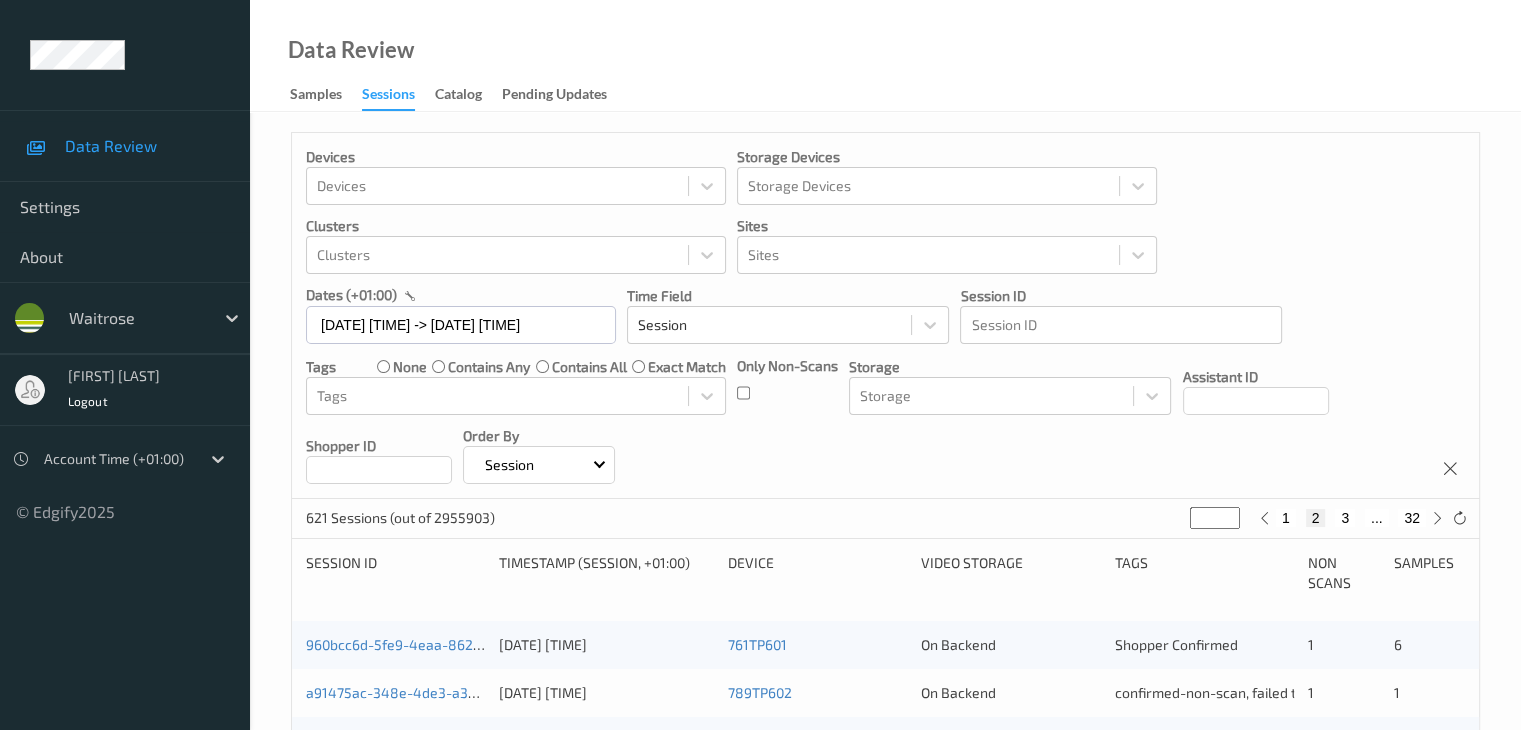 type 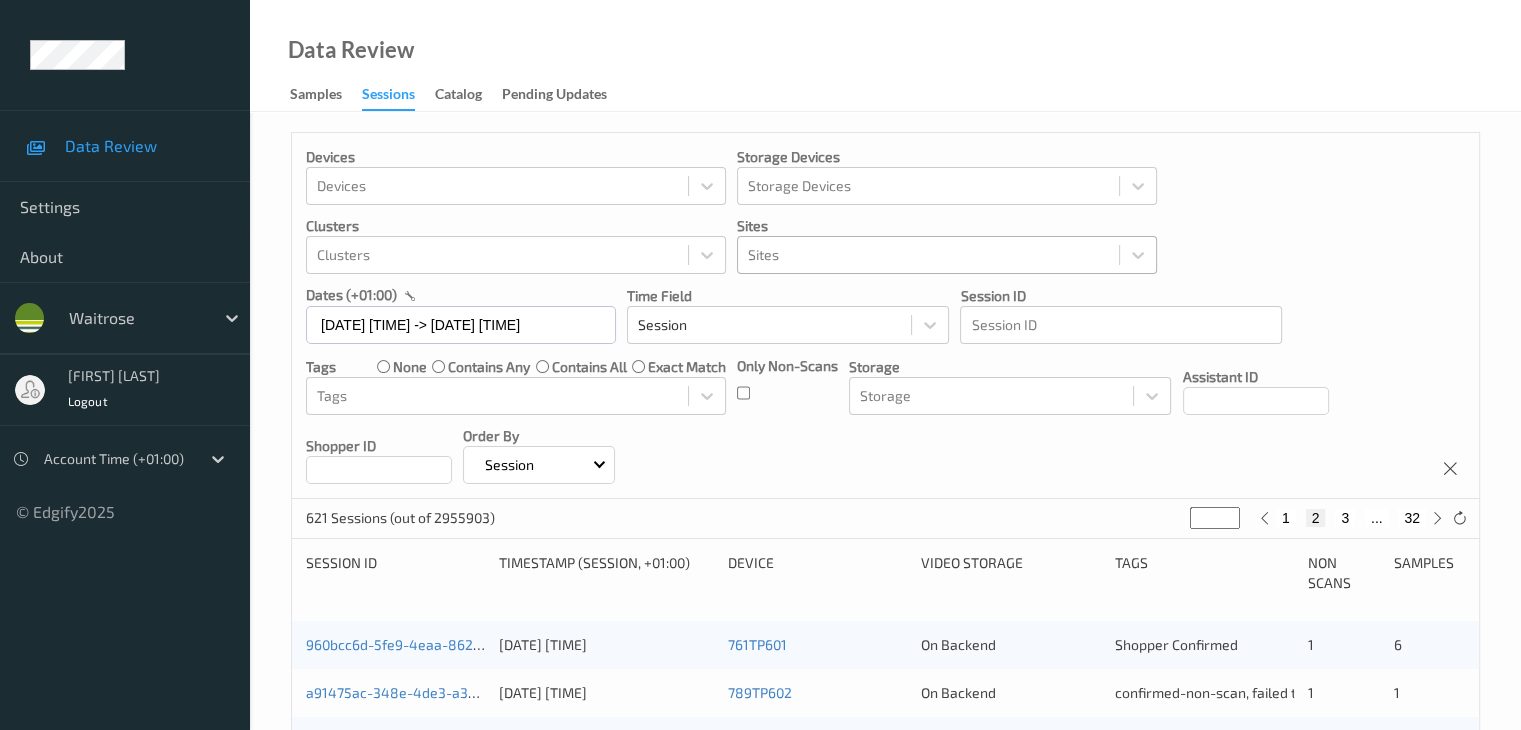 click at bounding box center (928, 255) 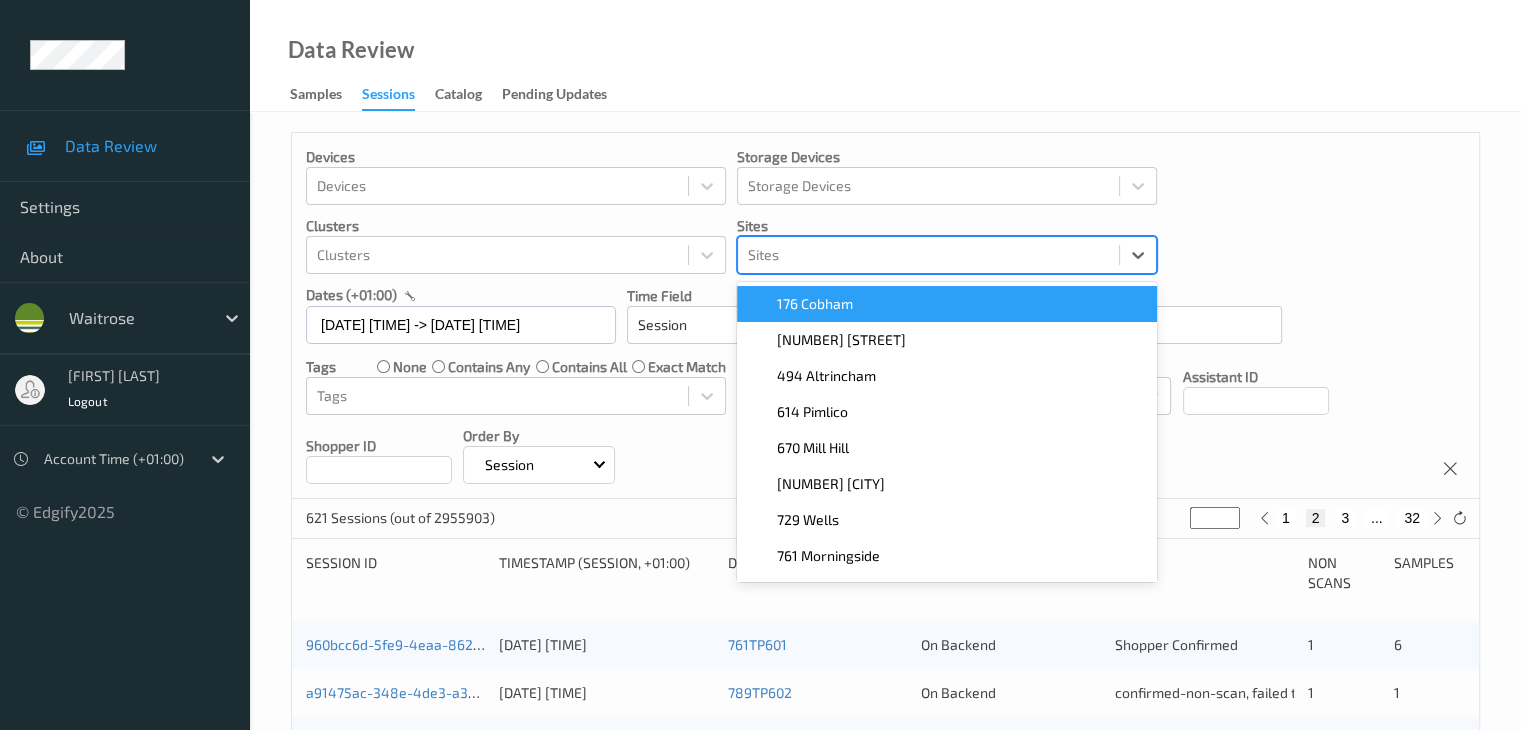 paste on "176 cobham" 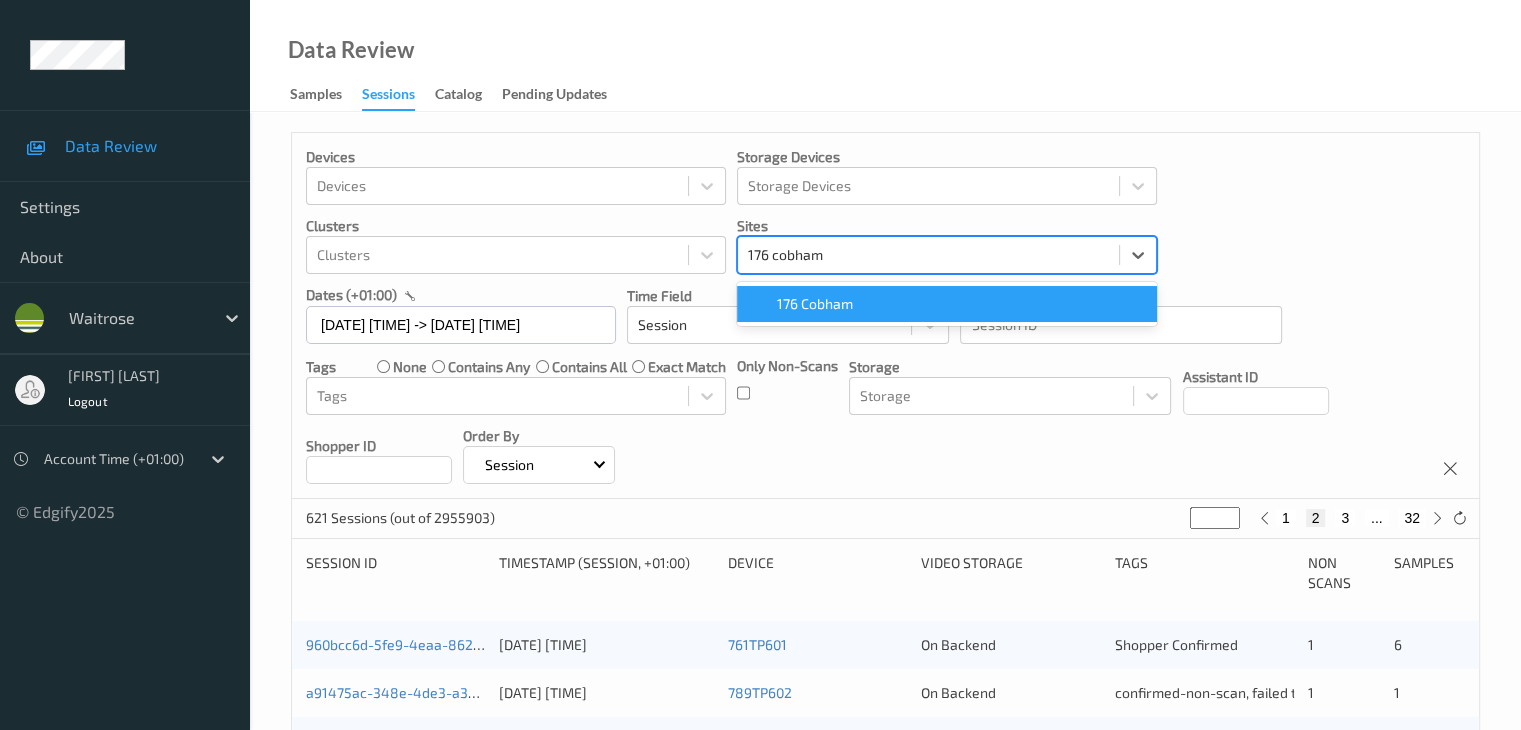 click on "176 Cobham" at bounding box center (815, 304) 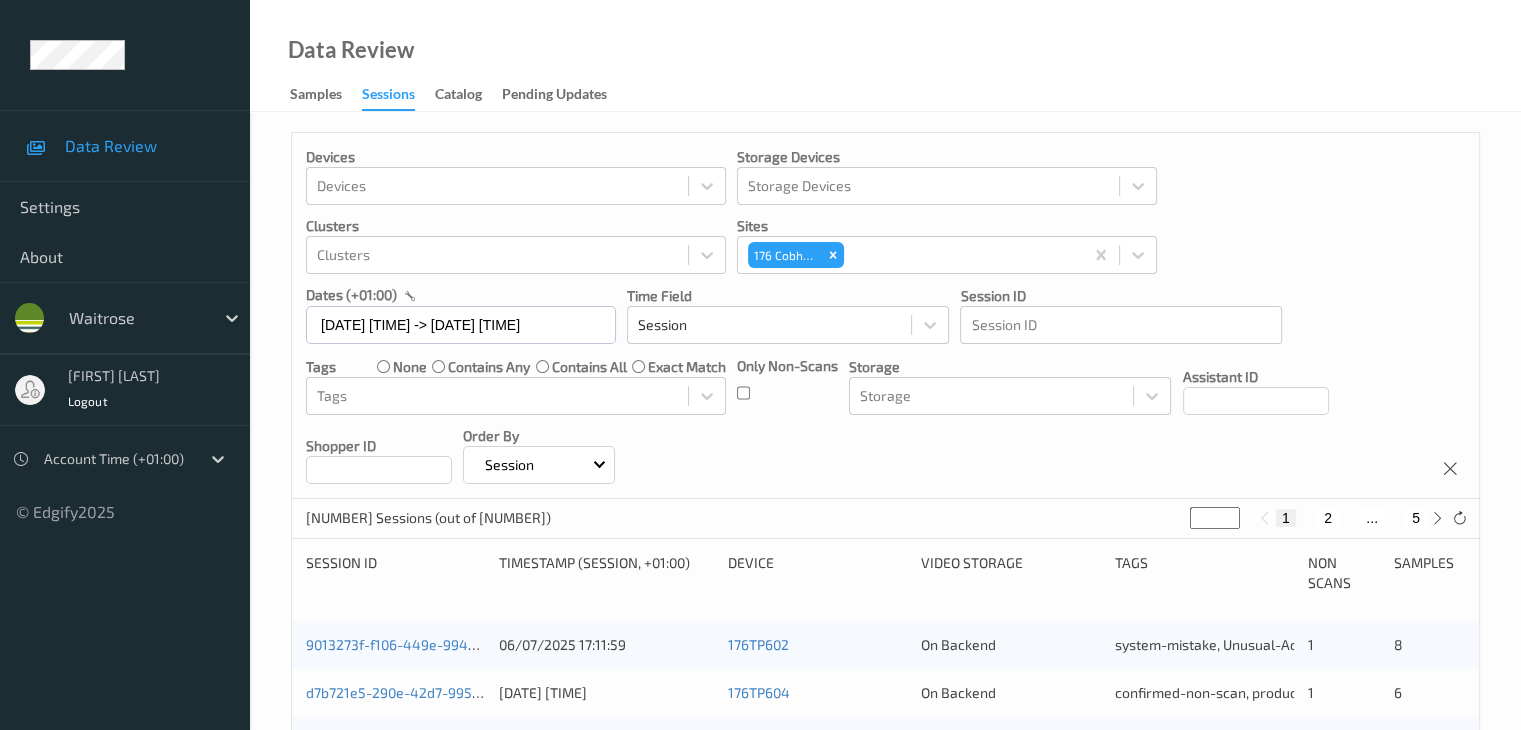 click on "Devices Devices Storage Devices Storage Devices Clusters Clusters Sites 176 Cobham dates (+01:00) [DATE] [TIME] -> [DATE] [TIME] Time Field Session Session ID Session ID Tags none contains any contains all exact match Tags Only Non-Scans Storage Storage Assistant ID Shopper ID Order By Session" at bounding box center [885, 316] 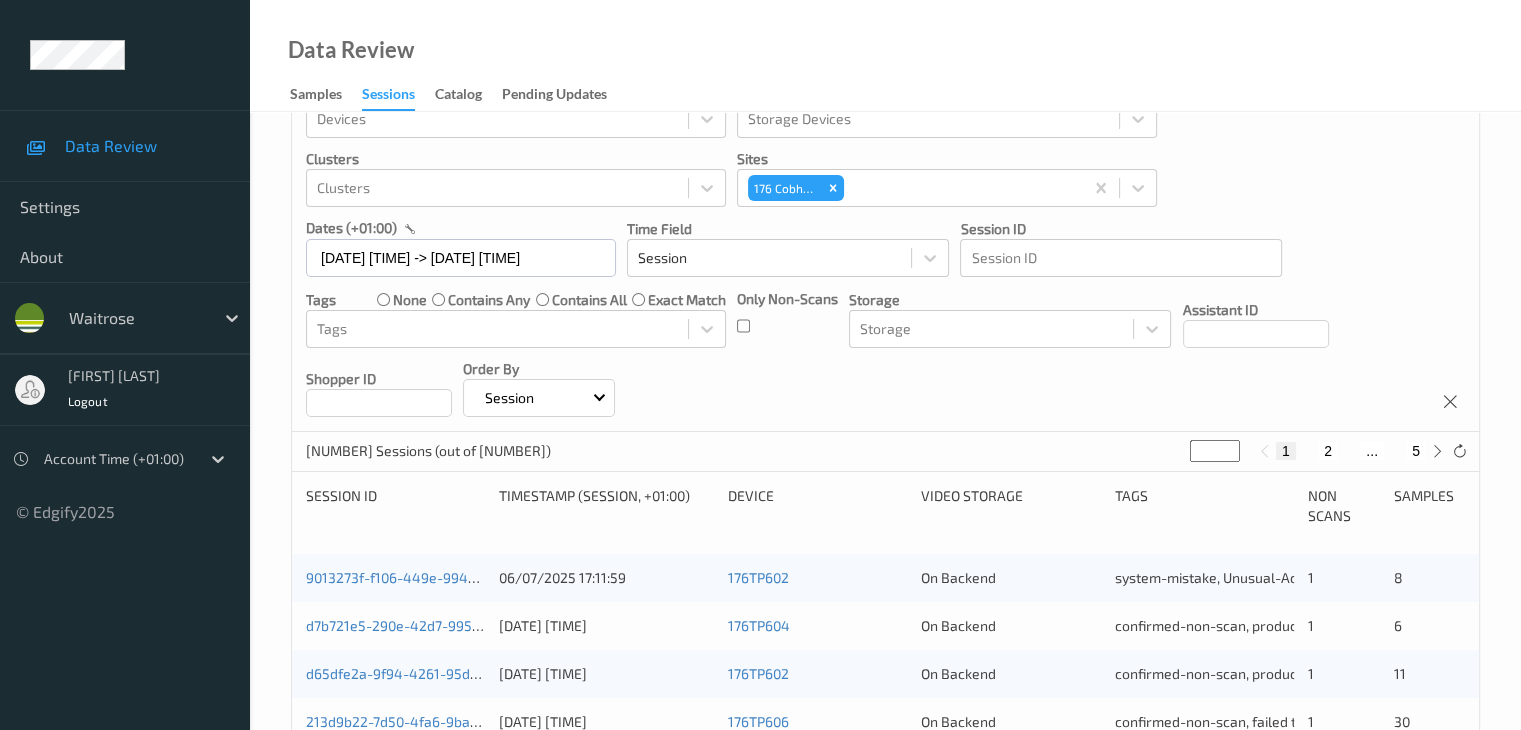 scroll, scrollTop: 300, scrollLeft: 0, axis: vertical 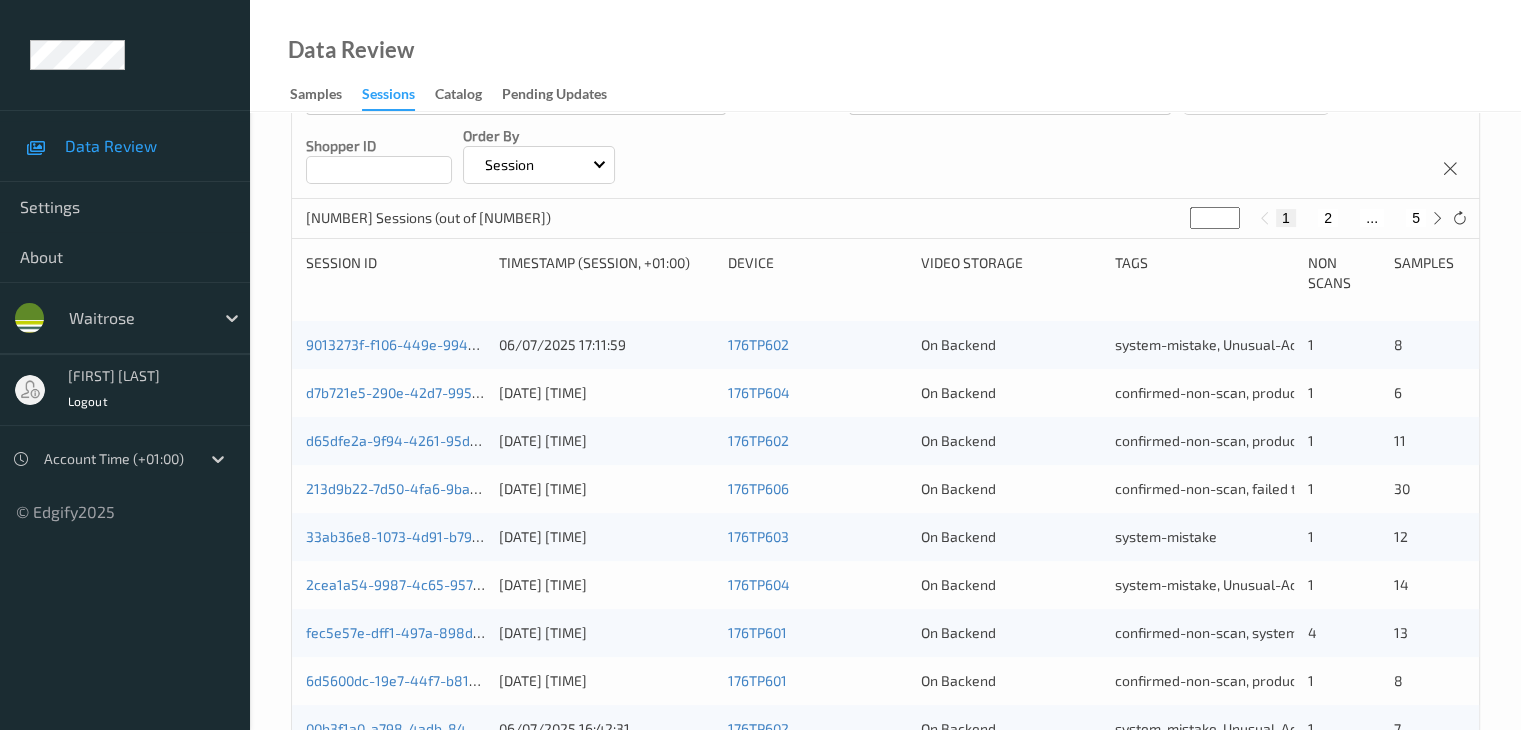 click on "2" at bounding box center (1328, 218) 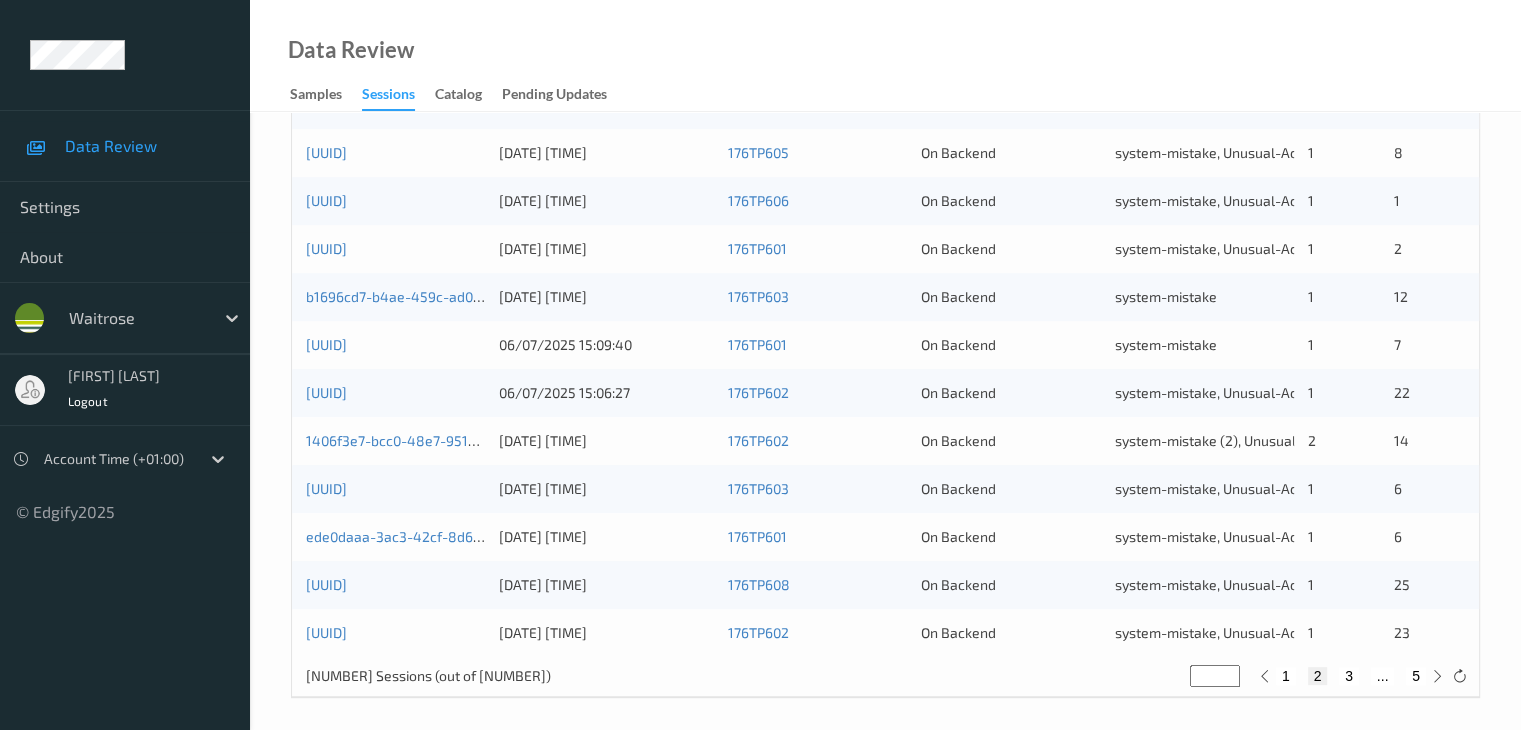 scroll, scrollTop: 932, scrollLeft: 0, axis: vertical 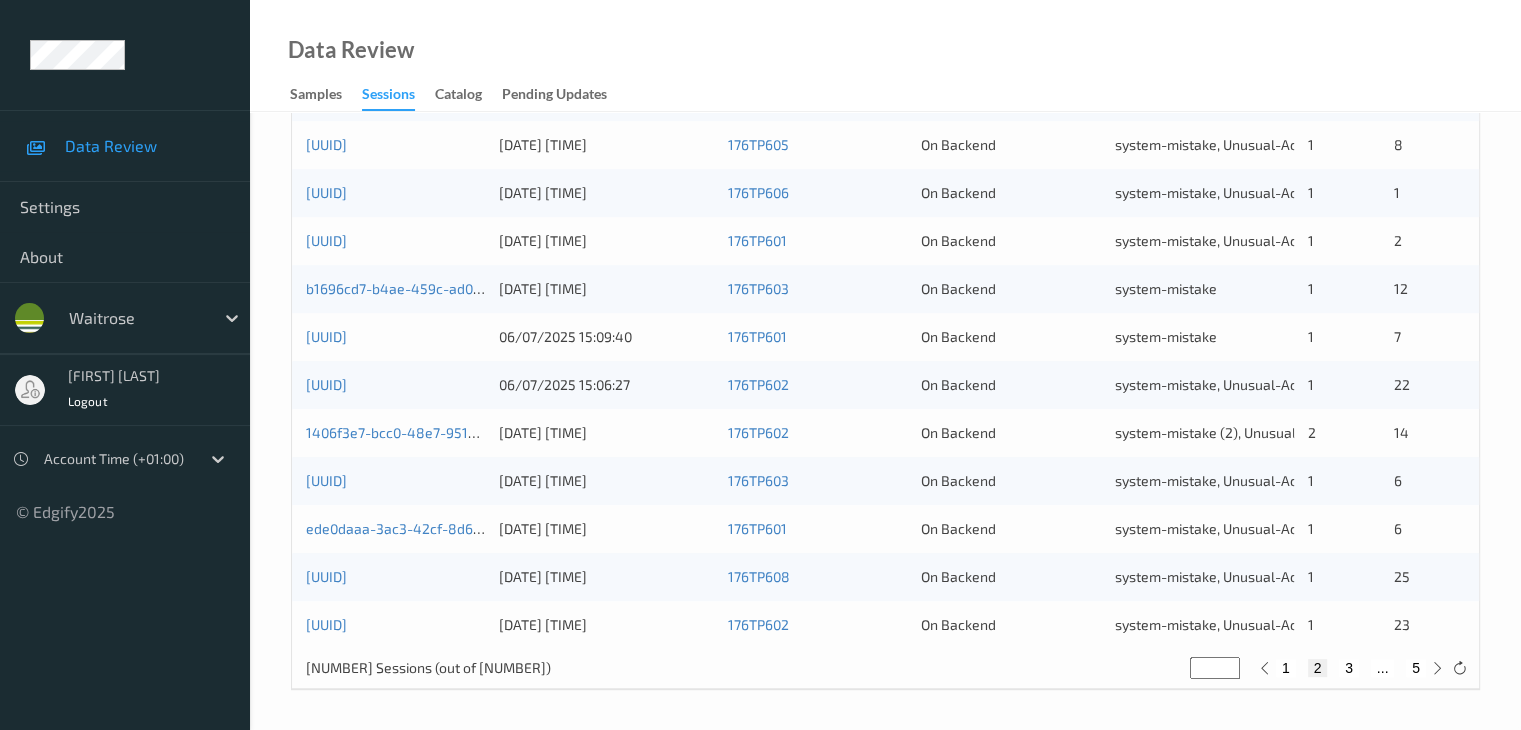 click on "3" at bounding box center [1349, 668] 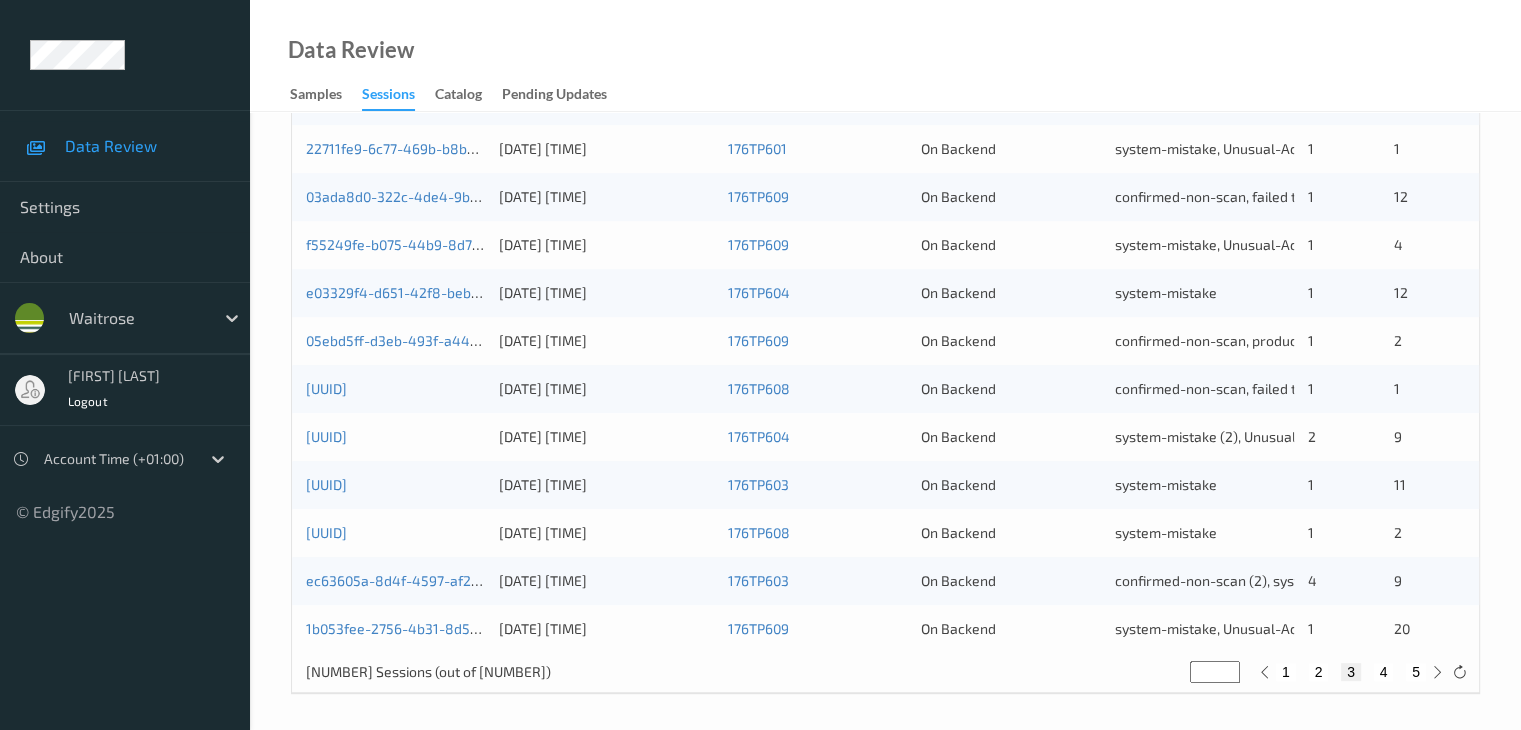 scroll, scrollTop: 932, scrollLeft: 0, axis: vertical 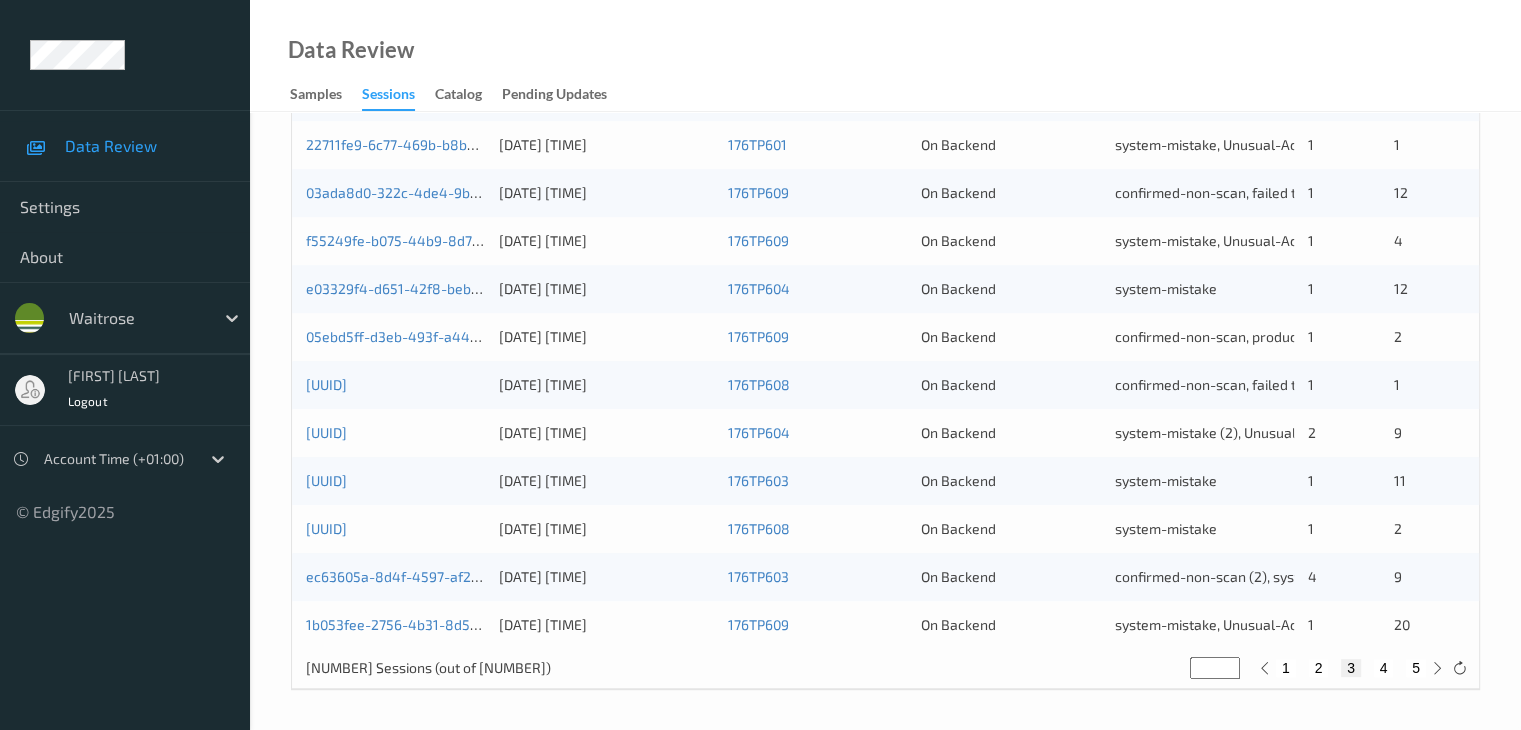 click on "4" at bounding box center (1384, 668) 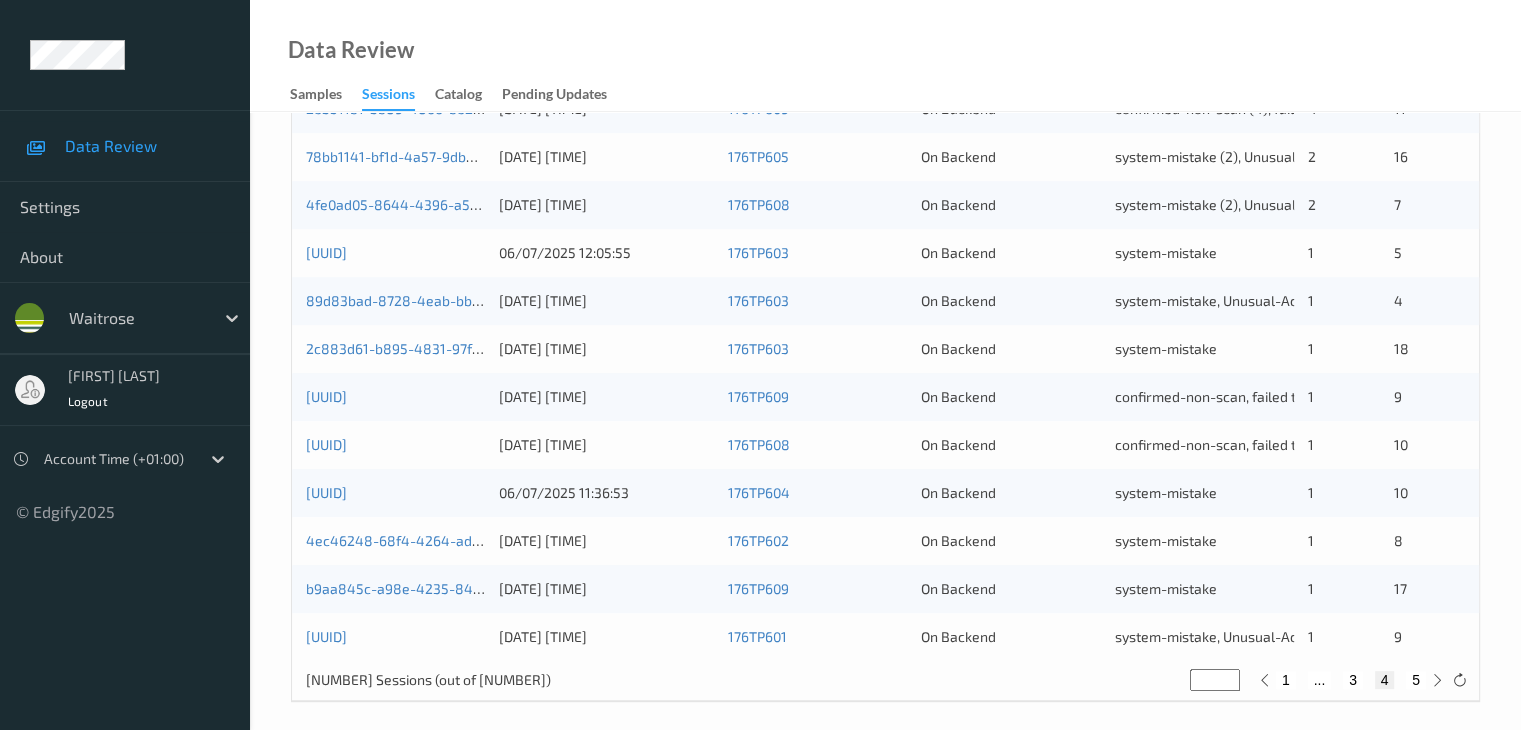 scroll, scrollTop: 932, scrollLeft: 0, axis: vertical 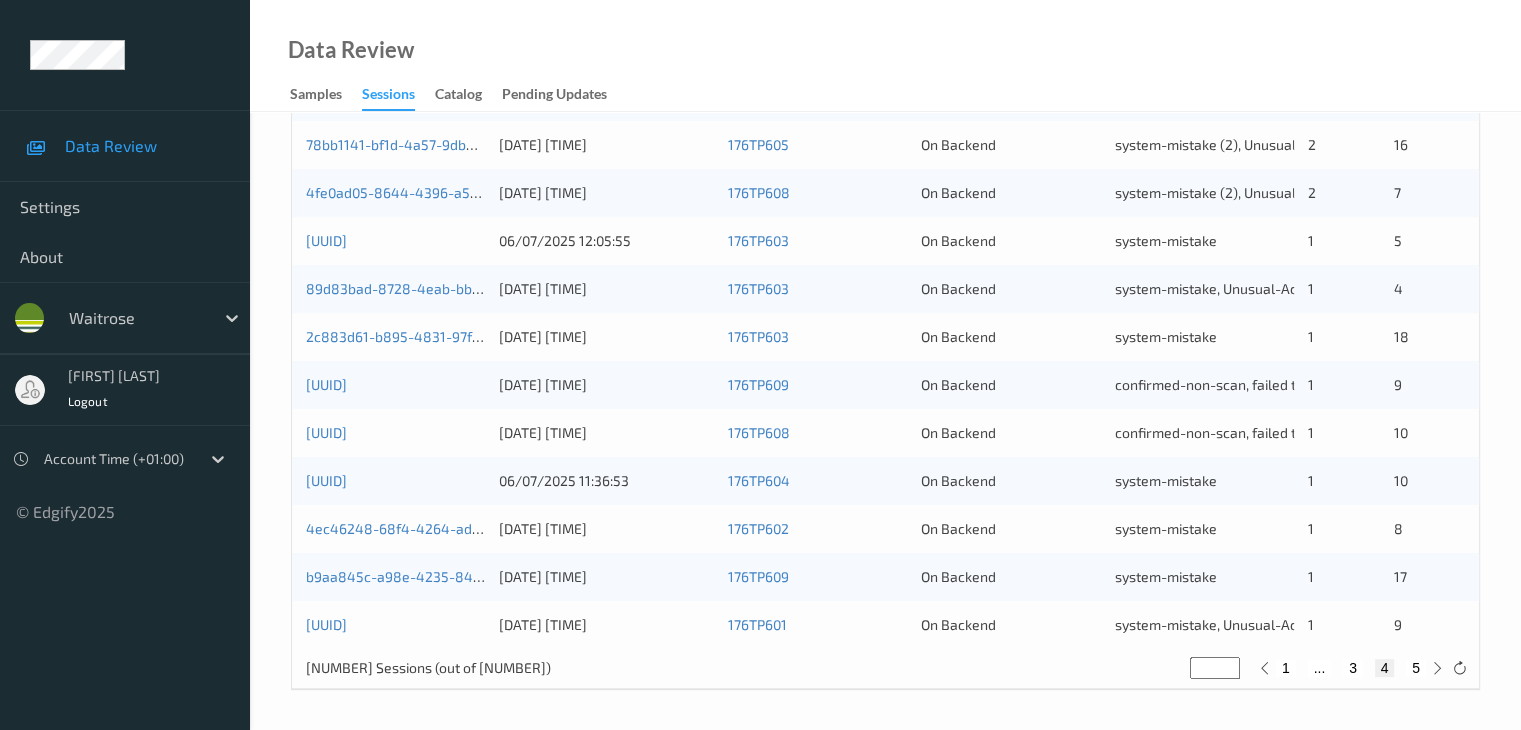 click on "5" at bounding box center (1416, 668) 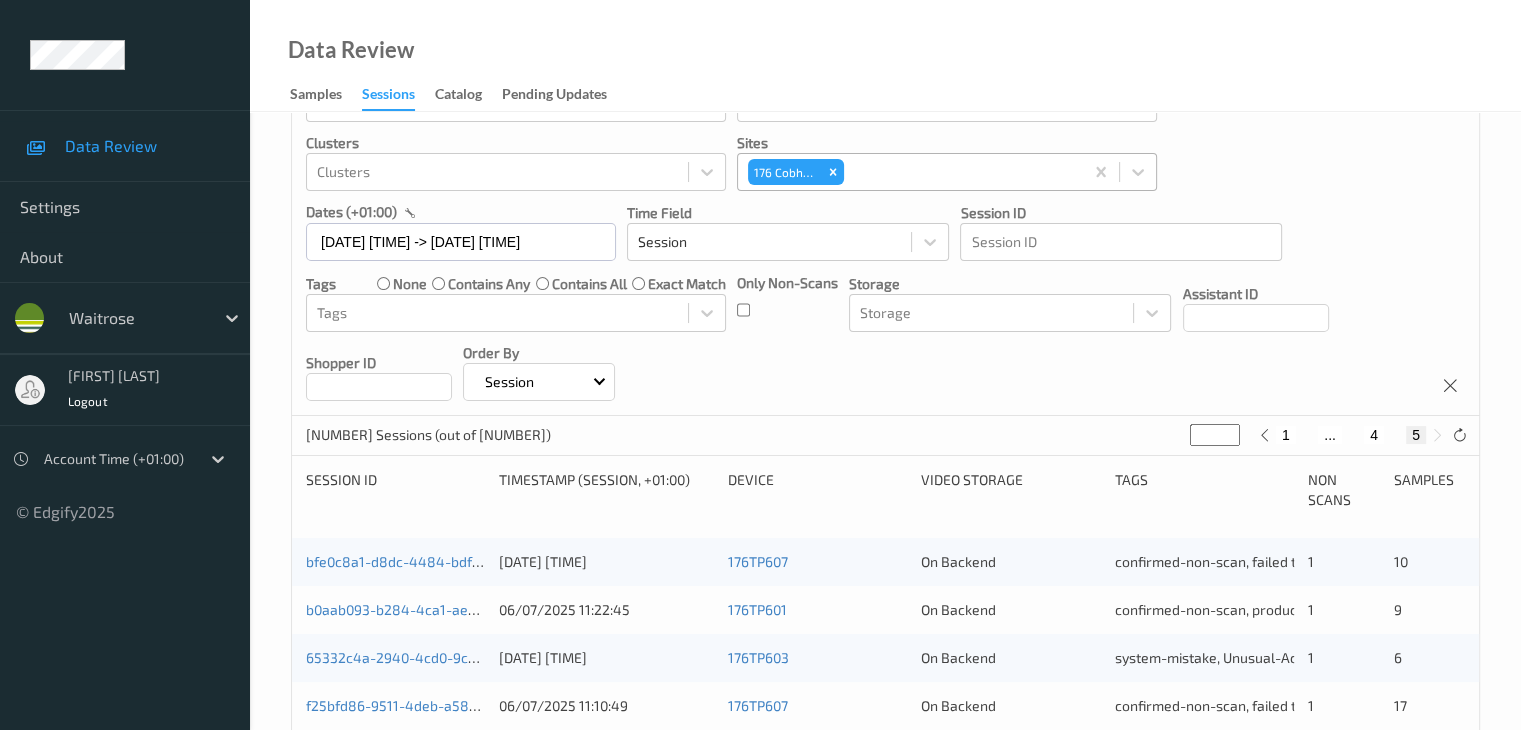 scroll, scrollTop: 0, scrollLeft: 0, axis: both 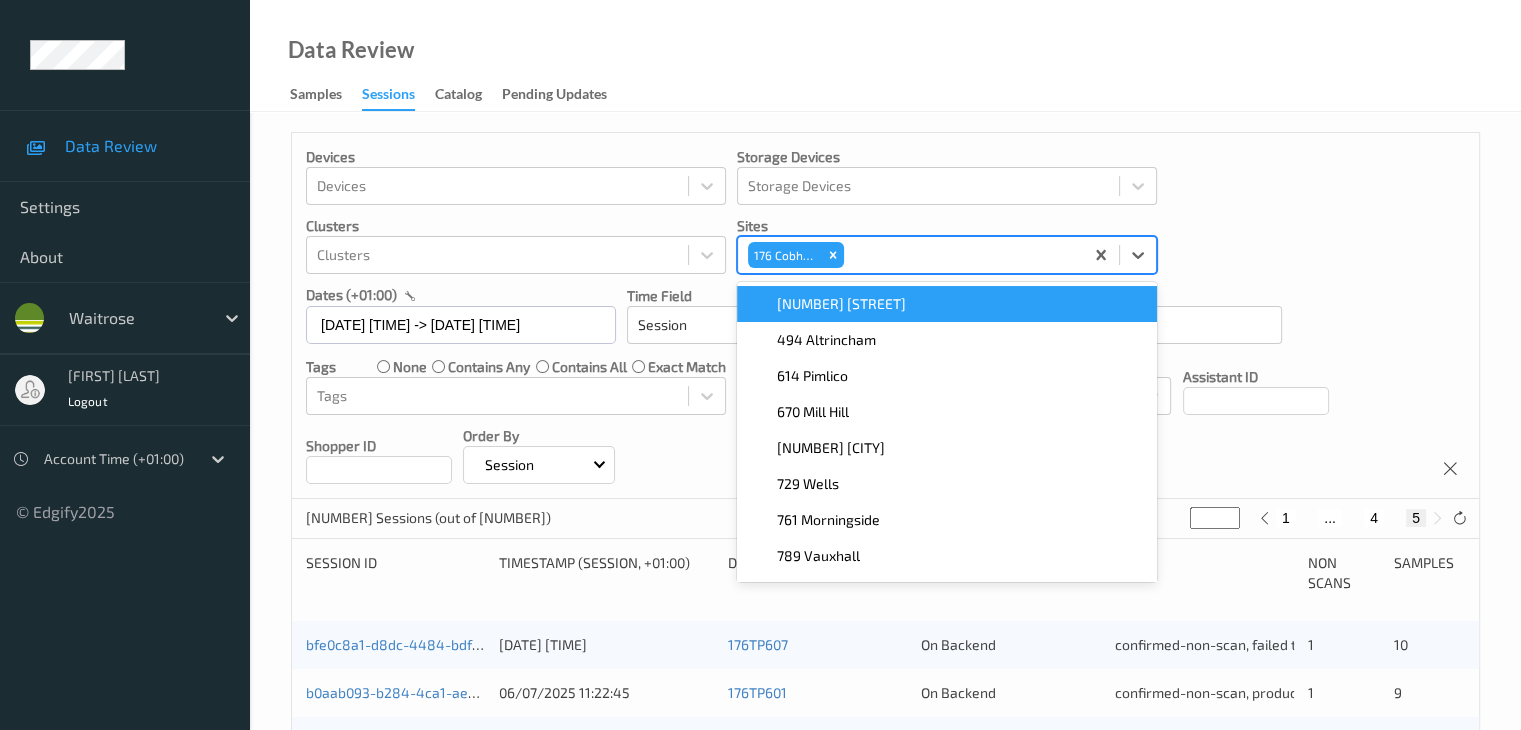 click at bounding box center (961, 255) 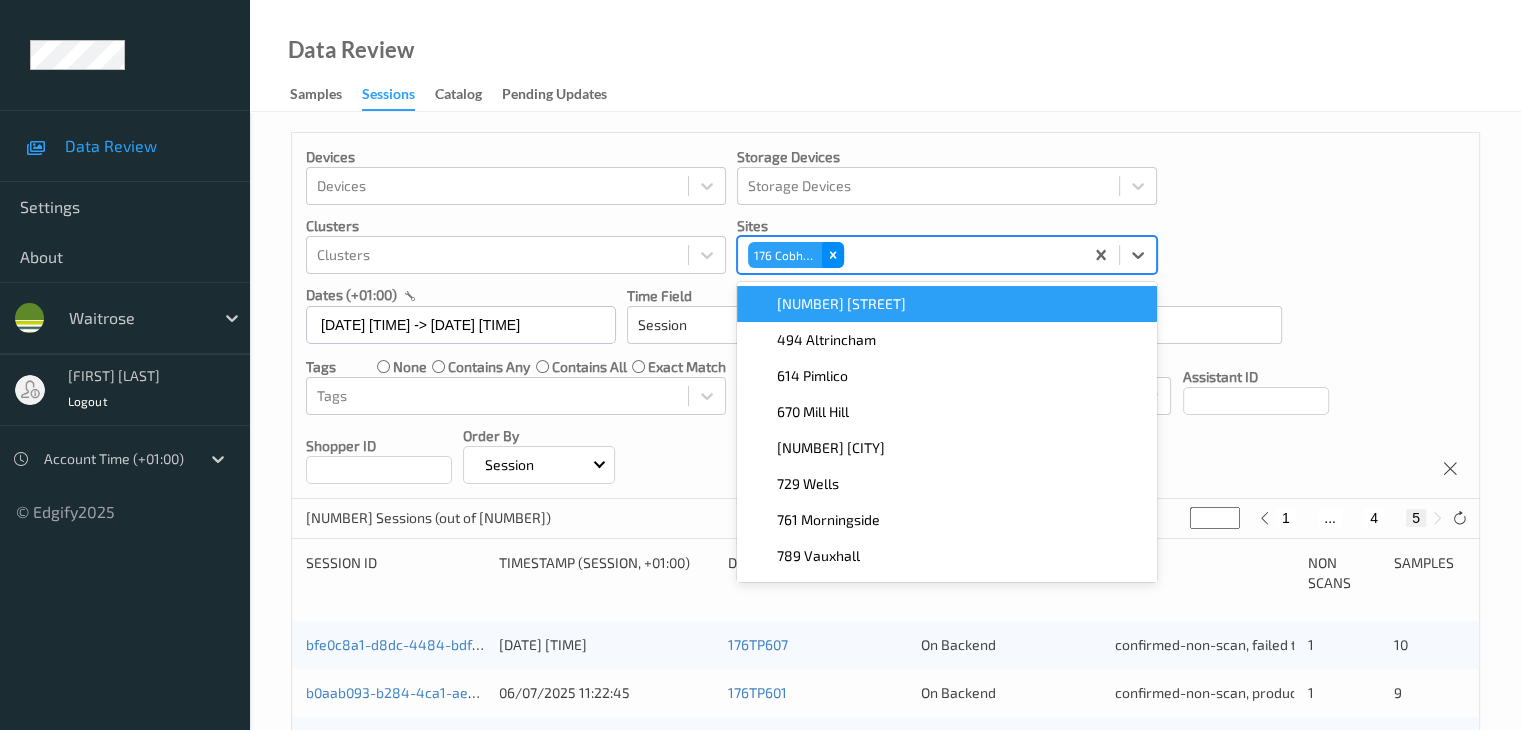 click 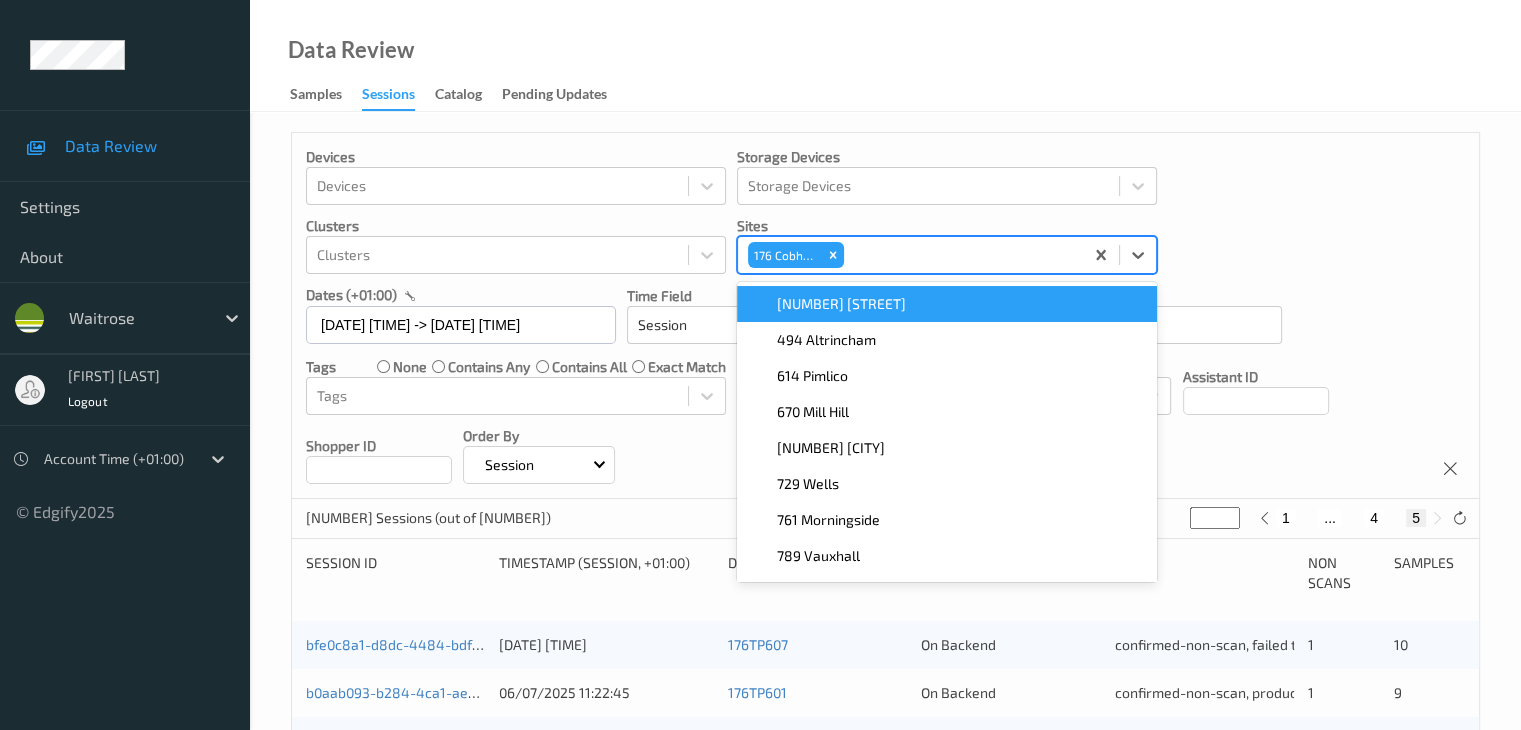 type on "*" 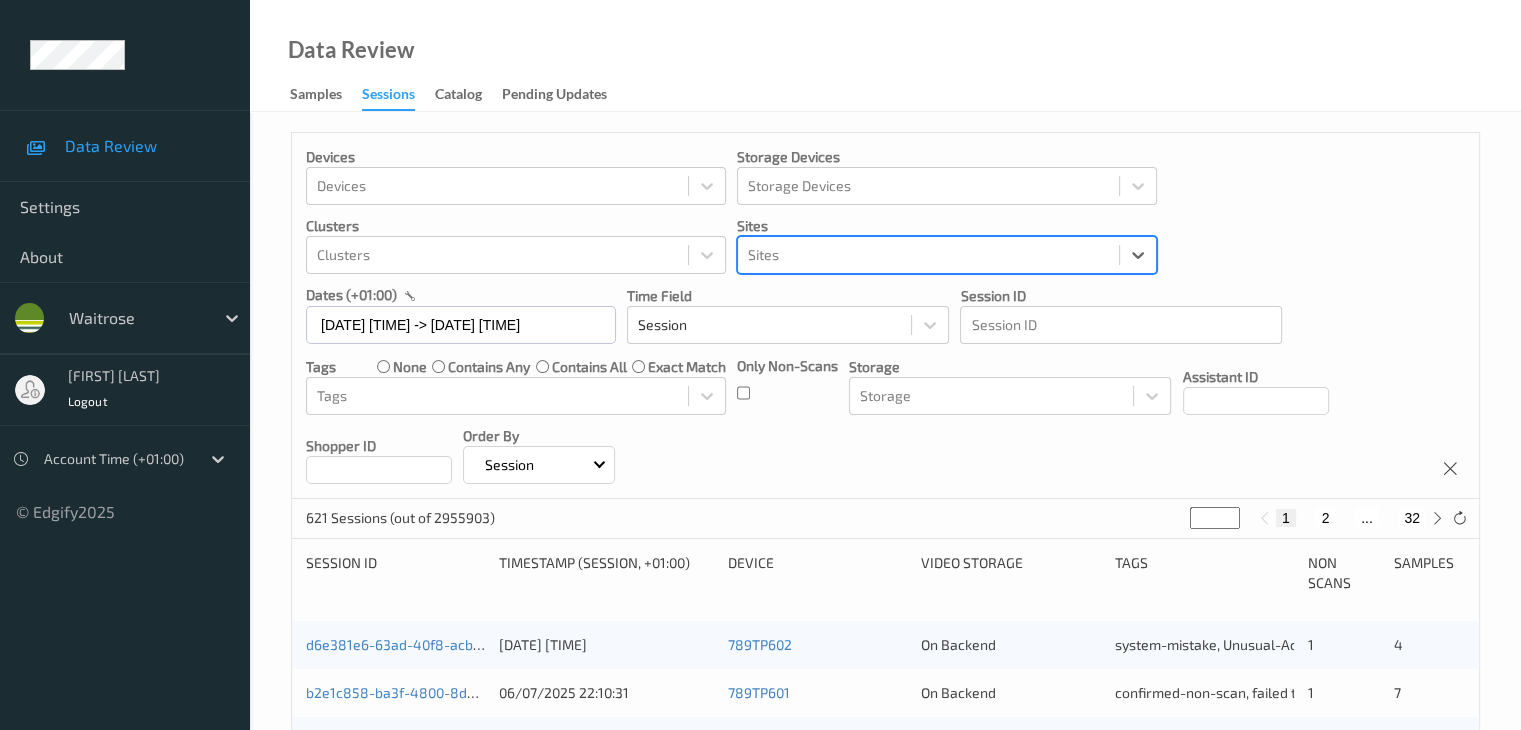 paste on "729 Wells" 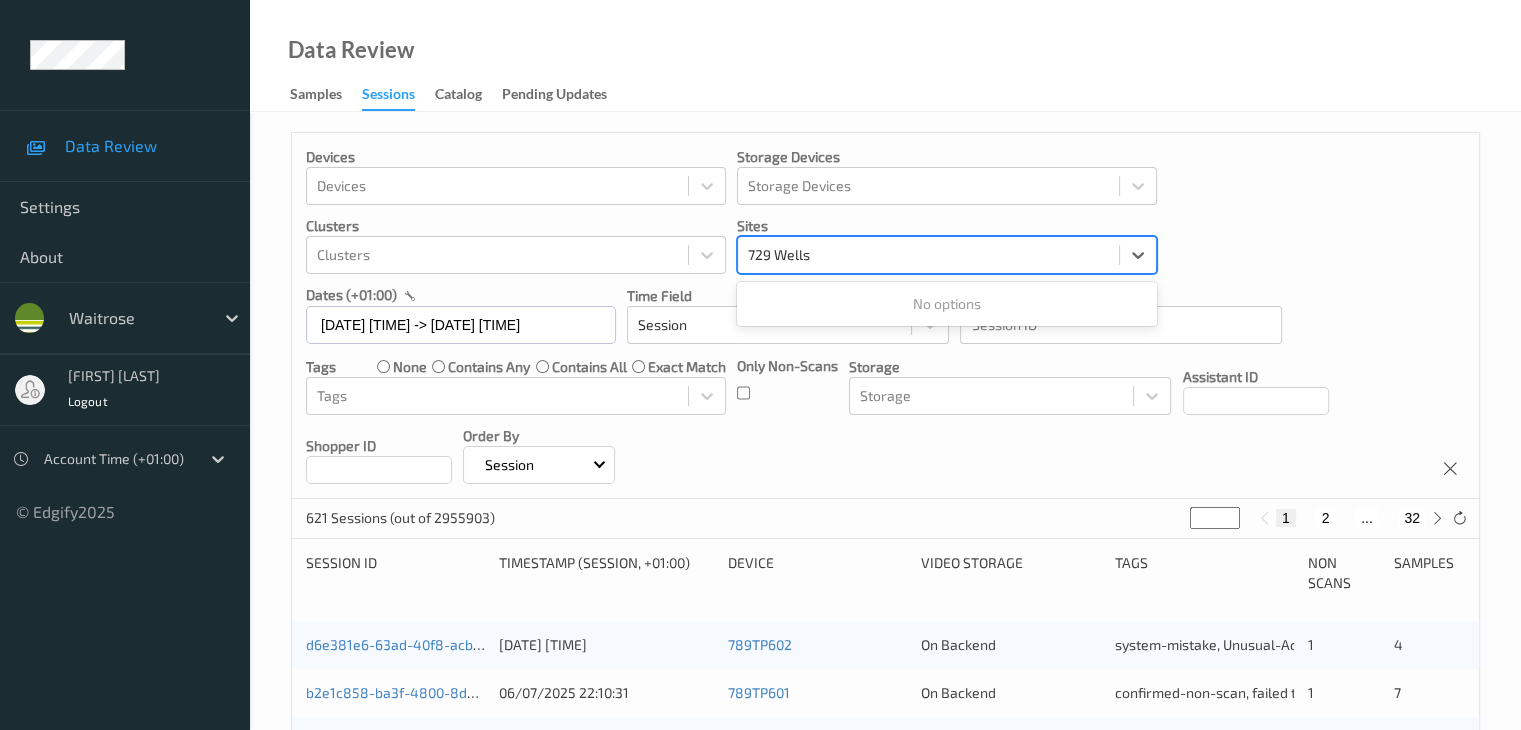 type on "729 Wells" 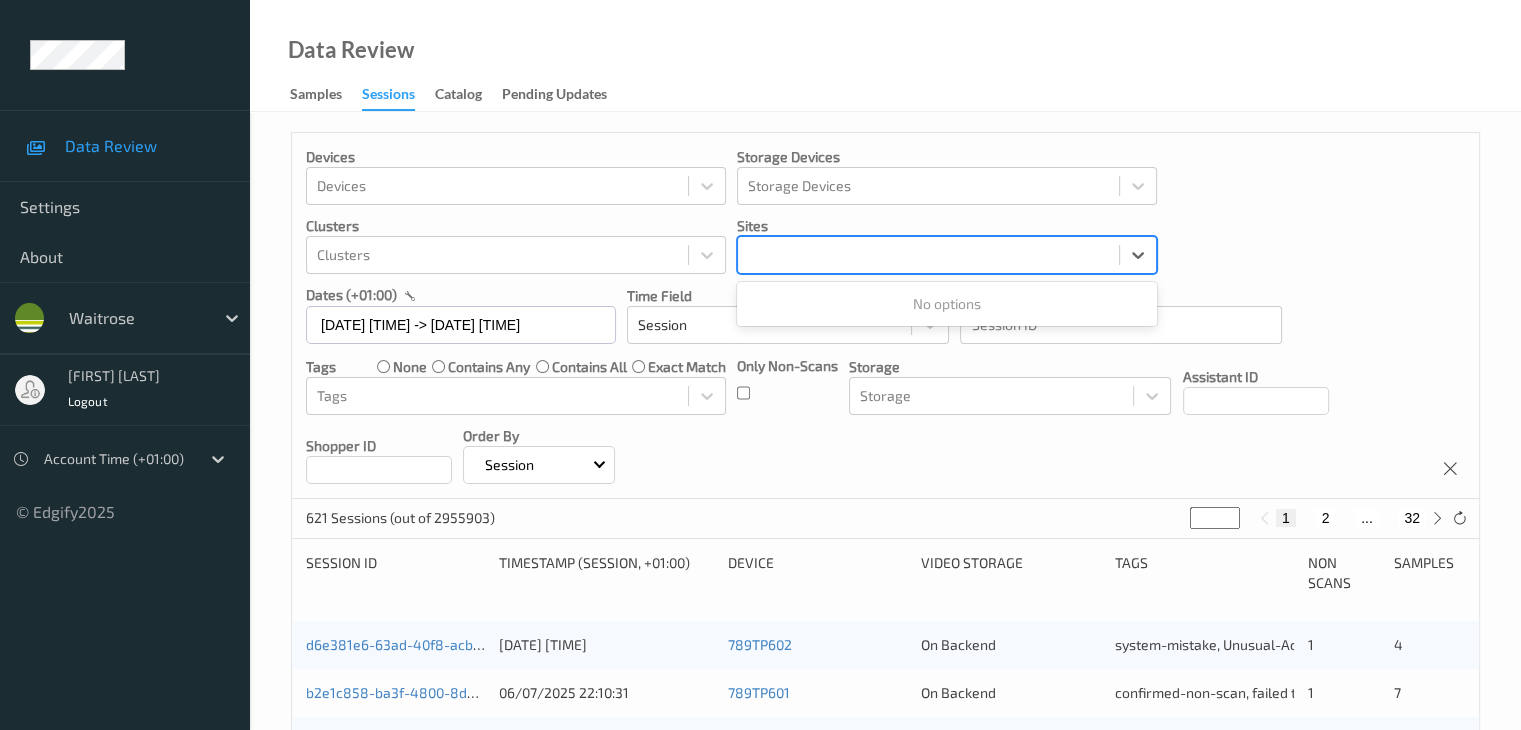 click on "Devices Devices Storage Devices Storage Devices Clusters Clusters Sites  0 results available for search term [NUMBER] . Use Up and Down to choose options, press Enter to select the currently focused option, press Escape to exit the menu, press Tab to select the option and exit the menu. No options dates (+01:00) [DATE] [TIME] -> [DATE] [TIME] Time Field Session Session ID Session ID Tags none contains any contains all exact match Tags Only Non-Scans Storage Storage Assistant ID Shopper ID Order By Session" at bounding box center (885, 316) 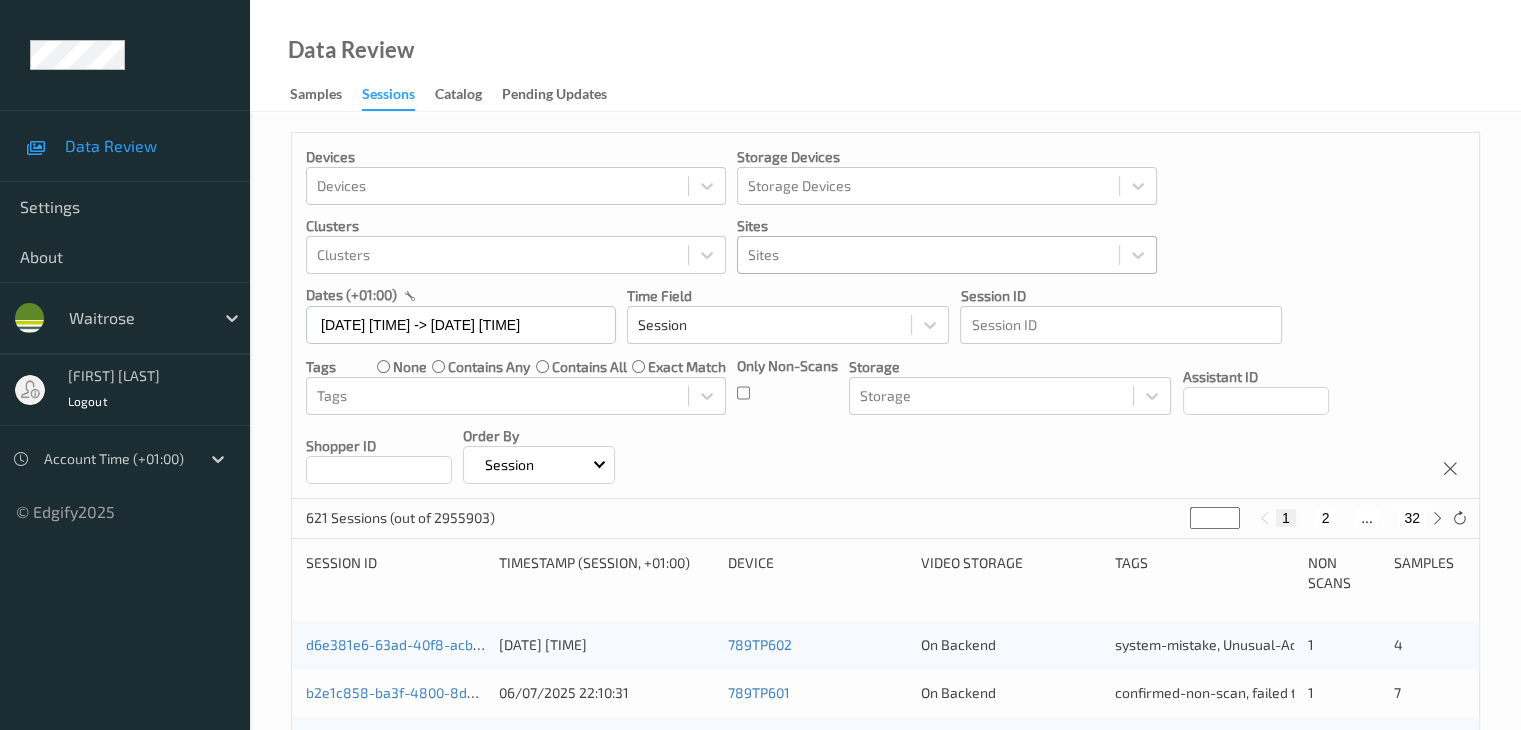 click at bounding box center (928, 255) 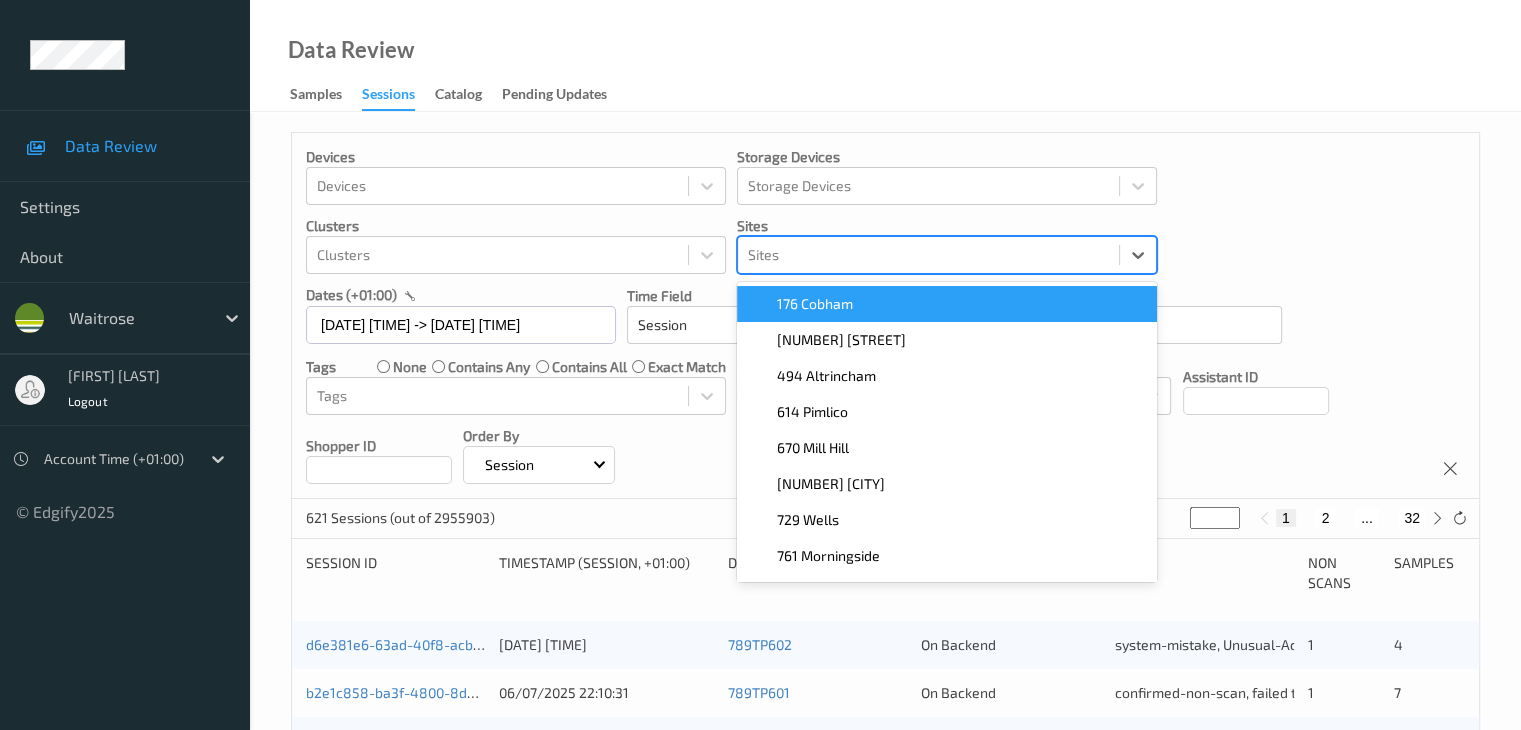 paste on "729 Wells" 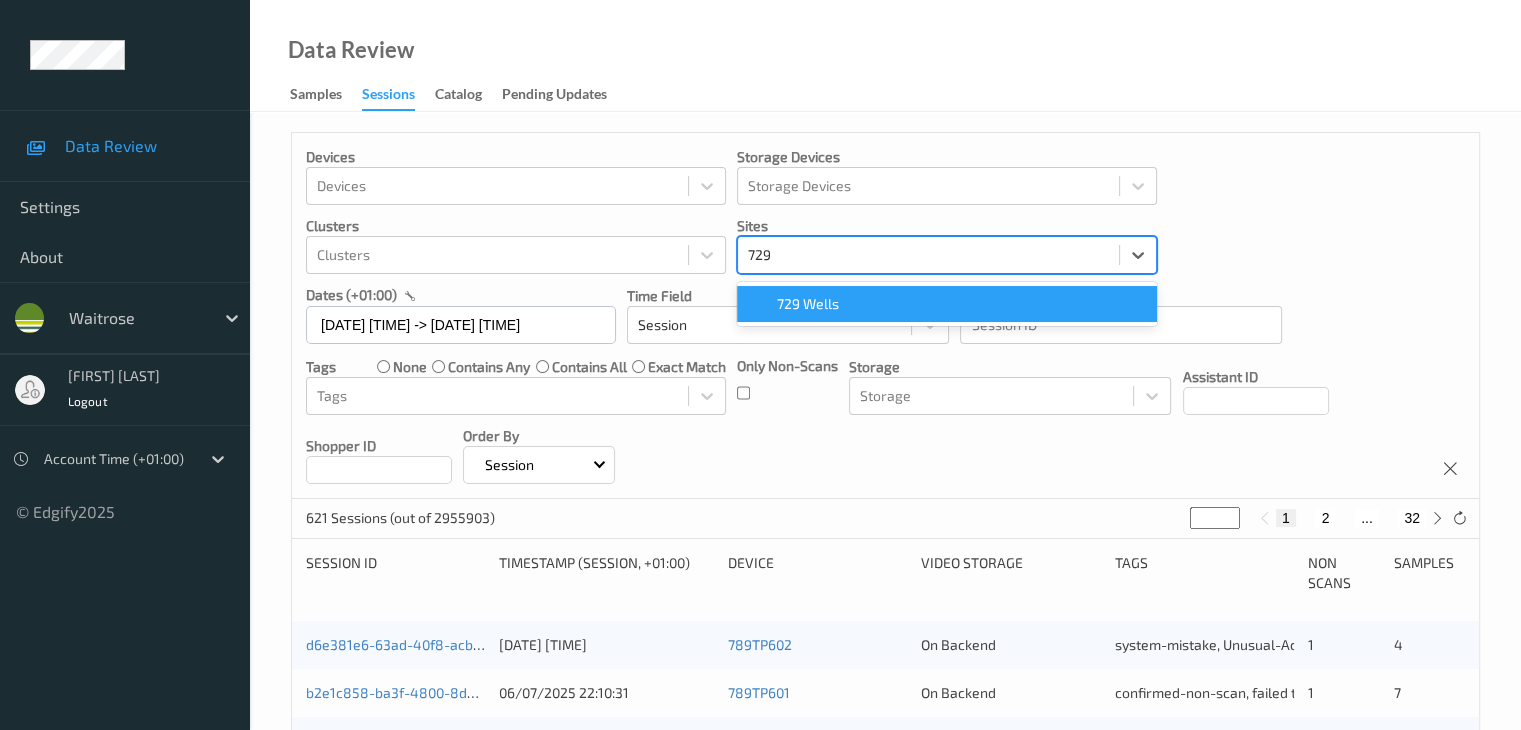 type on "729" 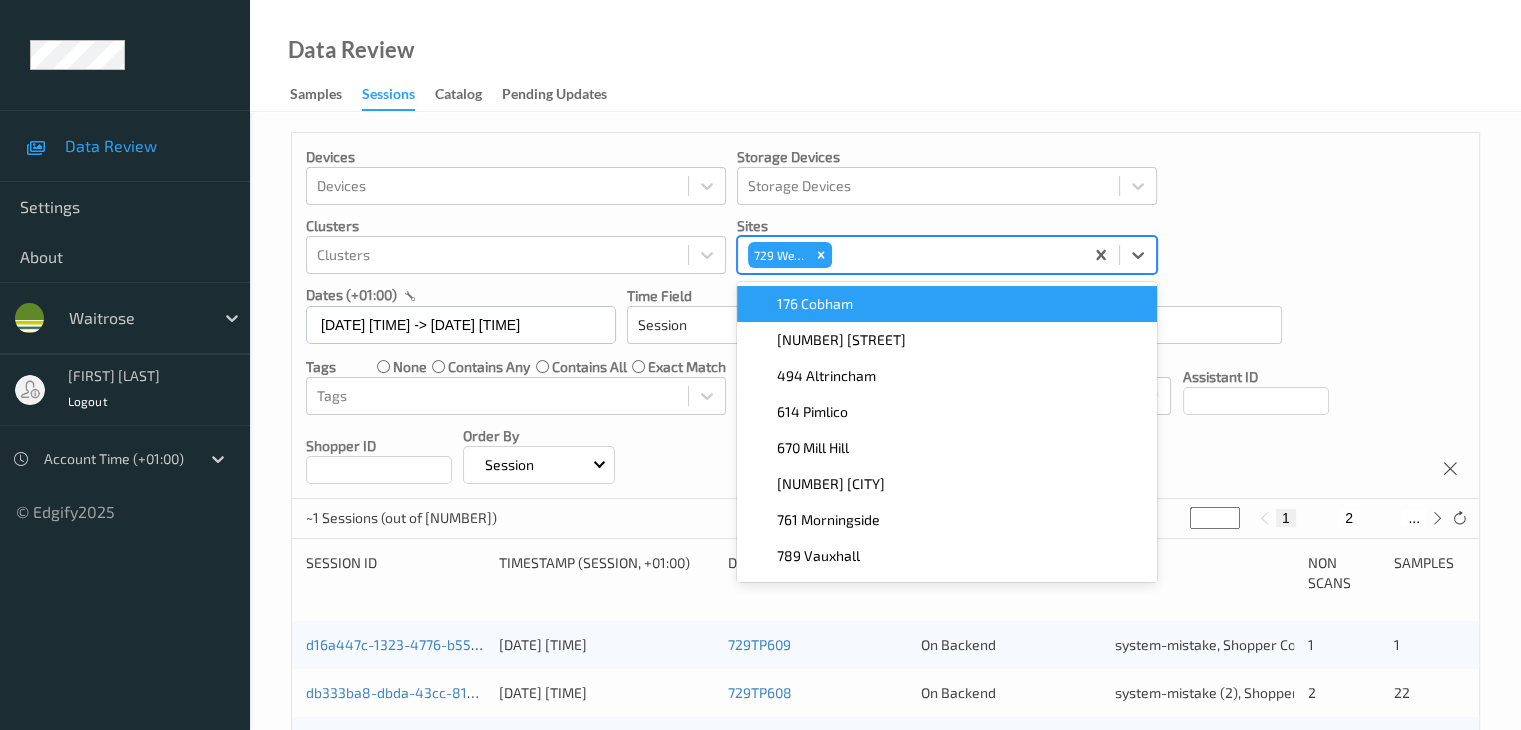 click on "Devices Devices Storage Devices Storage Devices Clusters Clusters Sites option [NUMBER]	[LOCATION], selected. option 176 Cobham focused, 1 of 9. 9 results available. Use Up and Down to choose options, press Enter to select the currently focused option, press Escape to exit the menu, press Tab to select the option and exit the menu. [NUMBER]	[LOCATION] ​​​​ 176 Cobham ​​​​ 457	 [LOCATION] ​​​​ 494 [LOCATION] ​​​​ 614 [LOCATION] ​​​​ 670 [LOCATION] ​​​​ 719	[LOCATION] ​​​​ 761	[LOCATION] ​​​​ 789 [LOCATION] ​​​​ 833 [LOCATION] dates (+01:00) [DATE] [TIME] -> [DATE] [TIME] Time Field Session Session ID Session ID Tags none contains any contains all exact match Tags Only Non-Scans Storage Storage Assistant ID Shopper ID Order By Session" at bounding box center (885, 316) 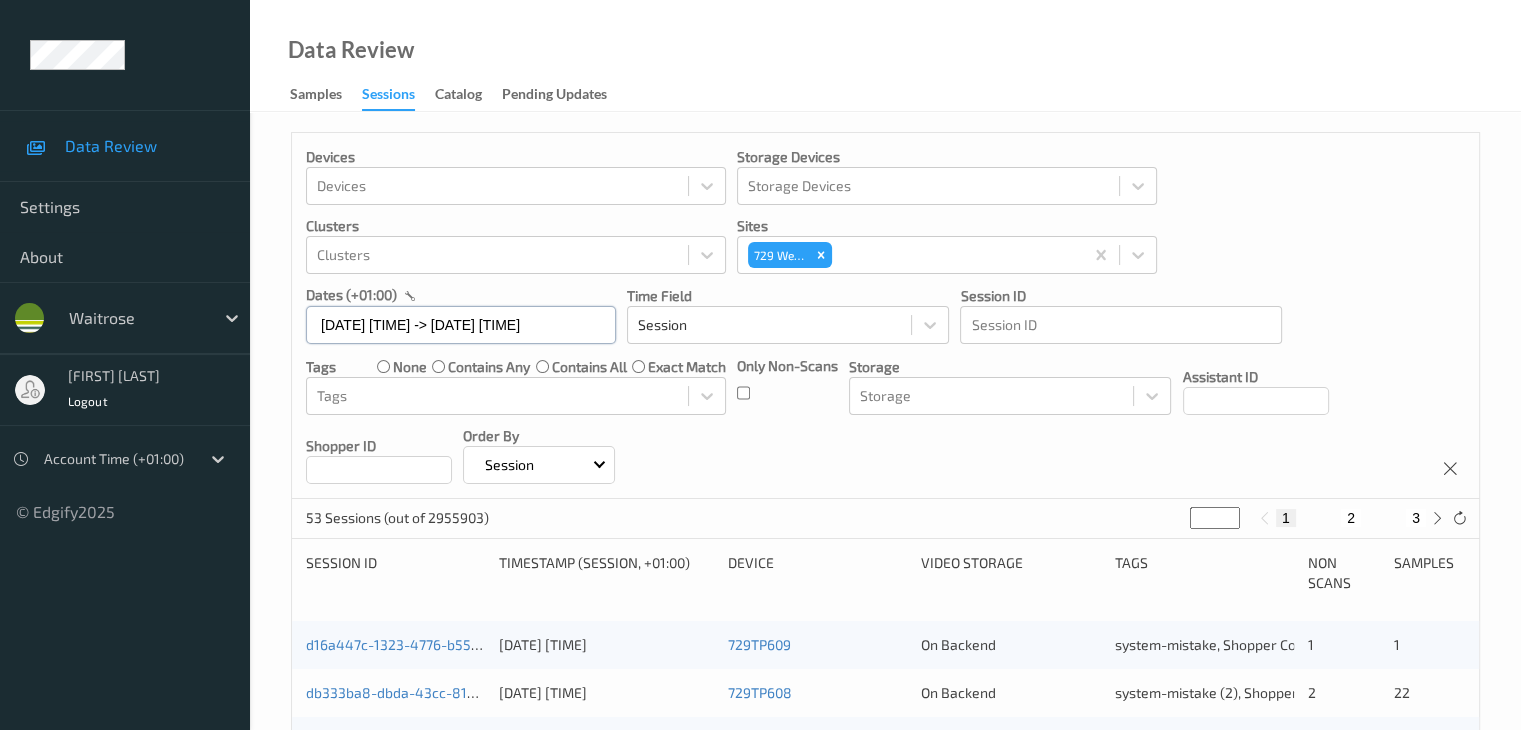 click on "[DATE] [TIME] -> [DATE] [TIME]" at bounding box center [461, 325] 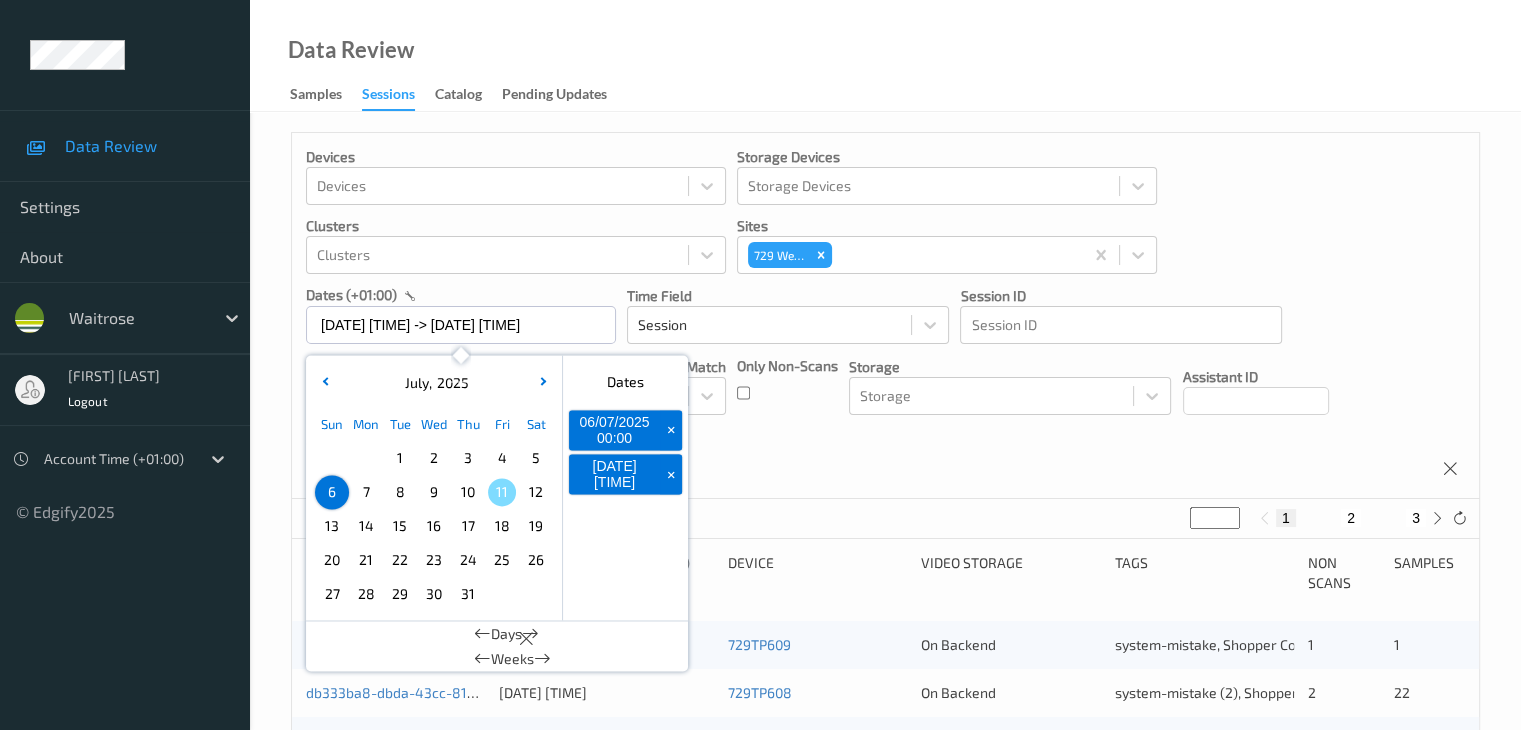 click on "+" at bounding box center [671, 430] 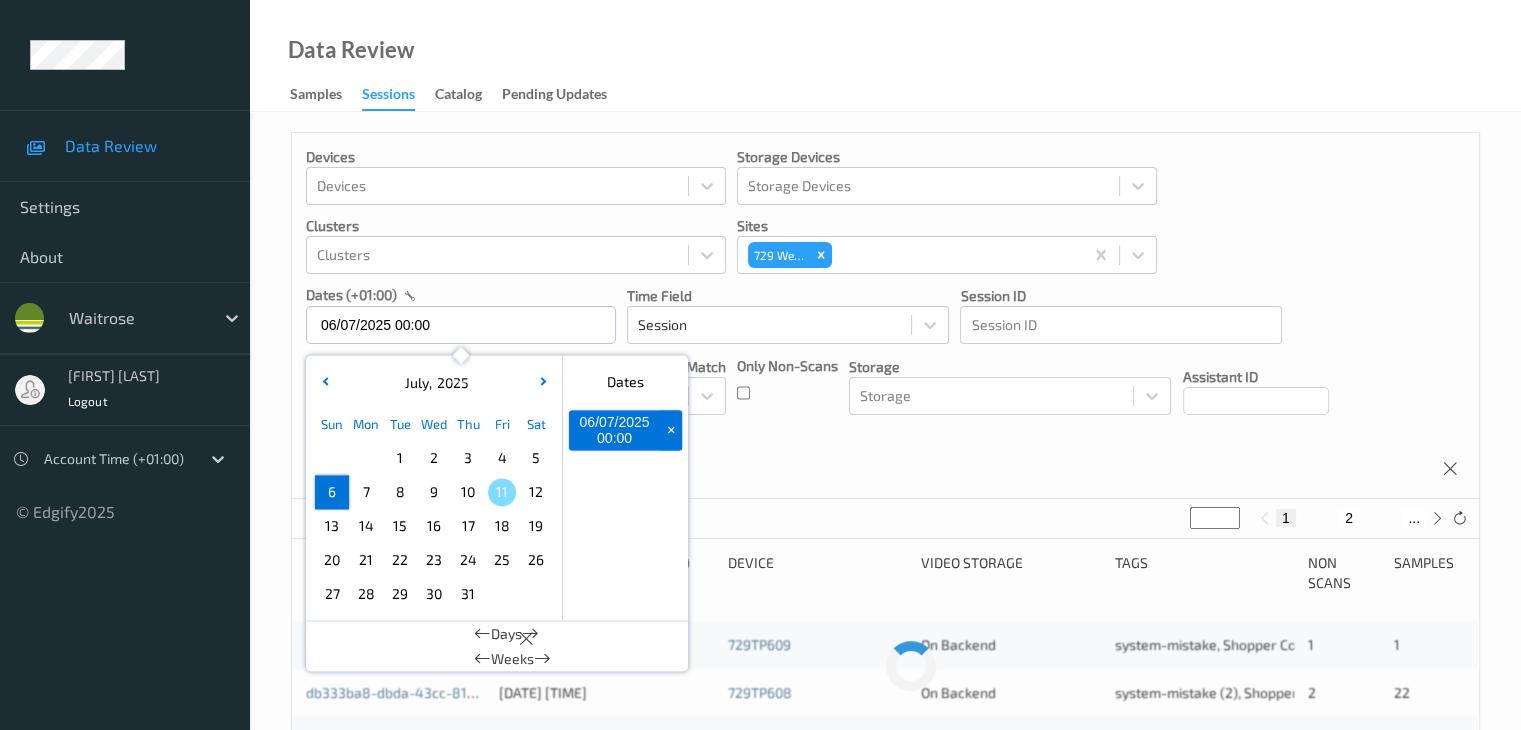 click on "+" at bounding box center [671, 430] 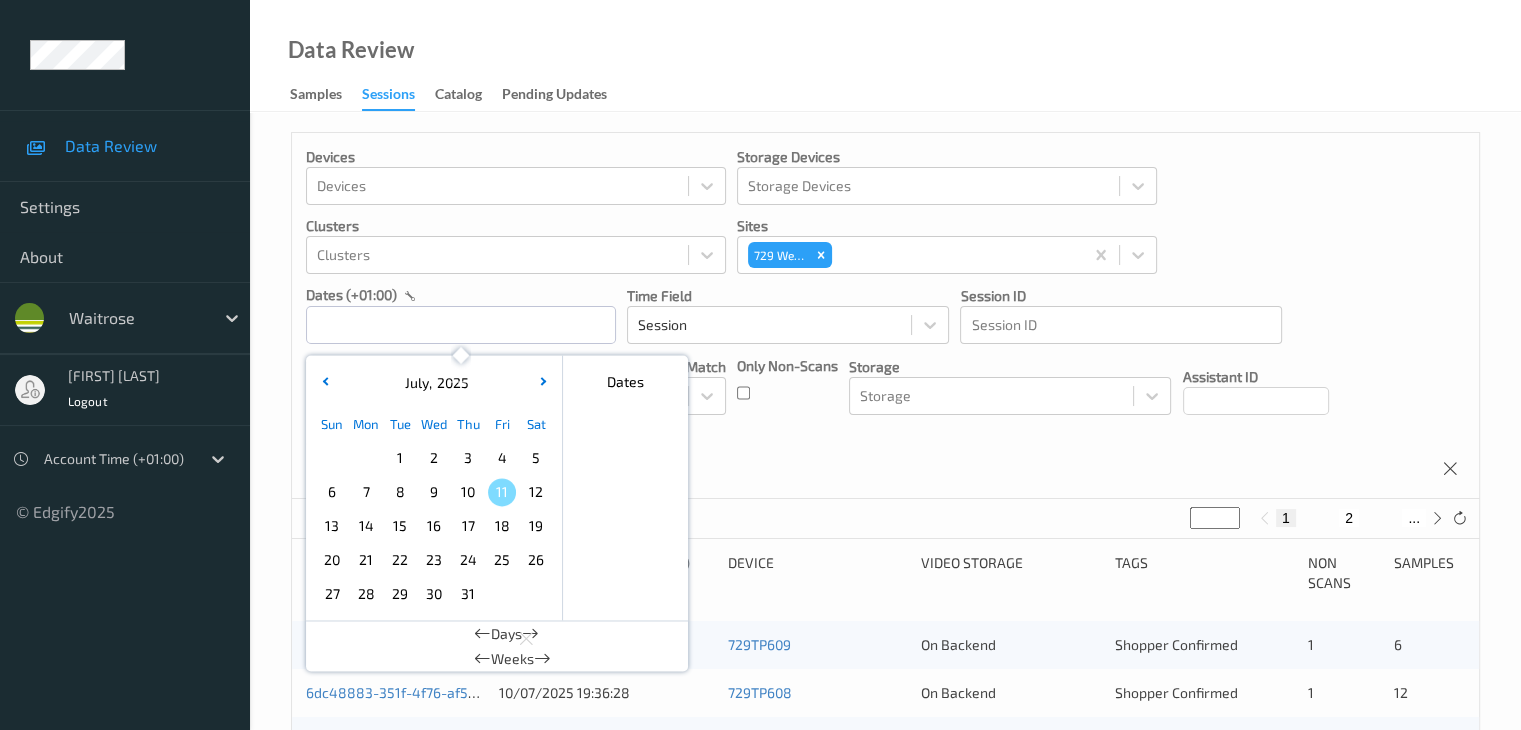 click on "7" at bounding box center (366, 492) 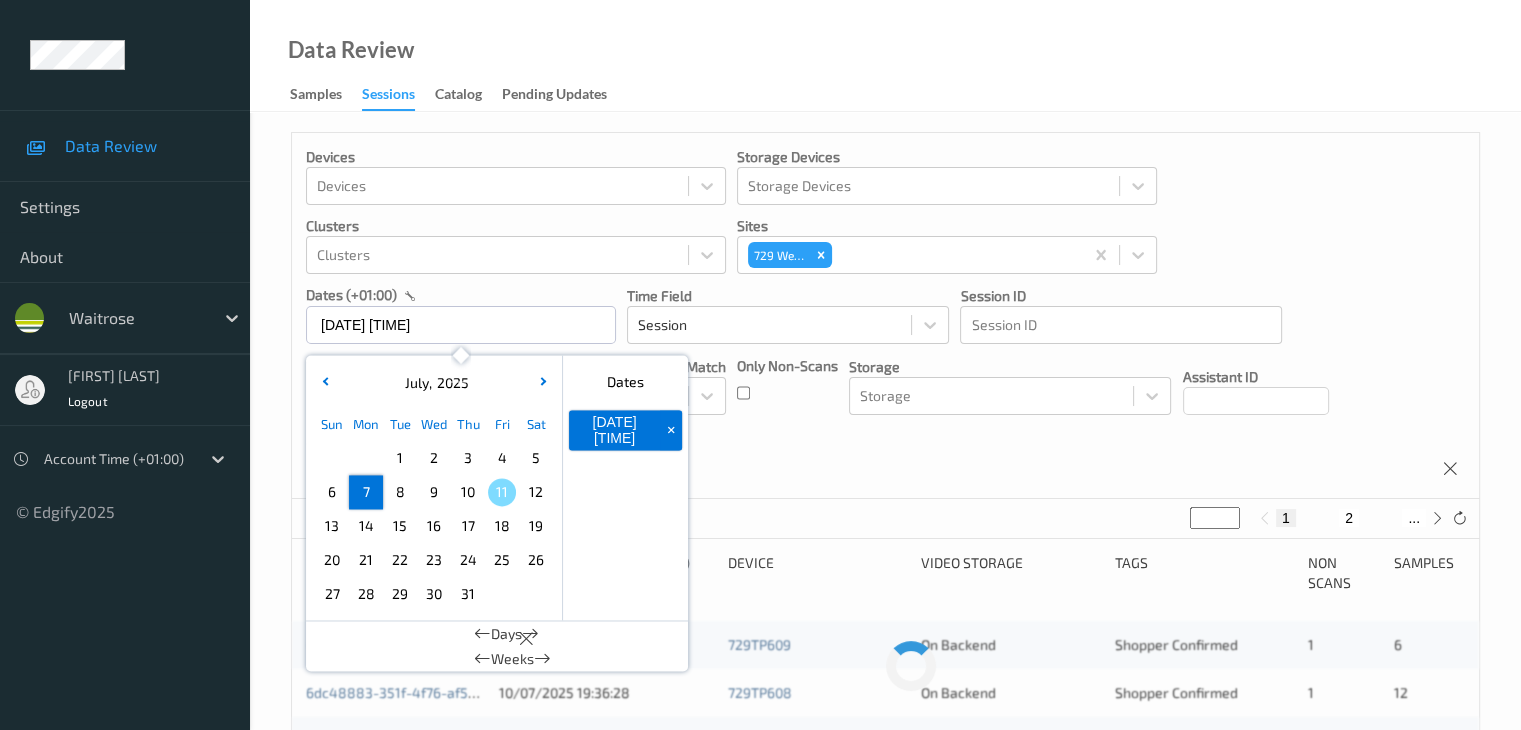 click on "7" at bounding box center [366, 492] 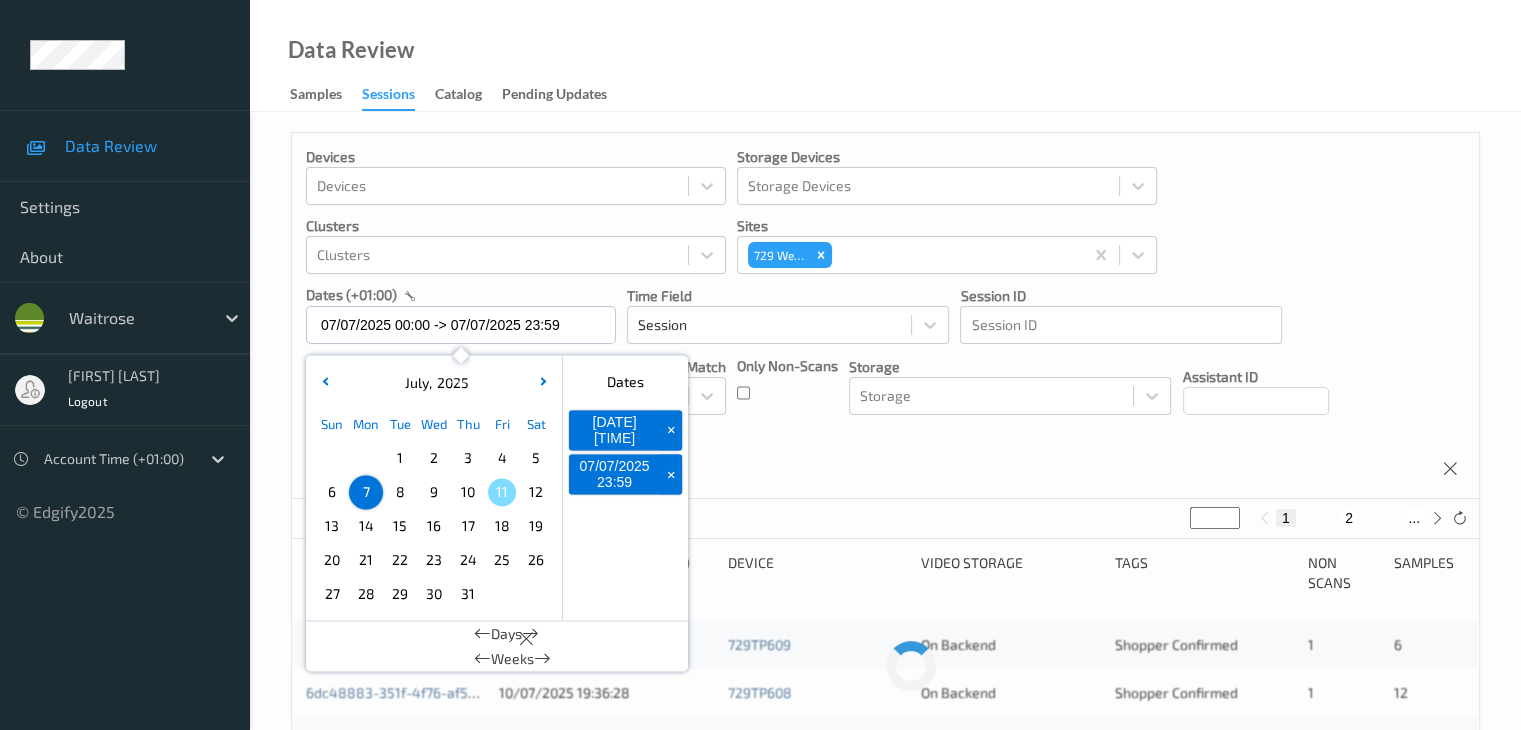 click on "Devices Devices Storage Devices Storage Devices Clusters Clusters Sites [NUMBER]	[LOCATION] dates (+01:00) [DATE] [TIME] -> [DATE] [TIME] July , [YEAR] Sun Mon Tue Wed Thu Fri Sat 1 2 3 4 5 6 7 8 9 10 11 12 13 14 15 16 17 18 19 20 21 22 23 24 25 26 27 28 29 30 31 January February March April May June July August September October November December 2021 2022 2023 2024 2025 2026 2027 2028 2029 2030 2031 2032 Dates [DATE] [TIME] + [DATE] [TIME] + Days Weeks Time Field Session Session ID Session ID Tags none contains any contains all exact match Tags Only Non-Scans Storage Storage Assistant ID Shopper ID Order By Session" at bounding box center [885, 316] 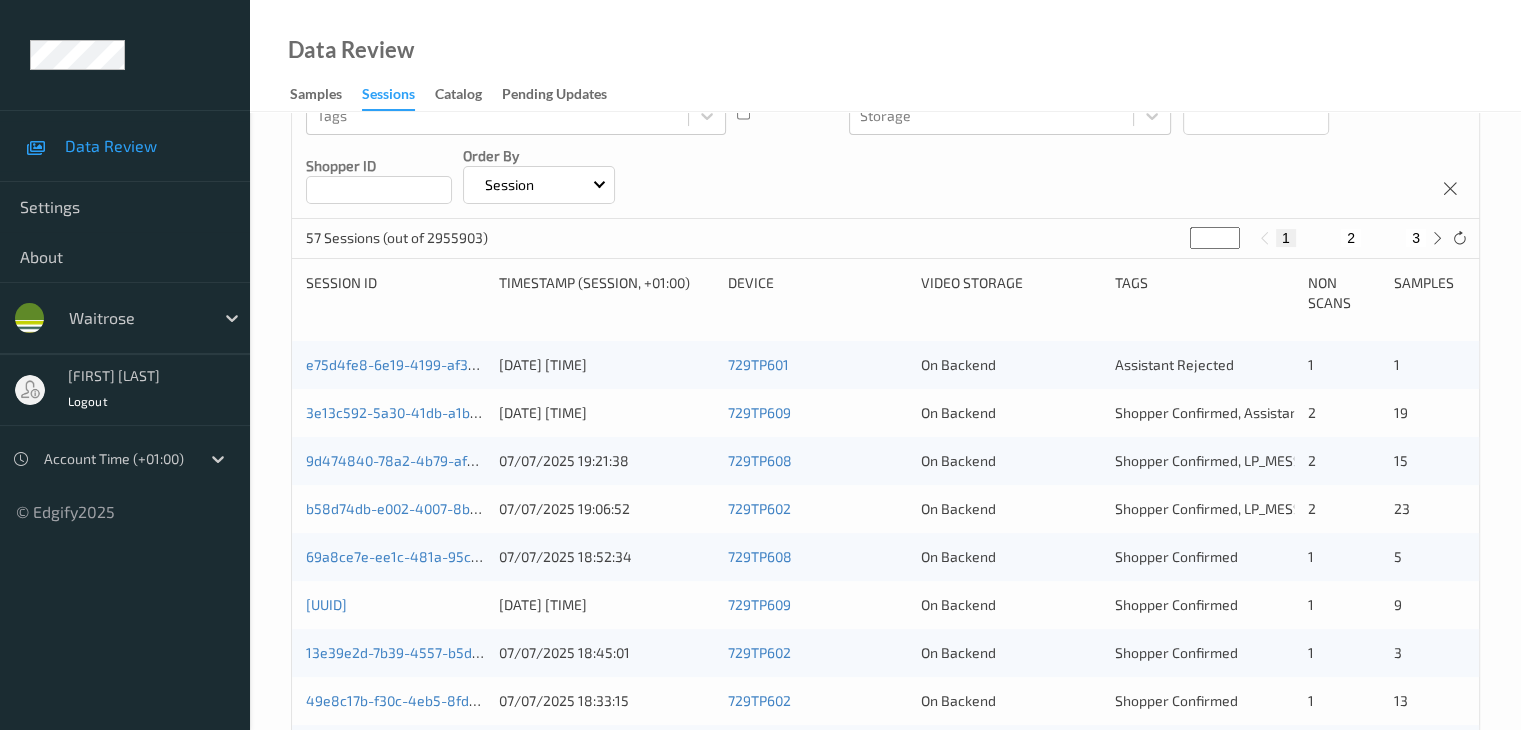 scroll, scrollTop: 32, scrollLeft: 0, axis: vertical 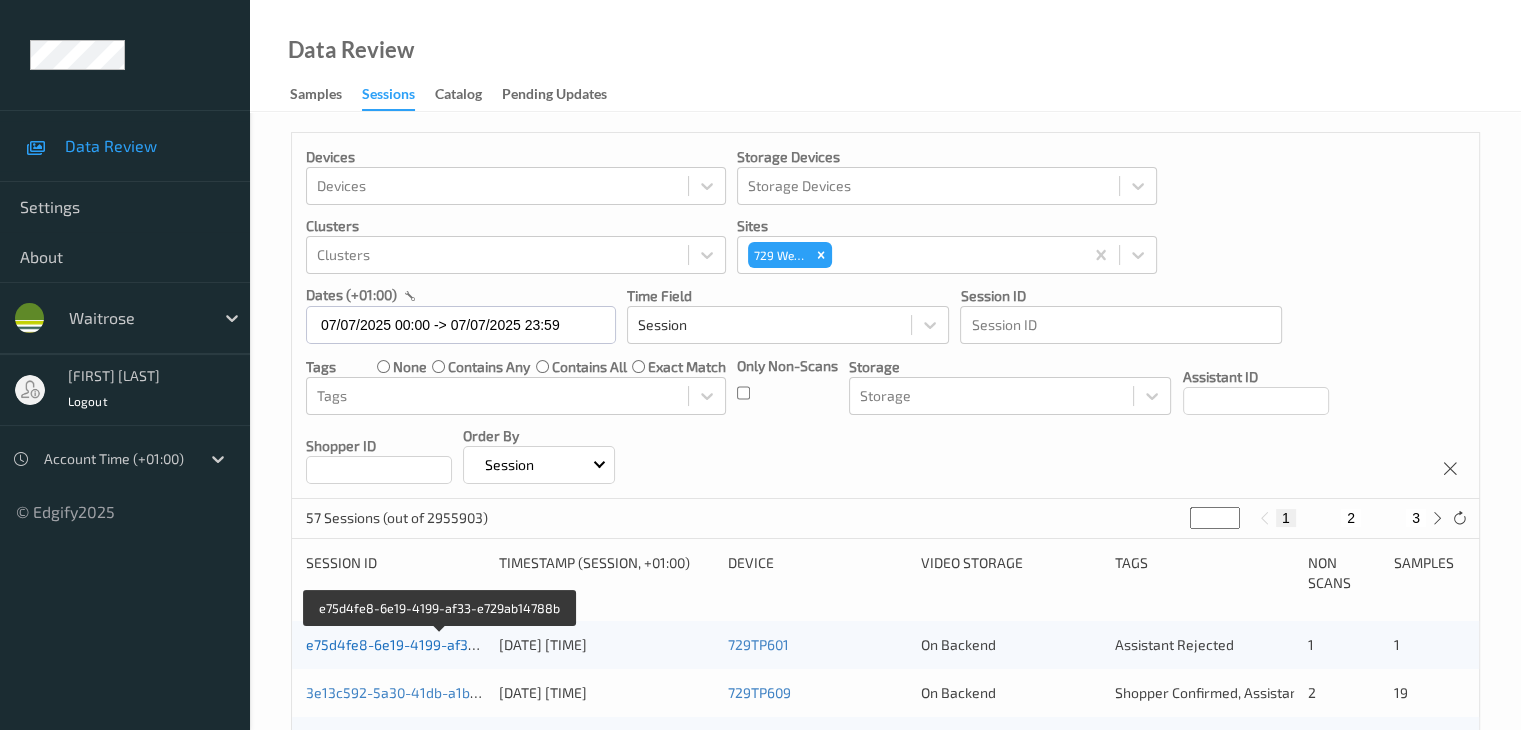 click on "e75d4fe8-6e19-4199-af33-e729ab14788b" at bounding box center [441, 644] 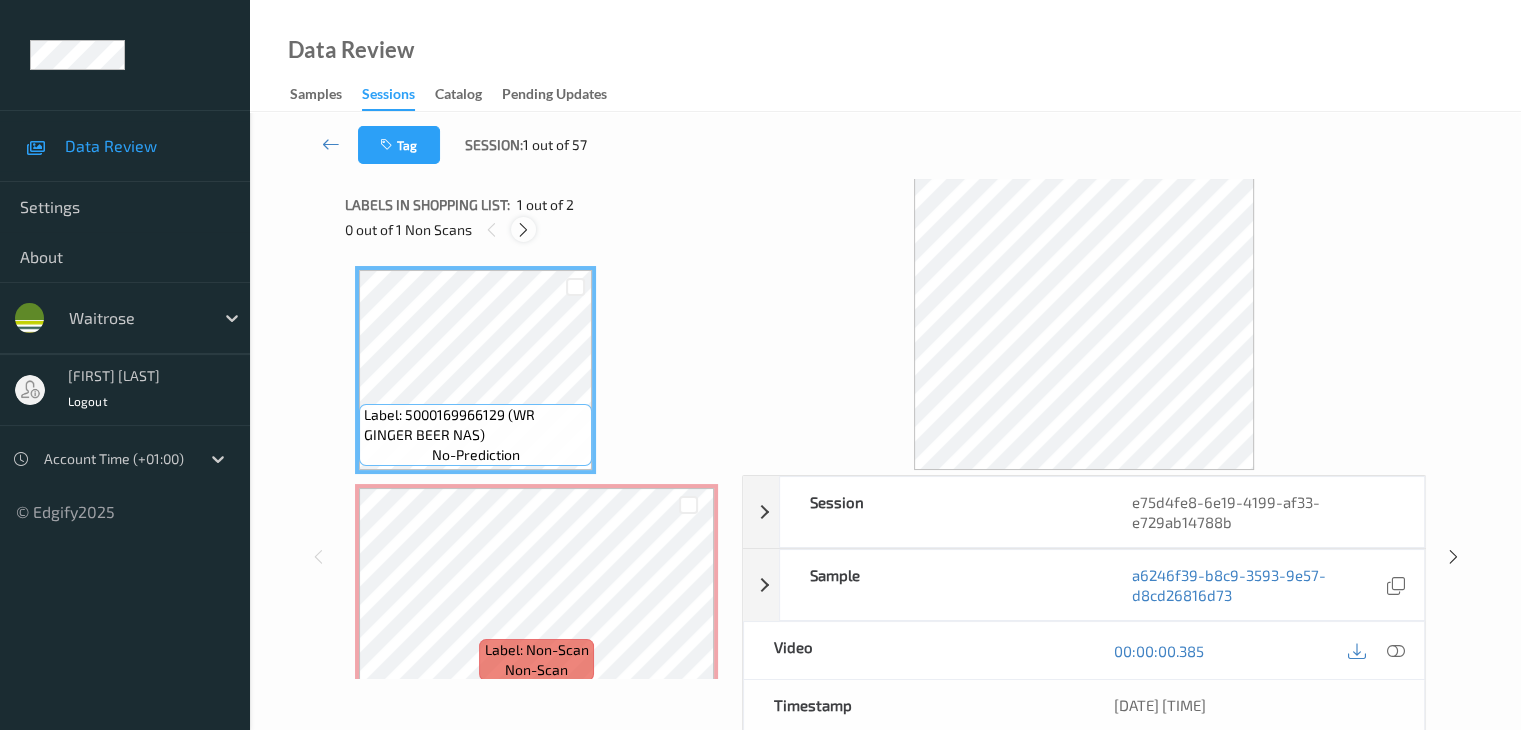 click at bounding box center [523, 230] 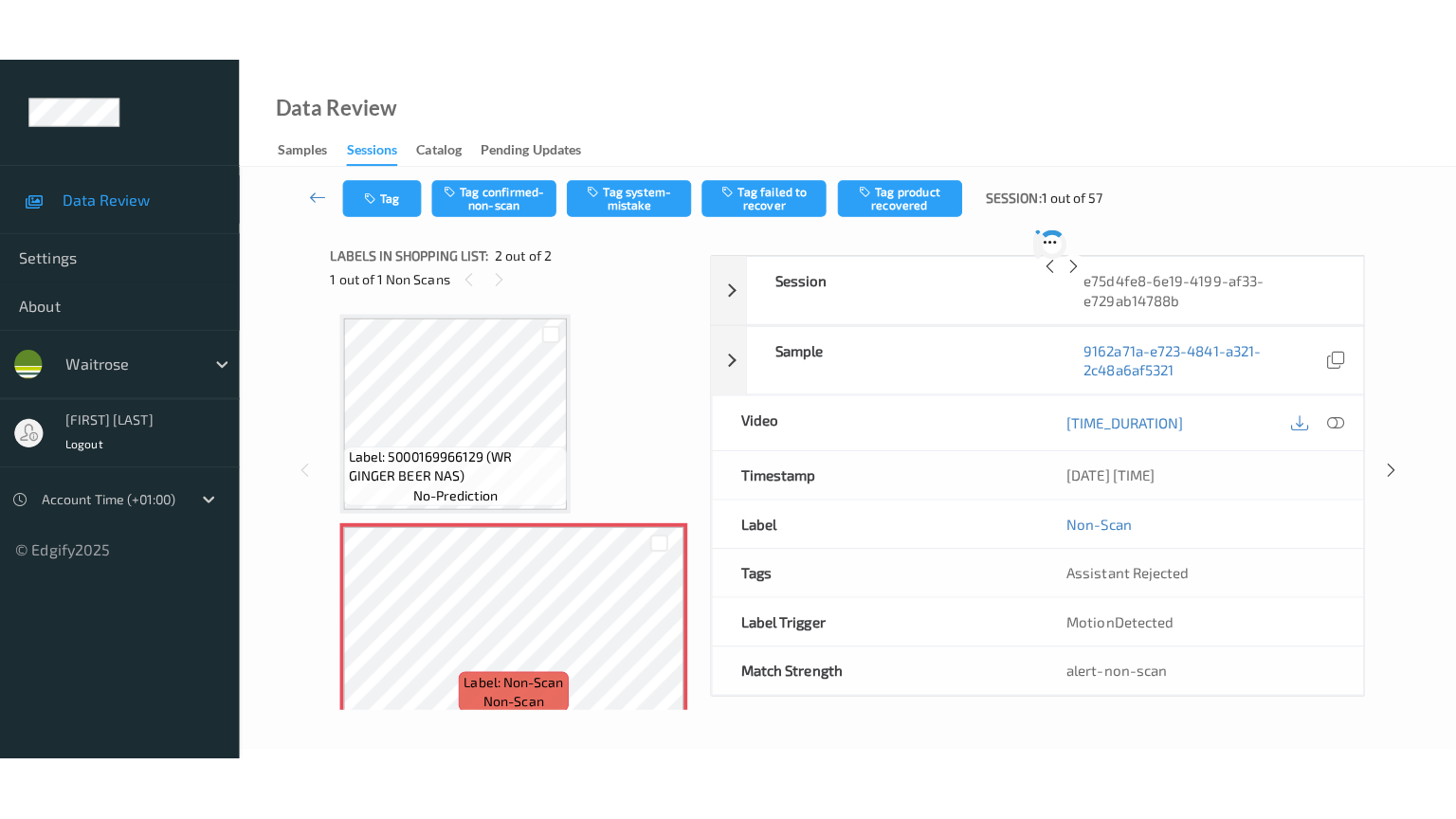 scroll, scrollTop: 9, scrollLeft: 0, axis: vertical 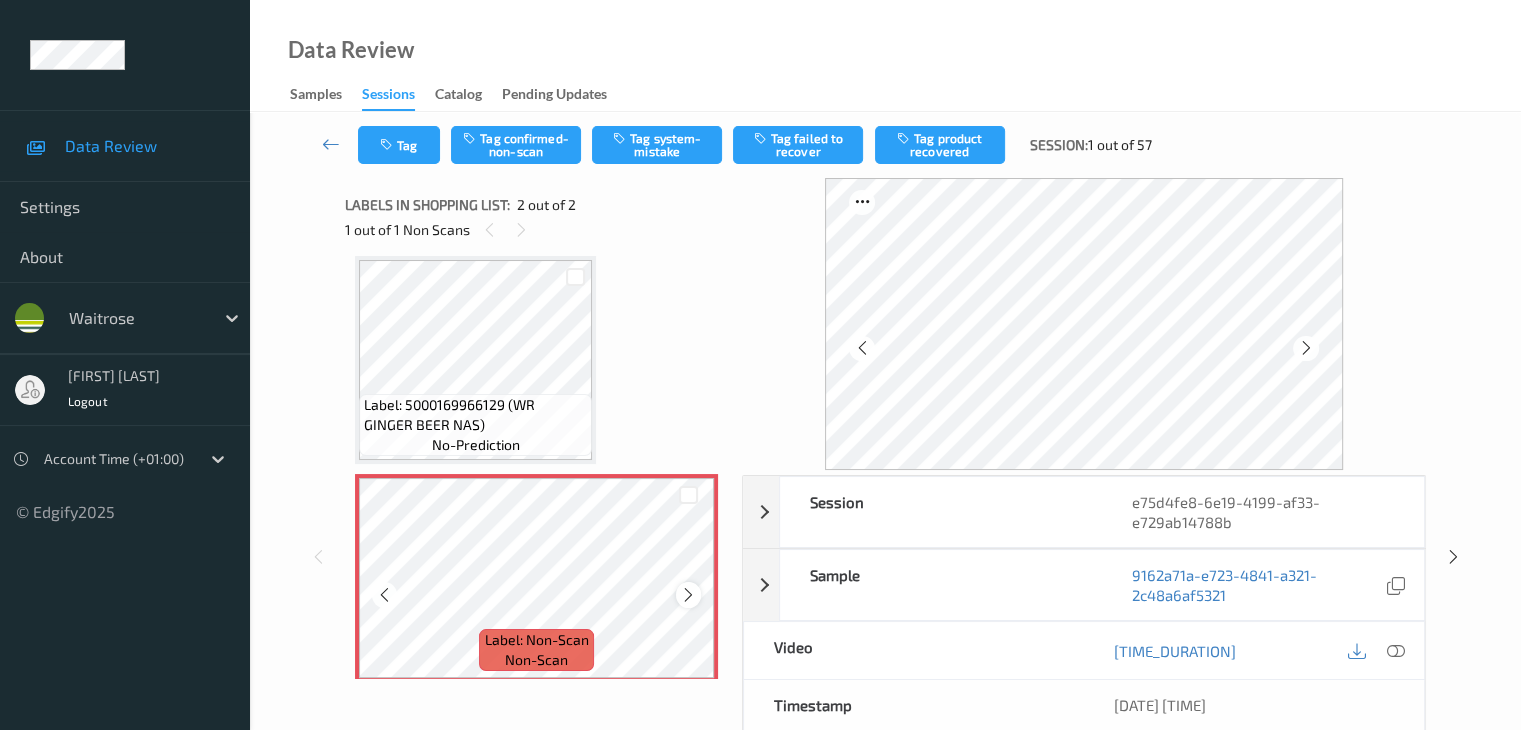 click at bounding box center [688, 594] 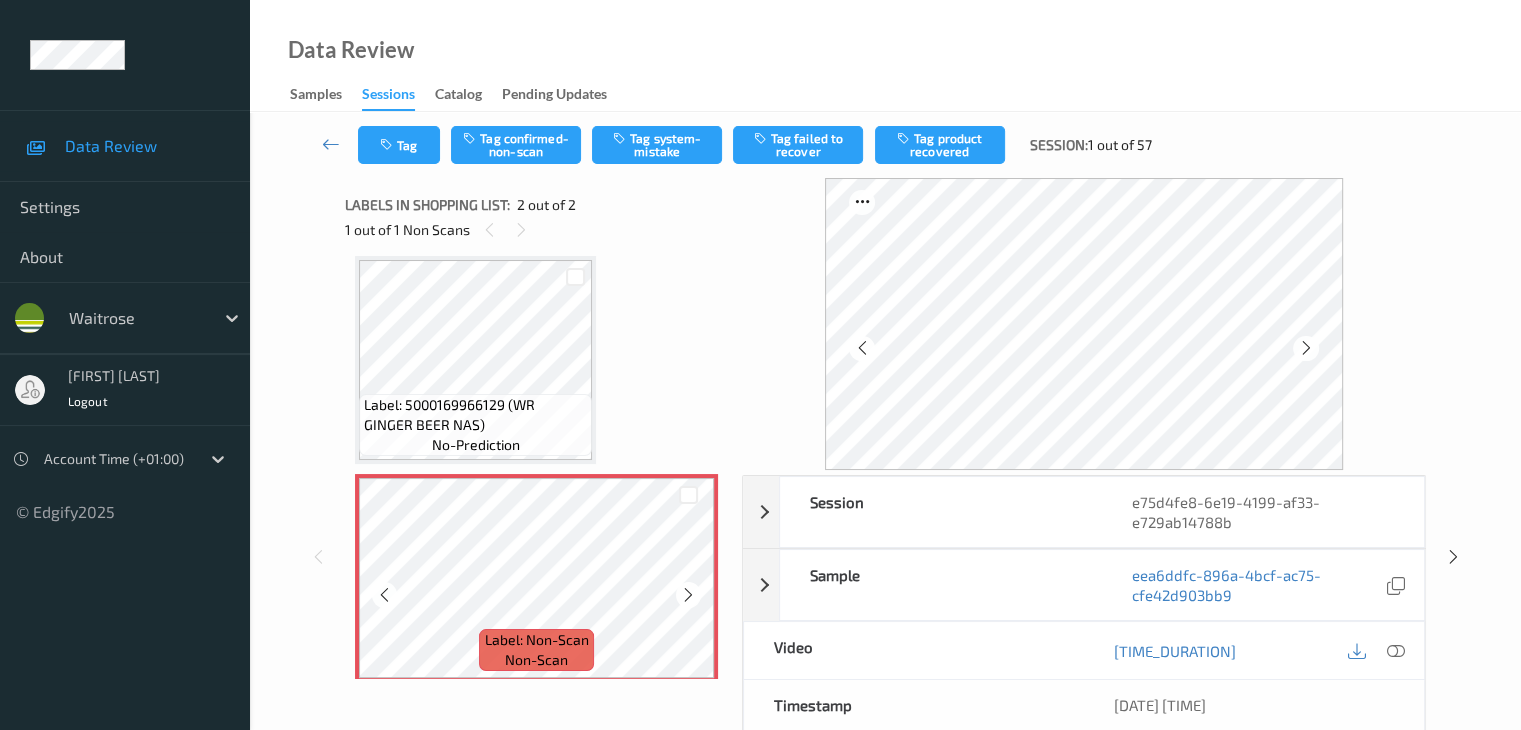 click at bounding box center (688, 594) 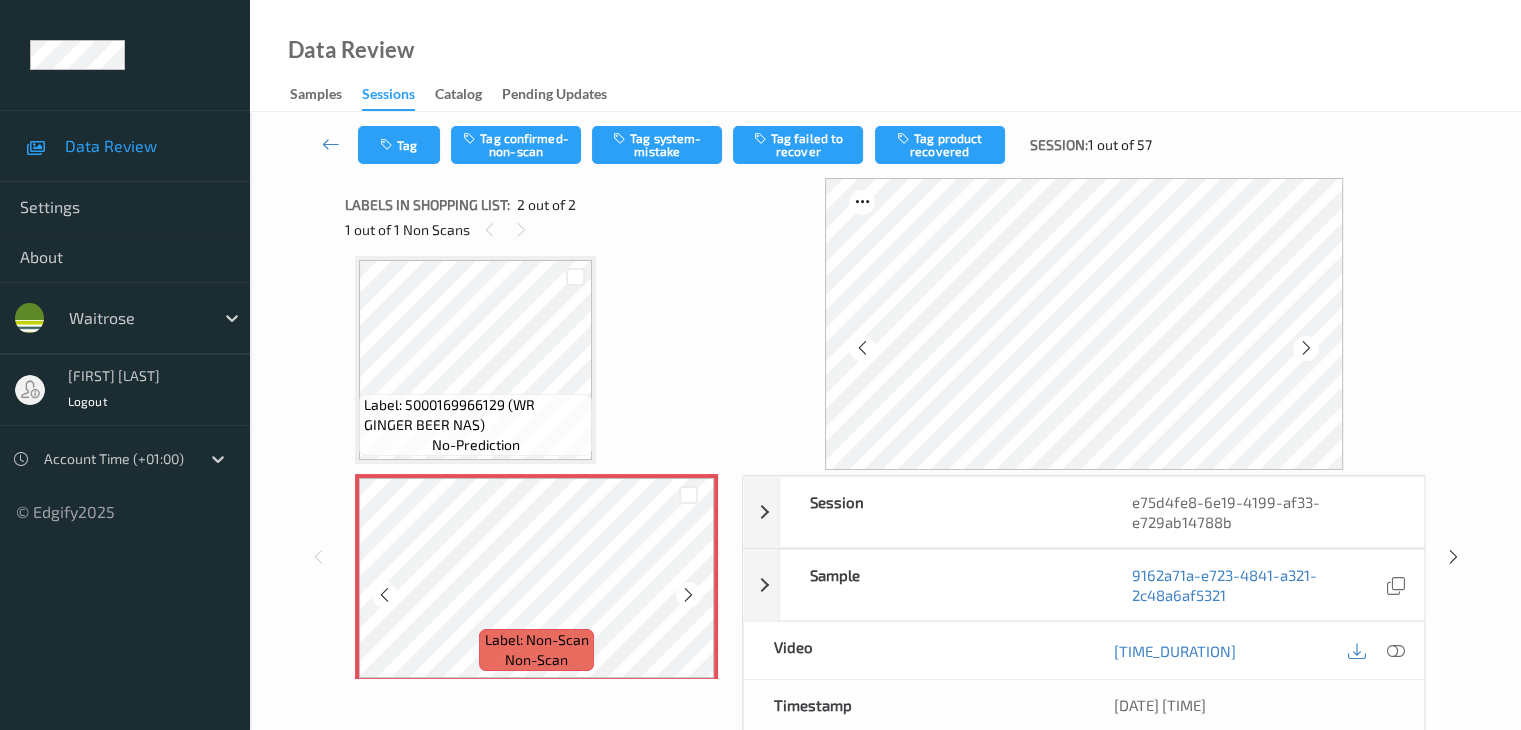 click at bounding box center [688, 594] 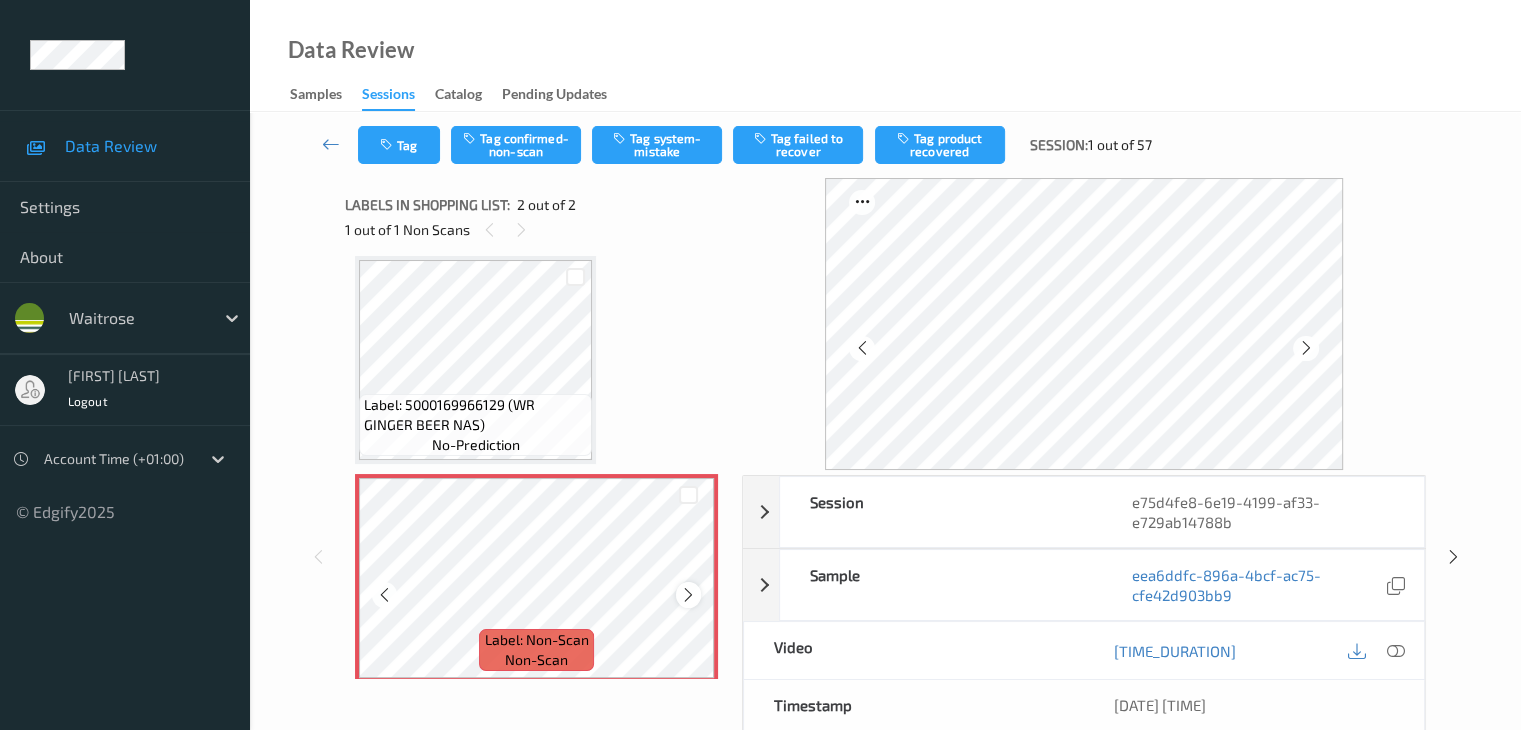 click at bounding box center [688, 595] 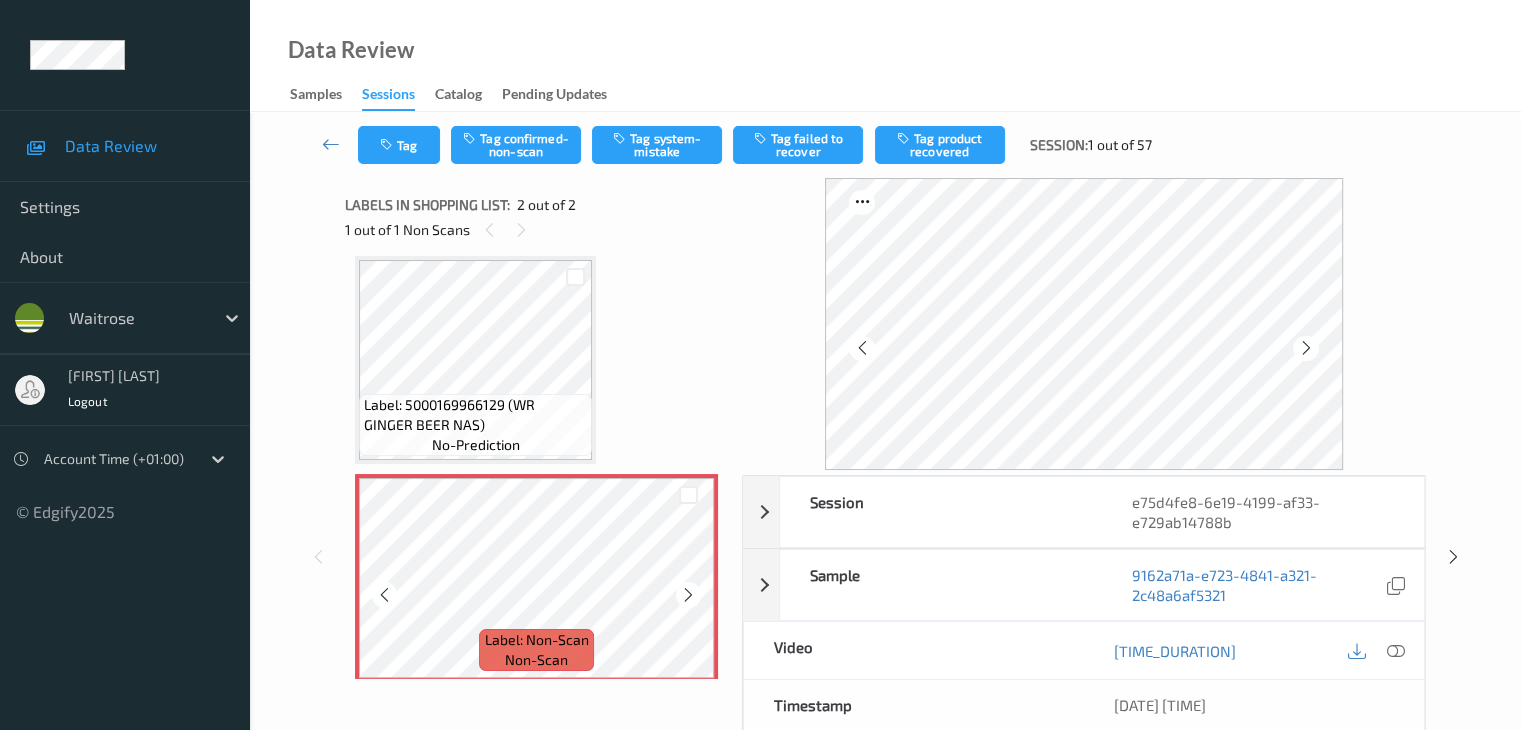 click at bounding box center [688, 595] 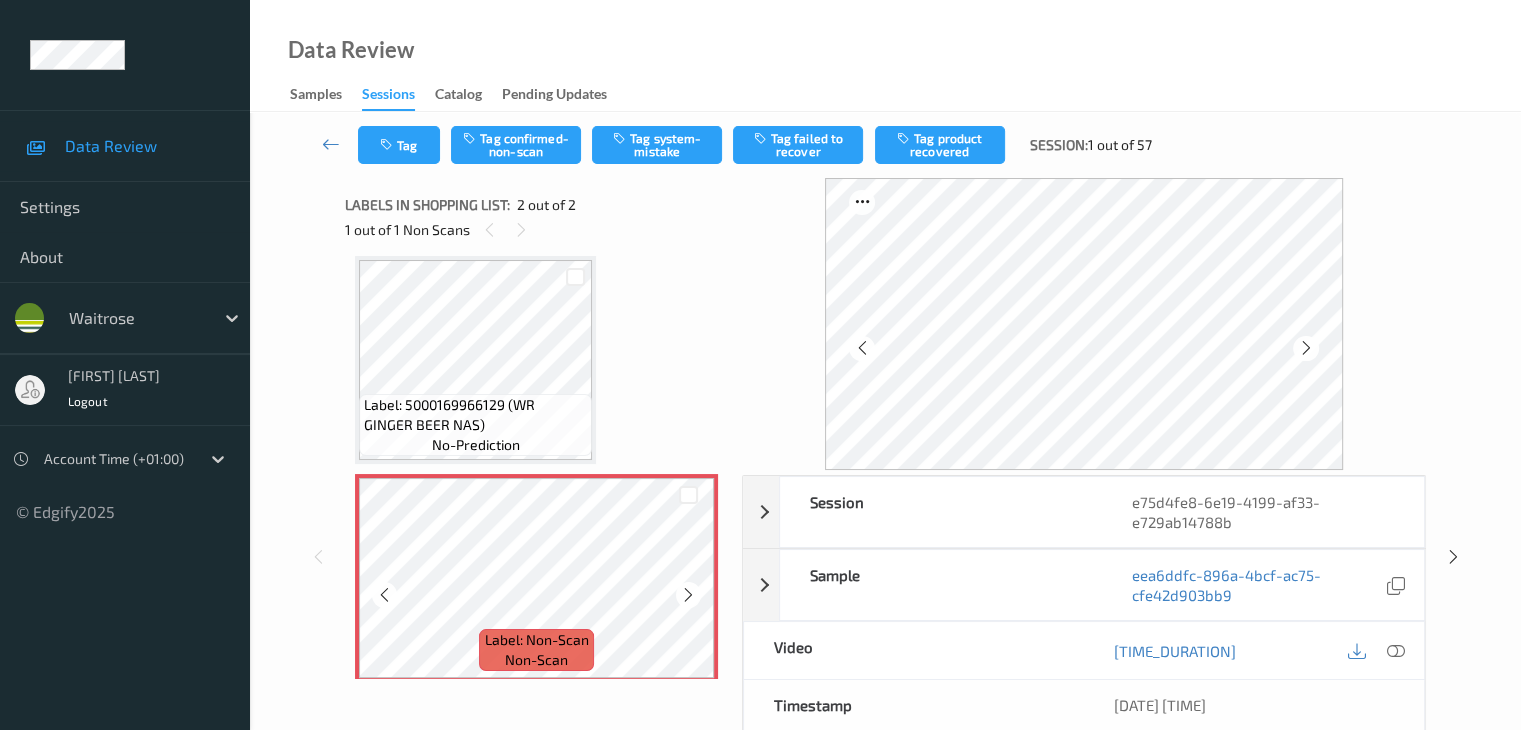 click at bounding box center [688, 595] 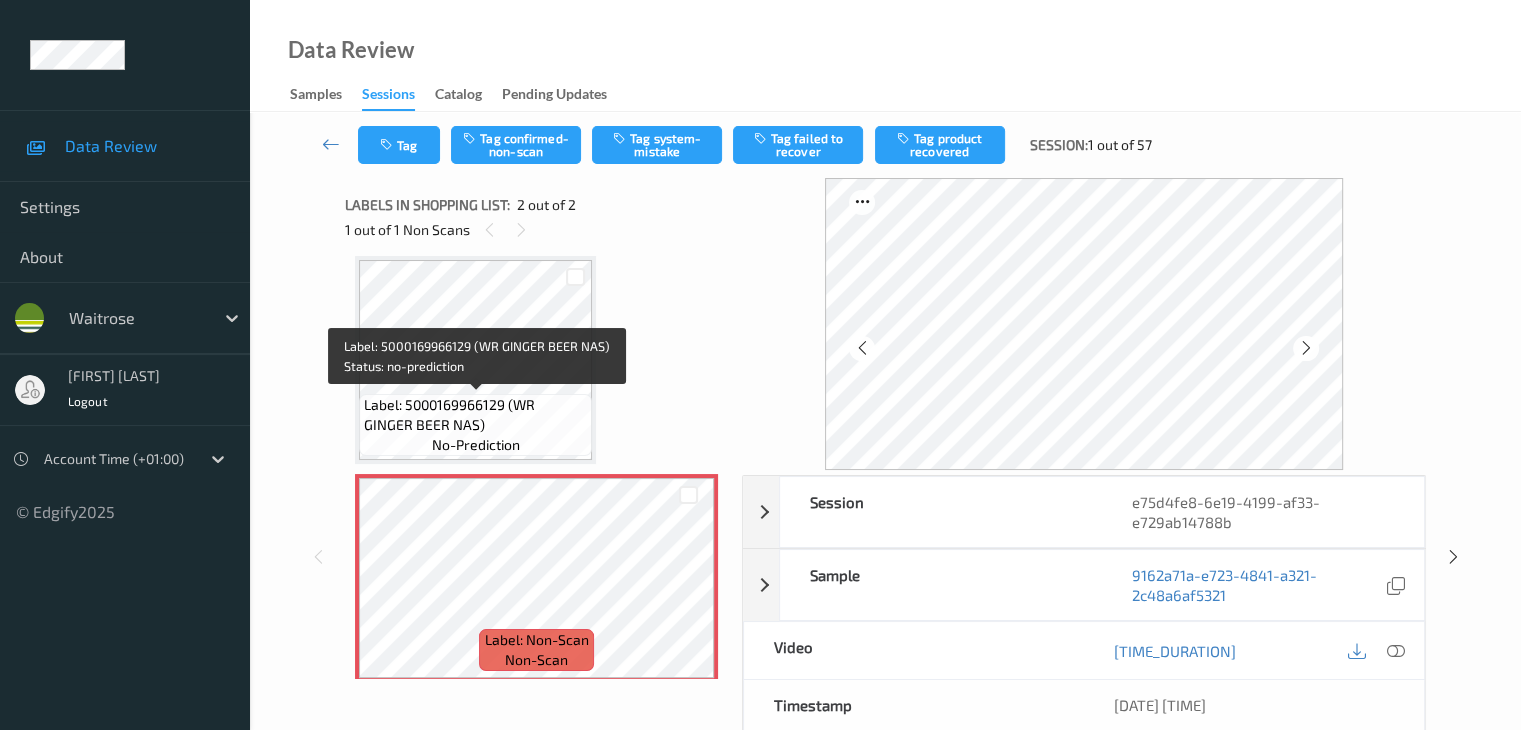 click on "Label: 5000169966129 (WR GINGER BEER NAS)" at bounding box center (475, 415) 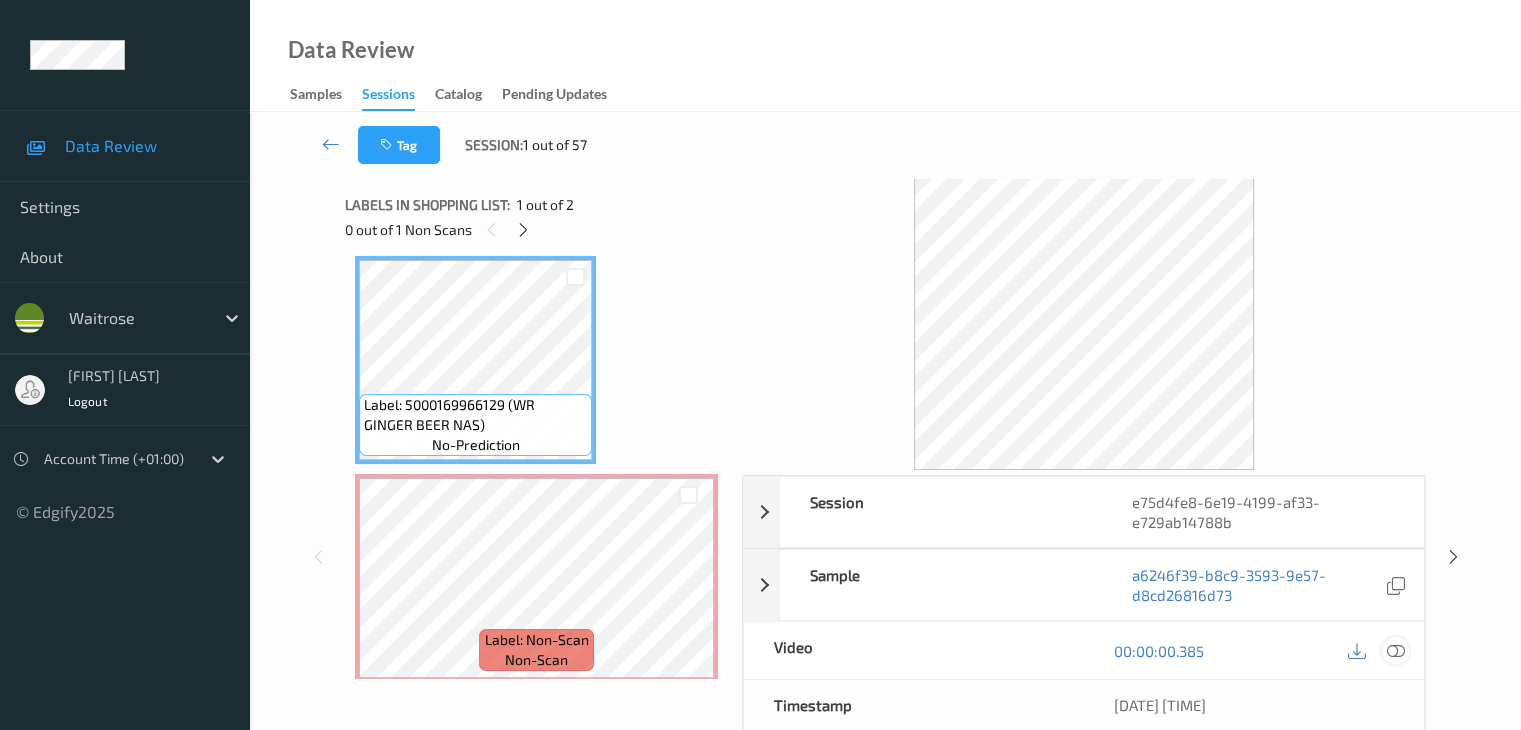 click at bounding box center (1395, 651) 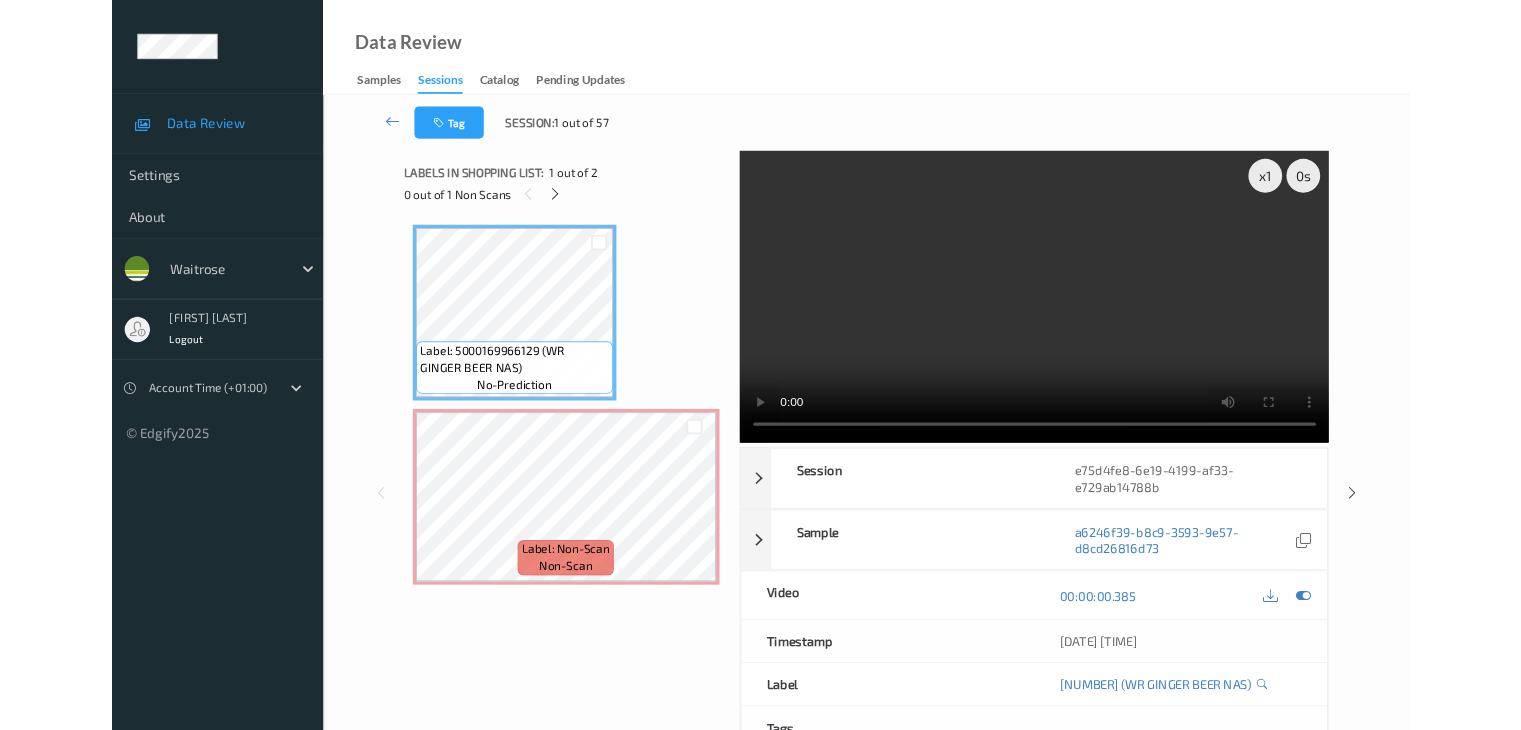 scroll, scrollTop: 0, scrollLeft: 0, axis: both 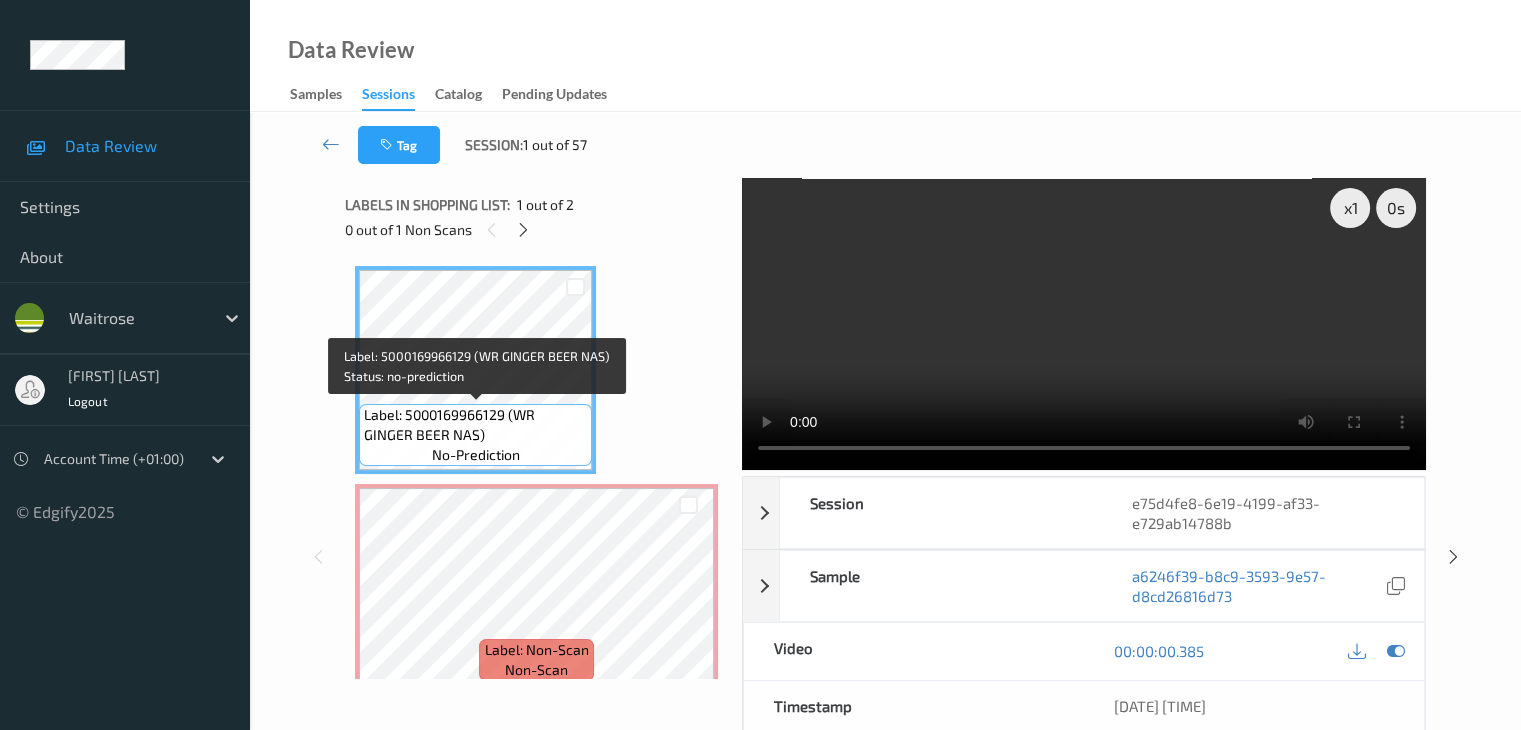 click on "Label: 5000169966129 (WR GINGER BEER NAS)" at bounding box center (475, 425) 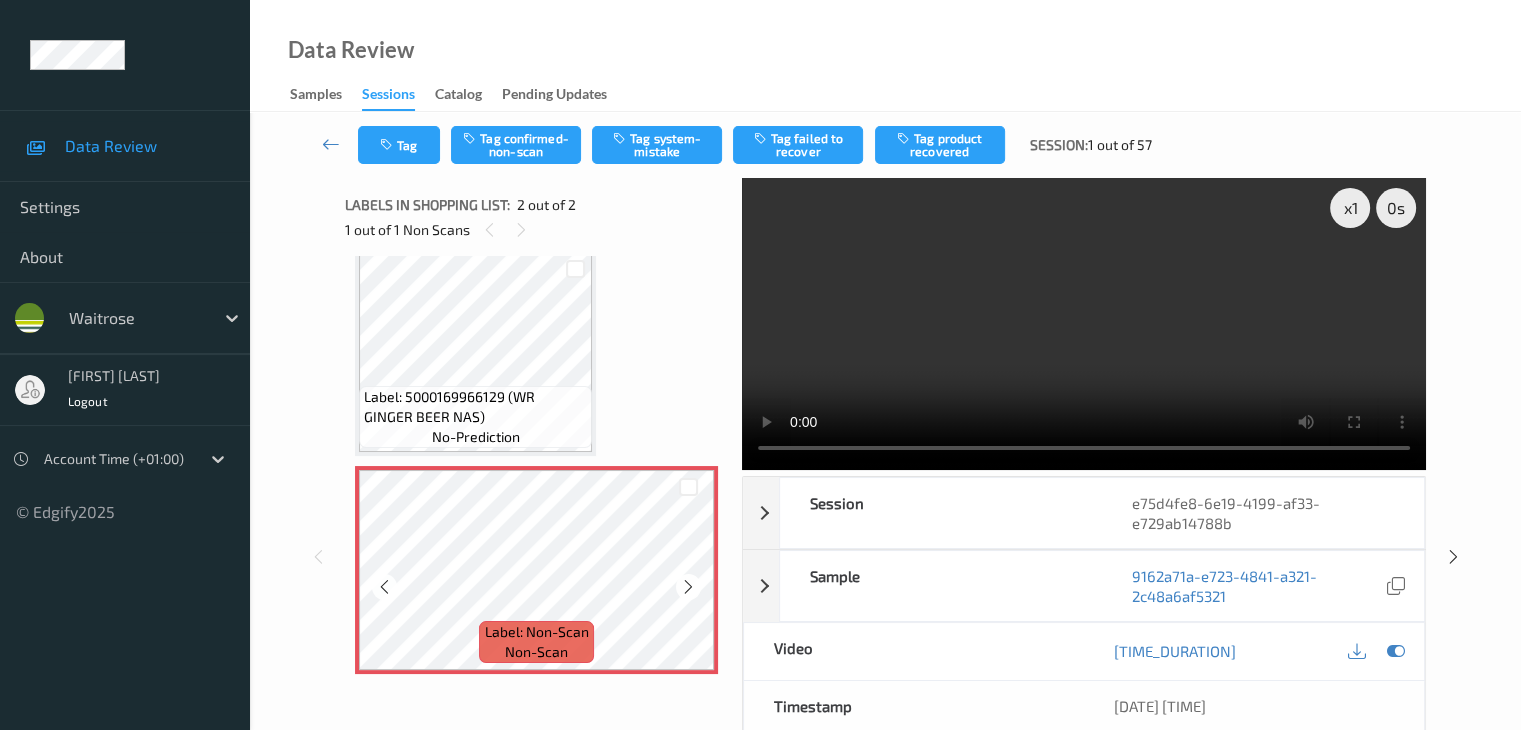 scroll, scrollTop: 23, scrollLeft: 0, axis: vertical 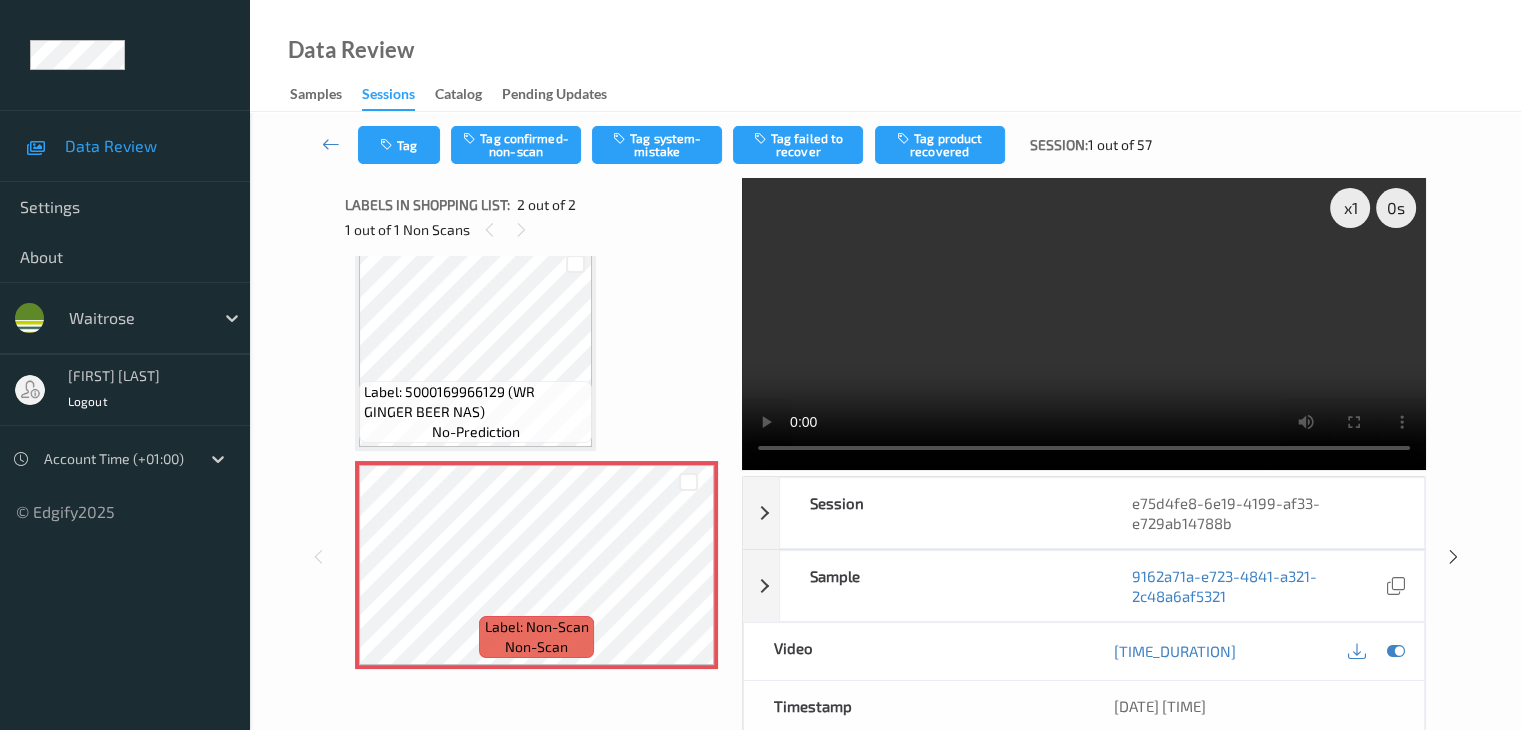 type 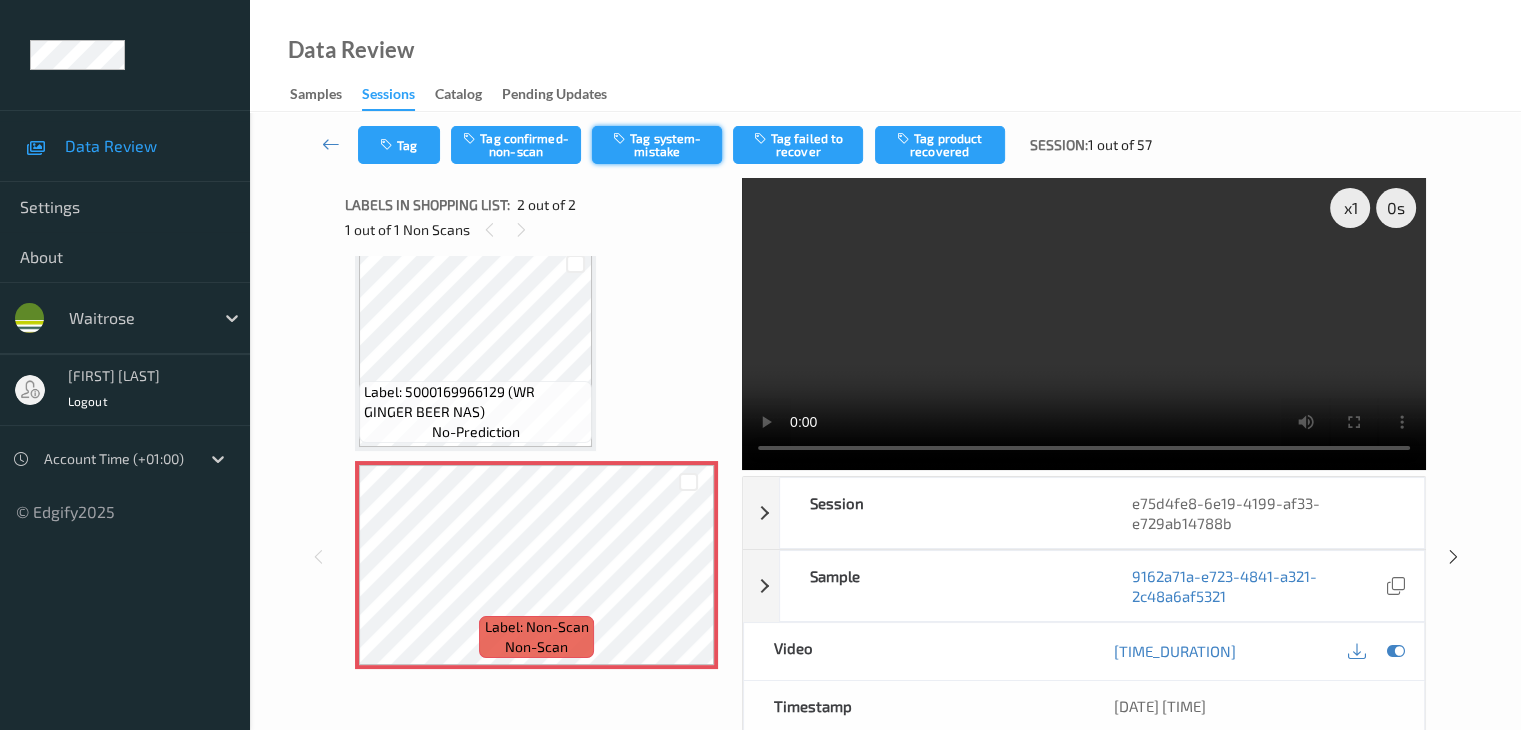 click on "Tag   system-mistake" at bounding box center (657, 145) 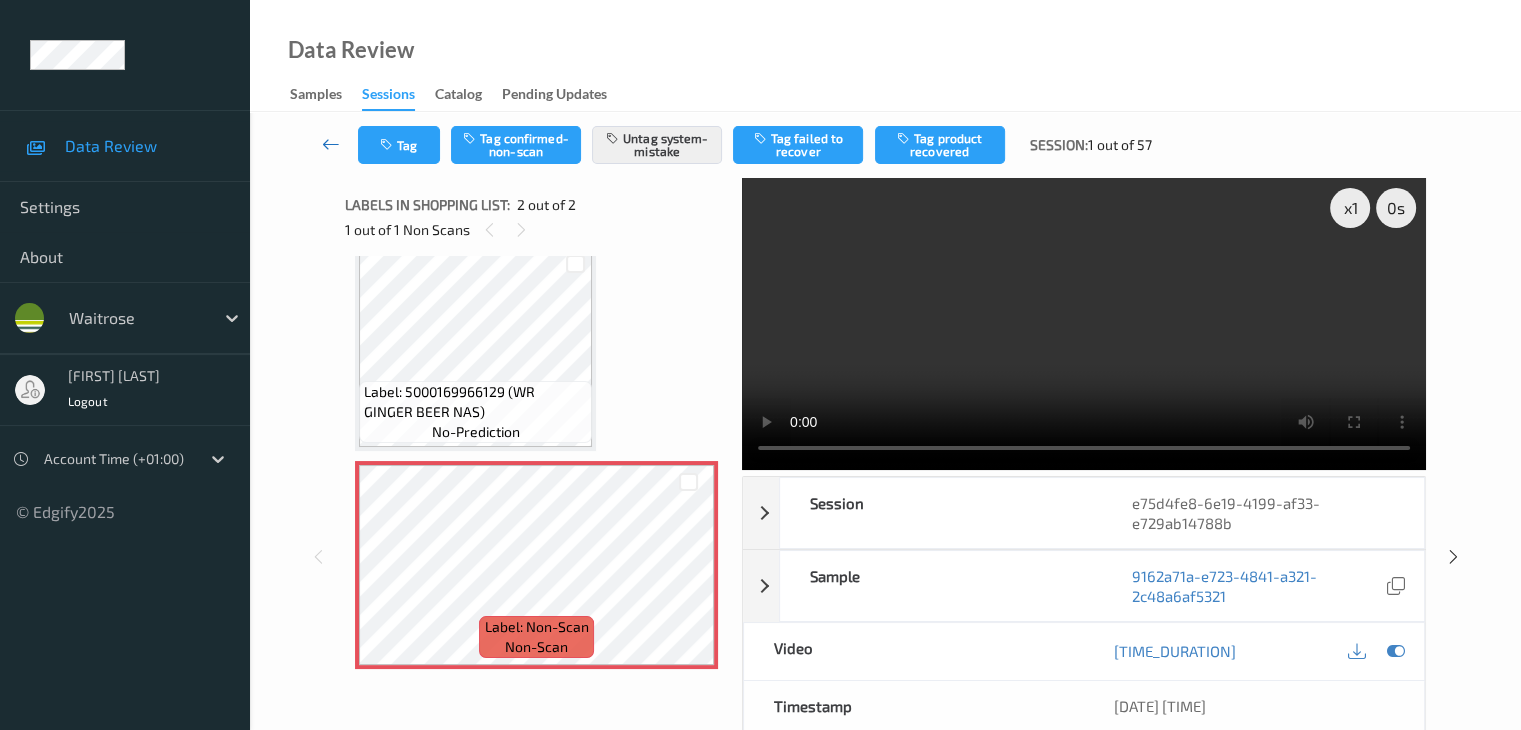click at bounding box center (331, 144) 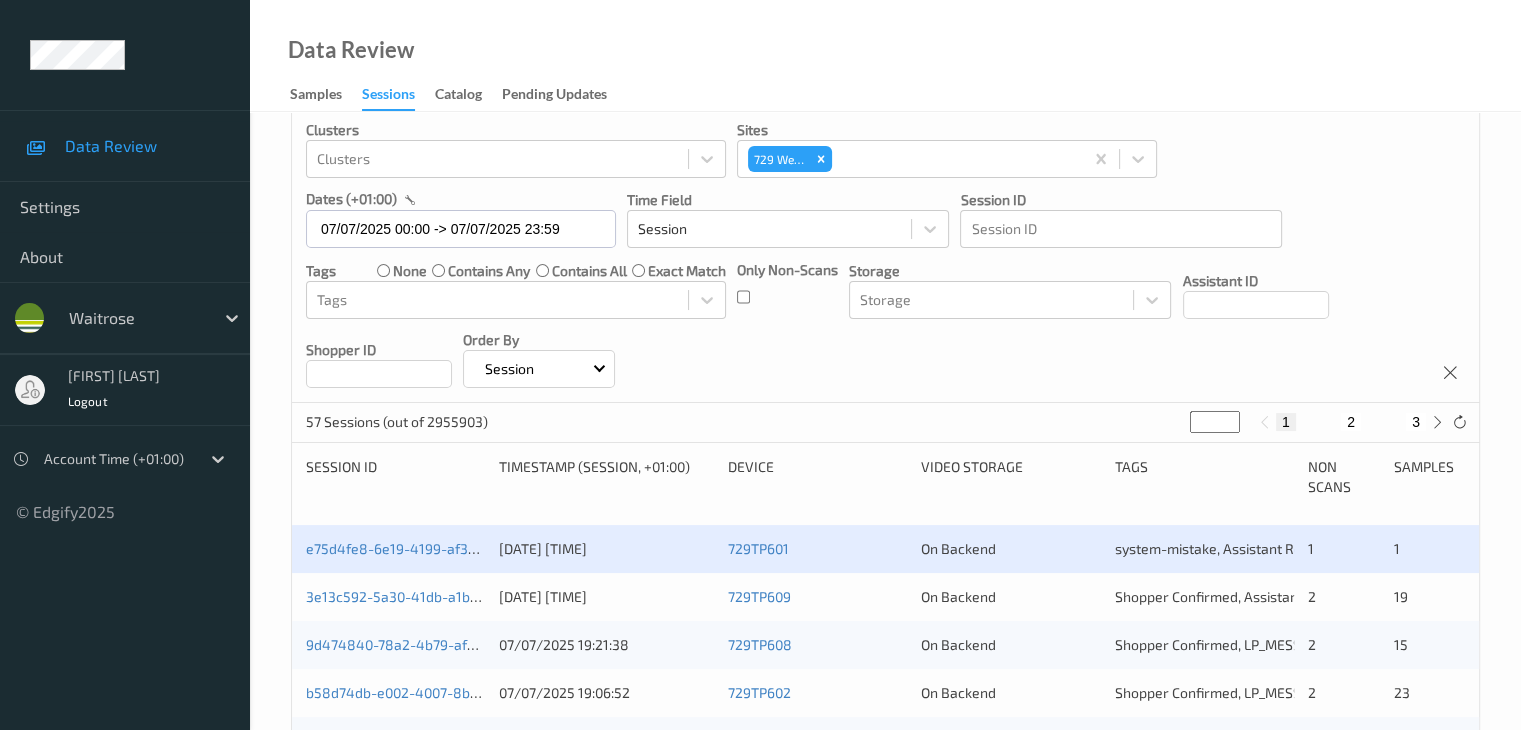 scroll, scrollTop: 100, scrollLeft: 0, axis: vertical 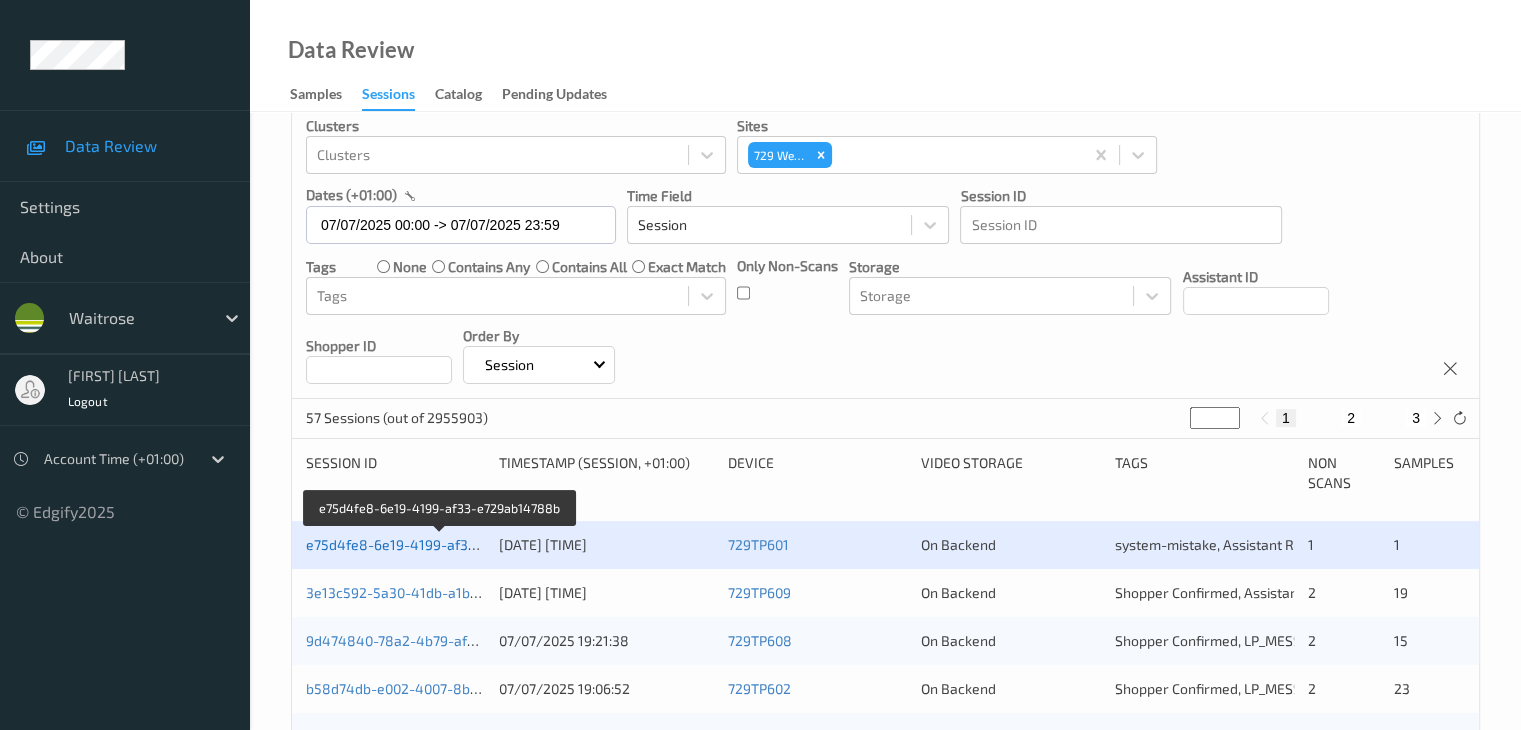 click on "e75d4fe8-6e19-4199-af33-e729ab14788b" at bounding box center (441, 544) 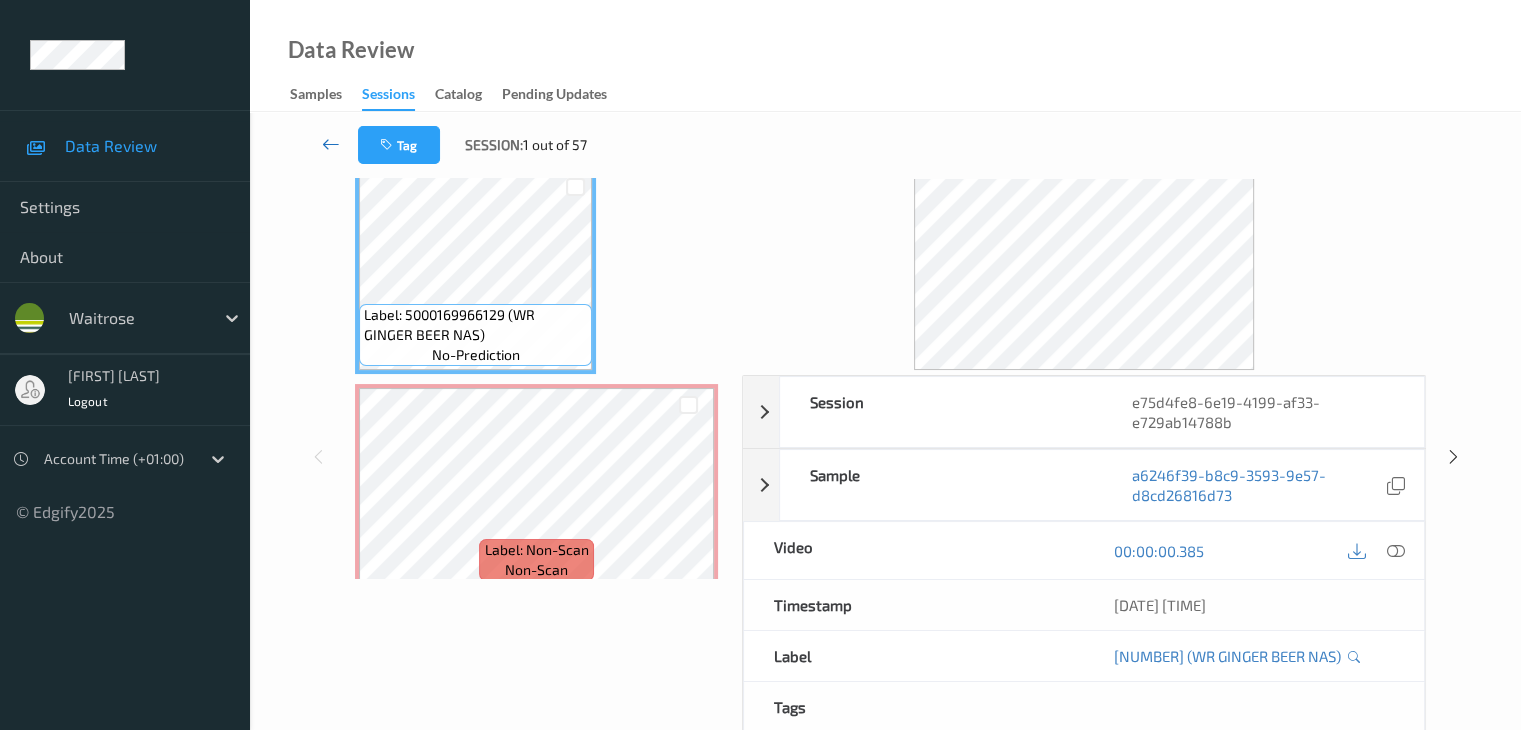 click at bounding box center [331, 144] 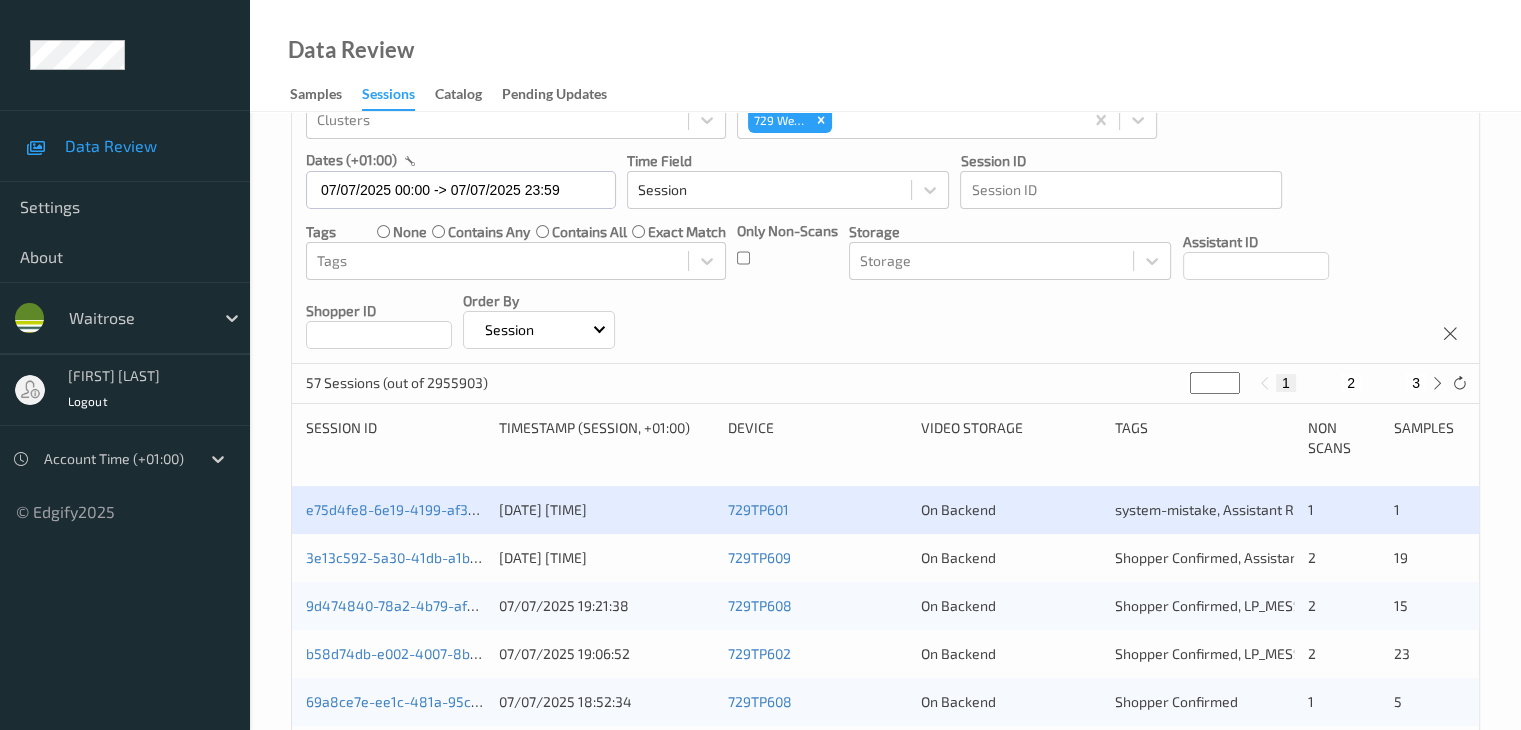 scroll, scrollTop: 400, scrollLeft: 0, axis: vertical 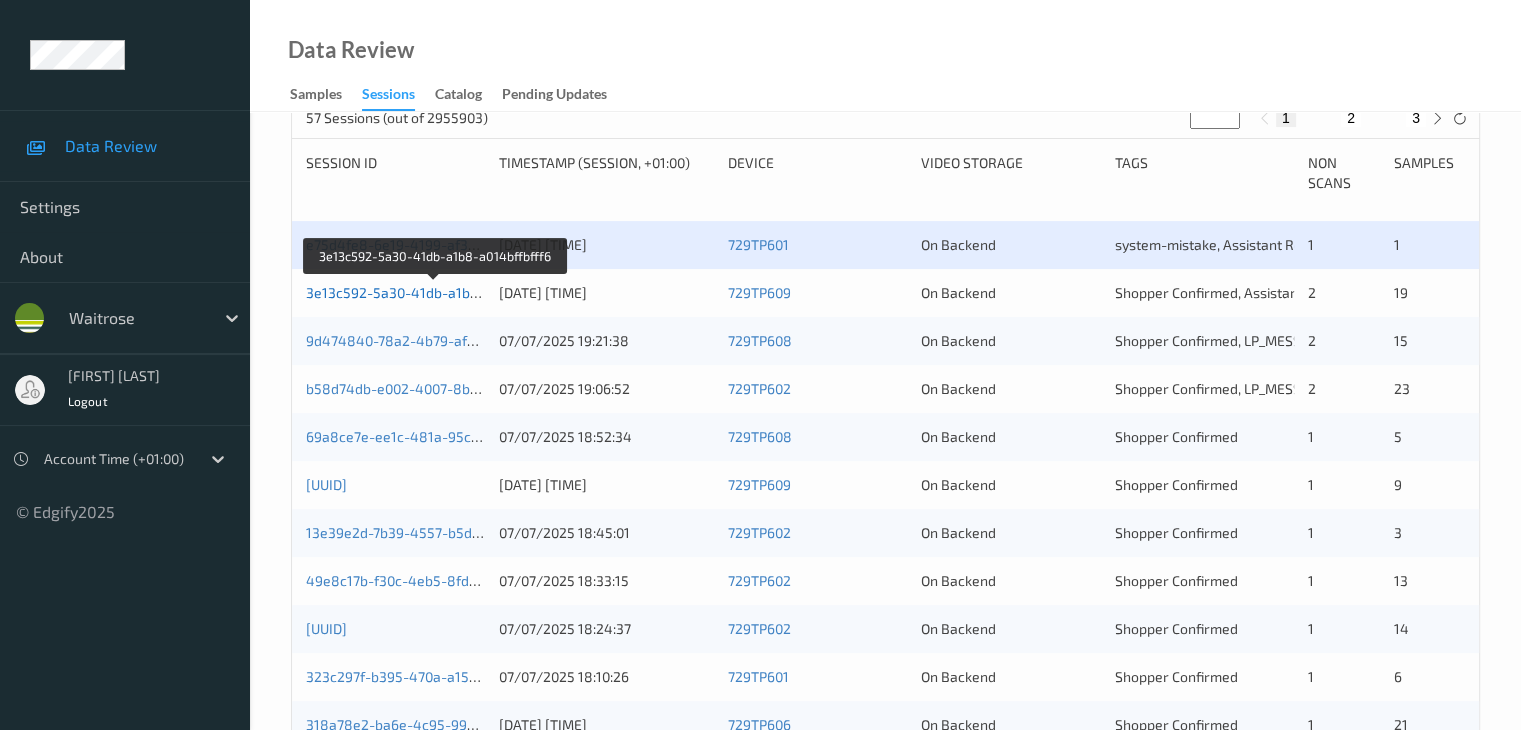 click on "3e13c592-5a30-41db-a1b8-a014bffbfff6" at bounding box center (435, 292) 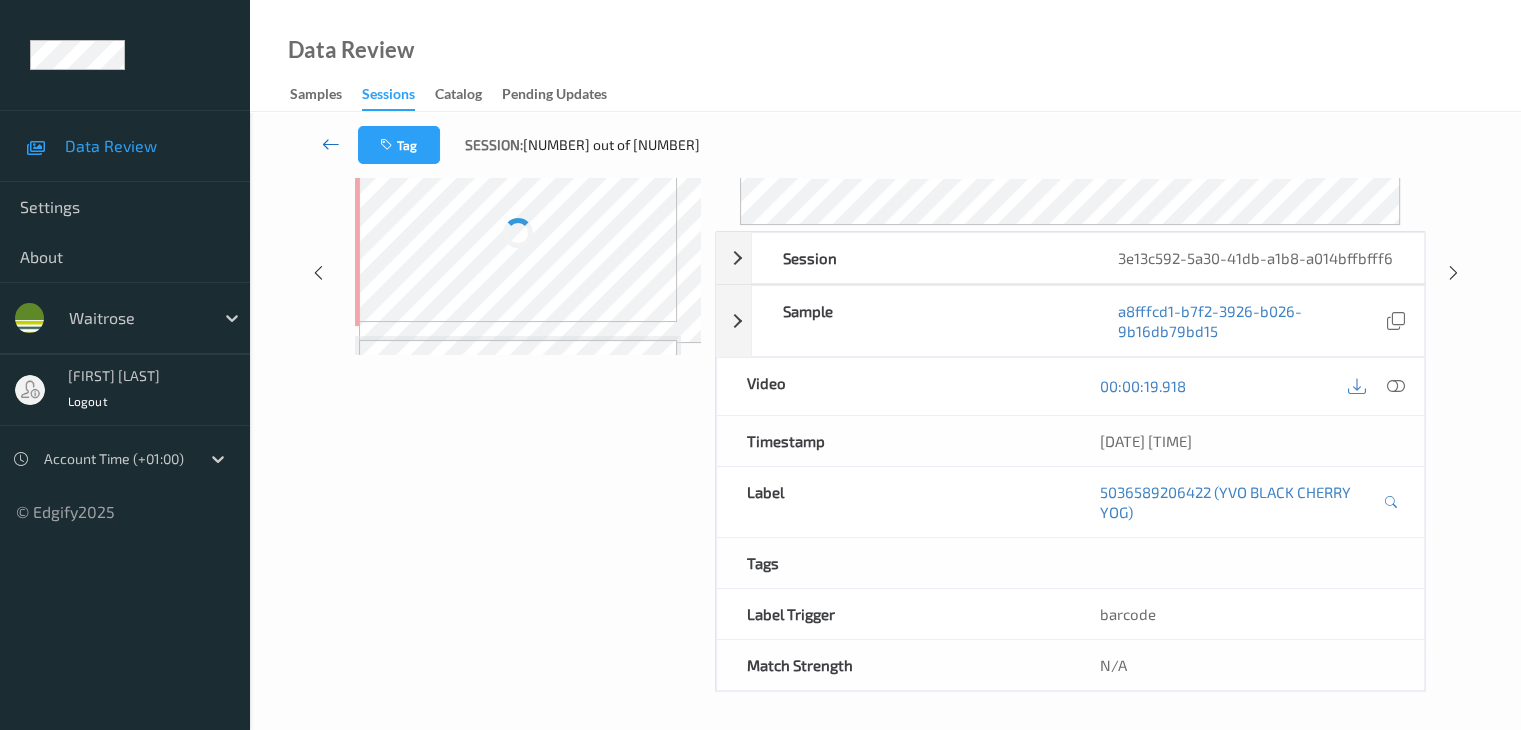 click at bounding box center [331, 145] 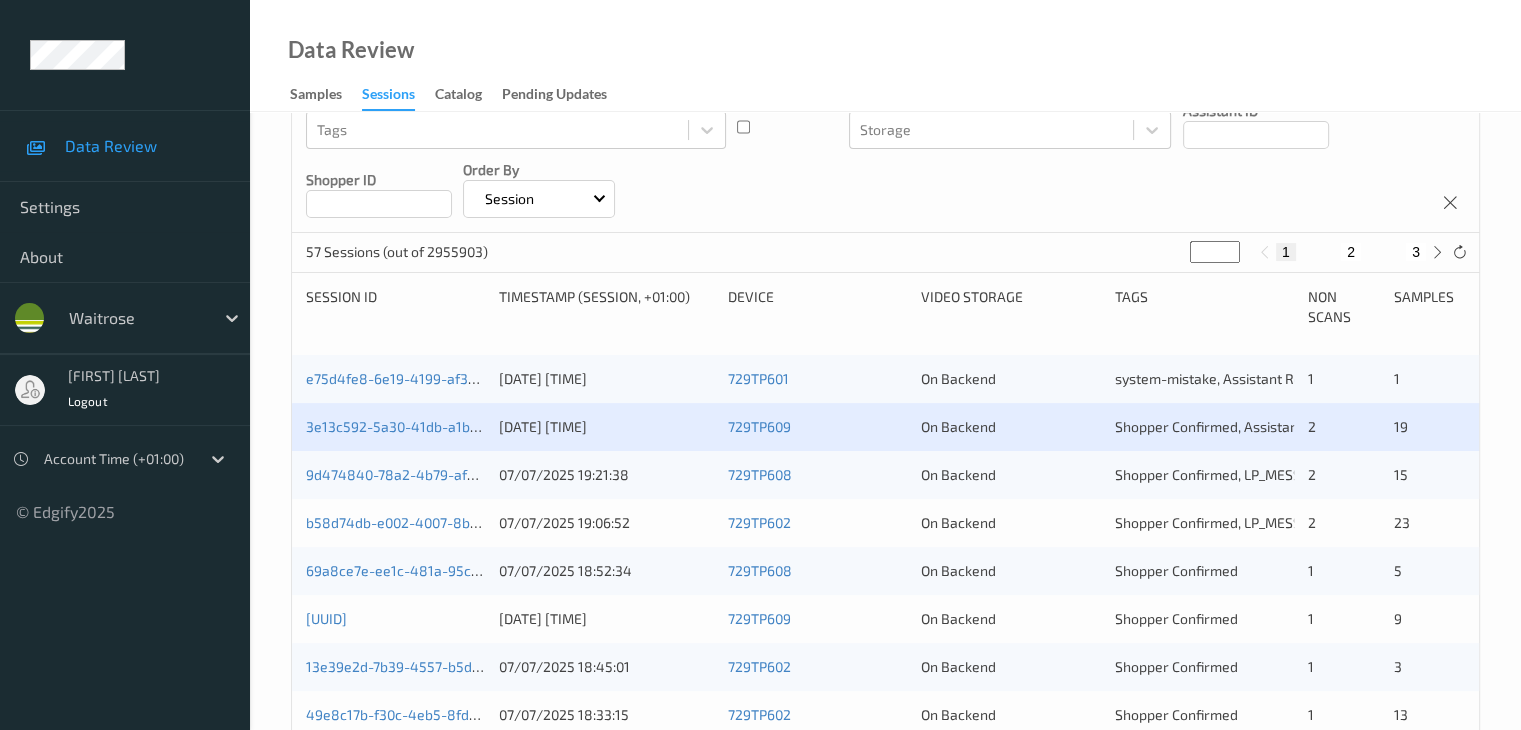 scroll, scrollTop: 300, scrollLeft: 0, axis: vertical 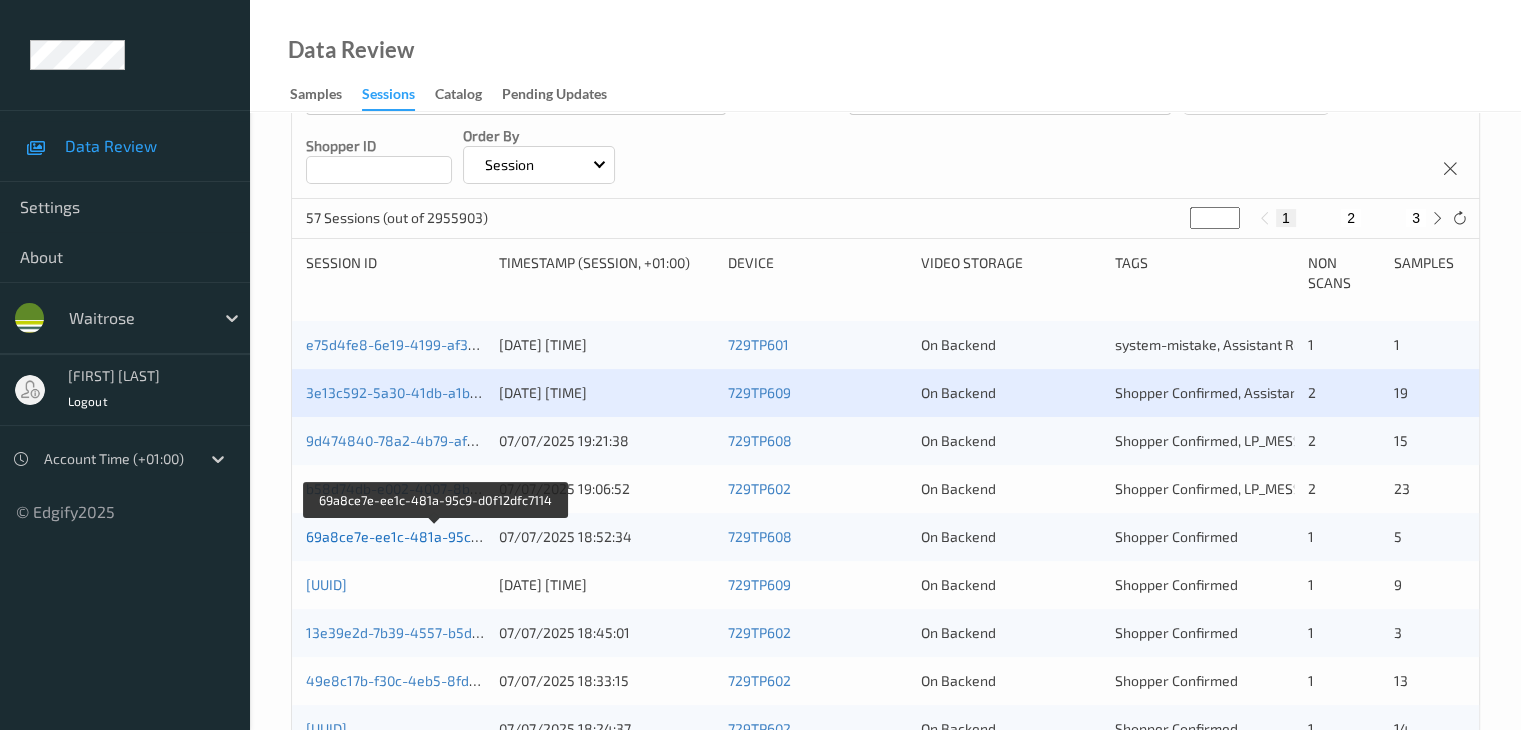 click on "69a8ce7e-ee1c-481a-95c9-d0f12dfc7114" at bounding box center [437, 536] 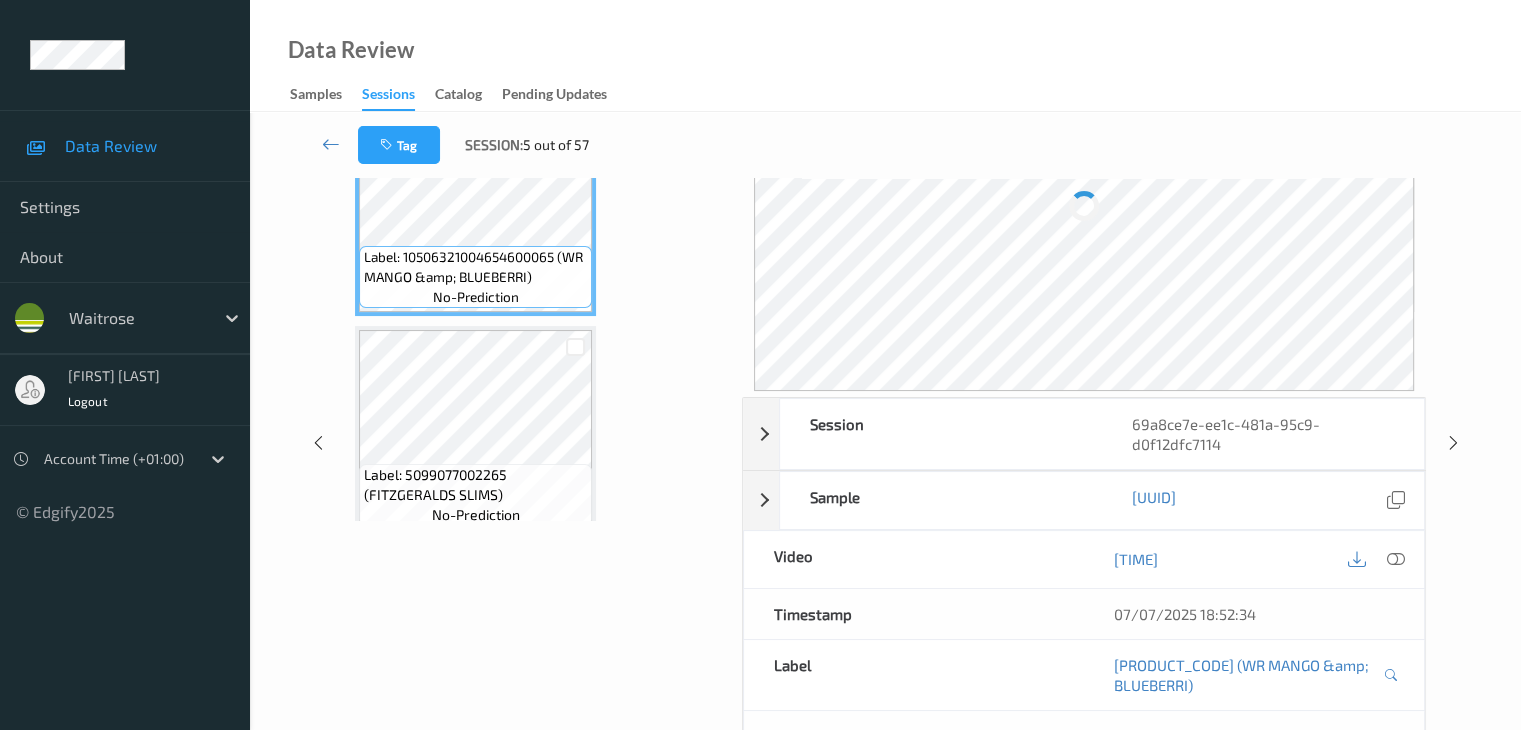 scroll, scrollTop: 0, scrollLeft: 0, axis: both 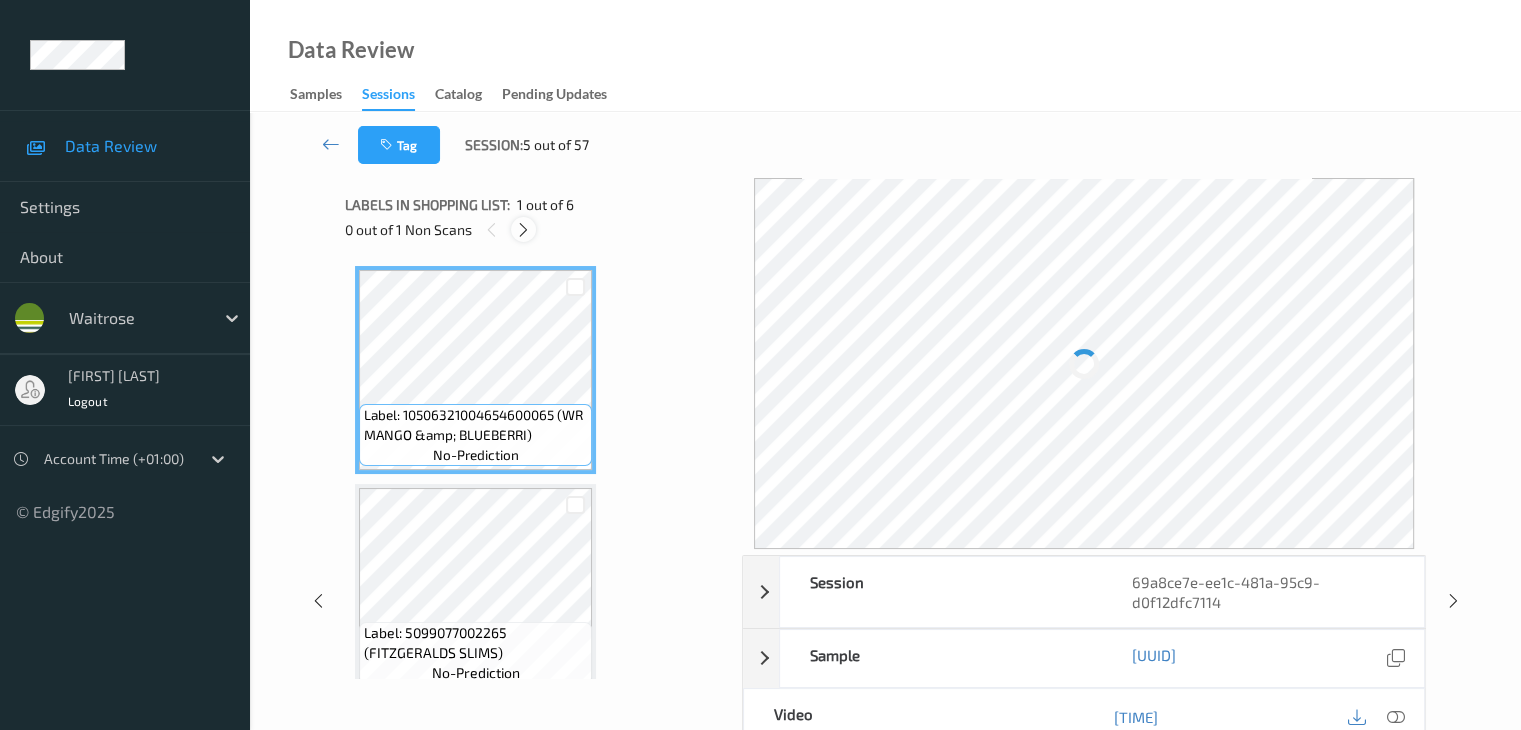 click at bounding box center (523, 230) 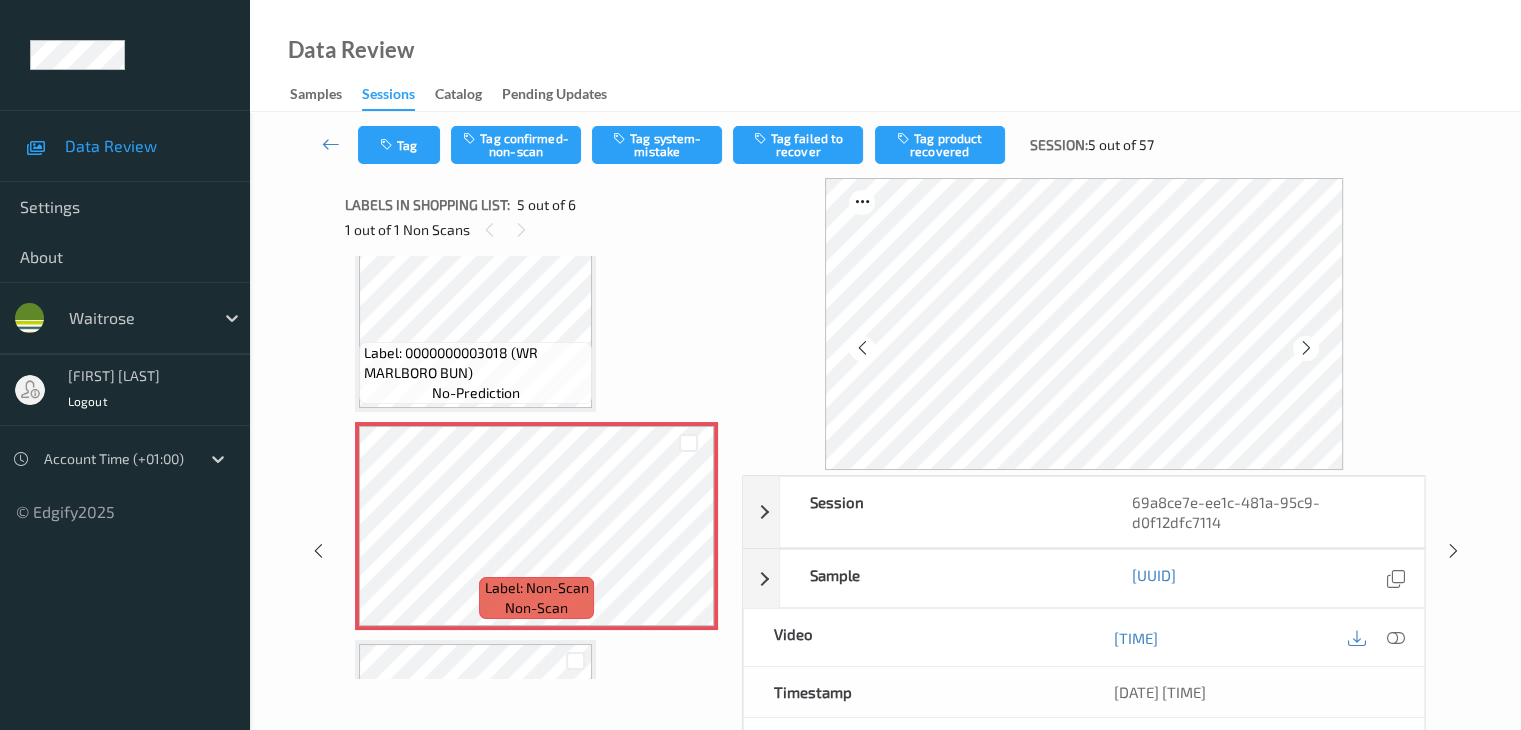 scroll, scrollTop: 864, scrollLeft: 0, axis: vertical 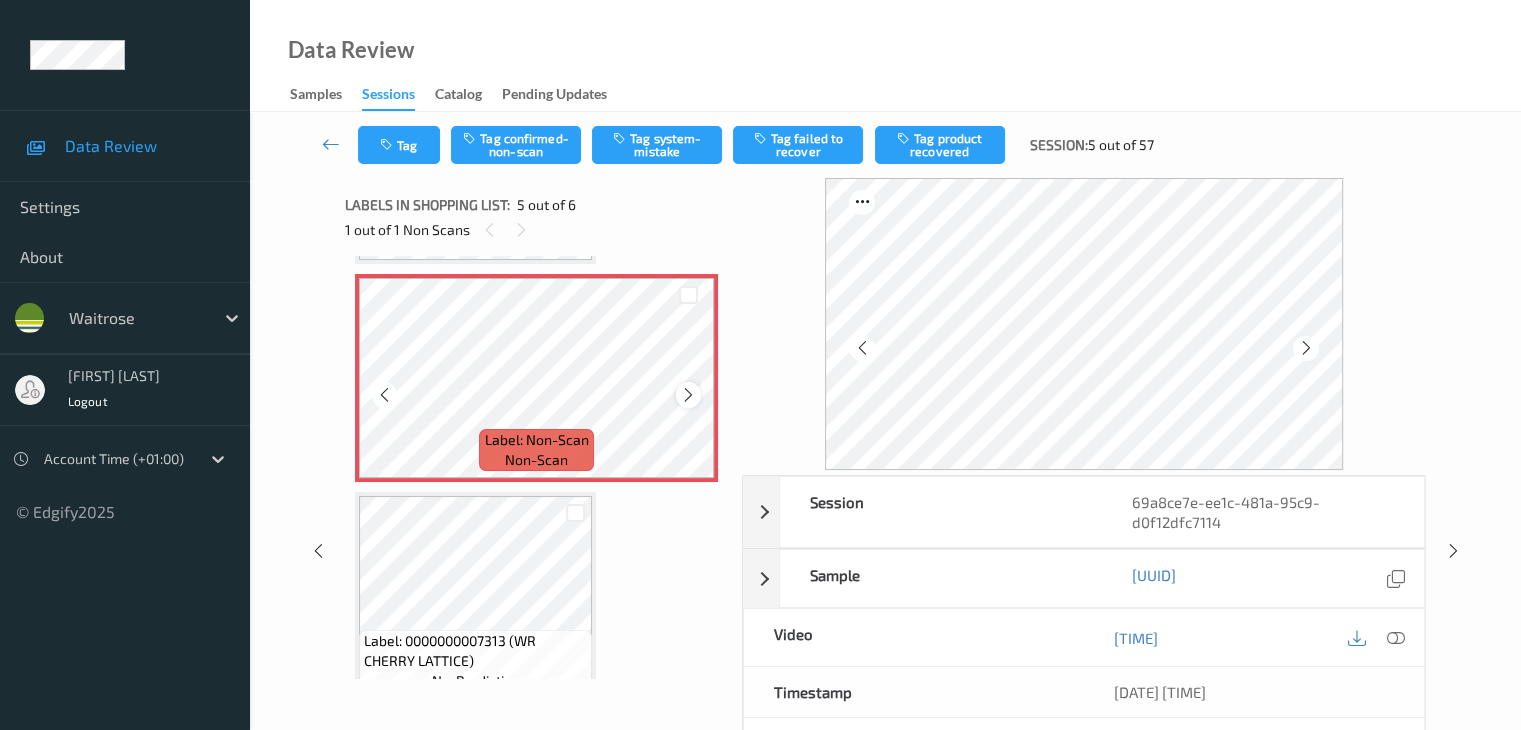click at bounding box center (688, 395) 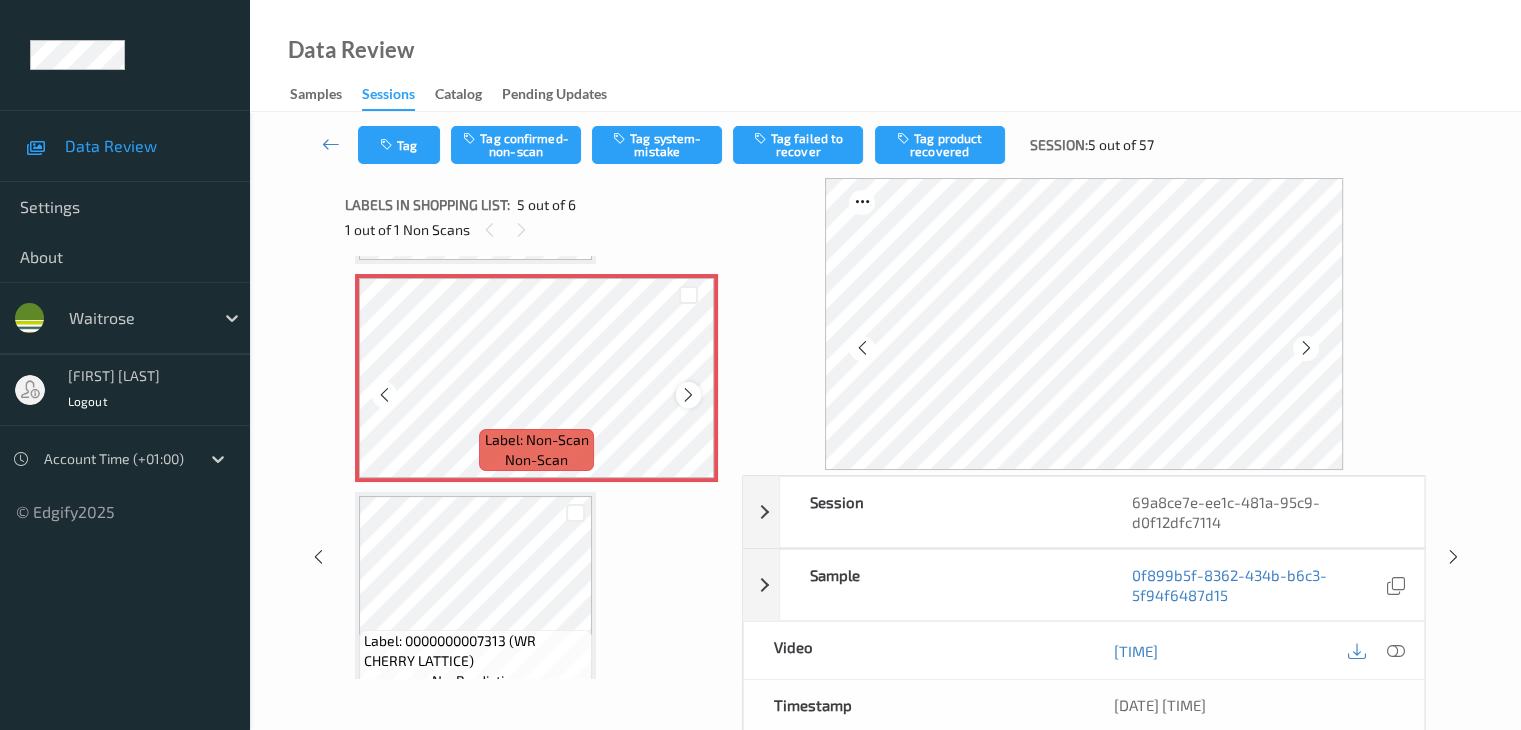 click at bounding box center (688, 395) 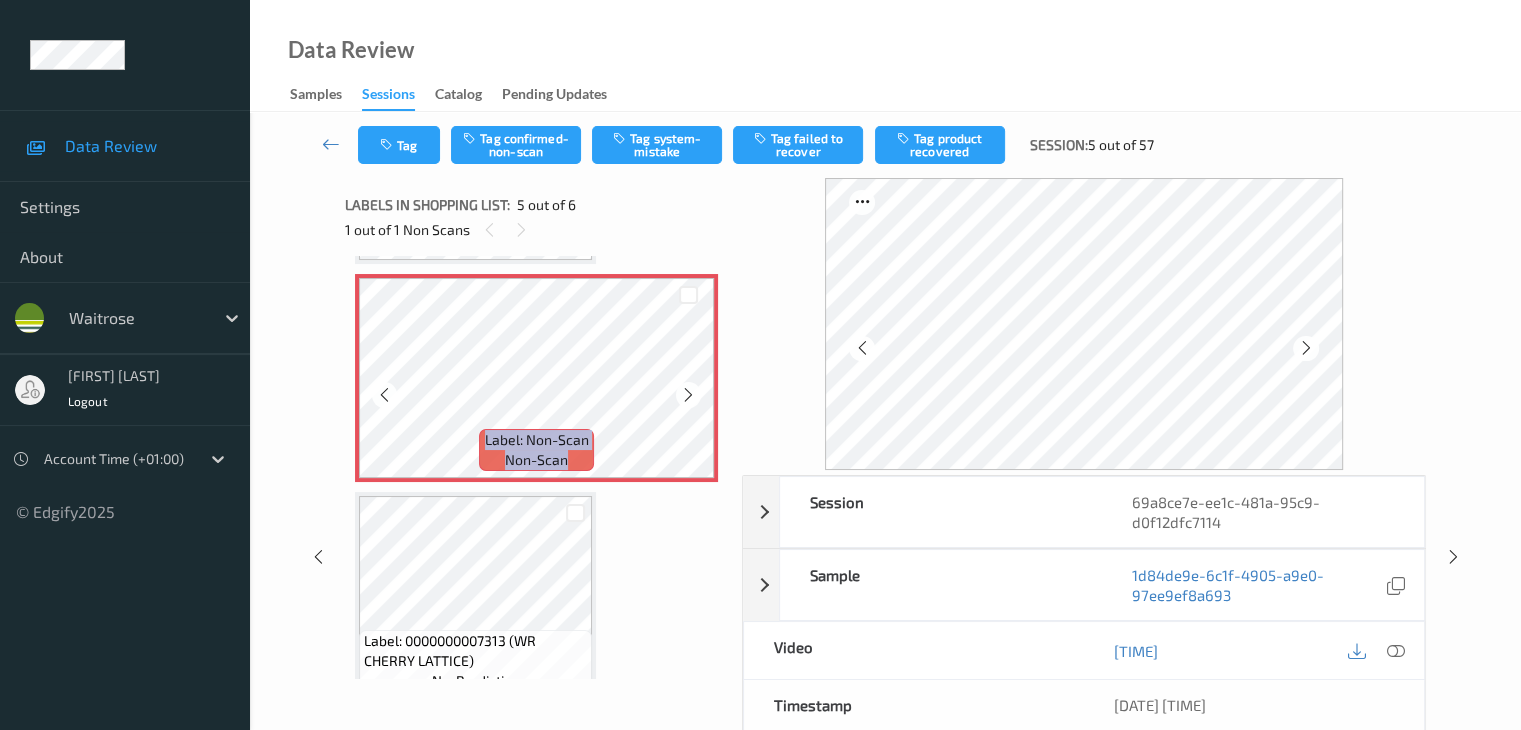 click at bounding box center [688, 395] 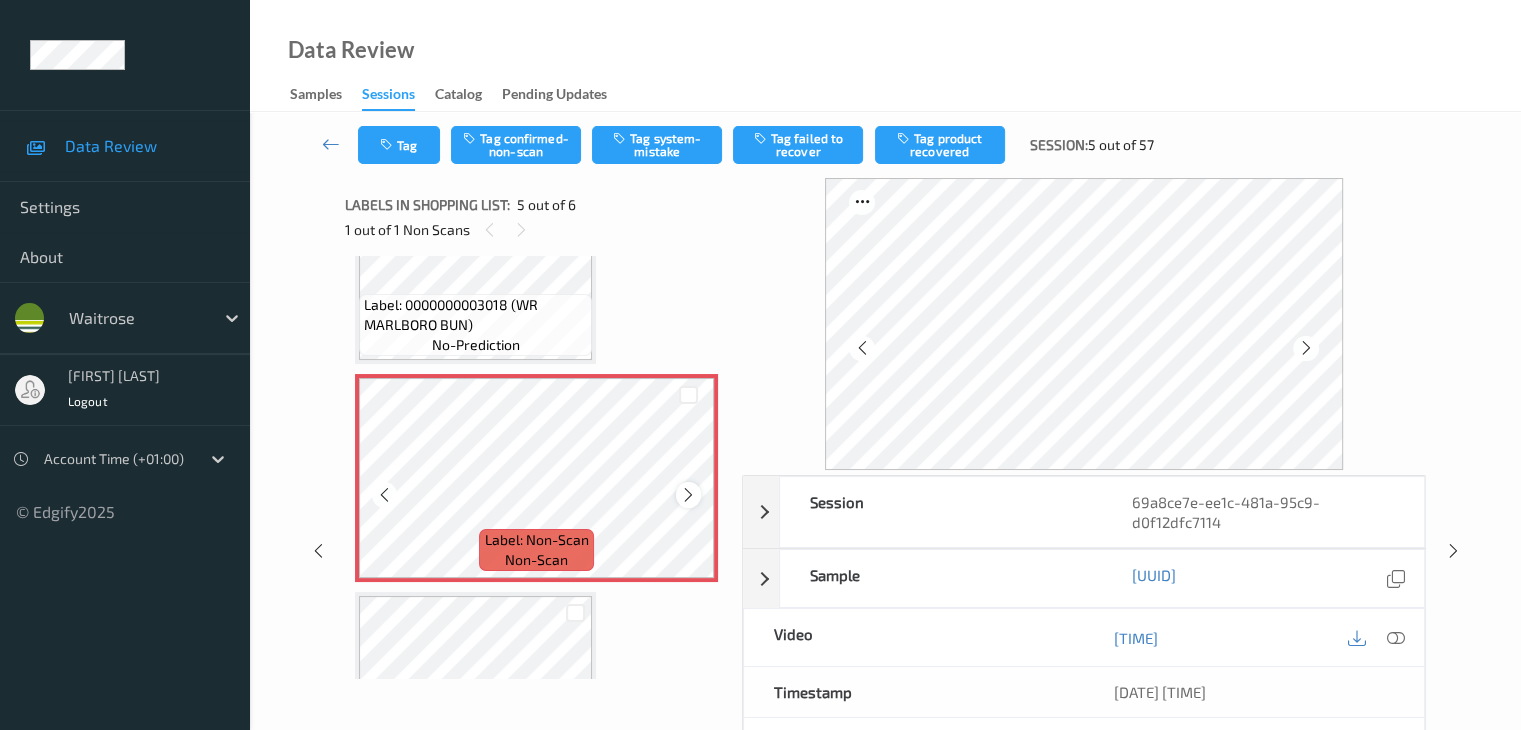 scroll, scrollTop: 764, scrollLeft: 0, axis: vertical 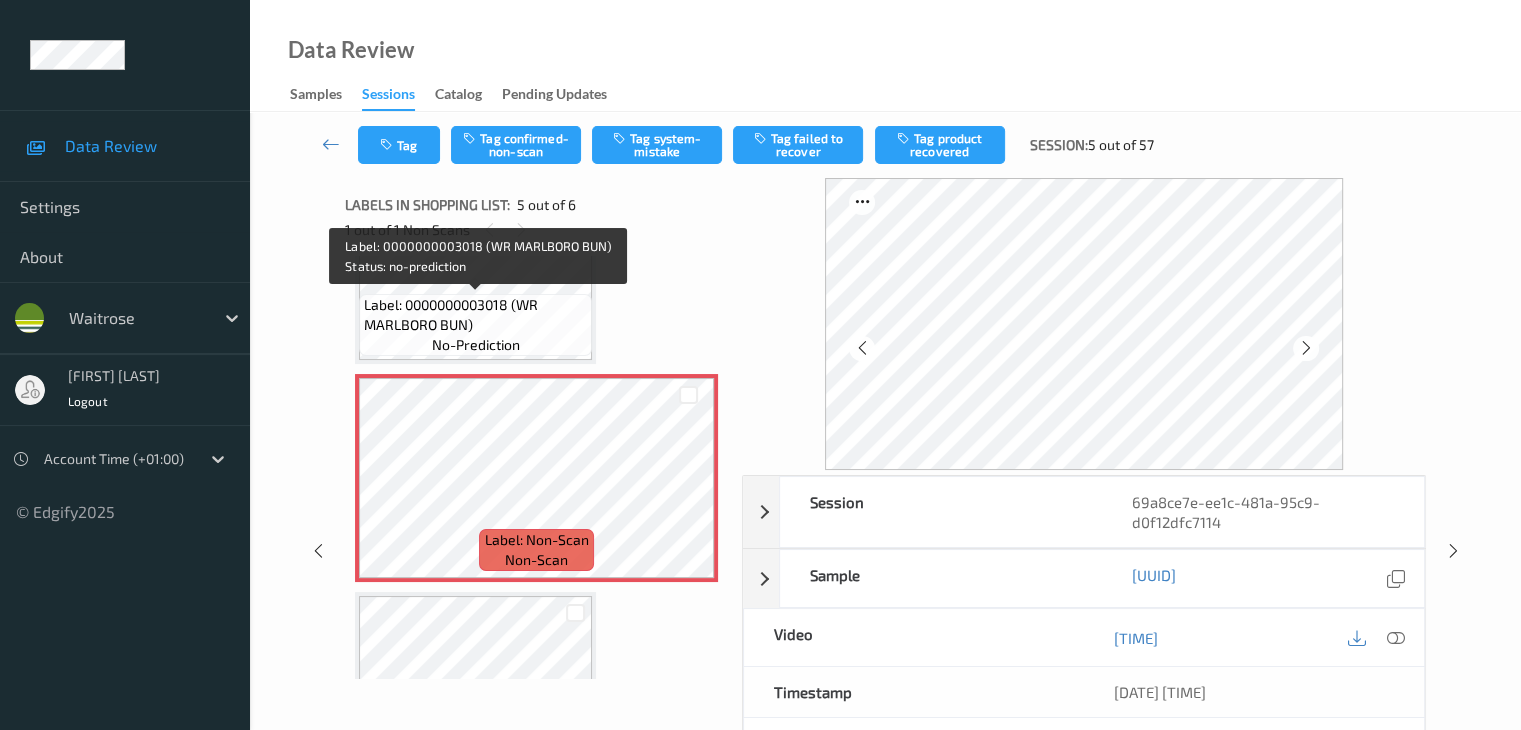 click on "Label: 0000000003018 (WR MARLBORO BUN)" at bounding box center (475, 315) 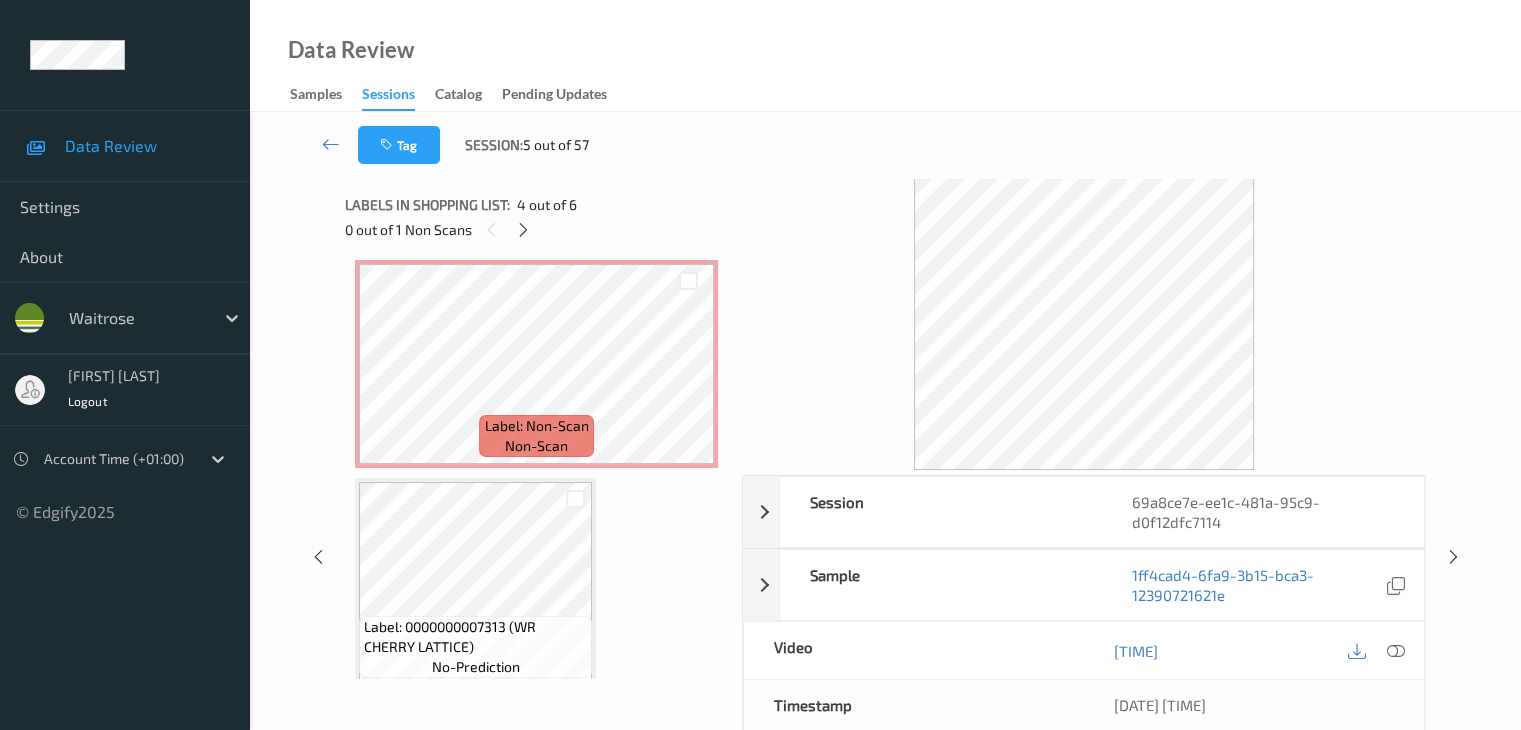 scroll, scrollTop: 895, scrollLeft: 0, axis: vertical 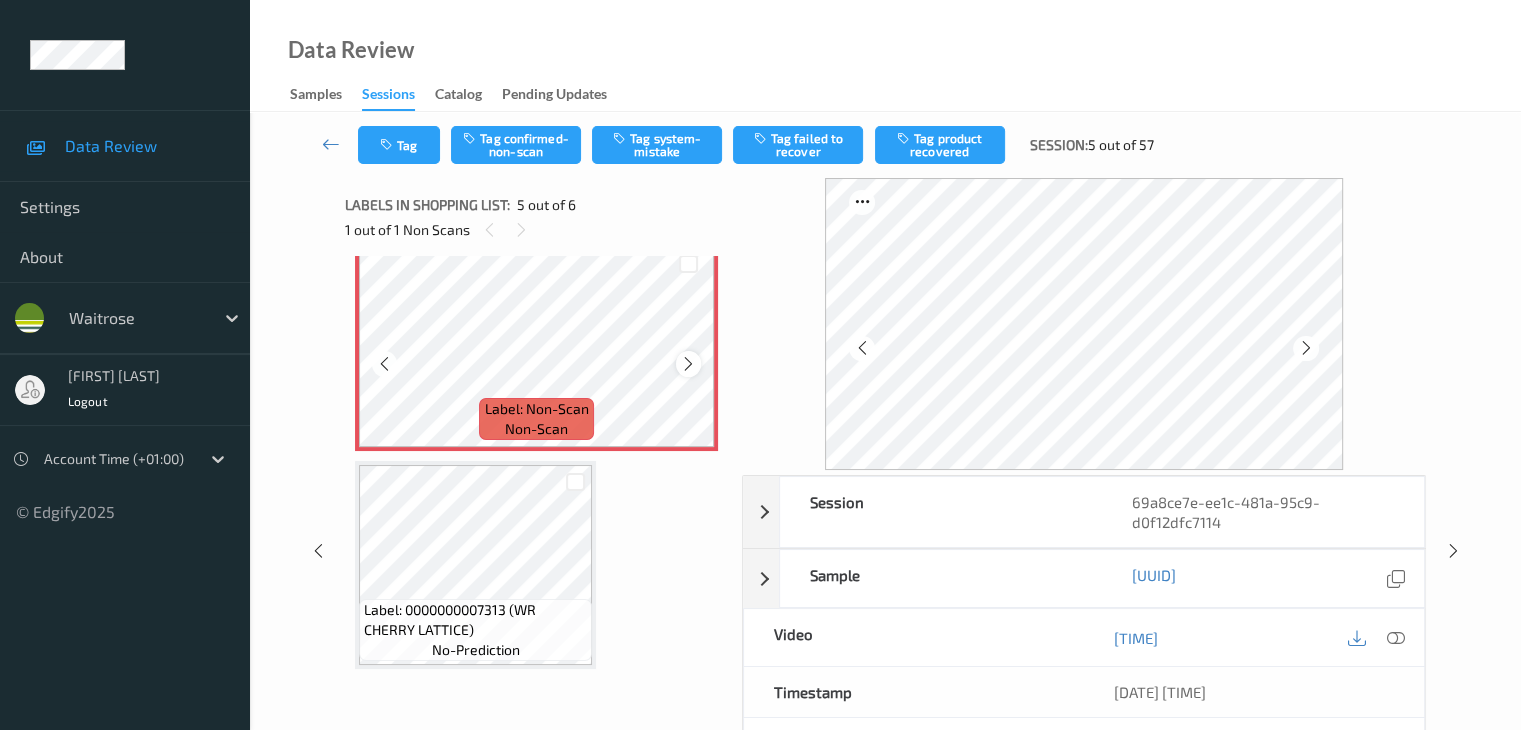 click at bounding box center (688, 364) 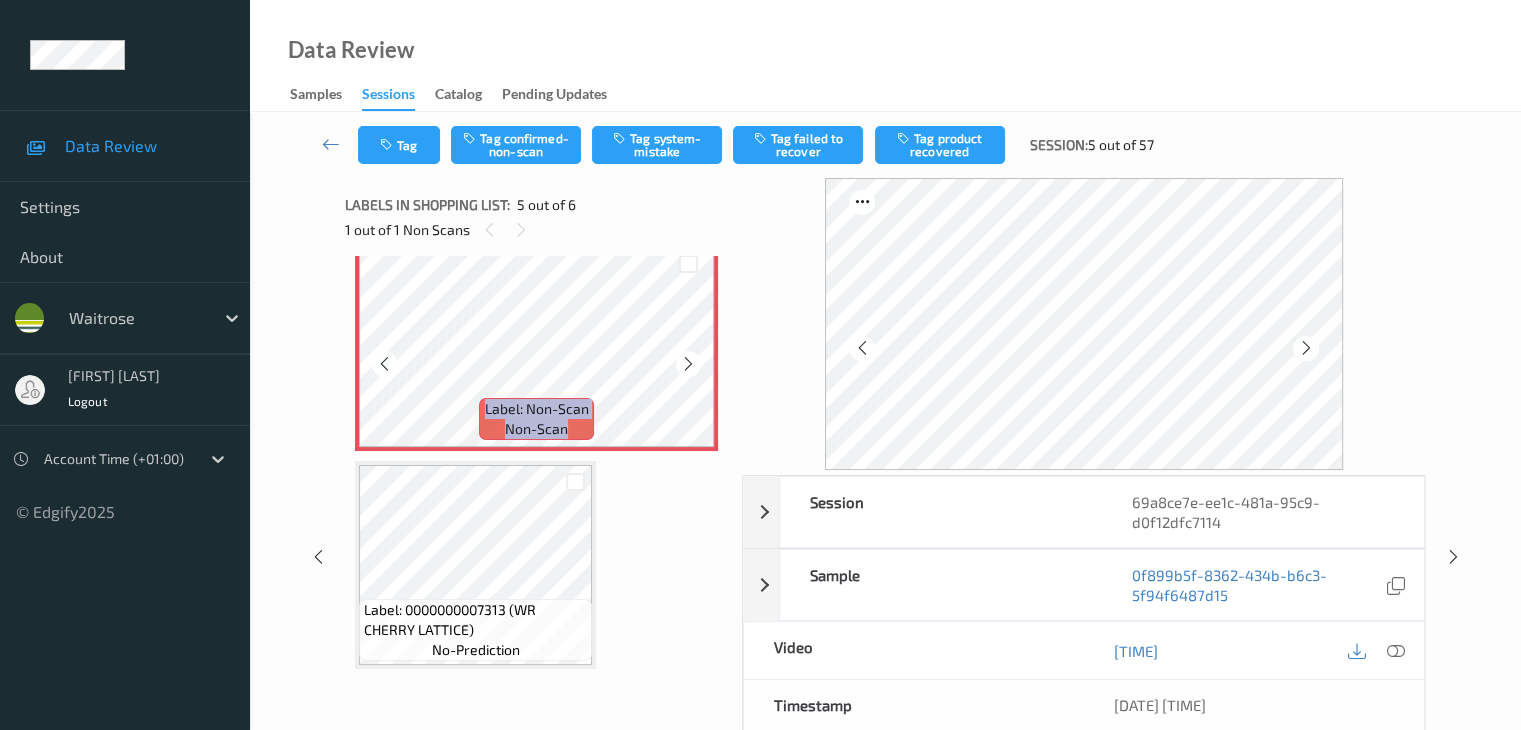 click at bounding box center (688, 364) 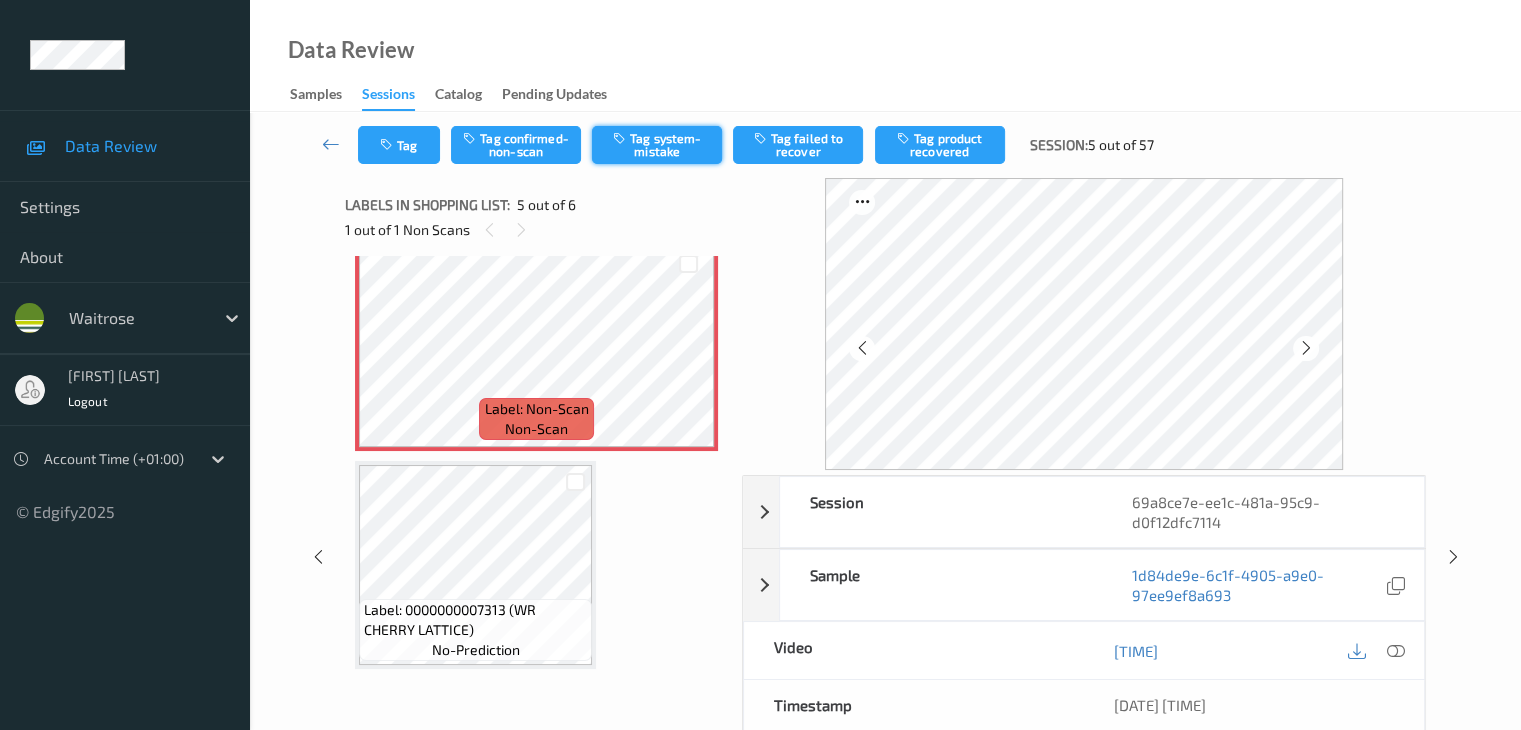 click on "Tag   system-mistake" at bounding box center [657, 145] 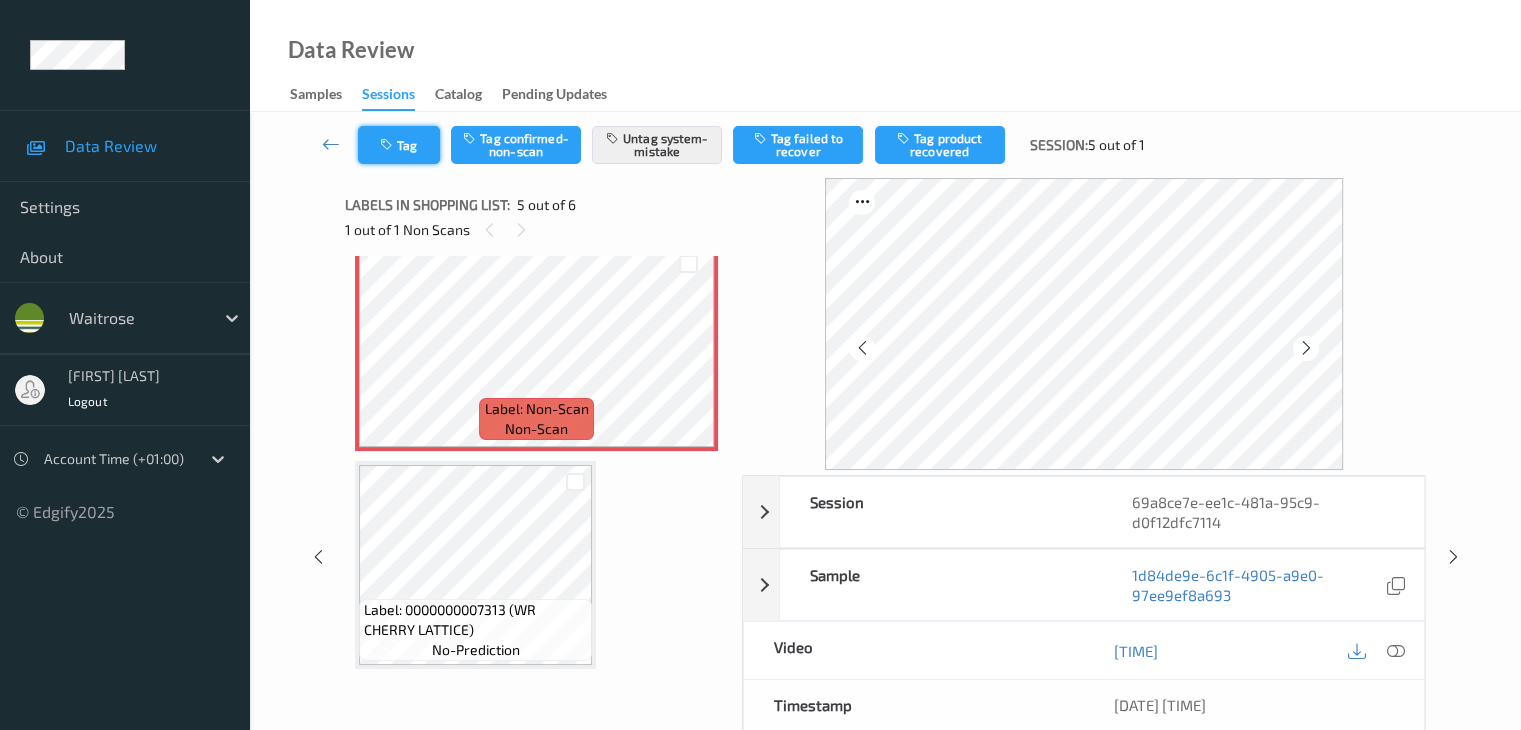 click on "Tag" at bounding box center [399, 145] 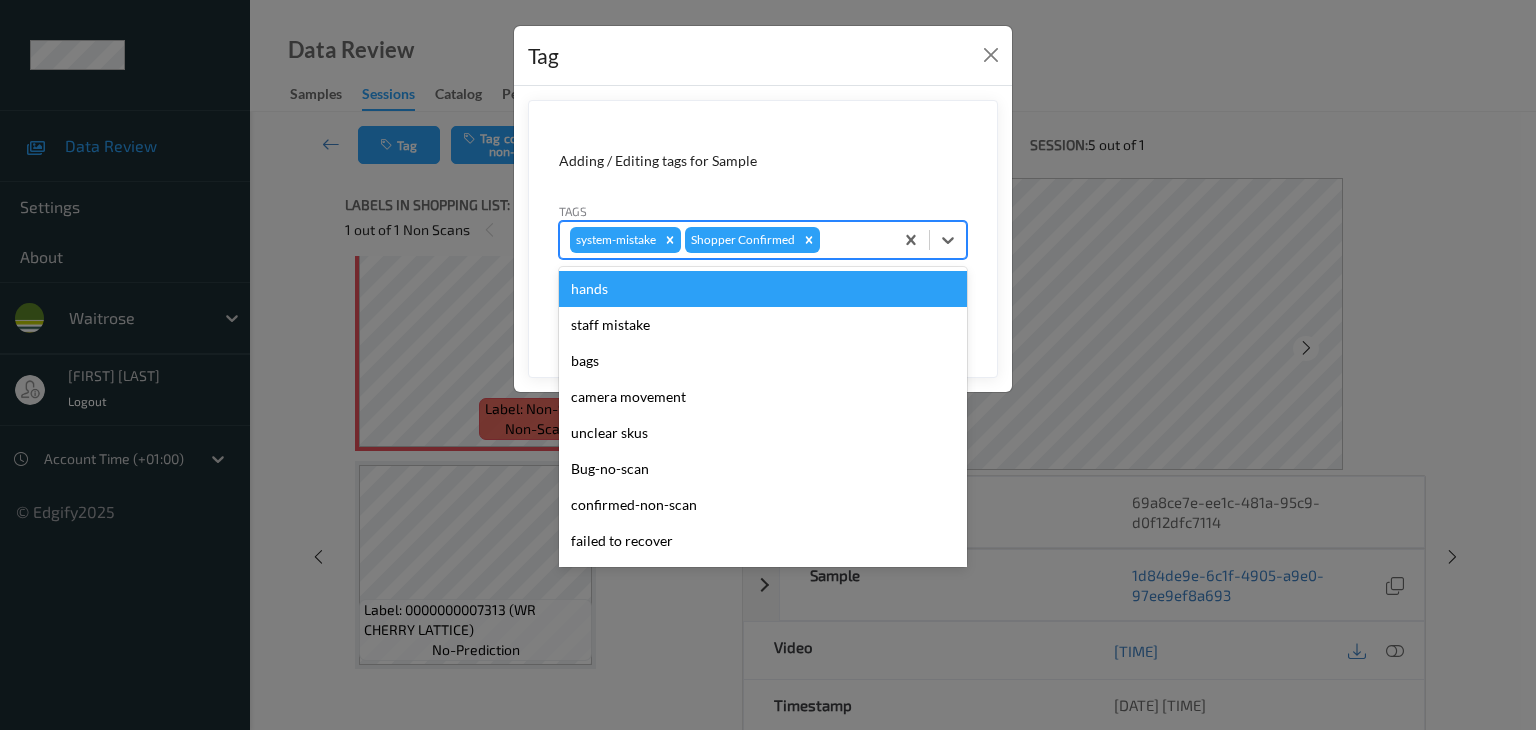 click at bounding box center (853, 240) 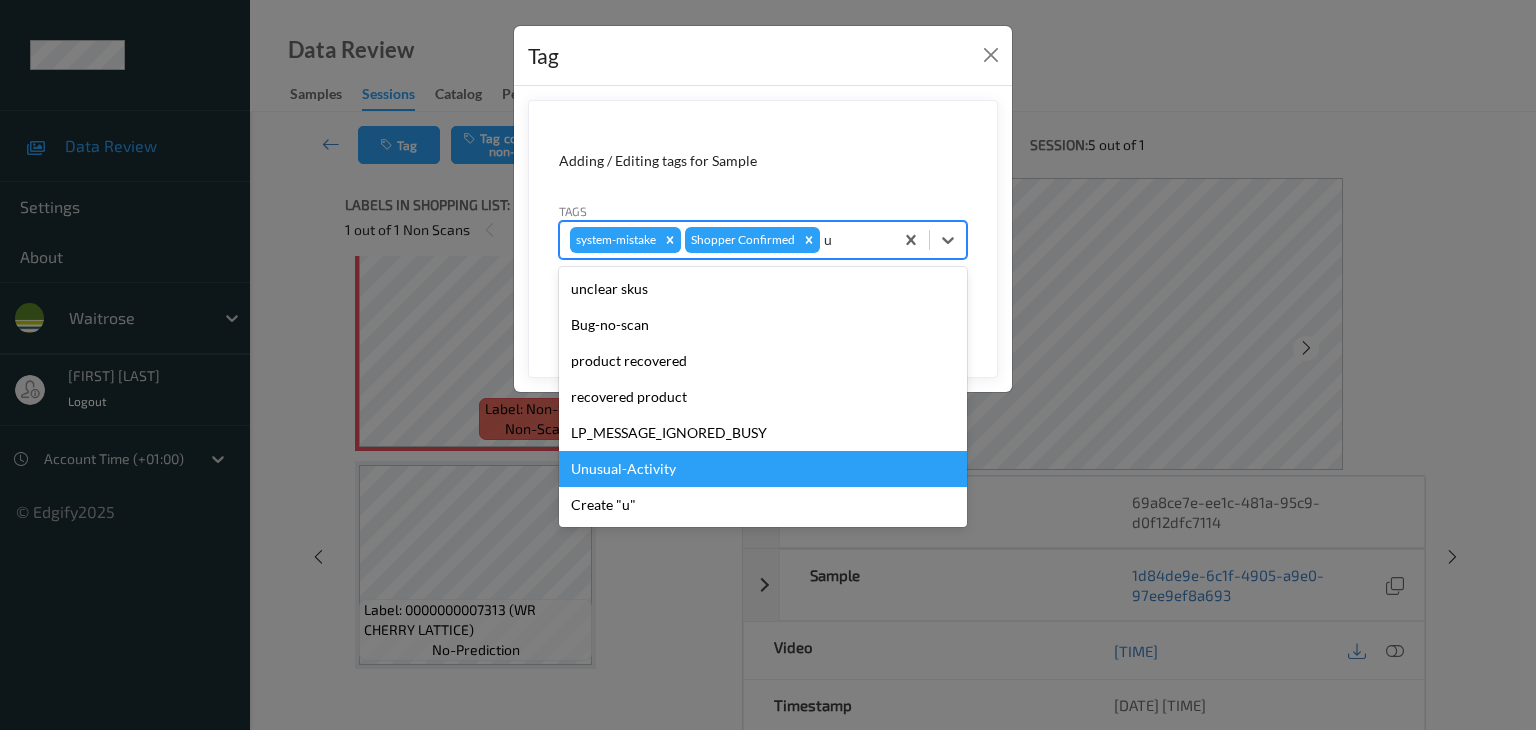 click on "Unusual-Activity" at bounding box center [763, 469] 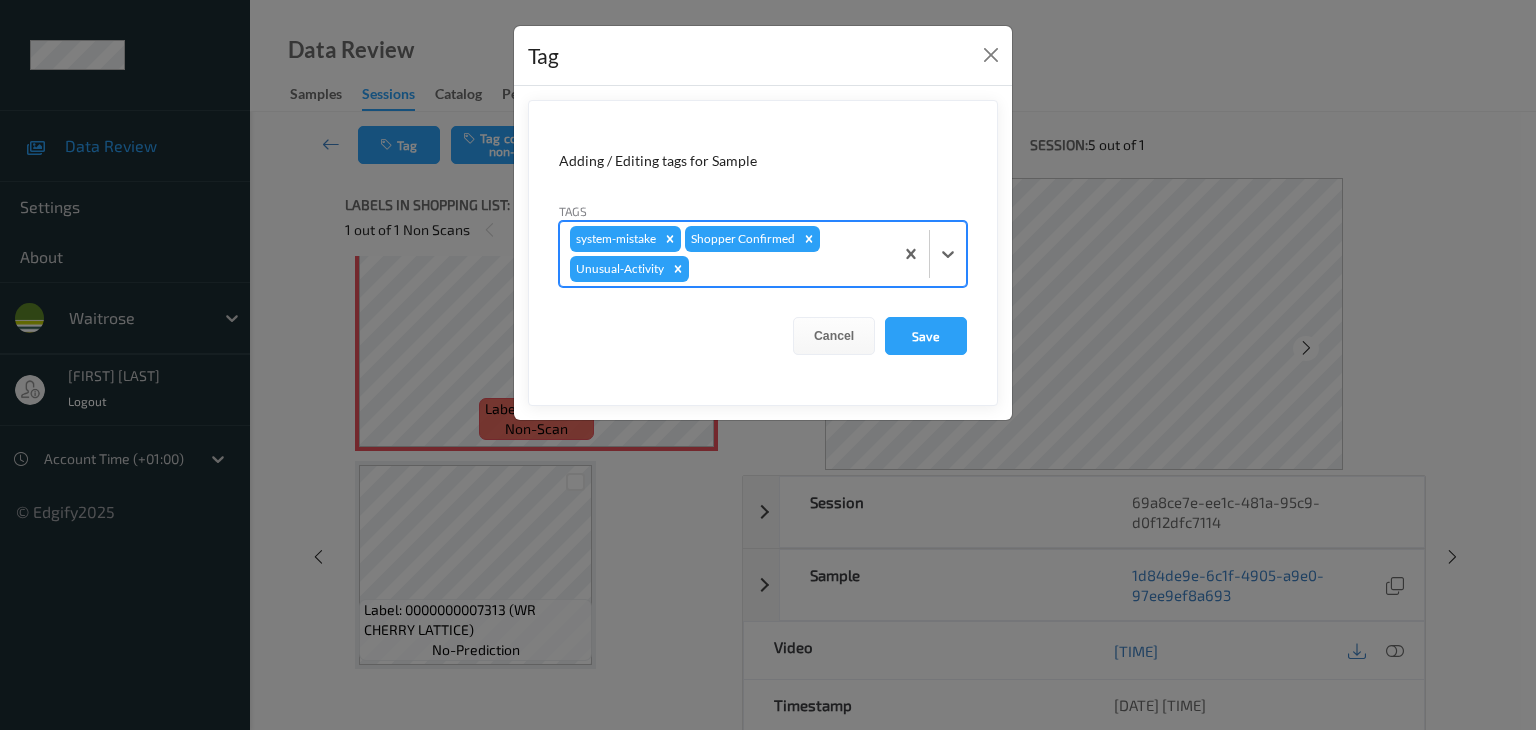 type on "p" 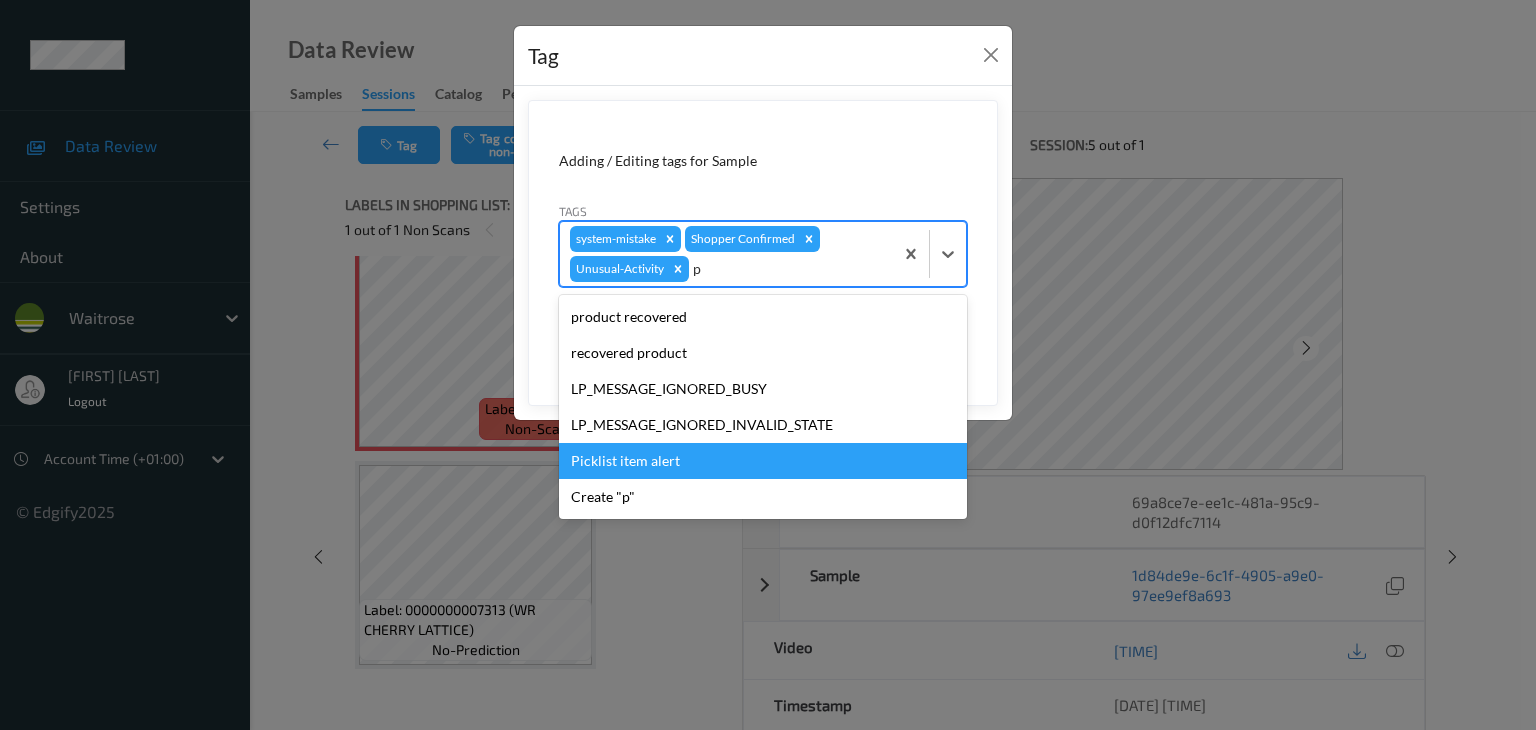 click on "Picklist item alert" at bounding box center (763, 461) 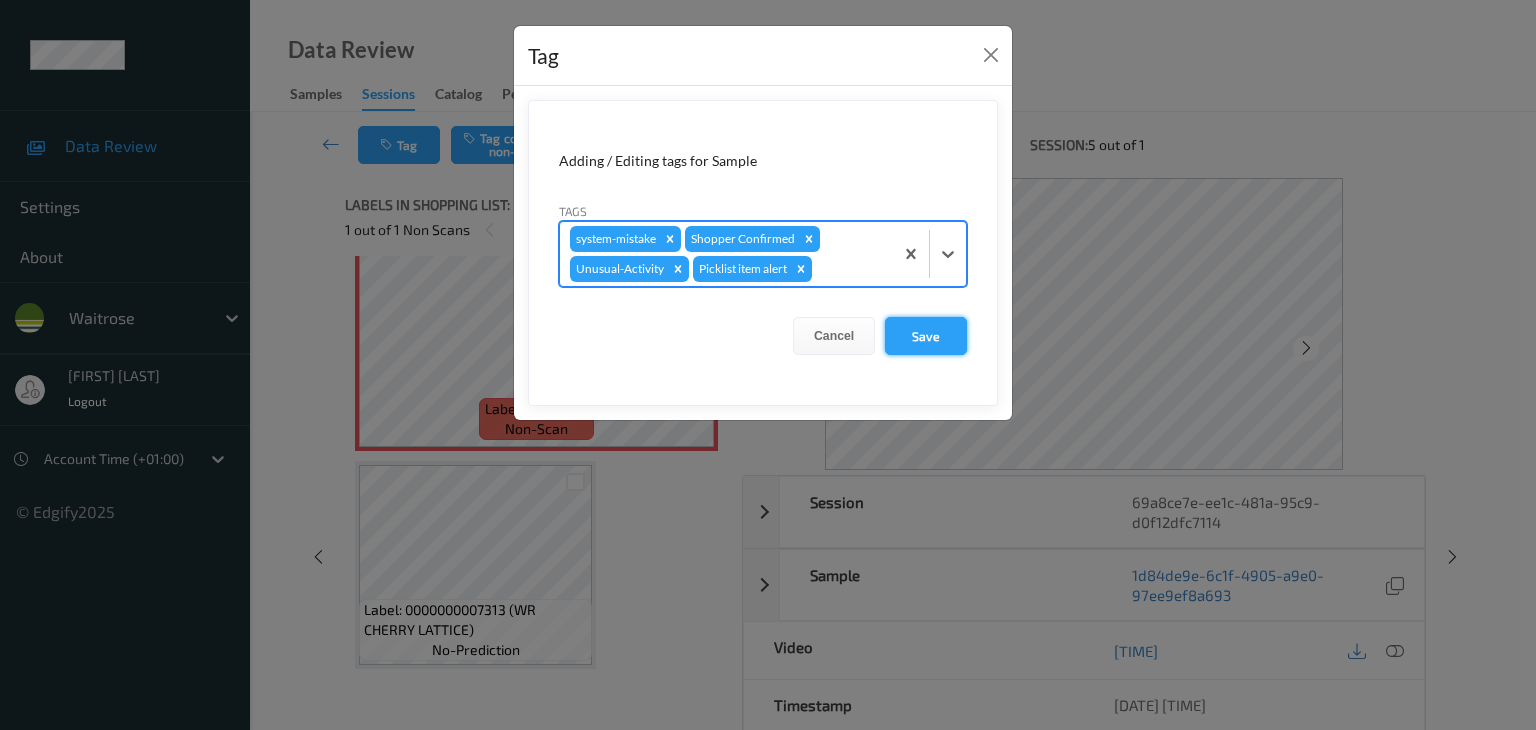 click on "Save" at bounding box center [926, 336] 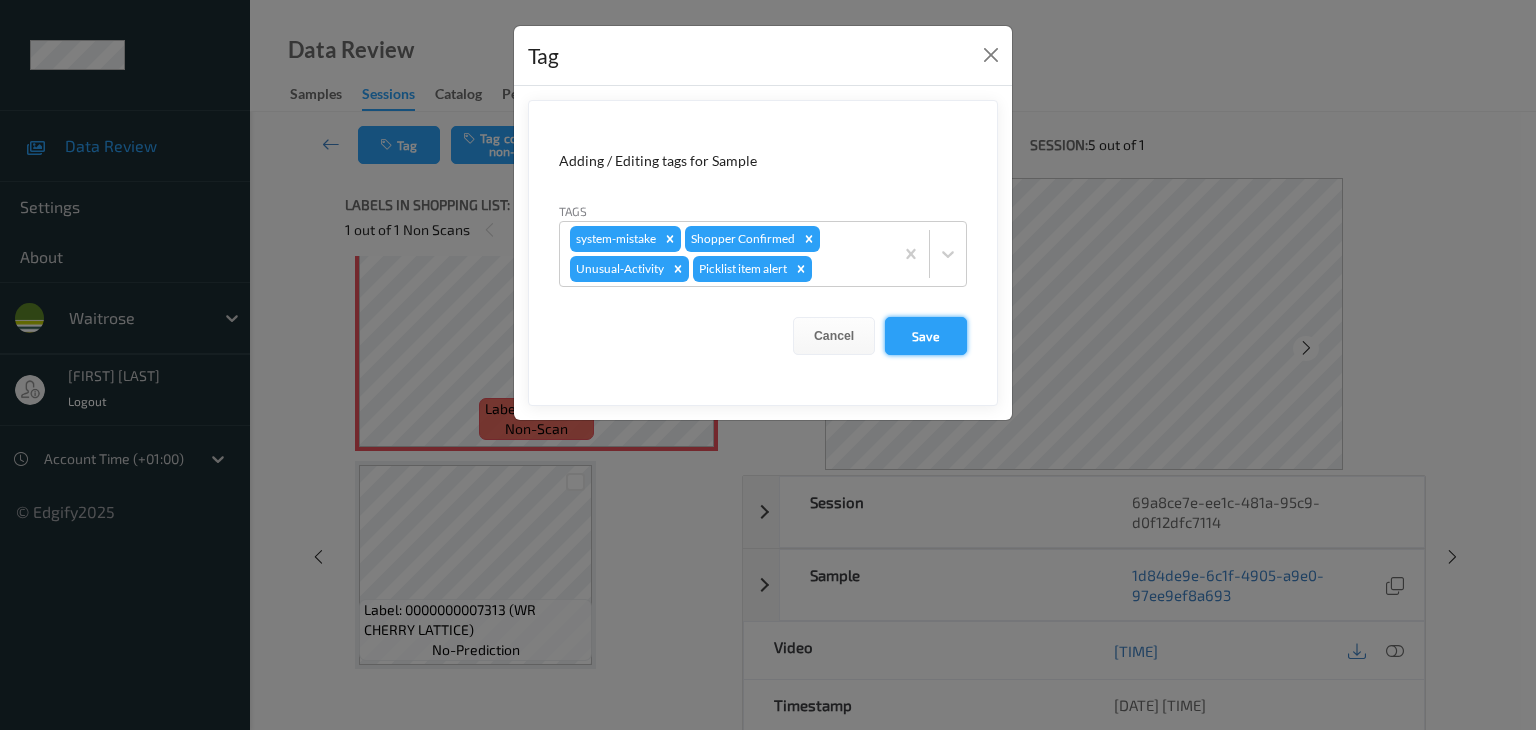 click on "Save" at bounding box center (926, 336) 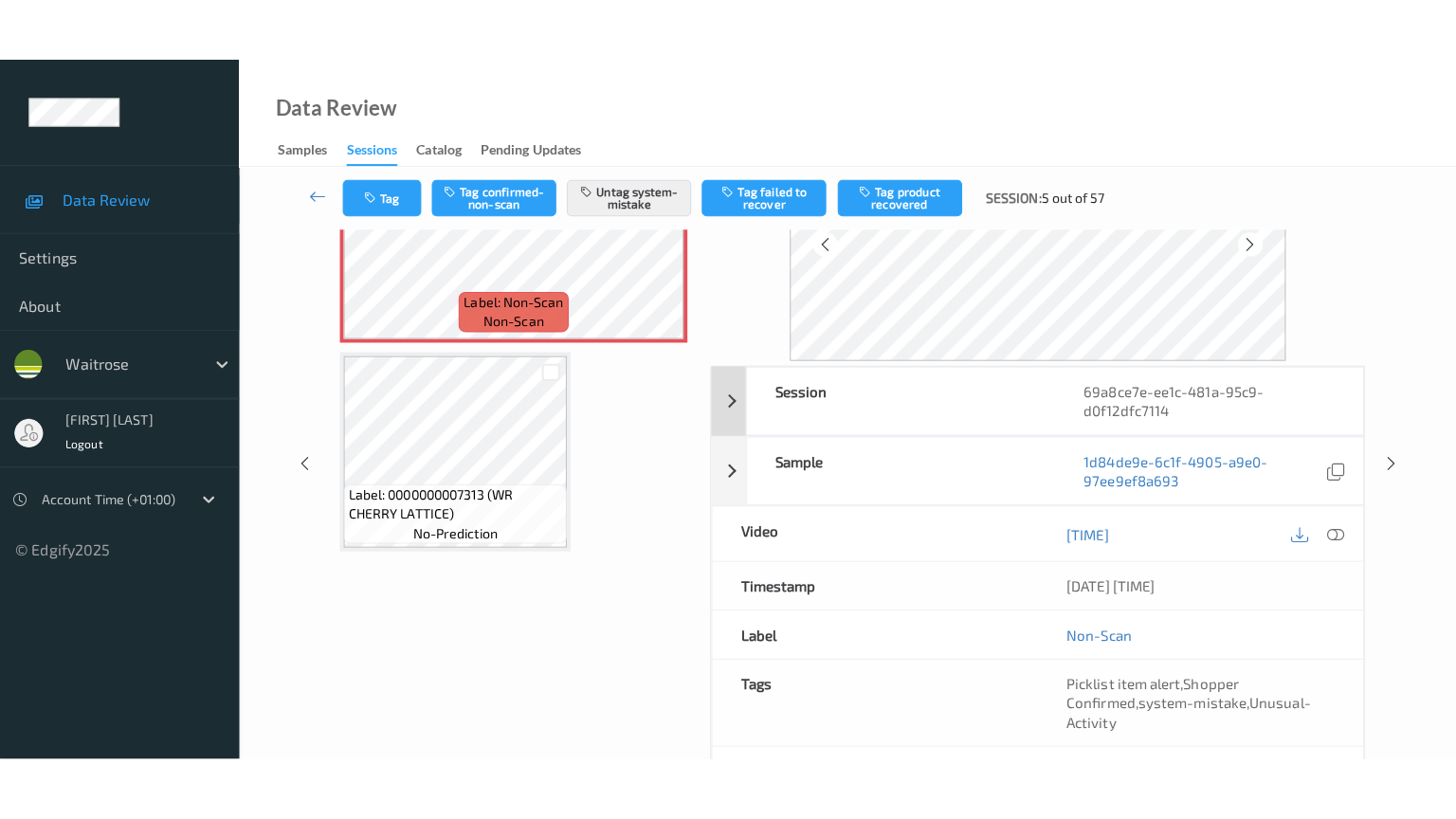 scroll, scrollTop: 0, scrollLeft: 0, axis: both 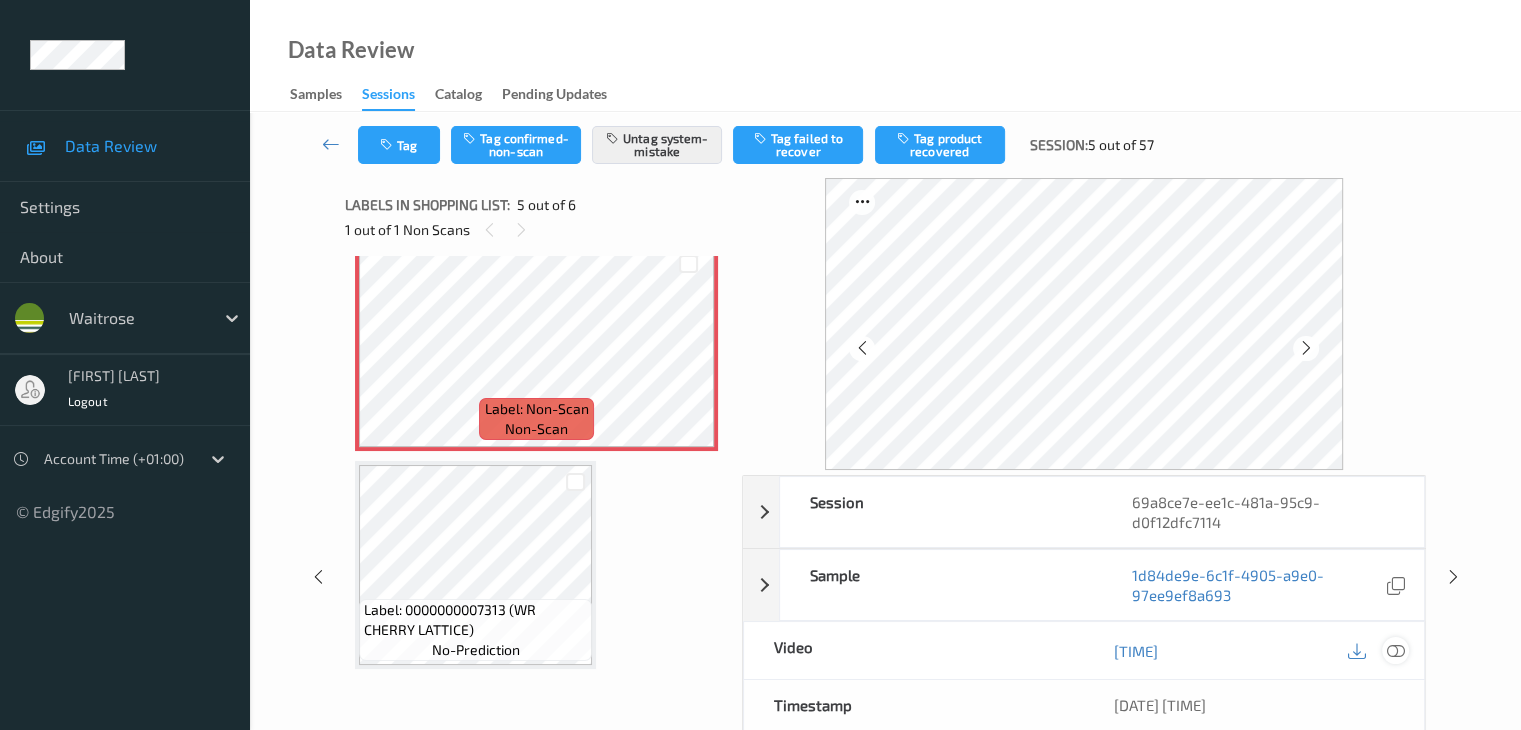 click at bounding box center [1395, 651] 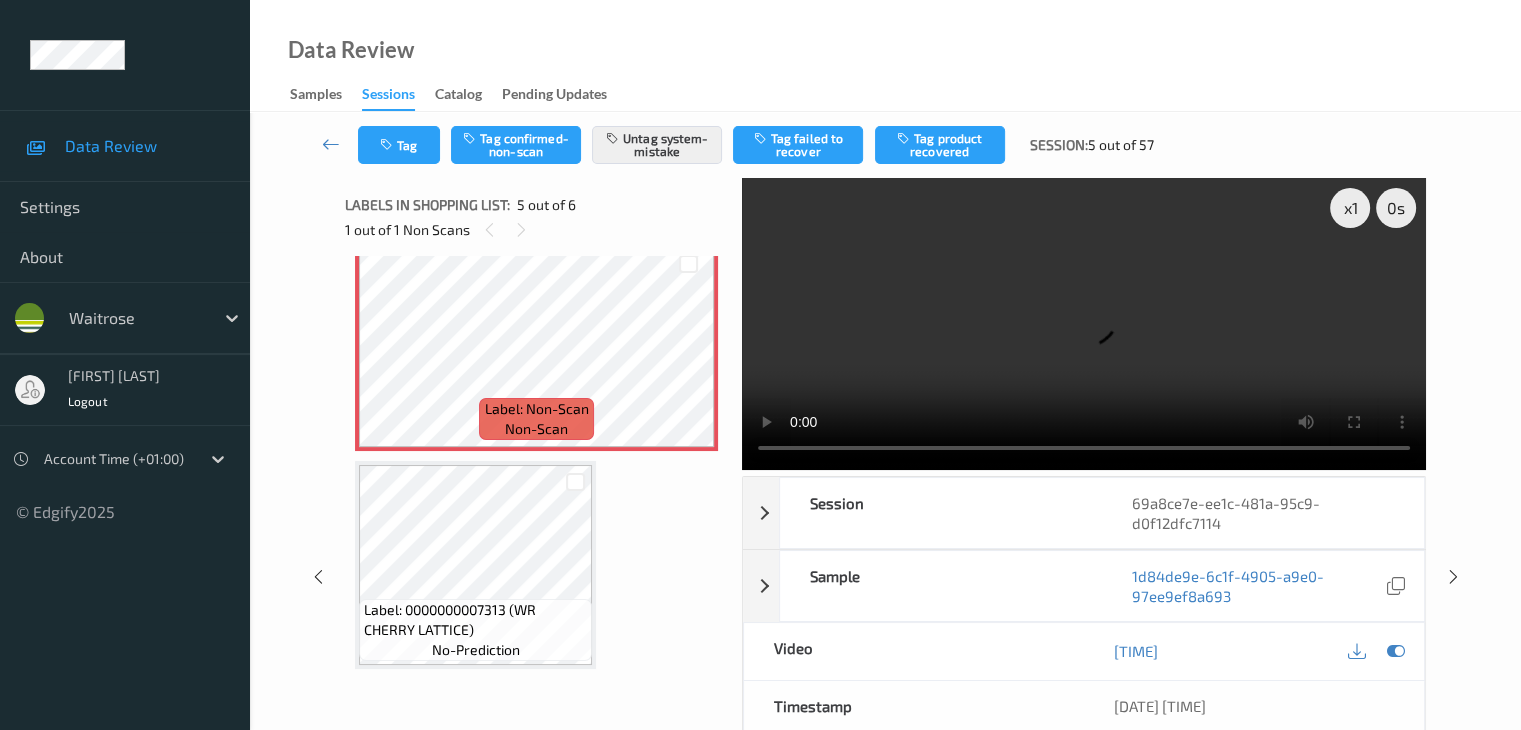scroll, scrollTop: 761, scrollLeft: 0, axis: vertical 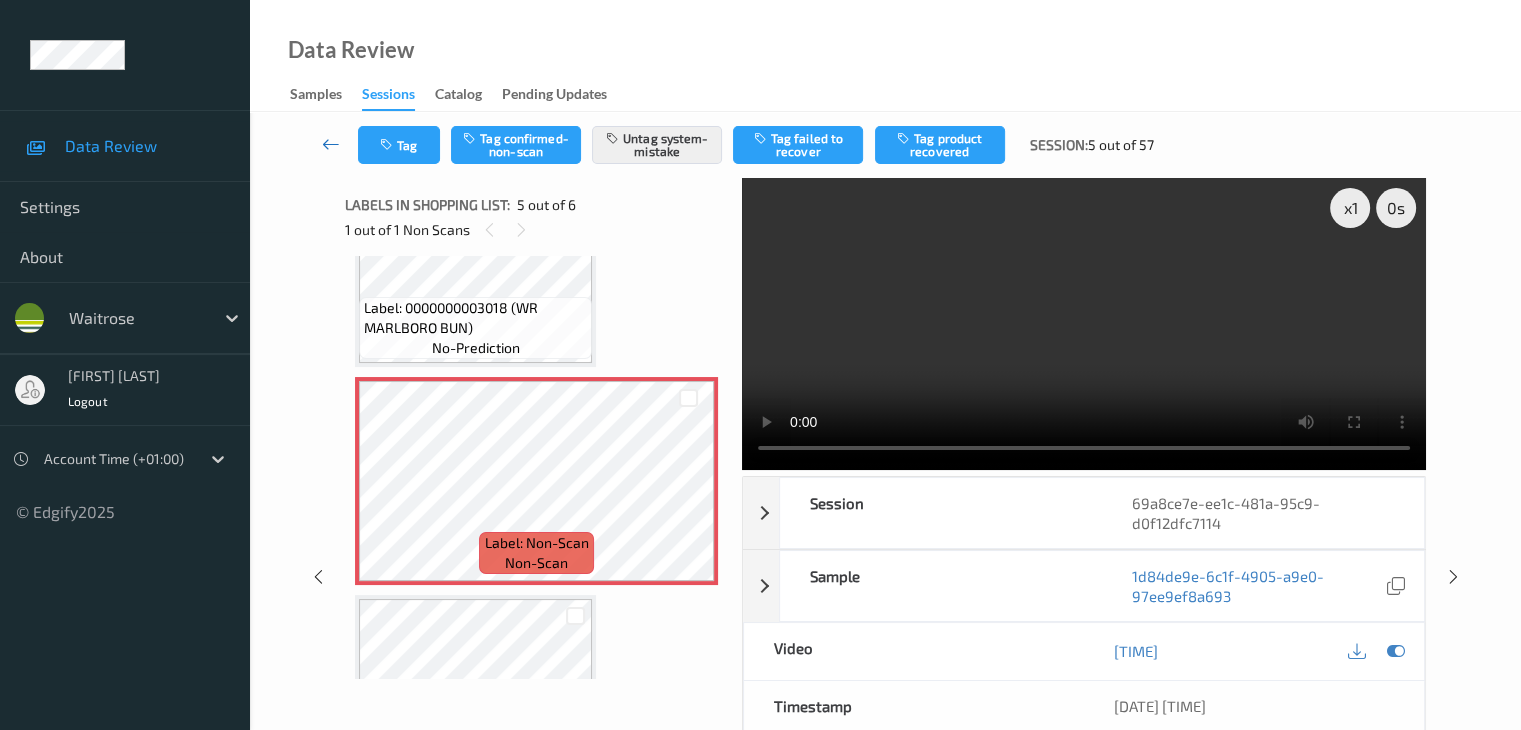 click at bounding box center [331, 144] 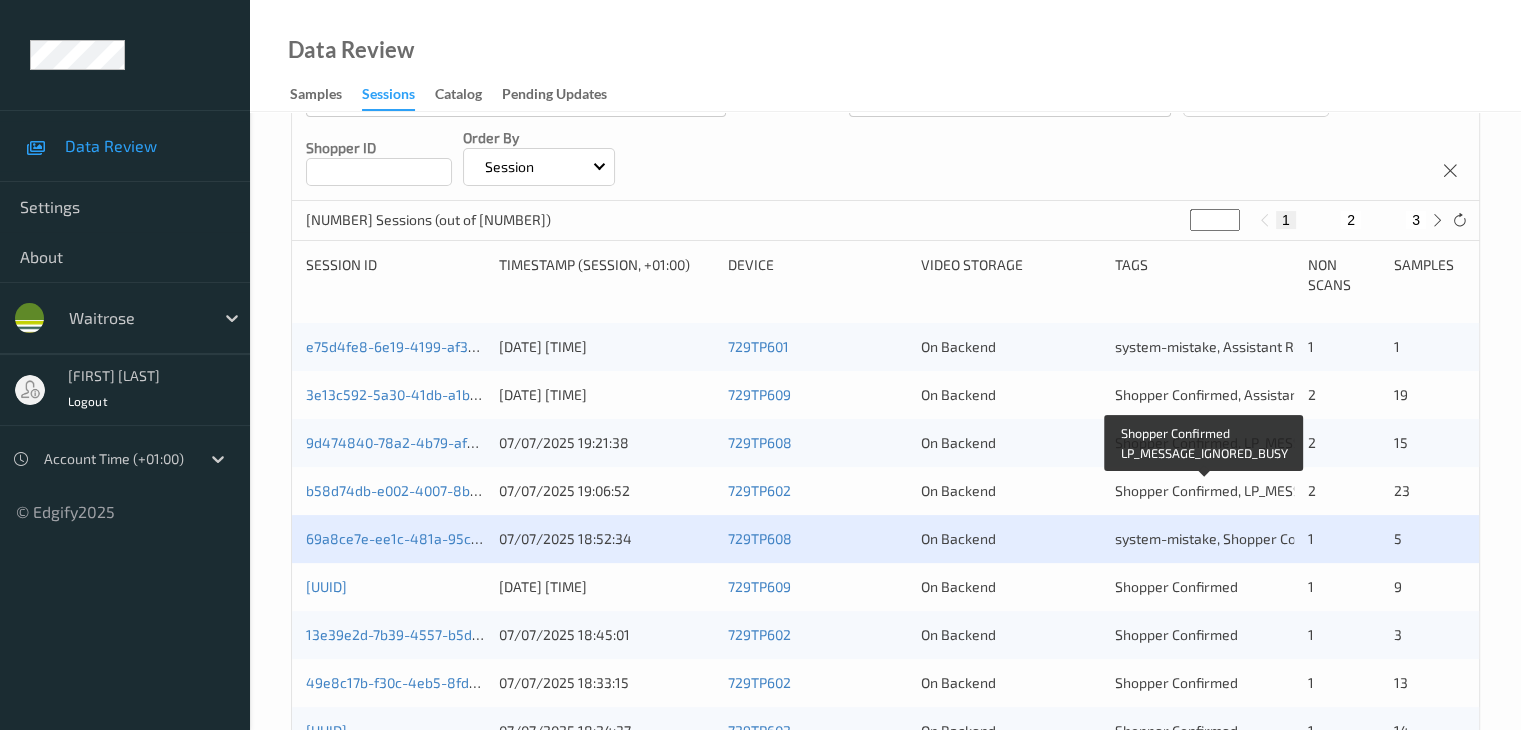 scroll, scrollTop: 300, scrollLeft: 0, axis: vertical 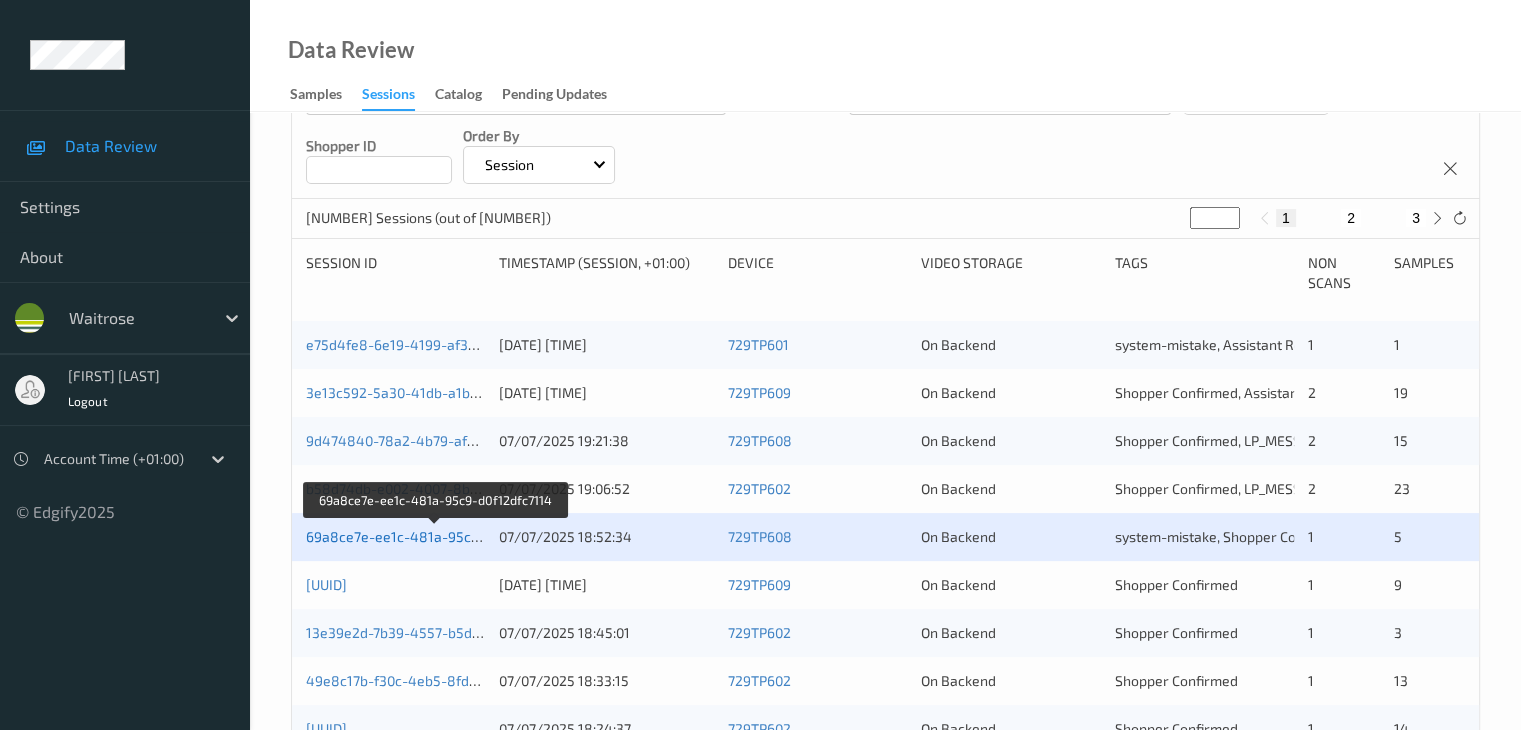 click on "69a8ce7e-ee1c-481a-95c9-d0f12dfc7114" at bounding box center [437, 536] 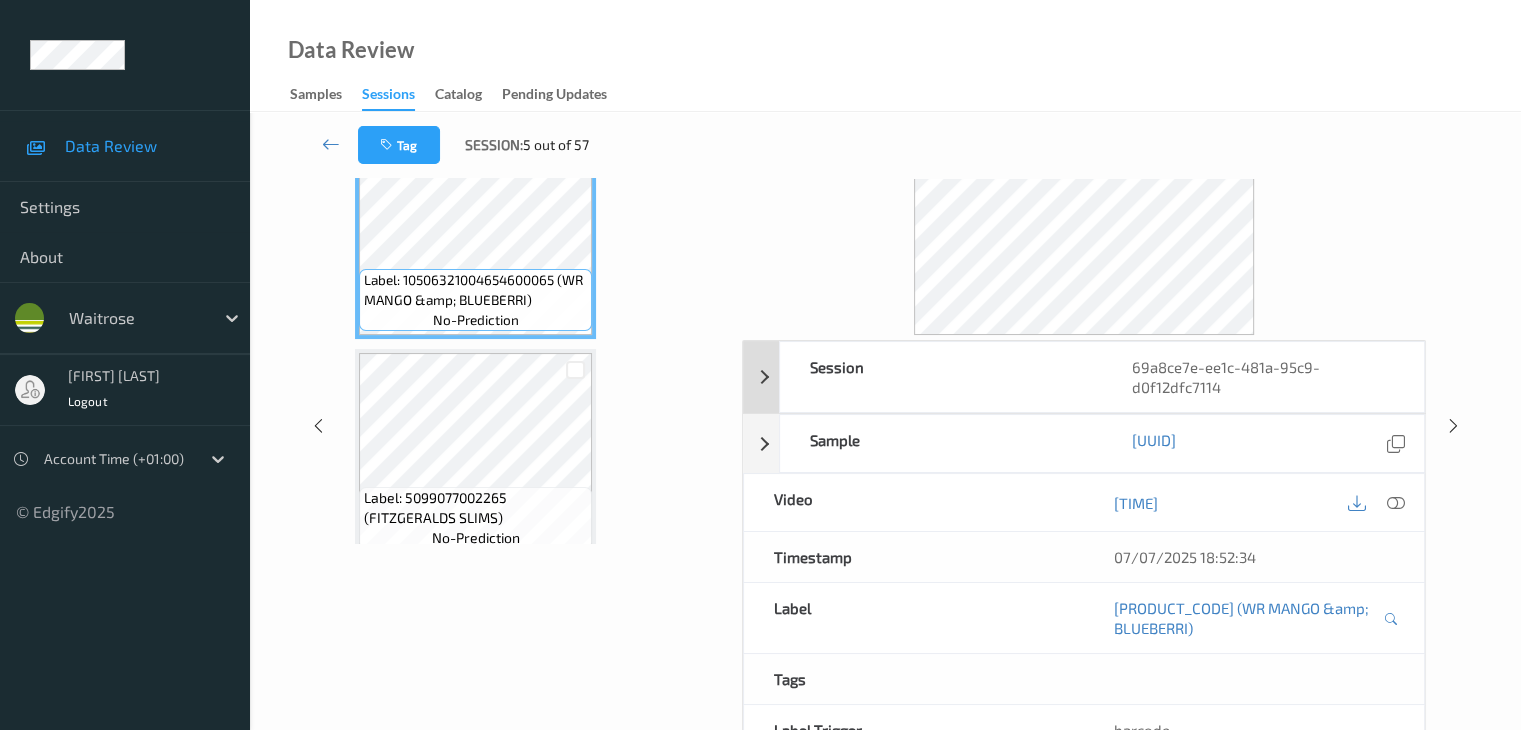 scroll, scrollTop: 0, scrollLeft: 0, axis: both 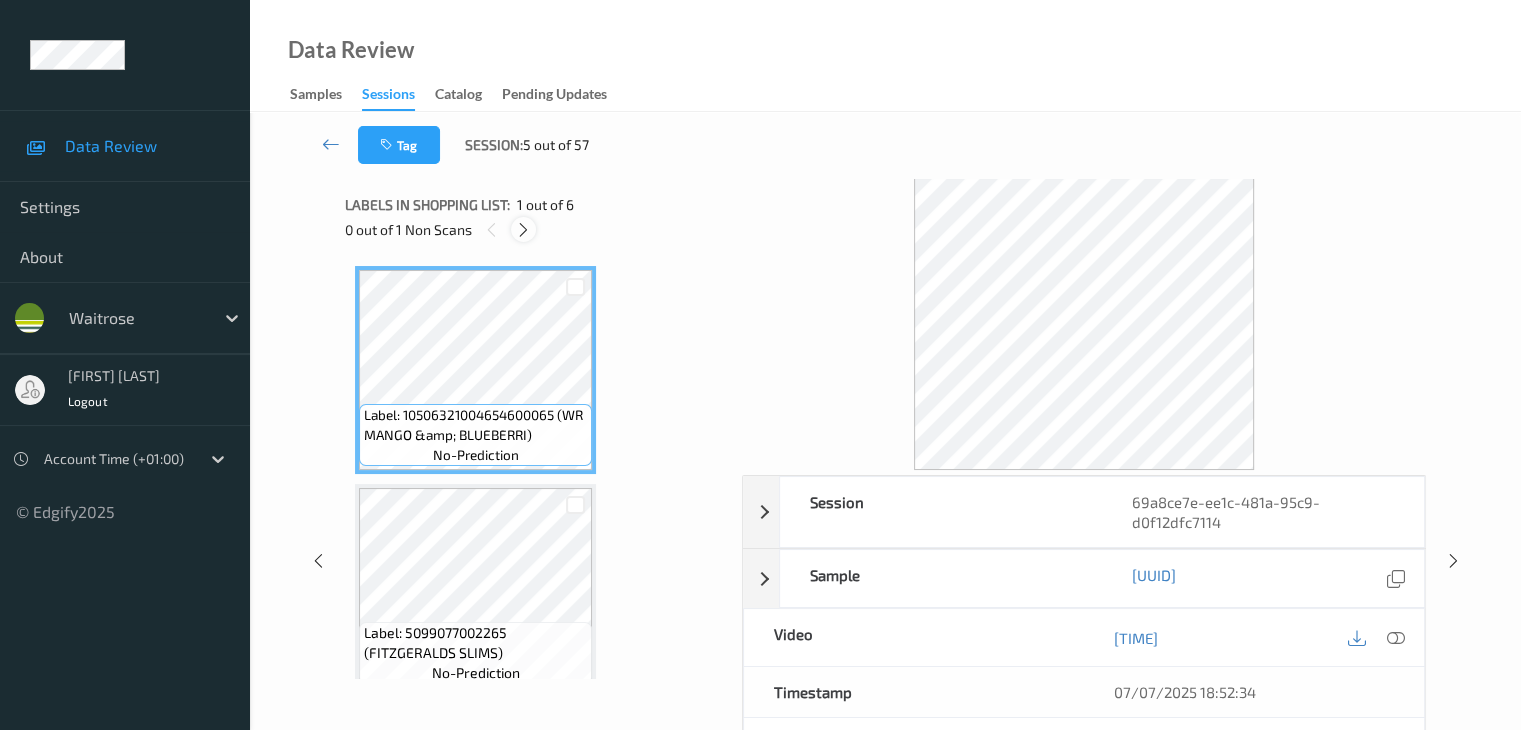 click at bounding box center [523, 230] 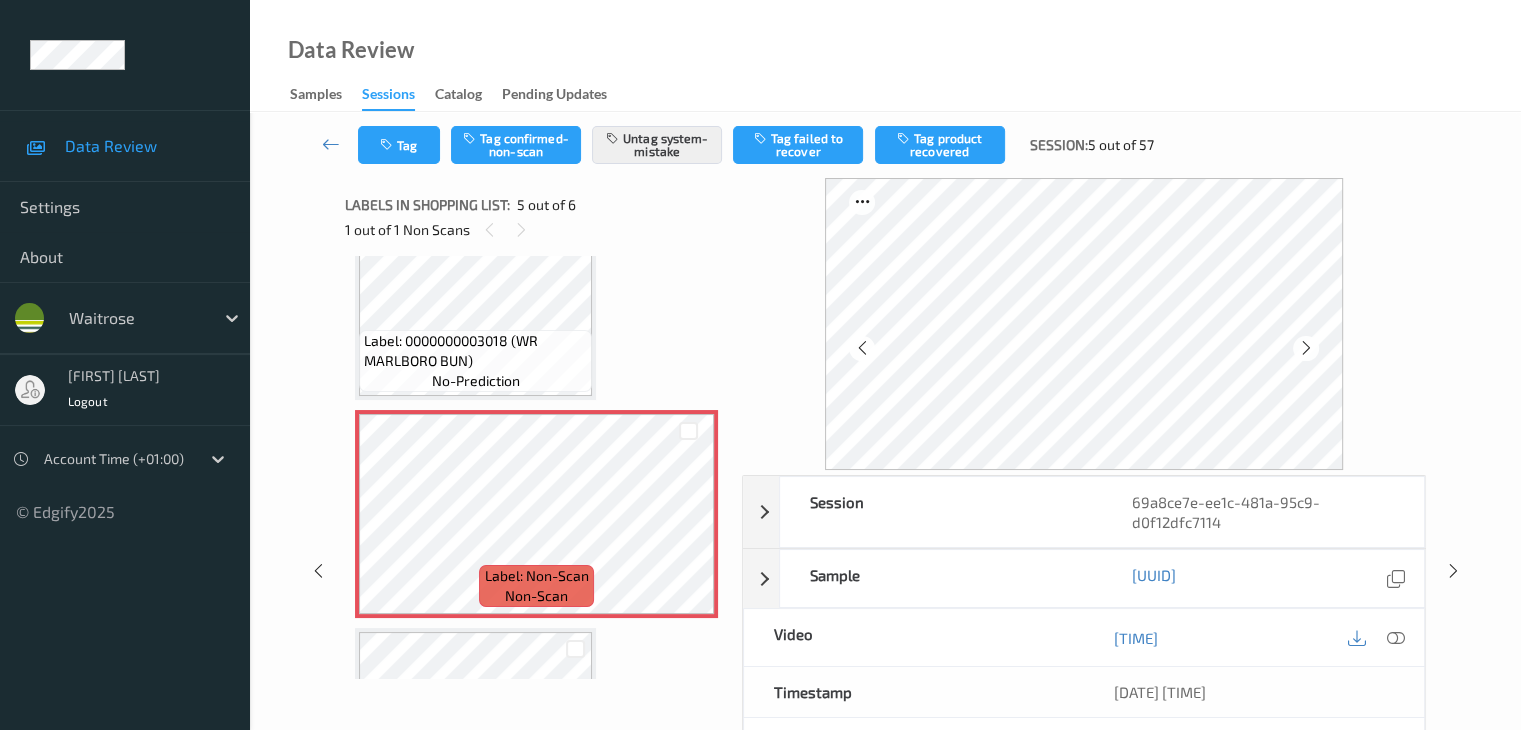 scroll, scrollTop: 764, scrollLeft: 0, axis: vertical 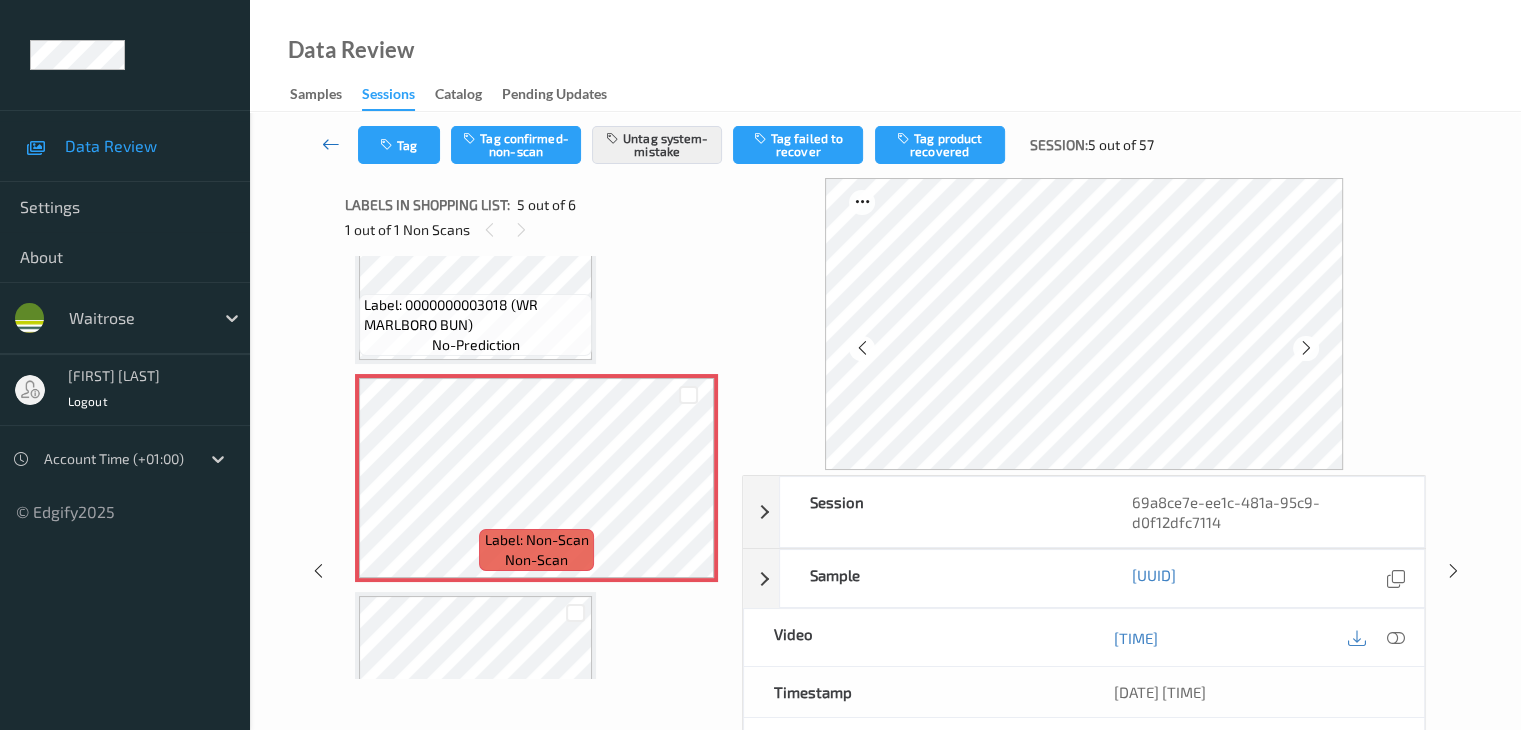 click at bounding box center [331, 144] 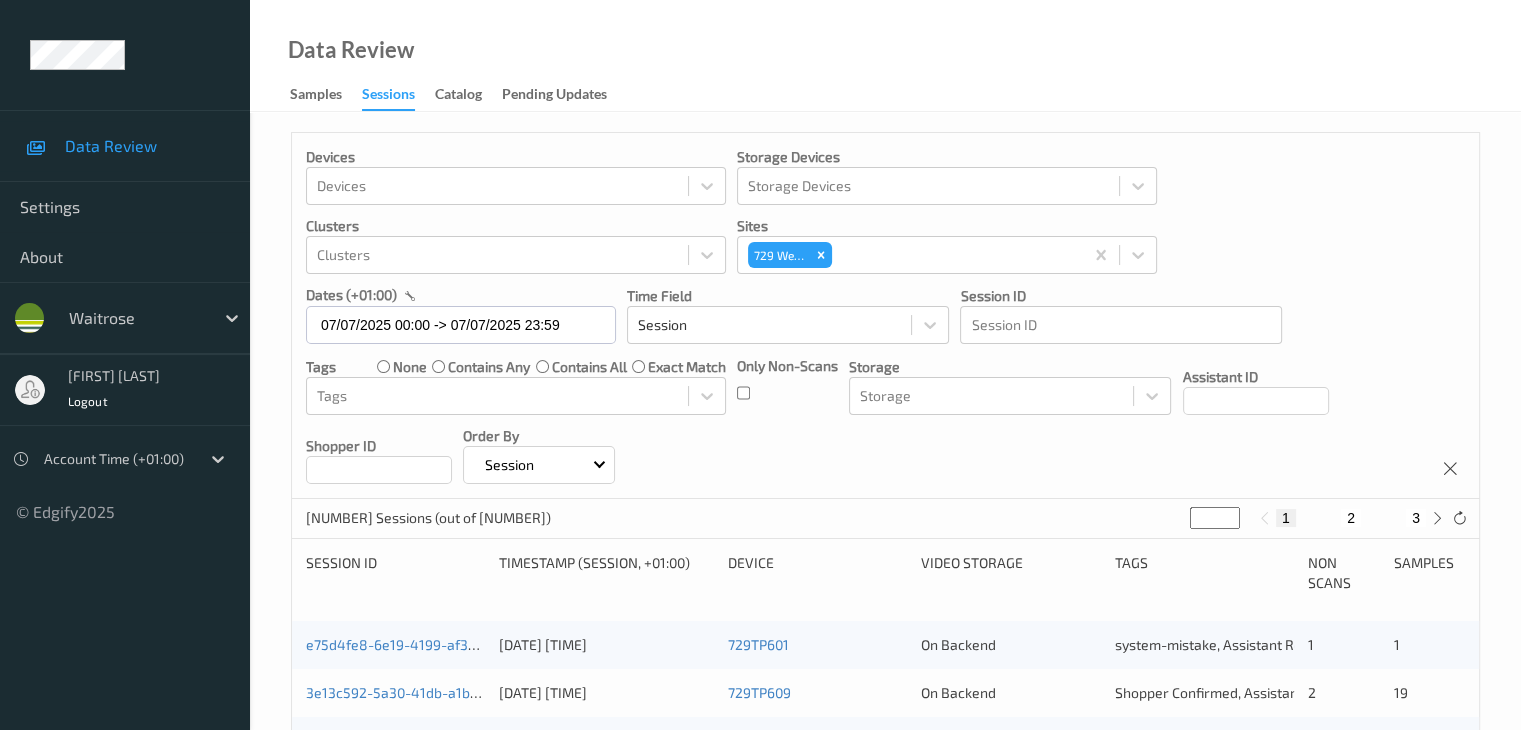 scroll, scrollTop: 400, scrollLeft: 0, axis: vertical 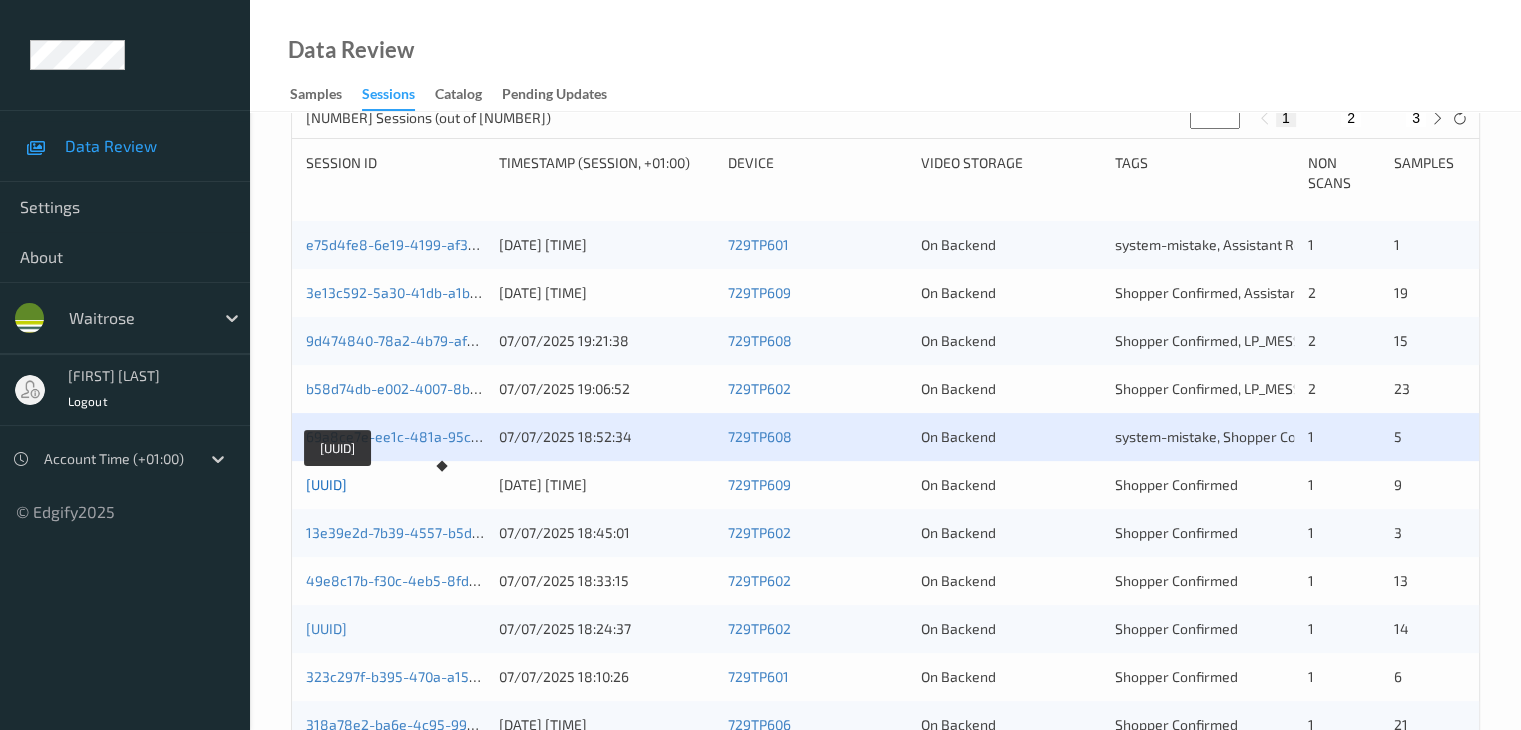 click on "[UUID]" at bounding box center (326, 484) 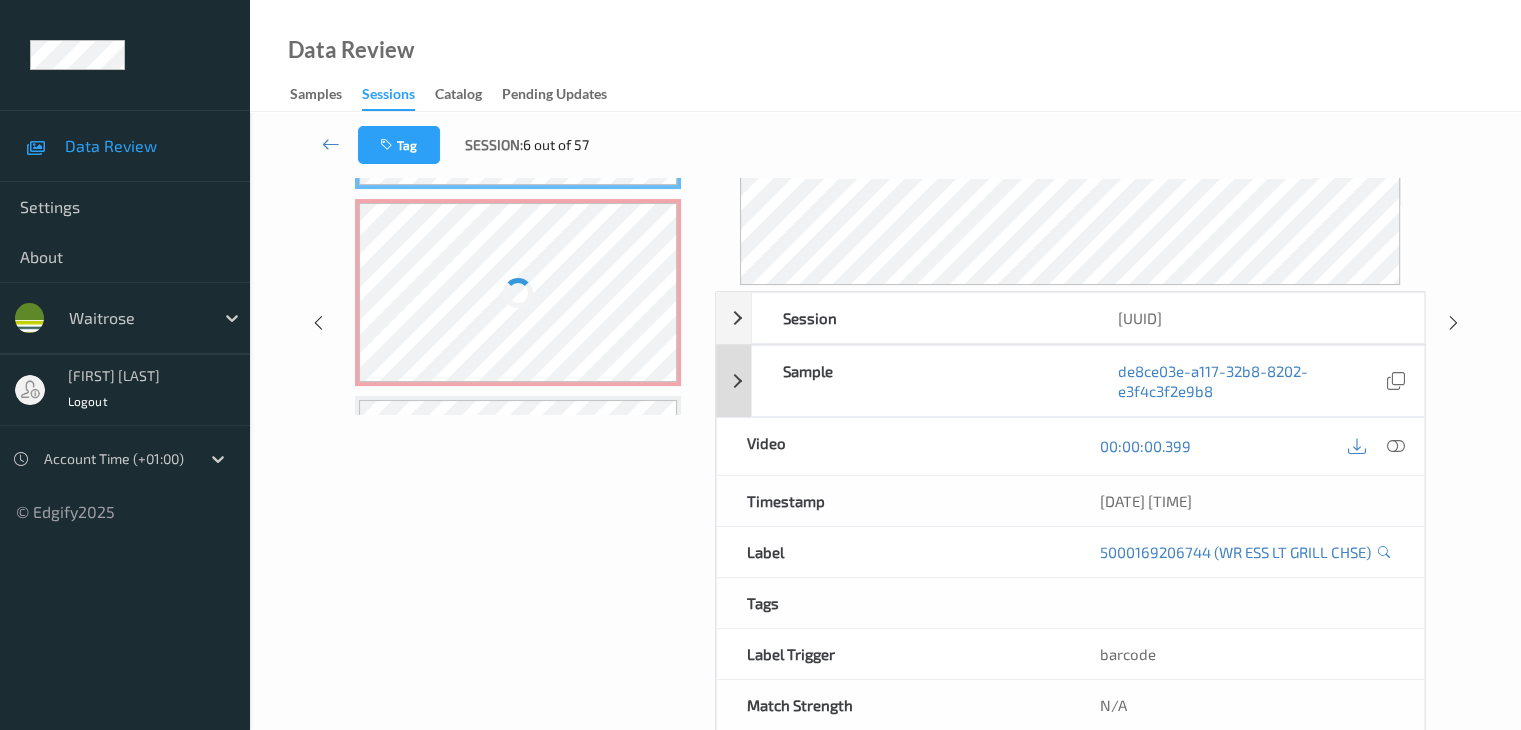 scroll, scrollTop: 324, scrollLeft: 0, axis: vertical 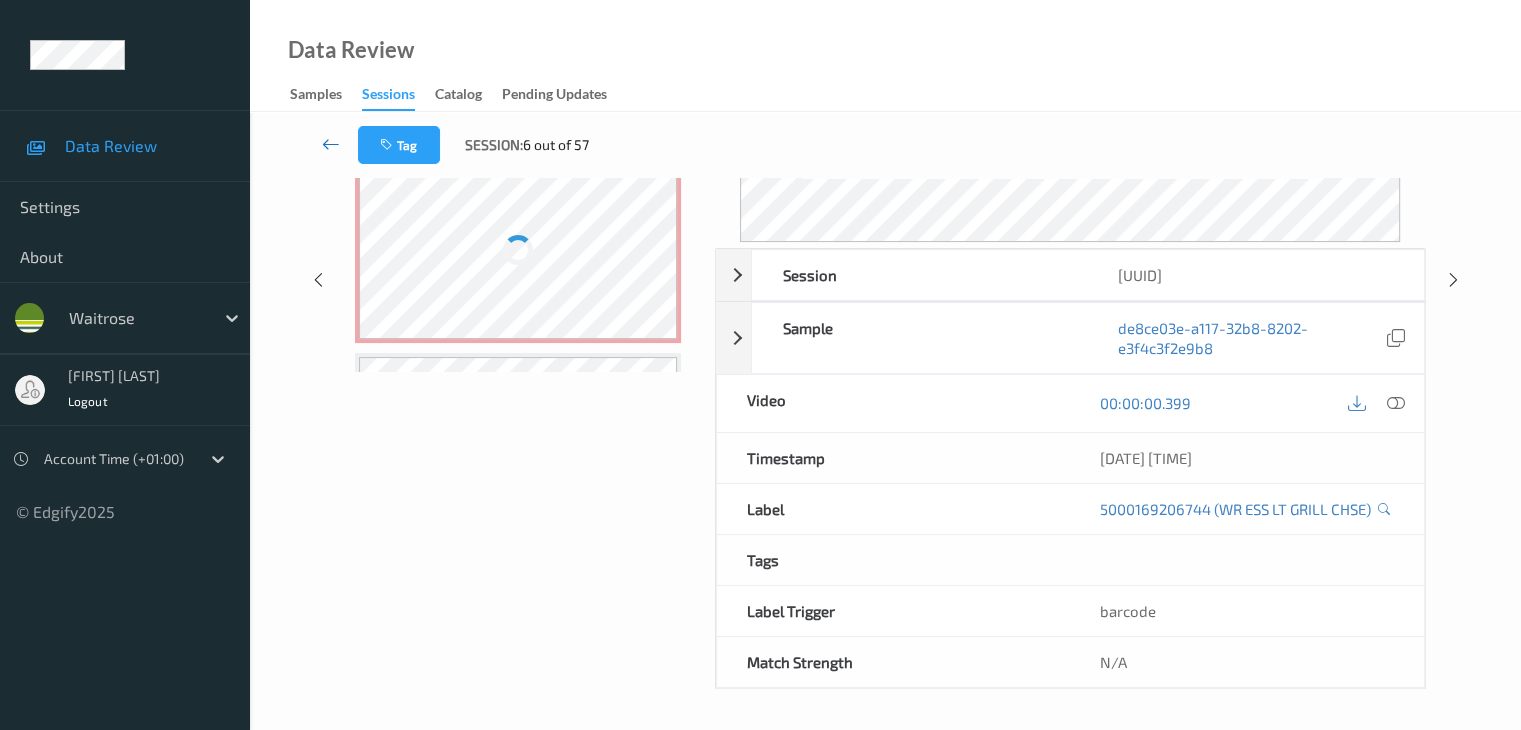 click at bounding box center [331, 144] 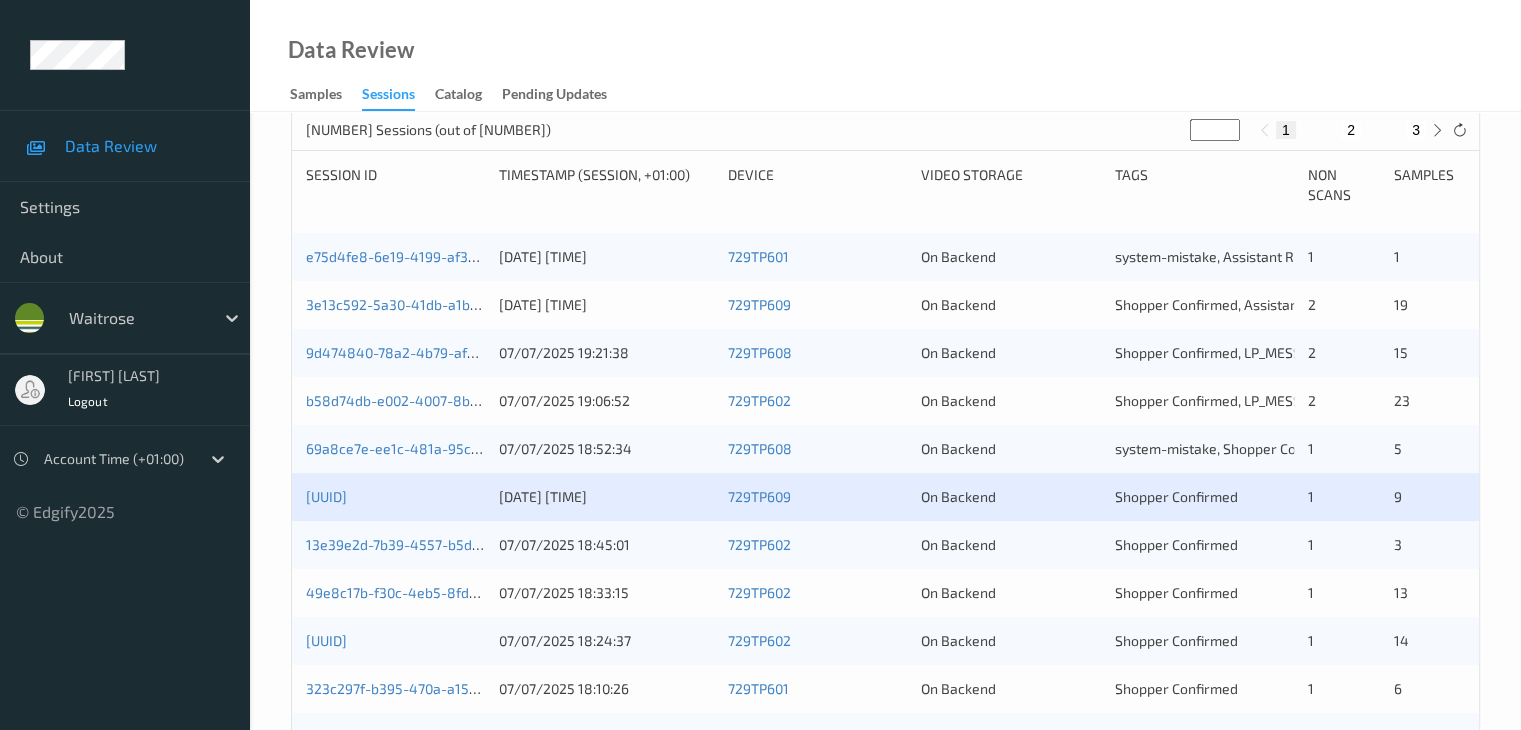 scroll, scrollTop: 400, scrollLeft: 0, axis: vertical 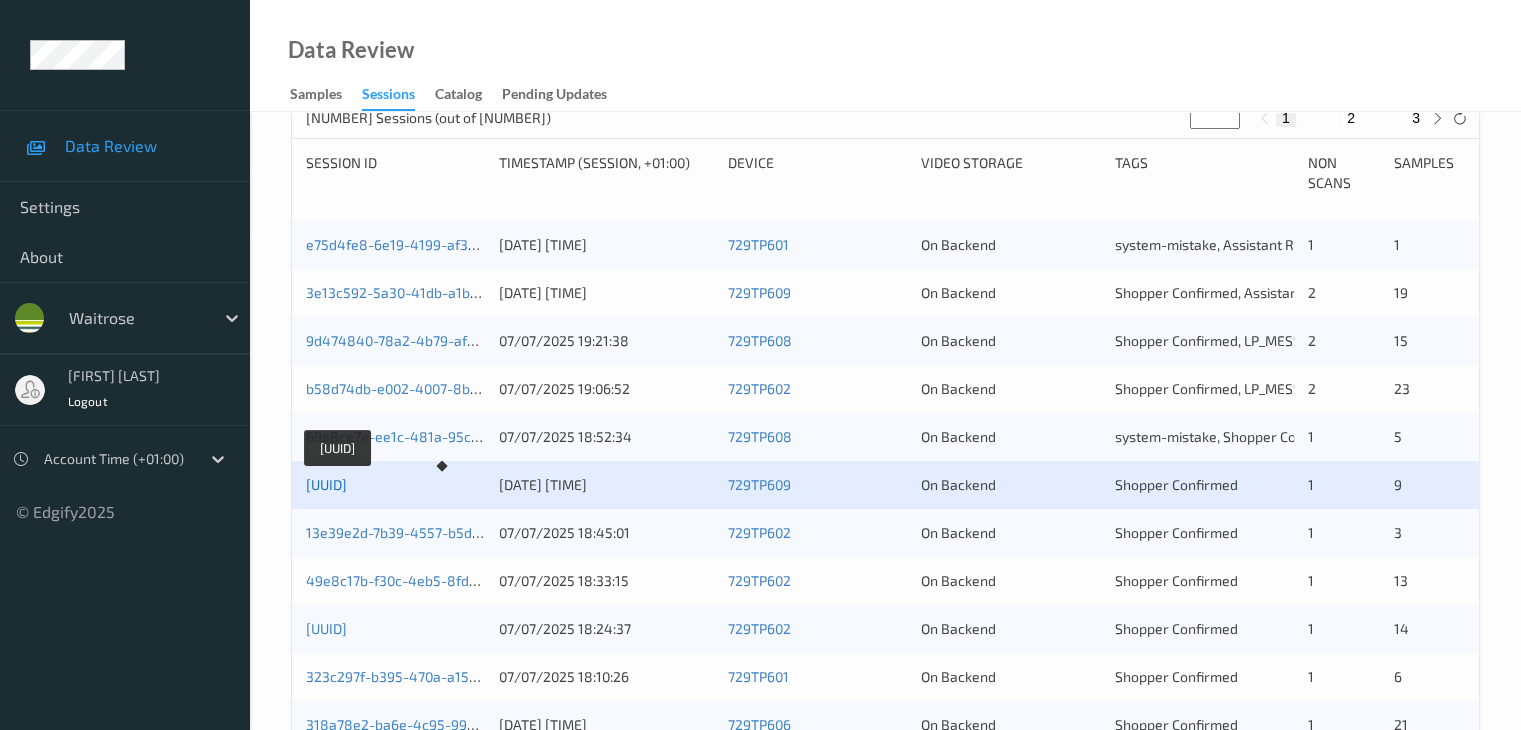 click on "[UUID]" at bounding box center (326, 484) 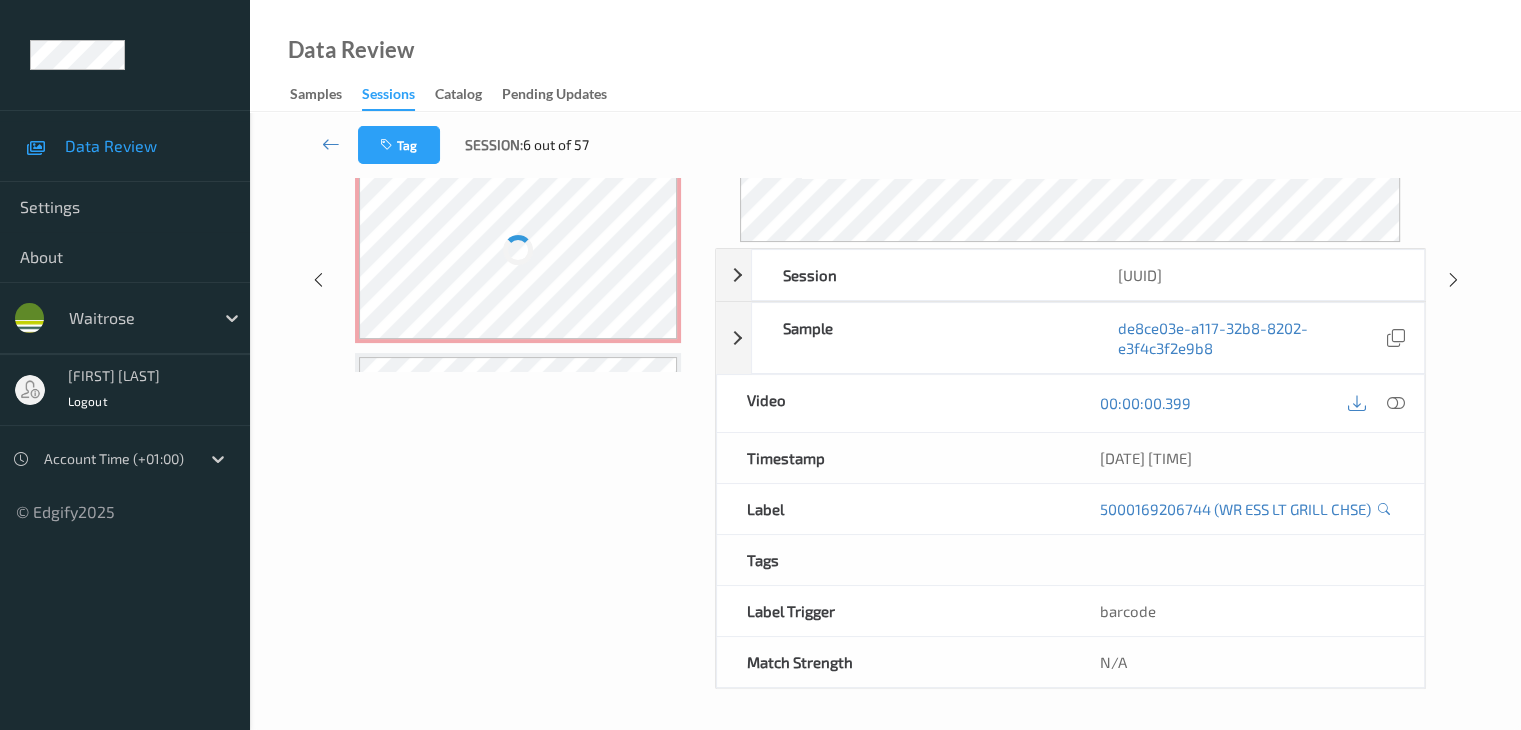 scroll, scrollTop: 124, scrollLeft: 0, axis: vertical 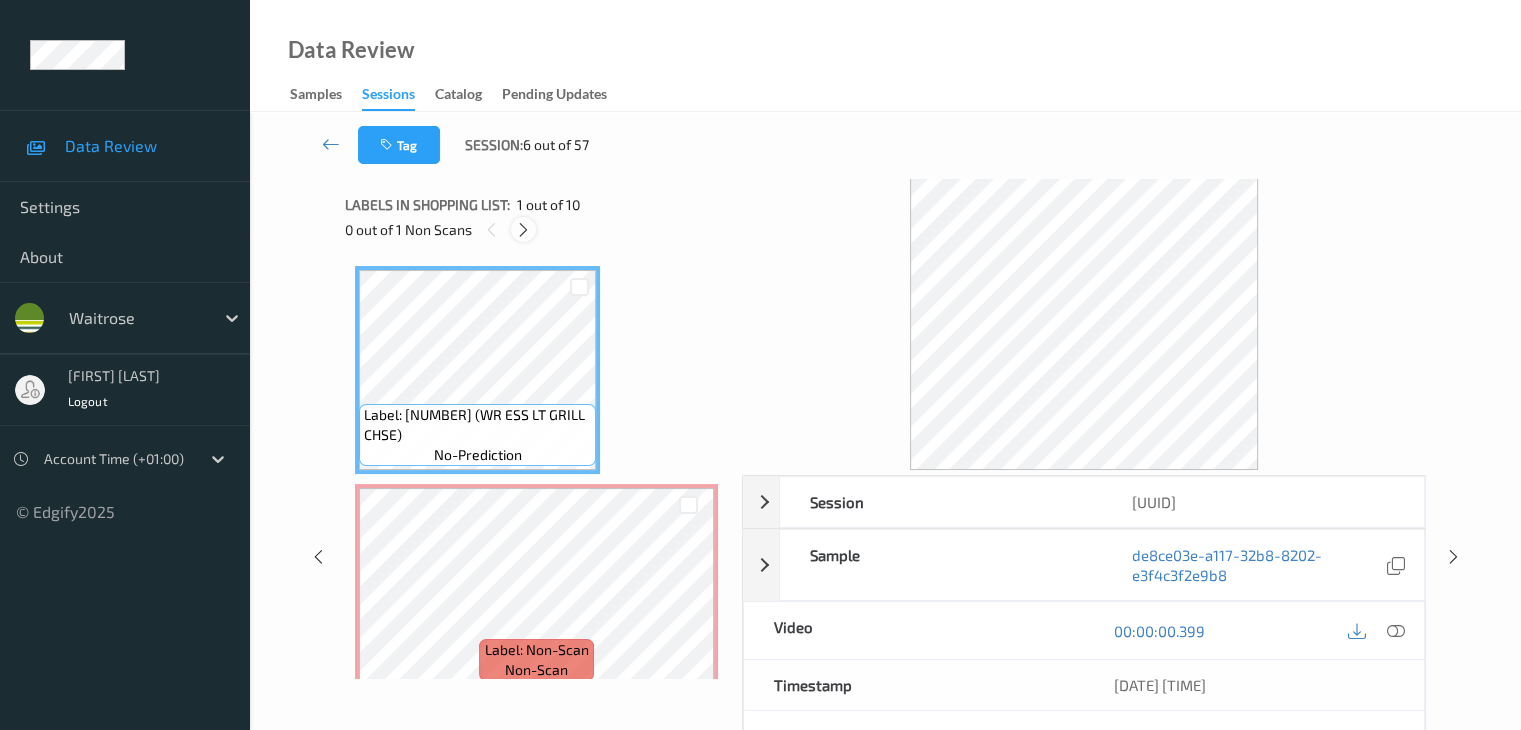 click at bounding box center (523, 230) 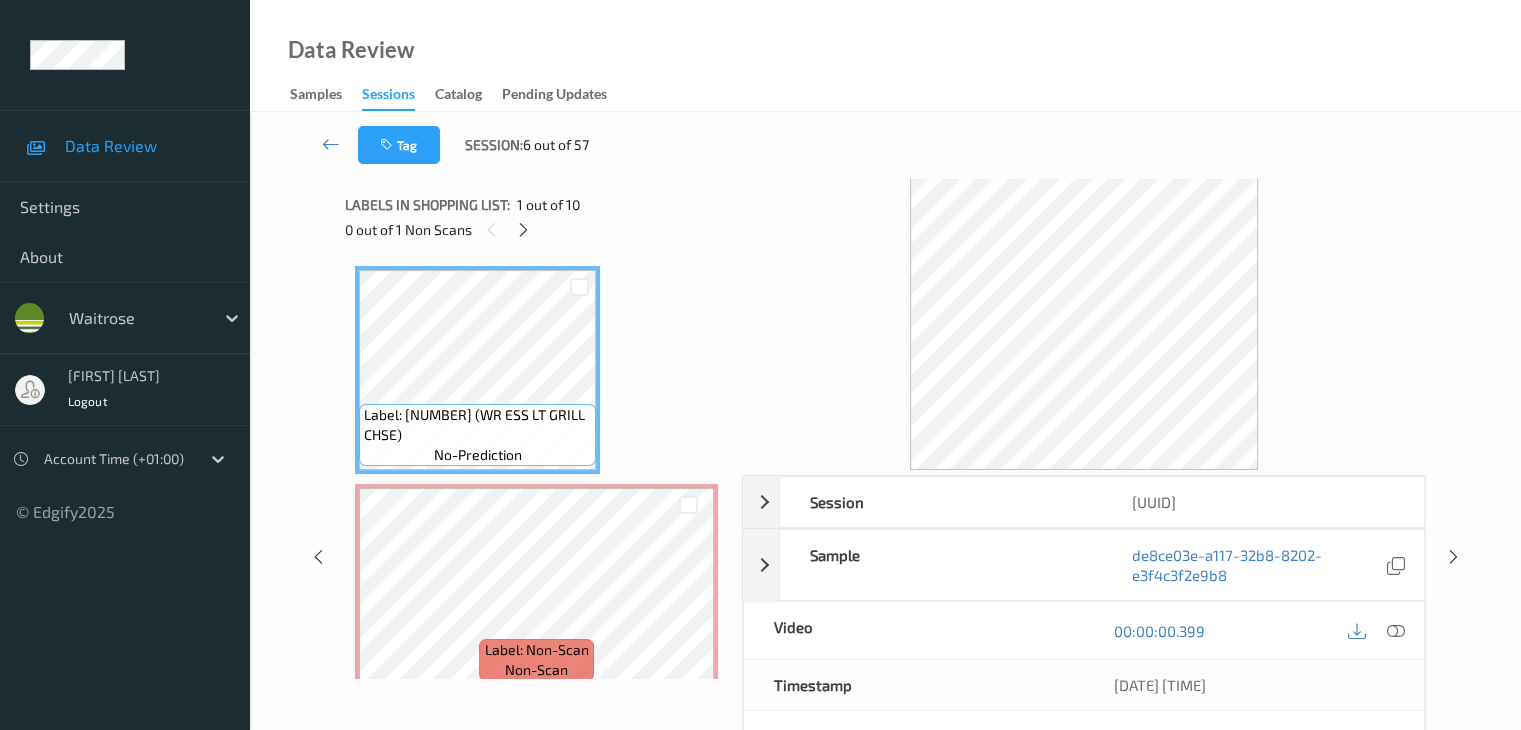 scroll, scrollTop: 10, scrollLeft: 0, axis: vertical 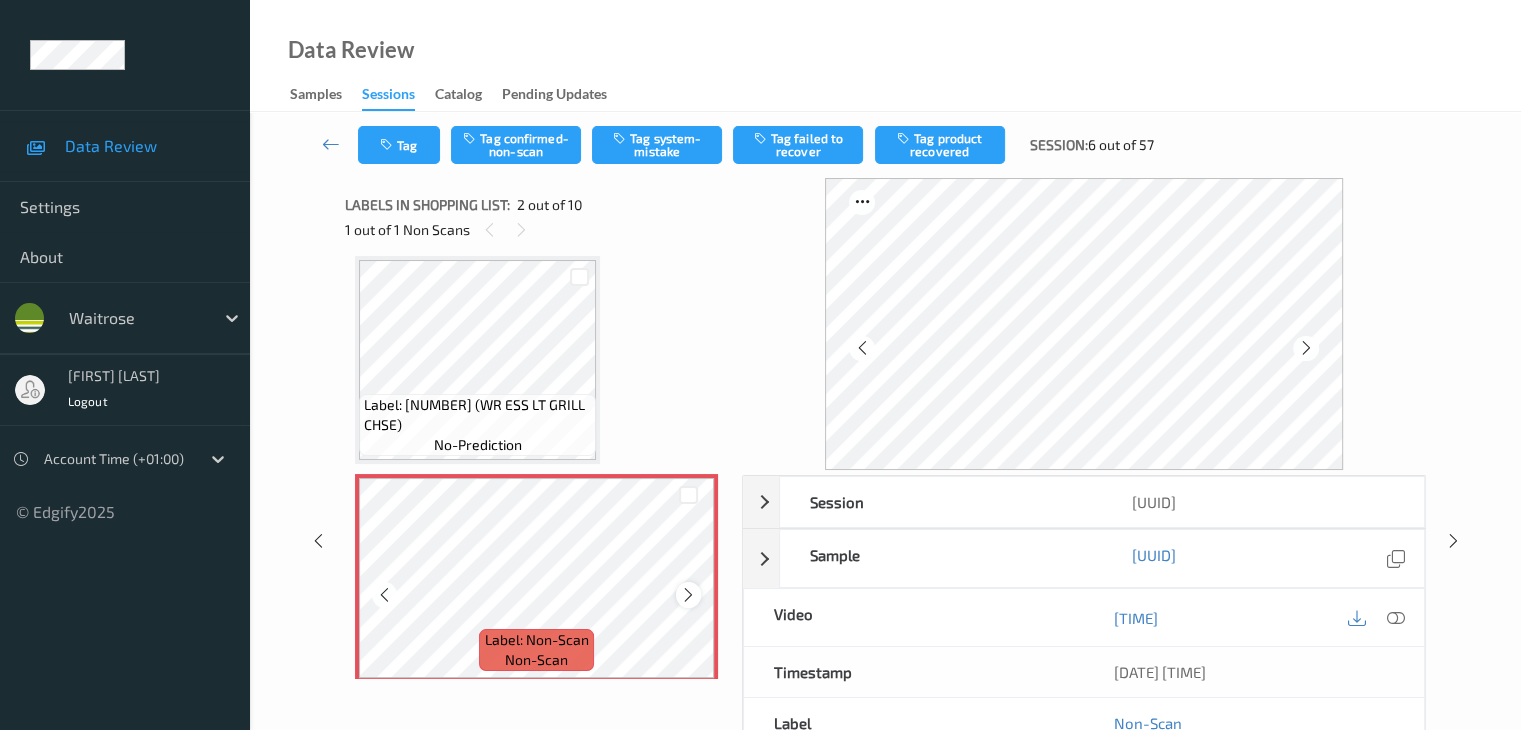click at bounding box center (688, 595) 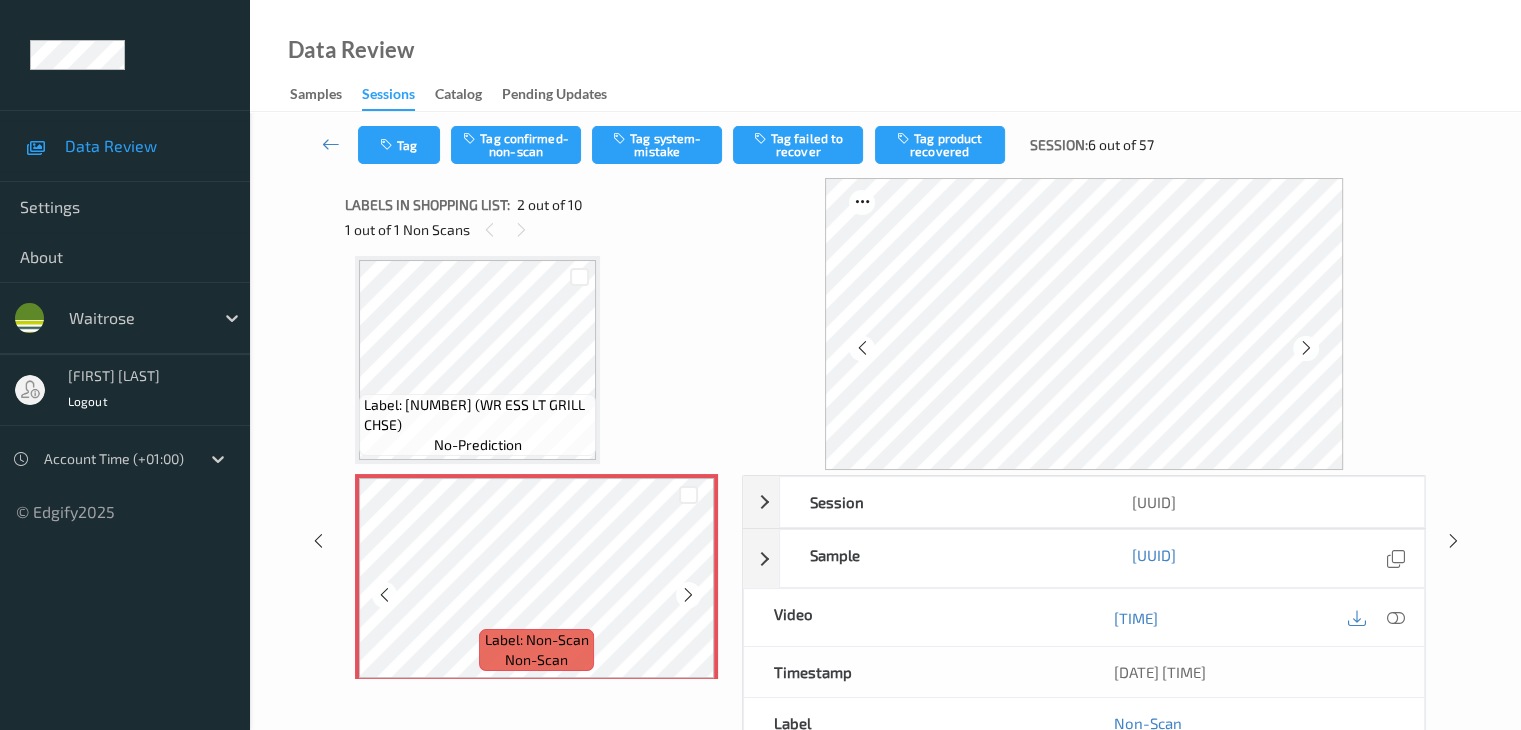 click at bounding box center (688, 595) 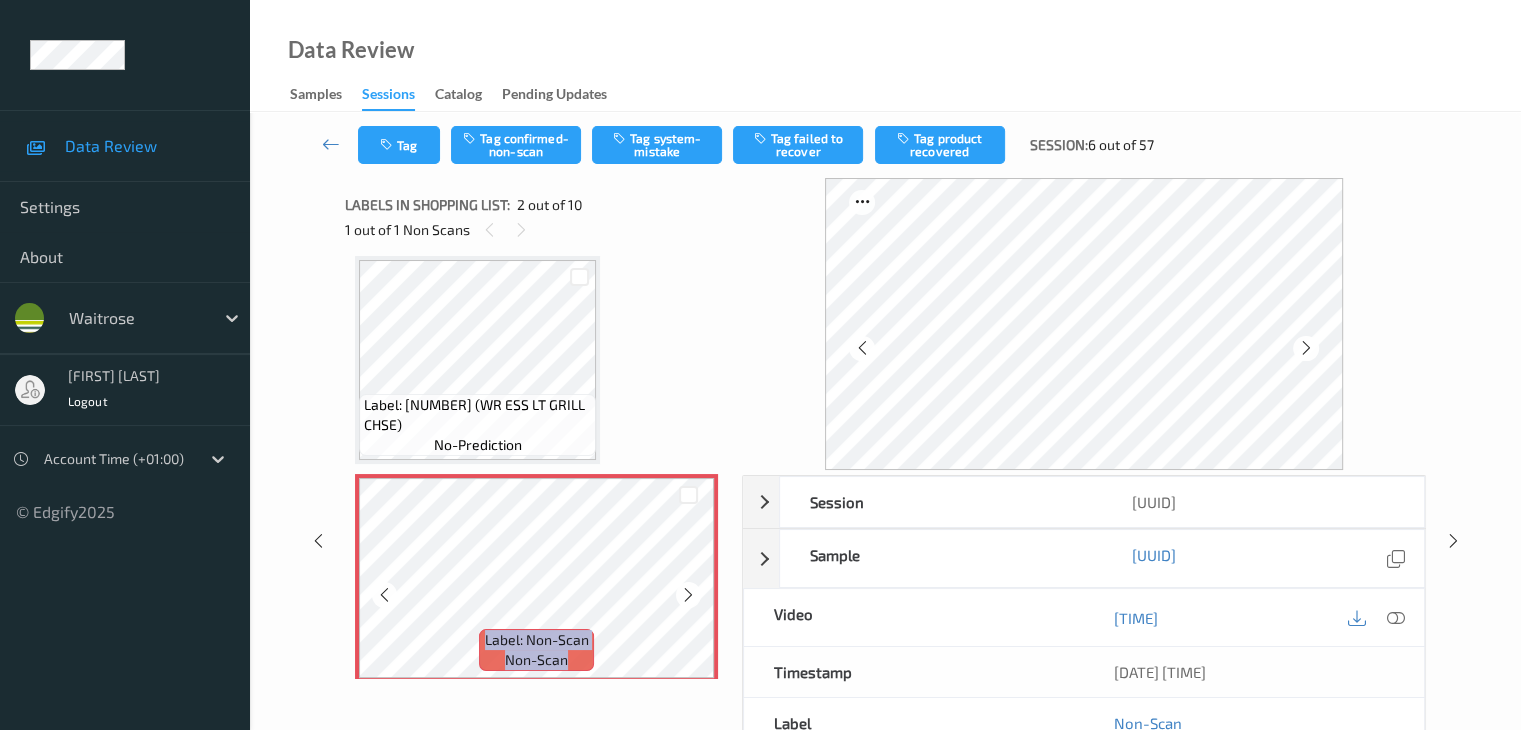 click at bounding box center (688, 595) 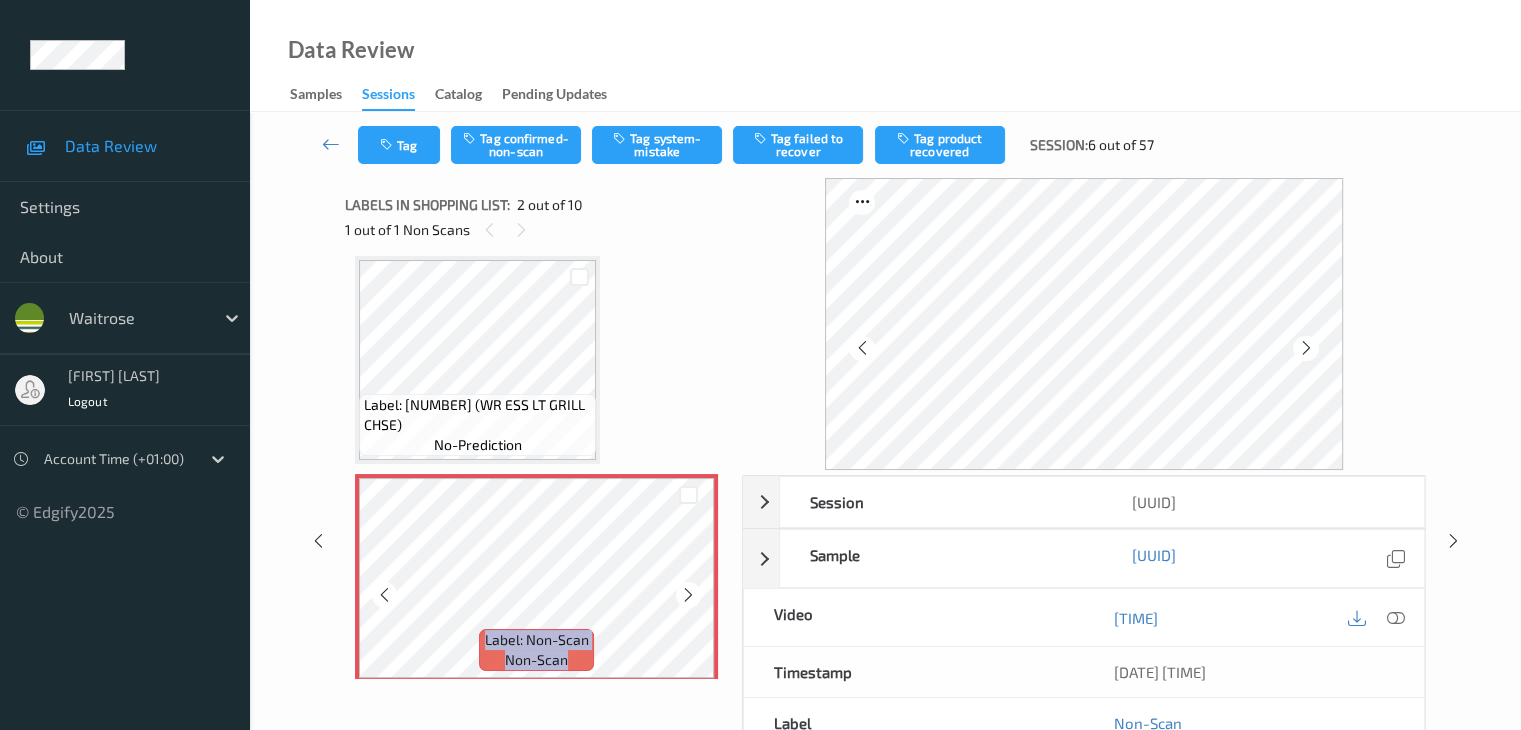 click at bounding box center [688, 595] 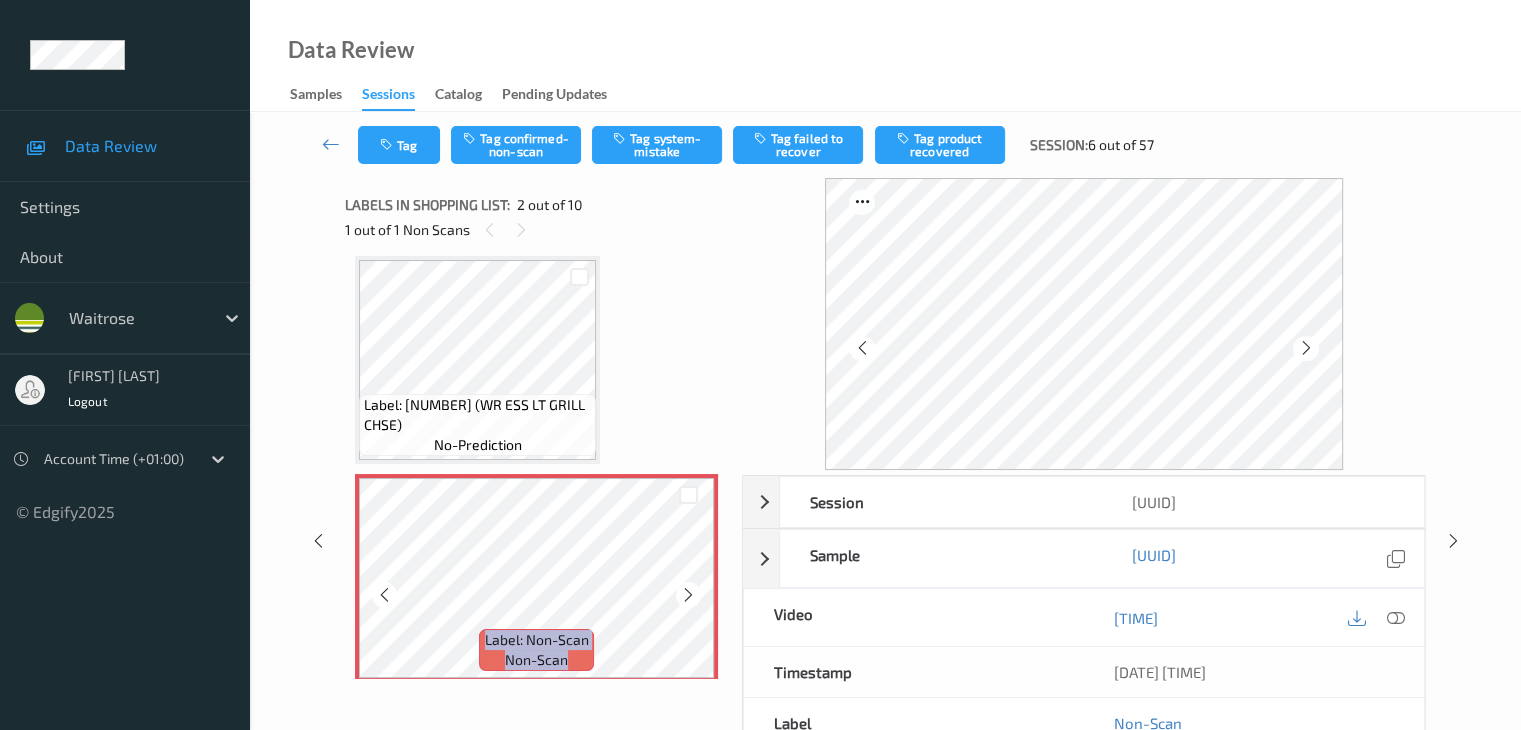 click at bounding box center [688, 595] 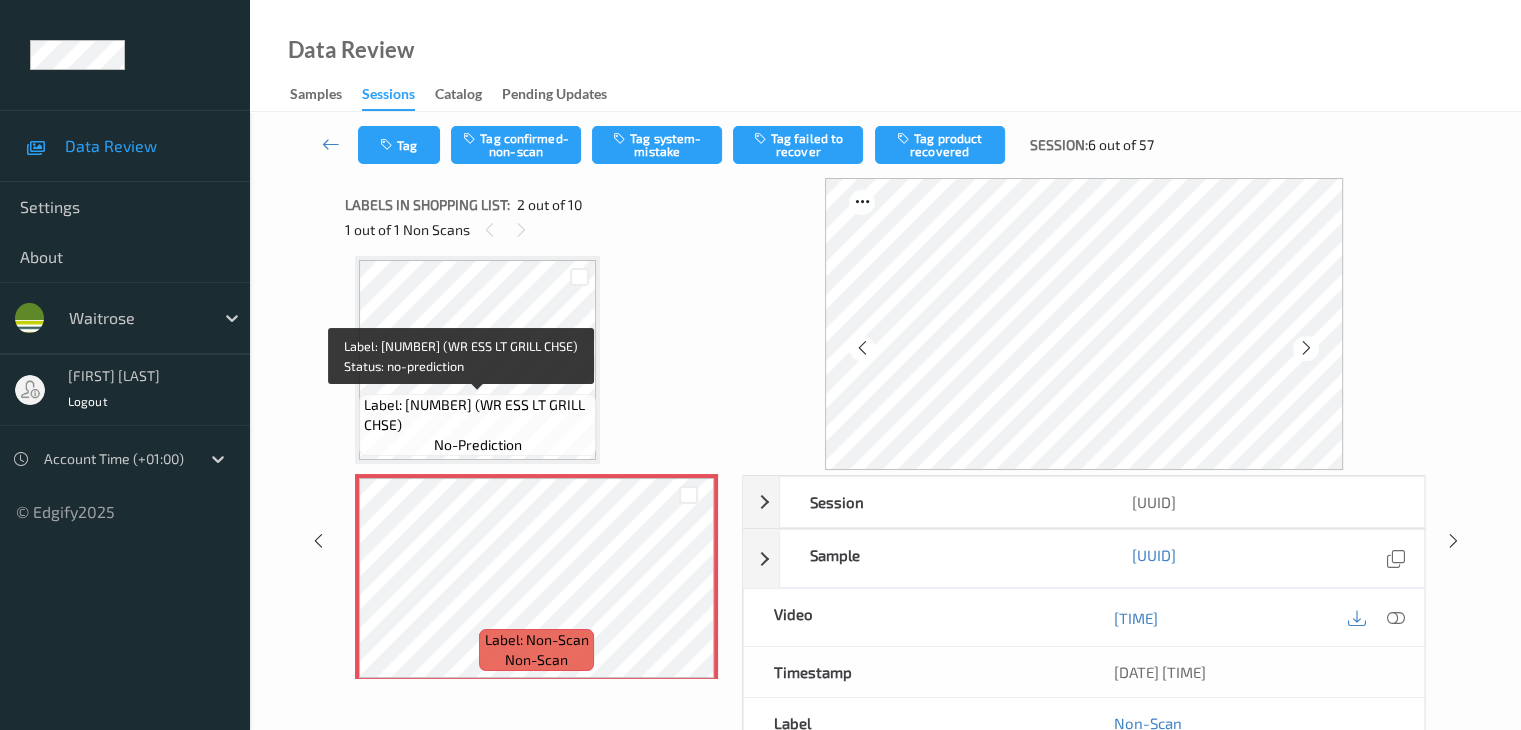 click on "Label: [NUMBER] (WR ESS LT GRILL CHSE) no-prediction" at bounding box center [477, 425] 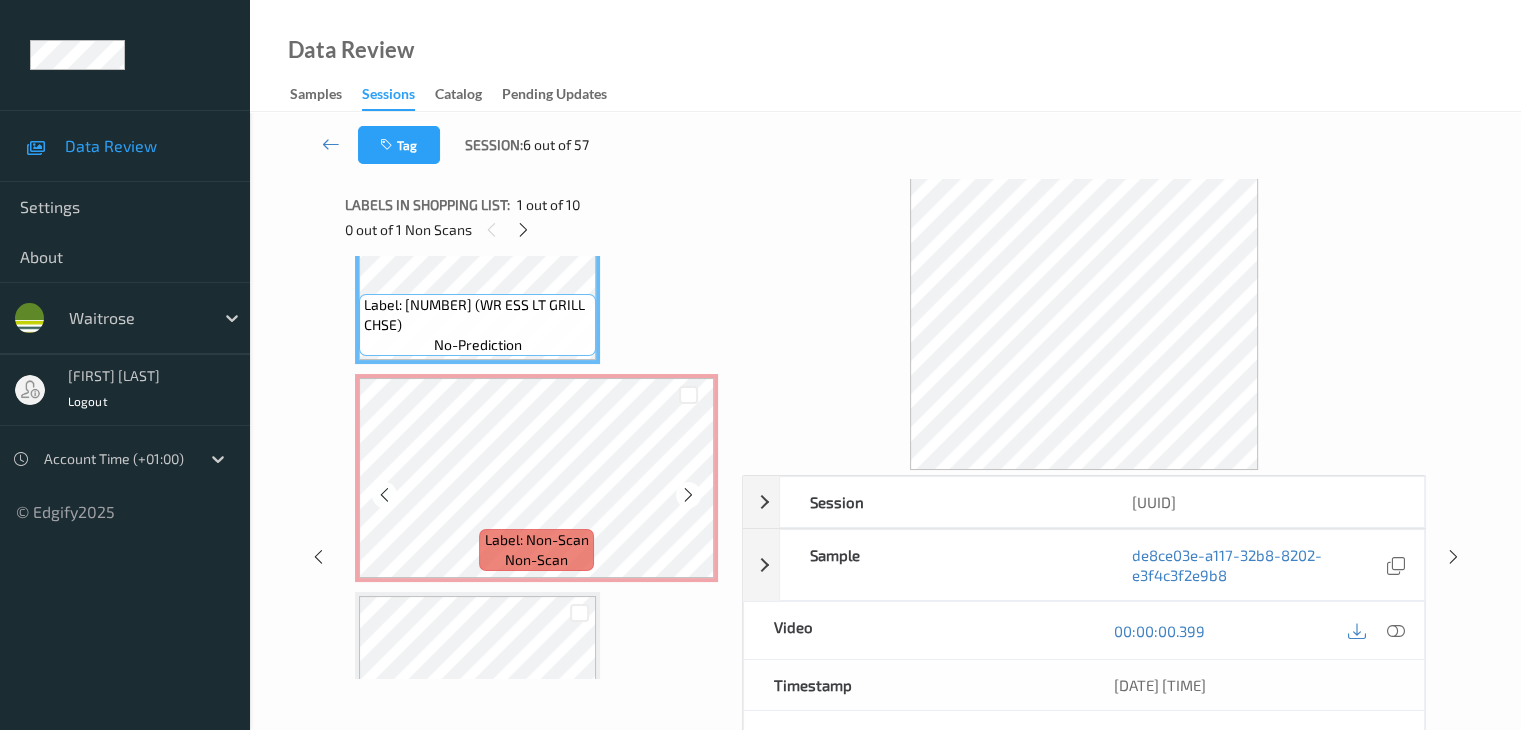 scroll, scrollTop: 210, scrollLeft: 0, axis: vertical 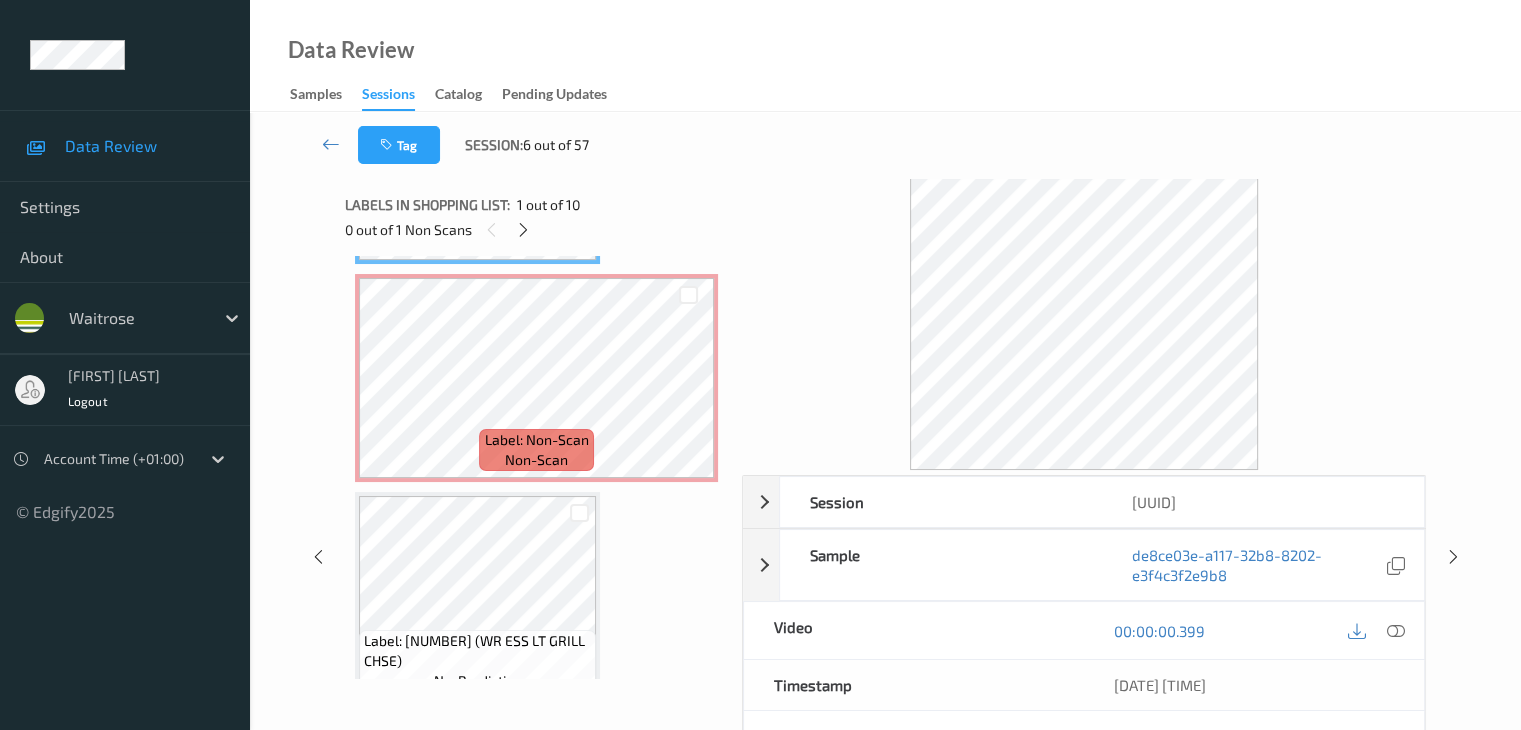 click at bounding box center (579, 512) 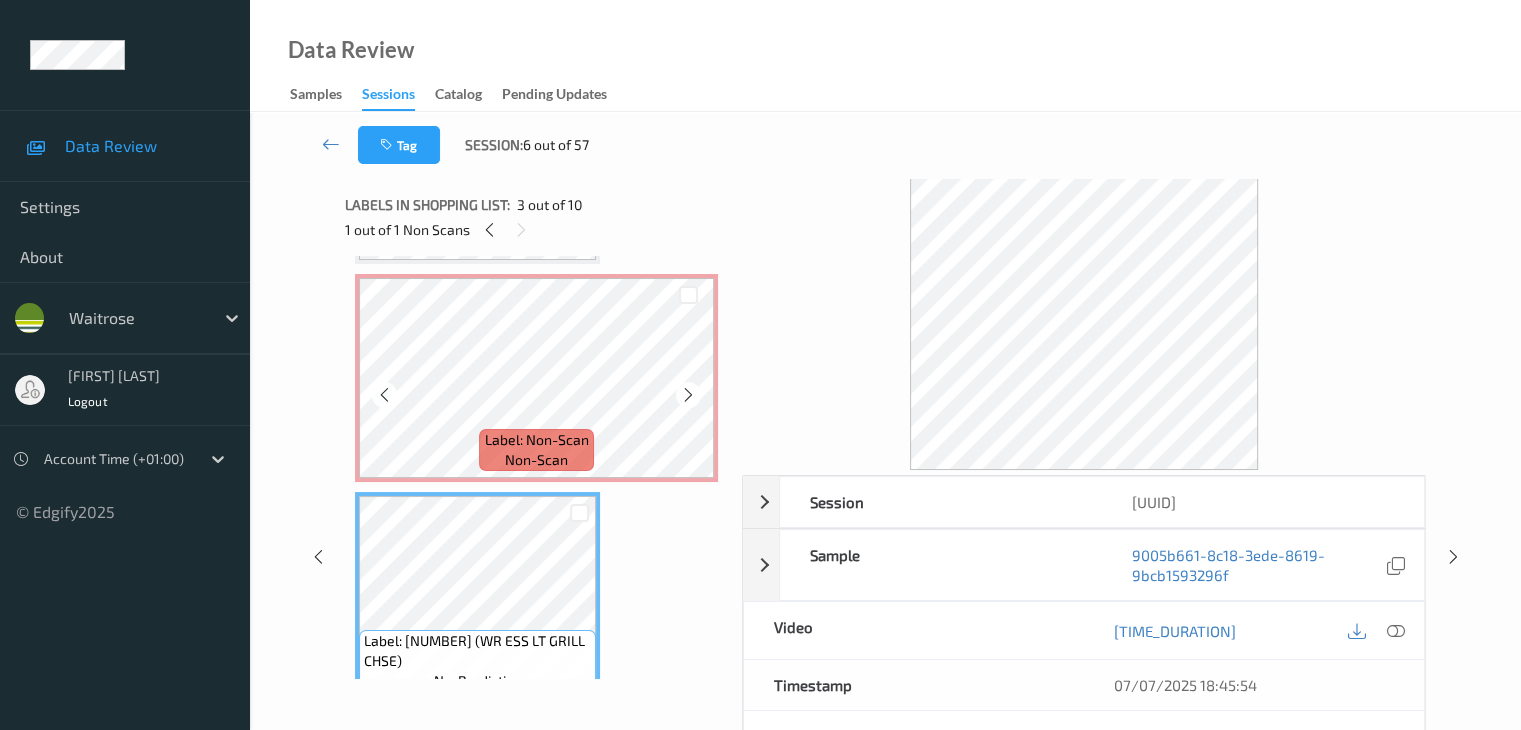 scroll, scrollTop: 110, scrollLeft: 0, axis: vertical 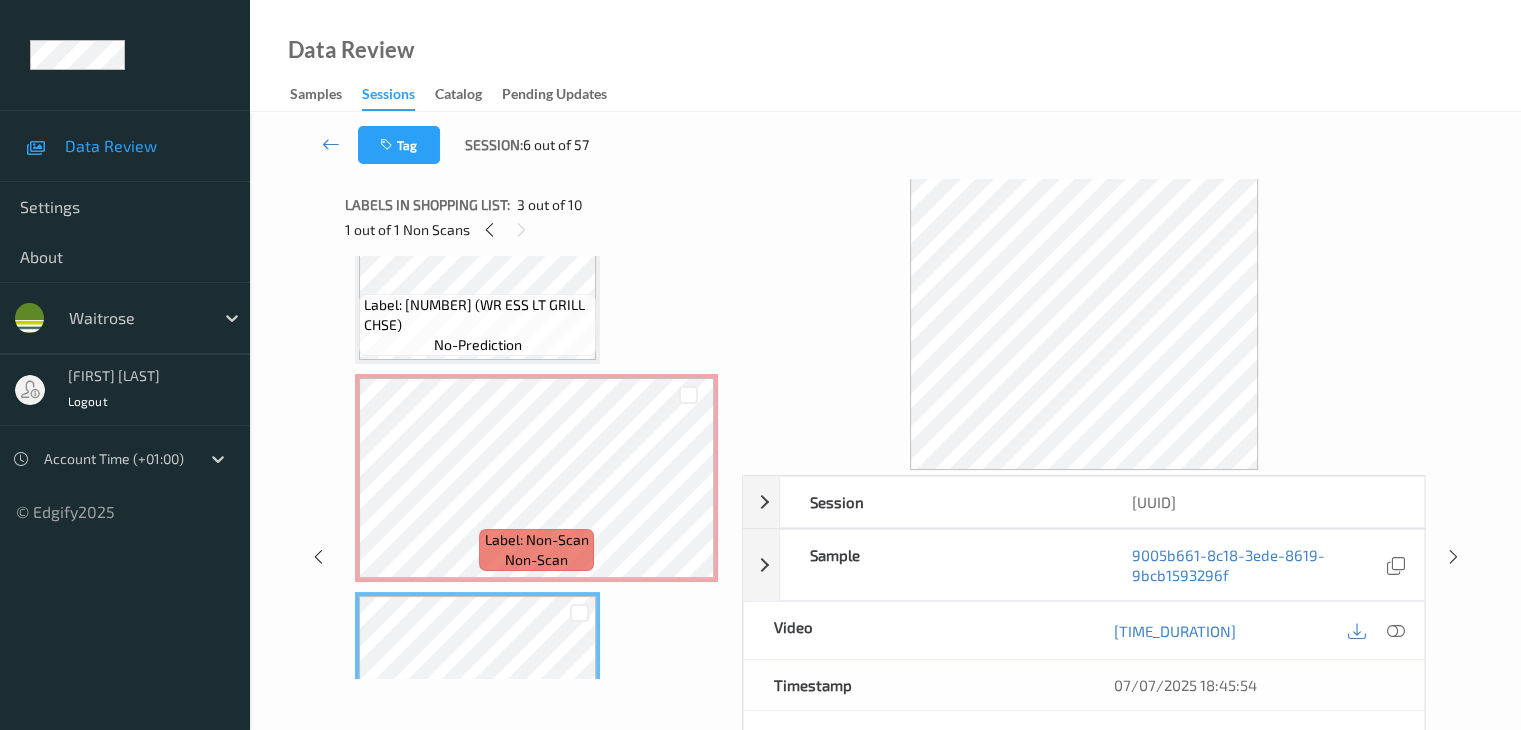 click on "Label: [NUMBER] (WR ESS LT GRILL CHSE)" at bounding box center (477, 315) 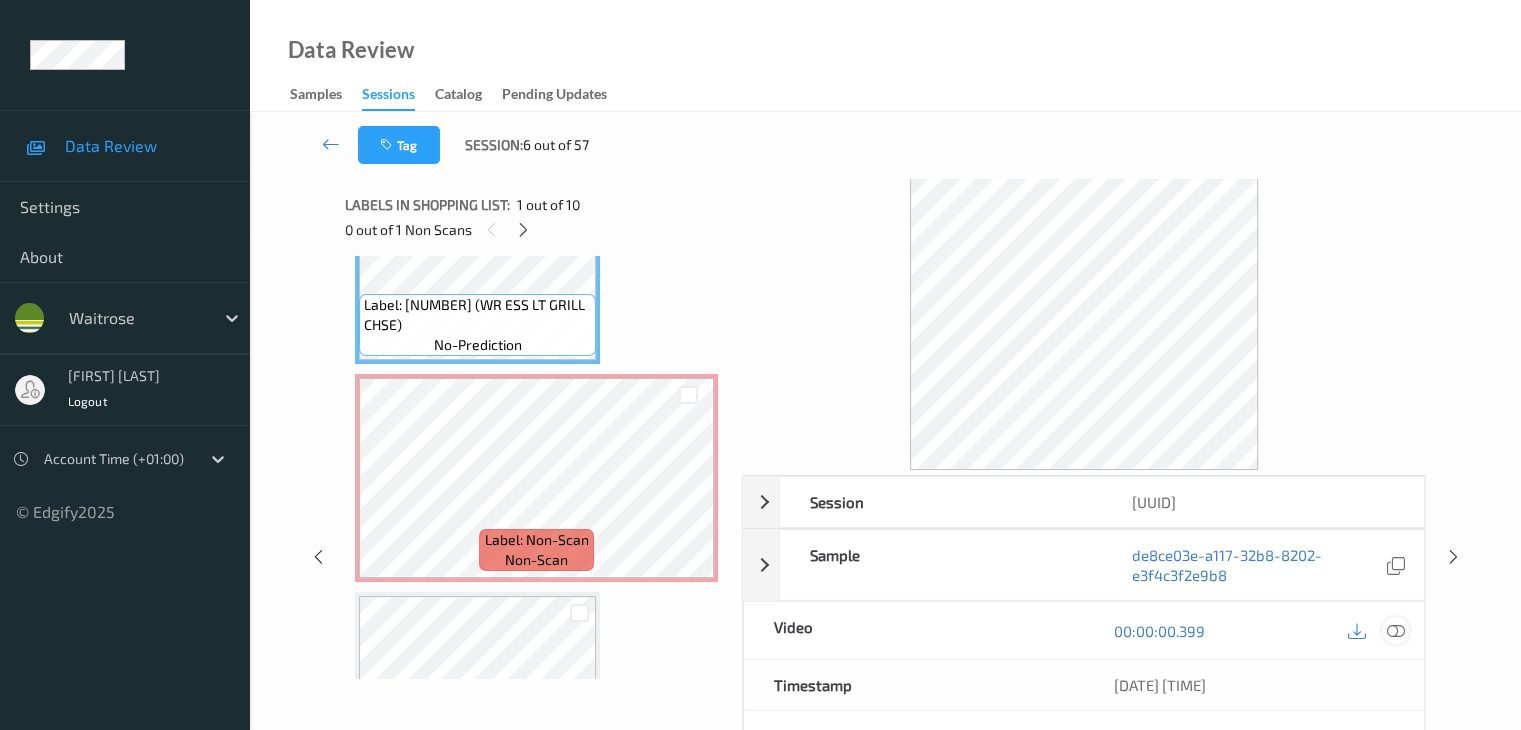 click at bounding box center (1395, 631) 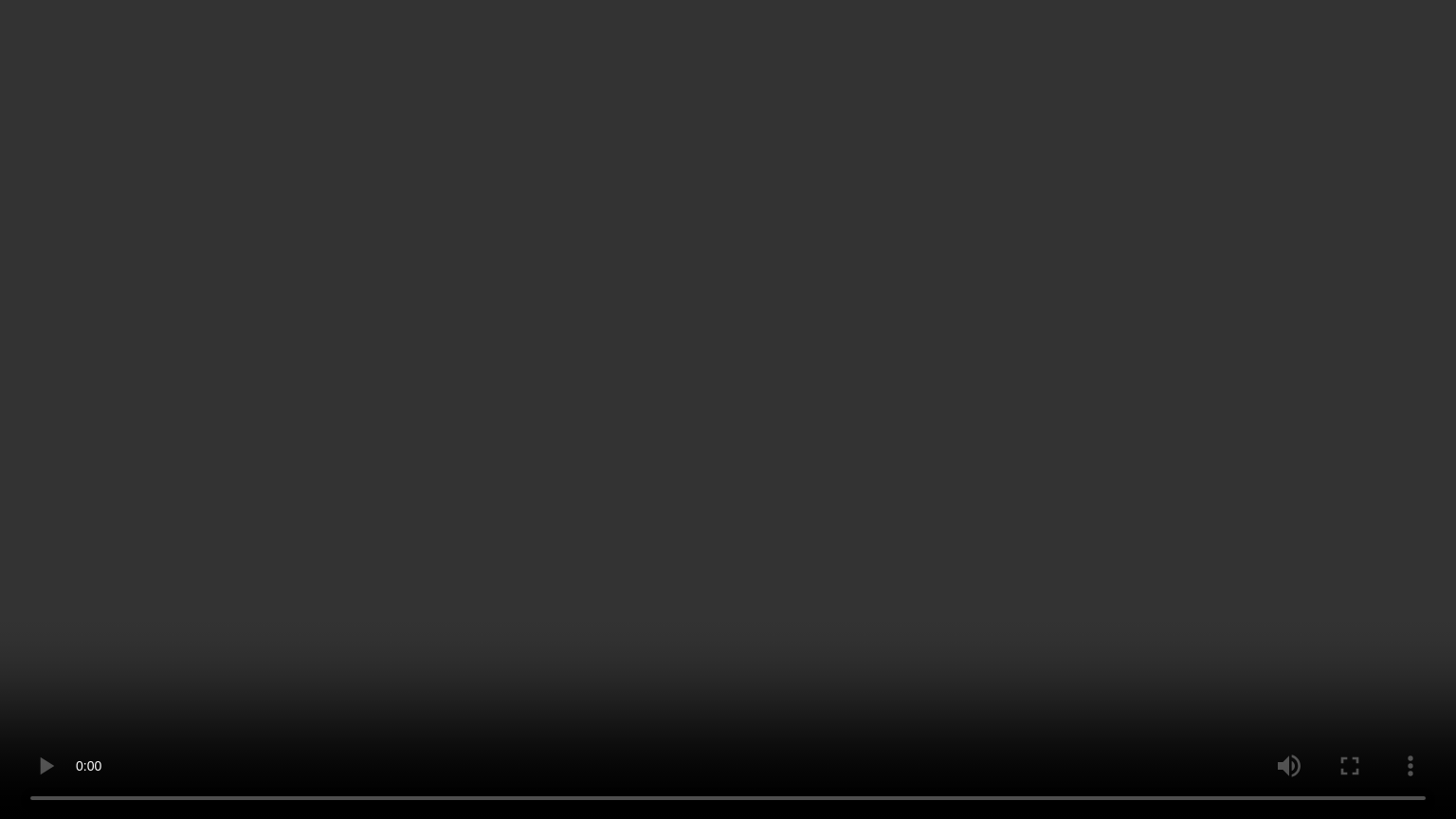 type 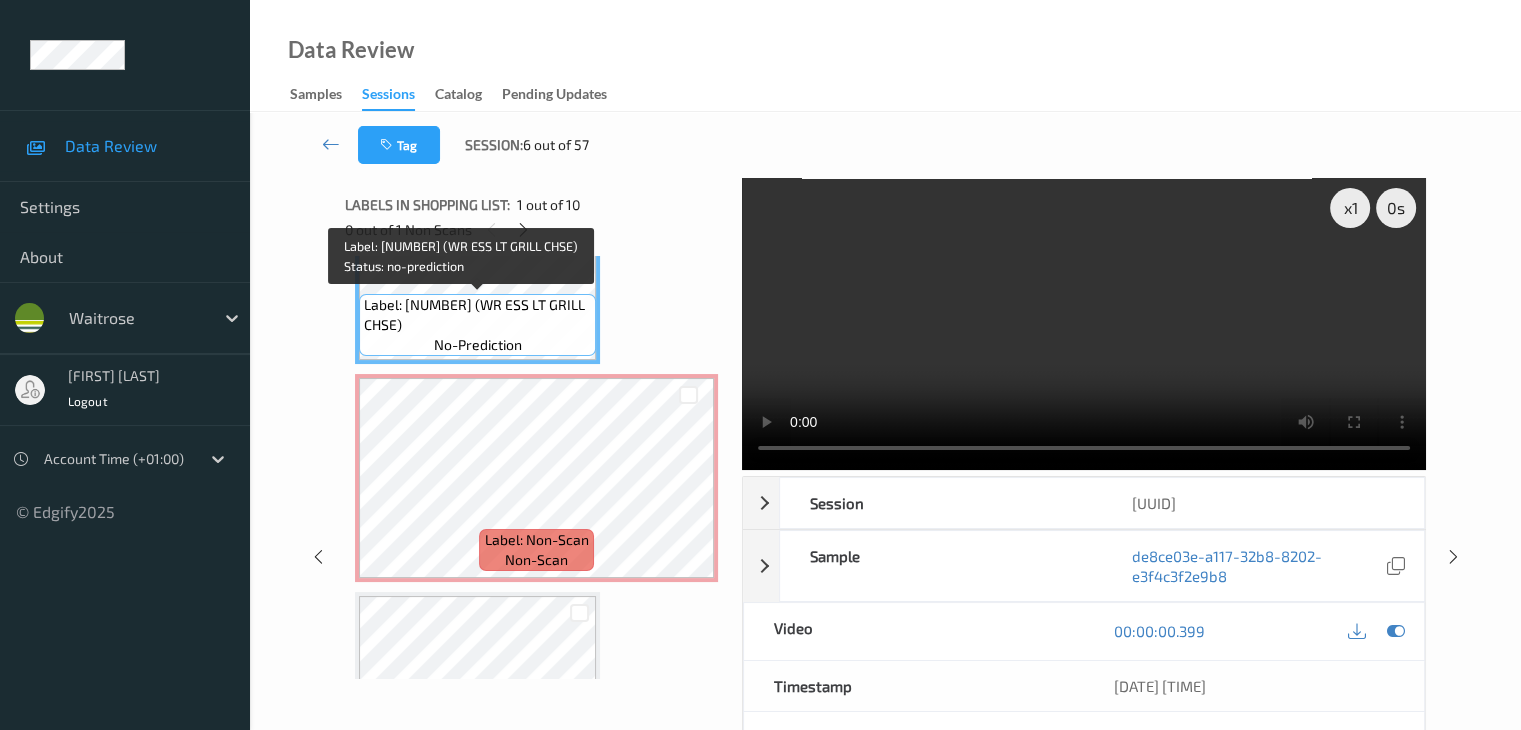 click on "Label: [NUMBER] (WR ESS LT GRILL CHSE)" at bounding box center [477, 315] 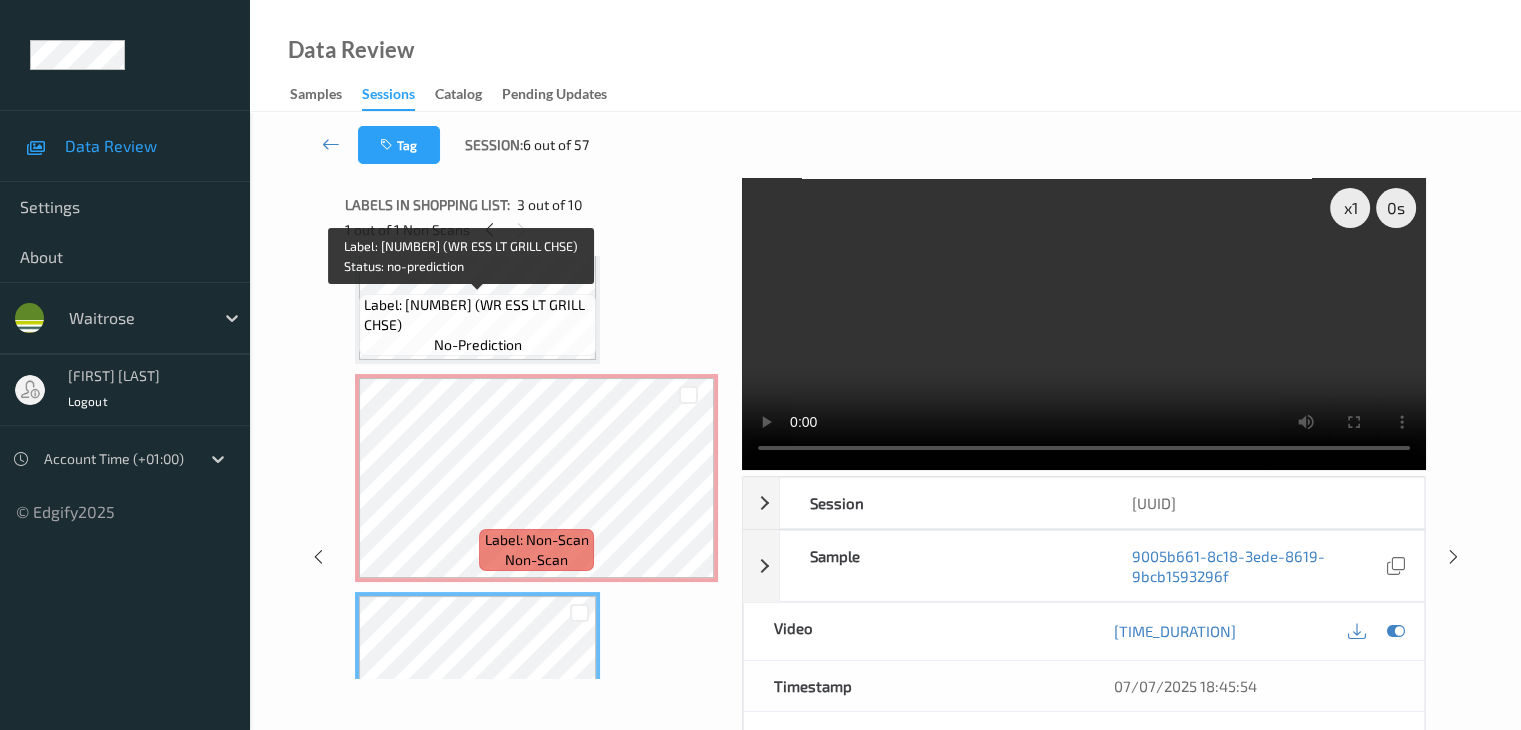 click on "Label: [NUMBER] (WR ESS LT GRILL CHSE)" at bounding box center (477, 315) 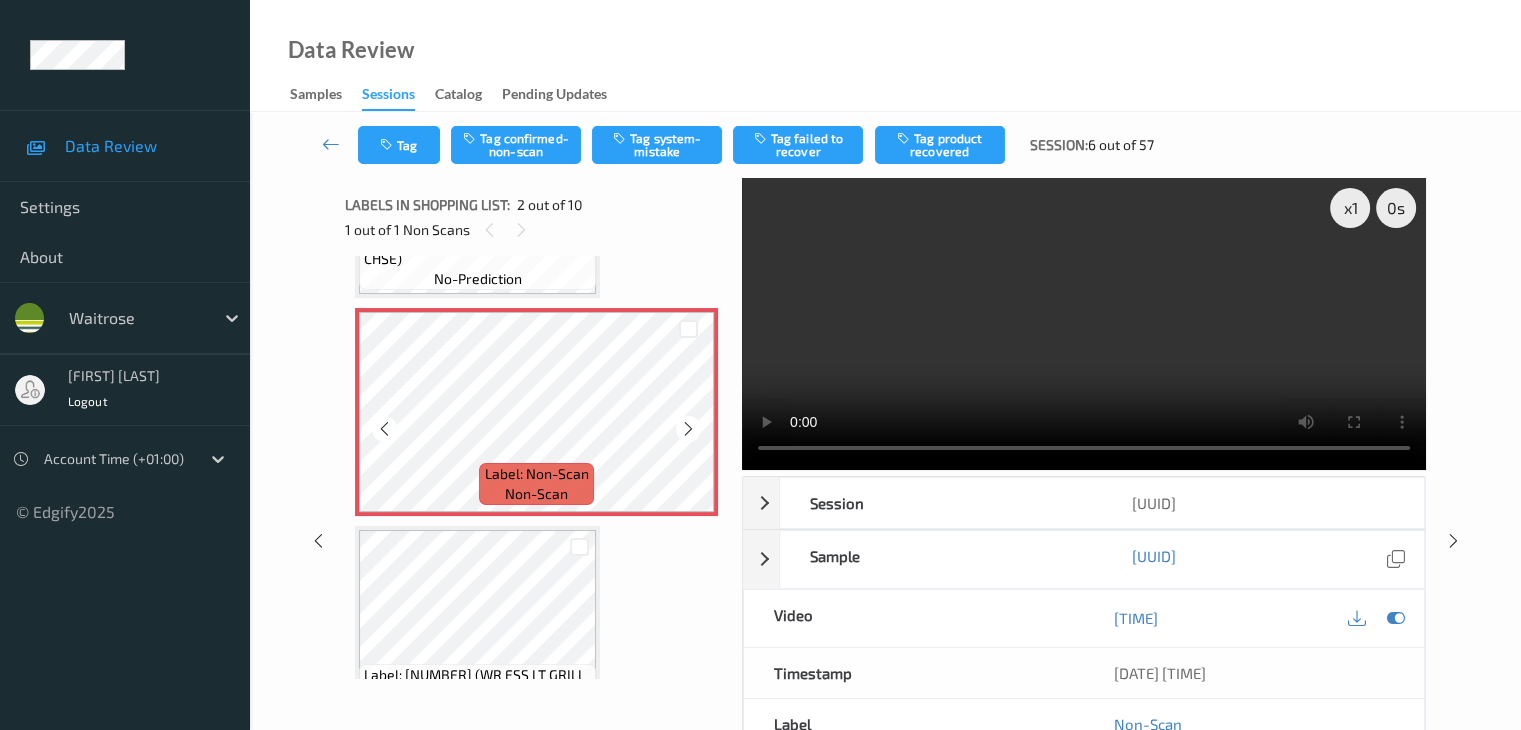 scroll, scrollTop: 110, scrollLeft: 0, axis: vertical 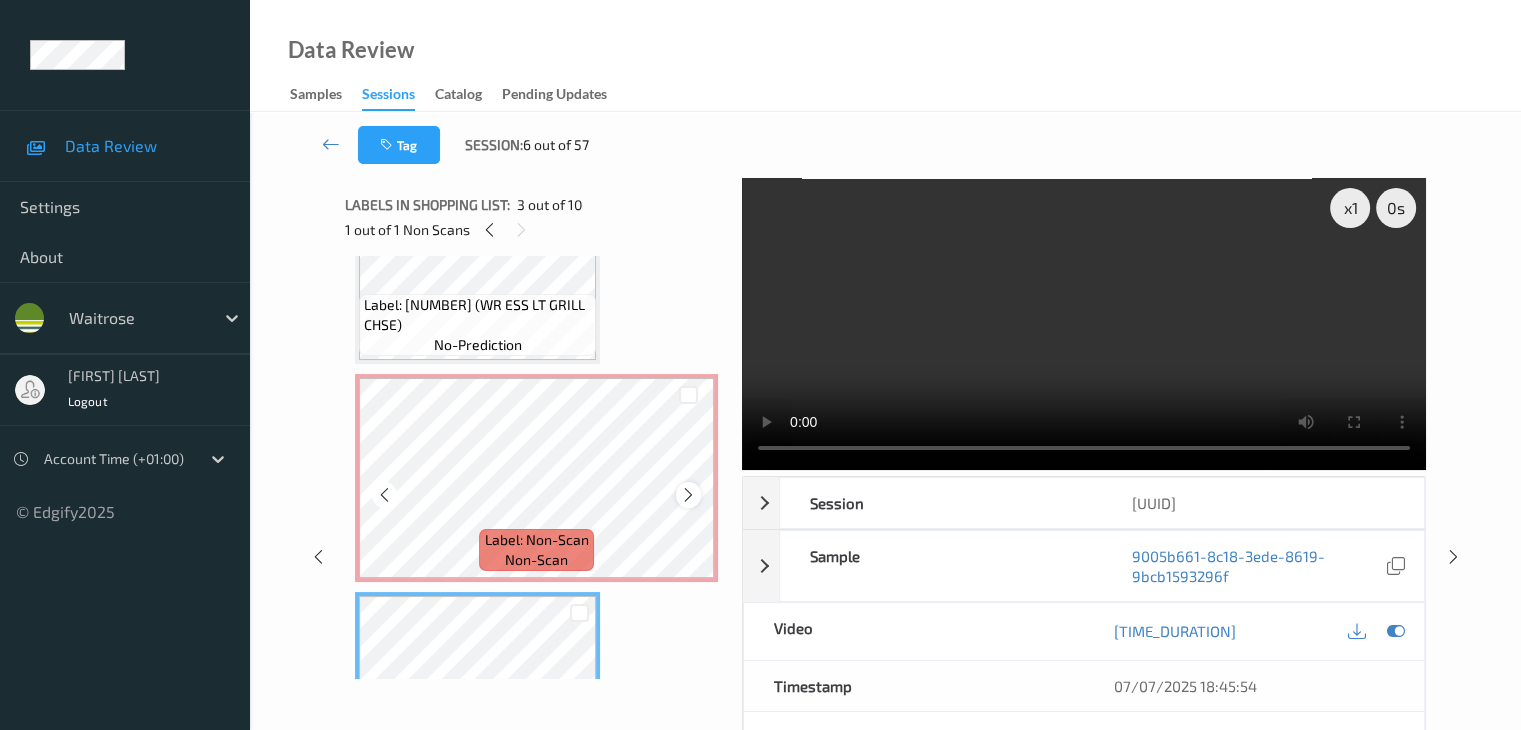 click at bounding box center (688, 495) 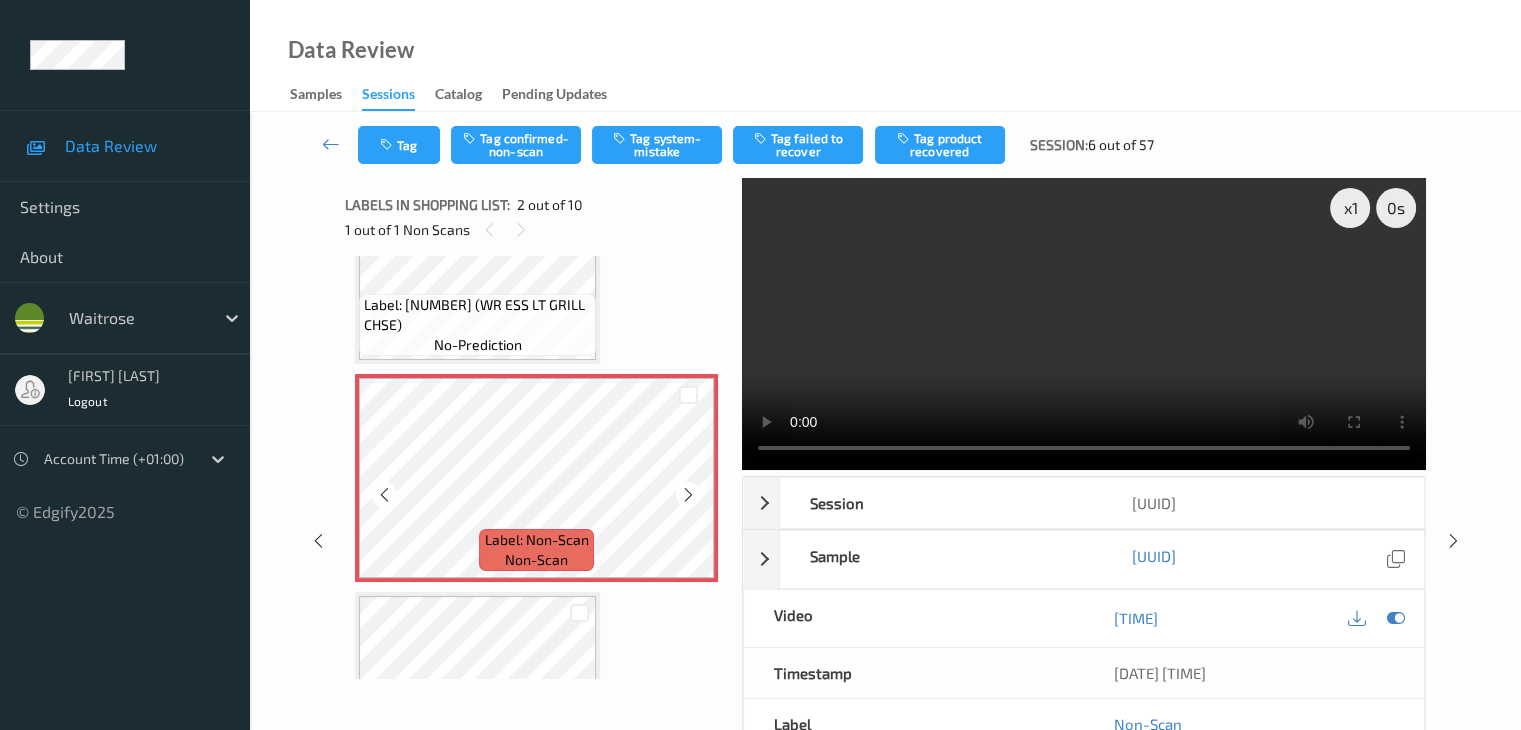 click at bounding box center (688, 495) 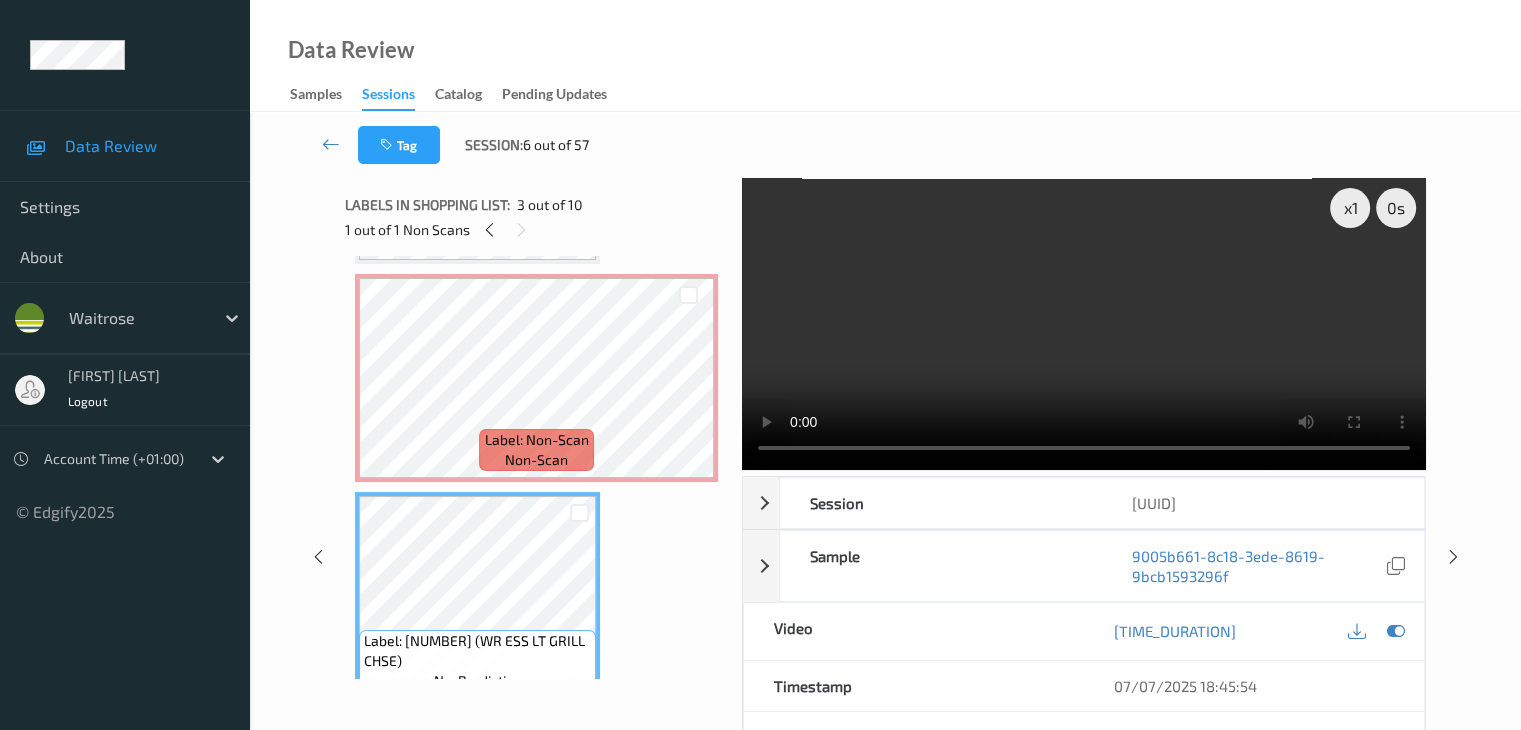 scroll, scrollTop: 10, scrollLeft: 0, axis: vertical 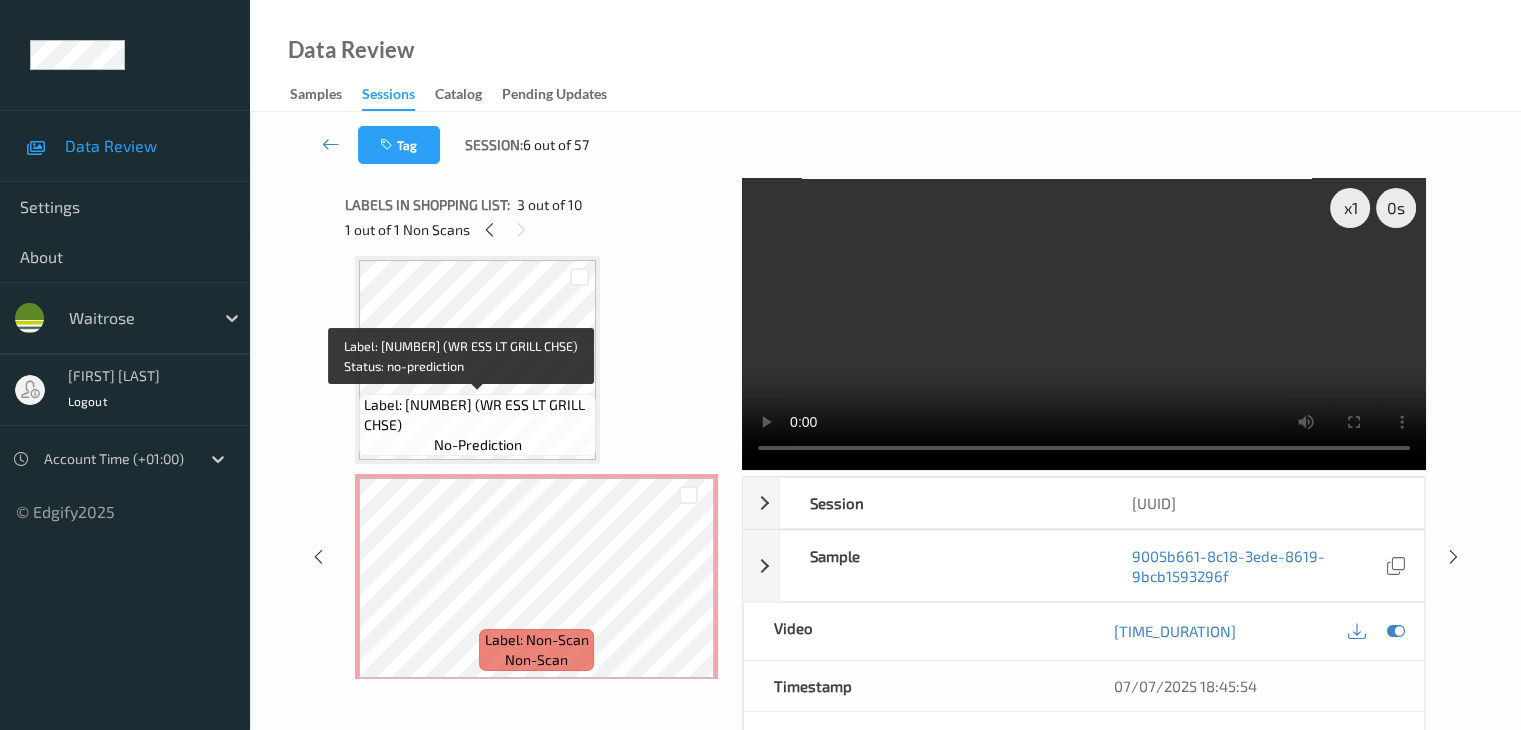 click on "Label: [NUMBER] (WR ESS LT GRILL CHSE)" at bounding box center [477, 415] 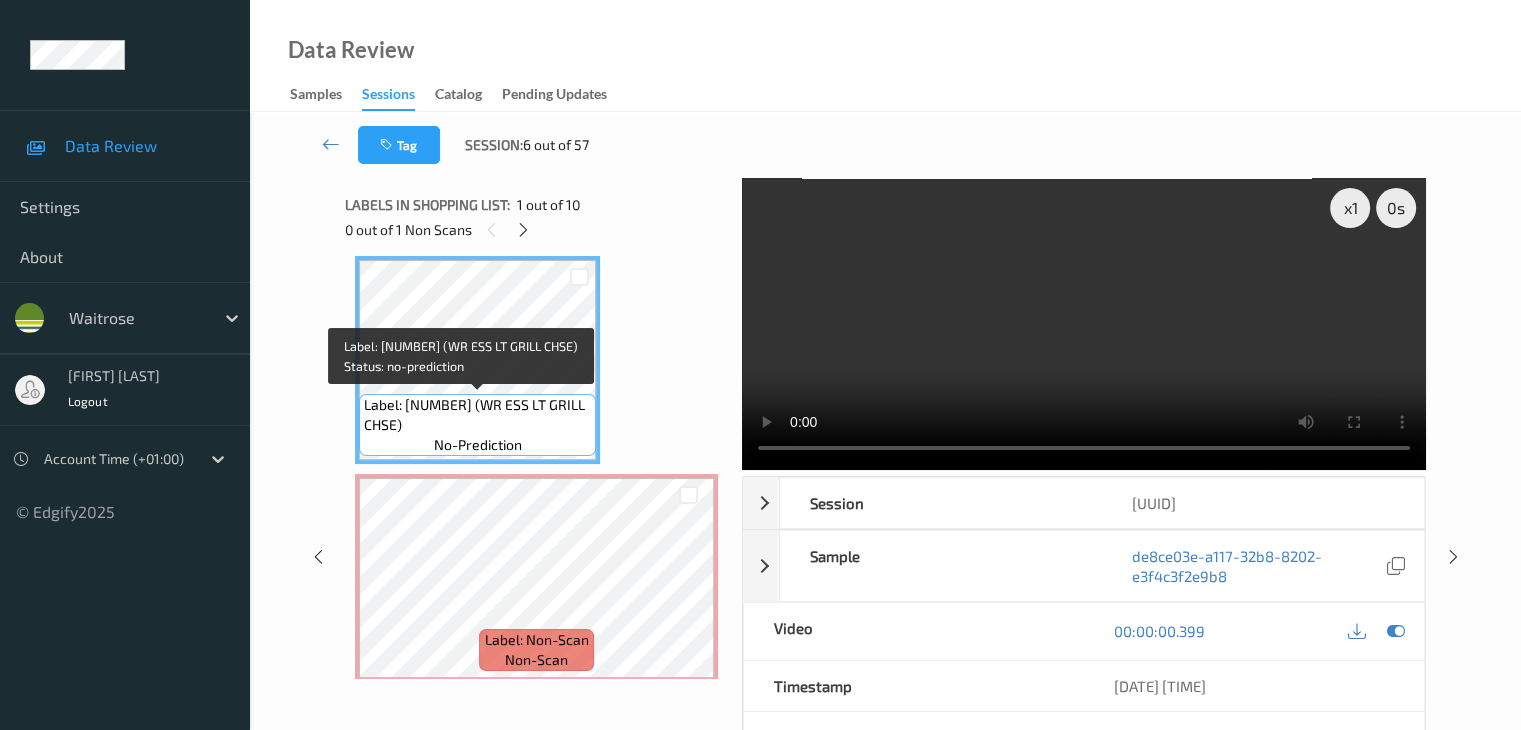 click on "Label: [NUMBER] (WR ESS LT GRILL CHSE)" at bounding box center (477, 415) 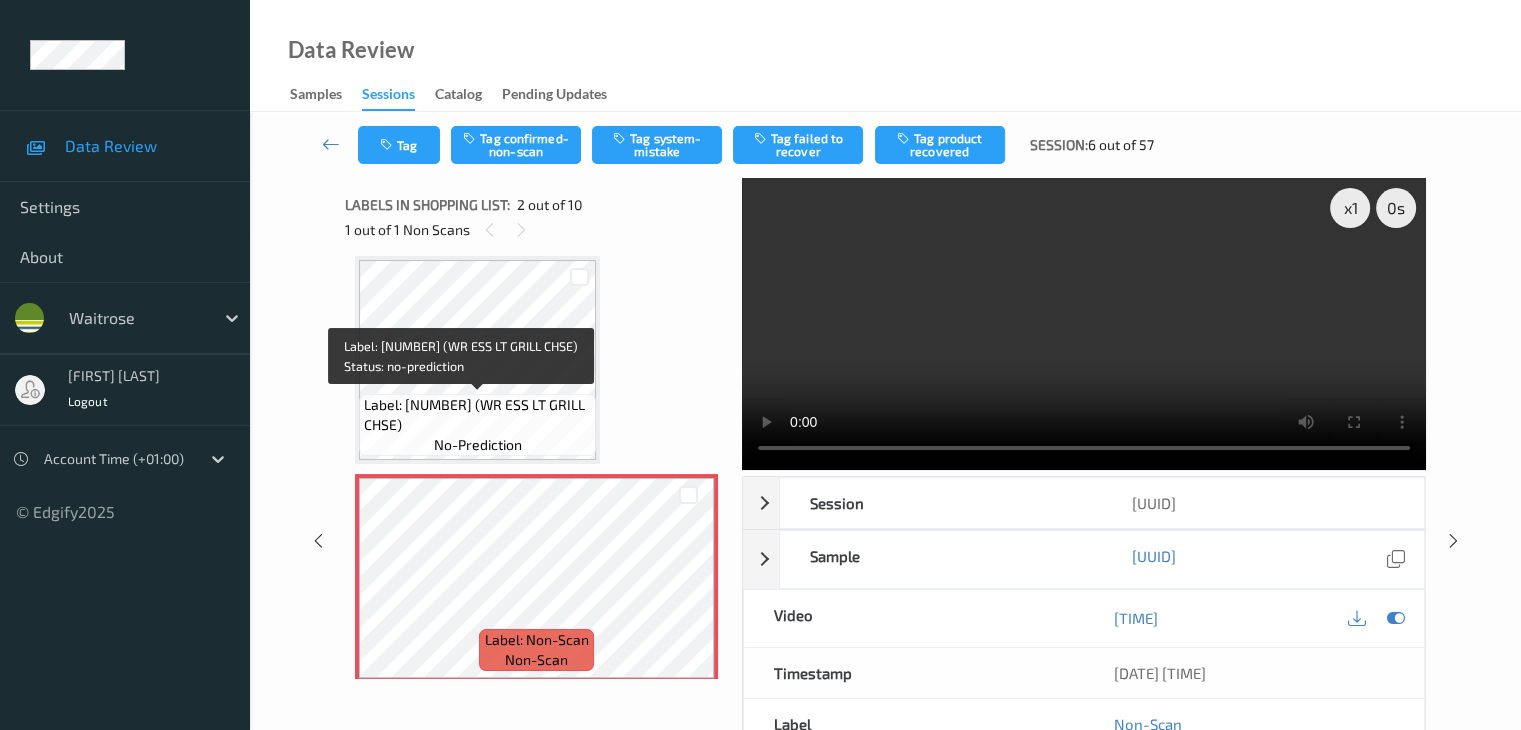 click on "Label: [NUMBER] (WR ESS LT GRILL CHSE)" at bounding box center [477, 415] 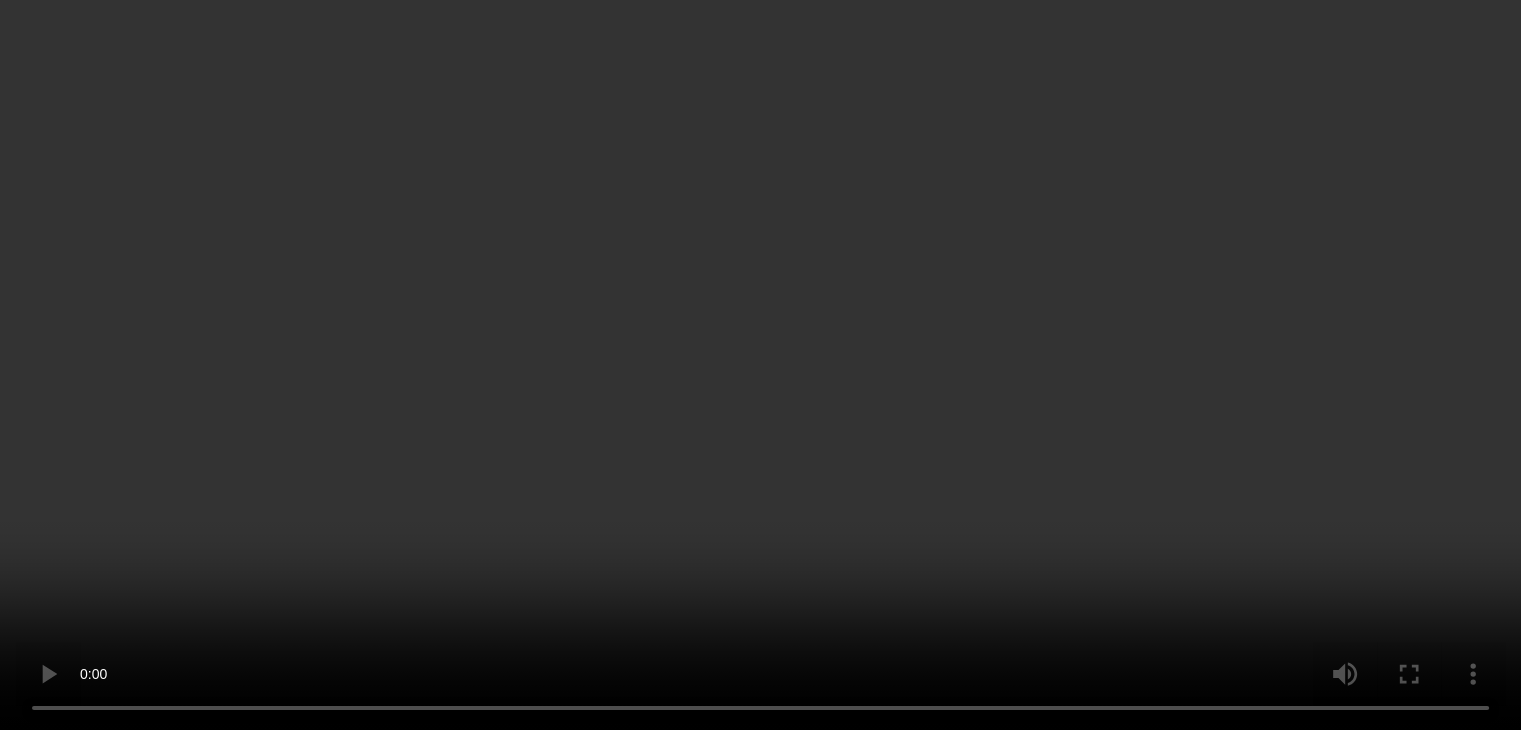 scroll, scrollTop: 110, scrollLeft: 0, axis: vertical 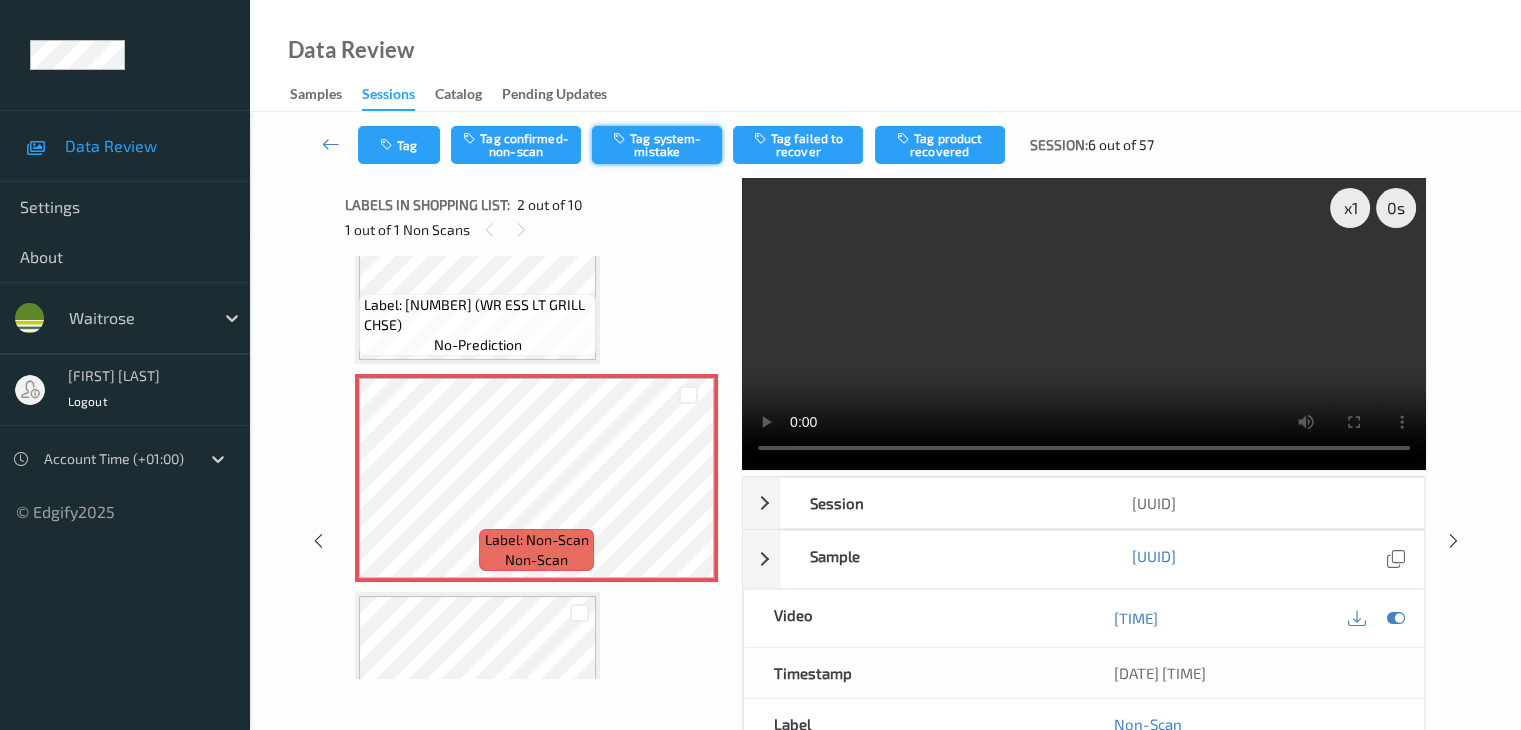 click on "Tag   system-mistake" at bounding box center (657, 145) 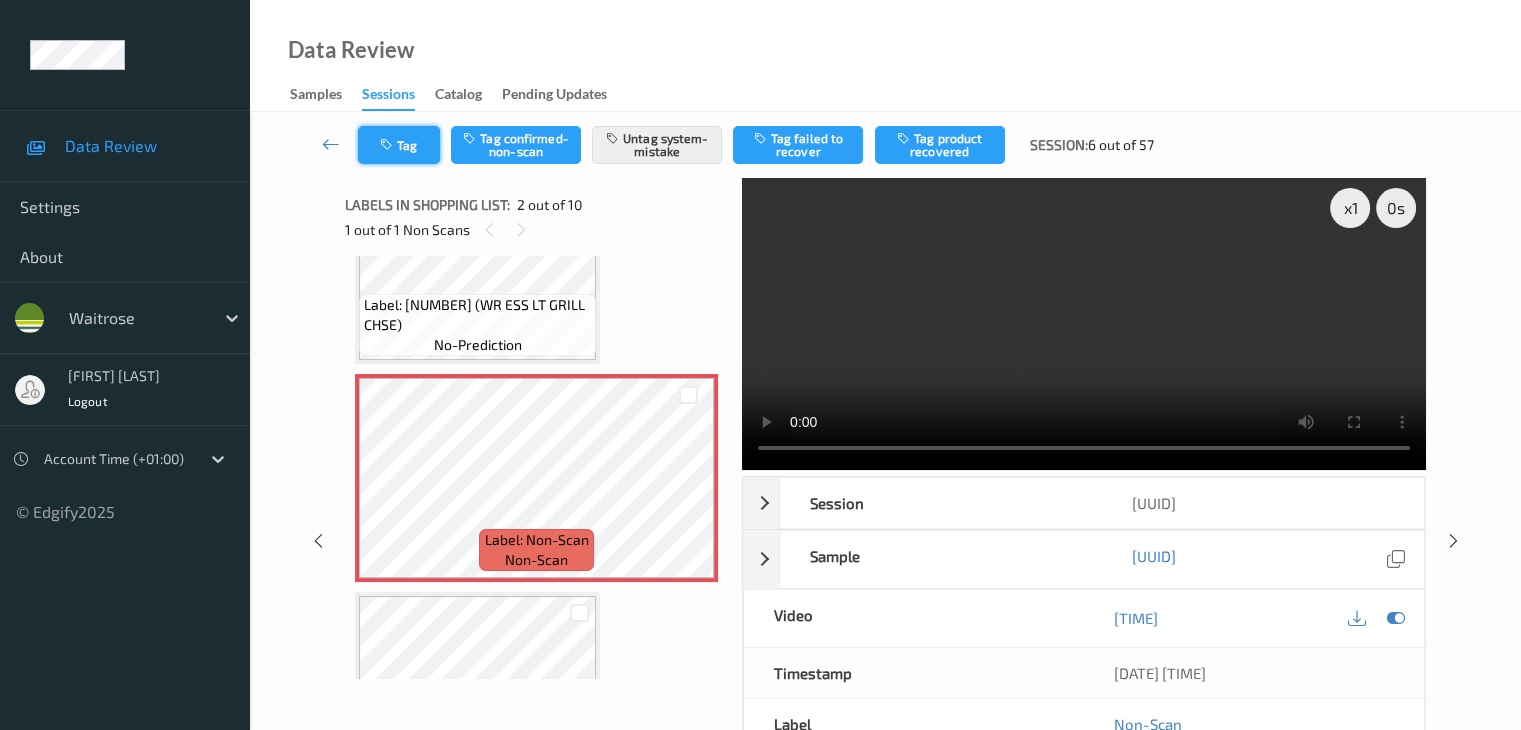 click at bounding box center [388, 145] 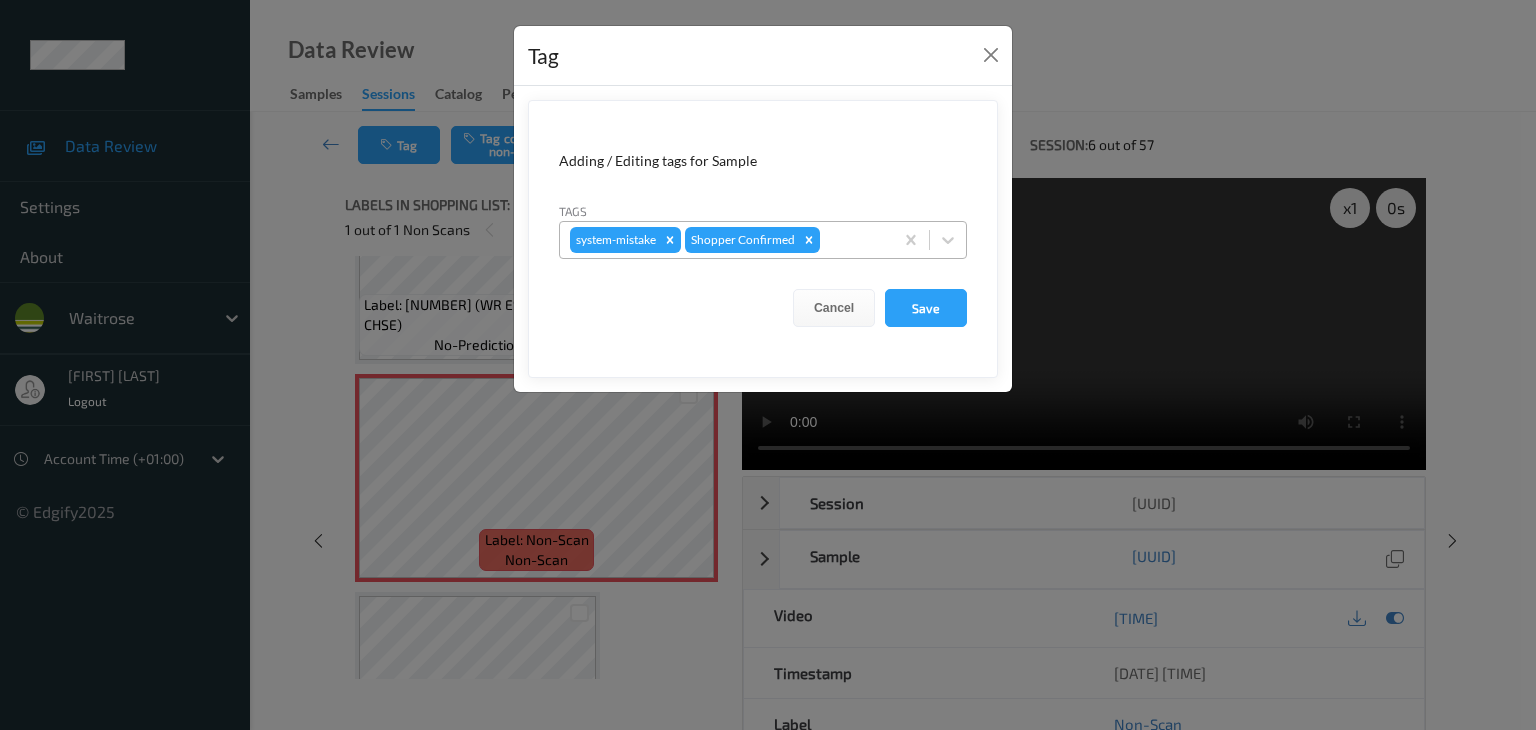 click at bounding box center [853, 240] 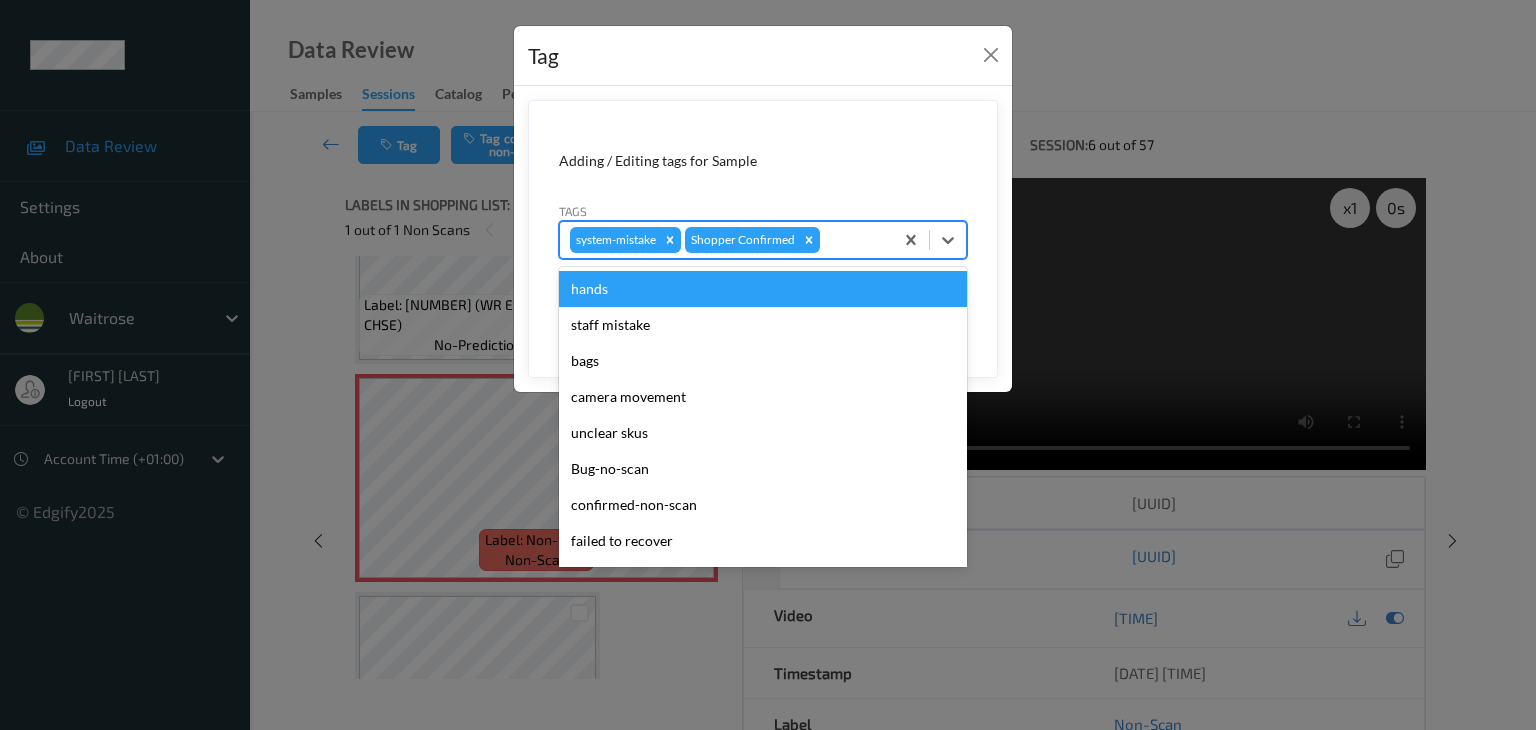 type on "u" 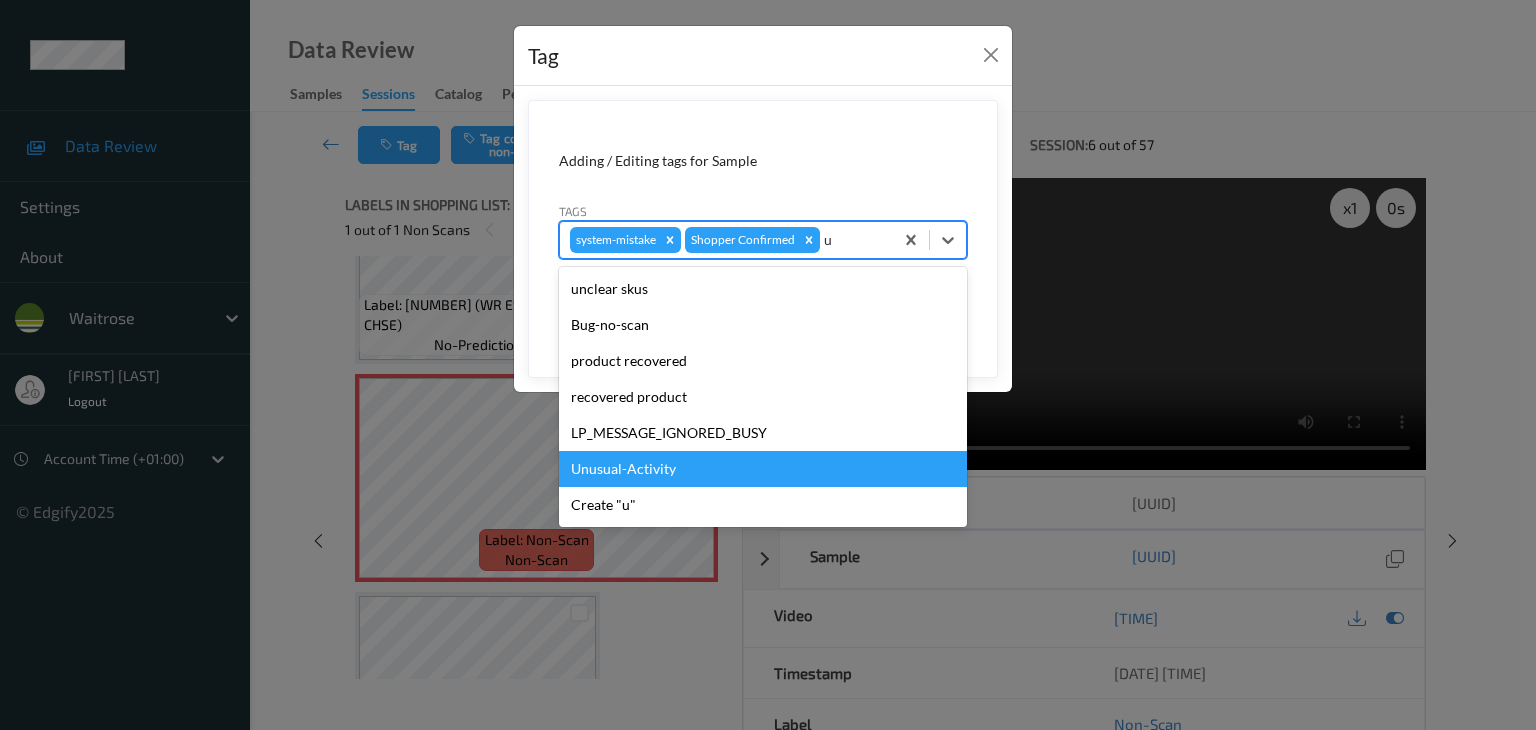 click on "Unusual-Activity" at bounding box center [763, 469] 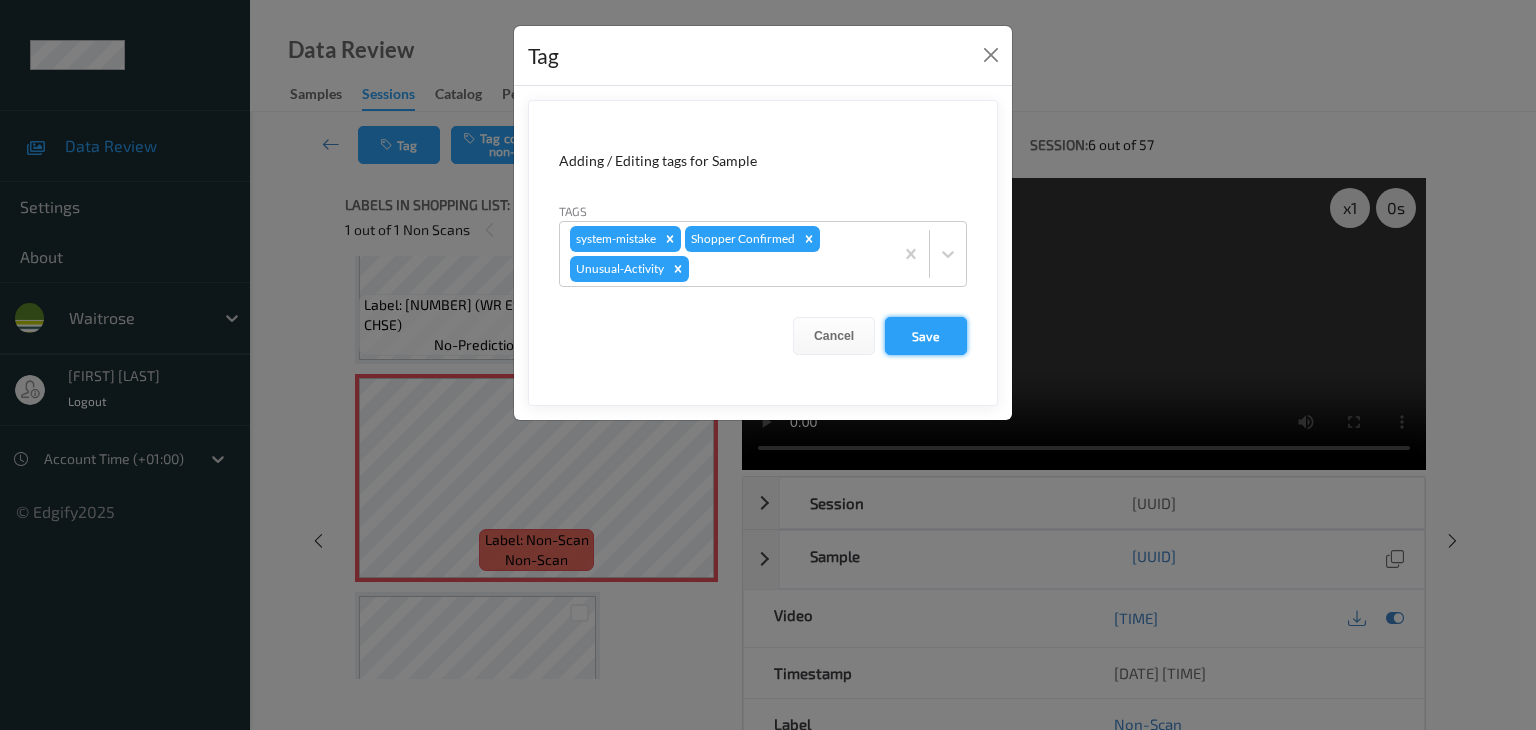click on "Save" at bounding box center [926, 336] 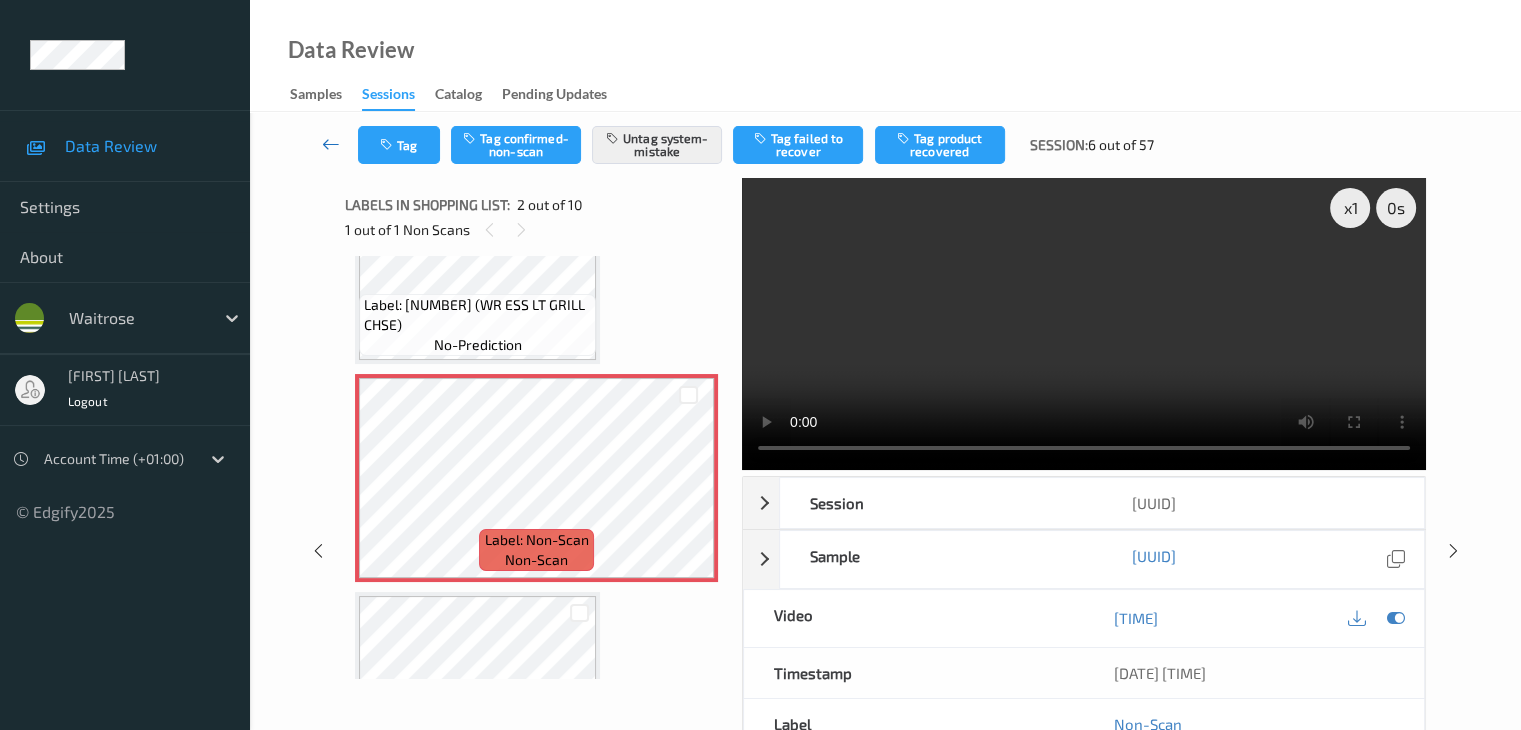 click at bounding box center [331, 144] 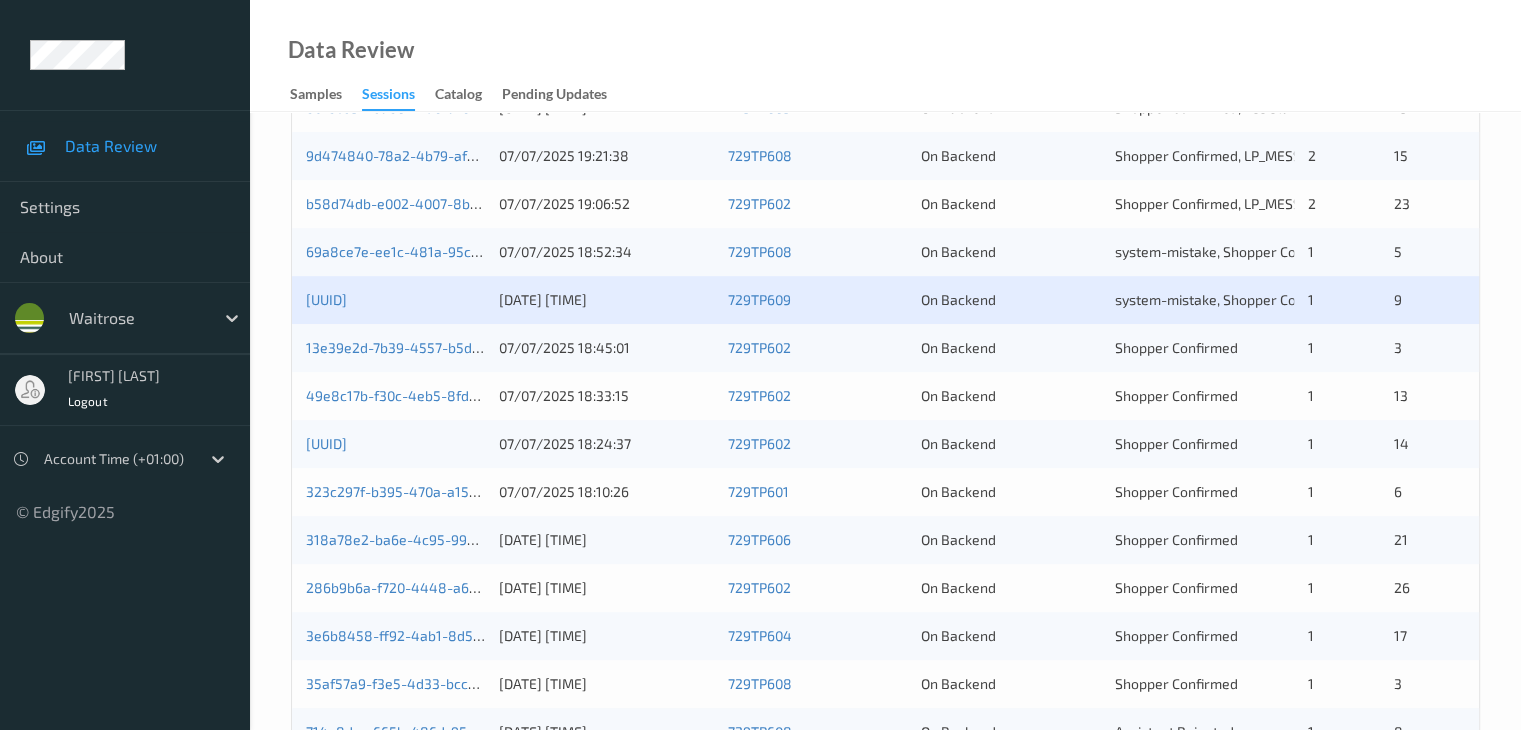 scroll, scrollTop: 600, scrollLeft: 0, axis: vertical 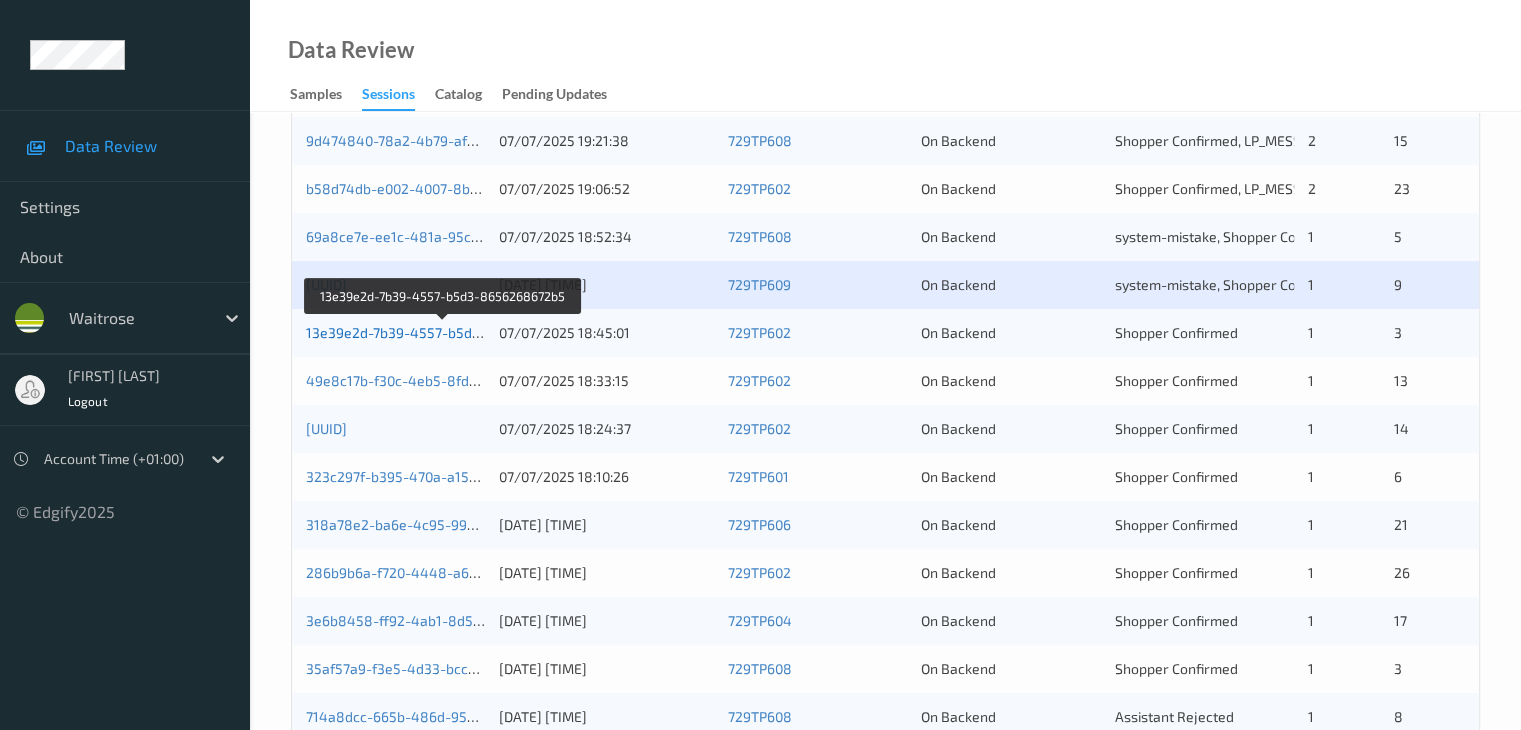 click on "13e39e2d-7b39-4557-b5d3-8656268672b5" at bounding box center (444, 332) 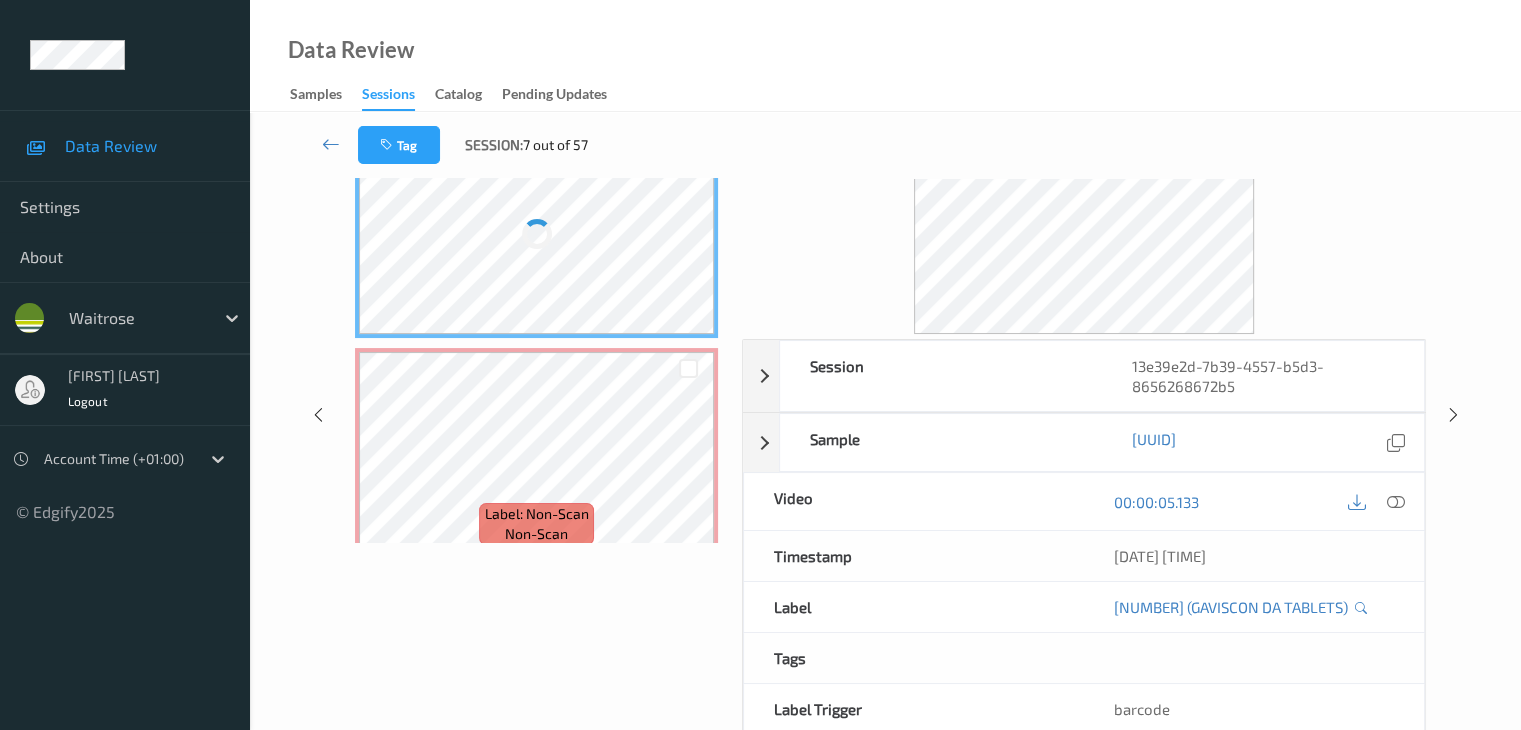 scroll, scrollTop: 0, scrollLeft: 0, axis: both 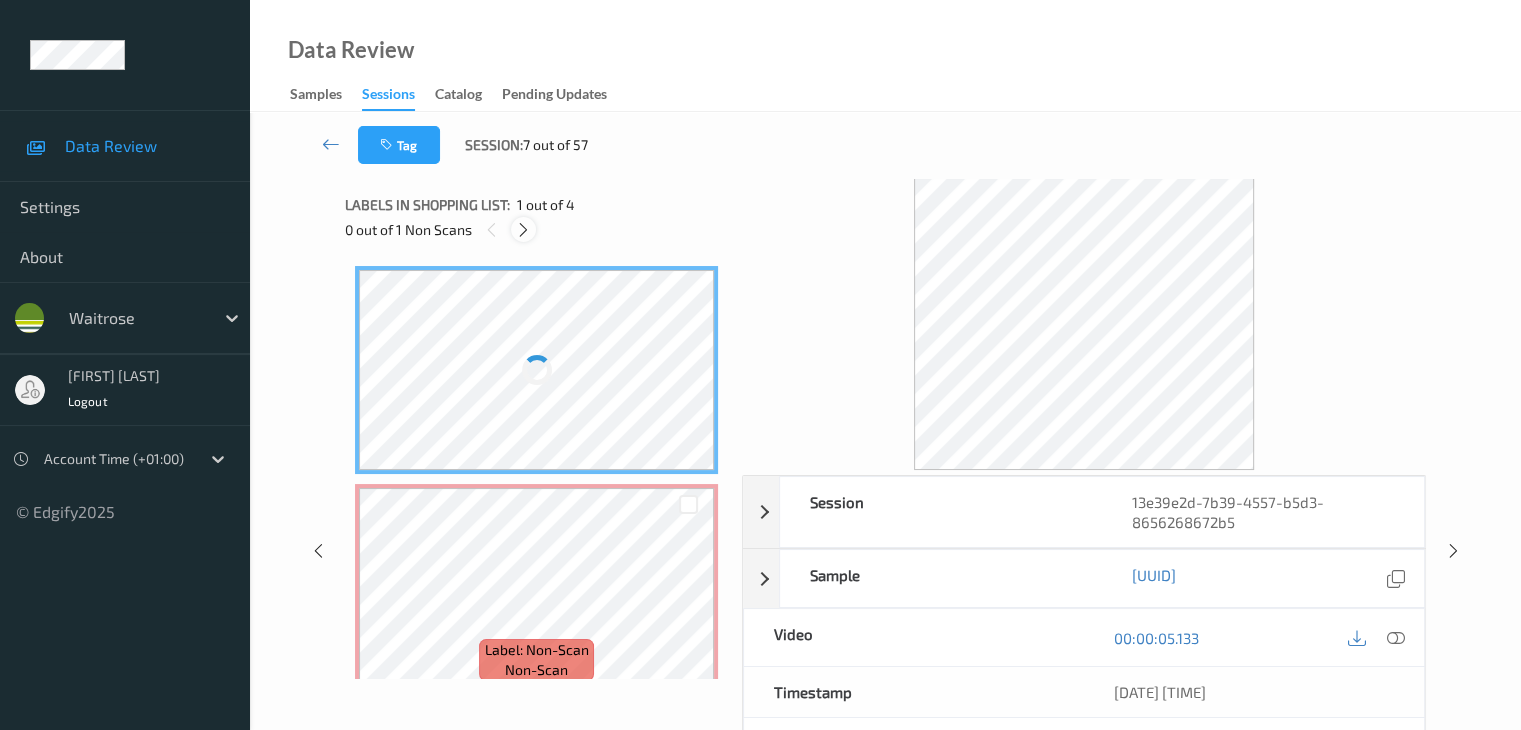 click at bounding box center (523, 230) 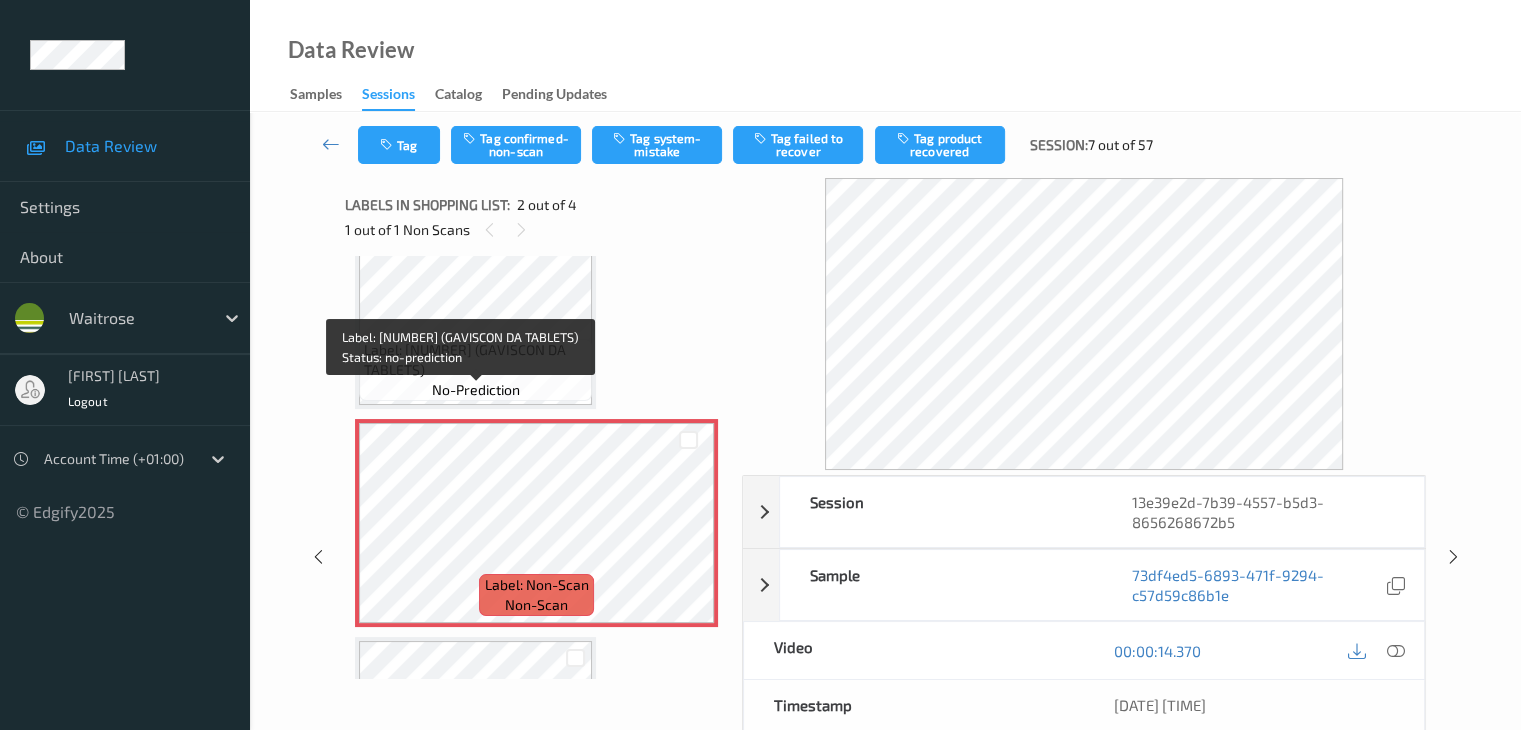 scroll, scrollTop: 0, scrollLeft: 0, axis: both 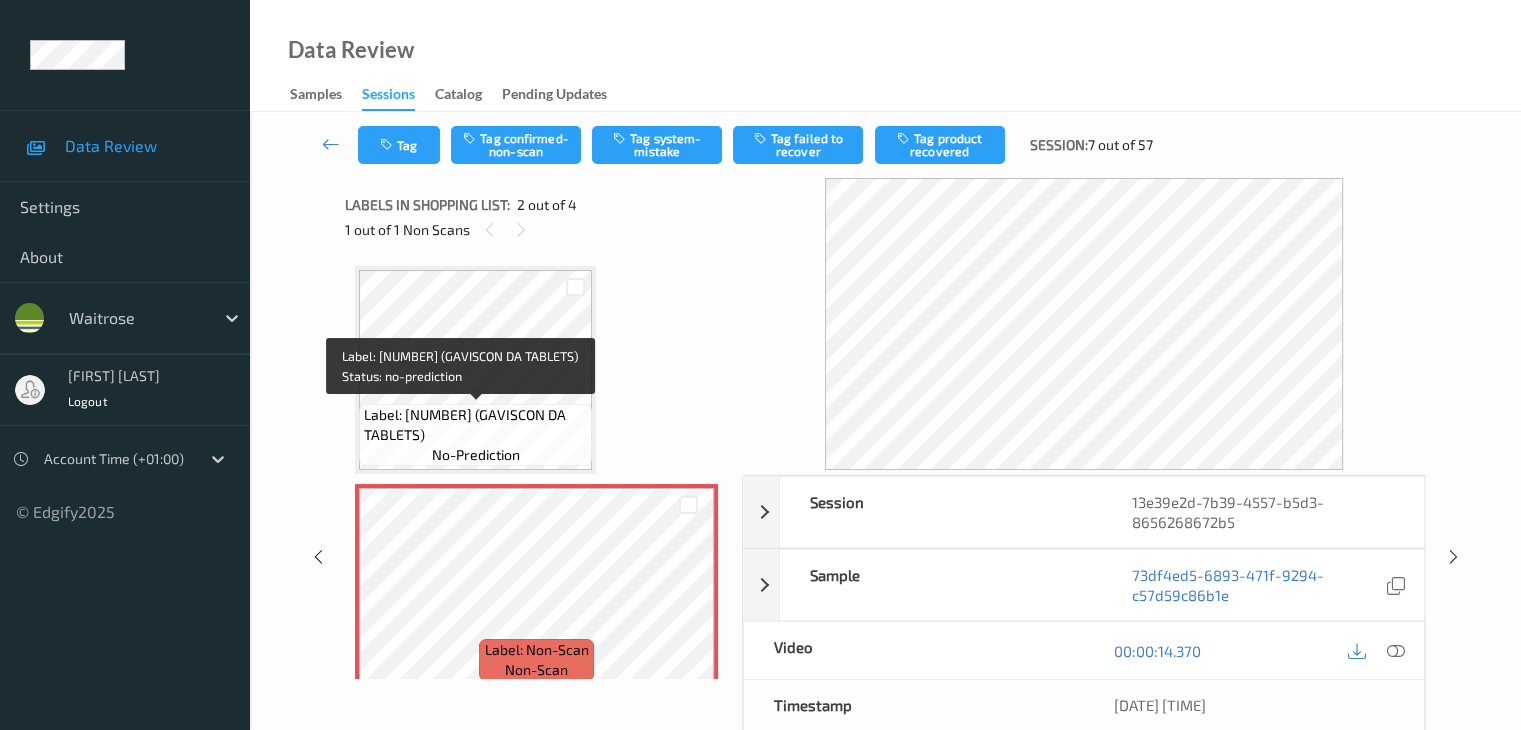click on "Label: [NUMBER] (GAVISCON DA TABLETS)" at bounding box center (475, 425) 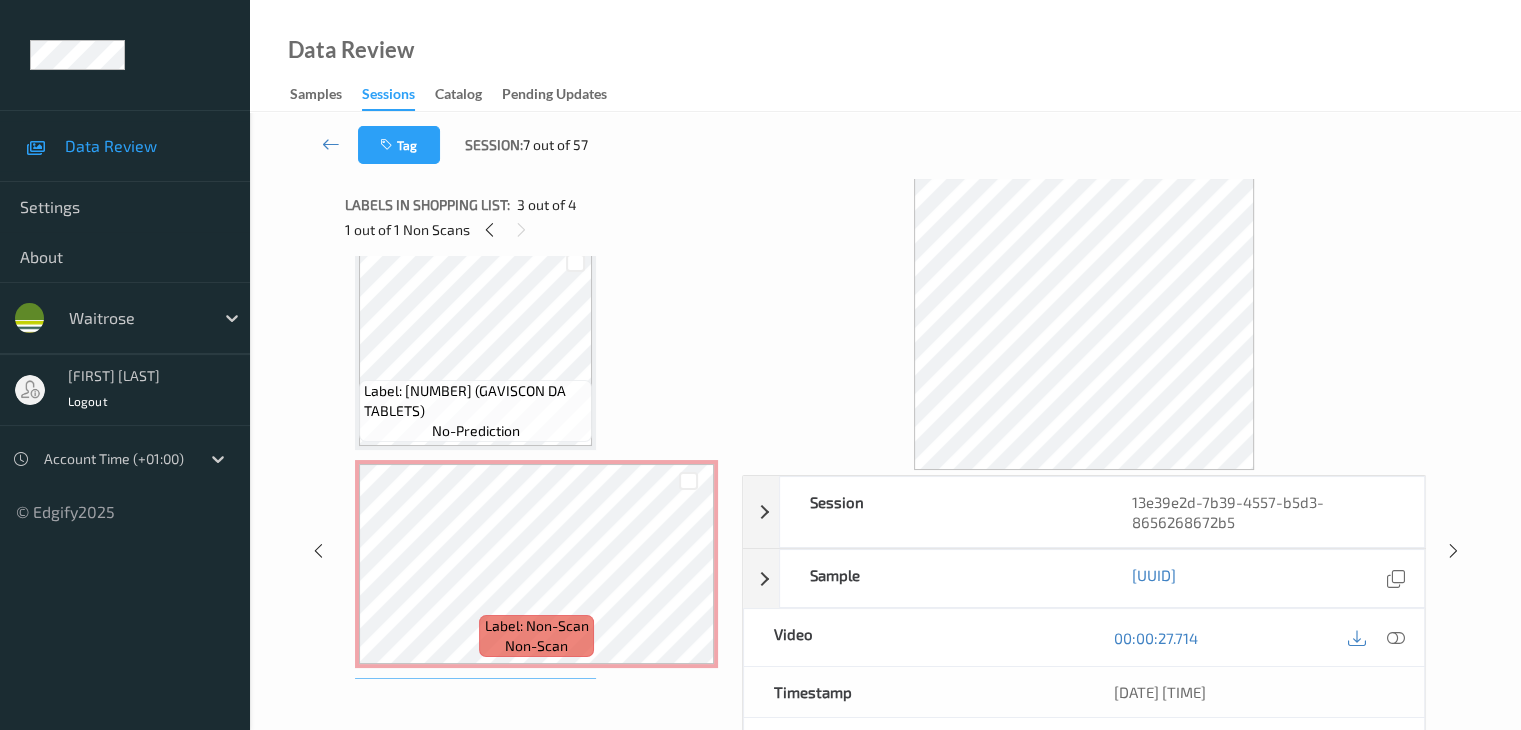 scroll, scrollTop: 0, scrollLeft: 0, axis: both 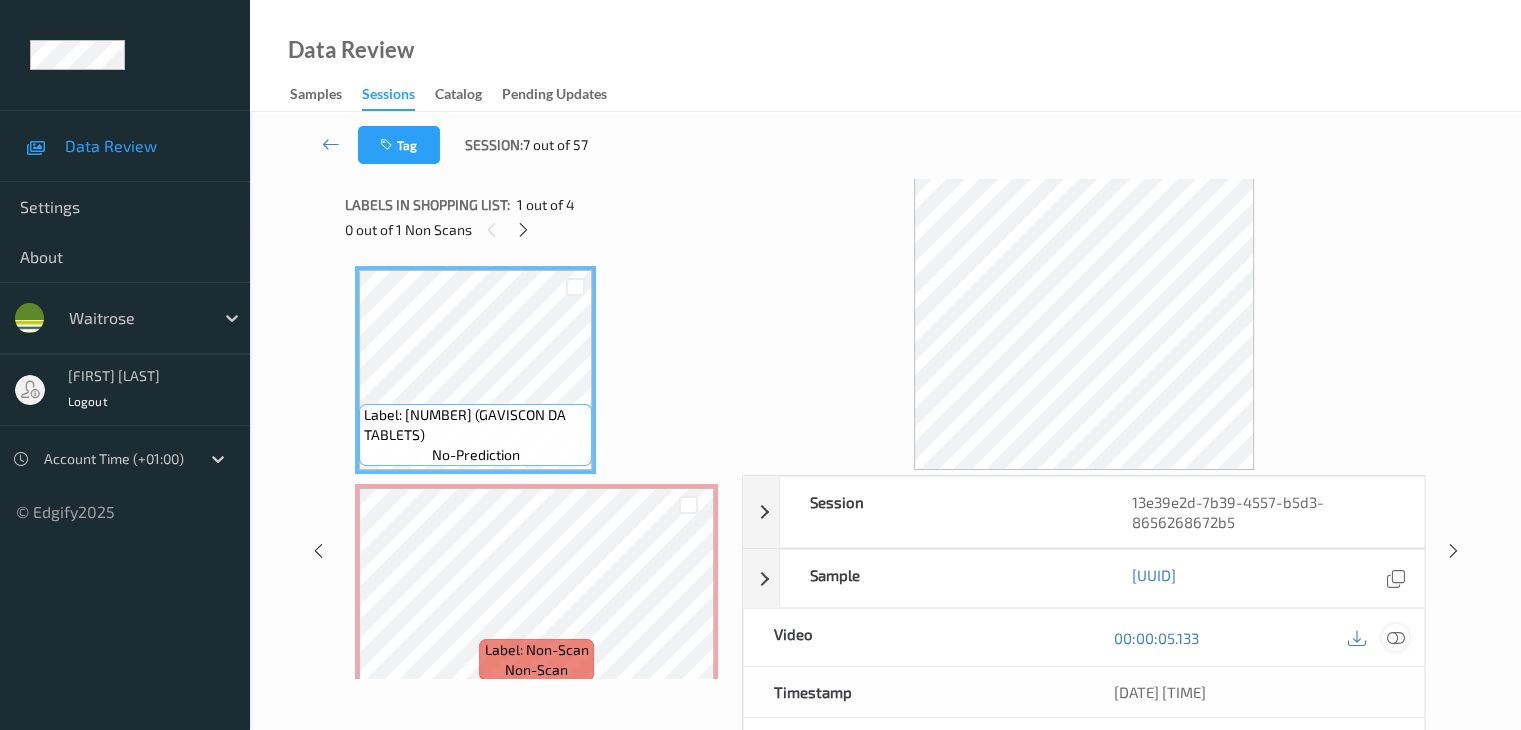 click at bounding box center [1395, 638] 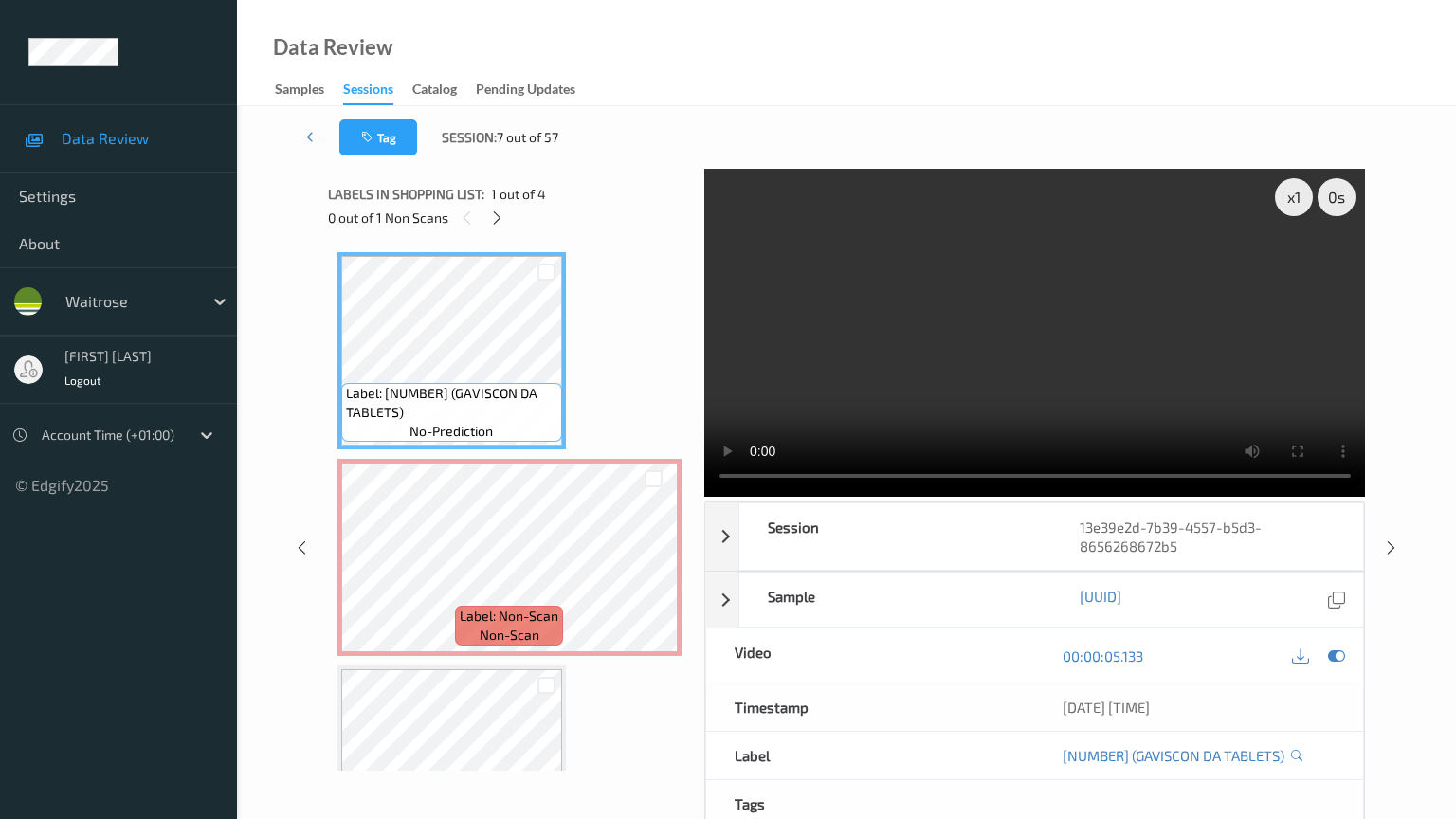 type 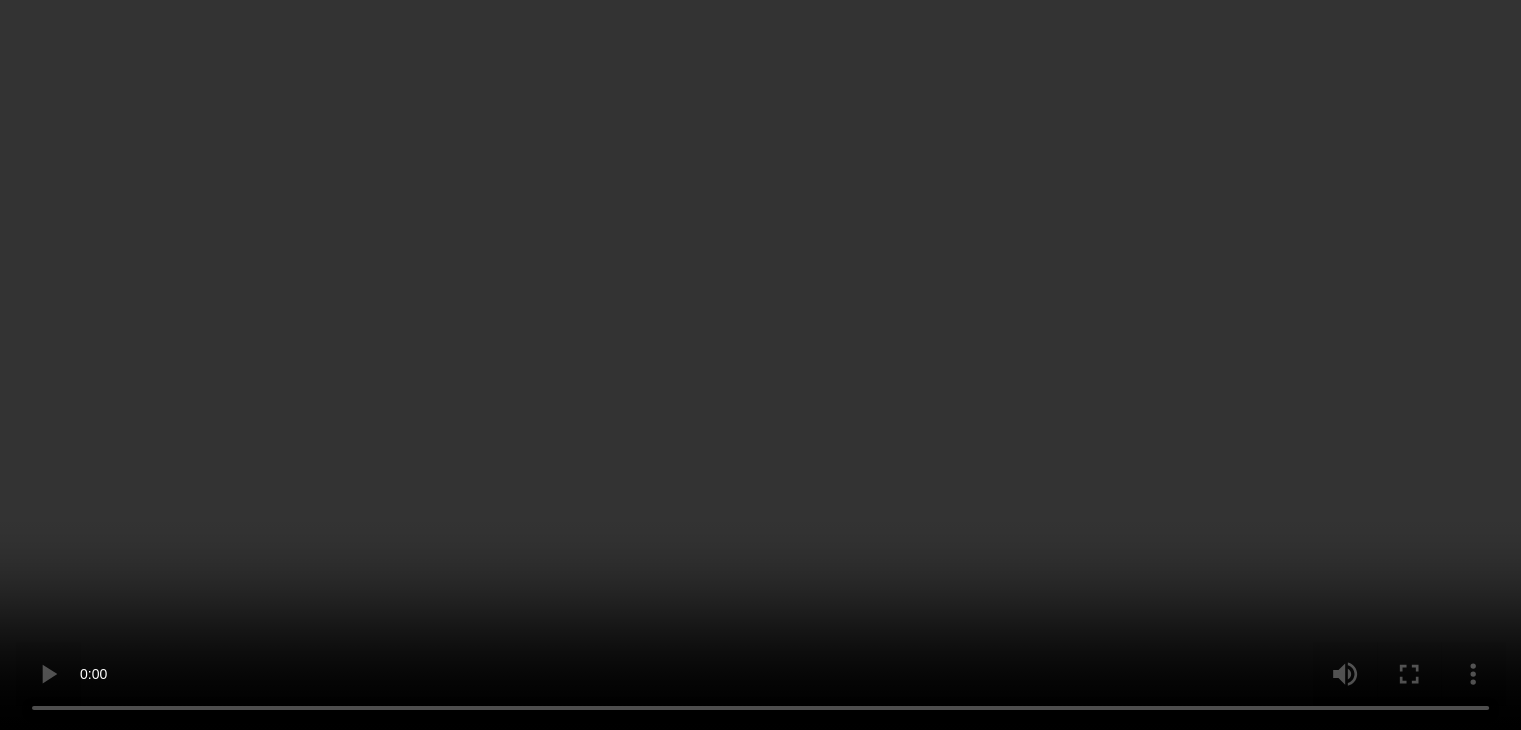 scroll, scrollTop: 100, scrollLeft: 0, axis: vertical 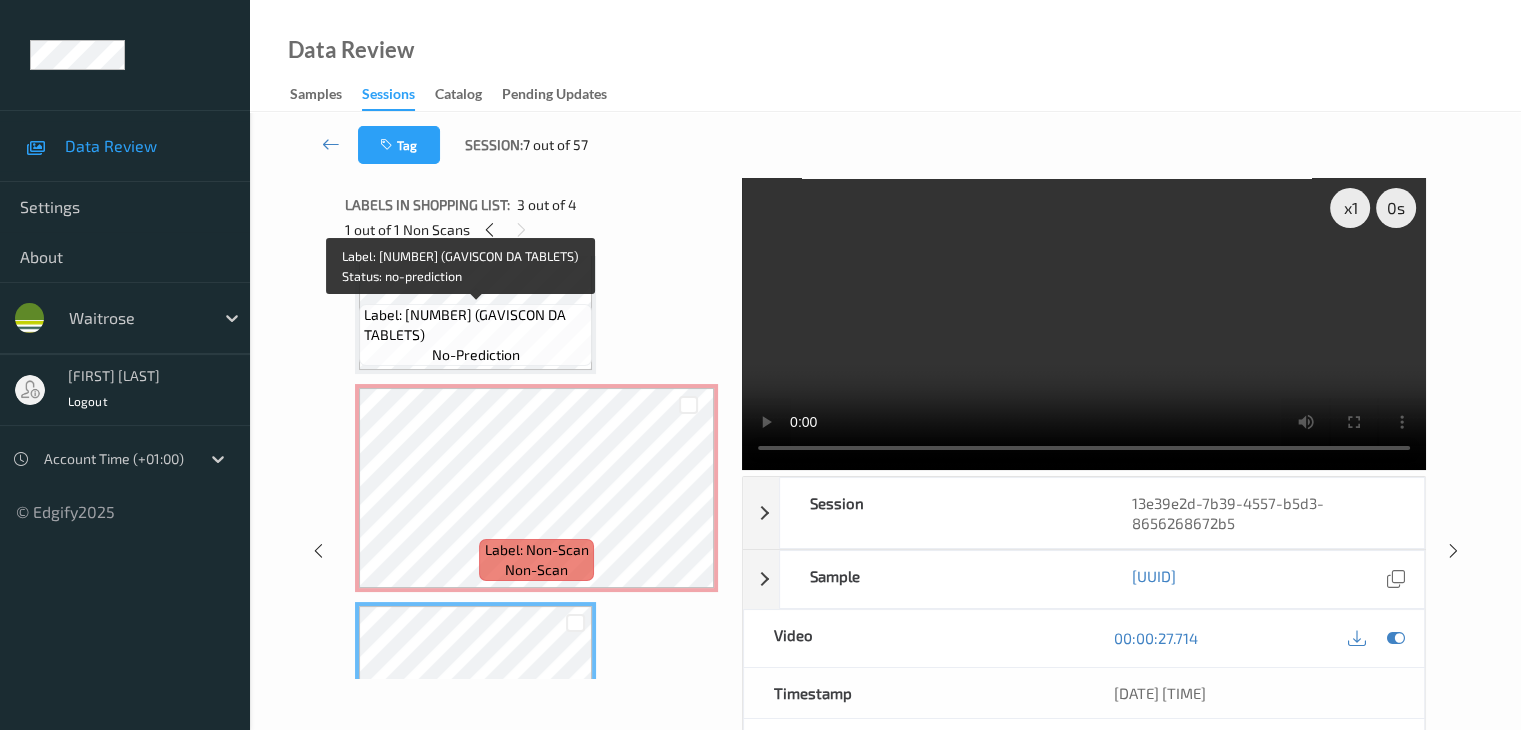 click on "Label: [NUMBER] (GAVISCON DA TABLETS)" at bounding box center (475, 325) 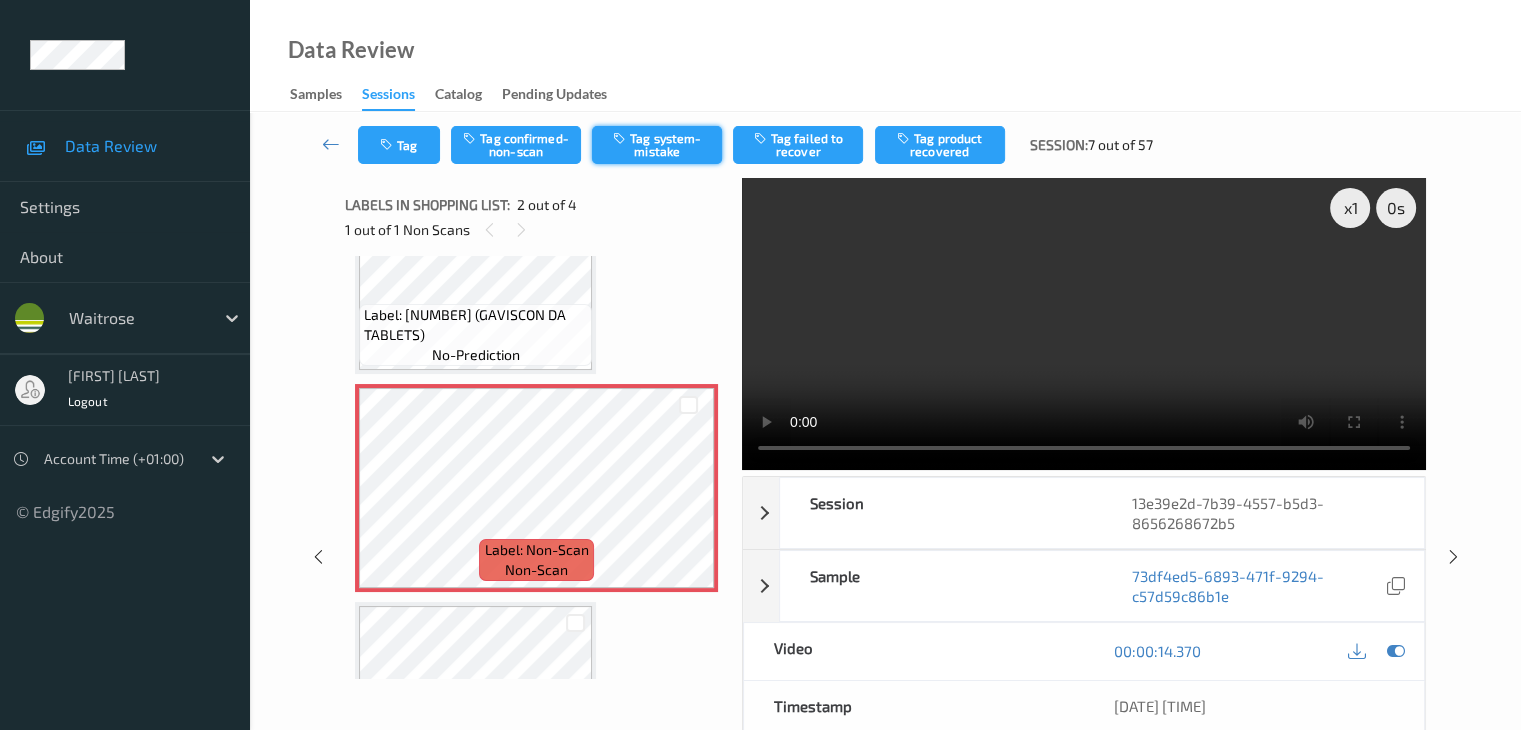 click on "Tag   system-mistake" at bounding box center (657, 145) 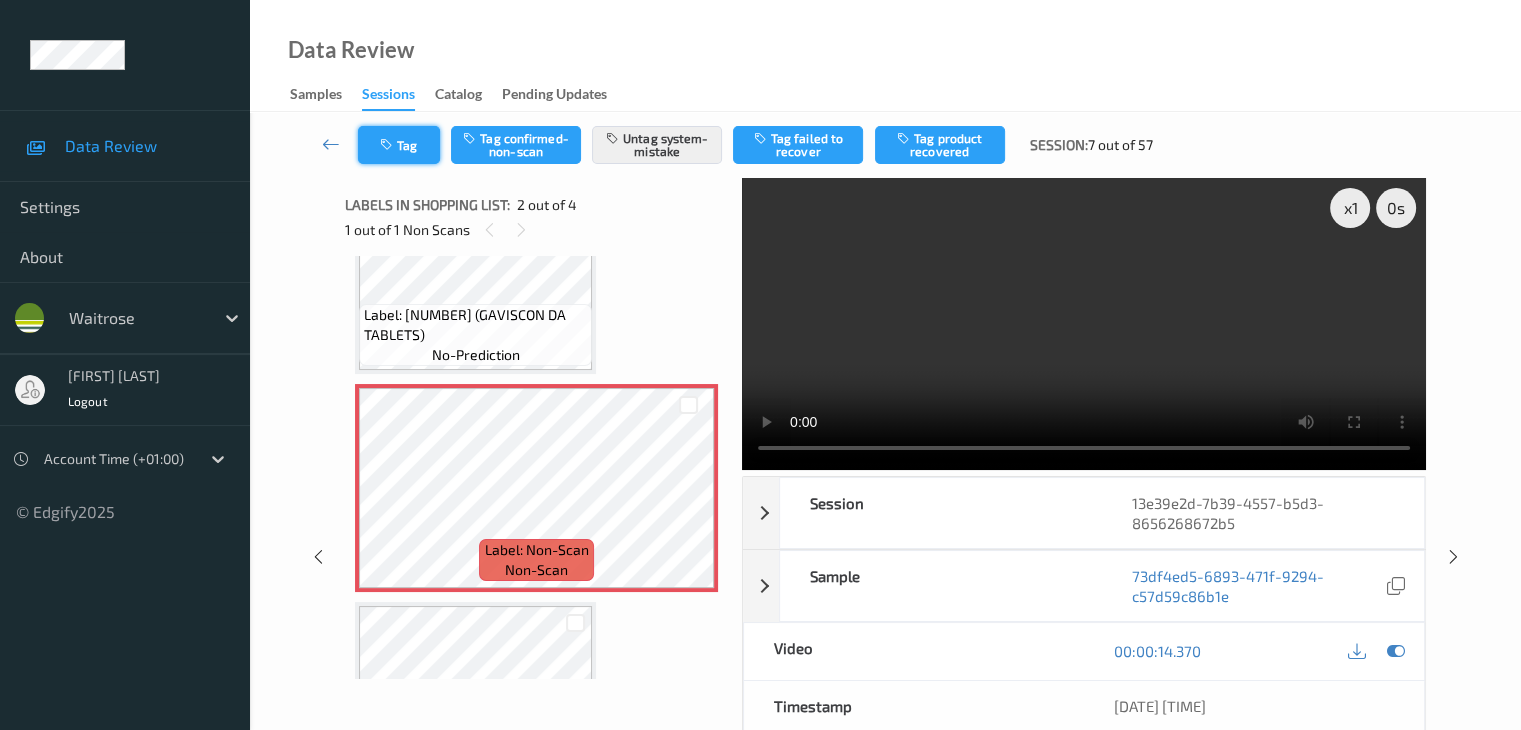 click on "Tag" at bounding box center (399, 145) 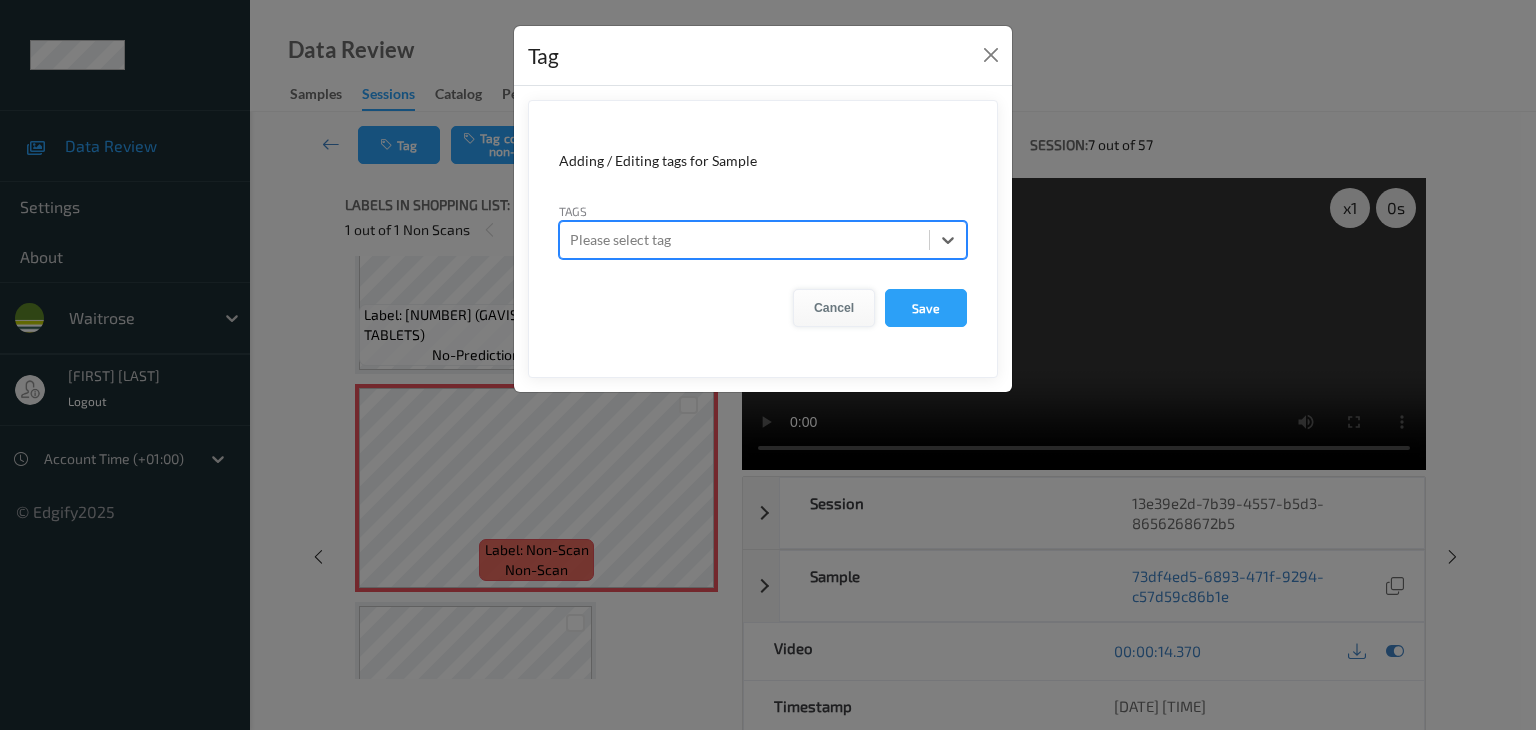click on "Cancel" at bounding box center [834, 308] 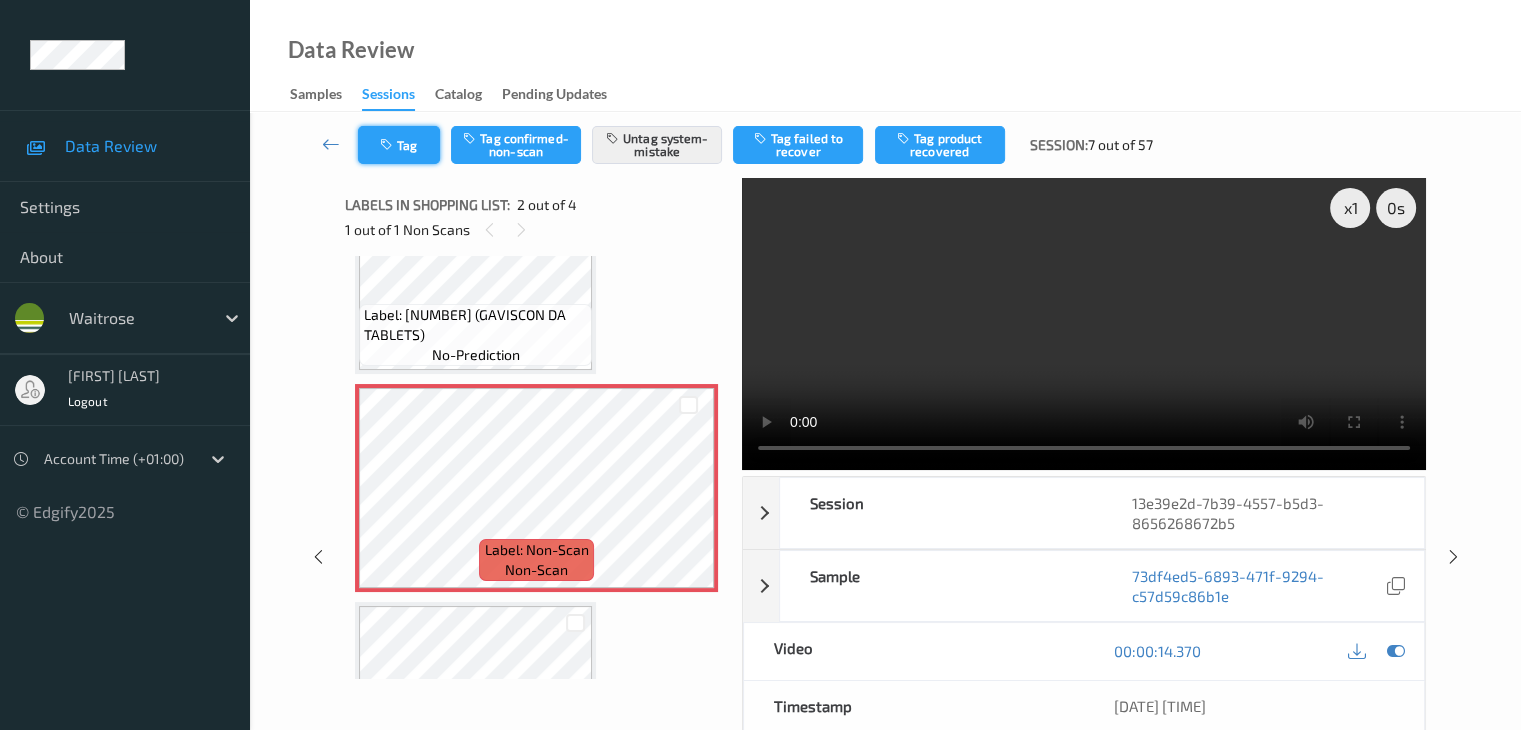 click on "Tag" at bounding box center [399, 145] 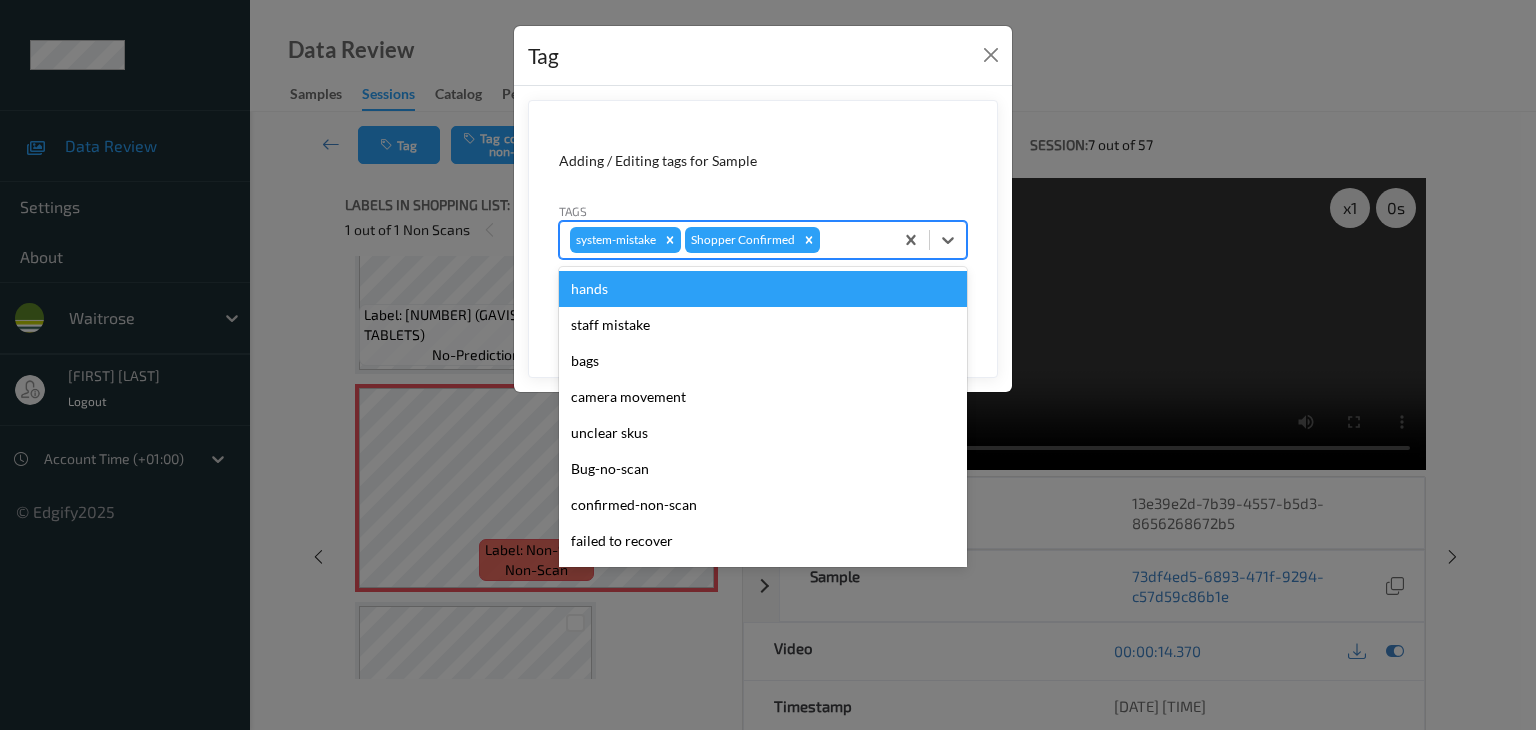 click at bounding box center (853, 240) 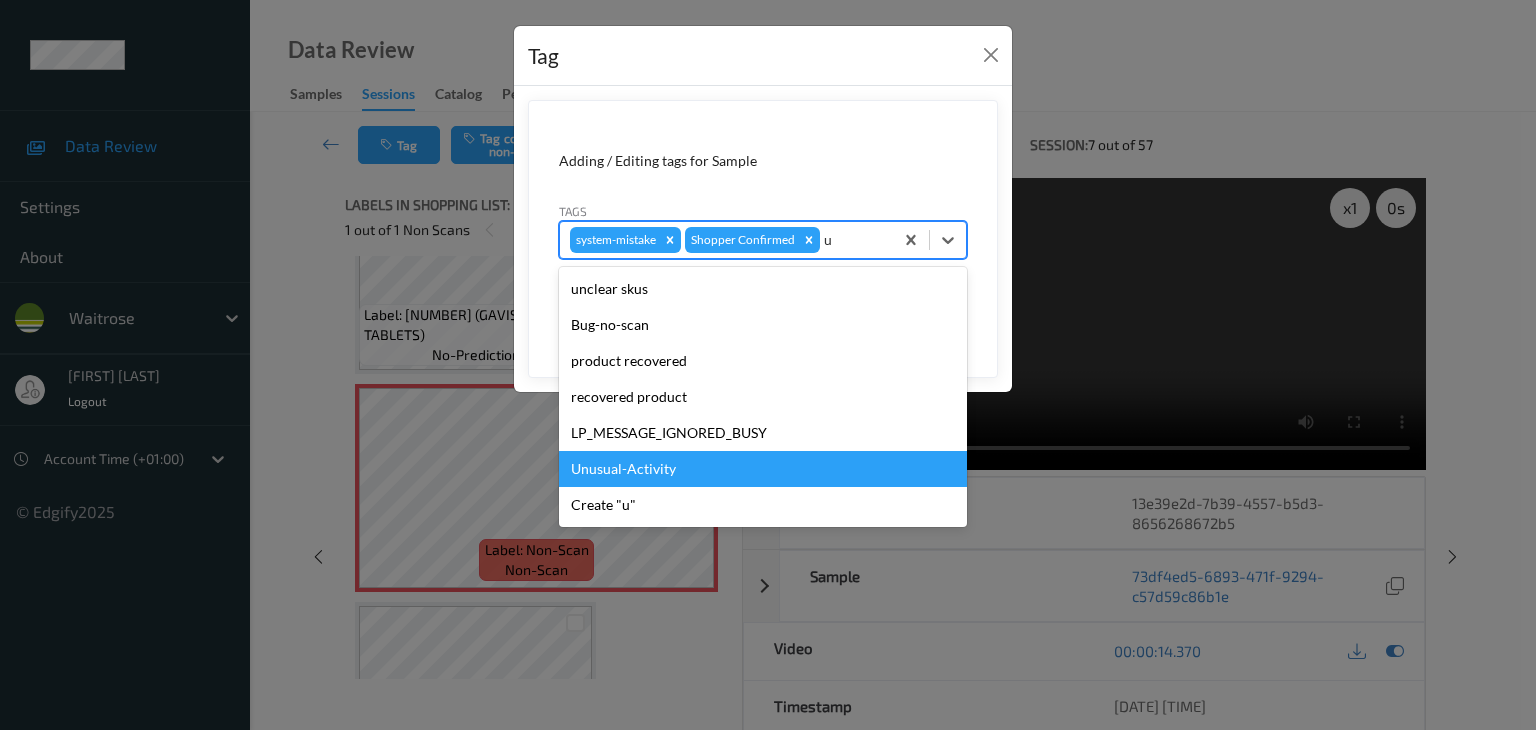 click on "Unusual-Activity" at bounding box center (763, 469) 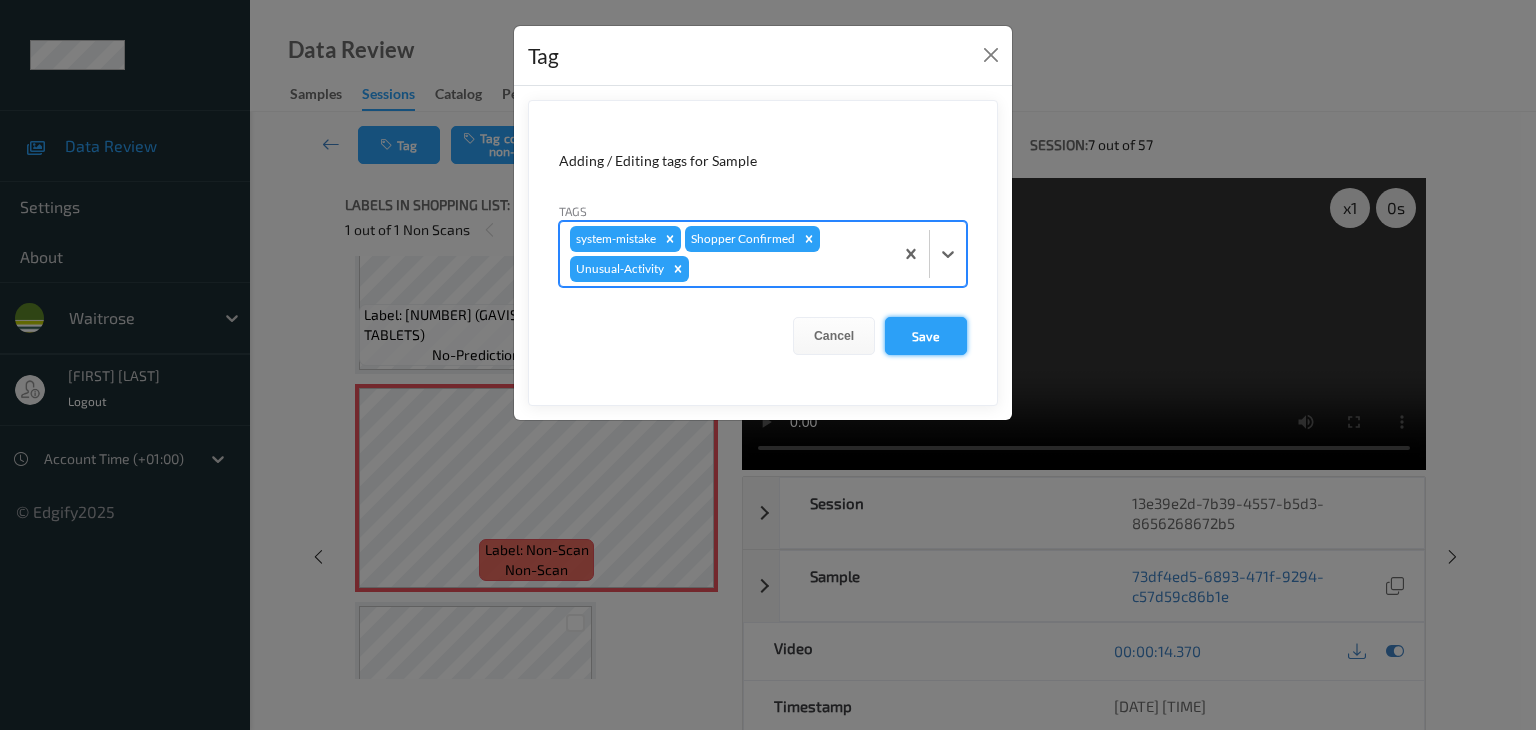 click on "Save" at bounding box center (926, 336) 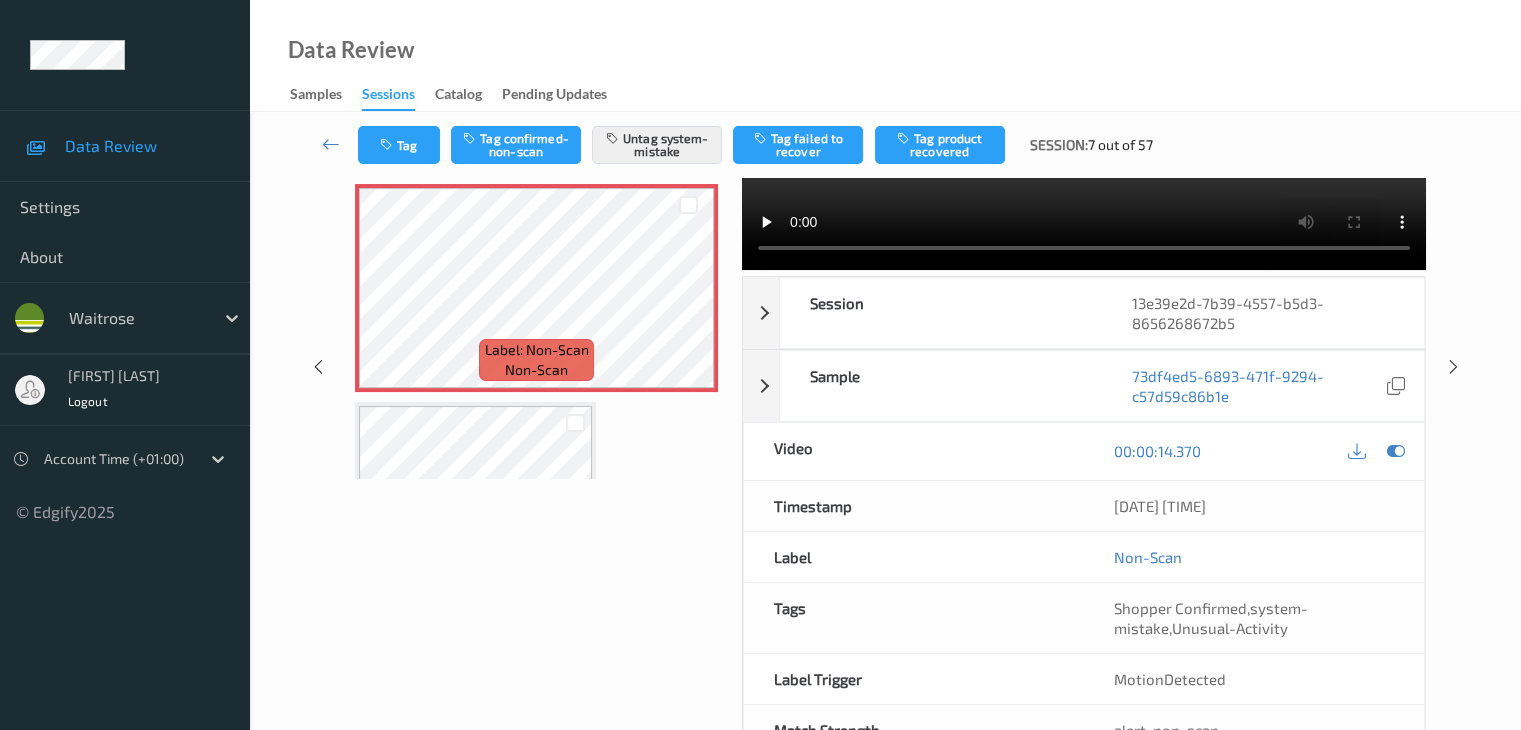 scroll, scrollTop: 264, scrollLeft: 0, axis: vertical 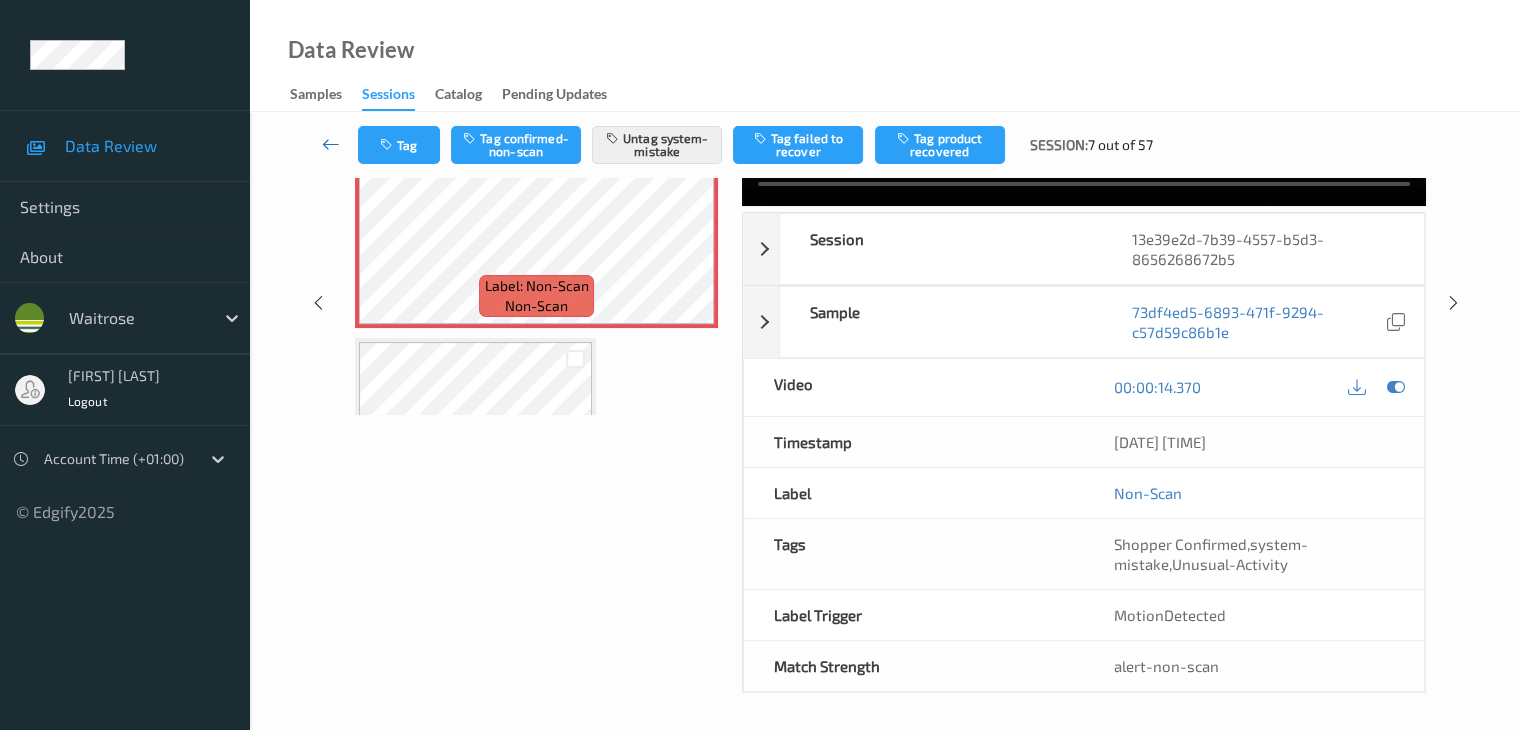 click at bounding box center (331, 144) 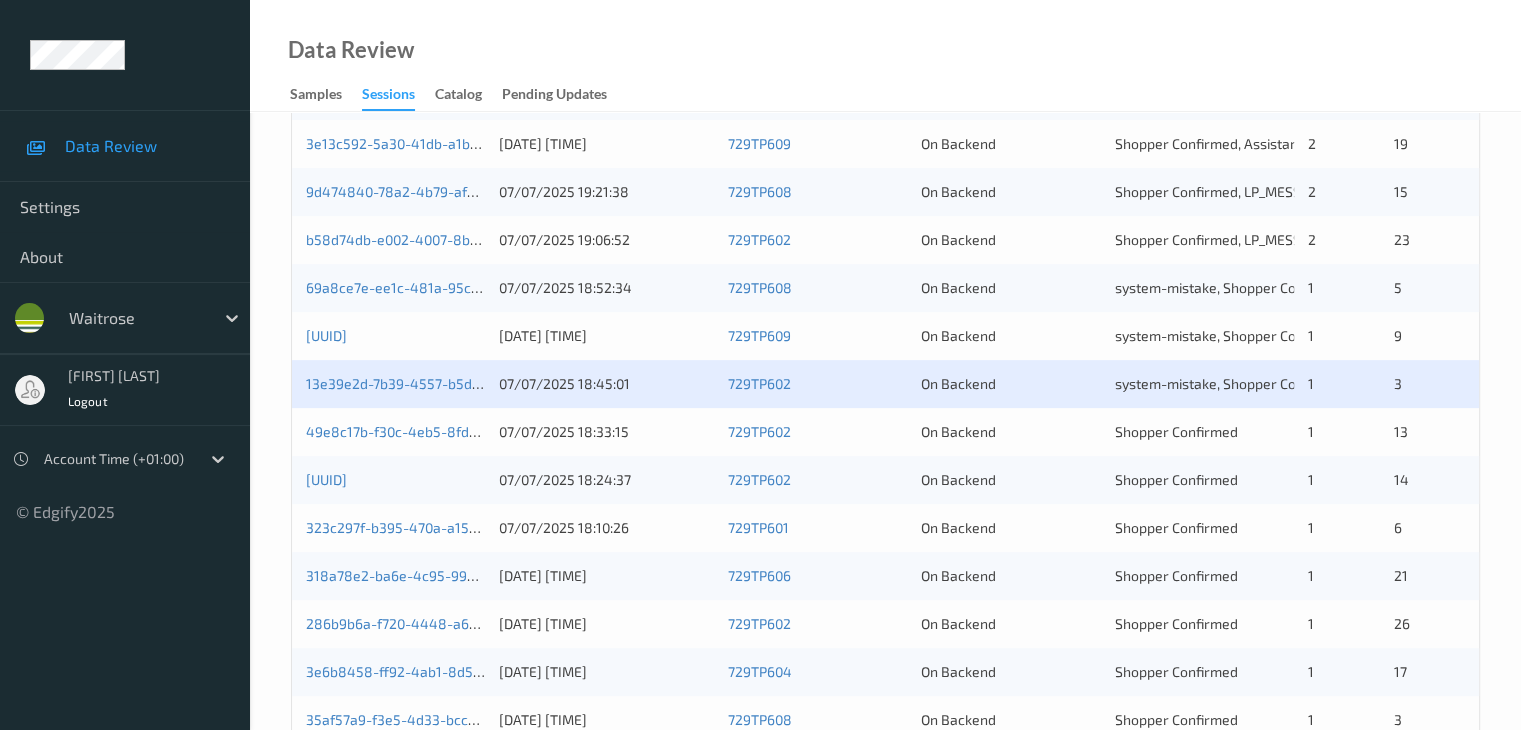 scroll, scrollTop: 700, scrollLeft: 0, axis: vertical 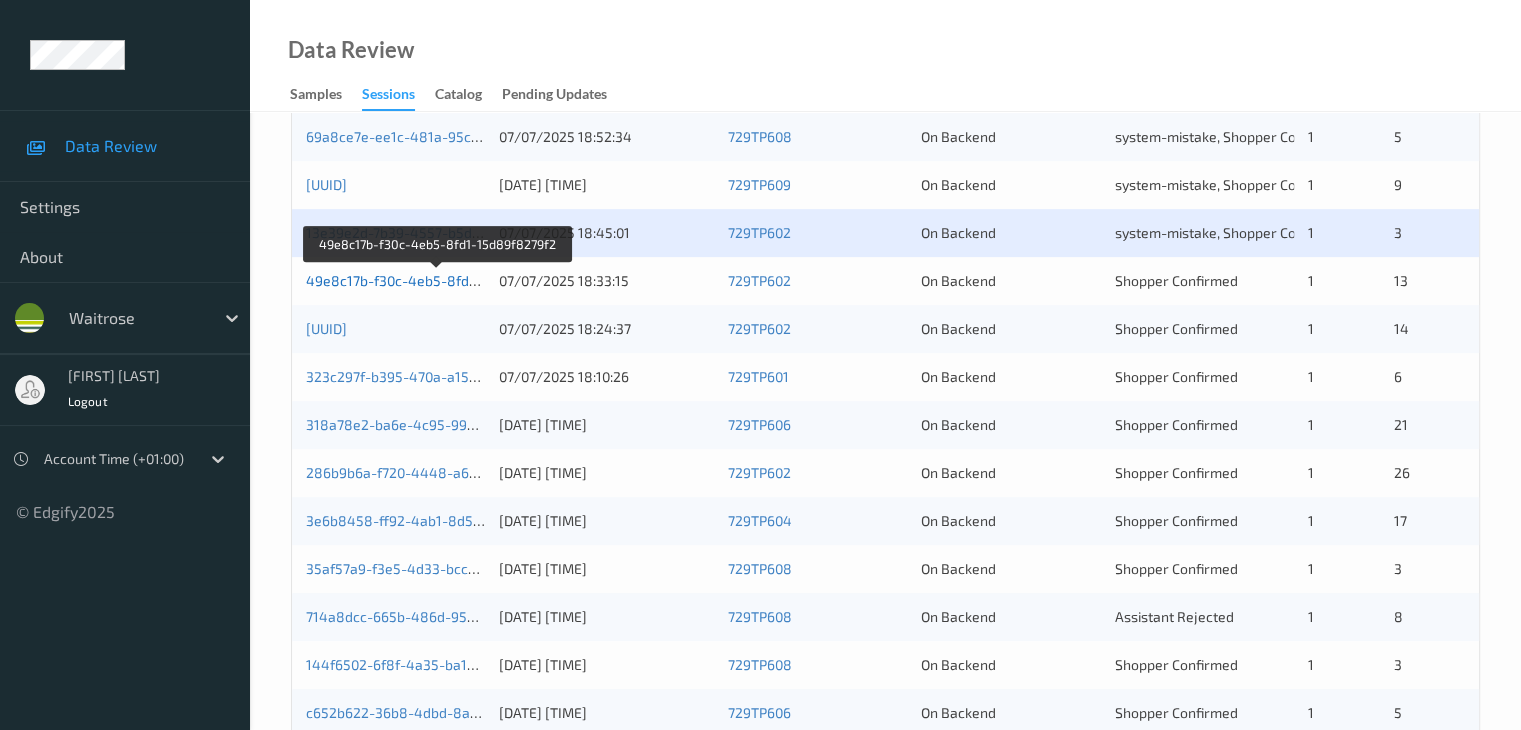 click on "49e8c17b-f30c-4eb5-8fd1-15d89f8279f2" at bounding box center [438, 280] 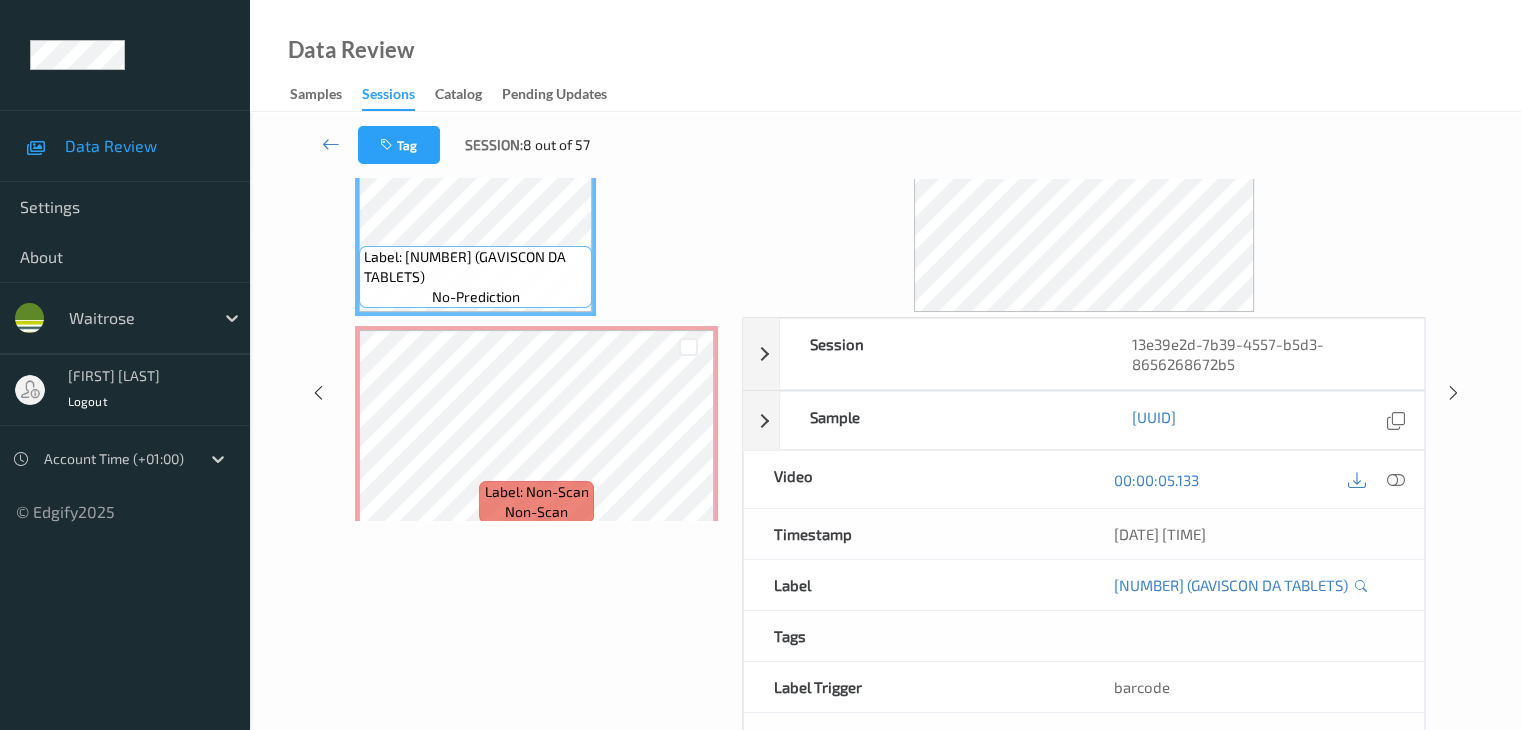 scroll, scrollTop: 0, scrollLeft: 0, axis: both 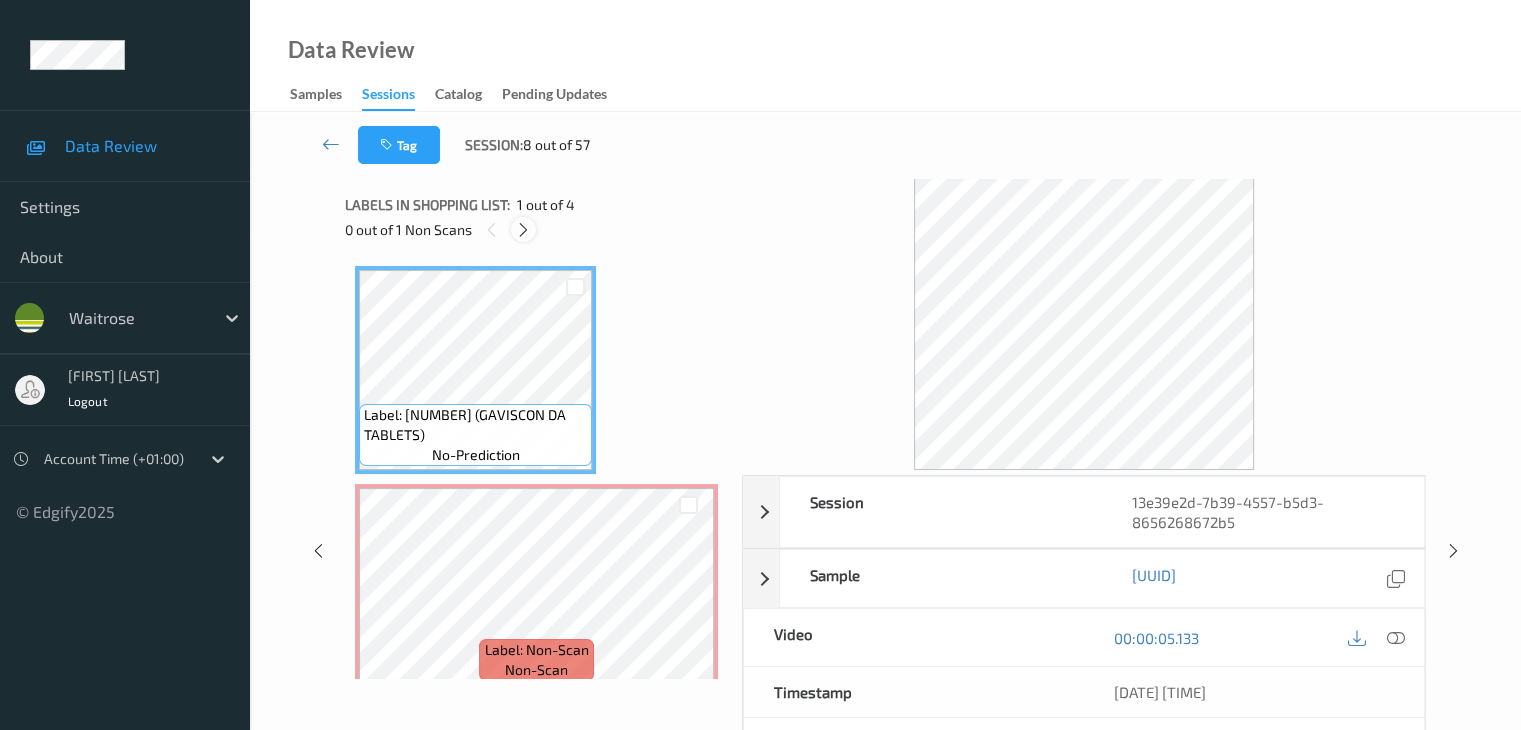 click at bounding box center (523, 230) 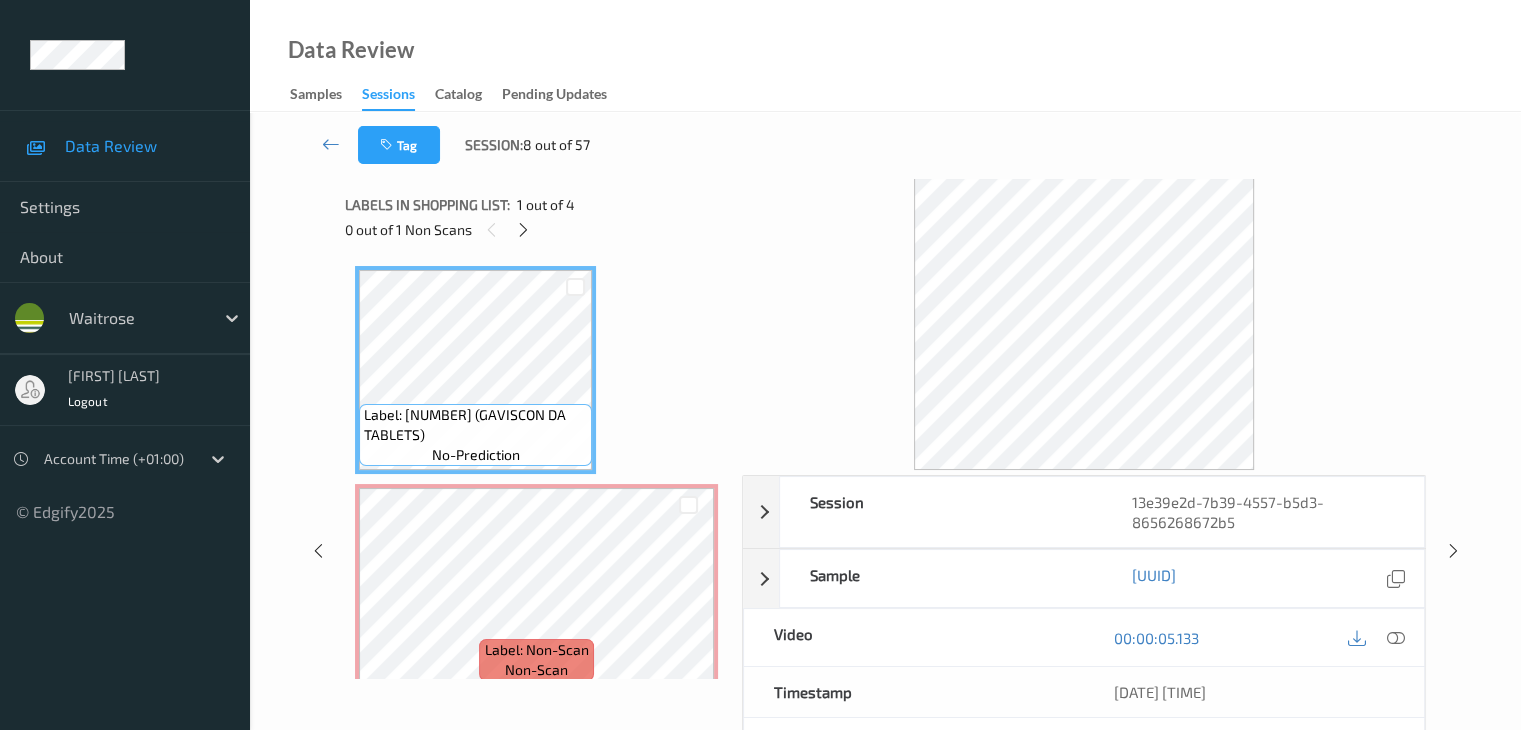 scroll, scrollTop: 10, scrollLeft: 0, axis: vertical 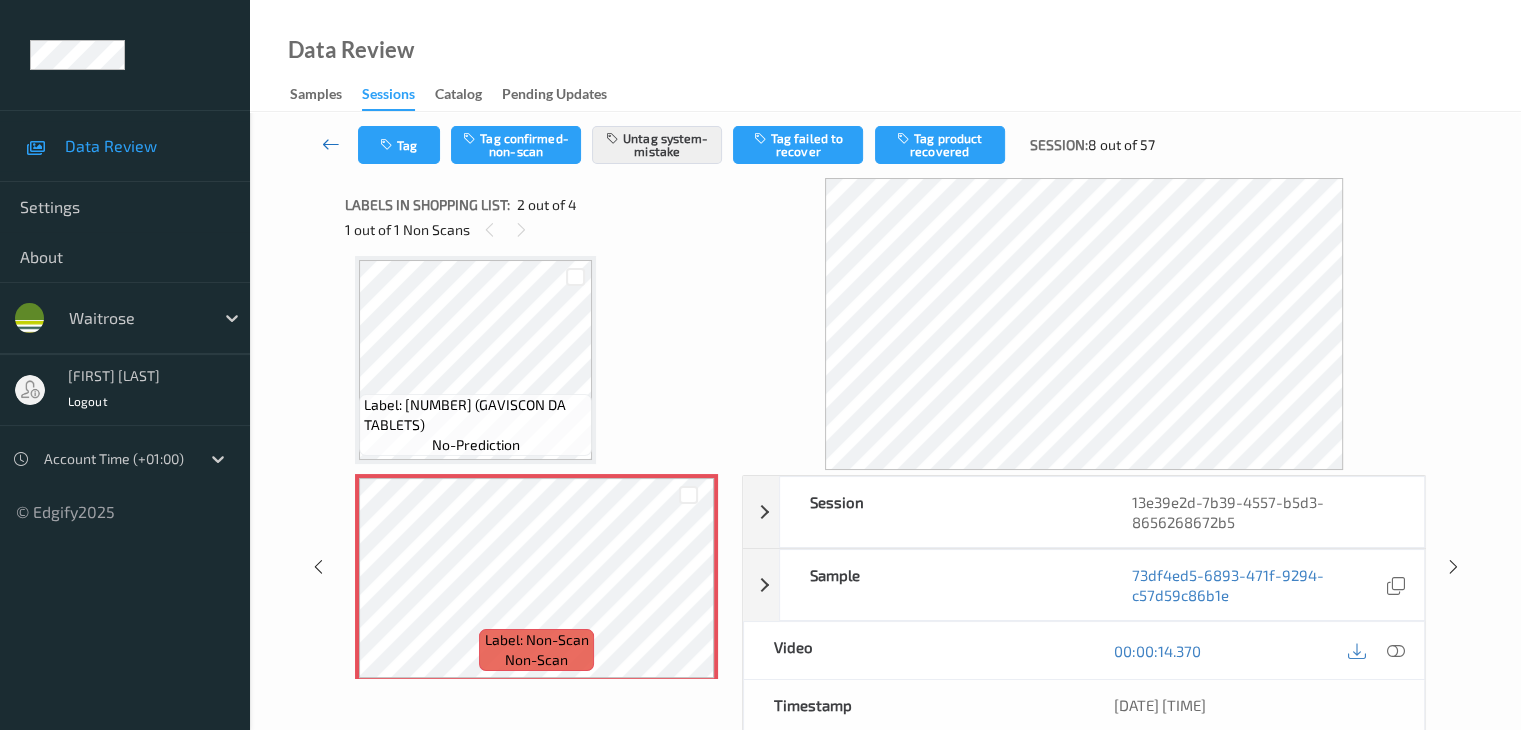 click at bounding box center [331, 144] 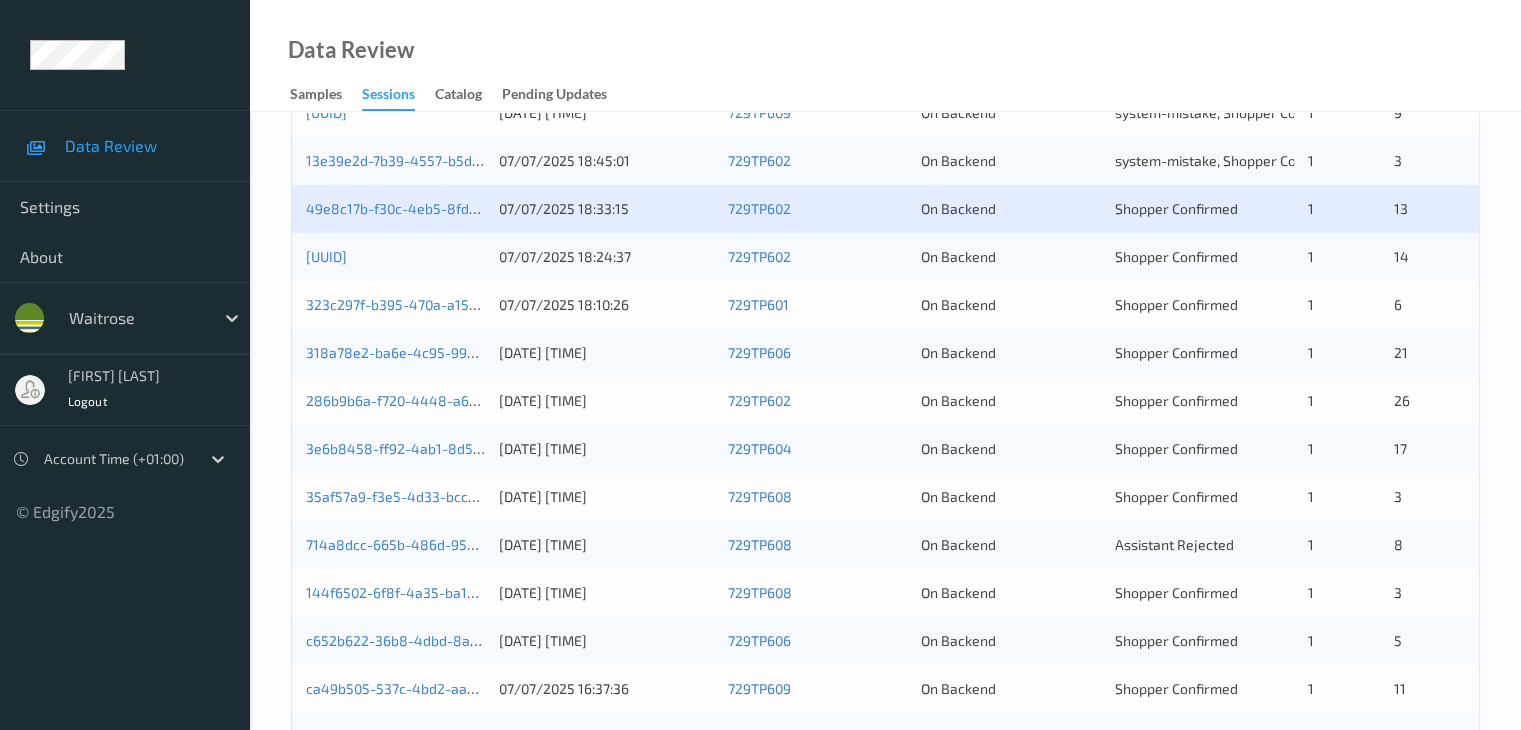 scroll, scrollTop: 800, scrollLeft: 0, axis: vertical 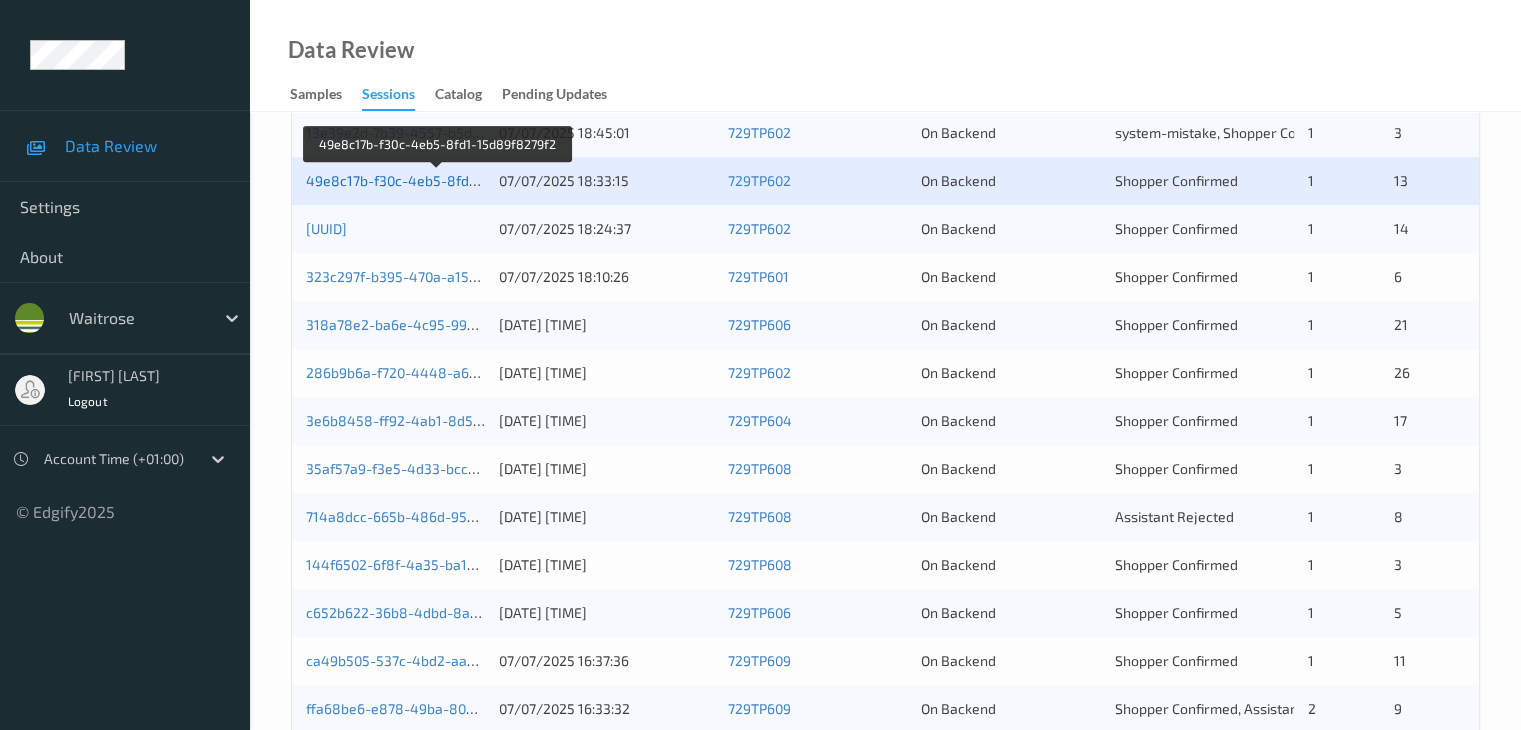 click on "49e8c17b-f30c-4eb5-8fd1-15d89f8279f2" at bounding box center [438, 180] 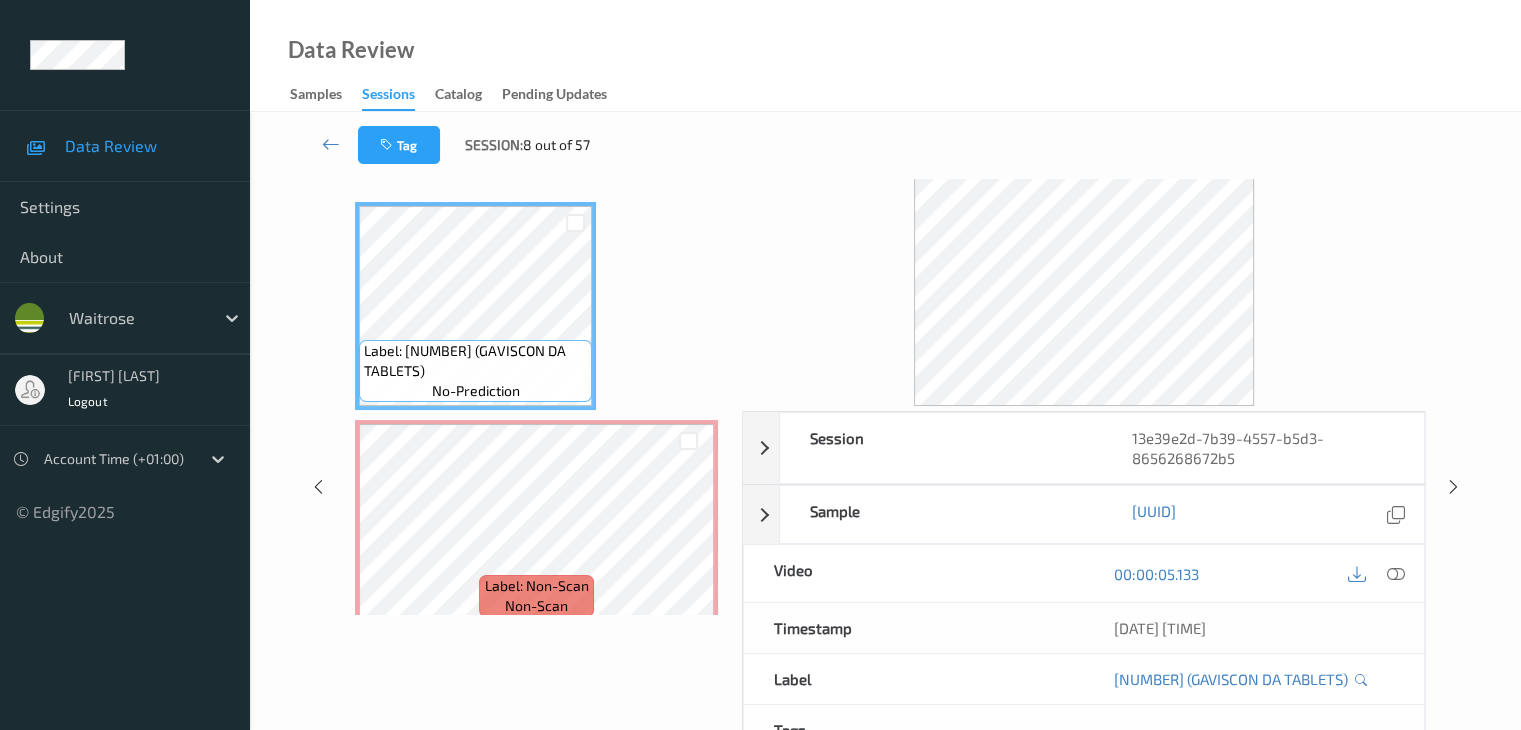 scroll, scrollTop: 0, scrollLeft: 0, axis: both 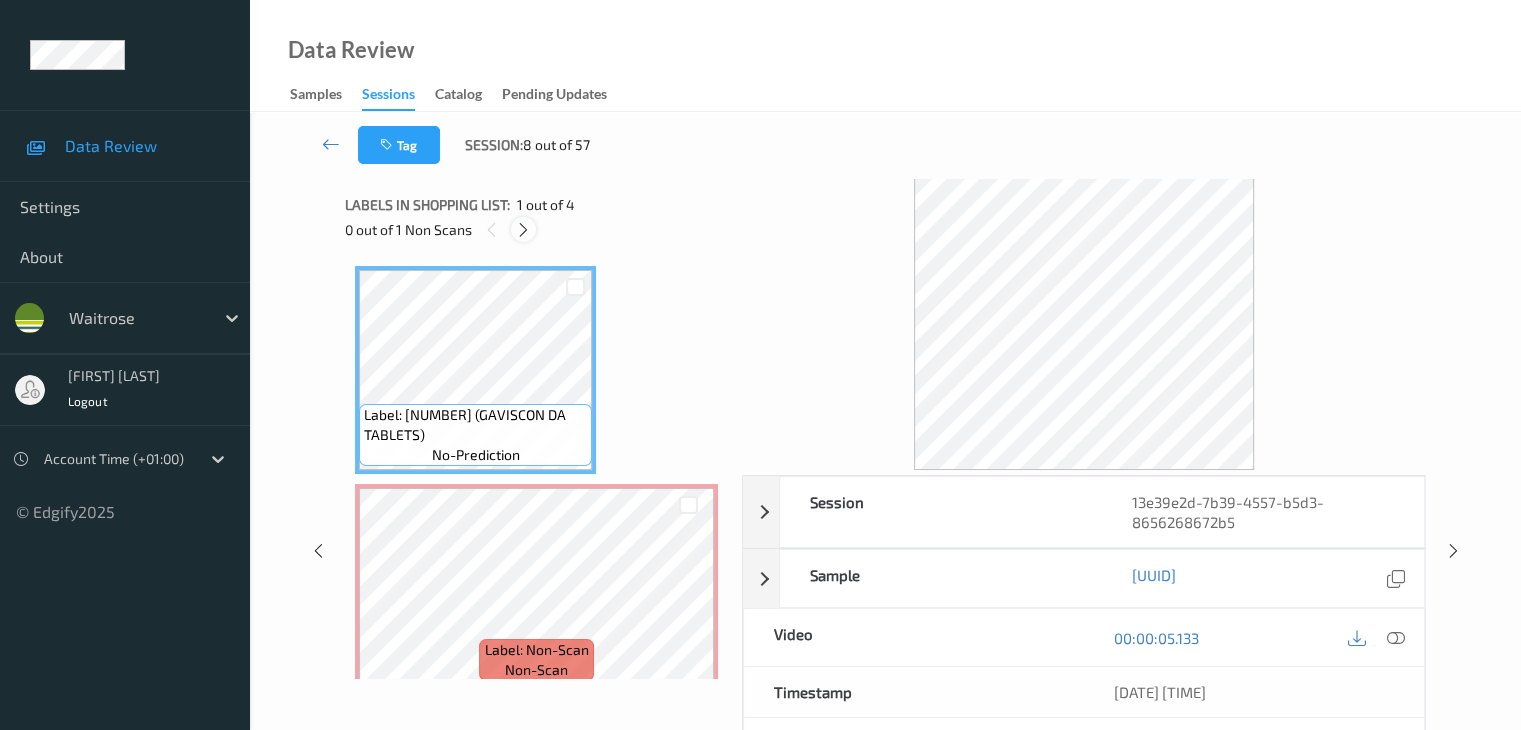 click at bounding box center [523, 230] 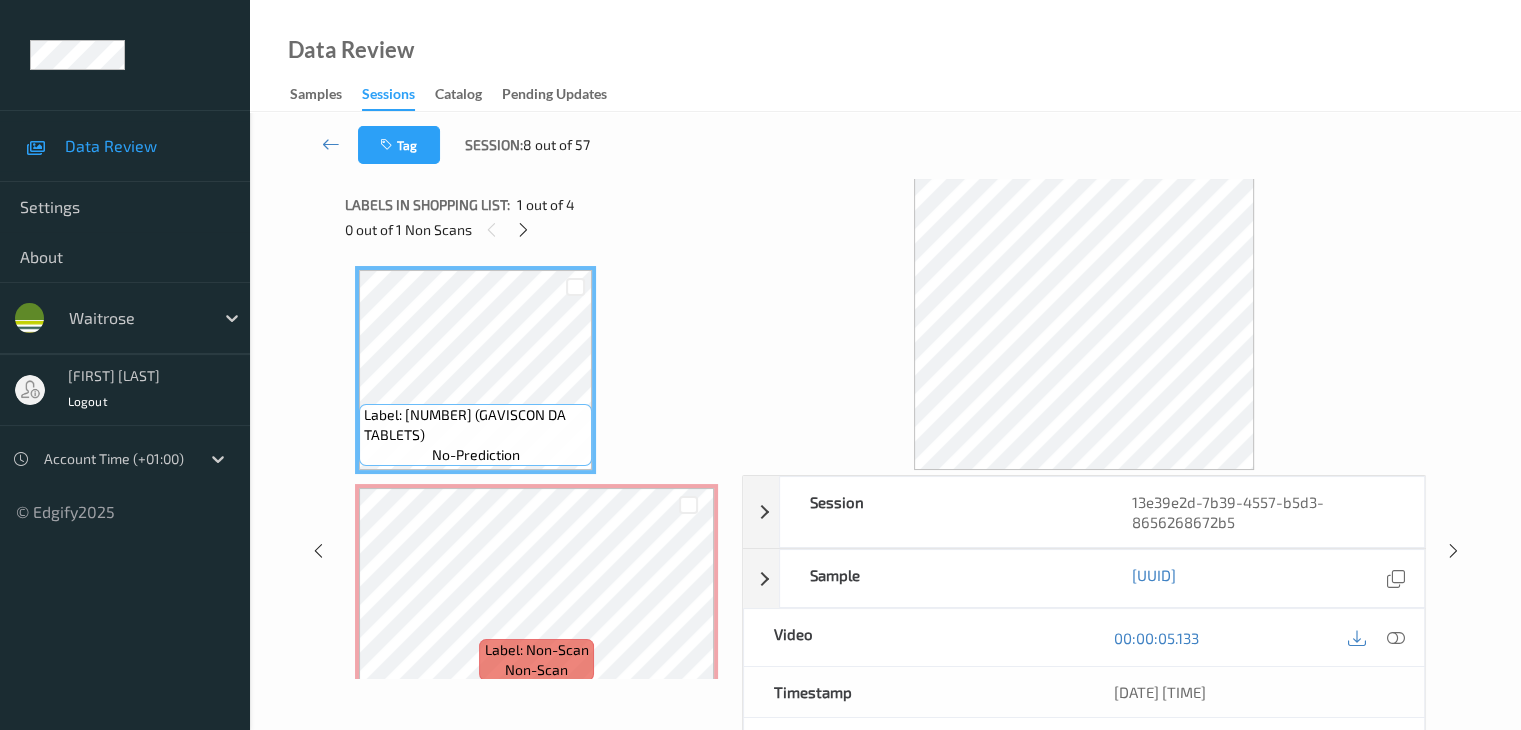 scroll, scrollTop: 10, scrollLeft: 0, axis: vertical 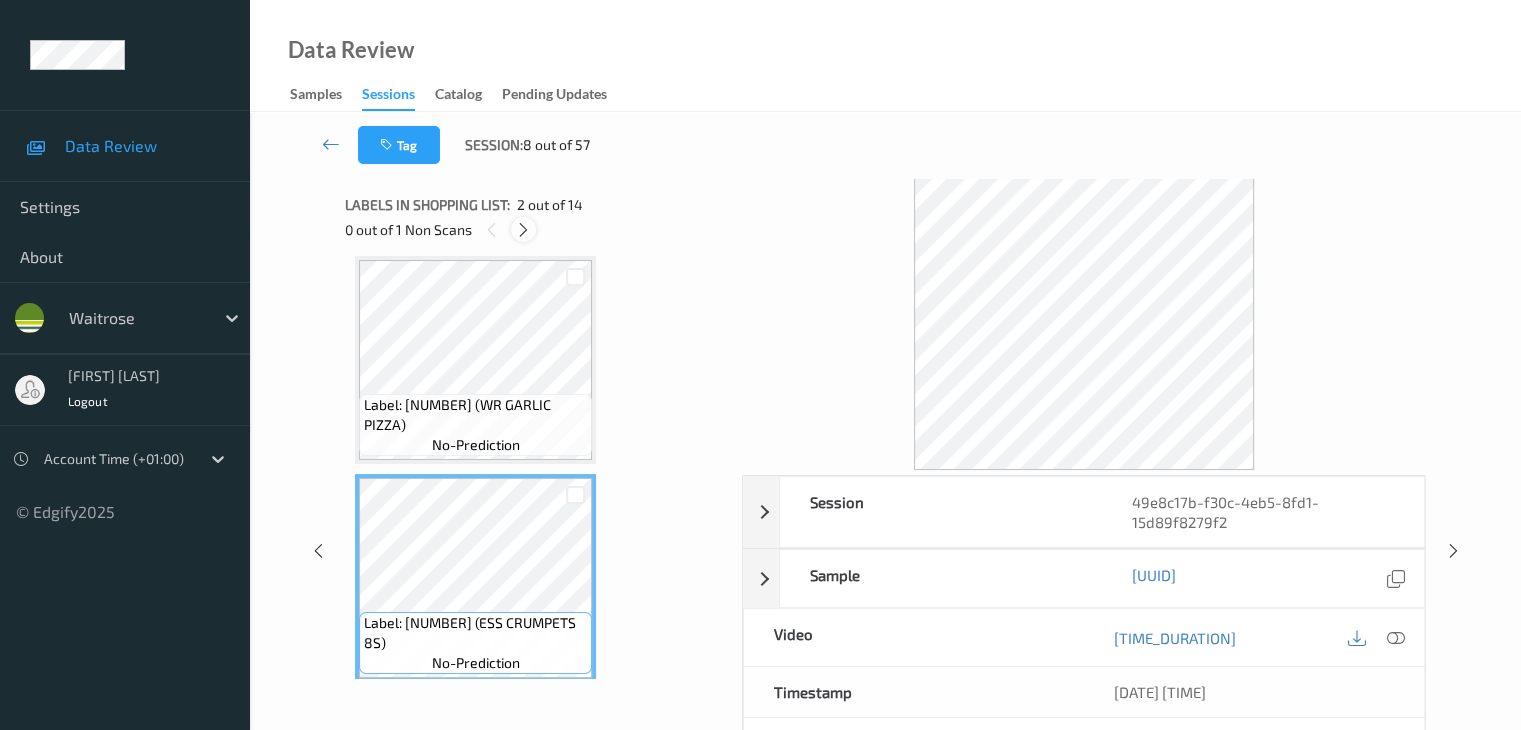 click at bounding box center [523, 230] 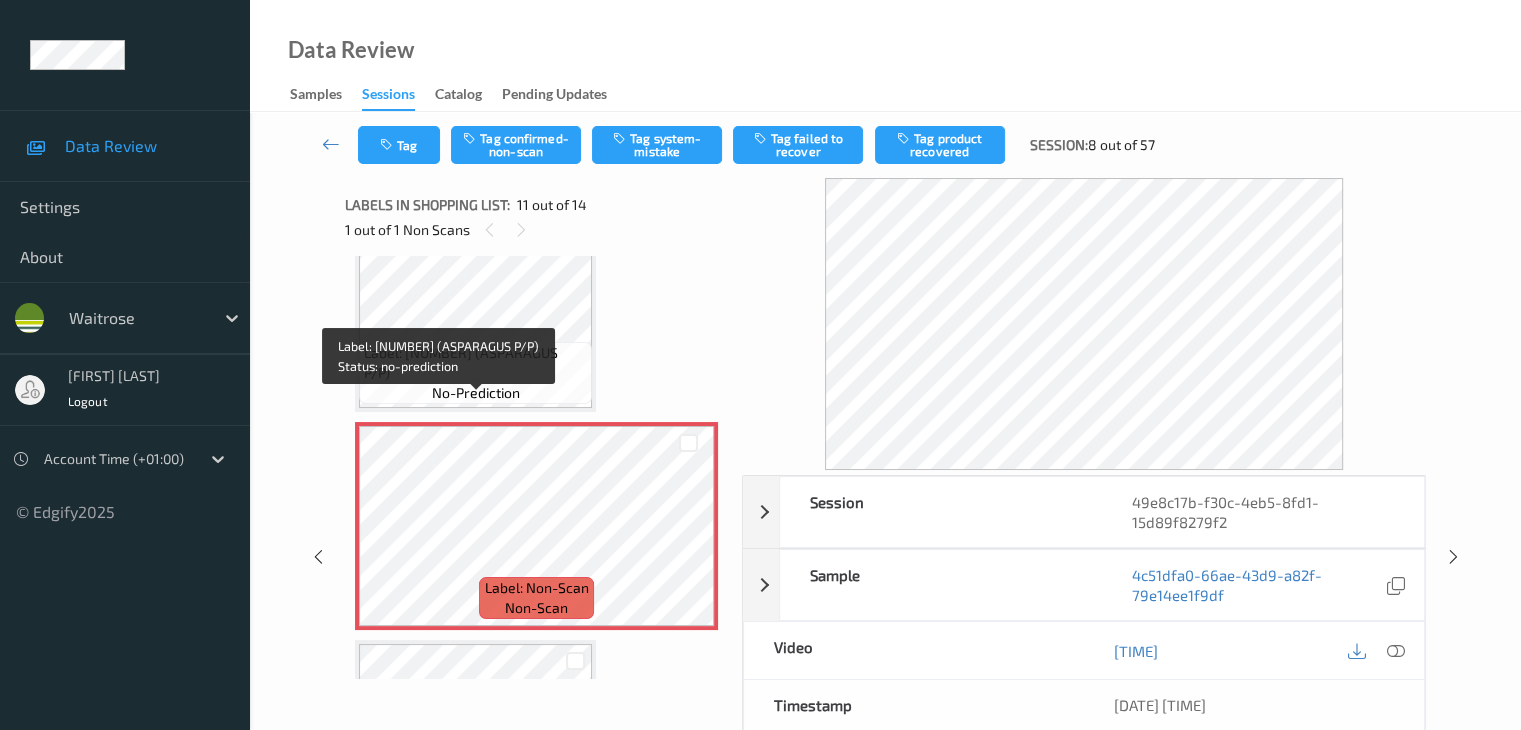 scroll, scrollTop: 2072, scrollLeft: 0, axis: vertical 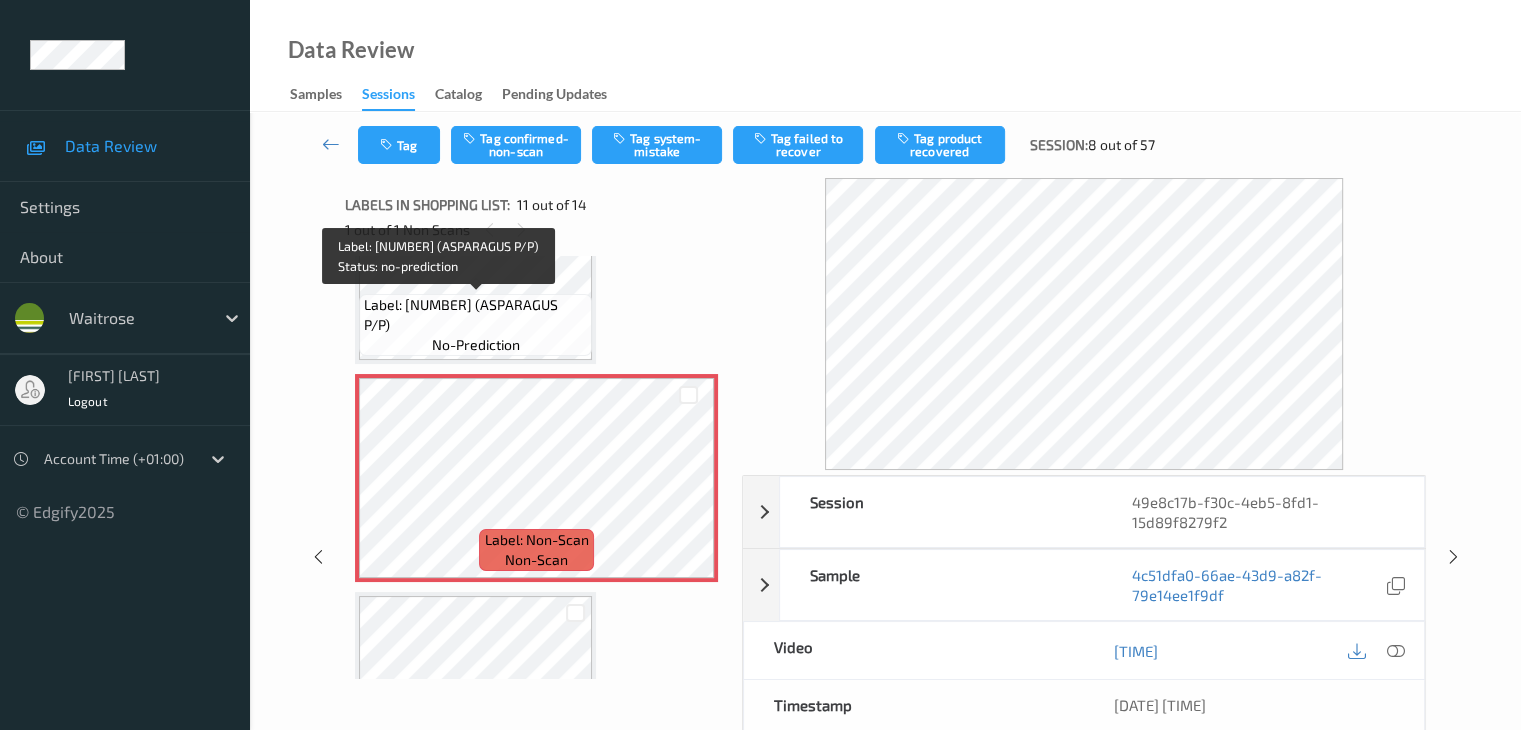 click on "no-prediction" at bounding box center (476, 345) 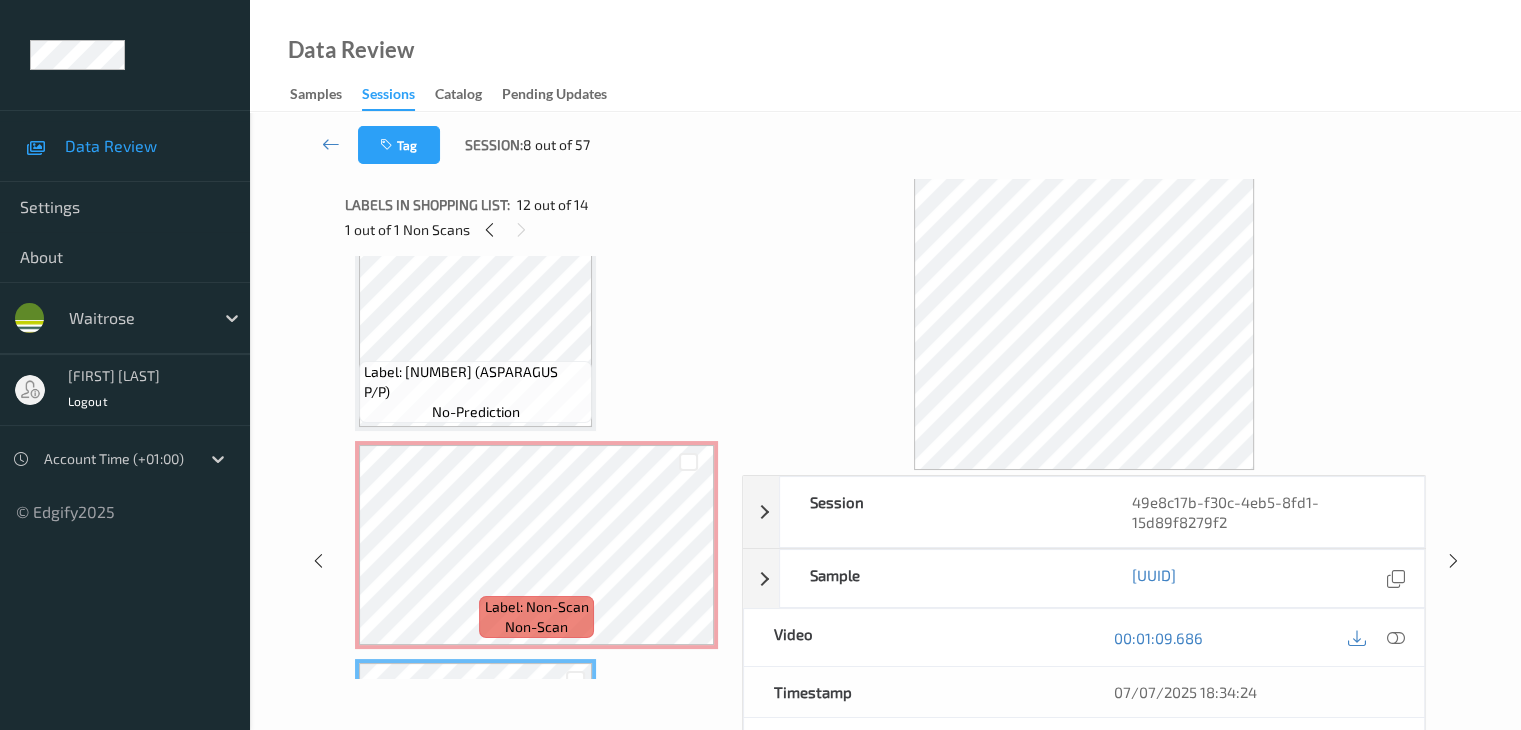 scroll, scrollTop: 1972, scrollLeft: 0, axis: vertical 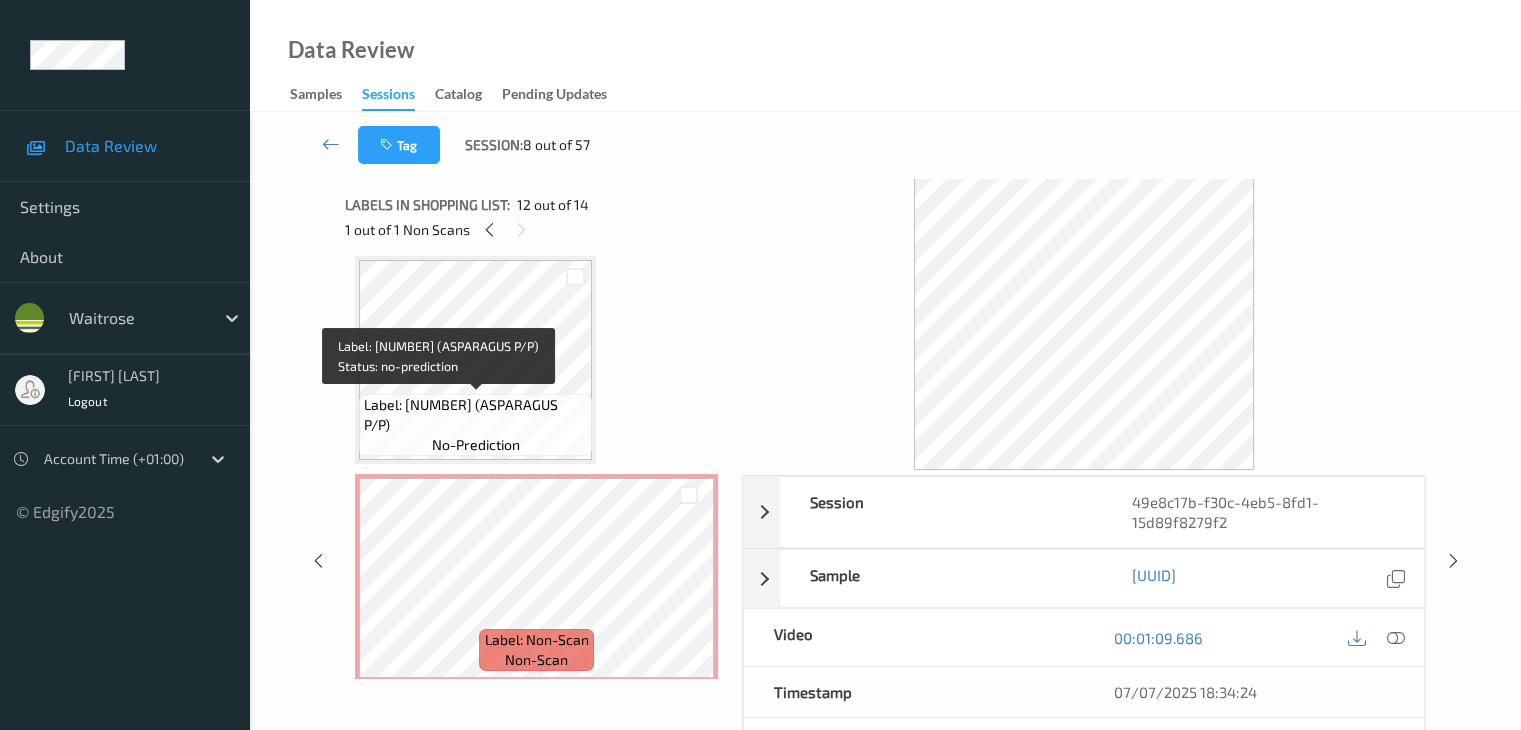 click on "Label: [NUMBER] (ASPARAGUS P/P)" at bounding box center (475, 415) 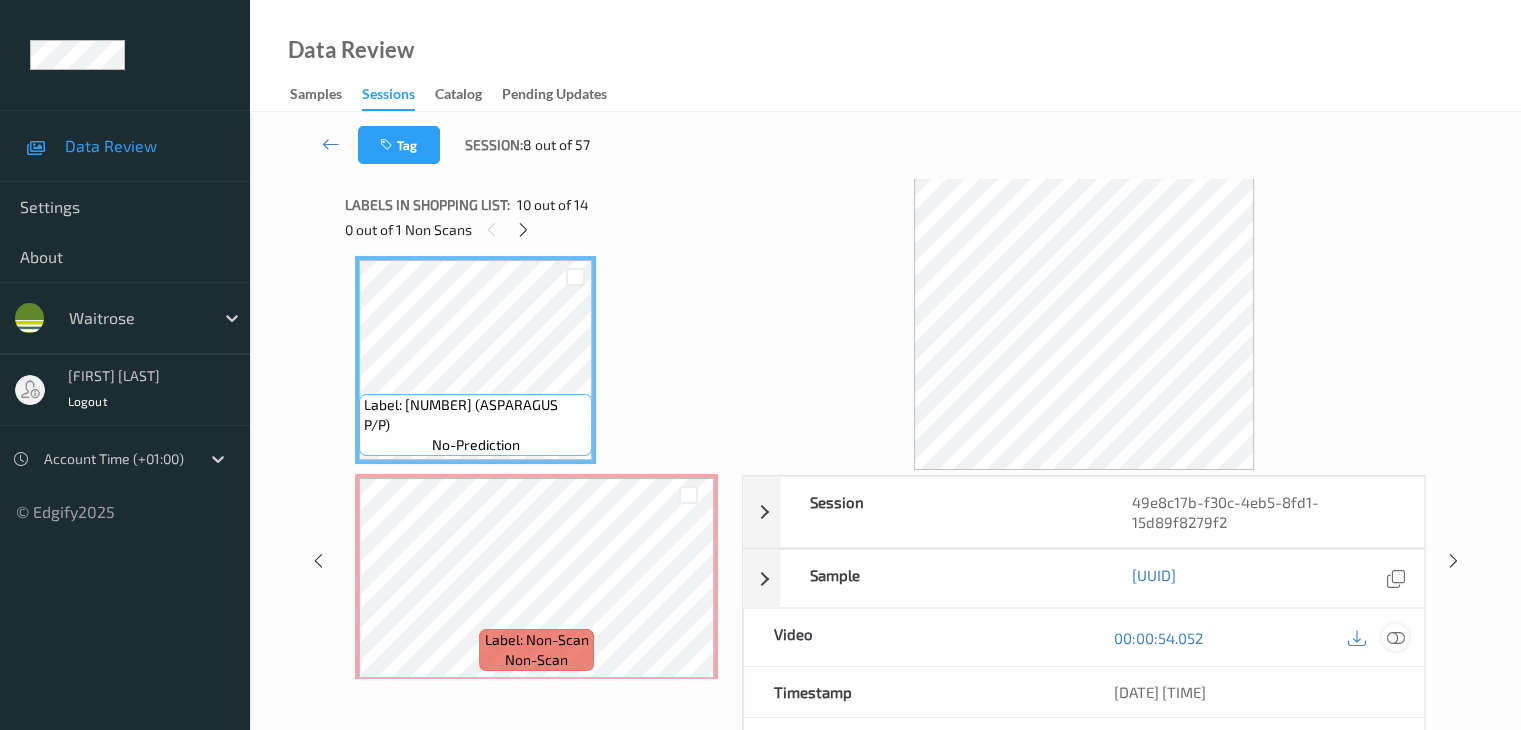 click at bounding box center (1395, 638) 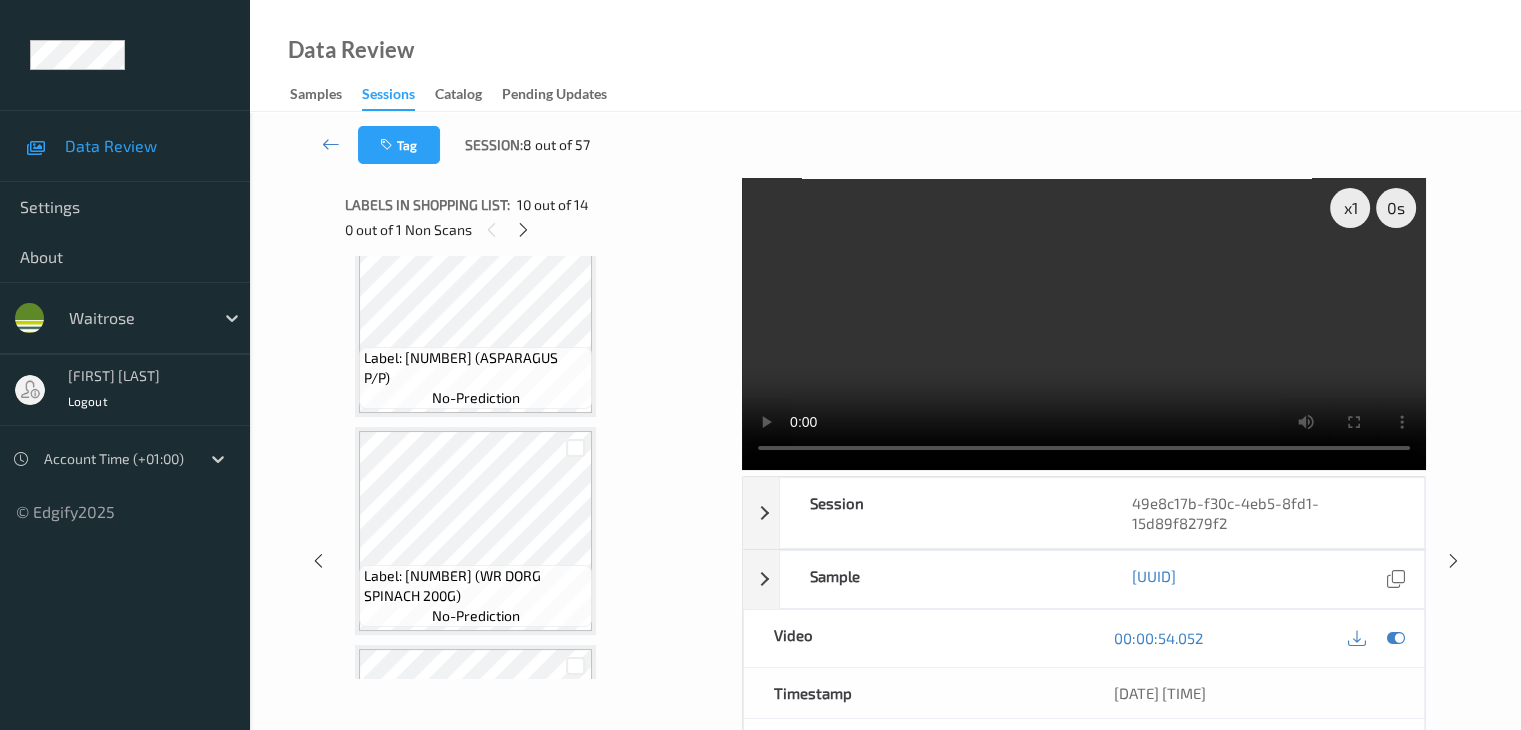 scroll, scrollTop: 2472, scrollLeft: 0, axis: vertical 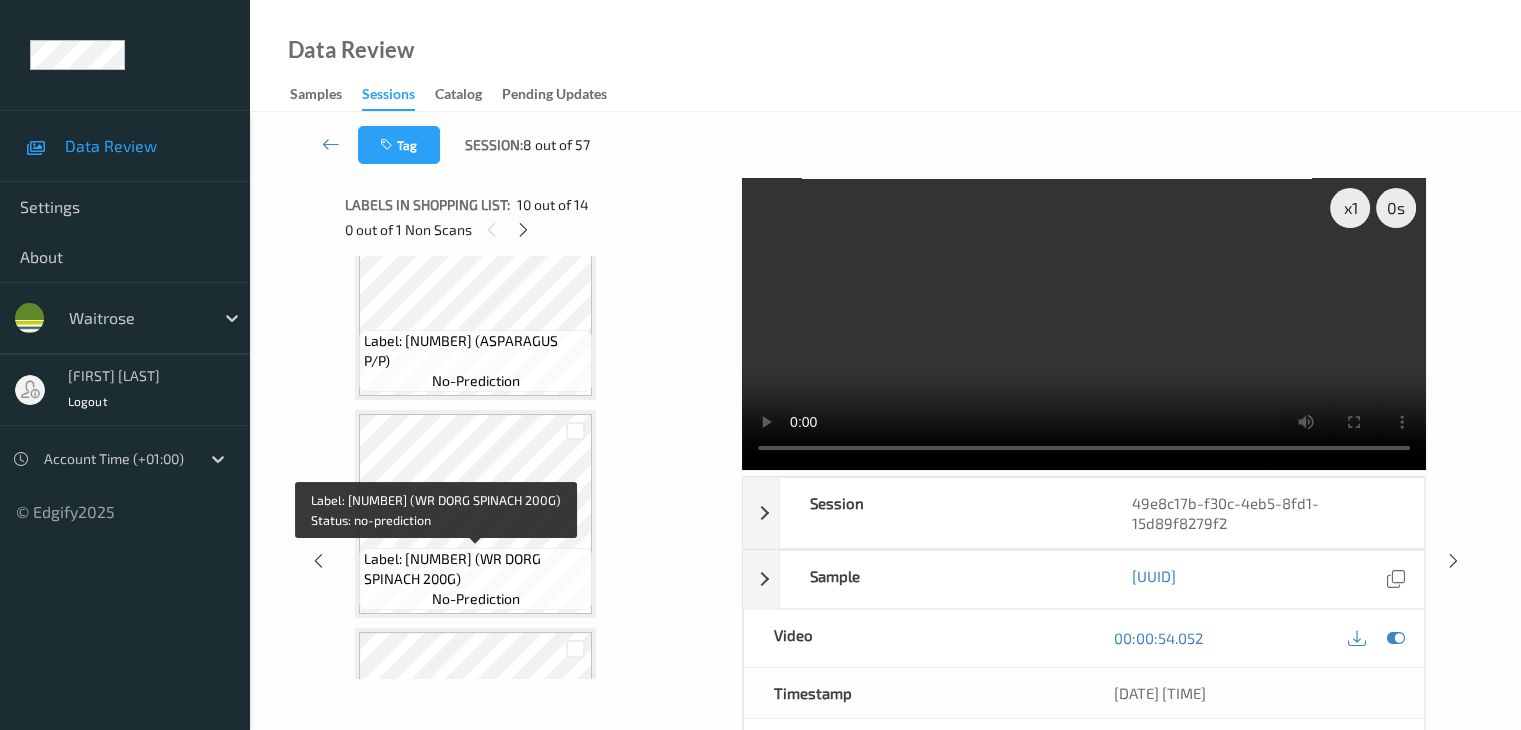 click on "Label: [NUMBER] (WR DORG SPINACH 200G)" at bounding box center (475, 569) 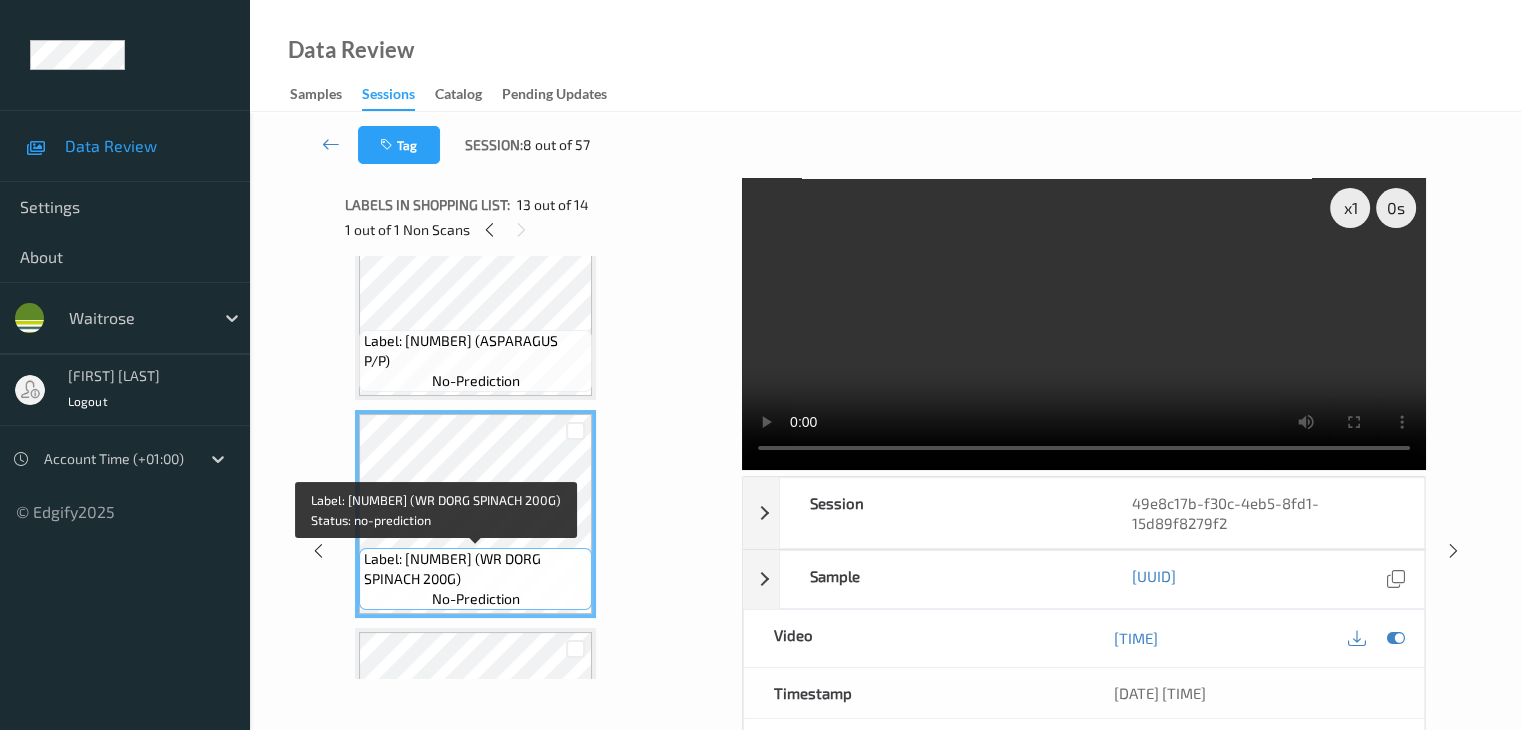 click on "Label: [NUMBER] (WR DORG SPINACH 200G)" at bounding box center (475, 569) 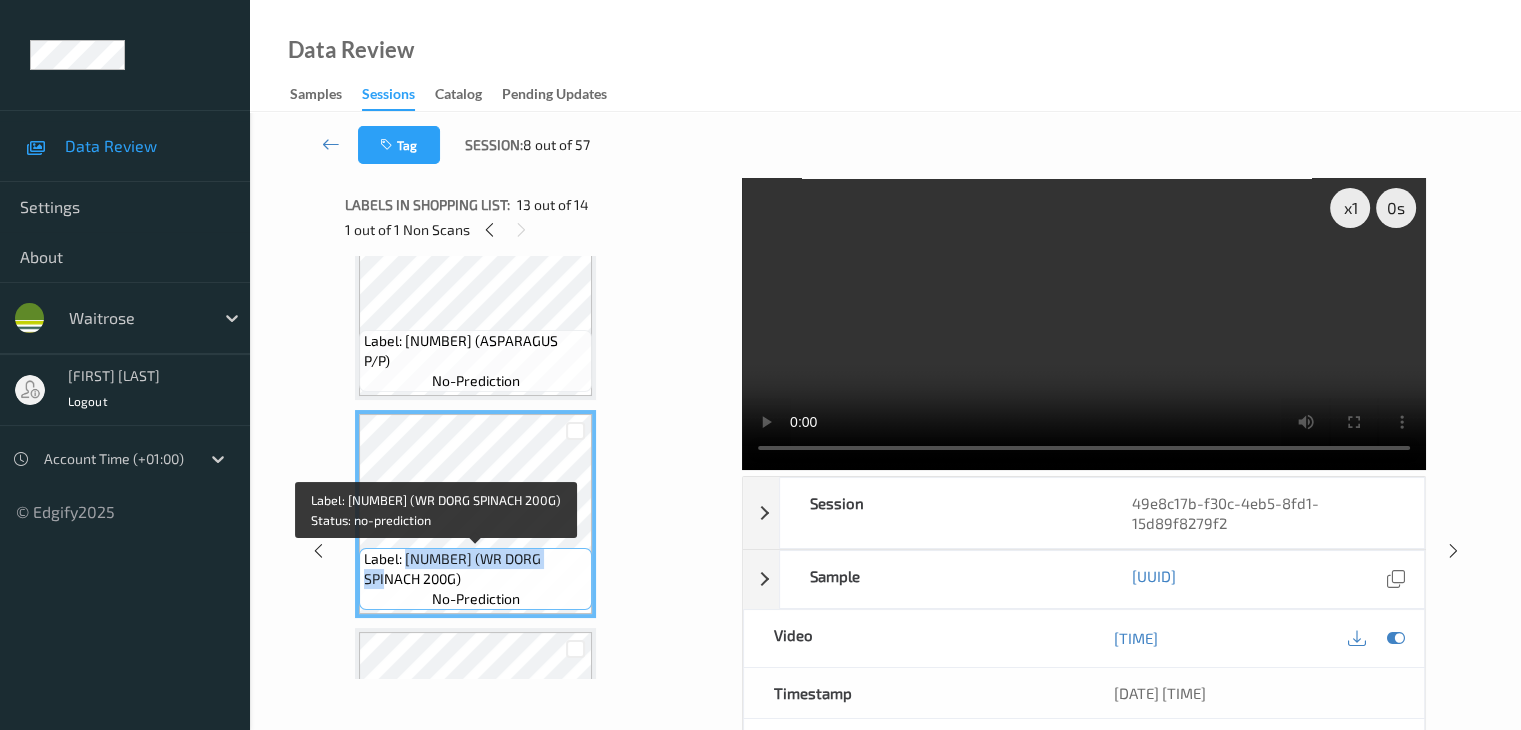 click on "Label: [NUMBER] (WR DORG SPINACH 200G)" at bounding box center [475, 569] 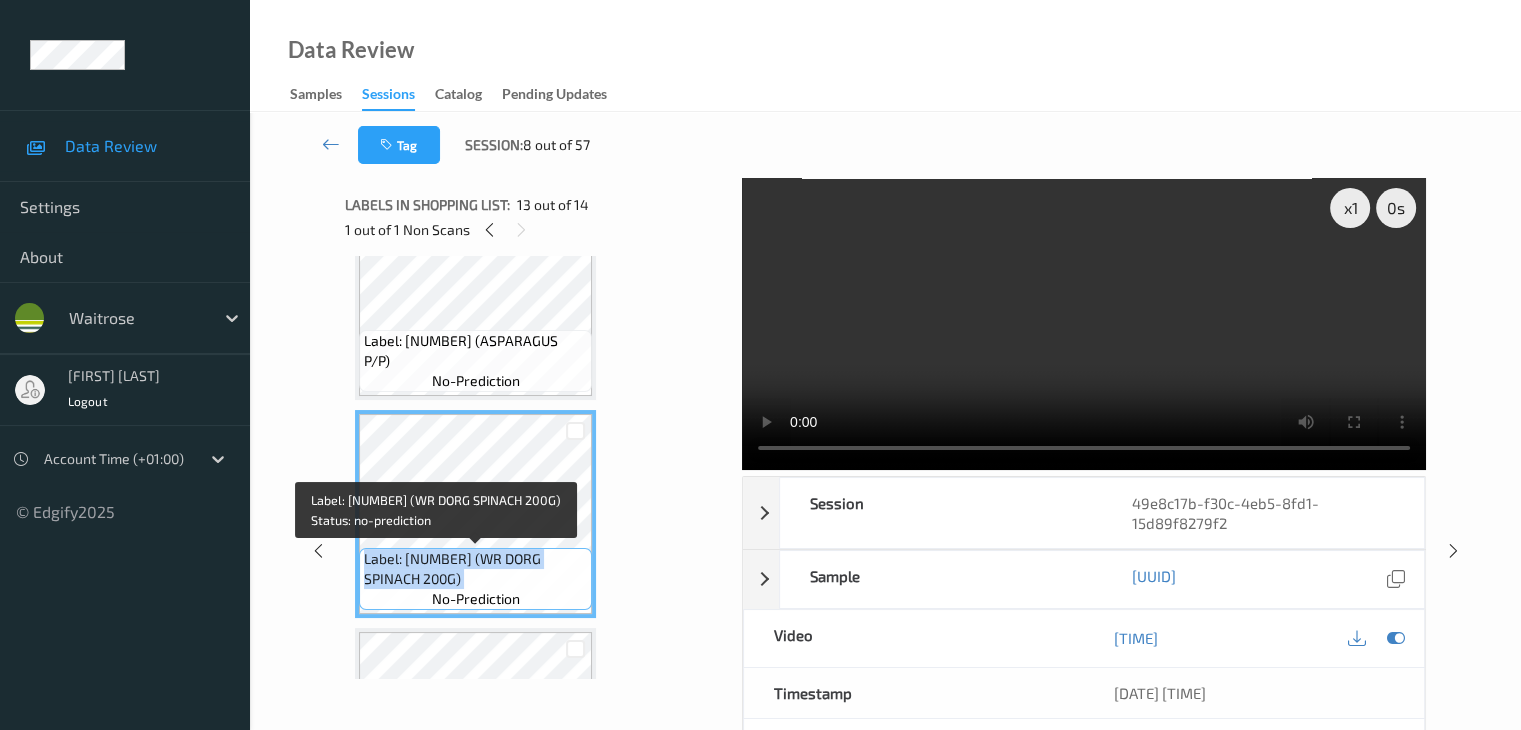 click on "Label: [NUMBER] (WR DORG SPINACH 200G)" at bounding box center [475, 569] 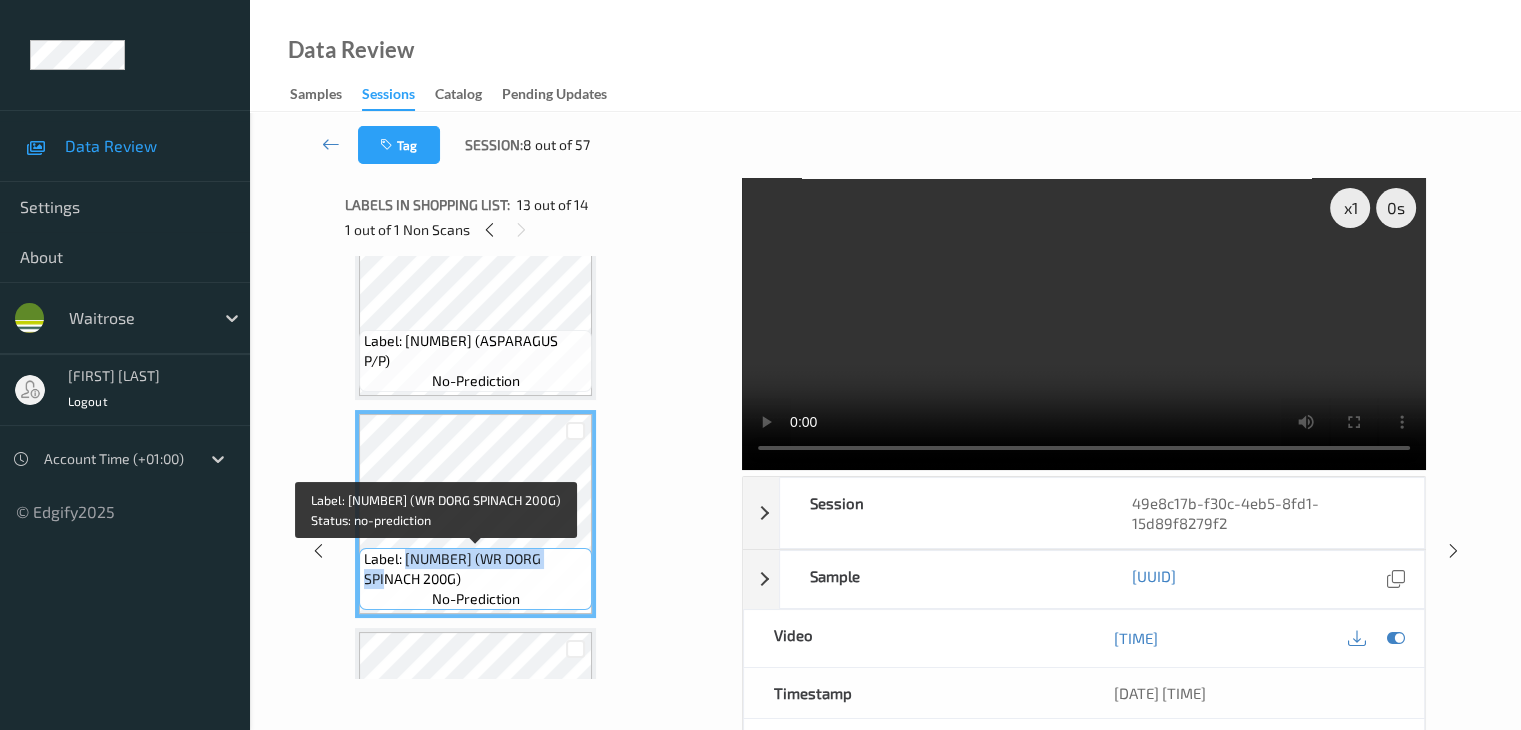 click on "Label: [NUMBER] (WR DORG SPINACH 200G)" at bounding box center [475, 569] 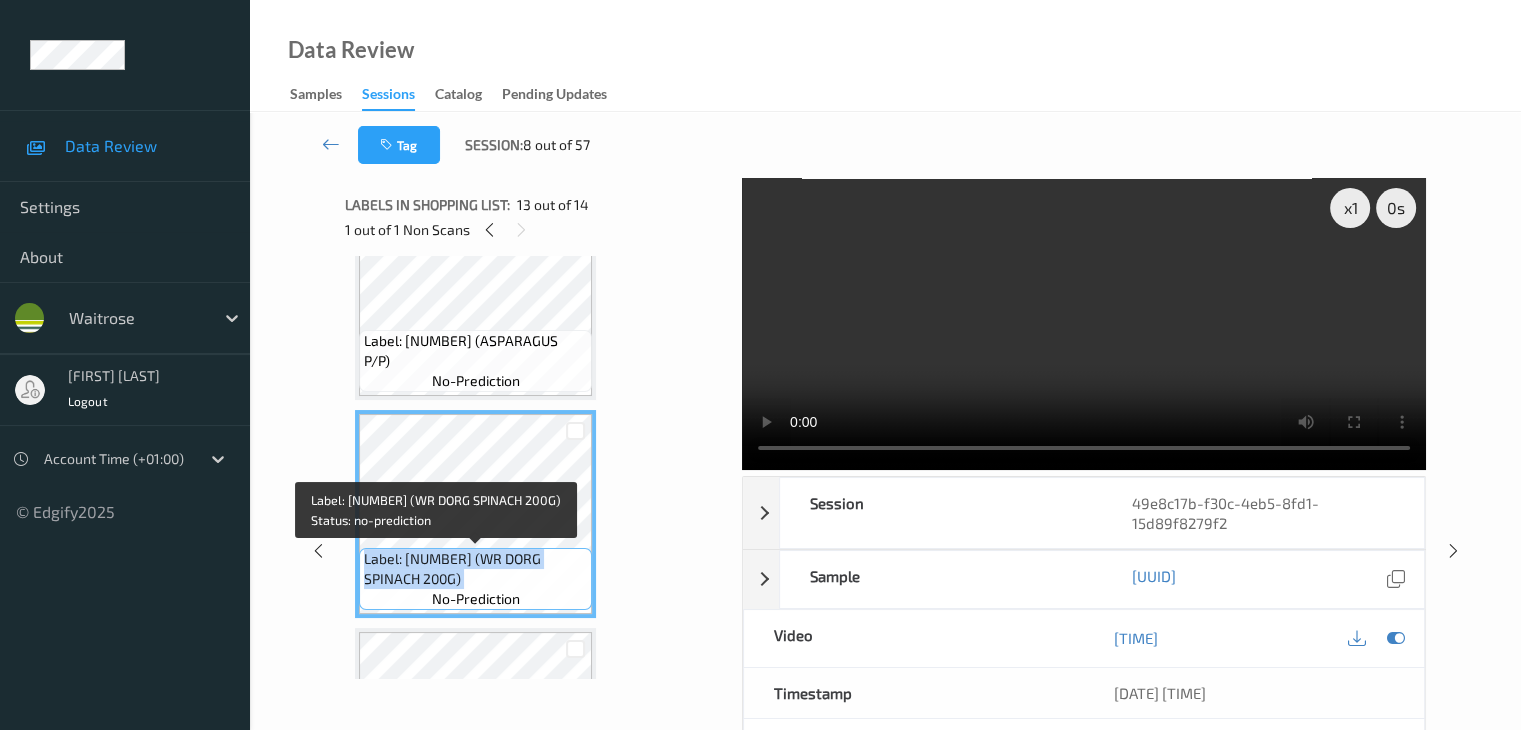 click on "Label: [NUMBER] (WR DORG SPINACH 200G)" at bounding box center (475, 569) 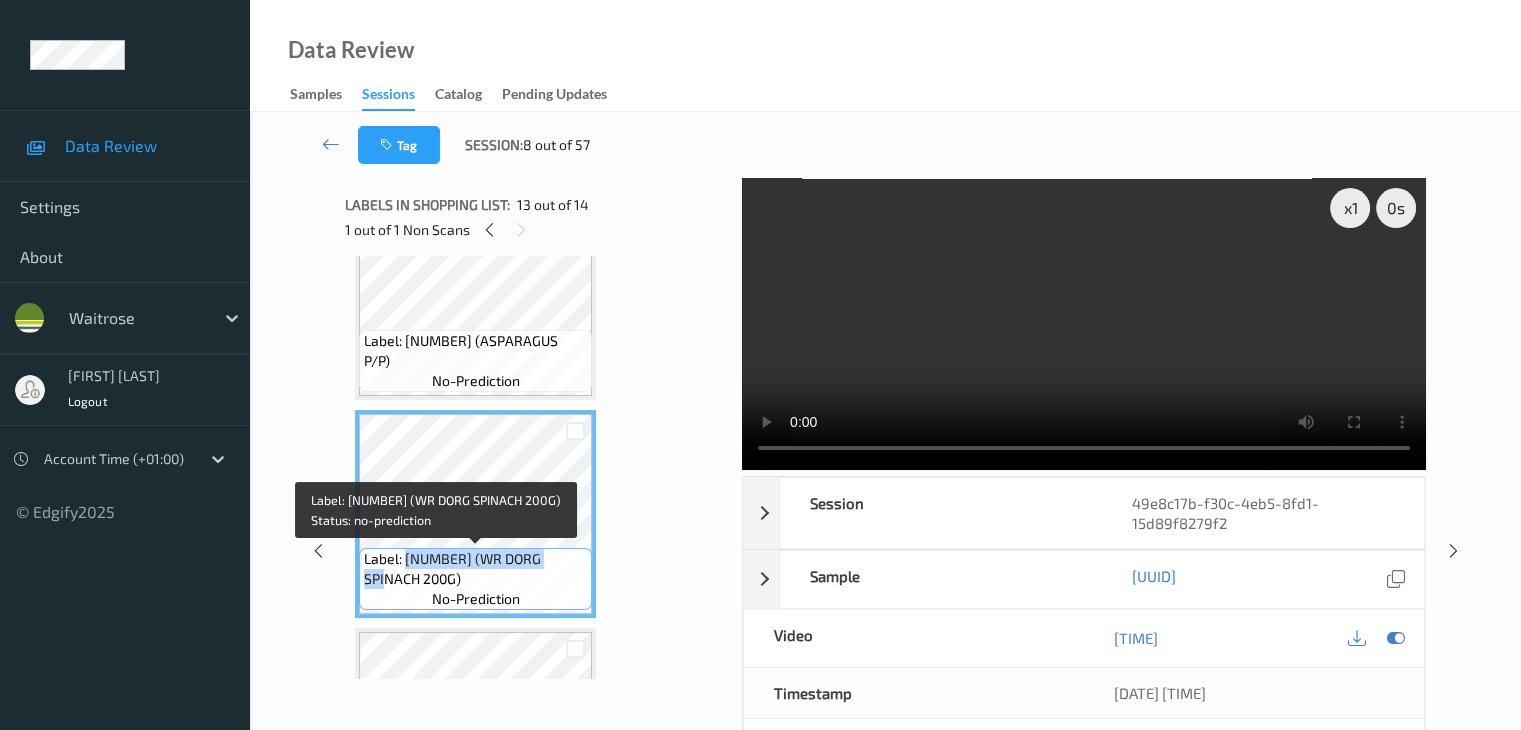 click on "Label: [NUMBER] (WR DORG SPINACH 200G)" at bounding box center (475, 569) 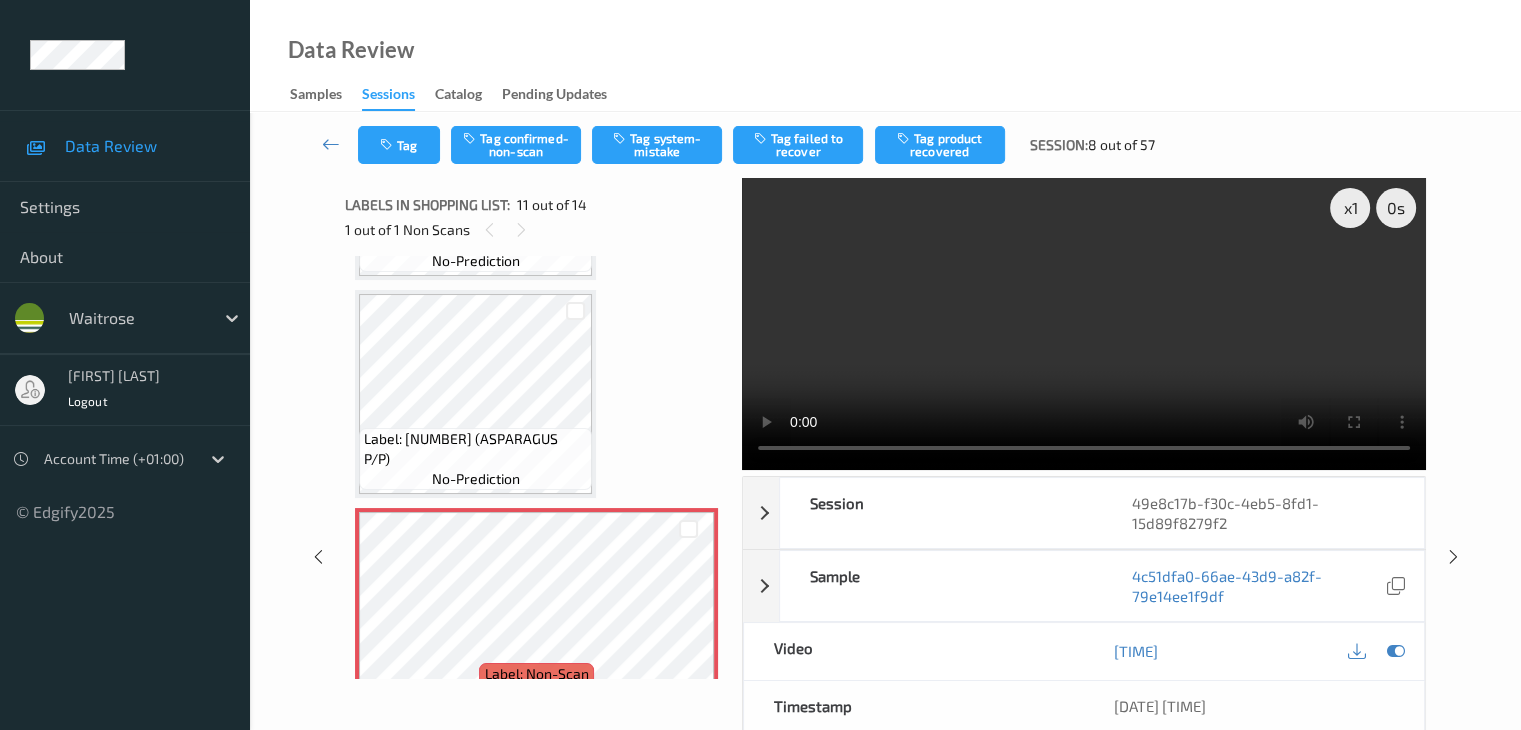 scroll, scrollTop: 1972, scrollLeft: 0, axis: vertical 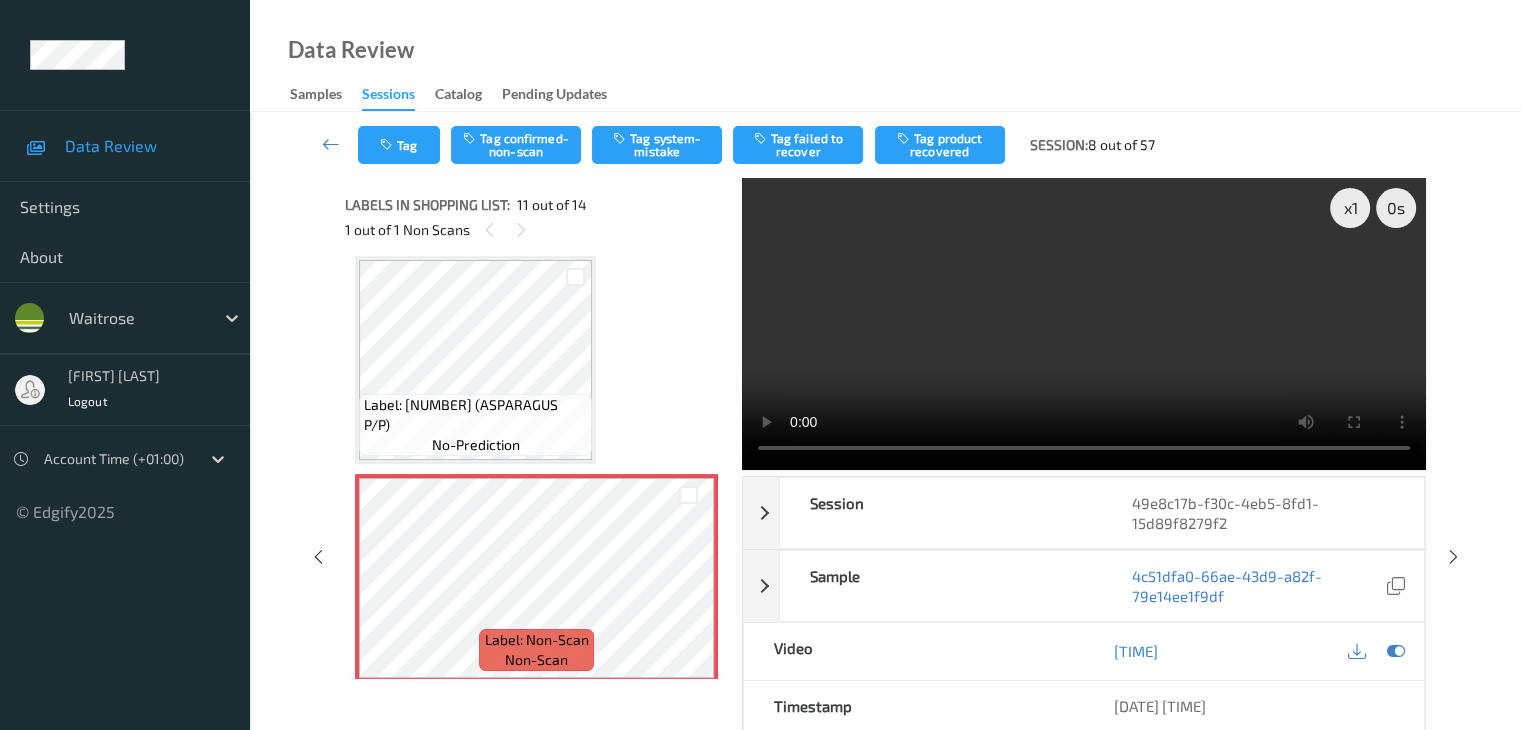 click on "Label: [NUMBER] (ASPARAGUS P/P)" at bounding box center (475, 415) 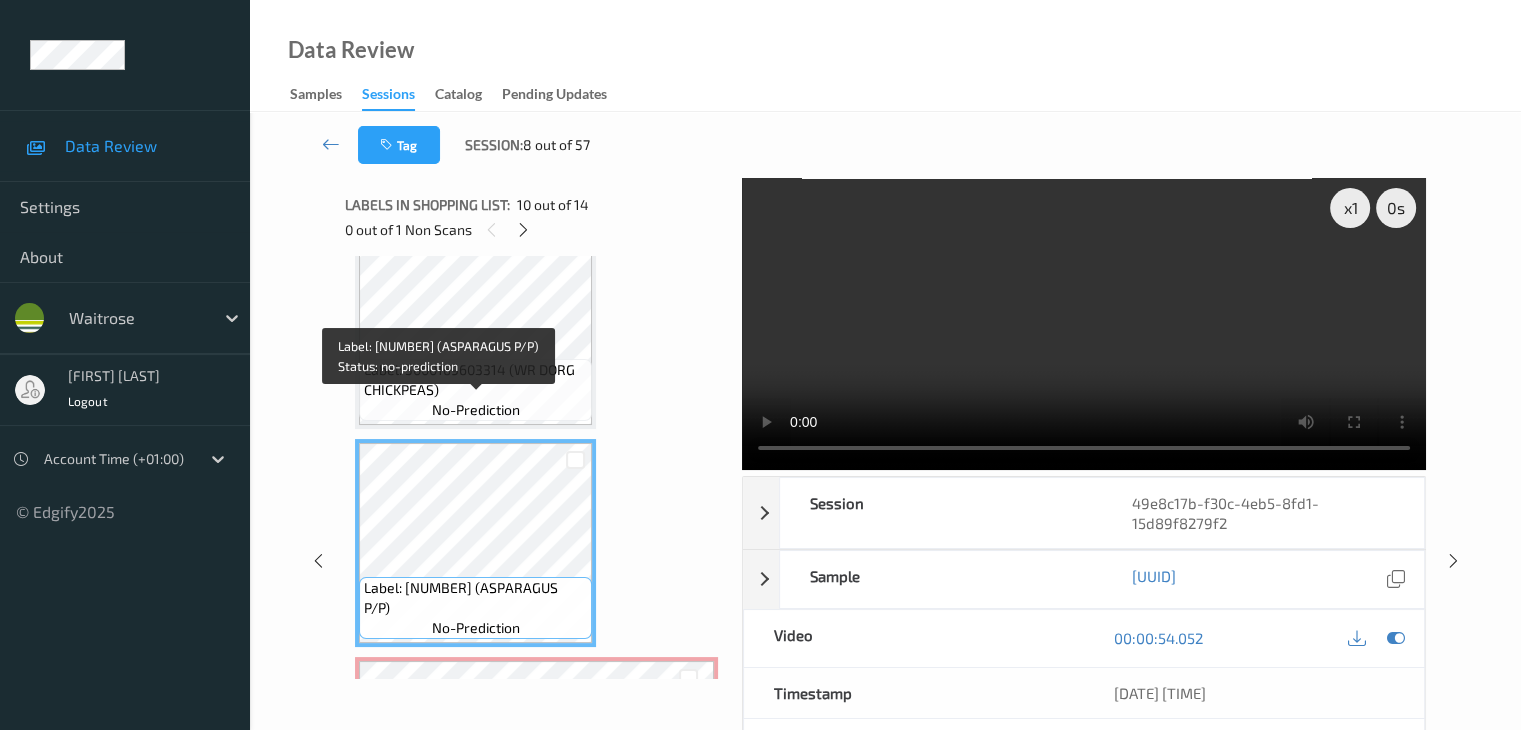 scroll, scrollTop: 1772, scrollLeft: 0, axis: vertical 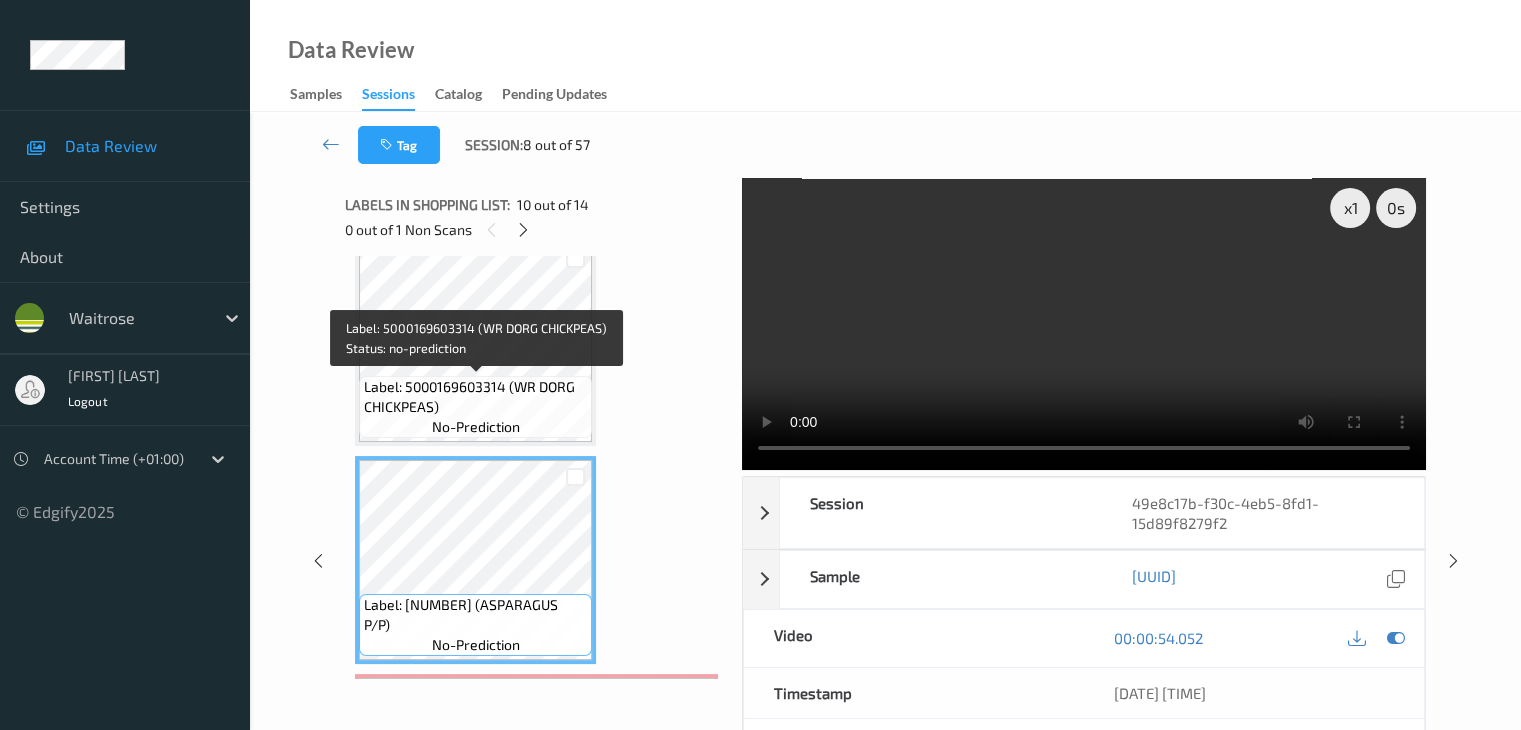 click on "Label: 5000169603314 (WR DORG CHICKPEAS)" at bounding box center (475, 397) 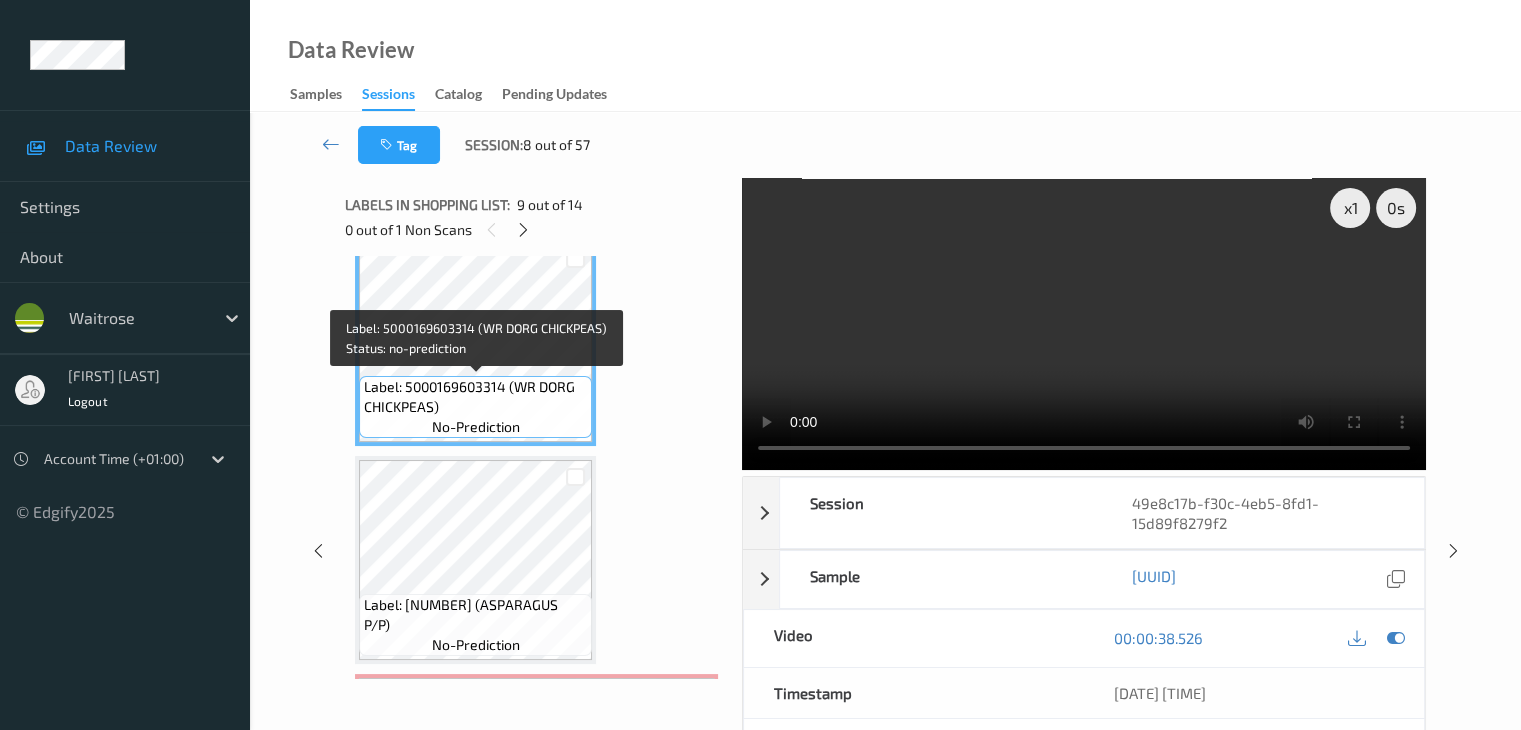 click on "Label: 5000169603314 (WR DORG CHICKPEAS)" at bounding box center (475, 397) 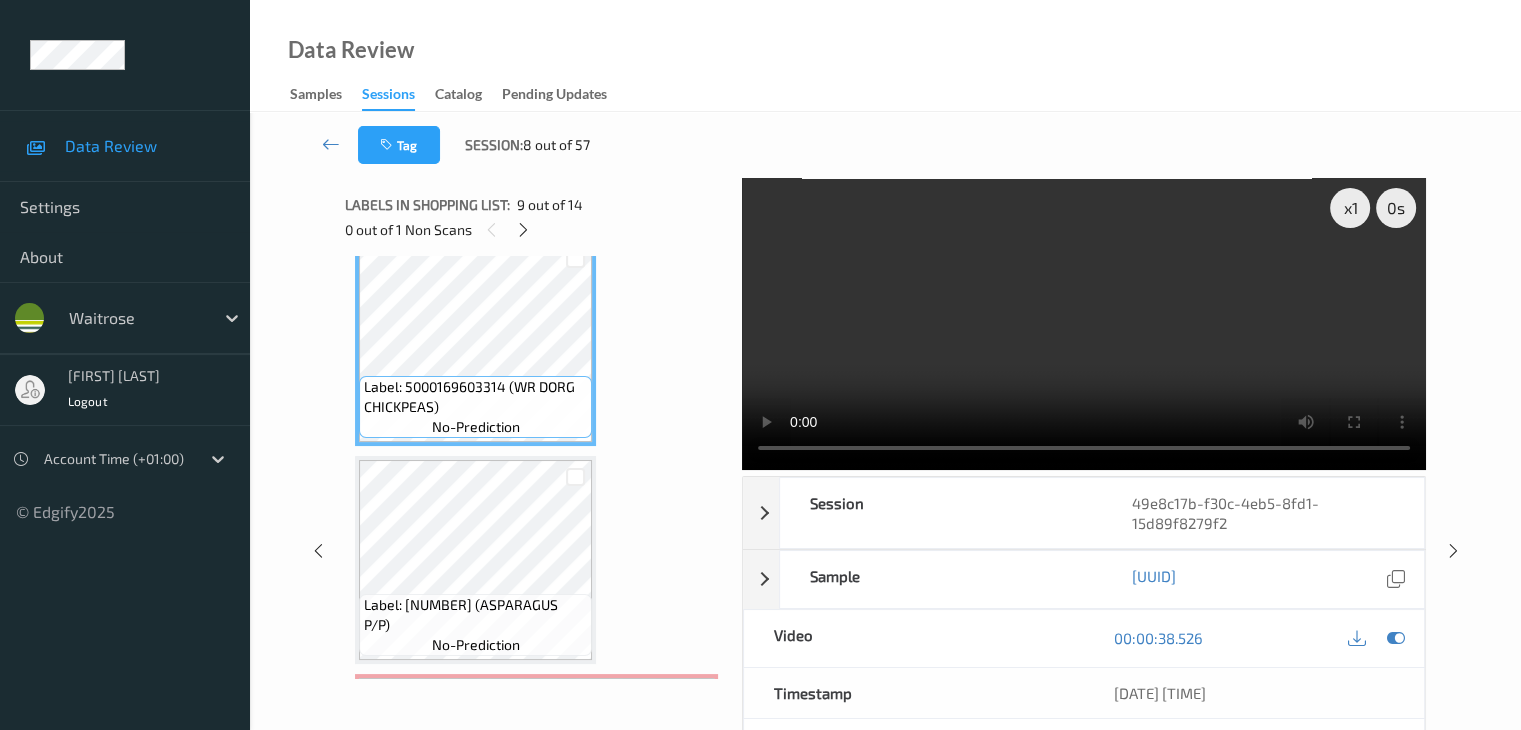 type 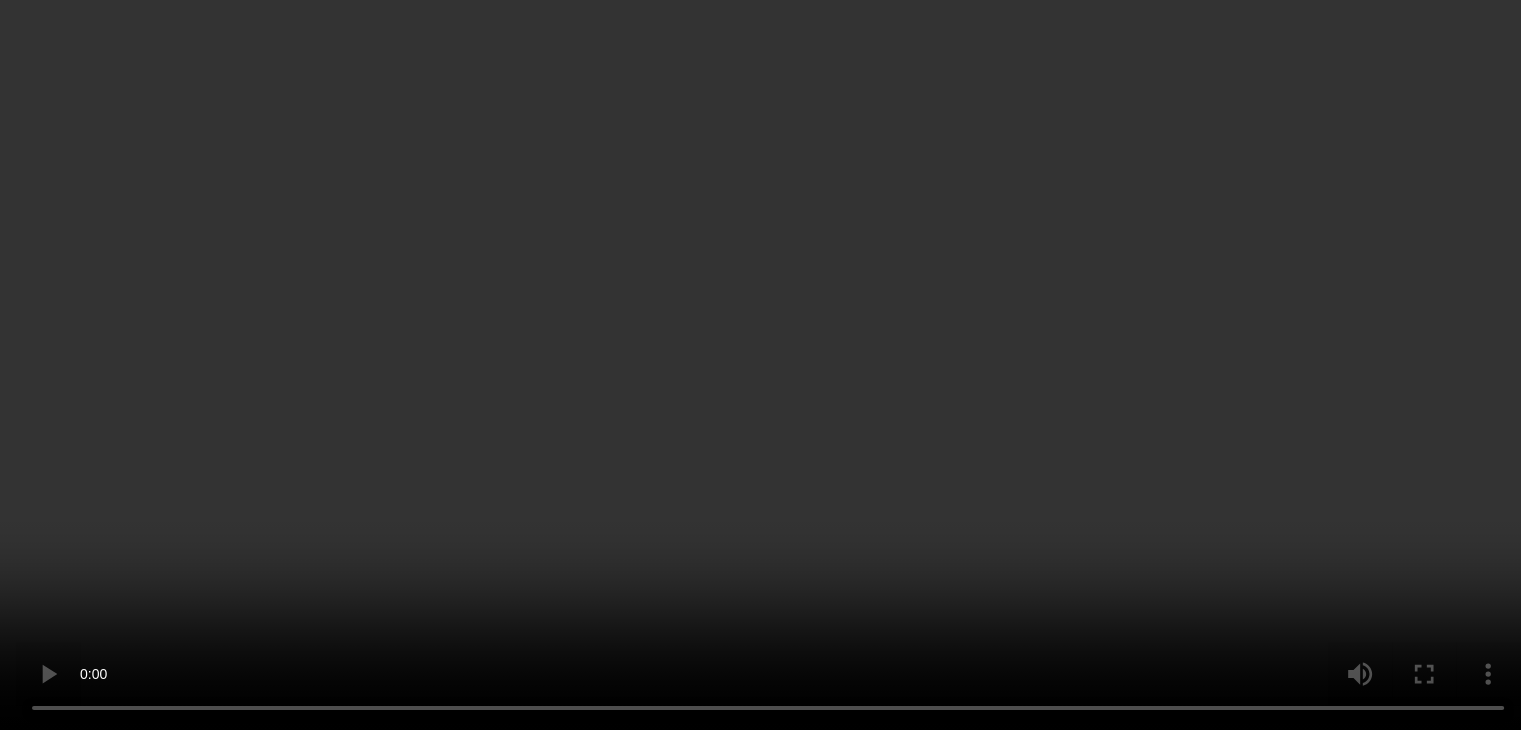 scroll, scrollTop: 2172, scrollLeft: 0, axis: vertical 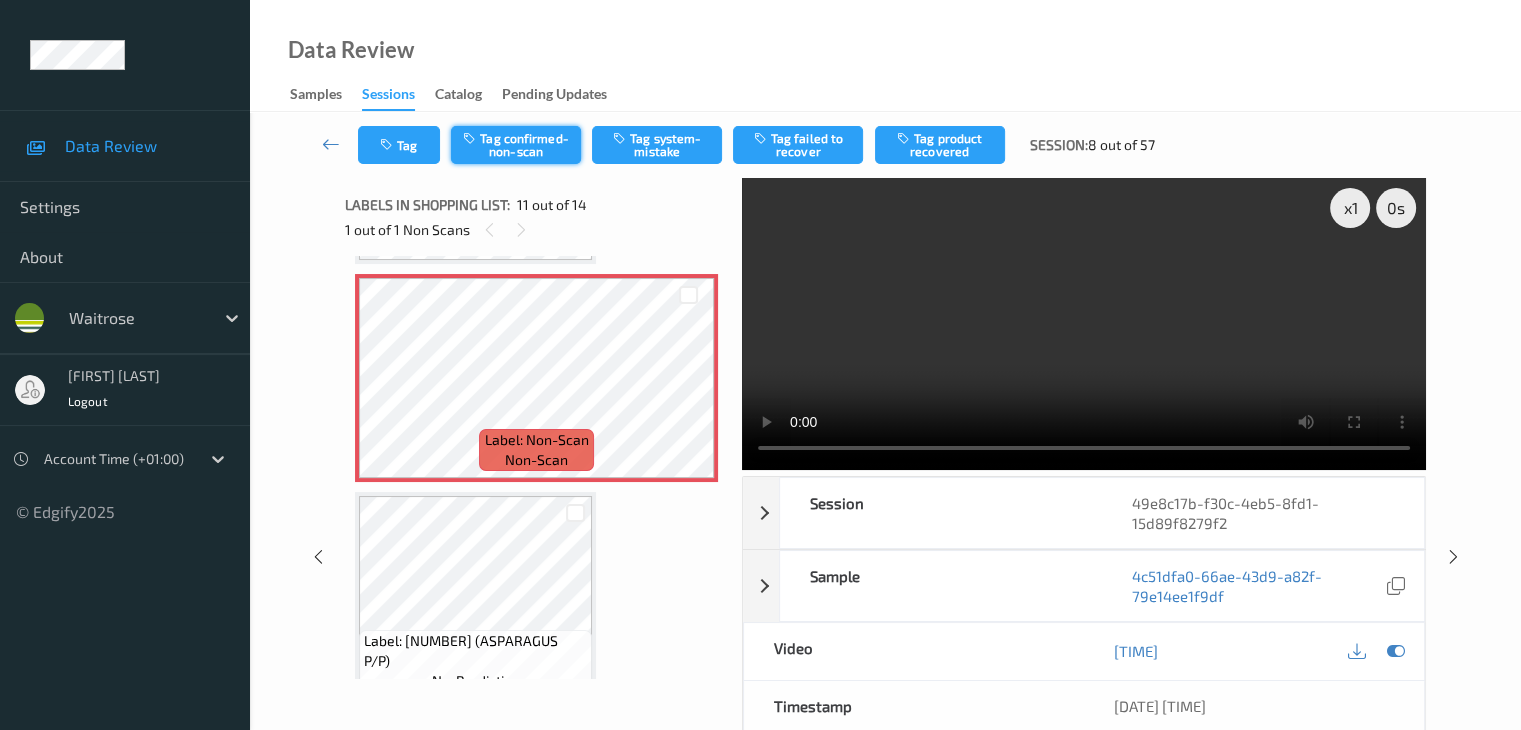 click on "Tag   confirmed-non-scan" at bounding box center [516, 145] 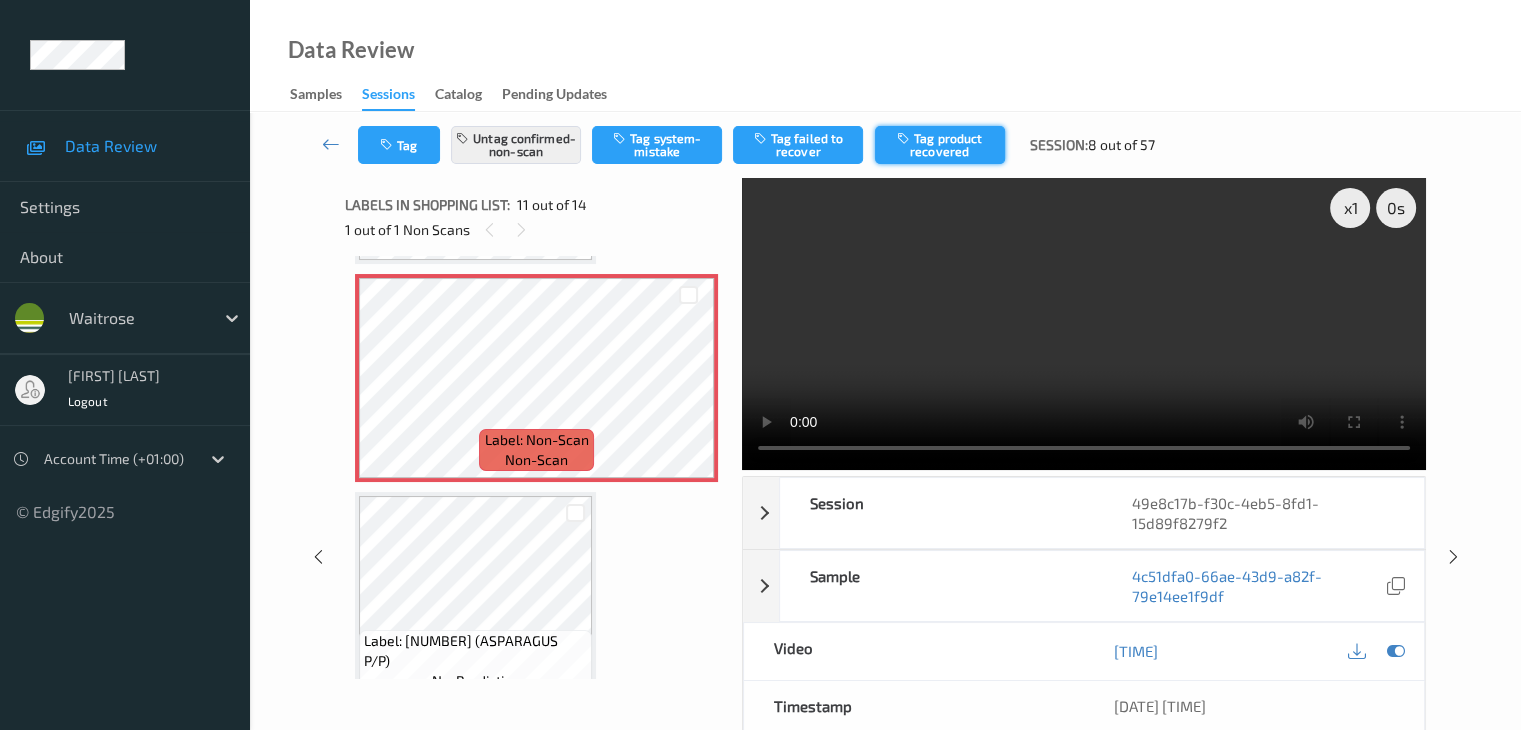 click on "Tag   product recovered" at bounding box center (940, 145) 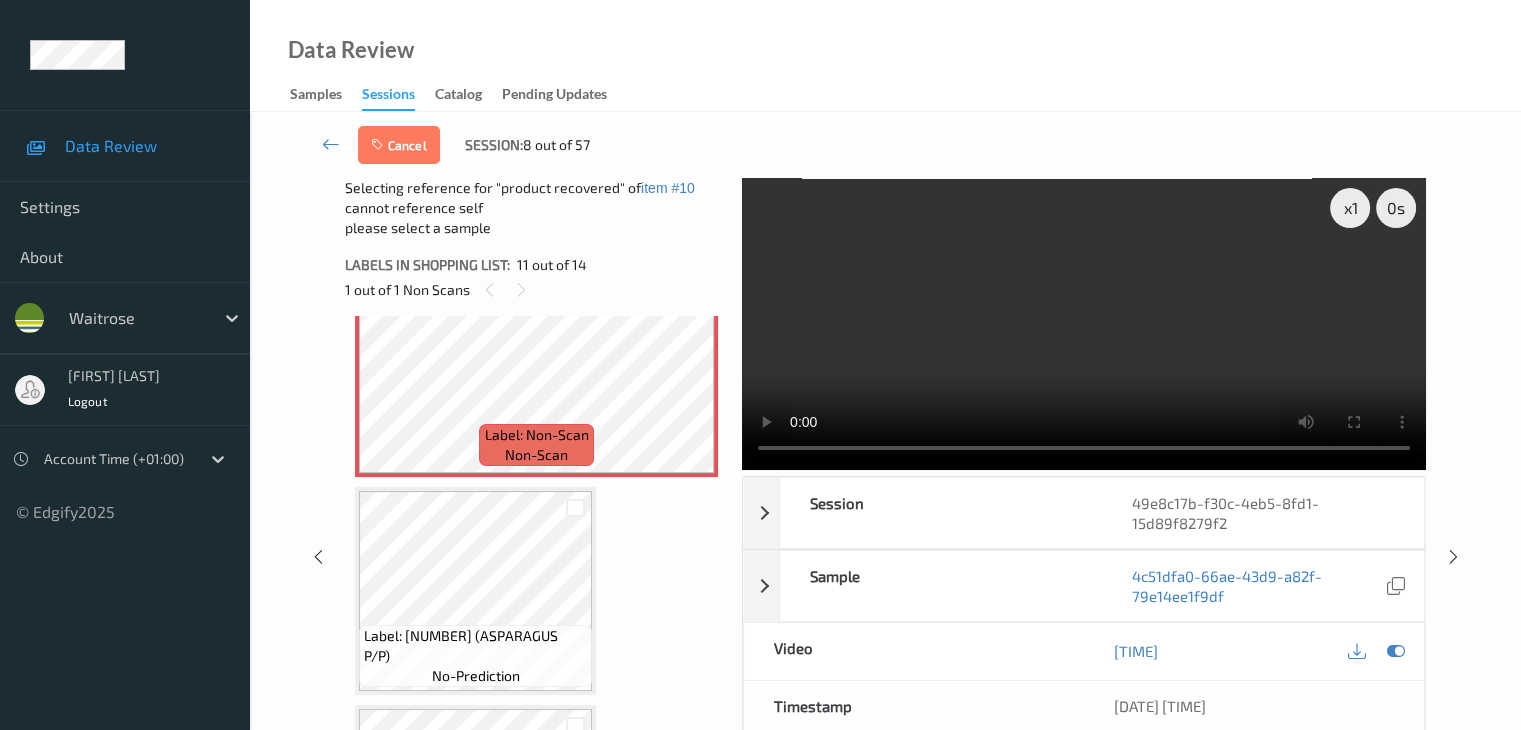 scroll, scrollTop: 2272, scrollLeft: 0, axis: vertical 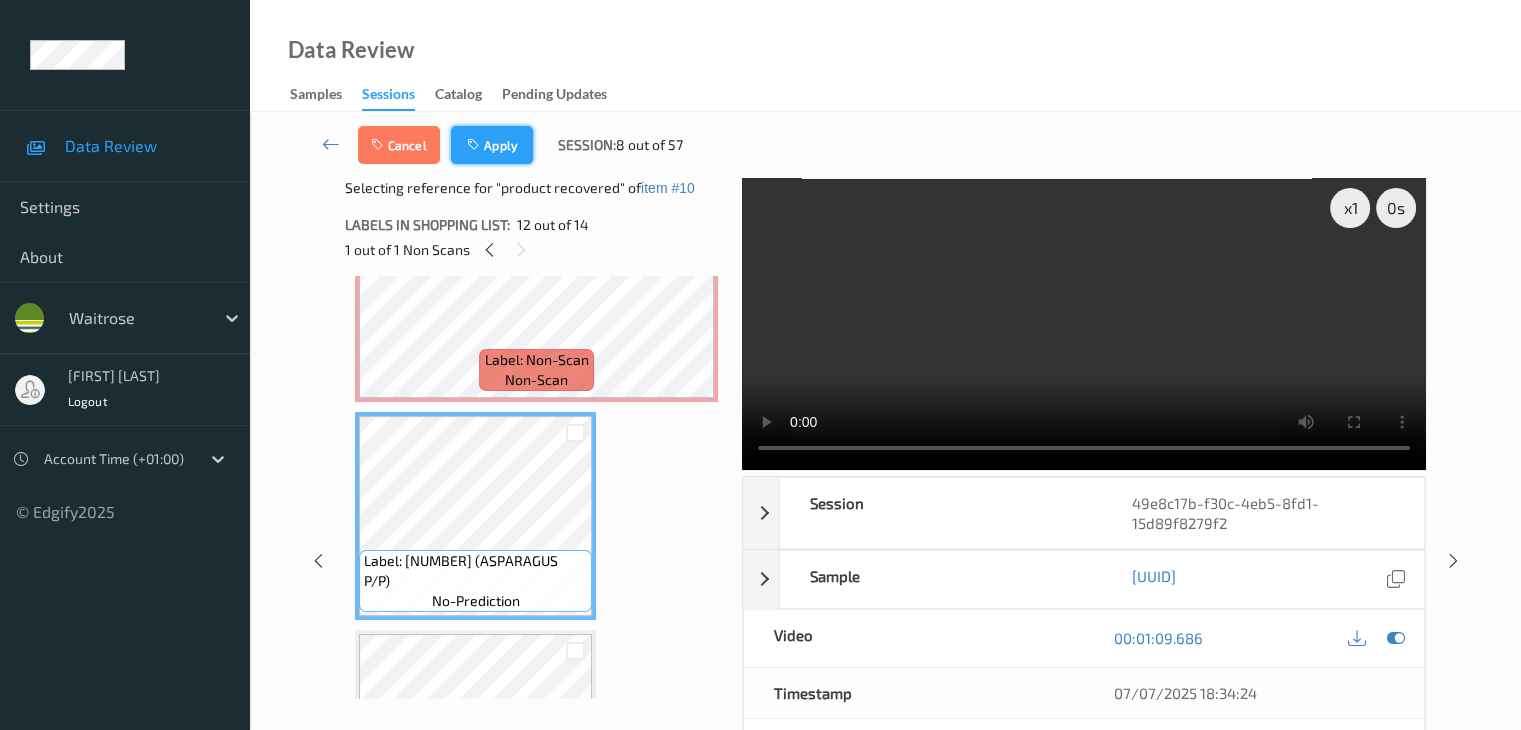 click on "Apply" at bounding box center (492, 145) 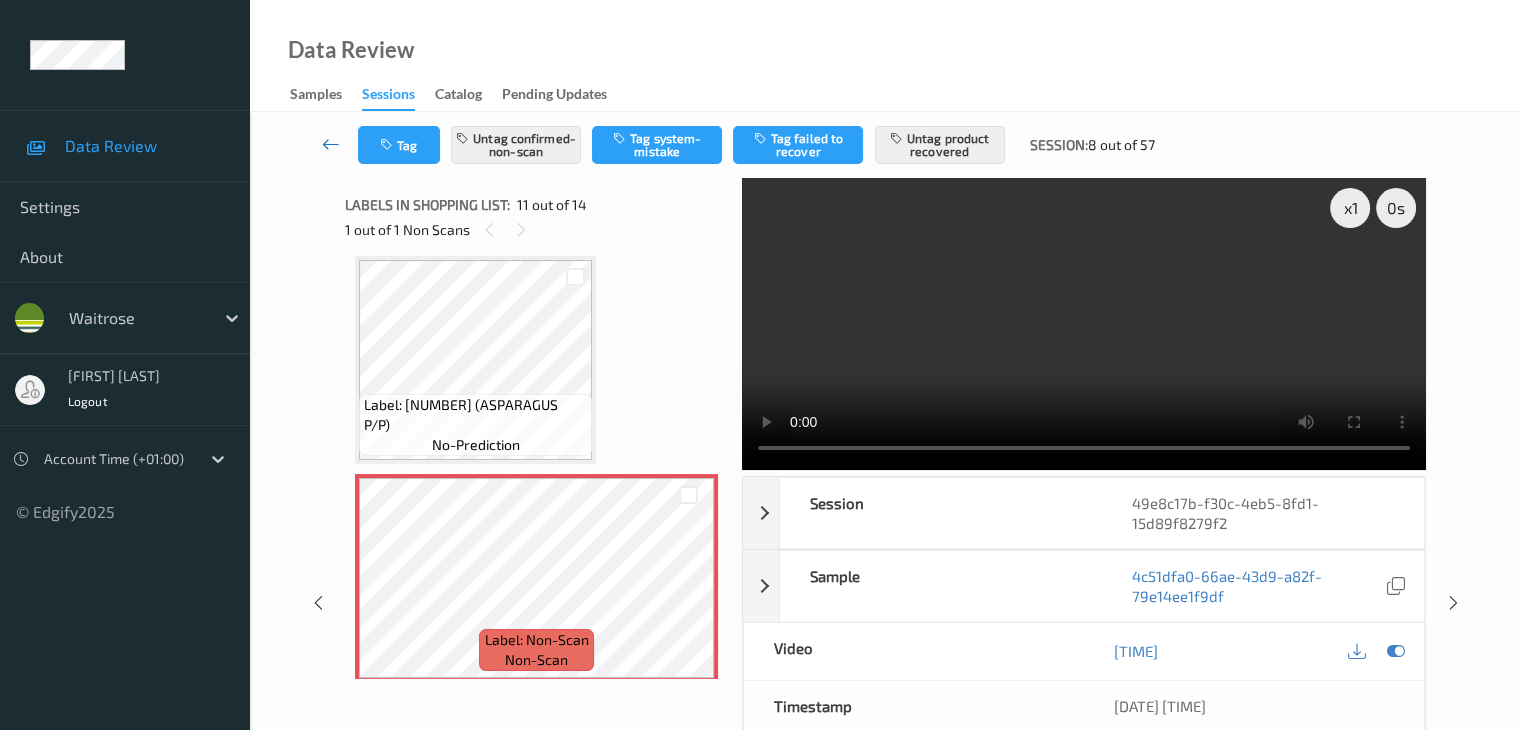click at bounding box center (331, 144) 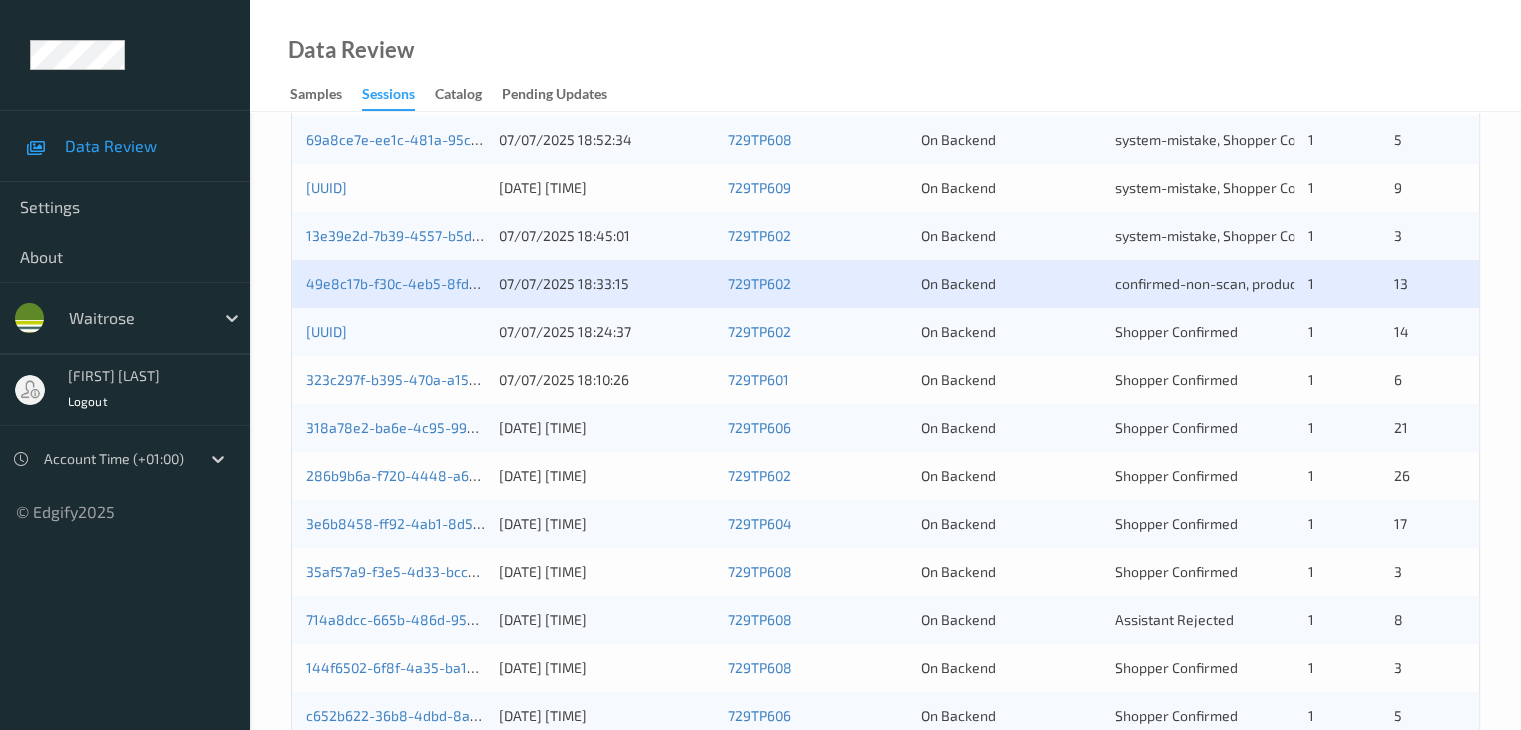 scroll, scrollTop: 700, scrollLeft: 0, axis: vertical 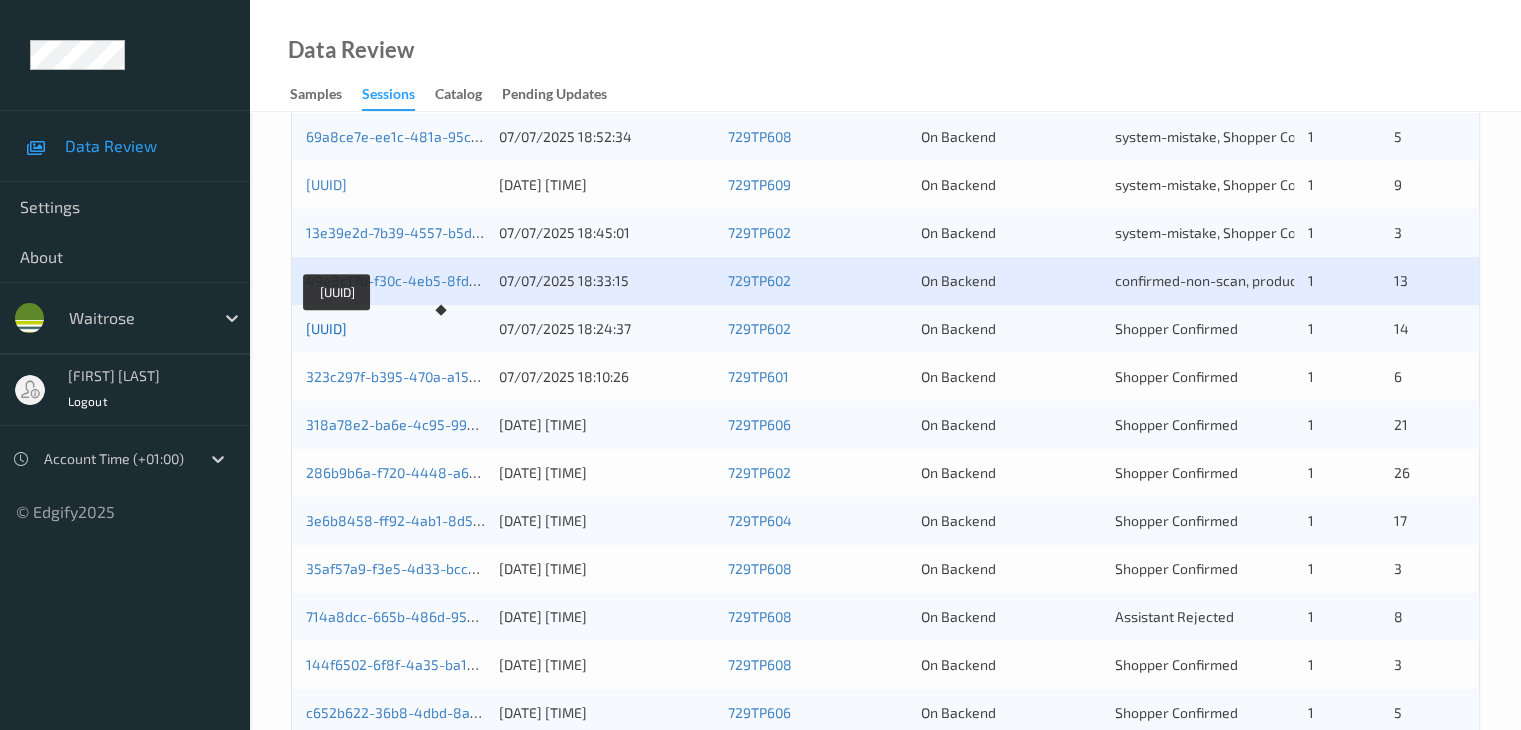click on "[UUID]" at bounding box center (326, 328) 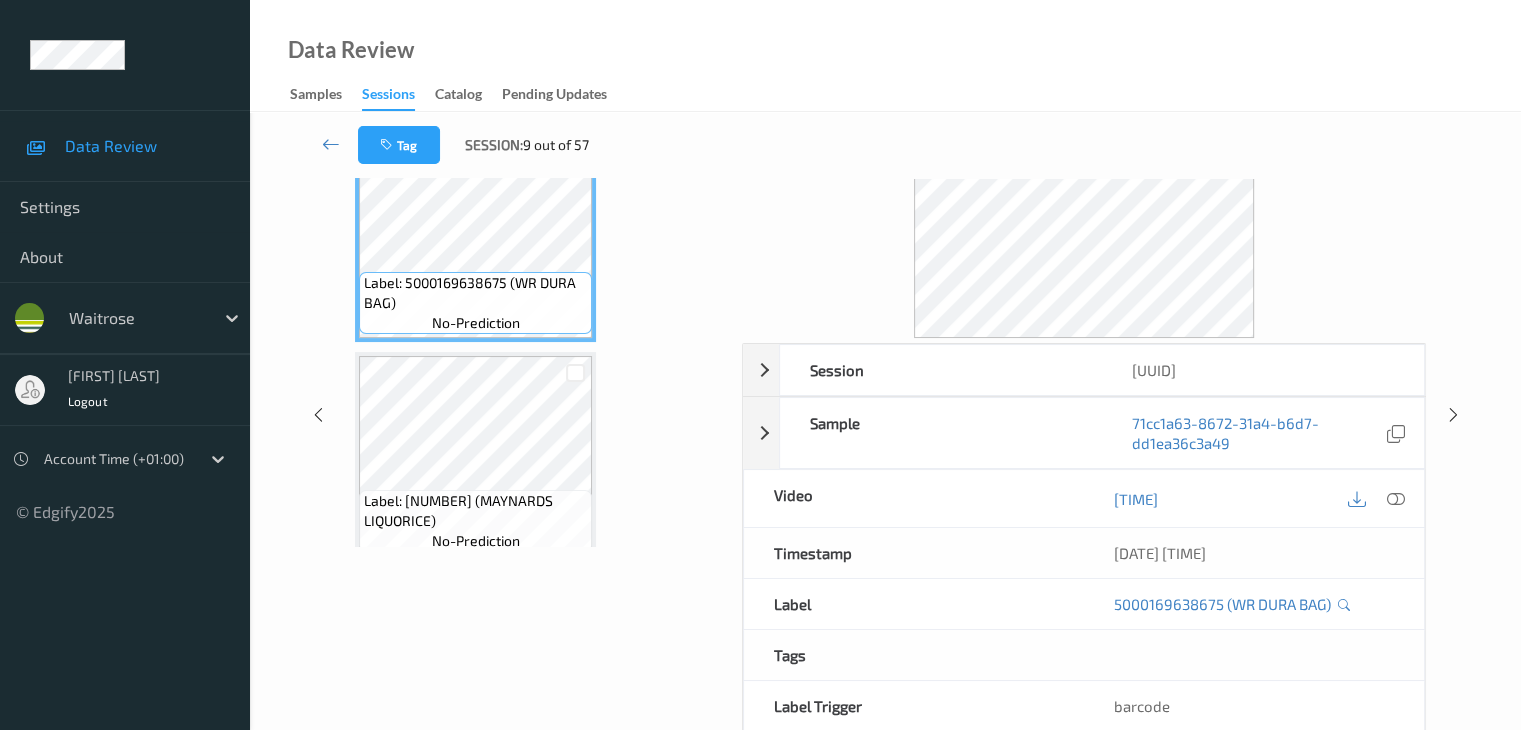 scroll, scrollTop: 0, scrollLeft: 0, axis: both 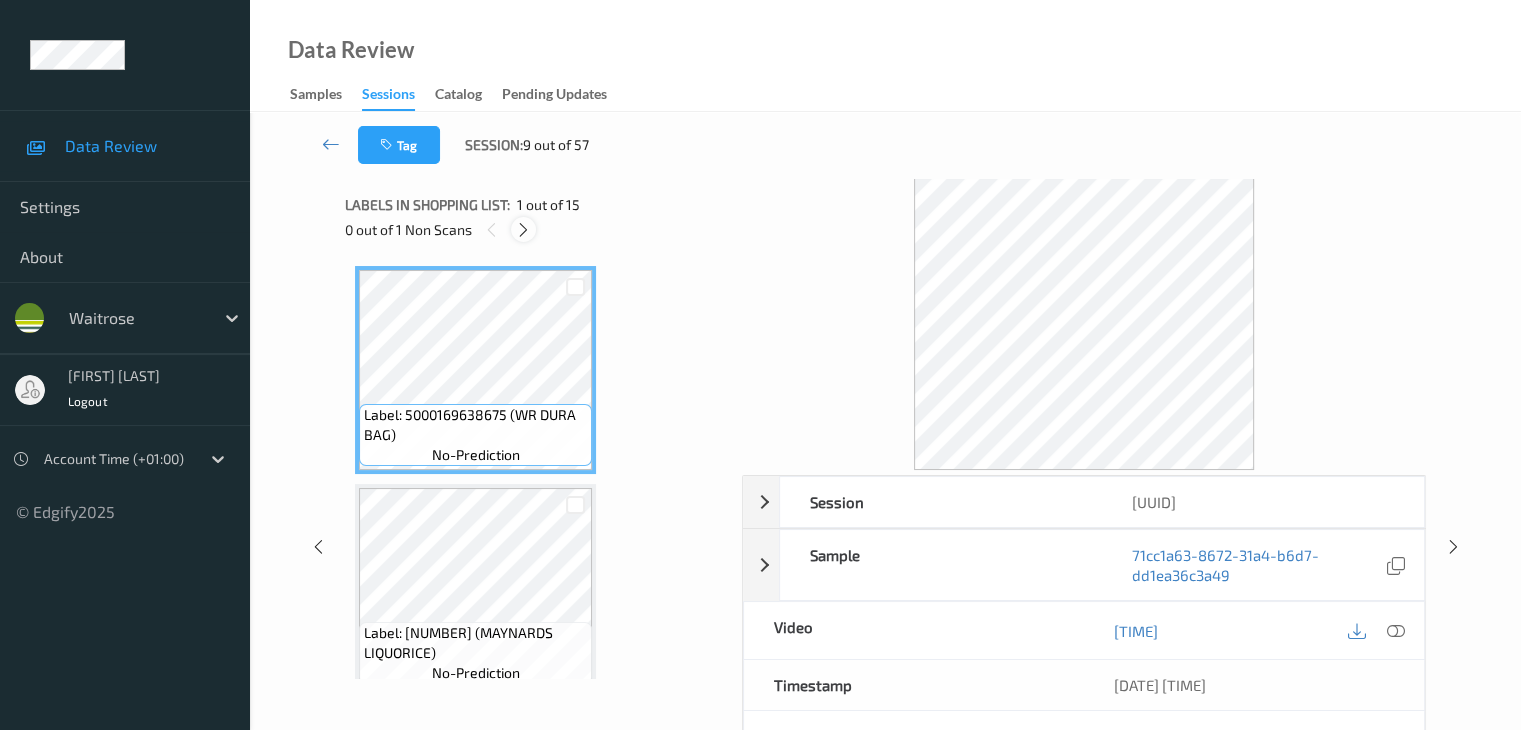 click at bounding box center [523, 230] 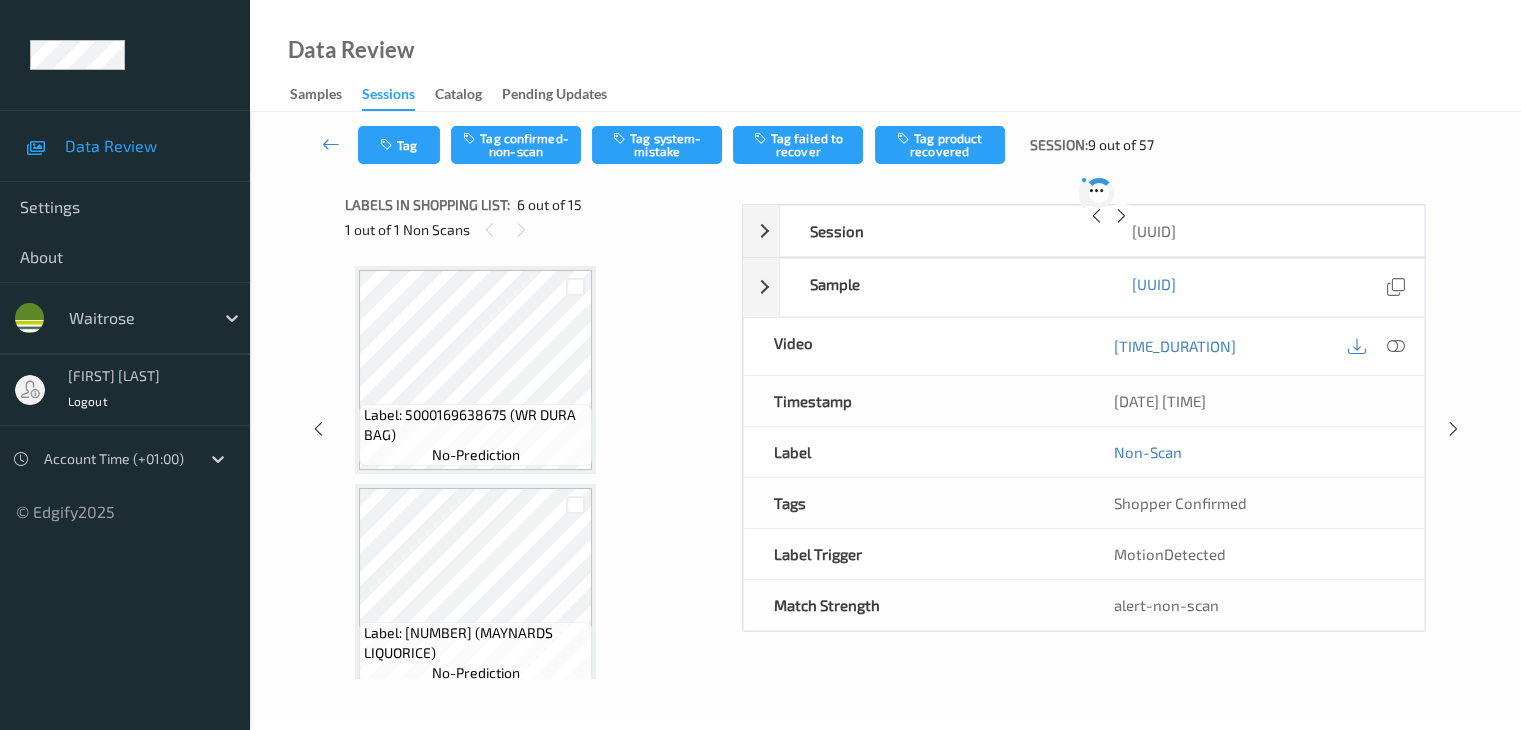 scroll, scrollTop: 882, scrollLeft: 0, axis: vertical 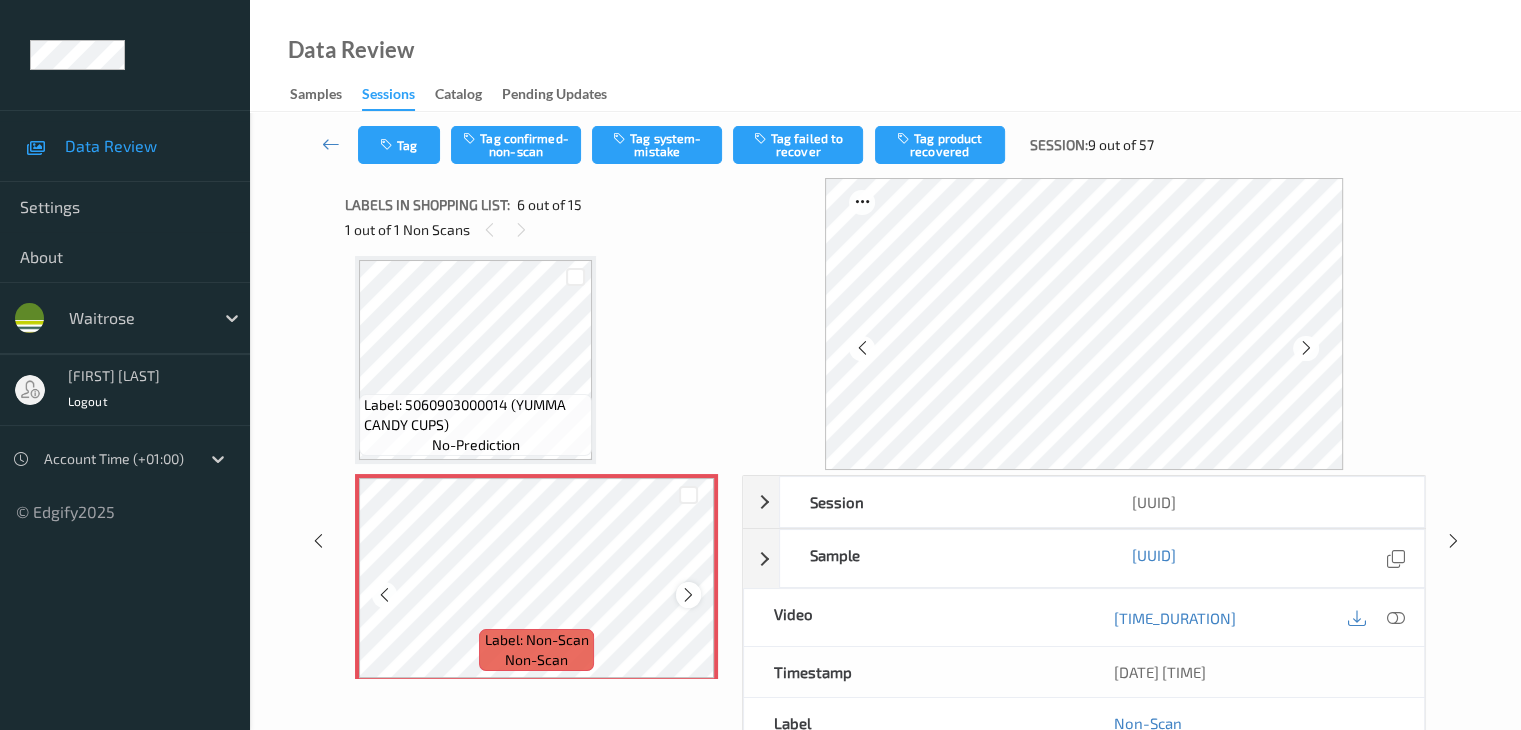 click at bounding box center (688, 595) 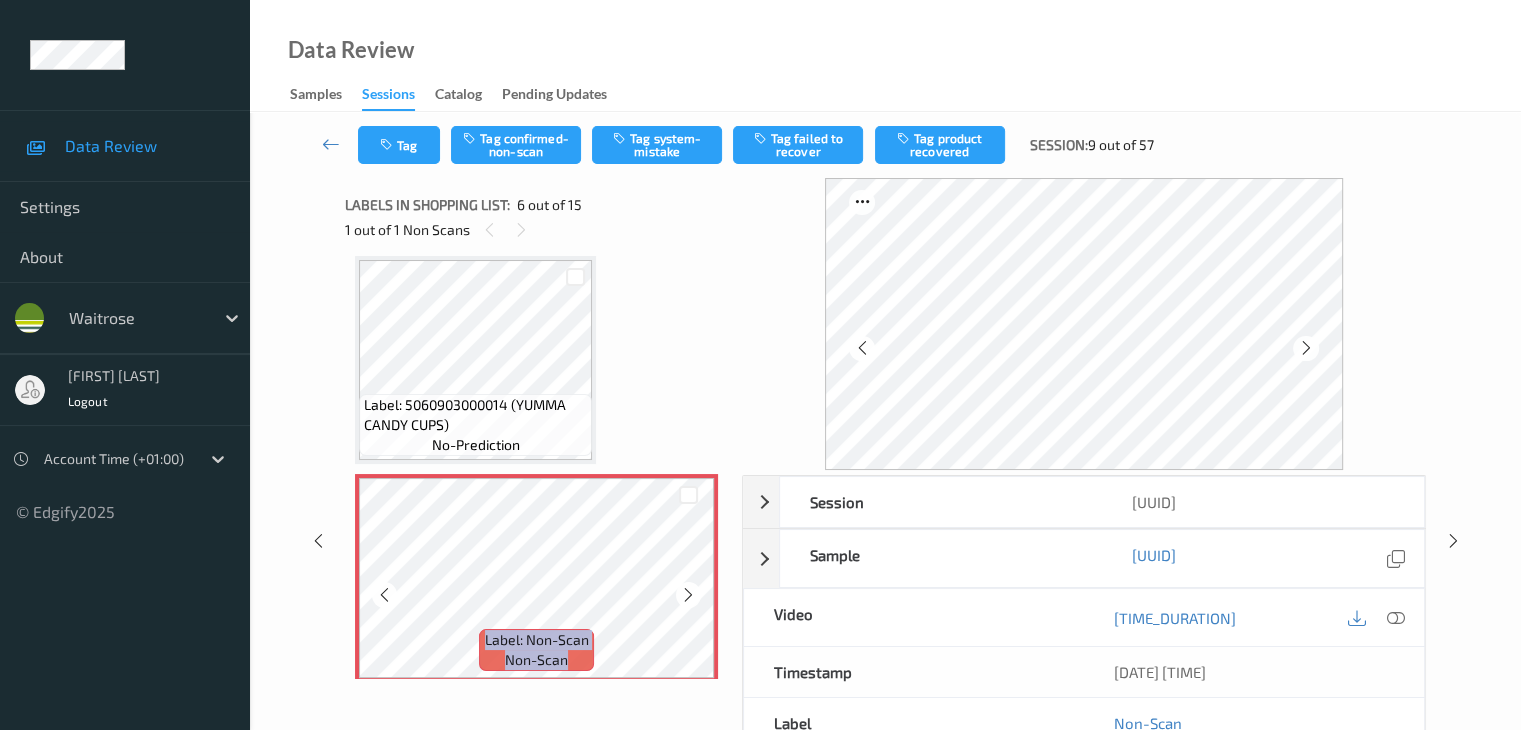 click at bounding box center (688, 595) 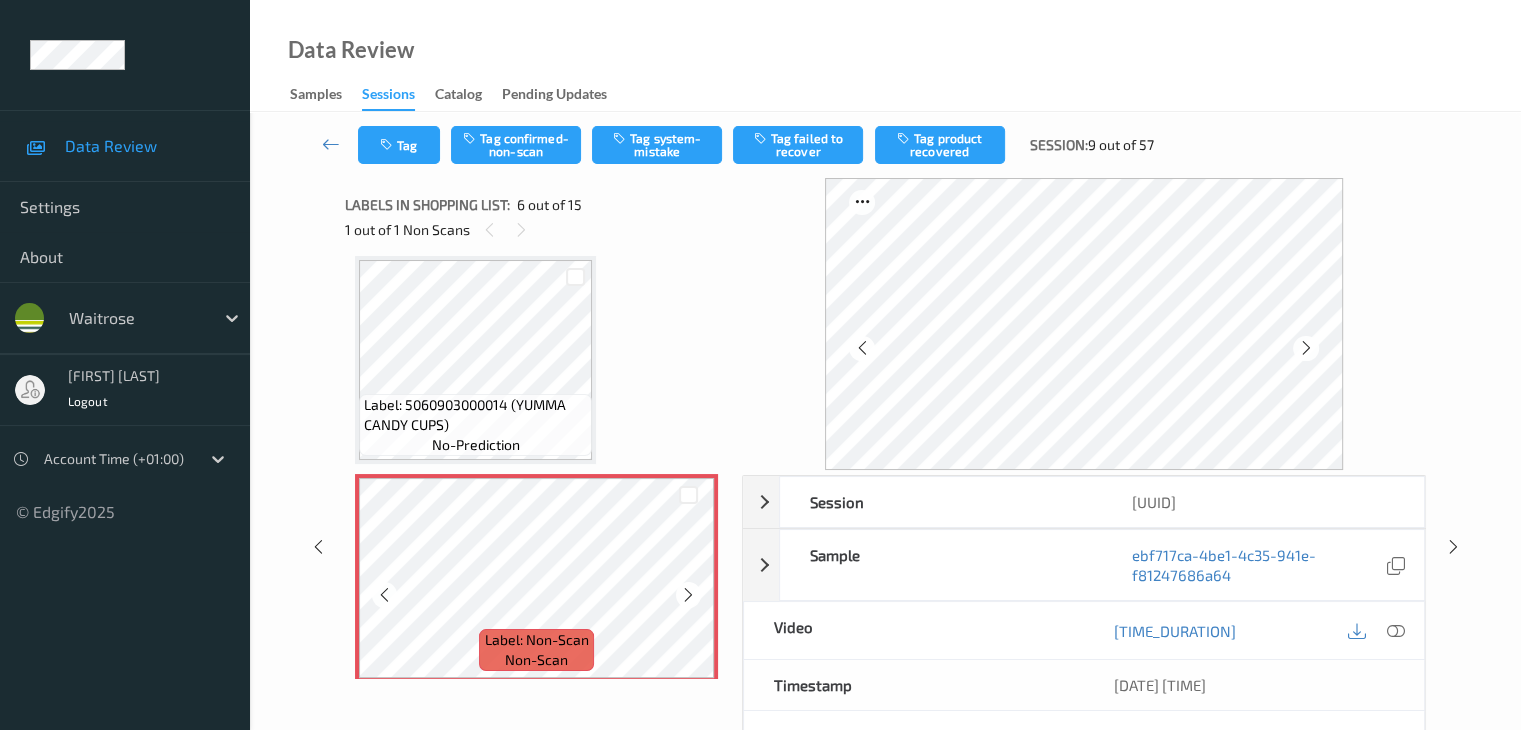 click at bounding box center [688, 595] 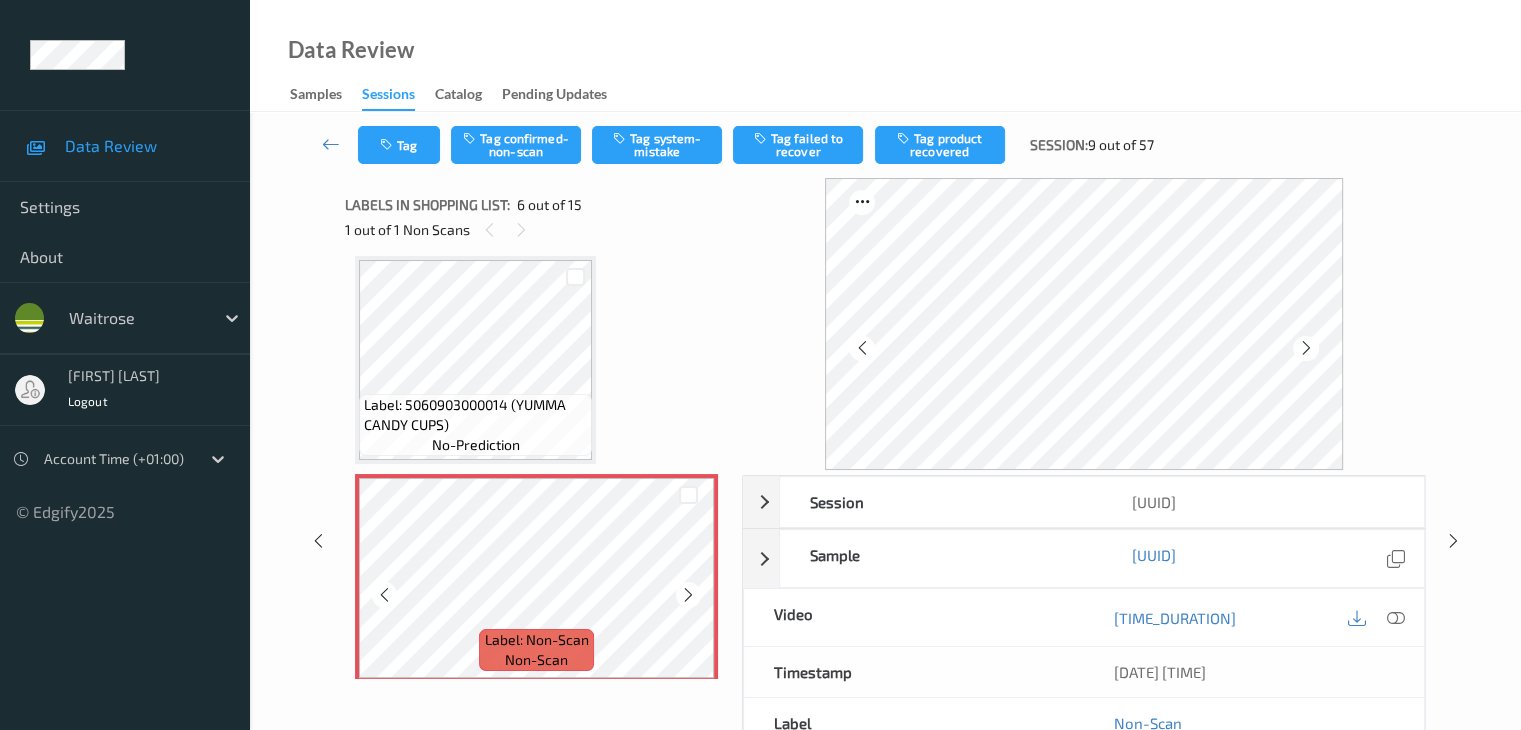 click at bounding box center (688, 595) 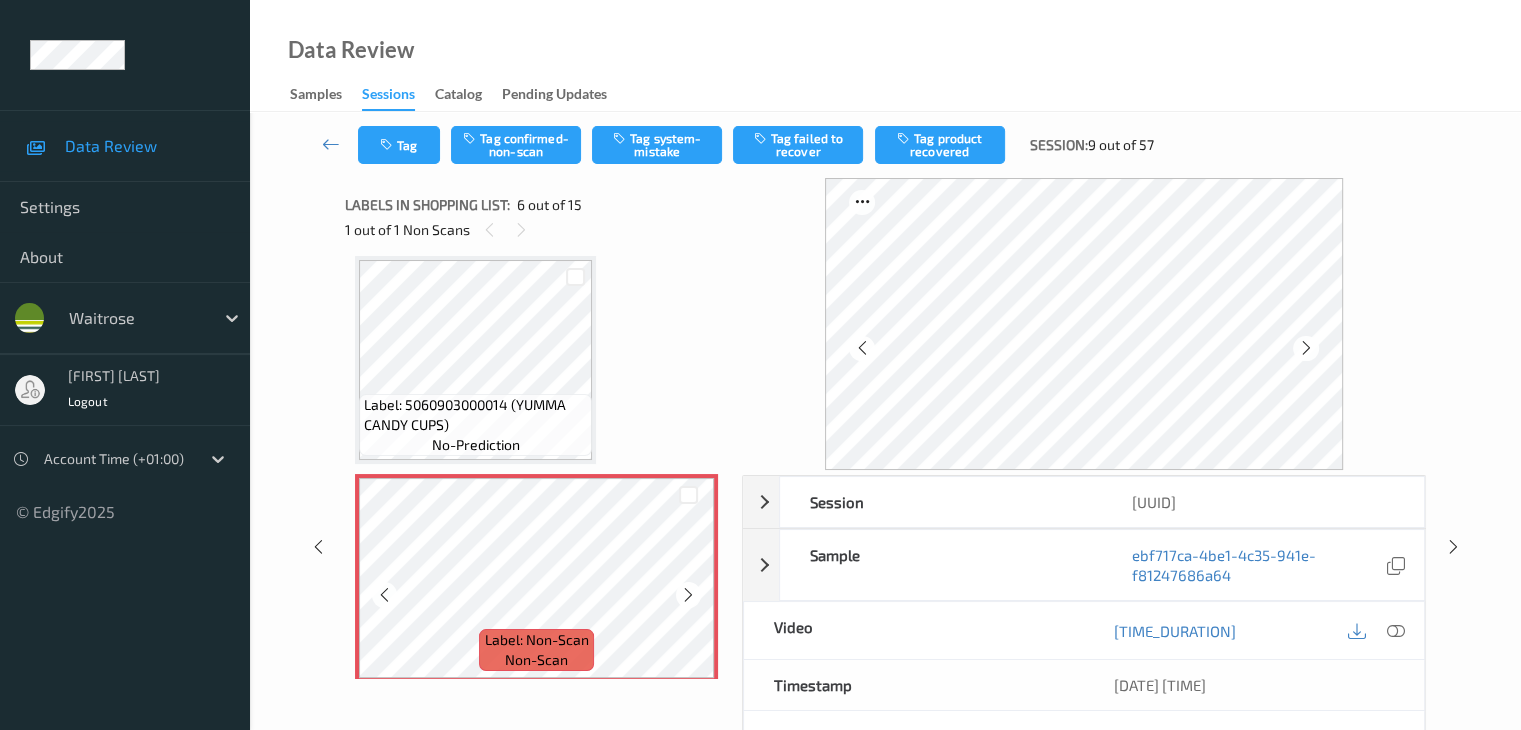 click at bounding box center (688, 595) 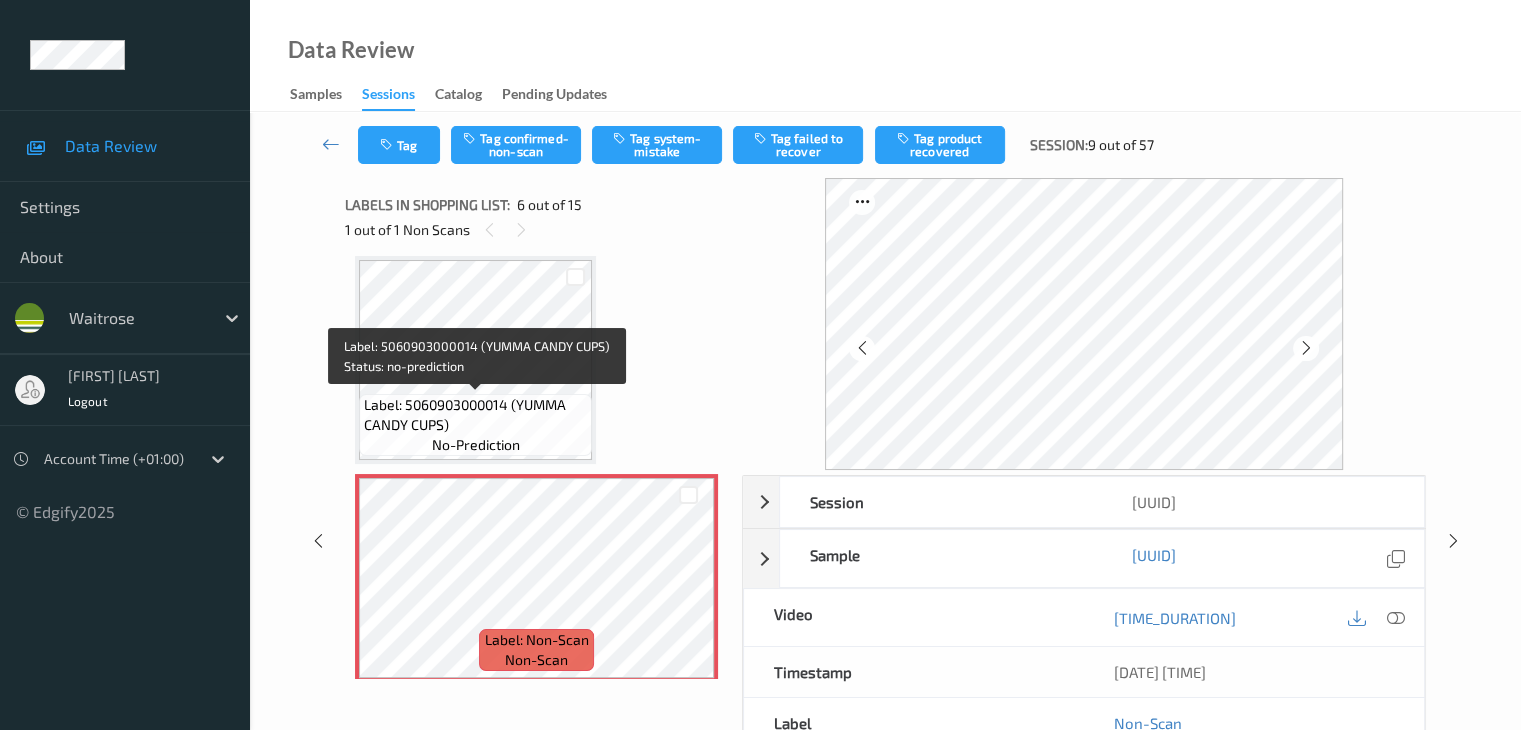 click on "Label: 5060903000014 (YUMMA CANDY CUPS)" at bounding box center [475, 415] 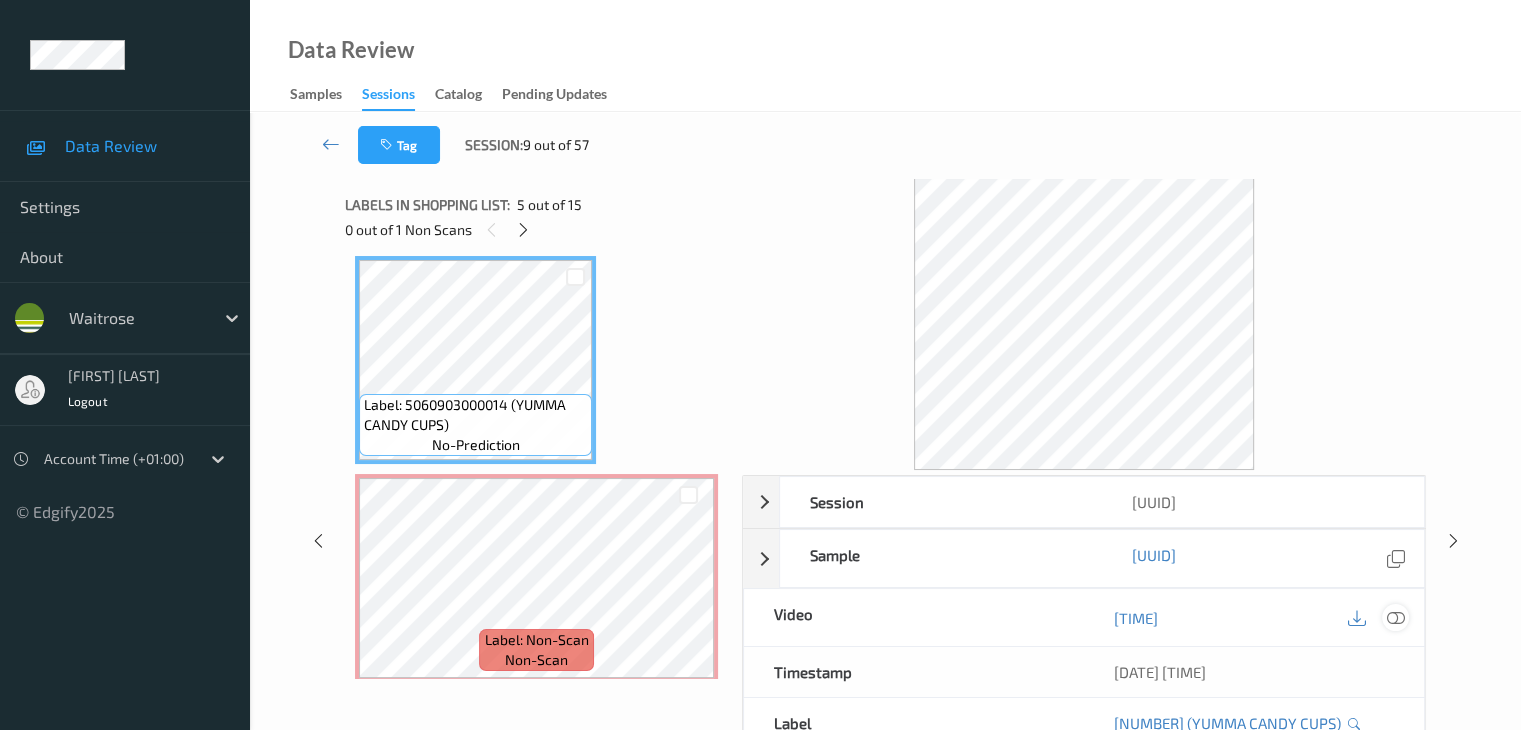 click at bounding box center [1395, 618] 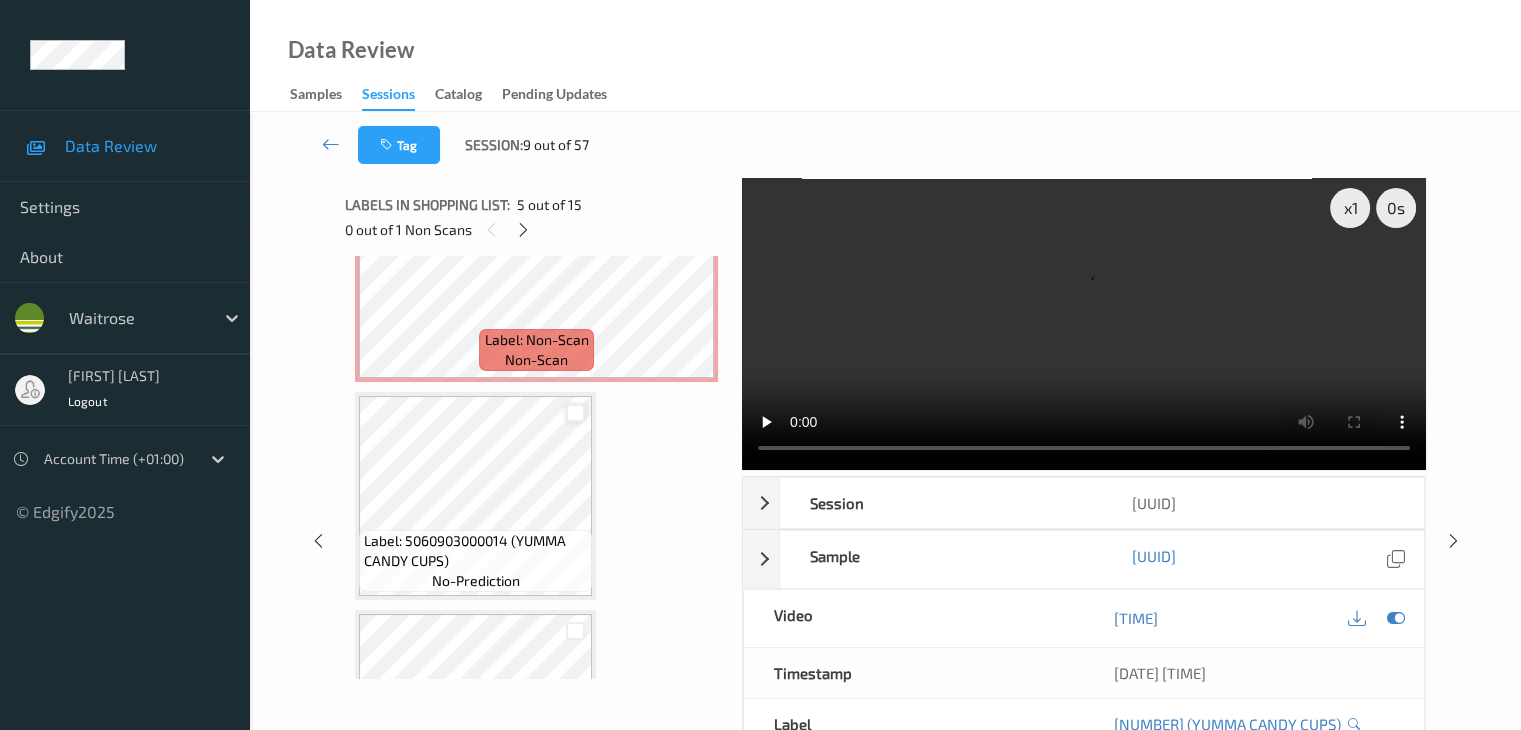 scroll, scrollTop: 1382, scrollLeft: 0, axis: vertical 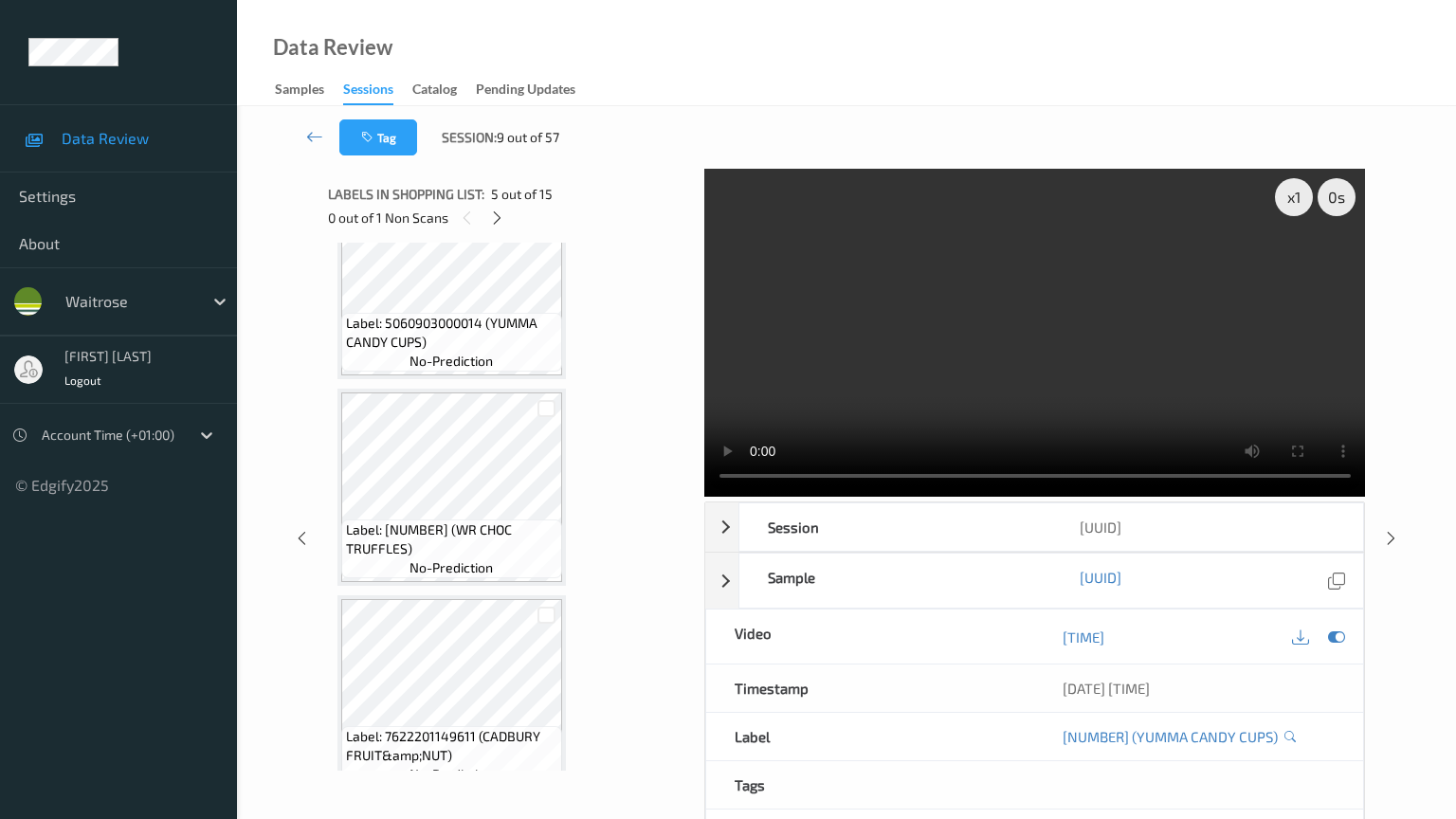 type 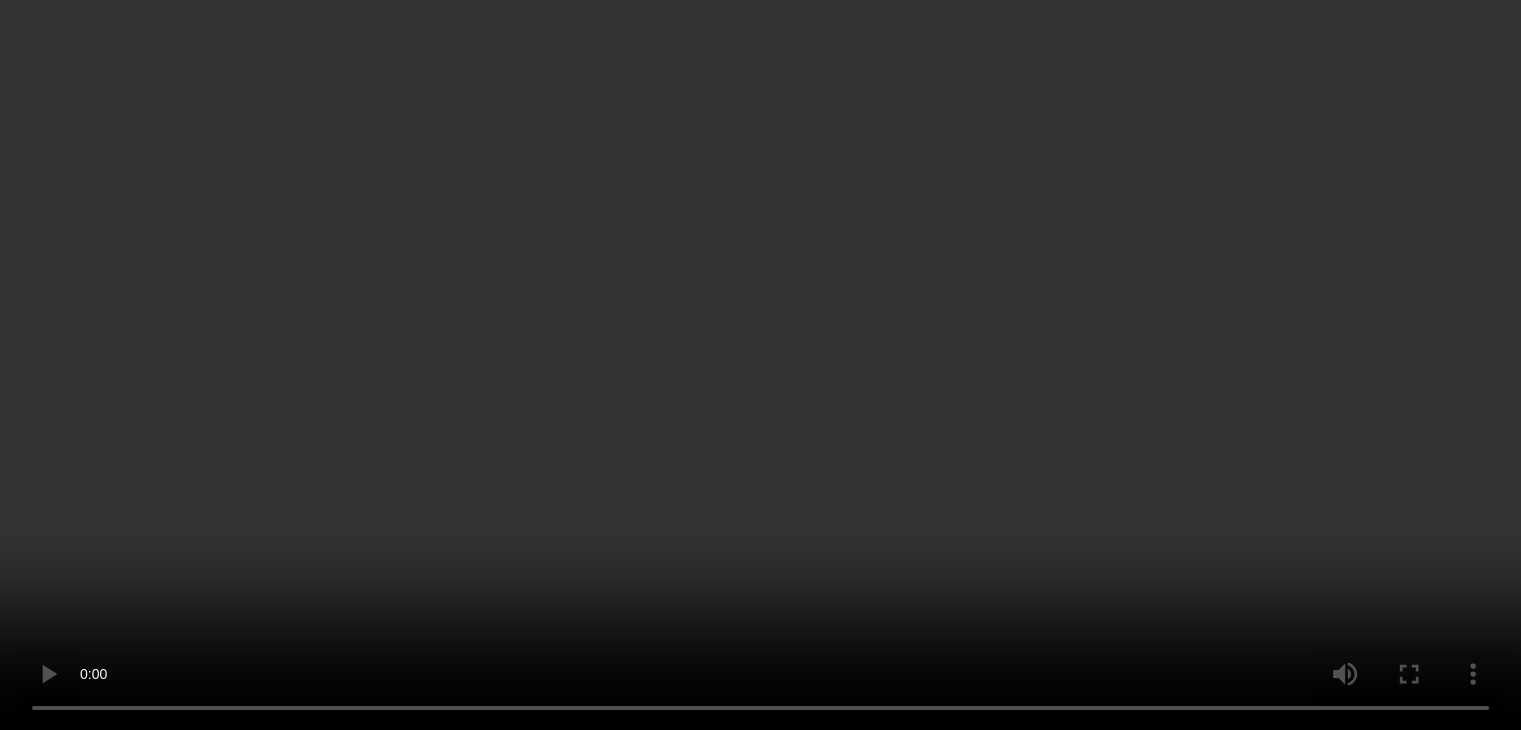 scroll, scrollTop: 982, scrollLeft: 0, axis: vertical 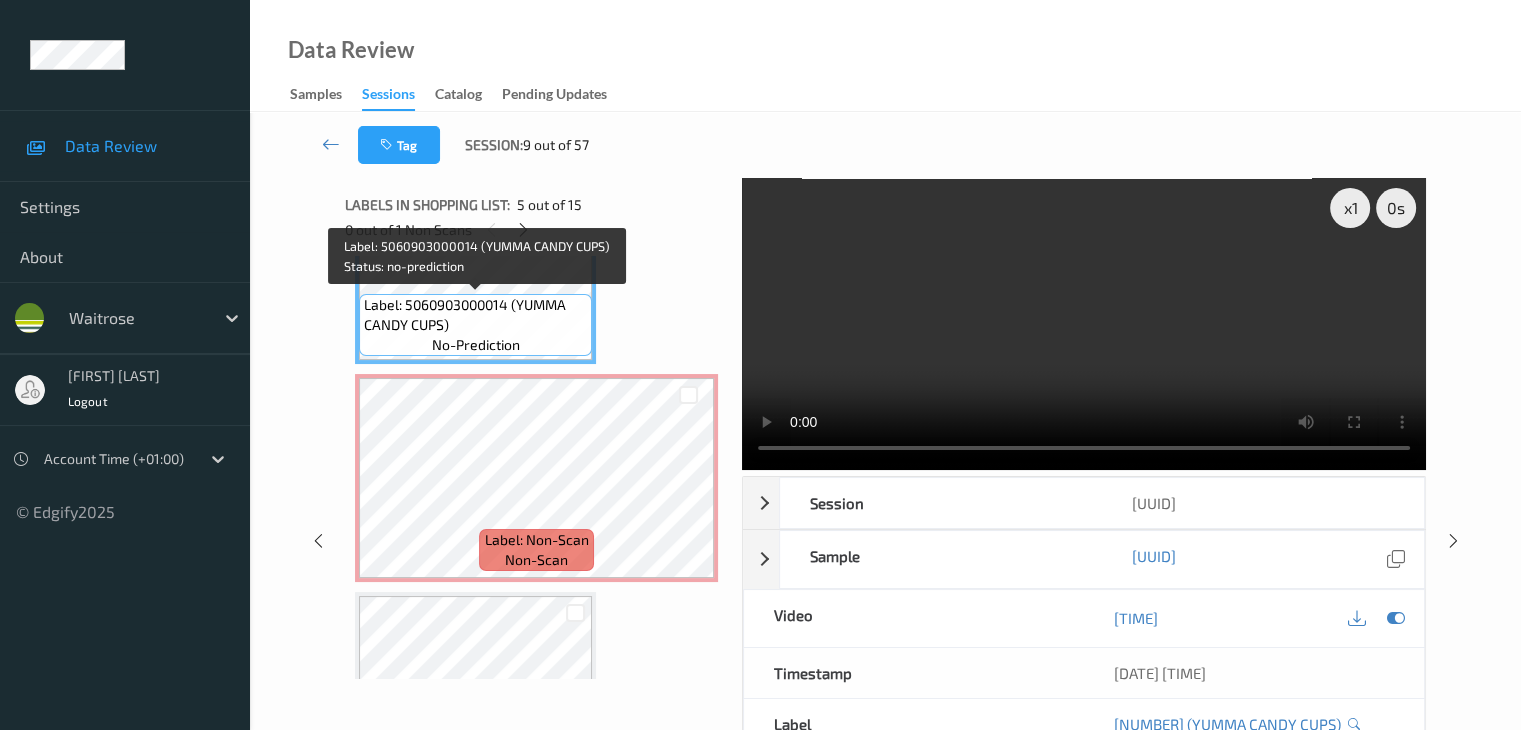 click on "Label: 5060903000014 (YUMMA CANDY CUPS)" at bounding box center (475, 315) 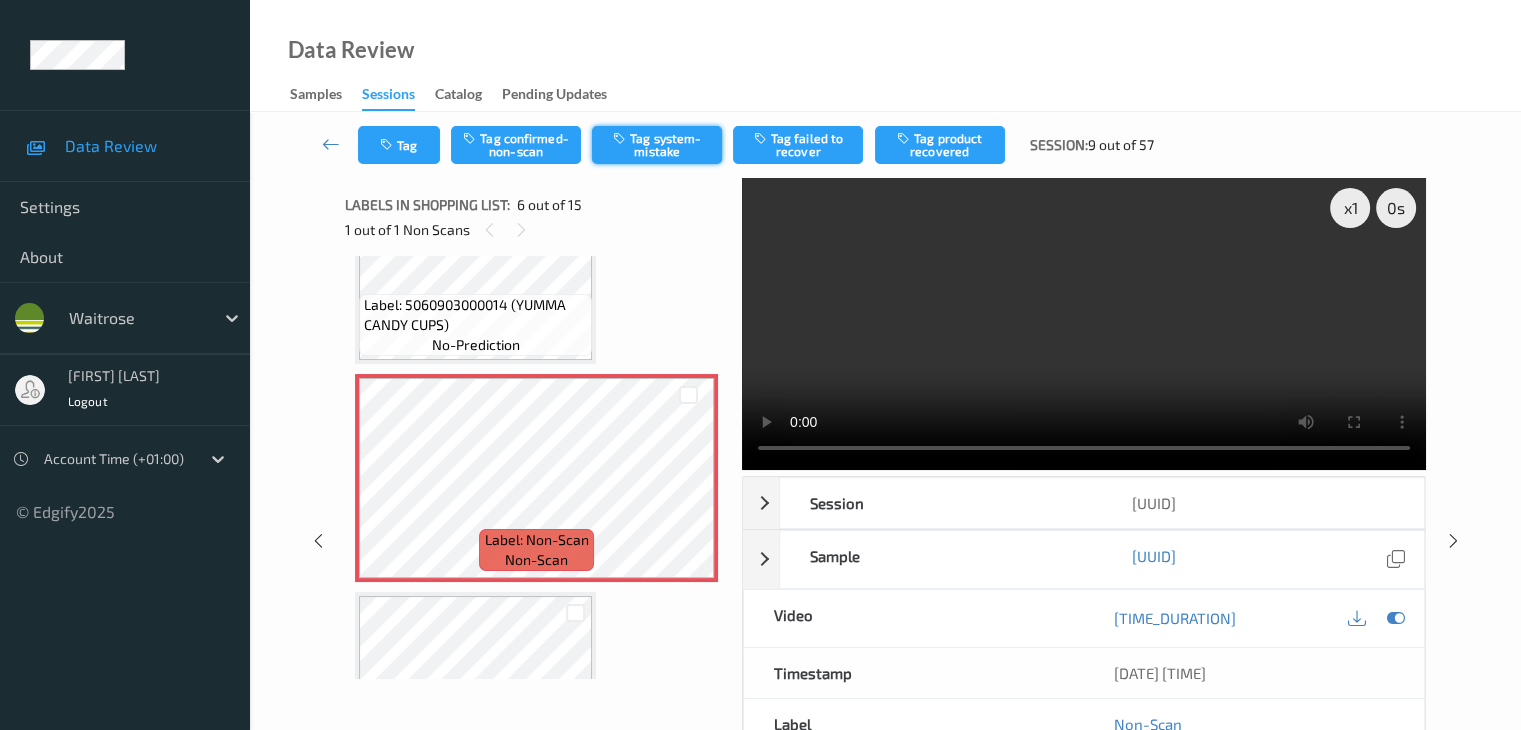 click on "Tag   system-mistake" at bounding box center (657, 145) 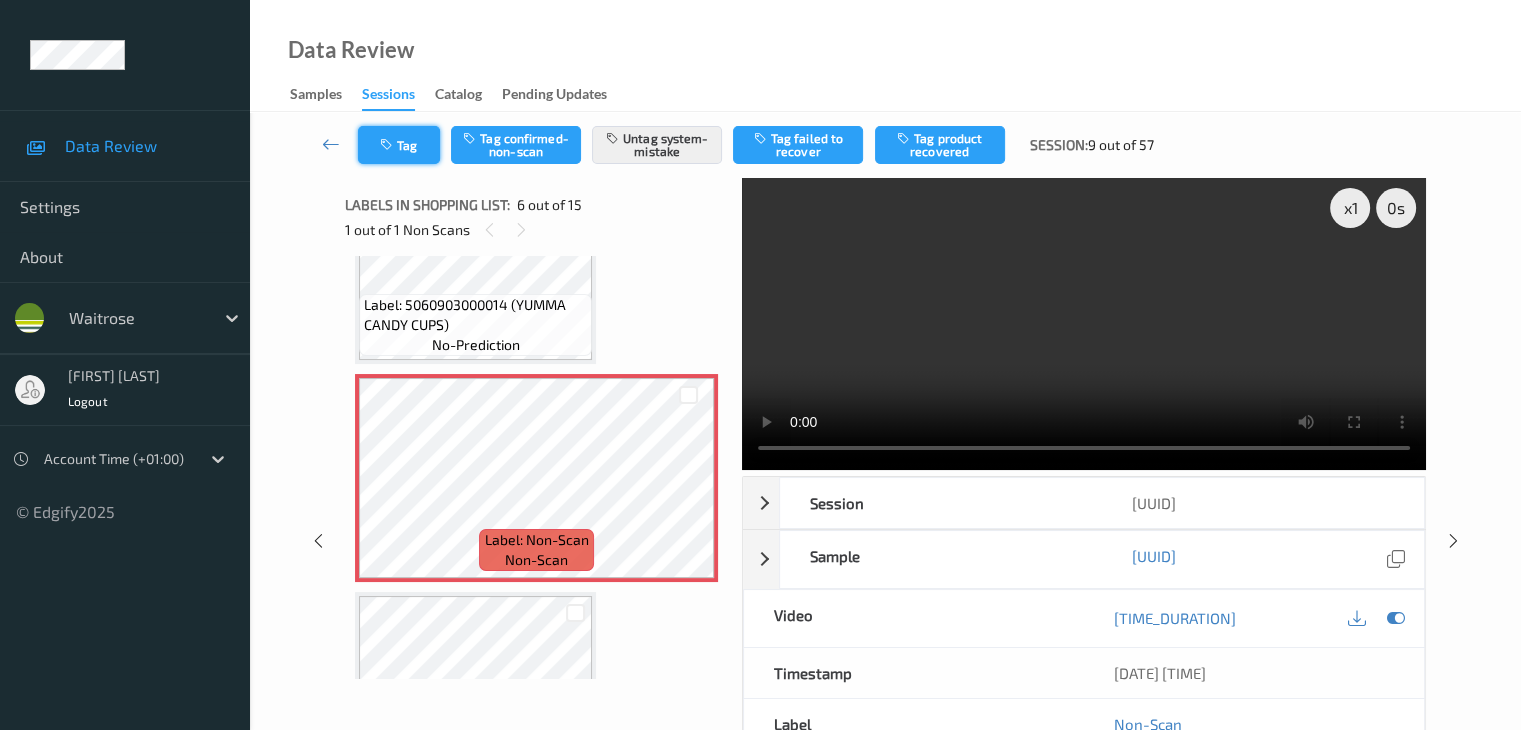 click on "Tag" at bounding box center [399, 145] 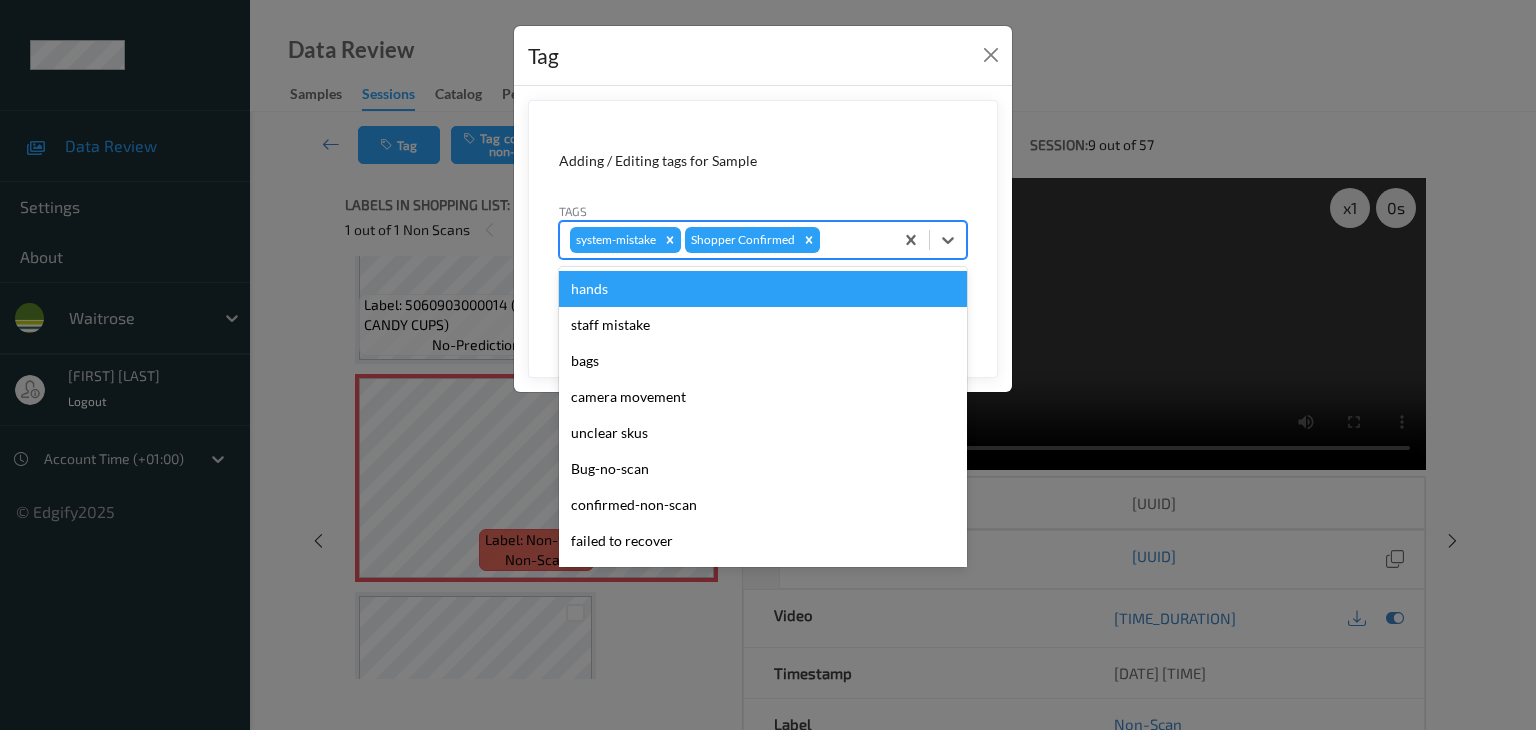 click at bounding box center (853, 240) 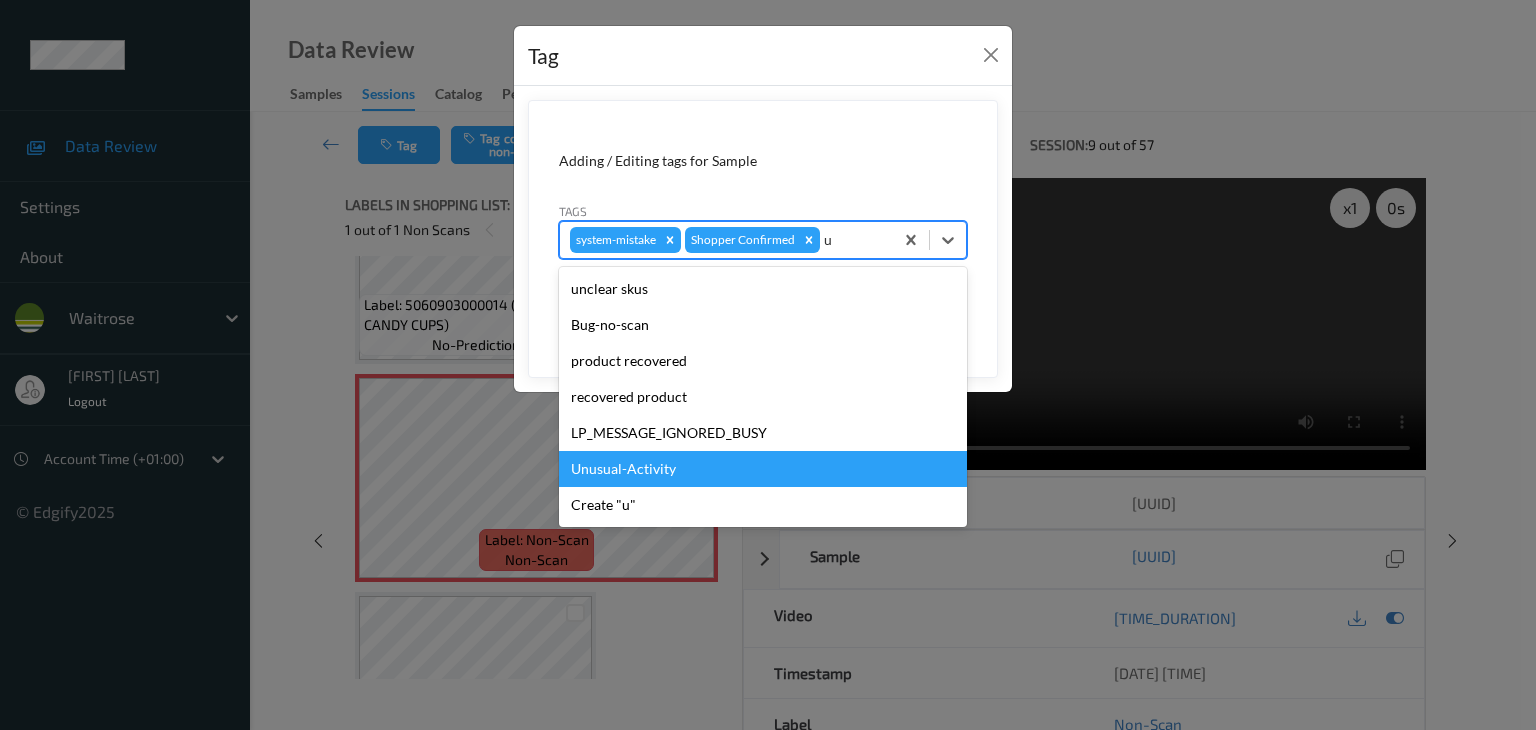 drag, startPoint x: 709, startPoint y: 460, endPoint x: 784, endPoint y: 431, distance: 80.411446 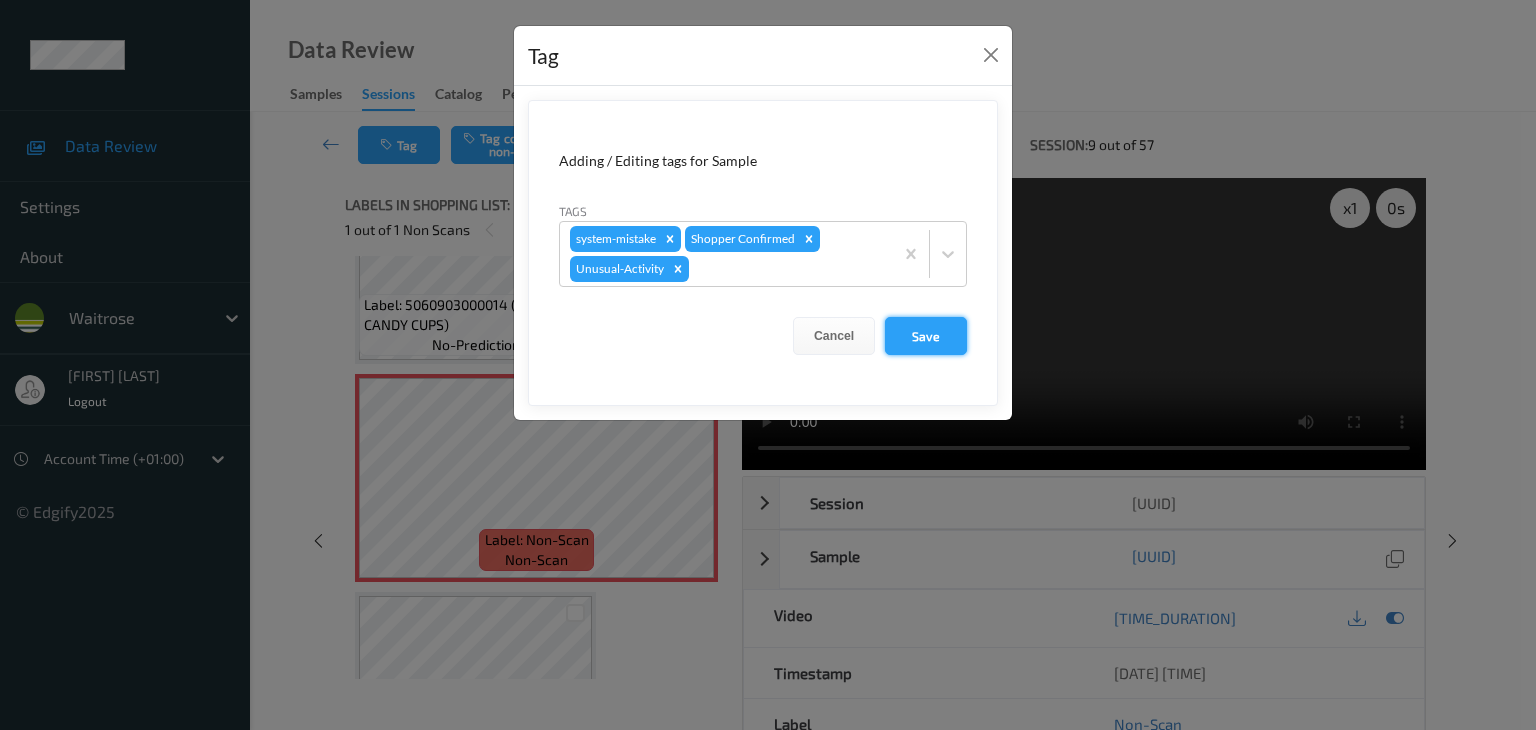 click on "Save" at bounding box center [926, 336] 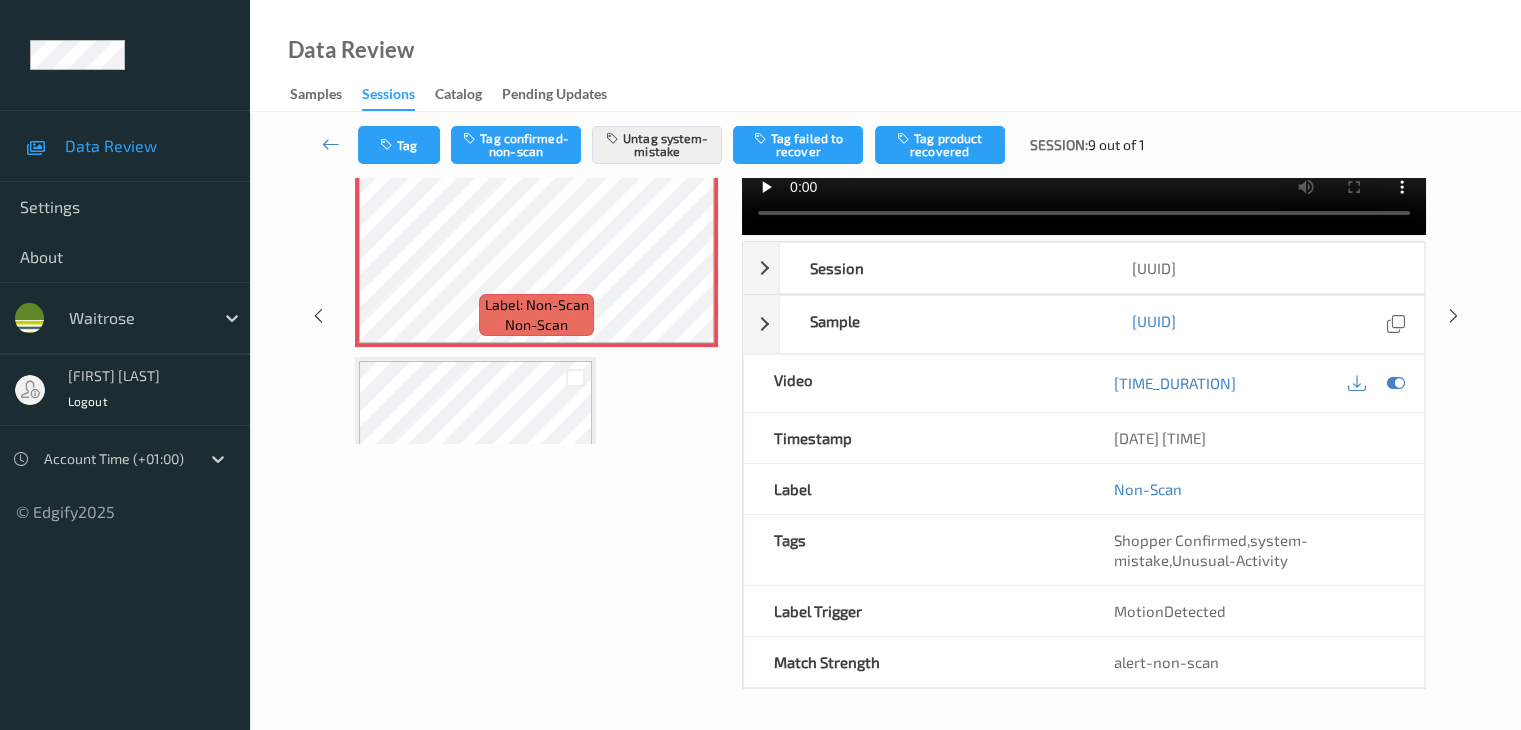 scroll, scrollTop: 264, scrollLeft: 0, axis: vertical 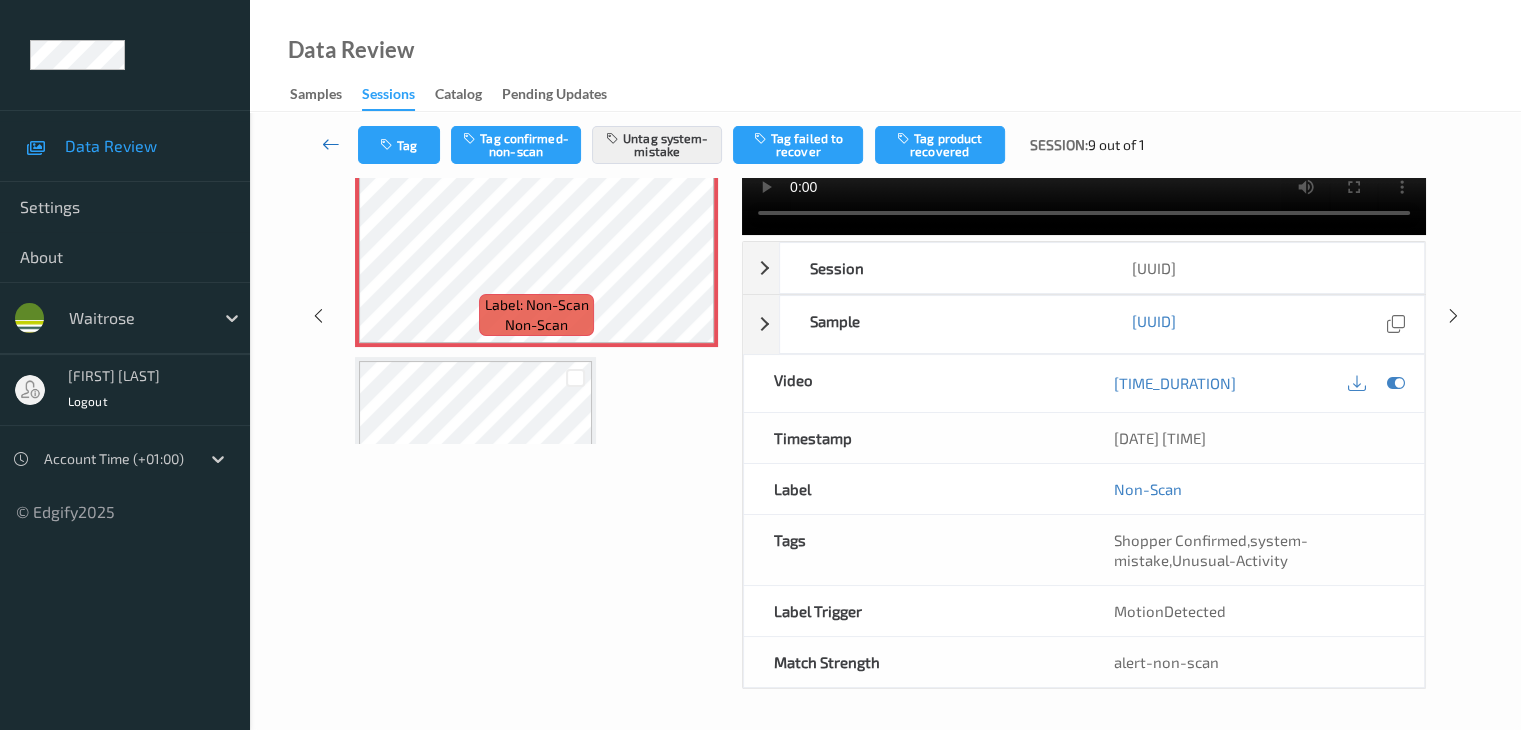 click at bounding box center [331, 144] 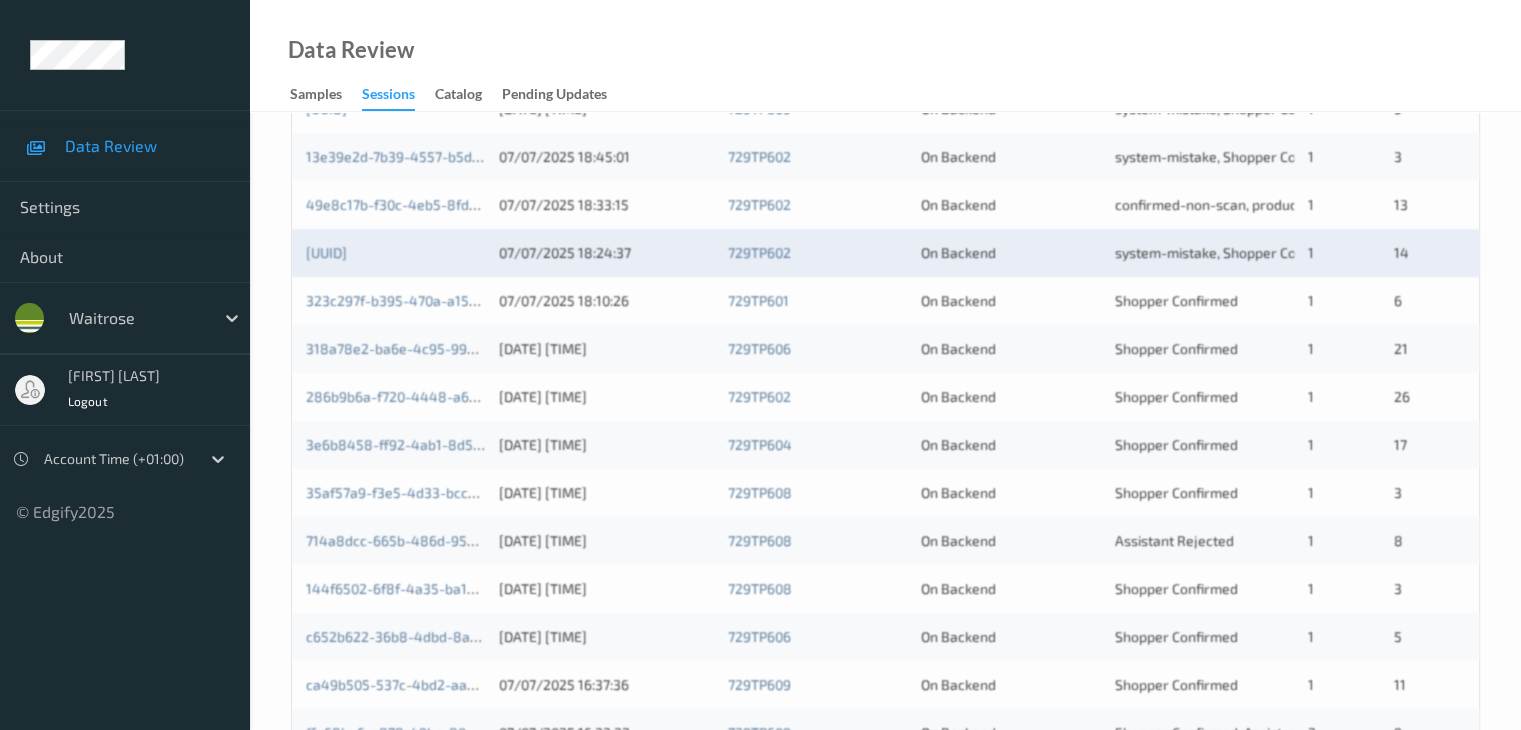 scroll, scrollTop: 800, scrollLeft: 0, axis: vertical 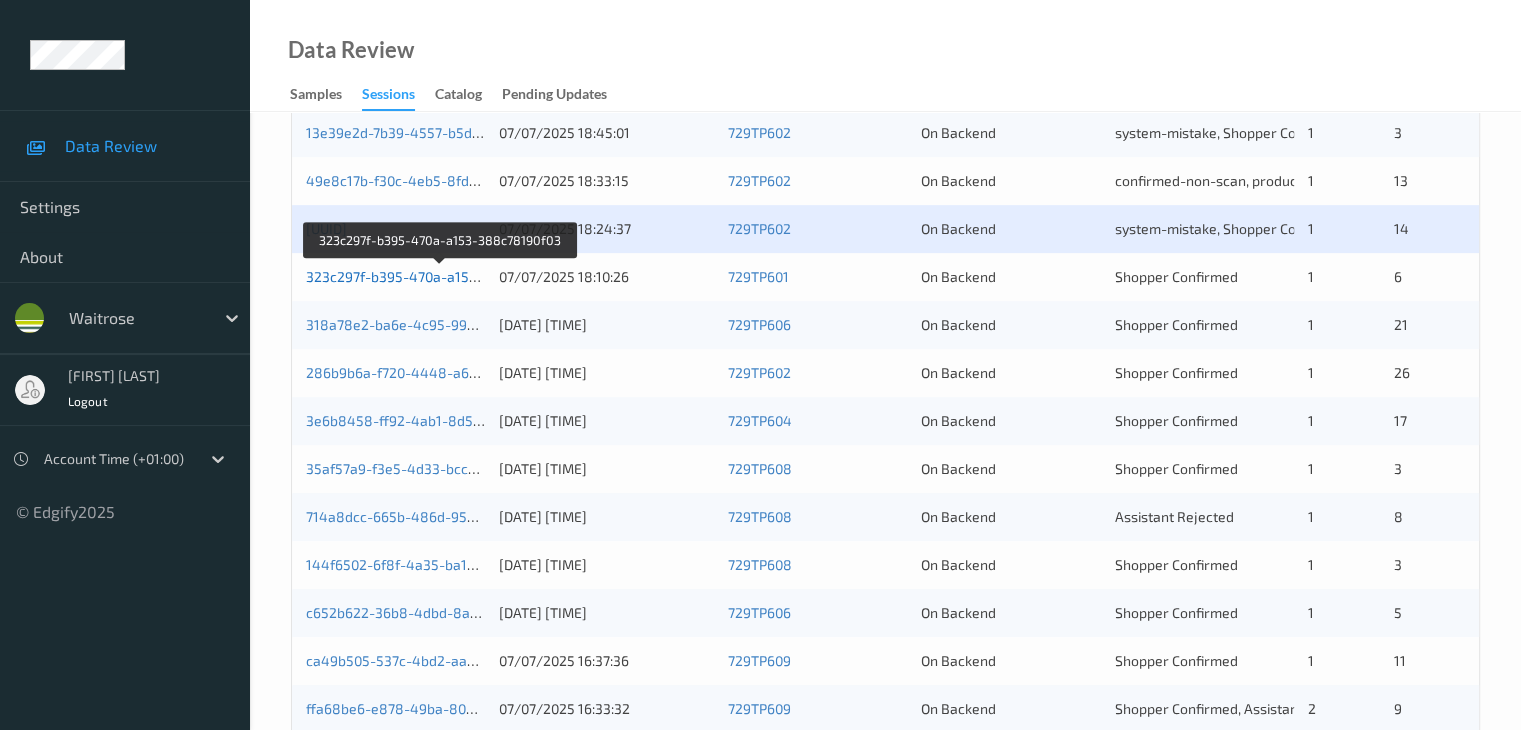 click on "323c297f-b395-470a-a153-388c78190f03" at bounding box center [440, 276] 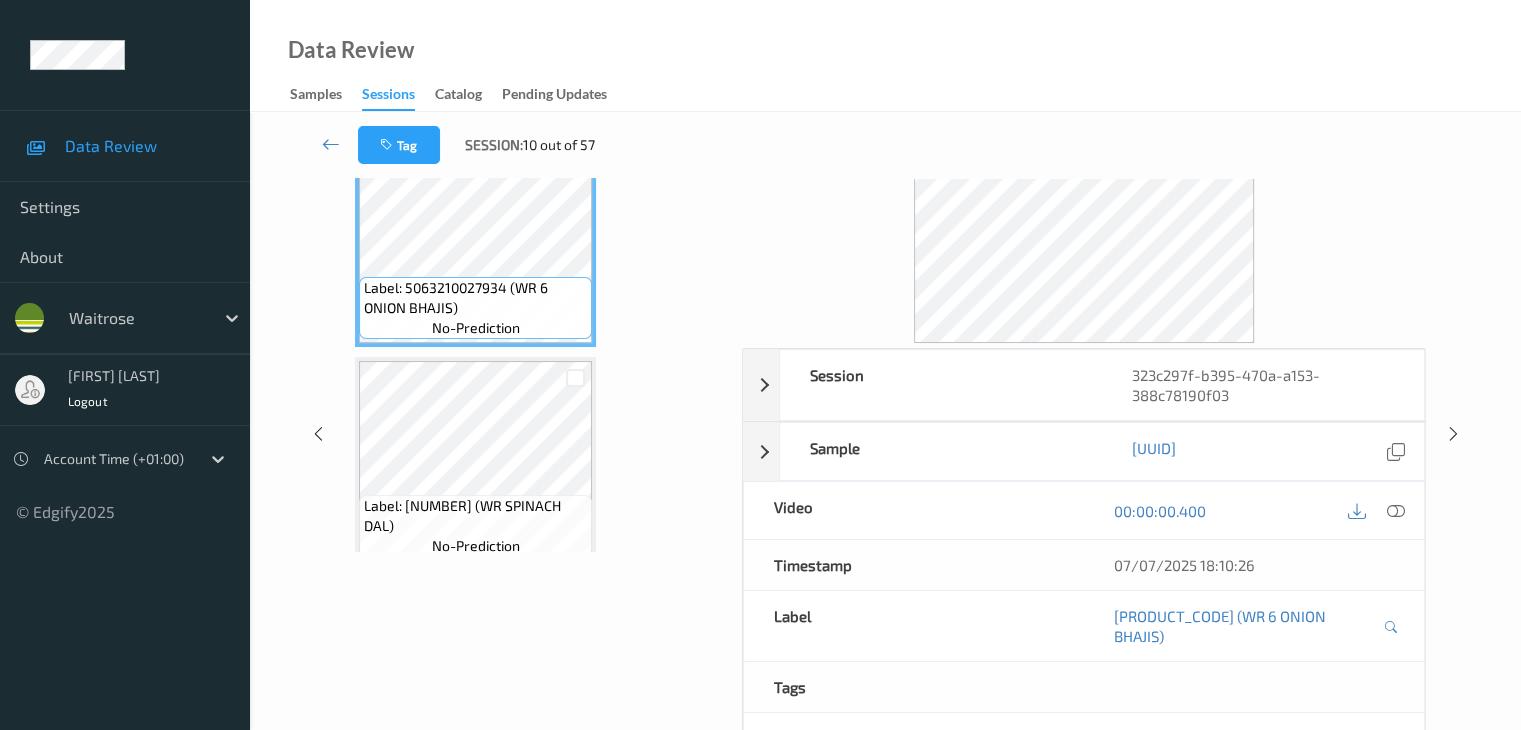 scroll, scrollTop: 0, scrollLeft: 0, axis: both 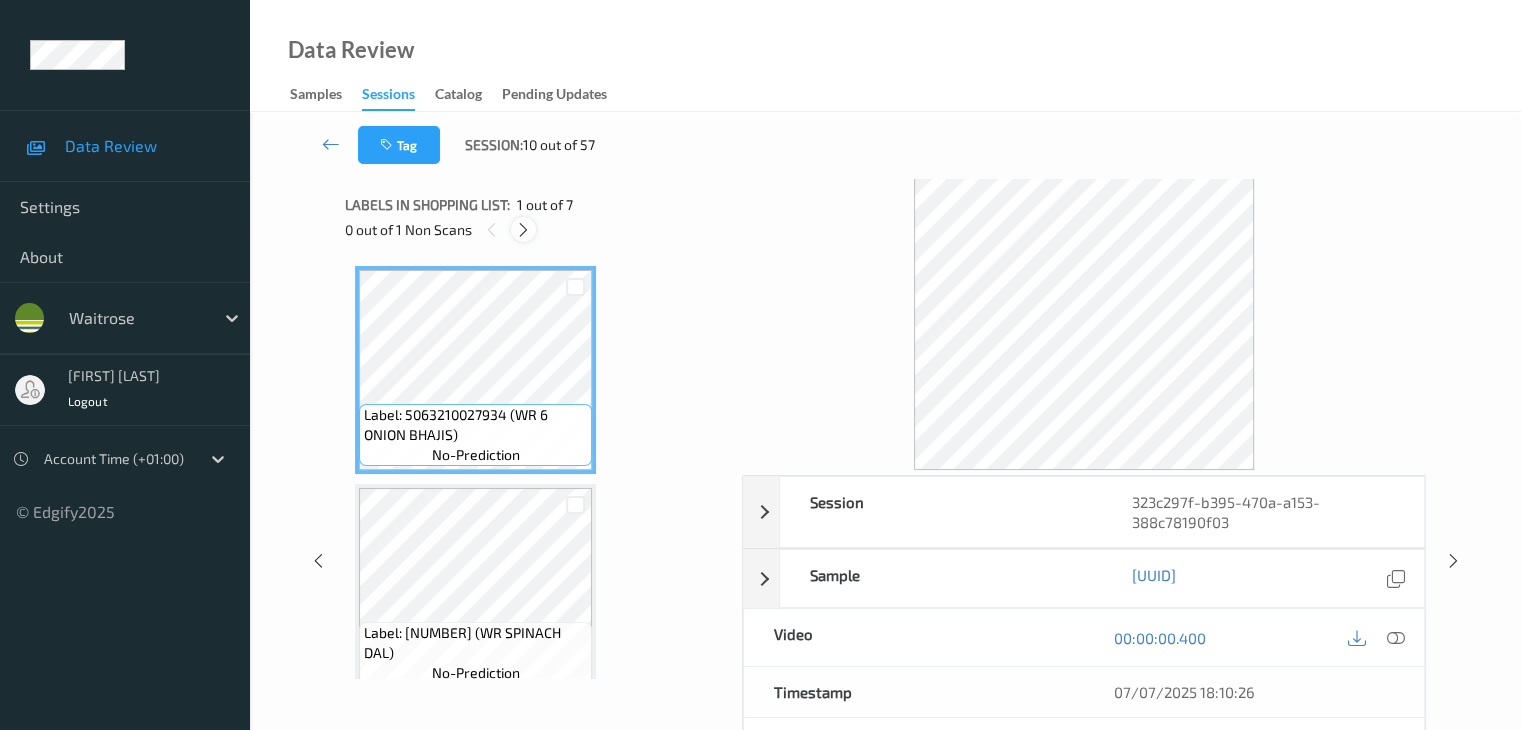click at bounding box center [523, 230] 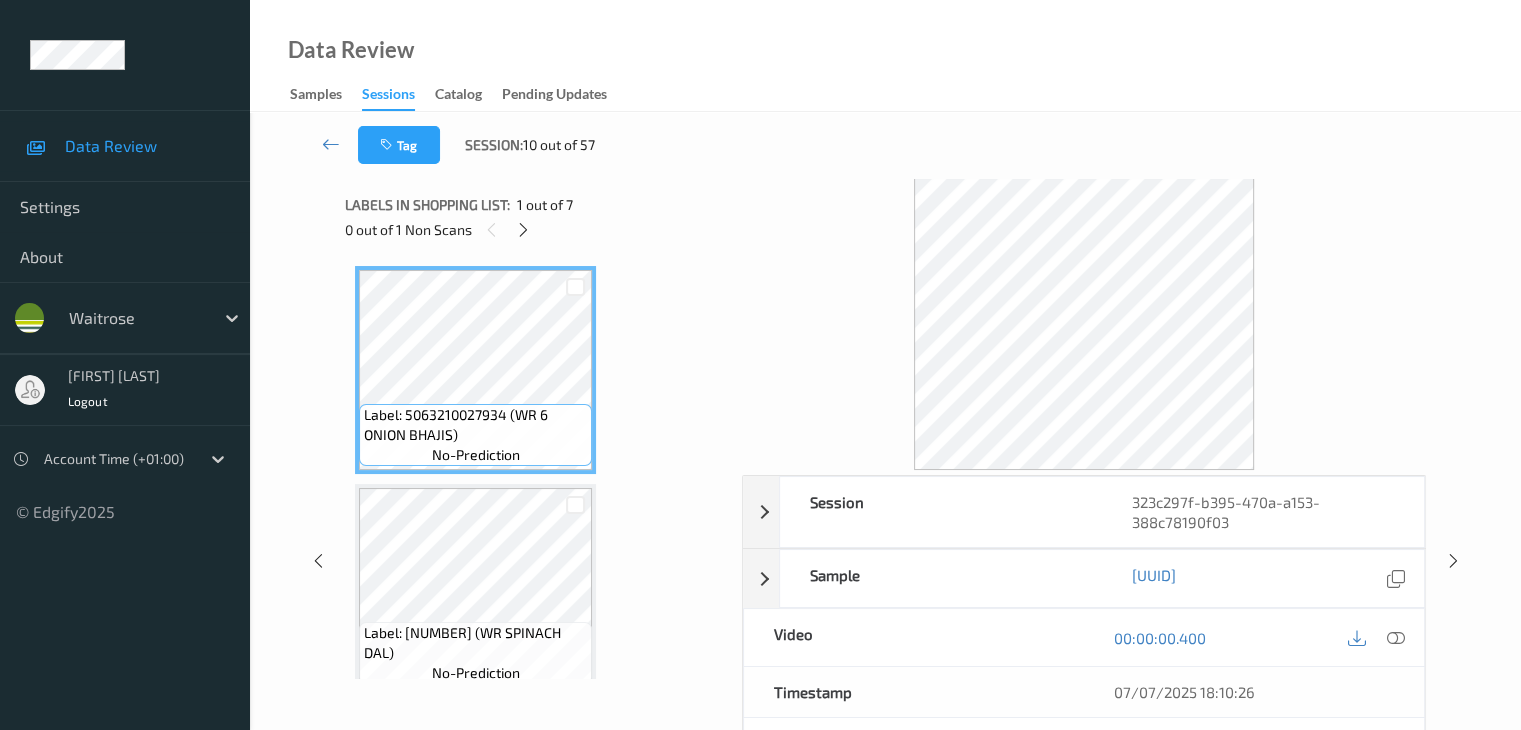 scroll, scrollTop: 446, scrollLeft: 0, axis: vertical 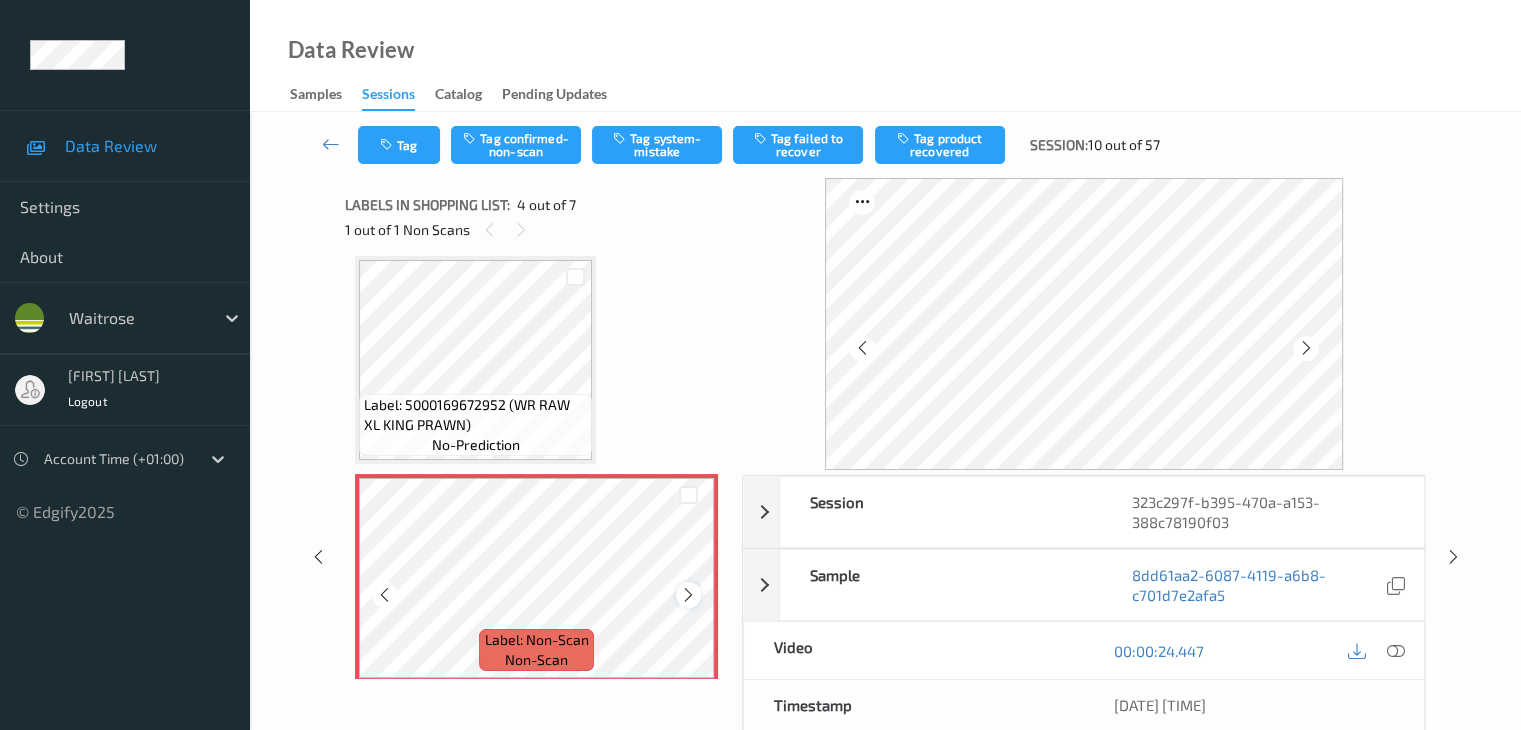 click at bounding box center (688, 595) 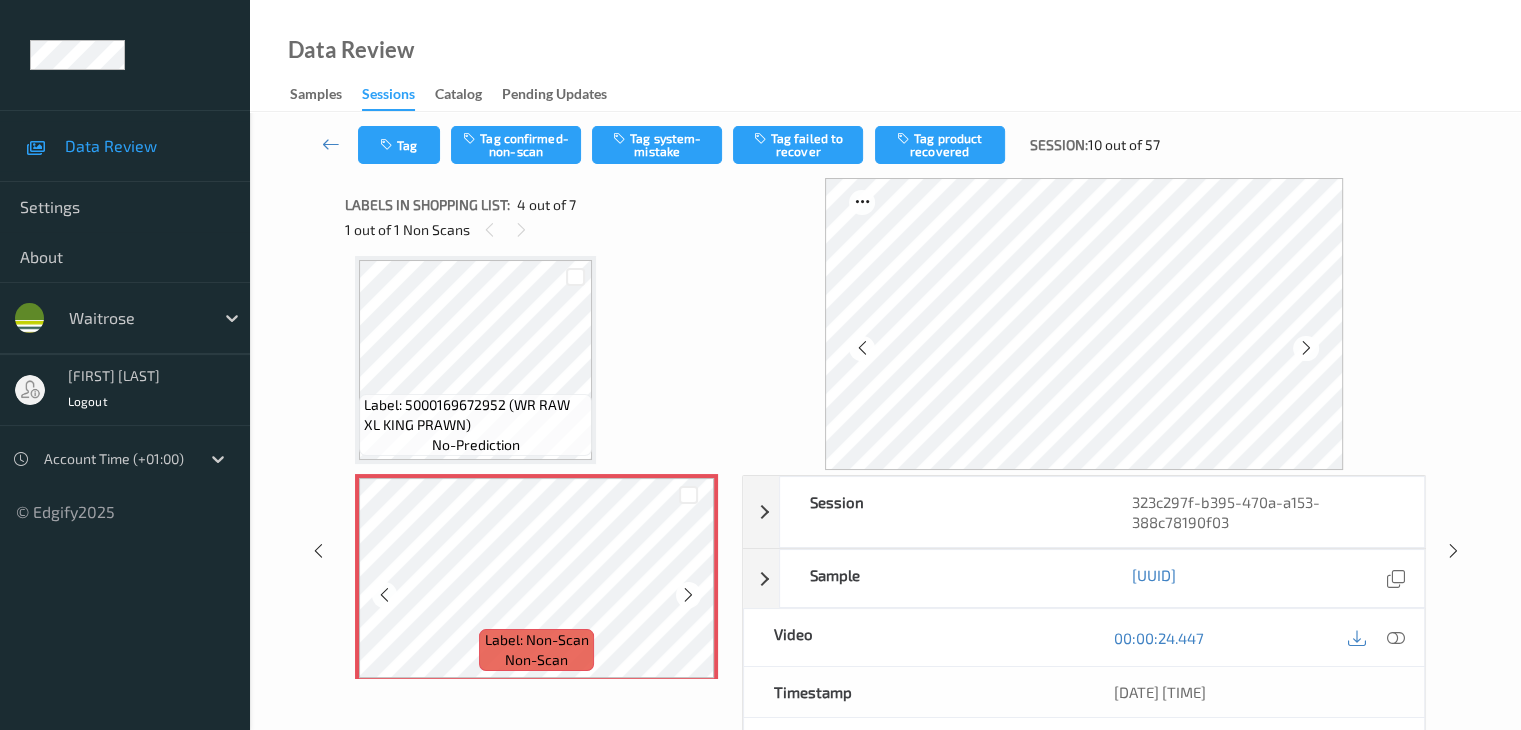 click at bounding box center [688, 595] 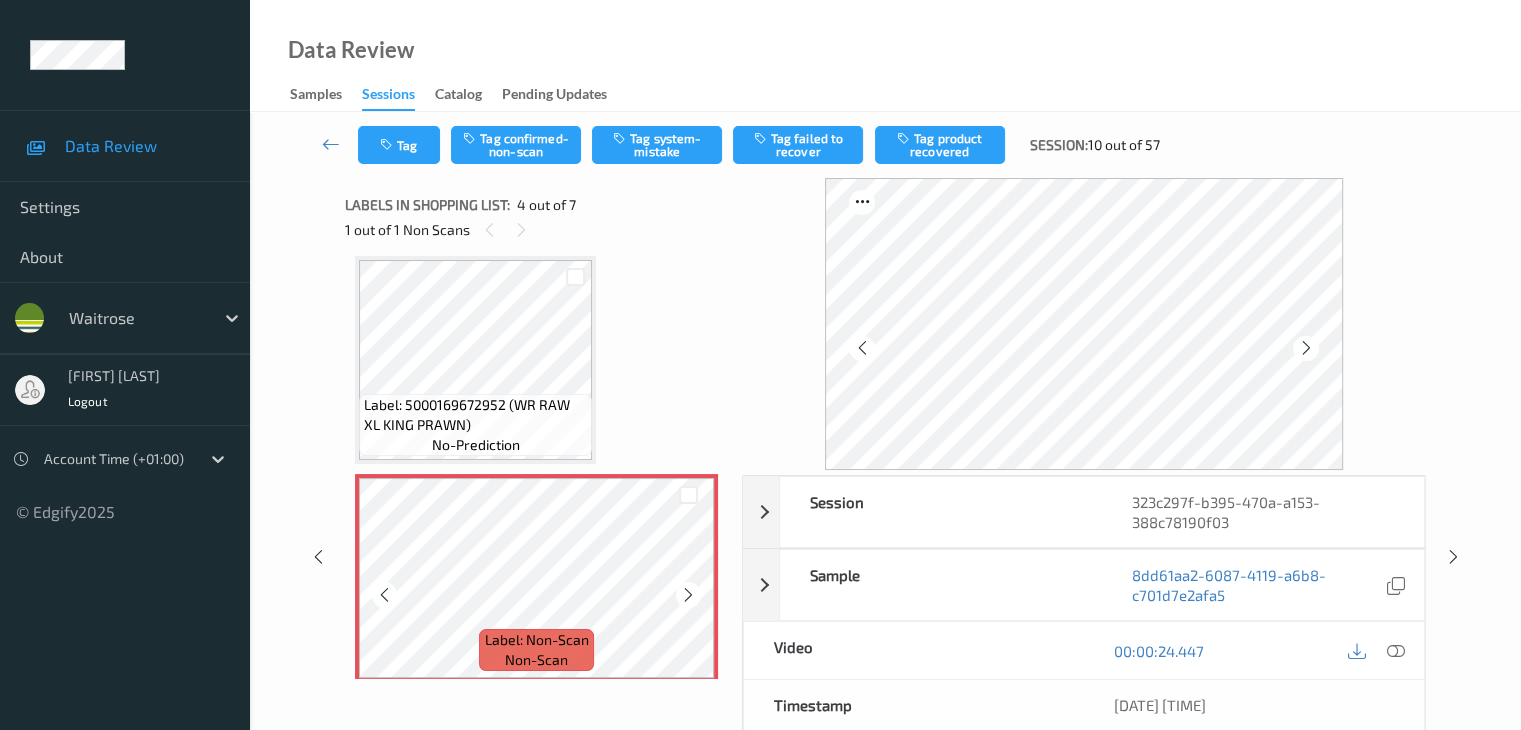 click at bounding box center (688, 595) 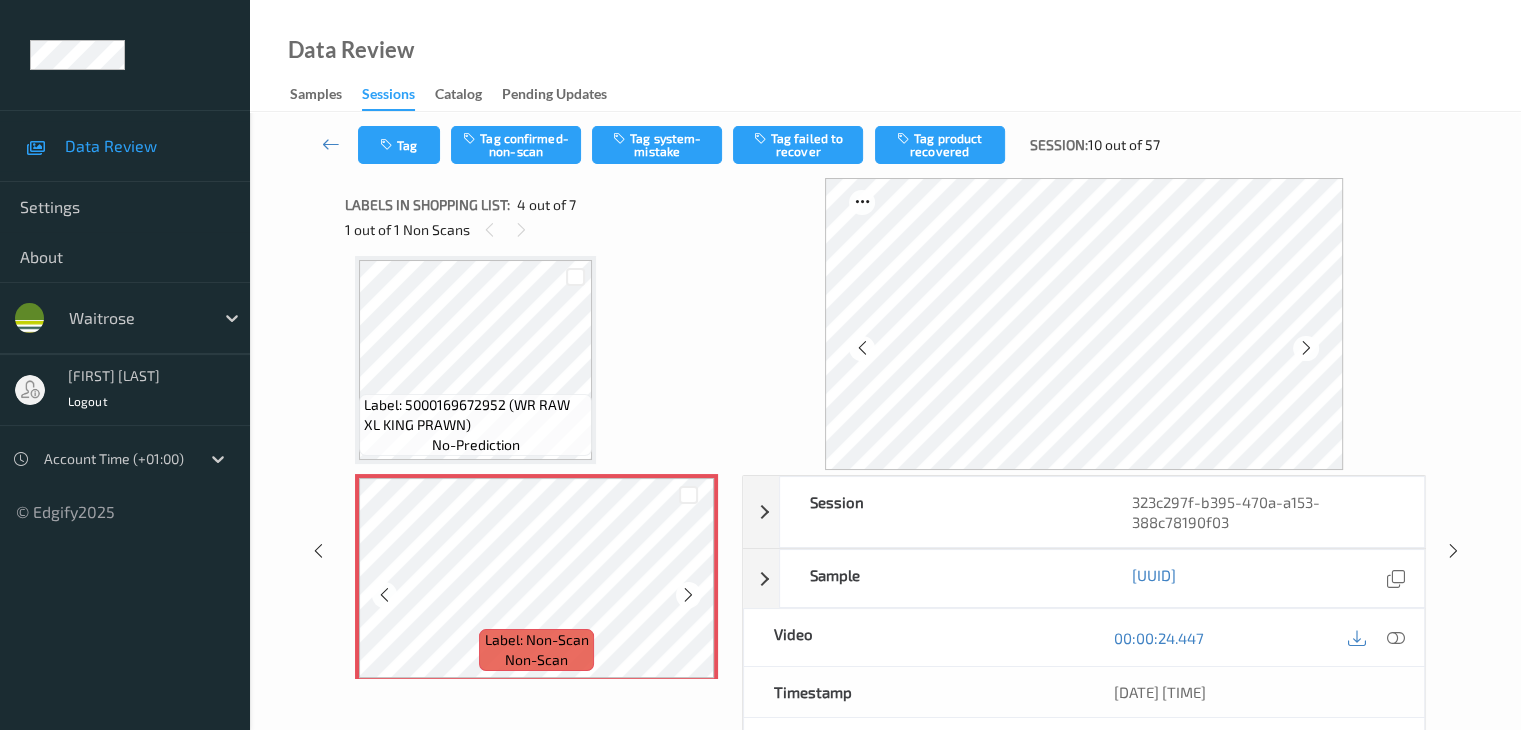 click at bounding box center [688, 595] 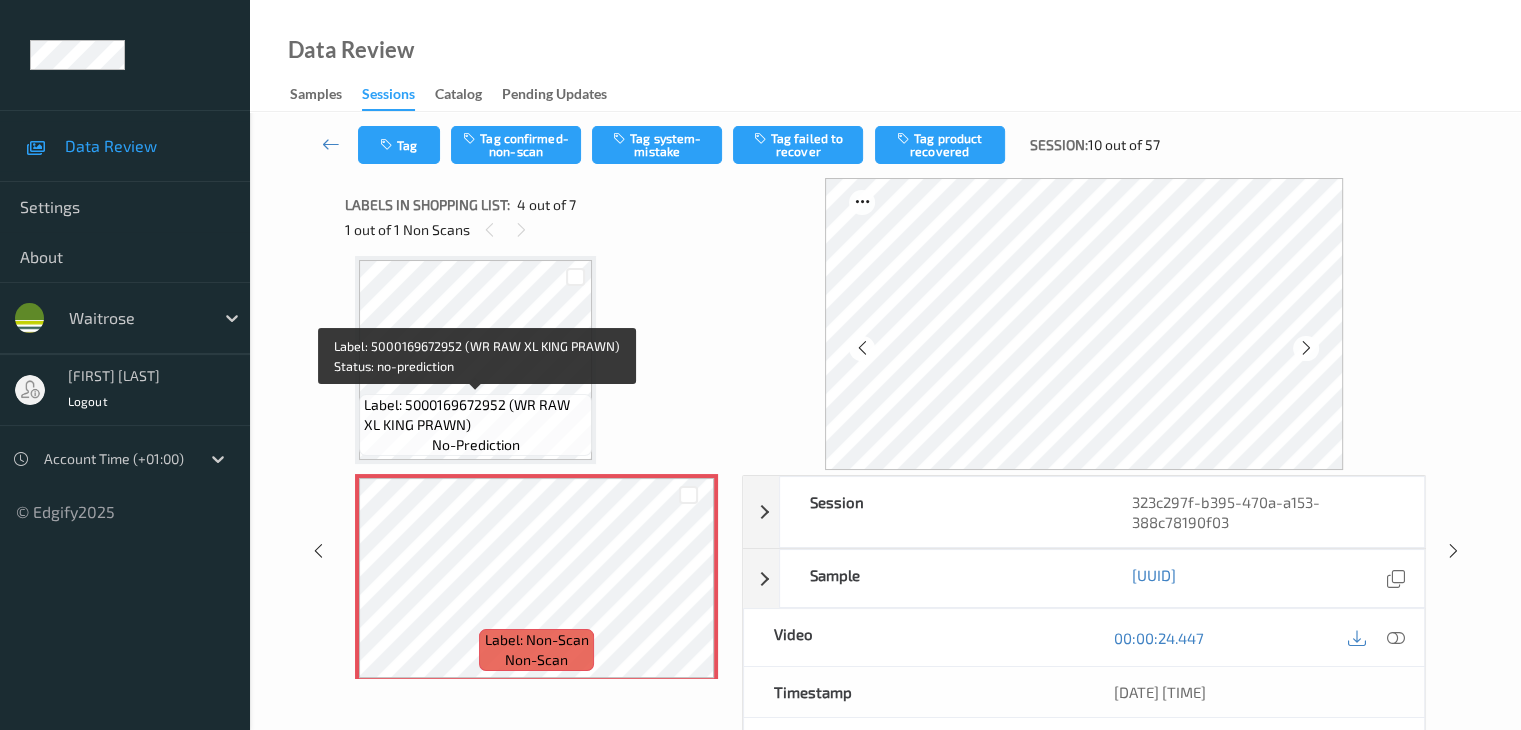 click on "Label: 5000169672952 (WR RAW XL KING PRAWN)" at bounding box center [475, 415] 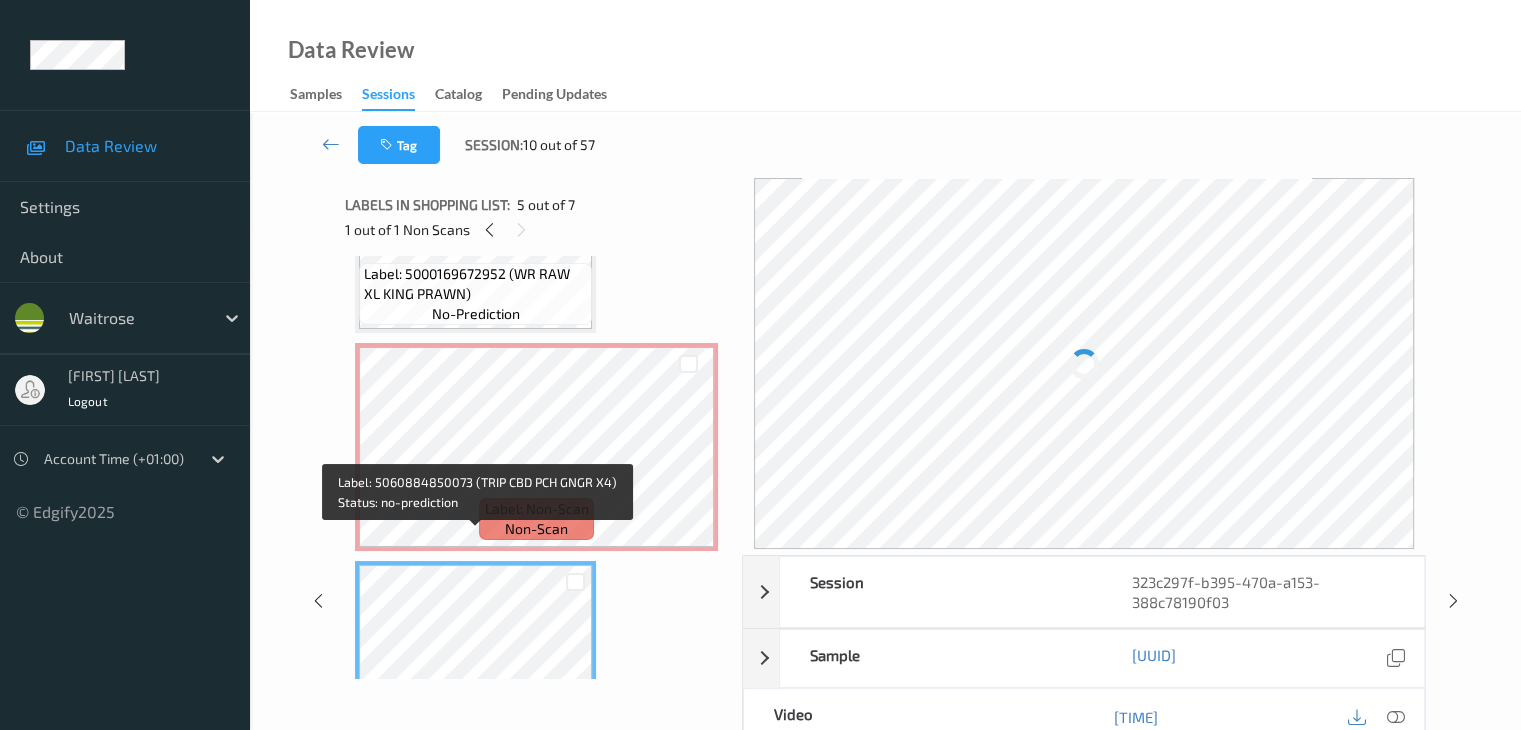 scroll, scrollTop: 546, scrollLeft: 0, axis: vertical 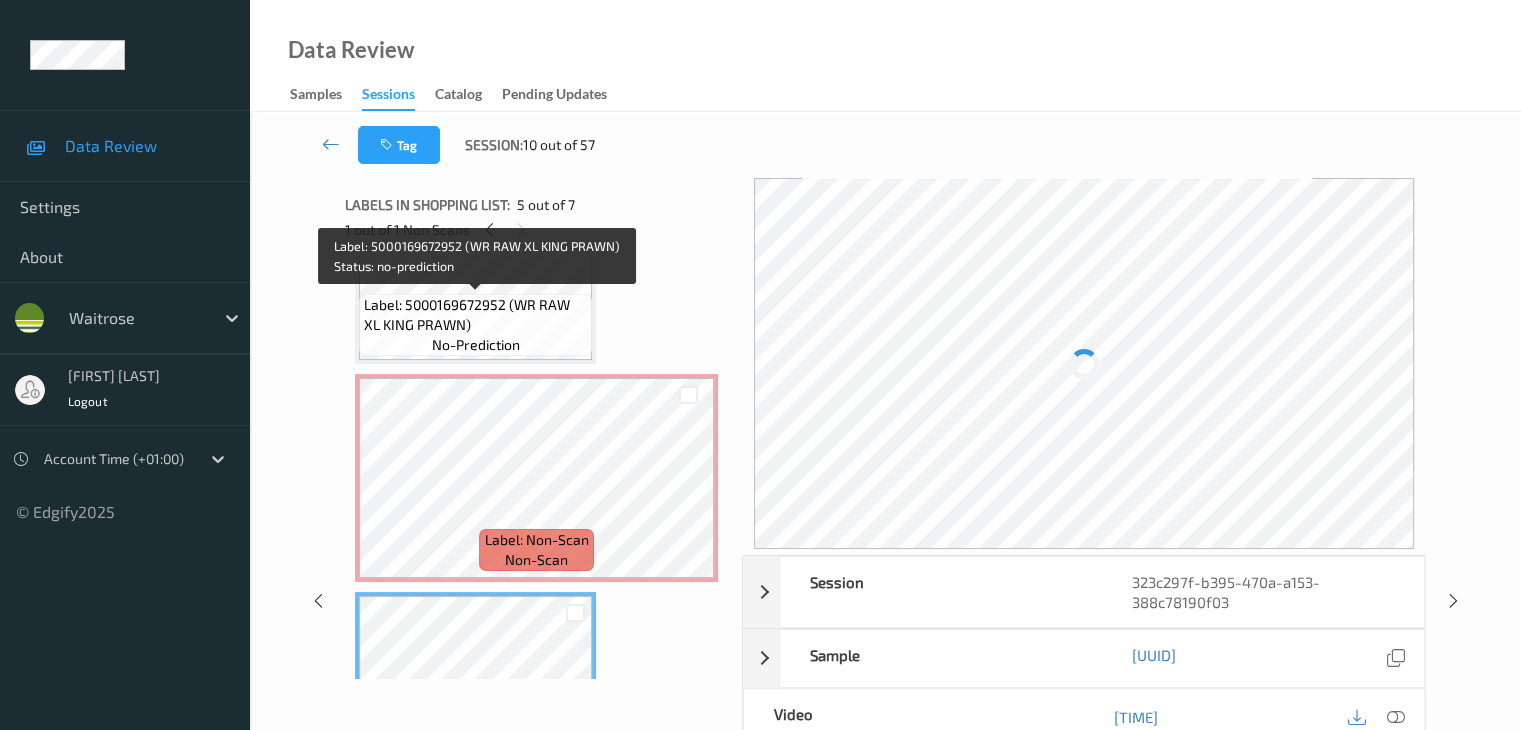 click on "Label: 5000169672952 (WR RAW XL KING PRAWN)" at bounding box center [475, 315] 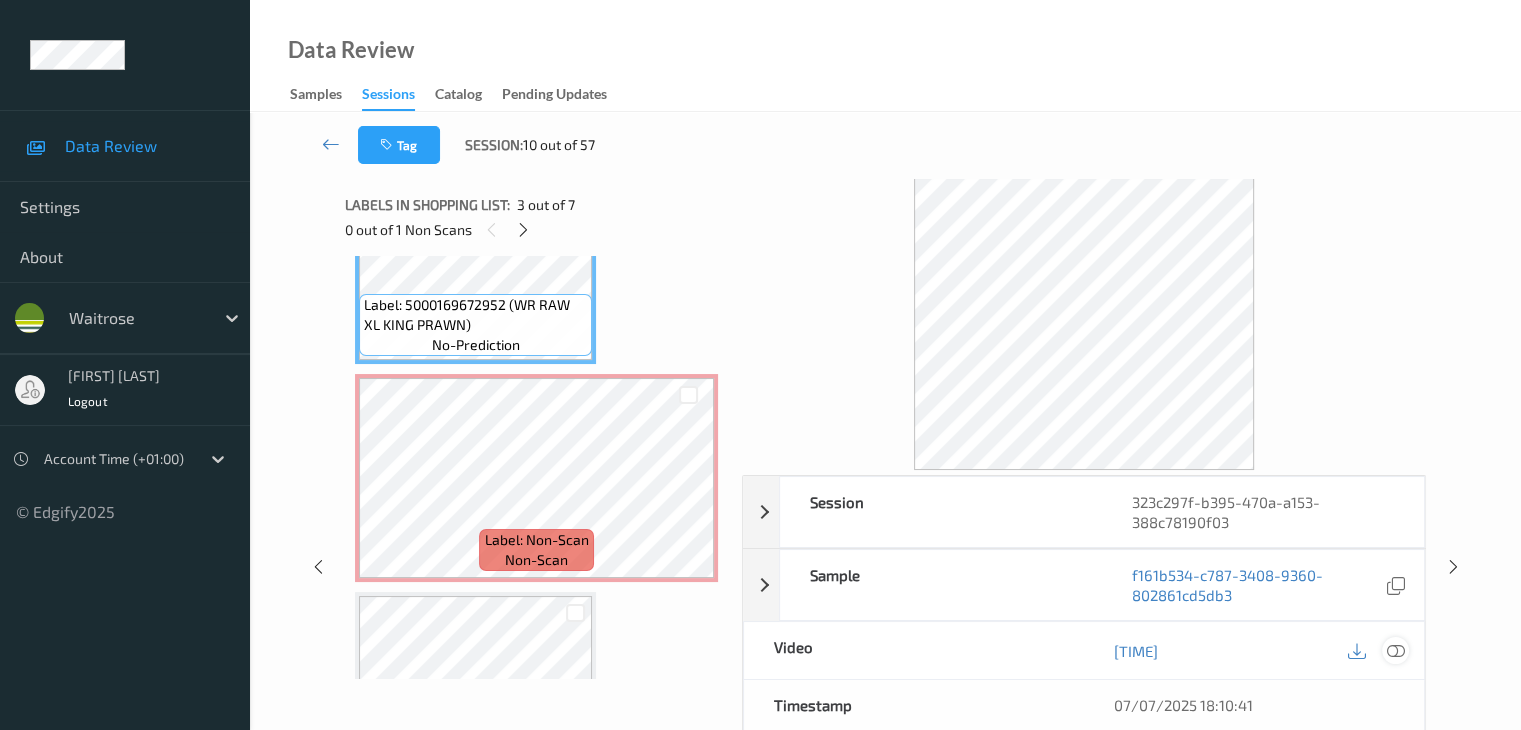click at bounding box center (1395, 650) 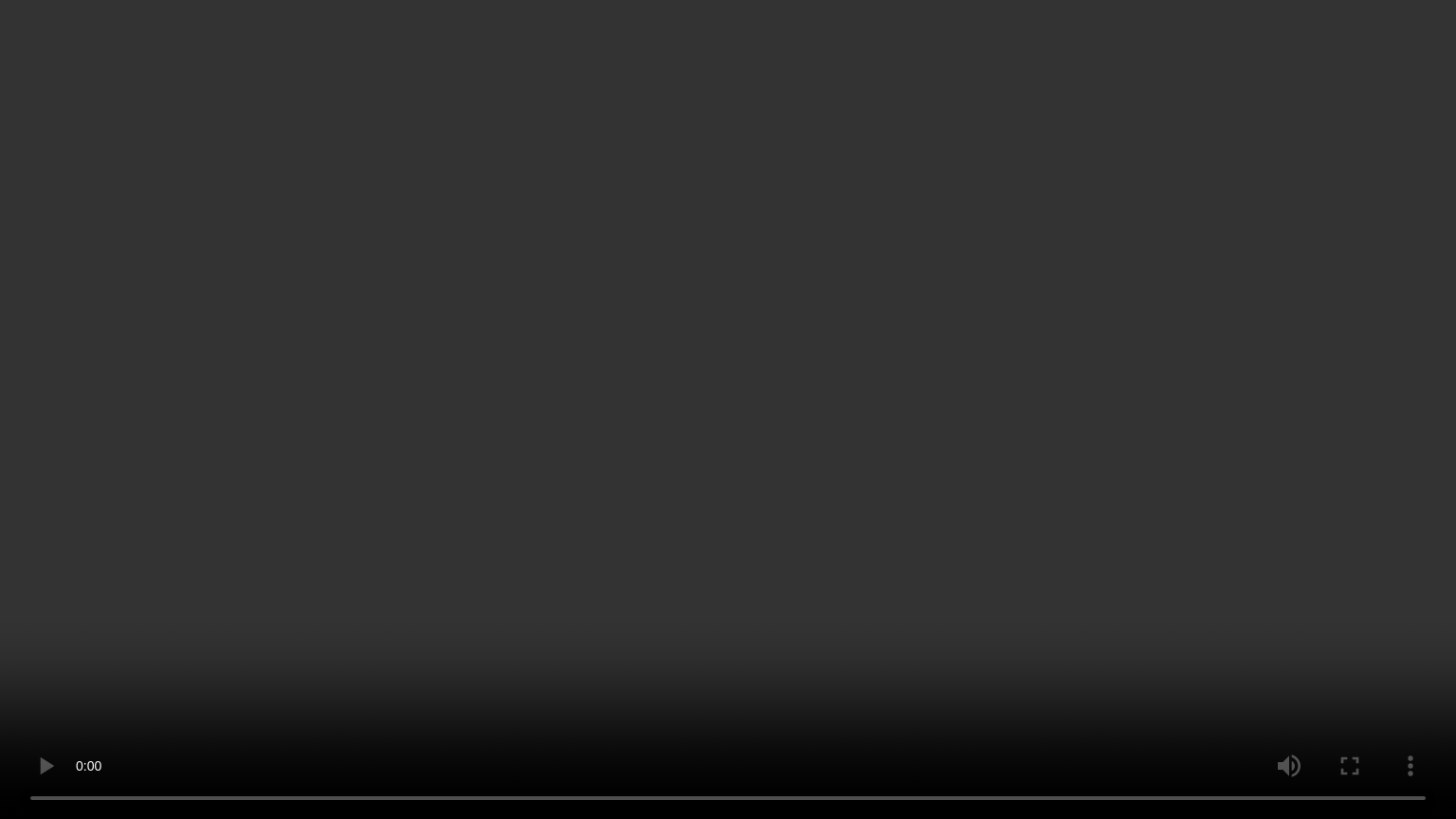 type 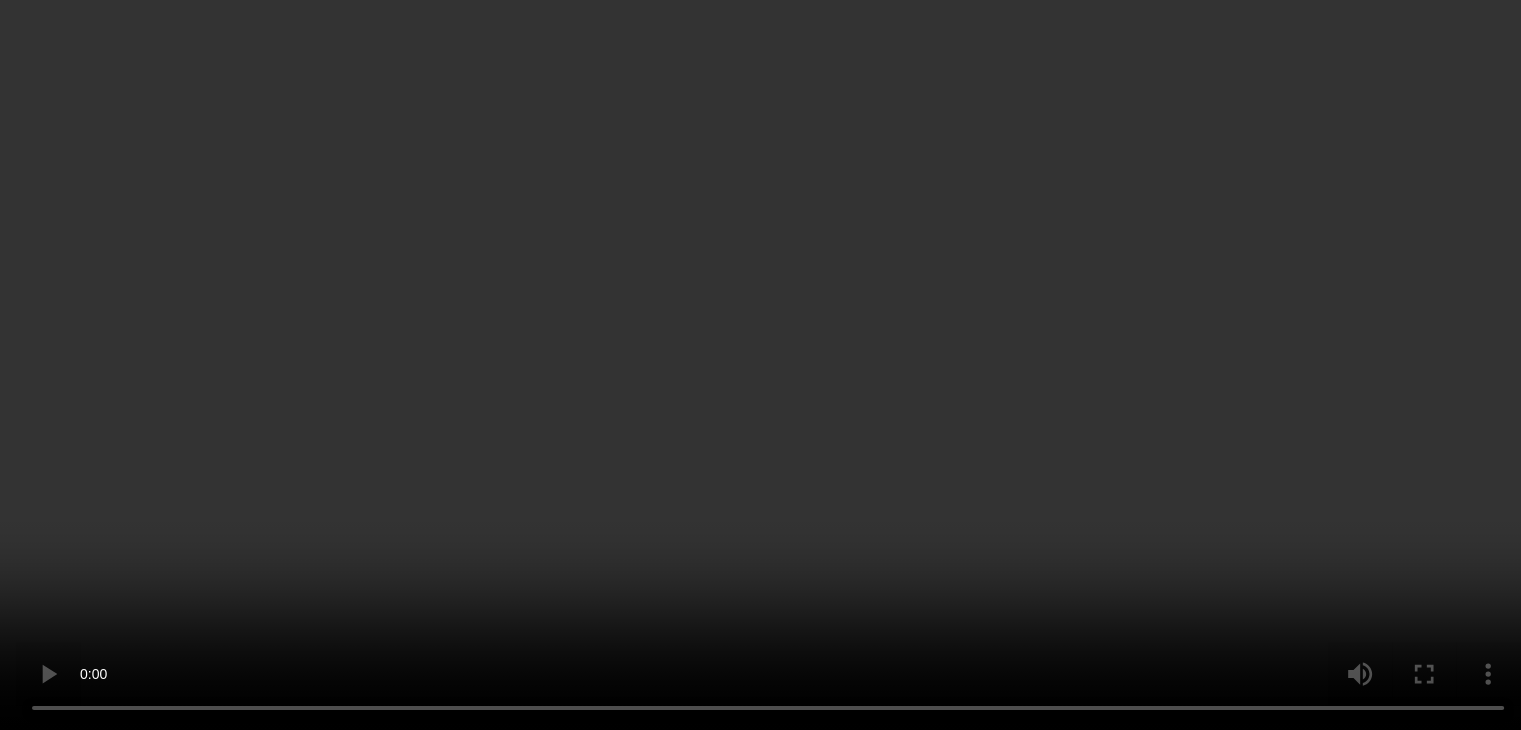 scroll, scrollTop: 546, scrollLeft: 0, axis: vertical 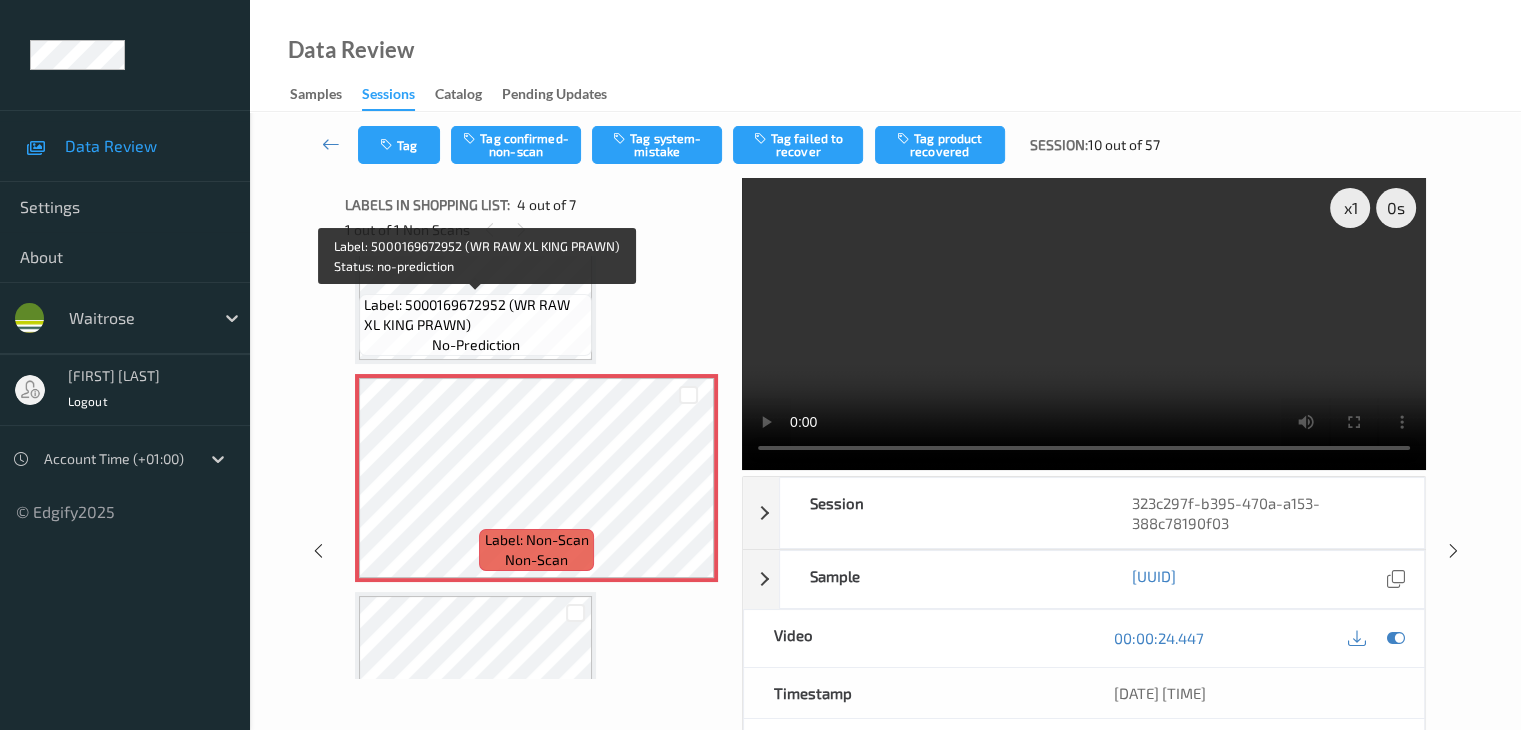 click on "Label: 5000169672952 (WR RAW XL KING PRAWN) no-prediction" at bounding box center (475, 325) 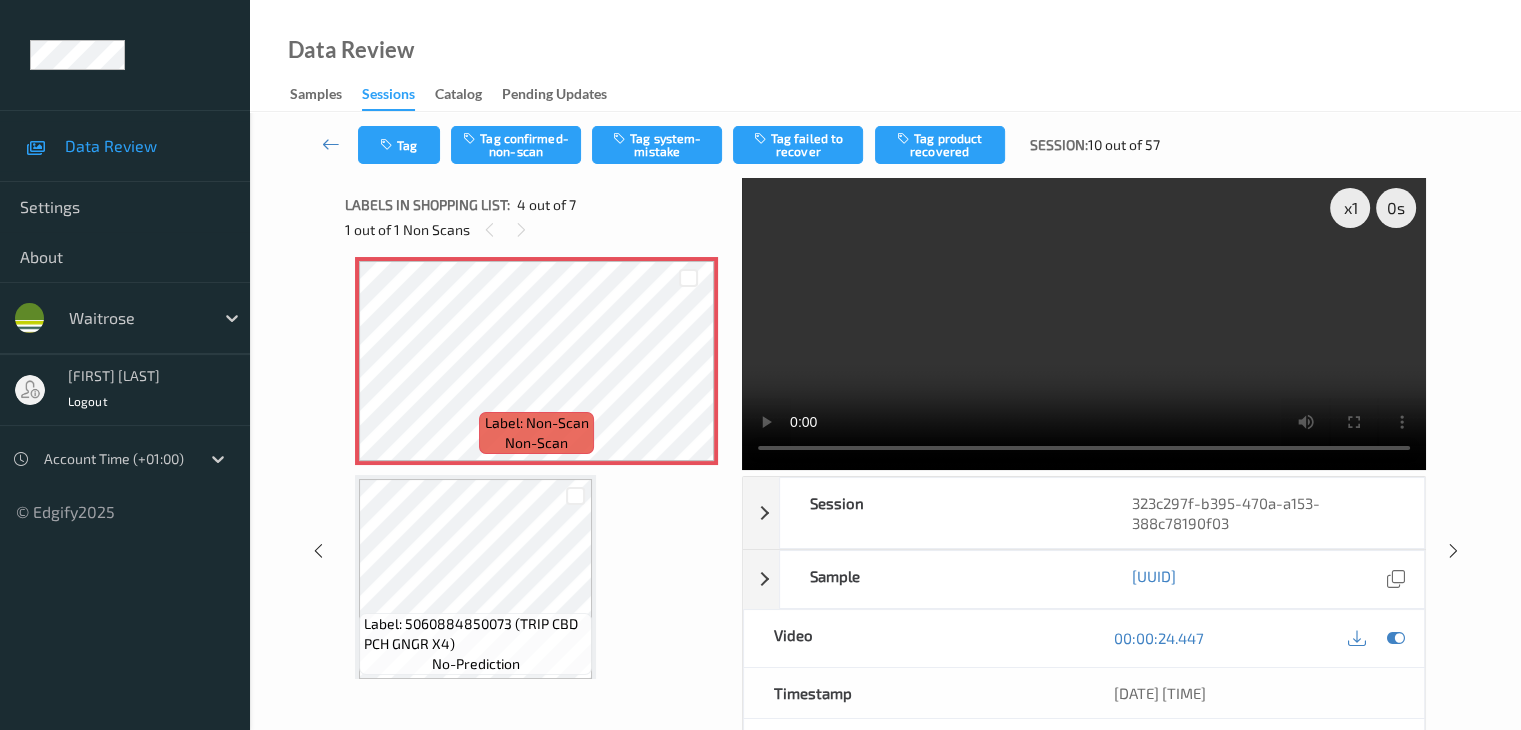 scroll, scrollTop: 746, scrollLeft: 0, axis: vertical 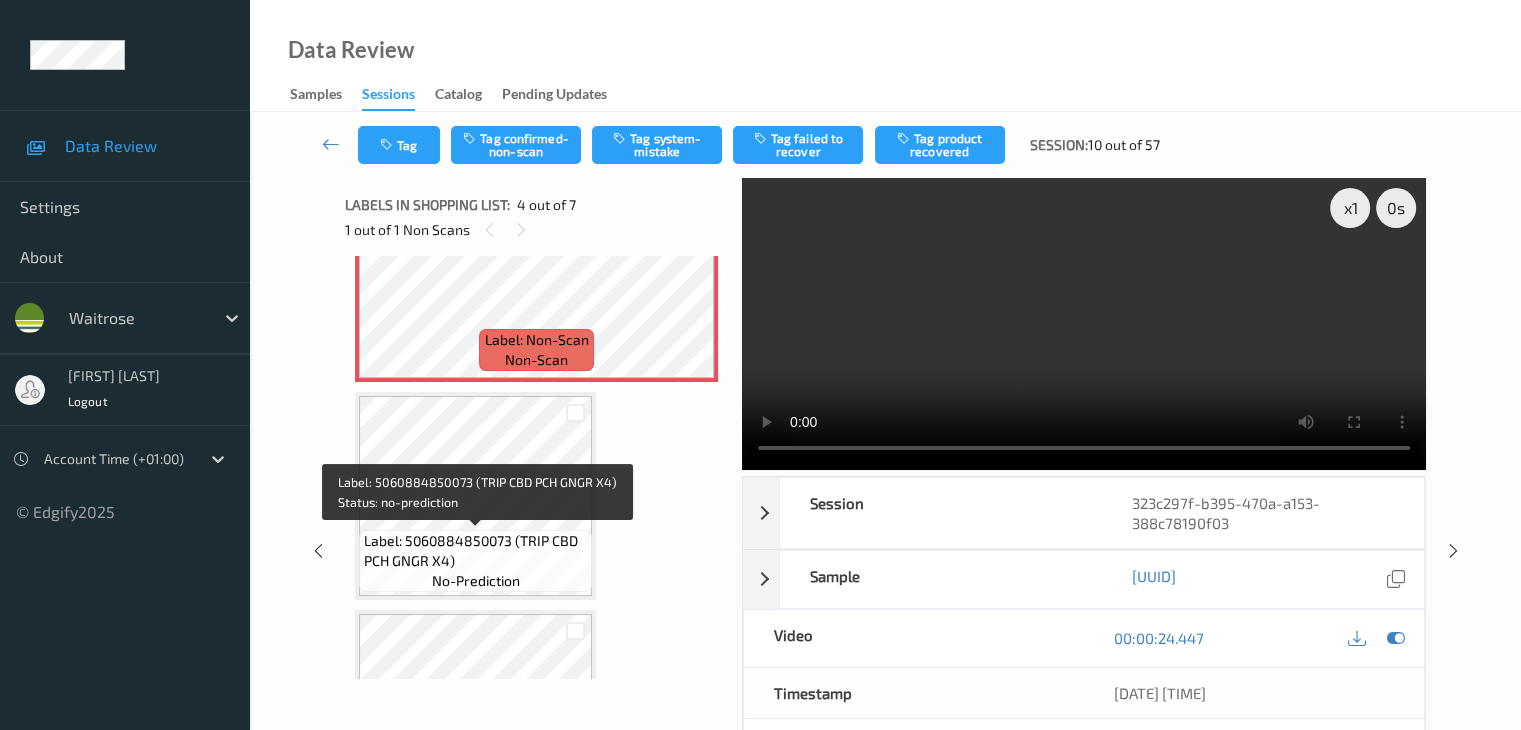 click on "Label: 5060884850073 (TRIP CBD PCH GNGR X4)" at bounding box center (475, 551) 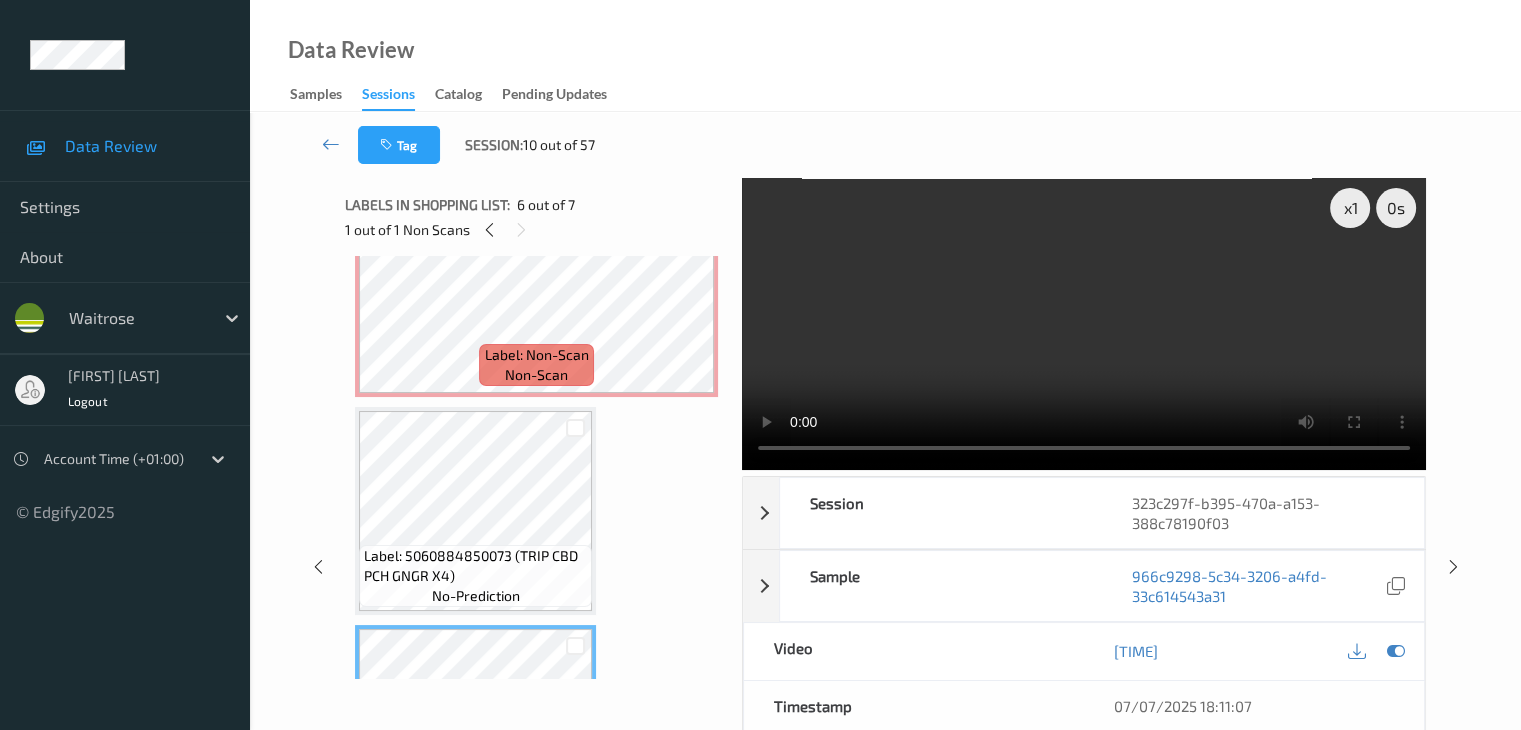 scroll, scrollTop: 646, scrollLeft: 0, axis: vertical 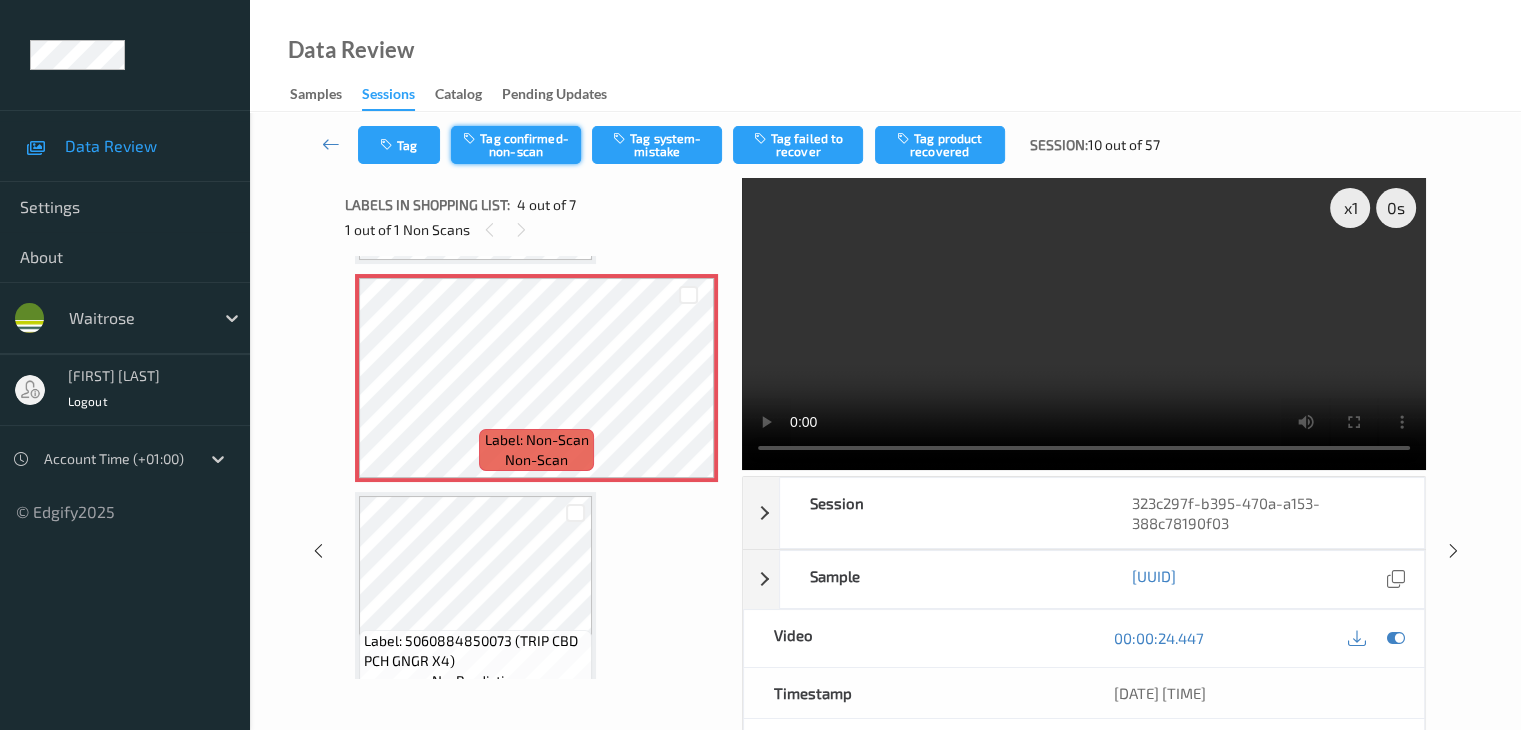 click on "Tag   confirmed-non-scan" at bounding box center (516, 145) 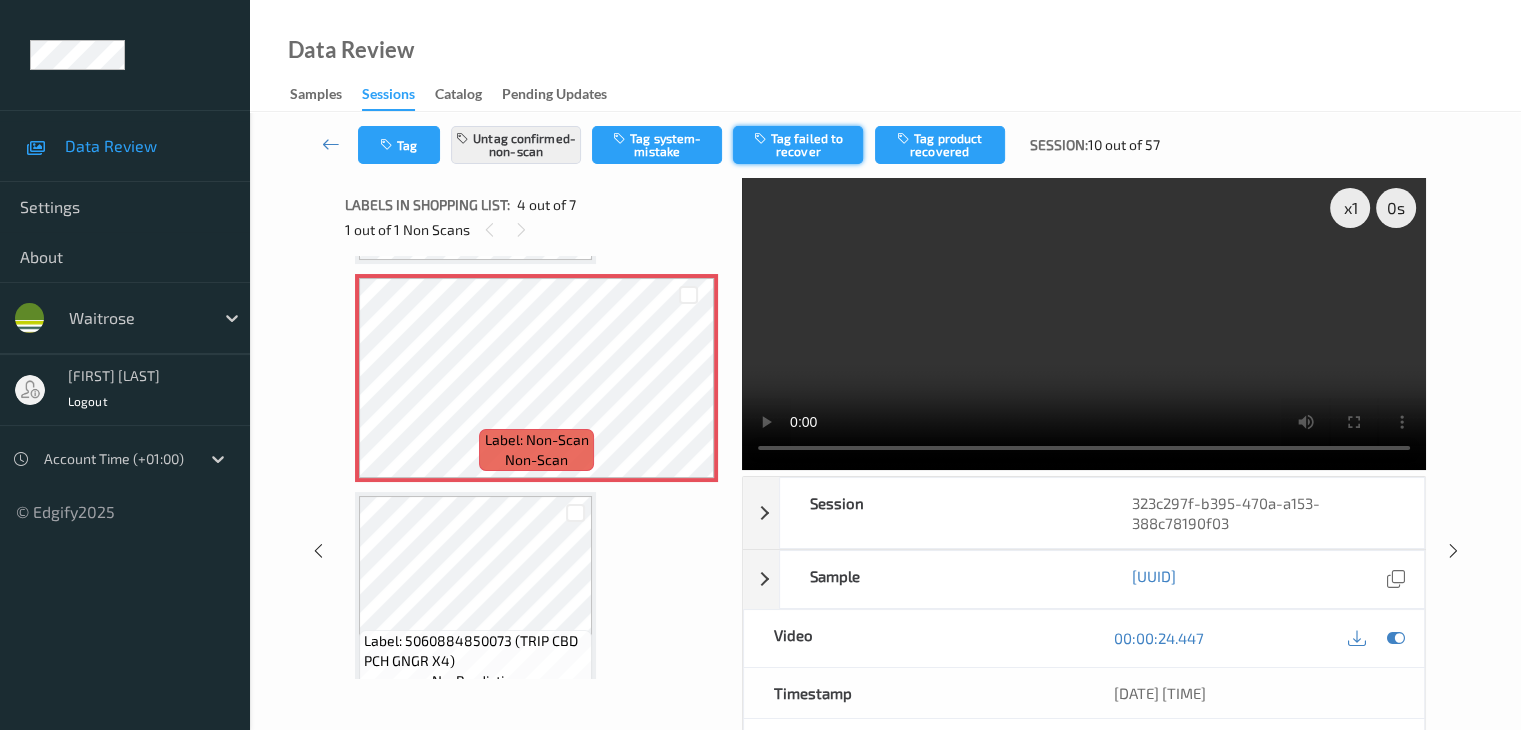 click on "Tag   failed to recover" at bounding box center [798, 145] 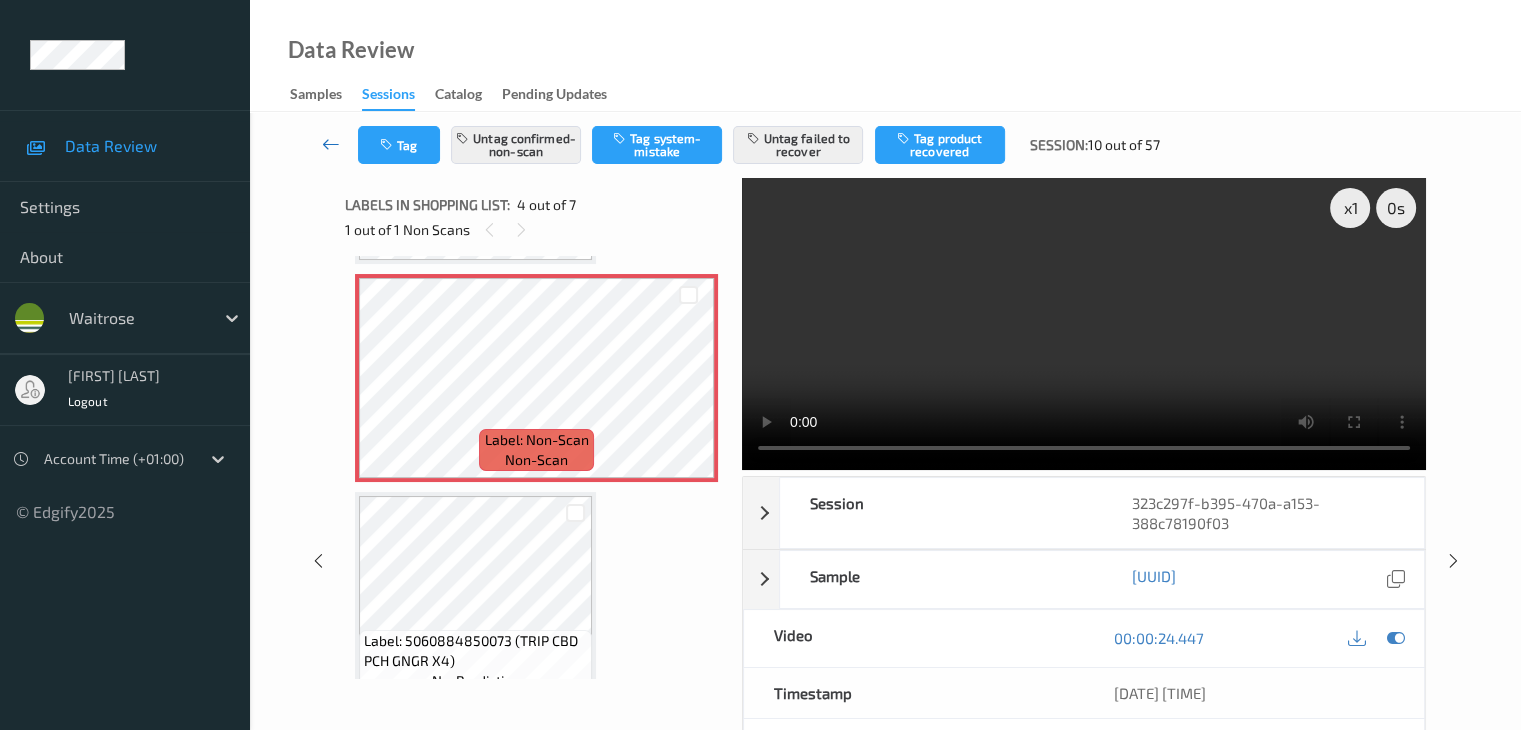 click at bounding box center (331, 144) 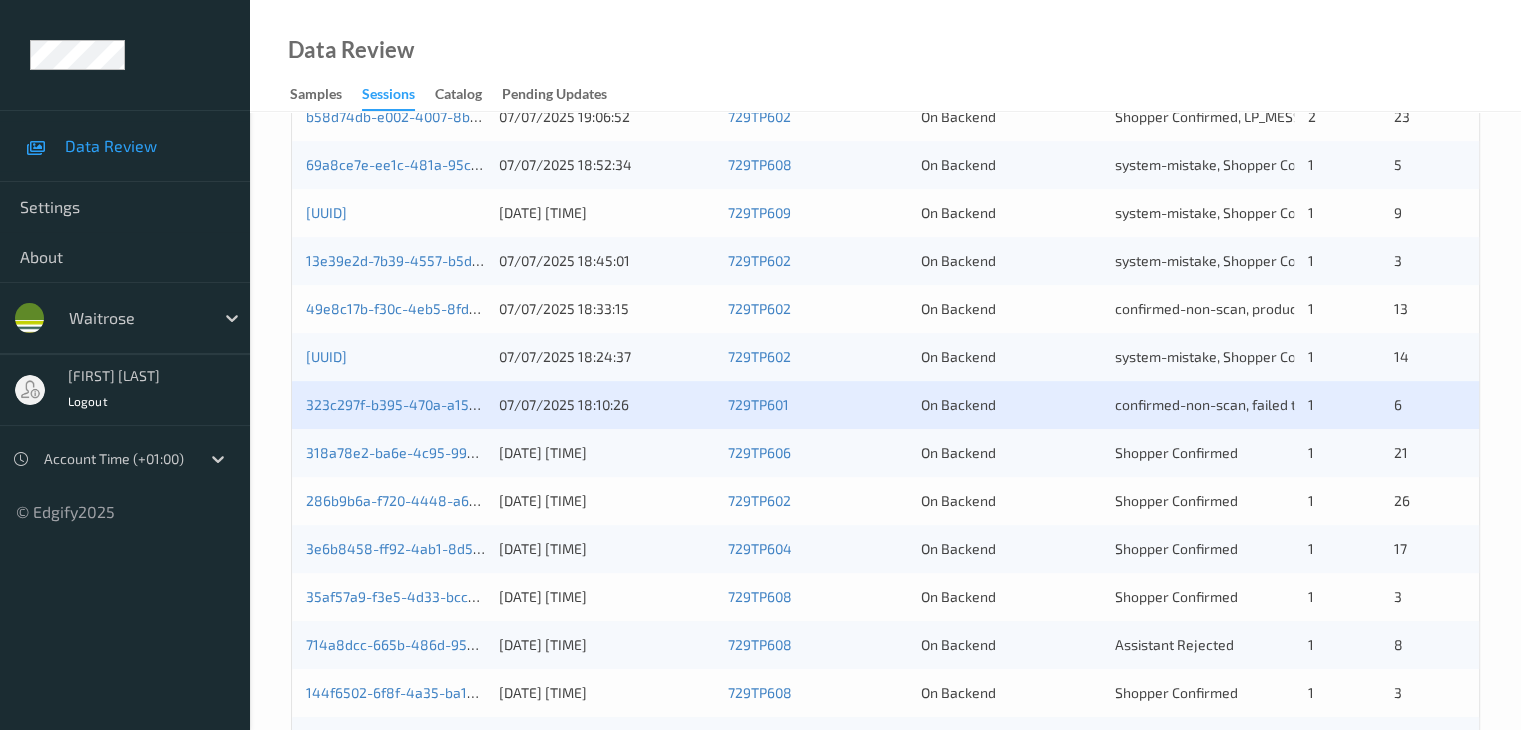 scroll, scrollTop: 700, scrollLeft: 0, axis: vertical 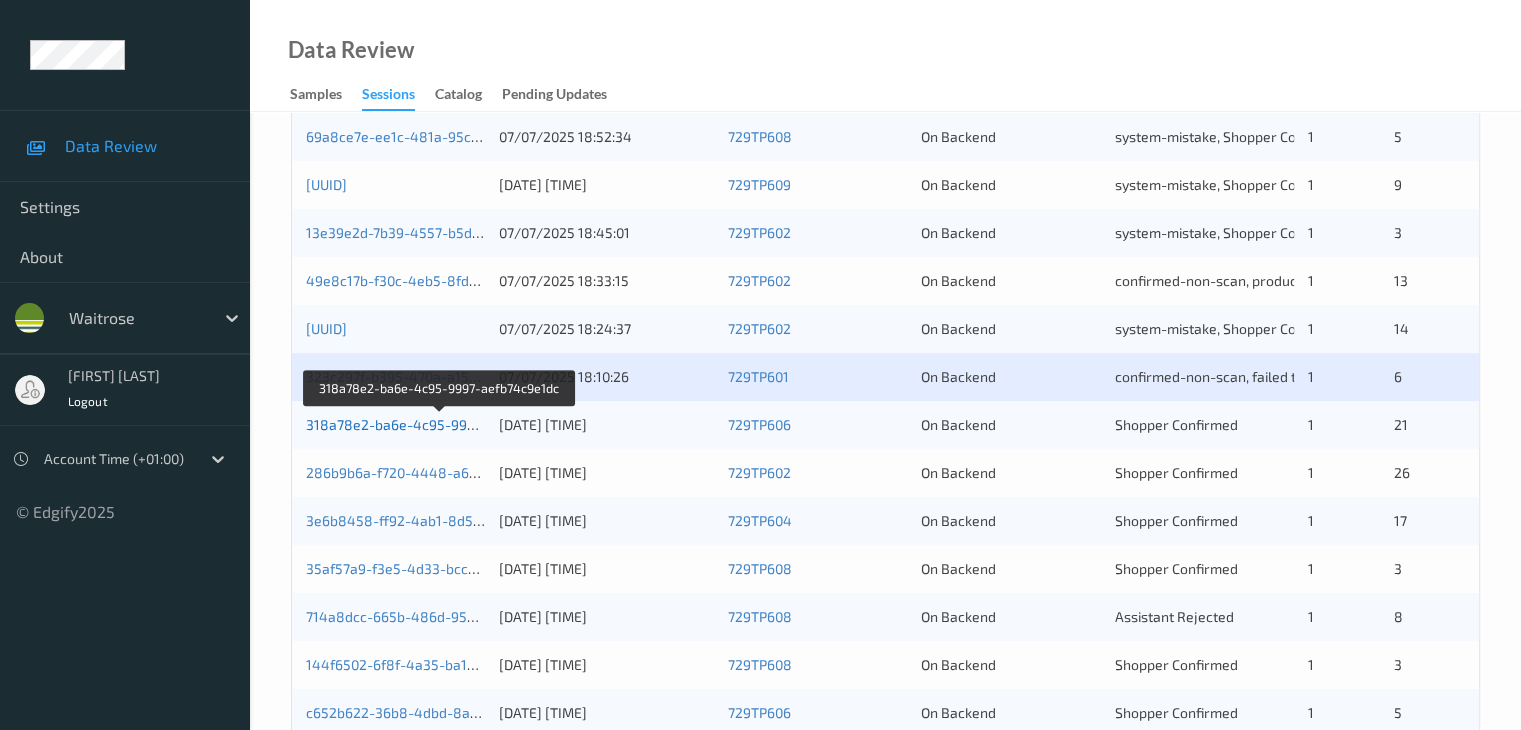 click on "318a78e2-ba6e-4c95-9997-aefb74c9e1dc" at bounding box center (441, 424) 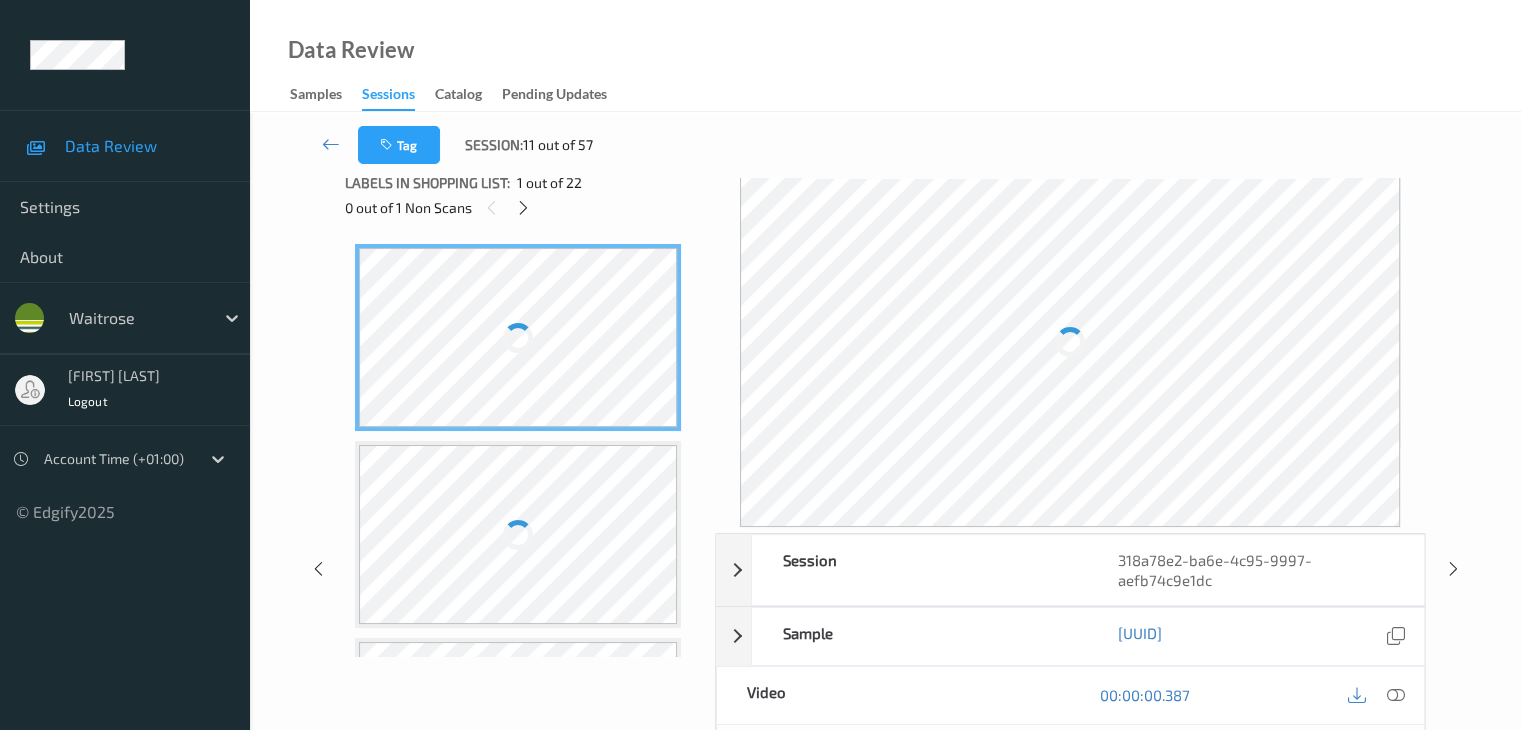 scroll, scrollTop: 0, scrollLeft: 0, axis: both 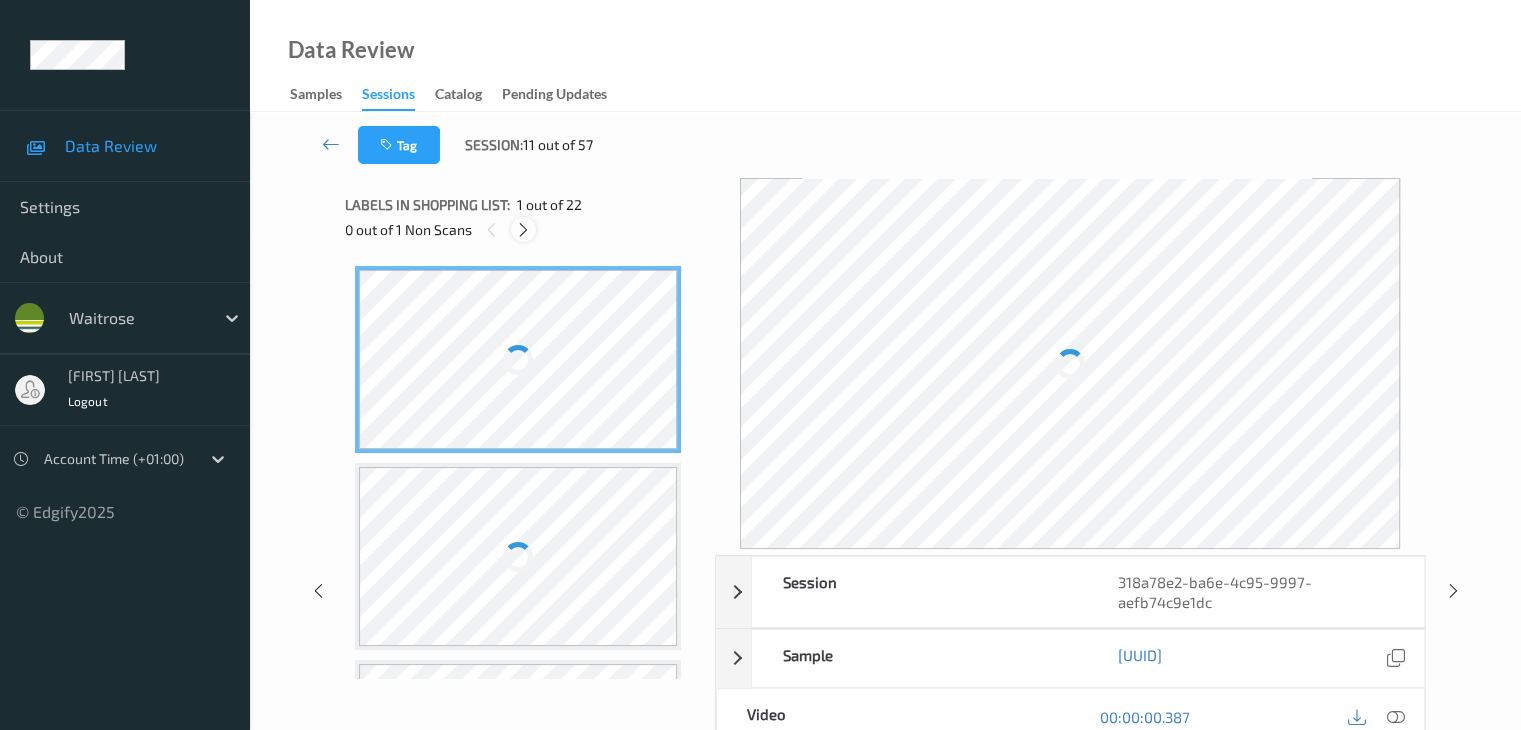 click at bounding box center (523, 230) 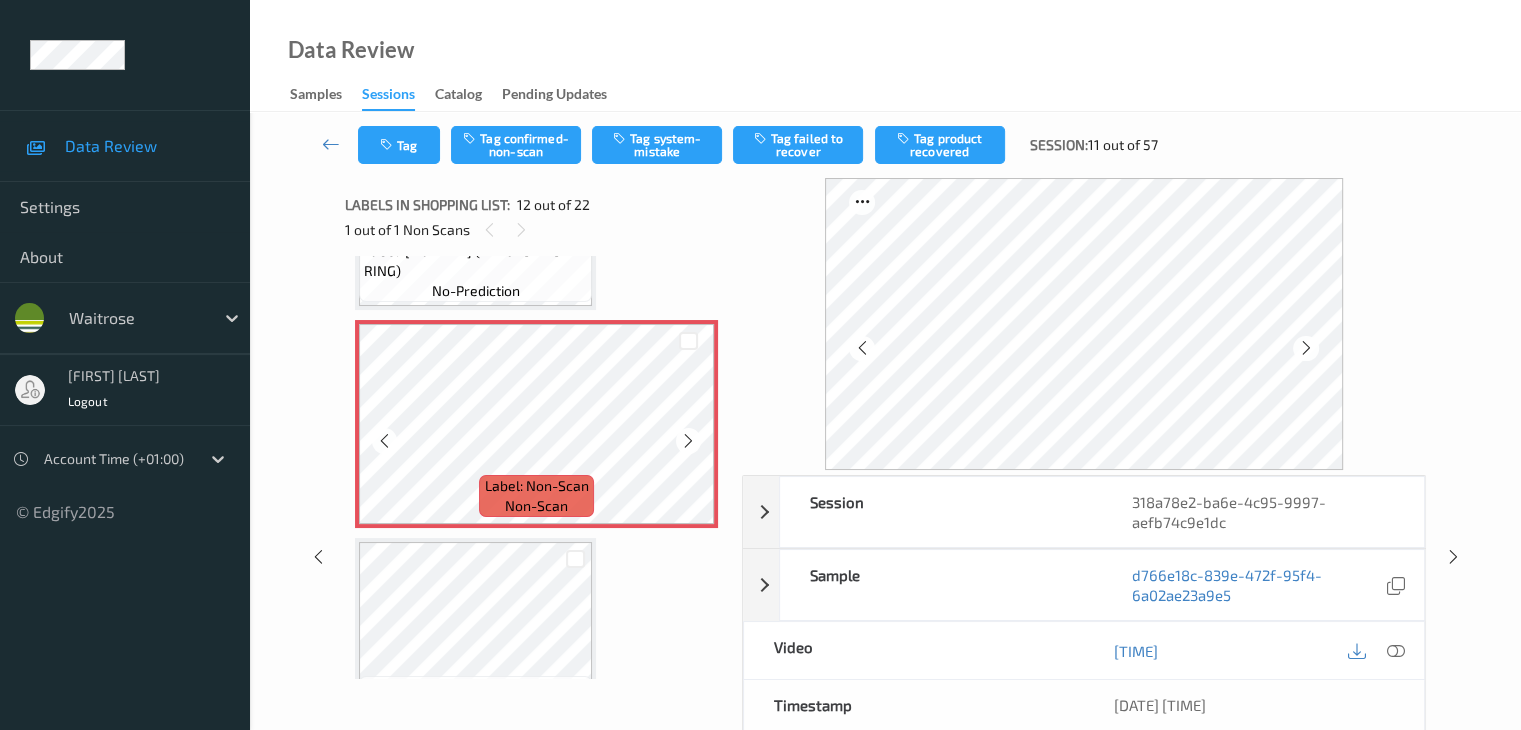 scroll, scrollTop: 2391, scrollLeft: 0, axis: vertical 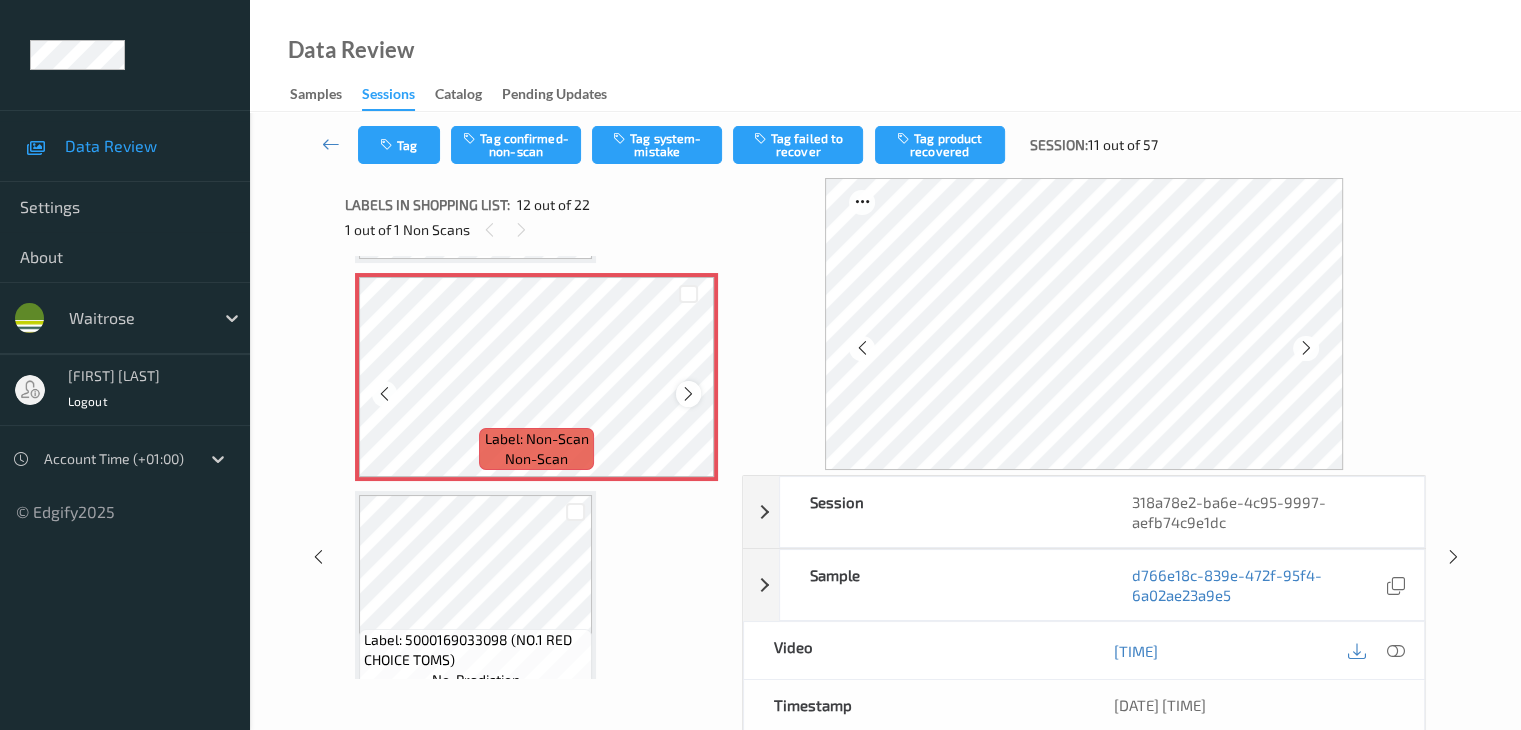 click at bounding box center (688, 394) 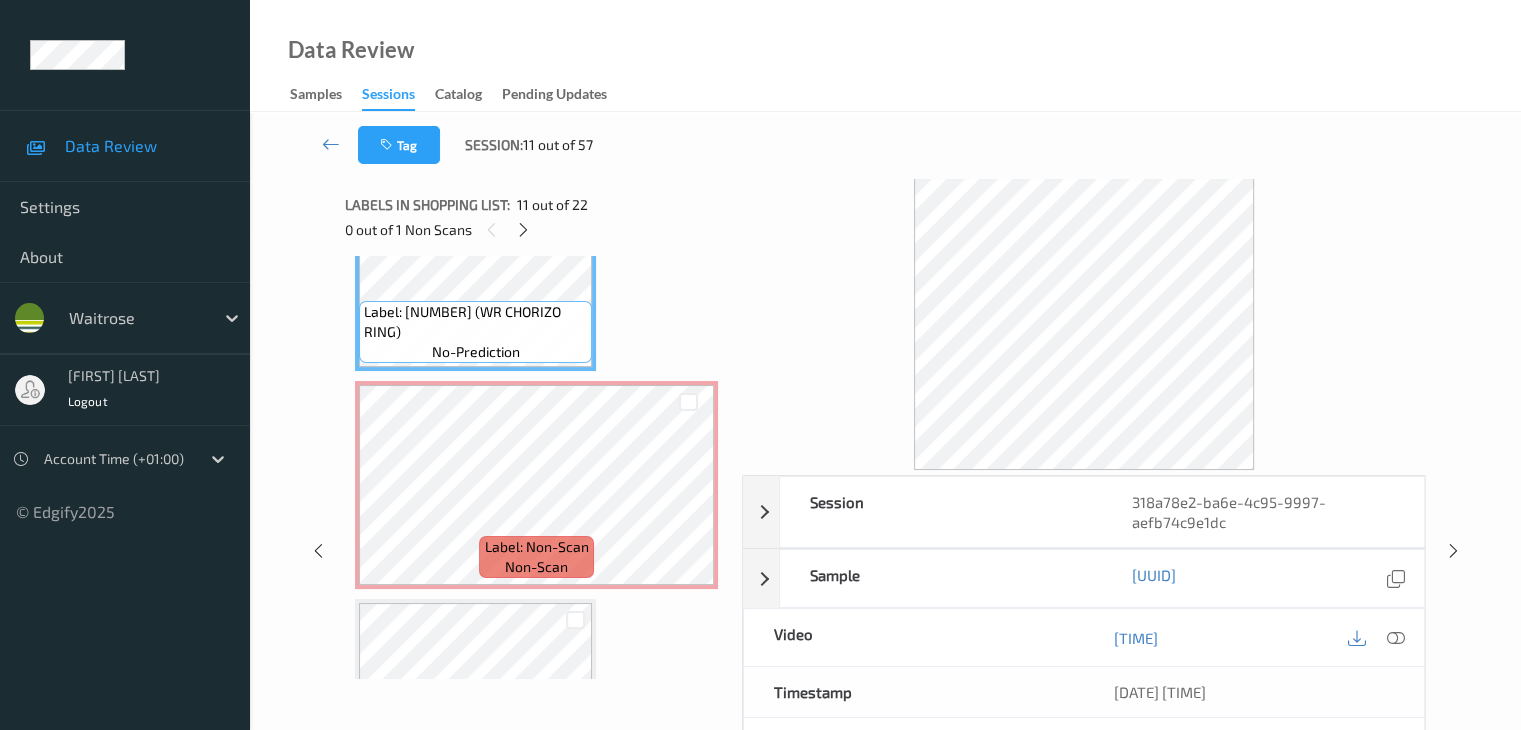 scroll, scrollTop: 2391, scrollLeft: 0, axis: vertical 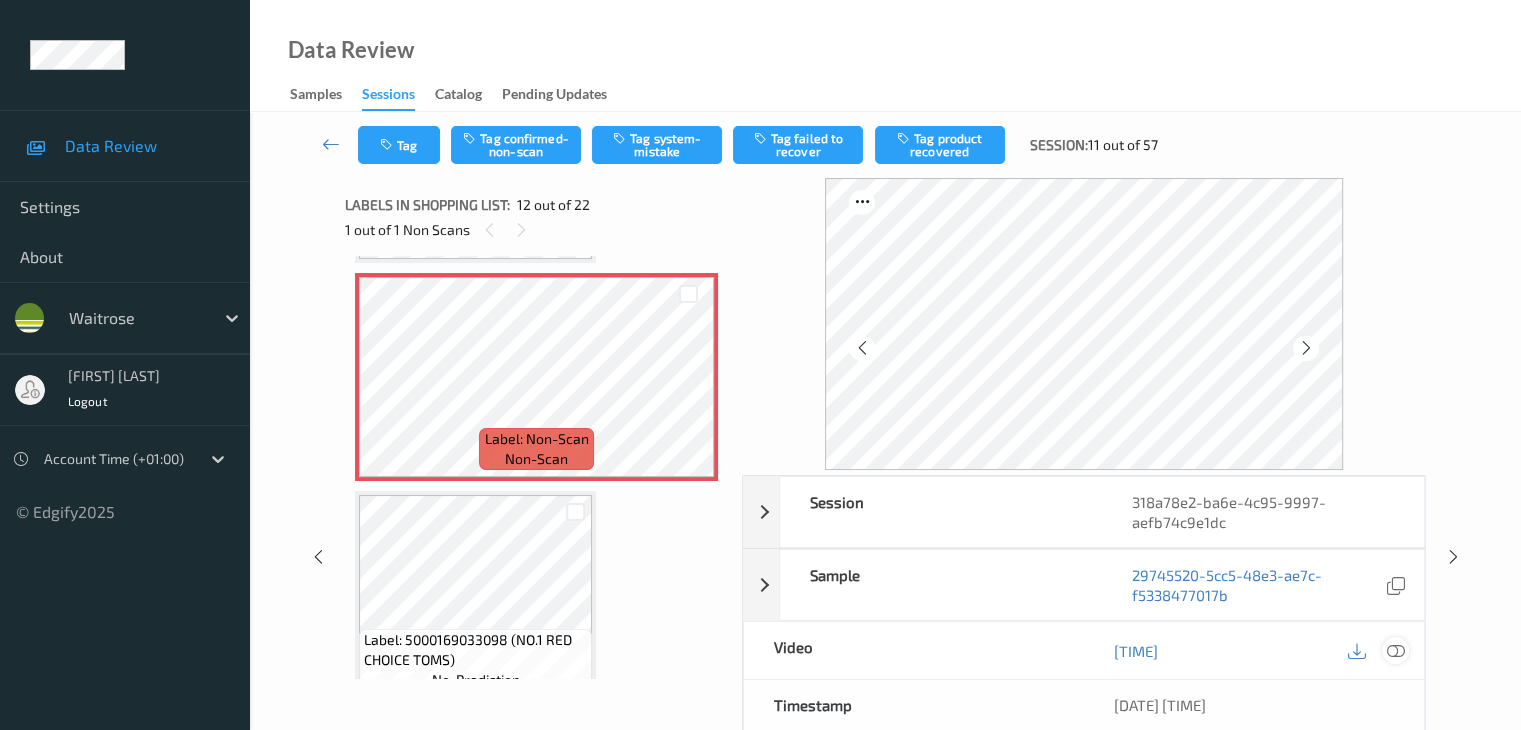 click at bounding box center [1395, 651] 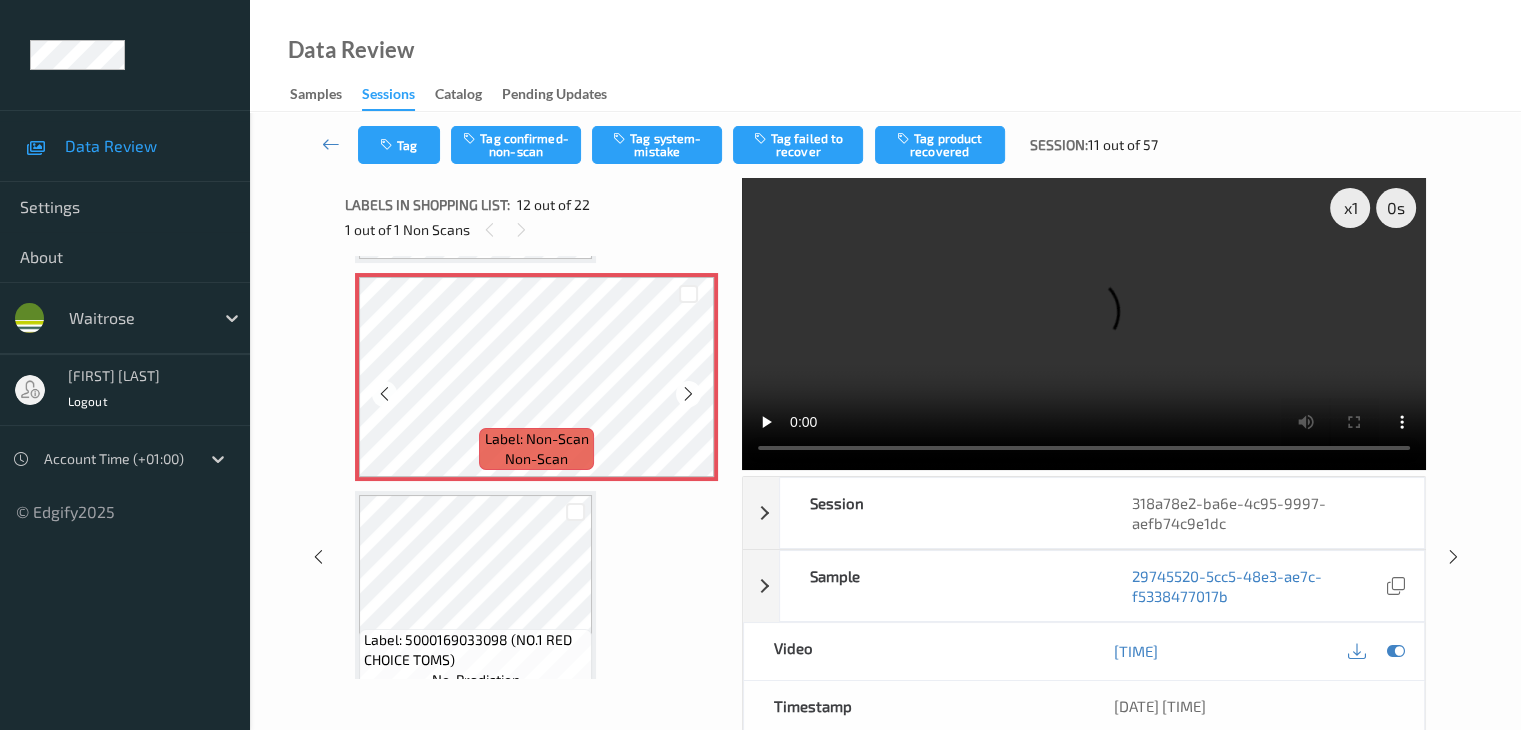 scroll, scrollTop: 2191, scrollLeft: 0, axis: vertical 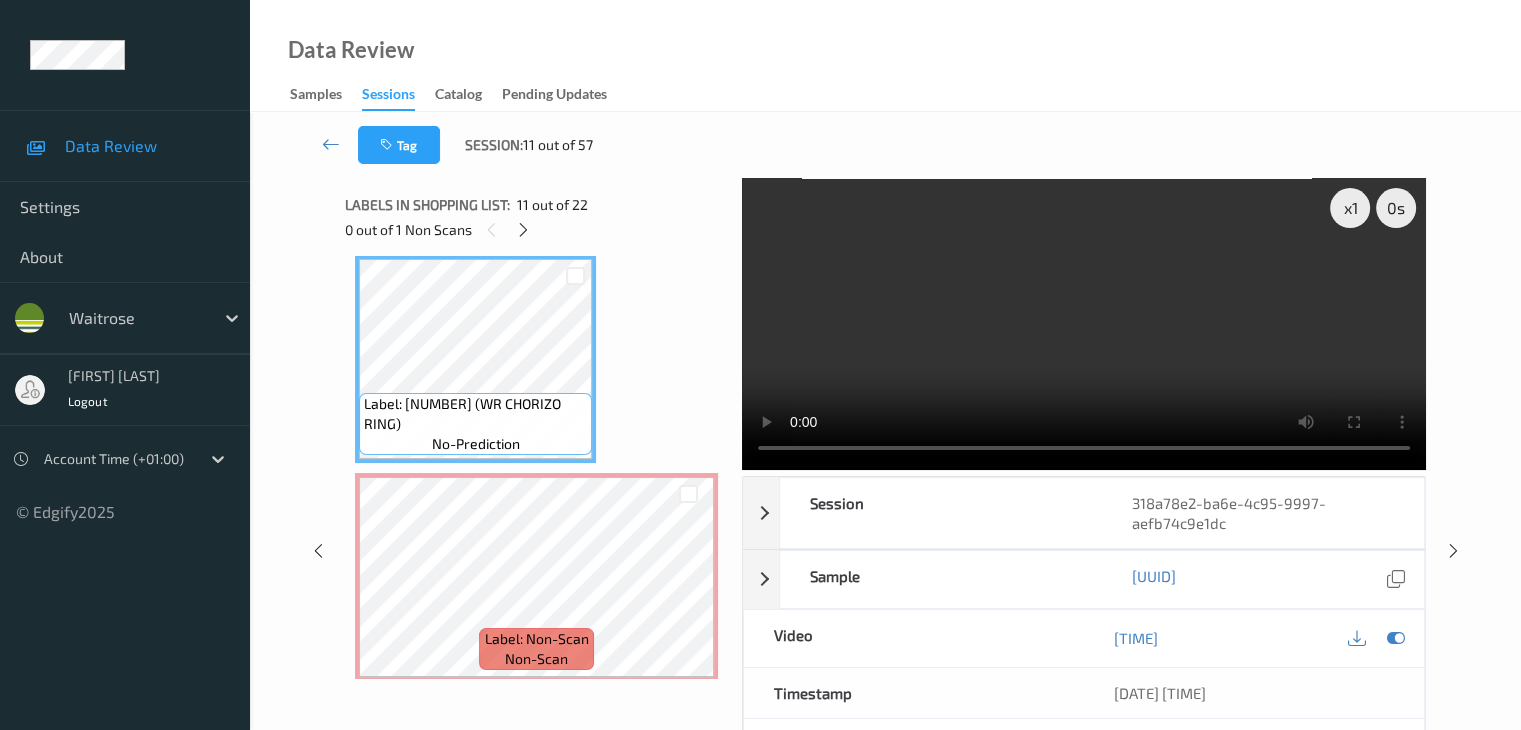 type 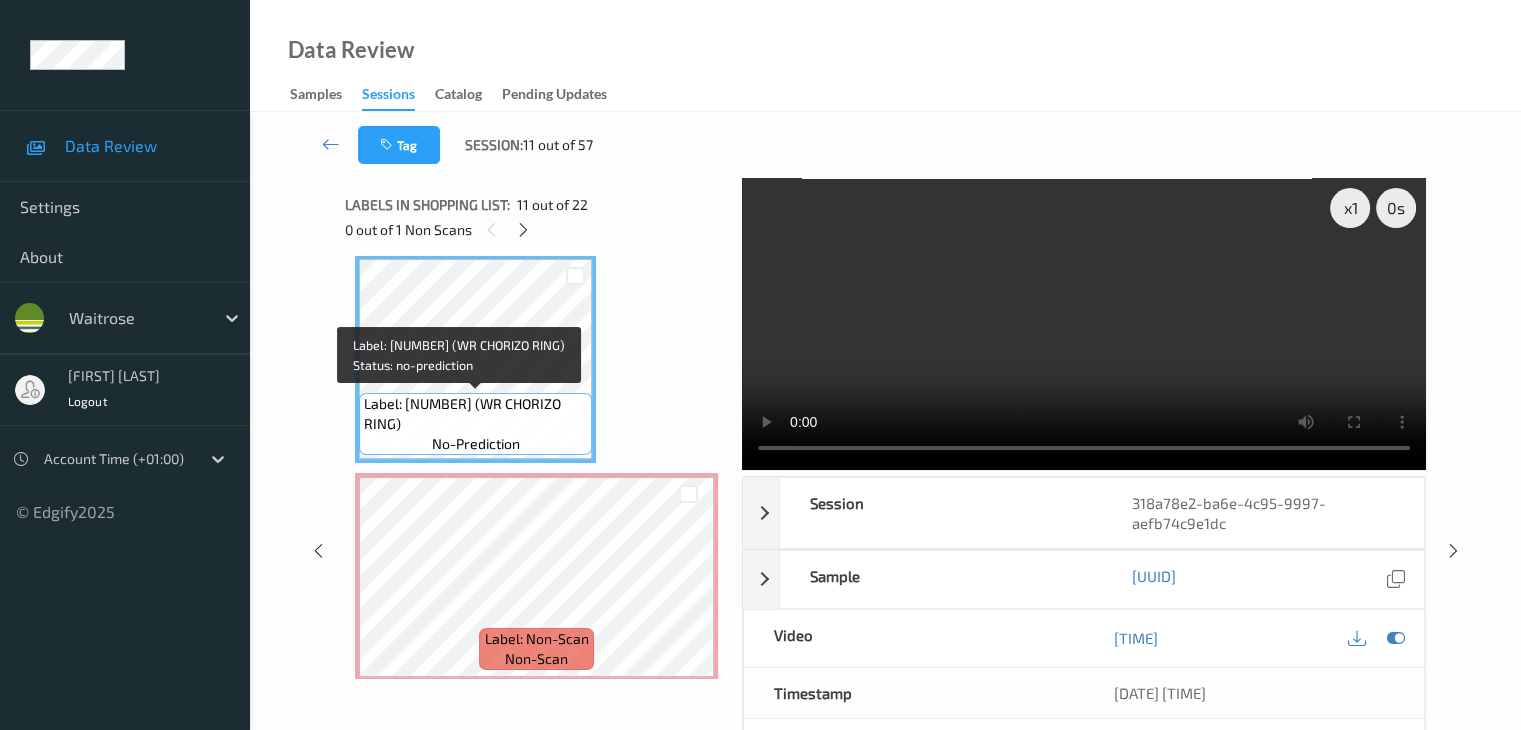 click on "Label: [NUMBER] (WR CHORIZO RING)" at bounding box center (475, 414) 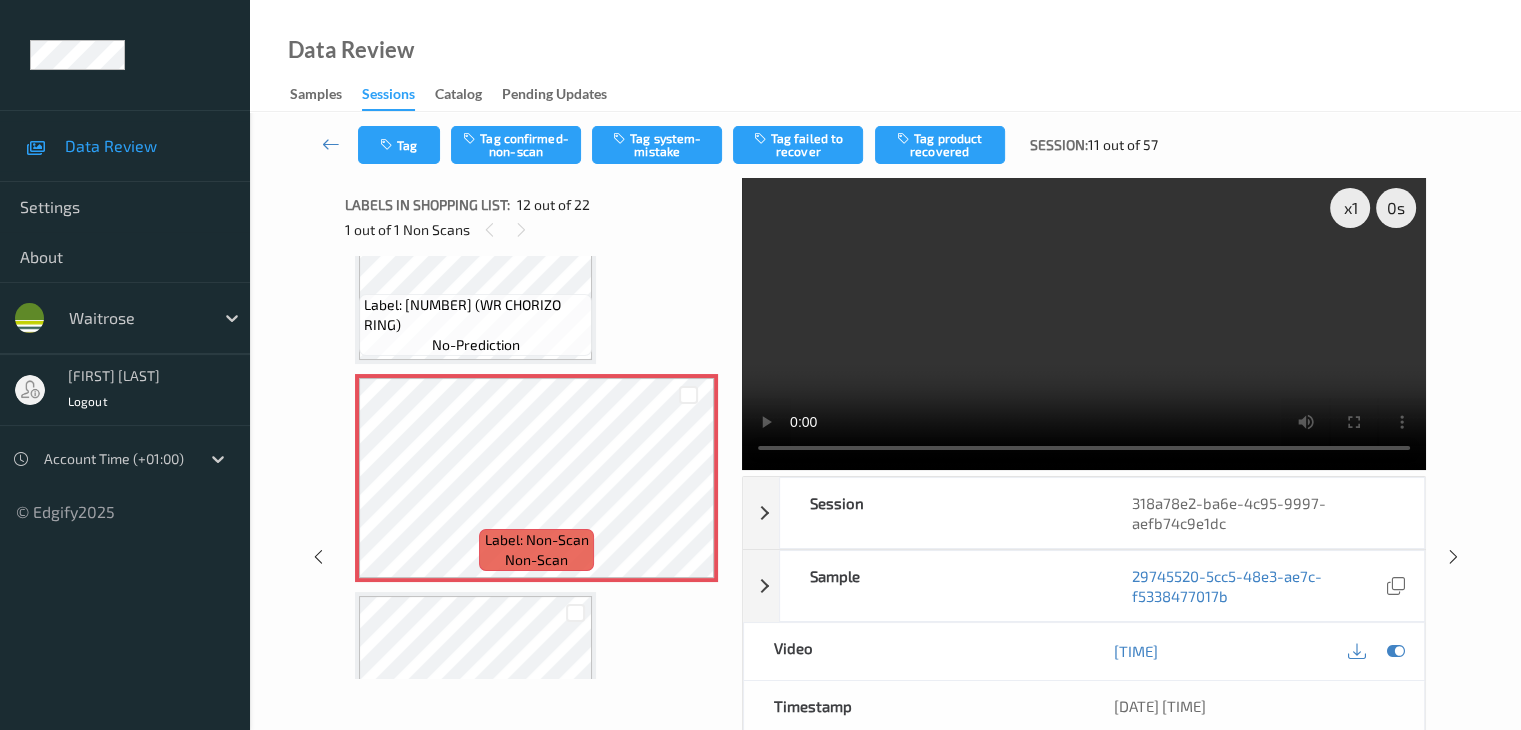 scroll, scrollTop: 2291, scrollLeft: 0, axis: vertical 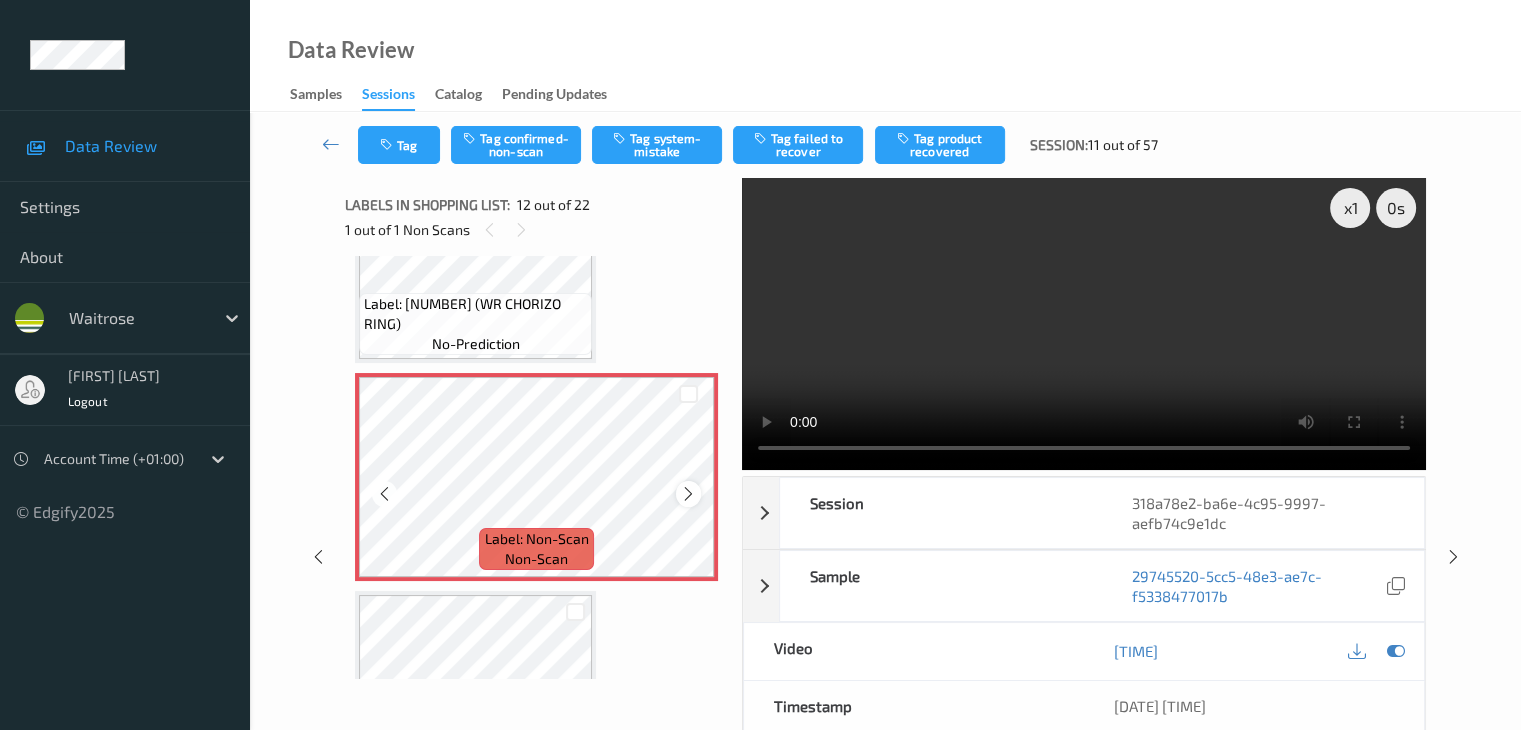 click at bounding box center [688, 494] 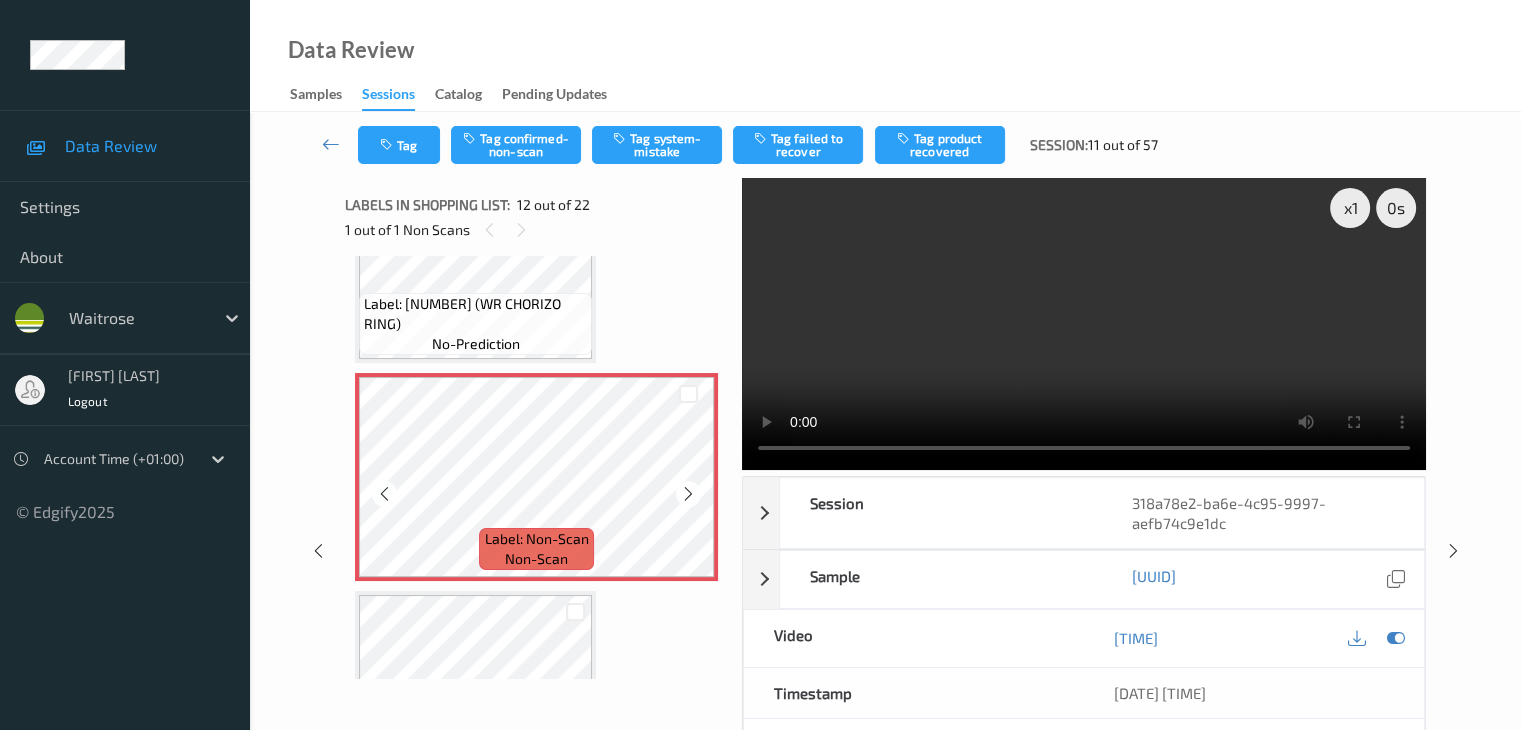 click at bounding box center (688, 494) 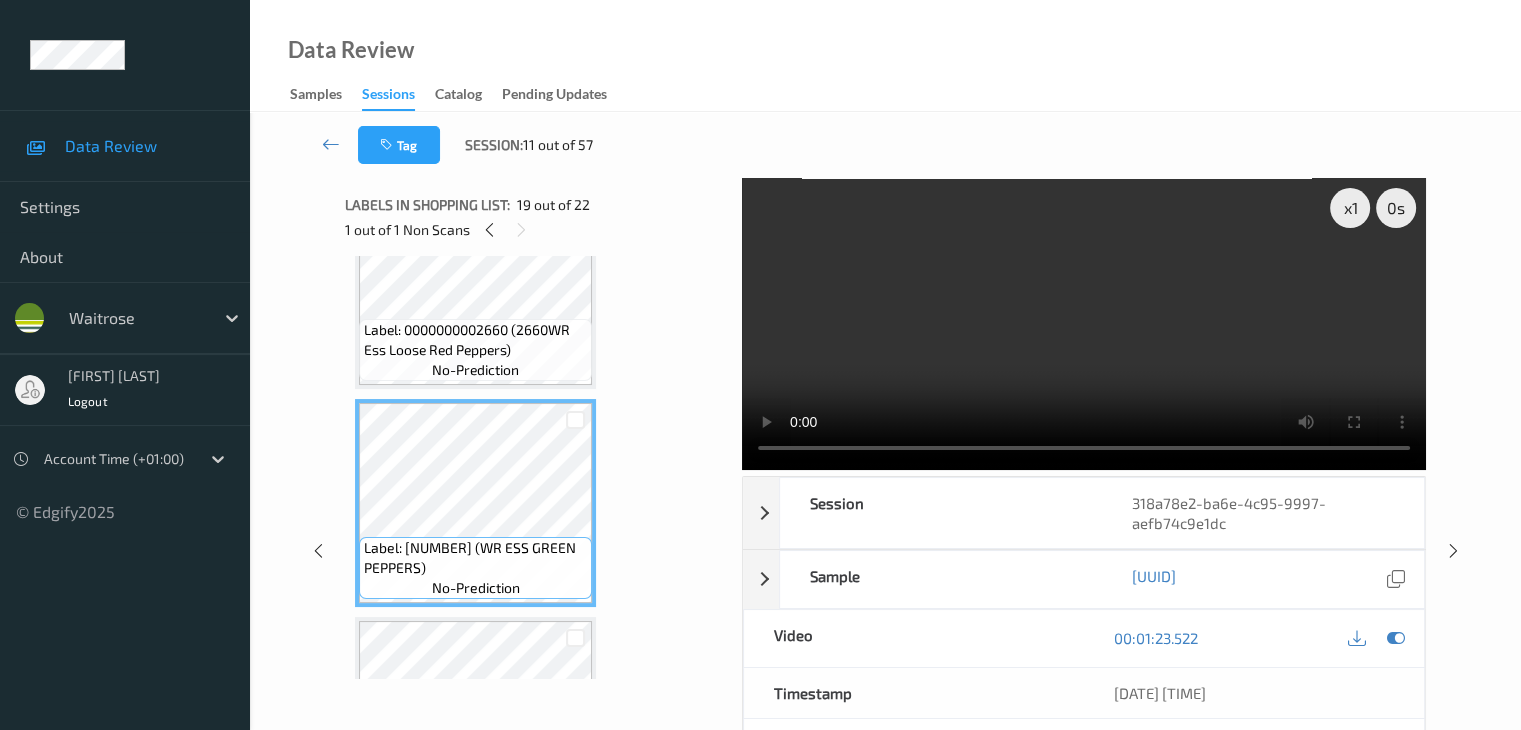 scroll, scrollTop: 3991, scrollLeft: 0, axis: vertical 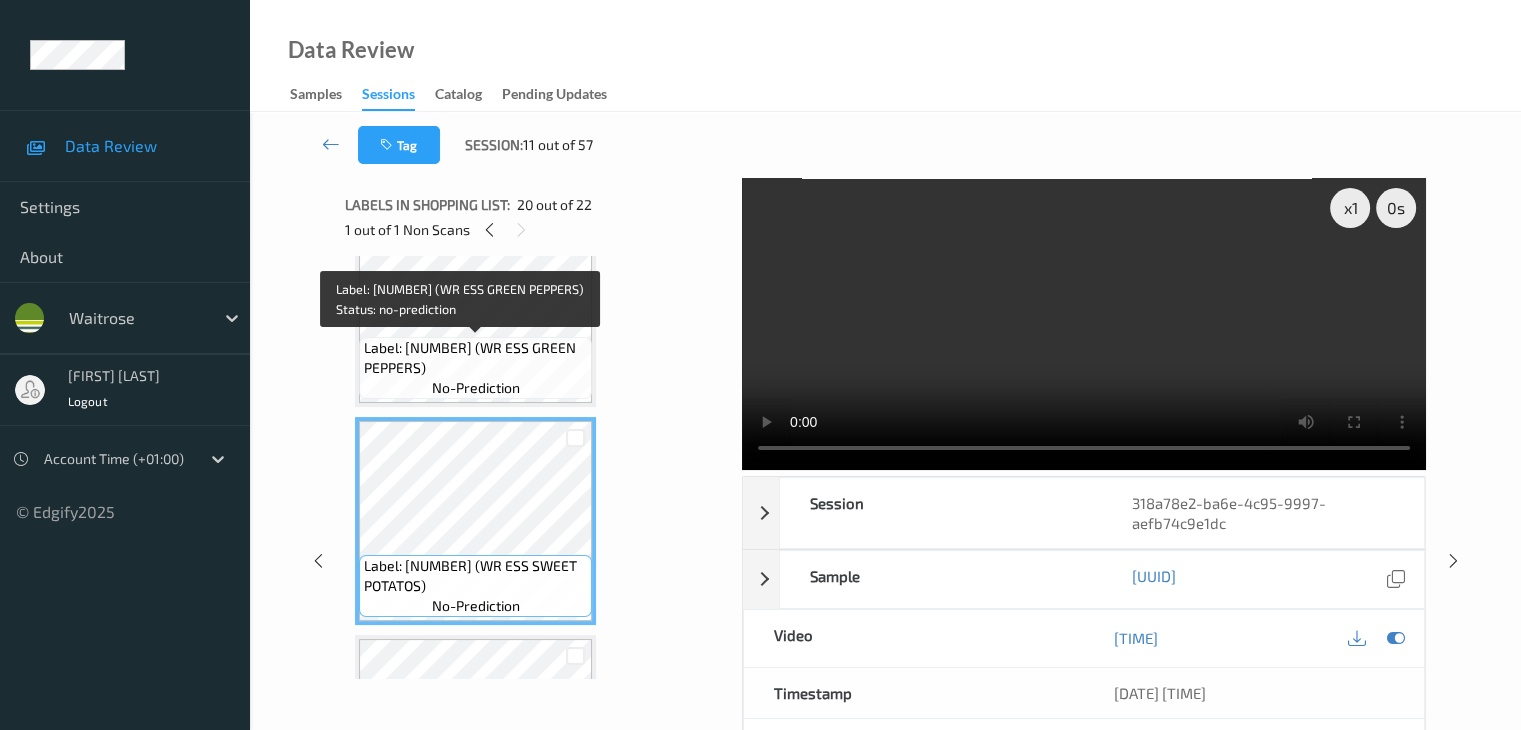 click on "Label: [NUMBER] (WR ESS GREEN PEPPERS)" at bounding box center [475, 358] 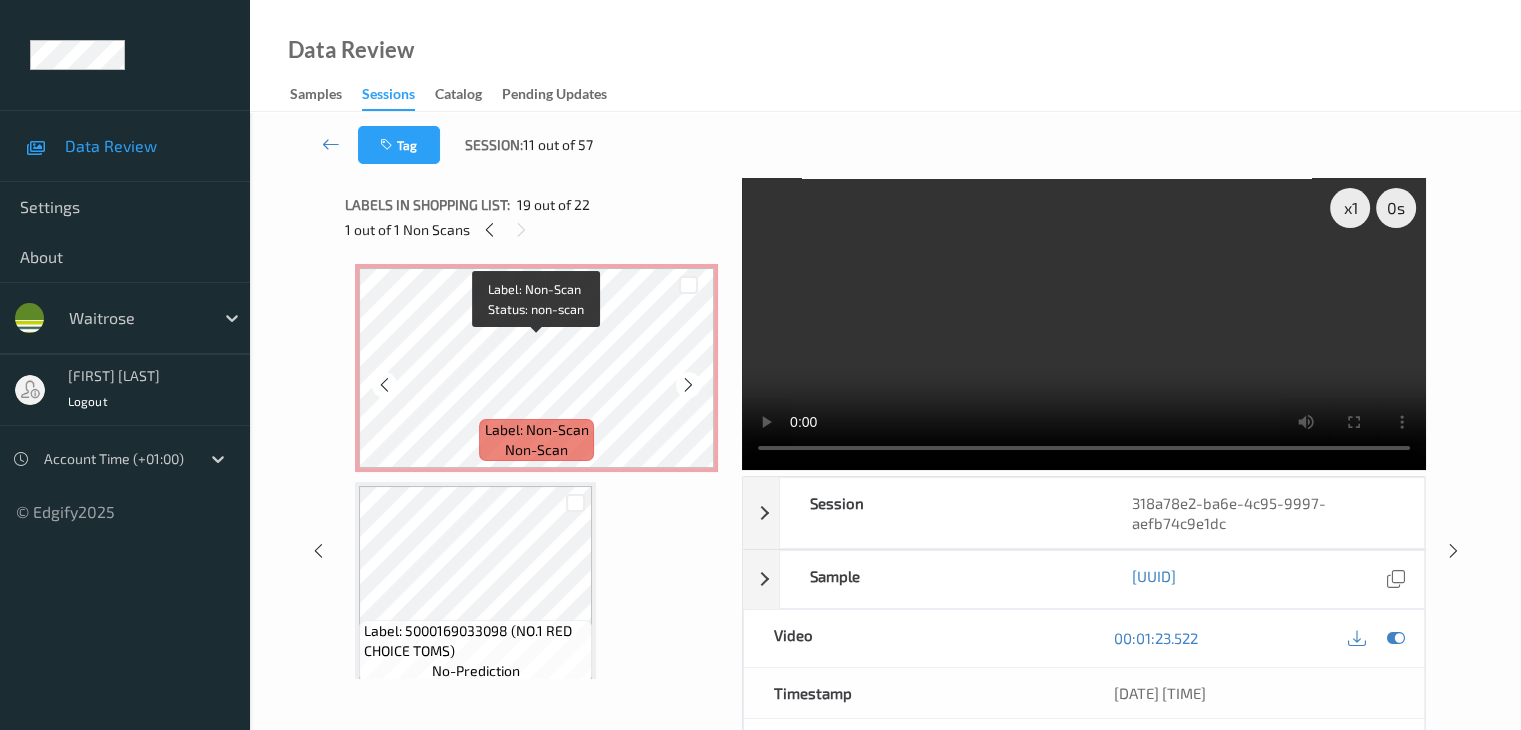 scroll, scrollTop: 2283, scrollLeft: 0, axis: vertical 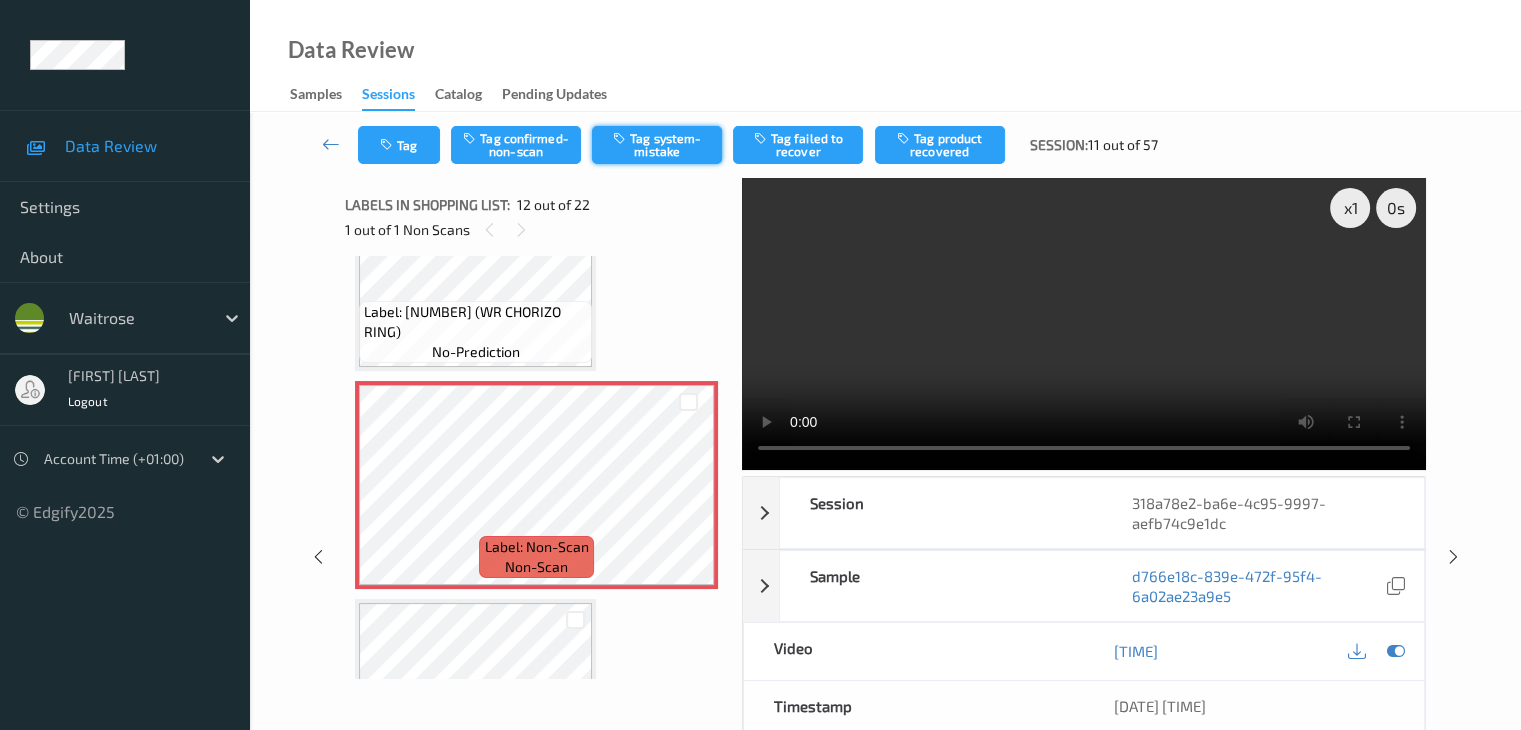 click on "Tag   system-mistake" at bounding box center (657, 145) 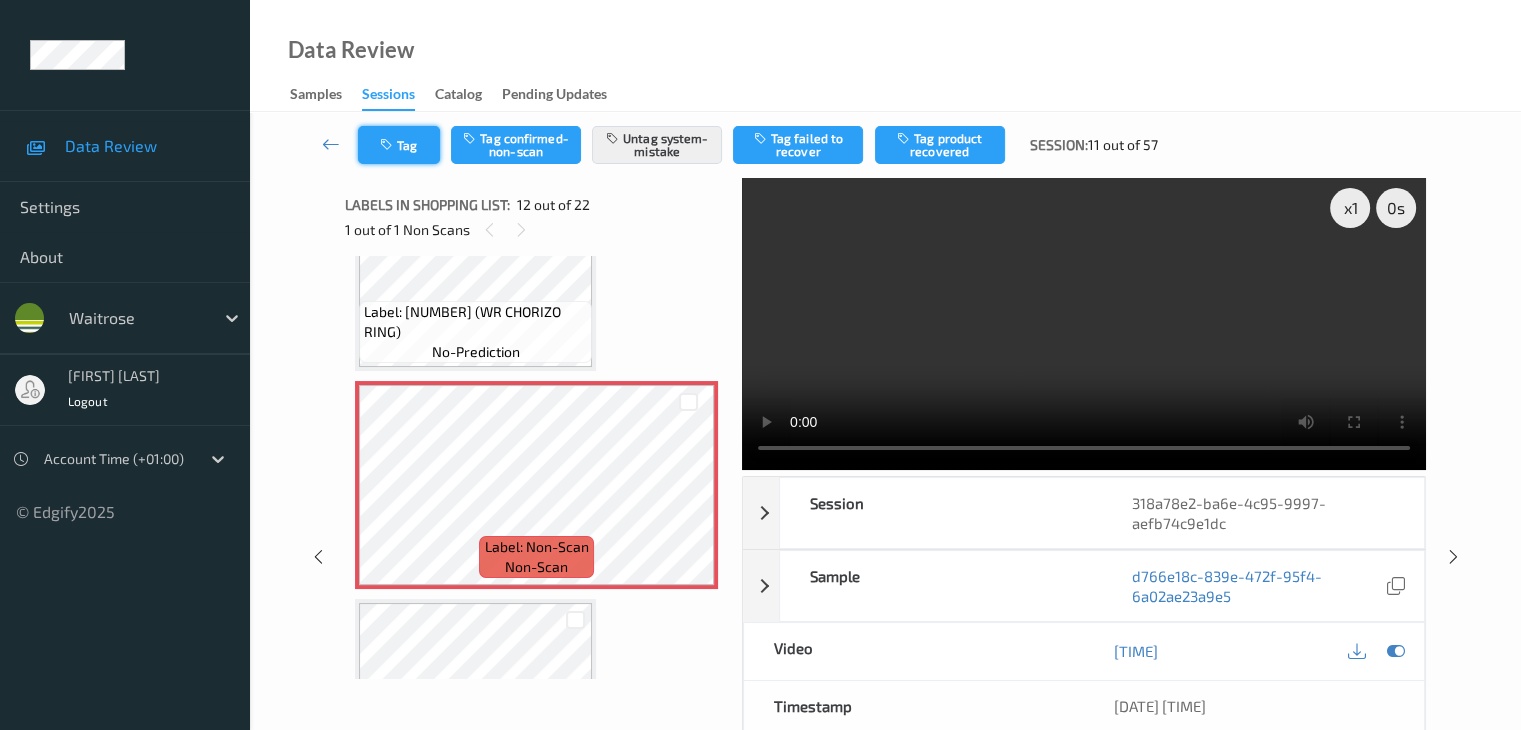click on "Tag" at bounding box center [399, 145] 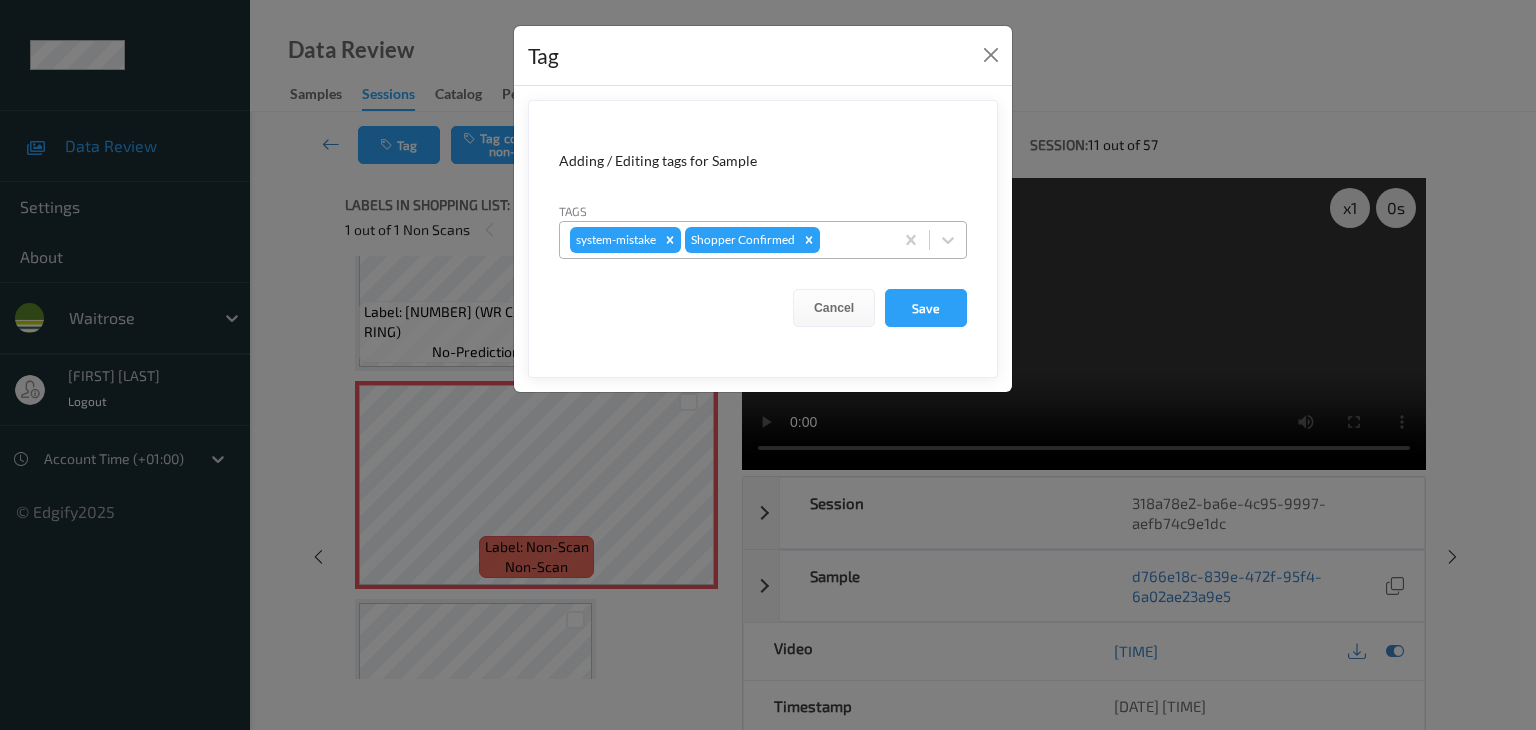 click at bounding box center (853, 240) 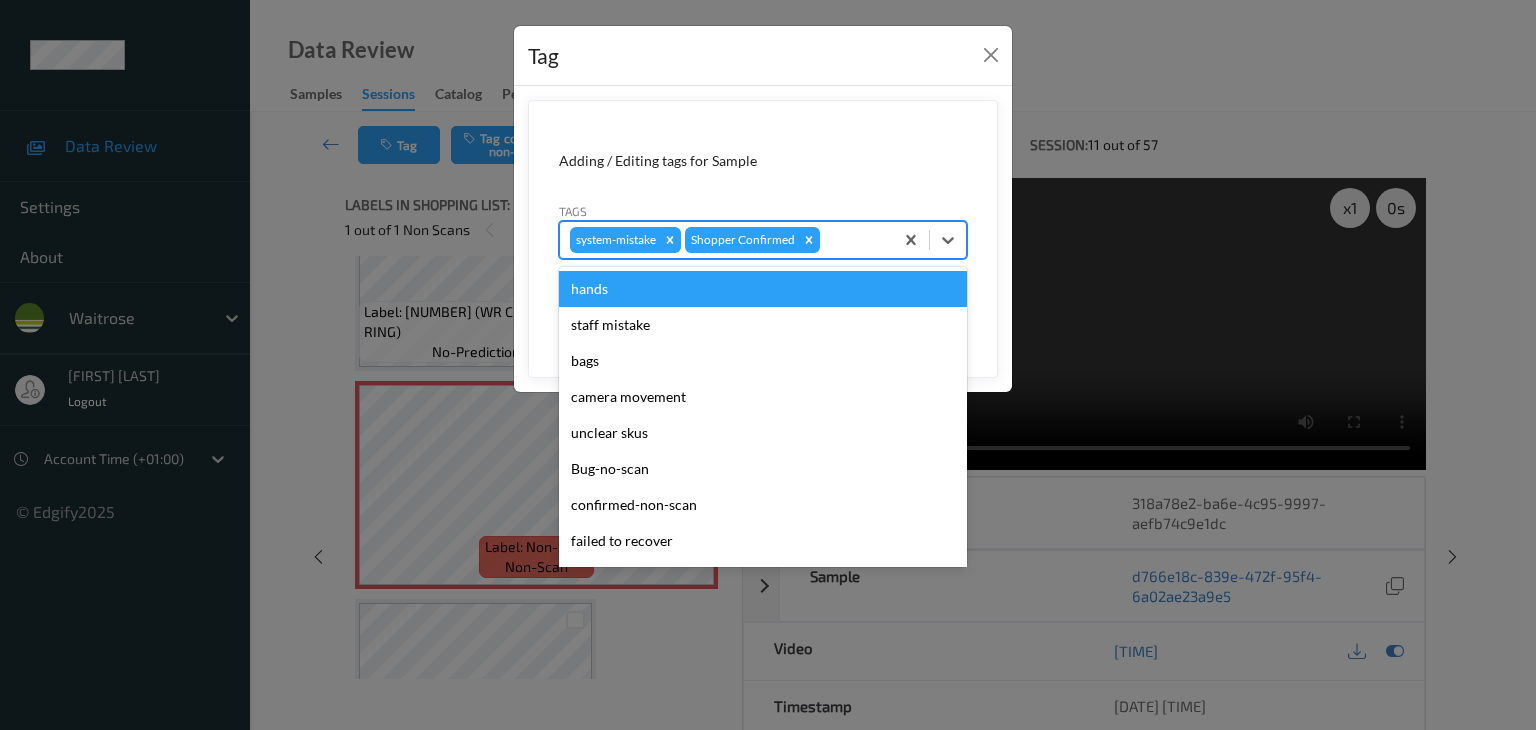 type on "u" 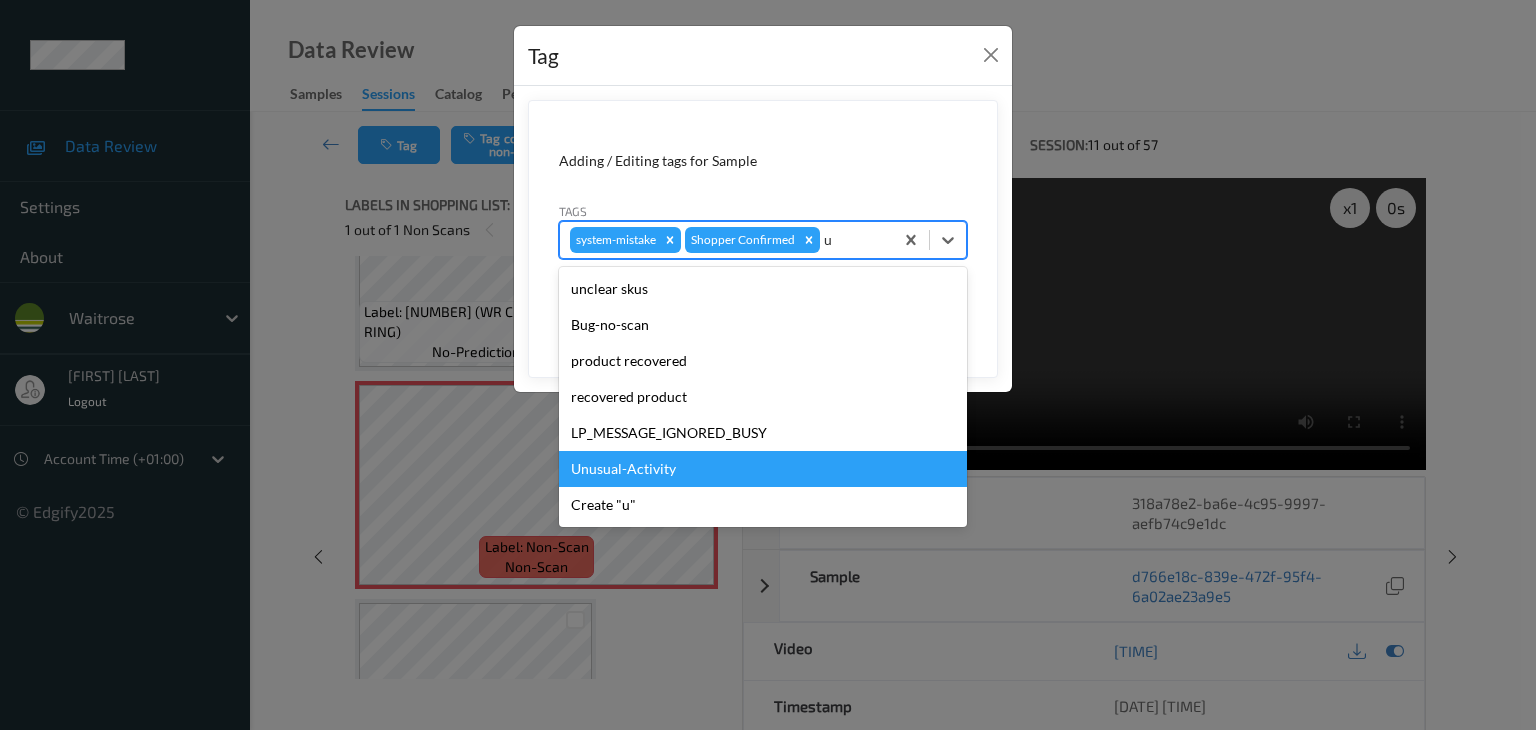 click on "Unusual-Activity" at bounding box center [763, 469] 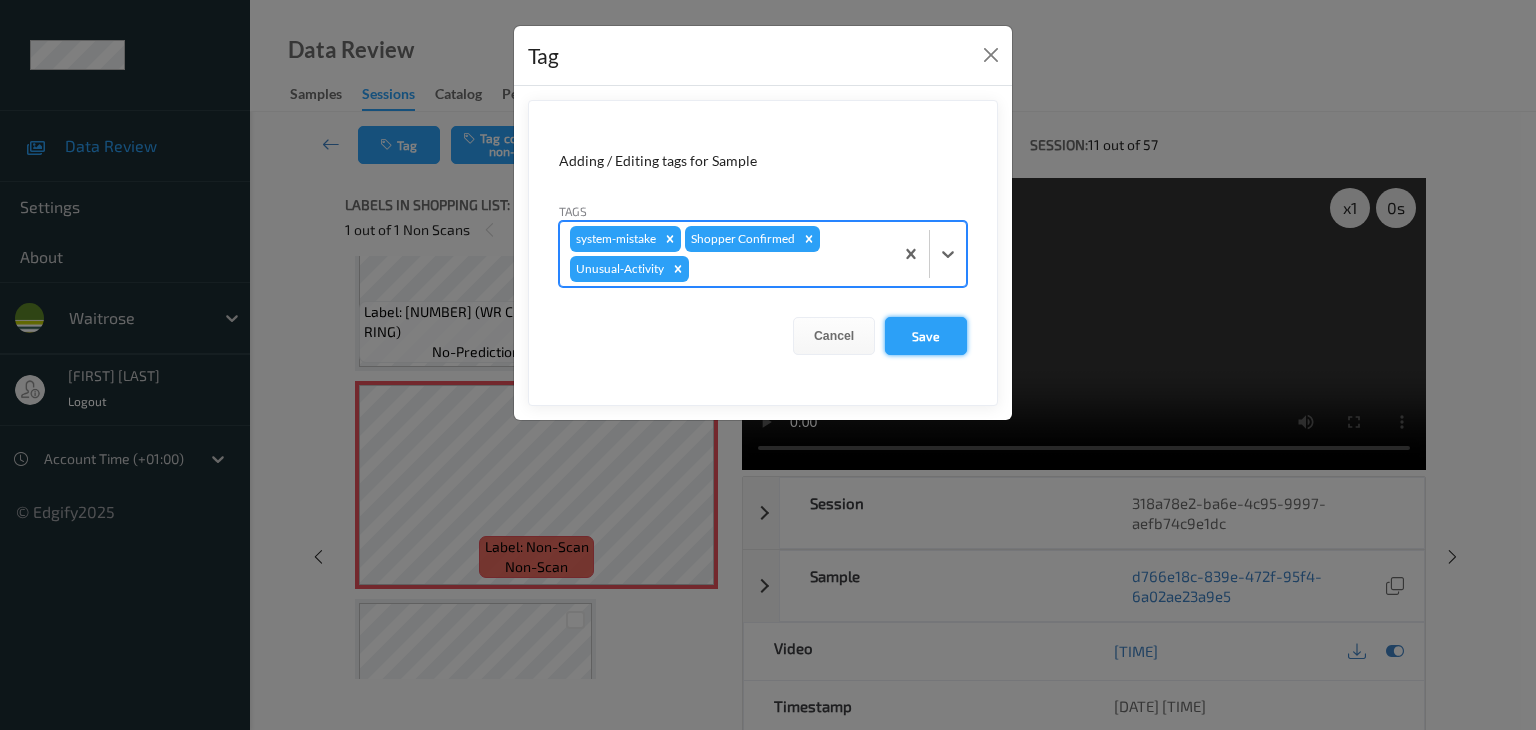 click on "Save" at bounding box center (926, 336) 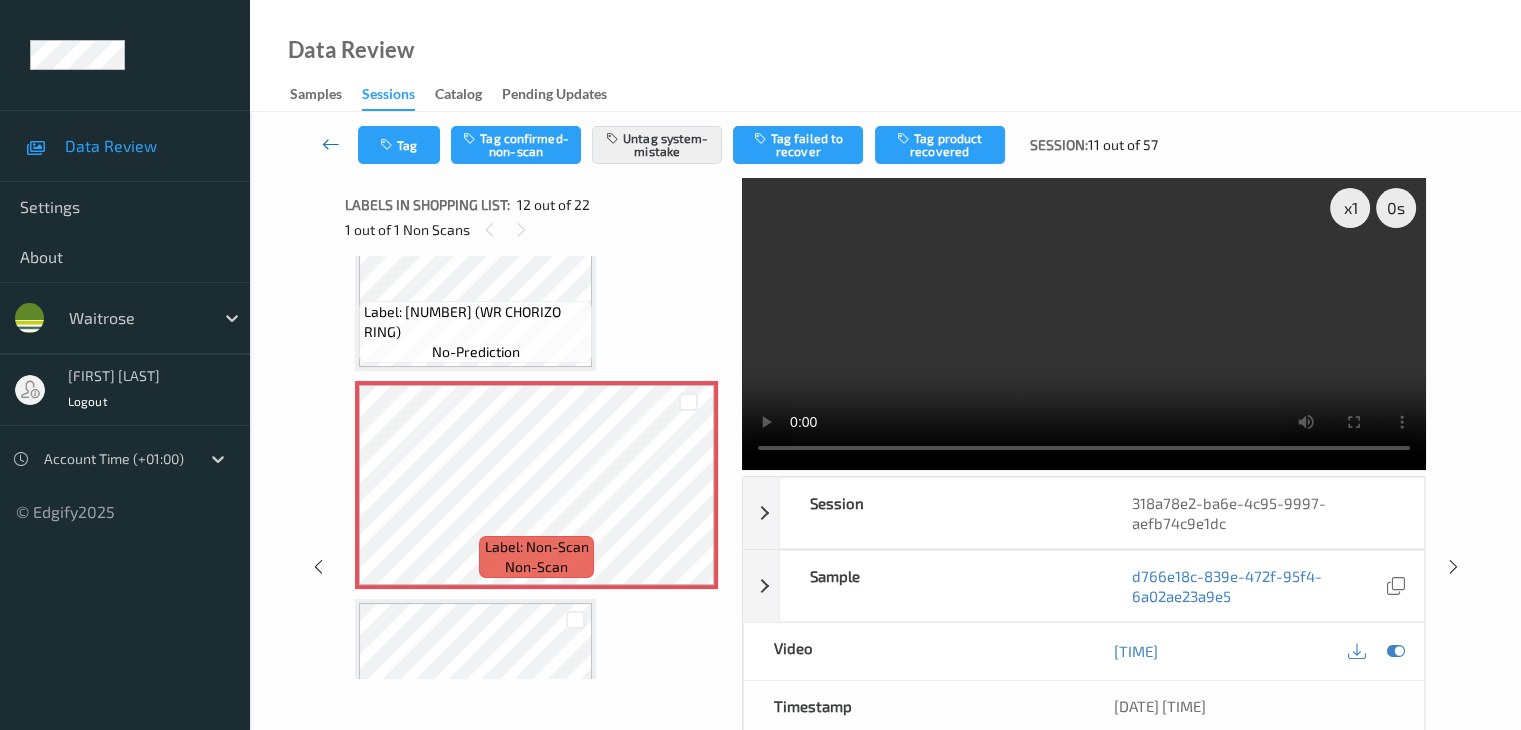 click at bounding box center [331, 144] 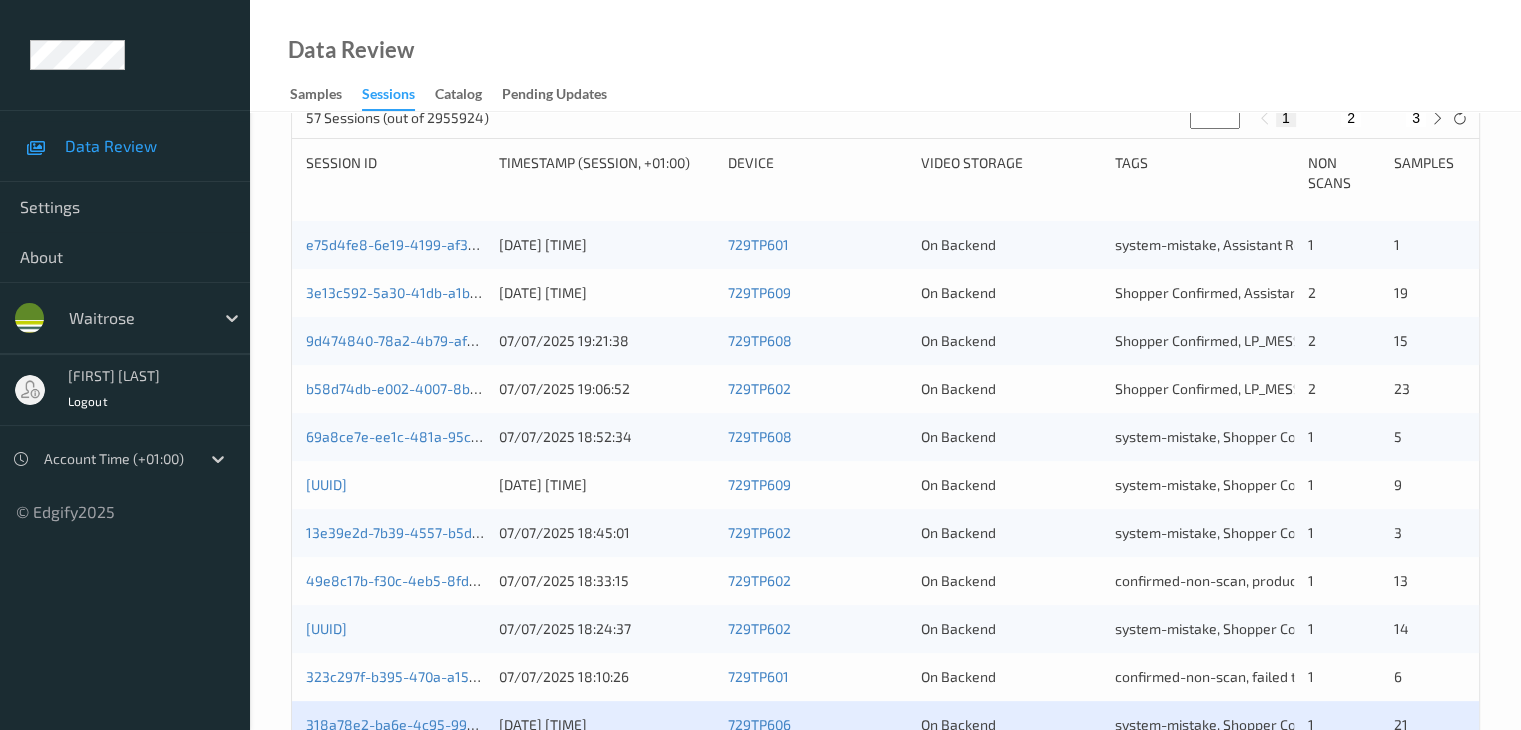 scroll, scrollTop: 800, scrollLeft: 0, axis: vertical 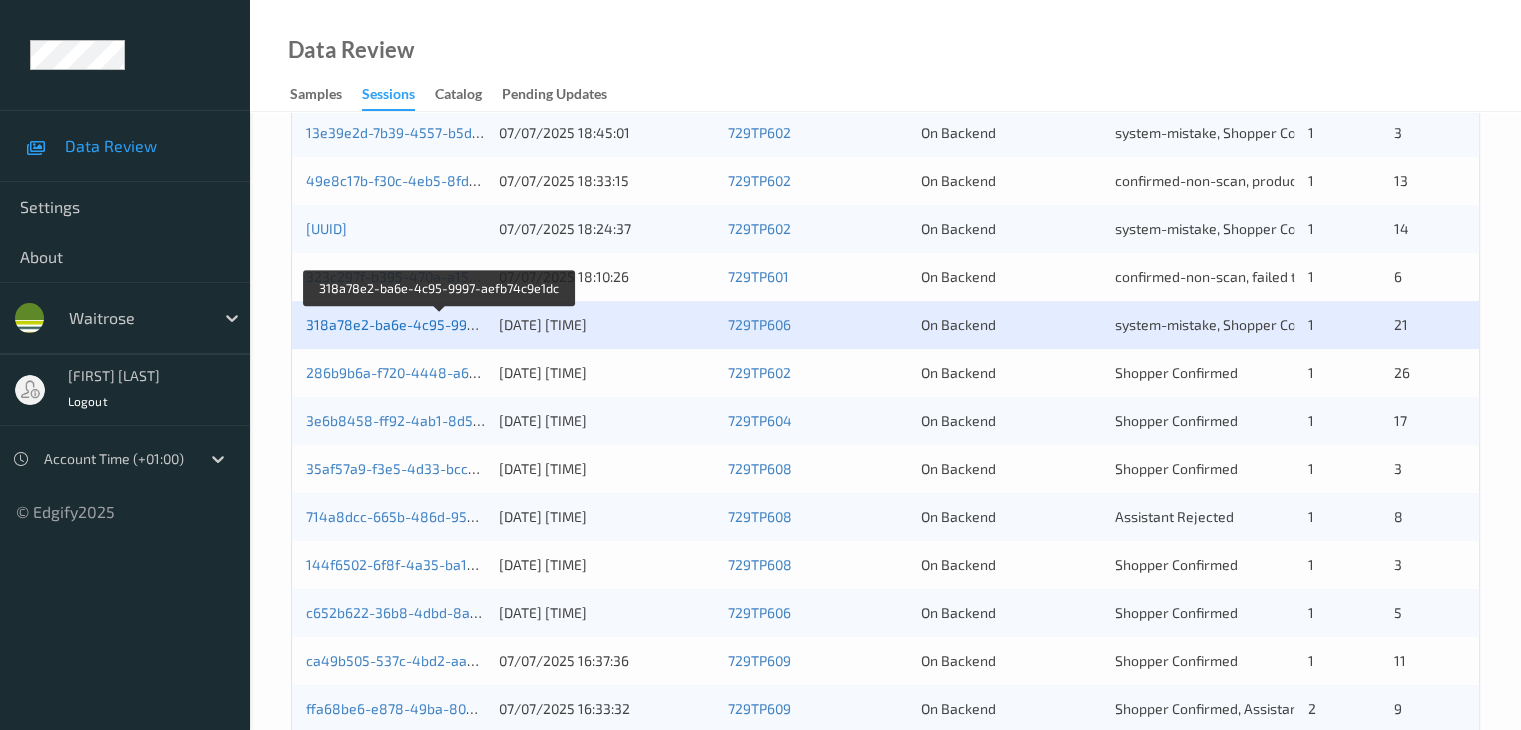 click on "318a78e2-ba6e-4c95-9997-aefb74c9e1dc" at bounding box center [441, 324] 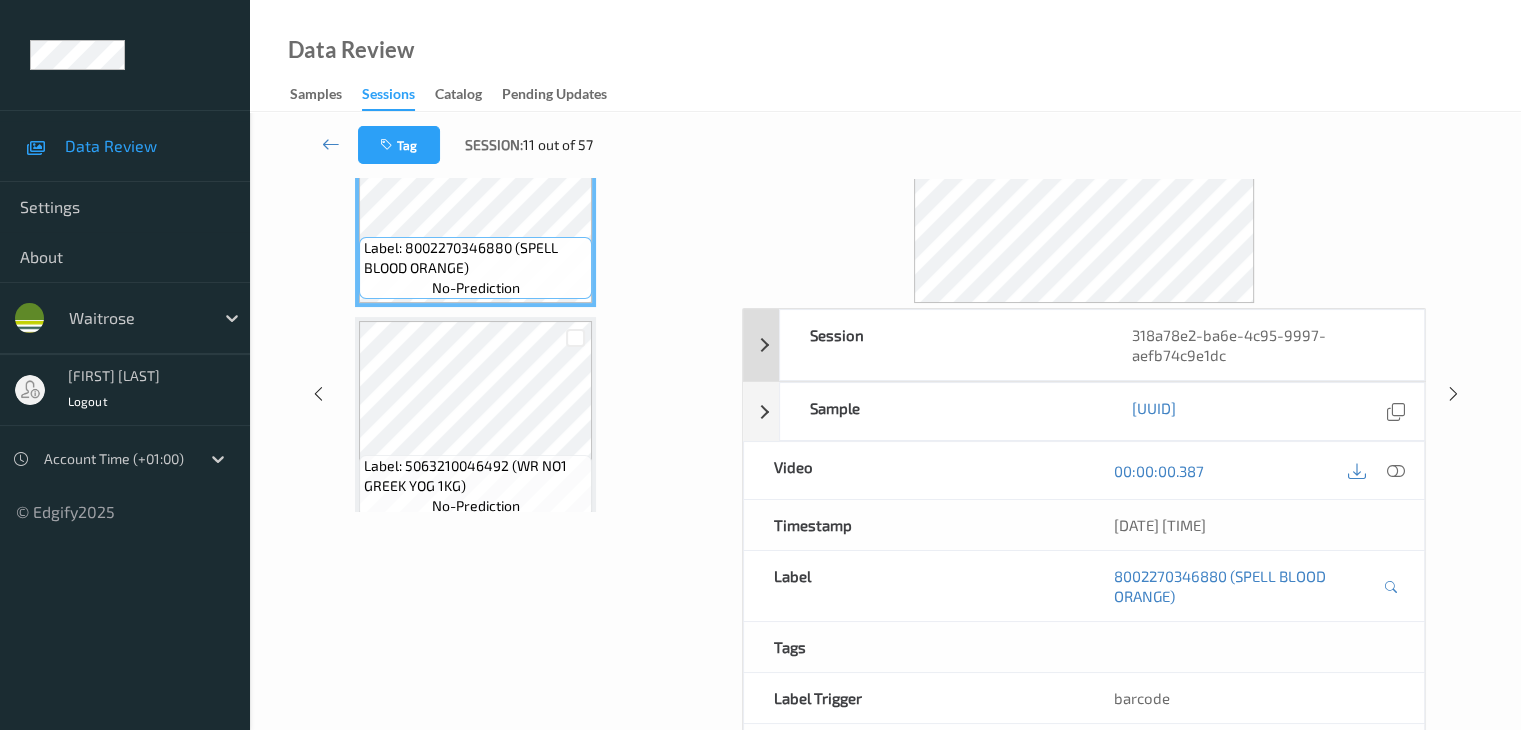 scroll, scrollTop: 0, scrollLeft: 0, axis: both 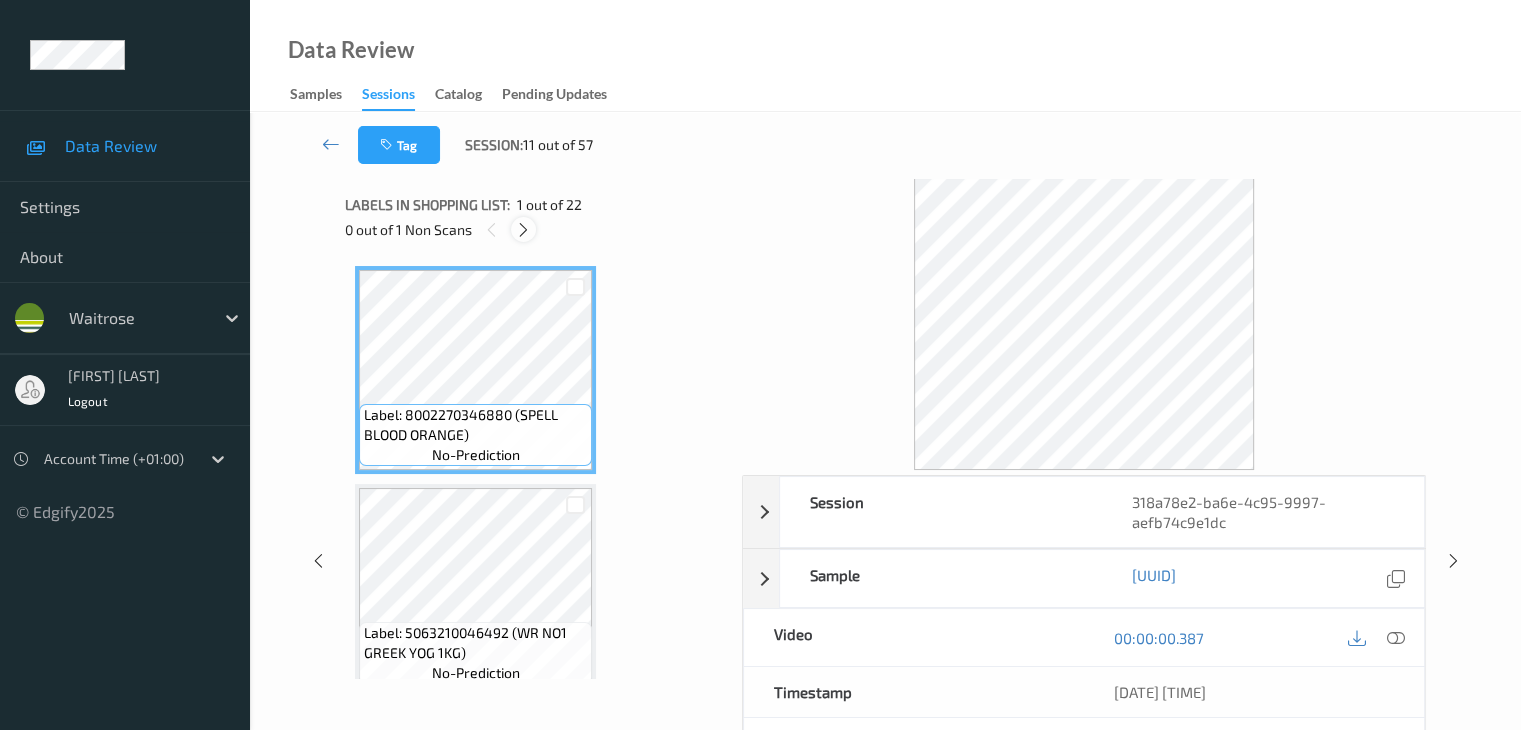 click at bounding box center [523, 230] 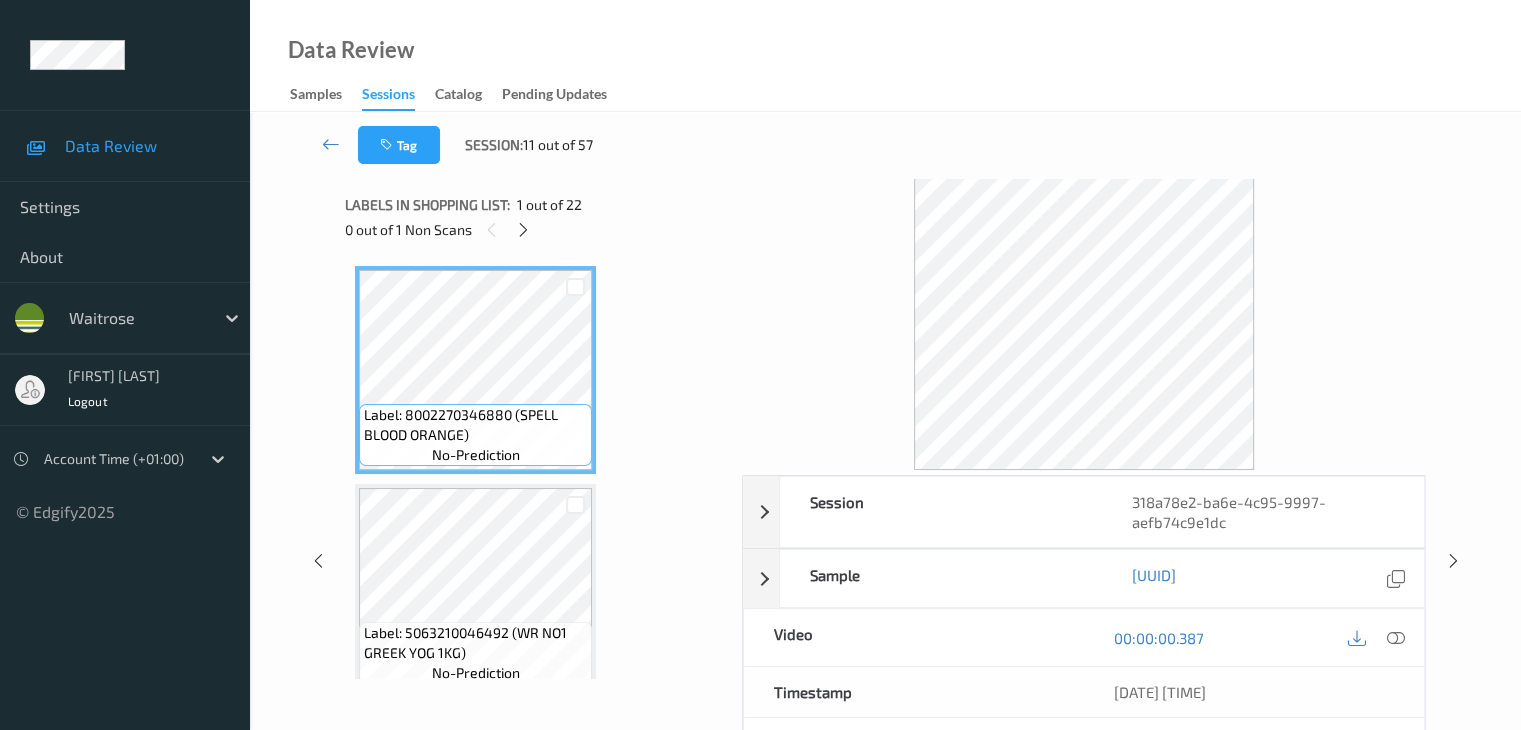 scroll, scrollTop: 2190, scrollLeft: 0, axis: vertical 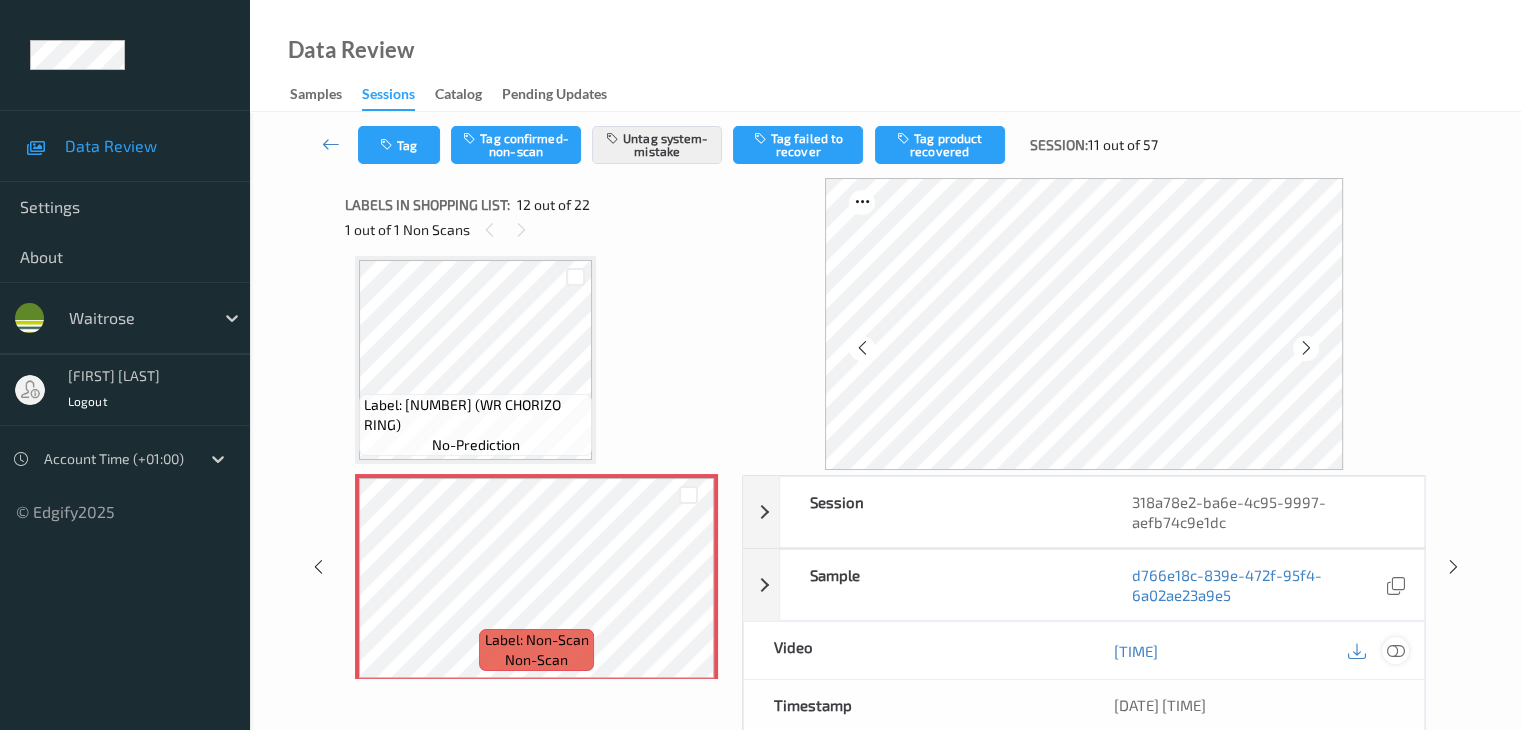 click at bounding box center [1395, 651] 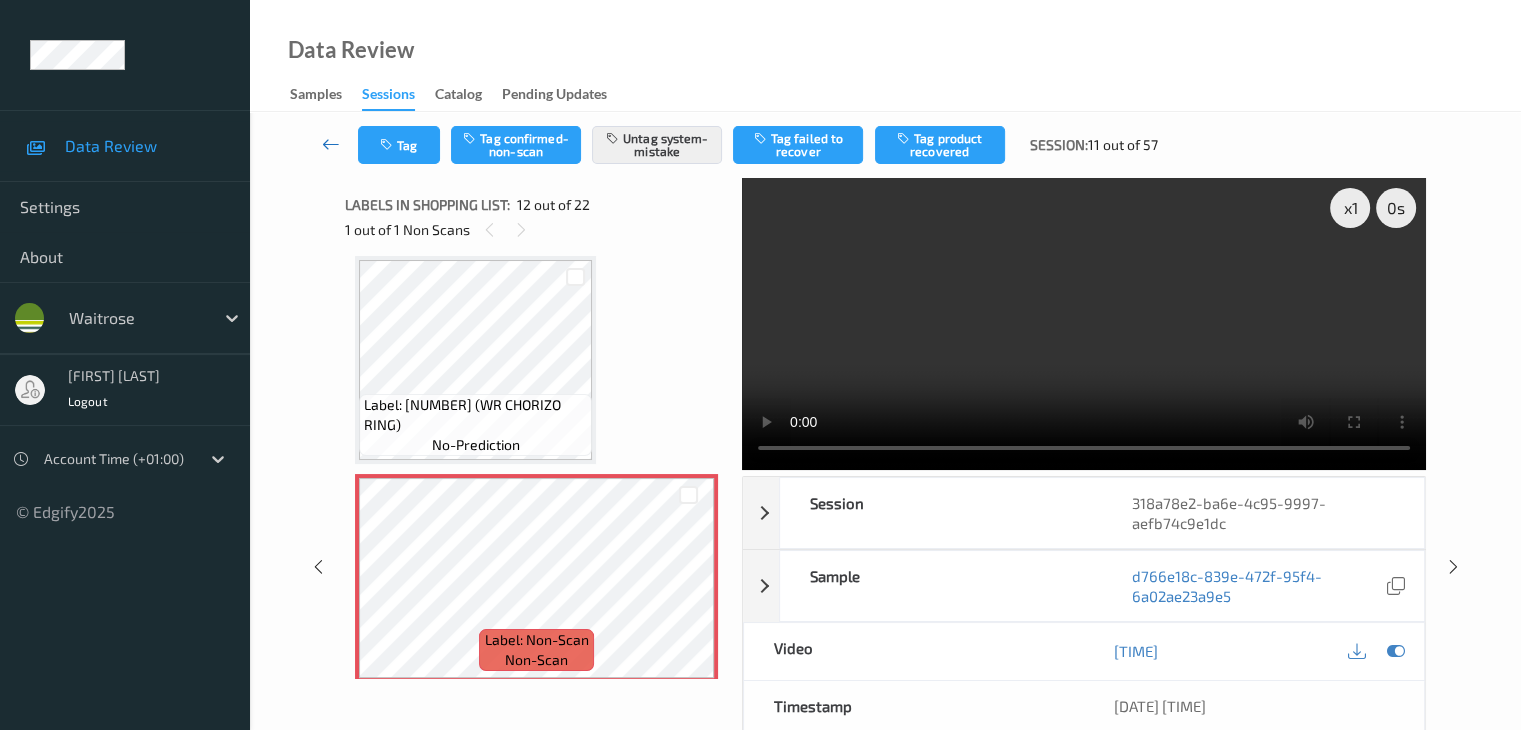 click at bounding box center (331, 144) 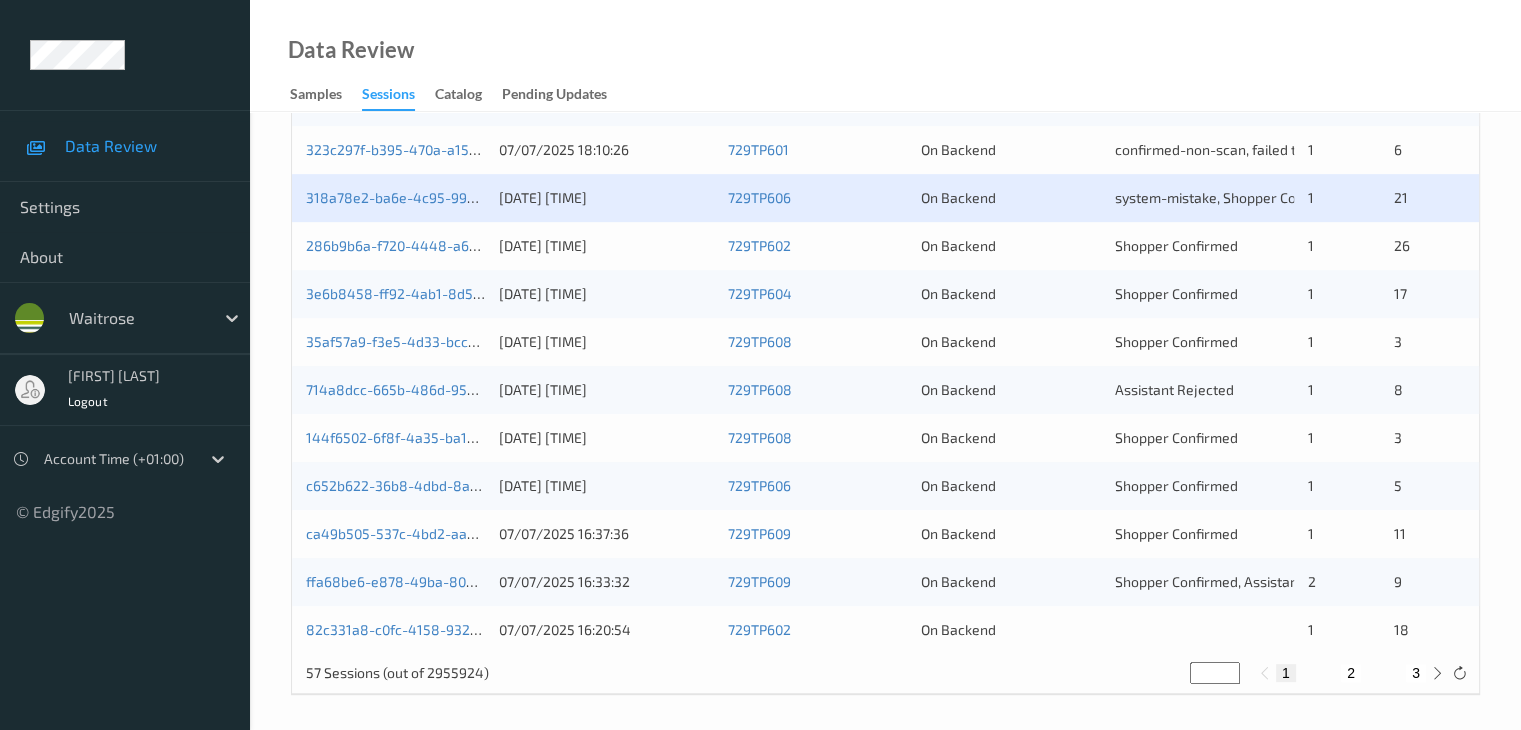 scroll, scrollTop: 932, scrollLeft: 0, axis: vertical 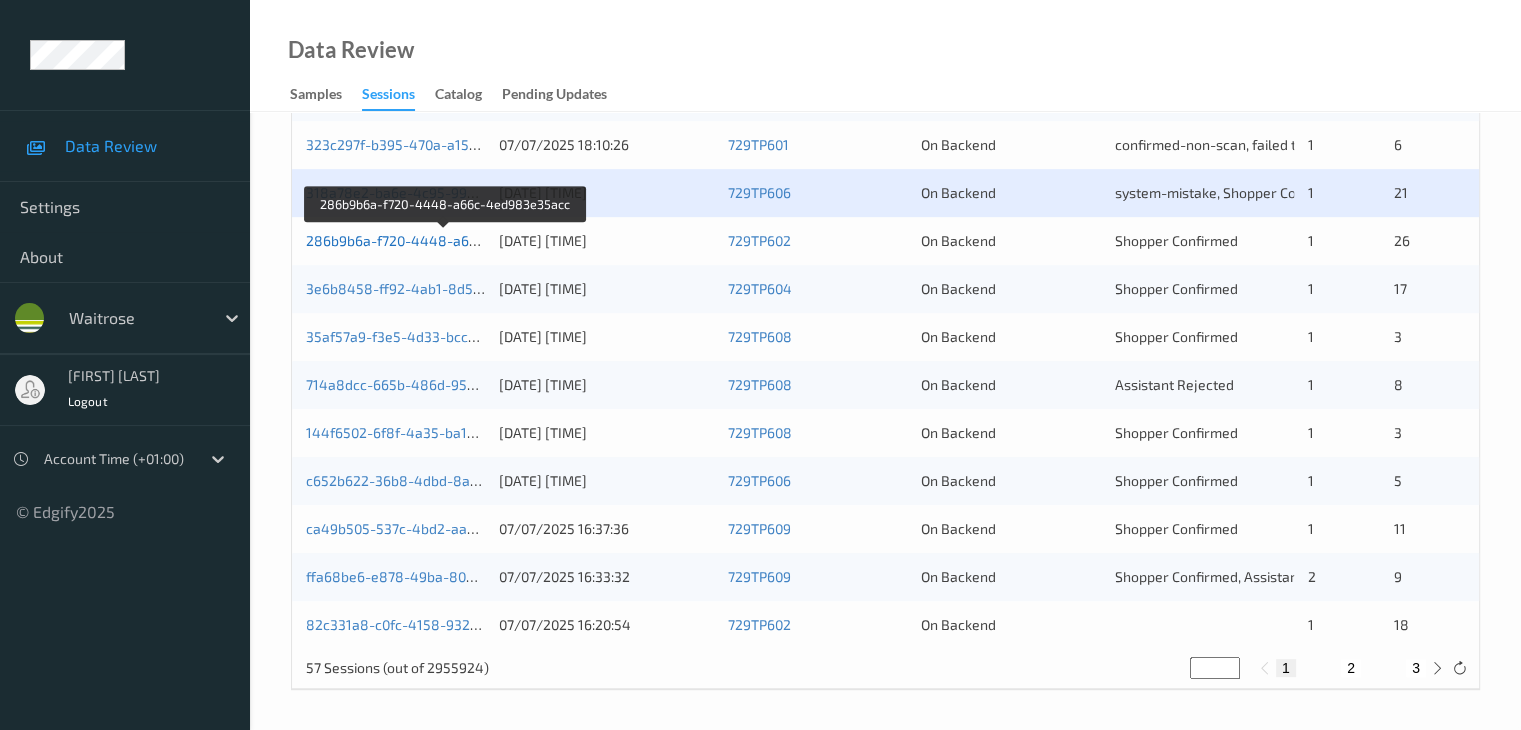 click on "286b9b6a-f720-4448-a66c-4ed983e35acc" at bounding box center [446, 240] 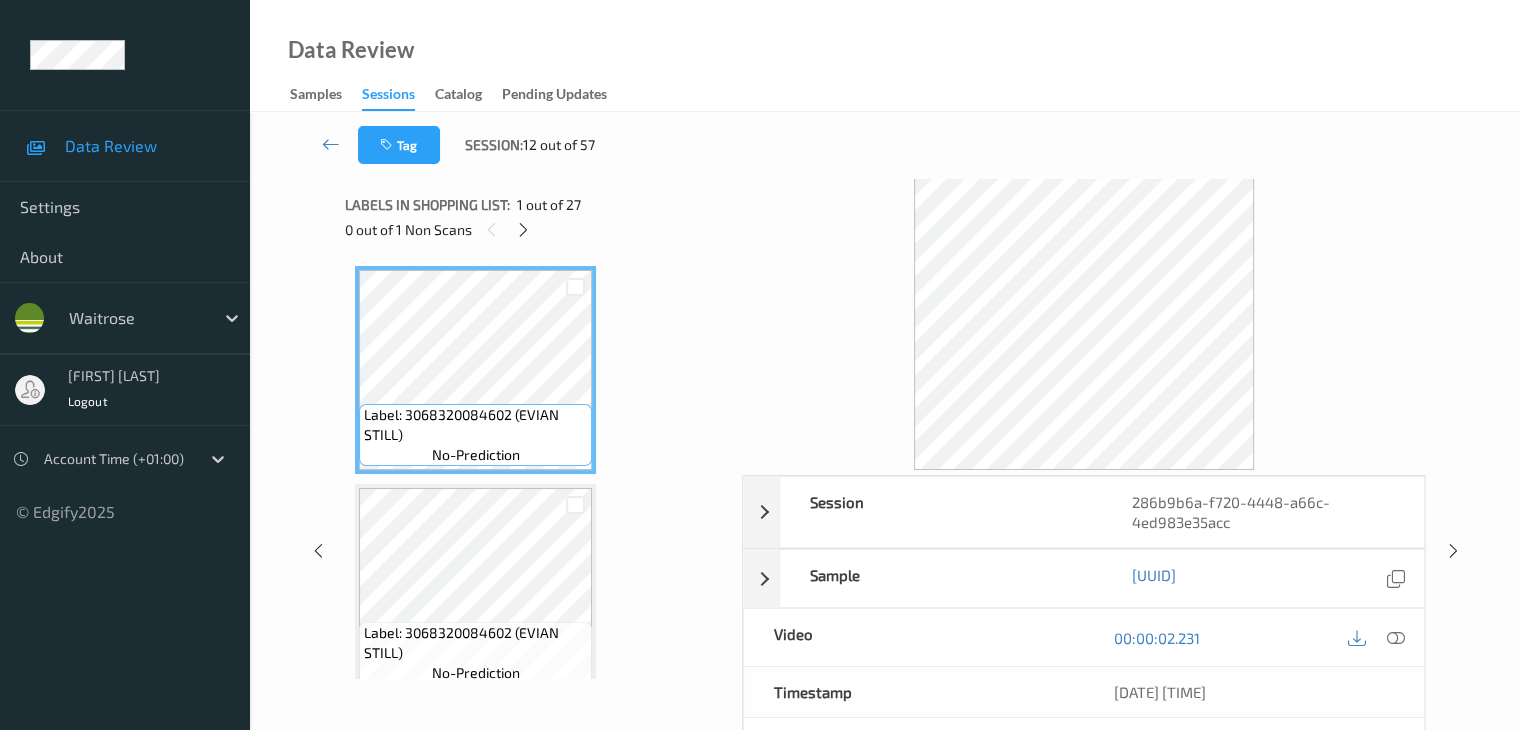 scroll, scrollTop: 0, scrollLeft: 0, axis: both 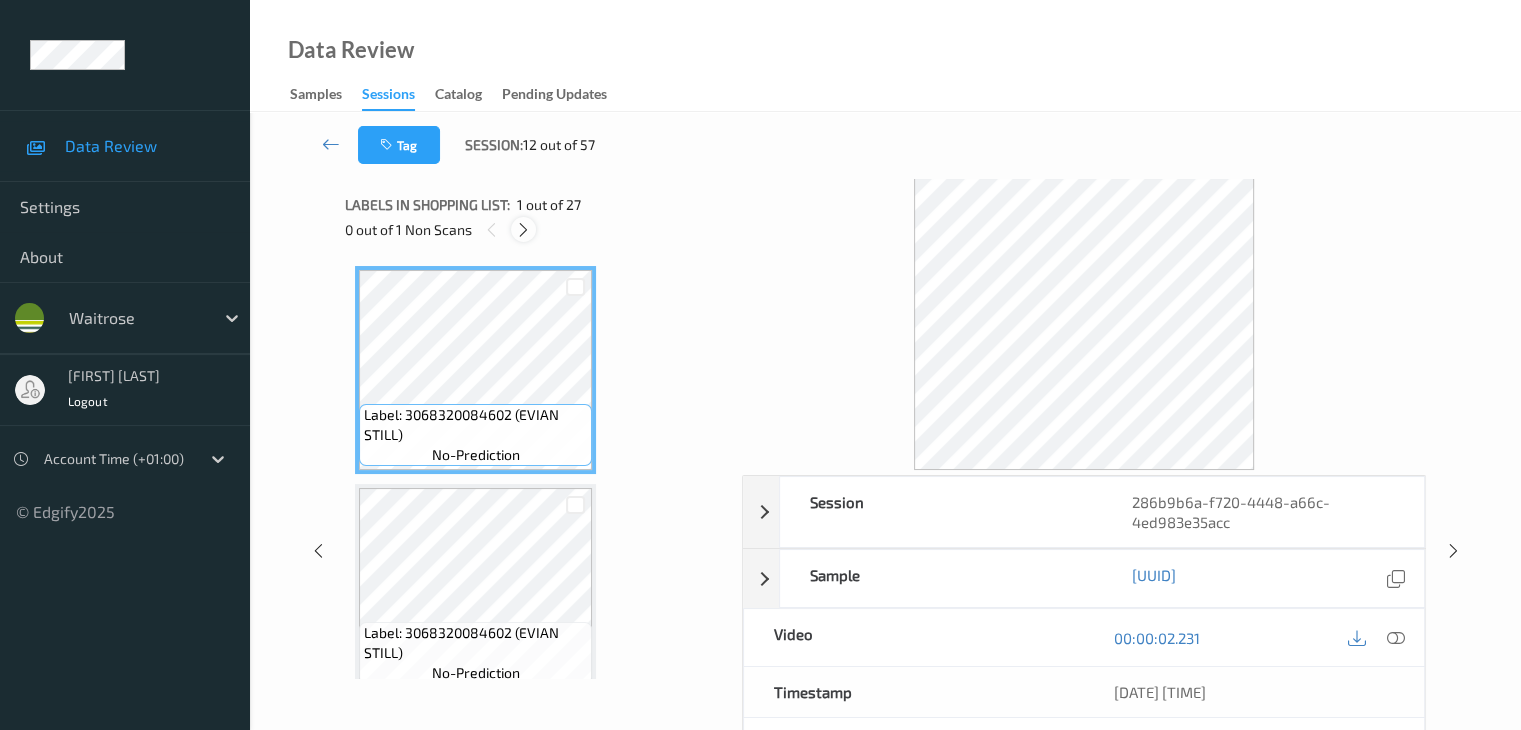 click at bounding box center [523, 230] 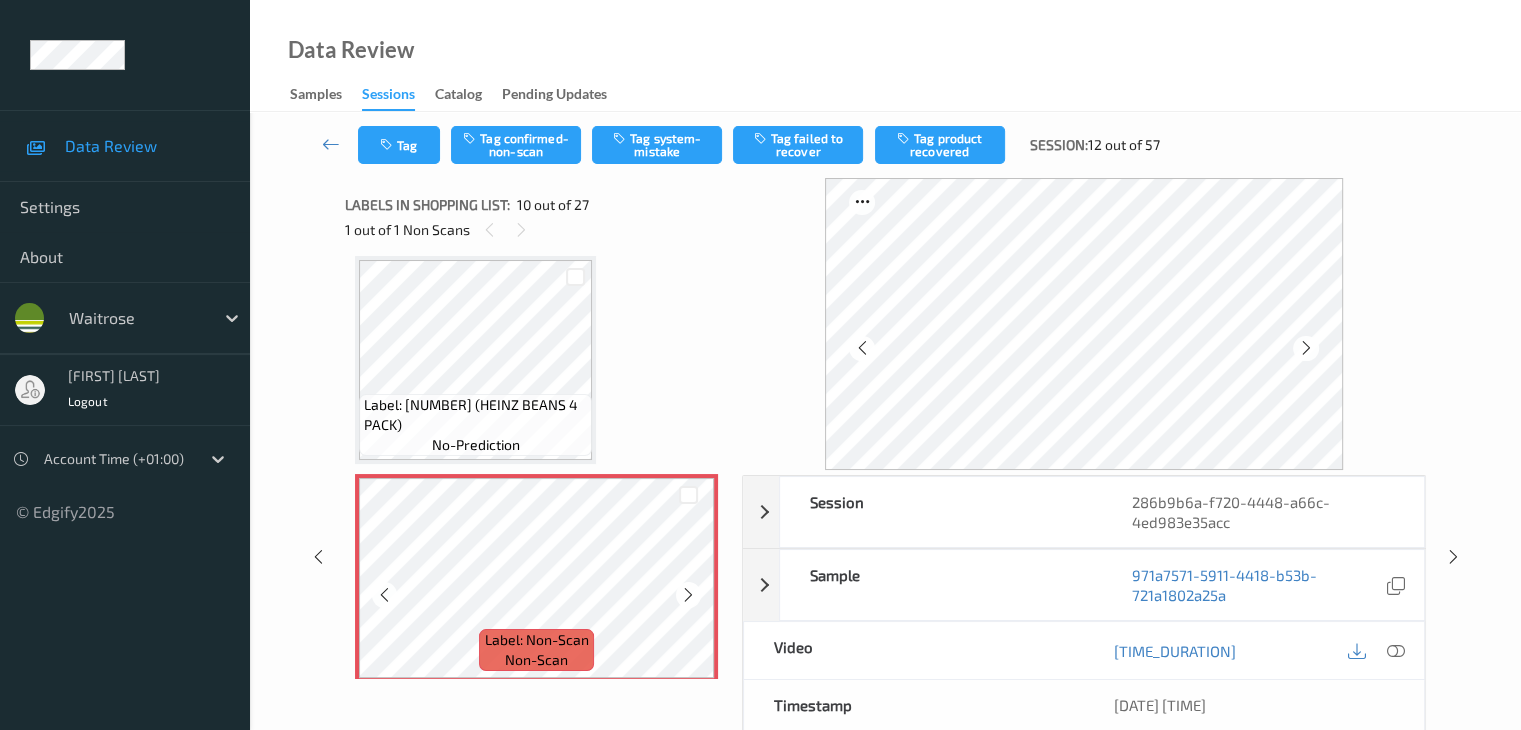scroll, scrollTop: 1954, scrollLeft: 0, axis: vertical 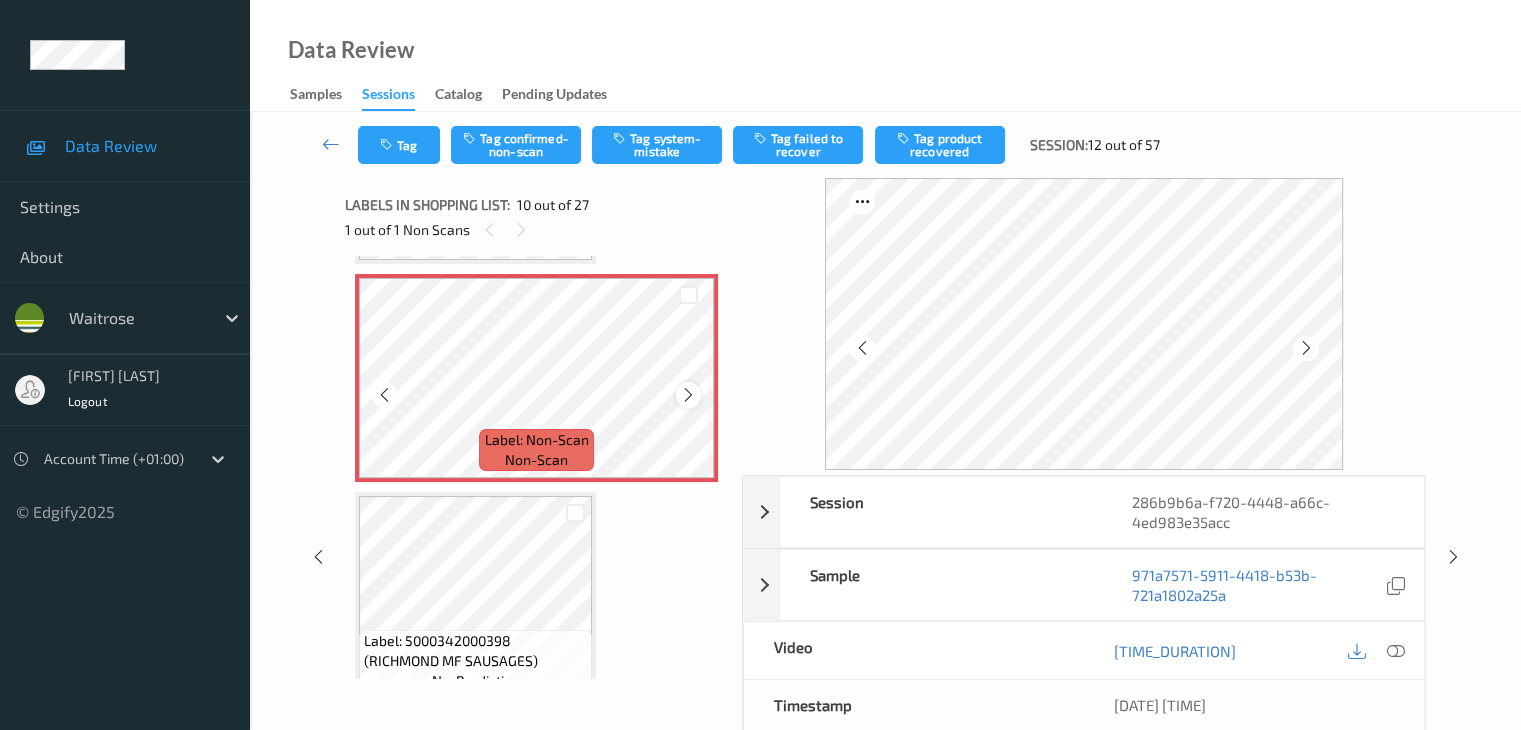 click at bounding box center [688, 395] 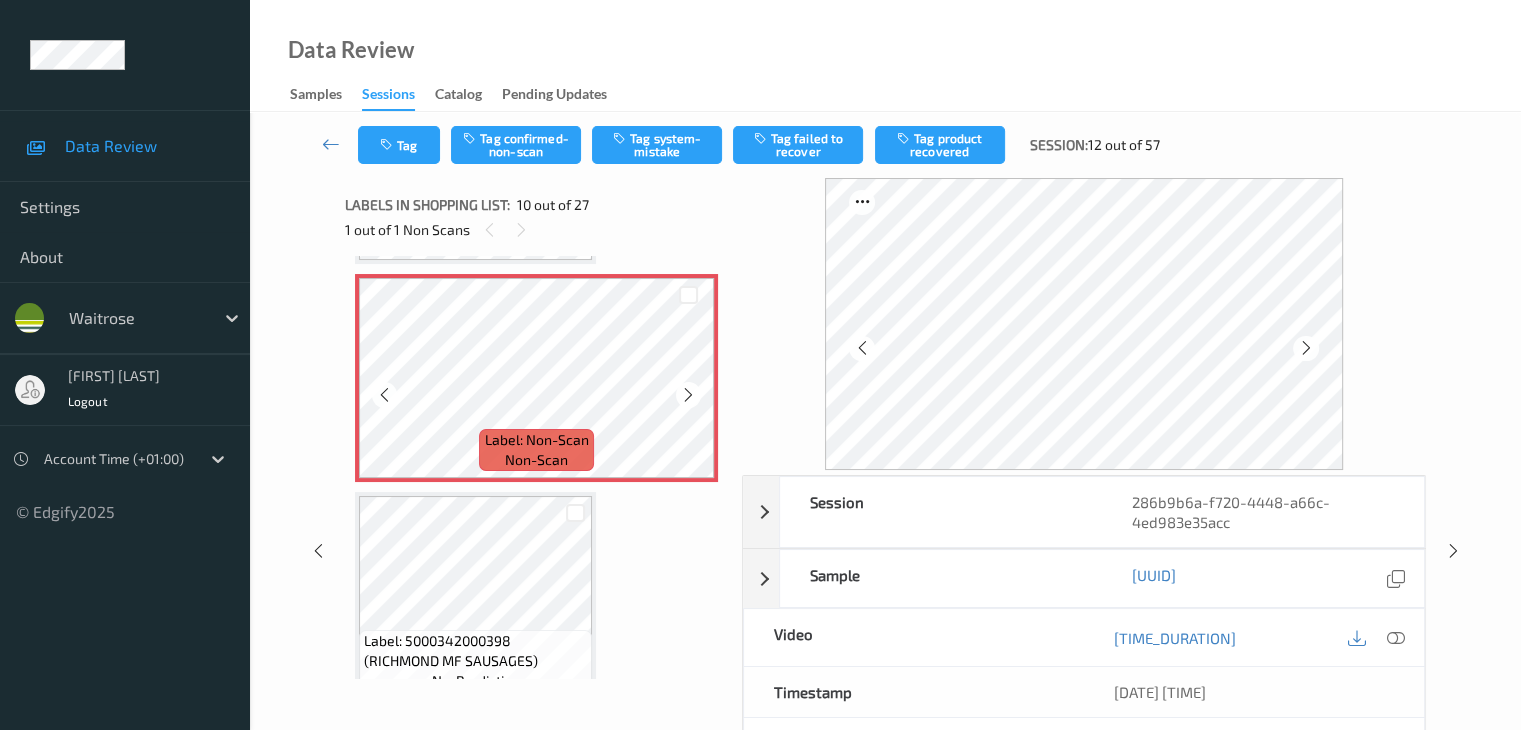 click at bounding box center (688, 395) 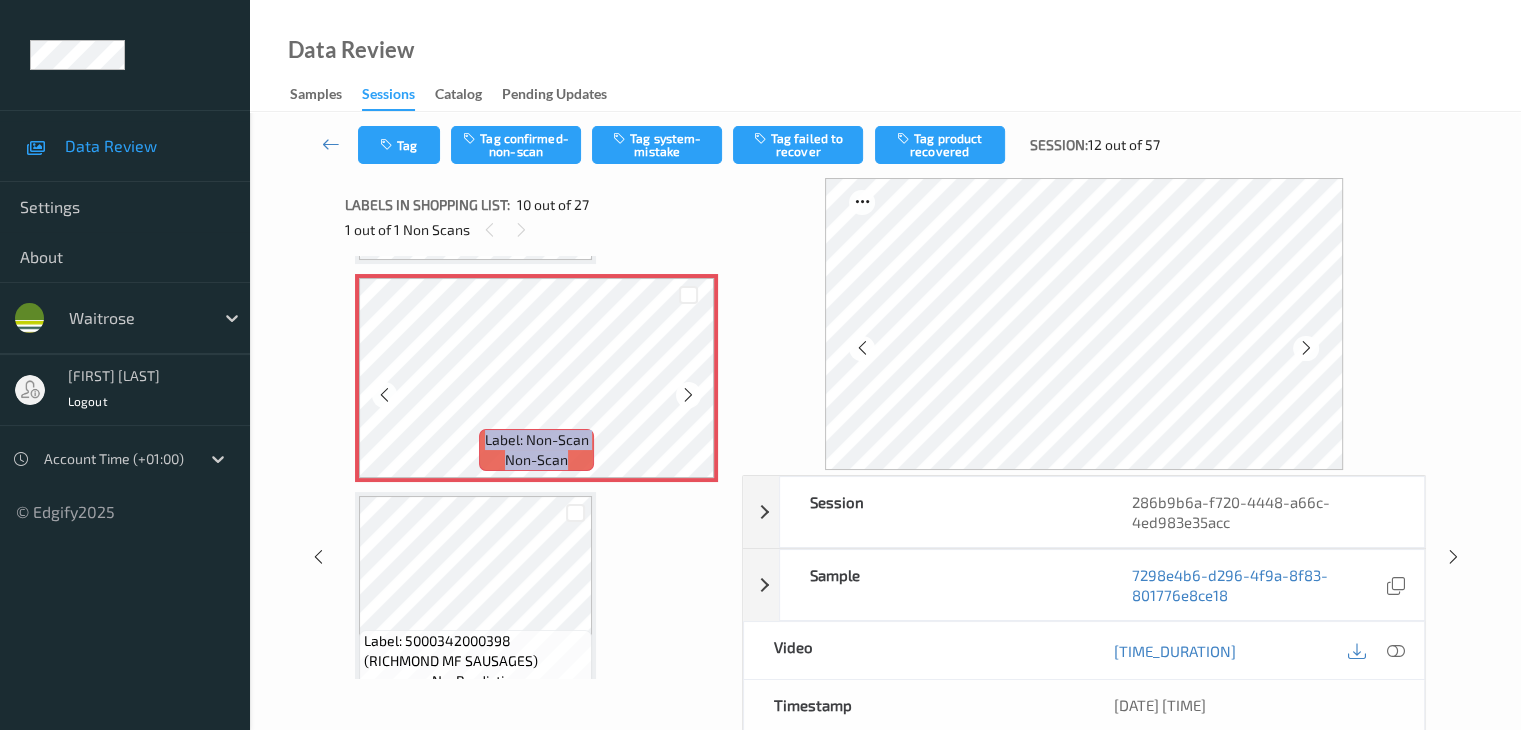 click at bounding box center (688, 395) 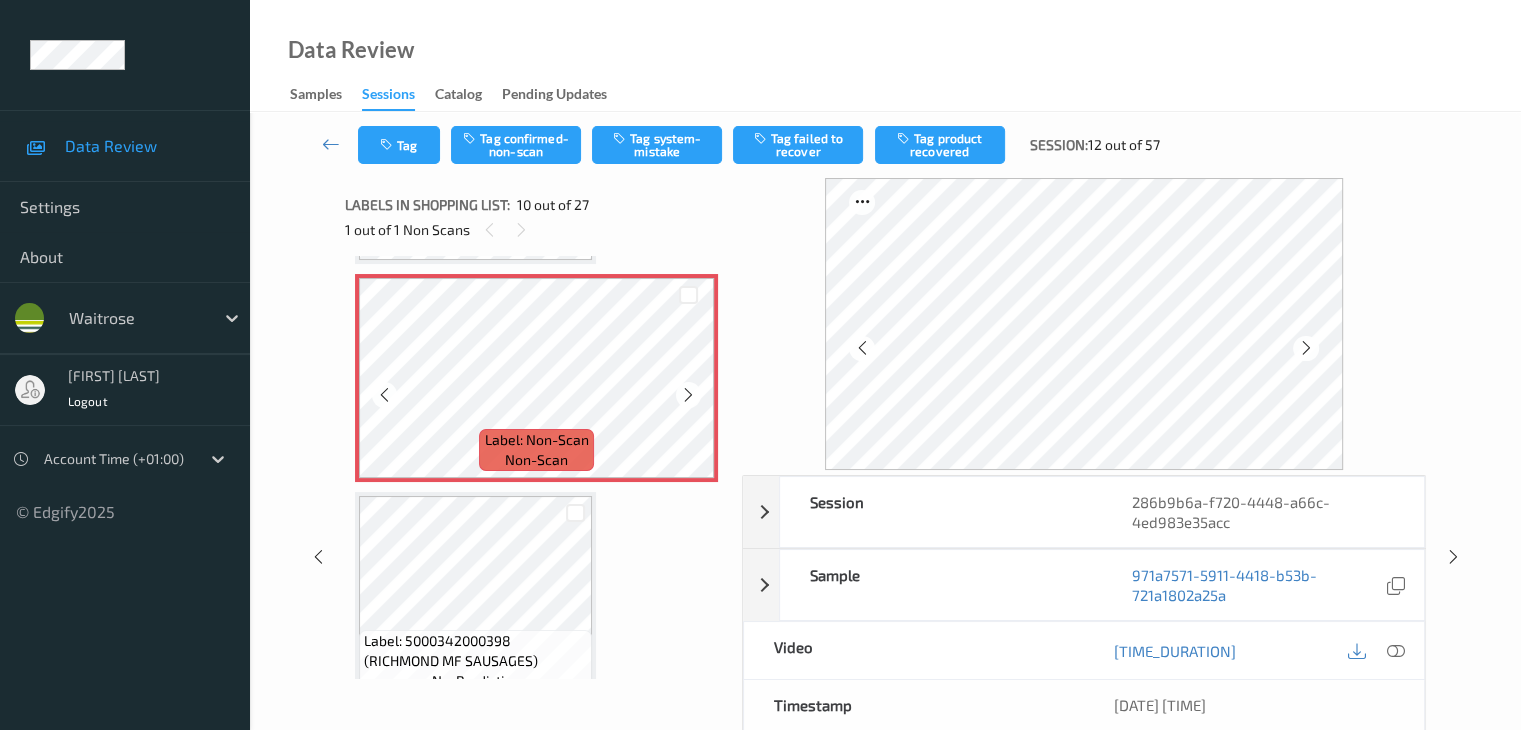 click at bounding box center (688, 395) 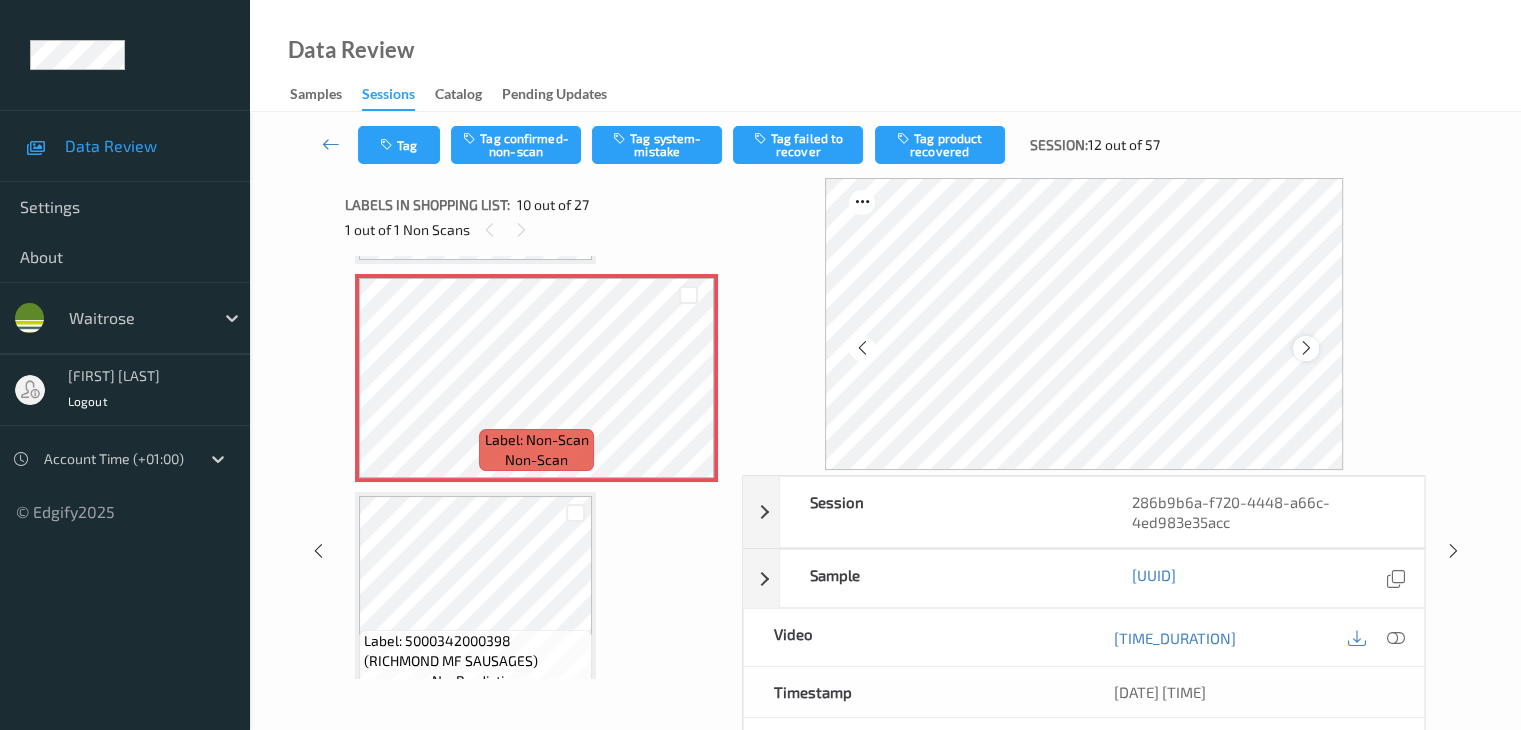 click at bounding box center (1306, 348) 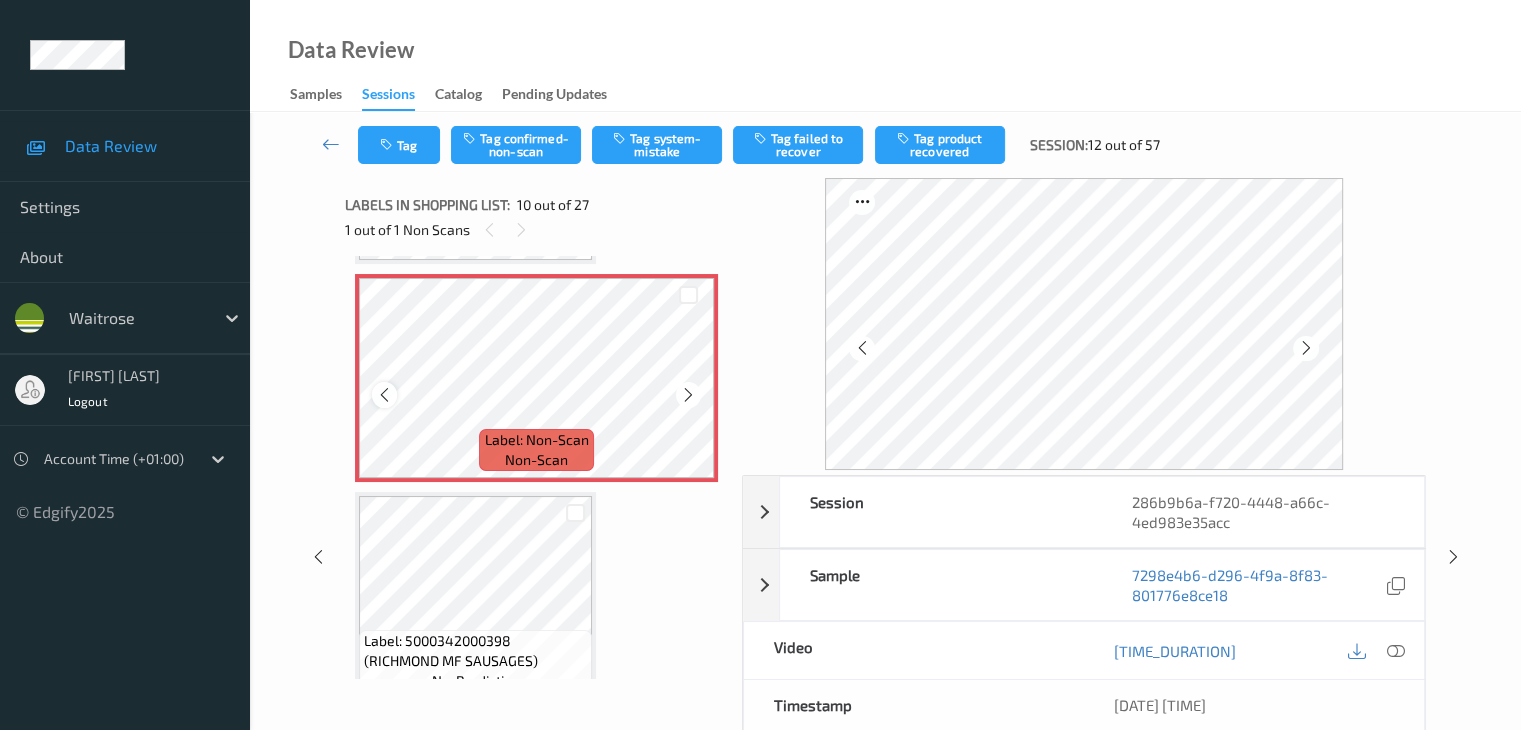 click at bounding box center [384, 395] 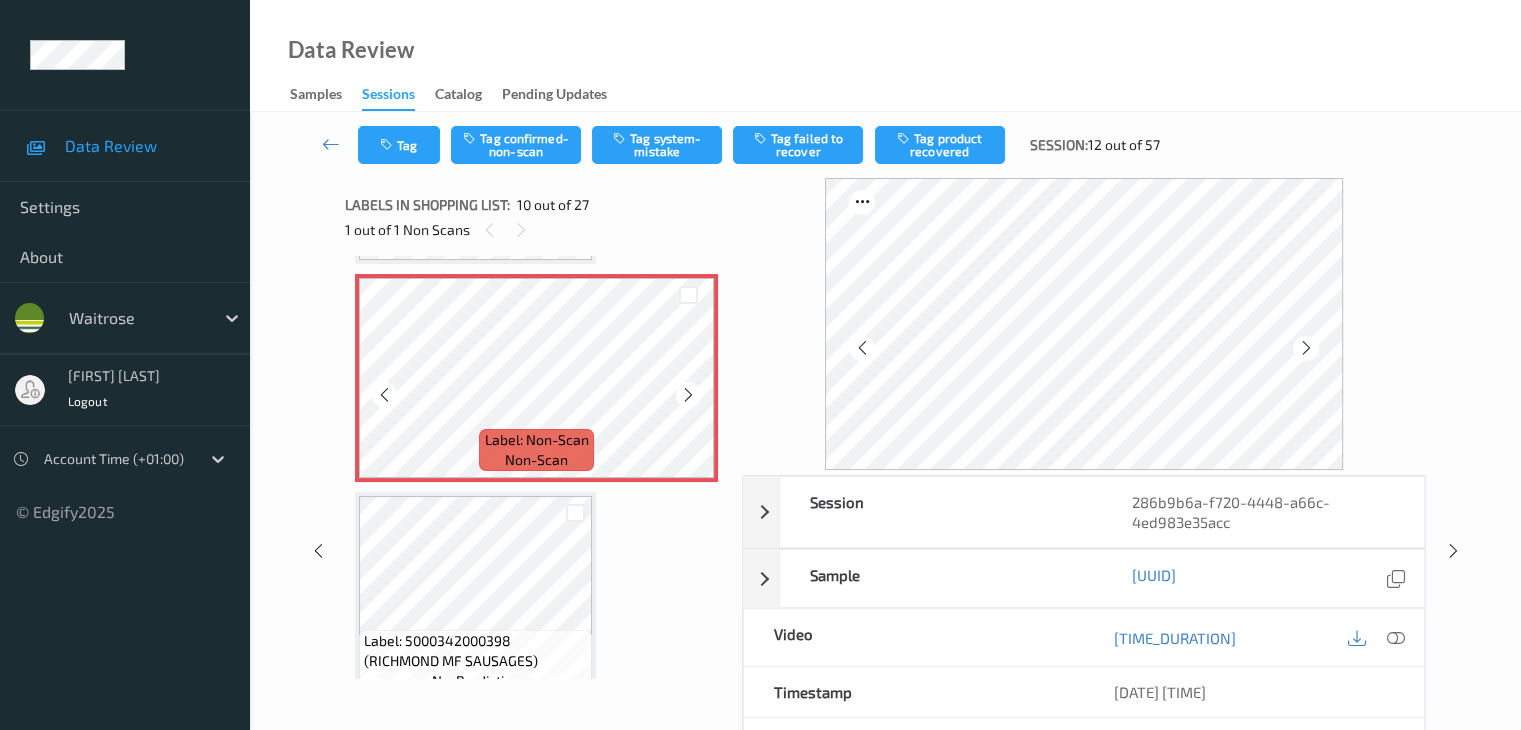 click at bounding box center [384, 395] 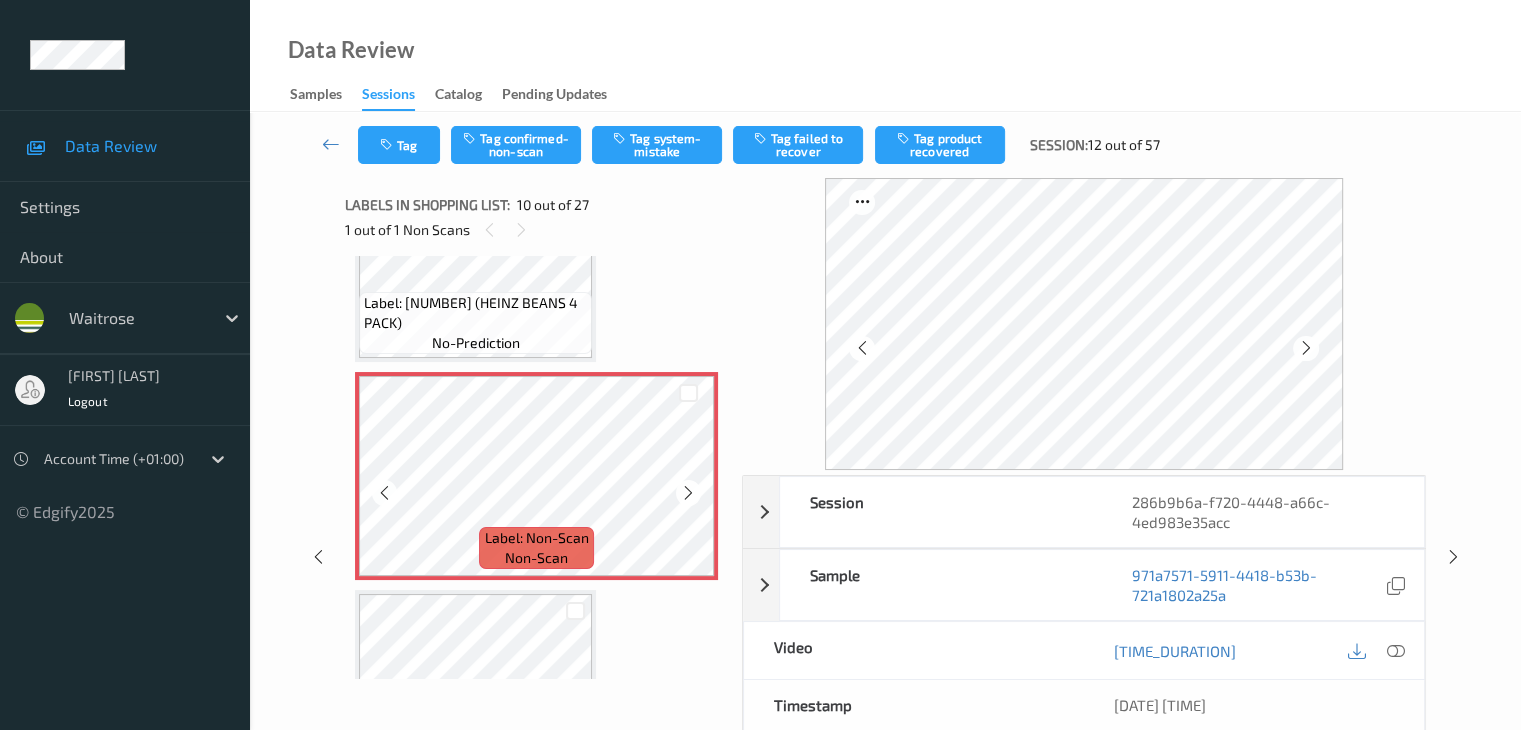 scroll, scrollTop: 1754, scrollLeft: 0, axis: vertical 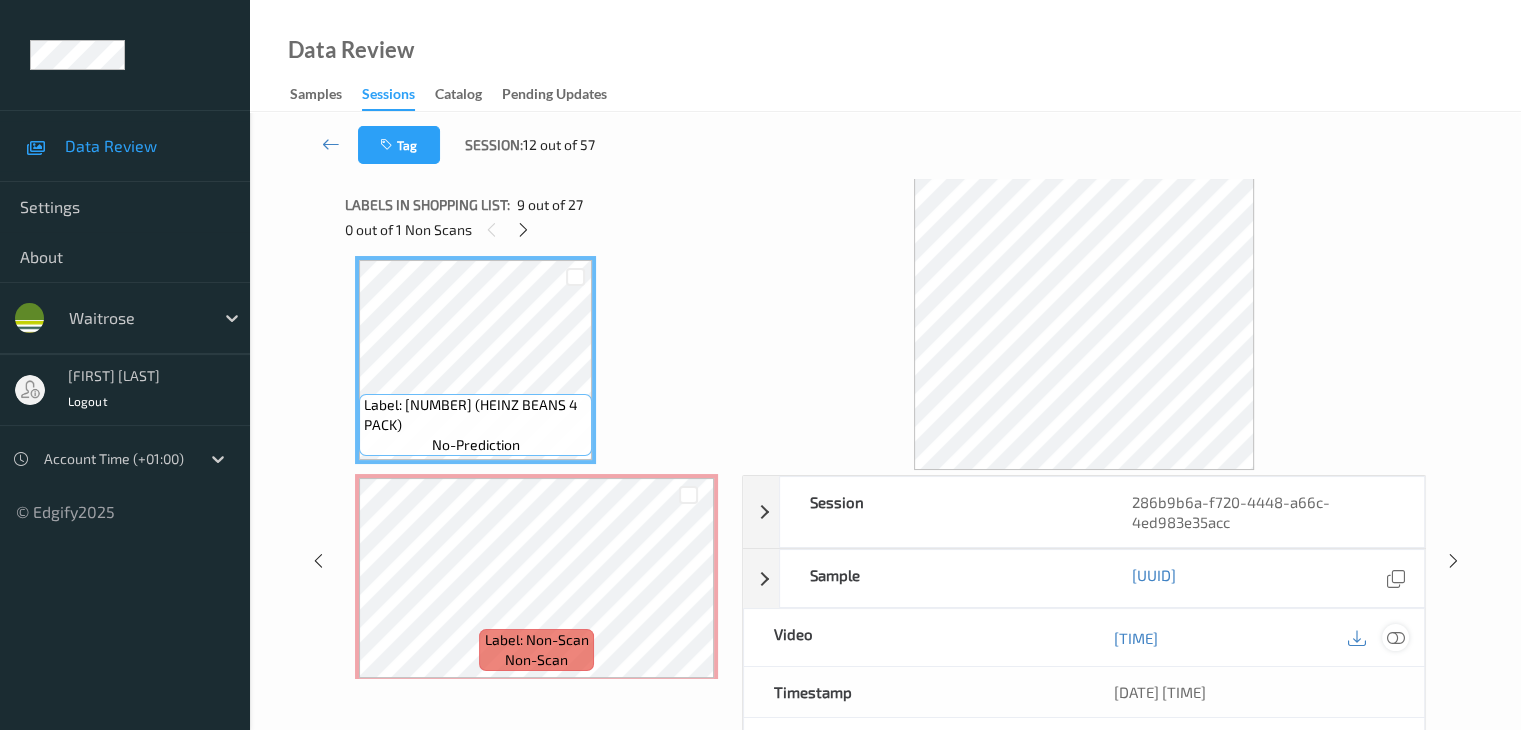 click at bounding box center (1395, 638) 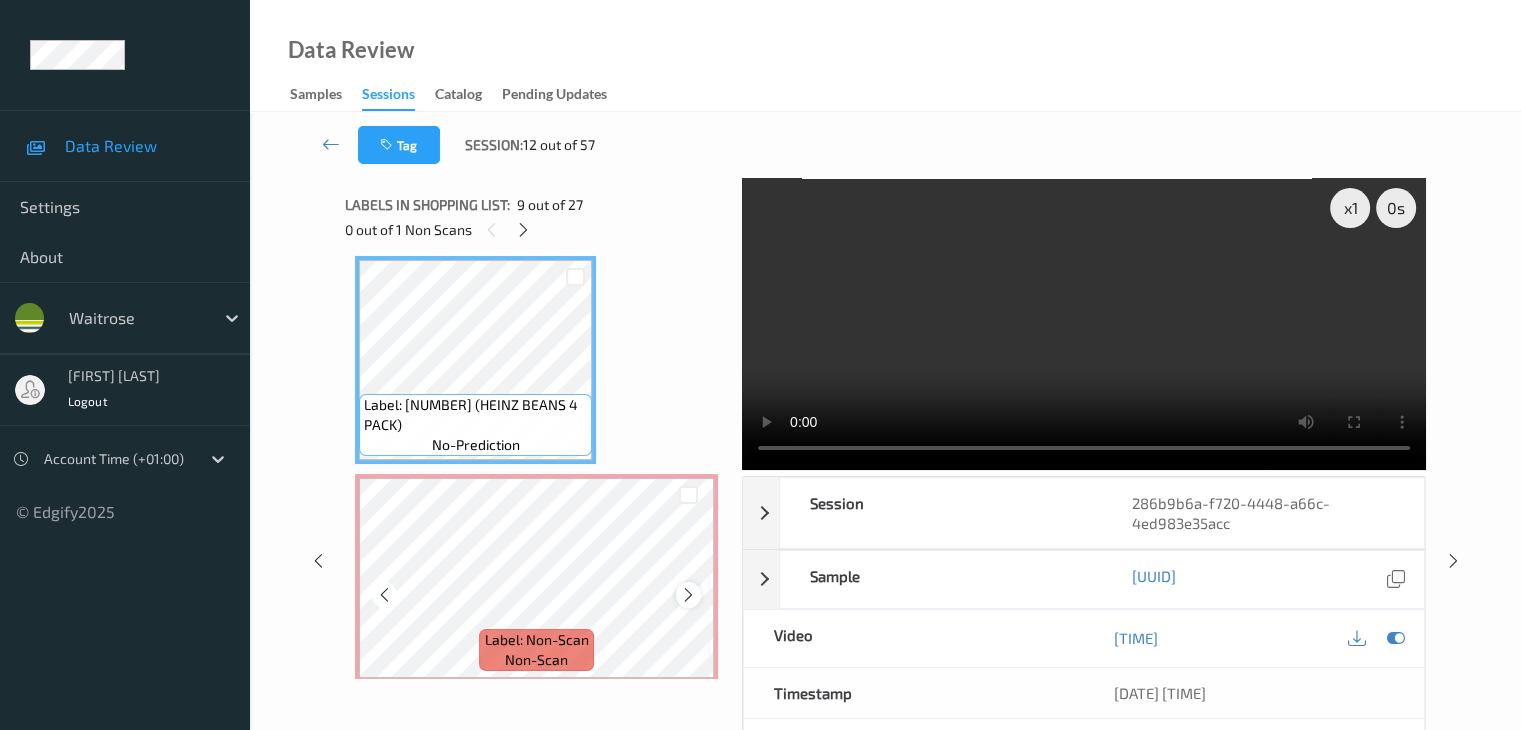 click at bounding box center (688, 595) 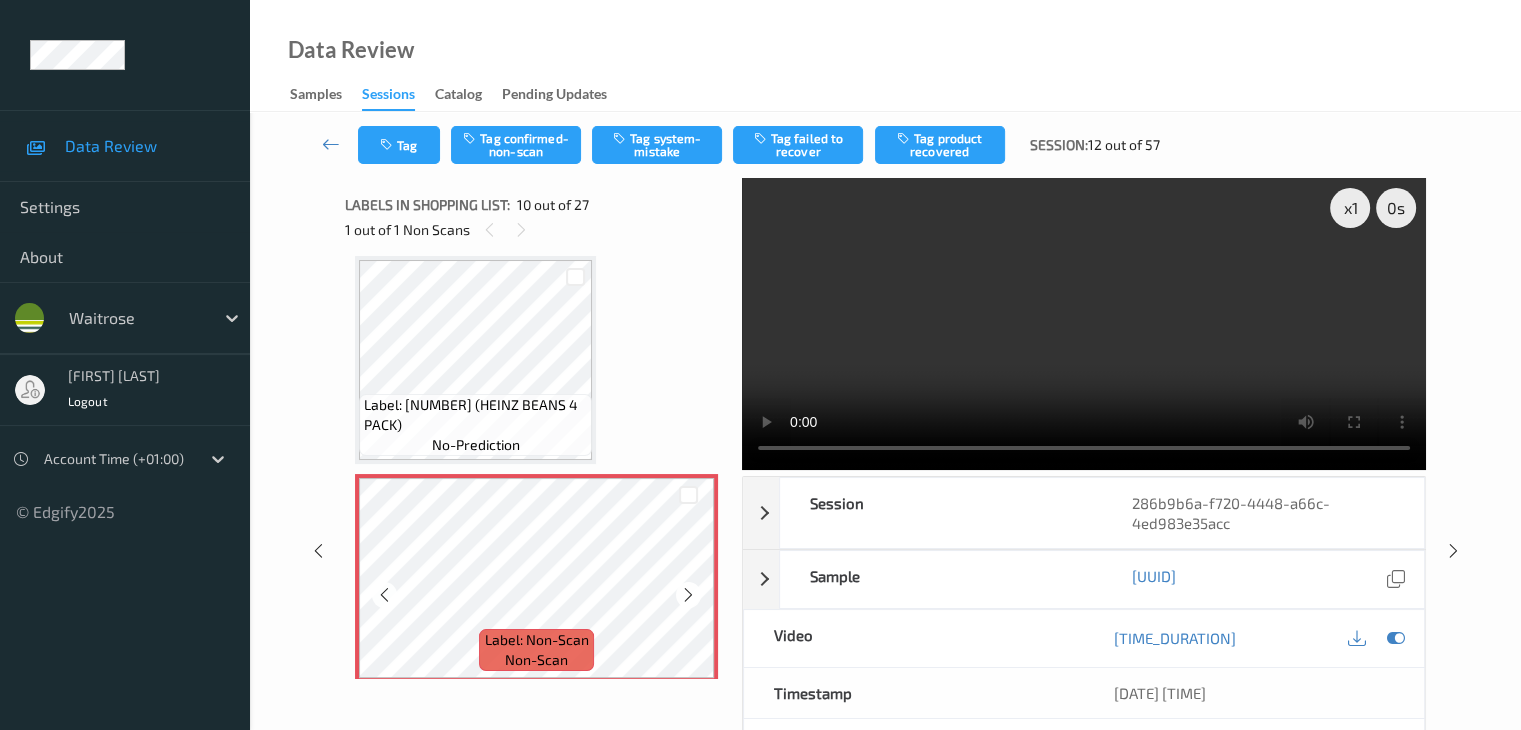 click at bounding box center (688, 595) 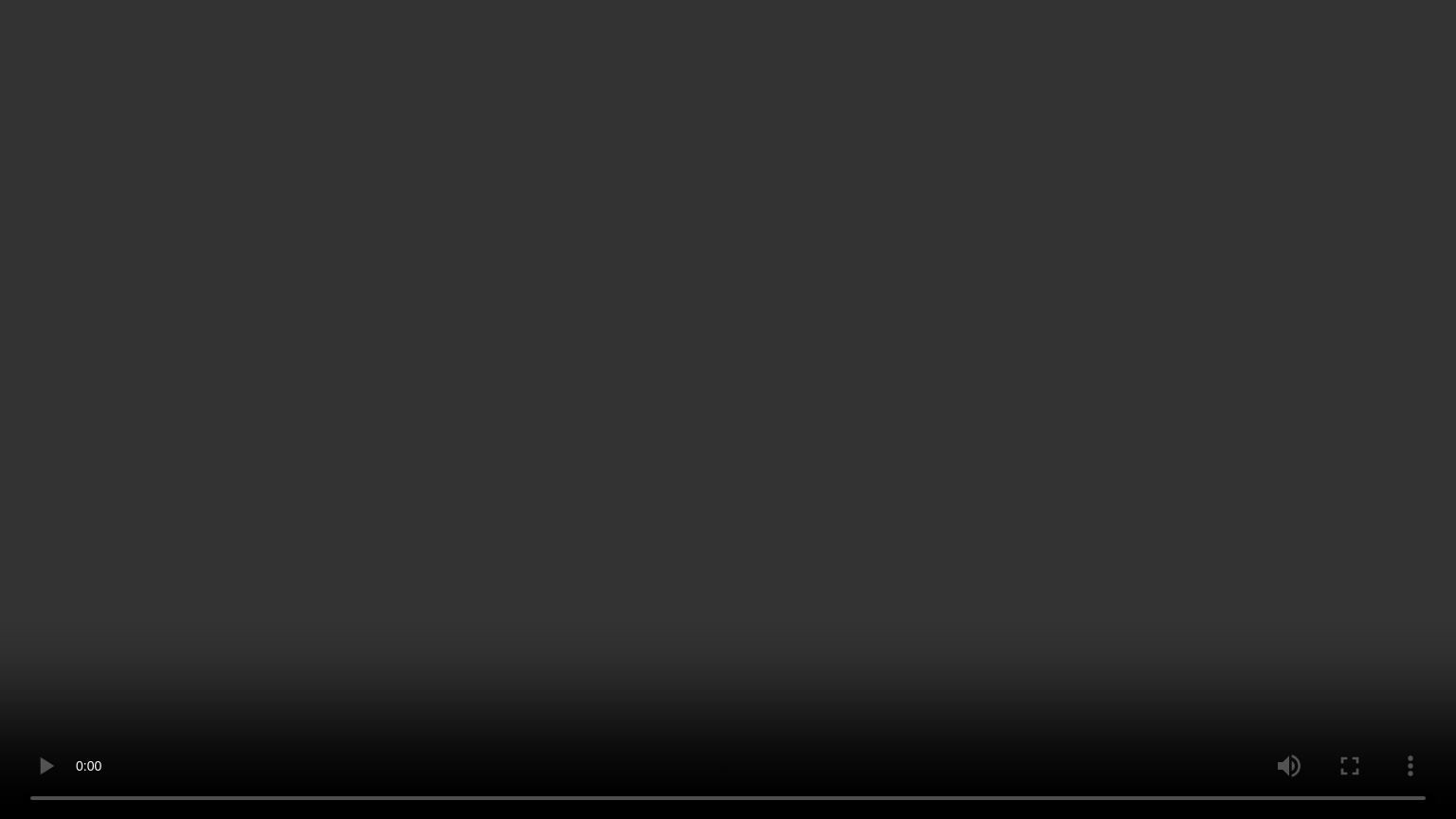type 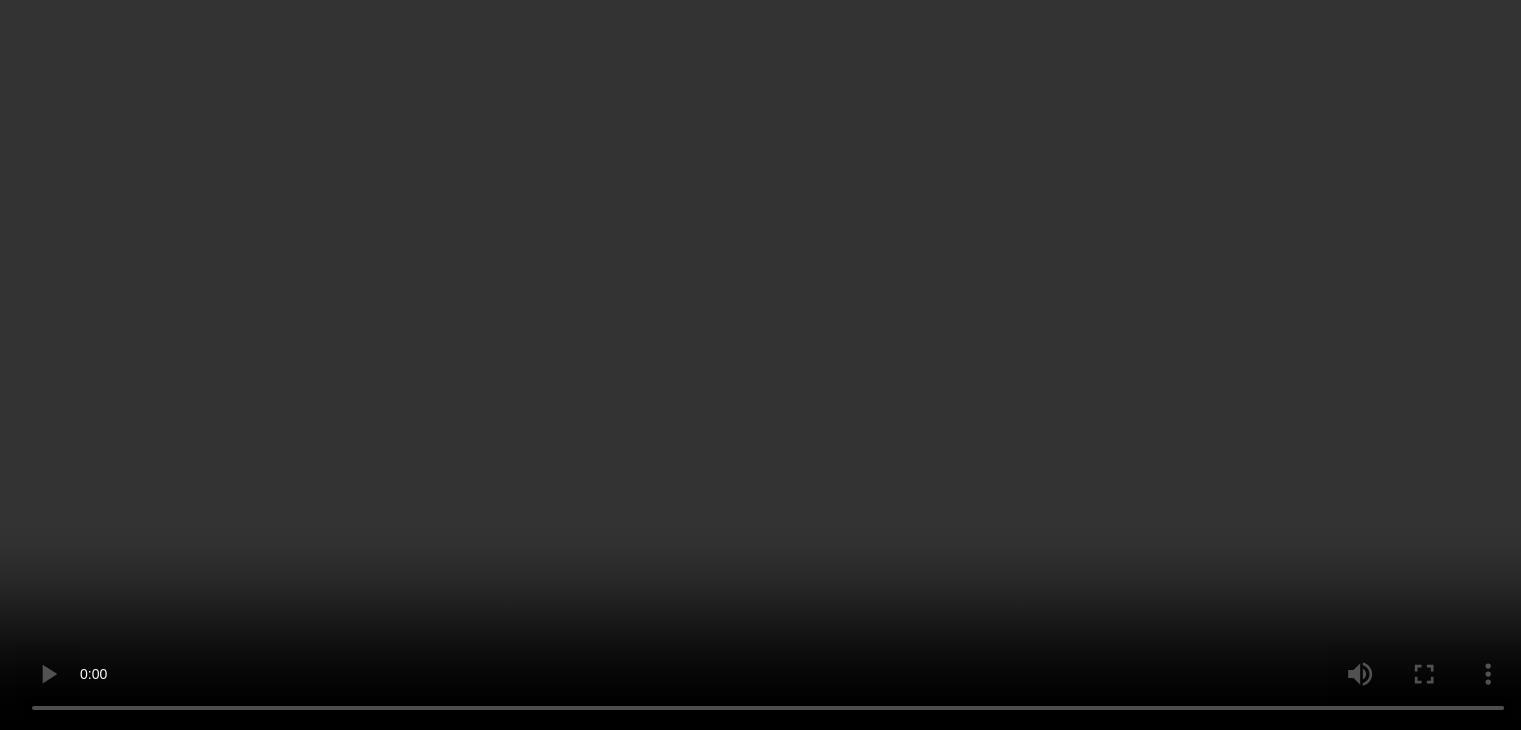 scroll, scrollTop: 1954, scrollLeft: 0, axis: vertical 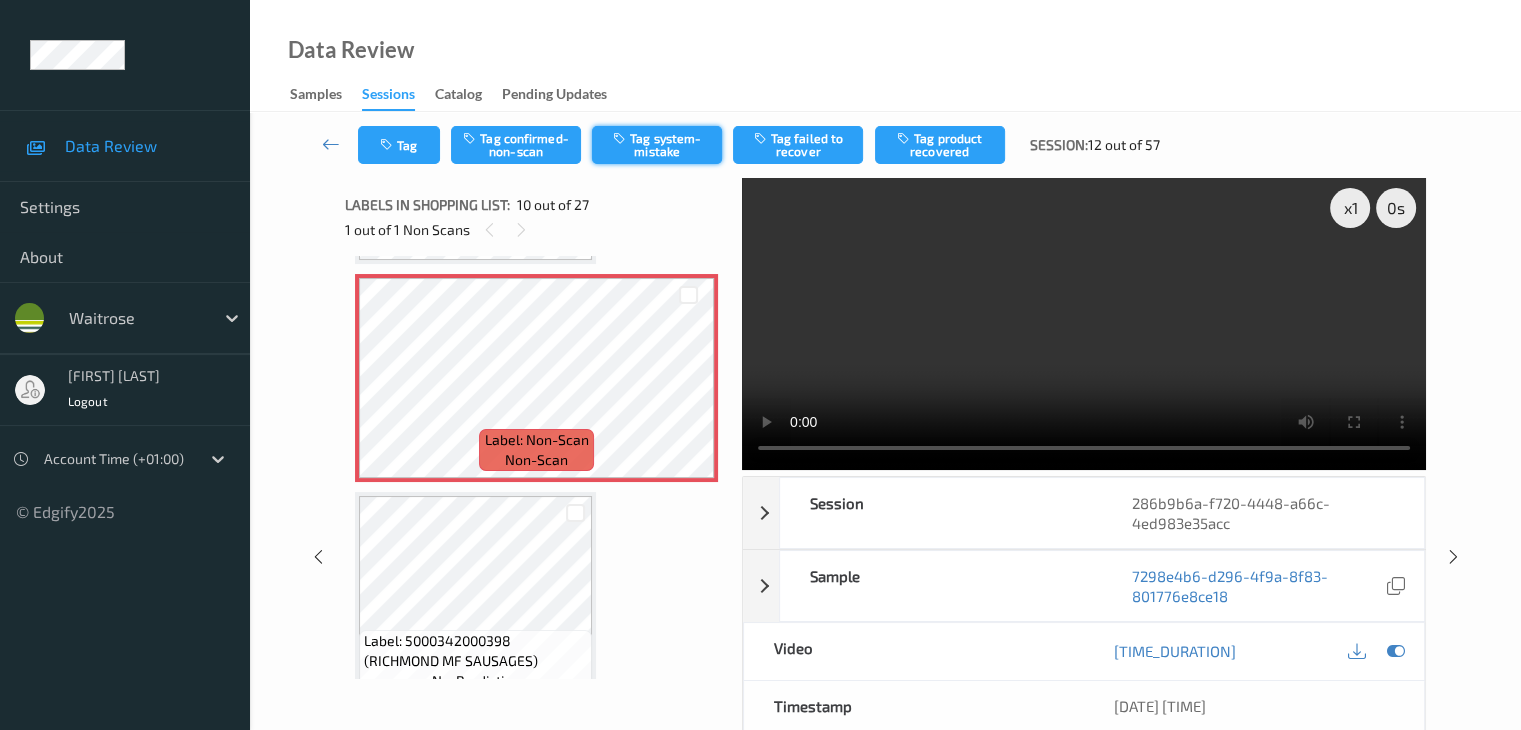 click on "Tag   system-mistake" at bounding box center (657, 145) 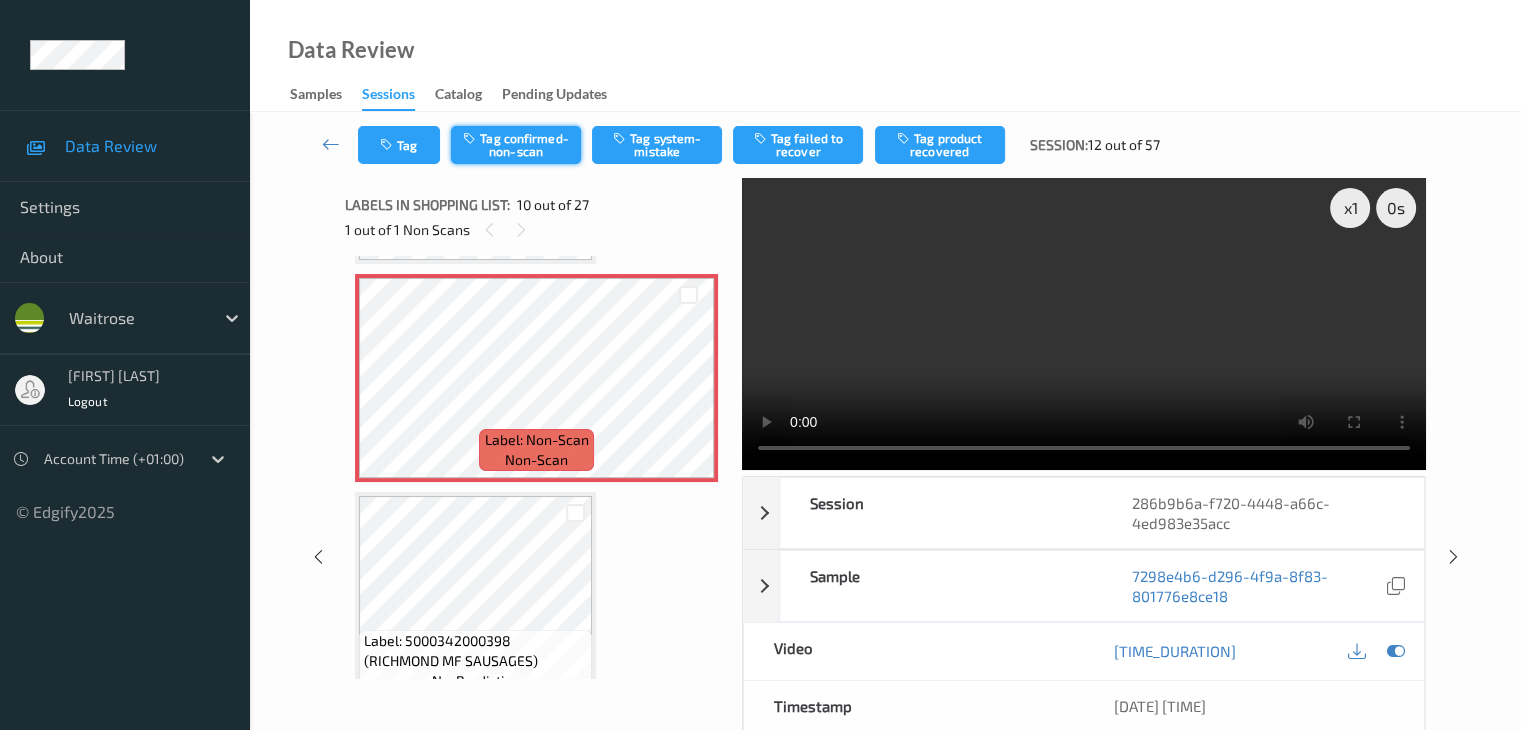 click on "Tag   confirmed-non-scan" at bounding box center [516, 145] 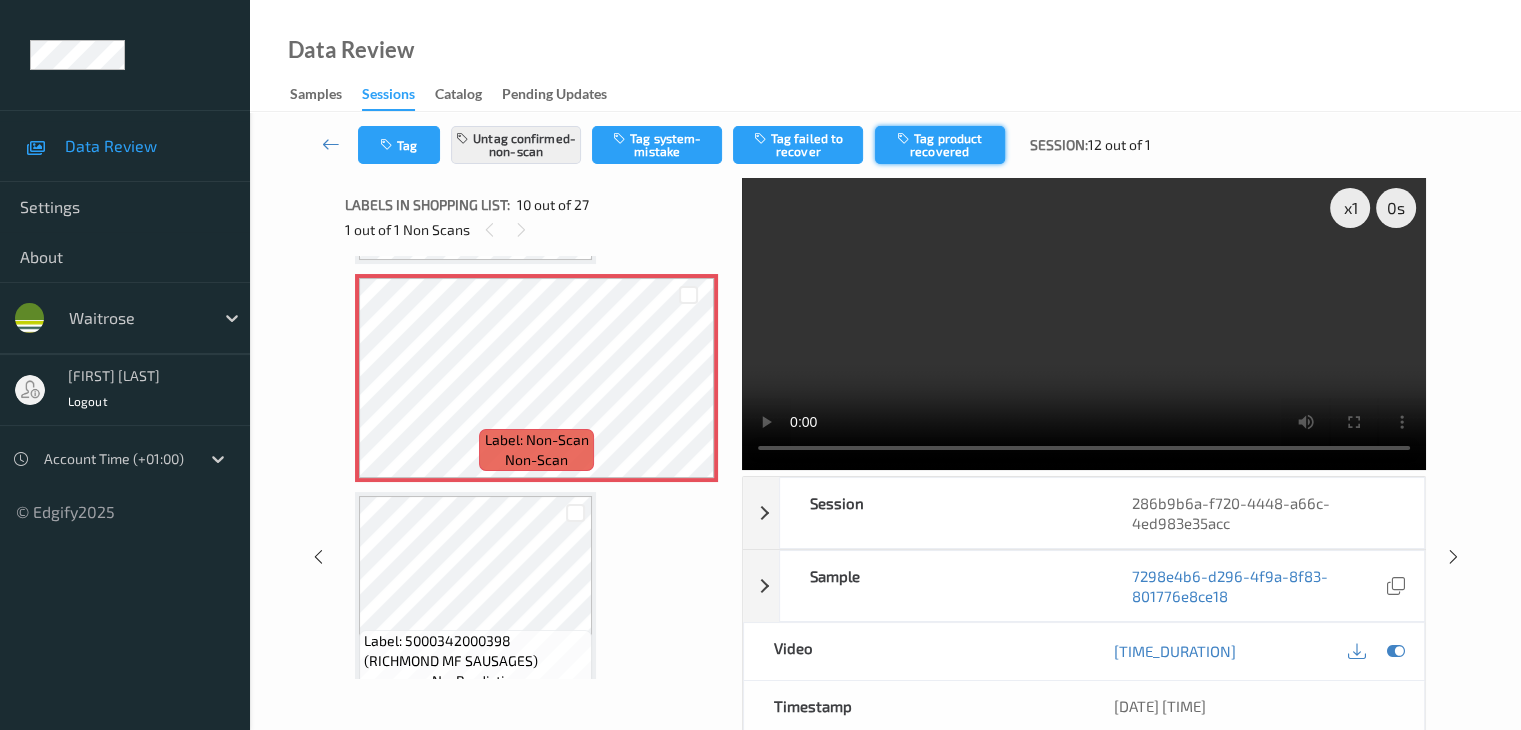 click on "Tag   product recovered" at bounding box center [940, 145] 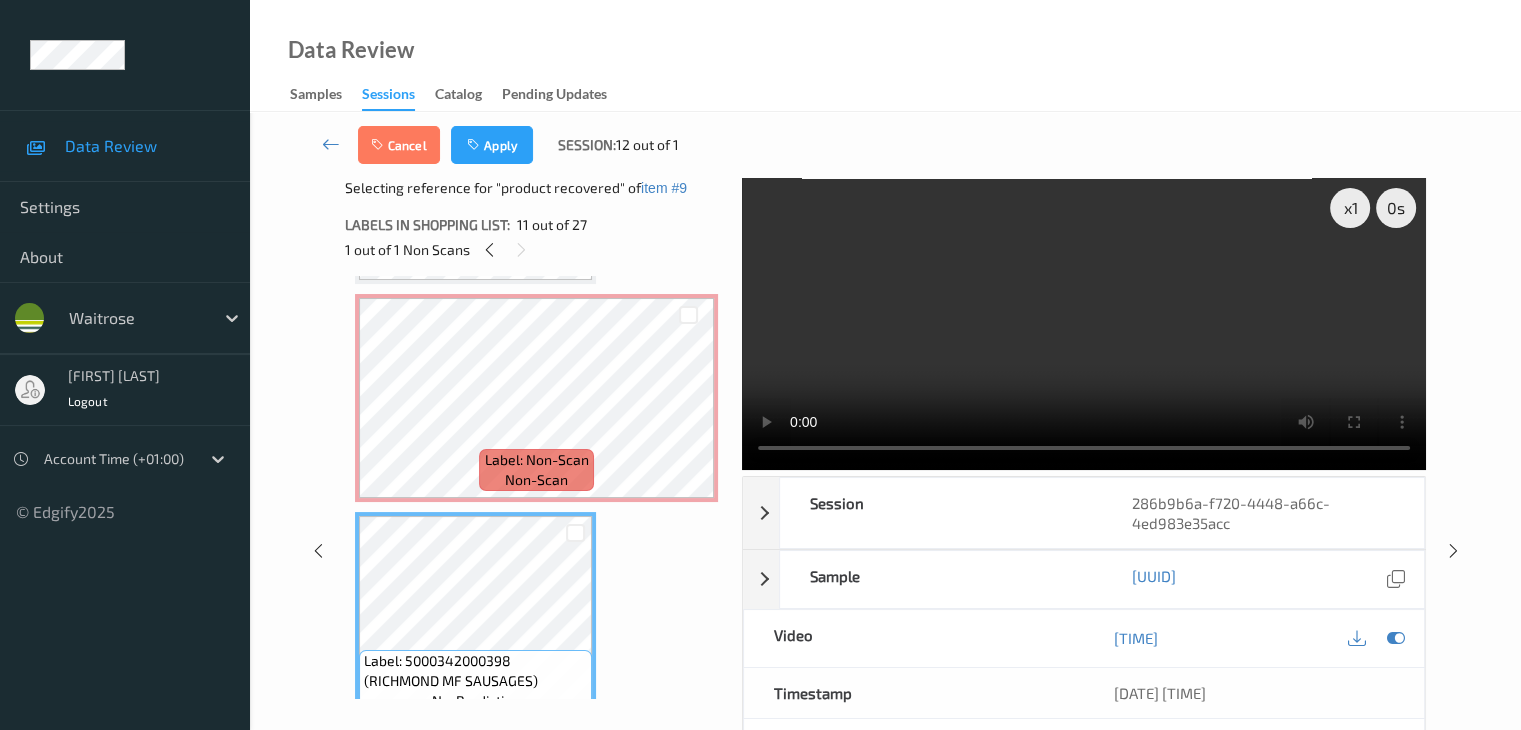 click on "Cancel Apply Session: [NUMBER] out of [NUMBER]" at bounding box center [885, 145] 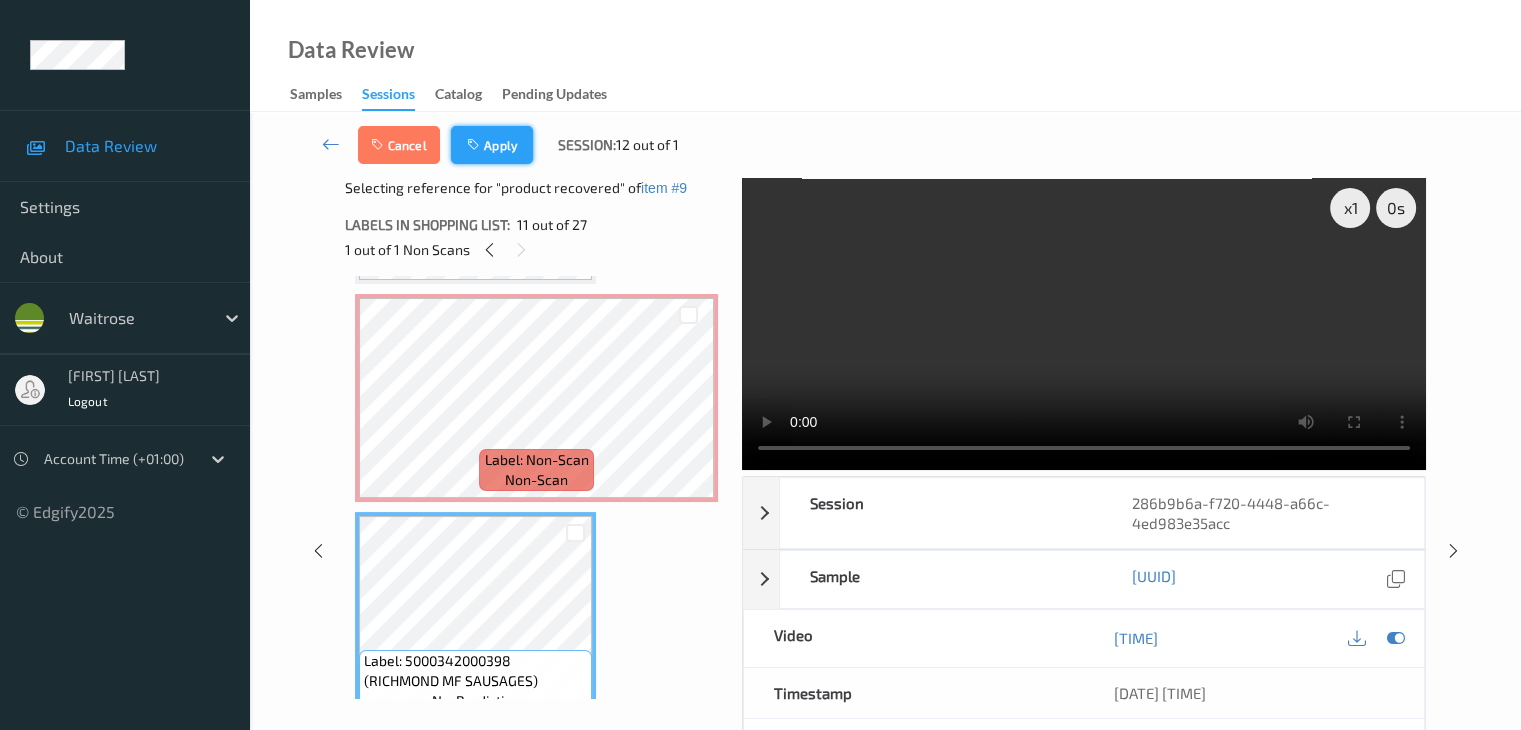 click on "Apply" at bounding box center (492, 145) 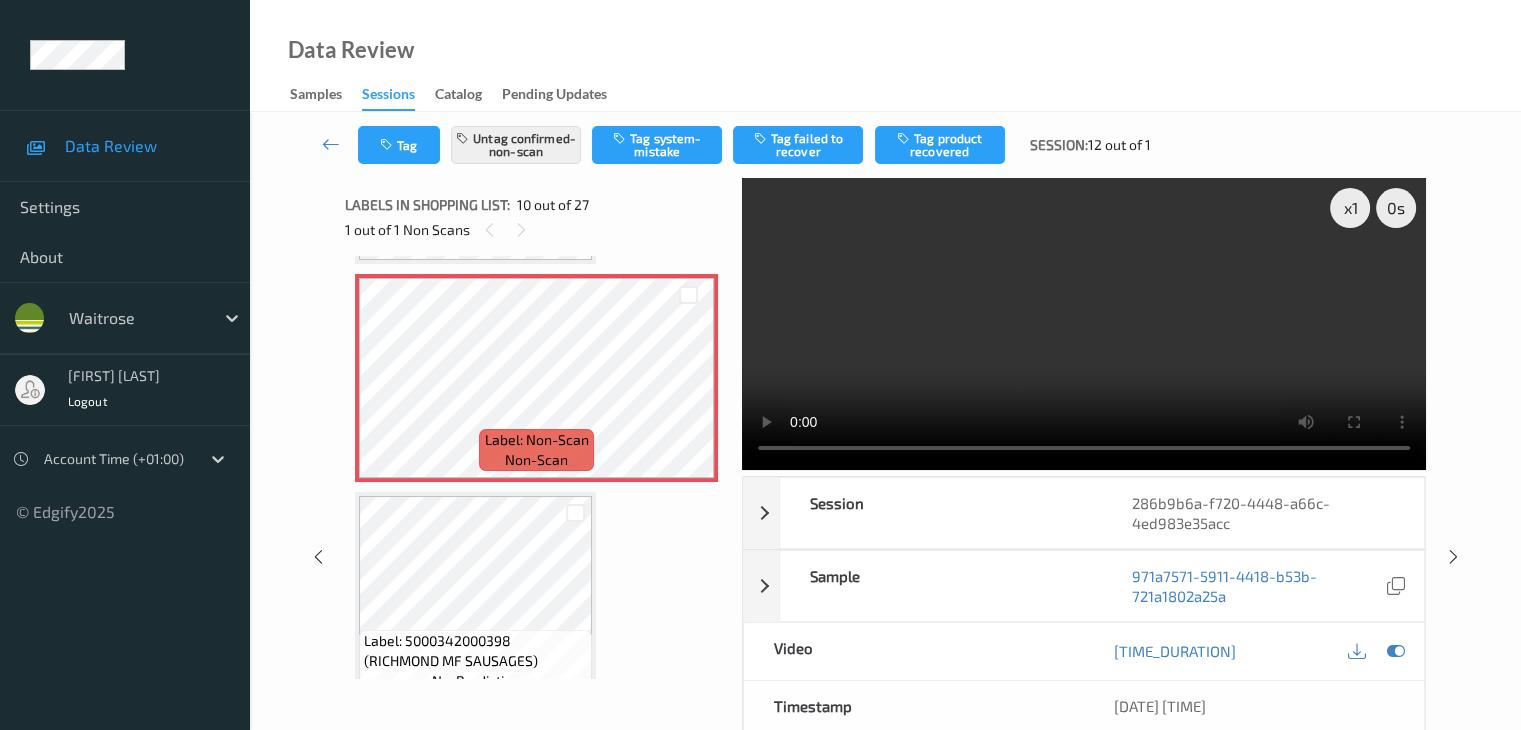 scroll, scrollTop: 1754, scrollLeft: 0, axis: vertical 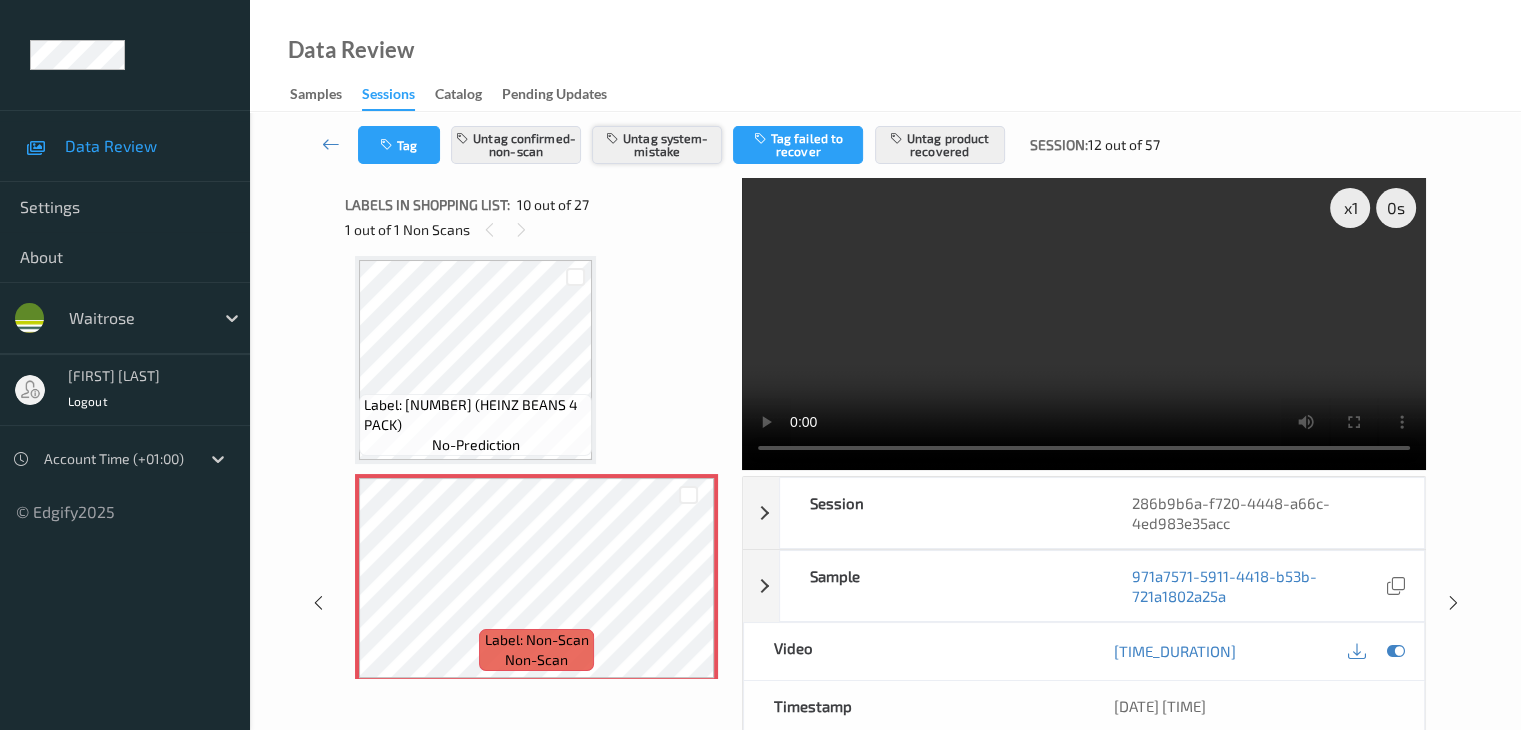 click on "Untag   system-mistake" at bounding box center (657, 145) 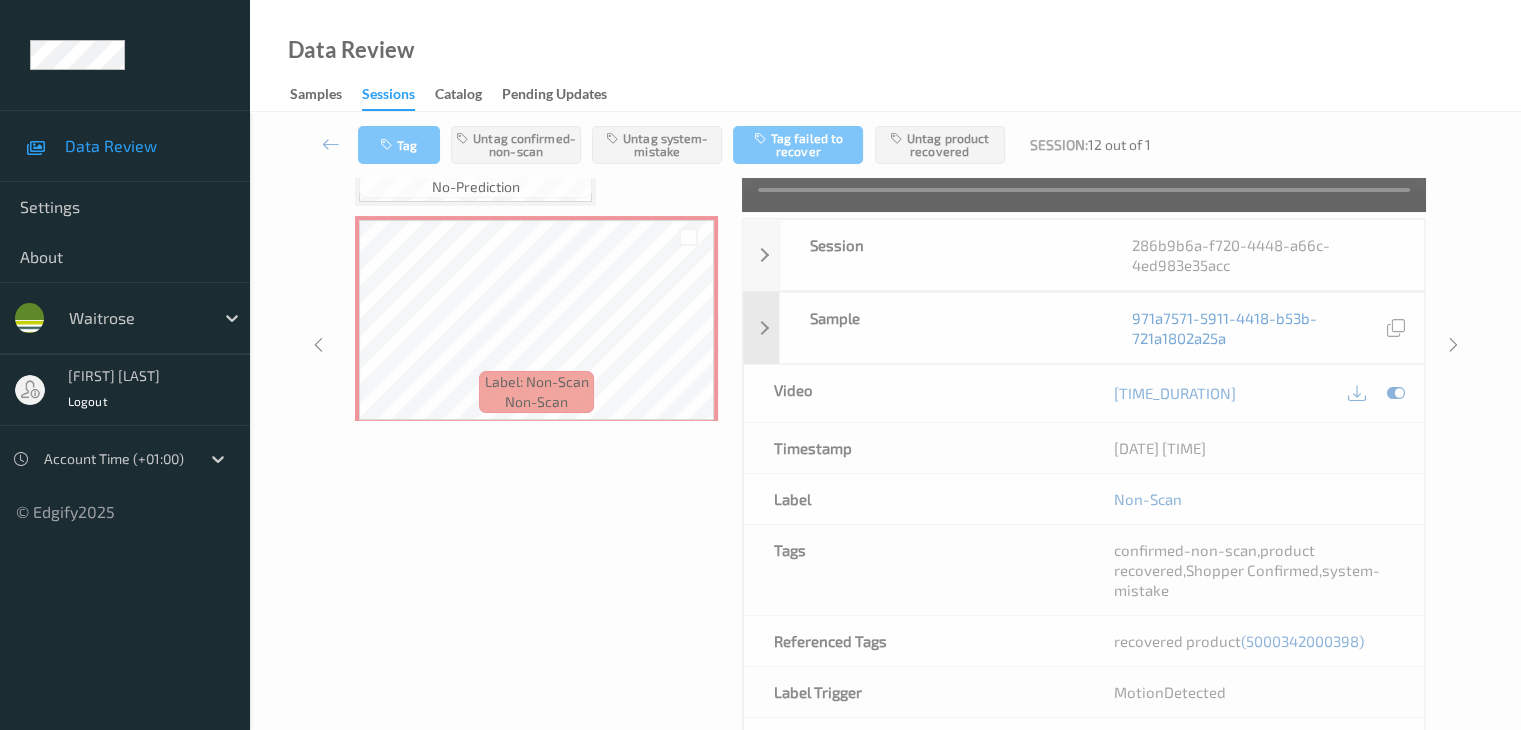 scroll, scrollTop: 300, scrollLeft: 0, axis: vertical 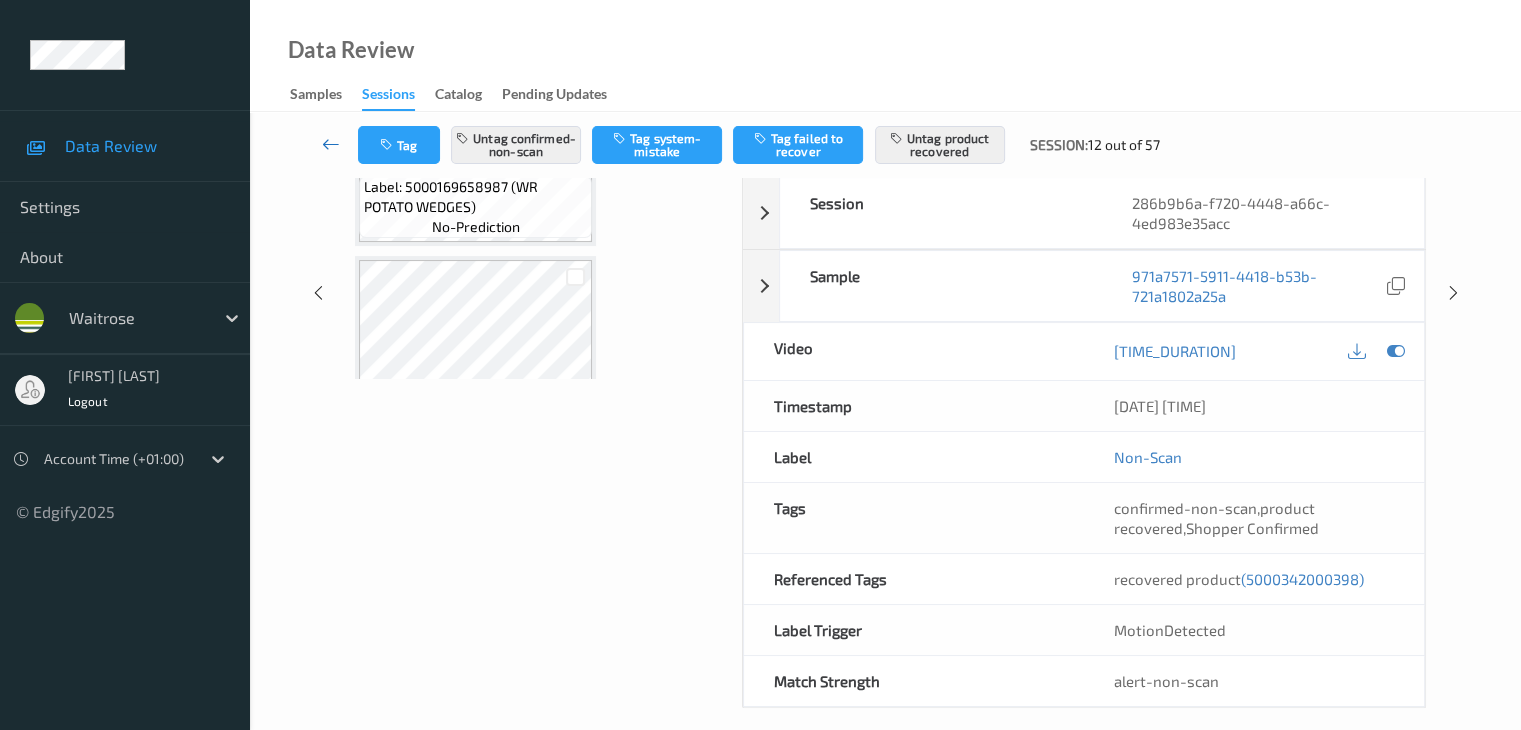 click at bounding box center [331, 144] 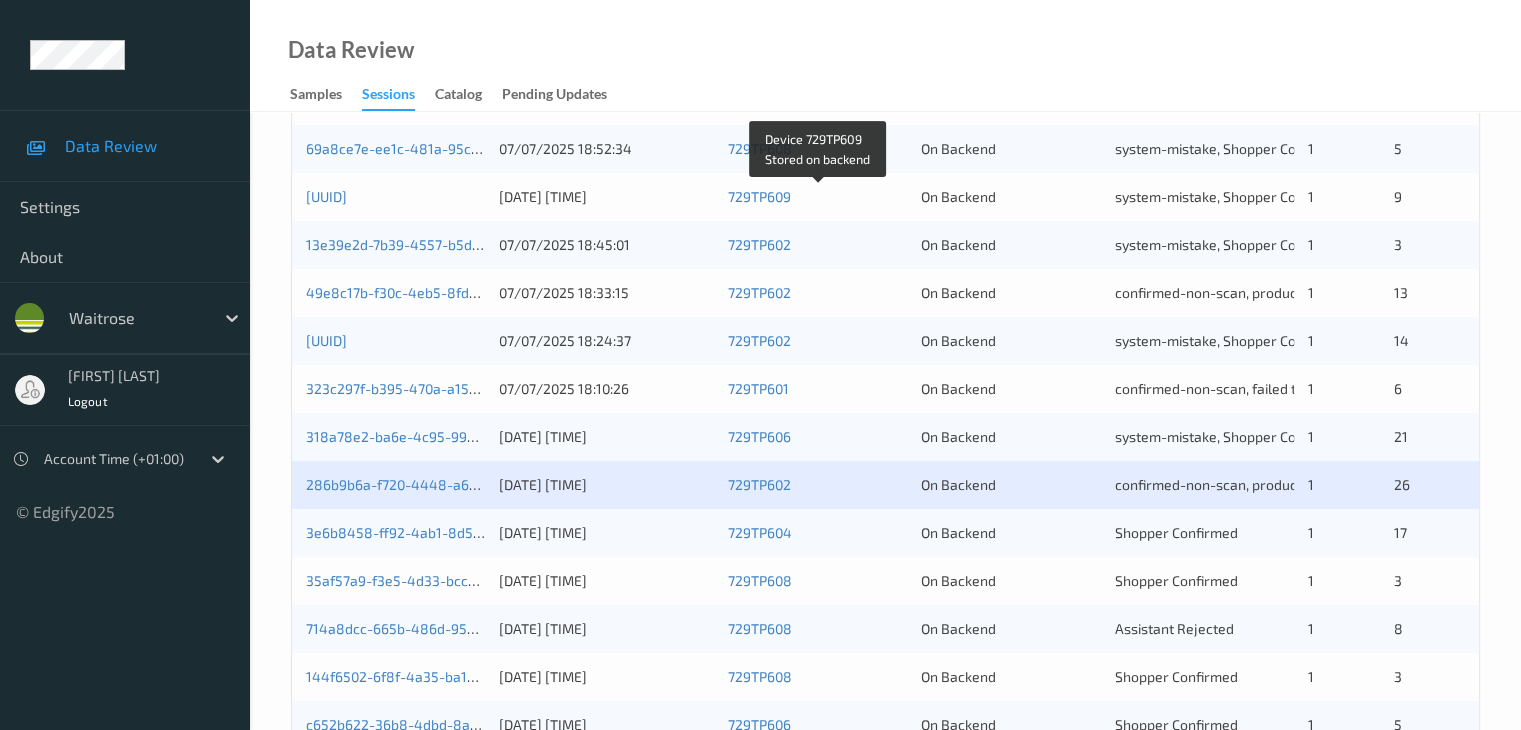 scroll, scrollTop: 700, scrollLeft: 0, axis: vertical 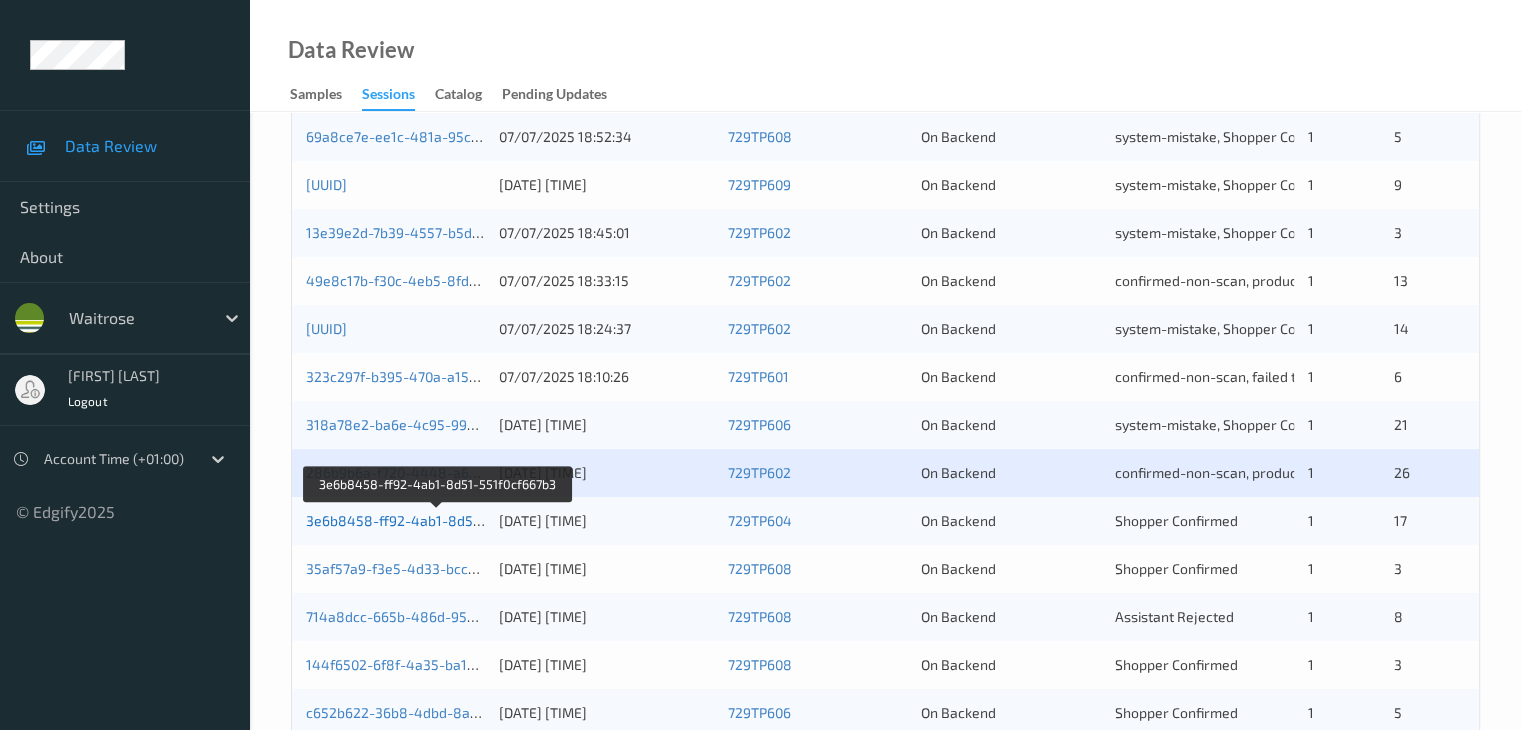 click on "3e6b8458-ff92-4ab1-8d51-551f0cf667b3" at bounding box center (438, 520) 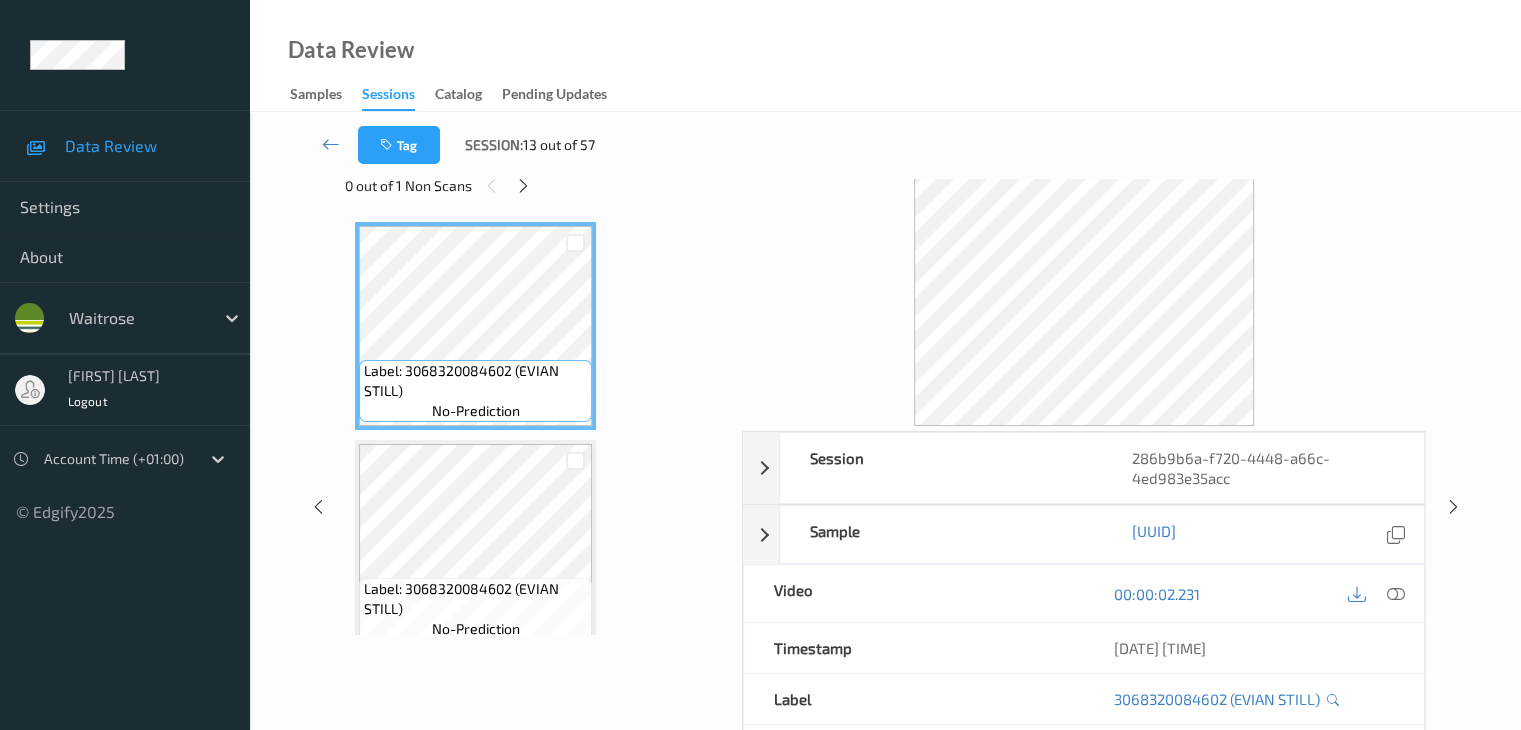 scroll, scrollTop: 0, scrollLeft: 0, axis: both 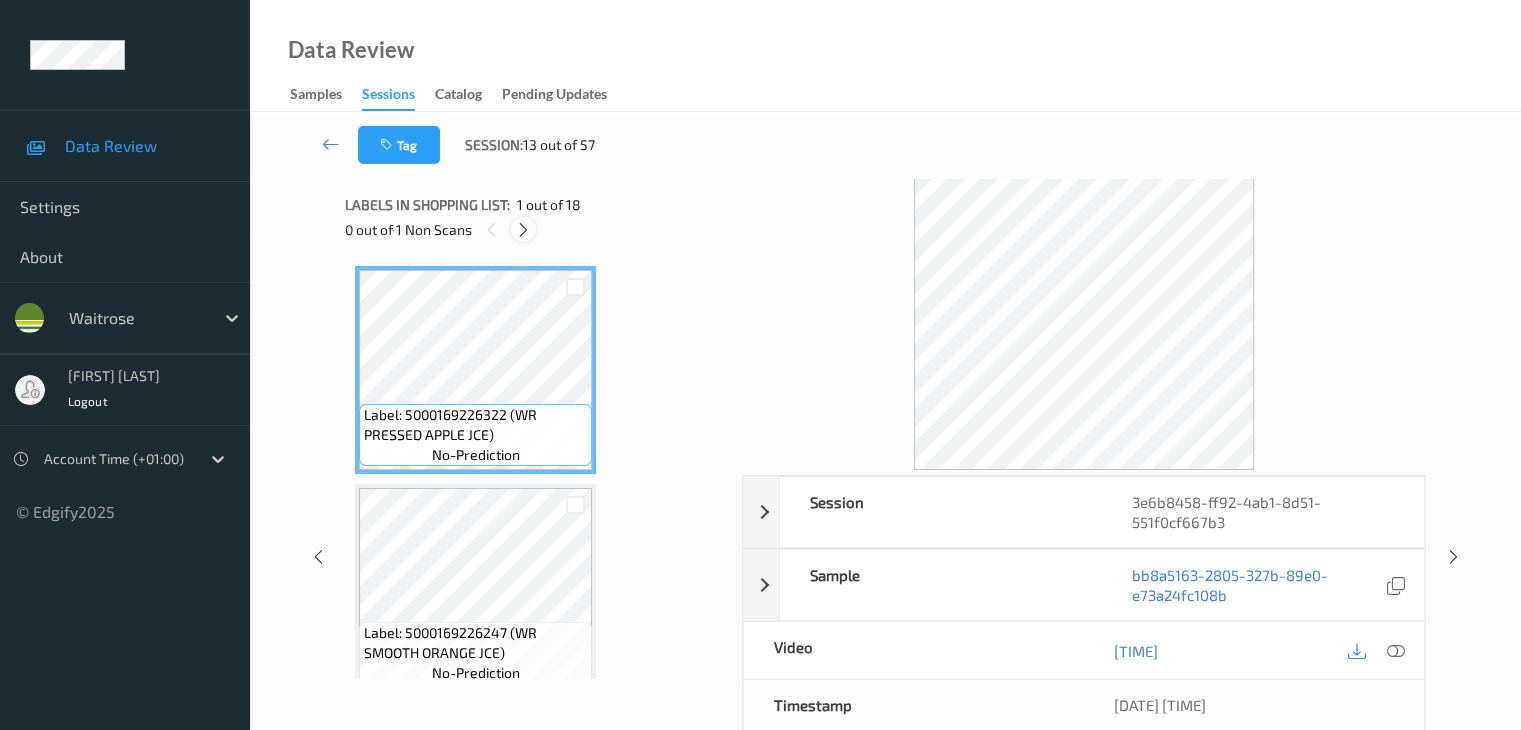 click at bounding box center (523, 230) 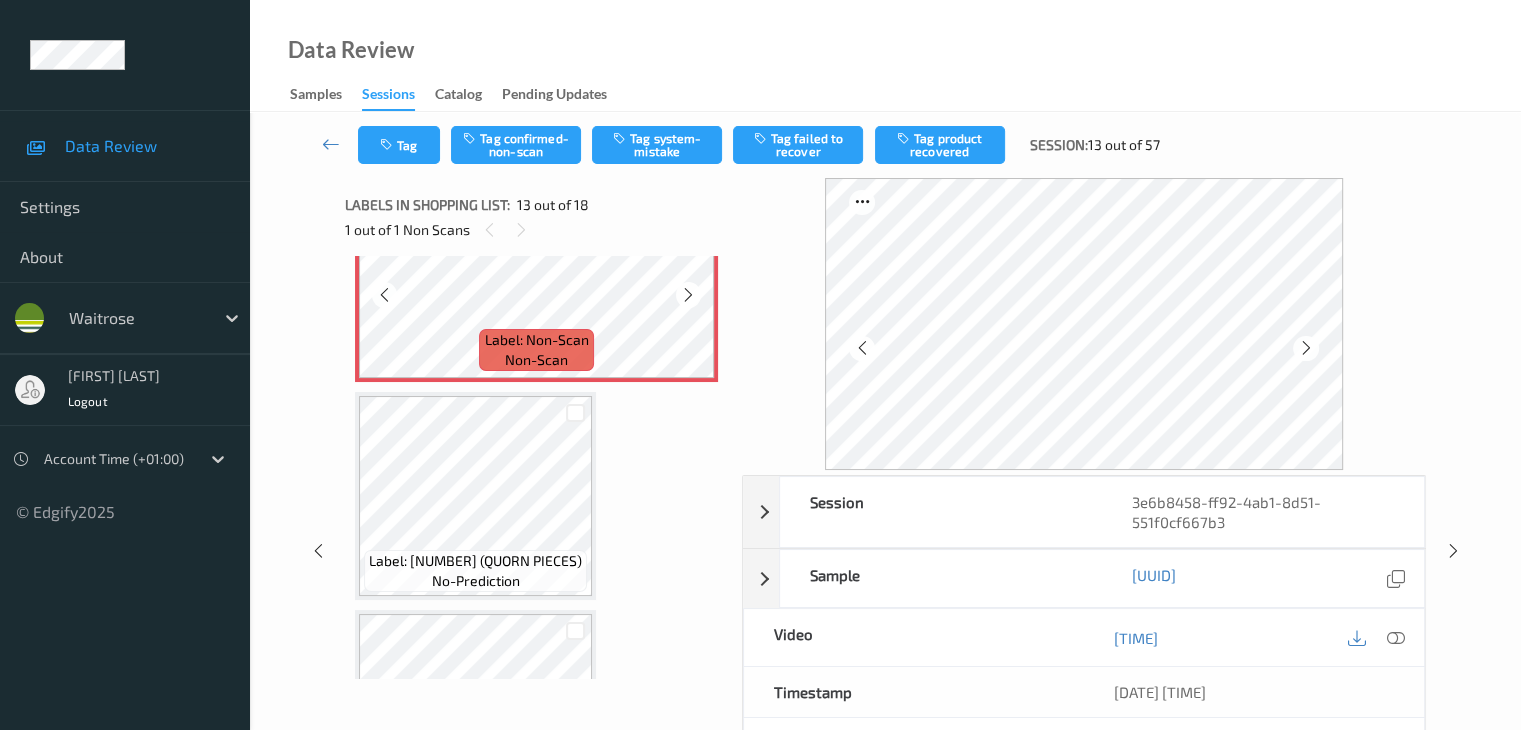 scroll, scrollTop: 2508, scrollLeft: 0, axis: vertical 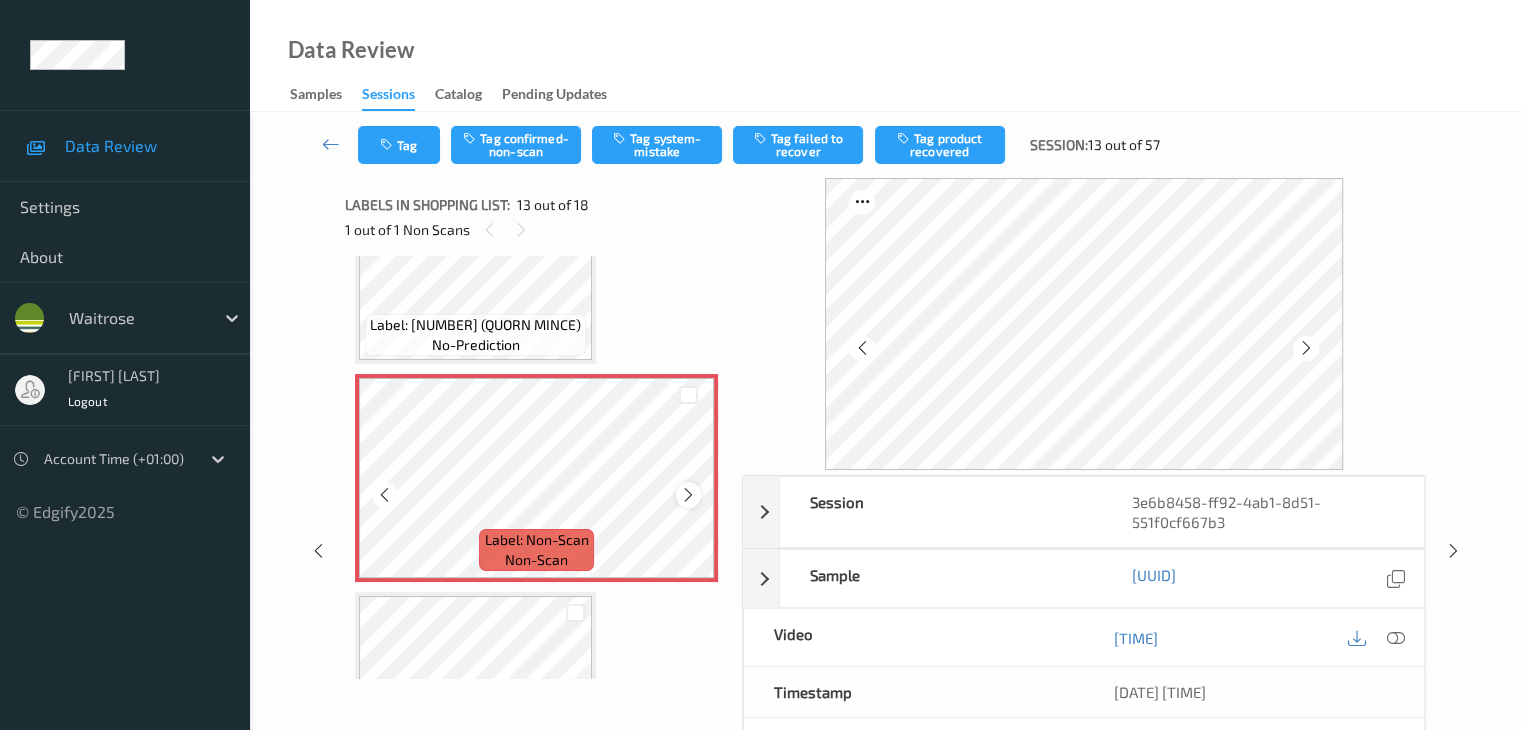 click at bounding box center [688, 495] 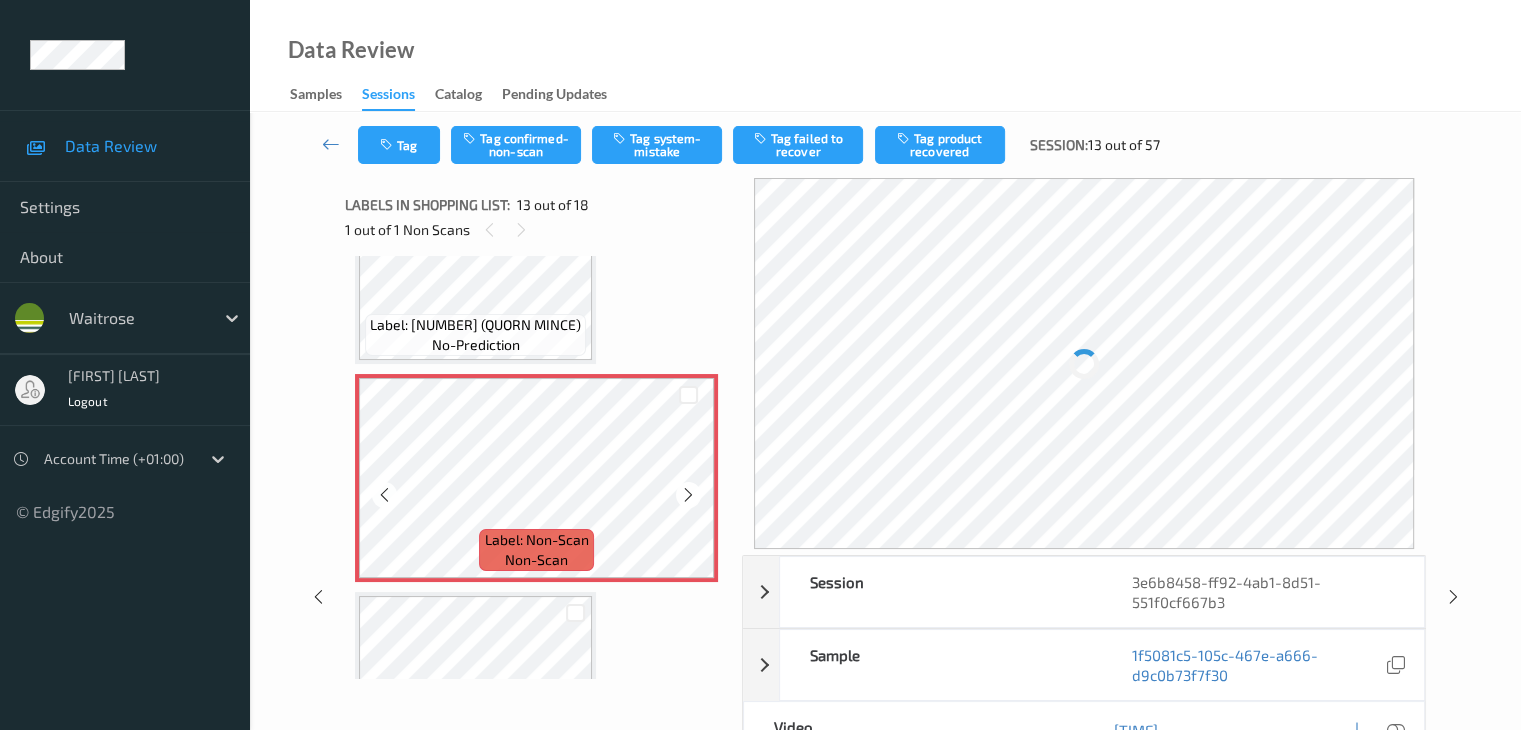 click at bounding box center (688, 495) 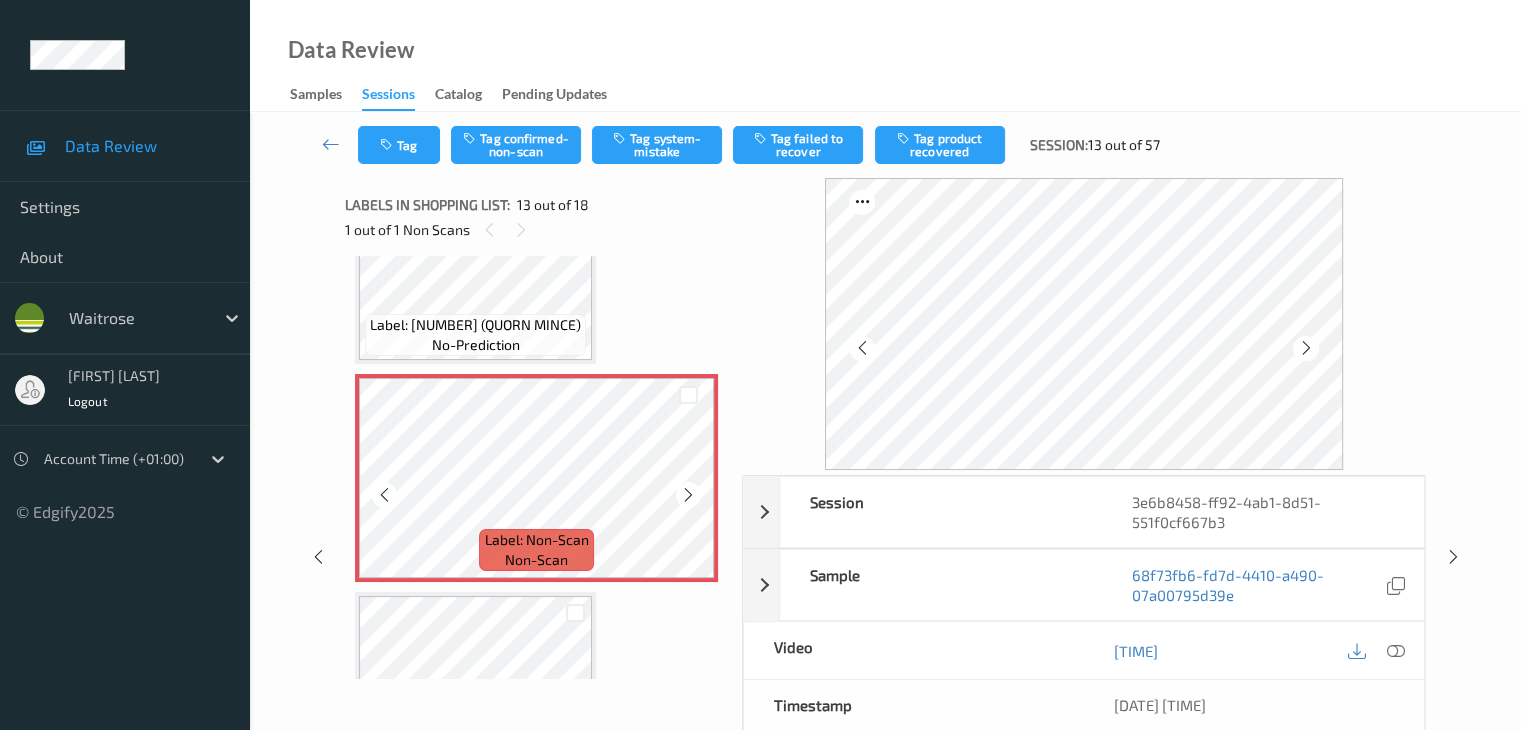 click at bounding box center (688, 495) 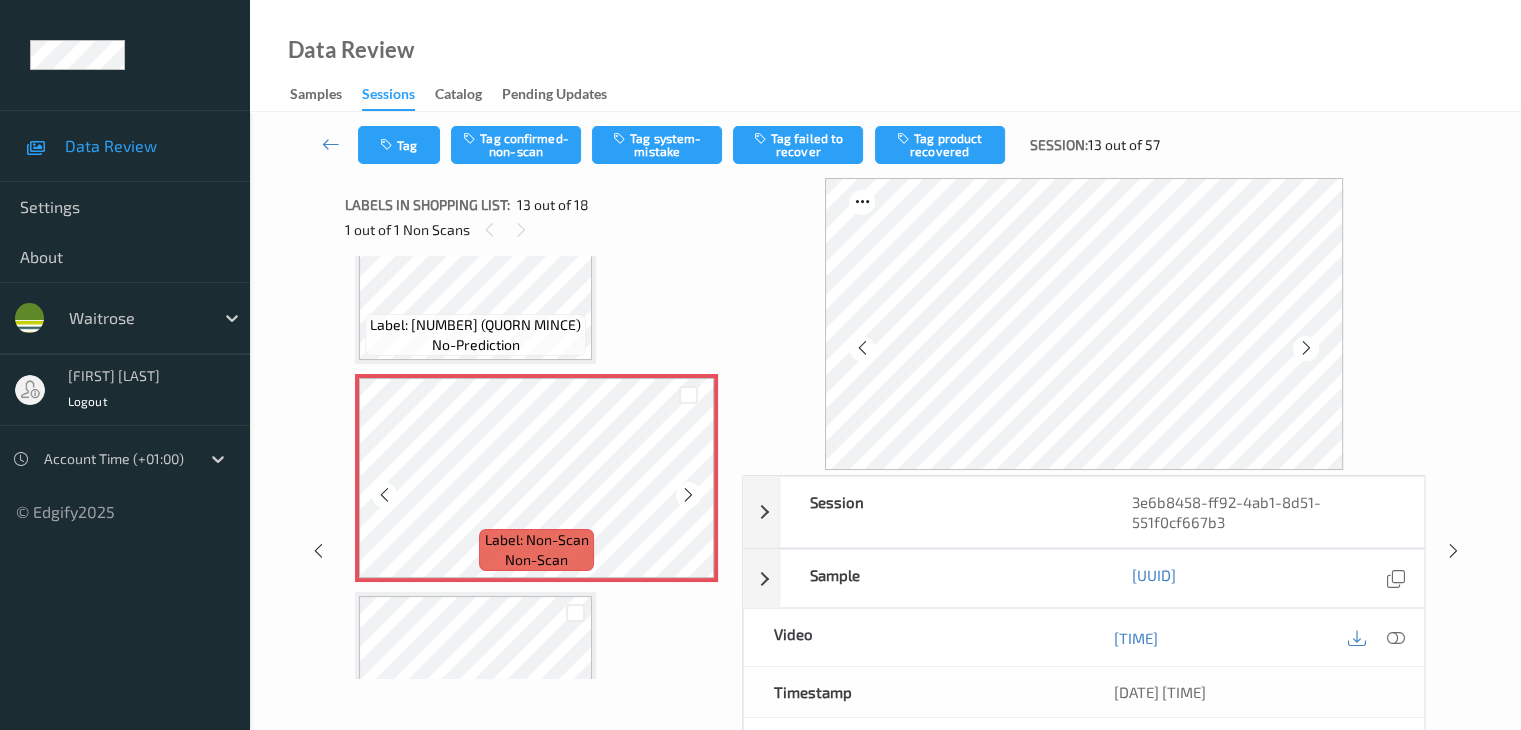 click at bounding box center (688, 495) 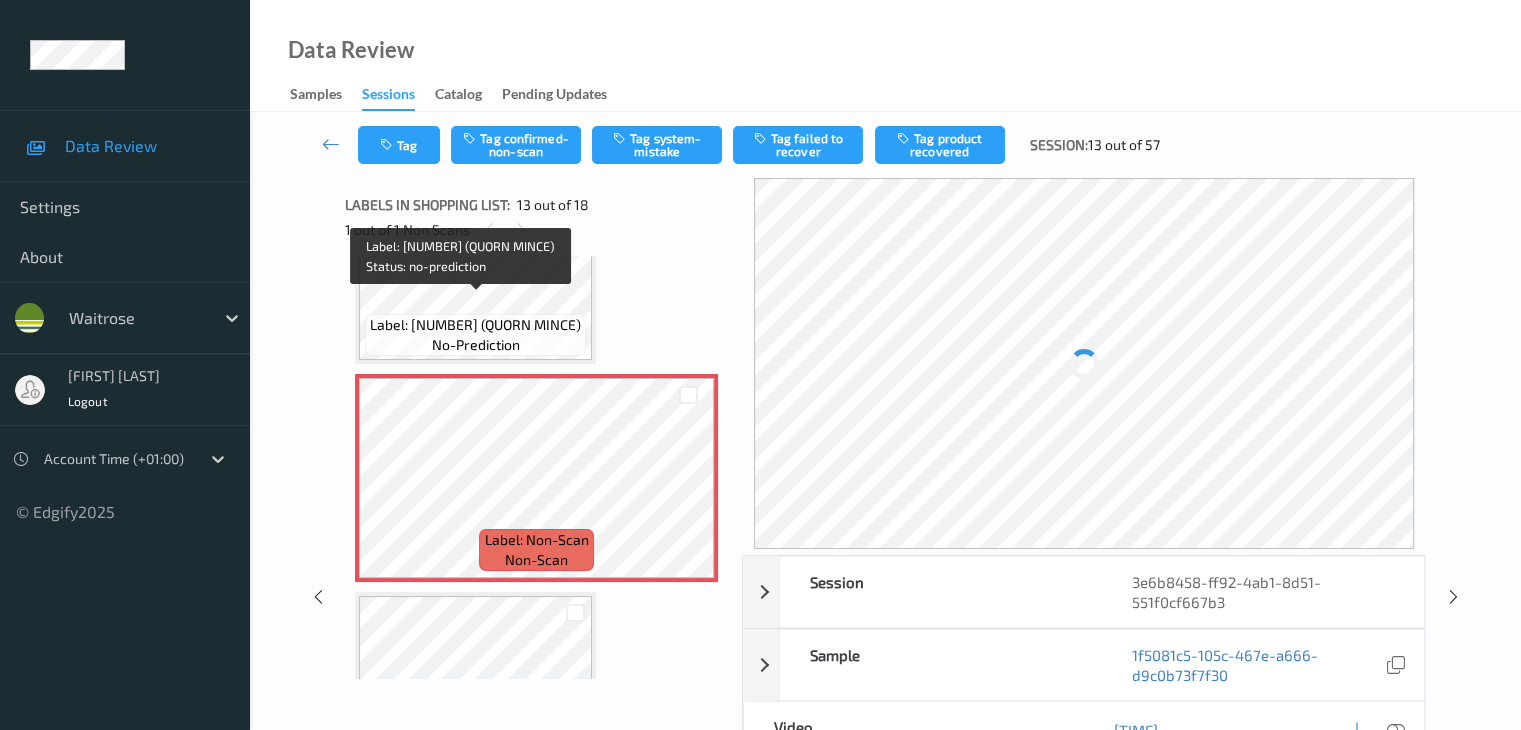 click on "Label: [NUMBER] (QUORN MINCE)" at bounding box center [475, 325] 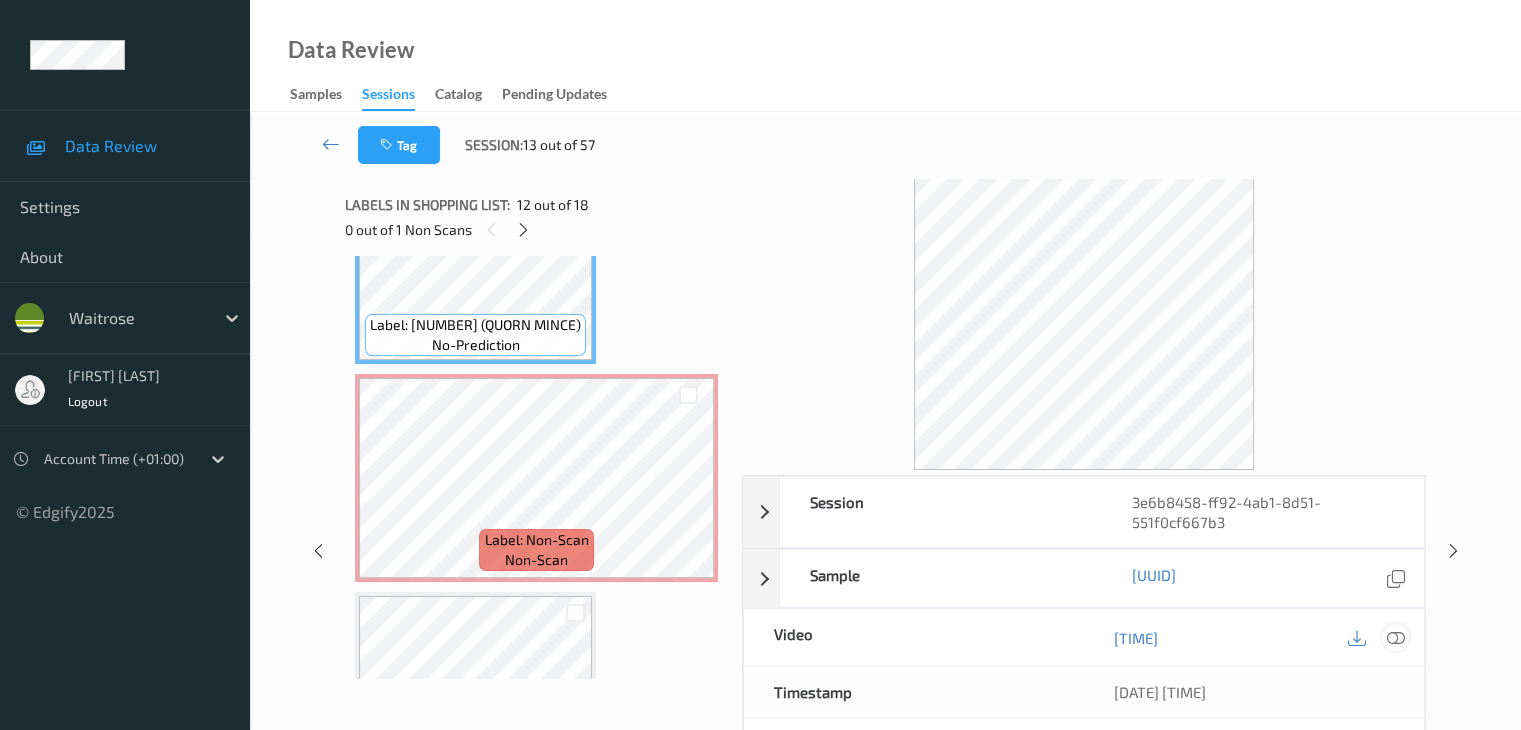 click at bounding box center (1395, 638) 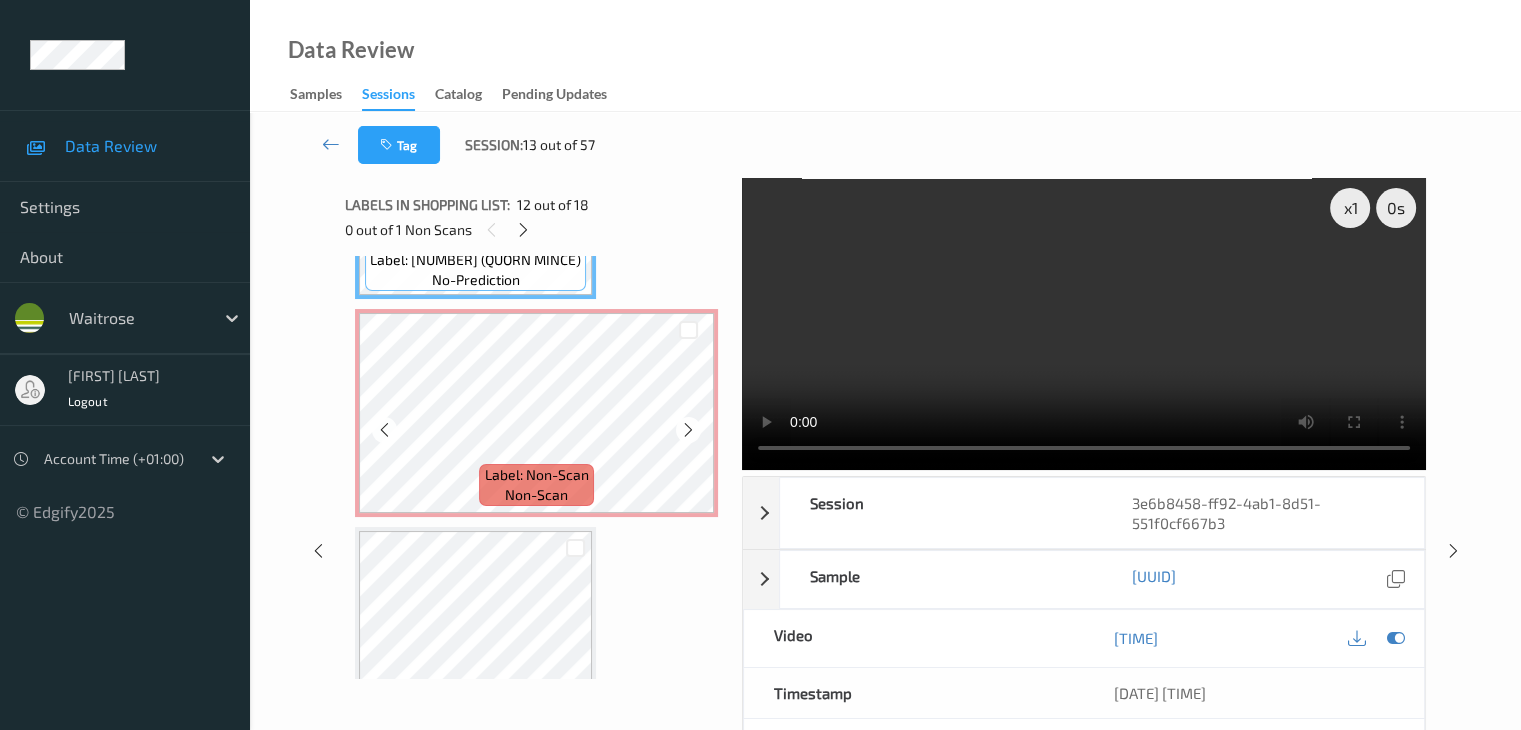 scroll, scrollTop: 2508, scrollLeft: 0, axis: vertical 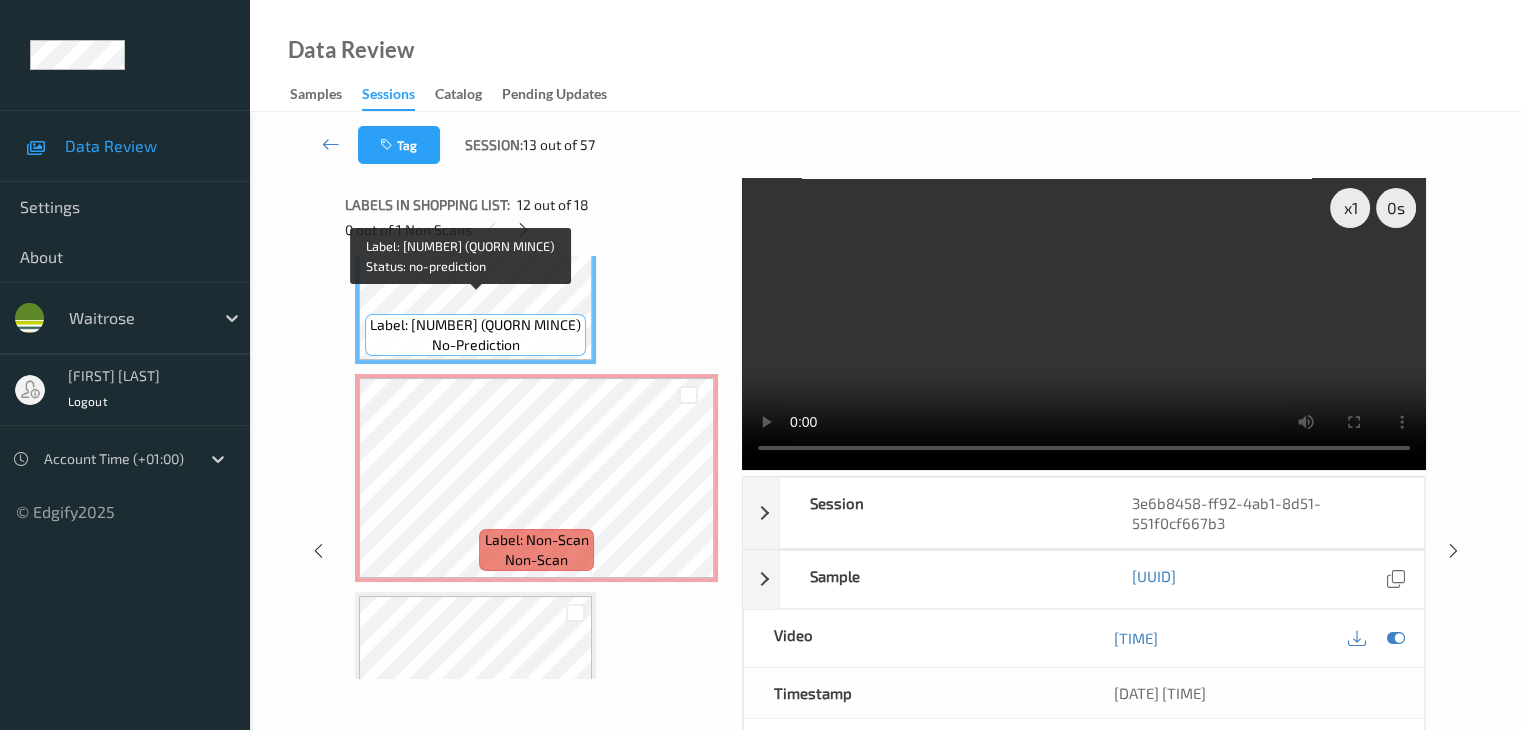 click on "Label: [PRODUCT_CODE] (QUORN MINCE) no-prediction" at bounding box center (475, 335) 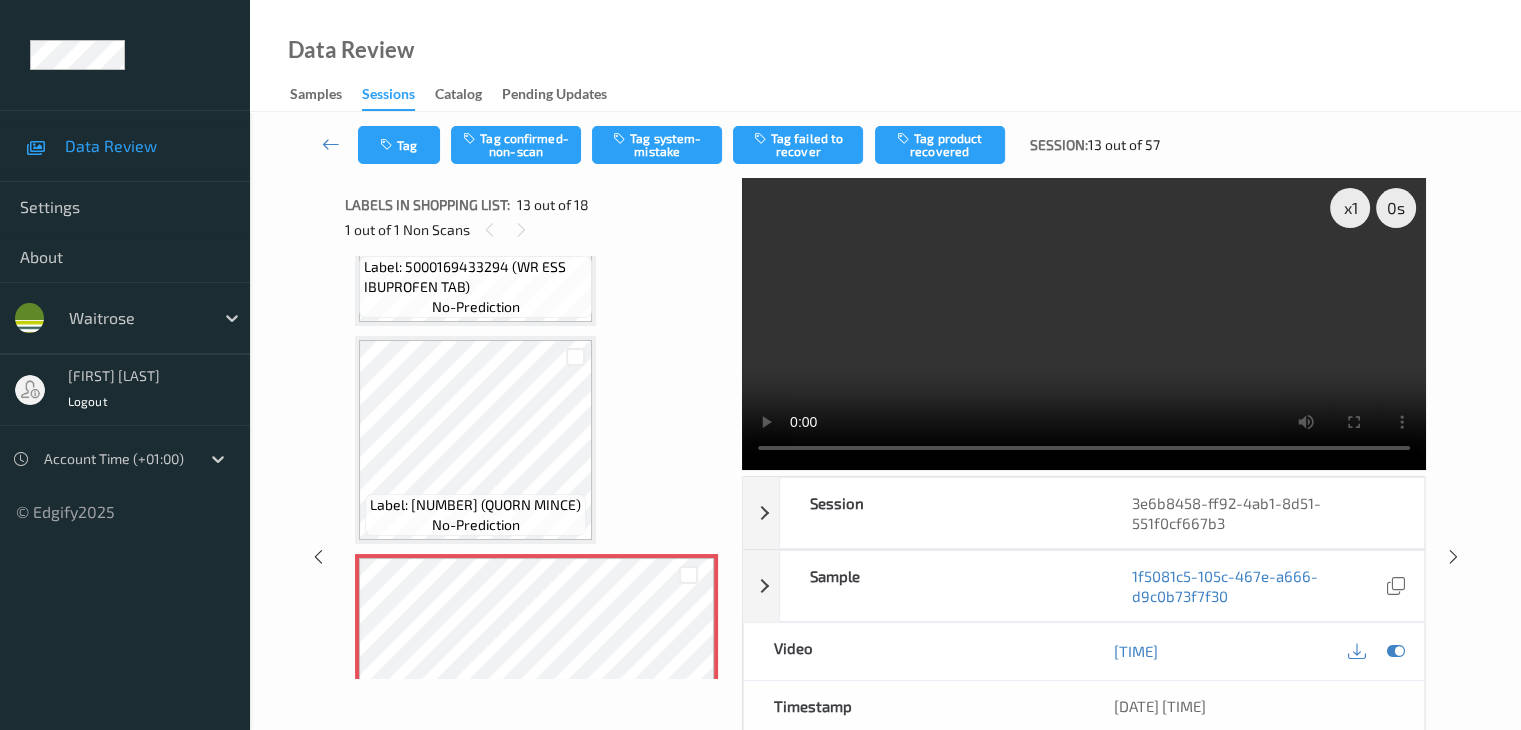 scroll, scrollTop: 2308, scrollLeft: 0, axis: vertical 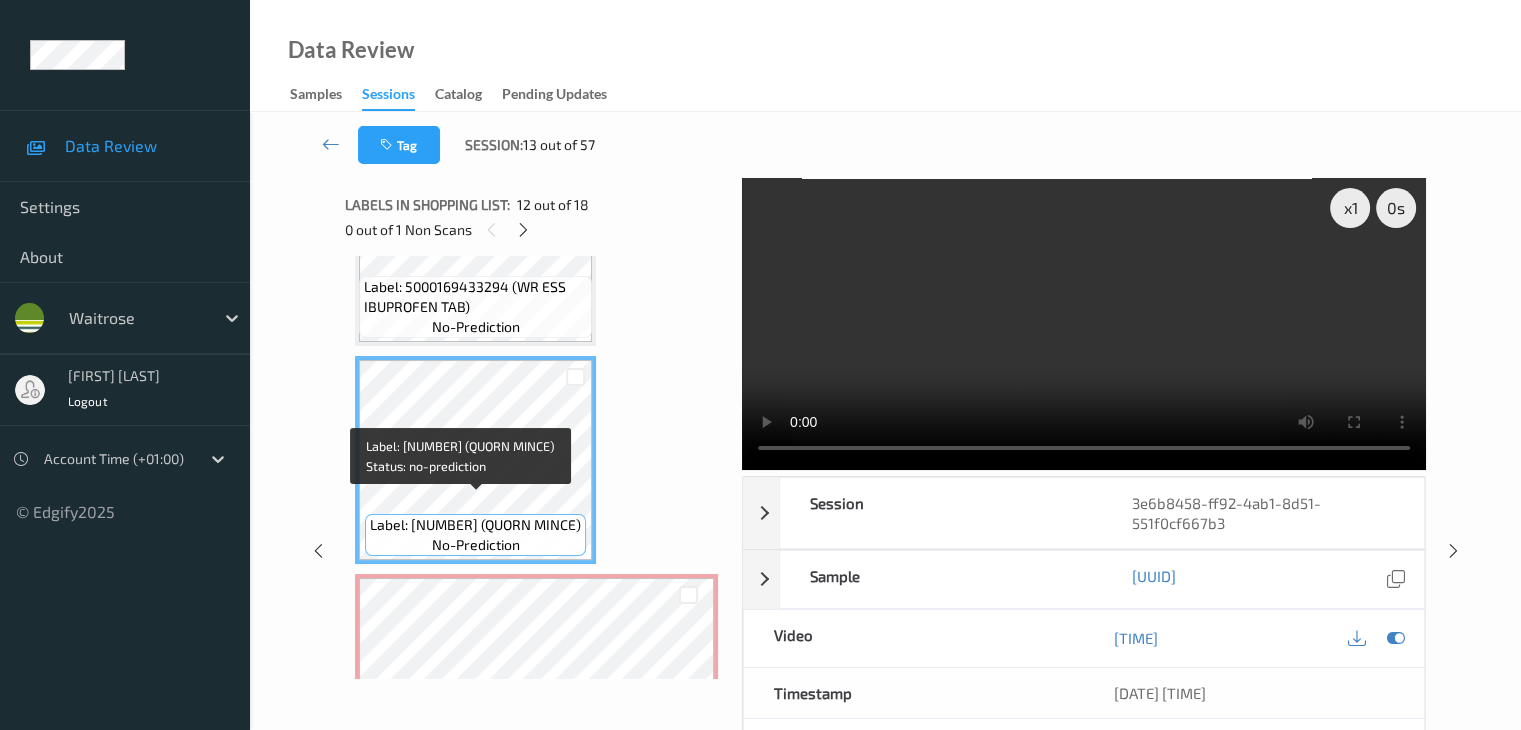 click on "Label: [NUMBER] (QUORN MINCE)" at bounding box center (475, 525) 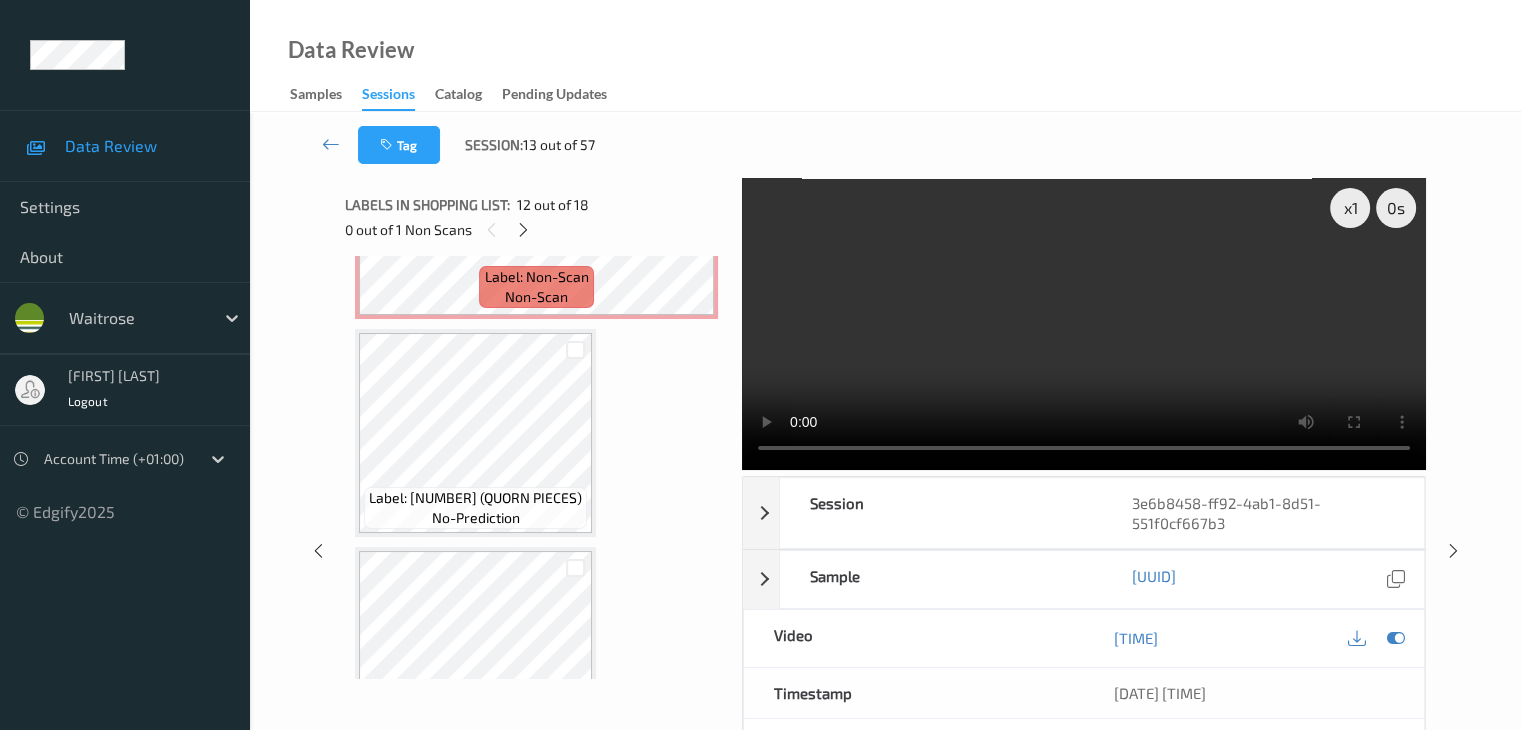 scroll, scrollTop: 2808, scrollLeft: 0, axis: vertical 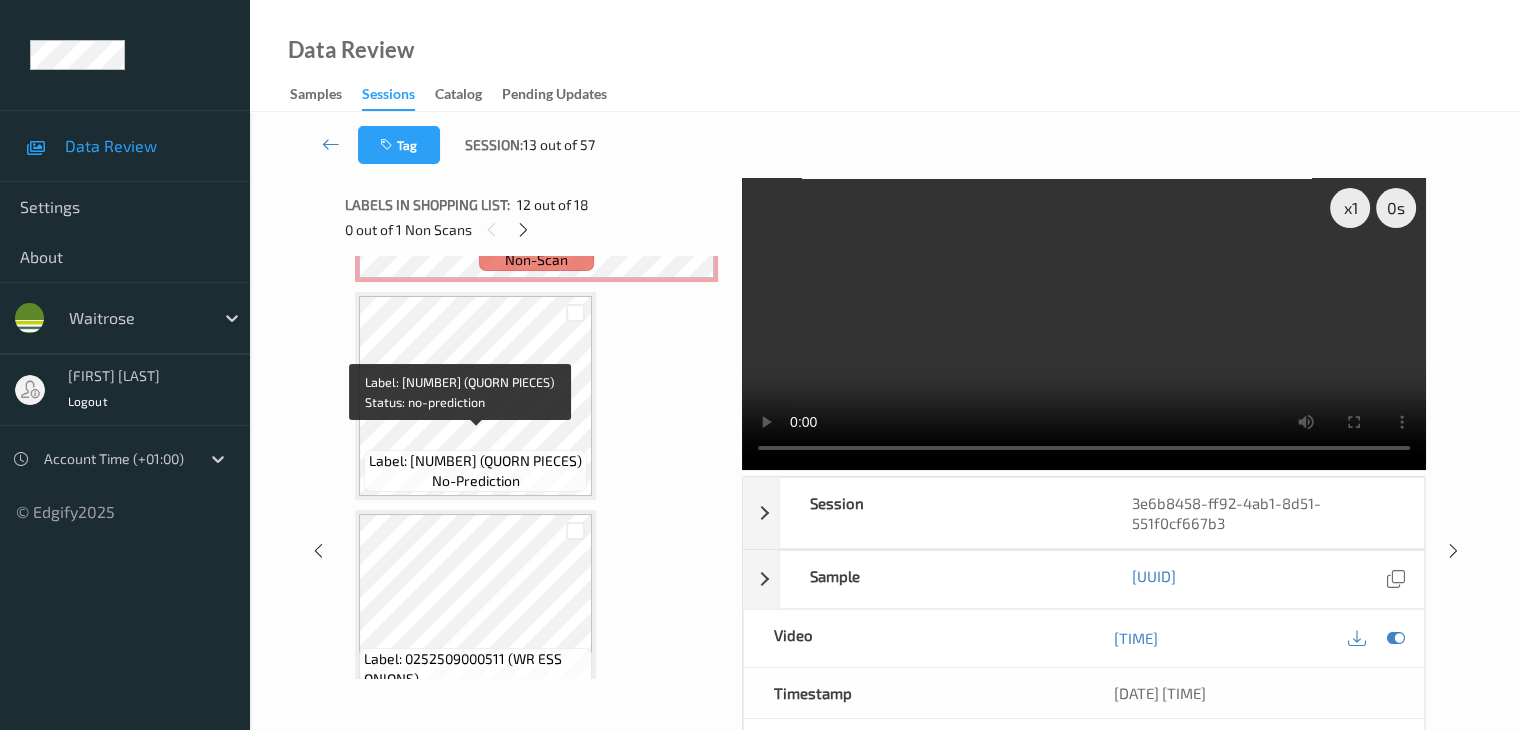 click on "Label: [NUMBER] (QUORN PIECES)" at bounding box center (475, 461) 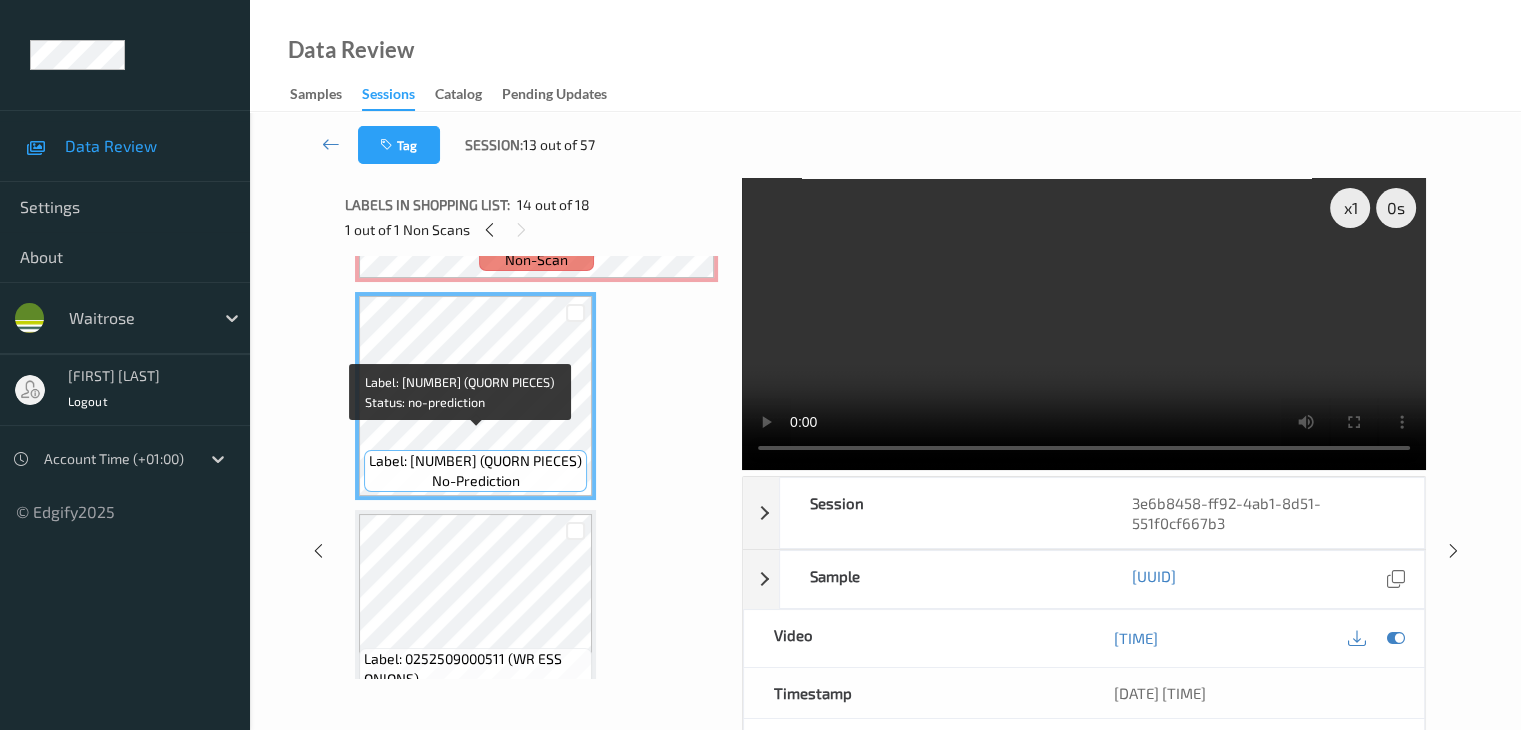 click on "Label: [NUMBER] (QUORN PIECES)" at bounding box center [475, 461] 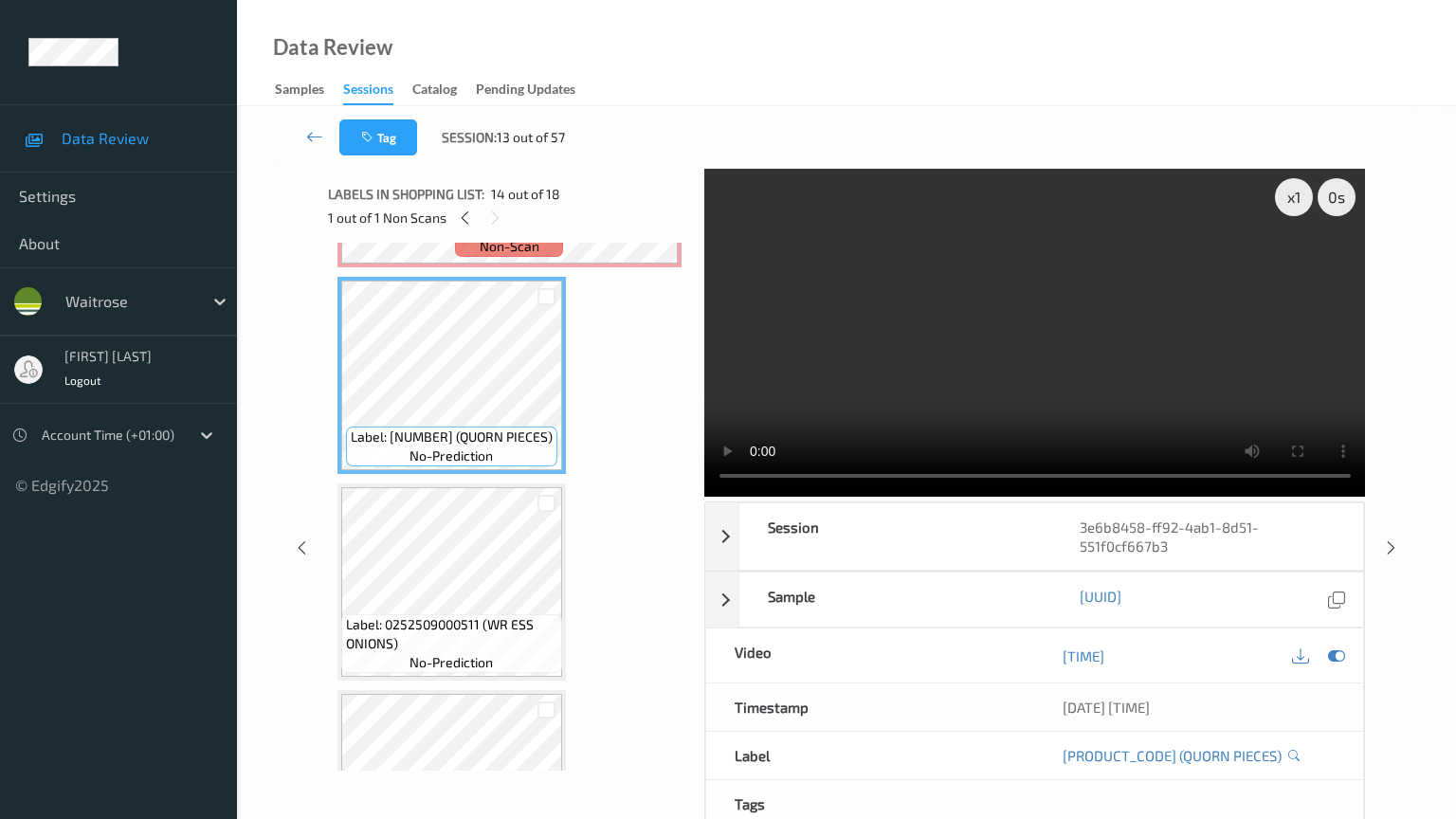 type 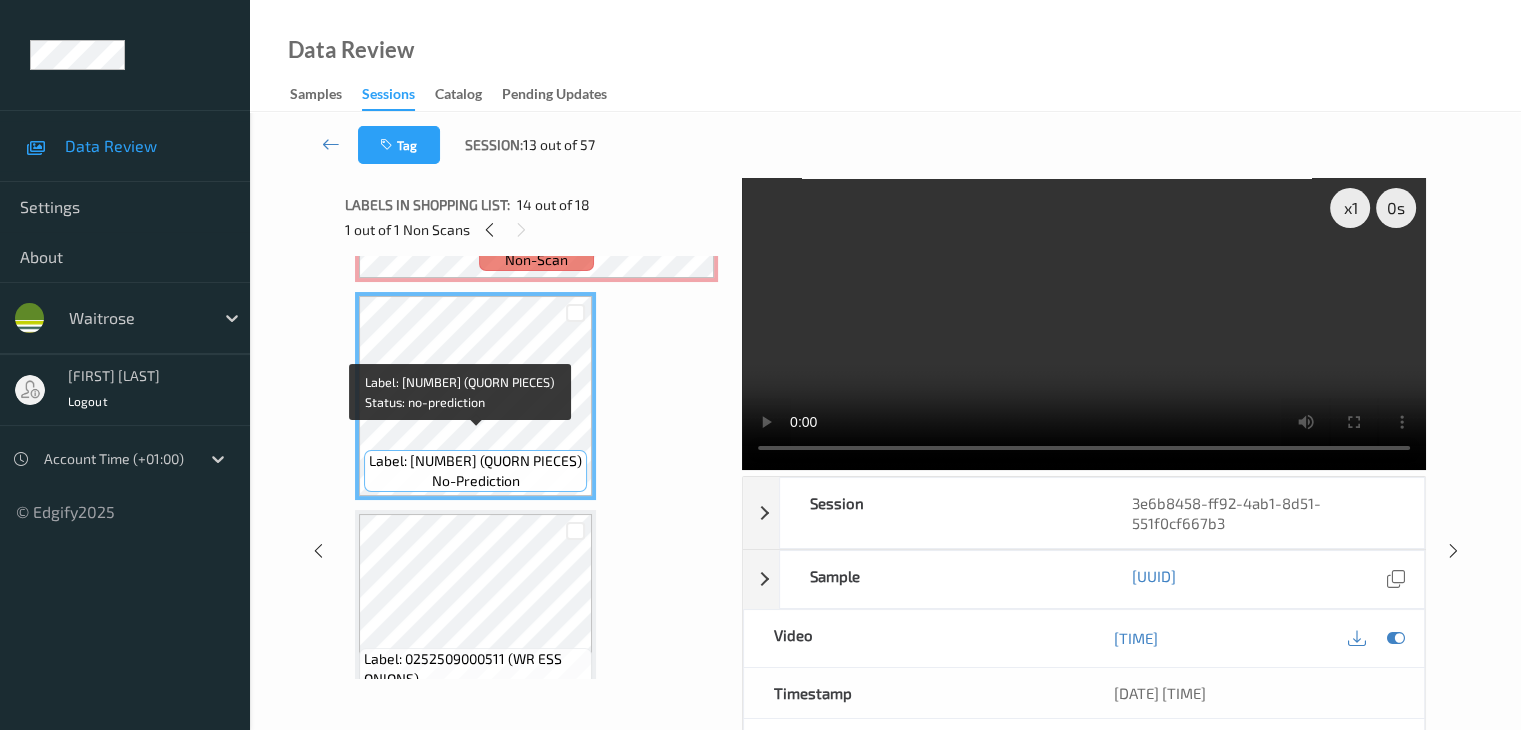 click on "Label: [NUMBER] (QUORN PIECES)" at bounding box center [475, 461] 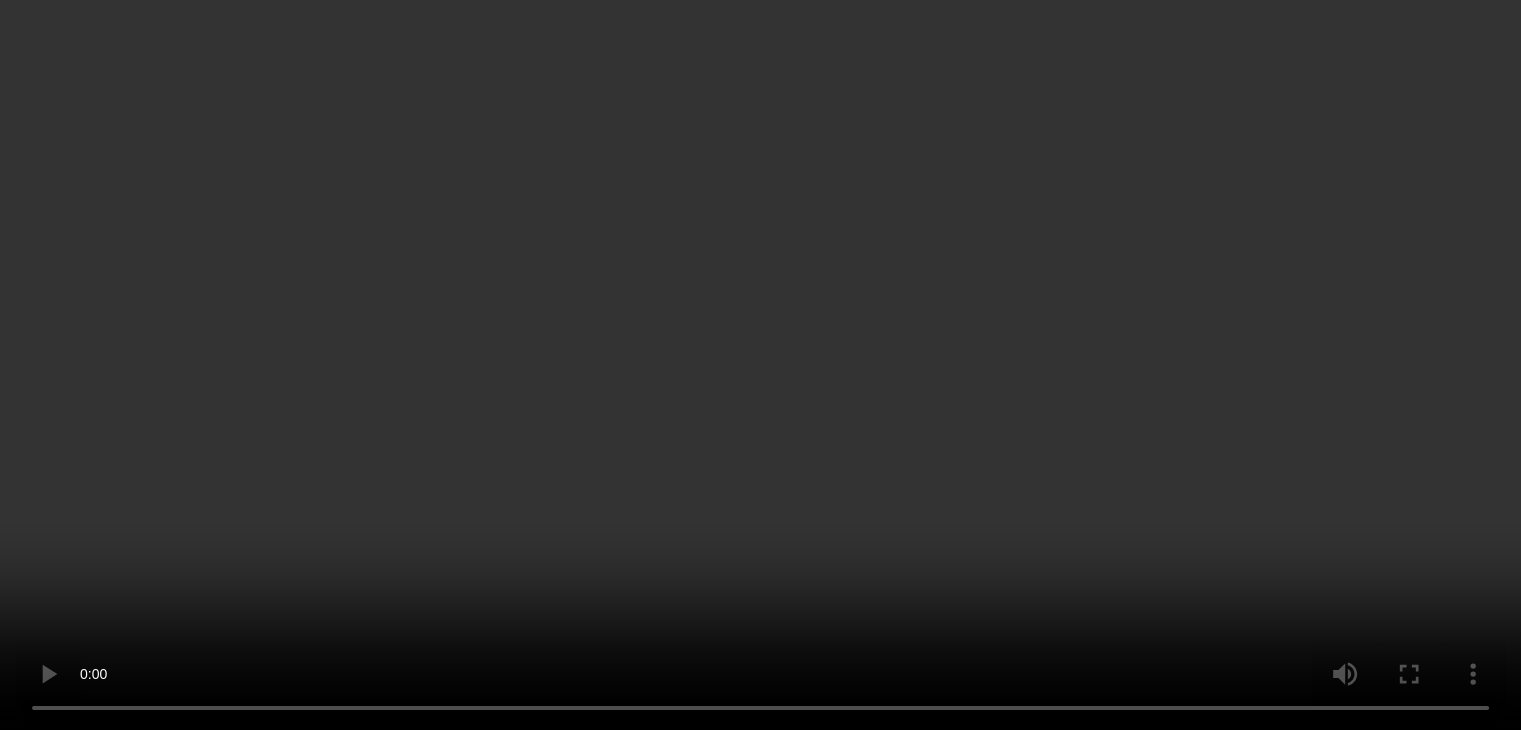 scroll, scrollTop: 2508, scrollLeft: 0, axis: vertical 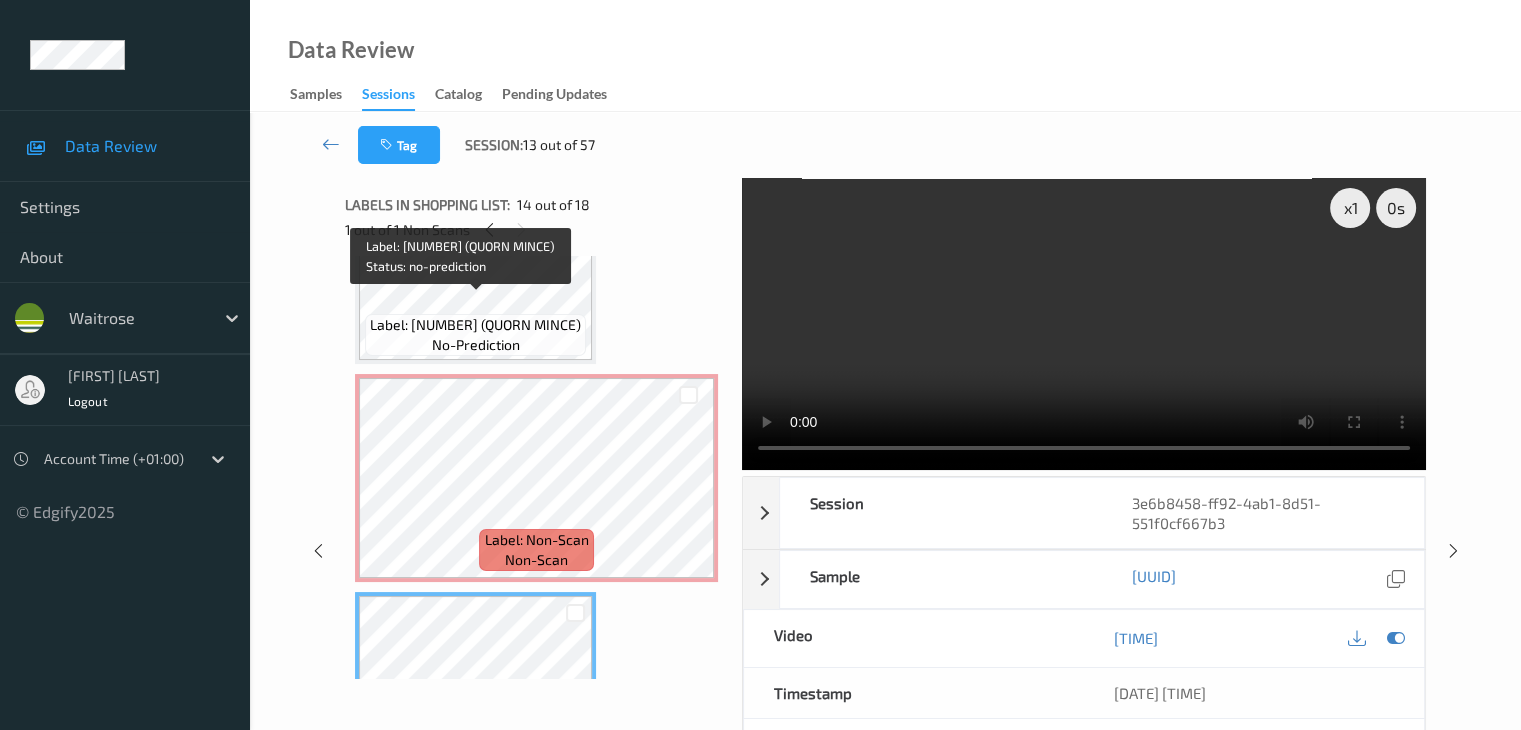 click on "Label: [NUMBER] (QUORN MINCE)" at bounding box center [475, 325] 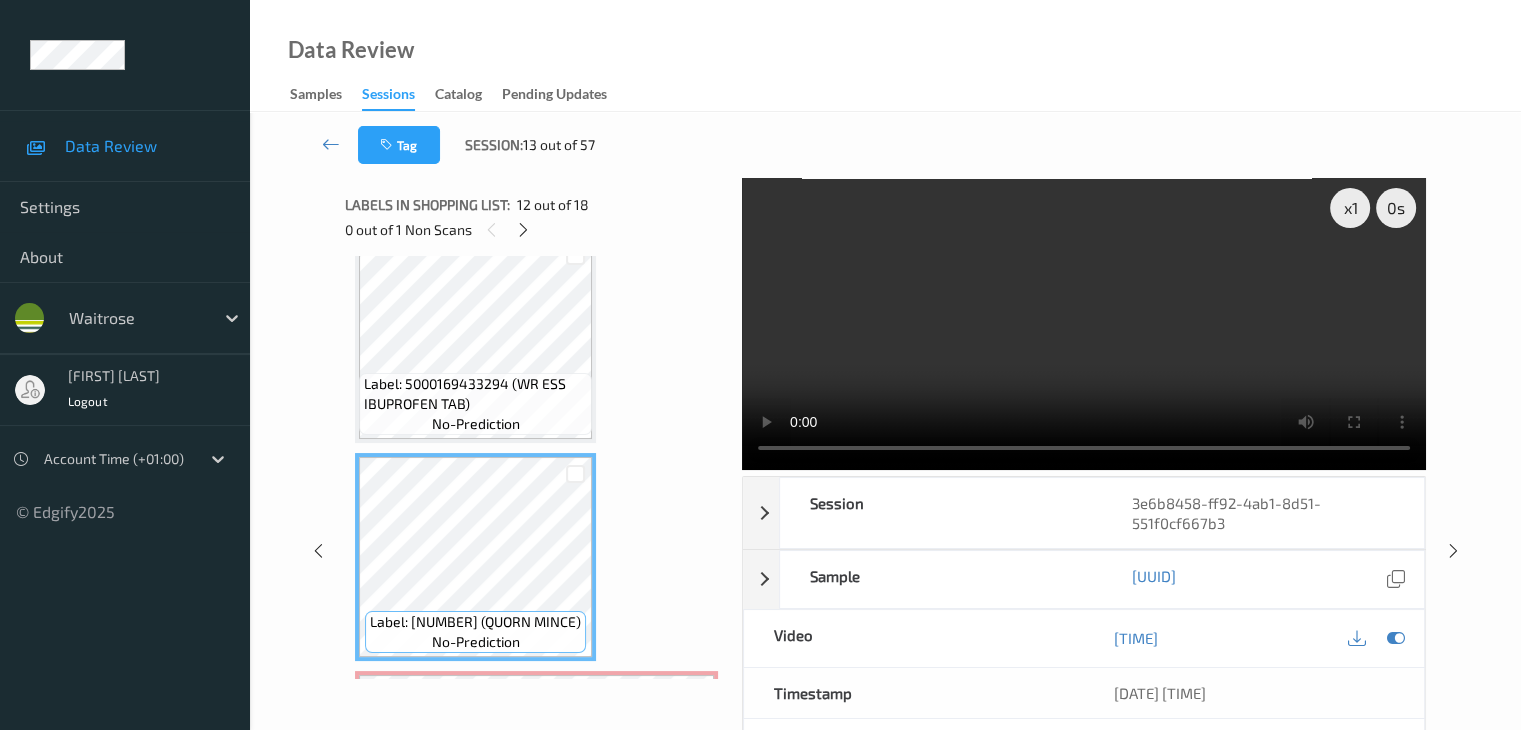 scroll, scrollTop: 2208, scrollLeft: 0, axis: vertical 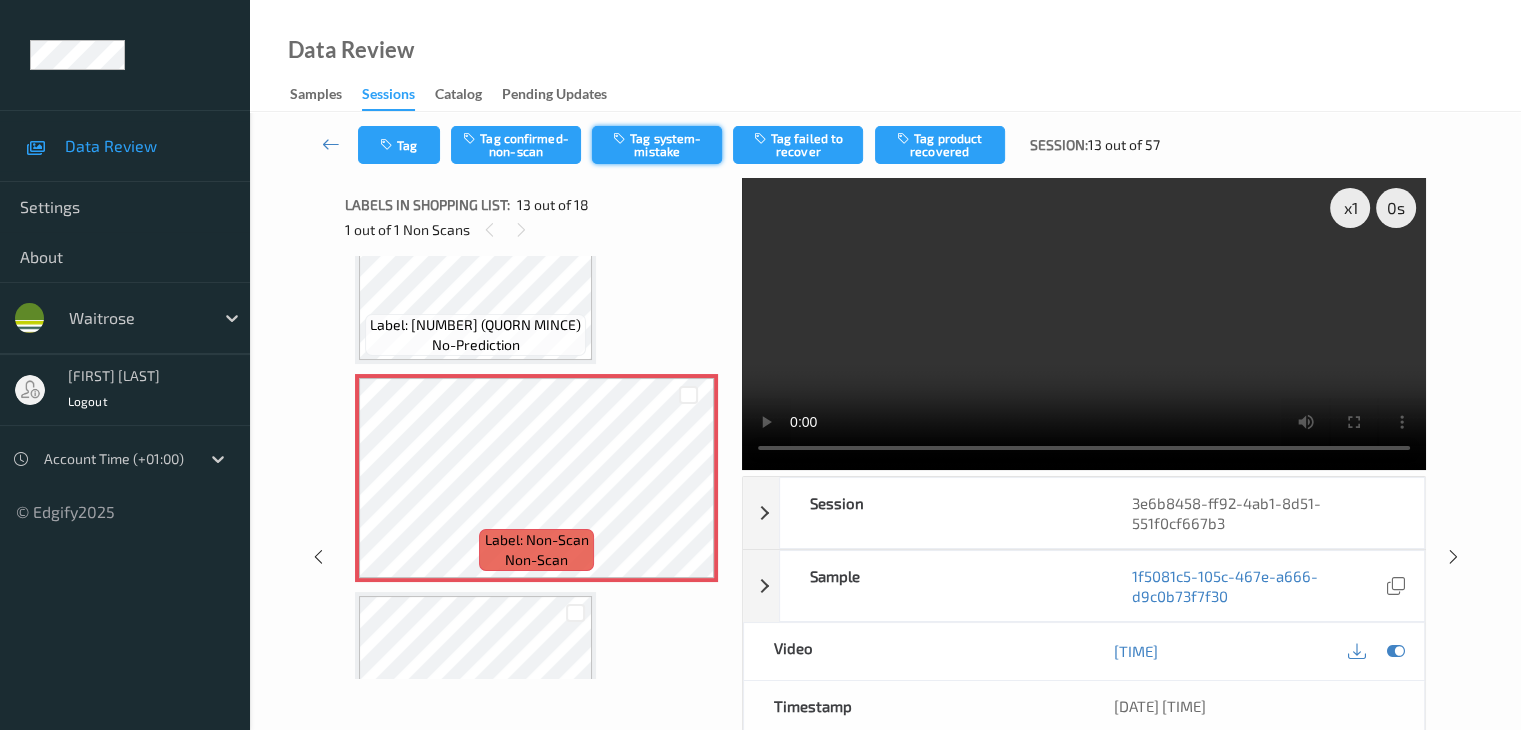click on "Tag   system-mistake" at bounding box center (657, 145) 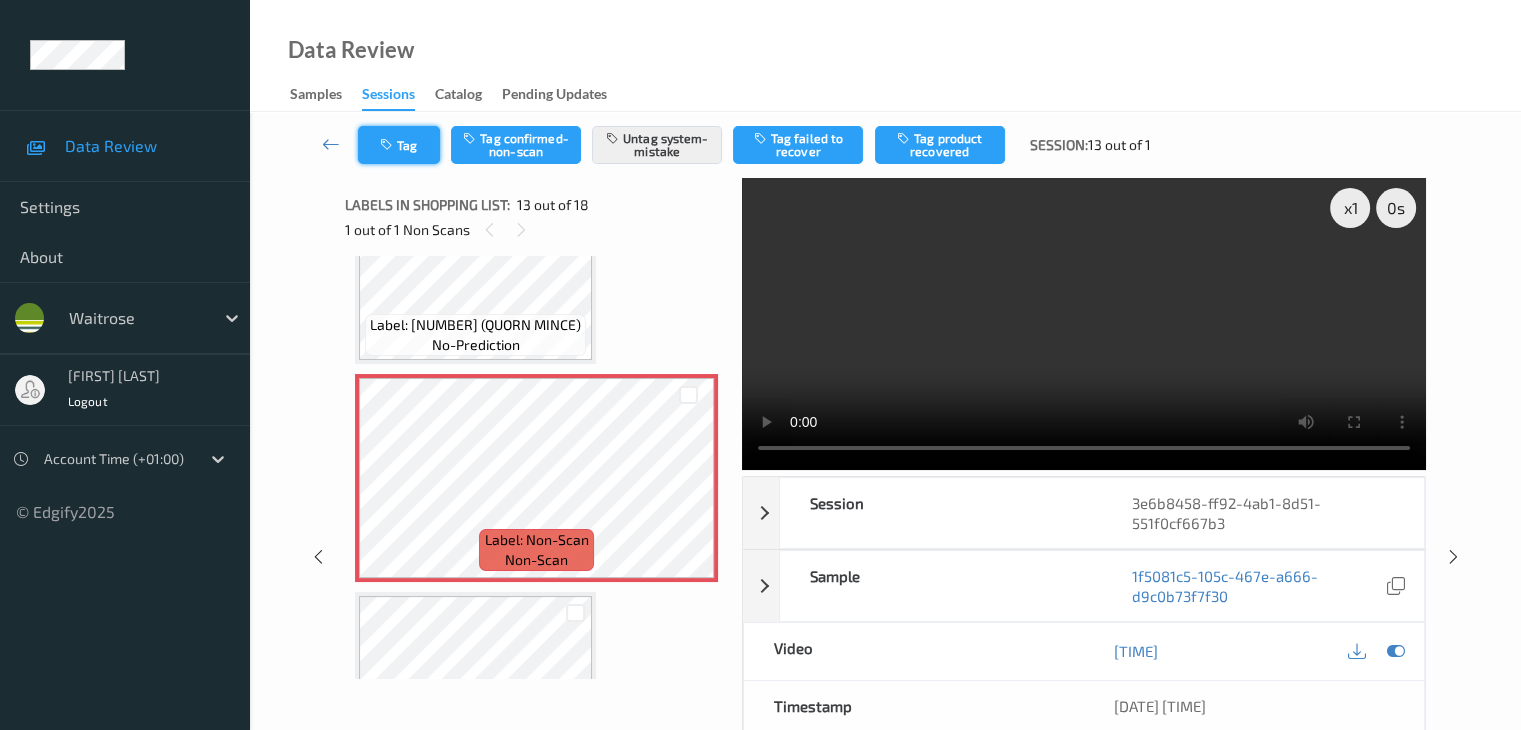 click on "Tag" at bounding box center [399, 145] 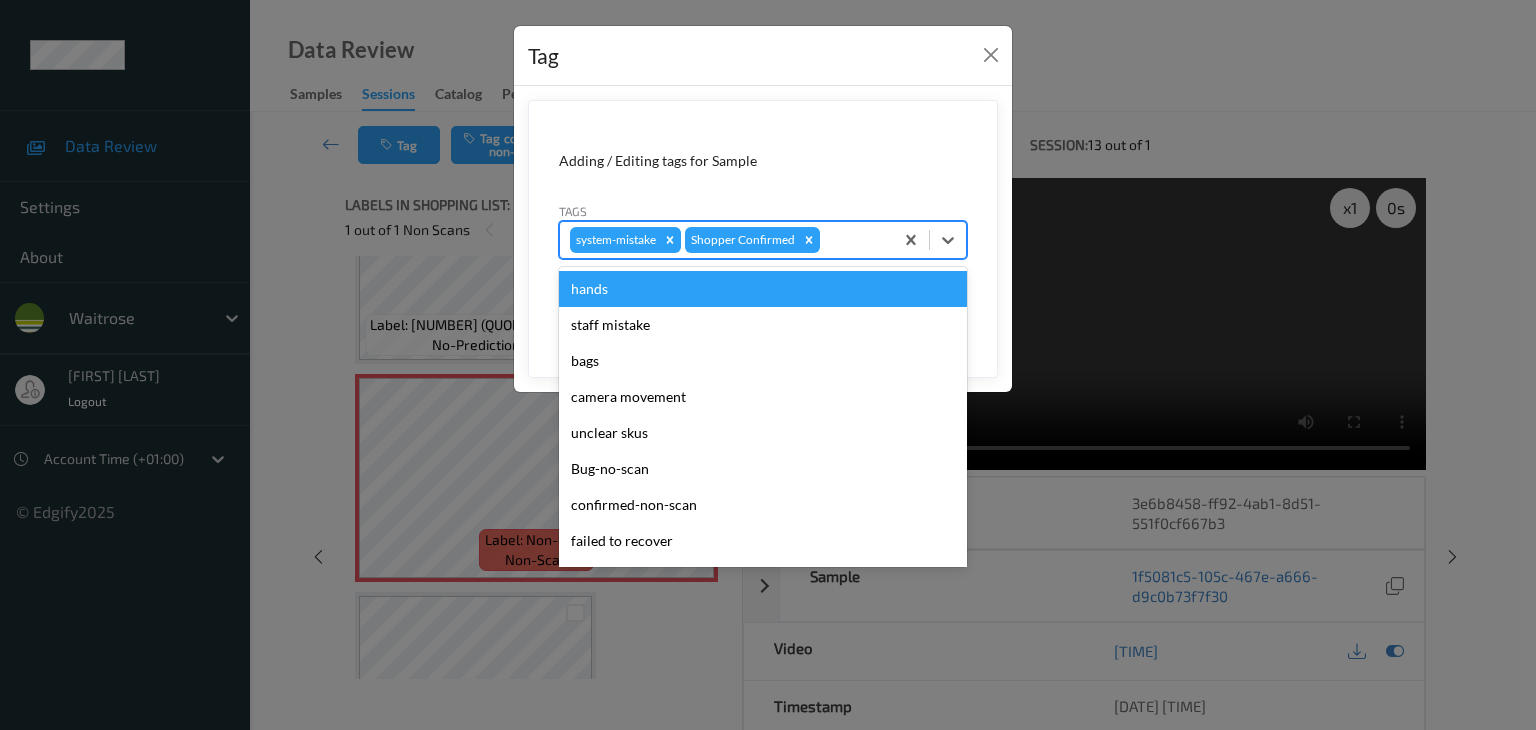 click at bounding box center (853, 240) 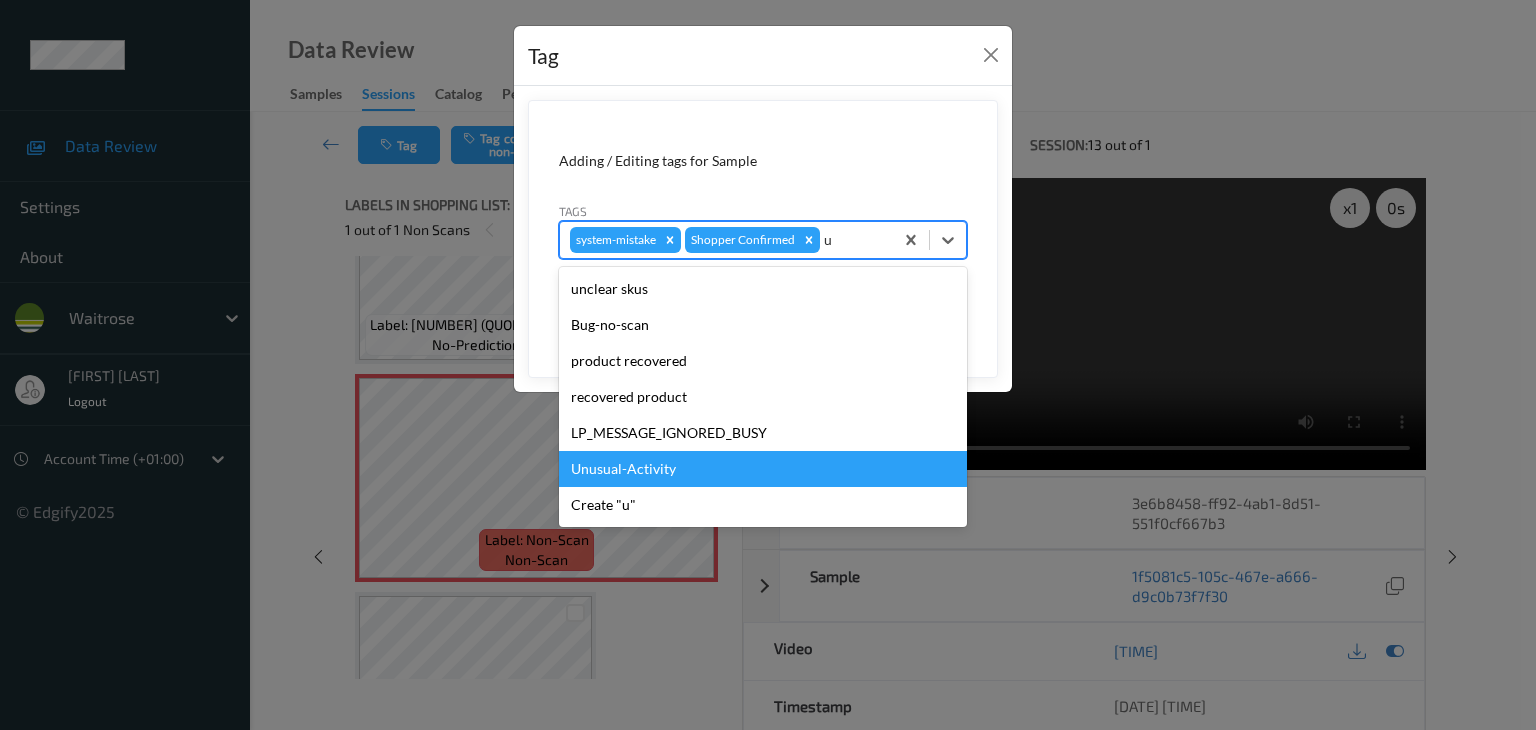 click on "Unusual-Activity" at bounding box center [763, 469] 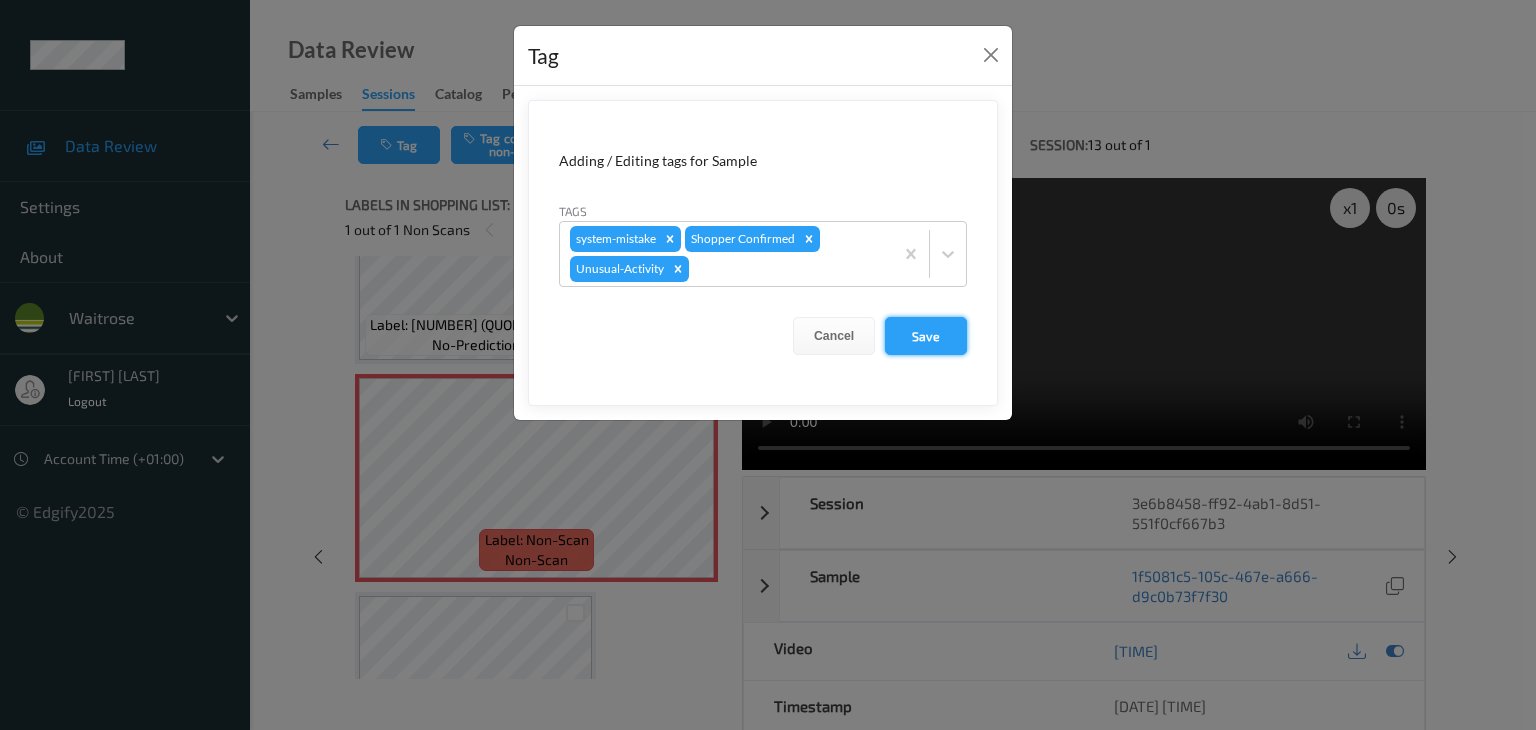 click on "Save" at bounding box center (926, 336) 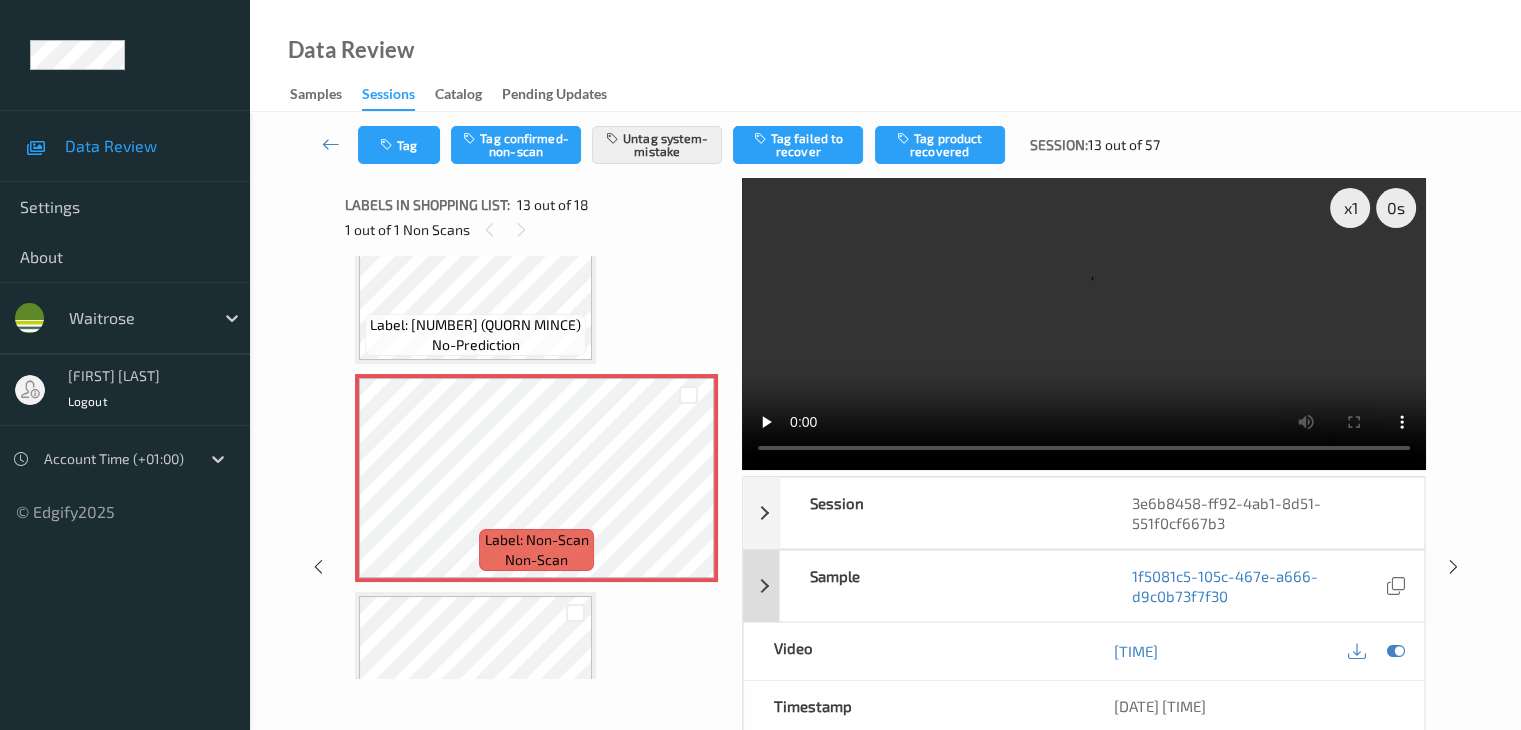 scroll, scrollTop: 264, scrollLeft: 0, axis: vertical 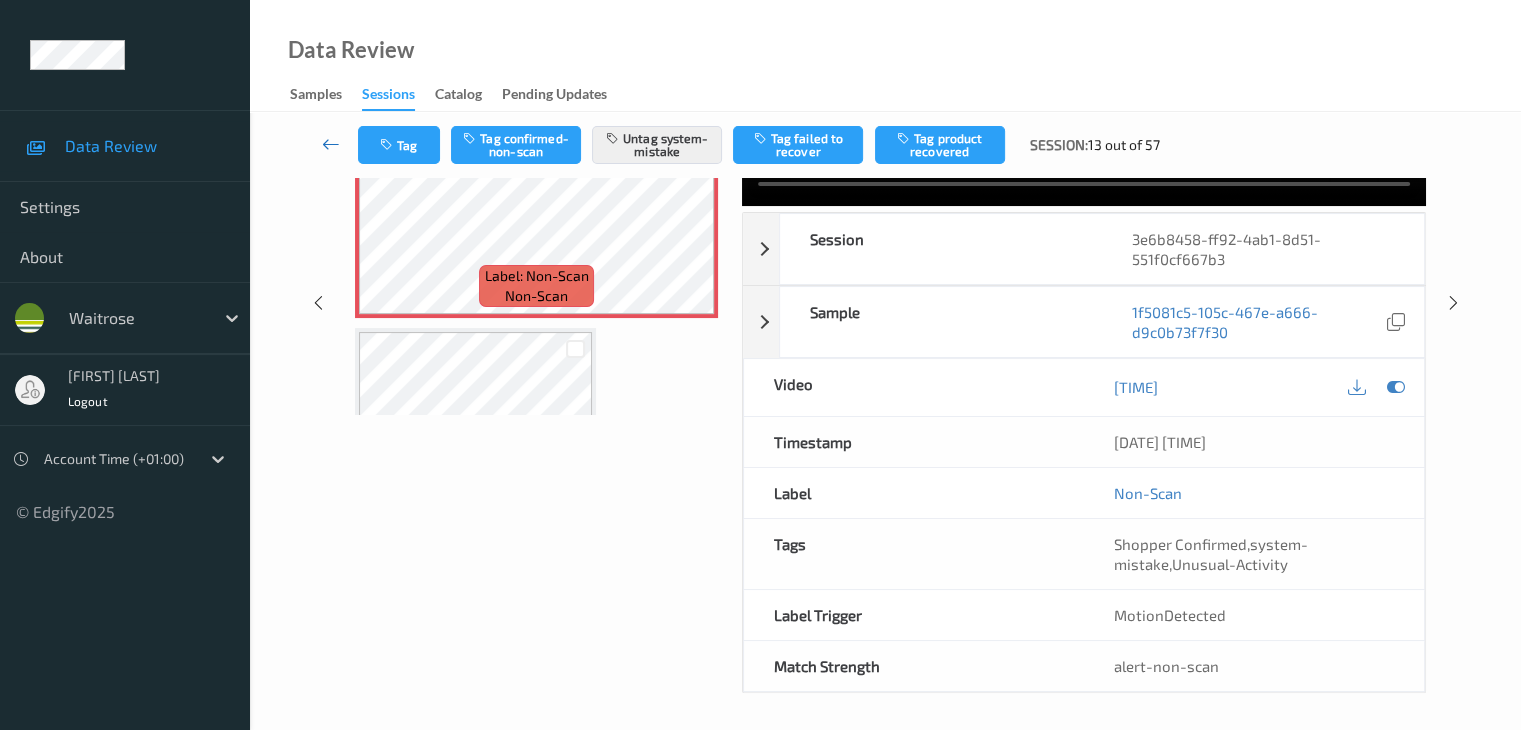 click at bounding box center [331, 144] 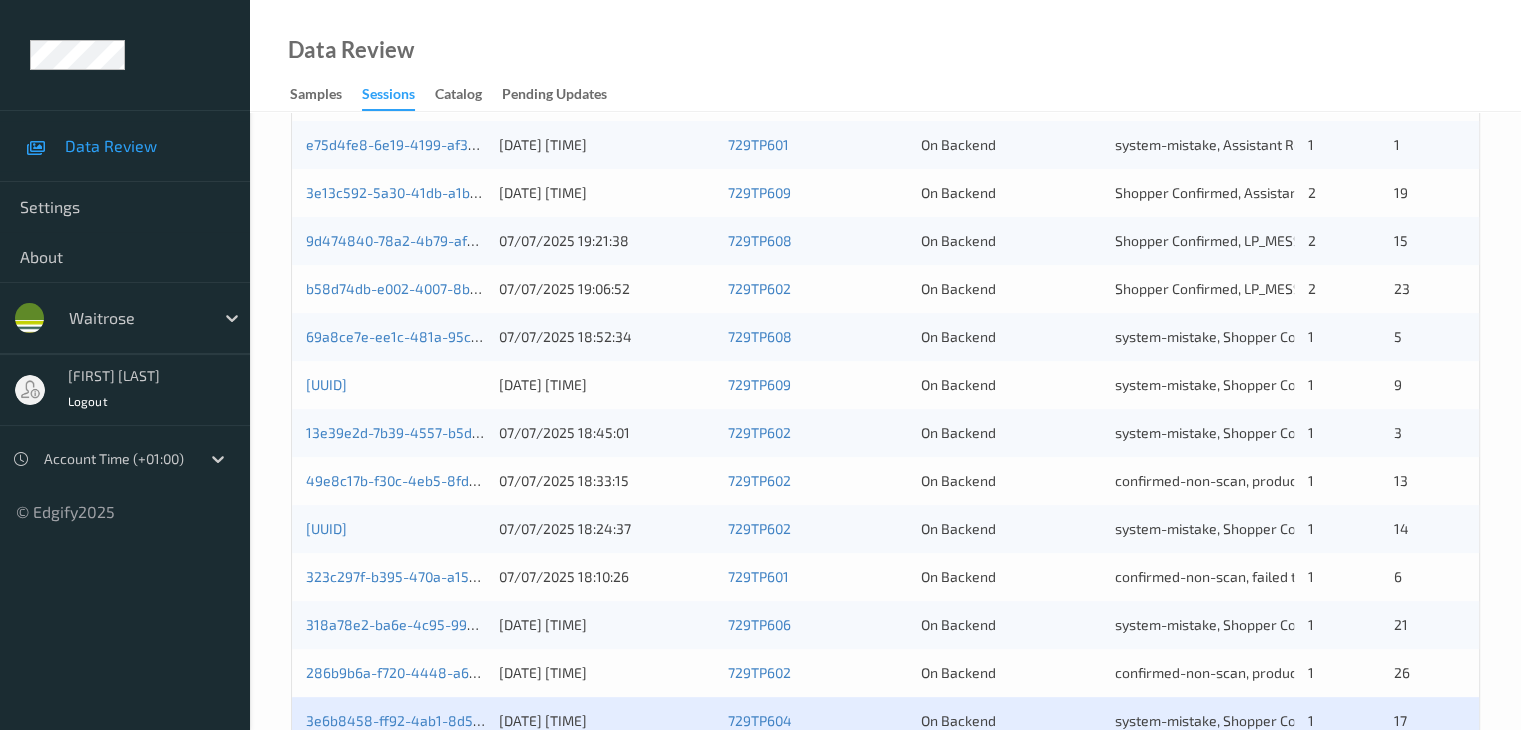 scroll, scrollTop: 800, scrollLeft: 0, axis: vertical 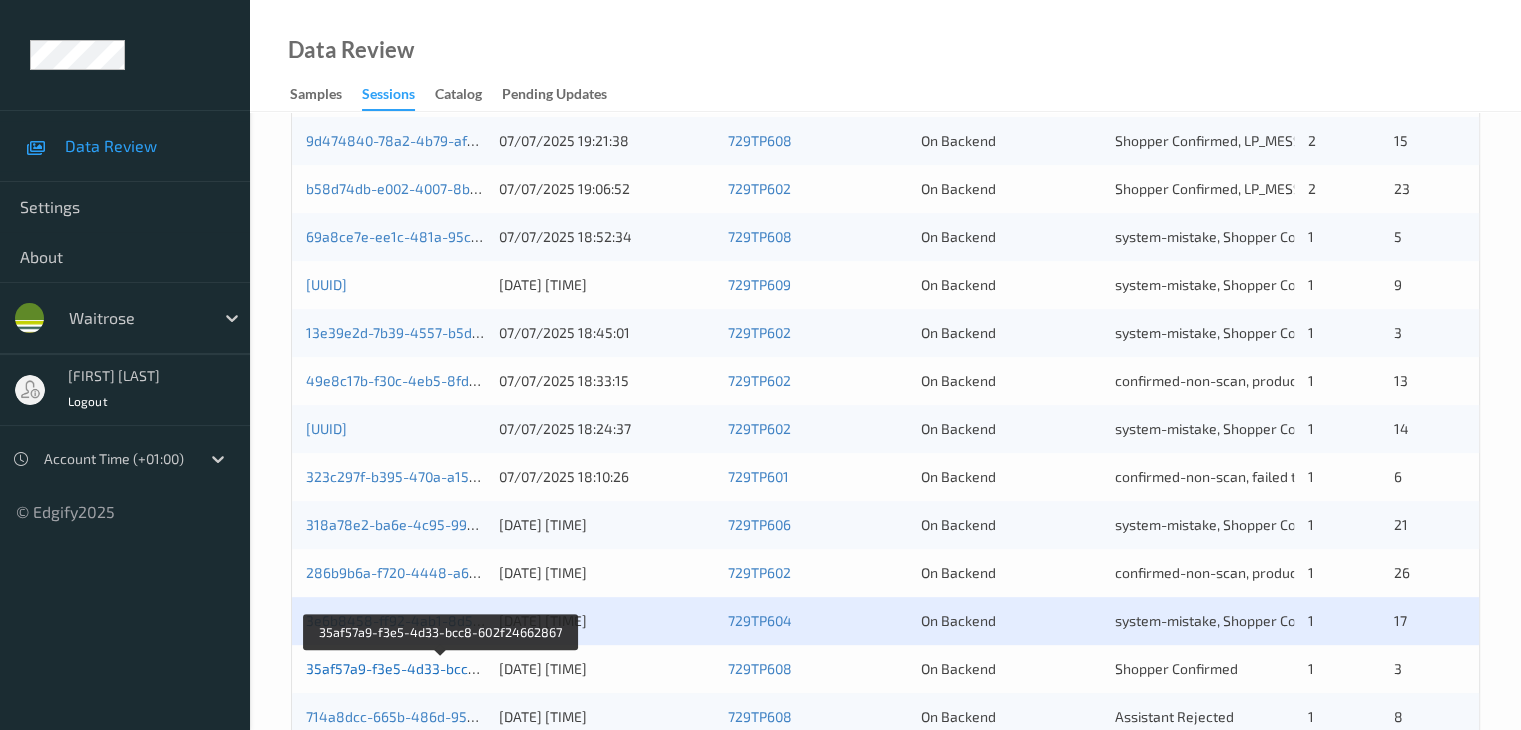 click on "35af57a9-f3e5-4d33-bcc8-602f24662867" at bounding box center [441, 668] 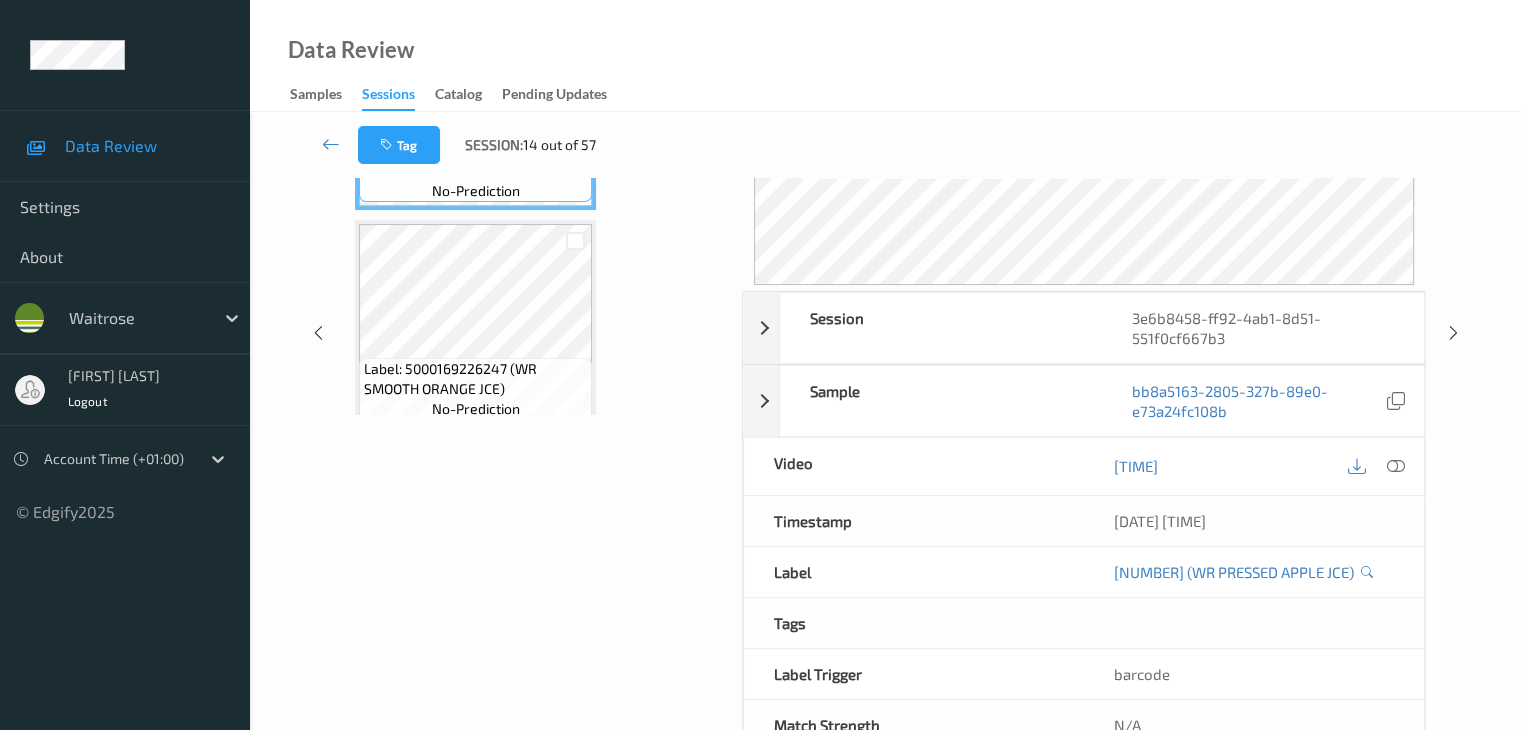 scroll, scrollTop: 44, scrollLeft: 0, axis: vertical 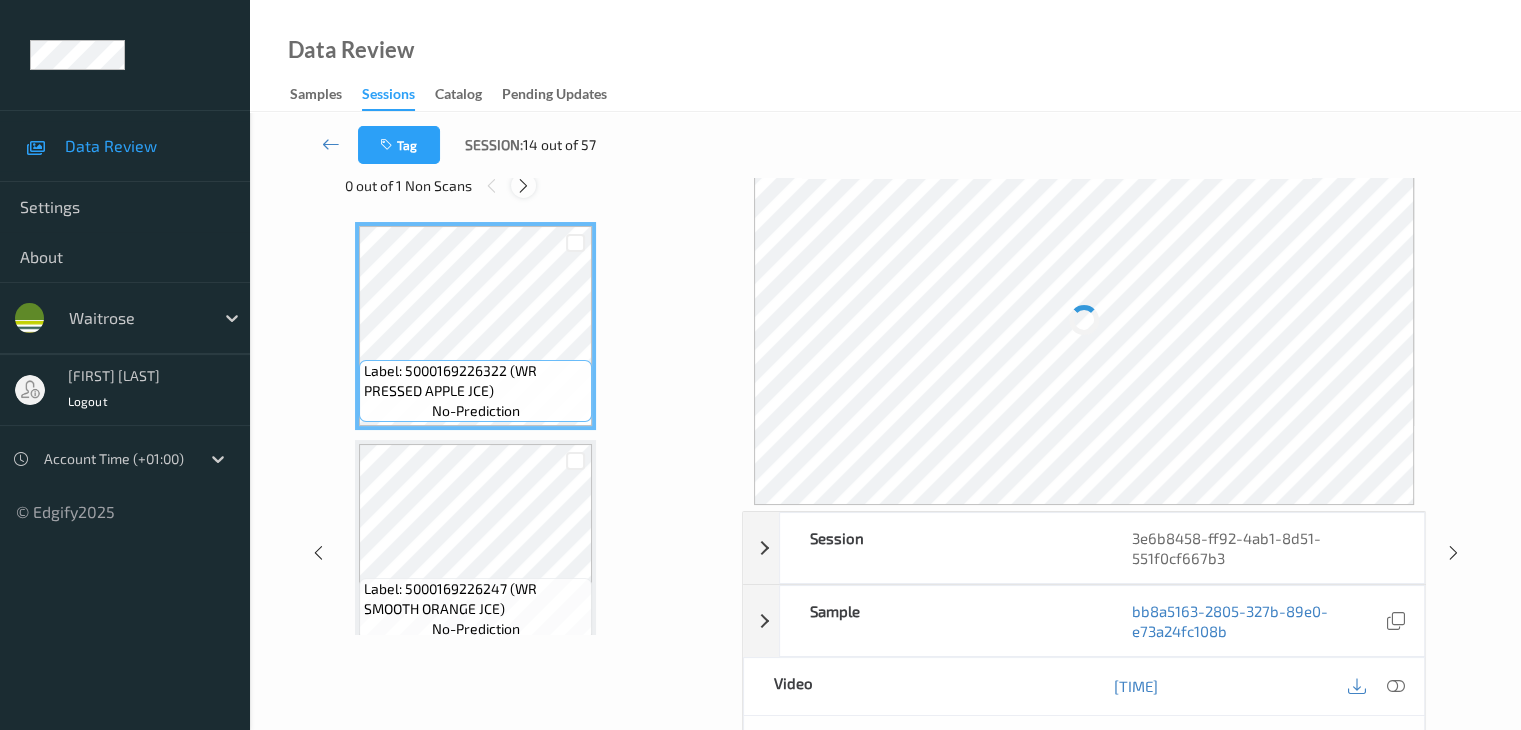 click at bounding box center (523, 186) 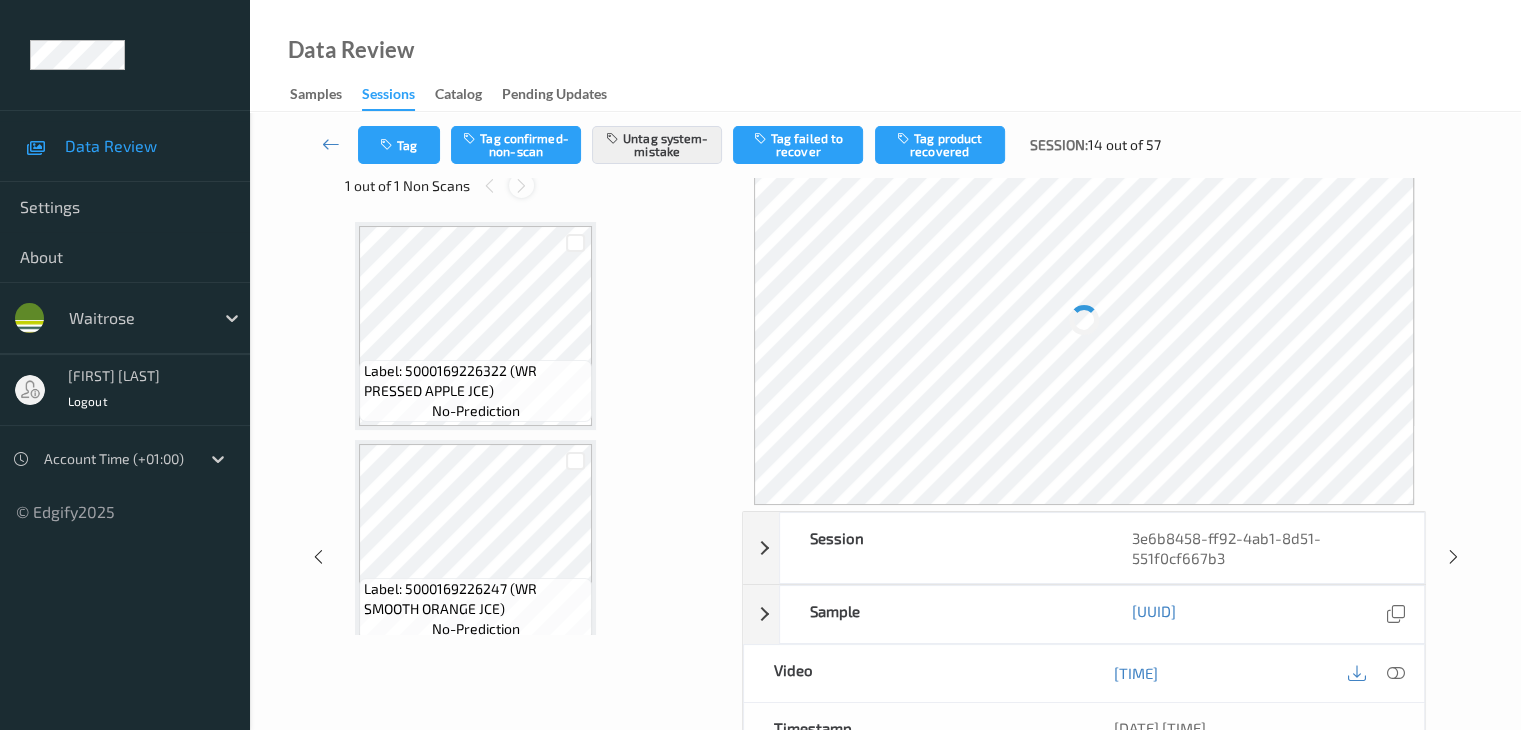 scroll, scrollTop: 2408, scrollLeft: 0, axis: vertical 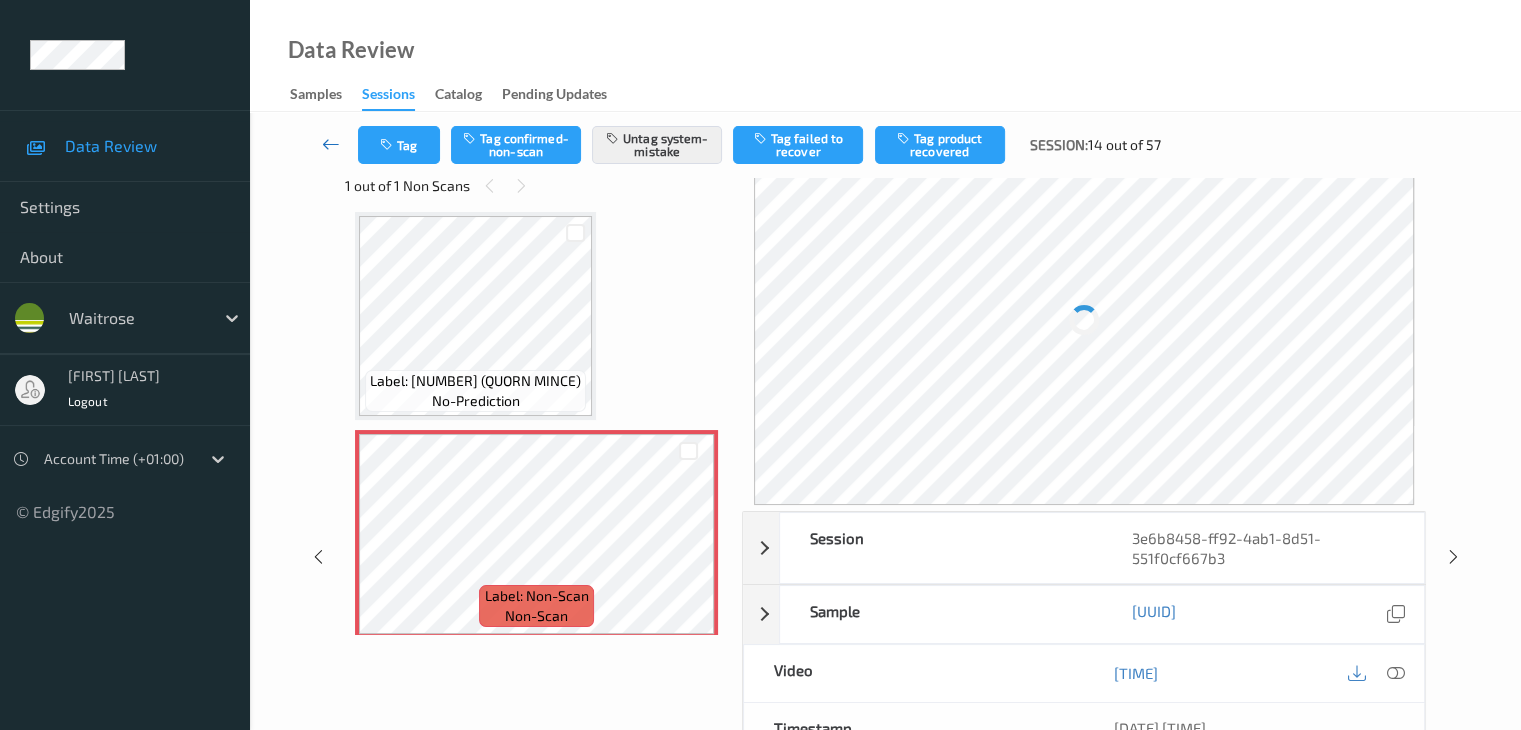click at bounding box center (331, 145) 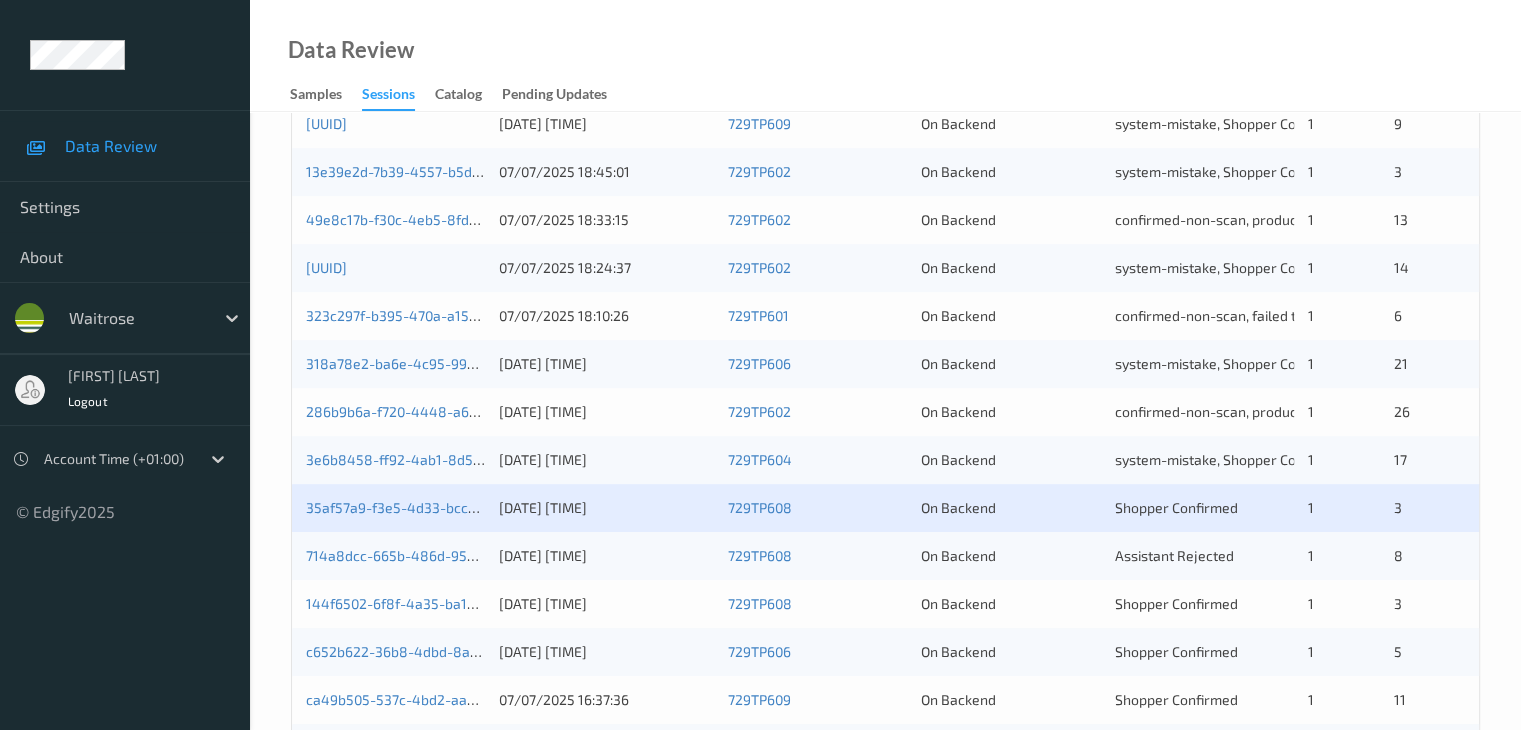 scroll, scrollTop: 932, scrollLeft: 0, axis: vertical 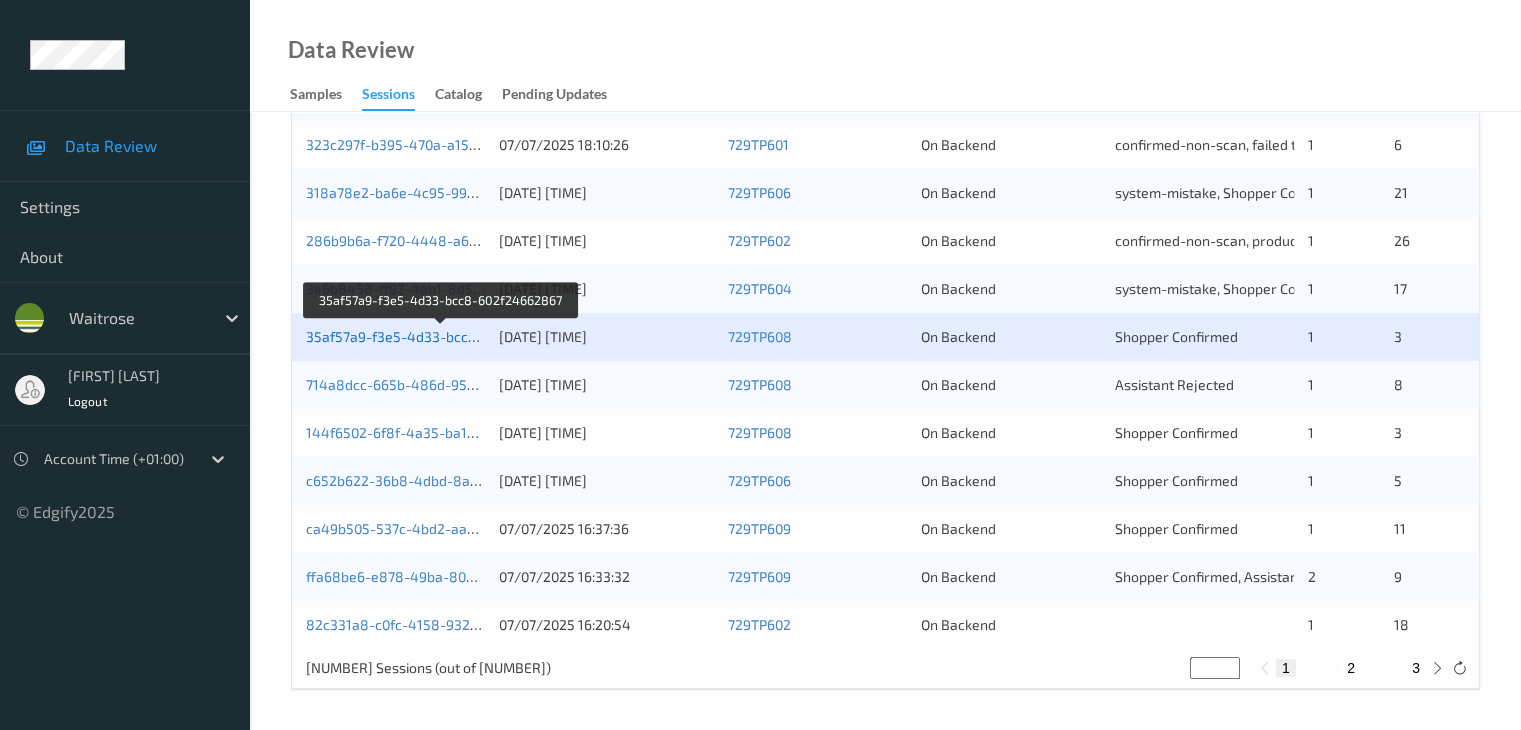 click on "35af57a9-f3e5-4d33-bcc8-602f24662867" at bounding box center [441, 336] 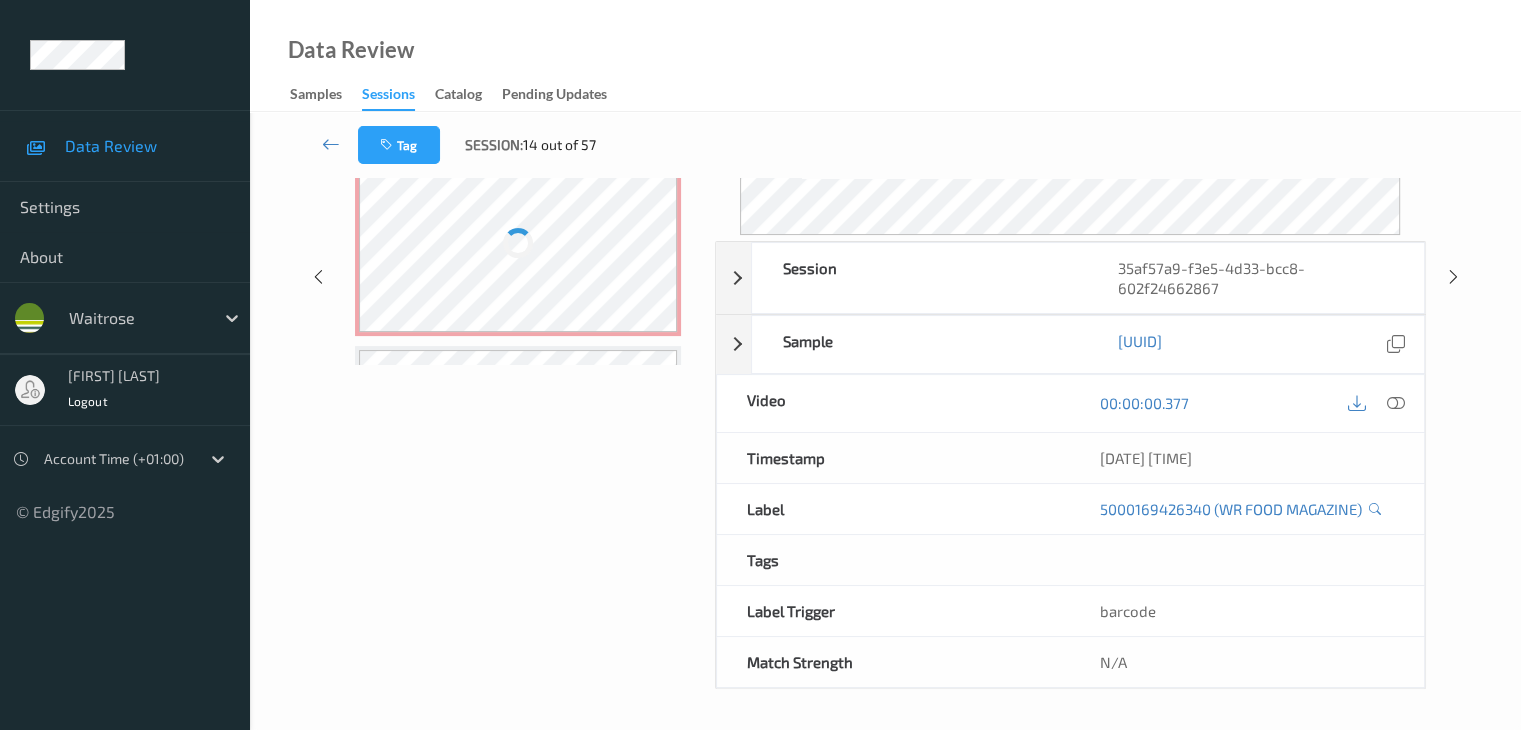 scroll, scrollTop: 24, scrollLeft: 0, axis: vertical 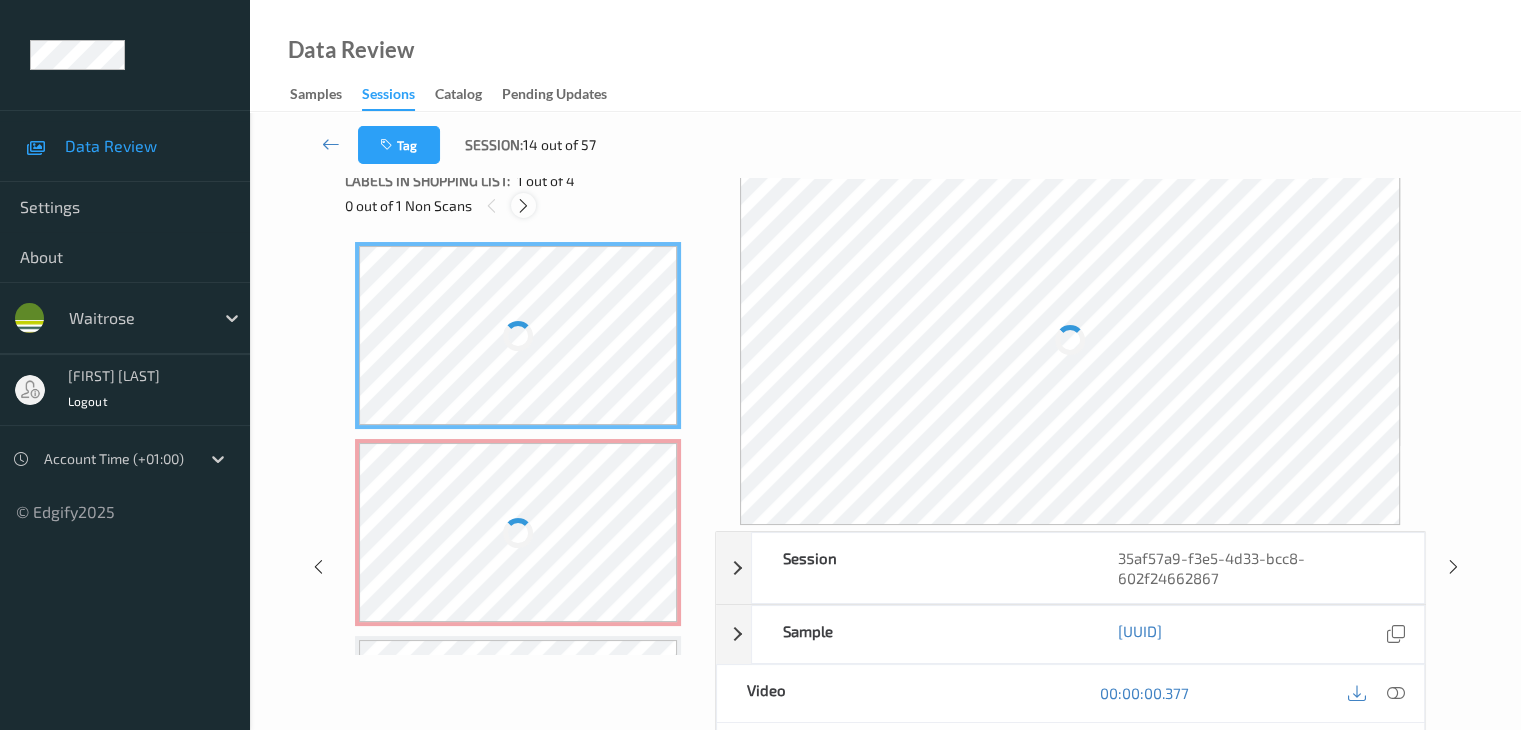click at bounding box center (523, 206) 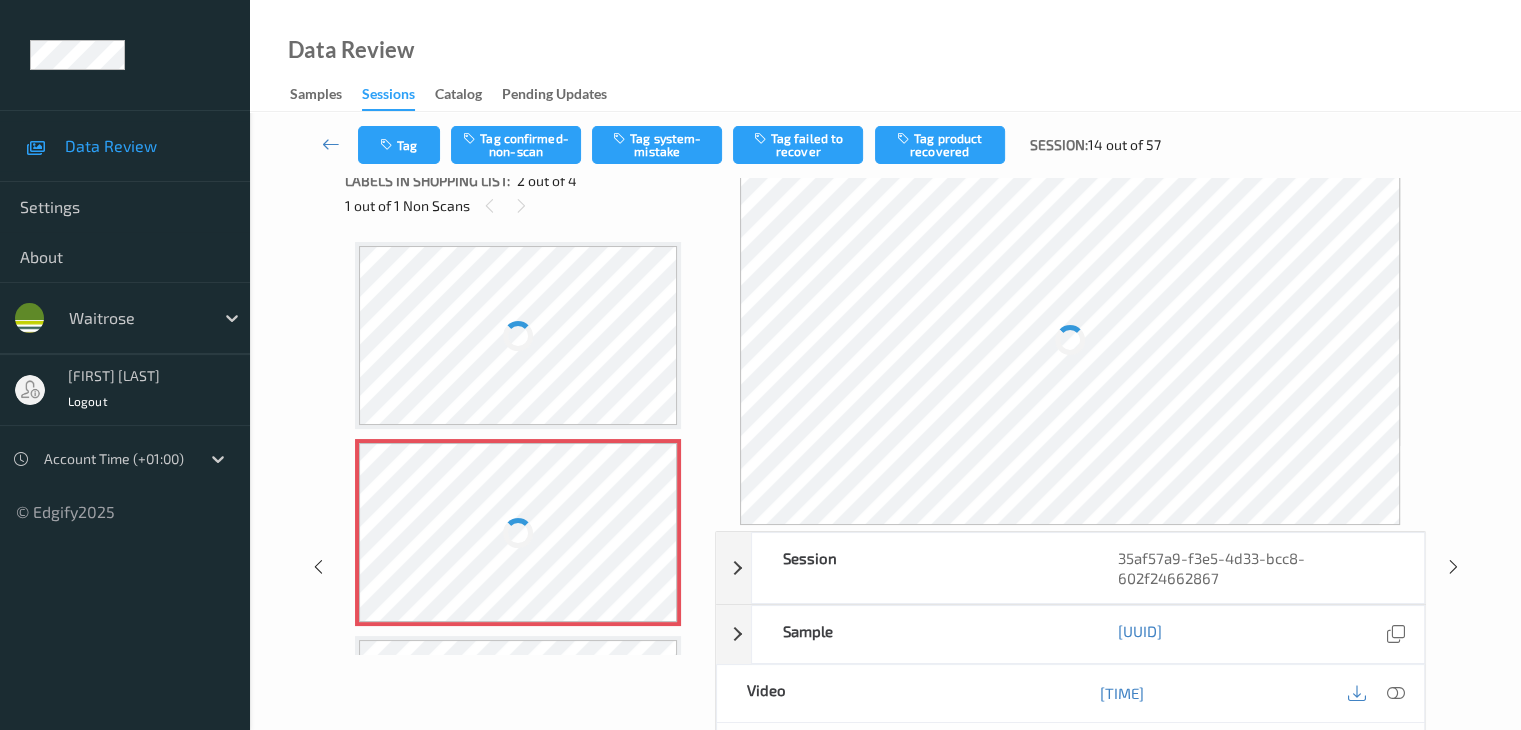 scroll, scrollTop: 10, scrollLeft: 0, axis: vertical 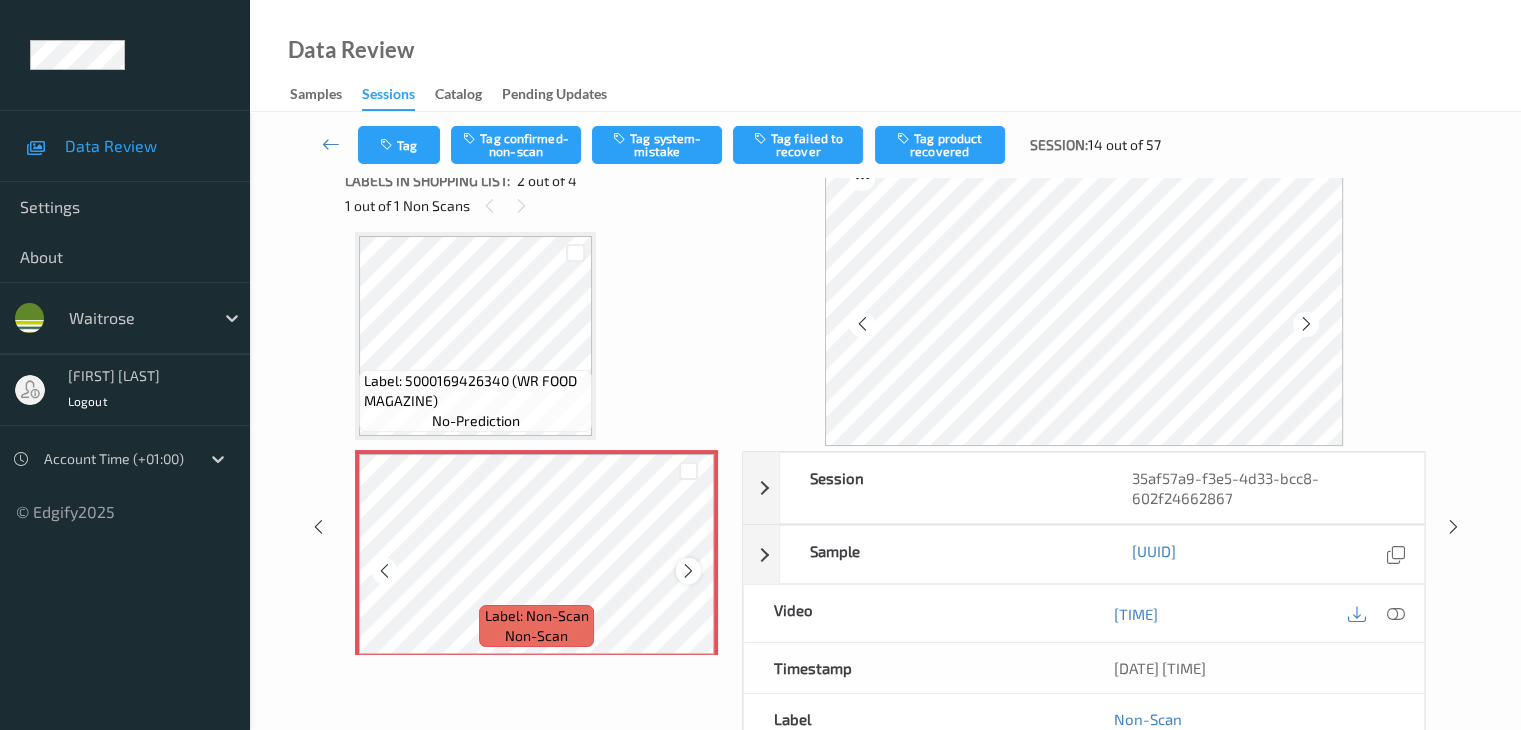 click at bounding box center [688, 571] 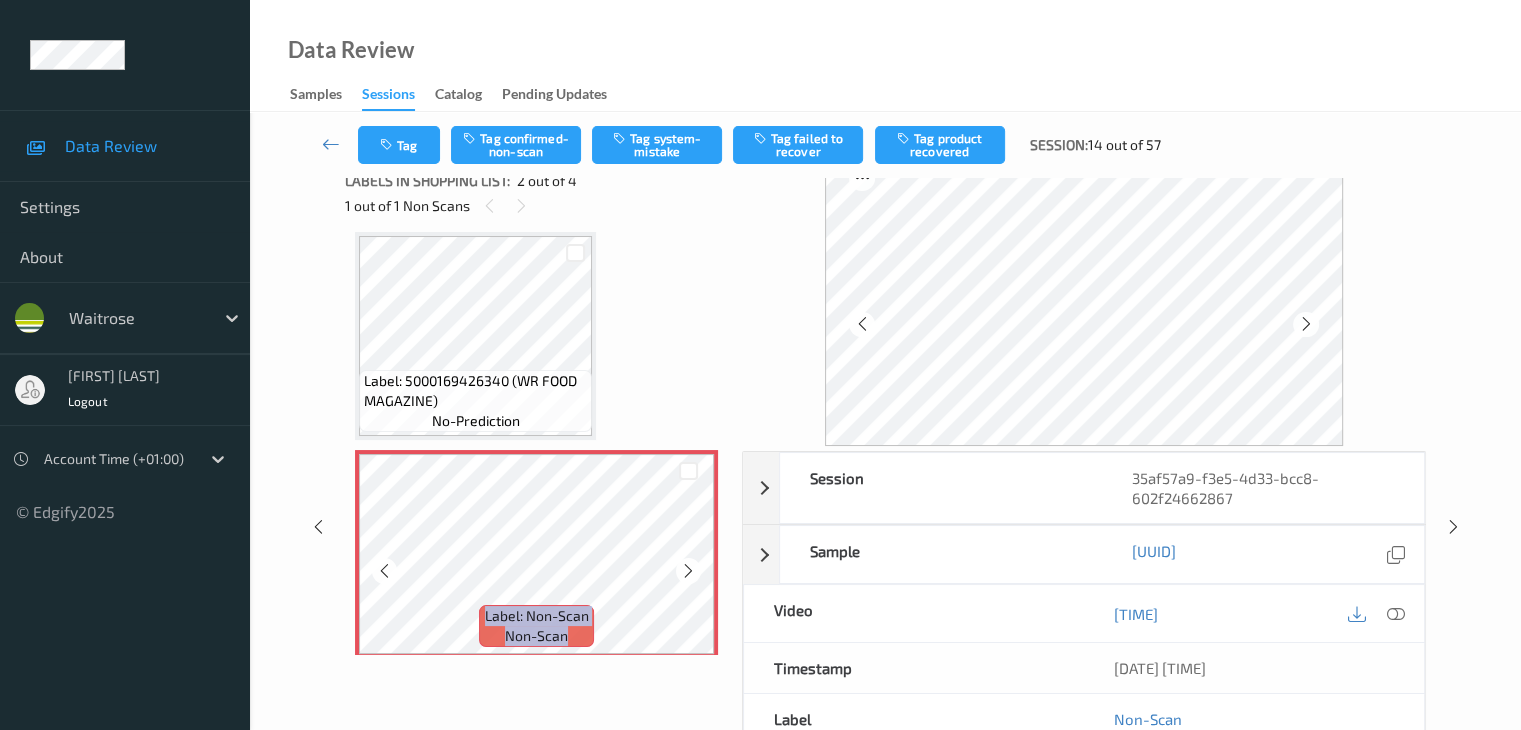 click at bounding box center [688, 571] 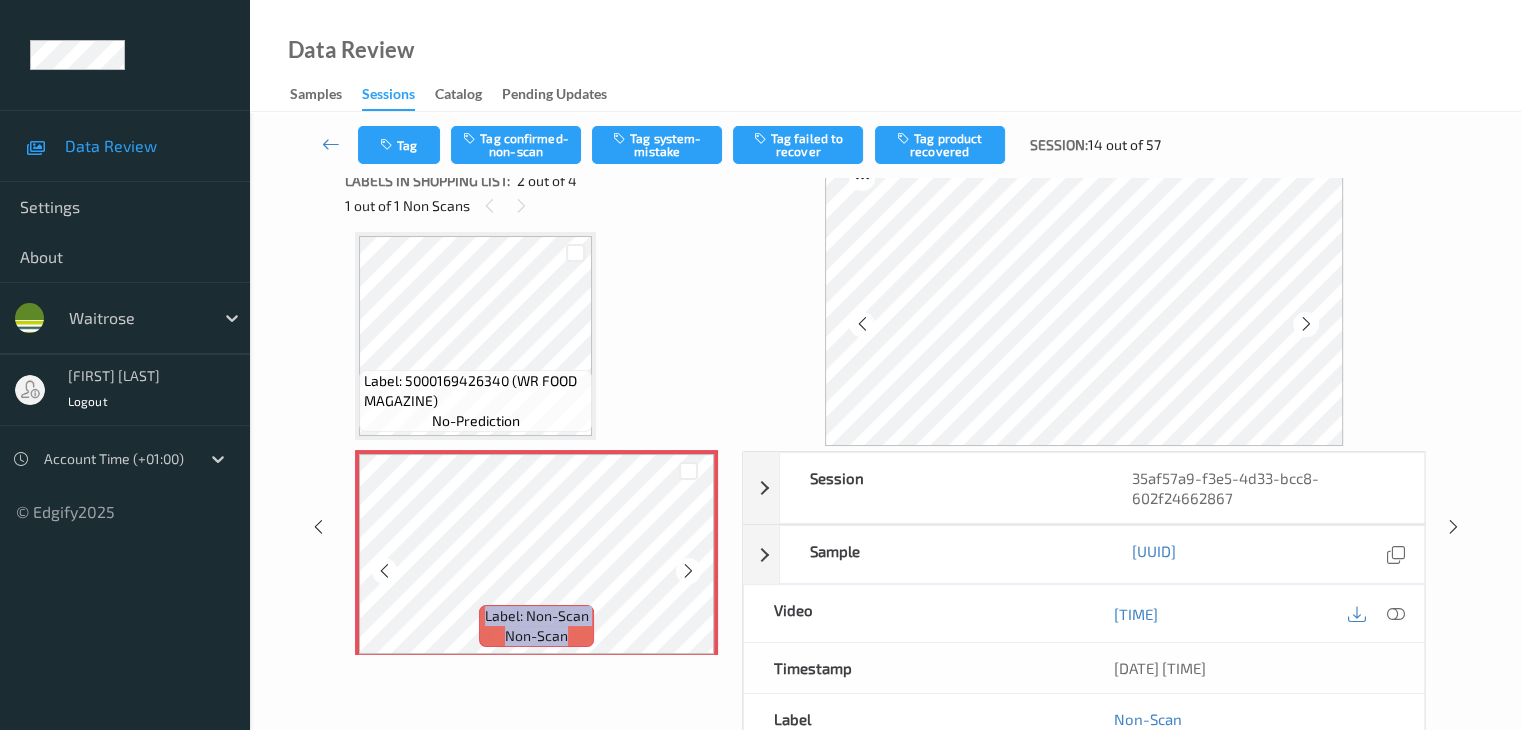click at bounding box center [688, 571] 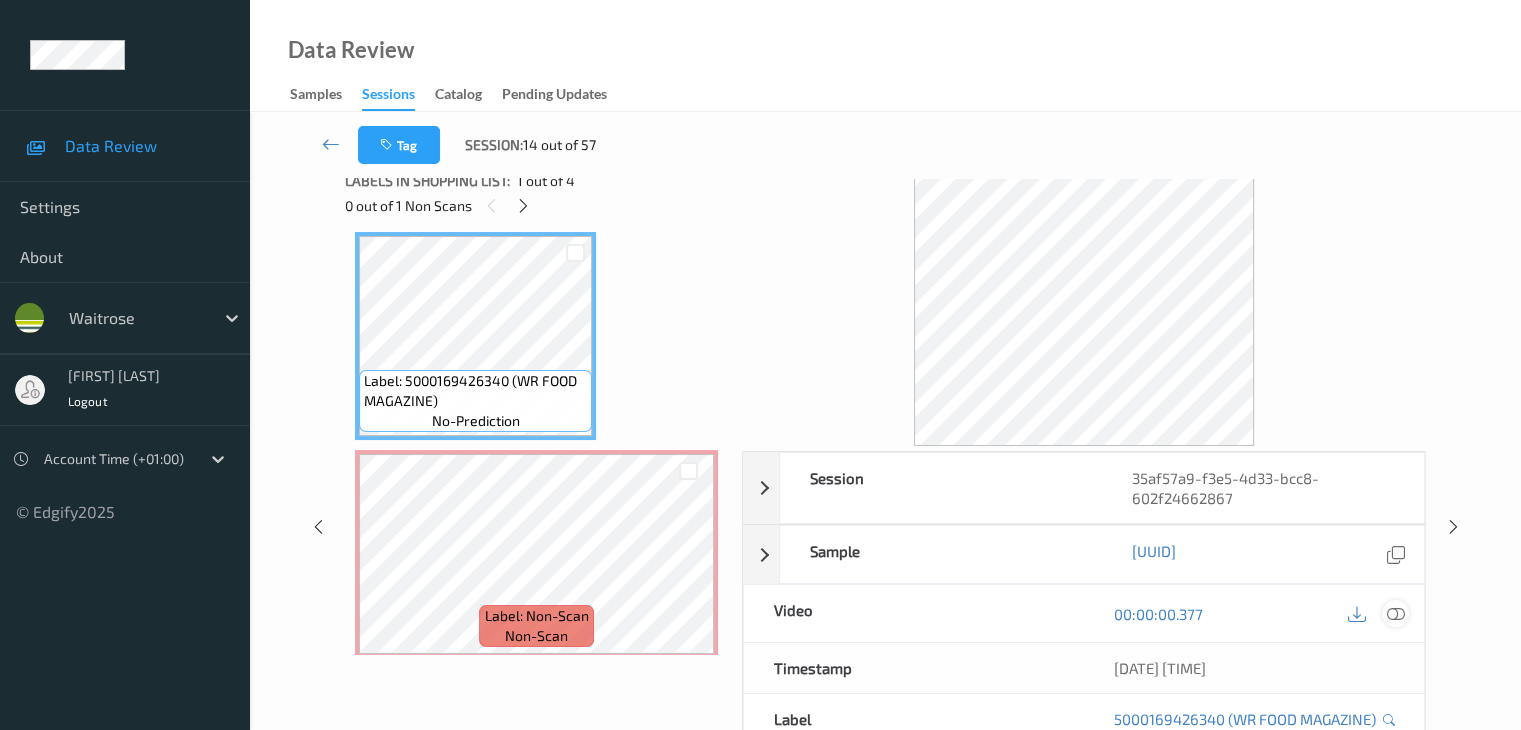 click at bounding box center [1395, 614] 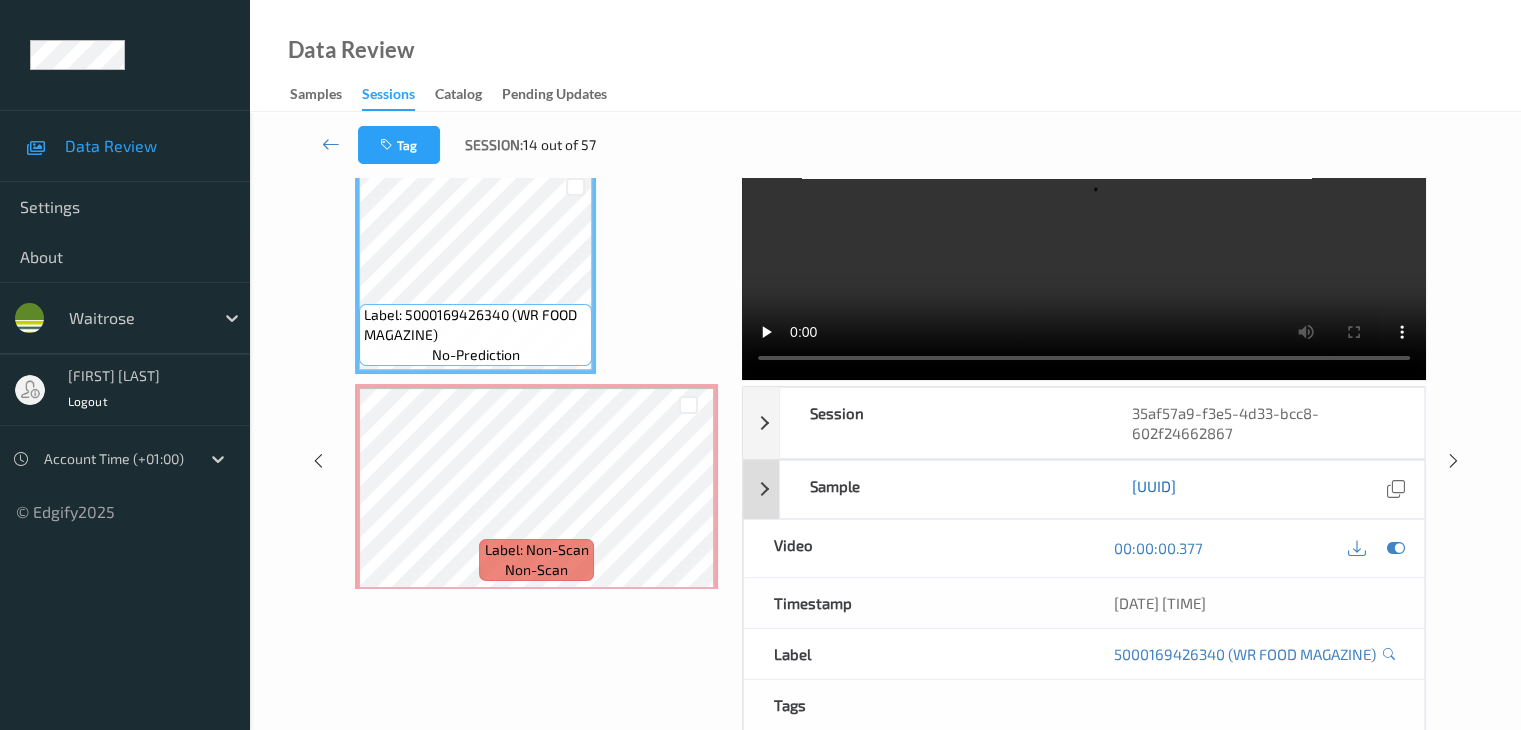 scroll, scrollTop: 124, scrollLeft: 0, axis: vertical 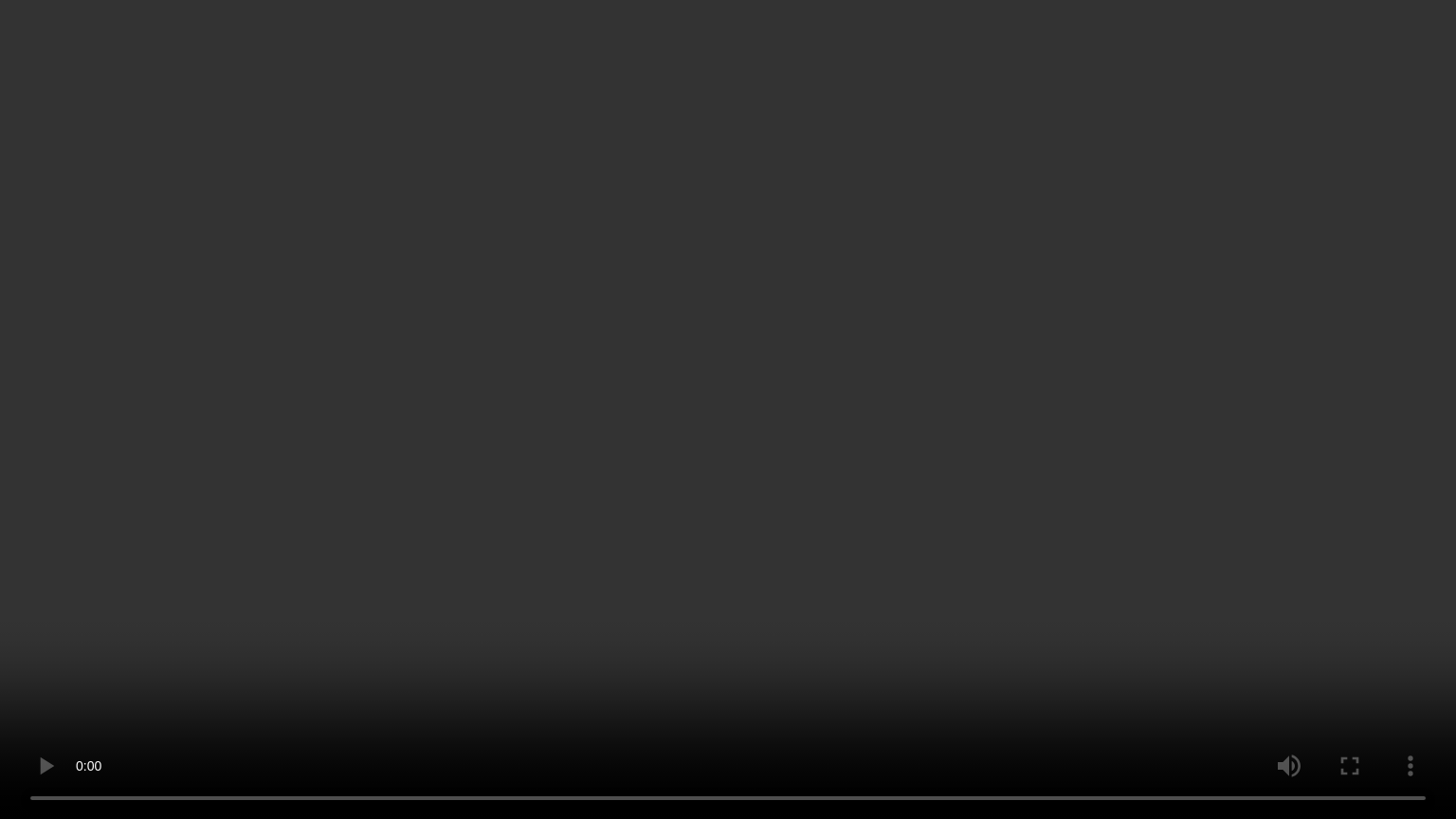 type 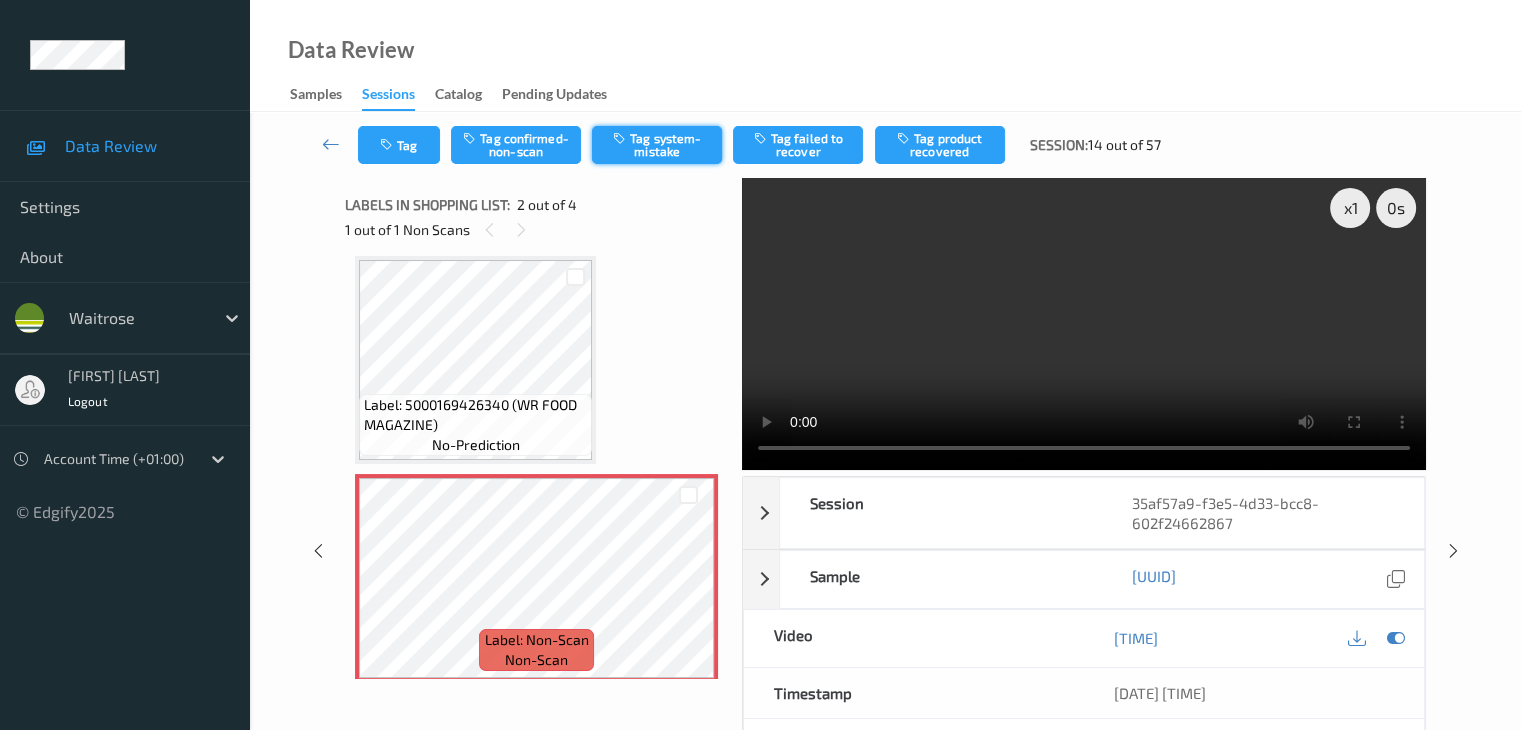 click on "Tag   system-mistake" at bounding box center [657, 145] 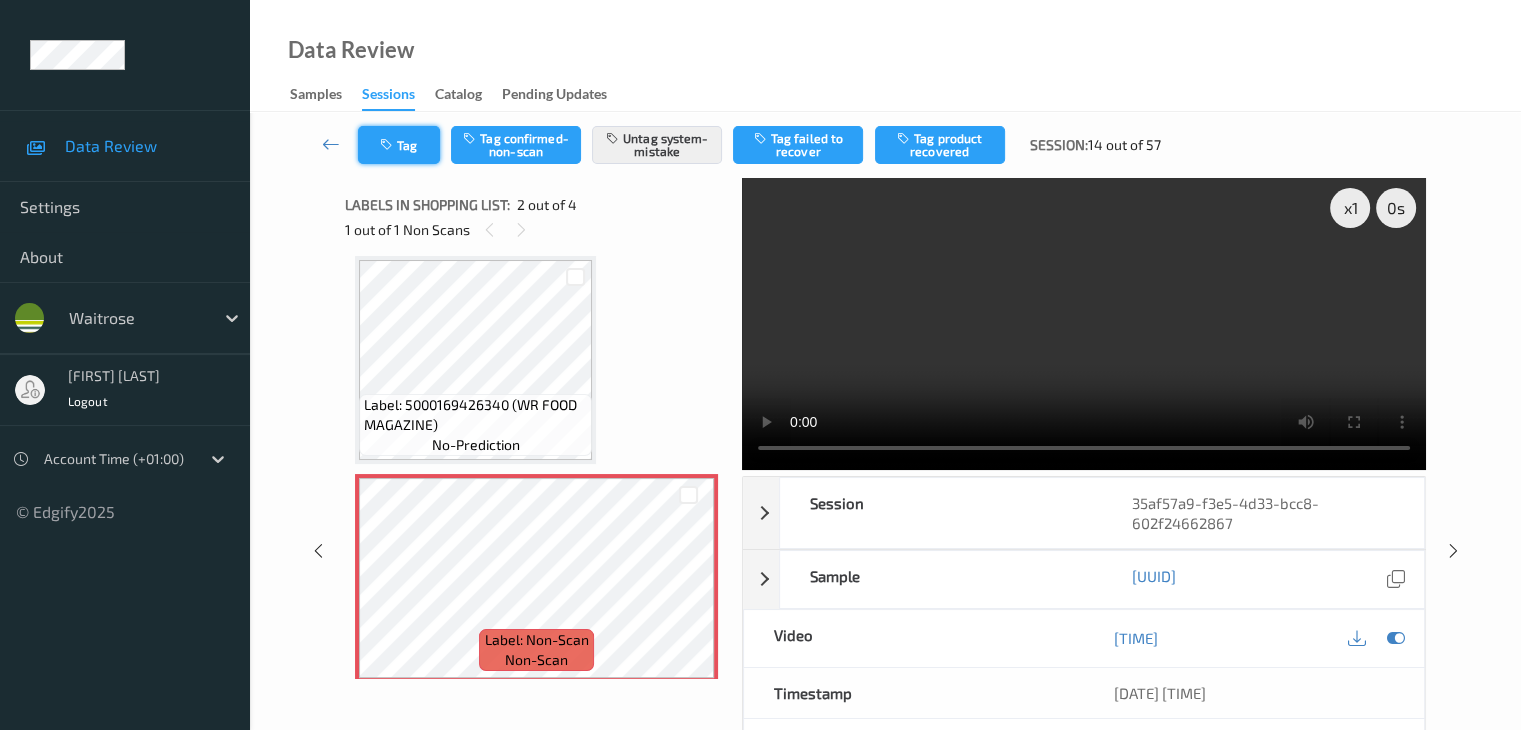 click on "Tag" at bounding box center [399, 145] 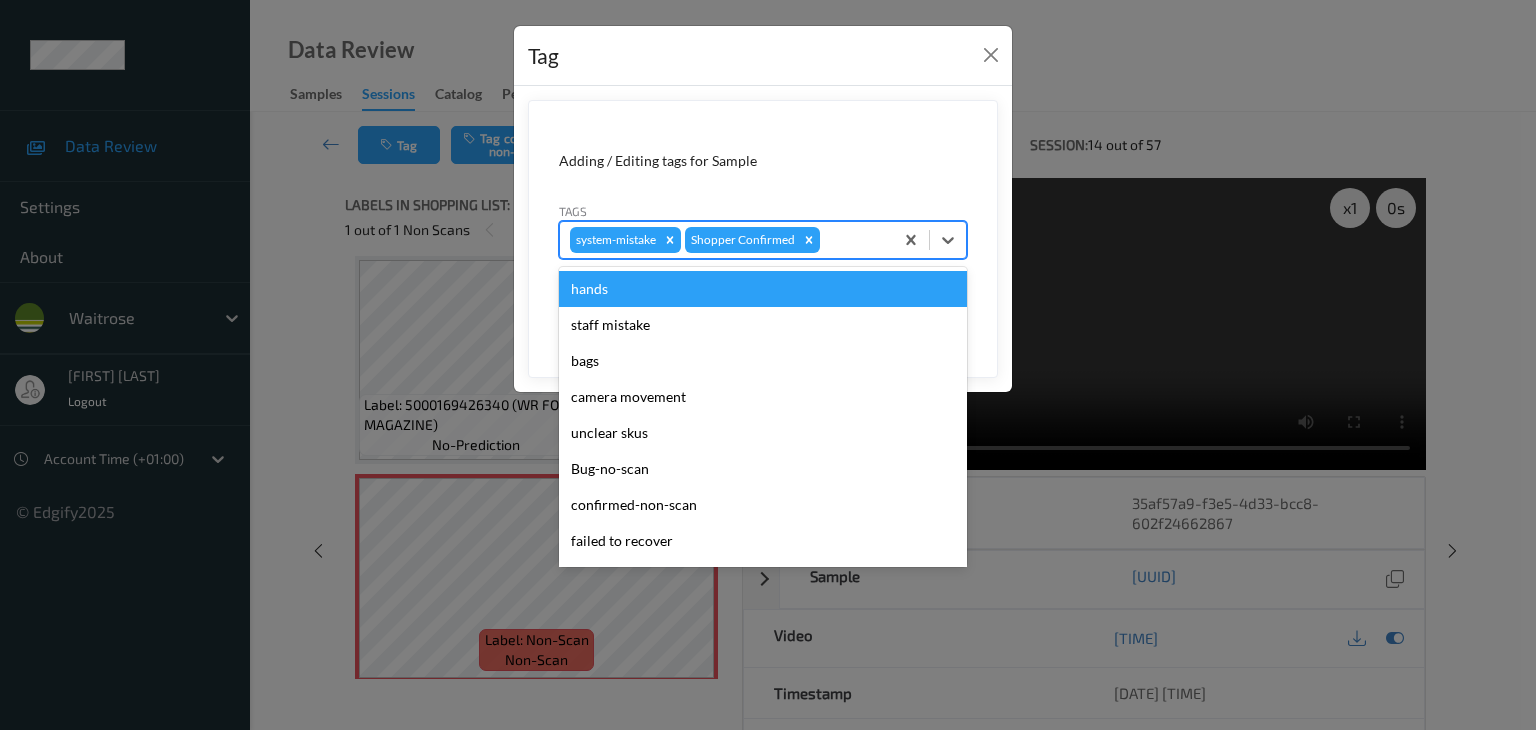 click at bounding box center [853, 240] 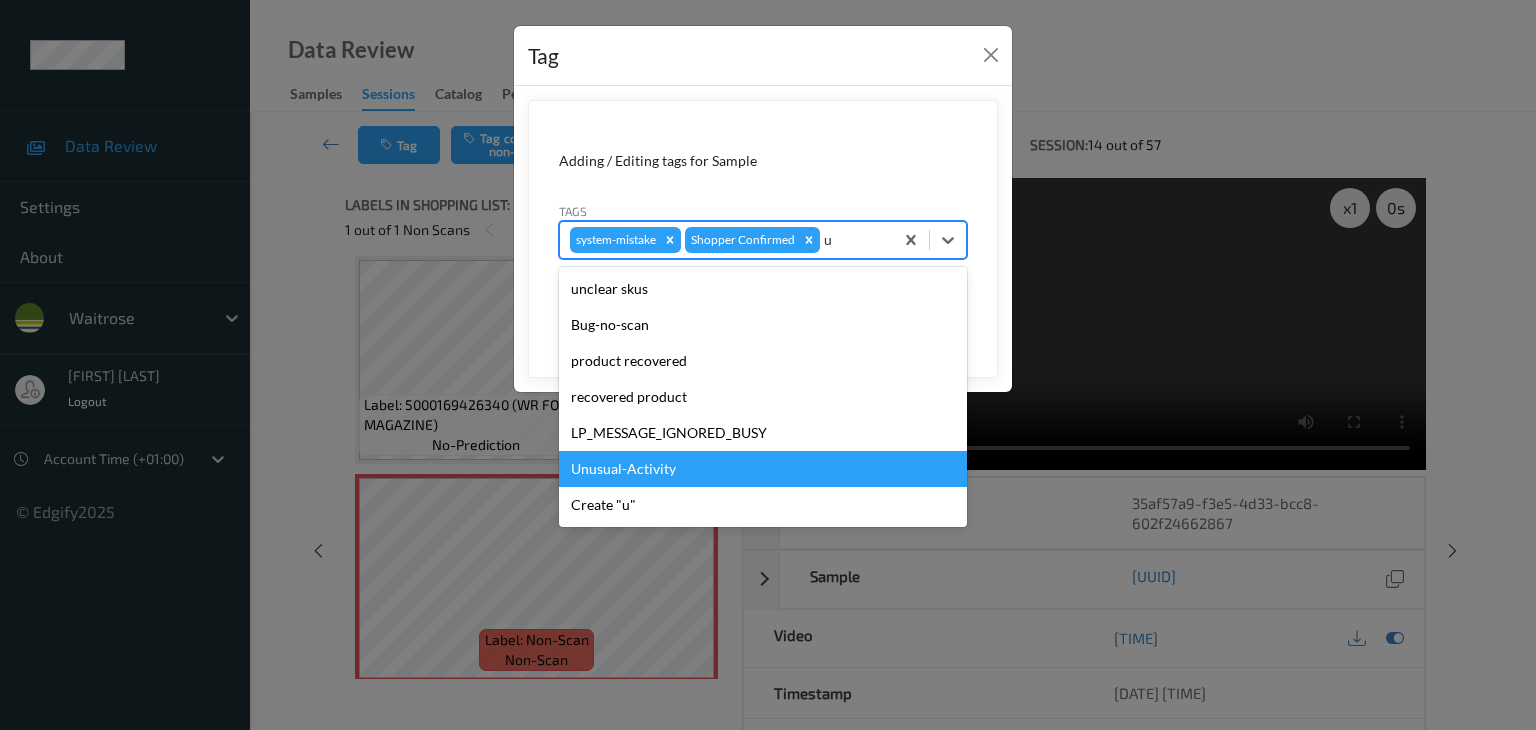 click on "Unusual-Activity" at bounding box center [763, 469] 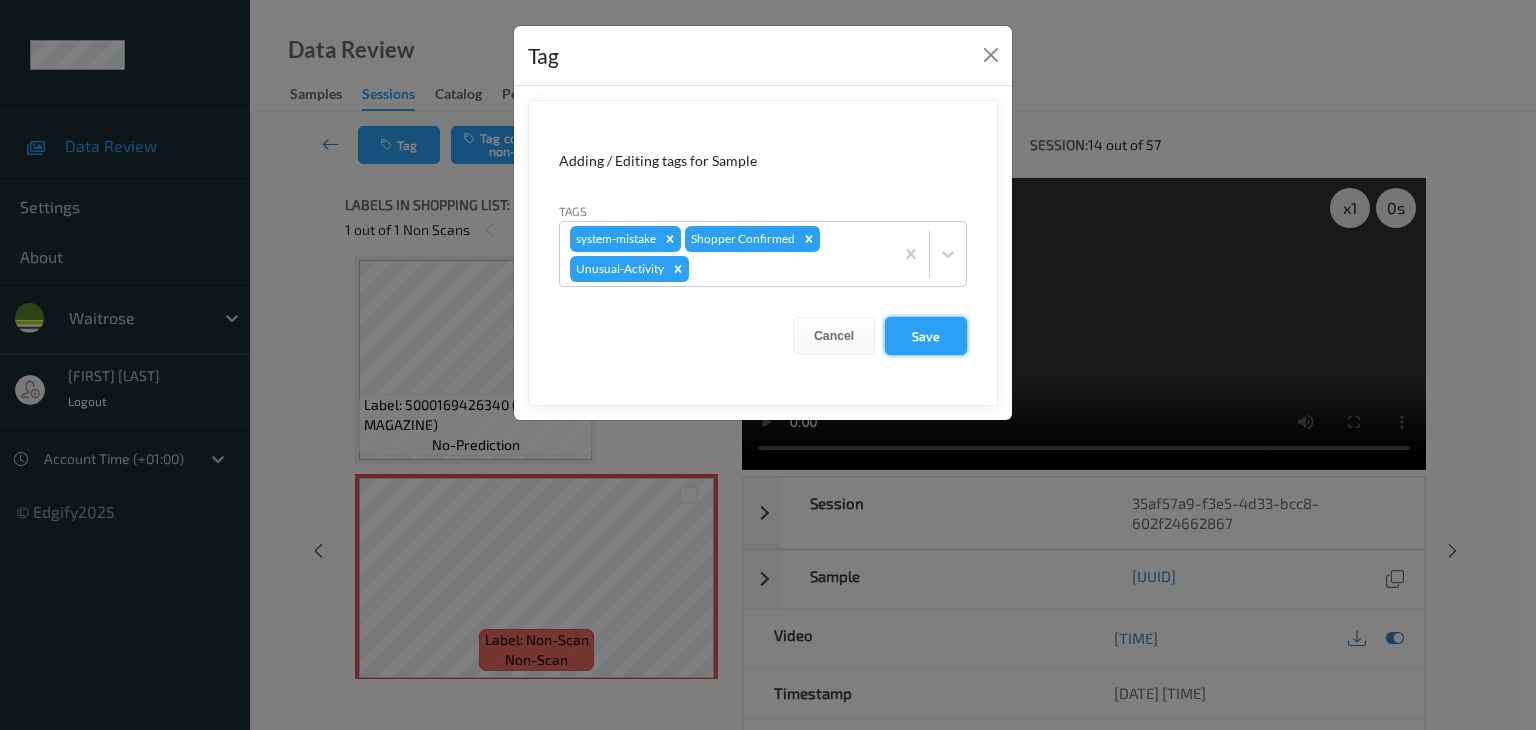 click on "Save" at bounding box center (926, 336) 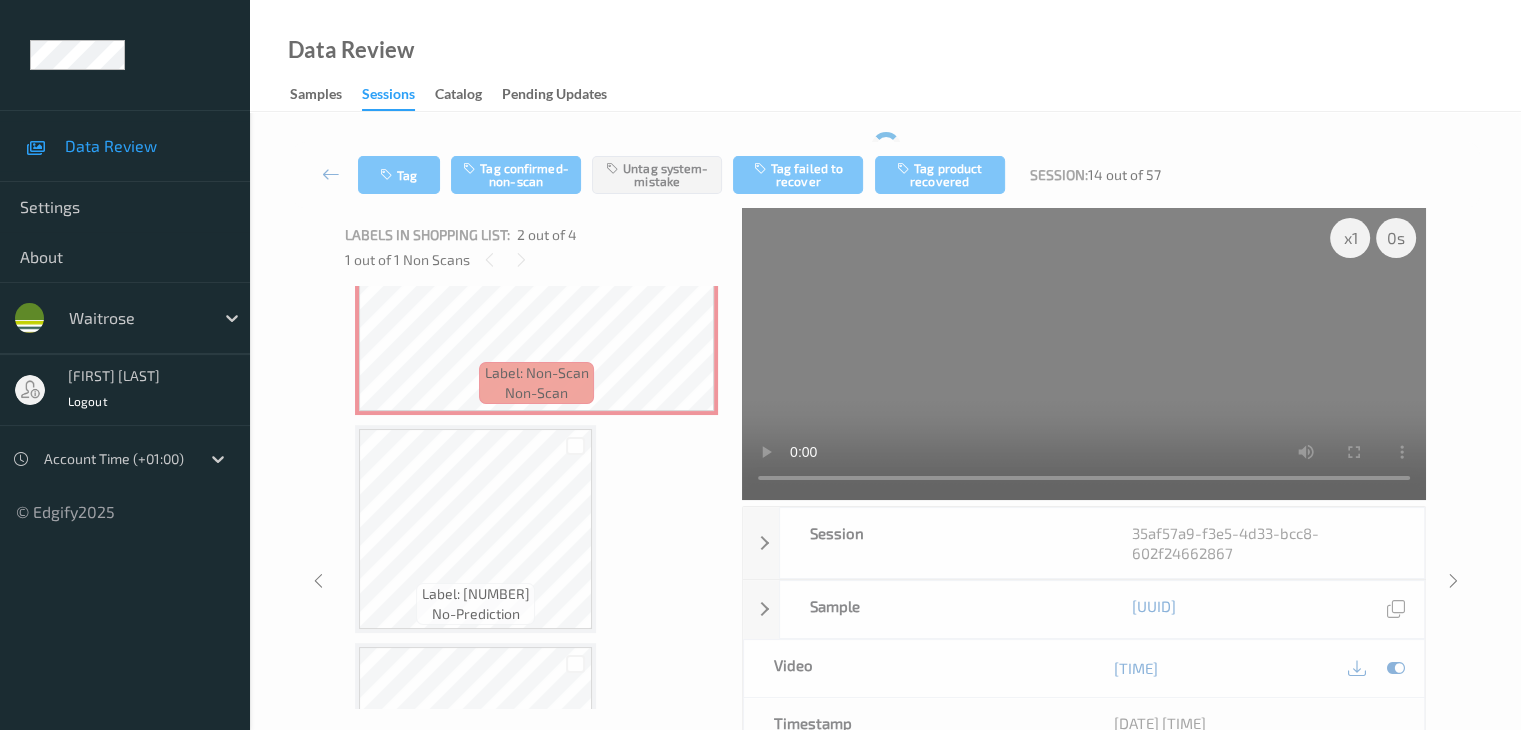scroll, scrollTop: 310, scrollLeft: 0, axis: vertical 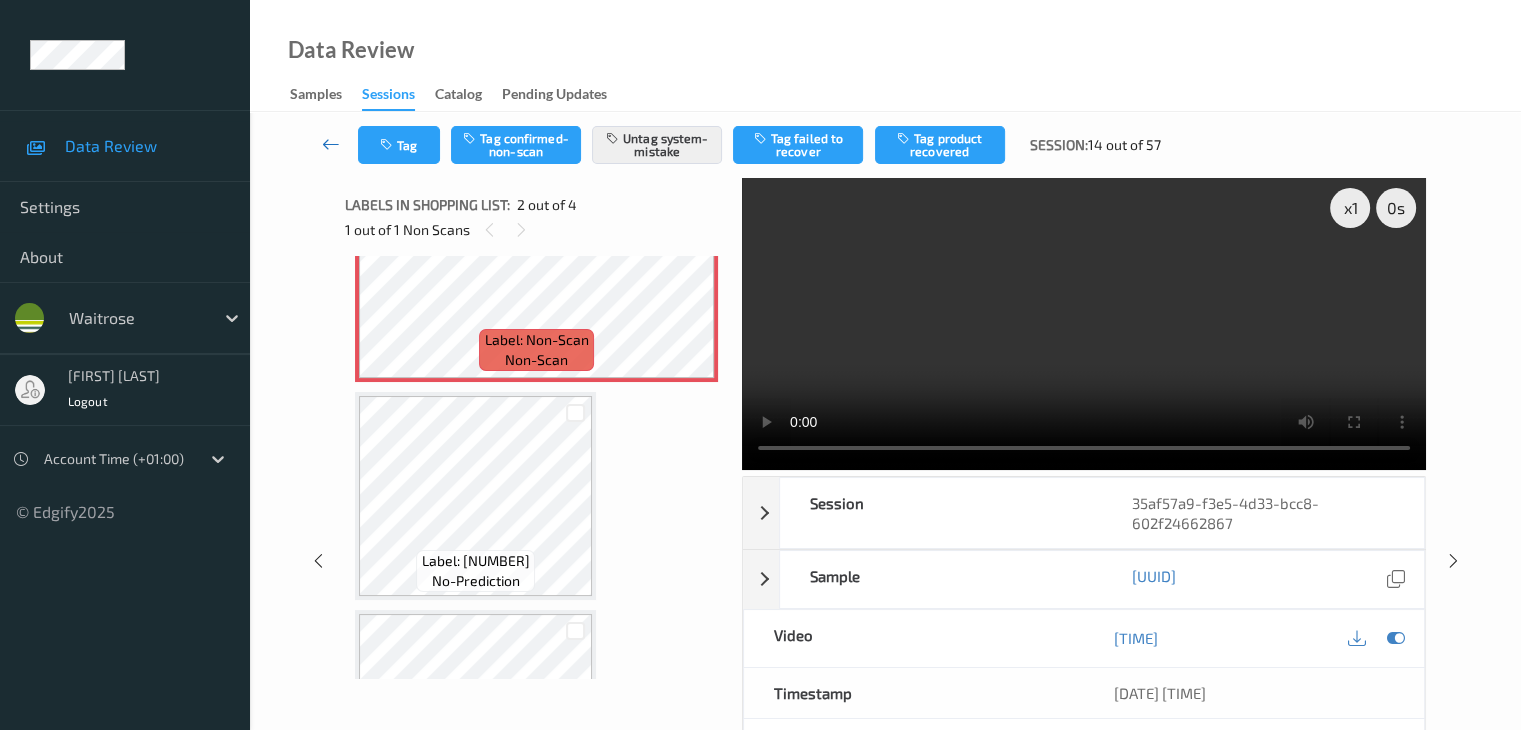 click at bounding box center [331, 144] 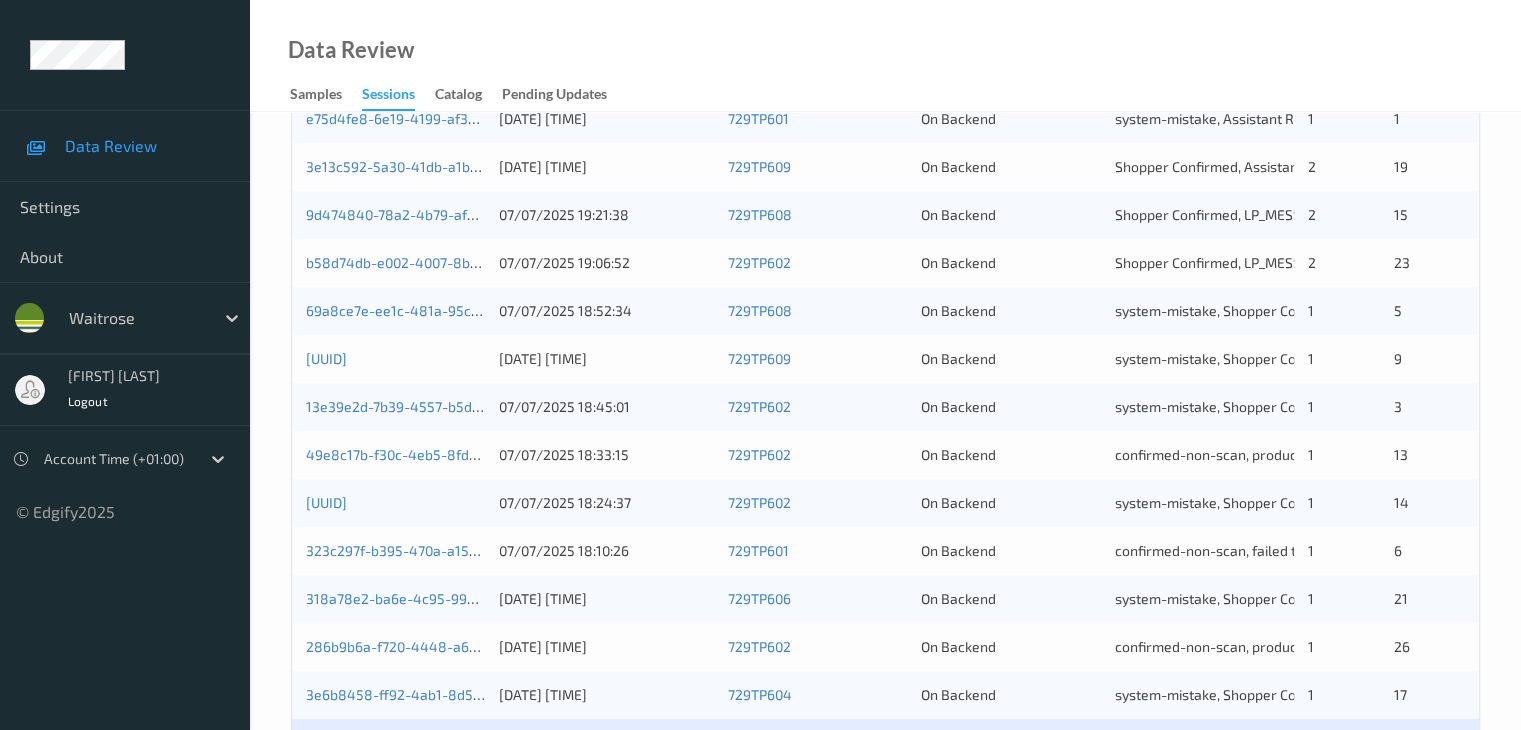 scroll, scrollTop: 900, scrollLeft: 0, axis: vertical 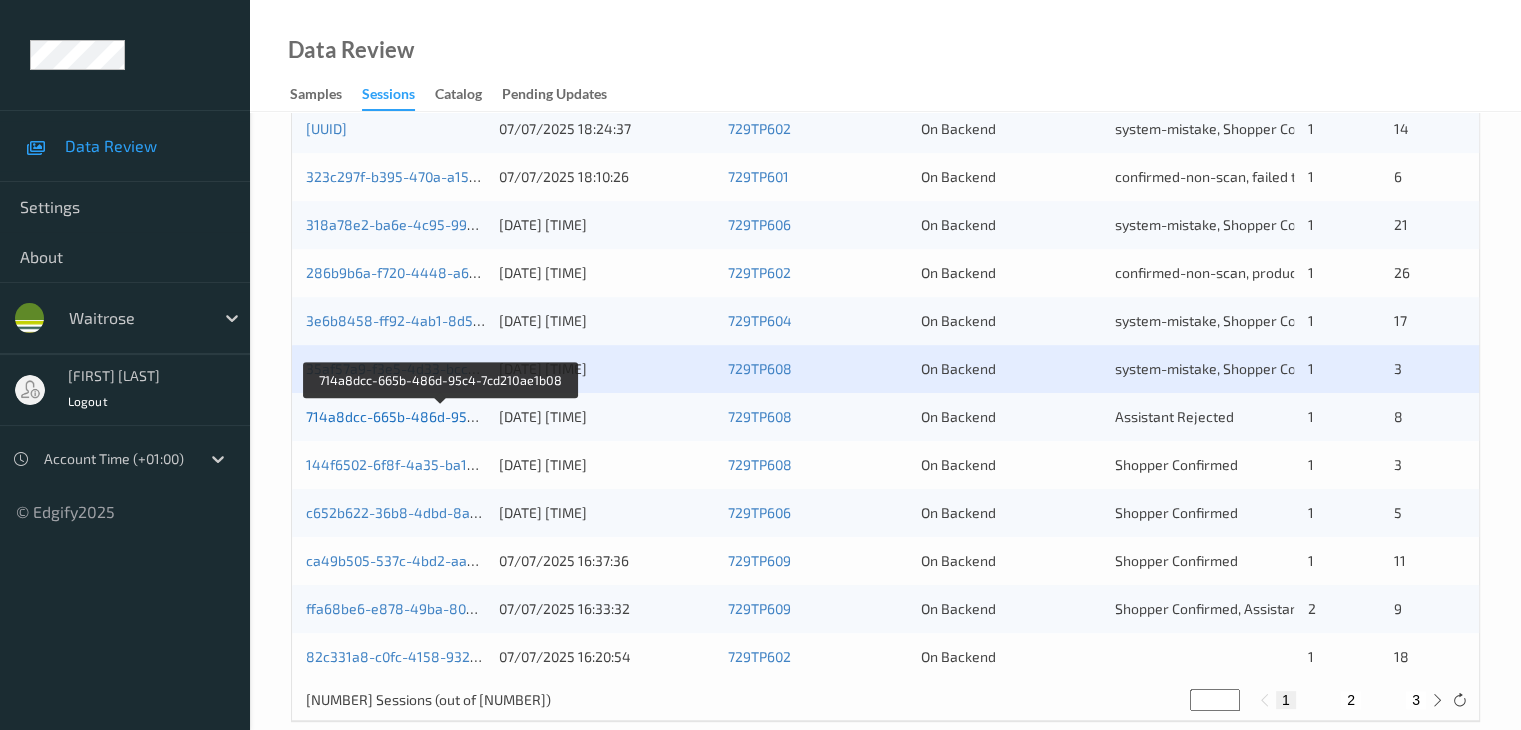 click on "714a8dcc-665b-486d-95c4-7cd210ae1b08" at bounding box center (442, 416) 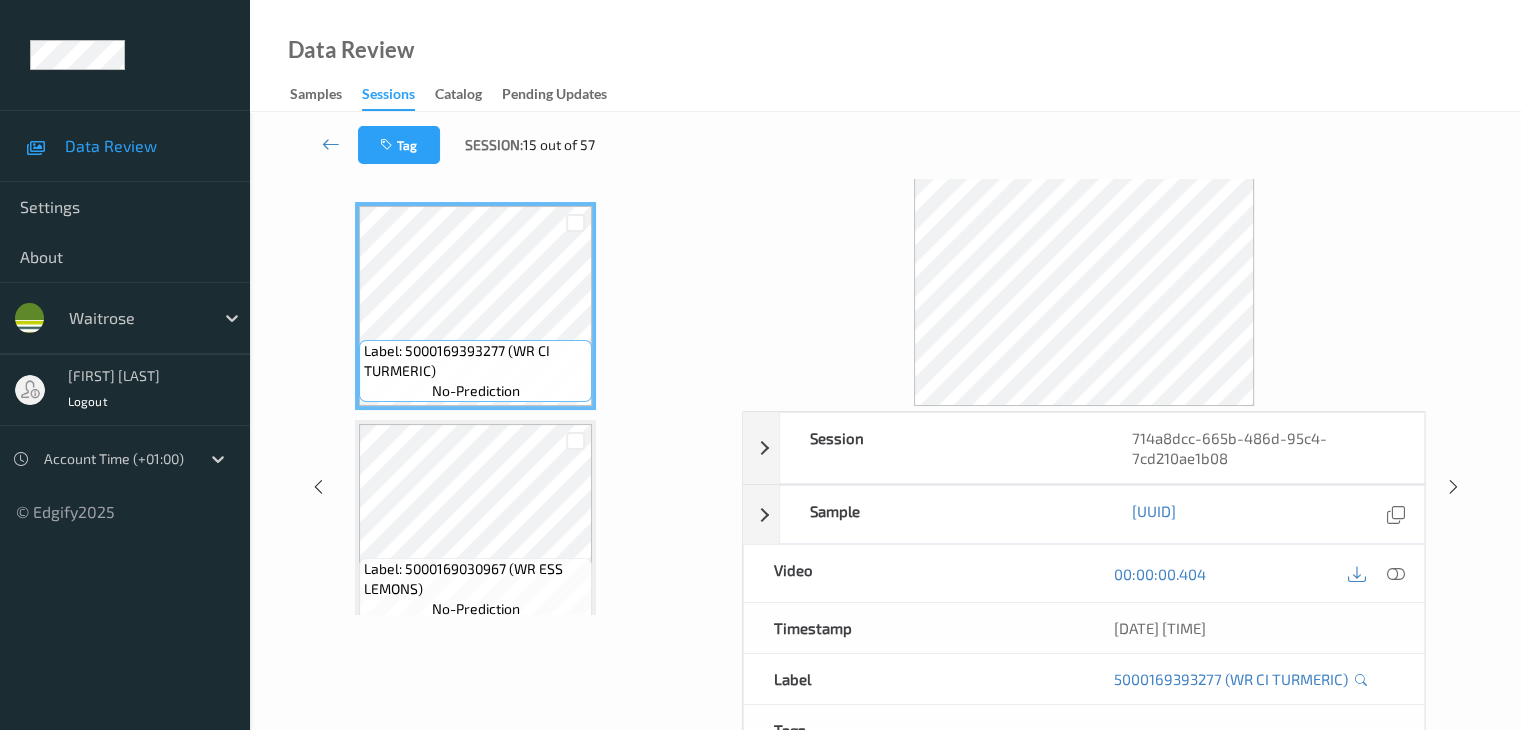 scroll, scrollTop: 0, scrollLeft: 0, axis: both 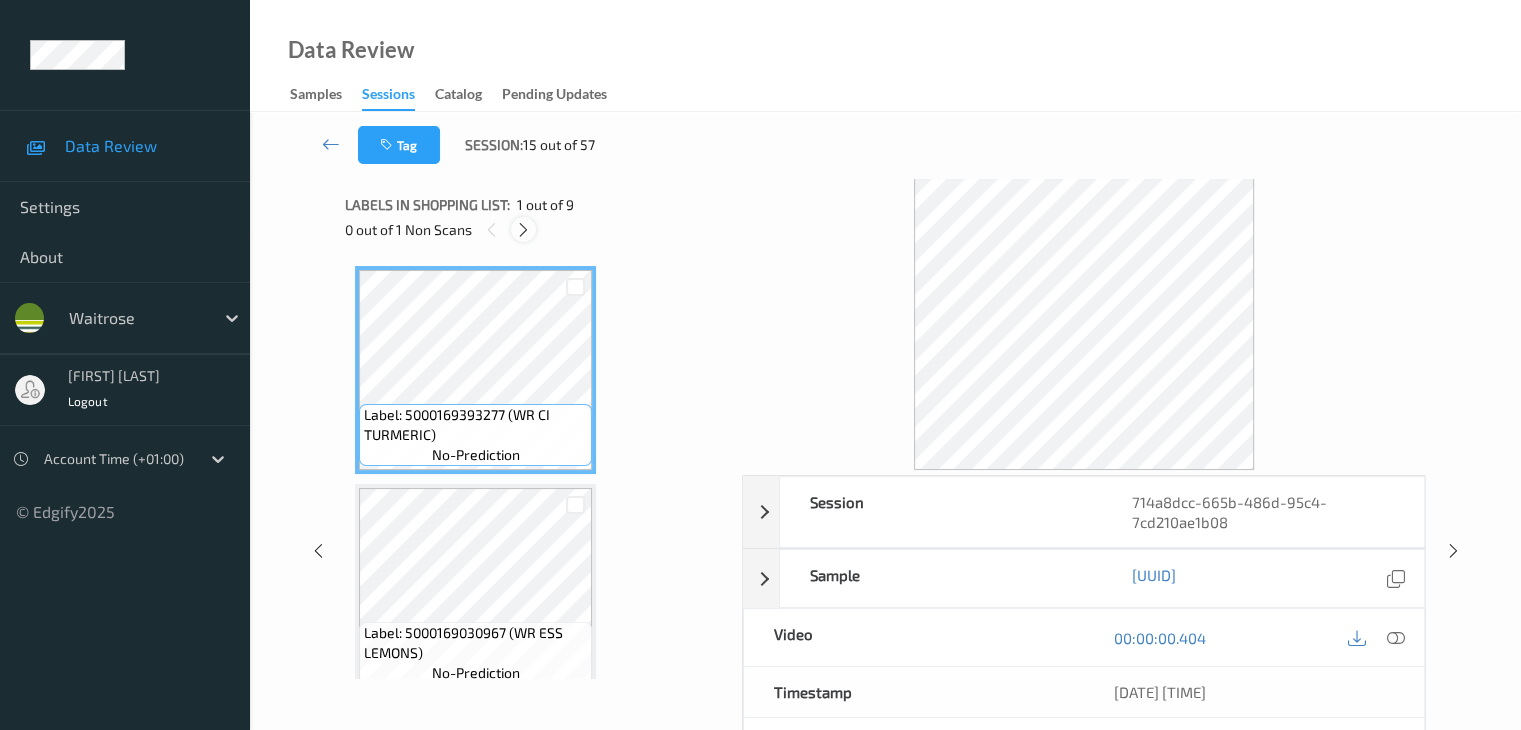 click at bounding box center (523, 230) 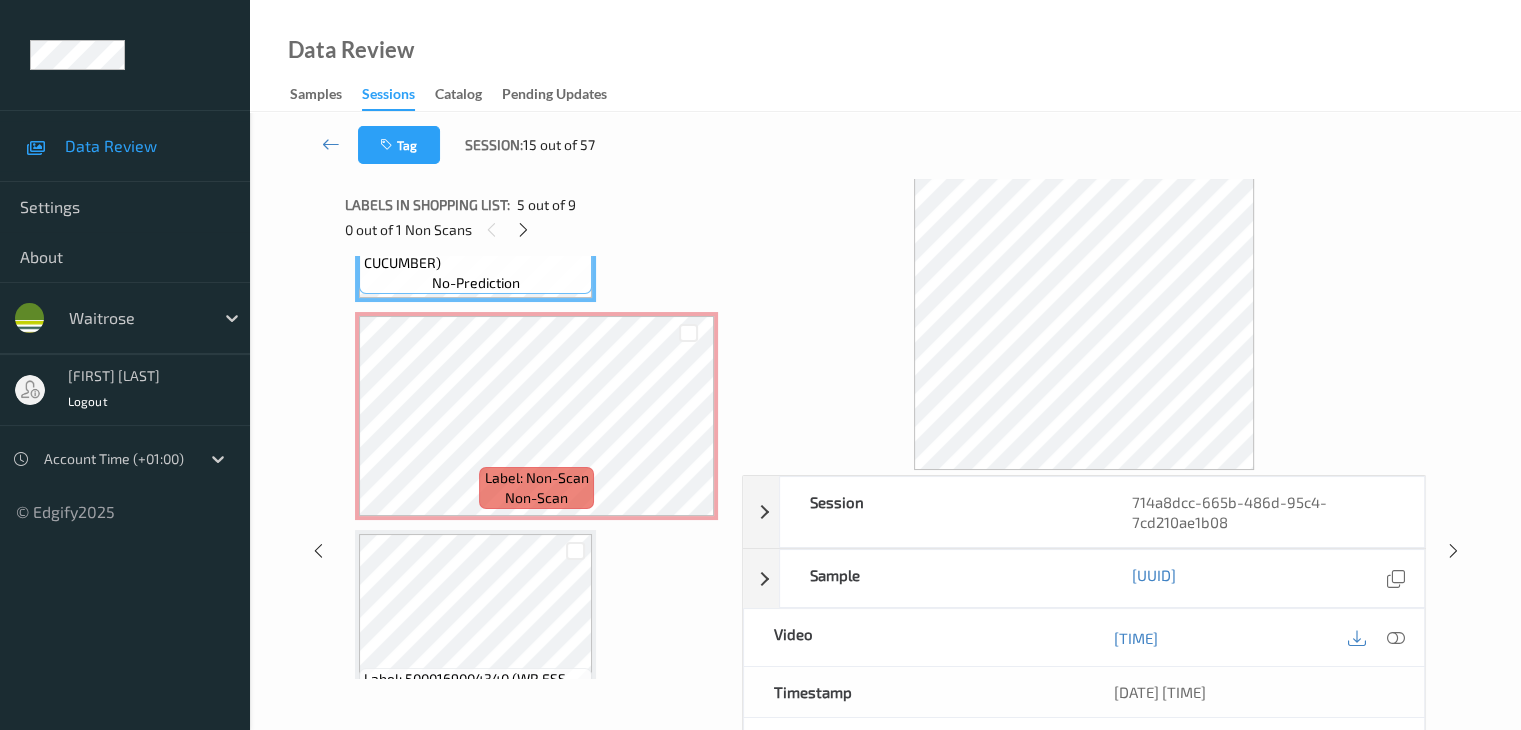 scroll, scrollTop: 882, scrollLeft: 0, axis: vertical 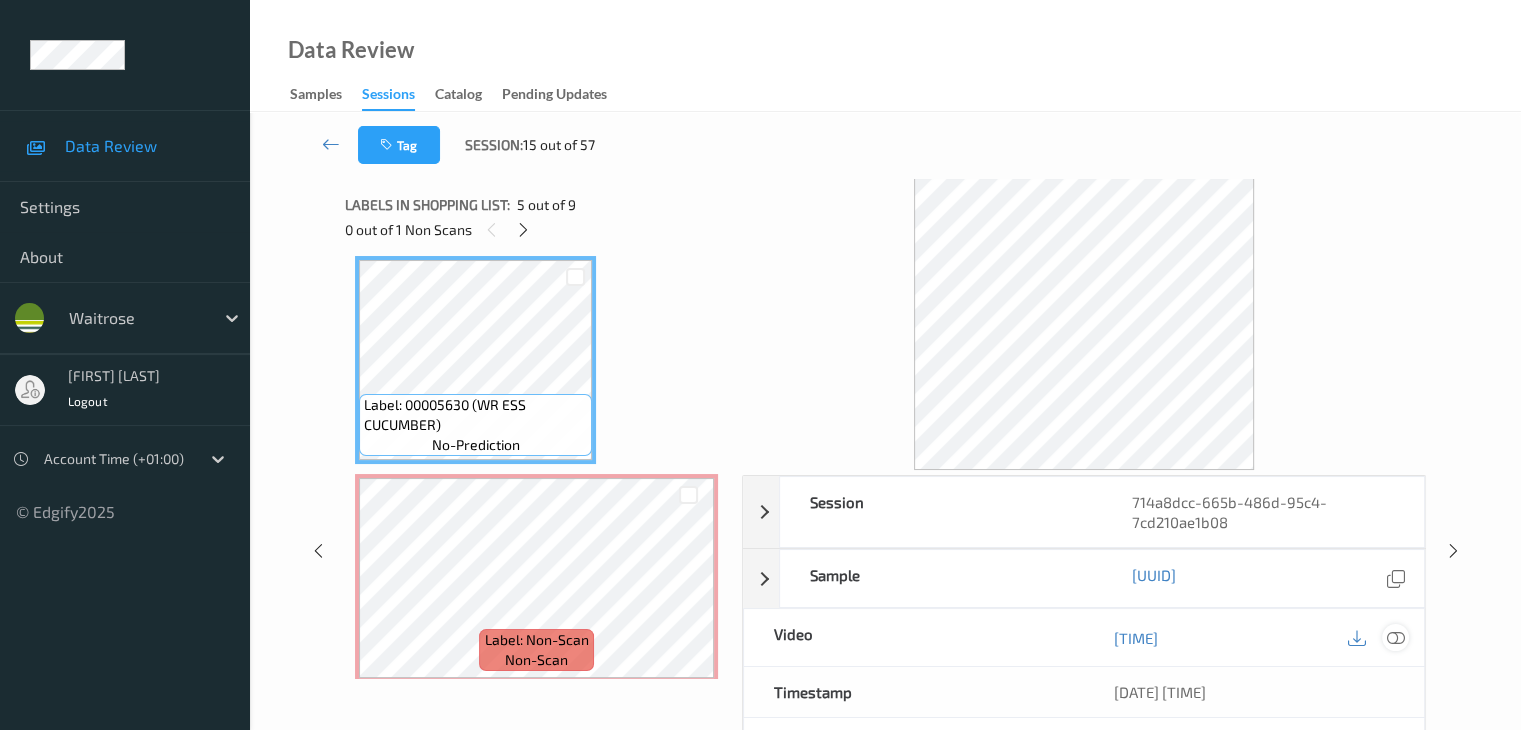 click at bounding box center (1395, 638) 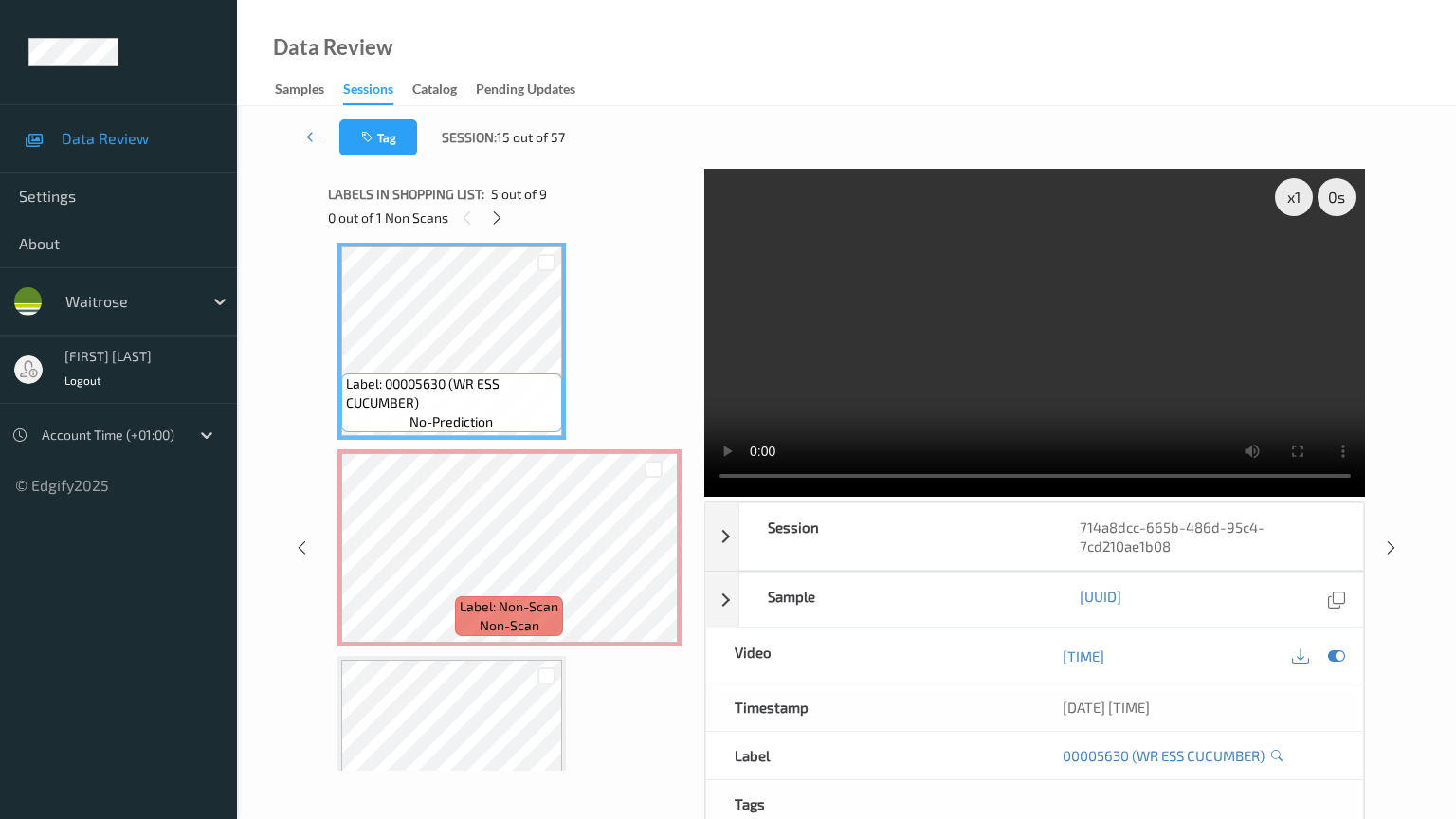 type 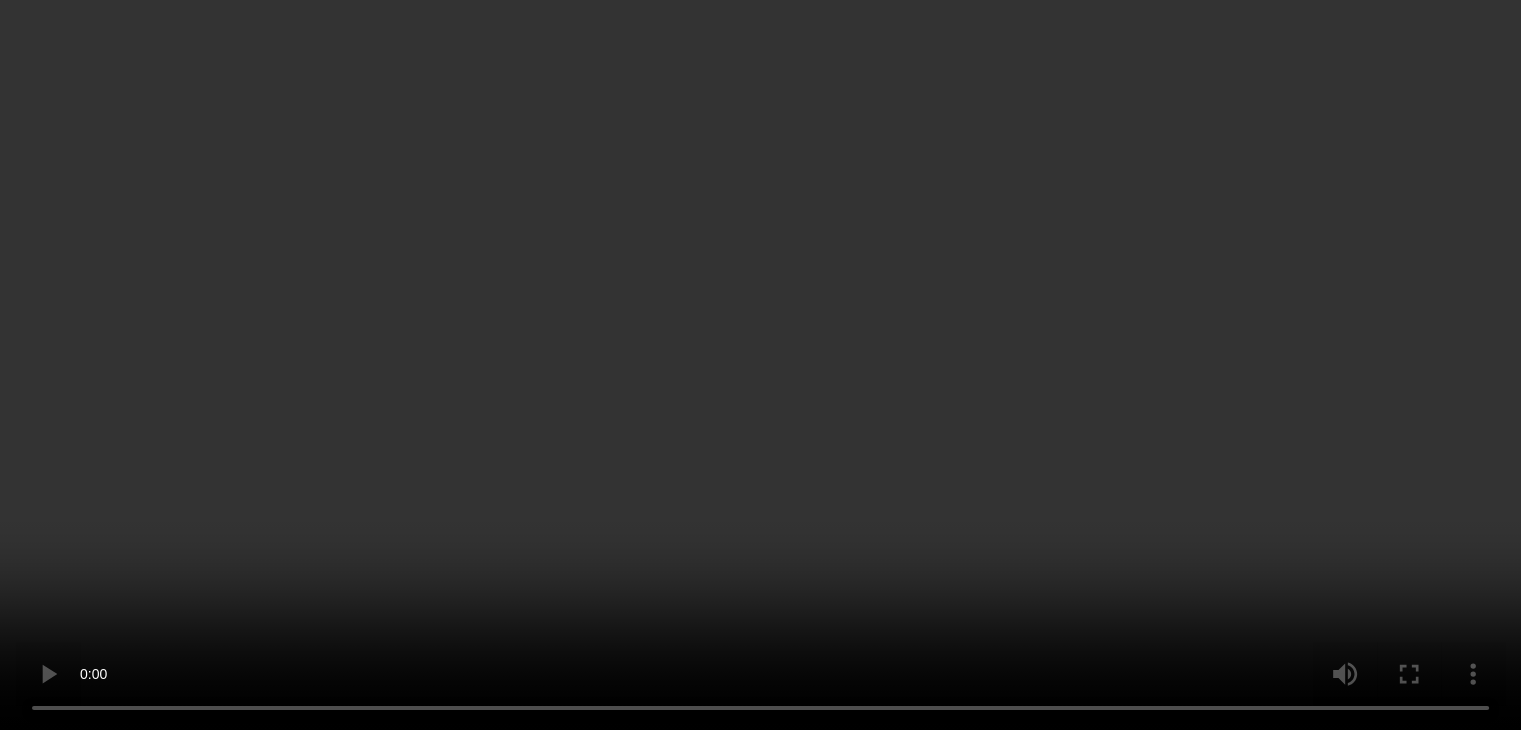 scroll, scrollTop: 1382, scrollLeft: 0, axis: vertical 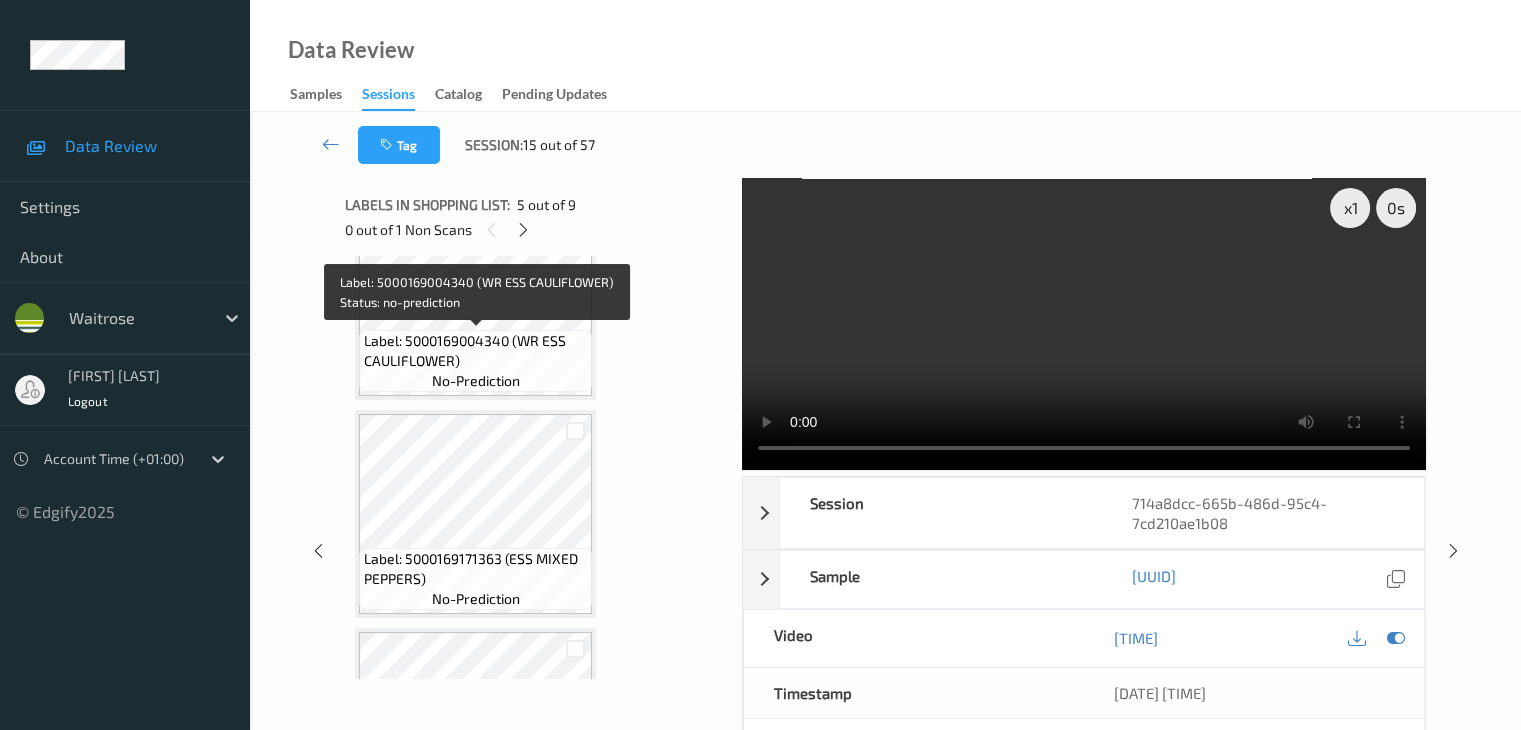 click on "Label: 5000169004340 (WR ESS CAULIFLOWER)" at bounding box center [475, 351] 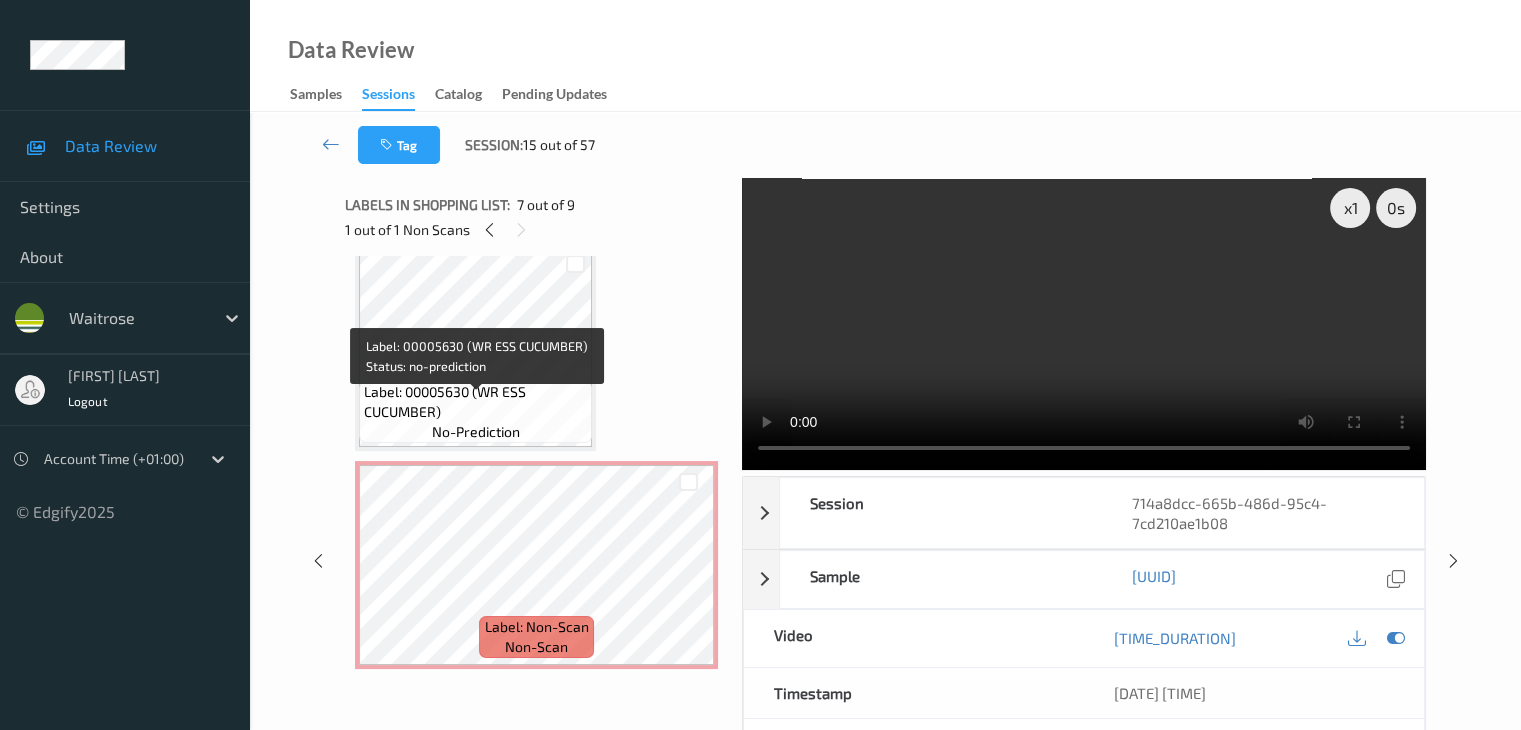 scroll, scrollTop: 882, scrollLeft: 0, axis: vertical 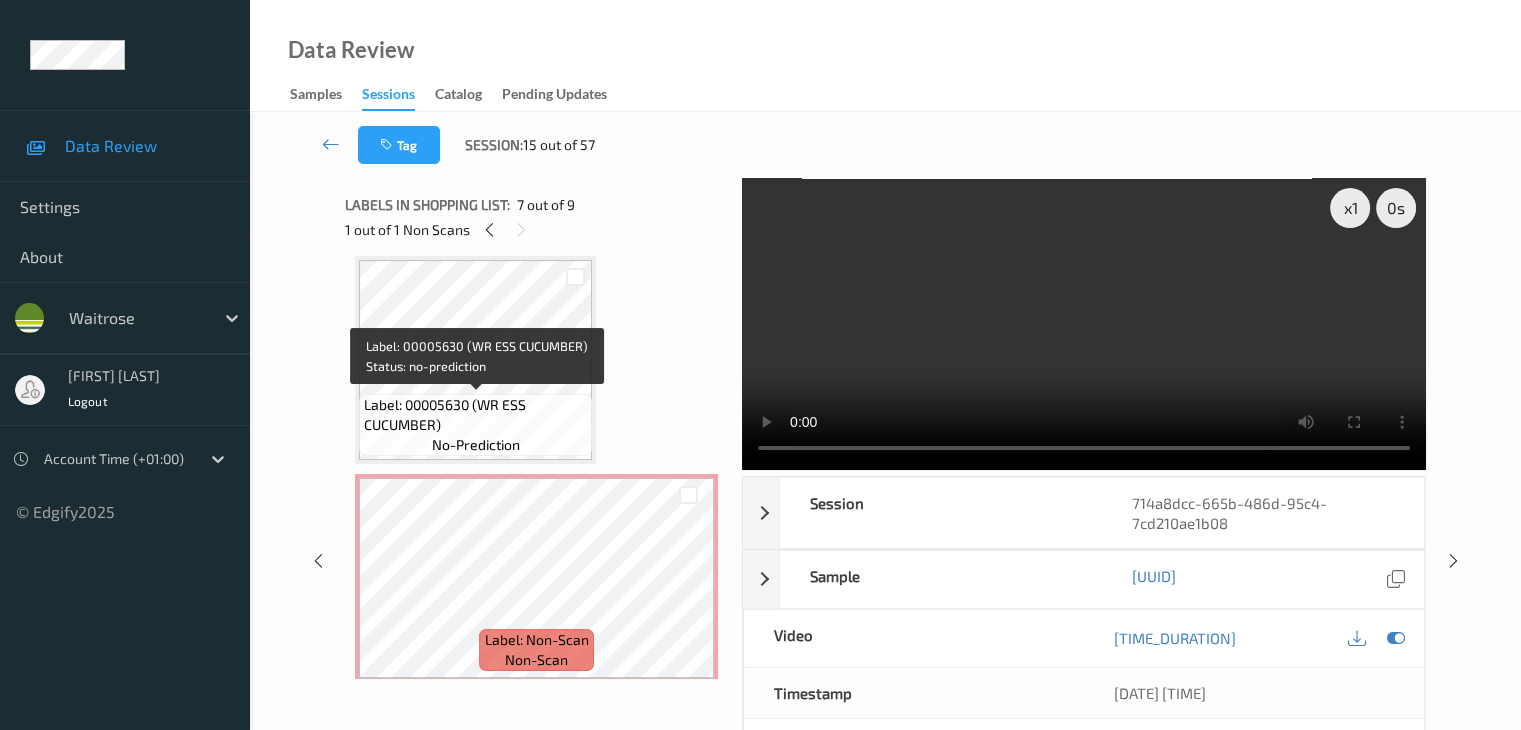click on "Label: 00005630 (WR ESS CUCUMBER)" at bounding box center [475, 415] 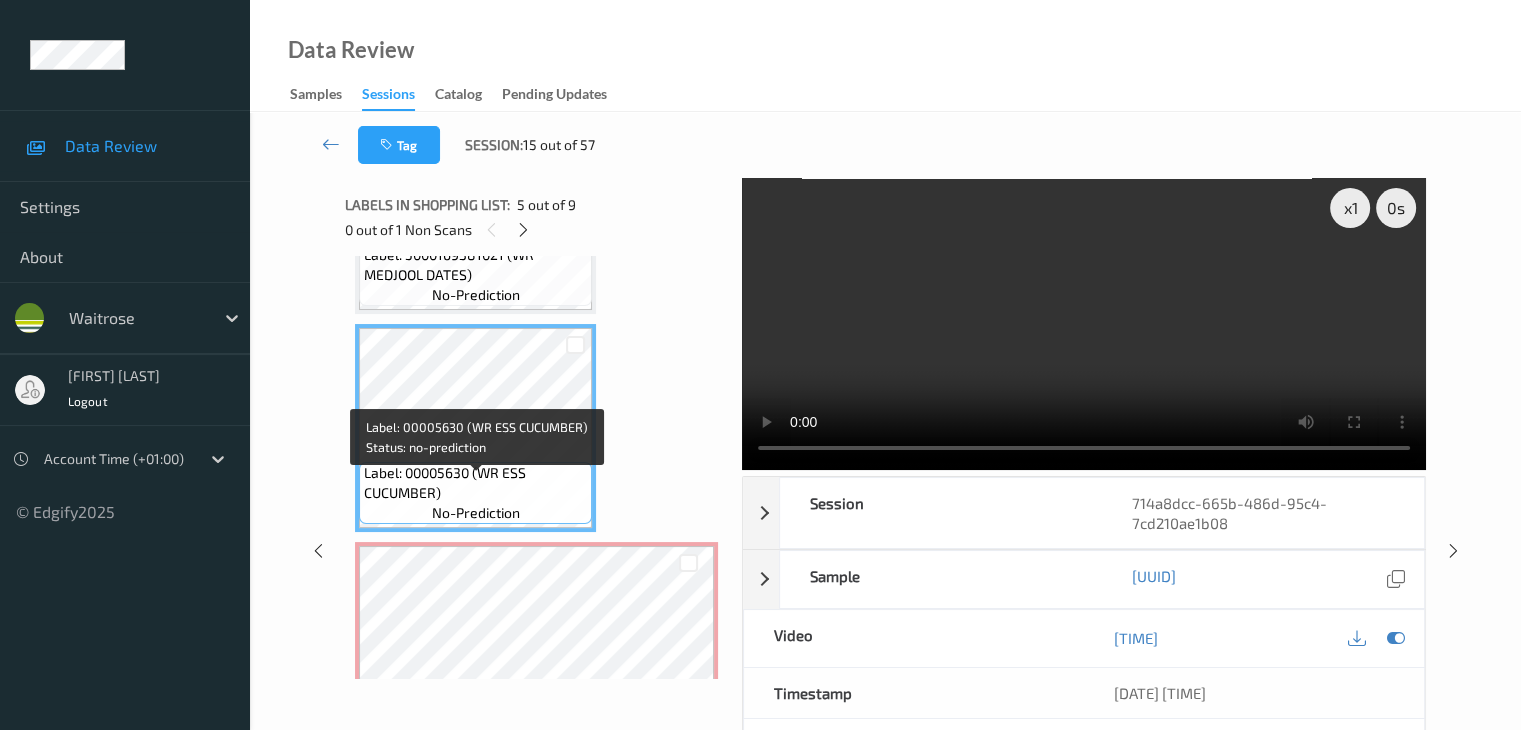 scroll, scrollTop: 782, scrollLeft: 0, axis: vertical 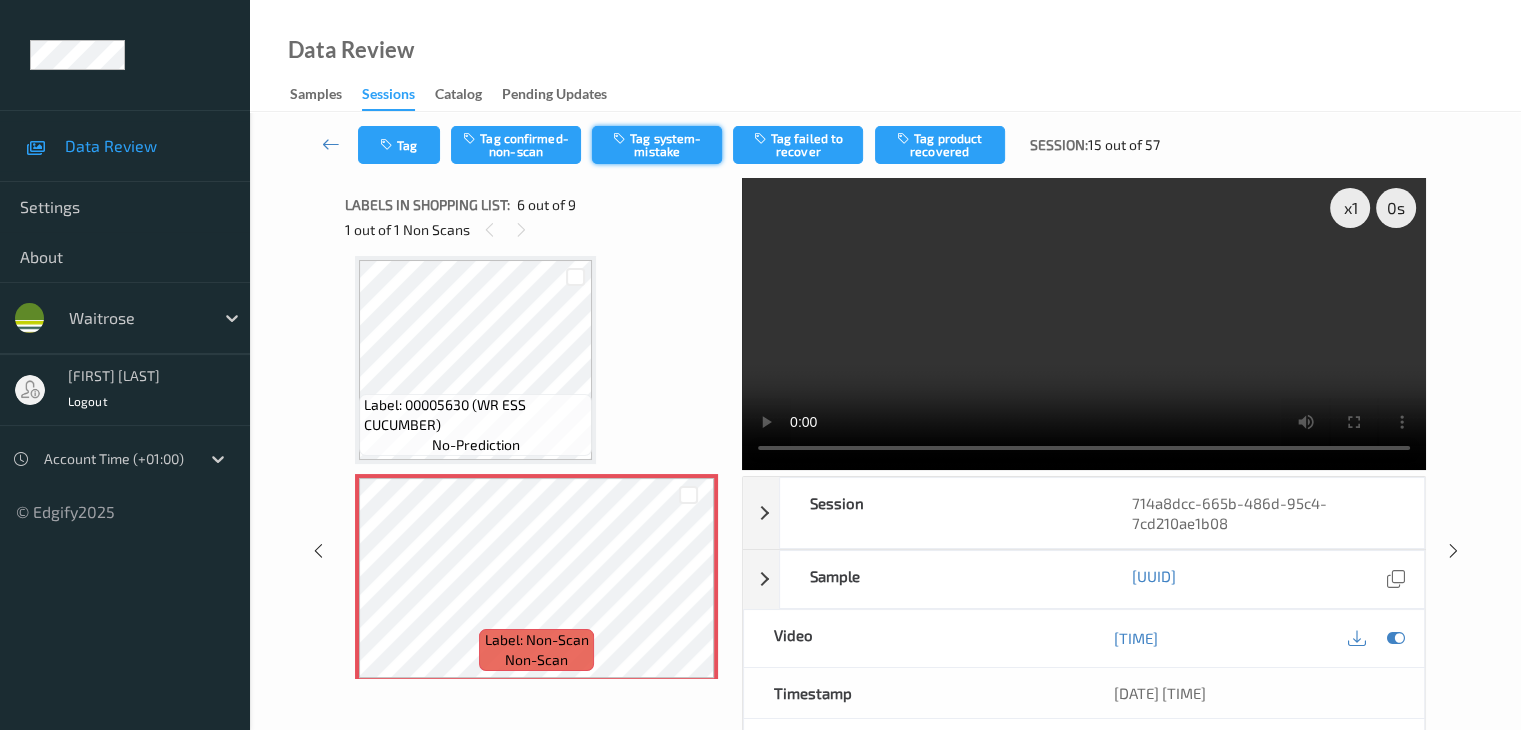 click on "Tag   system-mistake" at bounding box center (657, 145) 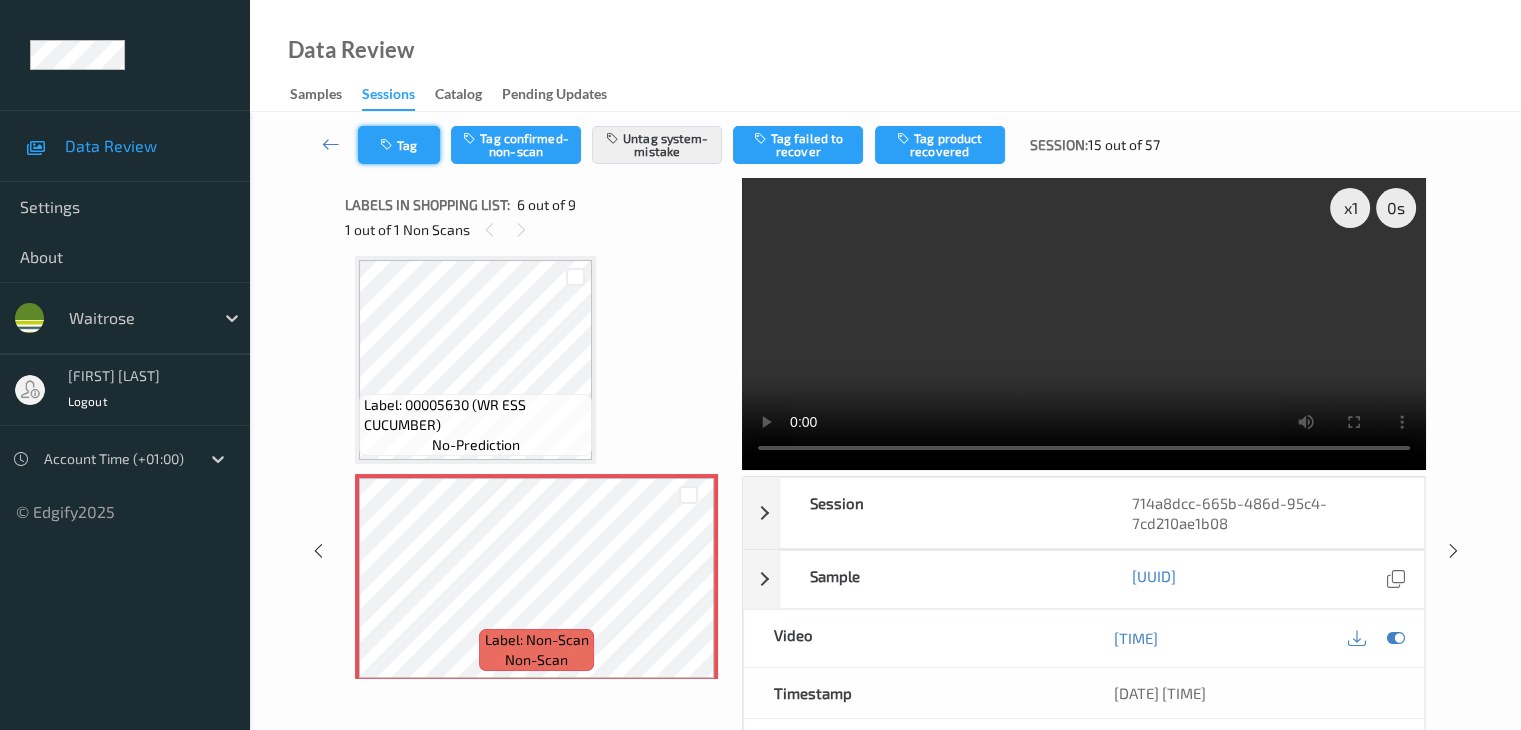 click on "Tag" at bounding box center (399, 145) 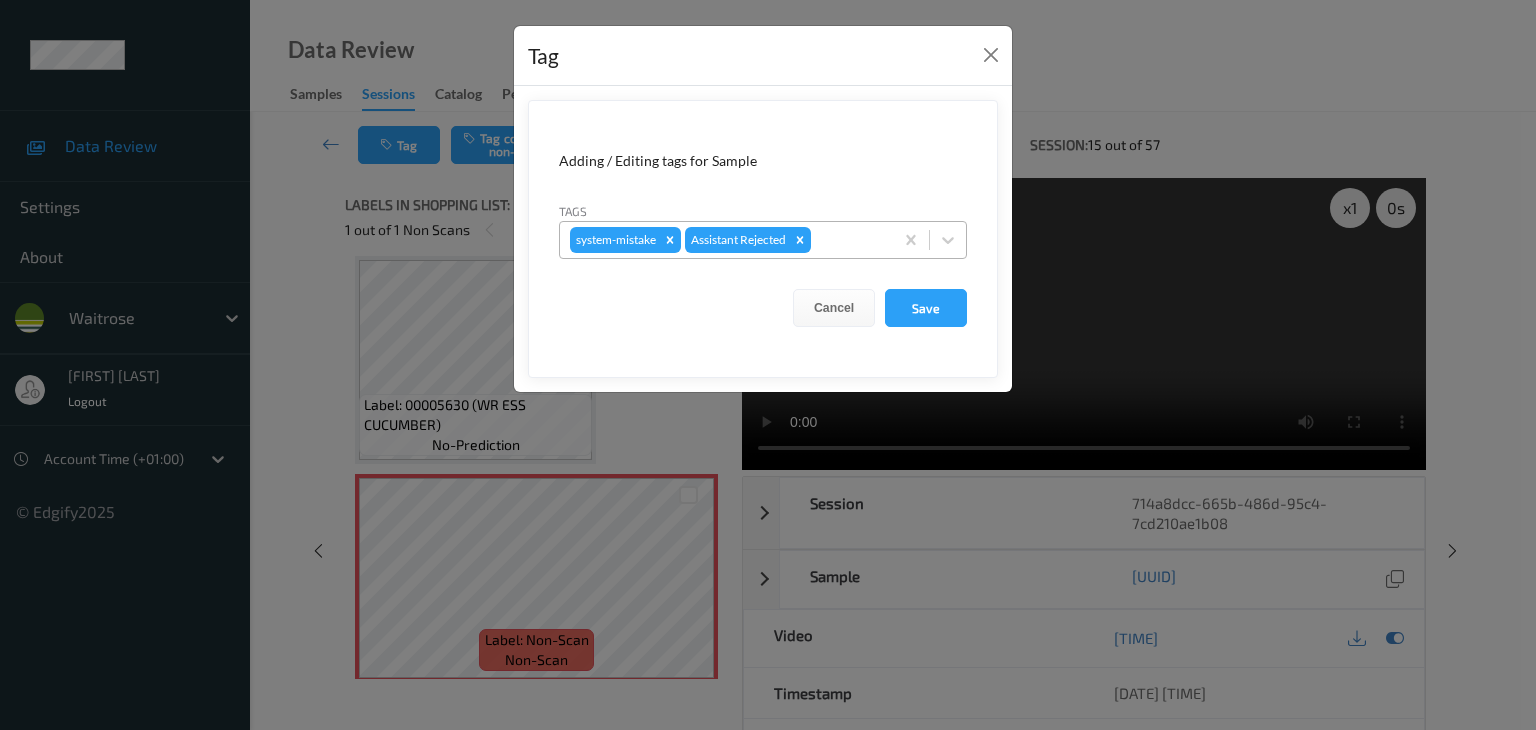 click at bounding box center (849, 240) 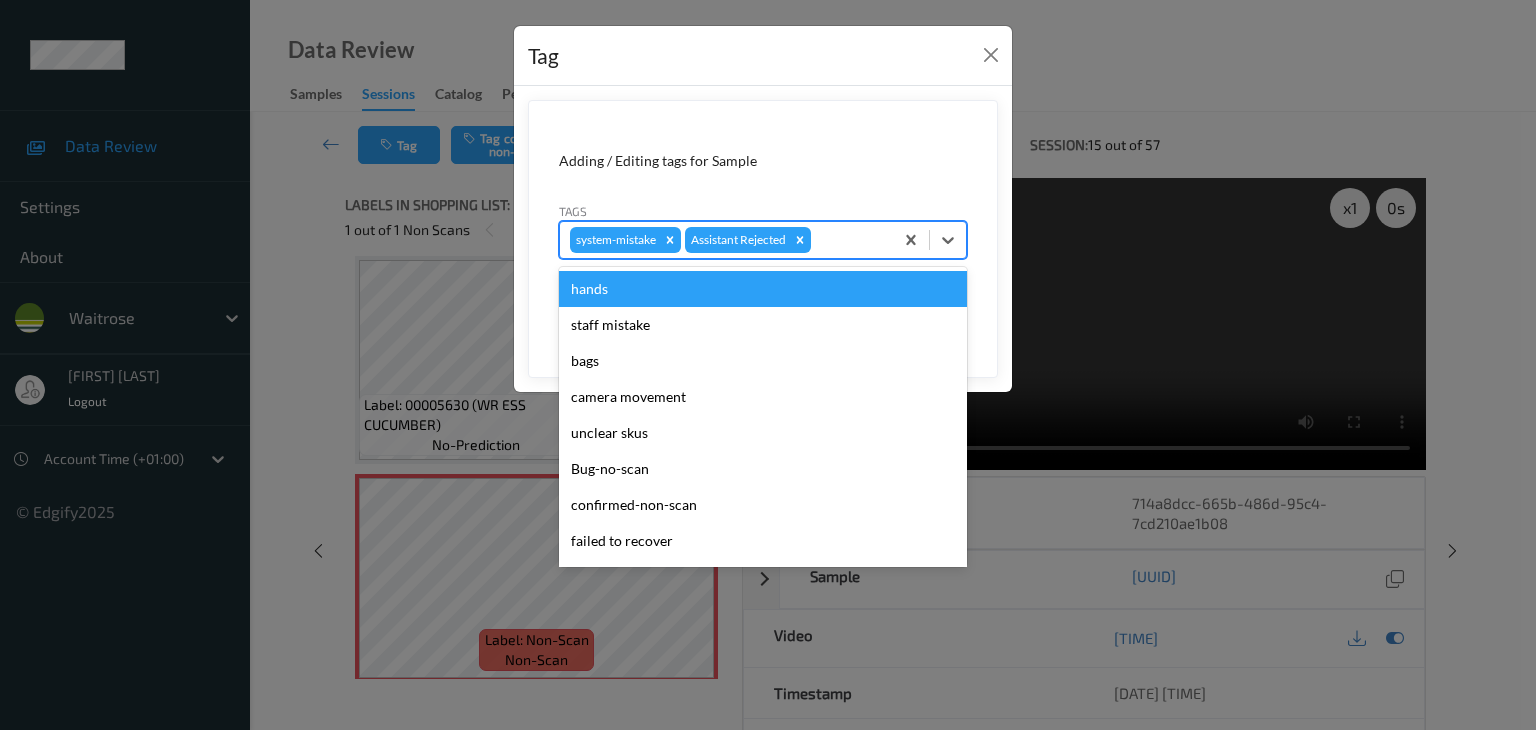 type on "u" 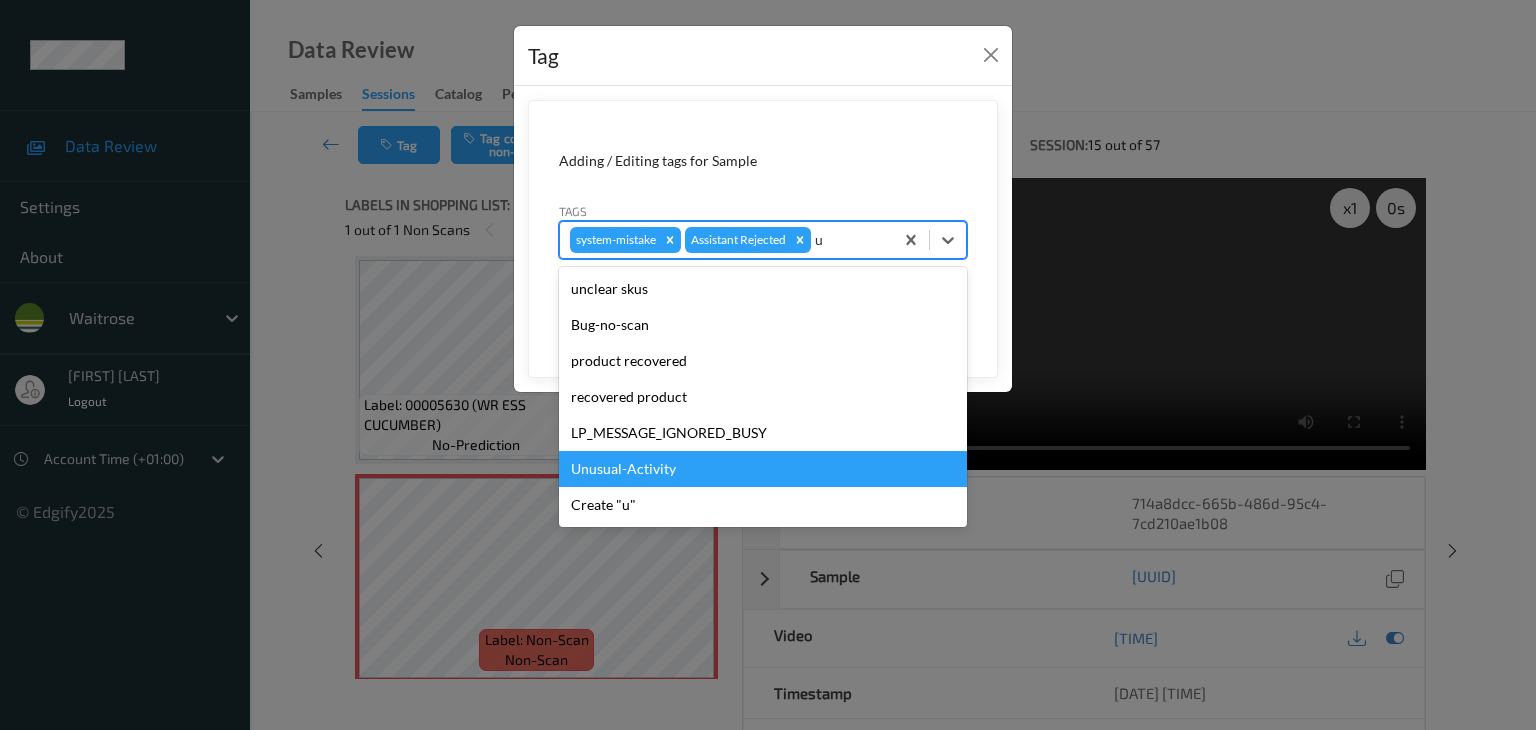 click on "Unusual-Activity" at bounding box center [763, 469] 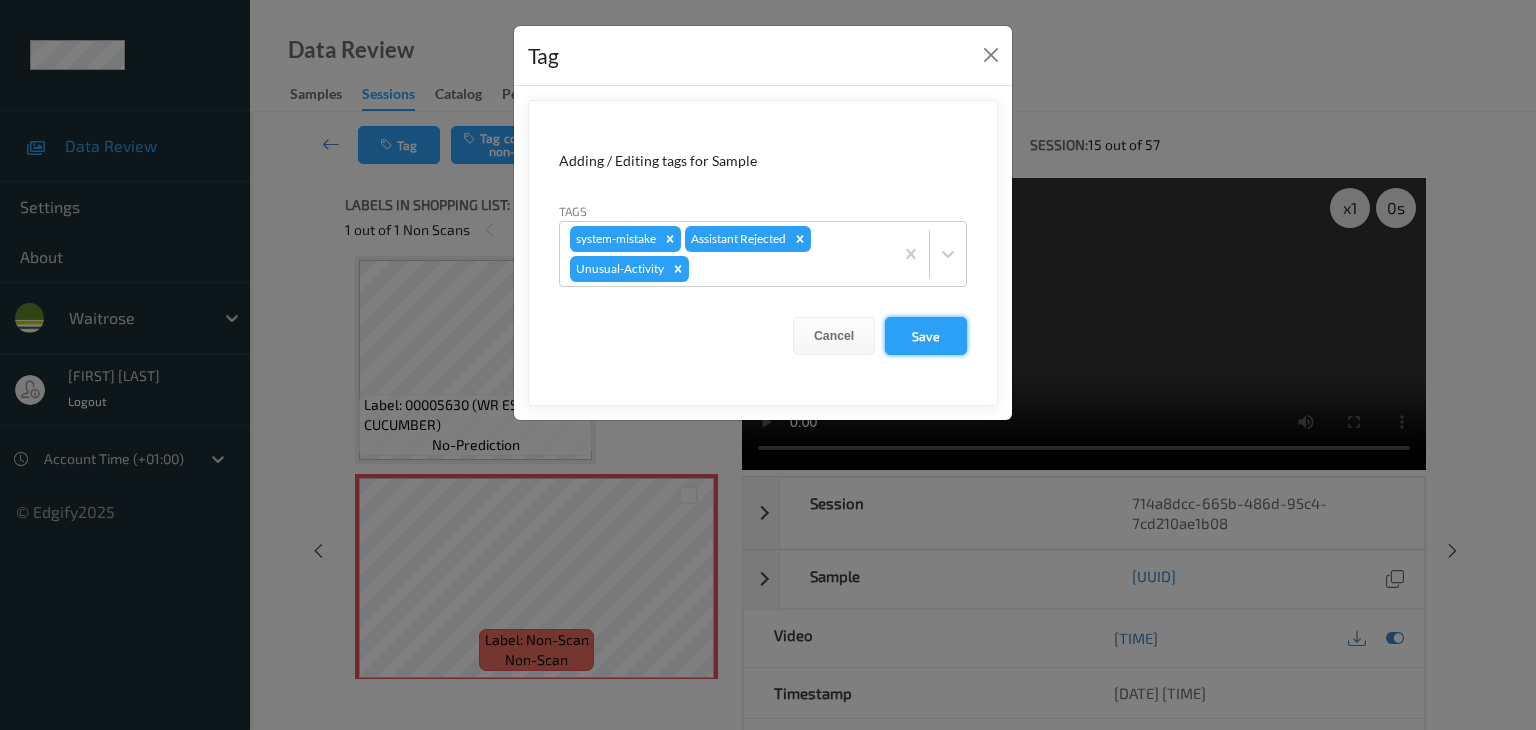 click on "Save" at bounding box center [926, 336] 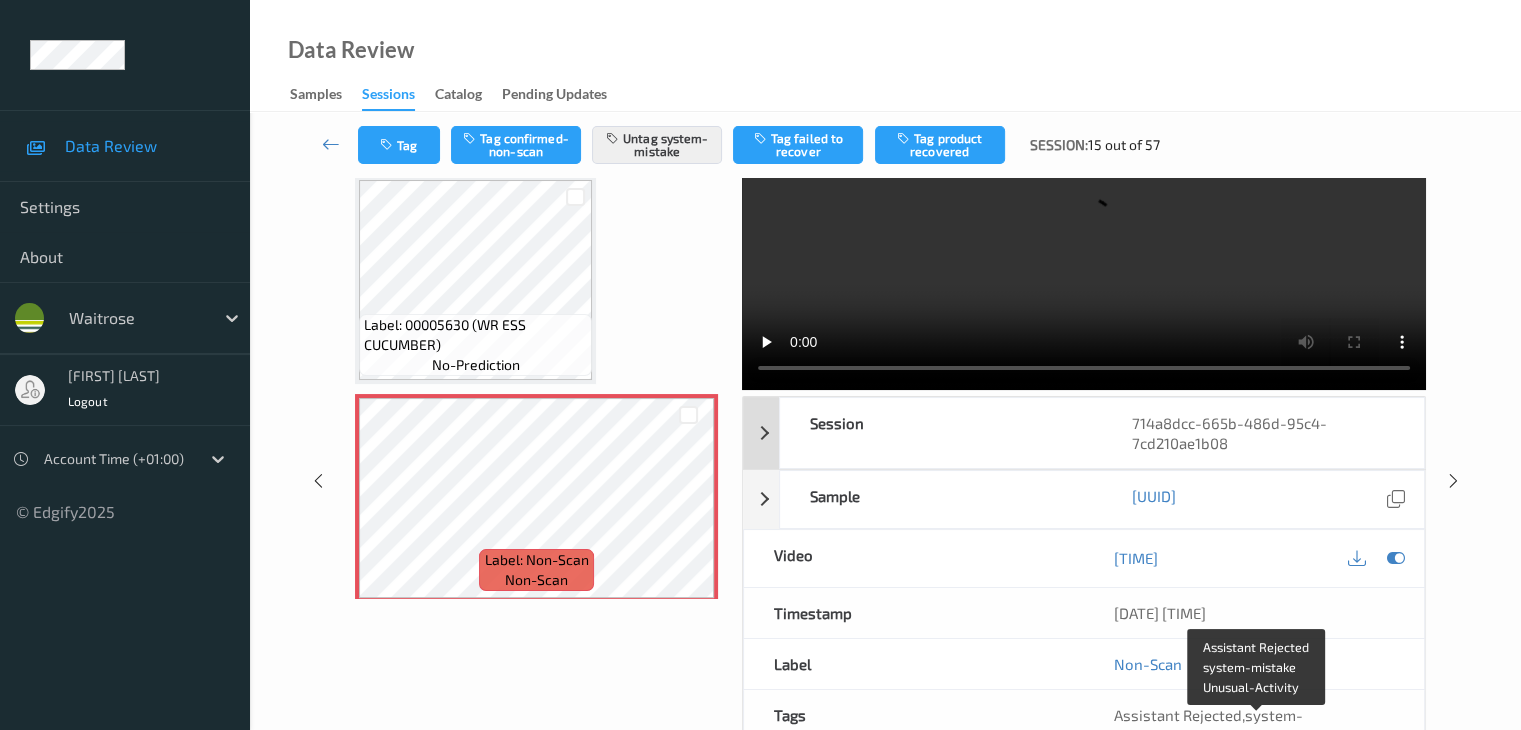 scroll, scrollTop: 0, scrollLeft: 0, axis: both 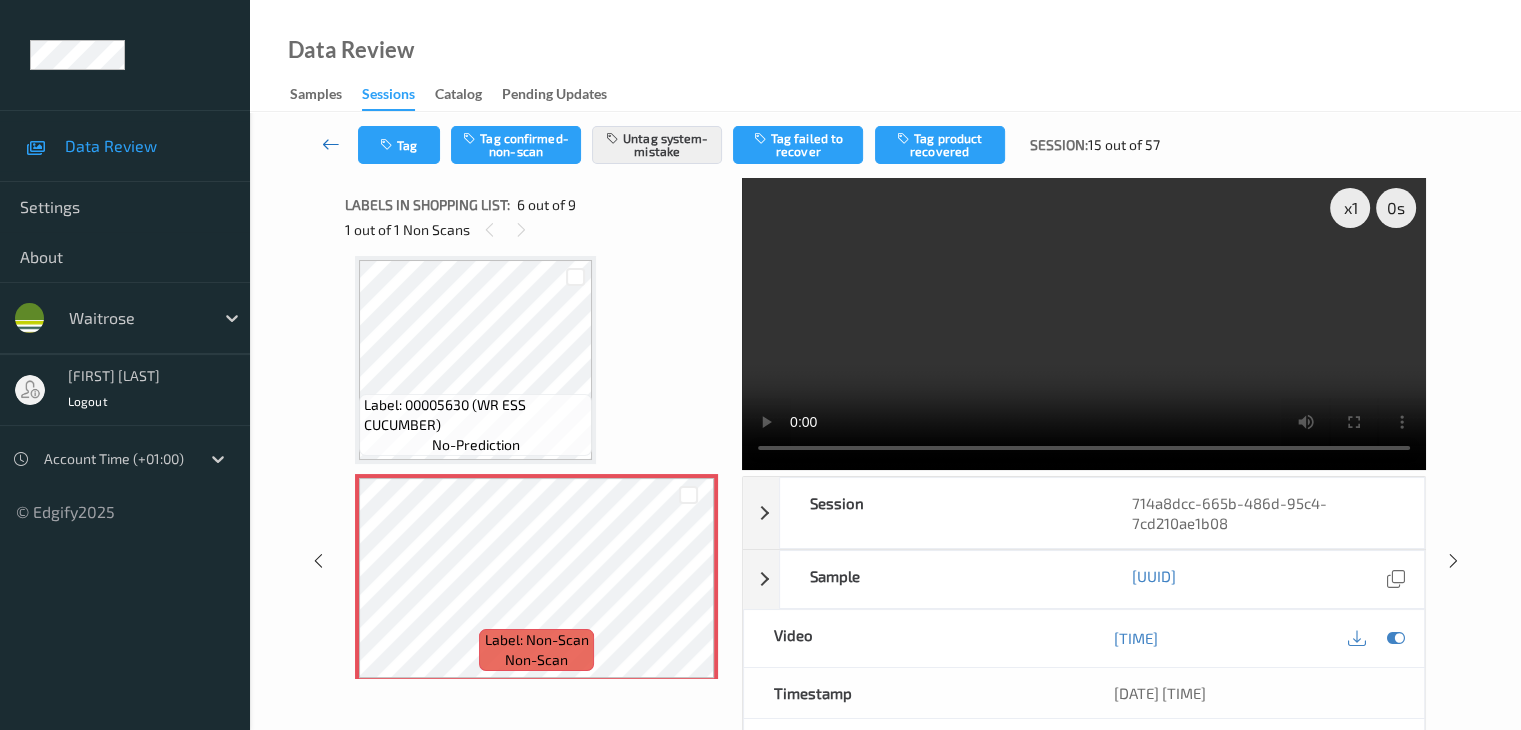 click at bounding box center (331, 144) 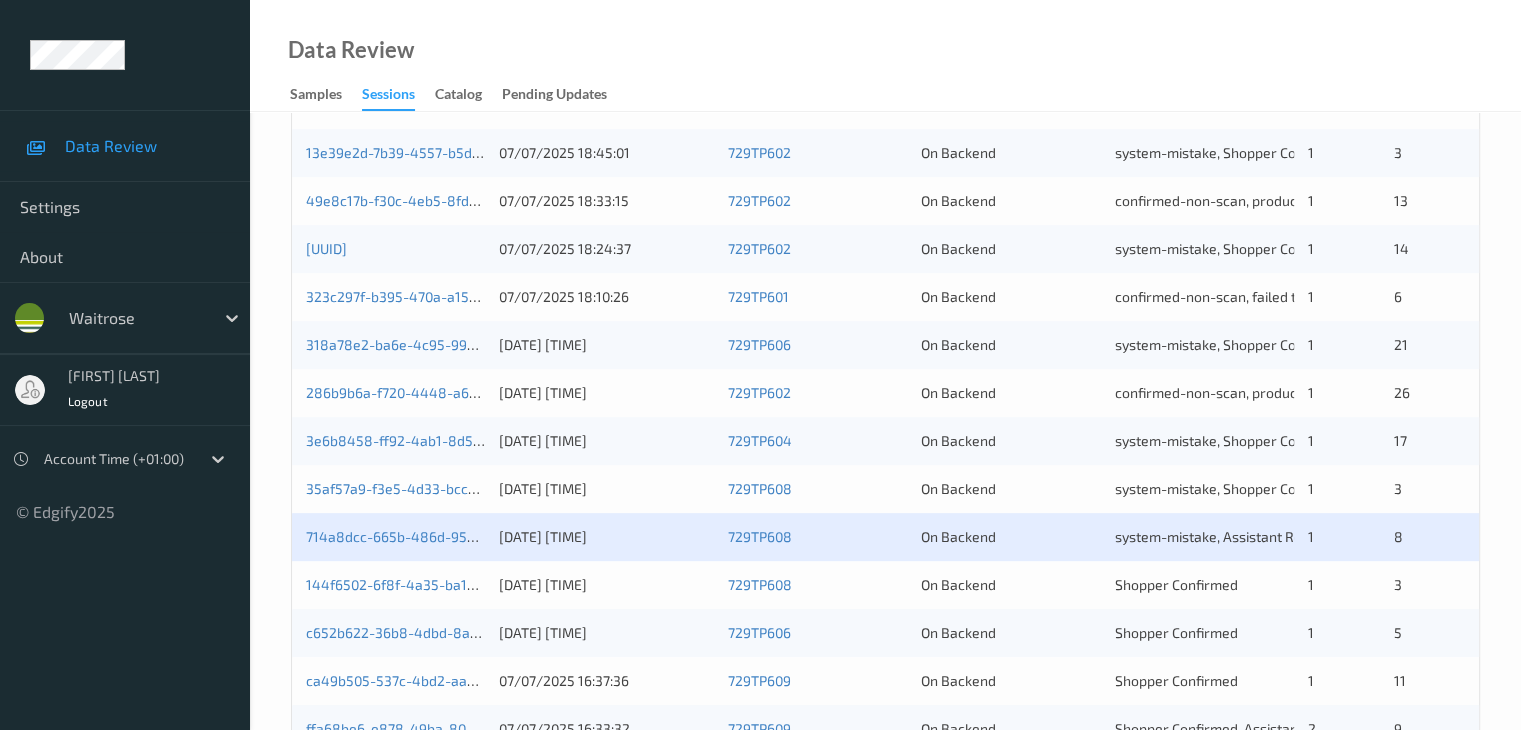 scroll, scrollTop: 932, scrollLeft: 0, axis: vertical 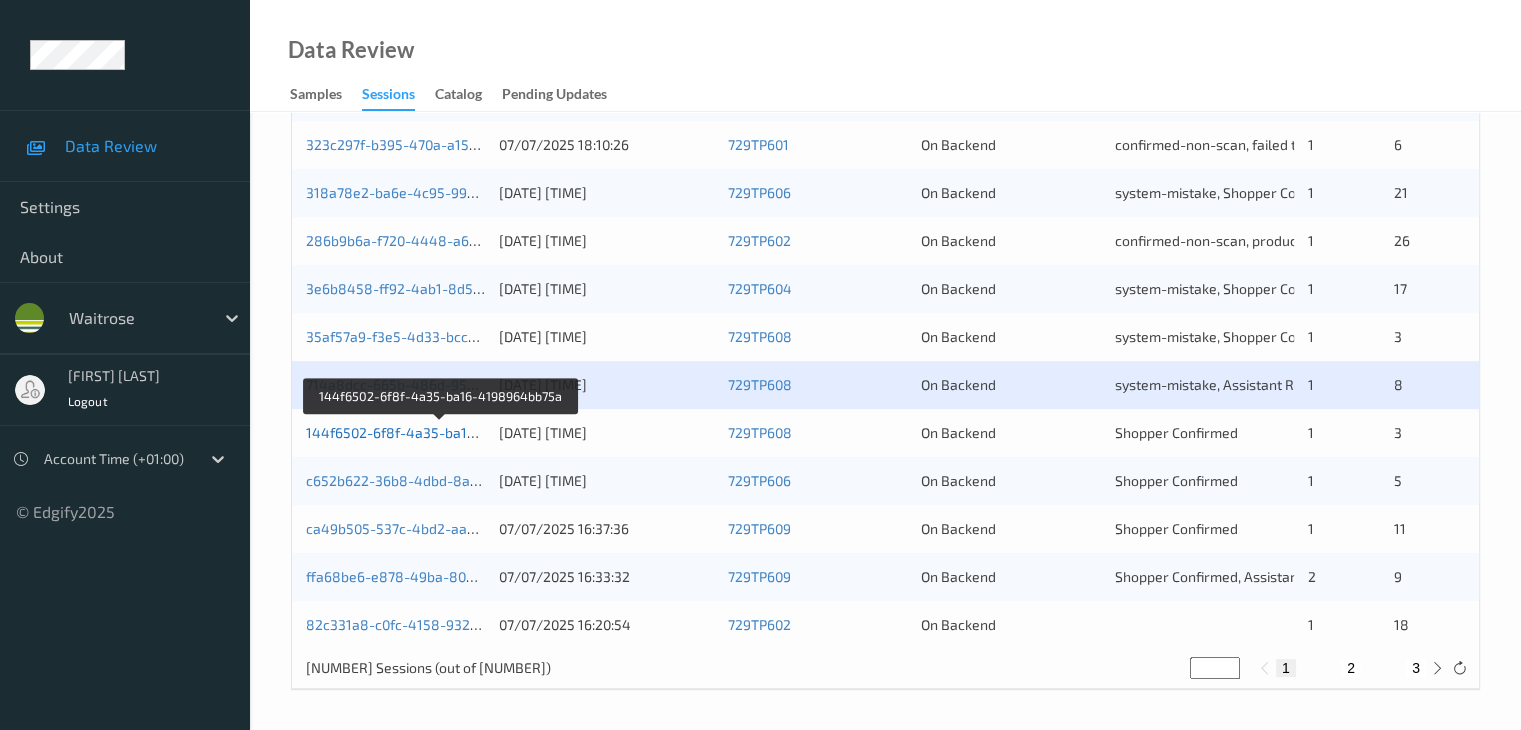 click on "144f6502-6f8f-4a35-ba16-4198964bb75a" at bounding box center (441, 432) 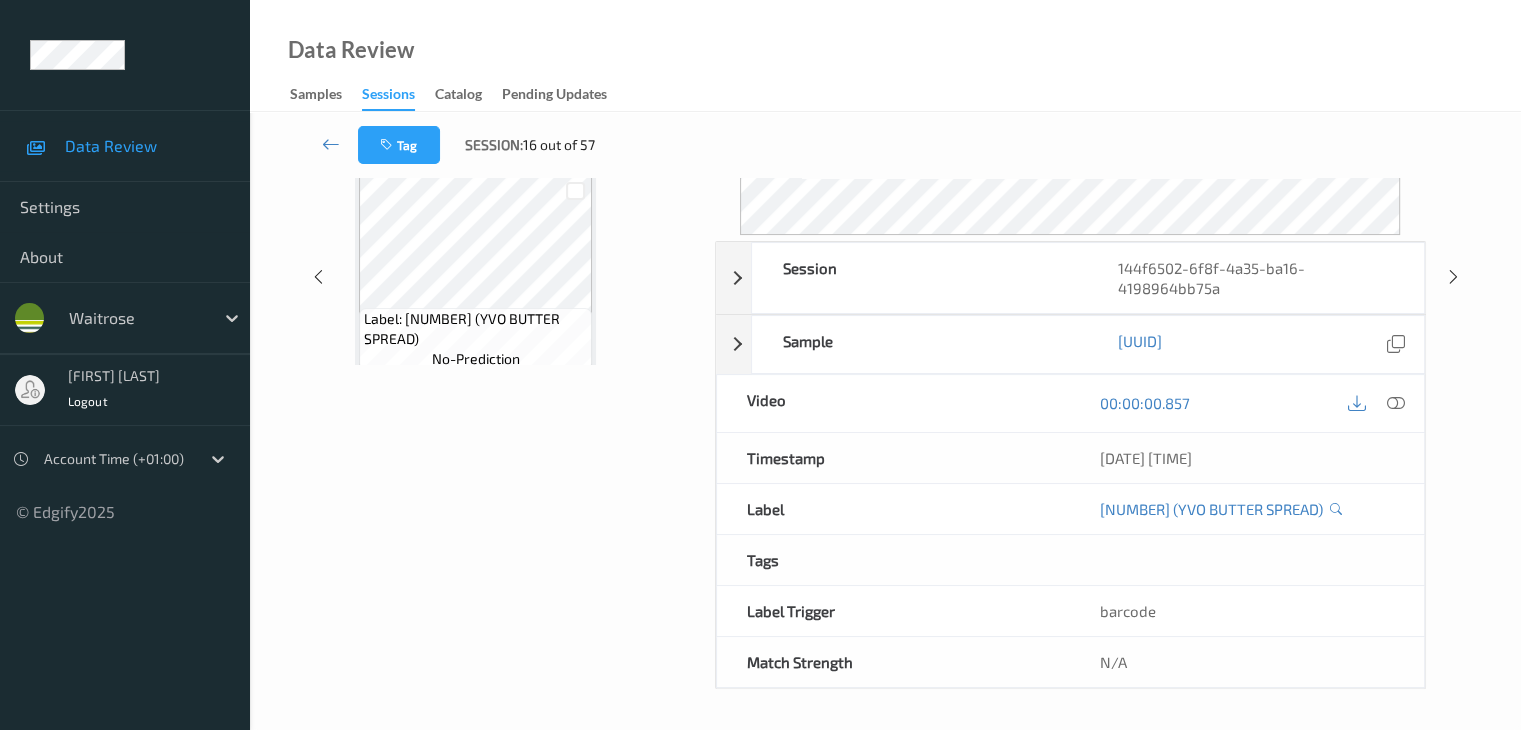 scroll, scrollTop: 24, scrollLeft: 0, axis: vertical 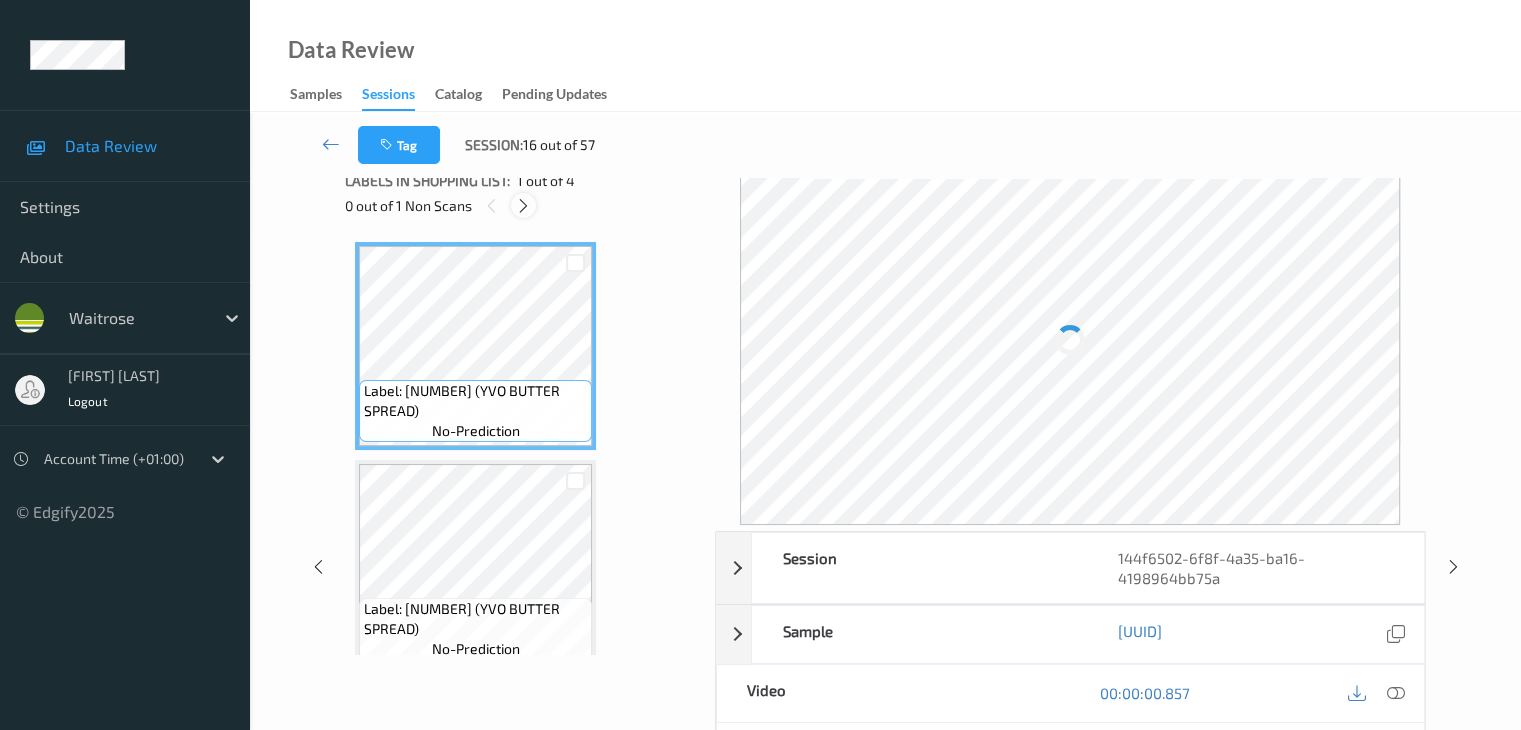 click at bounding box center [523, 206] 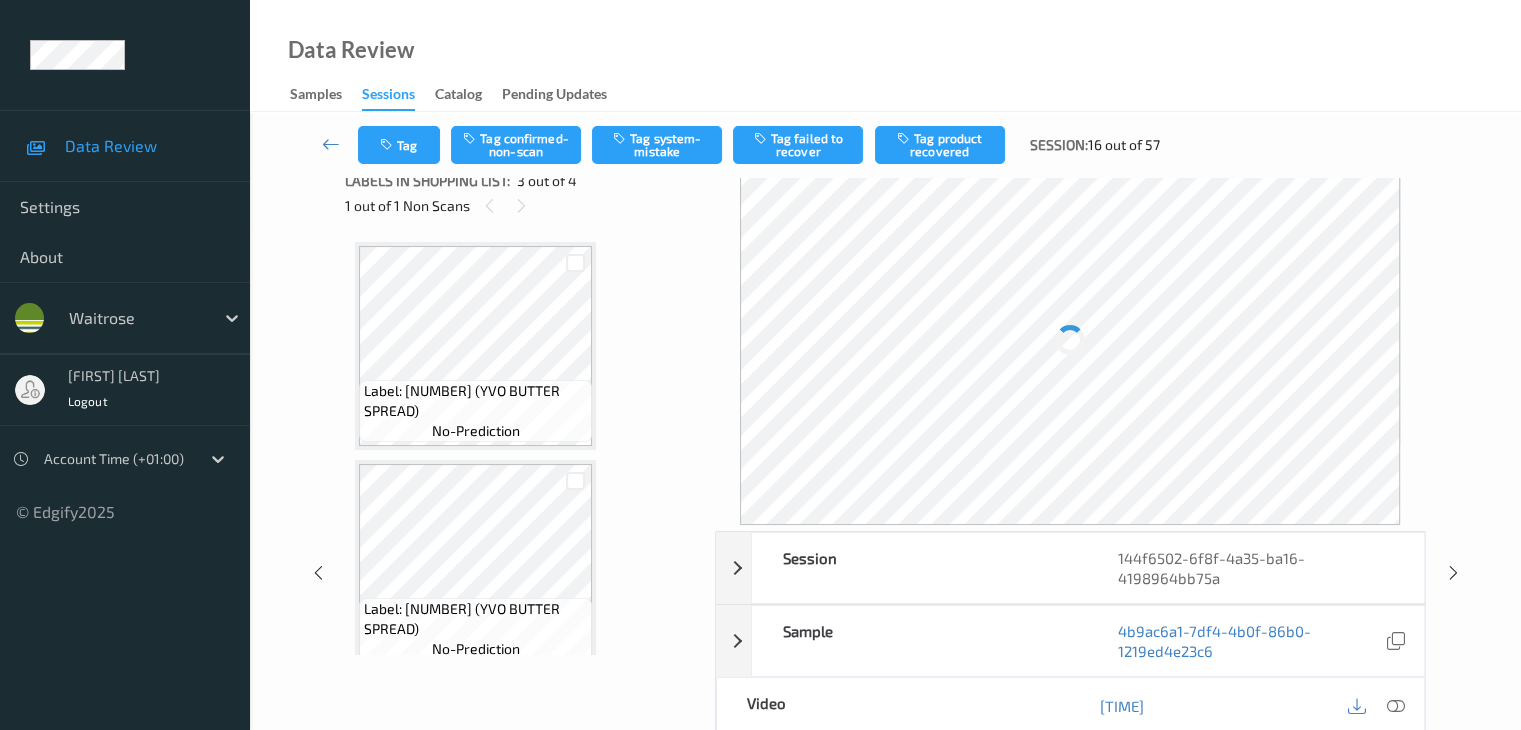 scroll, scrollTop: 228, scrollLeft: 0, axis: vertical 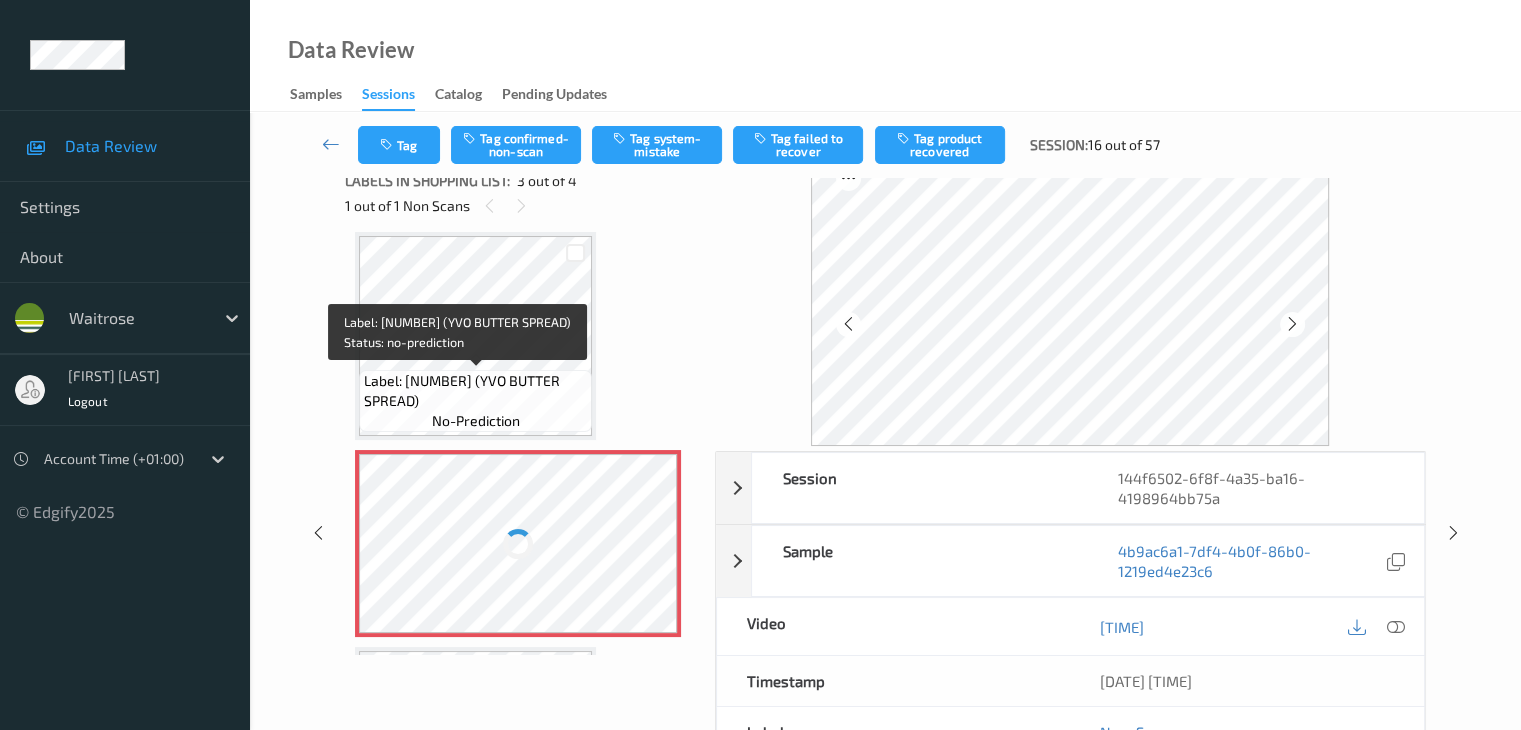 click on "Label: [NUMBER] (YVO BUTTER SPREAD)" at bounding box center (475, 391) 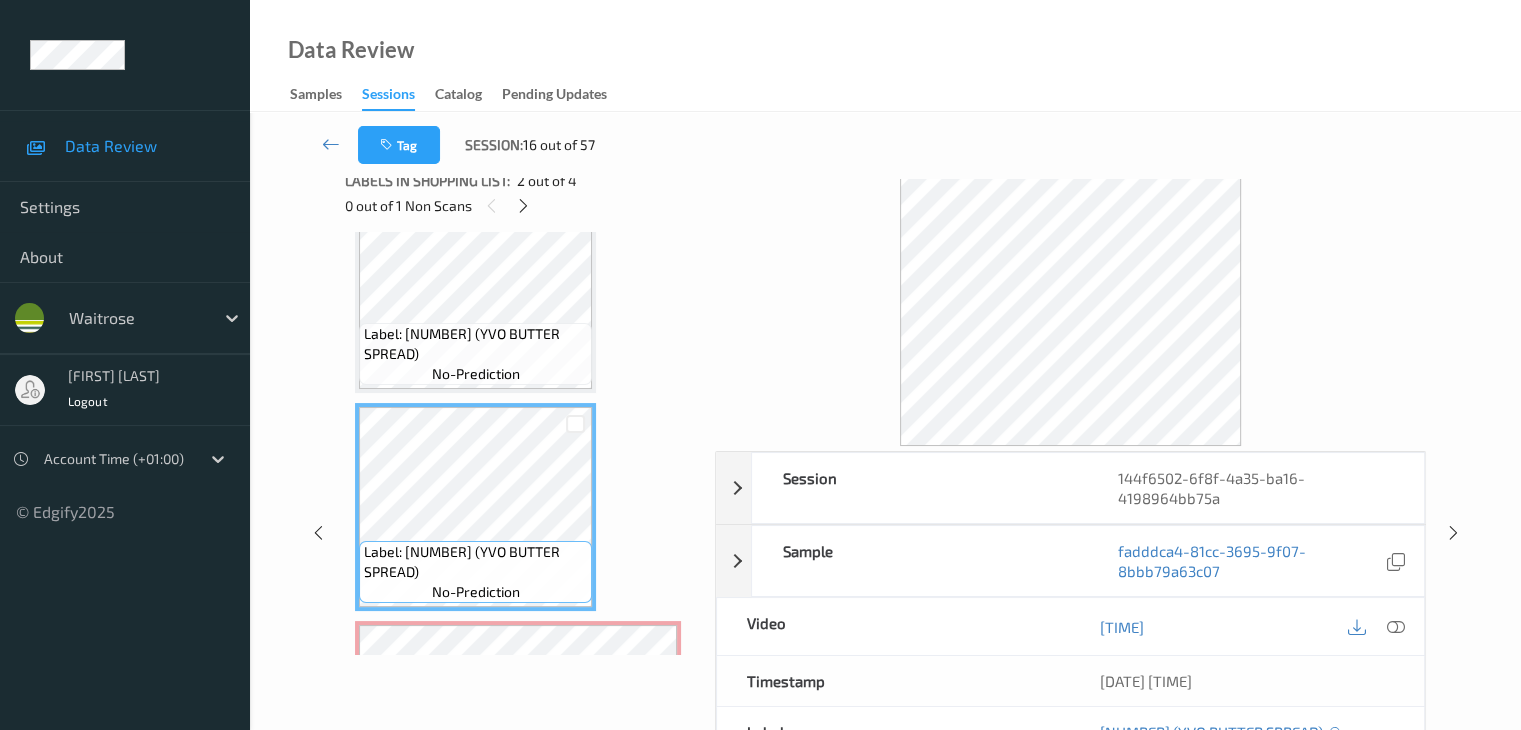 scroll, scrollTop: 28, scrollLeft: 0, axis: vertical 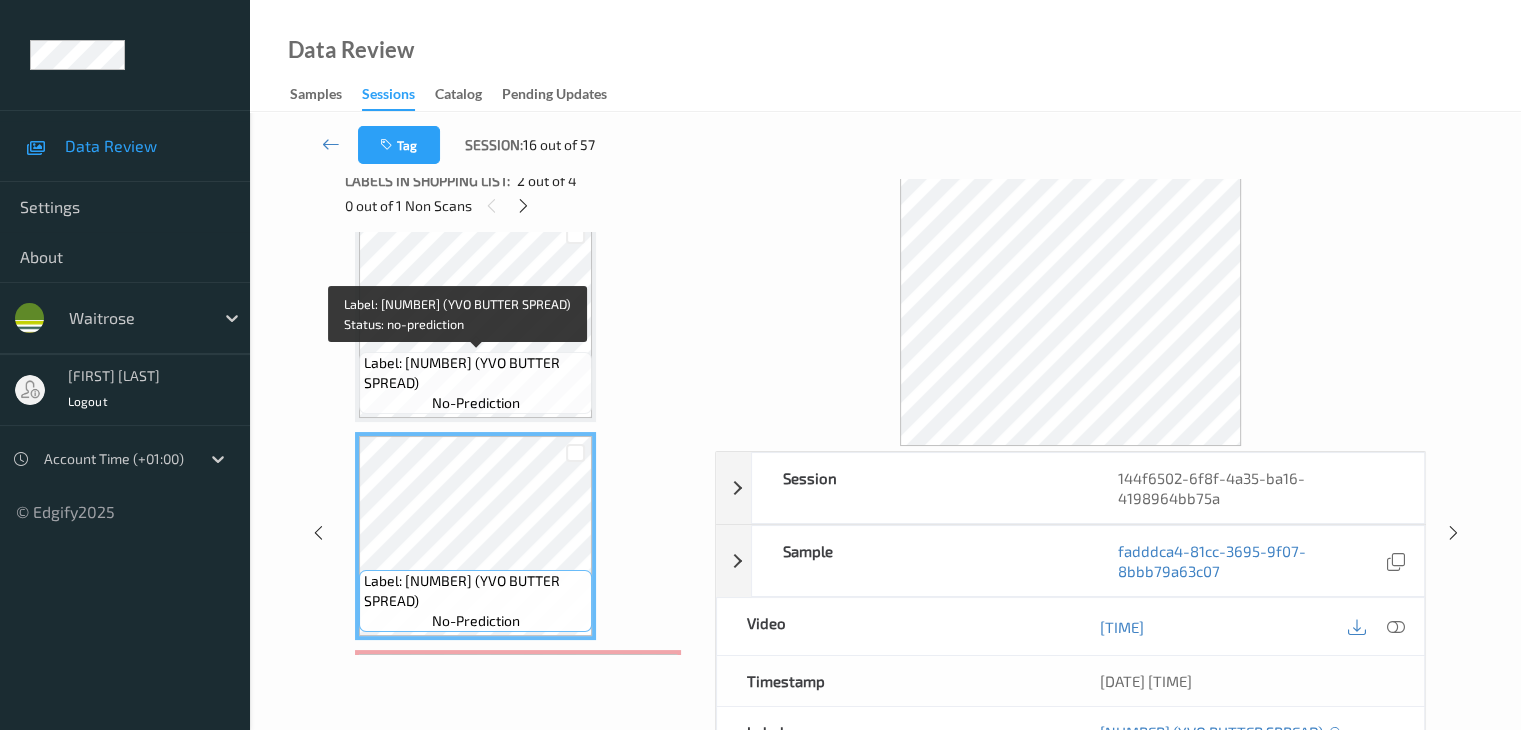 click on "Label: [NUMBER] (YVO BUTTER SPREAD)" at bounding box center (475, 373) 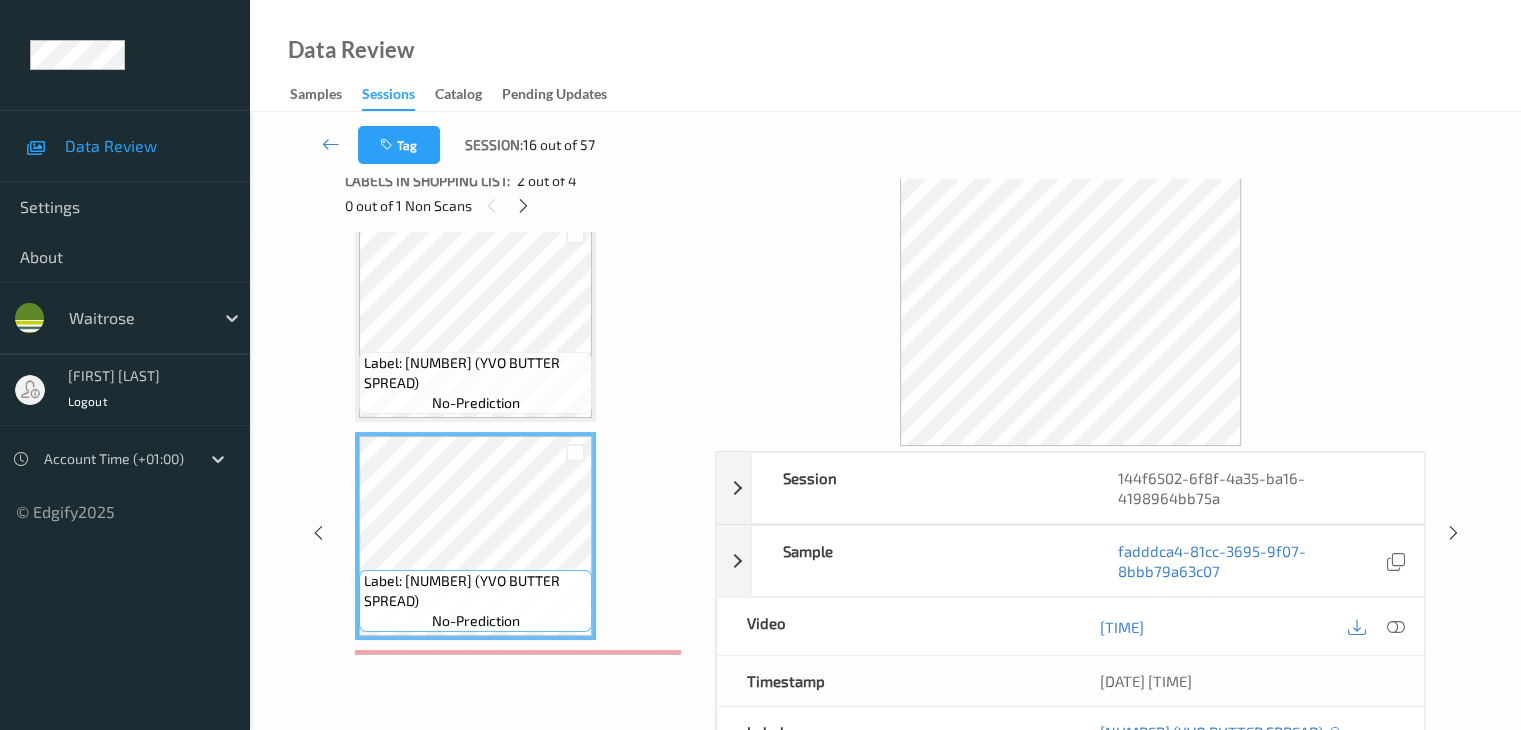 scroll, scrollTop: 228, scrollLeft: 0, axis: vertical 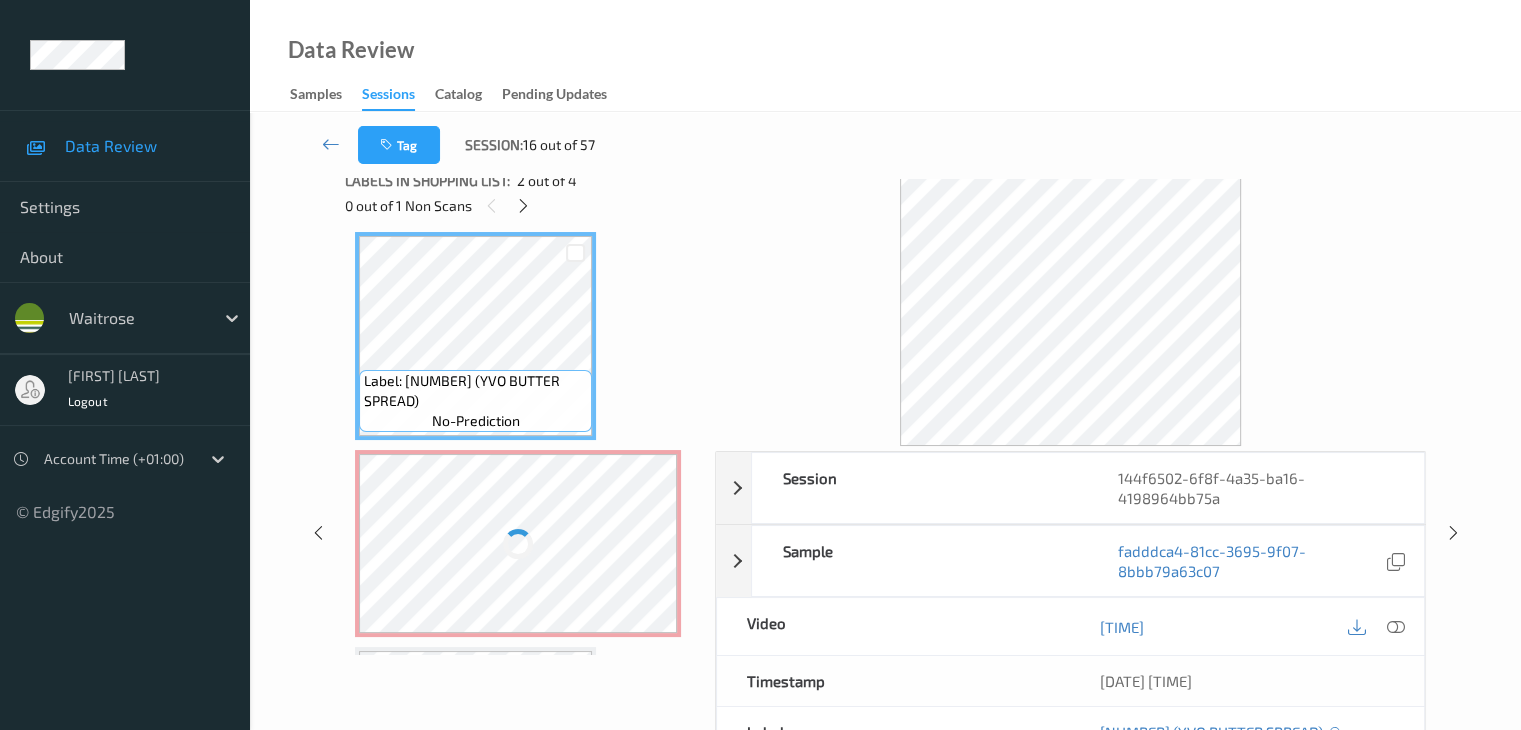 click at bounding box center (518, 543) 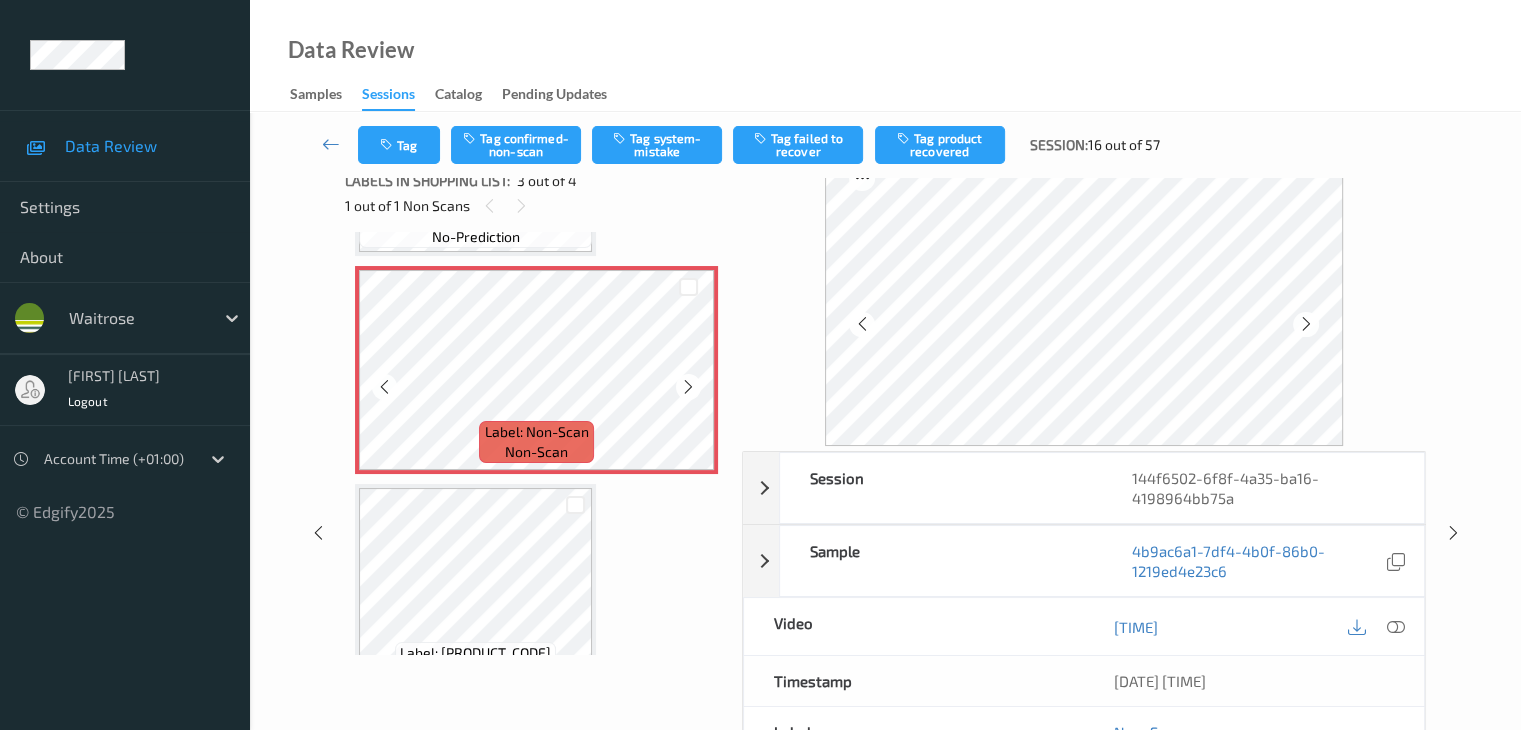 scroll, scrollTop: 459, scrollLeft: 0, axis: vertical 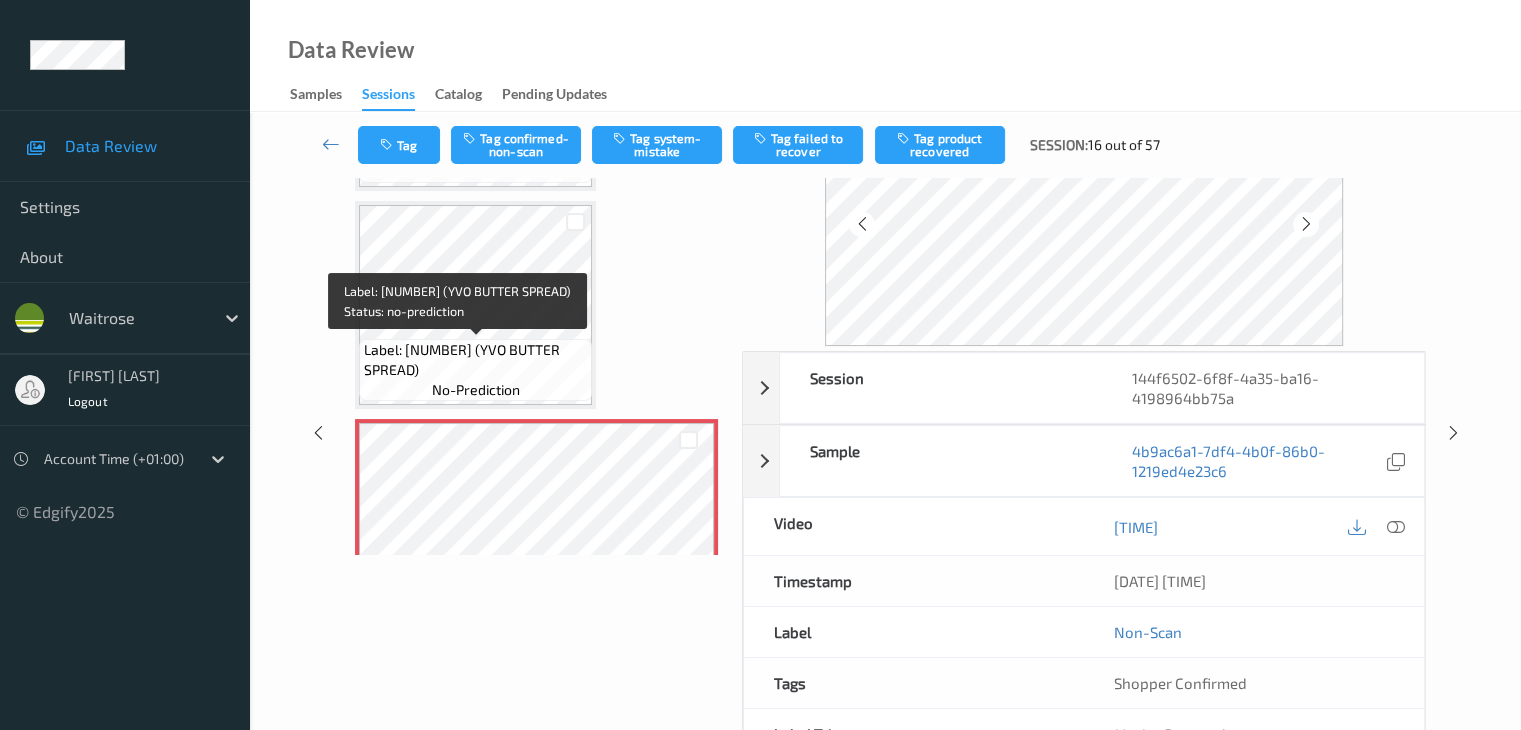 click on "Label: [NUMBER] (YVO BUTTER SPREAD)" at bounding box center [475, 360] 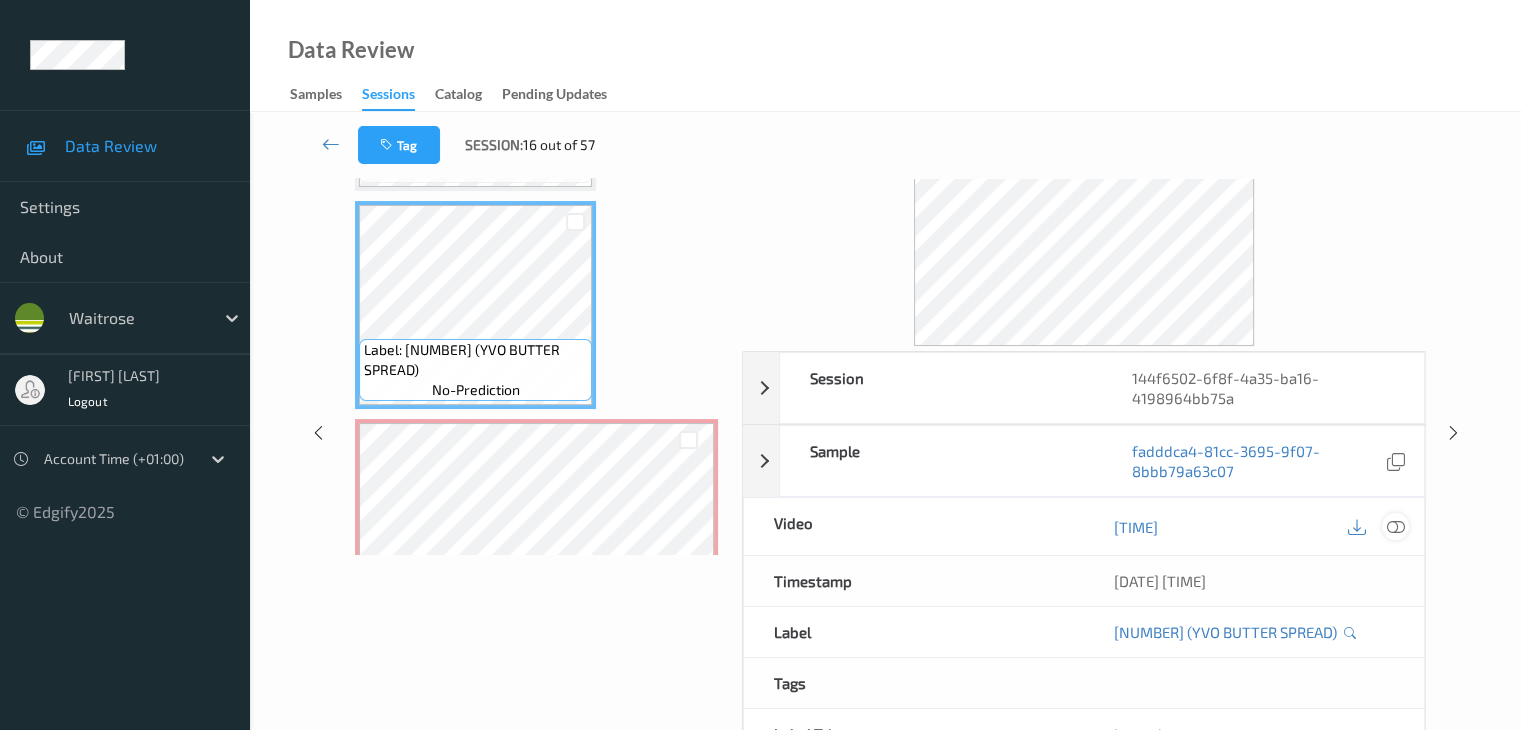 click at bounding box center (1395, 527) 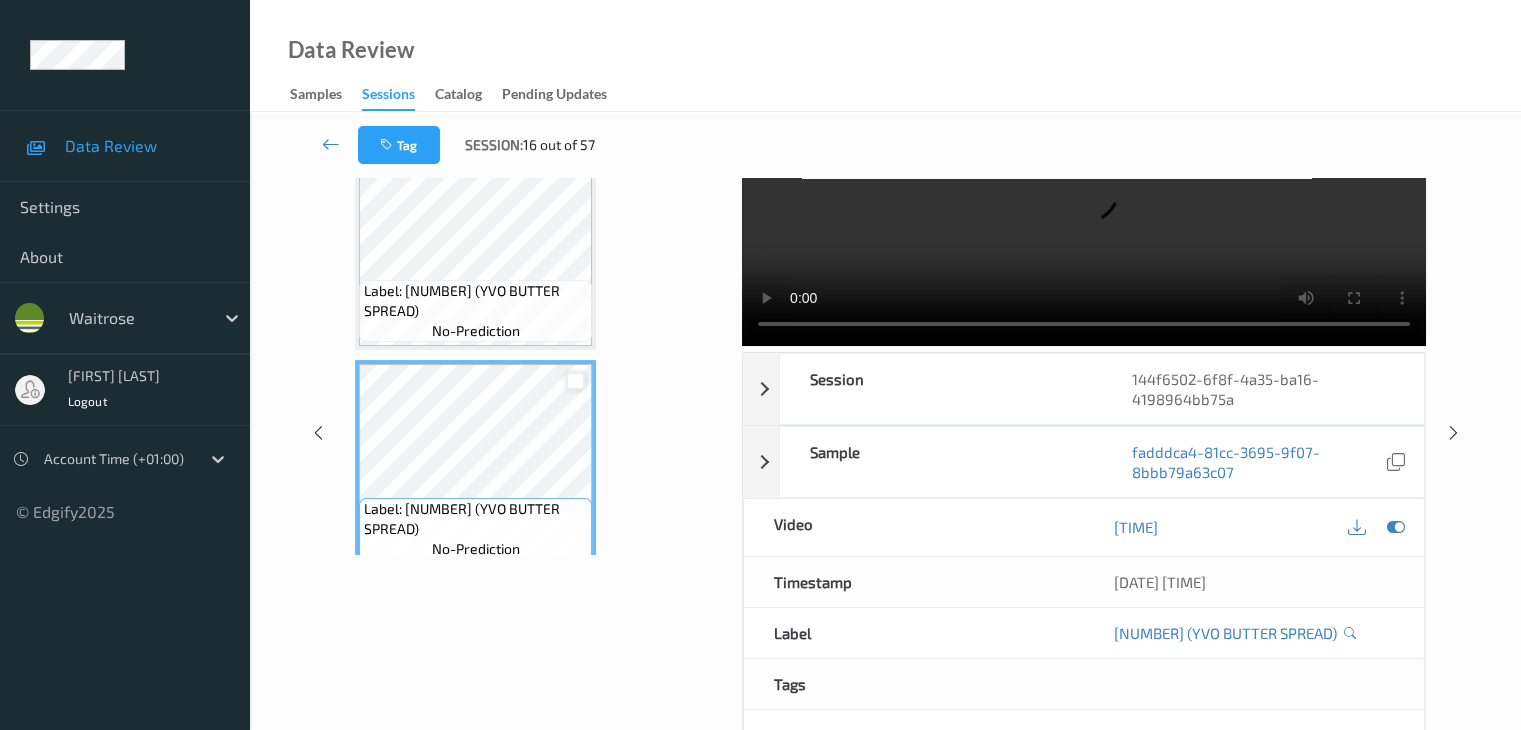 scroll, scrollTop: 100, scrollLeft: 0, axis: vertical 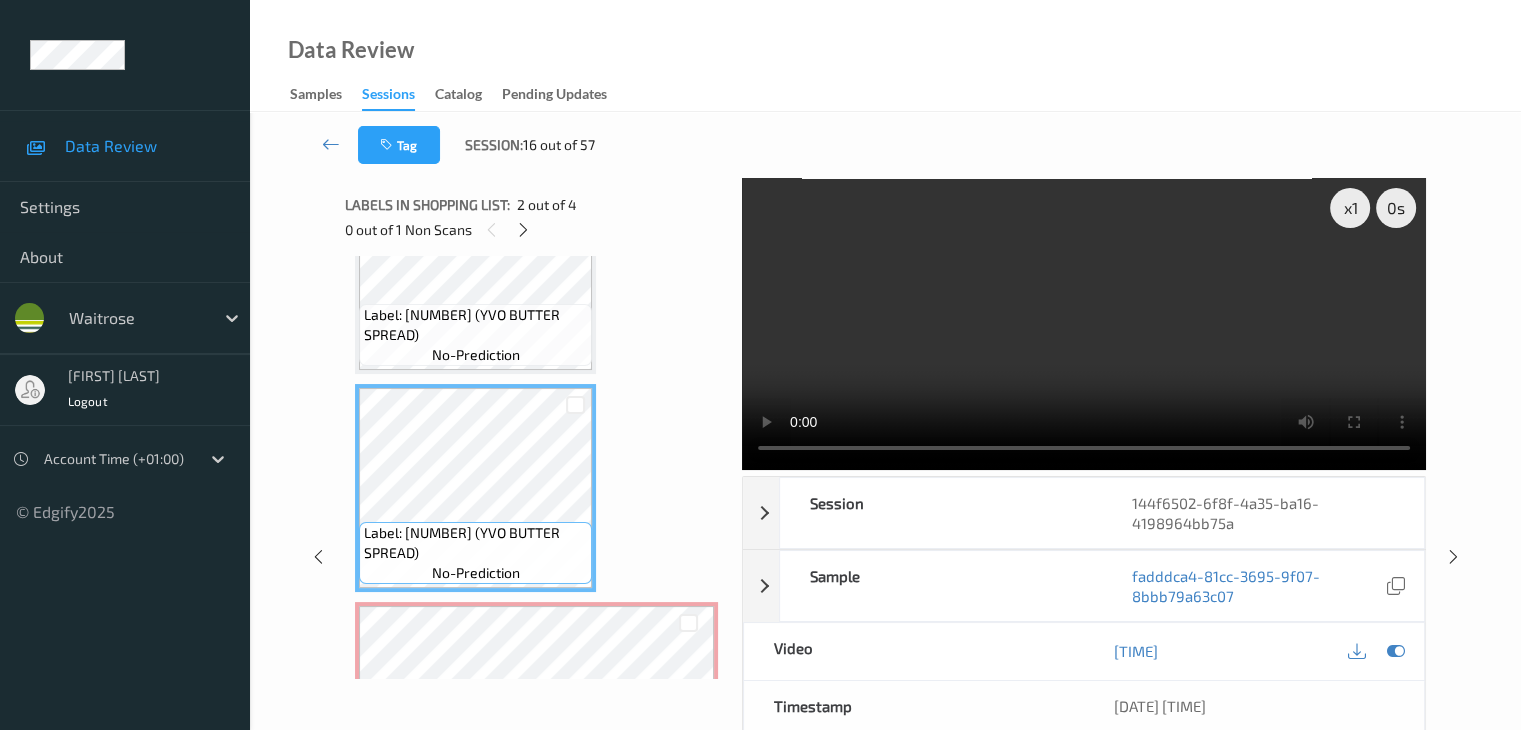 type 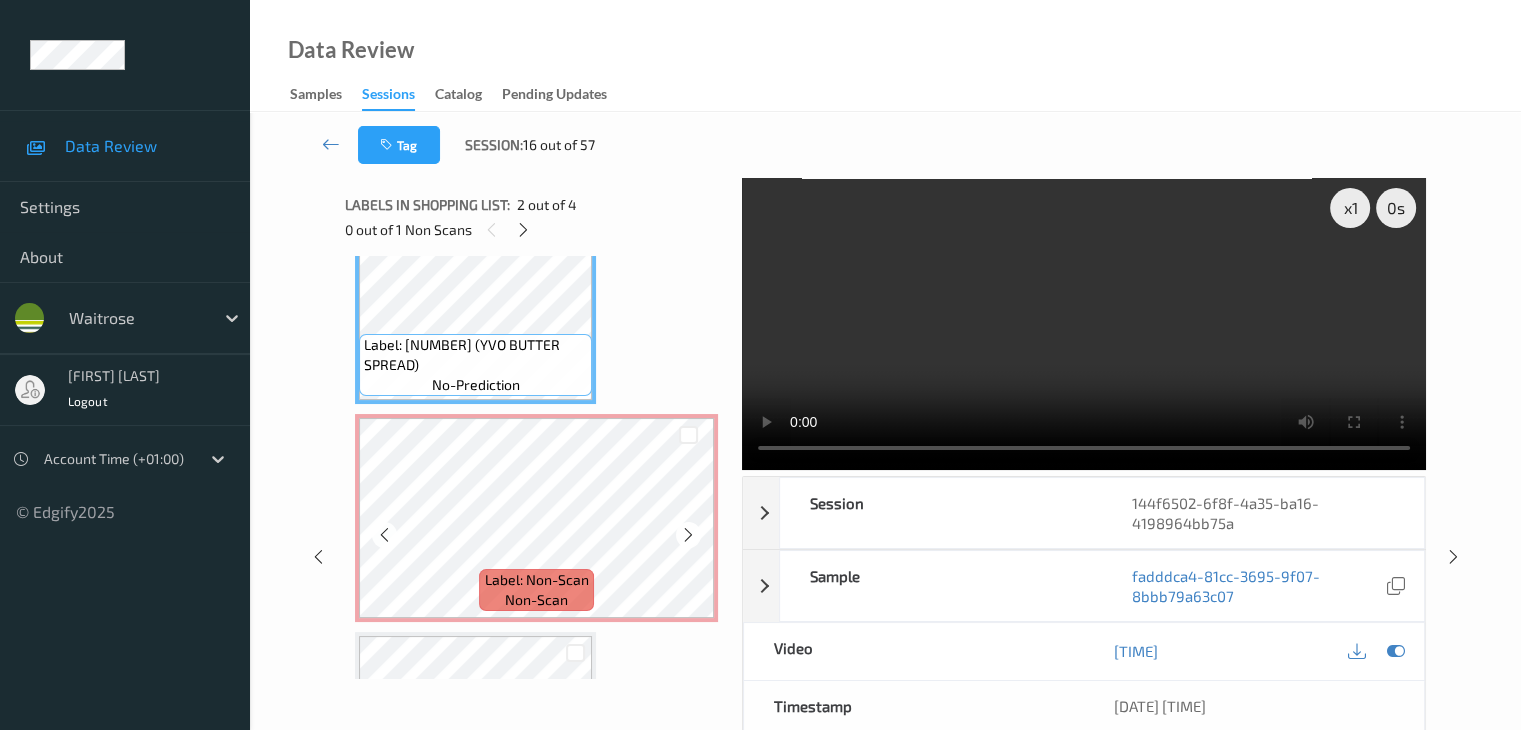 scroll, scrollTop: 300, scrollLeft: 0, axis: vertical 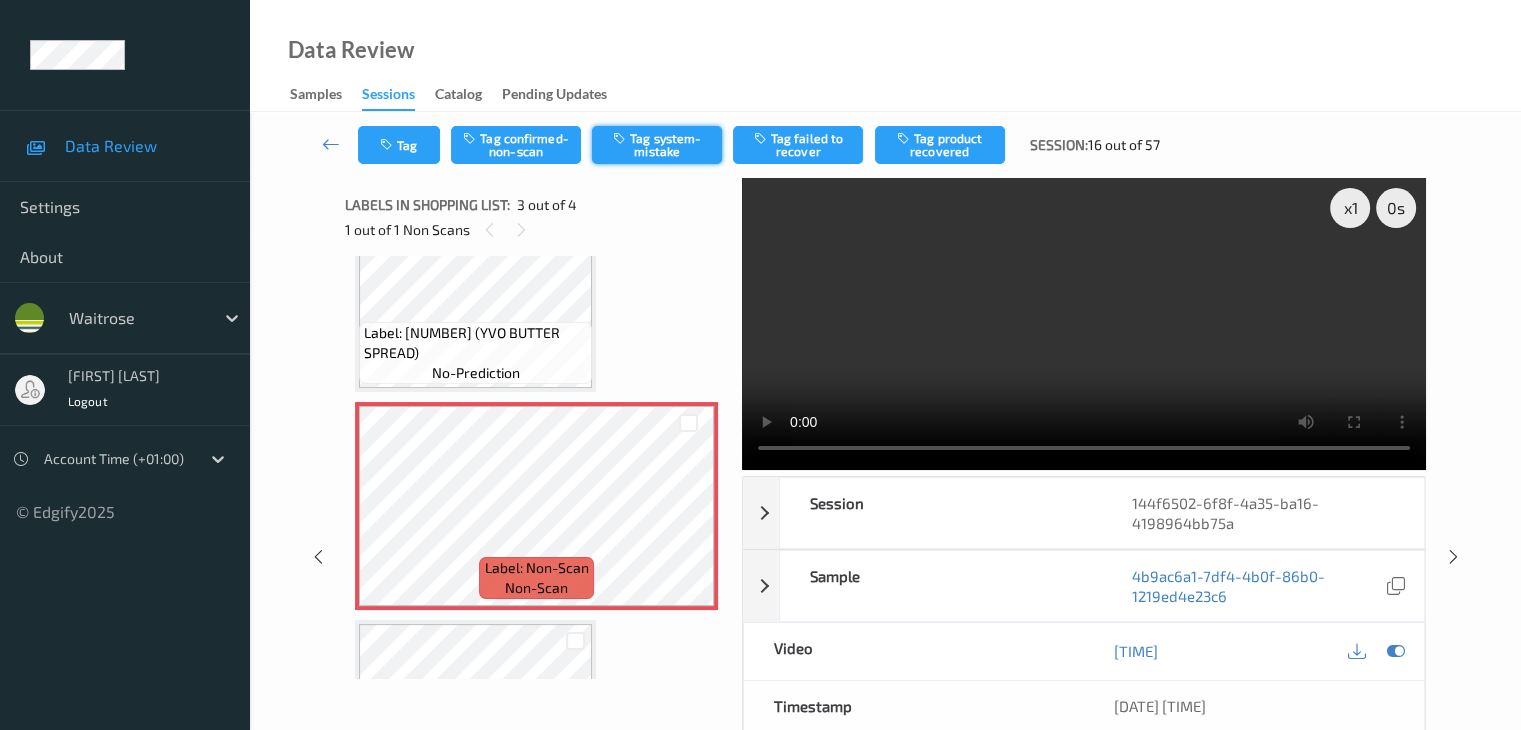 click on "Tag   system-mistake" at bounding box center [657, 145] 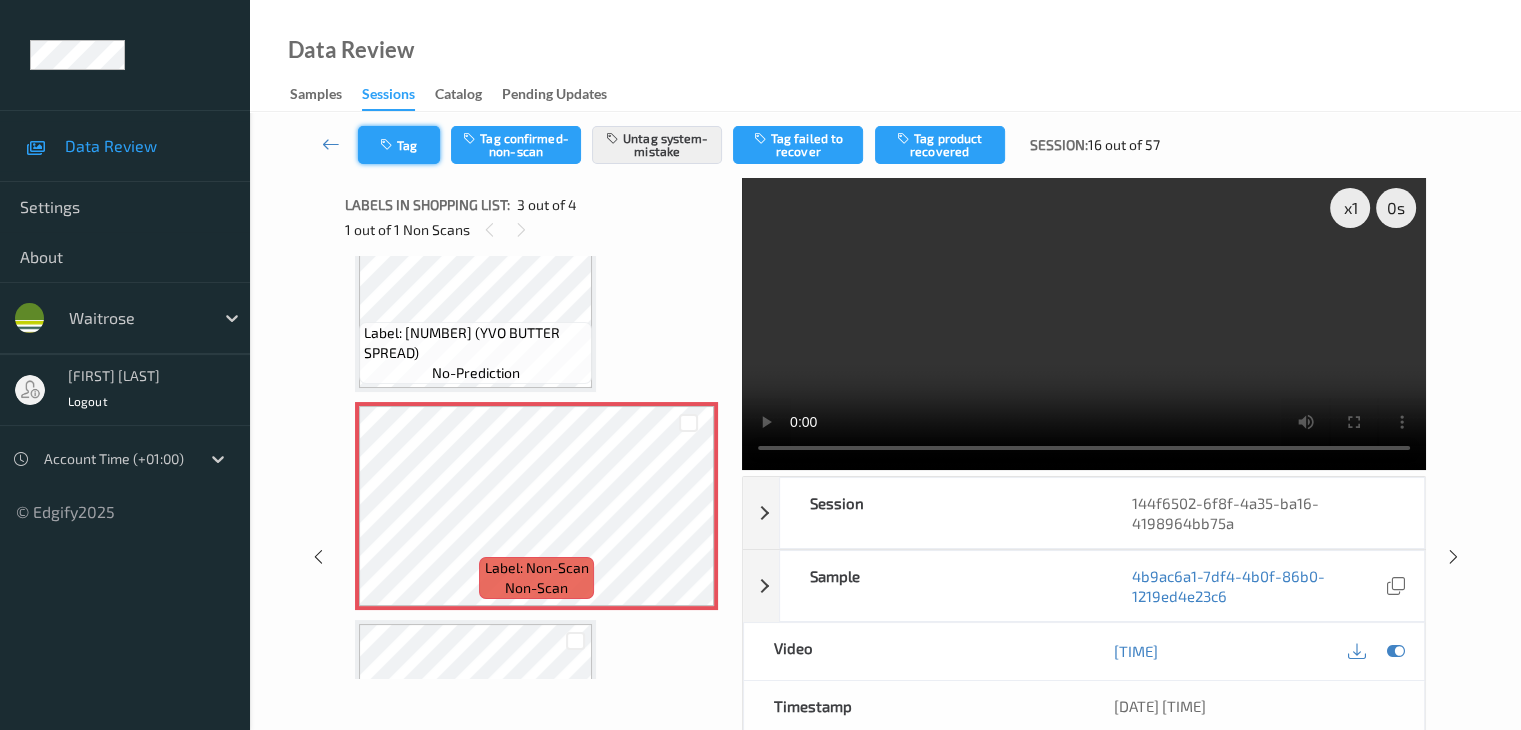 click on "Tag" at bounding box center [399, 145] 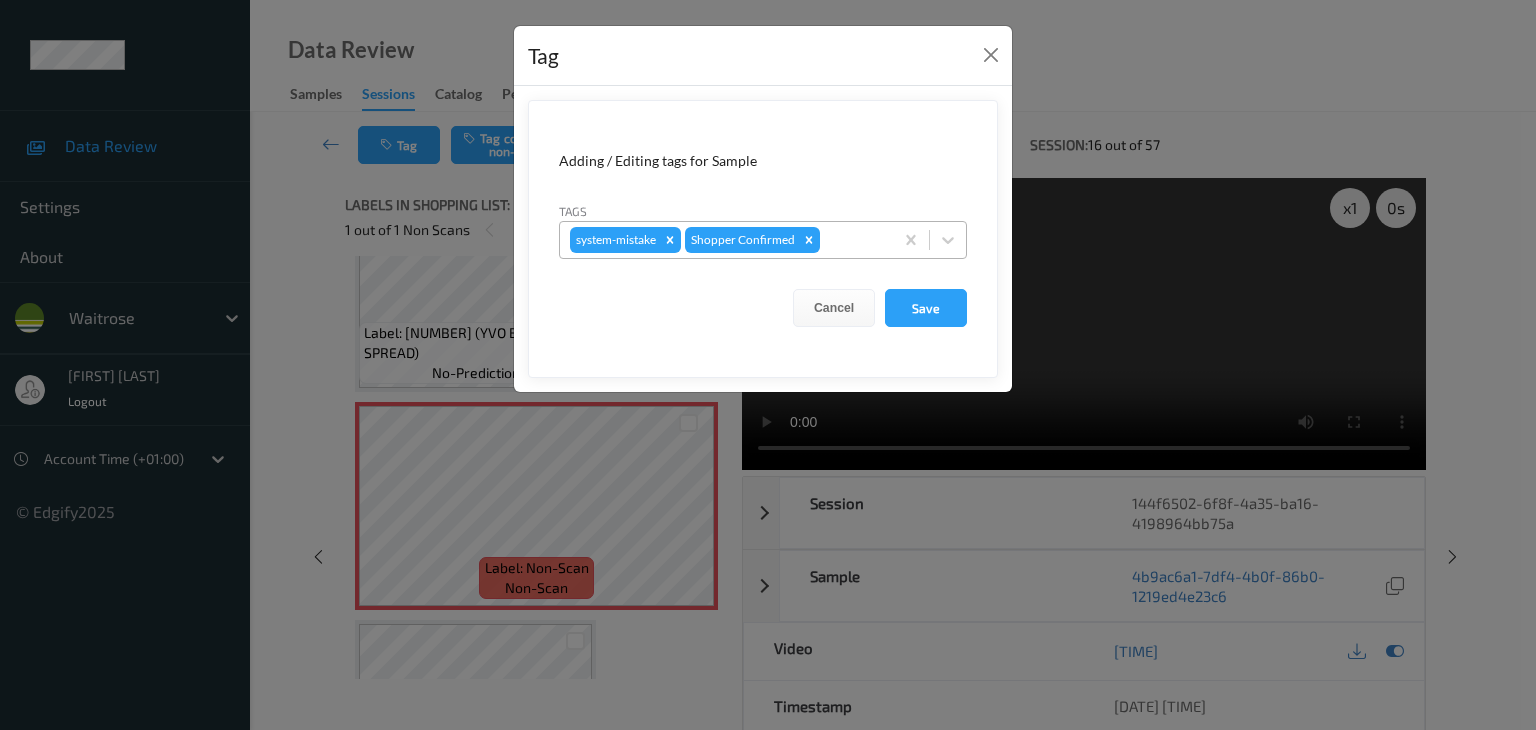click at bounding box center (853, 240) 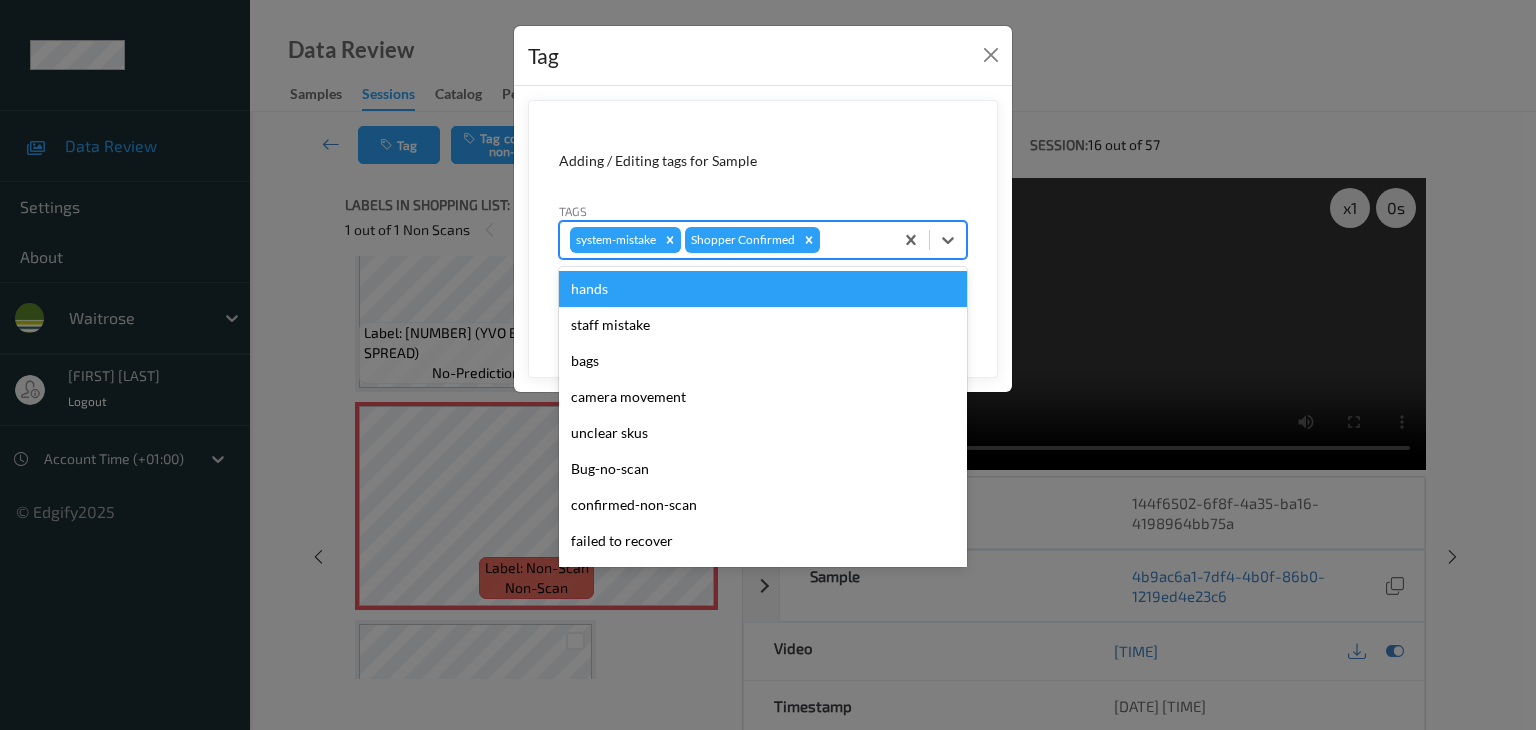 type on "u" 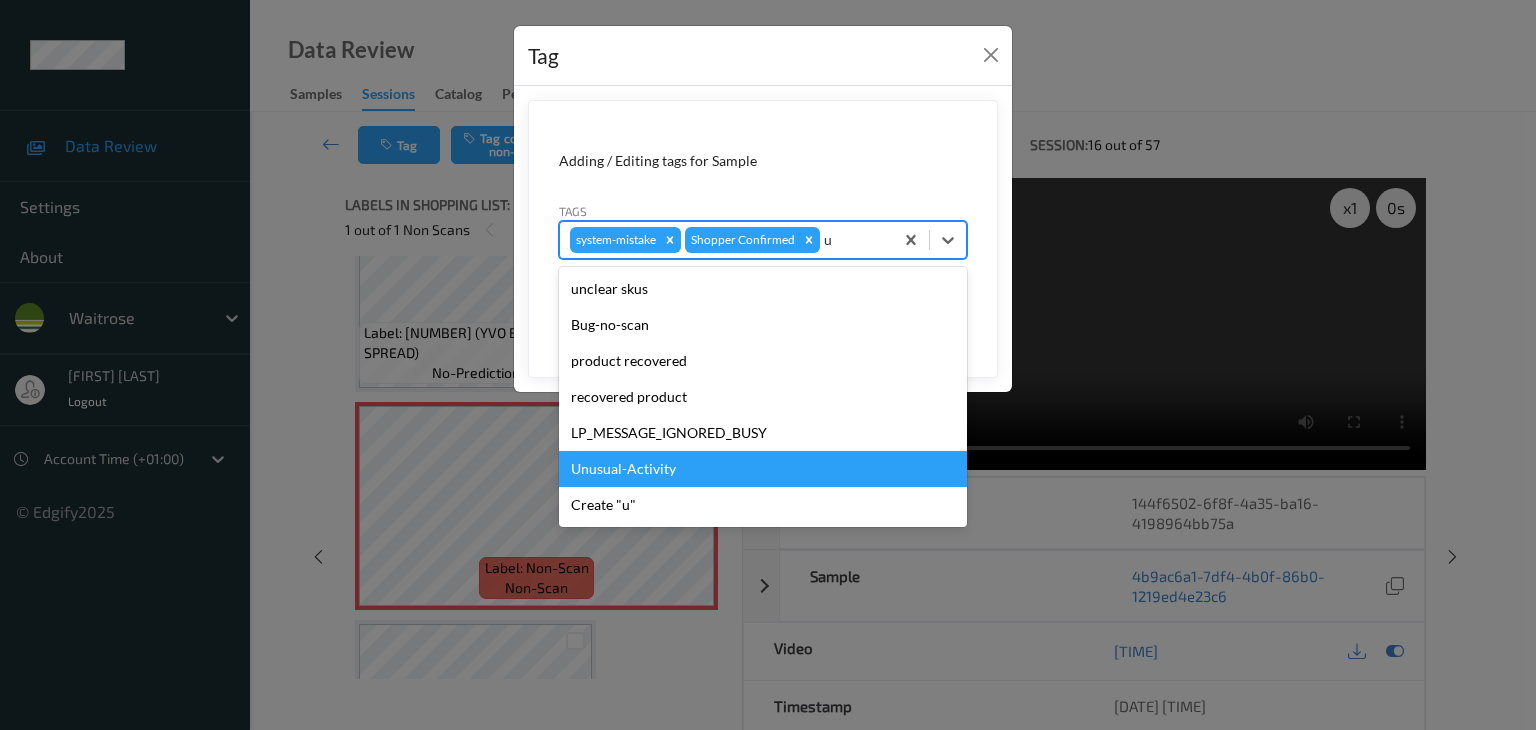 click on "Unusual-Activity" at bounding box center [763, 469] 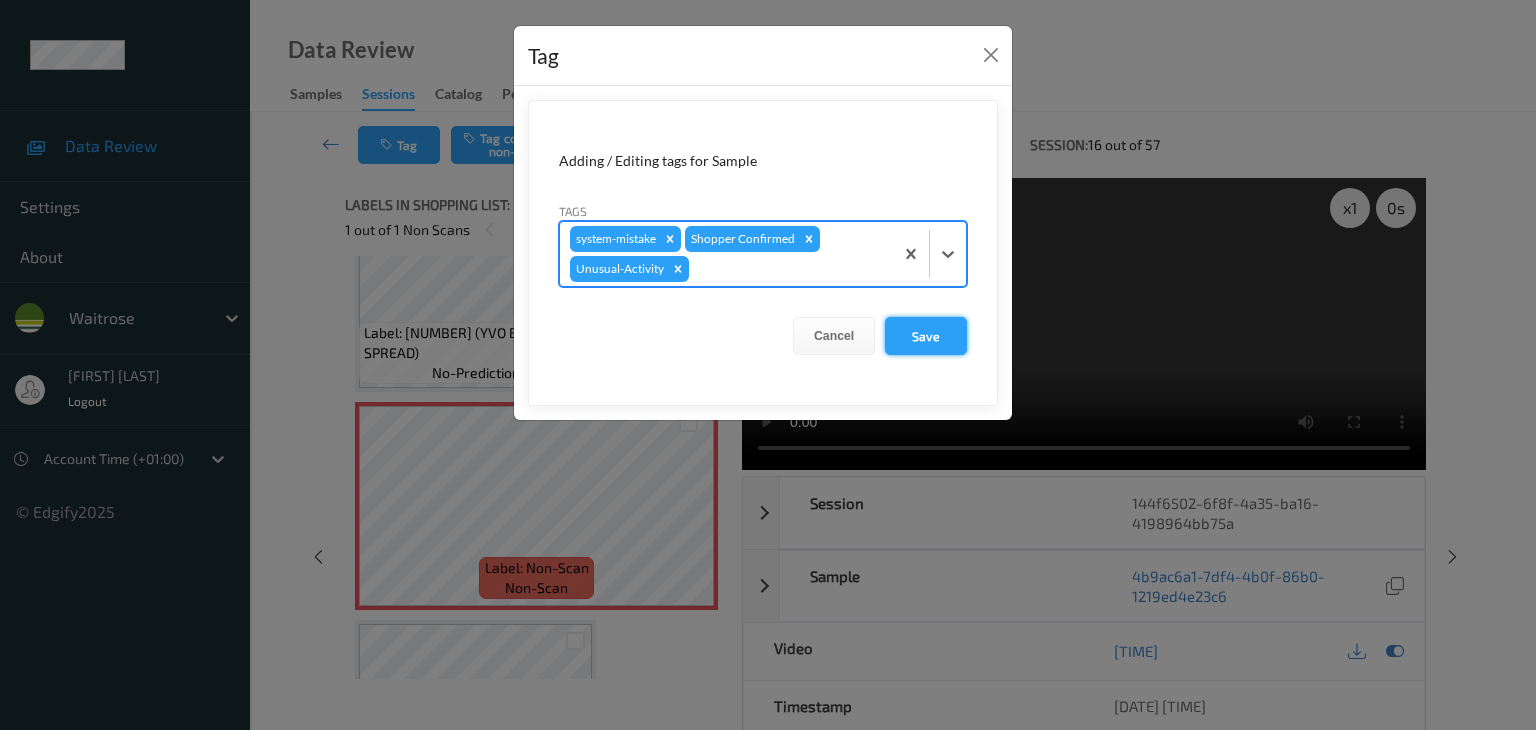 click on "Save" at bounding box center (926, 336) 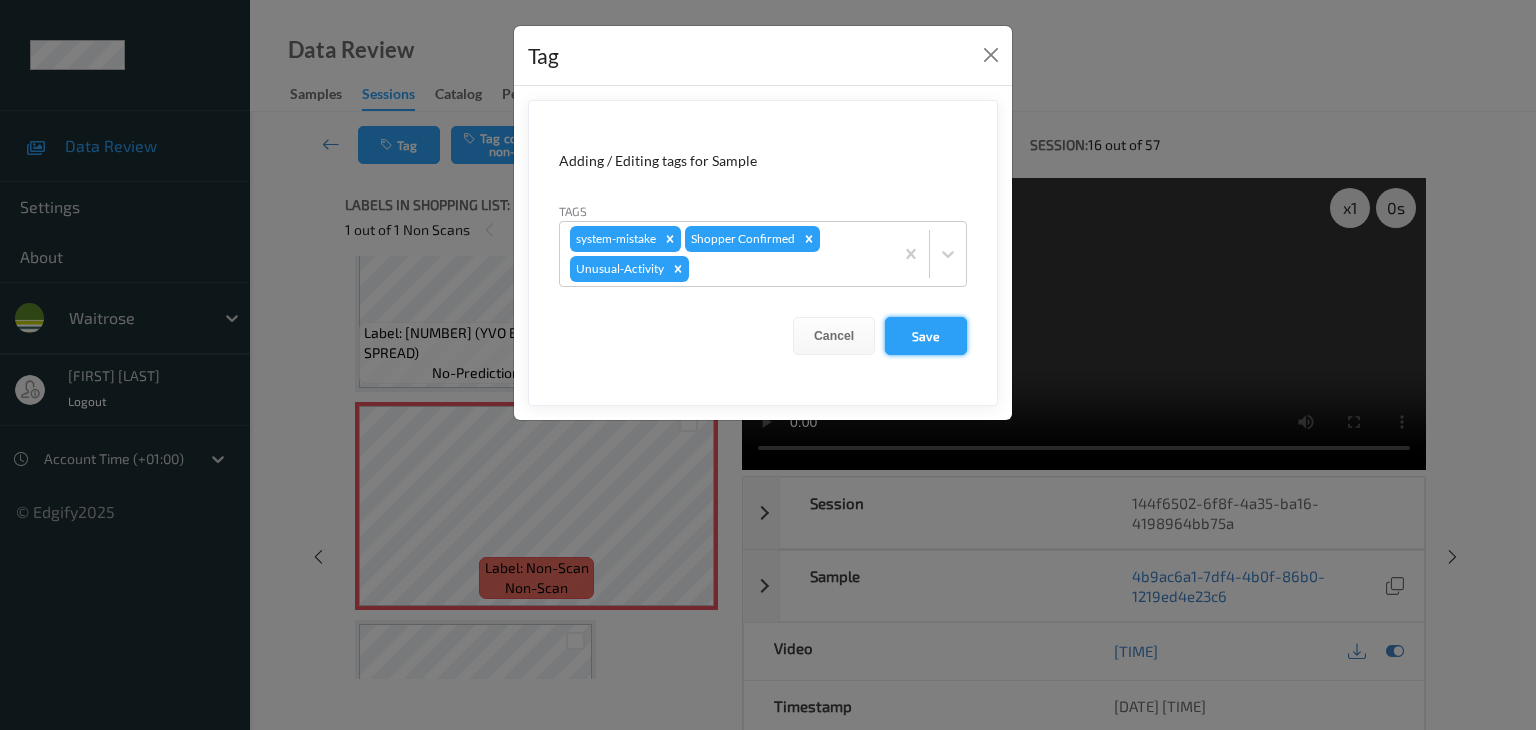 click on "Save" at bounding box center (926, 336) 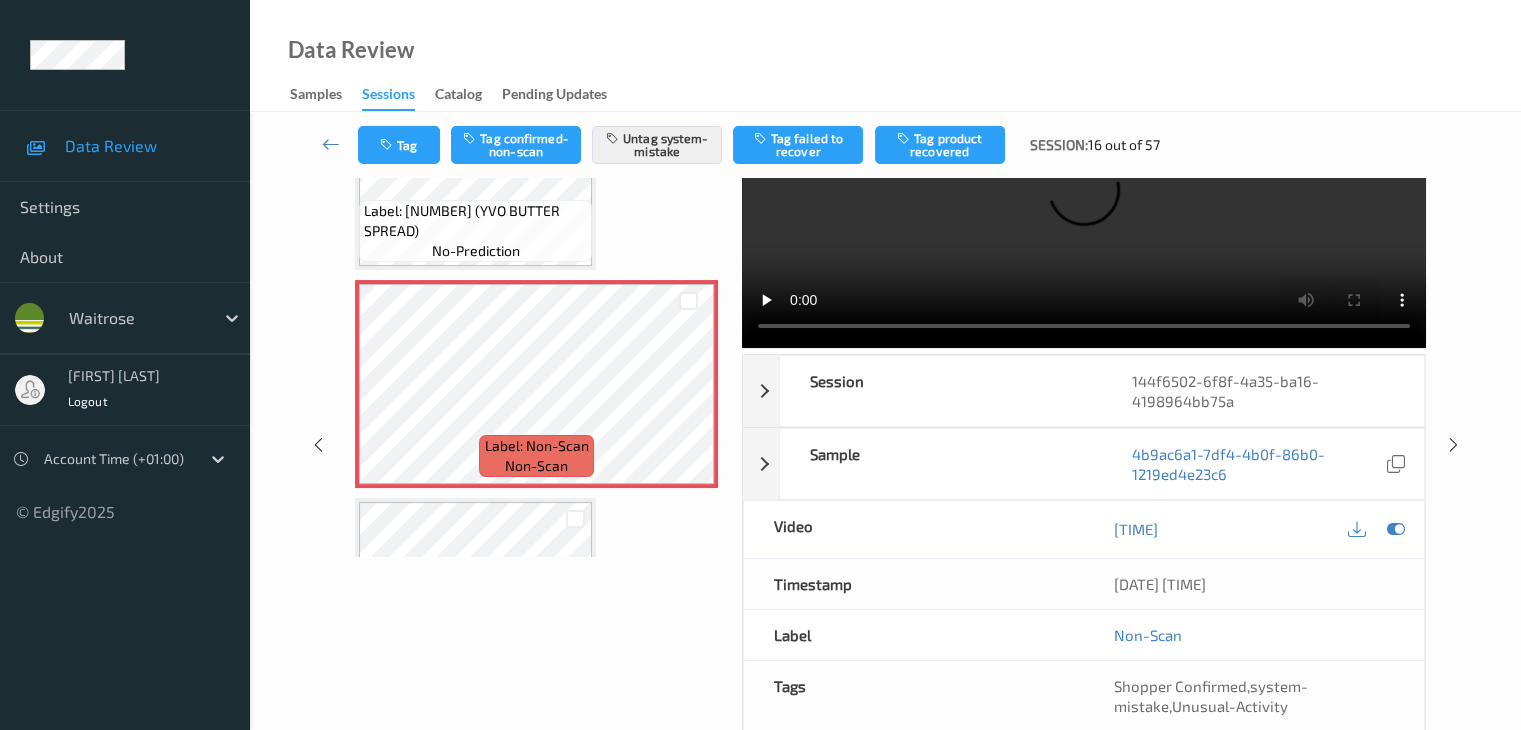 scroll, scrollTop: 0, scrollLeft: 0, axis: both 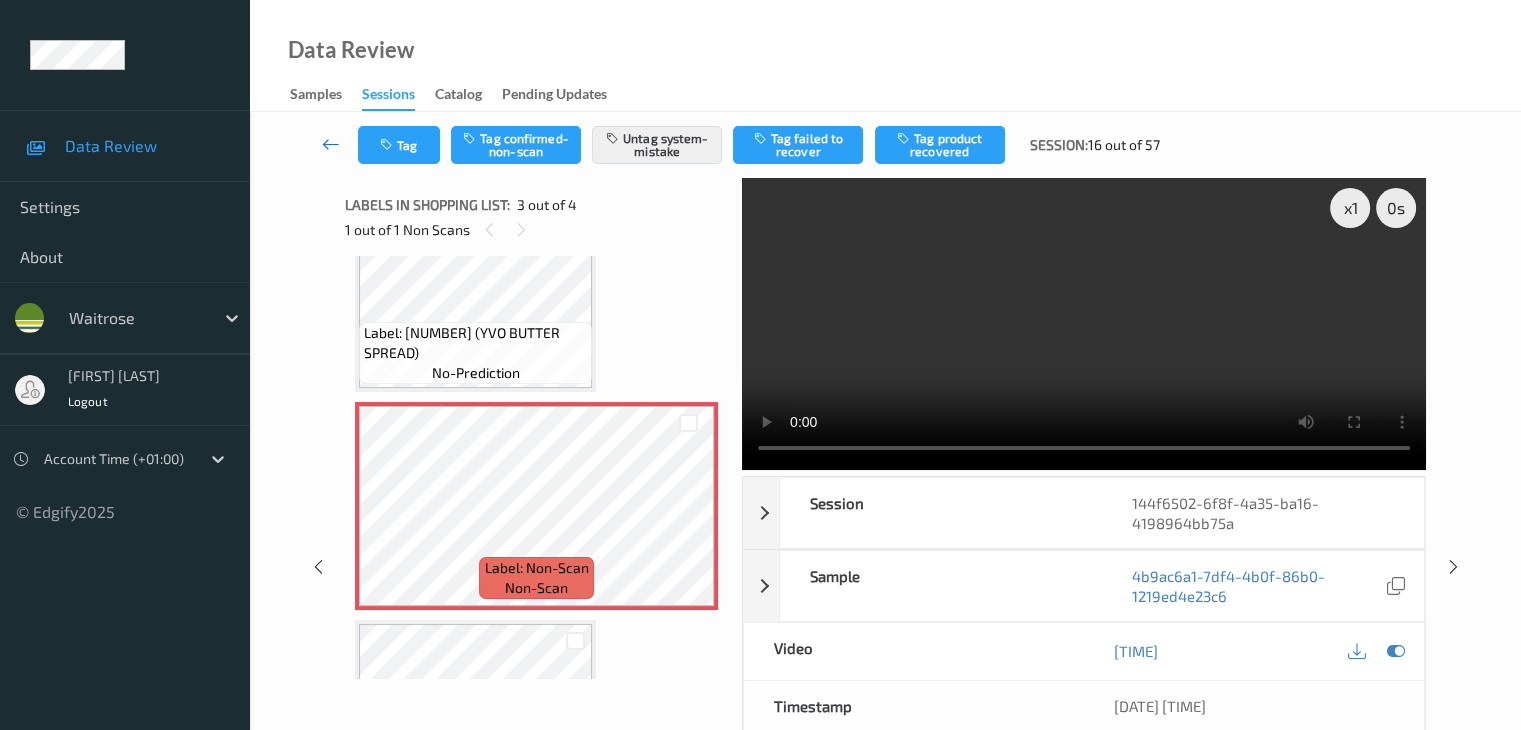 click at bounding box center [331, 144] 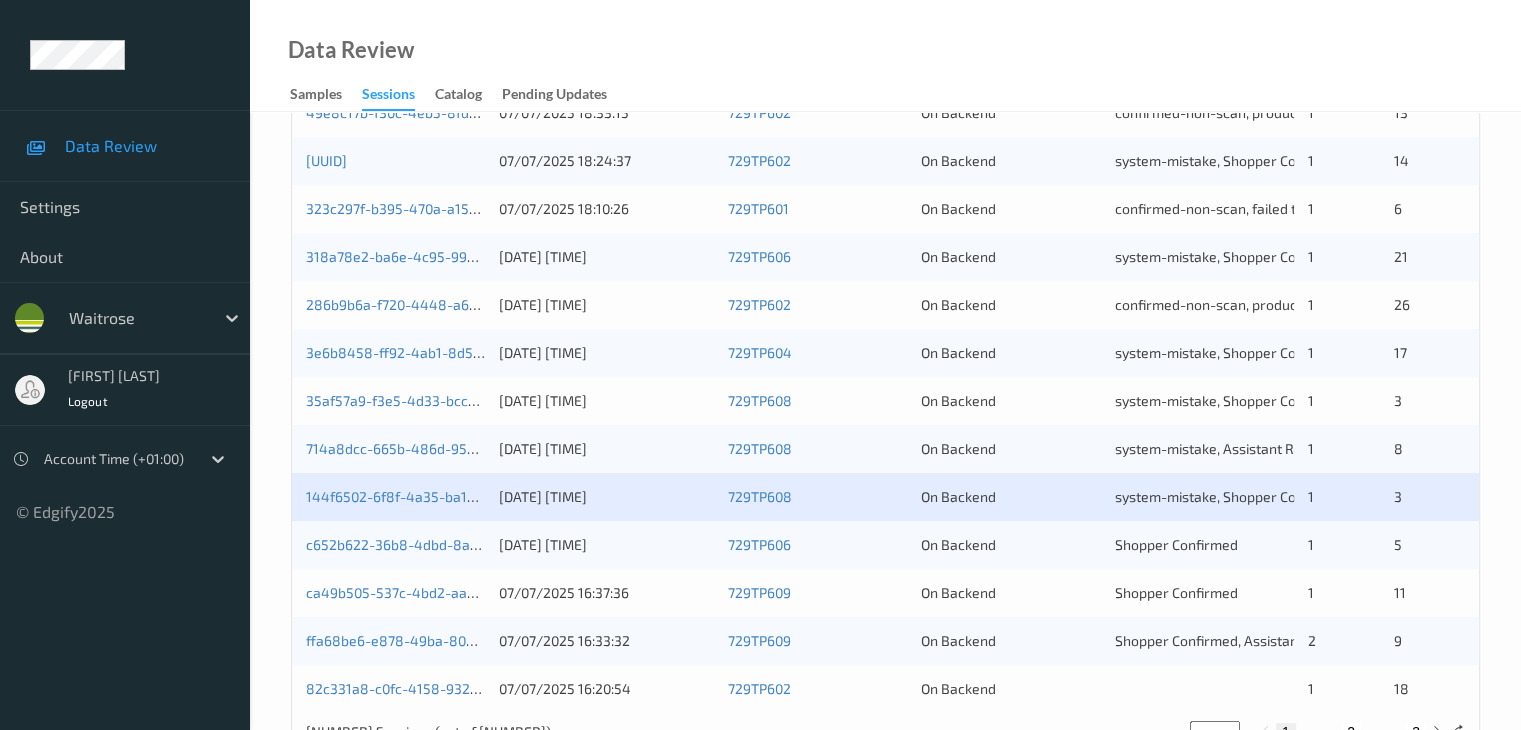 scroll, scrollTop: 932, scrollLeft: 0, axis: vertical 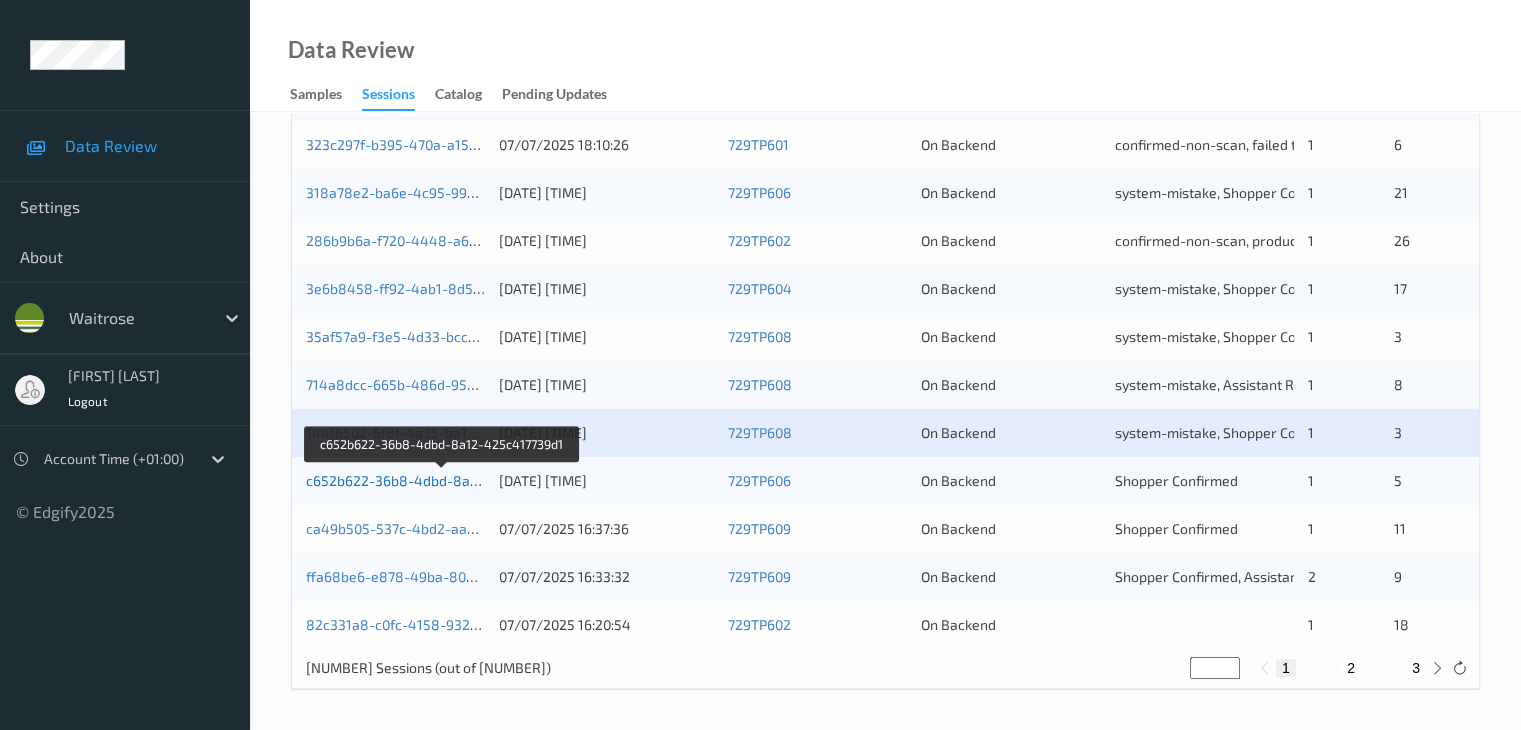 click on "c652b622-36b8-4dbd-8a12-425c417739d1" at bounding box center [443, 480] 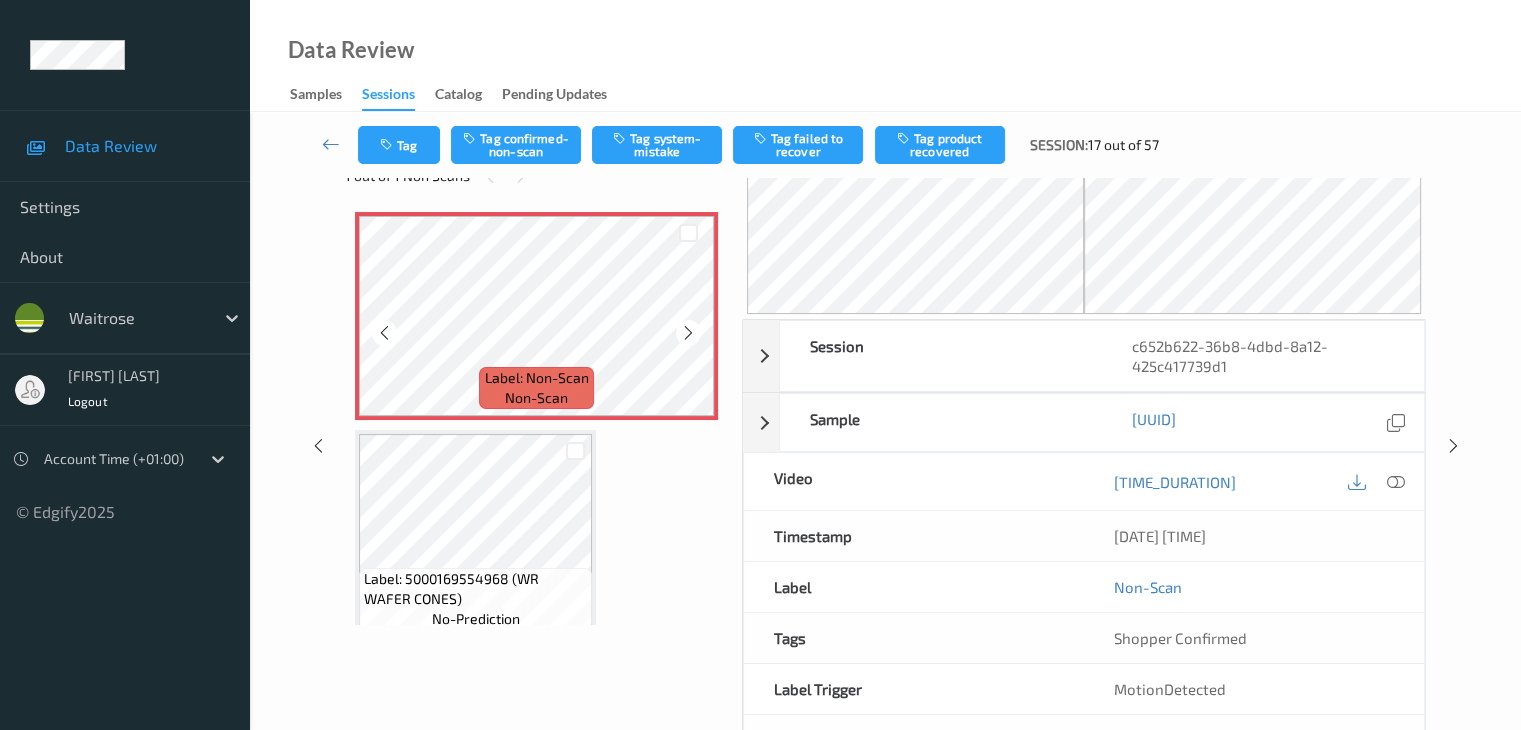 scroll, scrollTop: 0, scrollLeft: 0, axis: both 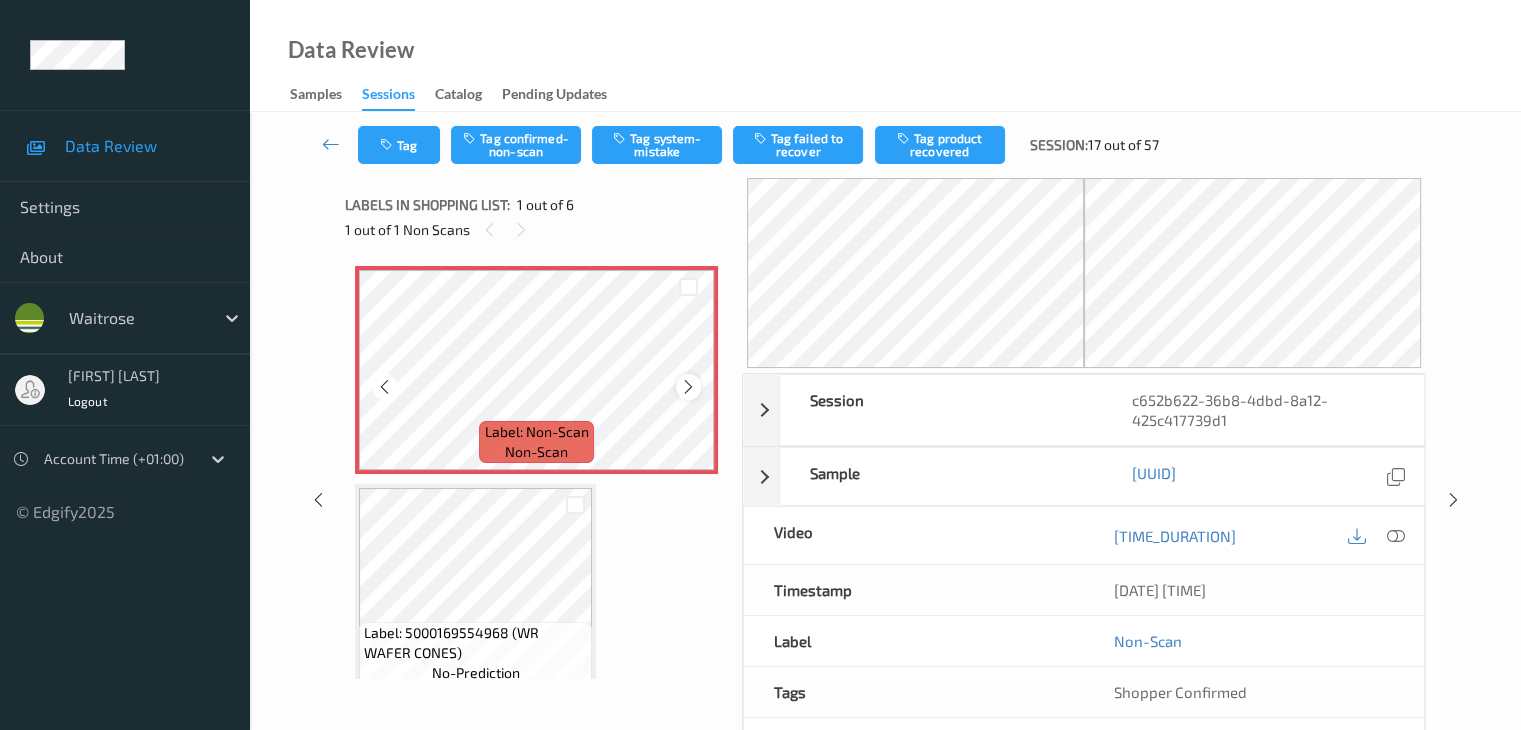 click at bounding box center [688, 387] 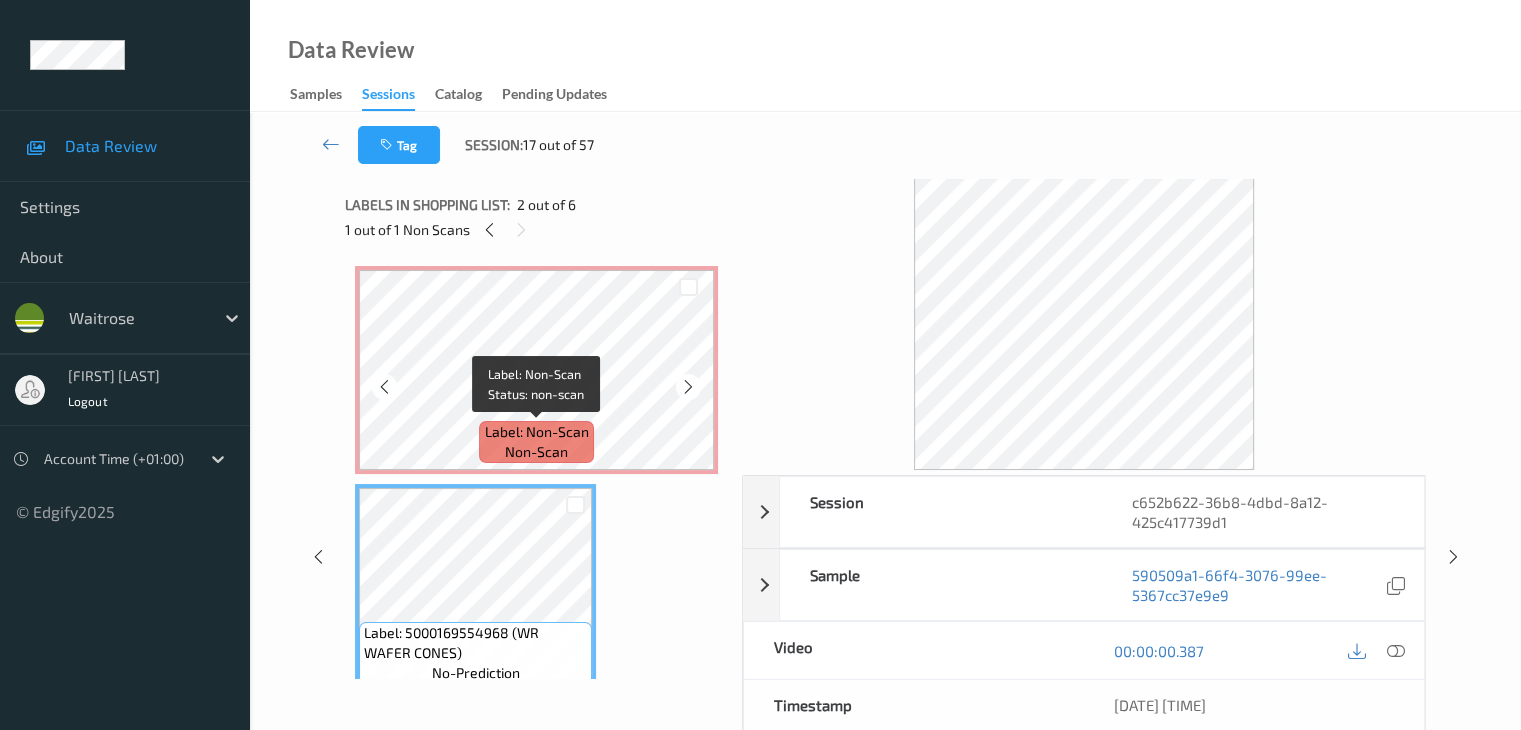 click on "Label: Non-Scan" at bounding box center (537, 432) 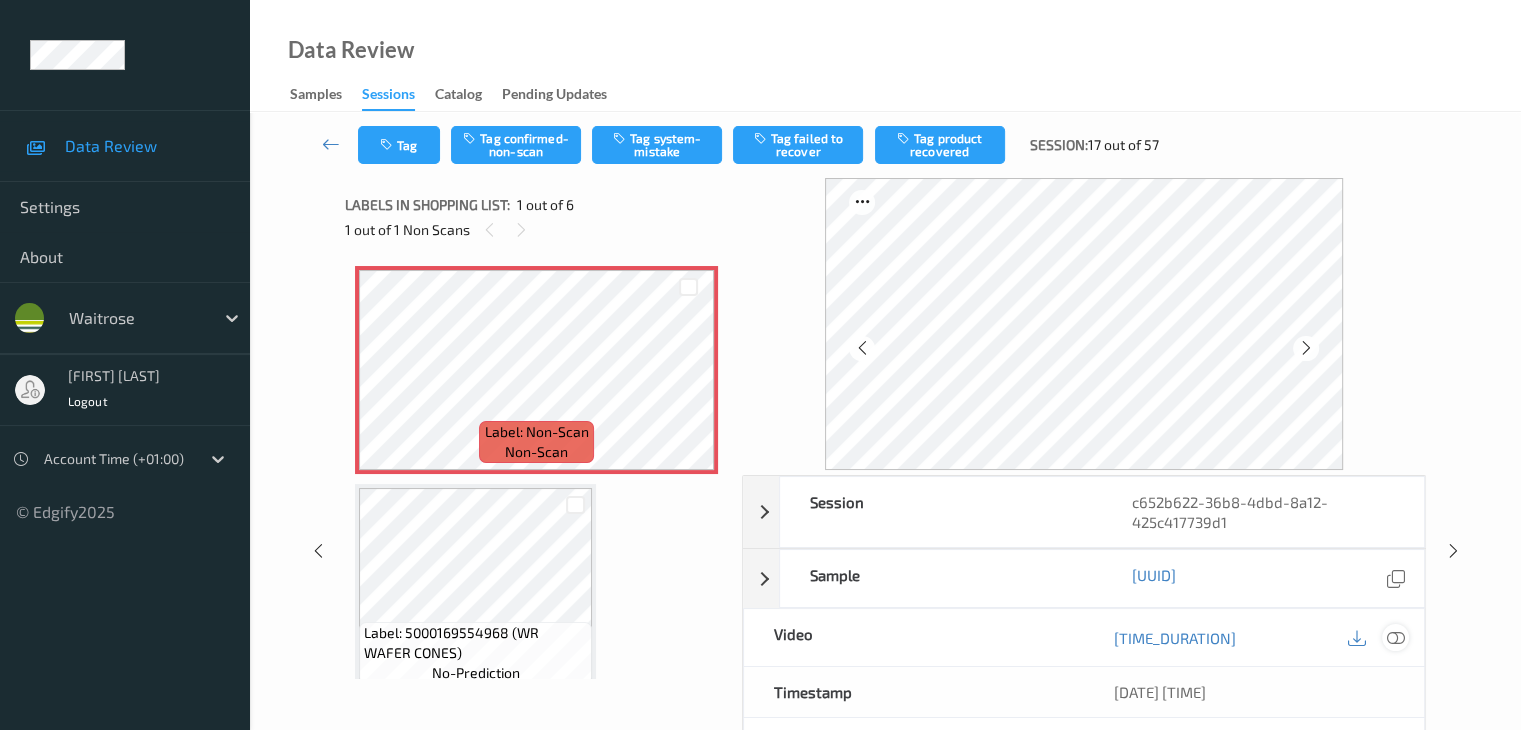 click at bounding box center [1395, 638] 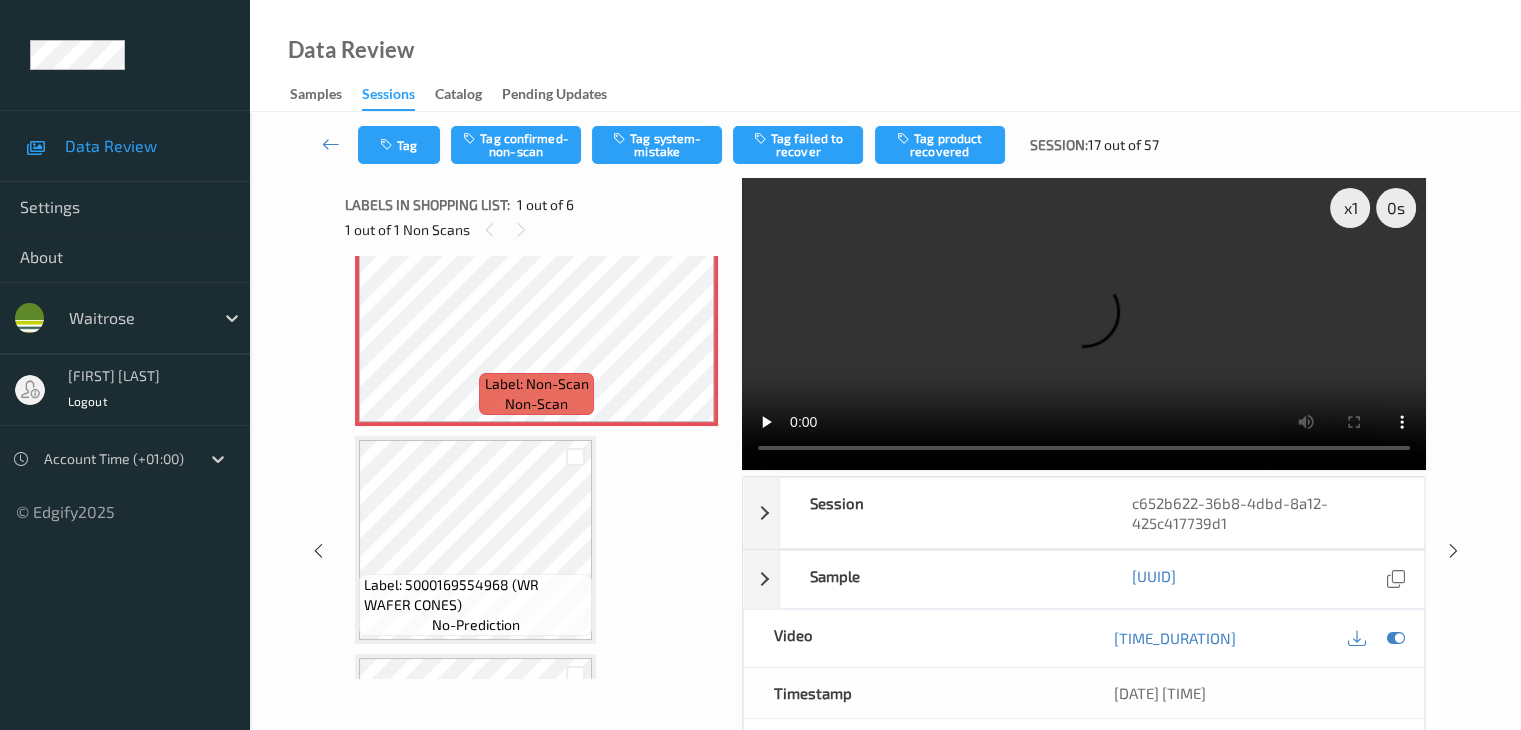 scroll, scrollTop: 0, scrollLeft: 0, axis: both 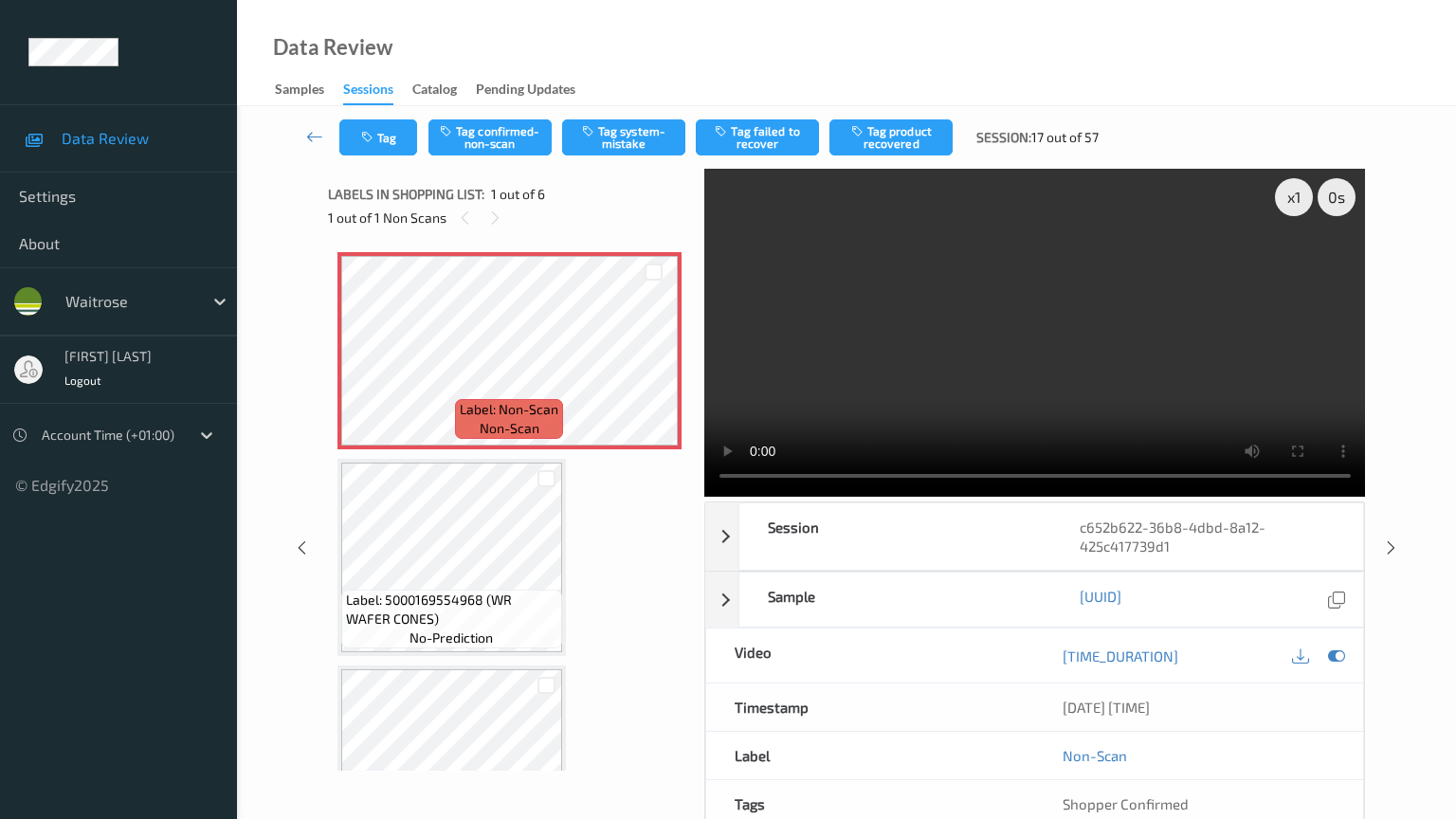 type 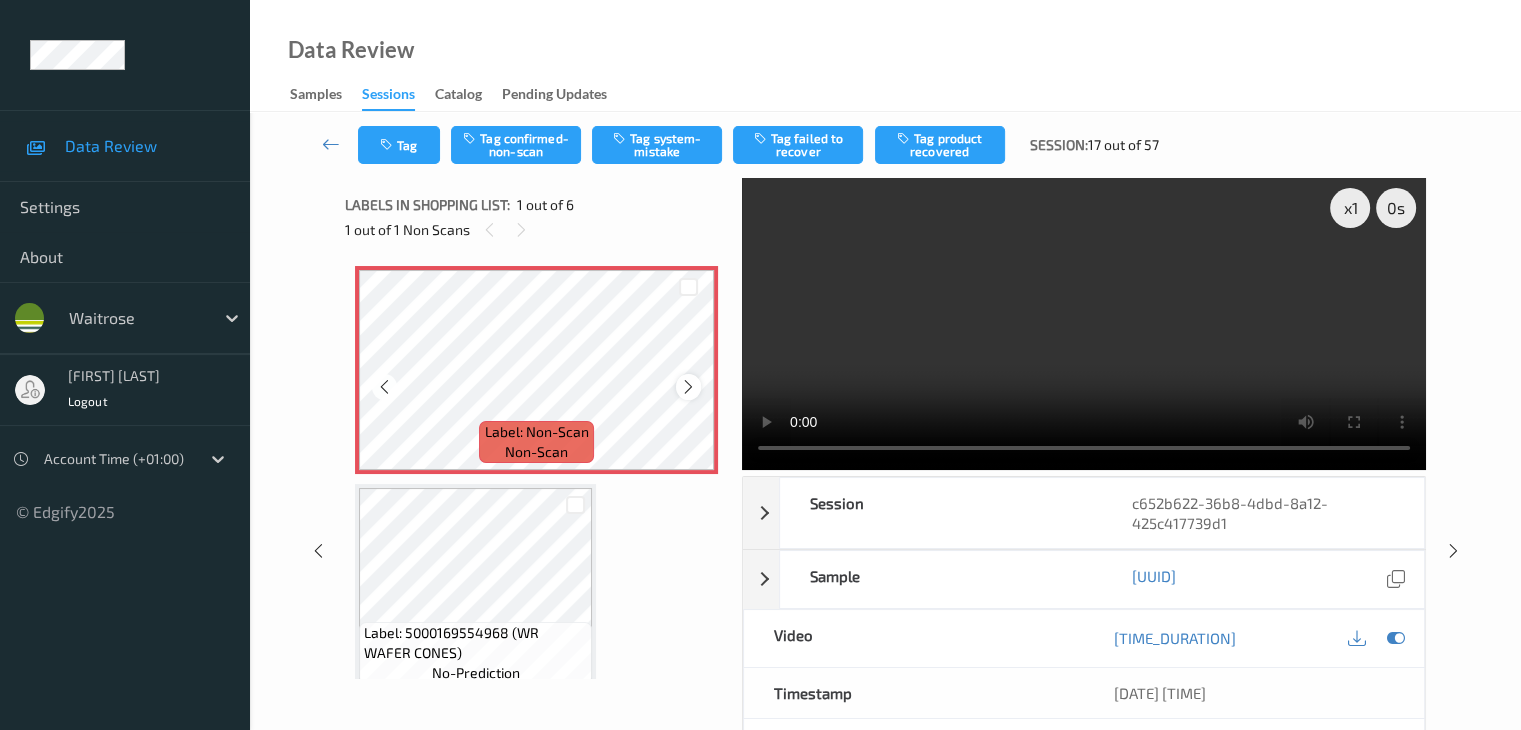 click at bounding box center [688, 387] 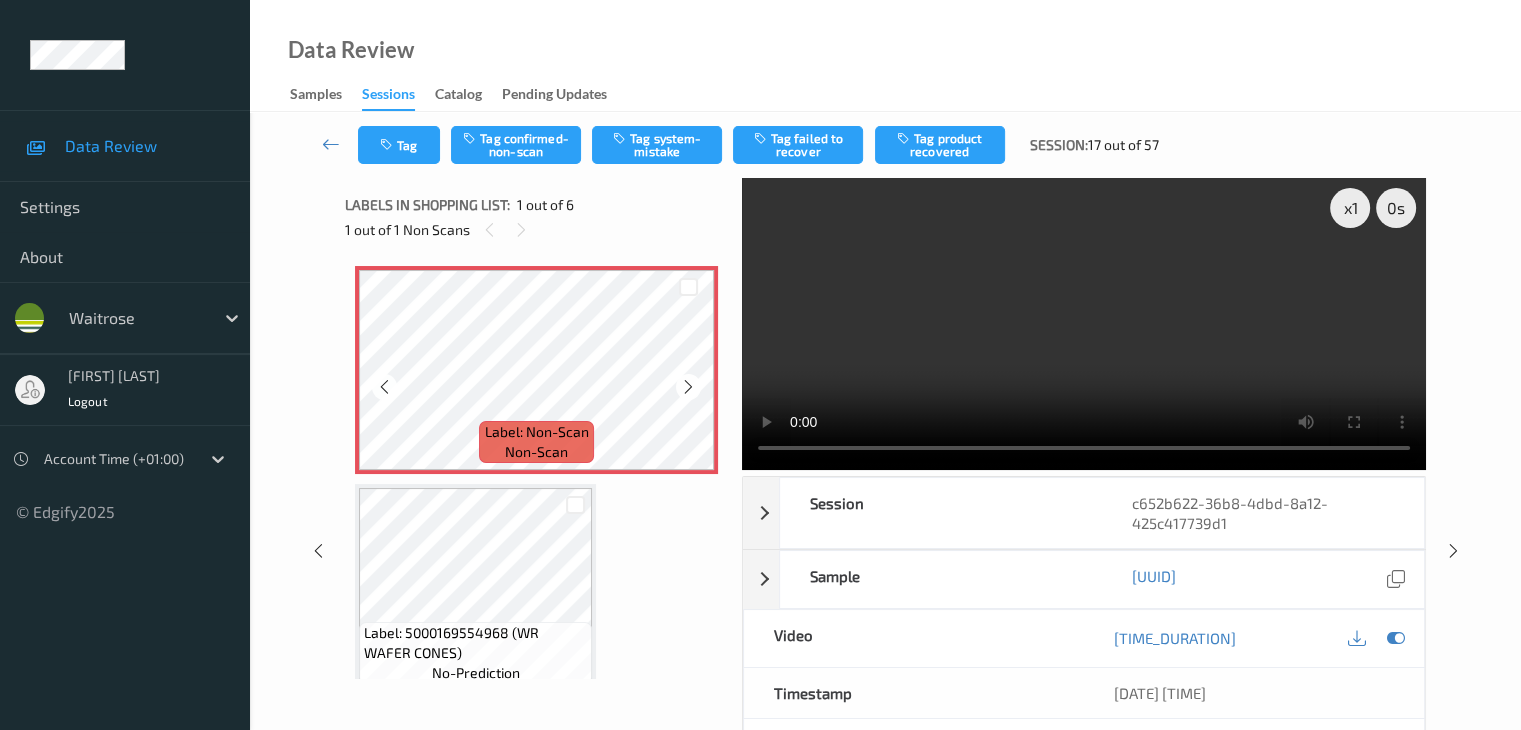 click at bounding box center [688, 387] 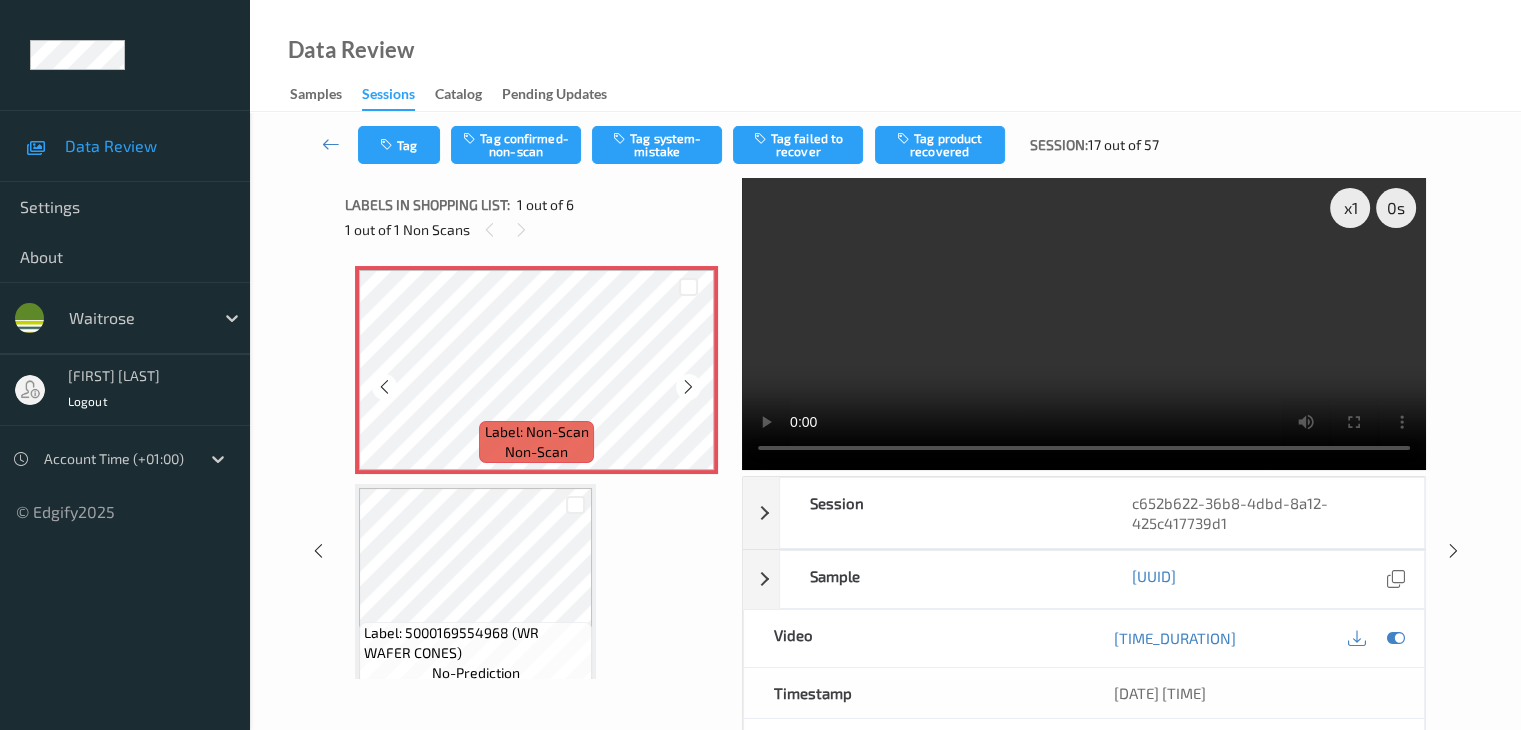 click at bounding box center (688, 387) 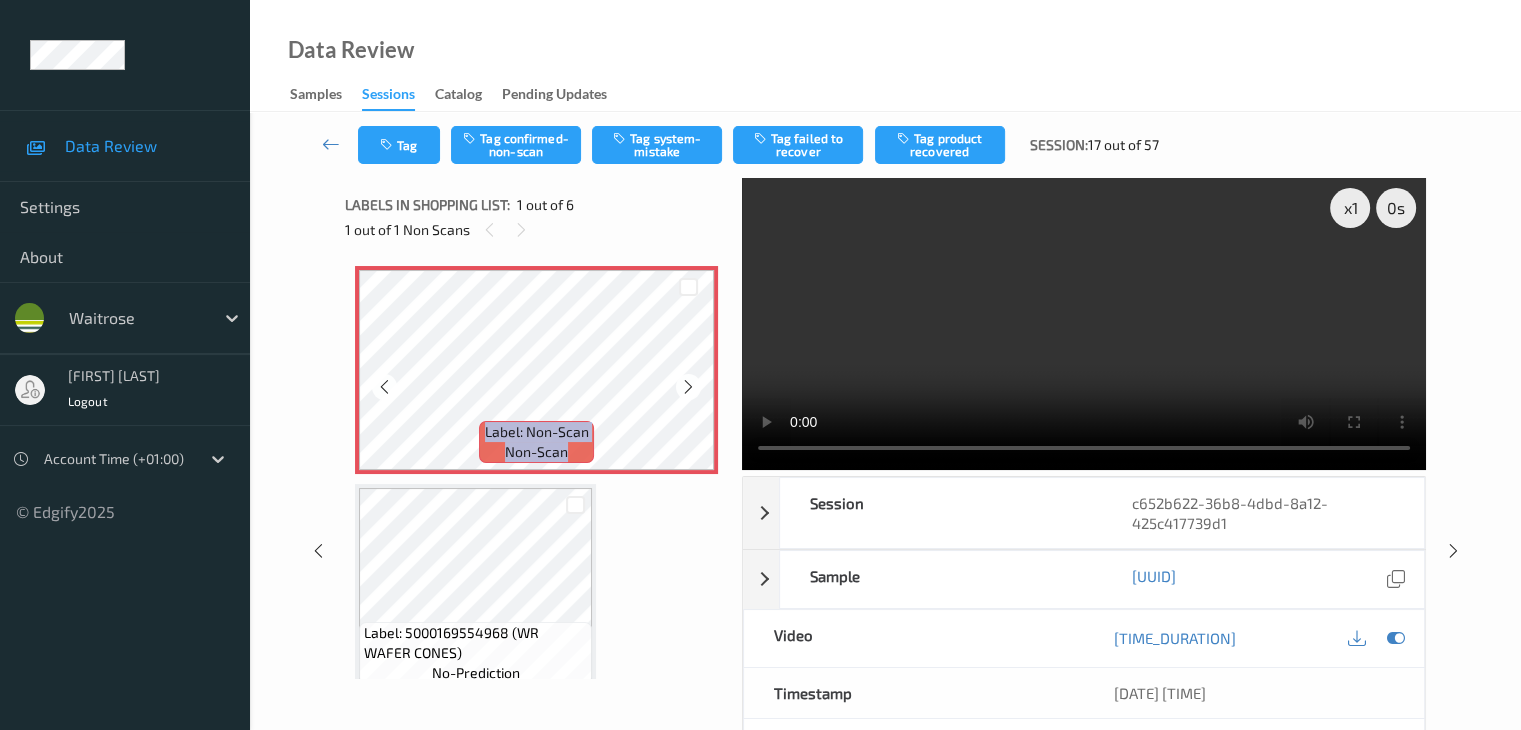 click at bounding box center [688, 387] 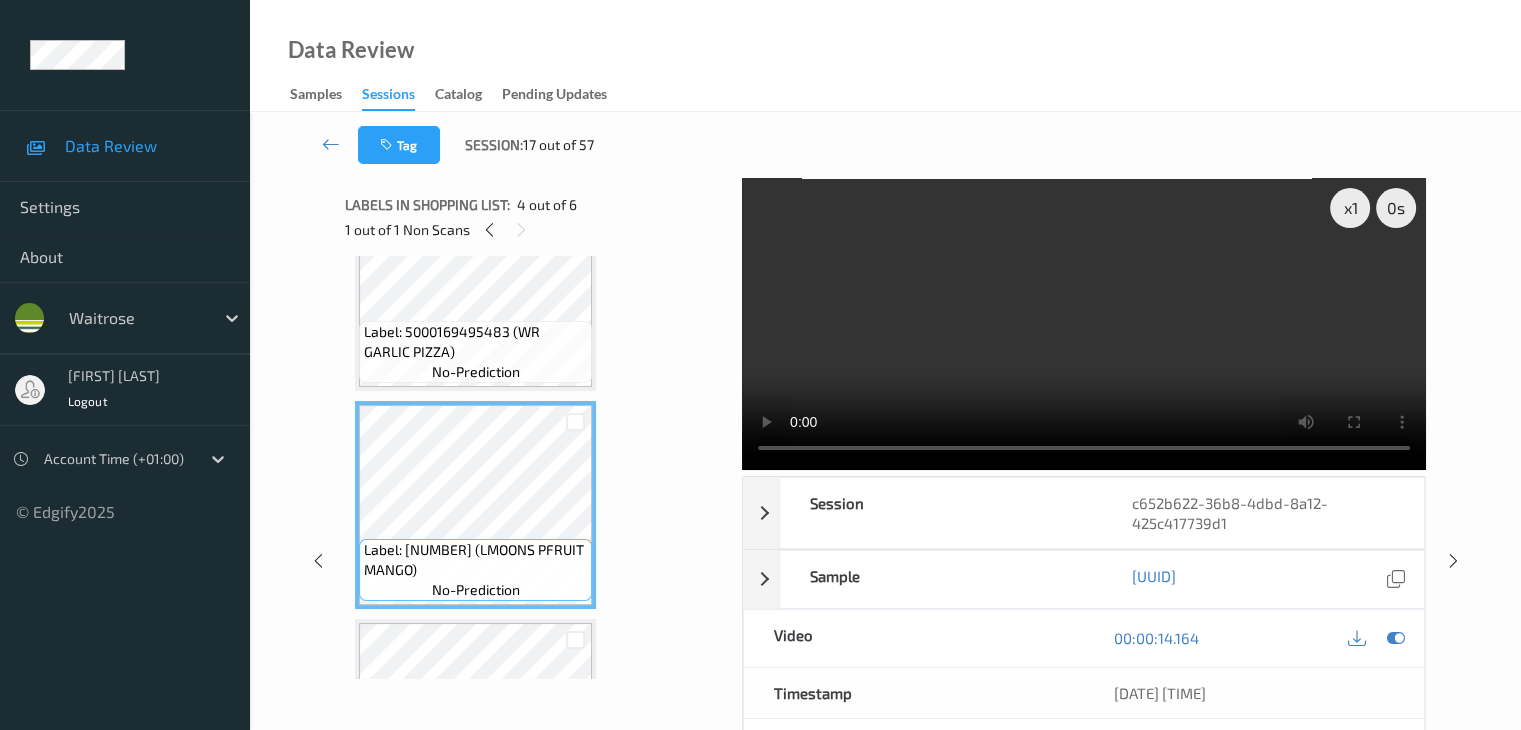 scroll, scrollTop: 600, scrollLeft: 0, axis: vertical 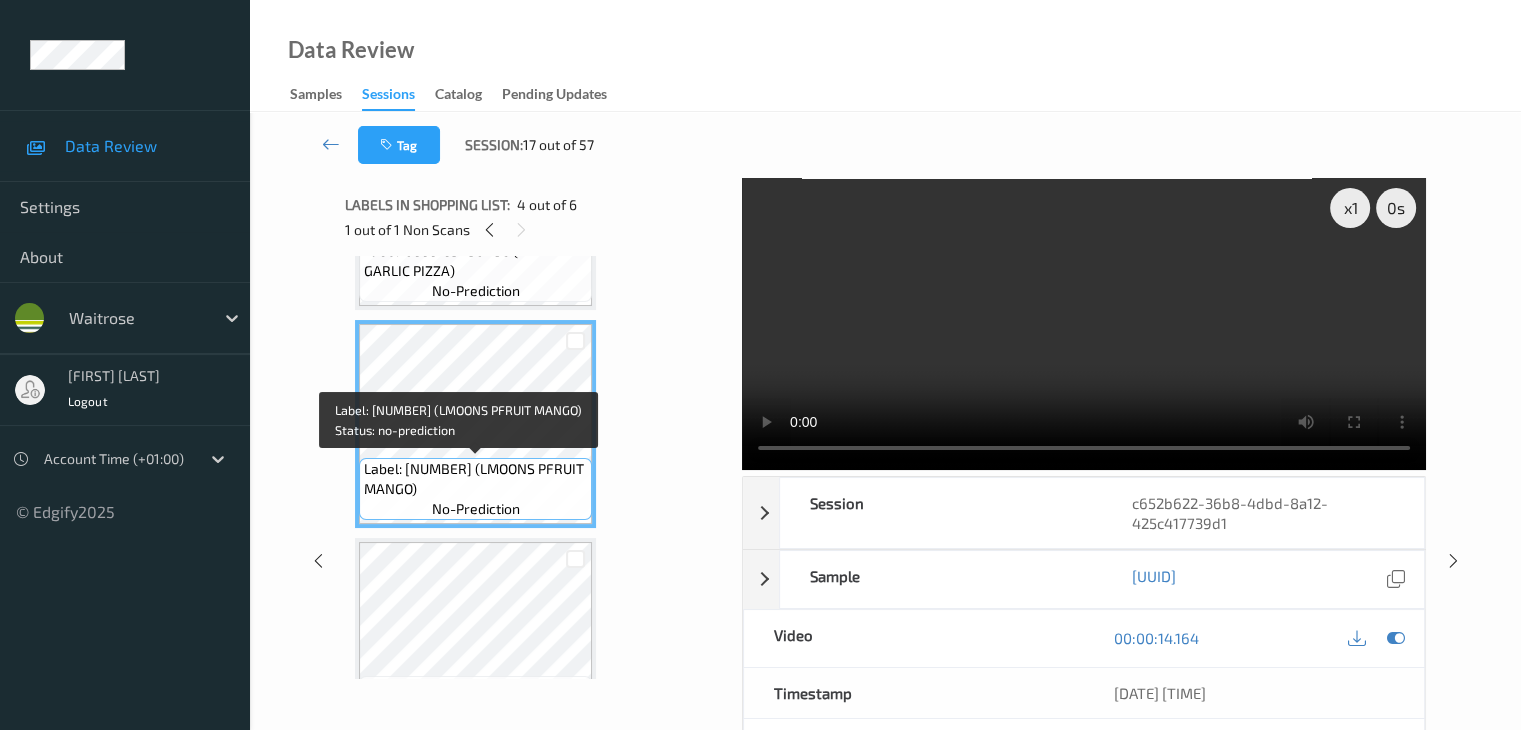 click on "Label: [NUMBER] (LMOONS PFRUIT MANGO)" at bounding box center (475, 479) 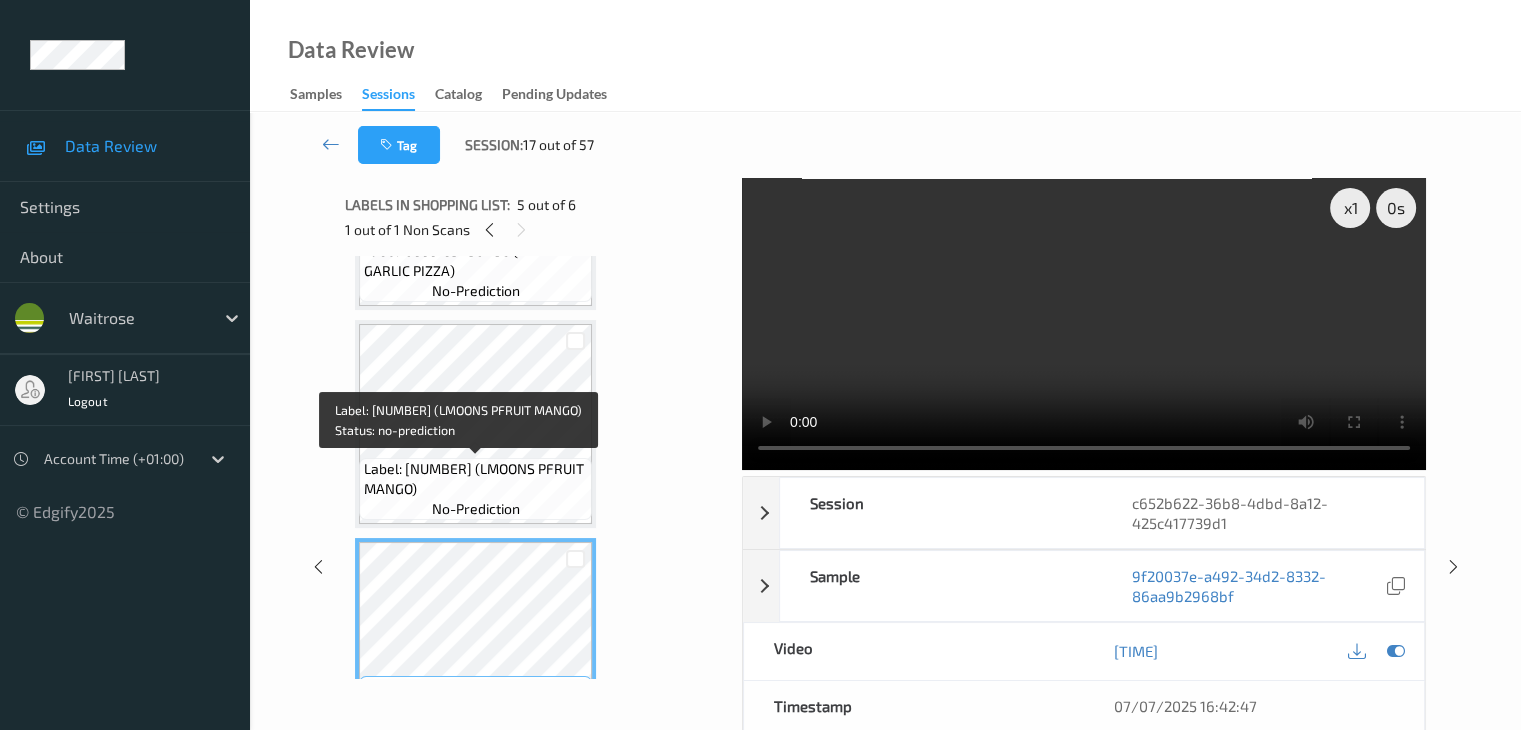 click on "Label: [NUMBER] (LMOONS PFRUIT MANGO)" at bounding box center (475, 479) 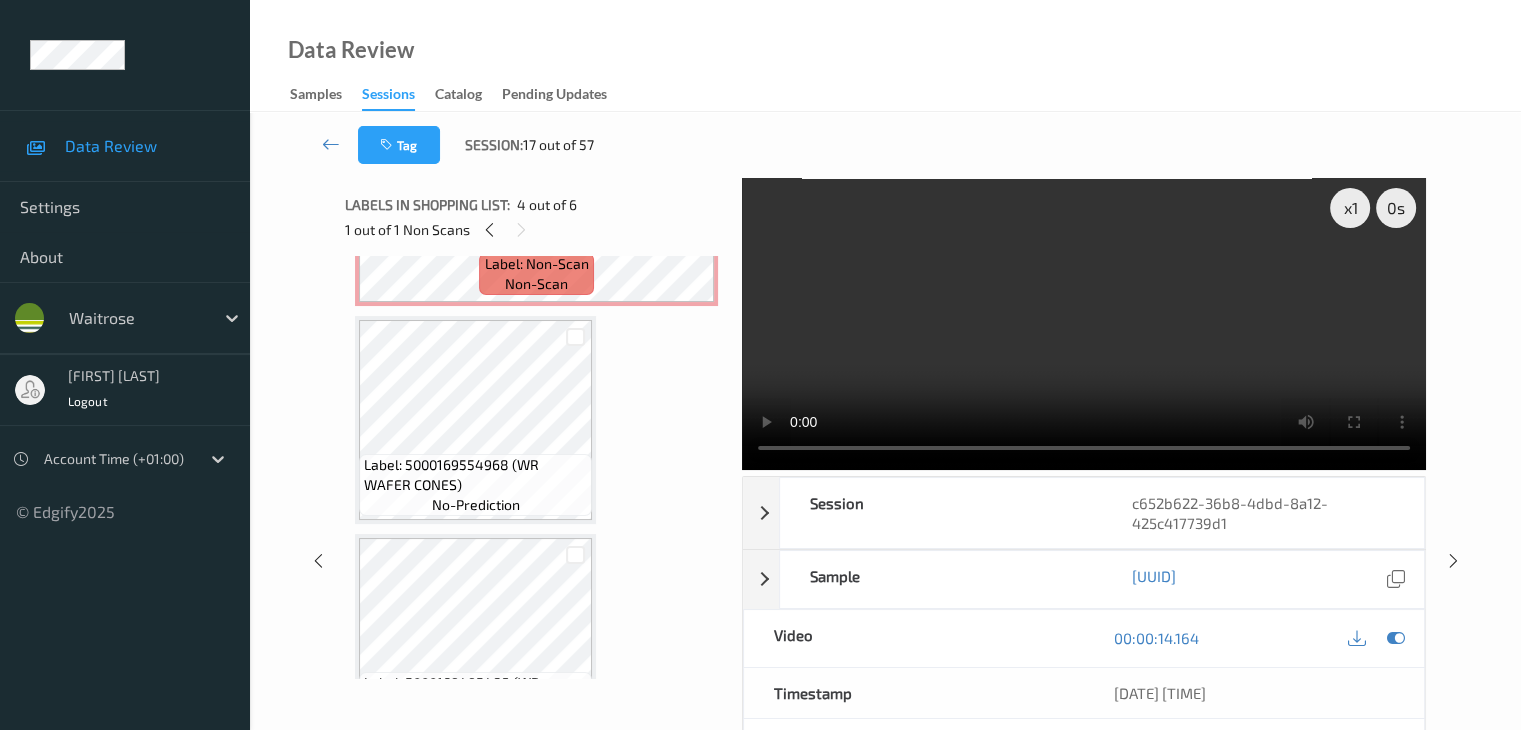 scroll, scrollTop: 100, scrollLeft: 0, axis: vertical 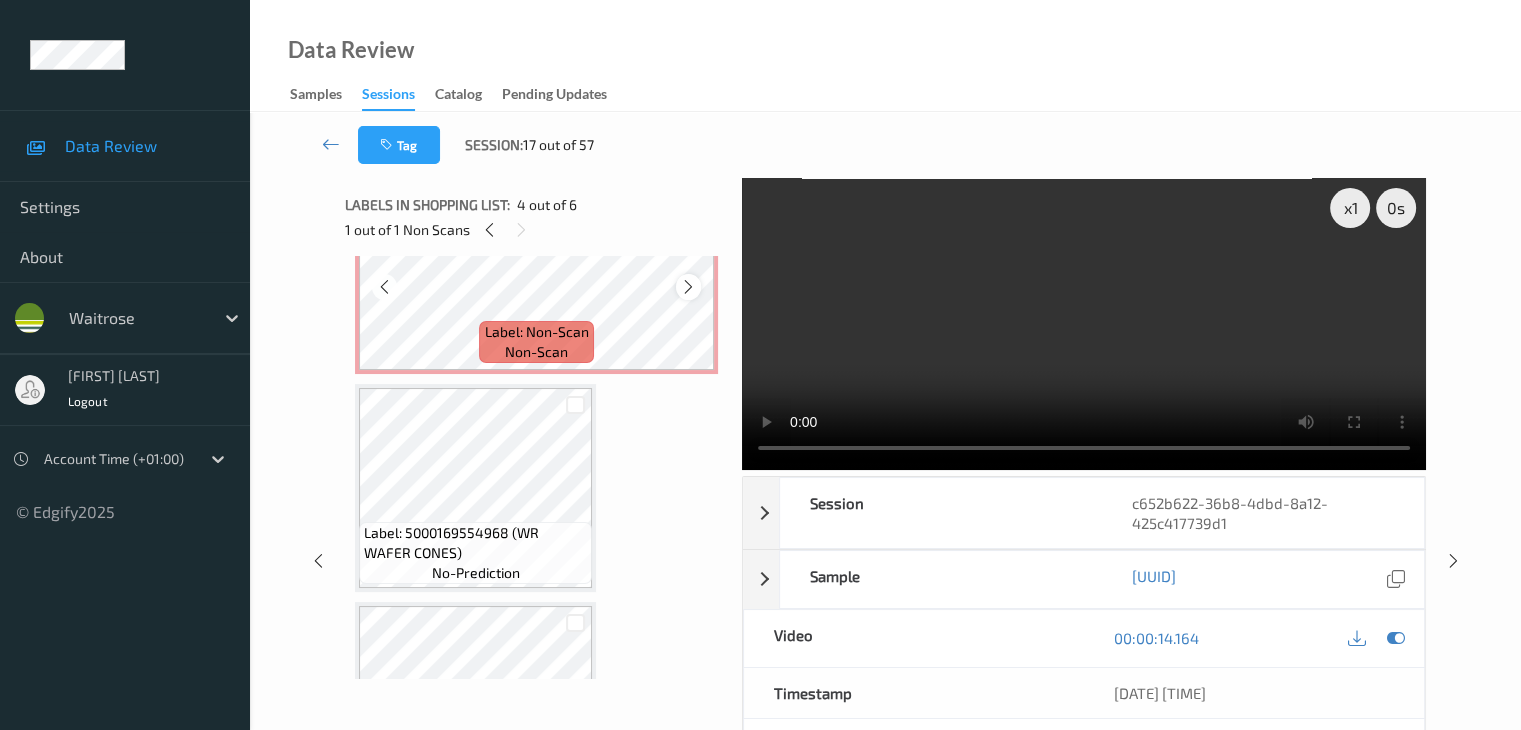 click at bounding box center [688, 287] 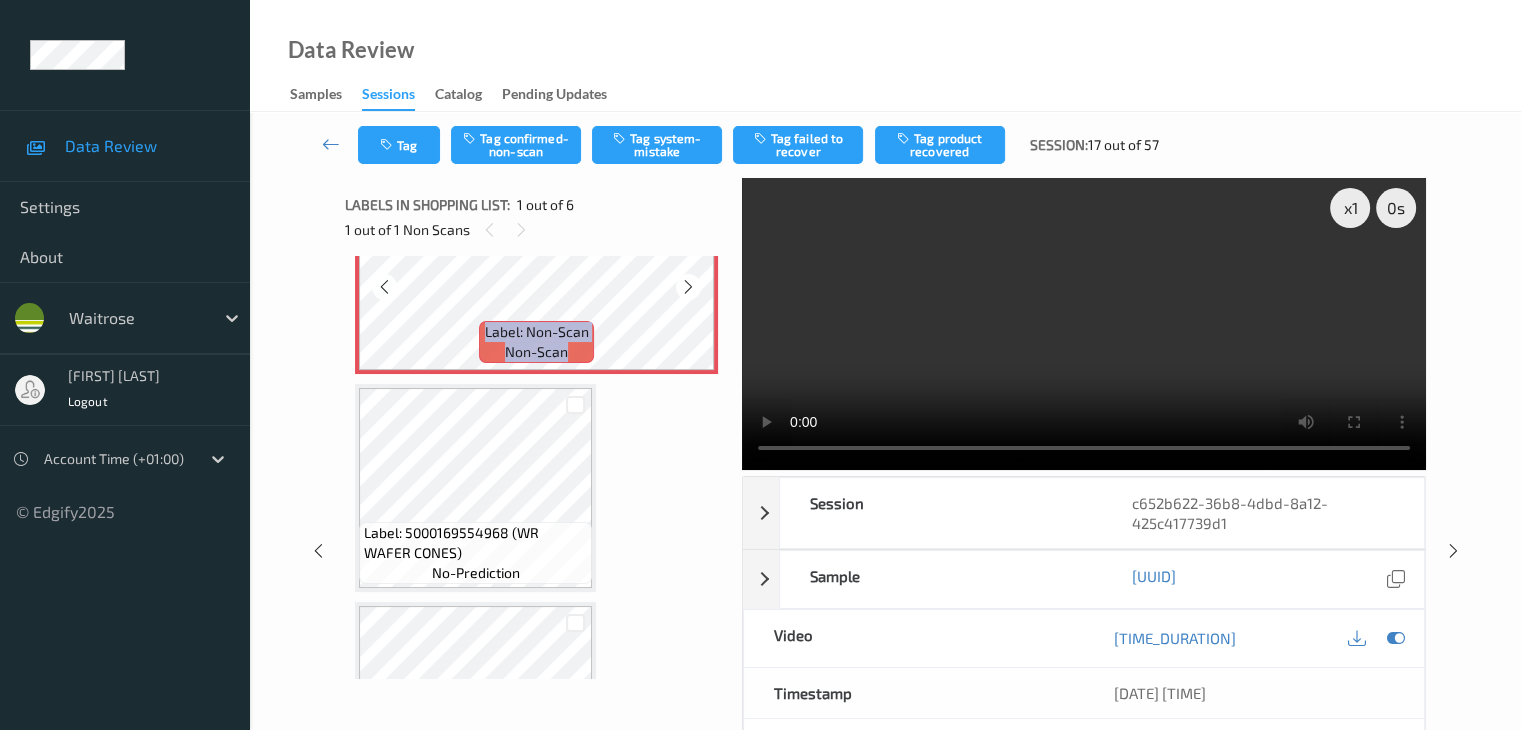 click at bounding box center [688, 287] 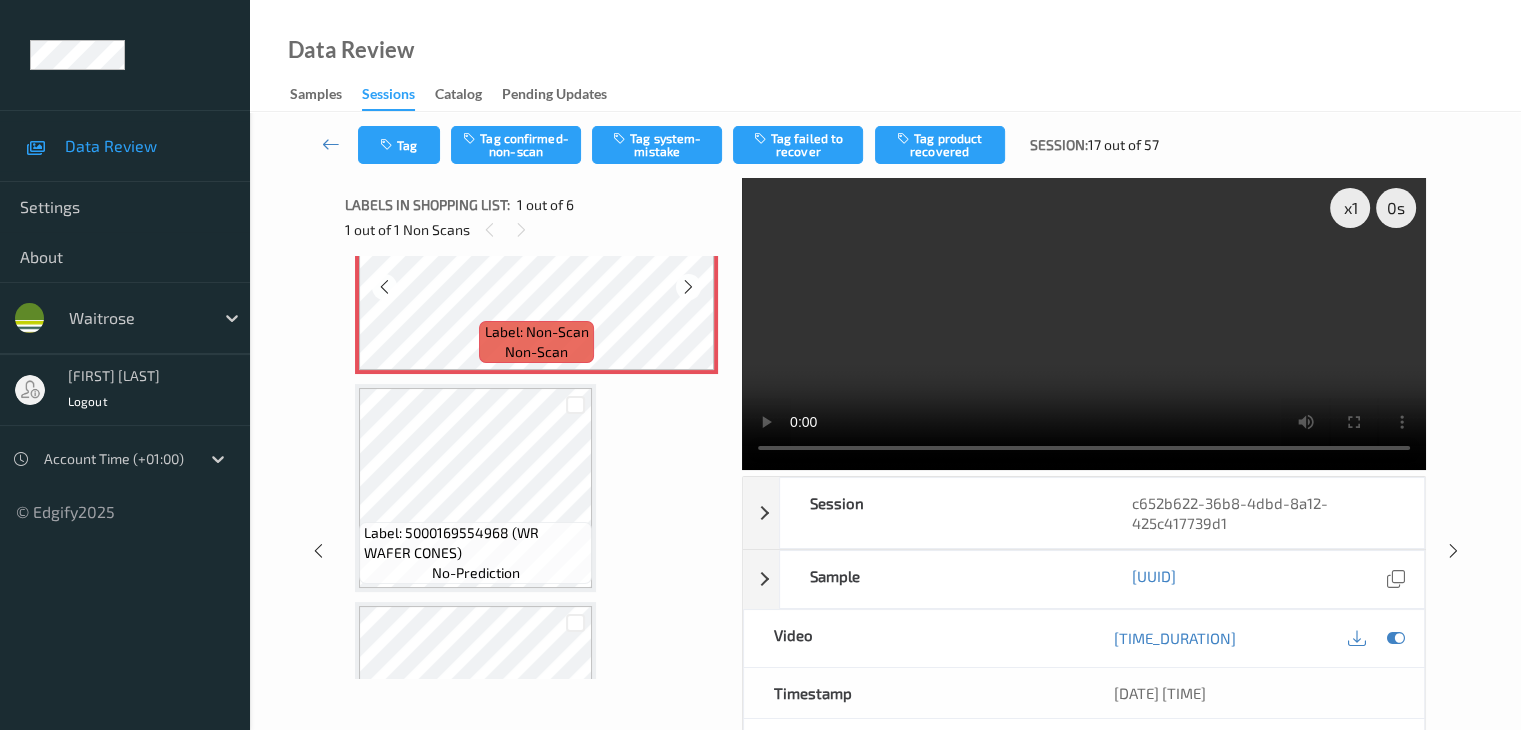 click at bounding box center [688, 287] 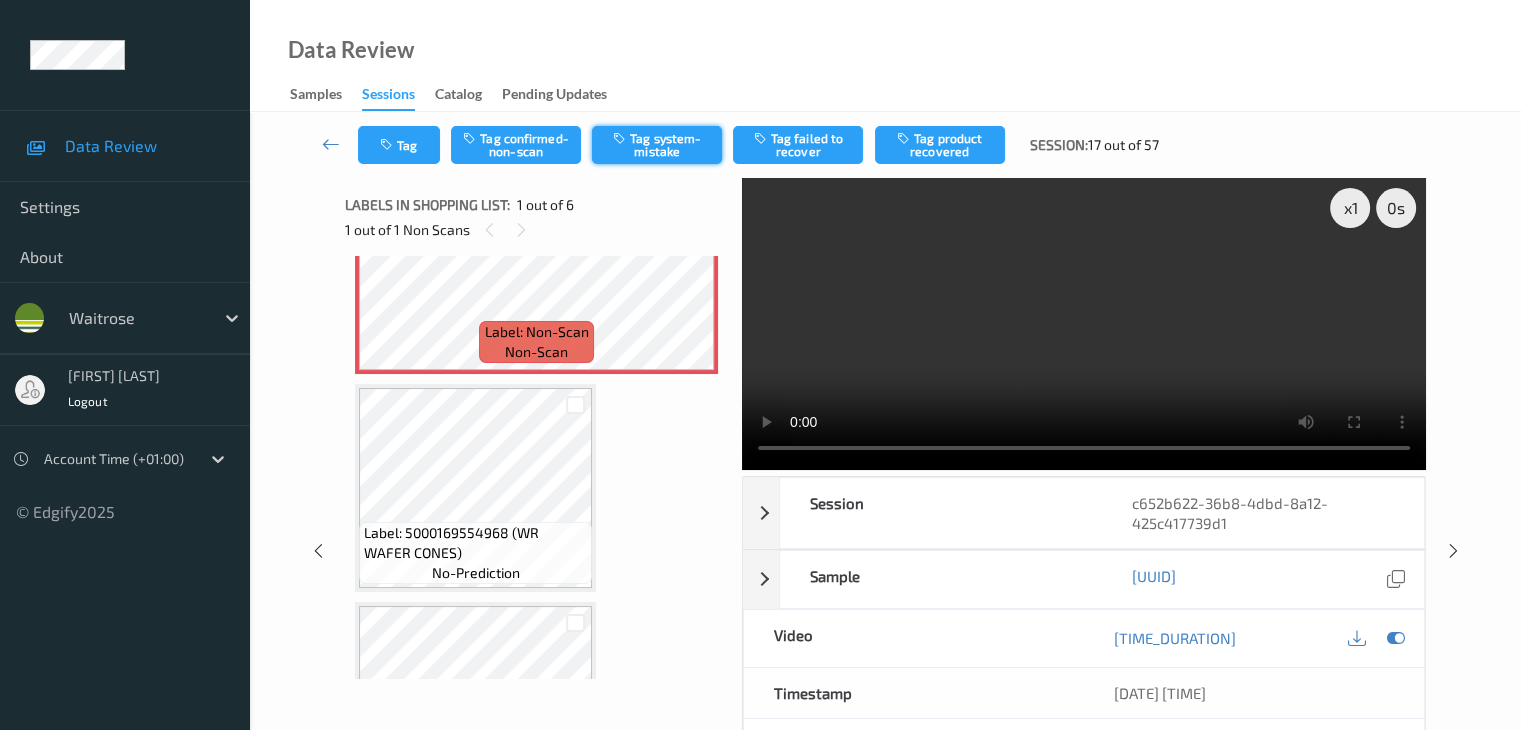 click on "Tag   system-mistake" at bounding box center (657, 145) 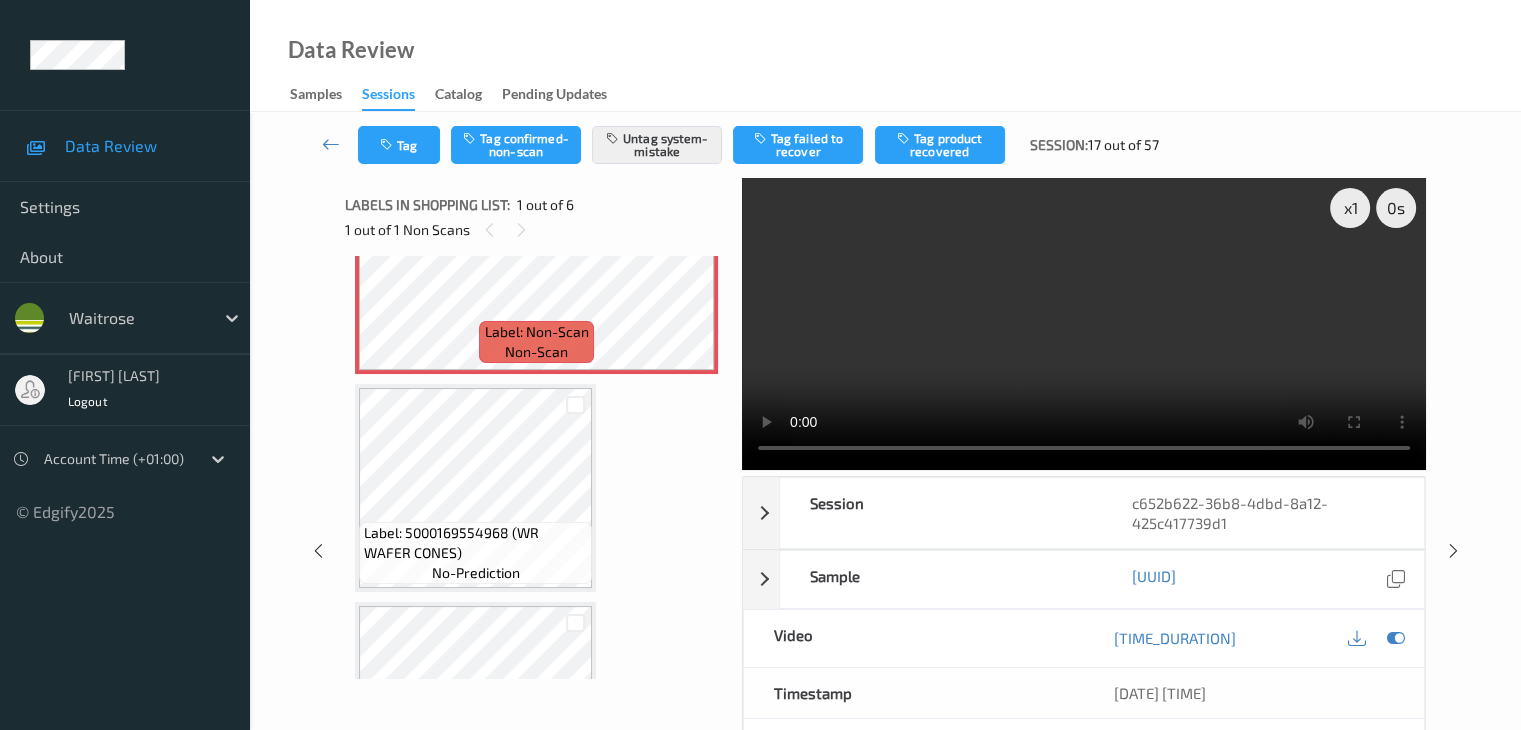 click on "Tag Tag   confirmed-non-scan Untag   system-mistake Tag   failed to recover Tag   product recovered Session: [NUMBER] out of [NUMBER]" at bounding box center (885, 145) 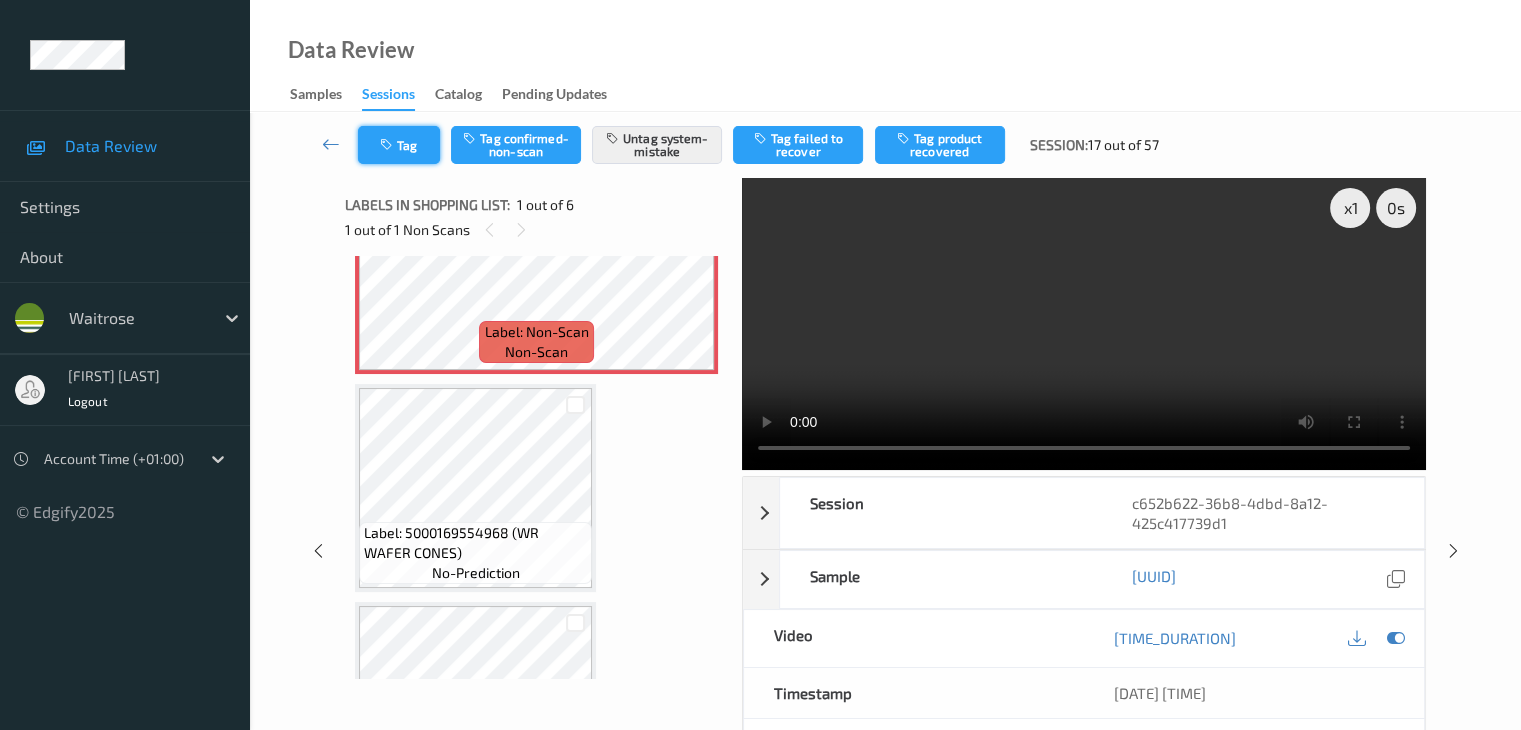 click on "Tag" at bounding box center [399, 145] 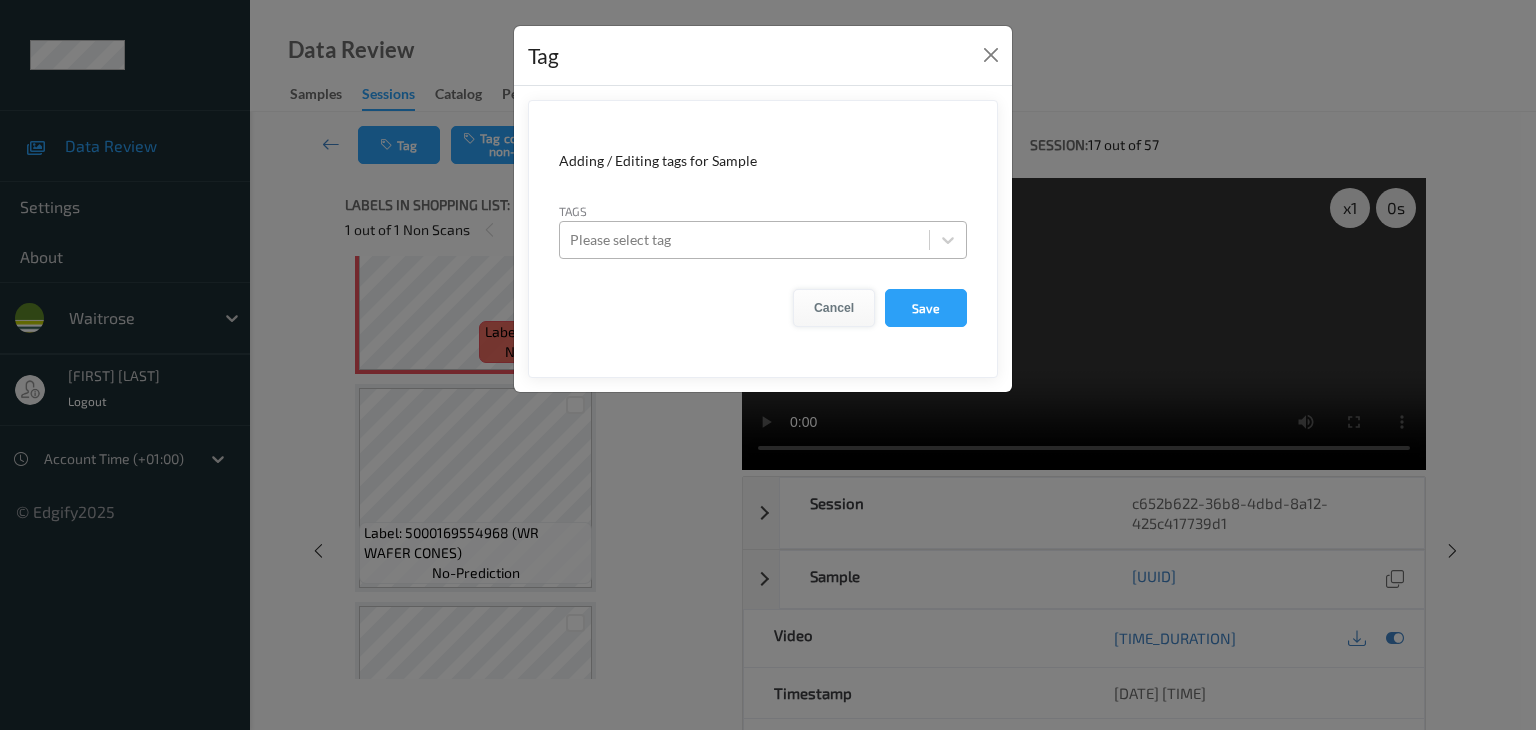 click on "Cancel" at bounding box center [834, 308] 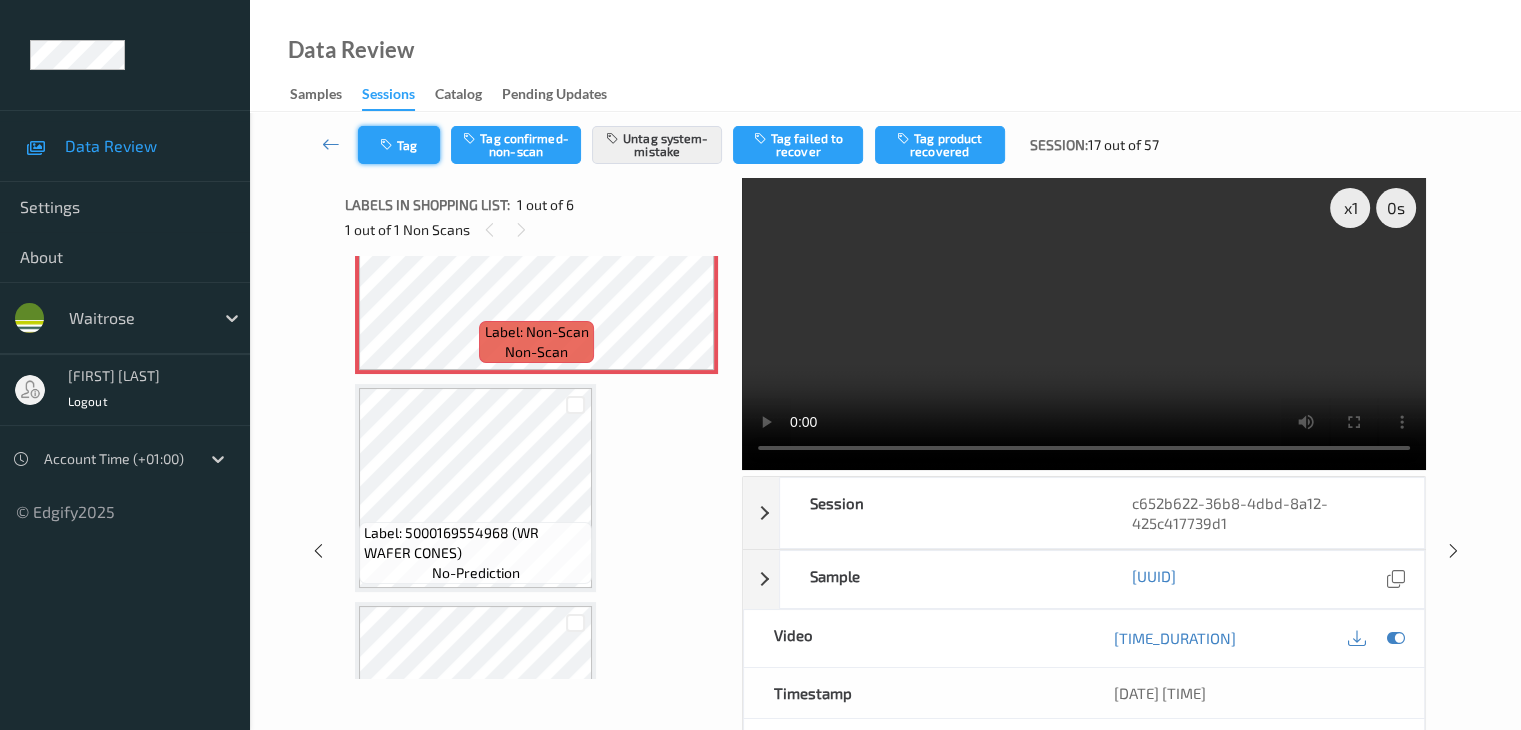 click on "Tag" at bounding box center (399, 145) 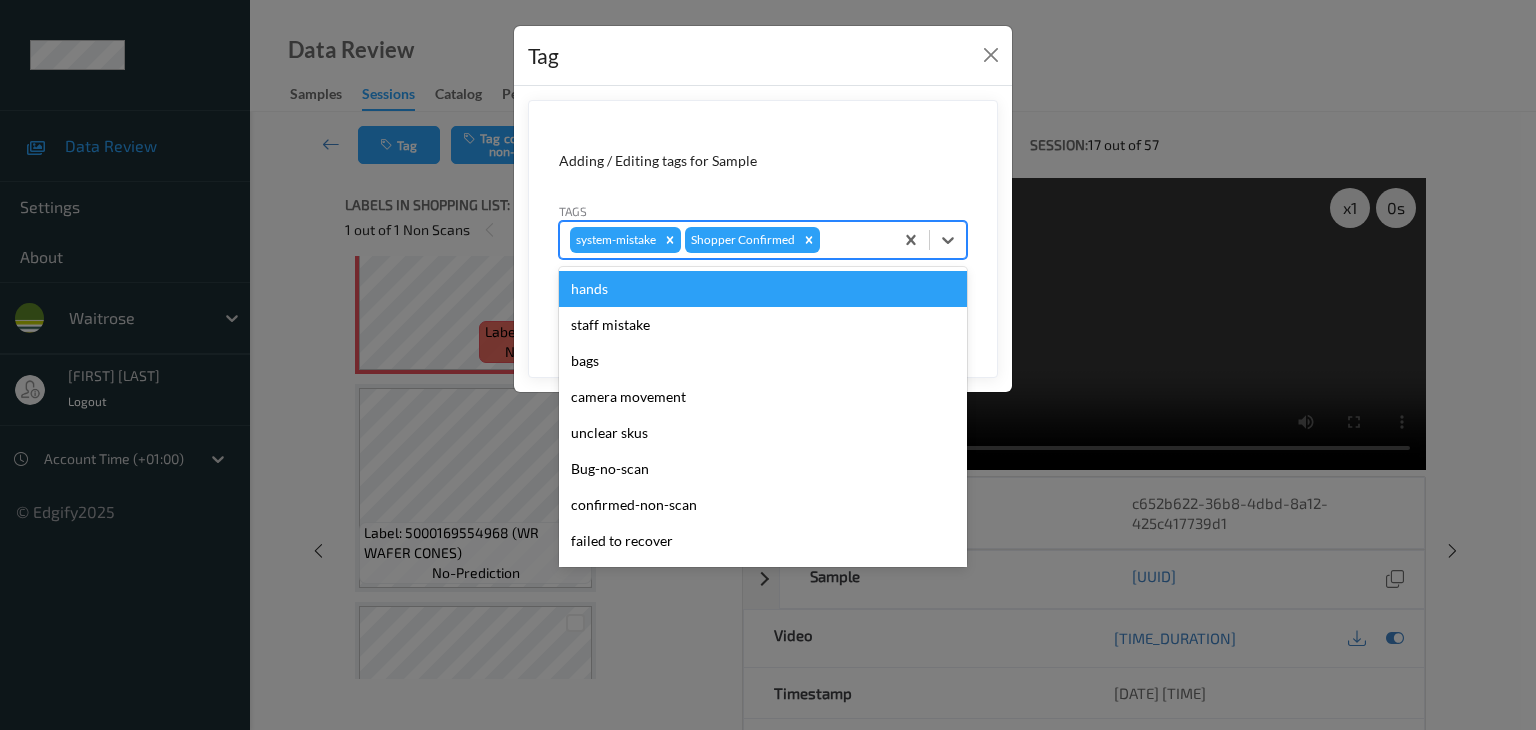 click at bounding box center [853, 240] 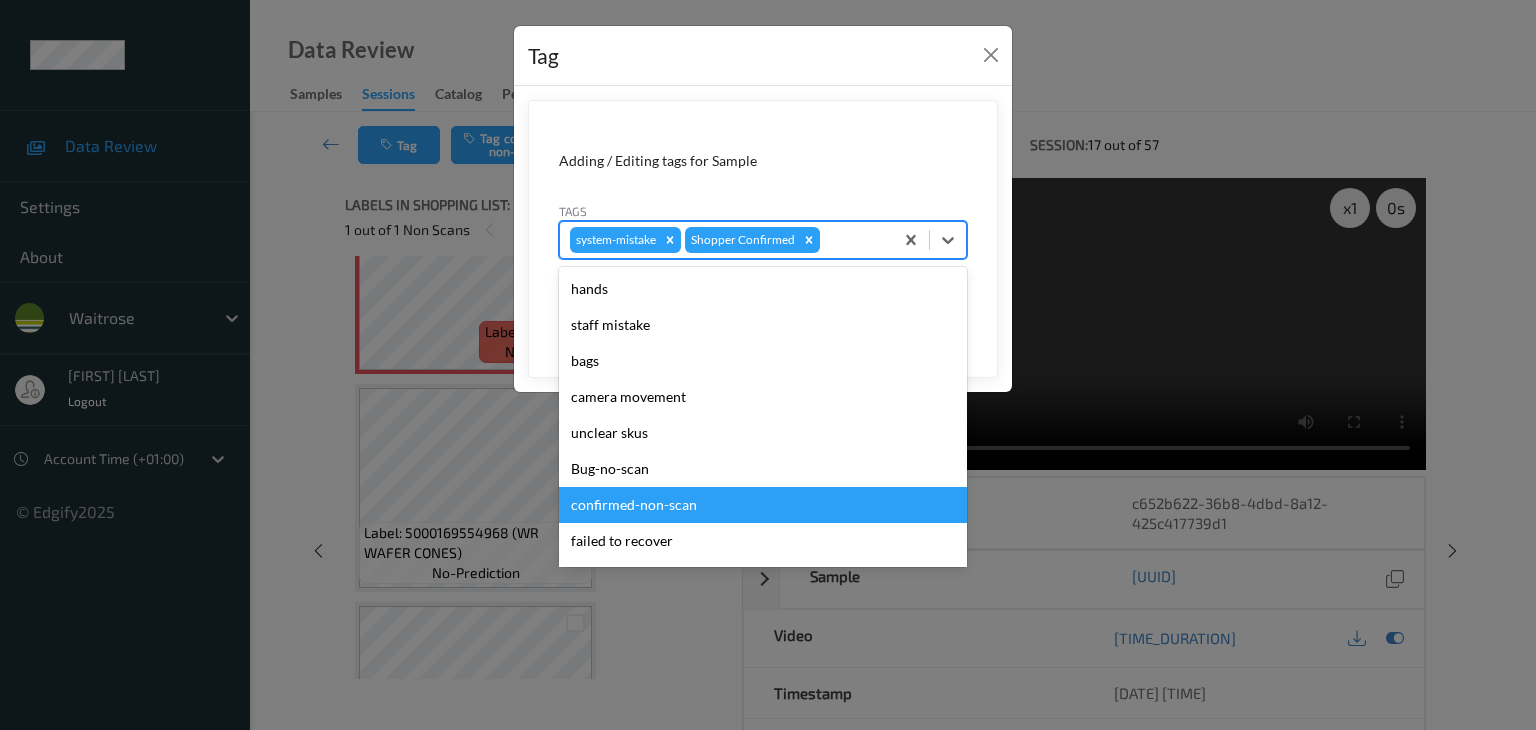 type on "u" 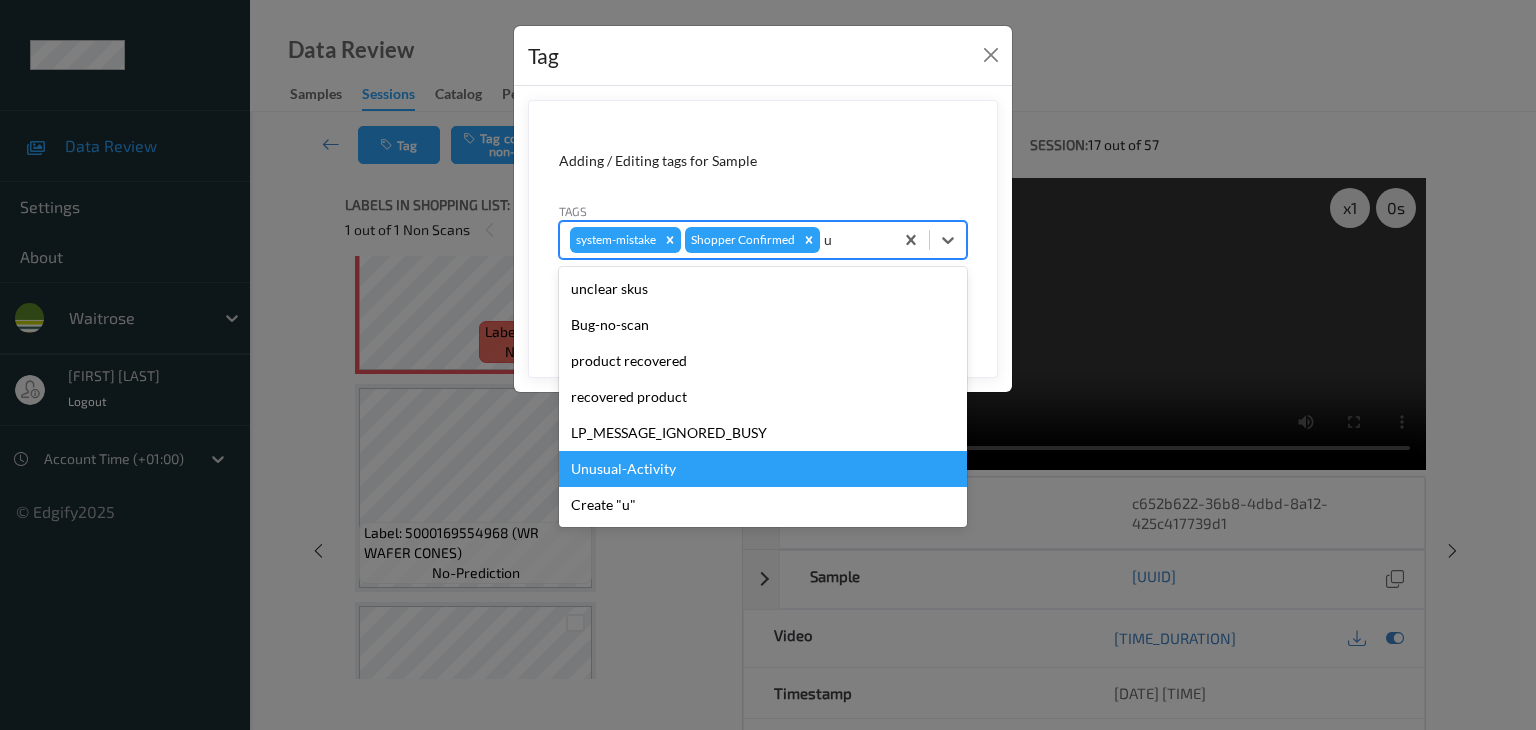 click on "Unusual-Activity" at bounding box center [763, 469] 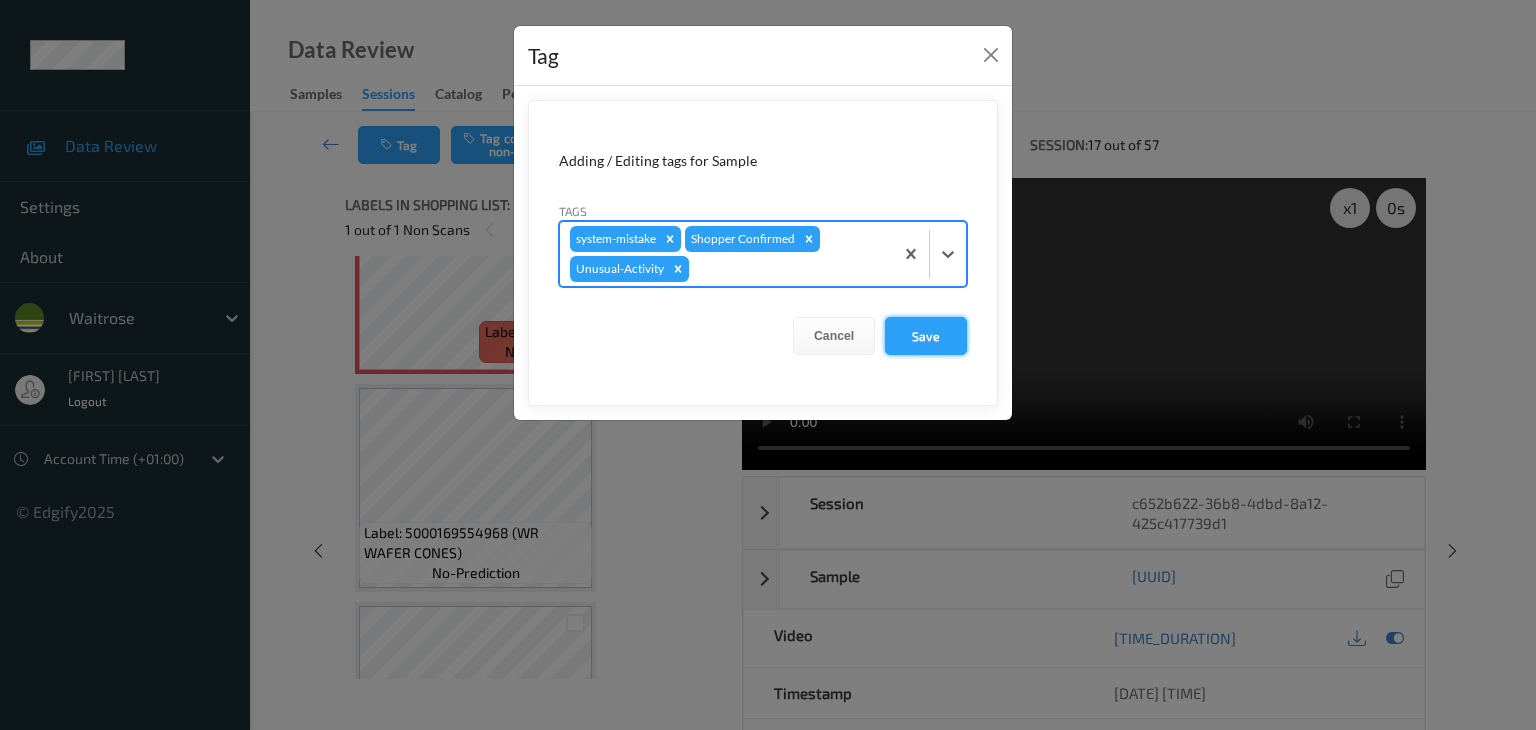 click on "Save" at bounding box center (926, 336) 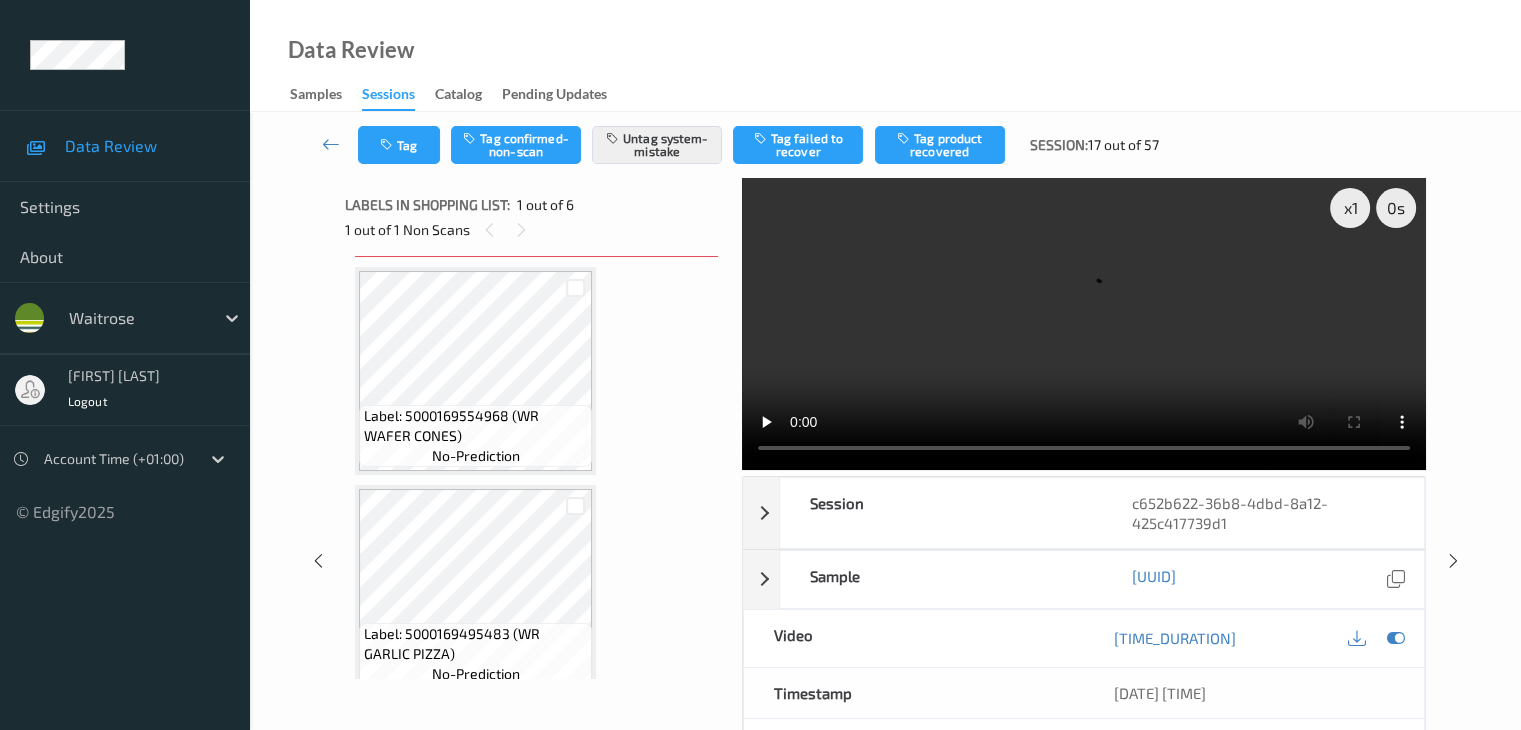 scroll, scrollTop: 300, scrollLeft: 0, axis: vertical 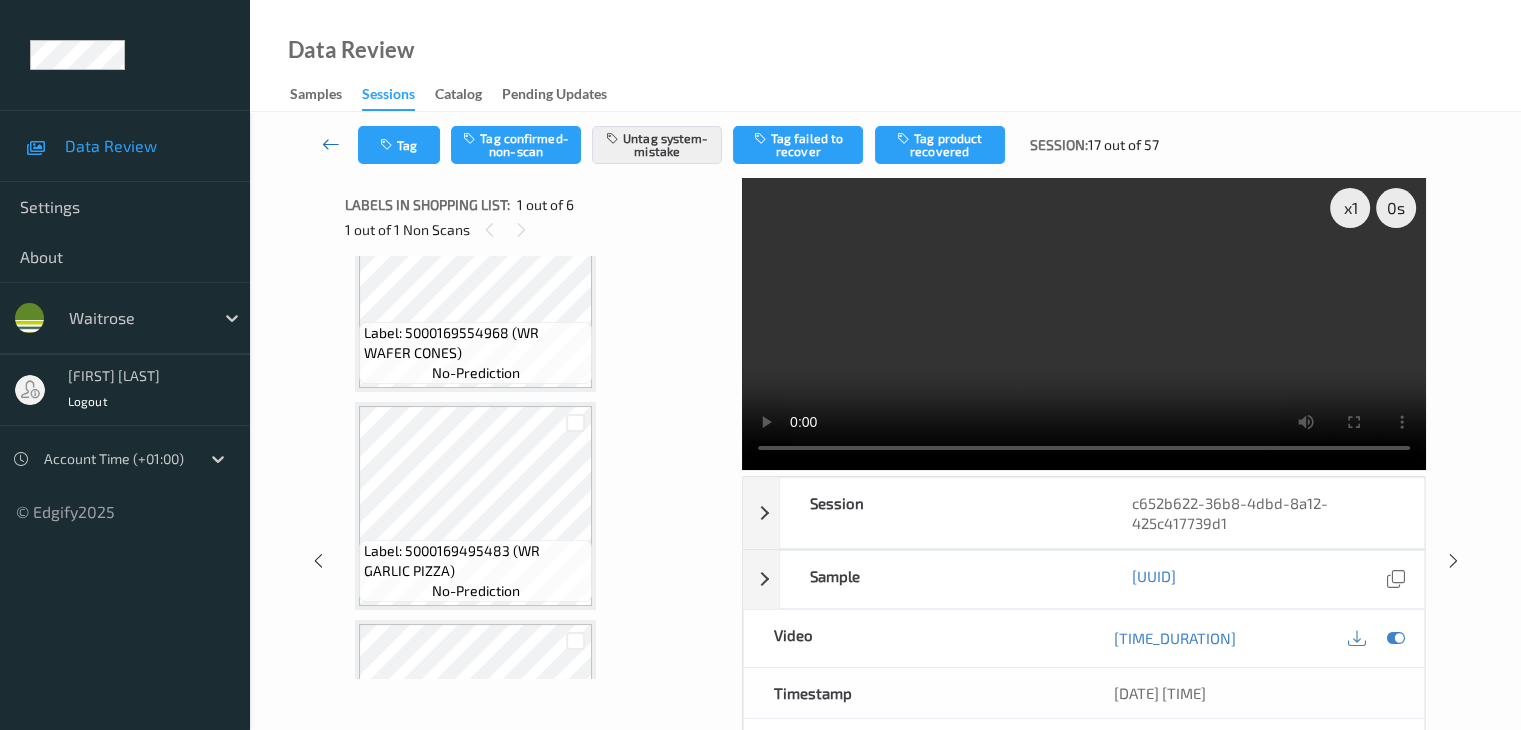 click at bounding box center (331, 144) 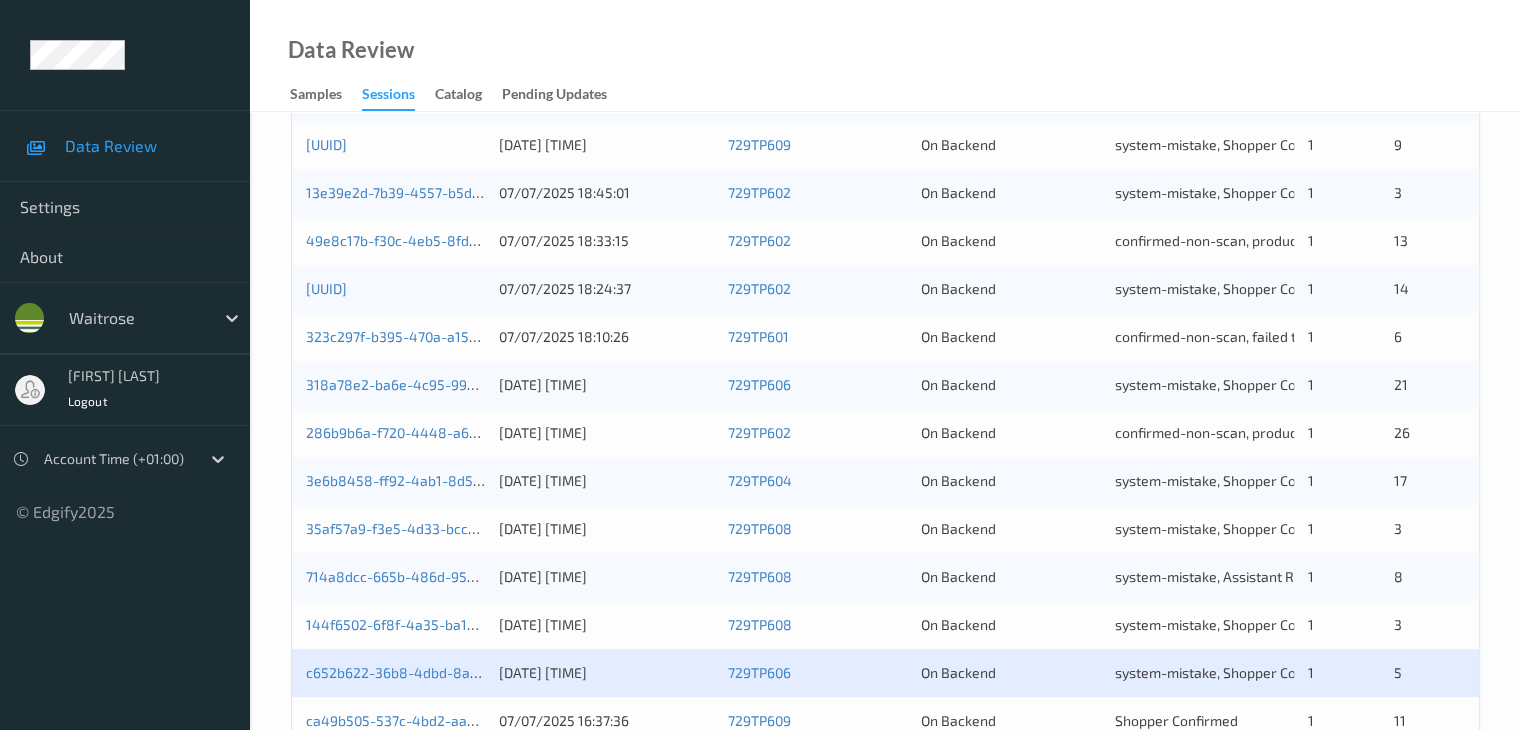 scroll, scrollTop: 900, scrollLeft: 0, axis: vertical 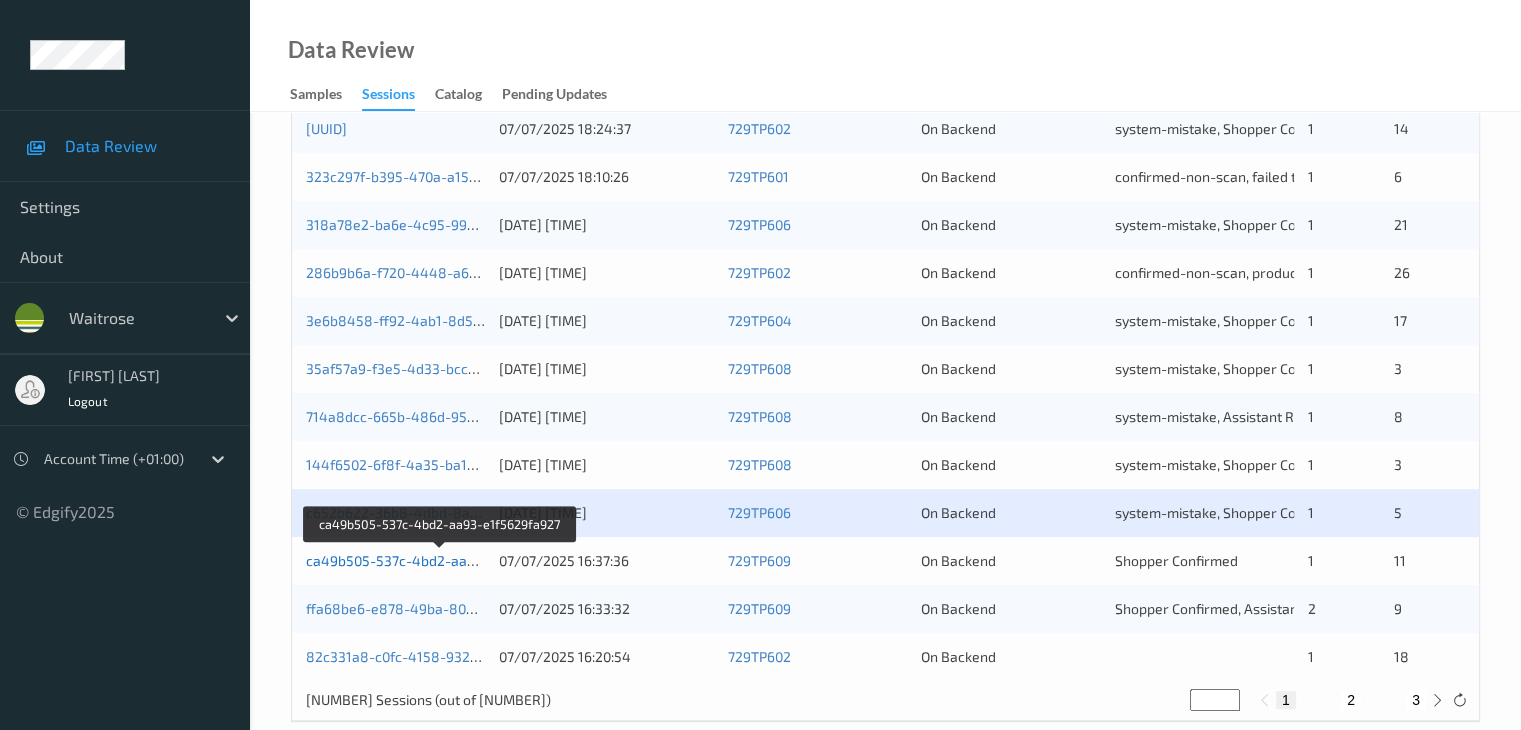 click on "ca49b505-537c-4bd2-aa93-e1f5629fa927" at bounding box center (441, 560) 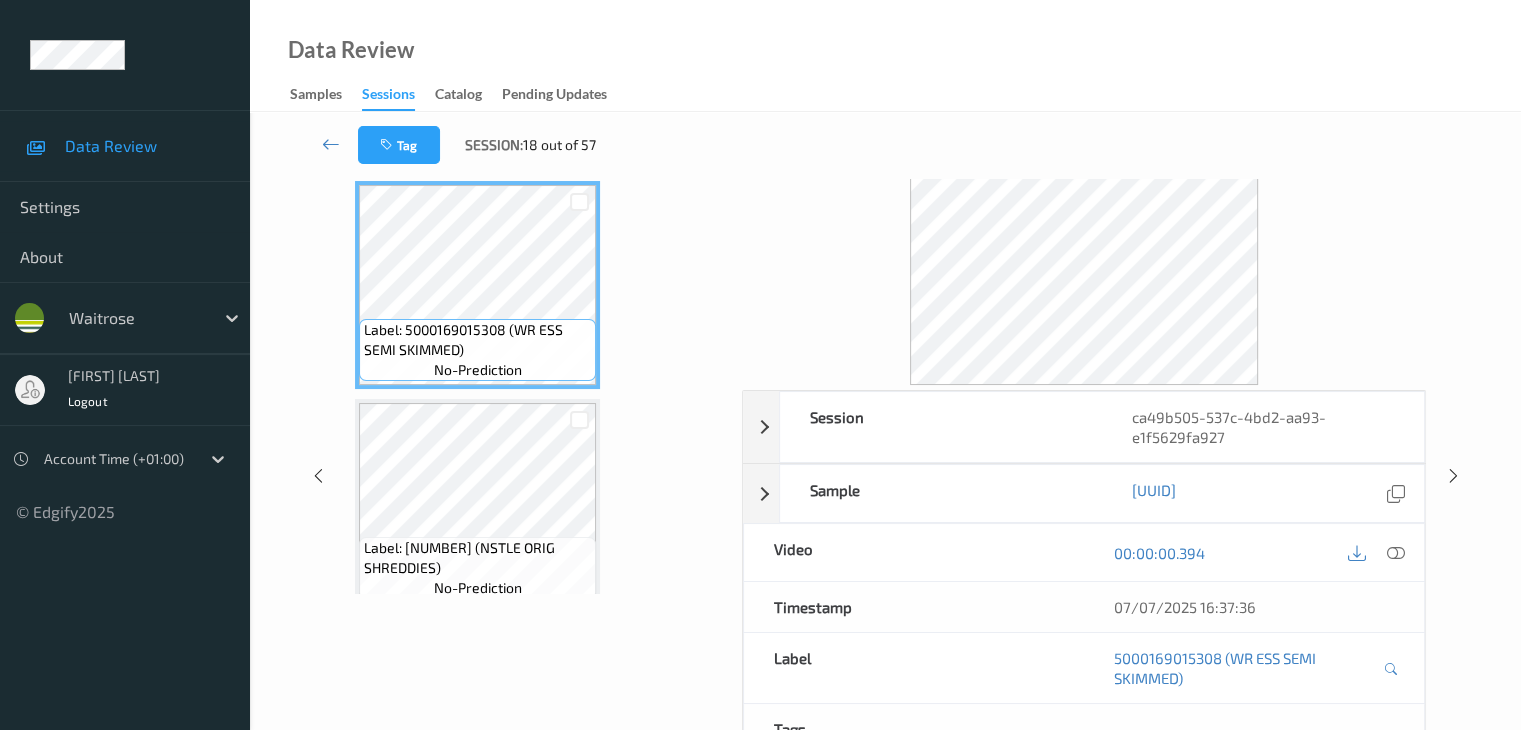 scroll, scrollTop: 0, scrollLeft: 0, axis: both 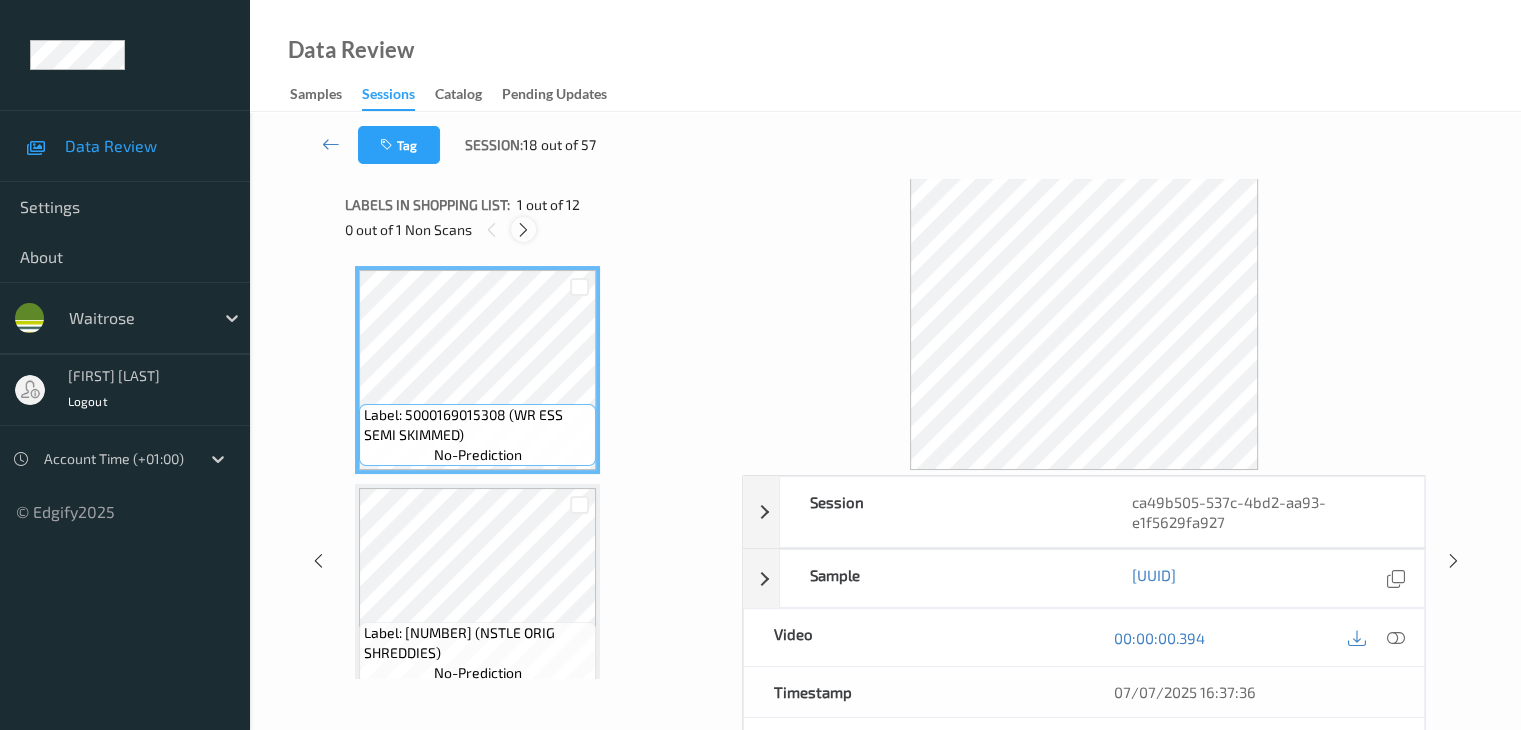 click at bounding box center (523, 229) 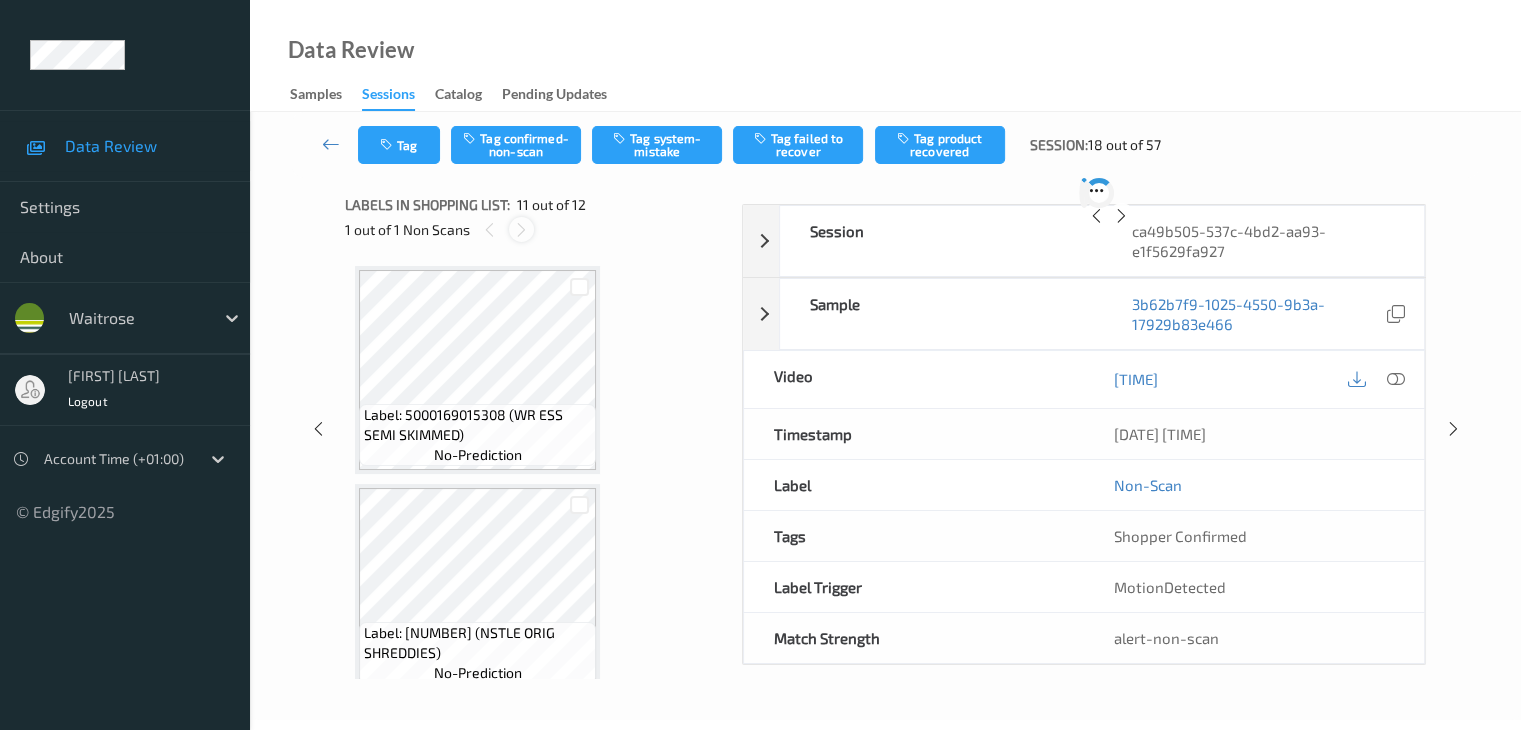 scroll, scrollTop: 1972, scrollLeft: 0, axis: vertical 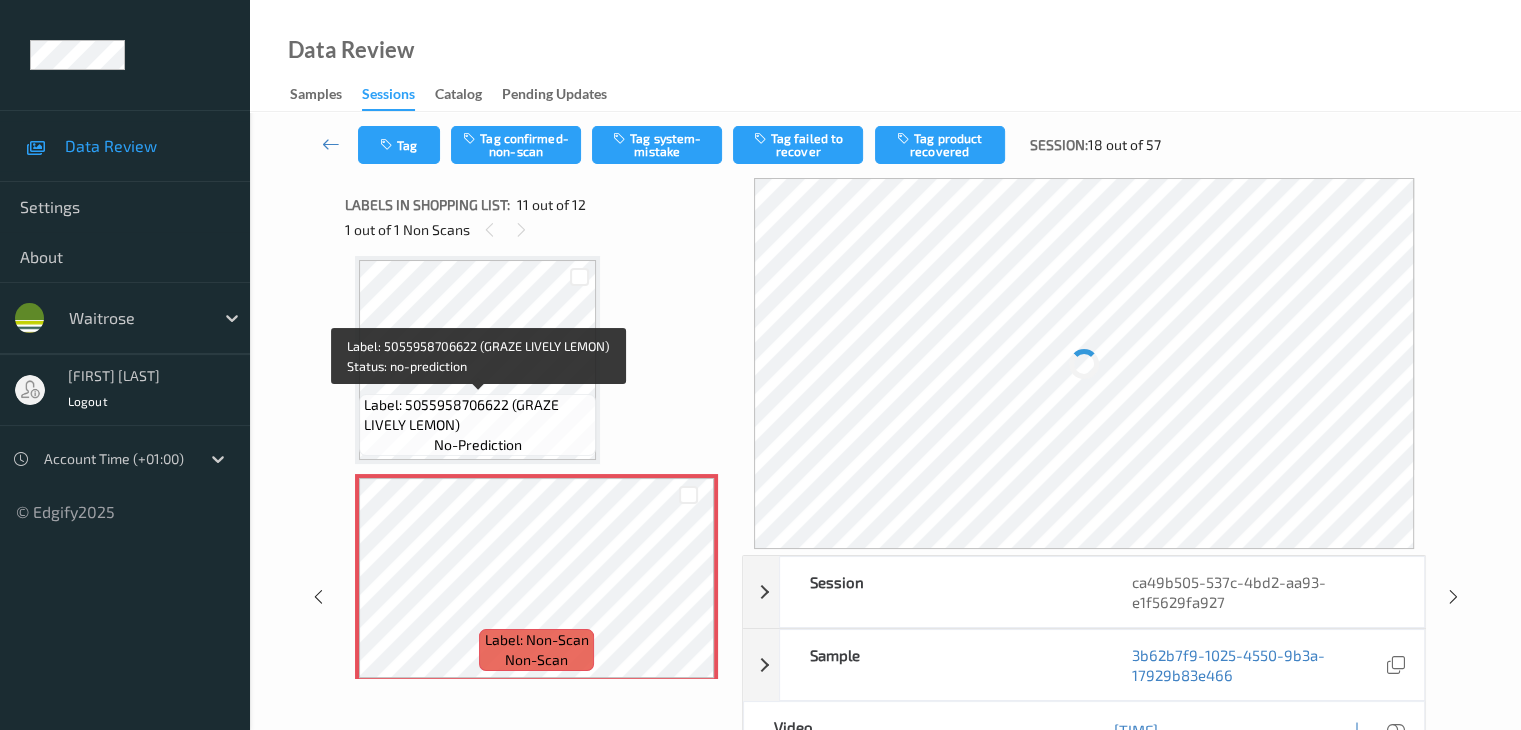 click on "Label: 5055958706622 (GRAZE LIVELY LEMON)" at bounding box center (477, 415) 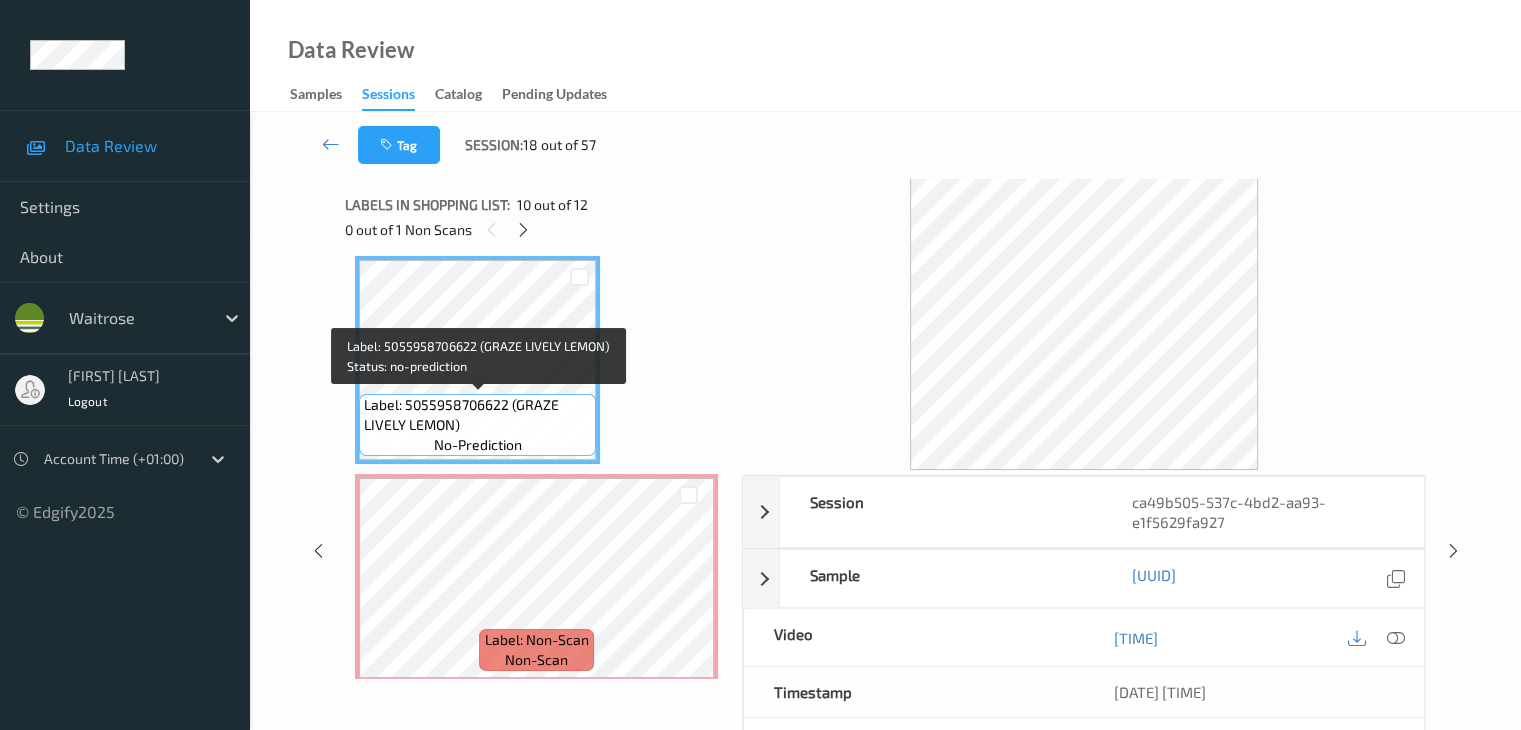click on "Label: 5055958706622 (GRAZE LIVELY LEMON)" at bounding box center (477, 415) 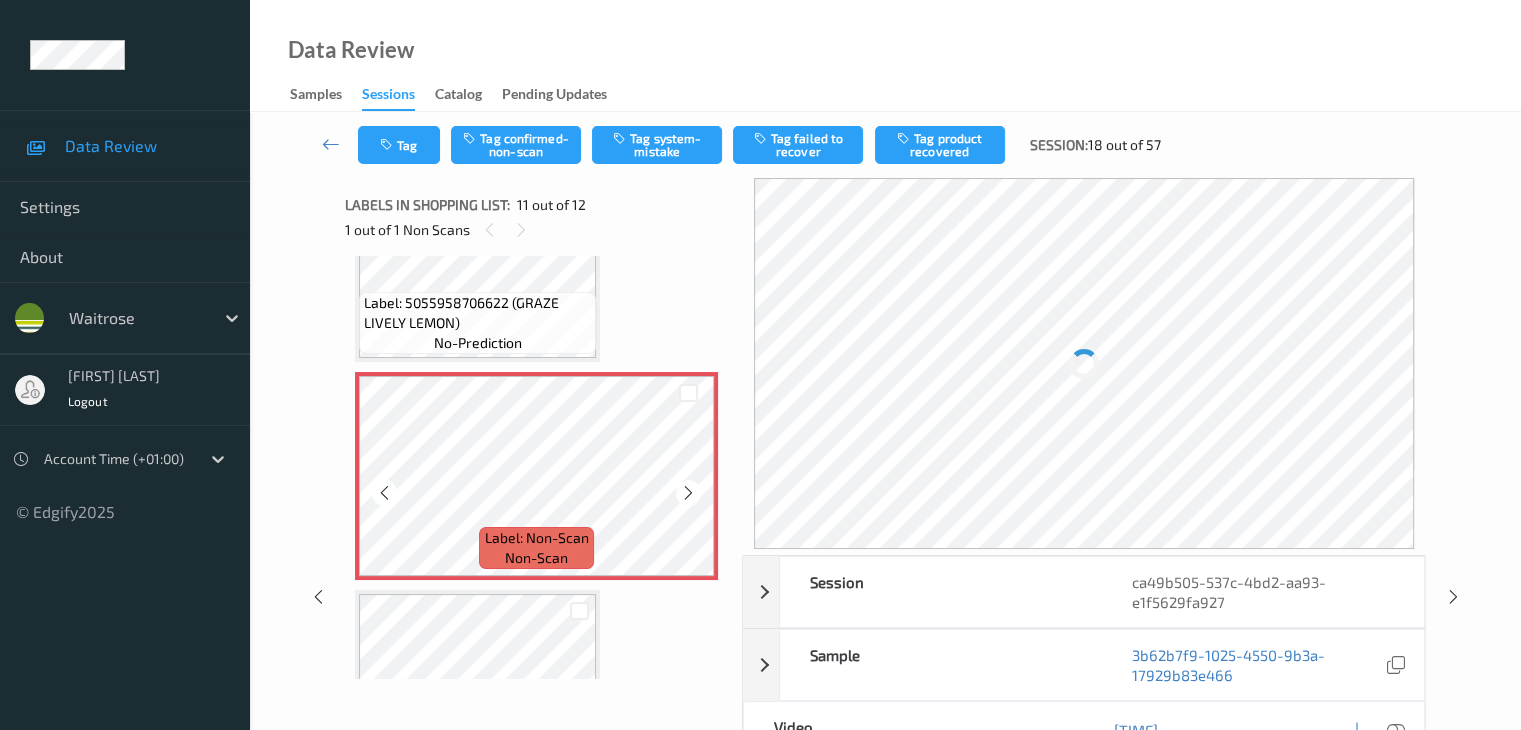 scroll, scrollTop: 2172, scrollLeft: 0, axis: vertical 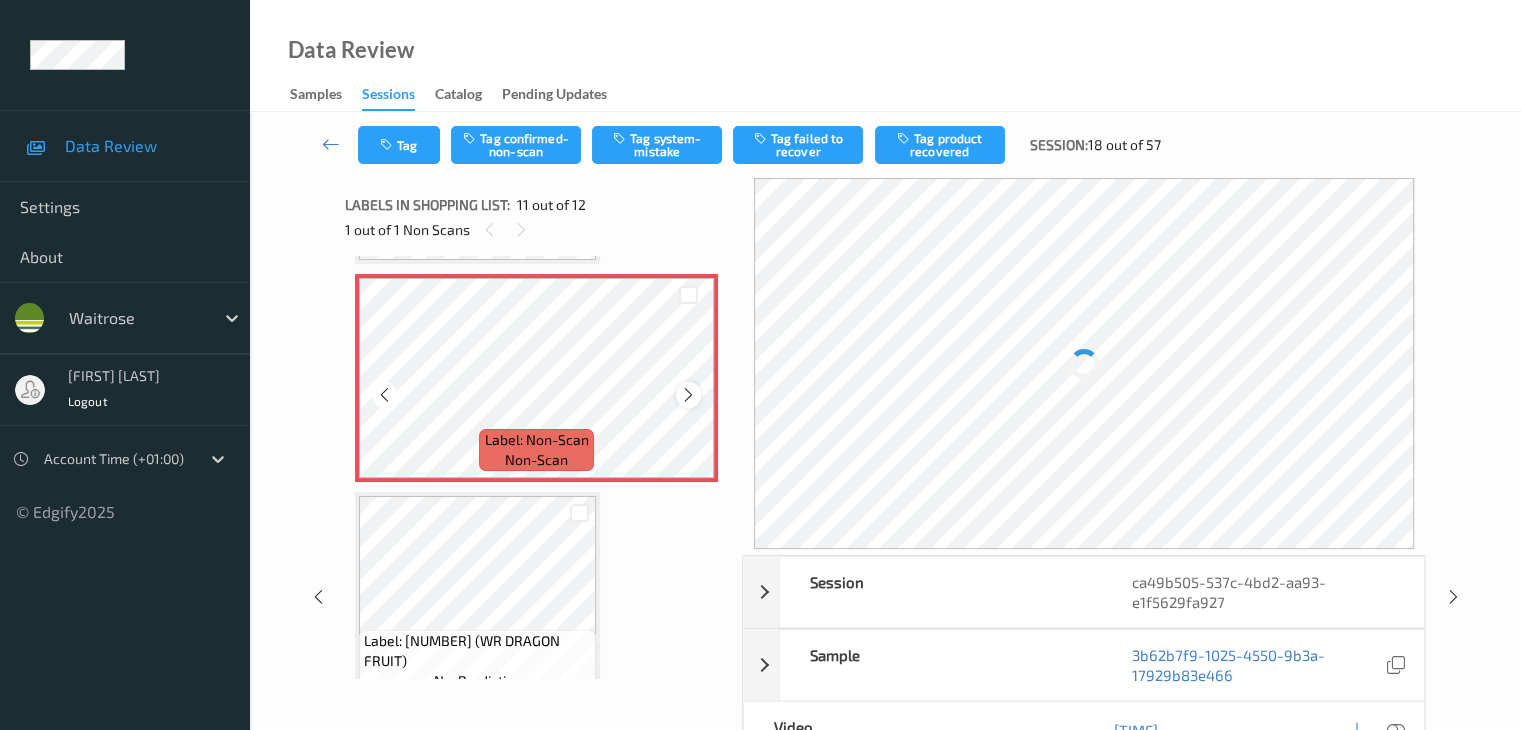 click at bounding box center [688, 395] 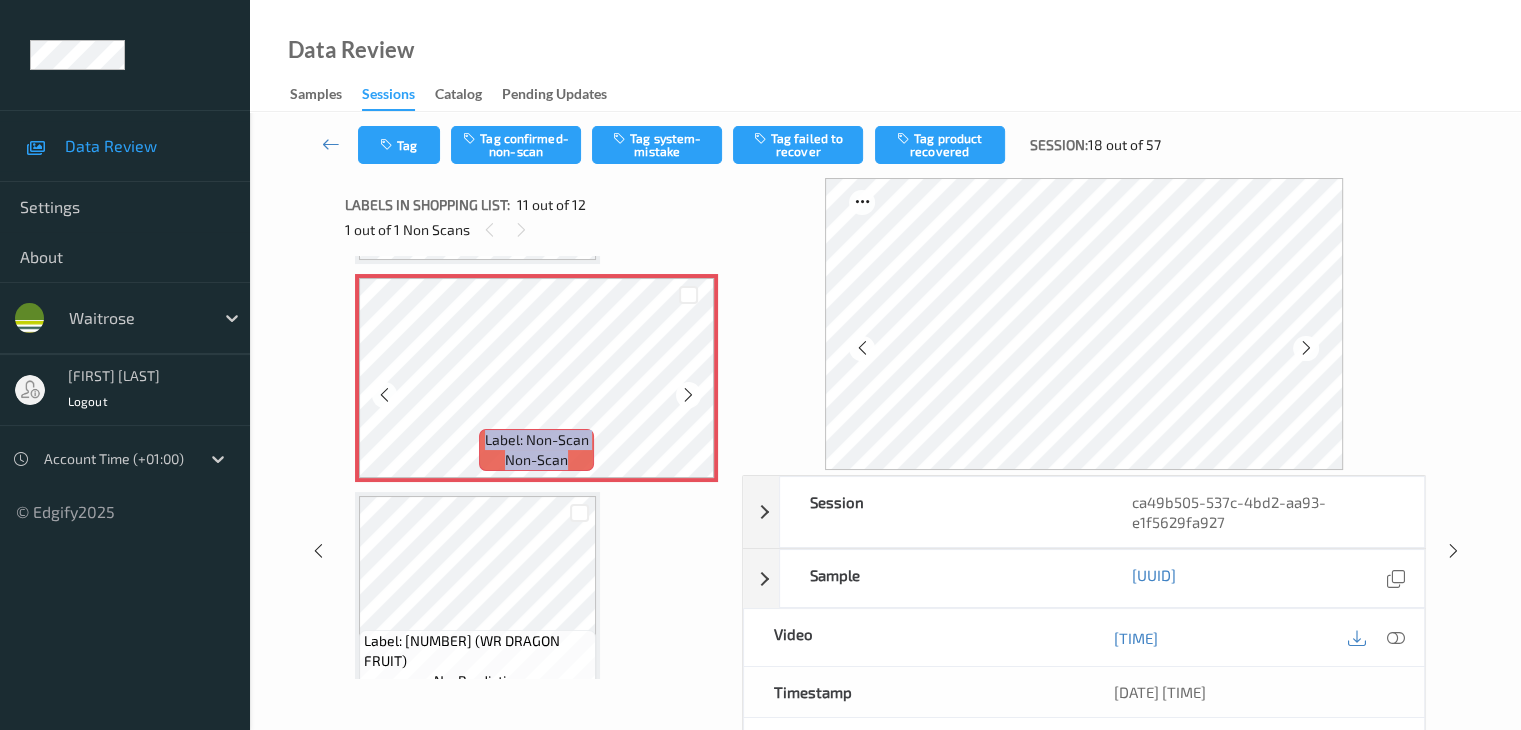 click at bounding box center (688, 395) 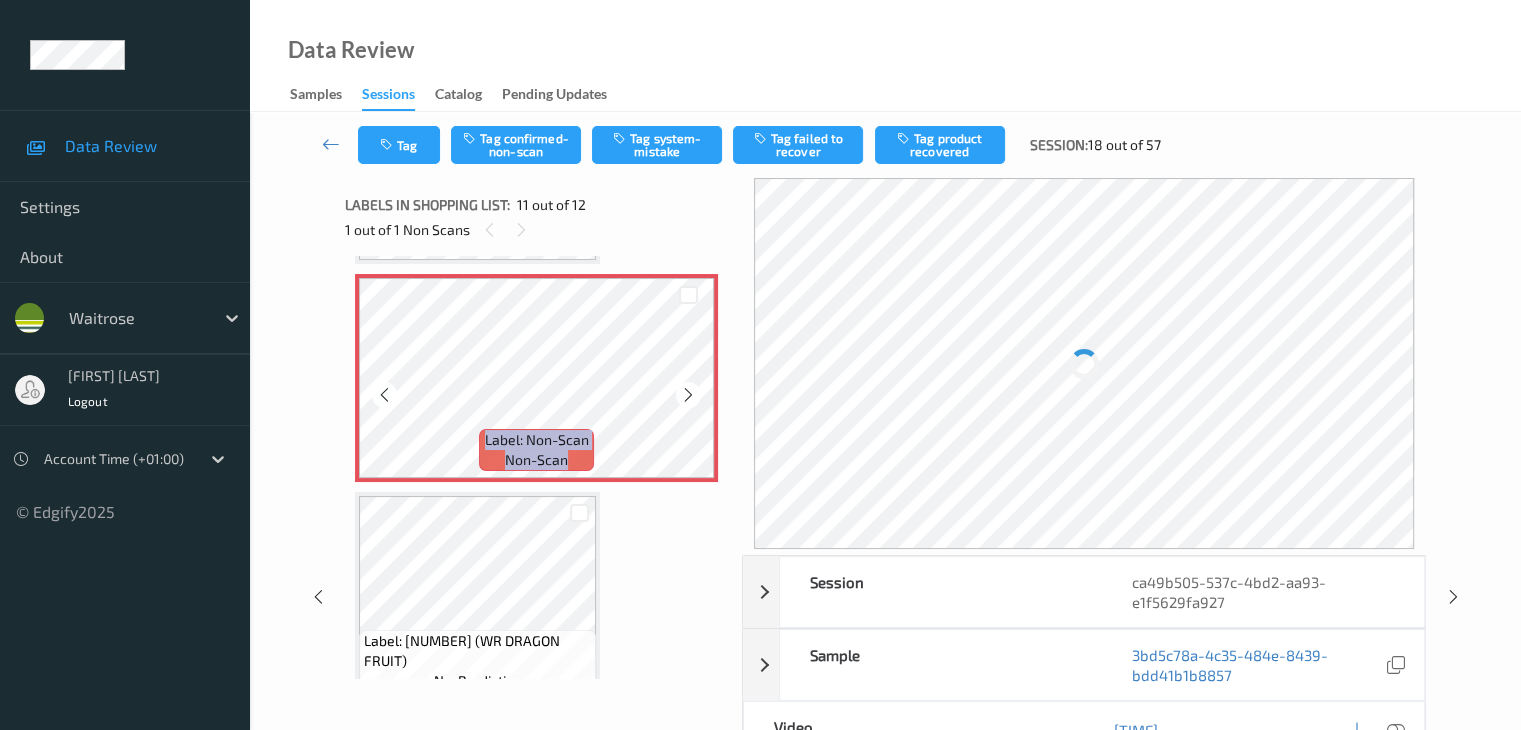 click at bounding box center [688, 395] 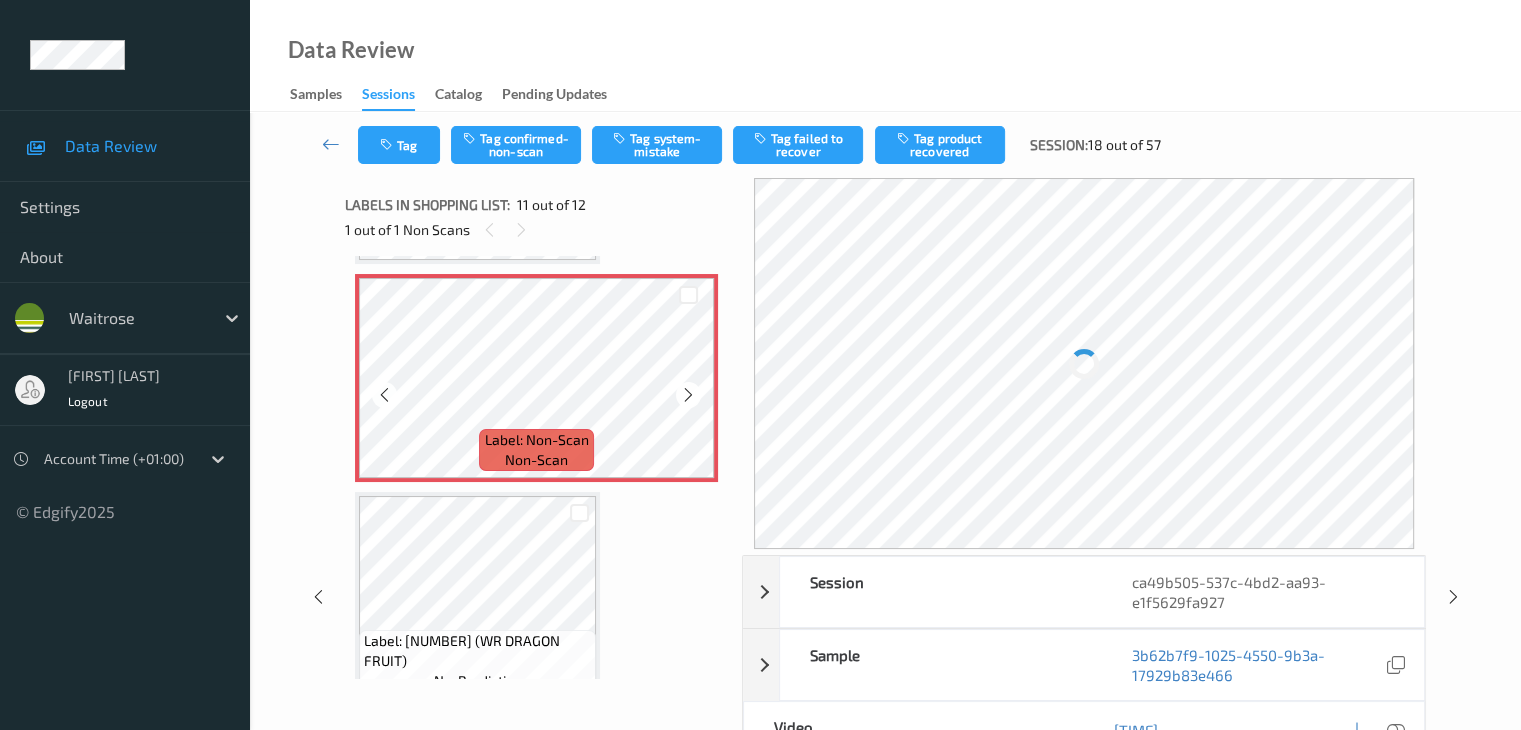 click at bounding box center (688, 395) 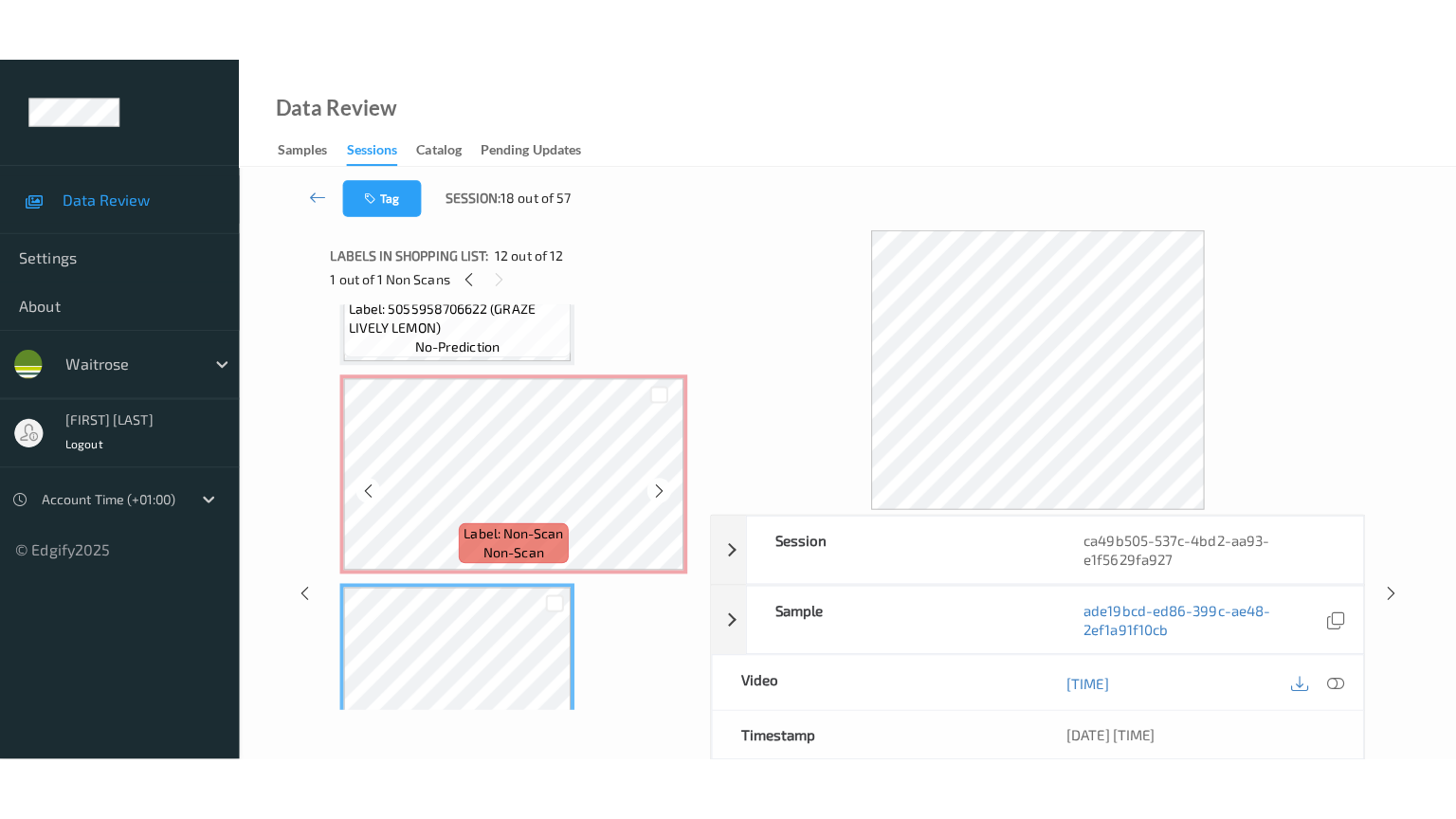 scroll, scrollTop: 1964, scrollLeft: 0, axis: vertical 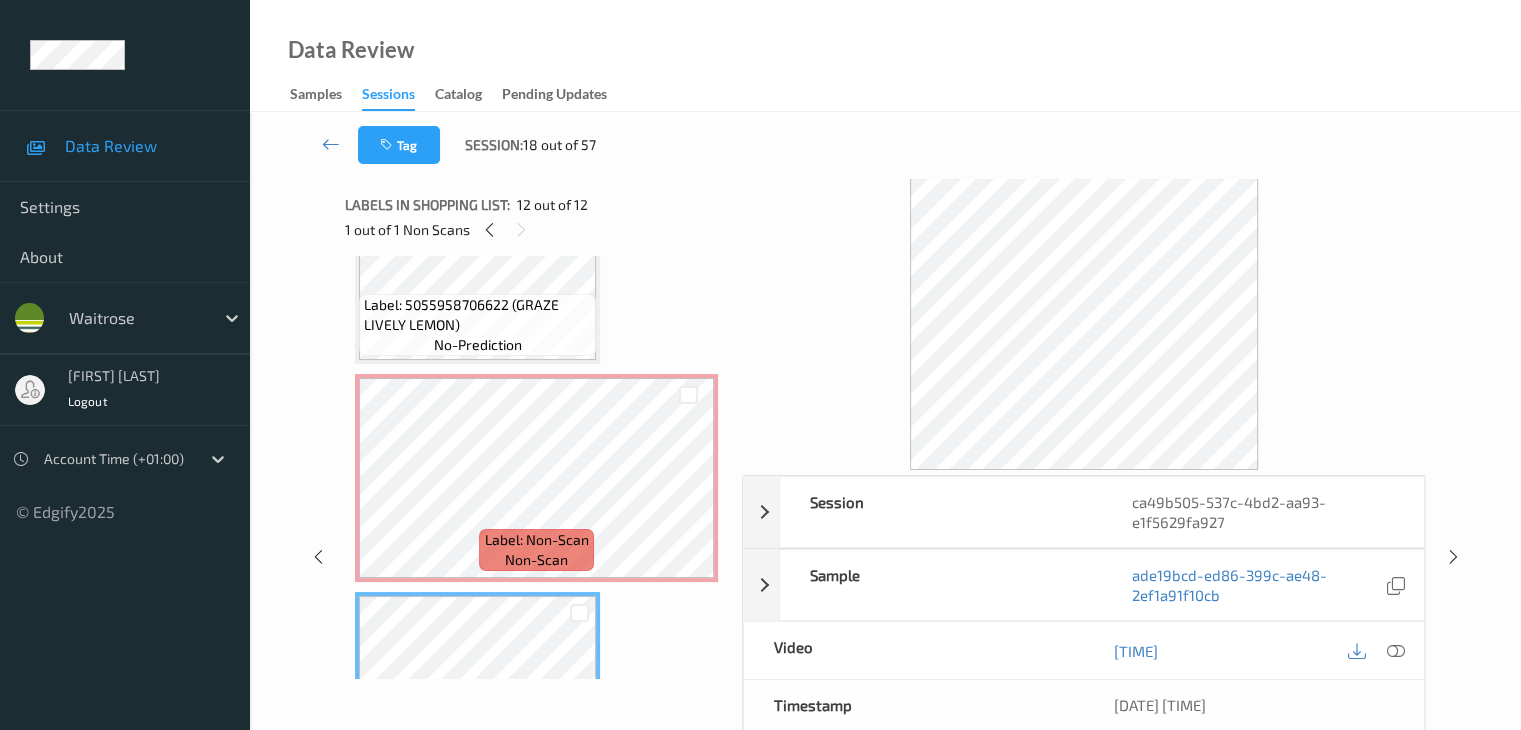 click on "Label: 5055958706622 (GRAZE LIVELY LEMON)" at bounding box center (477, 315) 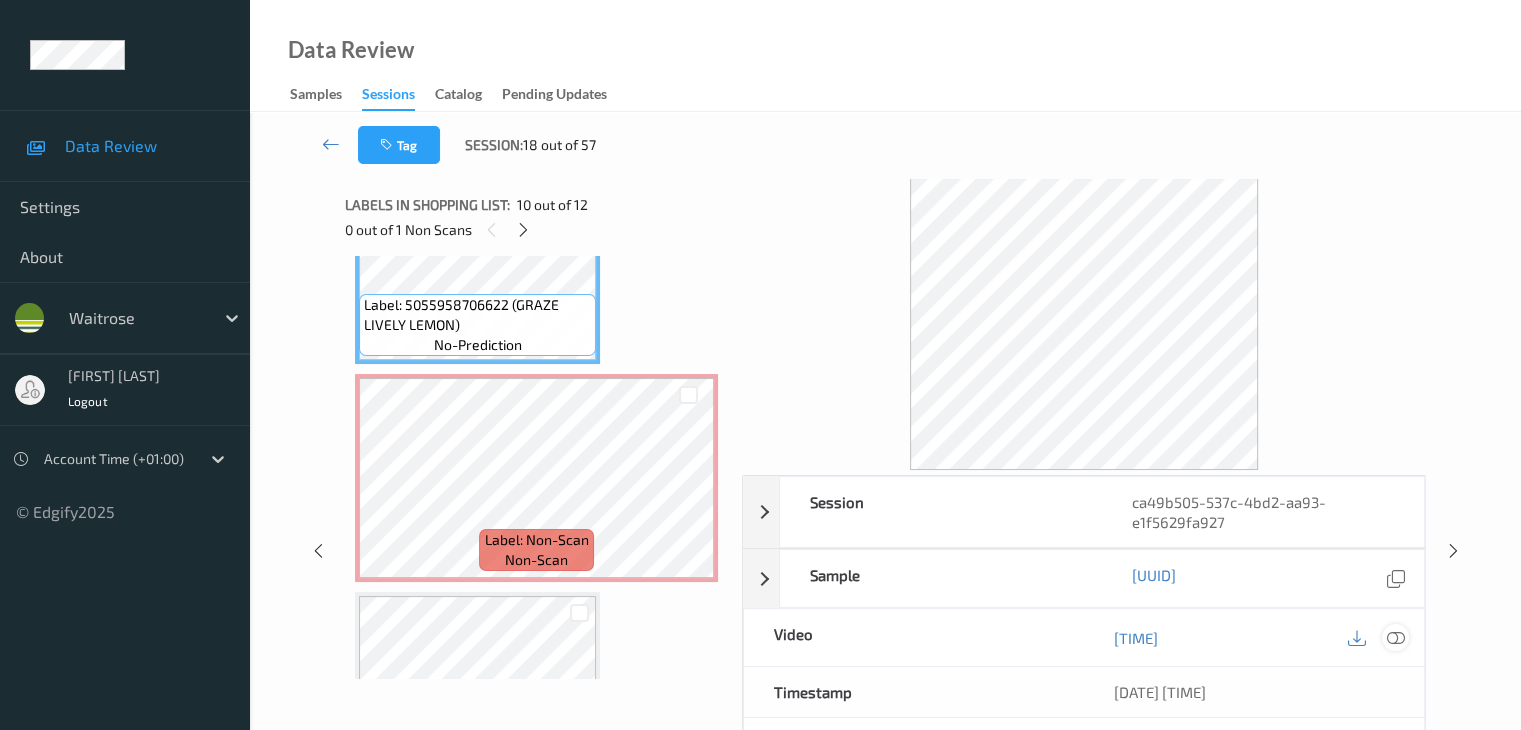click at bounding box center (1395, 638) 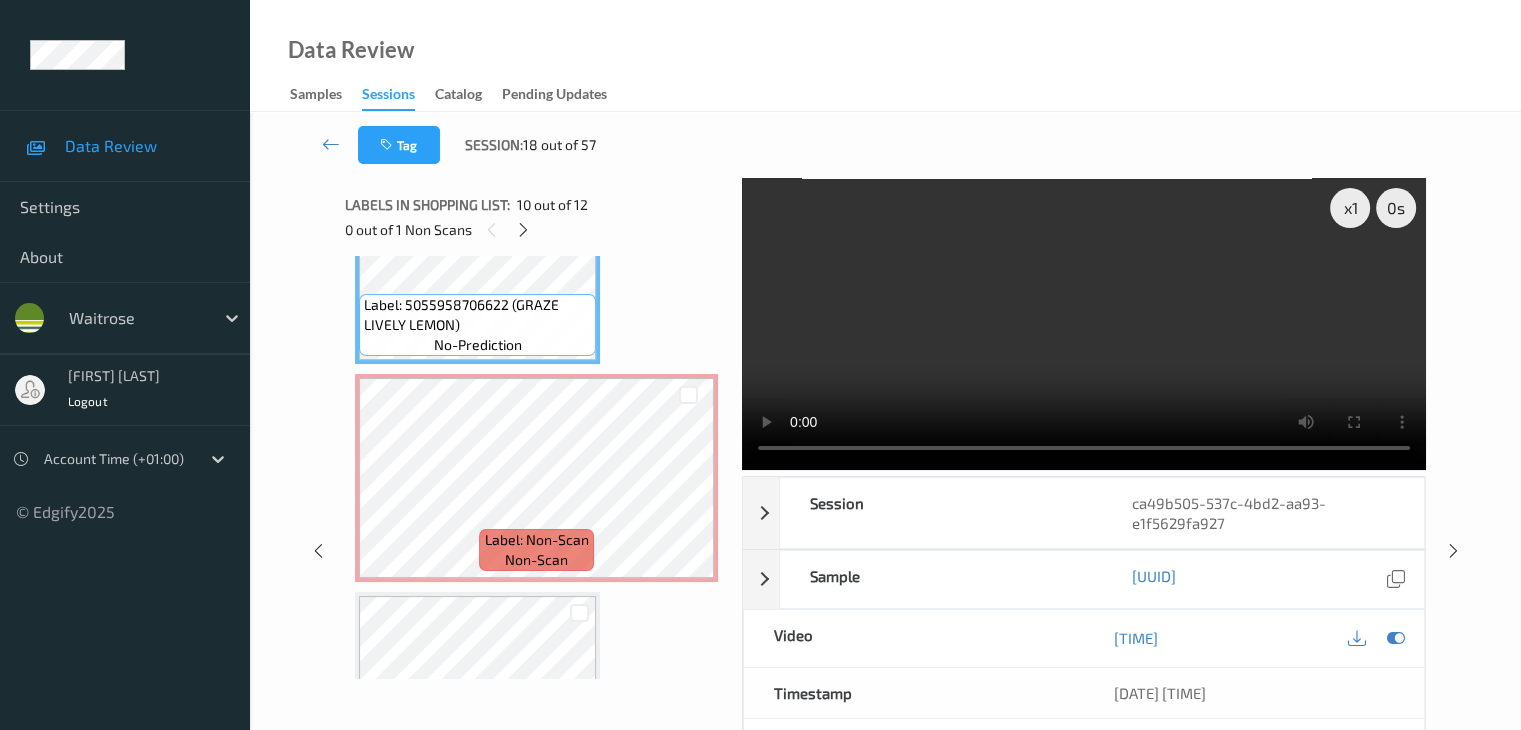 scroll, scrollTop: 2069, scrollLeft: 0, axis: vertical 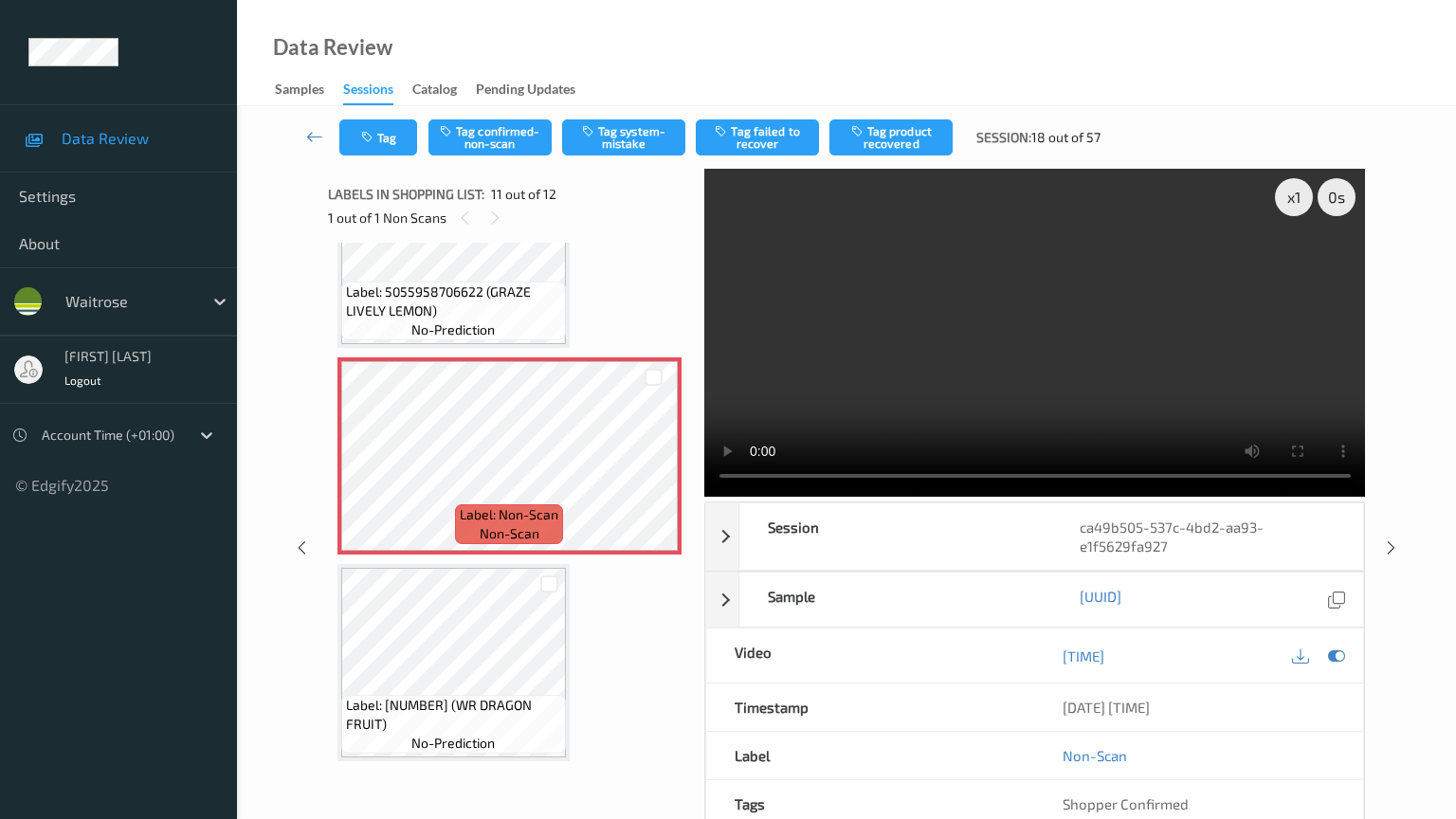 type 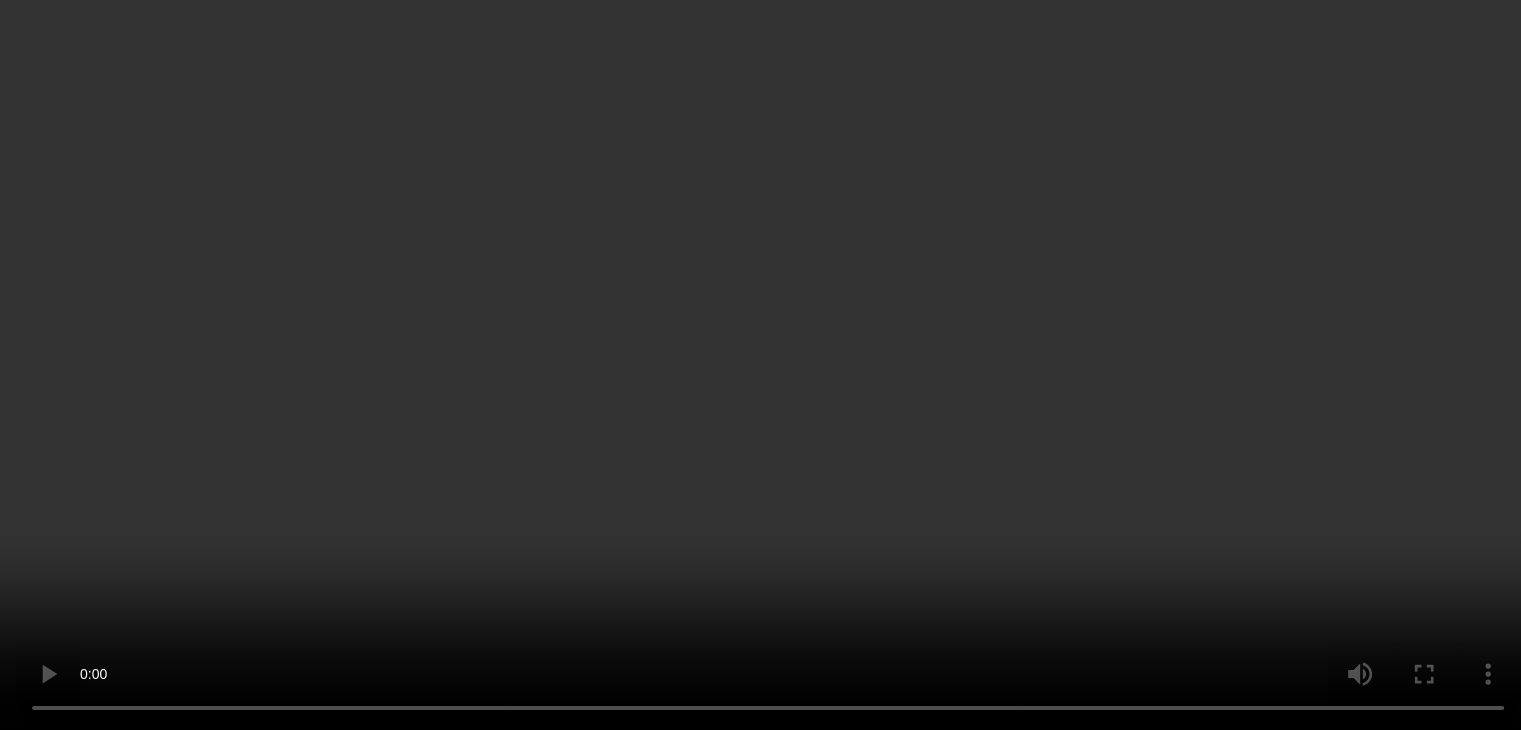 scroll, scrollTop: 1969, scrollLeft: 0, axis: vertical 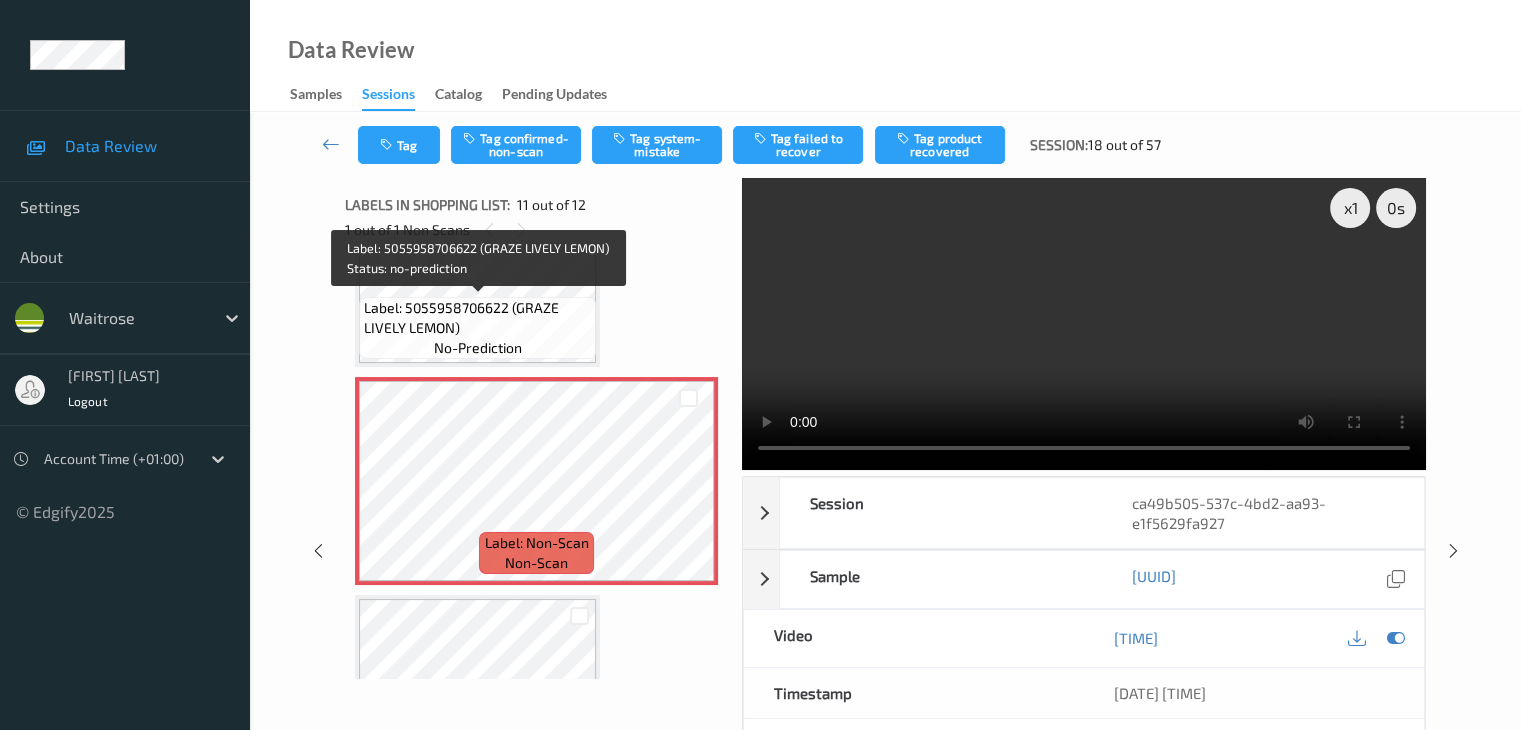 click on "Label: 5055958706622 (GRAZE LIVELY LEMON)" at bounding box center [477, 318] 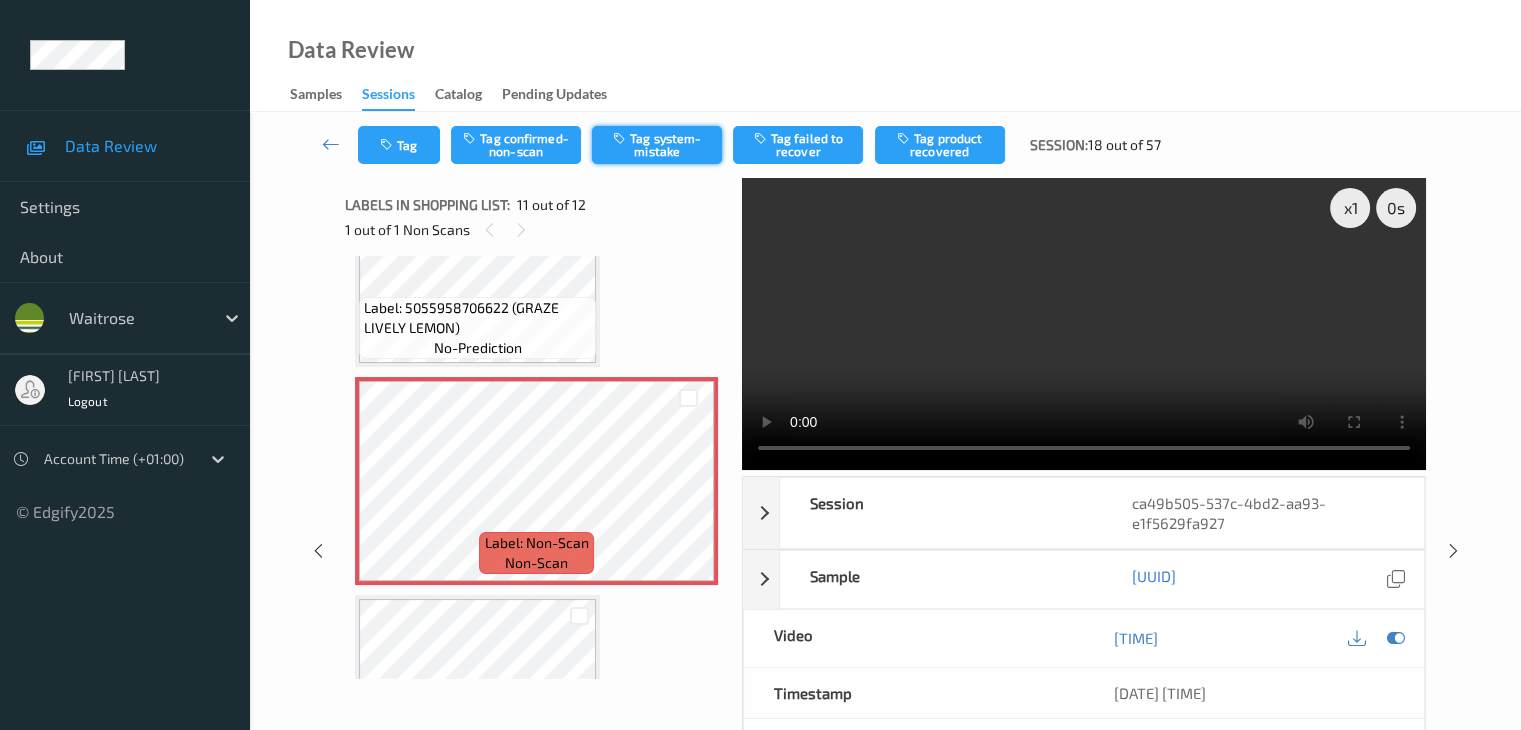 click on "Tag   system-mistake" at bounding box center [657, 145] 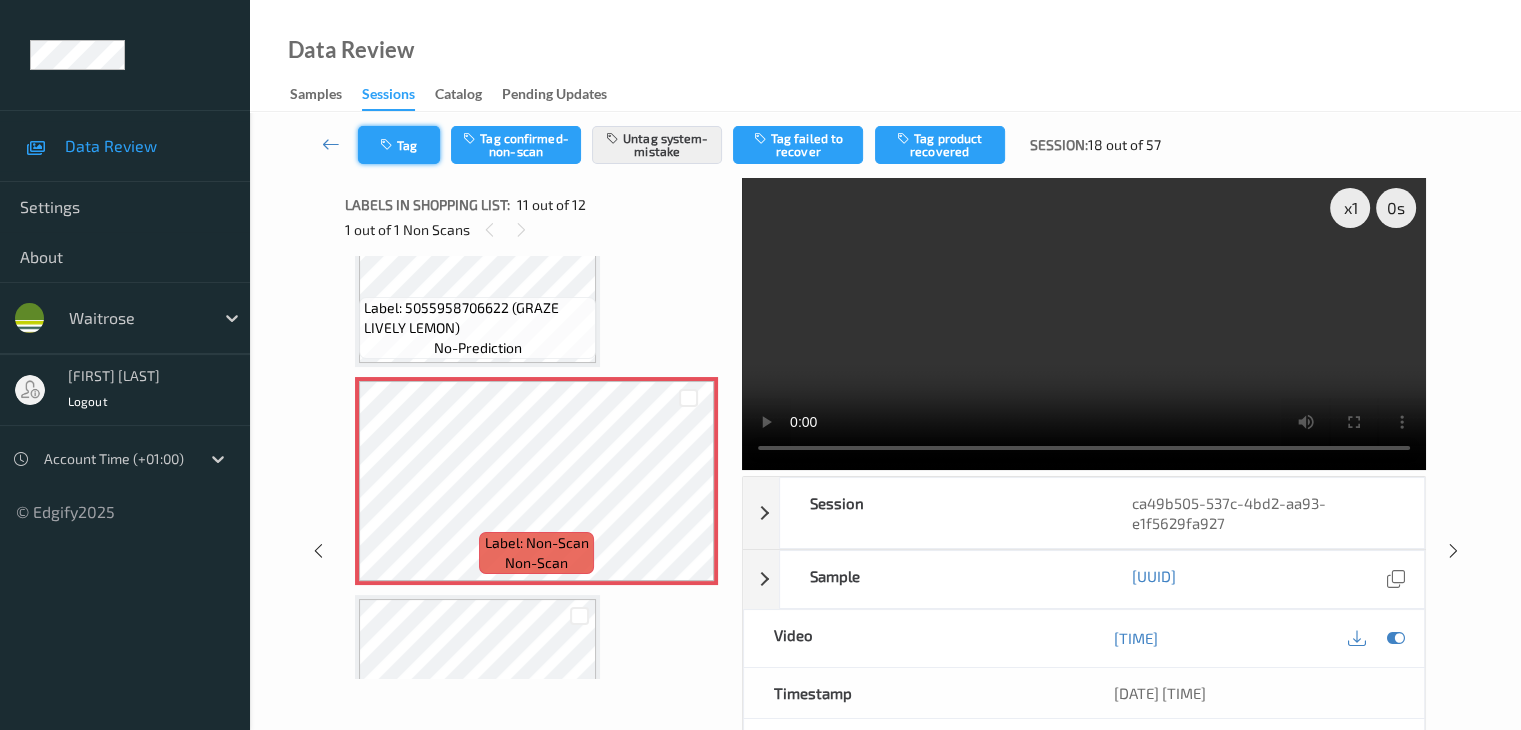 click on "Tag" at bounding box center [399, 145] 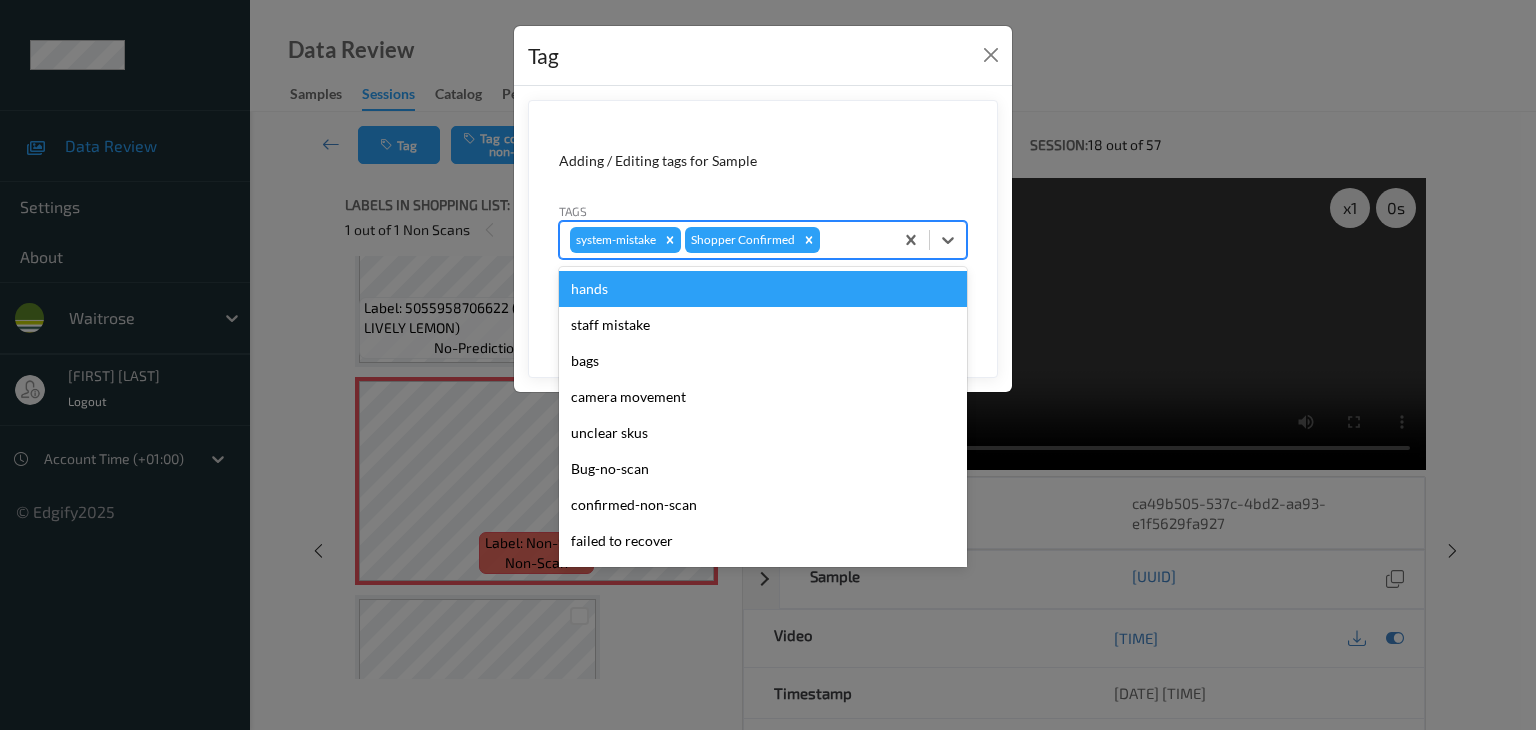 click at bounding box center (853, 240) 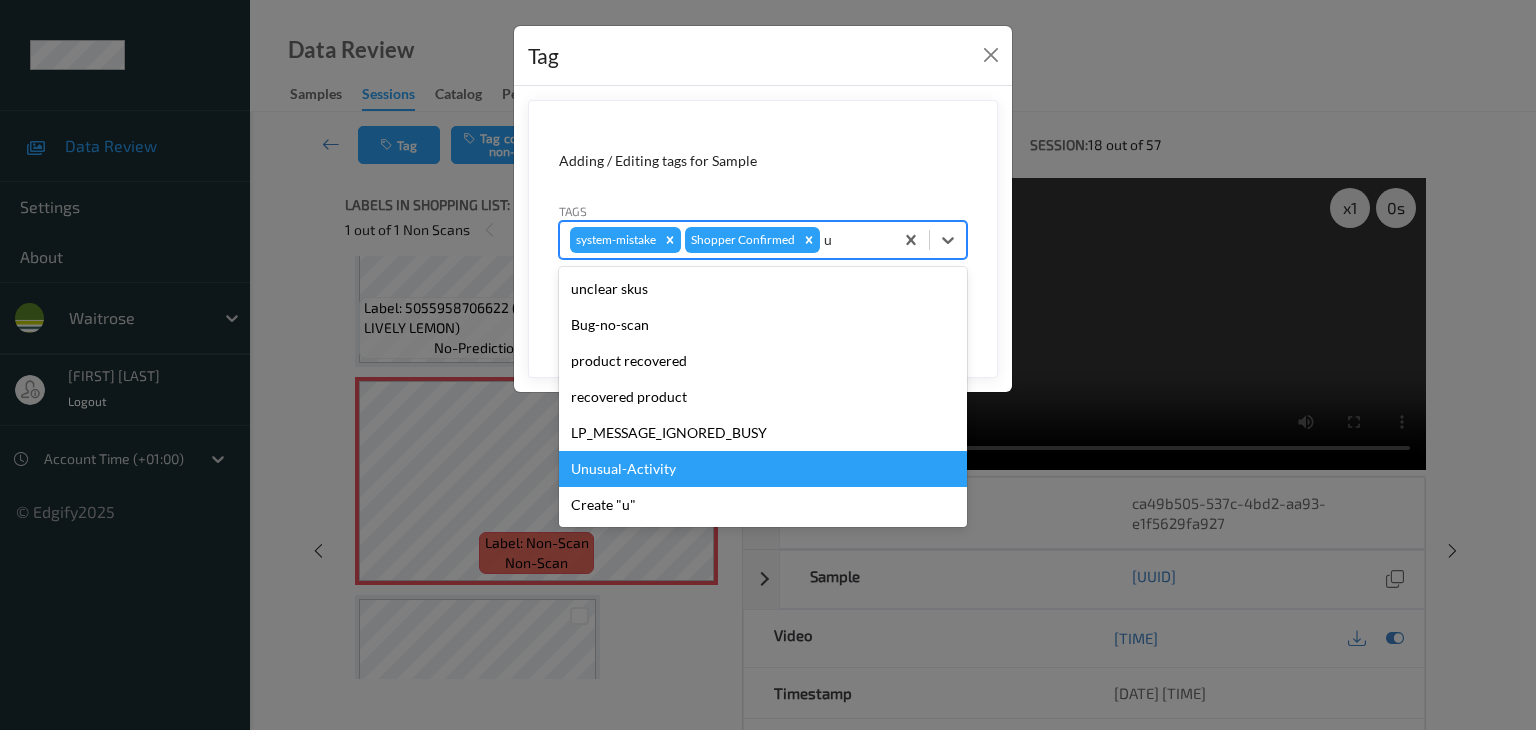 click on "Unusual-Activity" at bounding box center (763, 469) 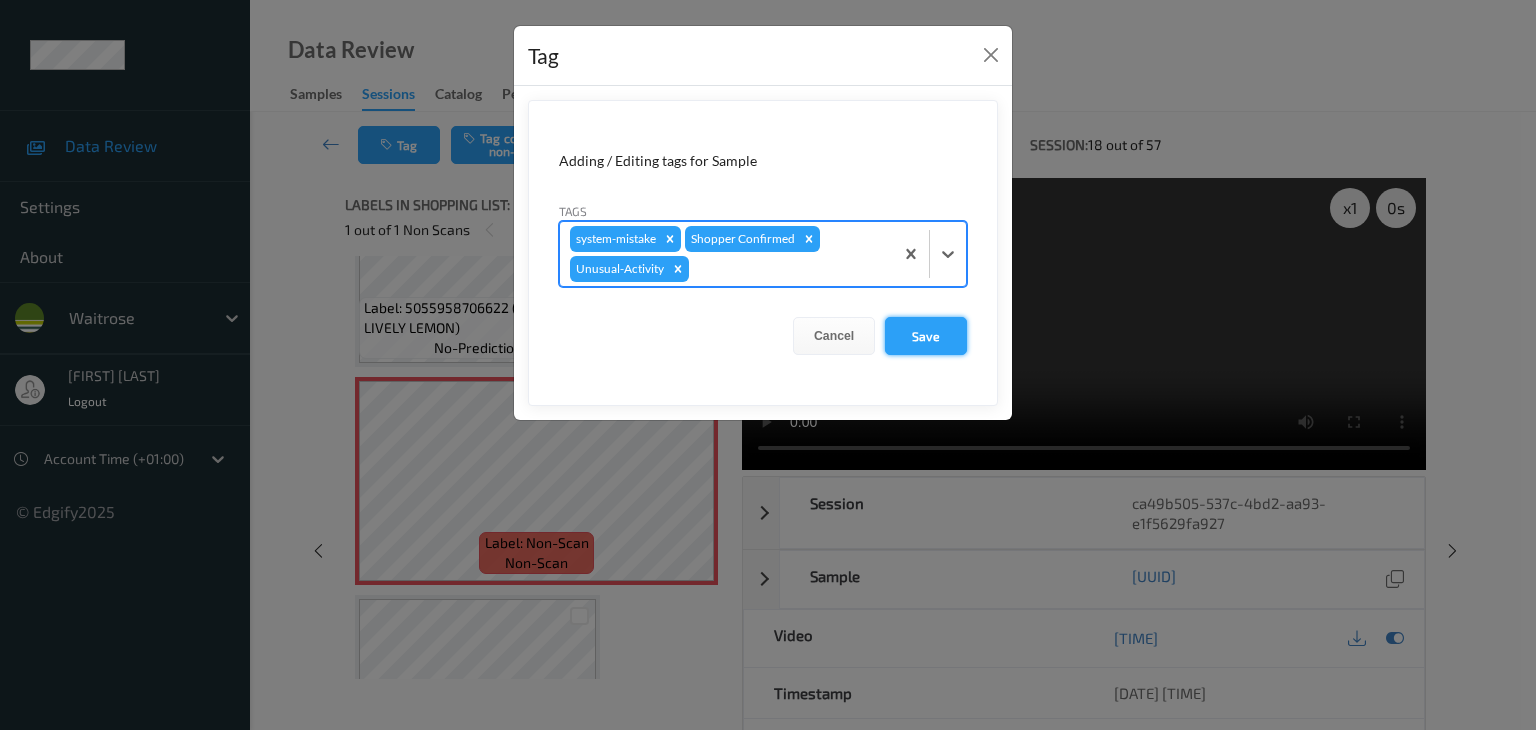 type on "p" 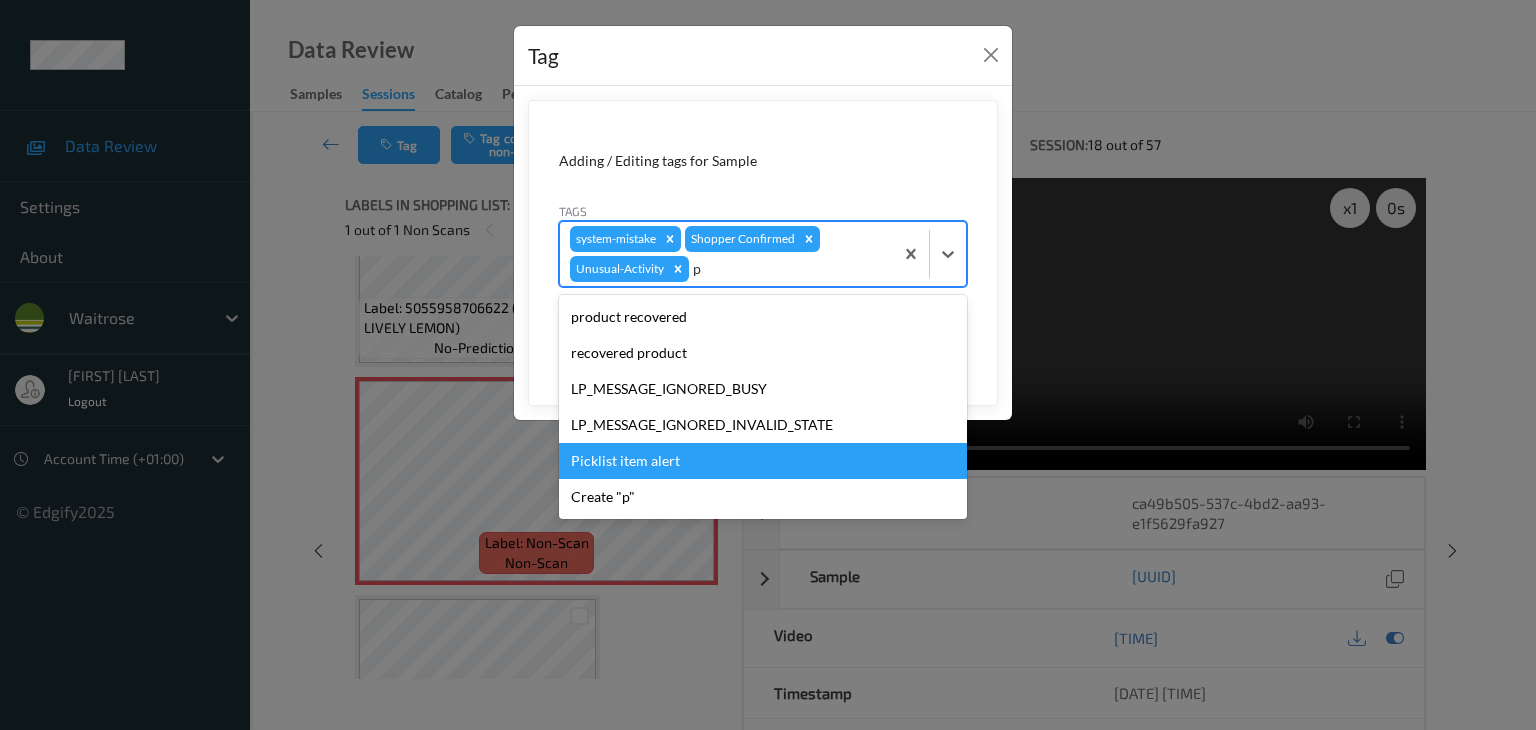 click on "Picklist item alert" at bounding box center (763, 461) 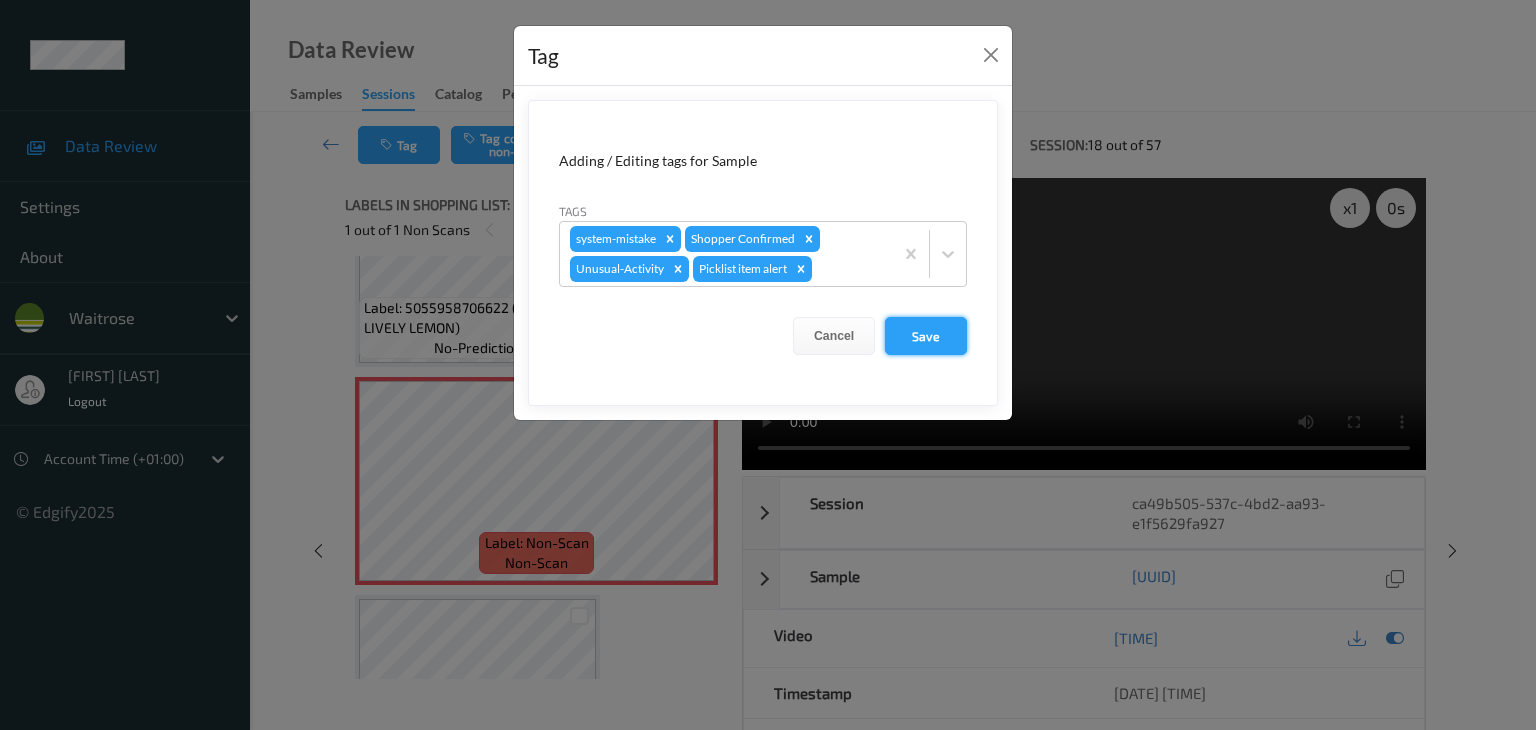 click on "Save" at bounding box center (926, 336) 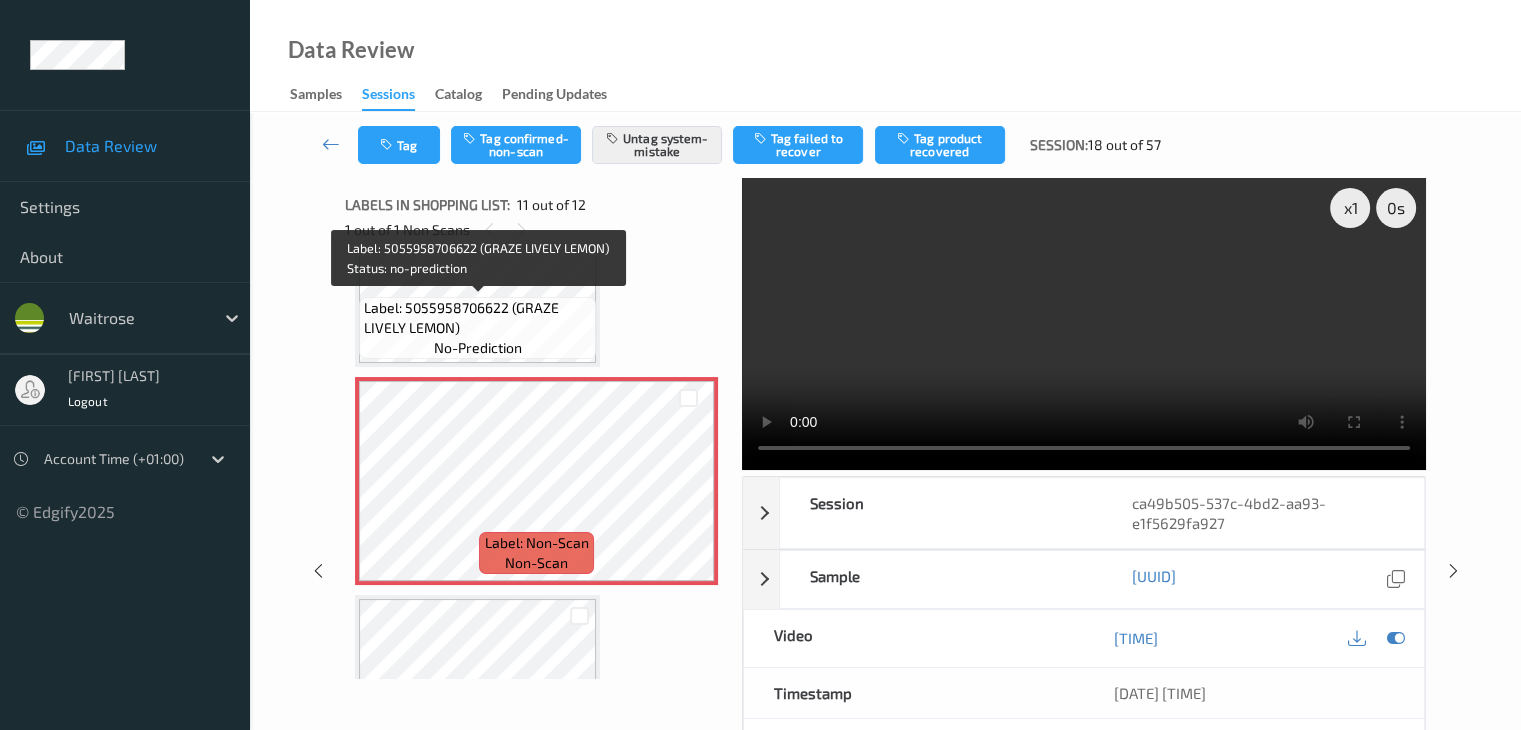 click on "Label: 5055958706622 (GRAZE LIVELY LEMON)" at bounding box center [477, 318] 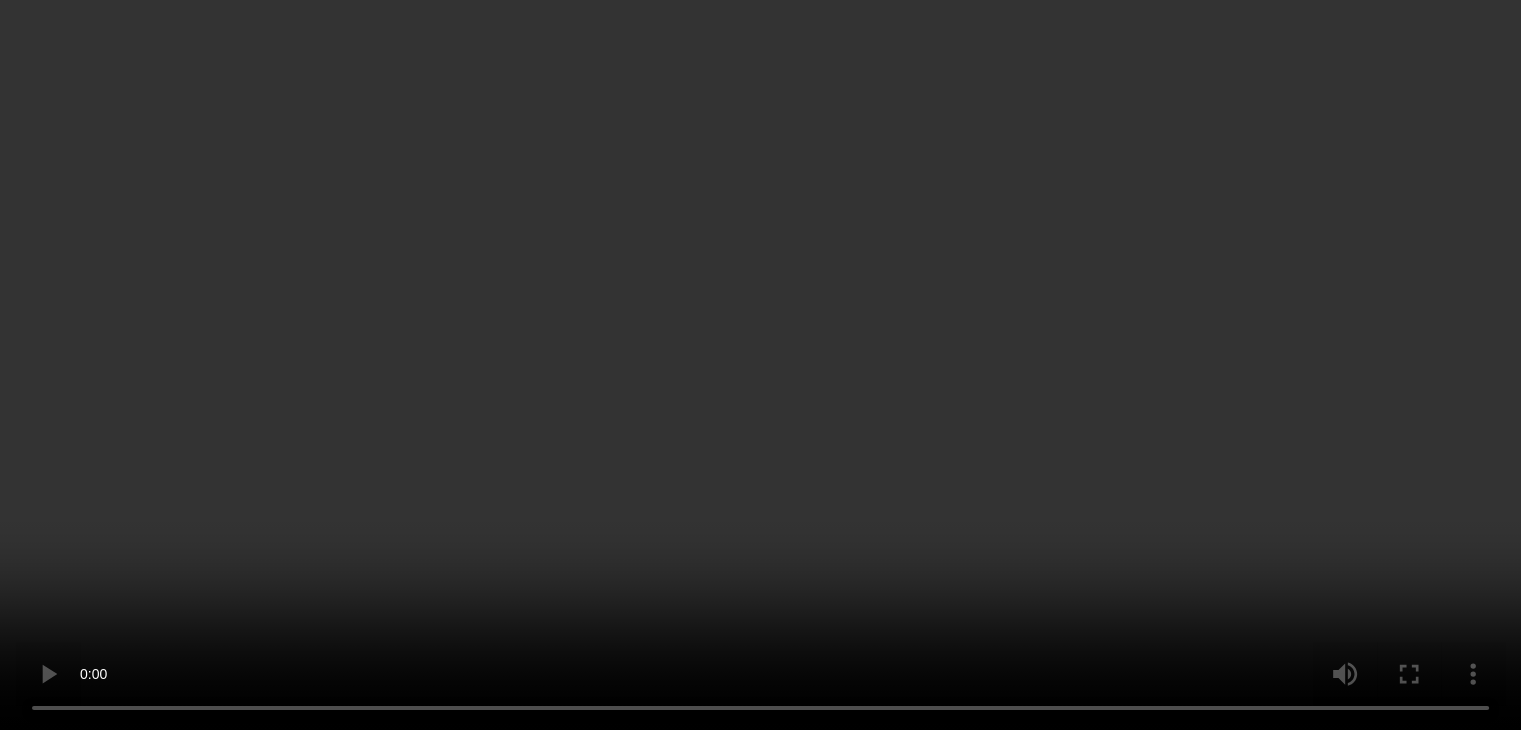 scroll, scrollTop: 0, scrollLeft: 0, axis: both 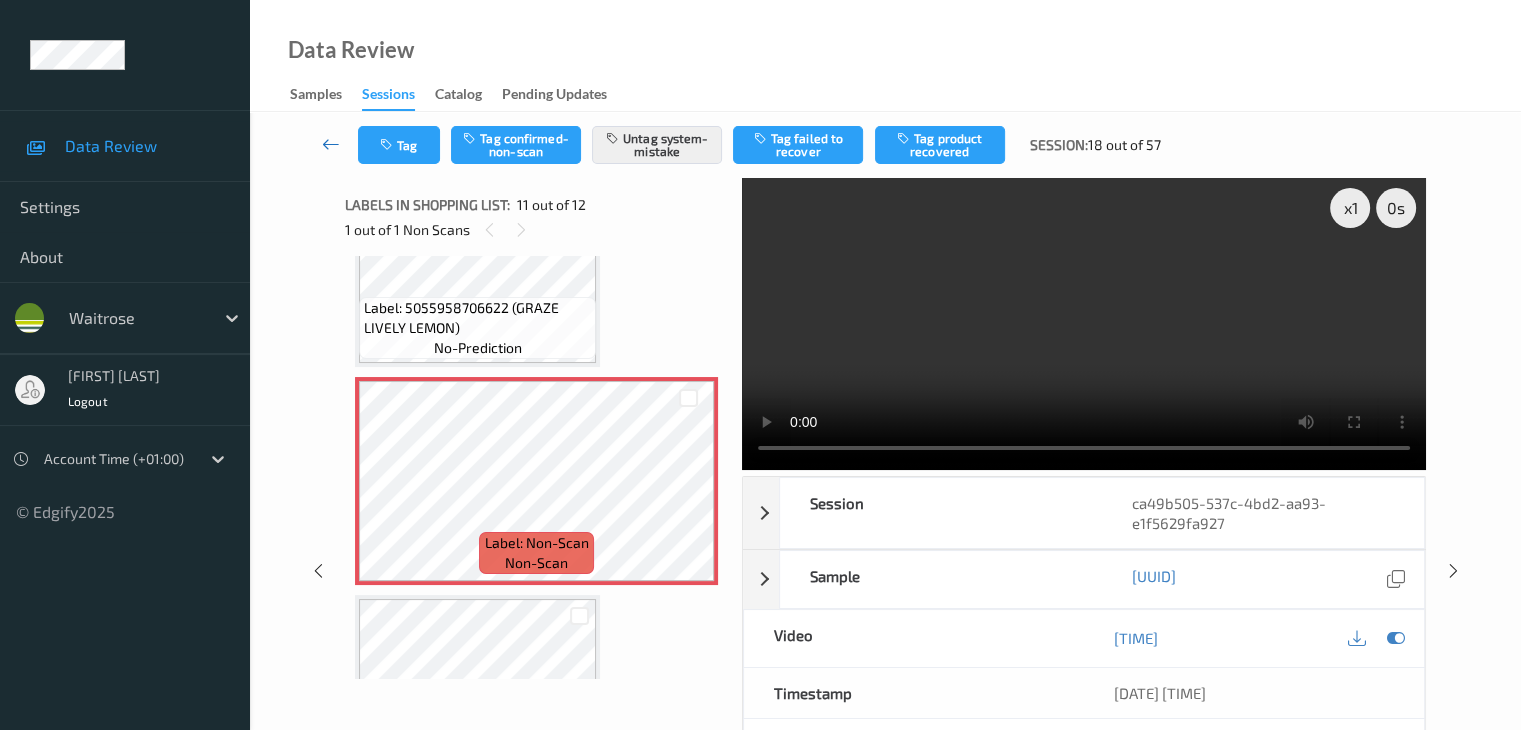 click at bounding box center (331, 145) 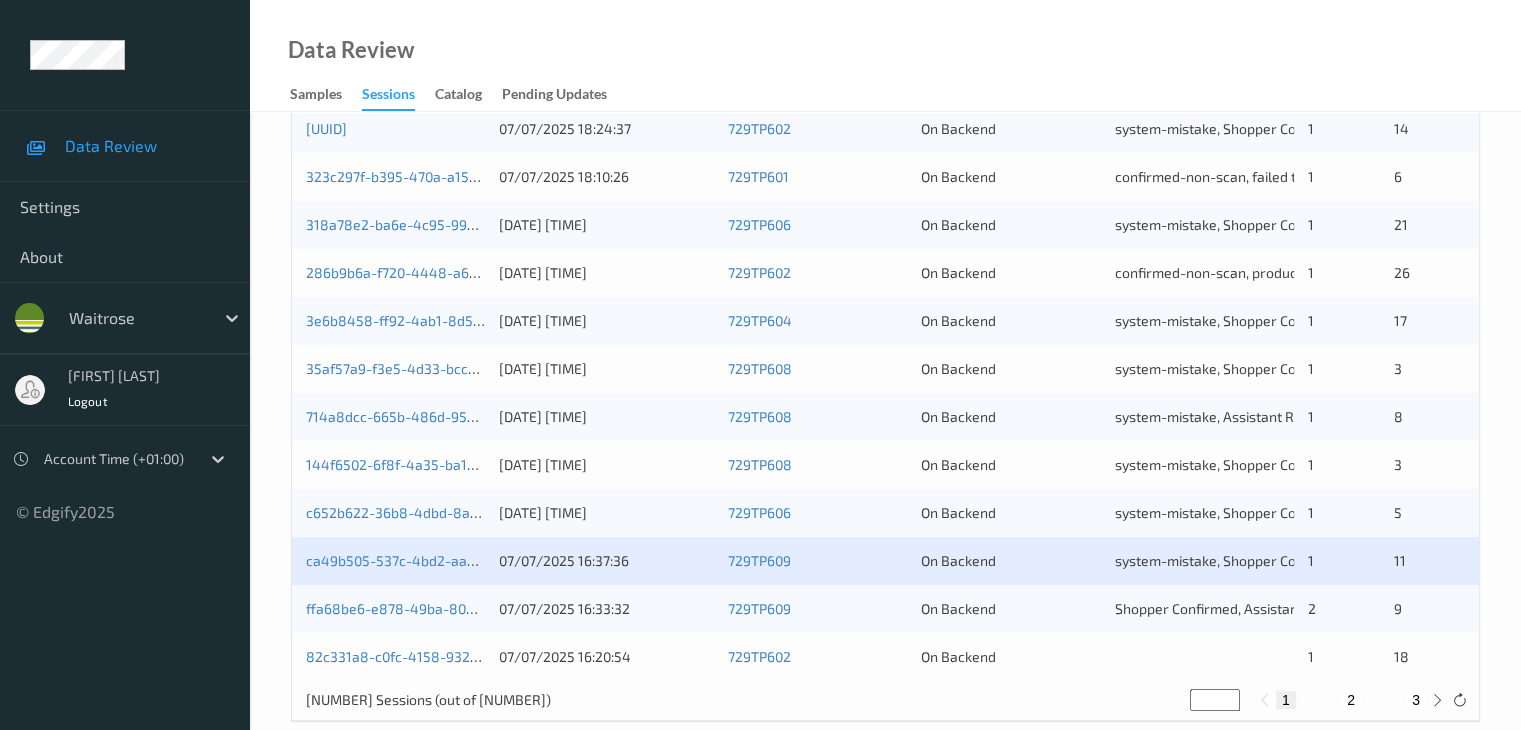 scroll, scrollTop: 932, scrollLeft: 0, axis: vertical 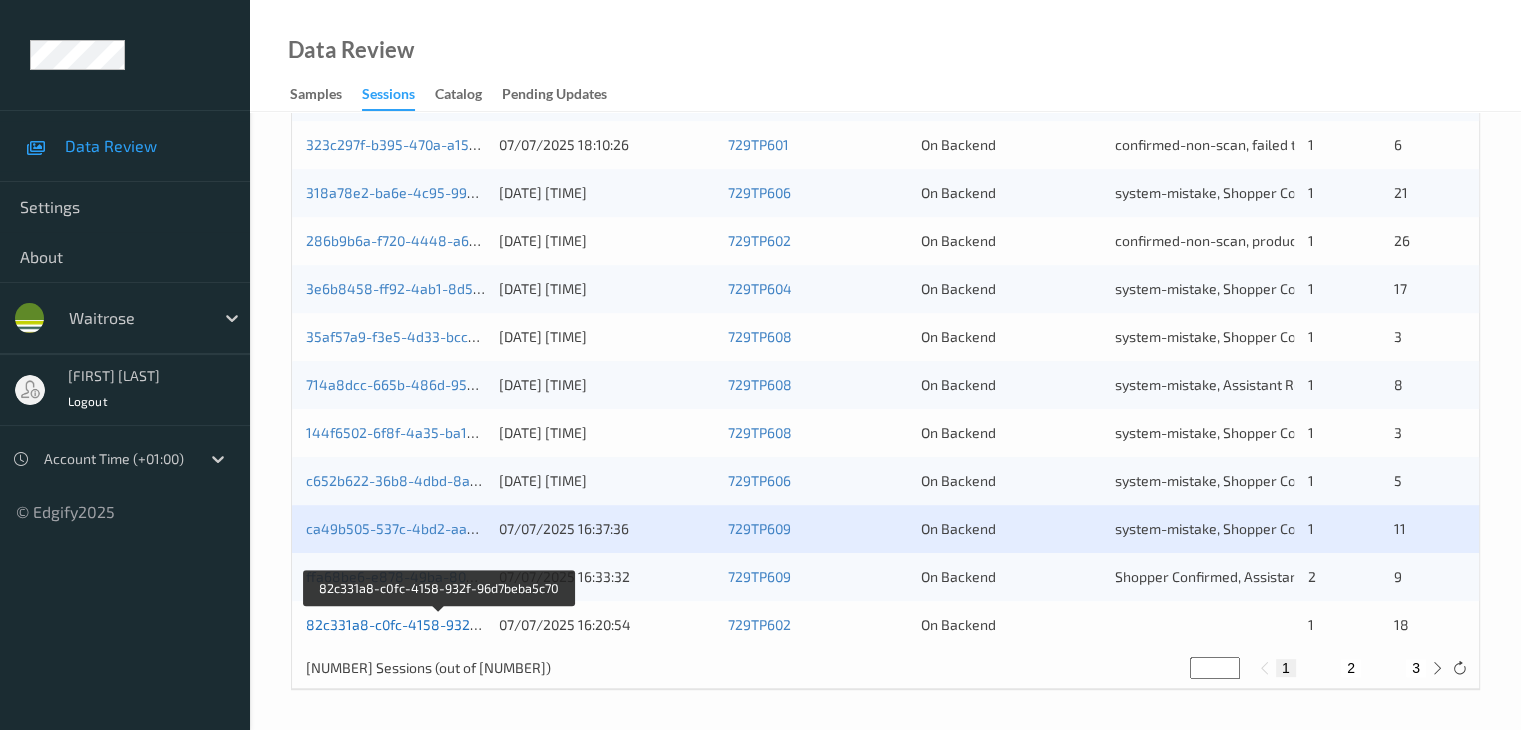 click on "82c331a8-c0fc-4158-932f-96d7beba5c70" at bounding box center [440, 624] 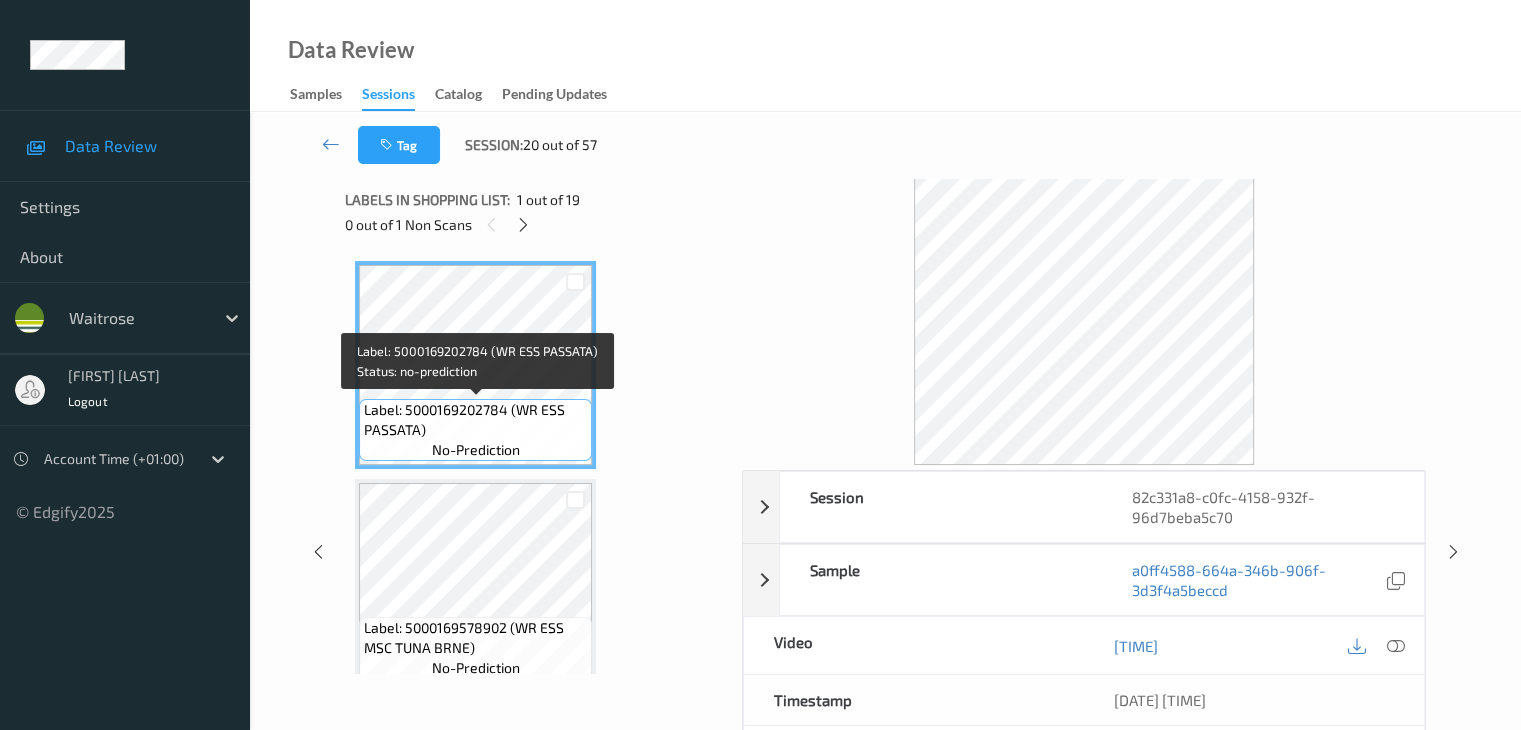 scroll, scrollTop: 0, scrollLeft: 0, axis: both 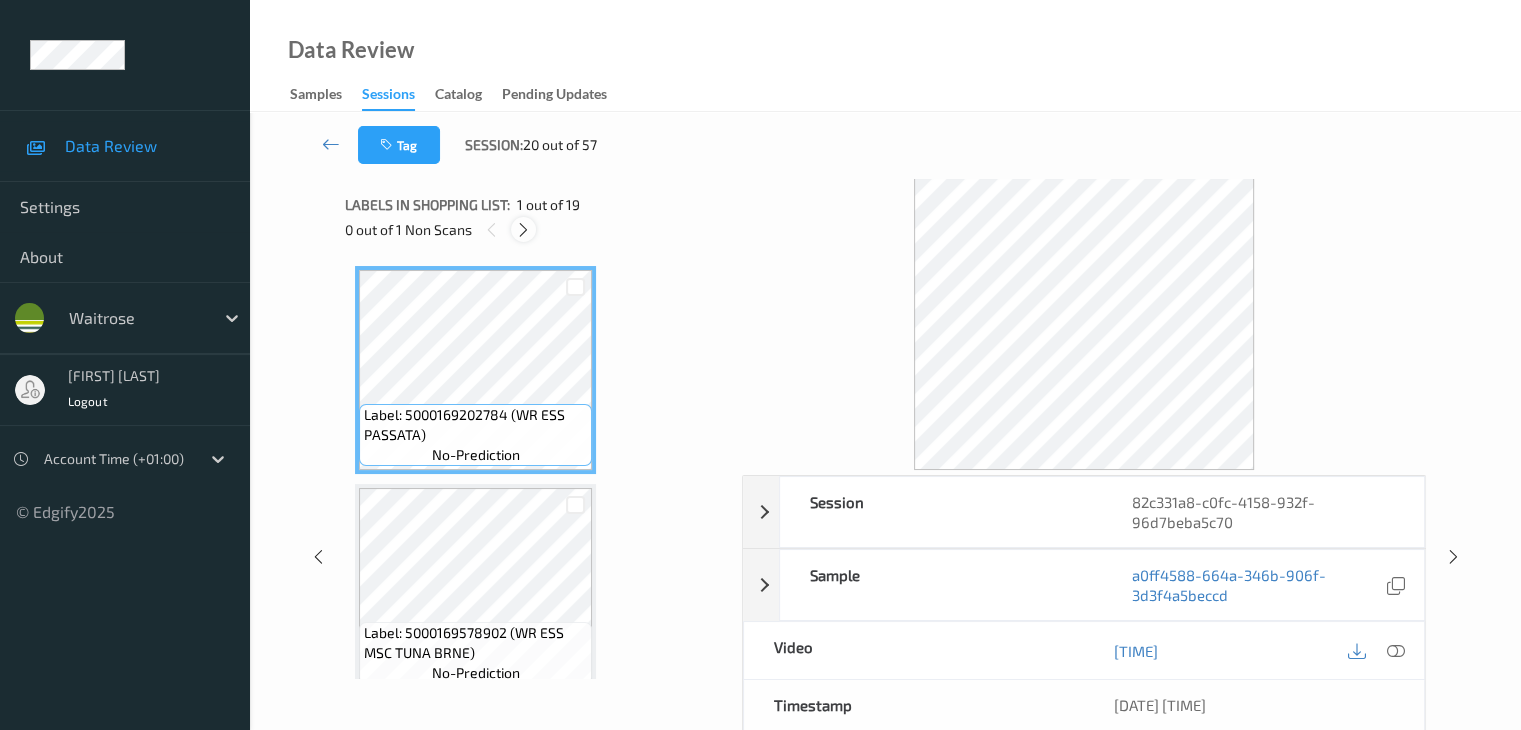 click at bounding box center [523, 230] 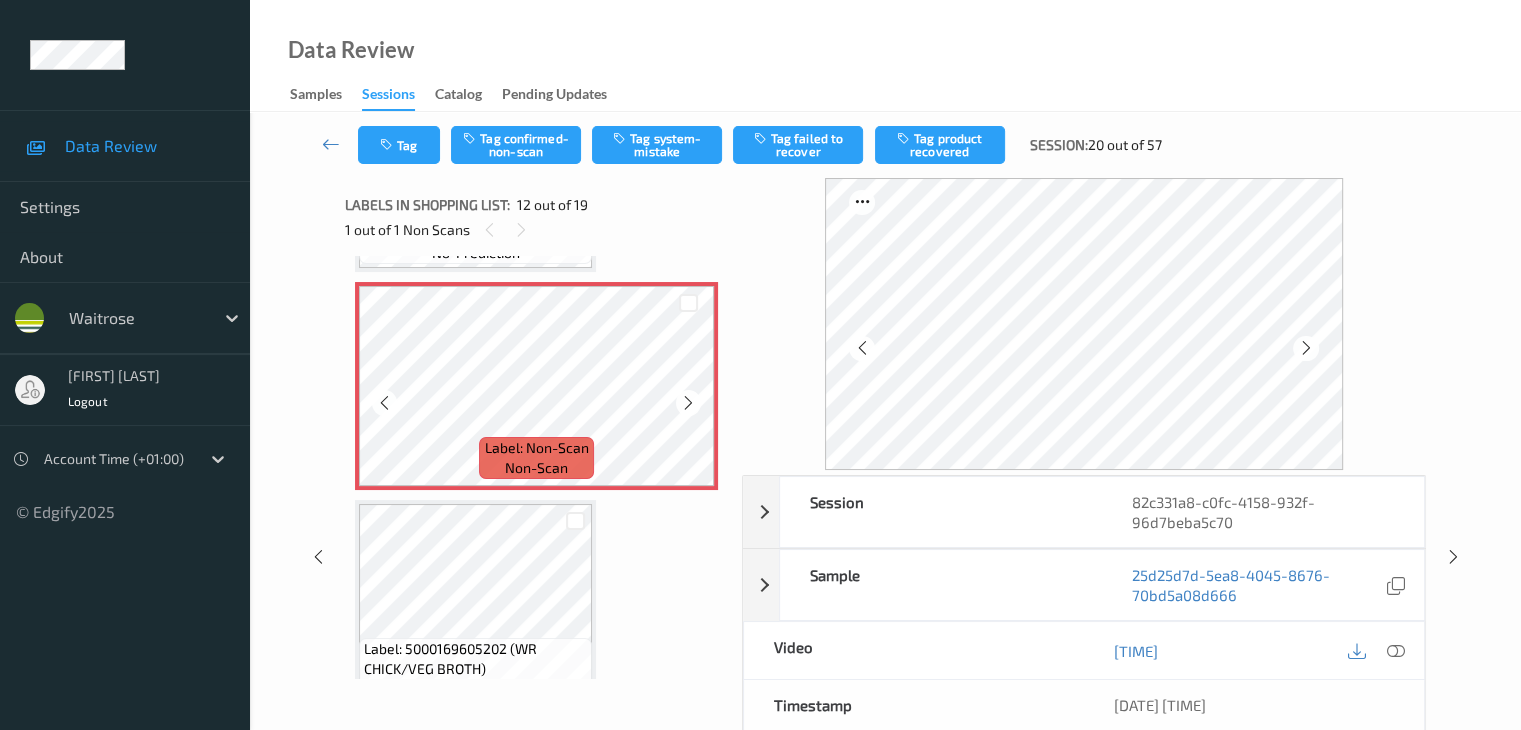 scroll, scrollTop: 2390, scrollLeft: 0, axis: vertical 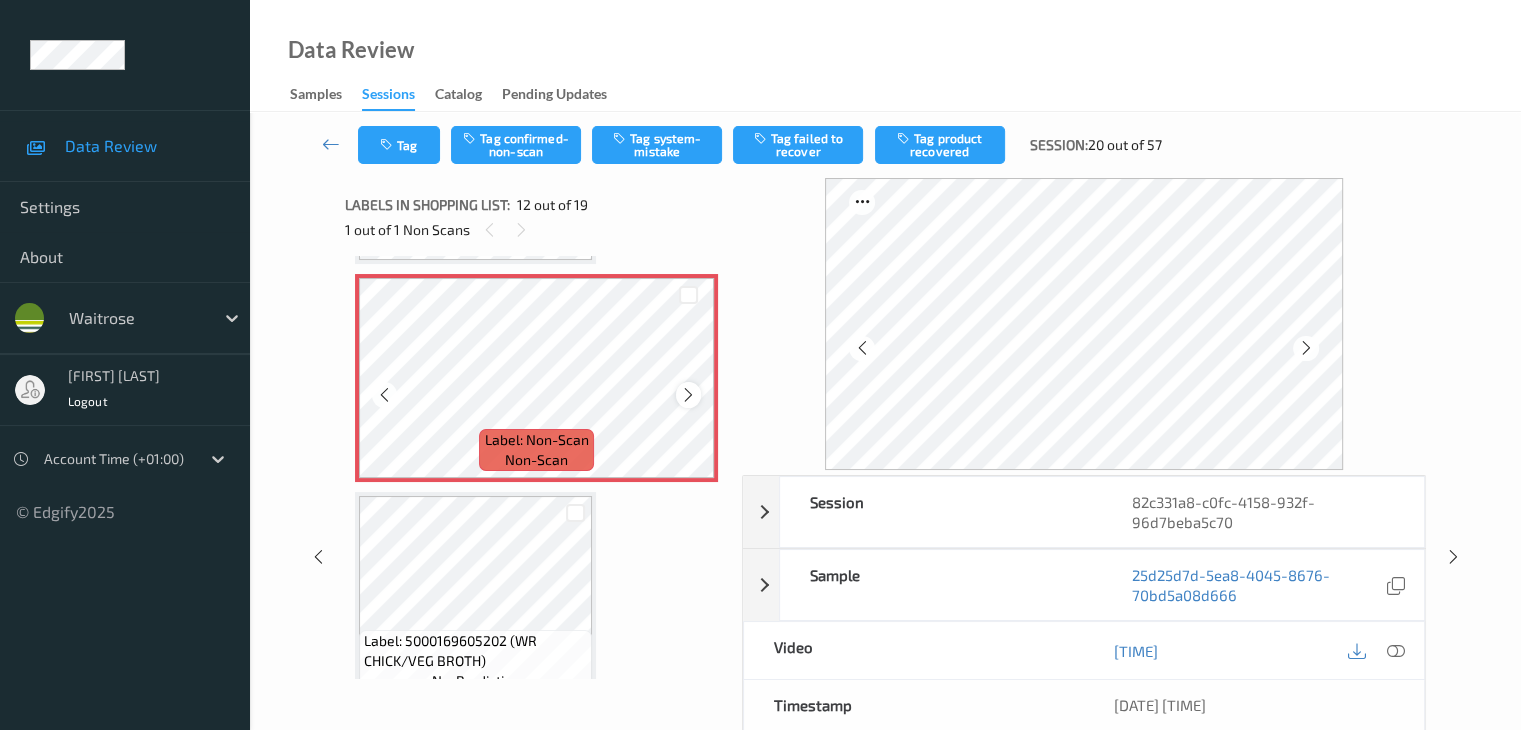 click at bounding box center (688, 395) 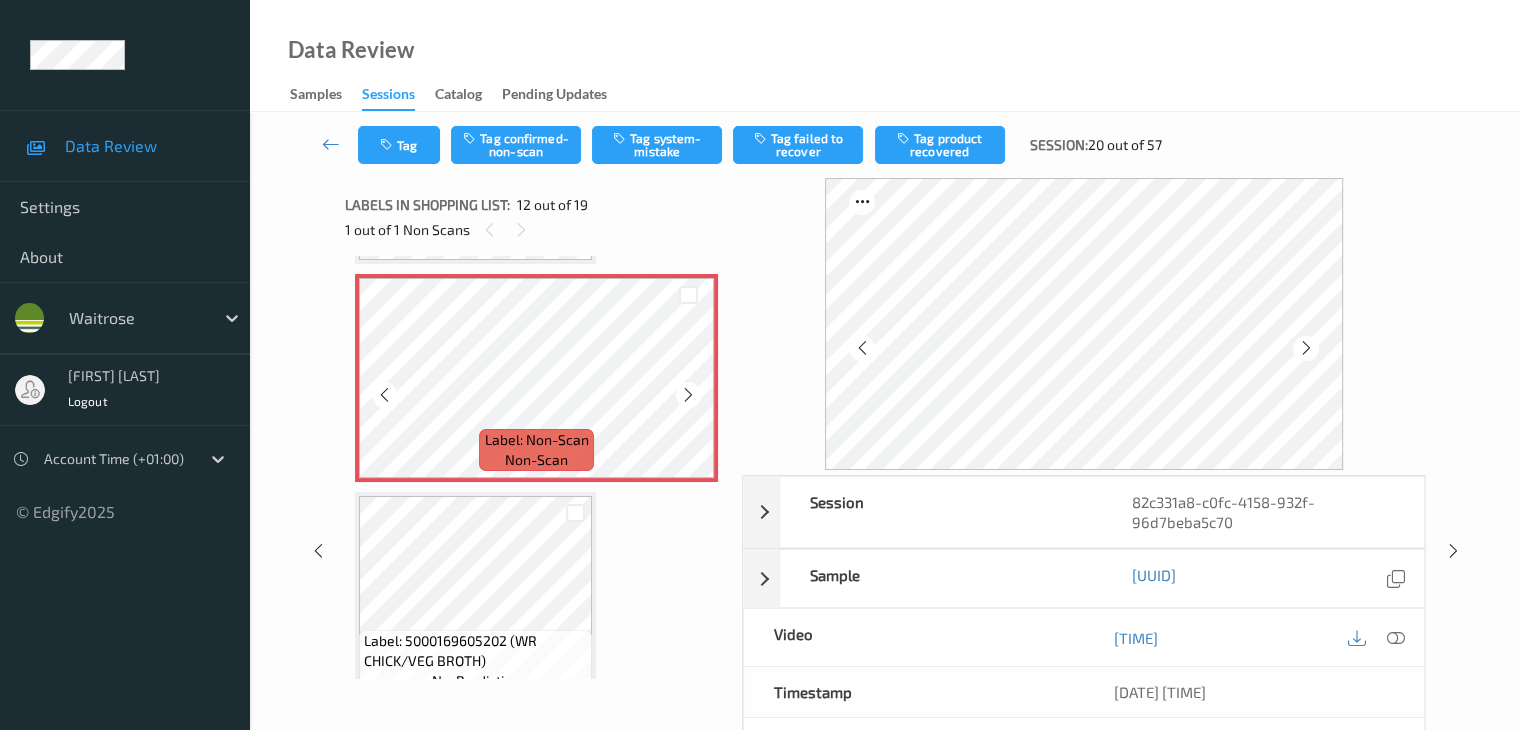 click at bounding box center [688, 395] 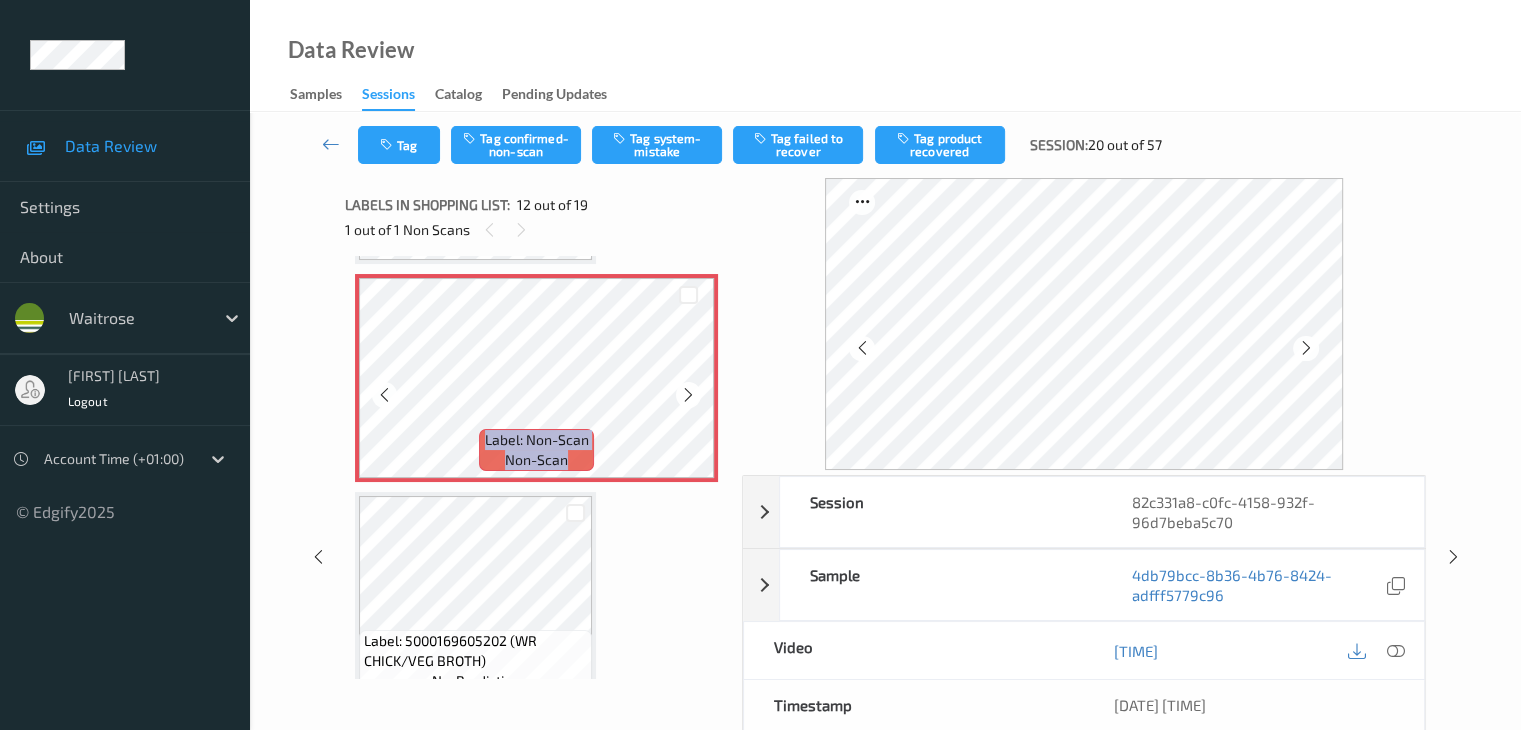 click at bounding box center (688, 395) 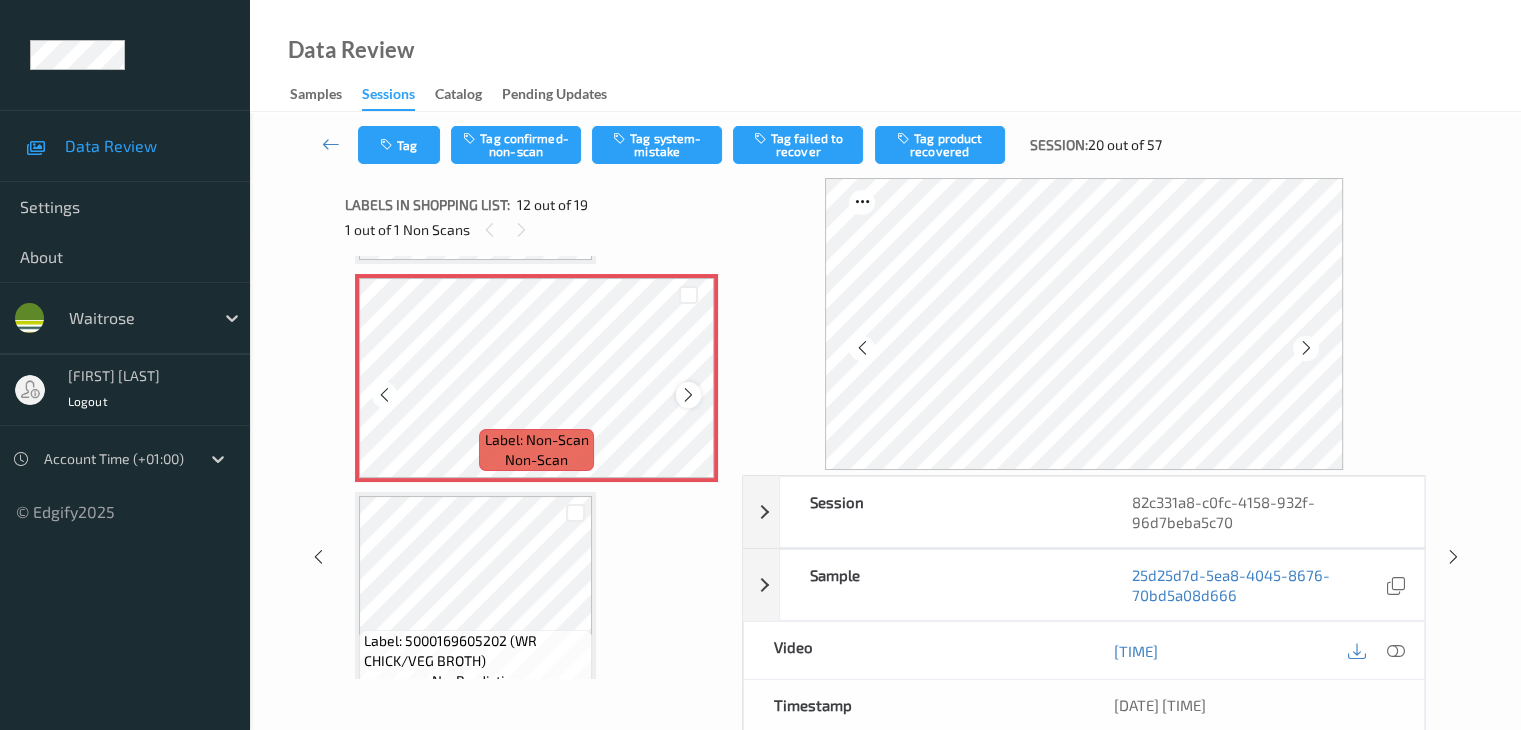 scroll, scrollTop: 2190, scrollLeft: 0, axis: vertical 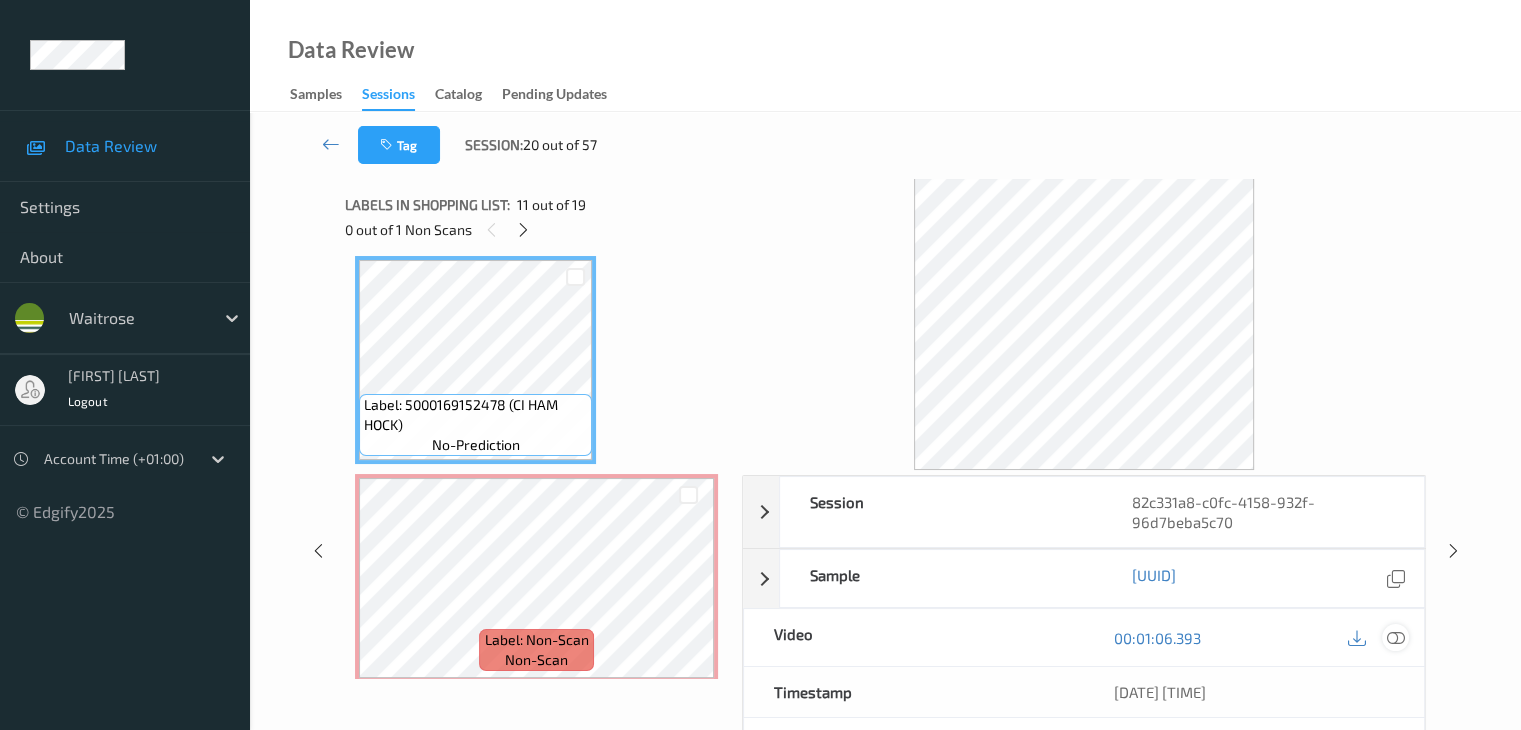 click at bounding box center [1395, 638] 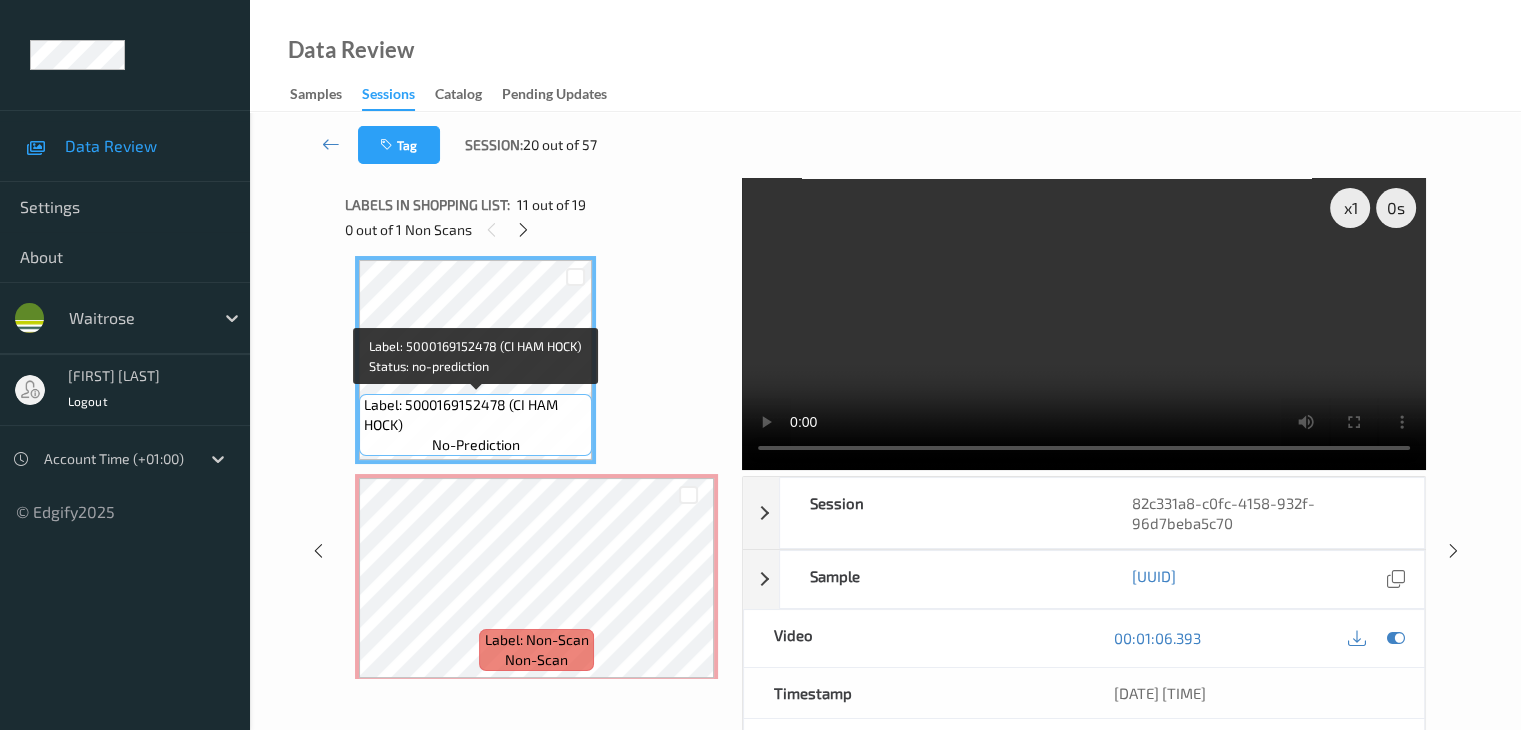 click on "Label: 5000169152478 (CI HAM HOCK)" at bounding box center (475, 415) 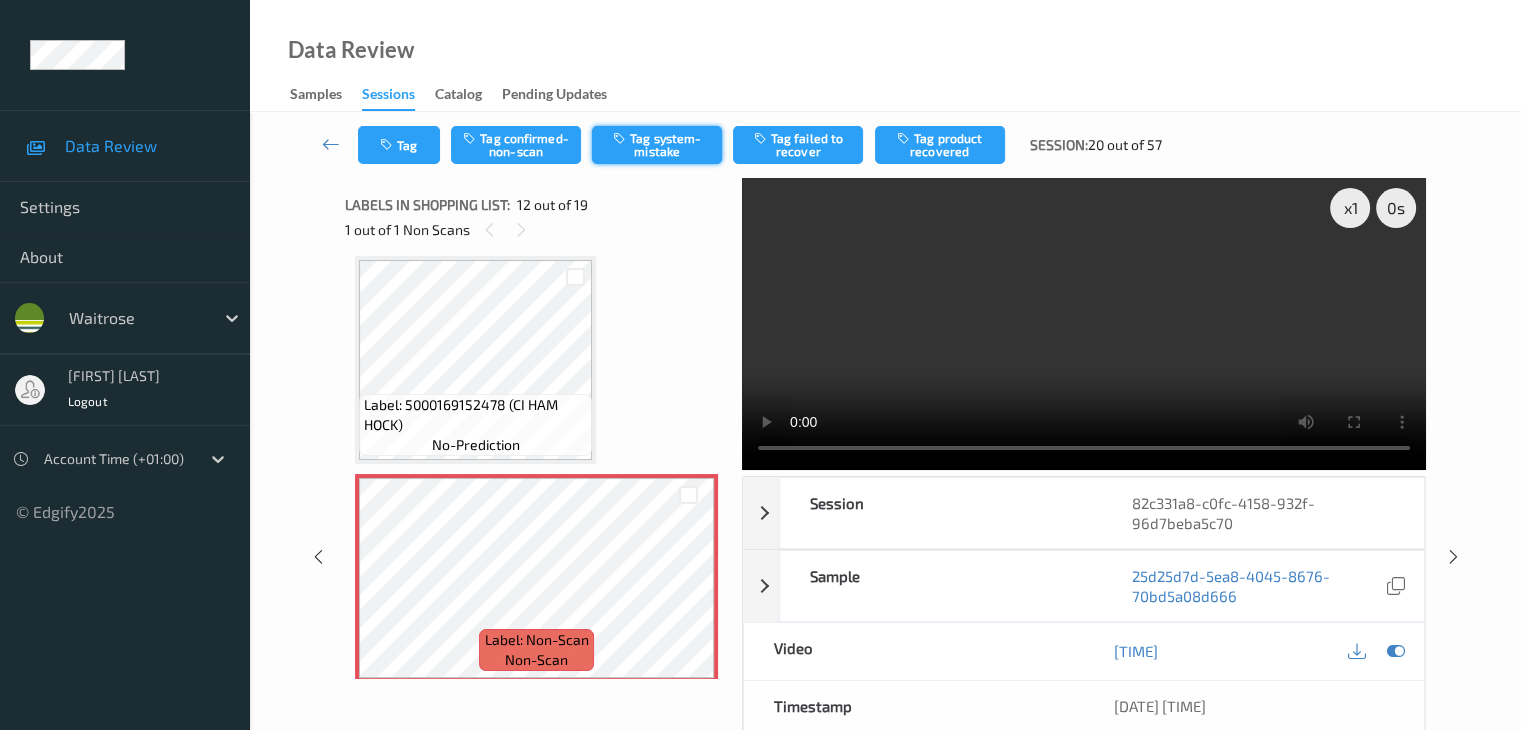 click on "Tag   system-mistake" at bounding box center (657, 145) 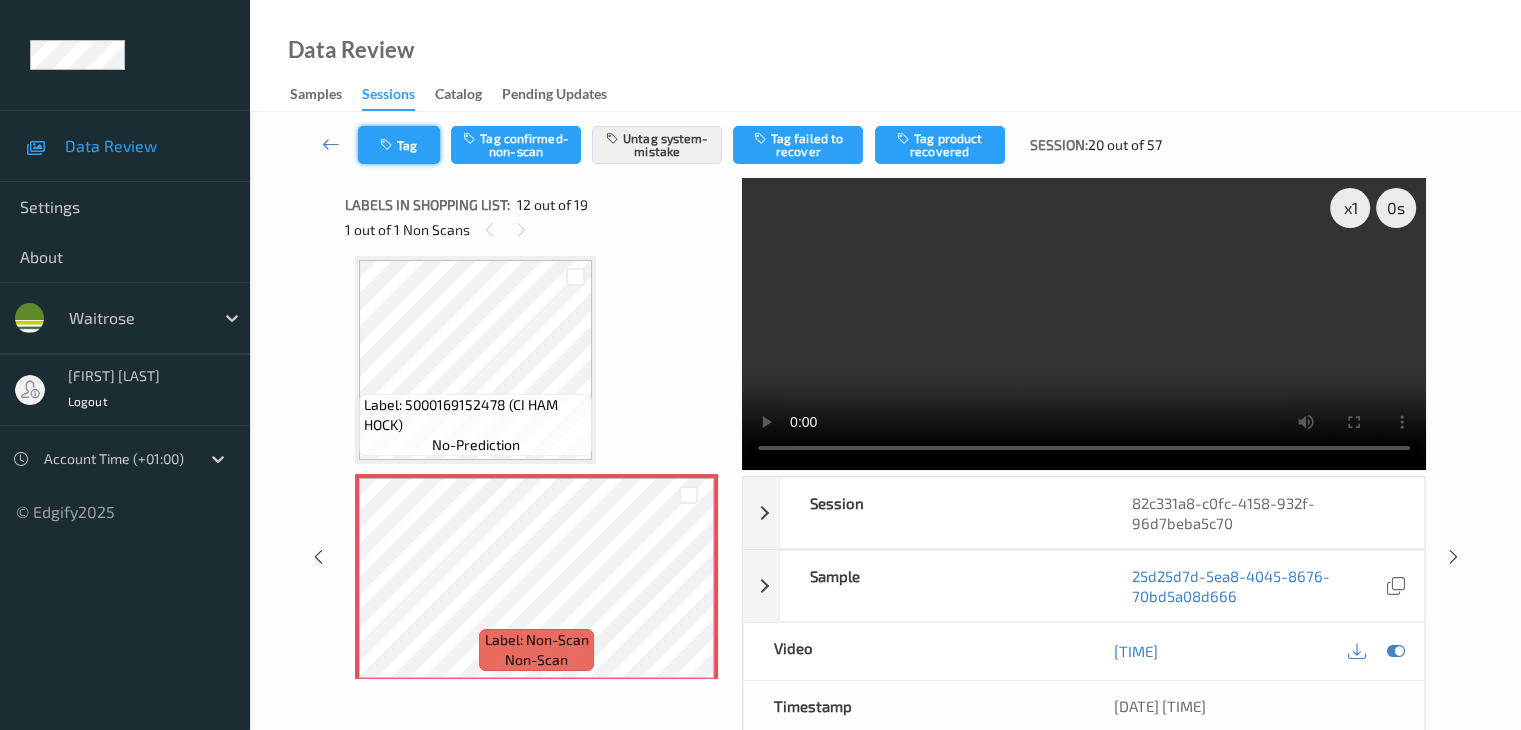 click on "Tag" at bounding box center (399, 145) 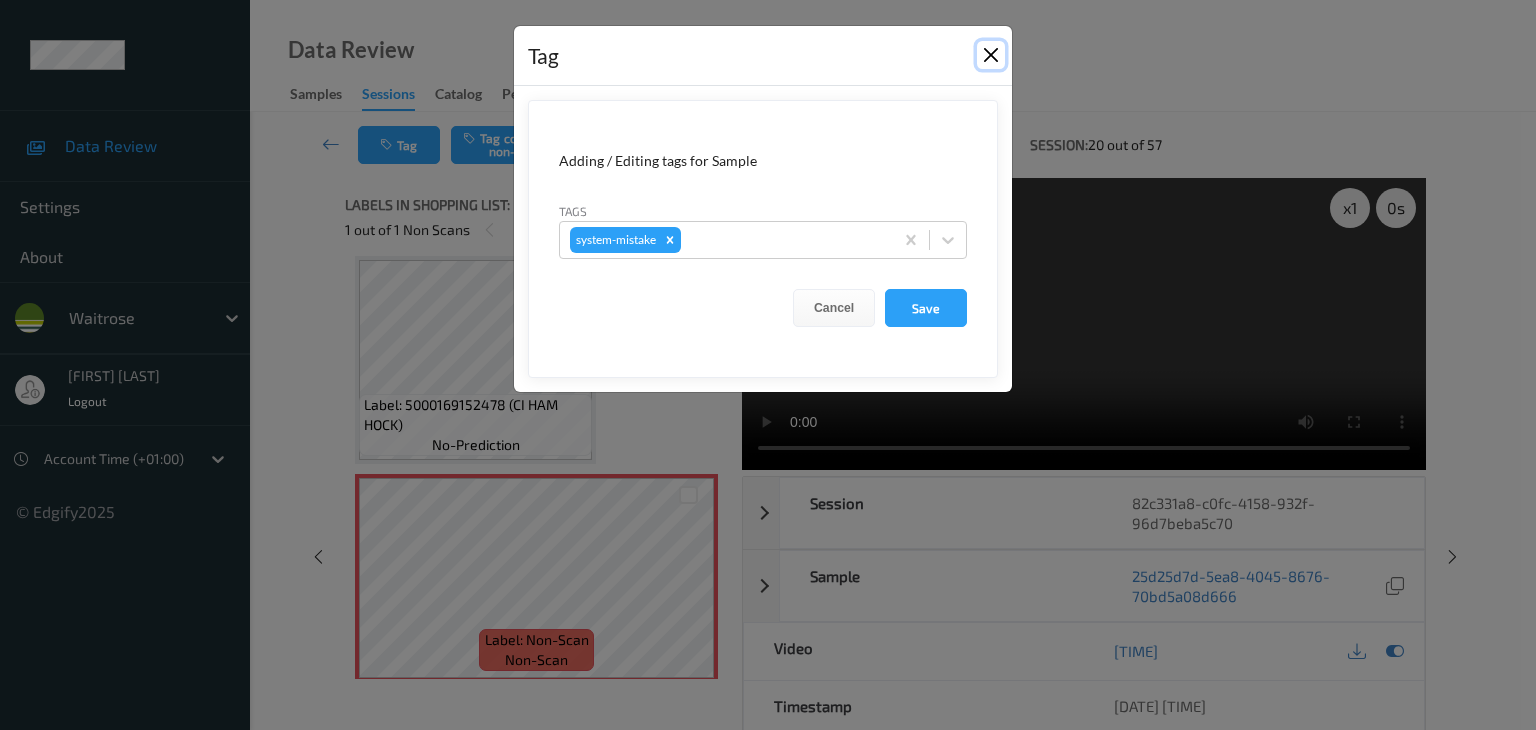 click at bounding box center [991, 55] 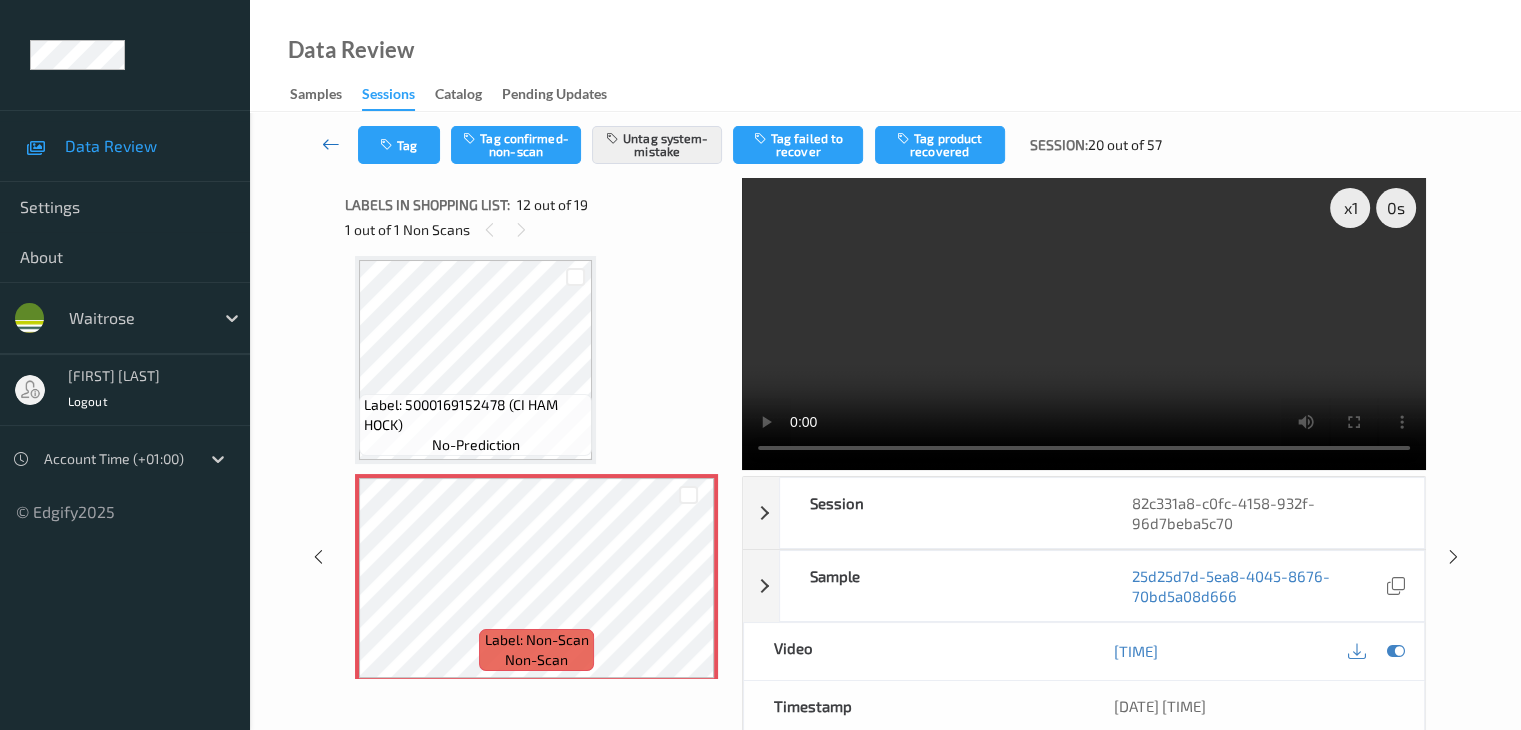 click at bounding box center (331, 144) 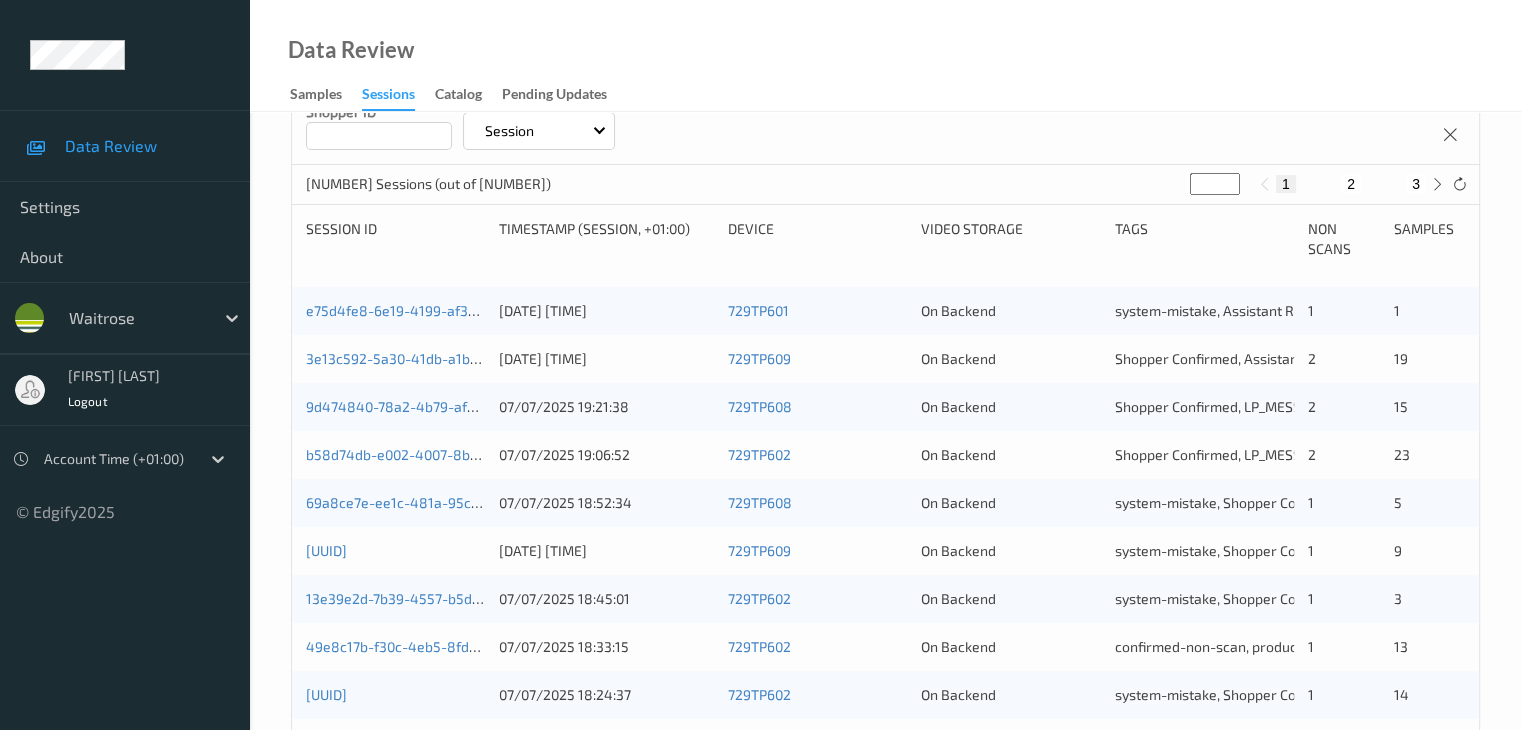 scroll, scrollTop: 332, scrollLeft: 0, axis: vertical 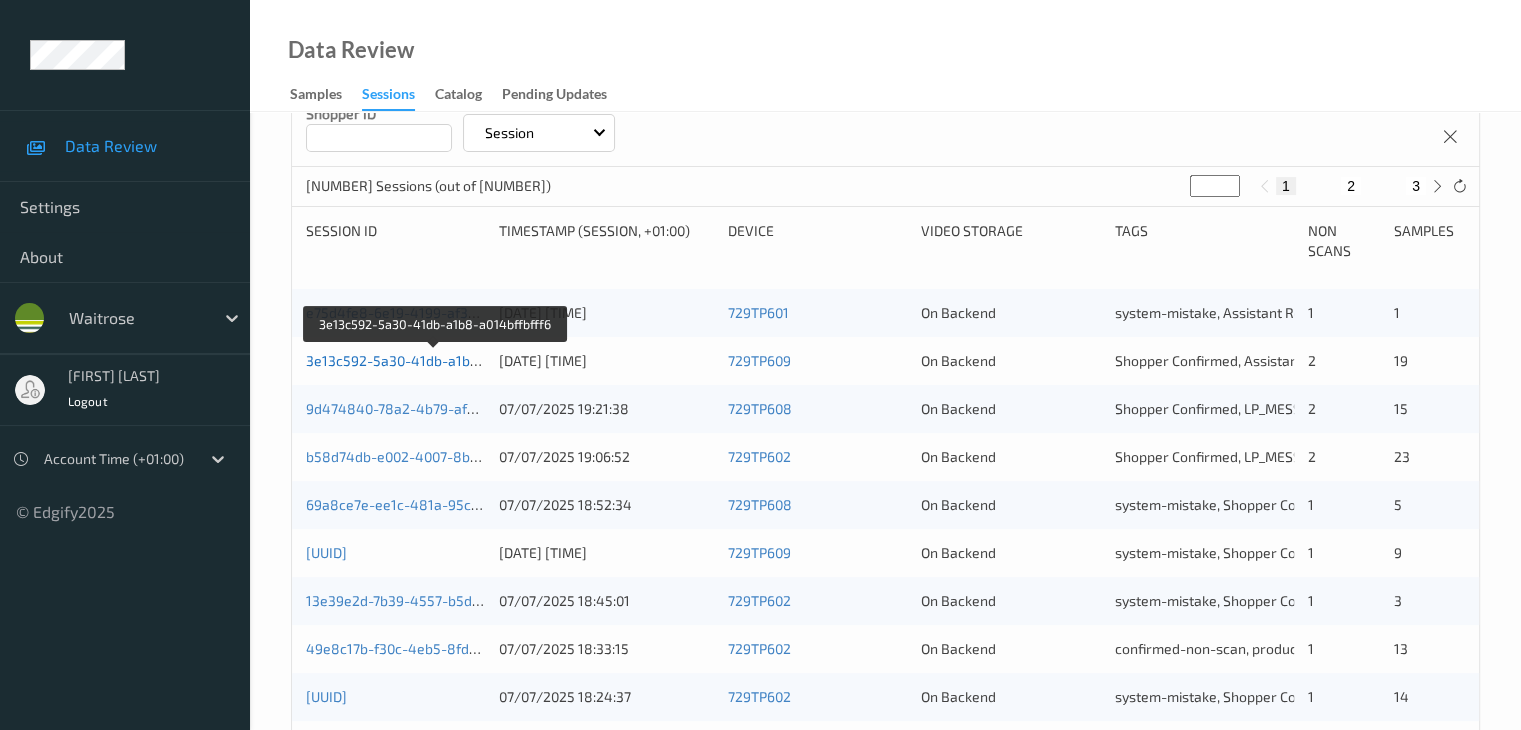 click on "3e13c592-5a30-41db-a1b8-a014bffbfff6" at bounding box center [435, 360] 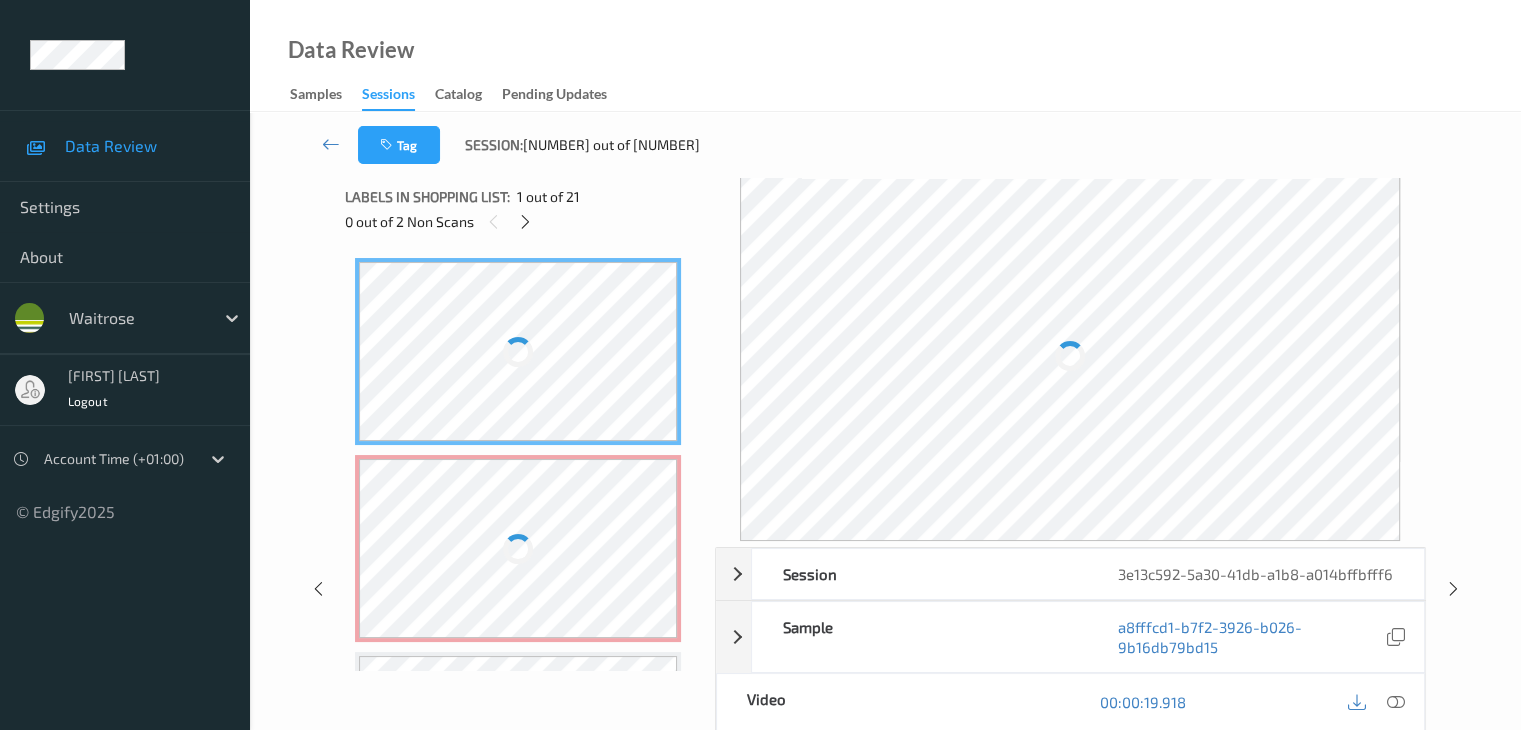 scroll, scrollTop: 0, scrollLeft: 0, axis: both 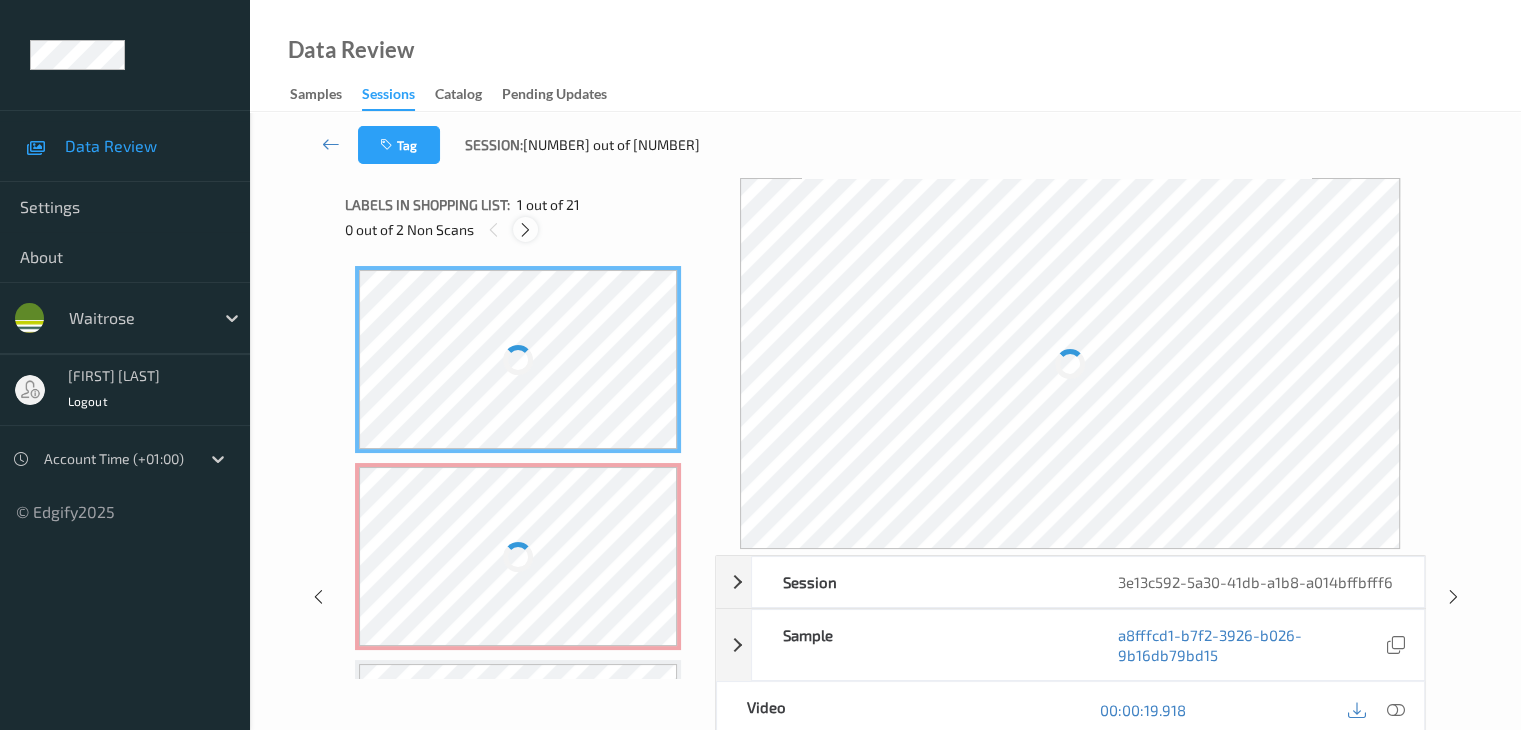 click at bounding box center (525, 230) 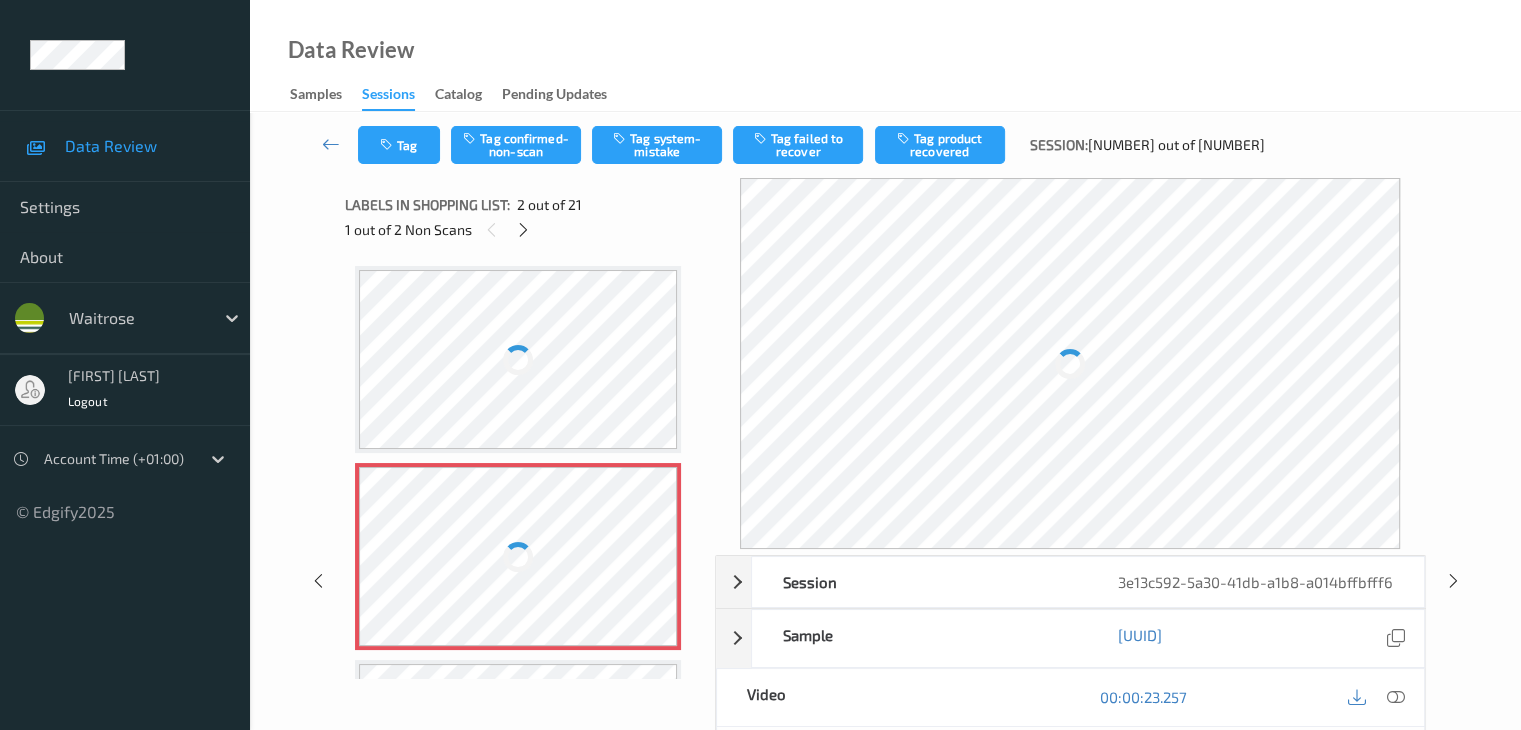 scroll, scrollTop: 10, scrollLeft: 0, axis: vertical 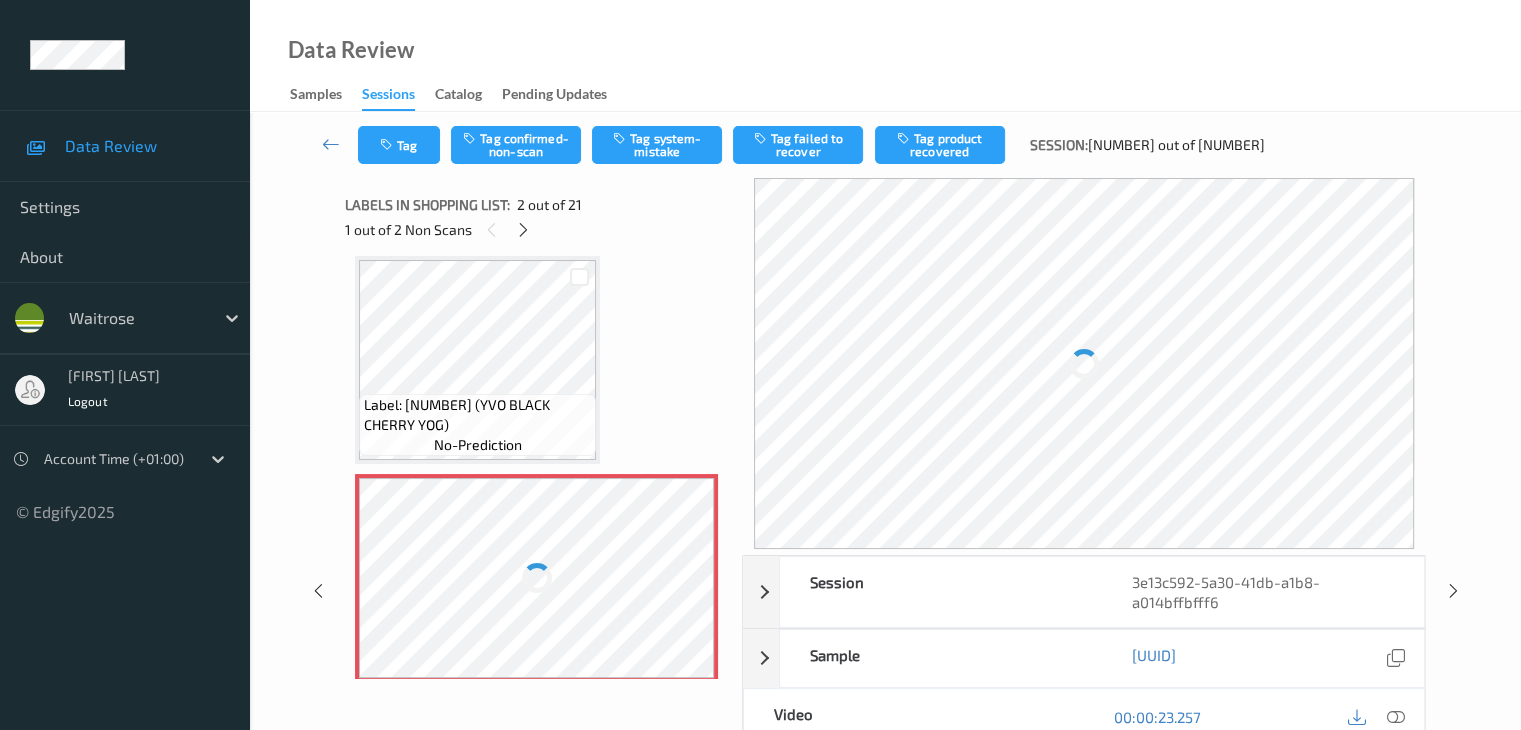 click at bounding box center [536, 578] 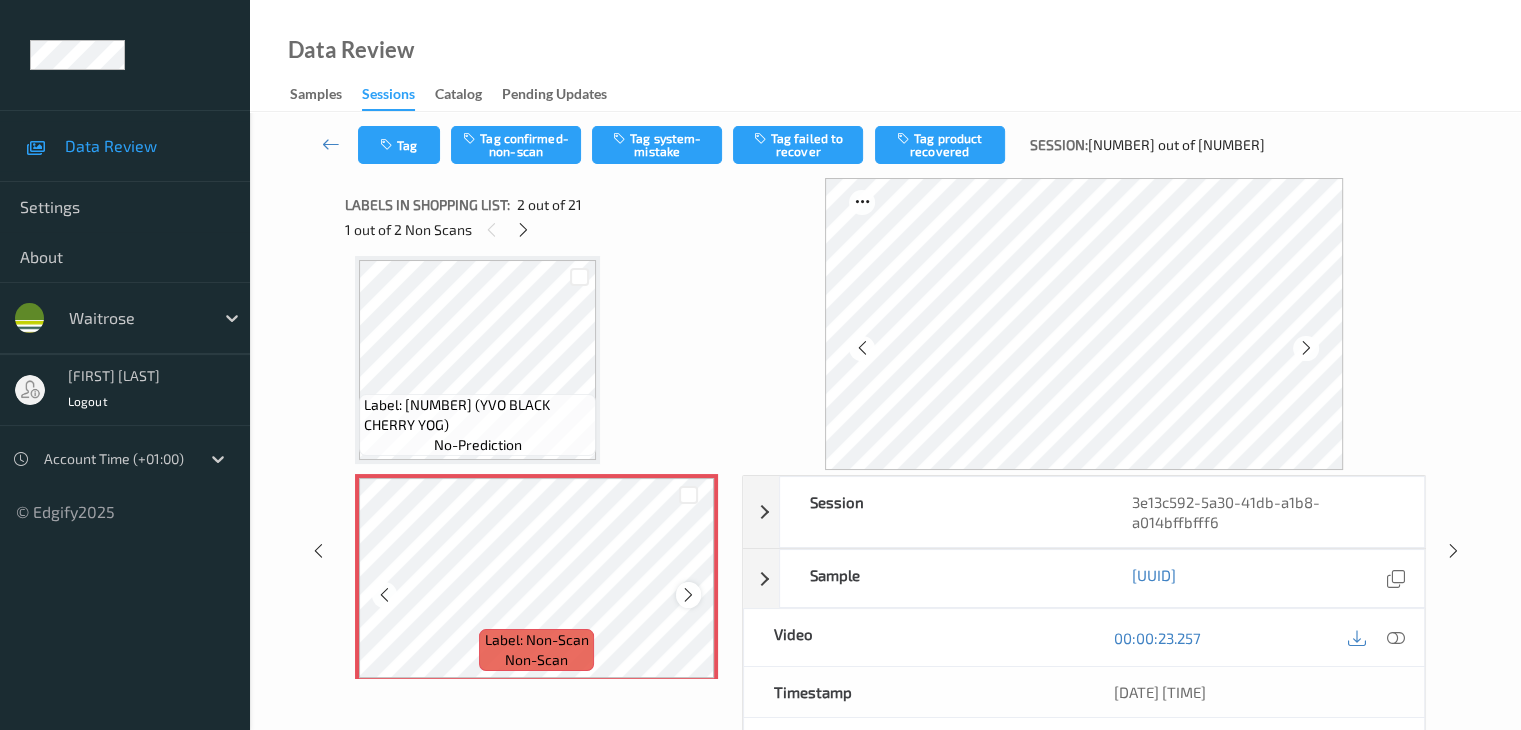 click at bounding box center (688, 595) 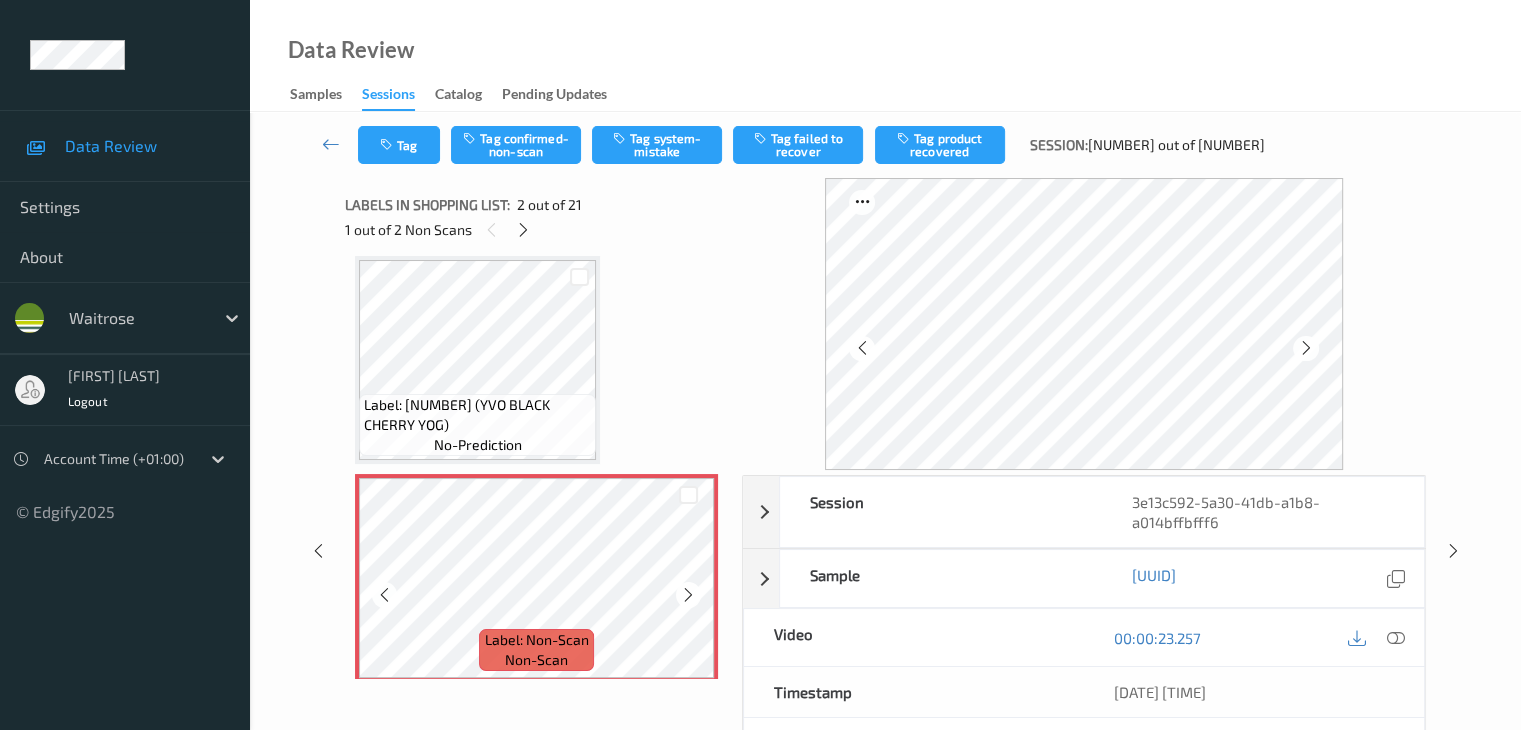 click at bounding box center (688, 595) 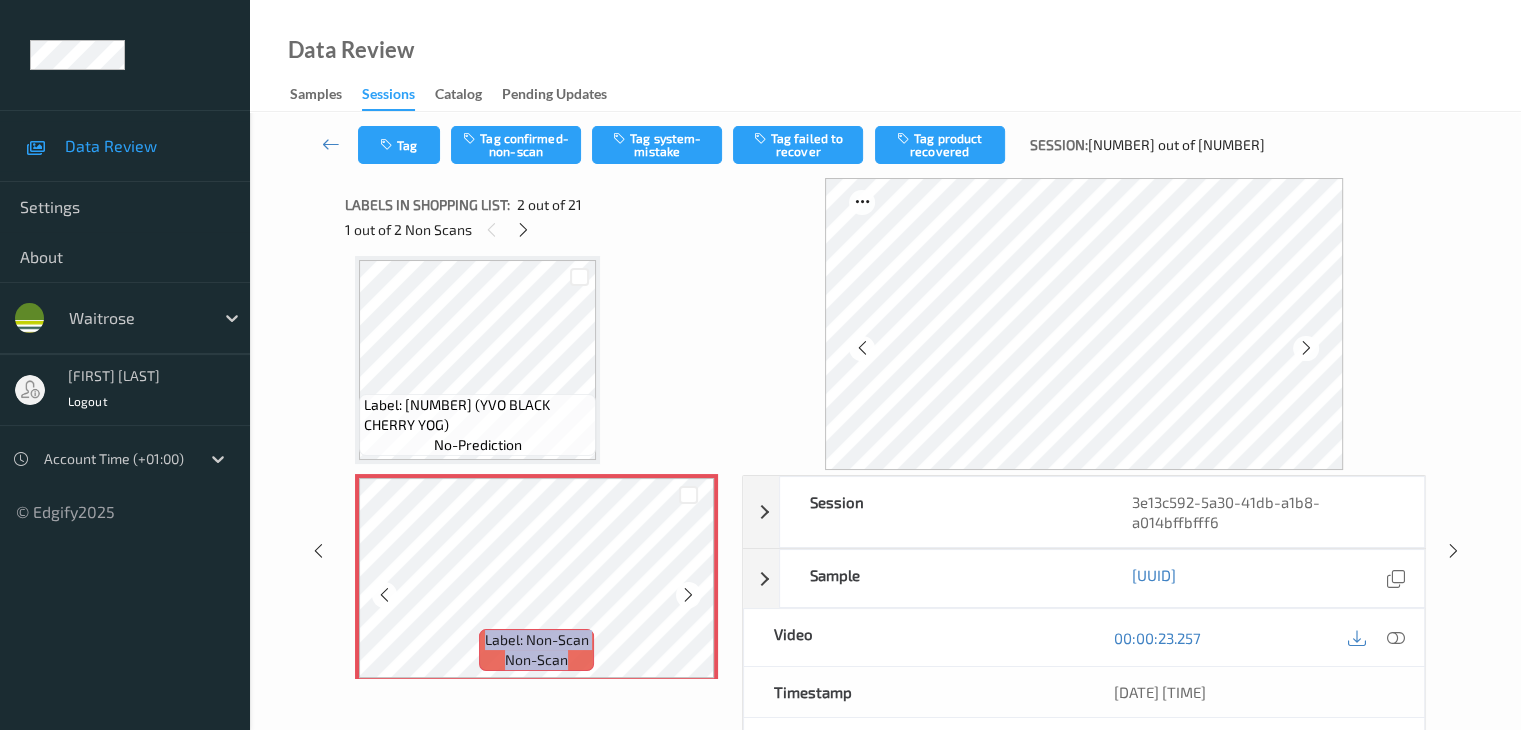 click at bounding box center (688, 595) 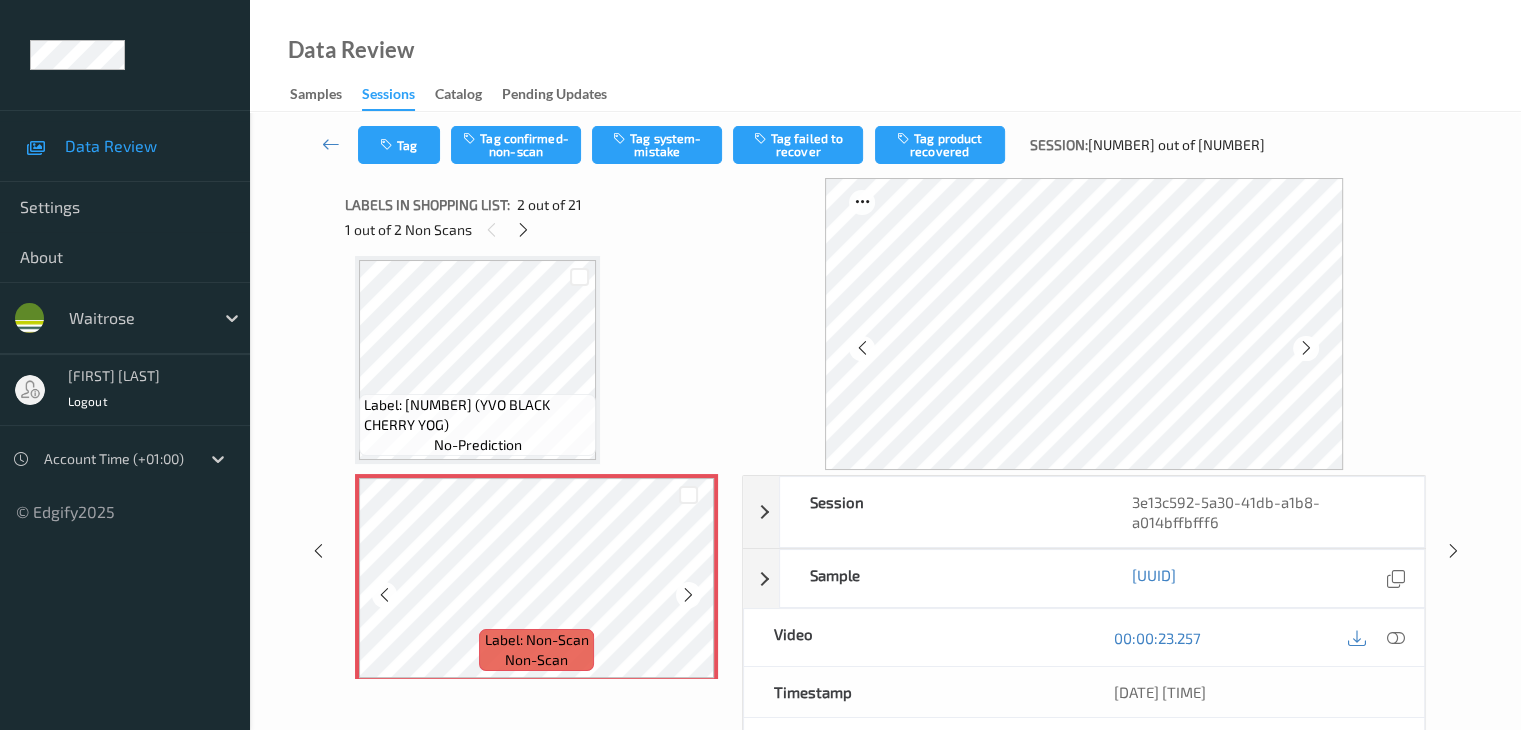 click at bounding box center (688, 595) 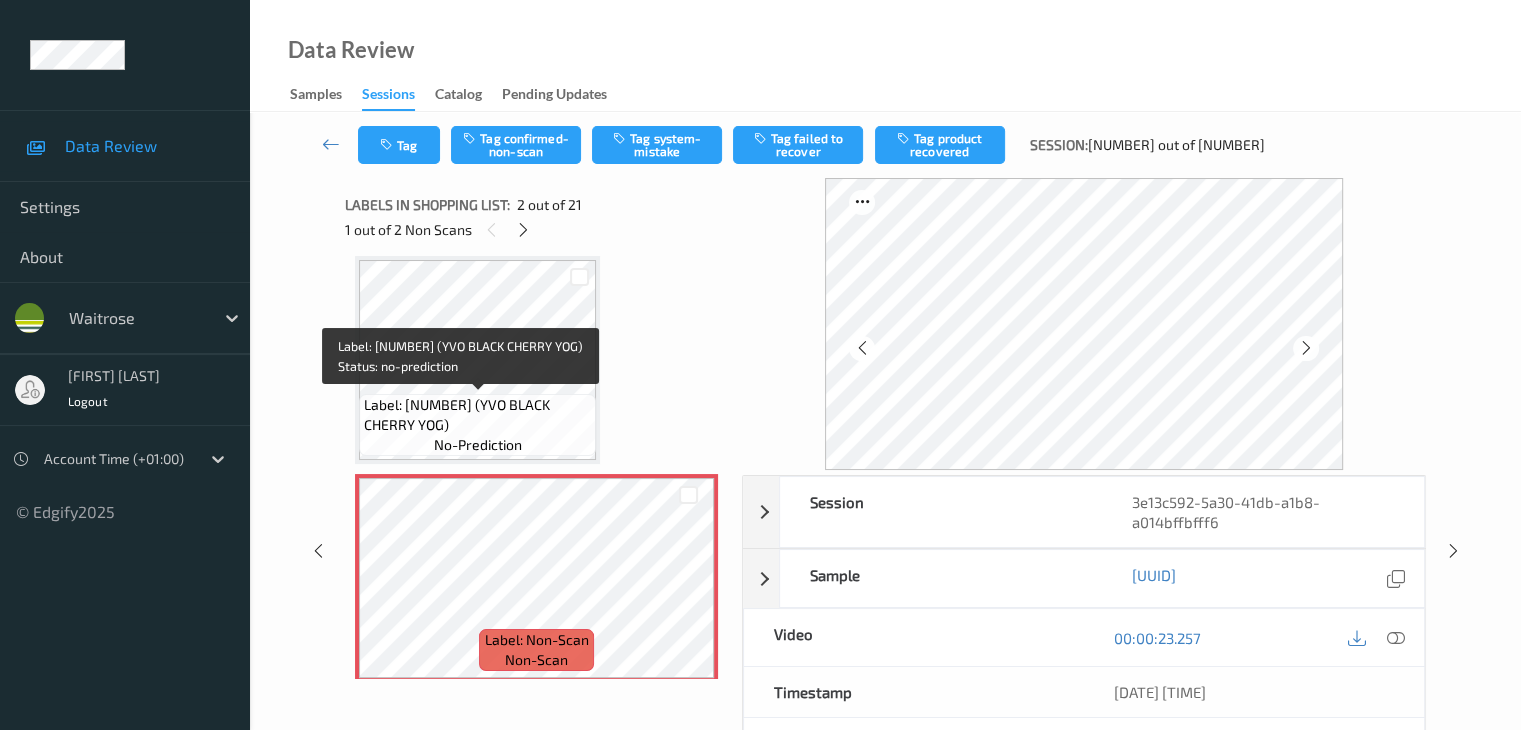click on "Label: [NUMBER] (YVO BLACK CHERRY YOG)" at bounding box center (477, 415) 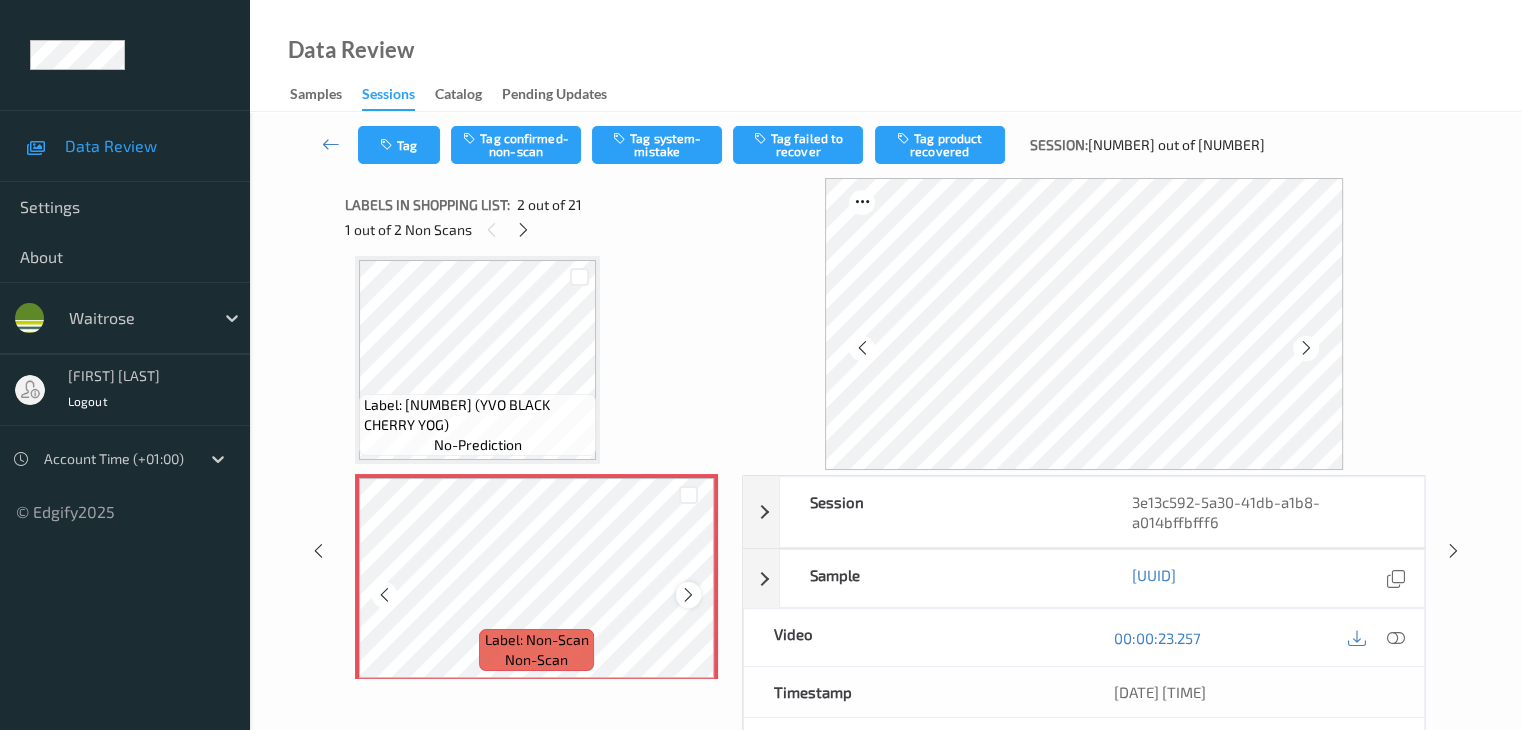 click at bounding box center (688, 595) 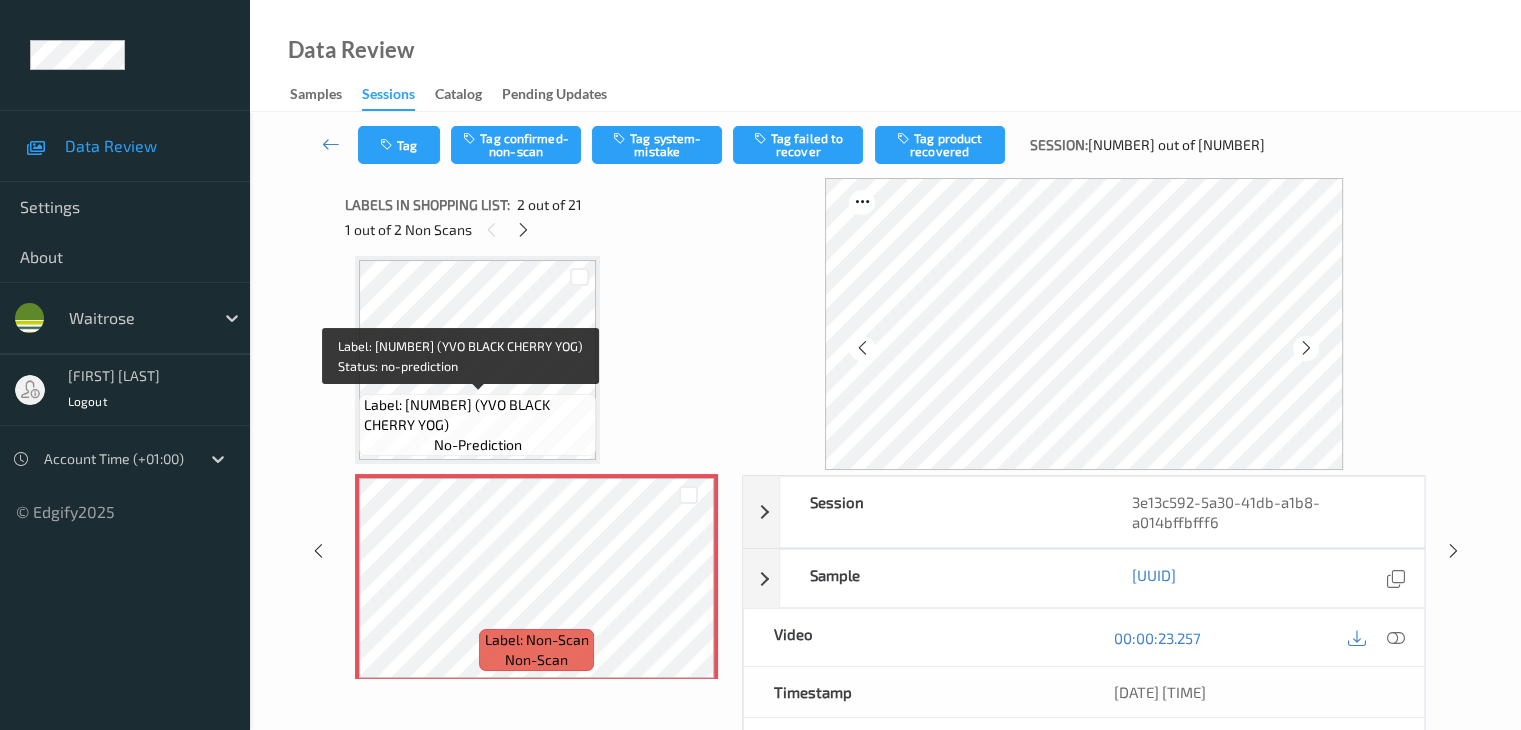 click on "Label: [NUMBER] (YVO BLACK CHERRY YOG)" at bounding box center (477, 415) 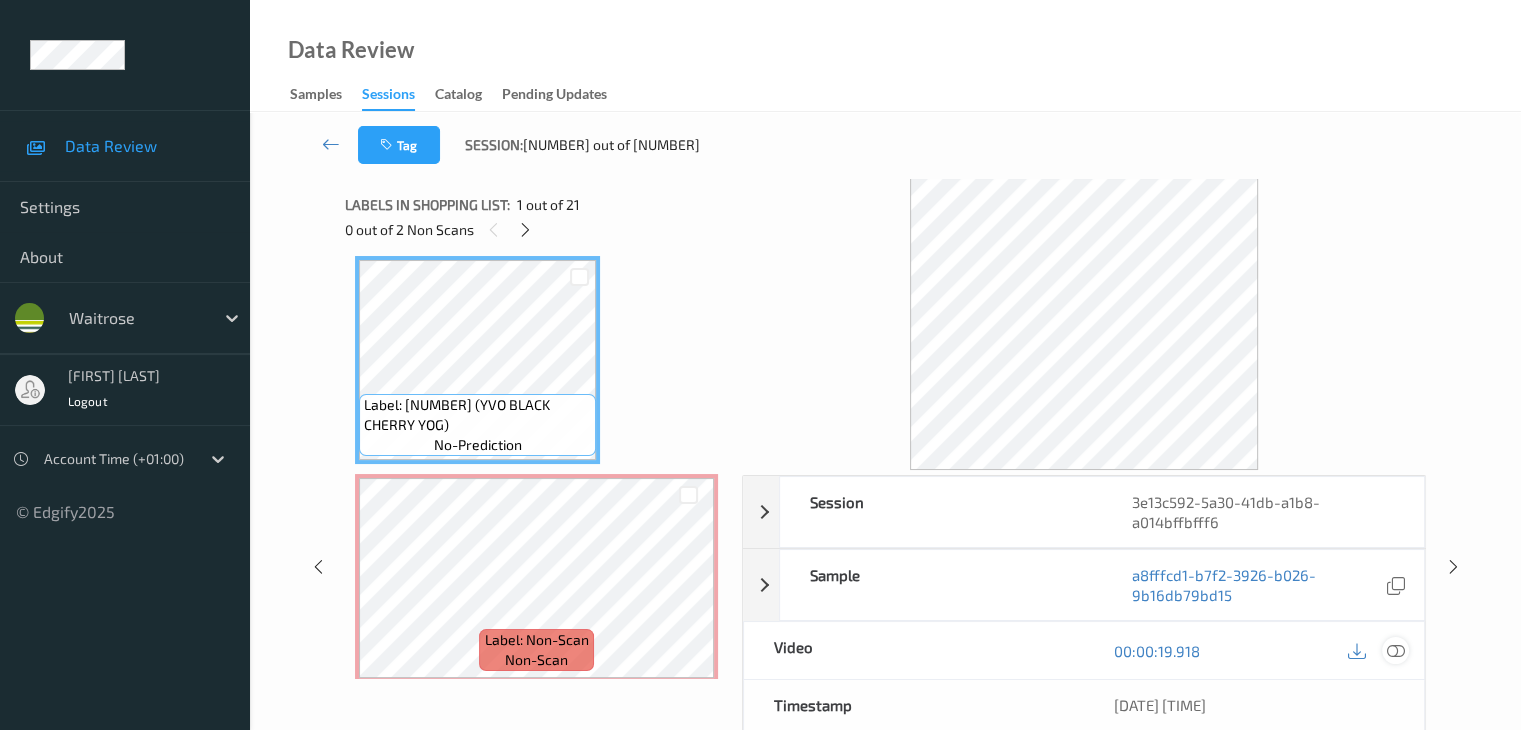 click at bounding box center (1395, 651) 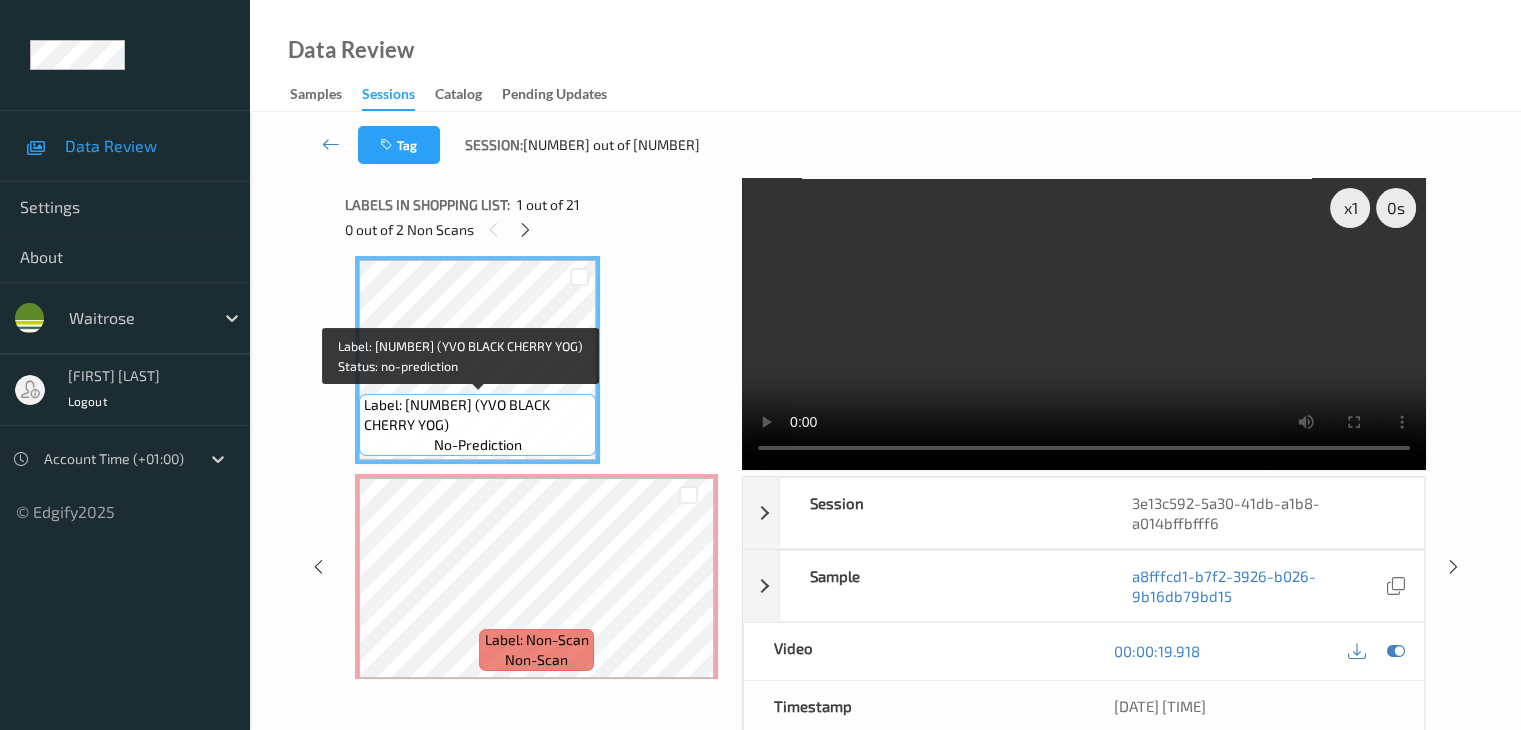 click on "Label: [NUMBER] (YVO BLACK CHERRY YOG)" at bounding box center [477, 415] 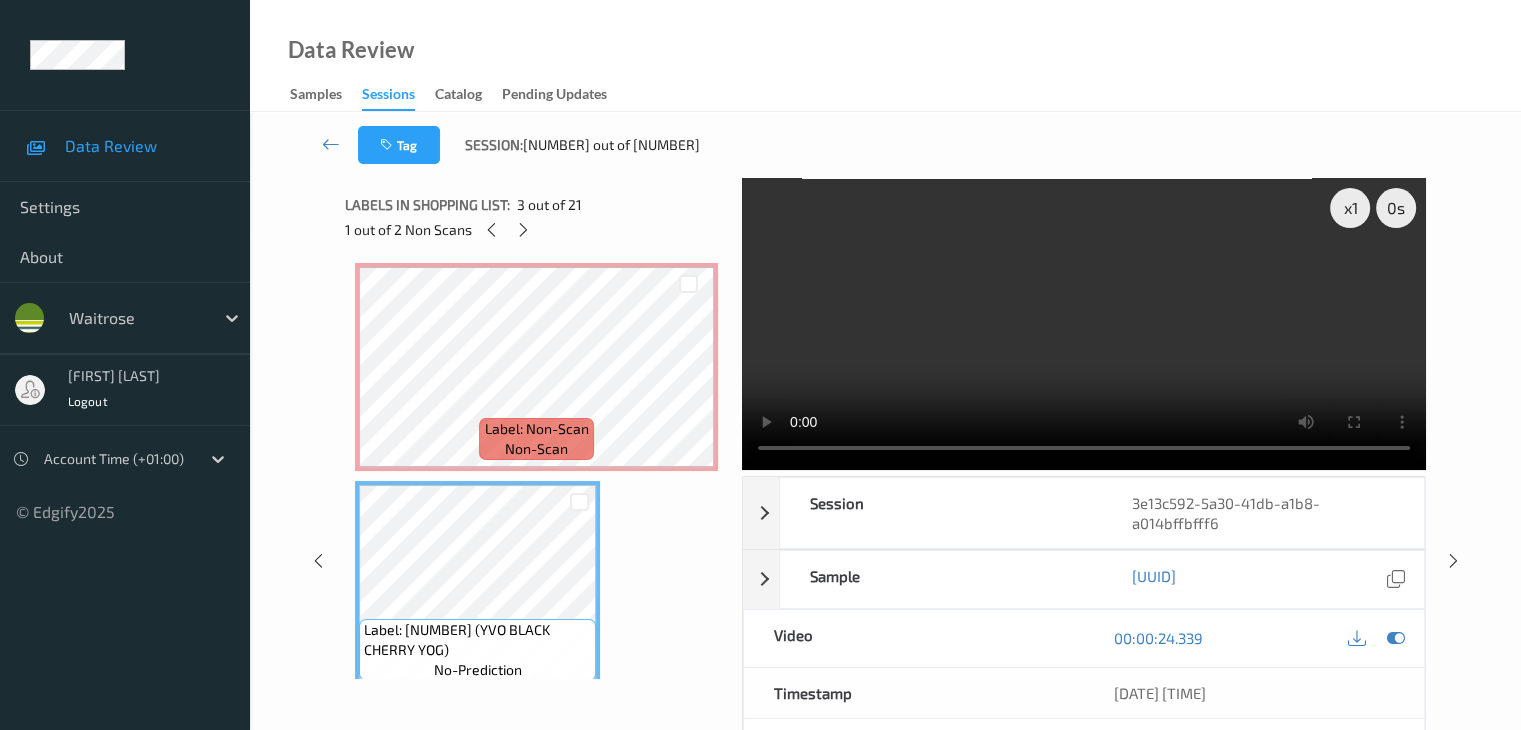 scroll, scrollTop: 110, scrollLeft: 0, axis: vertical 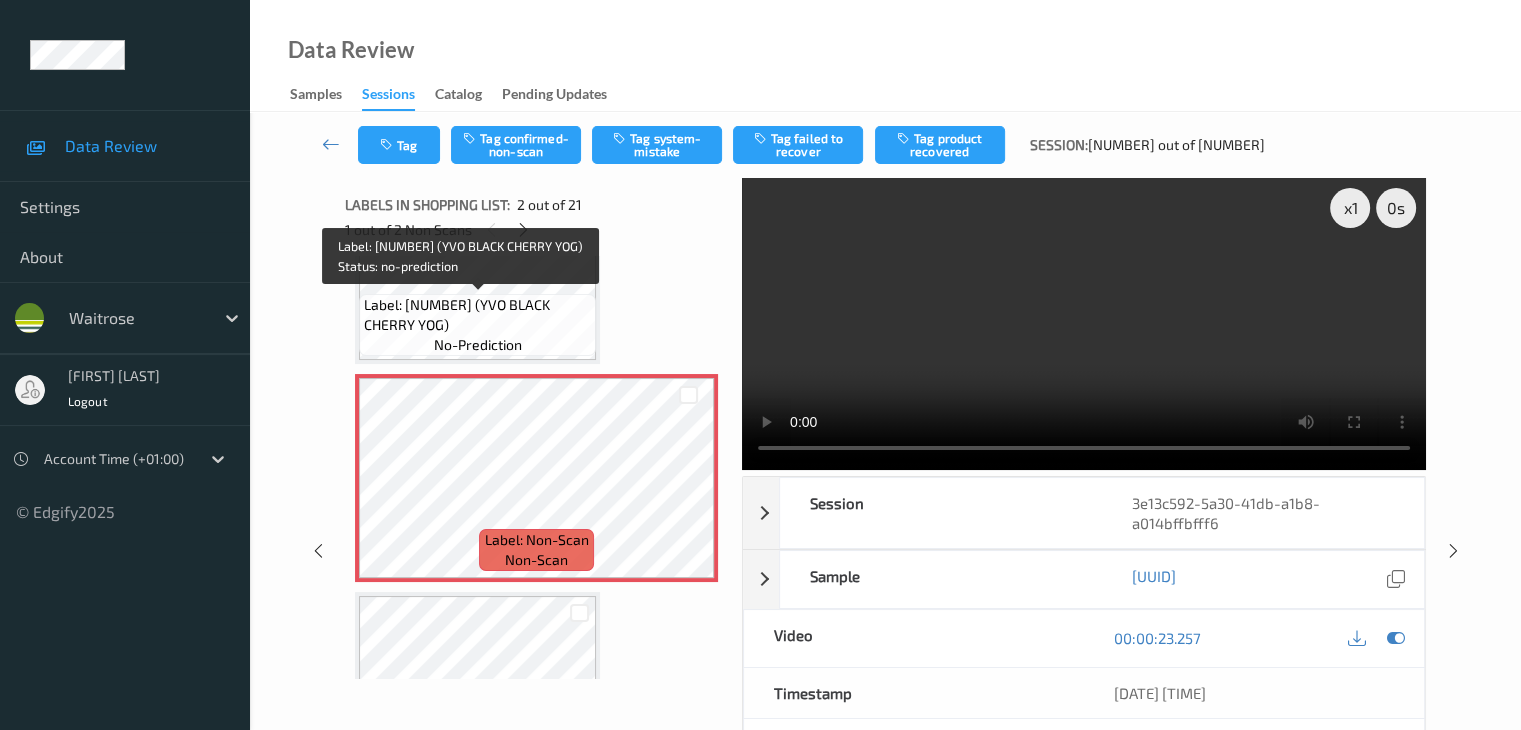 click on "Label: [NUMBER] (YVO BLACK CHERRY YOG)" at bounding box center (477, 315) 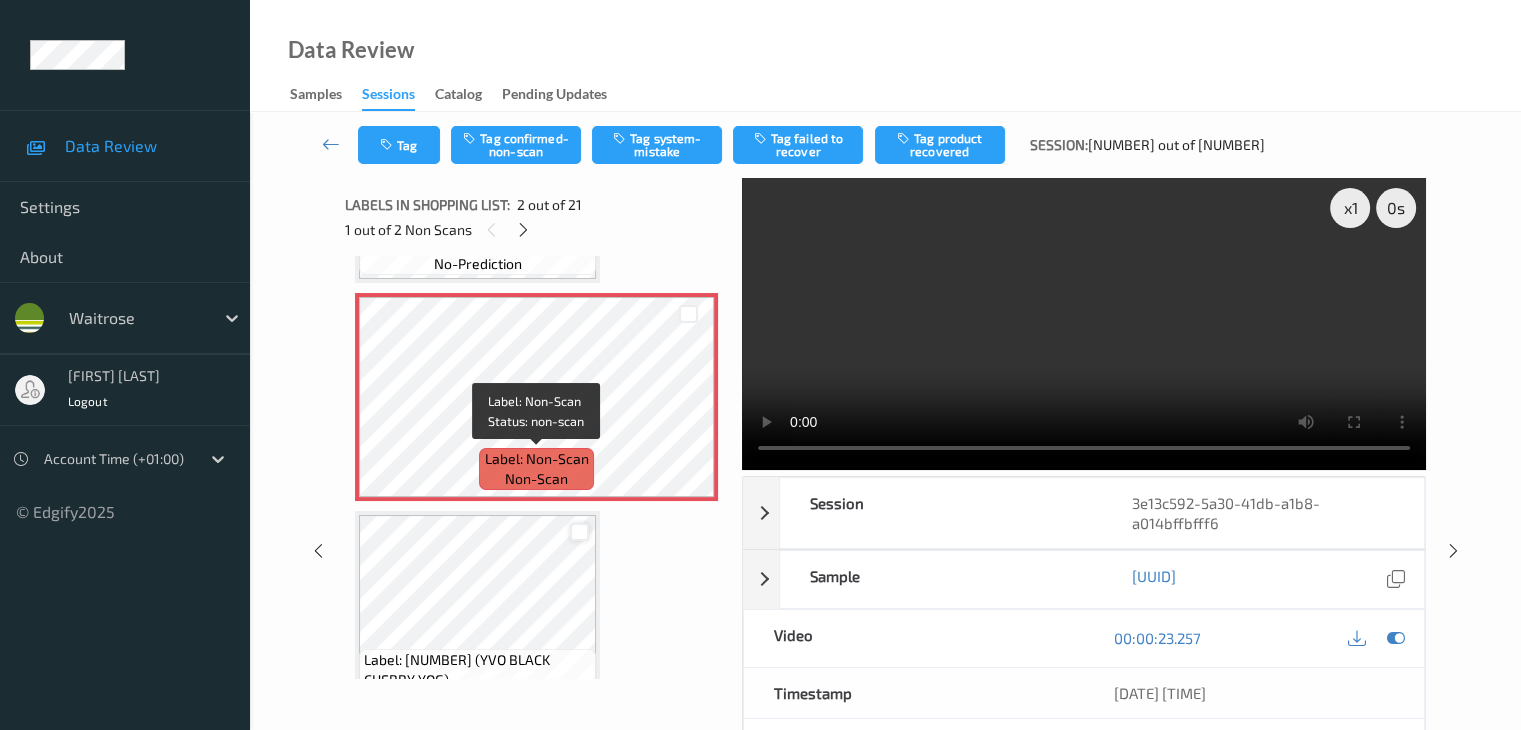 scroll, scrollTop: 310, scrollLeft: 0, axis: vertical 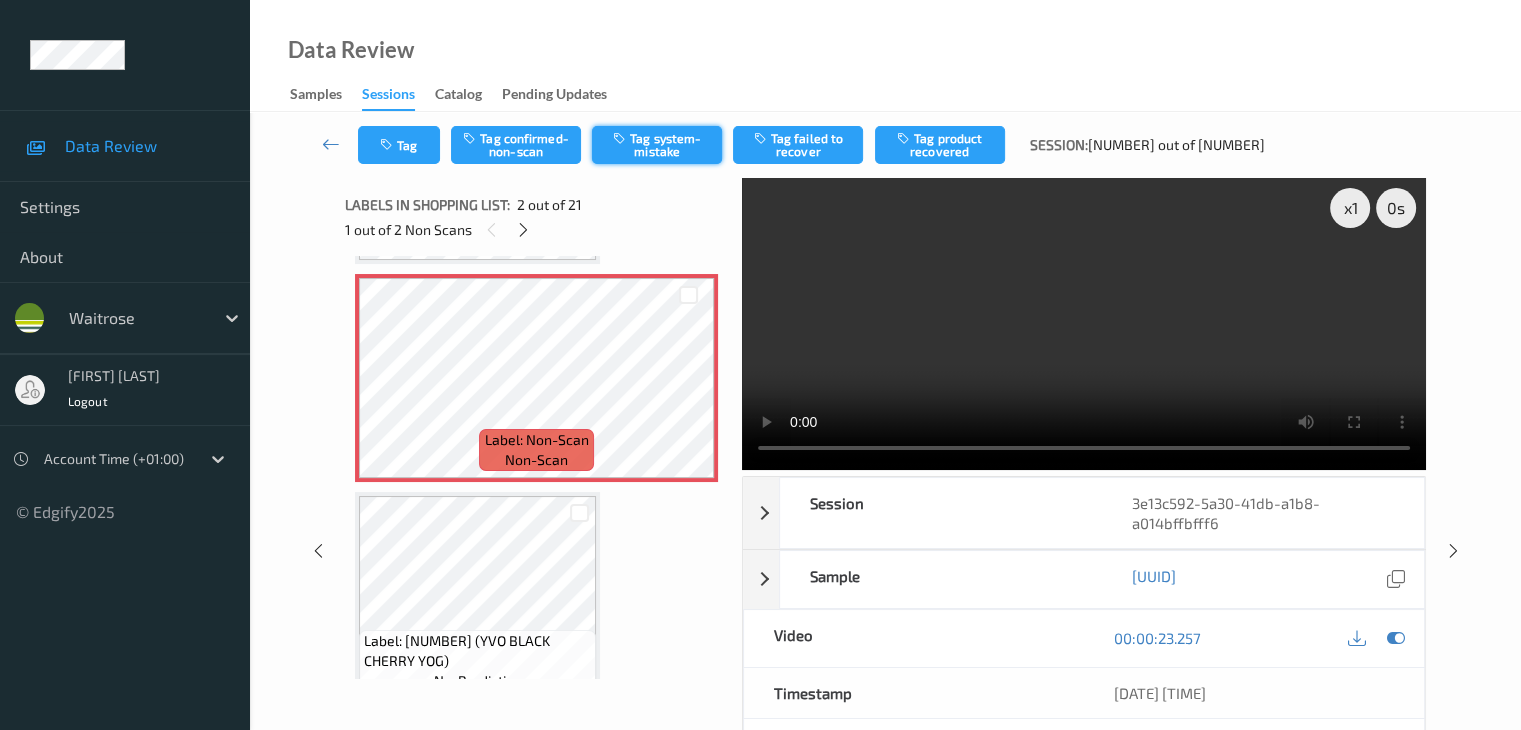 click on "Tag   system-mistake" at bounding box center [657, 145] 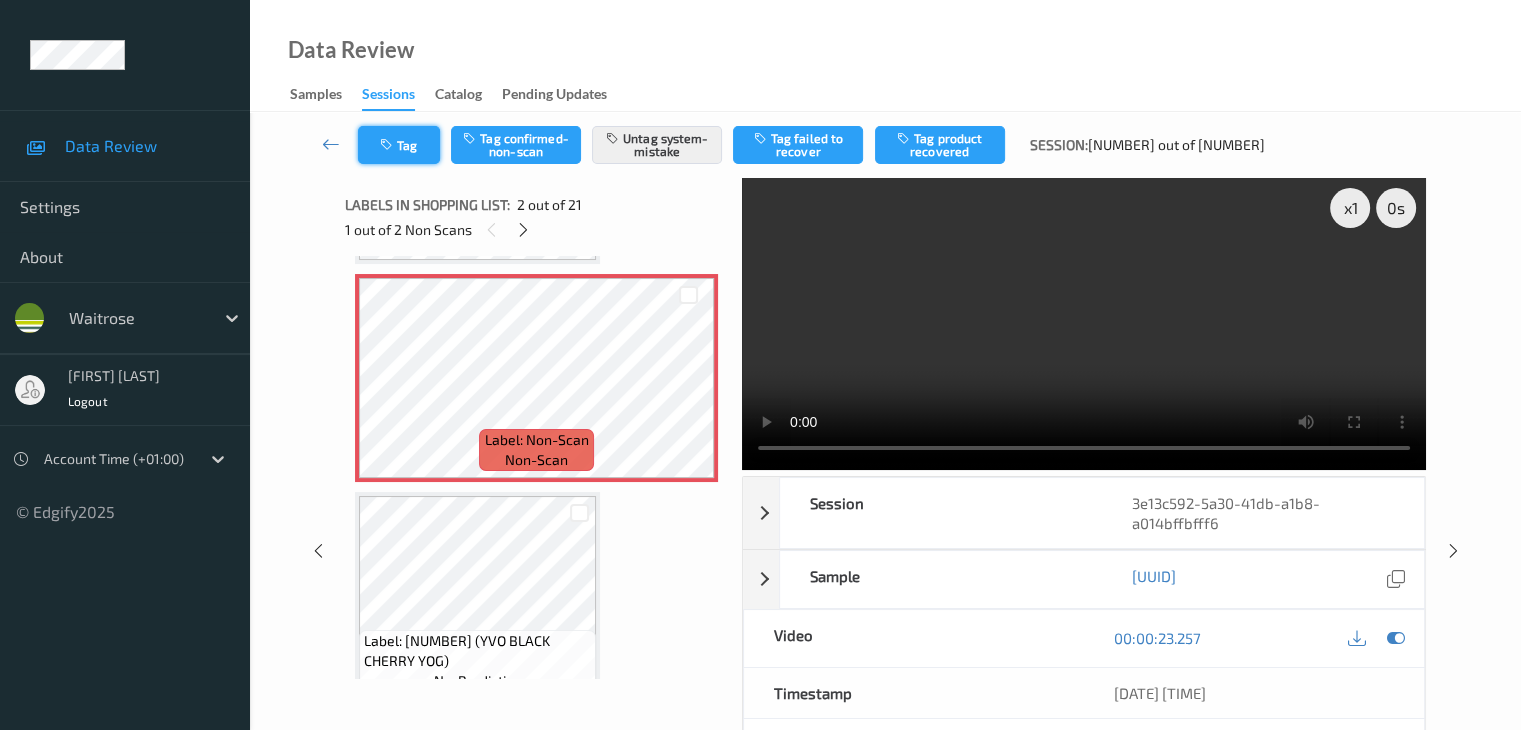click on "Tag" at bounding box center [399, 145] 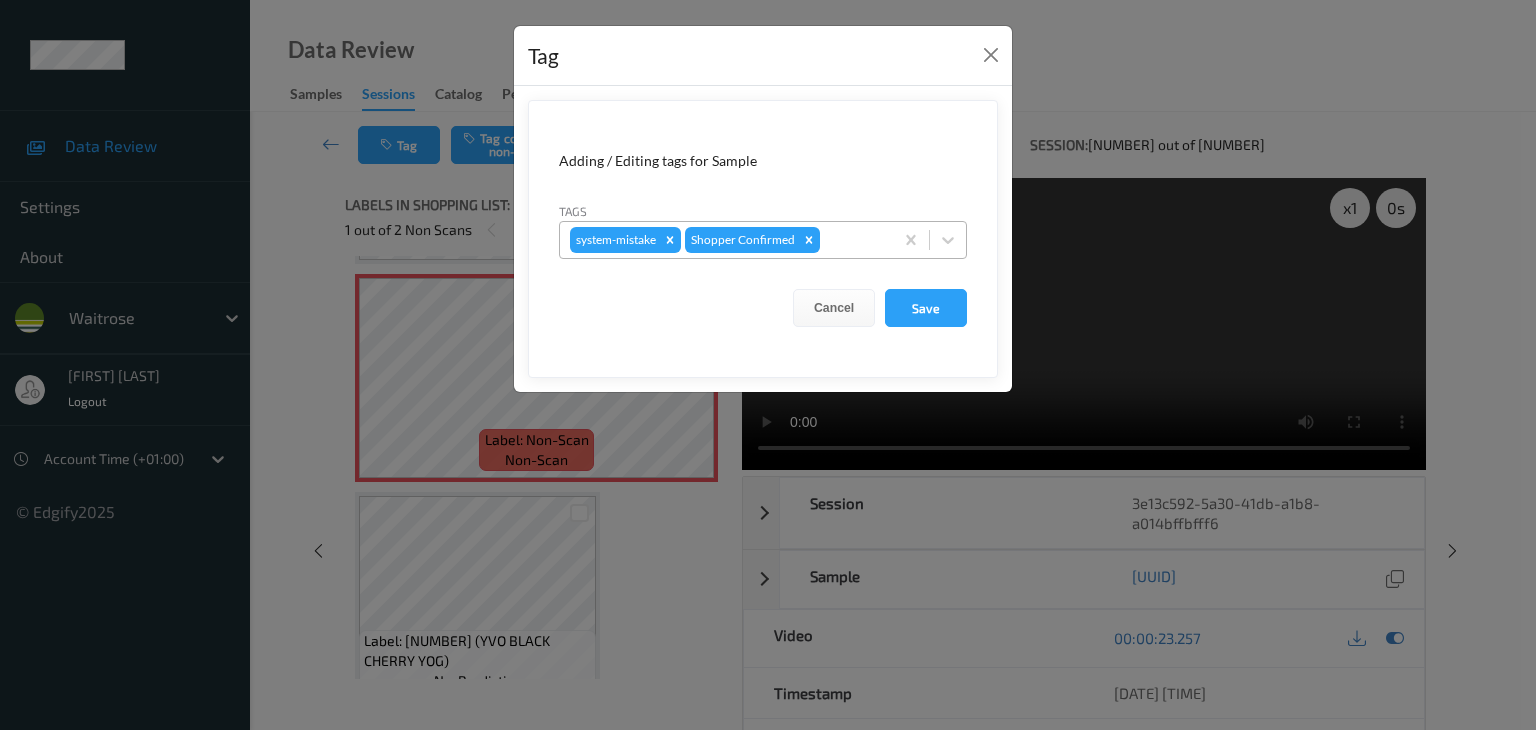 click at bounding box center [853, 240] 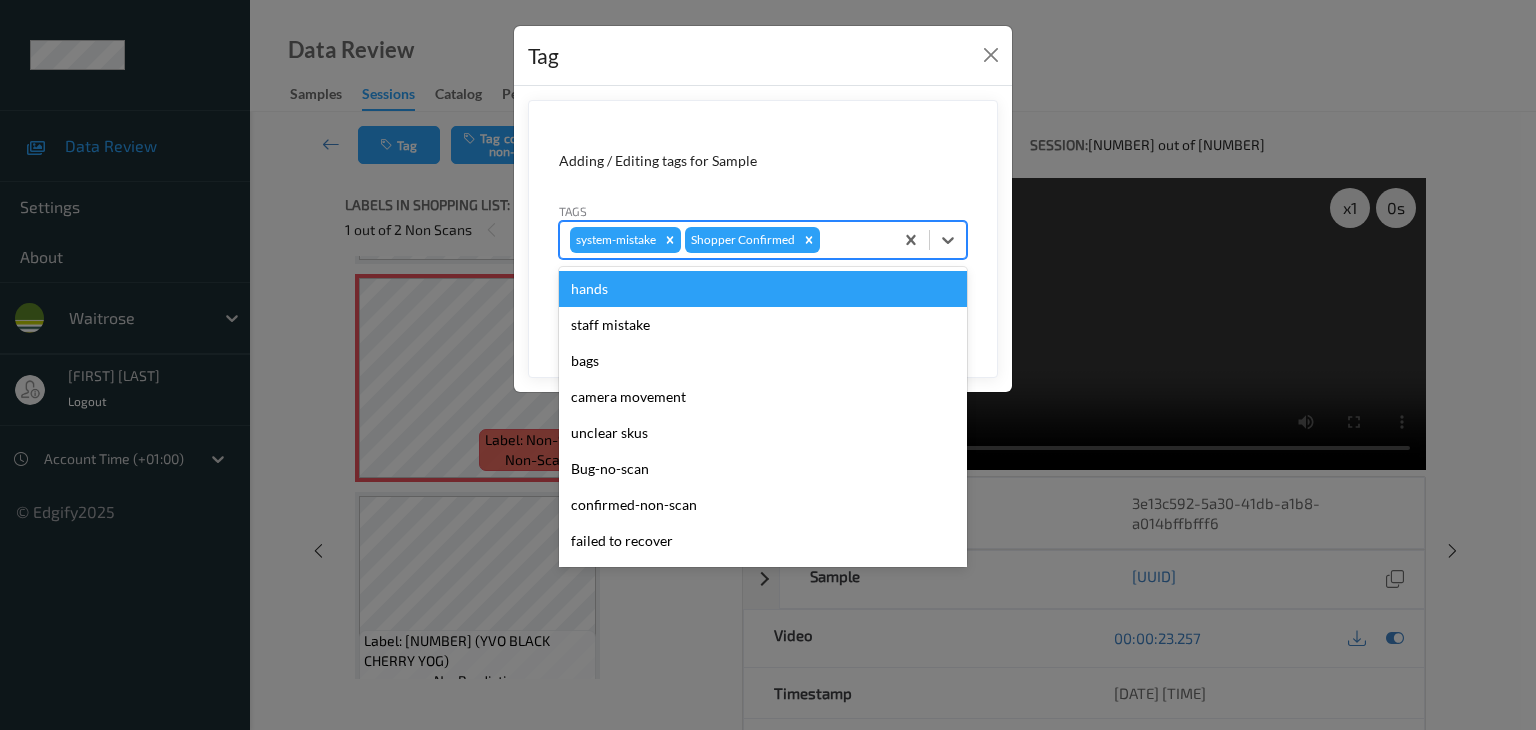 type on "u" 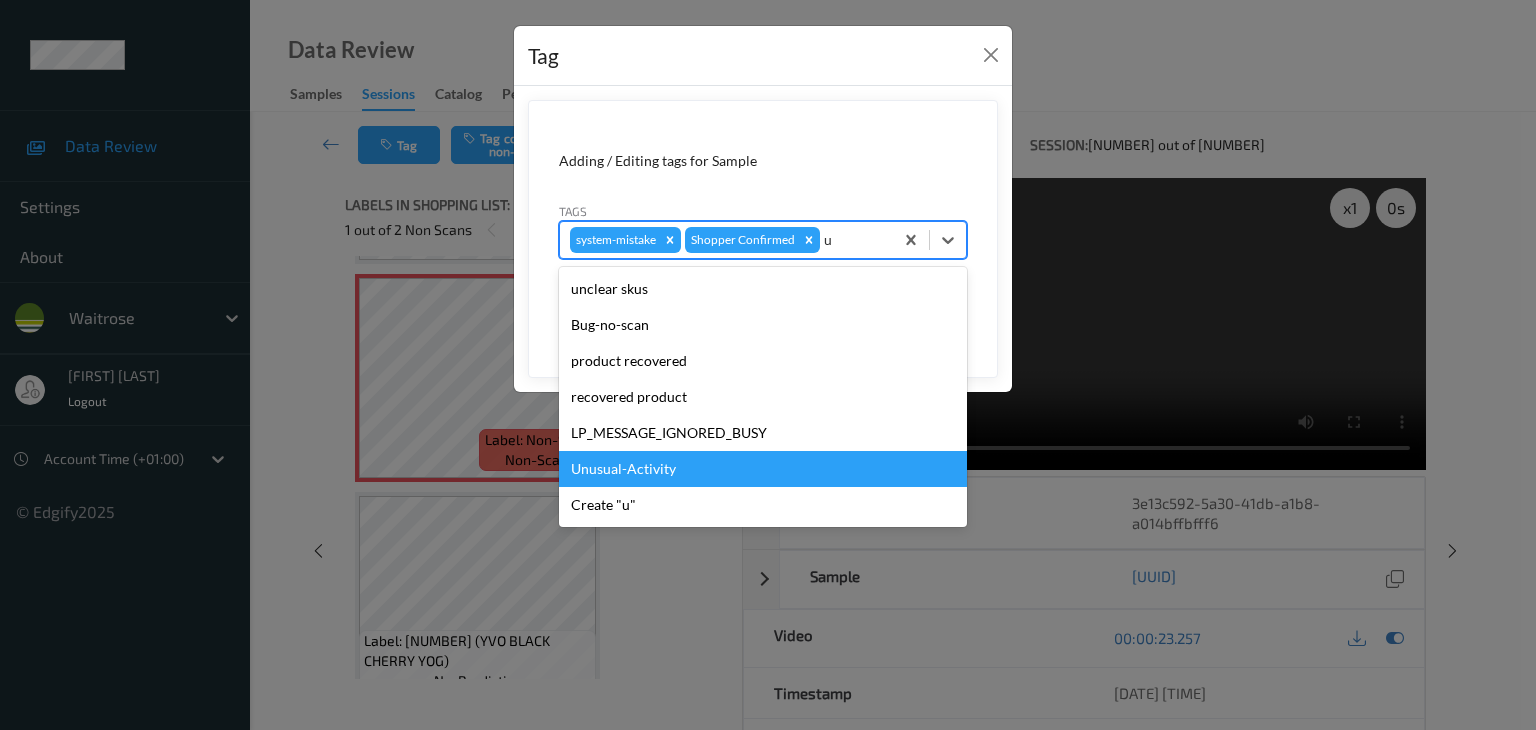 click on "Unusual-Activity" at bounding box center (763, 469) 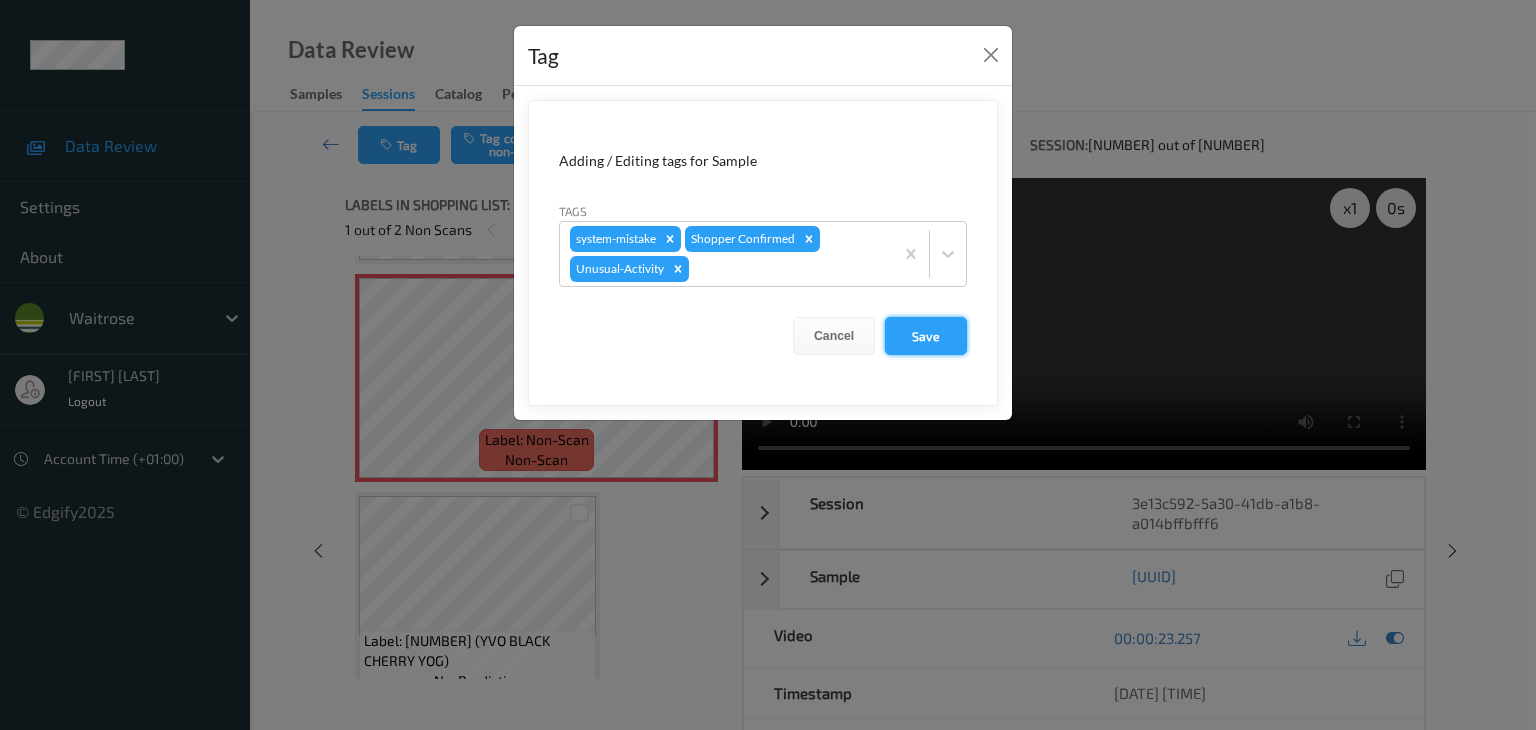 click on "Save" at bounding box center [926, 336] 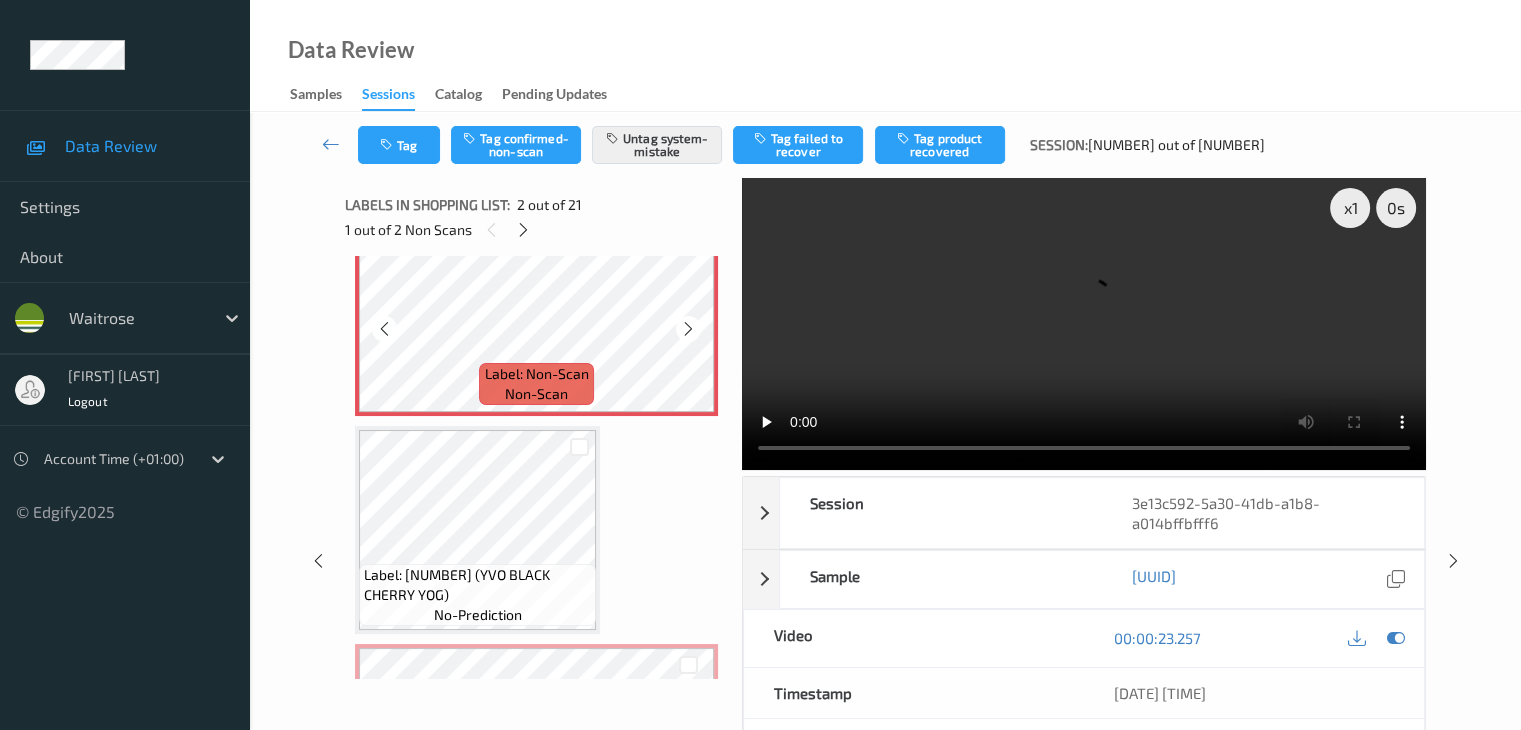 scroll, scrollTop: 310, scrollLeft: 0, axis: vertical 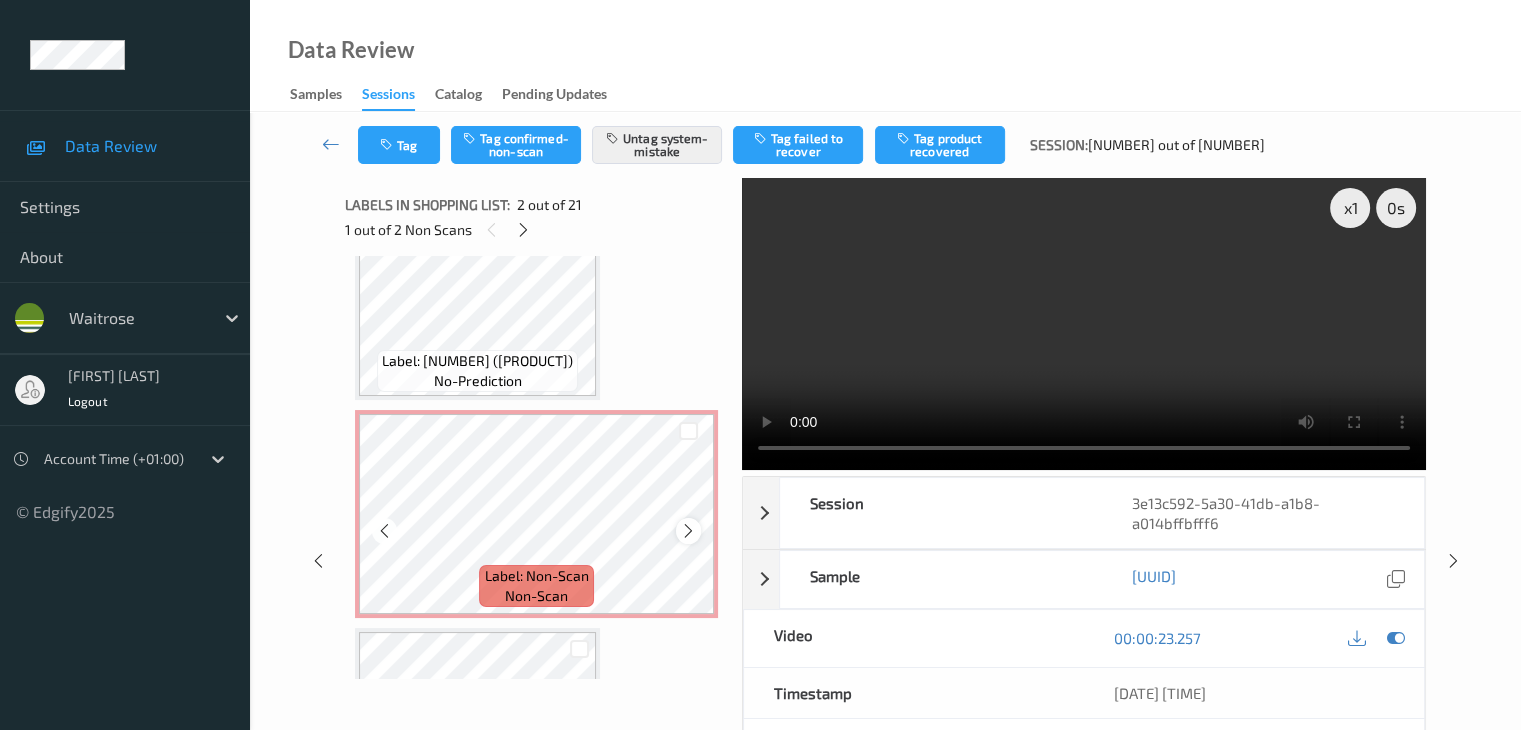 click at bounding box center (688, 531) 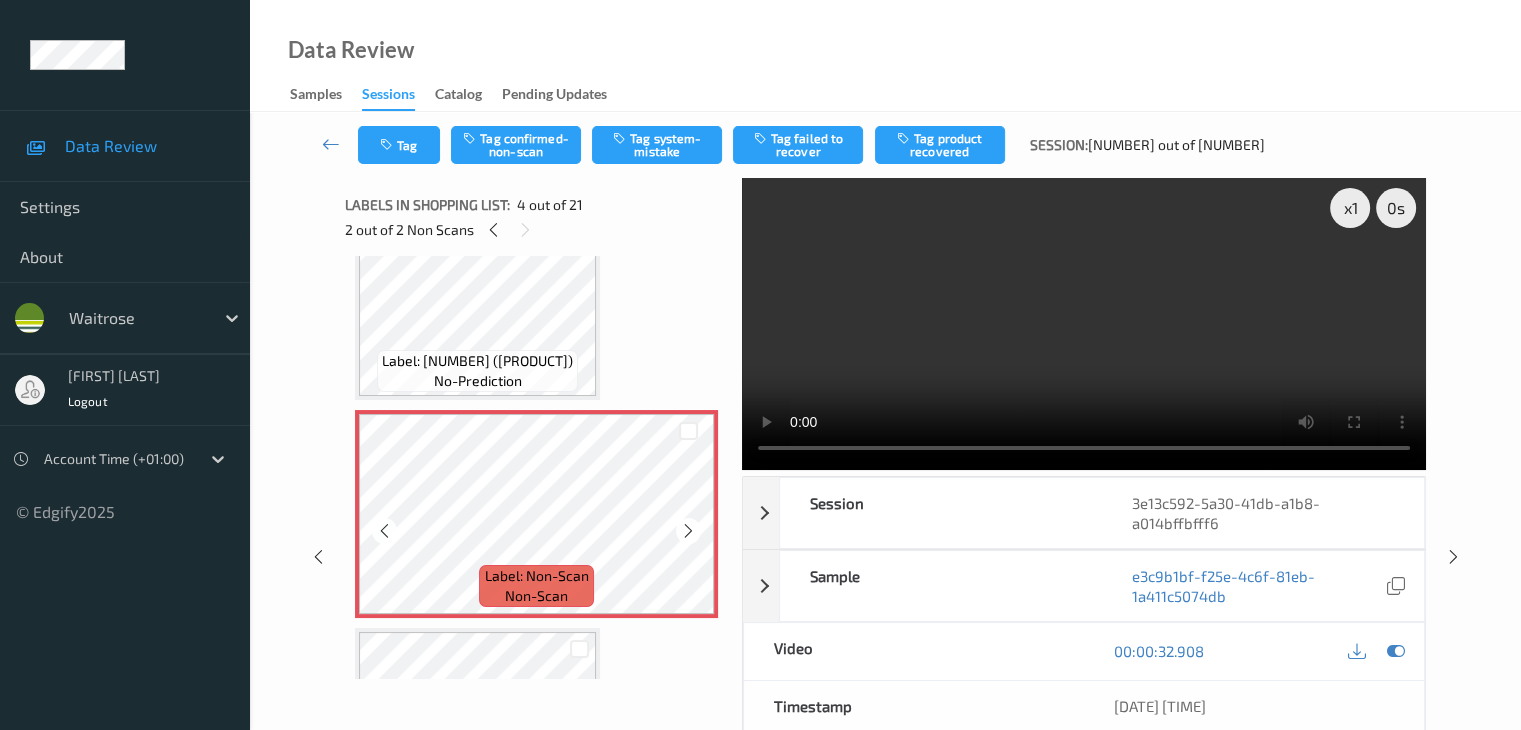 click at bounding box center [688, 531] 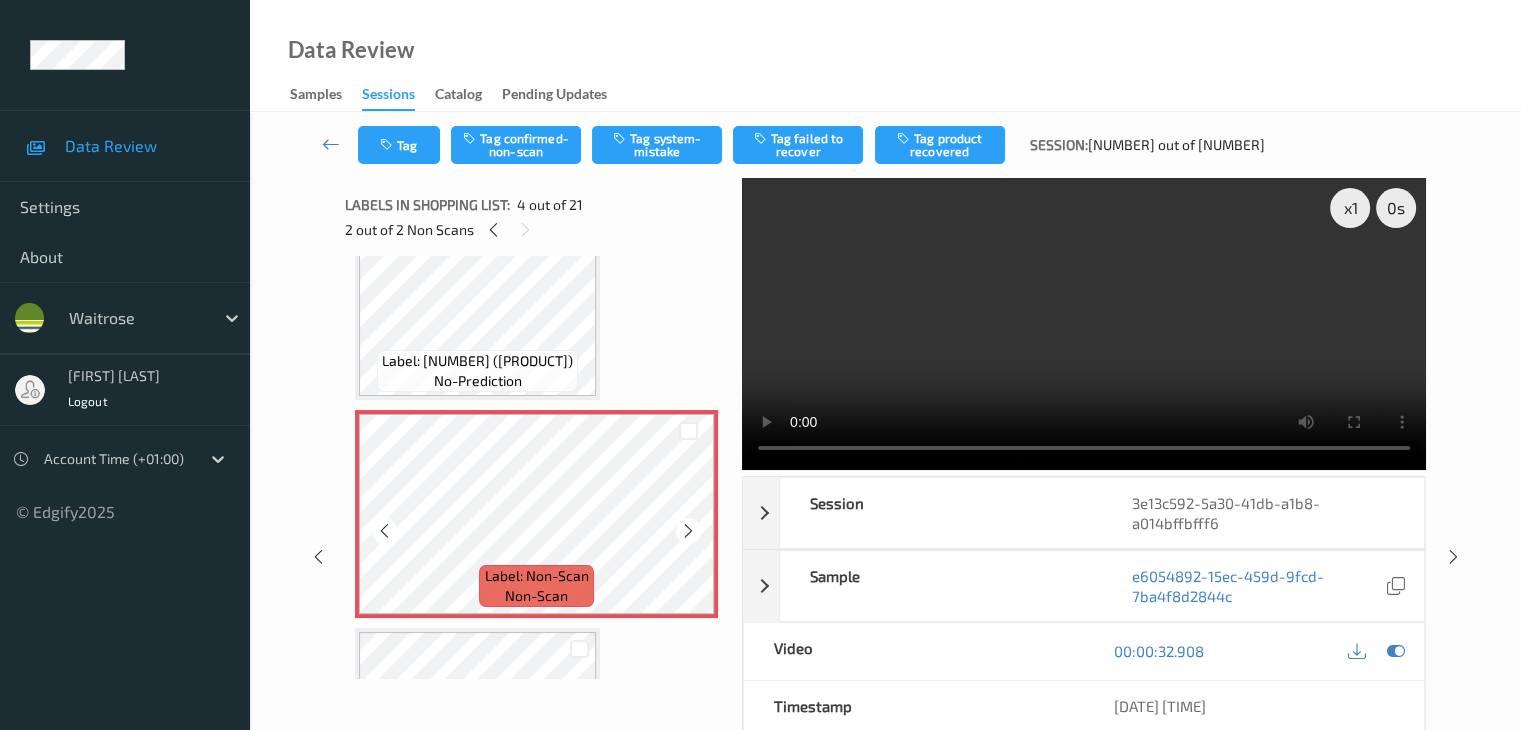 click at bounding box center (688, 531) 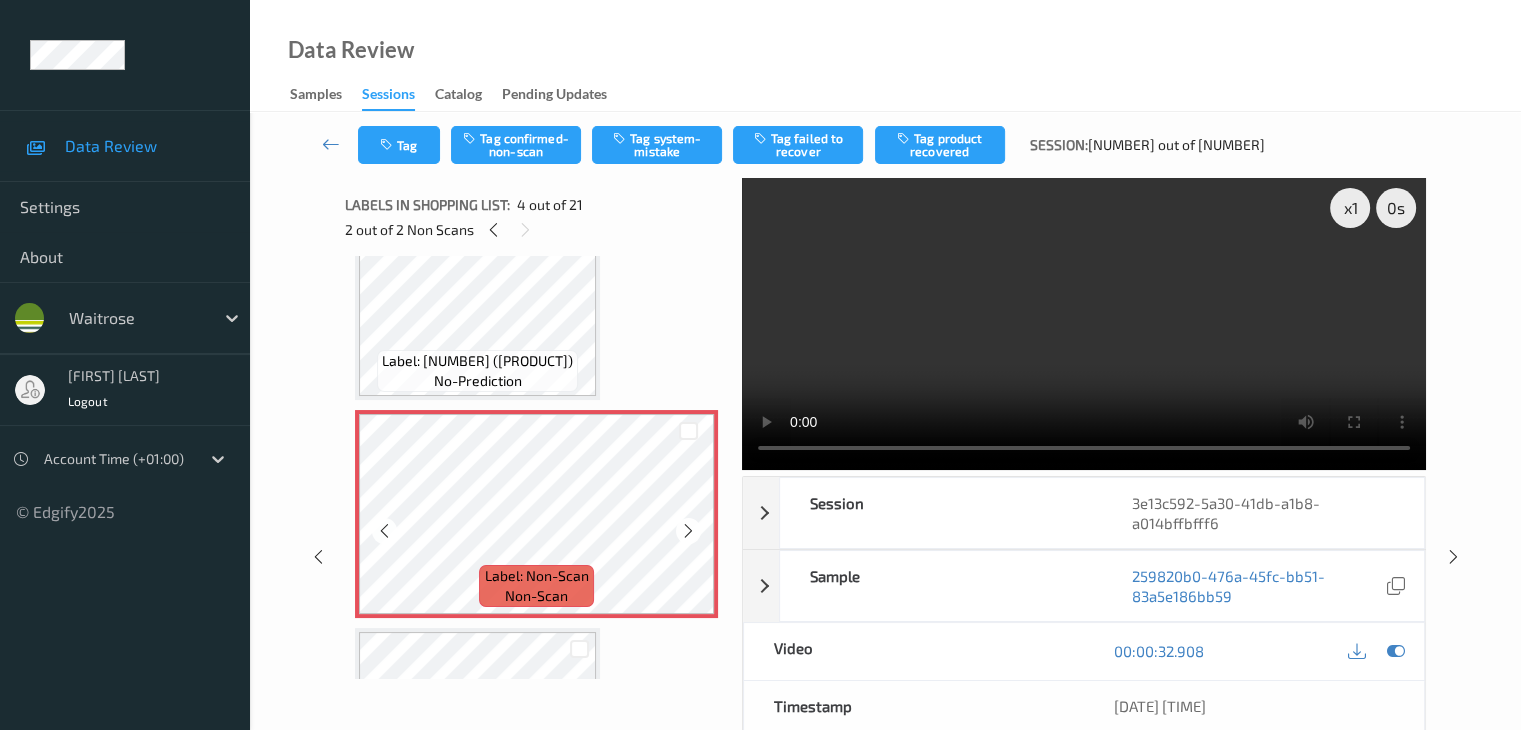 click at bounding box center (688, 531) 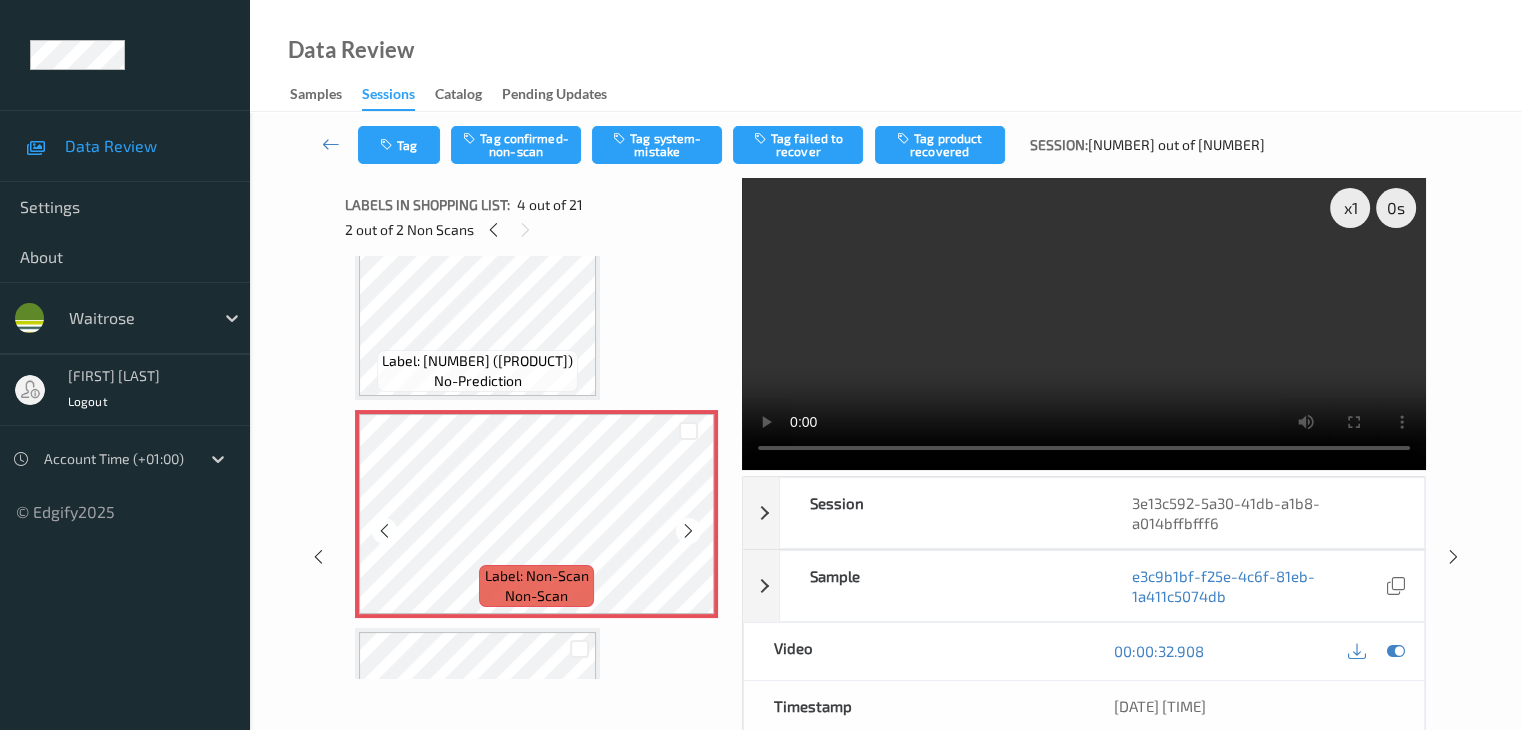 click at bounding box center (688, 531) 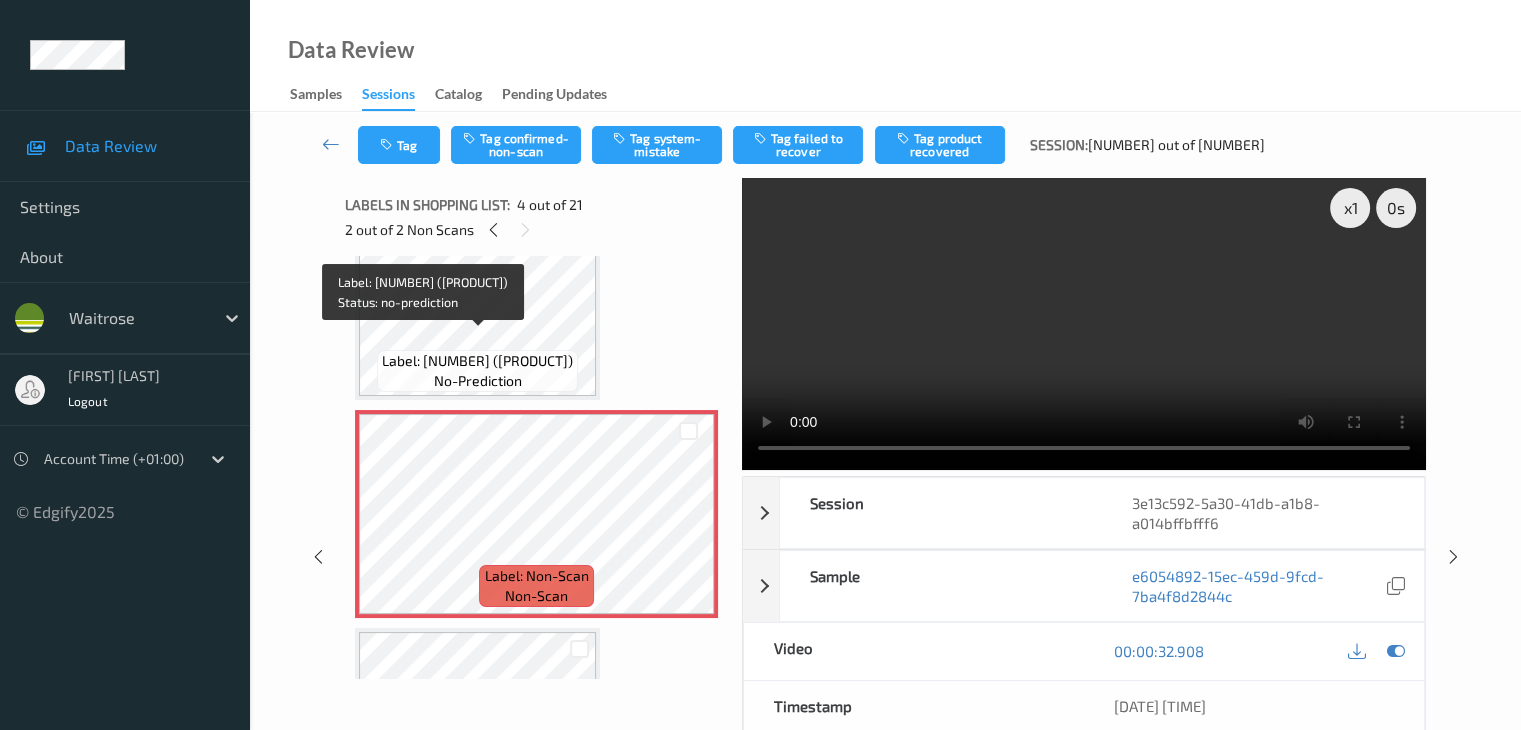 click on "Label: [NUMBER] (YVO BLACK CHERRY YOG)" at bounding box center [477, 361] 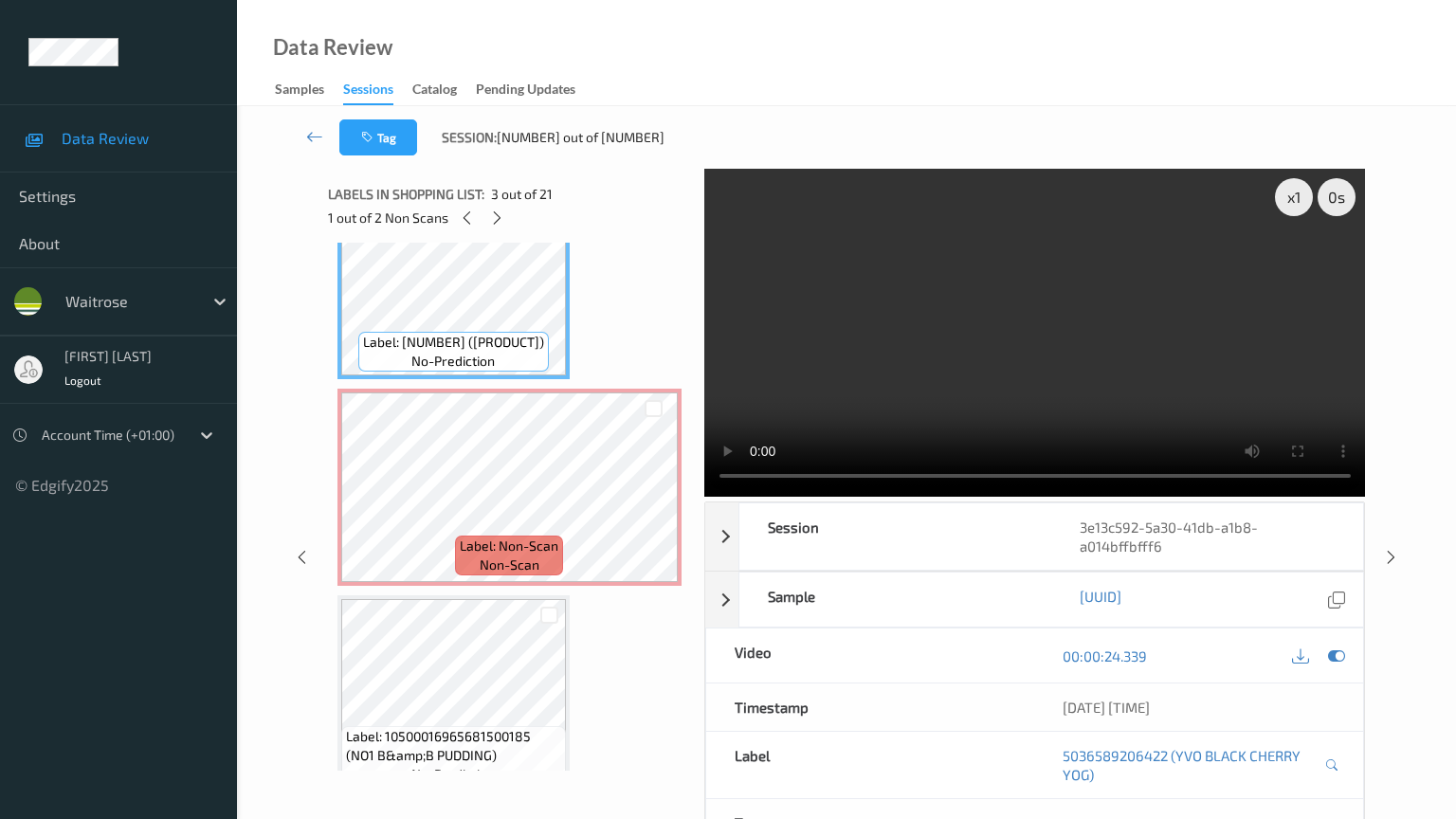 type 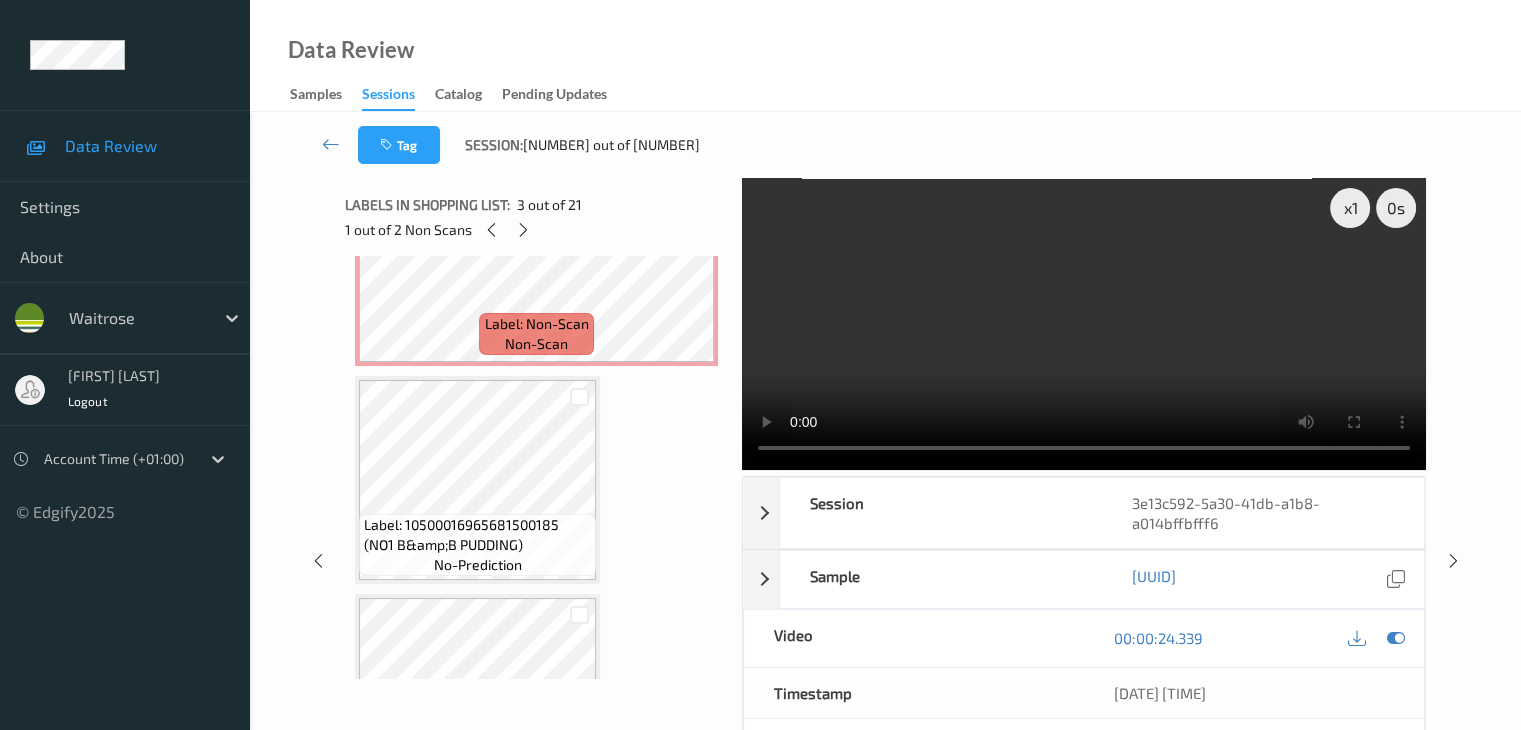 scroll, scrollTop: 810, scrollLeft: 0, axis: vertical 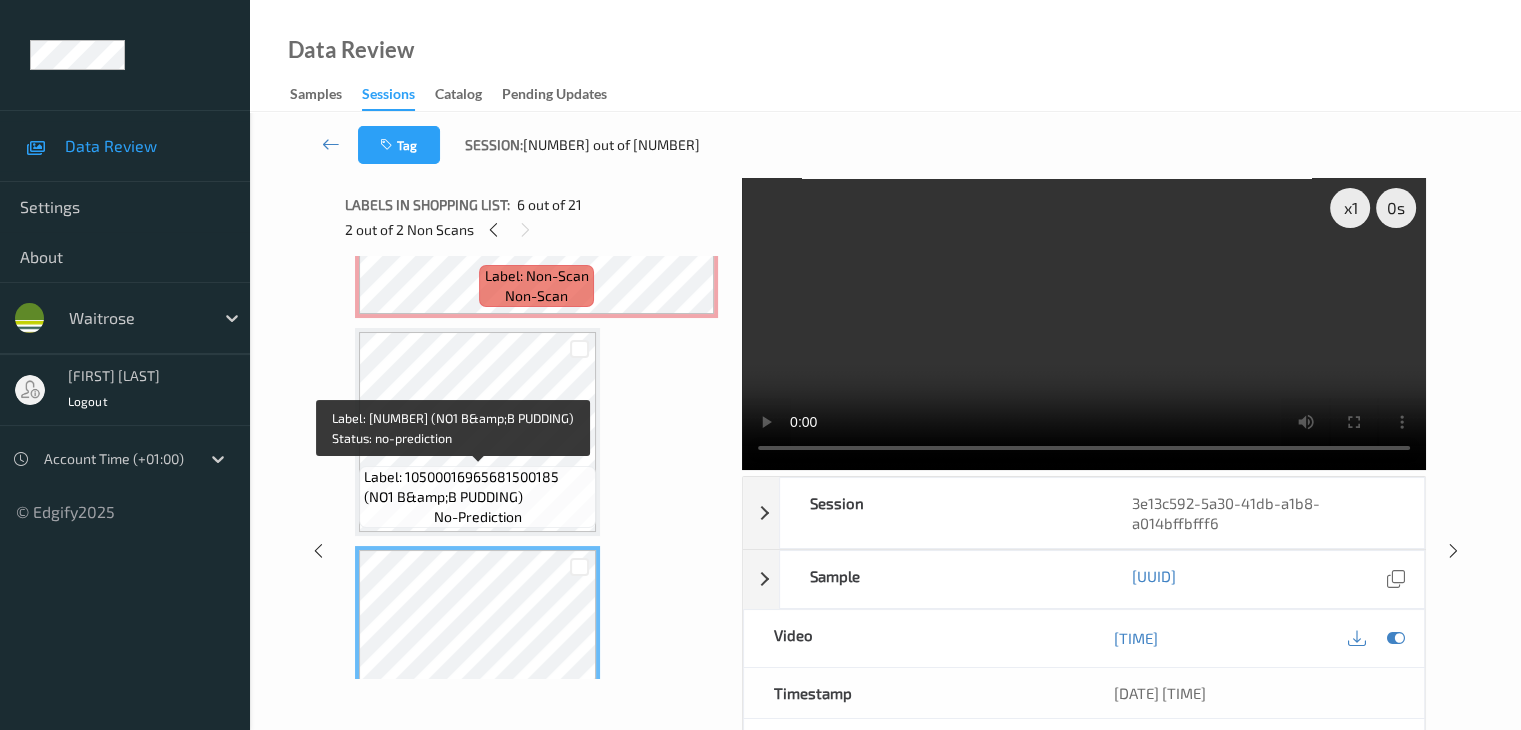 click on "Label: 10500016965681500185 (NO1 B&amp;B PUDDING)" at bounding box center (477, 487) 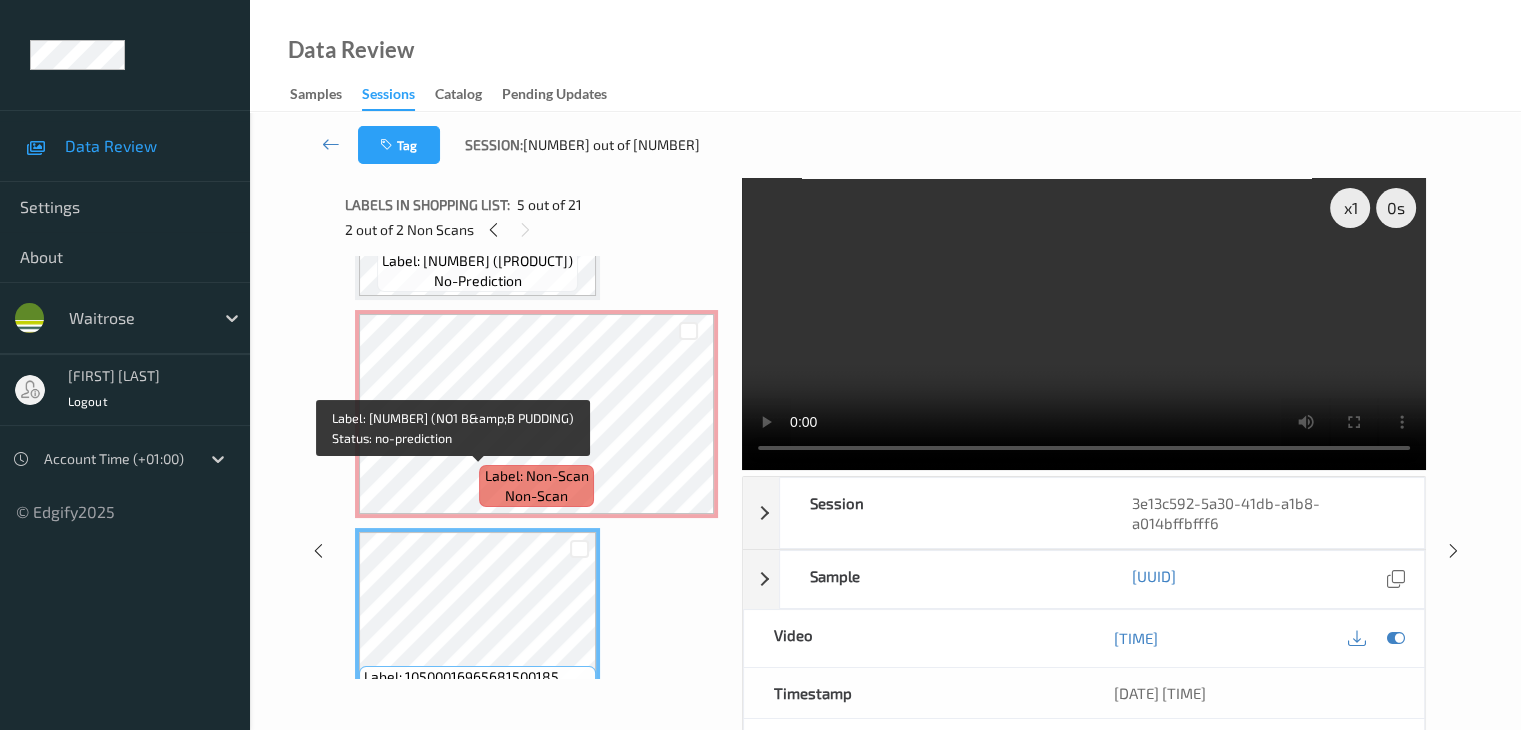 scroll, scrollTop: 510, scrollLeft: 0, axis: vertical 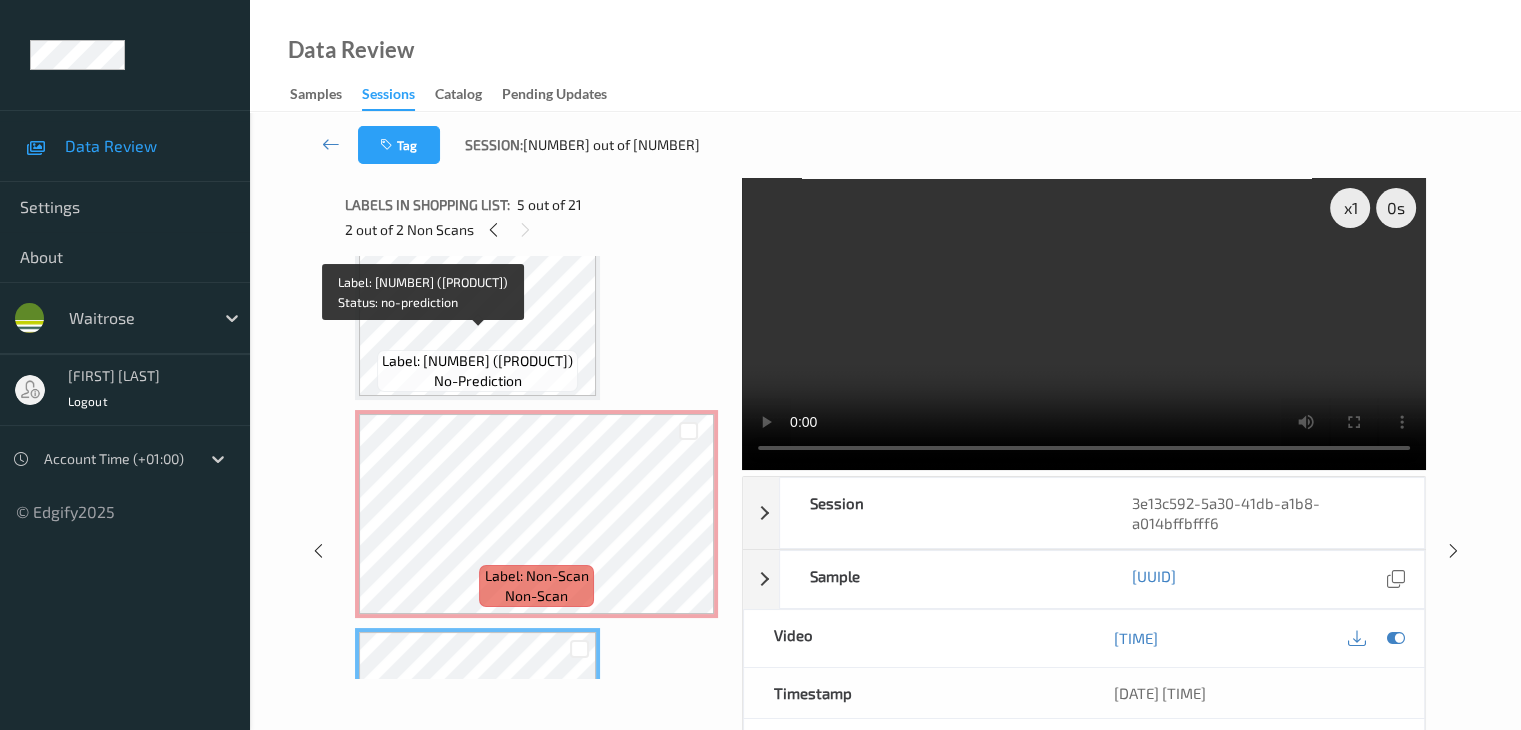 click on "Label: [NUMBER] (YVO BLACK CHERRY YOG)" at bounding box center [477, 361] 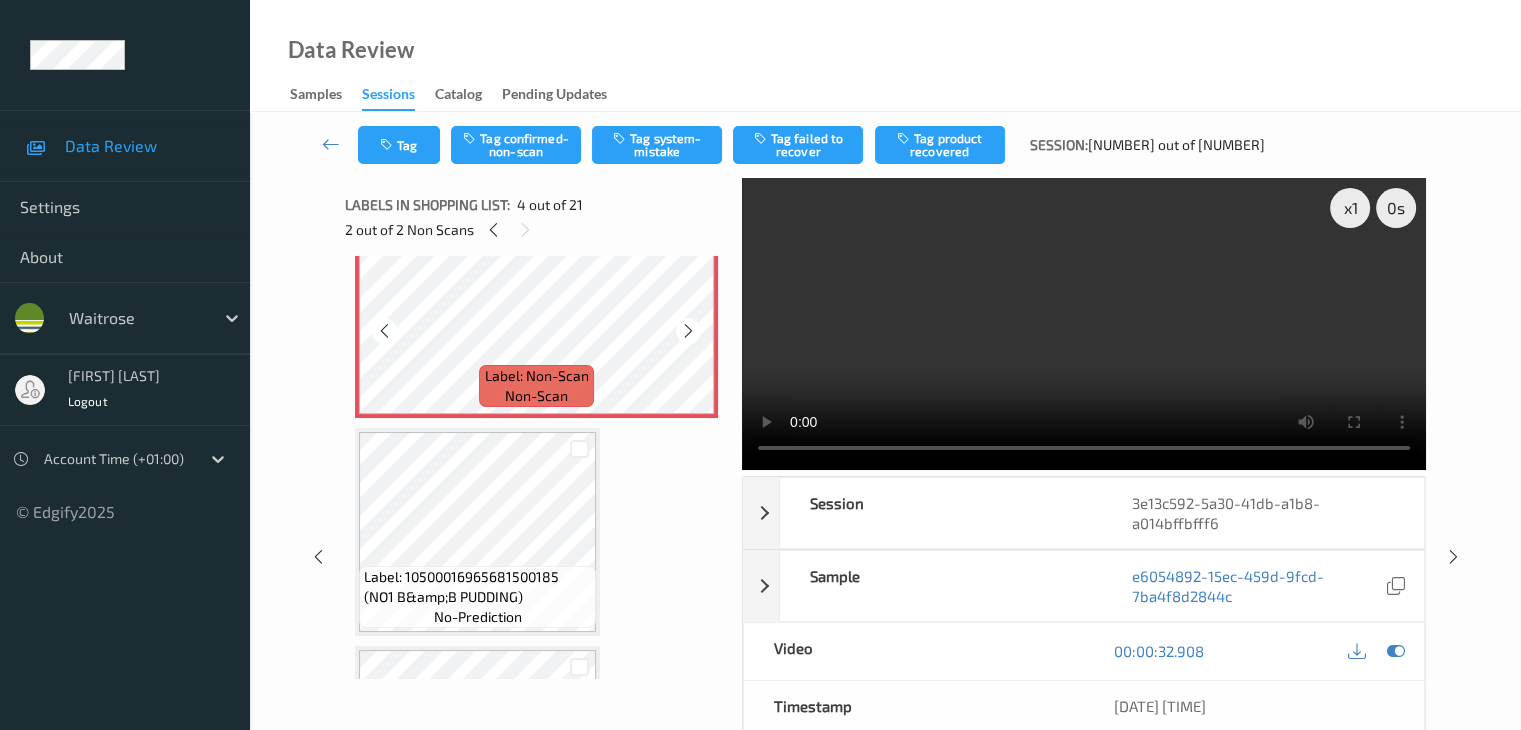 scroll, scrollTop: 510, scrollLeft: 0, axis: vertical 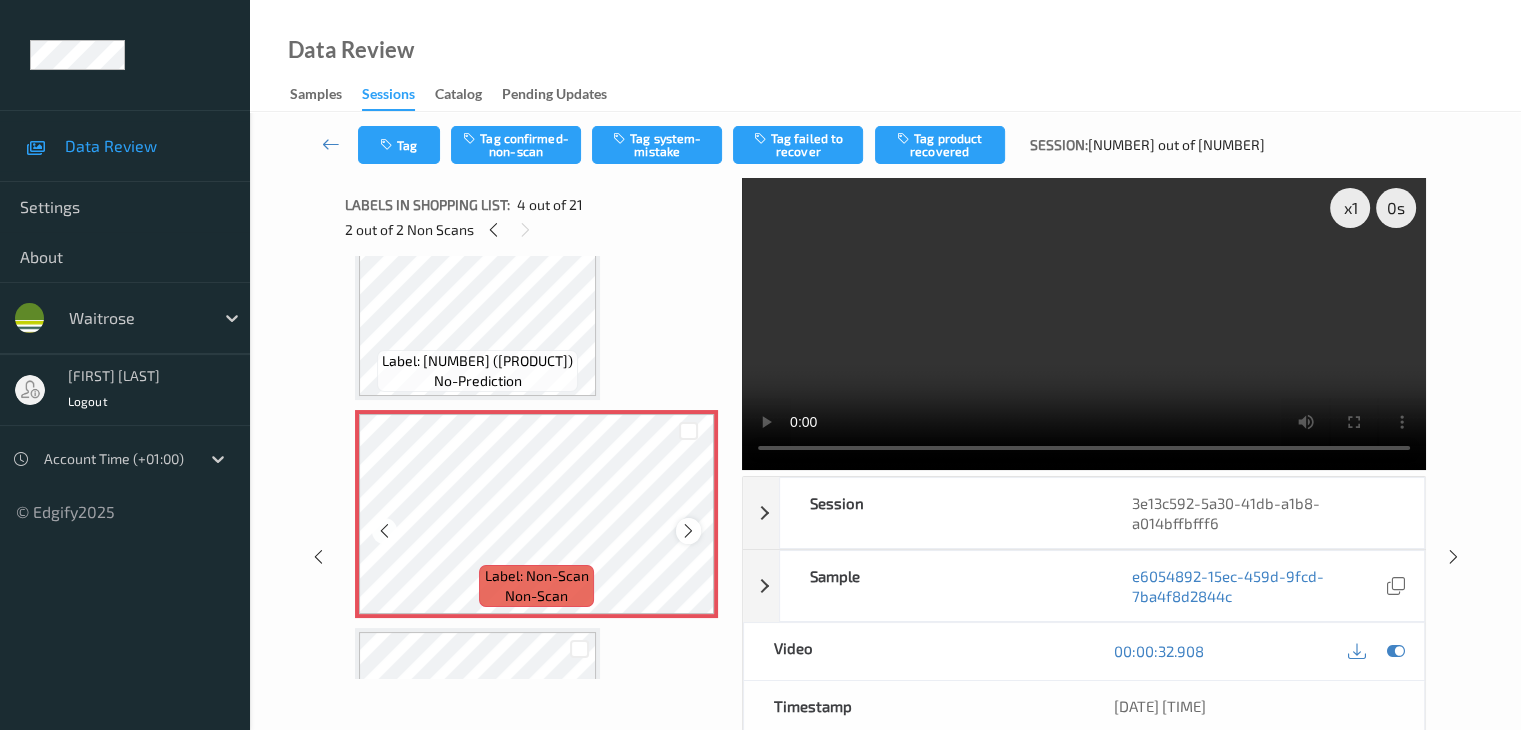 click at bounding box center [688, 531] 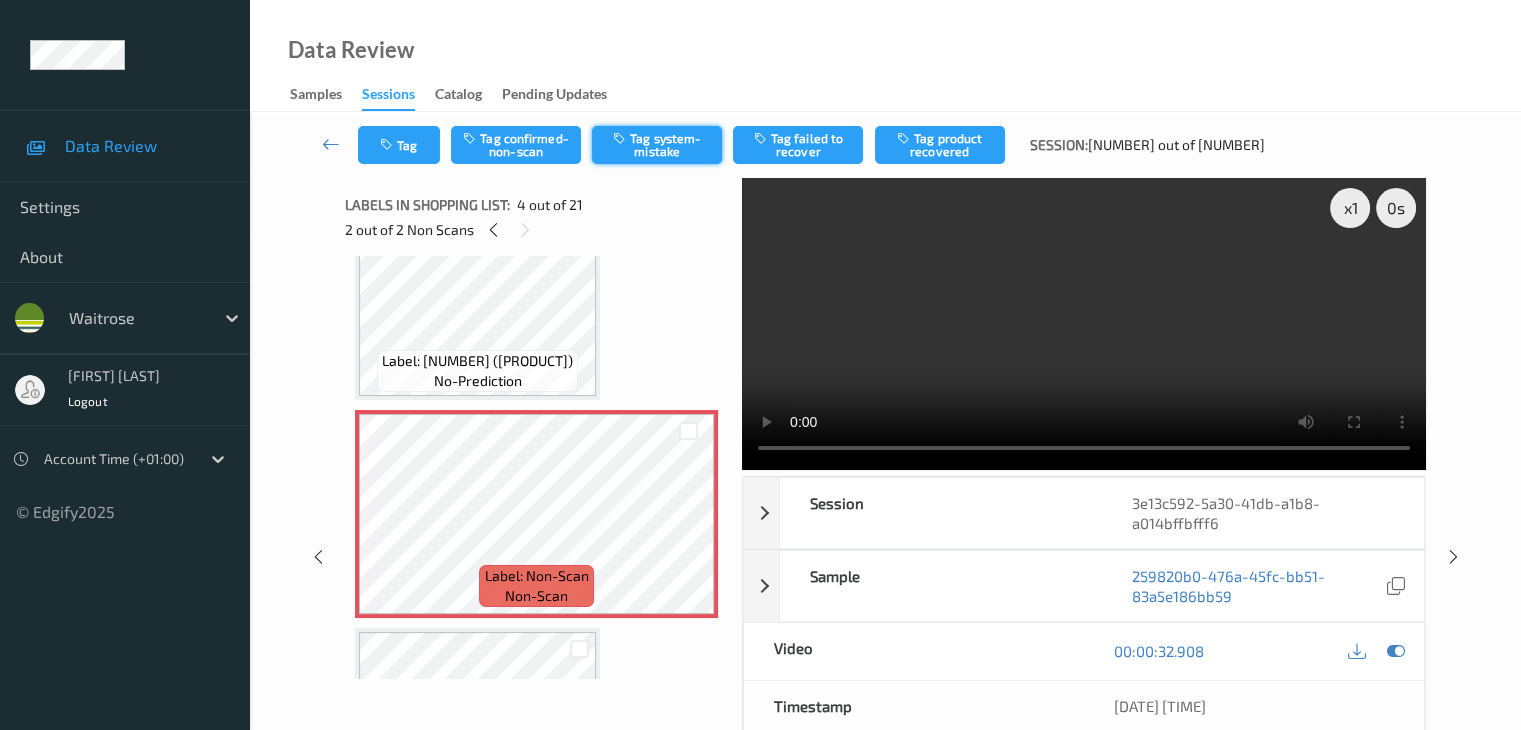 click on "Tag   system-mistake" at bounding box center (657, 145) 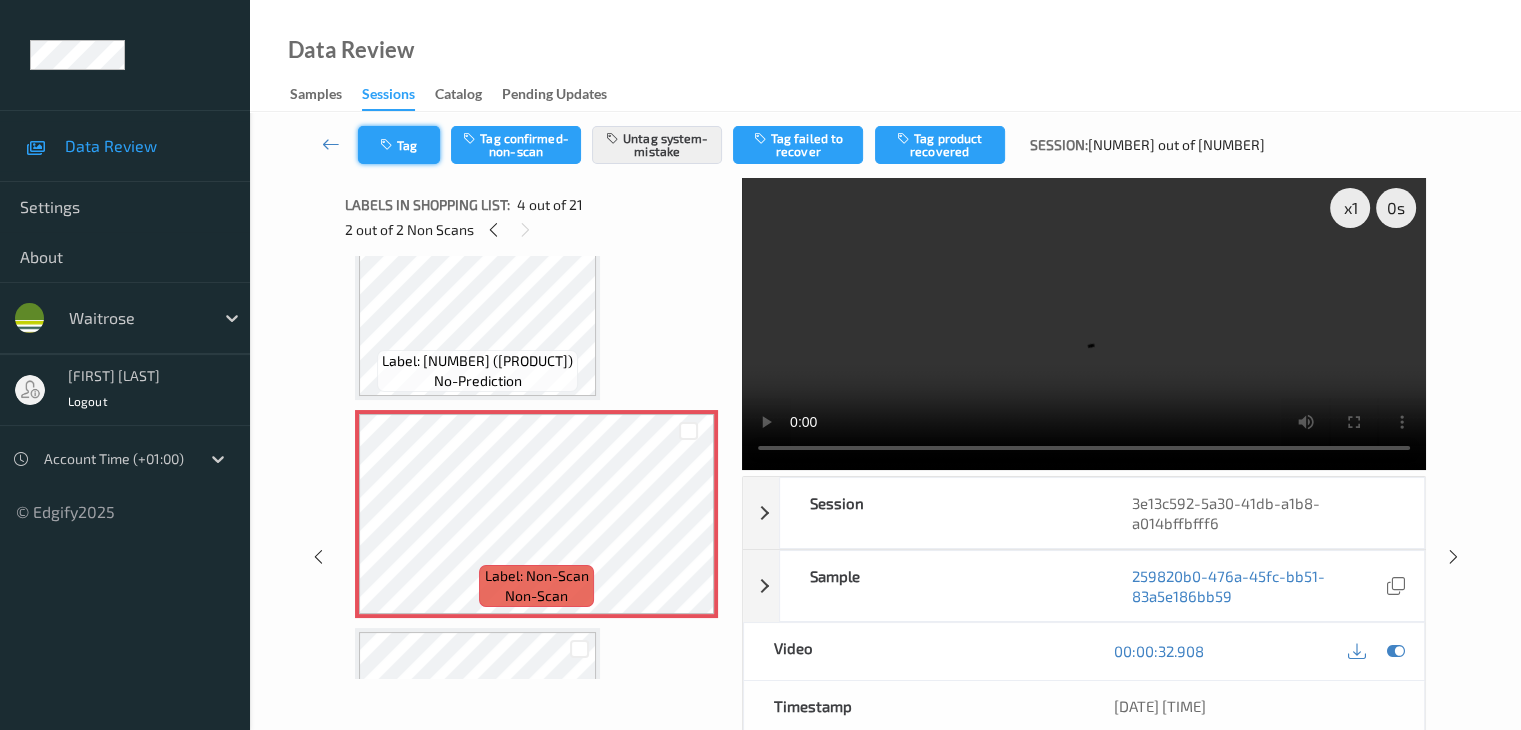 click on "Tag" at bounding box center [399, 145] 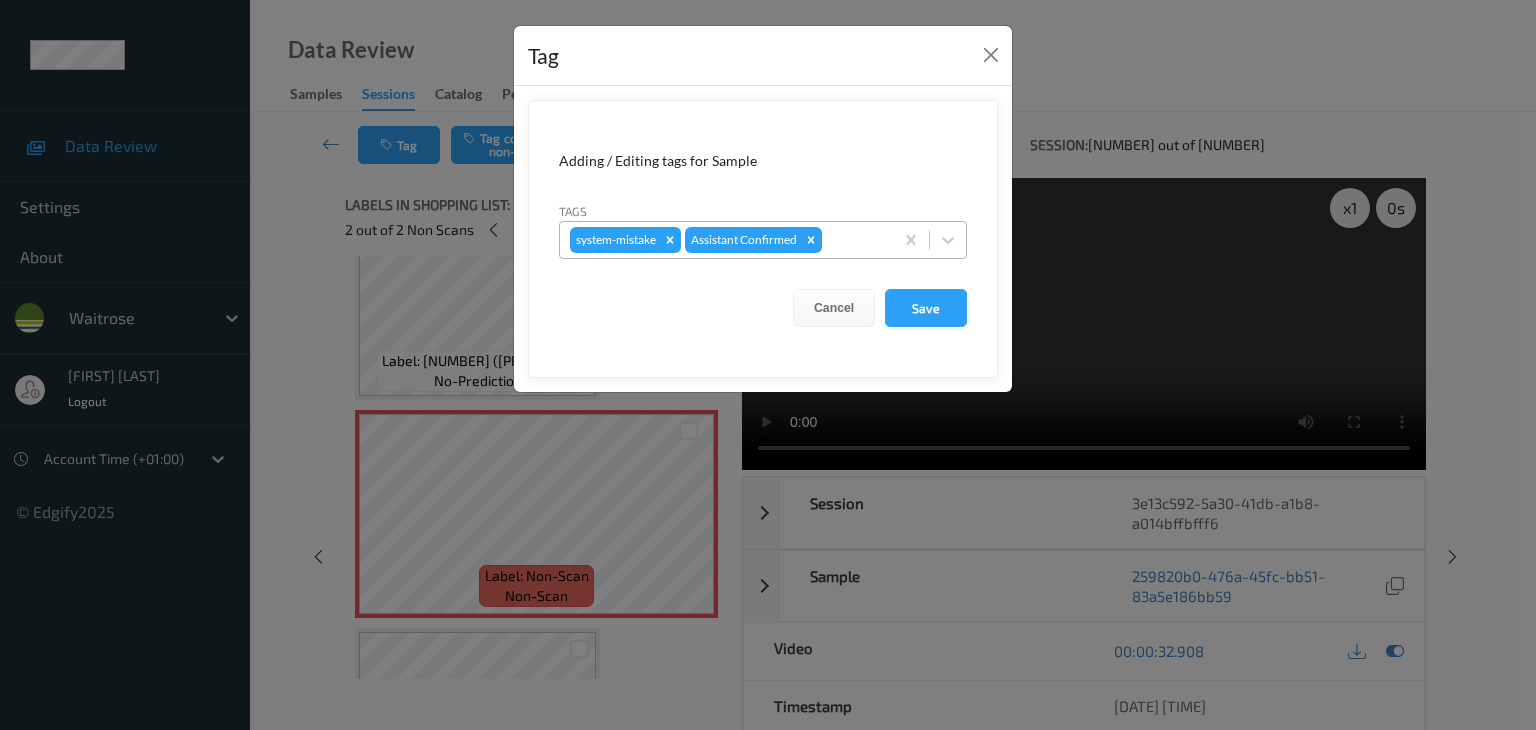 click at bounding box center [854, 240] 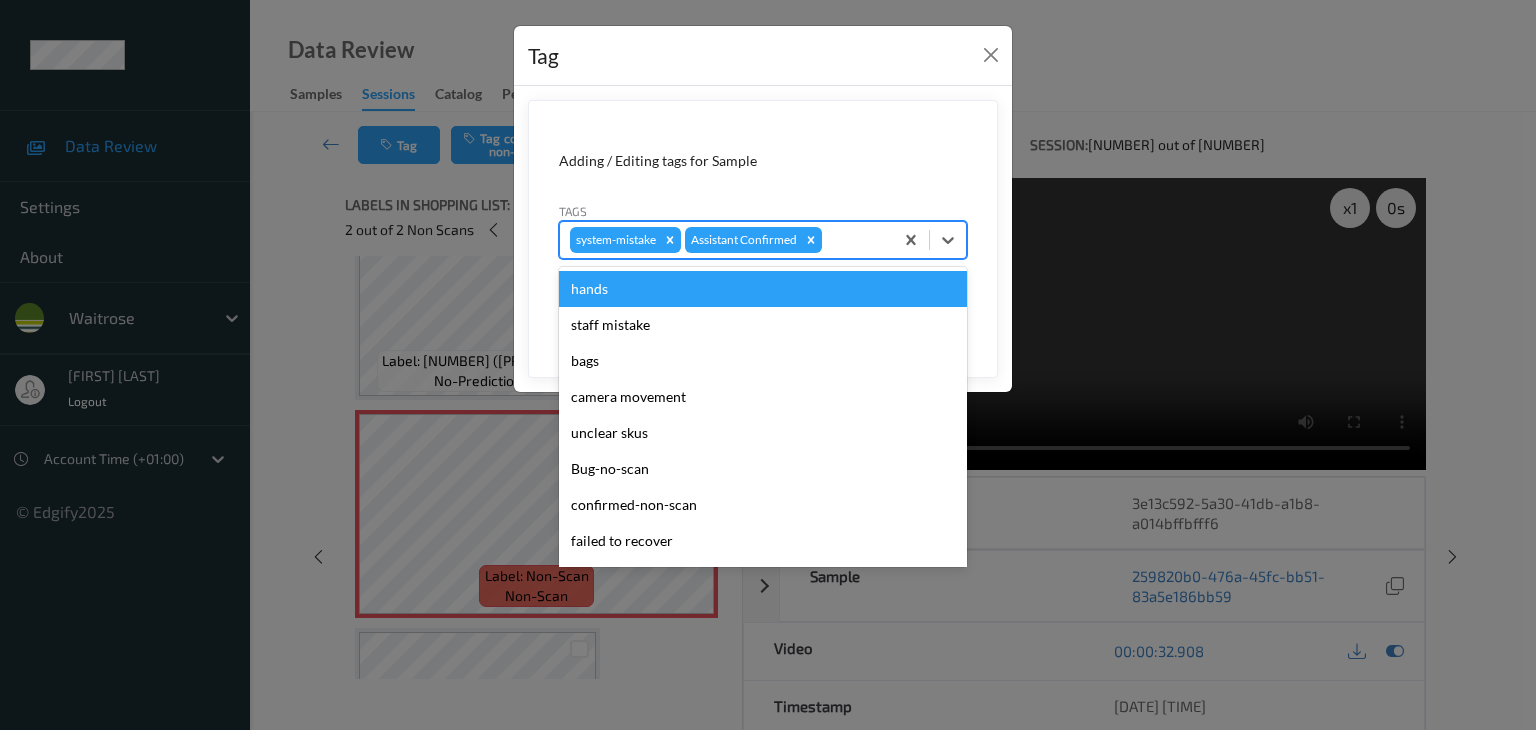 type on "u" 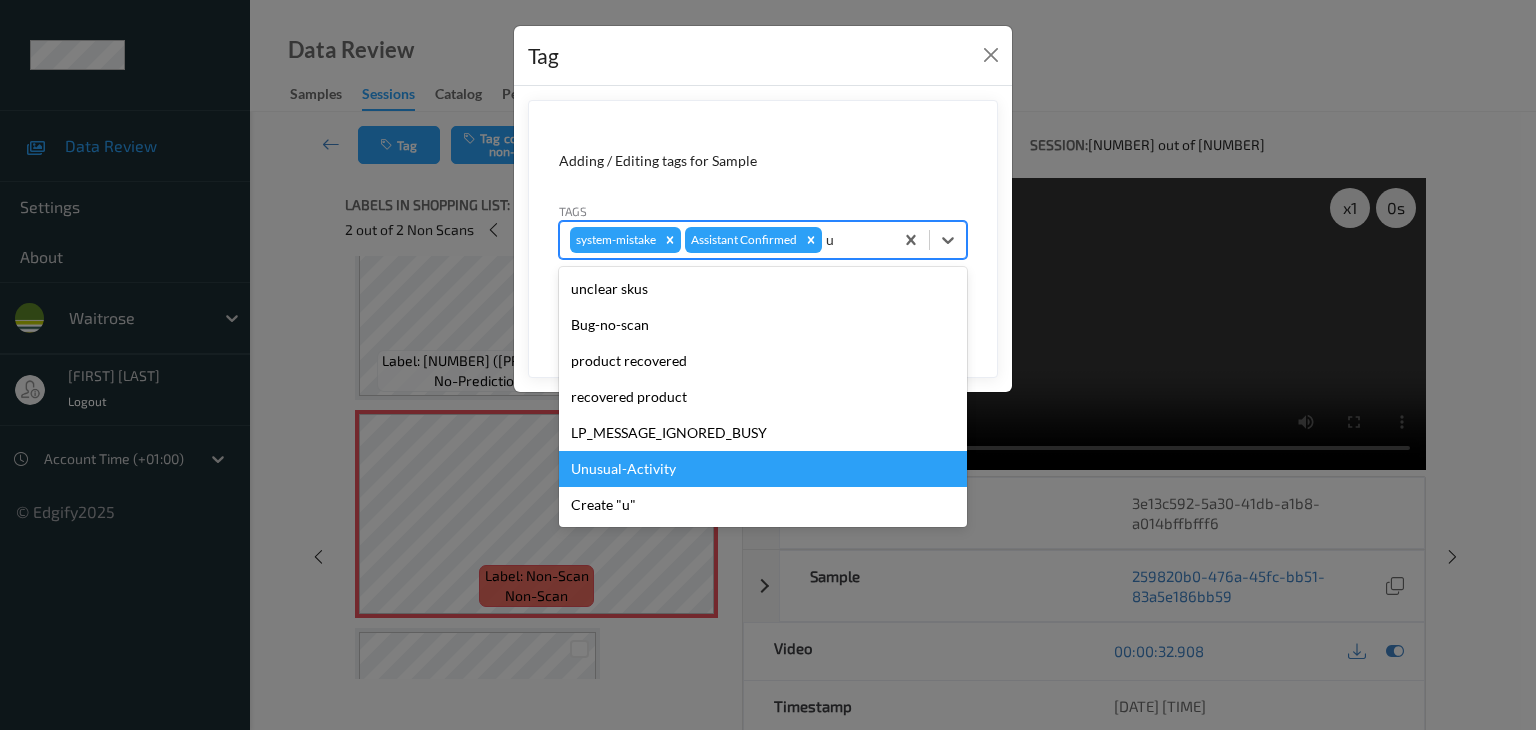 click on "Unusual-Activity" at bounding box center (763, 469) 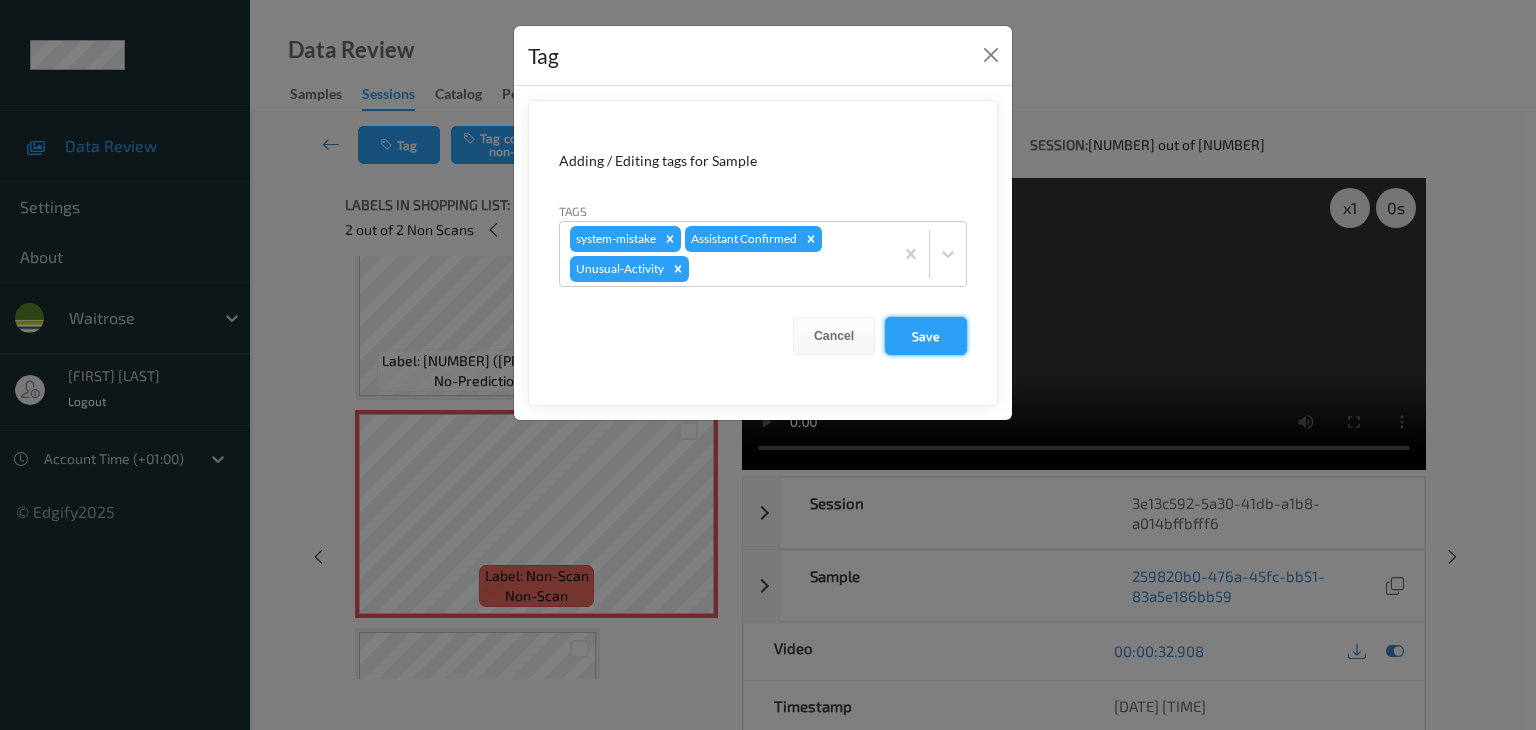 click on "Save" at bounding box center [926, 336] 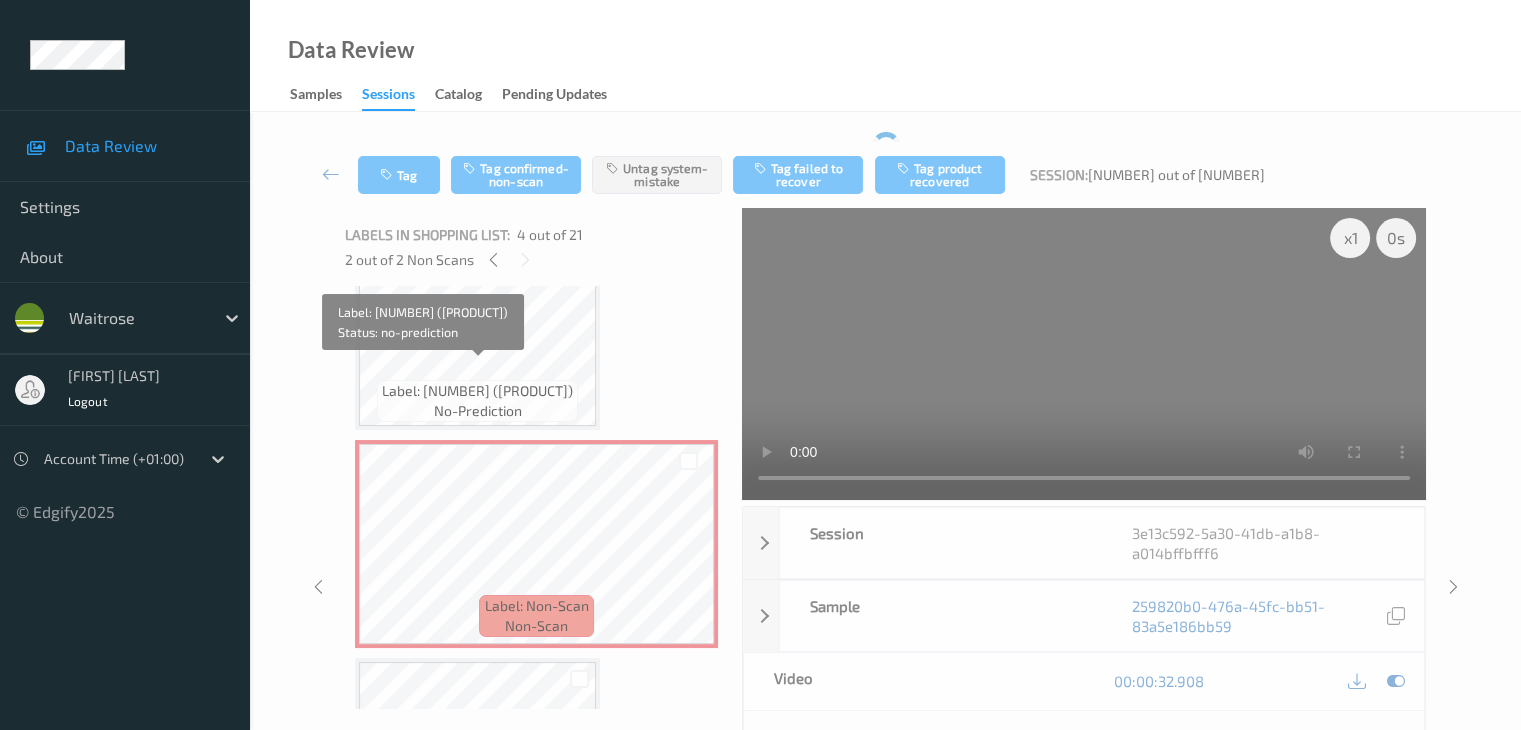 click on "Label: 5036589206422 (YVO BLACK CHERRY YOG) no-prediction" at bounding box center (477, 401) 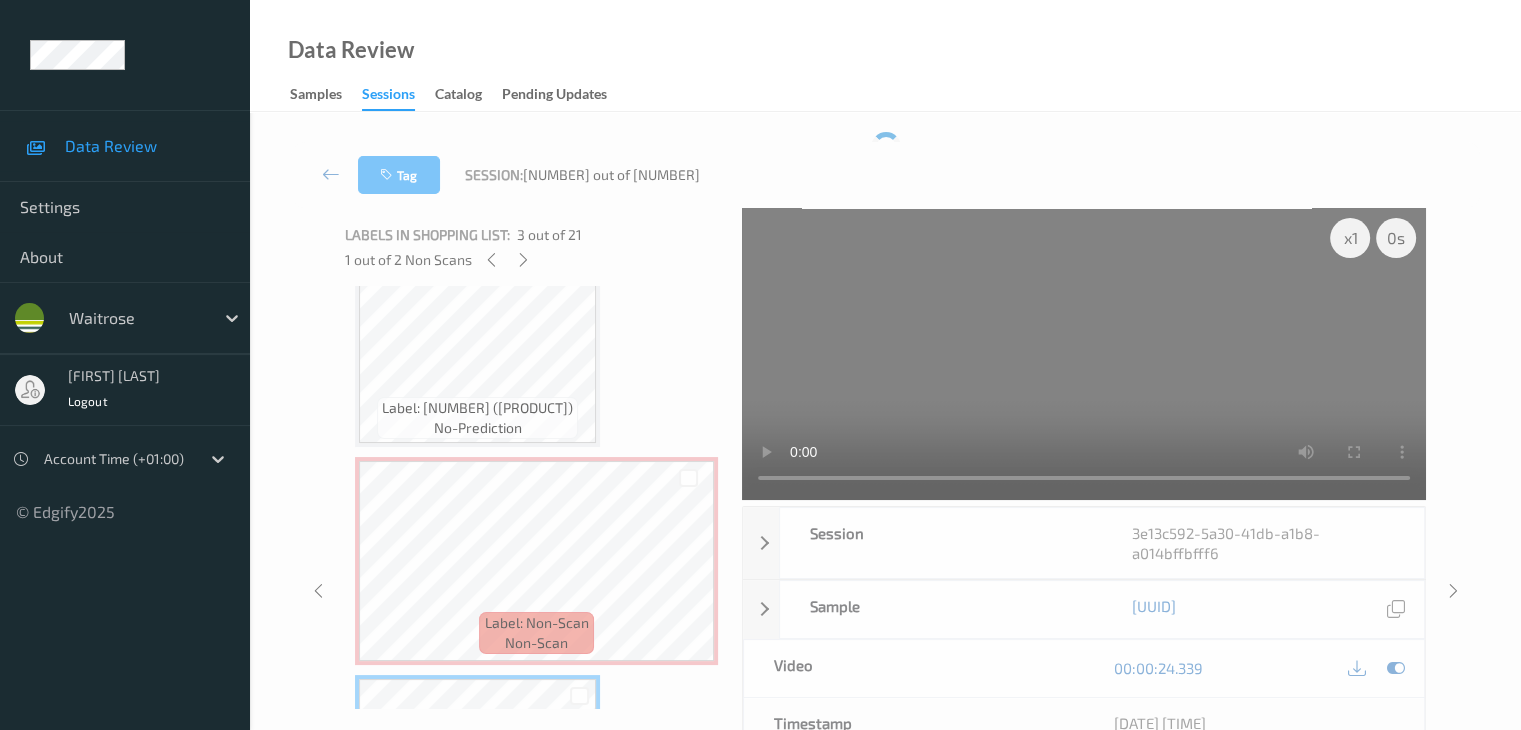scroll, scrollTop: 100, scrollLeft: 0, axis: vertical 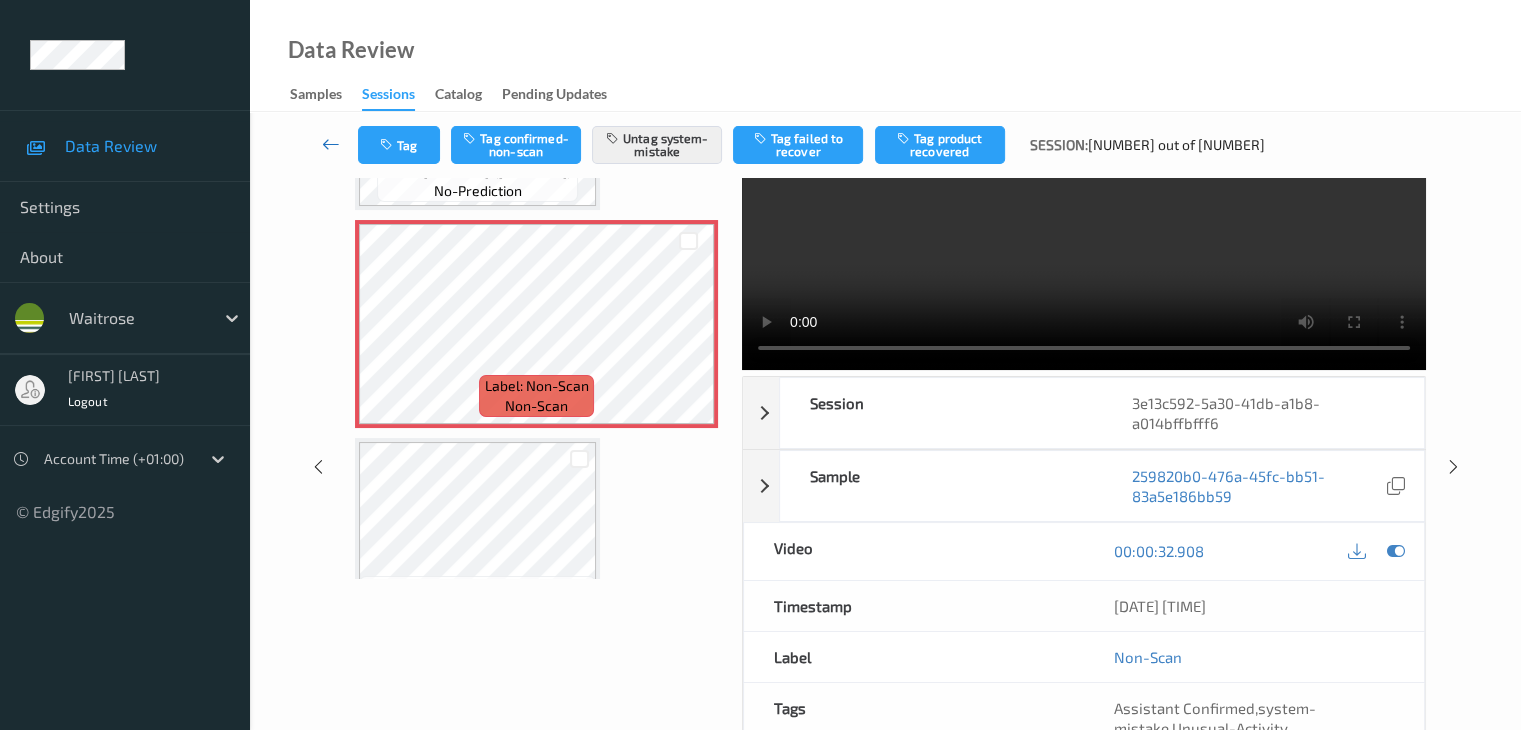 click at bounding box center (331, 144) 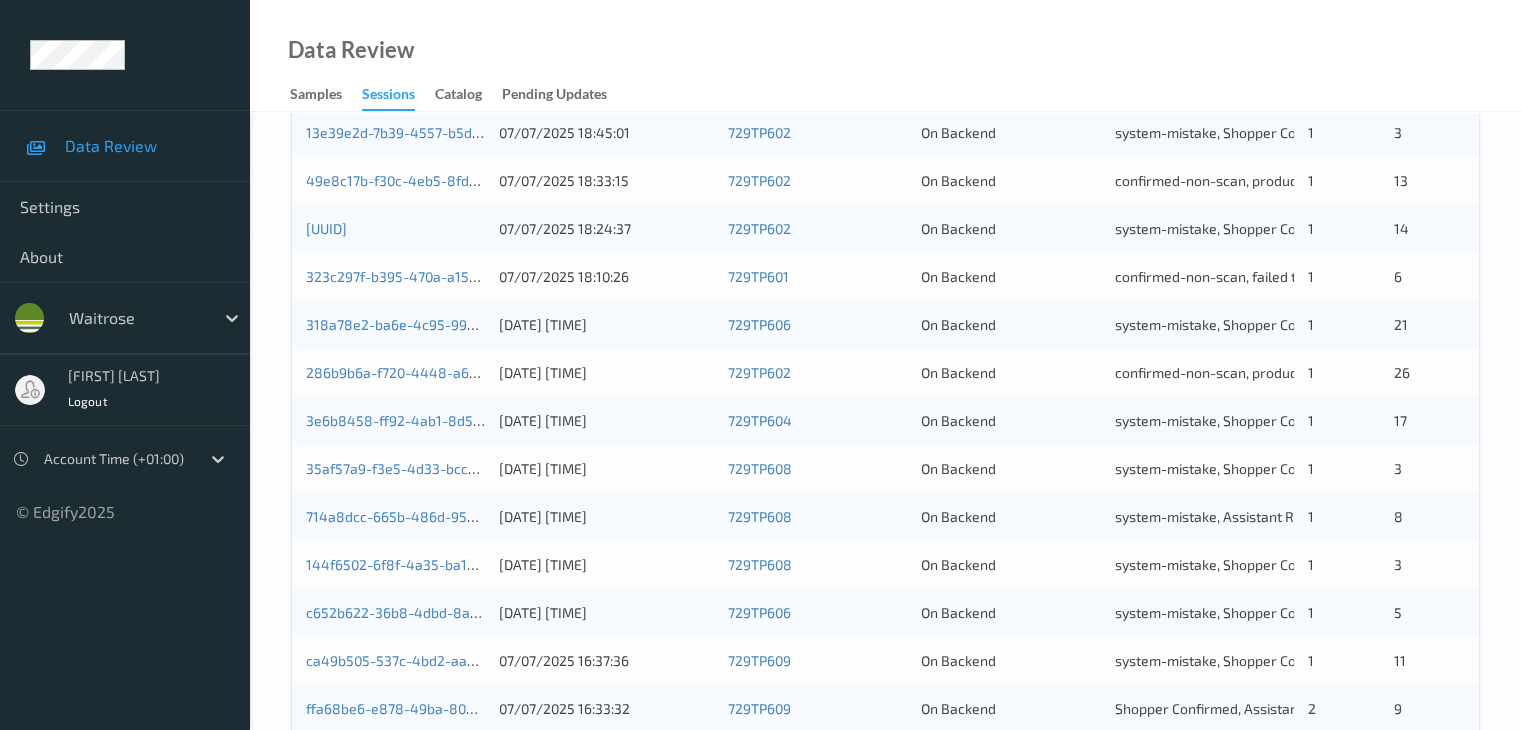 scroll, scrollTop: 500, scrollLeft: 0, axis: vertical 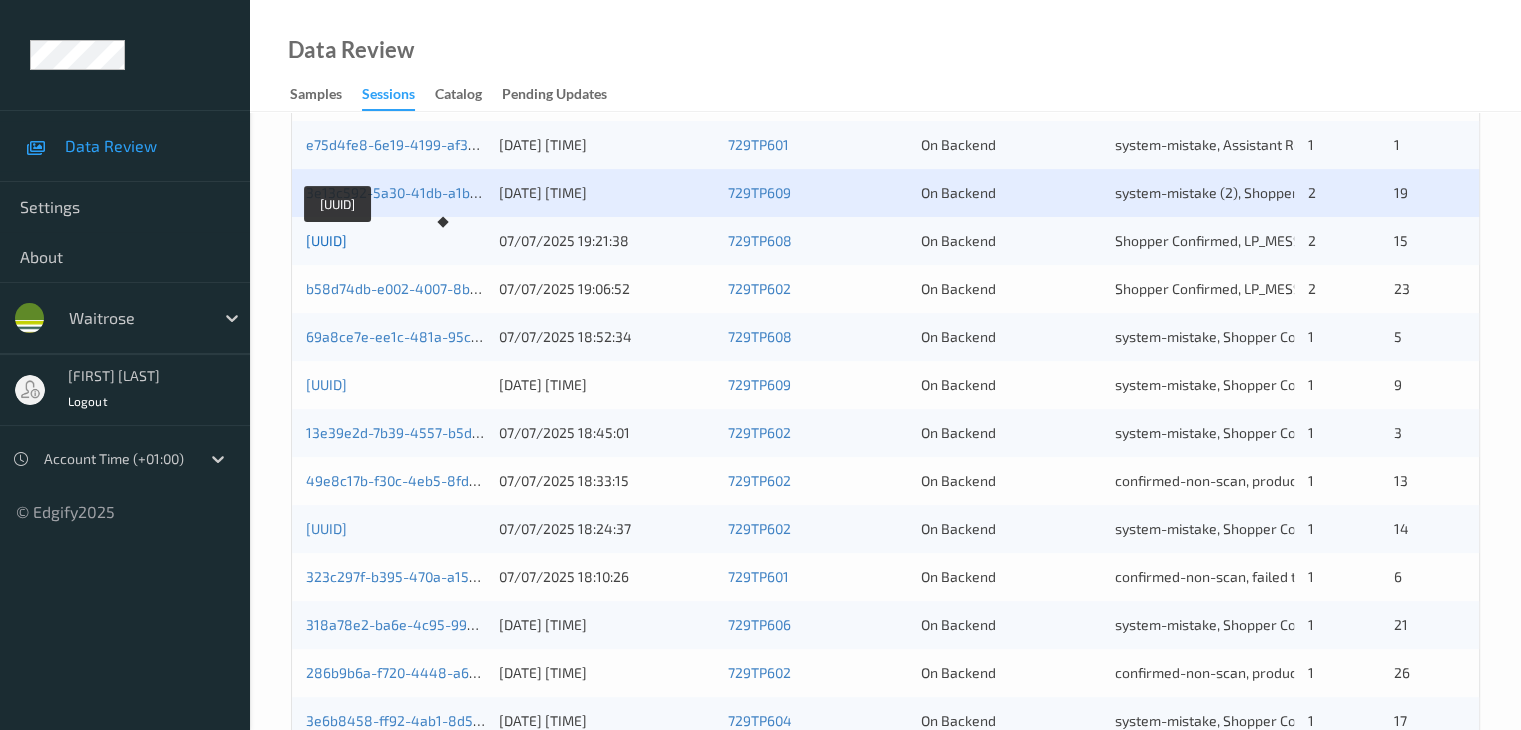 click on "9d474840-78a2-4b79-afe4-d2a6e1050ec7" at bounding box center (326, 240) 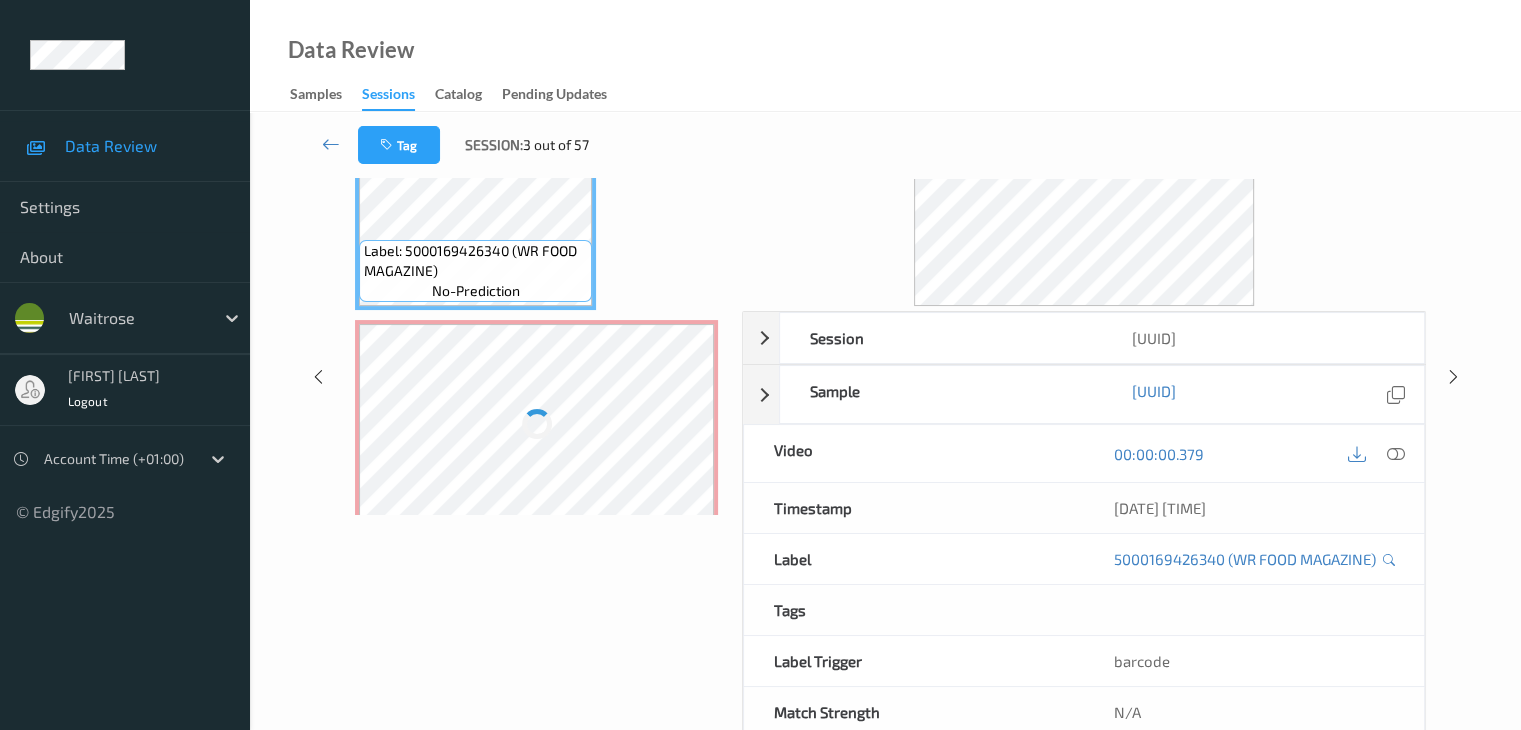 scroll, scrollTop: 0, scrollLeft: 0, axis: both 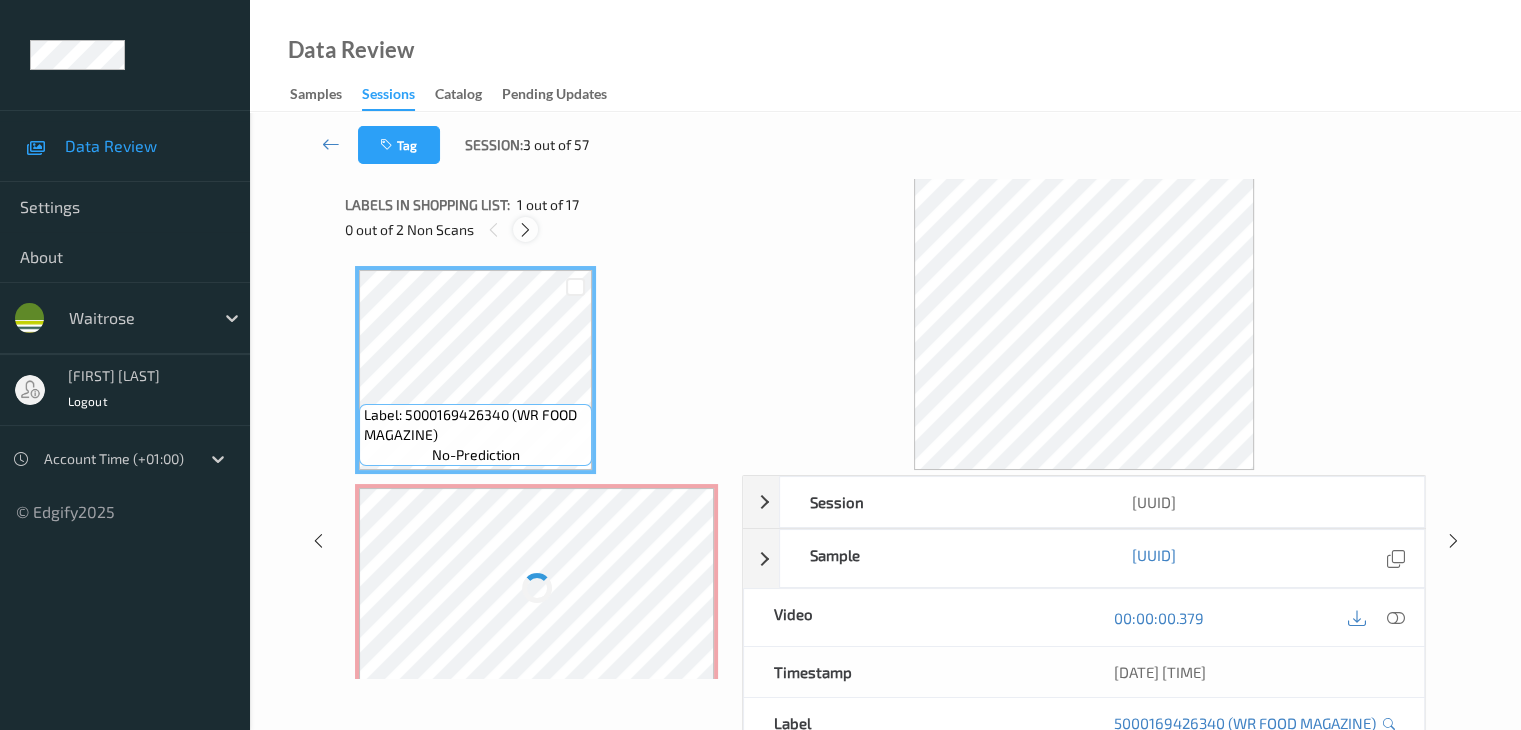 click at bounding box center [525, 229] 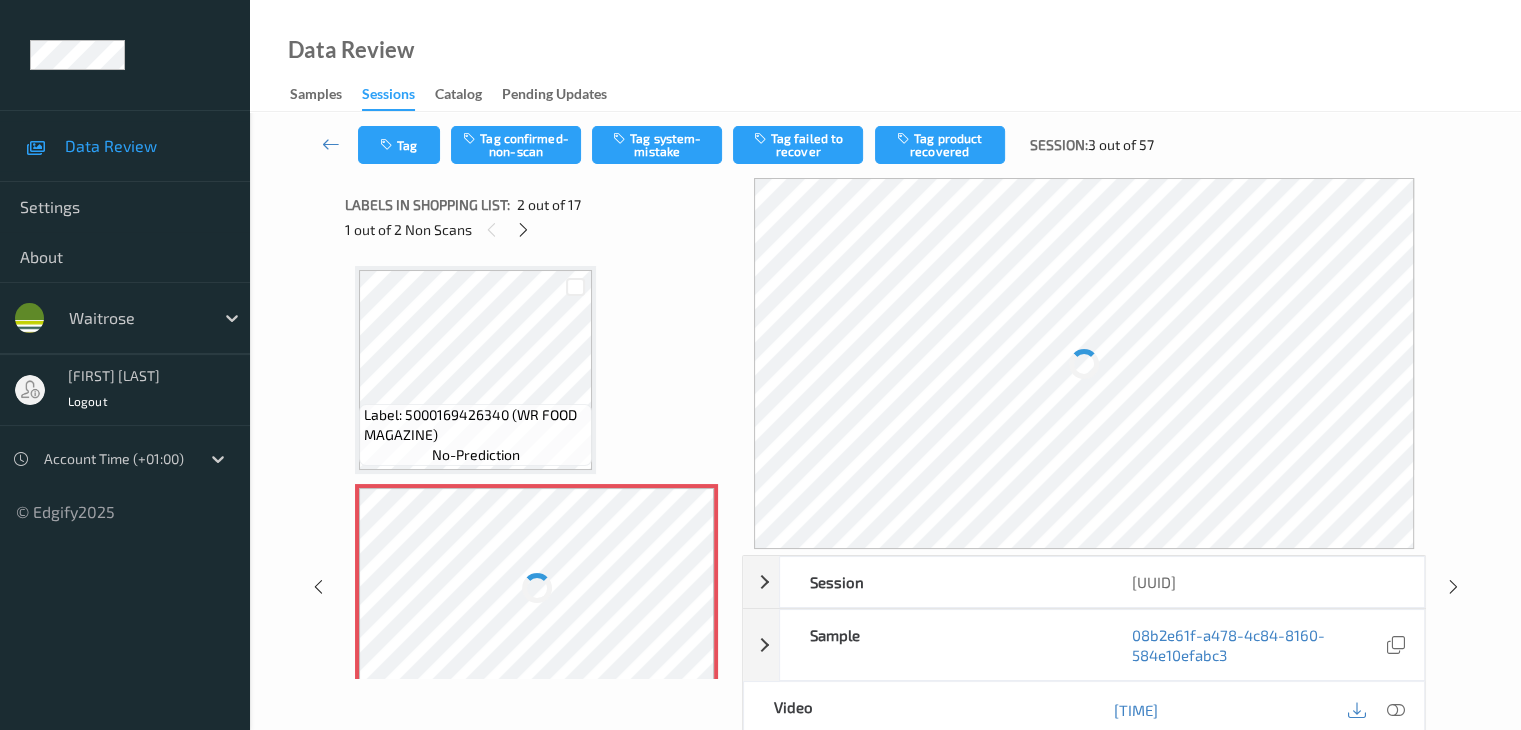scroll, scrollTop: 10, scrollLeft: 0, axis: vertical 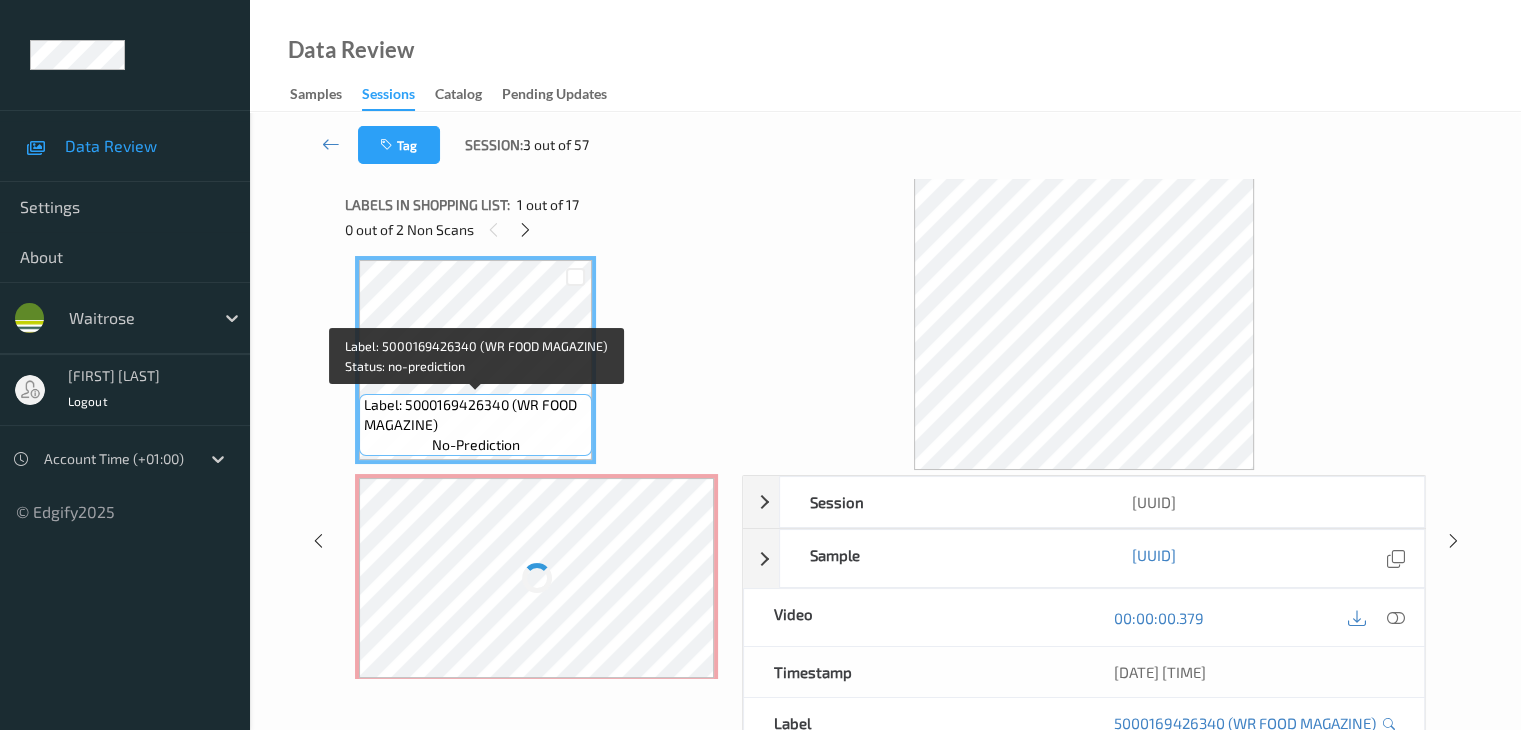 click on "Label: 5000169426340 (WR FOOD MAGAZINE)" at bounding box center [475, 415] 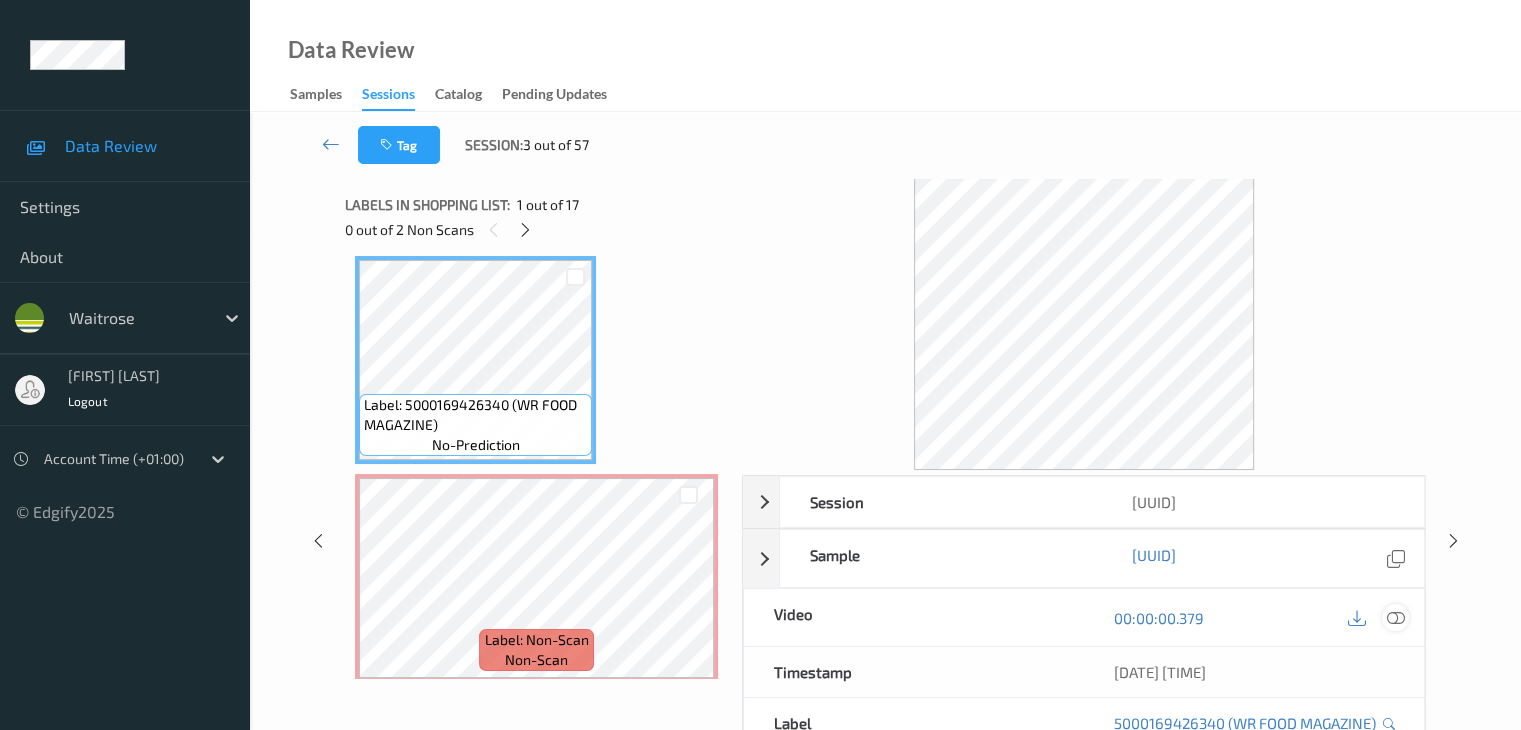 click at bounding box center [1395, 618] 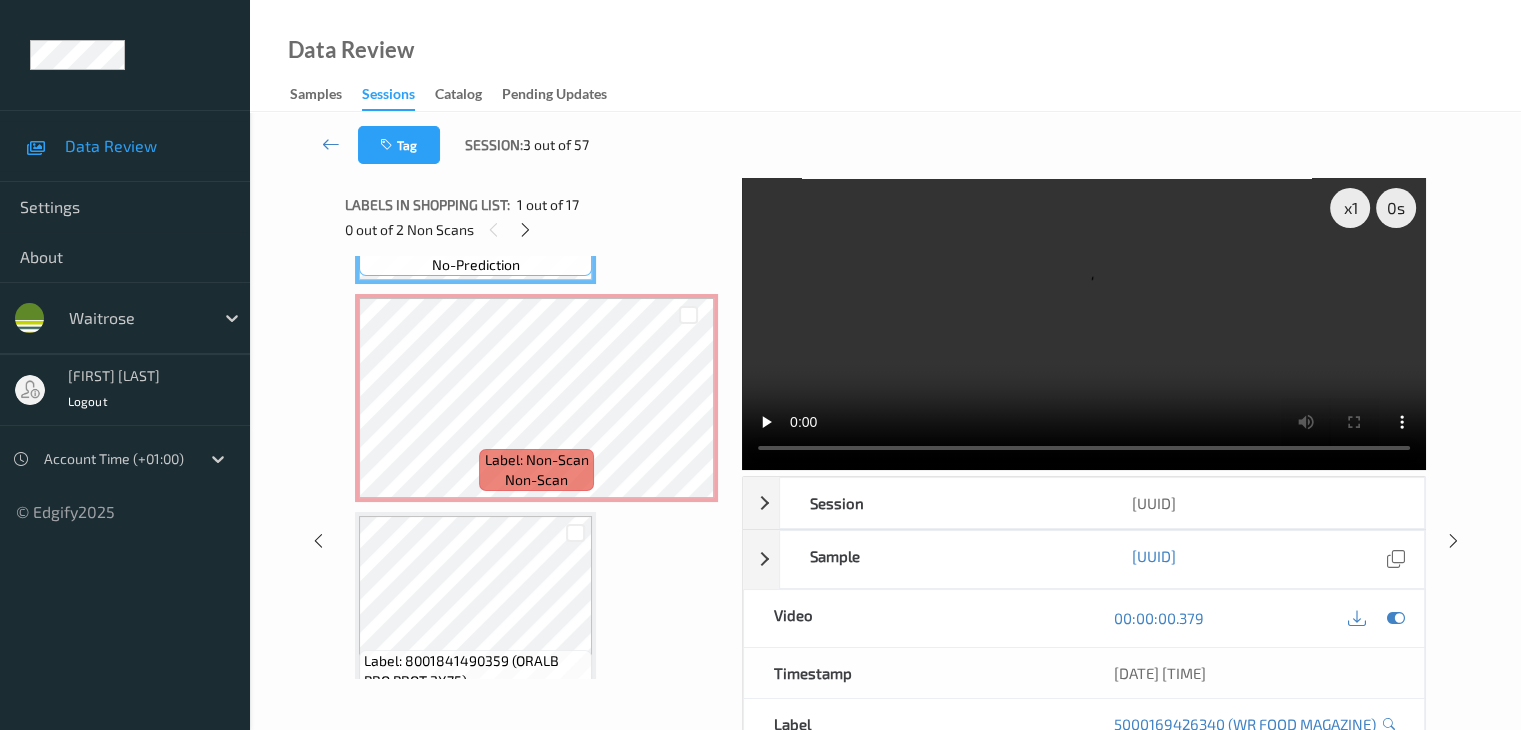 scroll, scrollTop: 210, scrollLeft: 0, axis: vertical 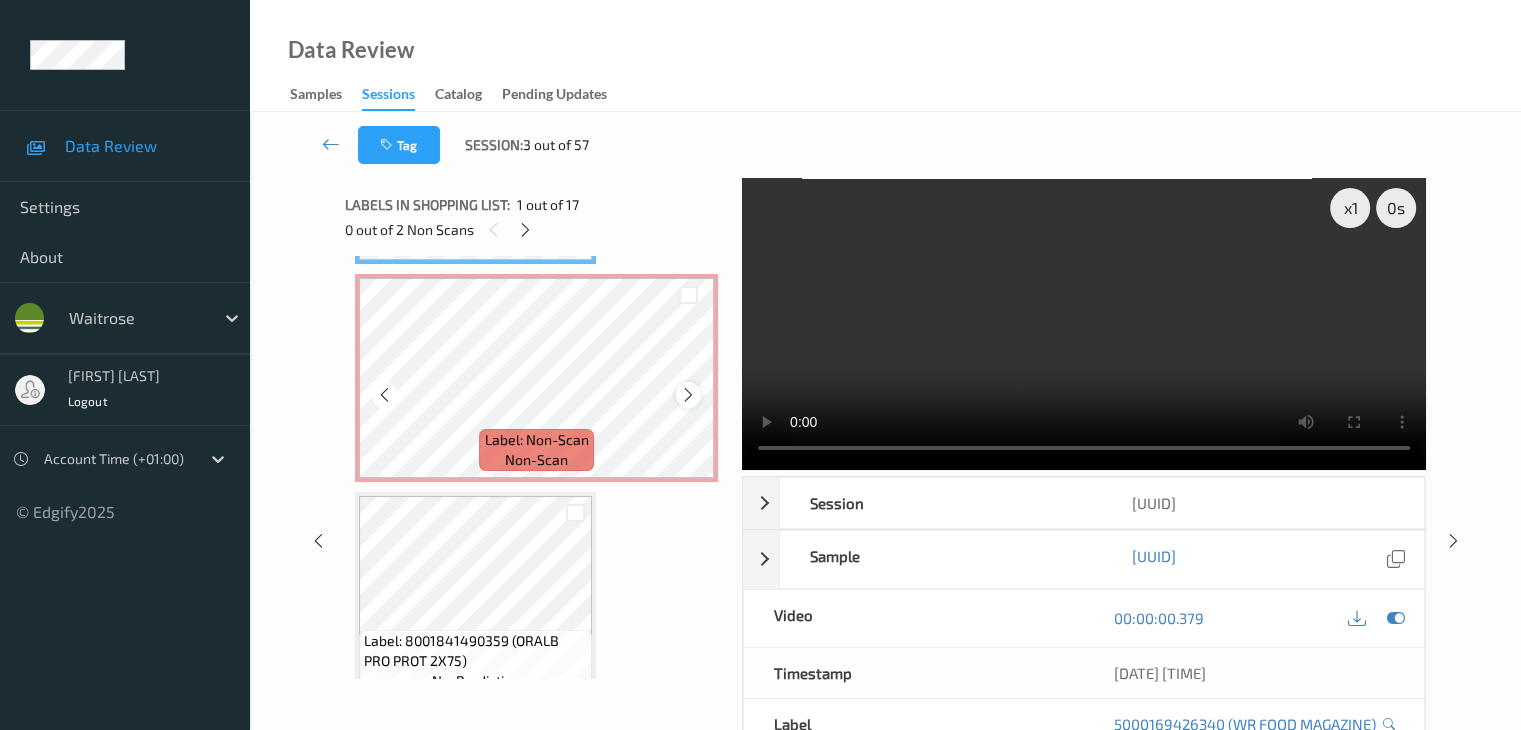 click at bounding box center (688, 395) 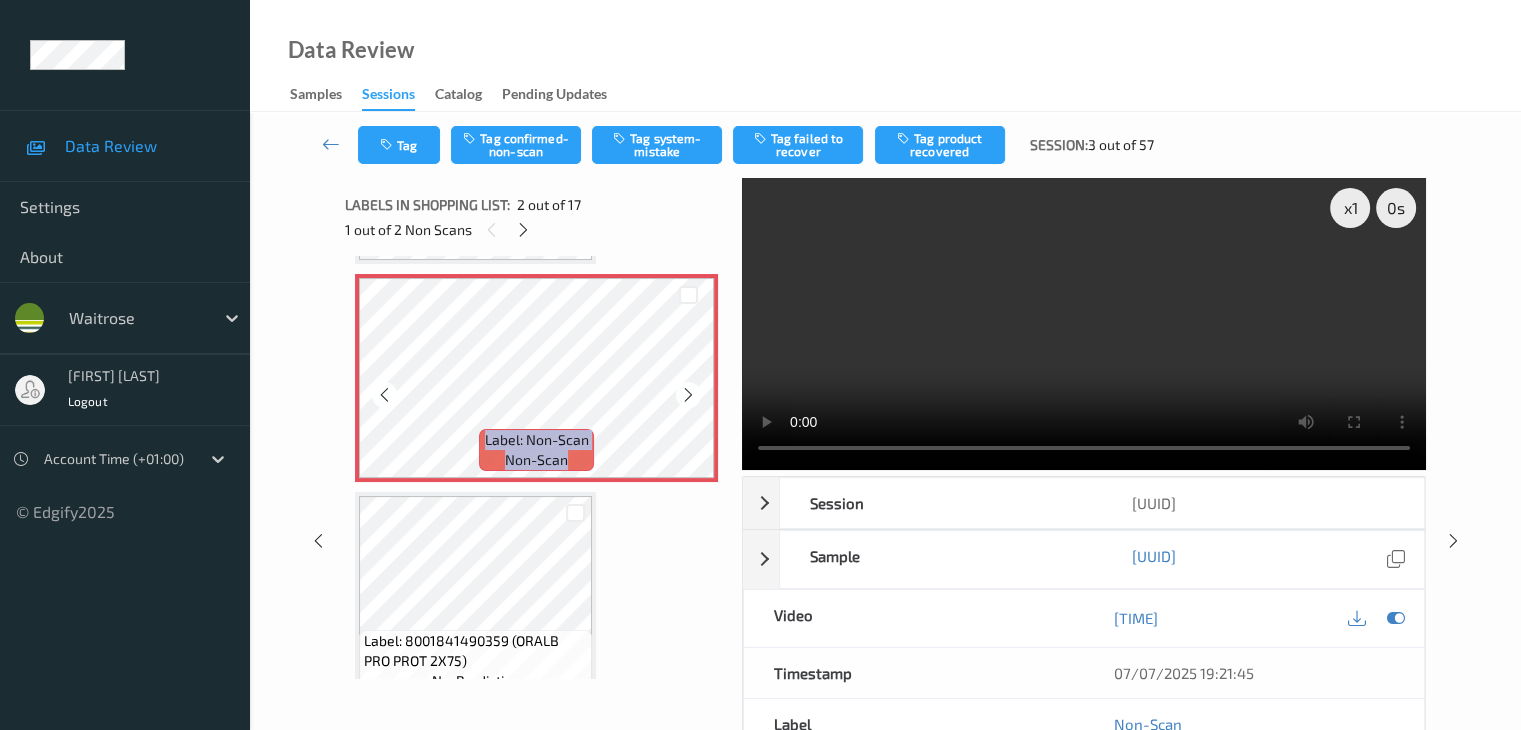 click at bounding box center (688, 395) 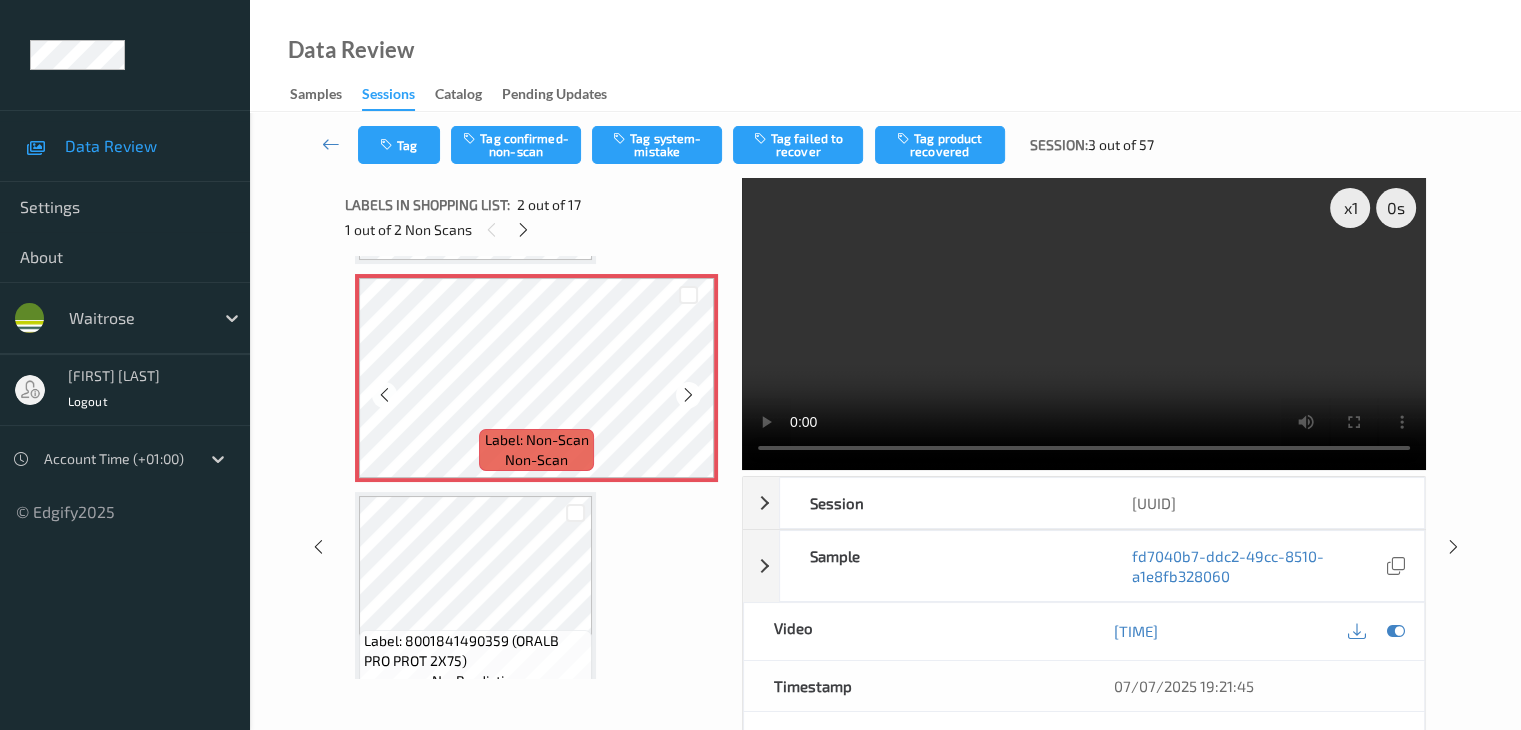 click at bounding box center [688, 395] 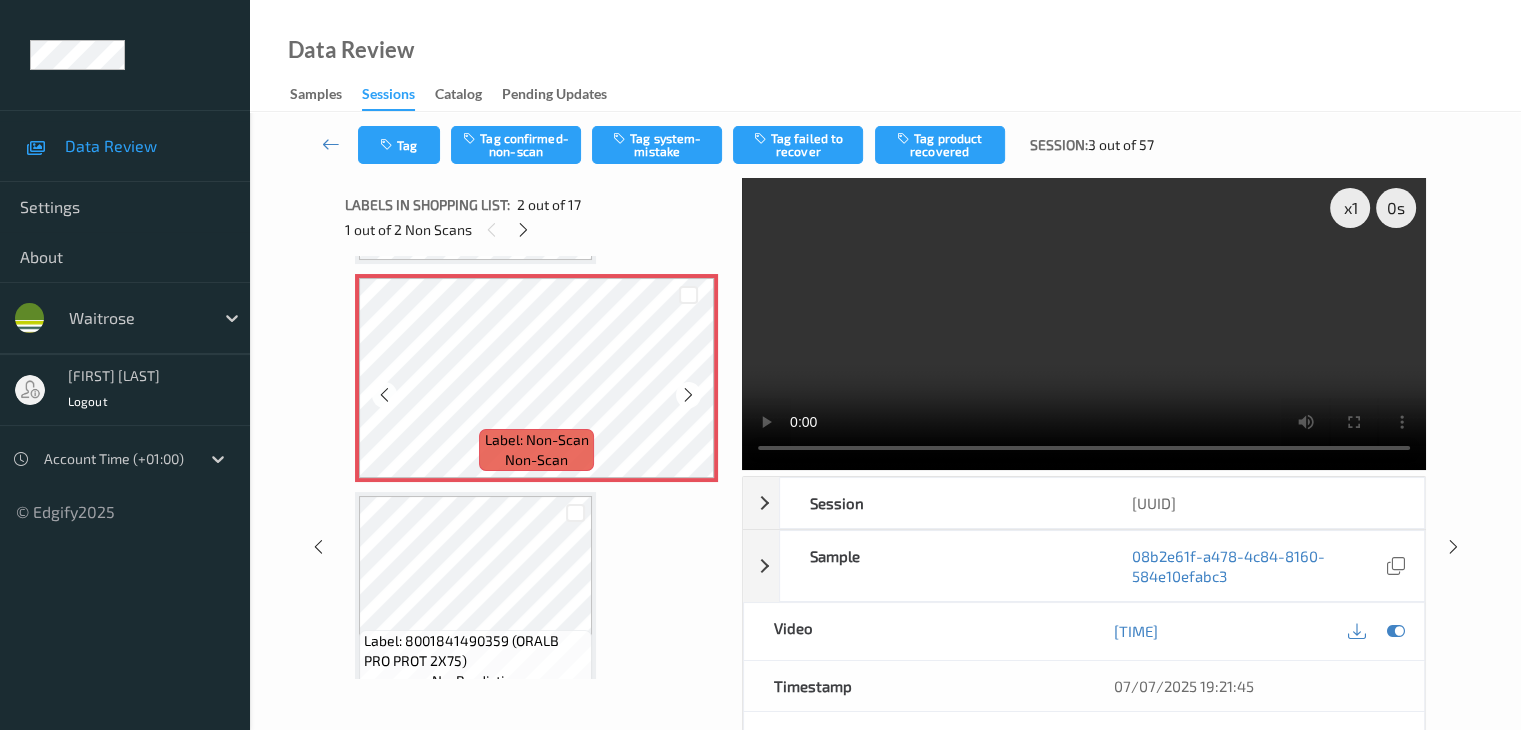 scroll, scrollTop: 0, scrollLeft: 0, axis: both 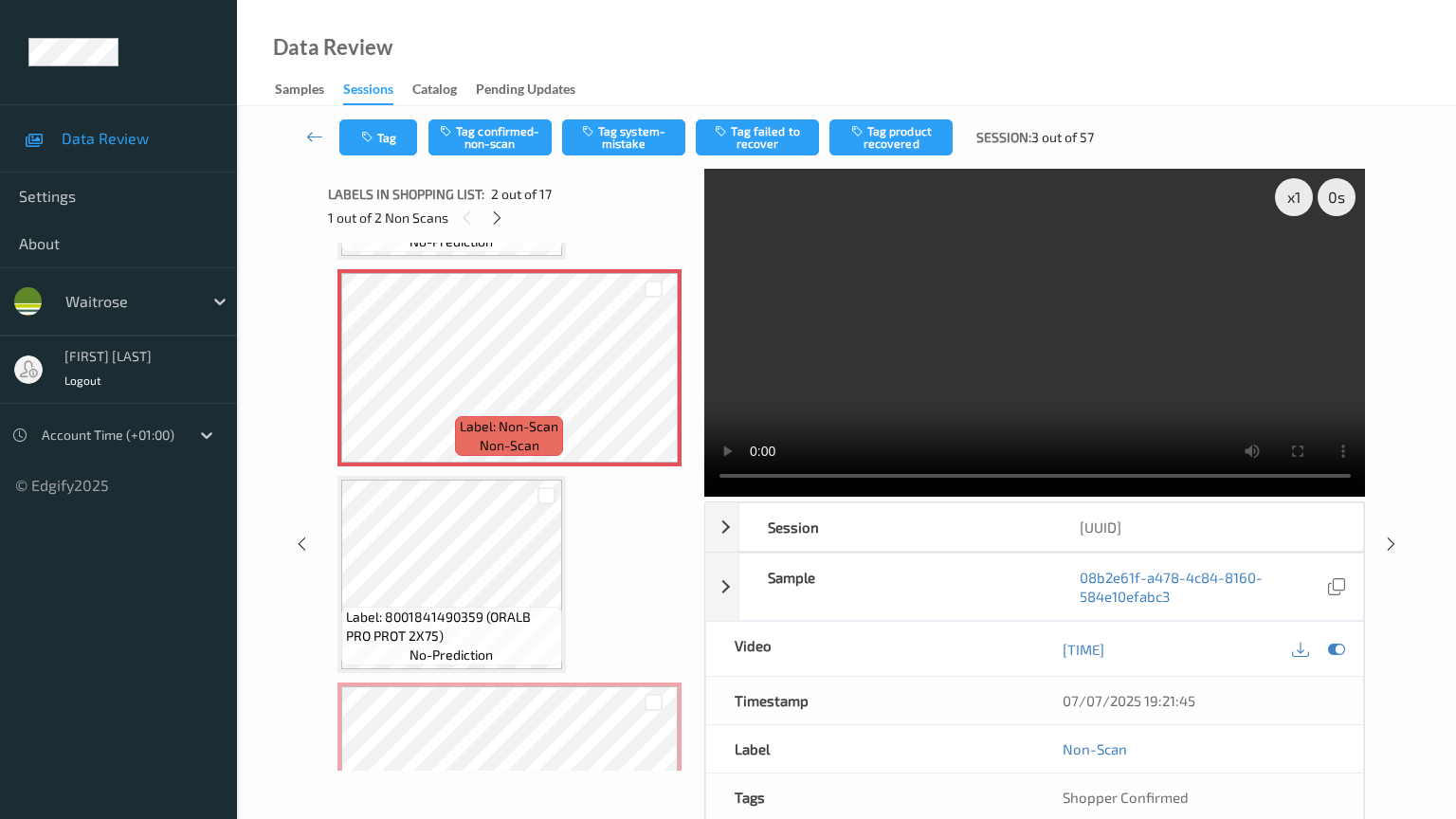 type 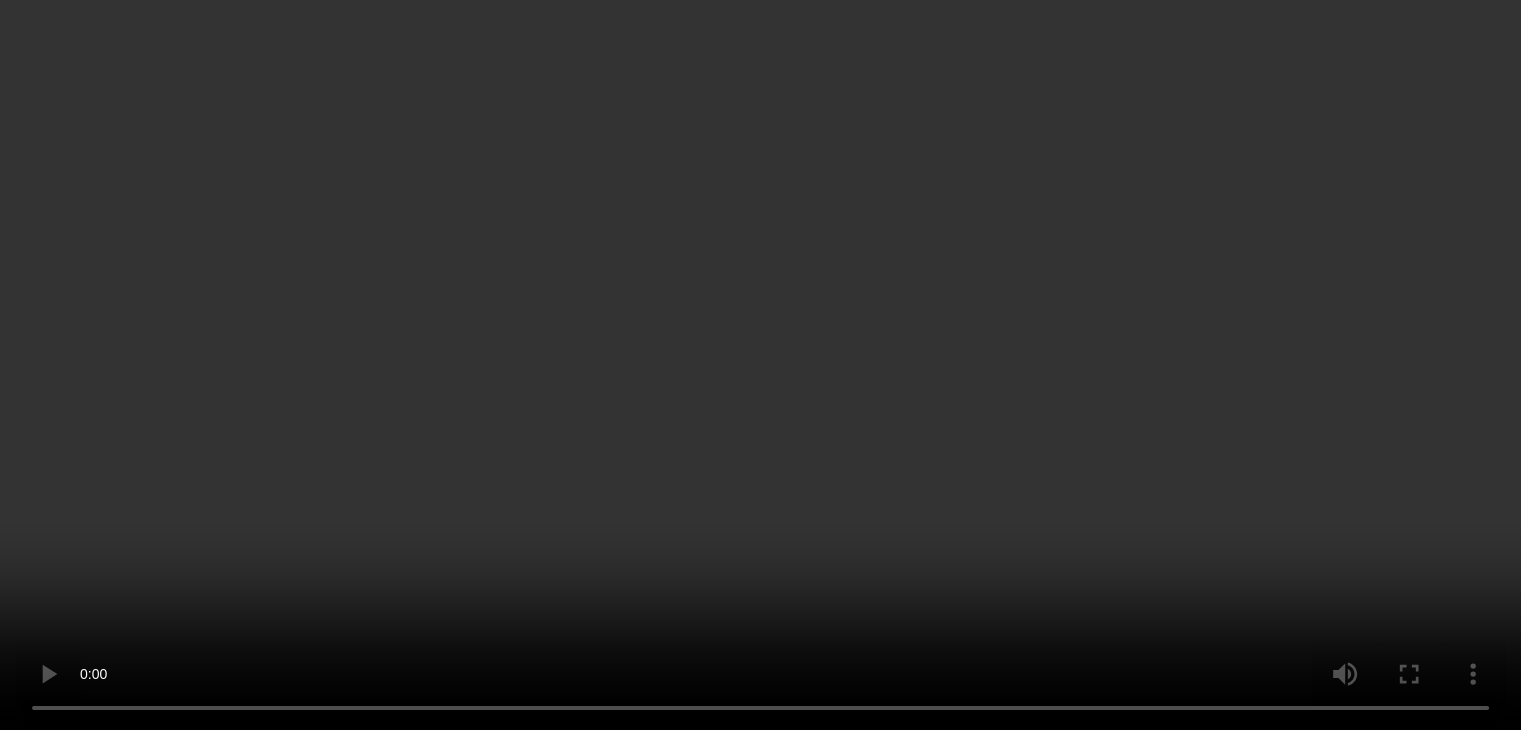 scroll, scrollTop: 400, scrollLeft: 0, axis: vertical 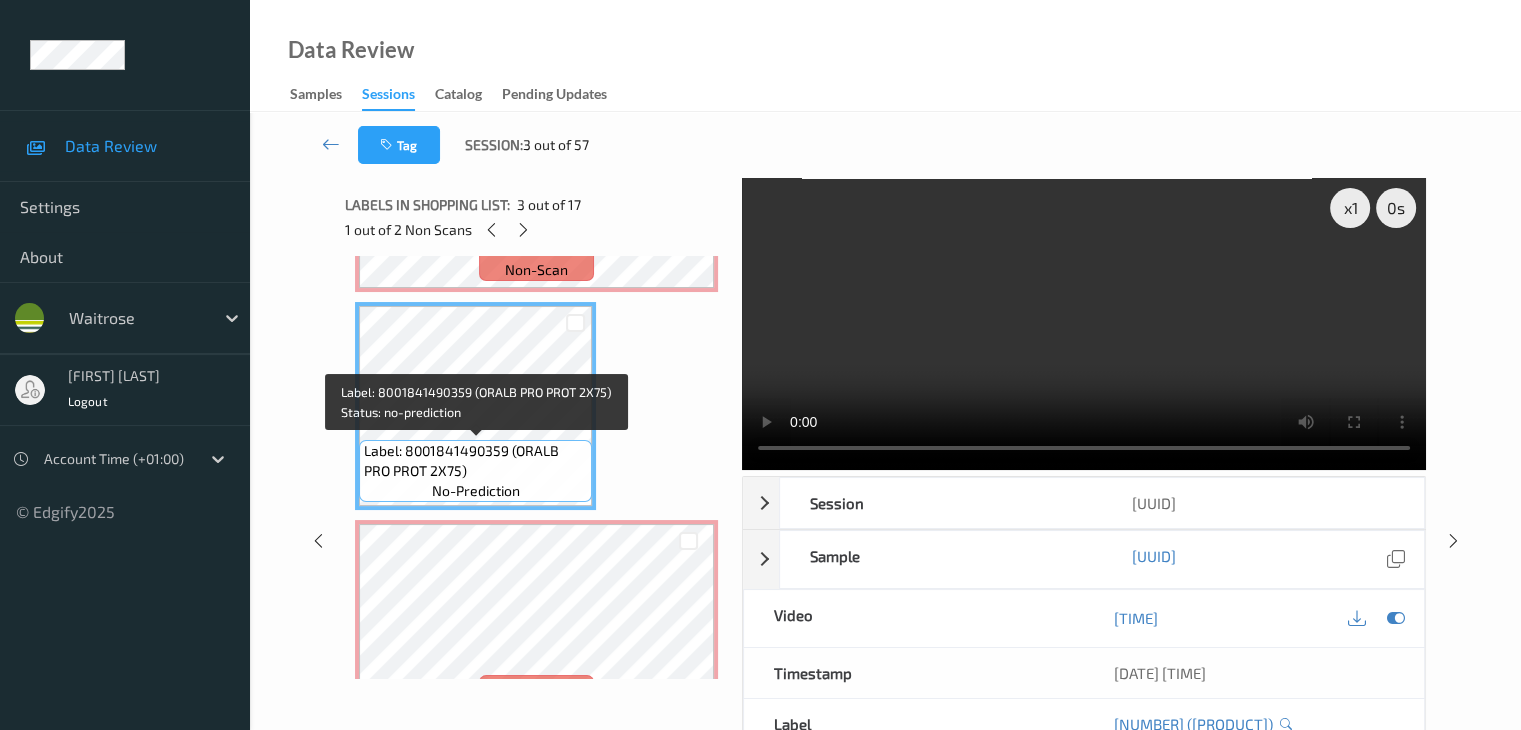 click on "Label: 8001841490359 (ORALB PRO PROT 2X75)" at bounding box center [475, 461] 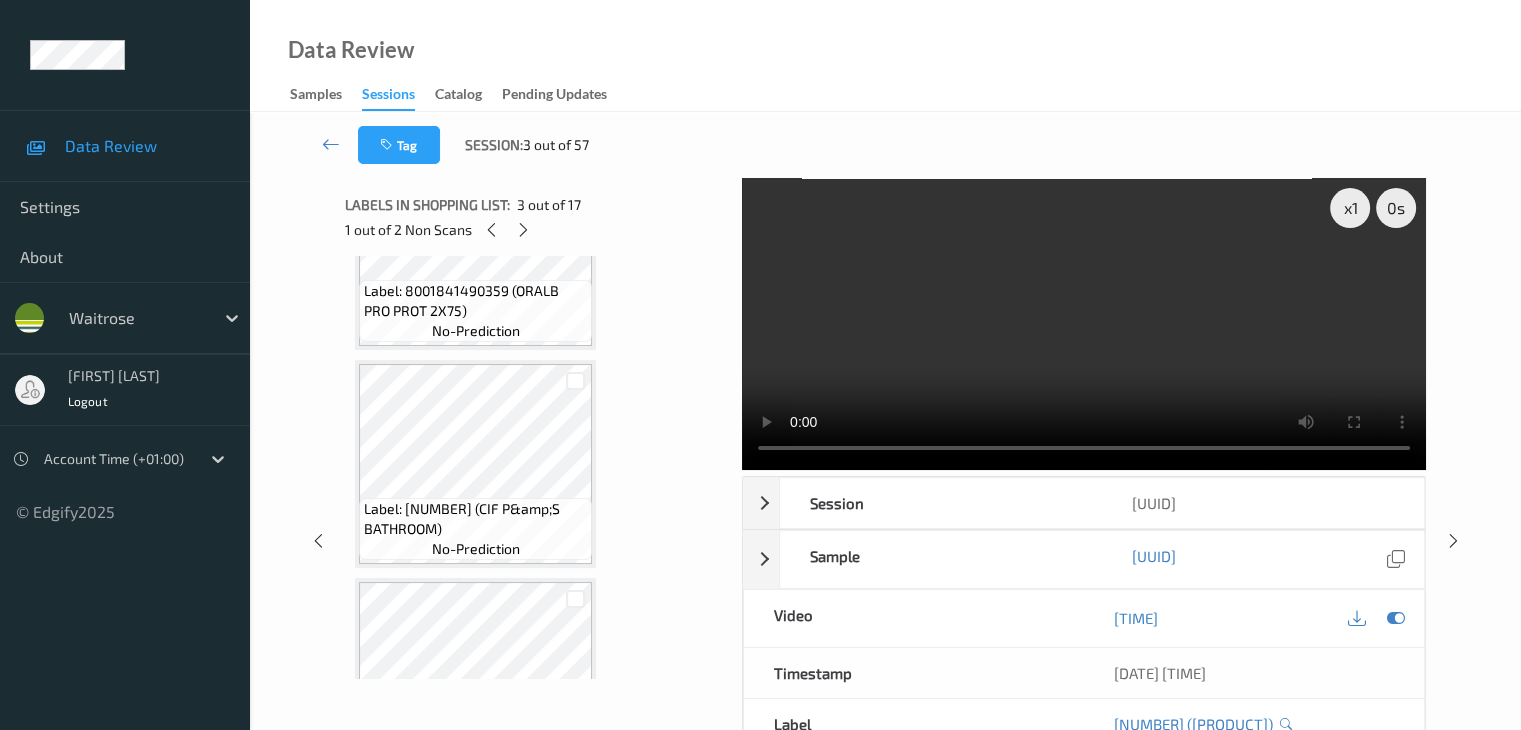 scroll, scrollTop: 1000, scrollLeft: 0, axis: vertical 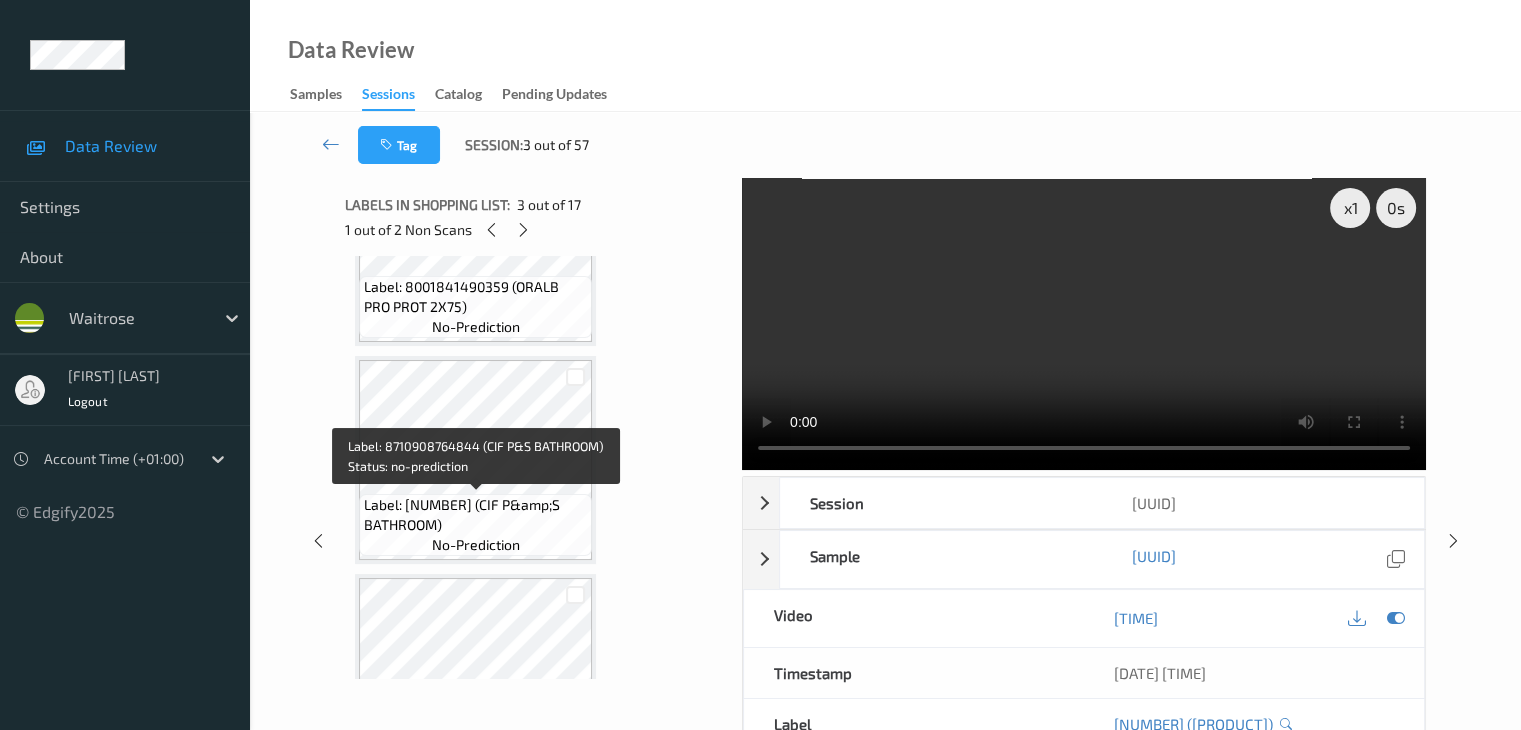 click on "Label: 8710908764844 (CIF P&amp;S BATHROOM)" at bounding box center (475, 515) 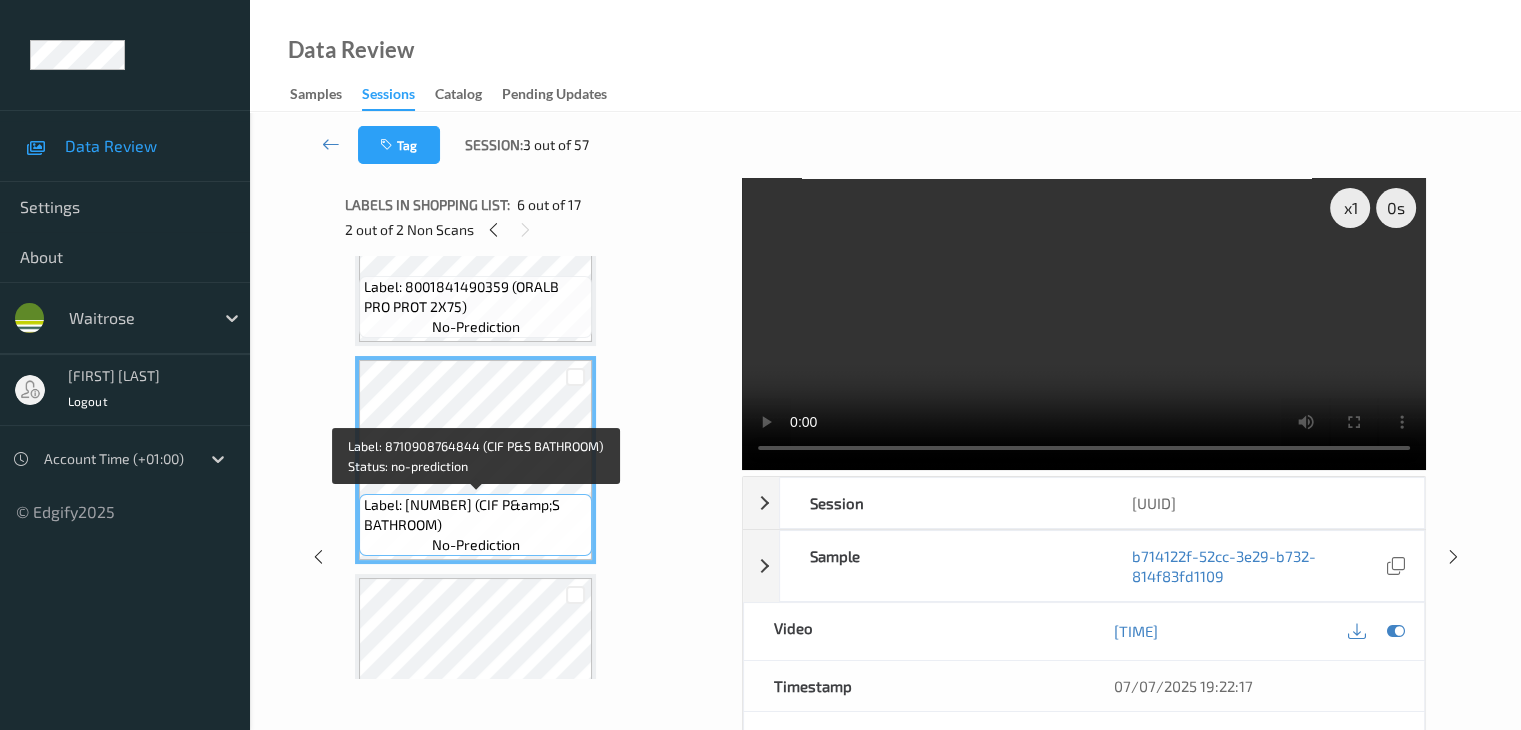 click on "Label: 8710908764844 (CIF P&amp;S BATHROOM)" at bounding box center (475, 515) 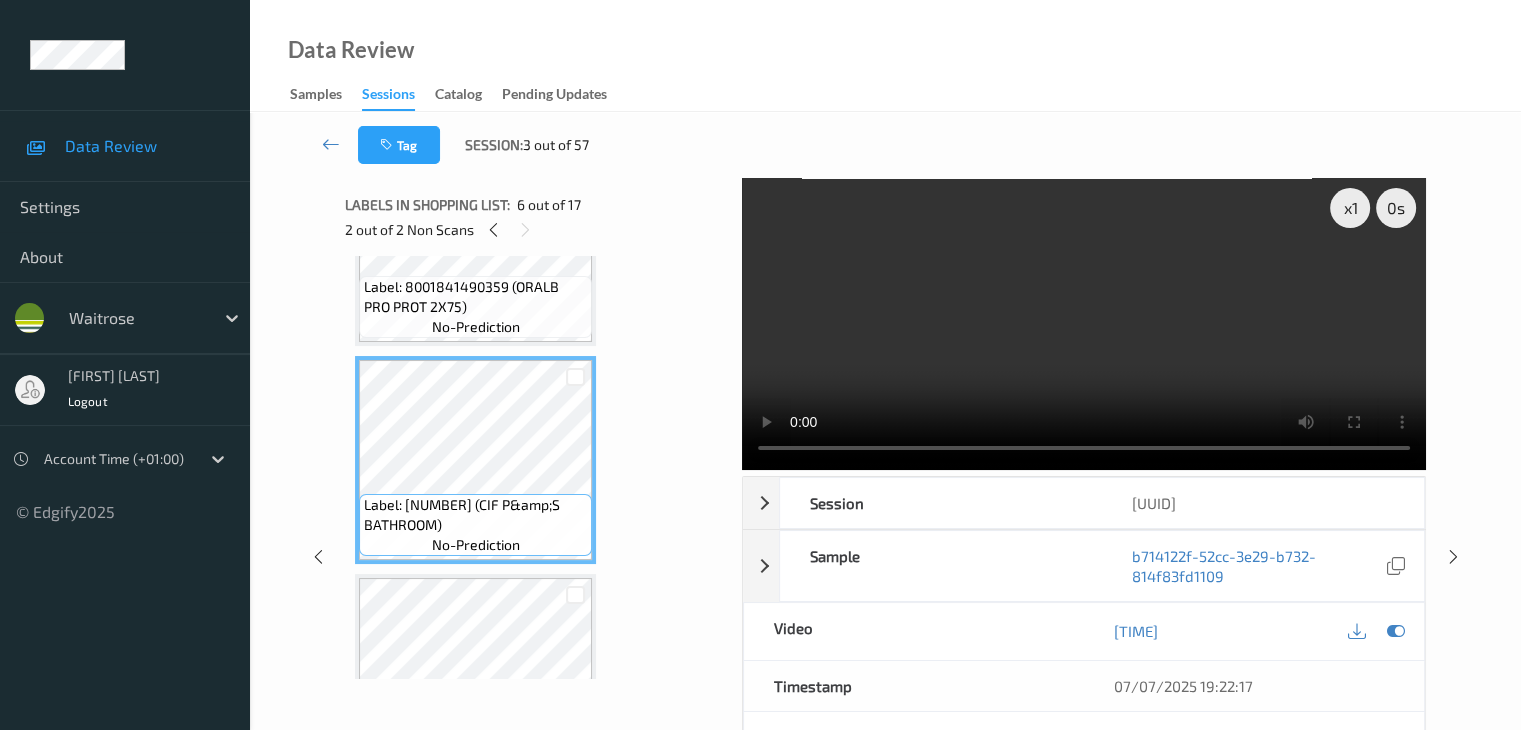 scroll, scrollTop: 900, scrollLeft: 0, axis: vertical 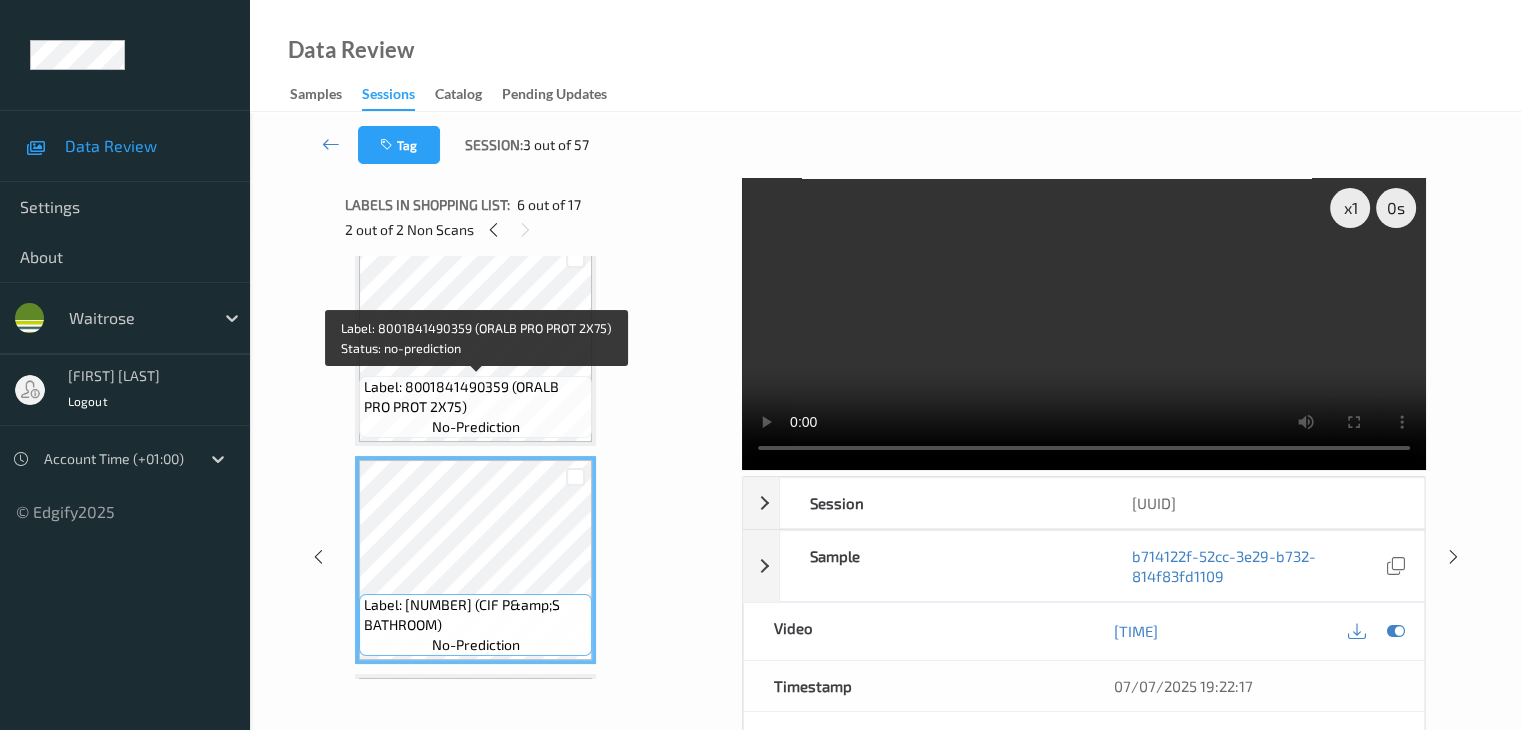click on "Label: 8001841490359 (ORALB PRO PROT 2X75)" at bounding box center [475, 397] 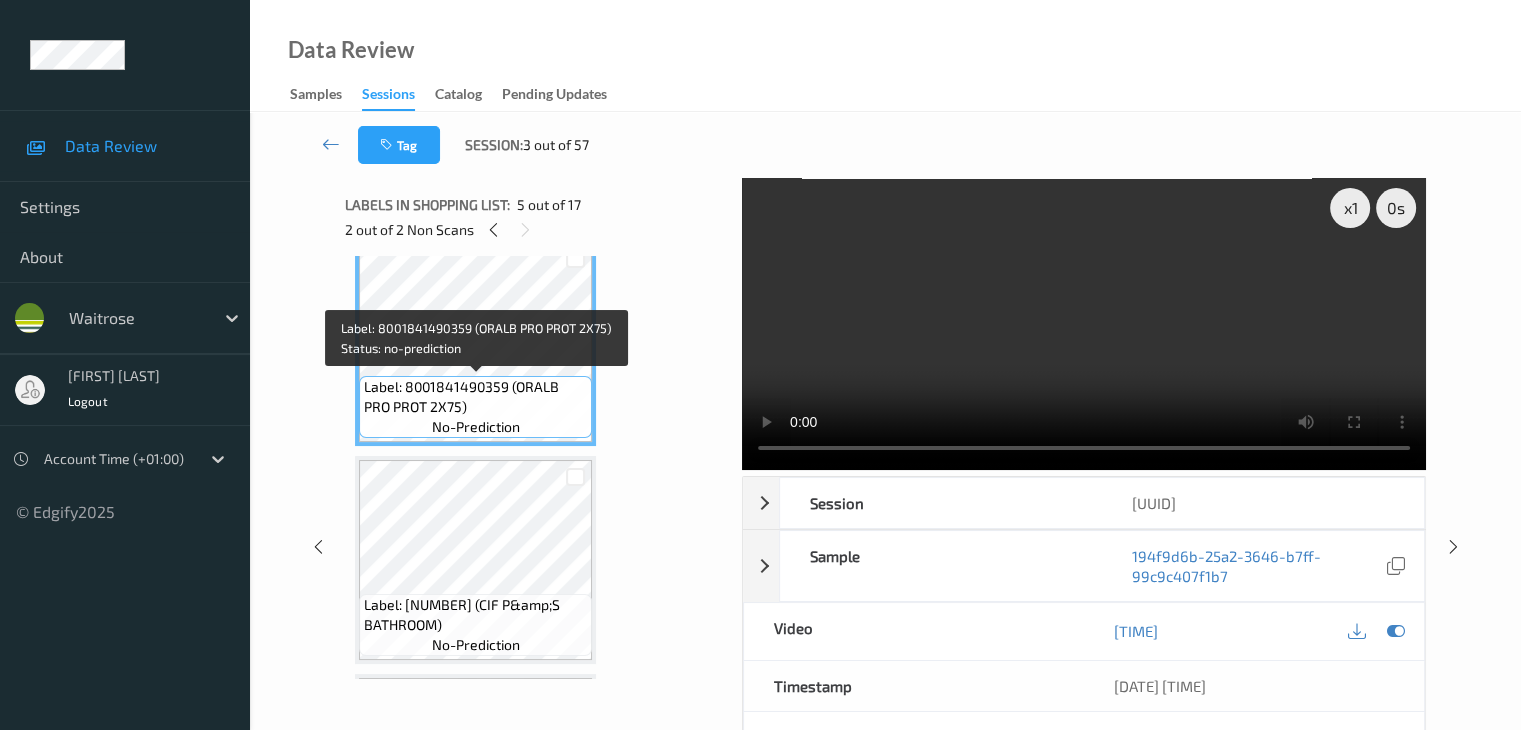 click on "Label: 8001841490359 (ORALB PRO PROT 2X75)" at bounding box center [475, 397] 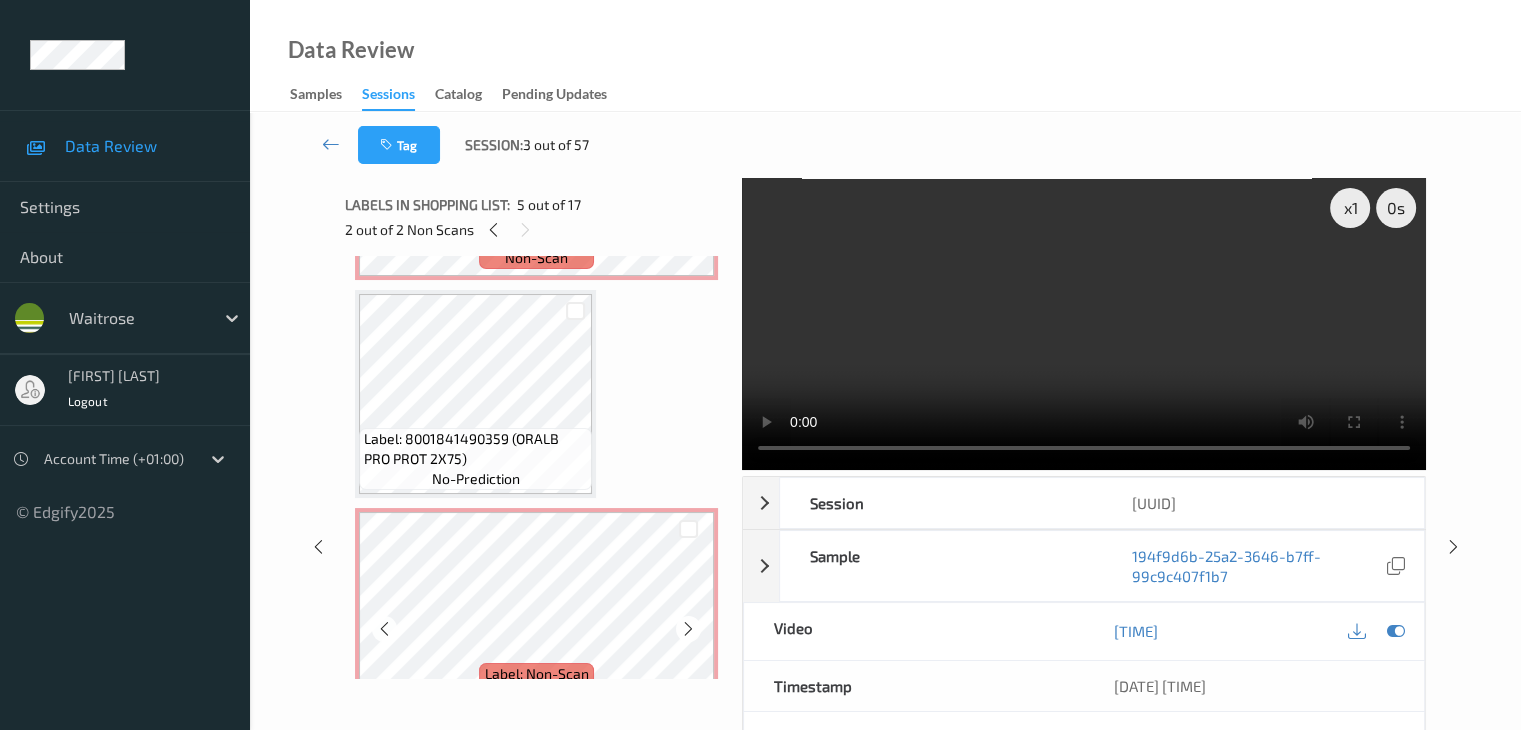 scroll, scrollTop: 400, scrollLeft: 0, axis: vertical 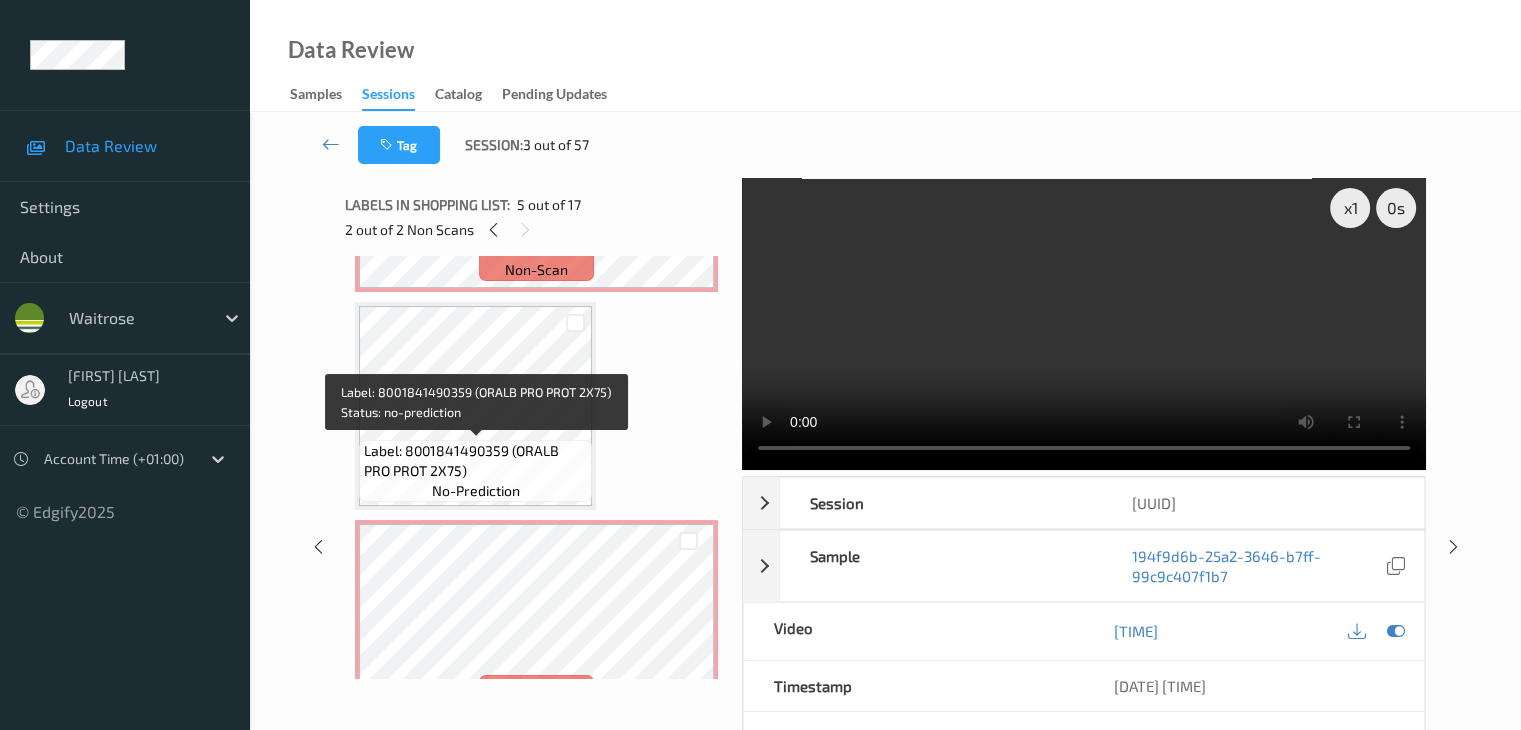 click on "Label: 8001841490359 (ORALB PRO PROT 2X75)" at bounding box center [475, 461] 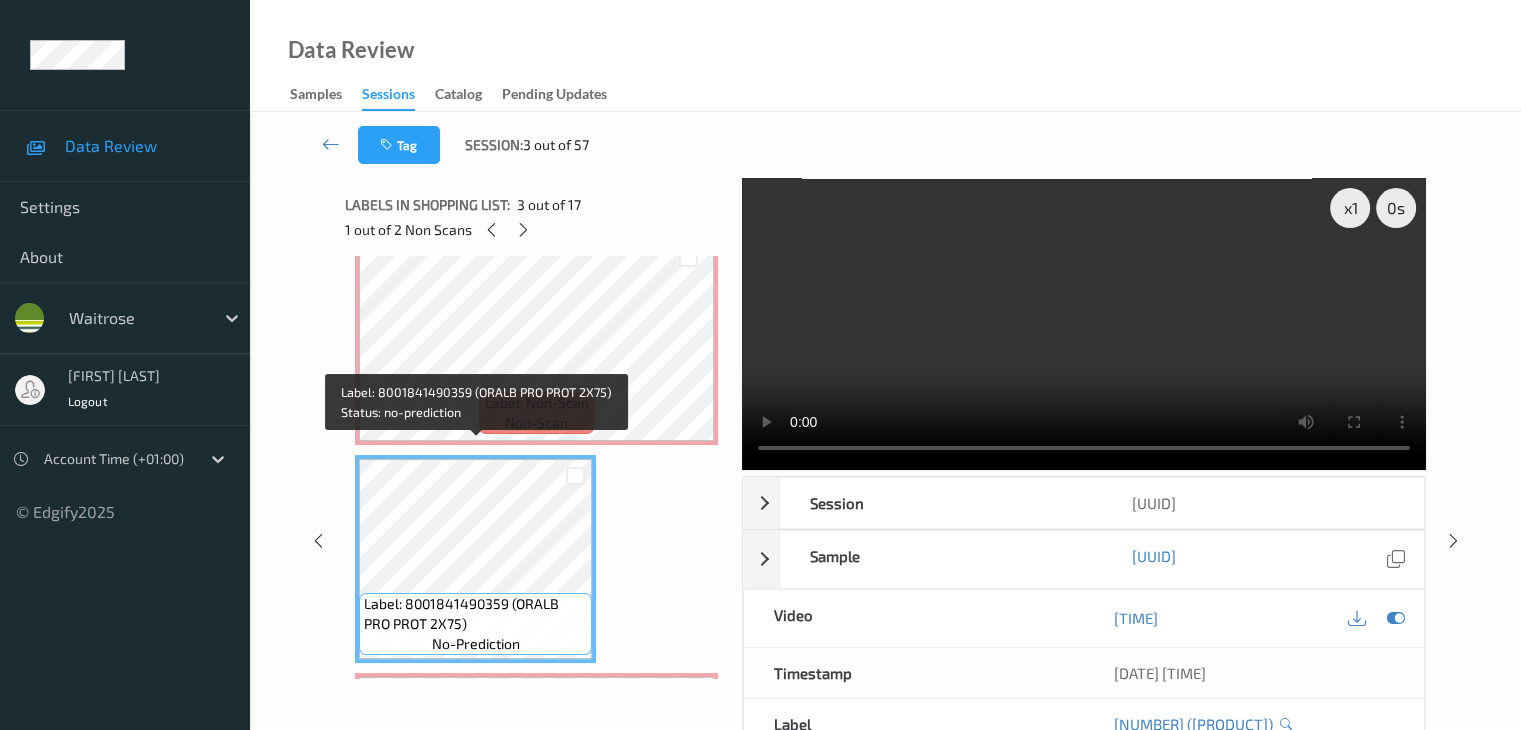 scroll, scrollTop: 200, scrollLeft: 0, axis: vertical 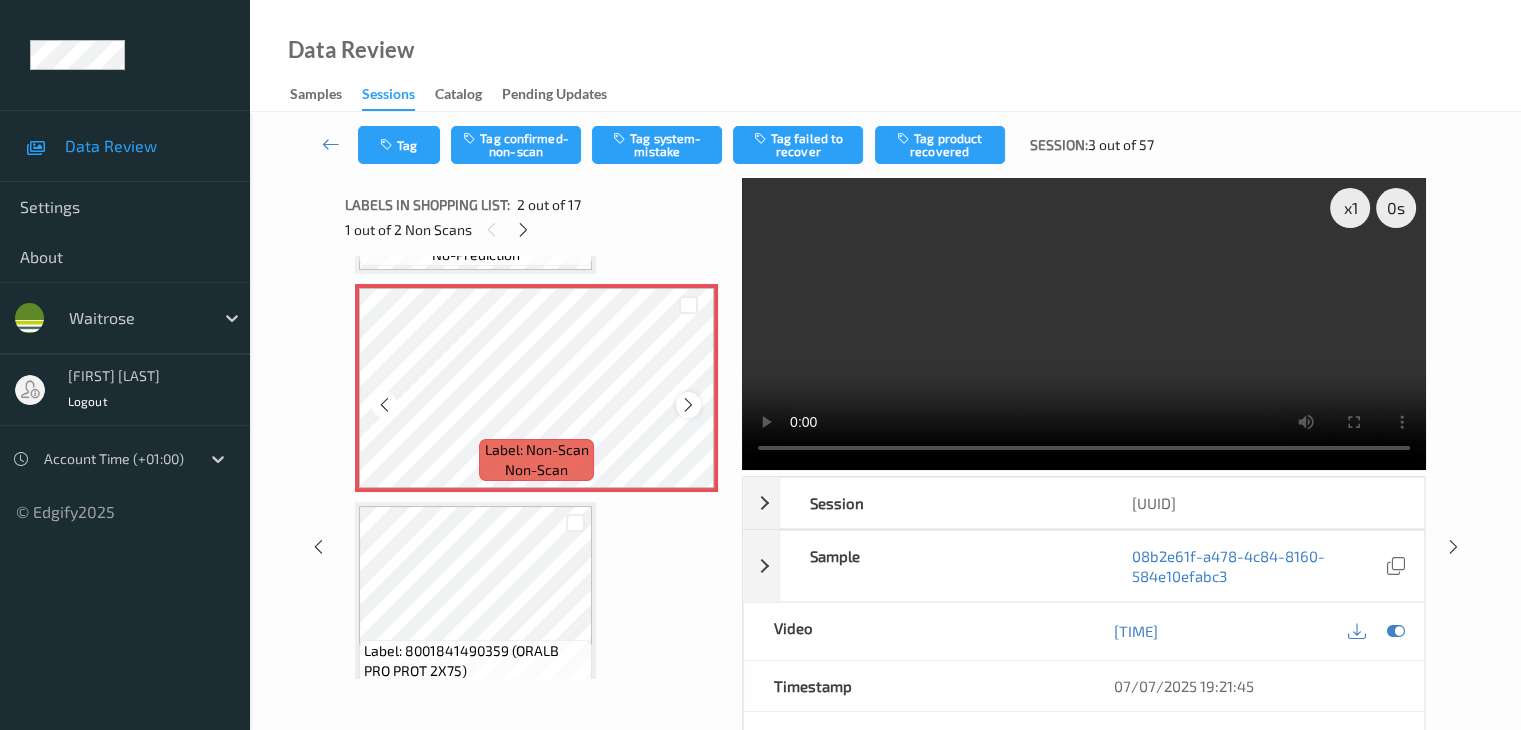 click at bounding box center (688, 405) 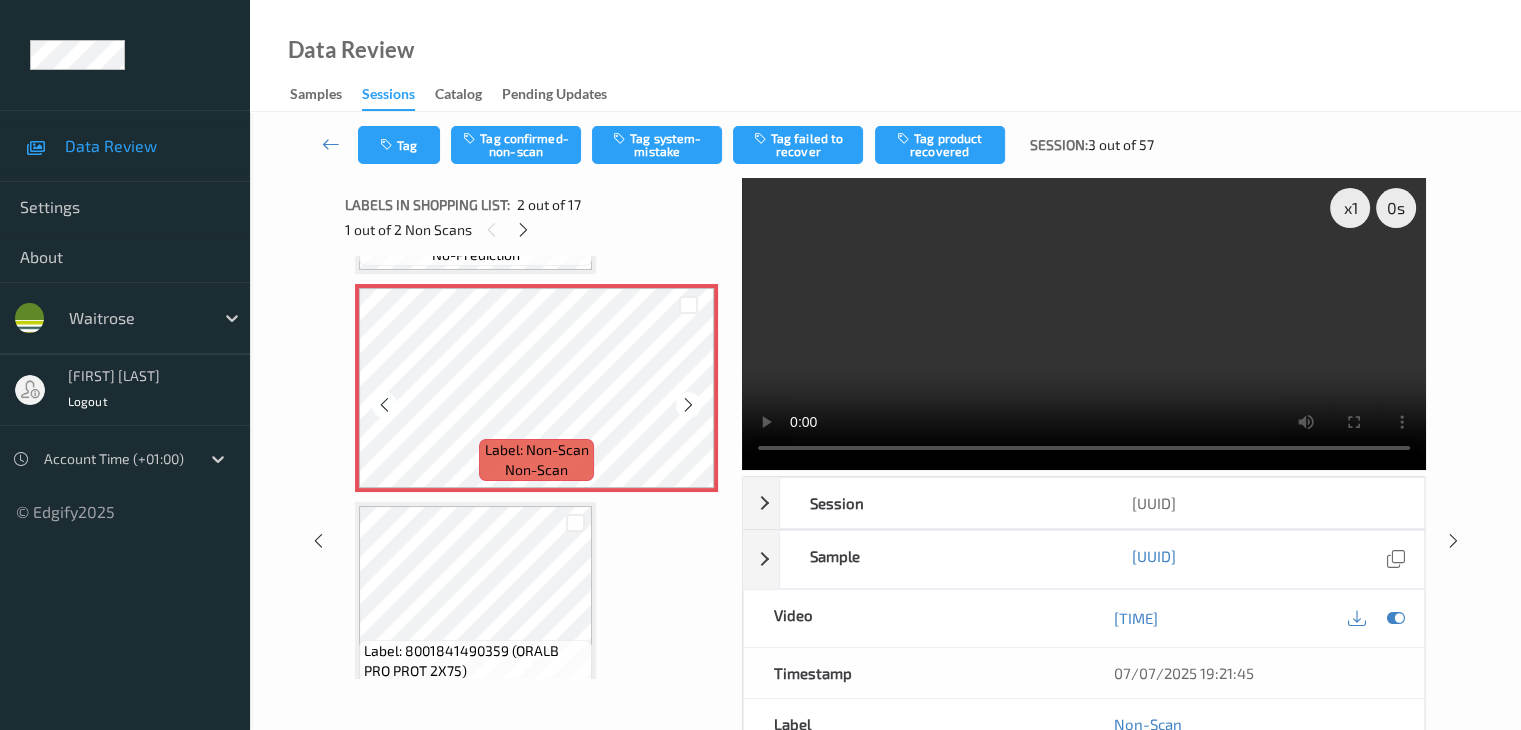 scroll, scrollTop: 100, scrollLeft: 0, axis: vertical 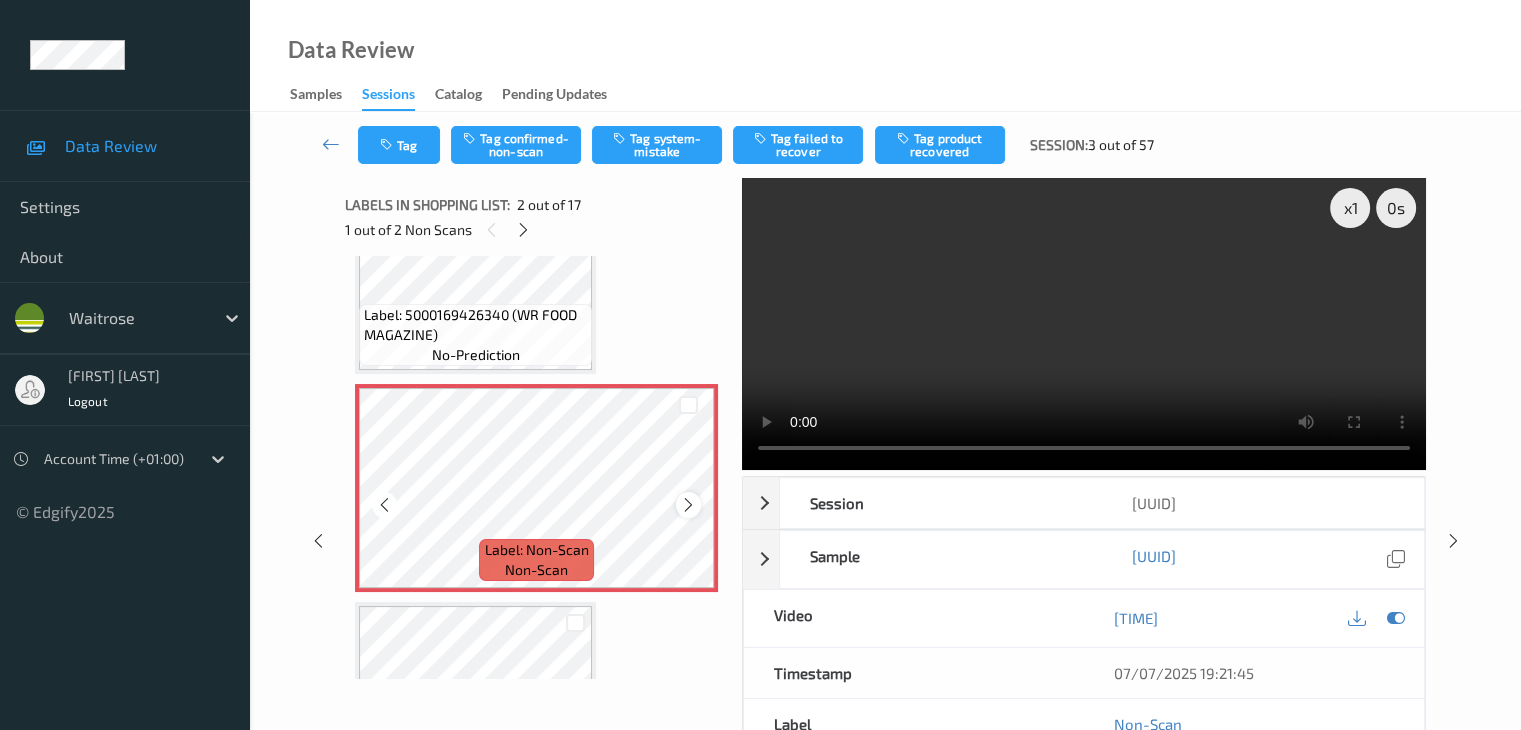 click at bounding box center [688, 504] 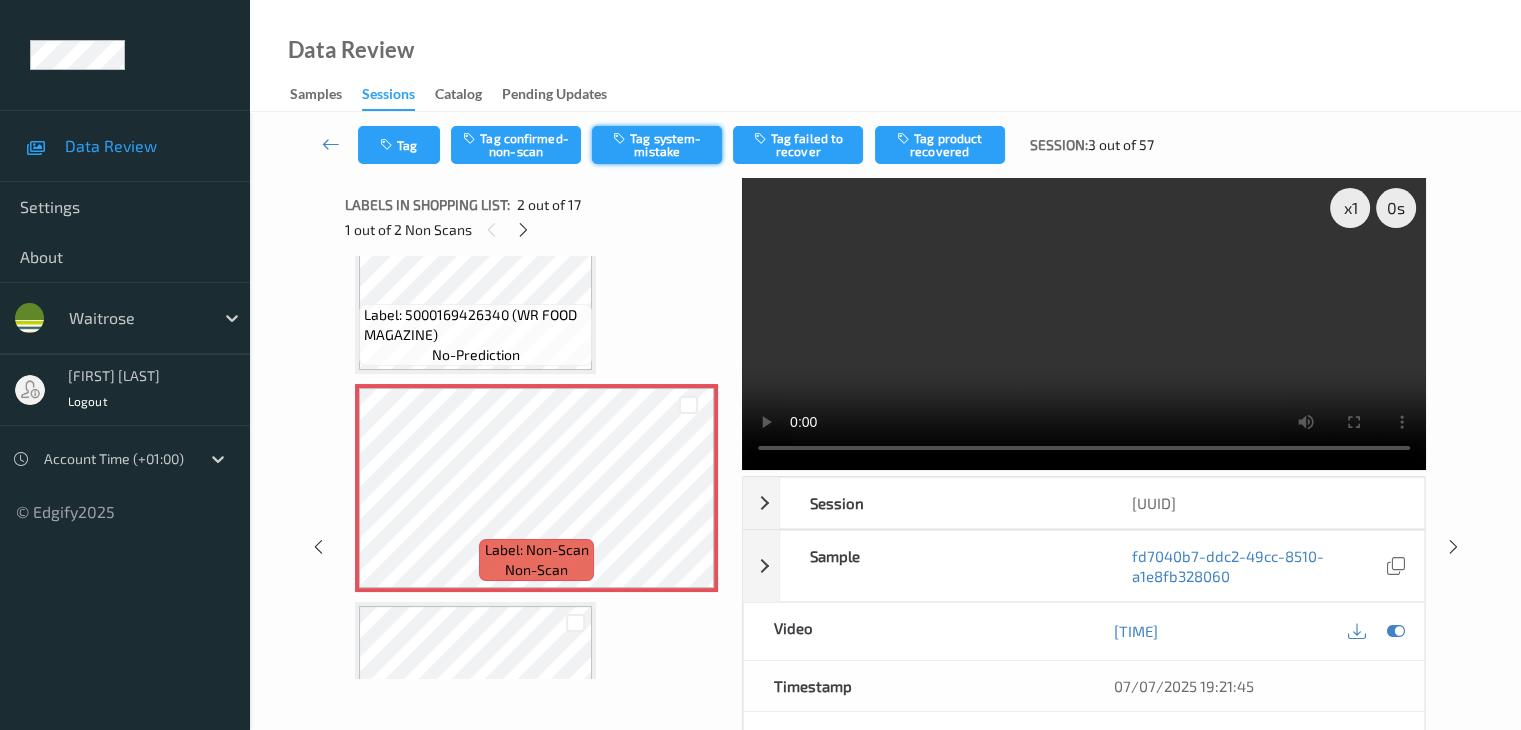 click on "Tag   system-mistake" at bounding box center [657, 145] 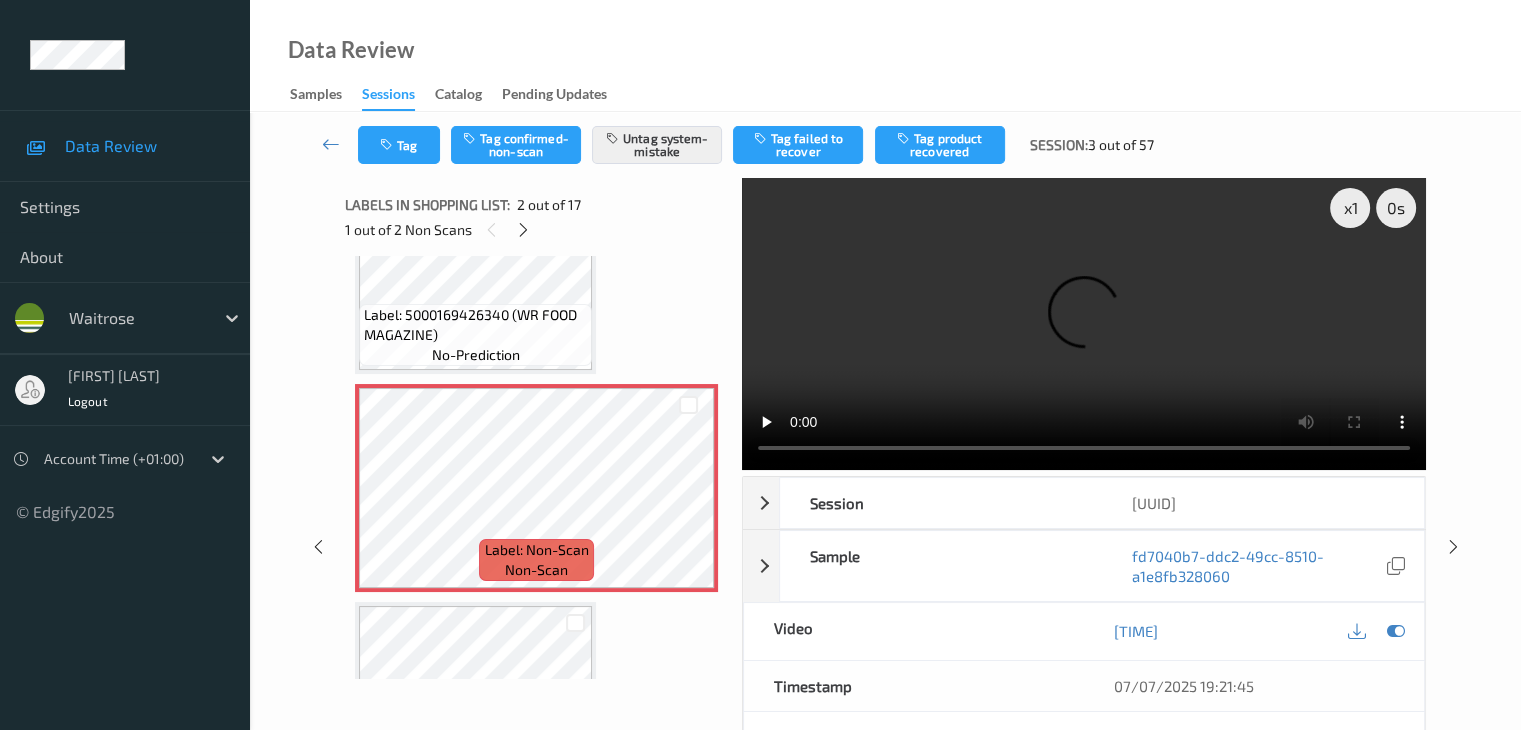 click on "Tag Tag   confirmed-non-scan Untag   system-mistake Tag   failed to recover Tag   product recovered Session: 3 out of 57" at bounding box center [763, 145] 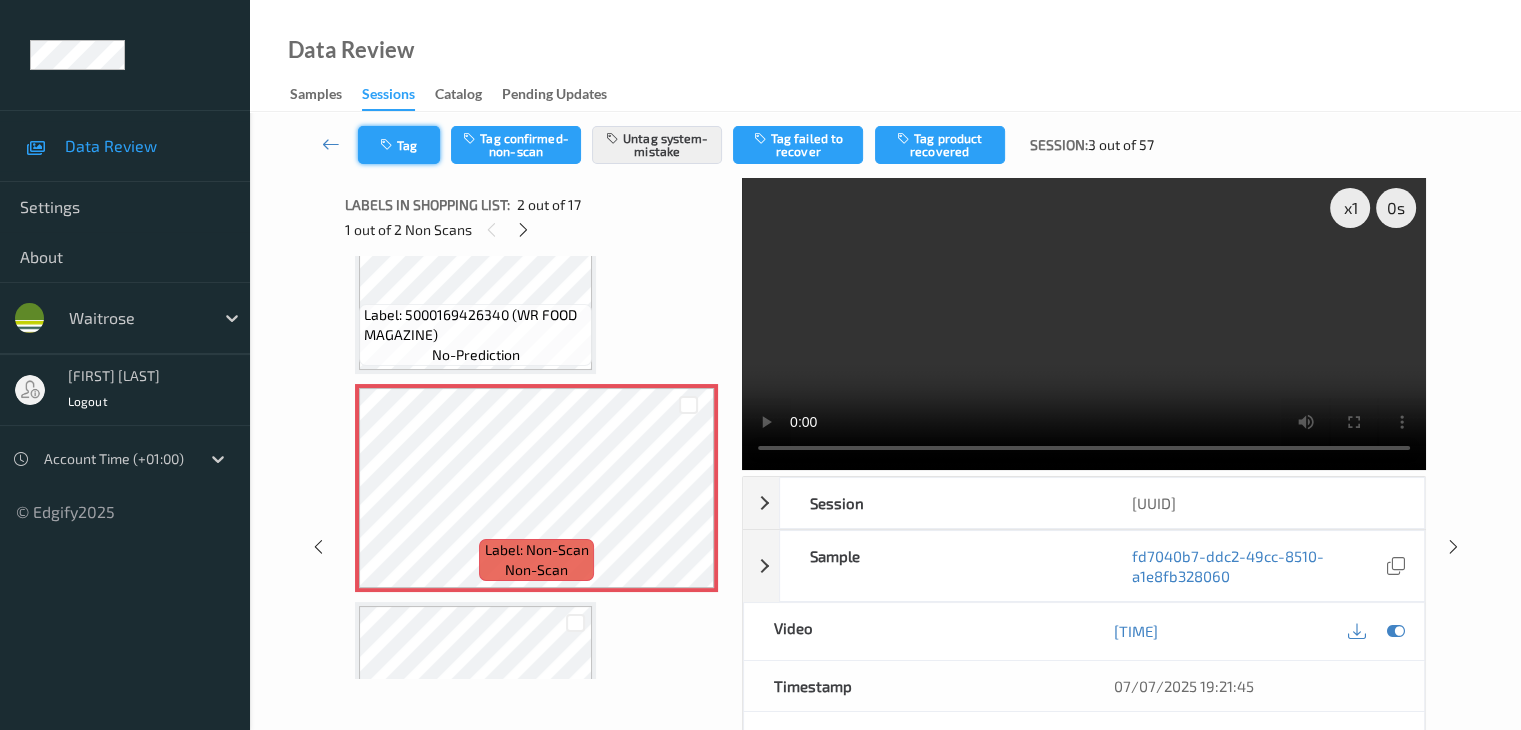 click on "Tag" at bounding box center (399, 145) 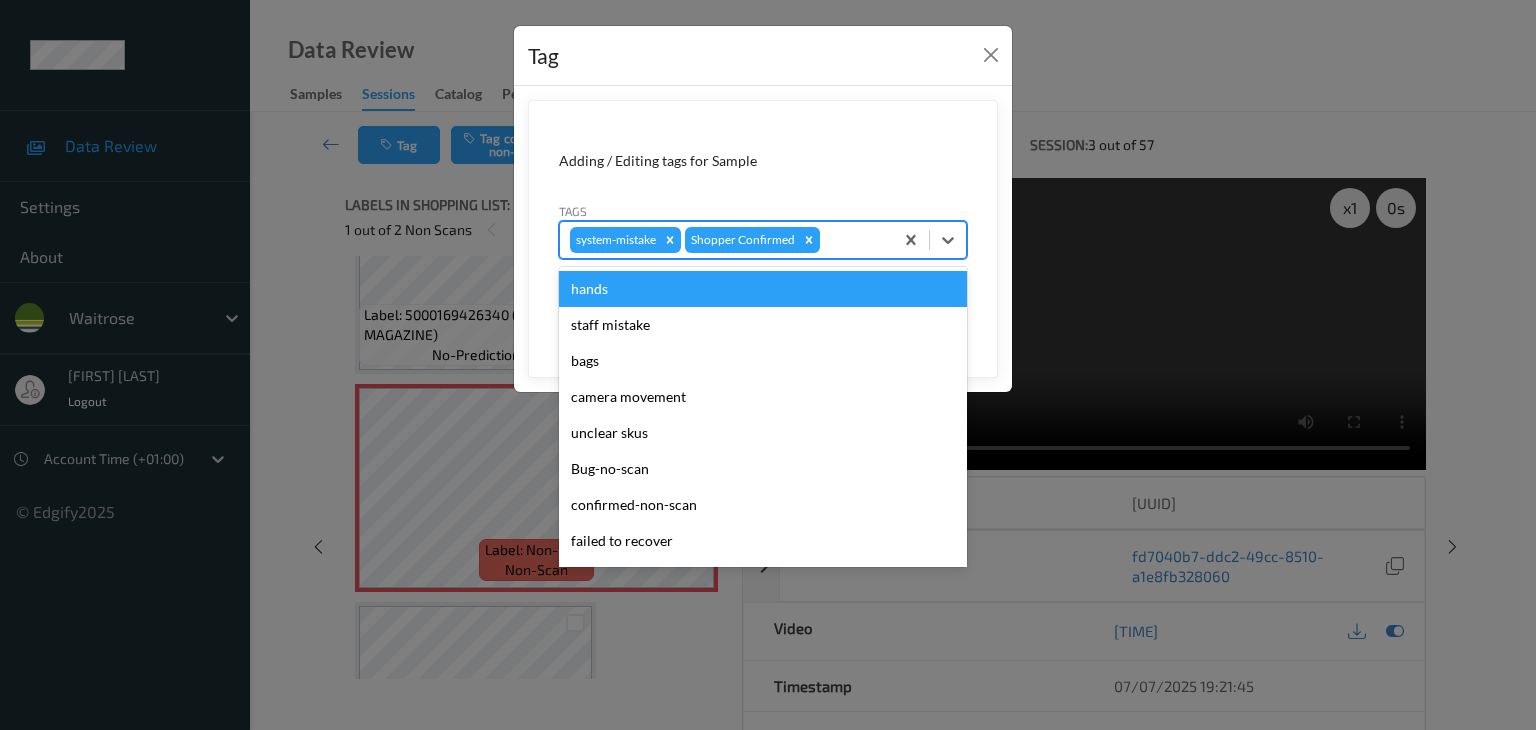 click at bounding box center [853, 240] 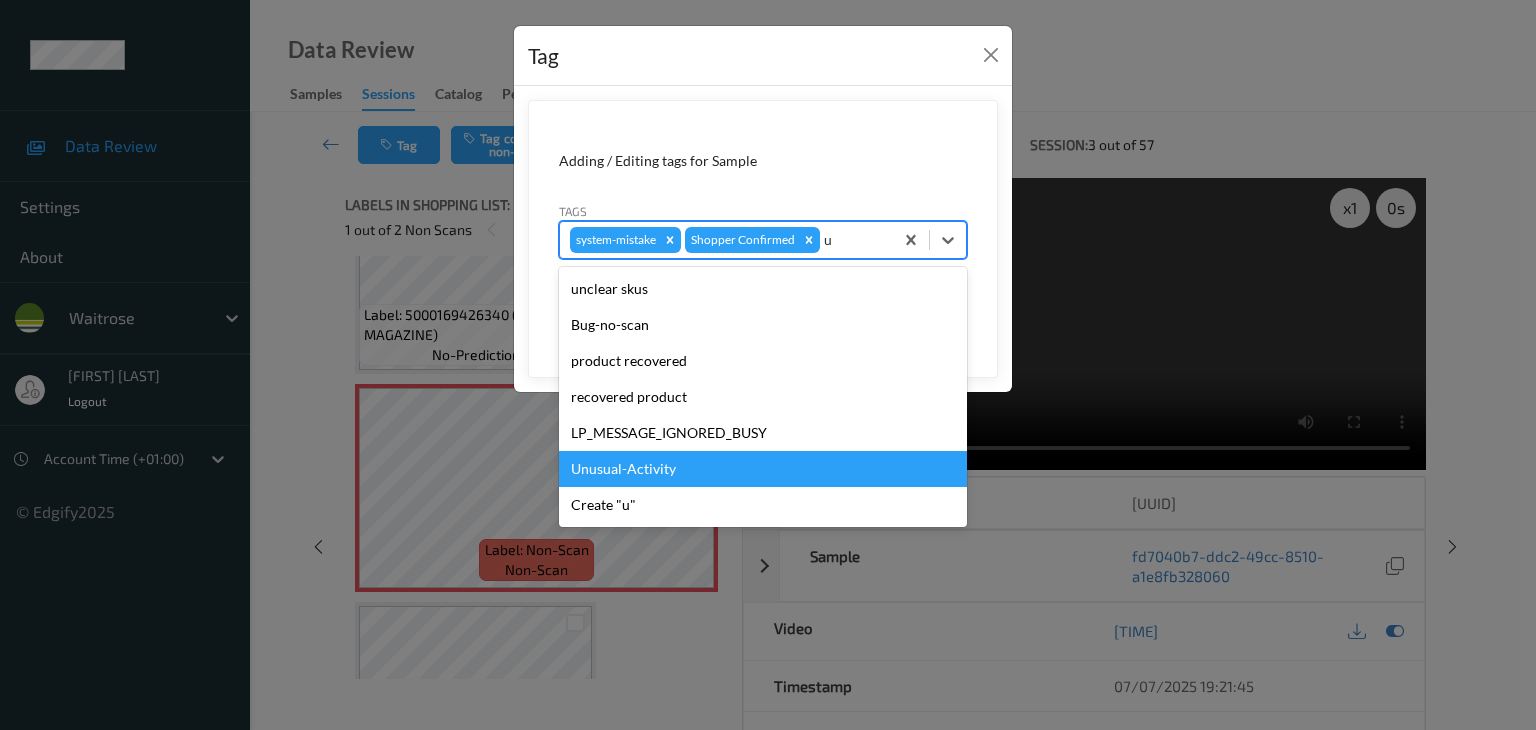 click on "Unusual-Activity" at bounding box center [763, 469] 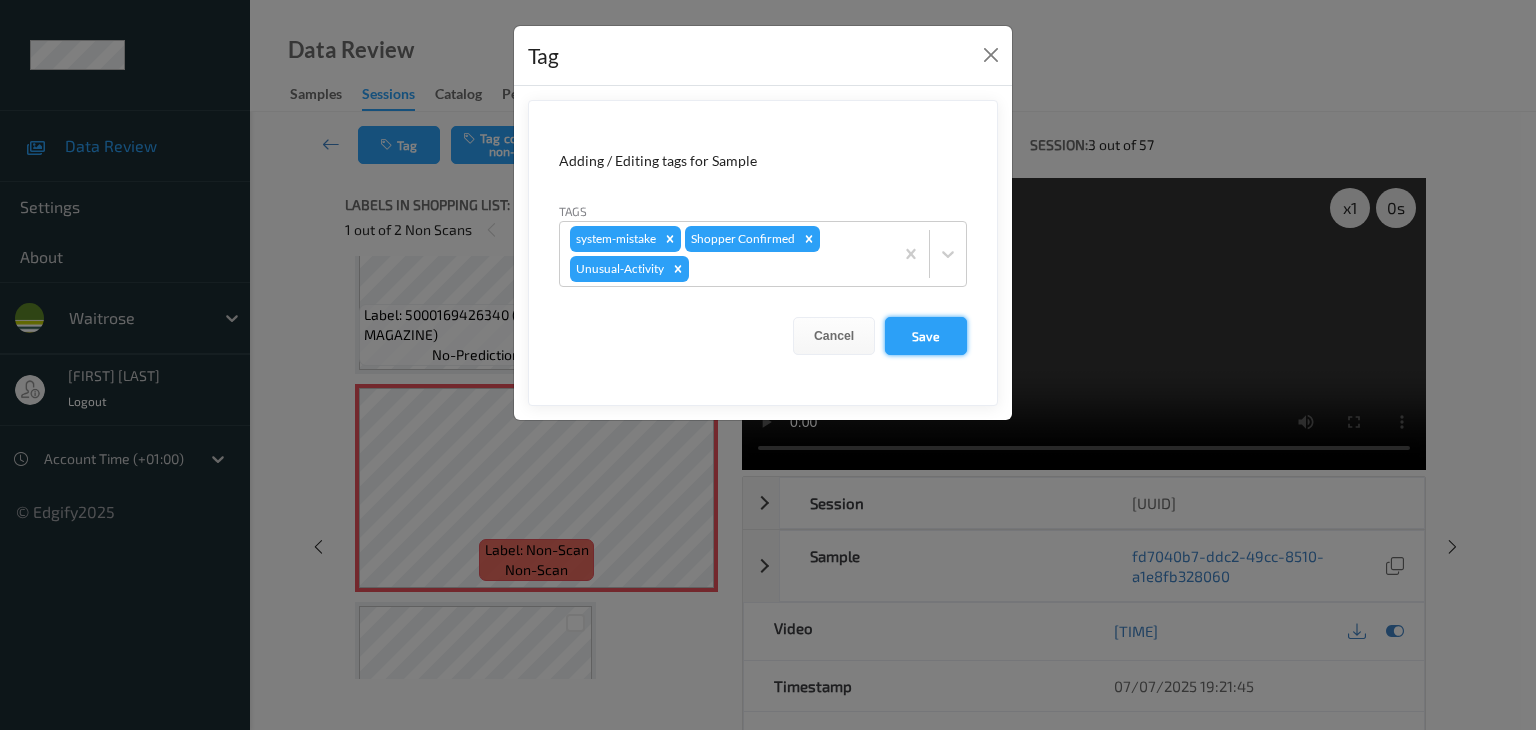 click on "Save" at bounding box center (926, 336) 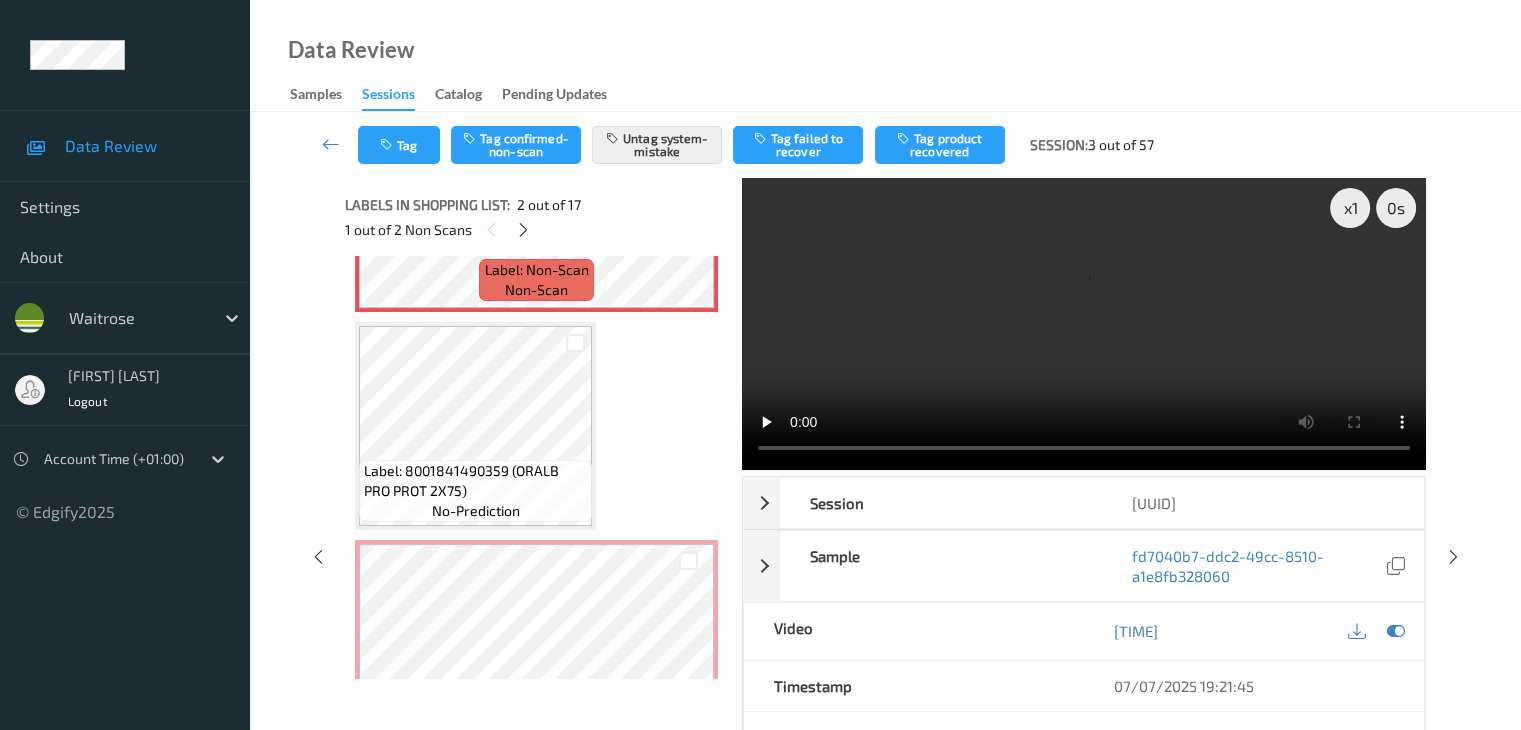 scroll, scrollTop: 500, scrollLeft: 0, axis: vertical 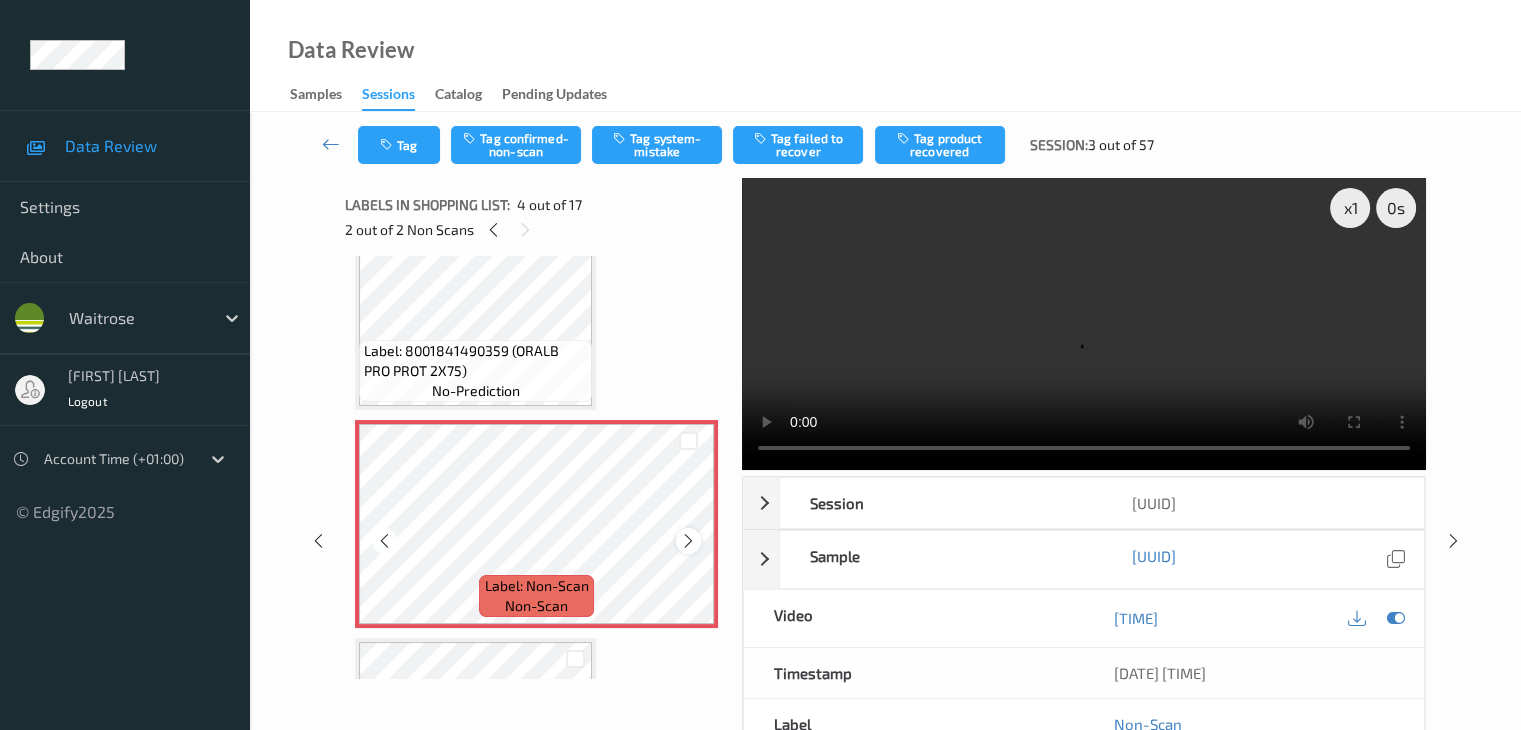 click at bounding box center [688, 541] 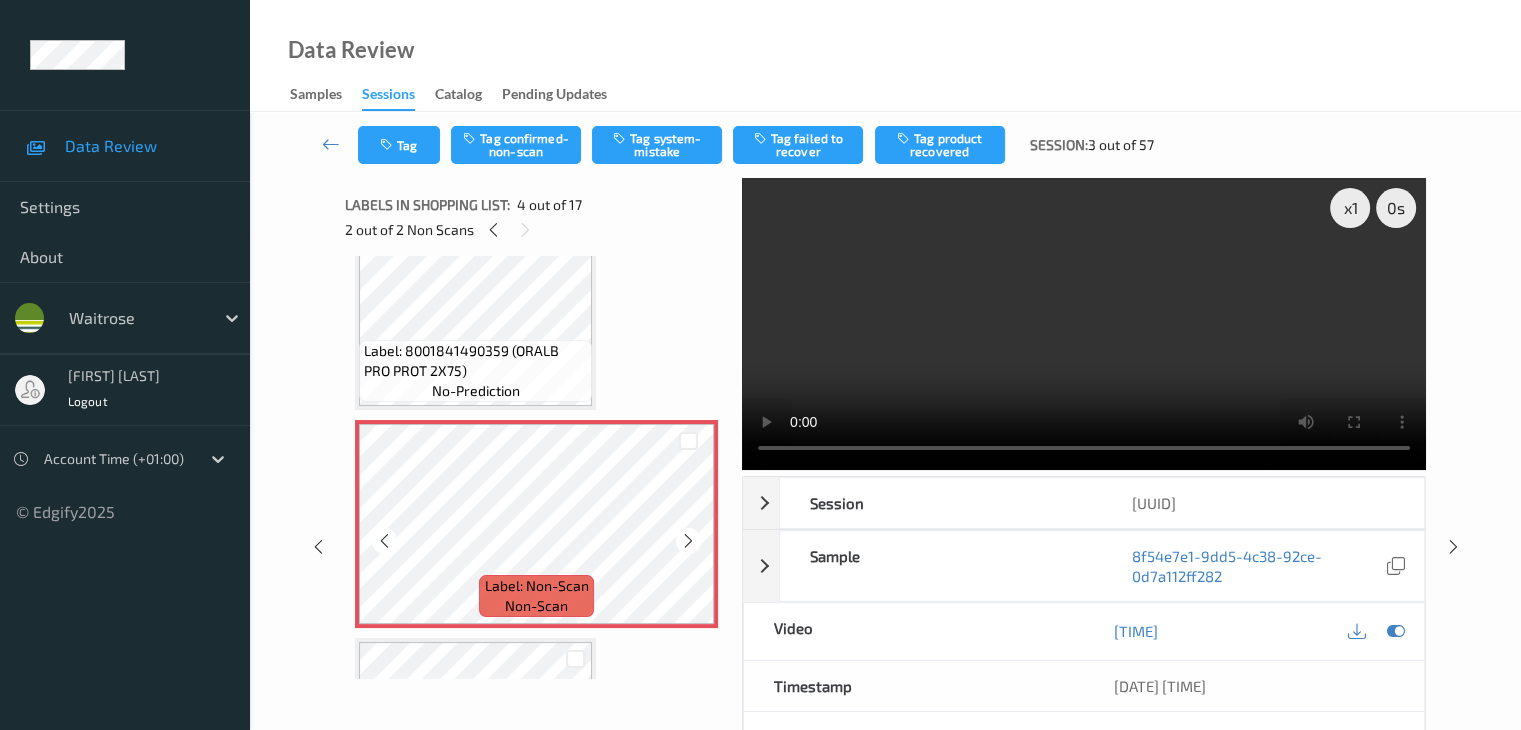 click at bounding box center [688, 541] 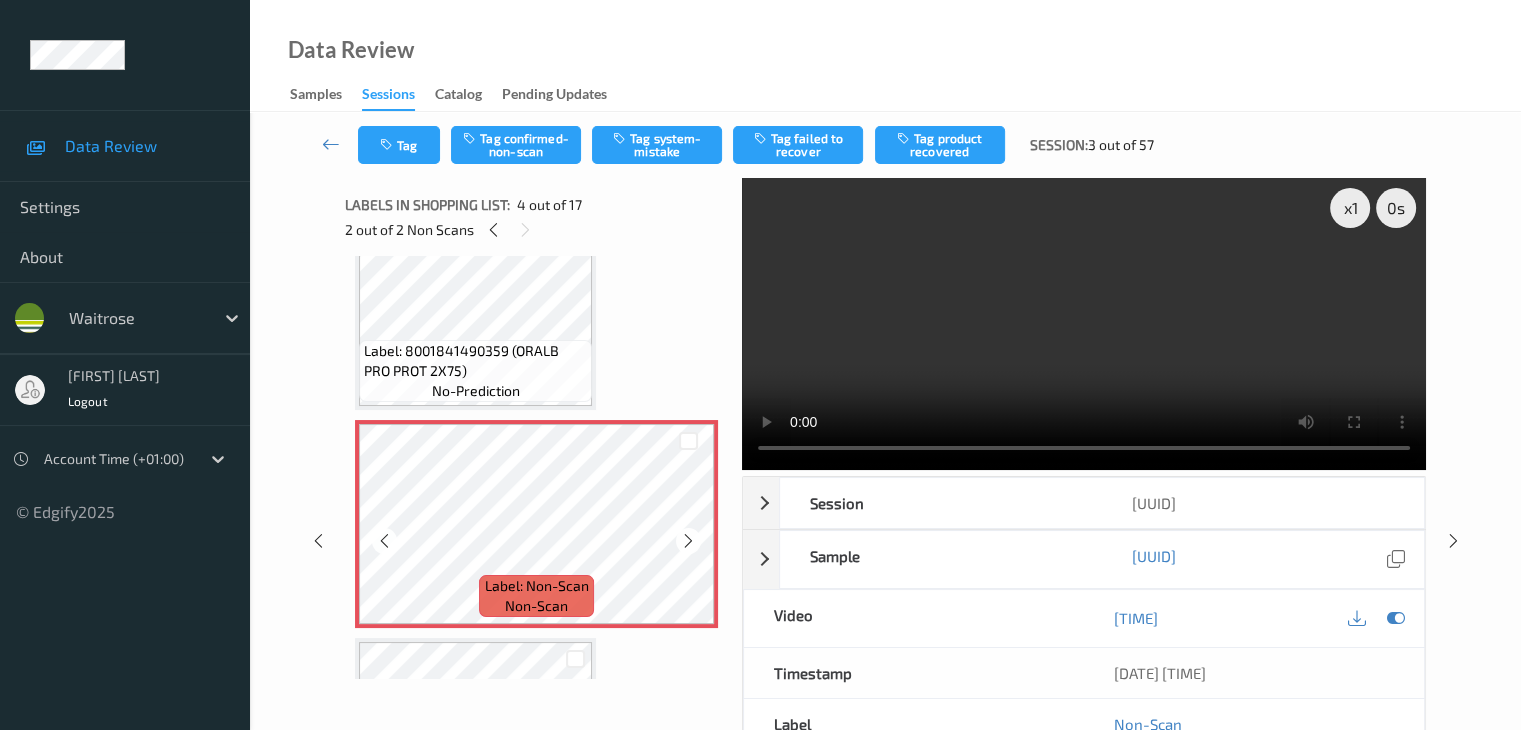 click at bounding box center [688, 541] 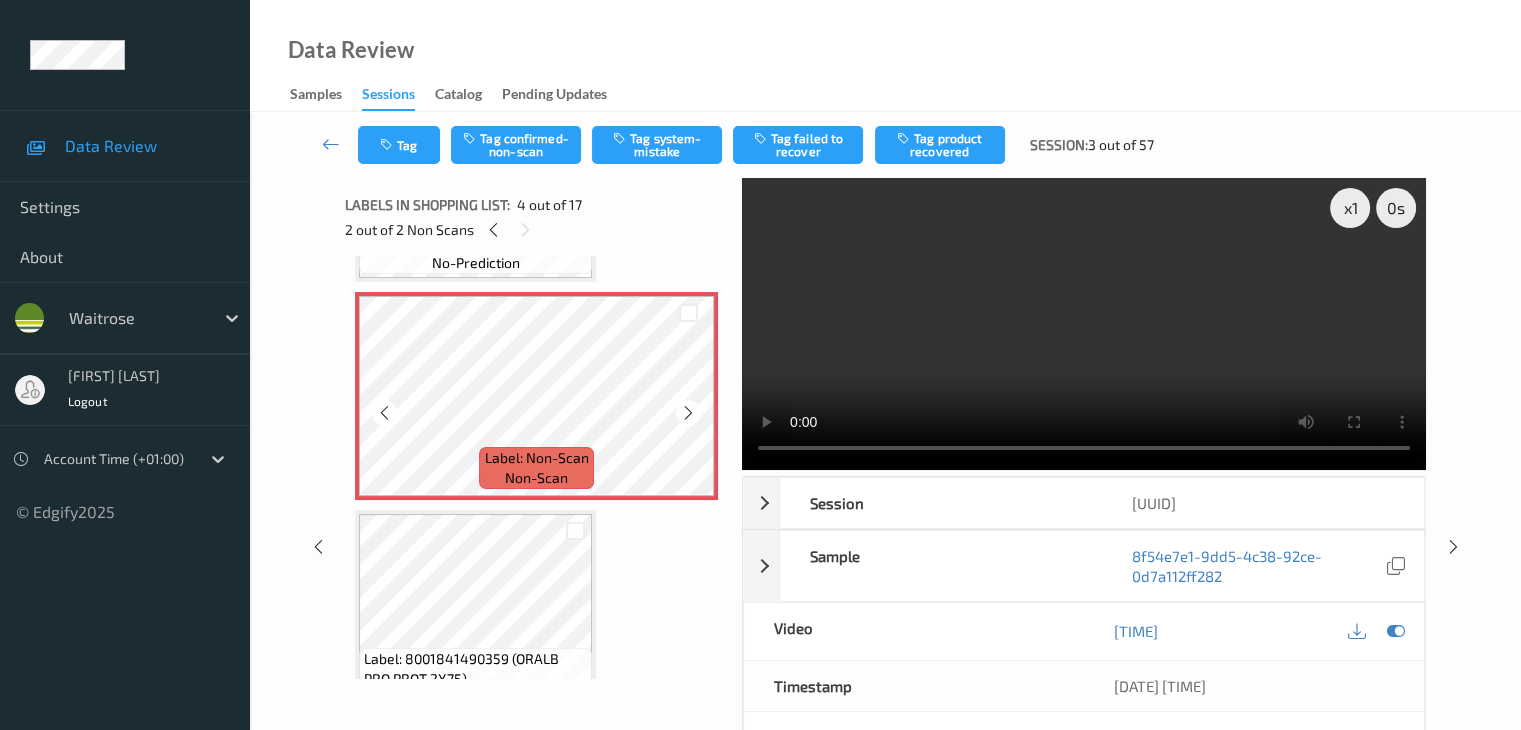 scroll, scrollTop: 700, scrollLeft: 0, axis: vertical 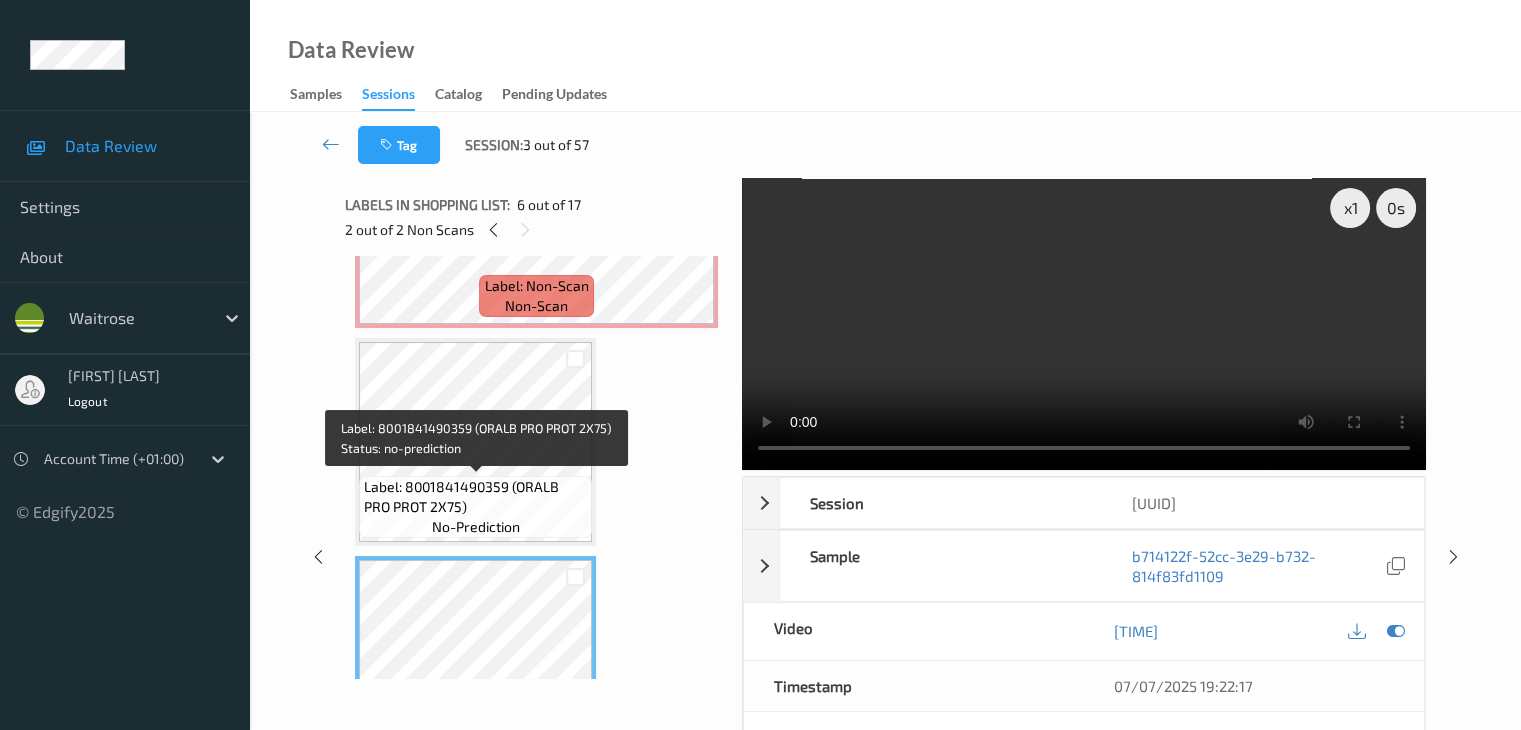 click on "Label: 8001841490359 (ORALB PRO PROT 2X75)" at bounding box center [475, 497] 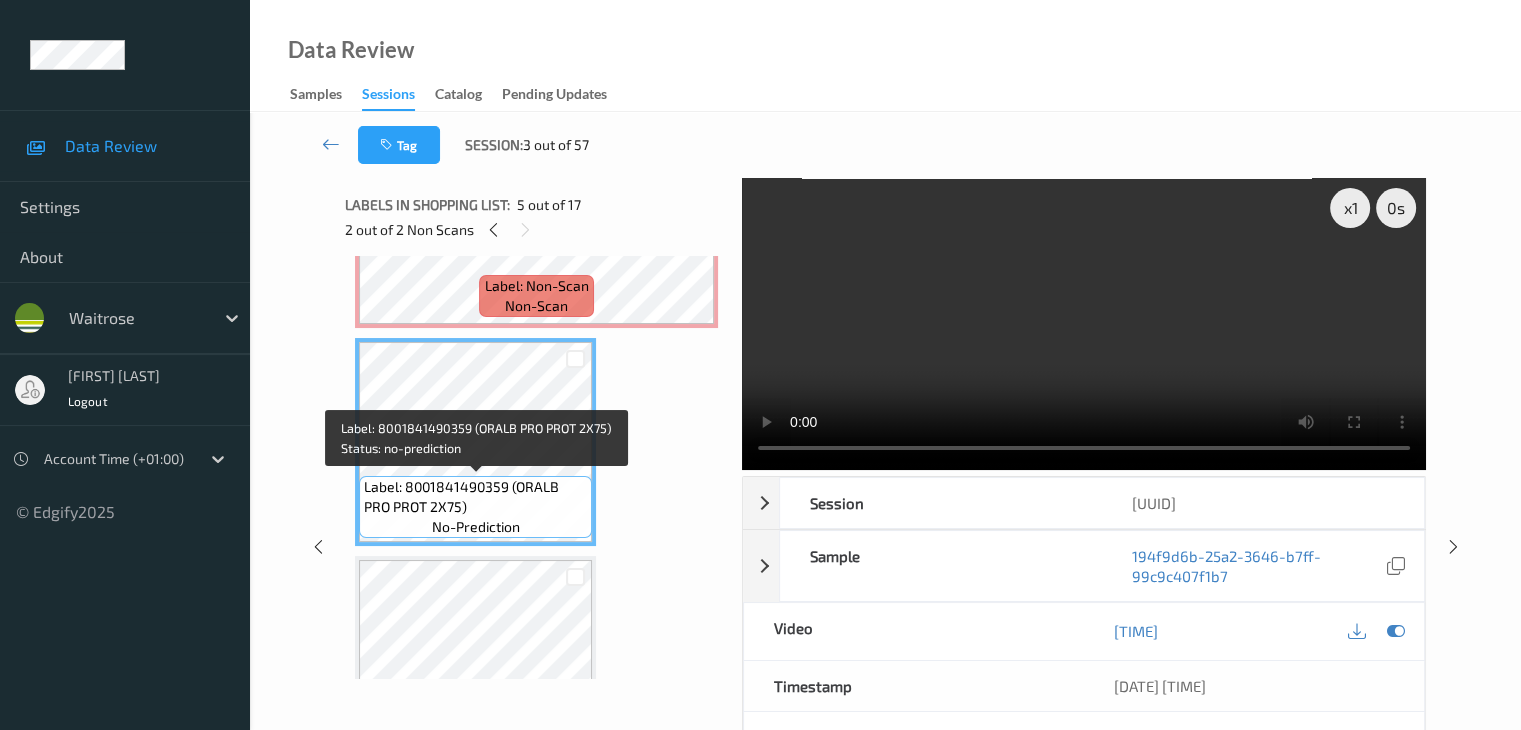 scroll, scrollTop: 600, scrollLeft: 0, axis: vertical 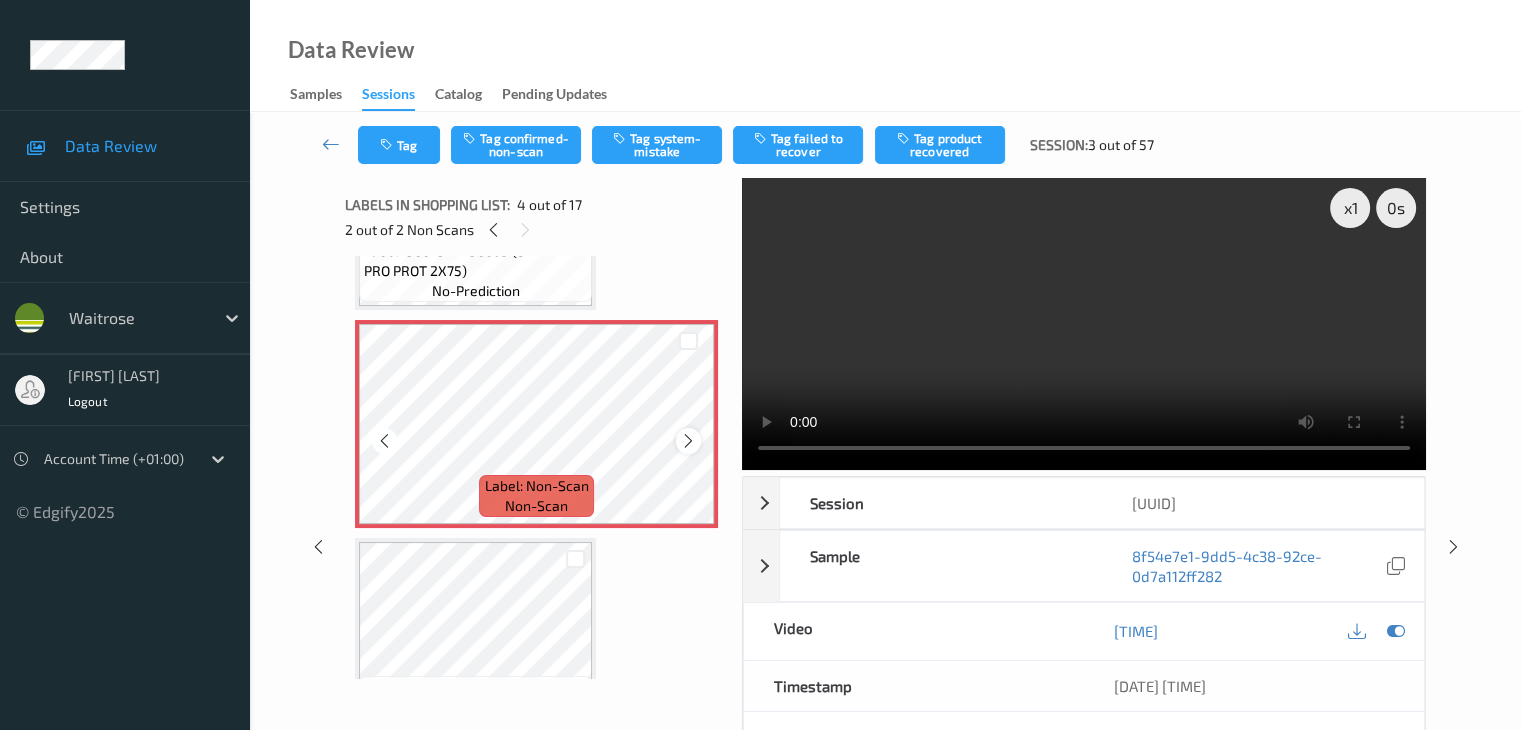 click at bounding box center (688, 440) 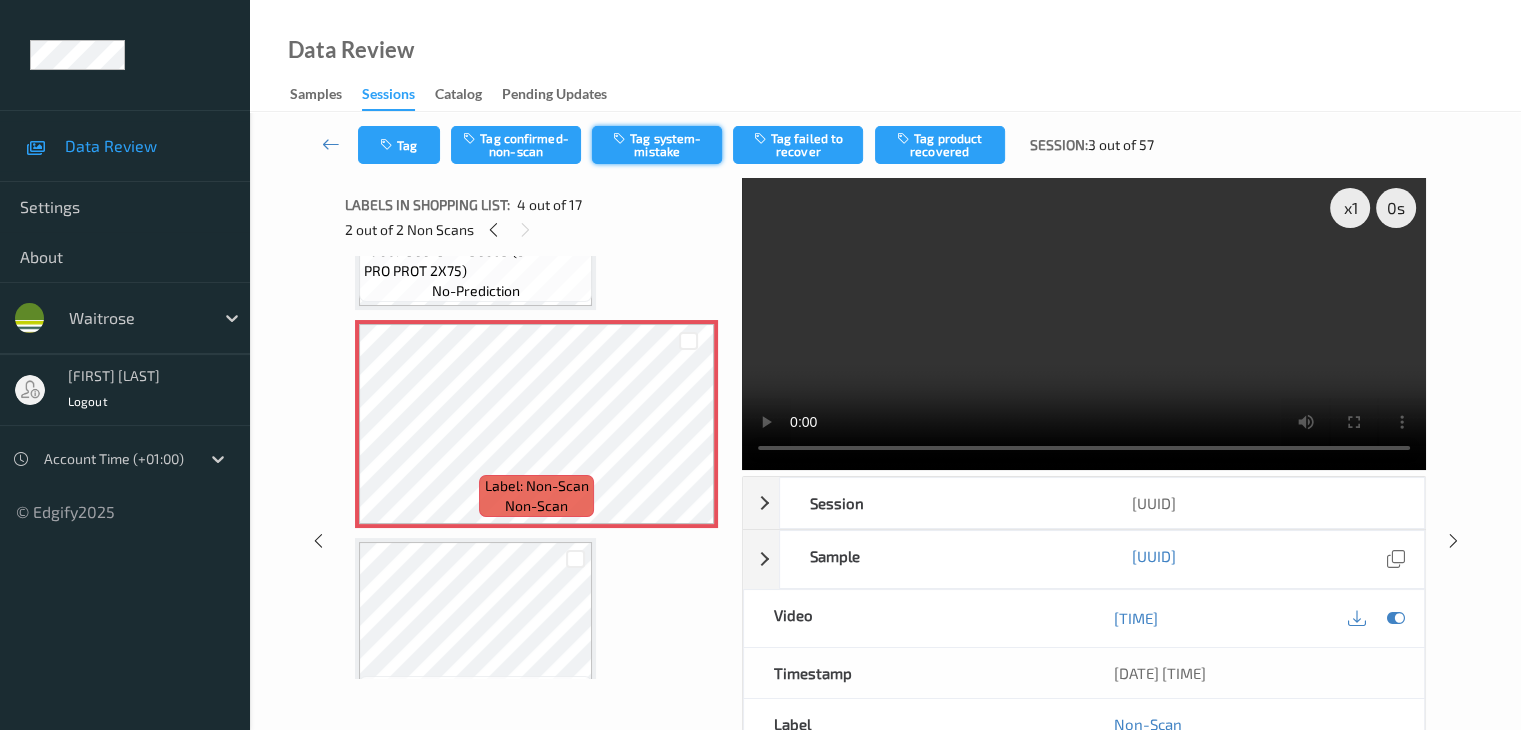 click on "Tag   system-mistake" at bounding box center (657, 145) 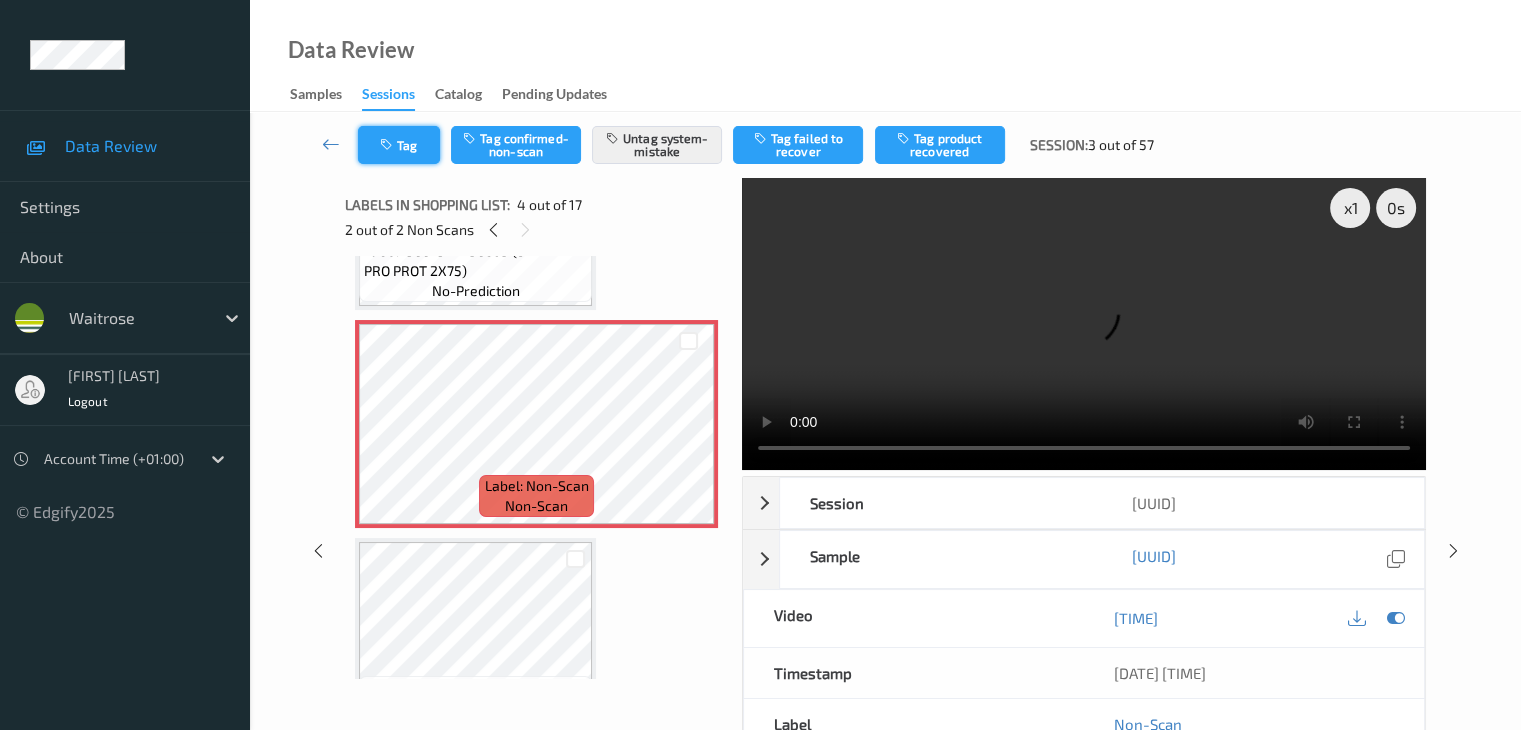 click on "Tag" at bounding box center [399, 145] 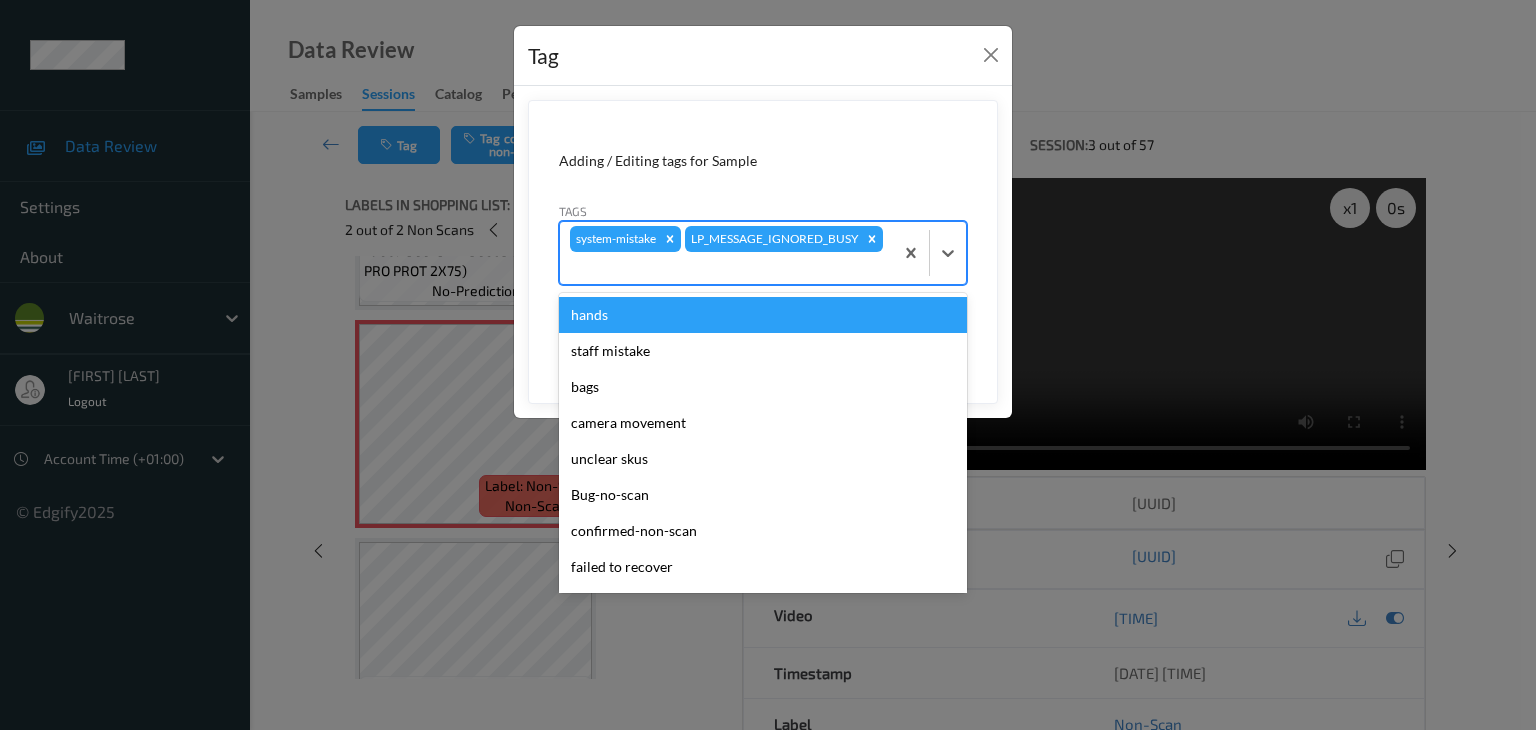 click at bounding box center [726, 268] 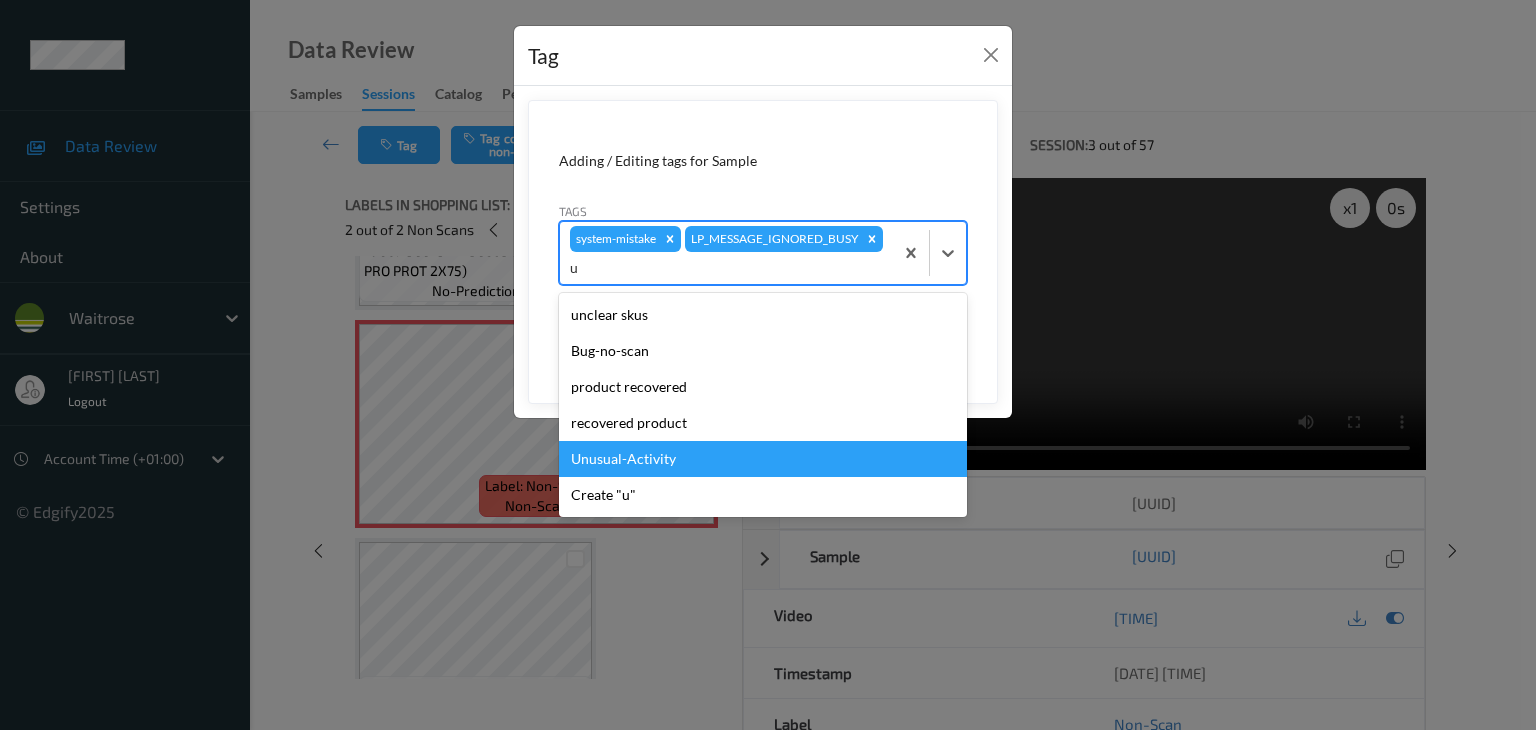 click on "Unusual-Activity" at bounding box center [763, 459] 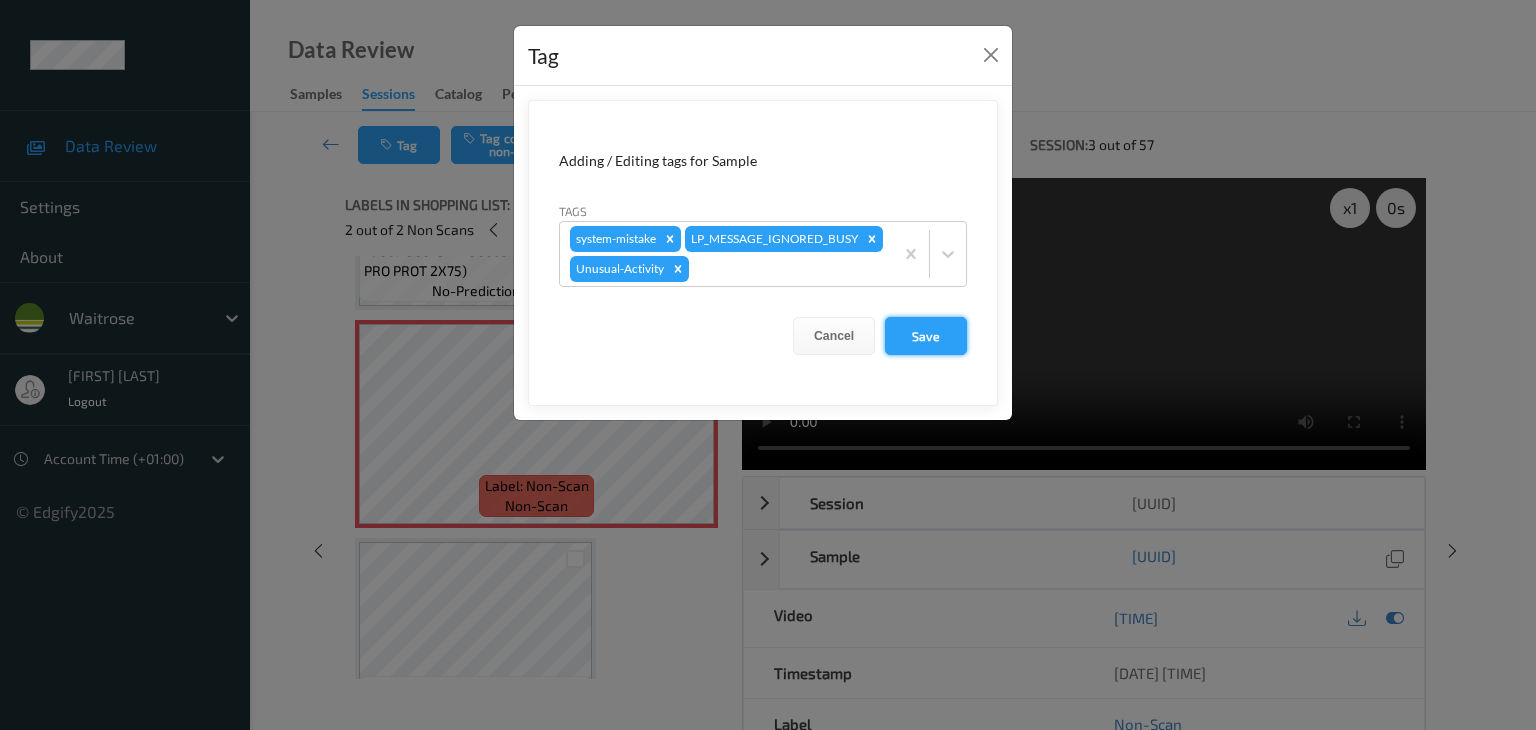 click on "Save" at bounding box center [926, 336] 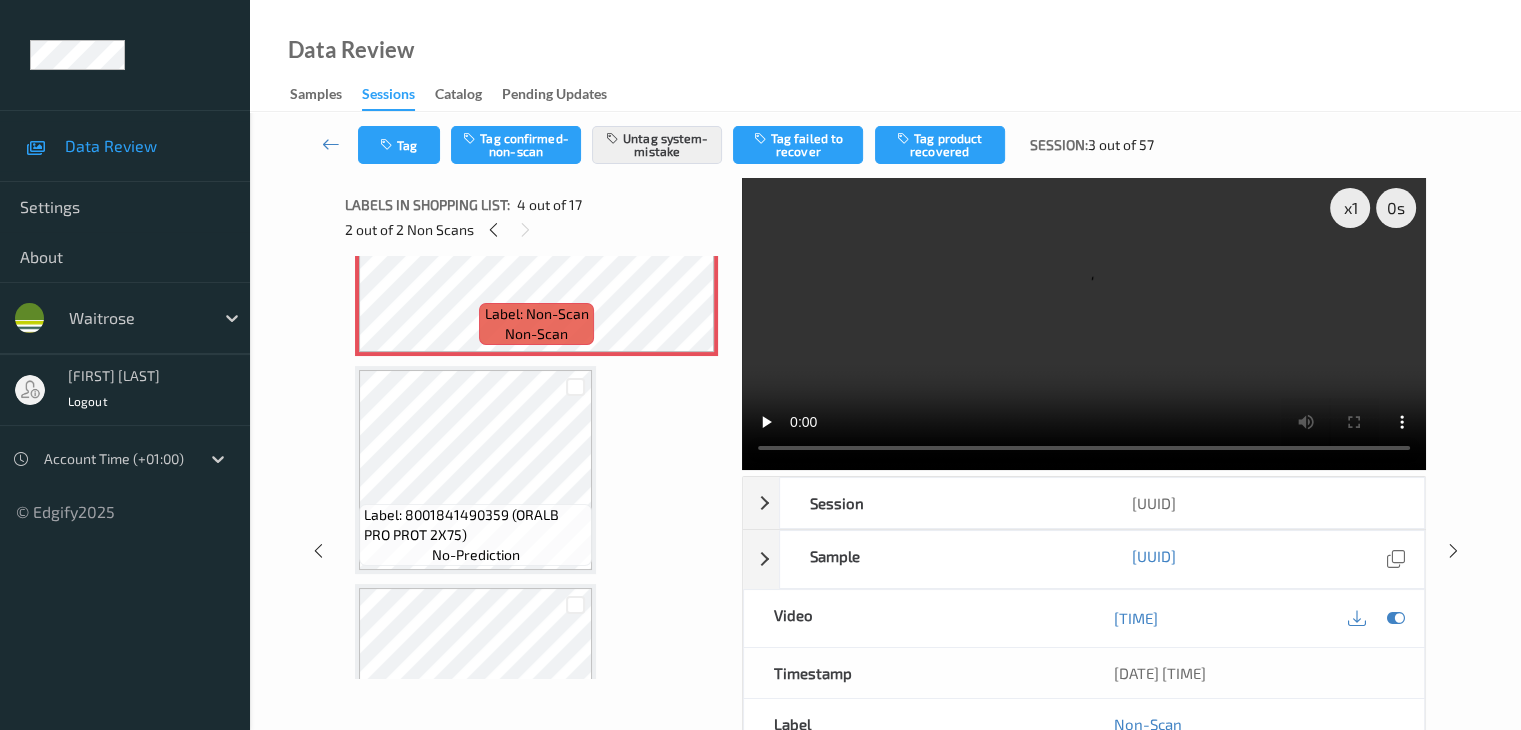 scroll, scrollTop: 700, scrollLeft: 0, axis: vertical 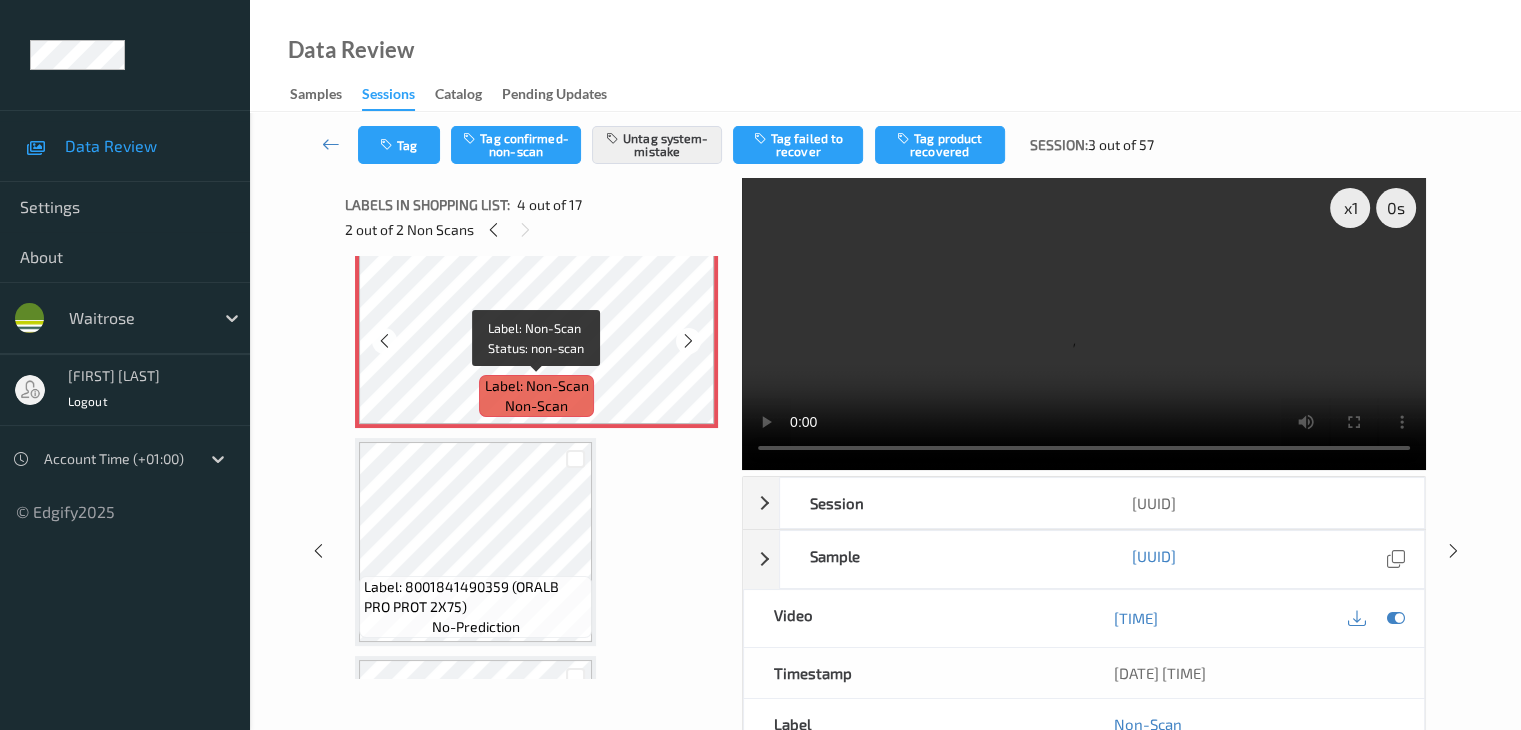 click on "Label: Non-Scan non-scan" at bounding box center [536, 396] 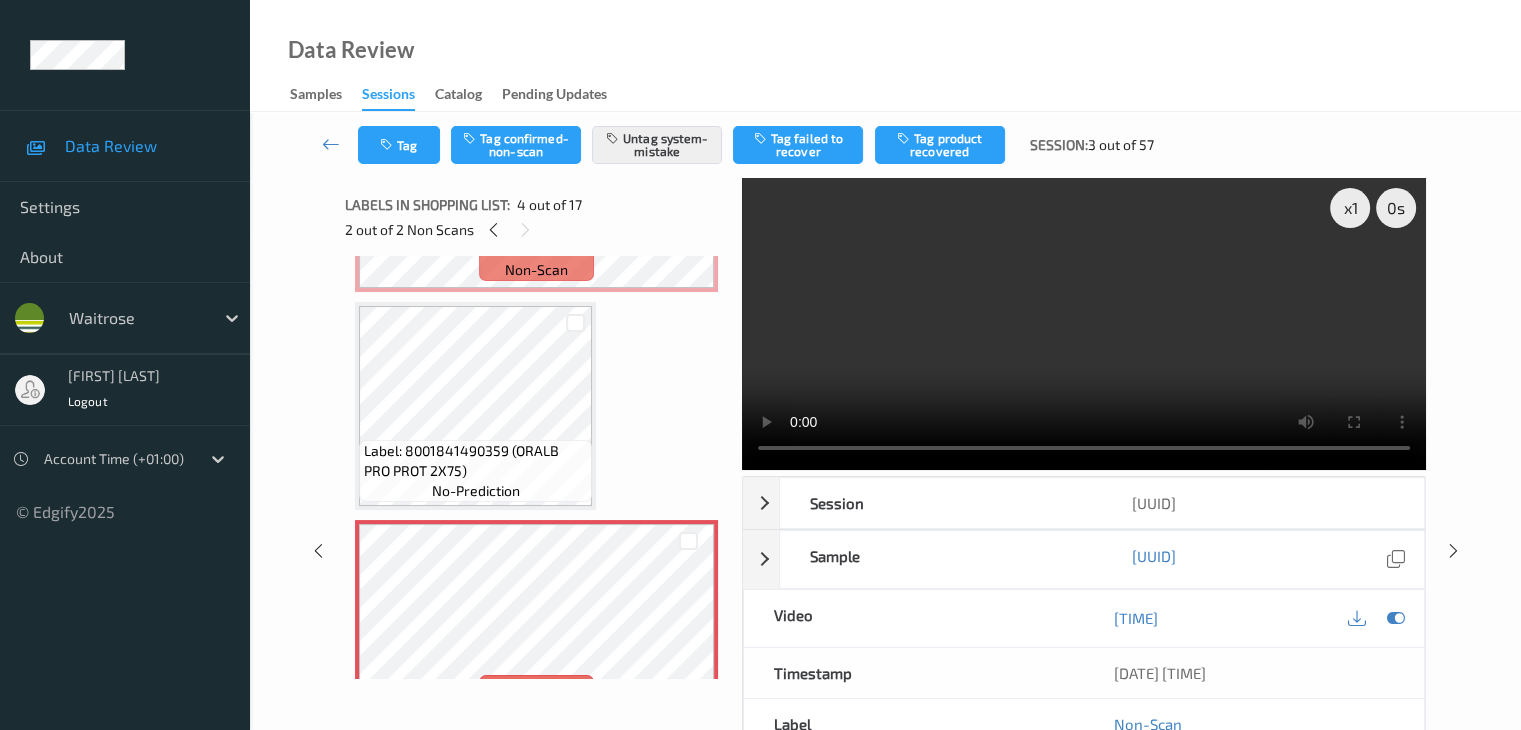 scroll, scrollTop: 200, scrollLeft: 0, axis: vertical 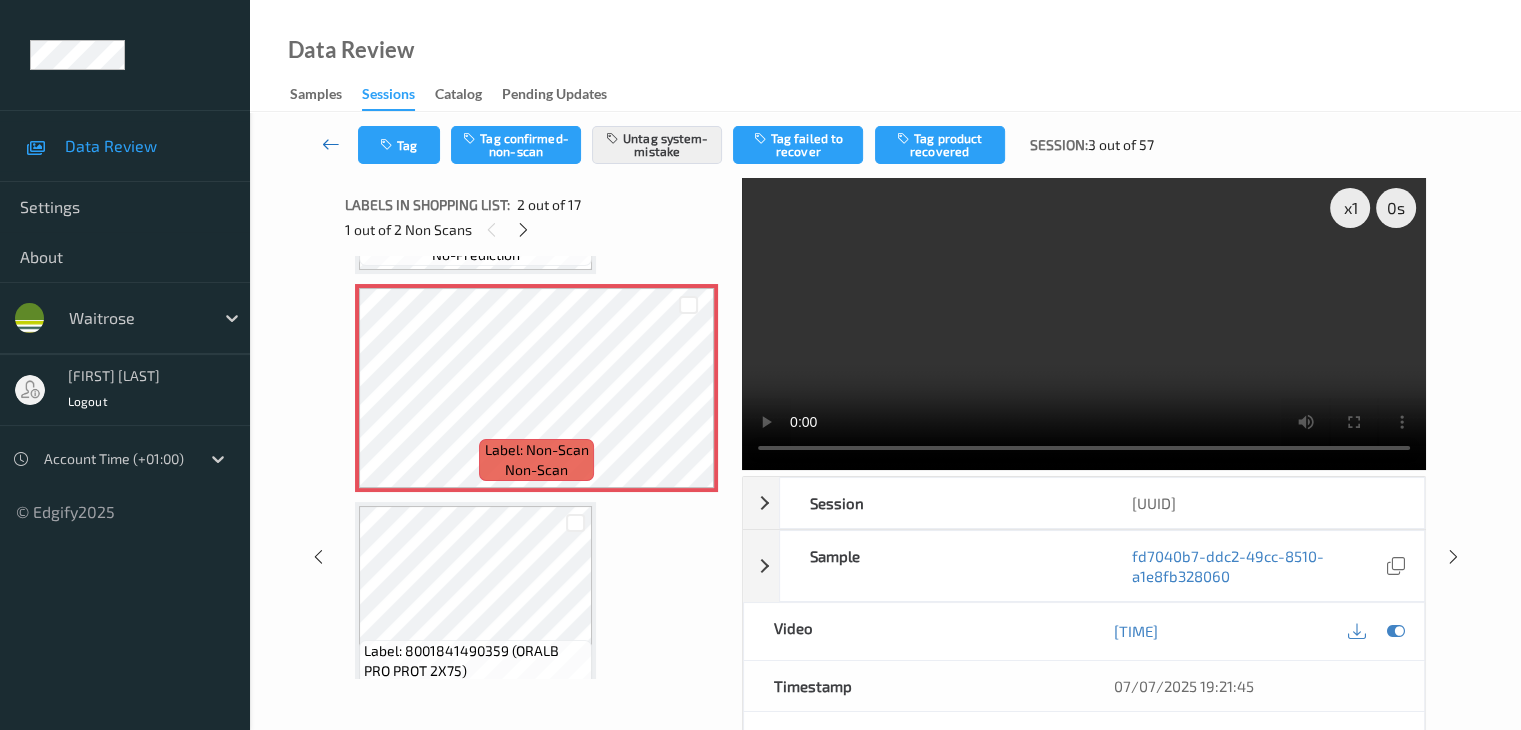 click at bounding box center [331, 144] 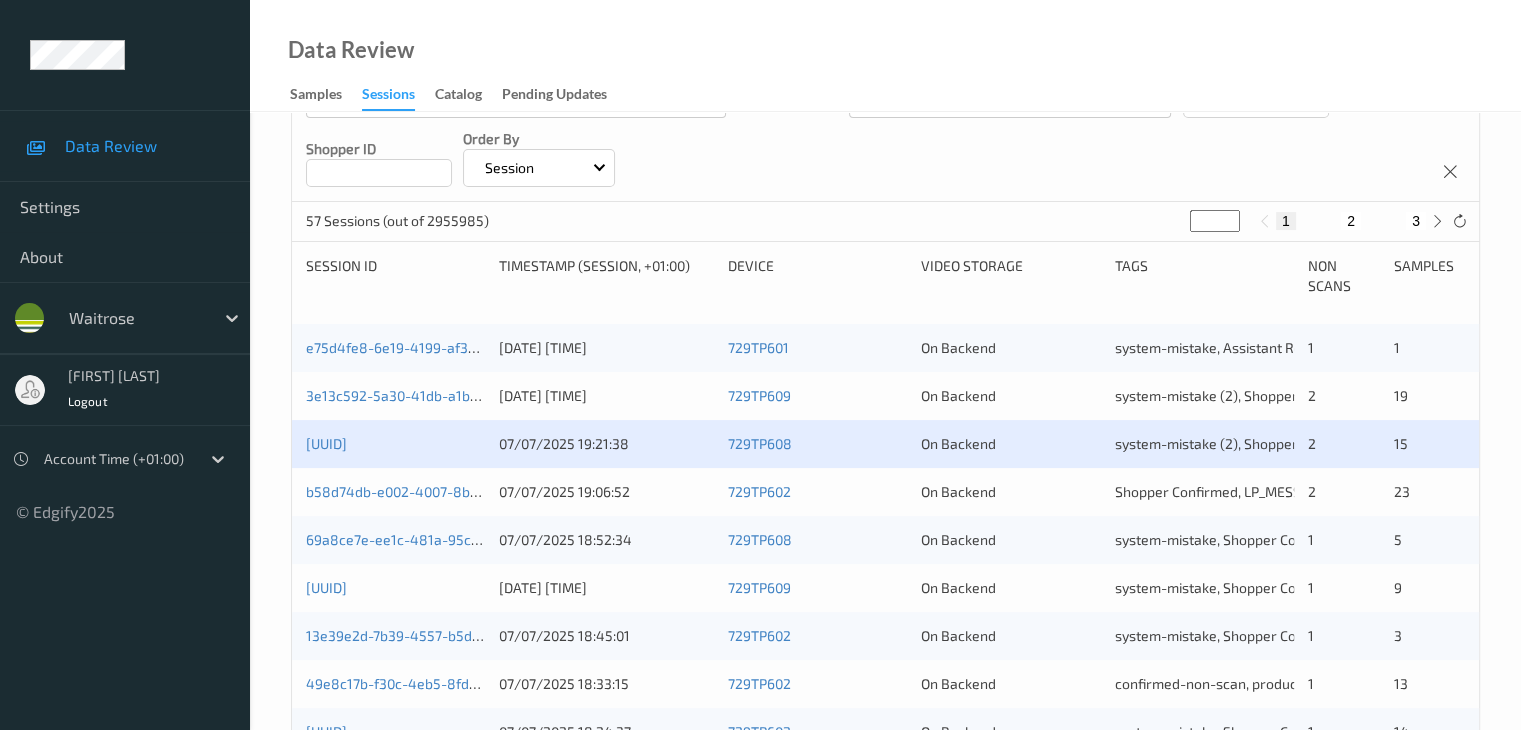 scroll, scrollTop: 300, scrollLeft: 0, axis: vertical 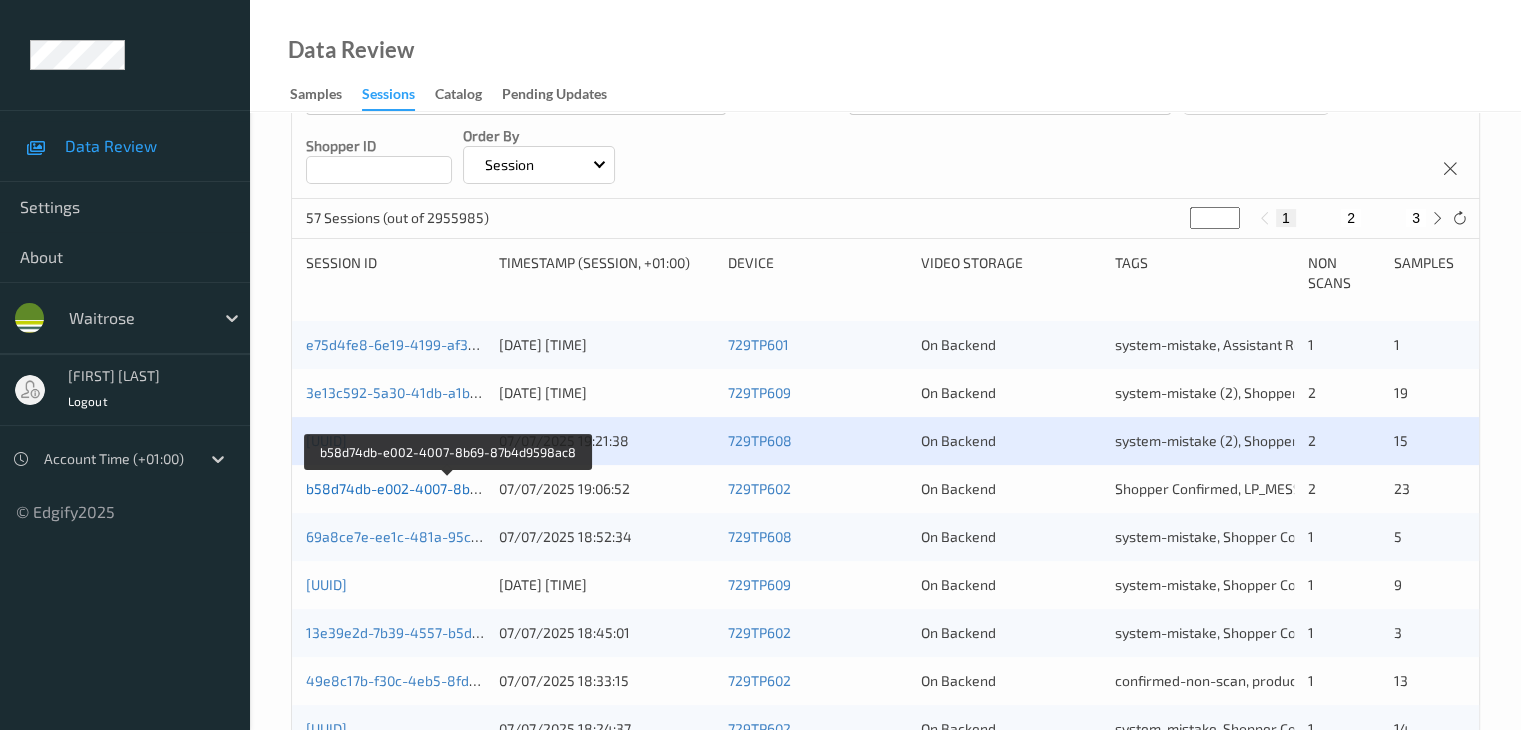 click on "b58d74db-e002-4007-8b69-87b4d9598ac8" at bounding box center [448, 488] 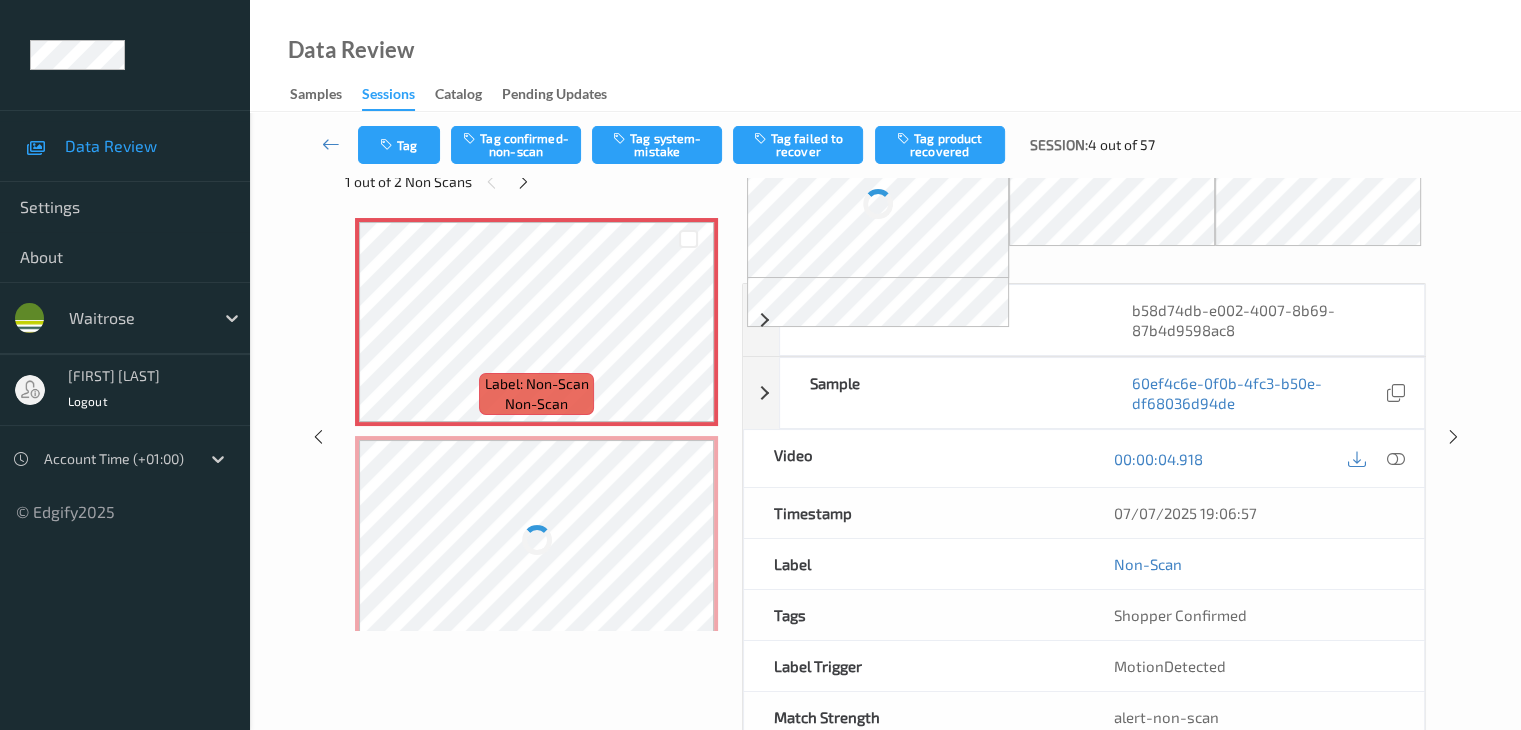scroll, scrollTop: 0, scrollLeft: 0, axis: both 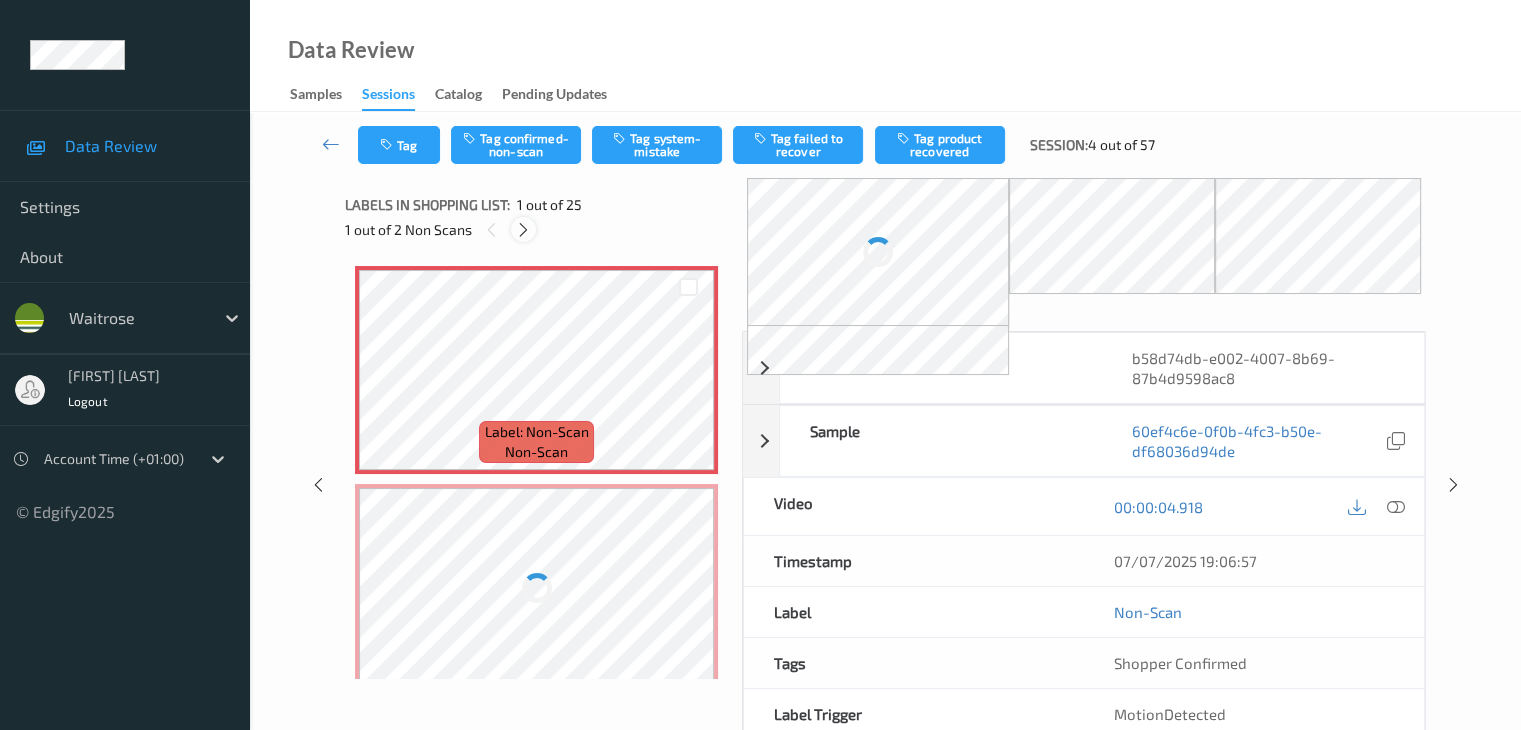 click at bounding box center (523, 230) 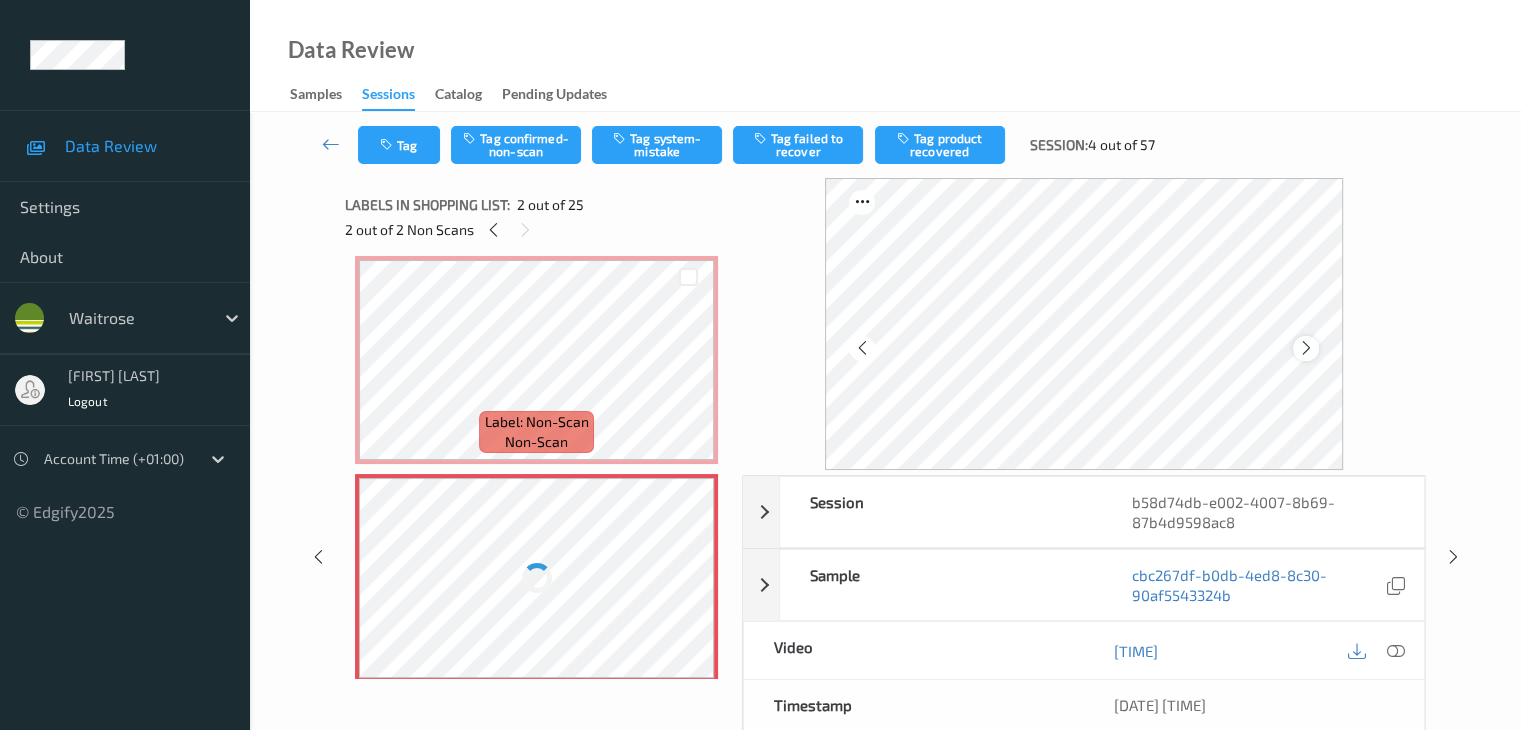 click at bounding box center (1306, 348) 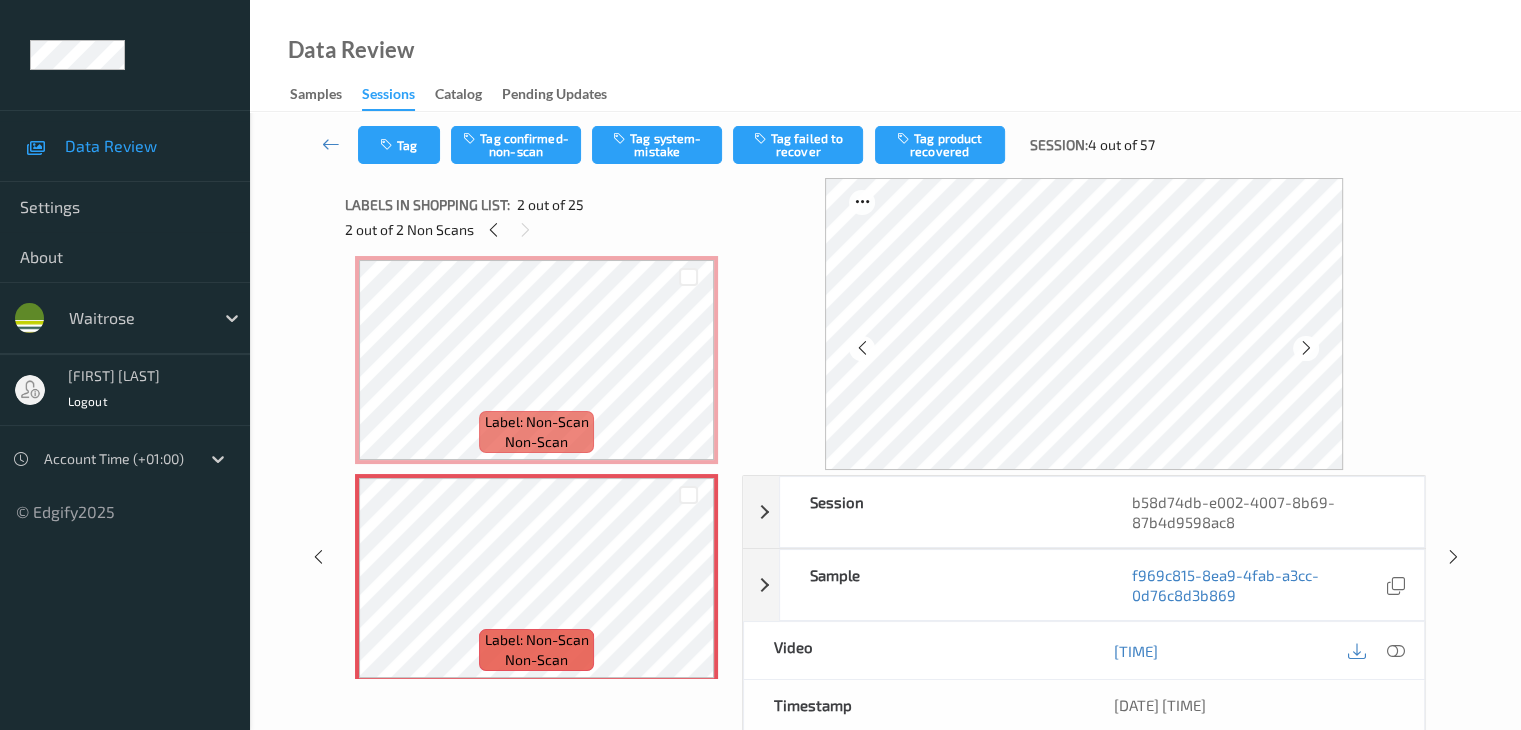 click at bounding box center (1306, 348) 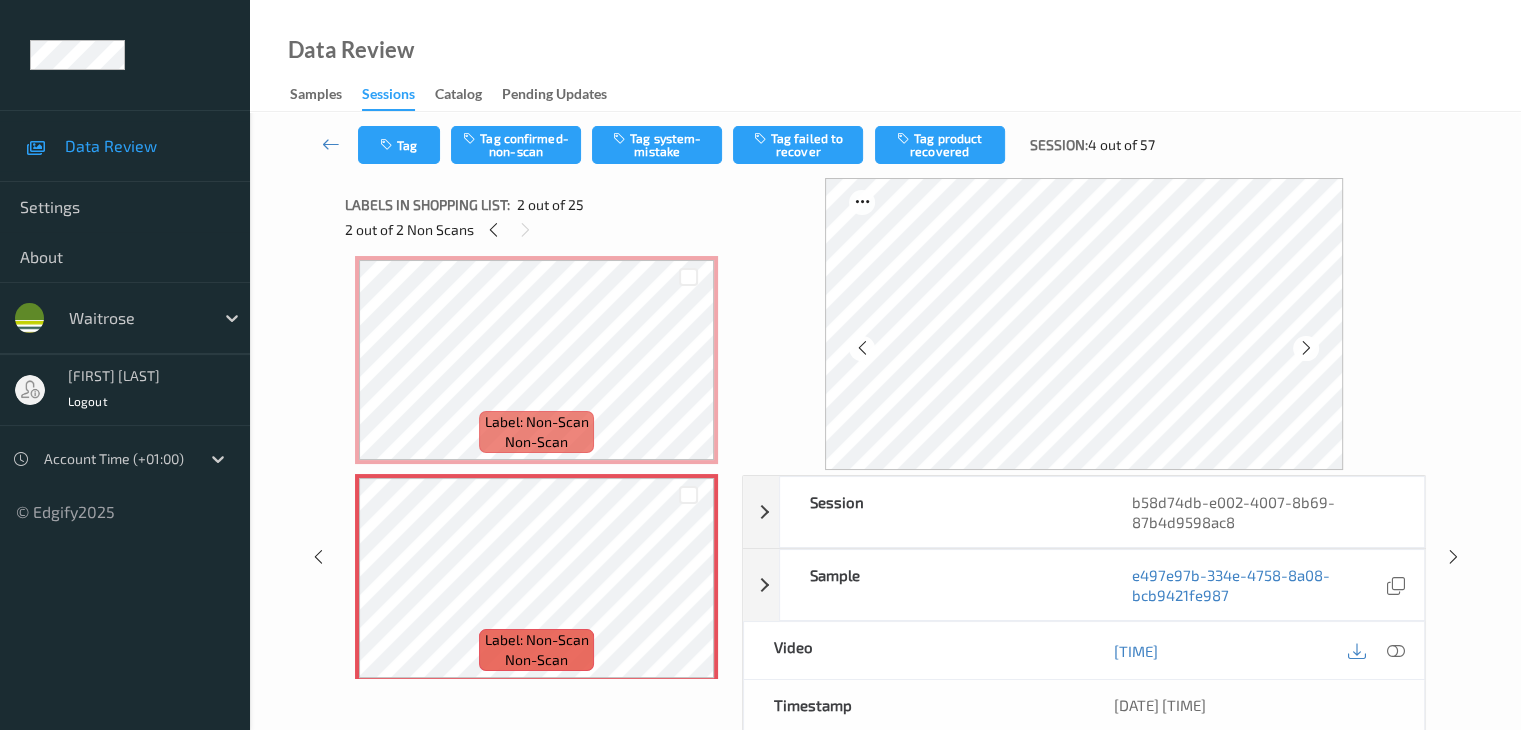click at bounding box center (1306, 348) 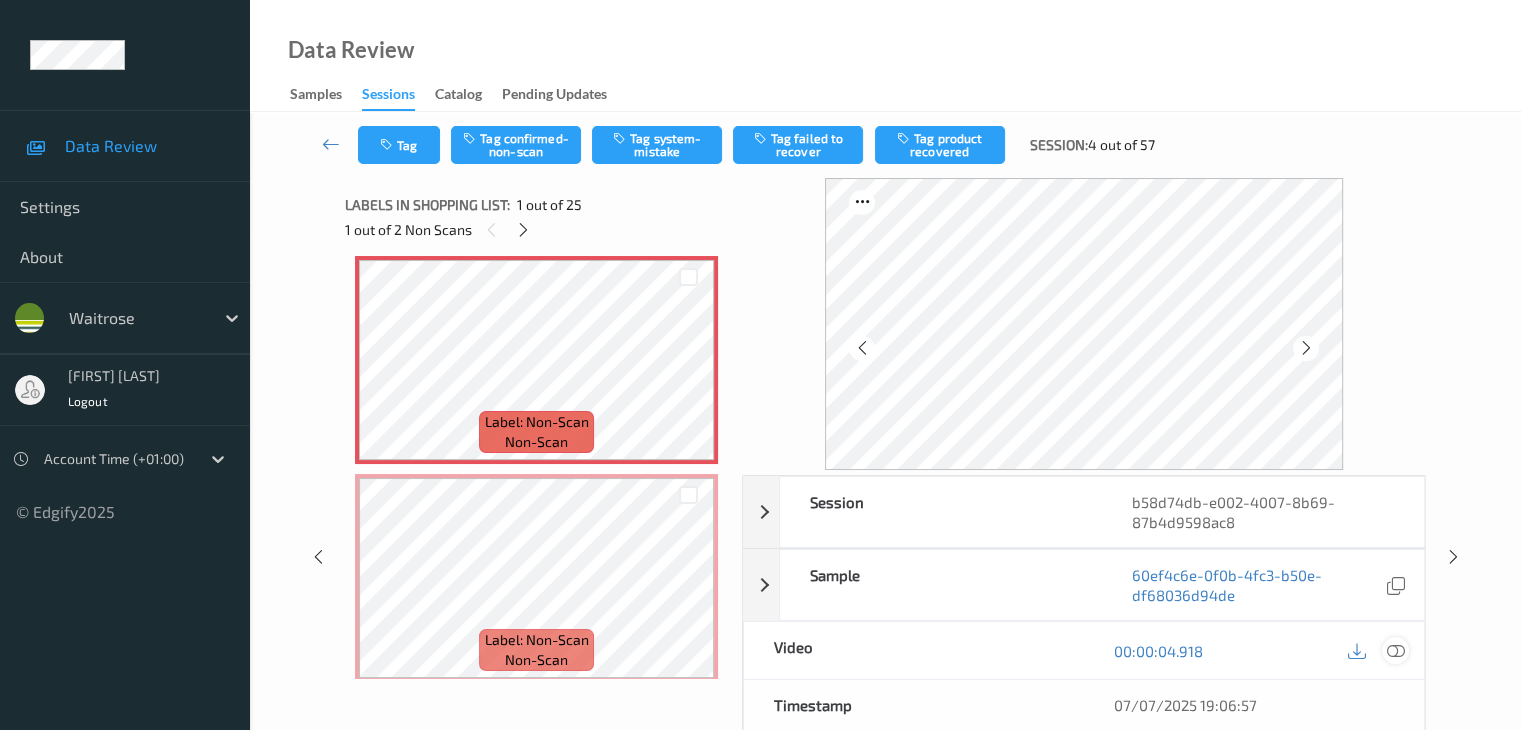 click at bounding box center (1395, 651) 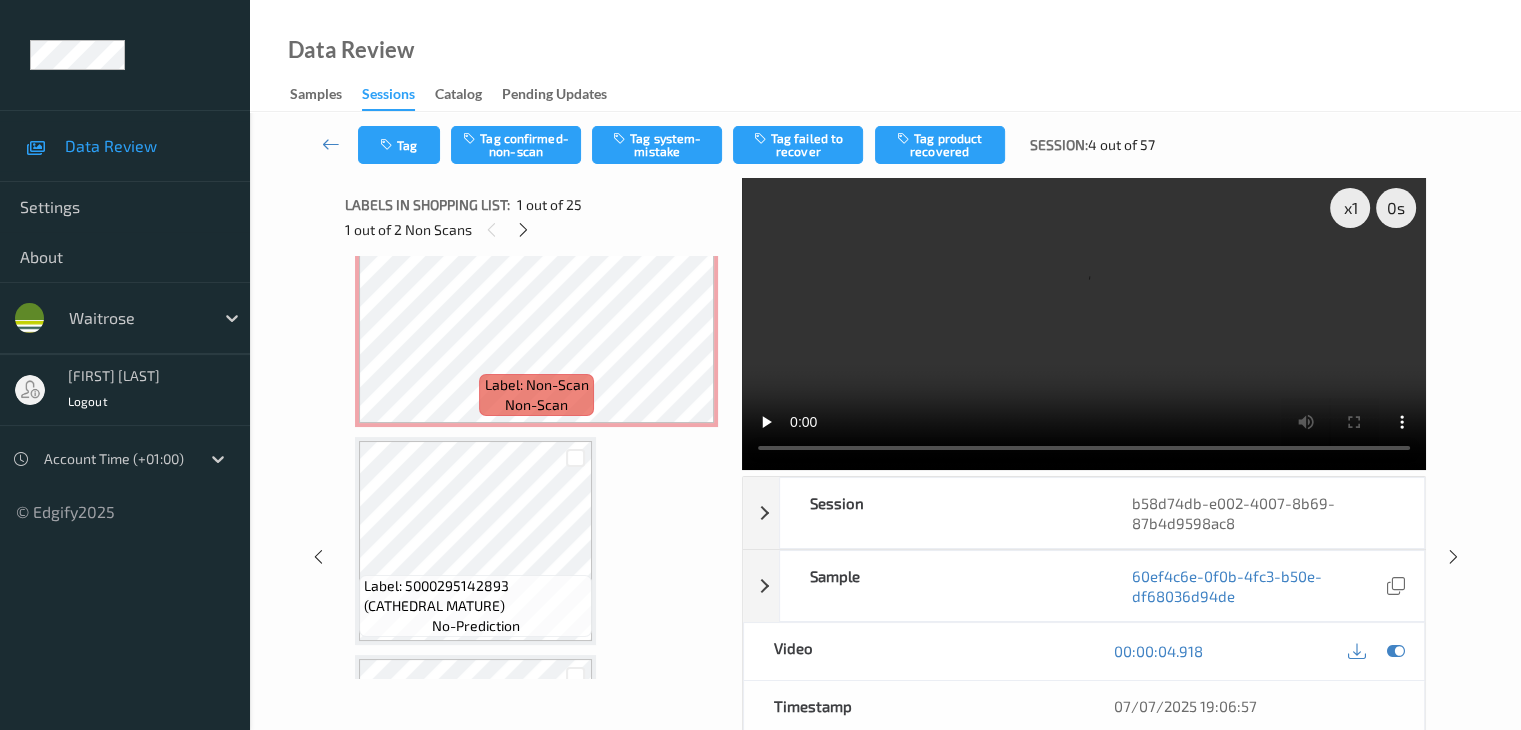 scroll, scrollTop: 300, scrollLeft: 0, axis: vertical 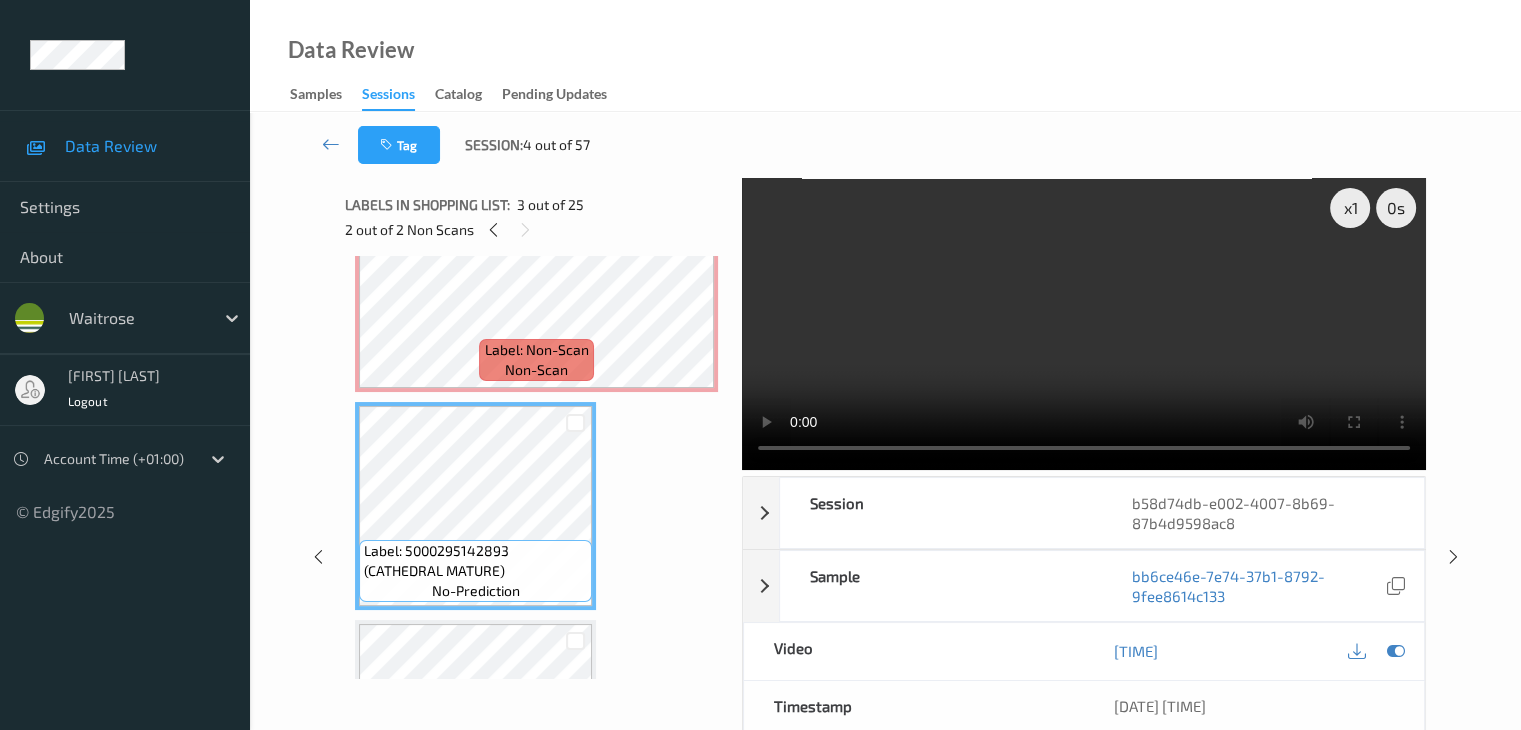 click on "Label: Non-Scan non-scan Label: Non-Scan non-scan Label: Non-Scan non-scan Label: Non-Scan non-scan Label: Non-Scan non-scan Label: Non-Scan non-scan Label: 5000295142893 (CATHEDRAL MATURE) no-prediction Label: 5060298576033 (HT BLOSSOM HONEY) no-prediction Label: 5000169122556 (WR FRENCH MILD BRIE) no-prediction Label: 5000169023846 (WR ESS SALTED BUTTER) no-prediction Label: 10500016964998500255 (WR STRAWBERRIES) no-prediction Label: 10506500922433300119 (WFARMD ISB WHTE SDGH) no-prediction Label: 8711000565261 (KNCO SMTH PAPR REFLL) no-prediction Label: 5017764004736 (KETTLE MATURE CHED) no-prediction Label: 5000169494127 (WR SALMON FILLETS) no-prediction Label: 5000169061800 (WR F/R MEDIUM EGGS) no-prediction Label: 5060055251548 (FINNEB PORK SAUSAGES) no-prediction Label: 0201817004445 (WR CHICKN THIGH FLTS) no-prediction Label: 10500016939363500129 (WR BLUEBS) no-prediction Label: 5025125000129 (JASONS SDGH SSGRAINS) no-prediction Label: 5000168208749 (MCVITIES MILK CHOC) no-prediction no-prediction" at bounding box center [536, 2686] 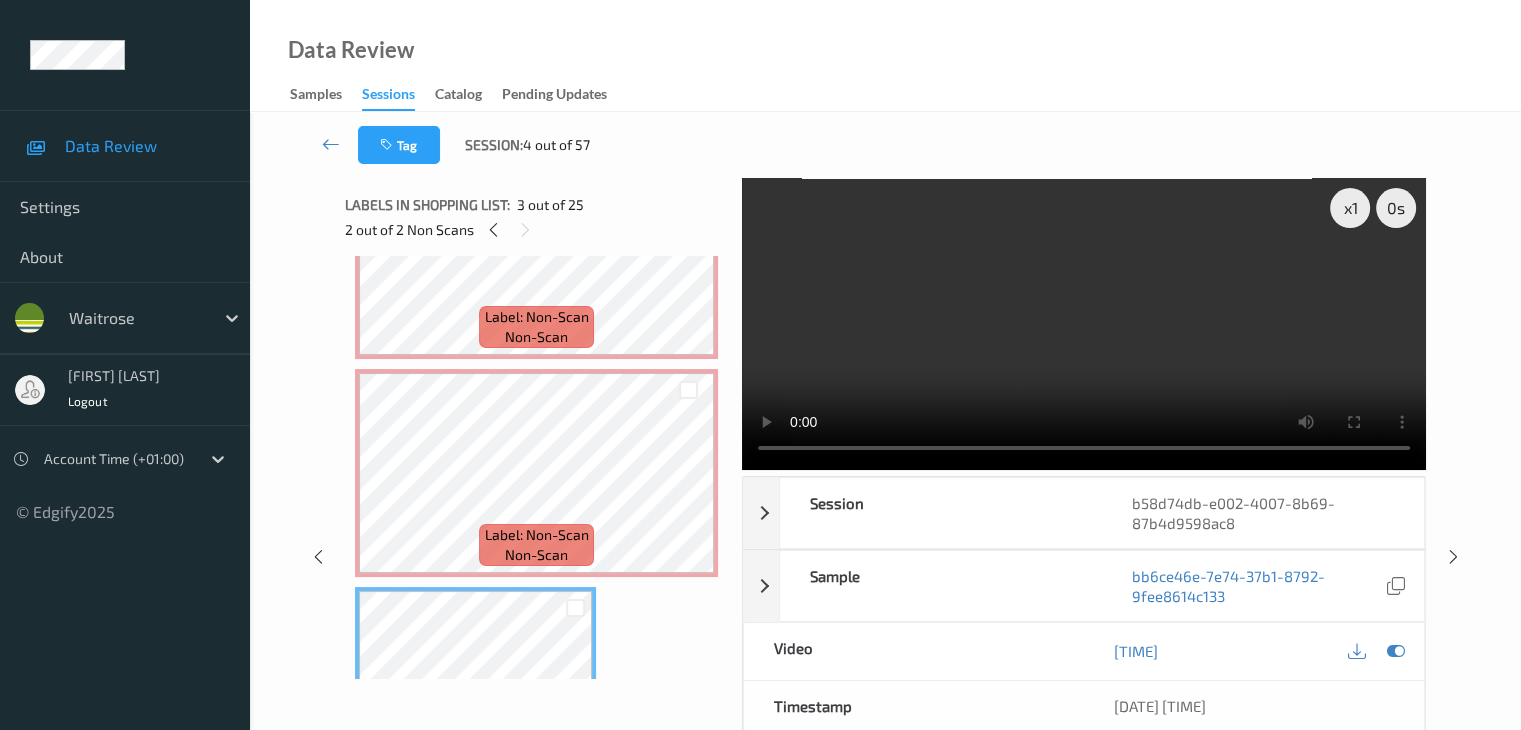 scroll, scrollTop: 0, scrollLeft: 0, axis: both 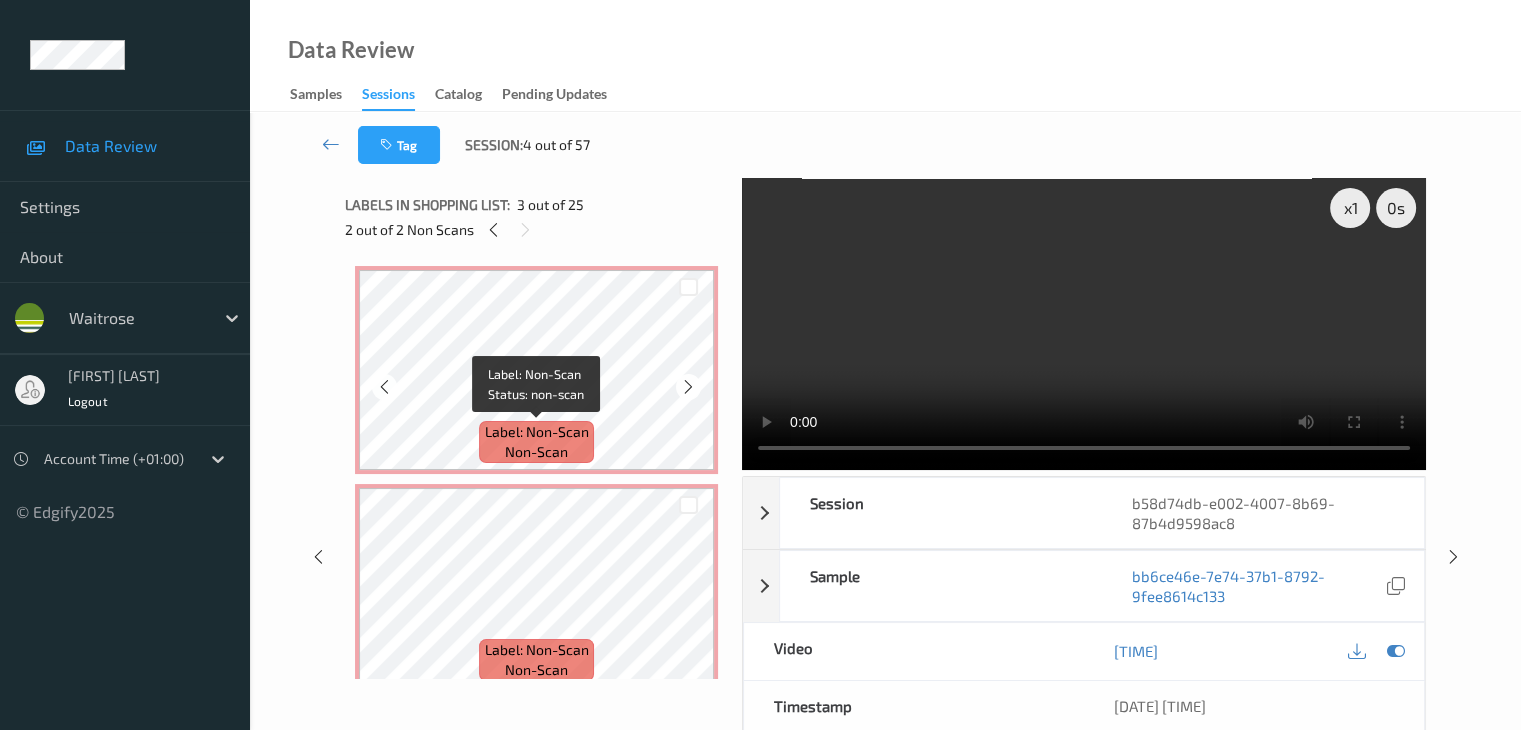 click on "Label: Non-Scan" at bounding box center (537, 432) 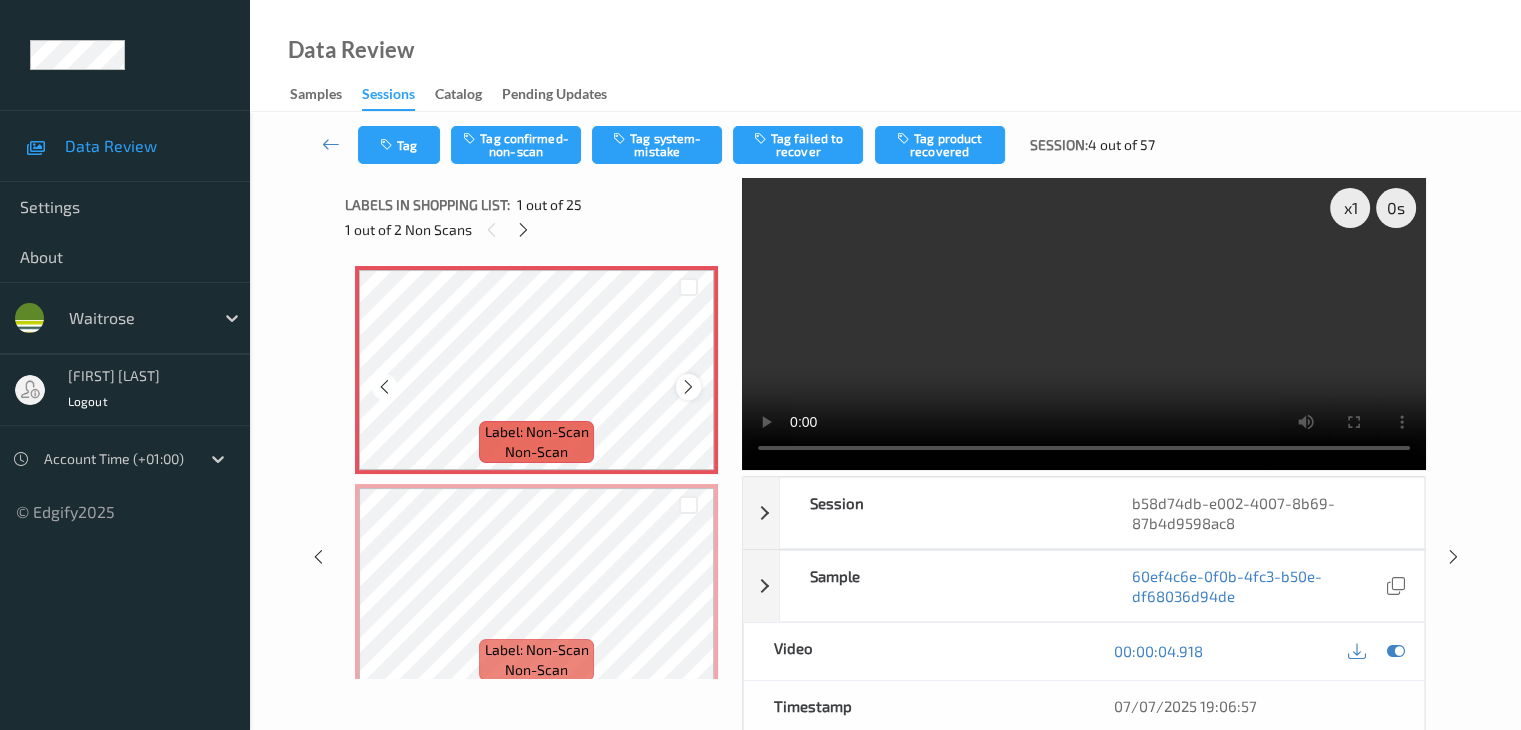 click at bounding box center (688, 387) 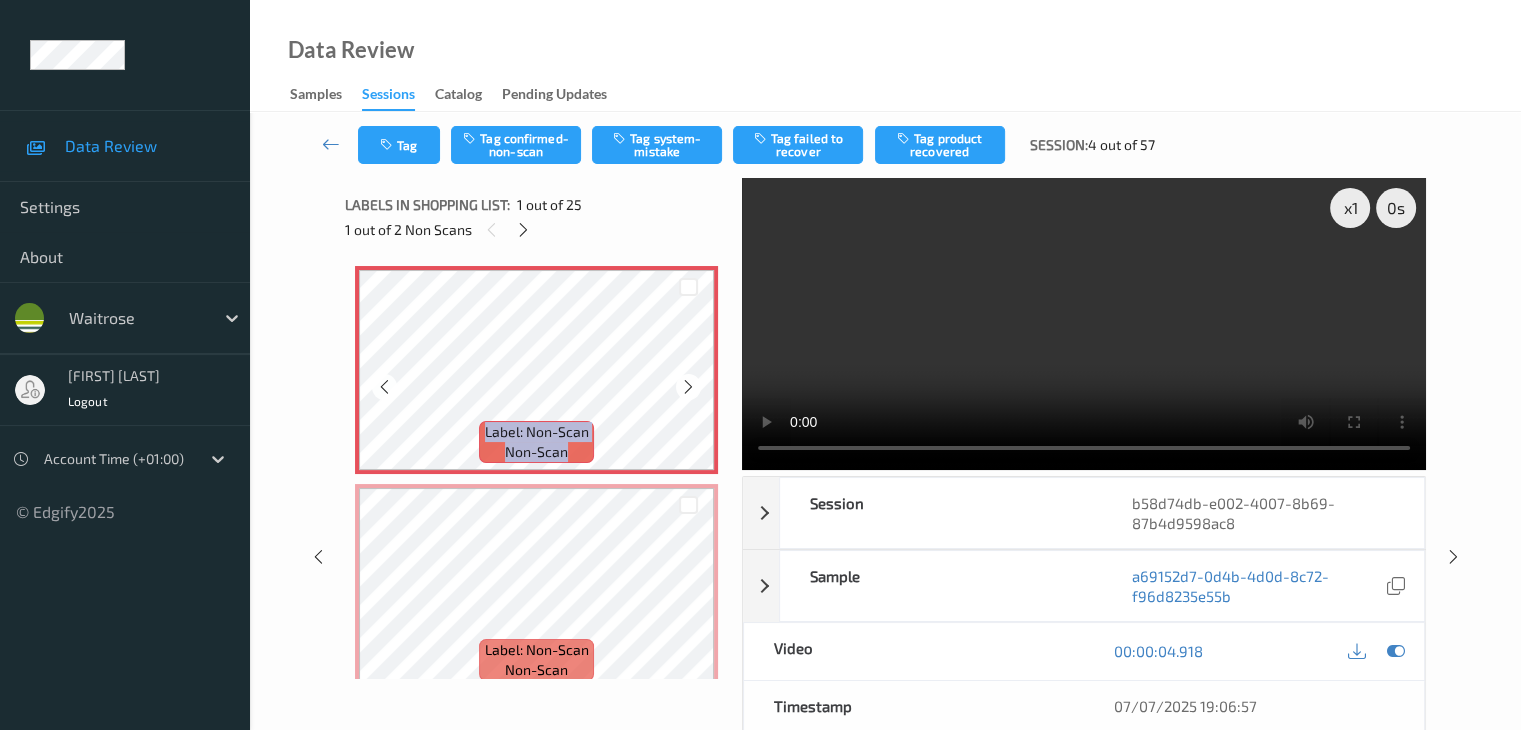 click at bounding box center [688, 387] 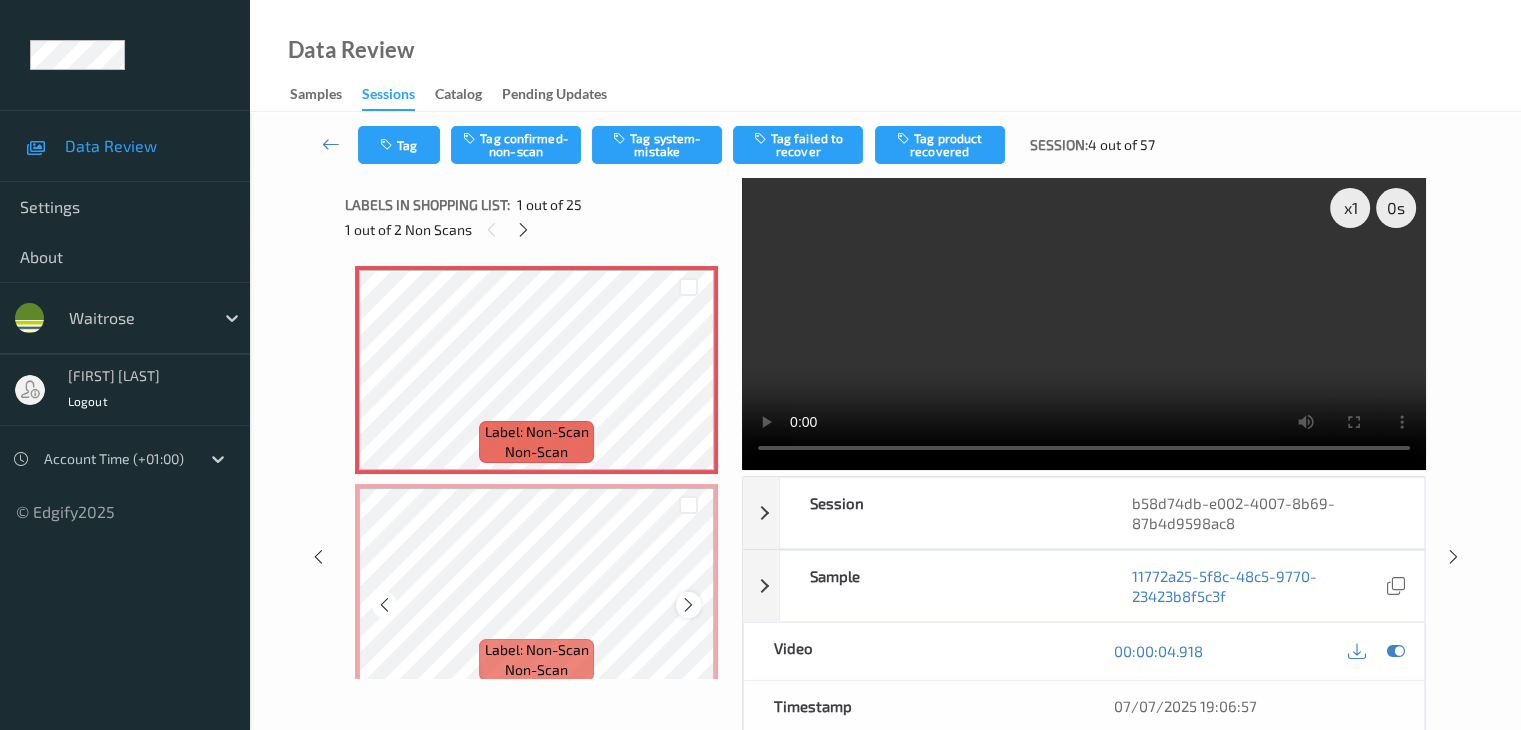 click at bounding box center (688, 605) 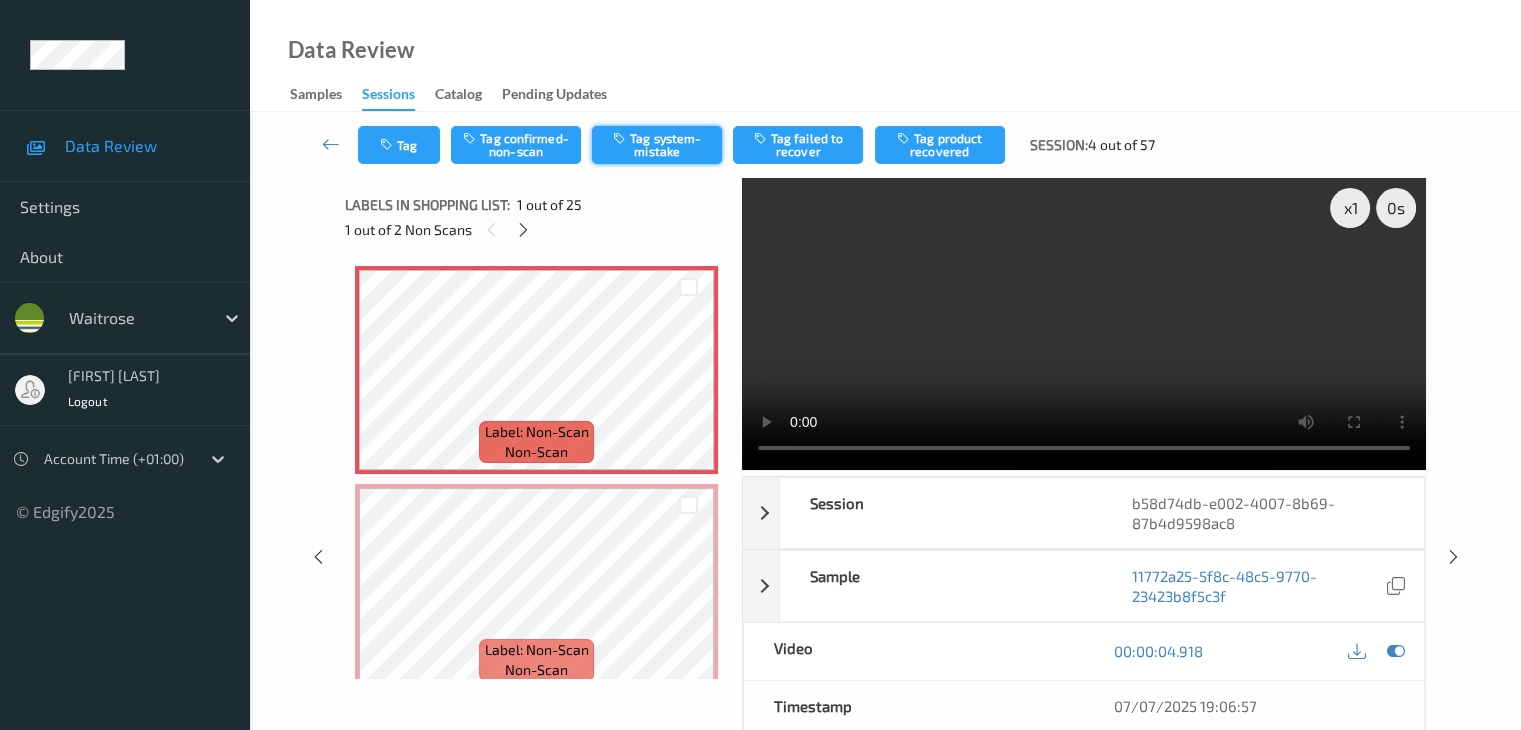 click on "Tag   system-mistake" at bounding box center (657, 145) 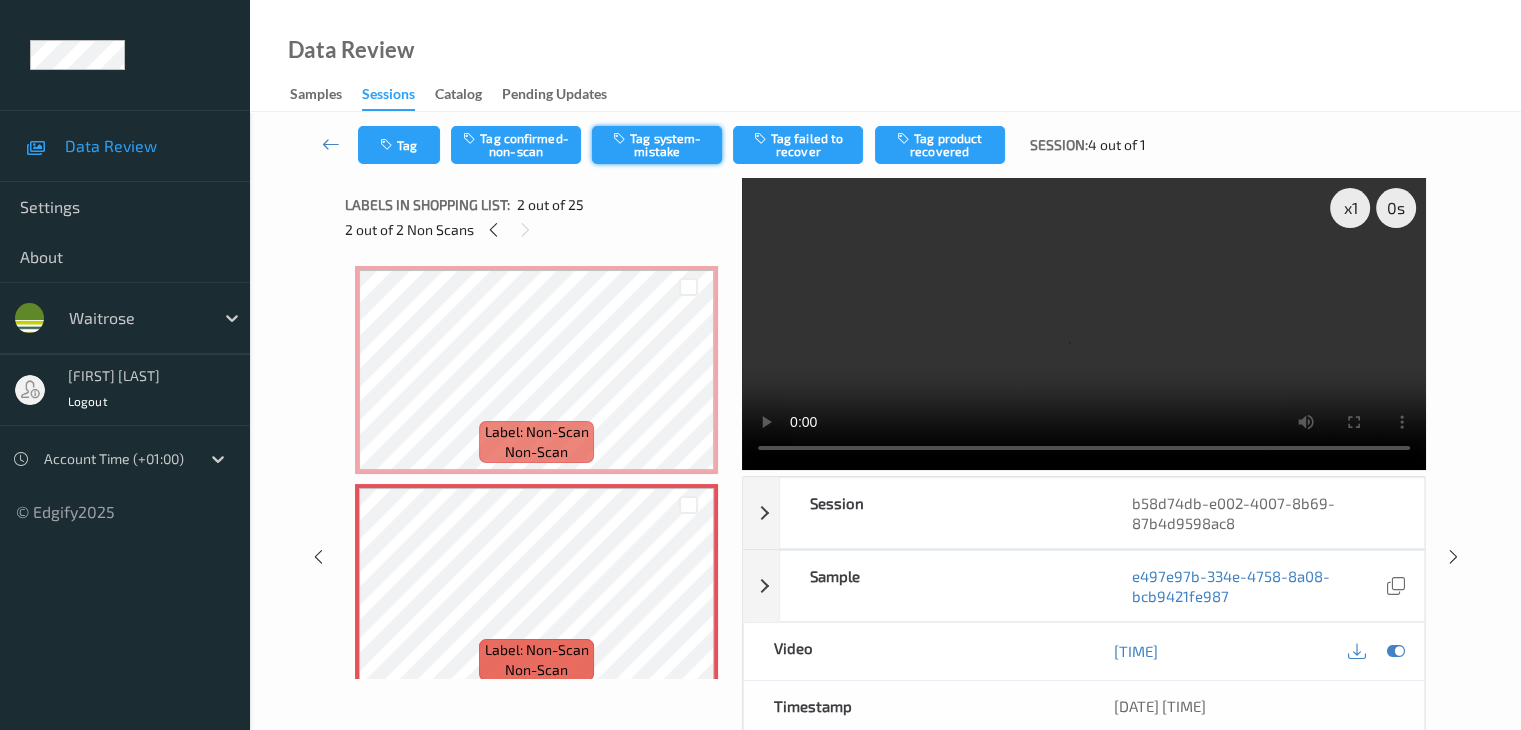 click on "Tag   system-mistake" at bounding box center [657, 145] 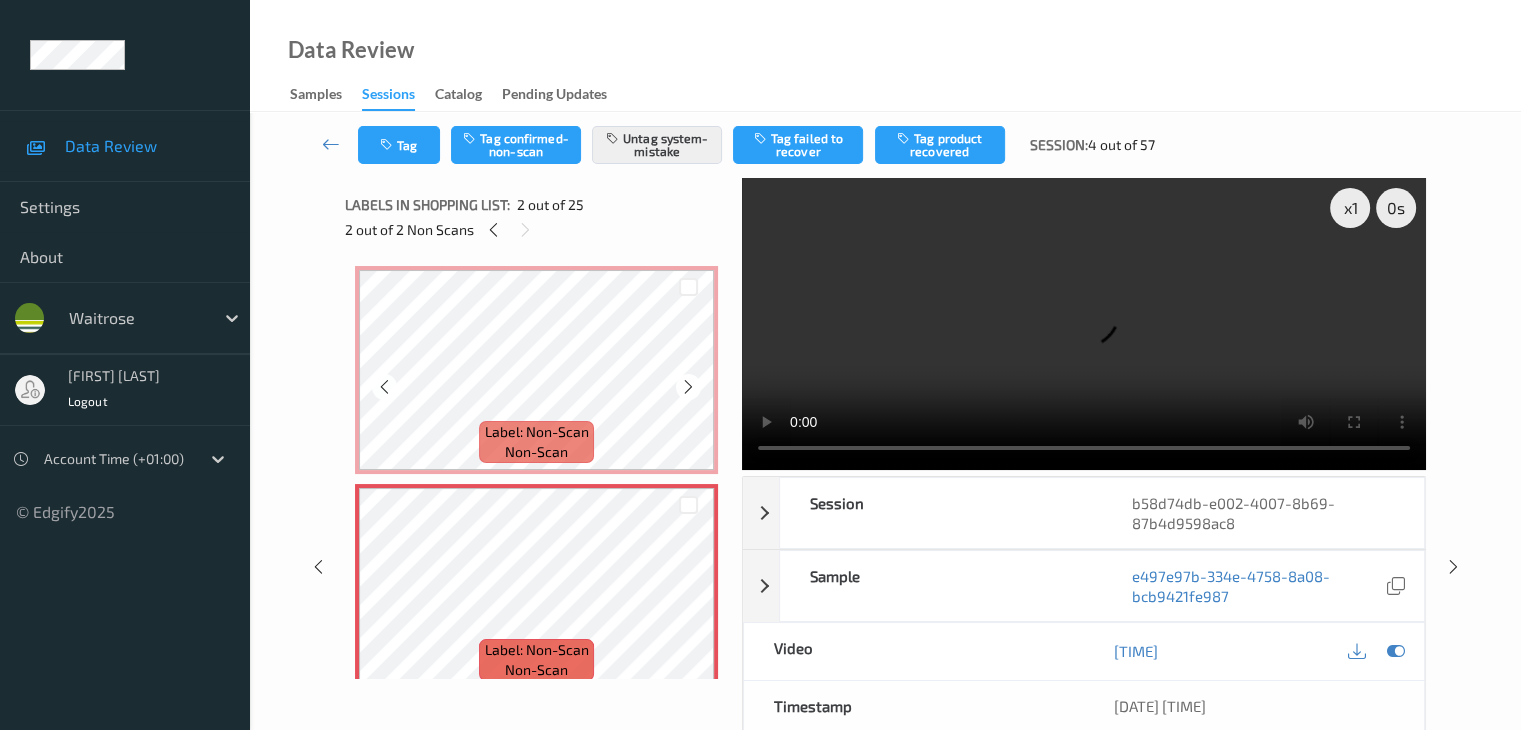 click on "Label: Non-Scan non-scan" at bounding box center [536, 370] 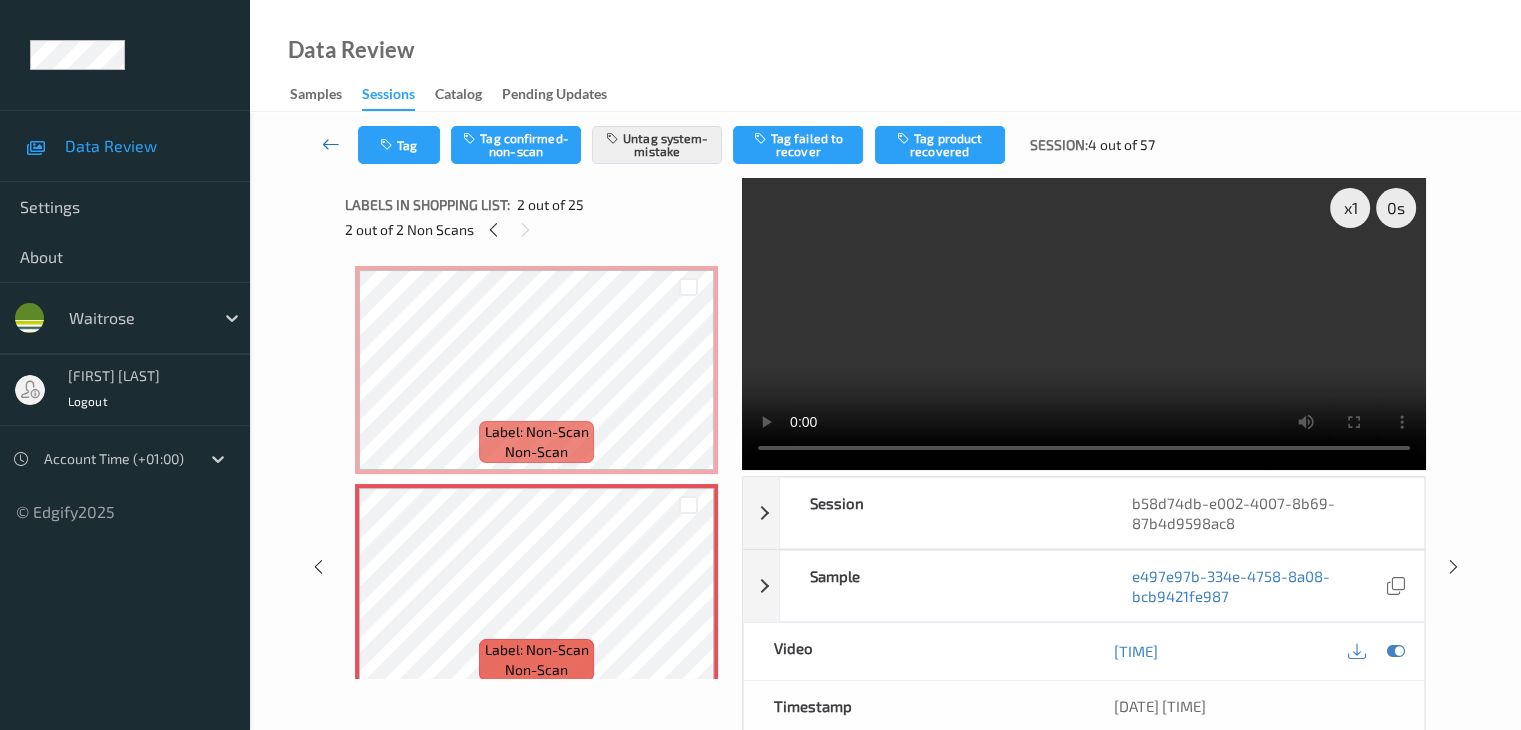 click at bounding box center (331, 144) 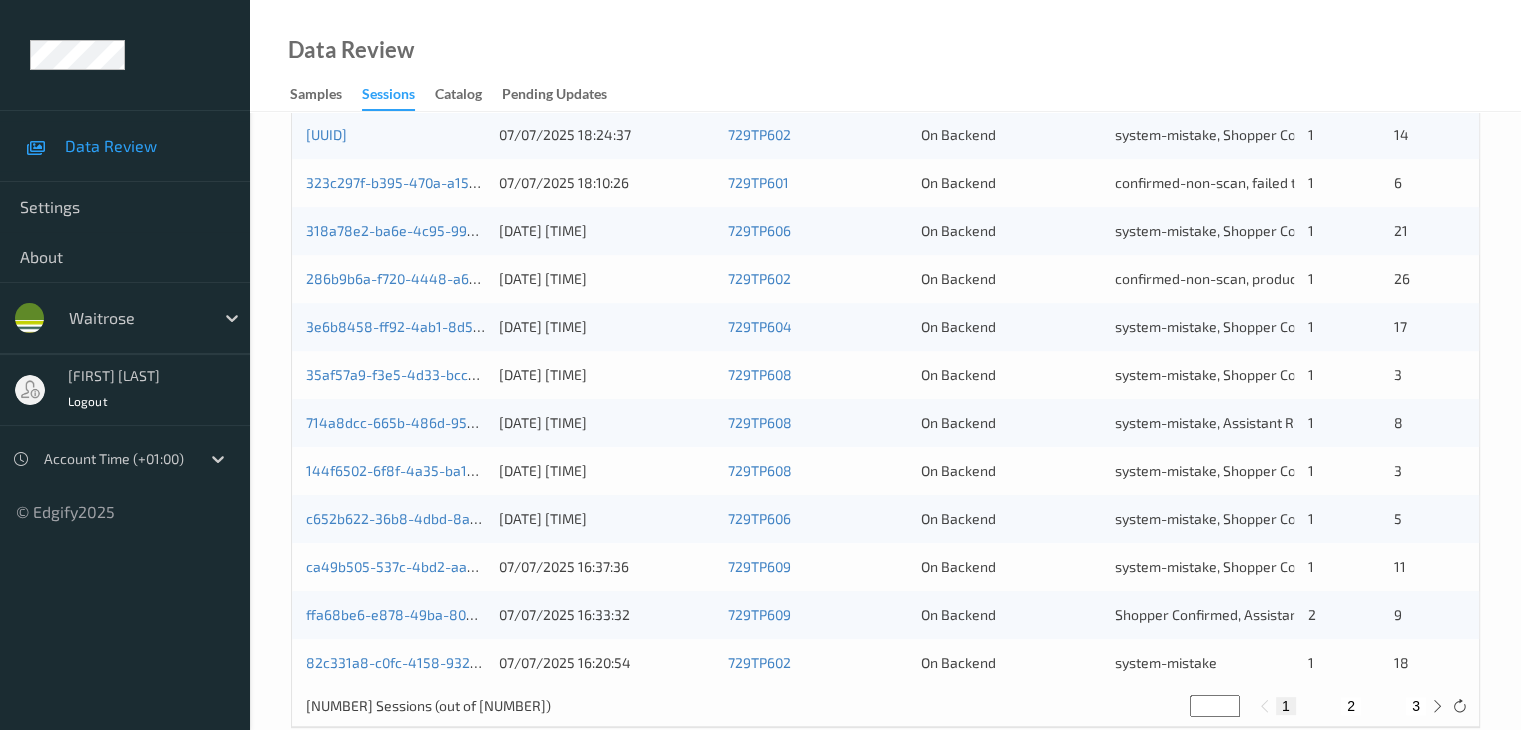 scroll, scrollTop: 932, scrollLeft: 0, axis: vertical 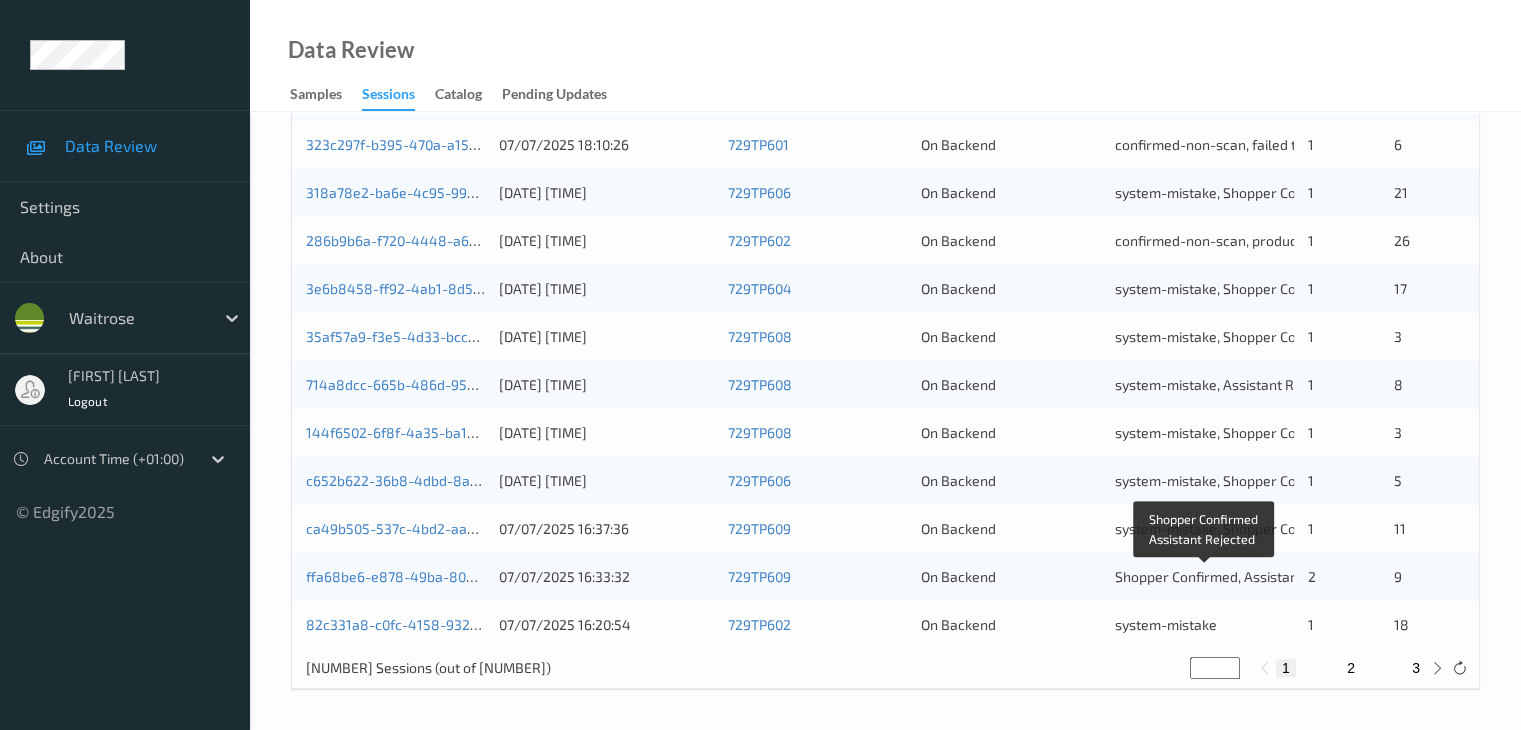 click on "Shopper Confirmed, Assistant Rejected" at bounding box center (1239, 576) 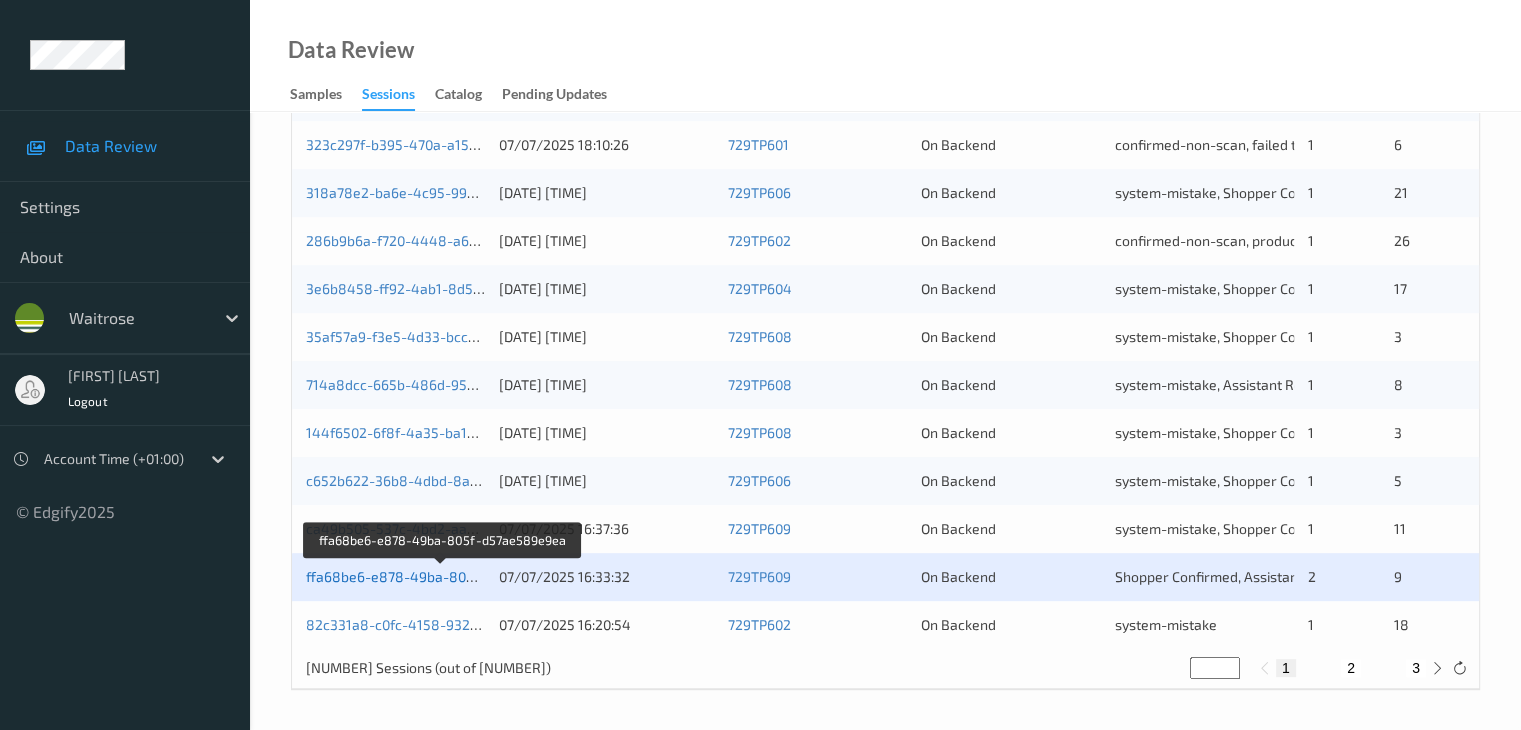 click on "ffa68be6-e878-49ba-805f-d57ae589e9ea" at bounding box center (443, 576) 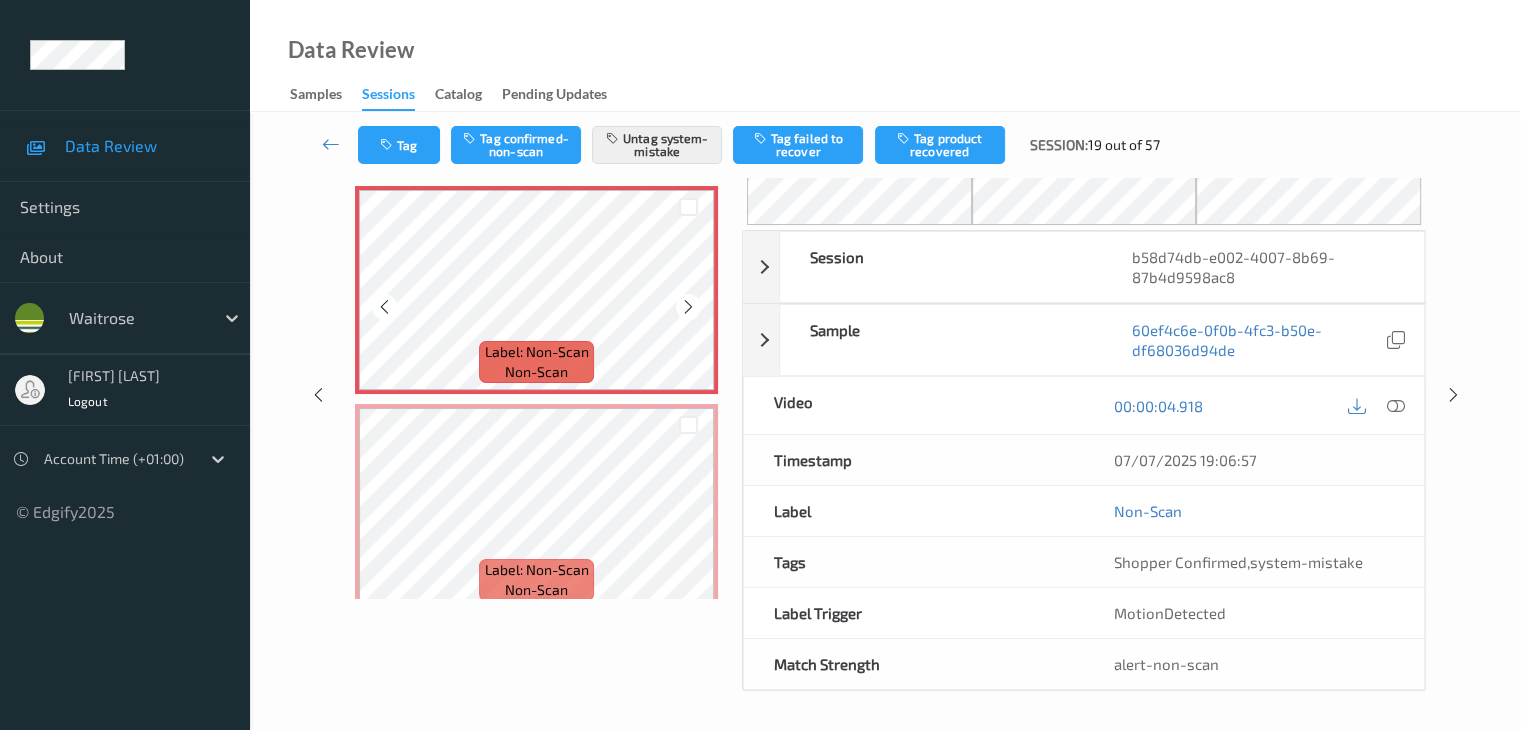 scroll, scrollTop: 0, scrollLeft: 0, axis: both 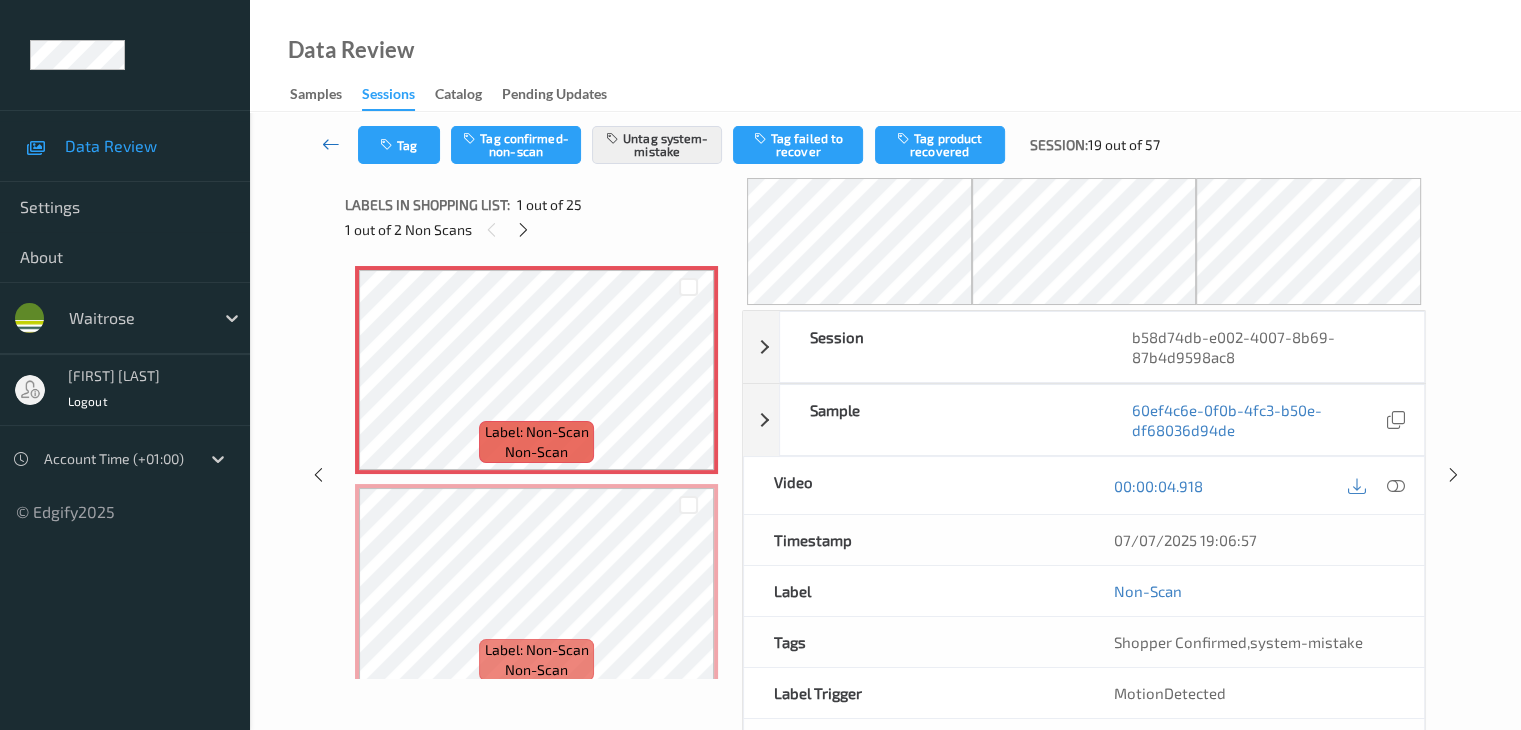 click at bounding box center [331, 144] 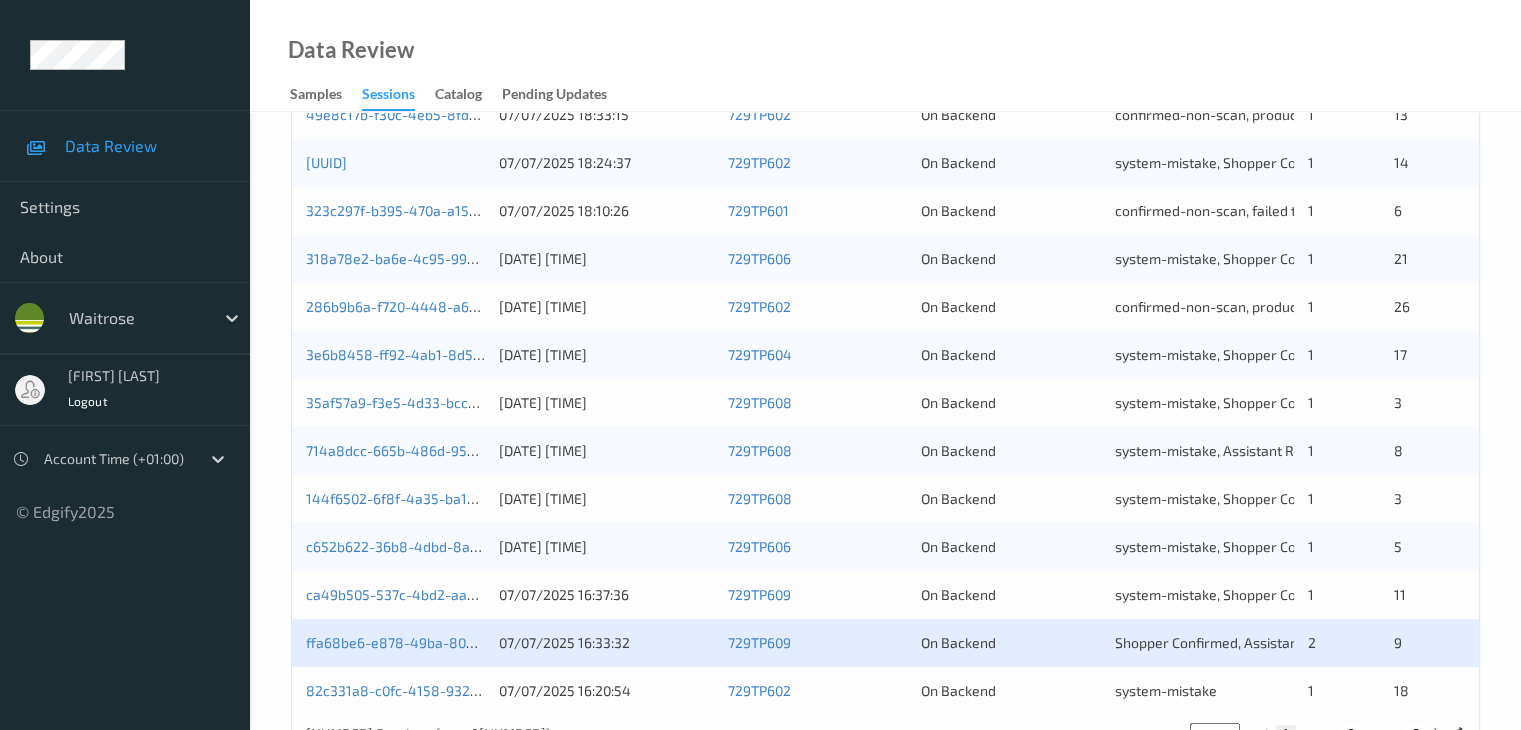 scroll, scrollTop: 900, scrollLeft: 0, axis: vertical 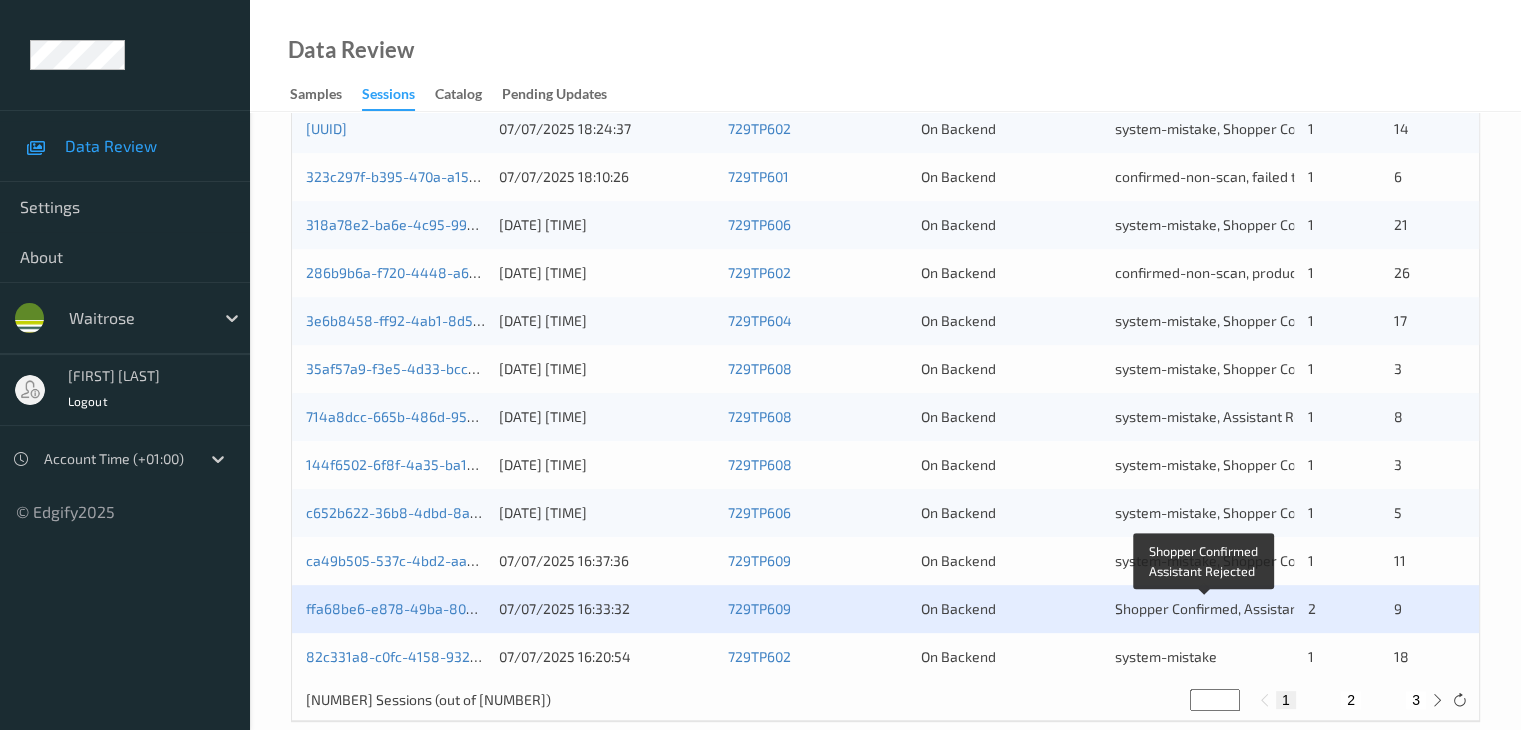click on "Shopper Confirmed, Assistant Rejected" at bounding box center (1239, 608) 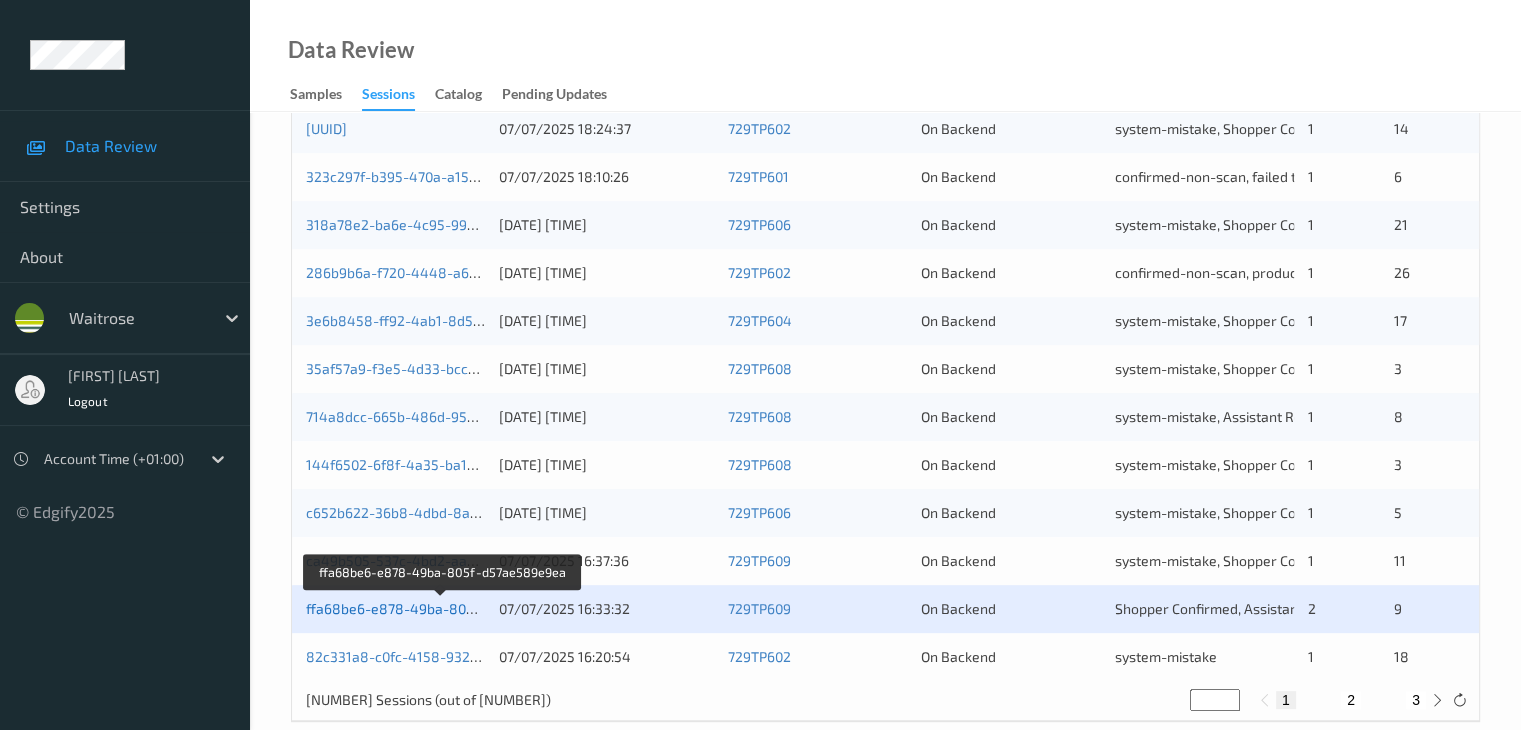click on "ffa68be6-e878-49ba-805f-d57ae589e9ea" at bounding box center [443, 608] 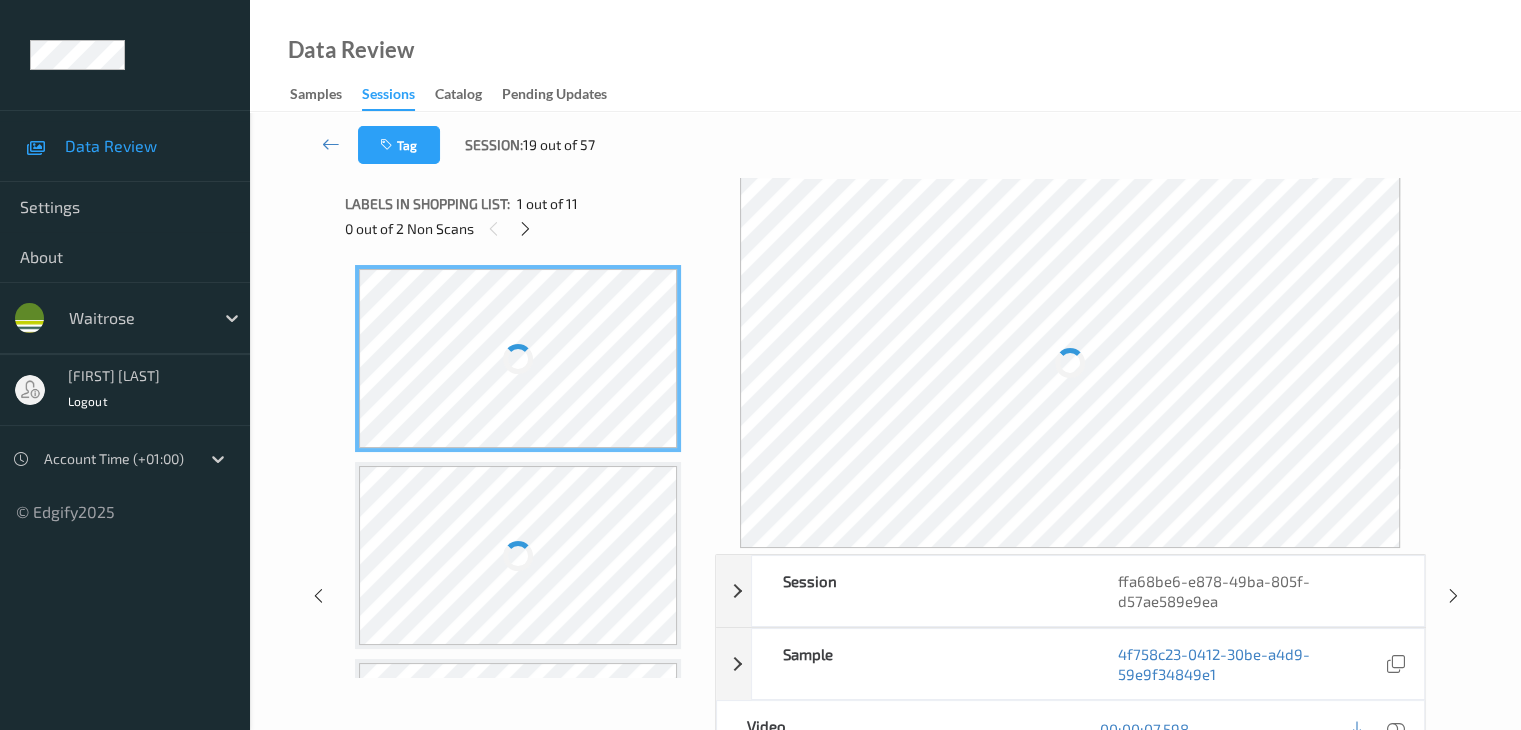 scroll, scrollTop: 0, scrollLeft: 0, axis: both 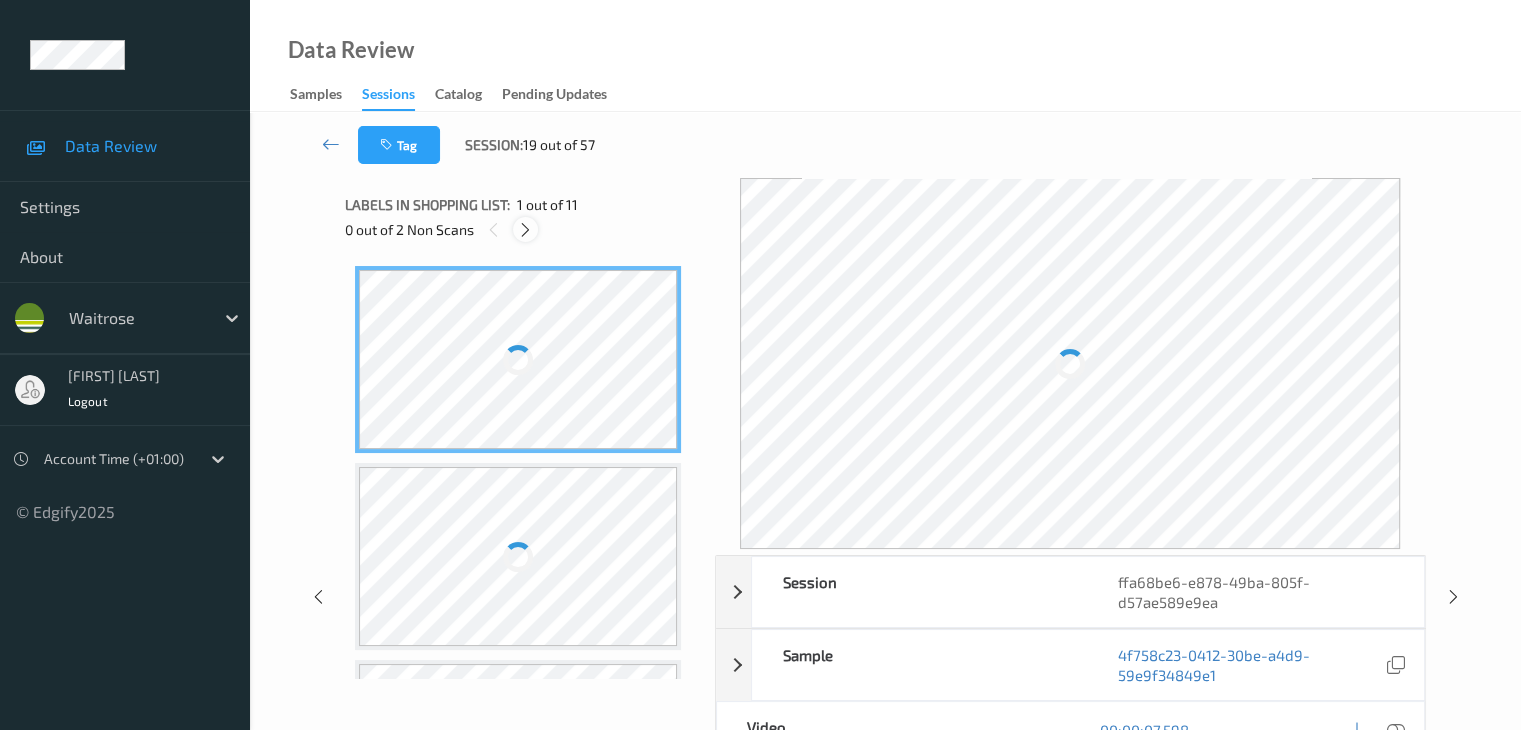 click at bounding box center [525, 230] 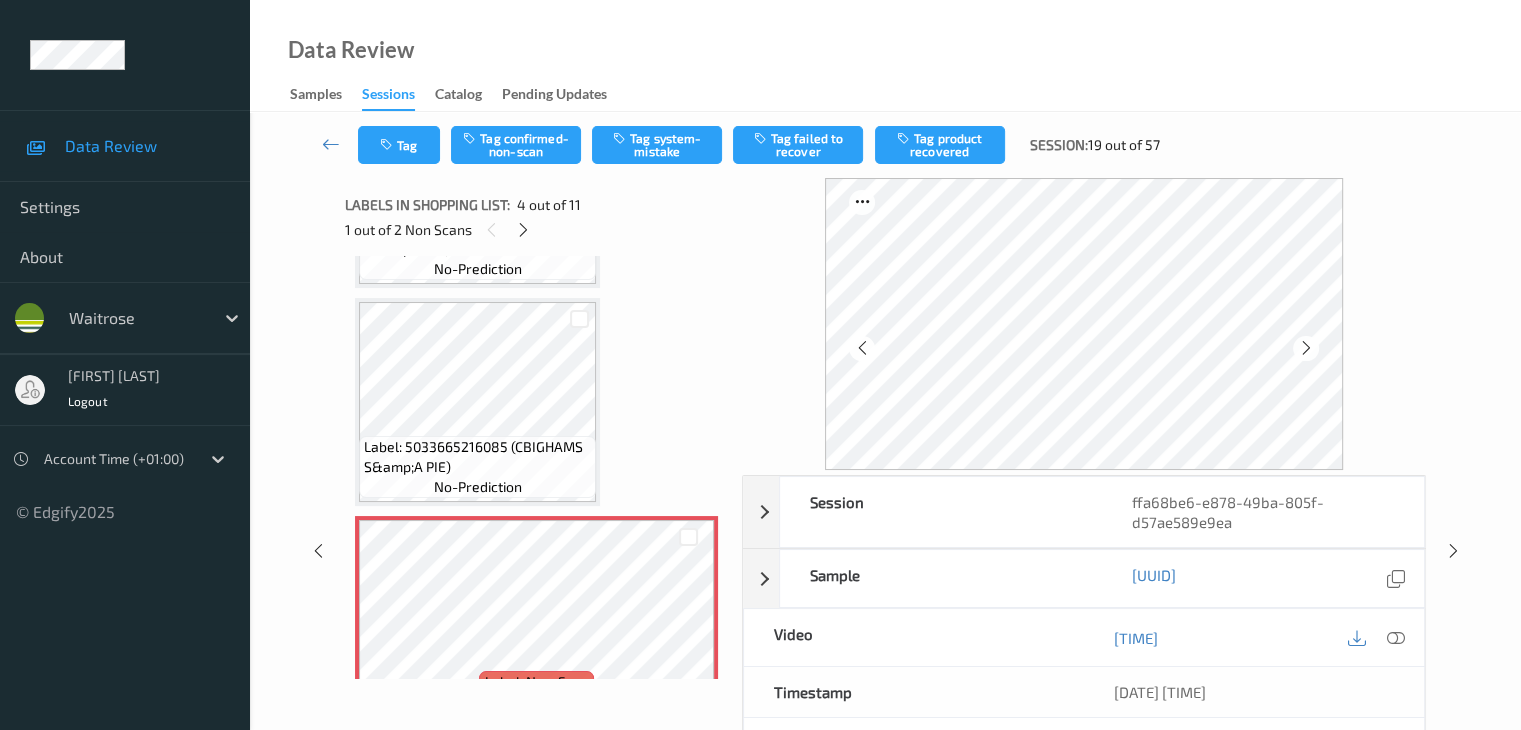 scroll, scrollTop: 446, scrollLeft: 0, axis: vertical 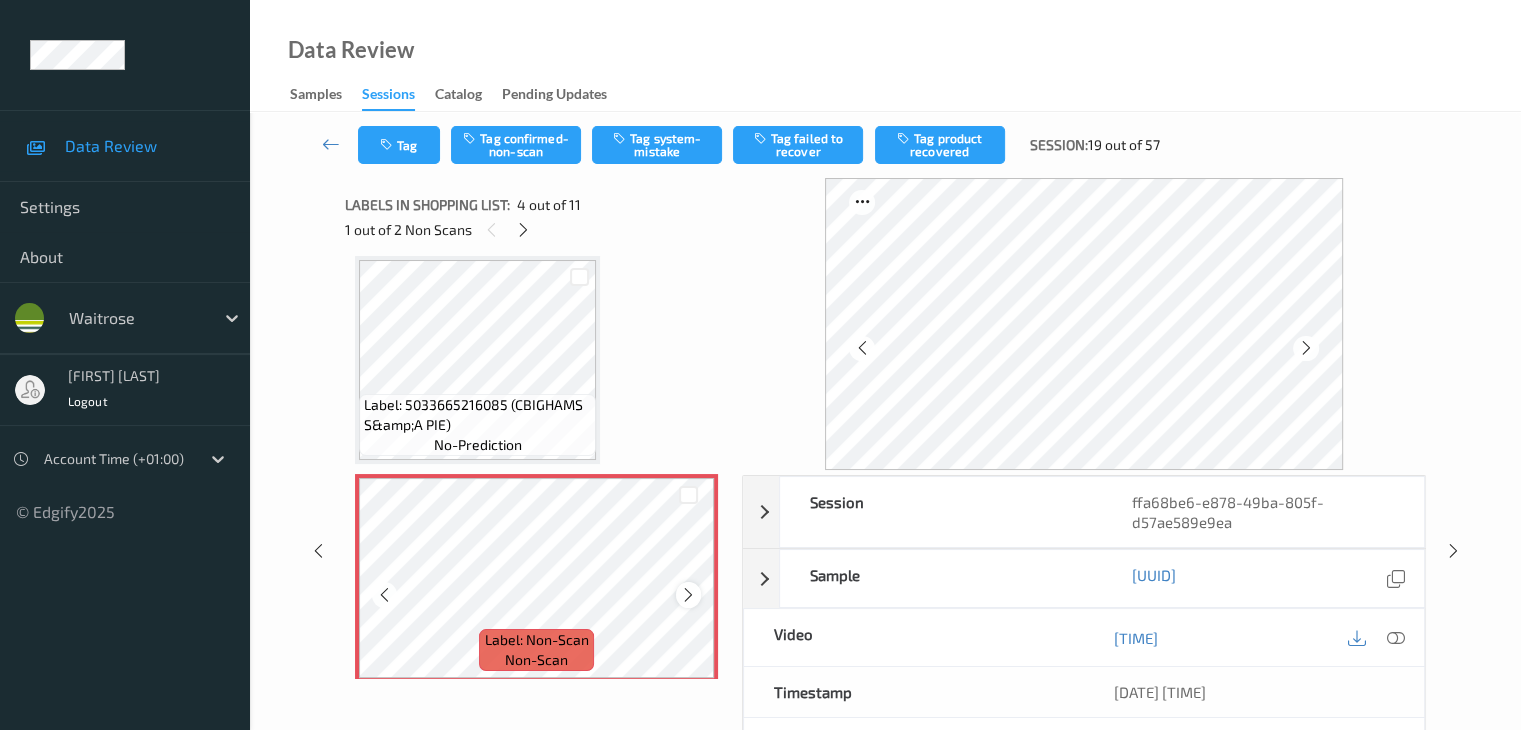 click at bounding box center (688, 595) 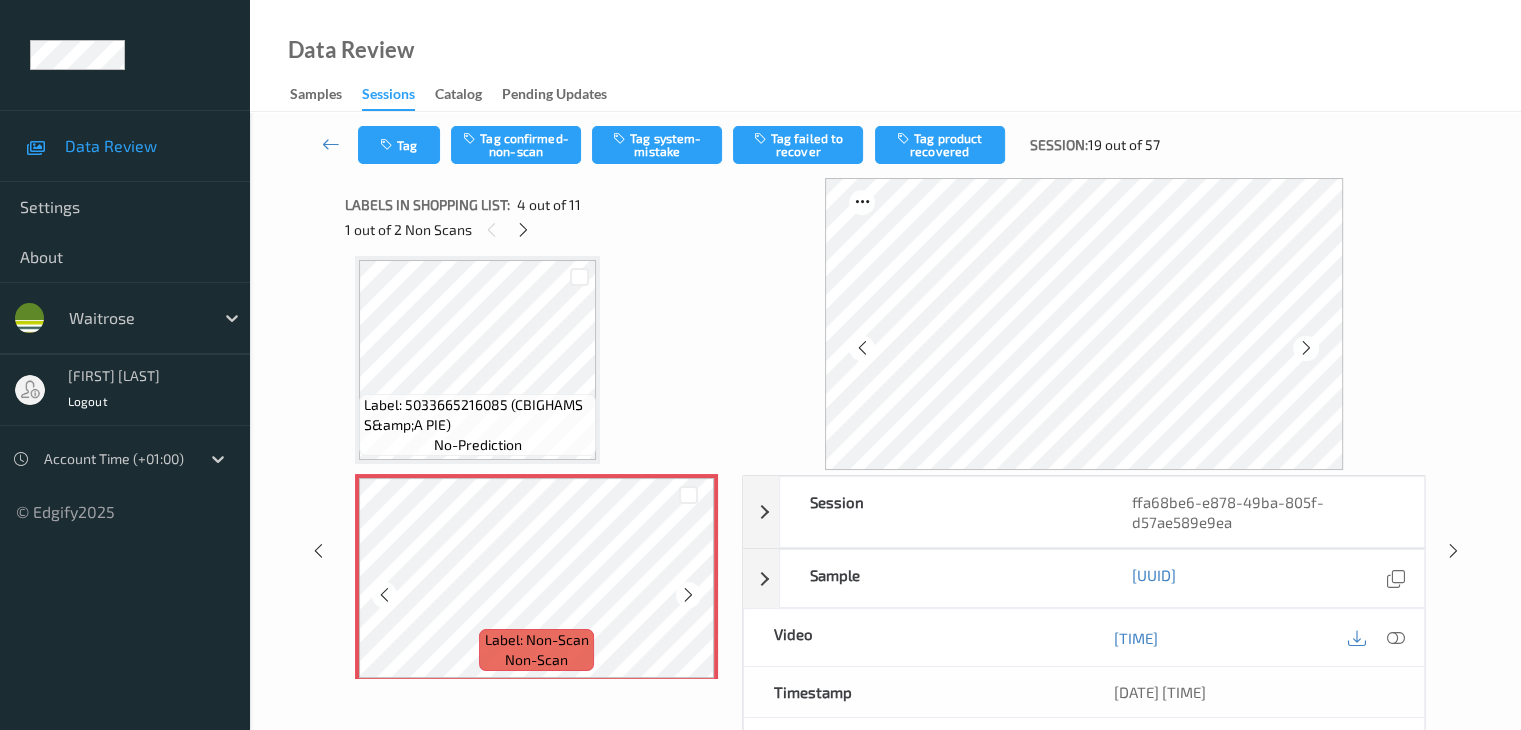 click at bounding box center [688, 595] 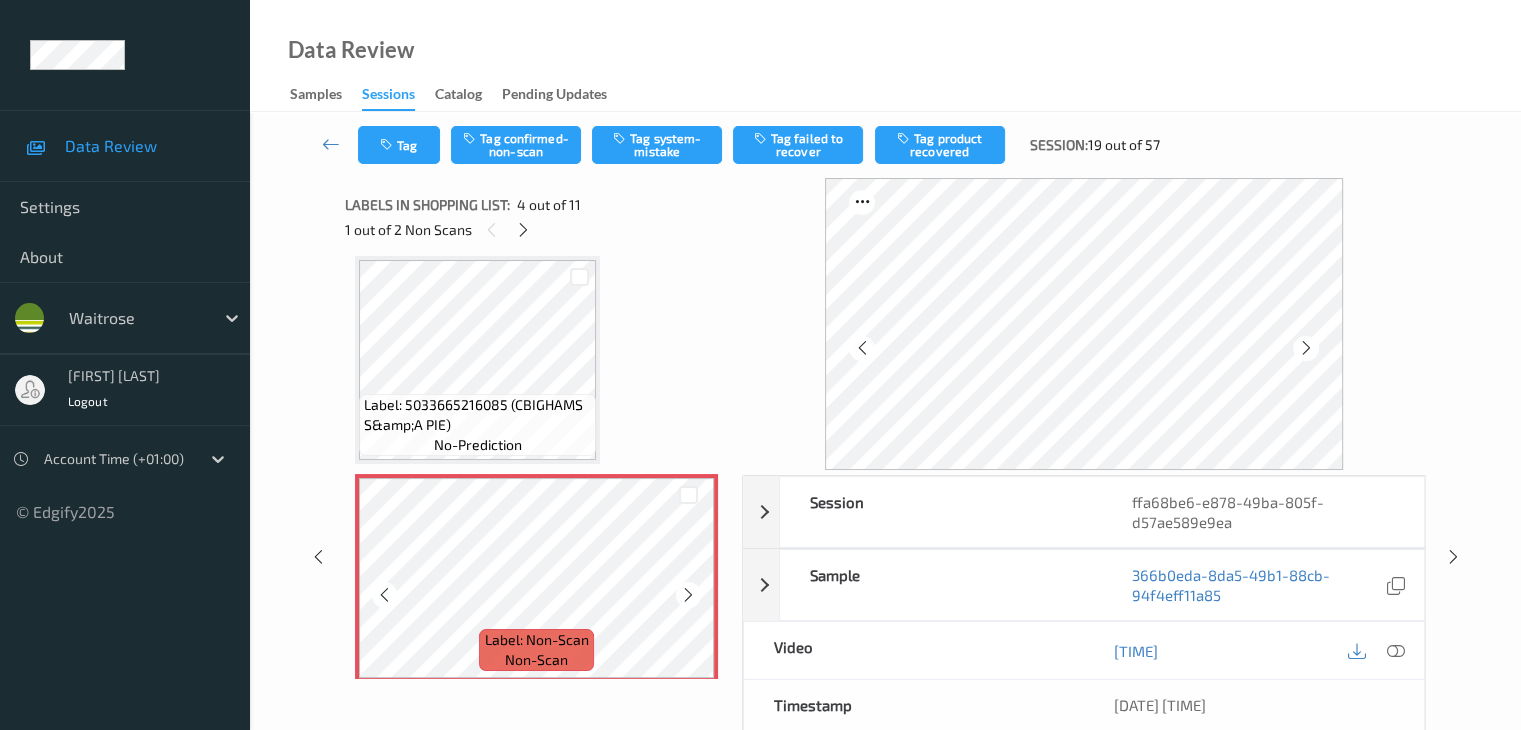 click at bounding box center (688, 595) 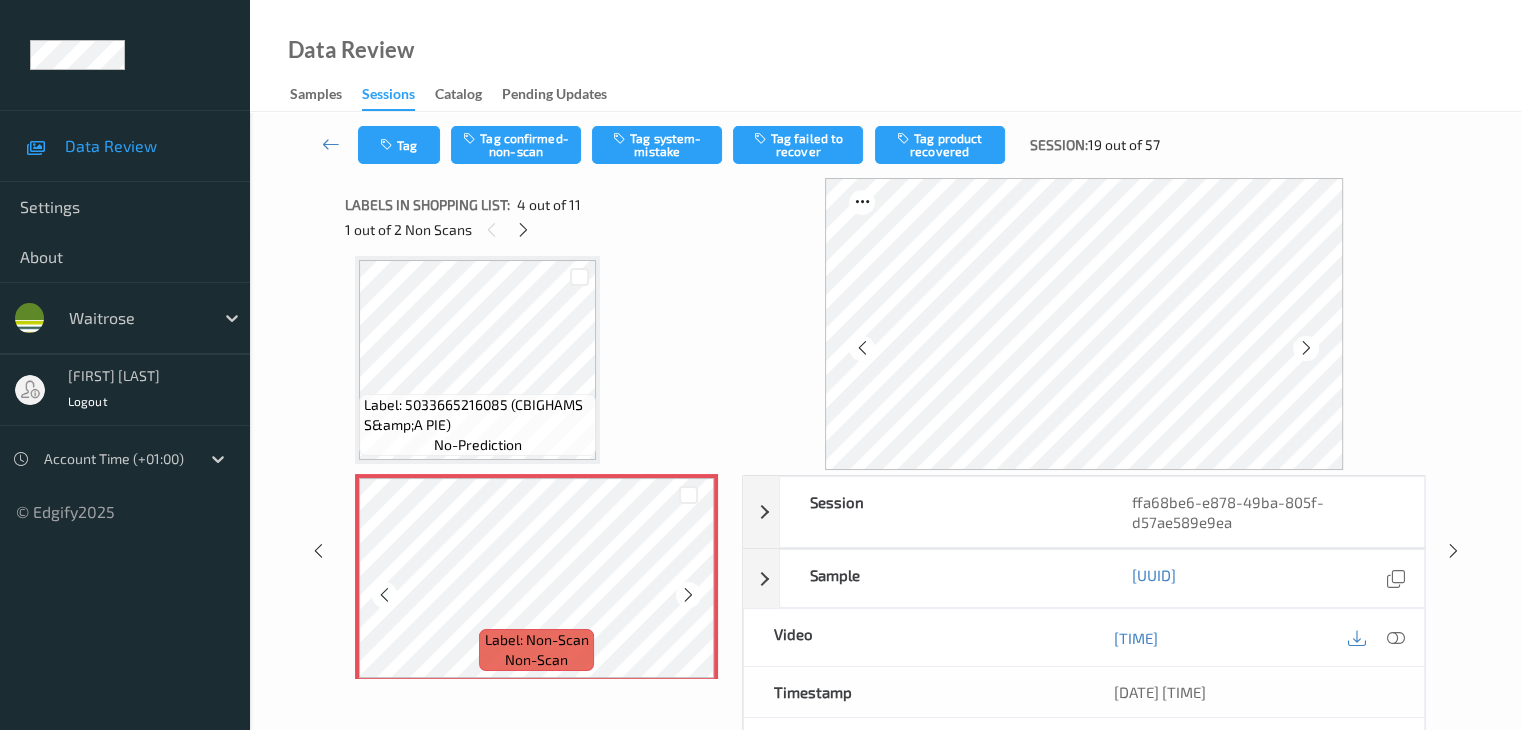 click at bounding box center [688, 595] 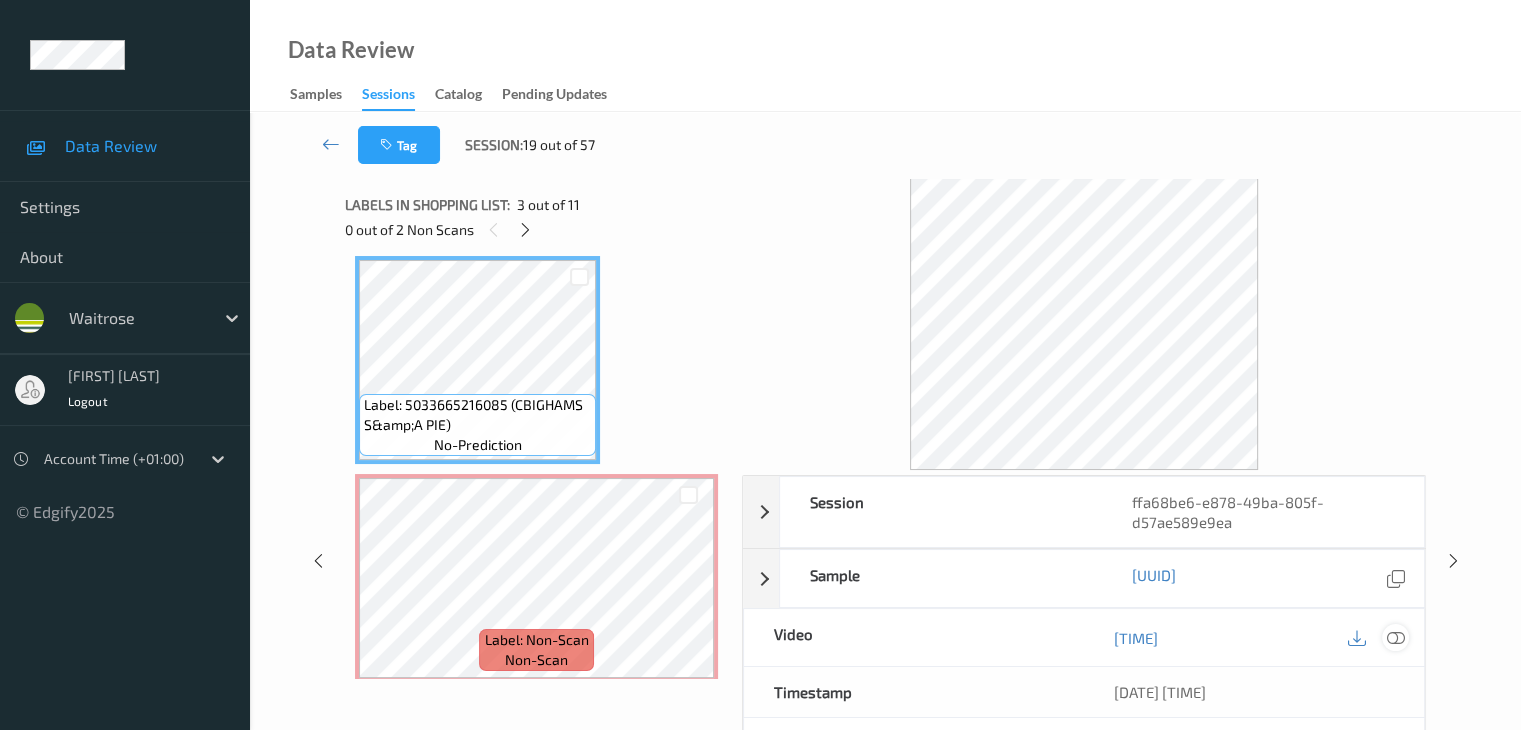click at bounding box center [1395, 638] 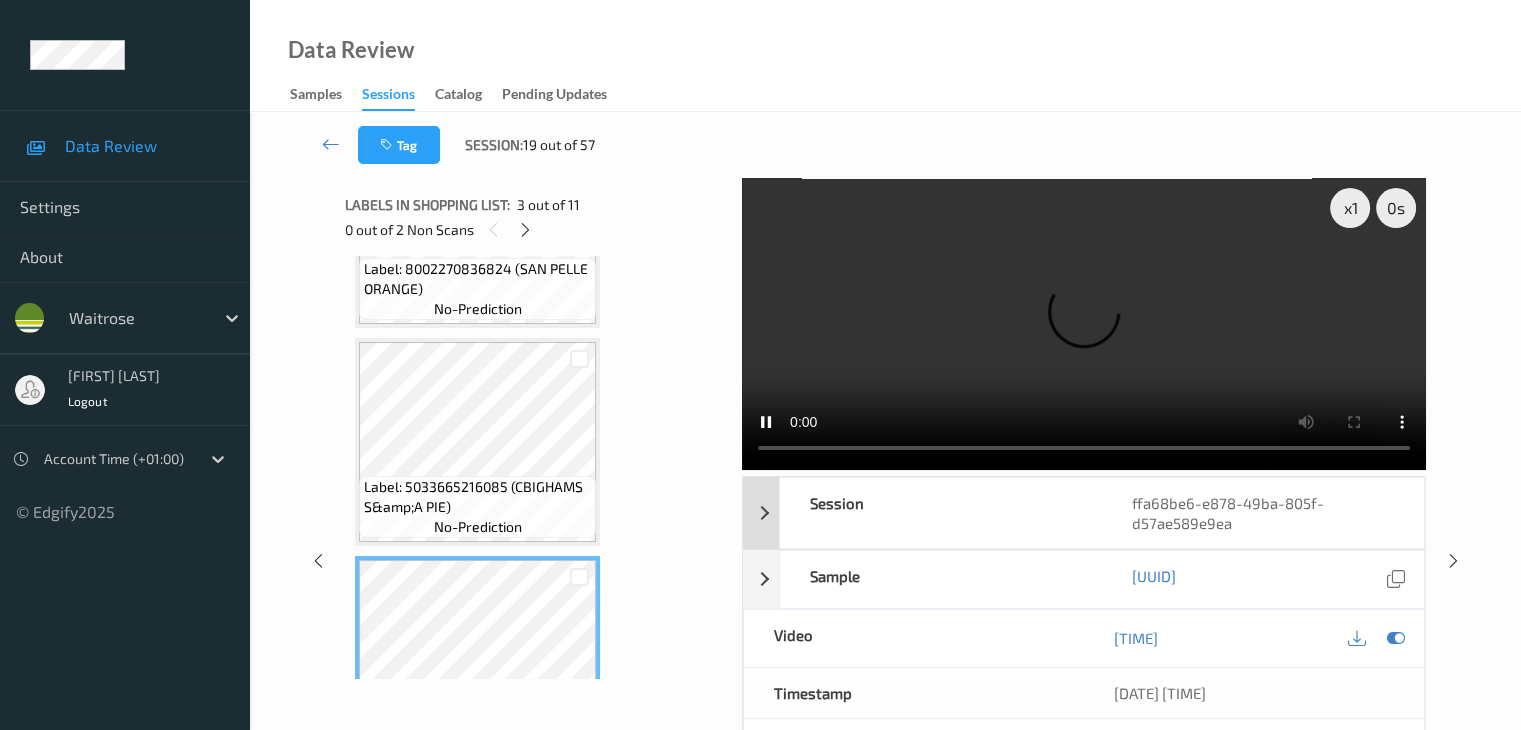 scroll, scrollTop: 346, scrollLeft: 0, axis: vertical 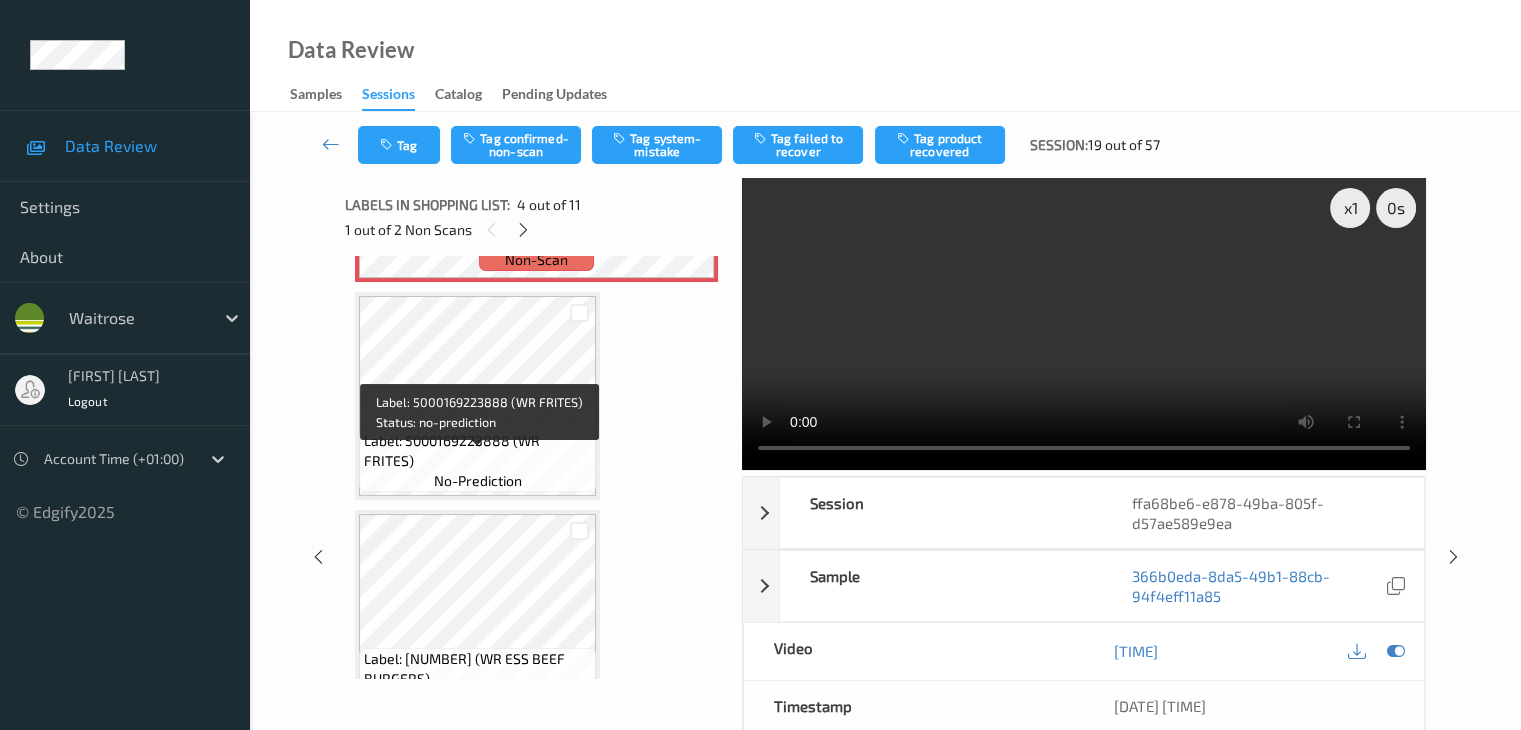 click on "Label: 5000169223888 (WR FRITES)" at bounding box center [477, 451] 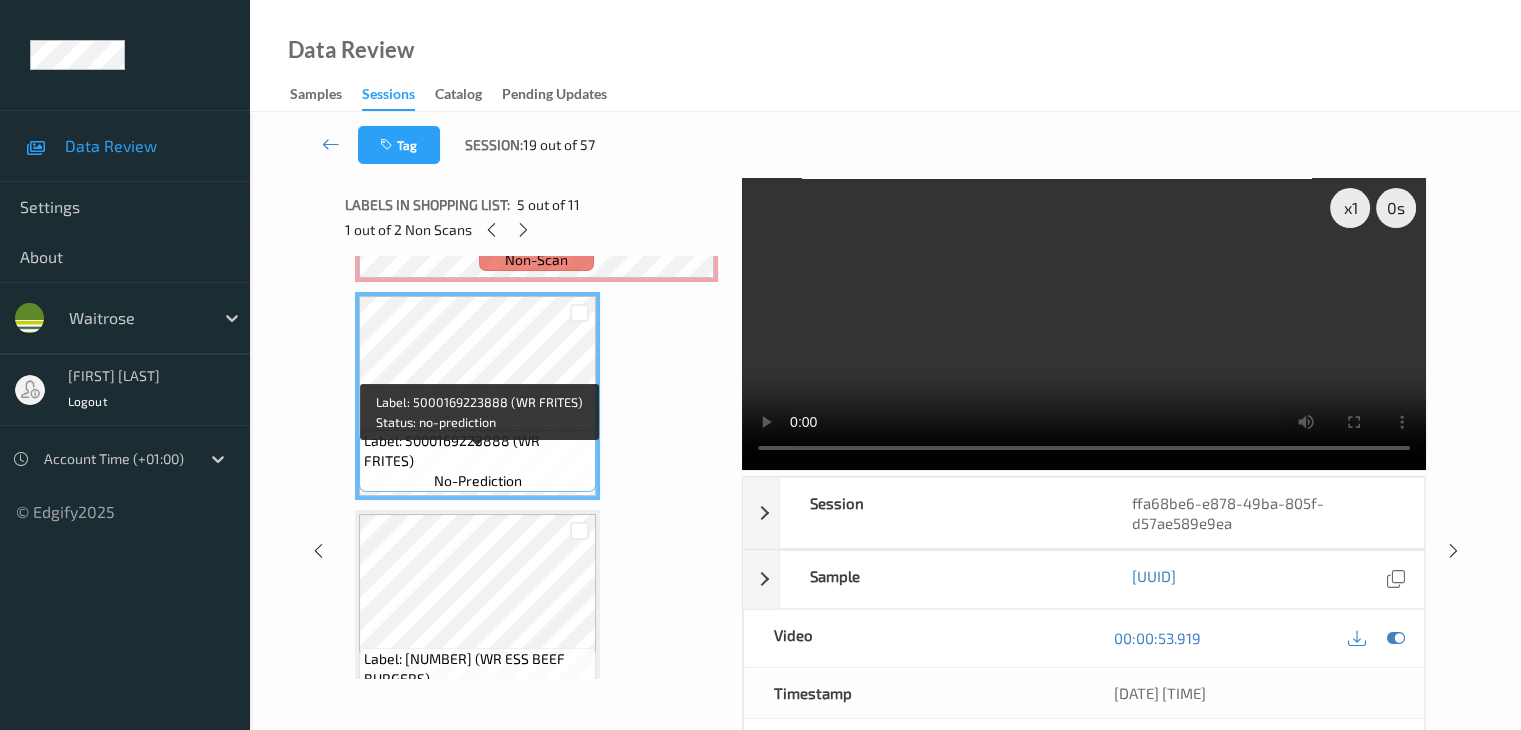 scroll, scrollTop: 646, scrollLeft: 0, axis: vertical 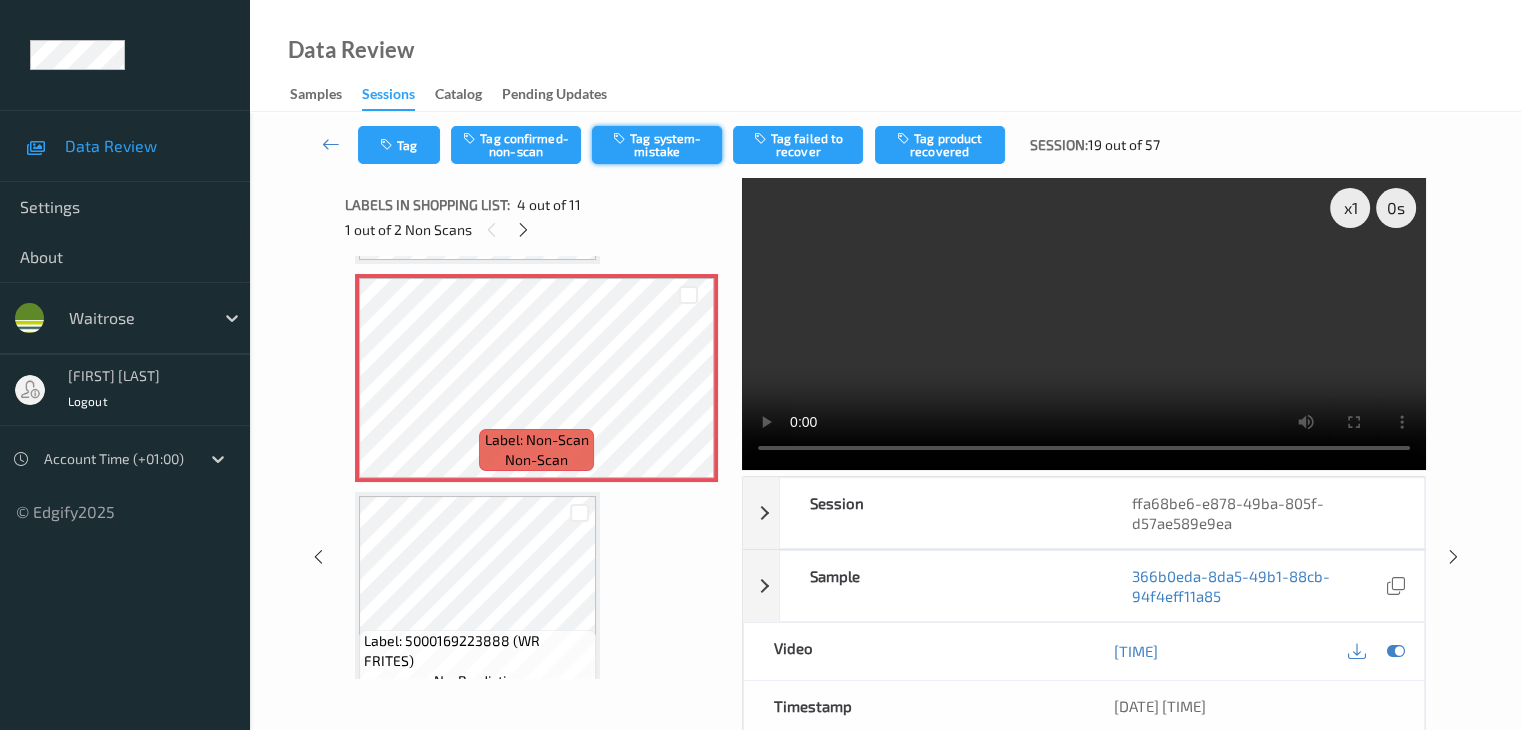 click on "Tag   system-mistake" at bounding box center (657, 145) 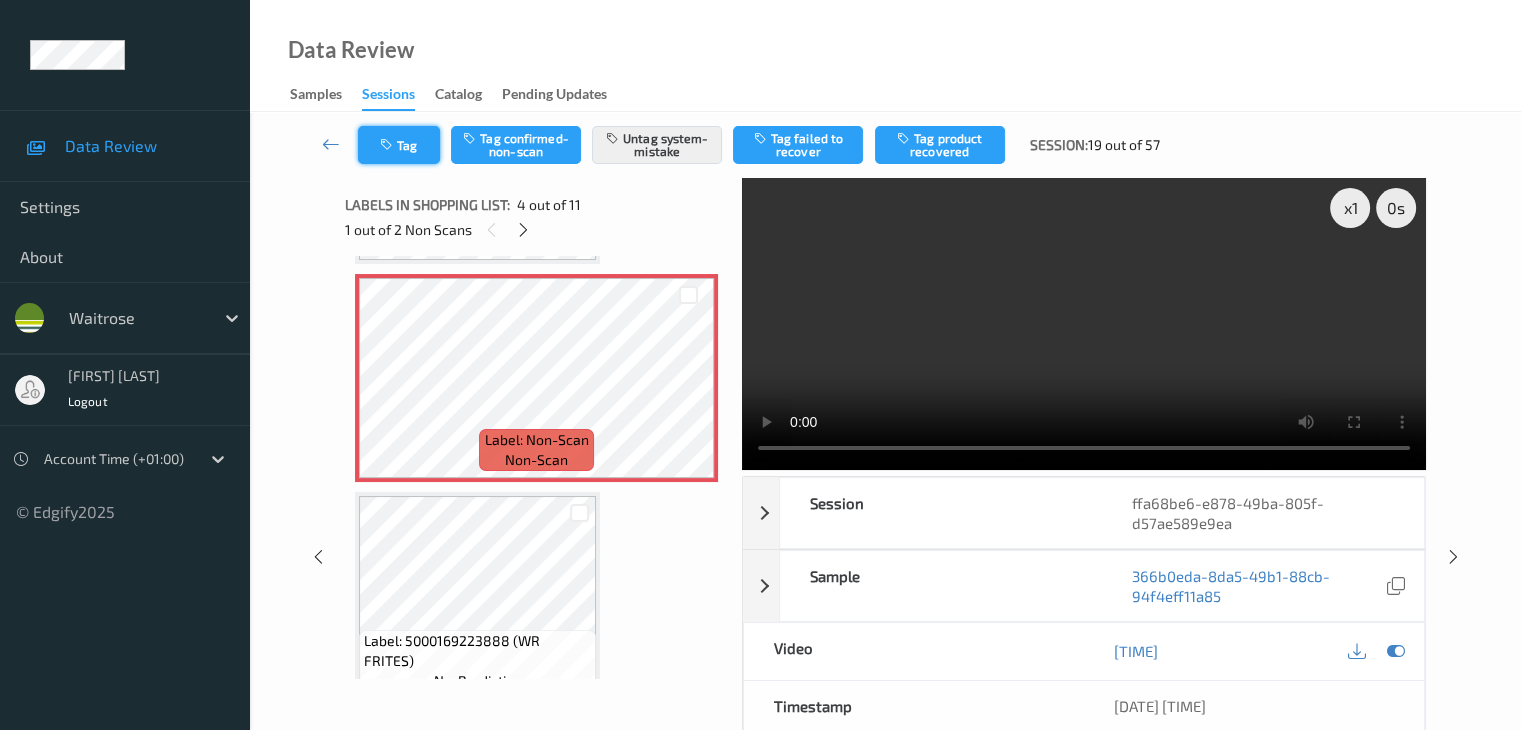 click on "Tag" at bounding box center [399, 145] 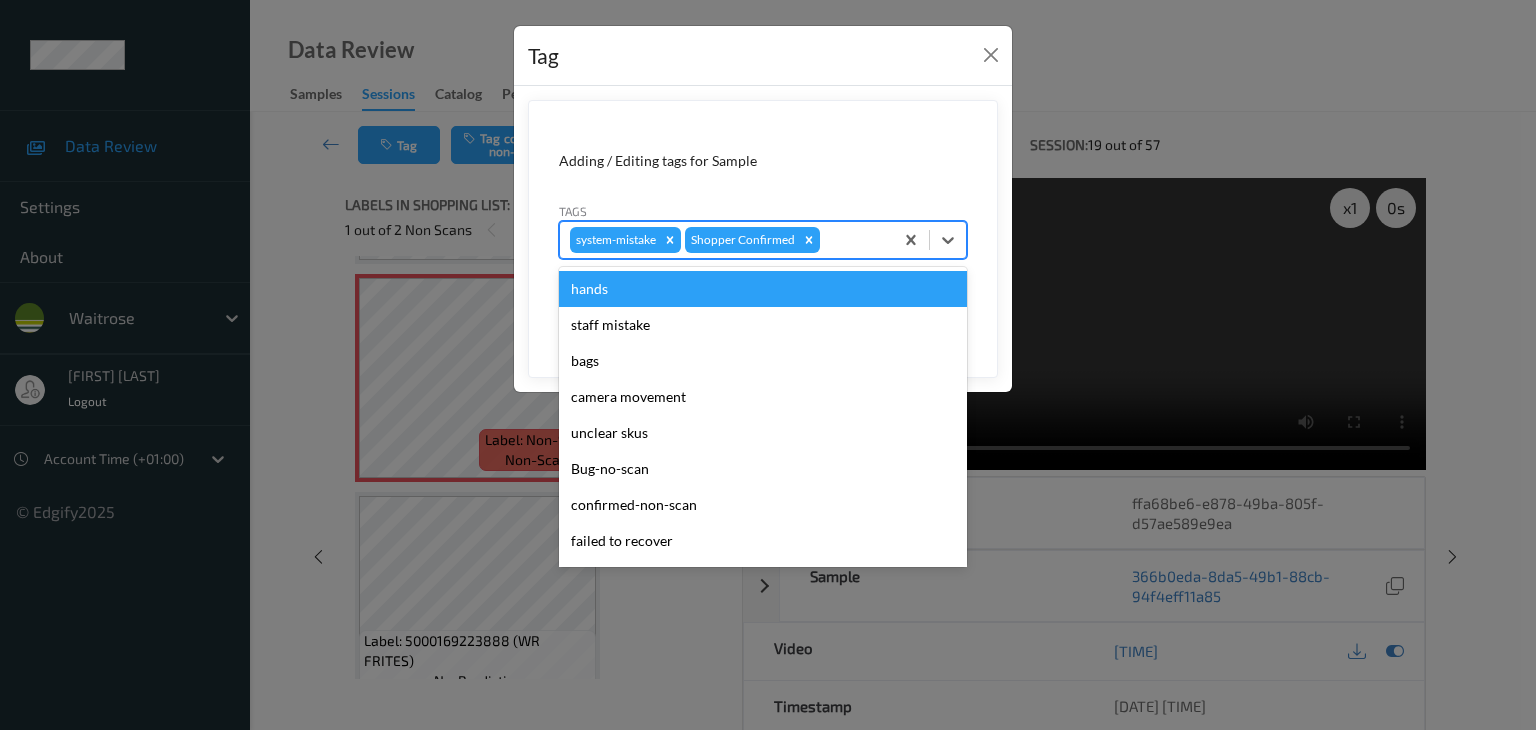 click at bounding box center [853, 240] 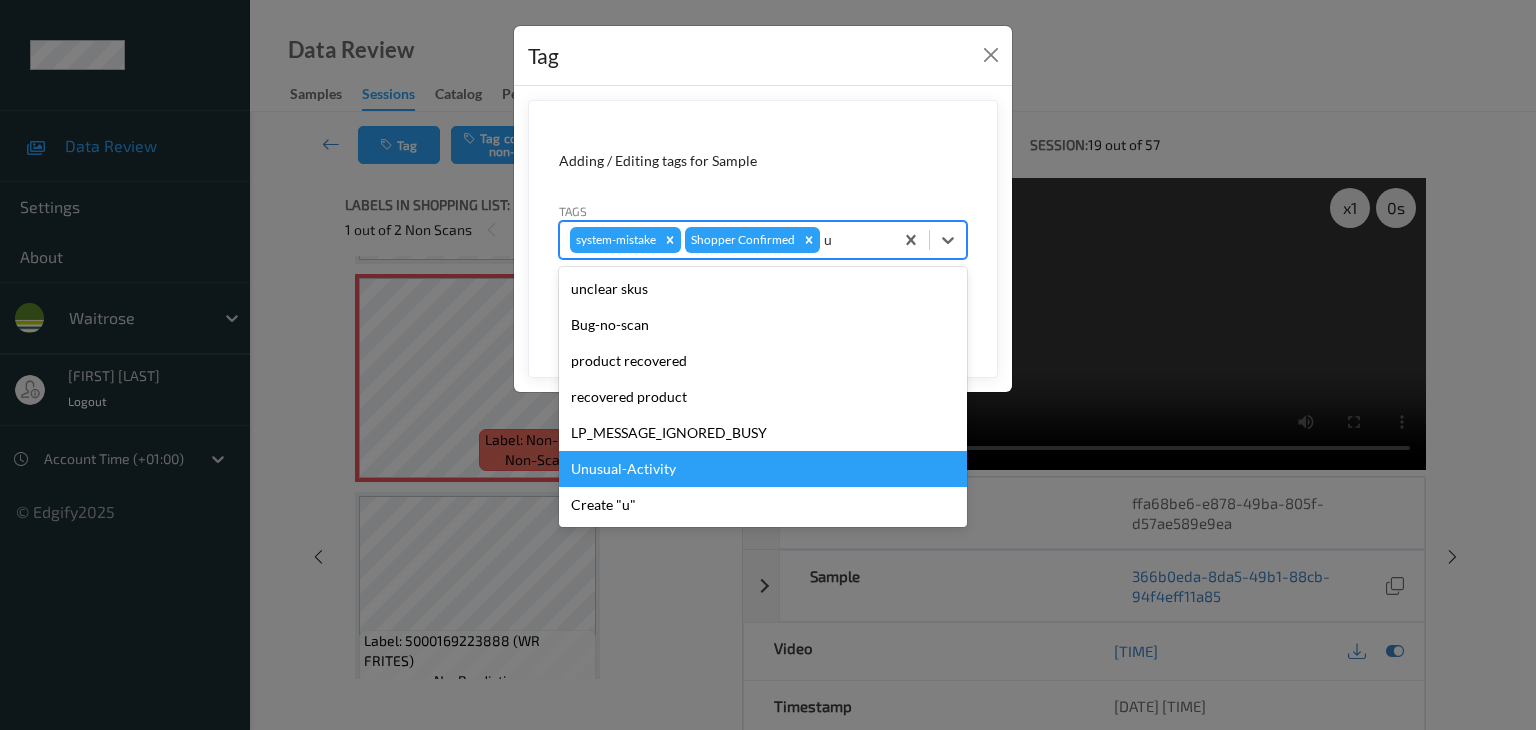 click on "Unusual-Activity" at bounding box center [763, 469] 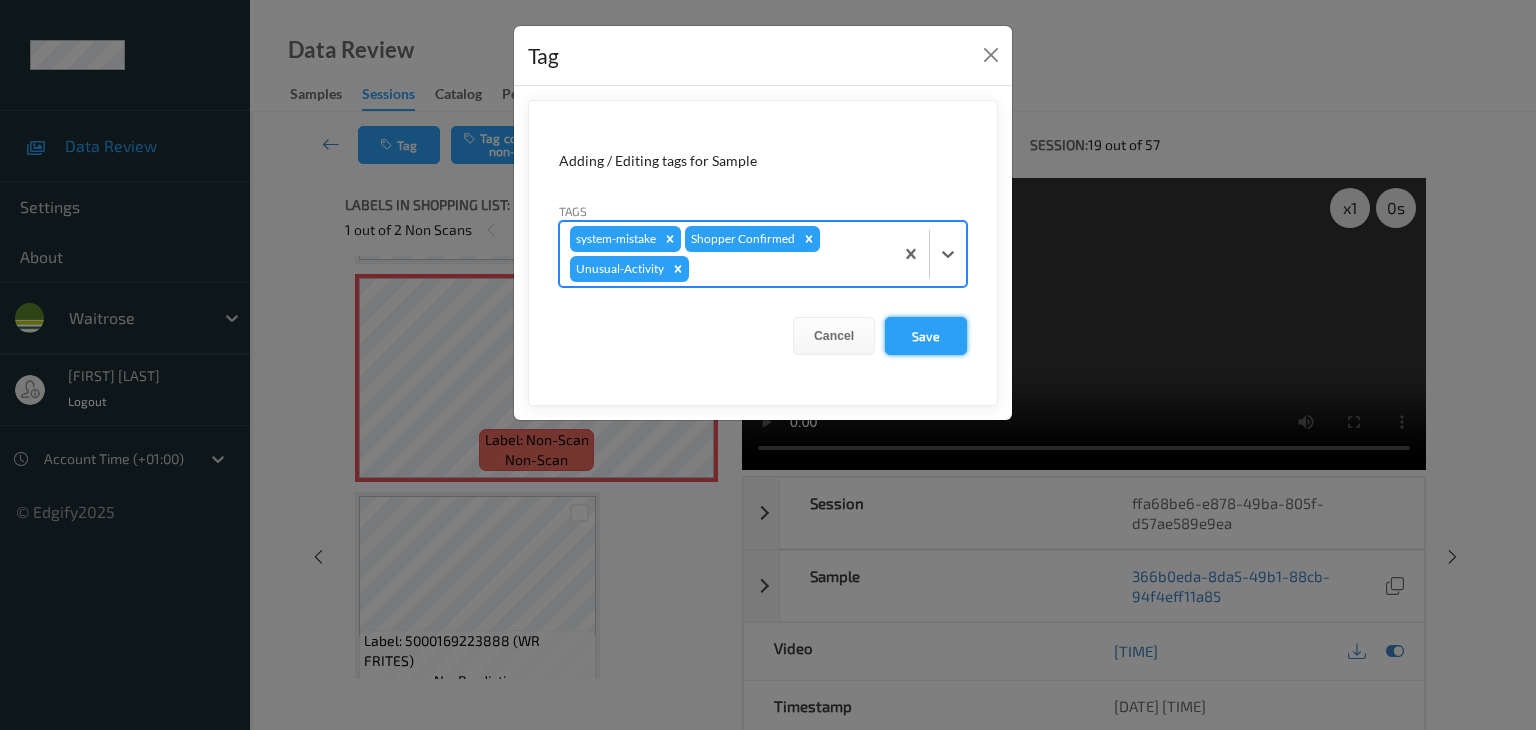 click on "Save" at bounding box center (926, 336) 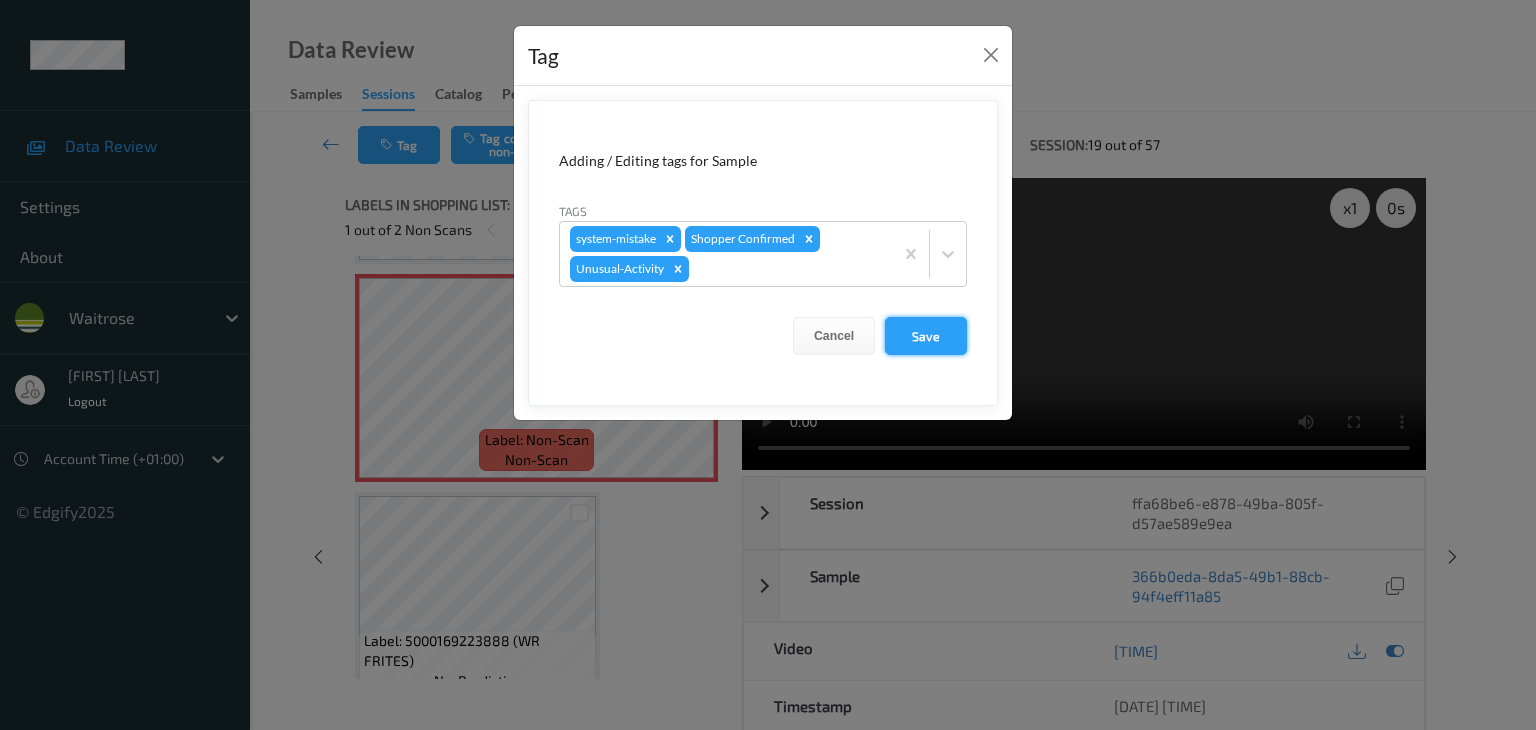 click on "Save" at bounding box center (926, 336) 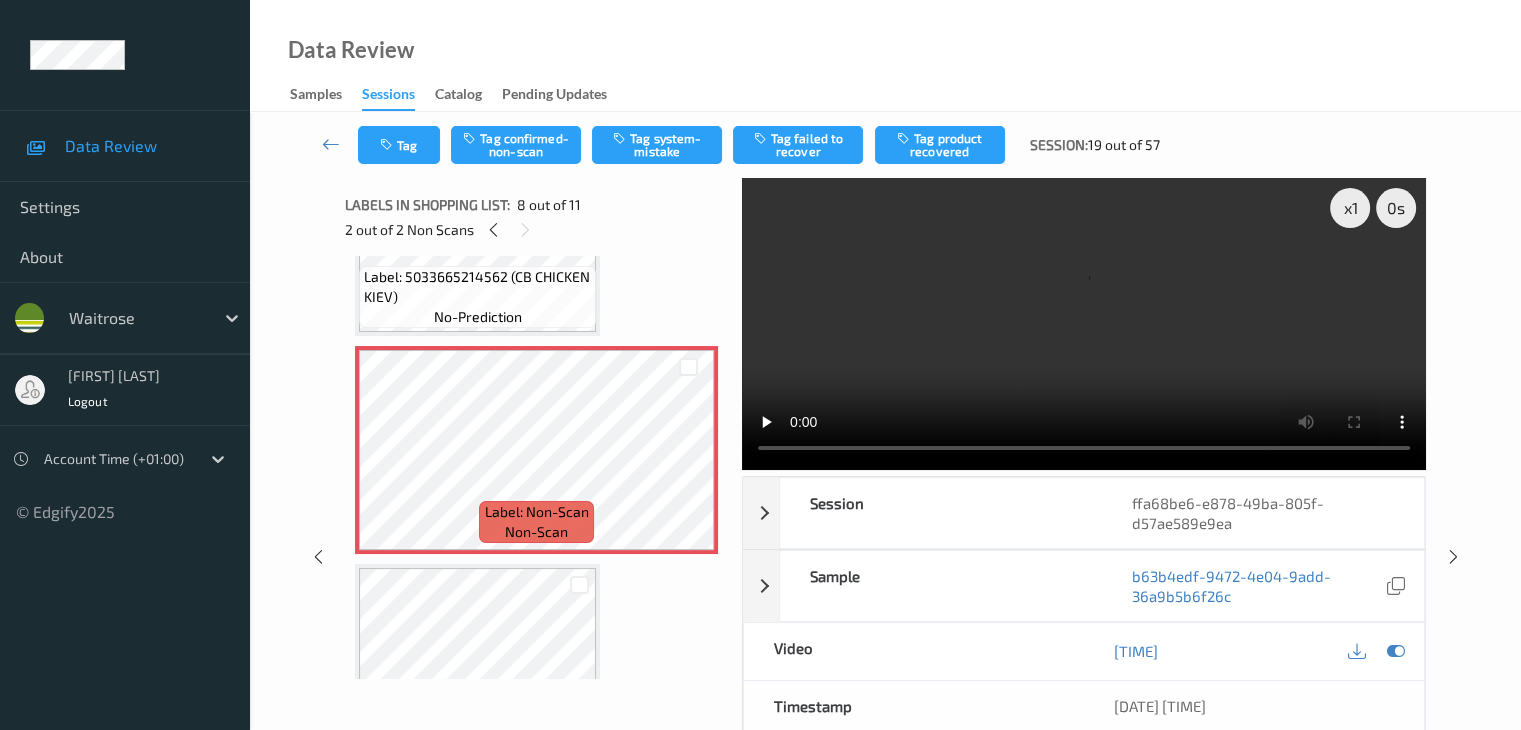 scroll, scrollTop: 1346, scrollLeft: 0, axis: vertical 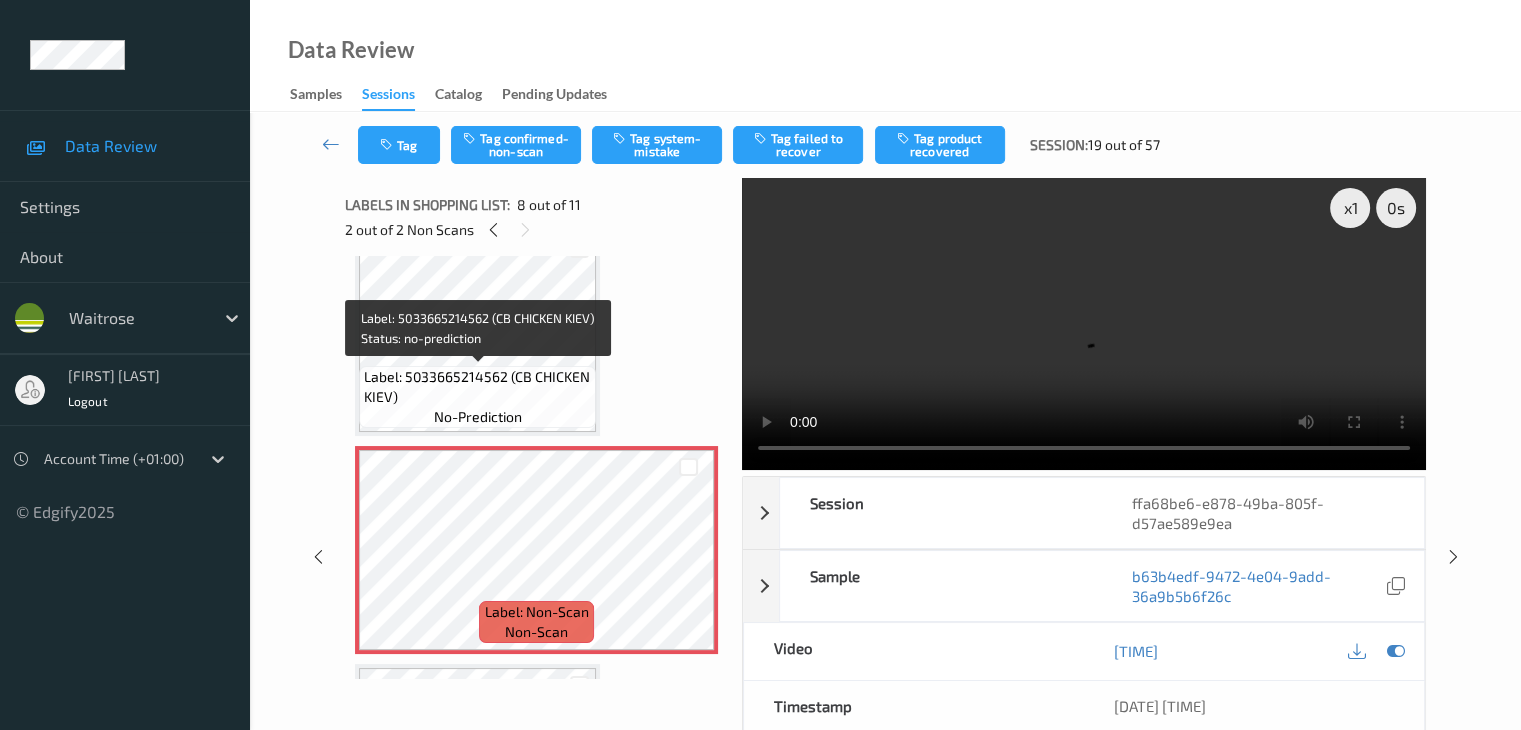 click on "Label: 5033665214562 (CB CHICKEN KIEV)" at bounding box center [477, 387] 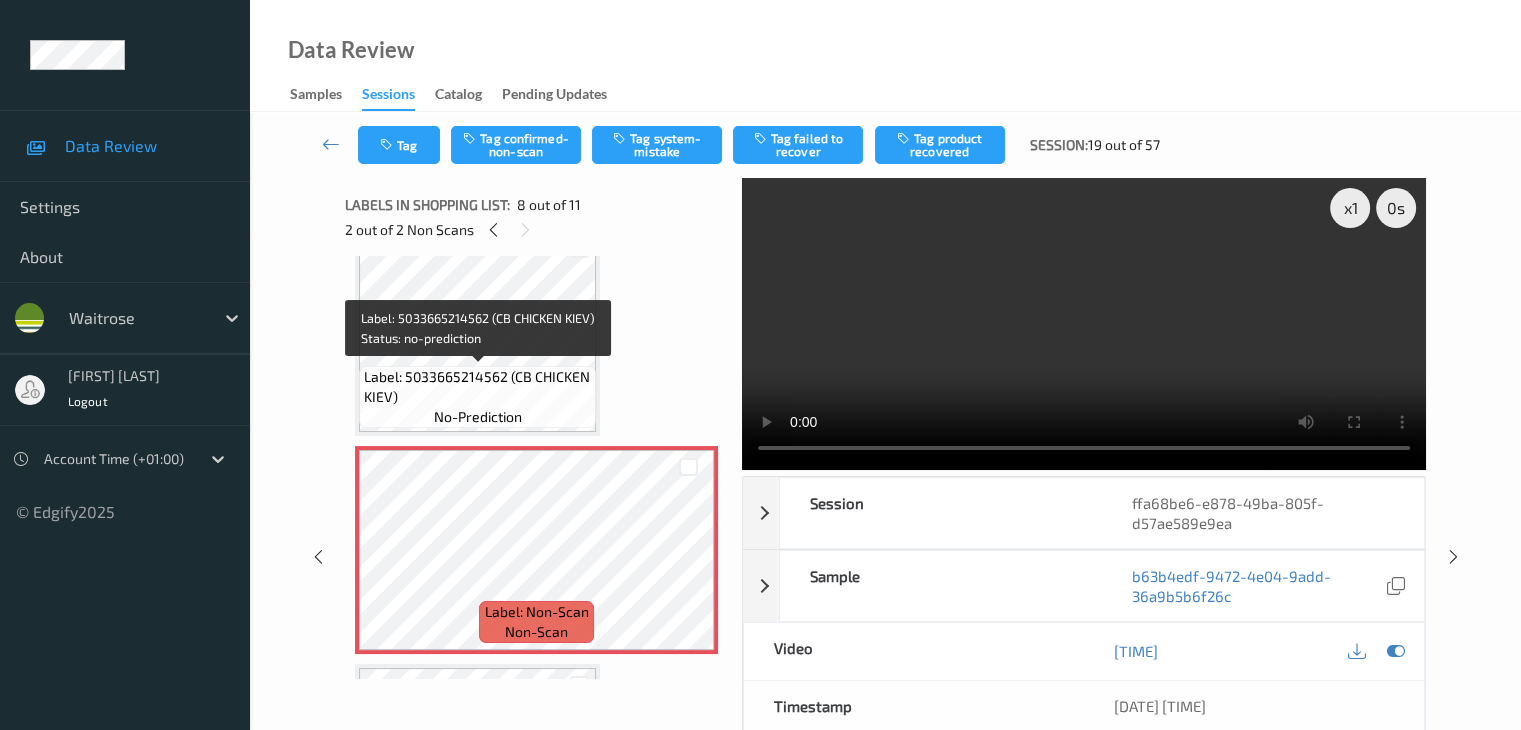 click on "Label: 5033665214562 (CB CHICKEN KIEV)" at bounding box center (477, 387) 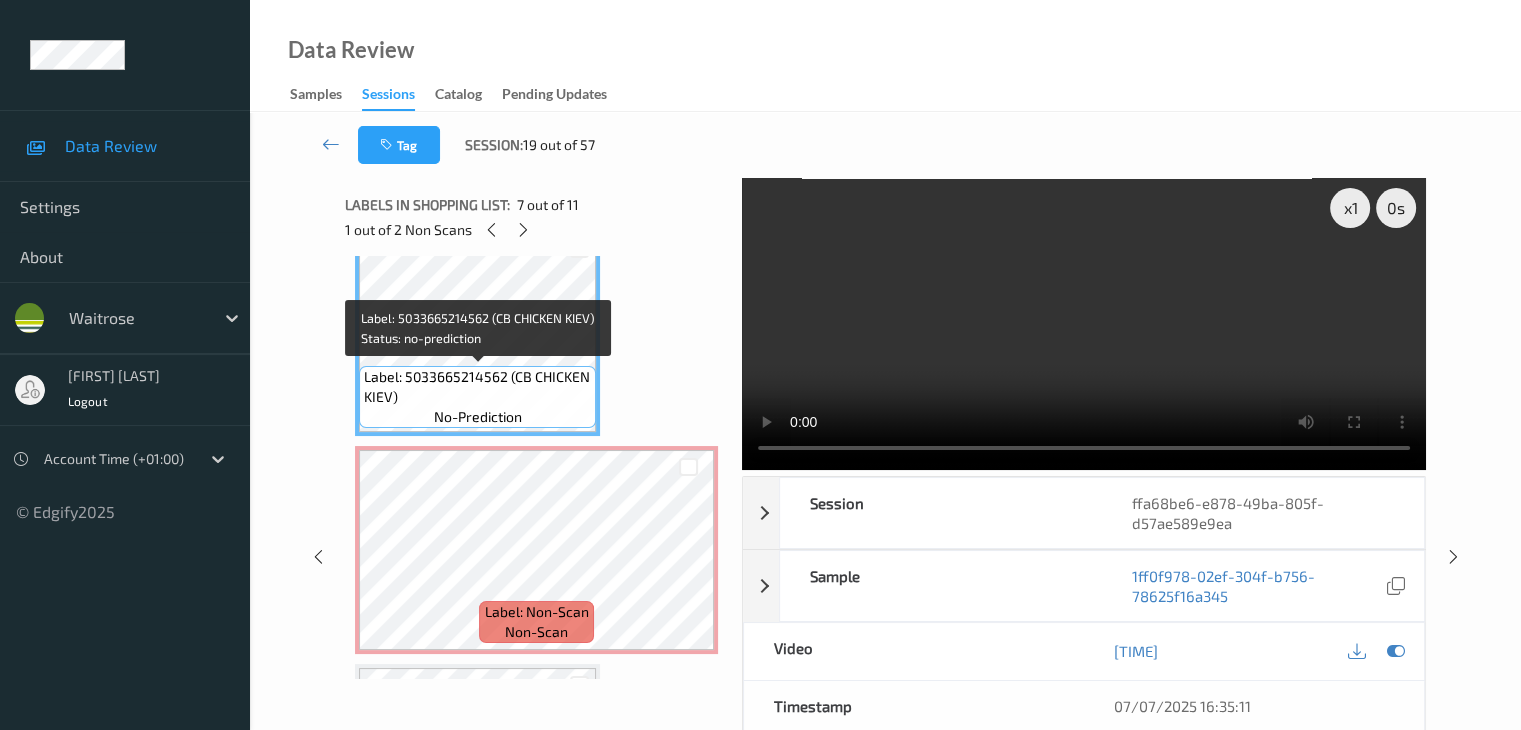 click on "Label: 5033665214562 (CB CHICKEN KIEV)" at bounding box center (477, 387) 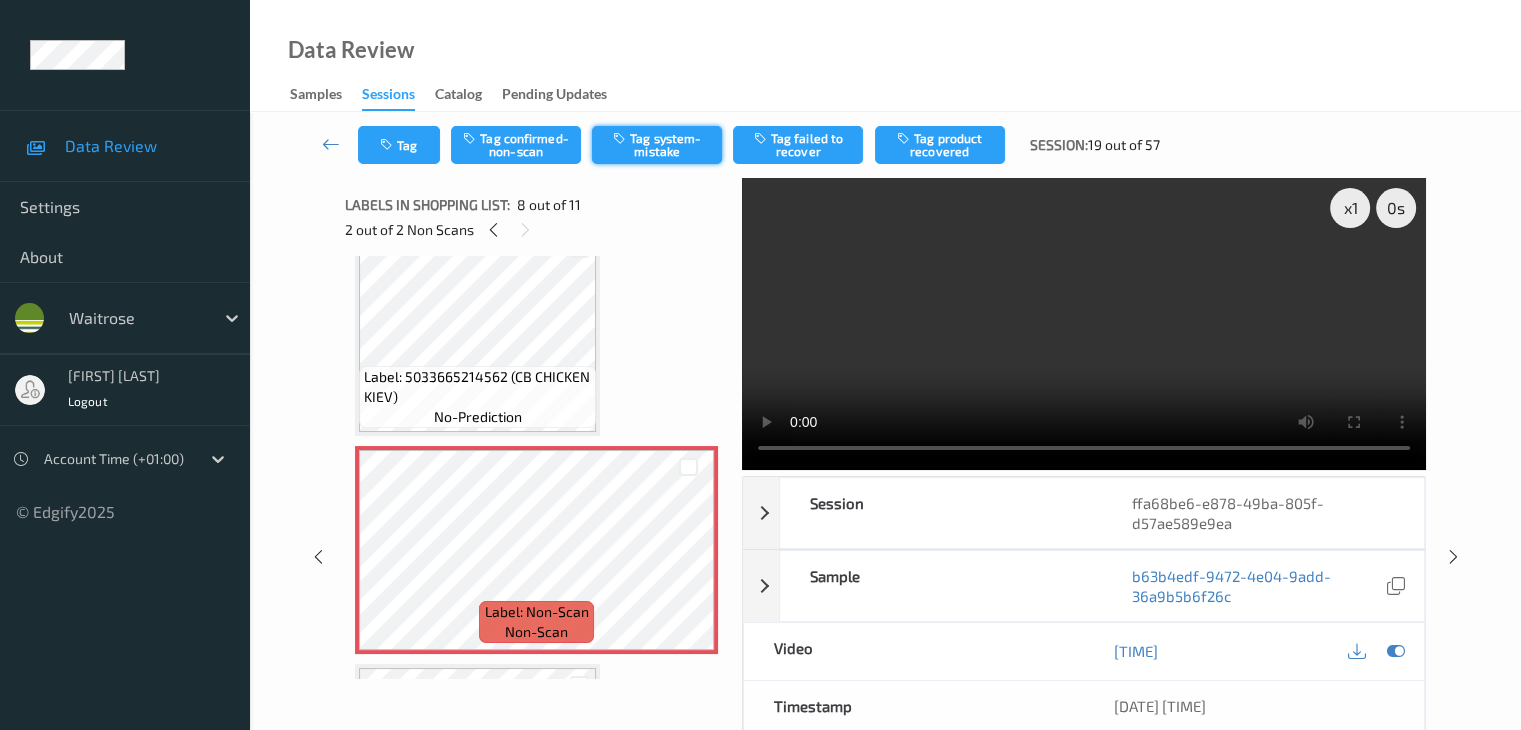 click on "Tag   system-mistake" at bounding box center [657, 145] 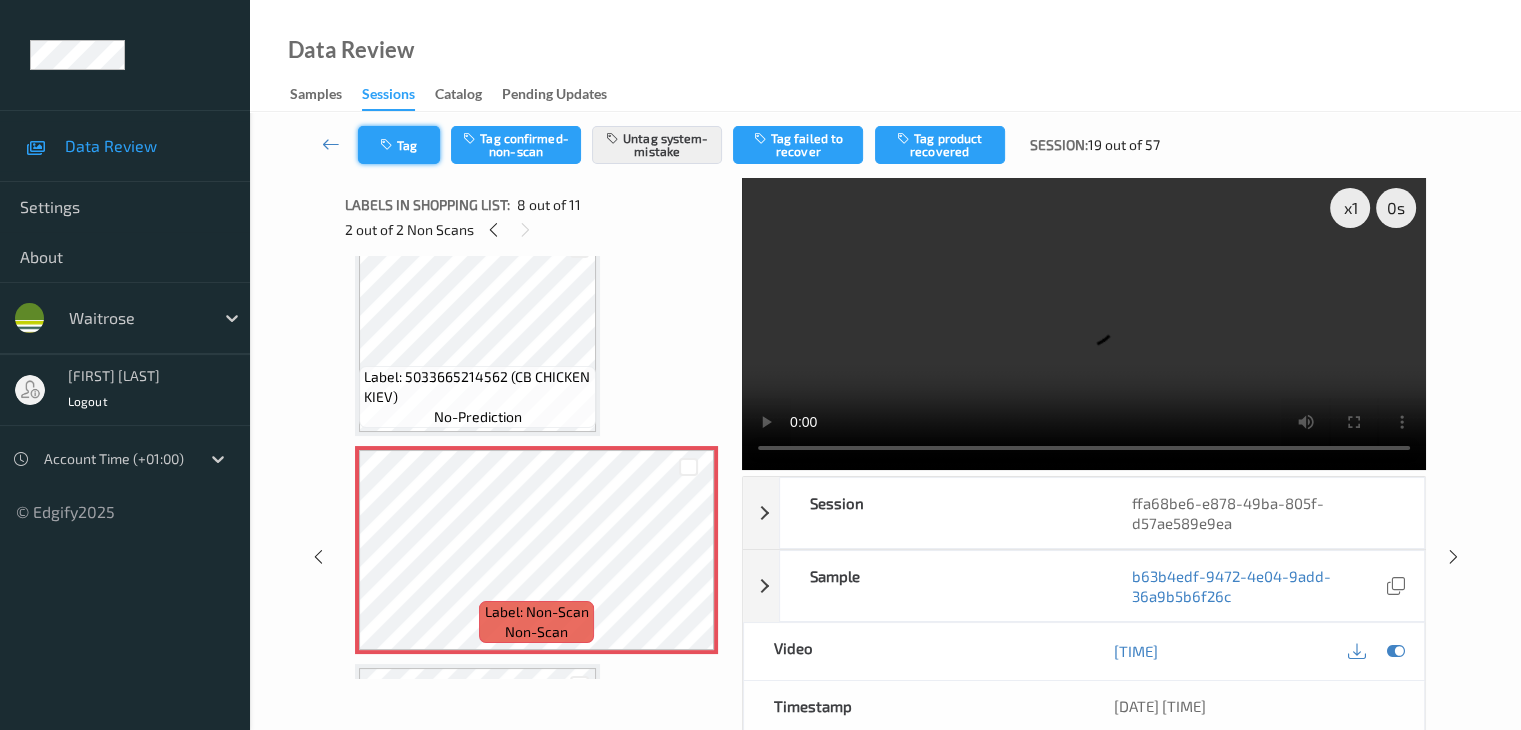 click on "Tag" at bounding box center (399, 145) 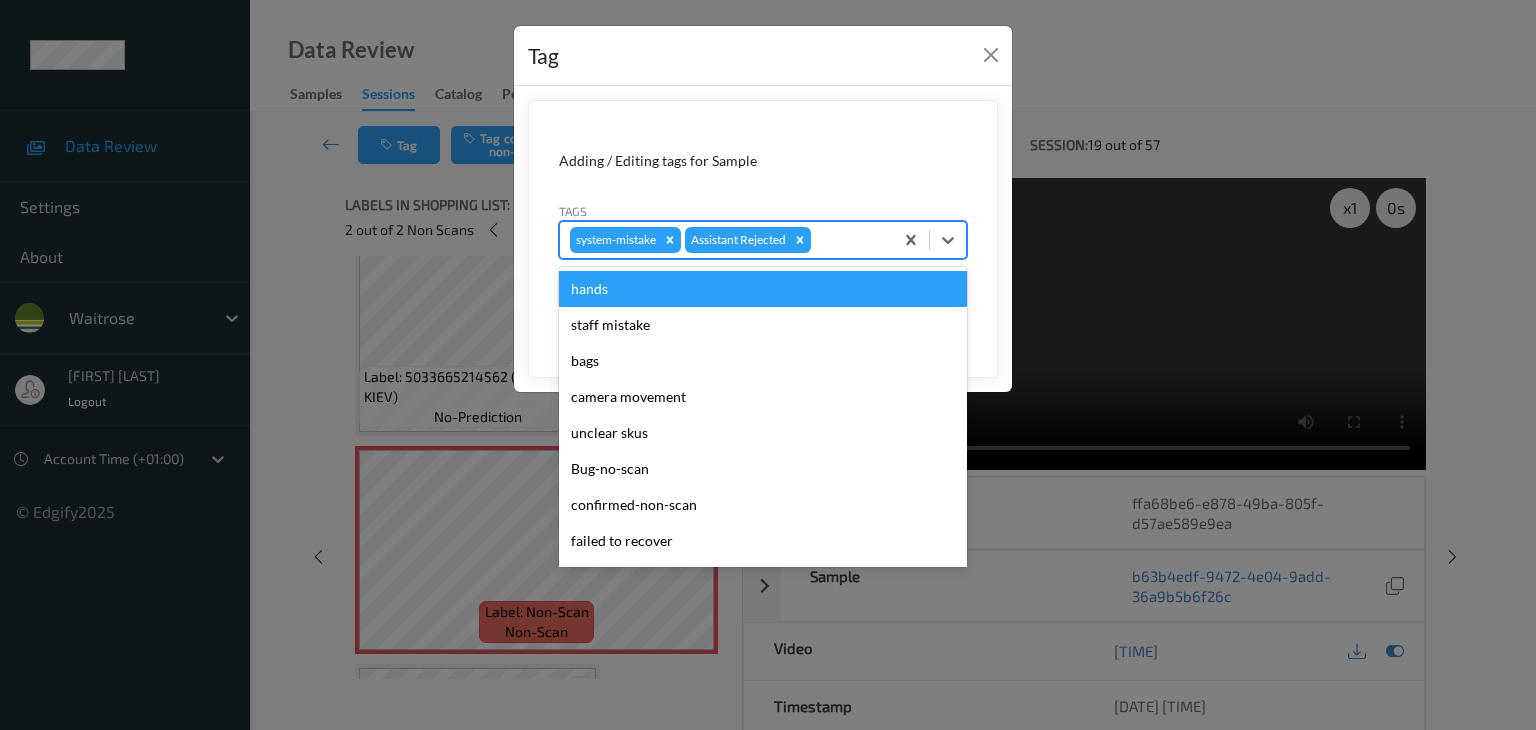 click at bounding box center (849, 240) 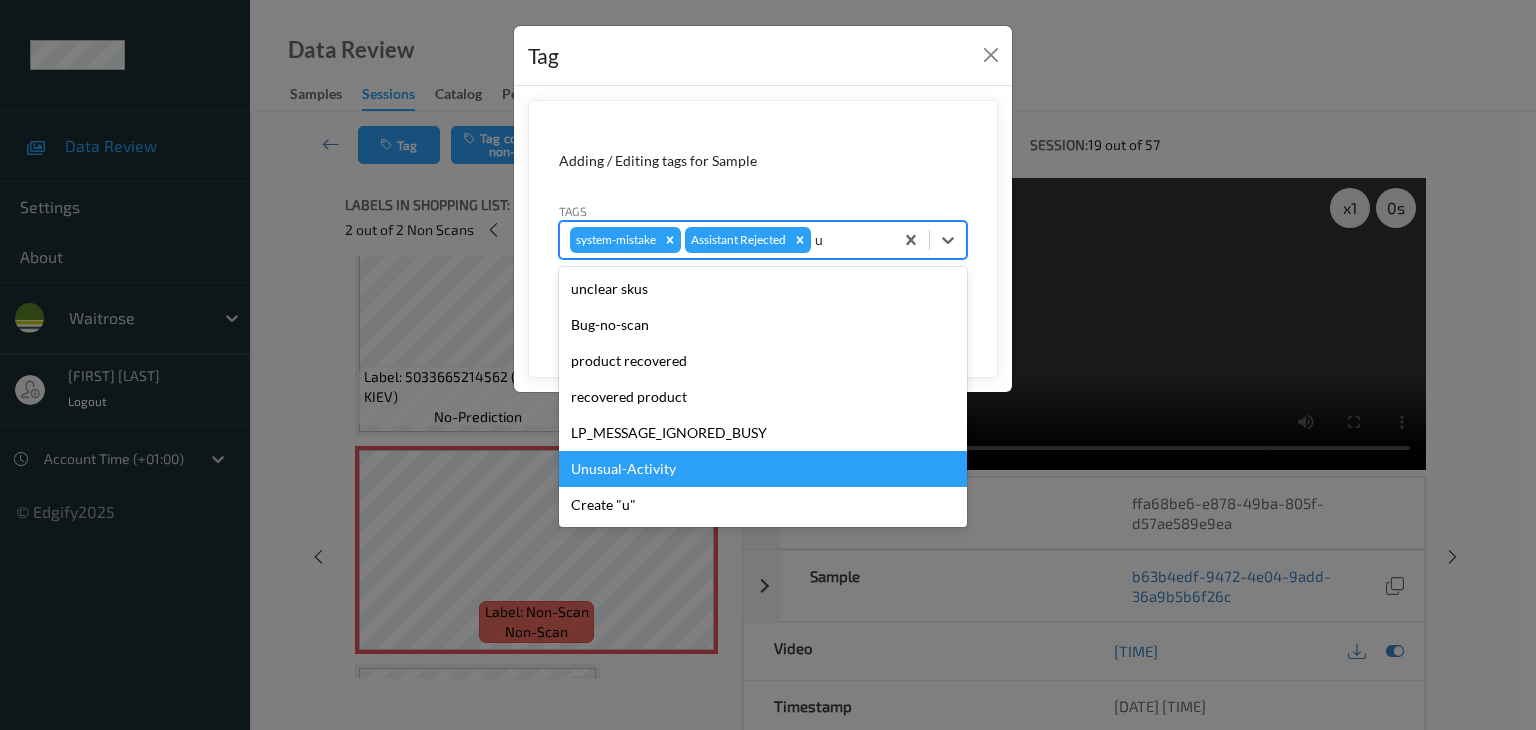 click on "Unusual-Activity" at bounding box center (763, 469) 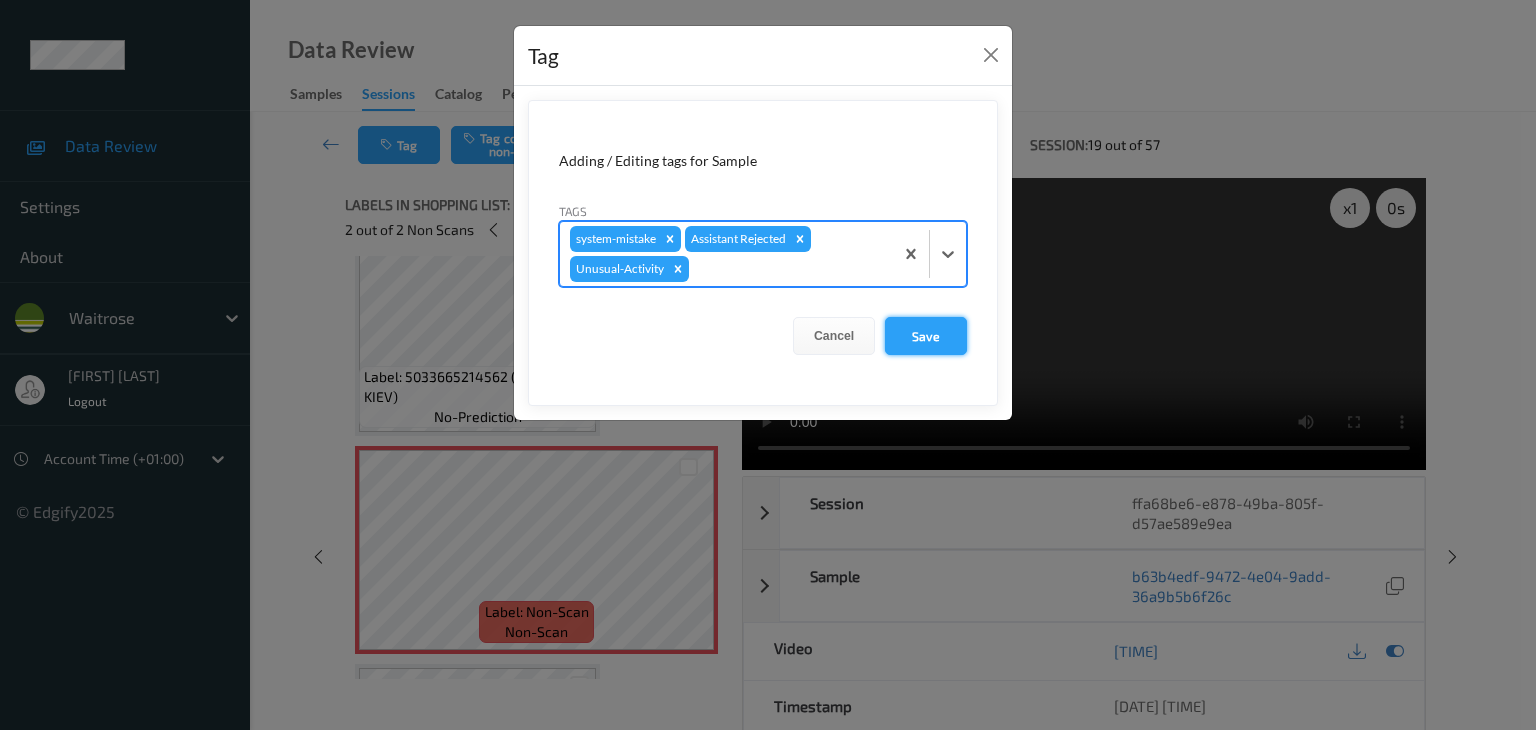 click on "Save" at bounding box center [926, 336] 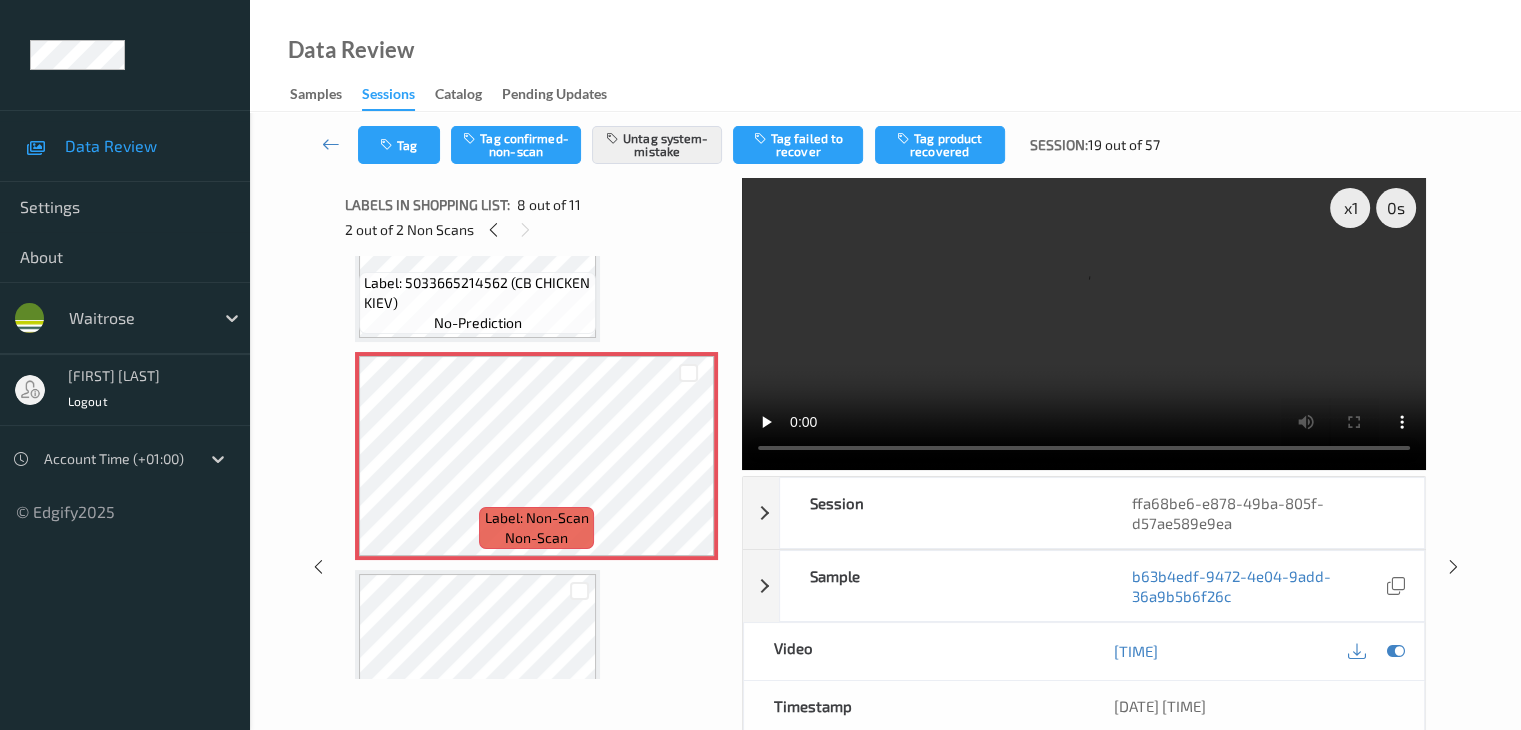 scroll, scrollTop: 1446, scrollLeft: 0, axis: vertical 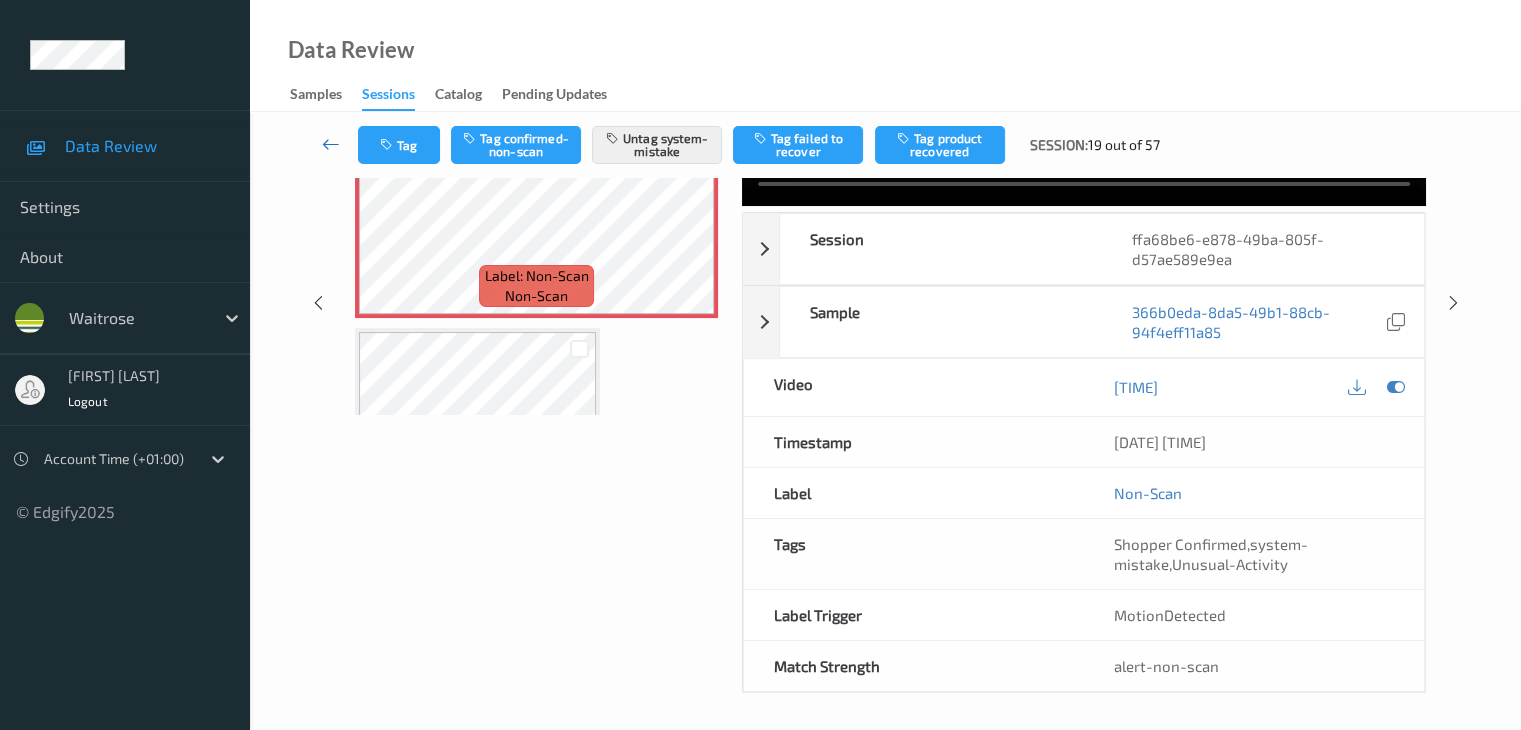 click at bounding box center [331, 144] 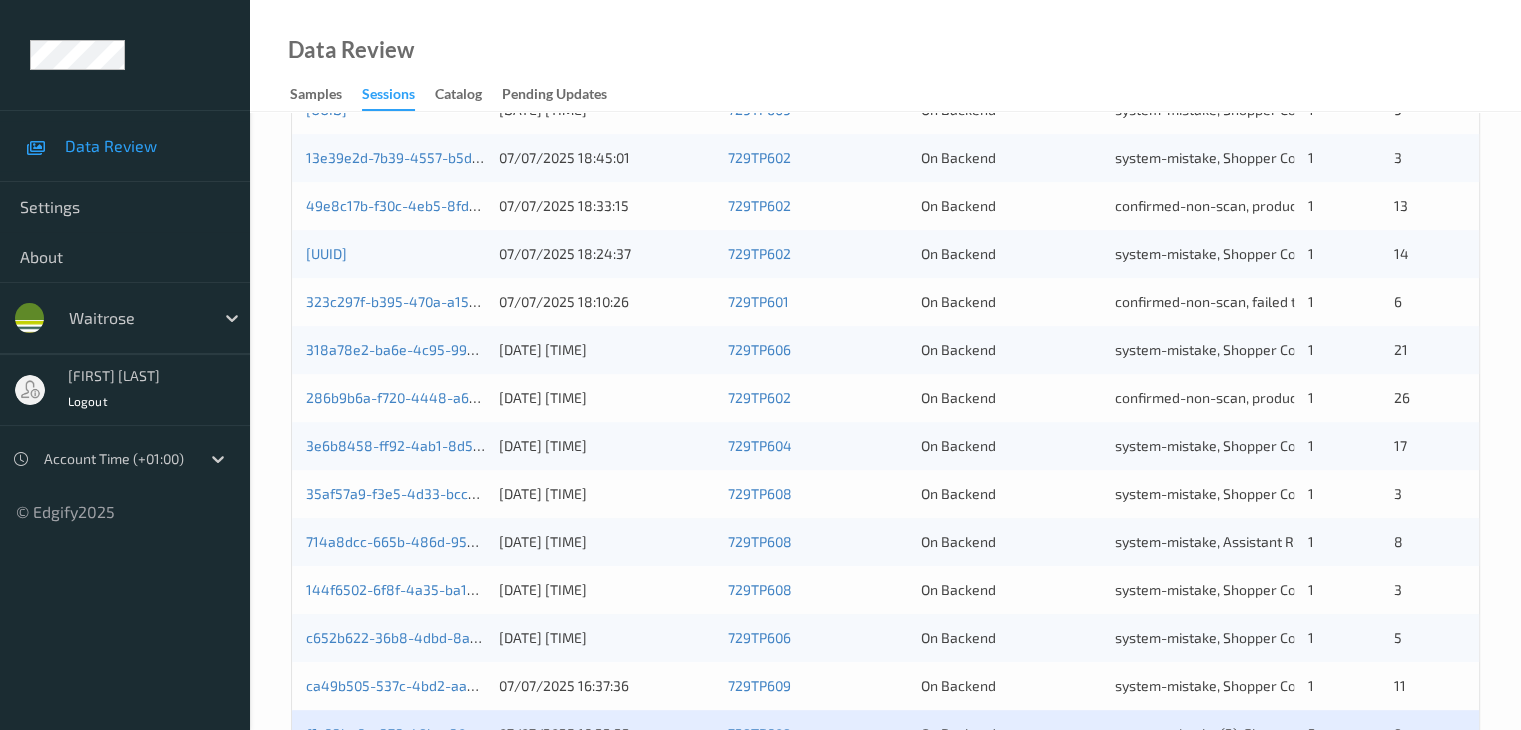 scroll, scrollTop: 932, scrollLeft: 0, axis: vertical 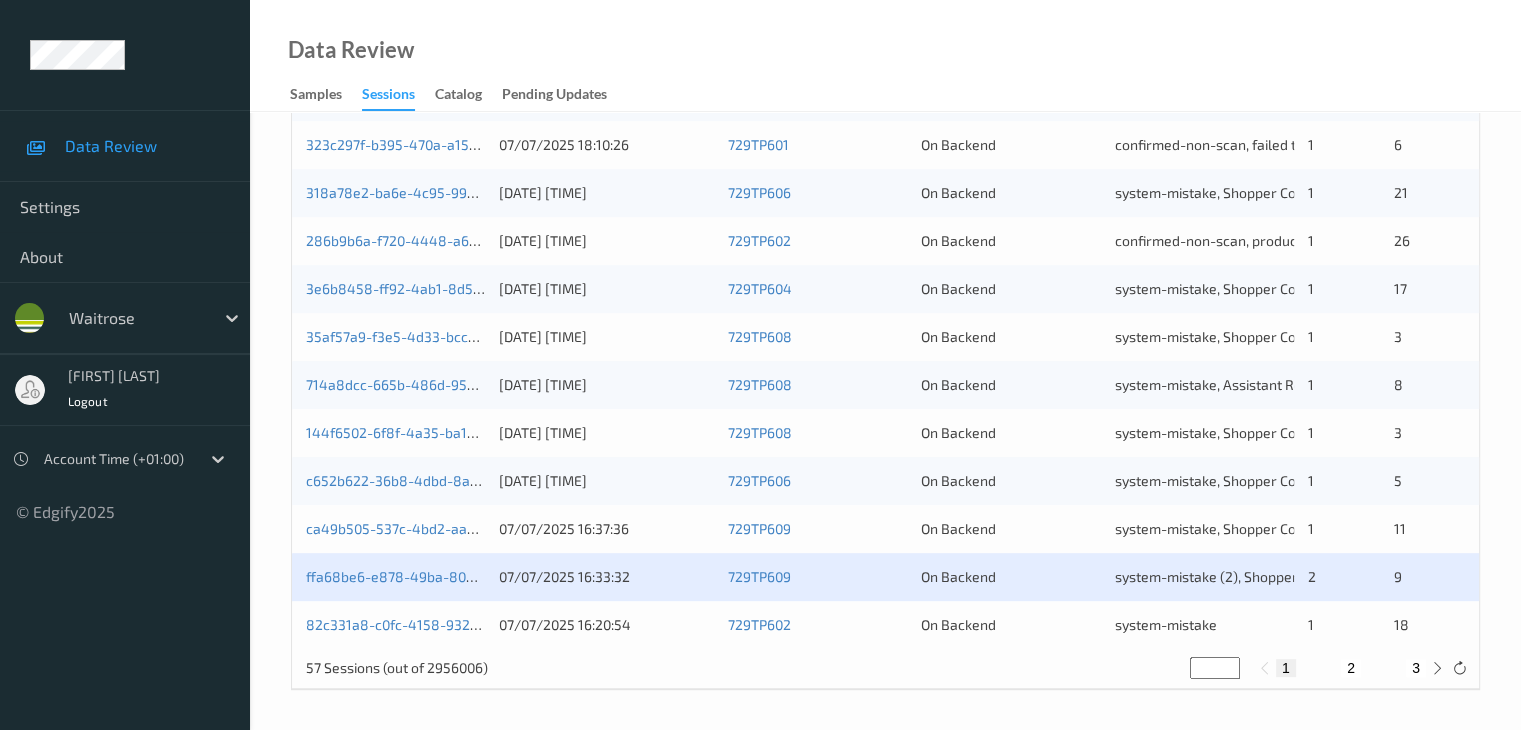 click on "2" at bounding box center [1351, 668] 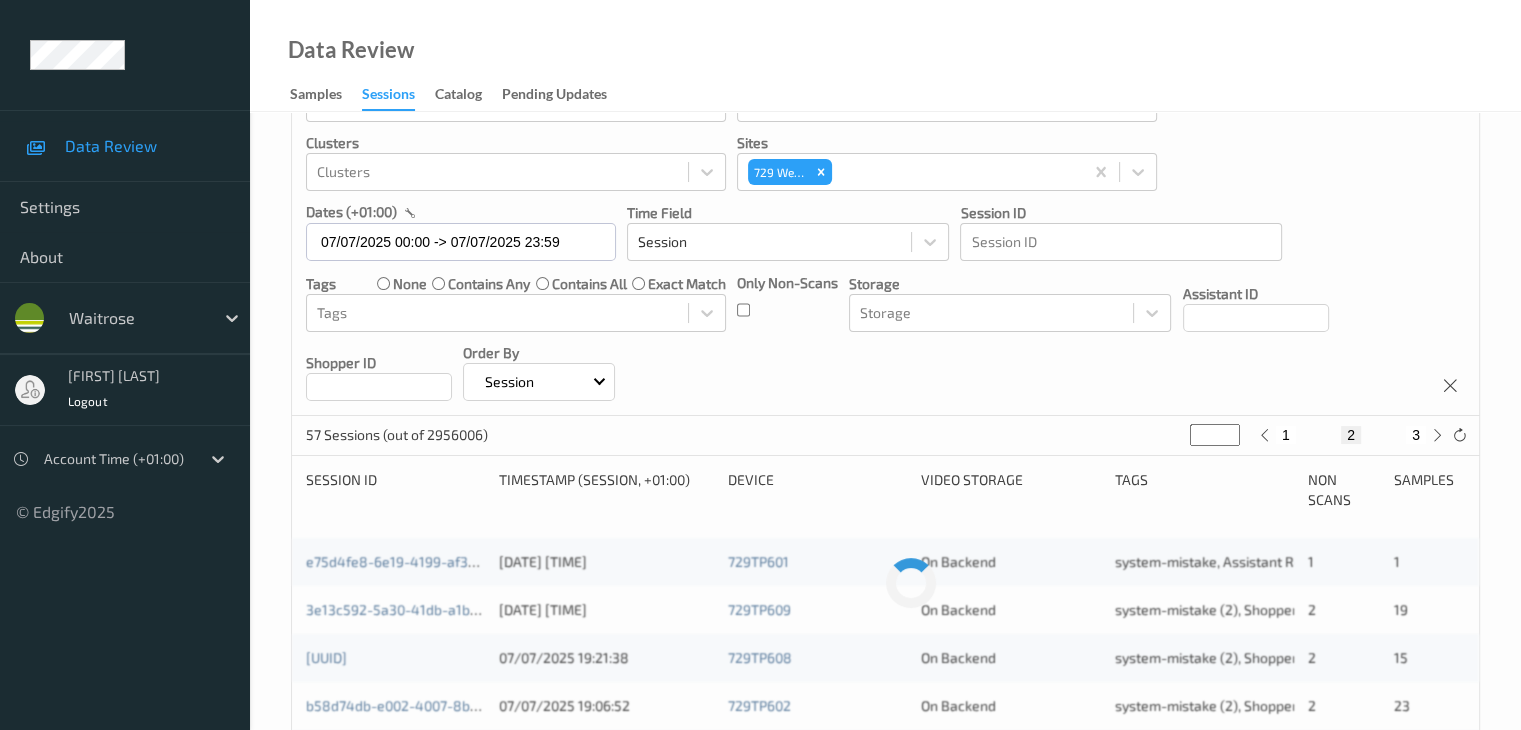 scroll, scrollTop: 0, scrollLeft: 0, axis: both 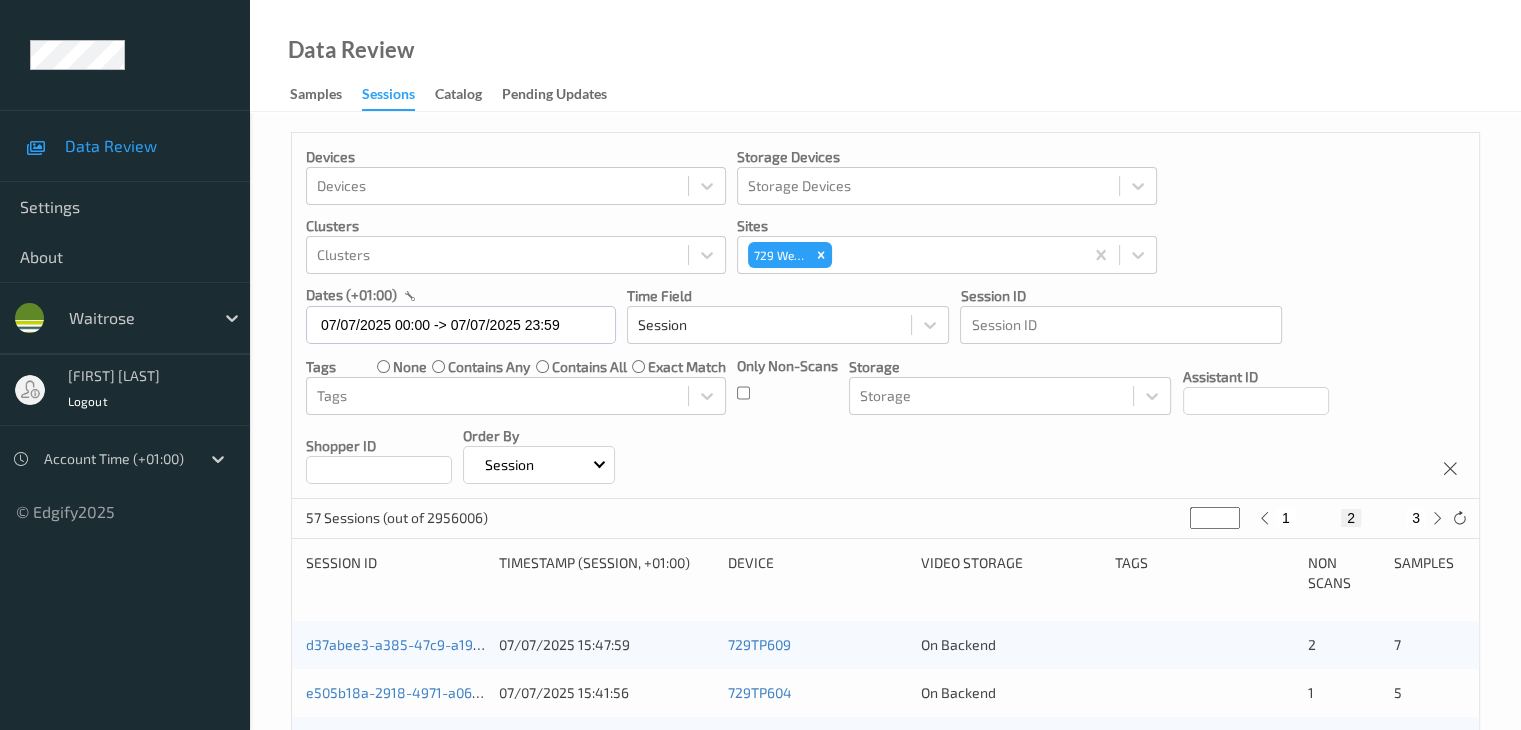 type 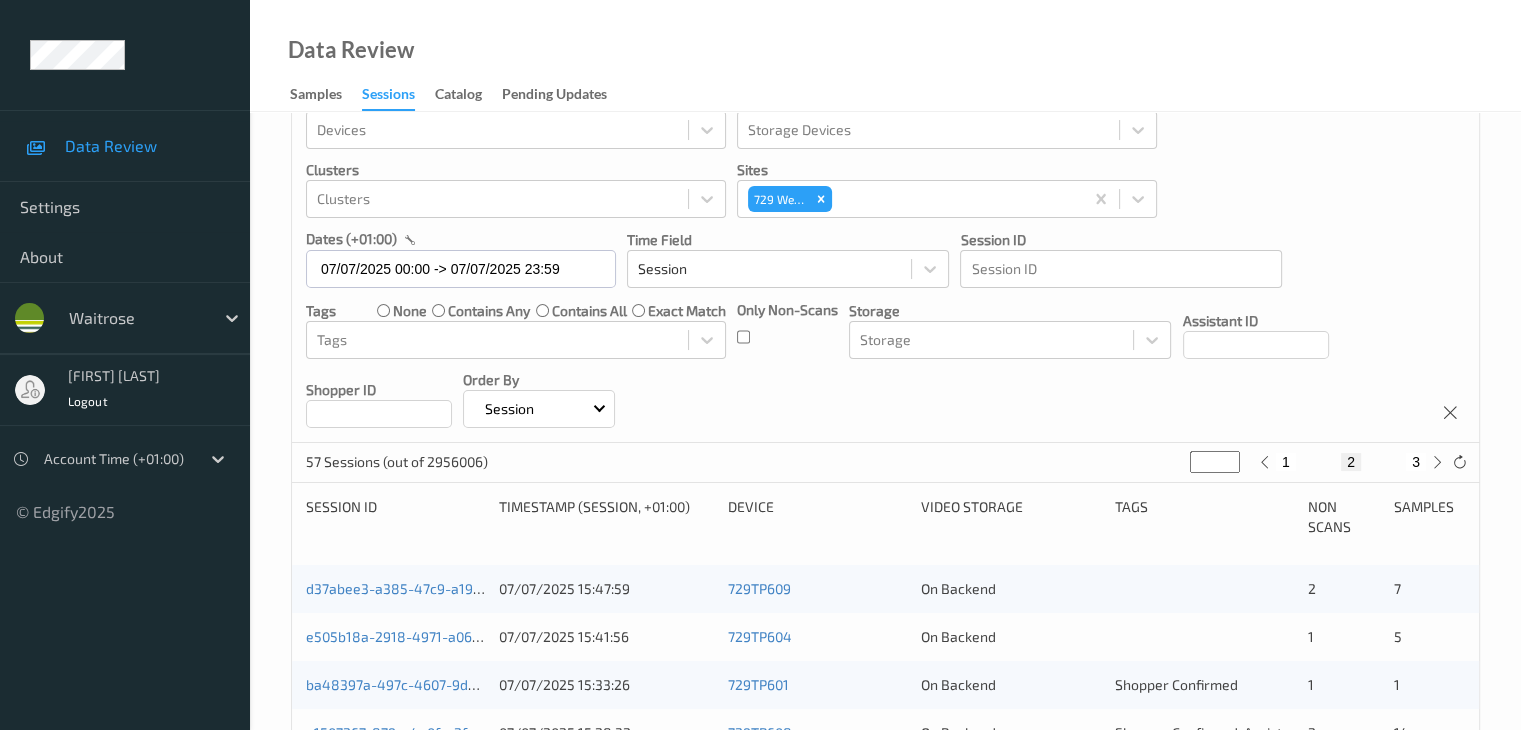 scroll, scrollTop: 400, scrollLeft: 0, axis: vertical 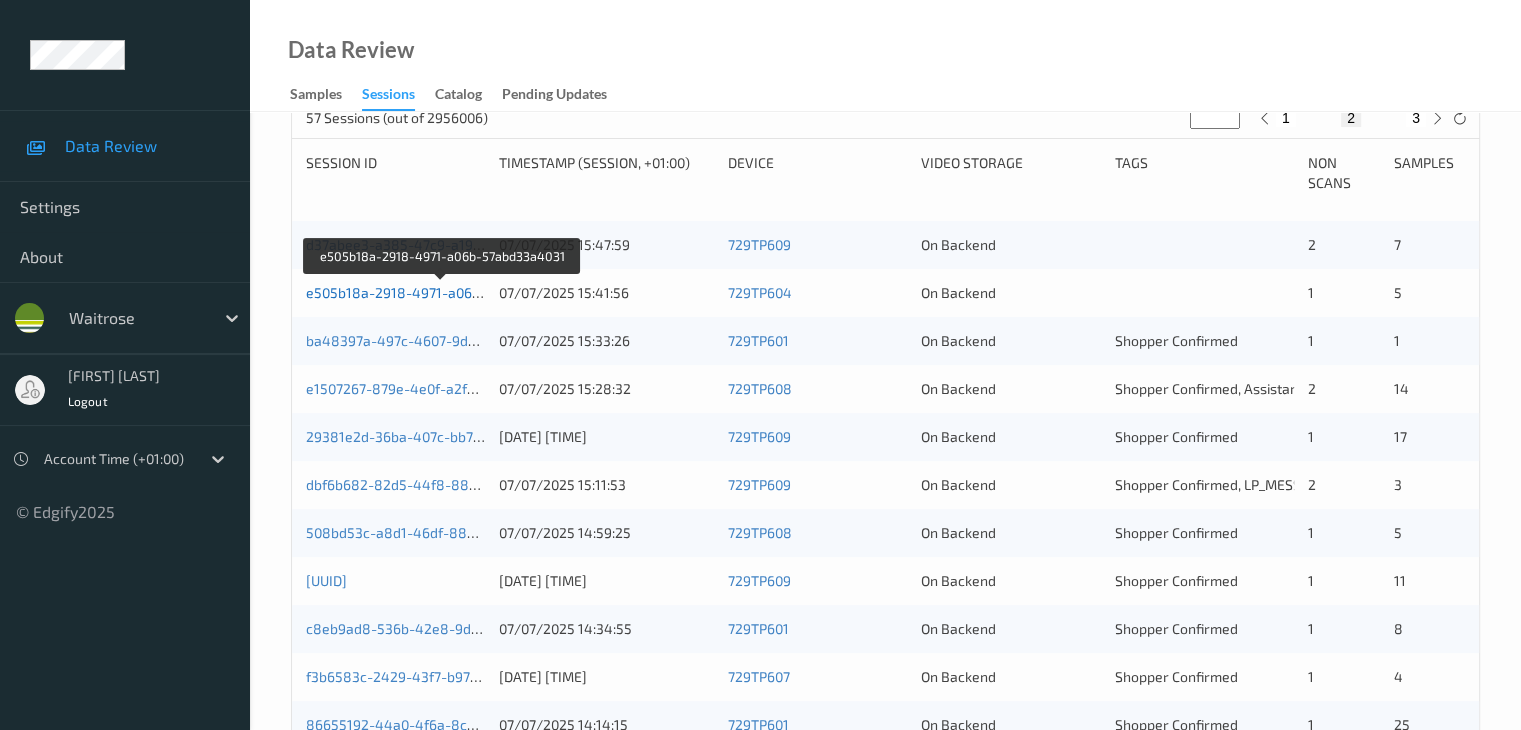 click on "e505b18a-2918-4971-a06b-57abd33a4031" at bounding box center [443, 292] 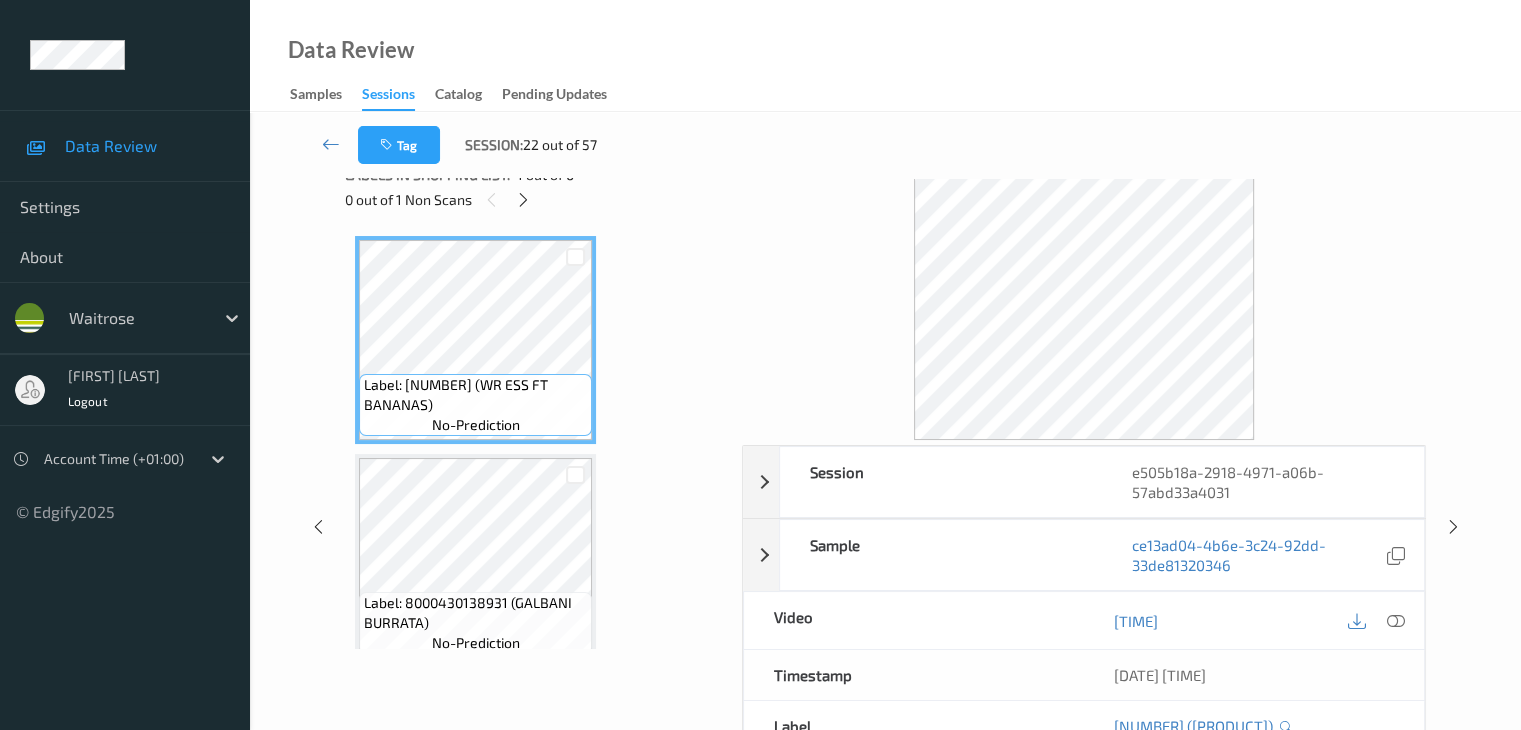 scroll, scrollTop: 0, scrollLeft: 0, axis: both 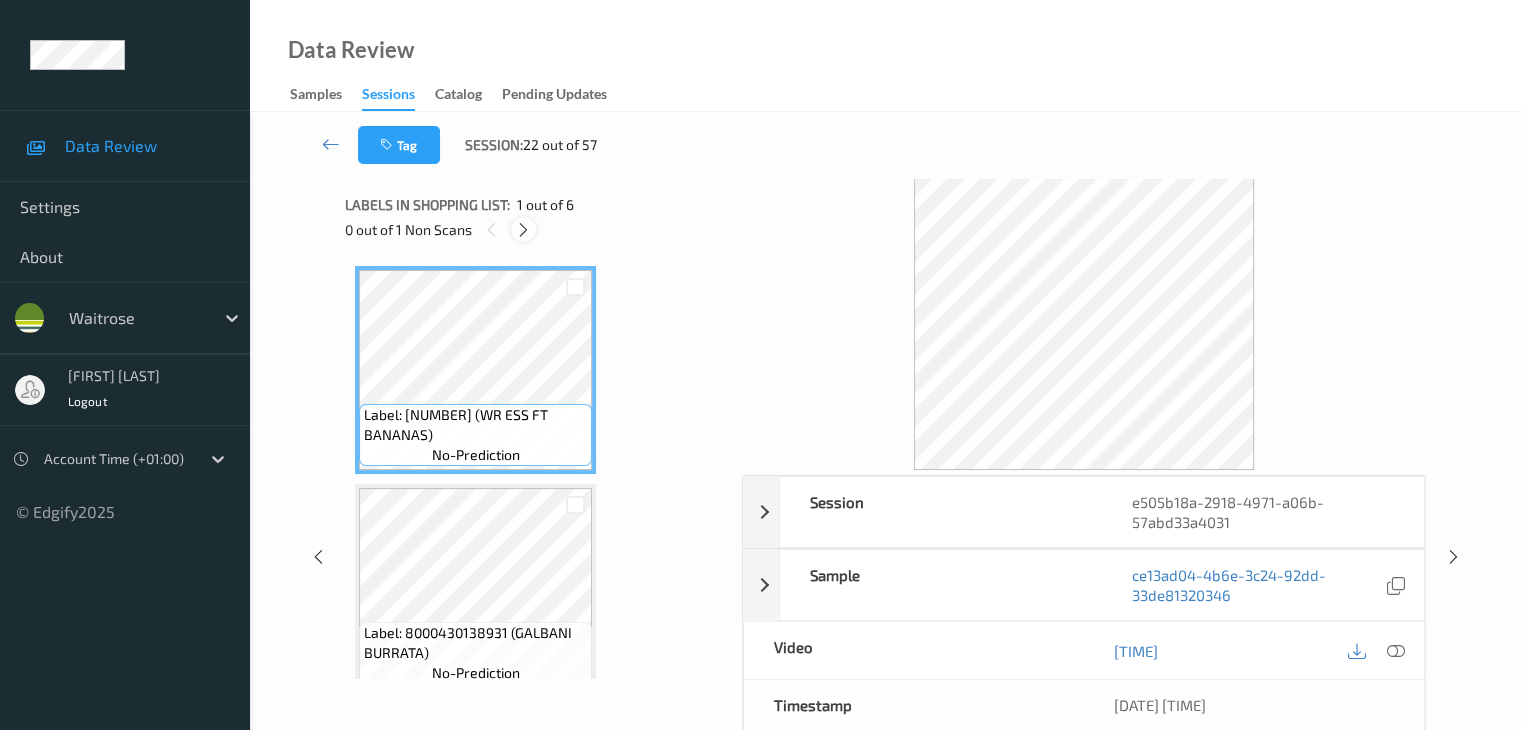 click at bounding box center (523, 230) 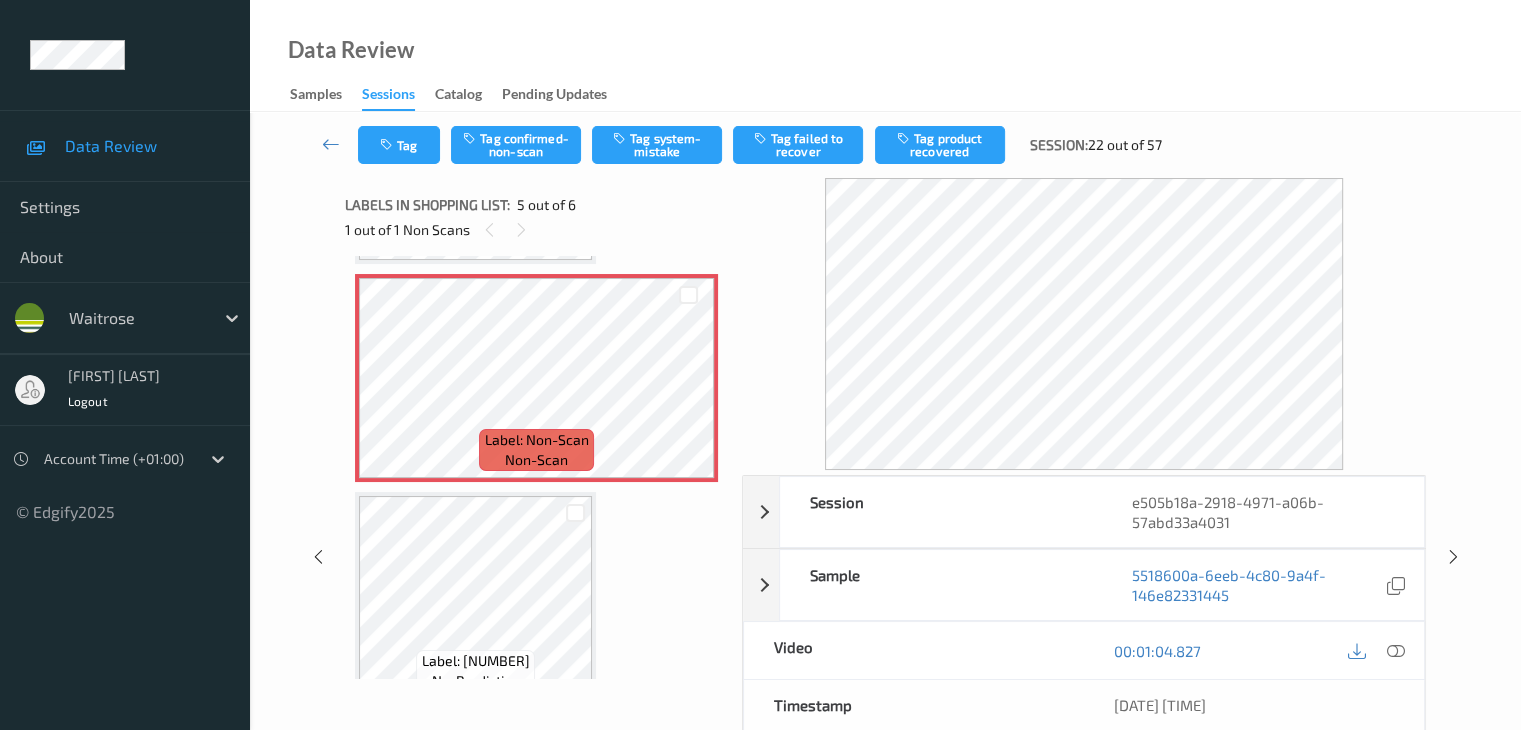 scroll, scrollTop: 664, scrollLeft: 0, axis: vertical 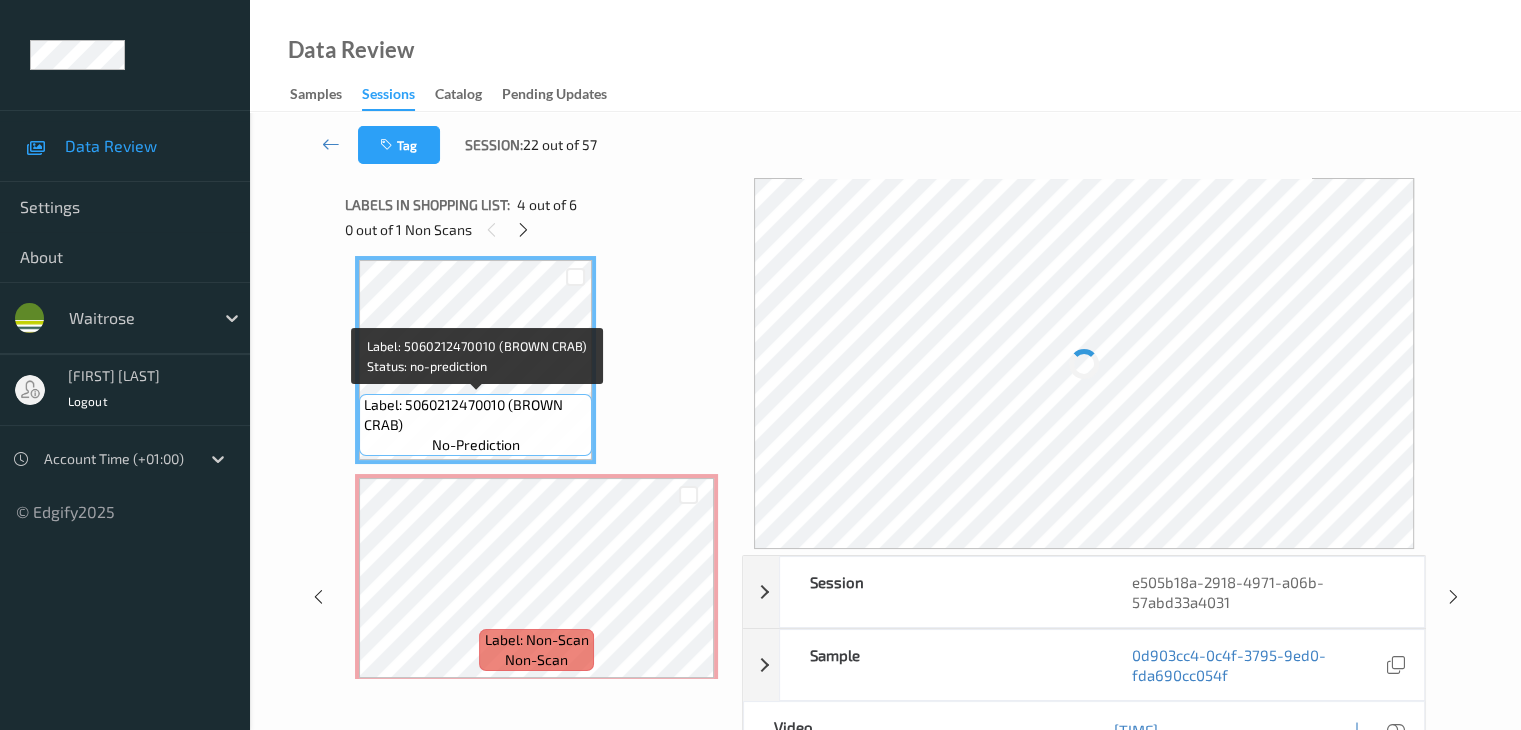click on "Label: 5060212470010 (BROWN CRAB)" at bounding box center [475, 415] 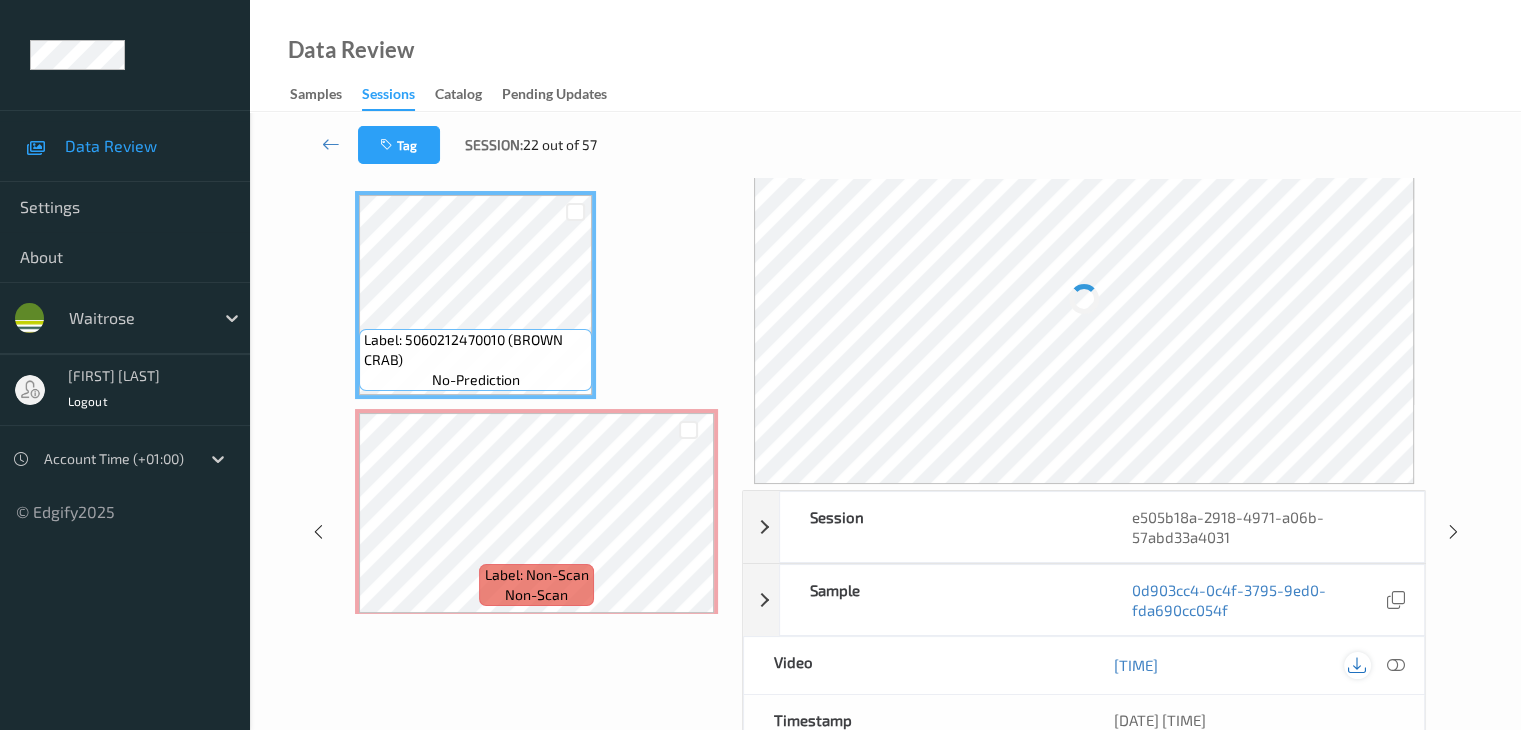scroll, scrollTop: 100, scrollLeft: 0, axis: vertical 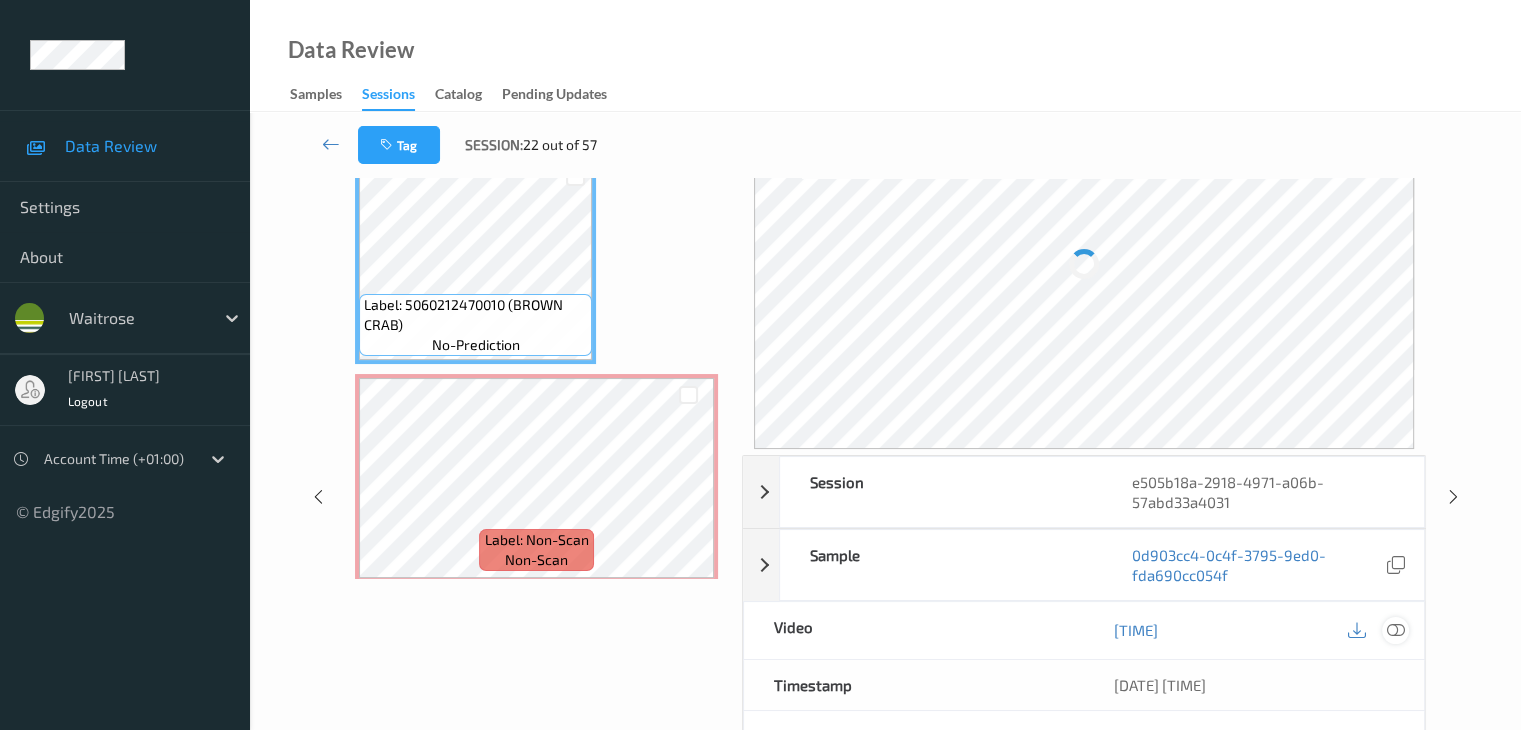 click at bounding box center [1395, 630] 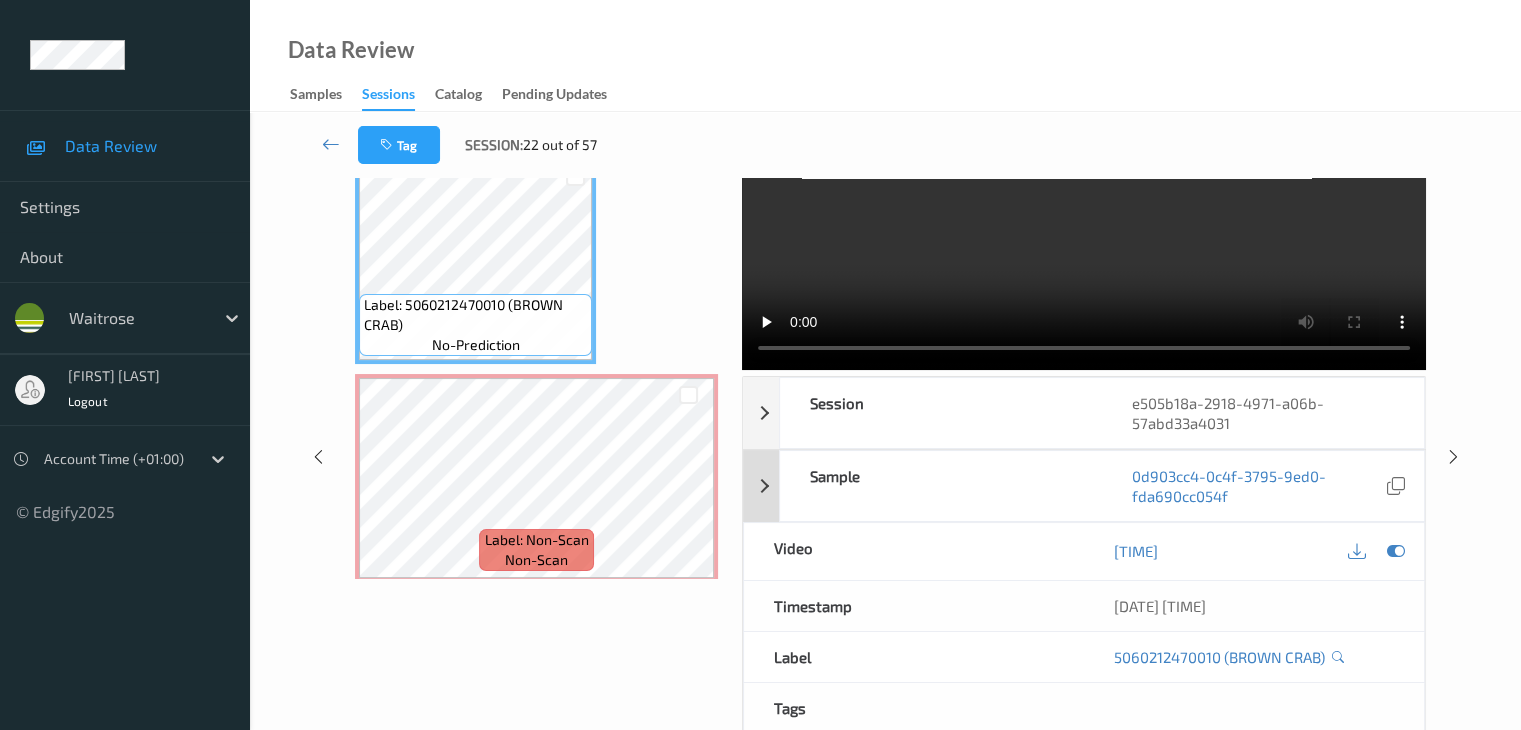 scroll, scrollTop: 0, scrollLeft: 0, axis: both 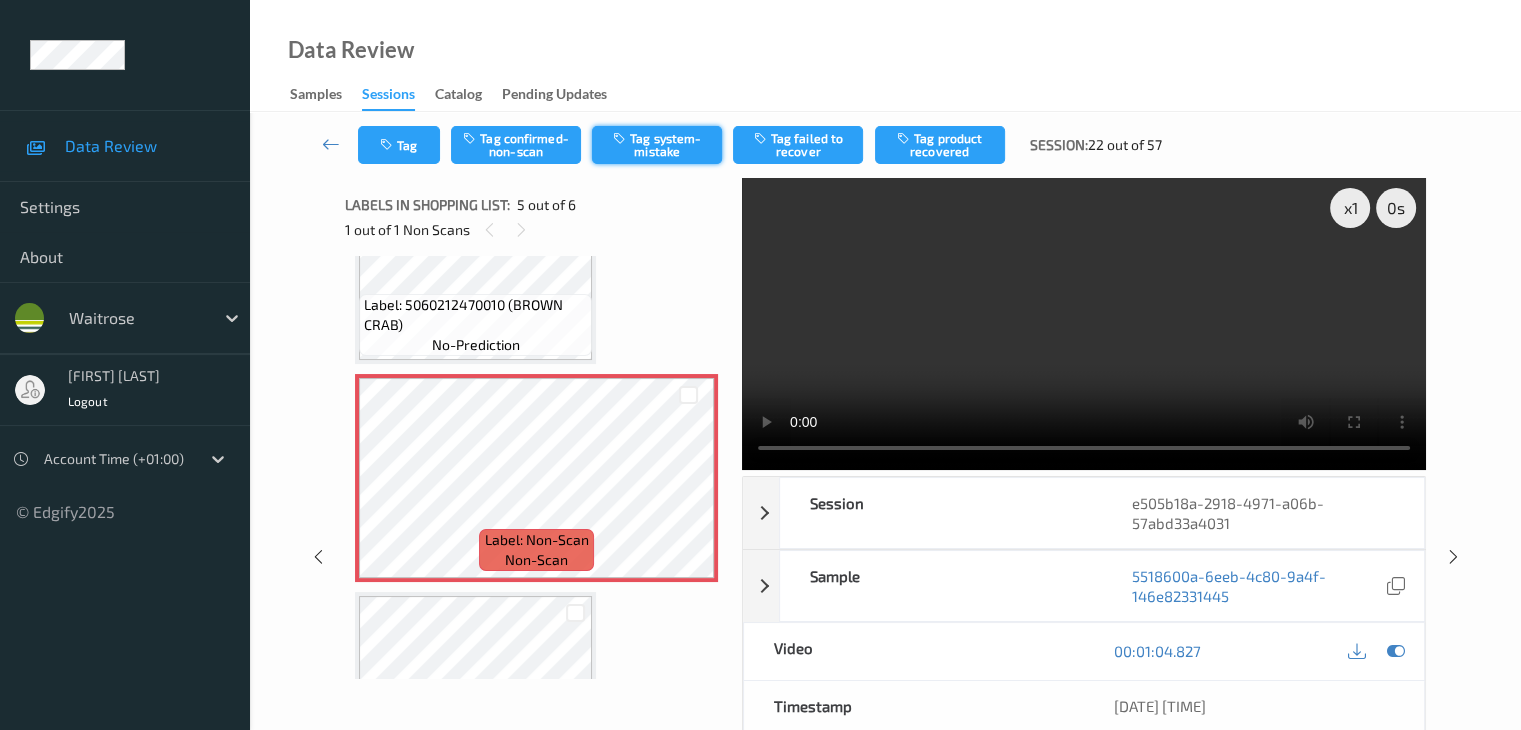 click on "Tag   system-mistake" at bounding box center (657, 145) 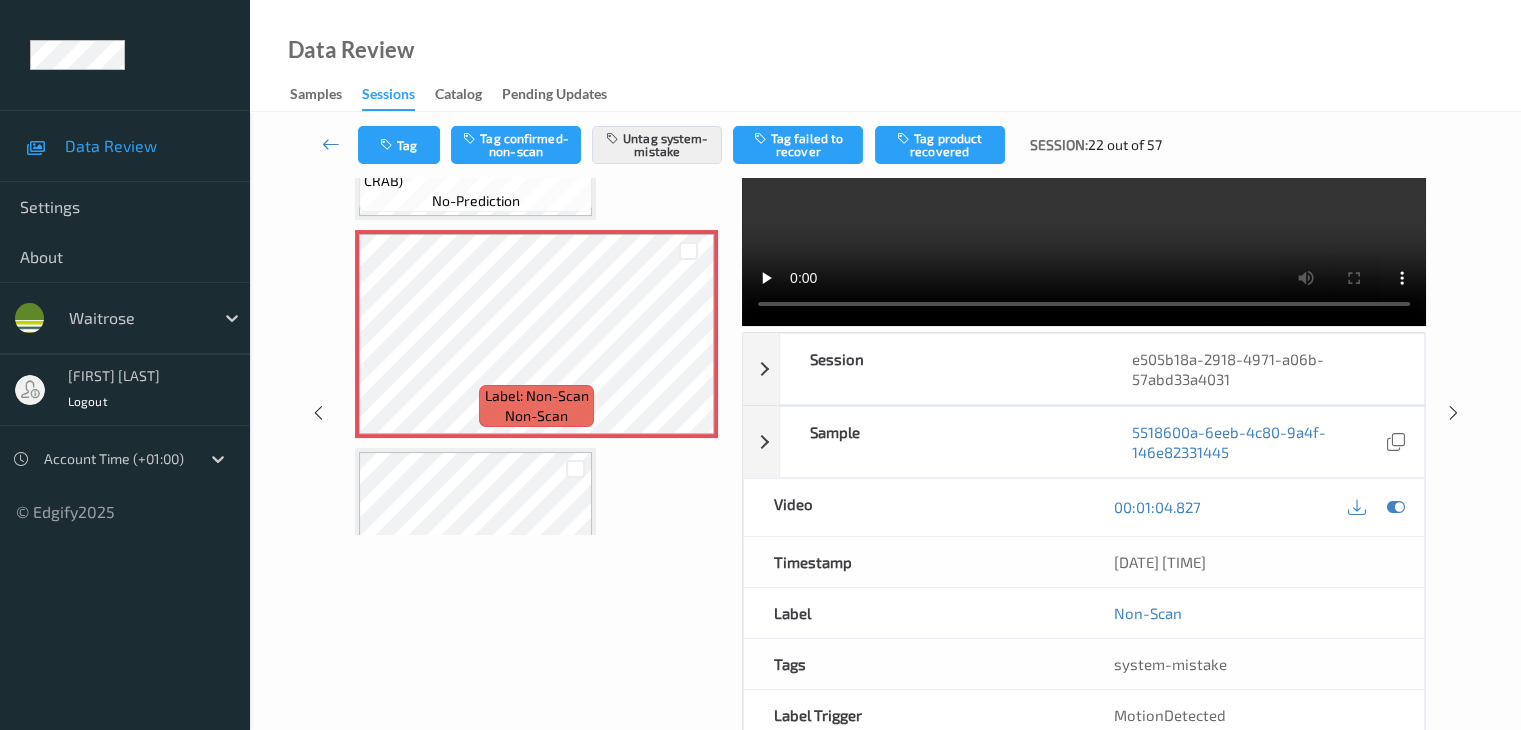 scroll, scrollTop: 44, scrollLeft: 0, axis: vertical 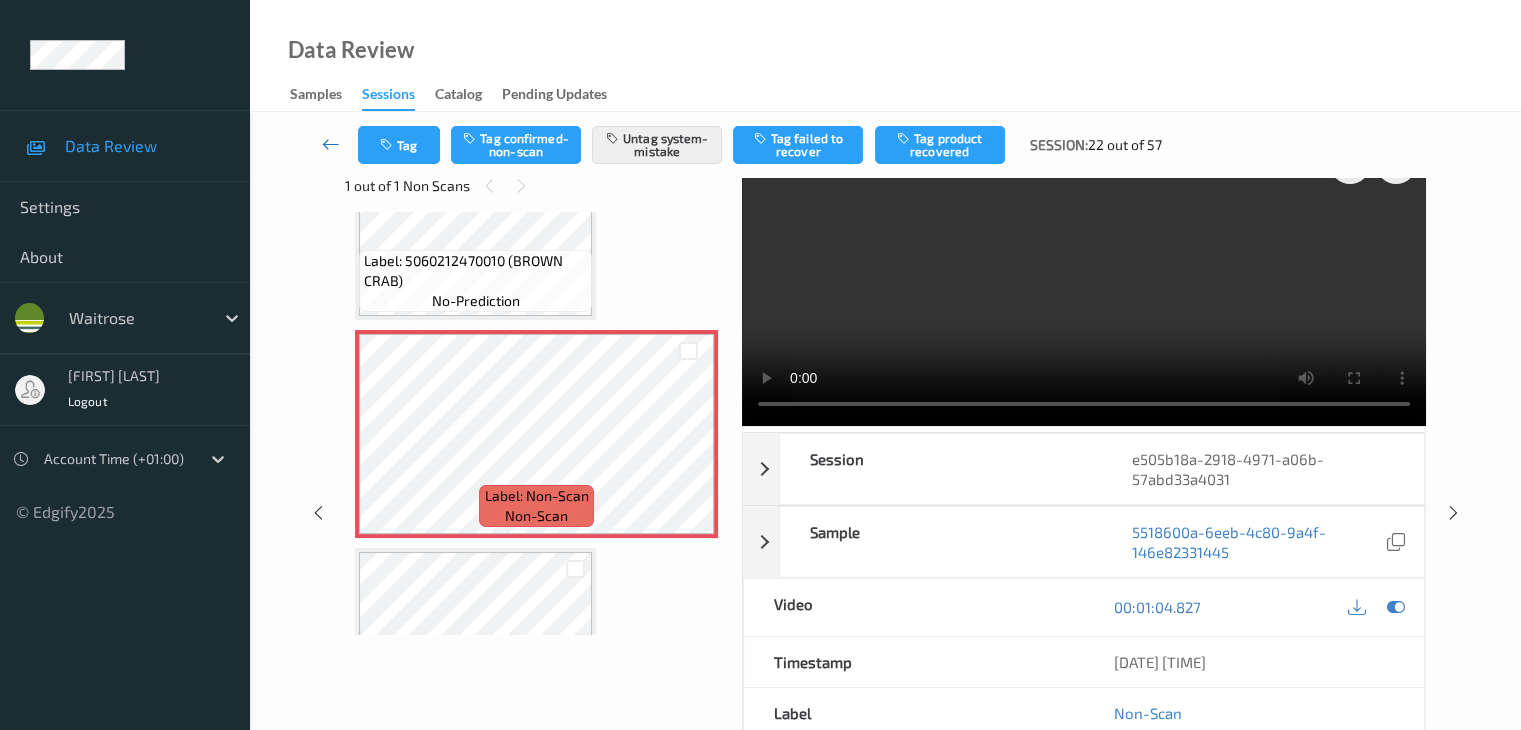 click at bounding box center (331, 144) 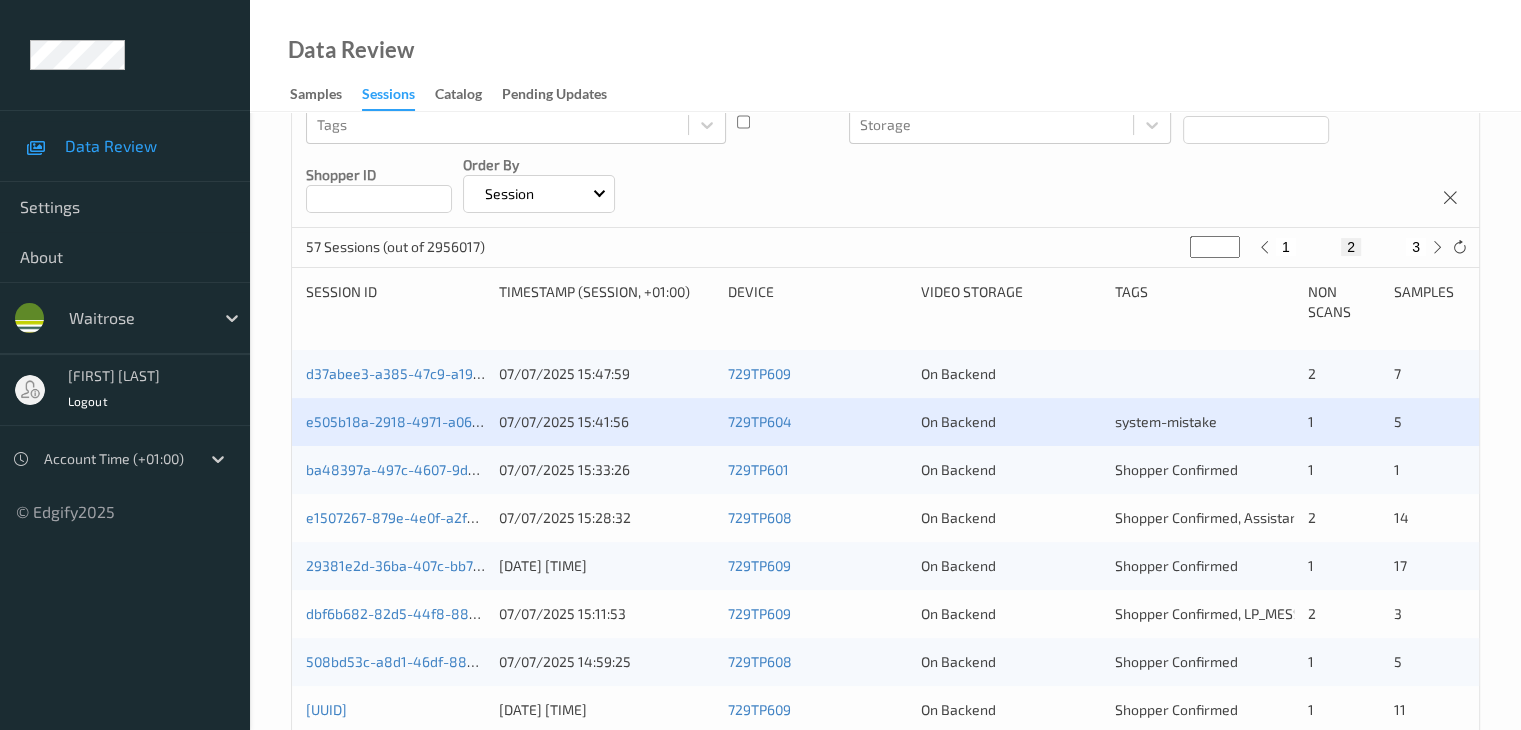 scroll, scrollTop: 300, scrollLeft: 0, axis: vertical 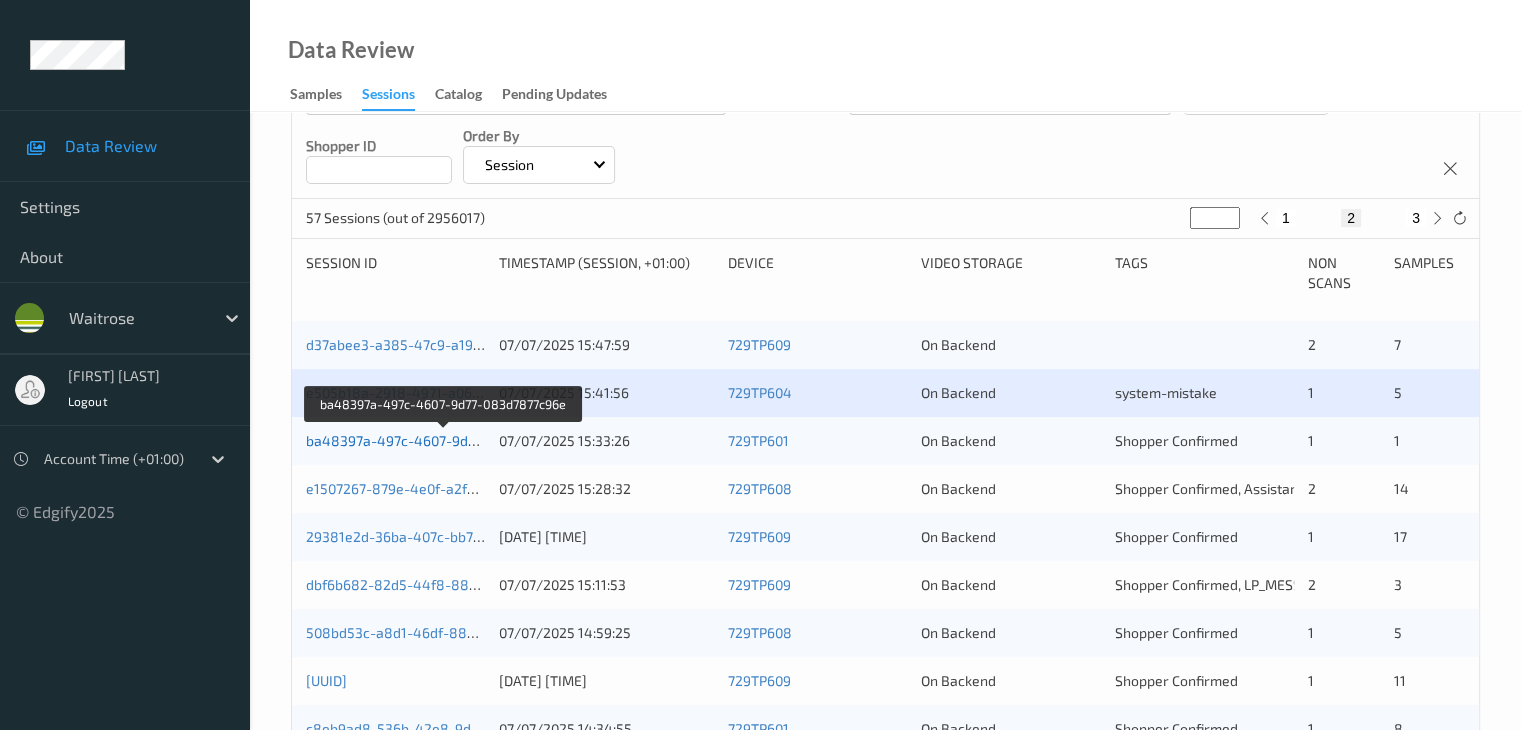 click on "ba48397a-497c-4607-9d77-083d7877c96e" at bounding box center (444, 440) 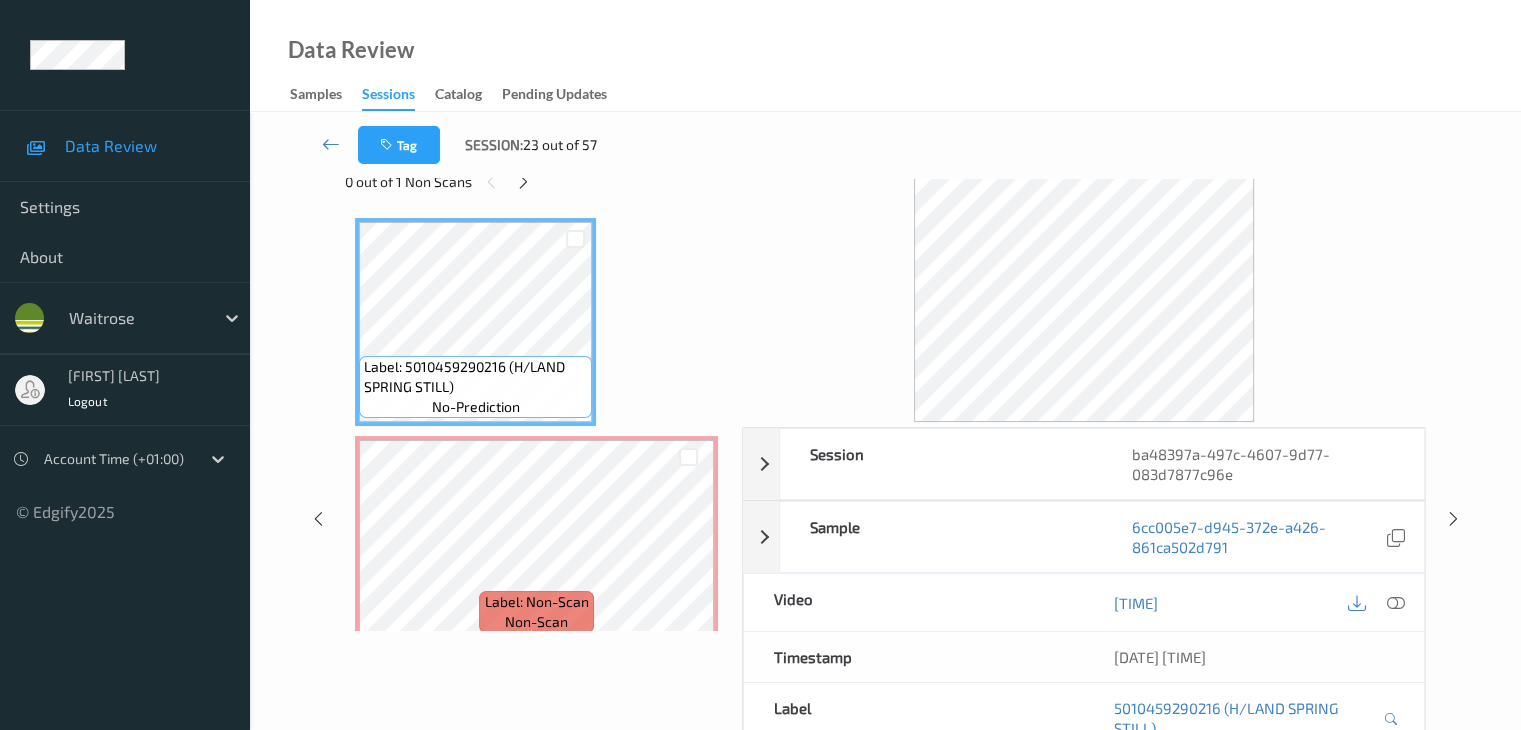 scroll, scrollTop: 0, scrollLeft: 0, axis: both 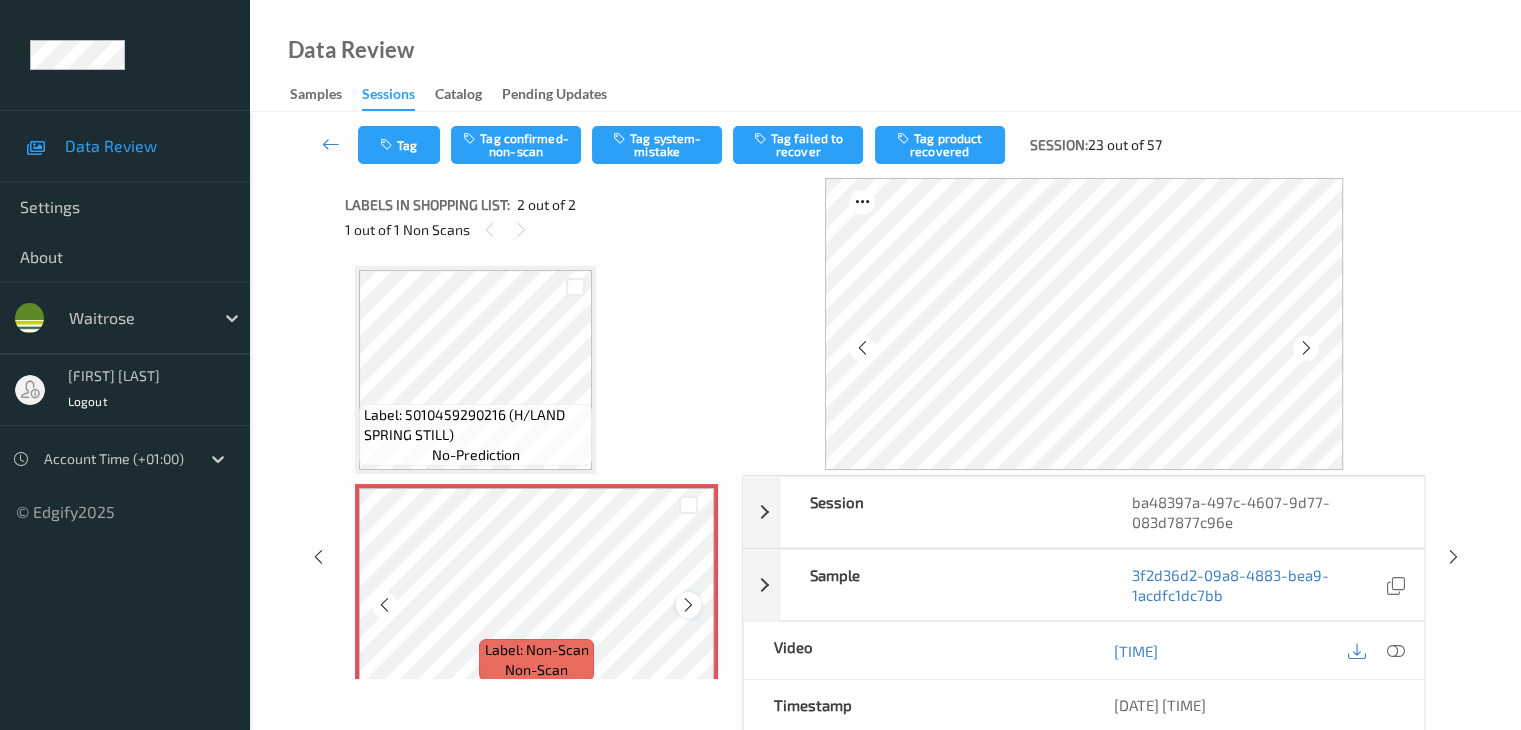 click at bounding box center [688, 605] 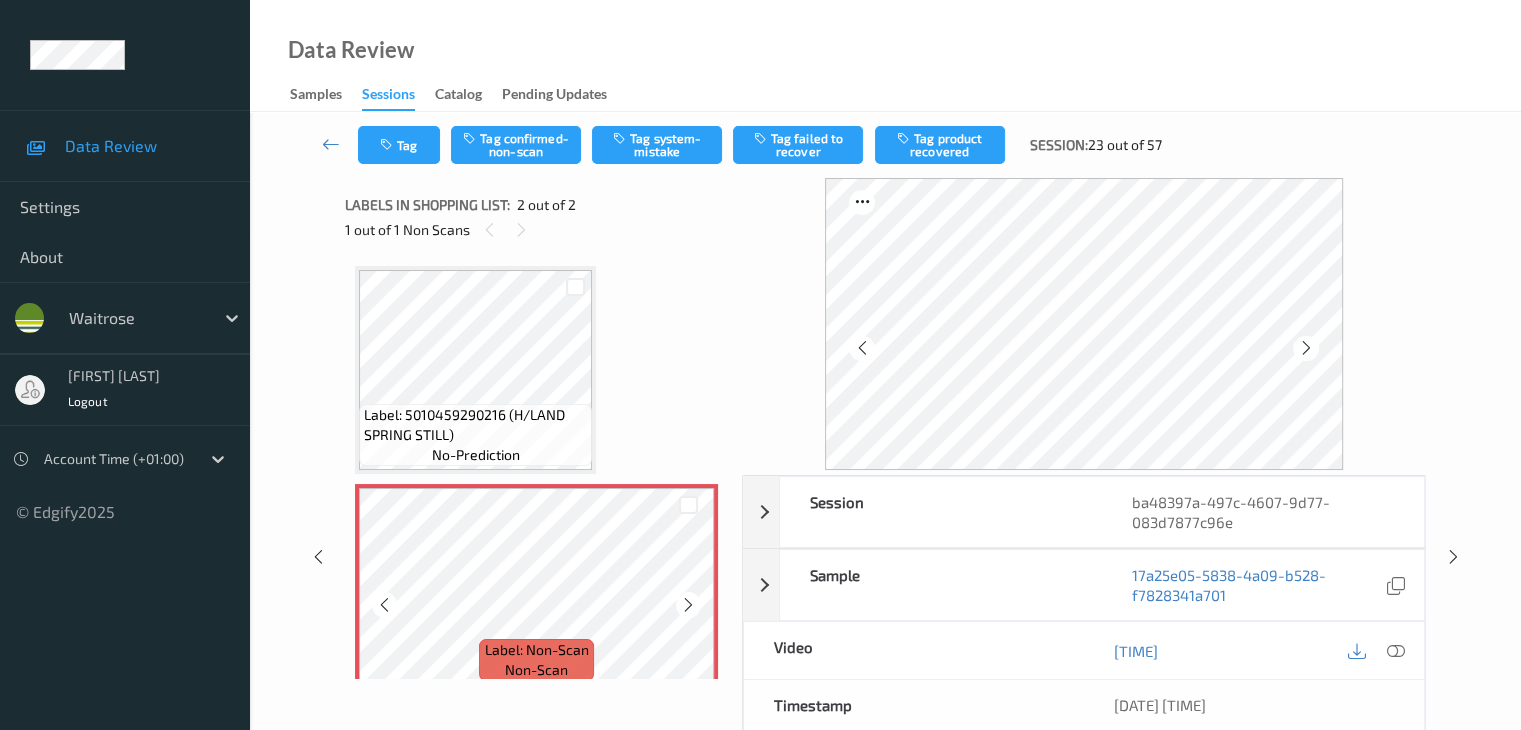 click at bounding box center [688, 605] 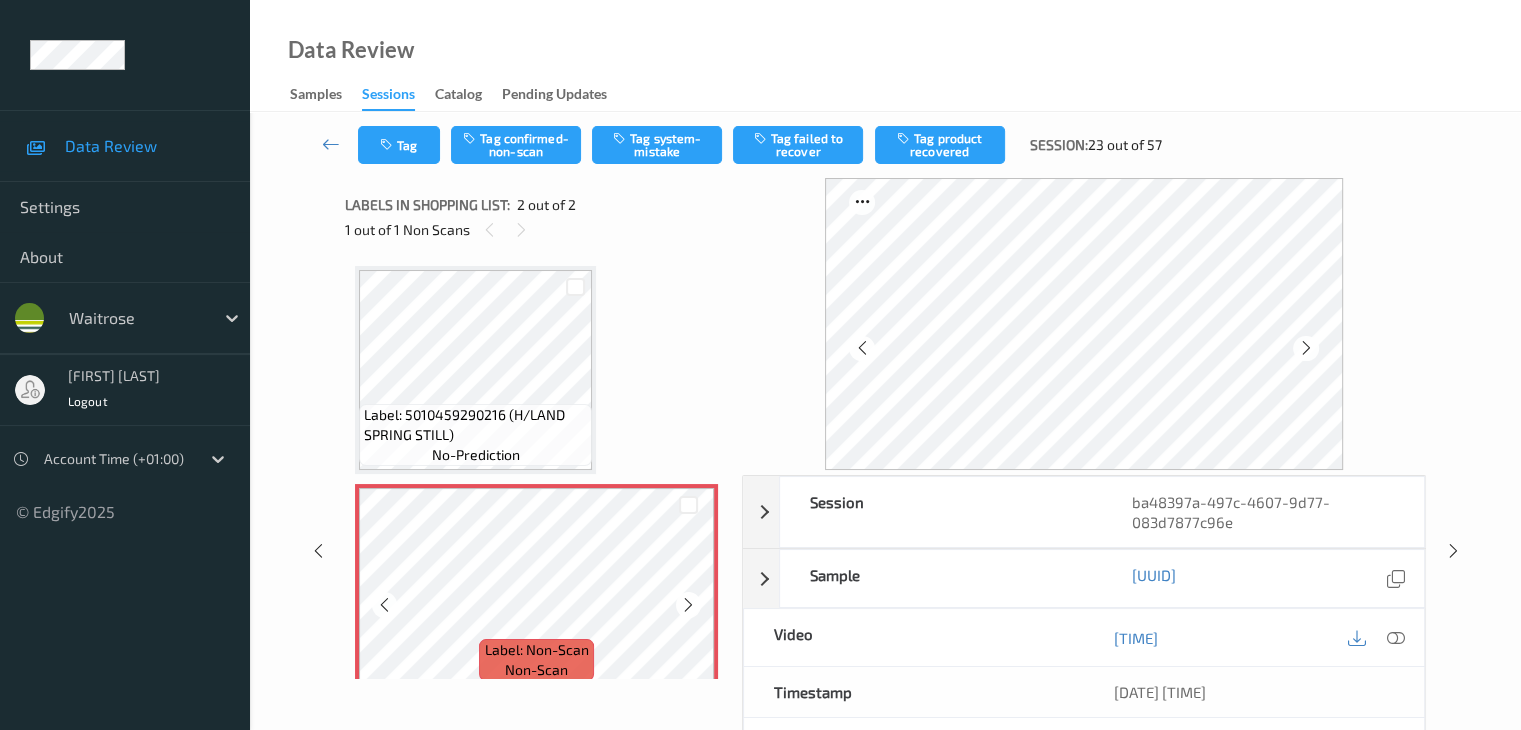 click at bounding box center [688, 605] 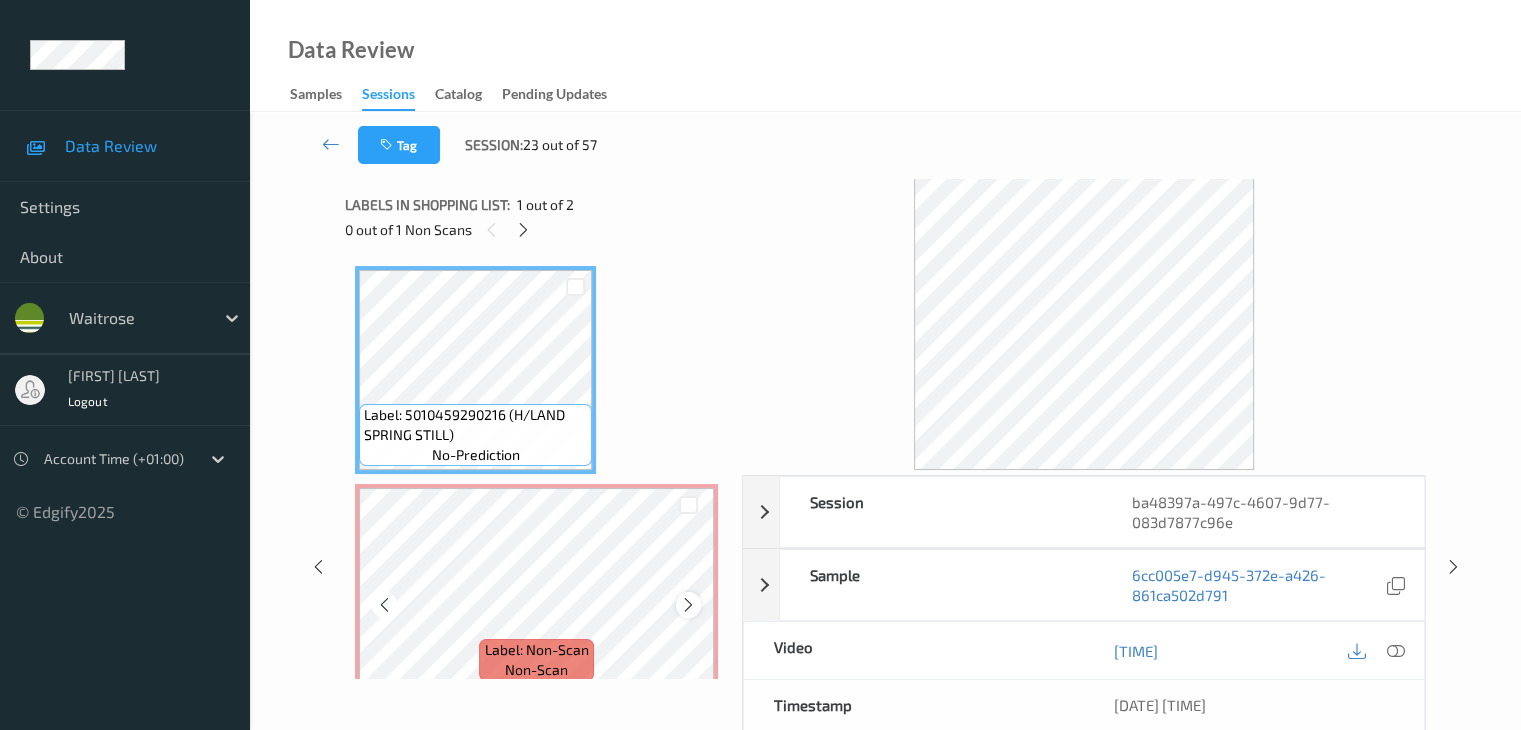 click at bounding box center (688, 605) 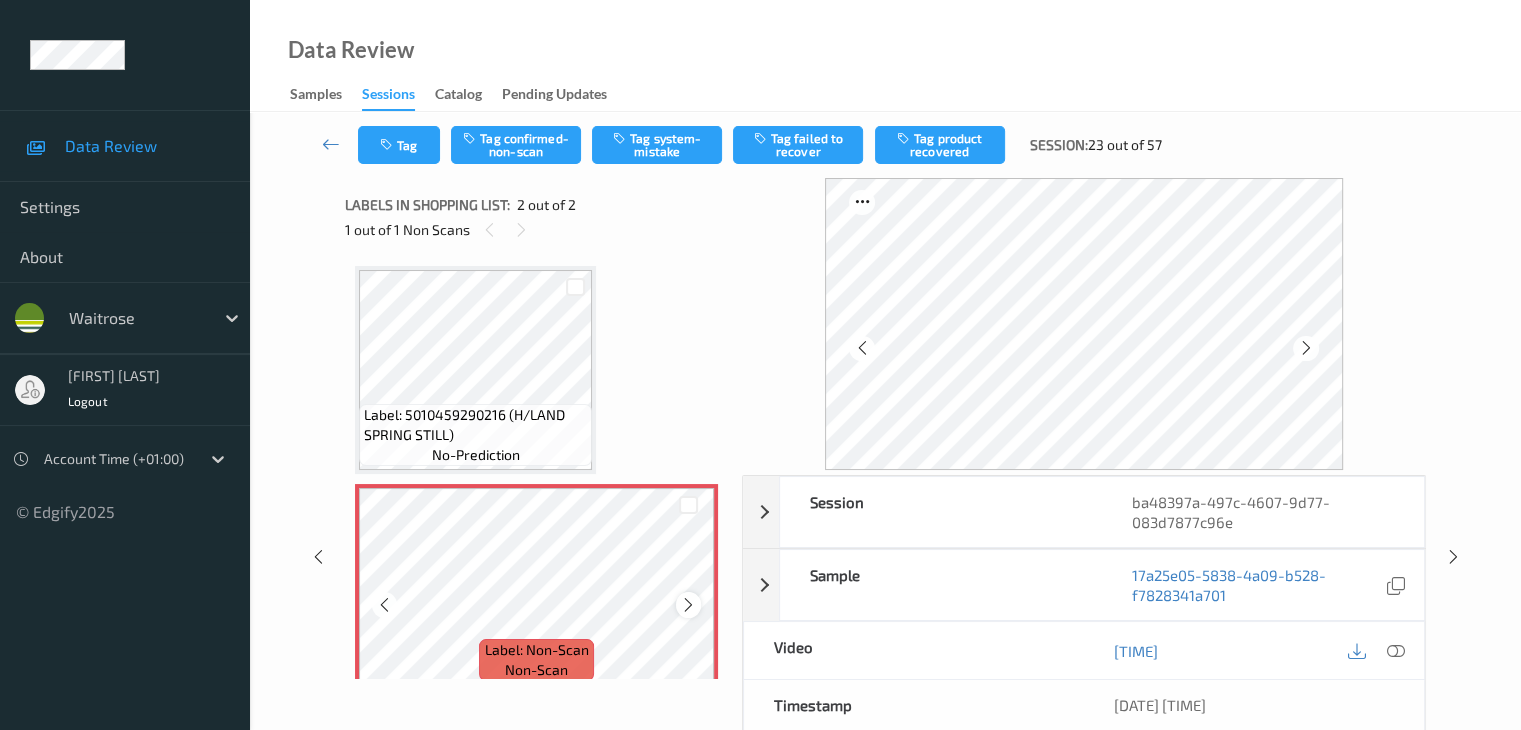 click at bounding box center [688, 605] 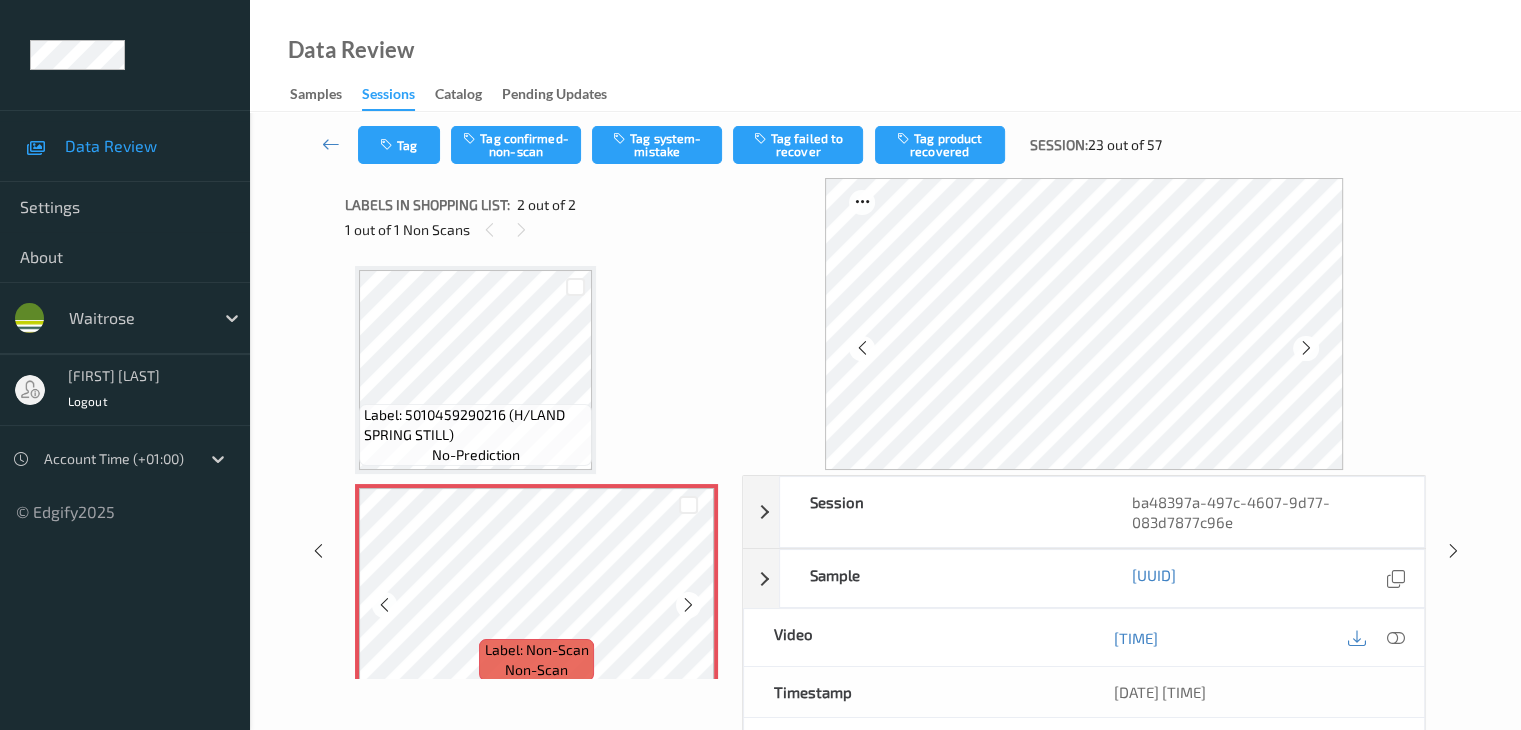 click at bounding box center [688, 605] 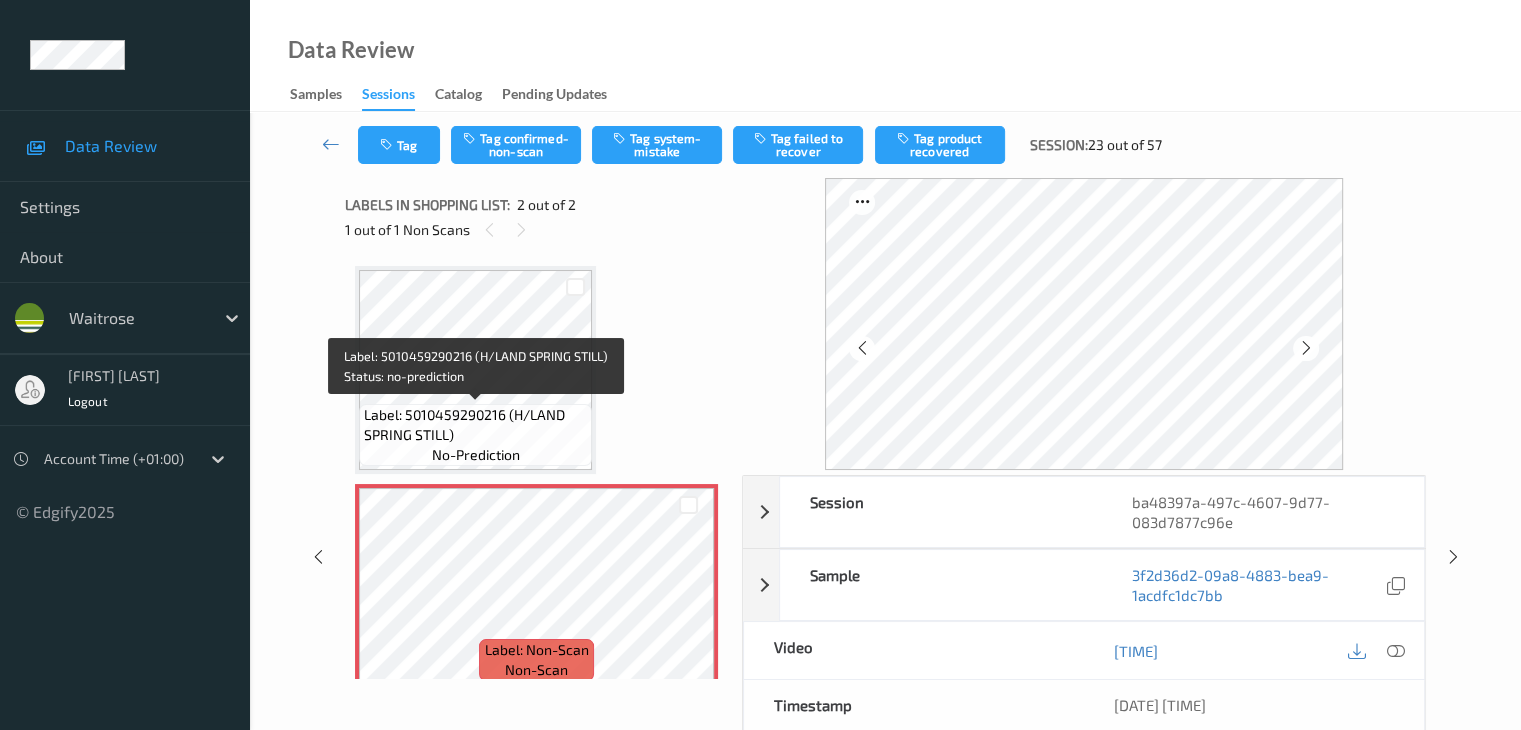 click on "Label: 5010459290216 (H/LAND SPRING STILL)" at bounding box center (475, 425) 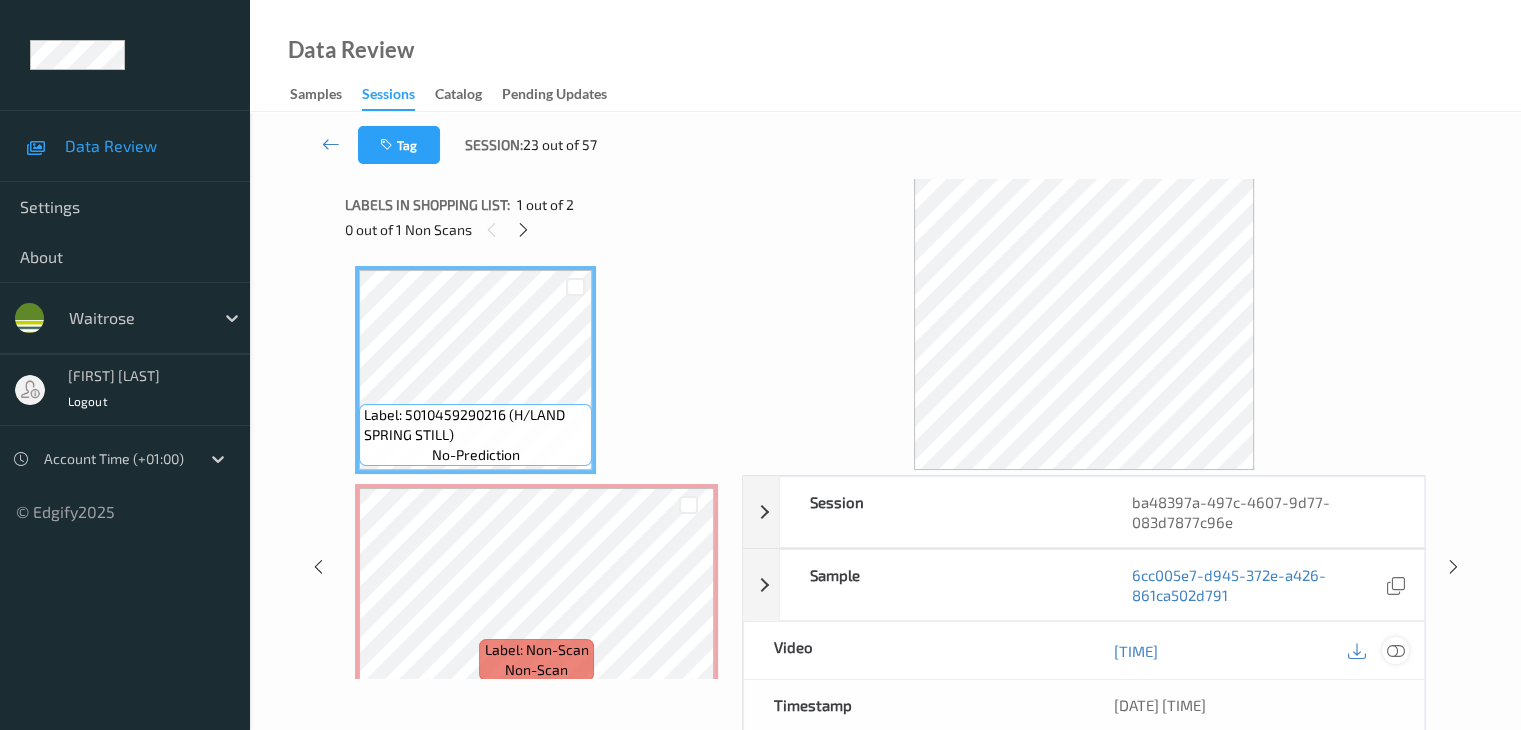 click at bounding box center (1395, 651) 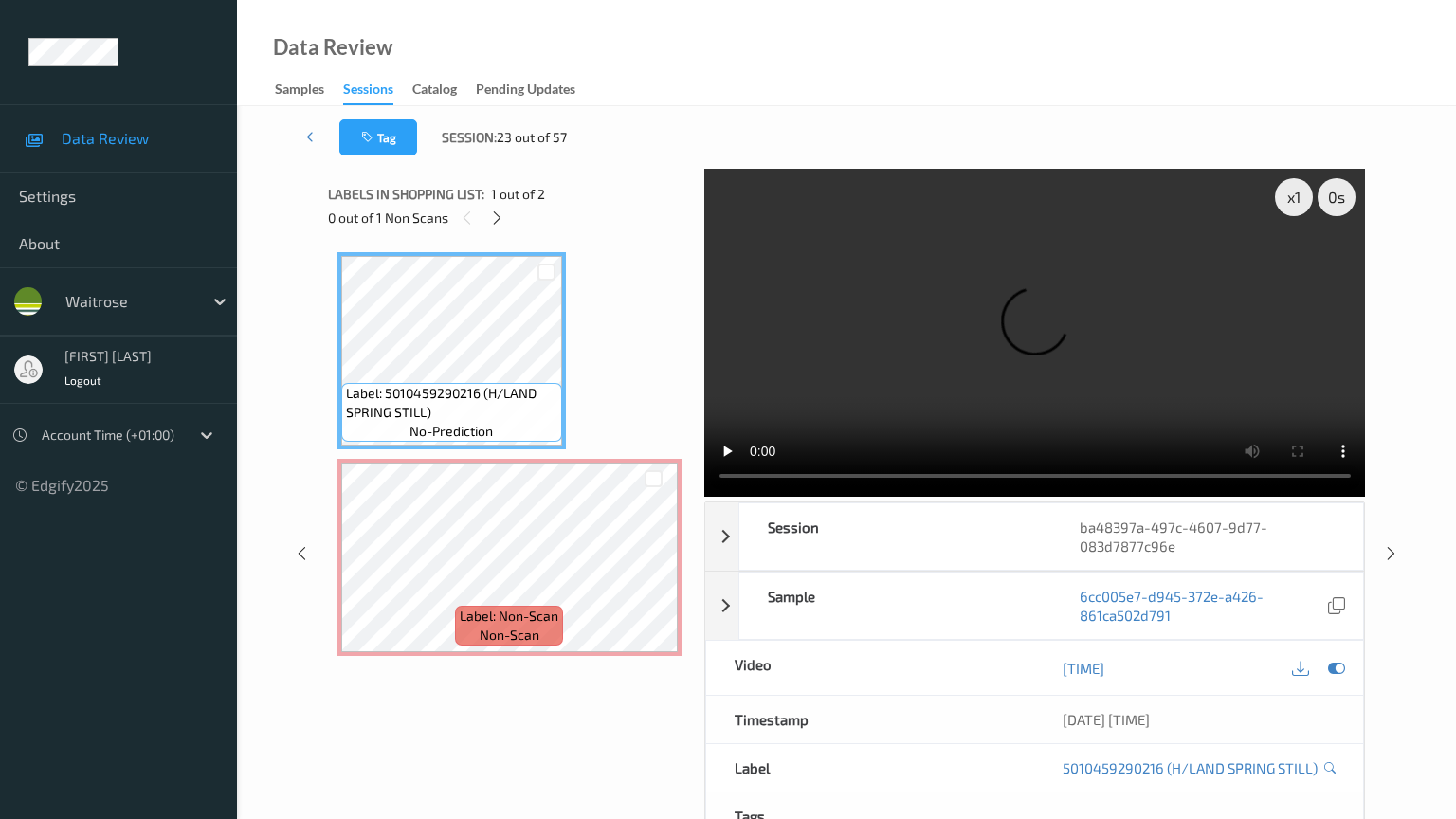 type 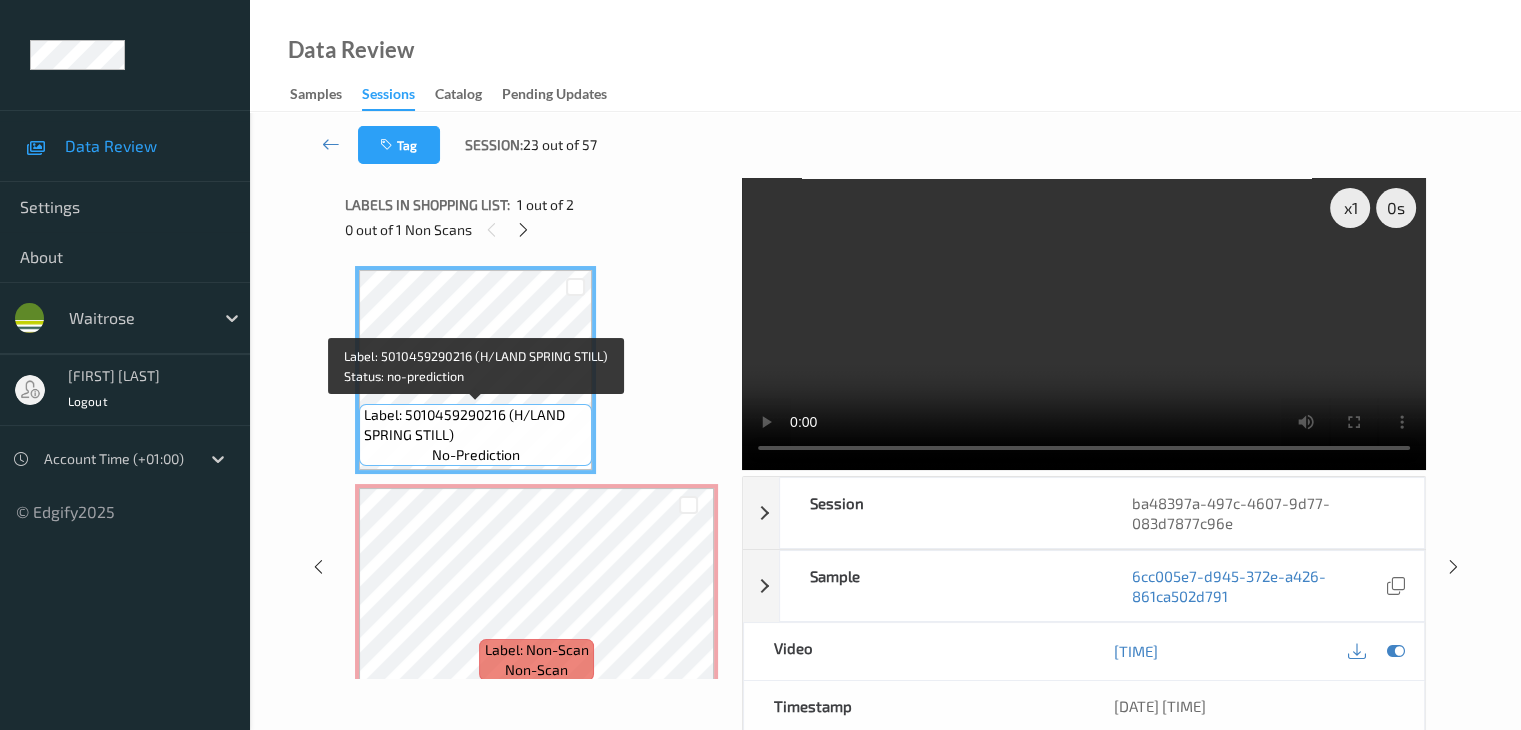 click on "Label: 5010459290216 (H/LAND SPRING STILL)" at bounding box center (475, 425) 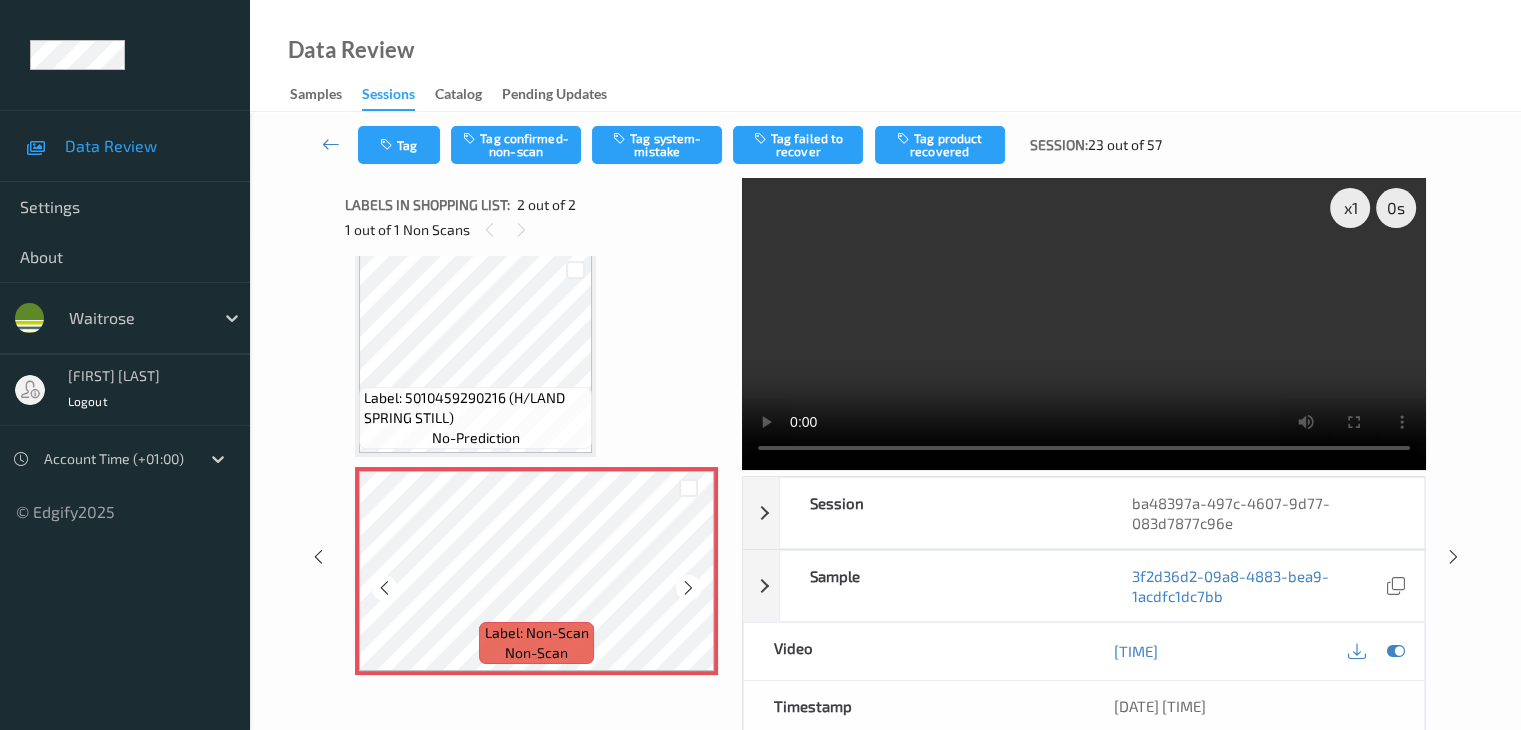 scroll, scrollTop: 23, scrollLeft: 0, axis: vertical 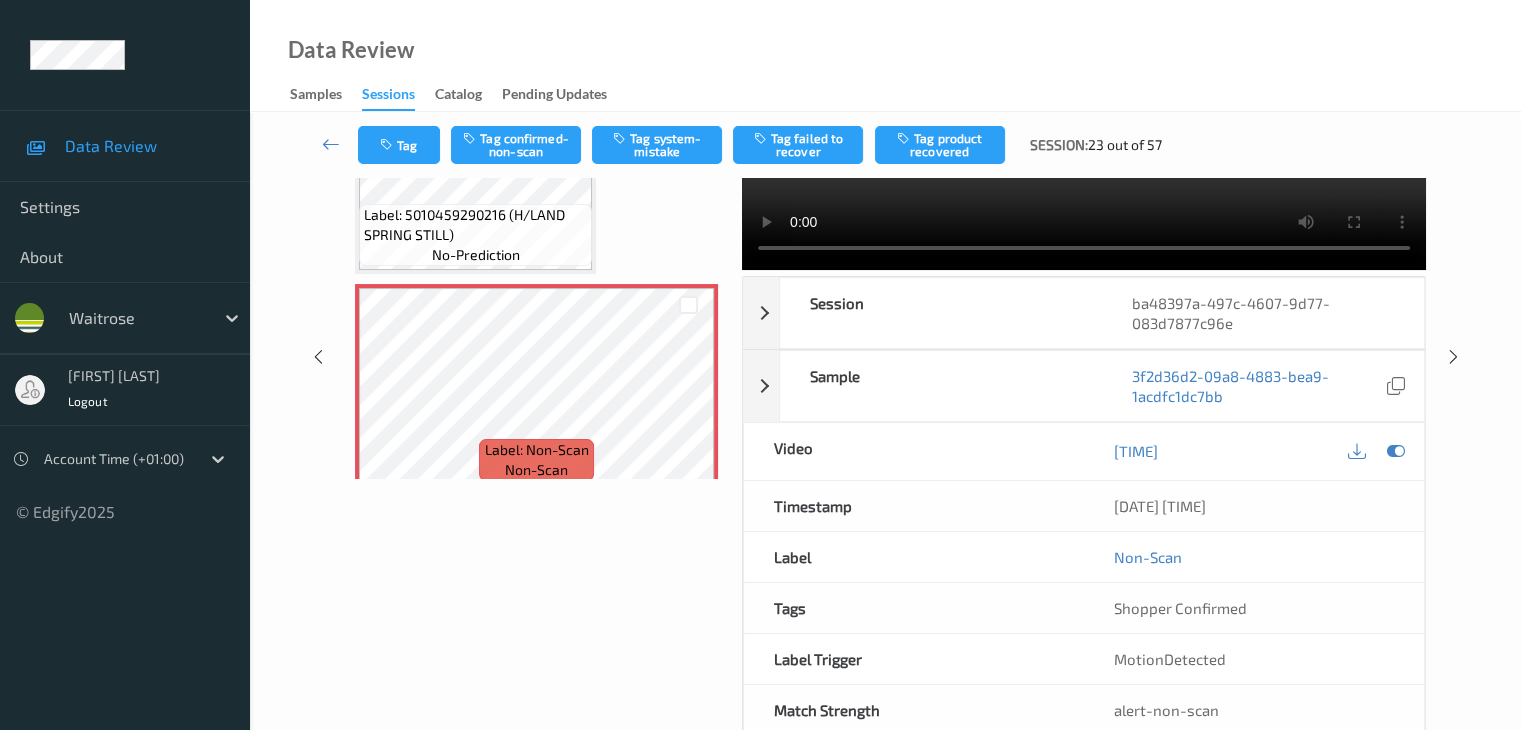 click on "Tag Tag   confirmed-non-scan Tag   system-mistake Tag   failed to recover Tag   product recovered Session: 23 out of 57" at bounding box center (885, 145) 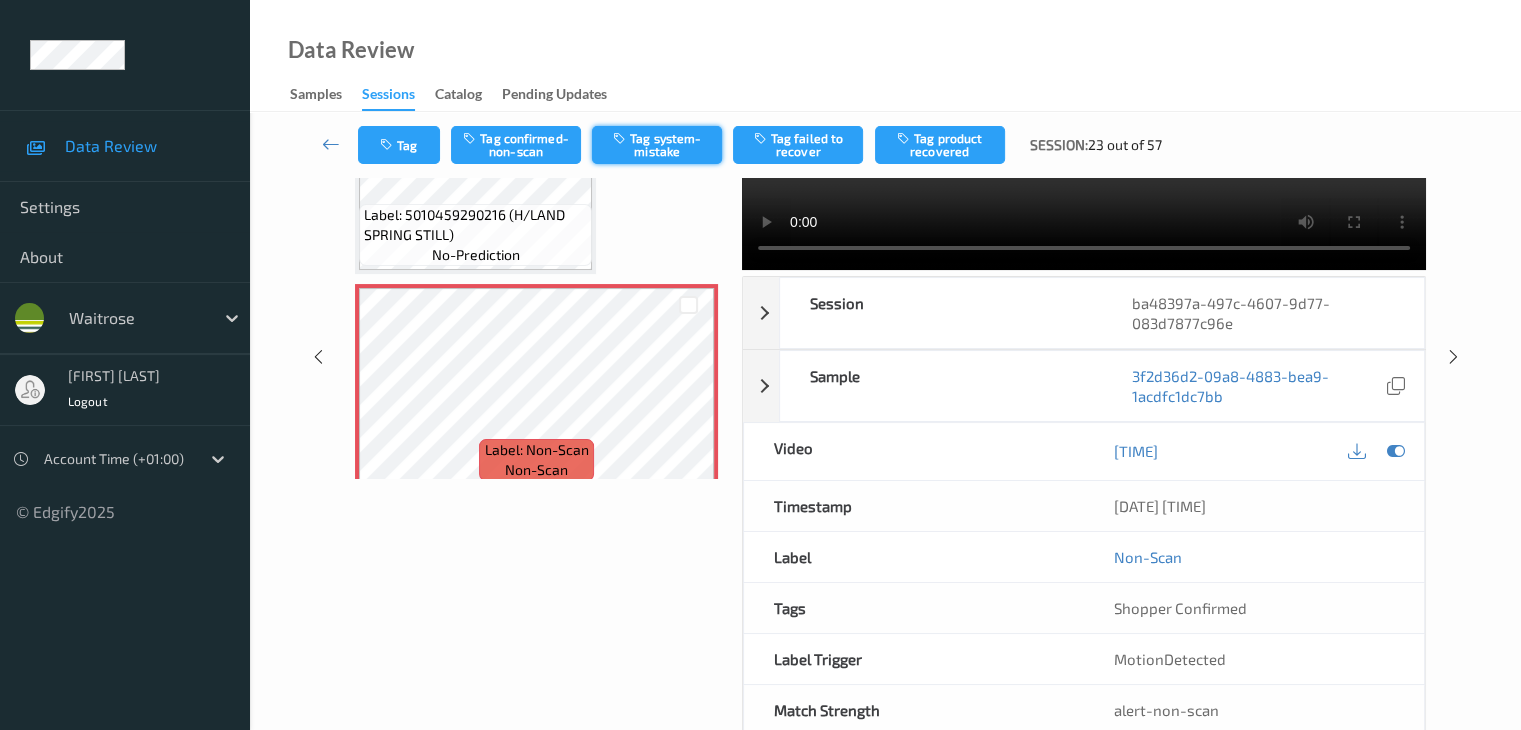 click on "Tag   system-mistake" at bounding box center [657, 145] 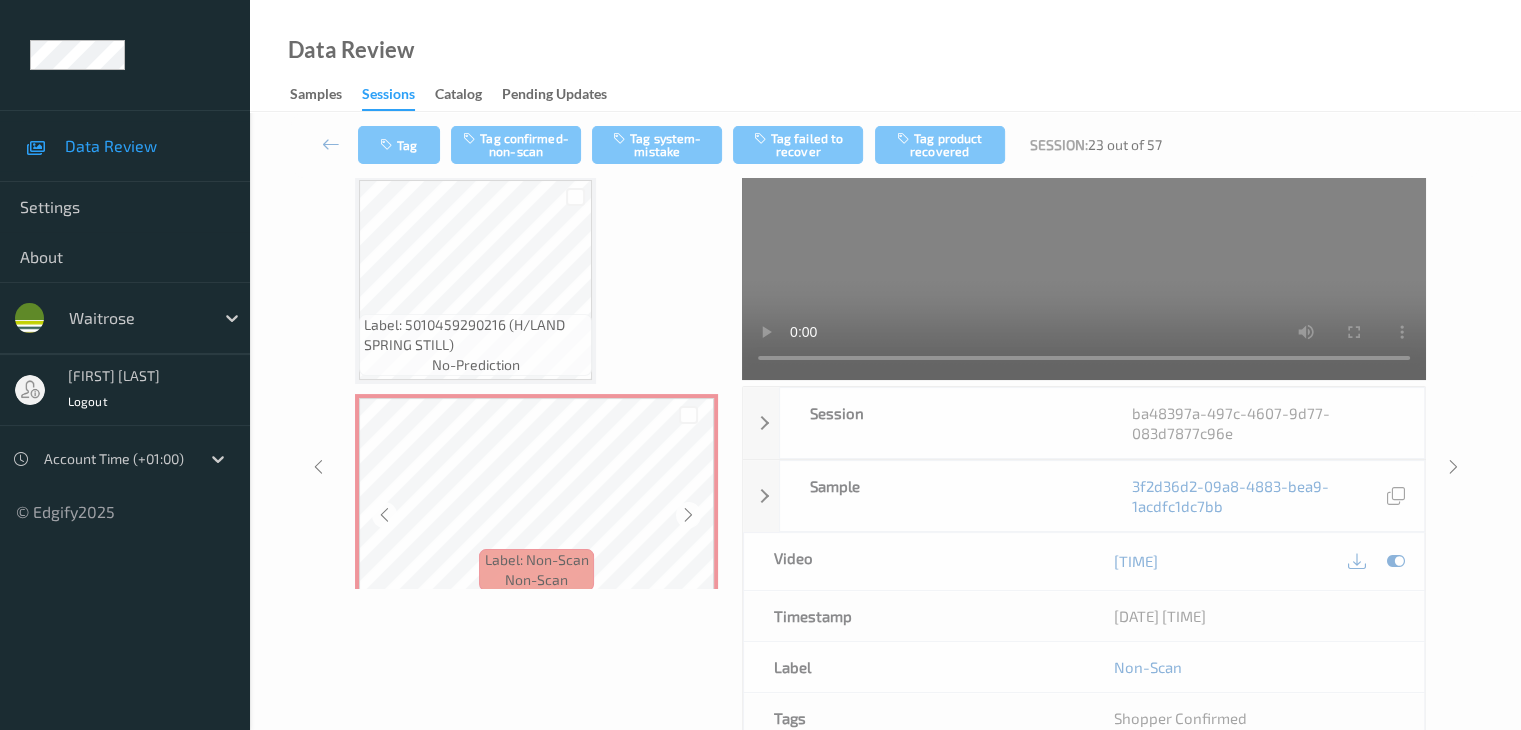 scroll, scrollTop: 0, scrollLeft: 0, axis: both 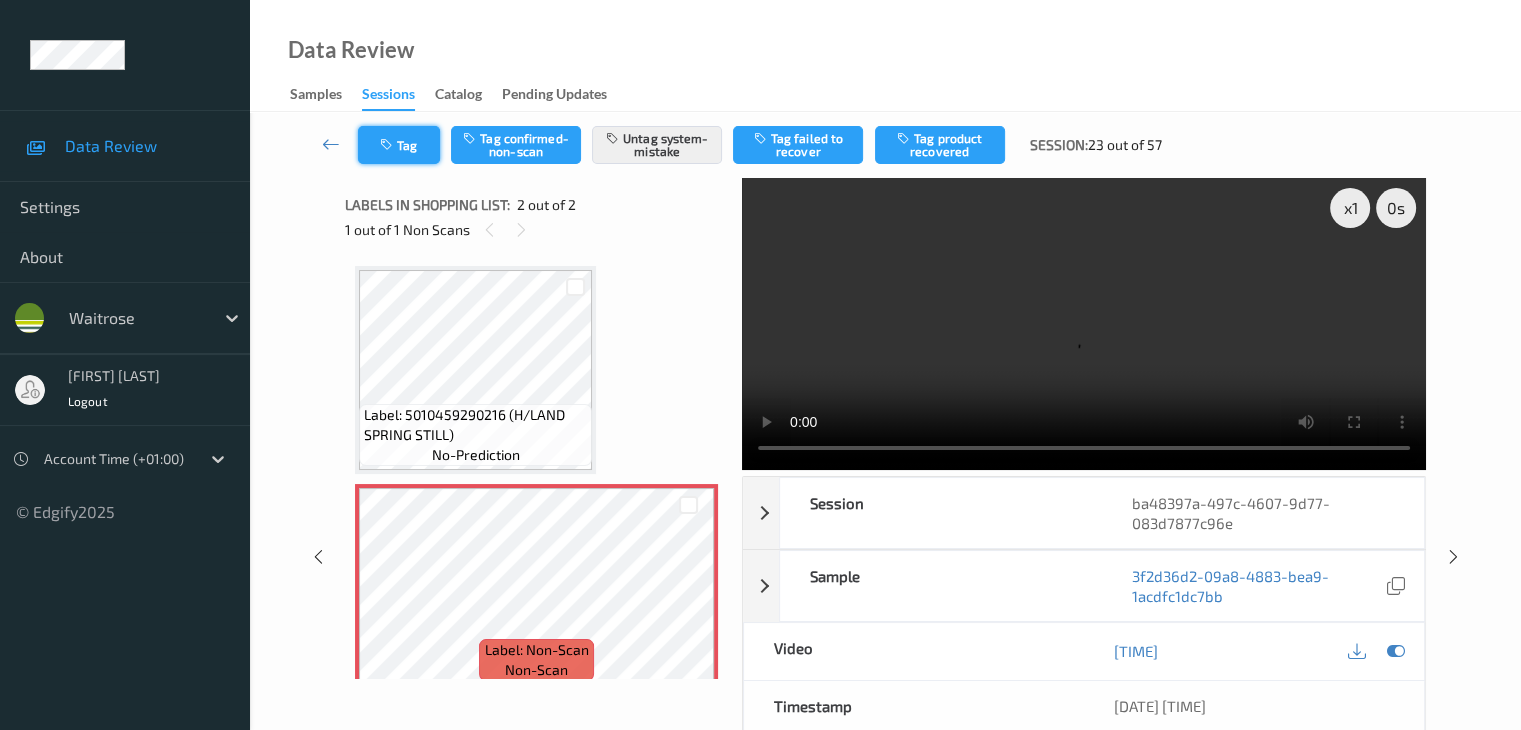 click on "Tag" at bounding box center (399, 145) 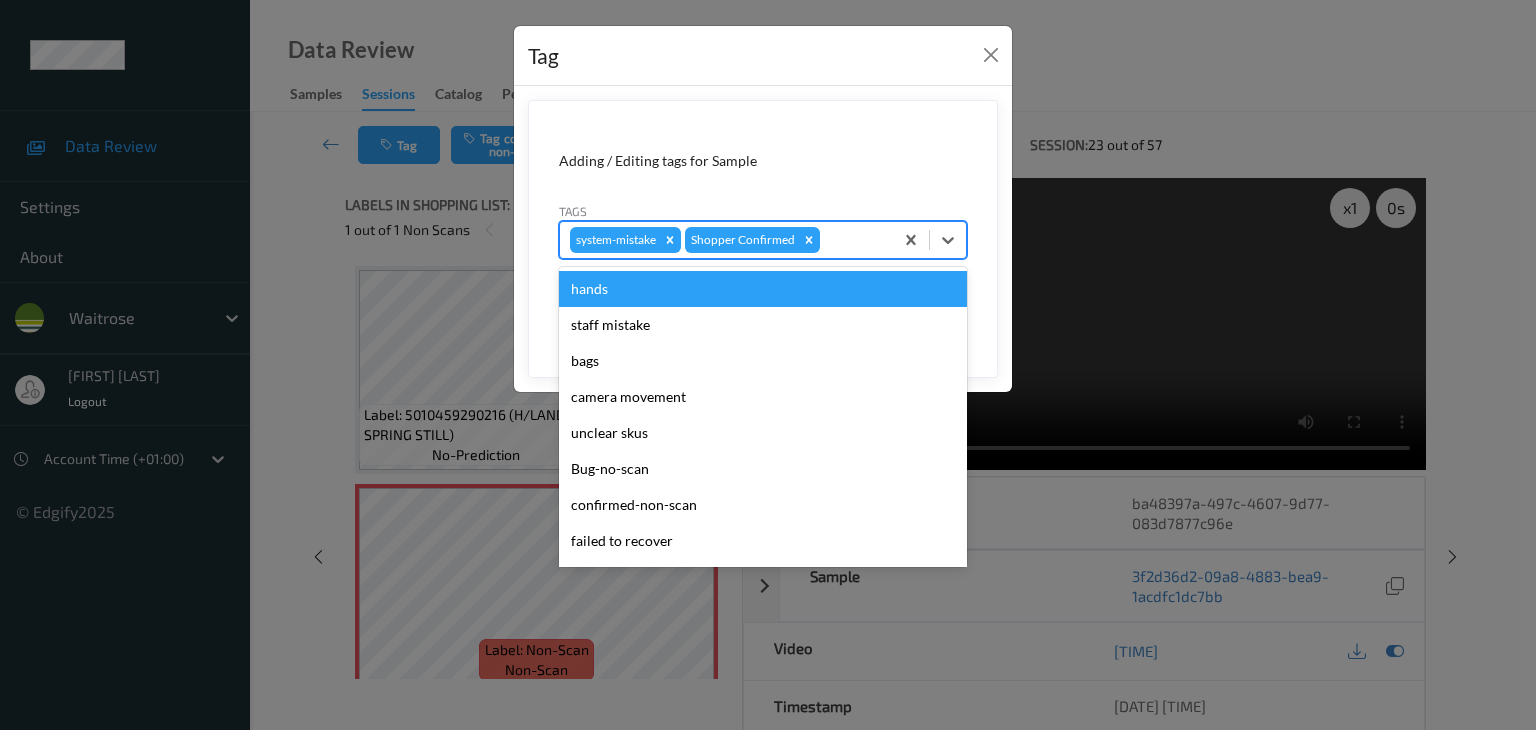 click at bounding box center (853, 240) 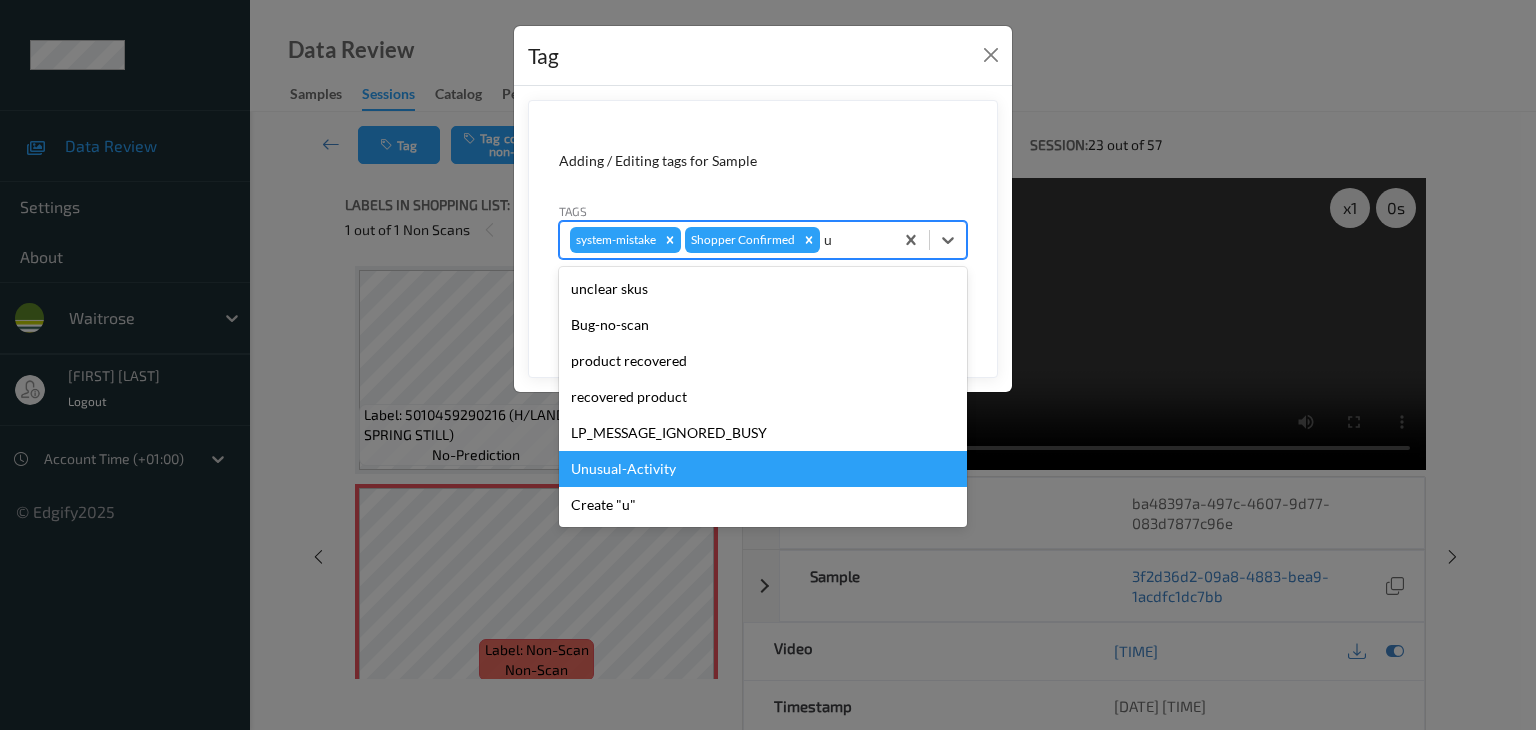 click on "Unusual-Activity" at bounding box center (763, 469) 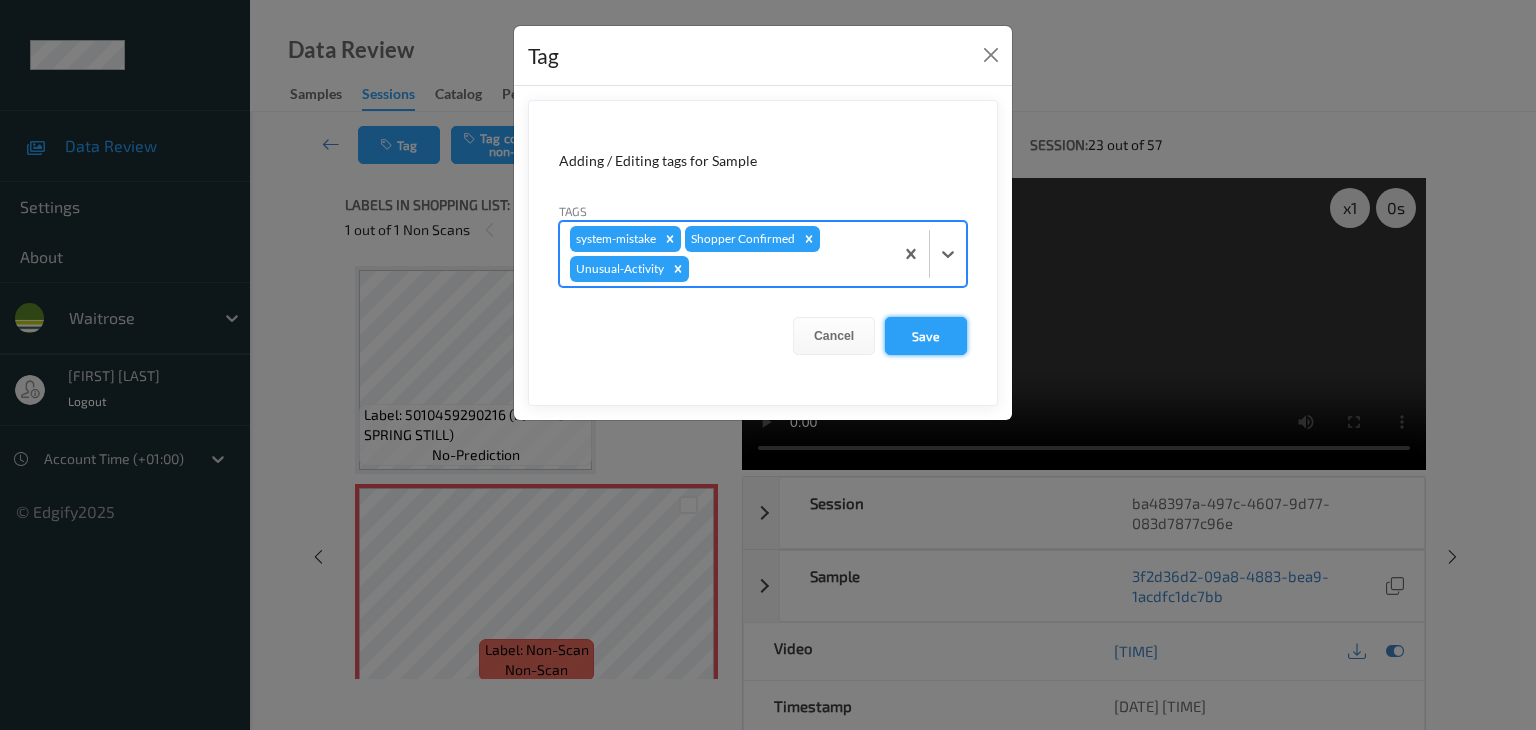 click on "Save" at bounding box center (926, 336) 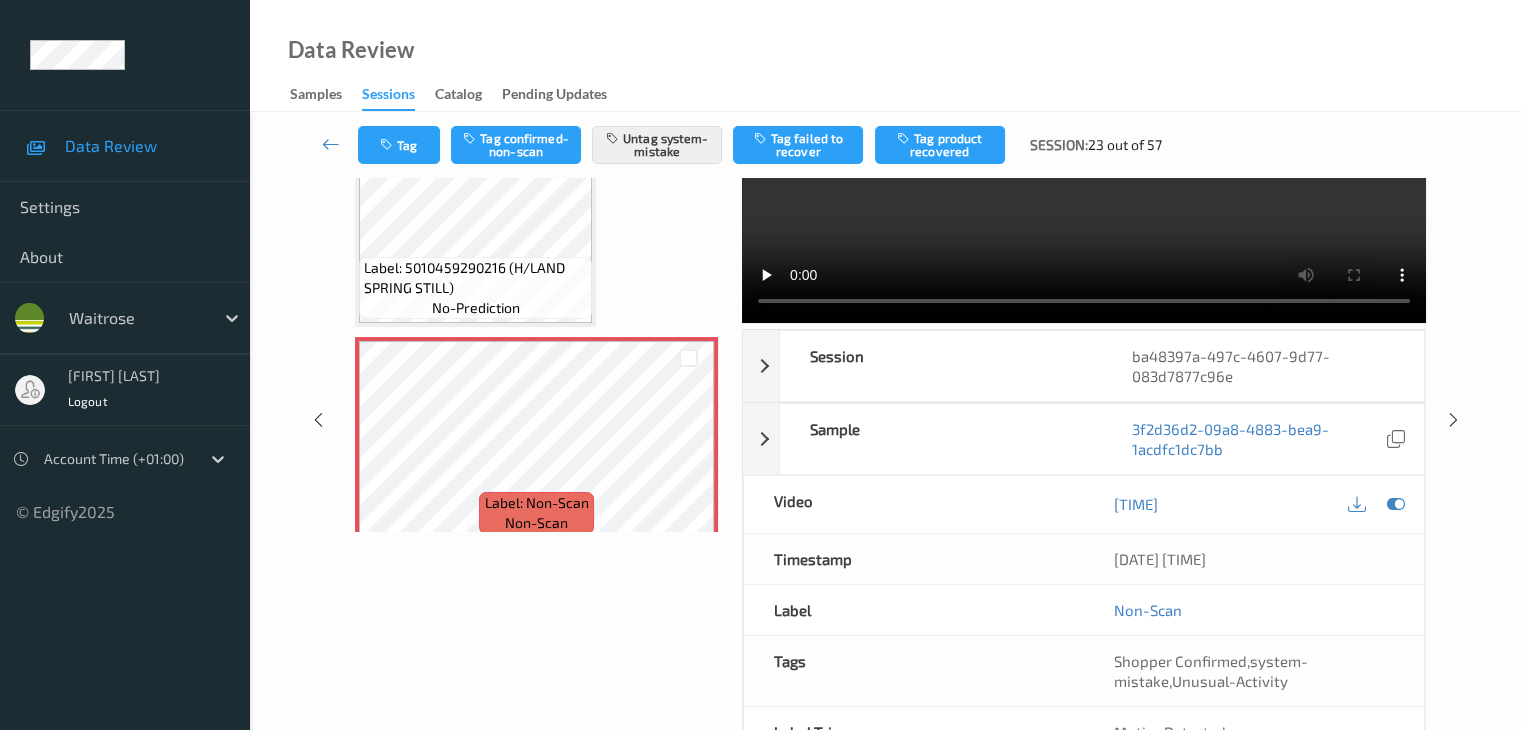 scroll, scrollTop: 0, scrollLeft: 0, axis: both 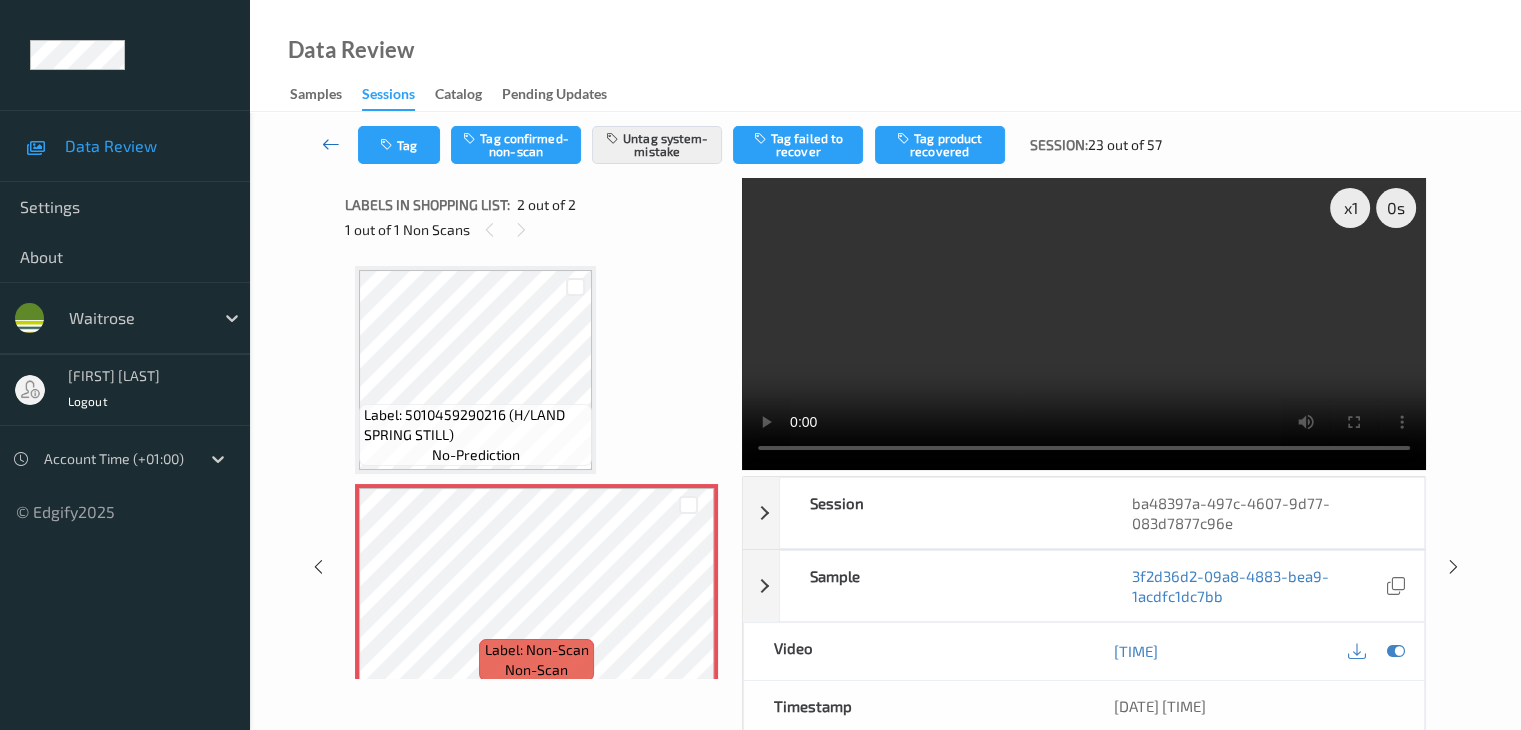 click at bounding box center [331, 144] 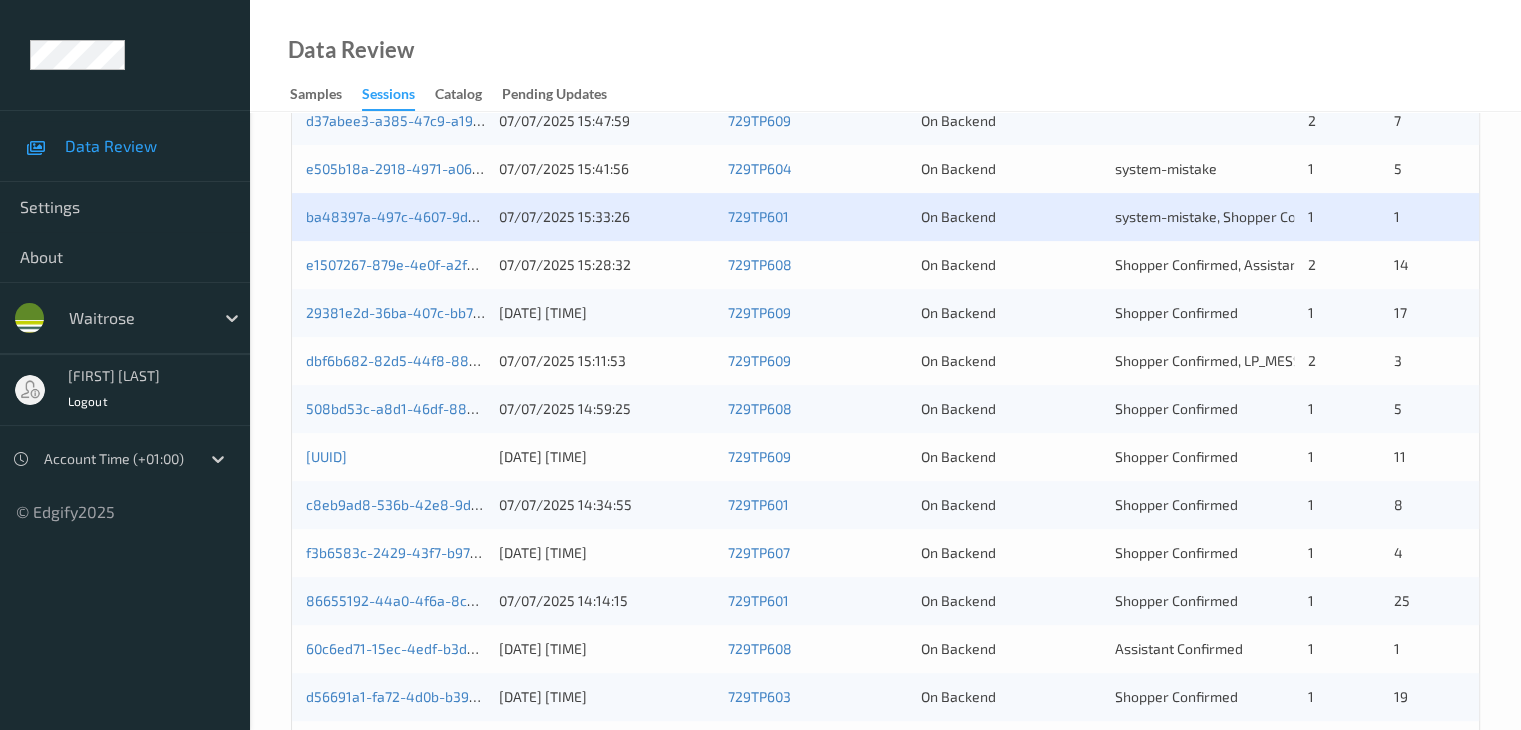 scroll, scrollTop: 400, scrollLeft: 0, axis: vertical 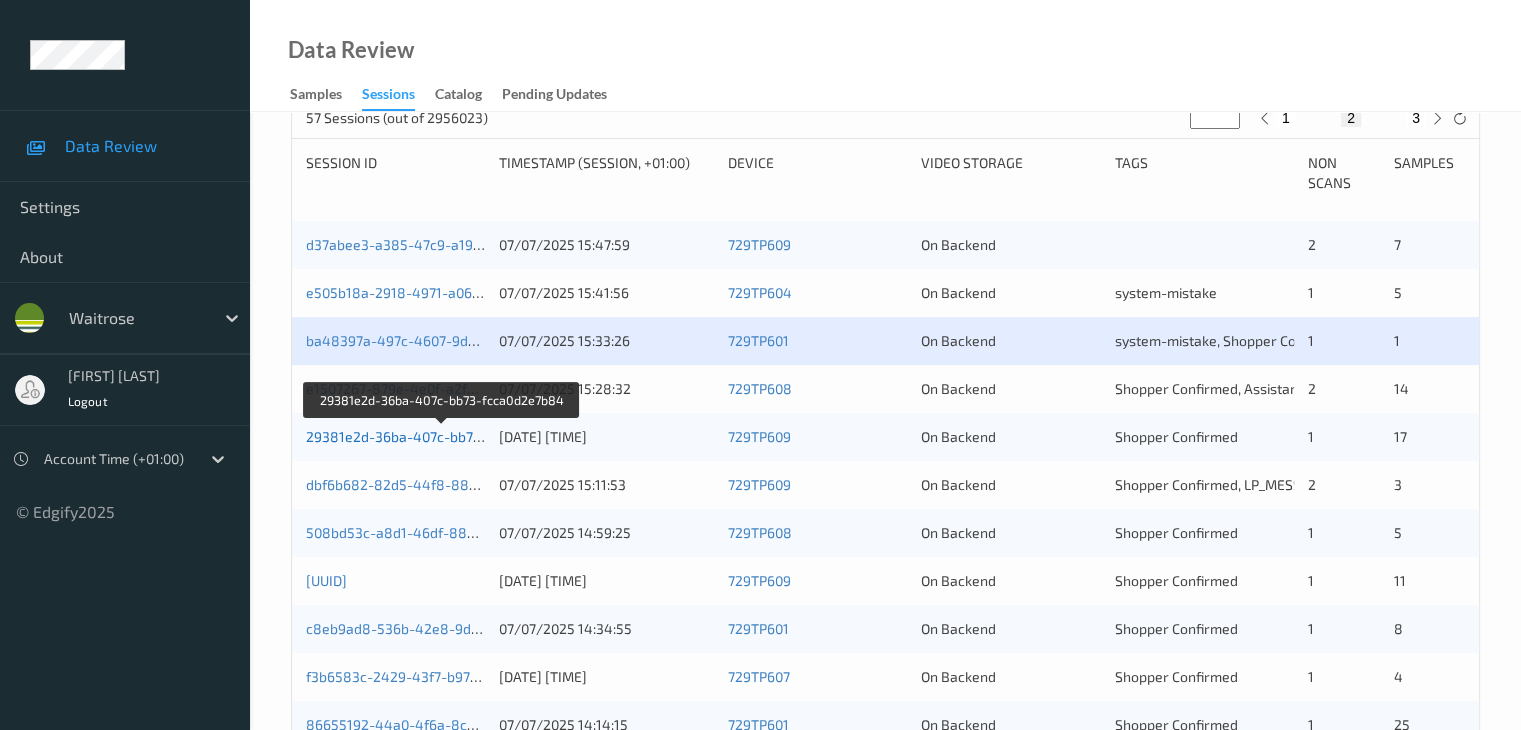 click on "29381e2d-36ba-407c-bb73-fcca0d2e7b84" at bounding box center (442, 436) 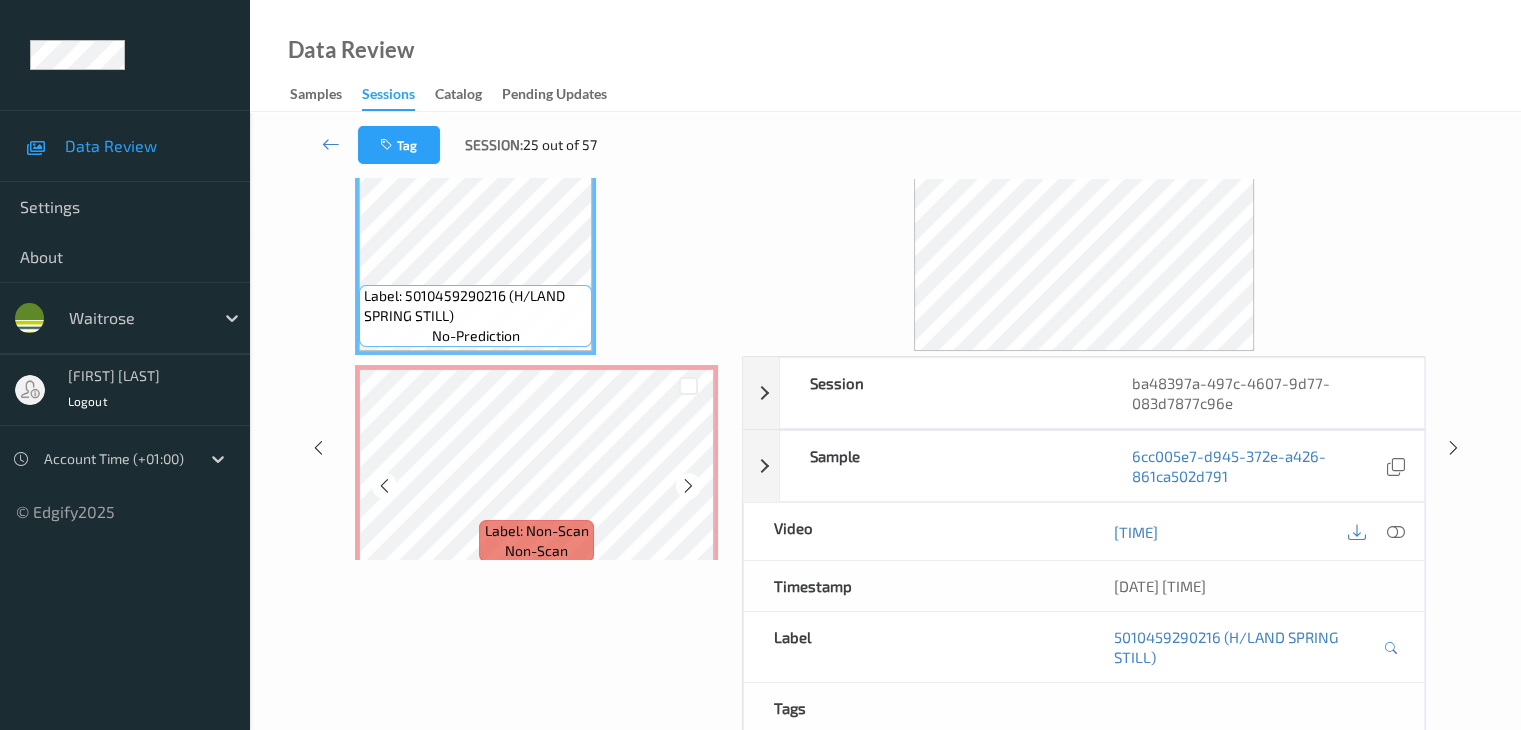 scroll, scrollTop: 0, scrollLeft: 0, axis: both 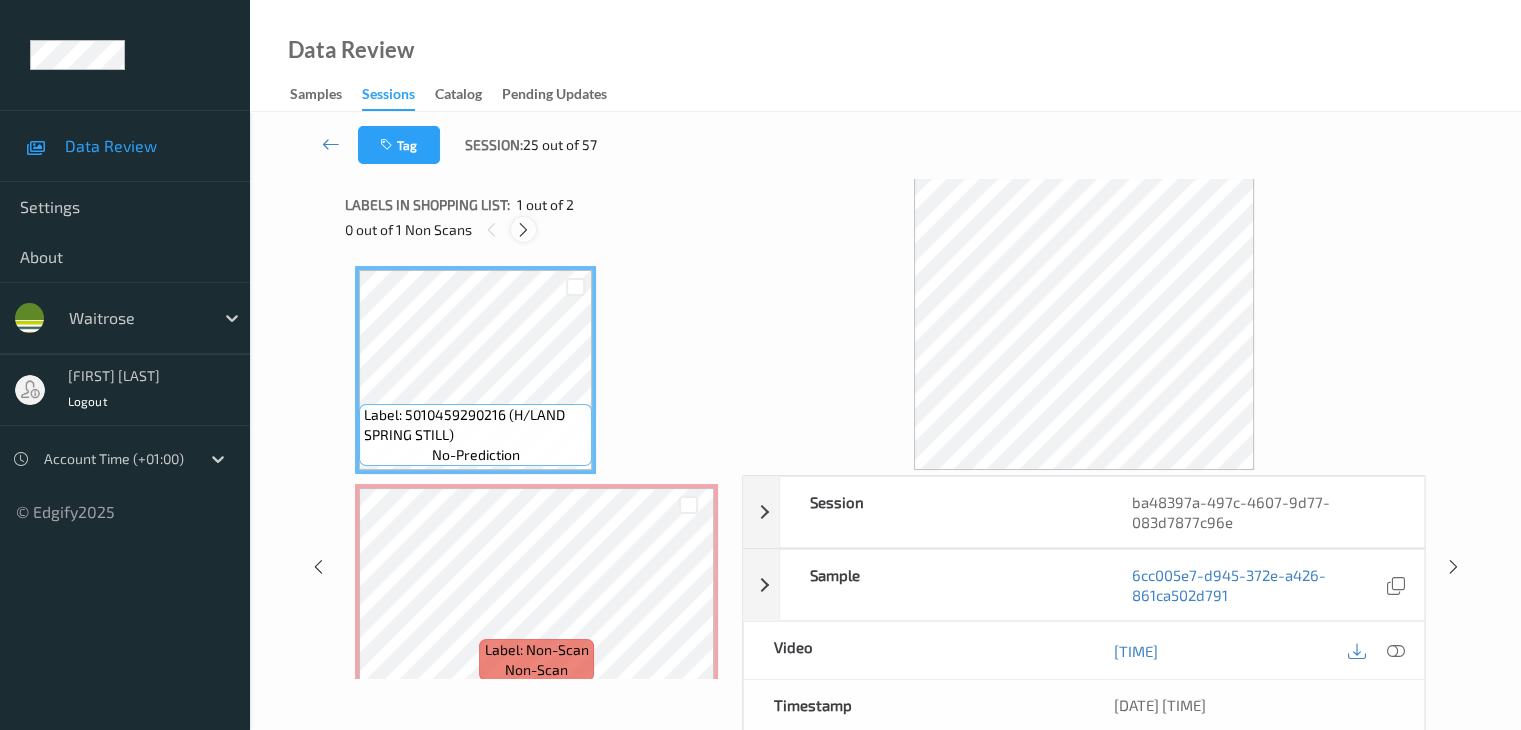 click at bounding box center [523, 230] 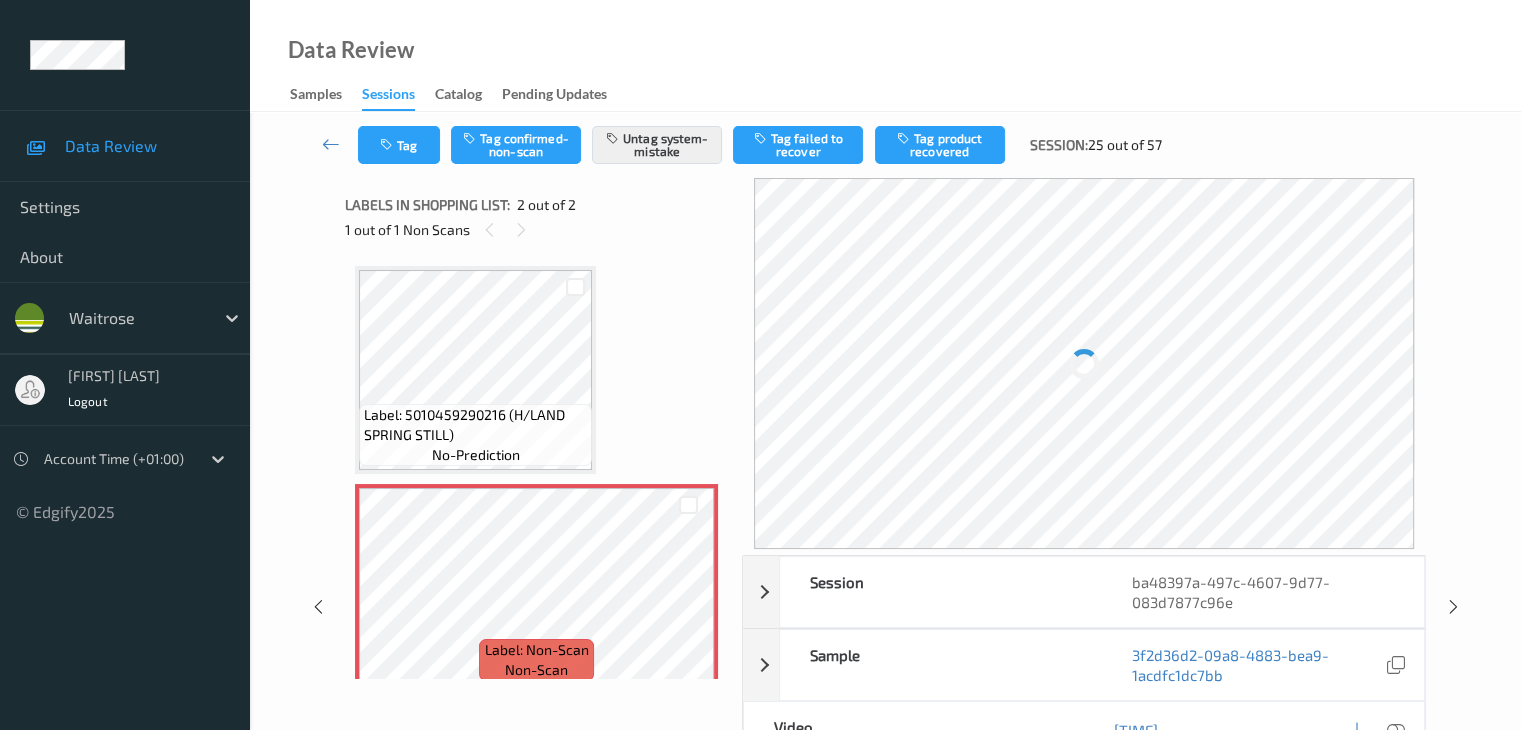 scroll, scrollTop: 10, scrollLeft: 0, axis: vertical 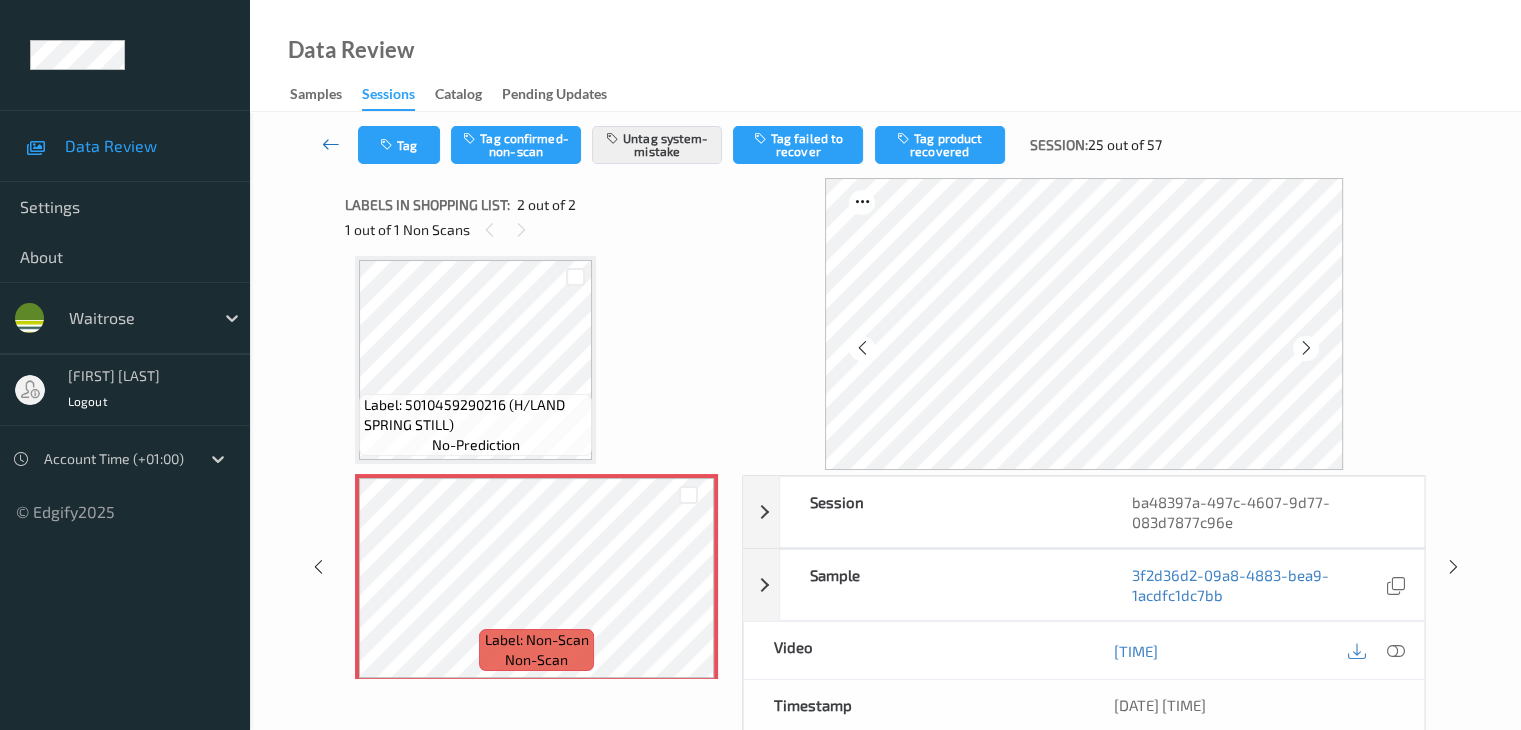 click at bounding box center [331, 144] 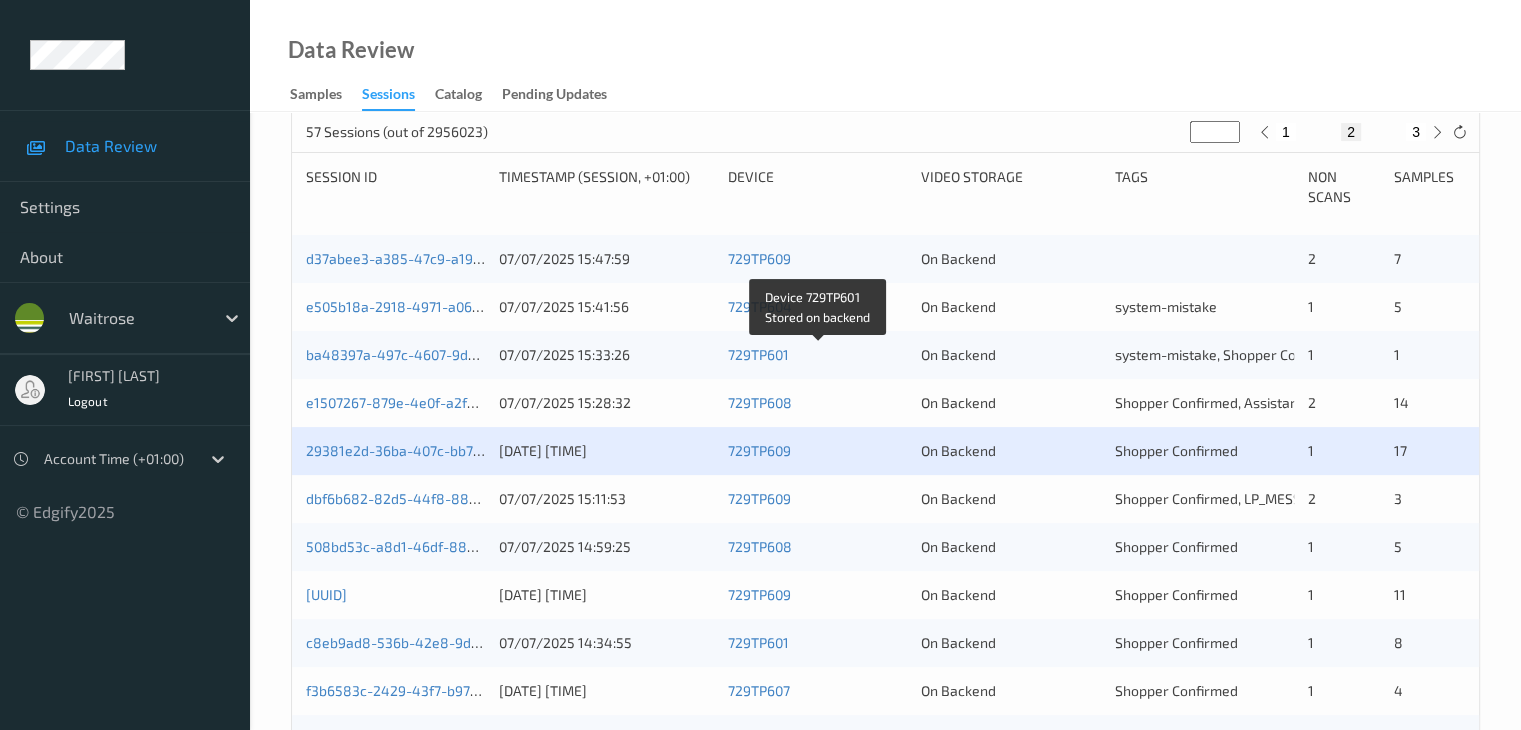 scroll, scrollTop: 500, scrollLeft: 0, axis: vertical 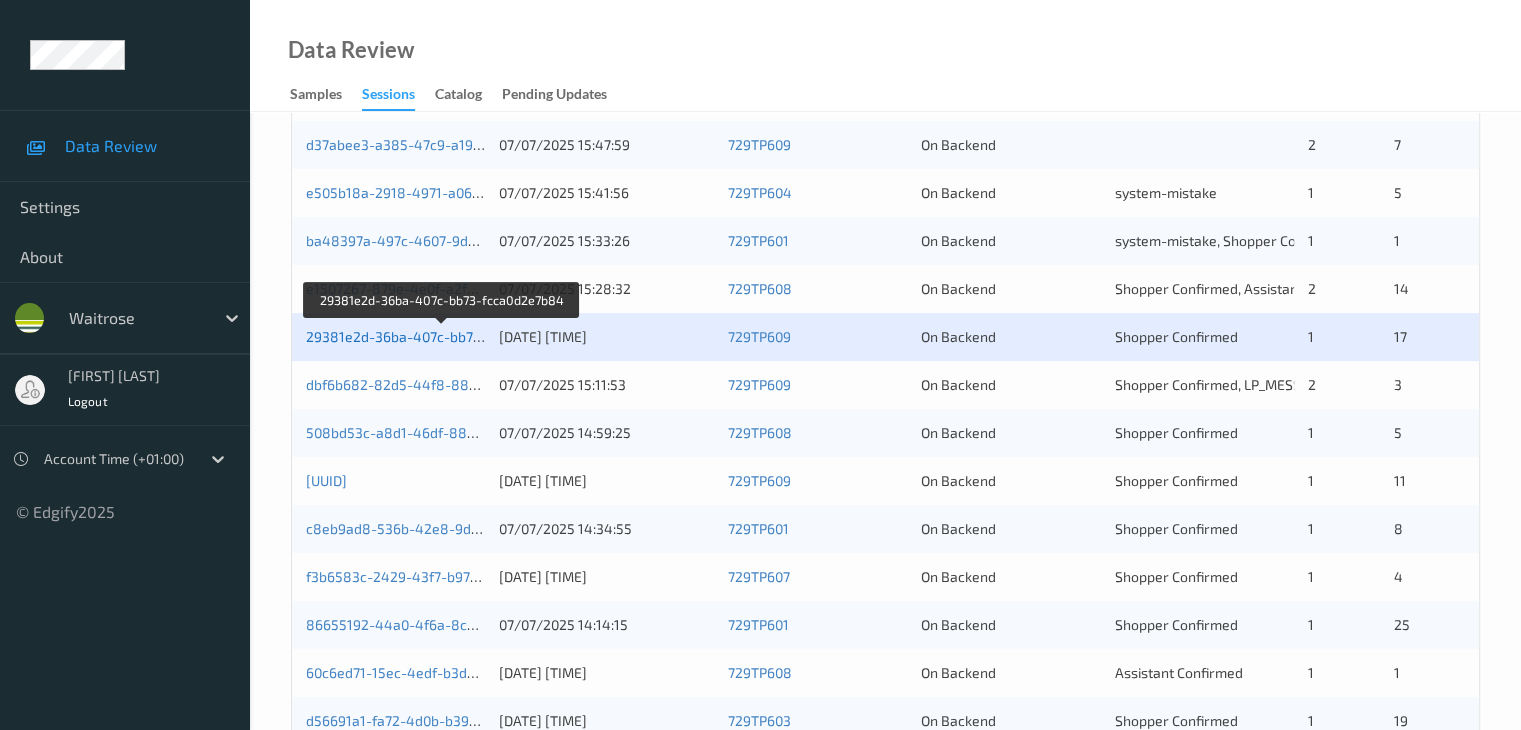 click on "29381e2d-36ba-407c-bb73-fcca0d2e7b84" at bounding box center [442, 336] 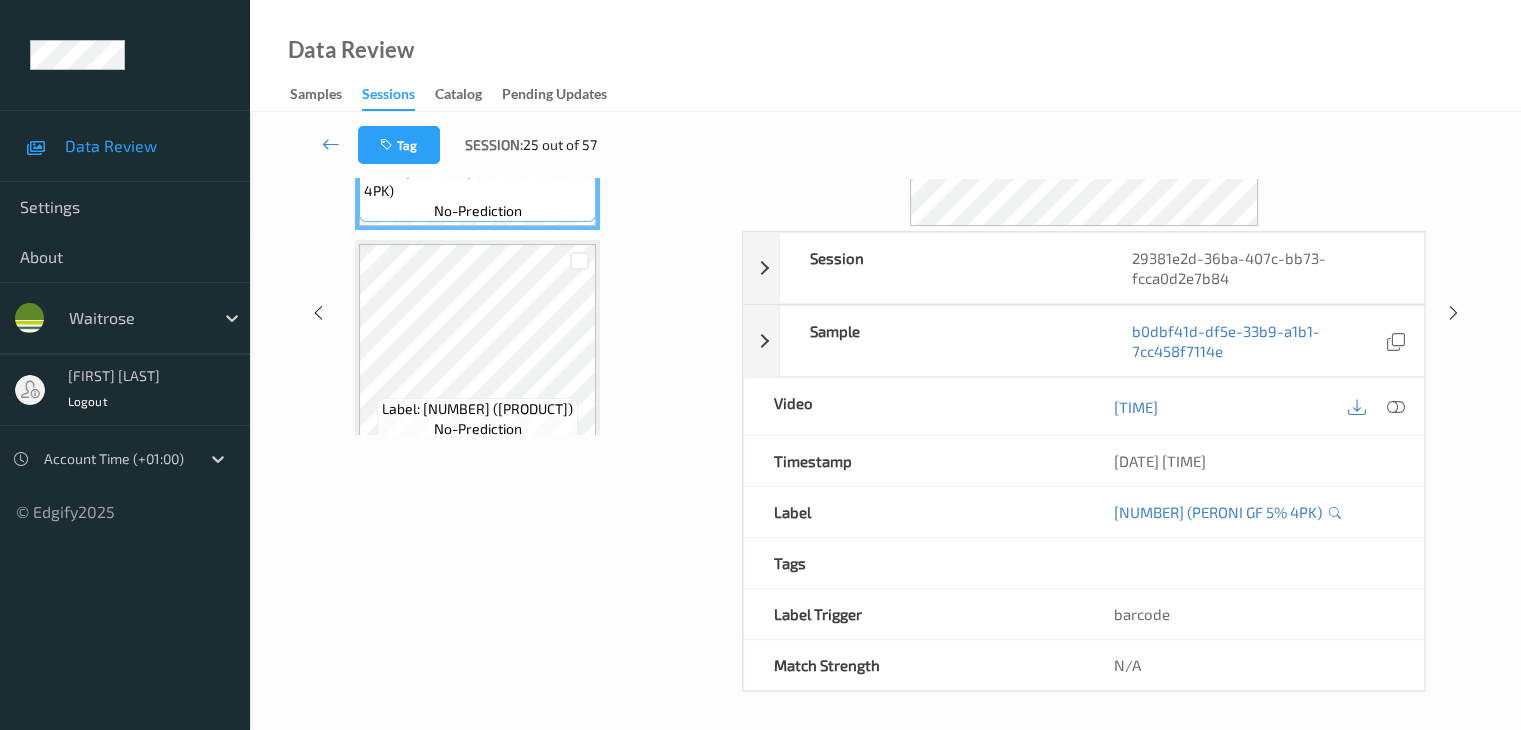 scroll, scrollTop: 0, scrollLeft: 0, axis: both 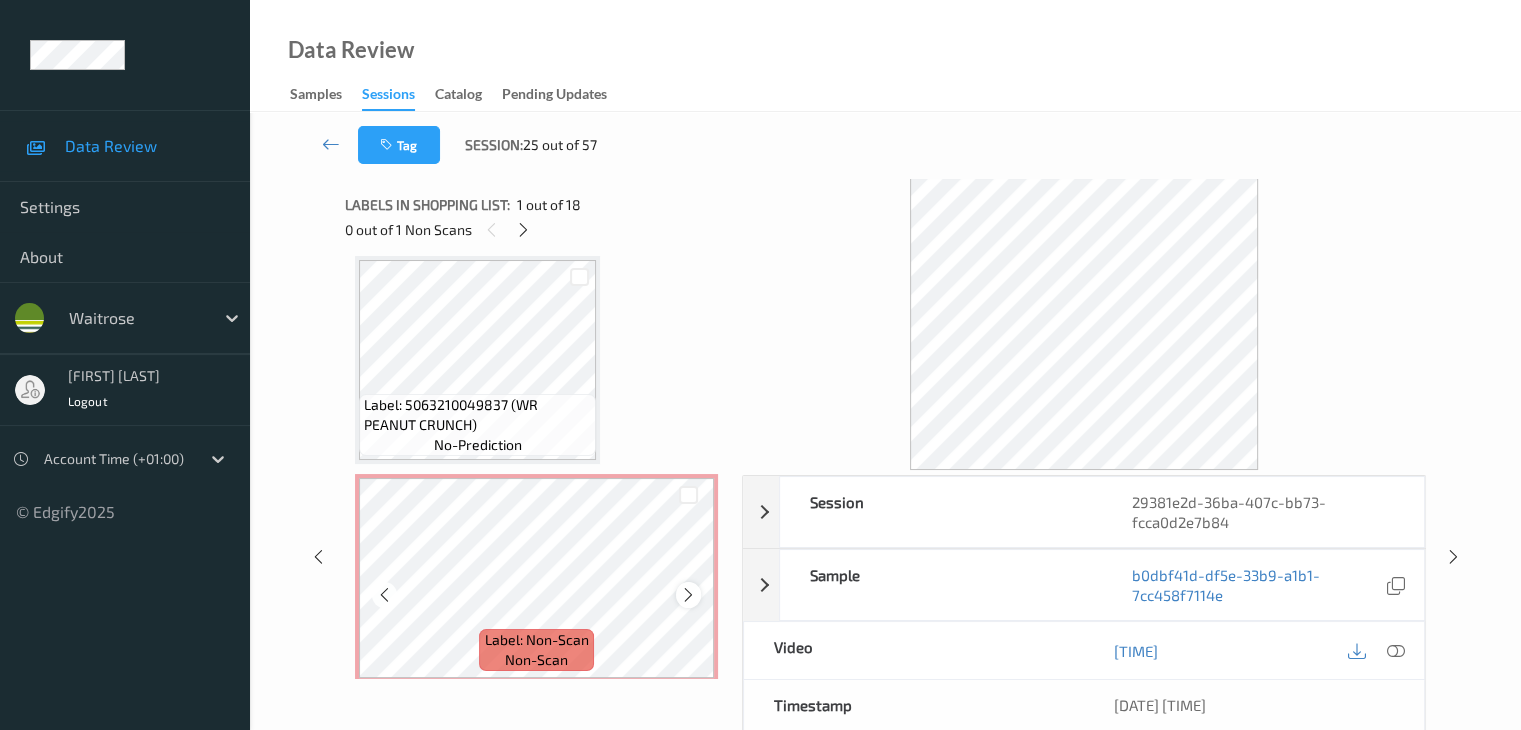 click at bounding box center (688, 595) 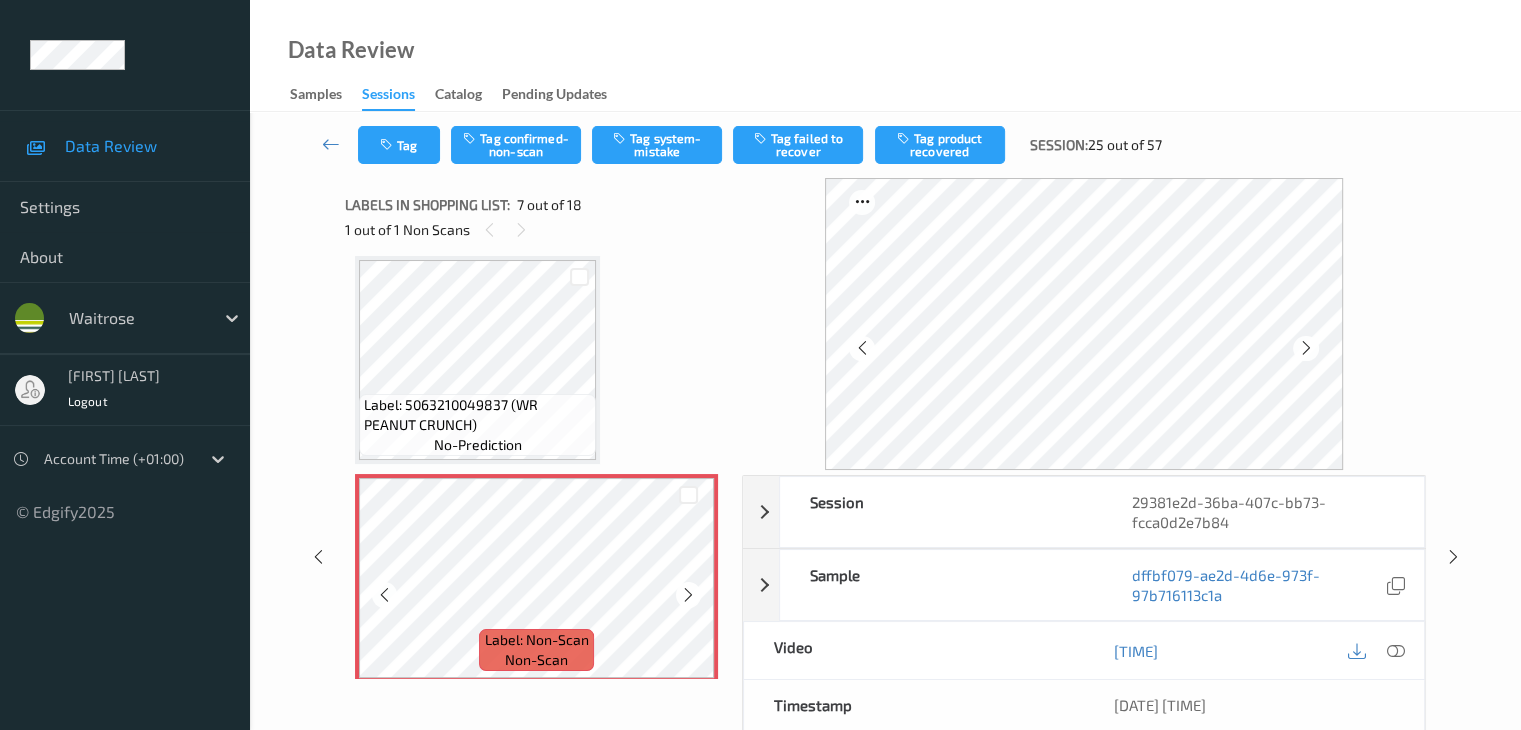 click at bounding box center (688, 595) 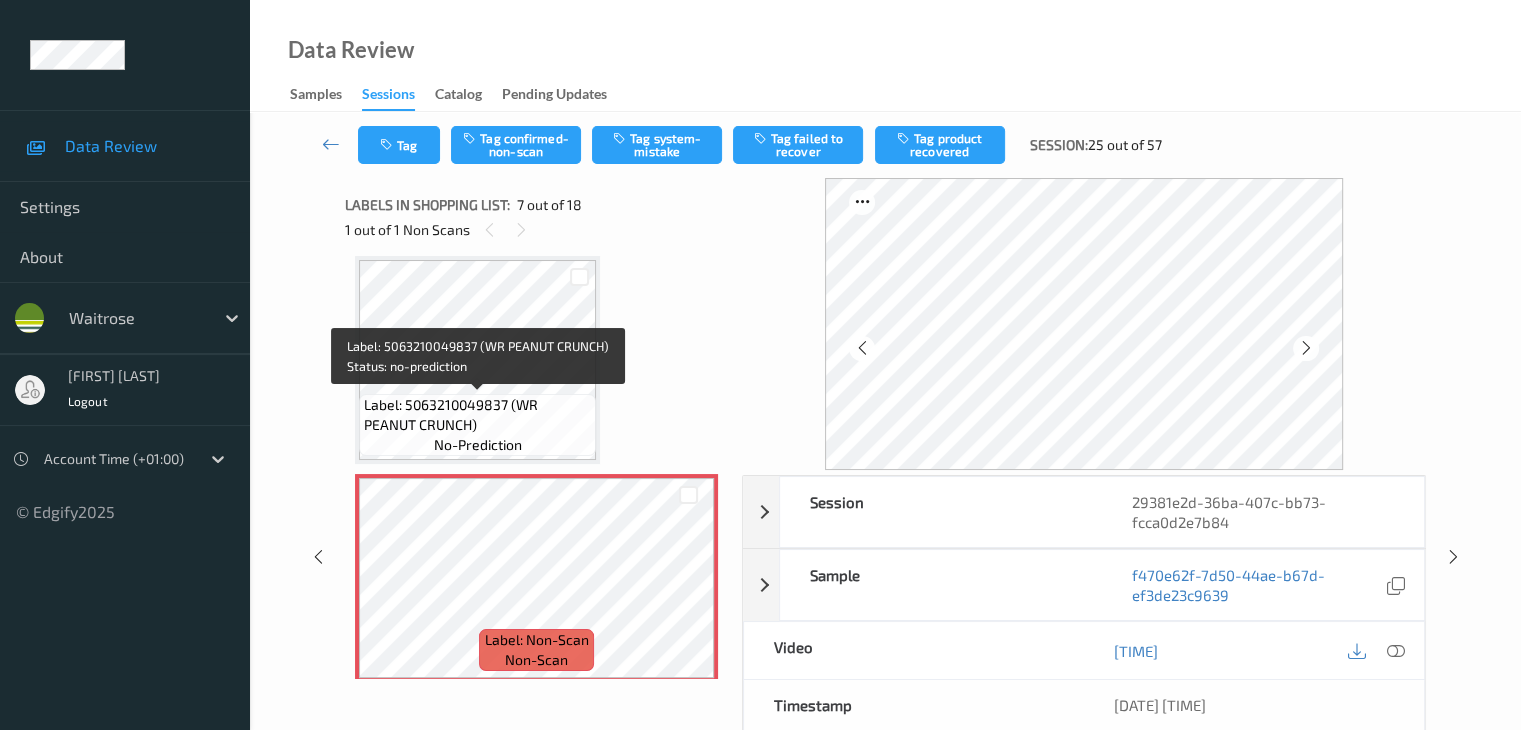 click on "Label: 5063210049837 (WR PEANUT CRUNCH)" at bounding box center [477, 415] 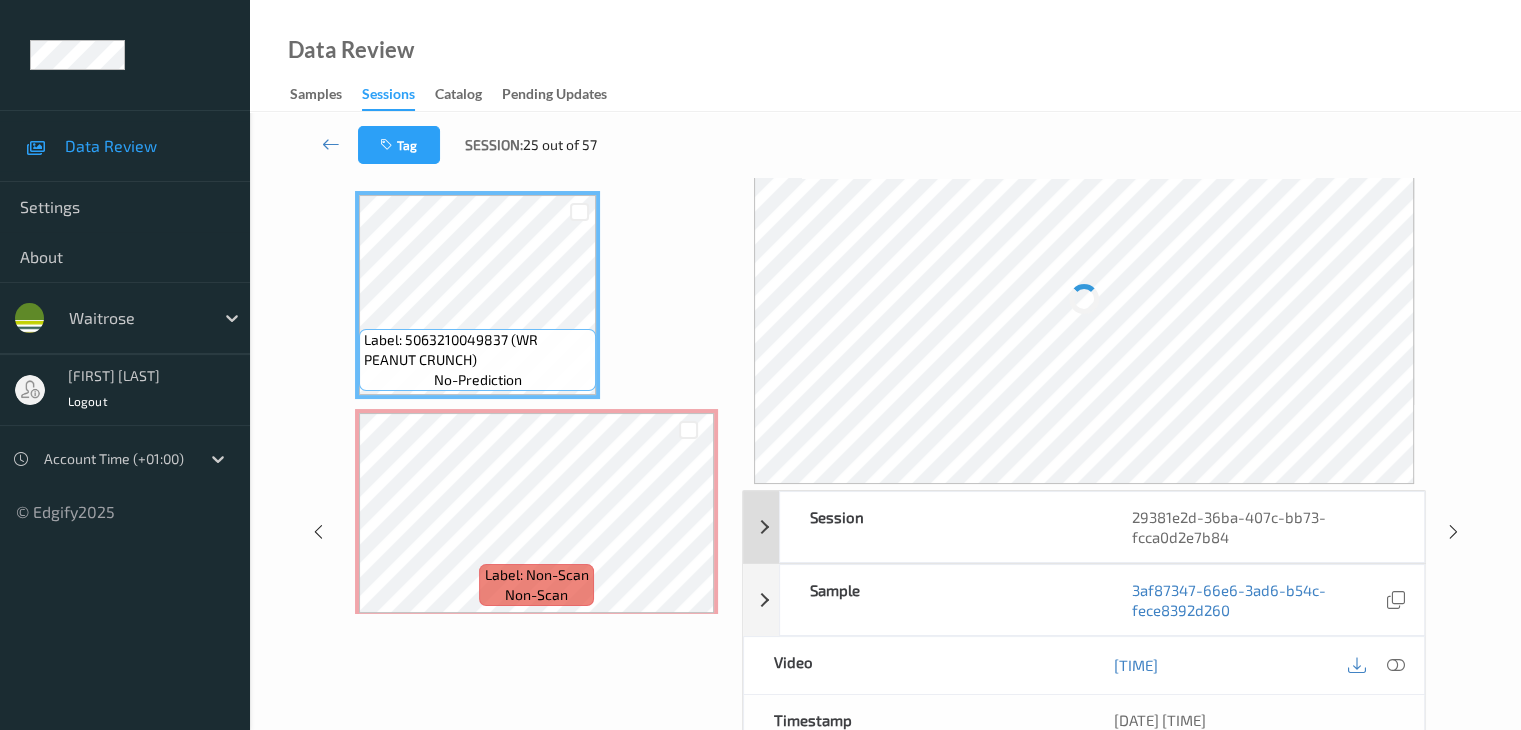 scroll, scrollTop: 100, scrollLeft: 0, axis: vertical 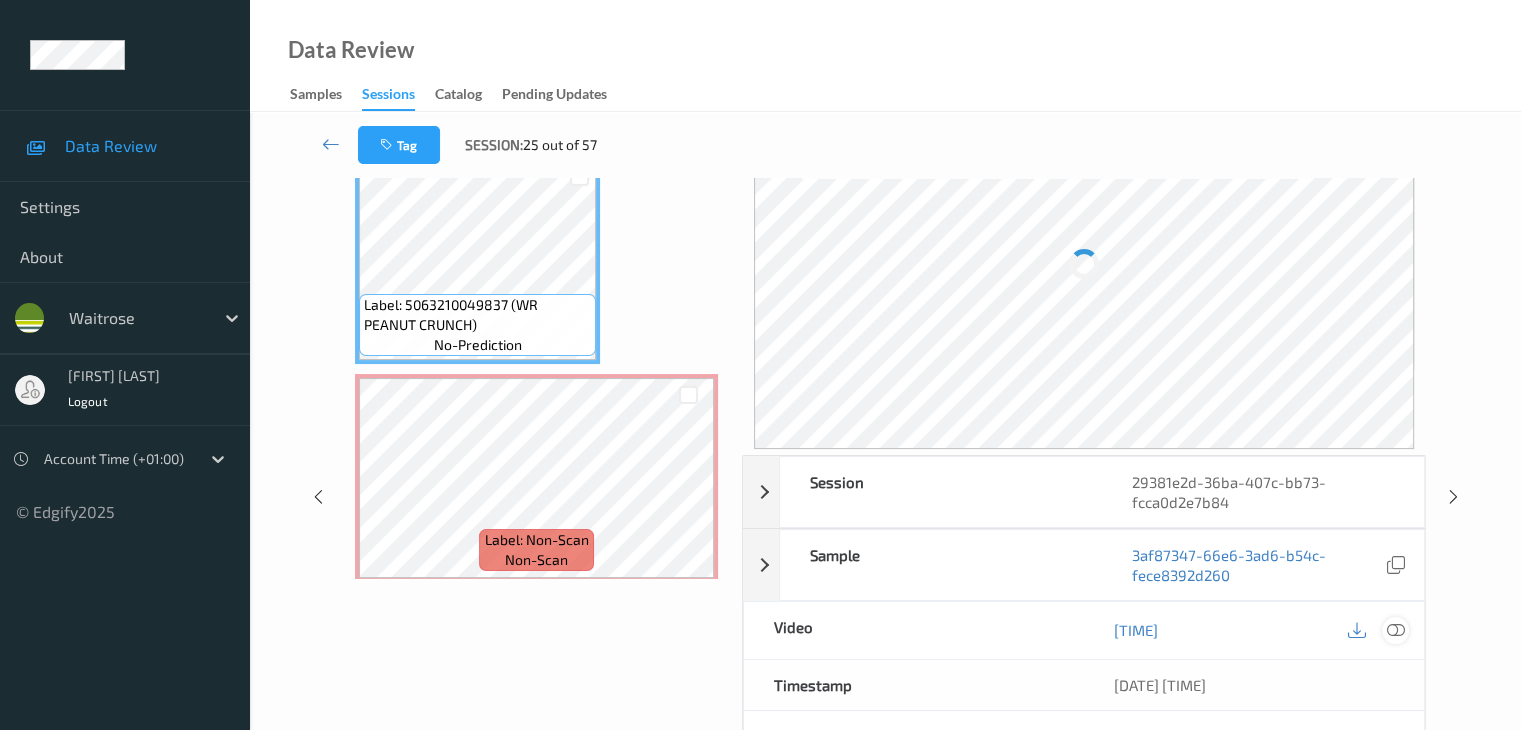 click at bounding box center (1395, 630) 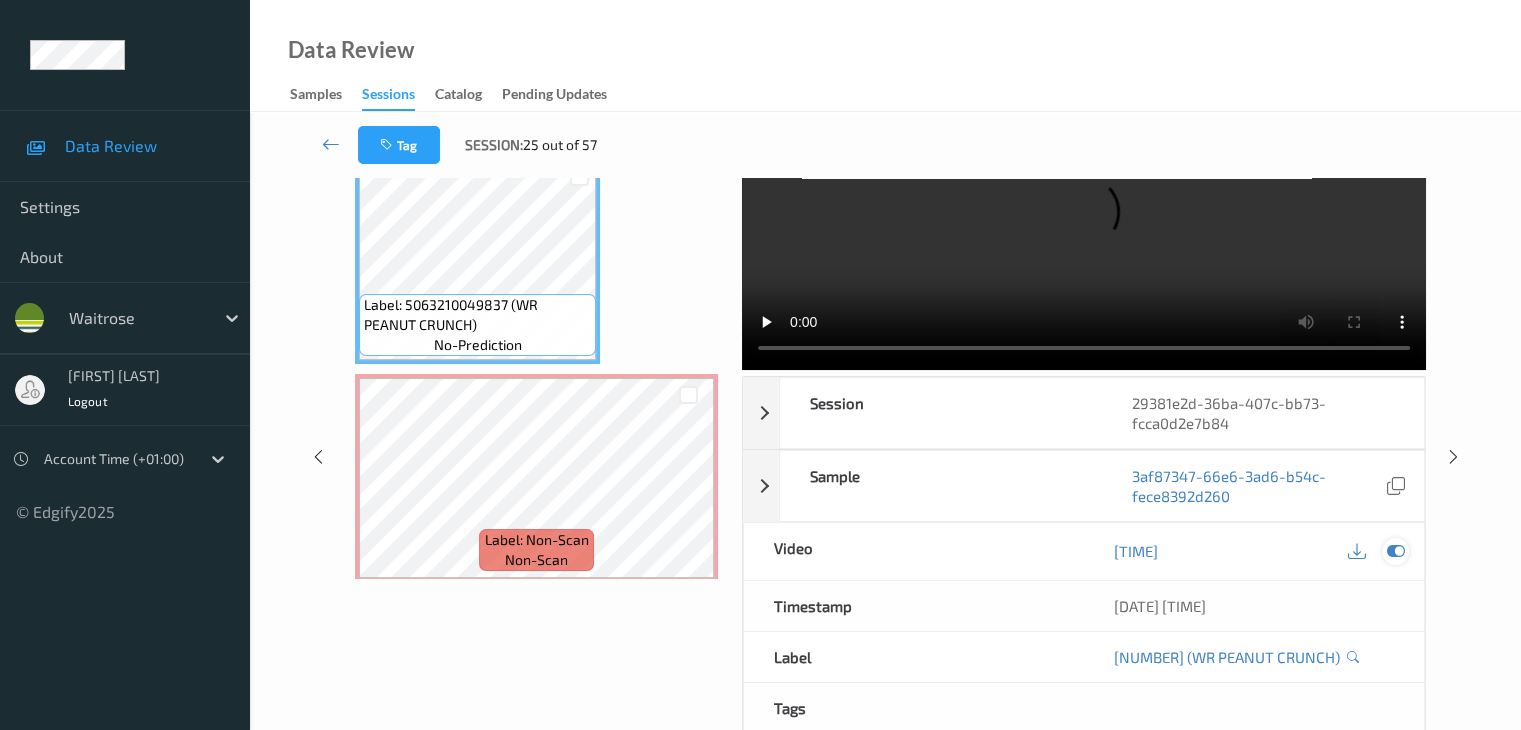 scroll, scrollTop: 0, scrollLeft: 0, axis: both 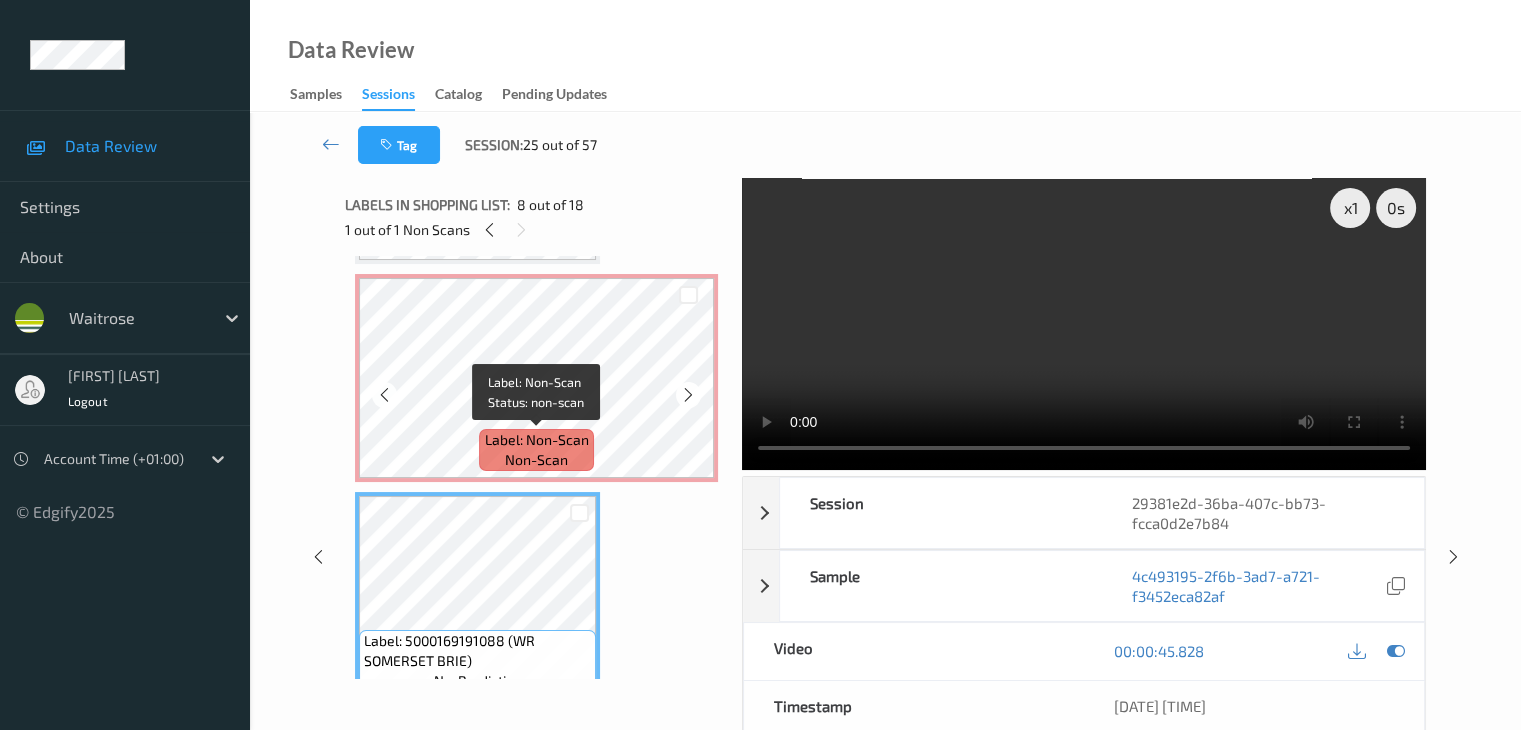 click on "Label: Non-Scan" at bounding box center (537, 440) 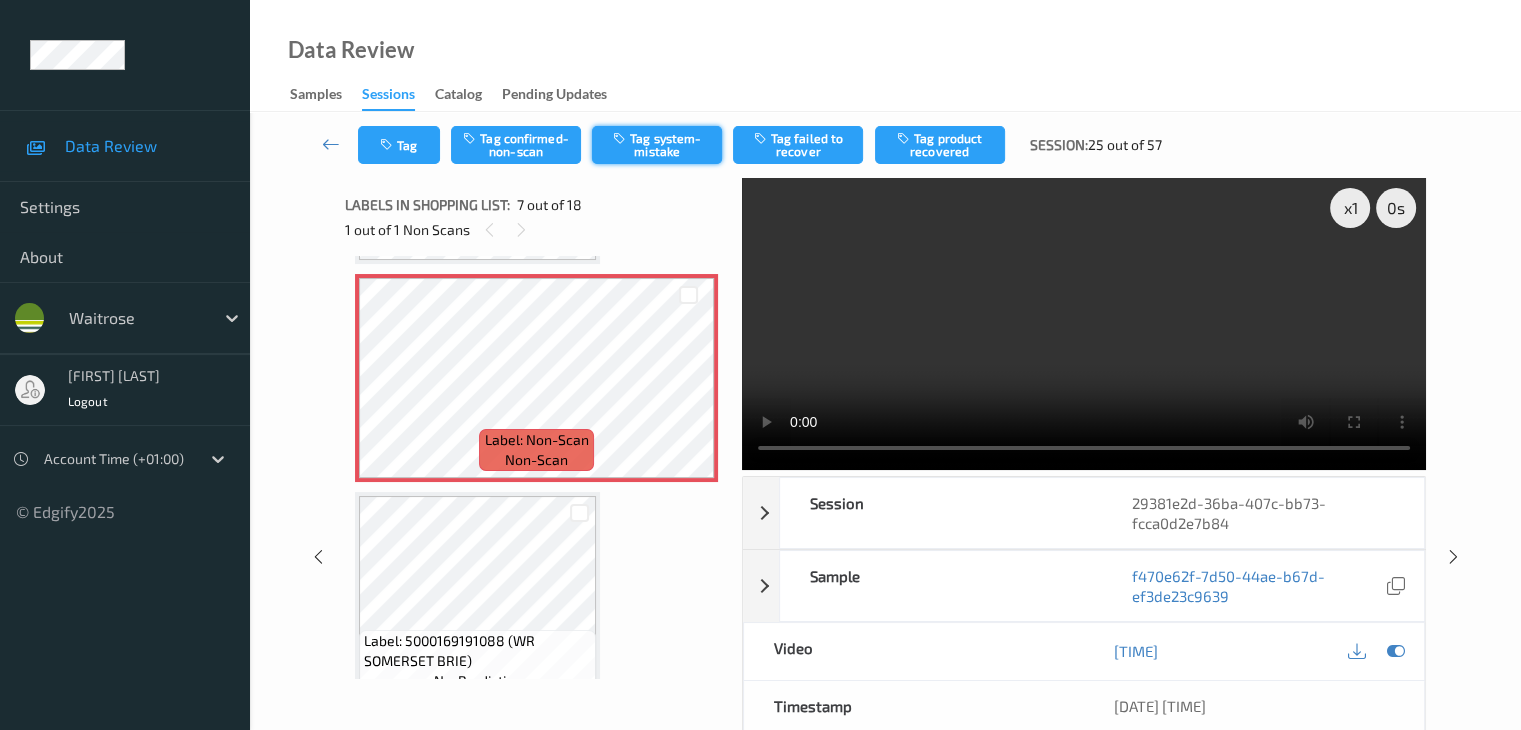 click on "Tag   system-mistake" at bounding box center (657, 145) 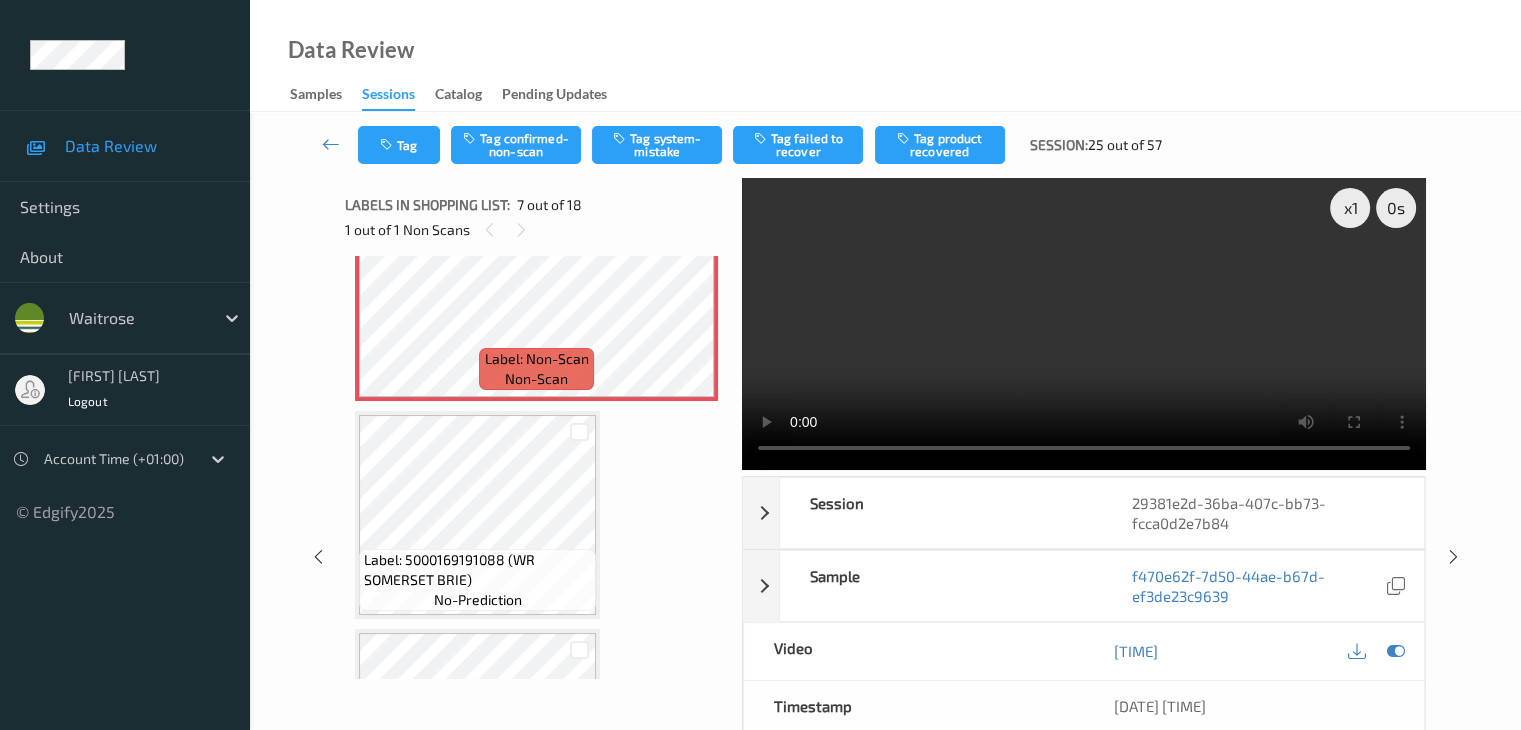 scroll, scrollTop: 1500, scrollLeft: 0, axis: vertical 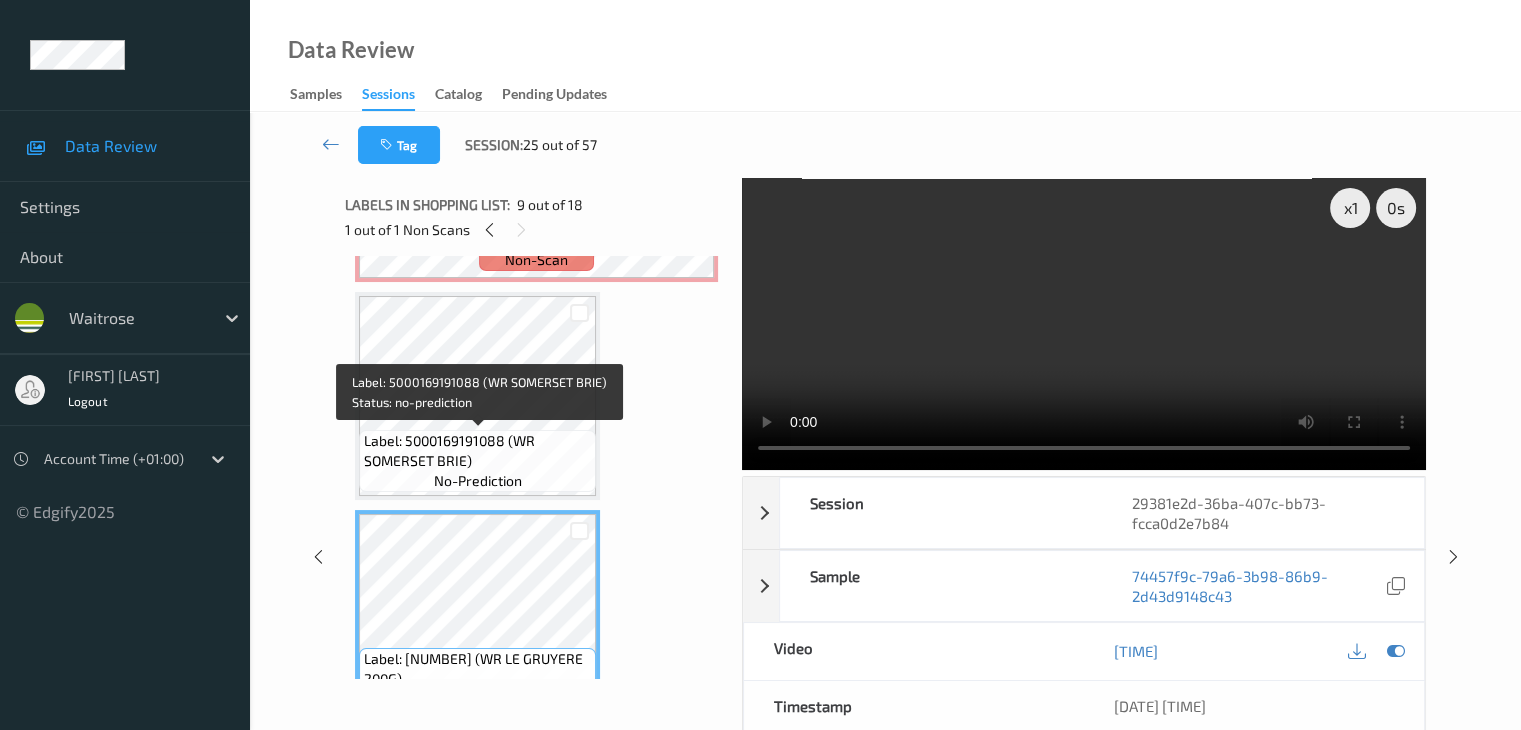 click on "Label: 5000169191088 (WR SOMERSET BRIE)" at bounding box center (477, 451) 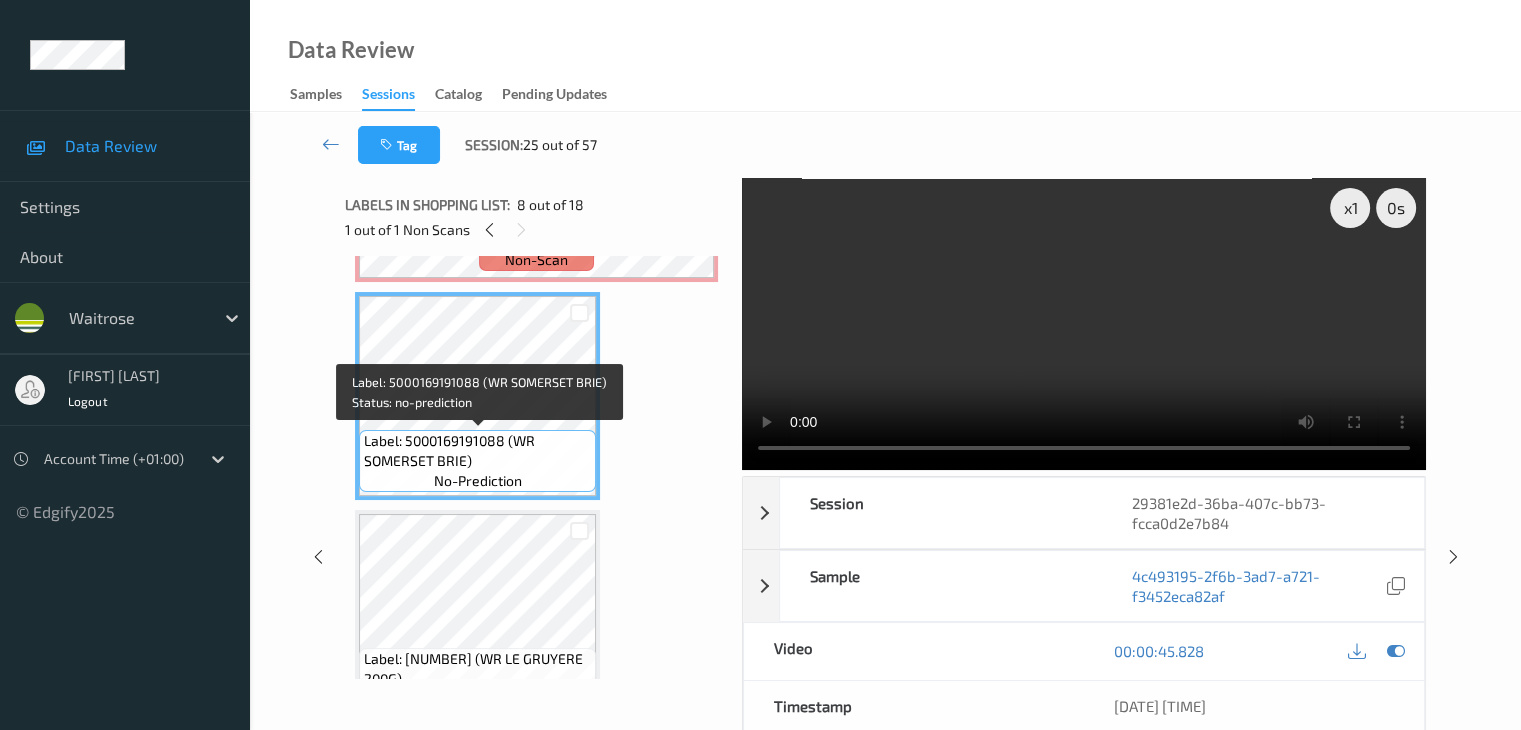 click on "Label: 5000169191088 (WR SOMERSET BRIE)" at bounding box center (477, 451) 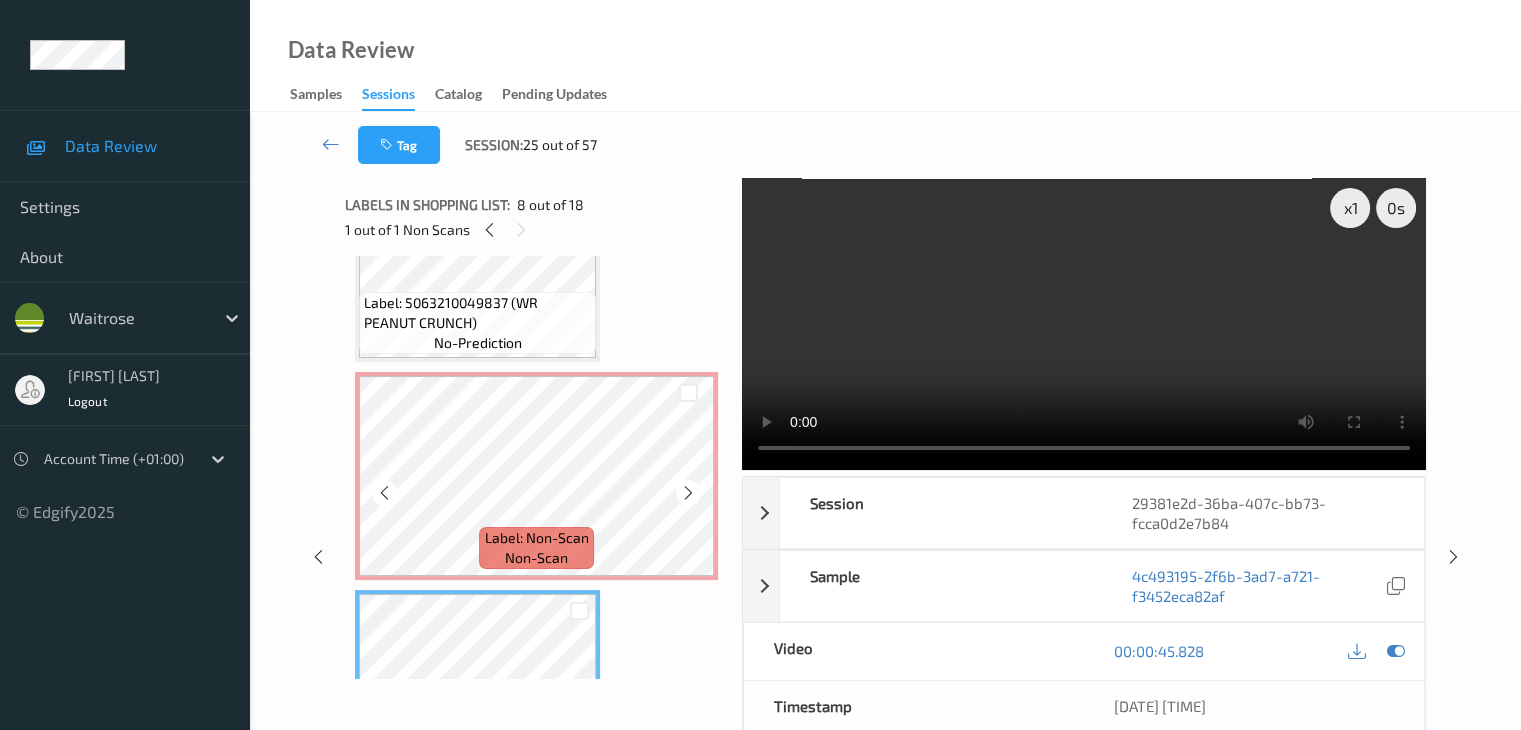 scroll, scrollTop: 1200, scrollLeft: 0, axis: vertical 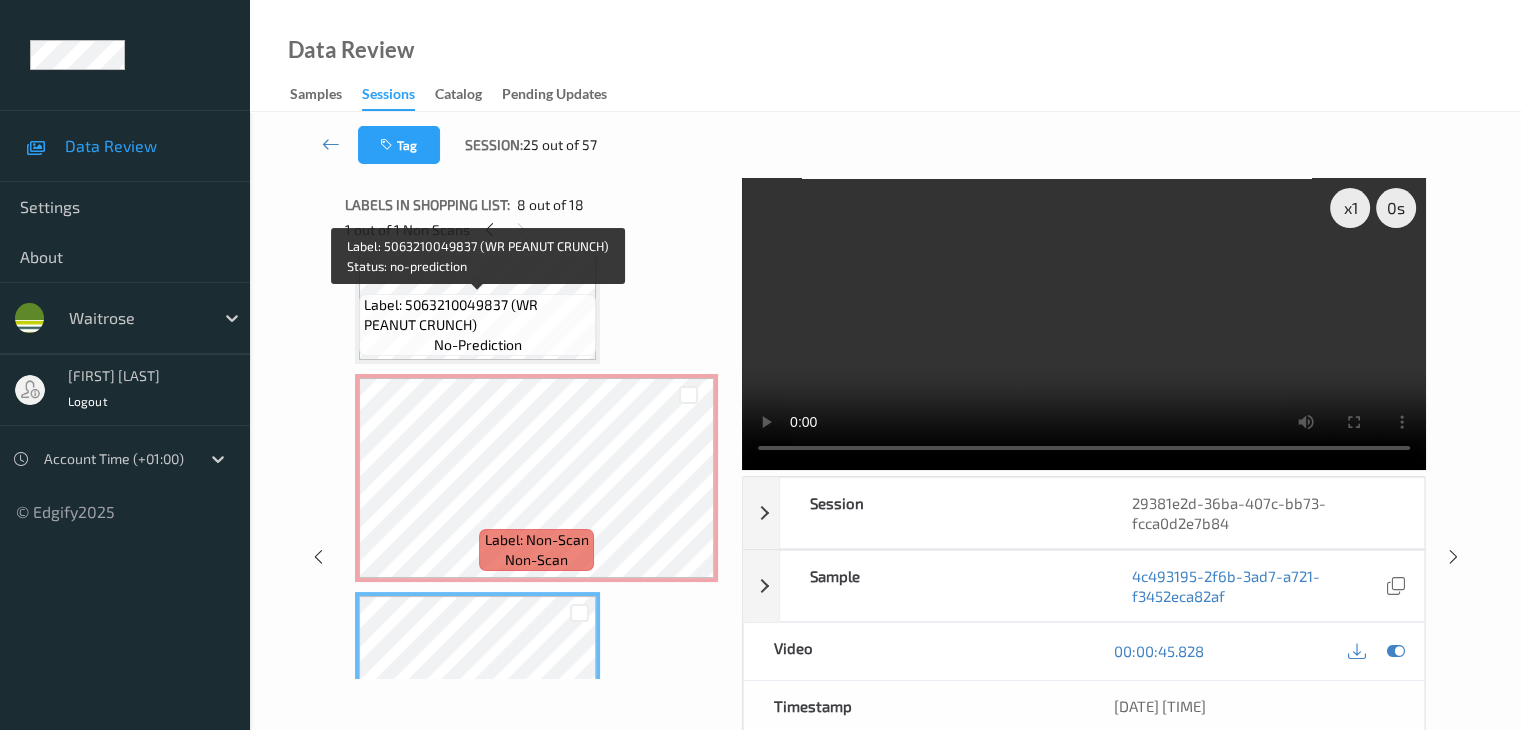 click on "Label: 5063210049837 (WR PEANUT CRUNCH)" at bounding box center [477, 315] 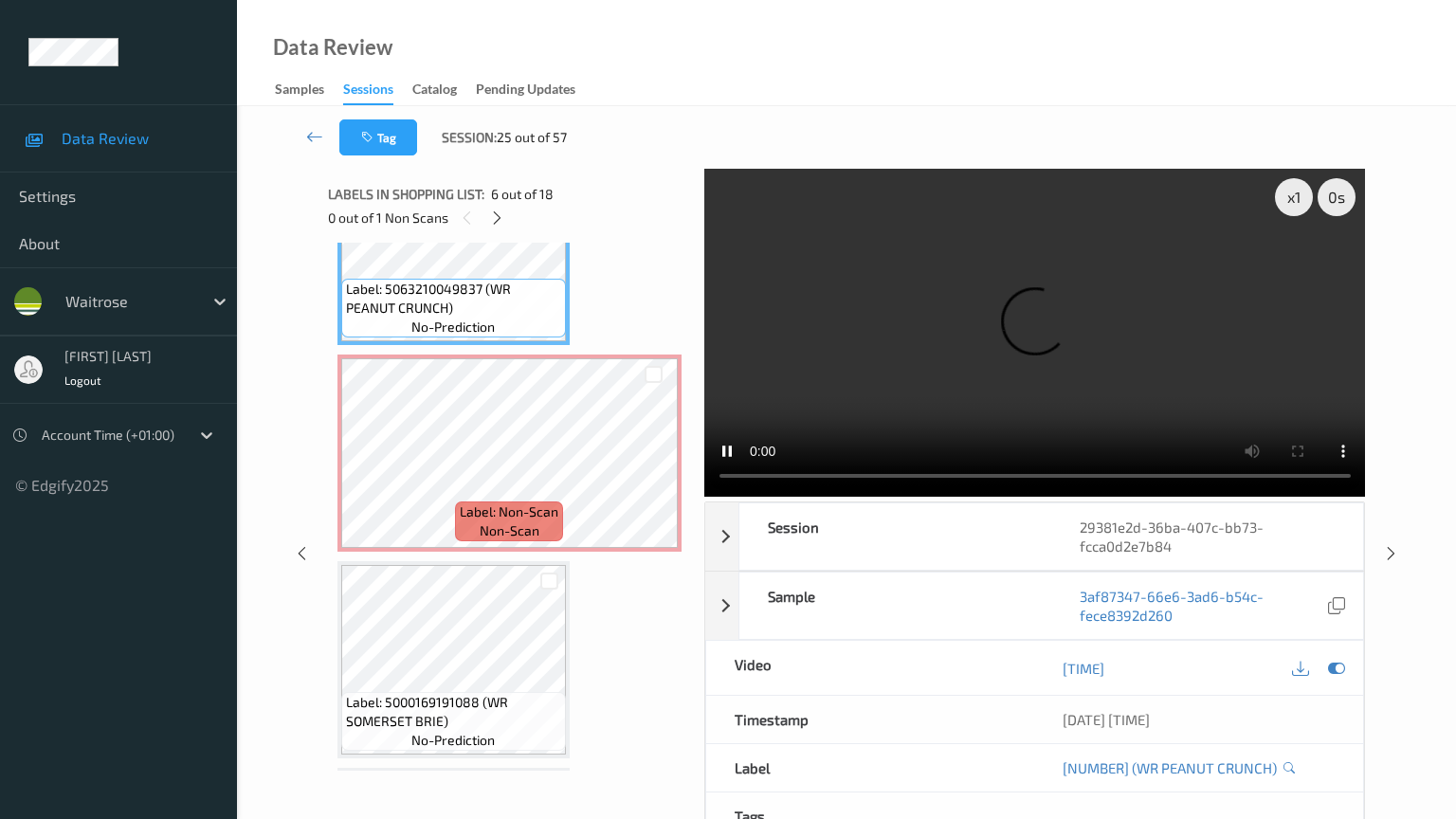 type 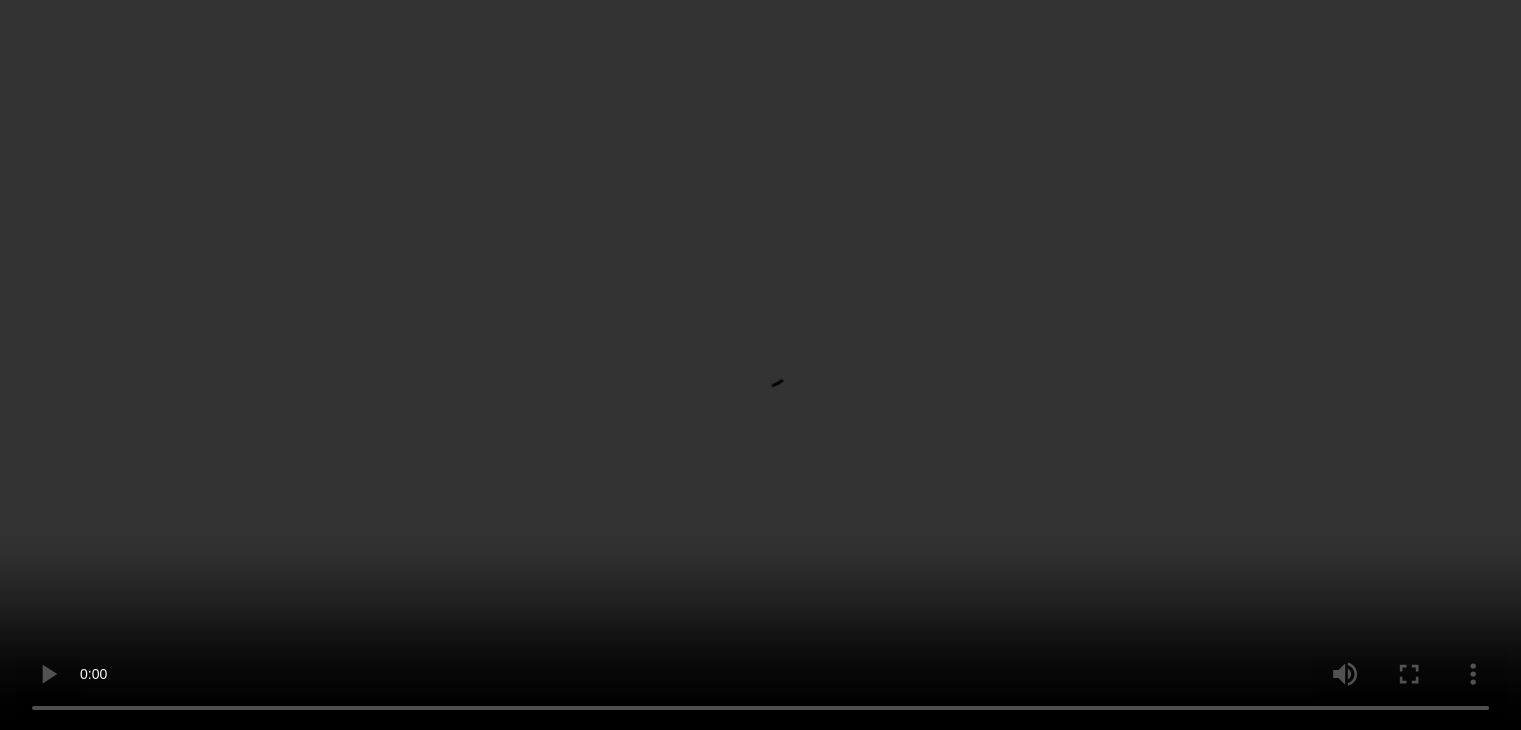 scroll, scrollTop: 1500, scrollLeft: 0, axis: vertical 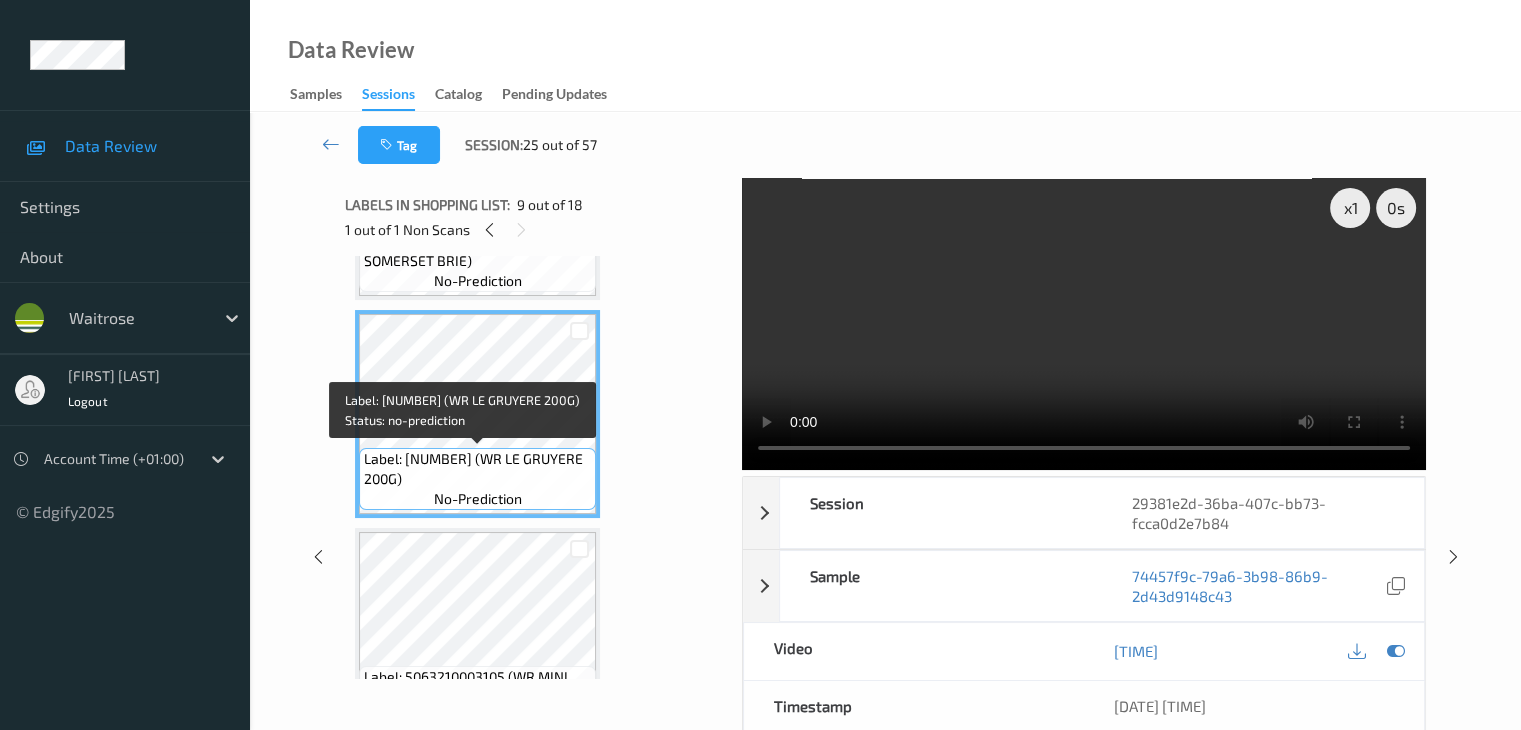 click on "Label: 5000169593332 (WR LE GRUYERE 200G)" at bounding box center [477, 469] 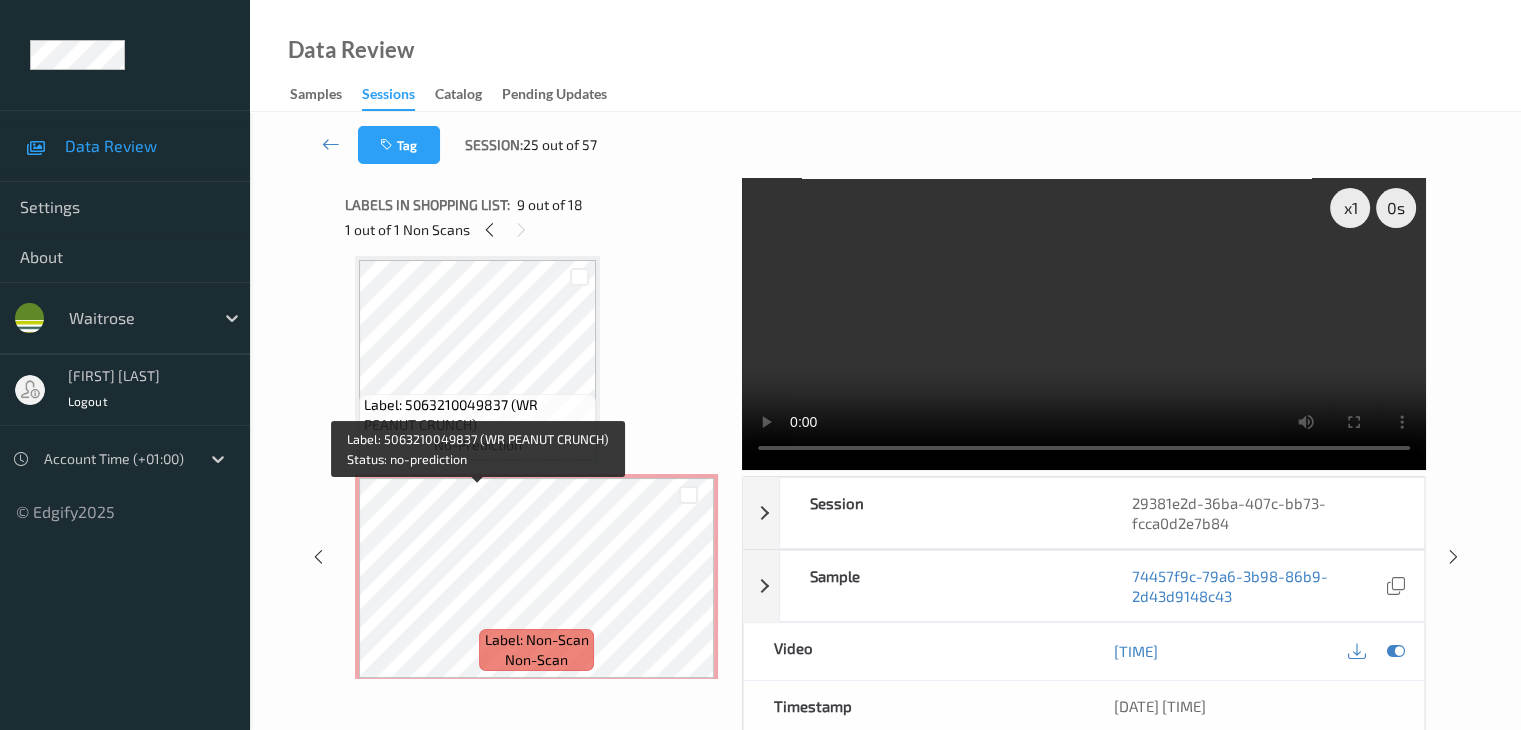 scroll, scrollTop: 900, scrollLeft: 0, axis: vertical 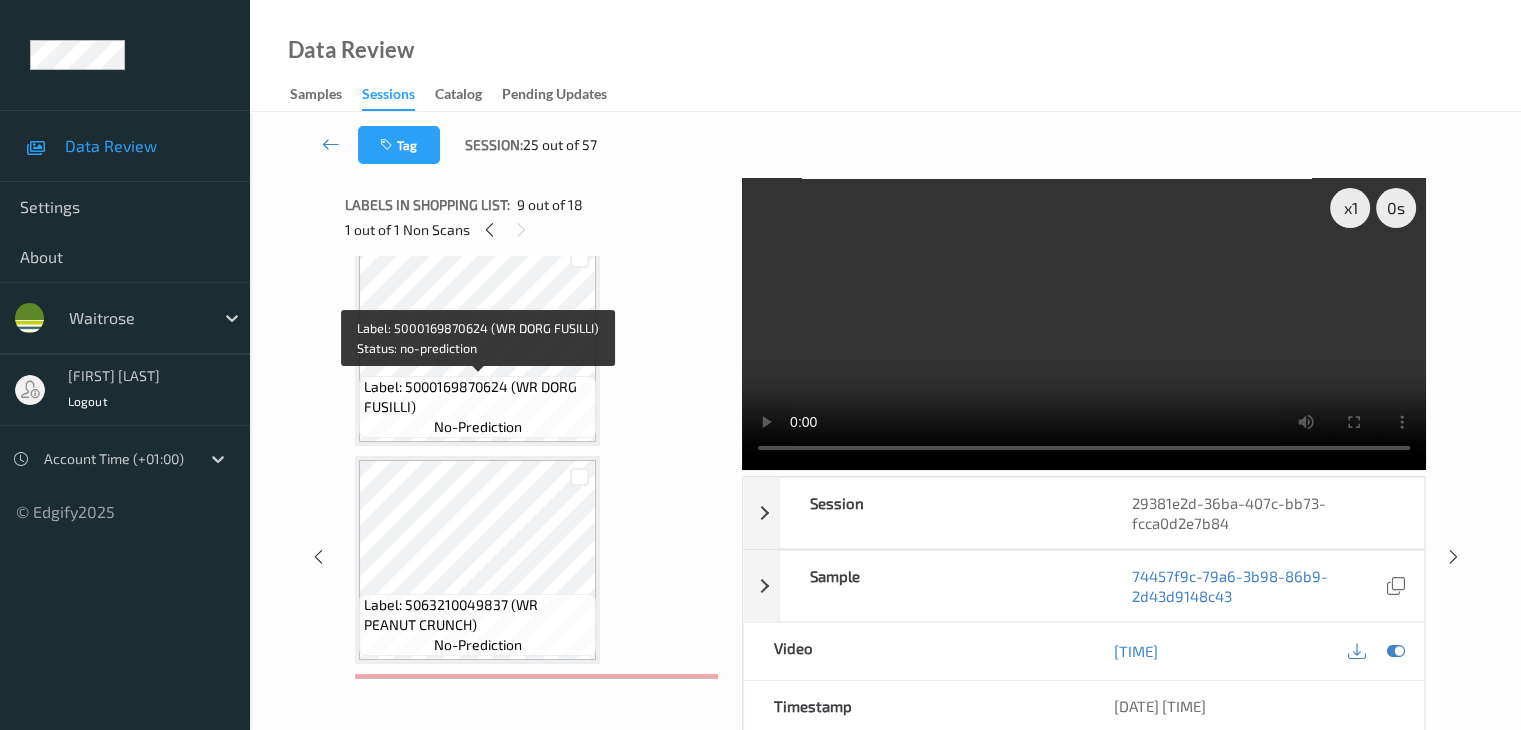click on "Label: 5000169870624 (WR DORG FUSILLI)" at bounding box center (477, 397) 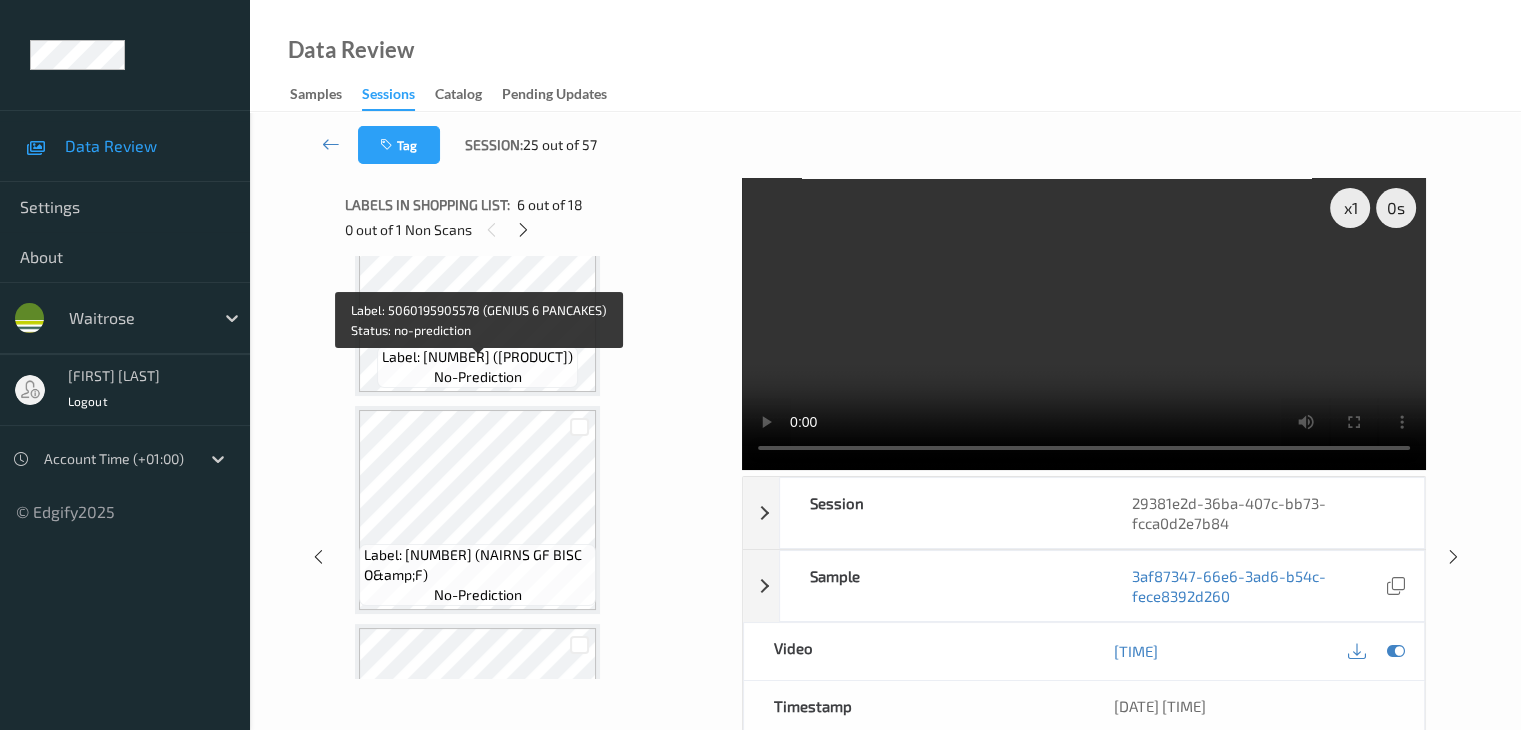 scroll, scrollTop: 200, scrollLeft: 0, axis: vertical 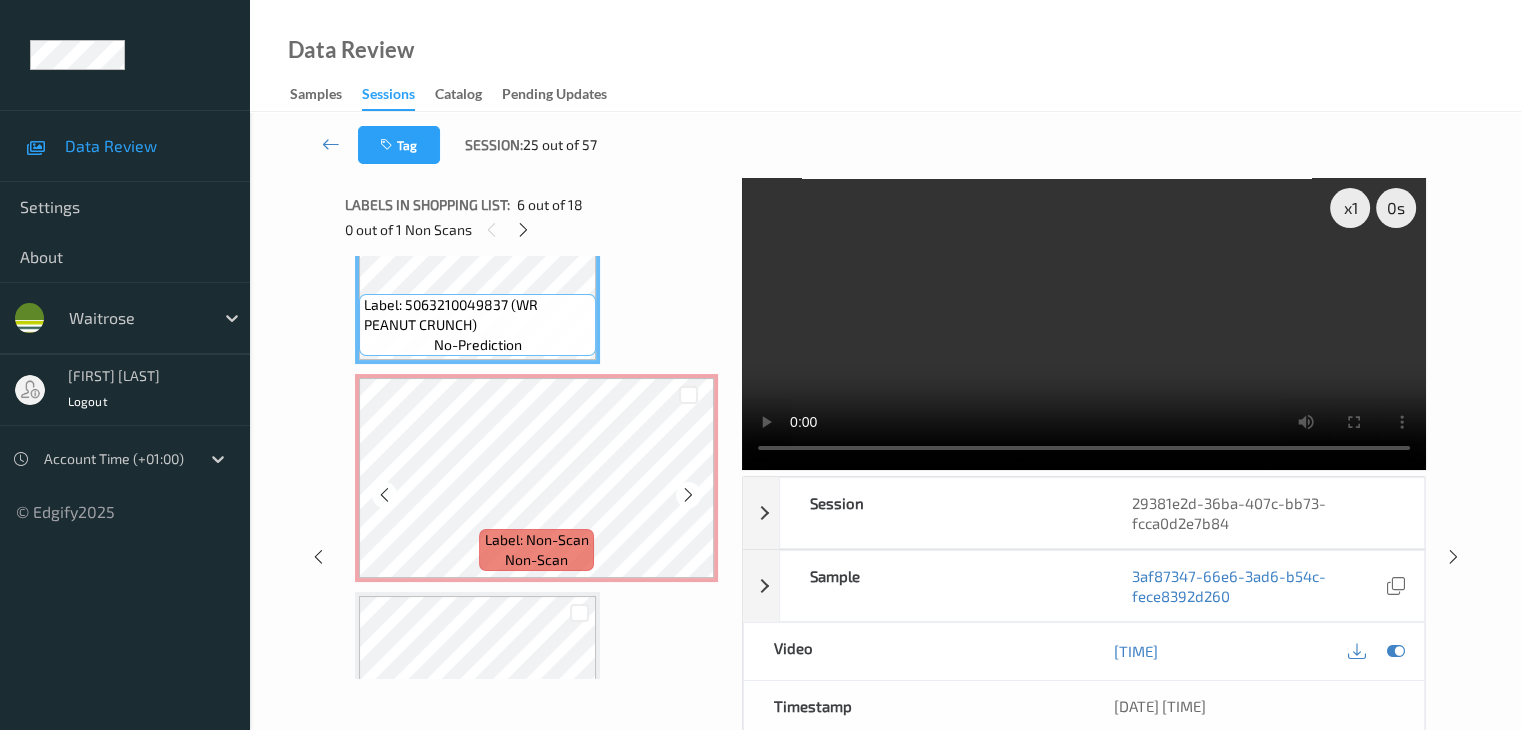 click on "Label: Non-Scan non-scan" at bounding box center (536, 478) 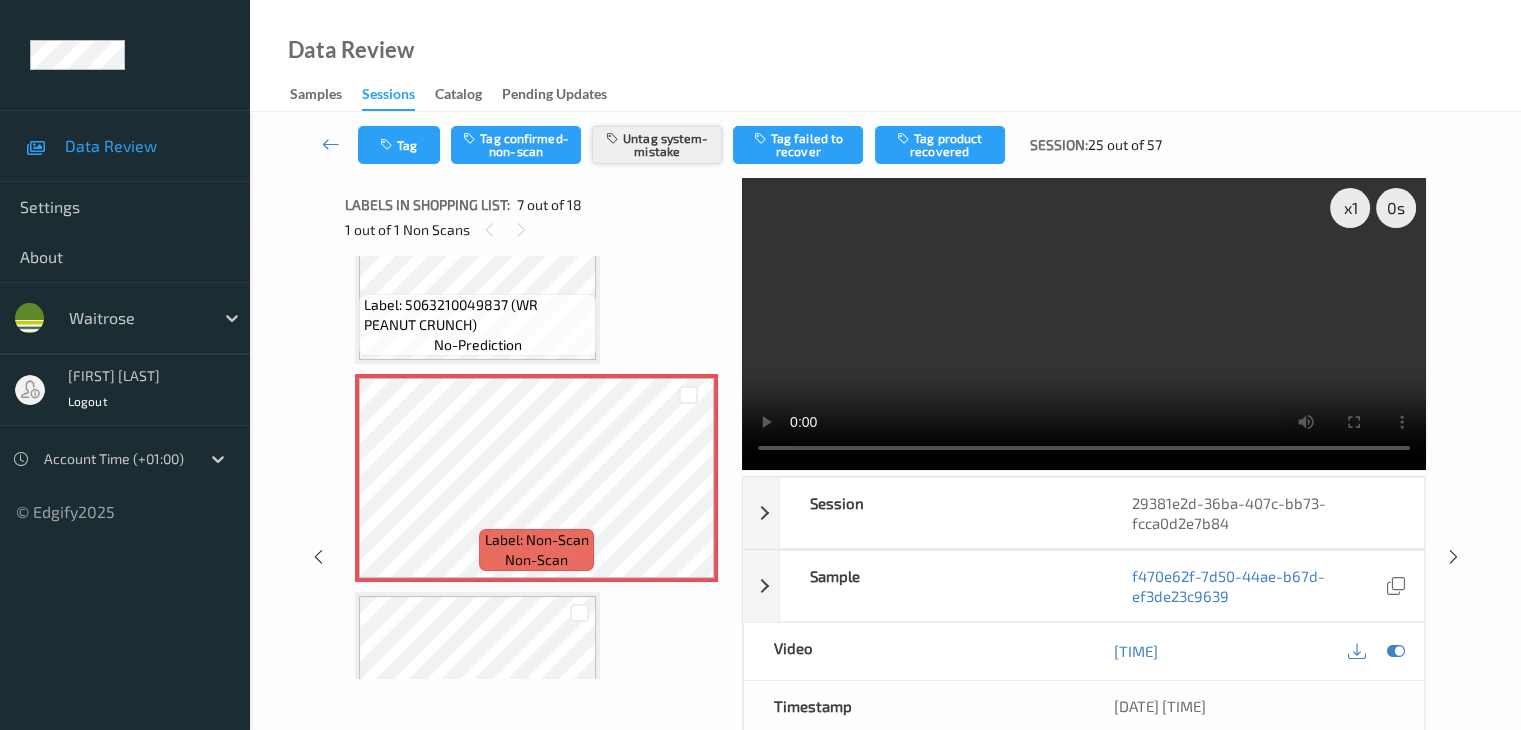 click on "Untag   system-mistake" at bounding box center [657, 145] 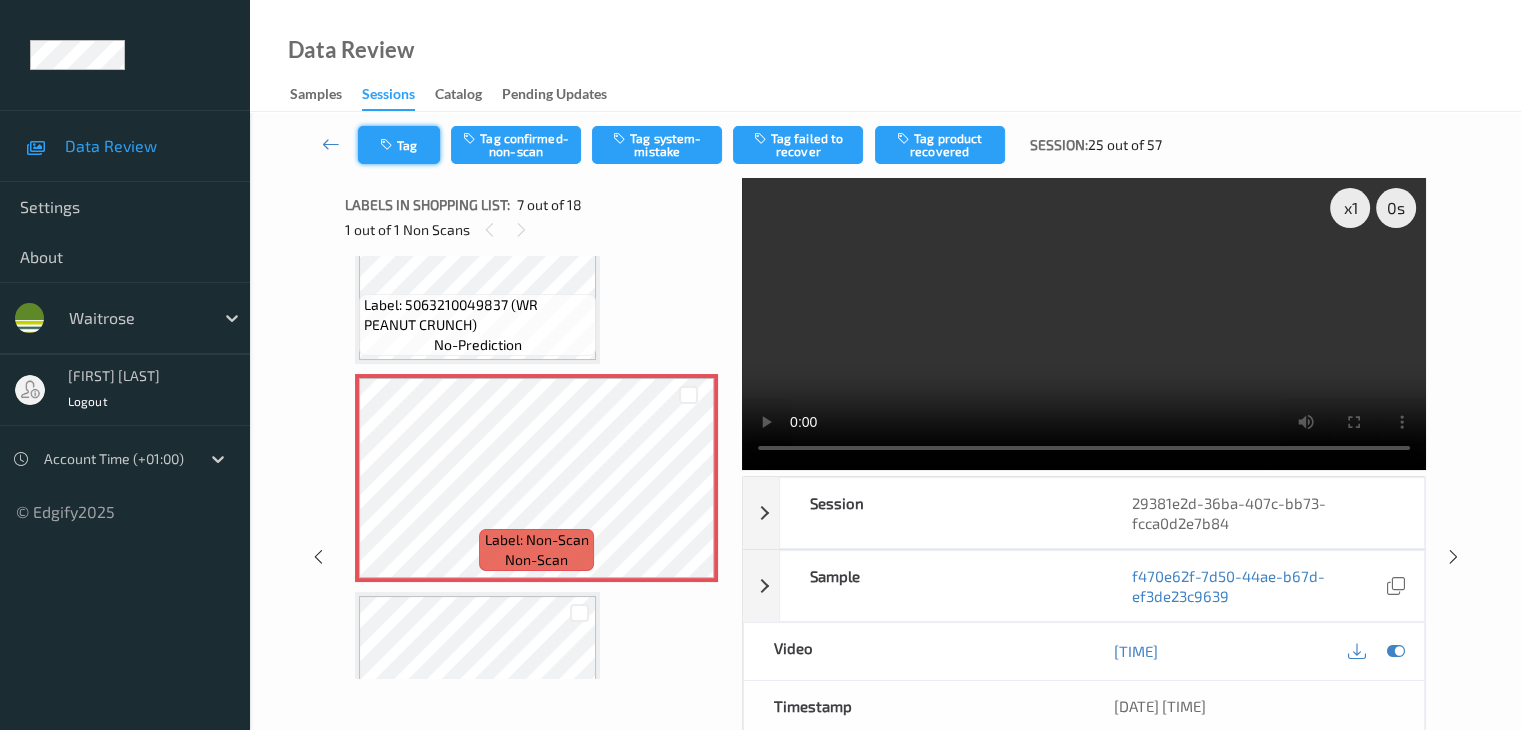 click on "Tag" at bounding box center [399, 145] 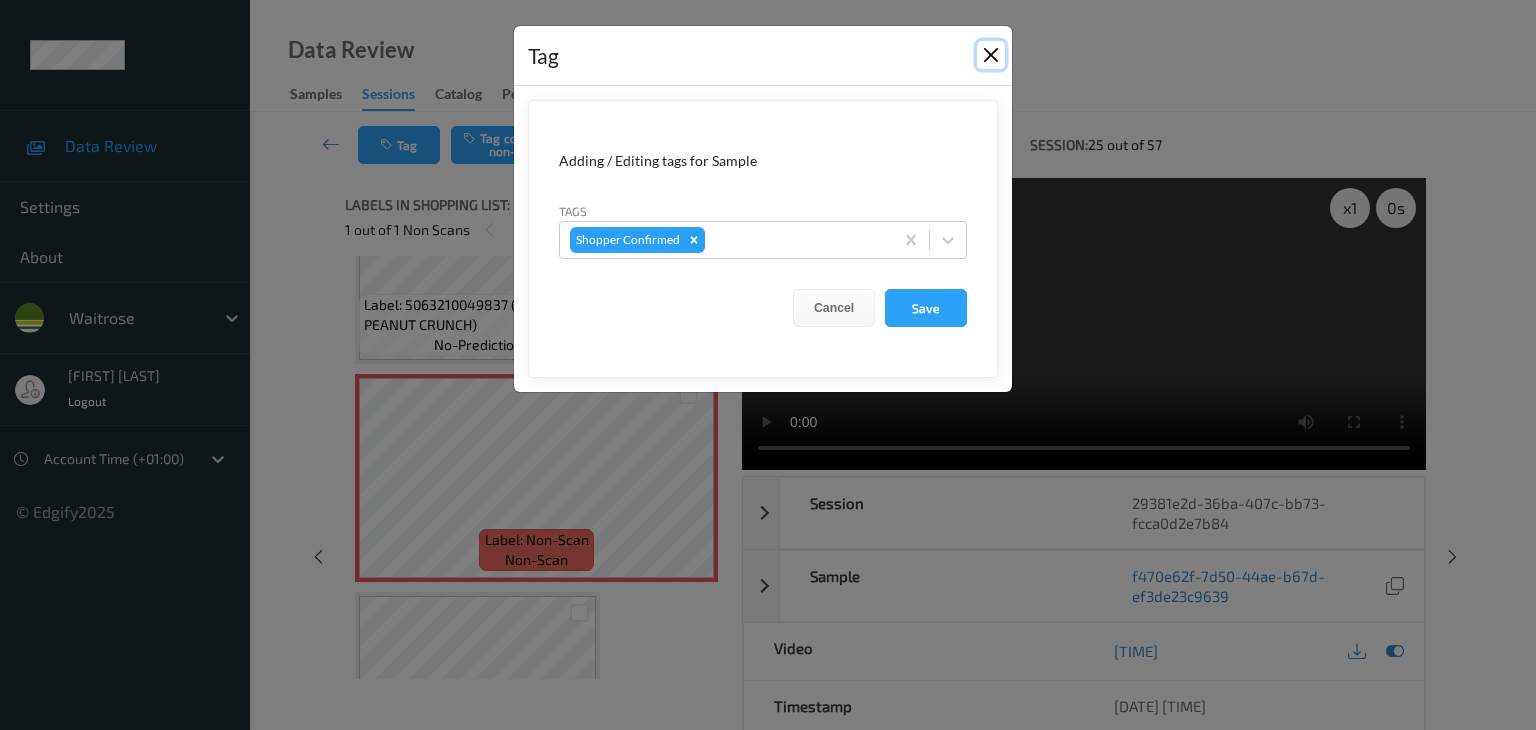 click at bounding box center [991, 55] 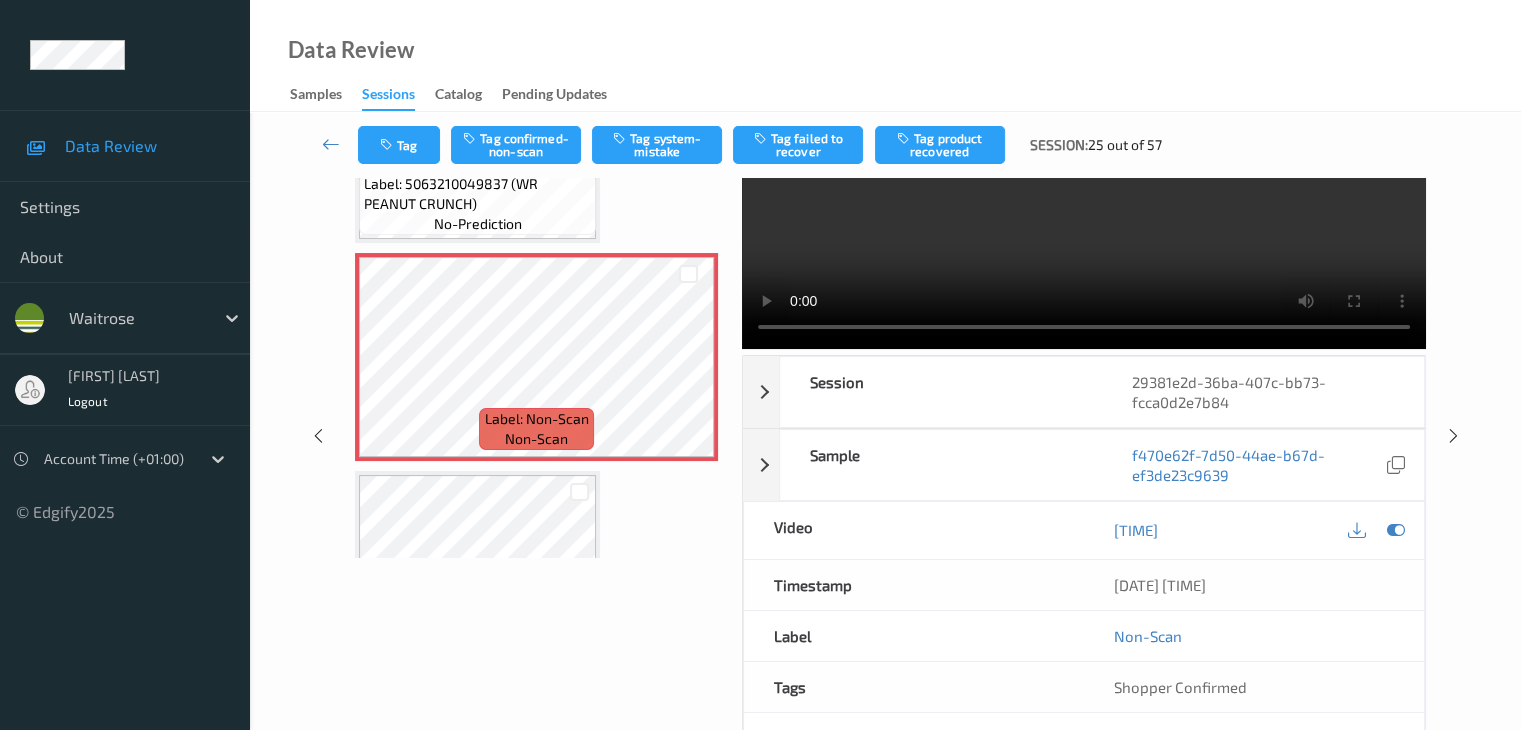 scroll, scrollTop: 0, scrollLeft: 0, axis: both 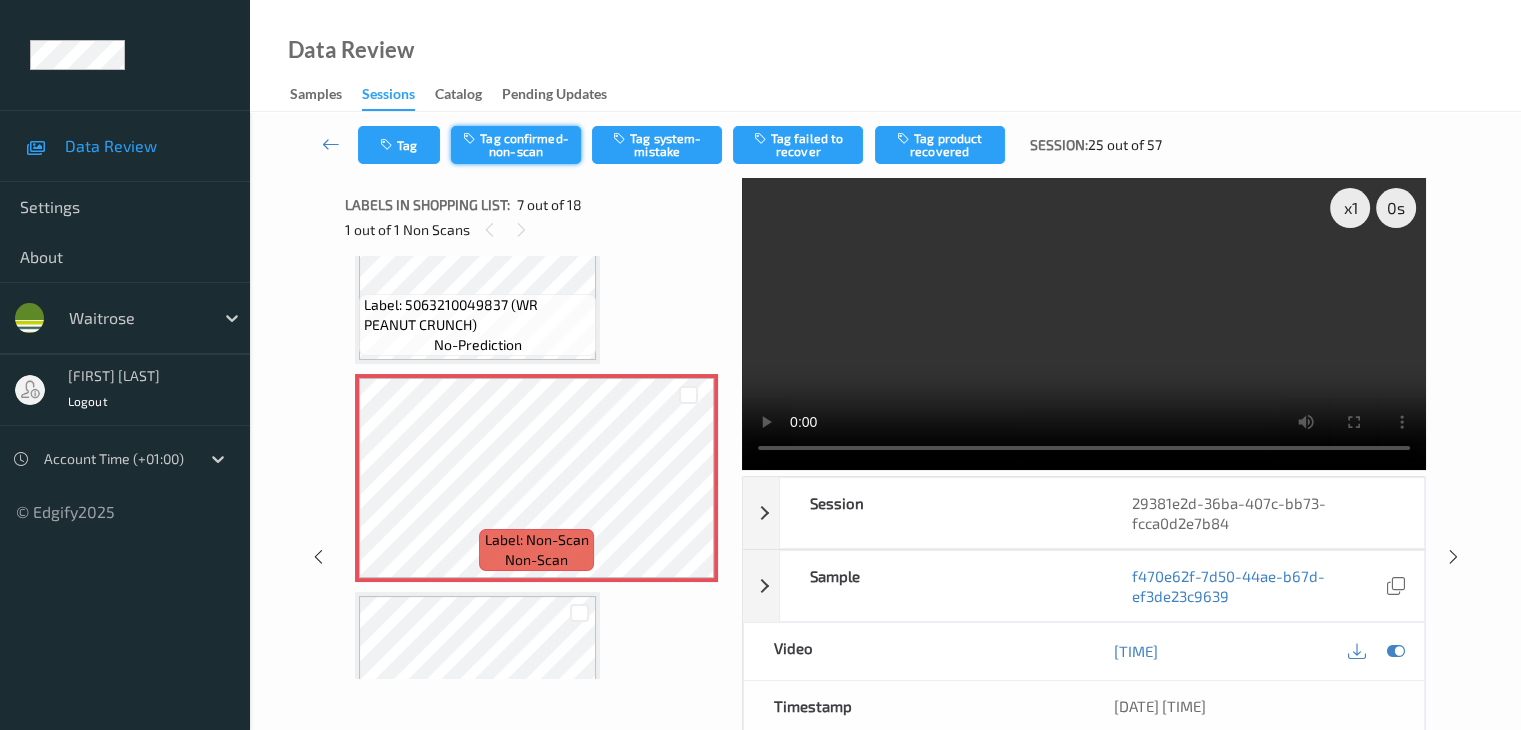 click on "Tag   confirmed-non-scan" at bounding box center (516, 145) 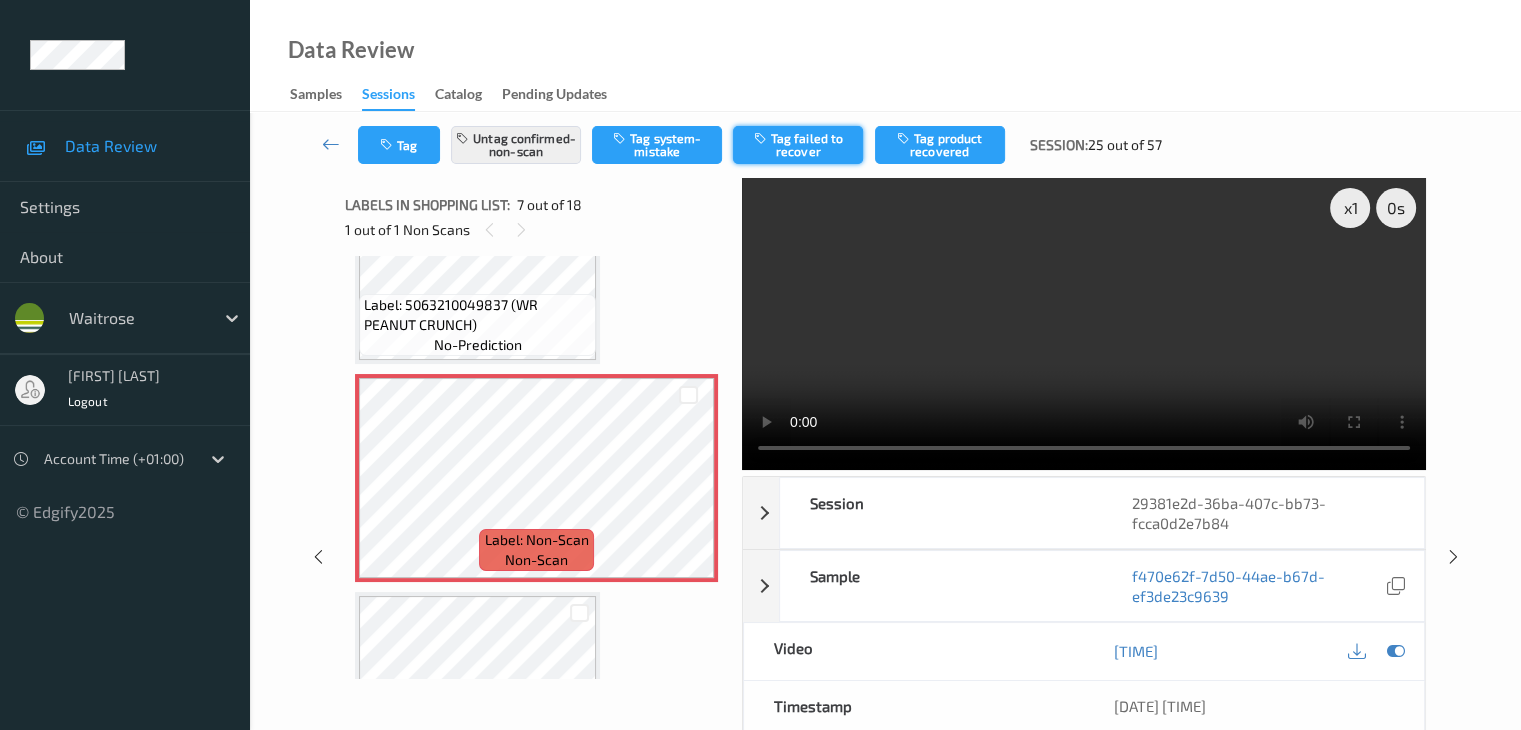 click on "Tag   failed to recover" at bounding box center (798, 145) 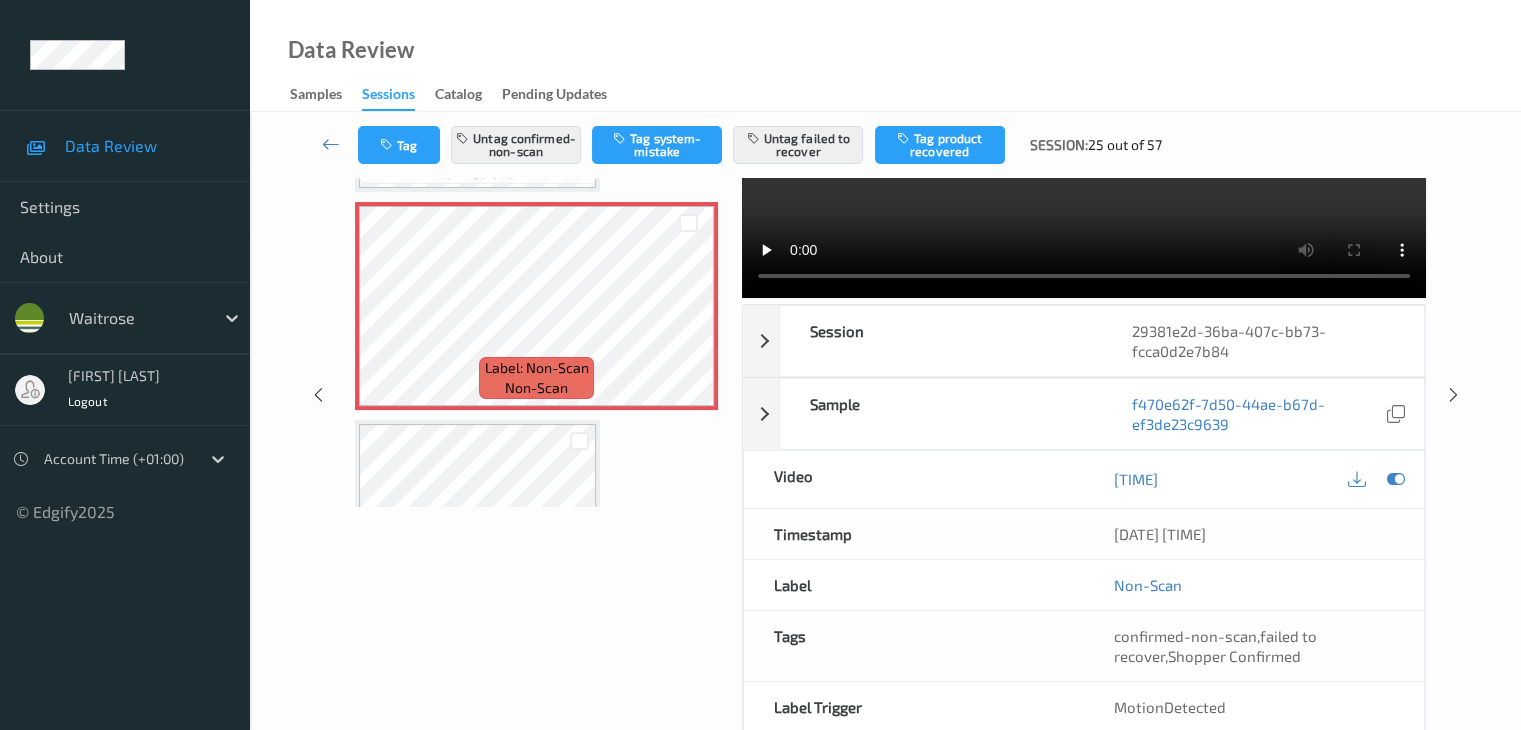 scroll, scrollTop: 0, scrollLeft: 0, axis: both 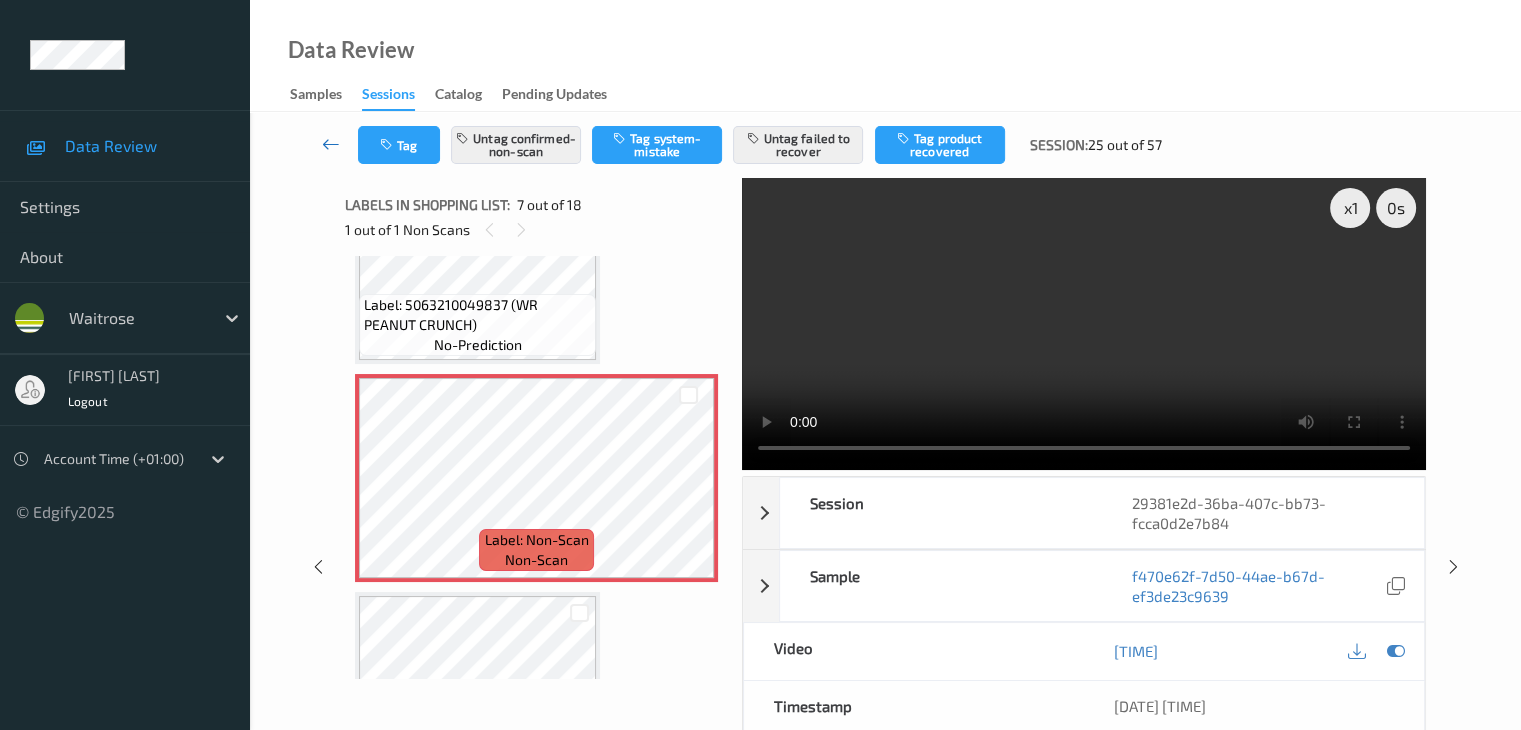 click at bounding box center (331, 144) 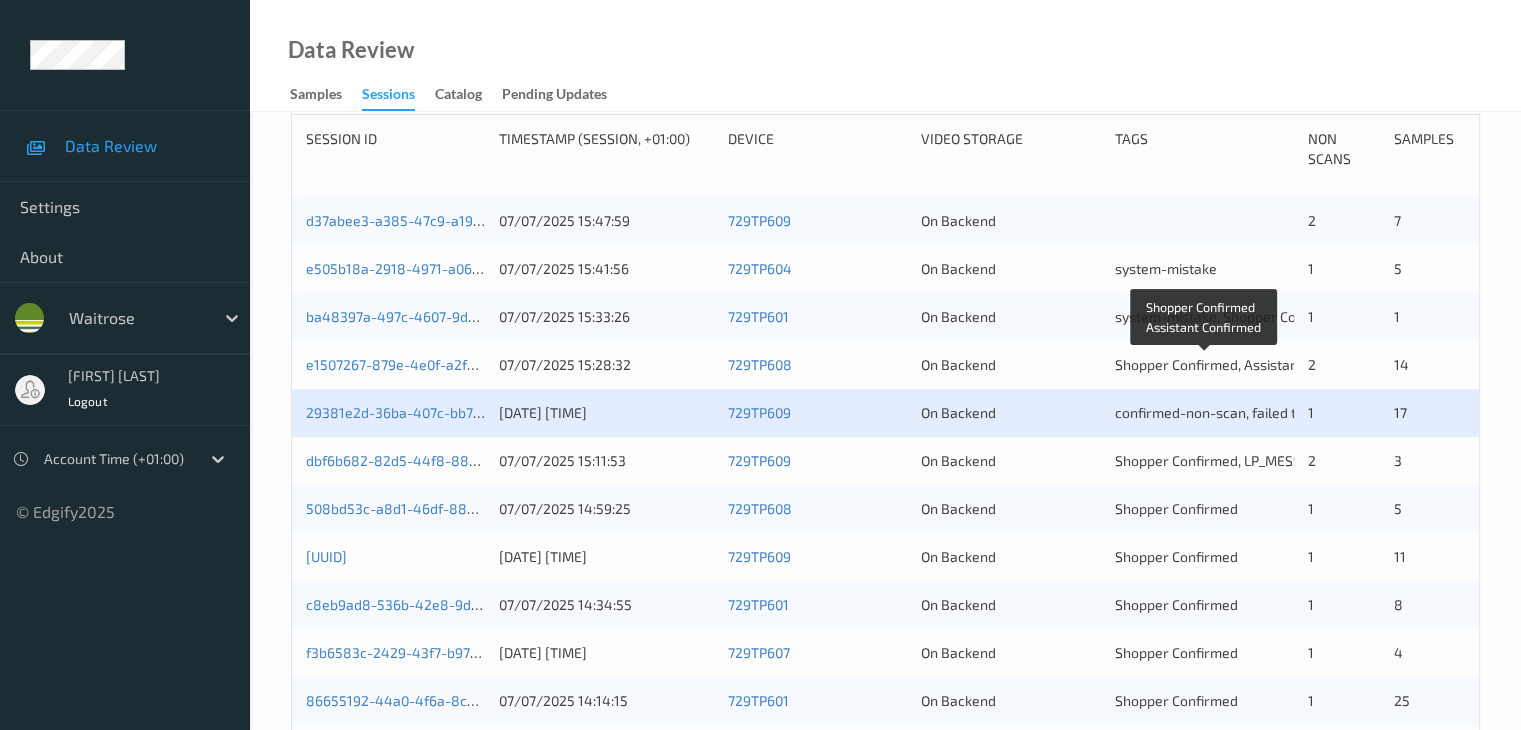 scroll, scrollTop: 600, scrollLeft: 0, axis: vertical 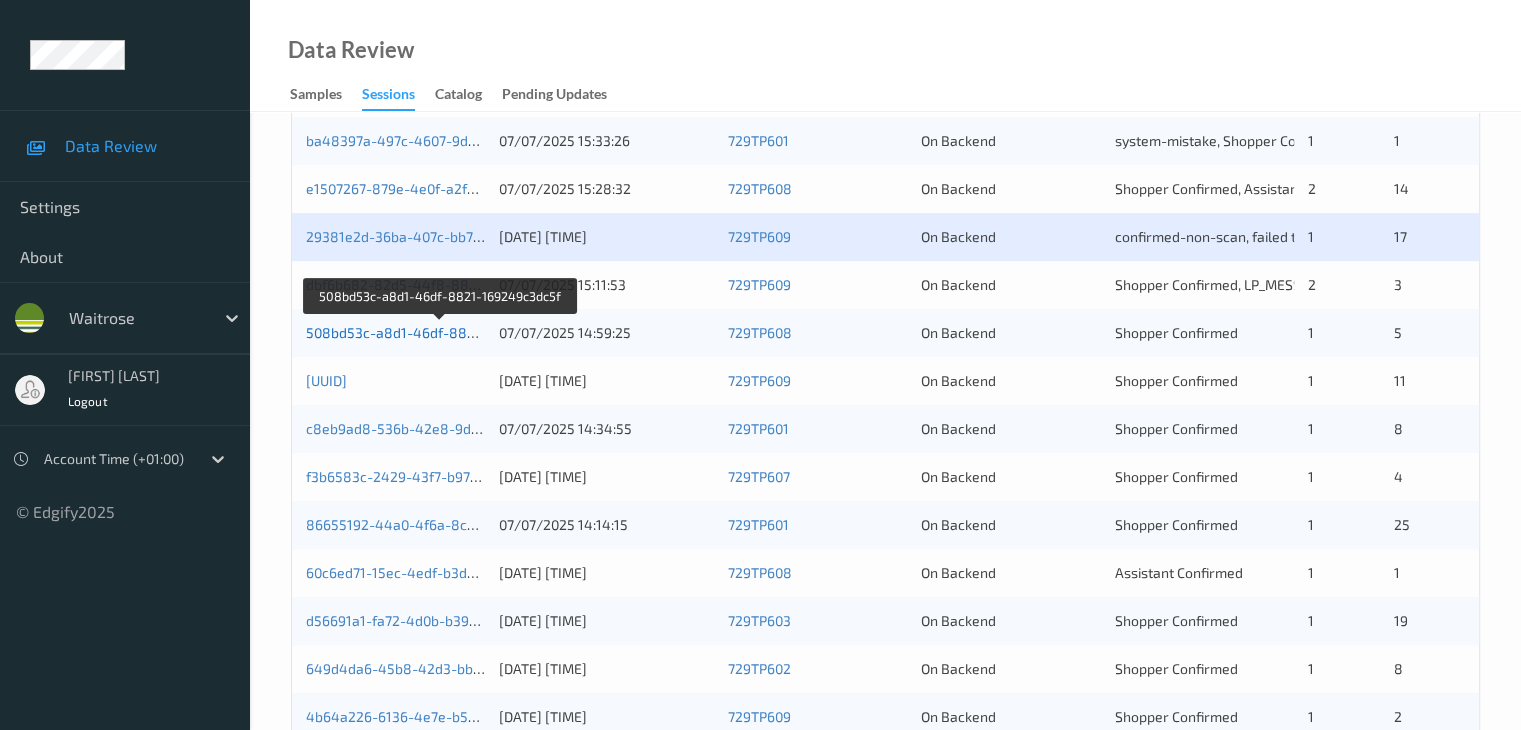 click on "508bd53c-a8d1-46df-8821-169249c3dc5f" at bounding box center (441, 332) 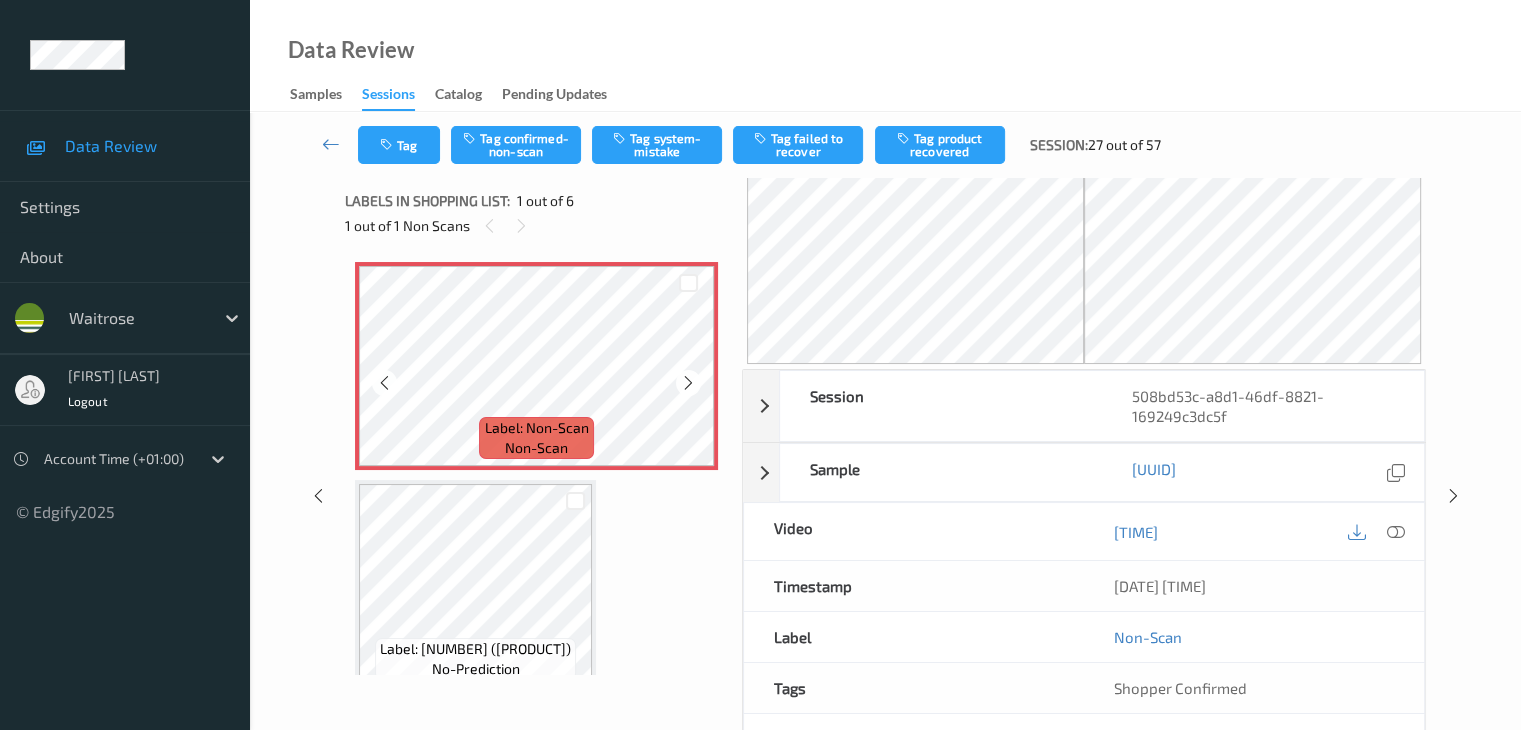 scroll, scrollTop: 0, scrollLeft: 0, axis: both 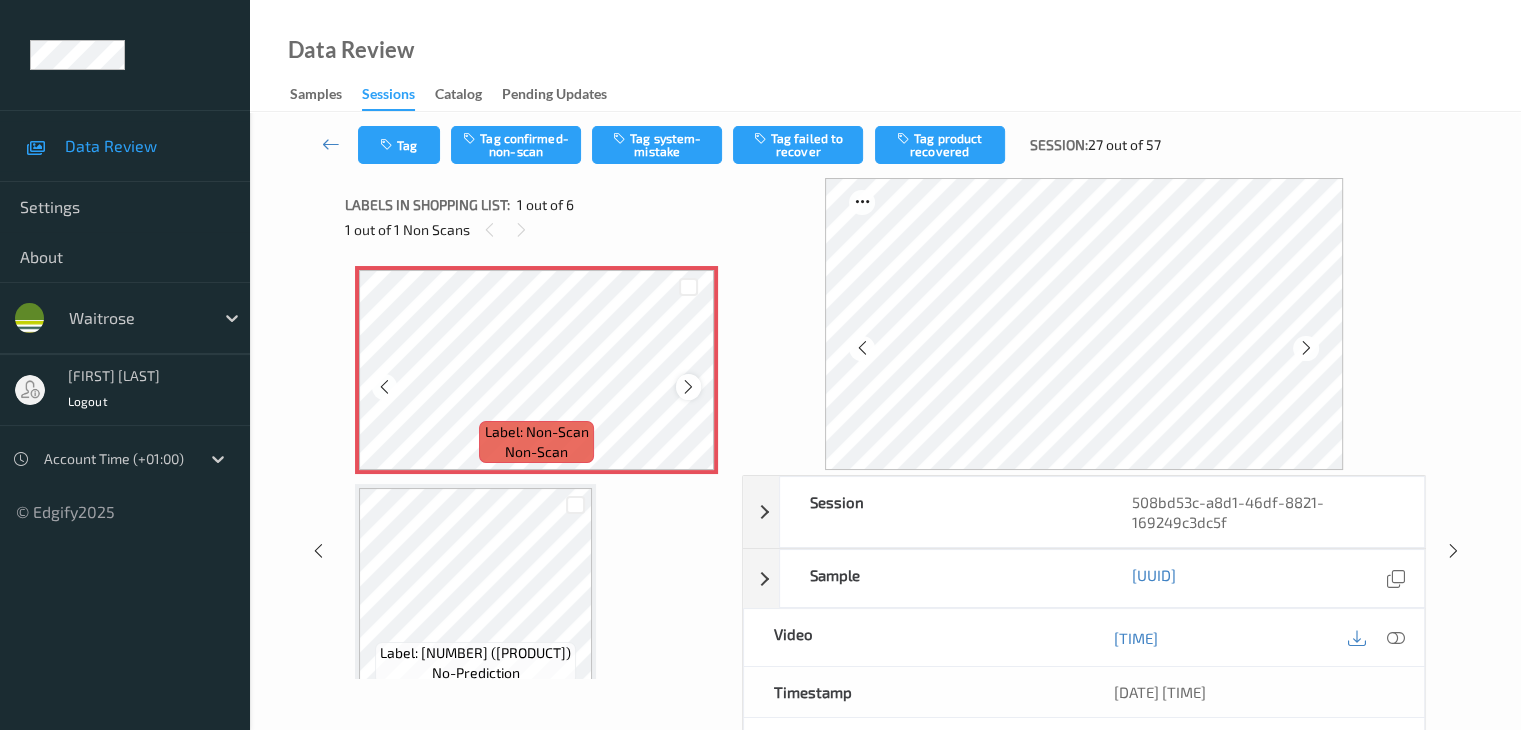 click at bounding box center (688, 387) 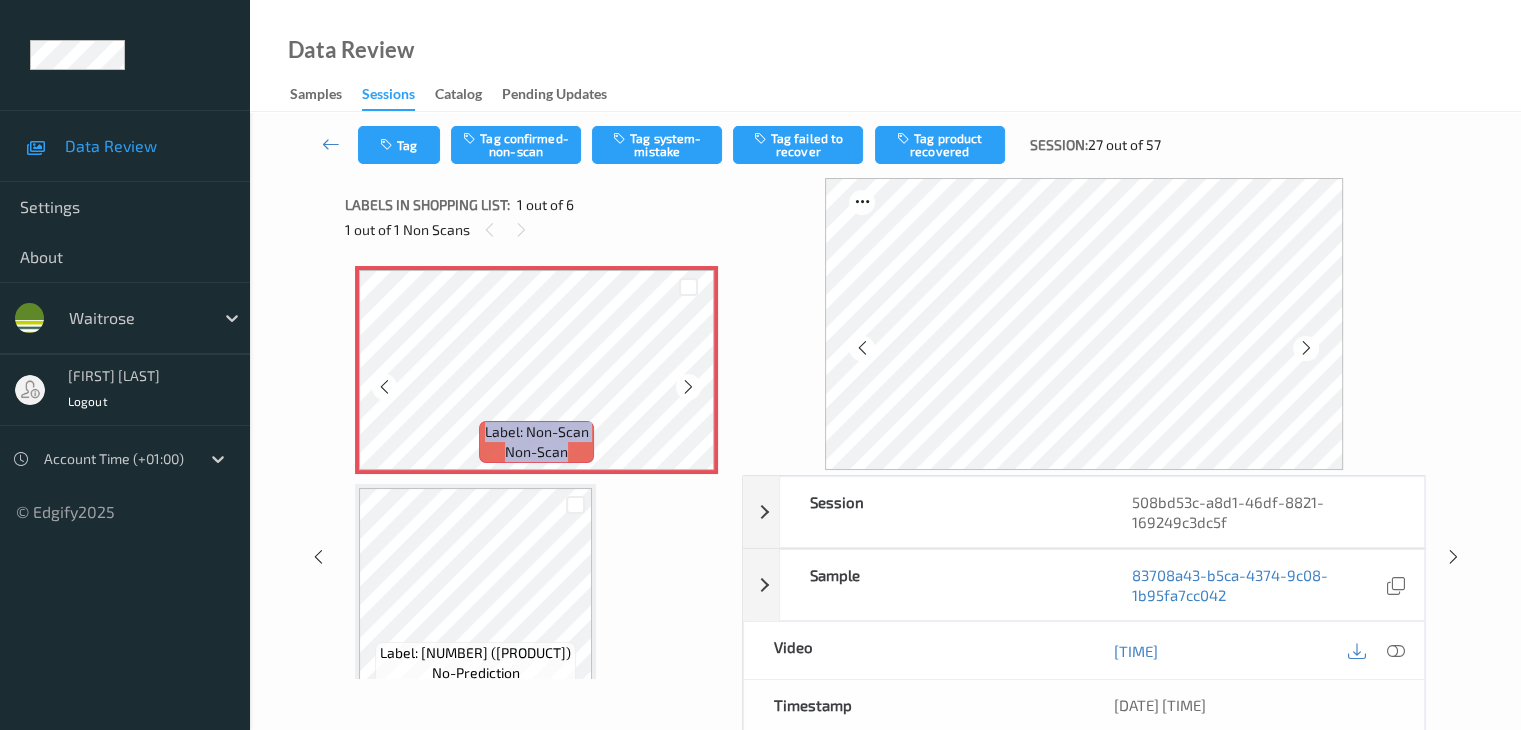 click at bounding box center [688, 387] 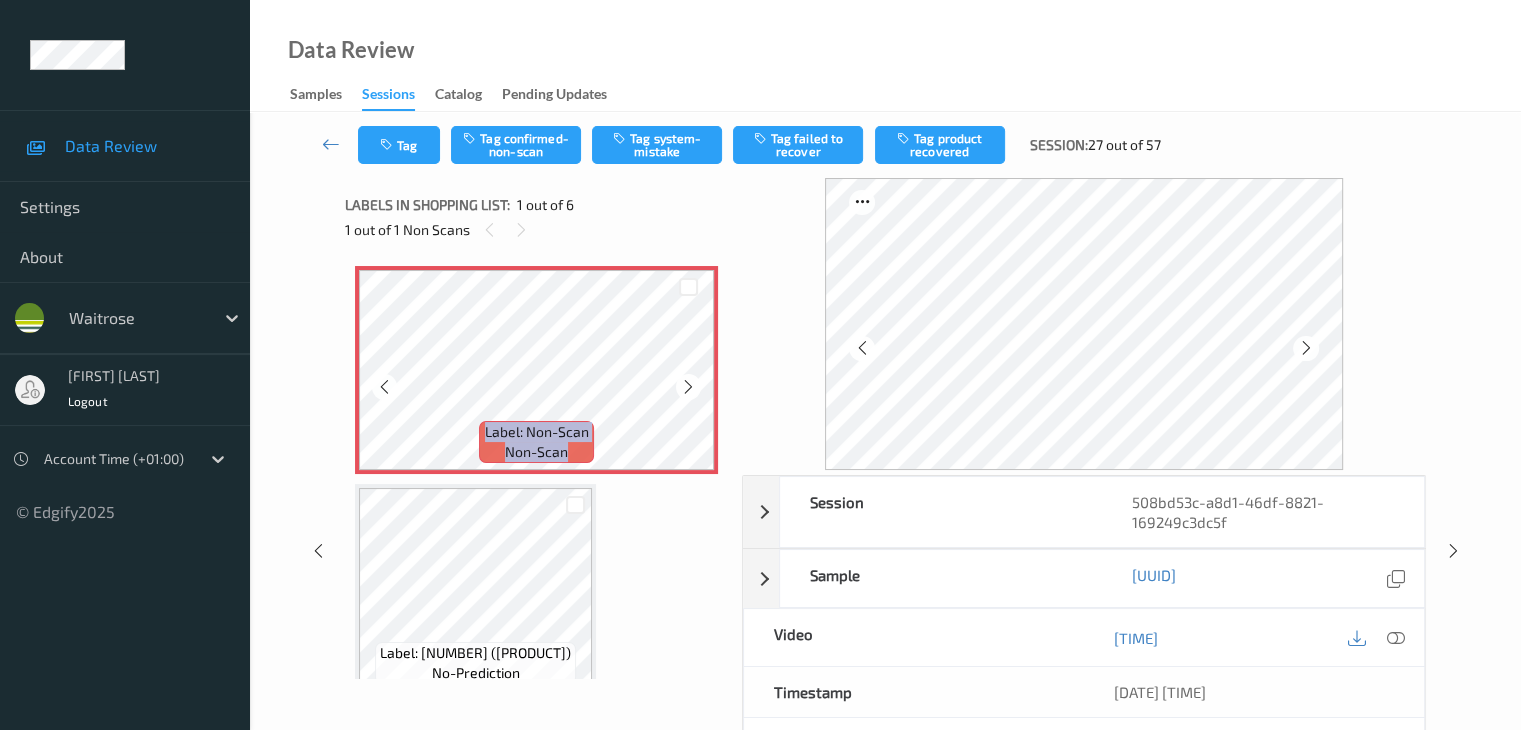 click at bounding box center [688, 387] 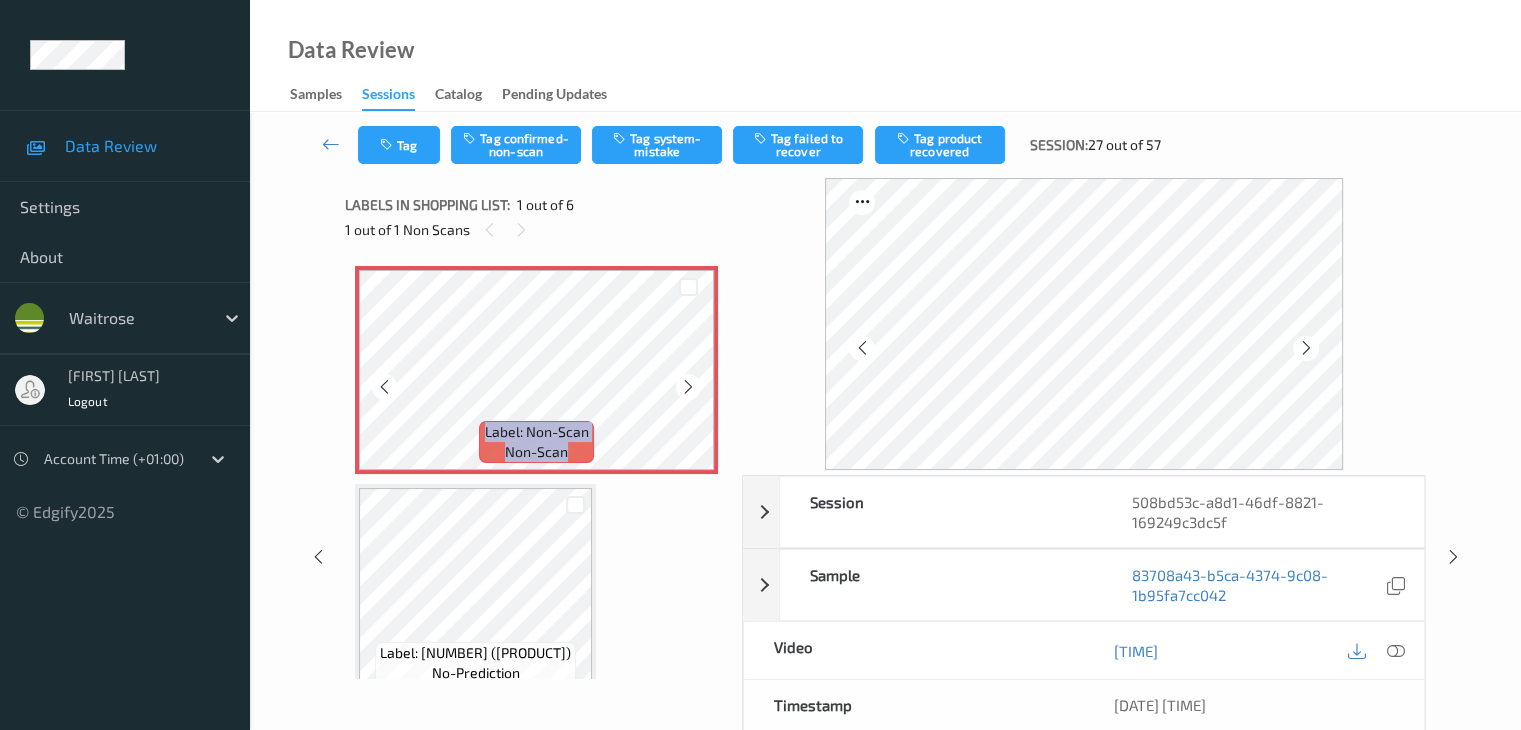 click at bounding box center (688, 387) 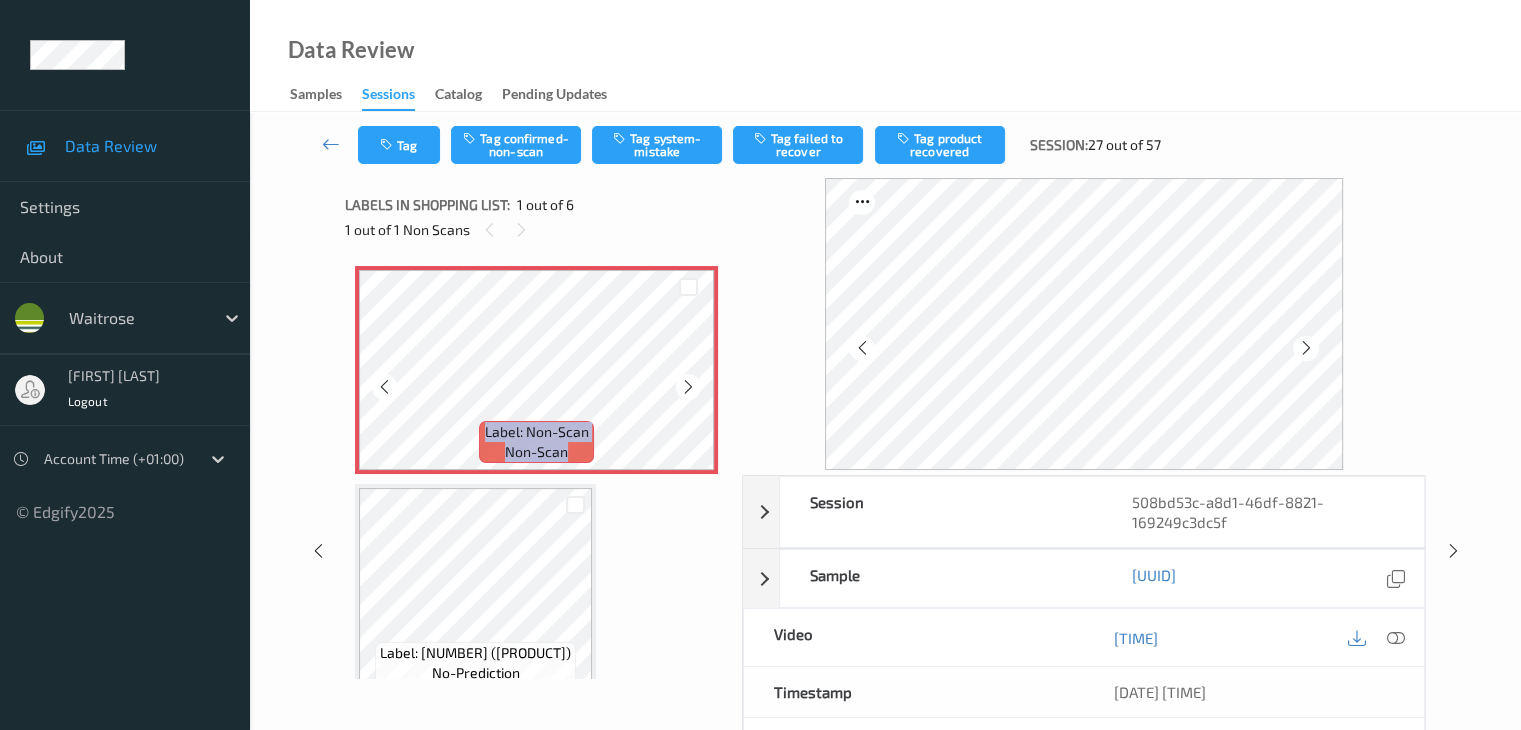 click at bounding box center [688, 387] 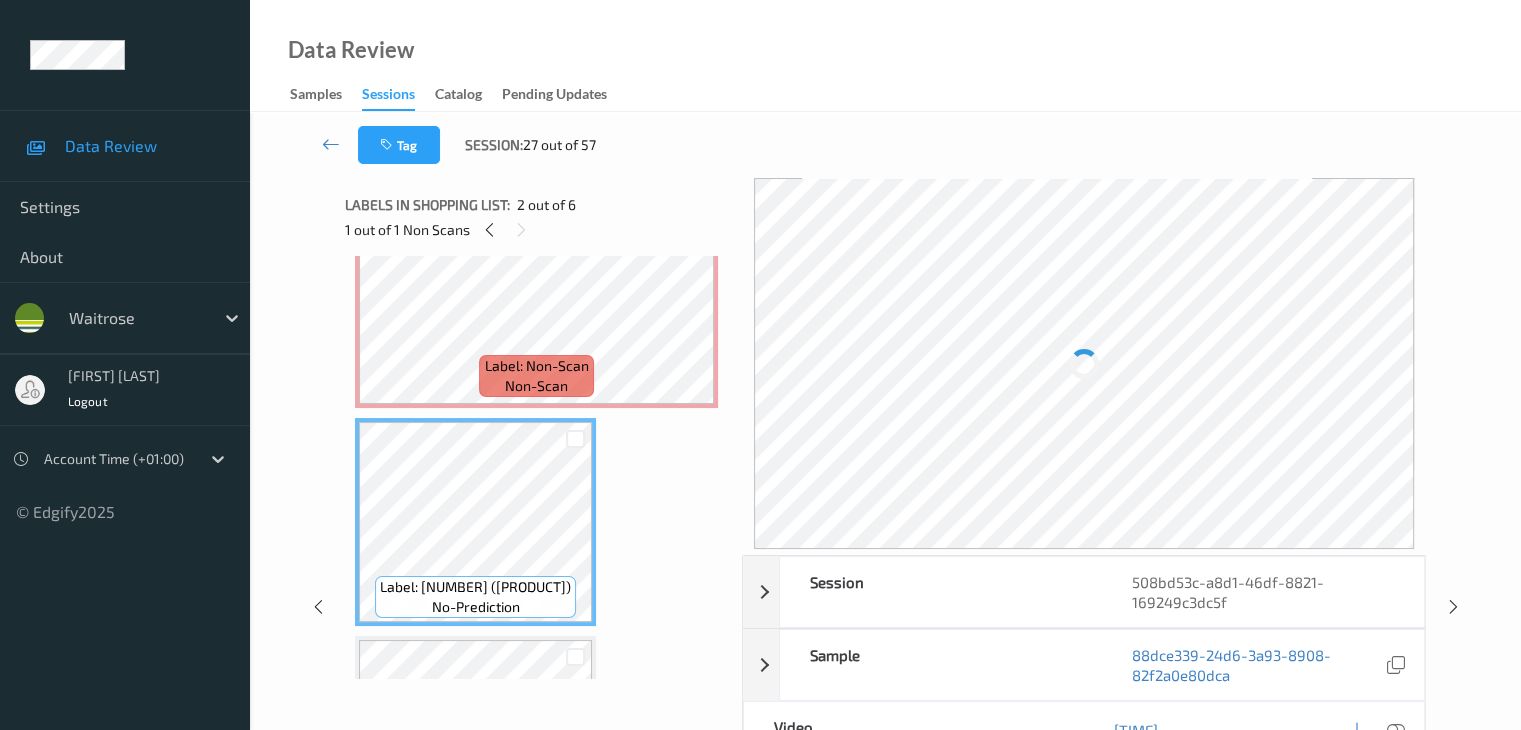 scroll, scrollTop: 100, scrollLeft: 0, axis: vertical 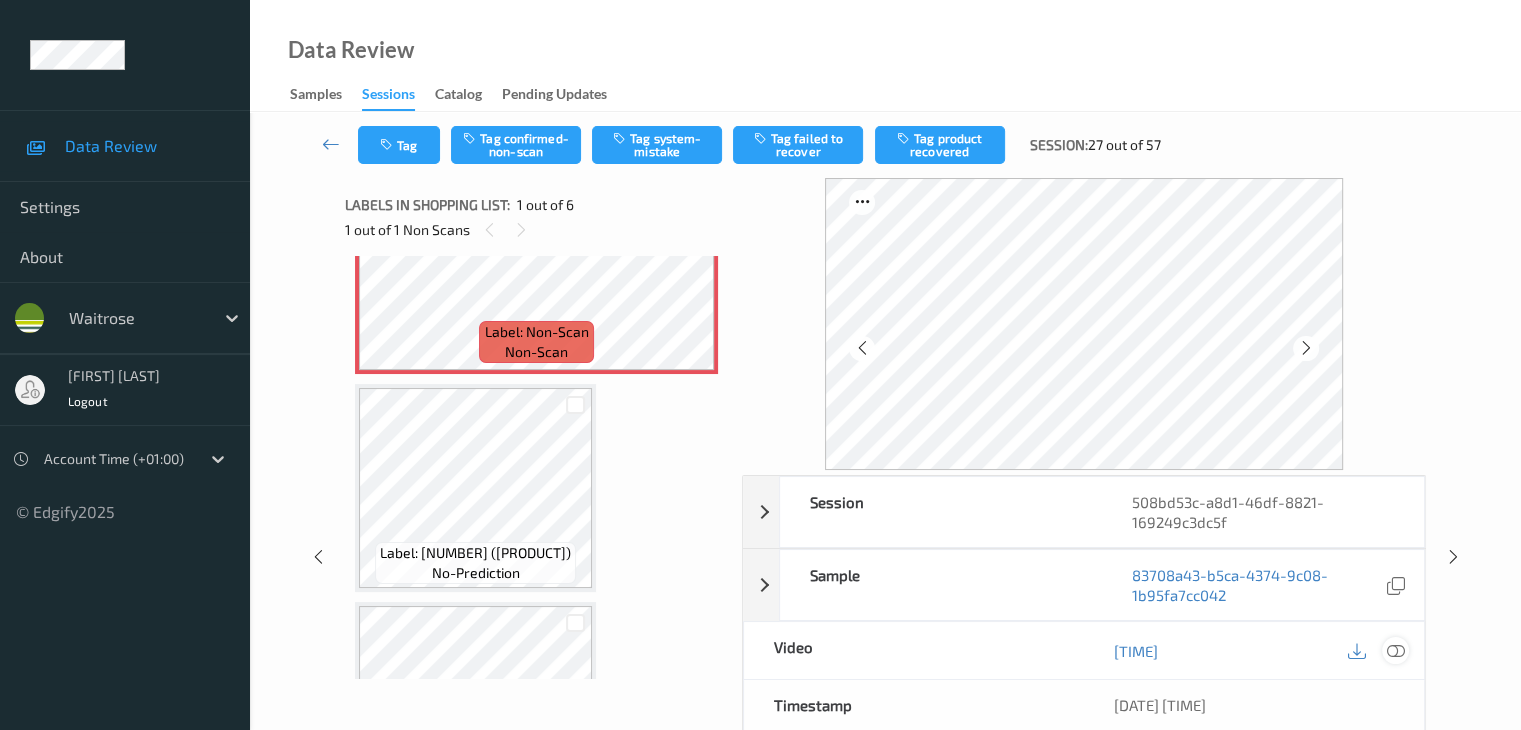 click at bounding box center (1395, 651) 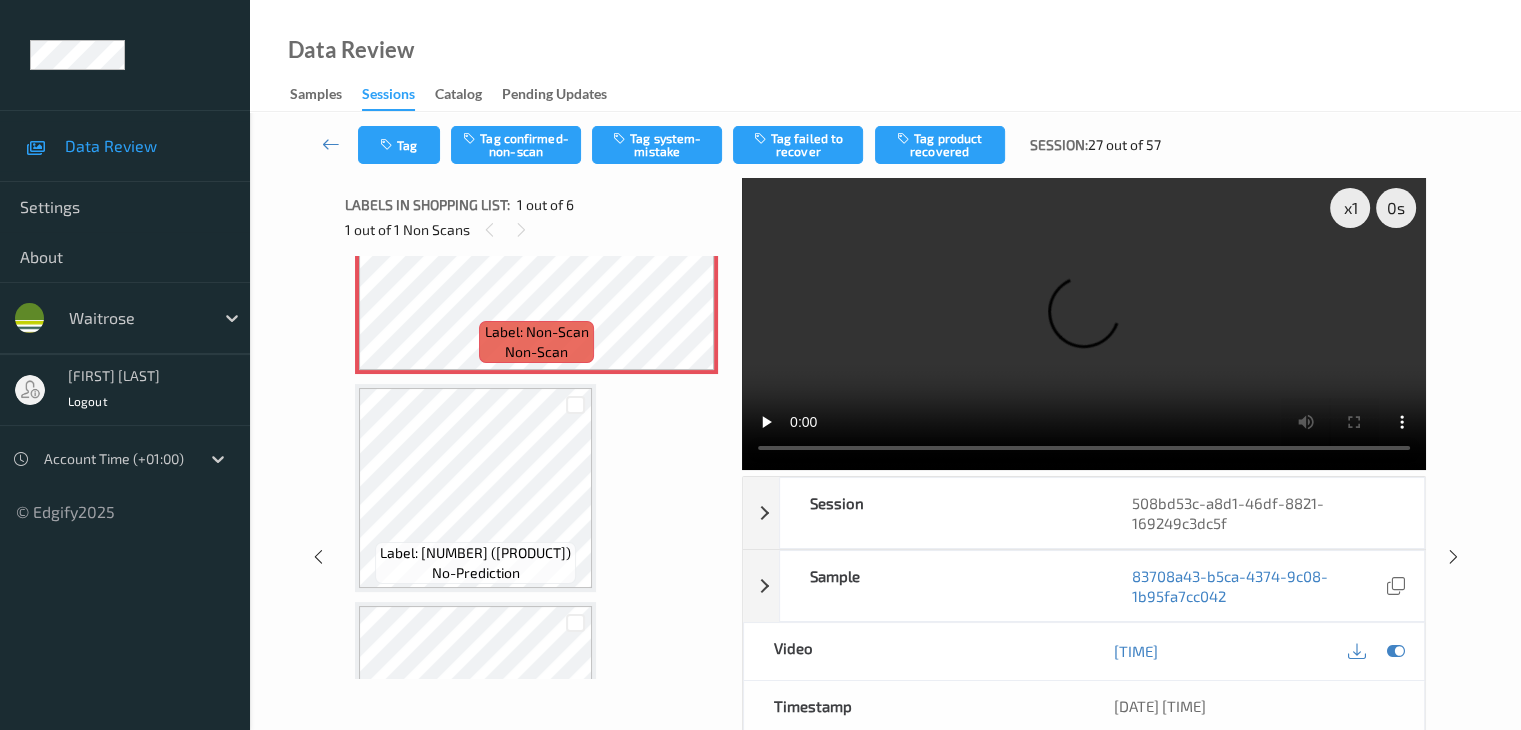 type 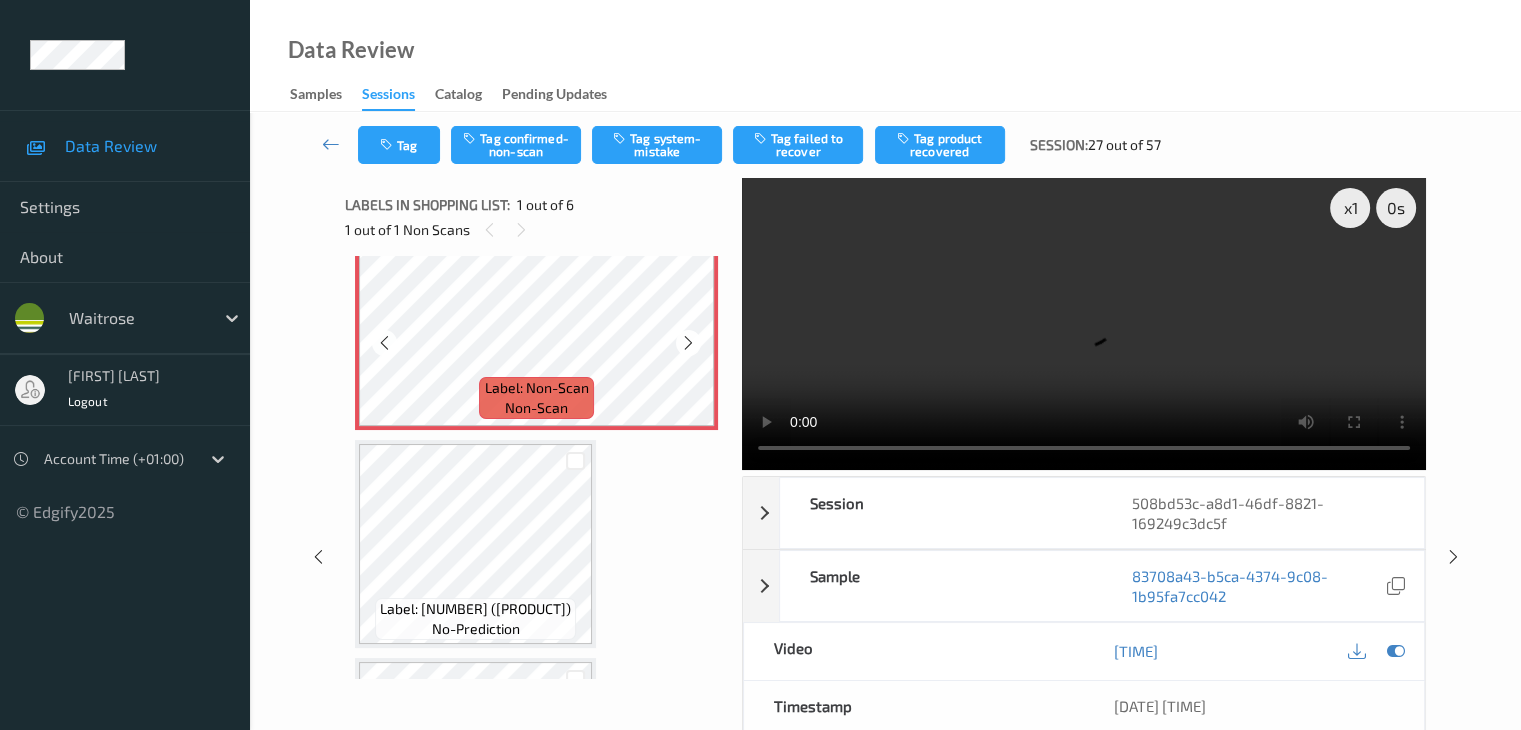 scroll, scrollTop: 0, scrollLeft: 0, axis: both 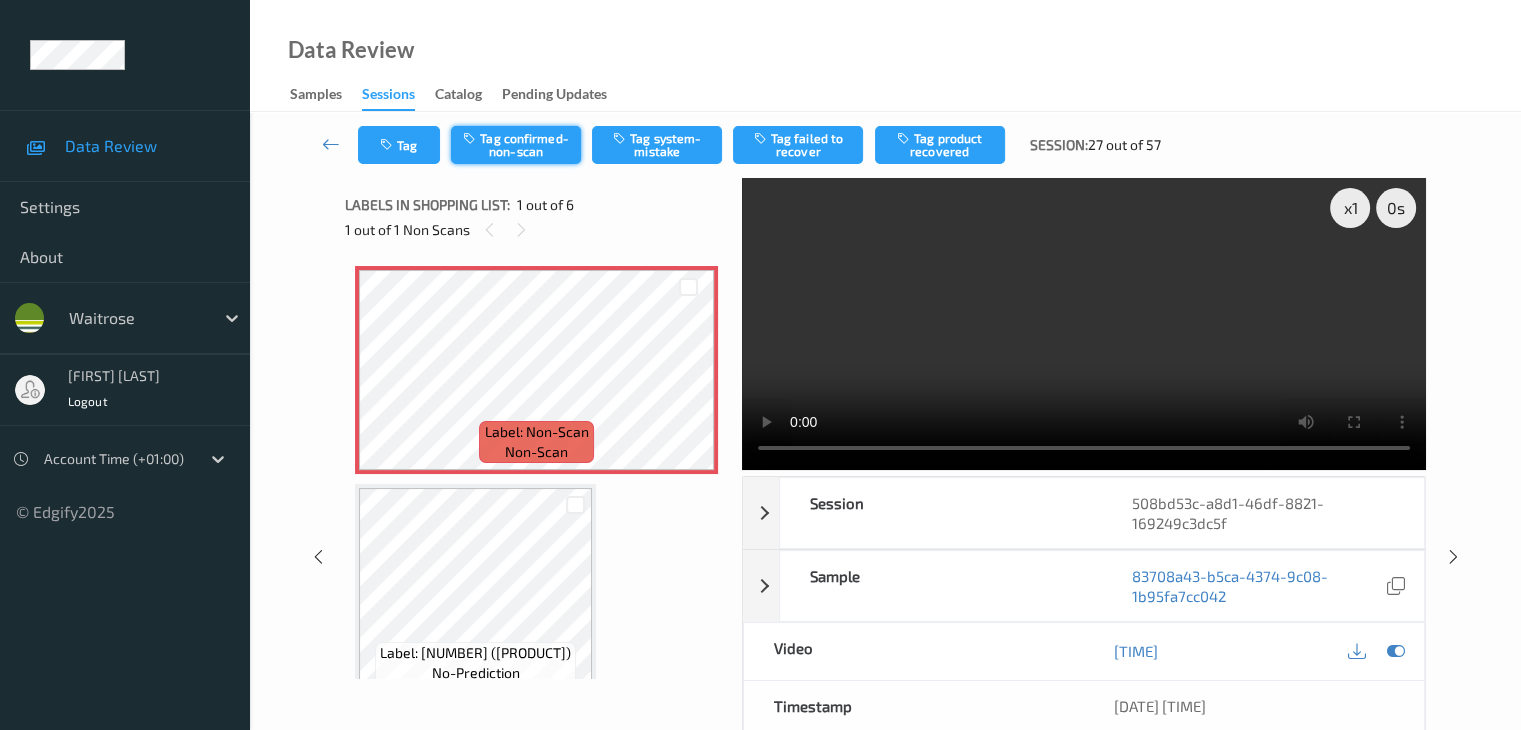 click on "Tag   confirmed-non-scan" at bounding box center [516, 145] 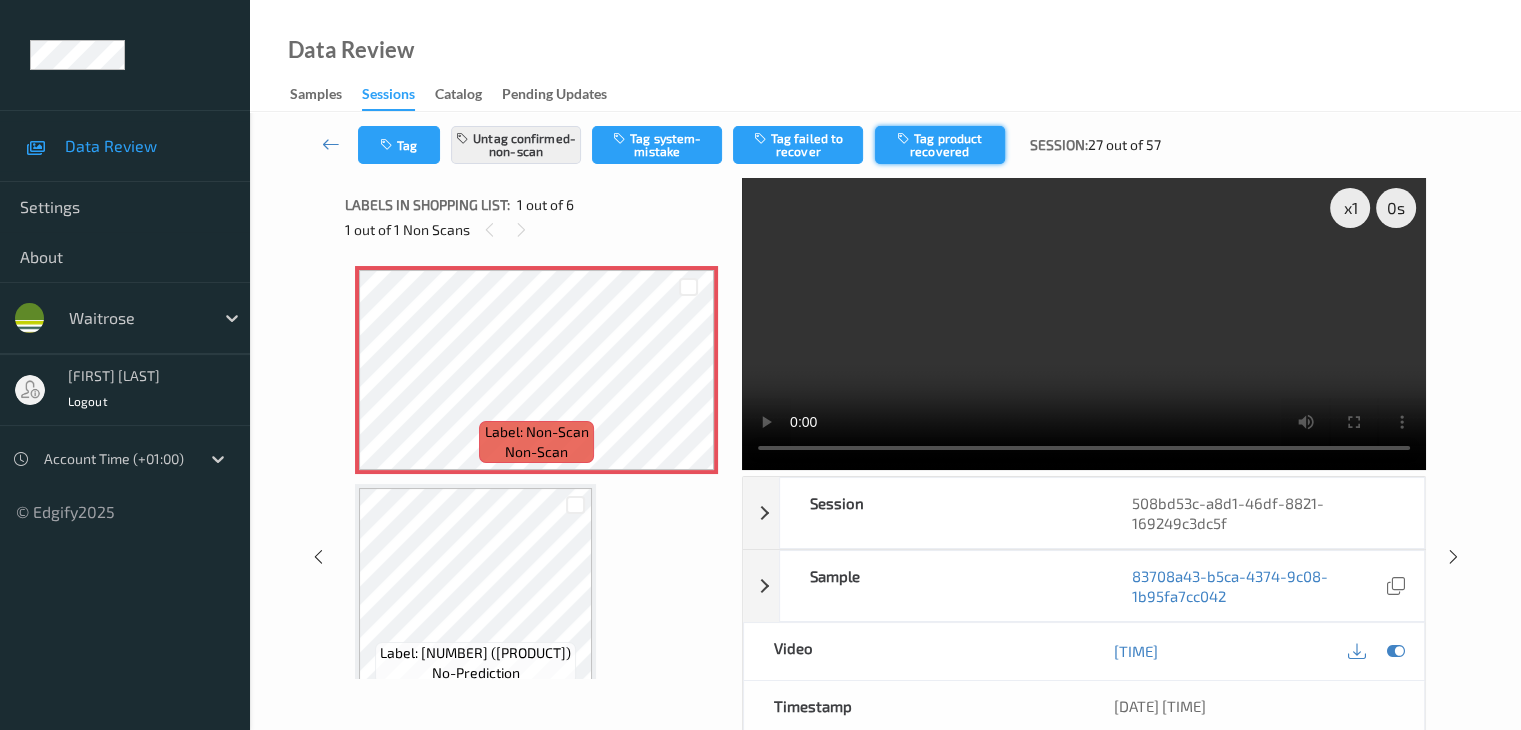 click on "Tag   product recovered" at bounding box center (940, 145) 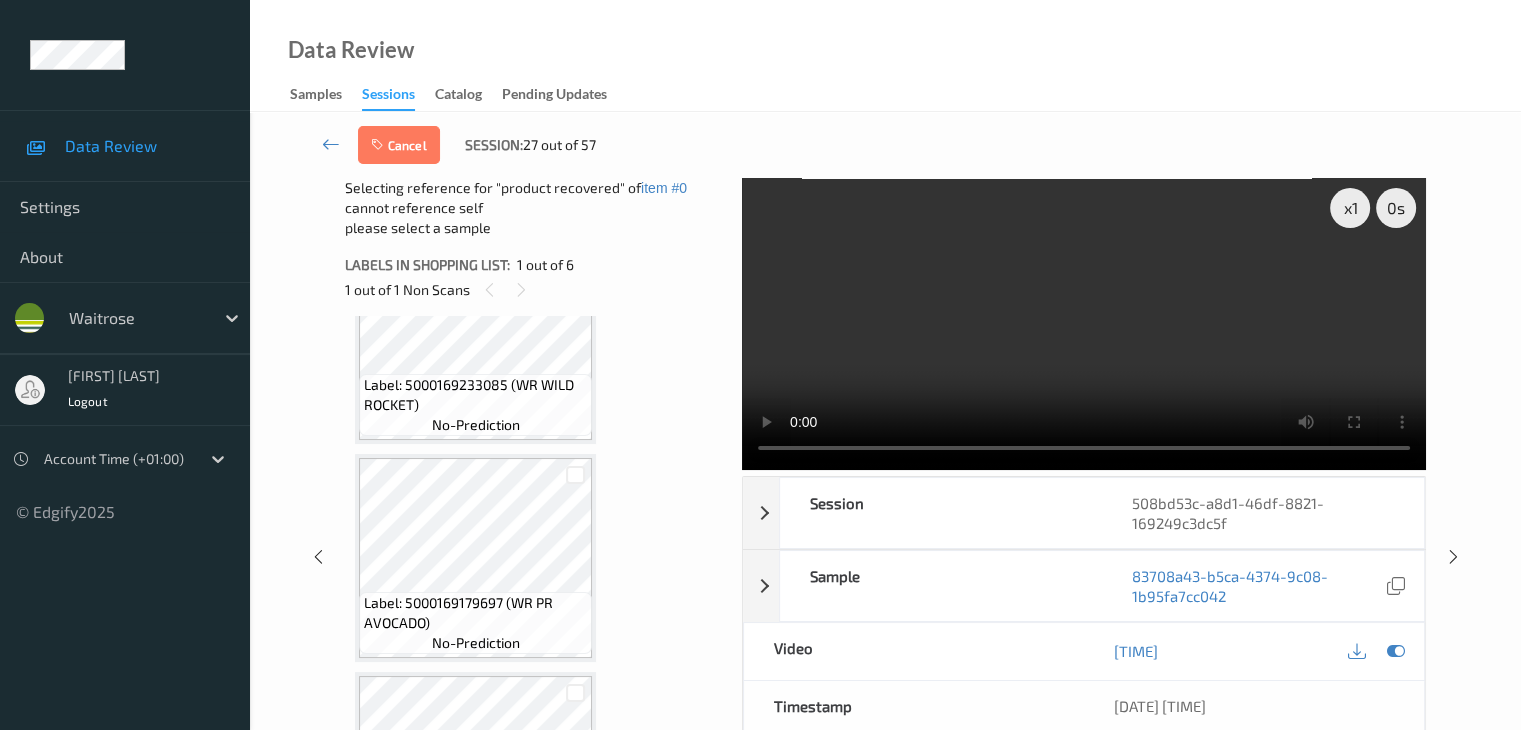 scroll, scrollTop: 700, scrollLeft: 0, axis: vertical 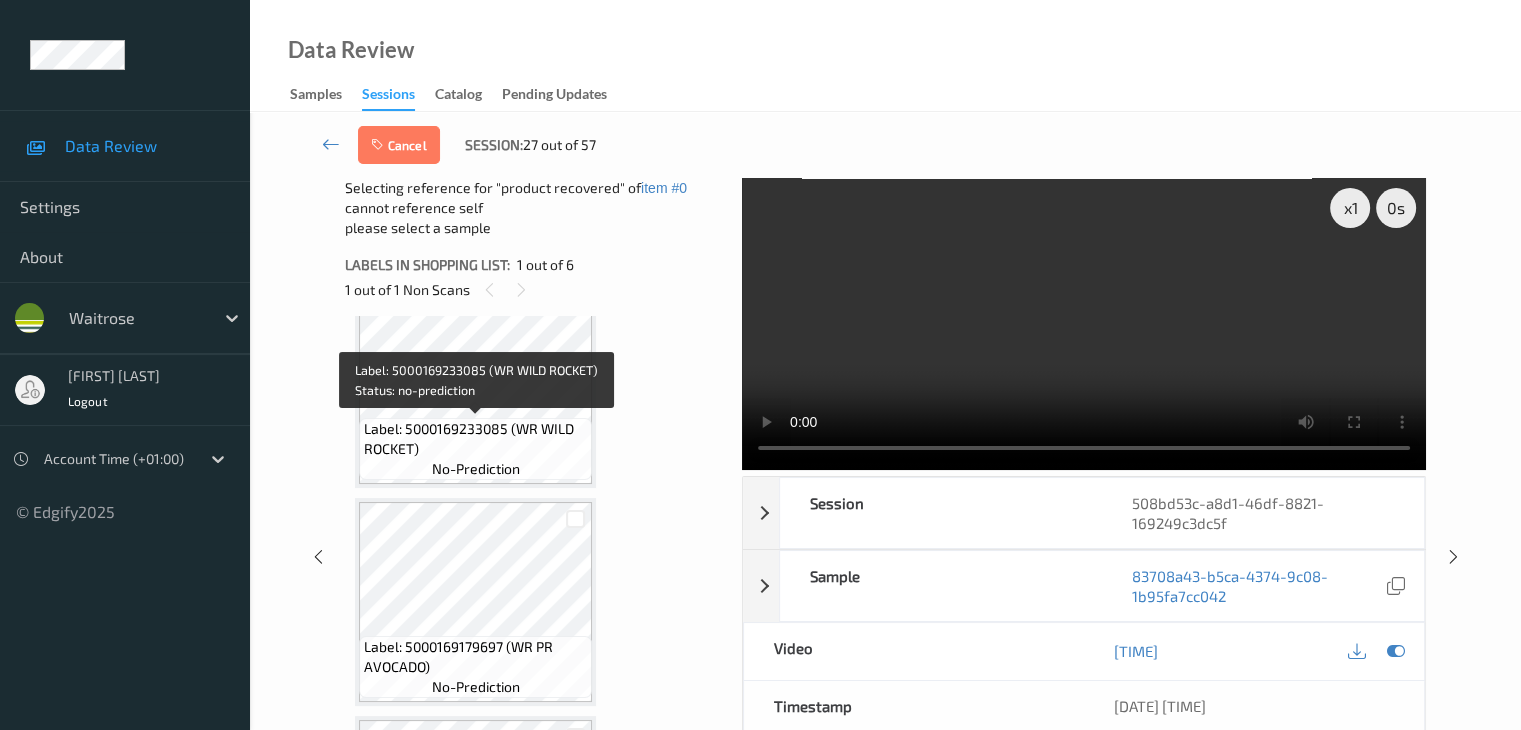 click on "Label: 5000169233085 (WR WILD ROCKET)" at bounding box center [475, 439] 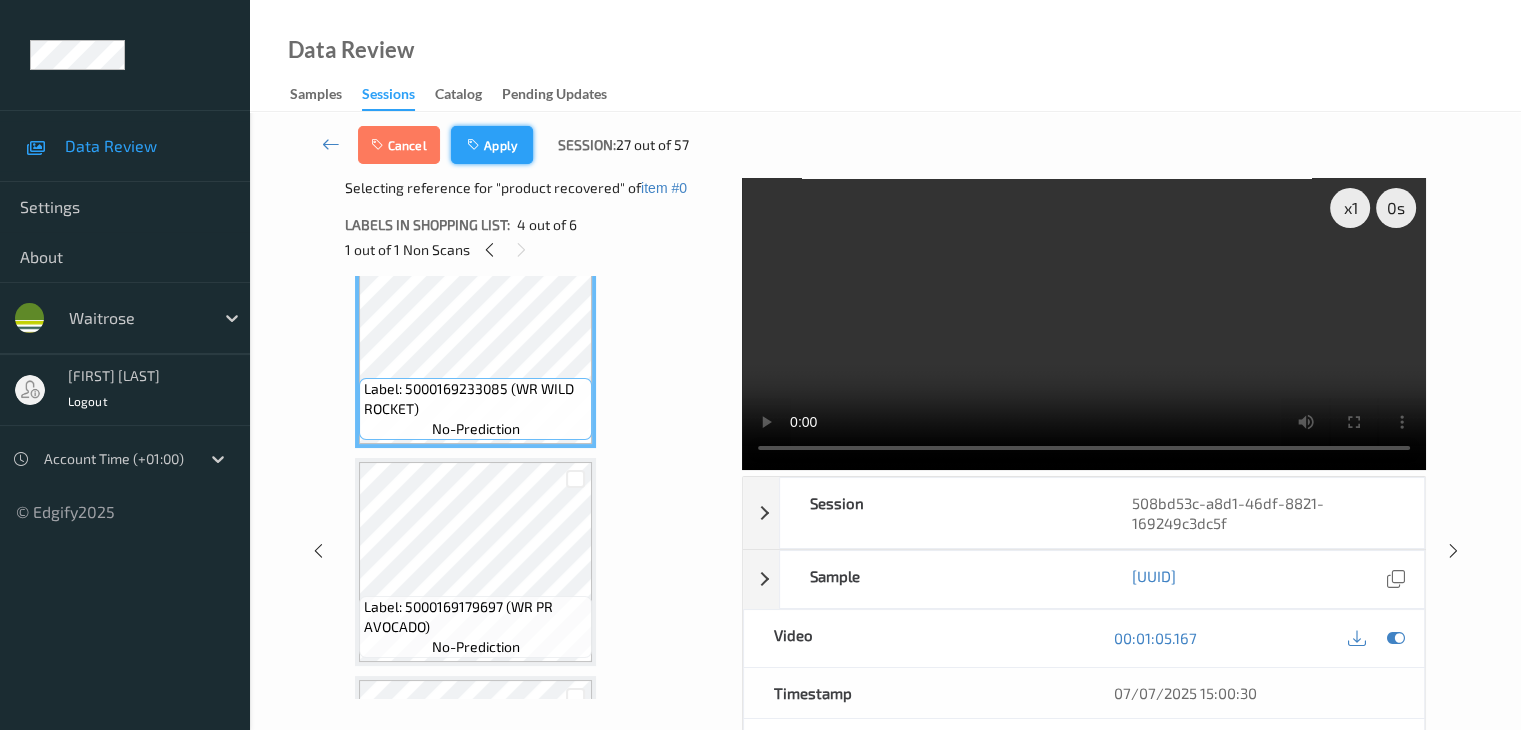 click at bounding box center [475, 145] 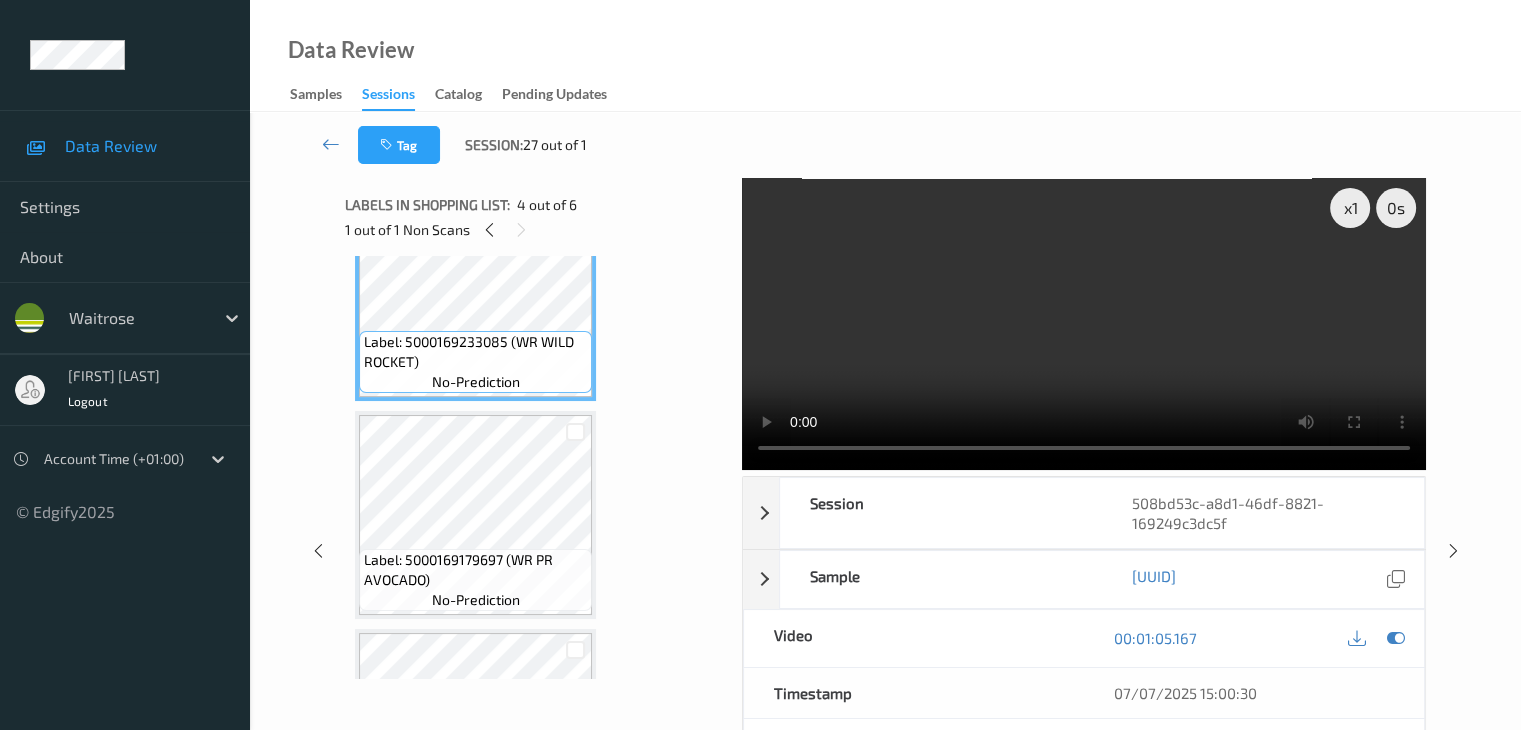 scroll, scrollTop: 695, scrollLeft: 0, axis: vertical 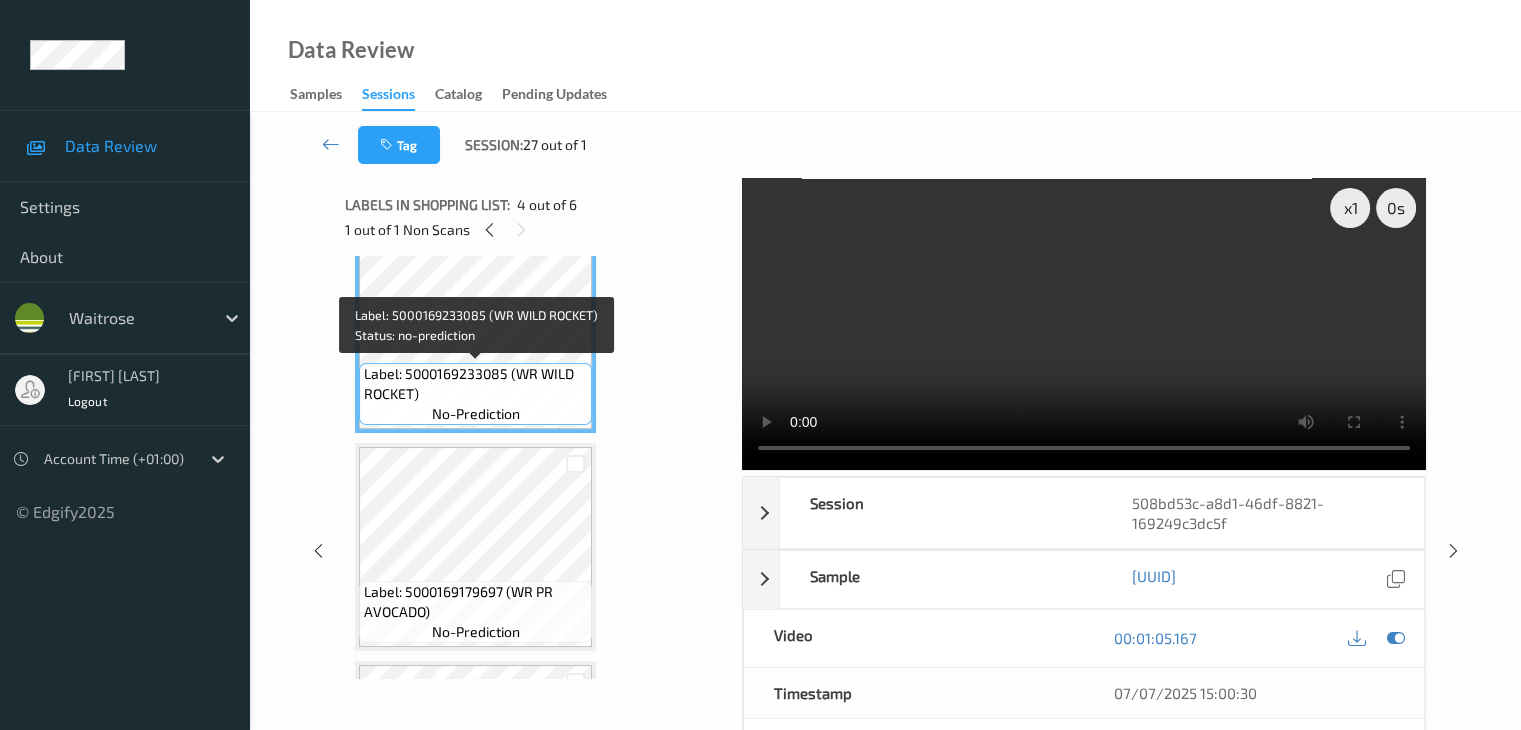 click on "Label: 5000169233085 (WR WILD ROCKET)" at bounding box center [475, 384] 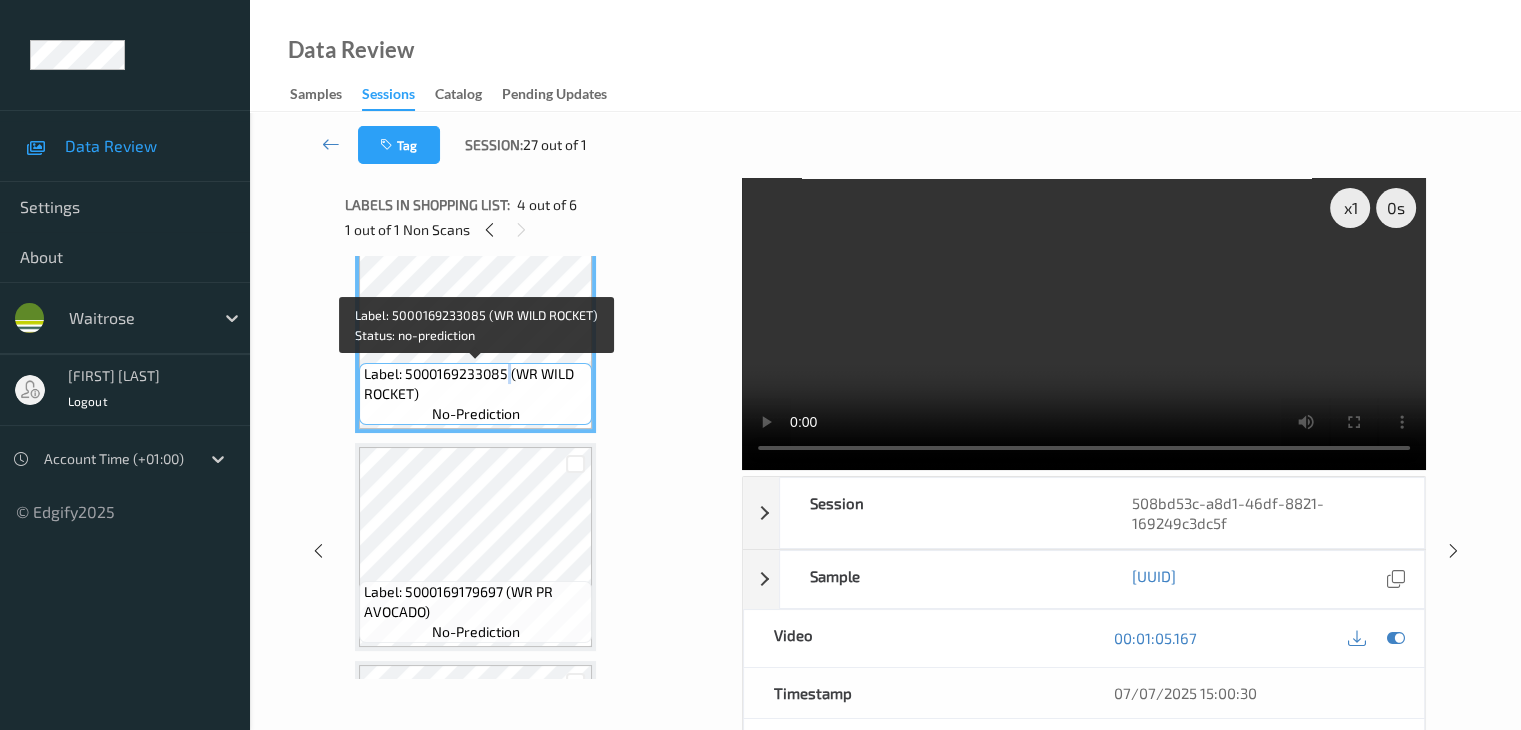 click on "Label: 5000169233085 (WR WILD ROCKET)" at bounding box center (475, 384) 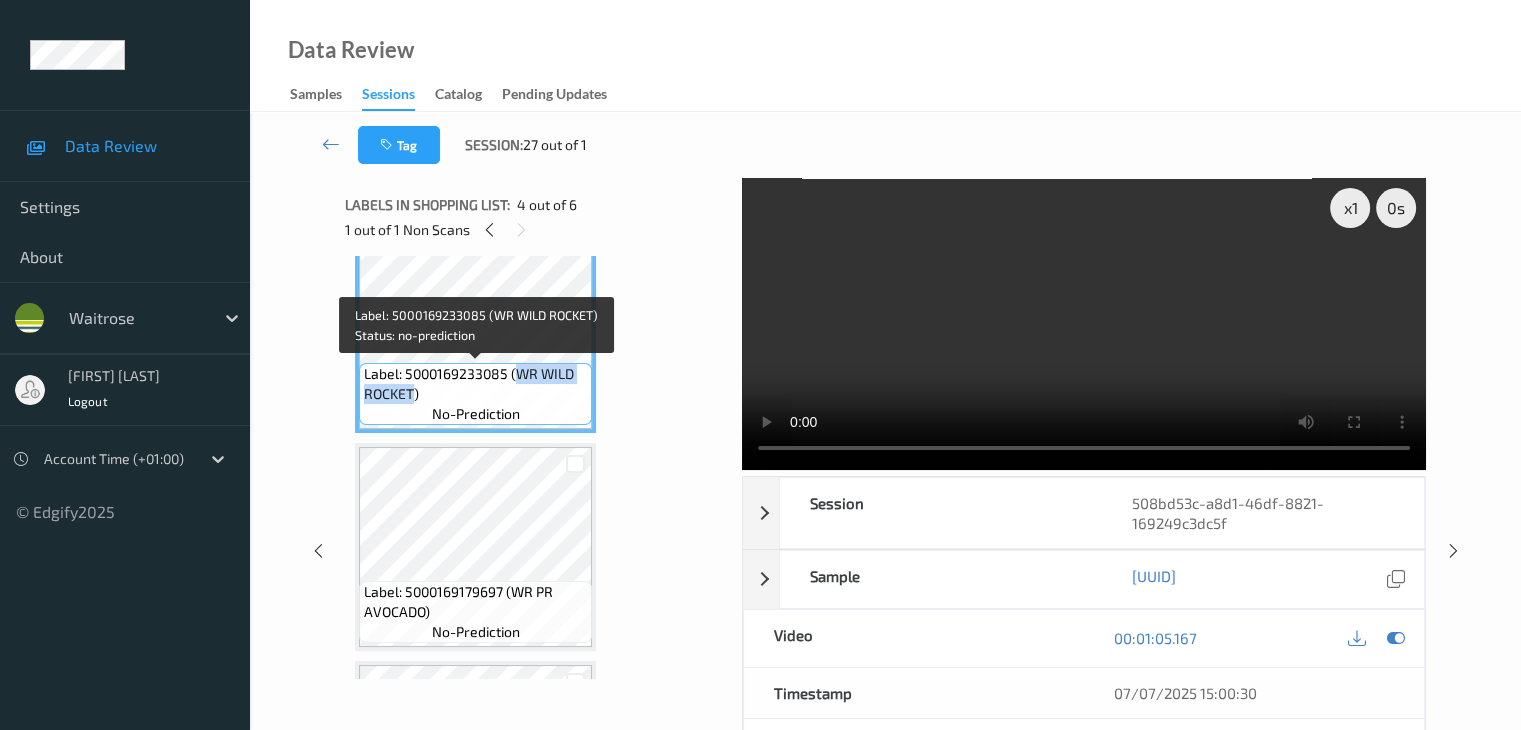 drag, startPoint x: 519, startPoint y: 374, endPoint x: 414, endPoint y: 391, distance: 106.36729 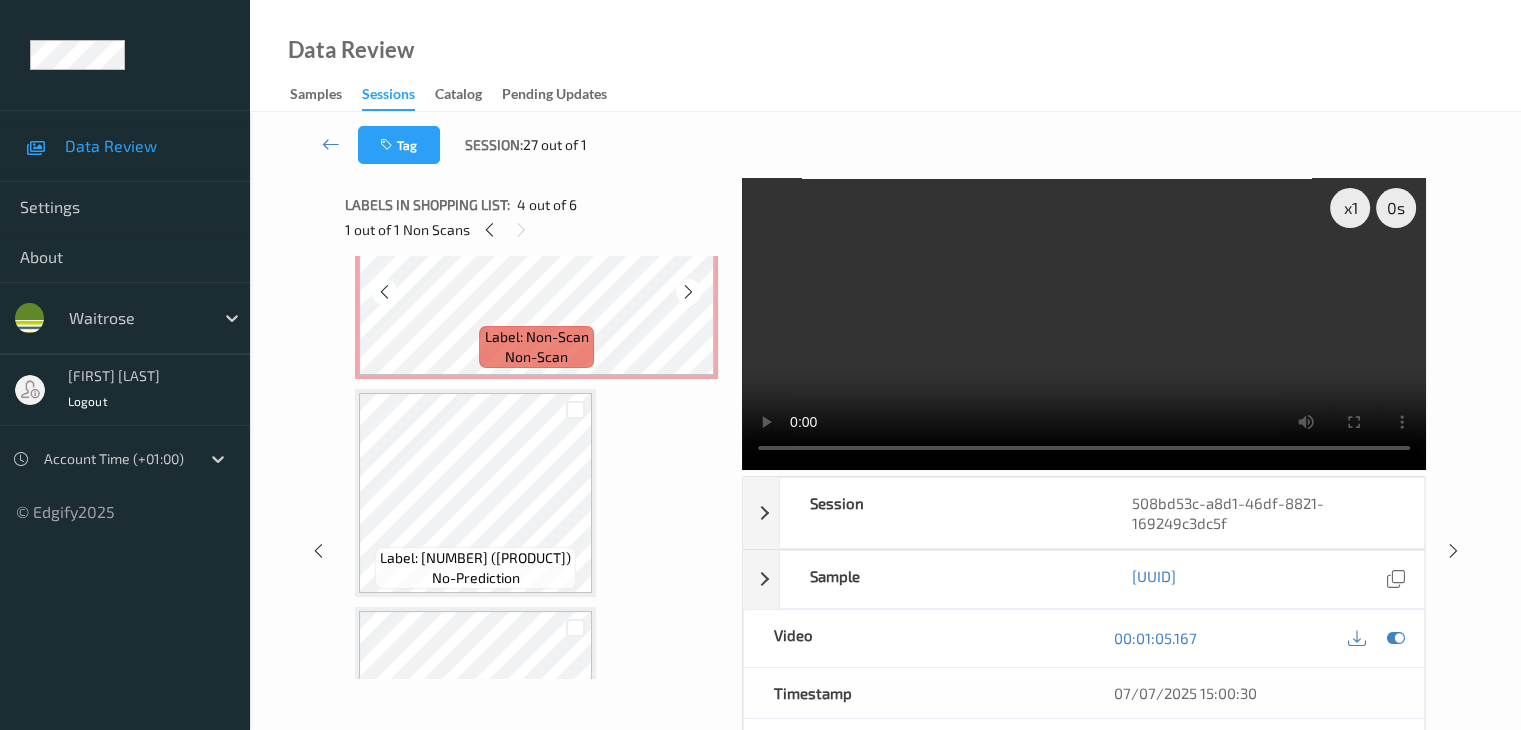 scroll, scrollTop: 0, scrollLeft: 0, axis: both 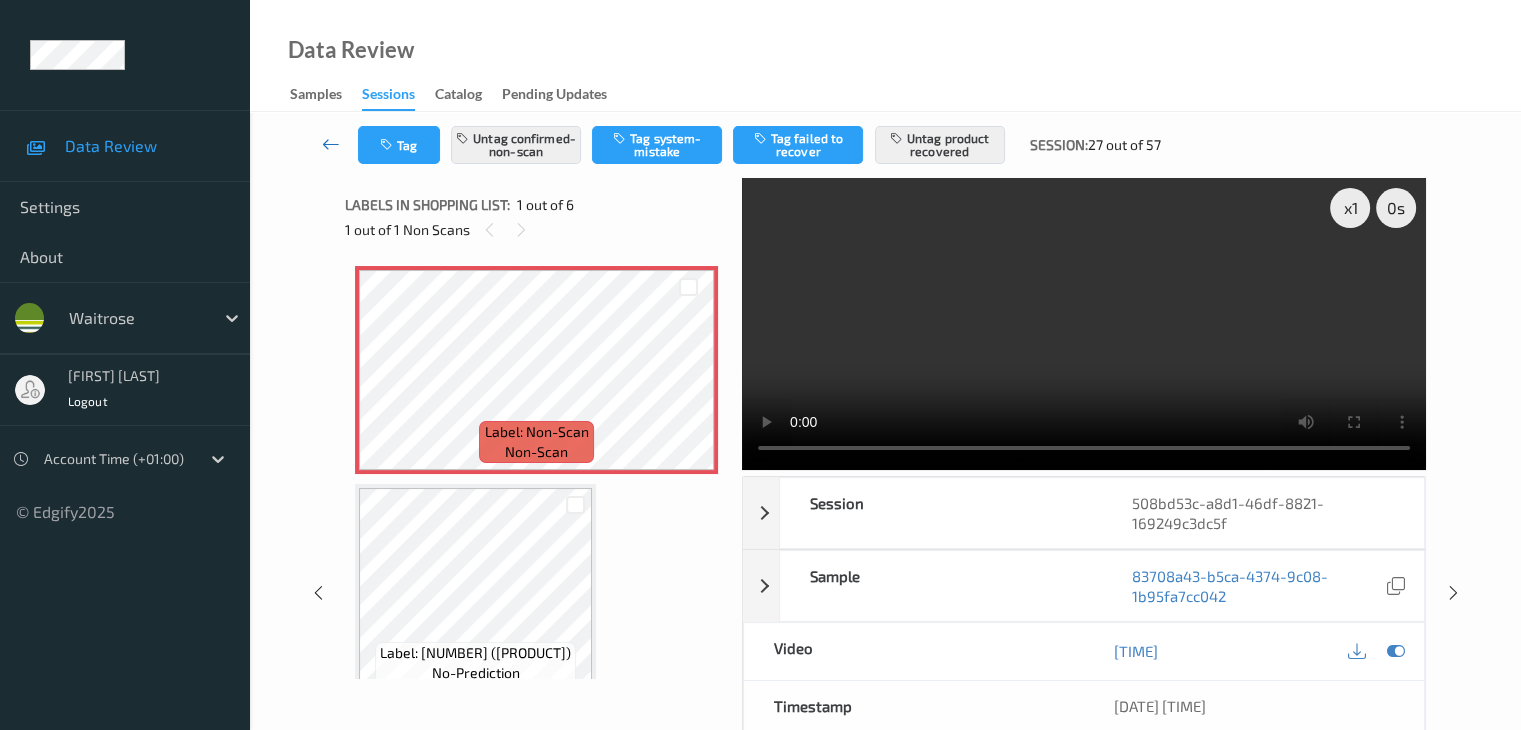 click at bounding box center [331, 144] 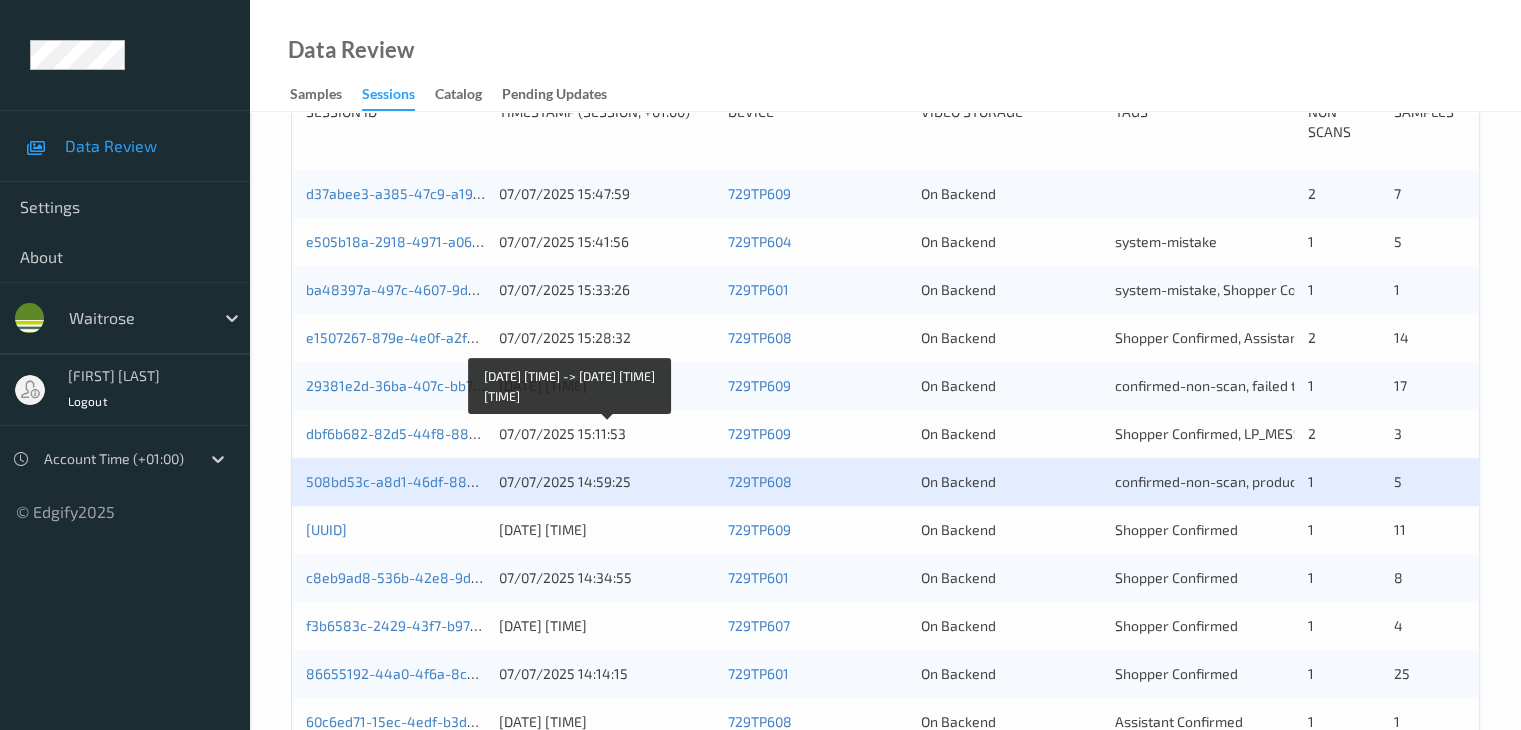 scroll, scrollTop: 500, scrollLeft: 0, axis: vertical 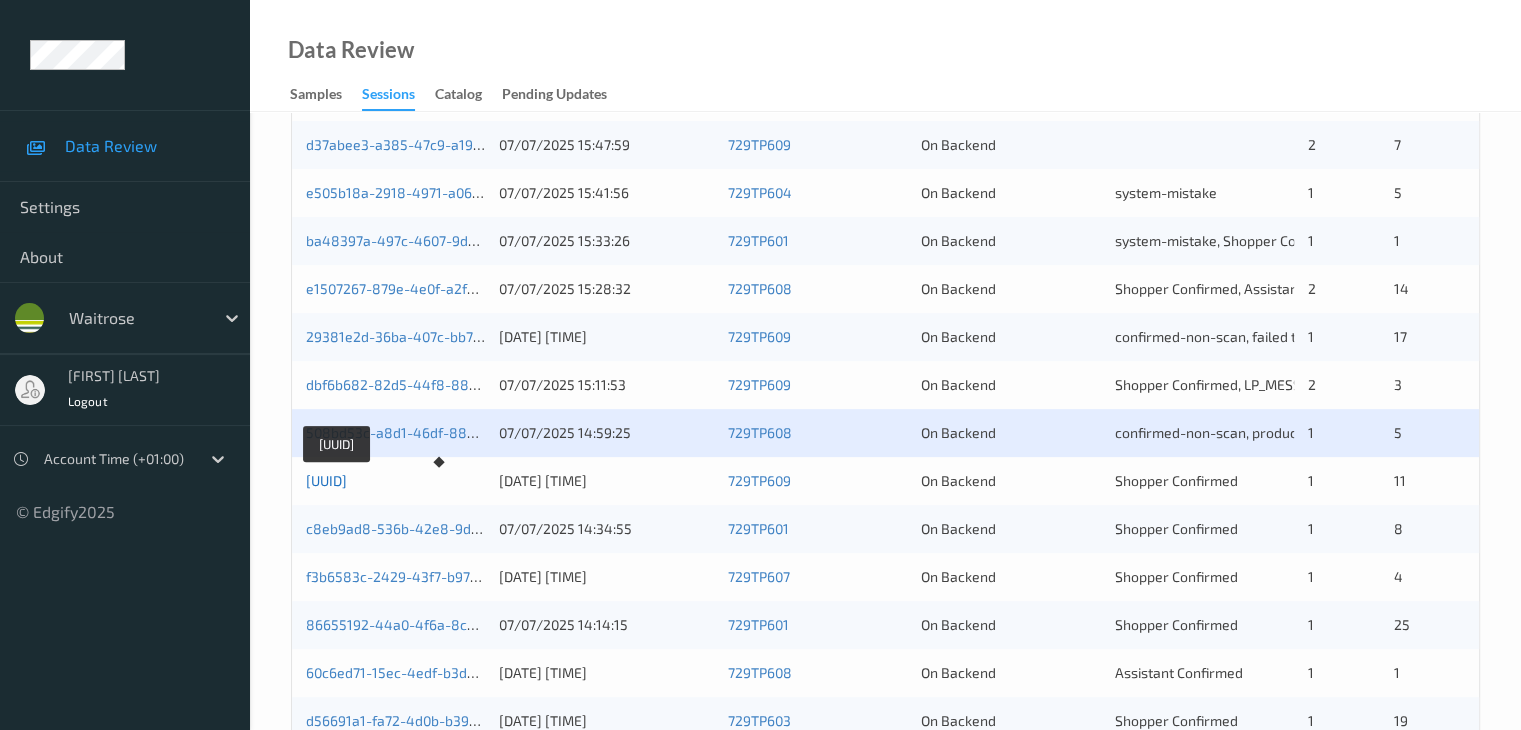 click on "e5b7c911-230a-418d-8336-7434cddb7a9f" at bounding box center (326, 480) 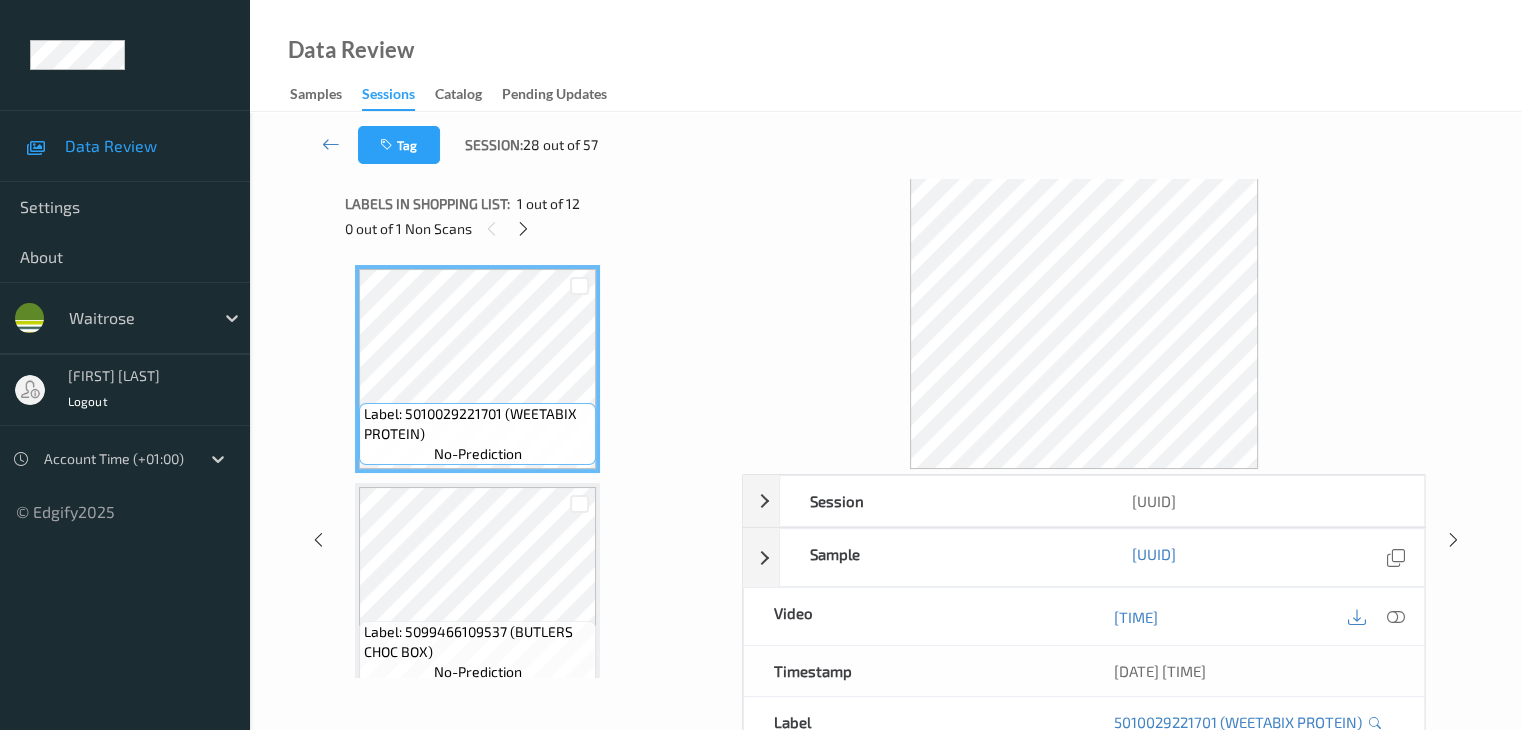 scroll, scrollTop: 0, scrollLeft: 0, axis: both 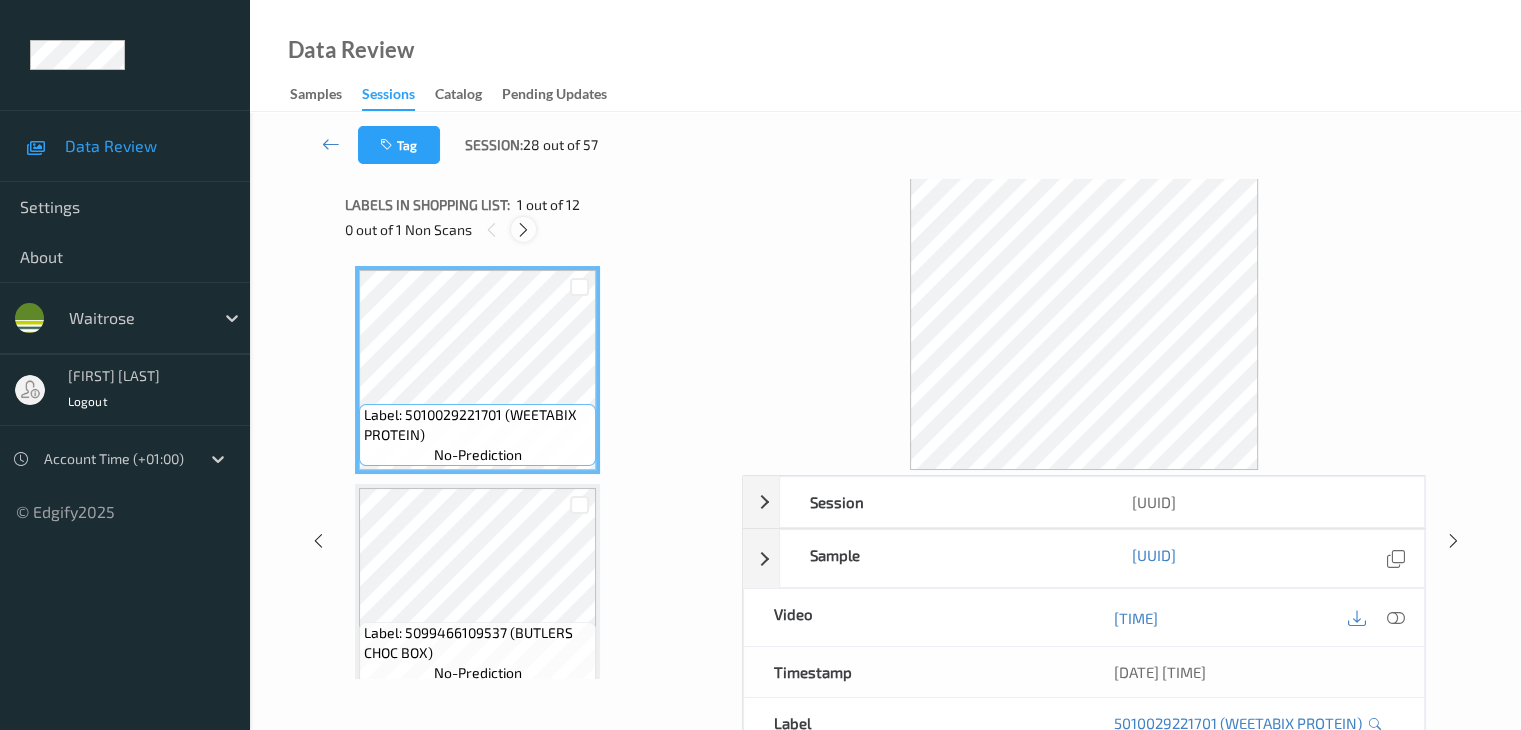 click at bounding box center (523, 230) 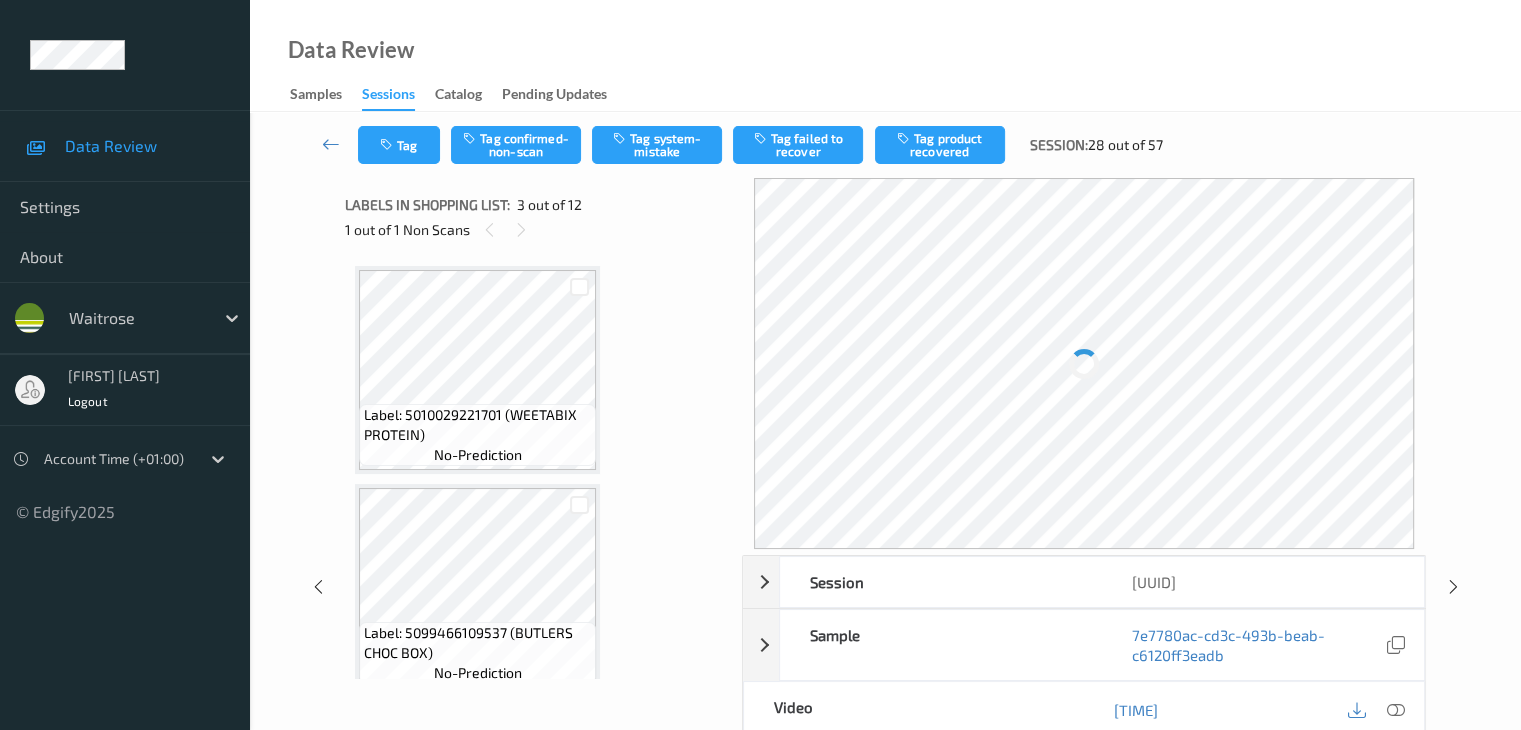 scroll, scrollTop: 228, scrollLeft: 0, axis: vertical 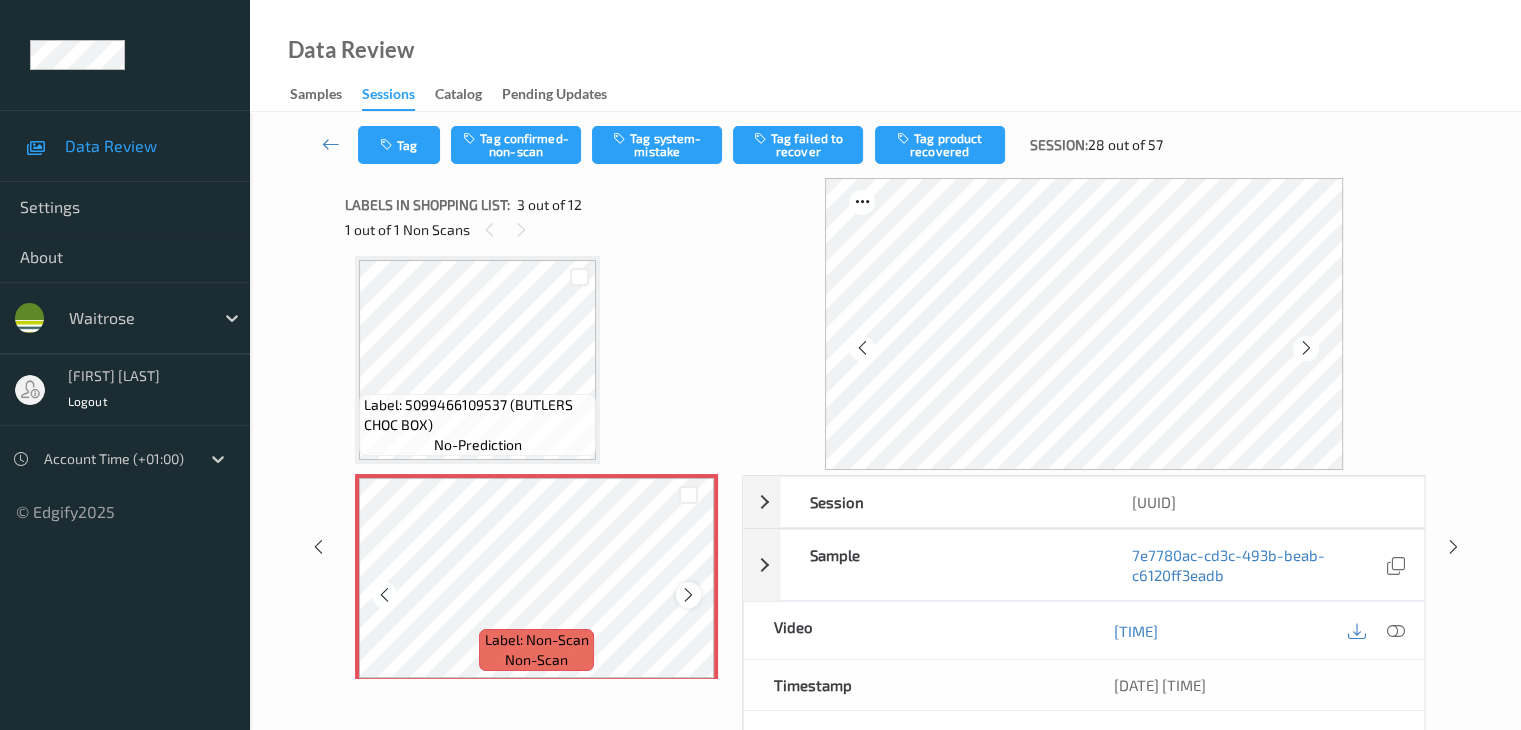 click at bounding box center [688, 595] 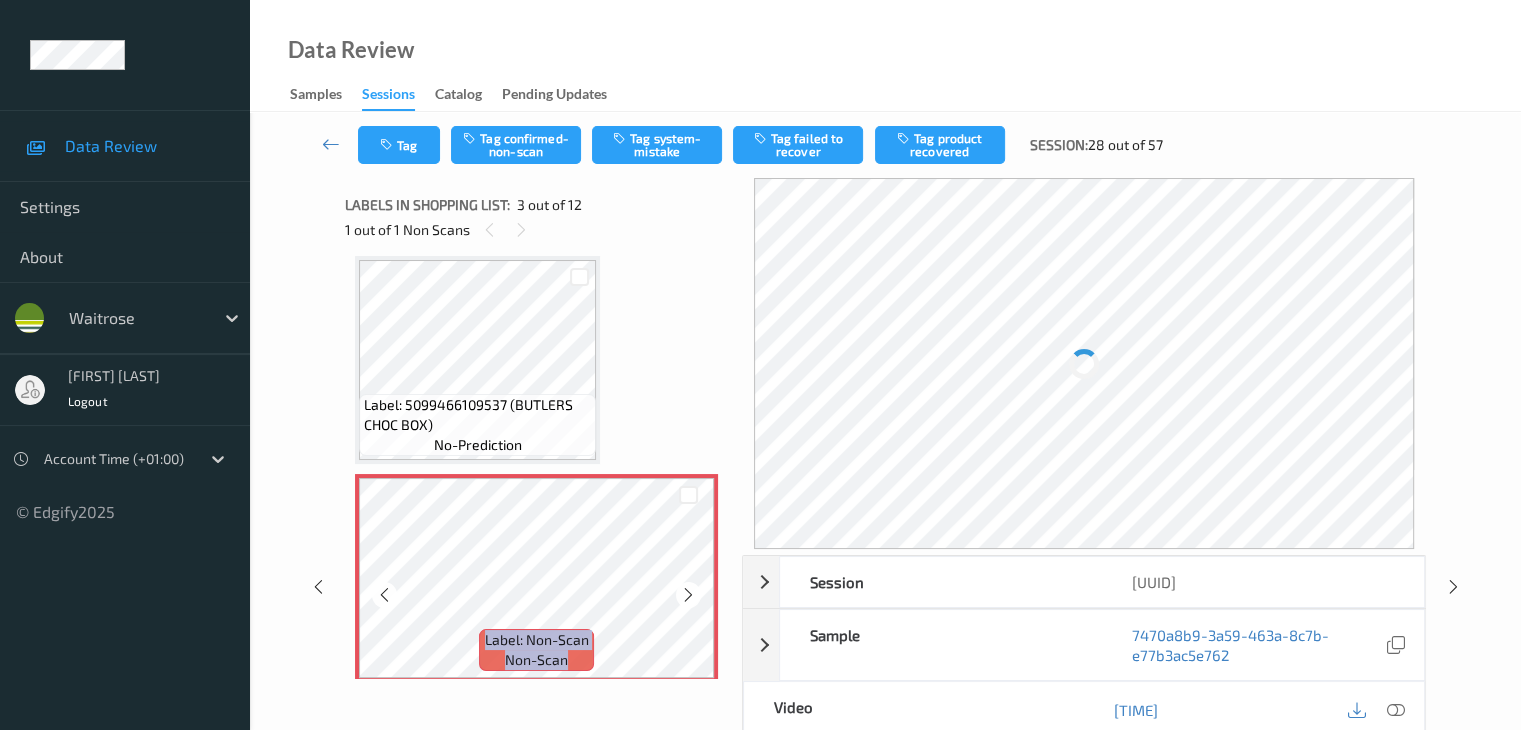 click at bounding box center [688, 595] 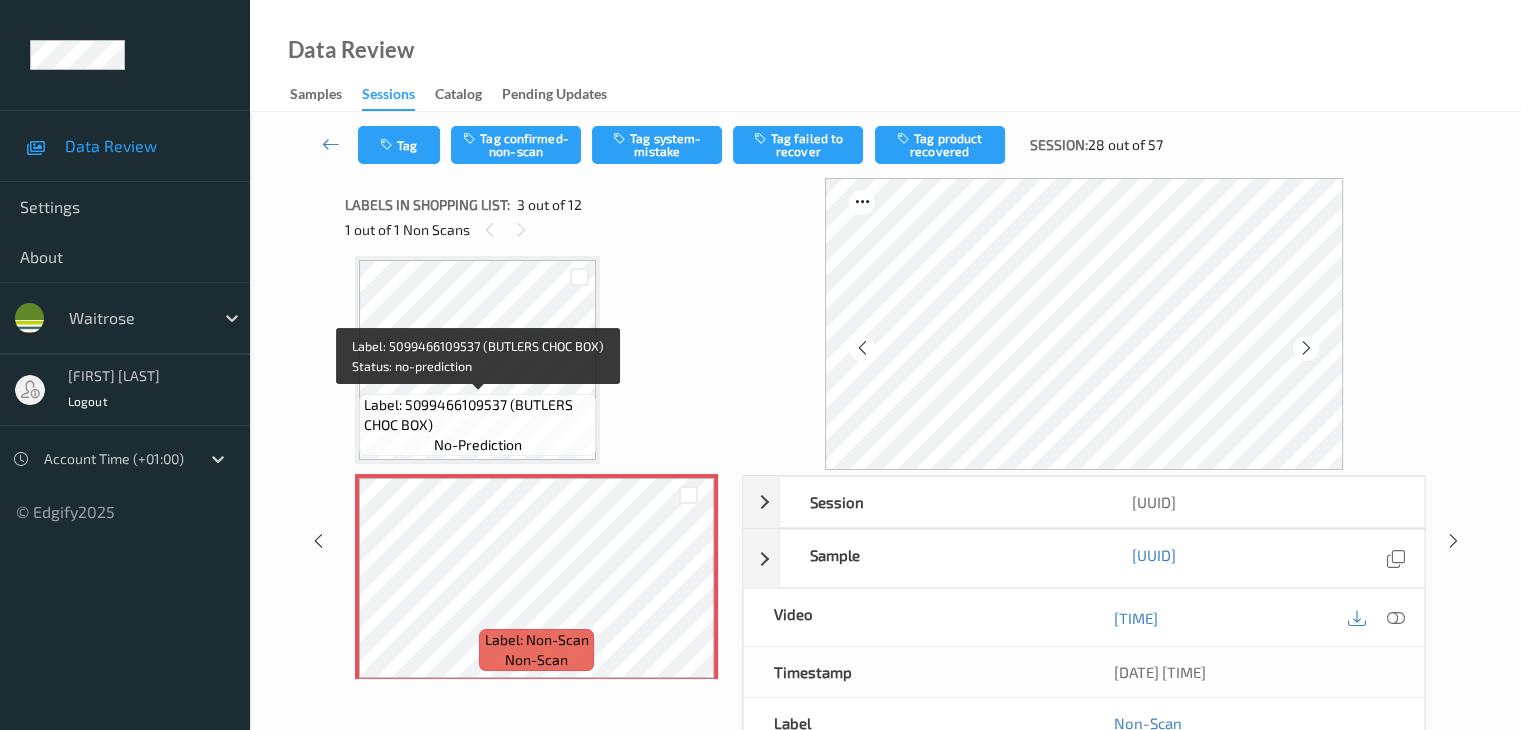 click on "Label: 5099466109537 (BUTLERS CHOC BOX)" at bounding box center (477, 415) 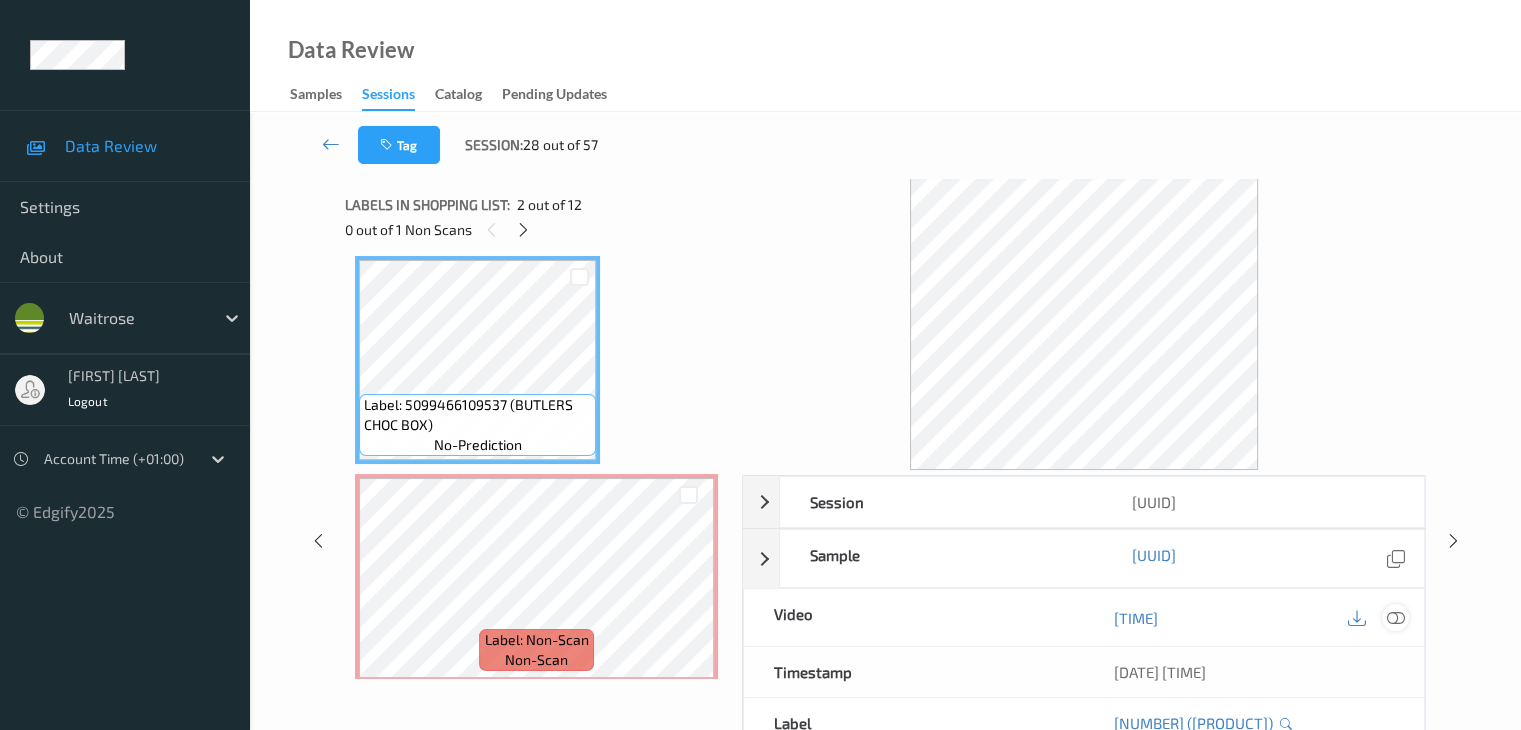click at bounding box center [1395, 618] 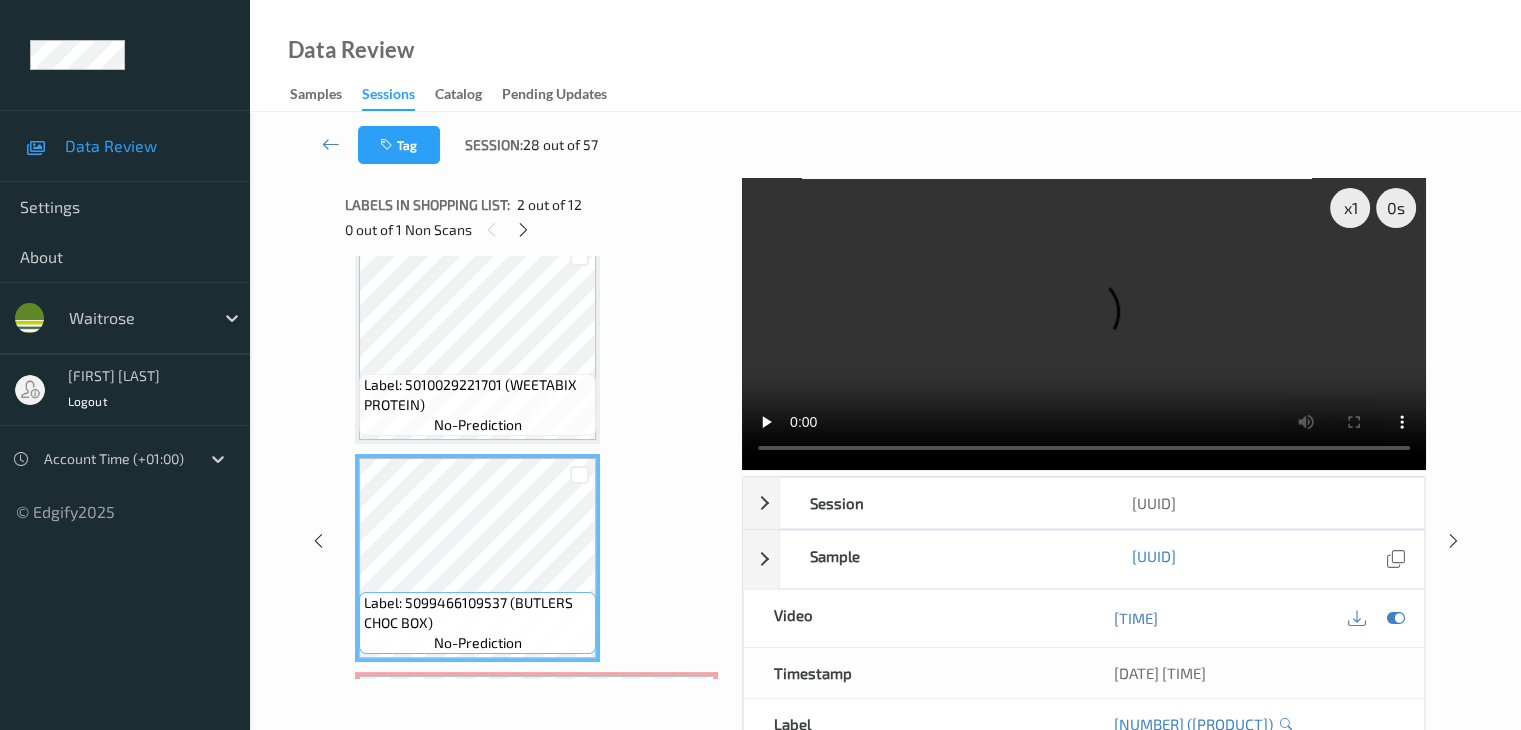 scroll, scrollTop: 28, scrollLeft: 0, axis: vertical 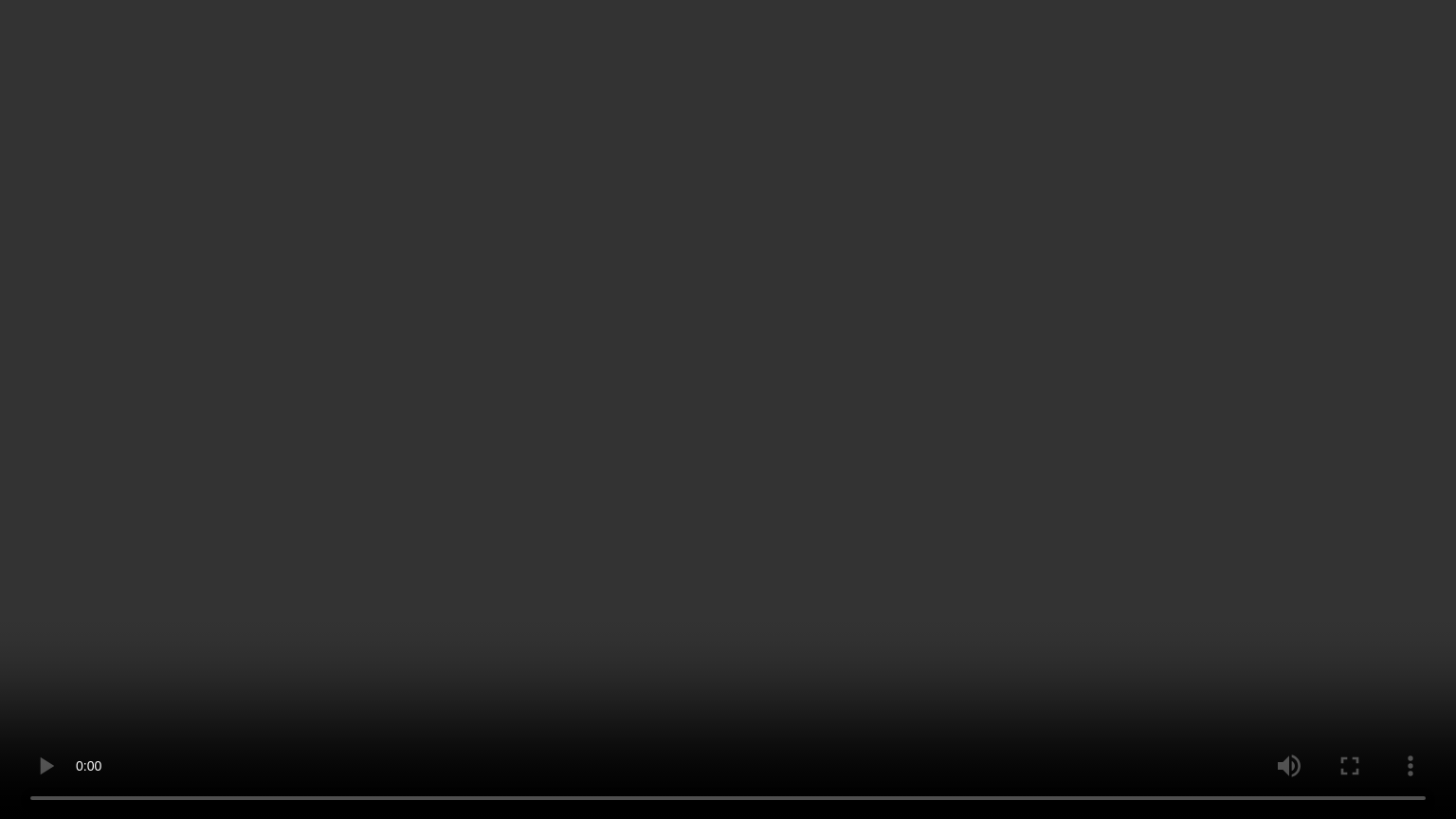 type 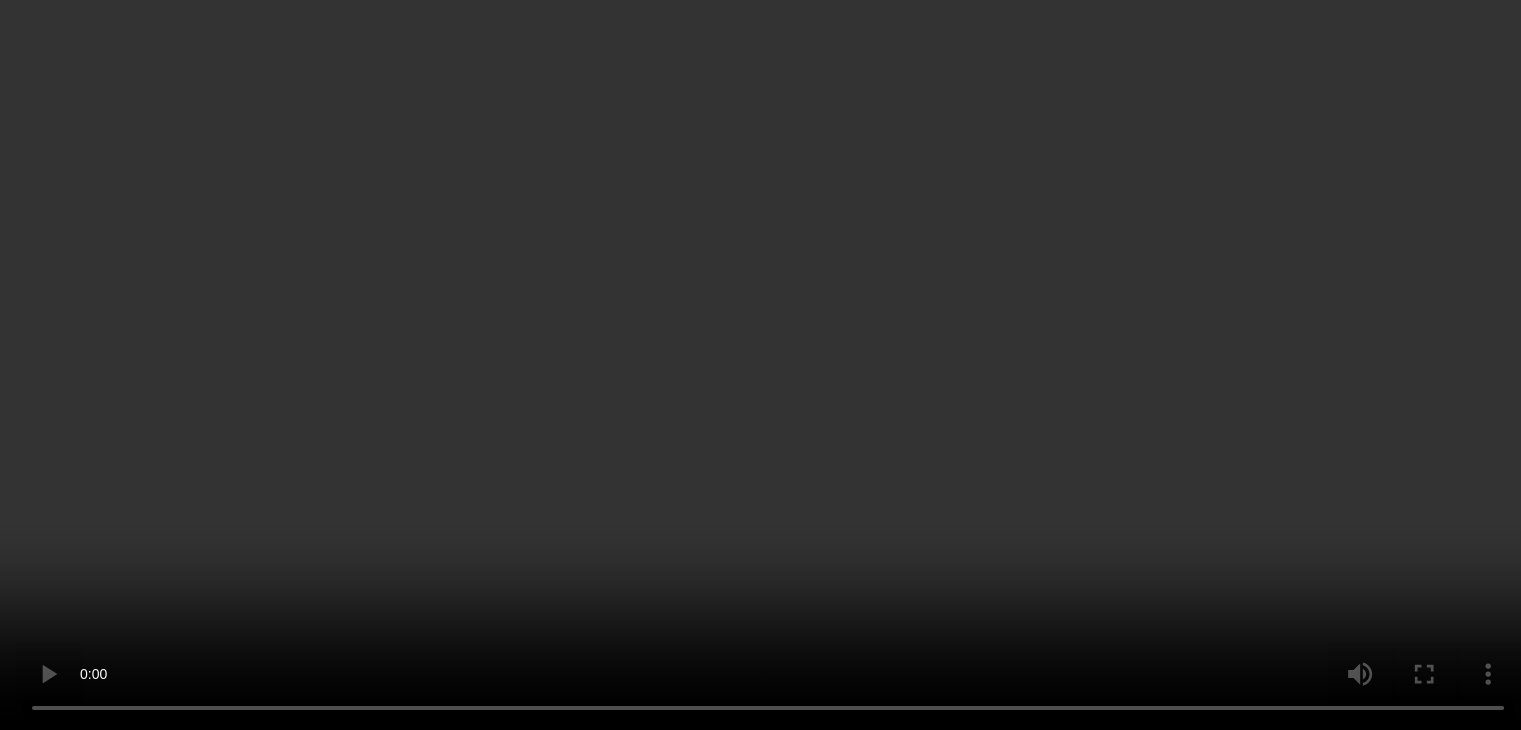 scroll, scrollTop: 428, scrollLeft: 0, axis: vertical 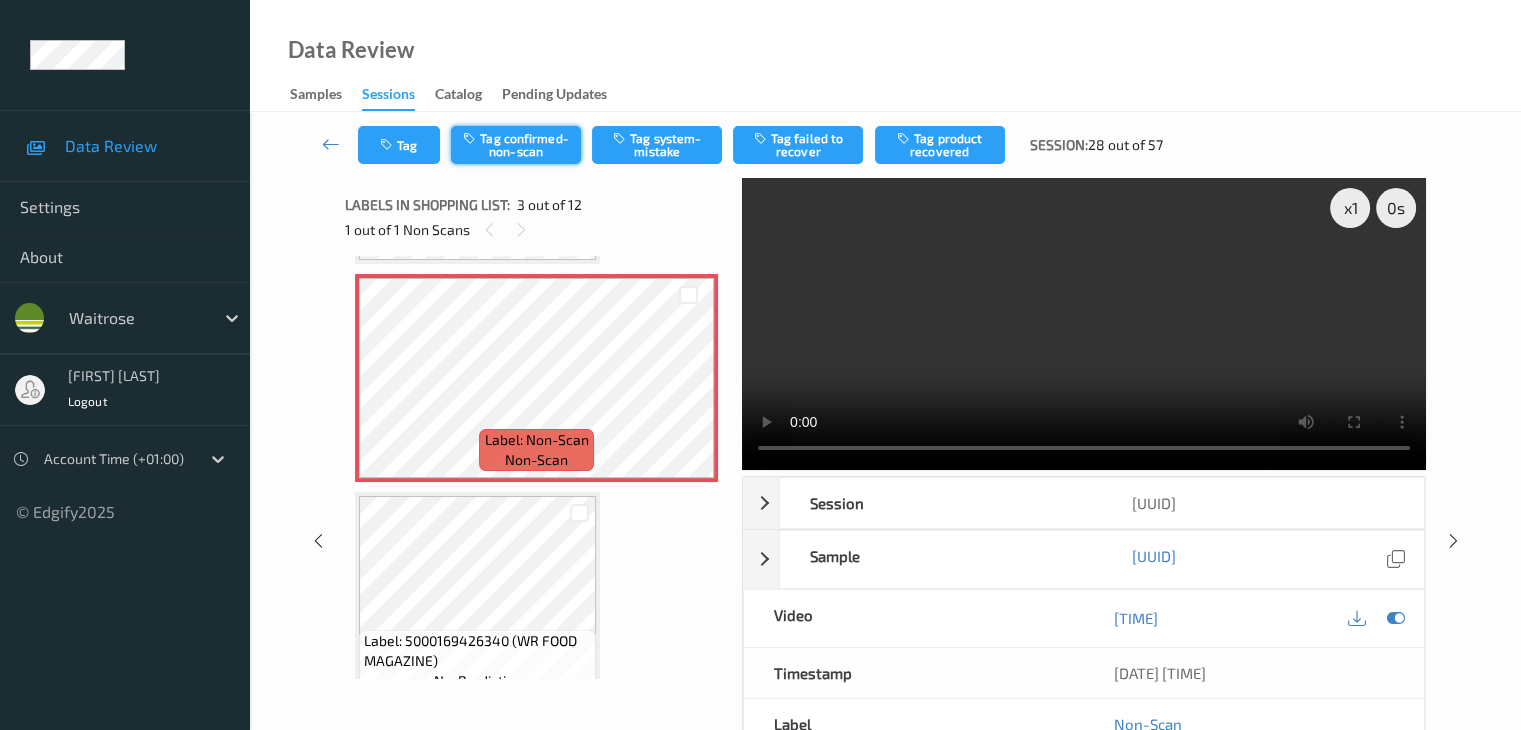 click on "Tag   confirmed-non-scan" at bounding box center (516, 145) 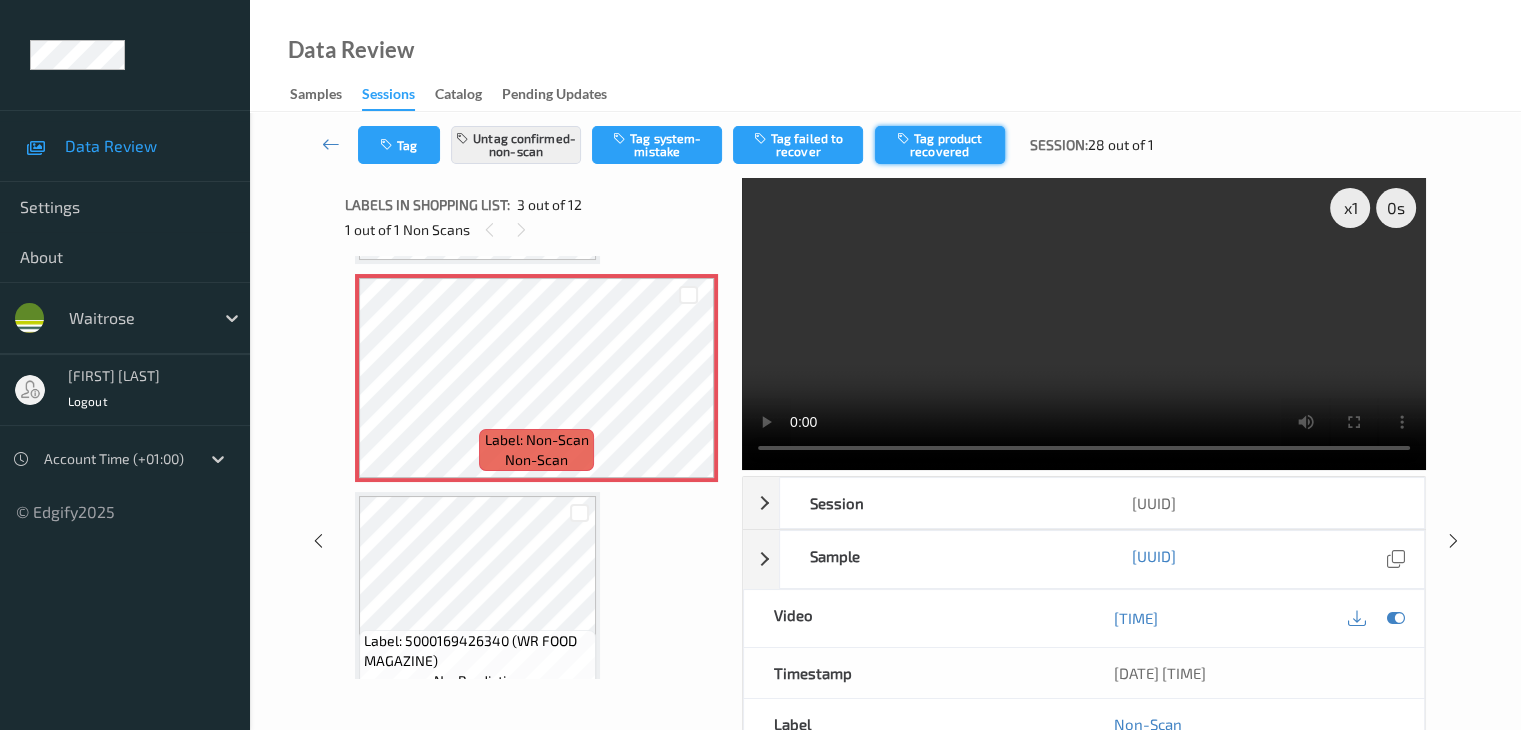 click on "Tag   product recovered" at bounding box center (940, 145) 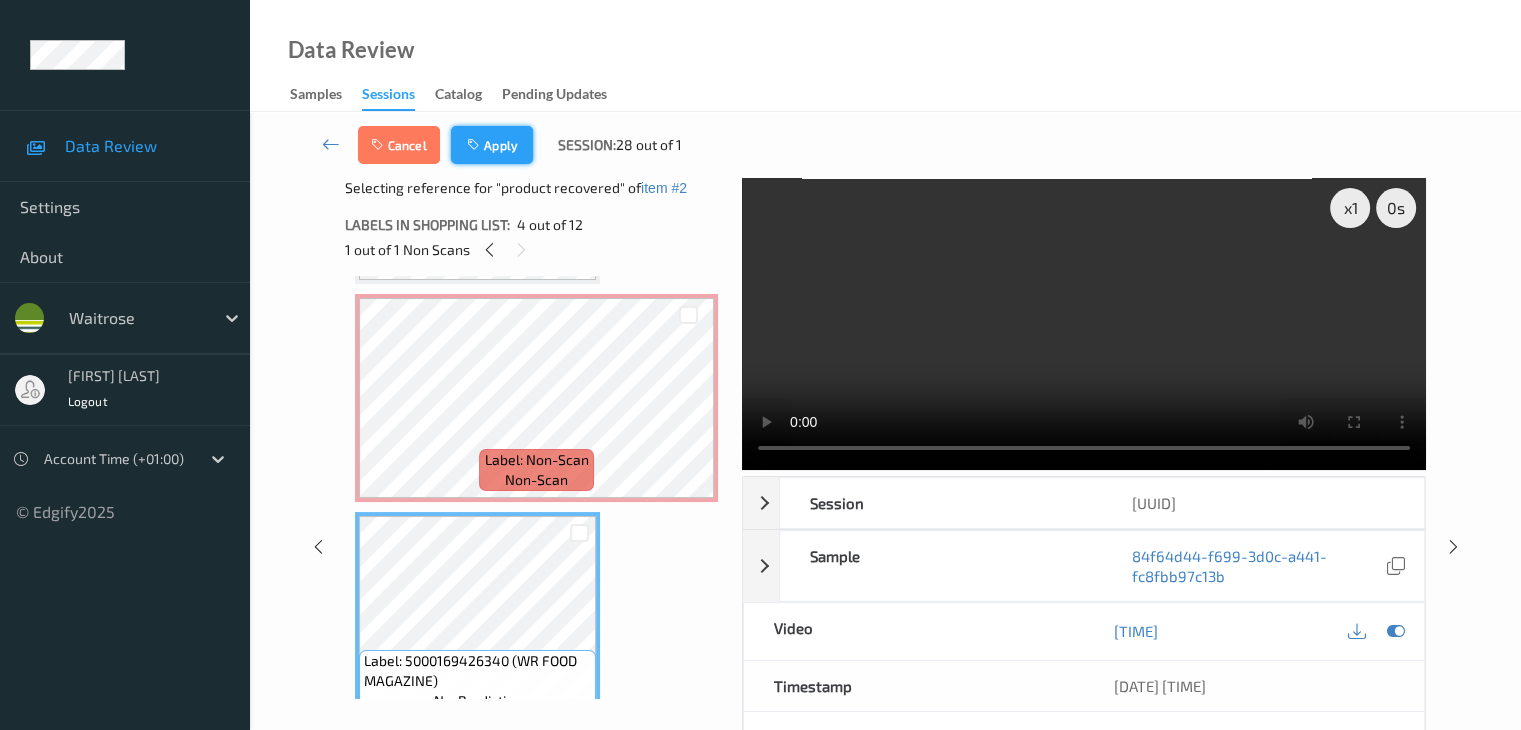 click on "Apply" at bounding box center (492, 145) 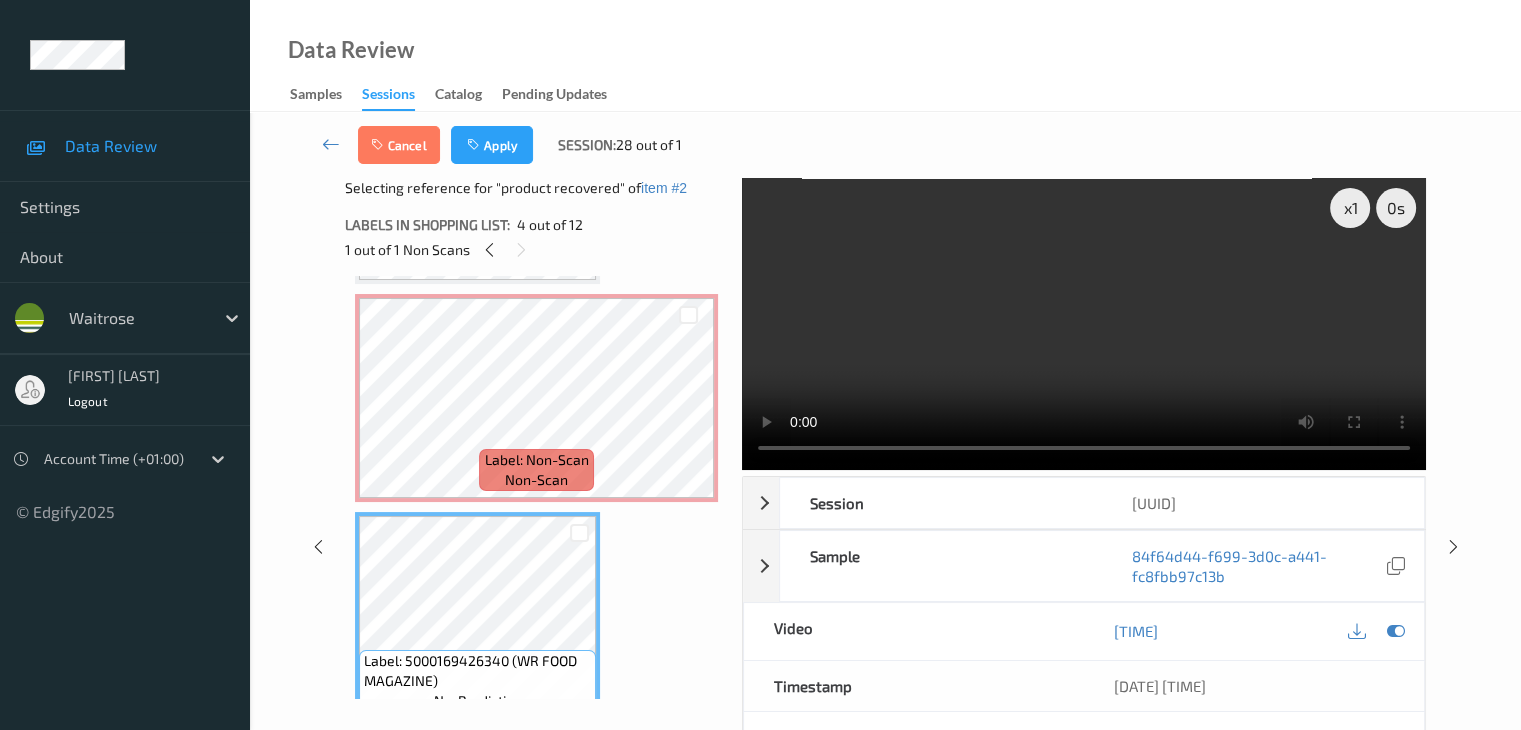 scroll, scrollTop: 228, scrollLeft: 0, axis: vertical 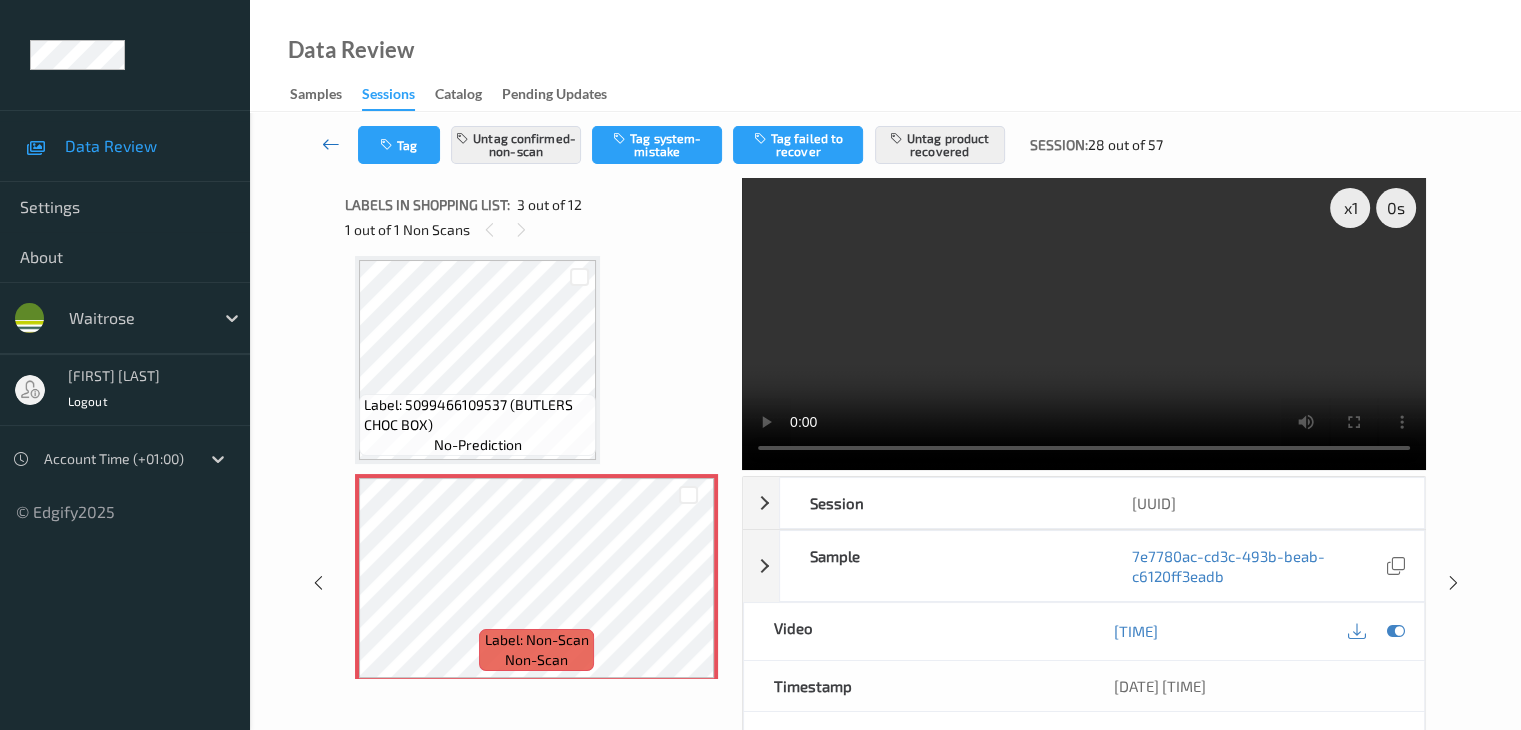 click at bounding box center (331, 144) 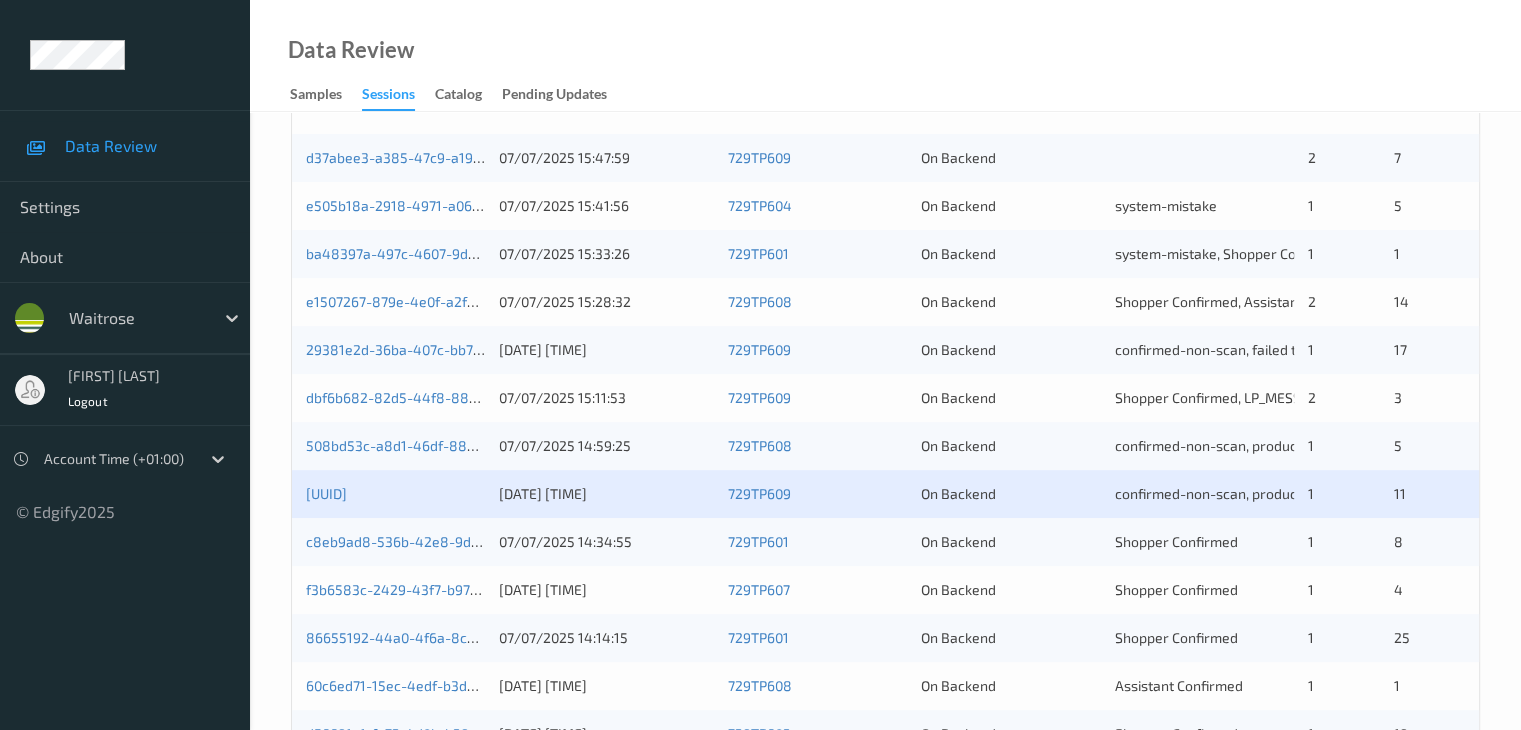 scroll, scrollTop: 600, scrollLeft: 0, axis: vertical 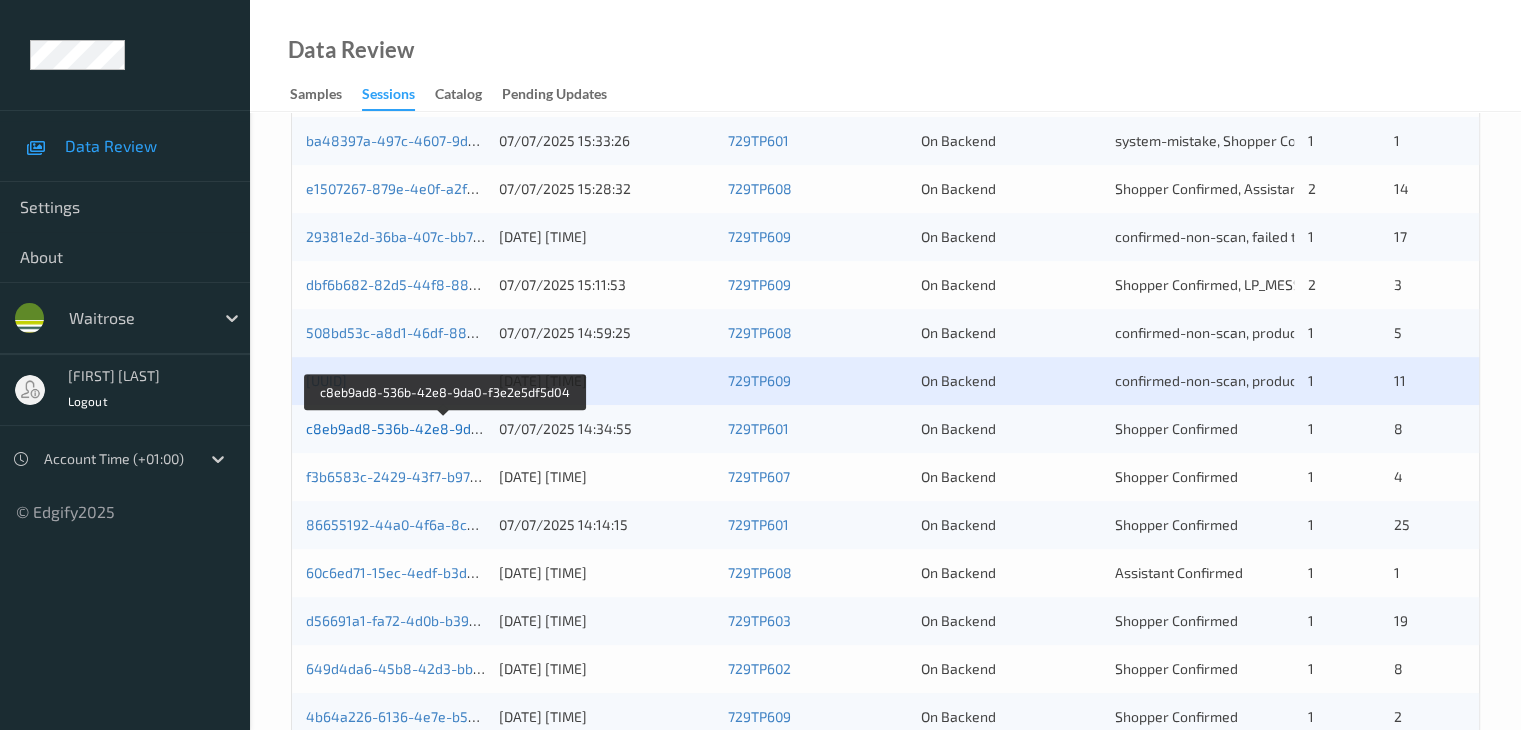 click on "c8eb9ad8-536b-42e8-9da0-f3e2e5df5d04" at bounding box center (445, 428) 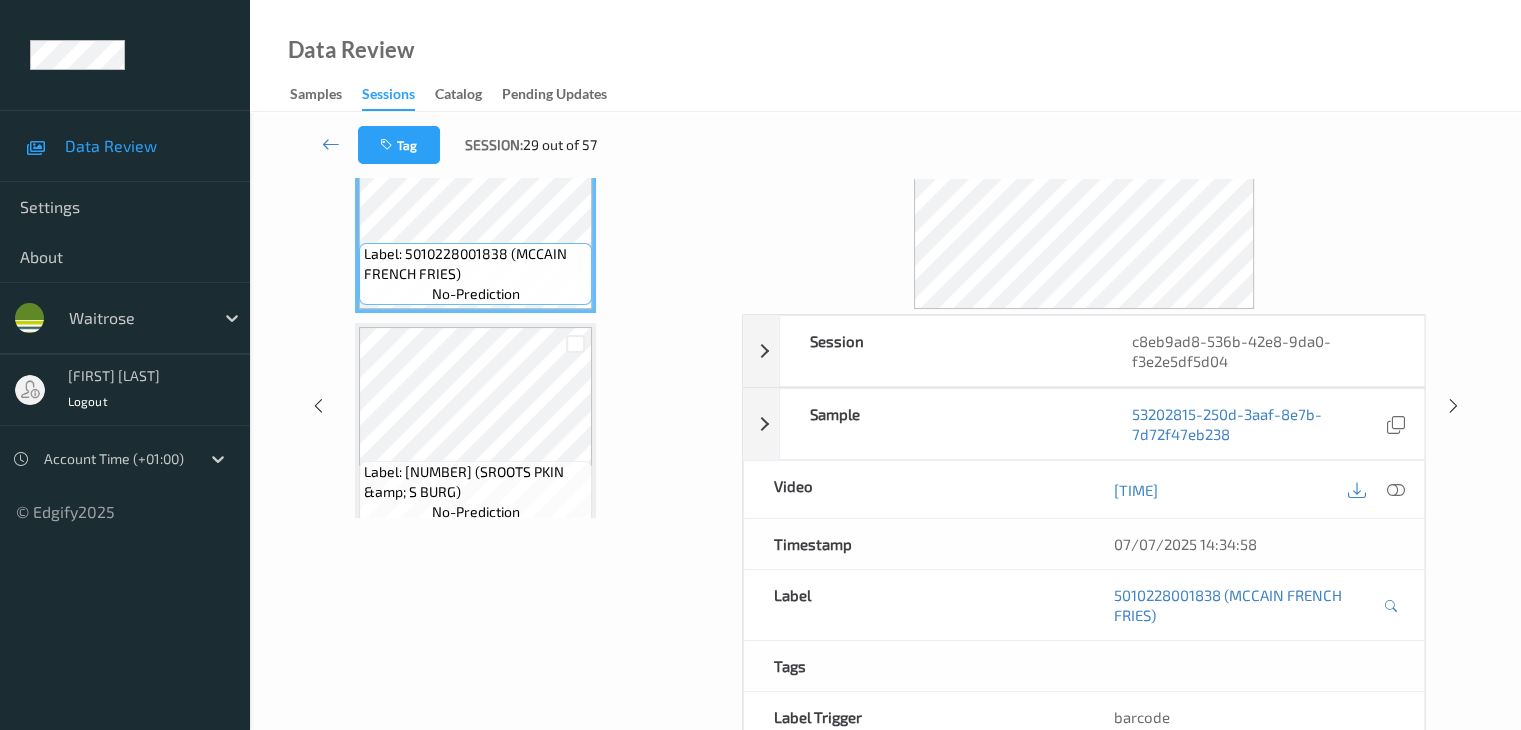 scroll, scrollTop: 0, scrollLeft: 0, axis: both 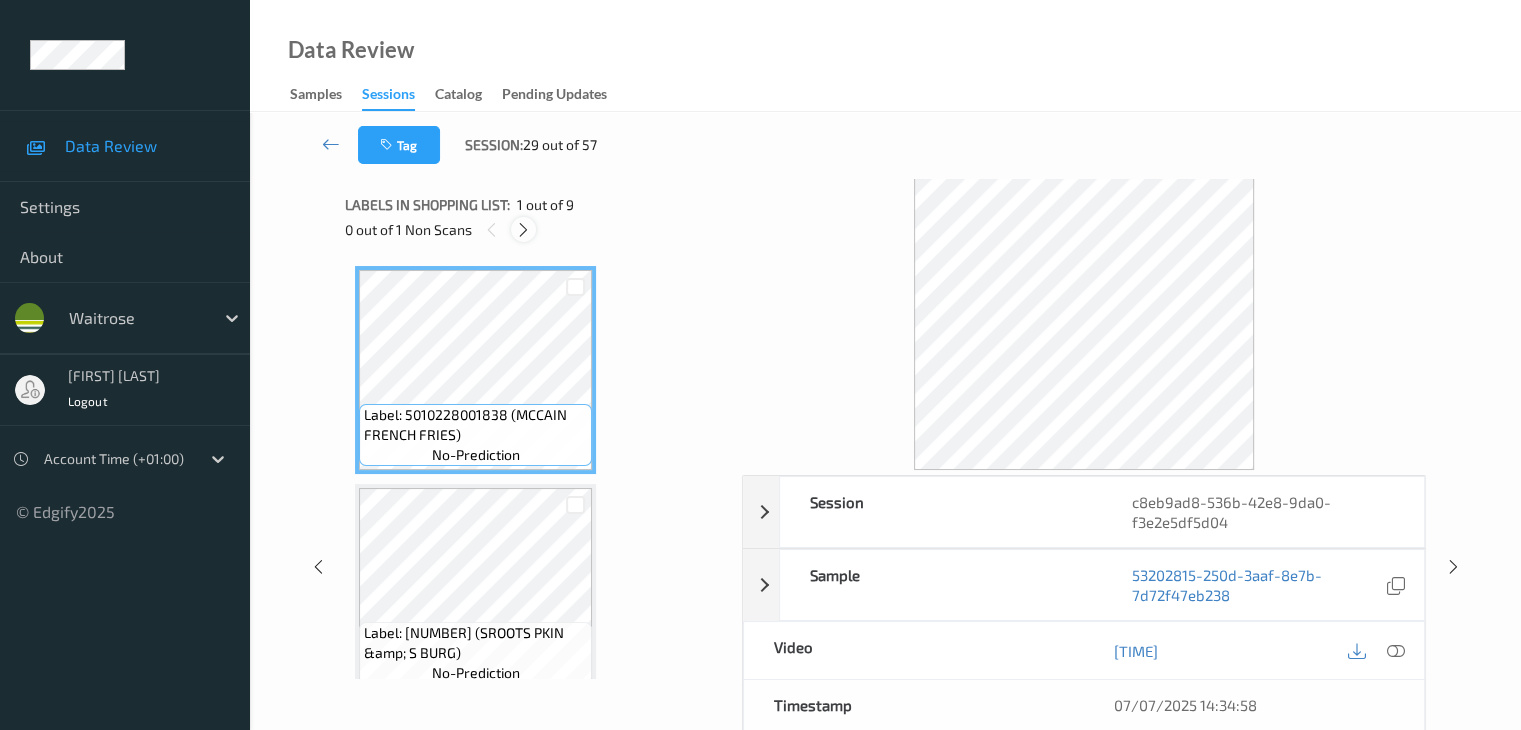 click at bounding box center (523, 230) 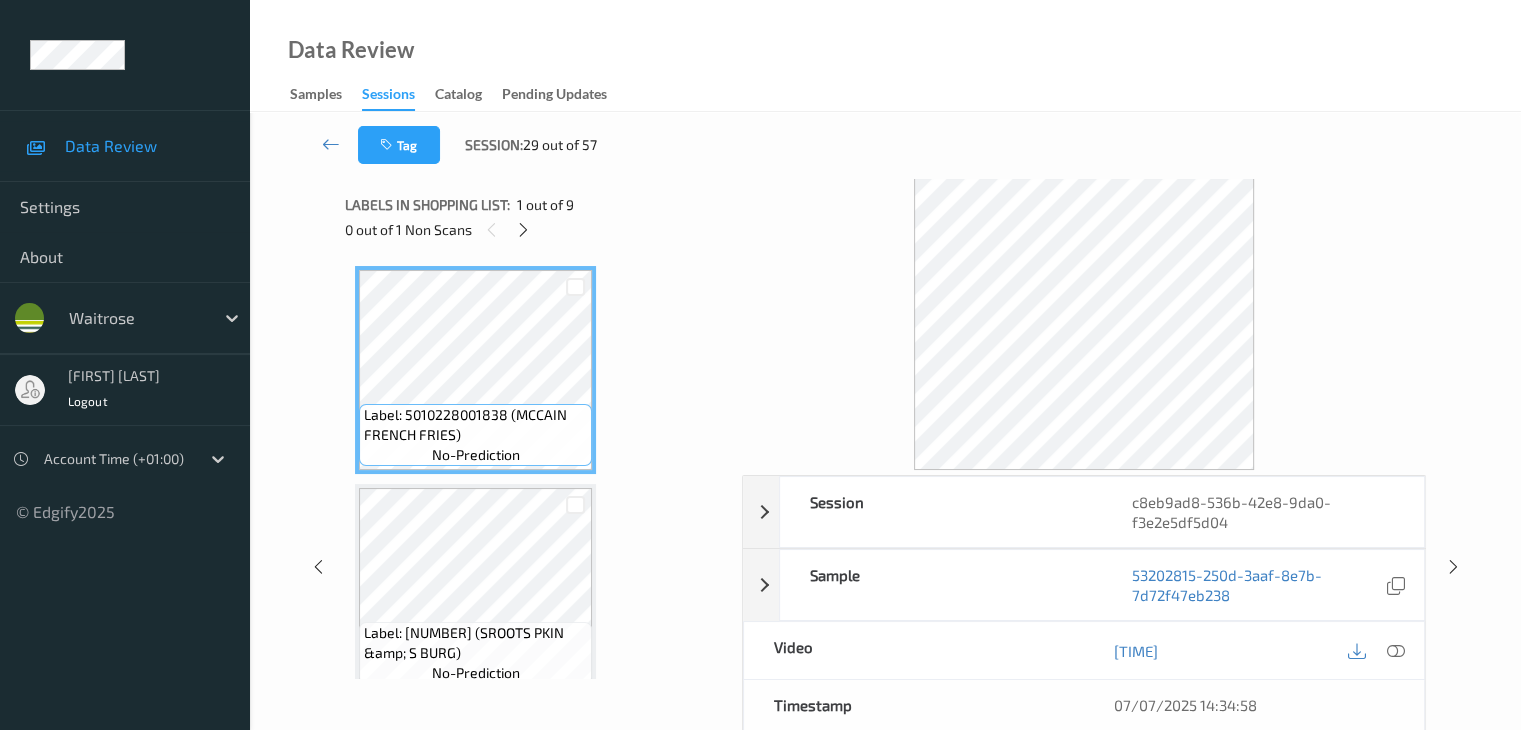 scroll, scrollTop: 228, scrollLeft: 0, axis: vertical 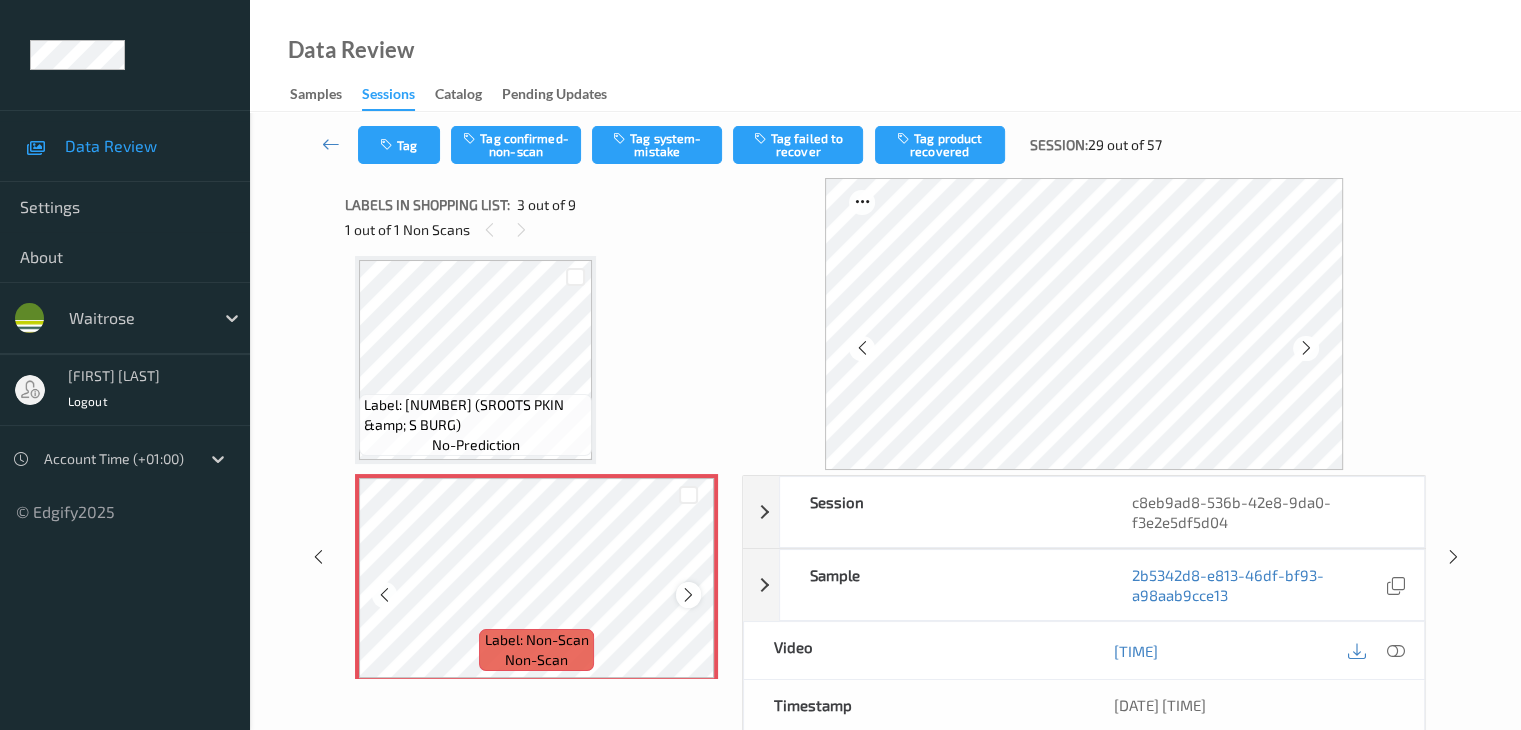 click at bounding box center (688, 595) 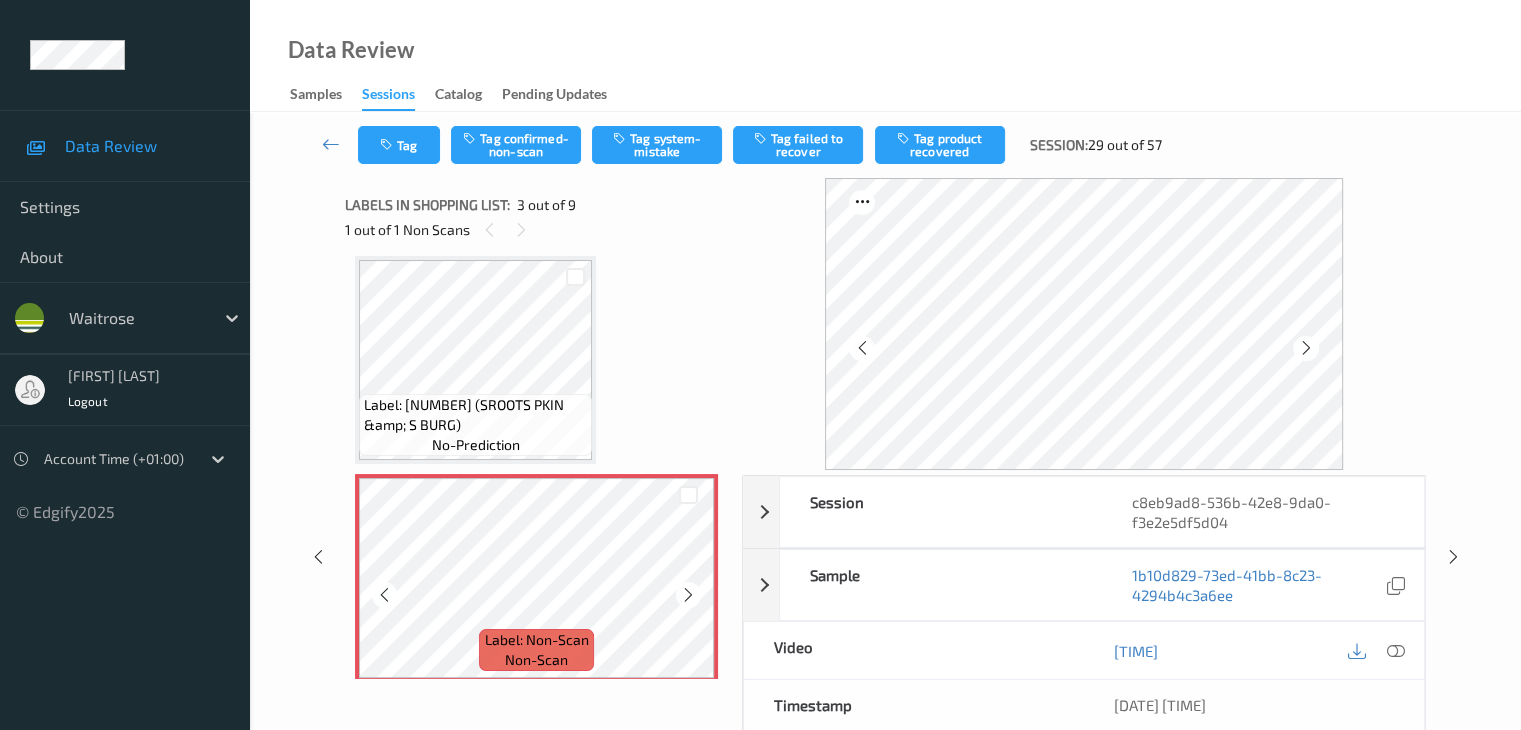 click at bounding box center (688, 595) 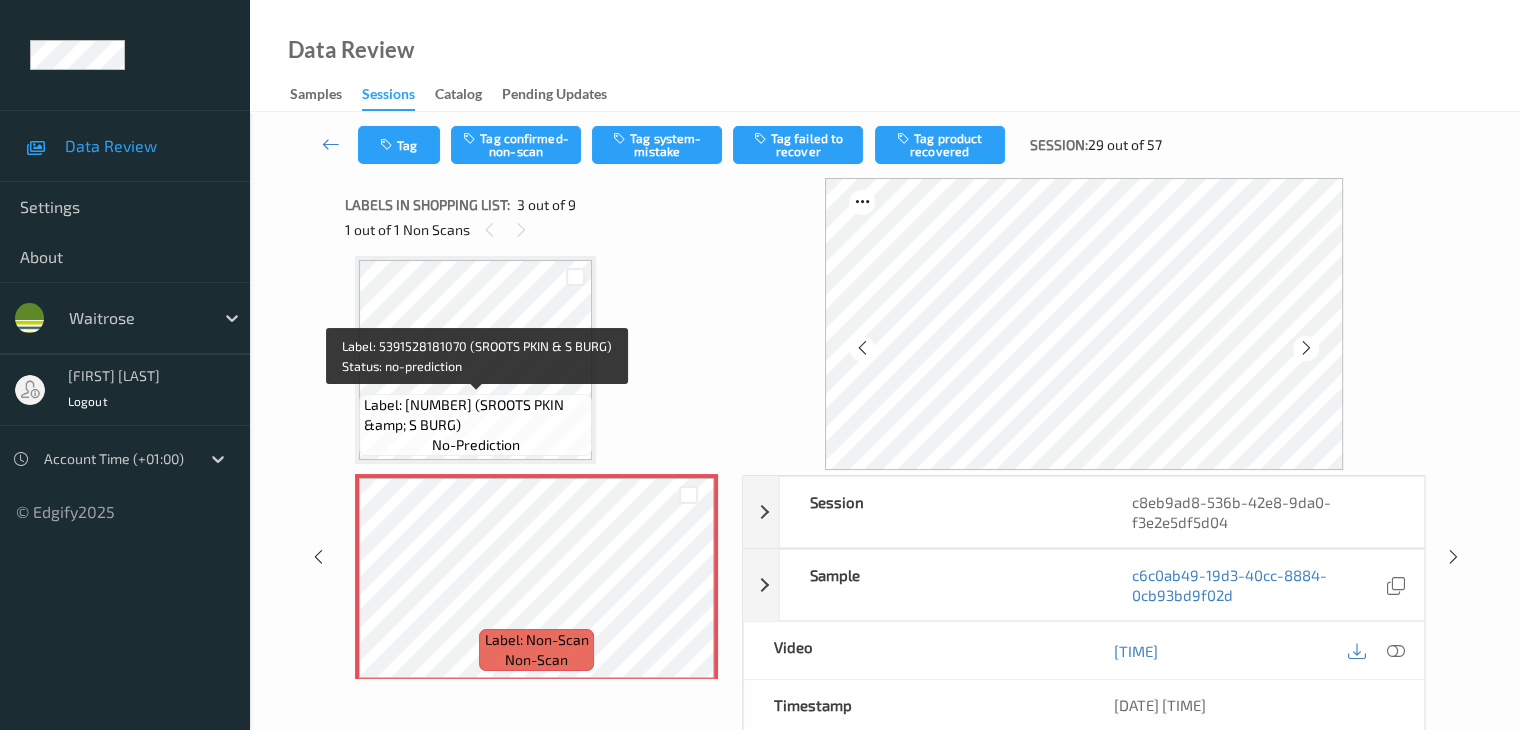 click on "Label: 5391528181070 (SROOTS PKIN &amp; S BURG) no-prediction" at bounding box center [475, 425] 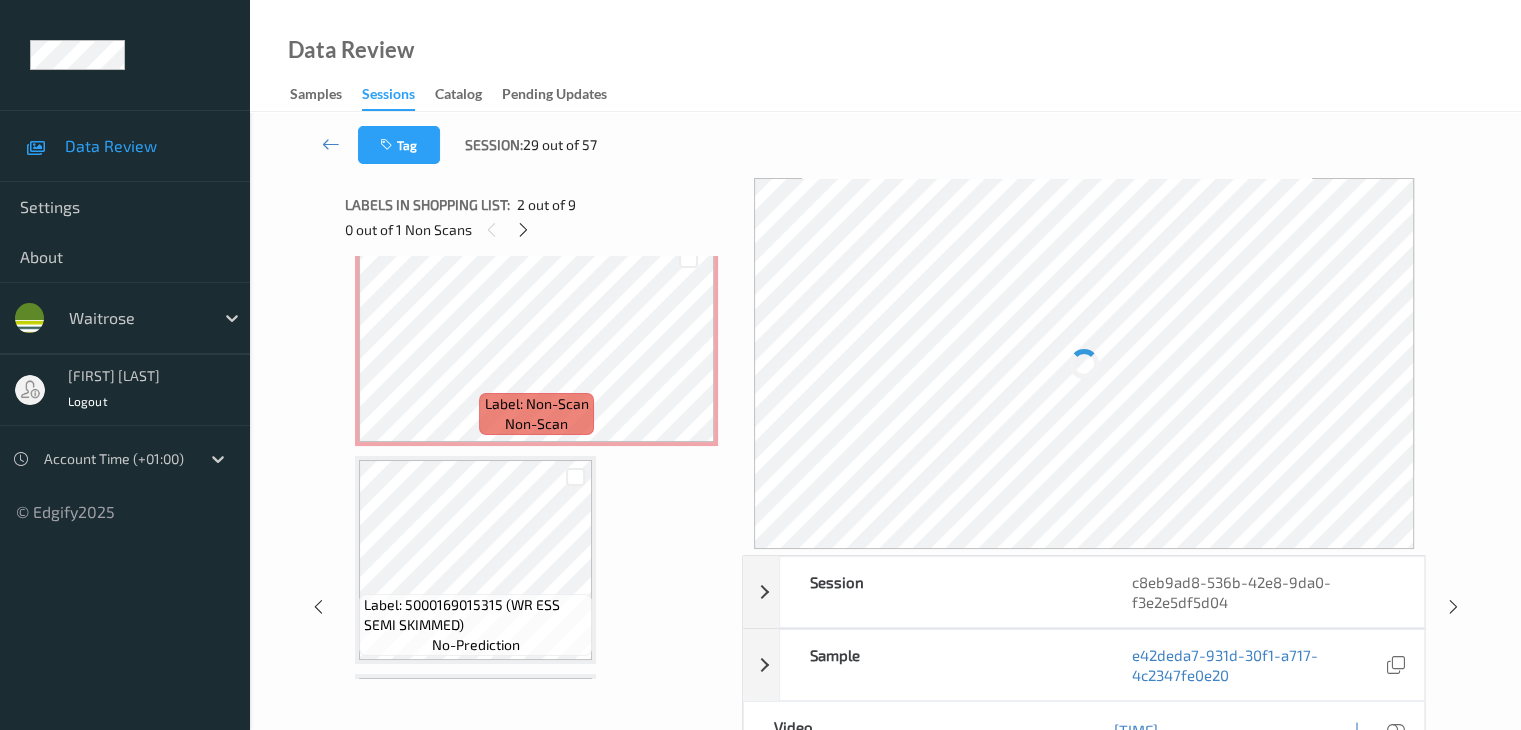 scroll, scrollTop: 528, scrollLeft: 0, axis: vertical 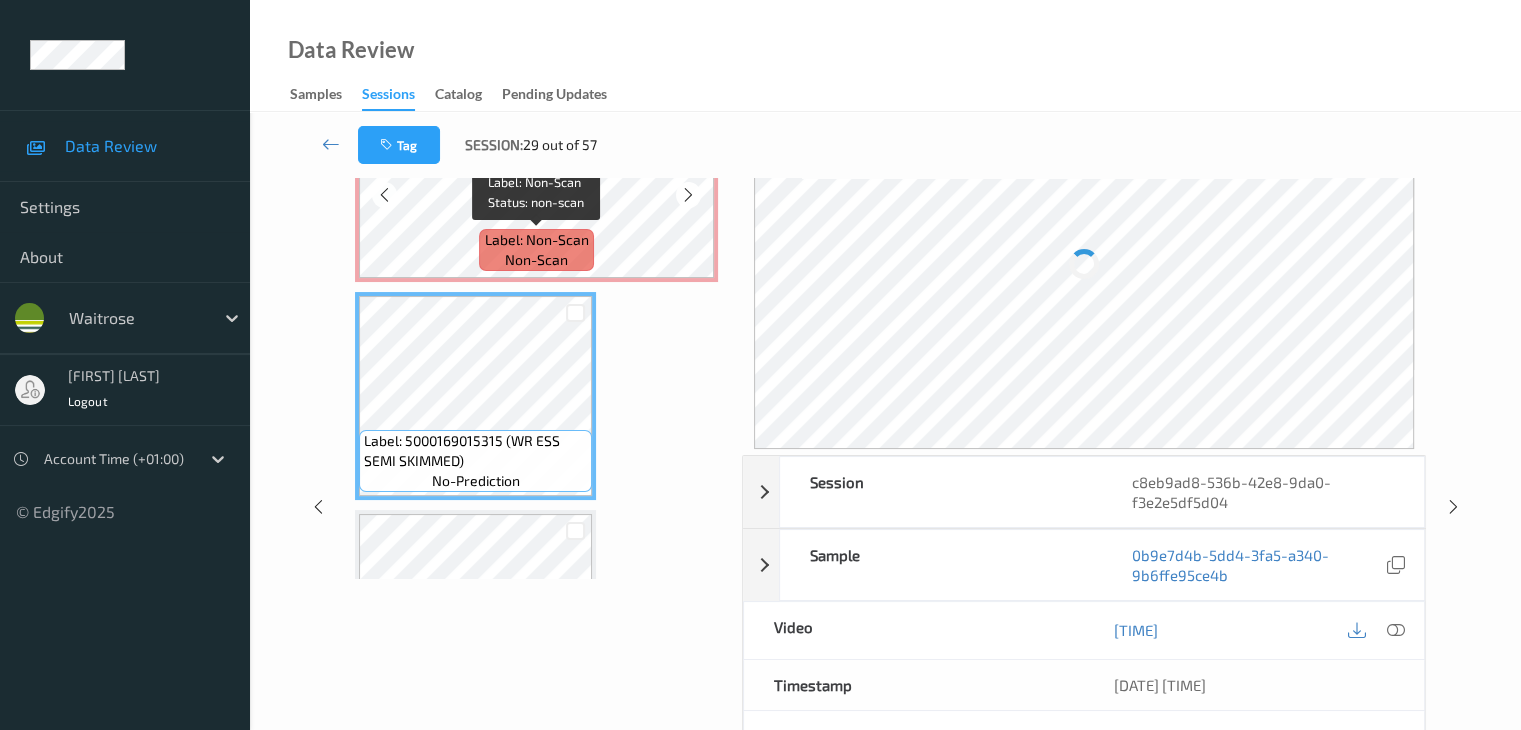click on "Label: Non-Scan" at bounding box center (537, 240) 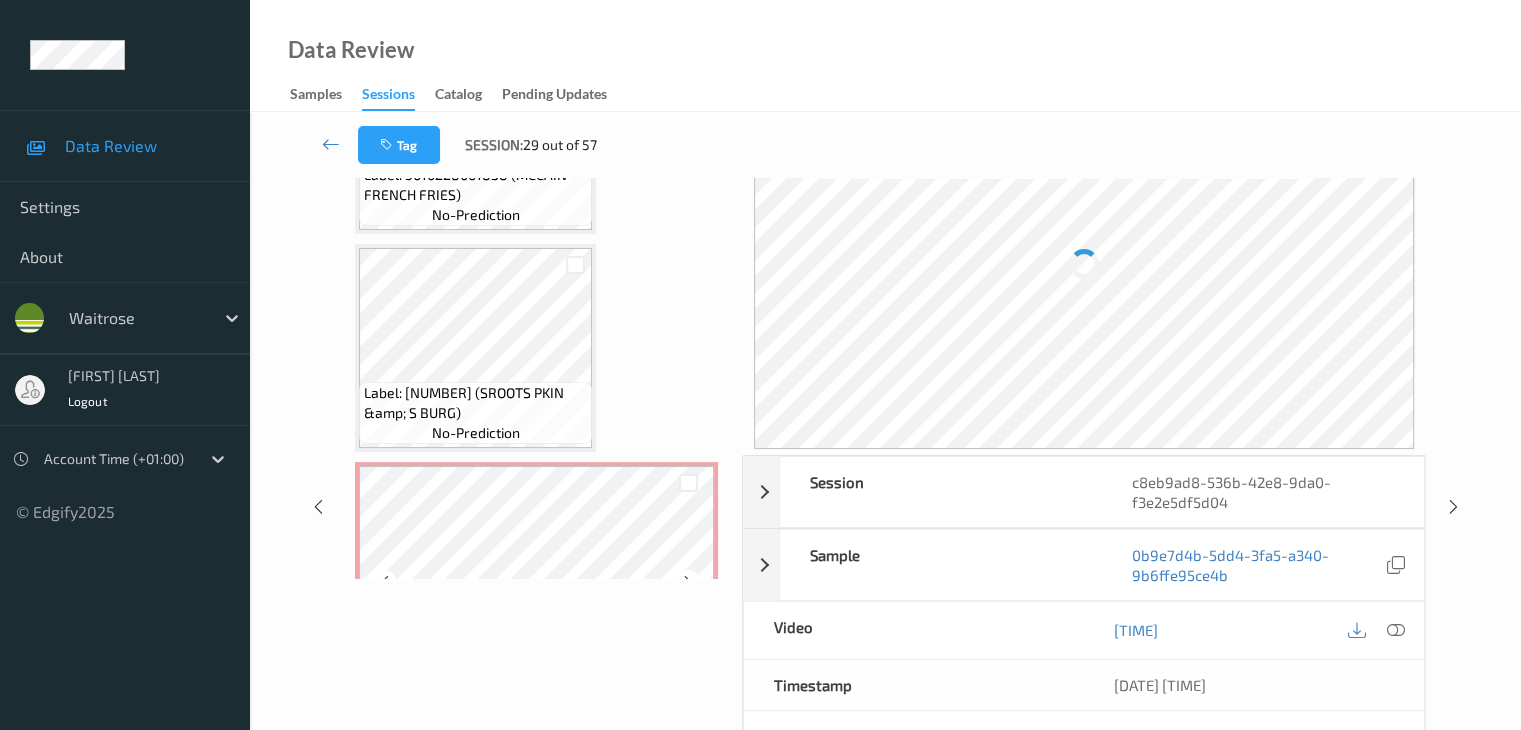 scroll, scrollTop: 128, scrollLeft: 0, axis: vertical 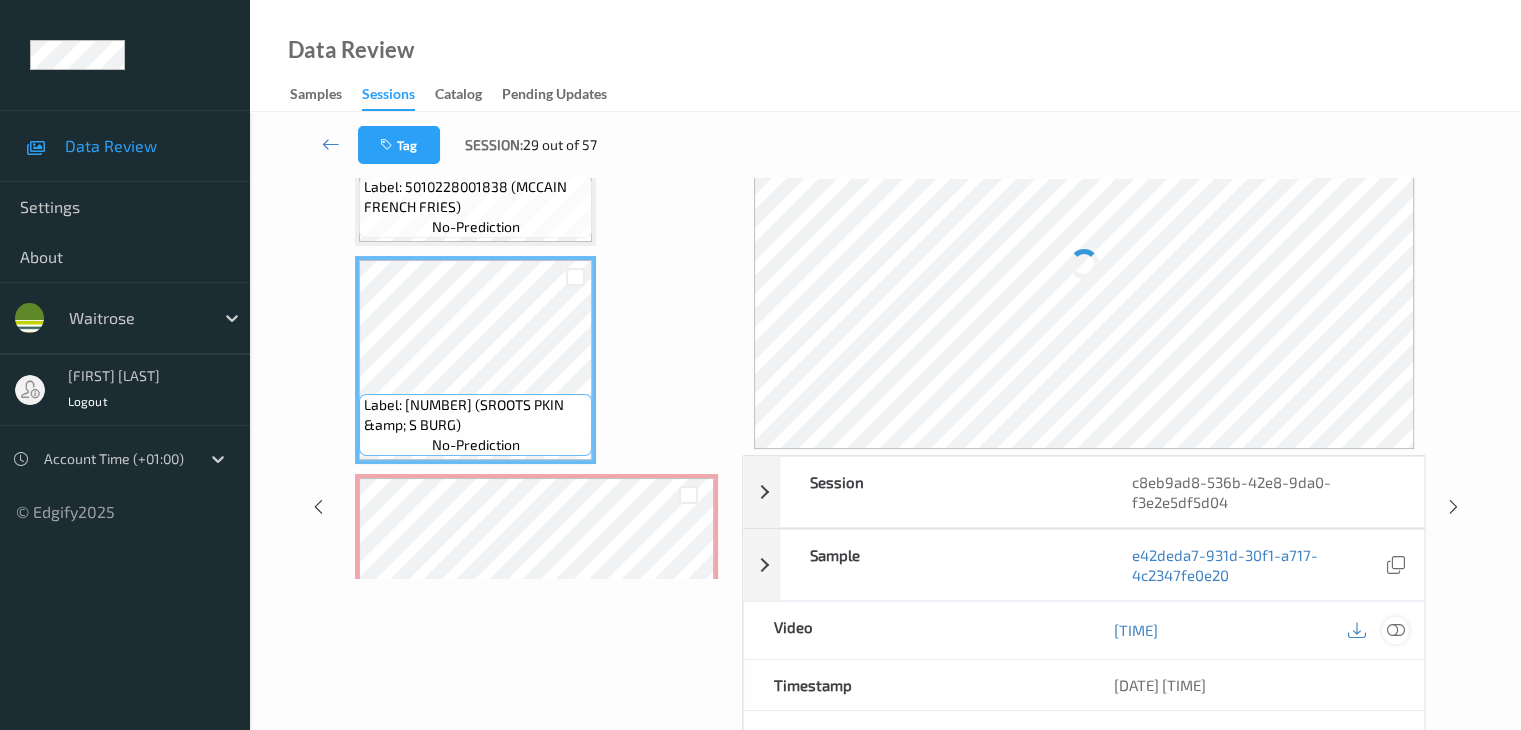 click at bounding box center [1395, 630] 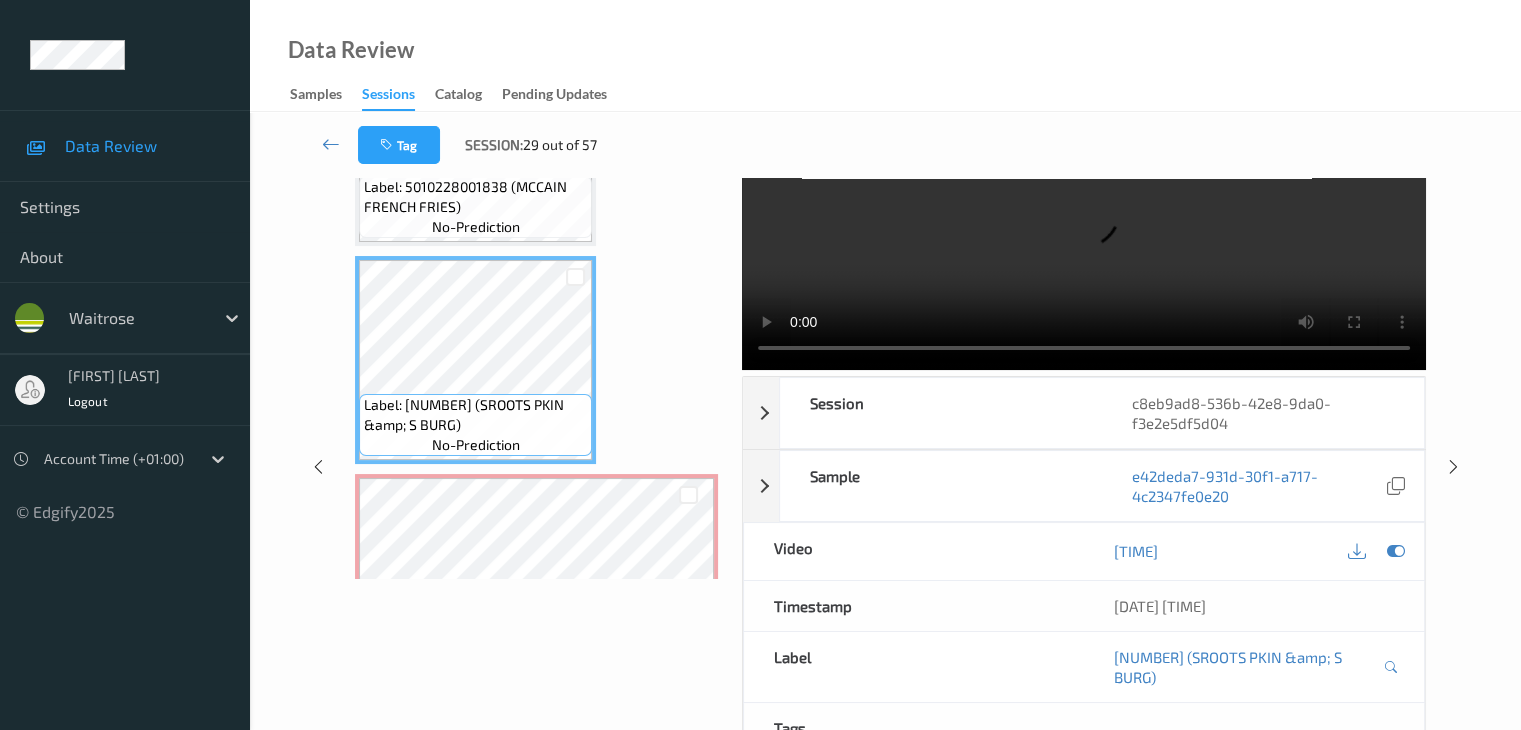 scroll, scrollTop: 0, scrollLeft: 0, axis: both 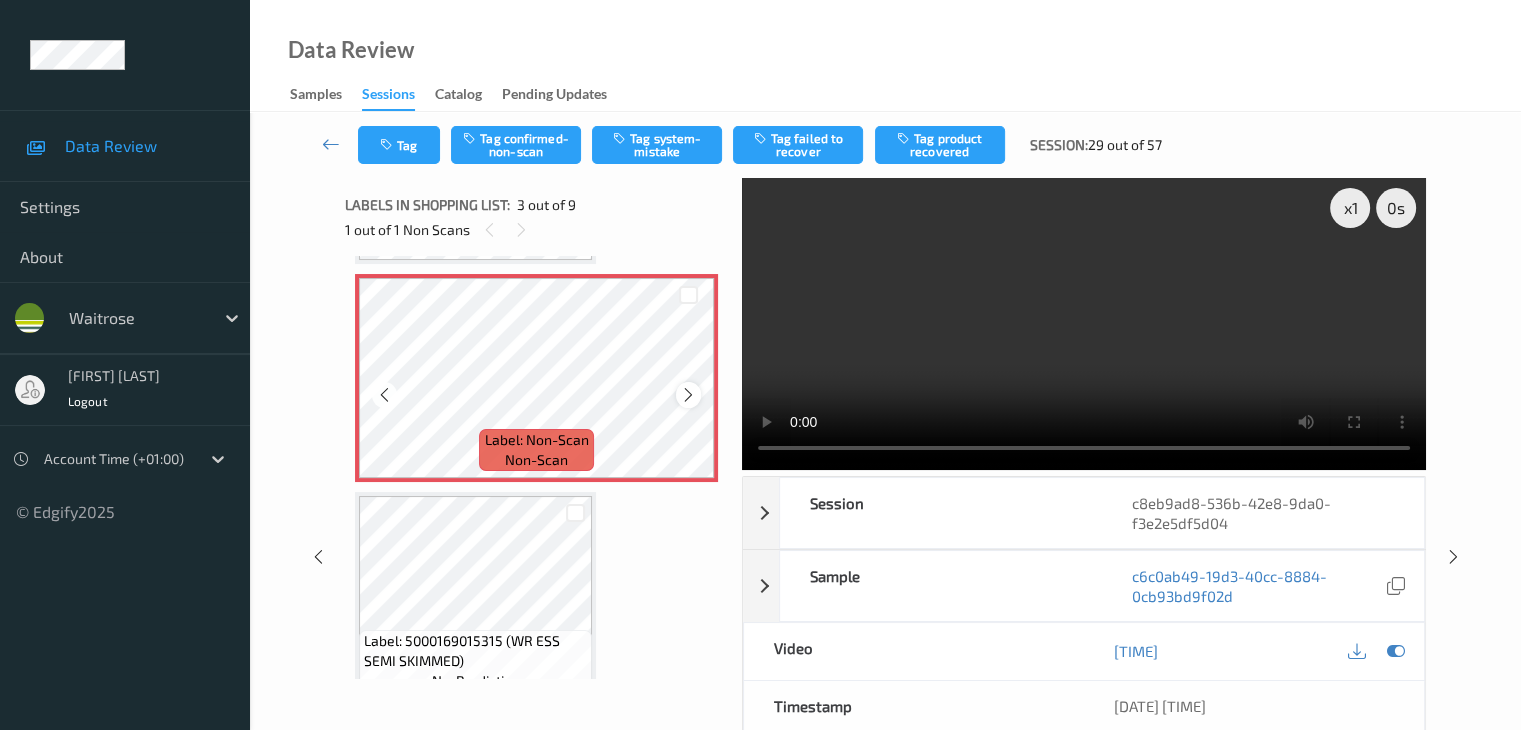 click at bounding box center (688, 395) 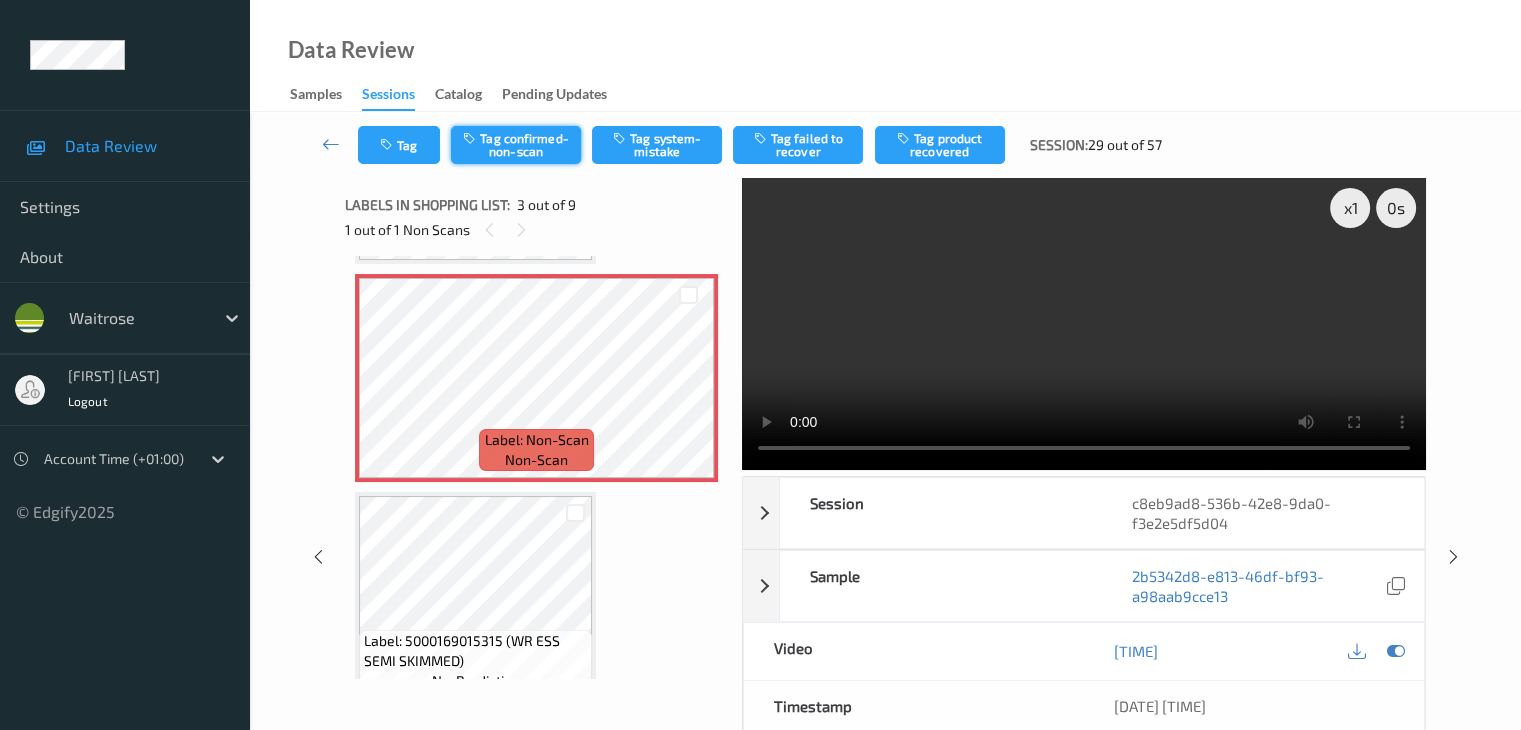 click on "Tag   confirmed-non-scan" at bounding box center [516, 145] 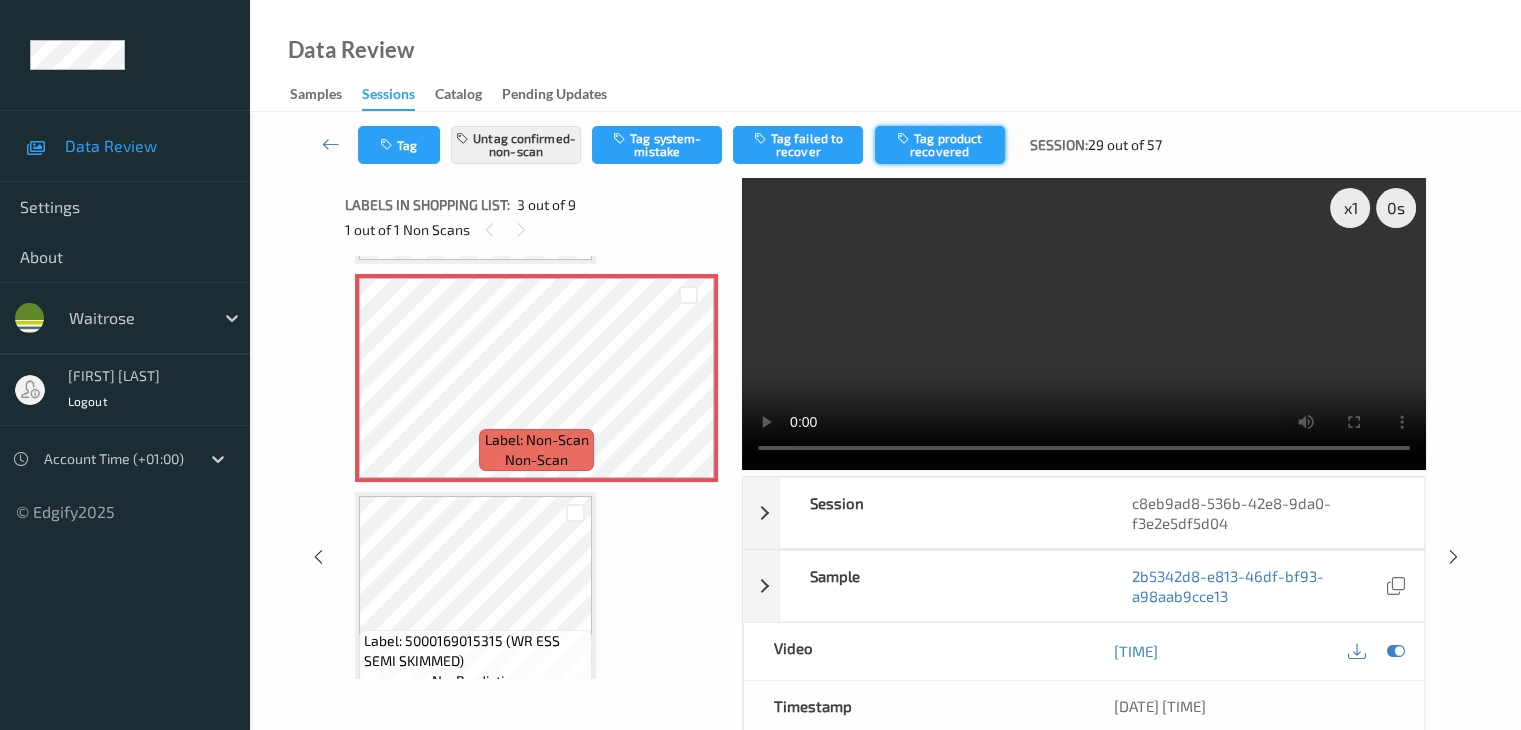 click on "Tag   product recovered" at bounding box center (940, 145) 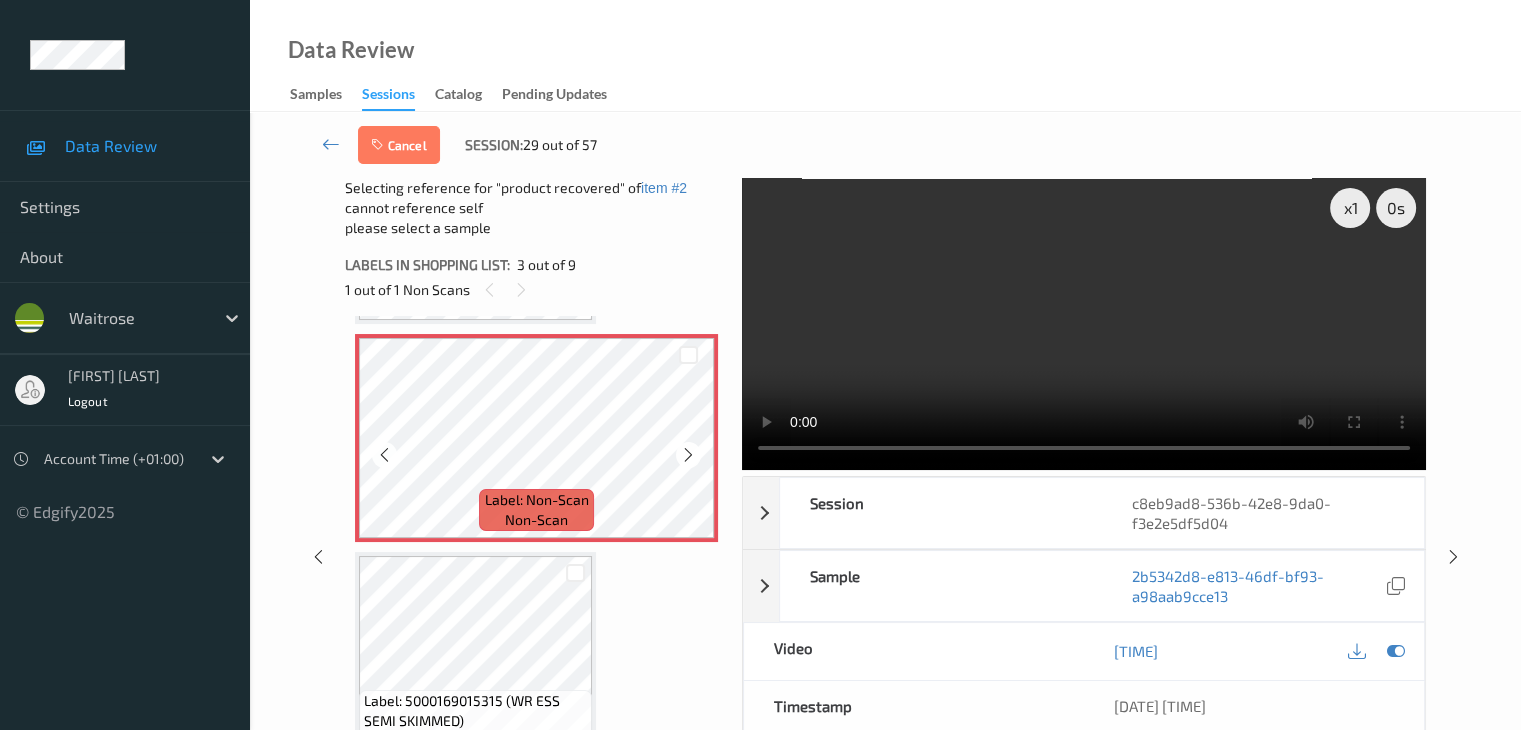 scroll, scrollTop: 628, scrollLeft: 0, axis: vertical 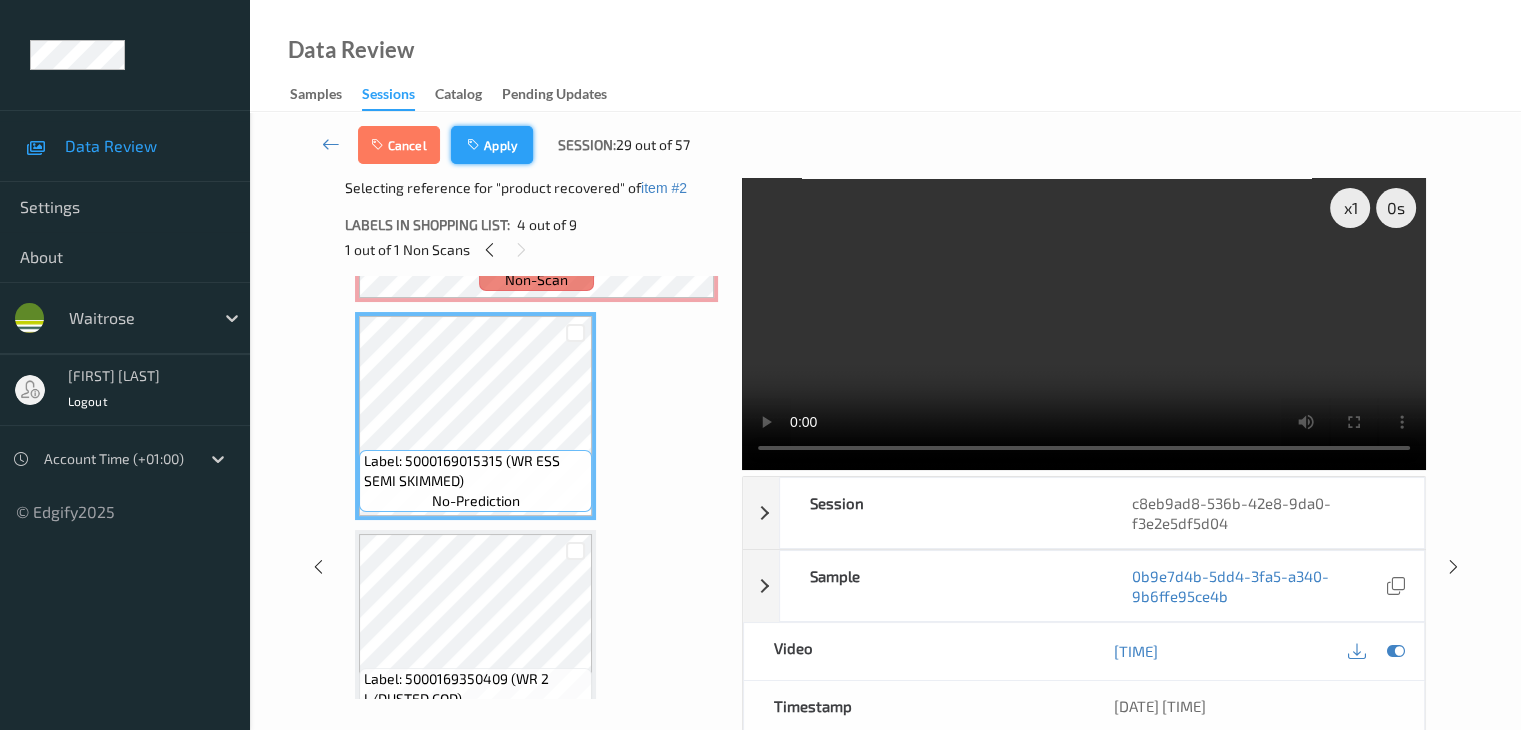 click on "Apply" at bounding box center [492, 145] 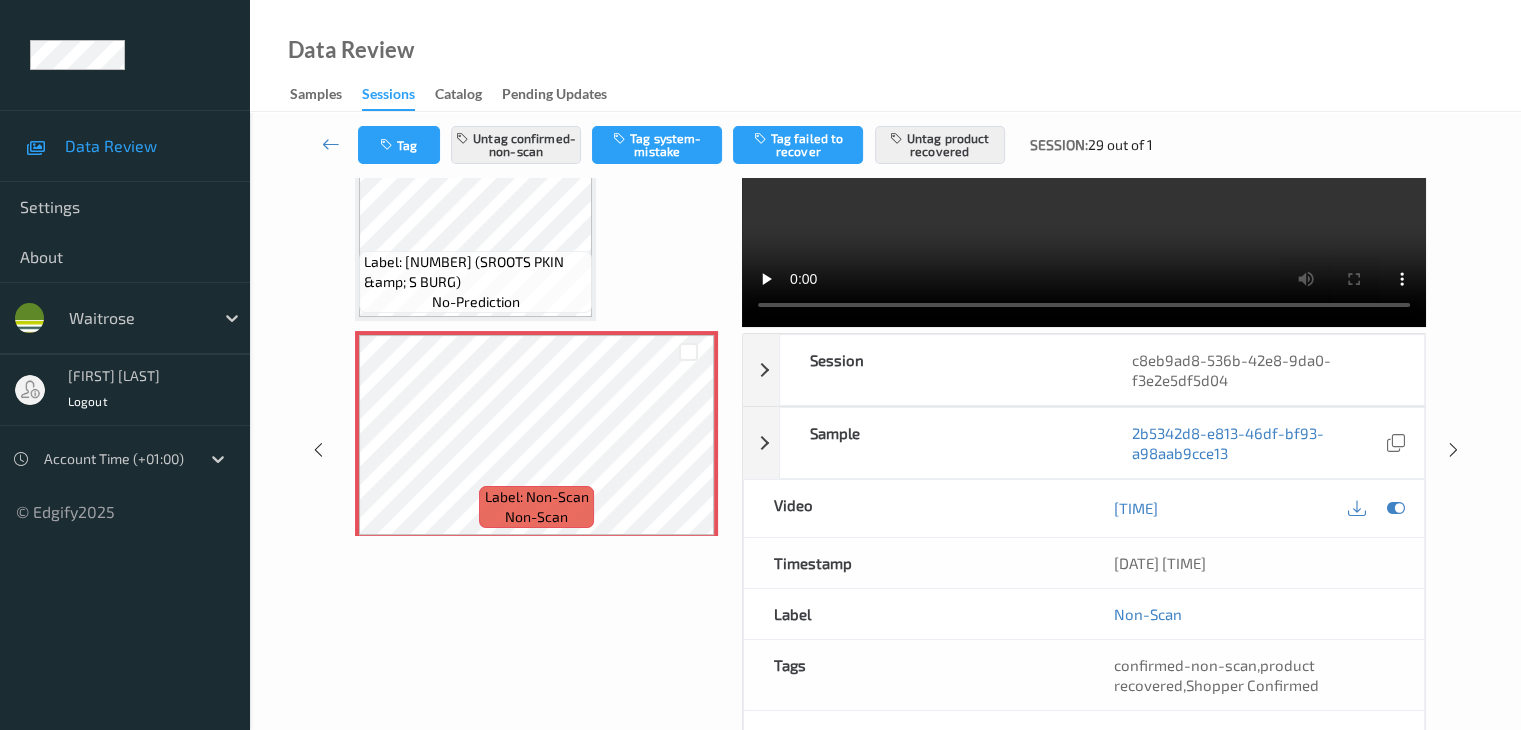 scroll, scrollTop: 200, scrollLeft: 0, axis: vertical 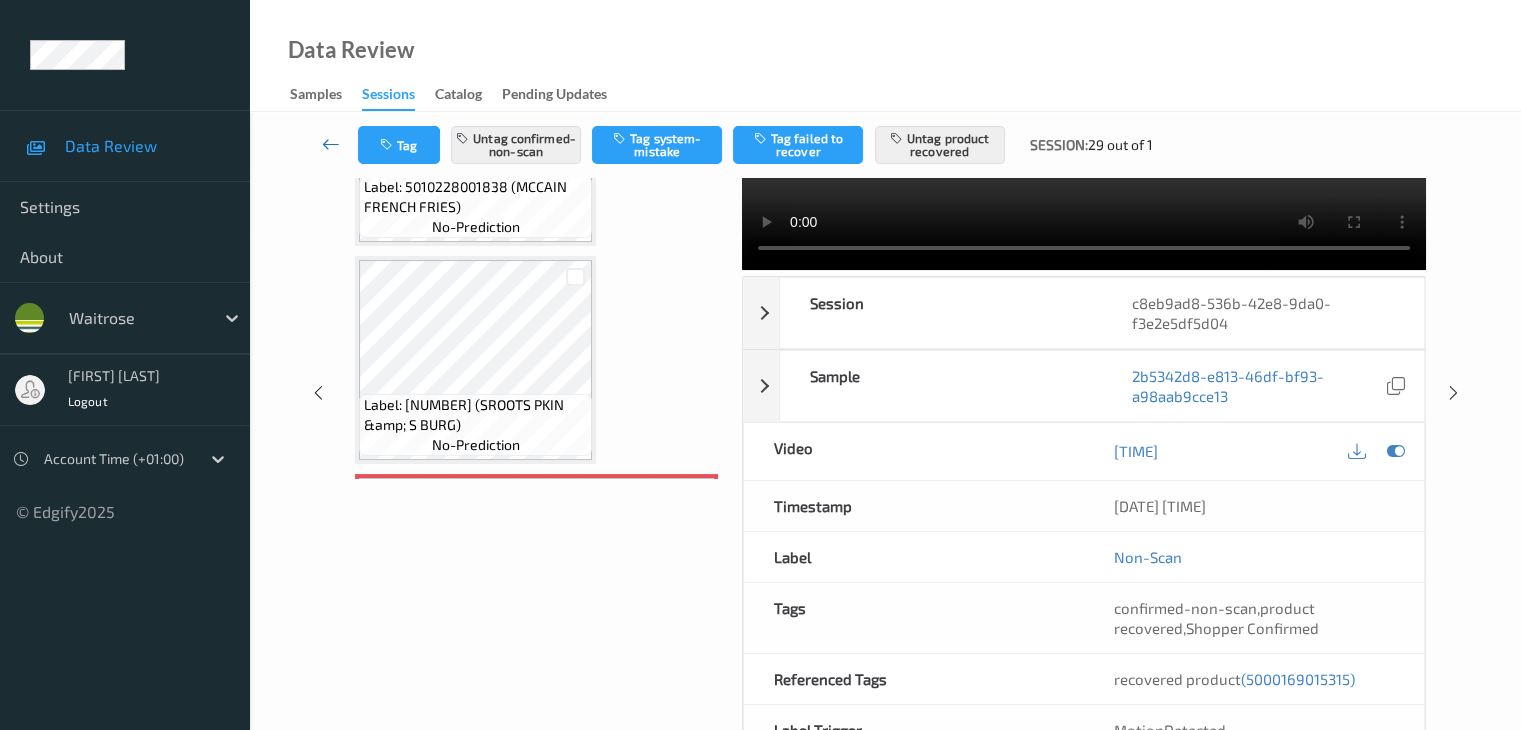 click at bounding box center [331, 144] 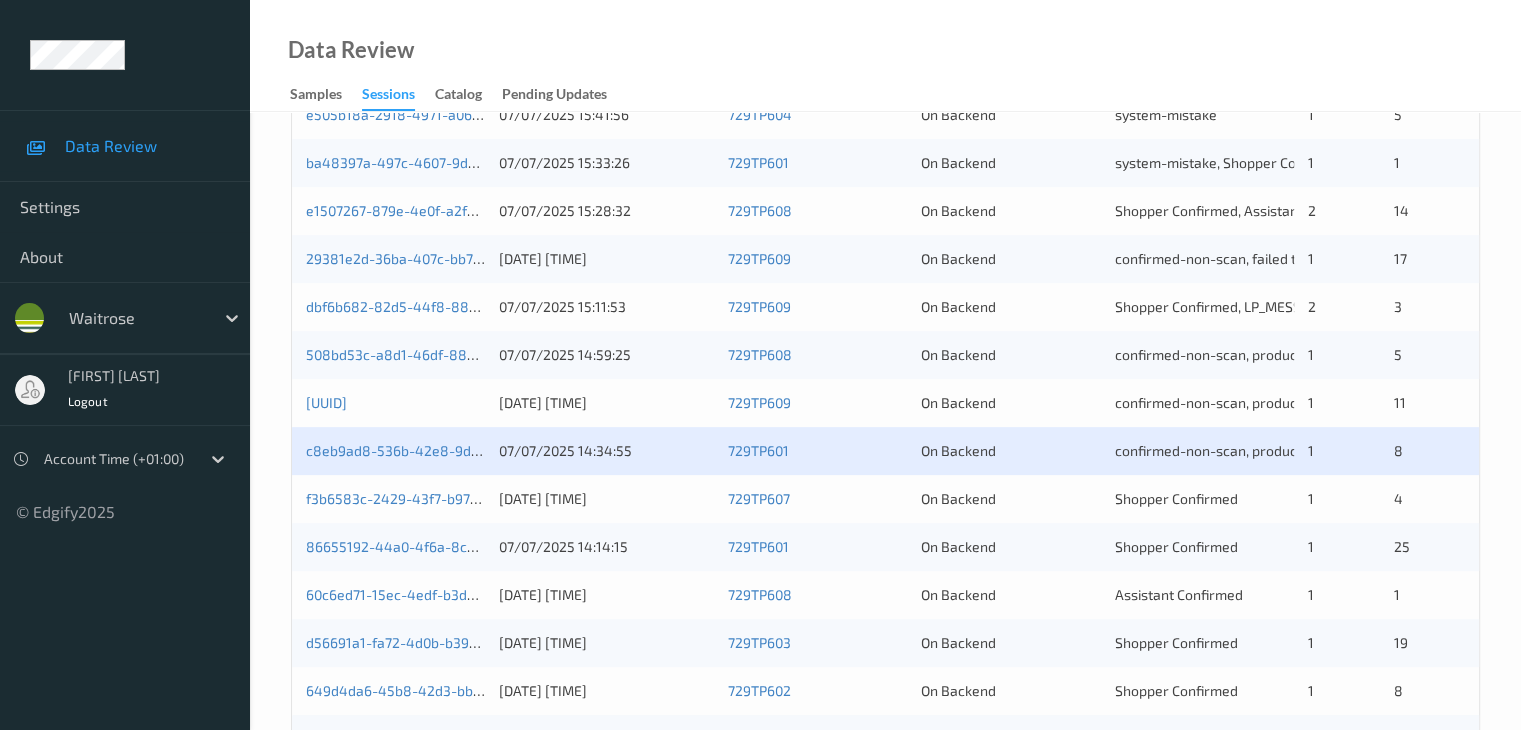 scroll, scrollTop: 612, scrollLeft: 0, axis: vertical 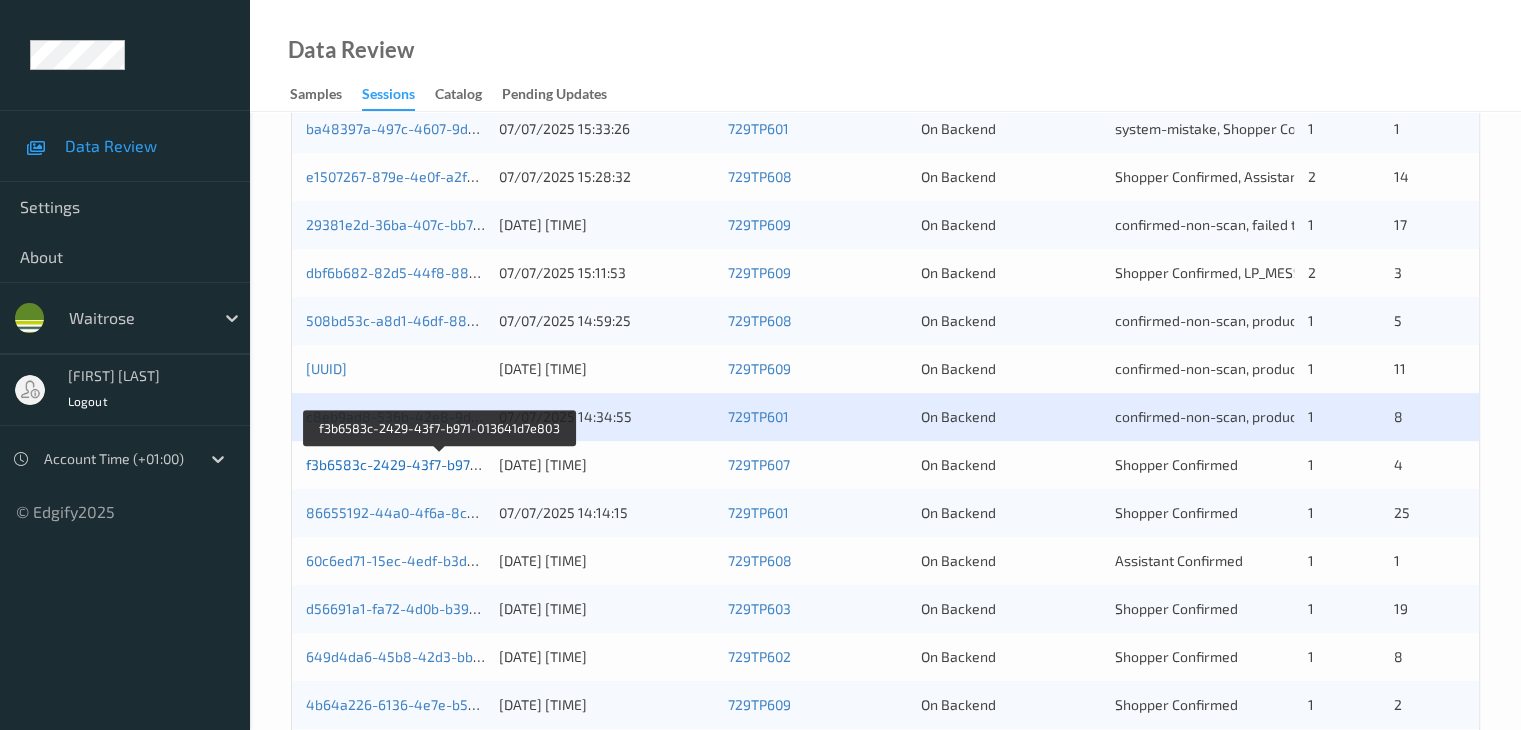 click on "f3b6583c-2429-43f7-b971-013641d7e803" at bounding box center (440, 464) 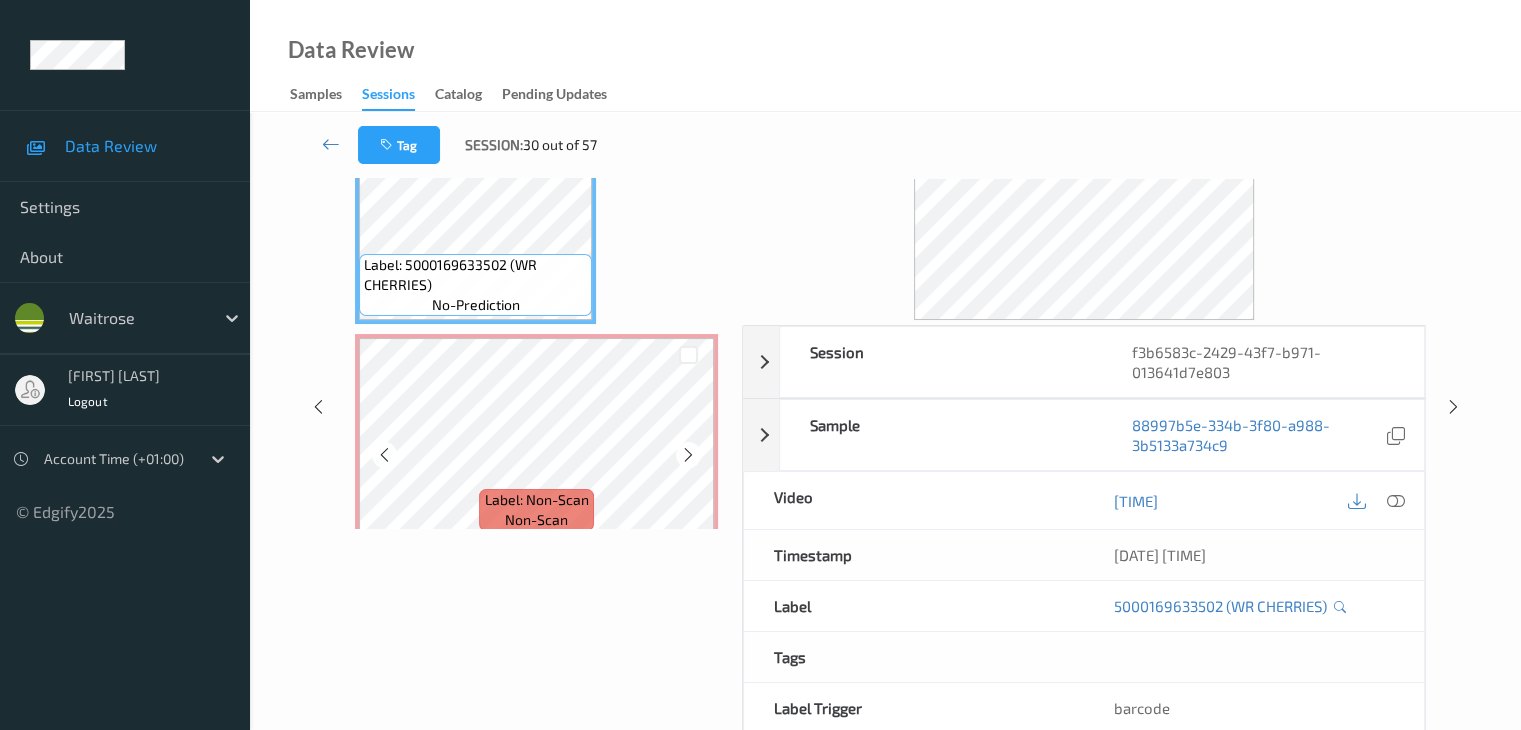 scroll, scrollTop: 0, scrollLeft: 0, axis: both 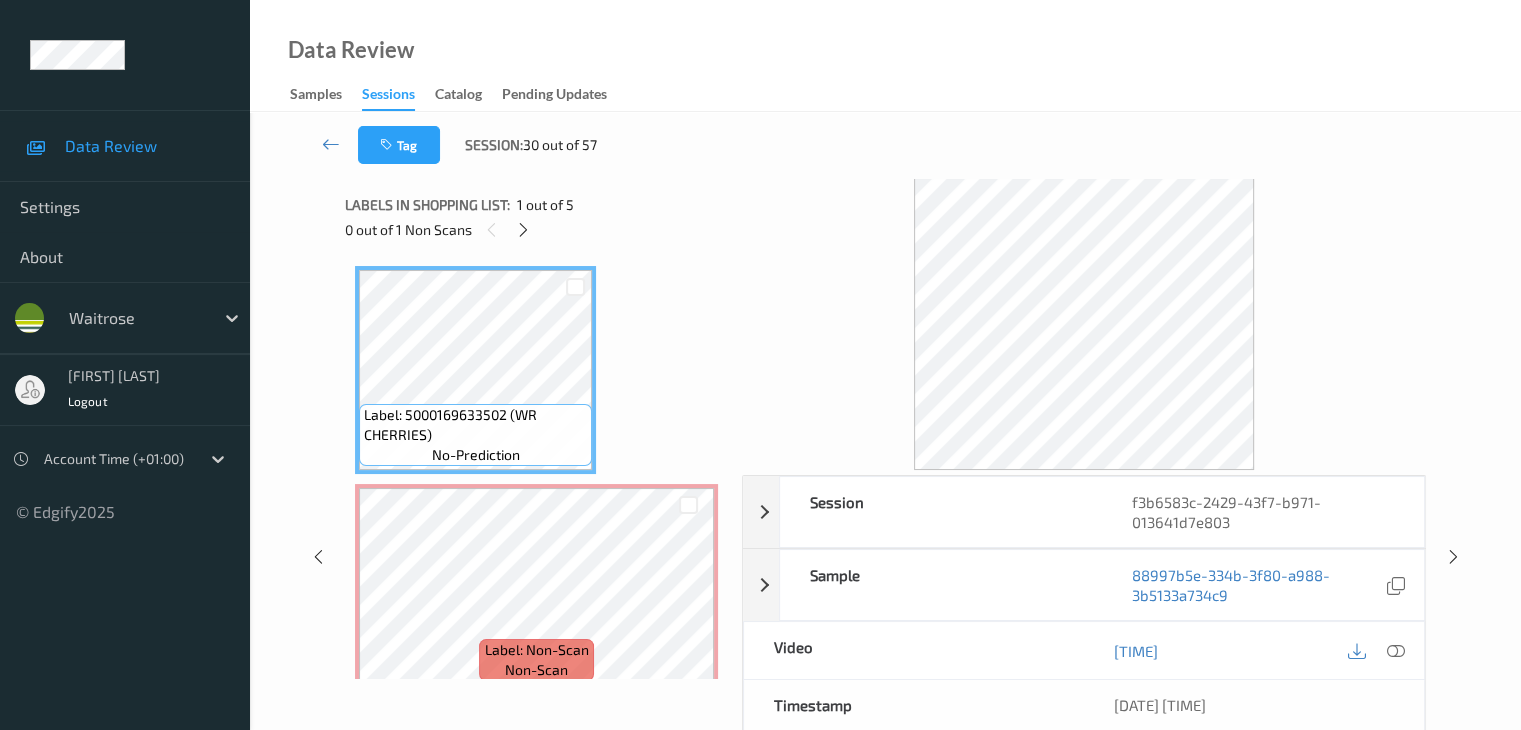 click on "0 out of 1 Non Scans" at bounding box center [536, 229] 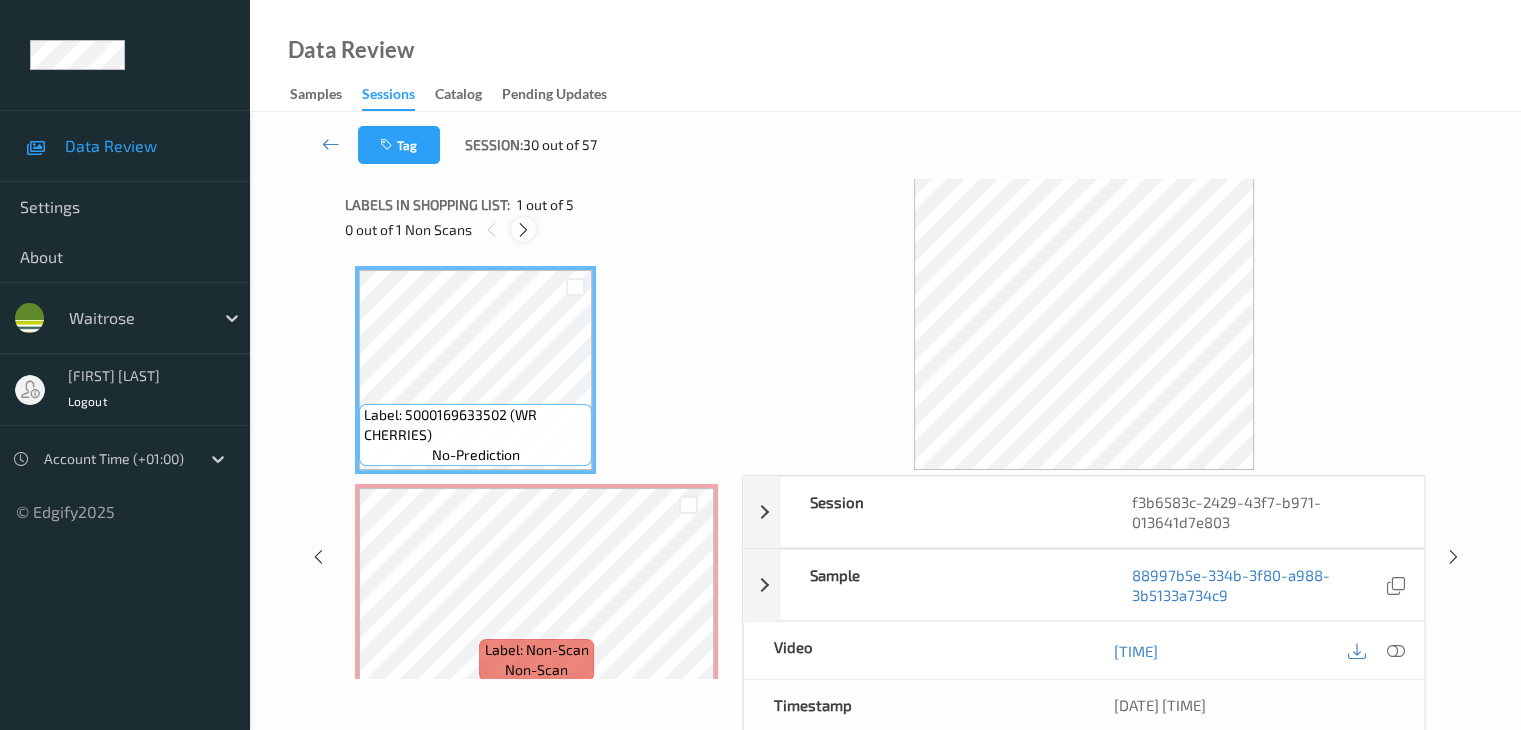 click at bounding box center [523, 230] 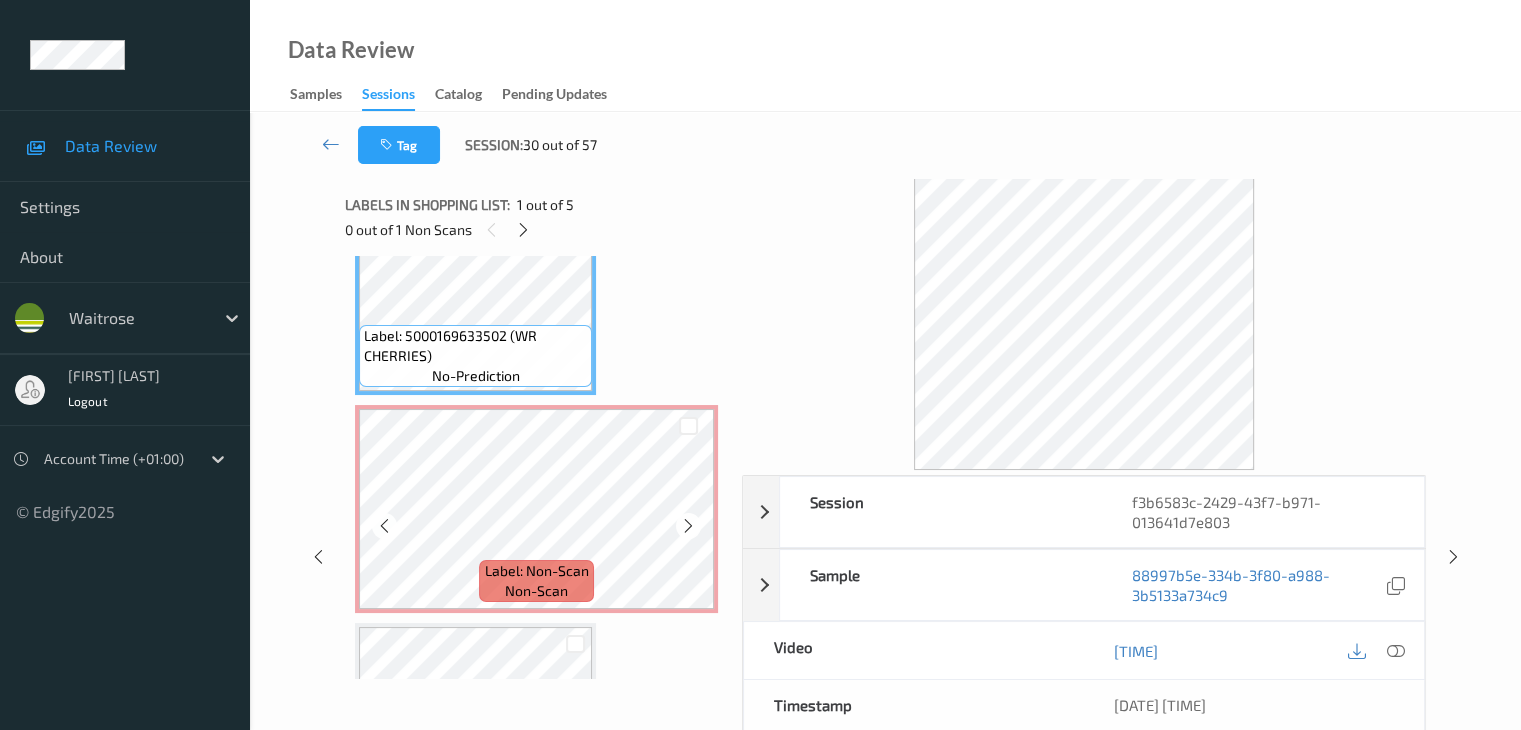 scroll, scrollTop: 110, scrollLeft: 0, axis: vertical 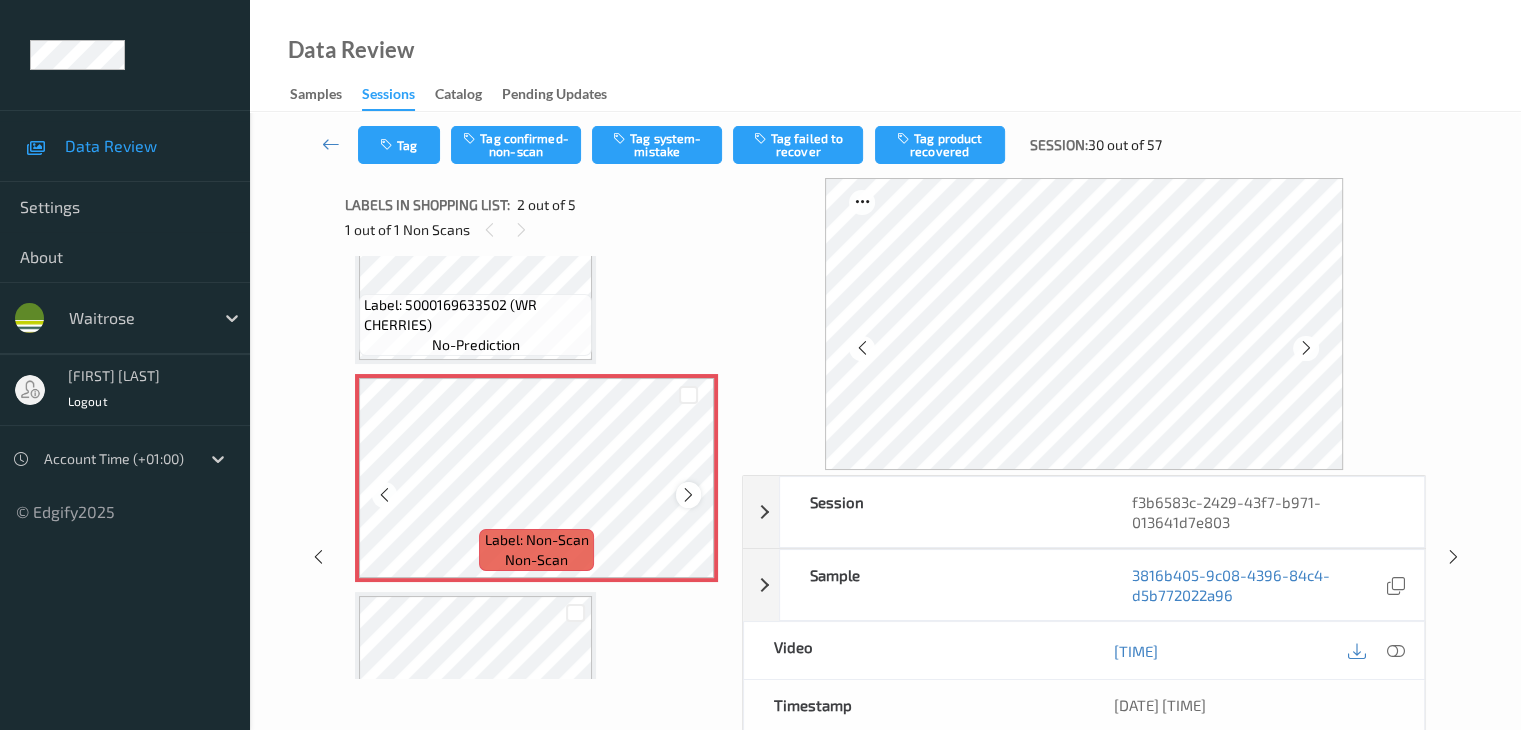 click at bounding box center [688, 495] 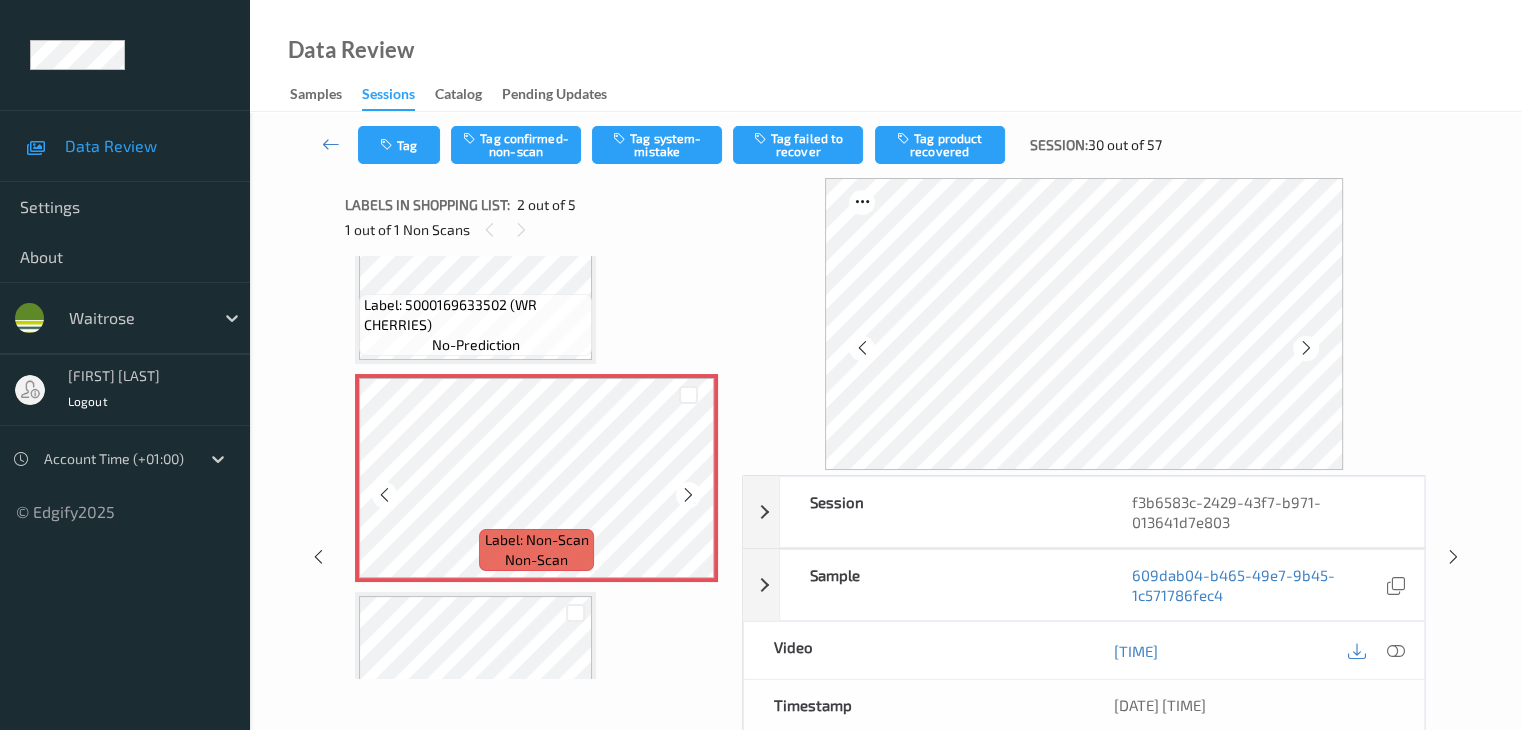 click at bounding box center [688, 495] 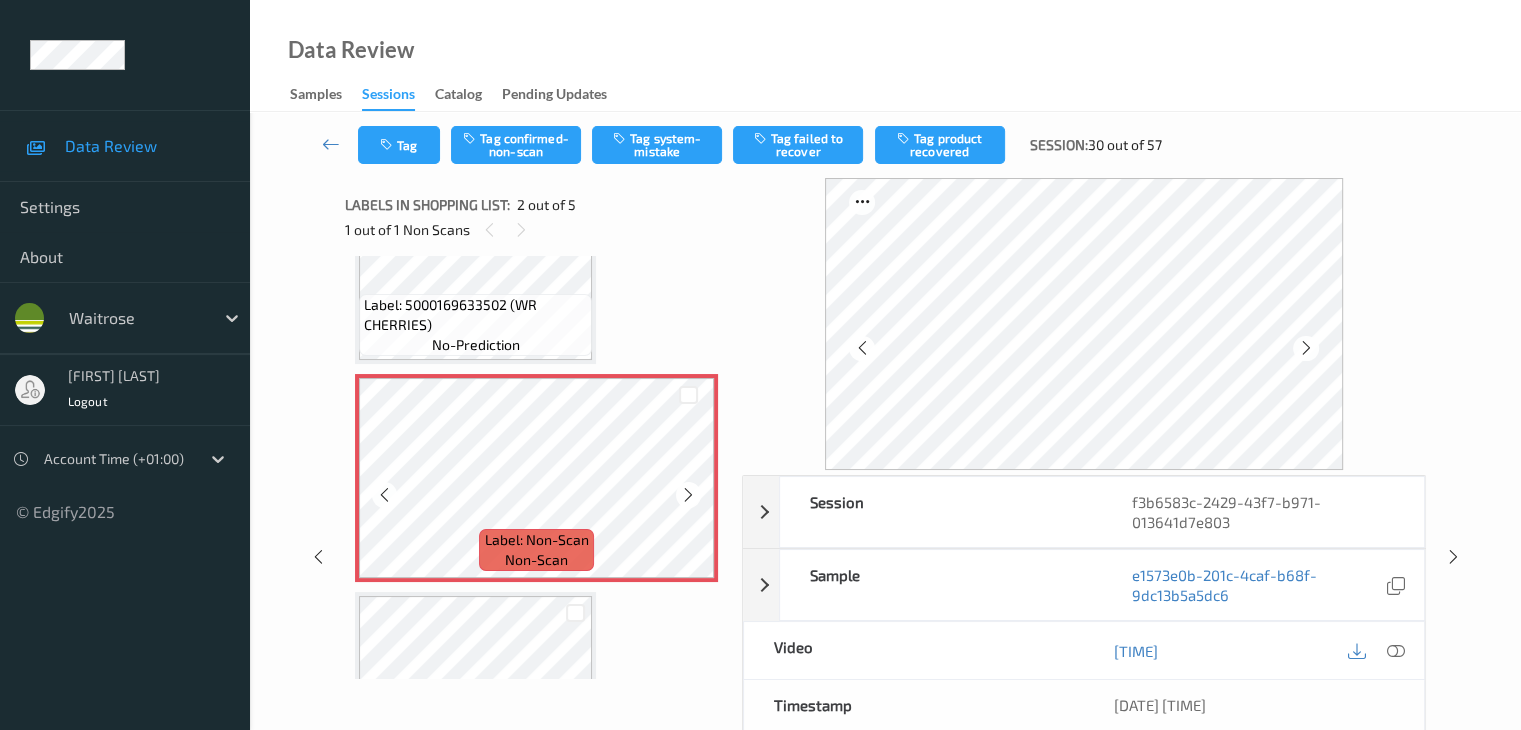 click at bounding box center (688, 495) 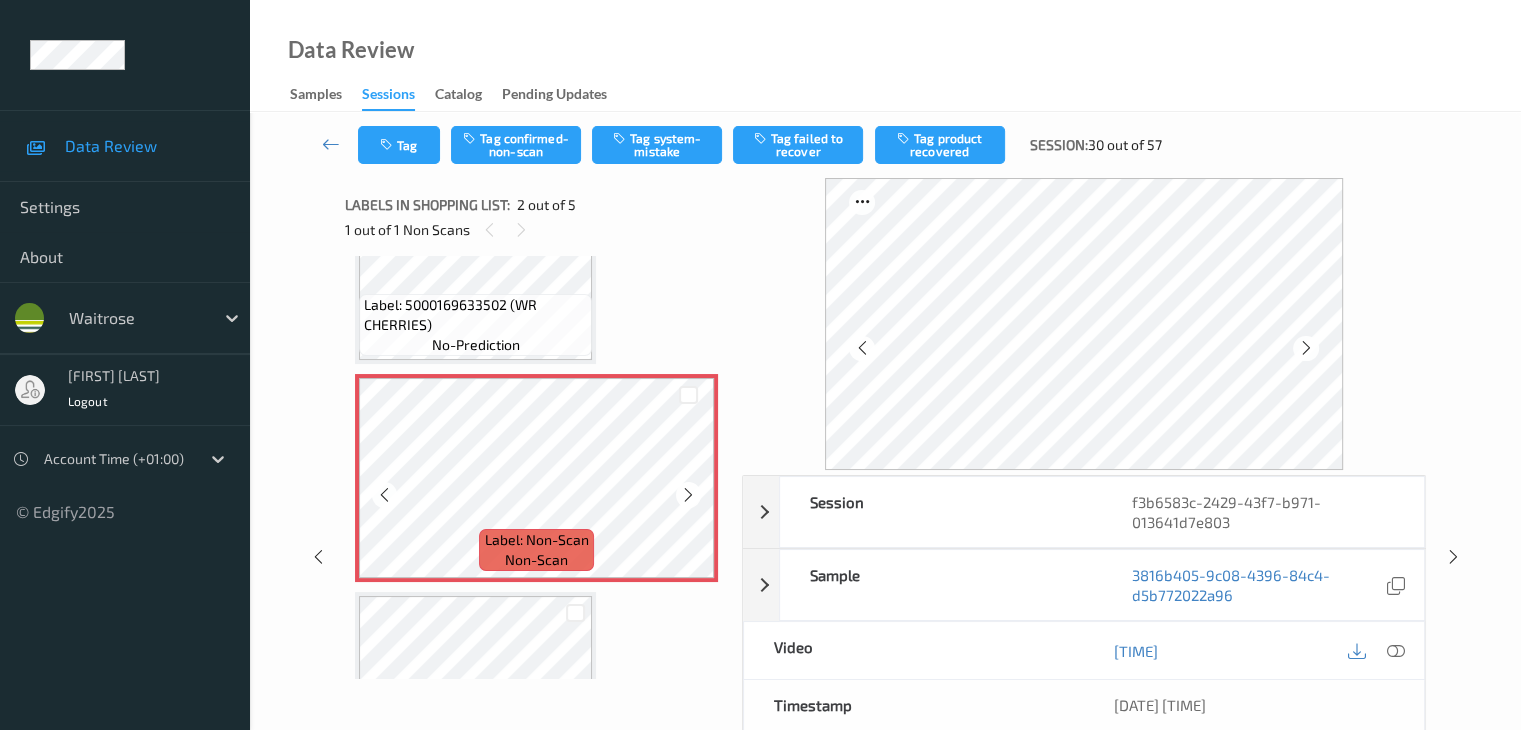 click at bounding box center [688, 495] 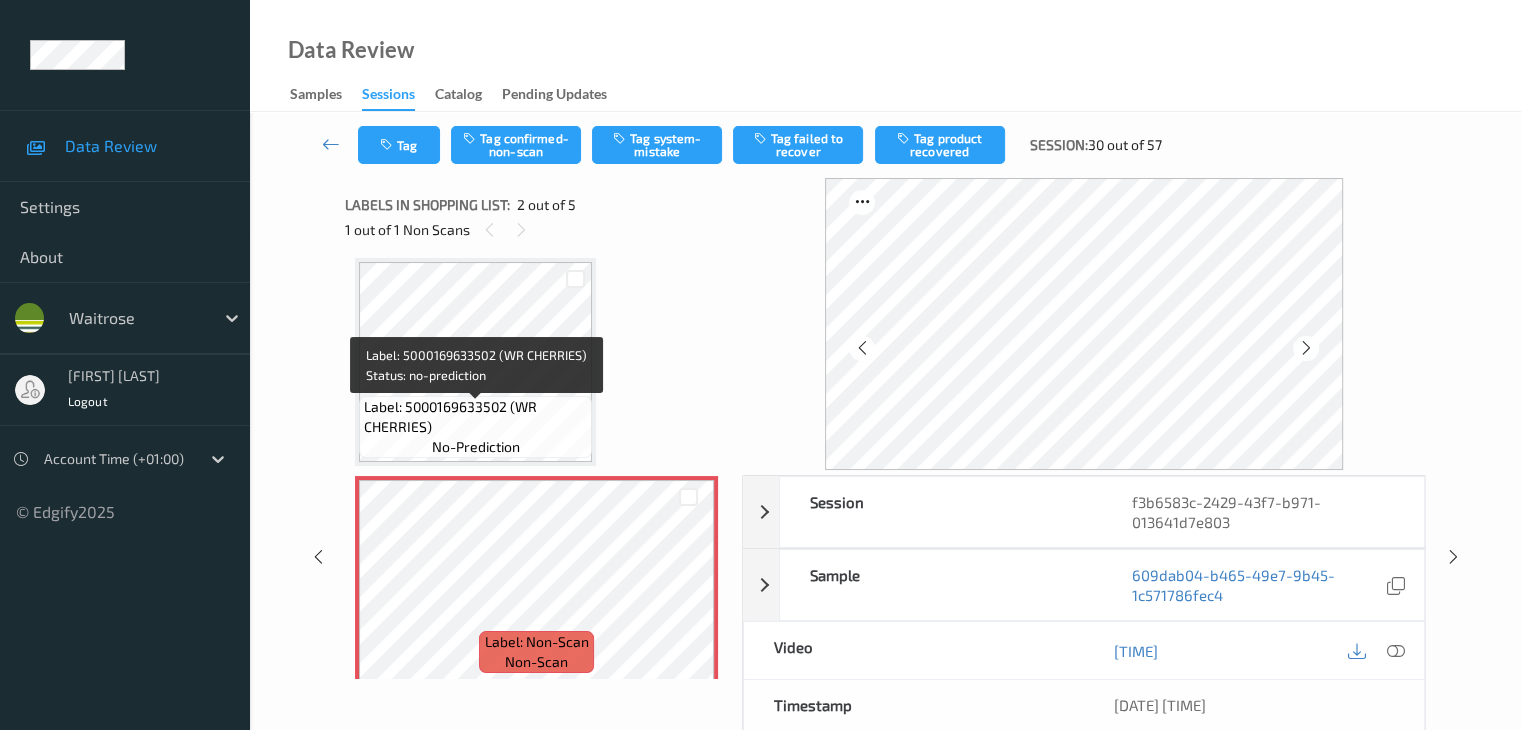 scroll, scrollTop: 0, scrollLeft: 0, axis: both 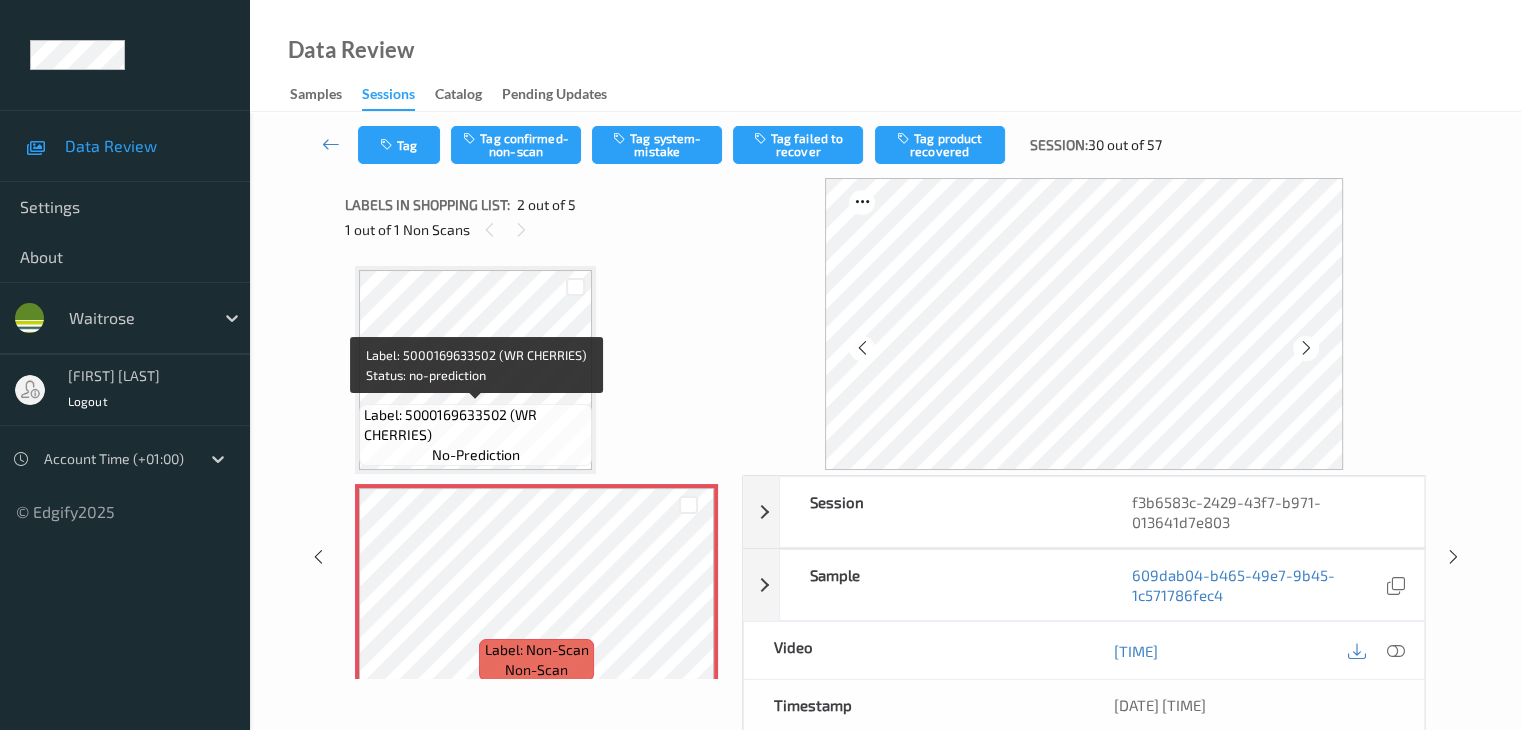 click on "Label: 5000169633502 (WR CHERRIES)" at bounding box center (475, 425) 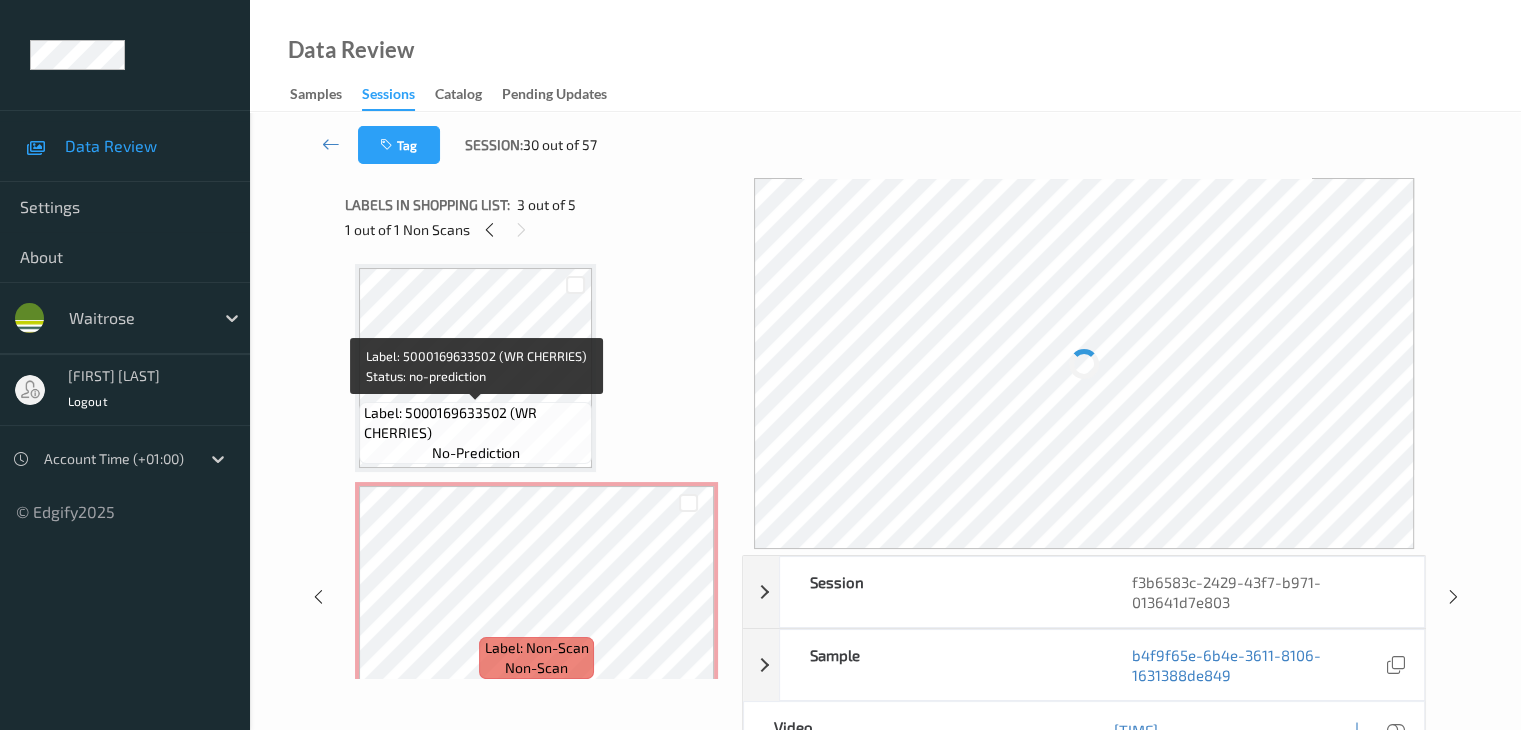 scroll, scrollTop: 0, scrollLeft: 0, axis: both 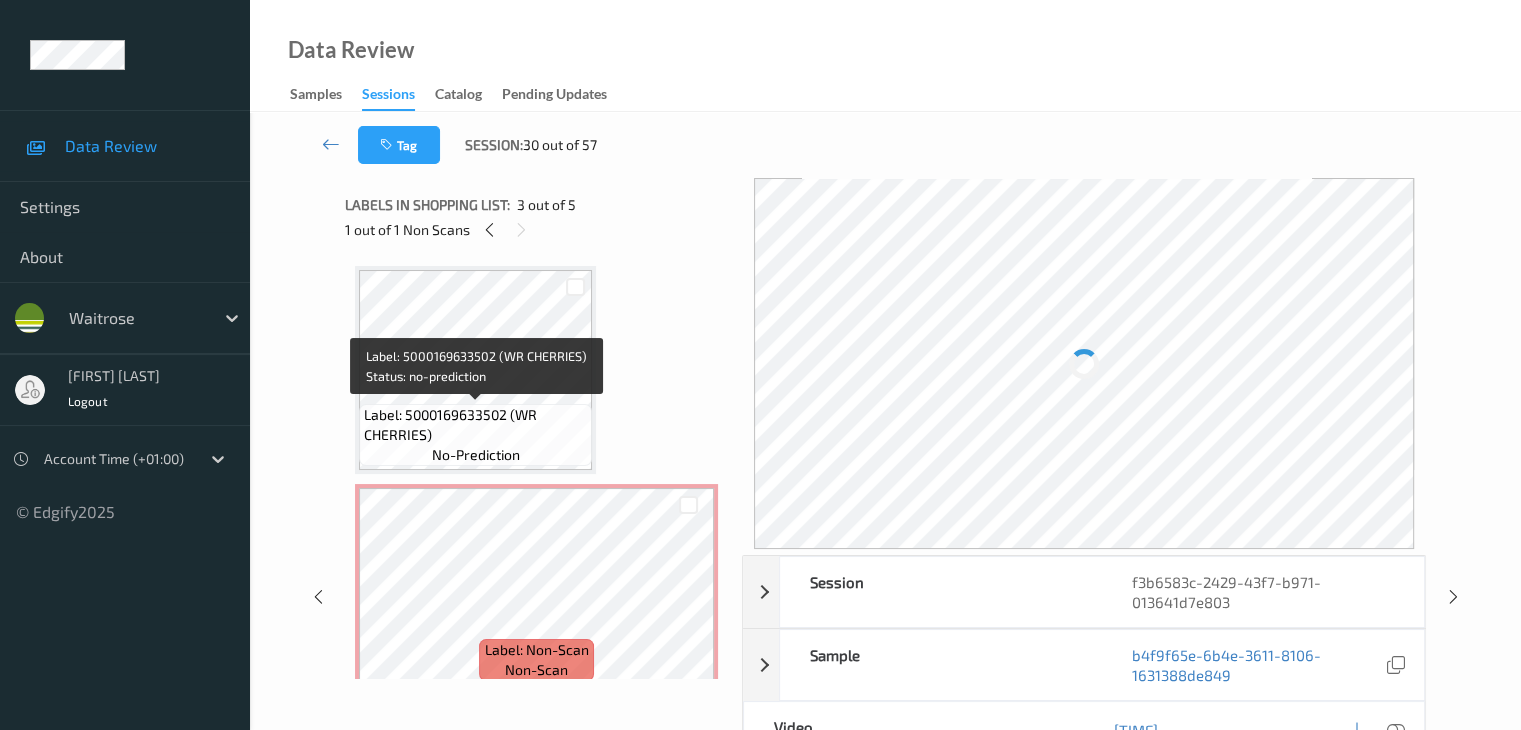 click on "Label: 5000169633502 (WR CHERRIES)" at bounding box center (475, 425) 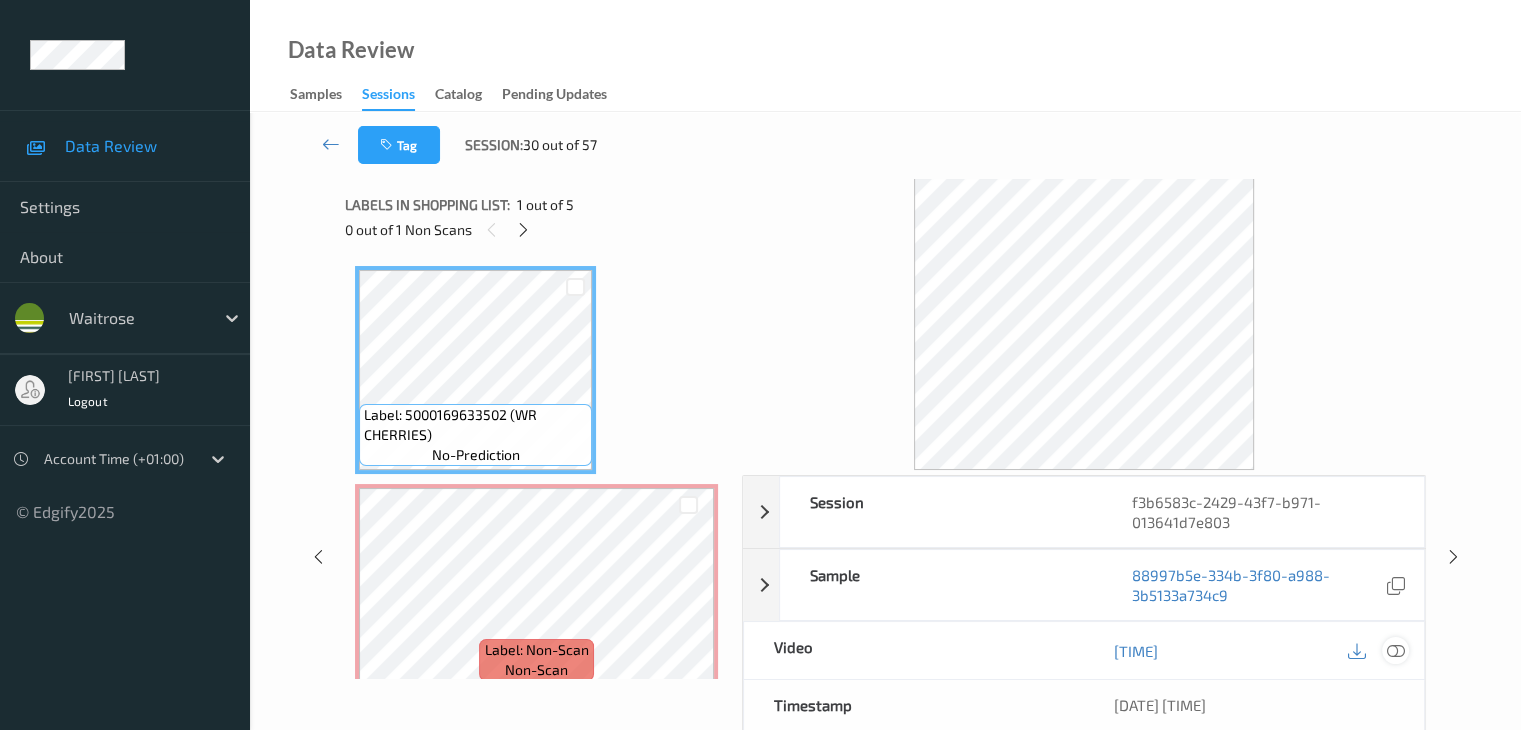 click at bounding box center [1395, 651] 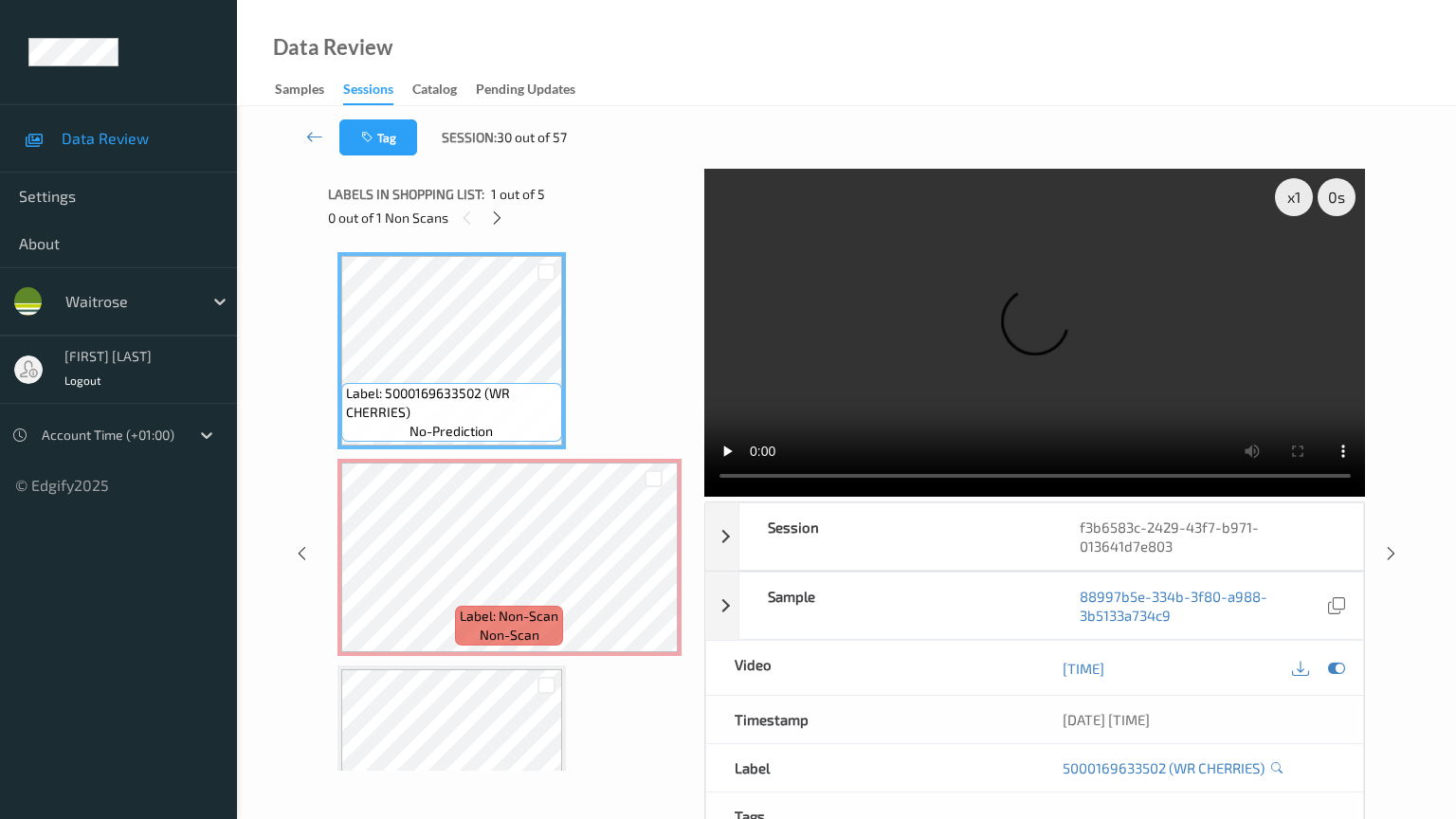 type 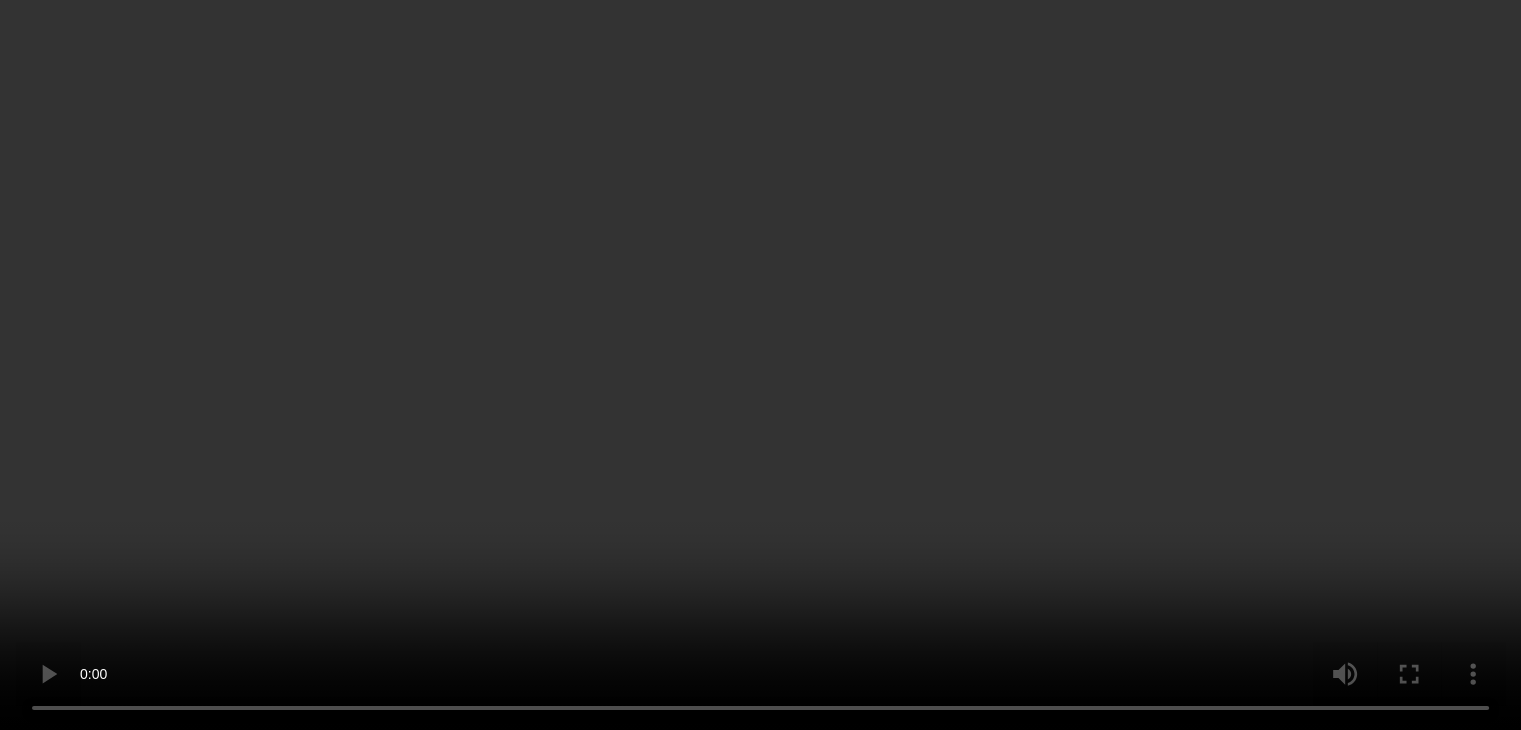 scroll, scrollTop: 200, scrollLeft: 0, axis: vertical 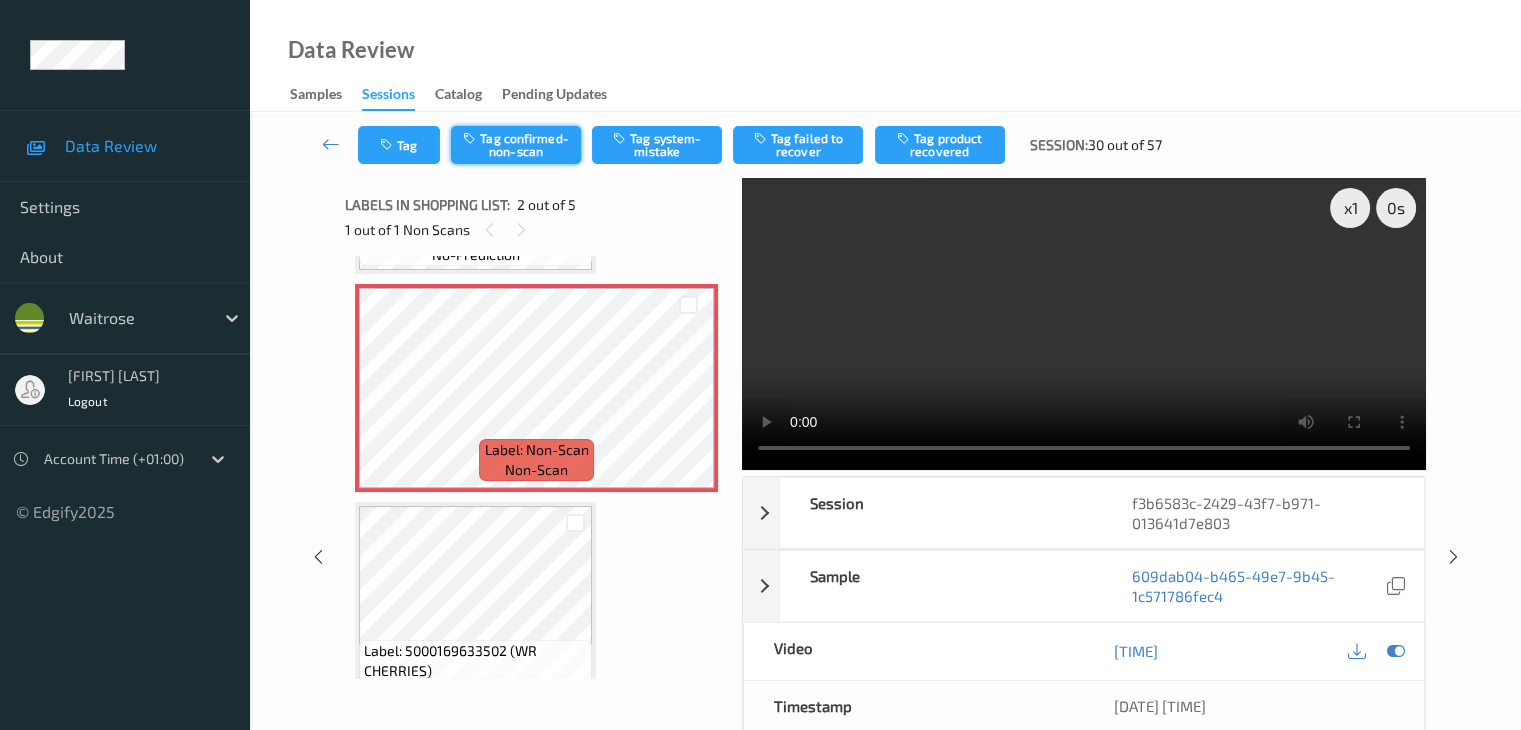 click on "Tag   confirmed-non-scan" at bounding box center (516, 145) 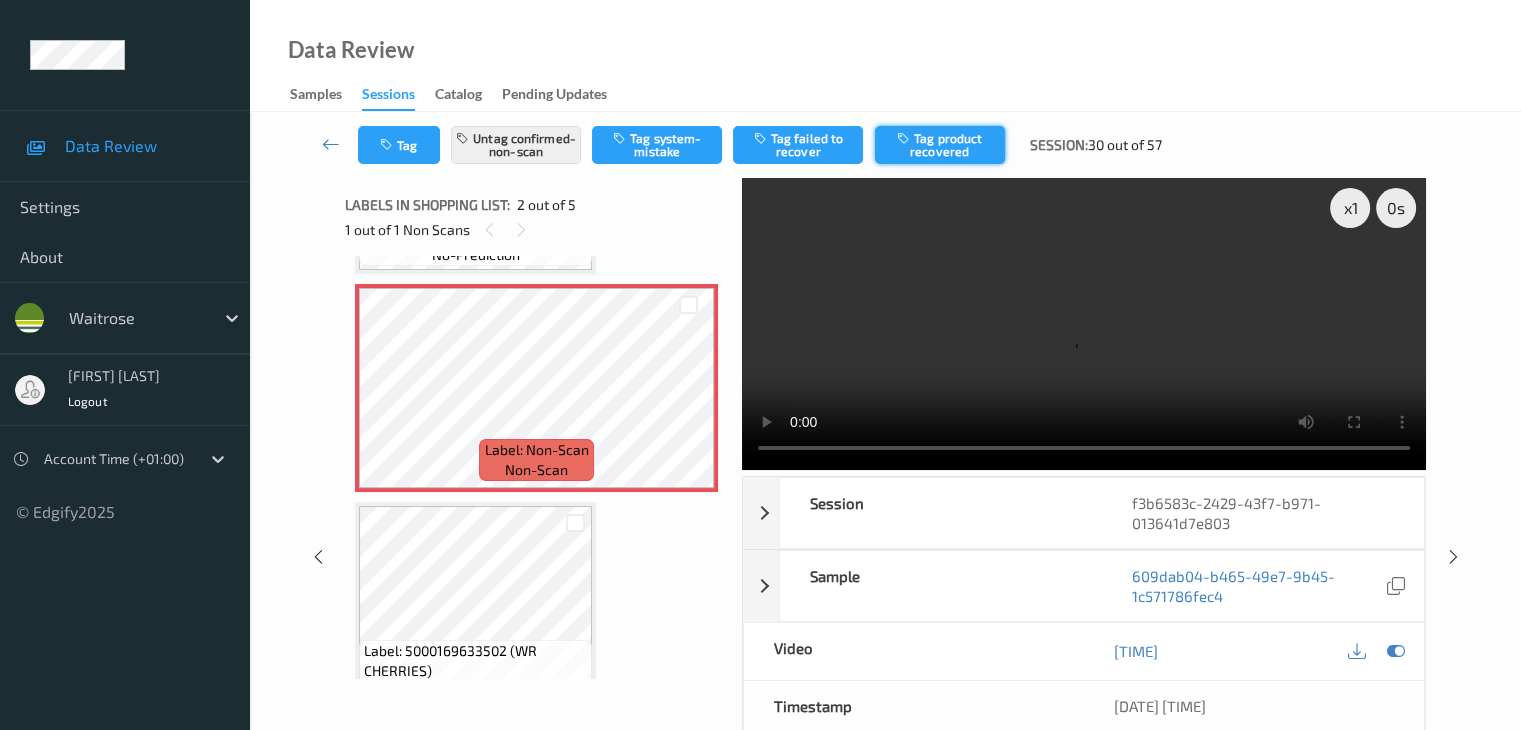click on "Tag   product recovered" at bounding box center [940, 145] 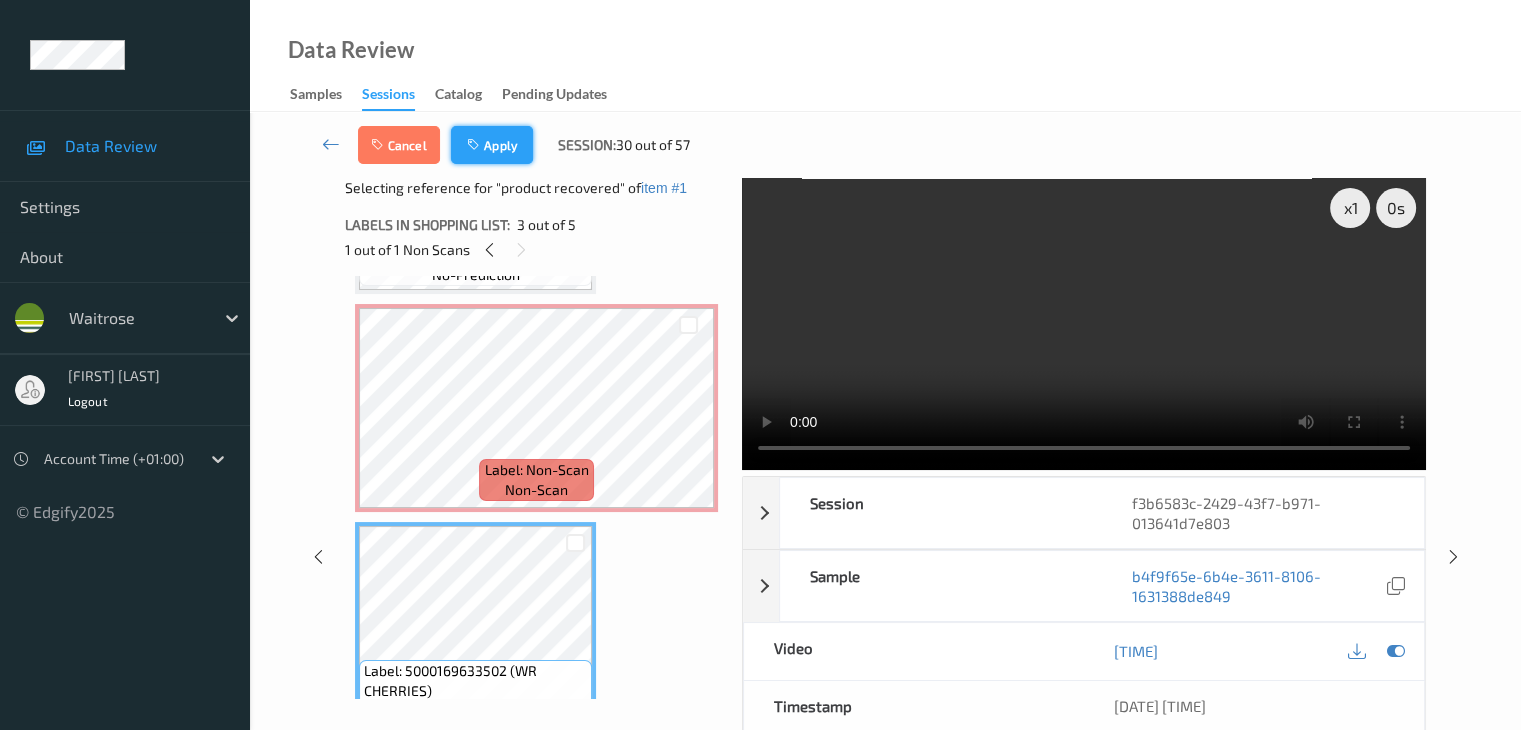 click on "Apply" at bounding box center [492, 145] 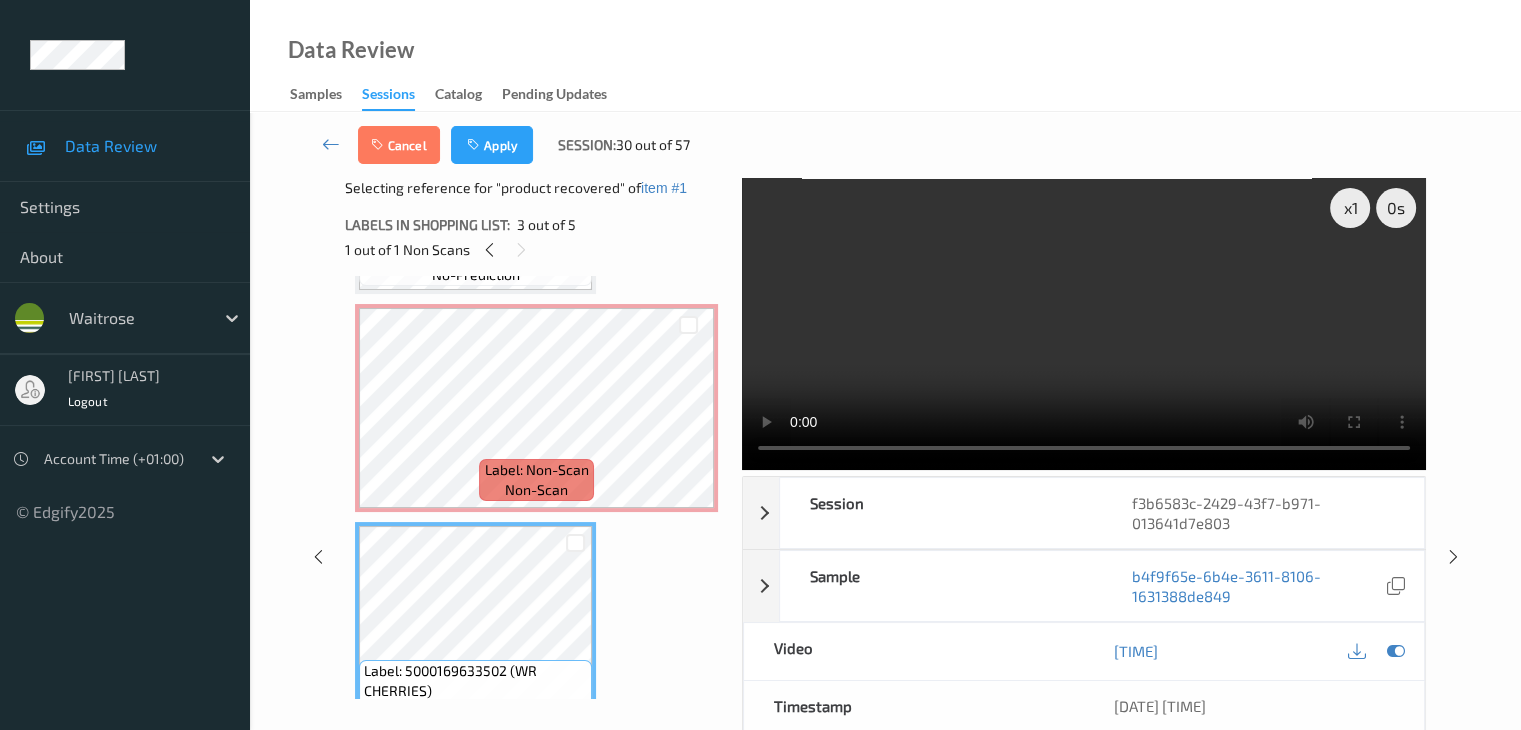 scroll, scrollTop: 10, scrollLeft: 0, axis: vertical 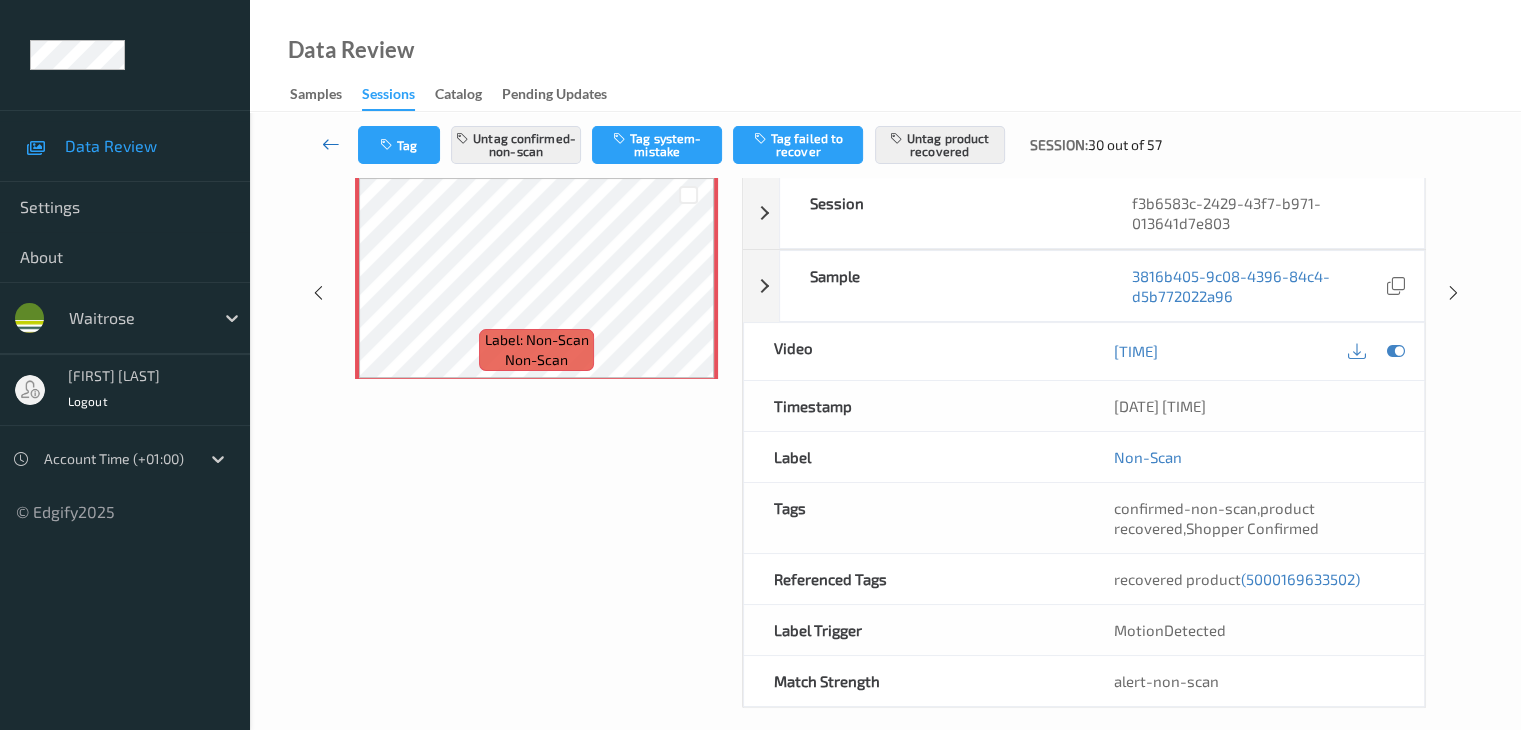 click at bounding box center (331, 144) 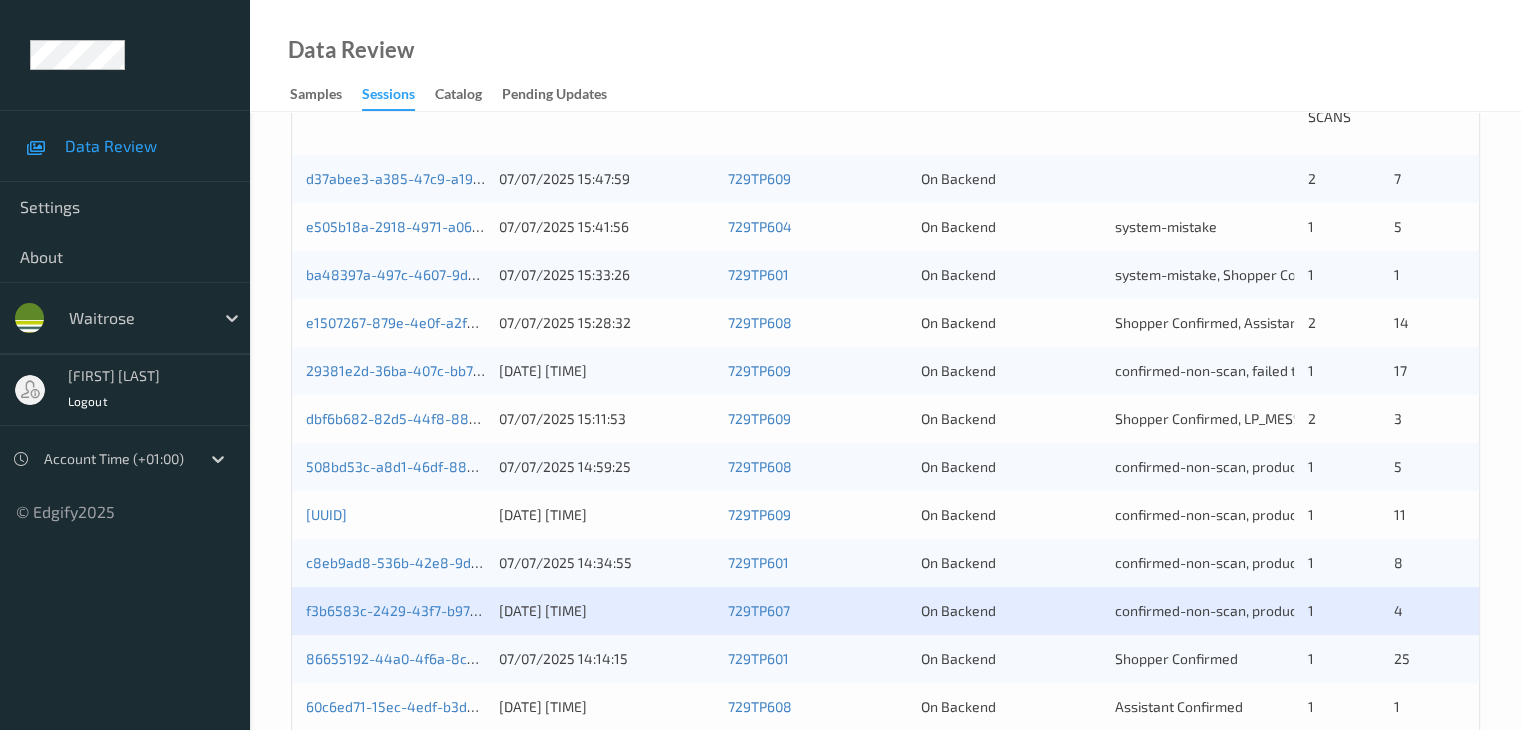 scroll, scrollTop: 500, scrollLeft: 0, axis: vertical 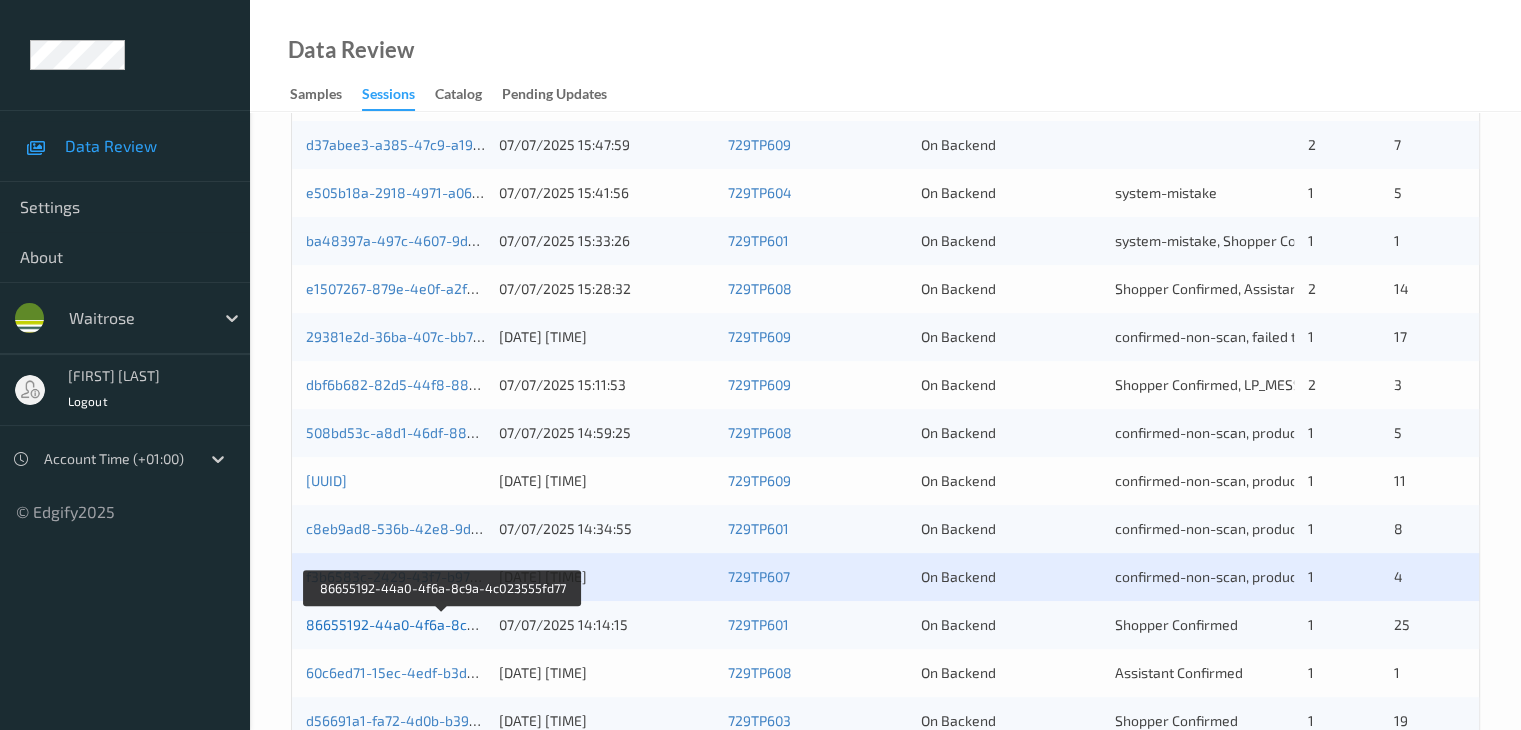 click on "86655192-44a0-4f6a-8c9a-4c023555fd77" at bounding box center [443, 624] 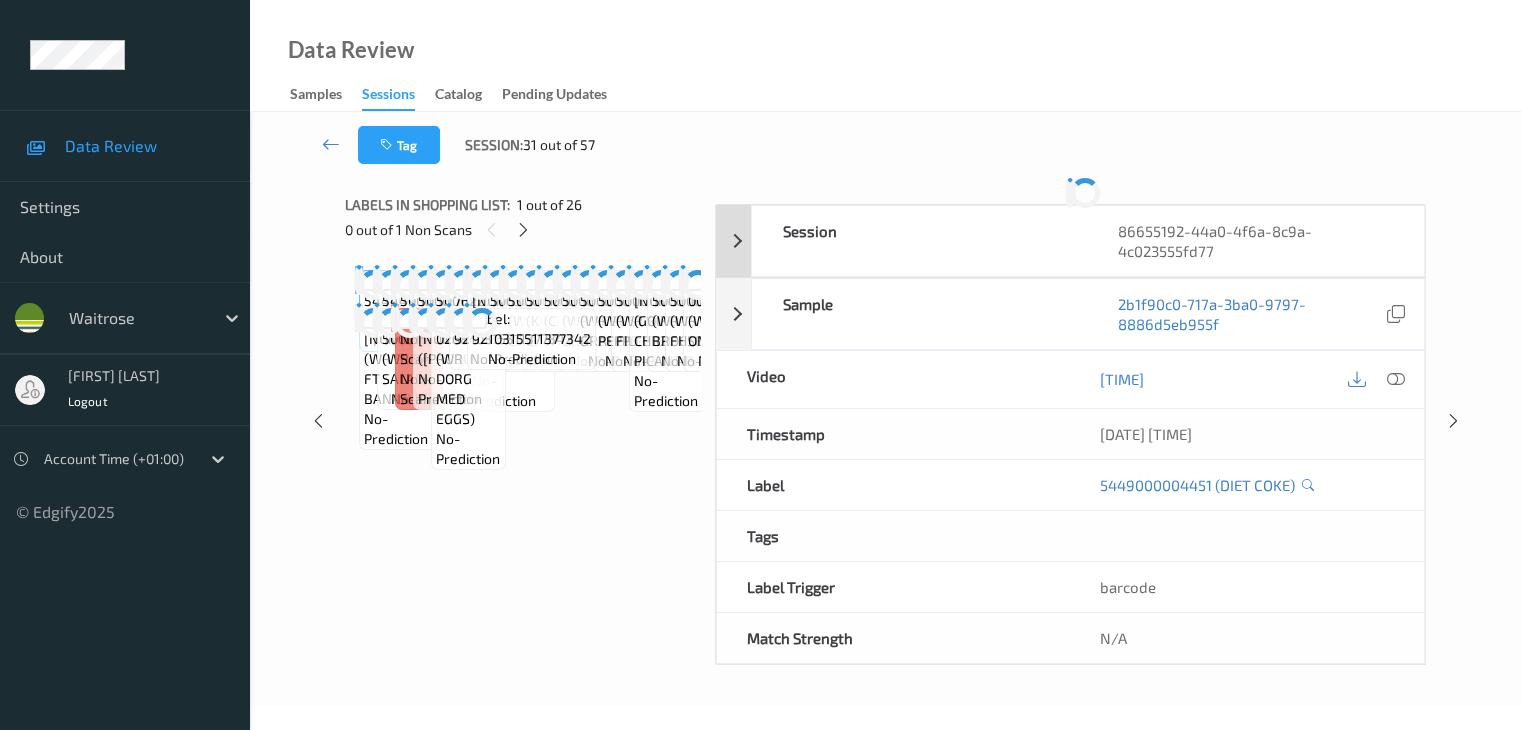 scroll, scrollTop: 0, scrollLeft: 0, axis: both 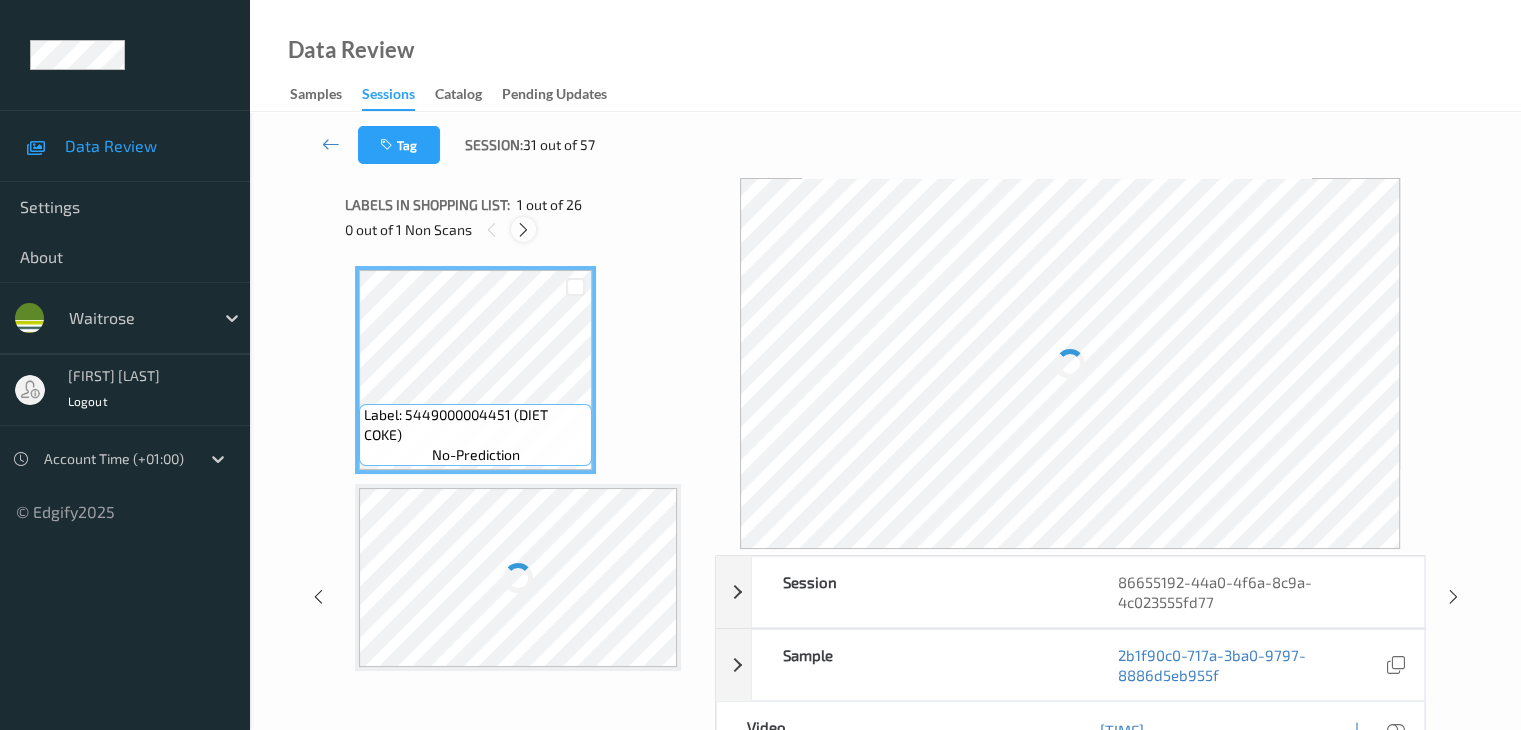 click at bounding box center (523, 230) 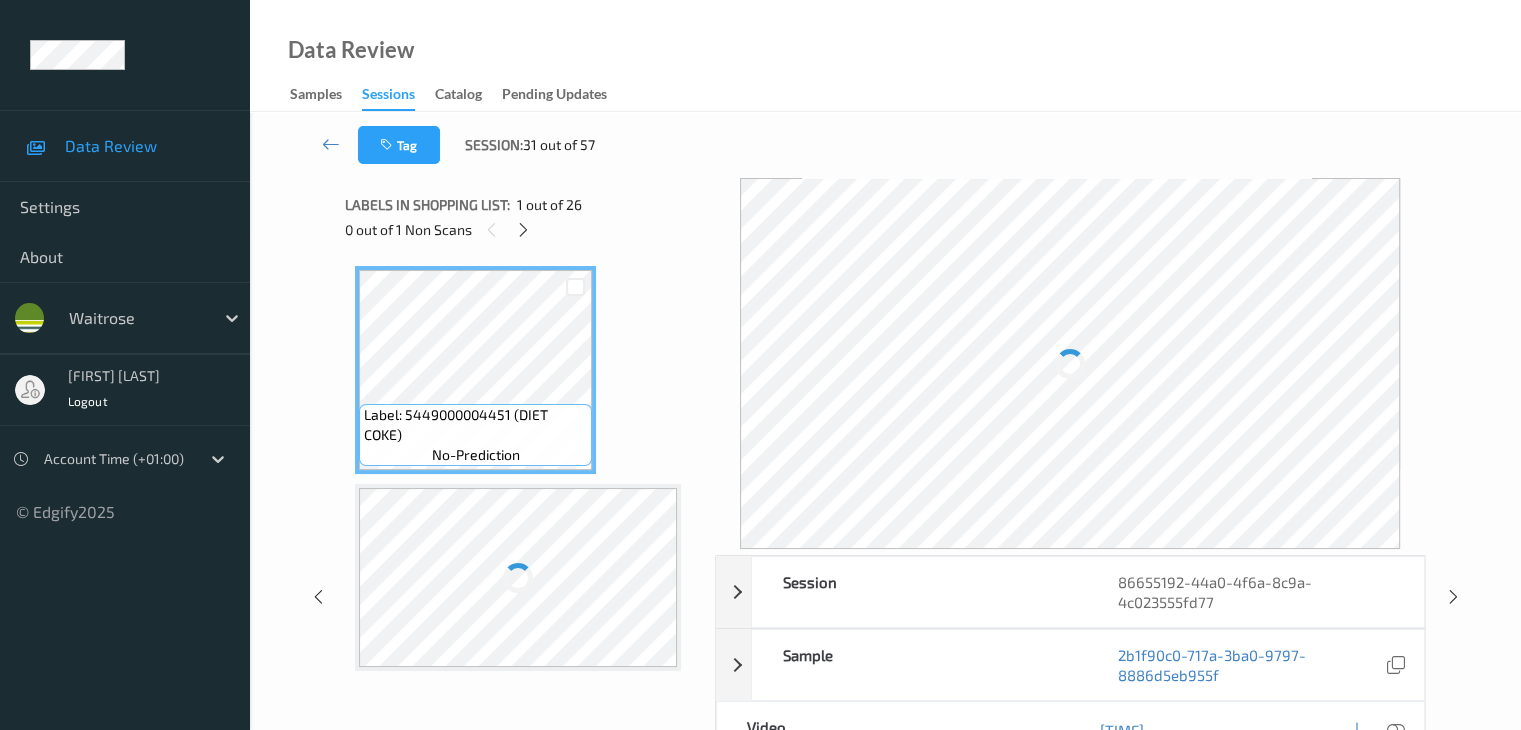 scroll, scrollTop: 4159, scrollLeft: 0, axis: vertical 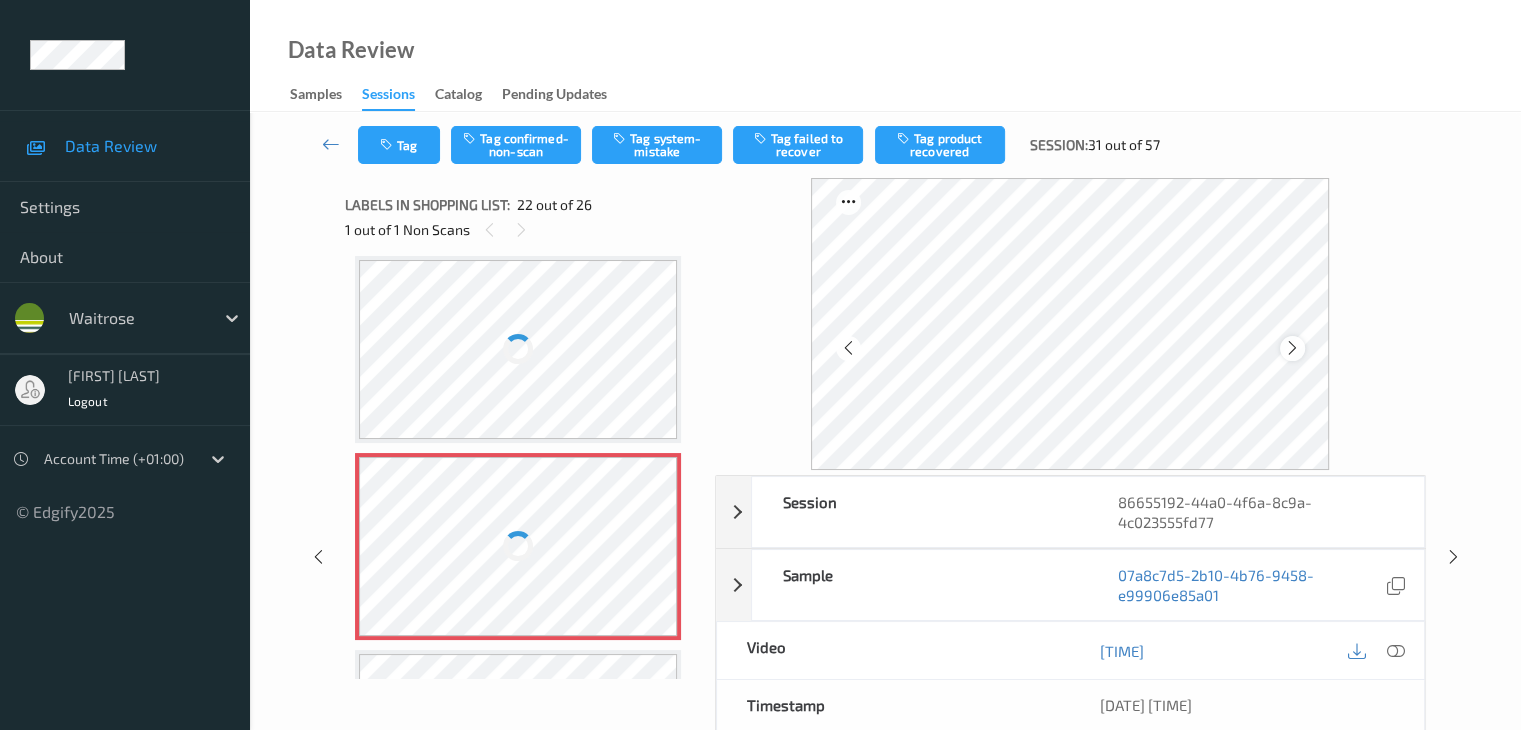 click at bounding box center [1292, 348] 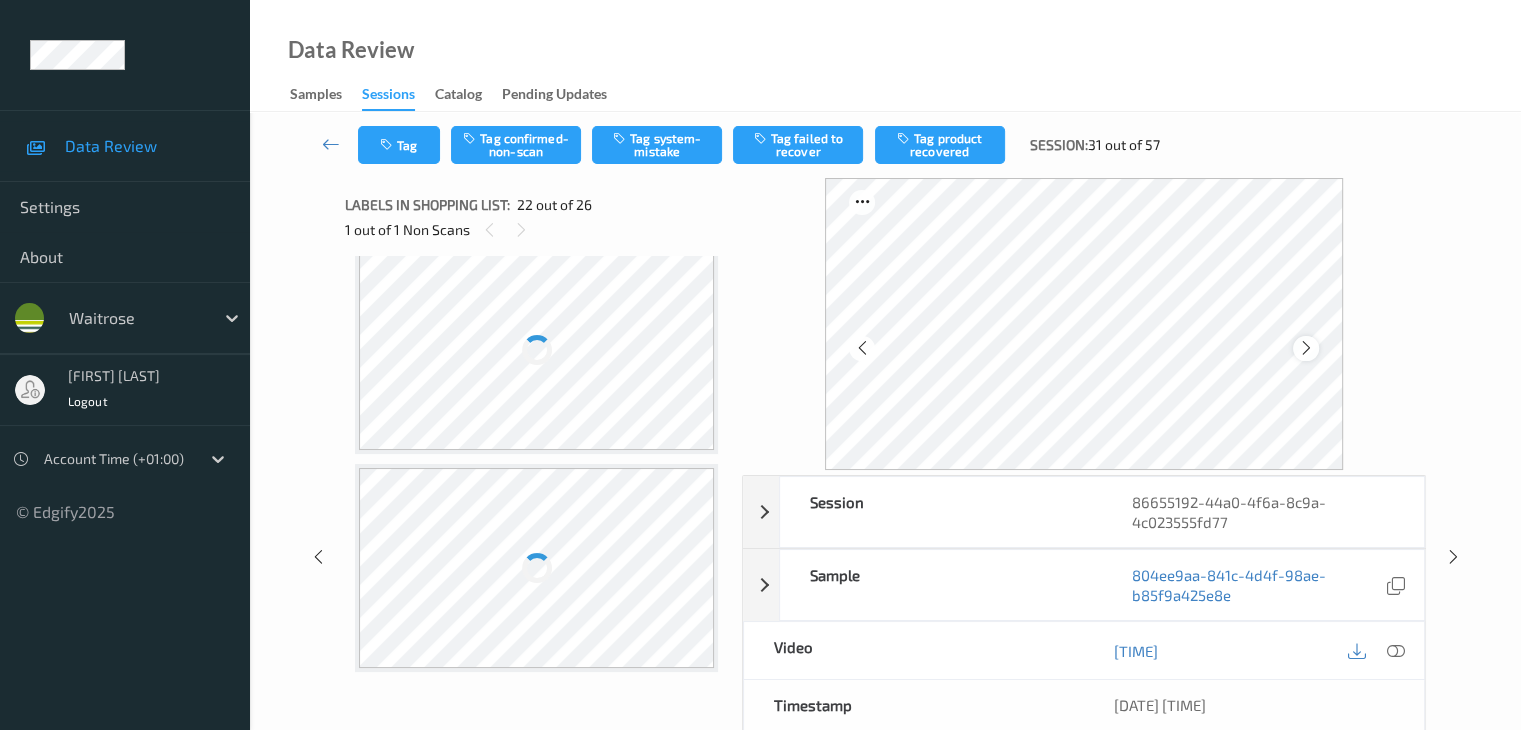 click at bounding box center (1305, 348) 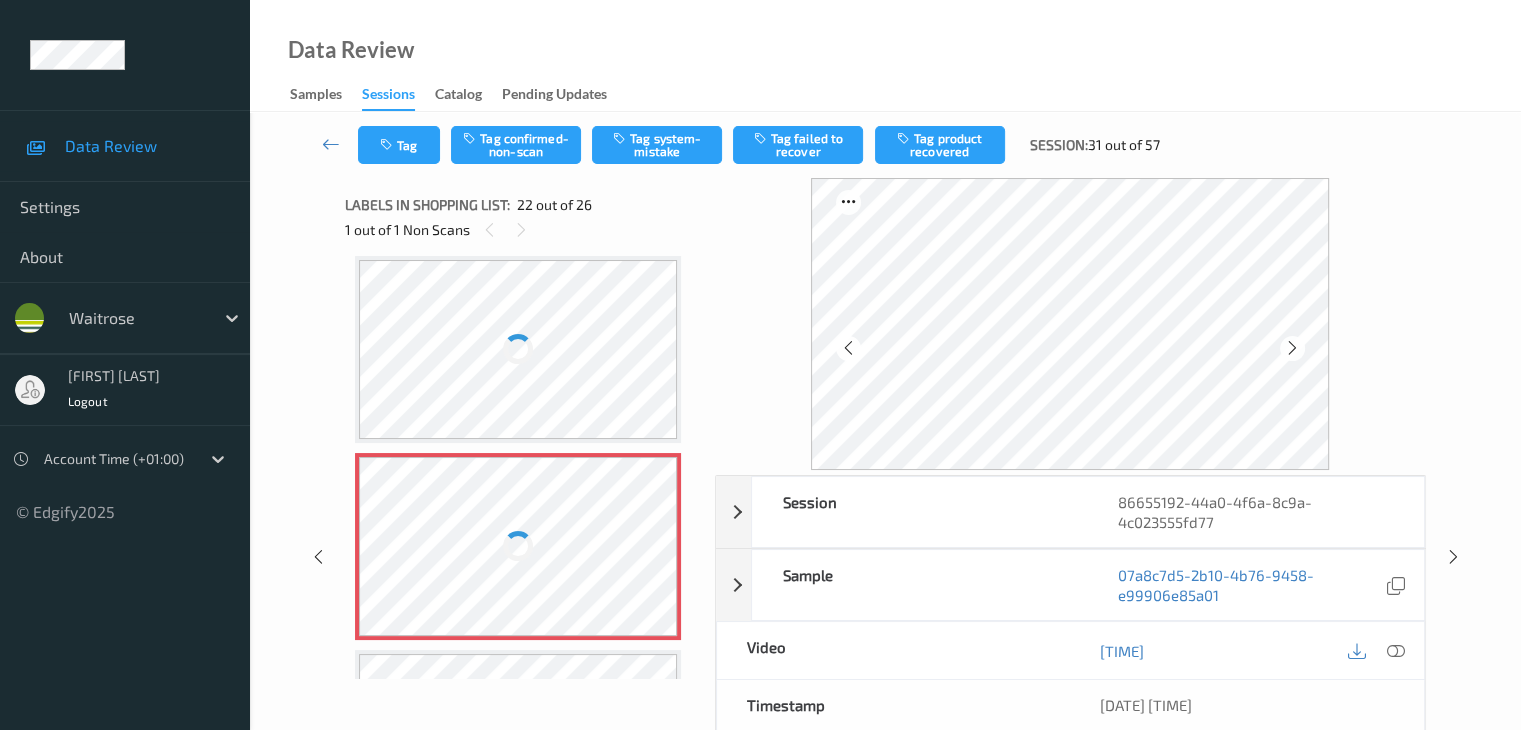 click at bounding box center [1292, 348] 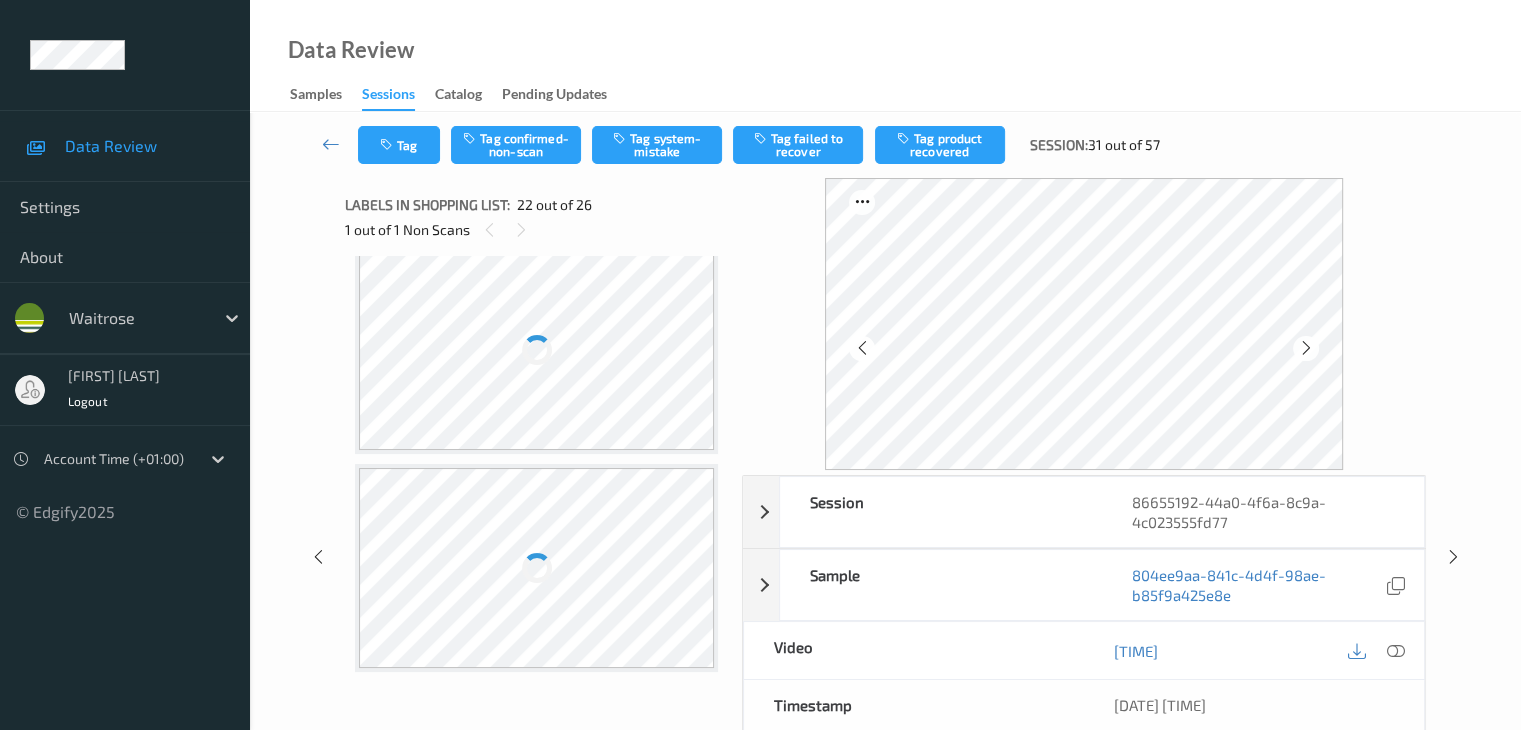 click at bounding box center (1305, 348) 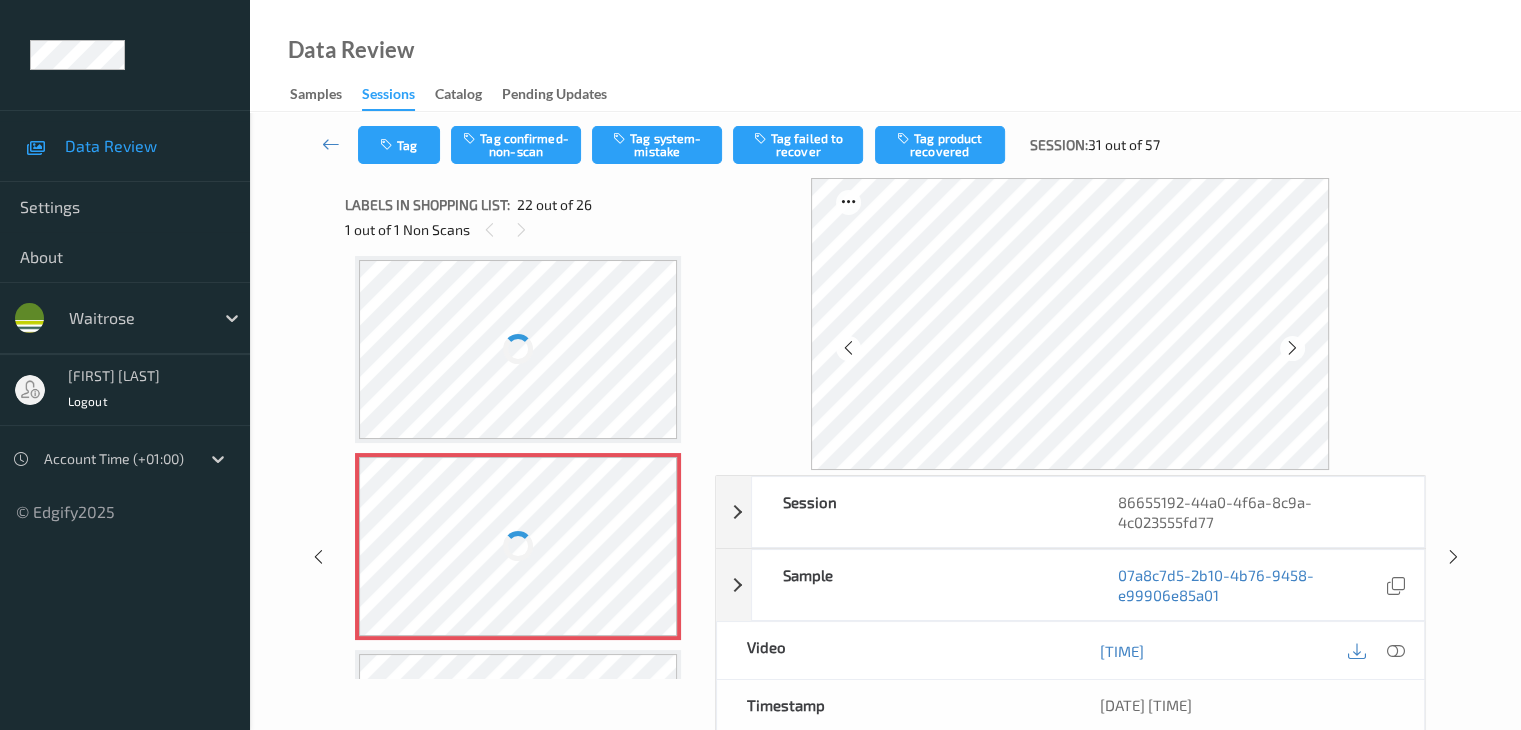 click at bounding box center (1292, 348) 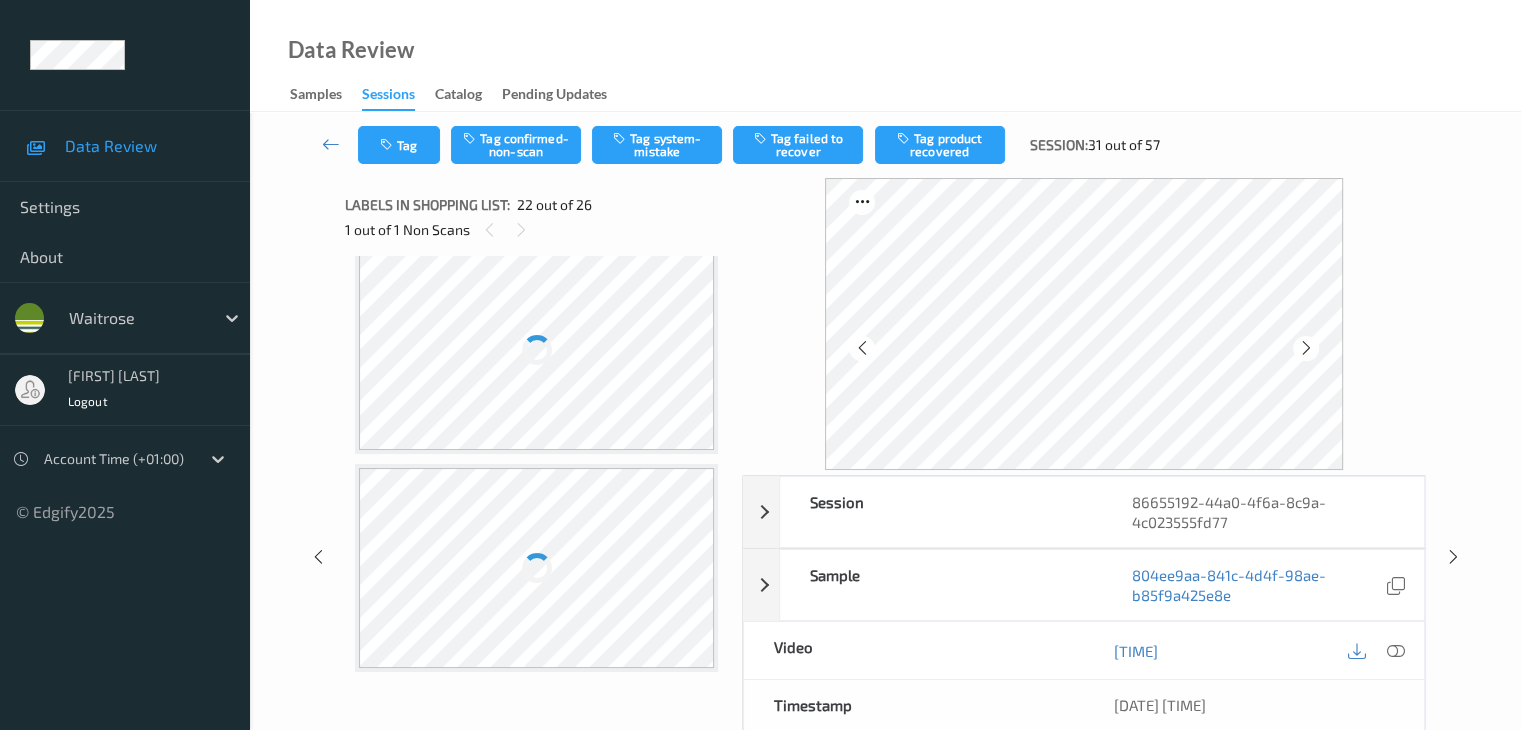 click at bounding box center [1305, 348] 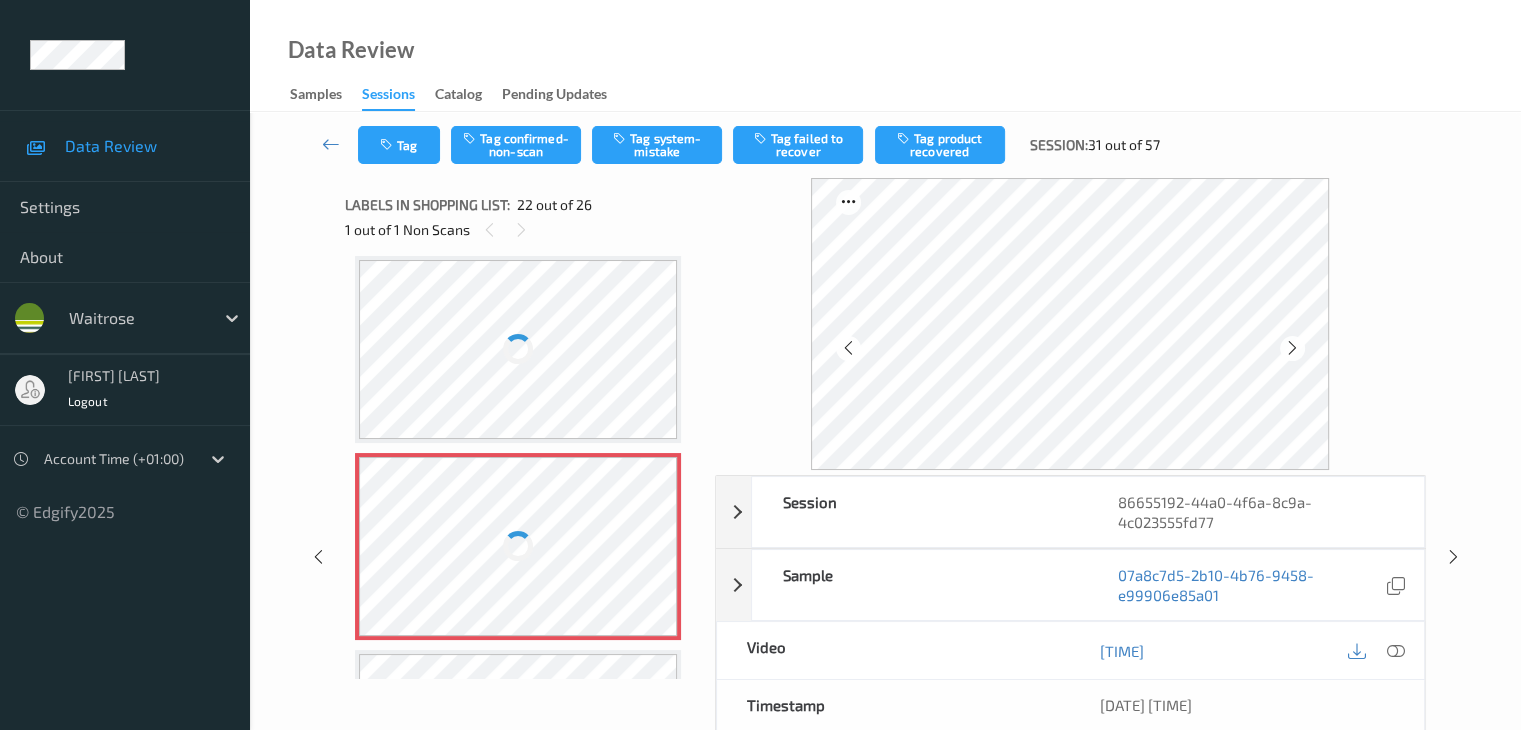 click at bounding box center [1292, 348] 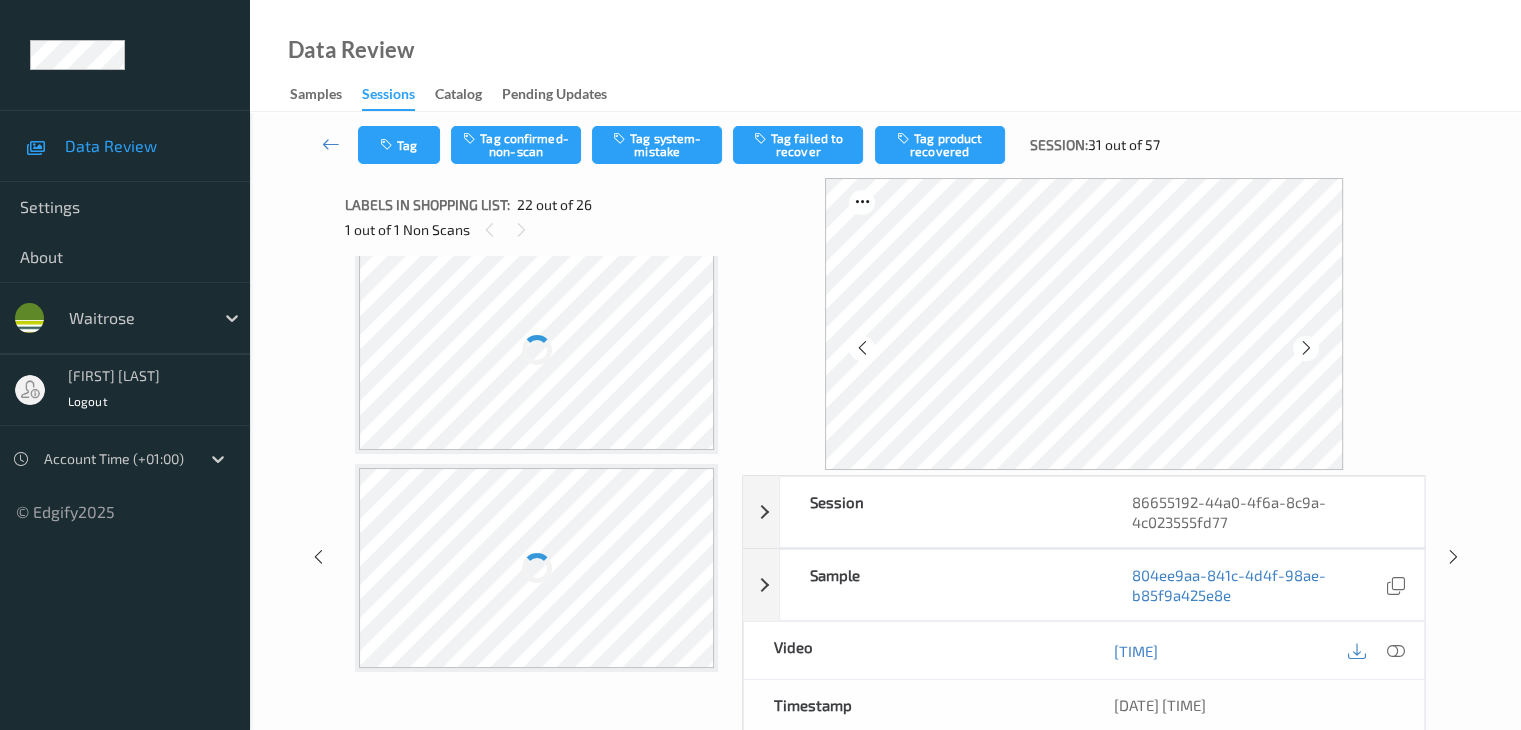click at bounding box center [1305, 348] 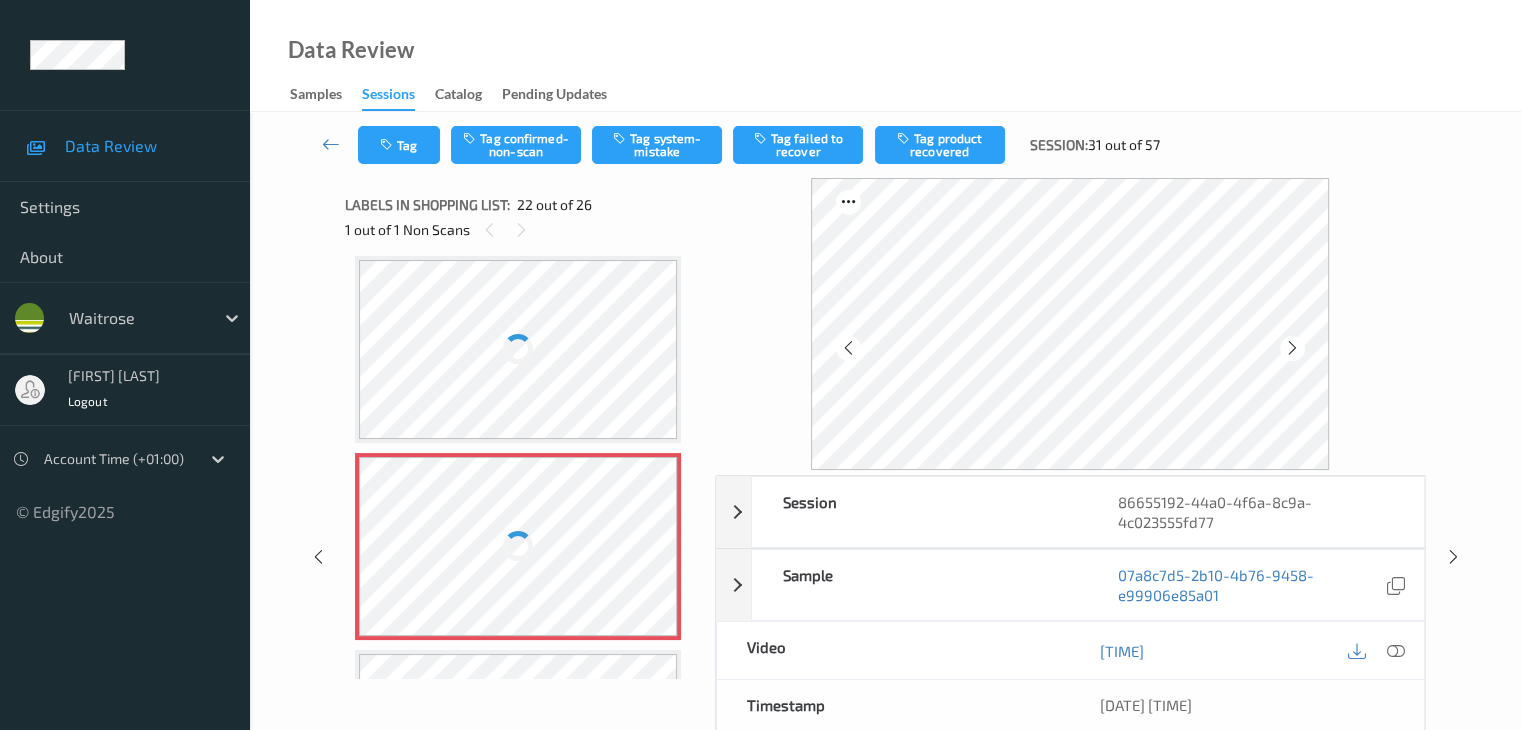 click at bounding box center (1292, 348) 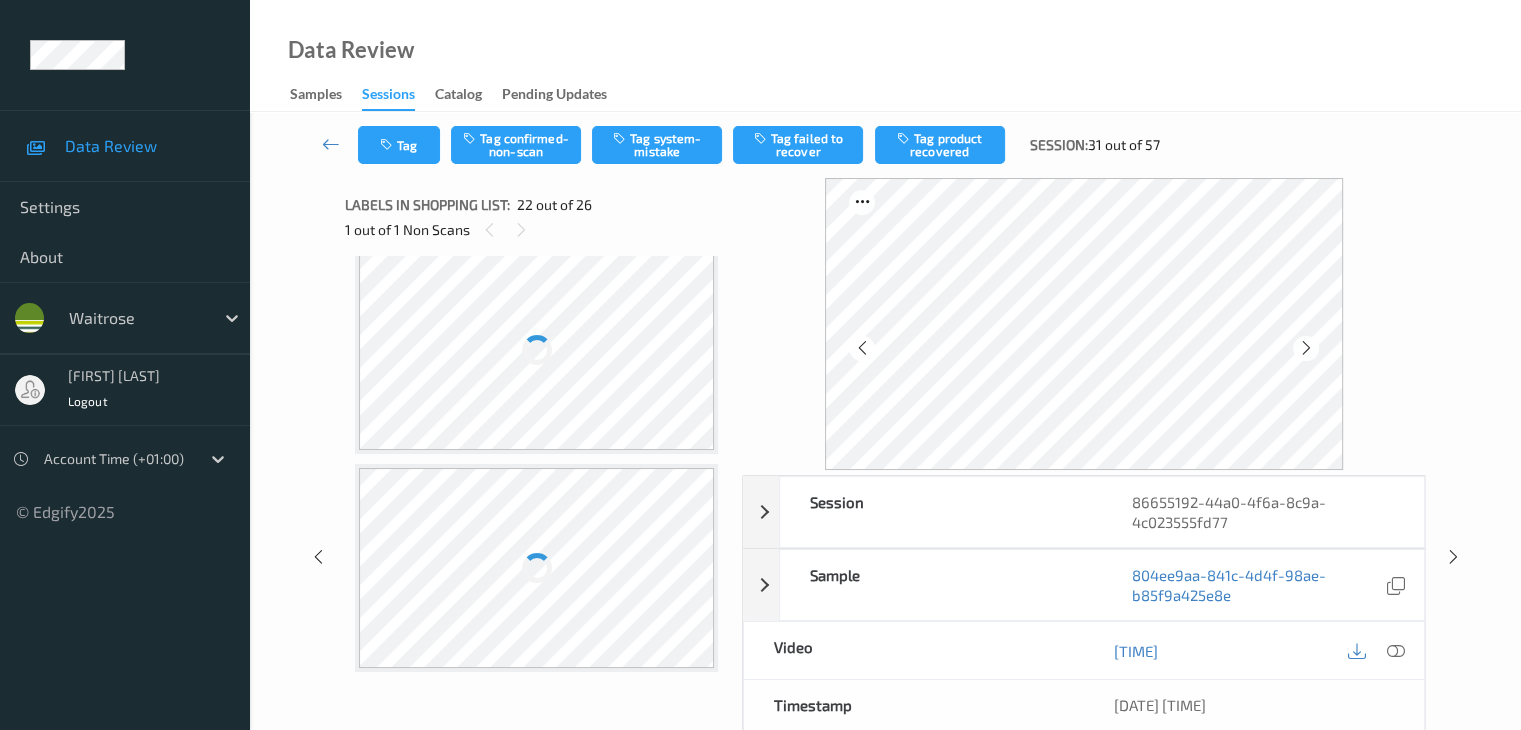click at bounding box center (1305, 348) 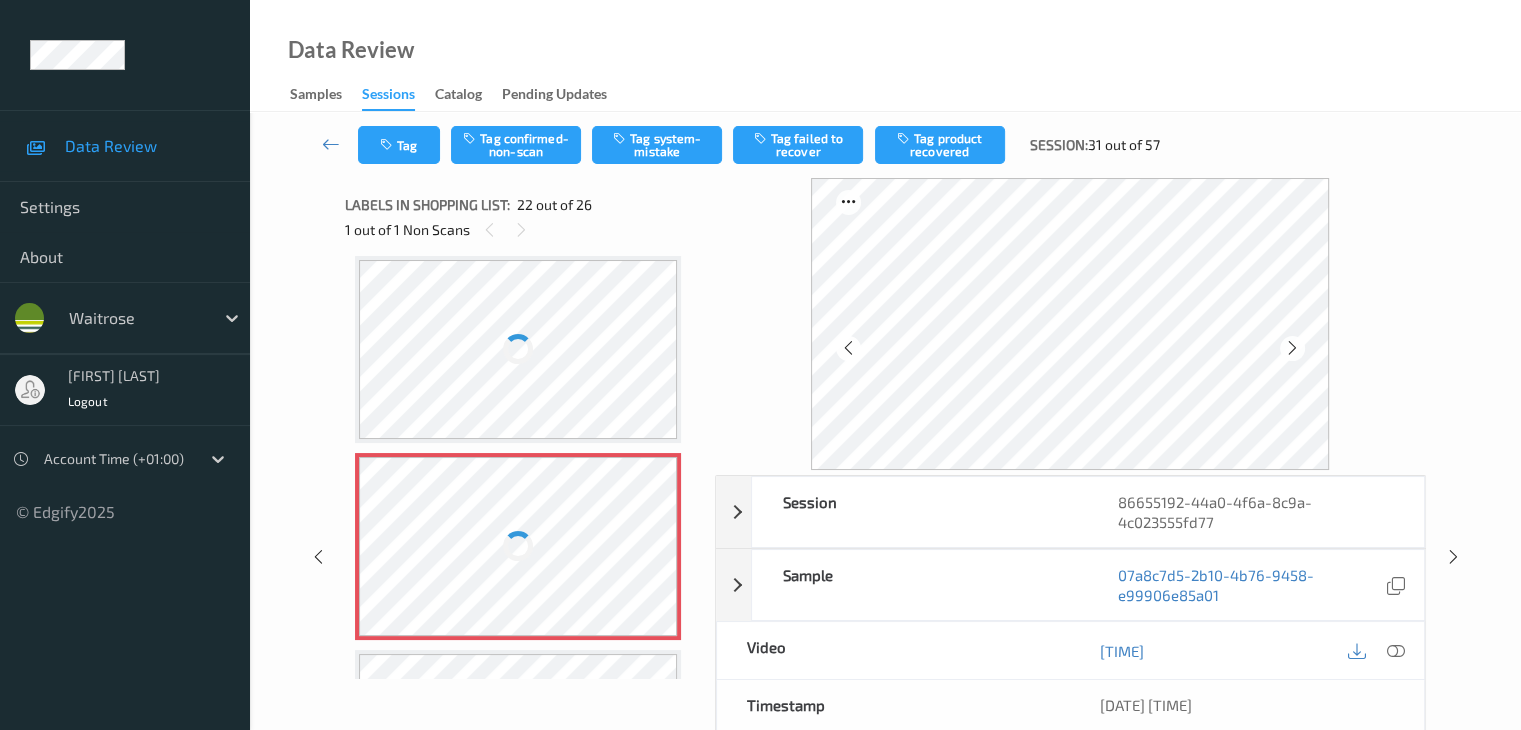 click at bounding box center (1292, 348) 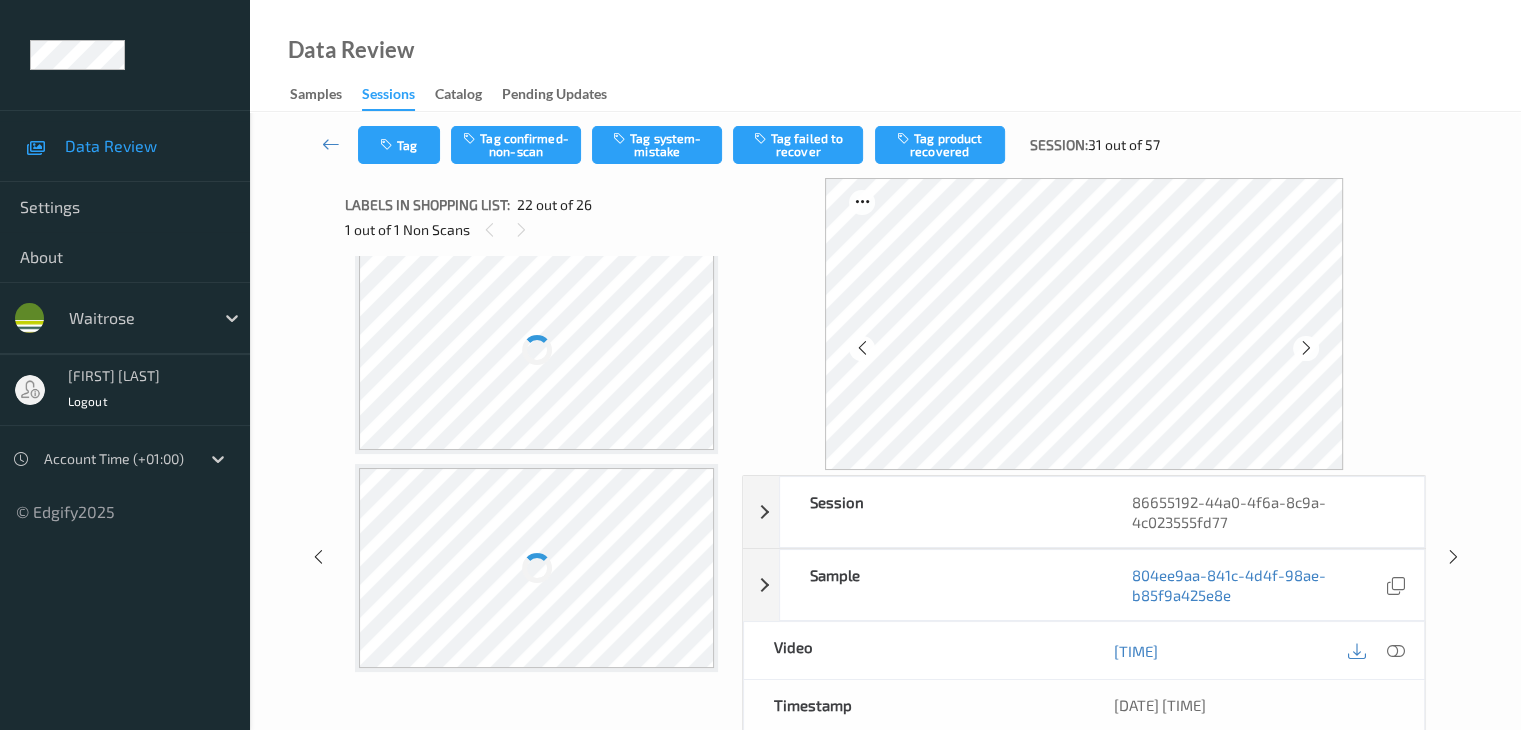 click at bounding box center [1305, 348] 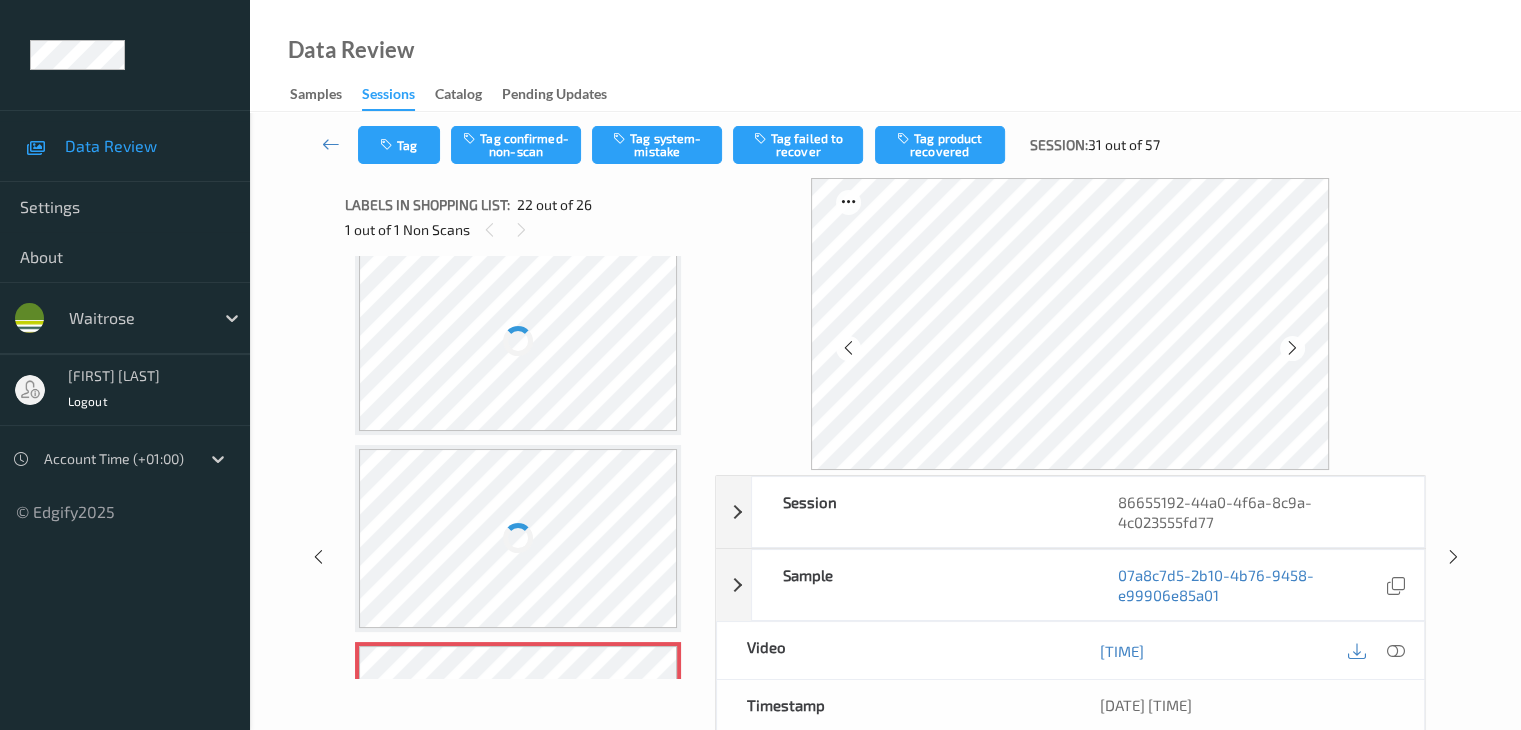 scroll, scrollTop: 3959, scrollLeft: 0, axis: vertical 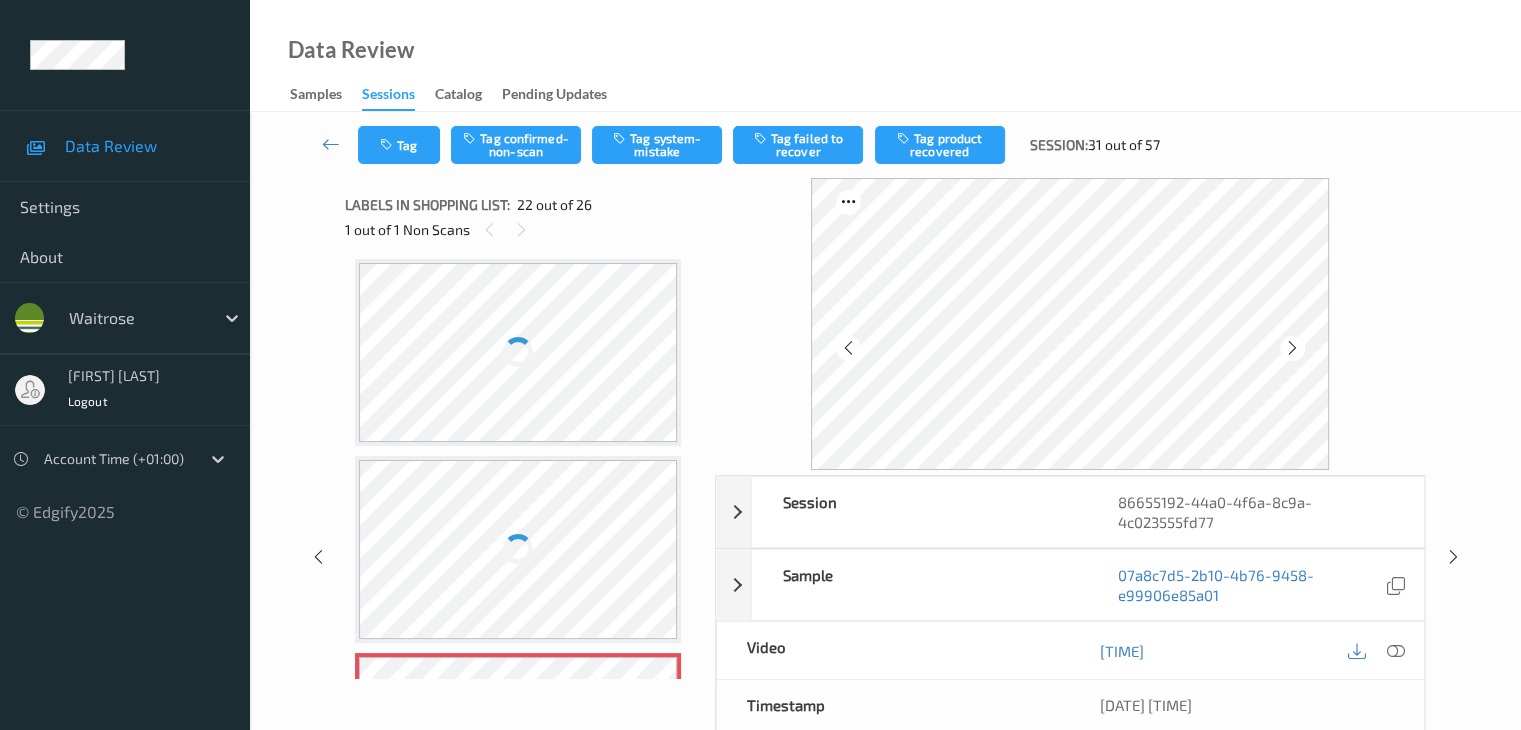 click at bounding box center (518, 352) 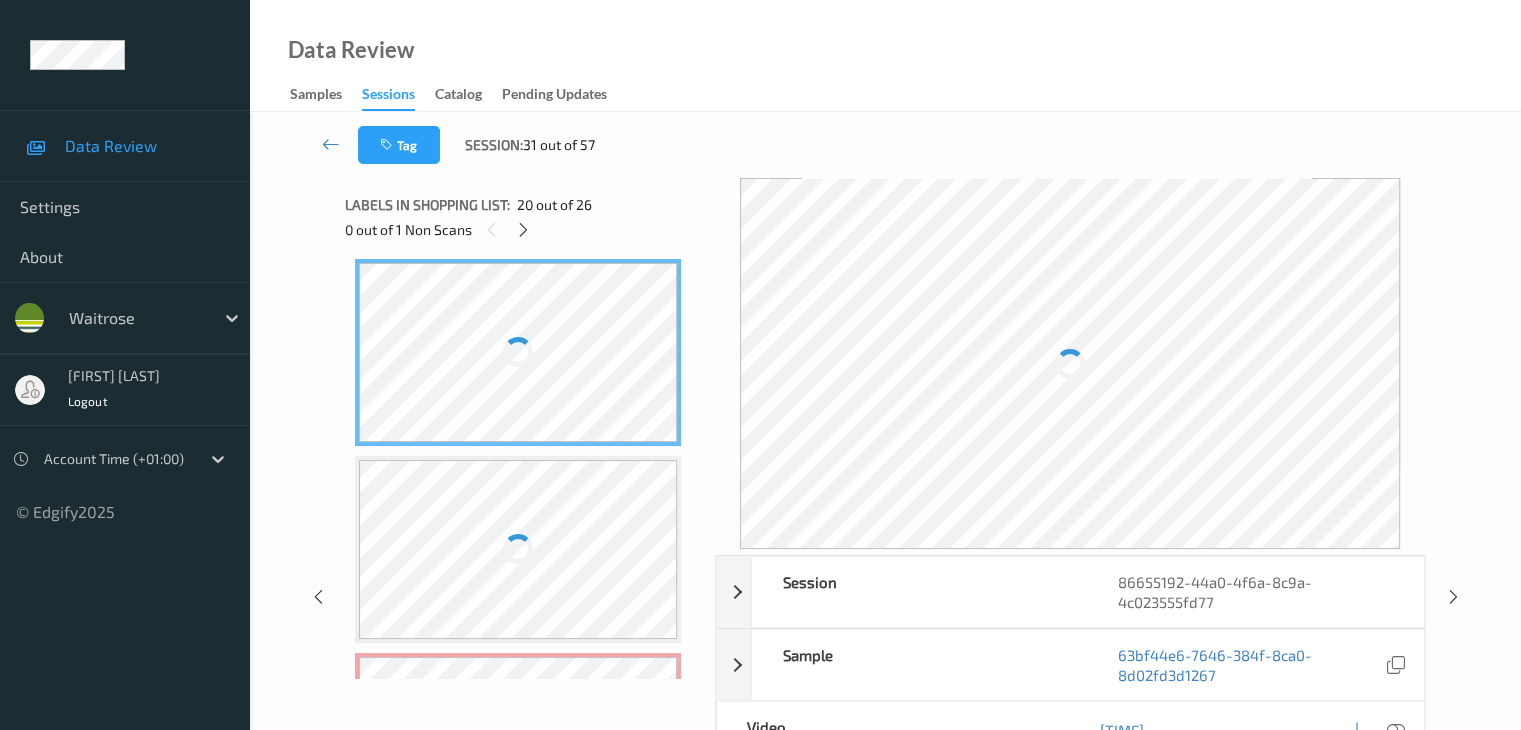 click at bounding box center (518, 549) 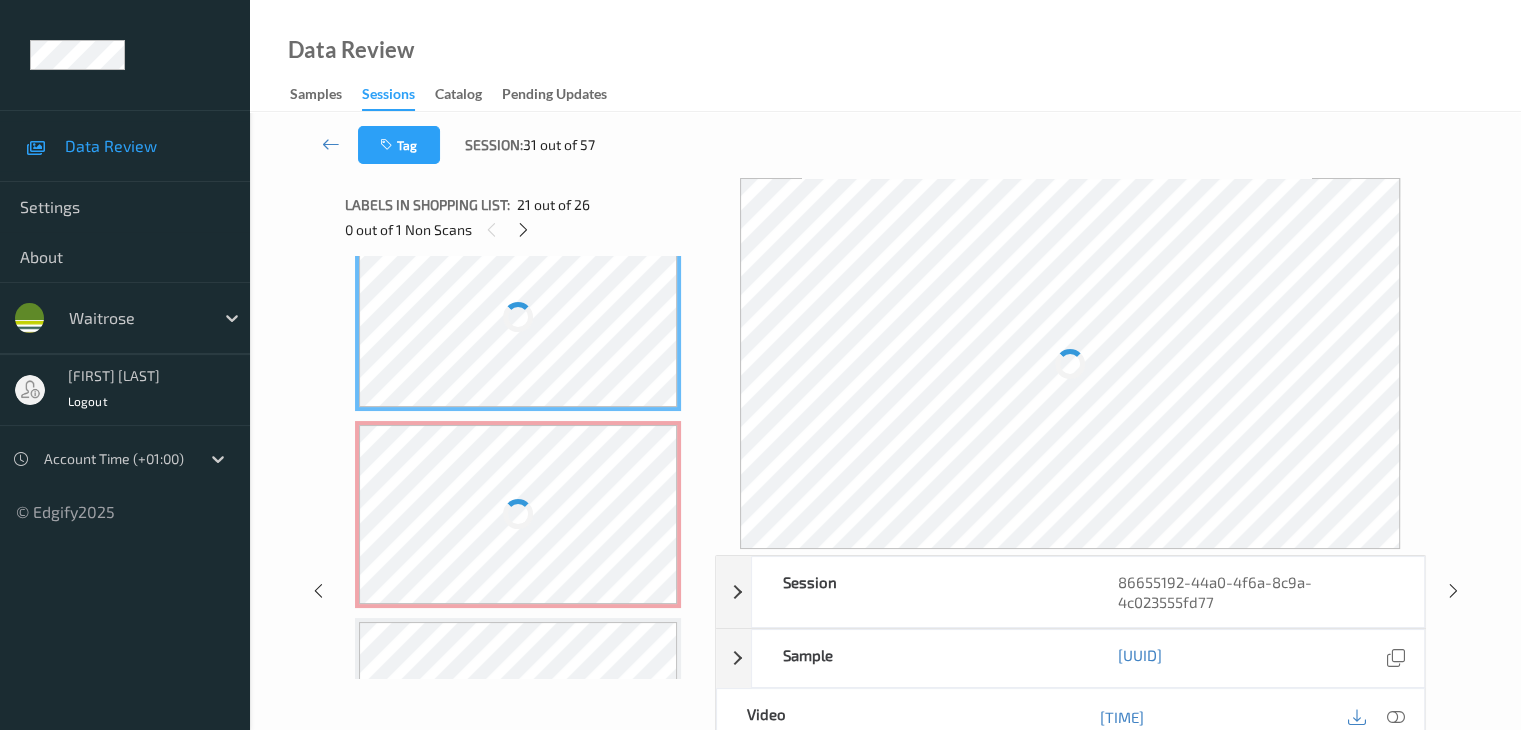 scroll, scrollTop: 4259, scrollLeft: 0, axis: vertical 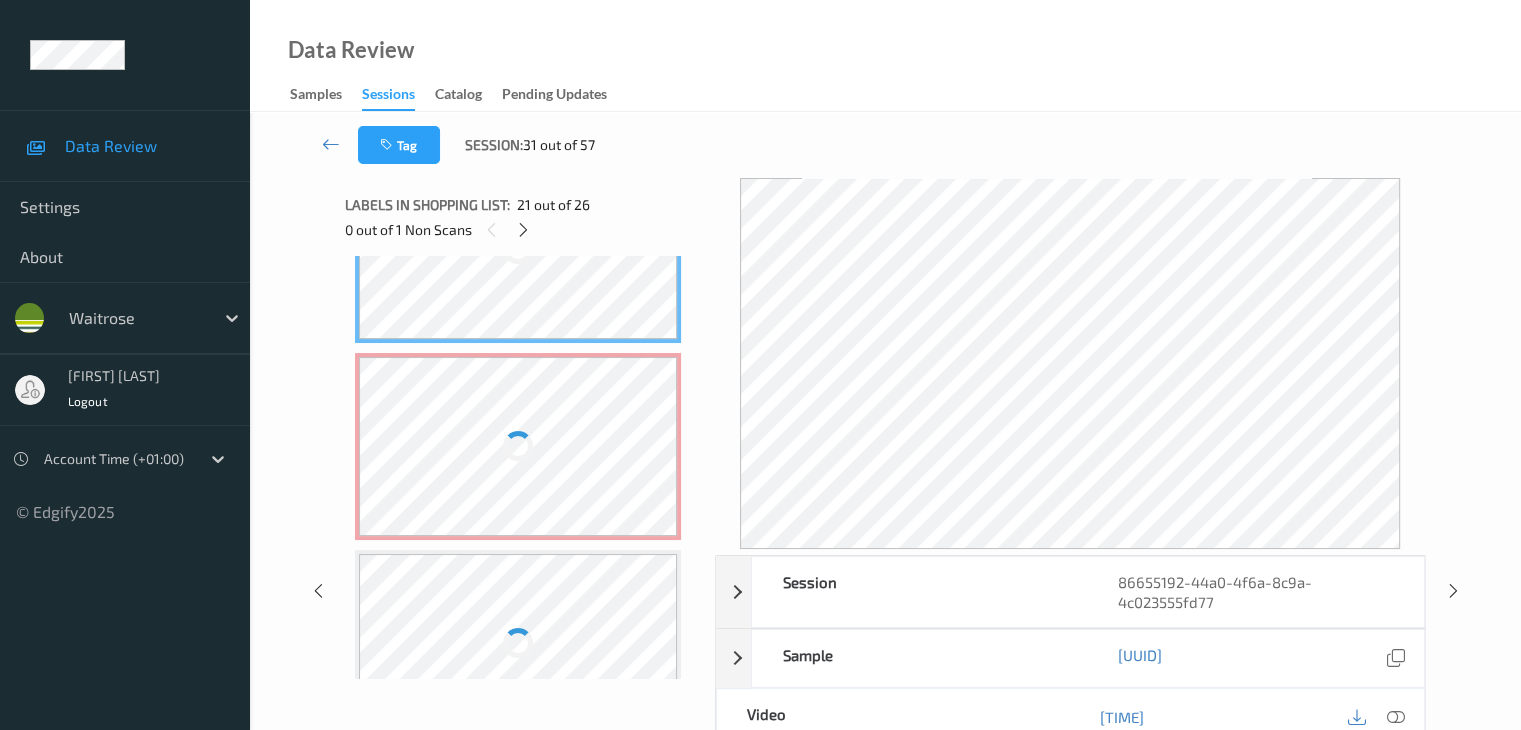 click at bounding box center [518, 249] 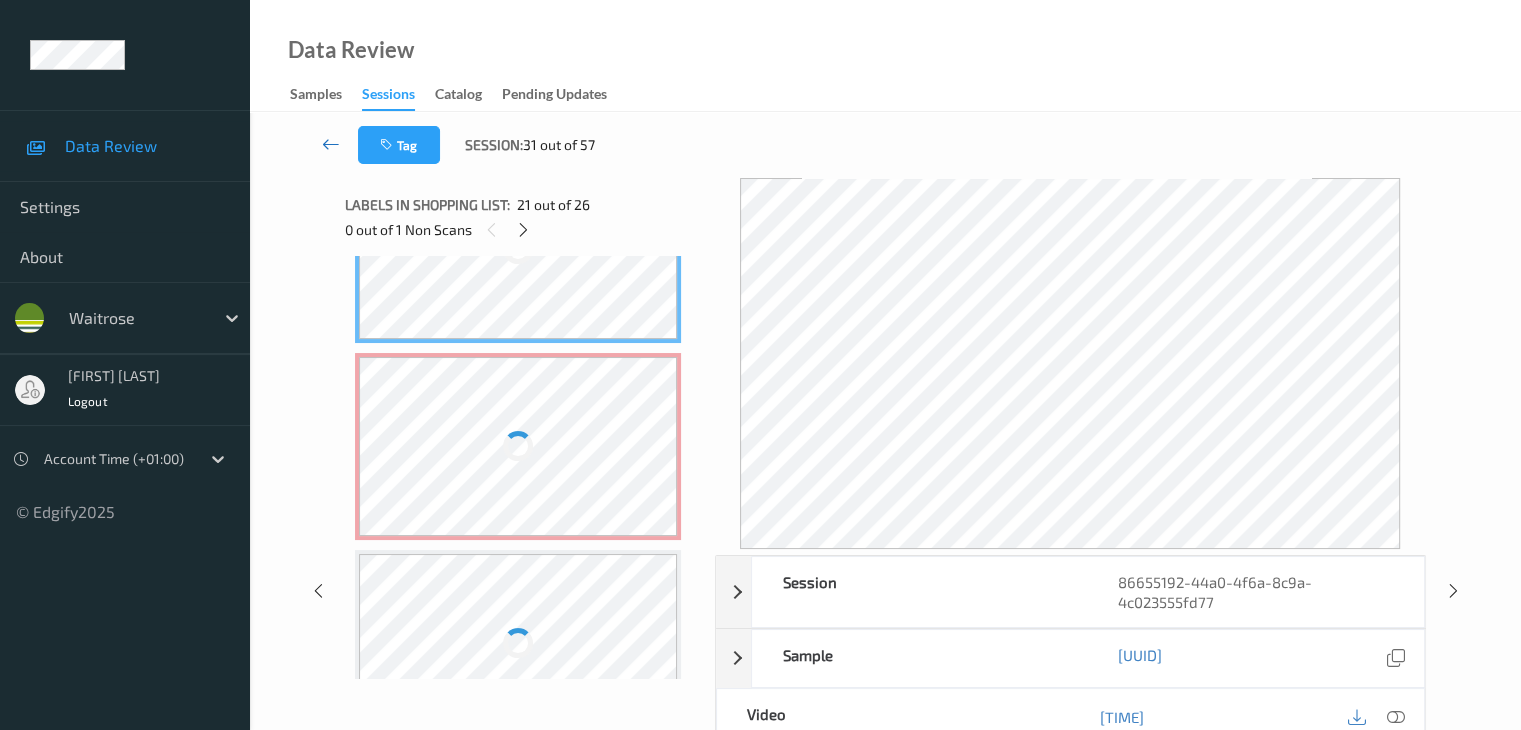 click at bounding box center (331, 144) 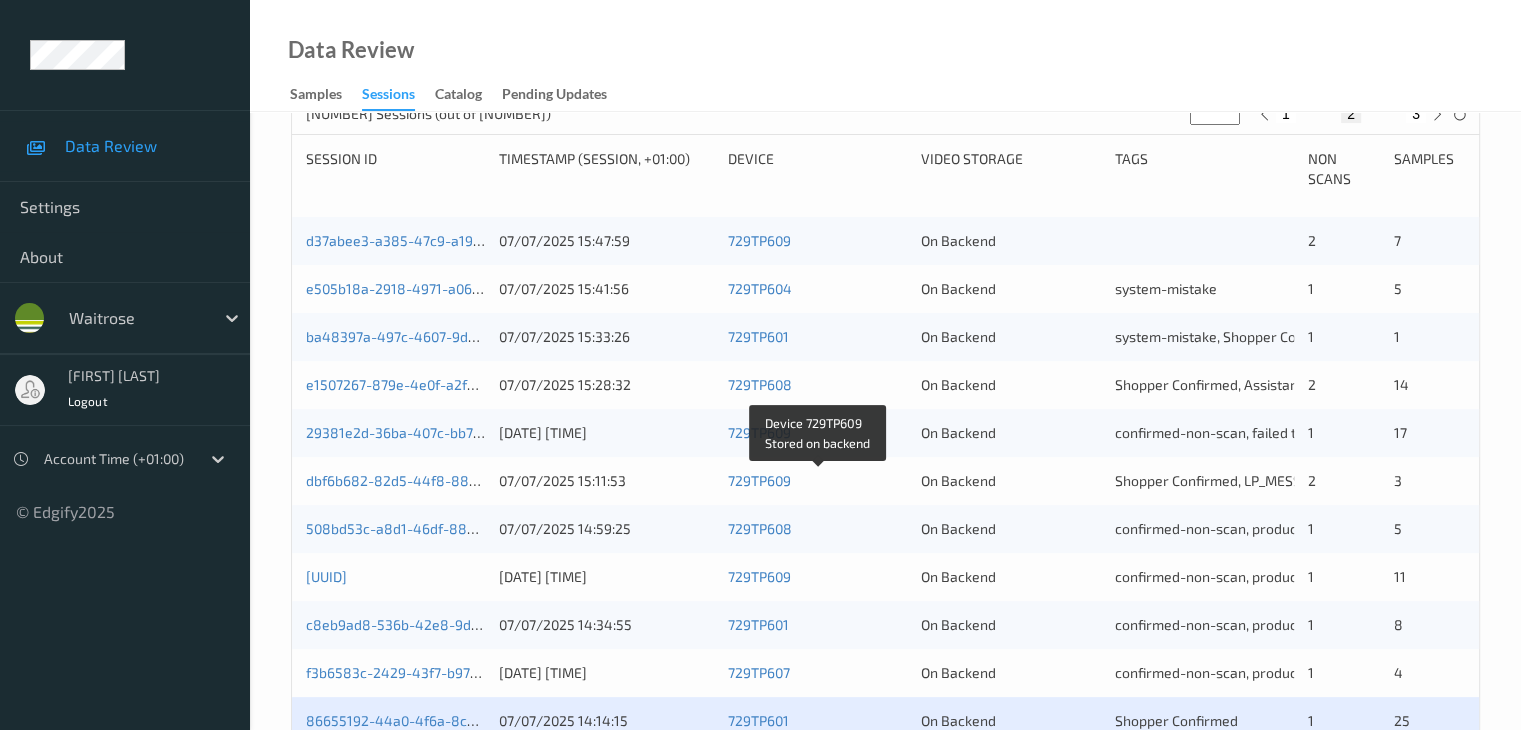 scroll, scrollTop: 600, scrollLeft: 0, axis: vertical 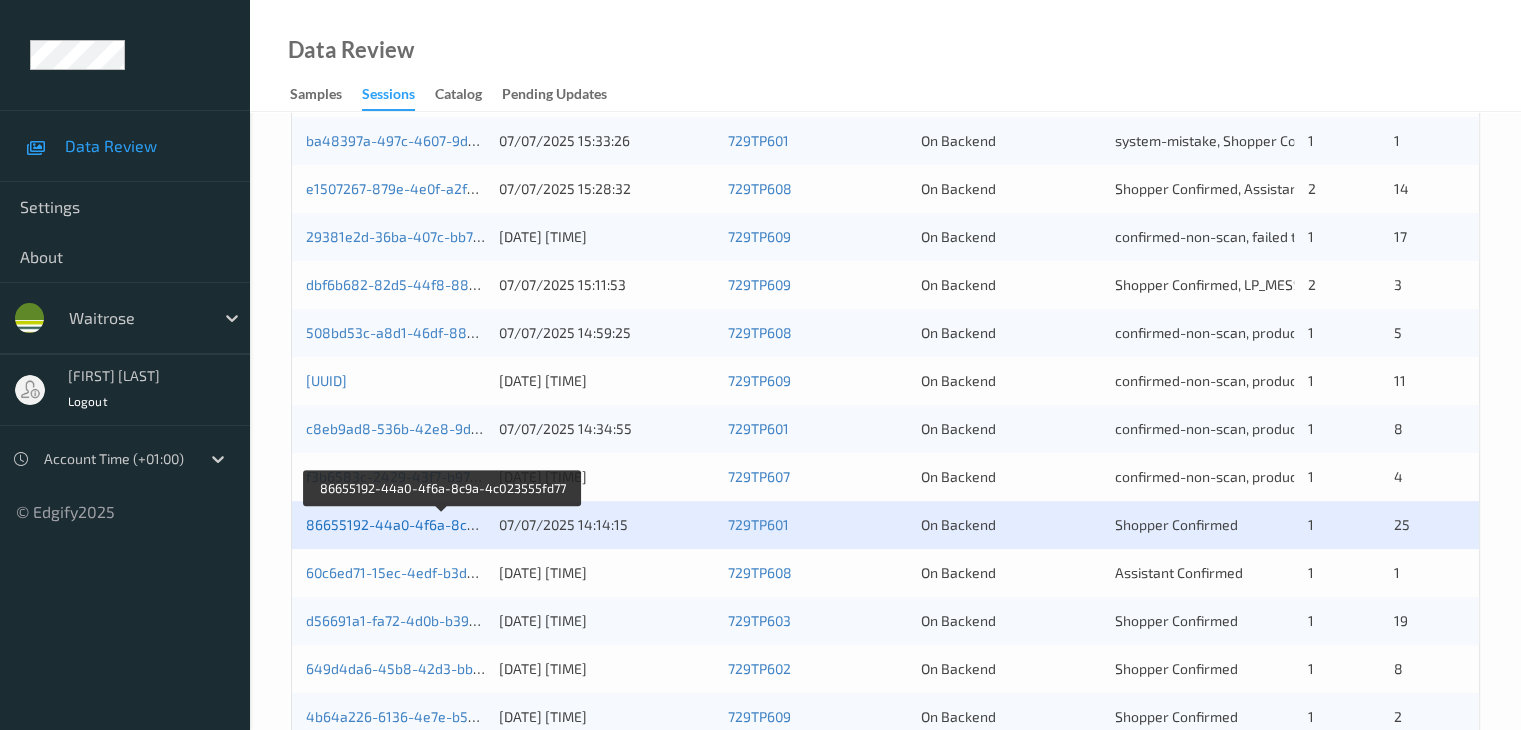 click on "86655192-44a0-4f6a-8c9a-4c023555fd77" at bounding box center (443, 524) 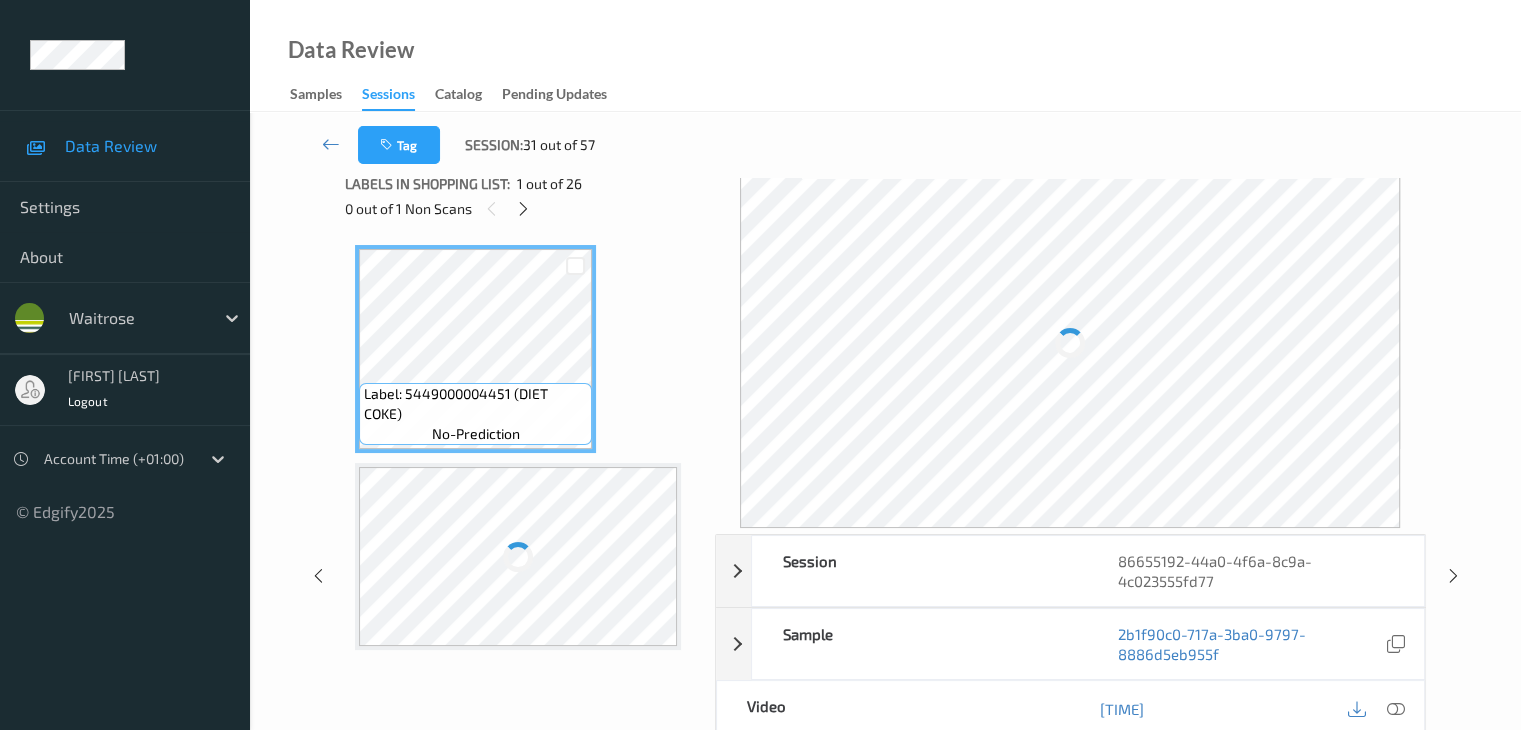 scroll, scrollTop: 0, scrollLeft: 0, axis: both 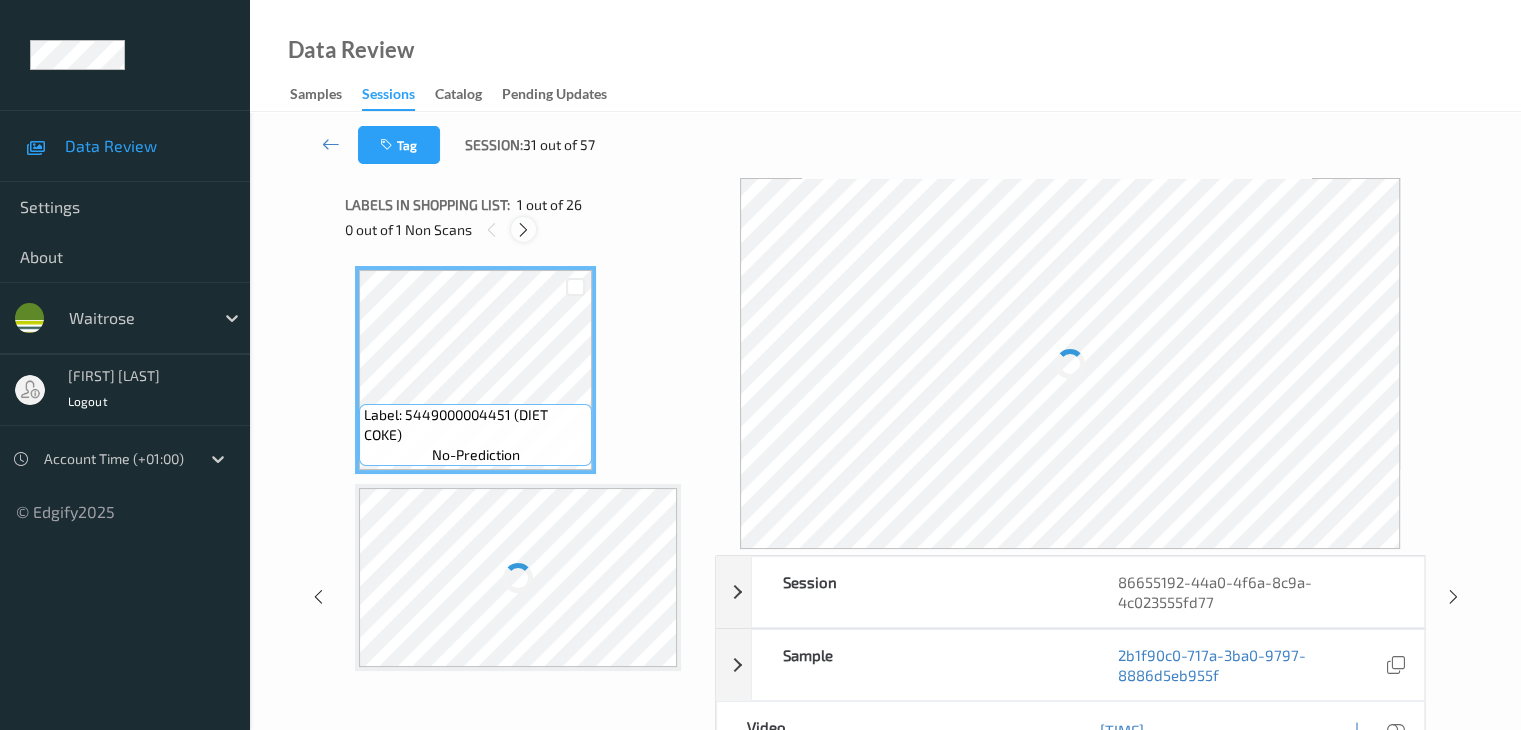 click at bounding box center (523, 230) 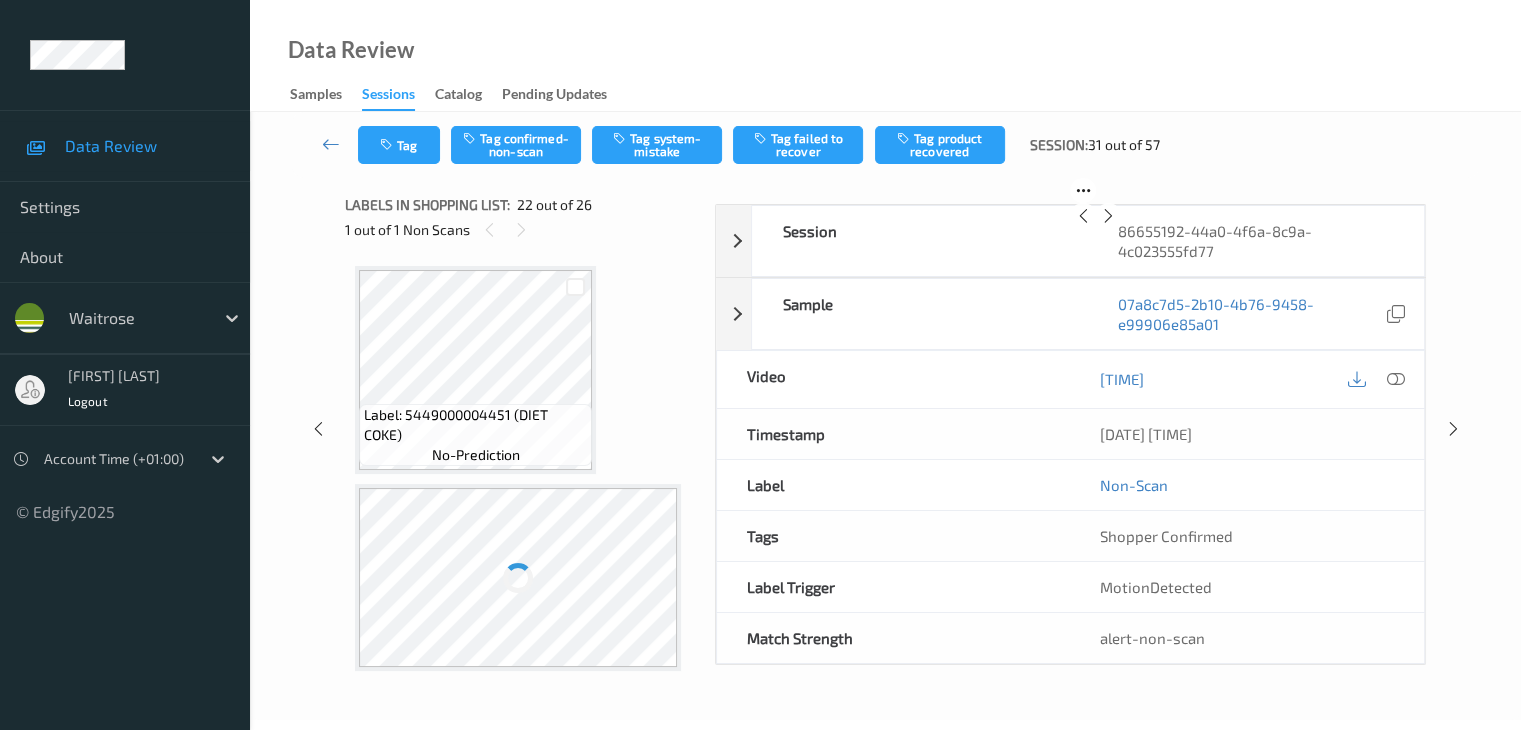 scroll, scrollTop: 4159, scrollLeft: 0, axis: vertical 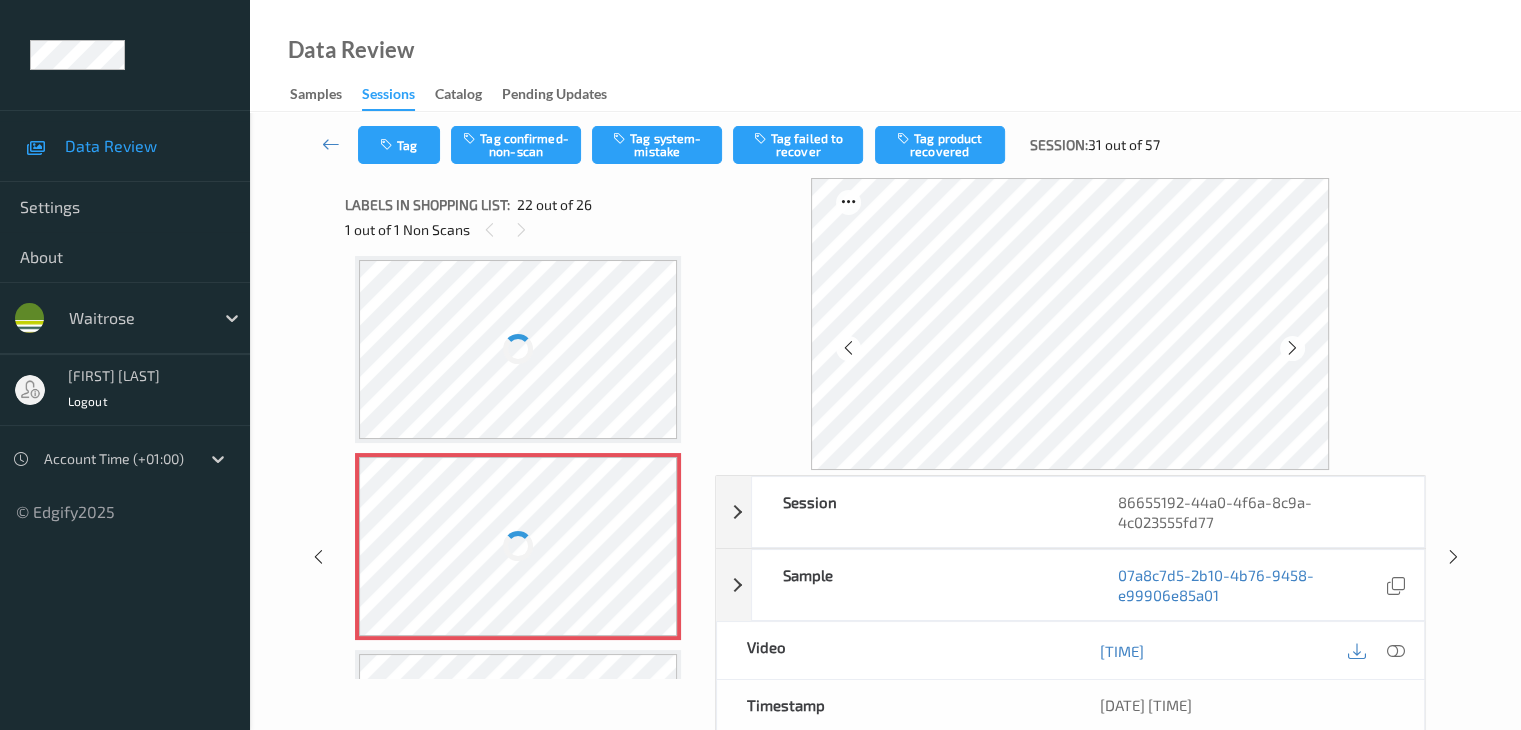 click at bounding box center (518, 349) 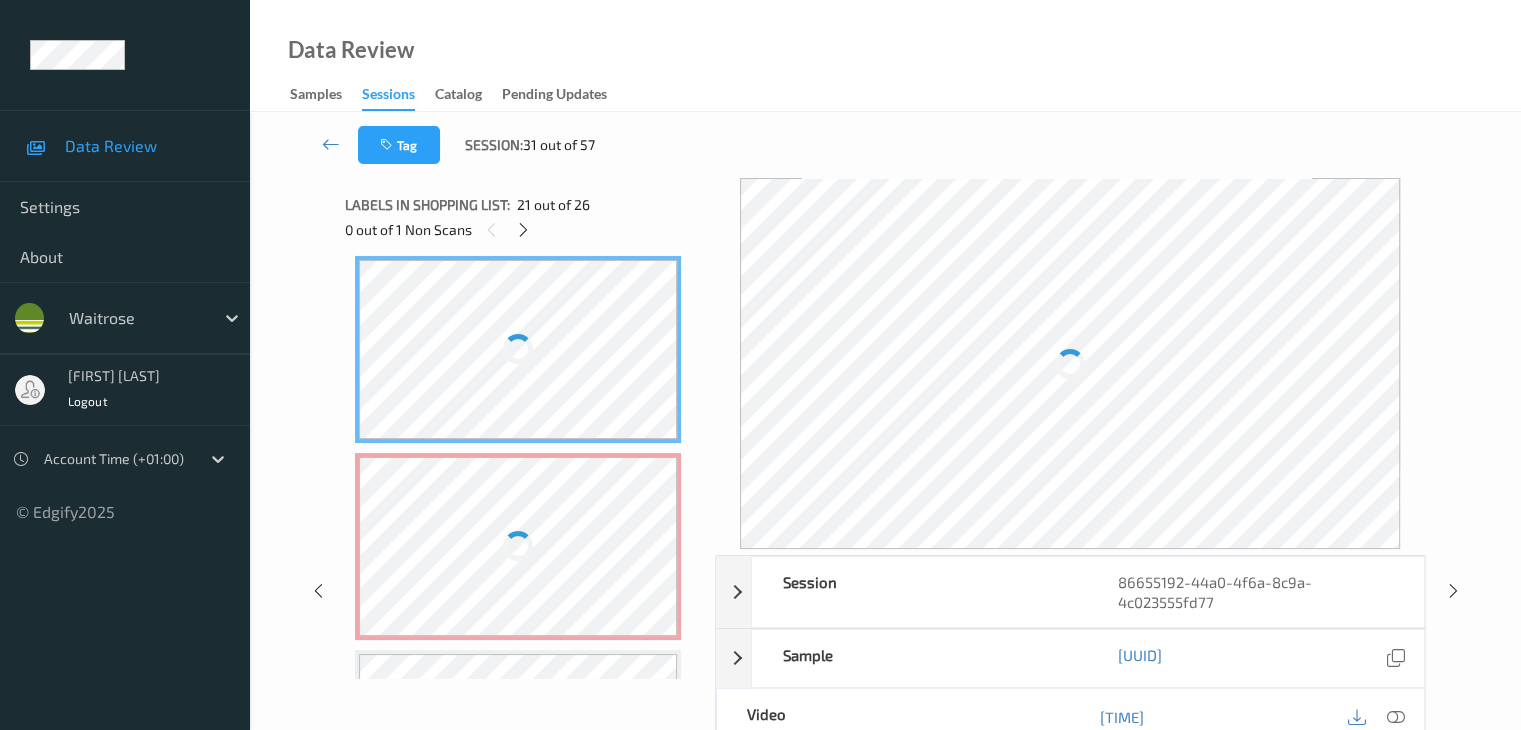 click at bounding box center [518, 546] 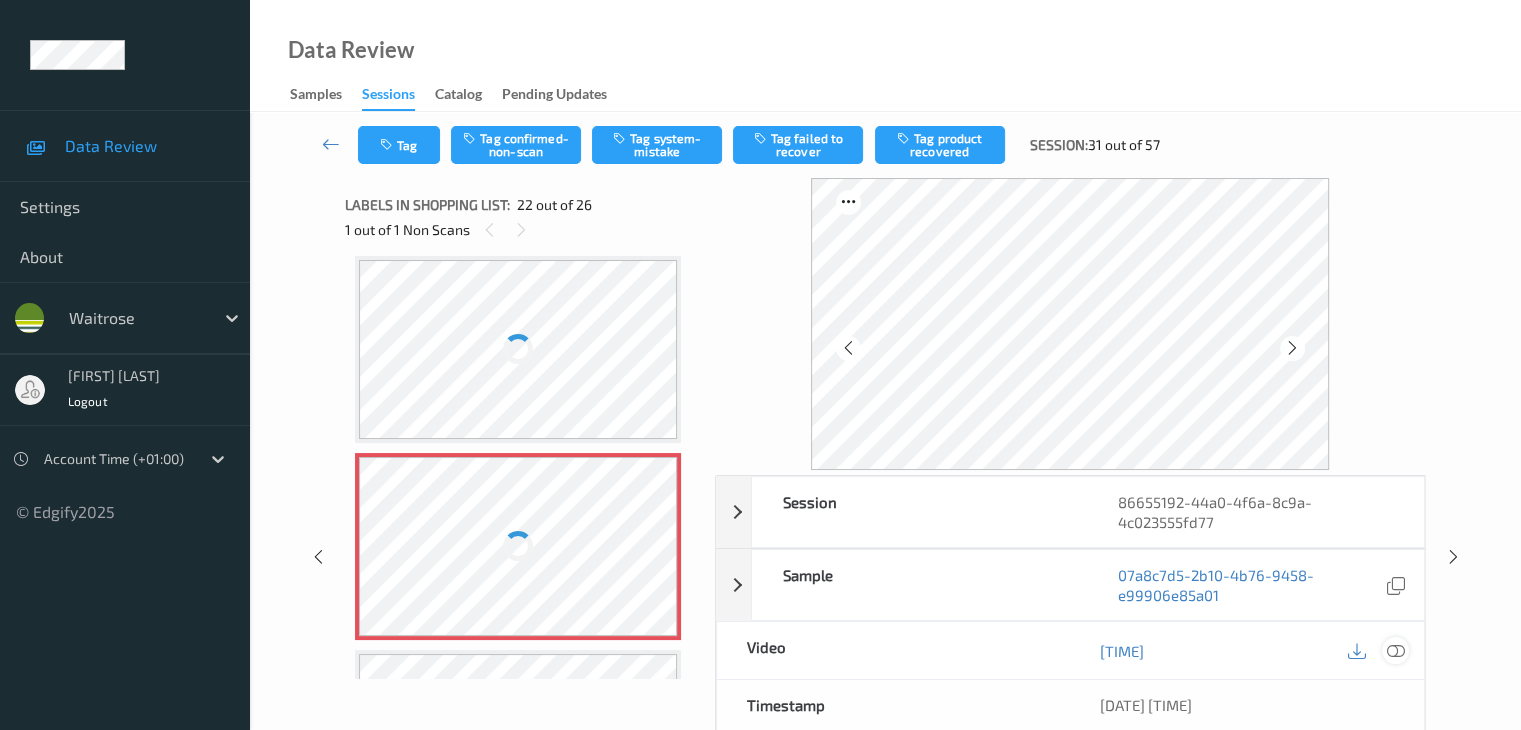 click at bounding box center (1395, 651) 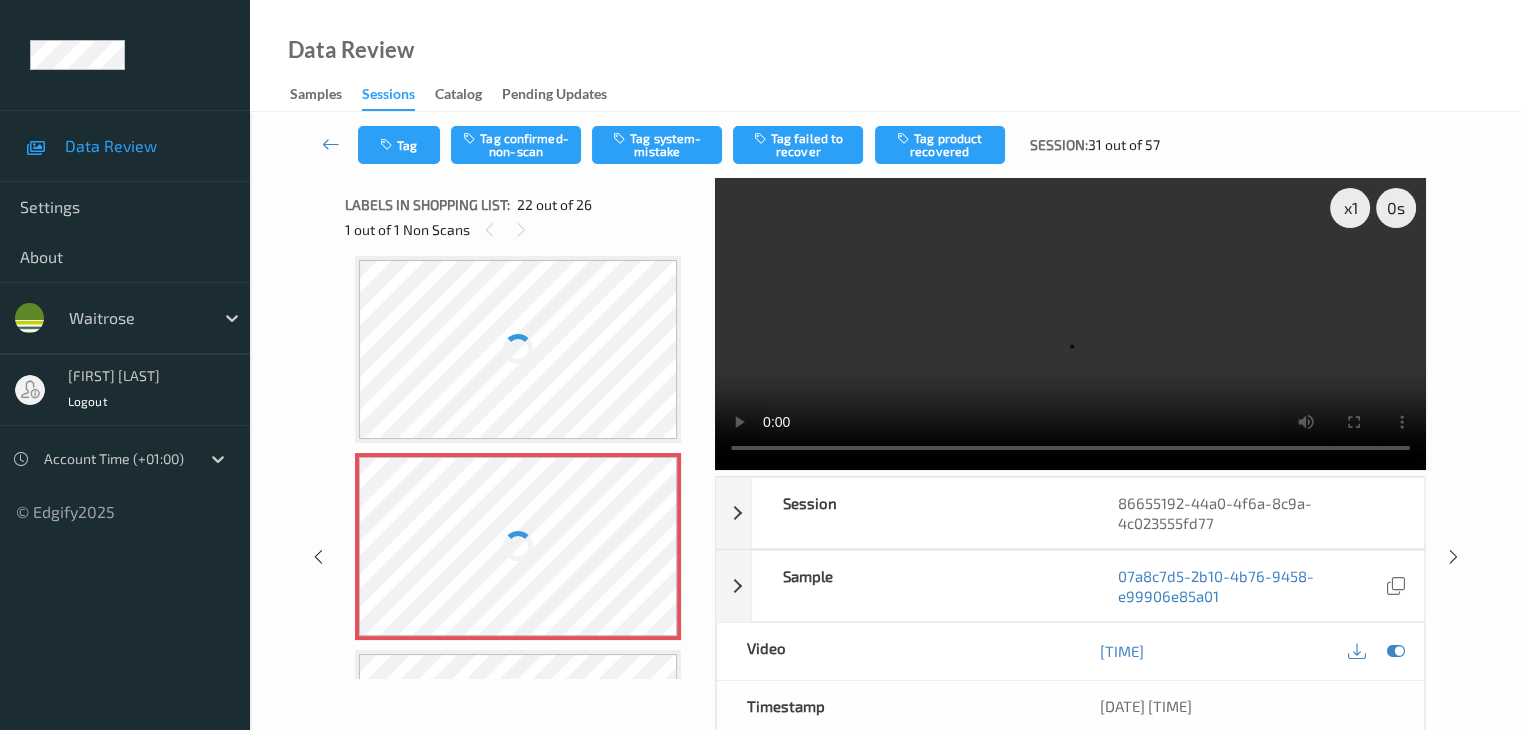 click at bounding box center (518, 349) 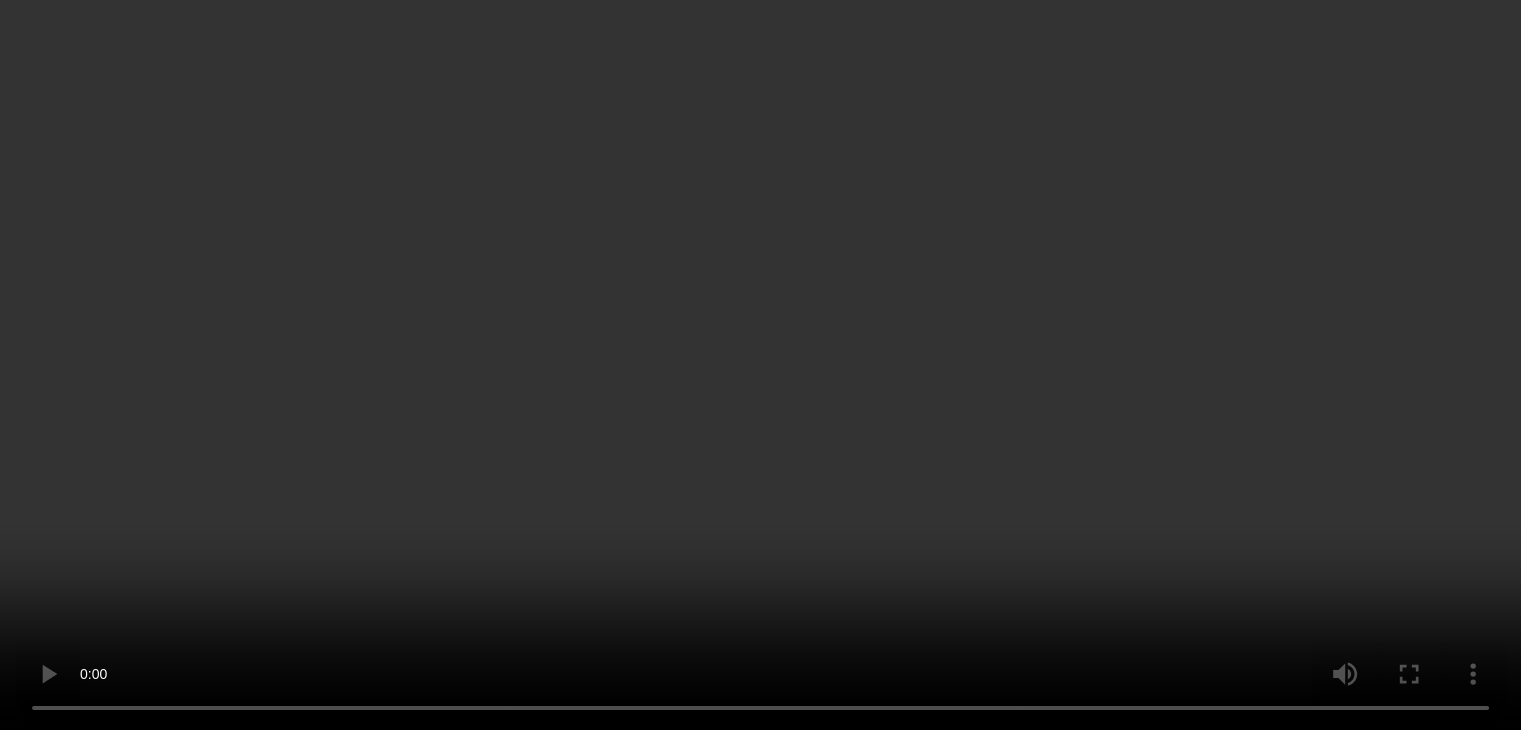 scroll, scrollTop: 4559, scrollLeft: 0, axis: vertical 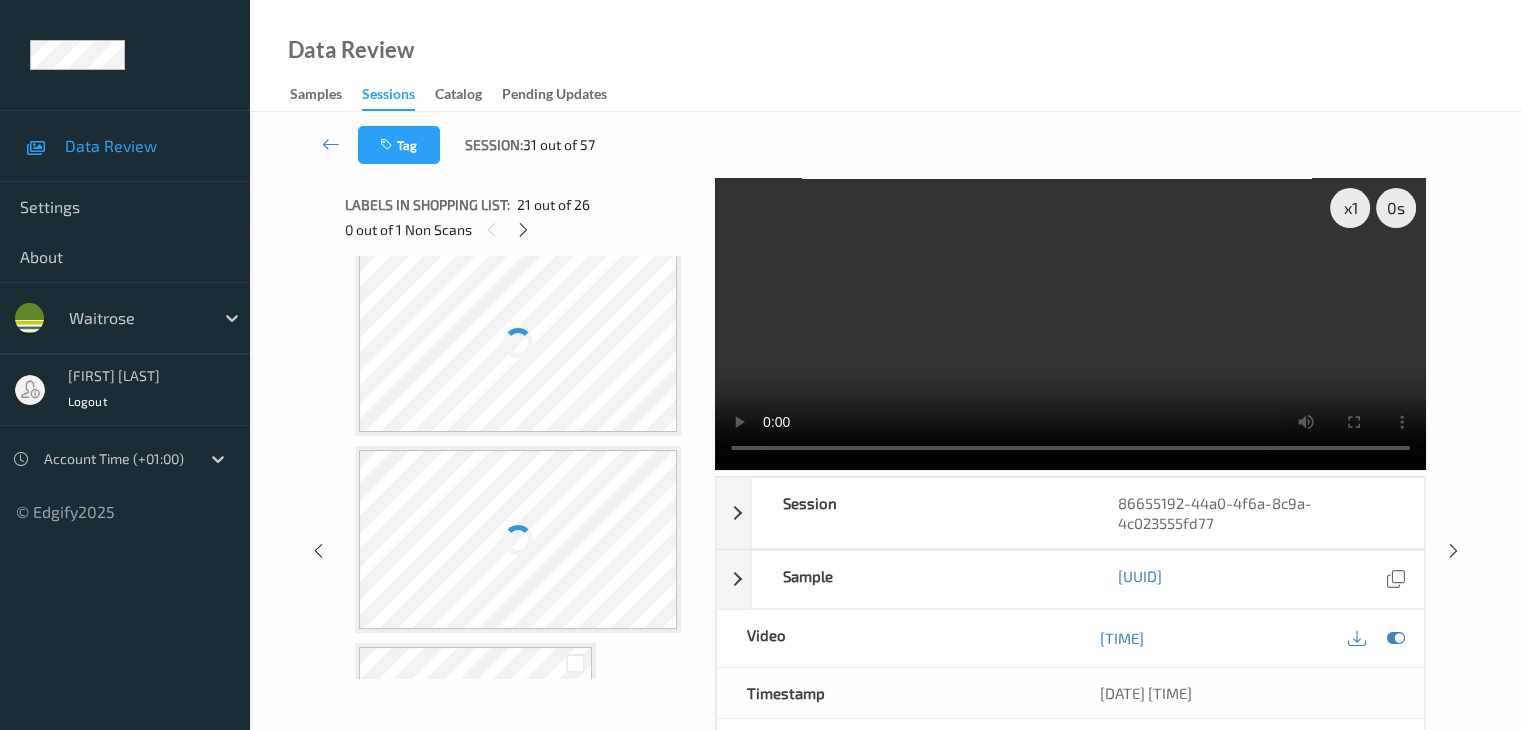 click at bounding box center [518, 343] 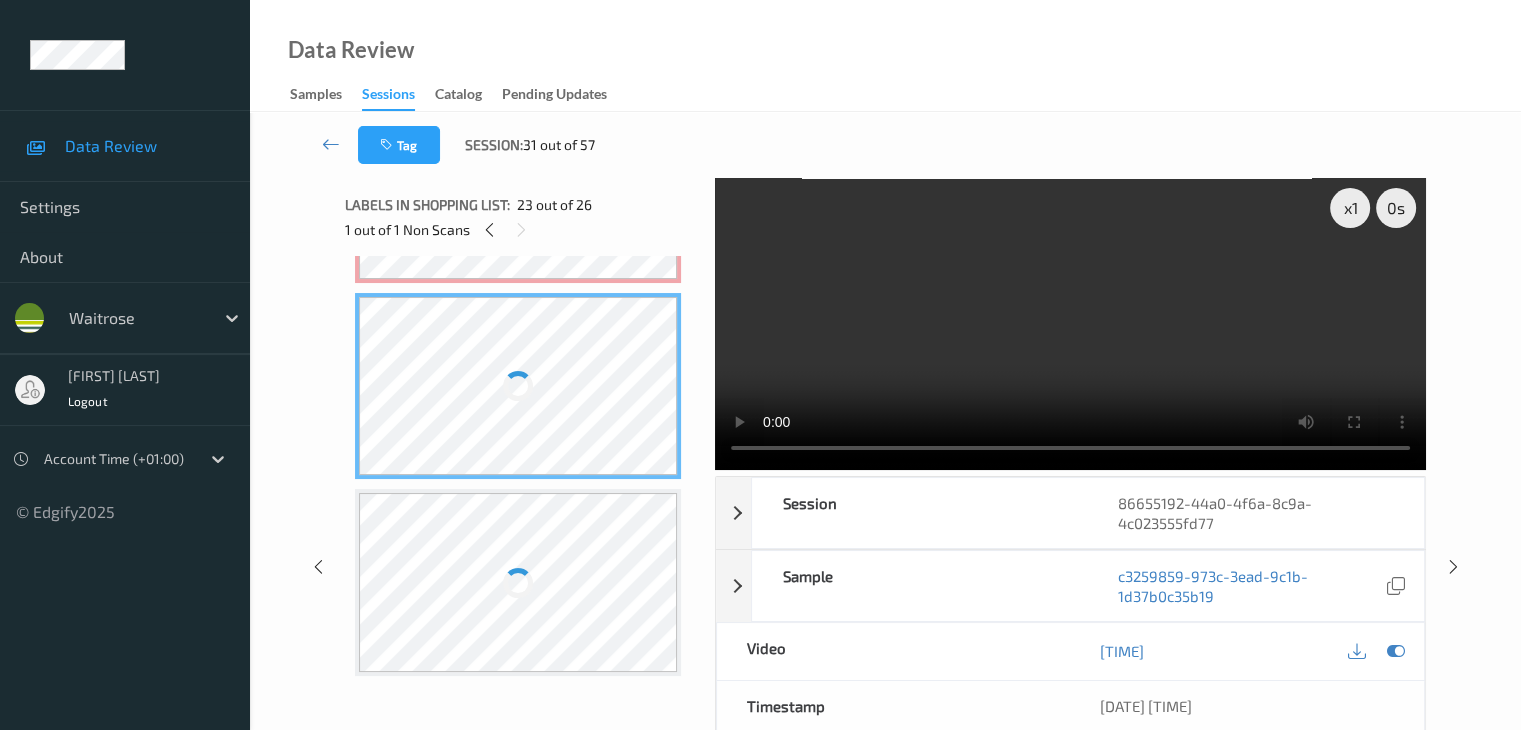 scroll, scrollTop: 4347, scrollLeft: 0, axis: vertical 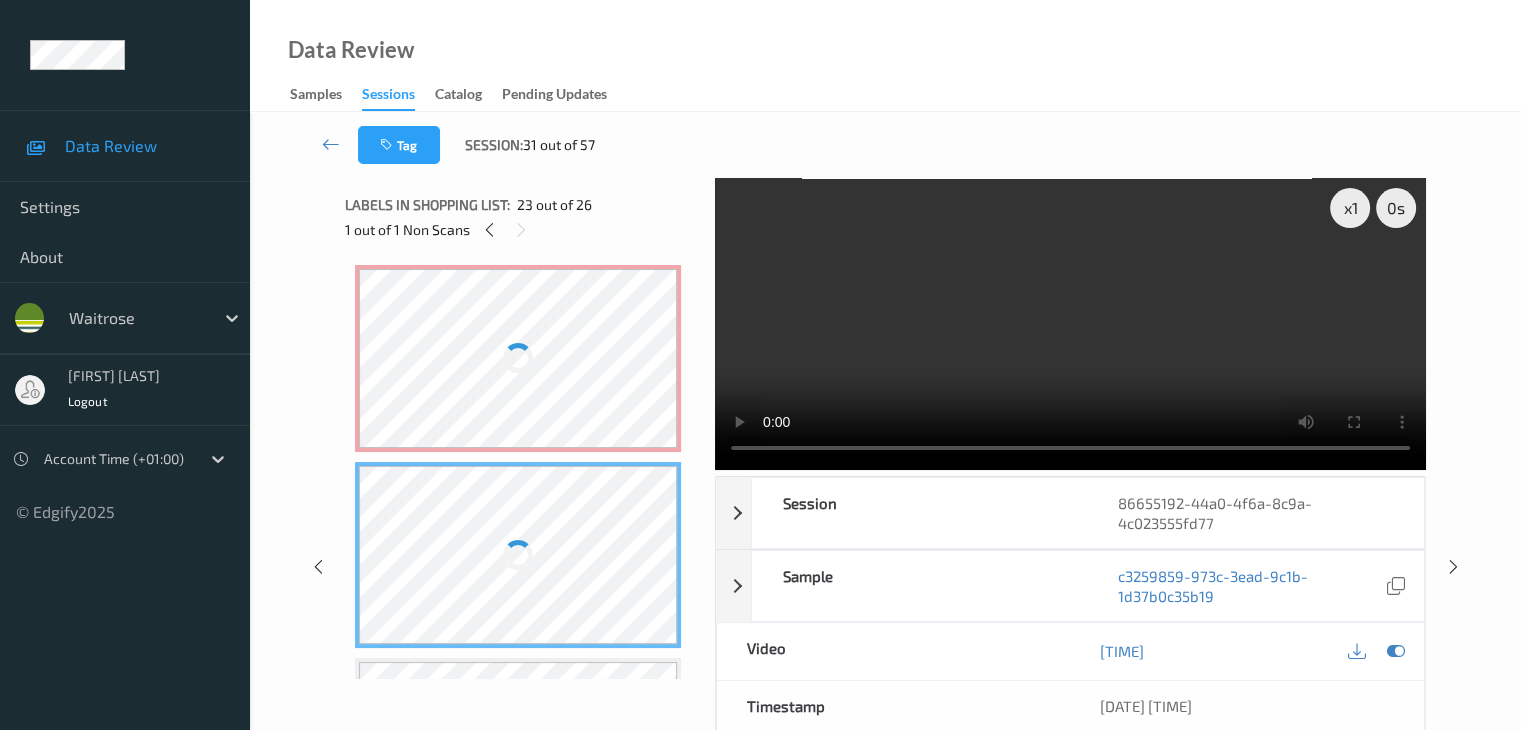 click at bounding box center [518, 555] 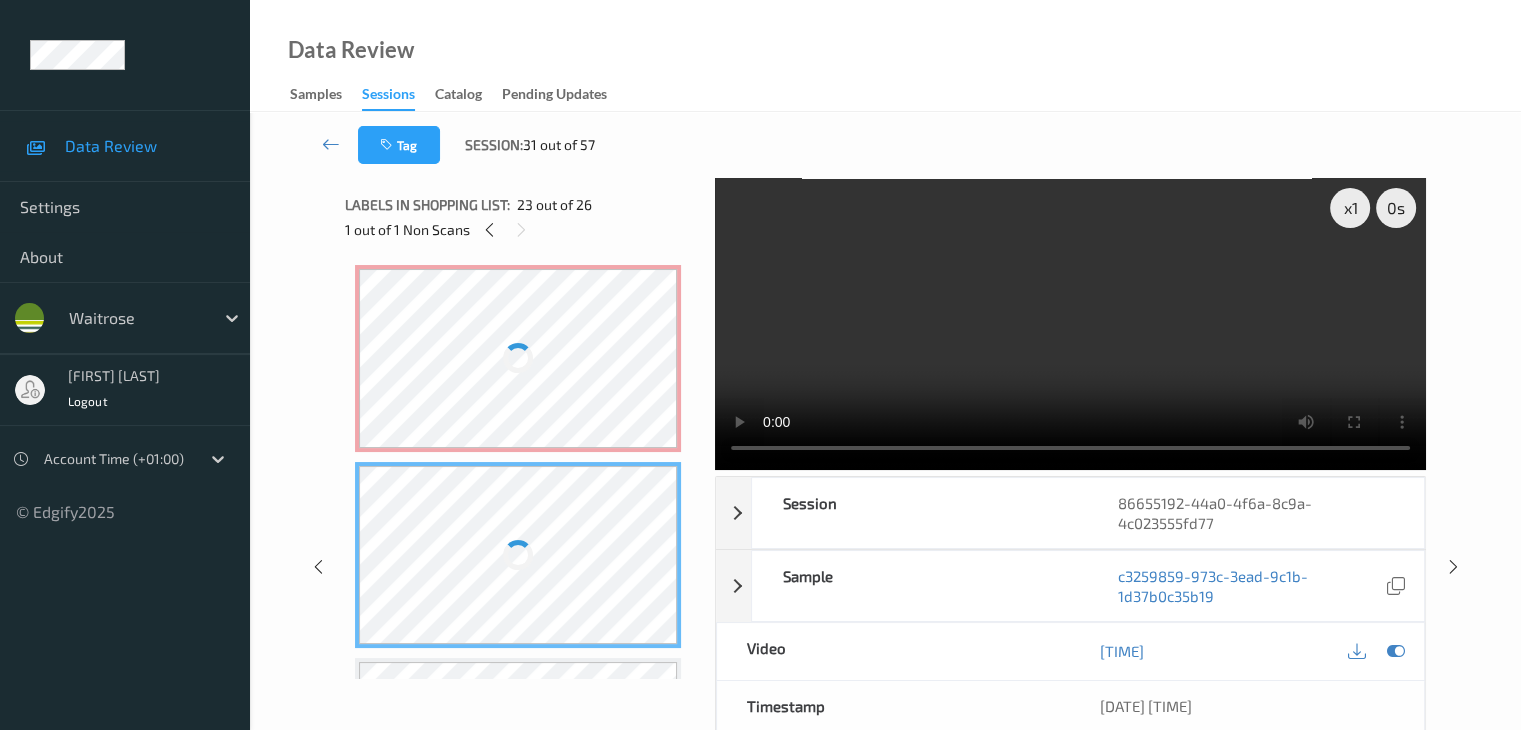 click at bounding box center [518, 555] 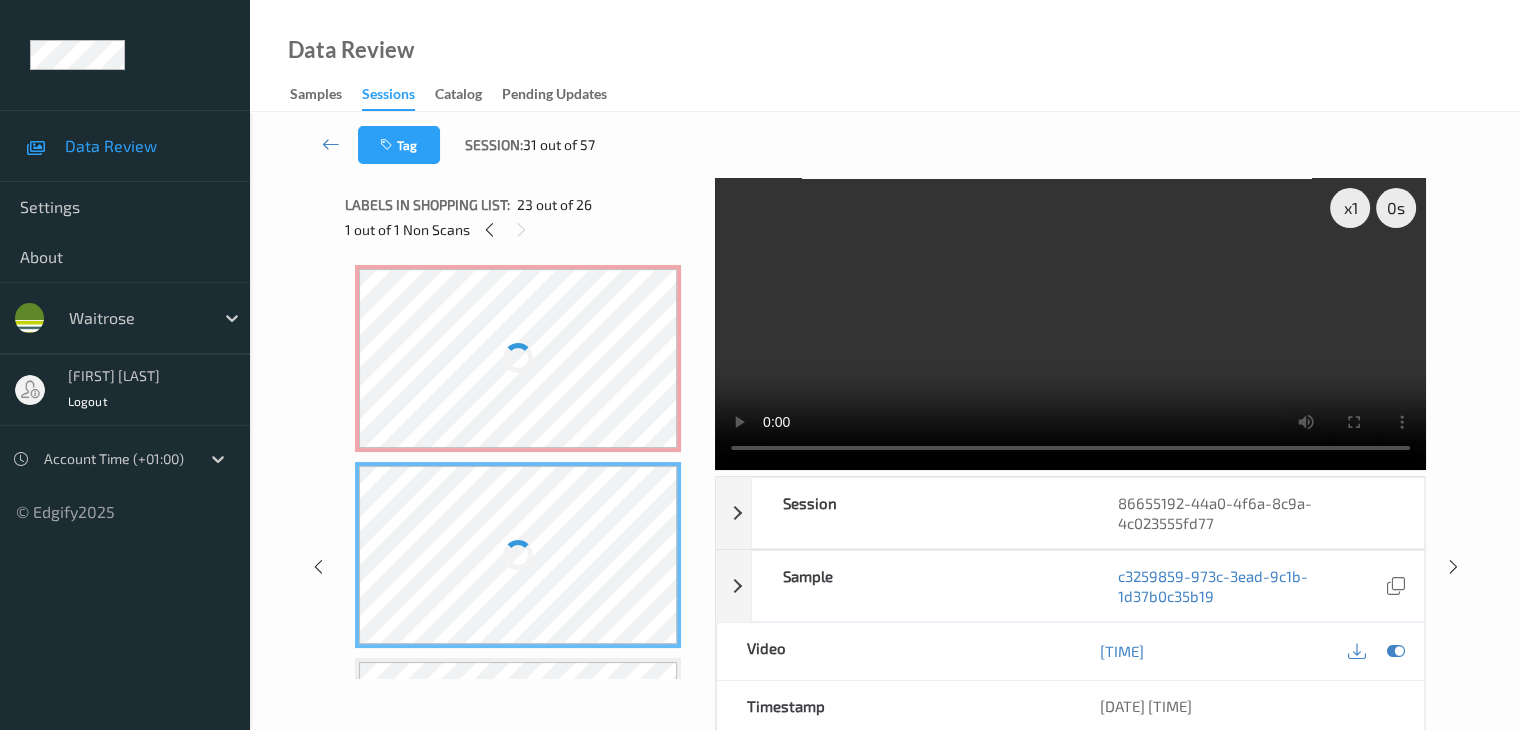 click at bounding box center (518, 358) 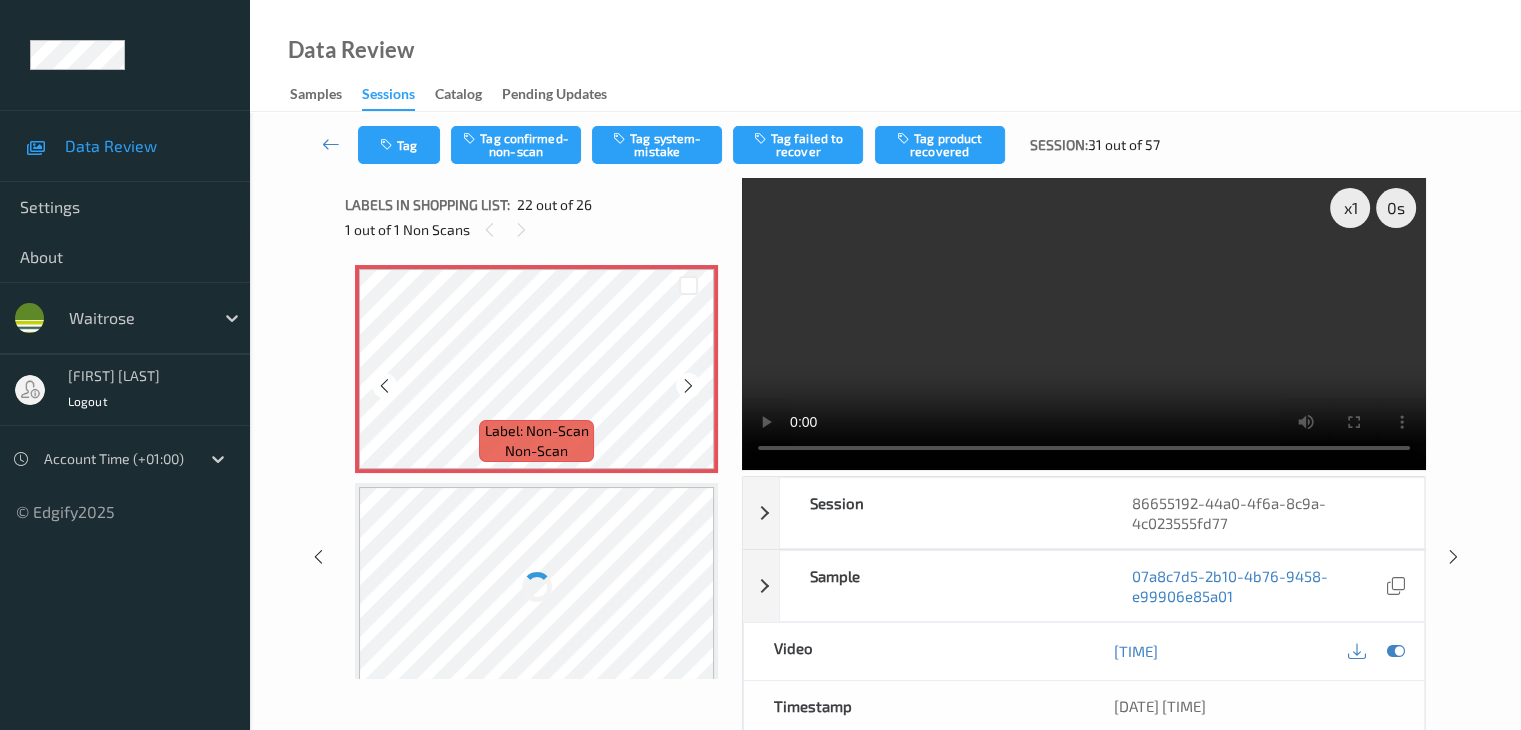 scroll, scrollTop: 4580, scrollLeft: 0, axis: vertical 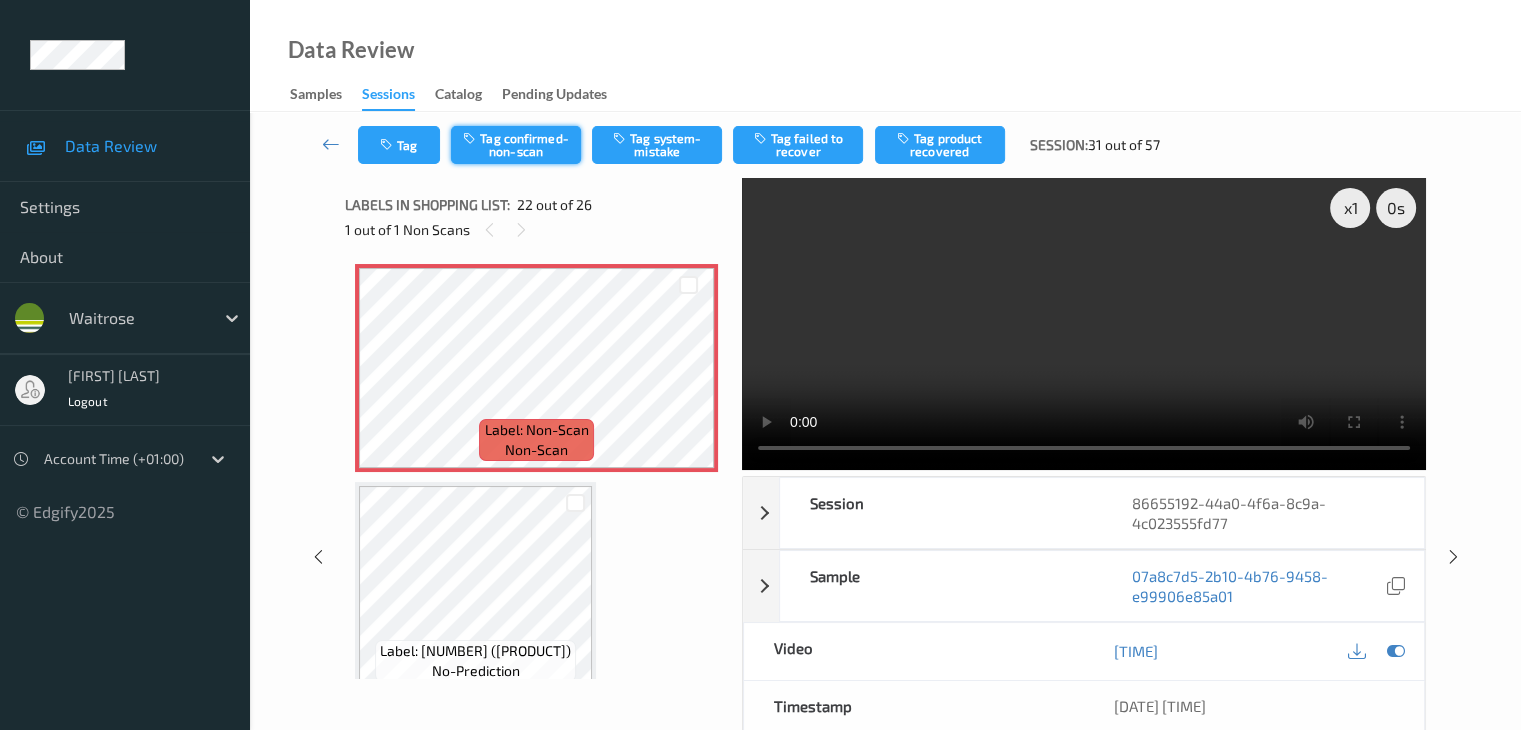 click on "Tag   confirmed-non-scan" at bounding box center [516, 145] 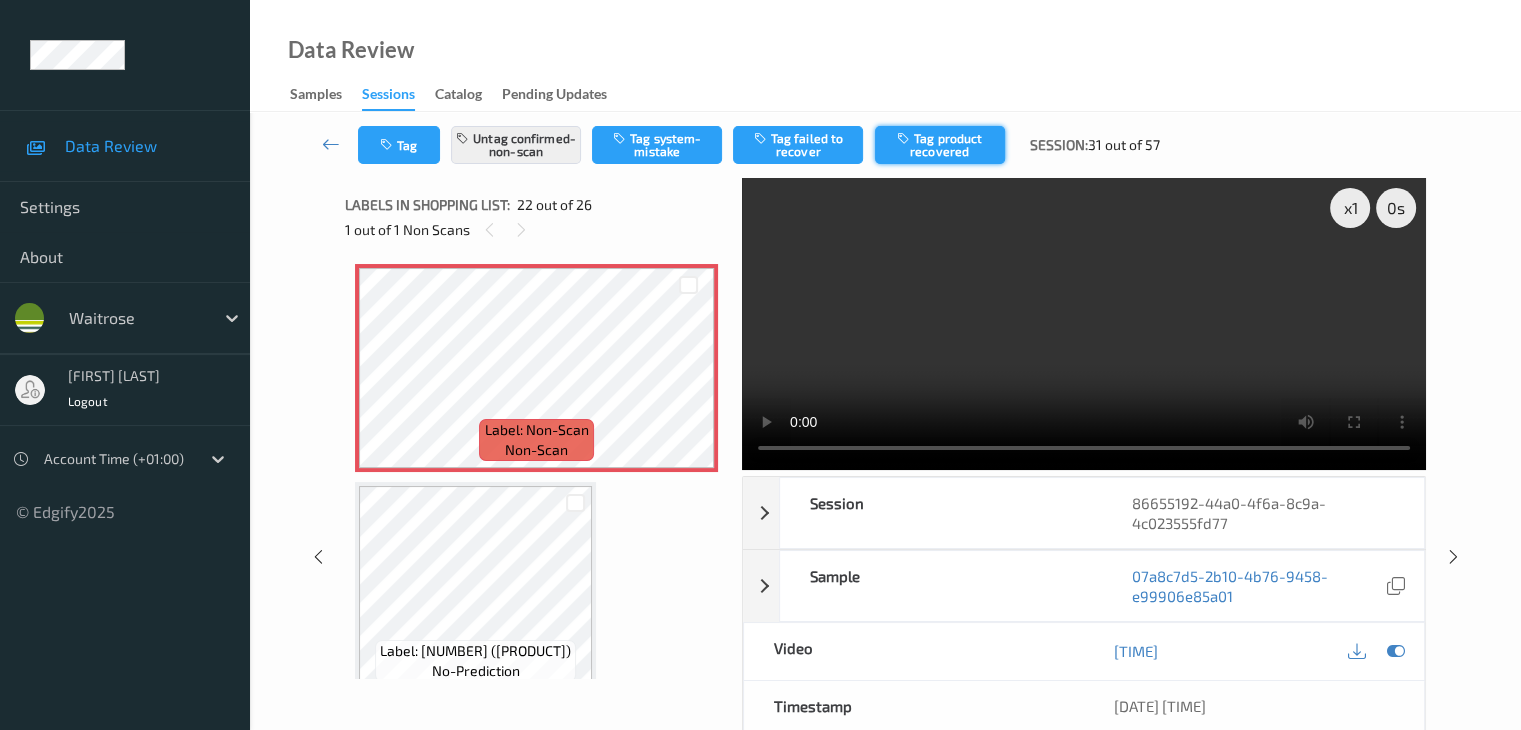 click on "Tag   product recovered" at bounding box center [940, 145] 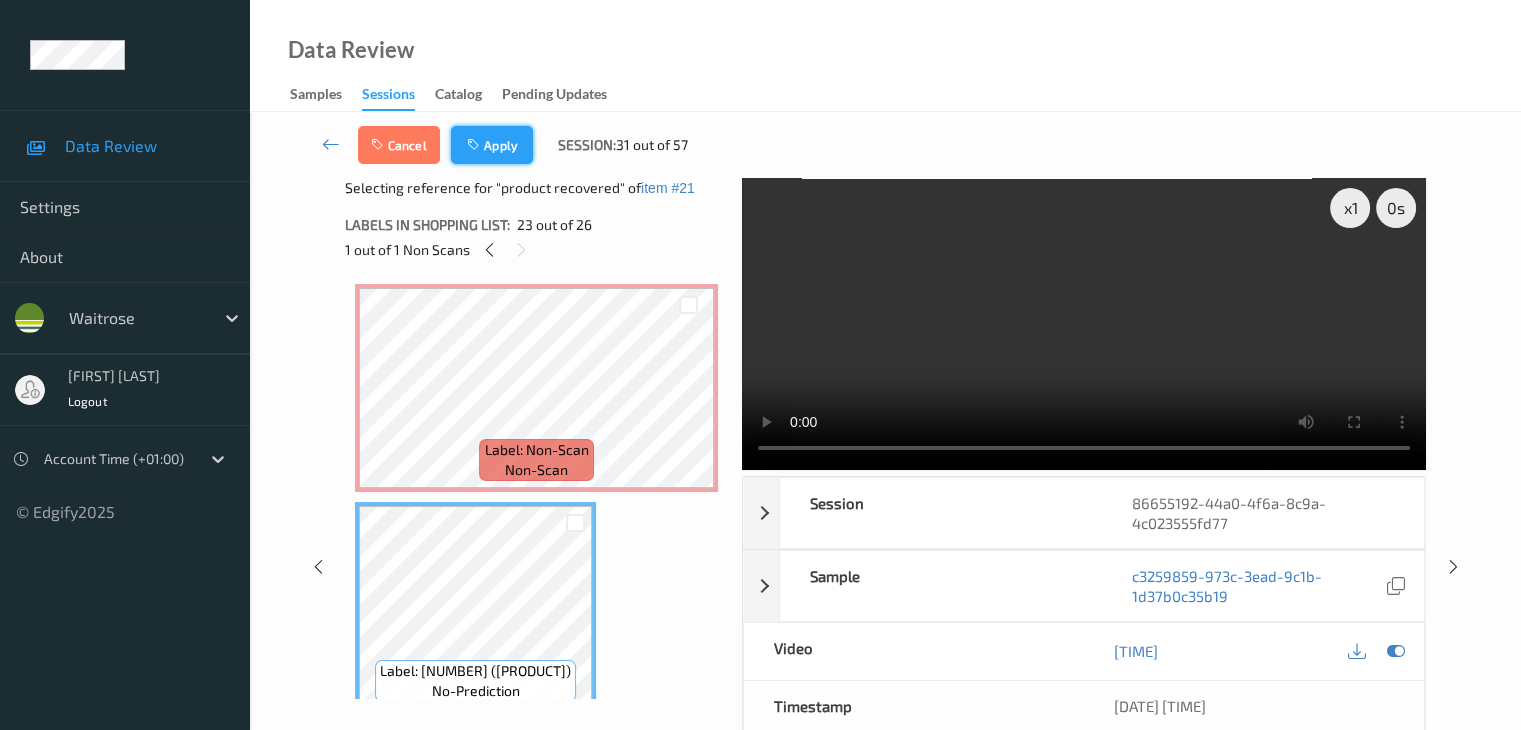 click on "Apply" at bounding box center [492, 145] 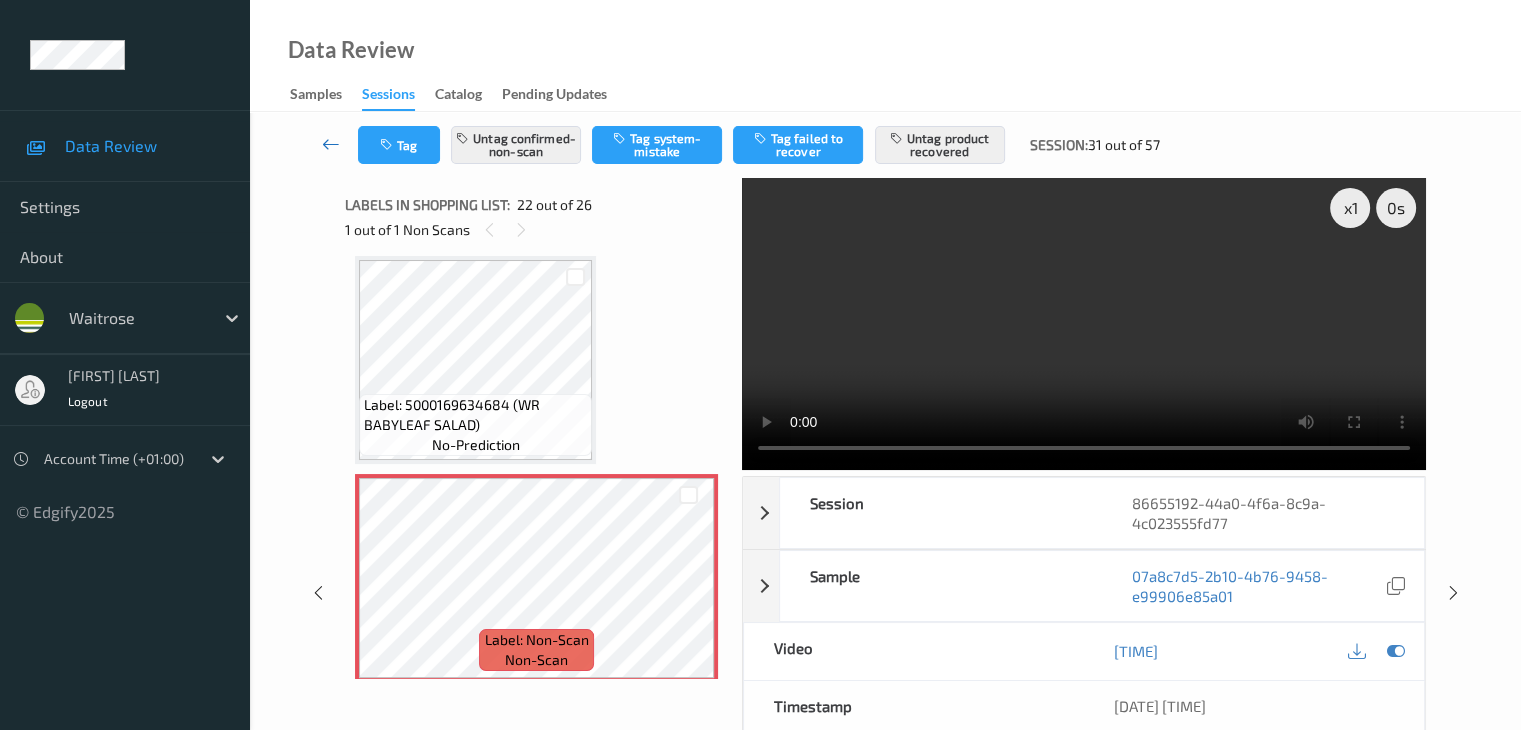 click at bounding box center (331, 144) 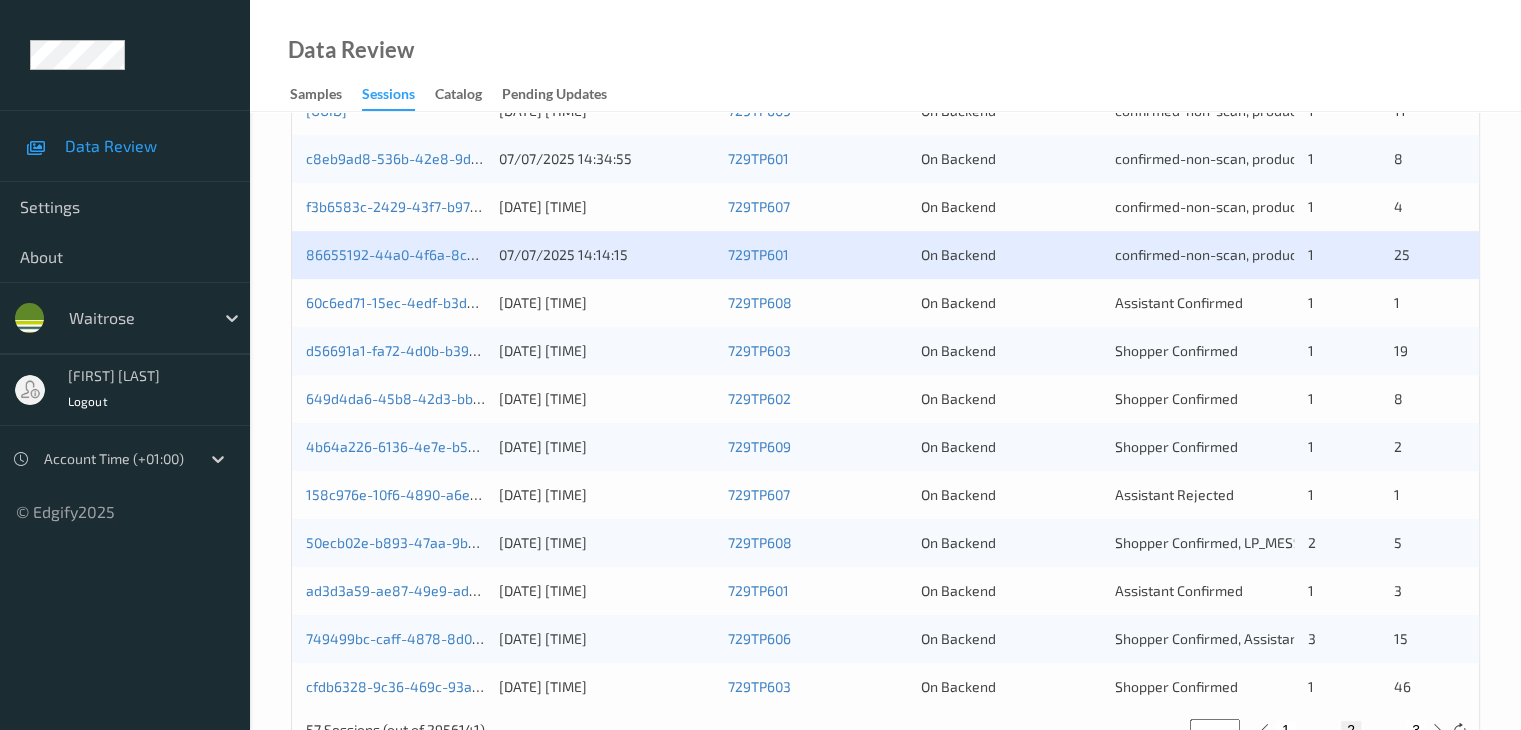 scroll, scrollTop: 932, scrollLeft: 0, axis: vertical 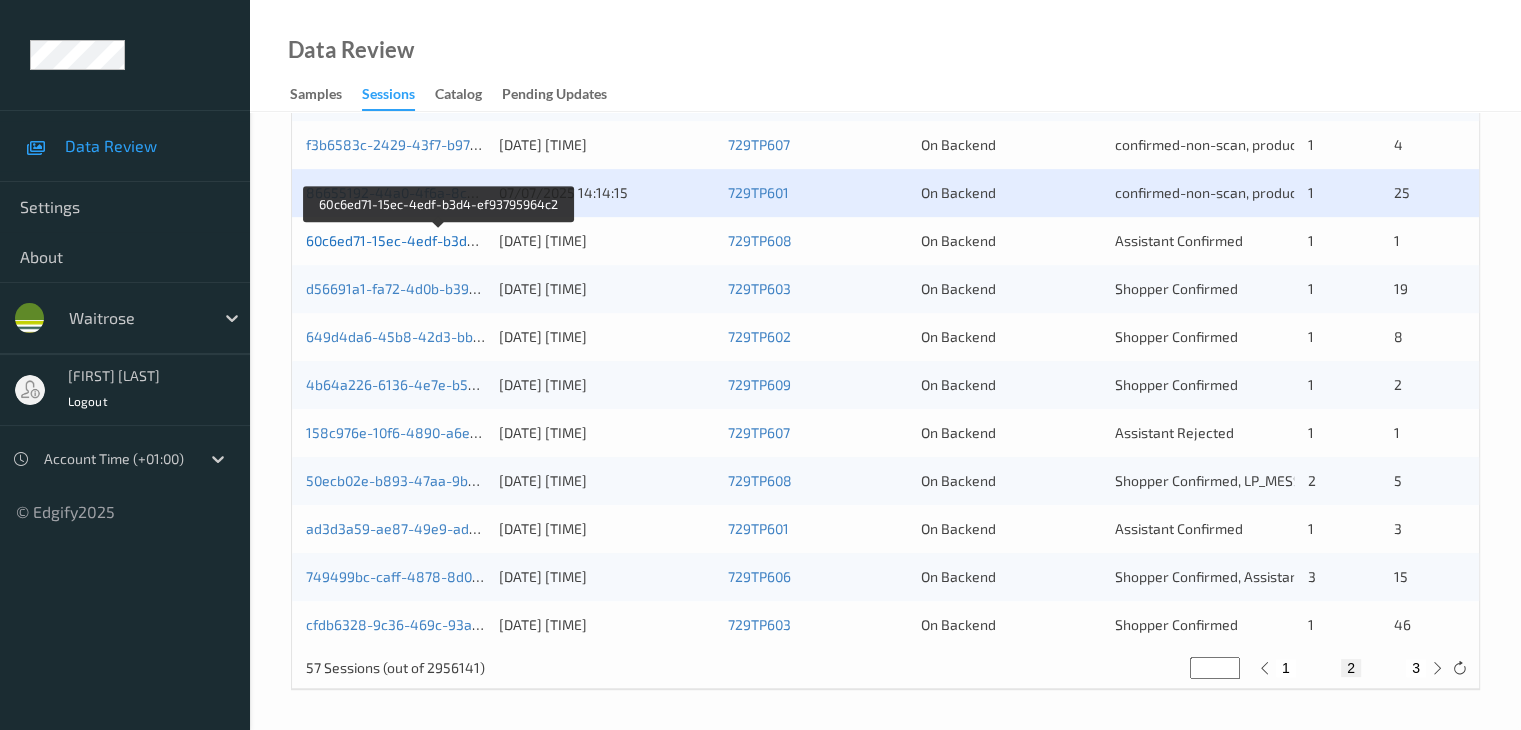 click on "60c6ed71-15ec-4edf-b3d4-ef93795964c2" at bounding box center (440, 240) 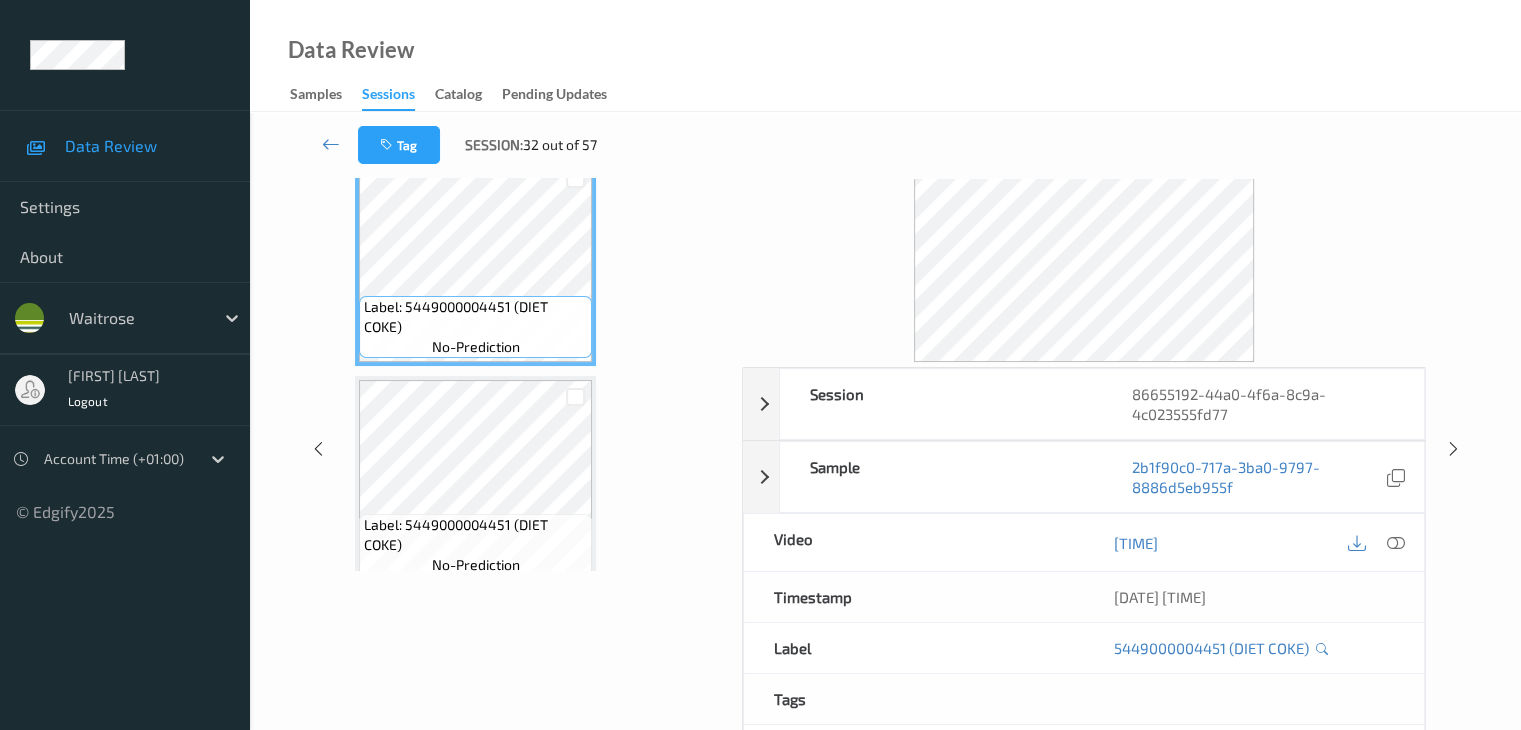 scroll, scrollTop: 0, scrollLeft: 0, axis: both 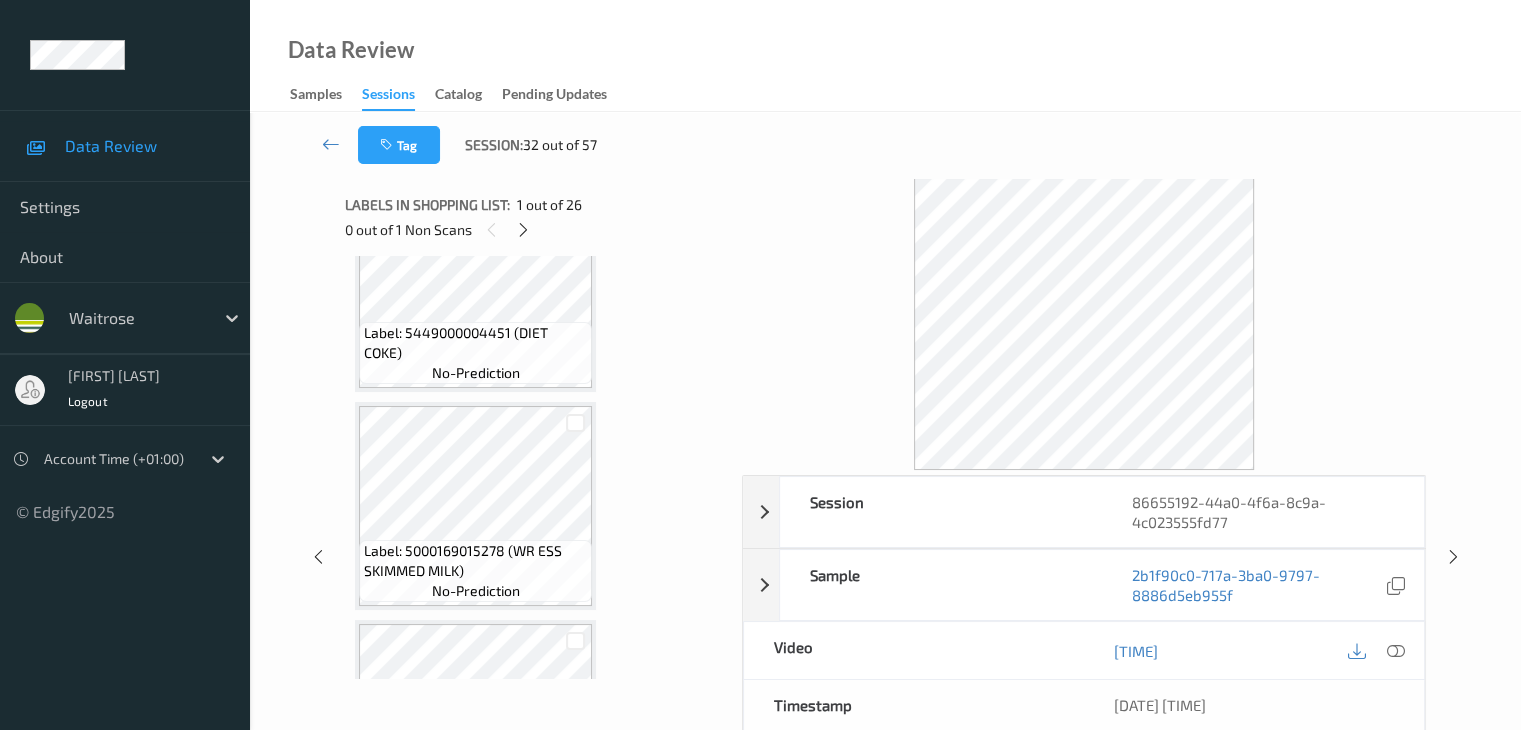 click on "Labels in shopping list: 1 out of 26 0 out of 1 Non Scans" at bounding box center (536, 217) 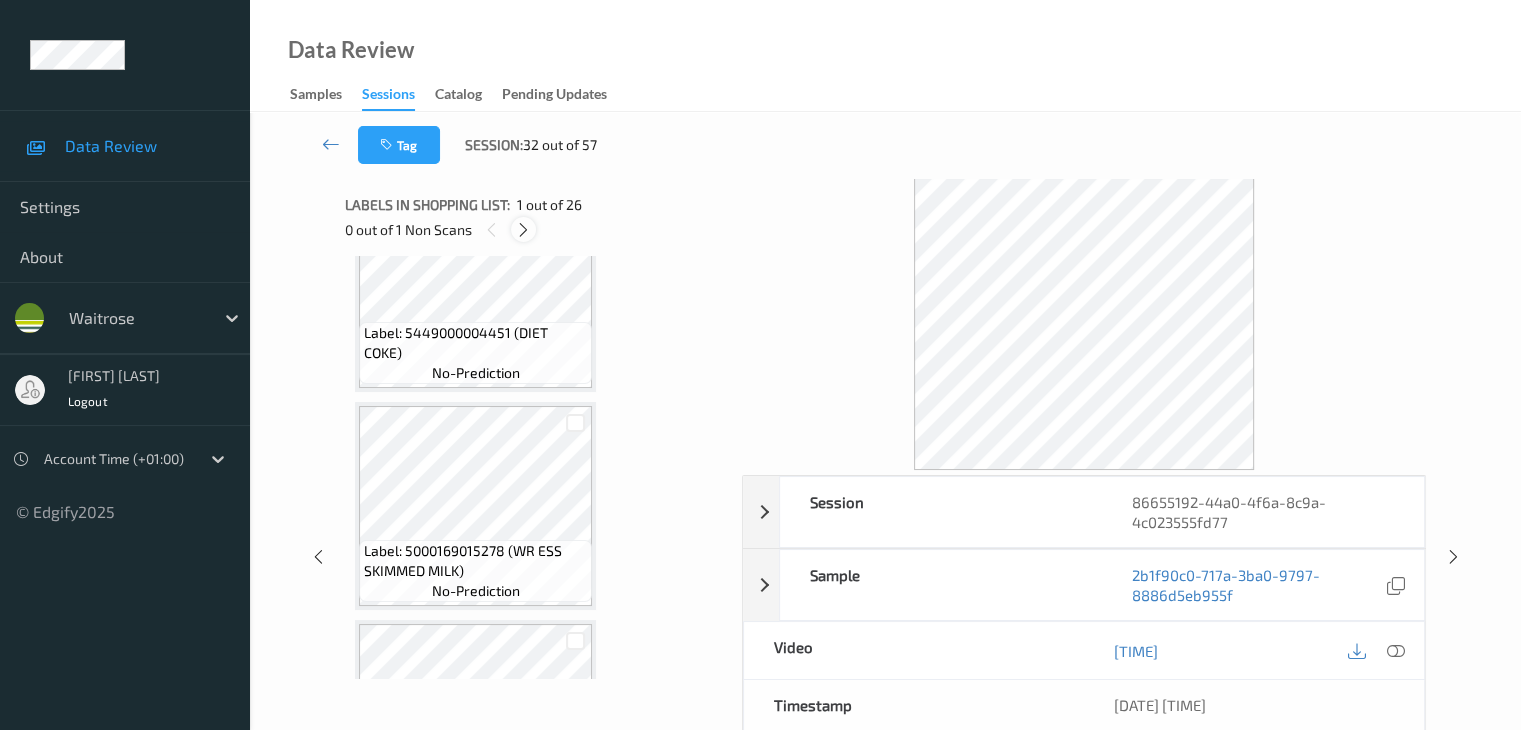 click at bounding box center [523, 230] 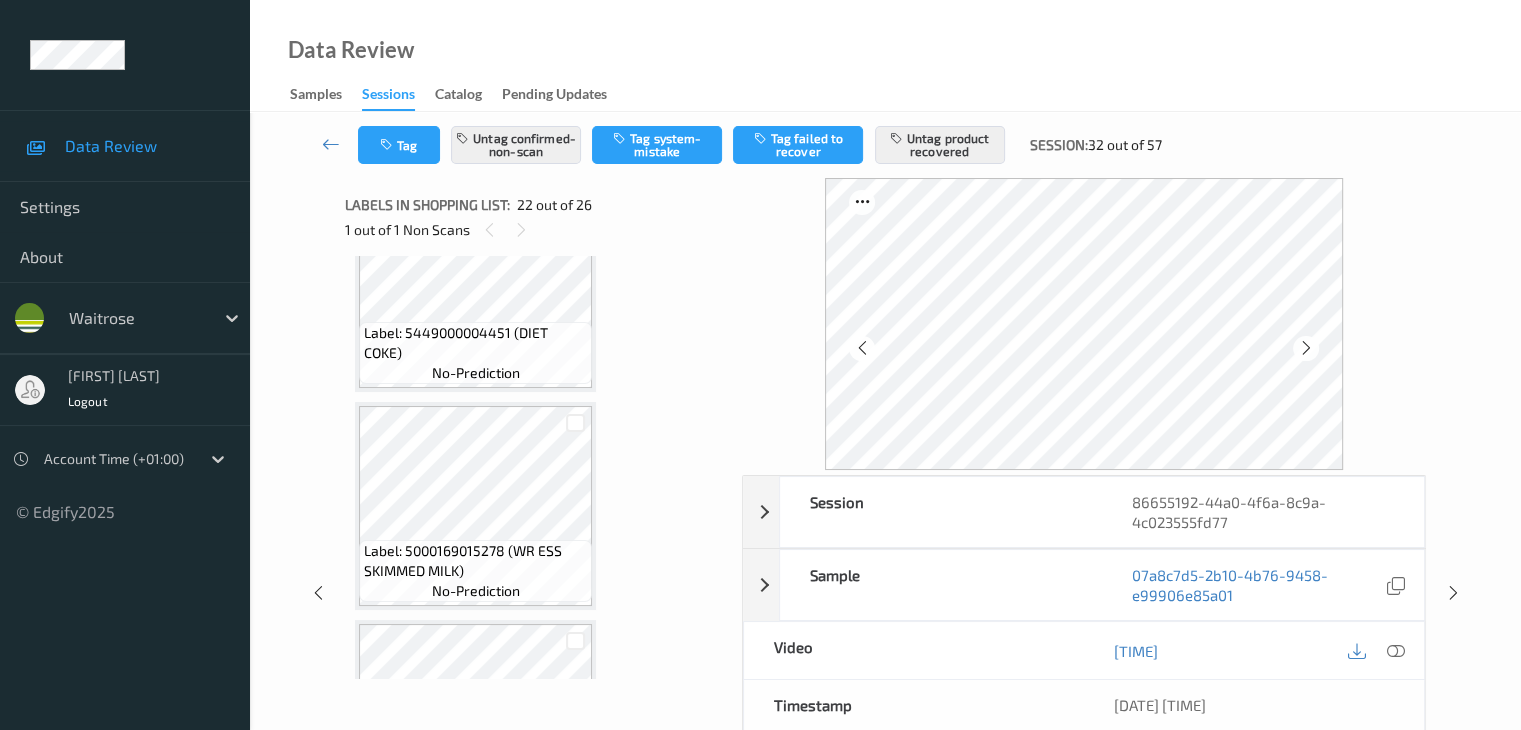 scroll, scrollTop: 4370, scrollLeft: 0, axis: vertical 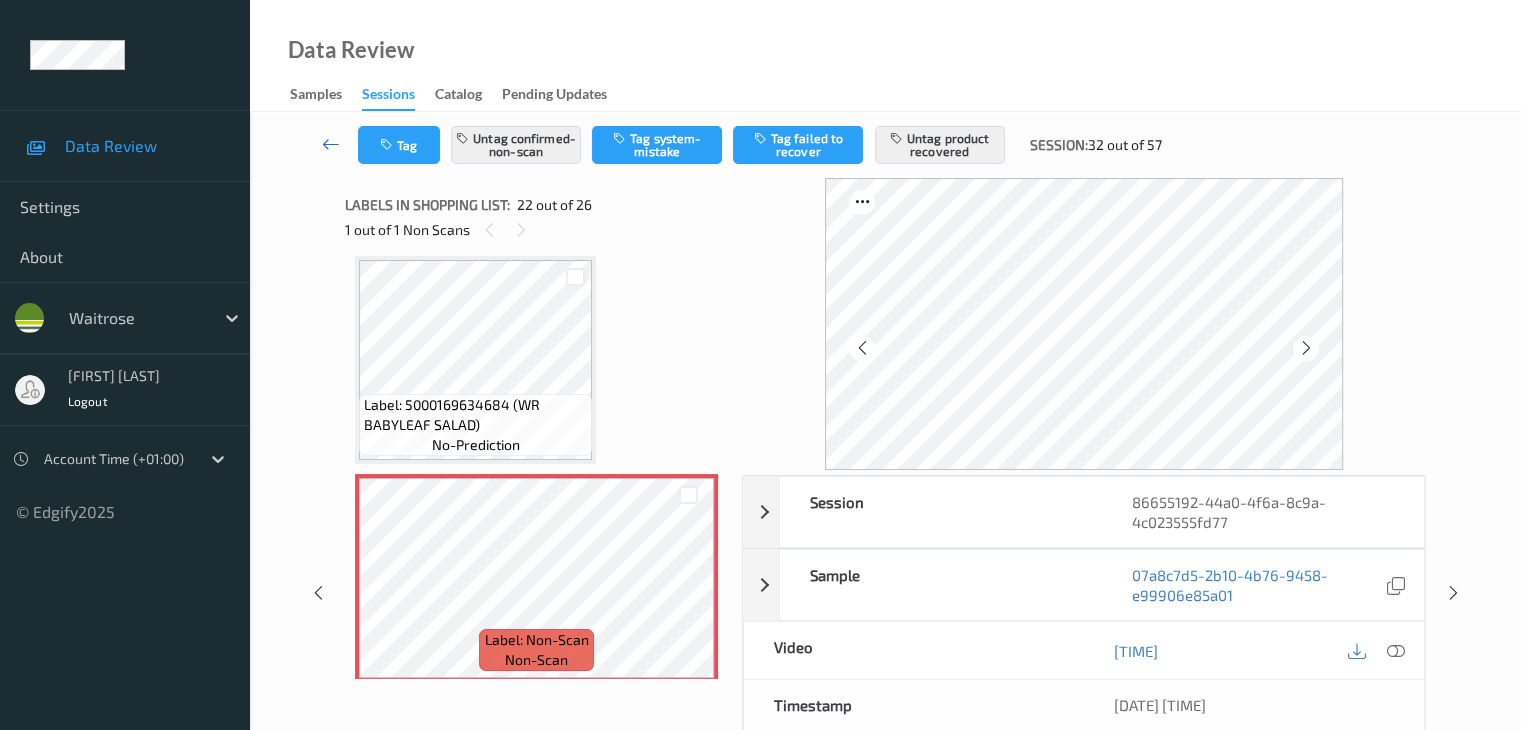 click at bounding box center (331, 144) 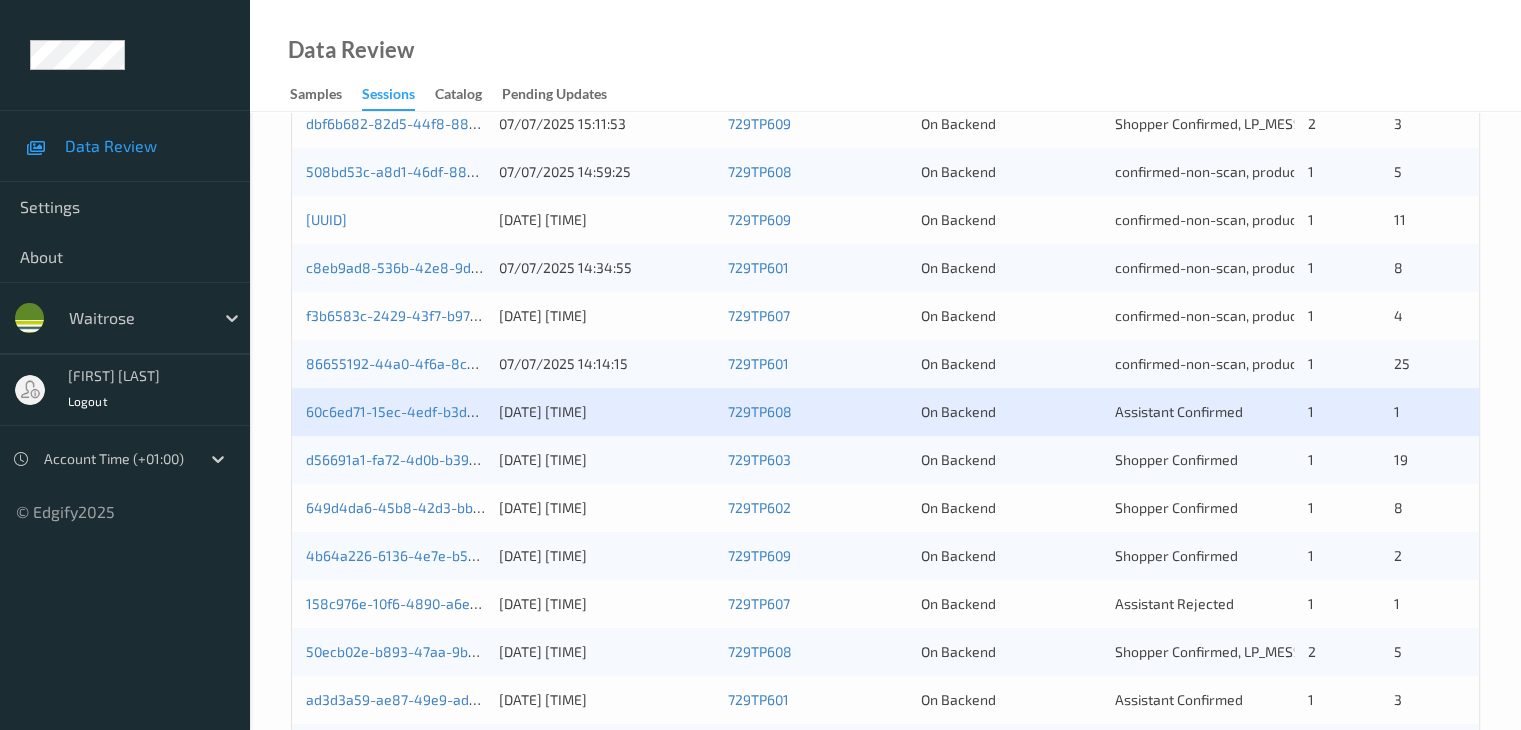 scroll, scrollTop: 800, scrollLeft: 0, axis: vertical 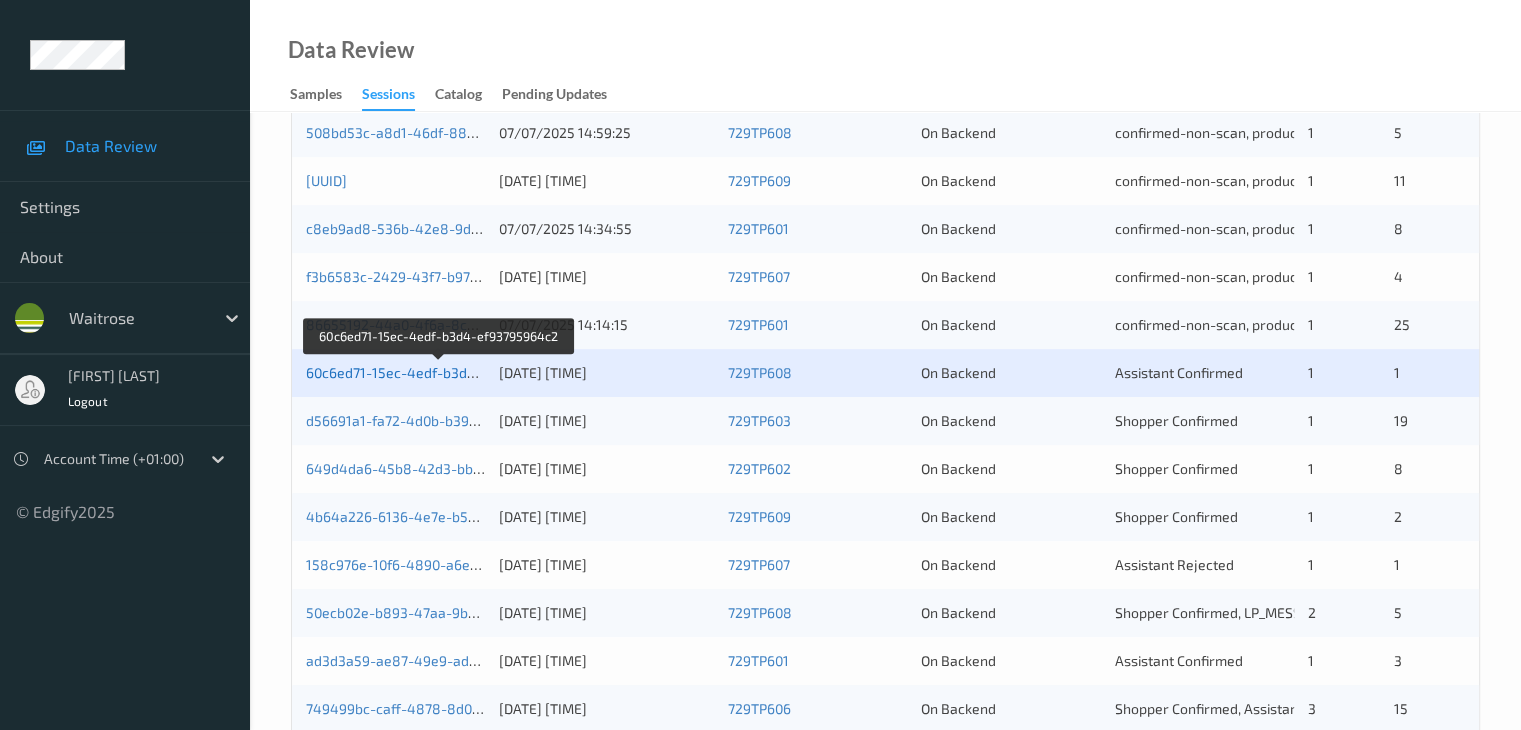 click on "60c6ed71-15ec-4edf-b3d4-ef93795964c2" at bounding box center (440, 372) 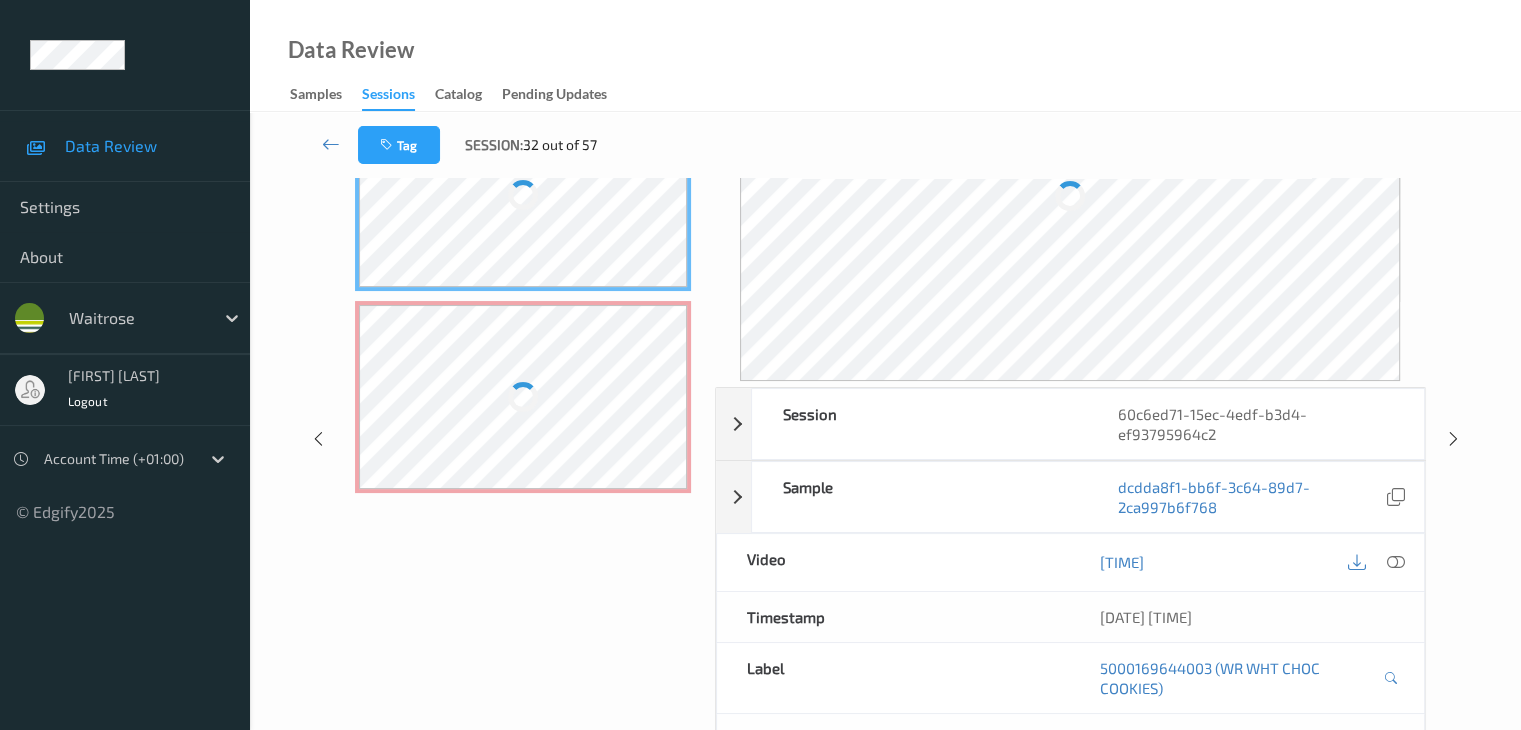scroll, scrollTop: 44, scrollLeft: 0, axis: vertical 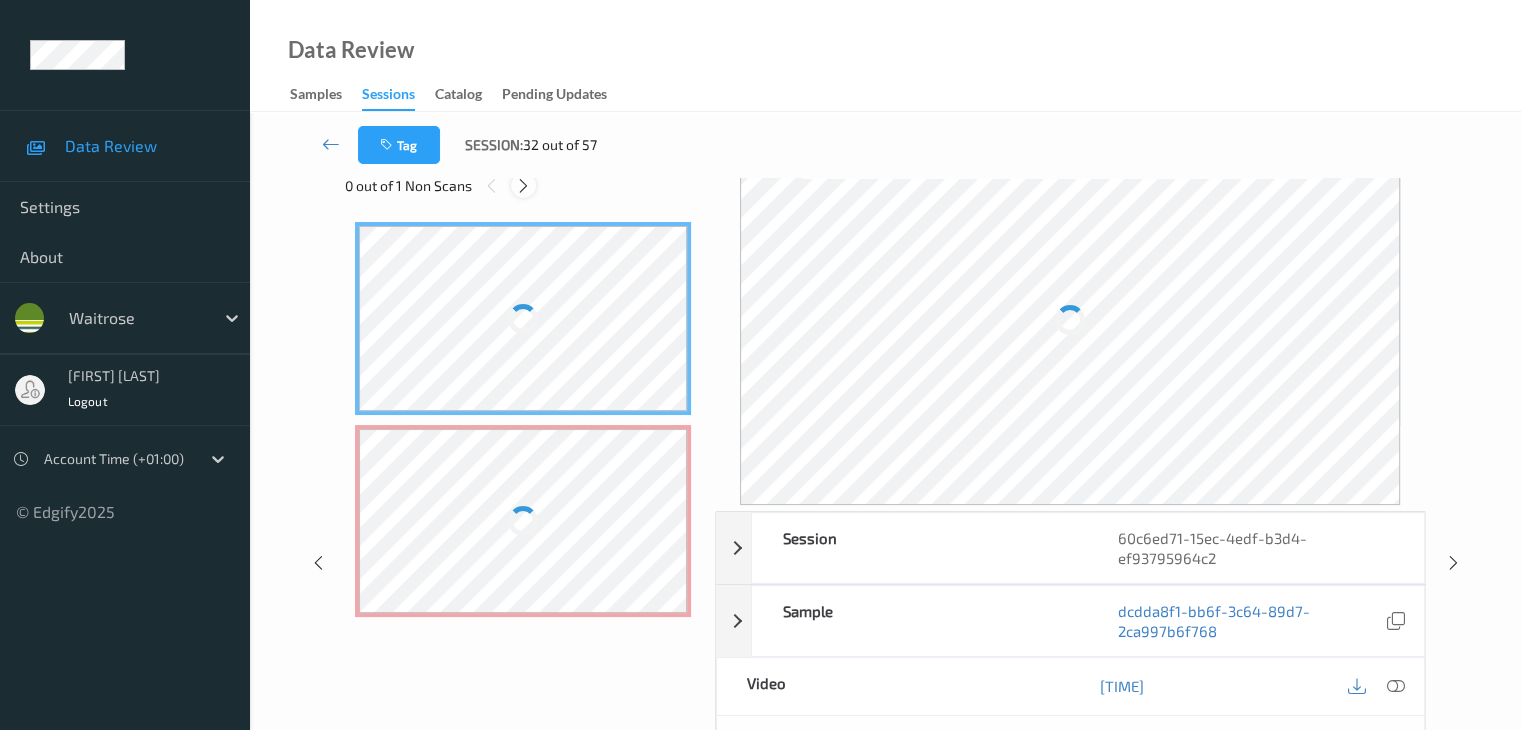 click at bounding box center [523, 186] 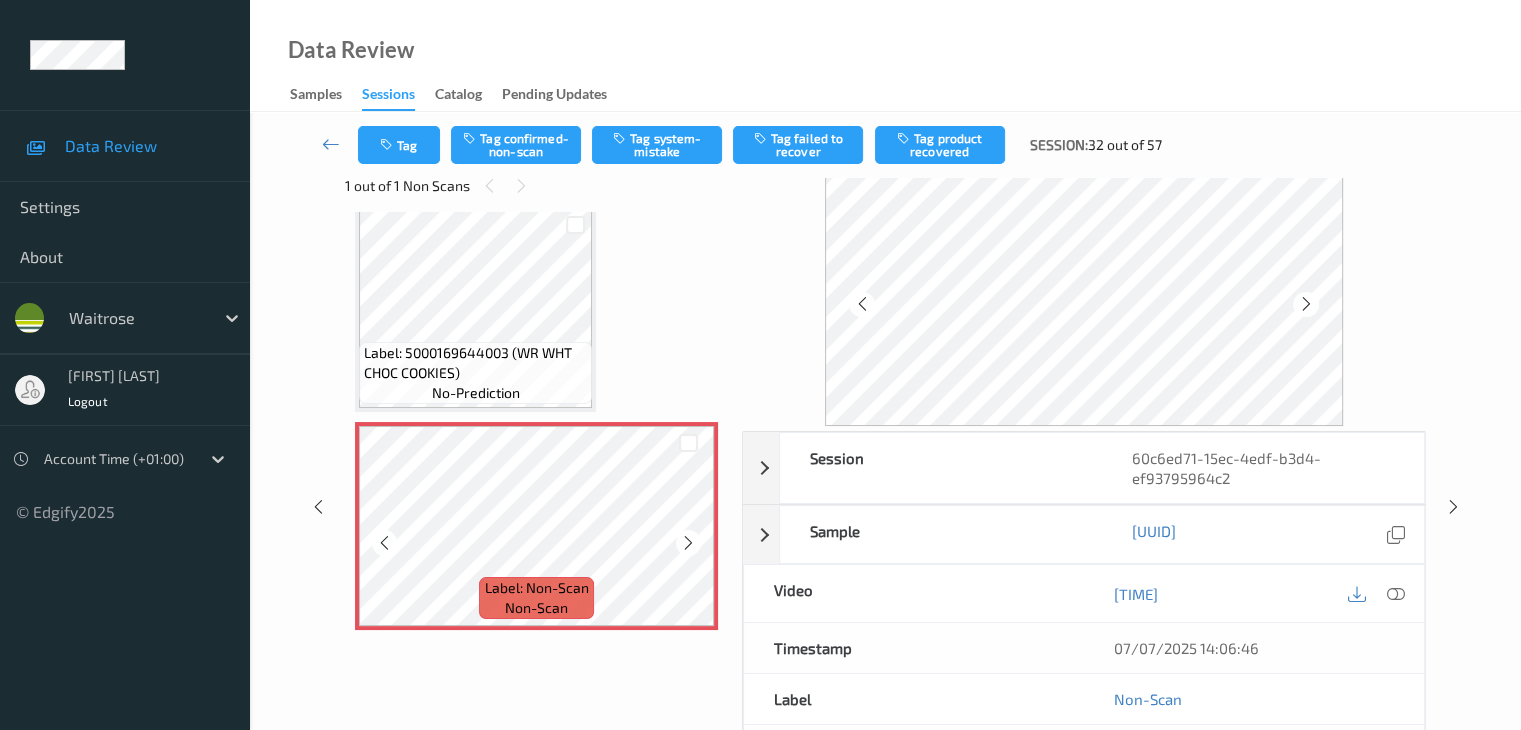 scroll, scrollTop: 23, scrollLeft: 0, axis: vertical 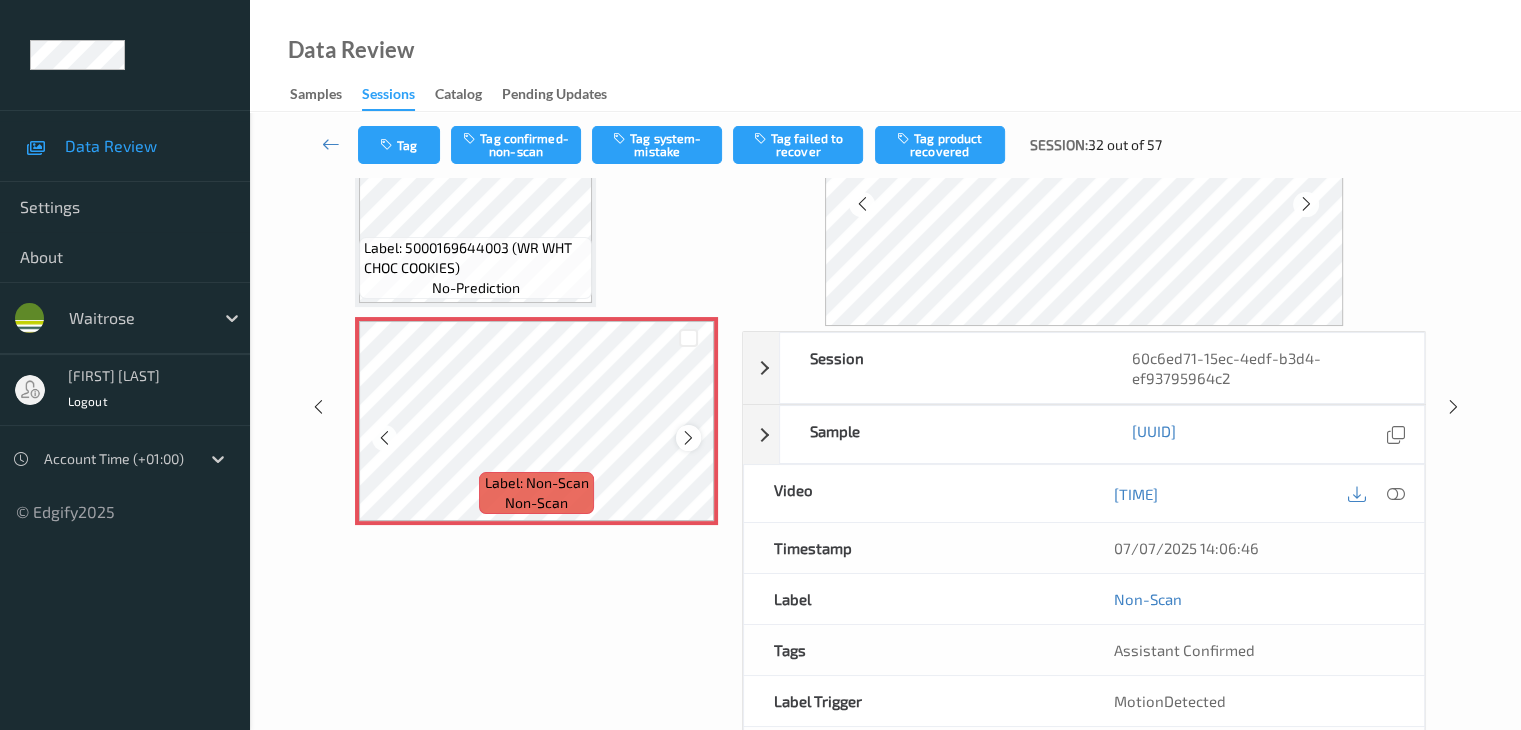 click at bounding box center (688, 438) 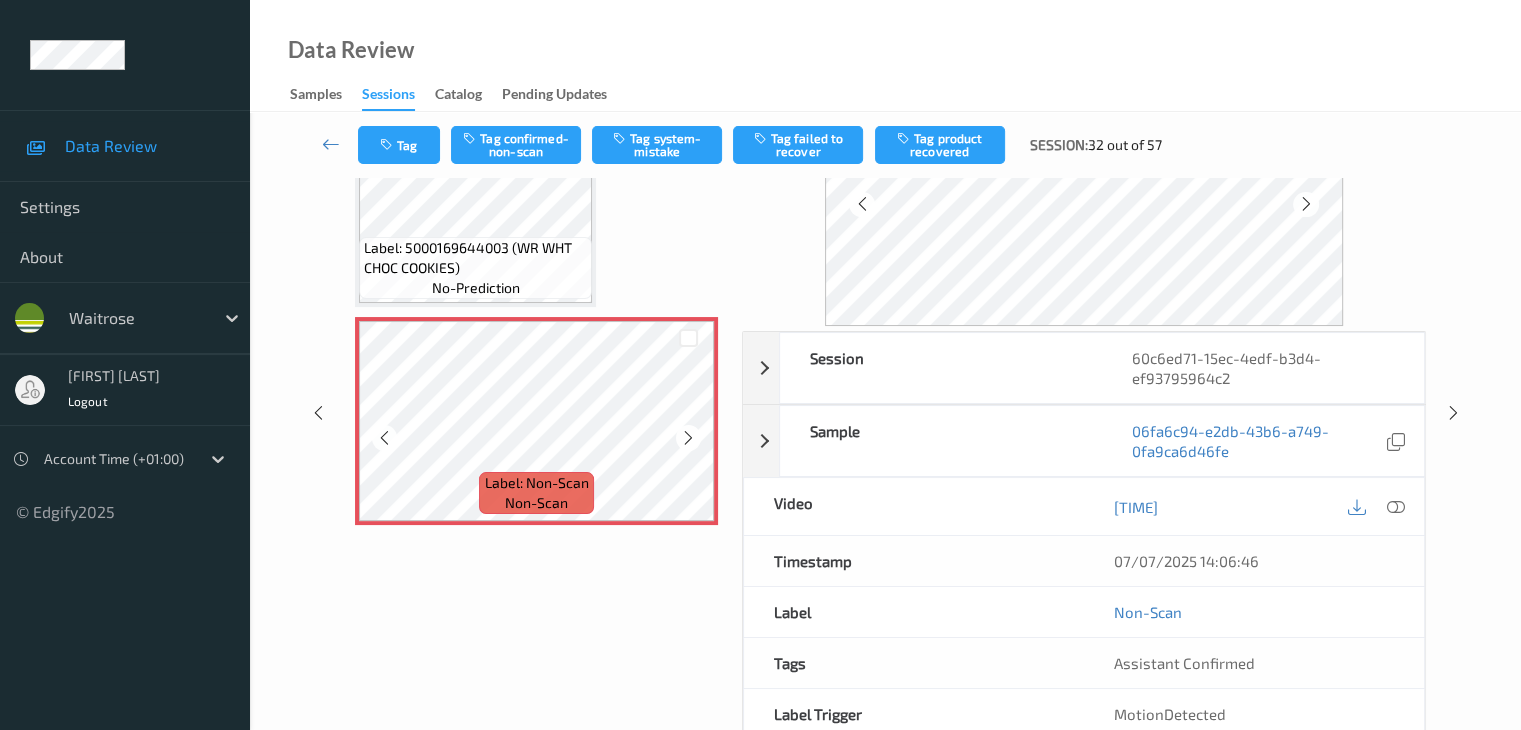 click at bounding box center [688, 438] 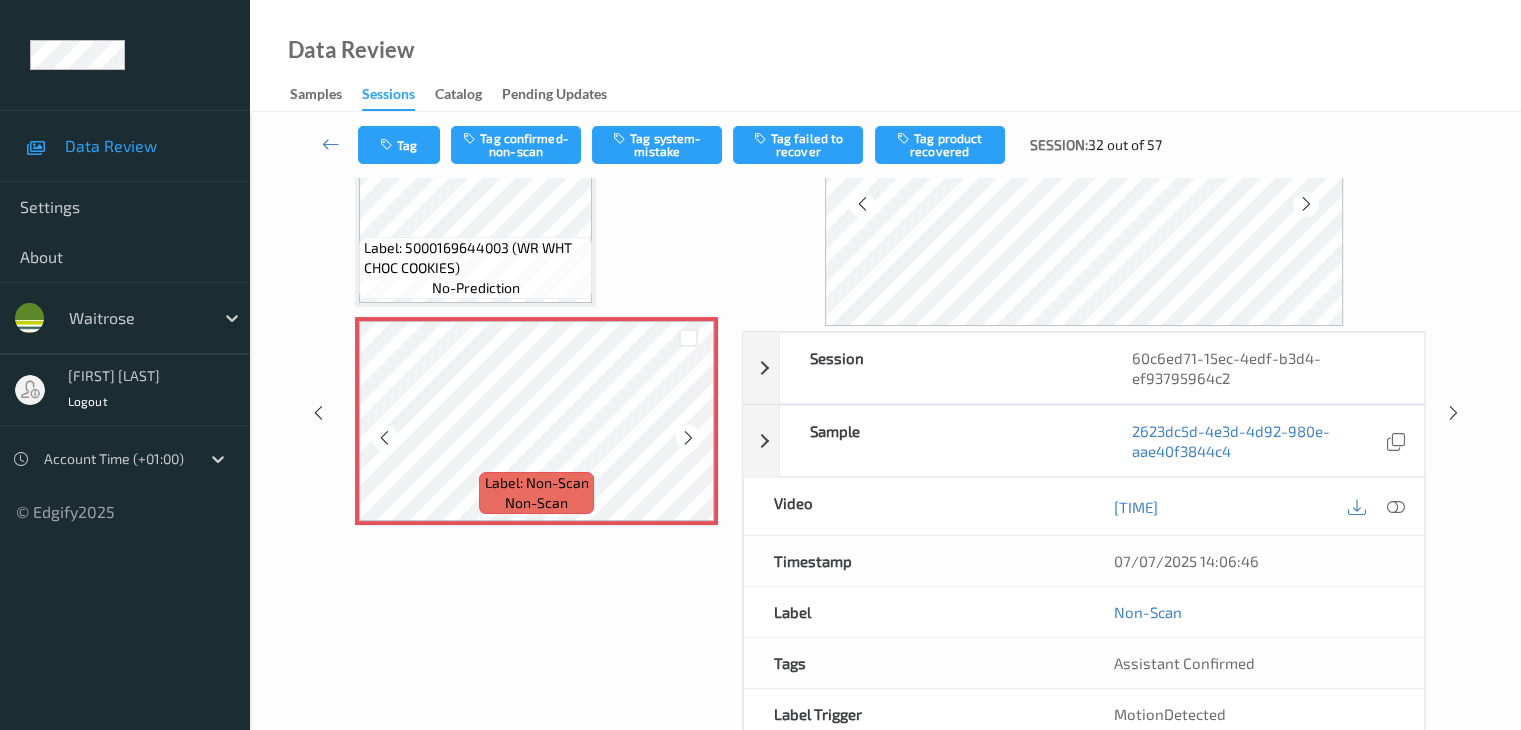 click at bounding box center (688, 438) 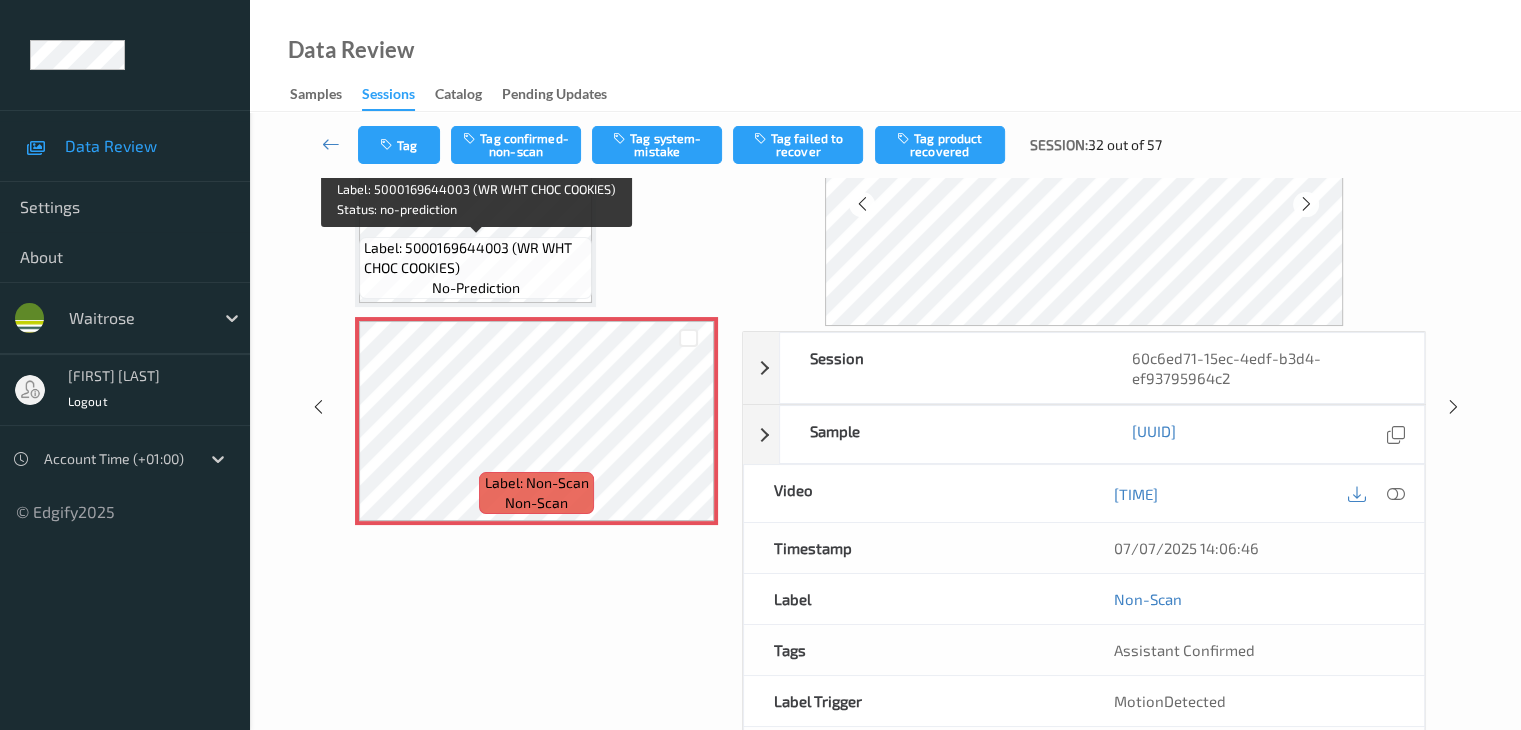 click on "Label: 5000169644003 (WR WHT CHOC COOKIES)" at bounding box center (475, 258) 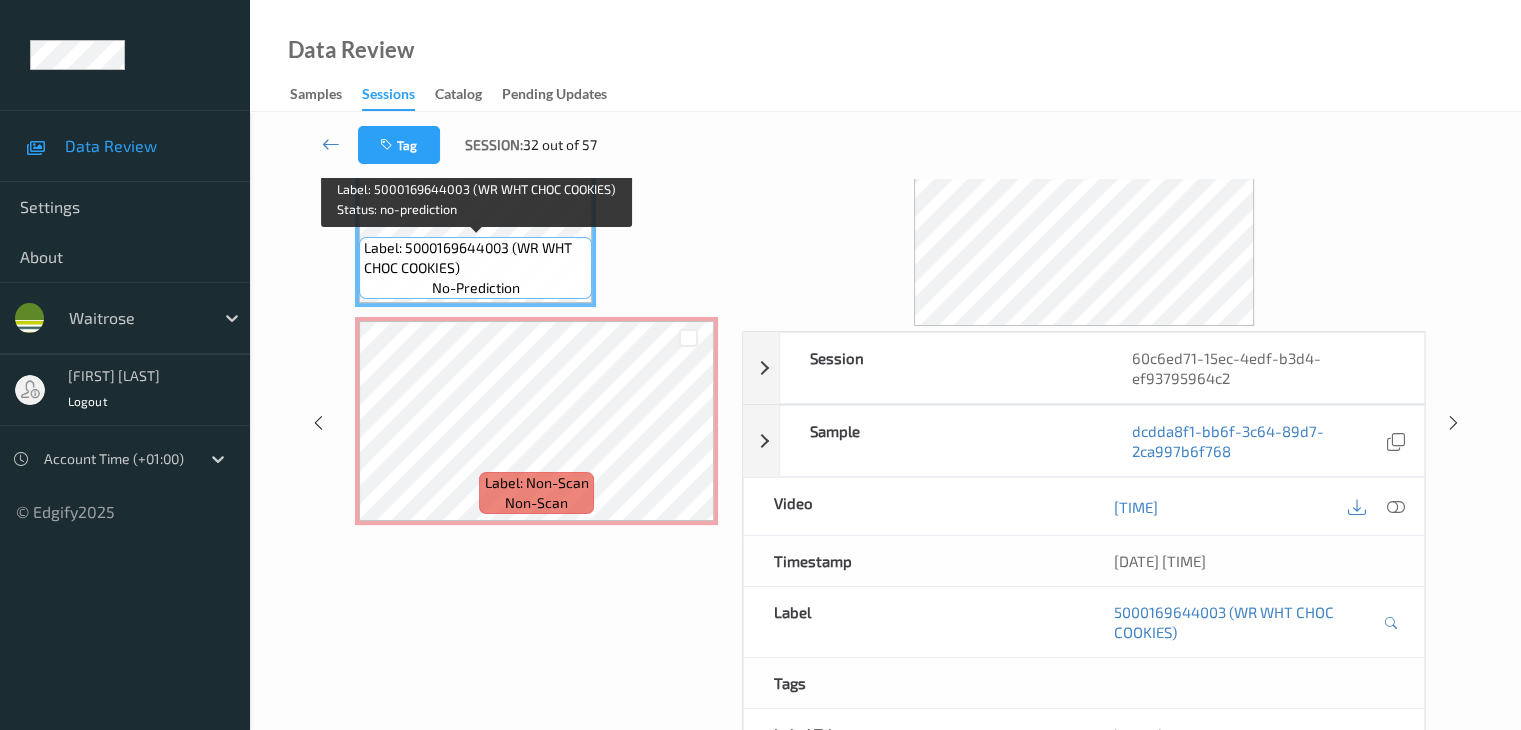 click on "no-prediction" at bounding box center (476, 288) 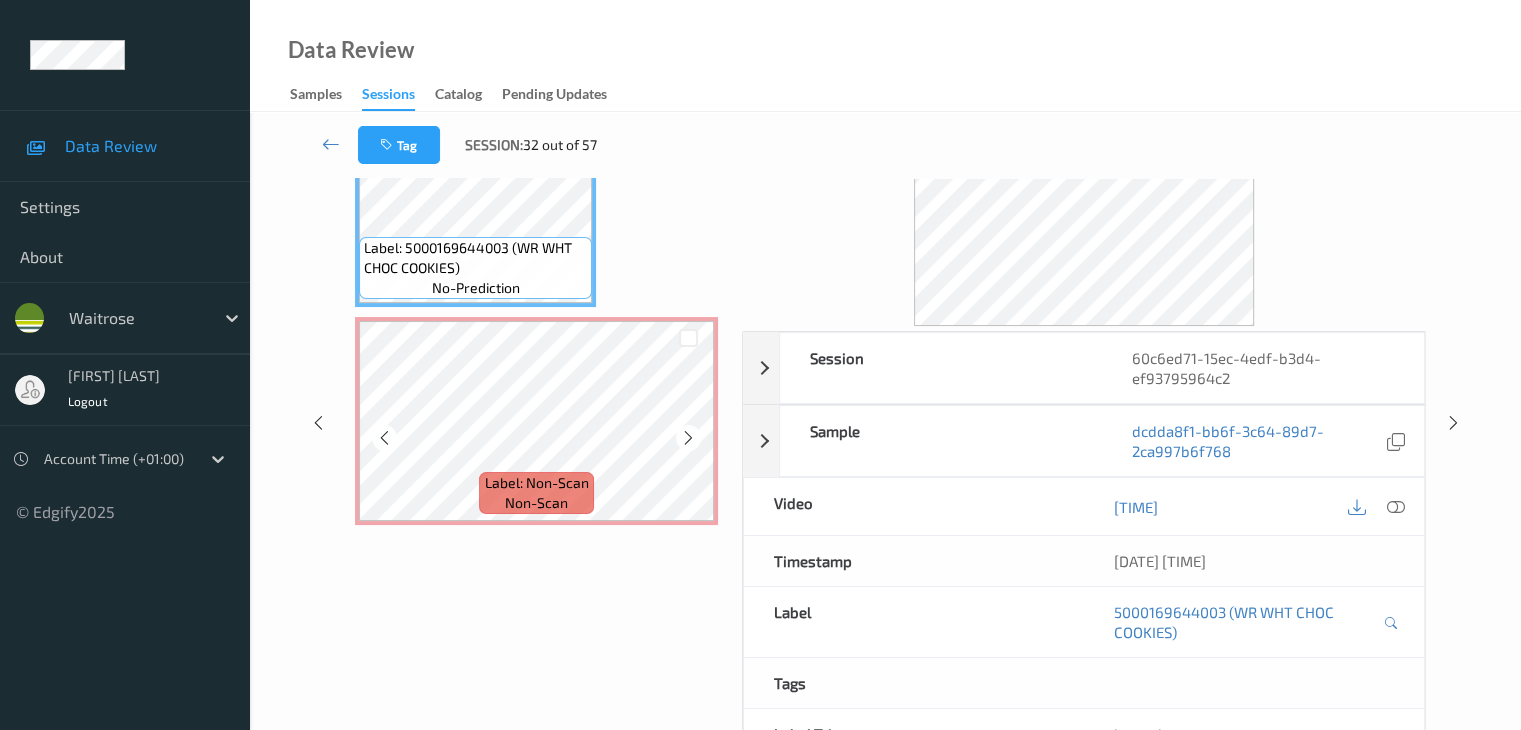 scroll, scrollTop: 0, scrollLeft: 0, axis: both 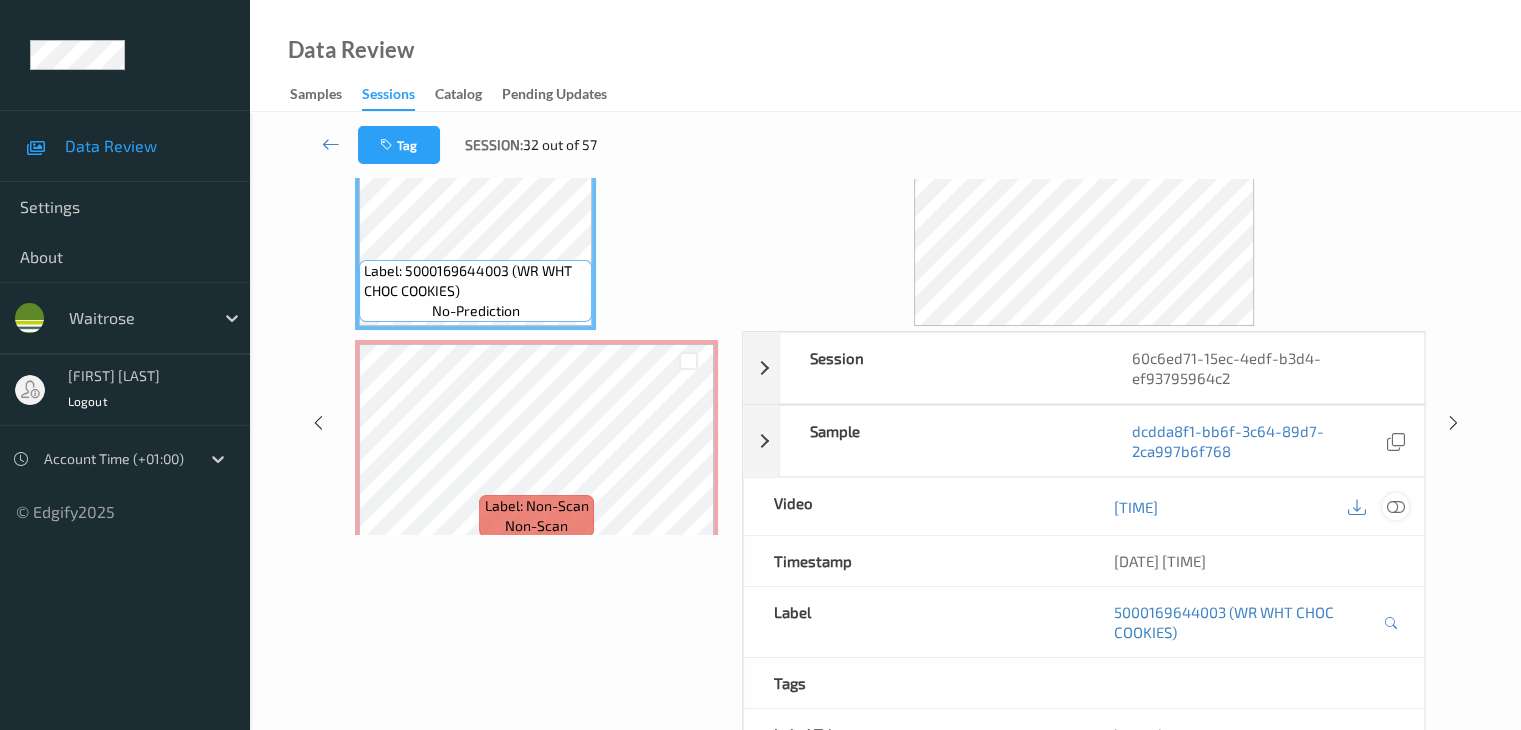 click at bounding box center (1395, 507) 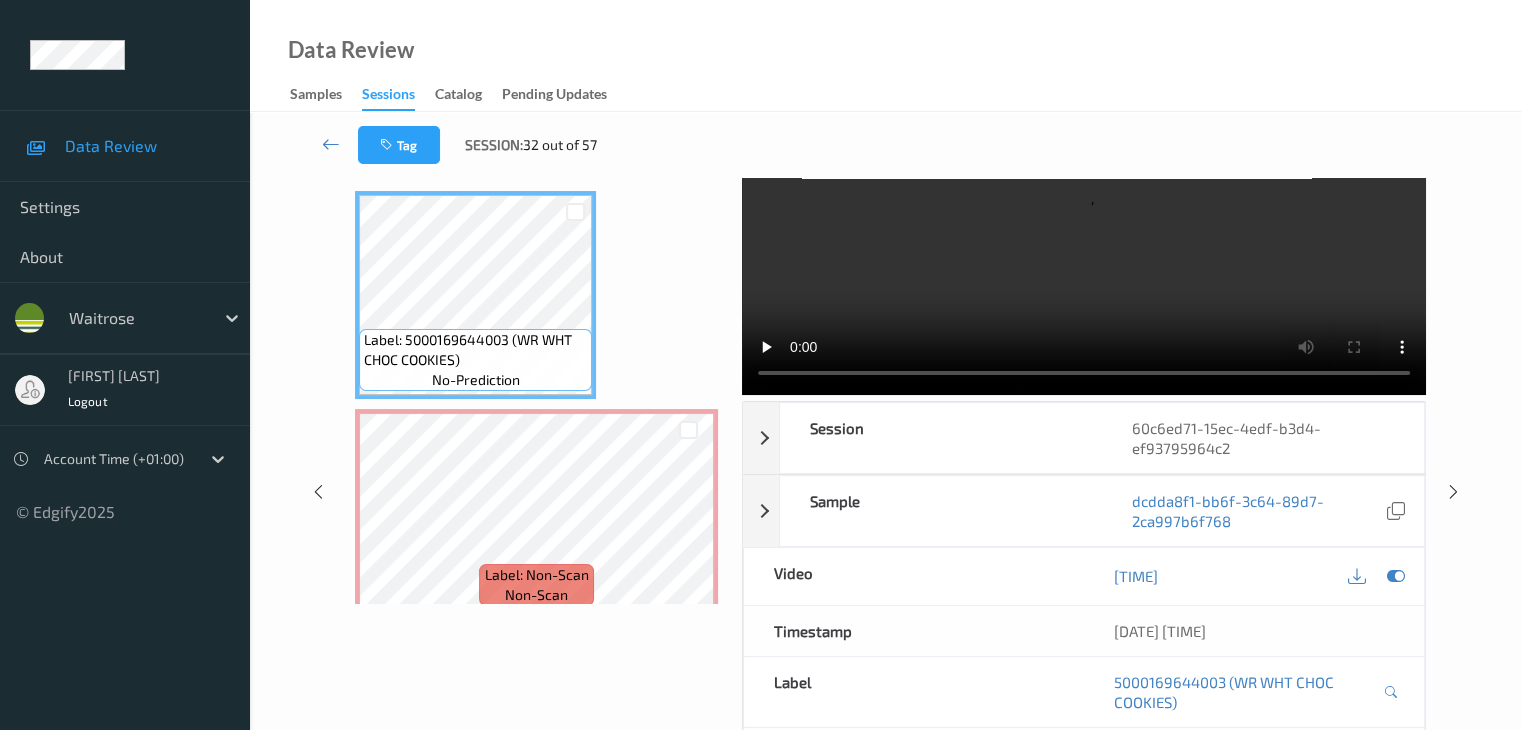 scroll, scrollTop: 0, scrollLeft: 0, axis: both 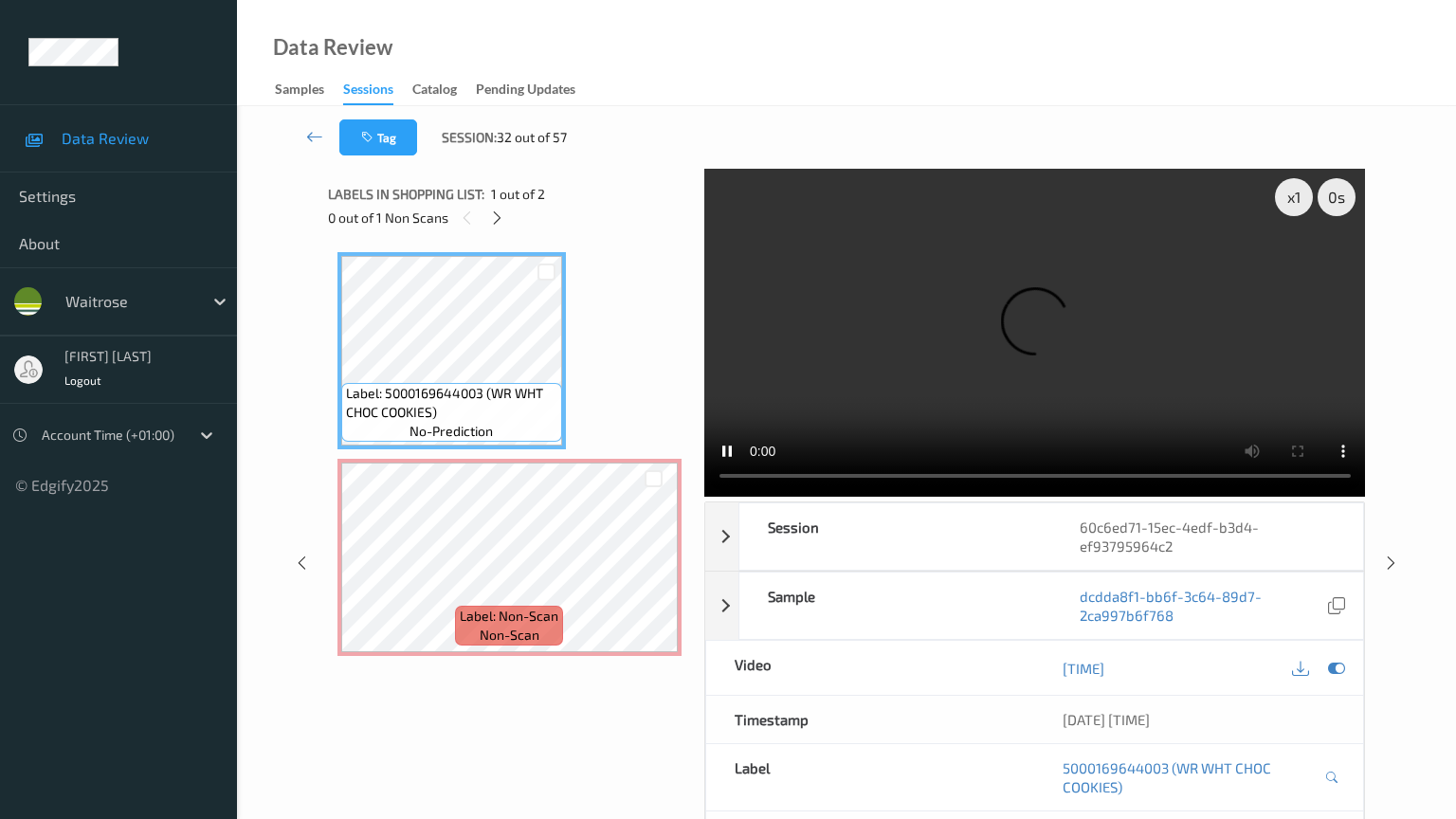 type 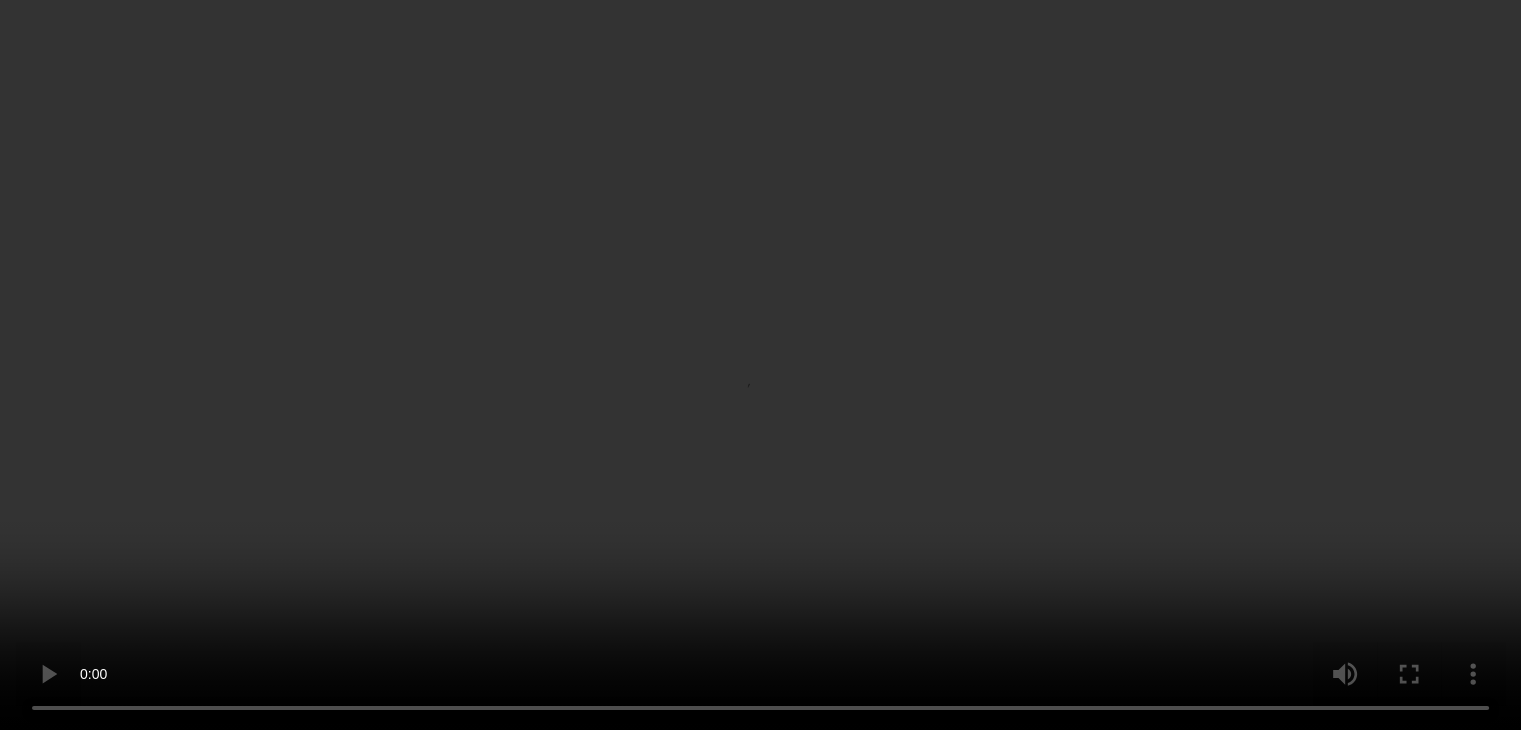 scroll, scrollTop: 23, scrollLeft: 0, axis: vertical 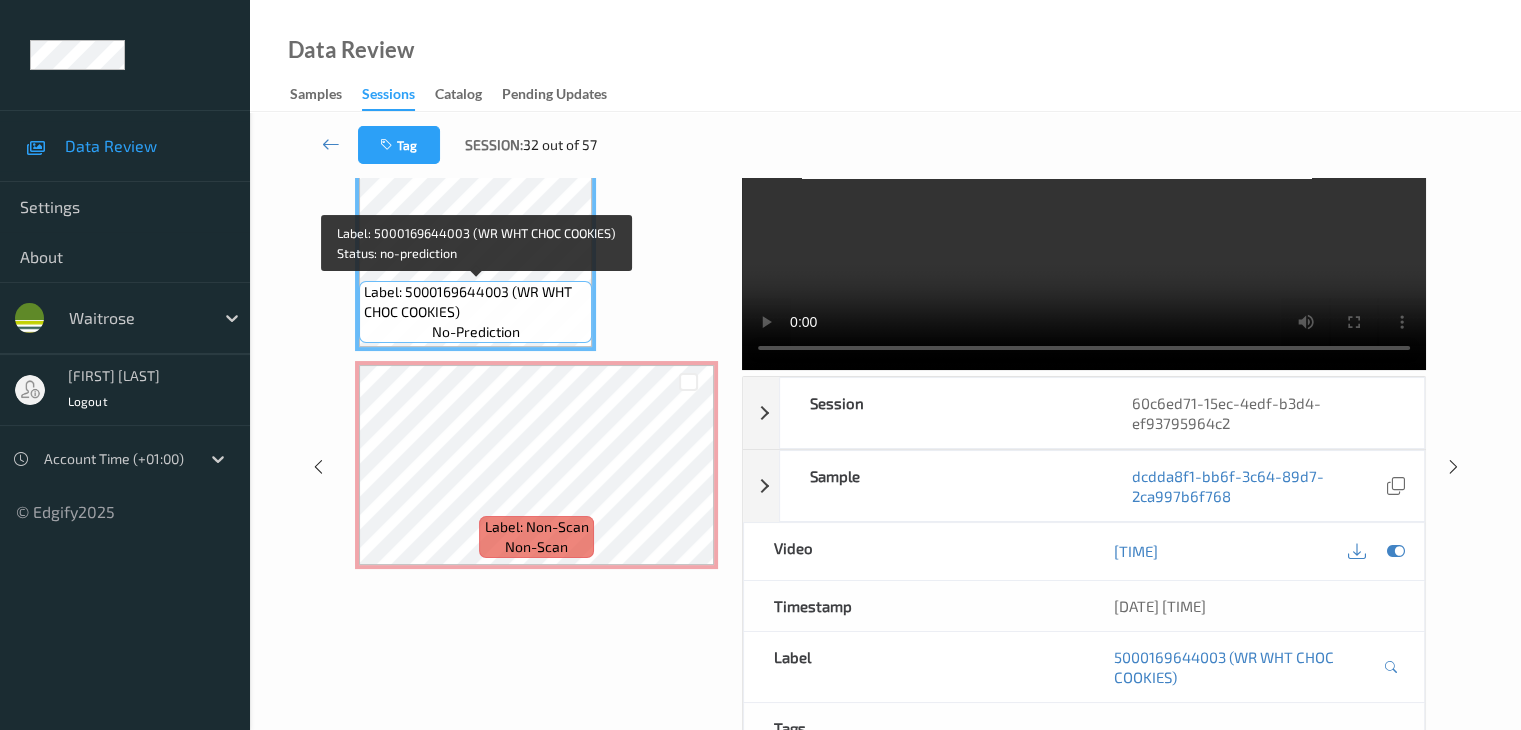 click on "Label: 5000169644003 (WR WHT CHOC COOKIES)" at bounding box center (475, 302) 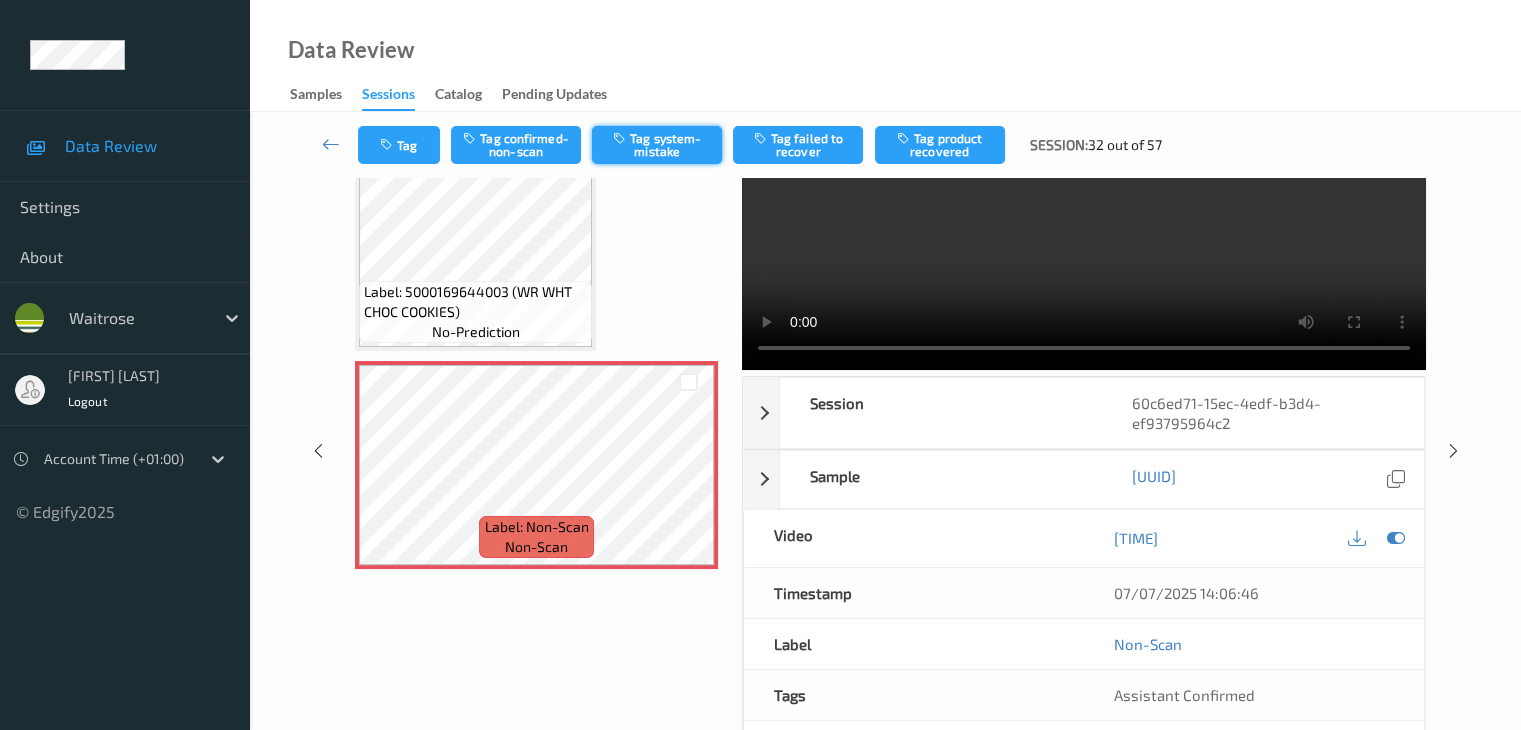 click on "Tag   system-mistake" at bounding box center (657, 145) 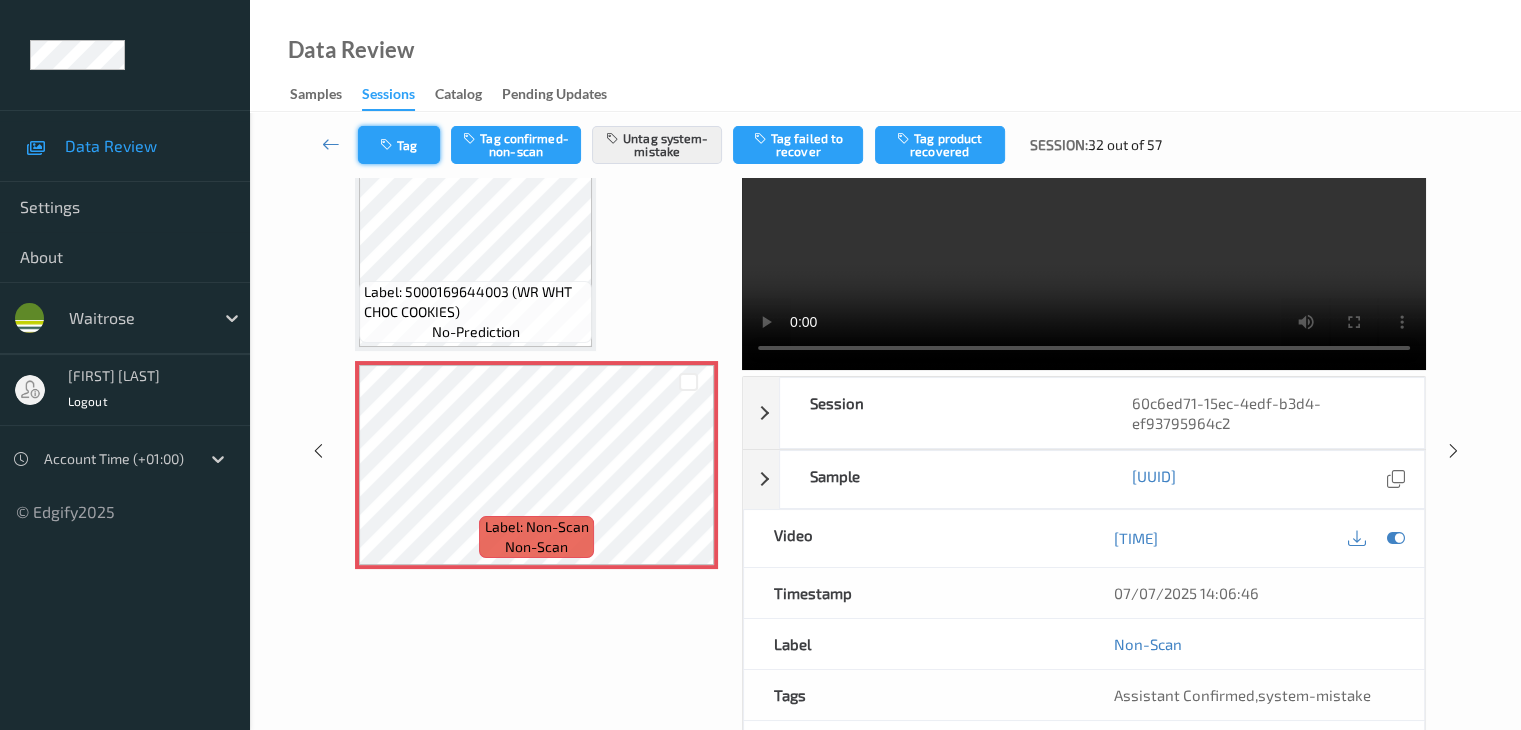 click on "Tag" at bounding box center [399, 145] 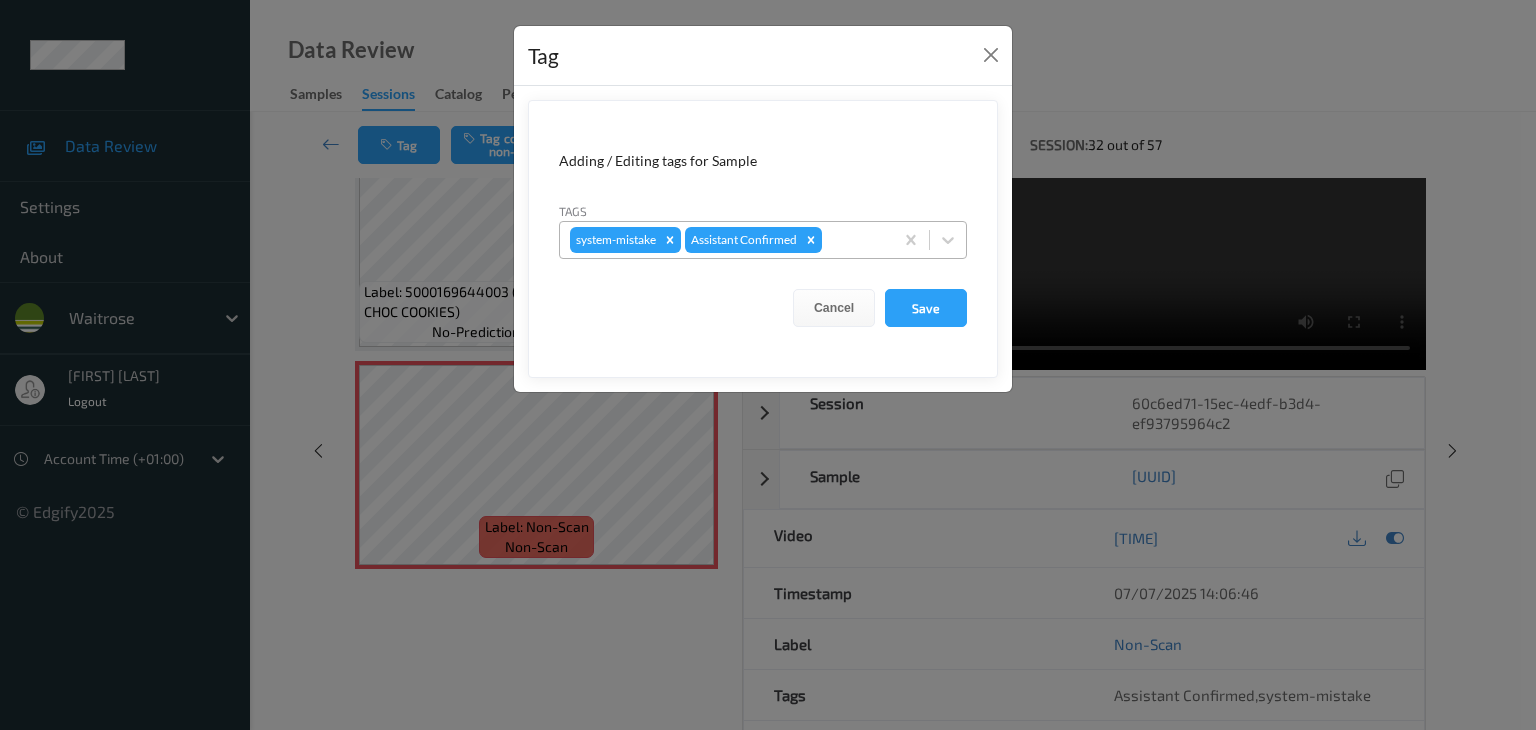 click at bounding box center [854, 240] 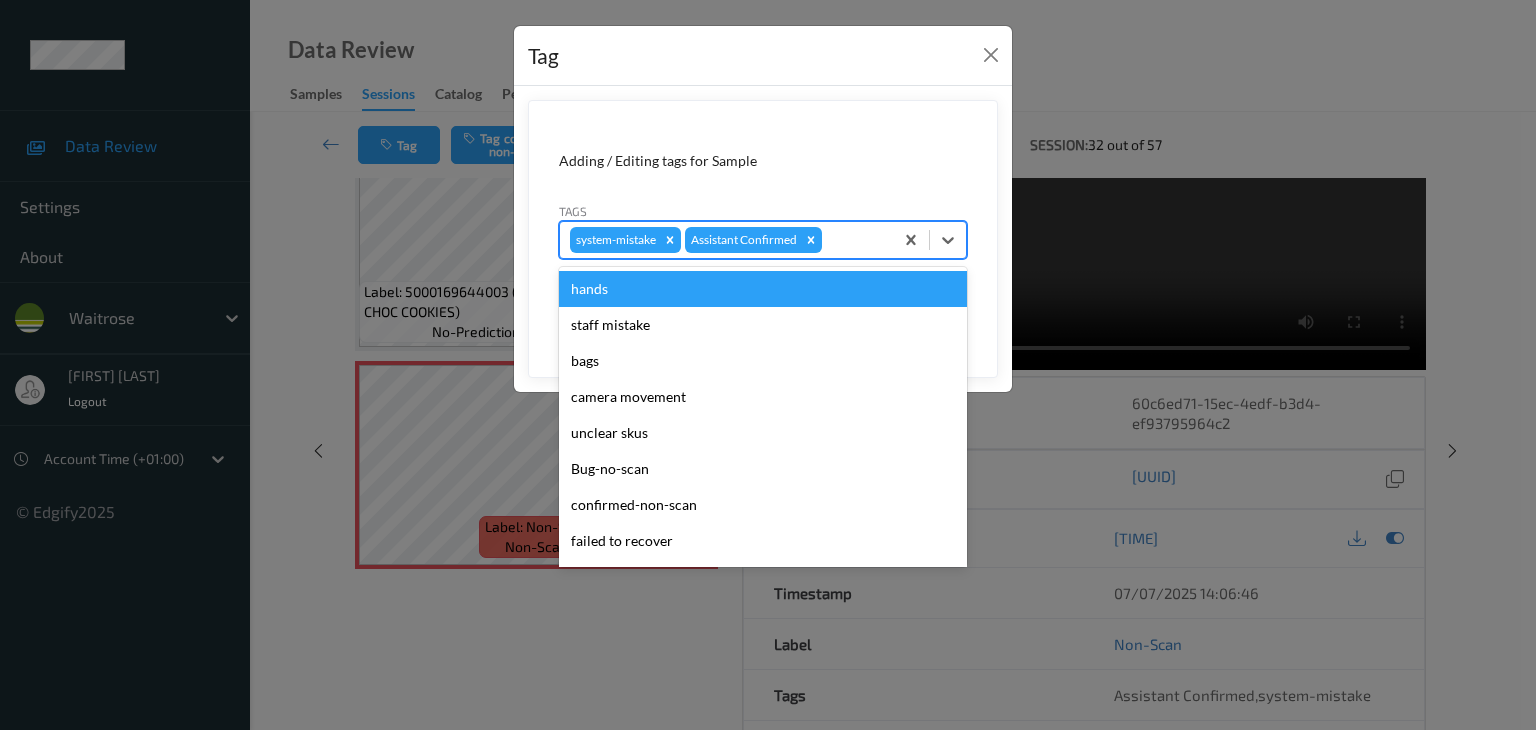 type on "u" 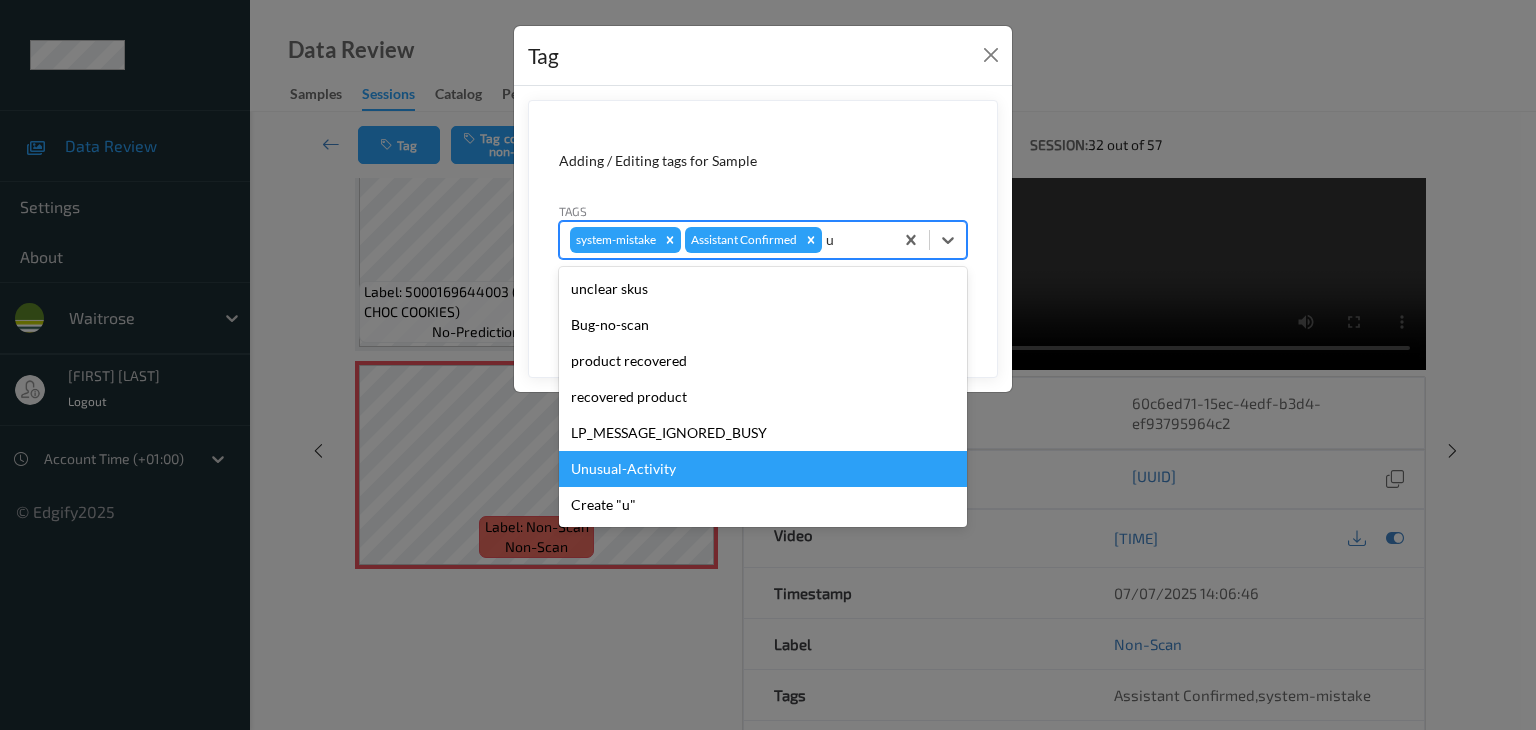 click on "Unusual-Activity" at bounding box center [763, 469] 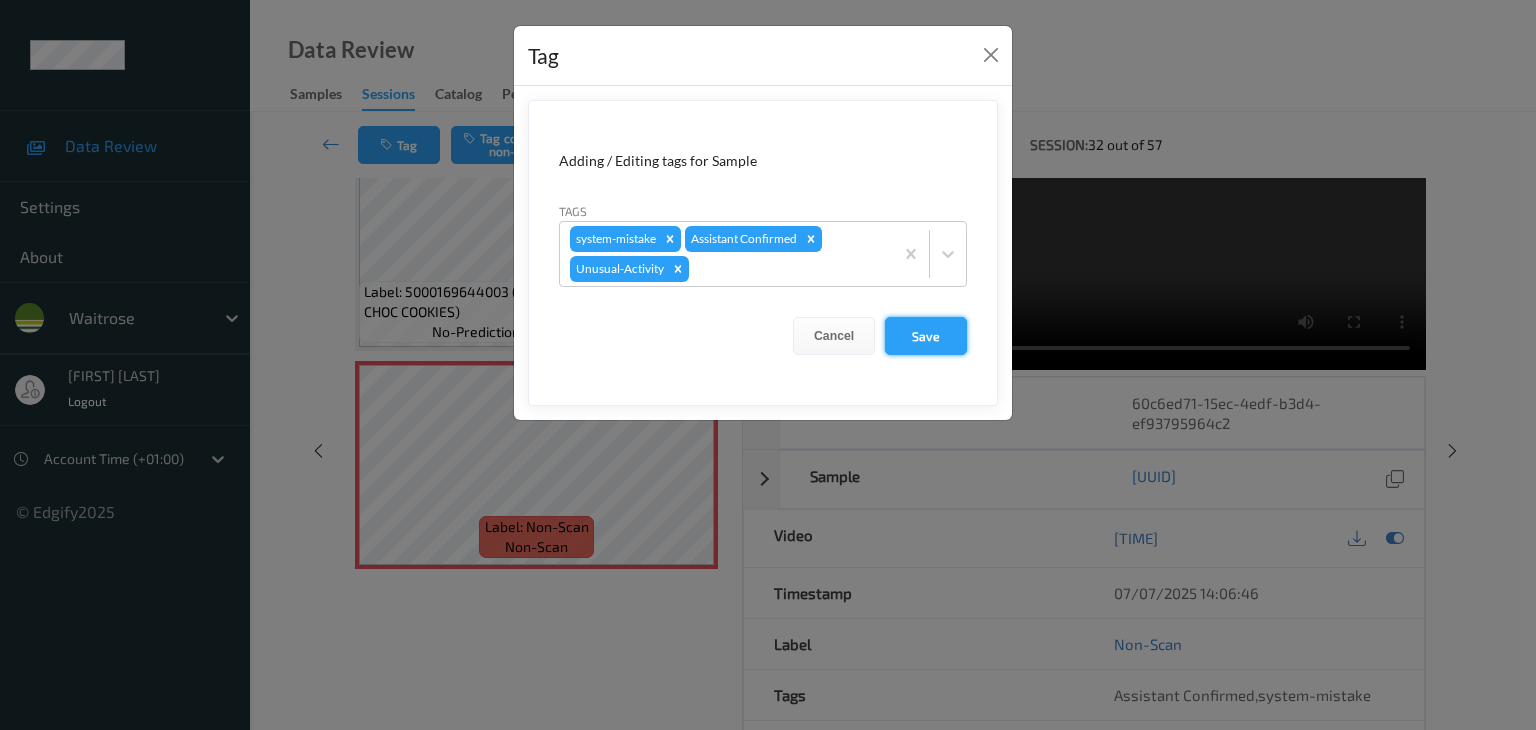 click on "Save" at bounding box center [926, 336] 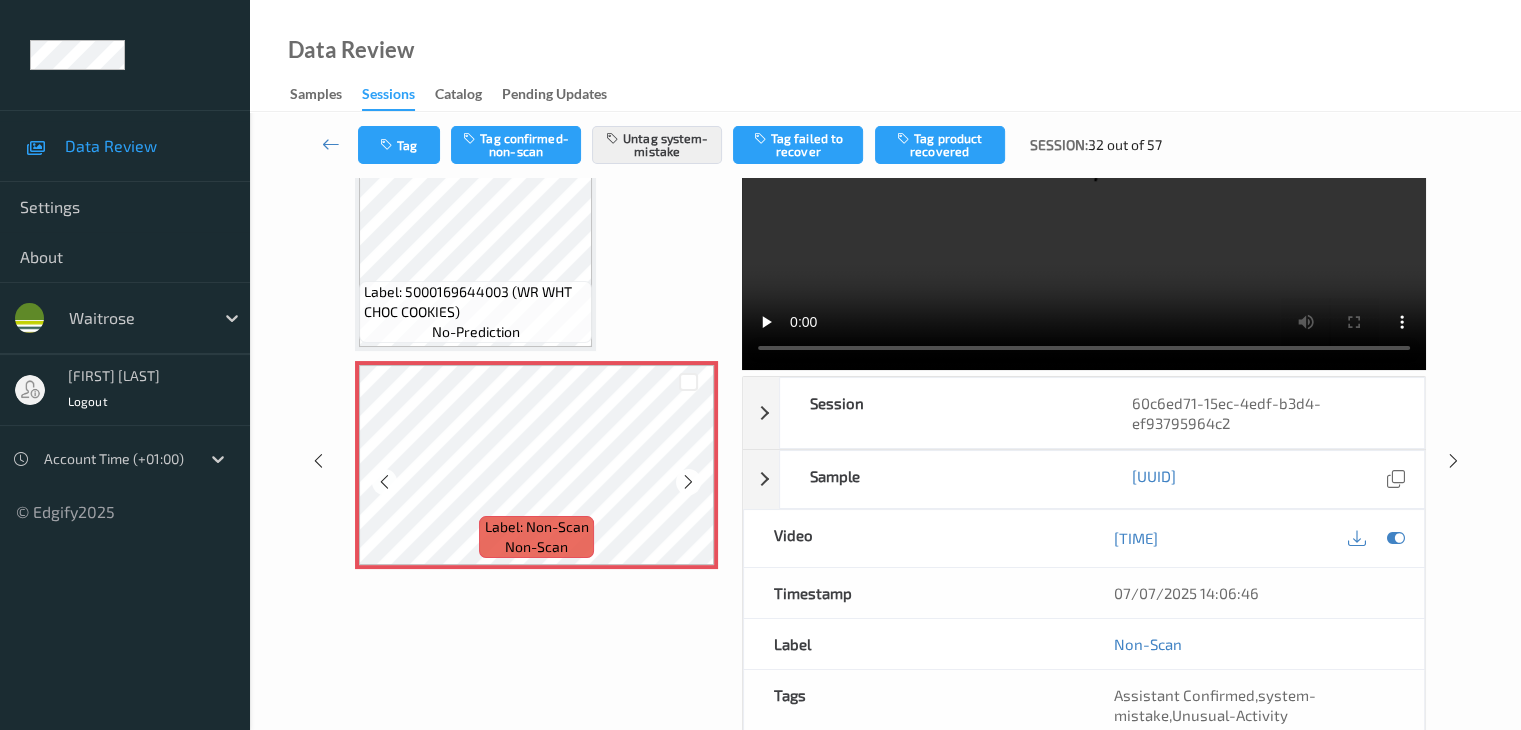 scroll, scrollTop: 0, scrollLeft: 0, axis: both 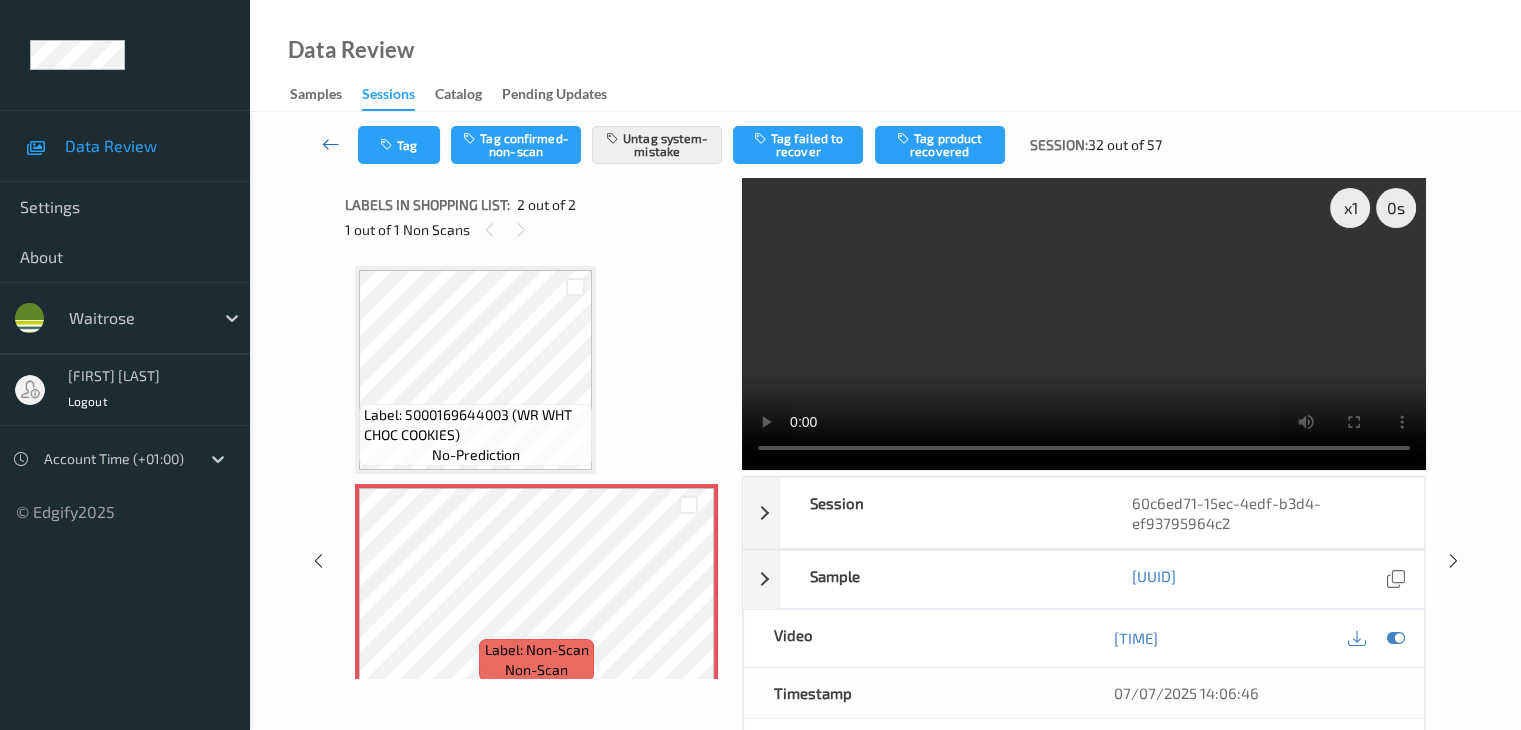 click at bounding box center [331, 144] 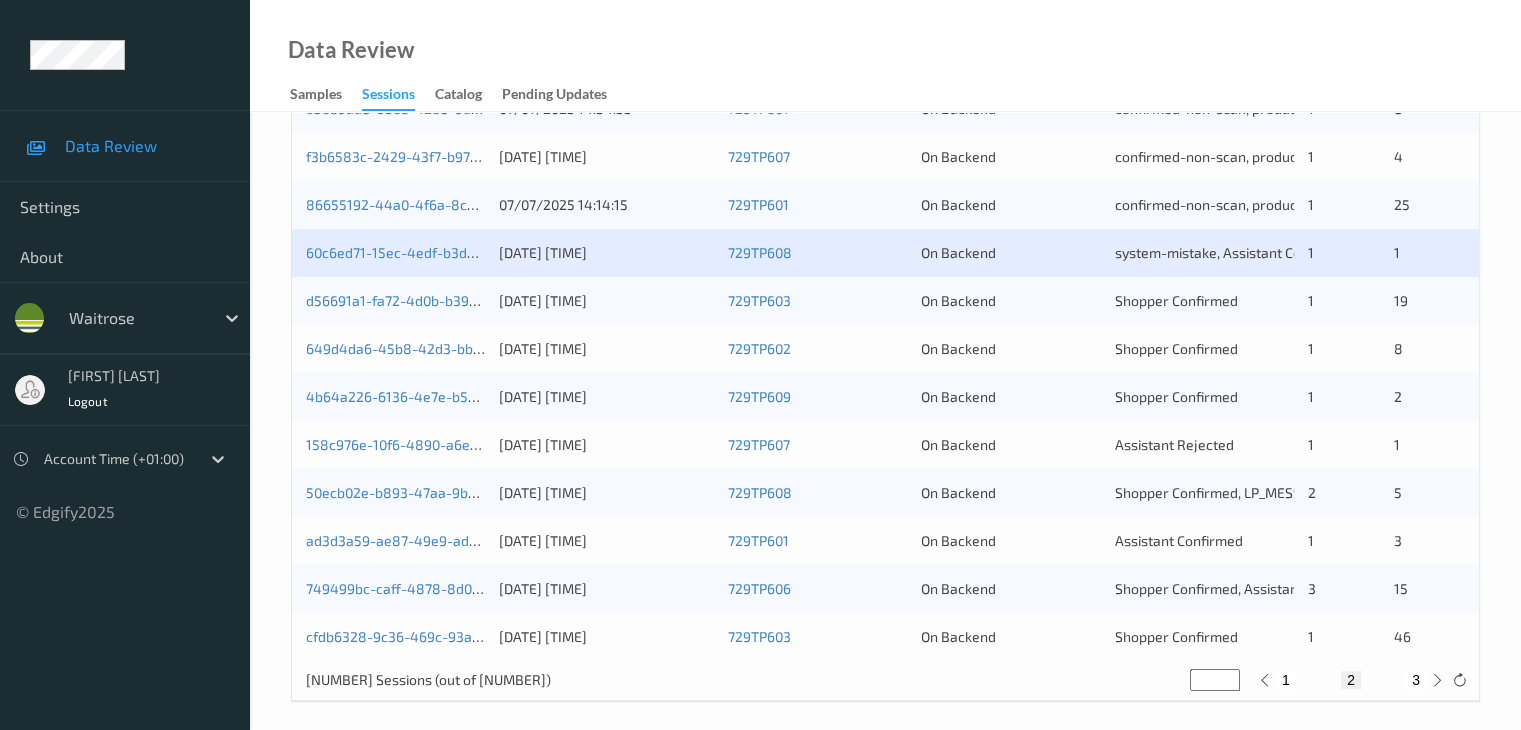 scroll, scrollTop: 932, scrollLeft: 0, axis: vertical 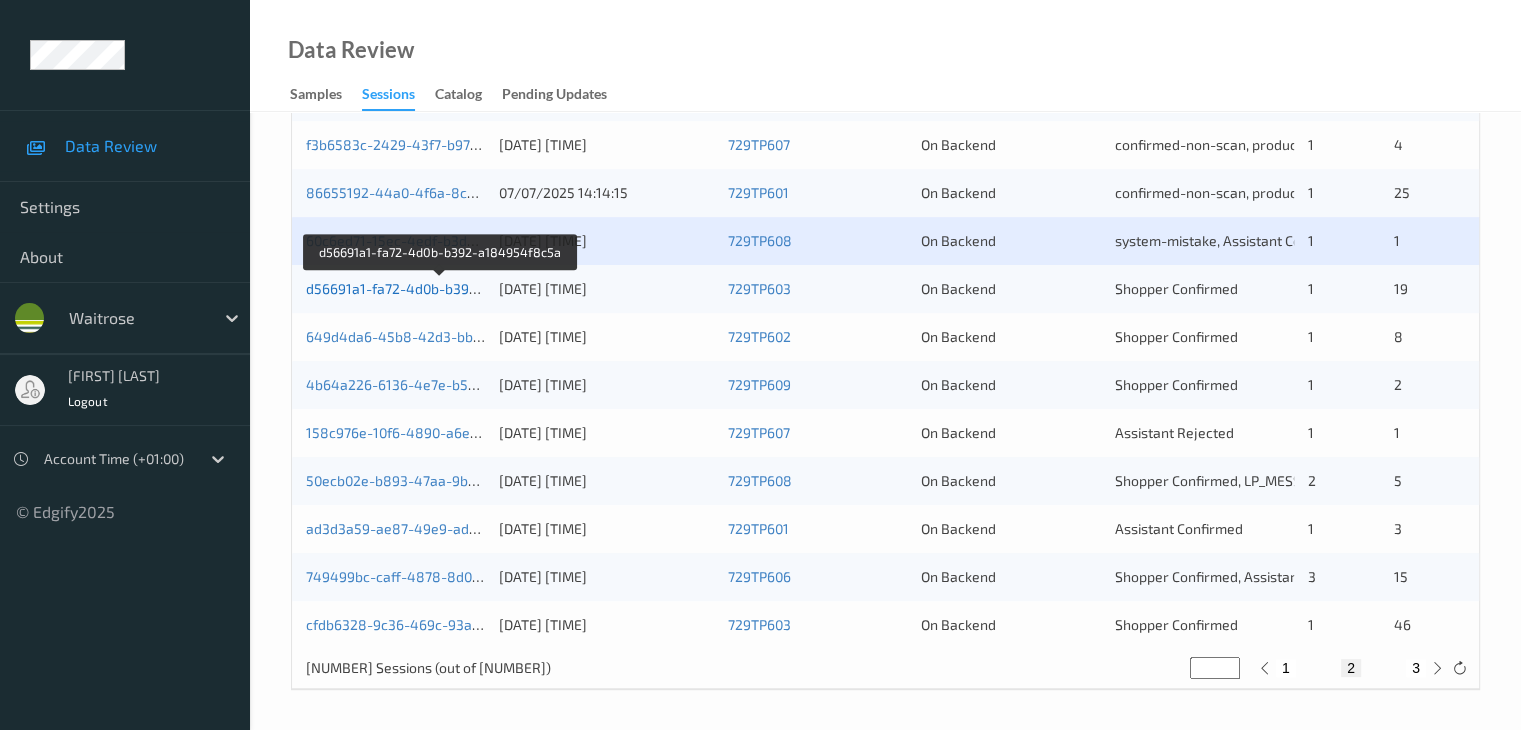click on "d56691a1-fa72-4d0b-b392-a184954f8c5a" at bounding box center (441, 288) 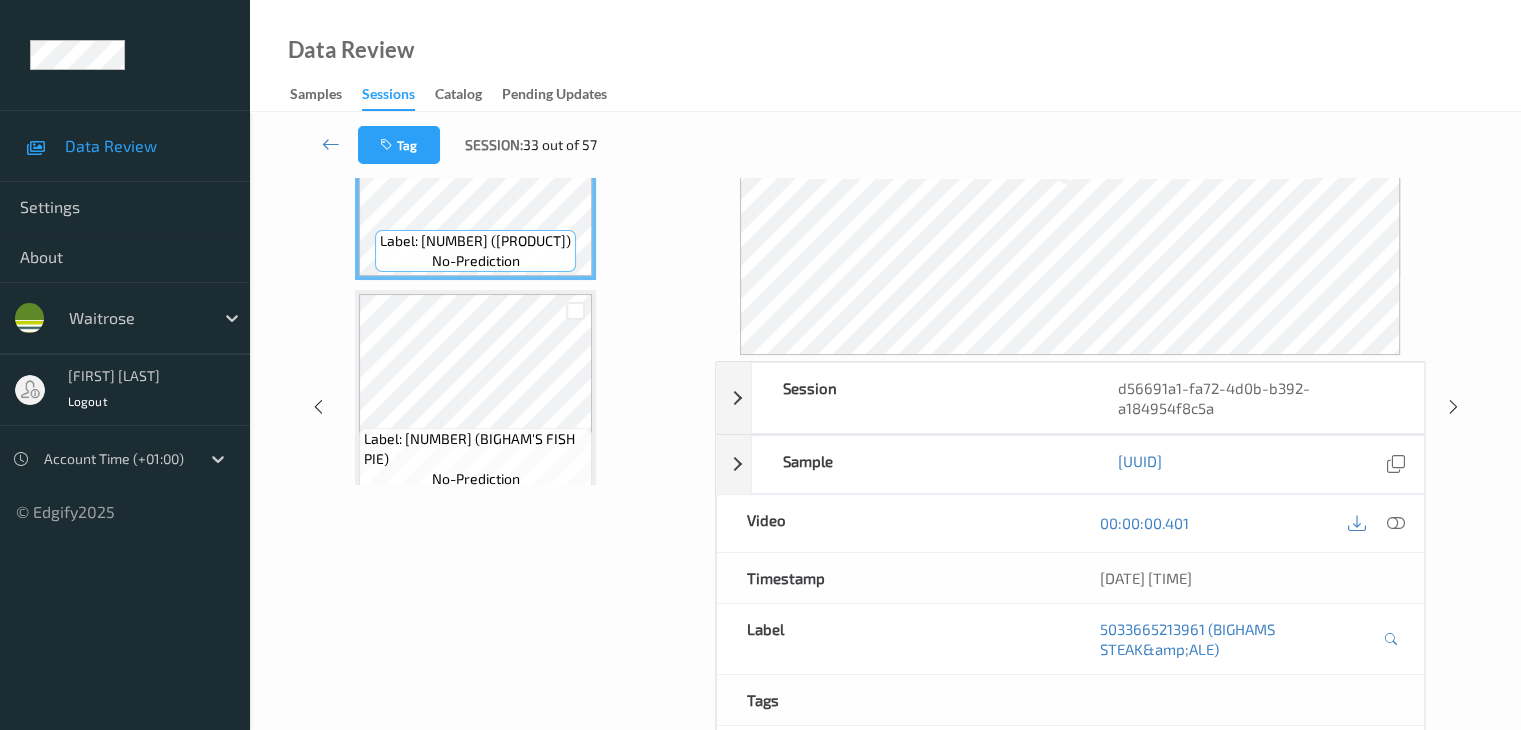 scroll, scrollTop: 44, scrollLeft: 0, axis: vertical 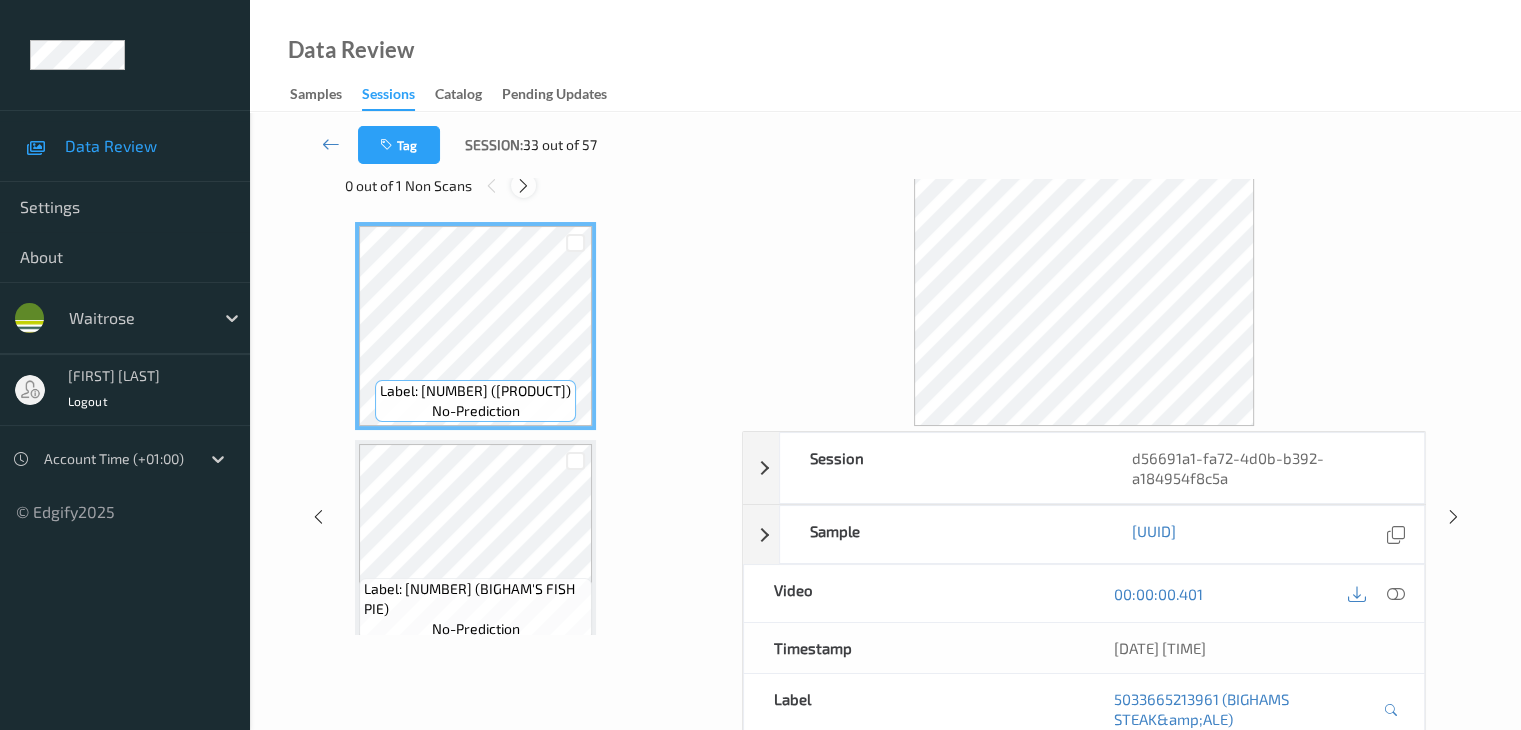 click at bounding box center (523, 186) 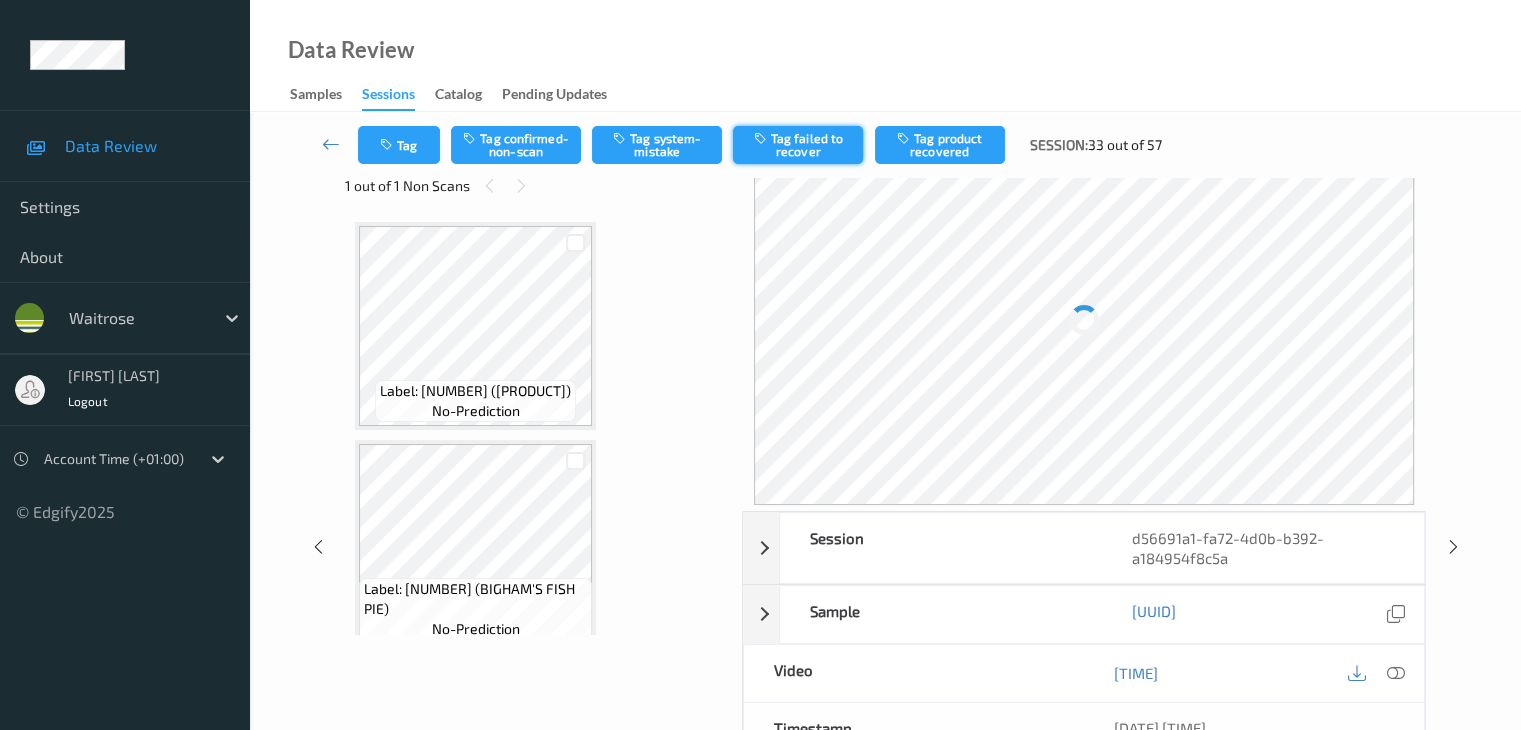 scroll, scrollTop: 3498, scrollLeft: 0, axis: vertical 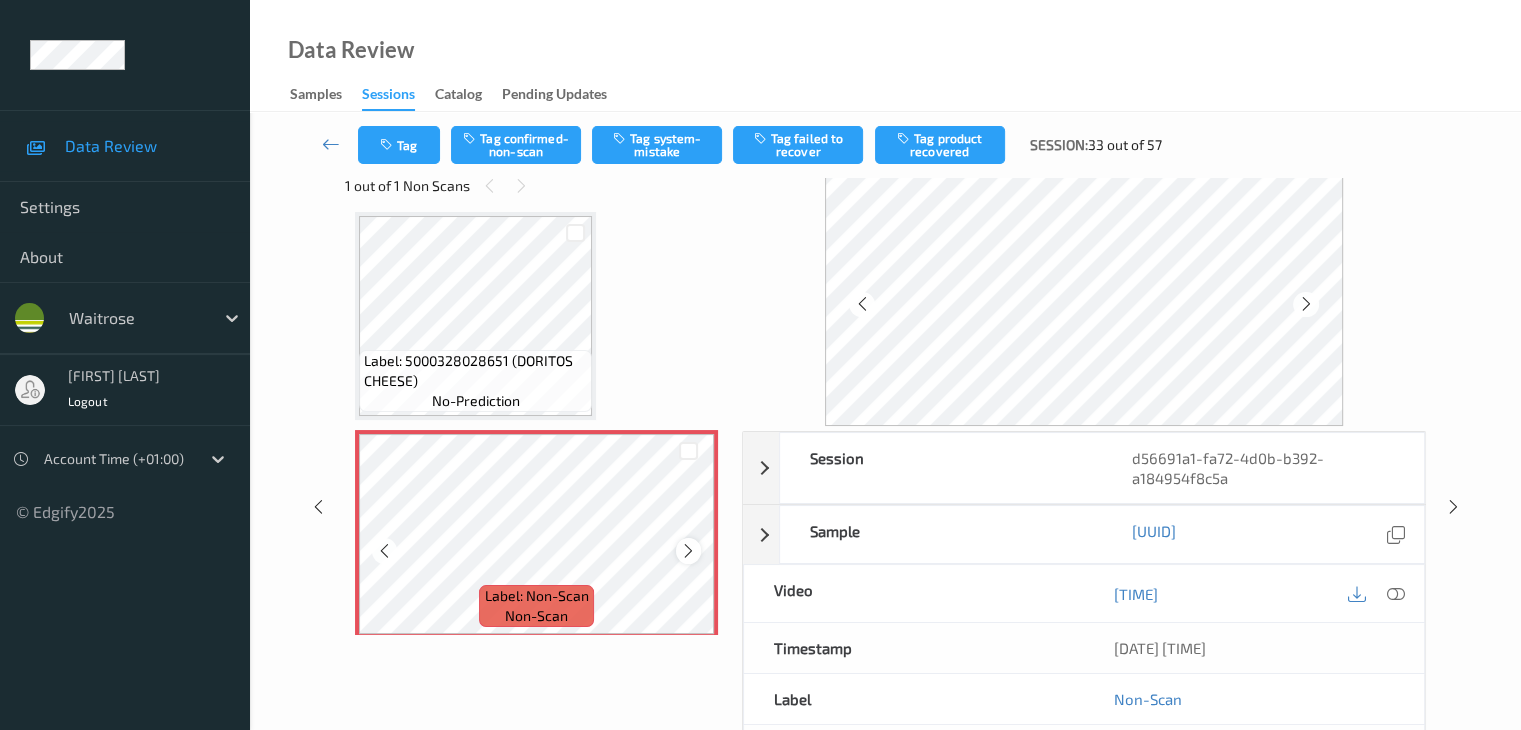 click at bounding box center [688, 551] 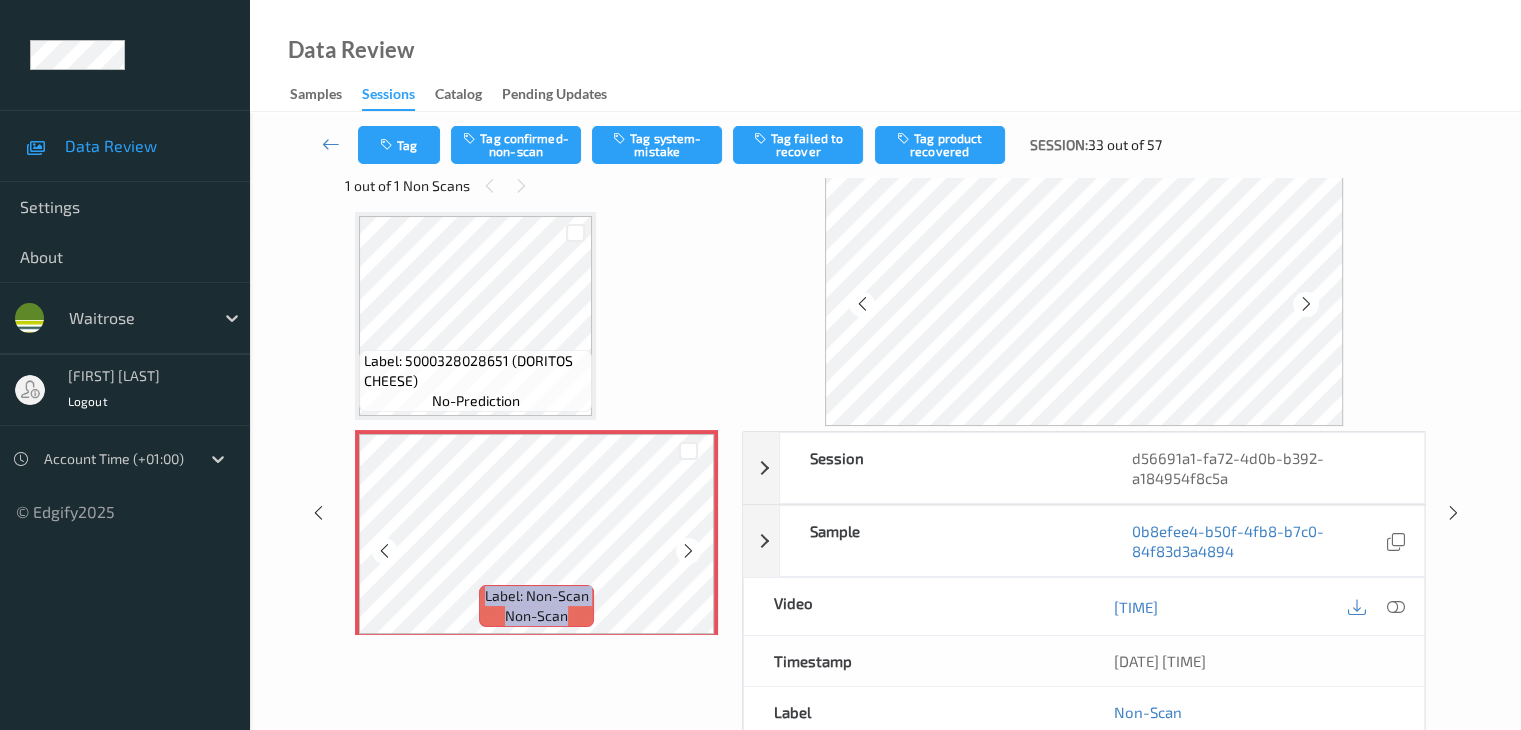 click at bounding box center (688, 551) 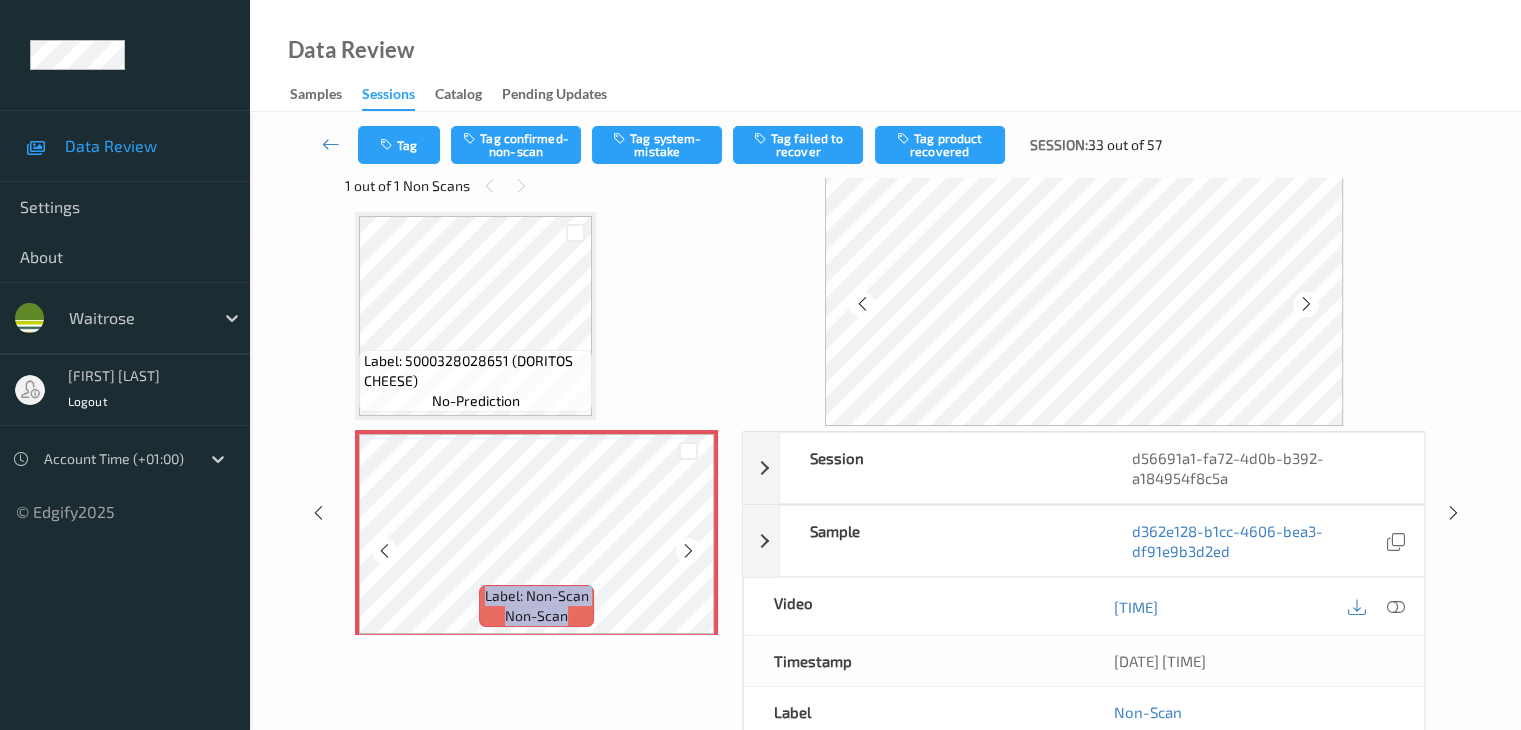 click at bounding box center (688, 551) 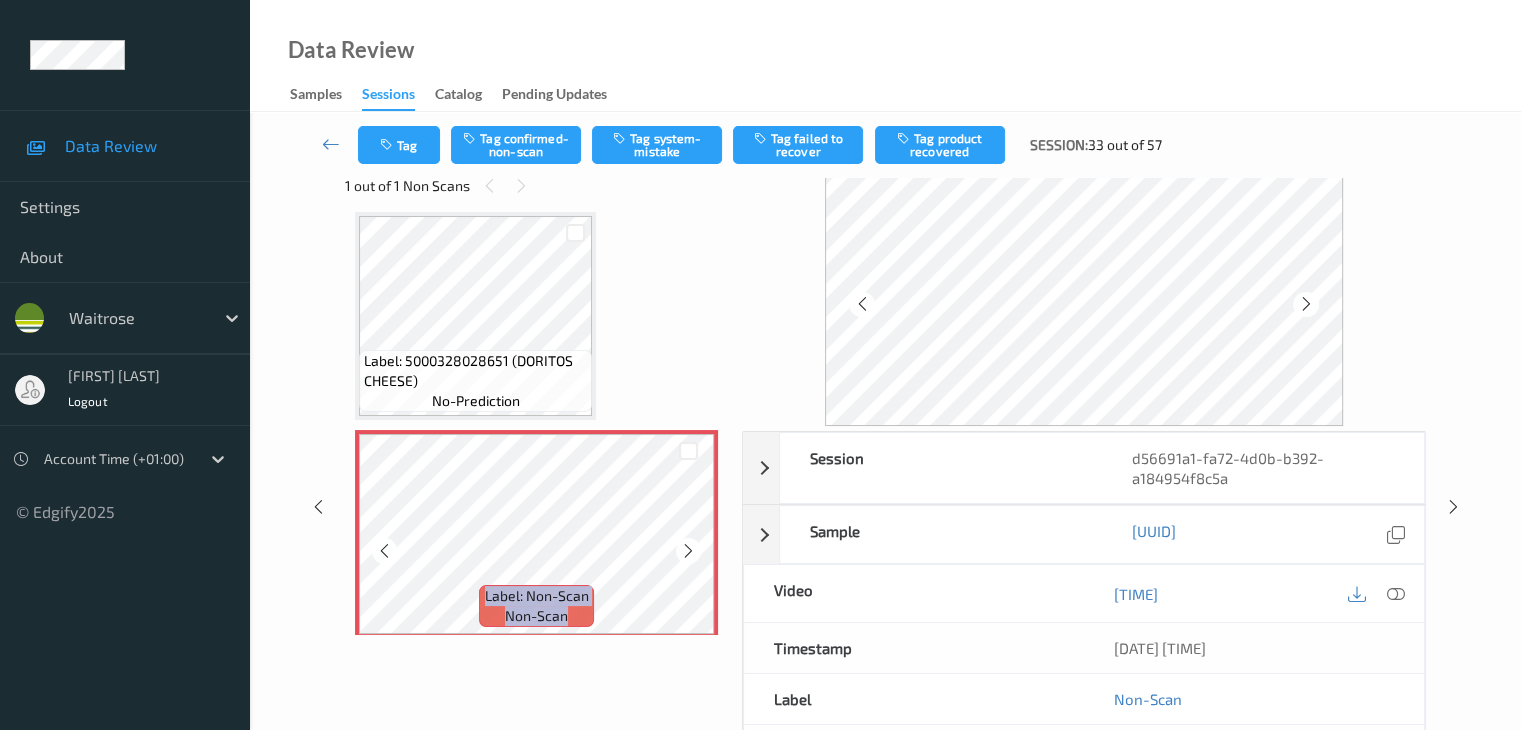 click at bounding box center (688, 551) 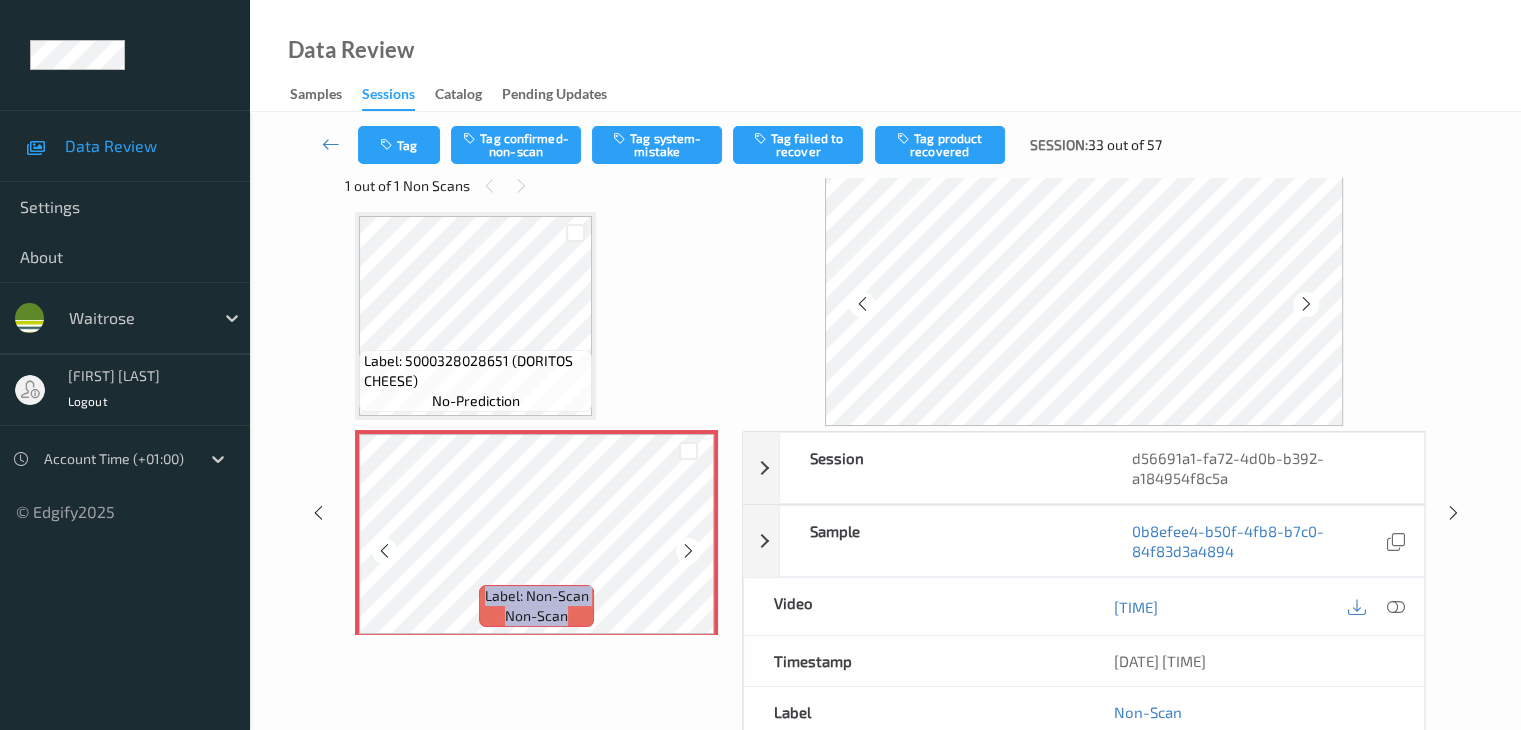 click at bounding box center [688, 551] 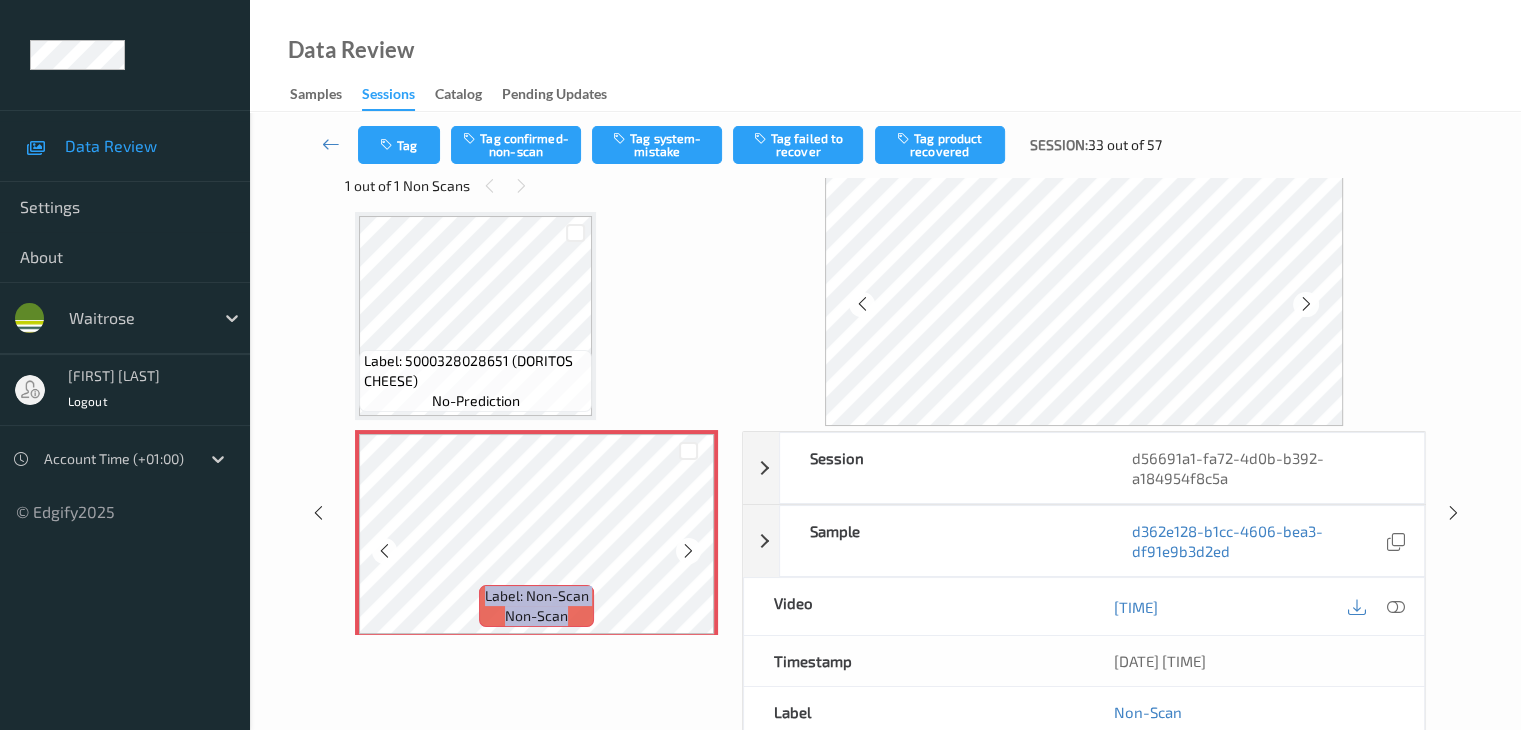 click at bounding box center (688, 551) 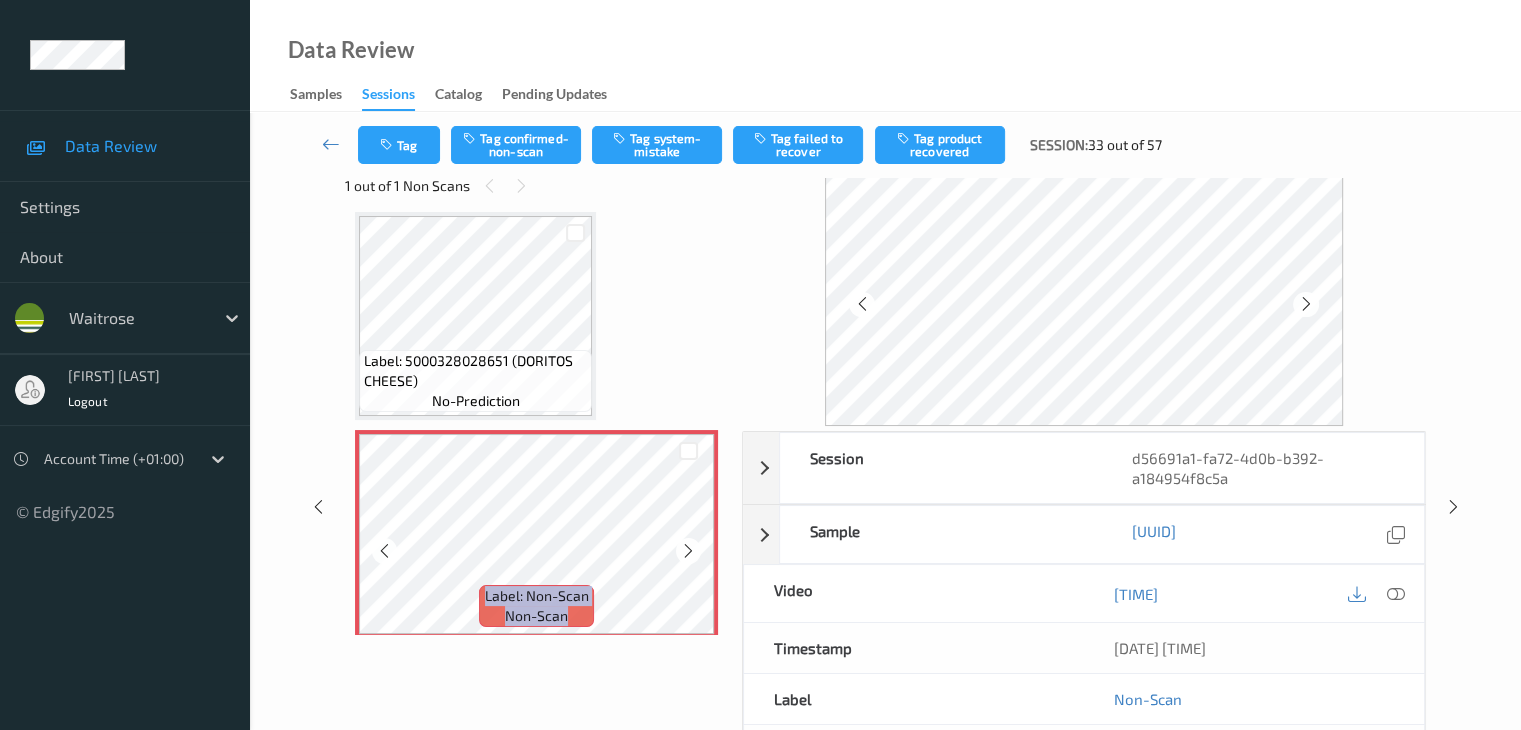 click at bounding box center (688, 551) 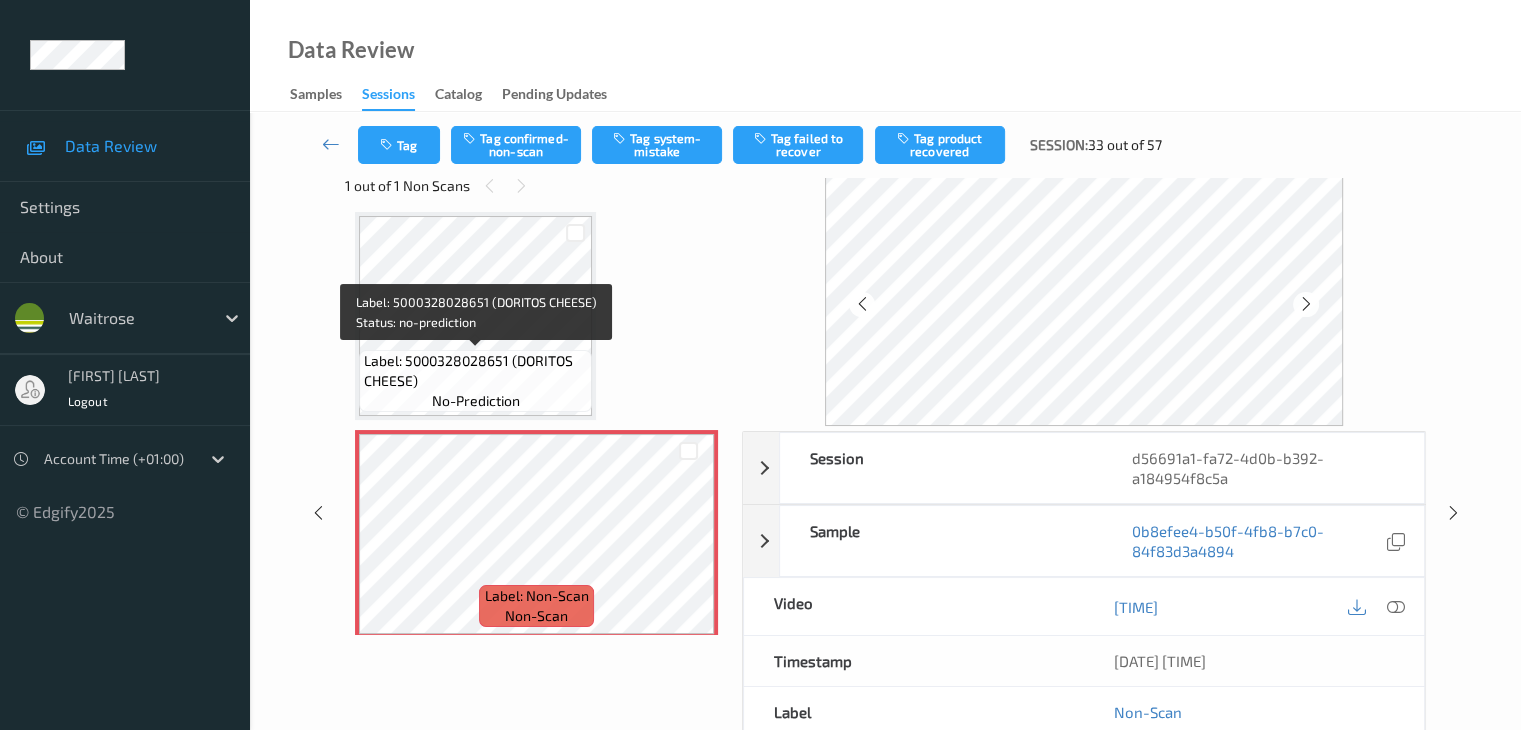 click on "Label: 5000328028651 (DORITOS CHEESE)" at bounding box center [475, 371] 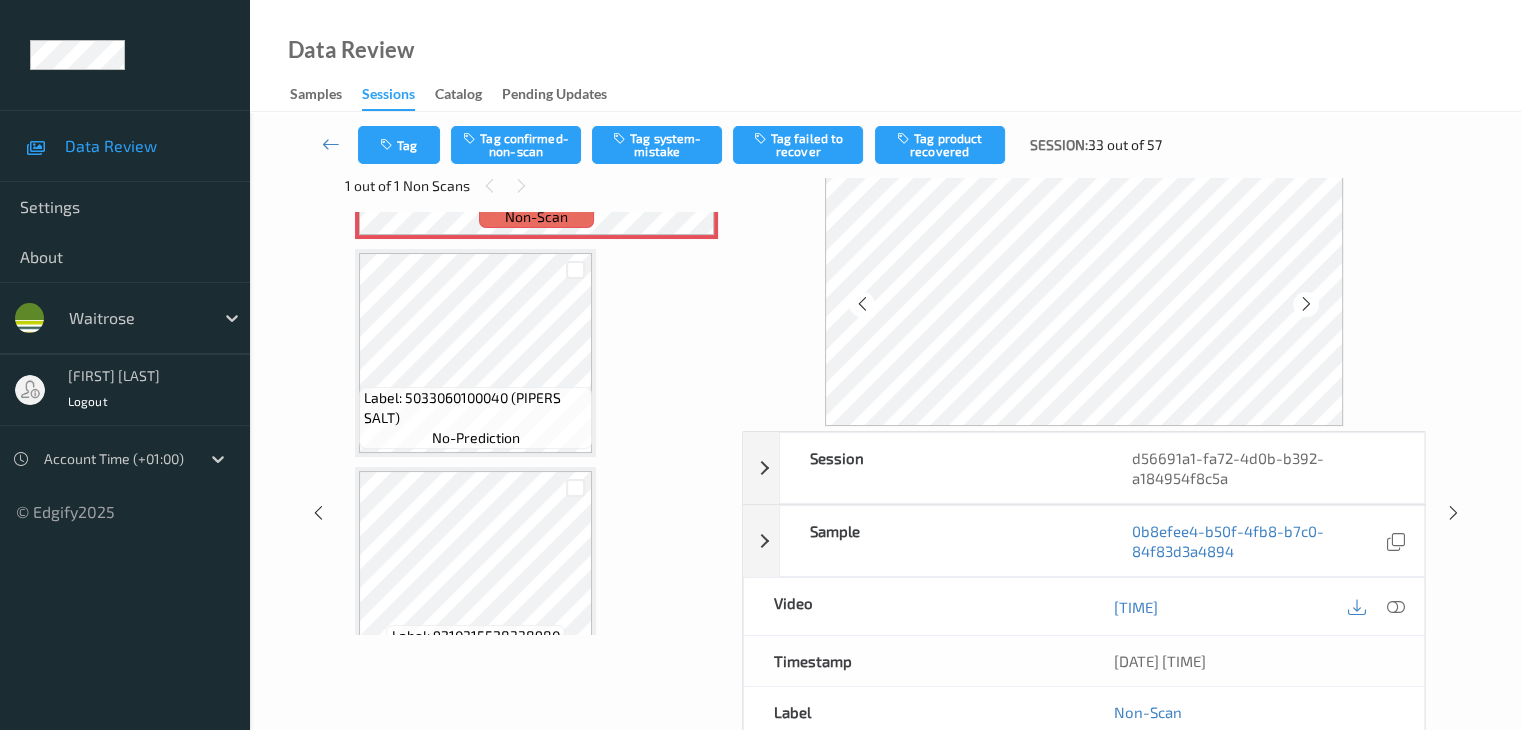 scroll, scrollTop: 3898, scrollLeft: 0, axis: vertical 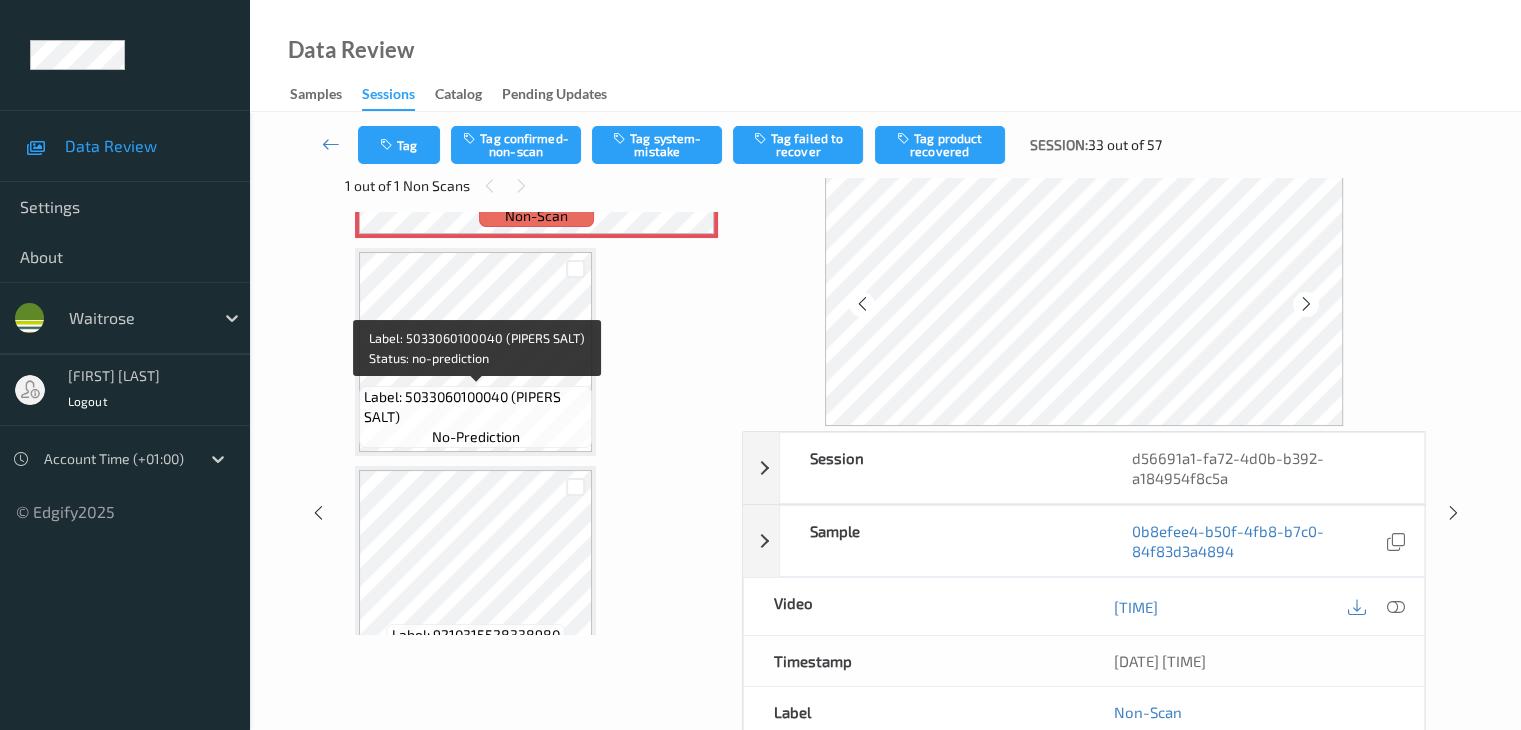 click on "Label: 5033060100040 (PIPERS SALT)" at bounding box center (475, 407) 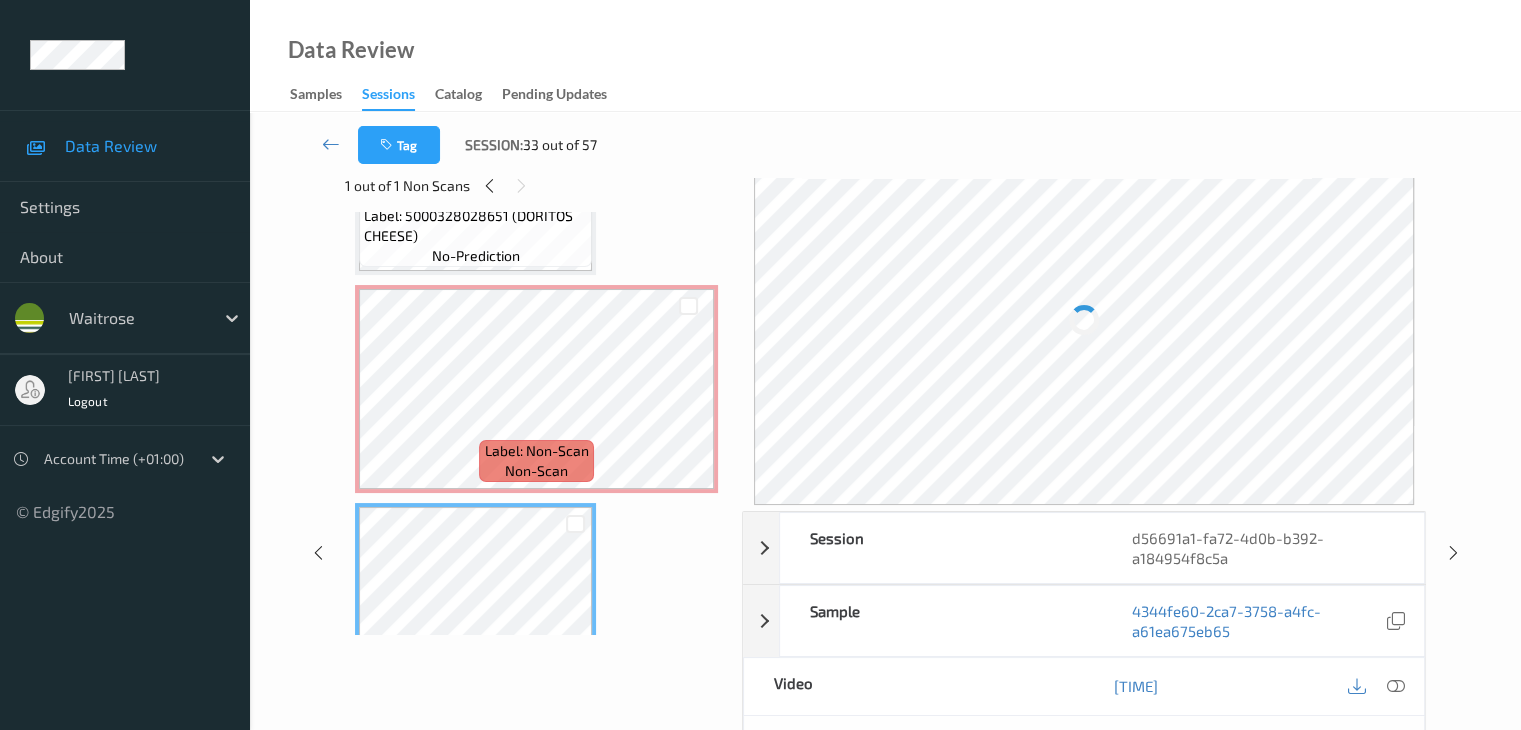 scroll, scrollTop: 3598, scrollLeft: 0, axis: vertical 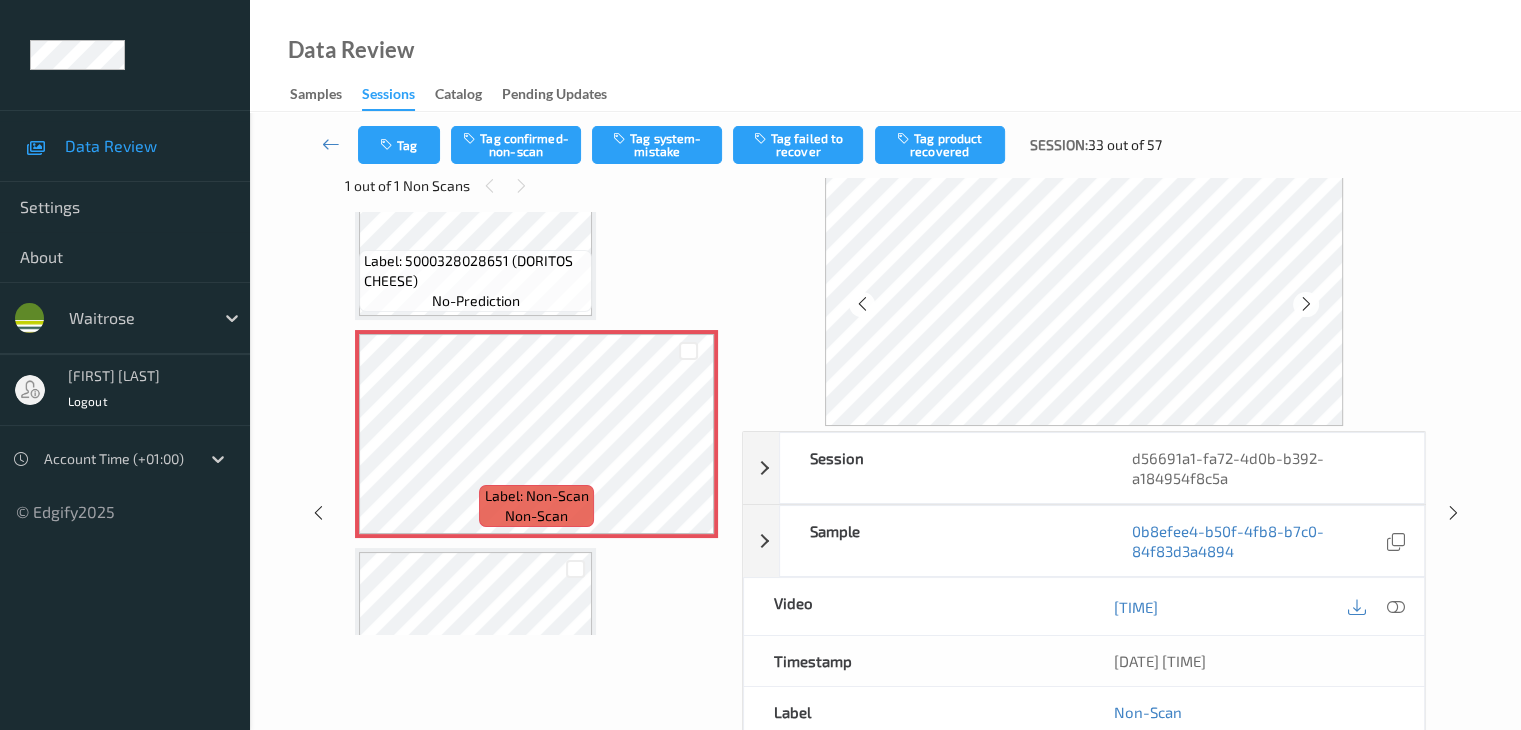 click on "Label: 5000328028651 (DORITOS CHEESE) no-prediction" at bounding box center [475, 281] 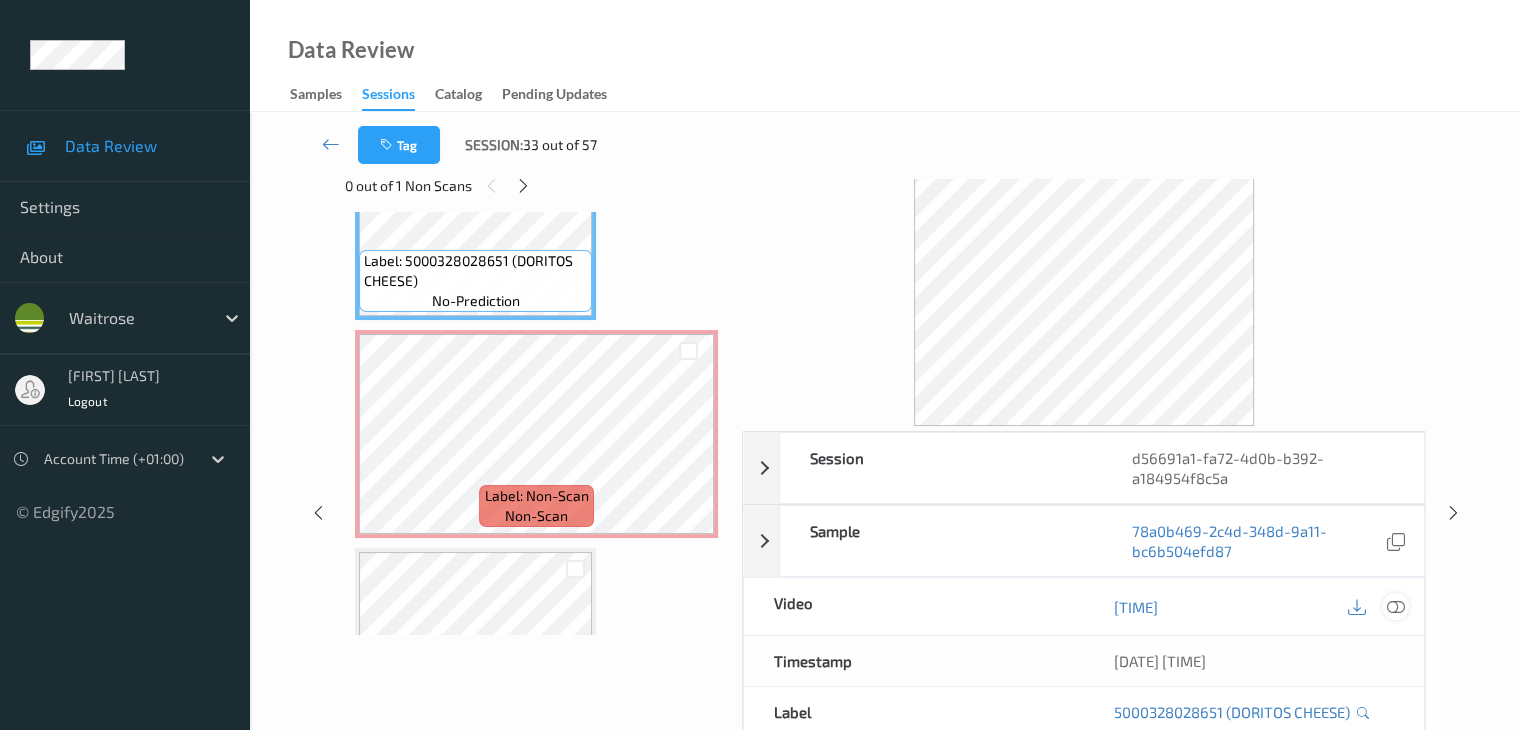 click at bounding box center [1395, 607] 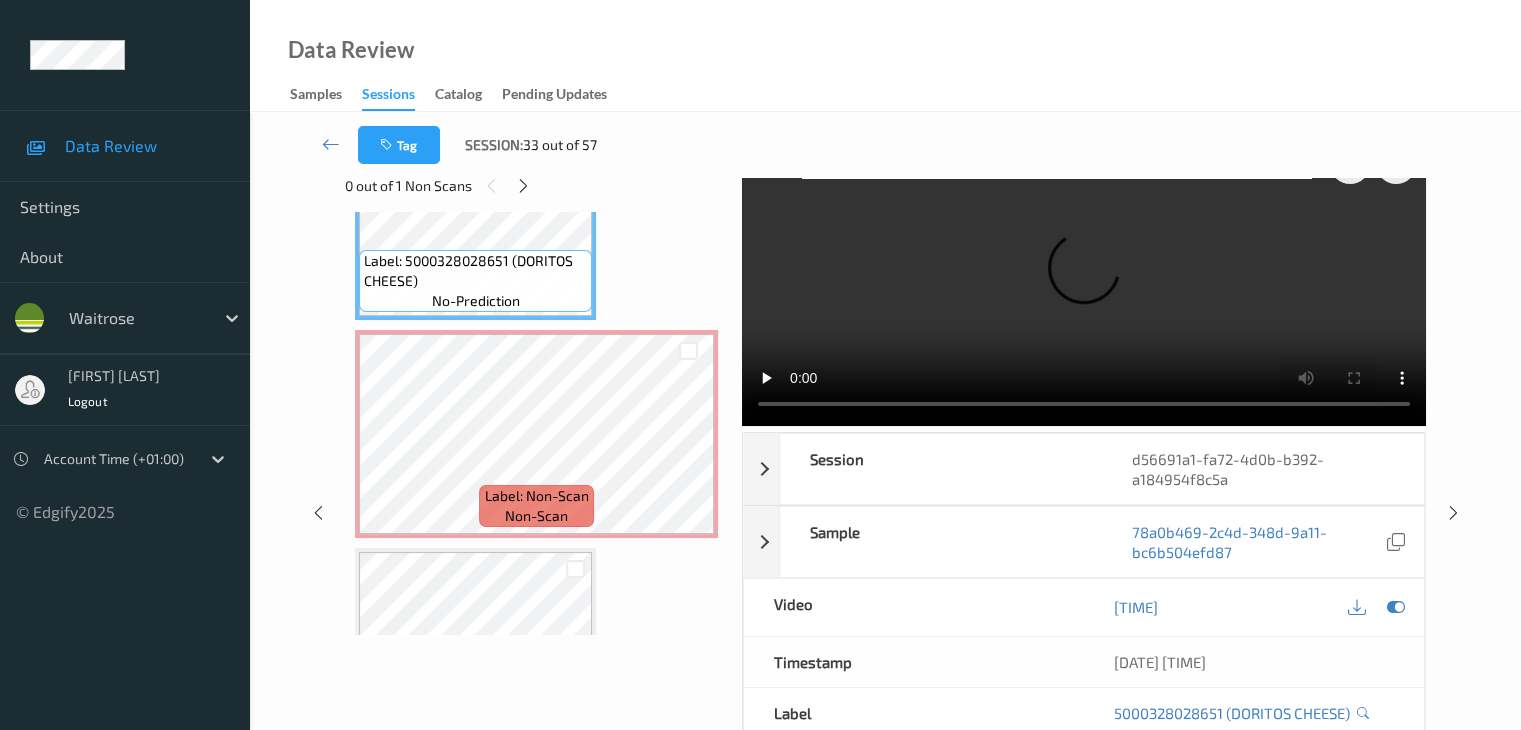 scroll, scrollTop: 0, scrollLeft: 0, axis: both 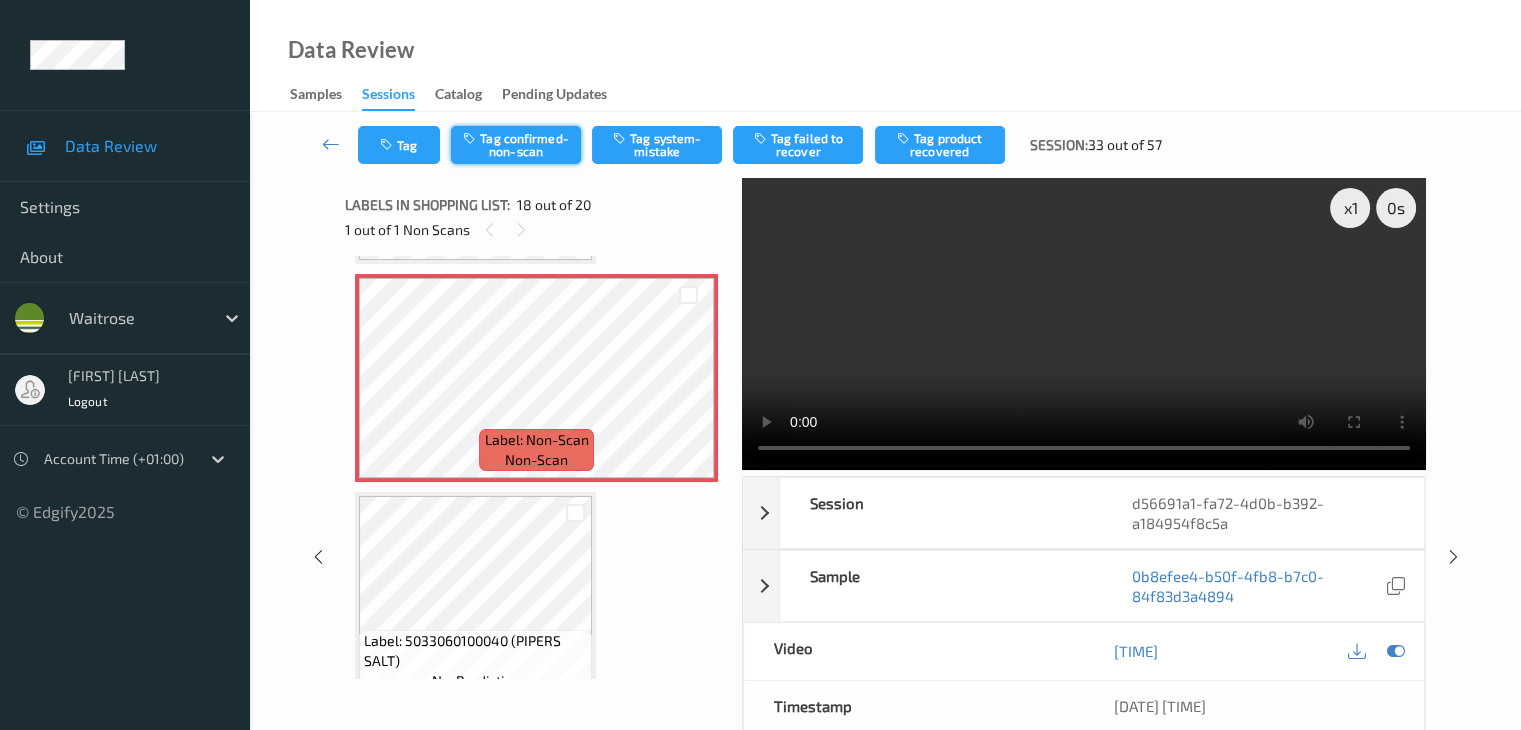 click on "Tag   confirmed-non-scan" at bounding box center [516, 145] 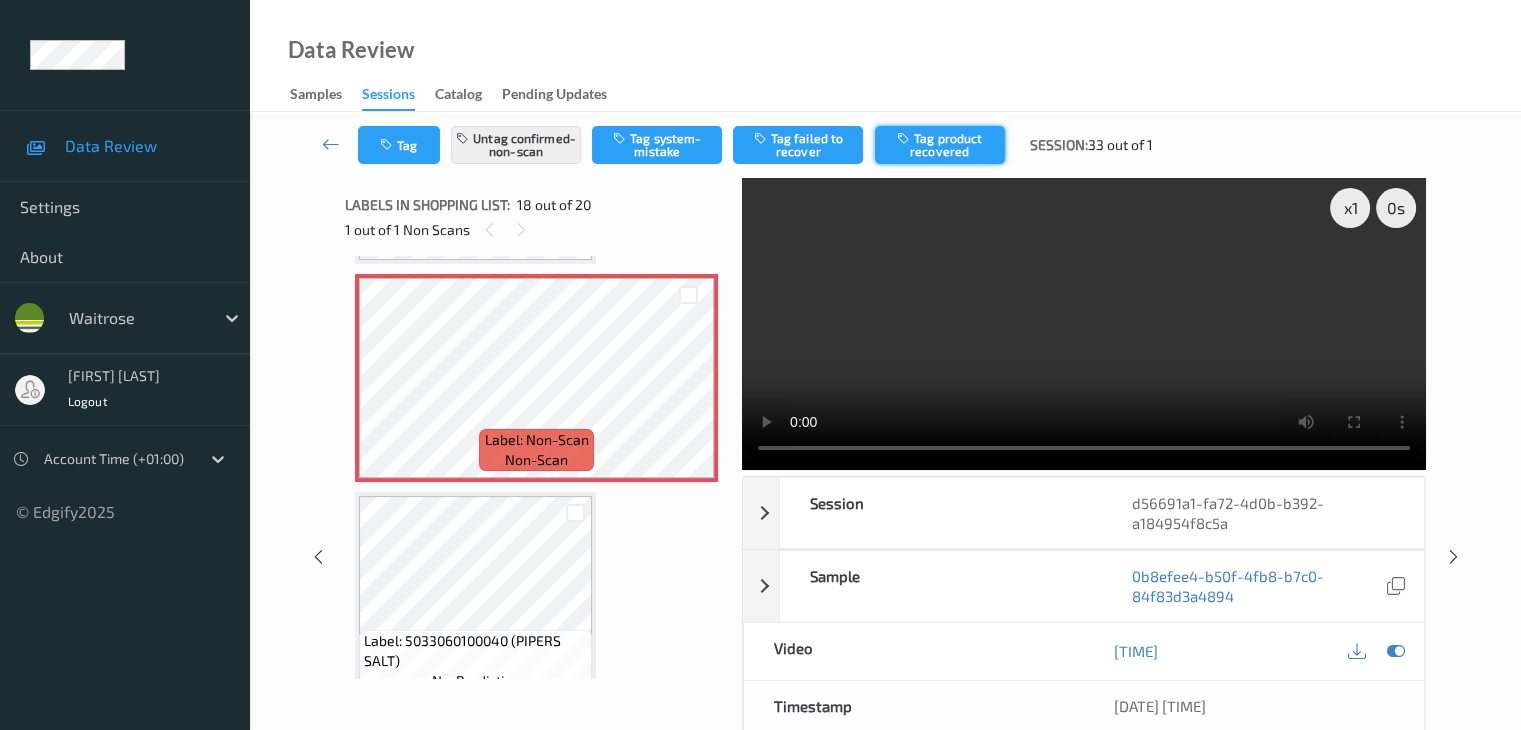 click on "Tag   product recovered" at bounding box center [940, 145] 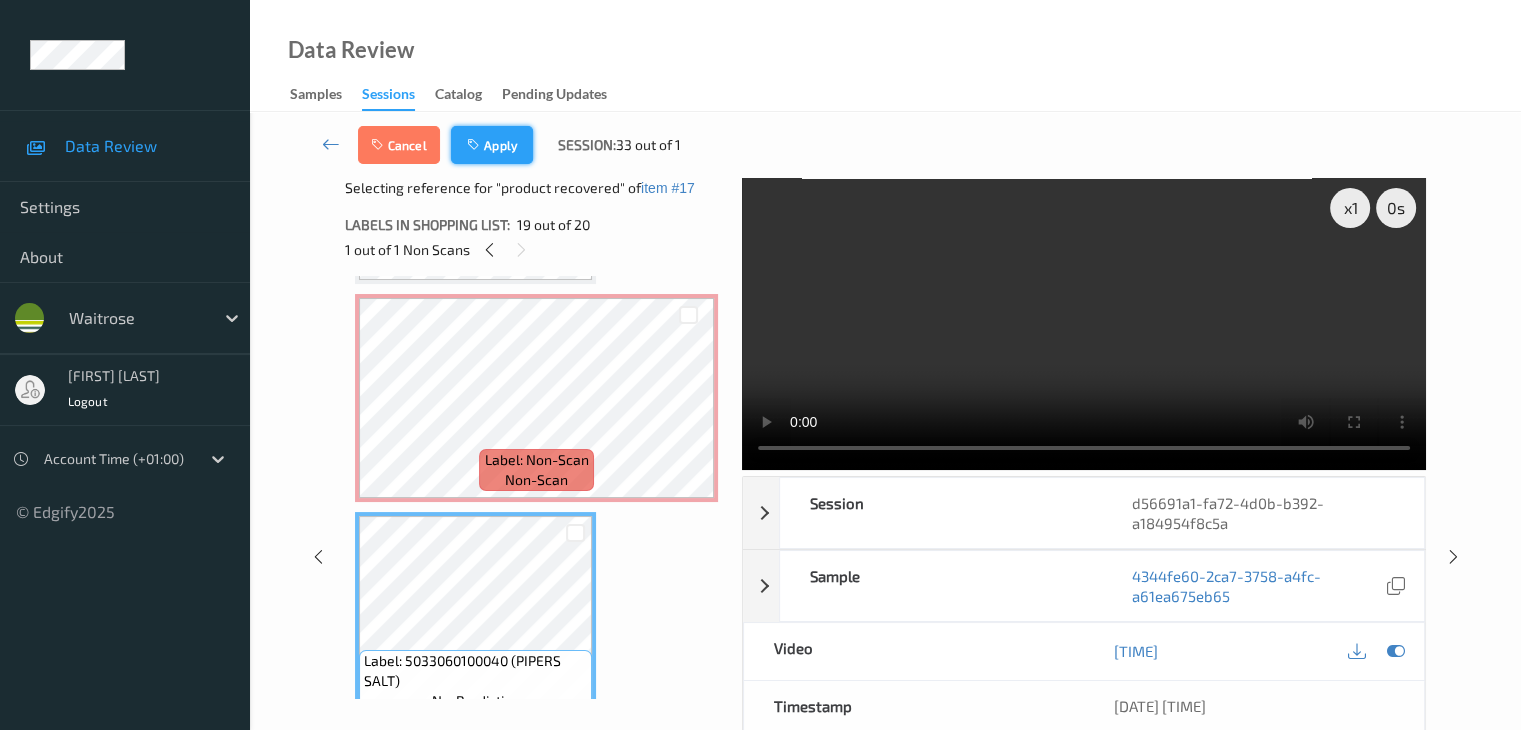 click on "Apply" at bounding box center [492, 145] 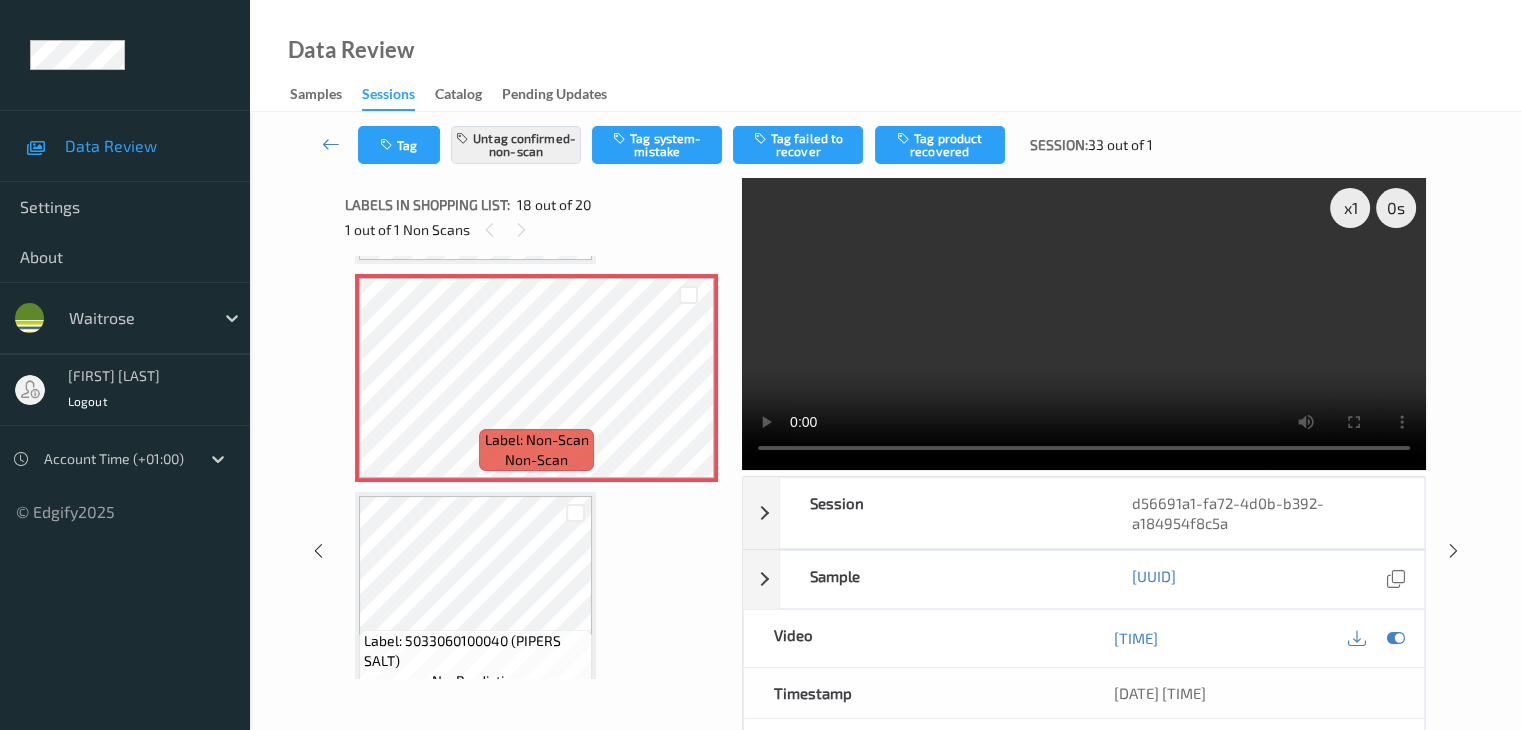 scroll, scrollTop: 3498, scrollLeft: 0, axis: vertical 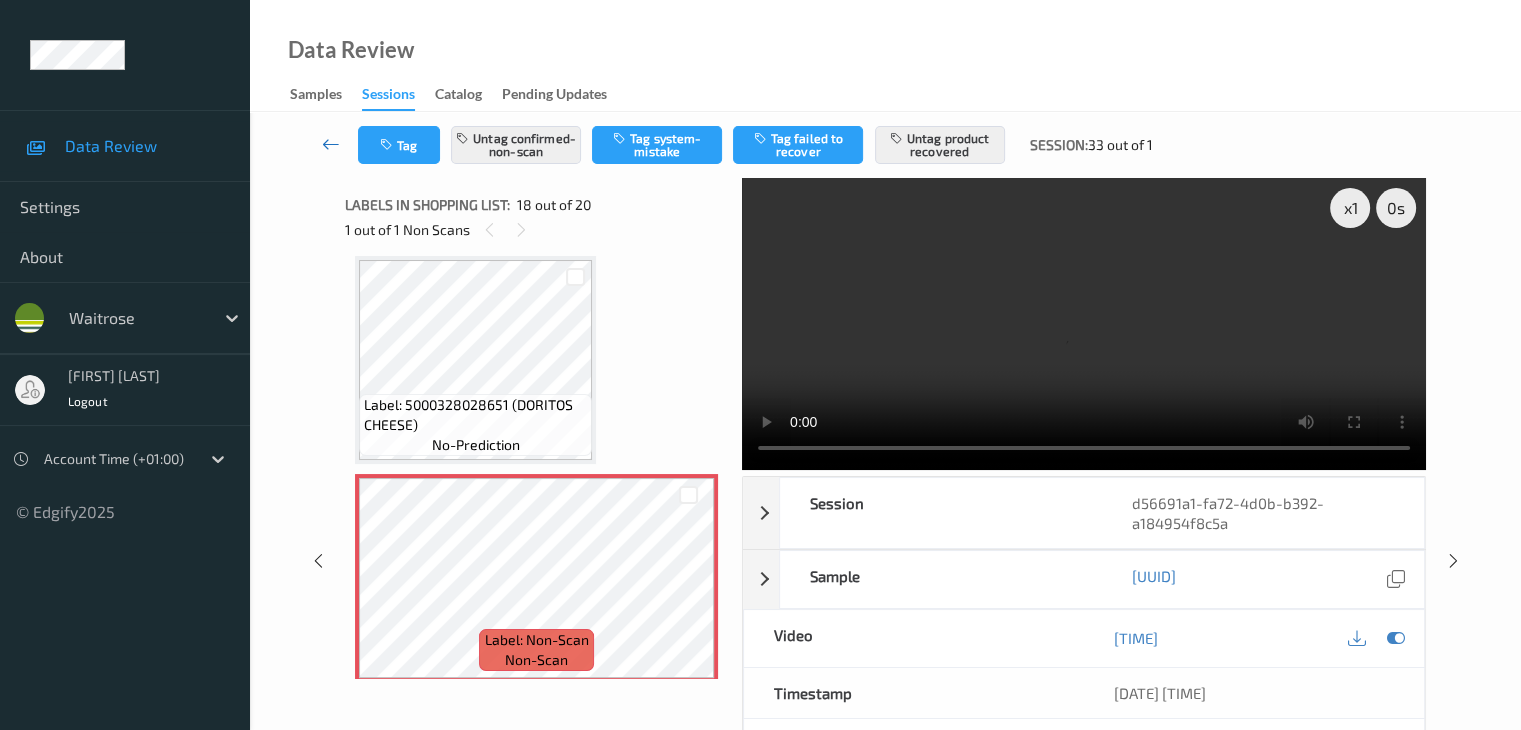 click at bounding box center (331, 144) 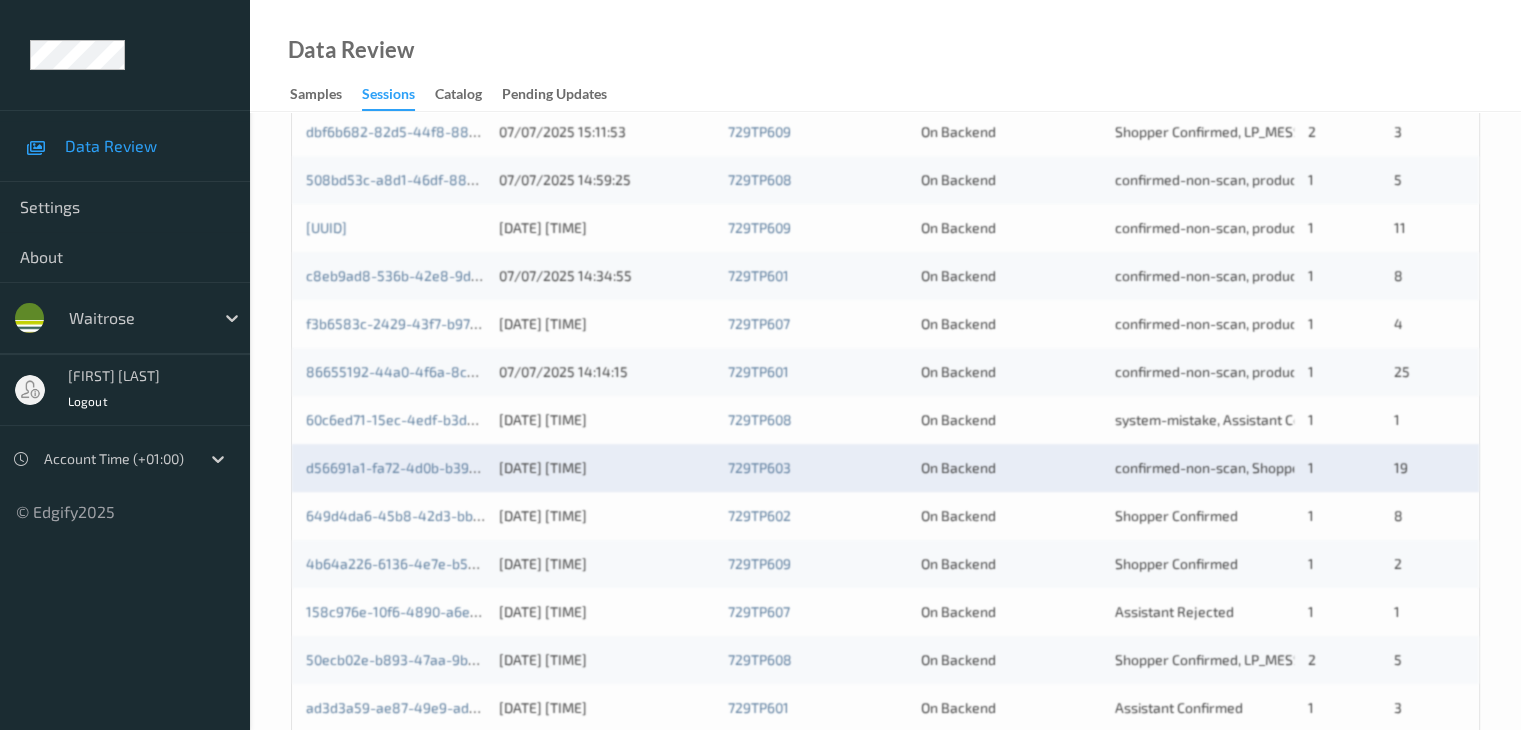 scroll, scrollTop: 800, scrollLeft: 0, axis: vertical 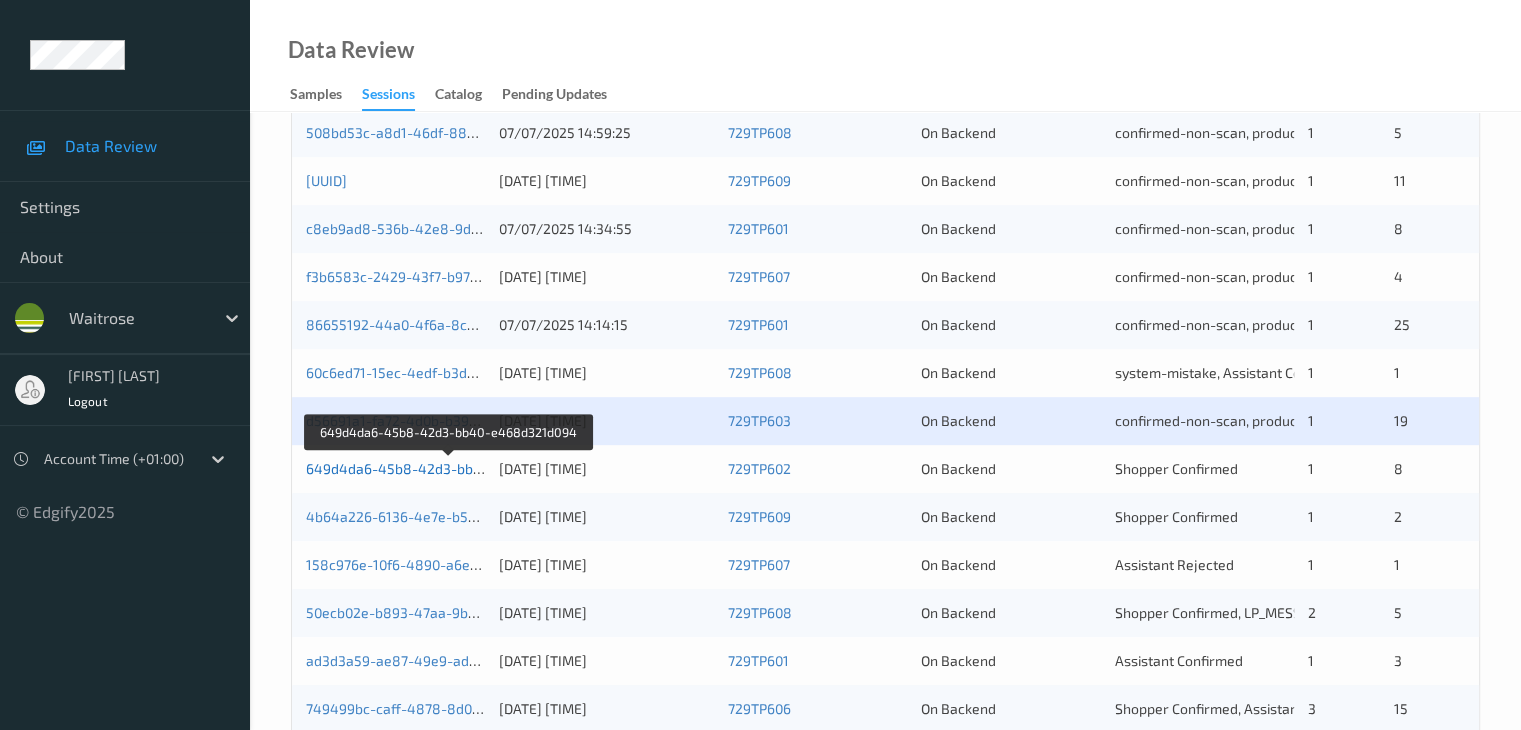 click on "649d4da6-45b8-42d3-bb40-e468d321d094" at bounding box center [449, 468] 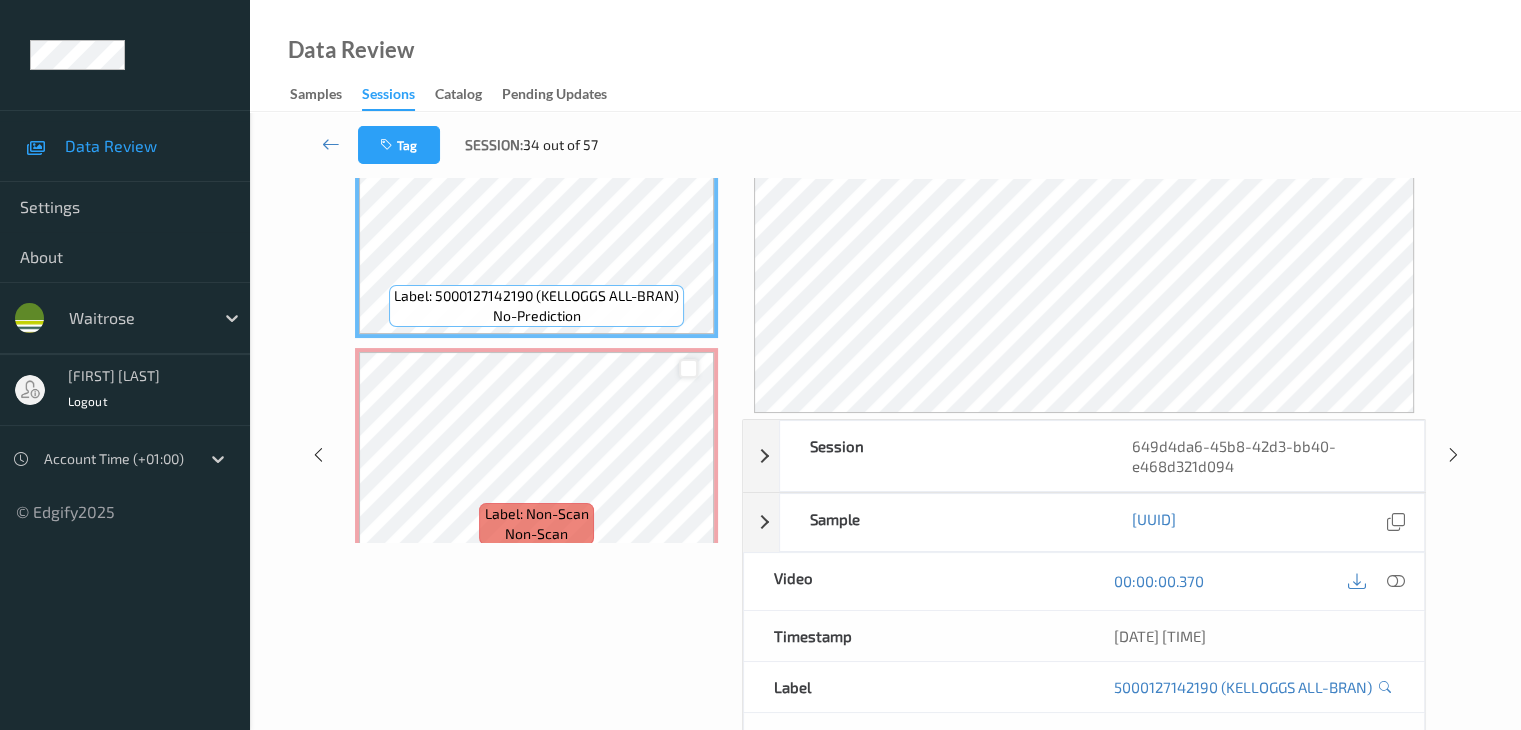 scroll, scrollTop: 0, scrollLeft: 0, axis: both 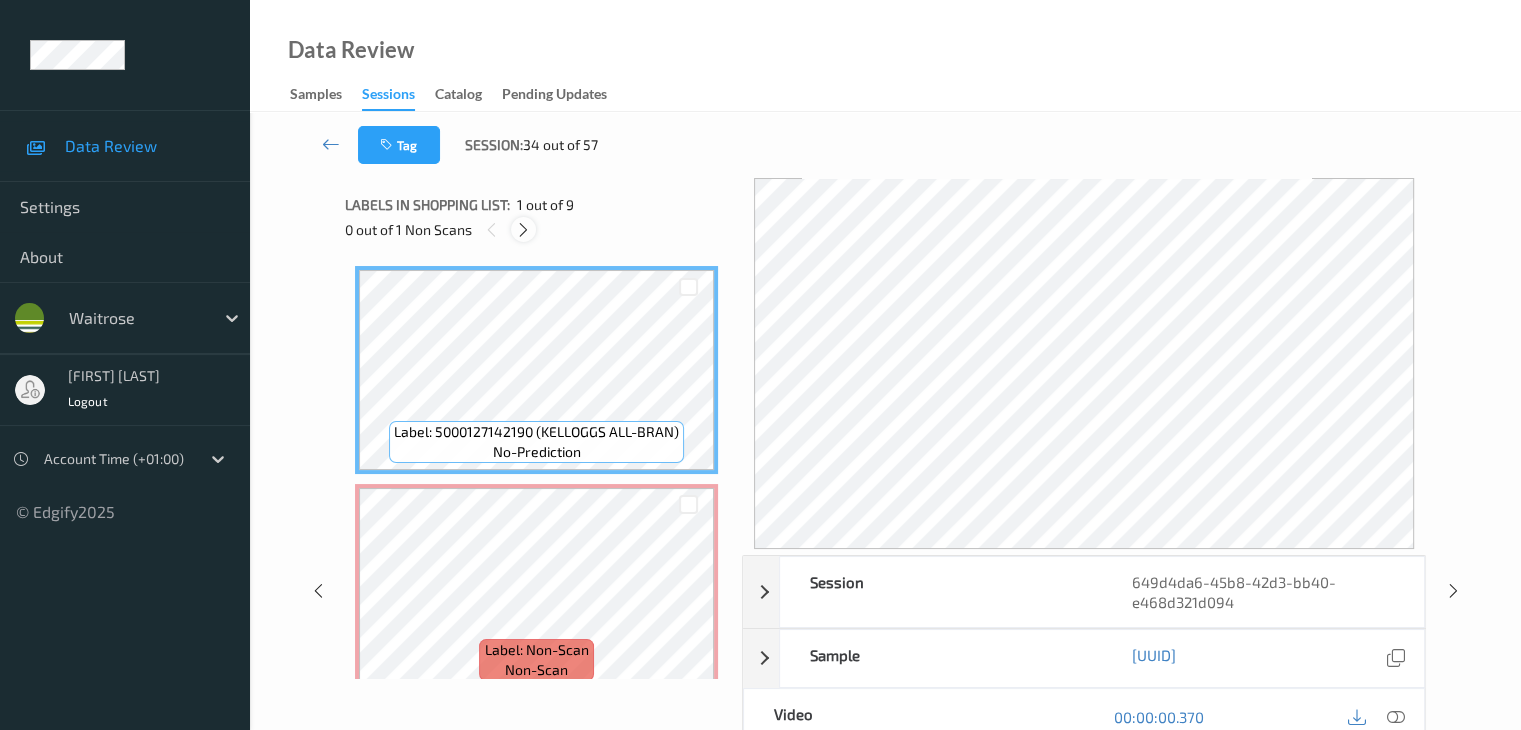 click at bounding box center (523, 230) 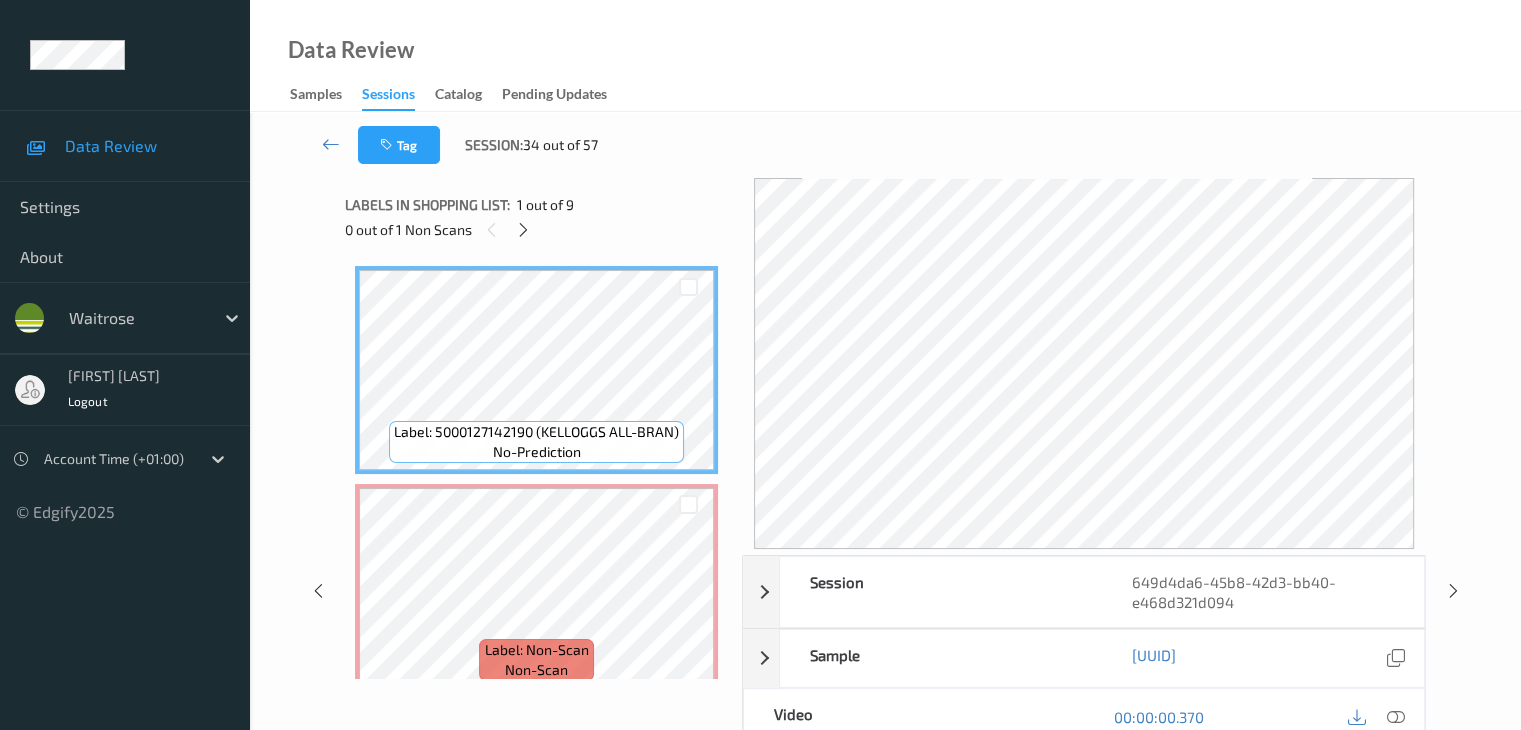 scroll, scrollTop: 10, scrollLeft: 0, axis: vertical 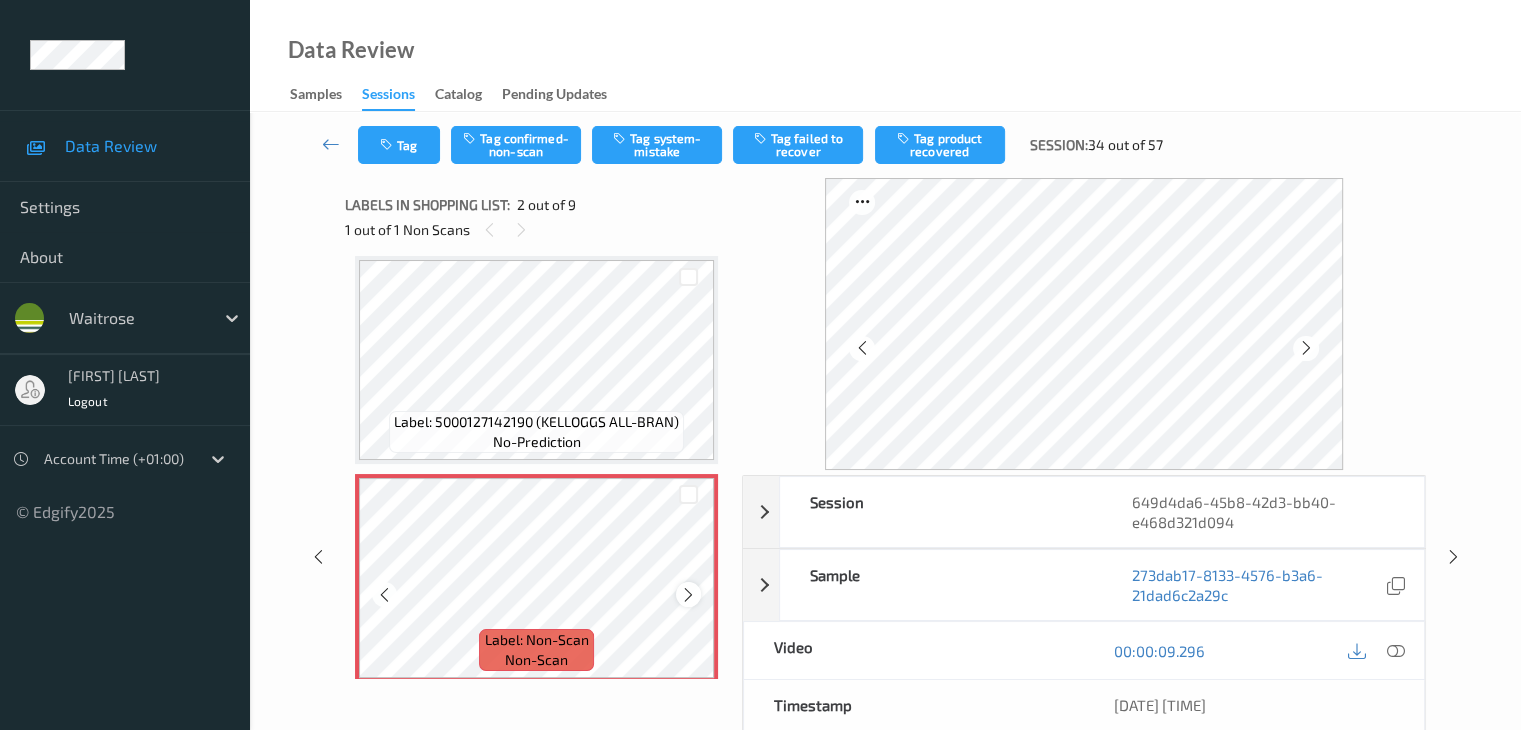 click at bounding box center [688, 595] 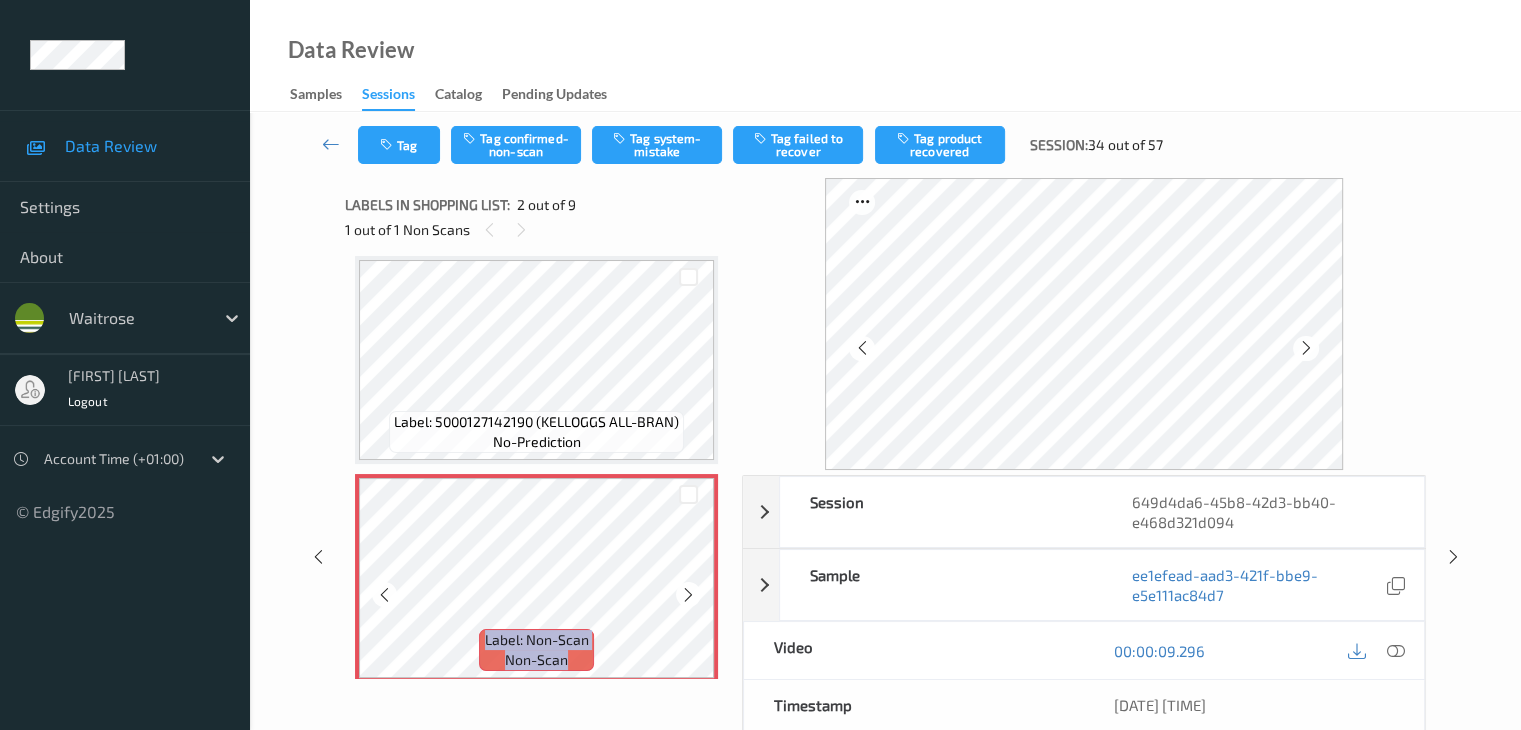 click at bounding box center [688, 595] 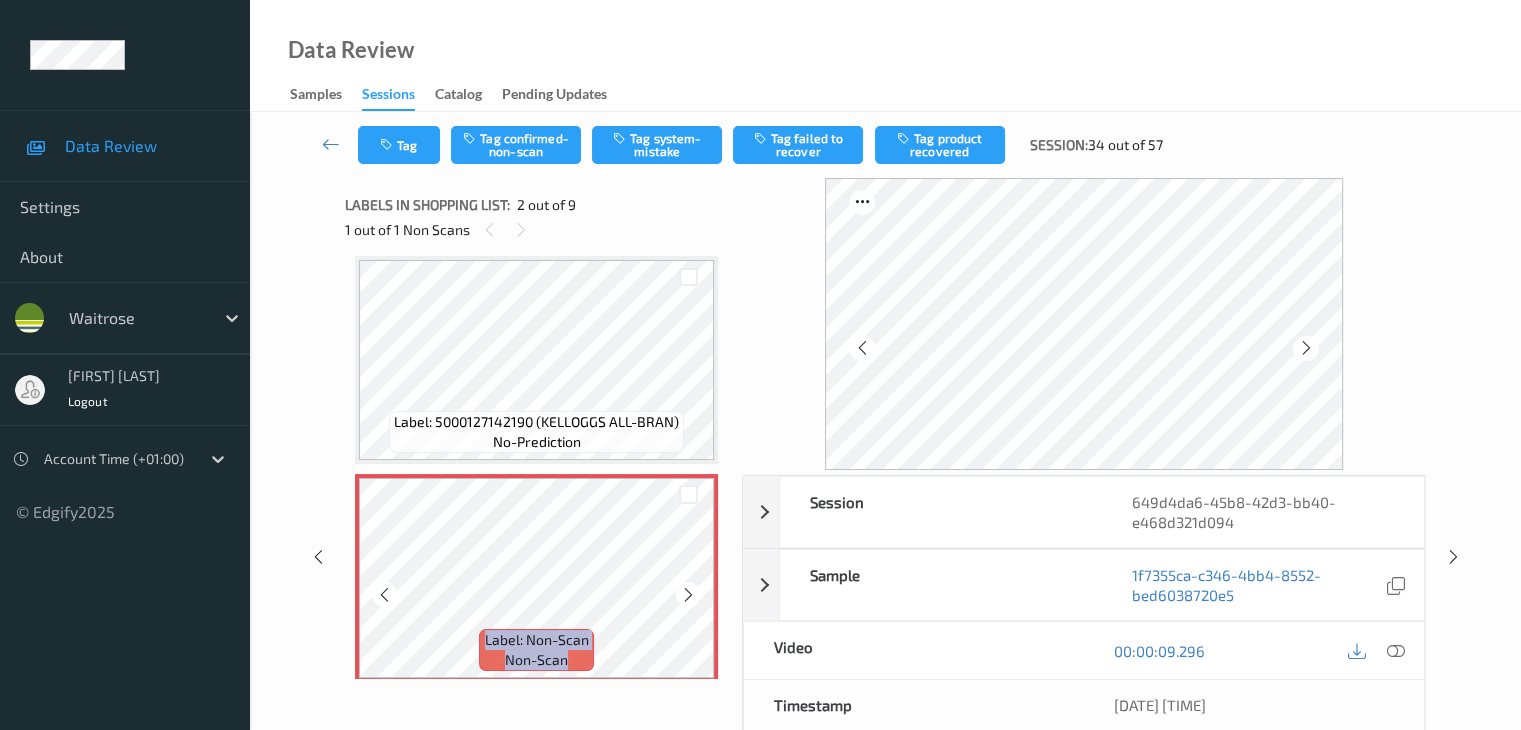 click at bounding box center (688, 595) 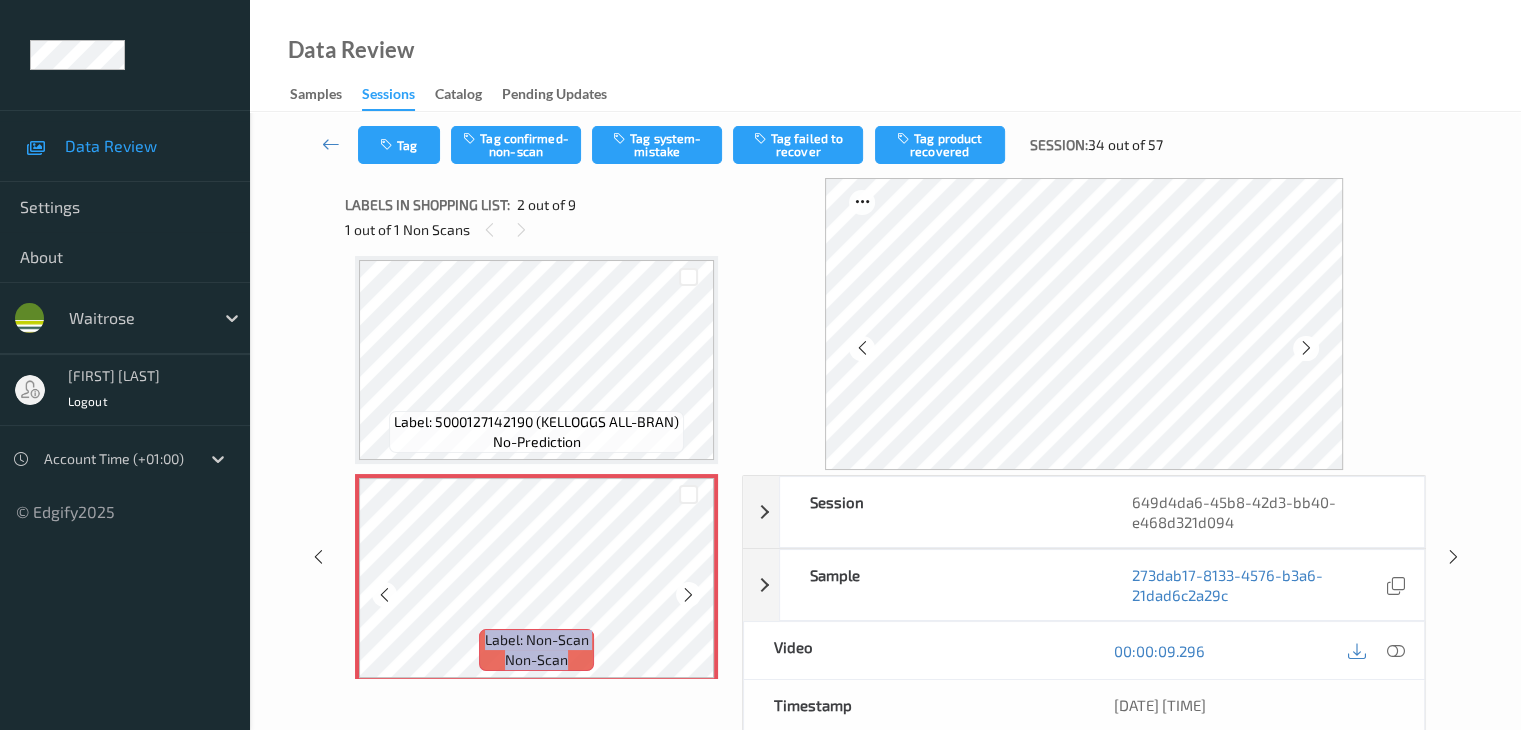 click at bounding box center [688, 595] 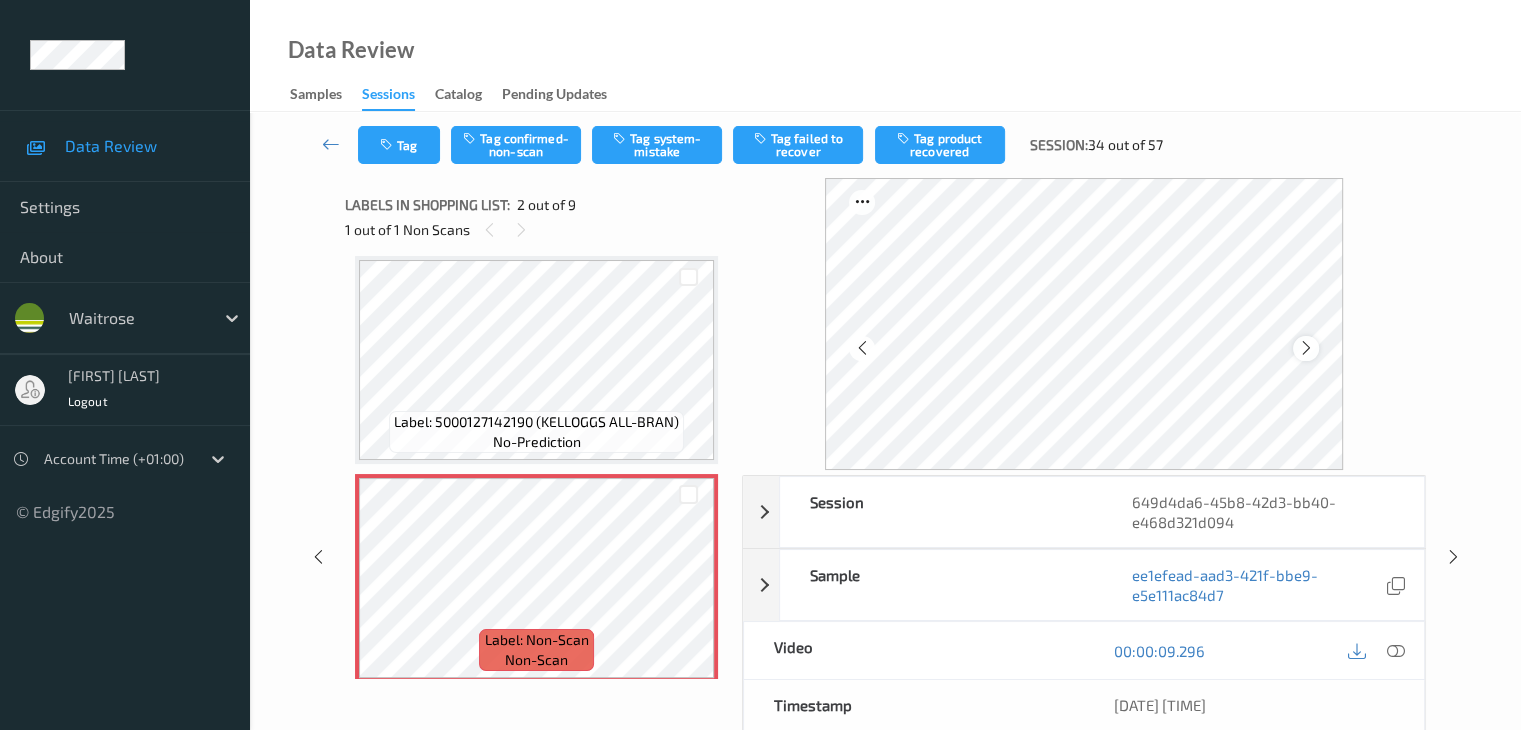 click at bounding box center [1306, 348] 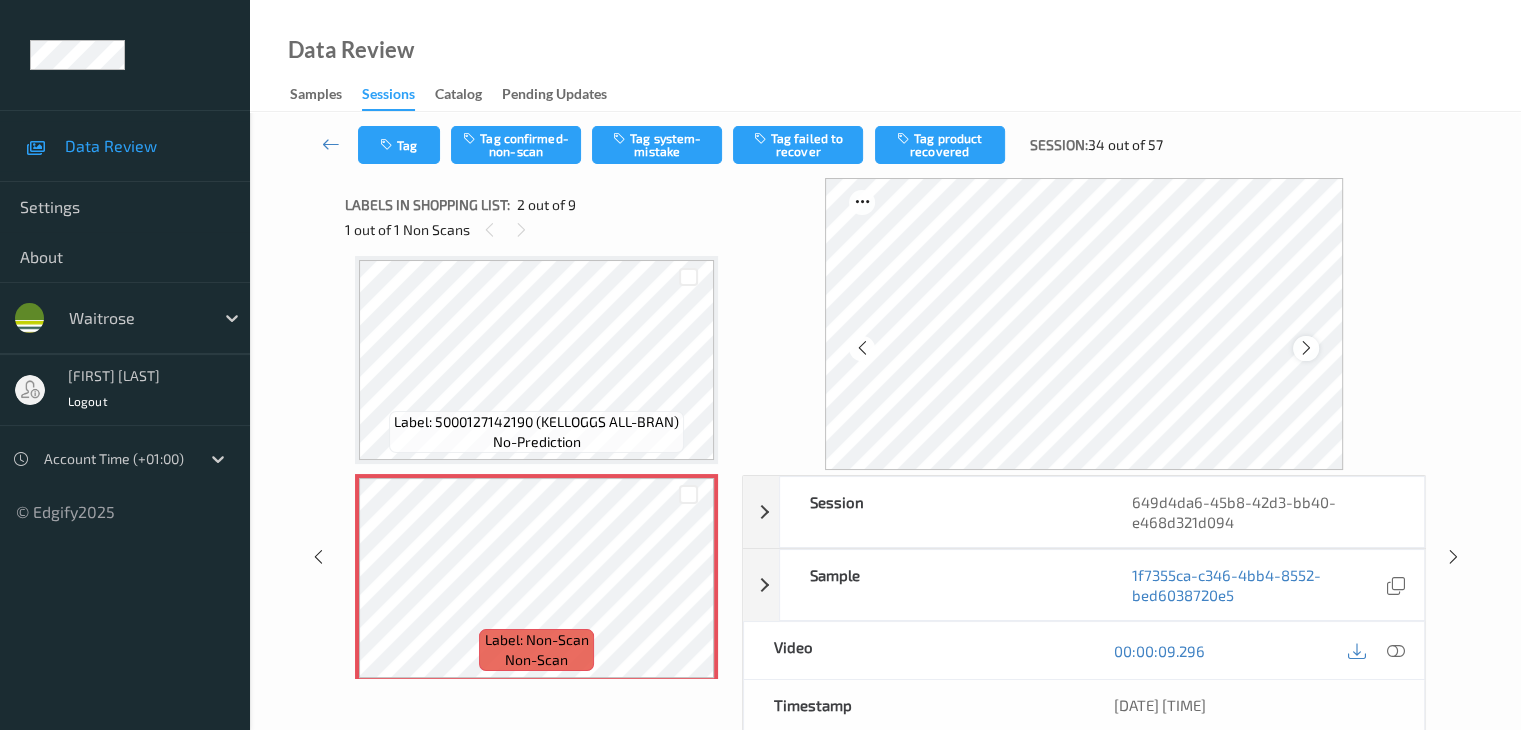 click at bounding box center [1306, 348] 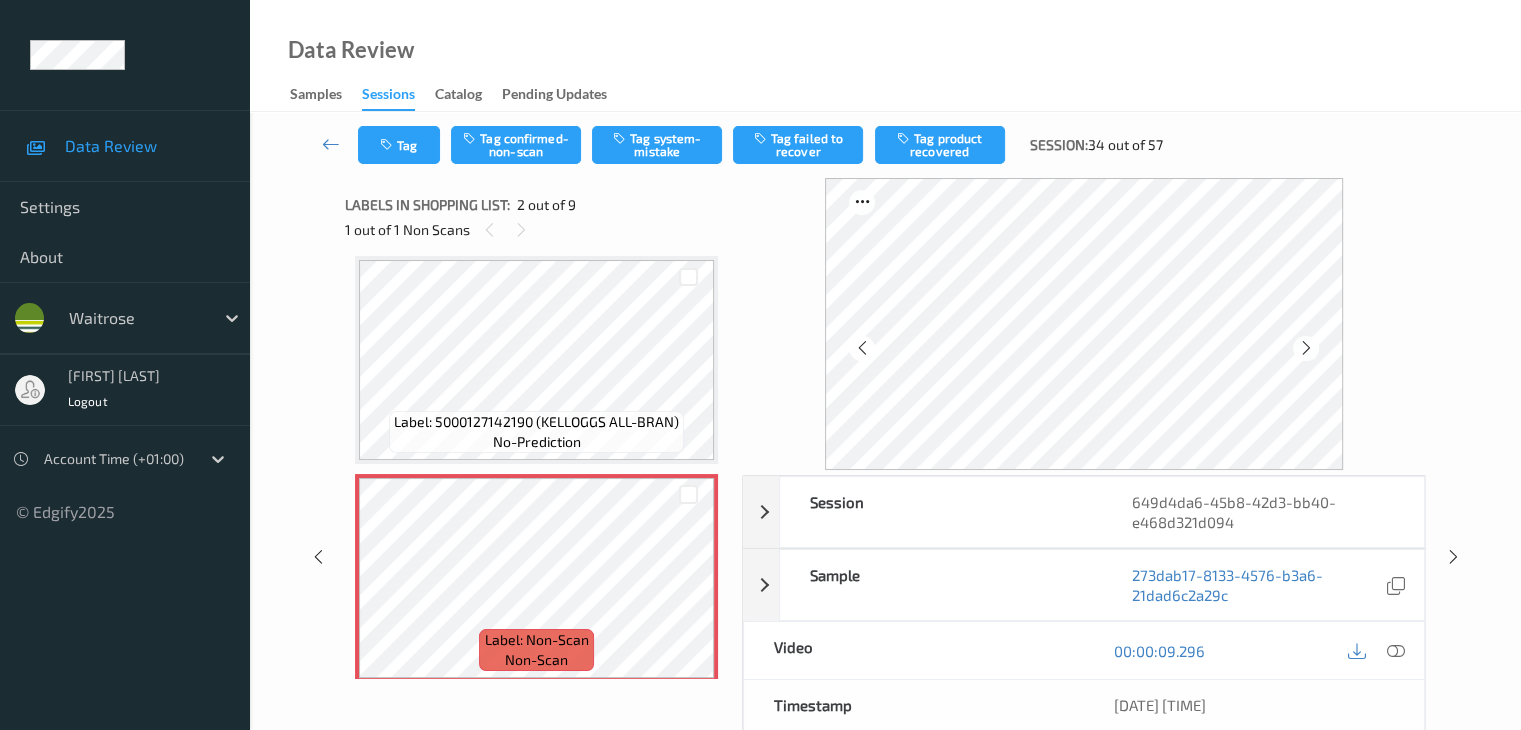 click at bounding box center (1306, 348) 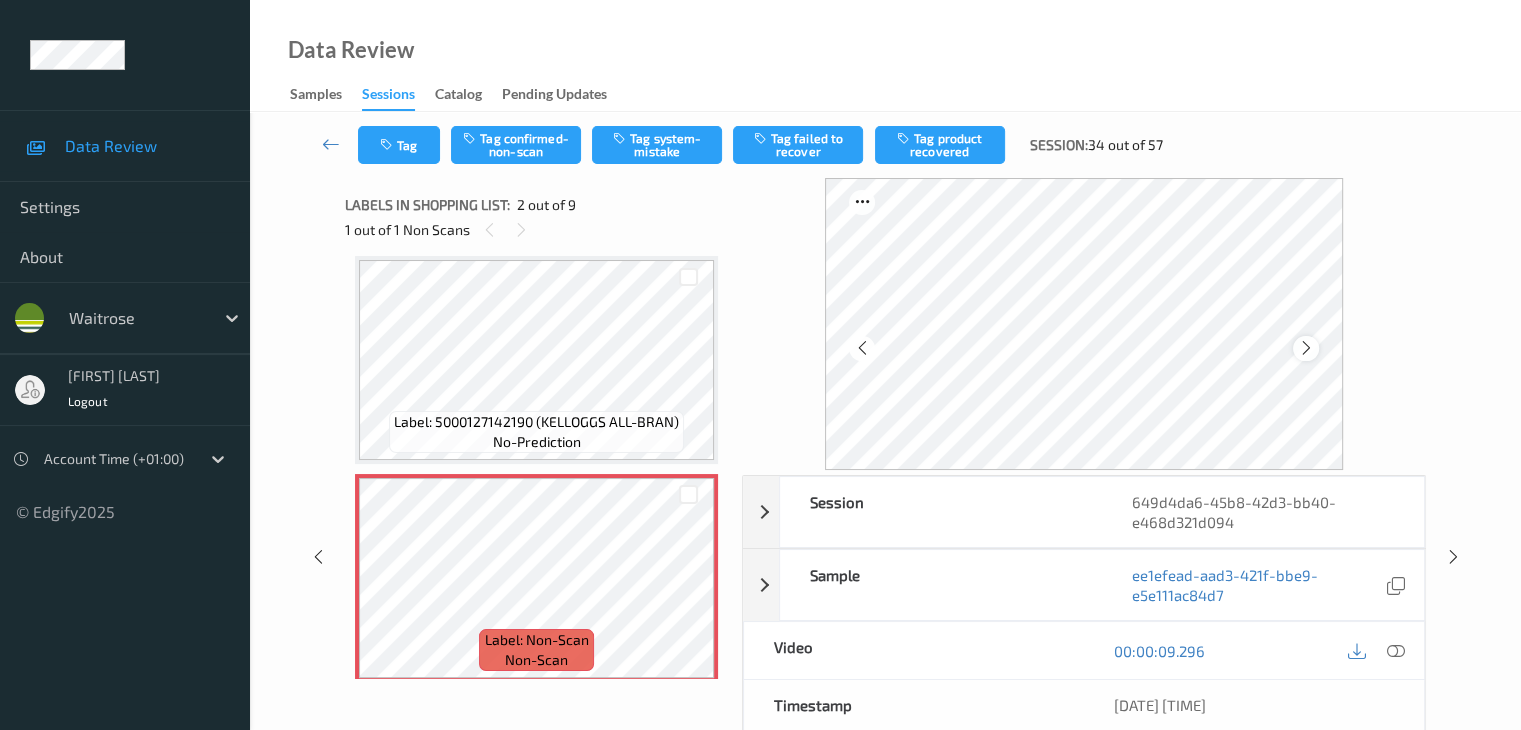 click at bounding box center (1306, 348) 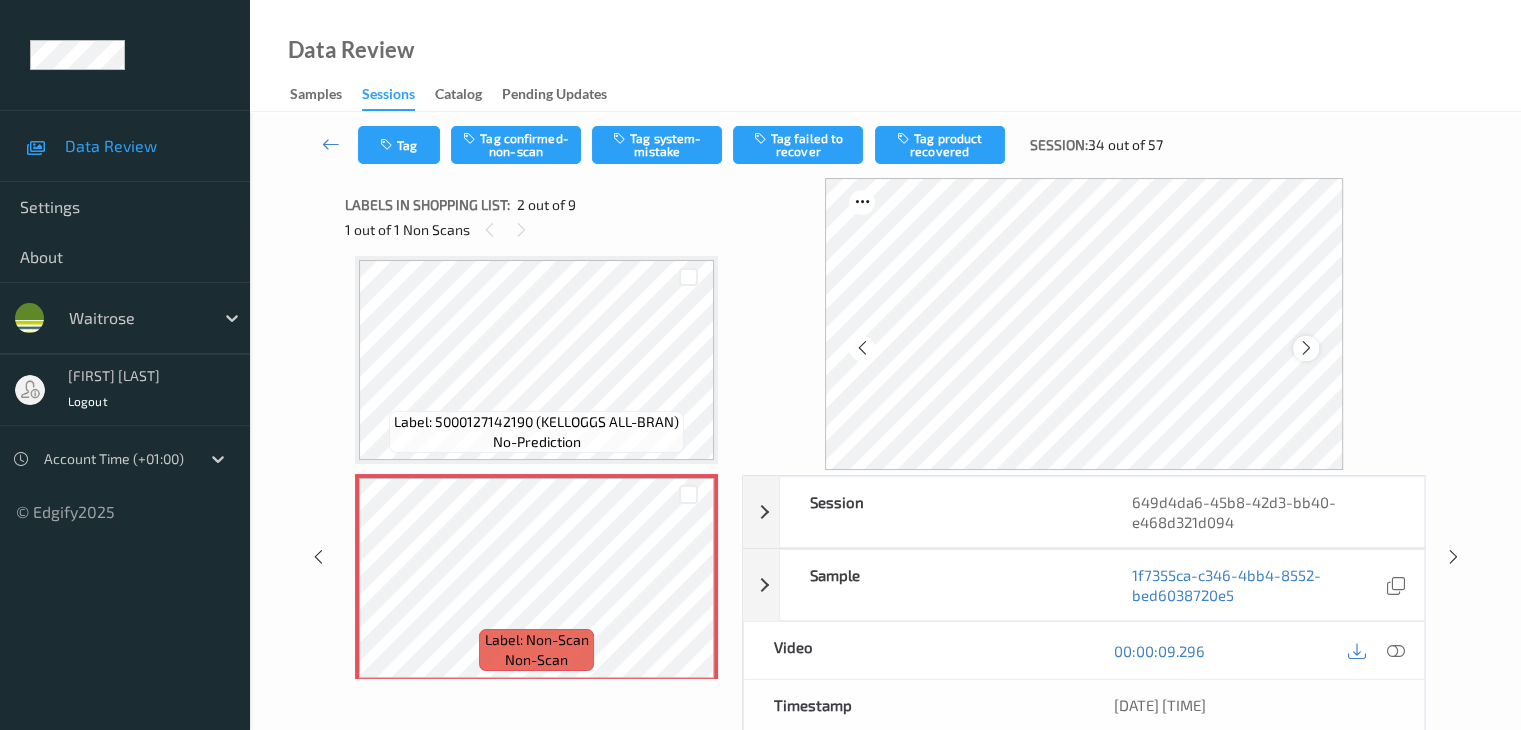 click at bounding box center (1306, 348) 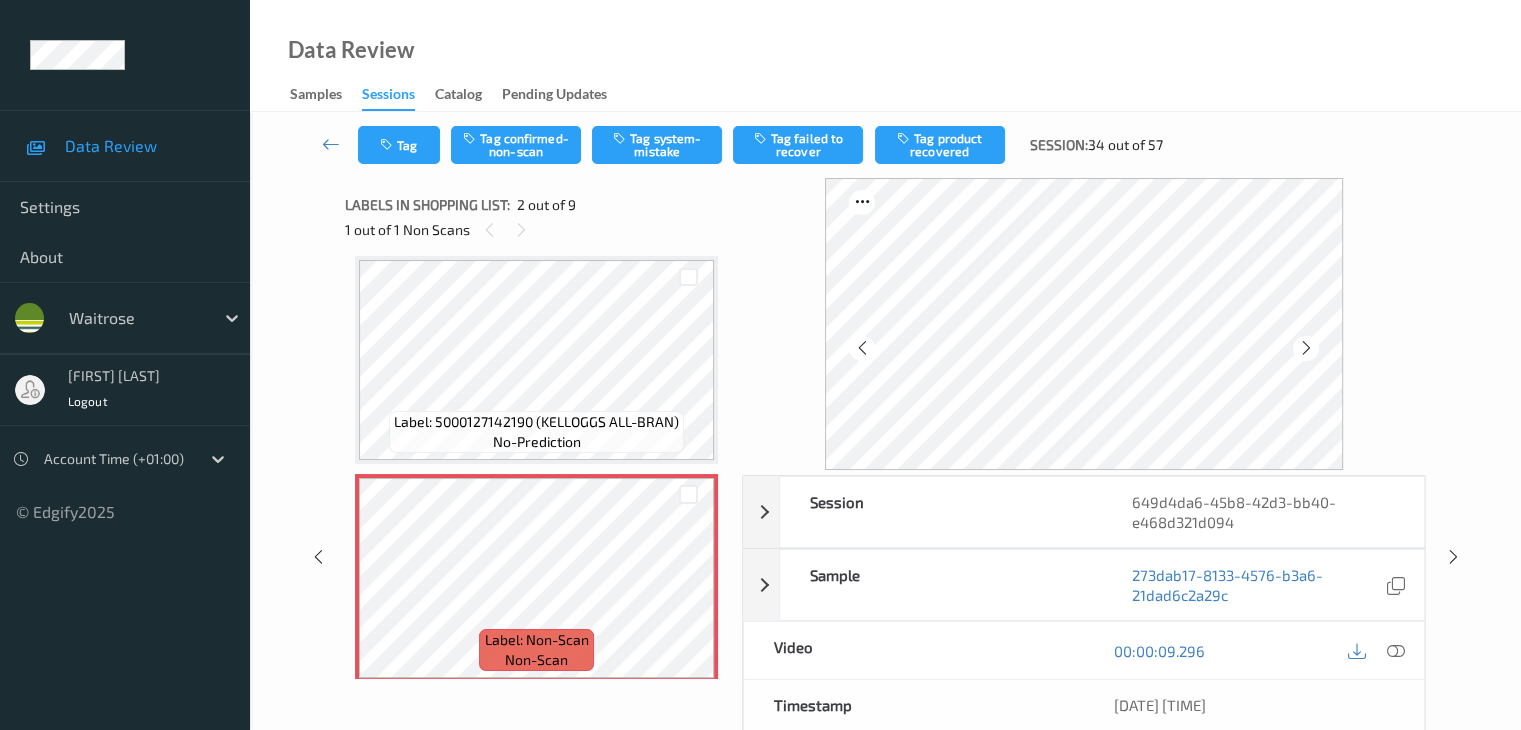 click at bounding box center [1306, 348] 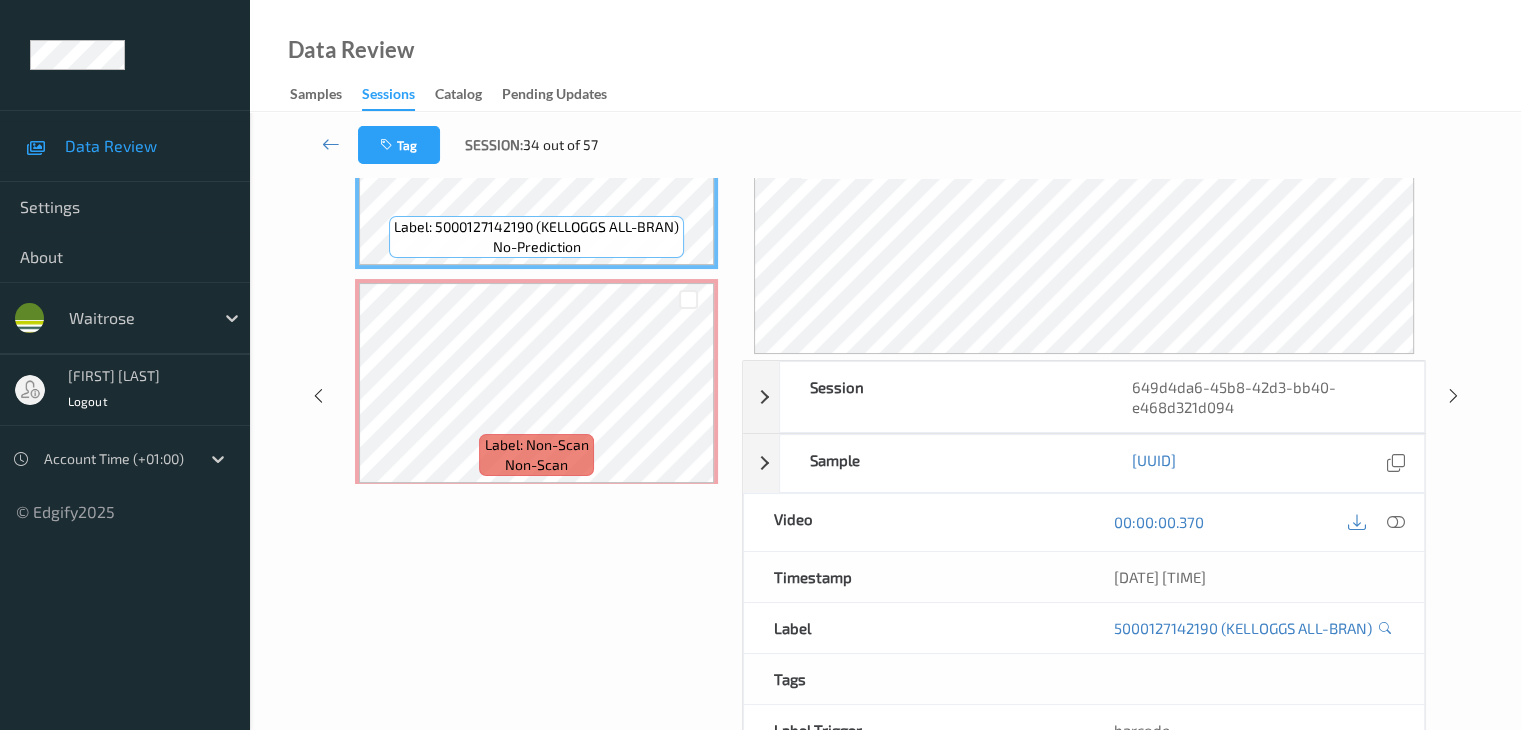 scroll, scrollTop: 200, scrollLeft: 0, axis: vertical 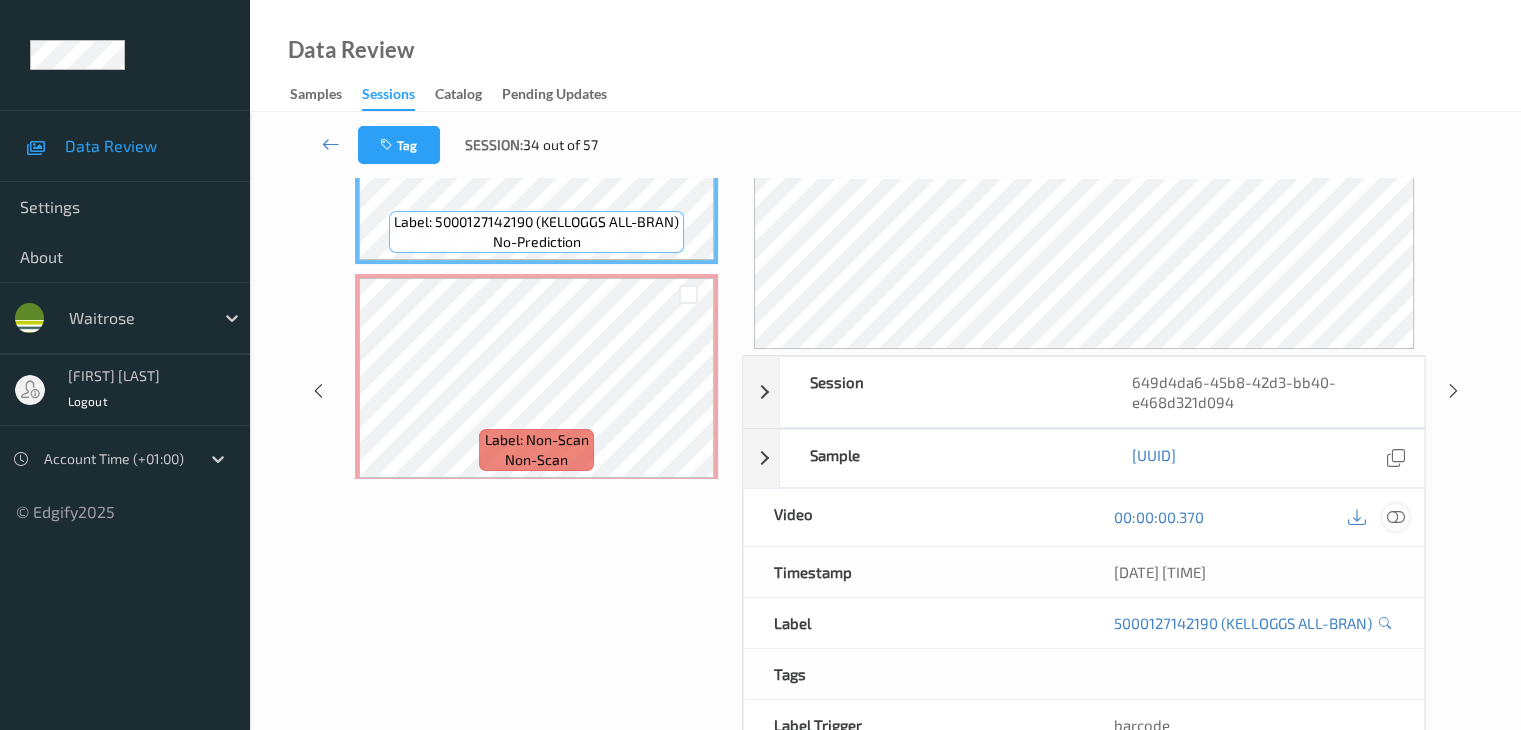 click at bounding box center (1395, 517) 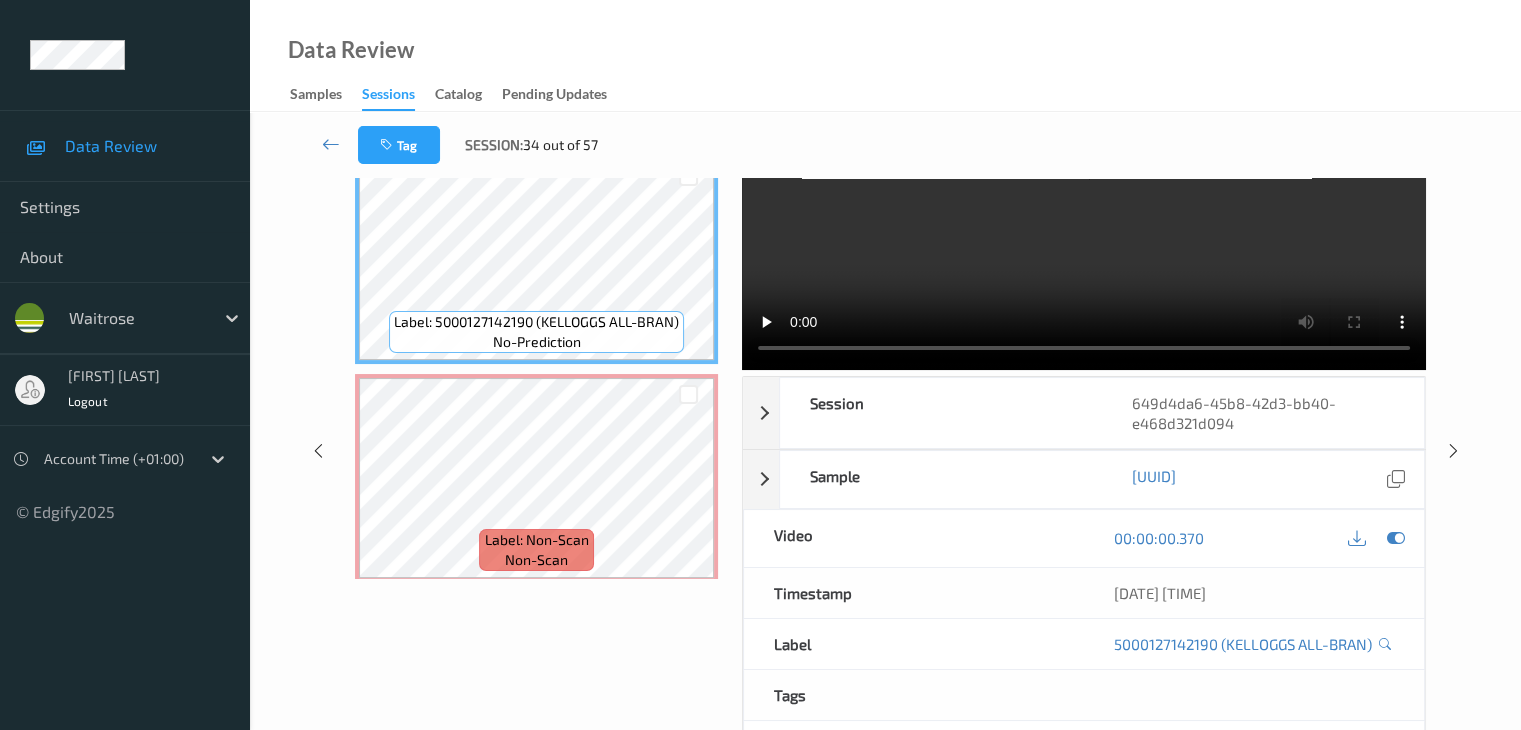 scroll, scrollTop: 0, scrollLeft: 0, axis: both 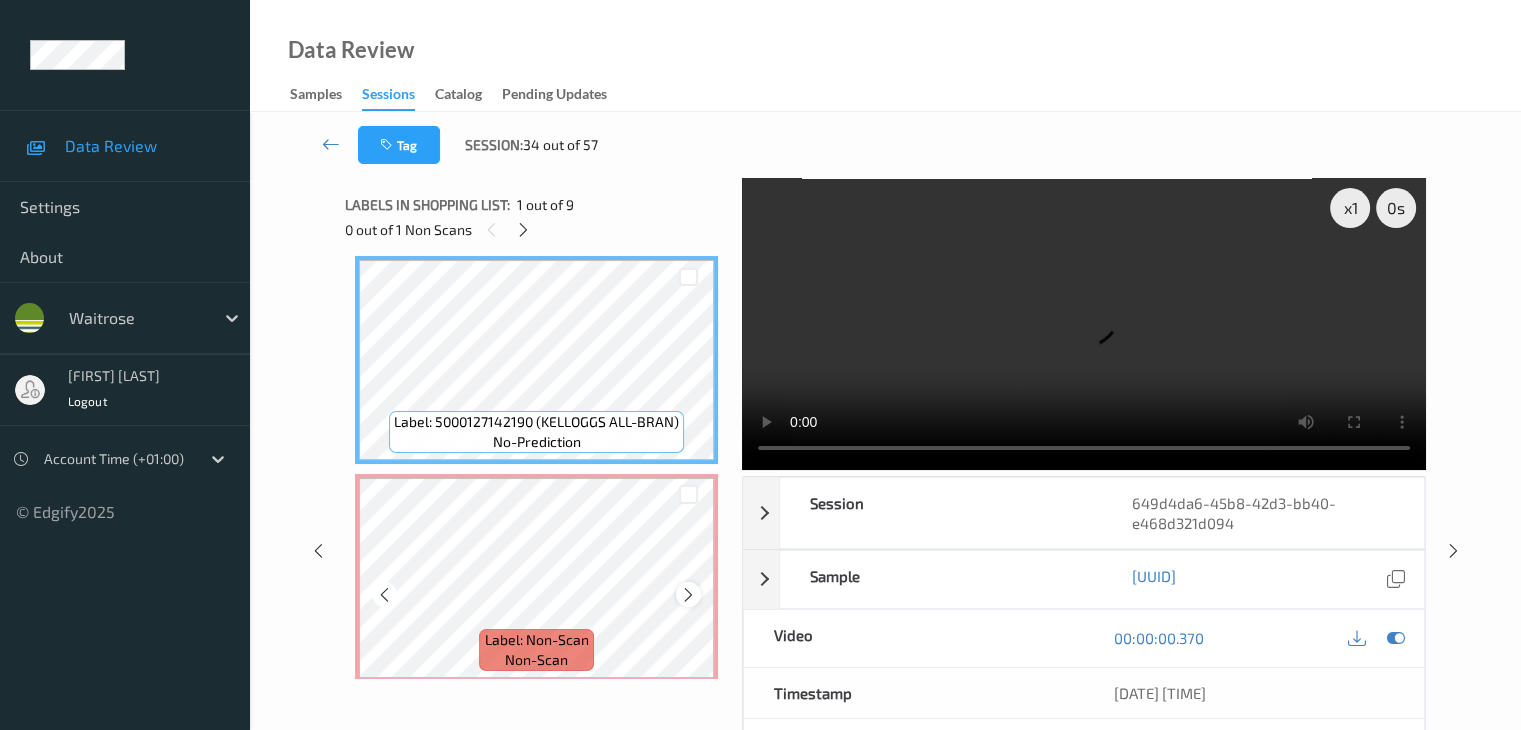click at bounding box center [688, 595] 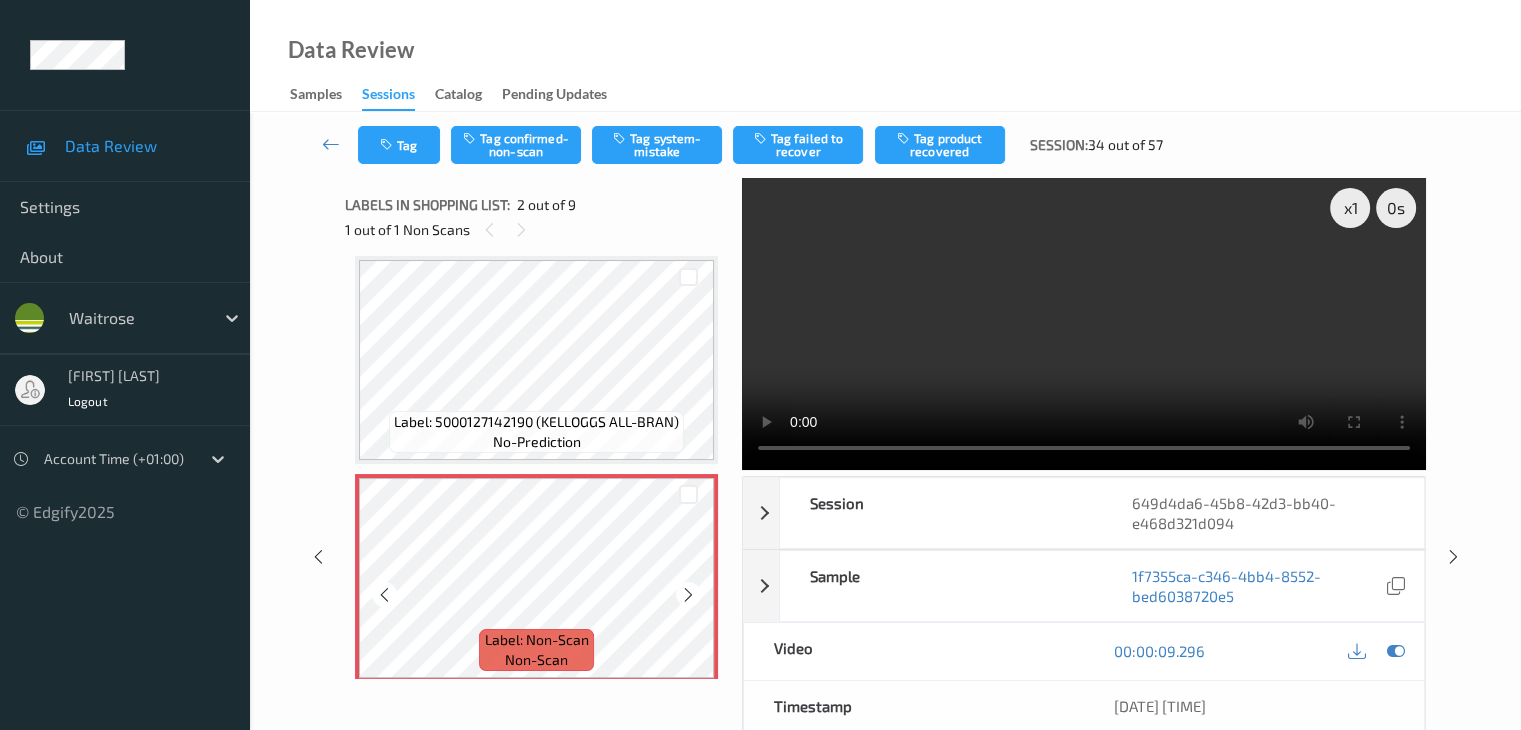 click at bounding box center (688, 595) 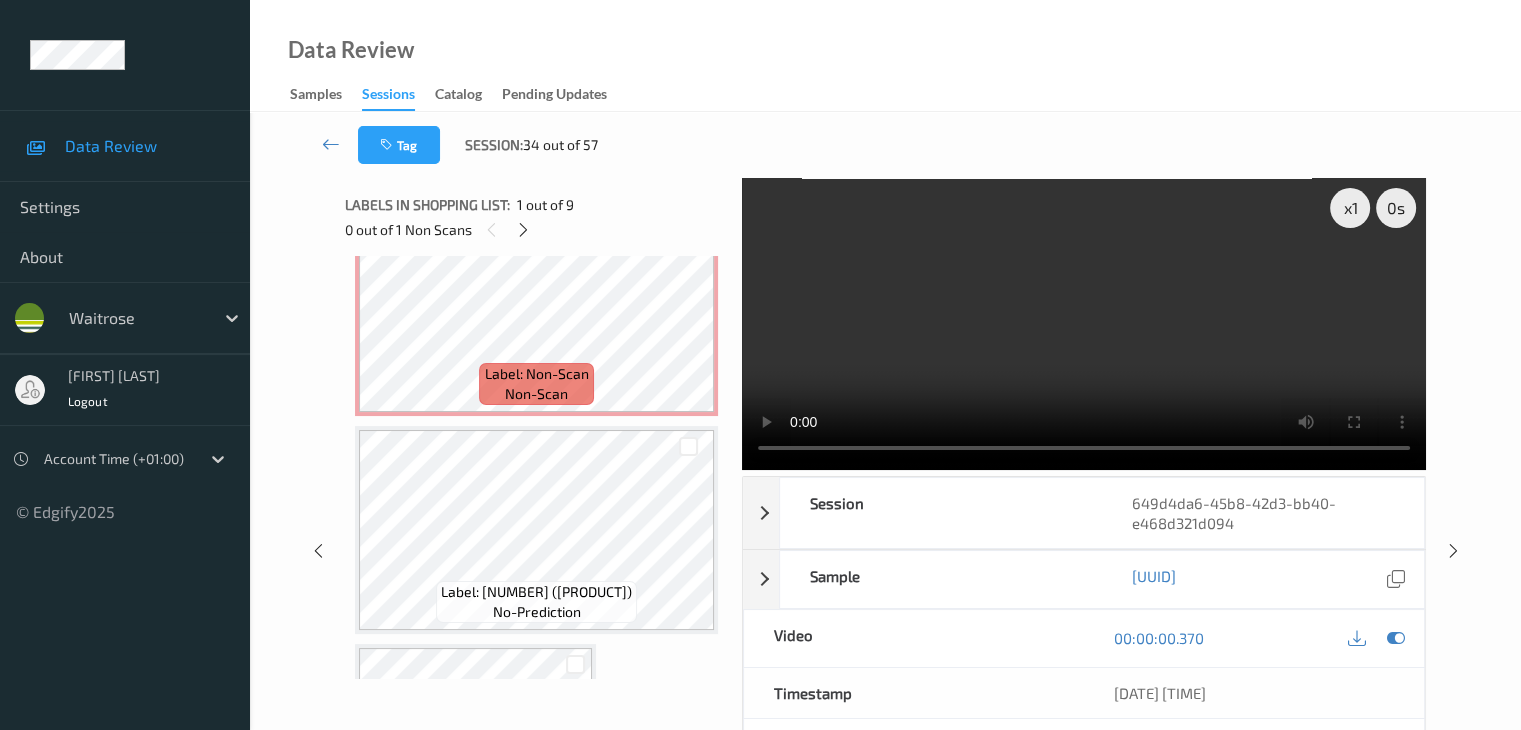 scroll, scrollTop: 310, scrollLeft: 0, axis: vertical 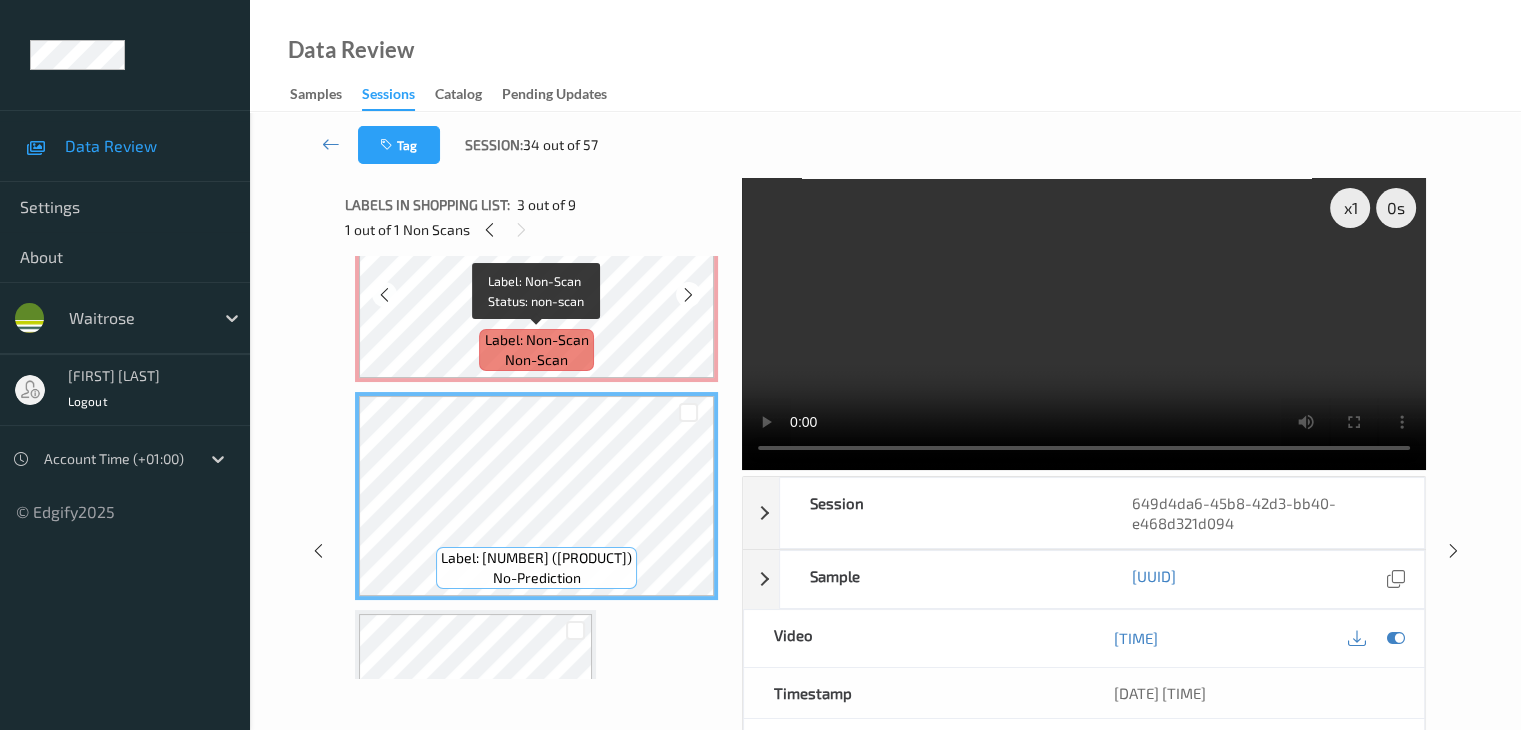 click on "Label: Non-Scan non-scan" at bounding box center [536, 350] 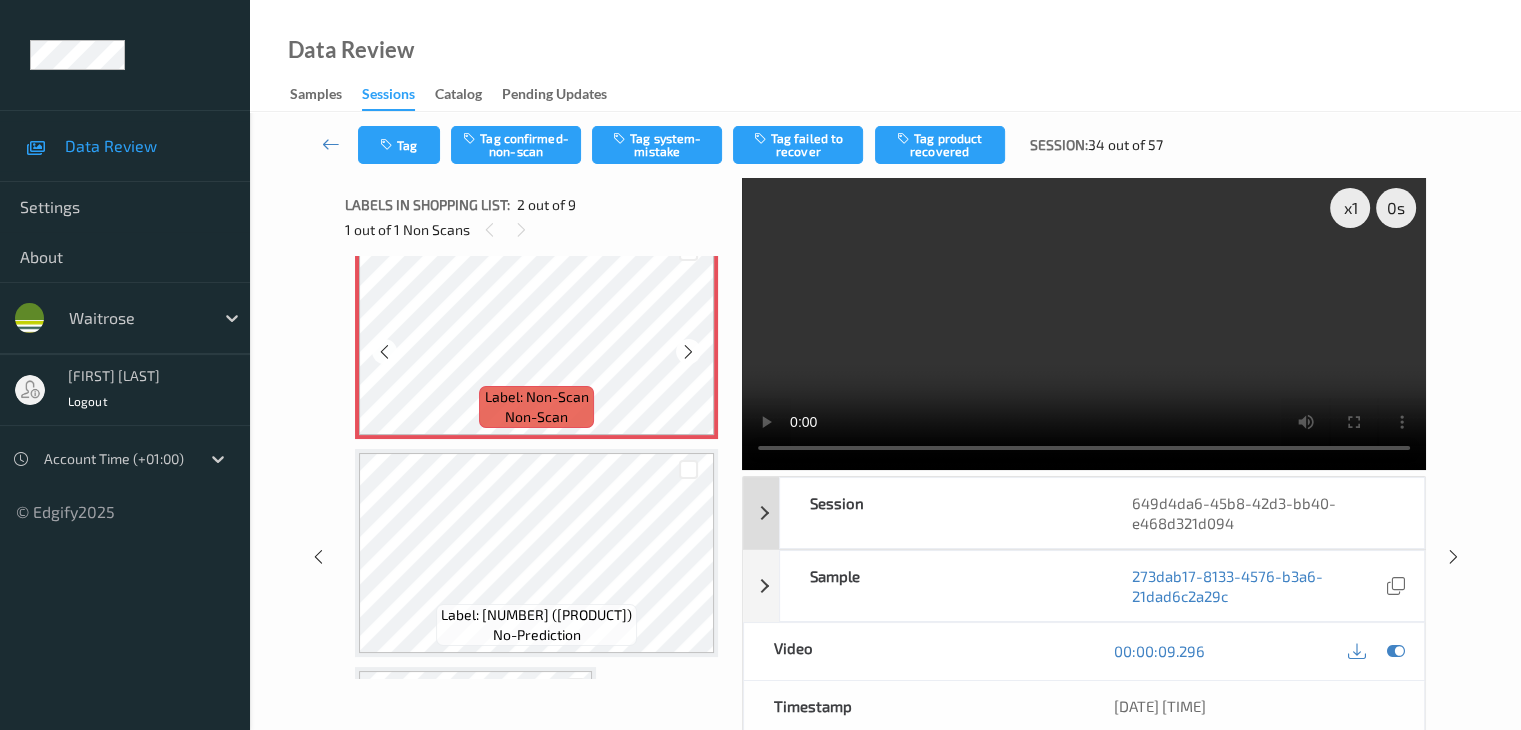scroll, scrollTop: 210, scrollLeft: 0, axis: vertical 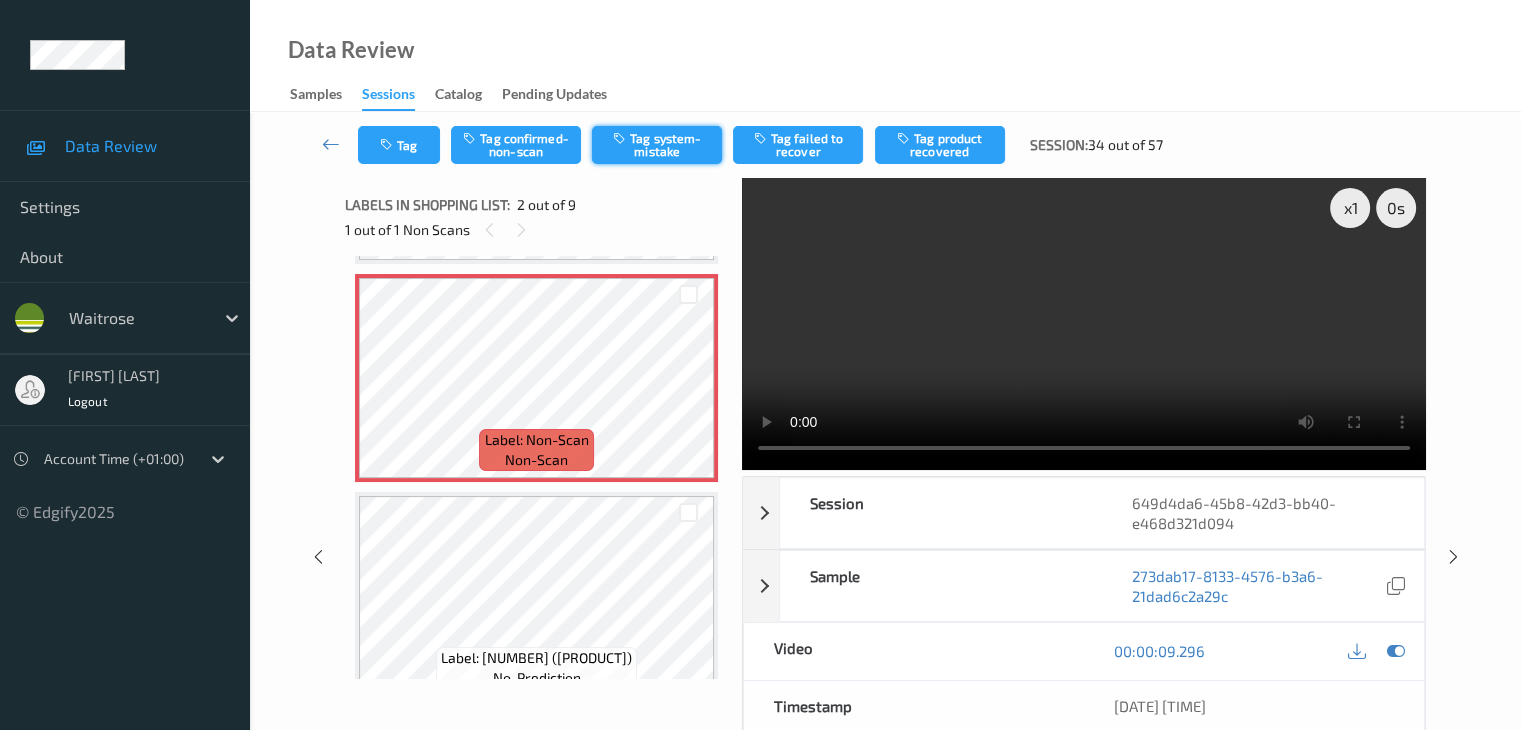 click on "Tag   system-mistake" at bounding box center (657, 145) 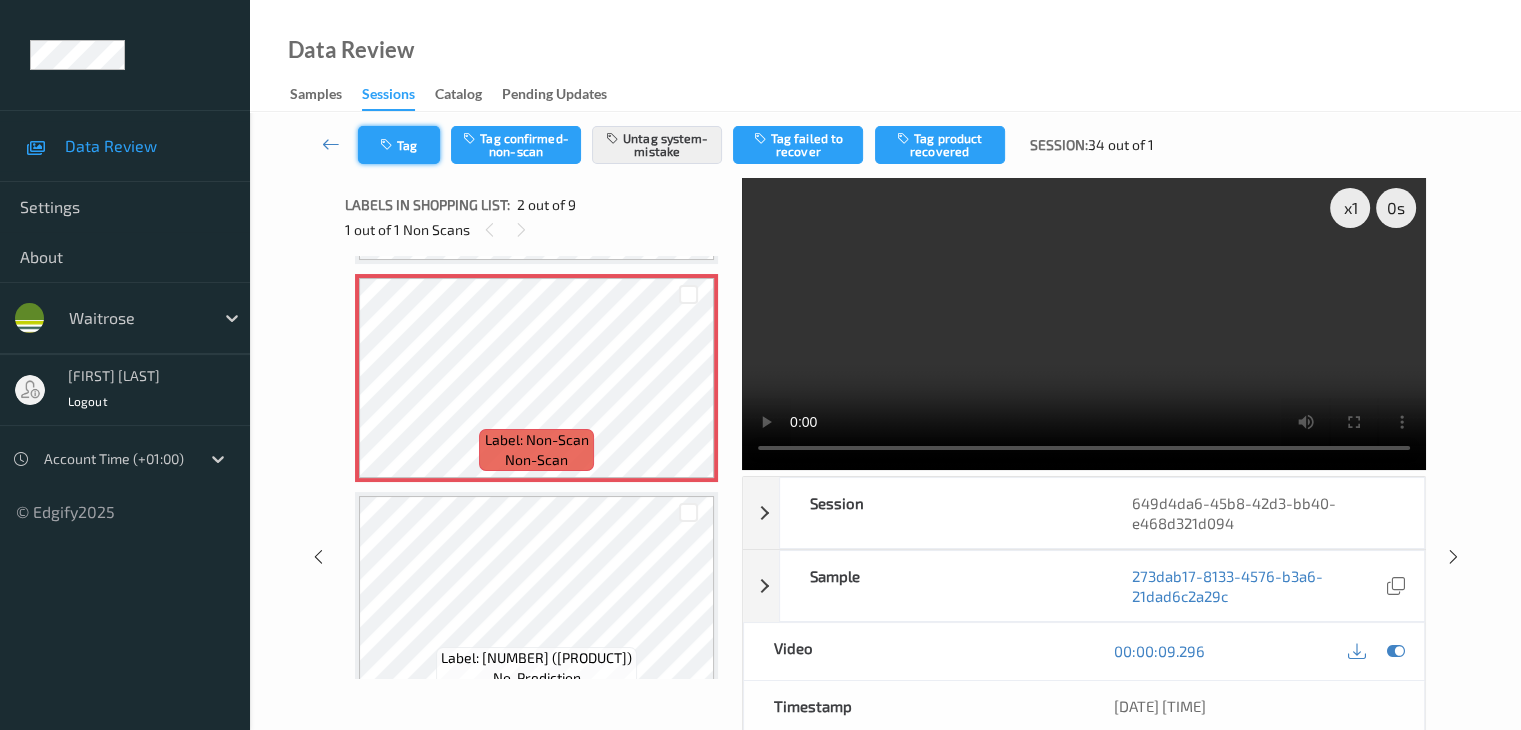 click on "Tag" at bounding box center (399, 145) 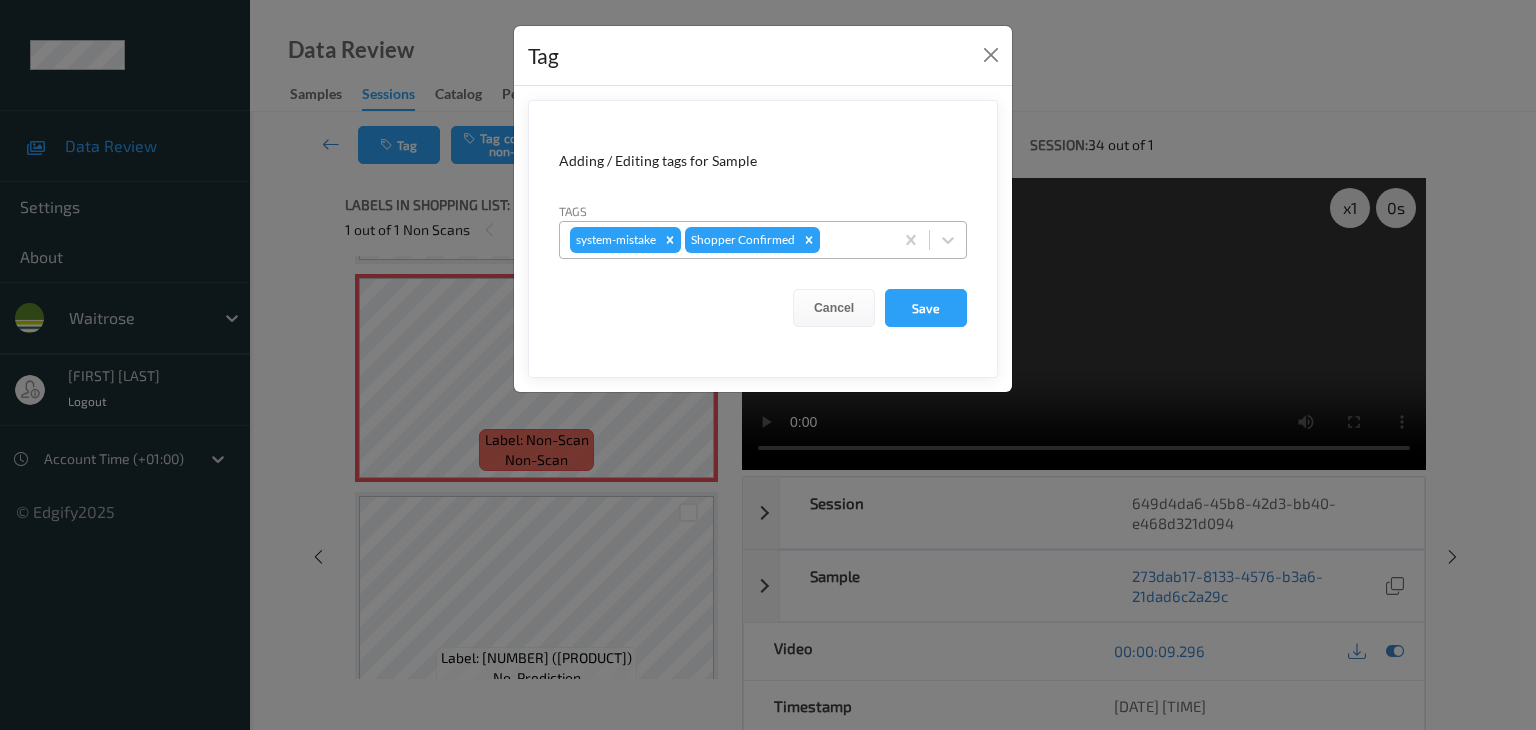 click on "system-mistake Shopper Confirmed" at bounding box center [726, 240] 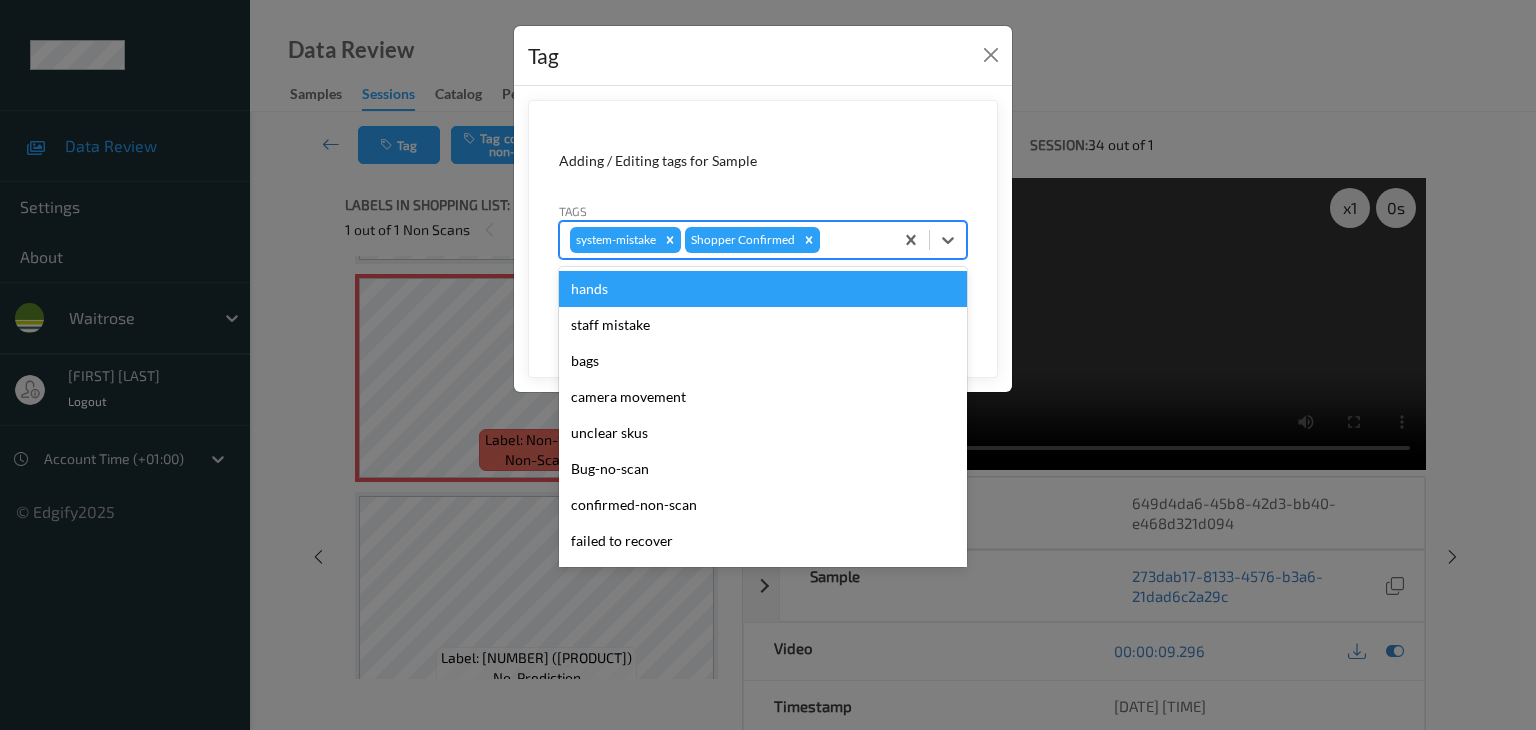 type on "u" 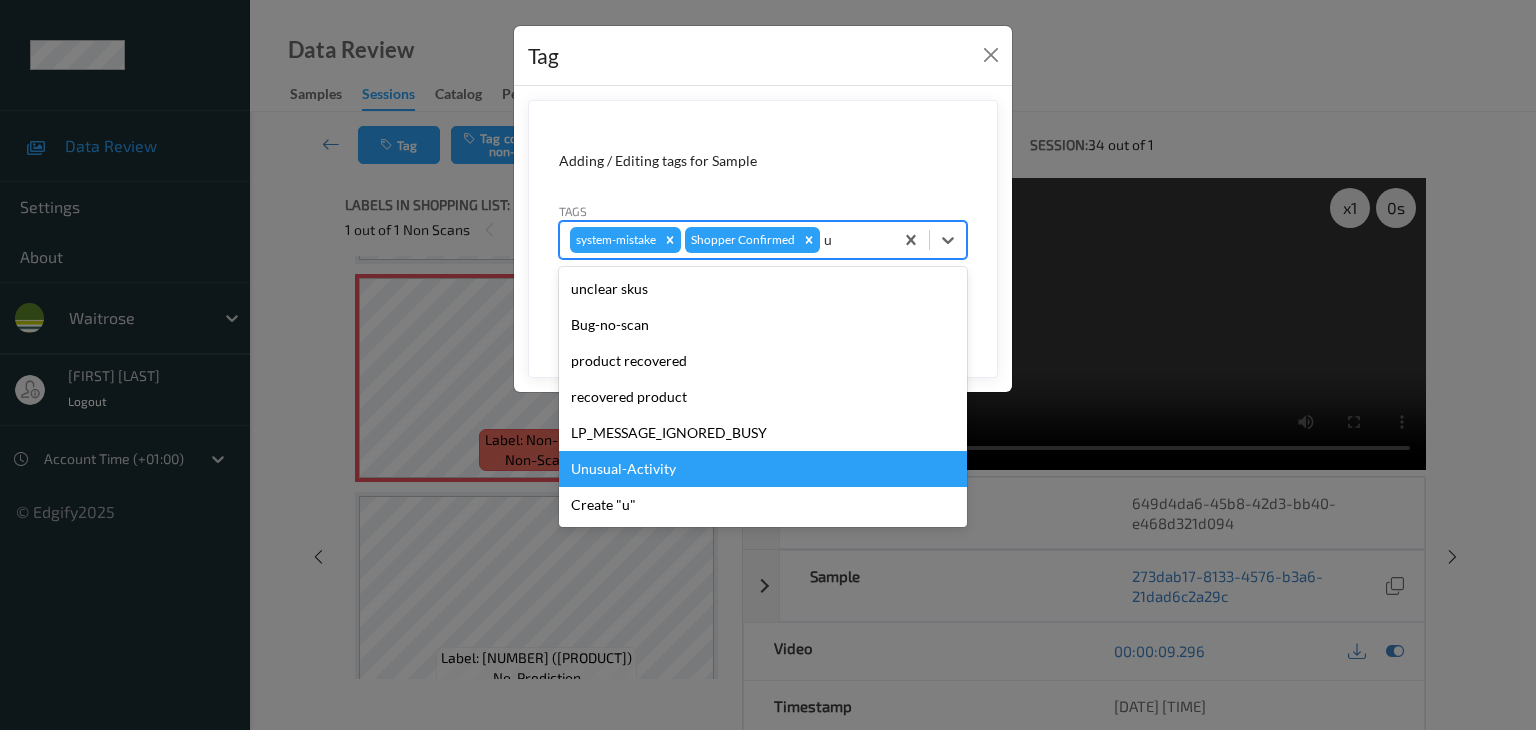 click on "Unusual-Activity" at bounding box center (763, 469) 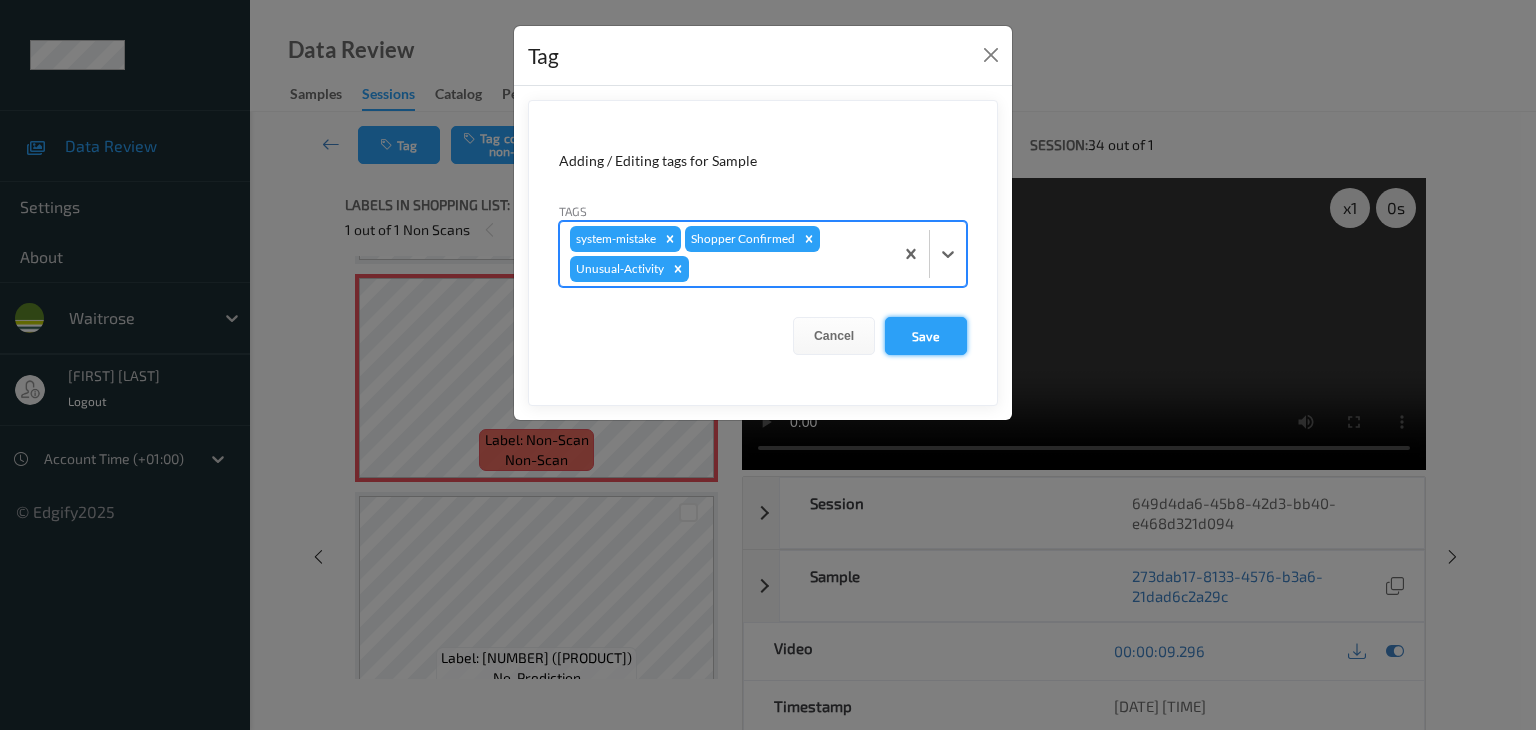 click on "Save" at bounding box center [926, 336] 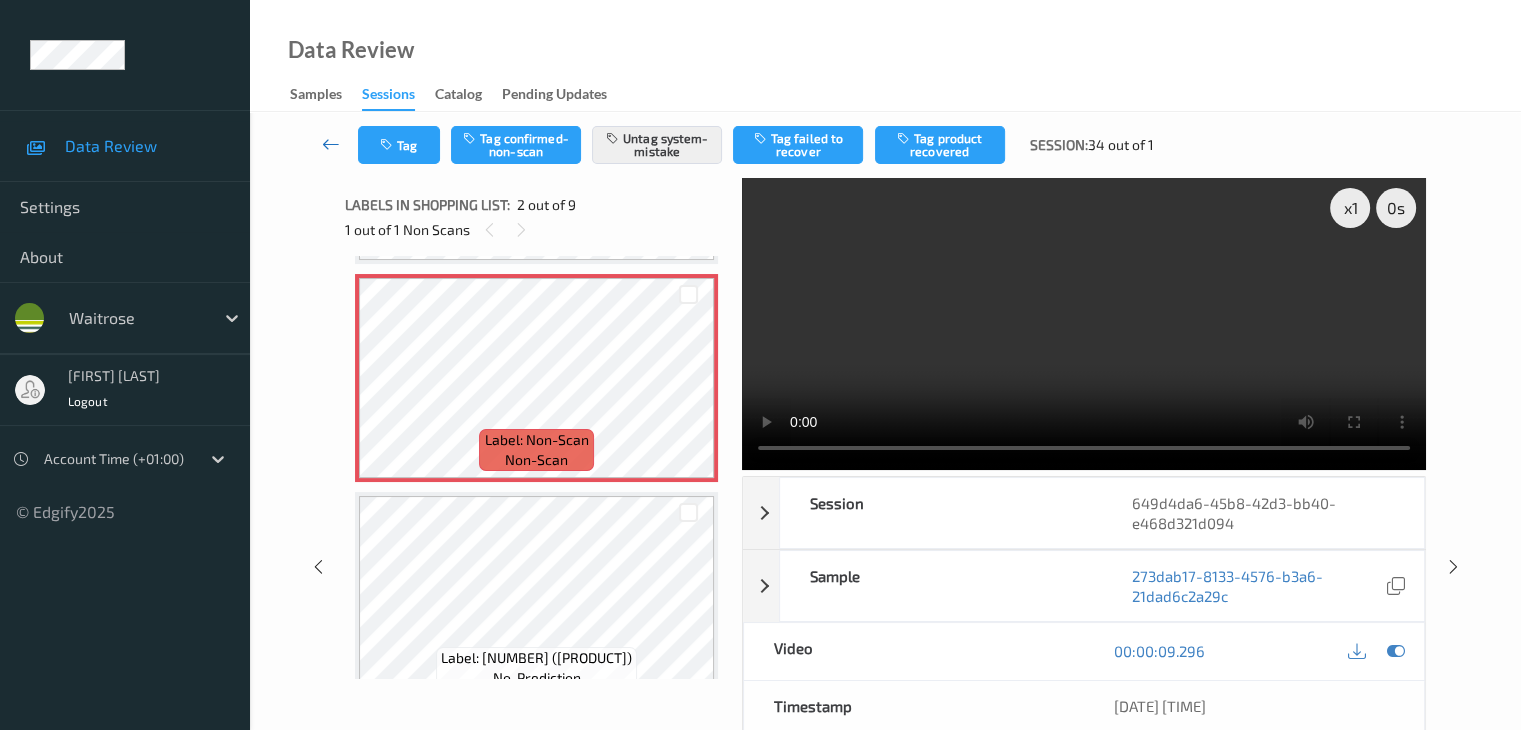click at bounding box center (331, 144) 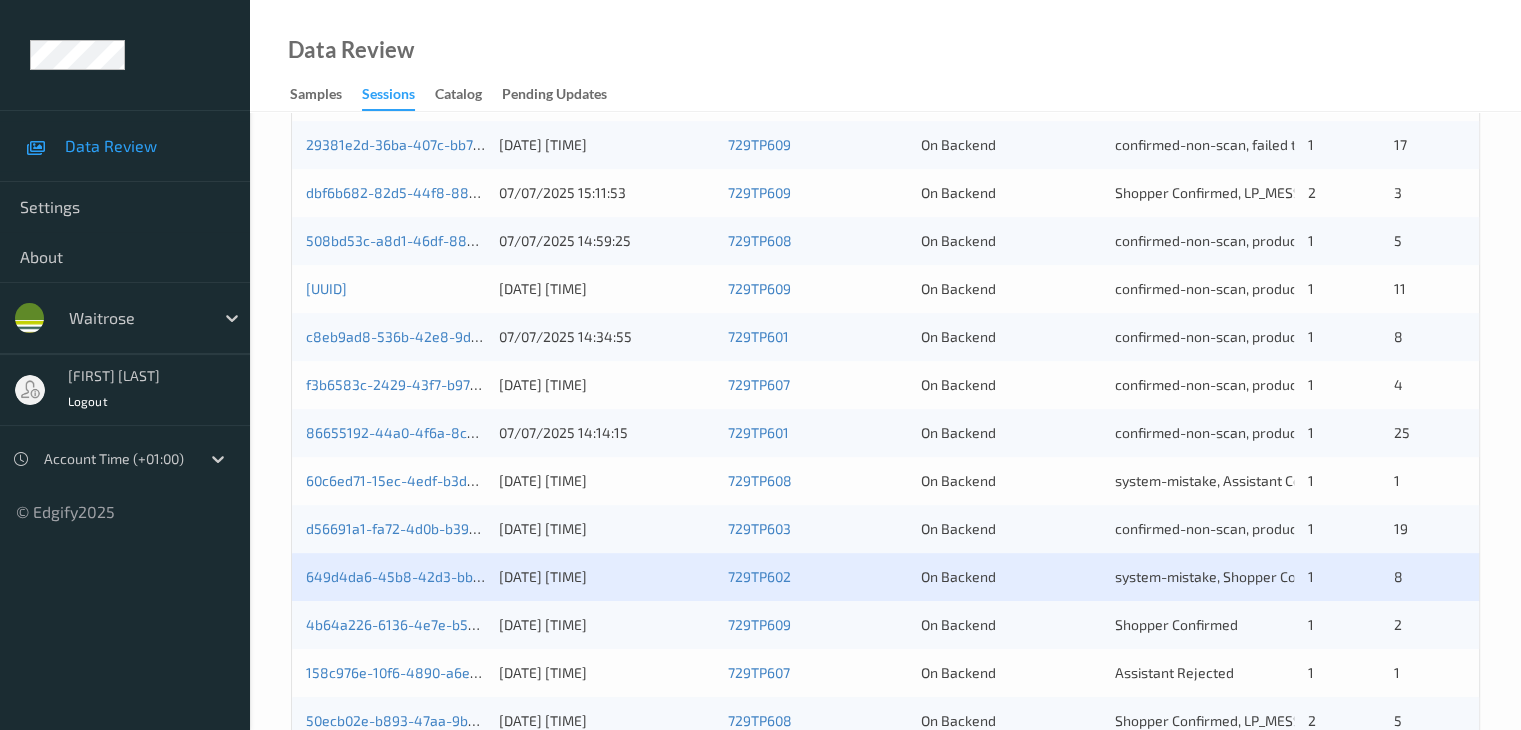 scroll, scrollTop: 800, scrollLeft: 0, axis: vertical 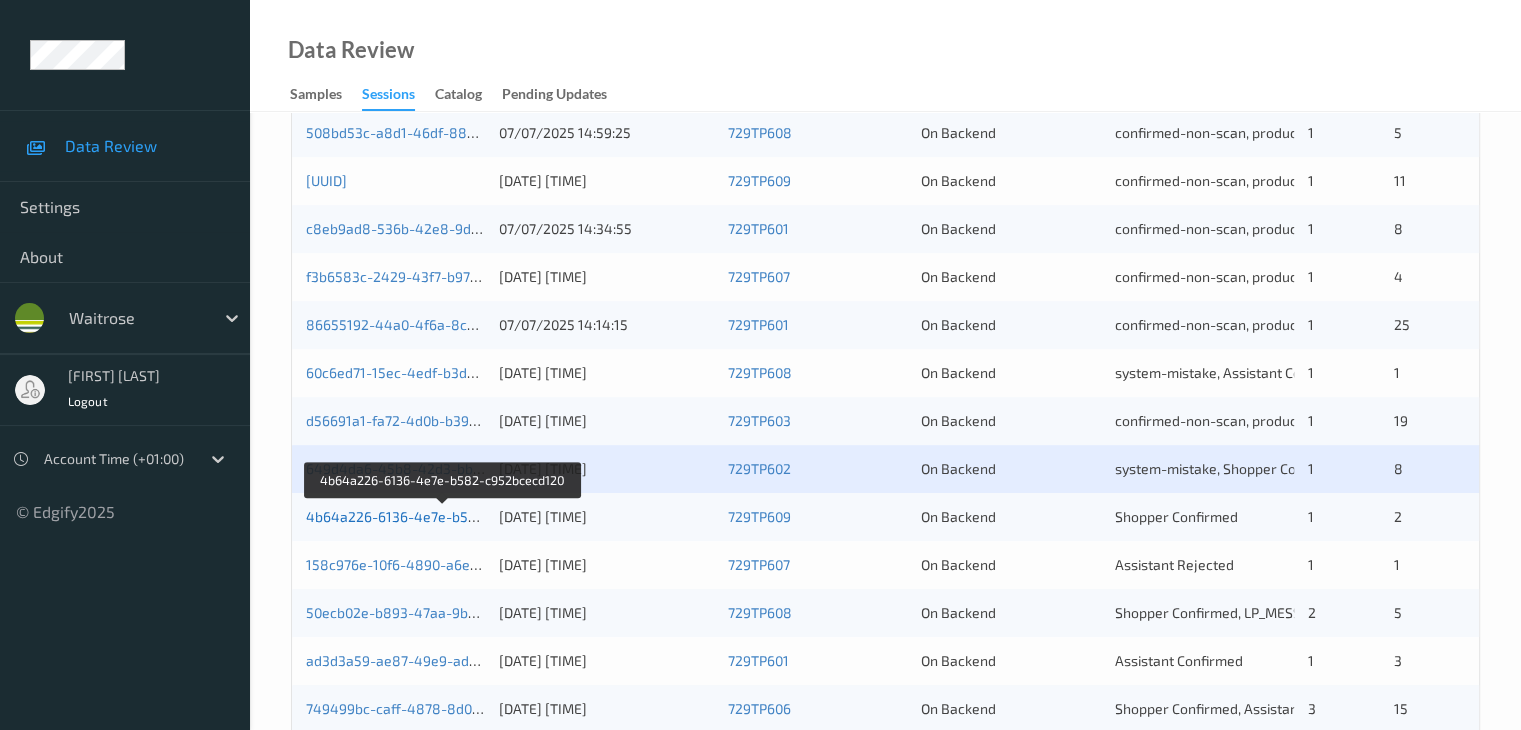 click on "4b64a226-6136-4e7e-b582-c952bcecd120" at bounding box center [444, 516] 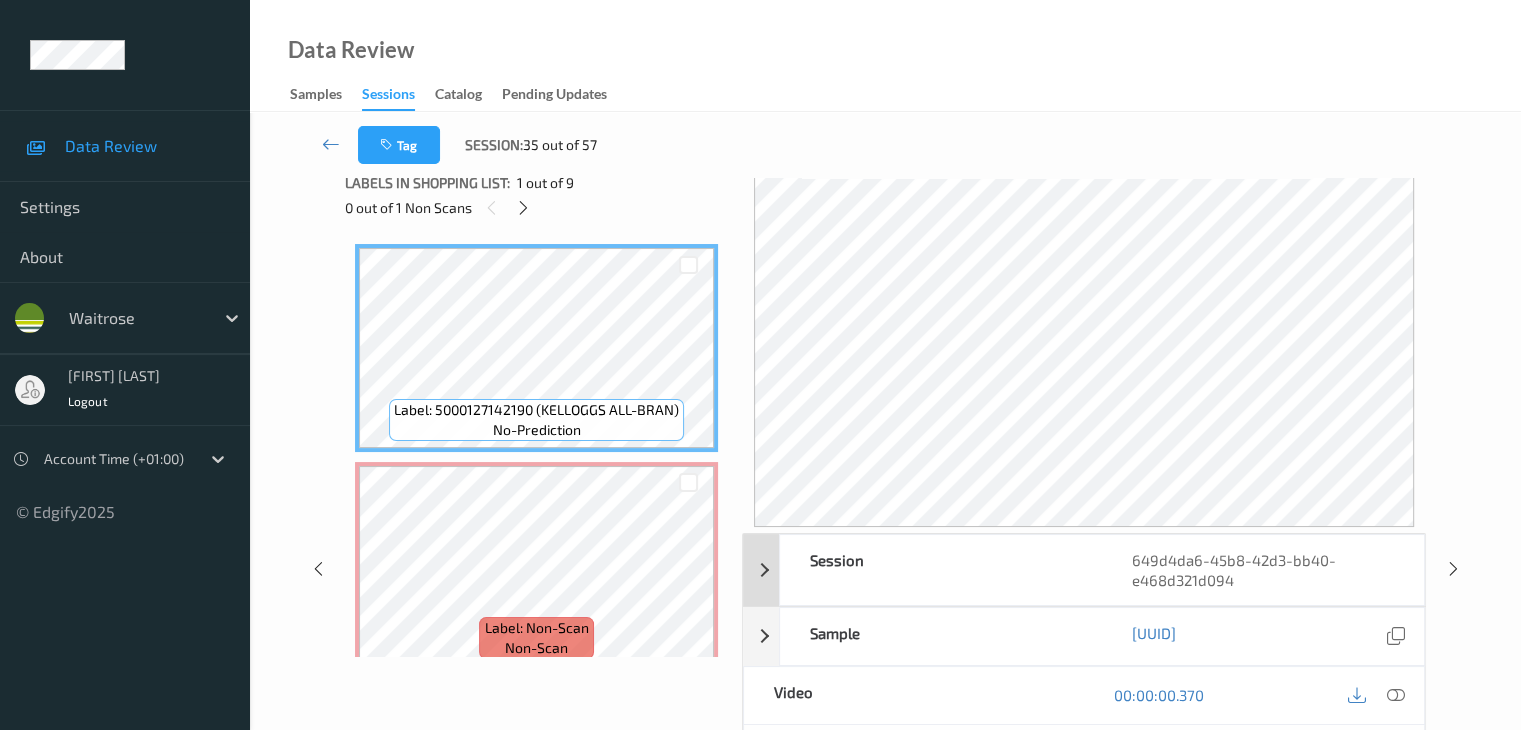 scroll, scrollTop: 0, scrollLeft: 0, axis: both 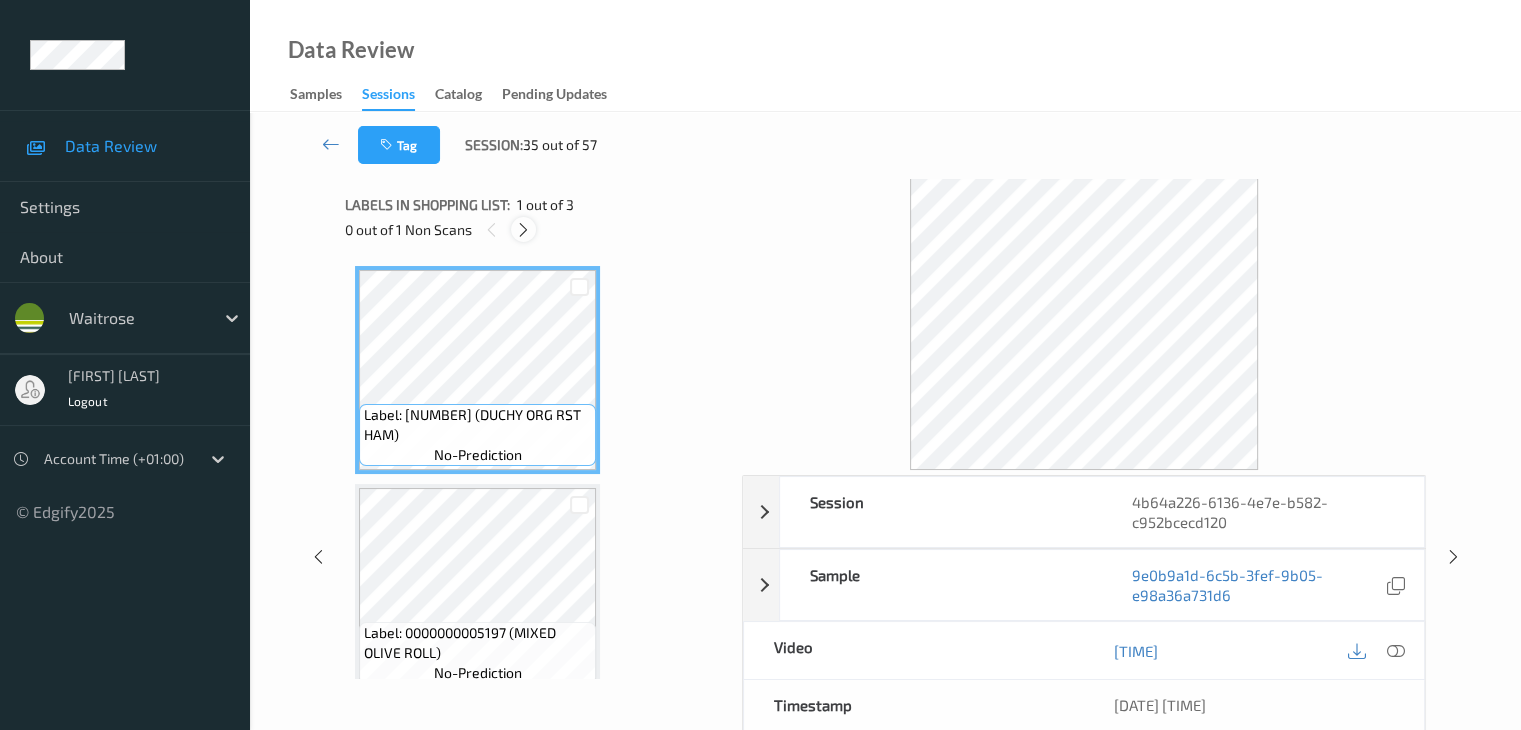 click at bounding box center (523, 230) 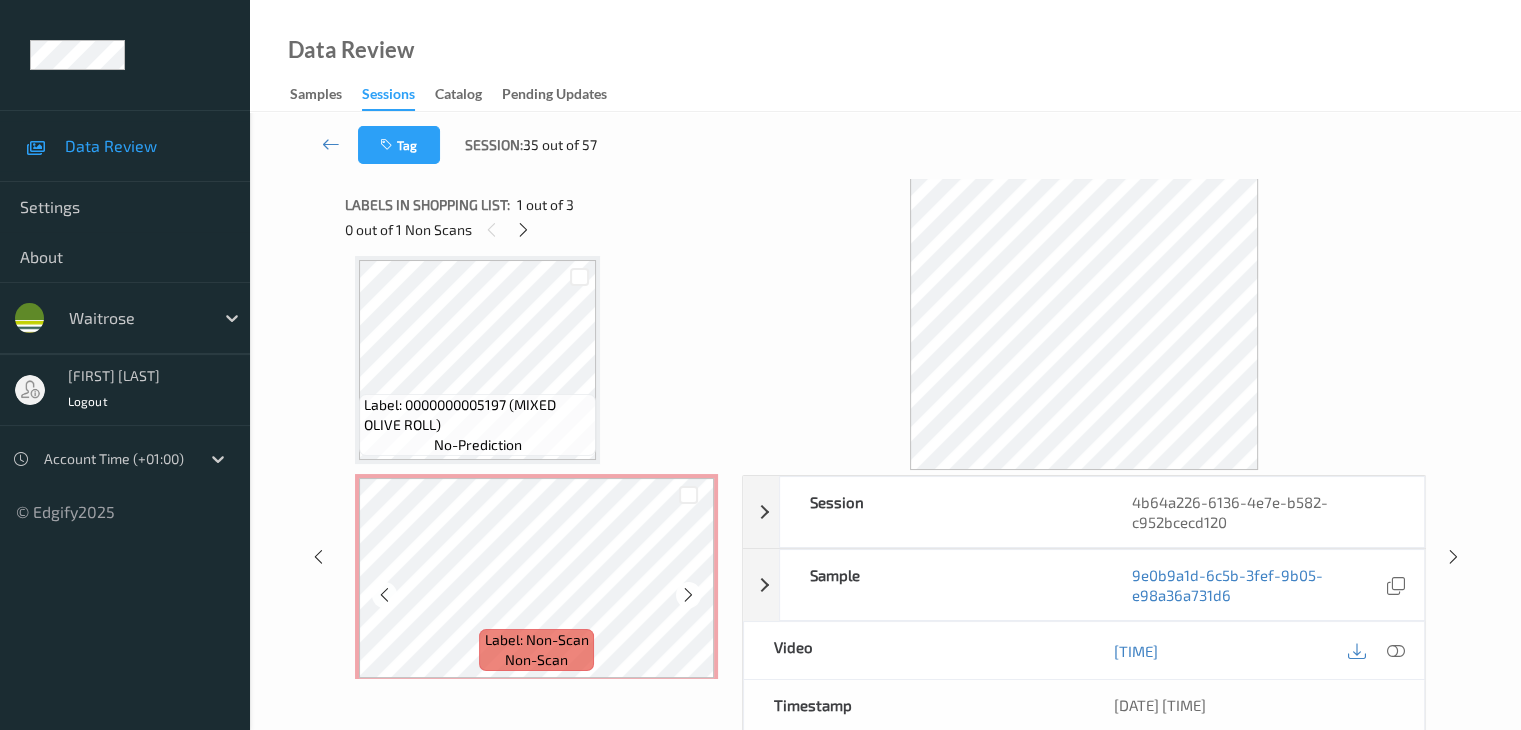 scroll, scrollTop: 241, scrollLeft: 0, axis: vertical 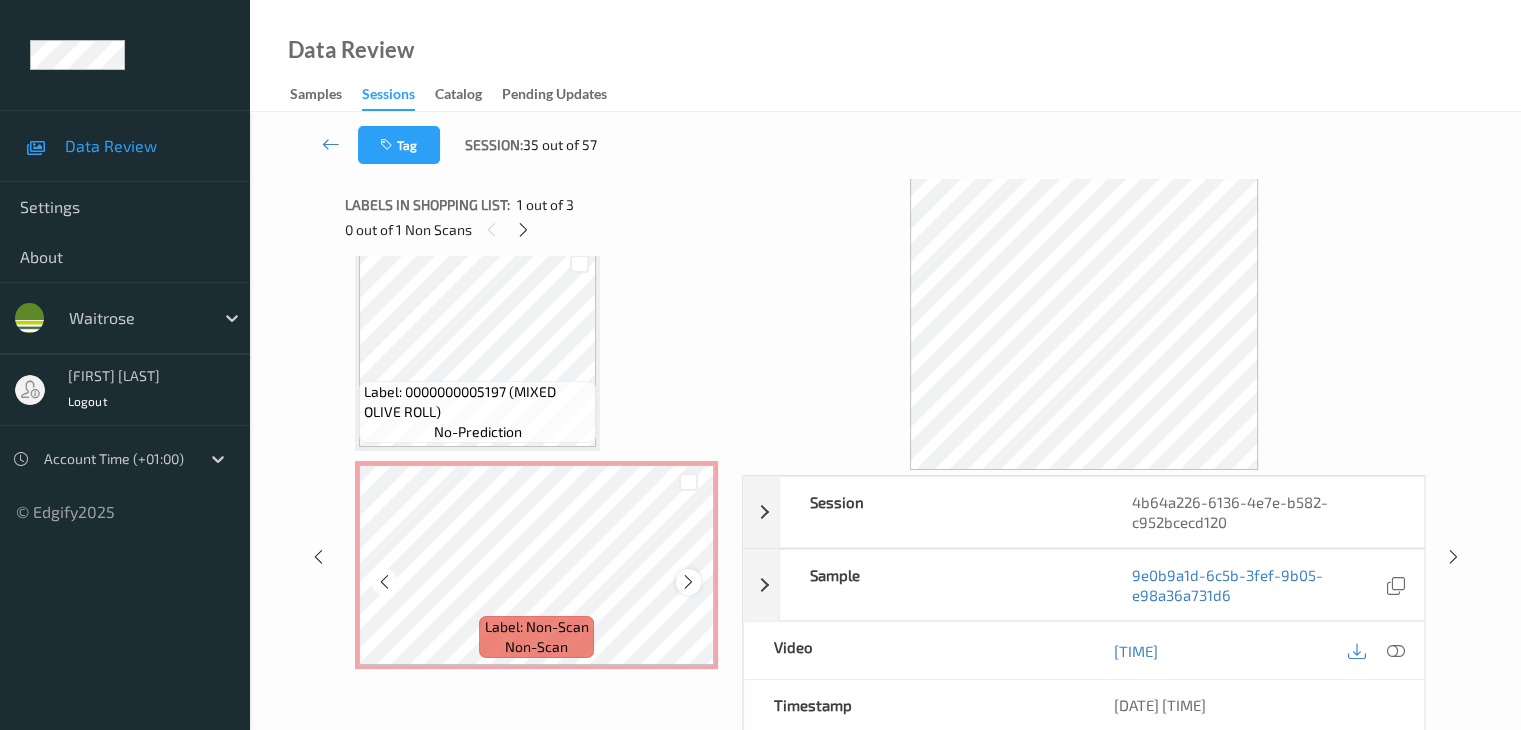 click at bounding box center (688, 581) 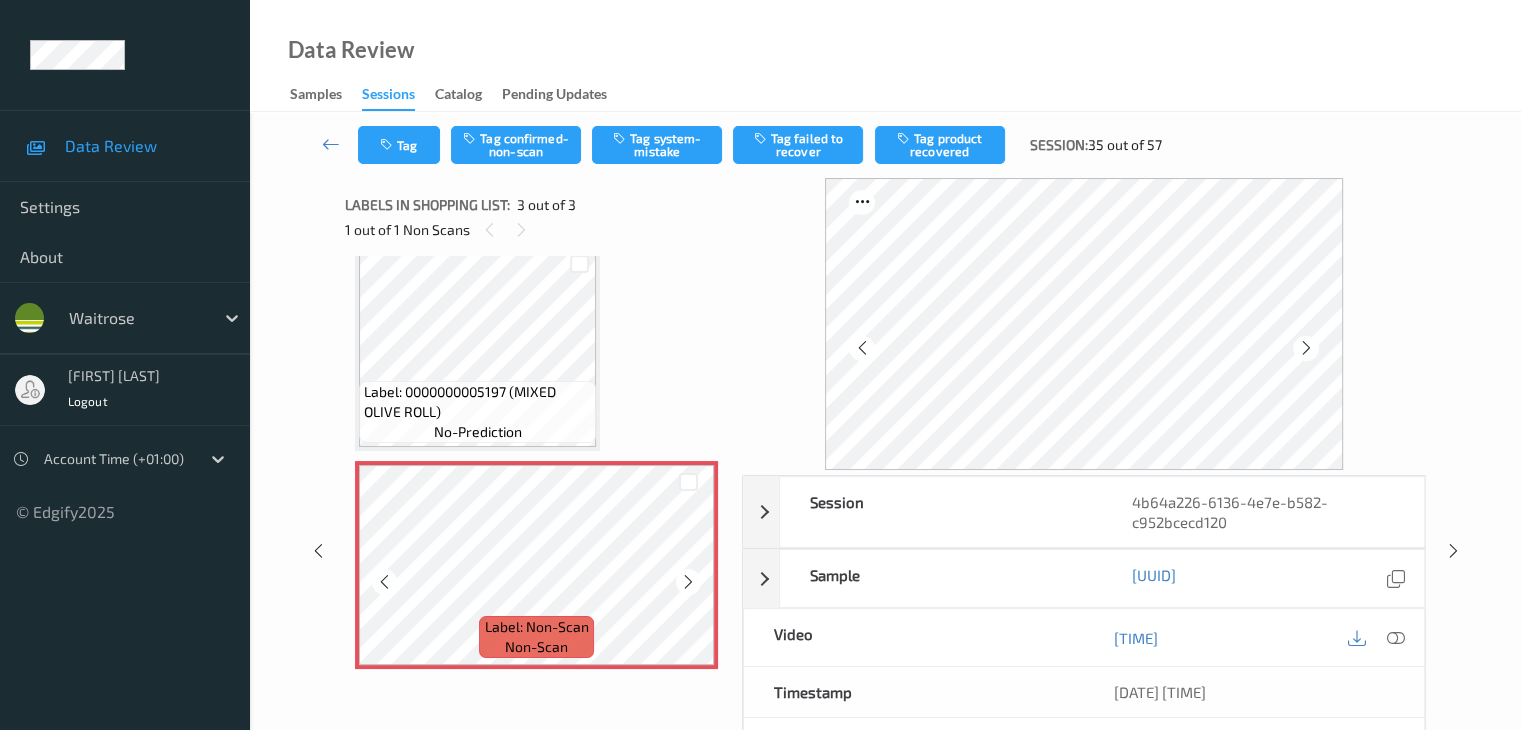 click at bounding box center (688, 581) 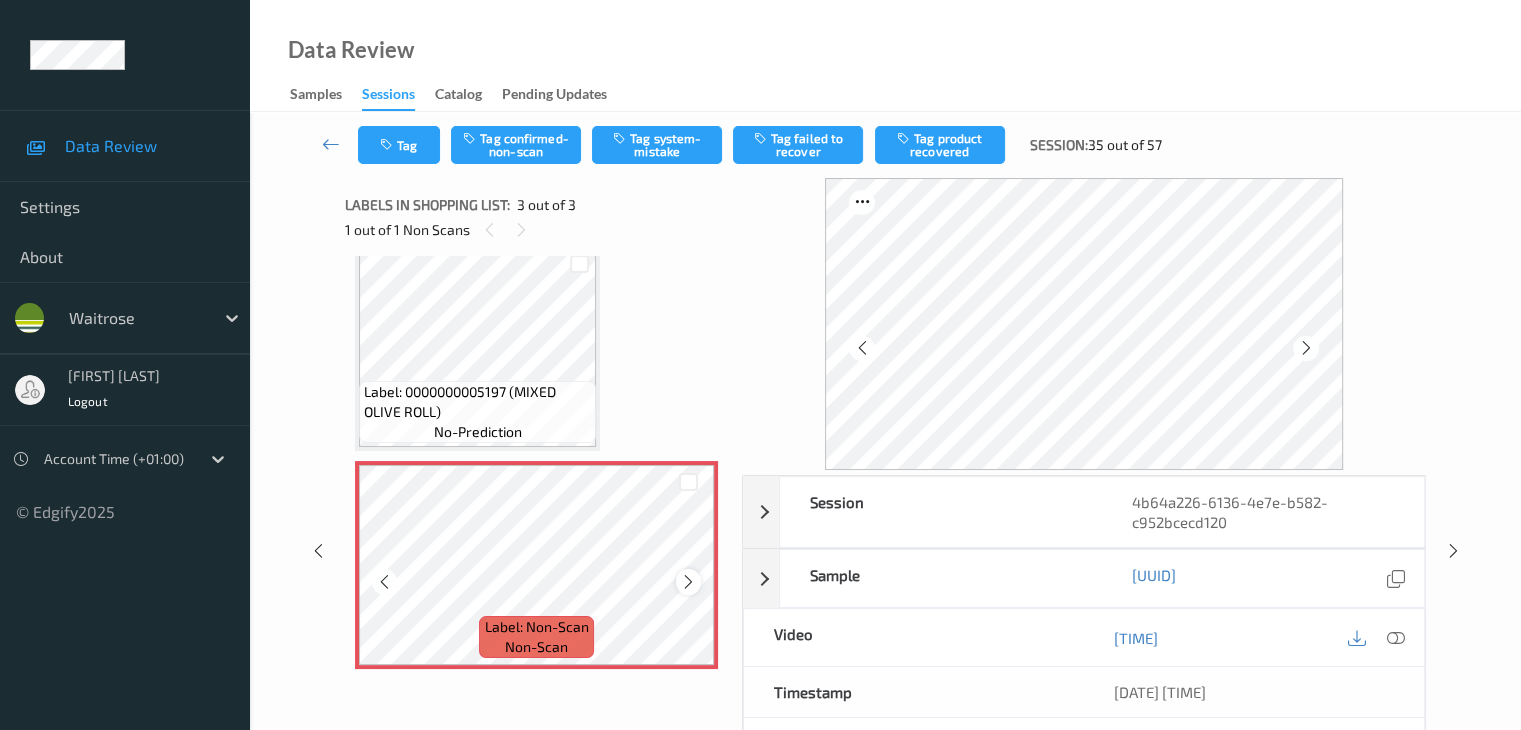 click at bounding box center [688, 581] 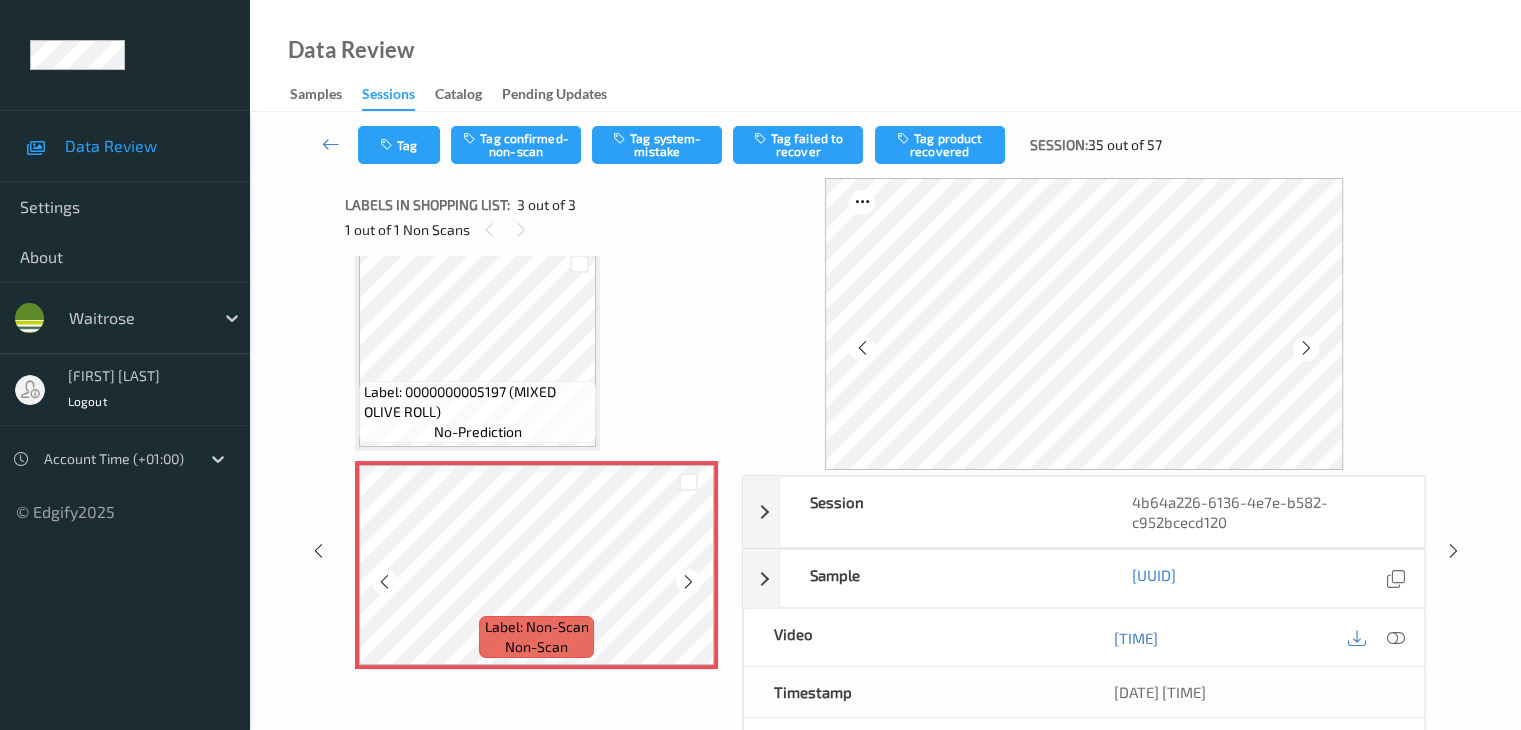 click at bounding box center (688, 581) 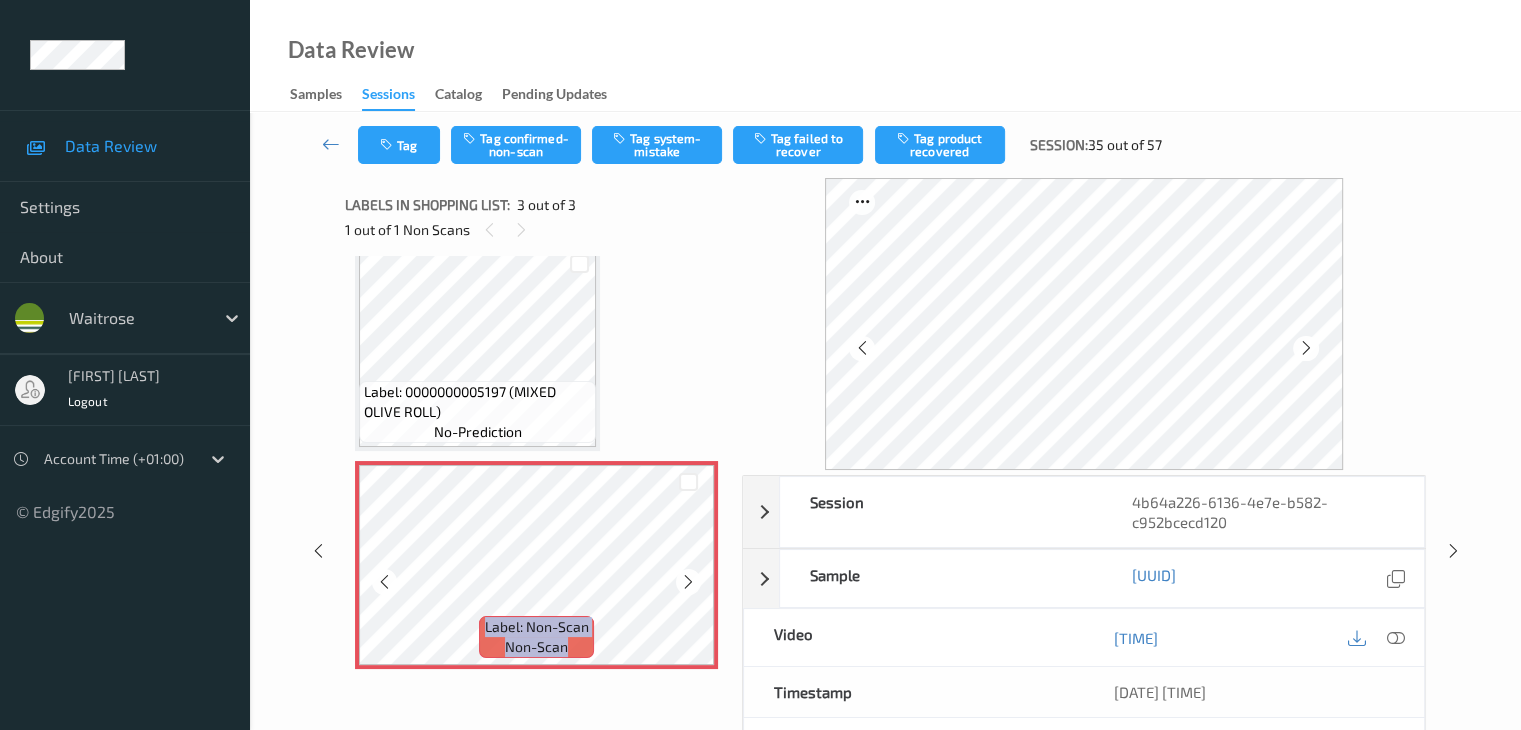 click at bounding box center (688, 581) 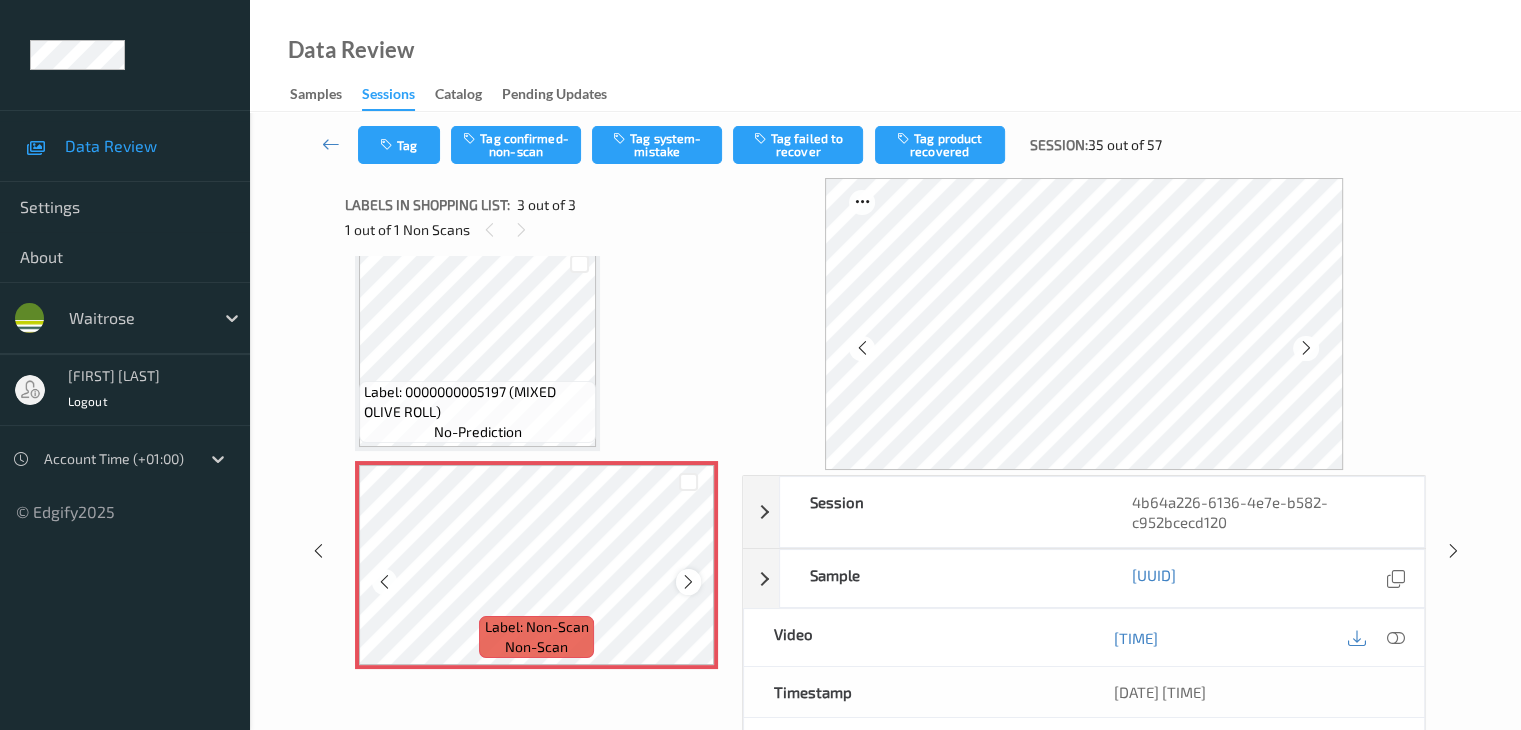 click at bounding box center [688, 582] 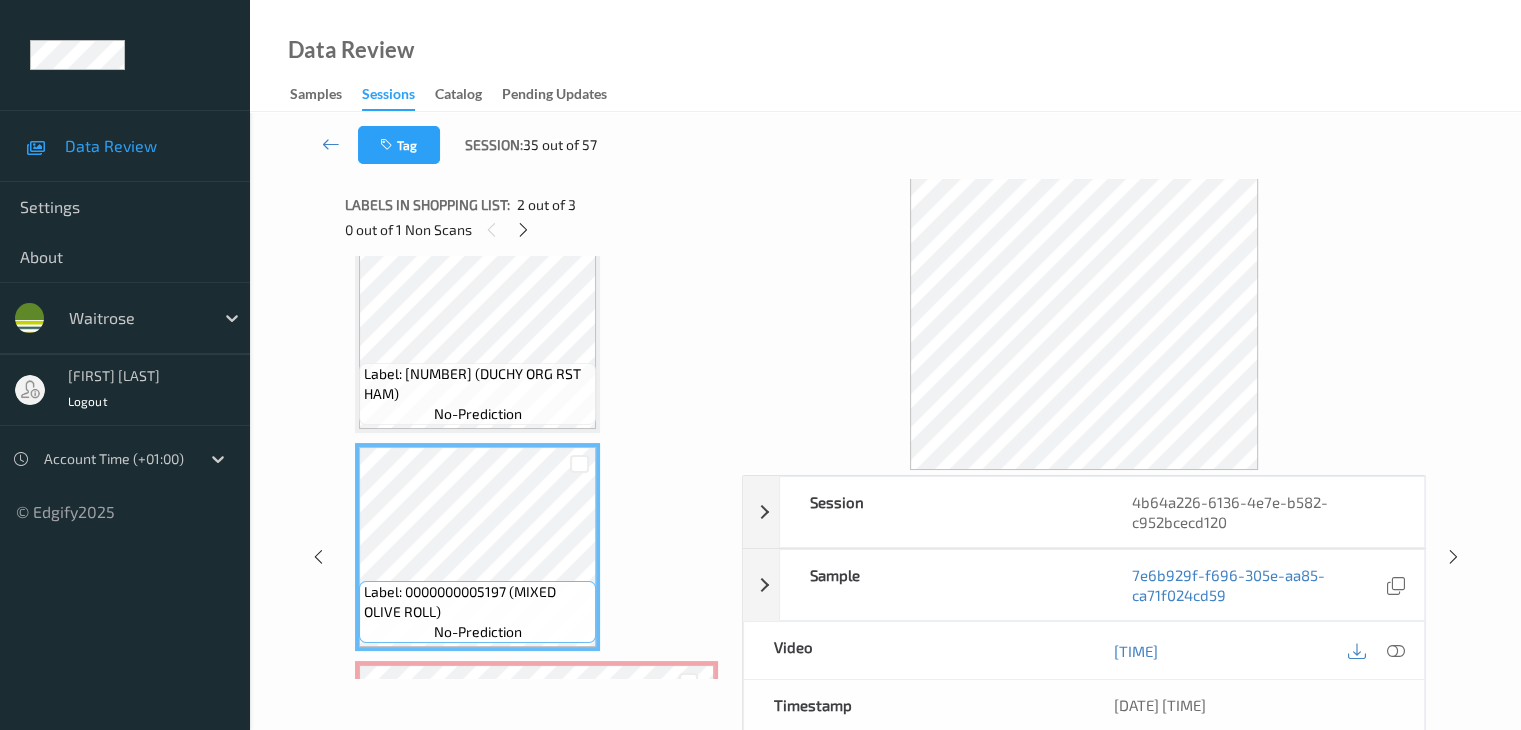 scroll, scrollTop: 241, scrollLeft: 0, axis: vertical 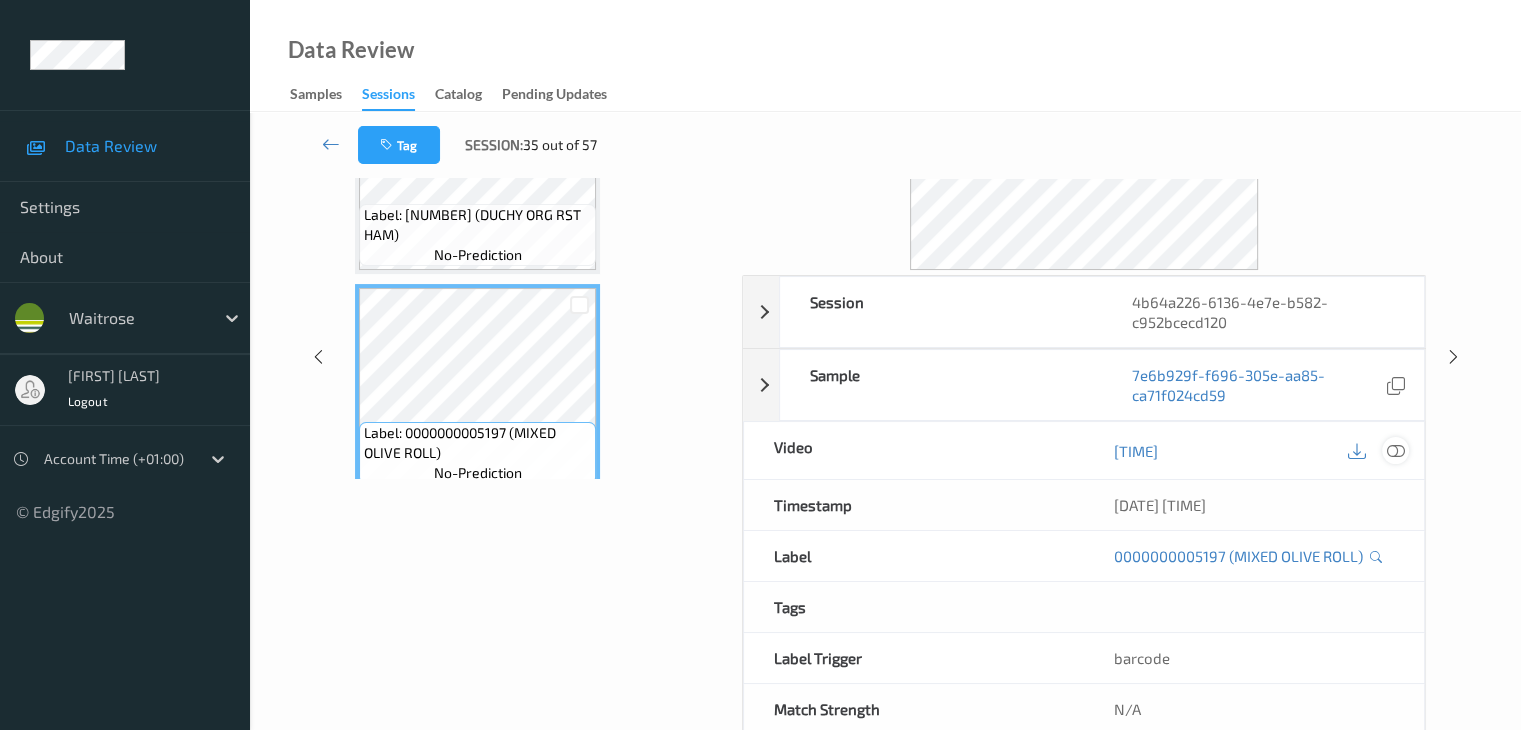 click at bounding box center [1395, 451] 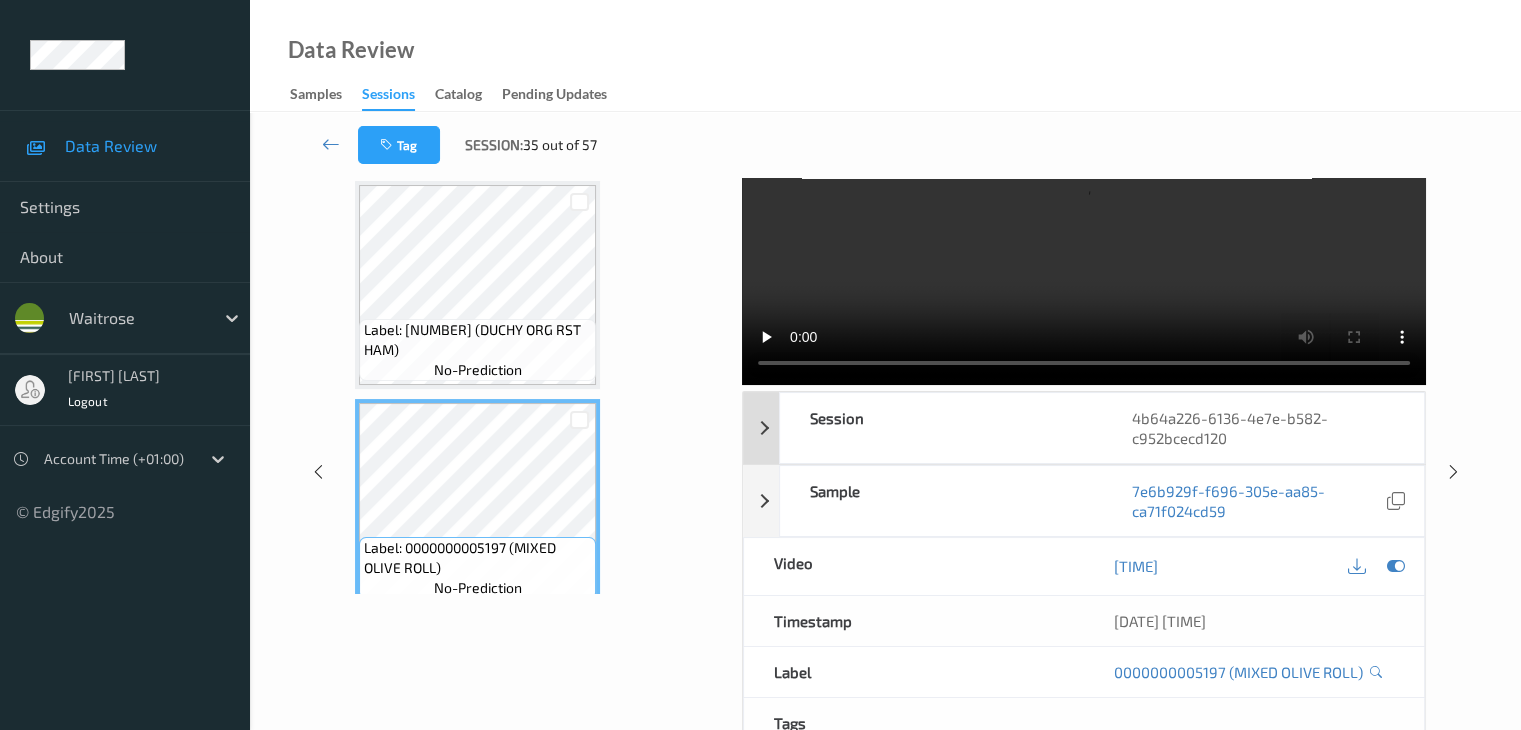 scroll, scrollTop: 0, scrollLeft: 0, axis: both 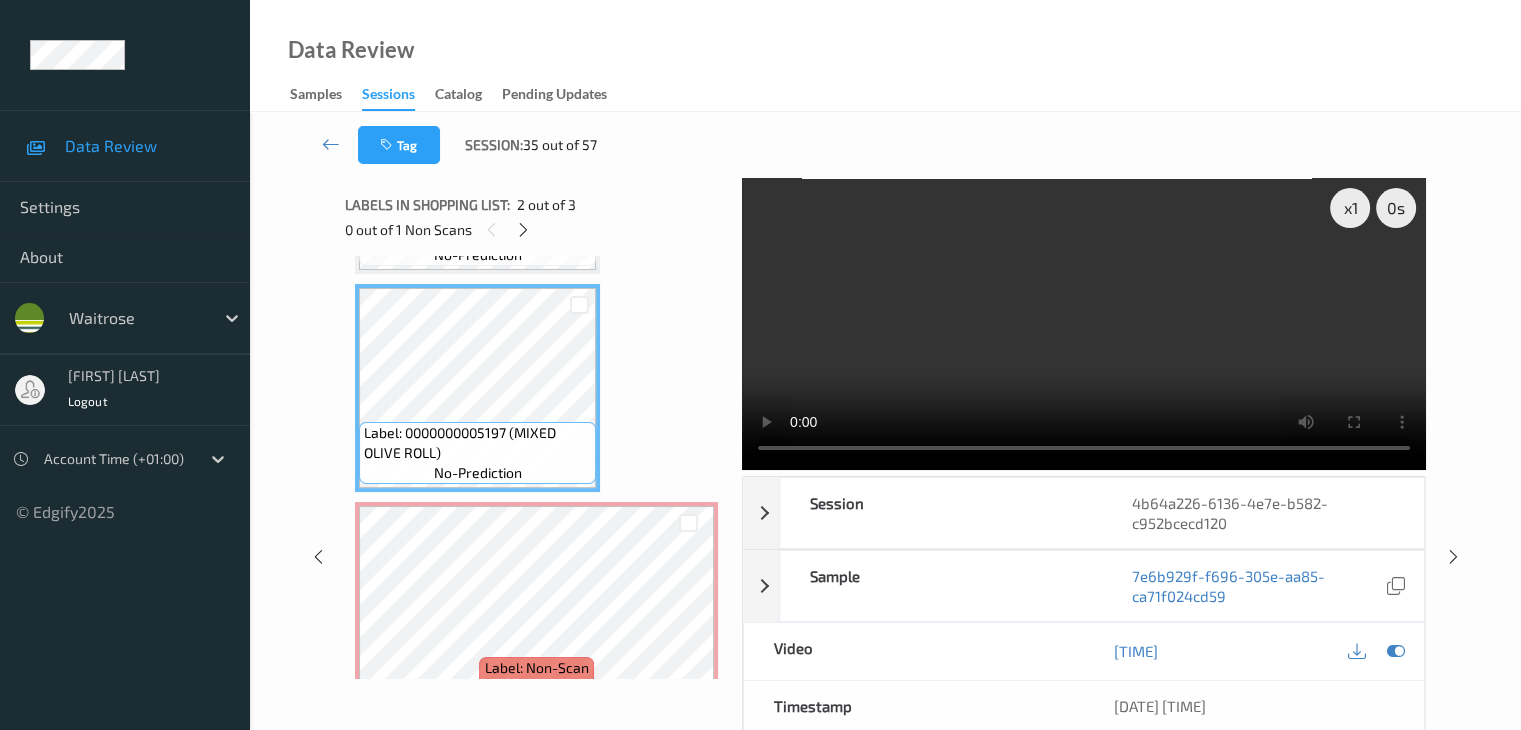 type 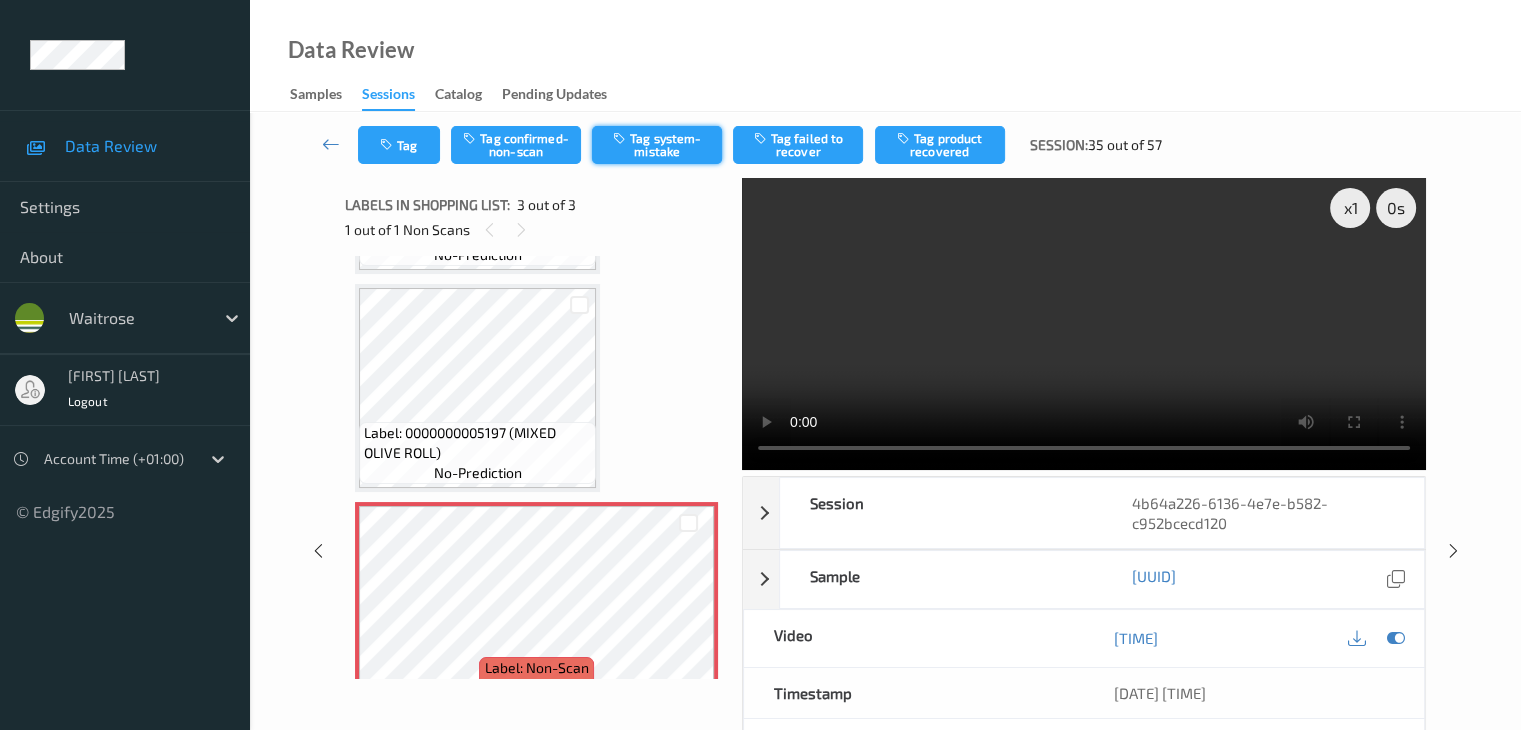 click on "Tag   system-mistake" at bounding box center (657, 145) 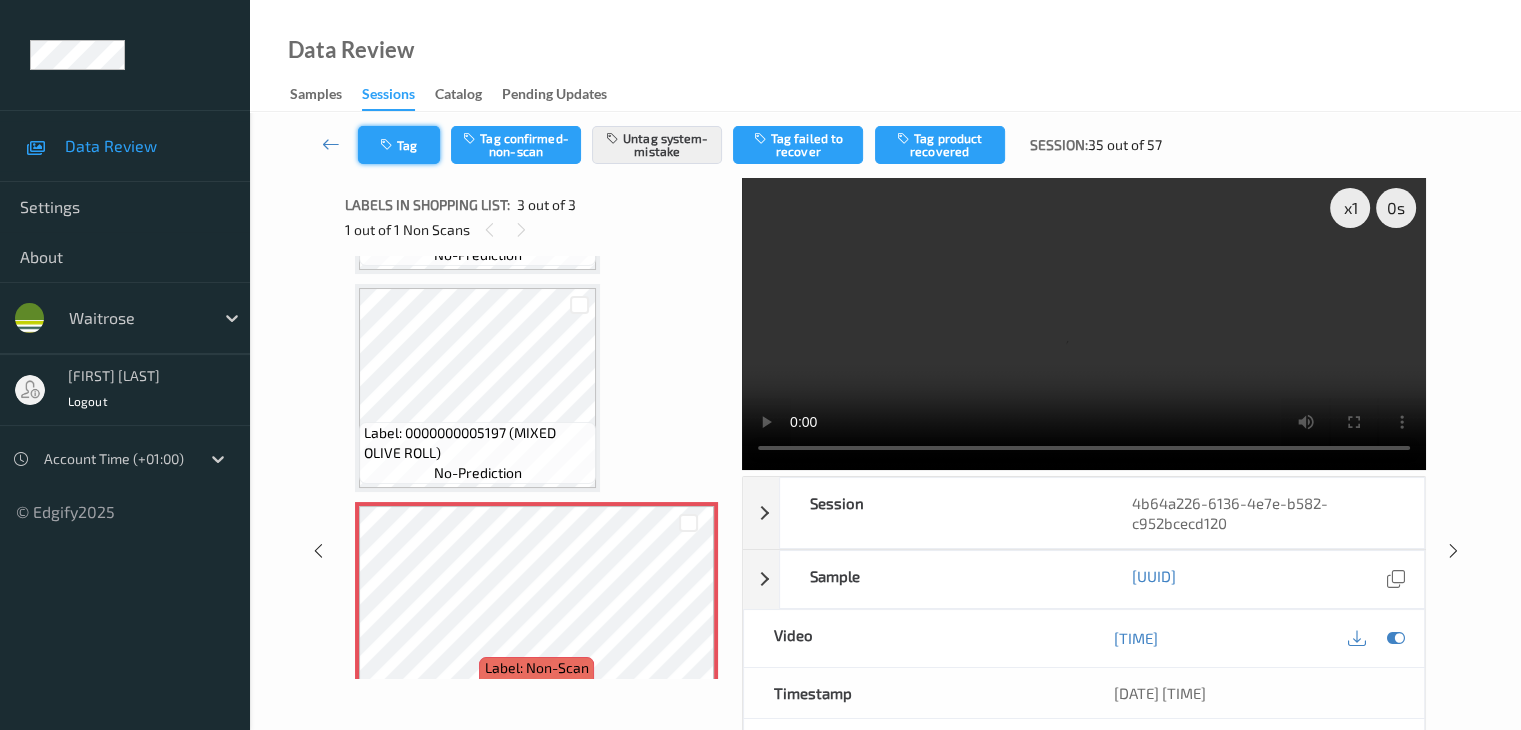 click on "Tag" at bounding box center [399, 145] 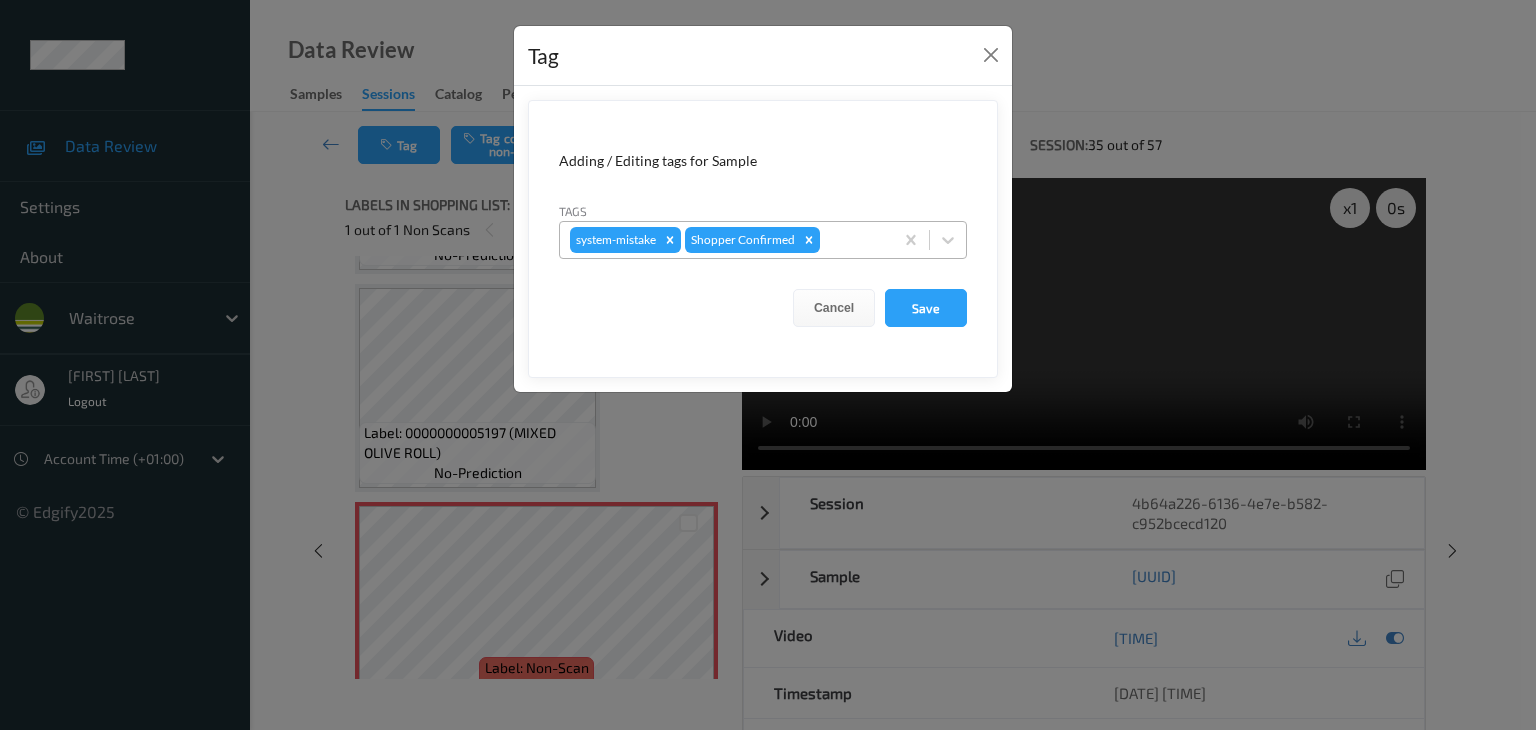 click at bounding box center (853, 240) 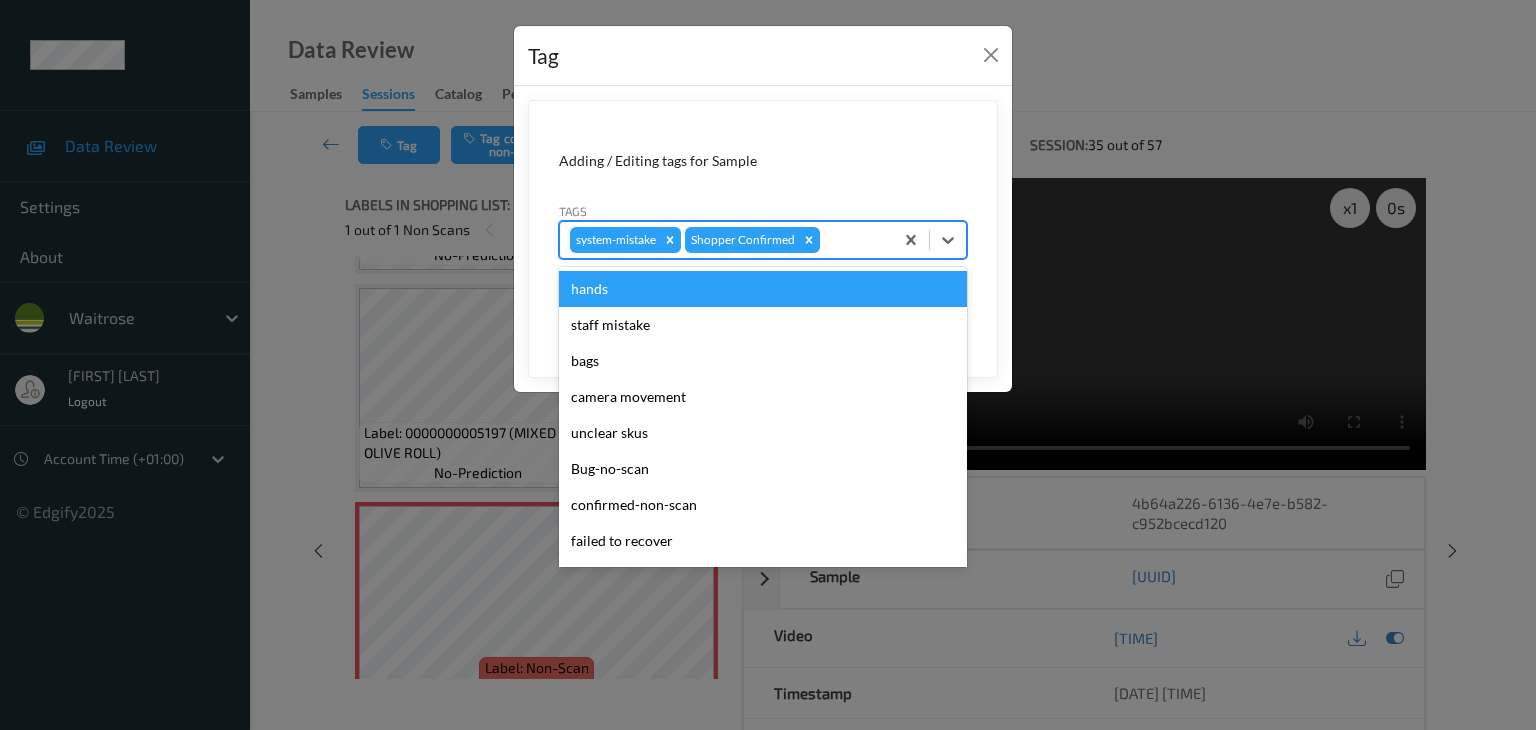 type on "u" 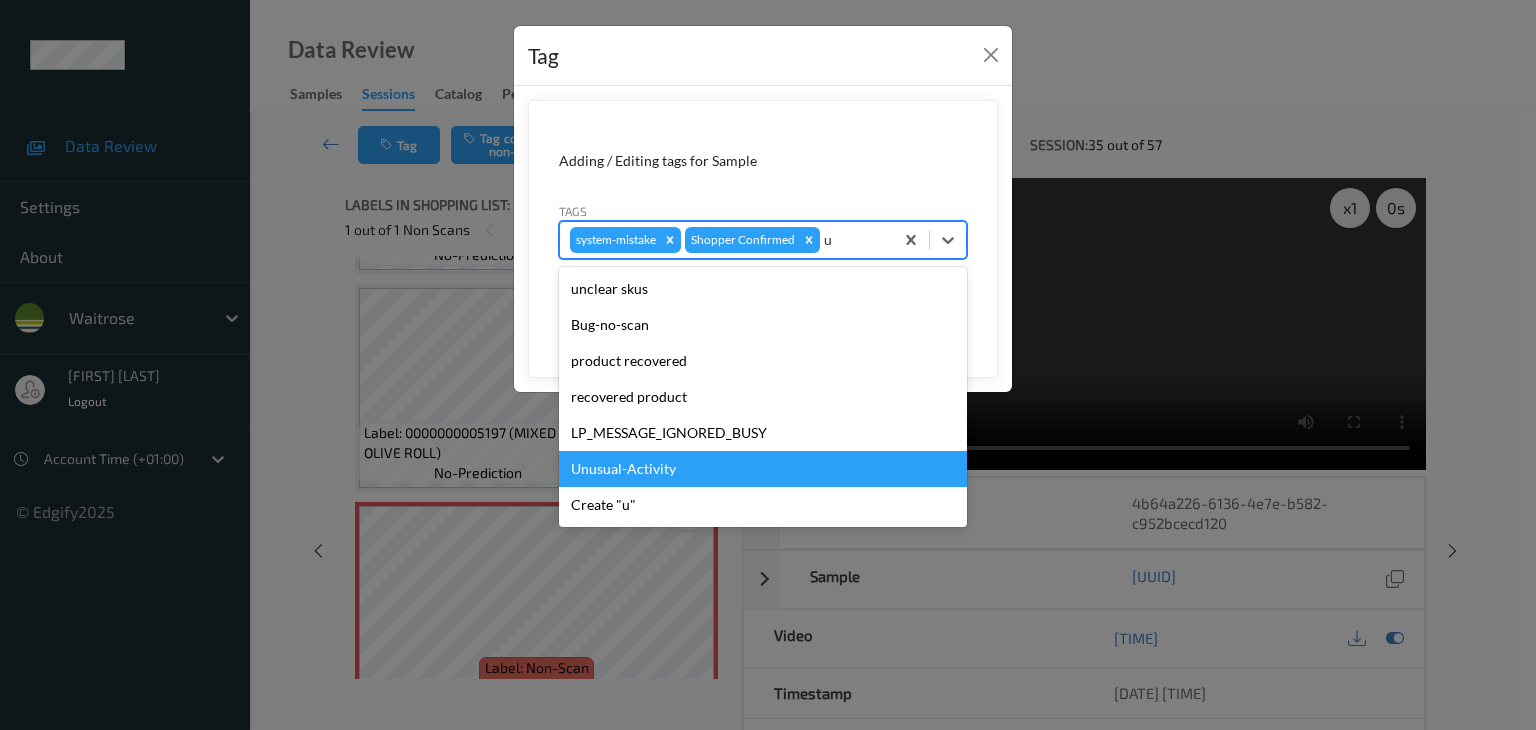 click on "Unusual-Activity" at bounding box center [763, 469] 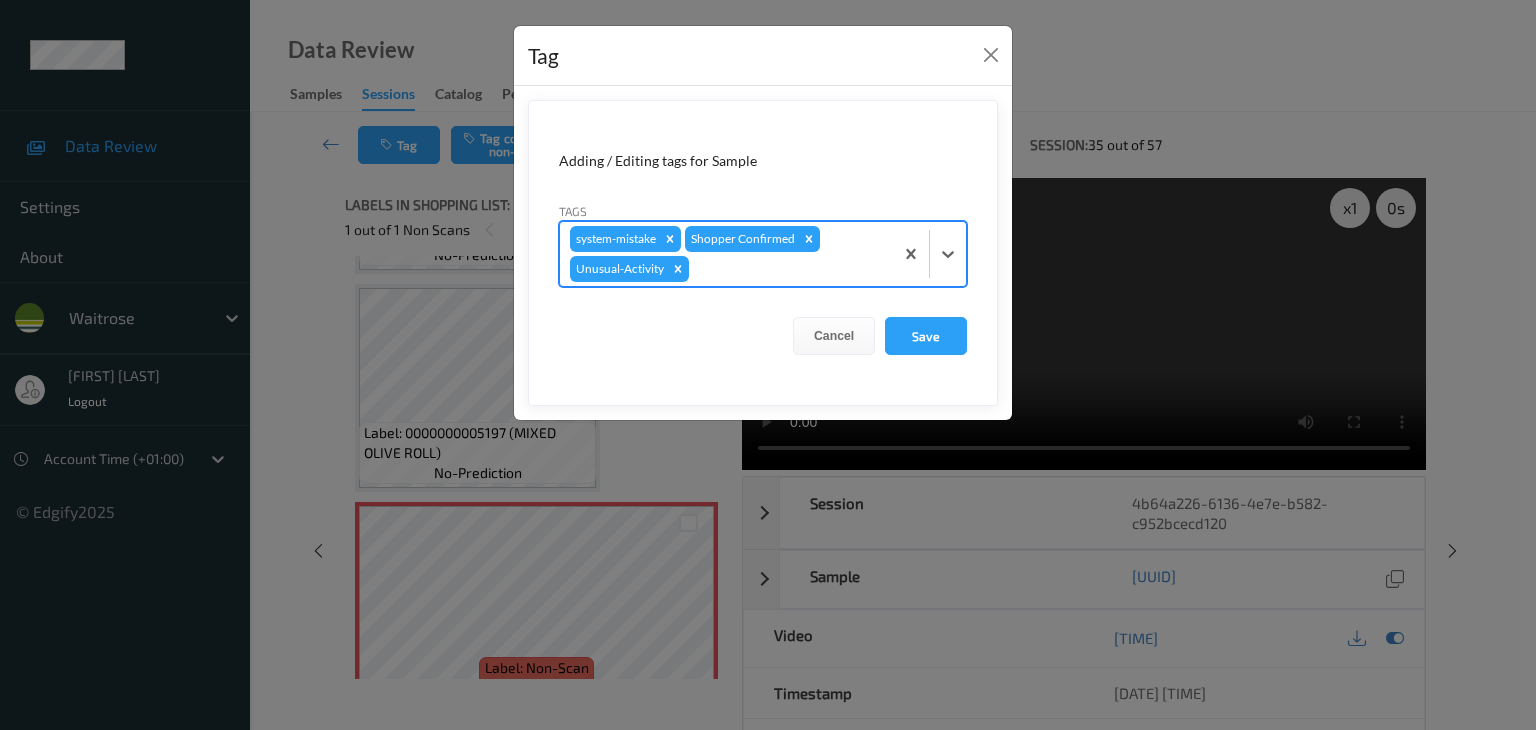 type on "p" 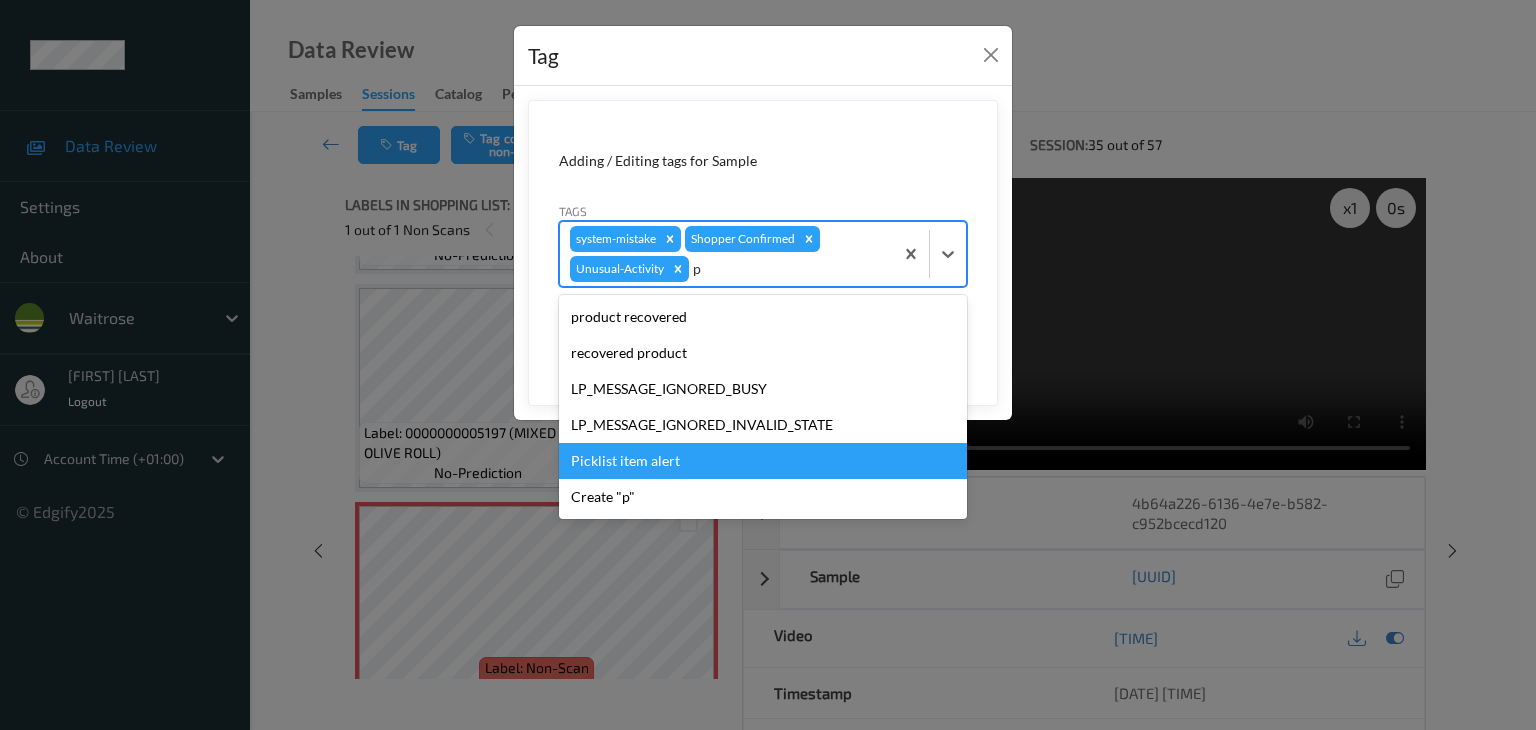 click on "Picklist item alert" at bounding box center (763, 461) 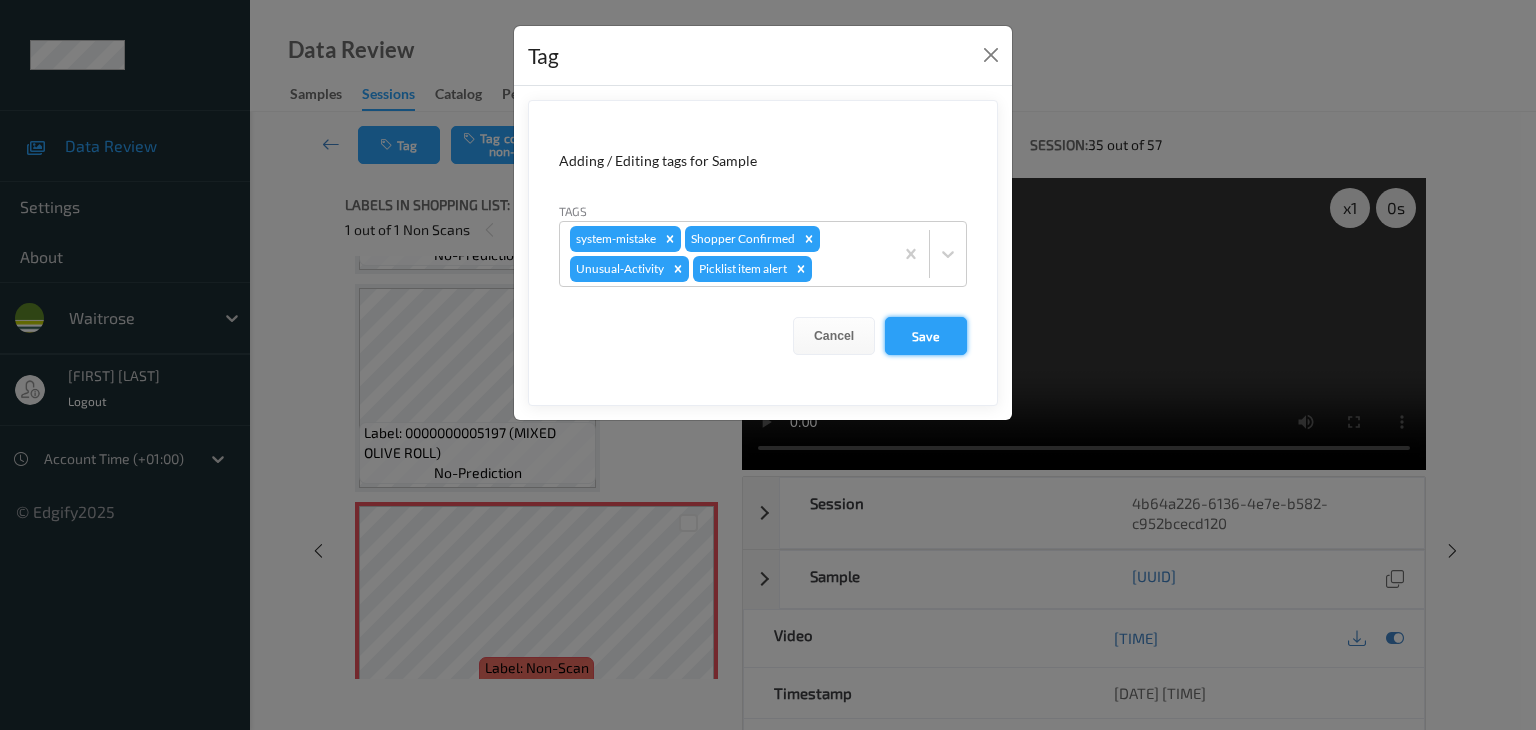 click on "Save" at bounding box center (926, 336) 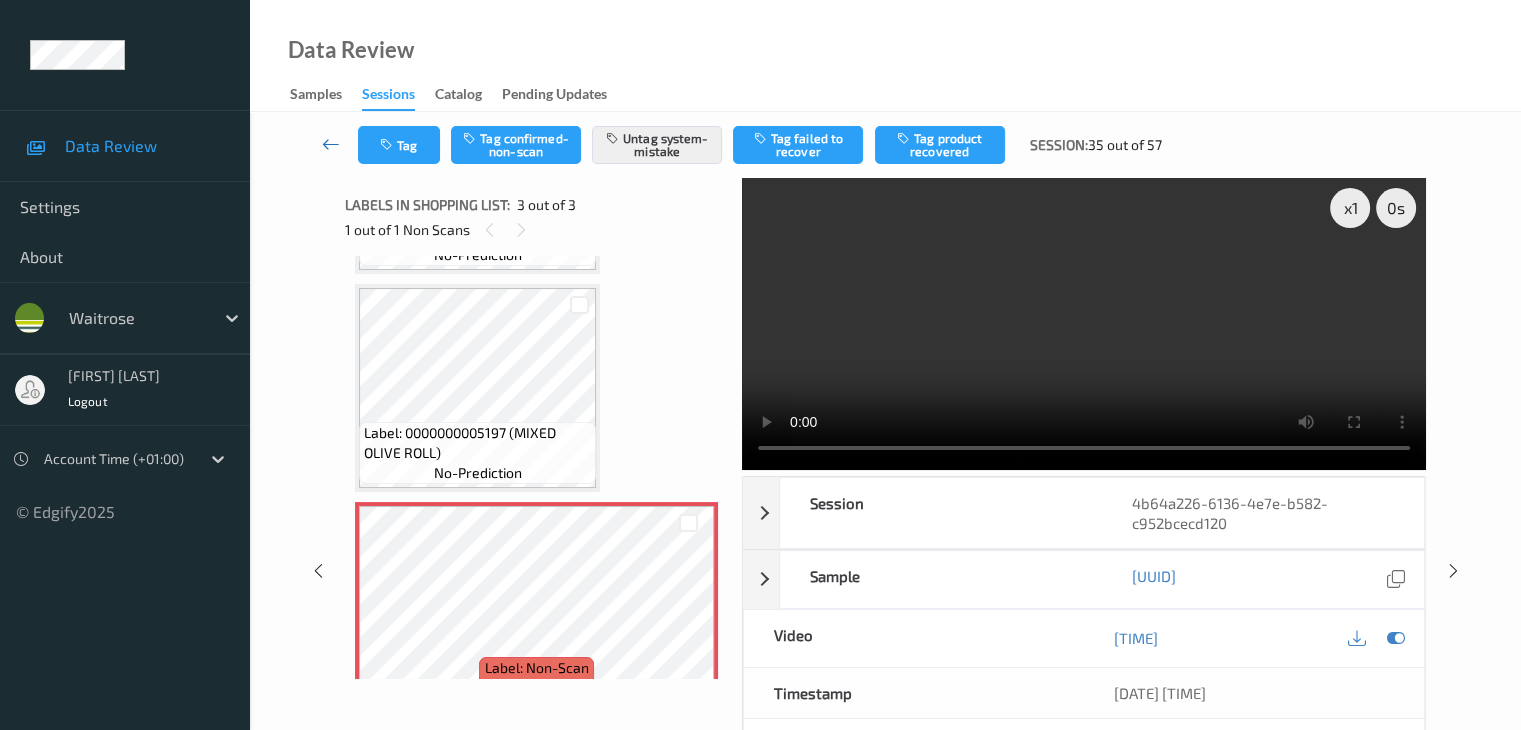 click at bounding box center [331, 144] 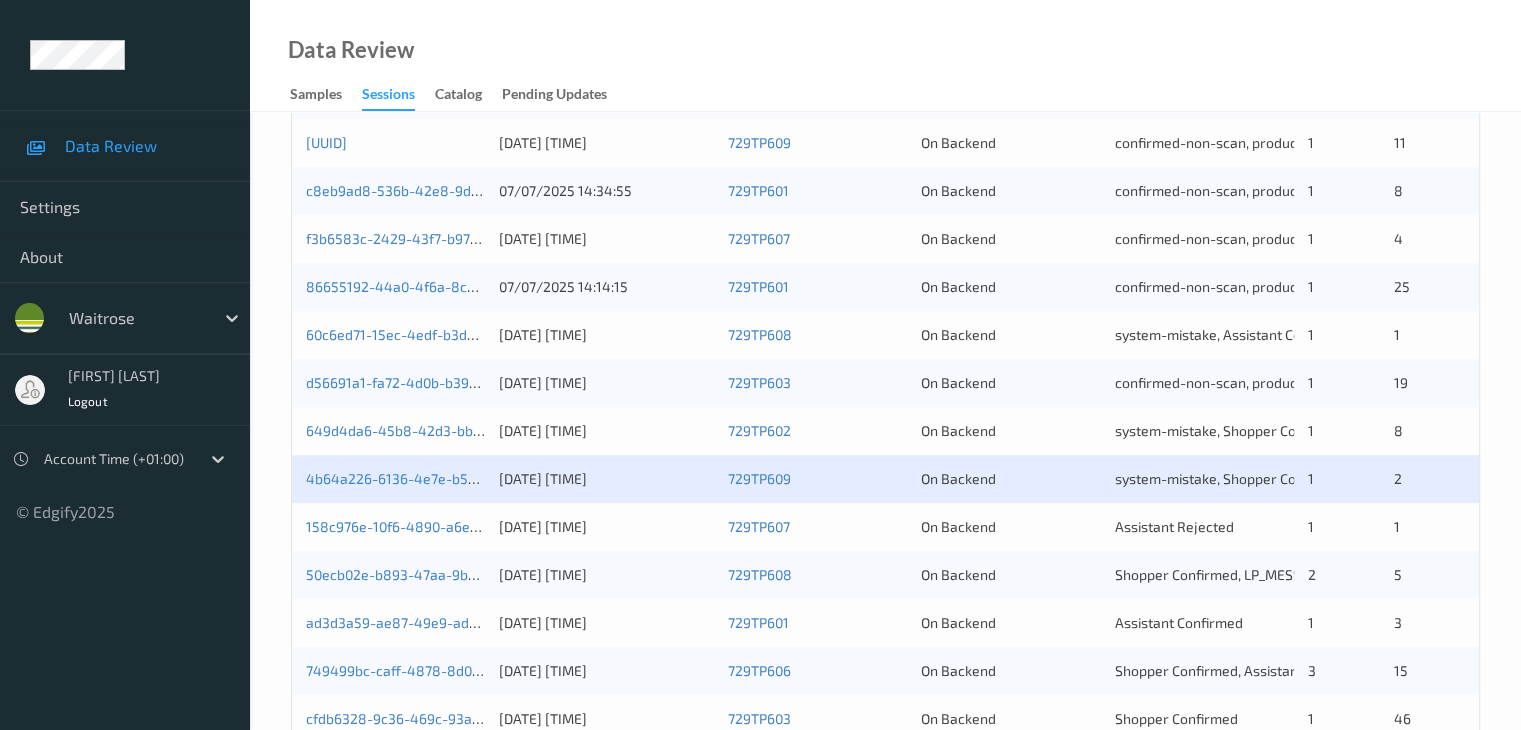 scroll, scrollTop: 932, scrollLeft: 0, axis: vertical 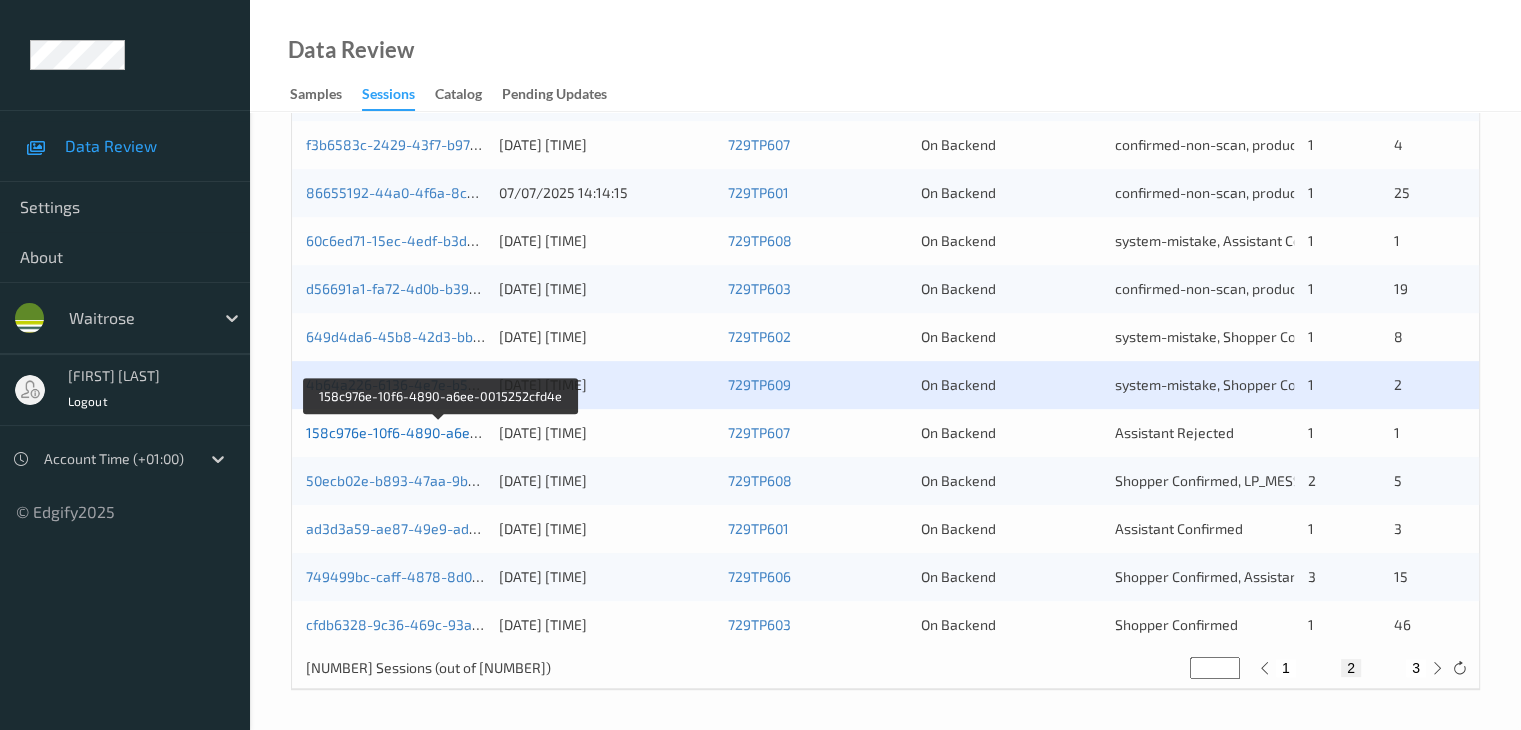 click on "158c976e-10f6-4890-a6ee-0015252cfd4e" at bounding box center [440, 432] 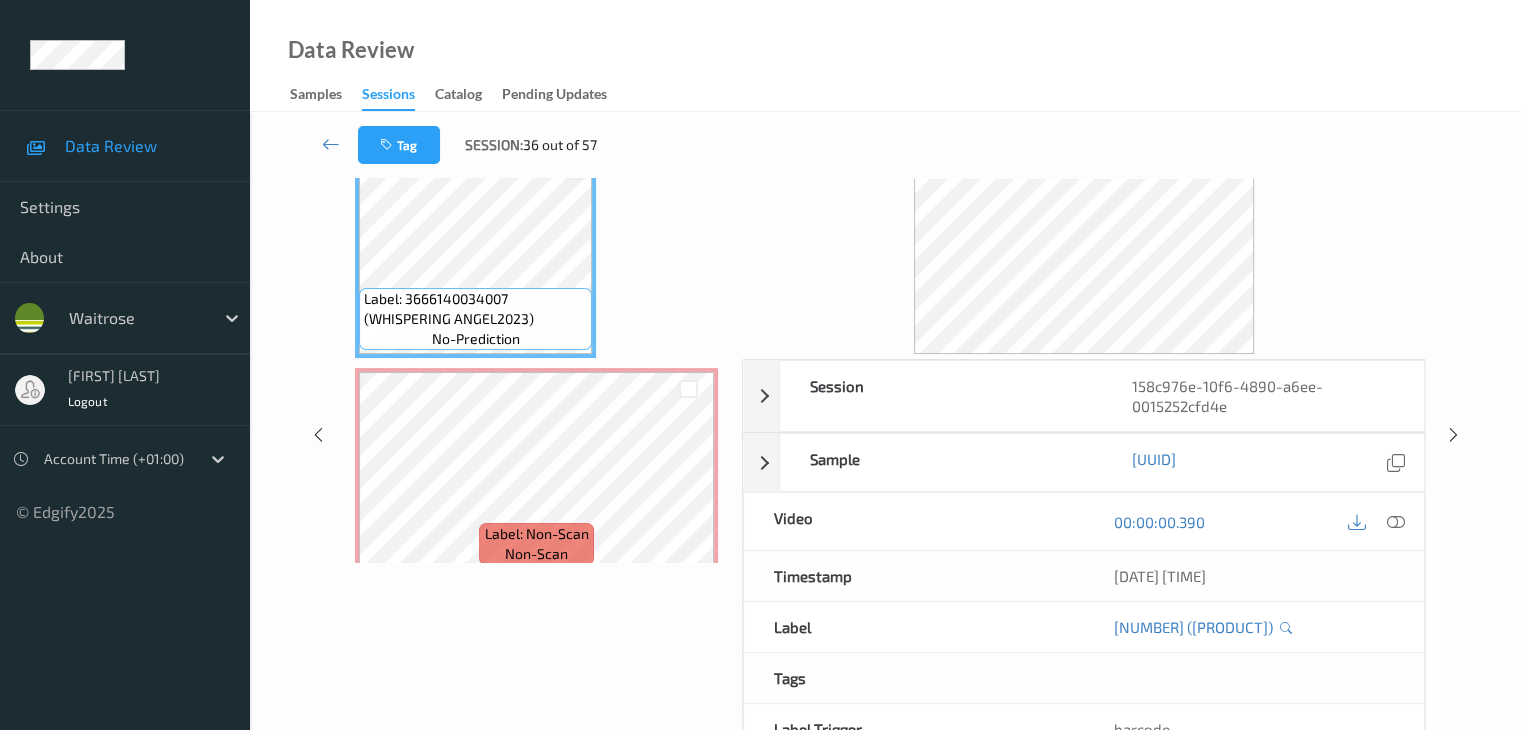 scroll, scrollTop: 0, scrollLeft: 0, axis: both 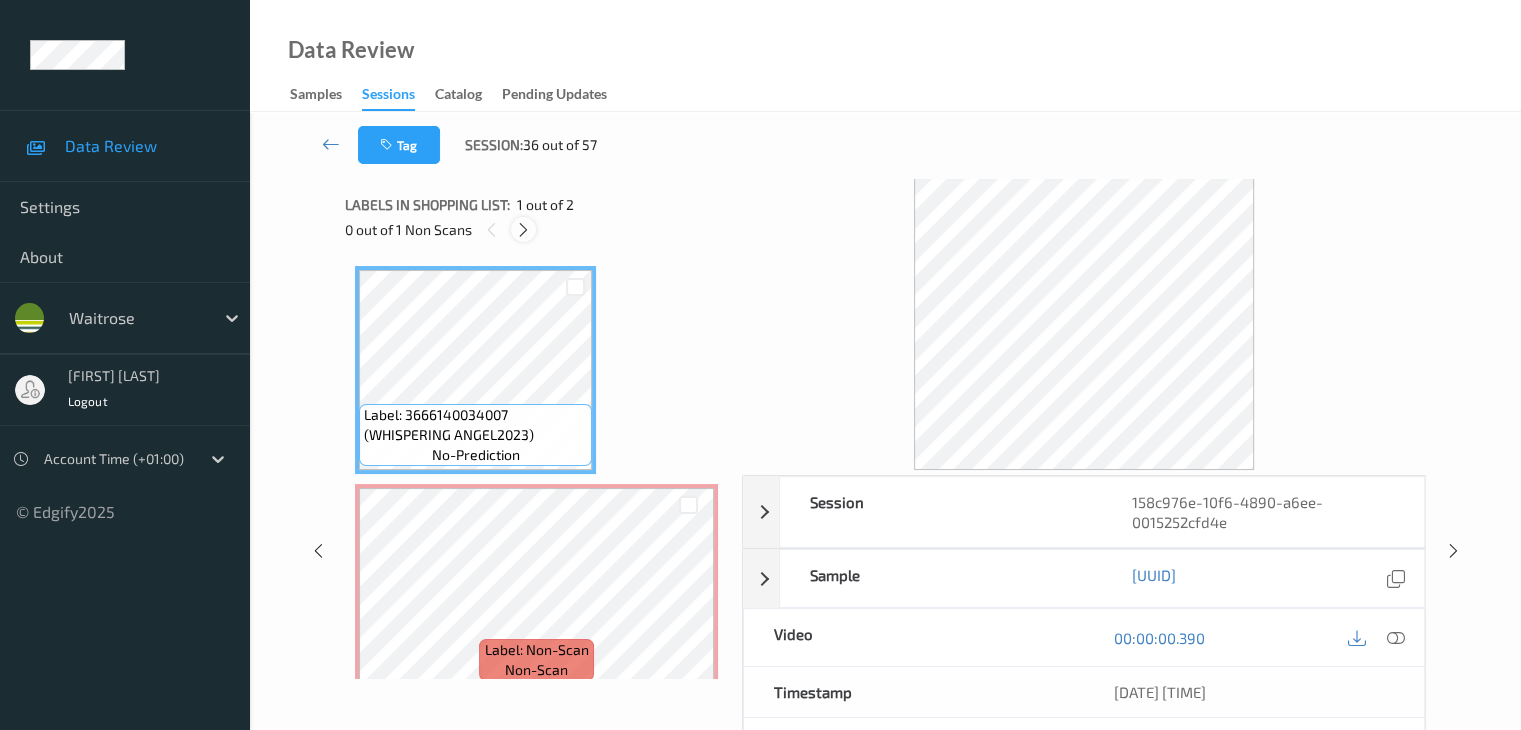 click at bounding box center (523, 230) 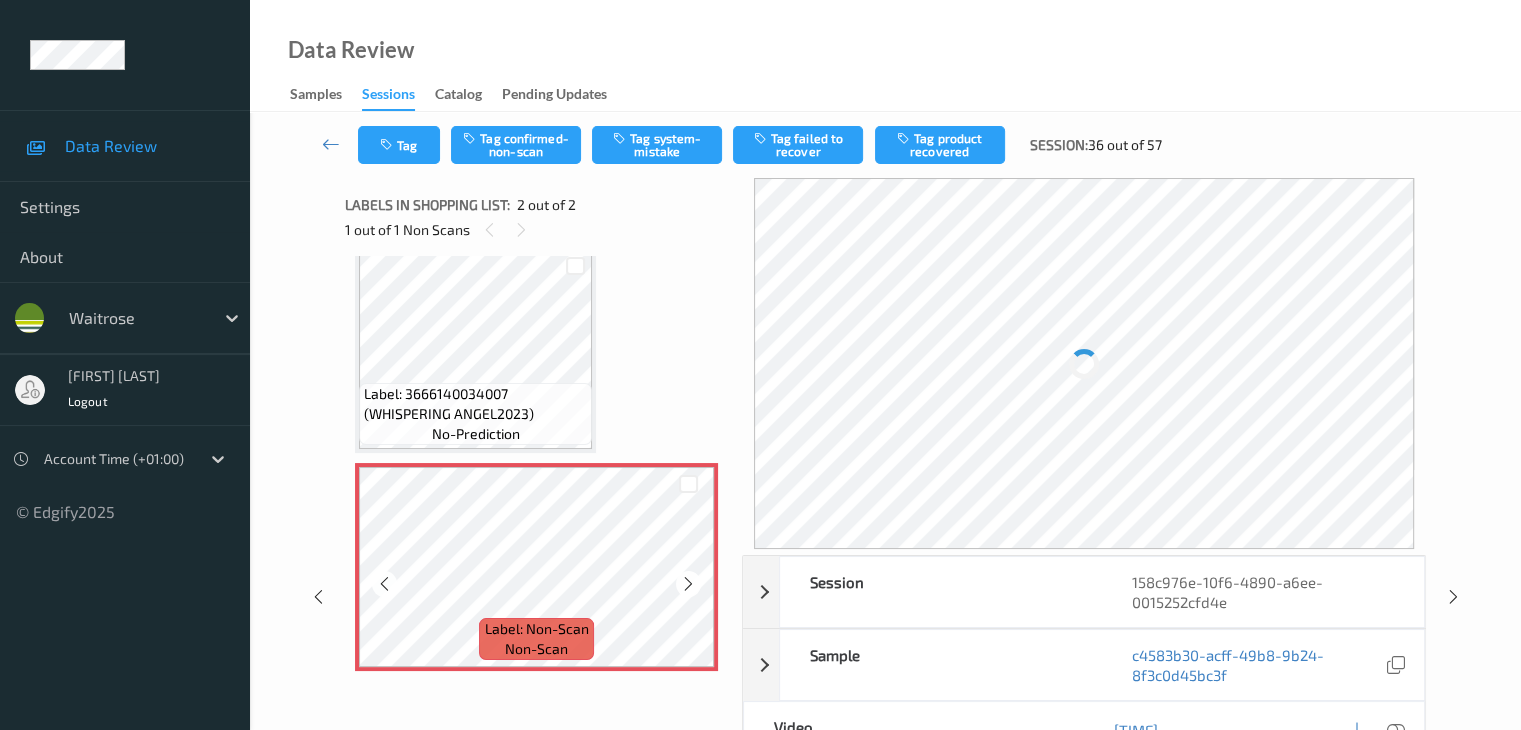 scroll, scrollTop: 23, scrollLeft: 0, axis: vertical 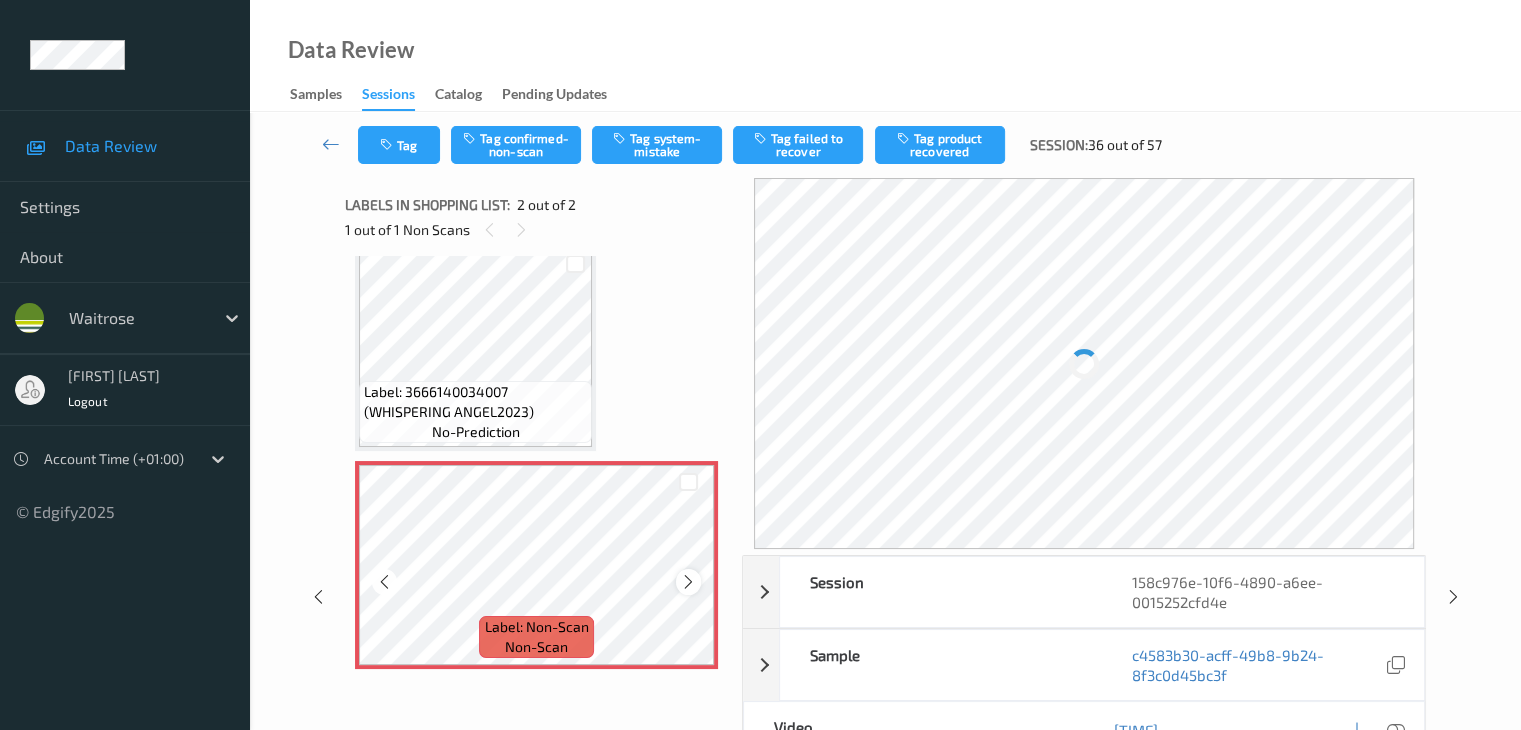 click at bounding box center (688, 582) 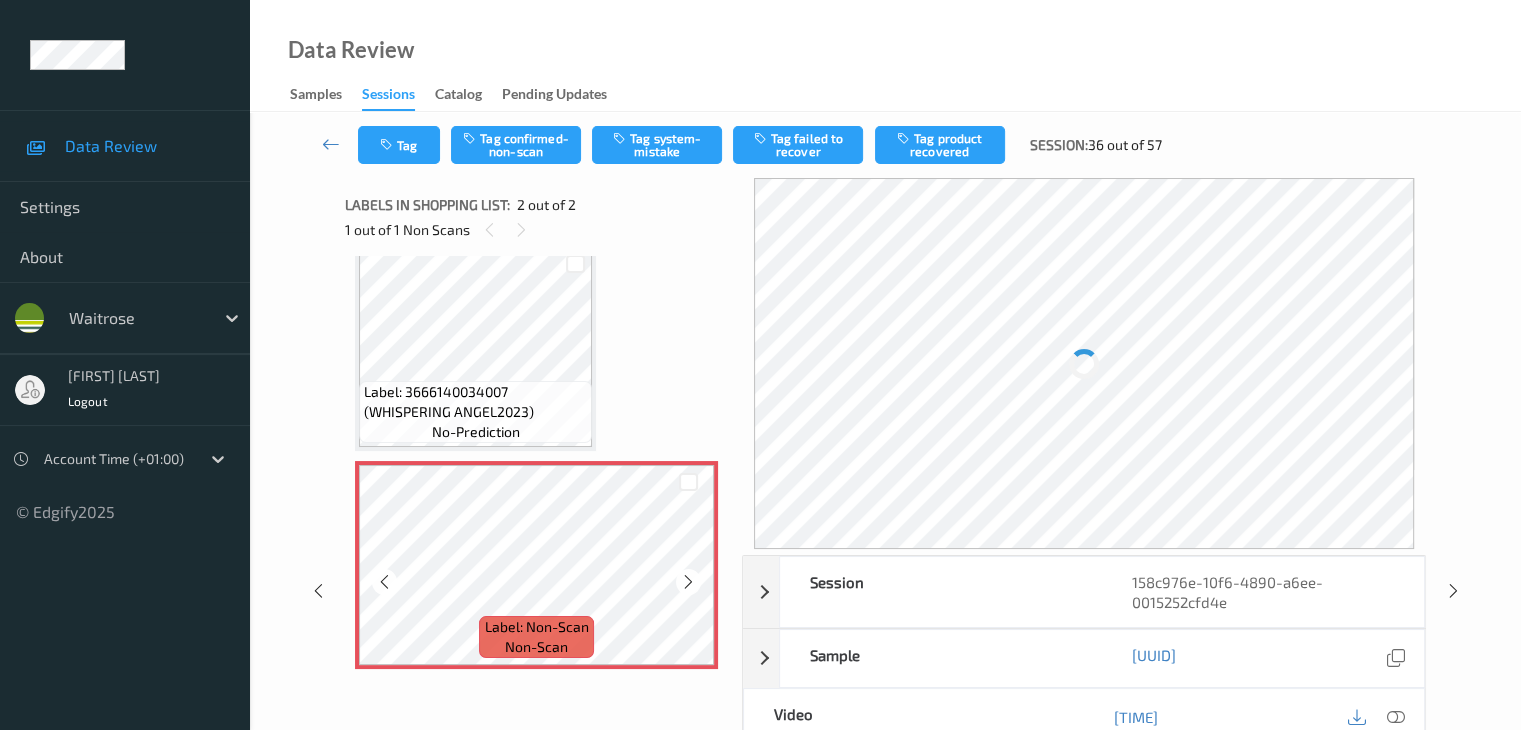 click at bounding box center (688, 582) 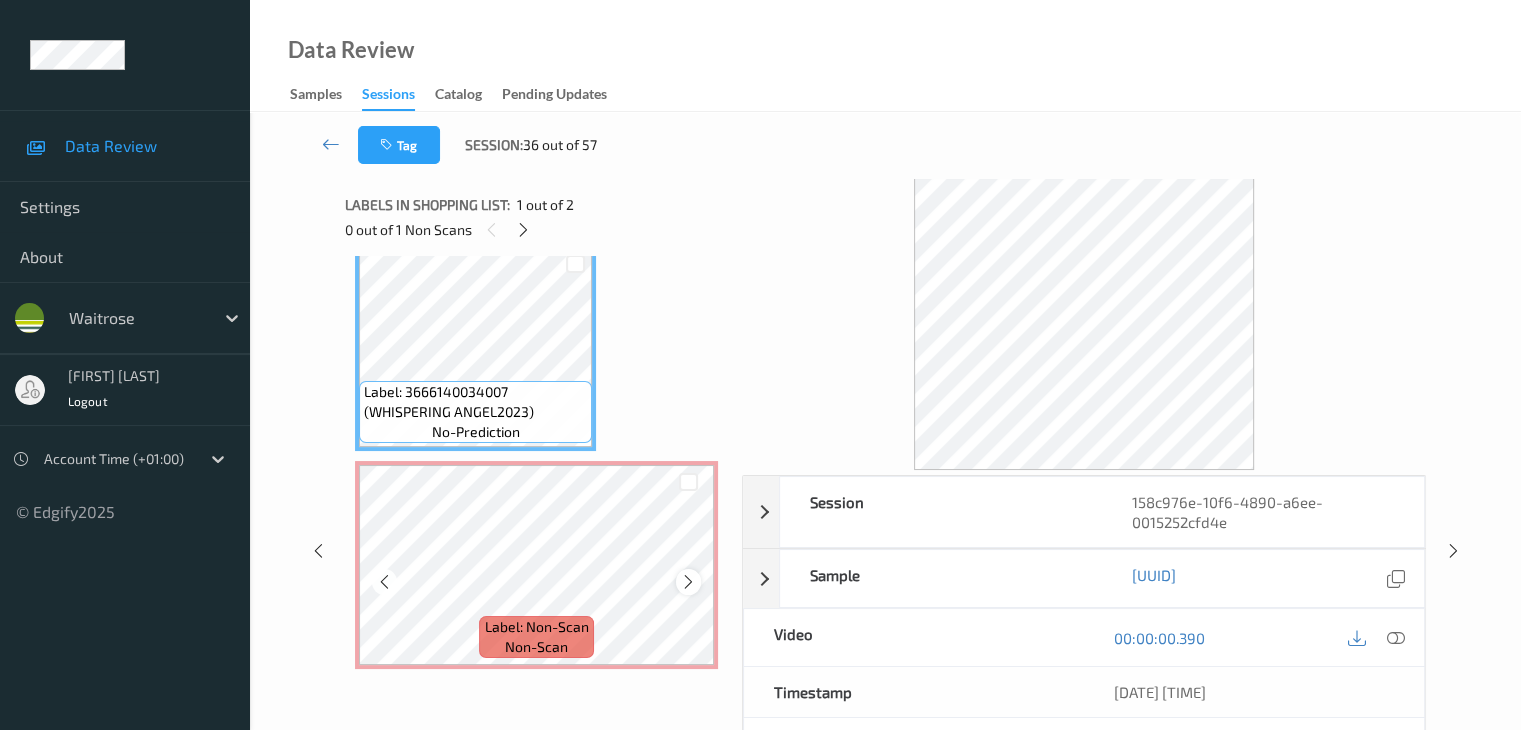 click at bounding box center (688, 582) 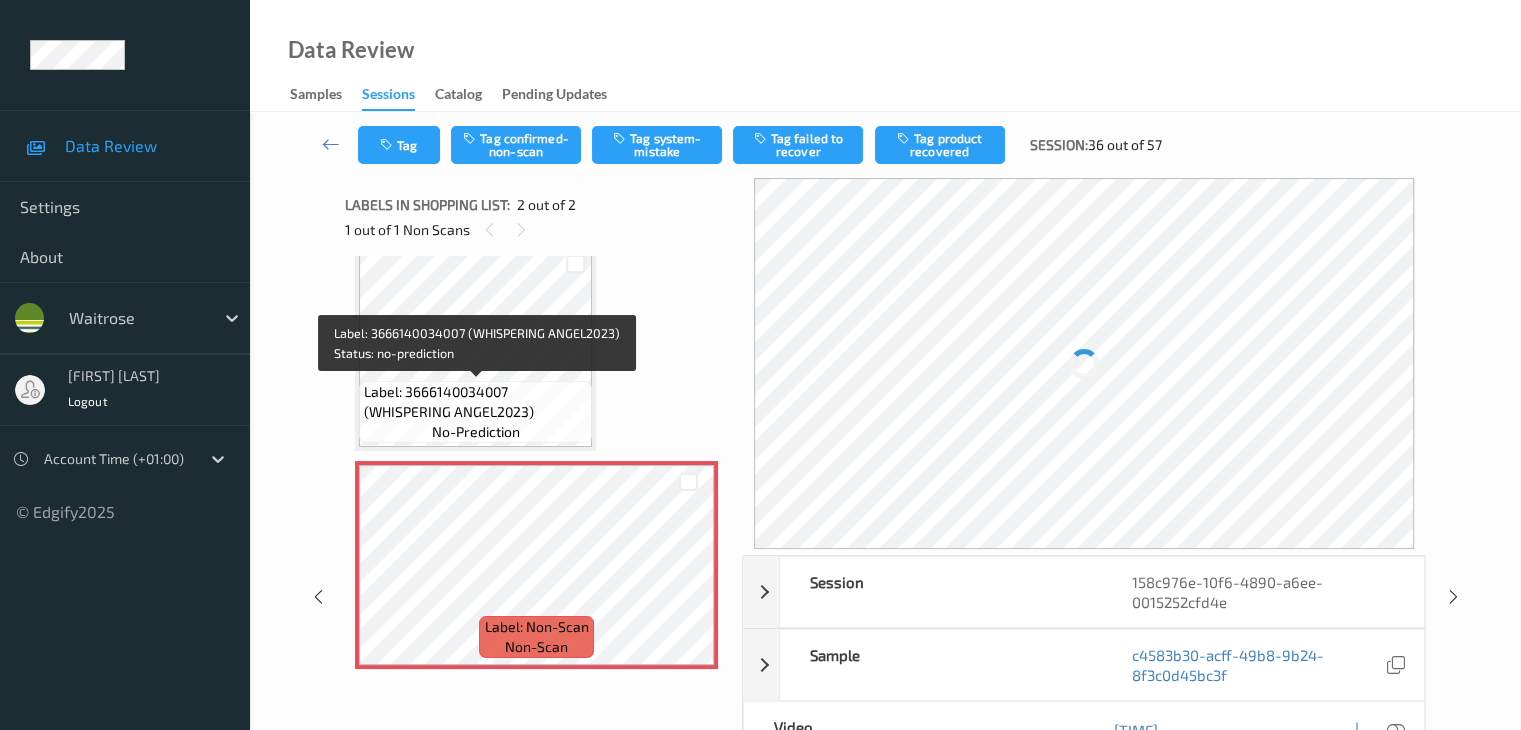 click on "Label: 3666140034007 (WHISPERING ANGEL2023) no-prediction" at bounding box center (475, 412) 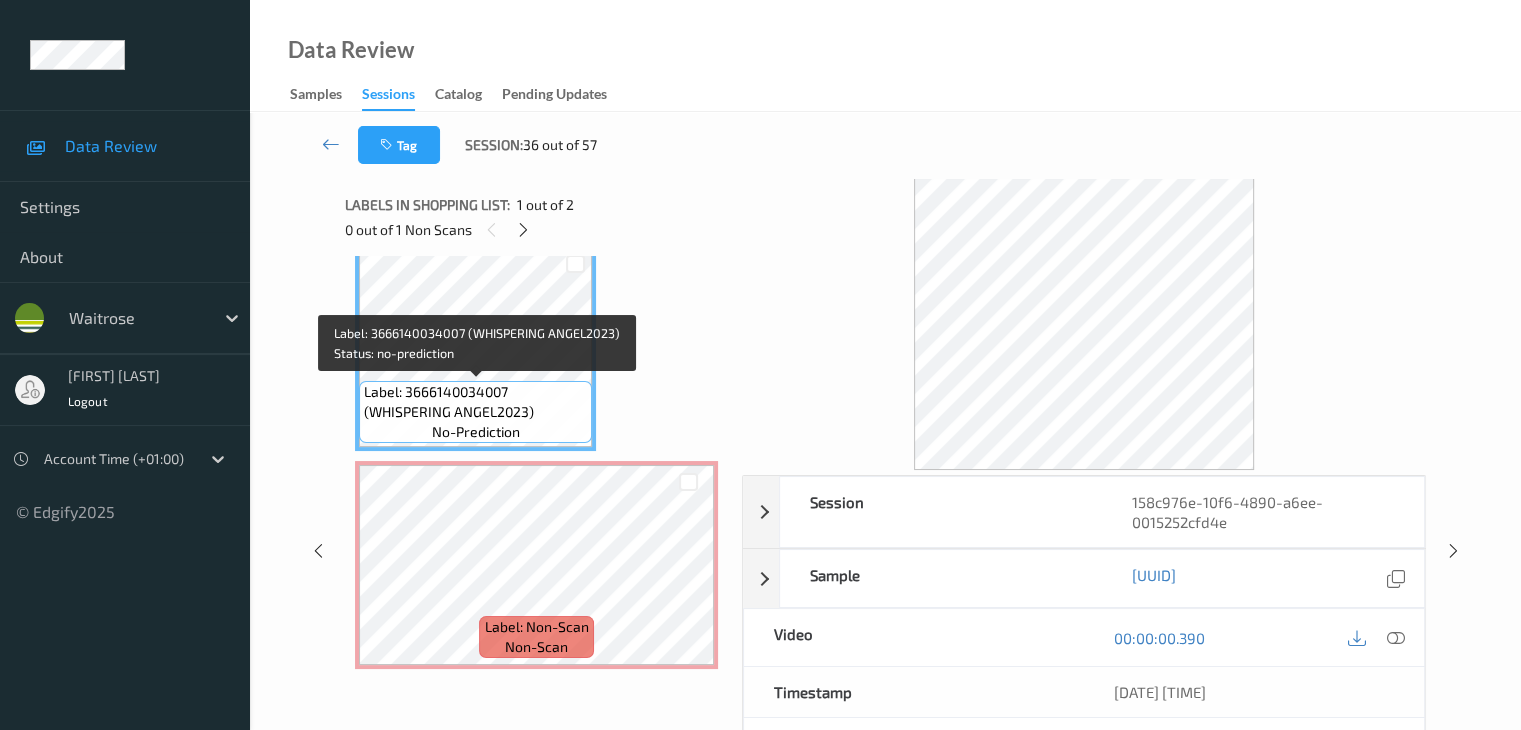 scroll, scrollTop: 0, scrollLeft: 0, axis: both 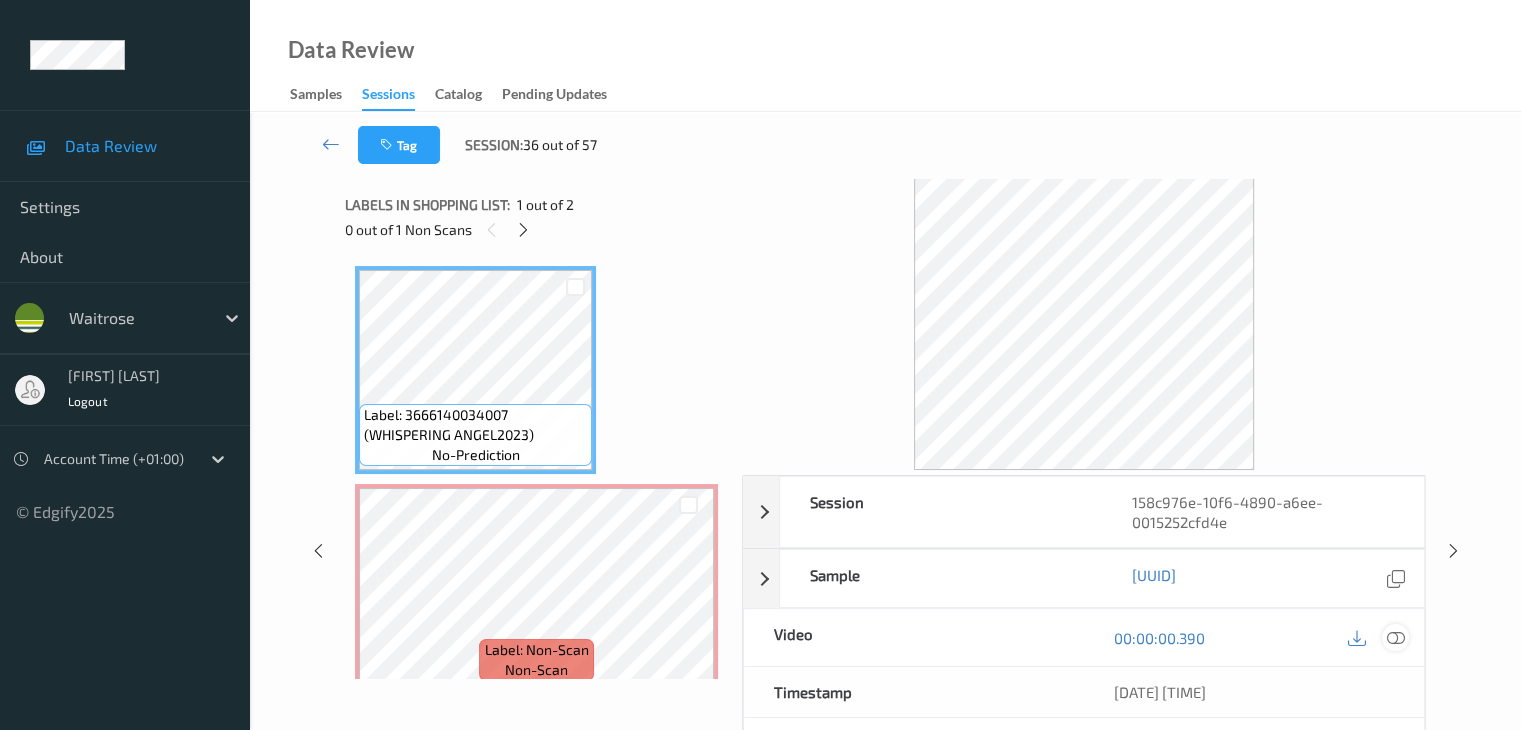 click at bounding box center [1395, 638] 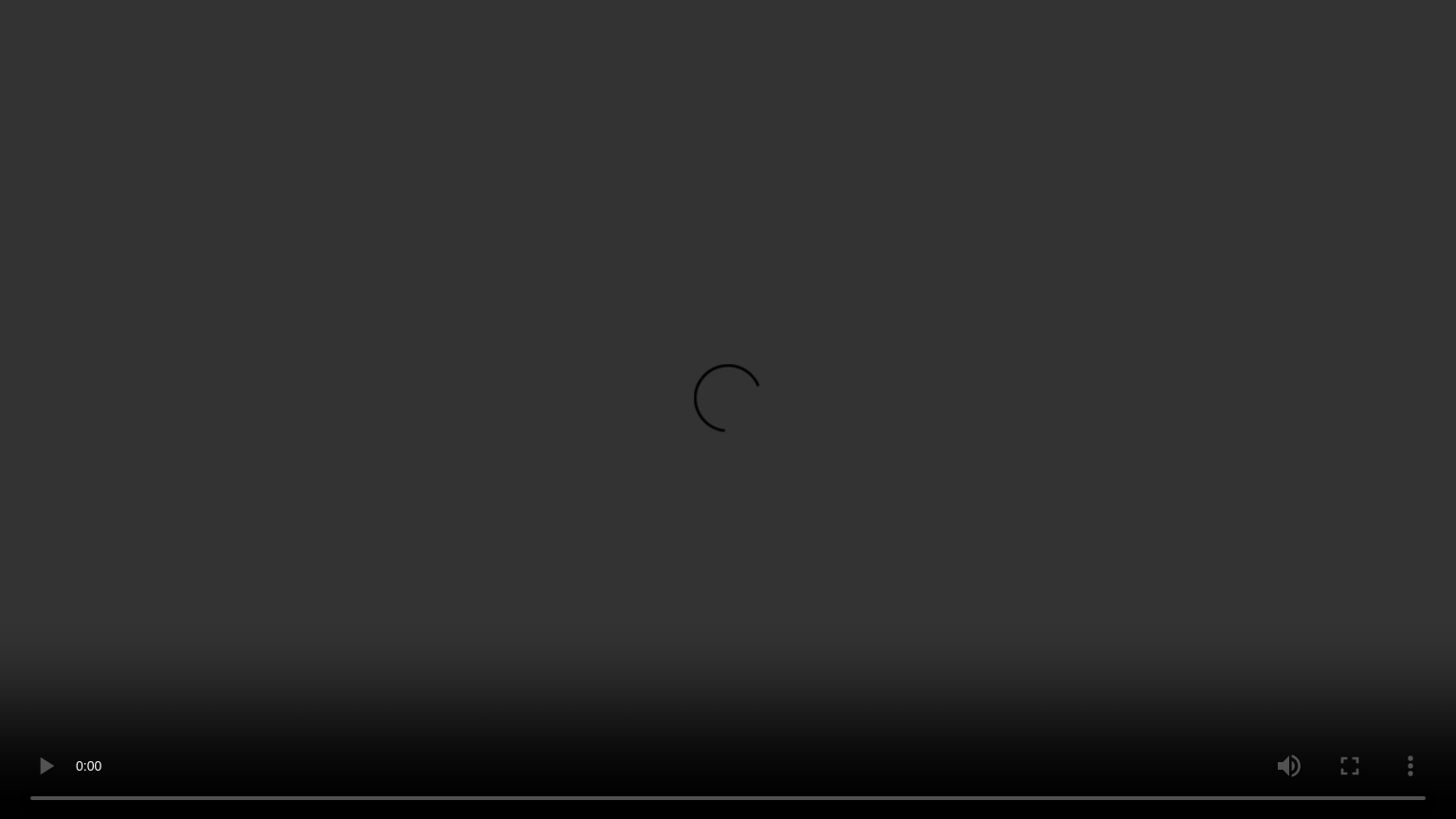 type 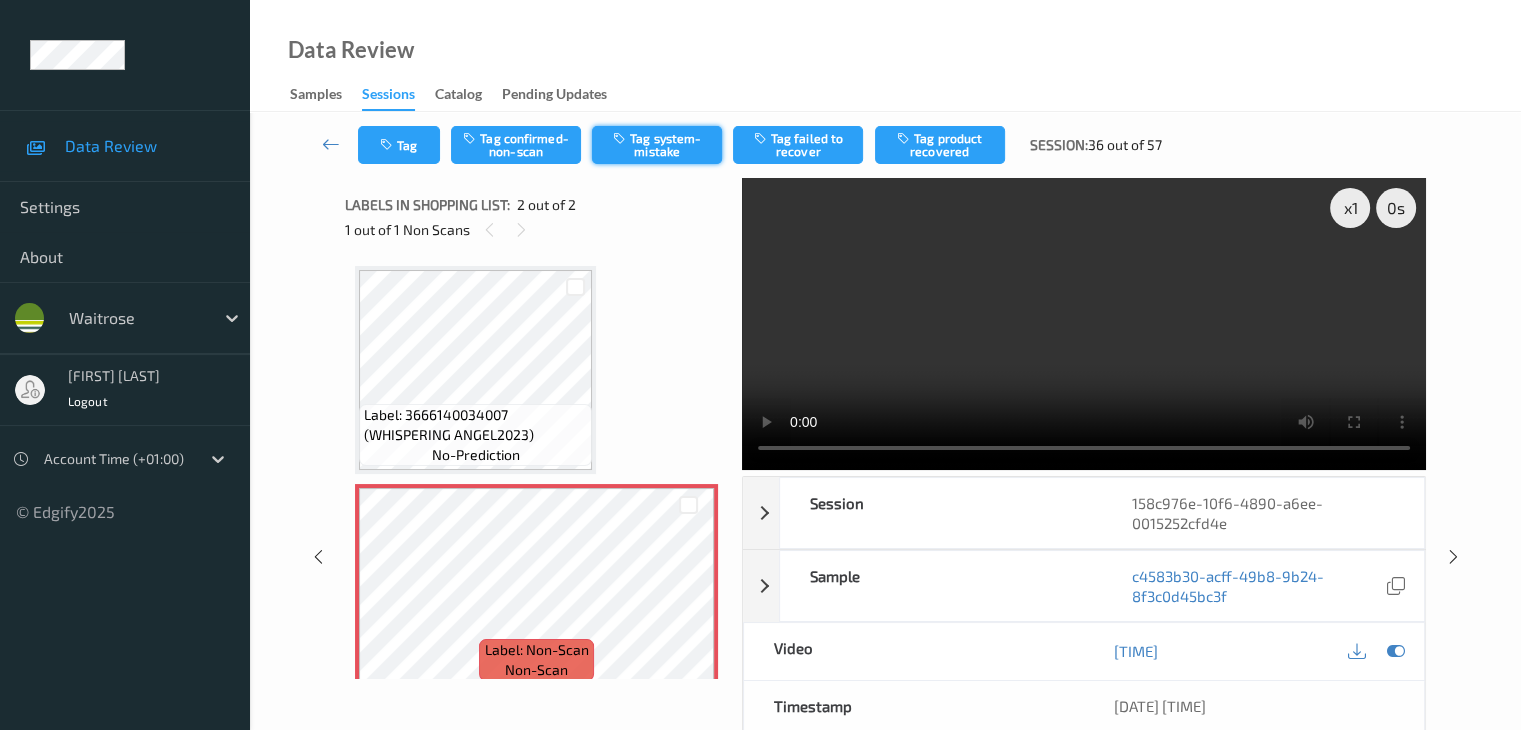 click on "Tag   system-mistake" at bounding box center (657, 145) 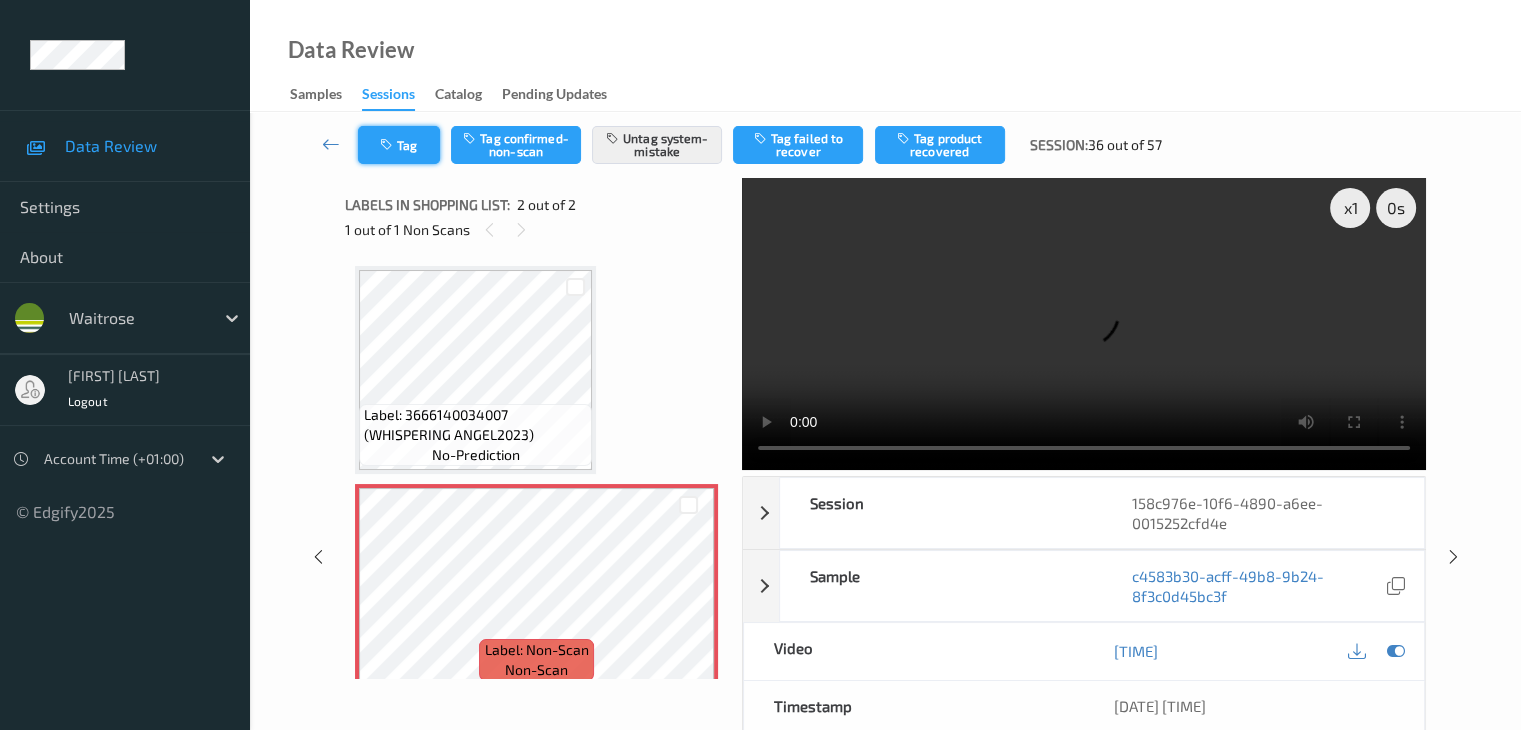 click on "Tag" at bounding box center [399, 145] 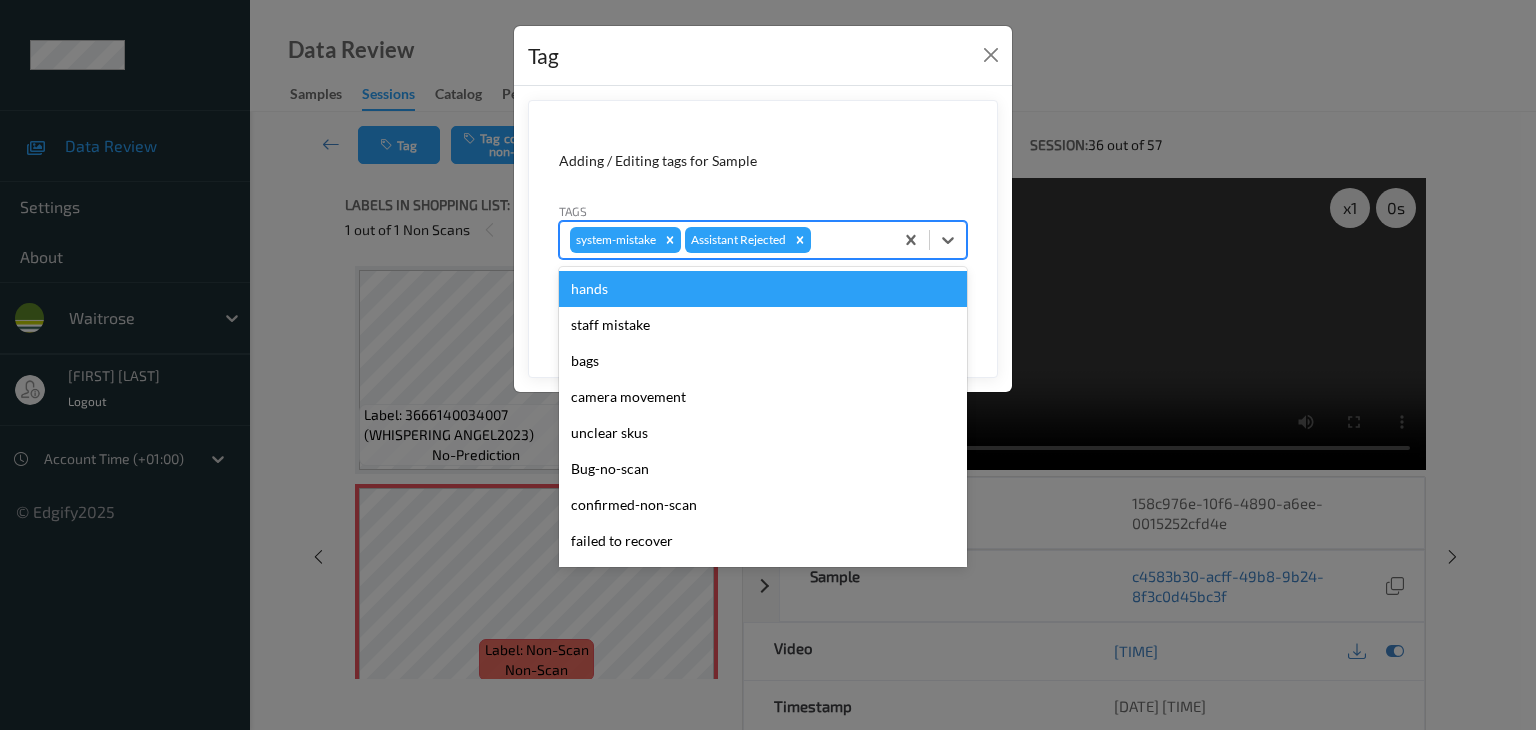 click at bounding box center (849, 240) 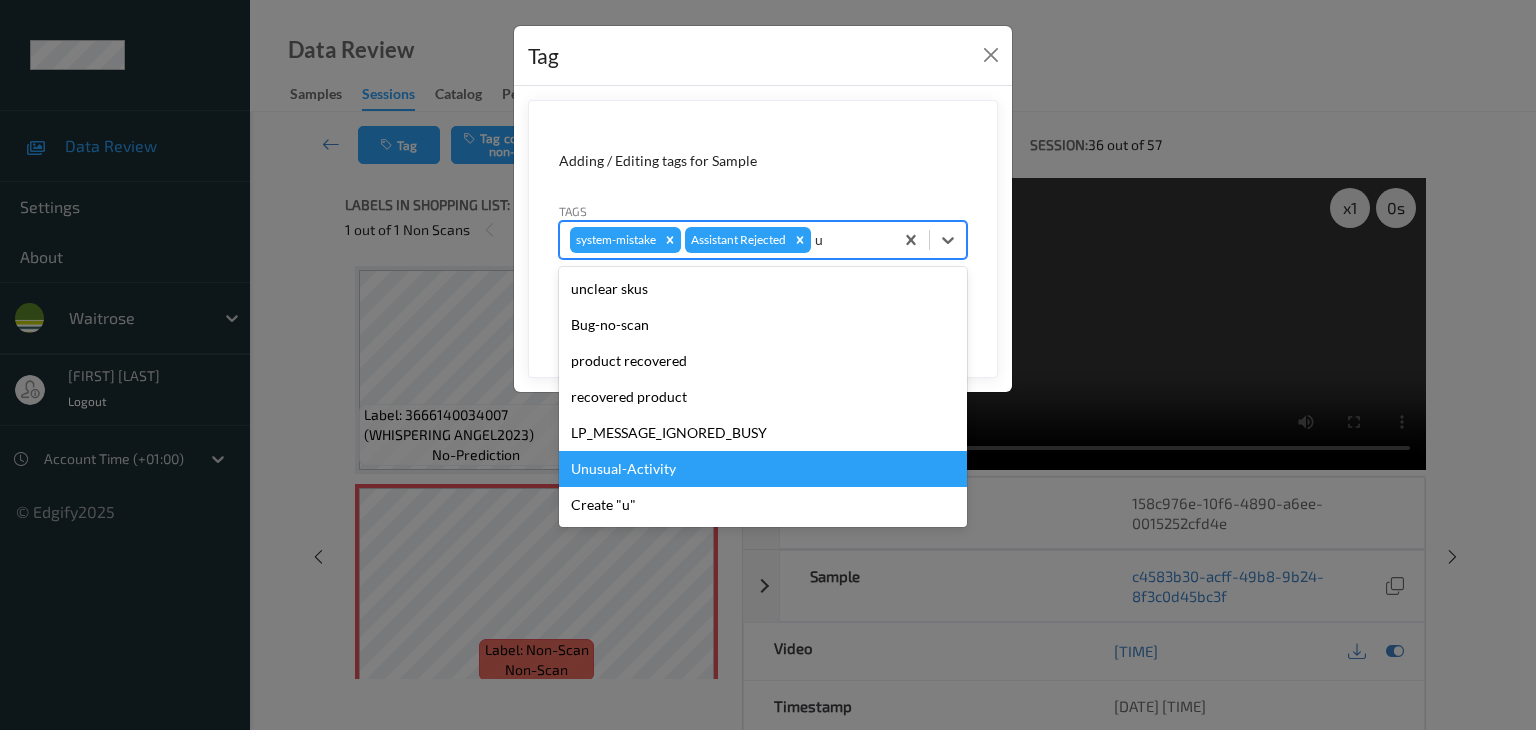 click on "Unusual-Activity" at bounding box center (763, 469) 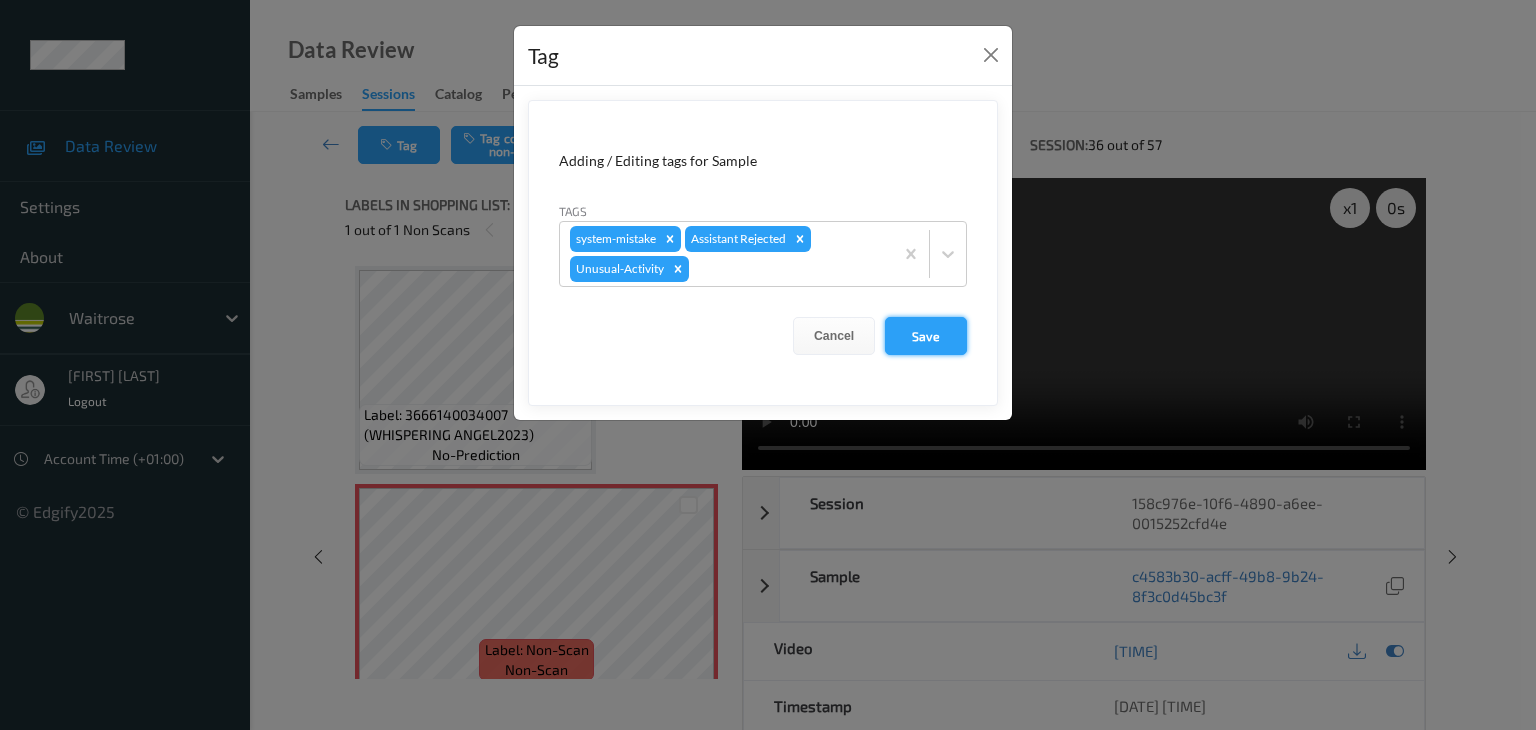 click on "Save" at bounding box center [926, 336] 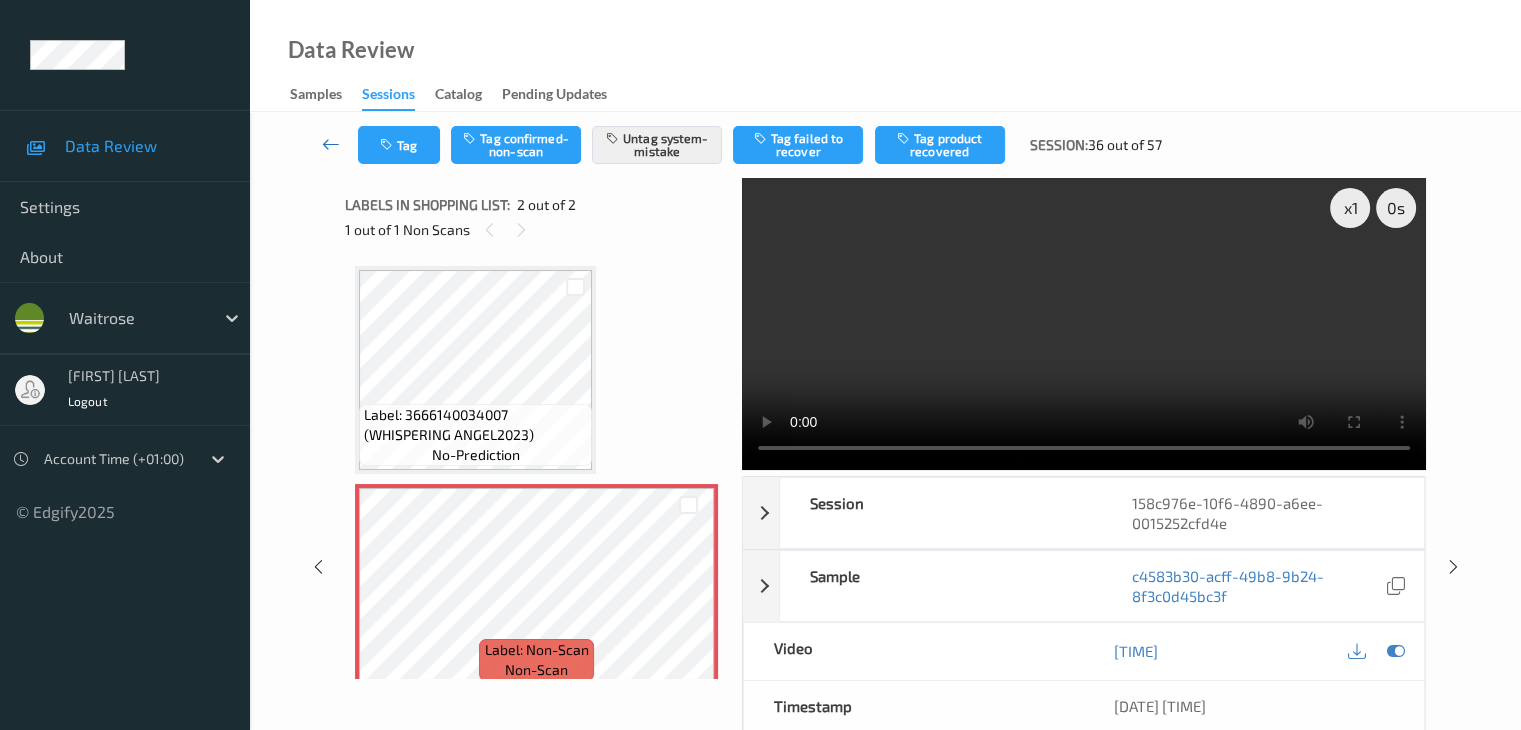 click at bounding box center (331, 145) 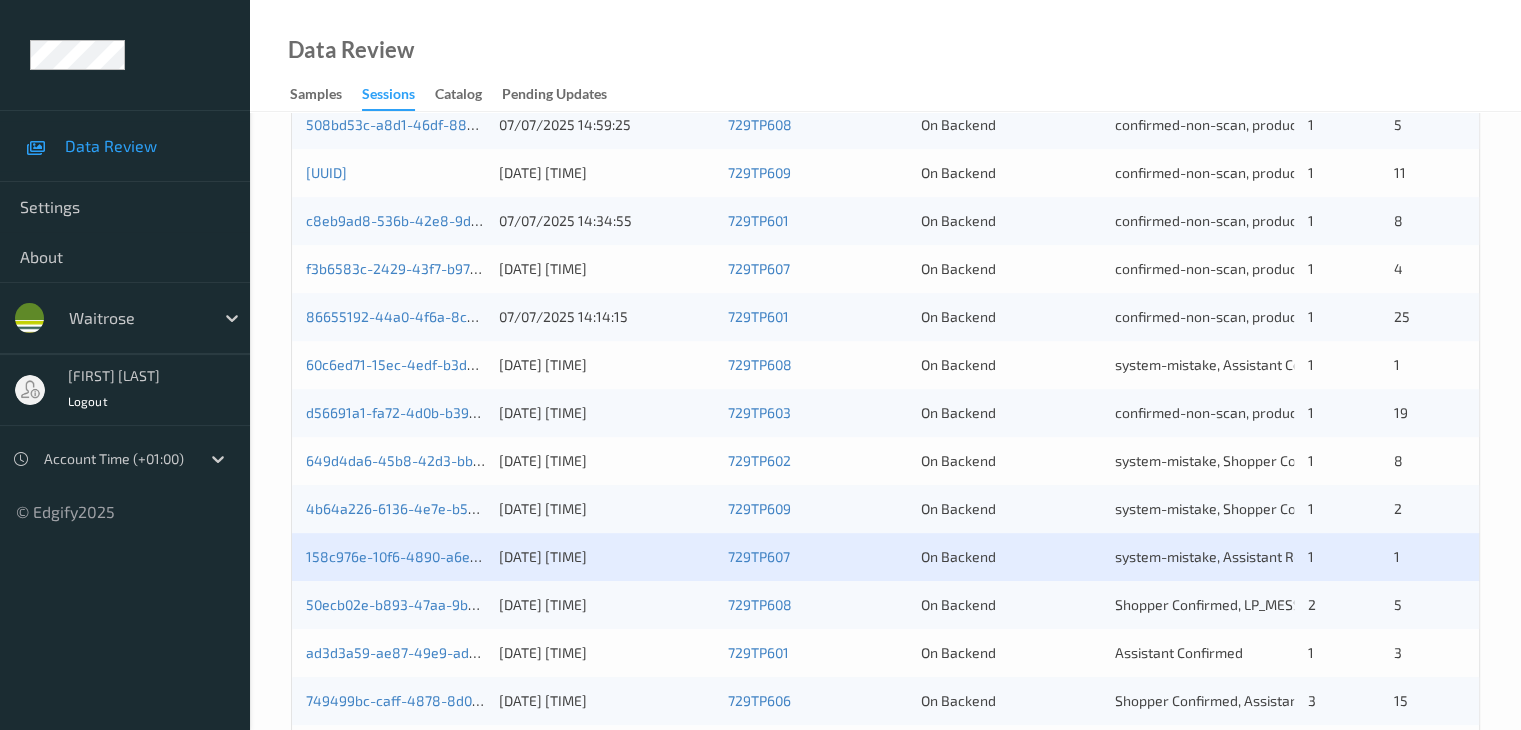 scroll, scrollTop: 932, scrollLeft: 0, axis: vertical 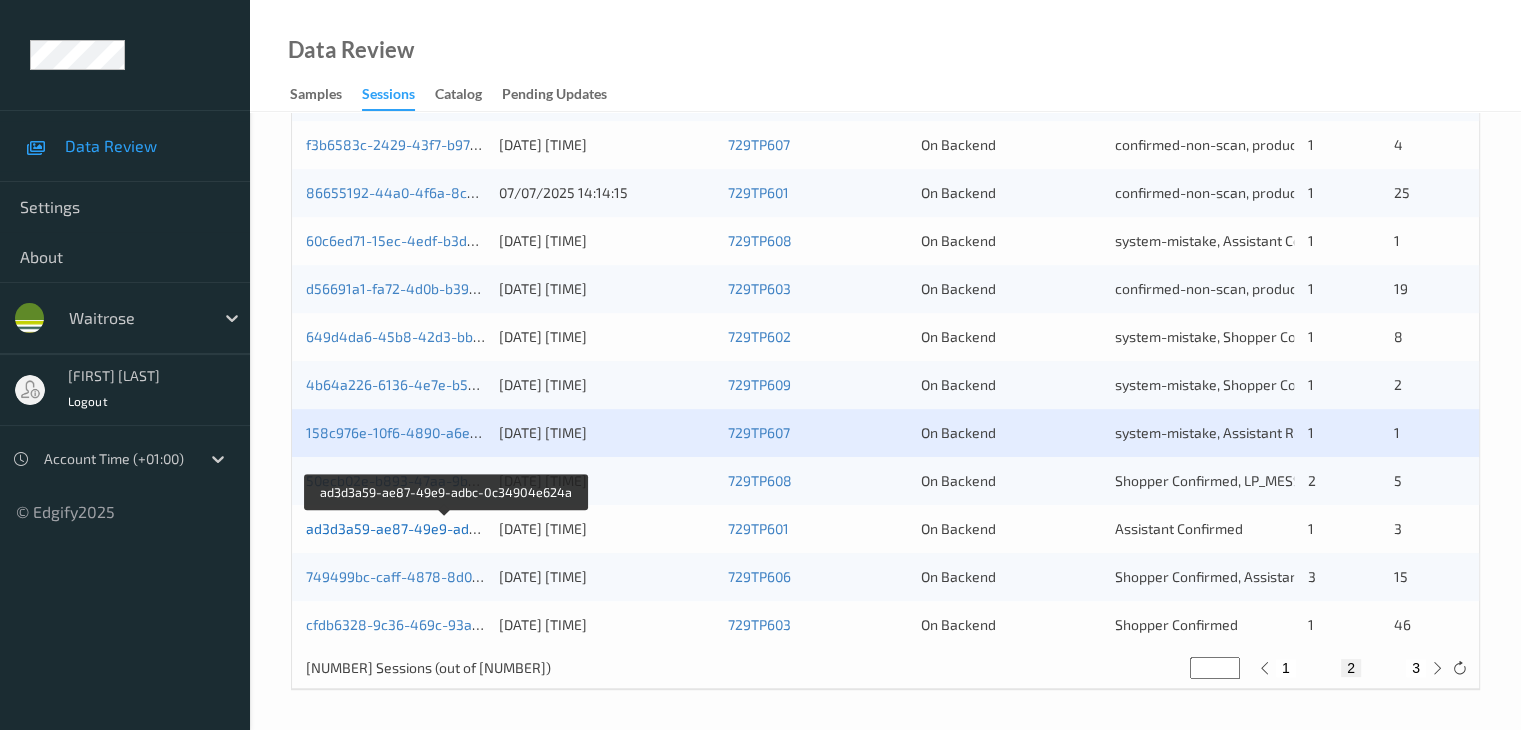 click on "ad3d3a59-ae87-49e9-adbc-0c34904e624a" at bounding box center [447, 528] 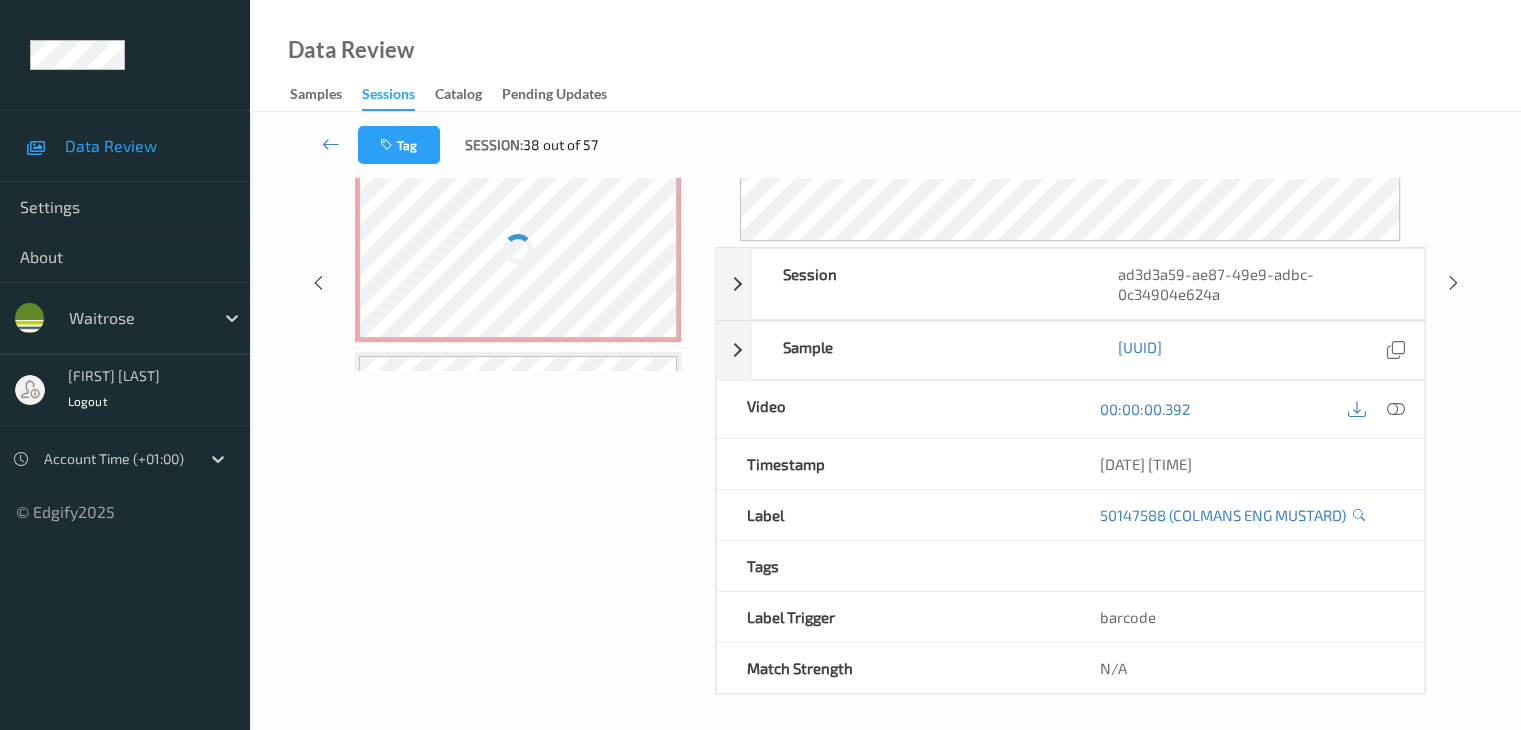 scroll, scrollTop: 24, scrollLeft: 0, axis: vertical 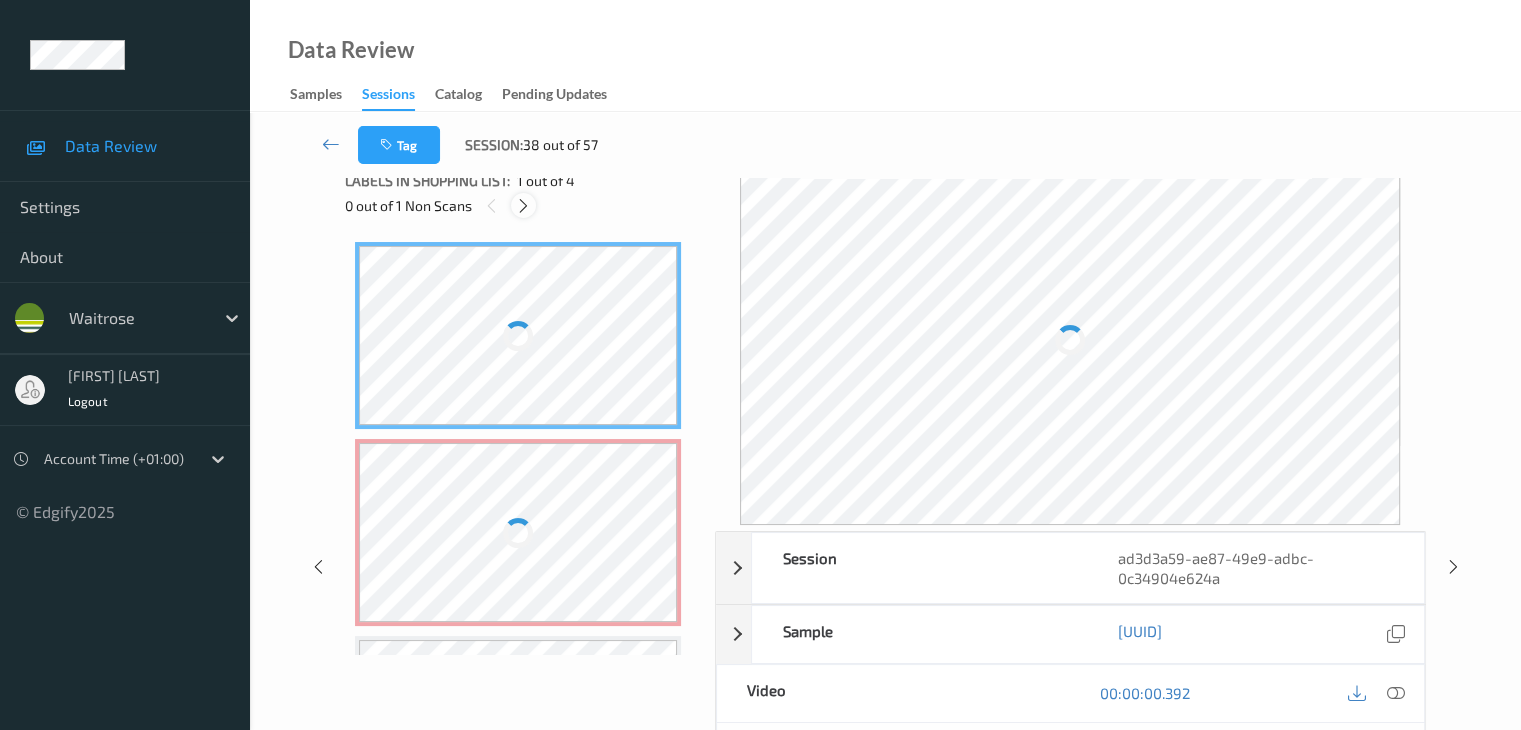 click at bounding box center (523, 205) 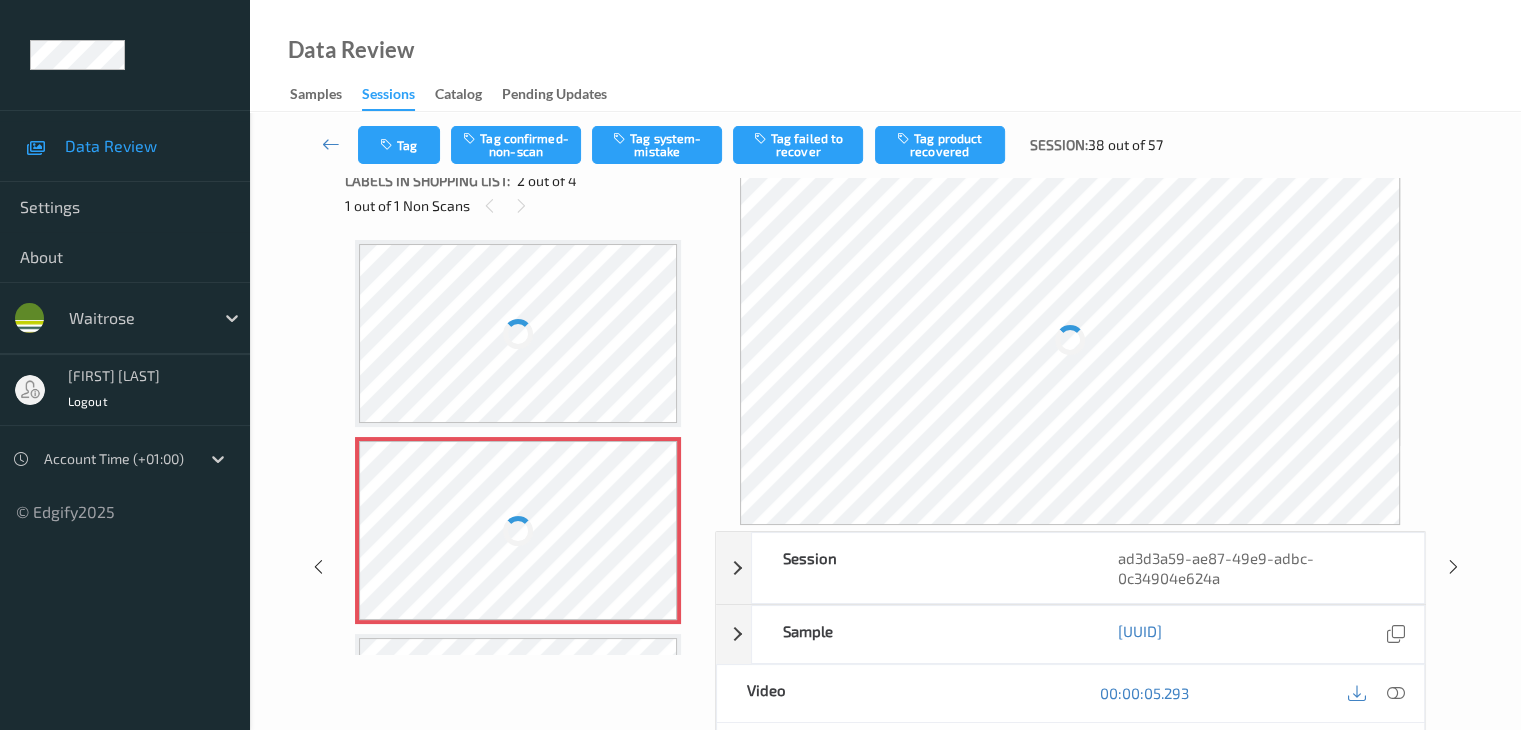 scroll, scrollTop: 0, scrollLeft: 0, axis: both 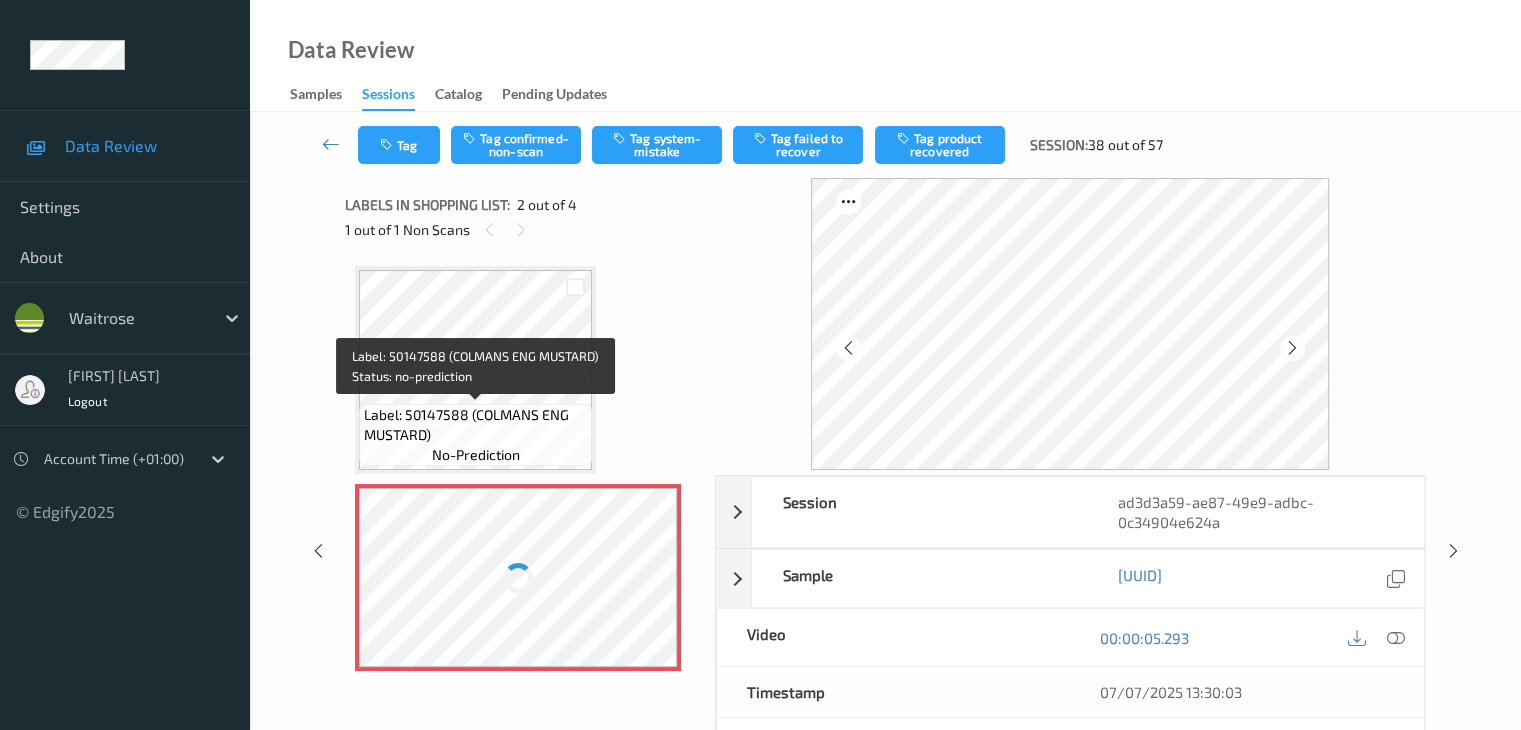 click on "Label: 50147588 (COLMANS ENG MUSTARD)" at bounding box center (475, 425) 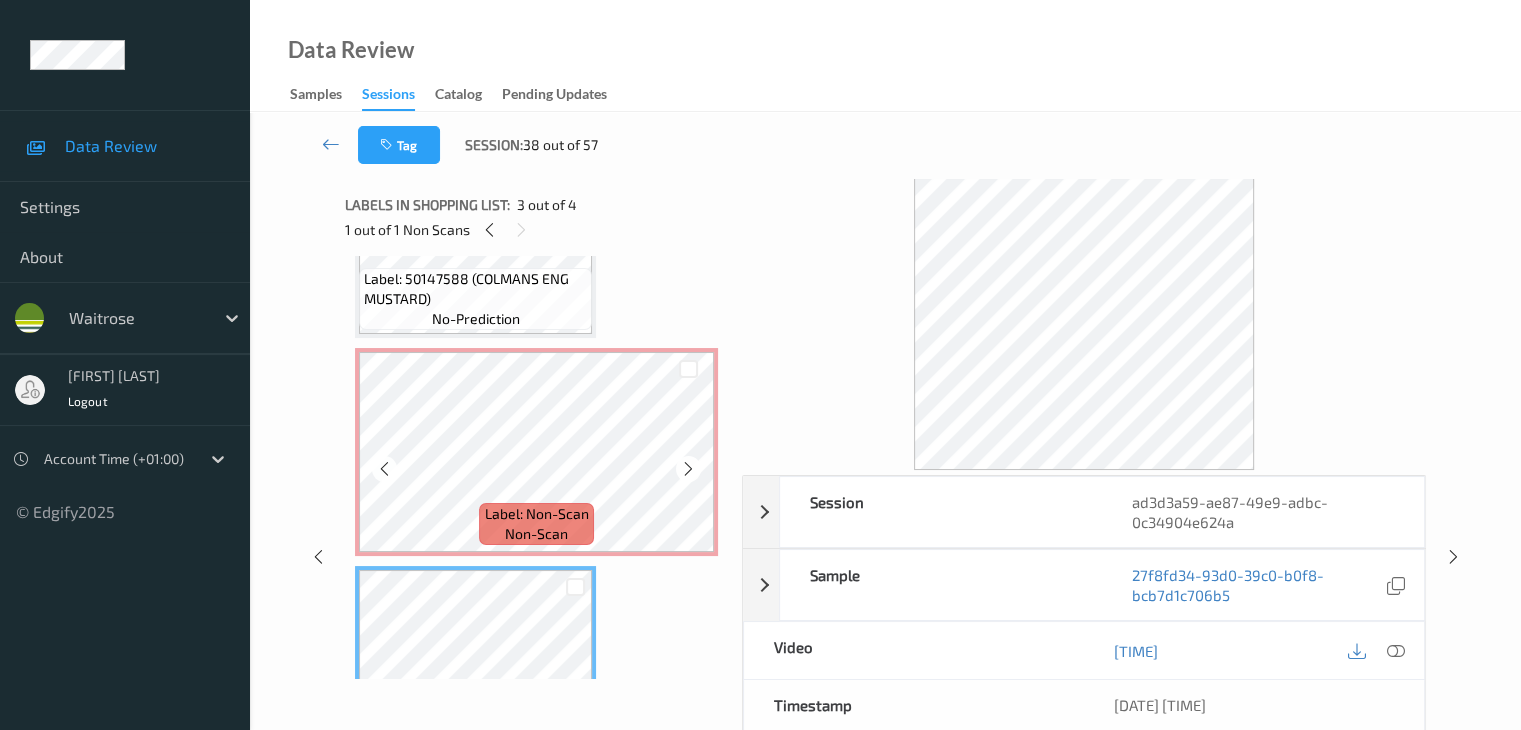 scroll, scrollTop: 100, scrollLeft: 0, axis: vertical 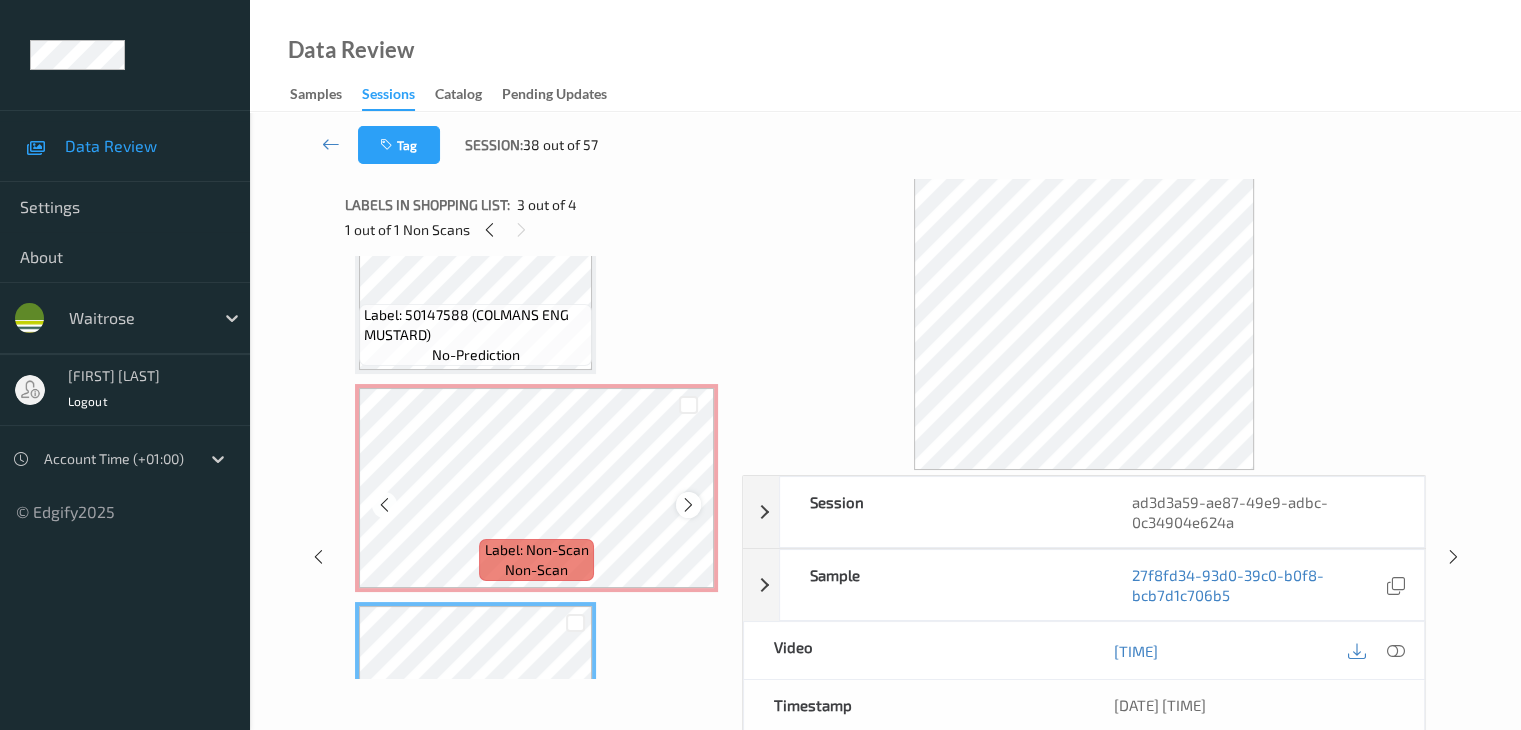 click at bounding box center (688, 505) 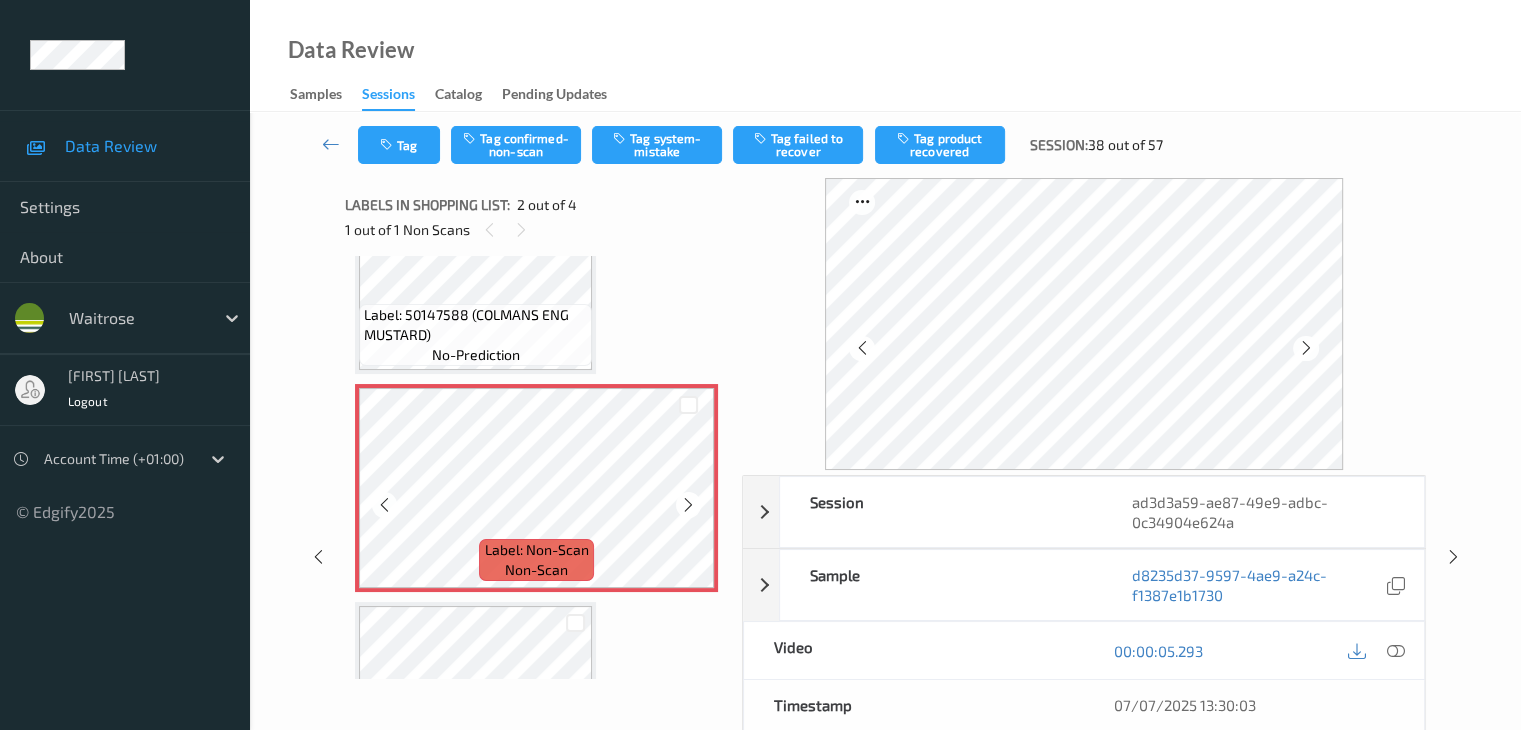 click at bounding box center [688, 505] 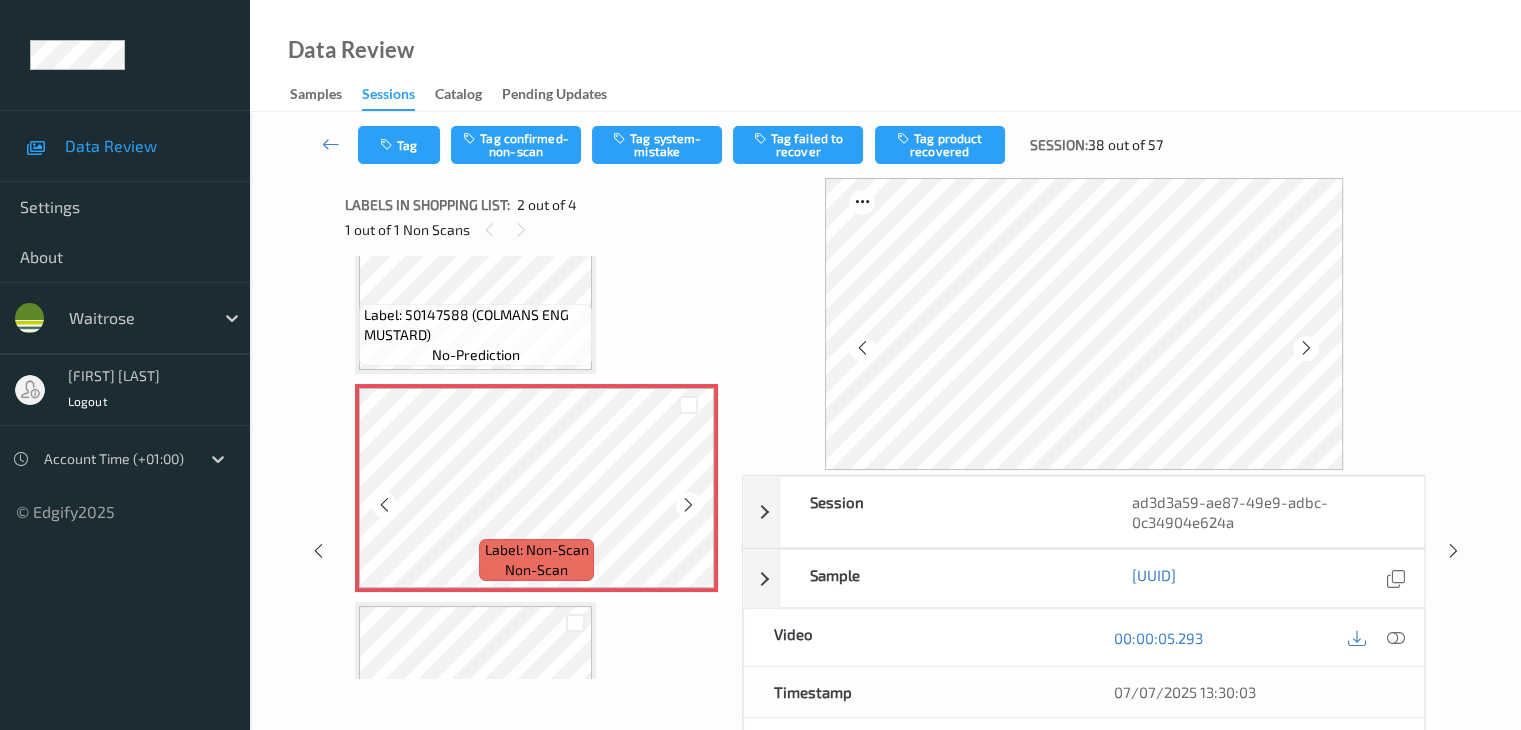 click at bounding box center (688, 505) 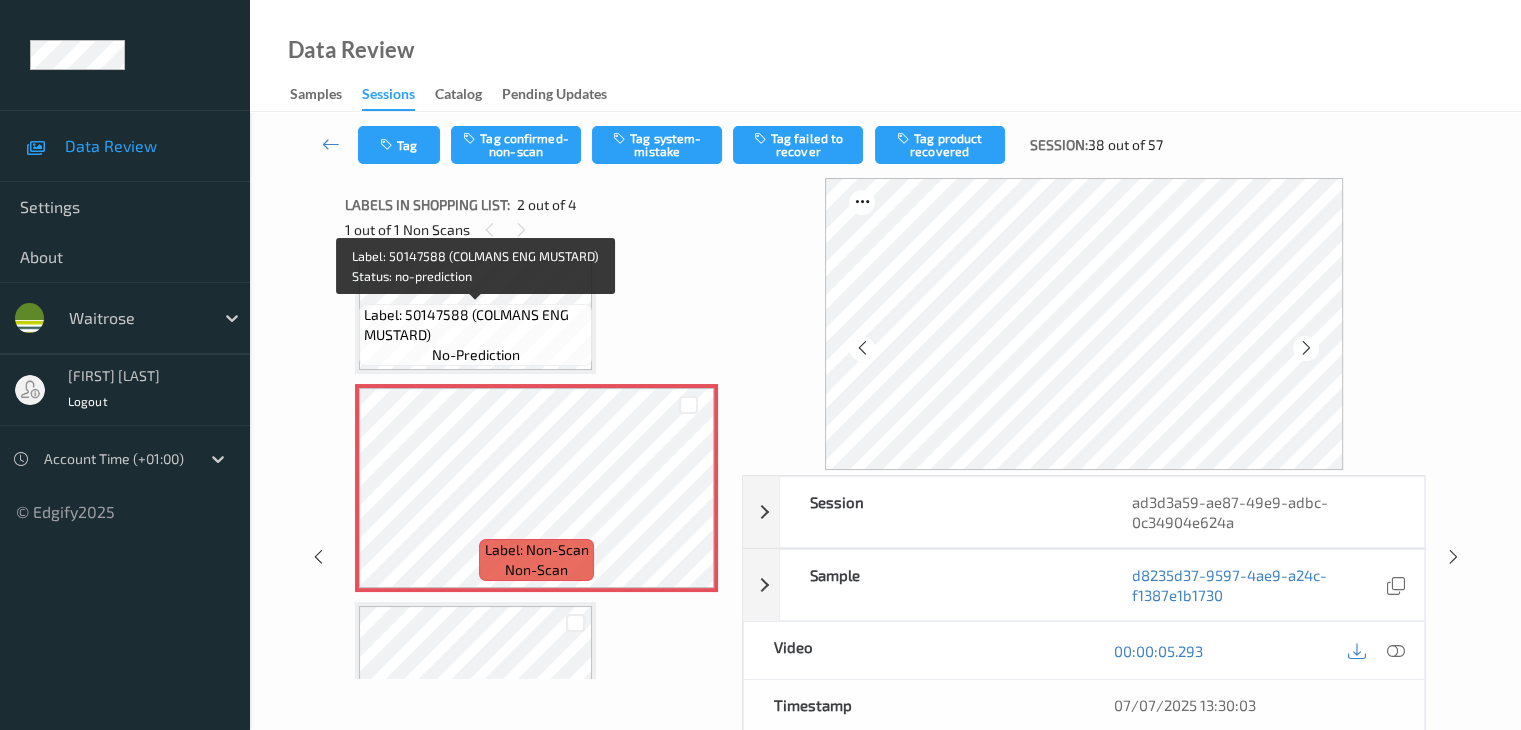 click on "Label: 50147588 (COLMANS ENG MUSTARD)" at bounding box center (475, 325) 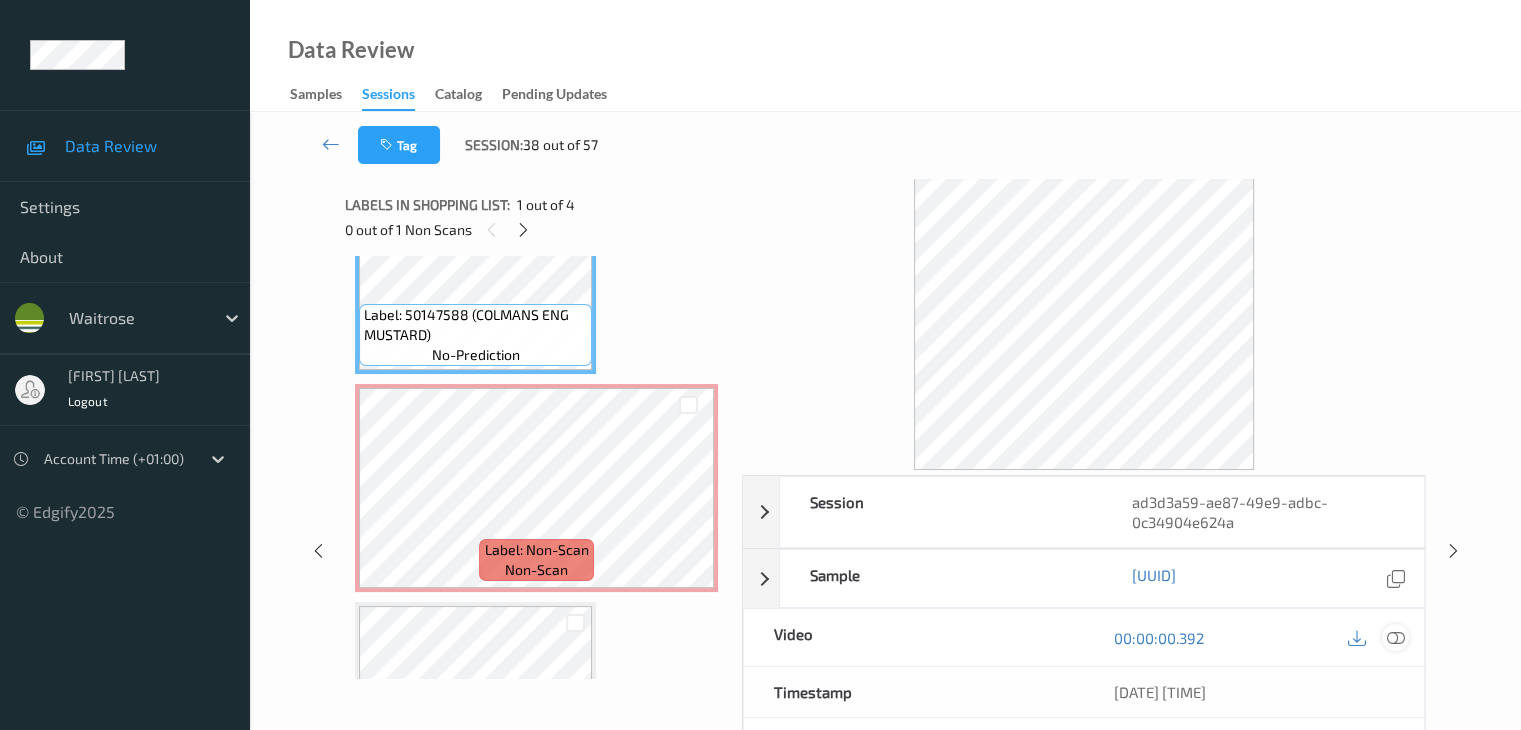 click at bounding box center (1395, 638) 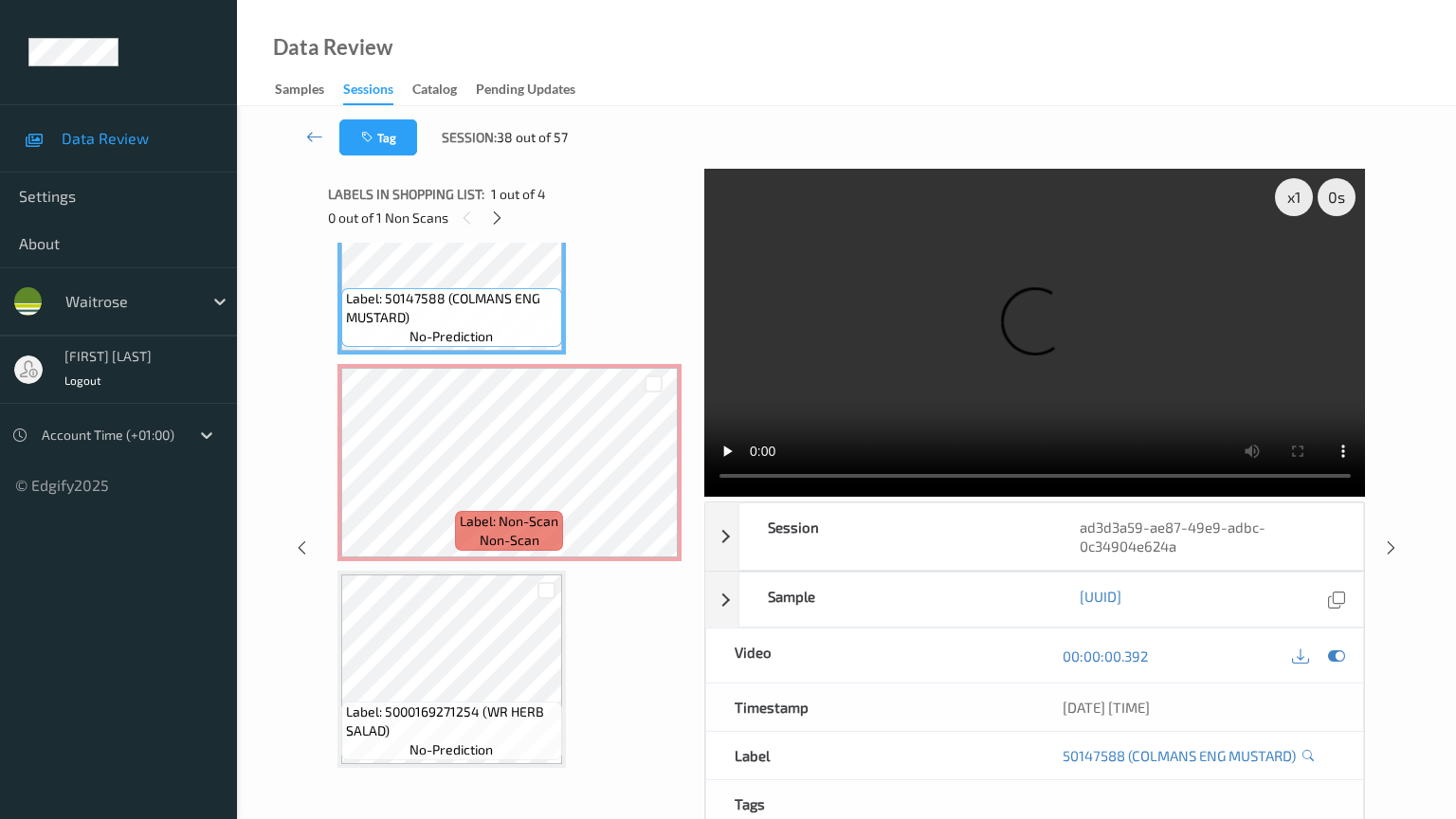 type 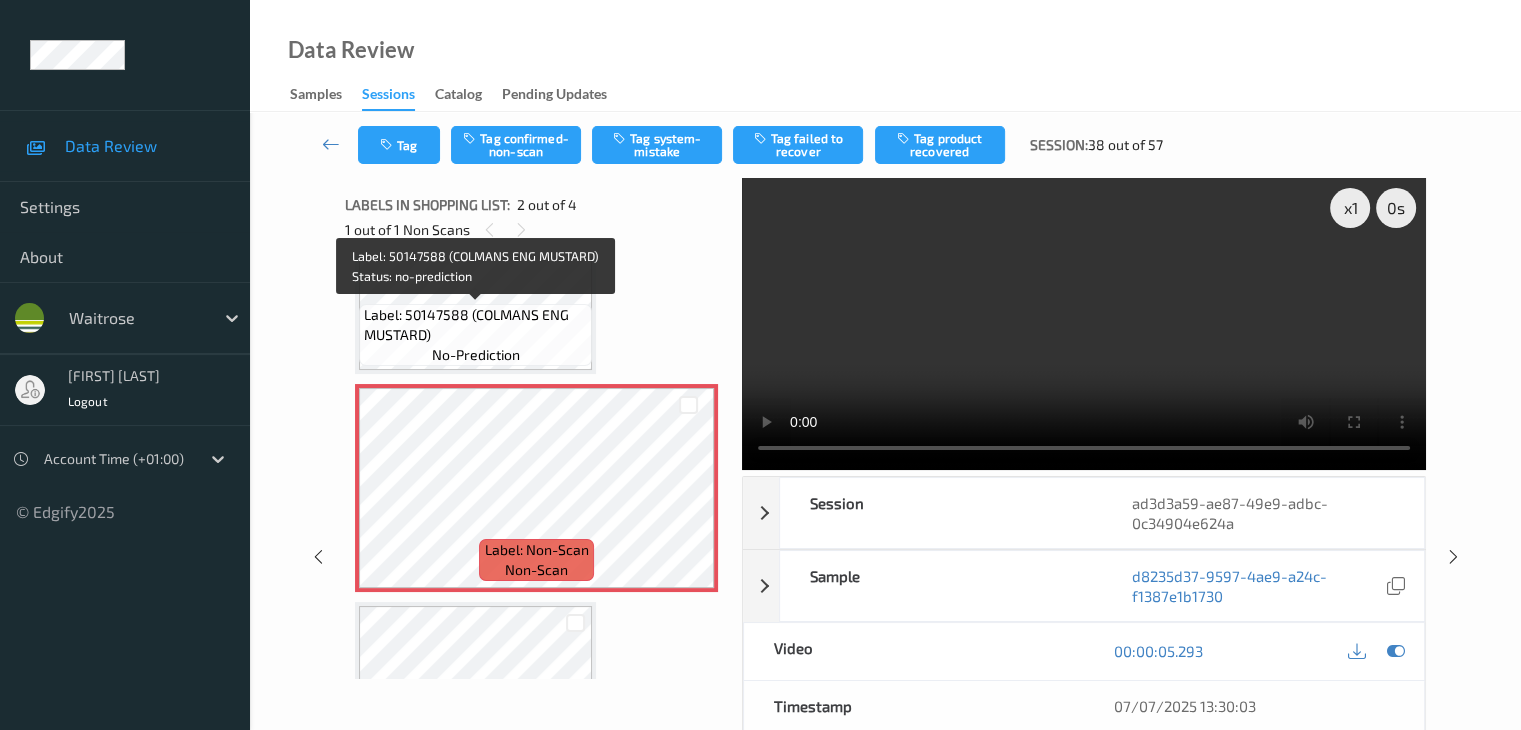 click on "Label: 50147588 (COLMANS ENG MUSTARD)" at bounding box center [475, 325] 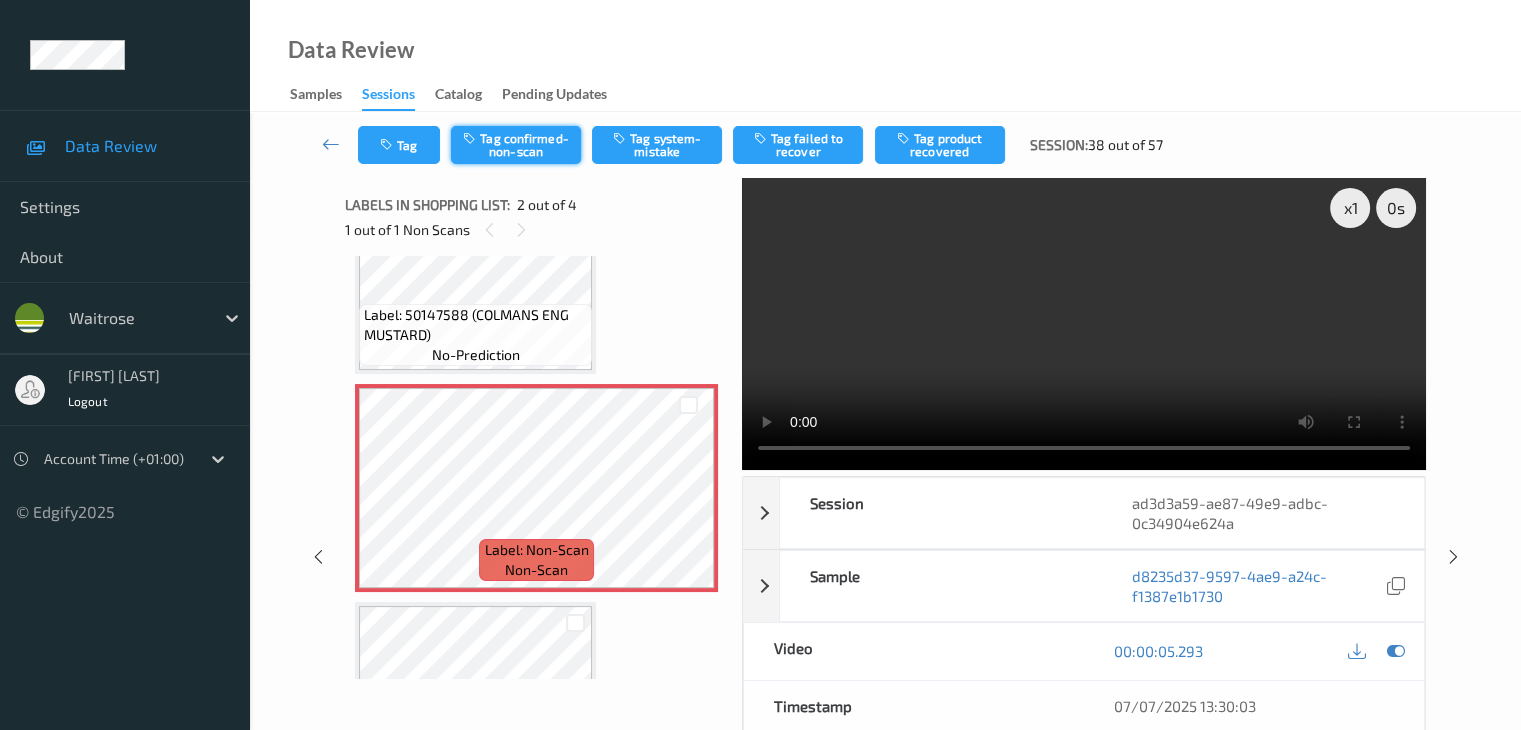 click on "Tag   confirmed-non-scan" at bounding box center [516, 145] 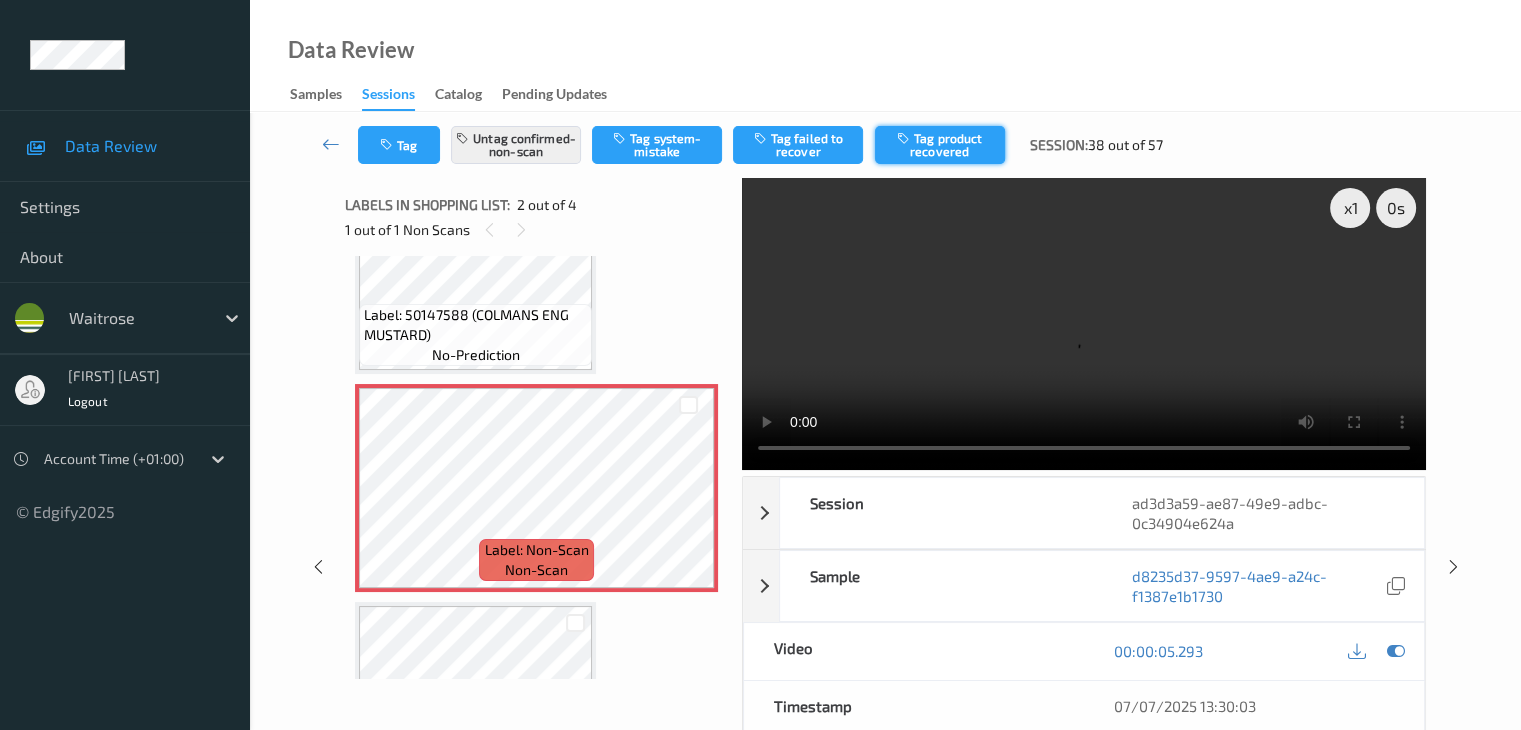 click on "Tag   product recovered" at bounding box center [940, 145] 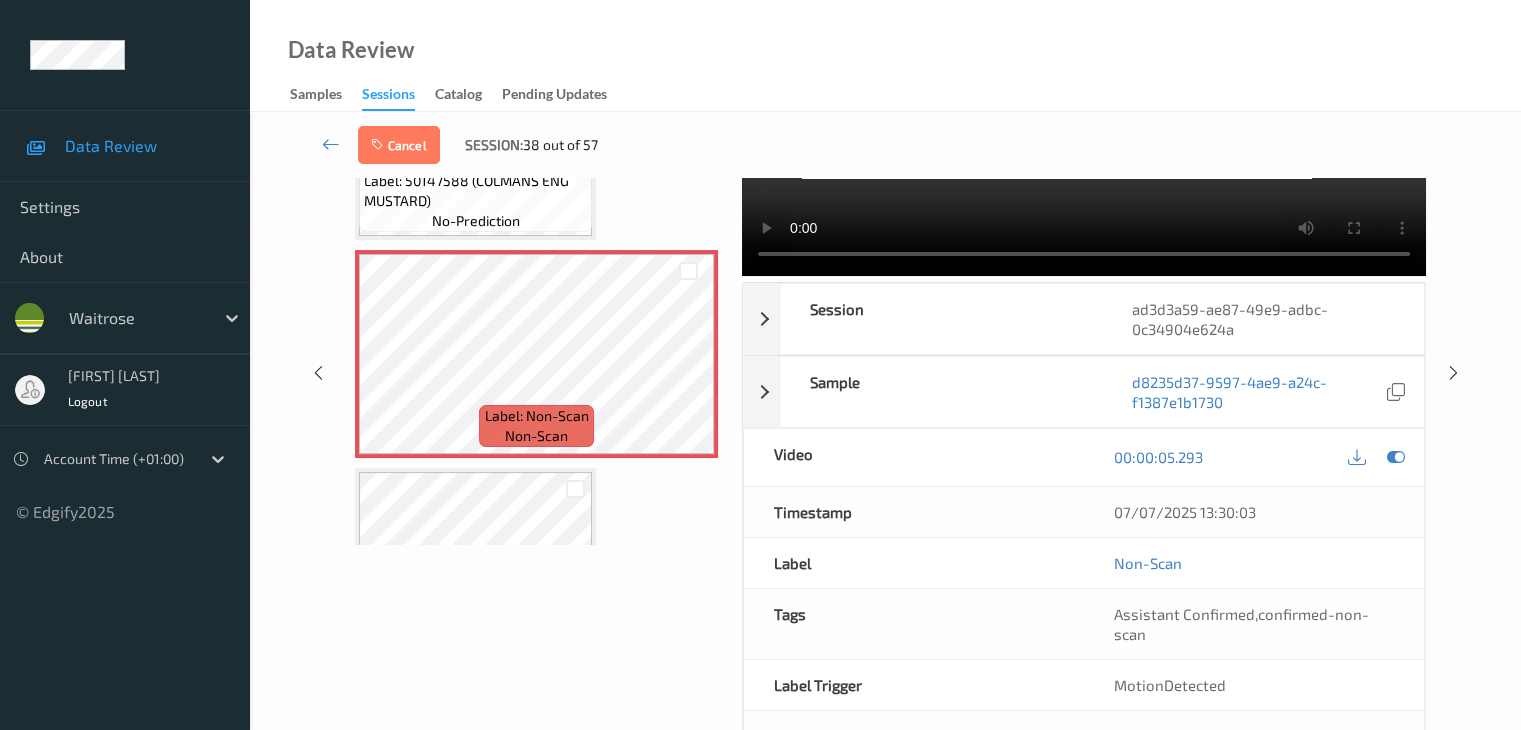 scroll, scrollTop: 200, scrollLeft: 0, axis: vertical 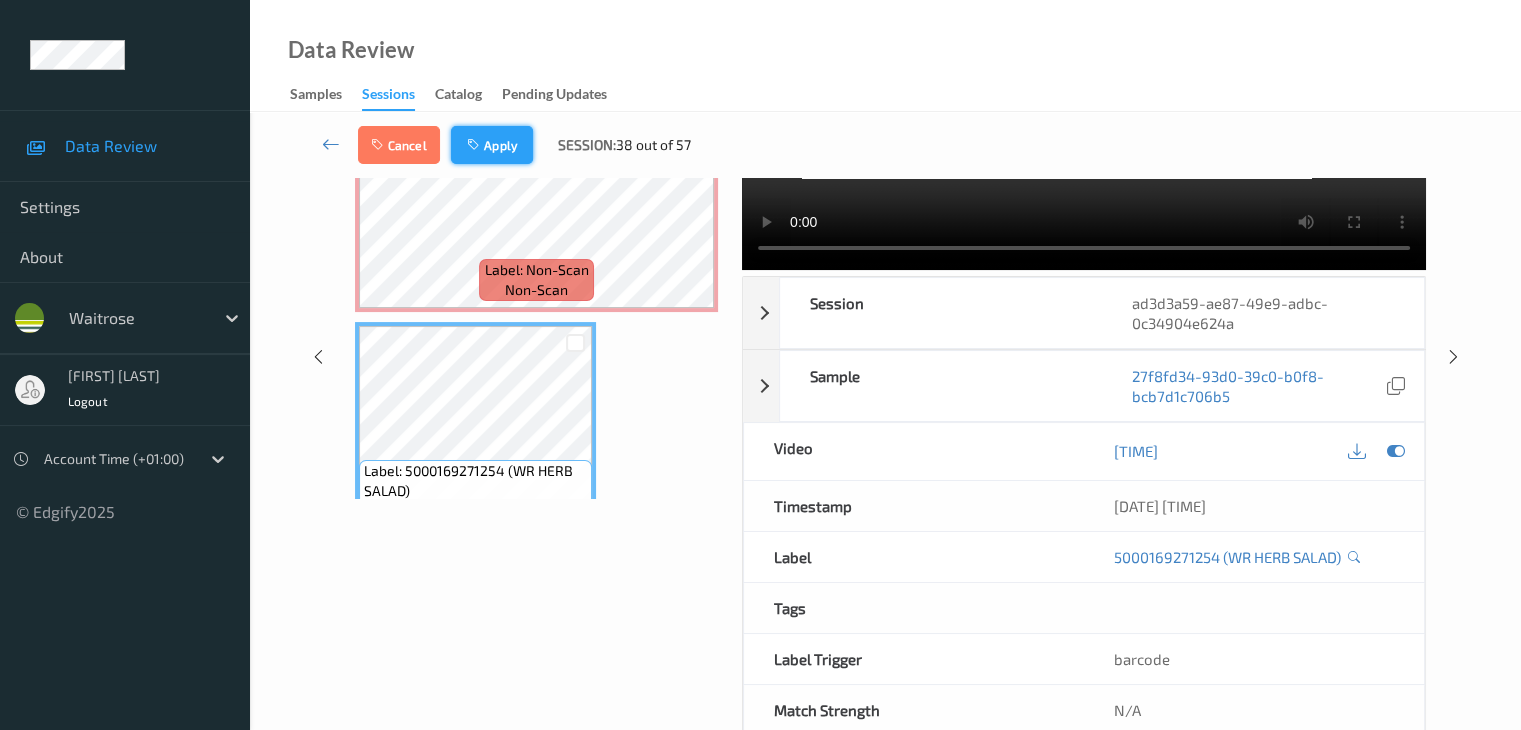 click on "Apply" at bounding box center [492, 145] 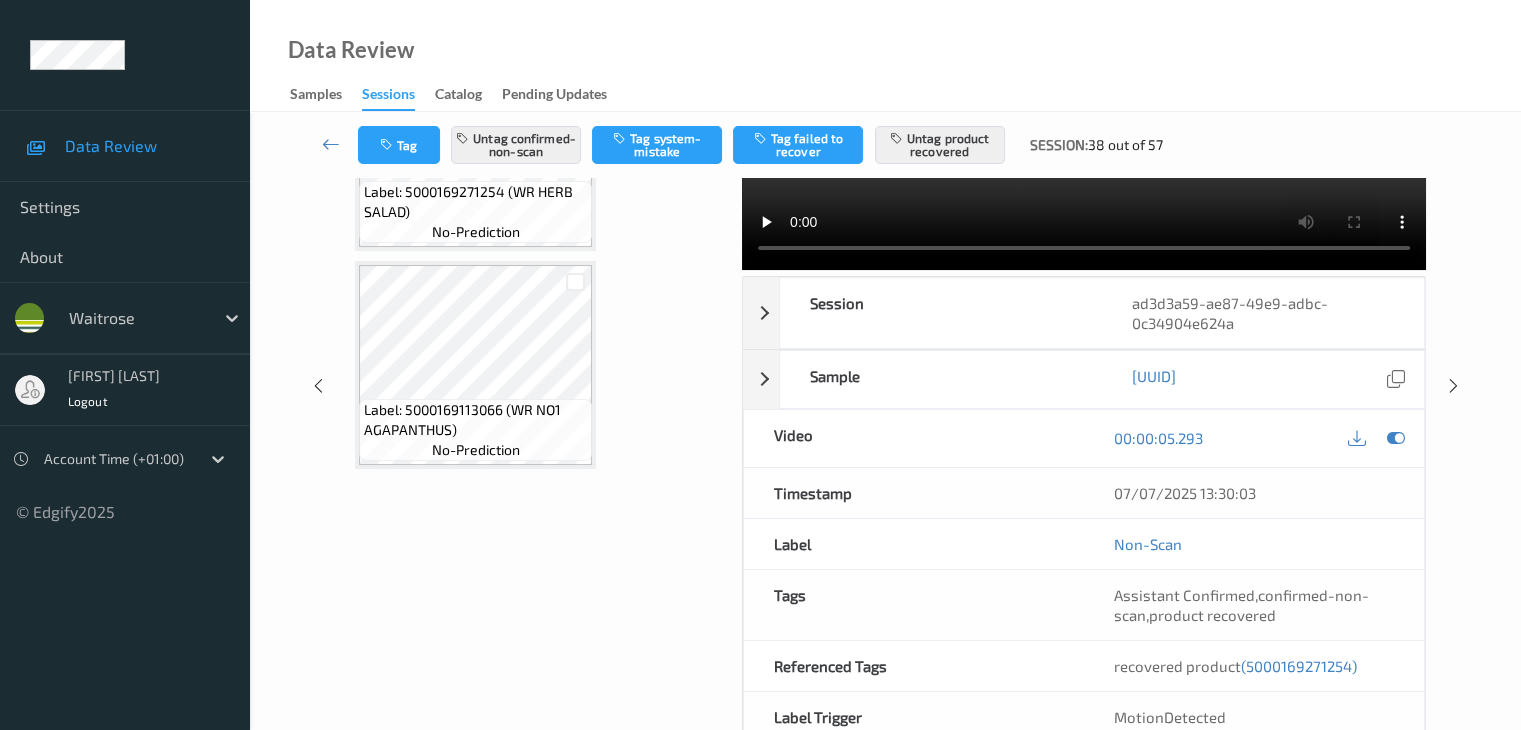 scroll, scrollTop: 359, scrollLeft: 0, axis: vertical 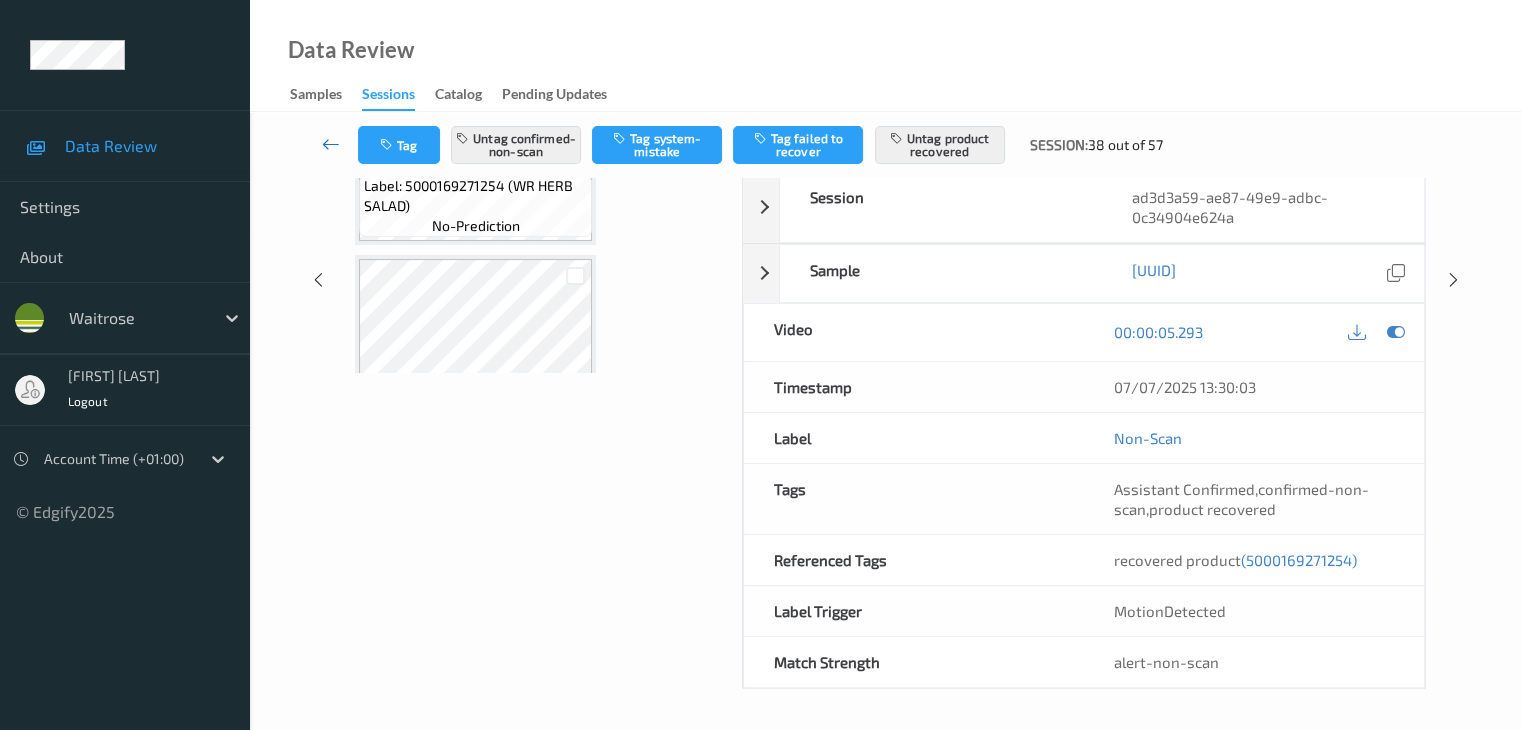 click at bounding box center (331, 144) 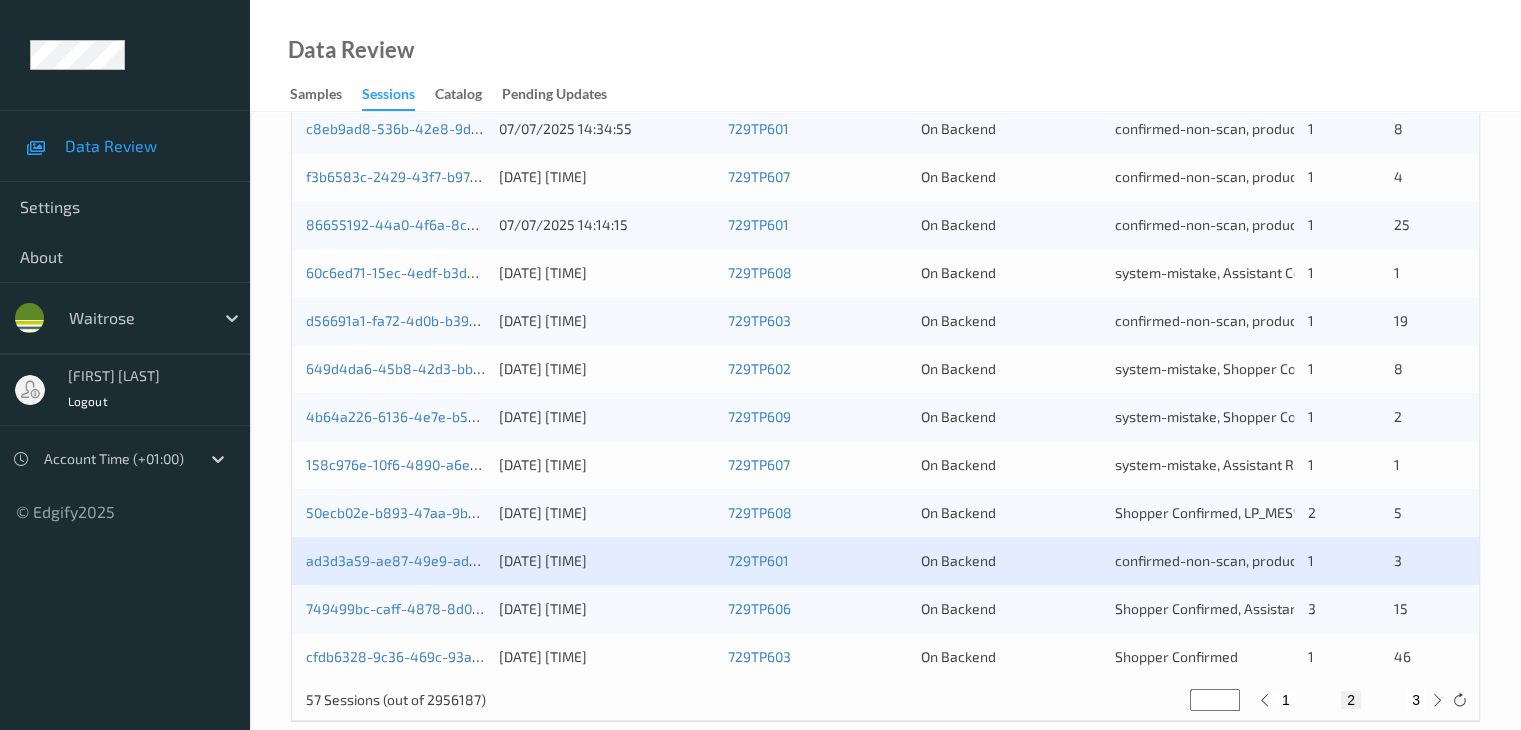 scroll, scrollTop: 932, scrollLeft: 0, axis: vertical 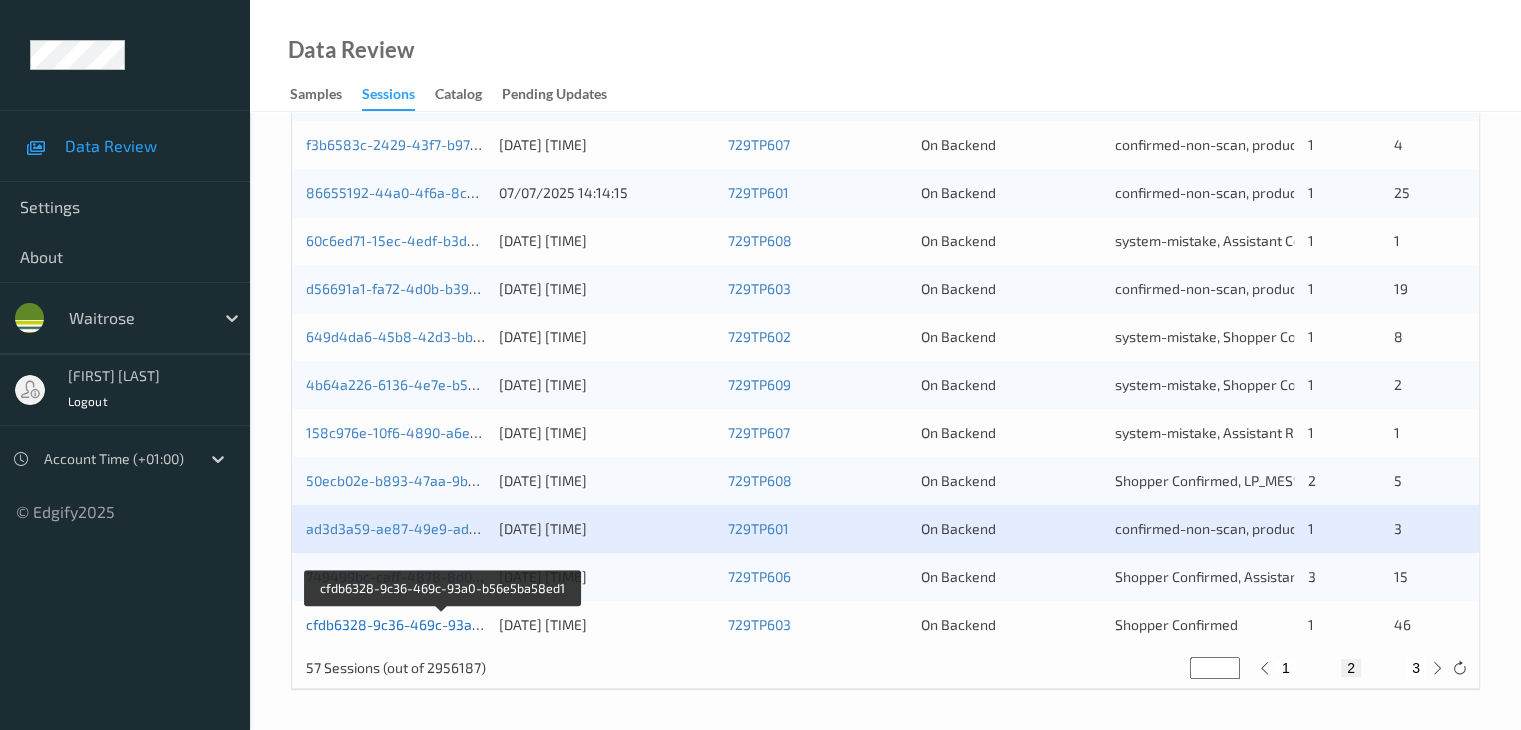 click on "cfdb6328-9c36-469c-93a0-b56e5ba58ed1" at bounding box center (443, 624) 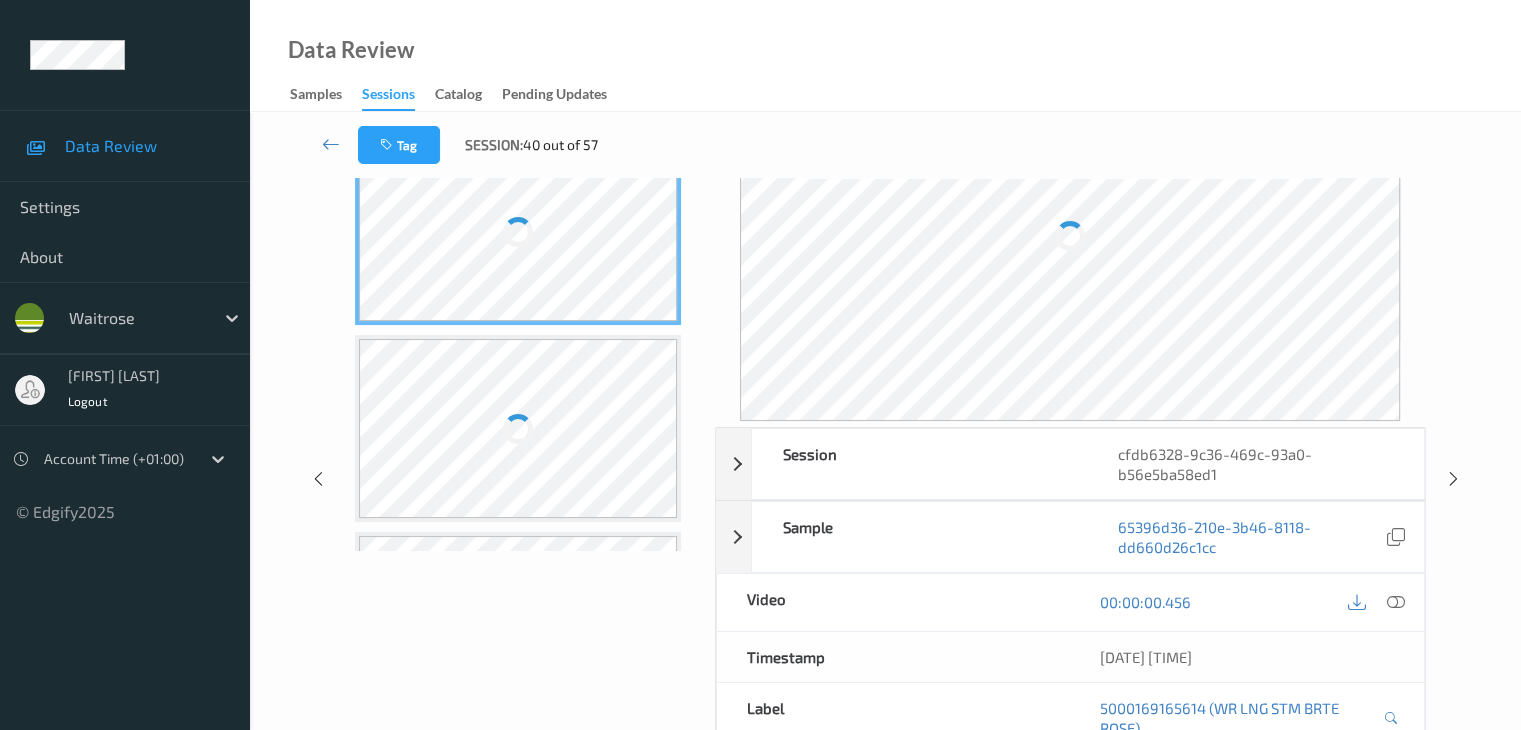 scroll, scrollTop: 0, scrollLeft: 0, axis: both 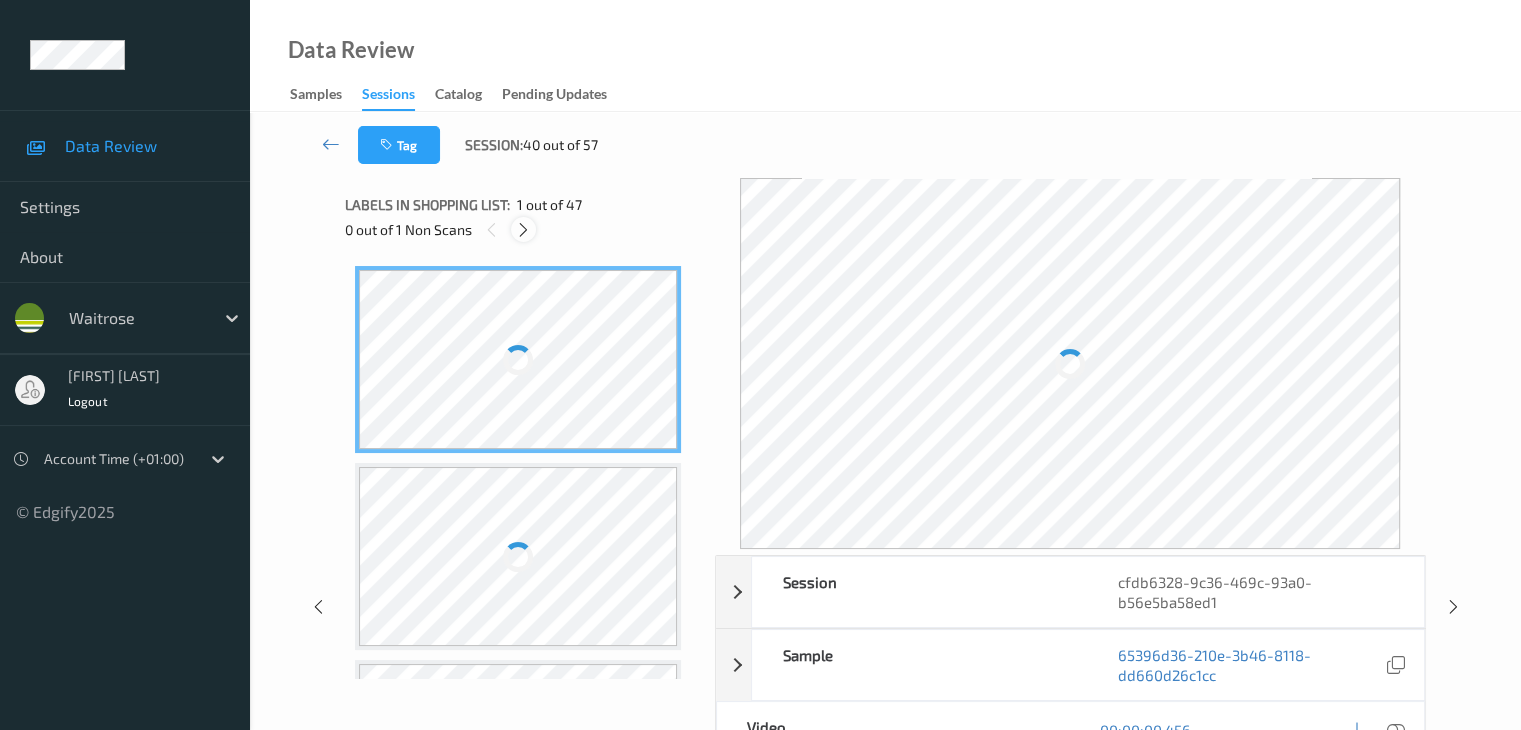 click at bounding box center (523, 230) 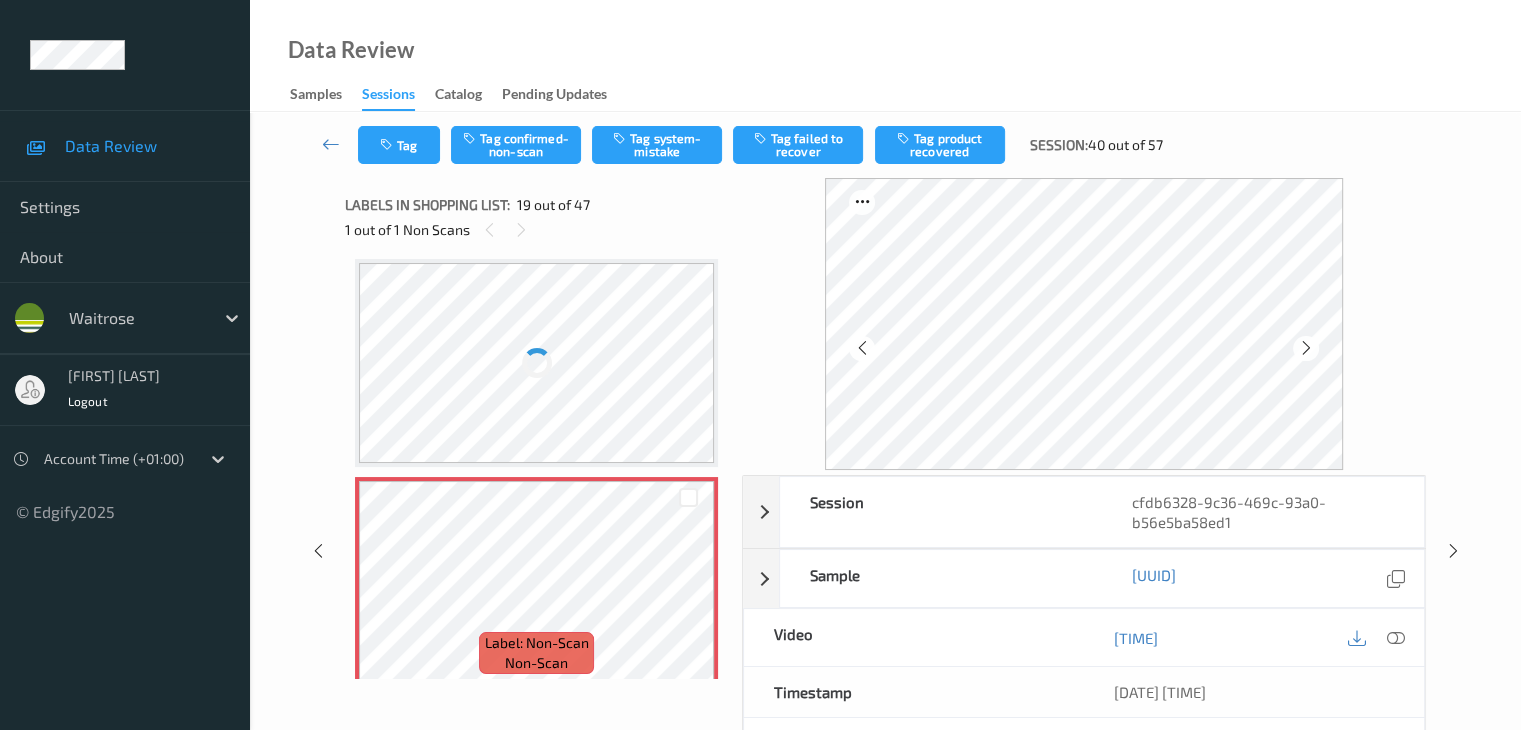 scroll, scrollTop: 3715, scrollLeft: 0, axis: vertical 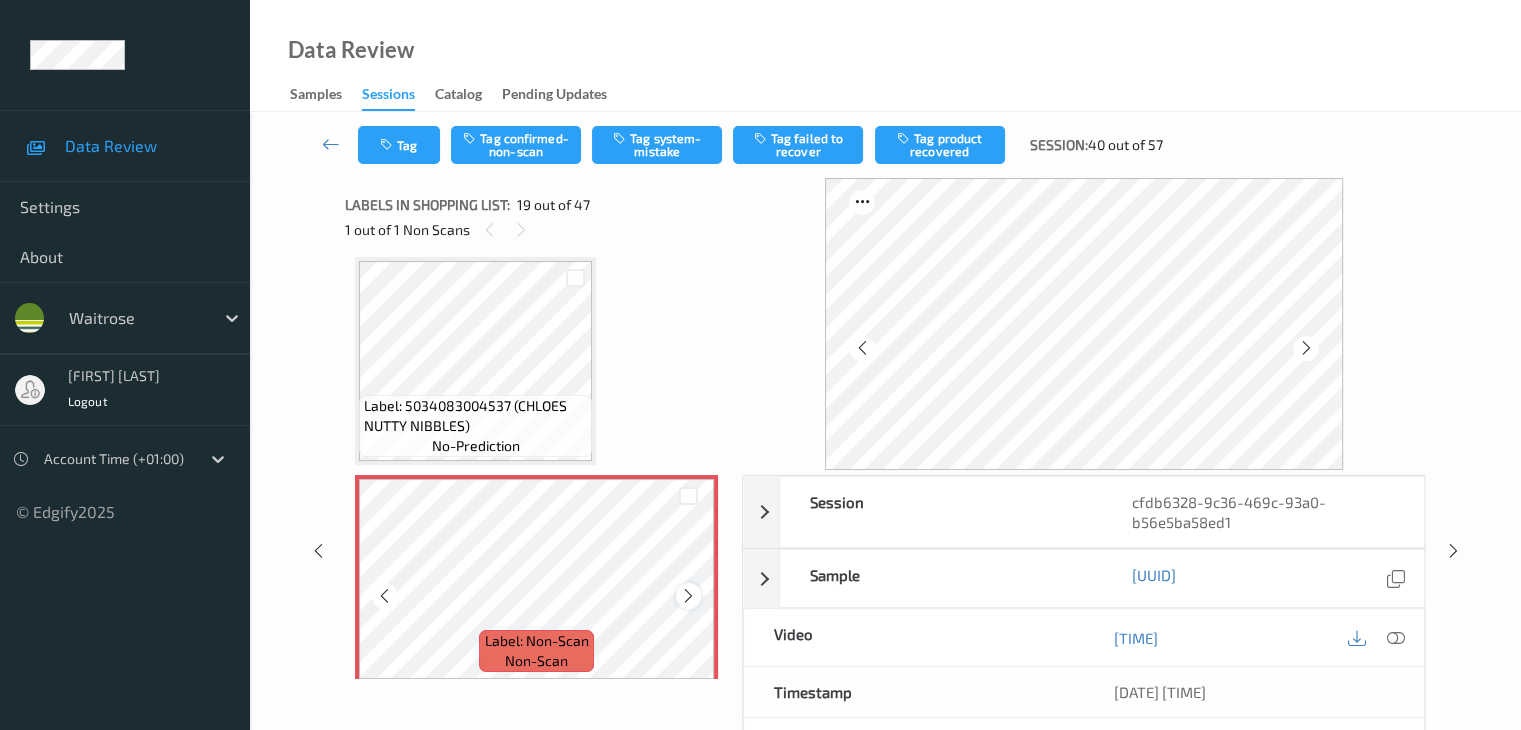 click at bounding box center (688, 596) 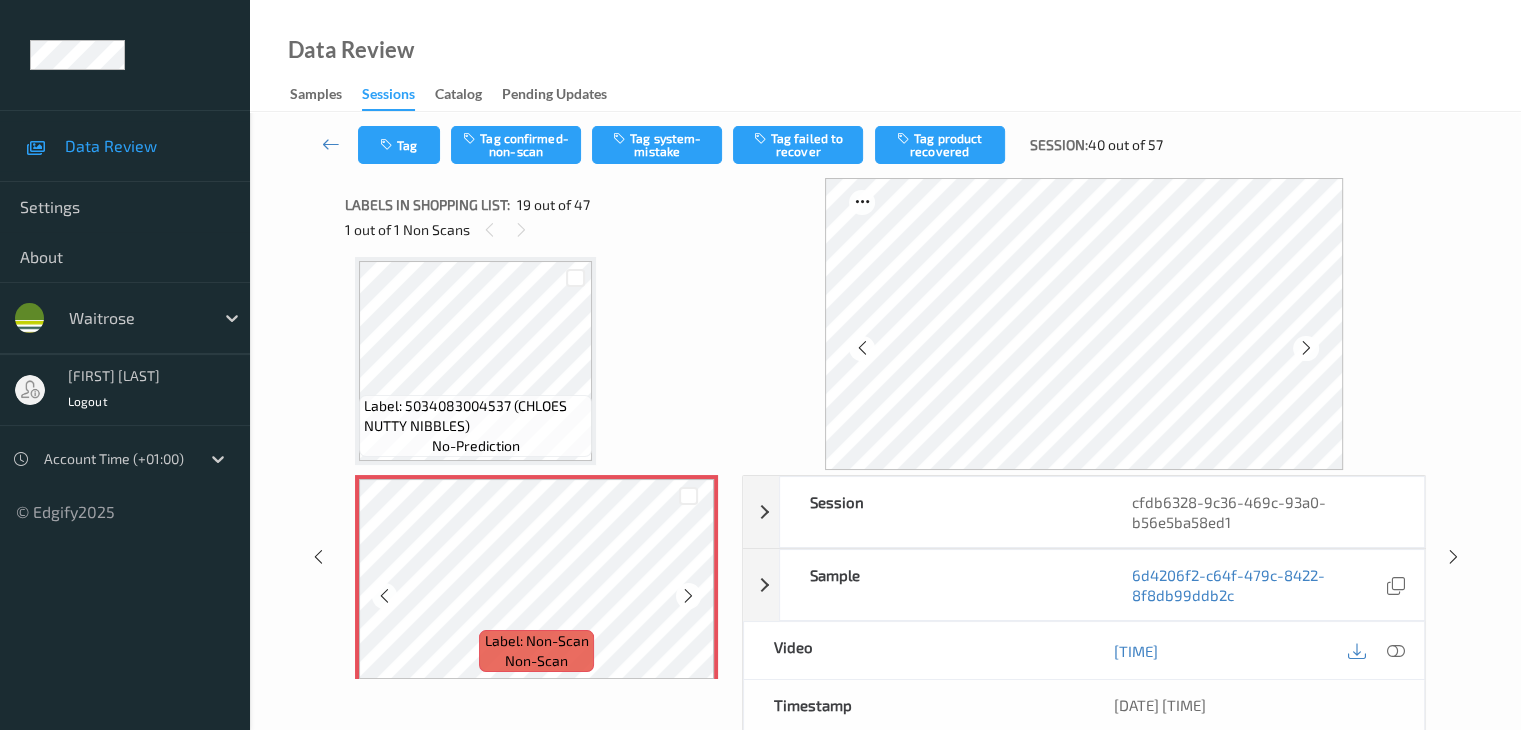 click at bounding box center [688, 596] 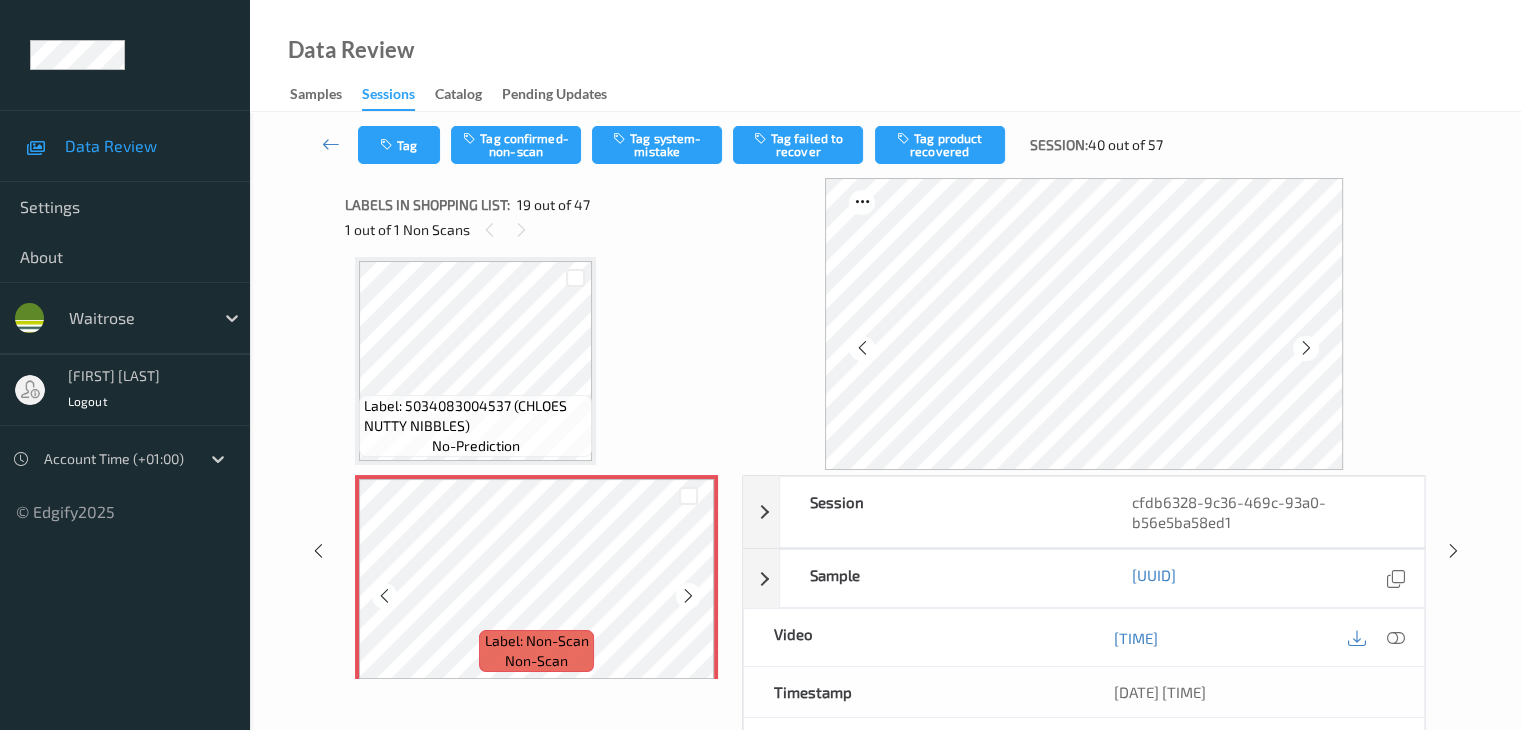 click at bounding box center [688, 596] 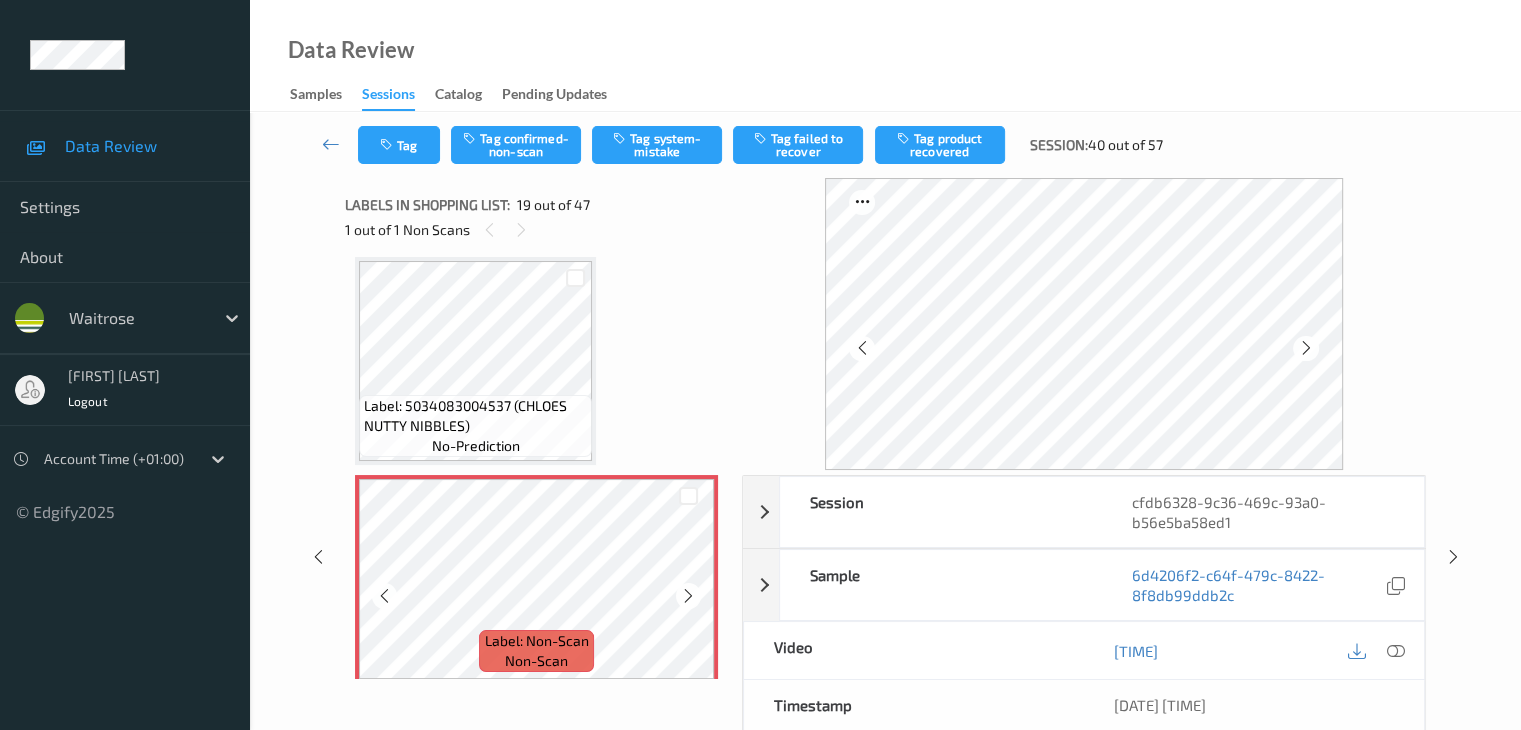 click at bounding box center (688, 596) 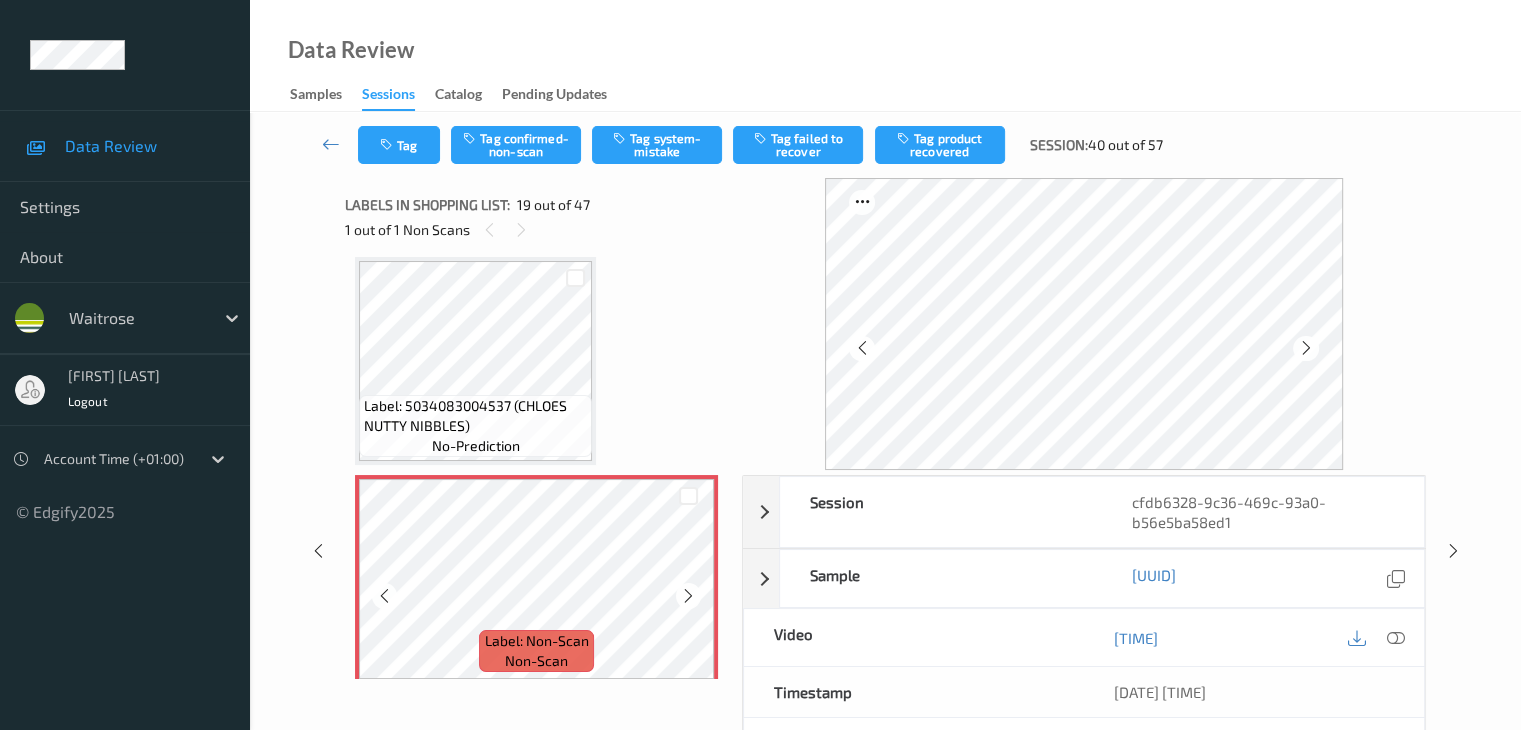 click at bounding box center [688, 596] 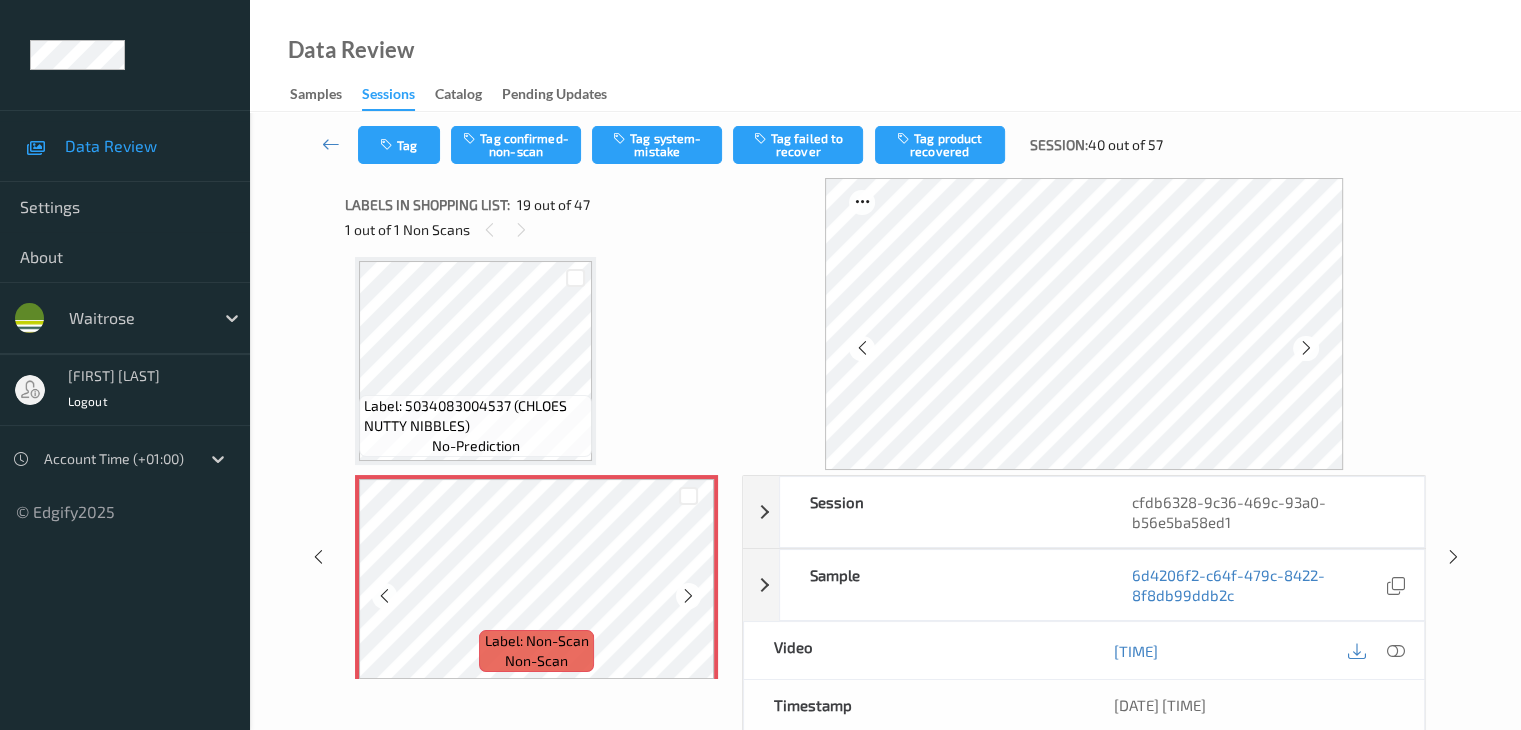 click at bounding box center [688, 596] 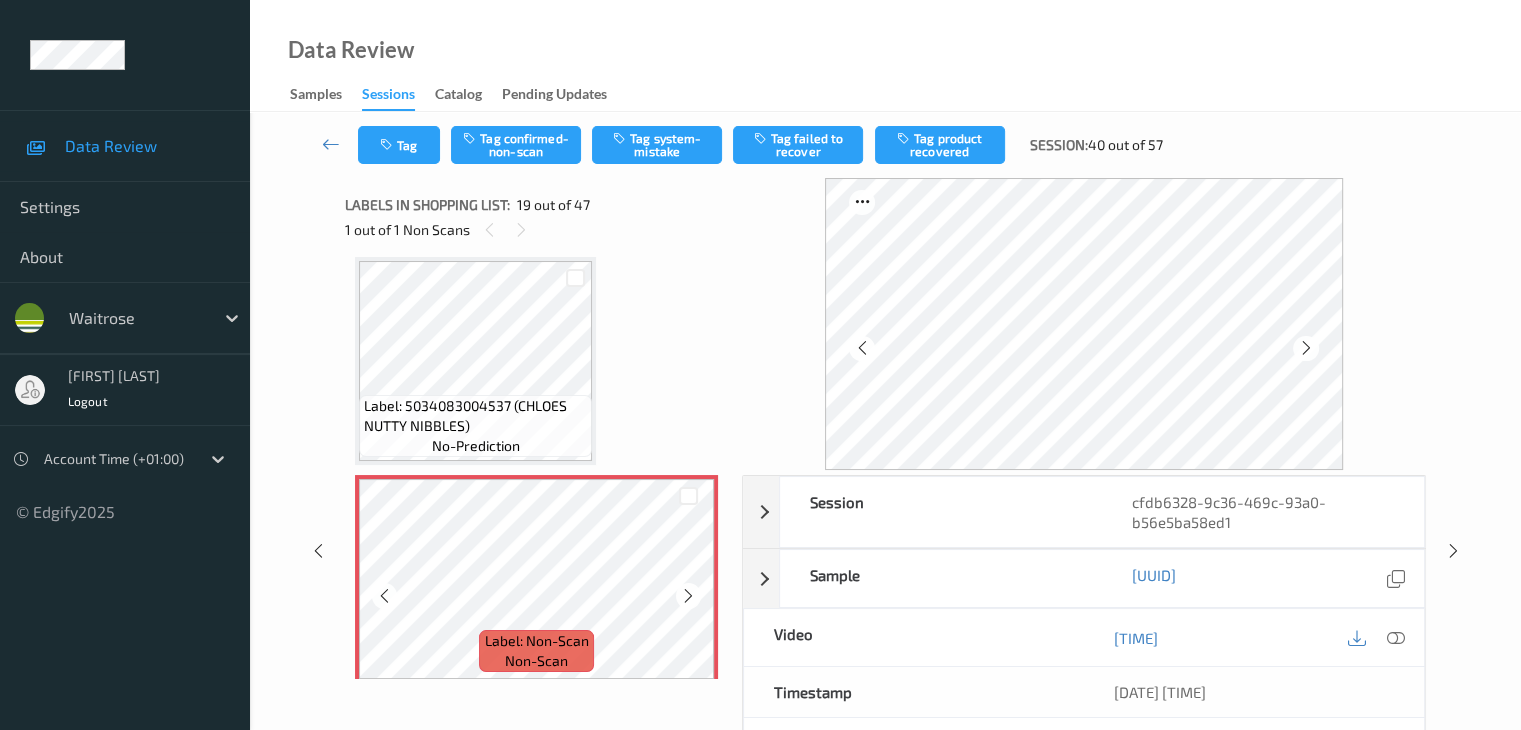 click at bounding box center [688, 596] 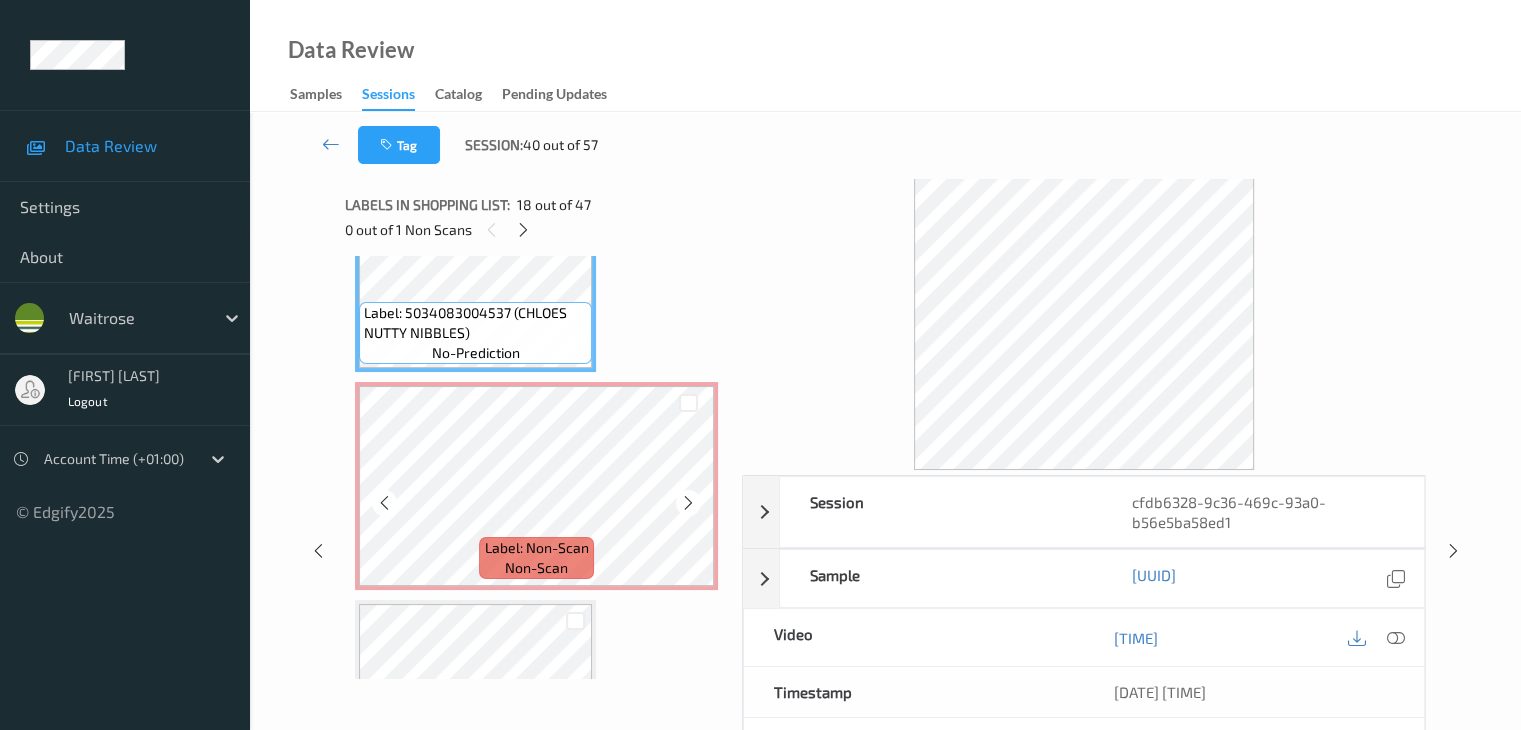 scroll, scrollTop: 3915, scrollLeft: 0, axis: vertical 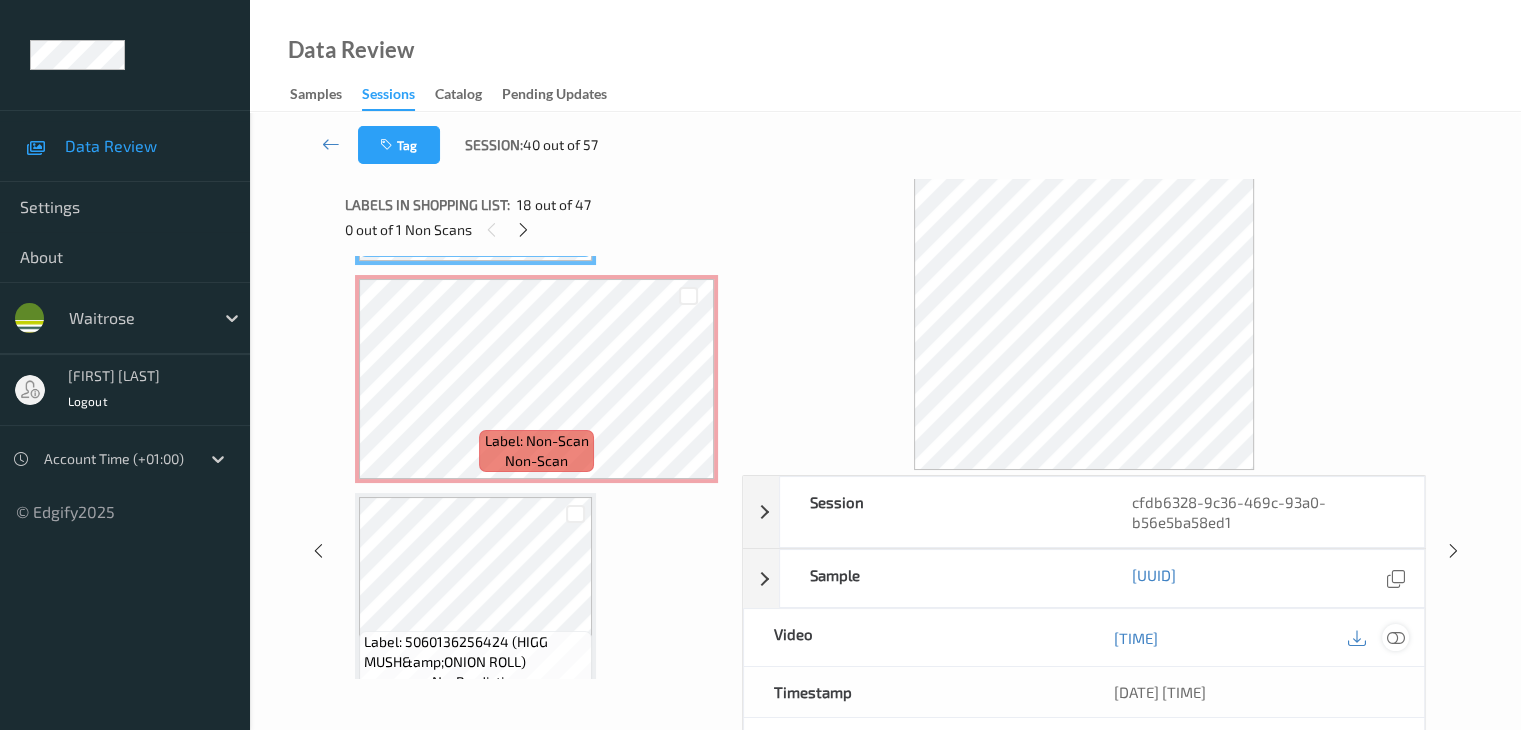 click at bounding box center [1395, 638] 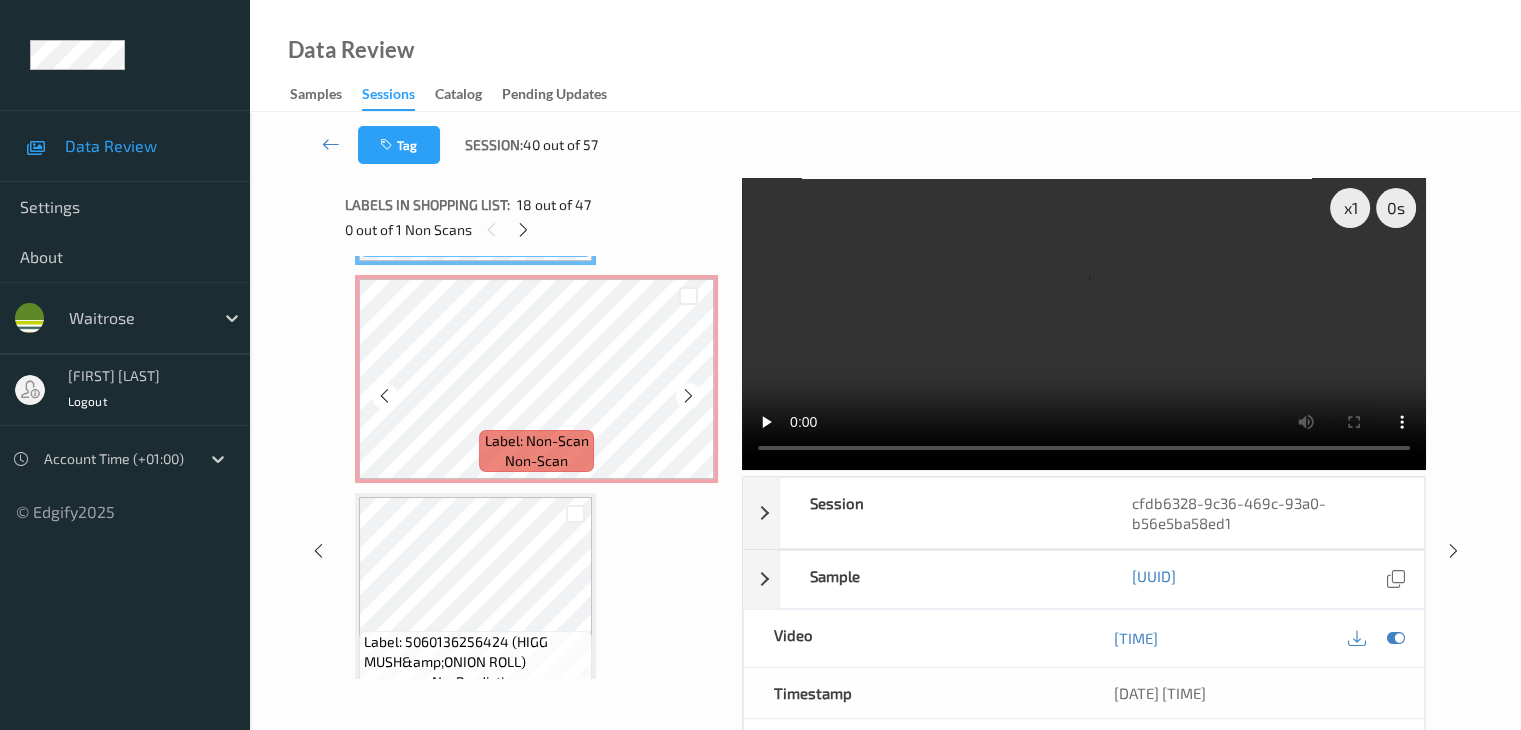 scroll, scrollTop: 3715, scrollLeft: 0, axis: vertical 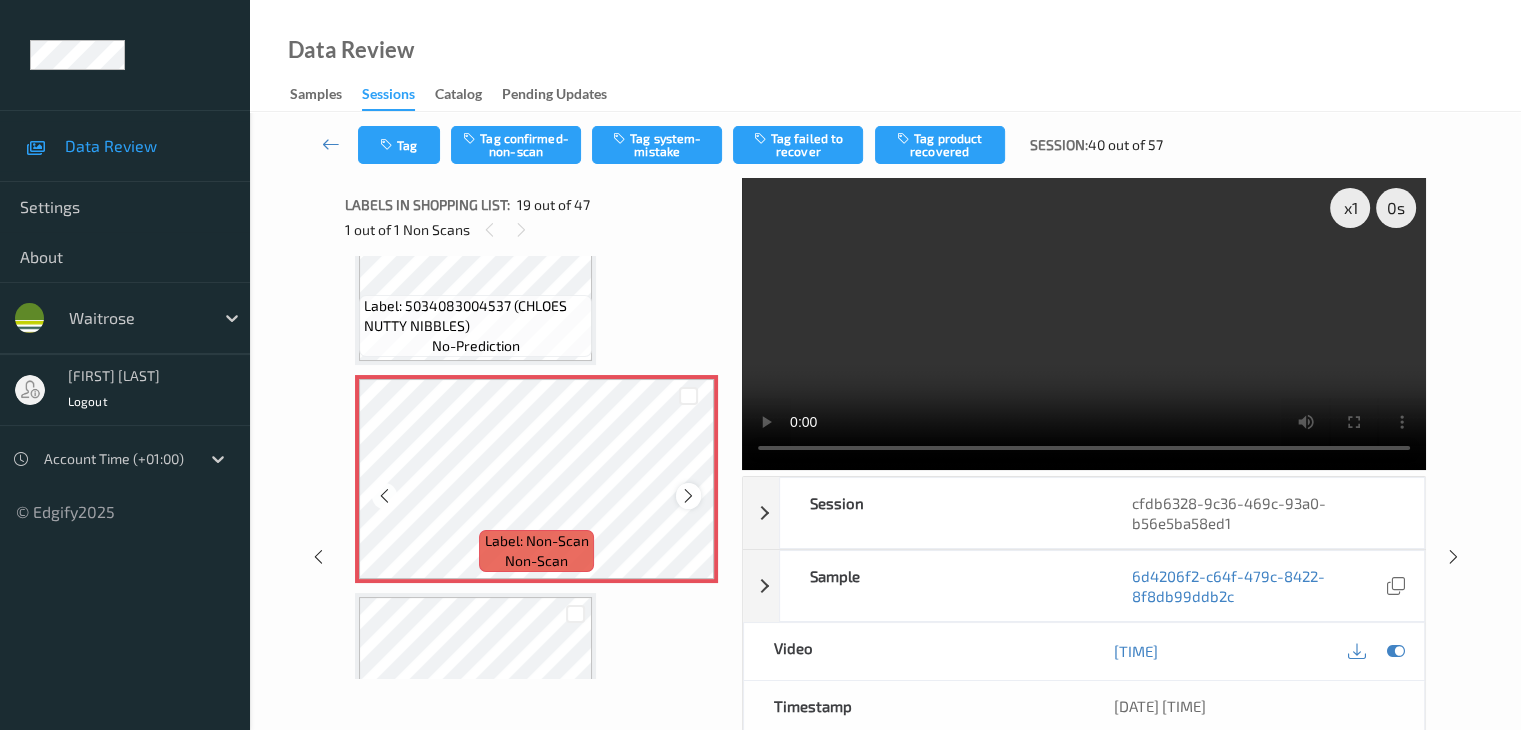 click at bounding box center (688, 495) 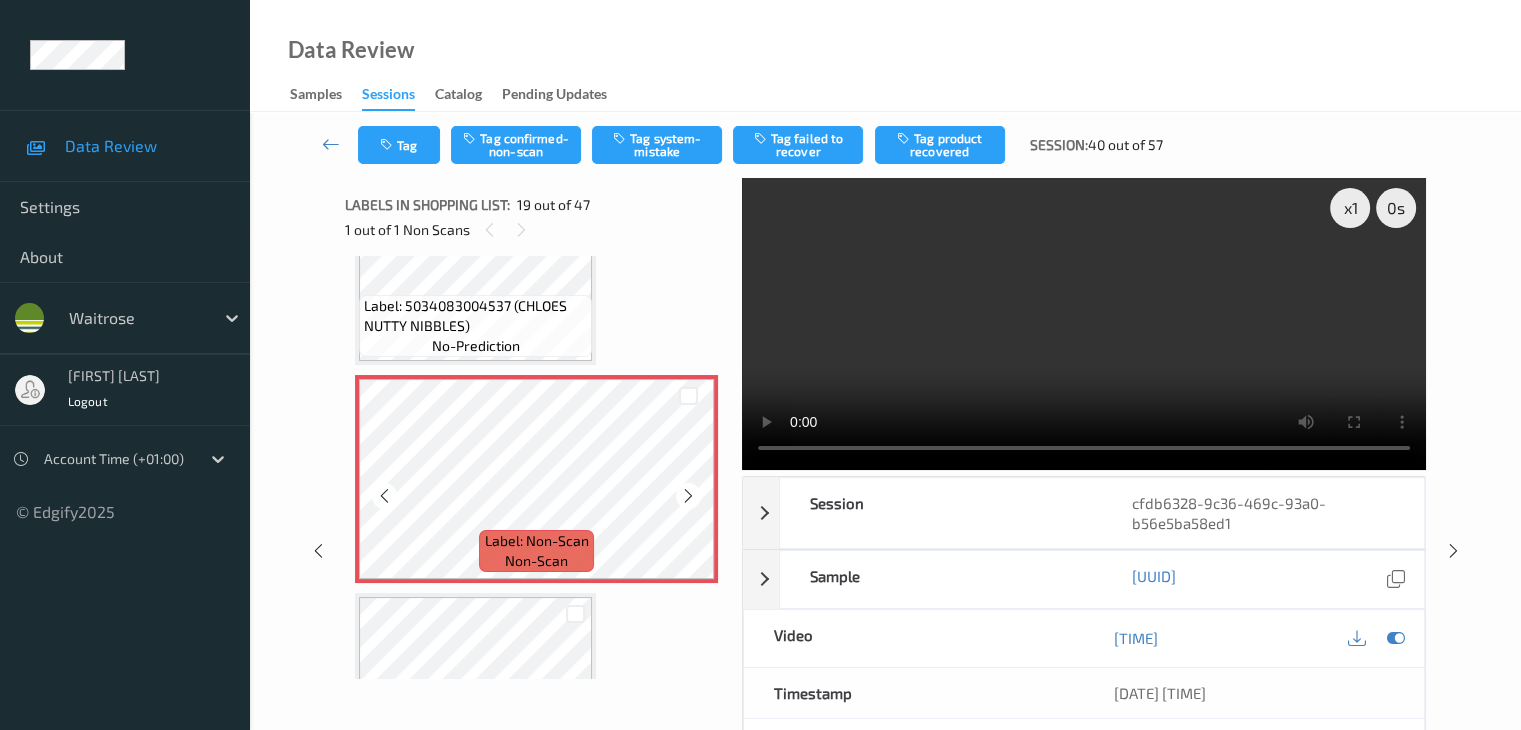 click at bounding box center (688, 495) 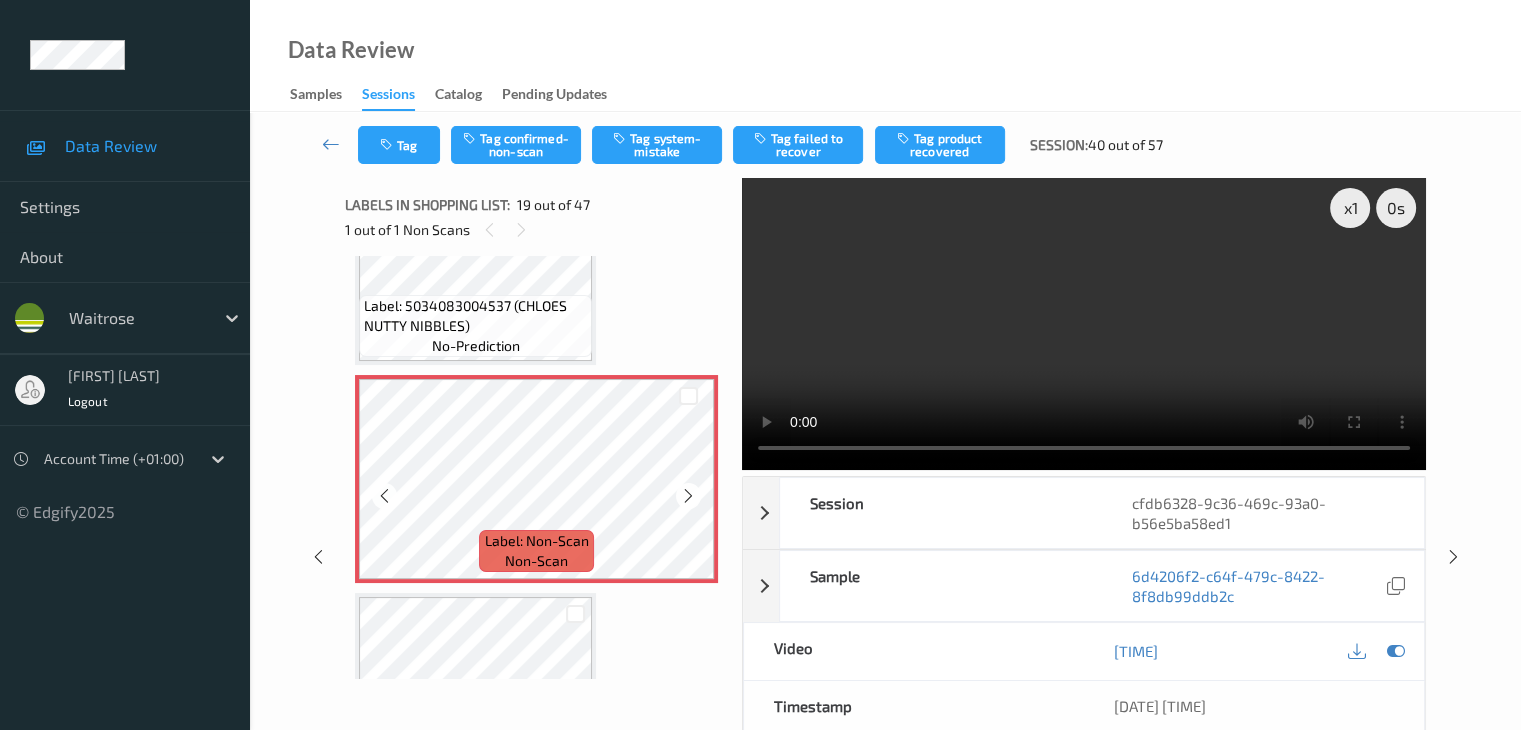 click at bounding box center [688, 495] 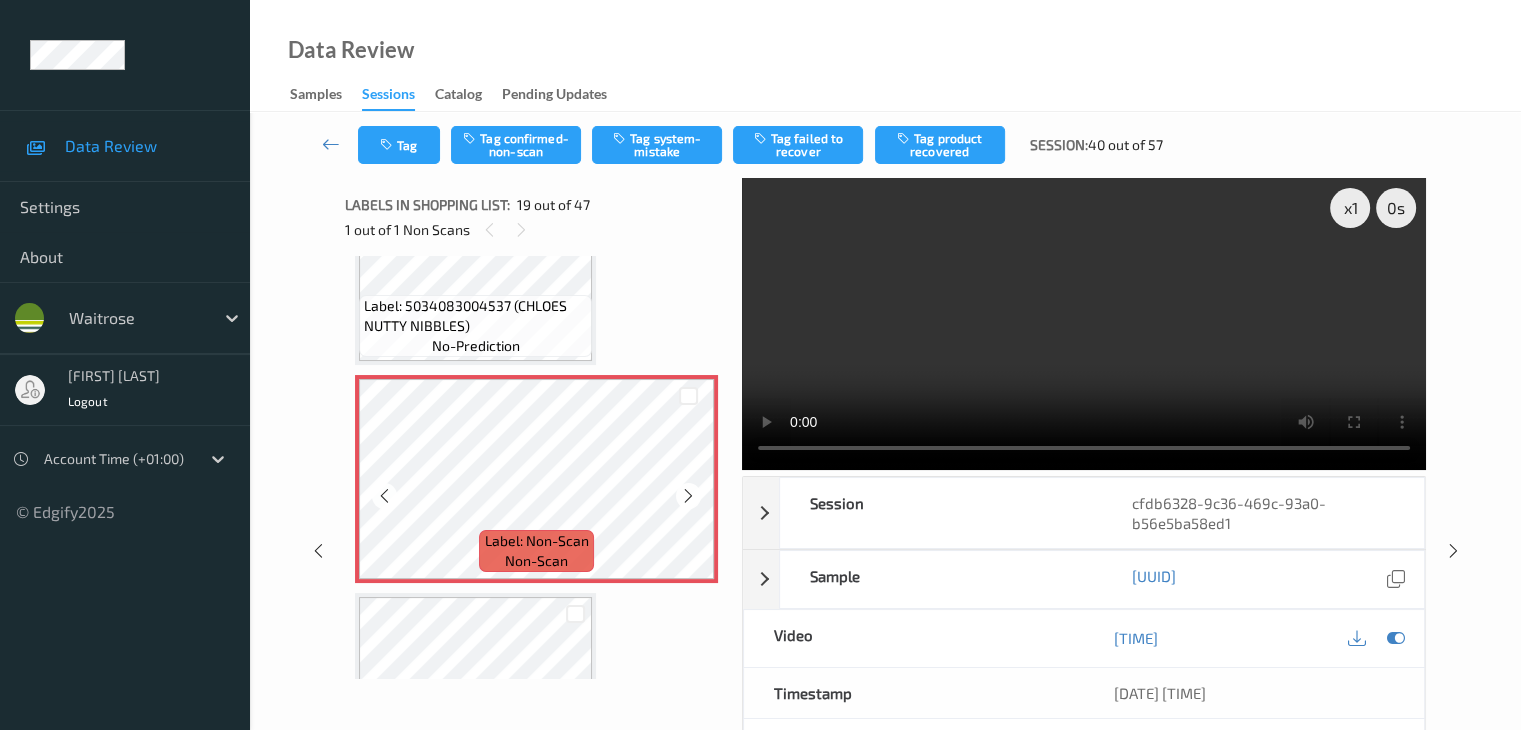click at bounding box center (688, 495) 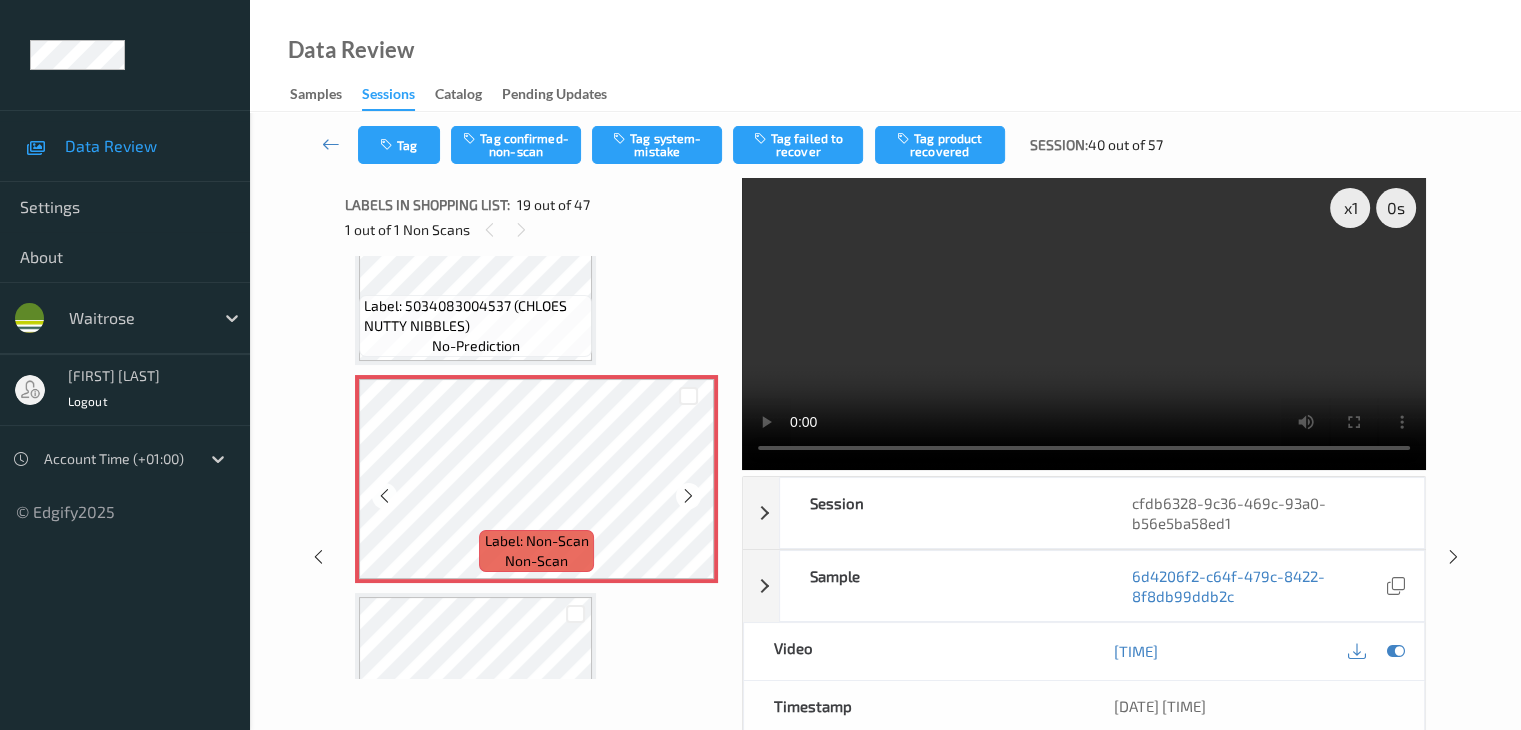 click at bounding box center [688, 495] 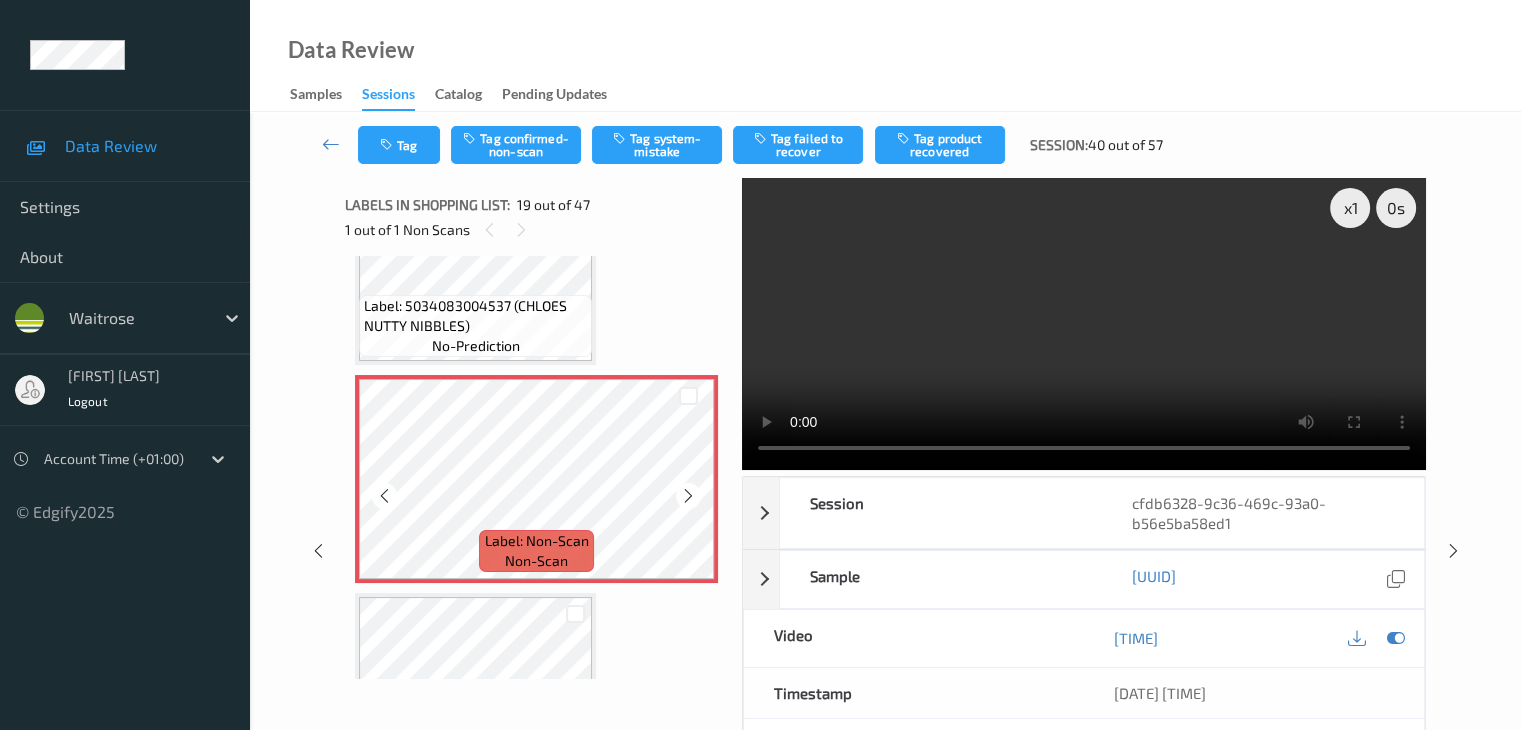 click at bounding box center (688, 495) 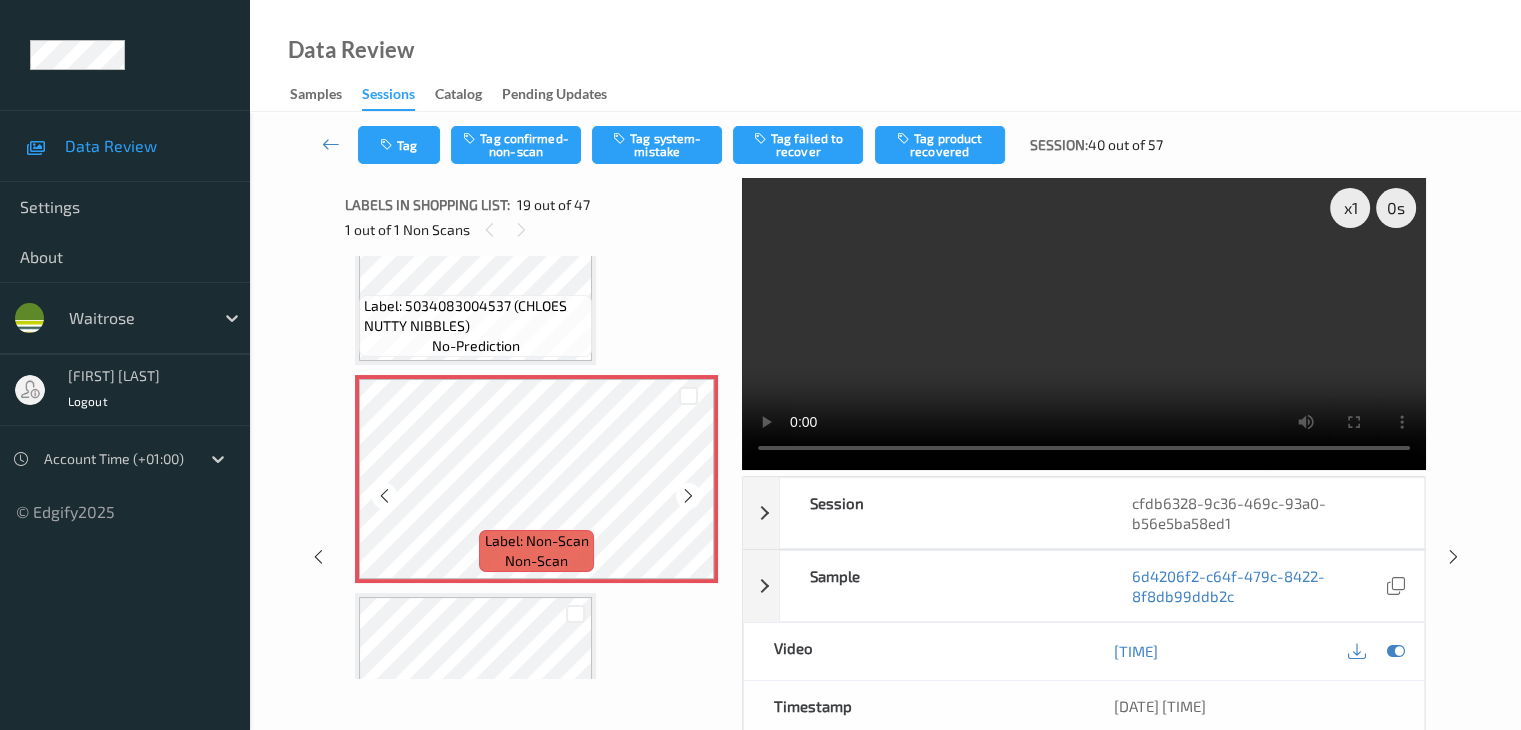 click at bounding box center (688, 495) 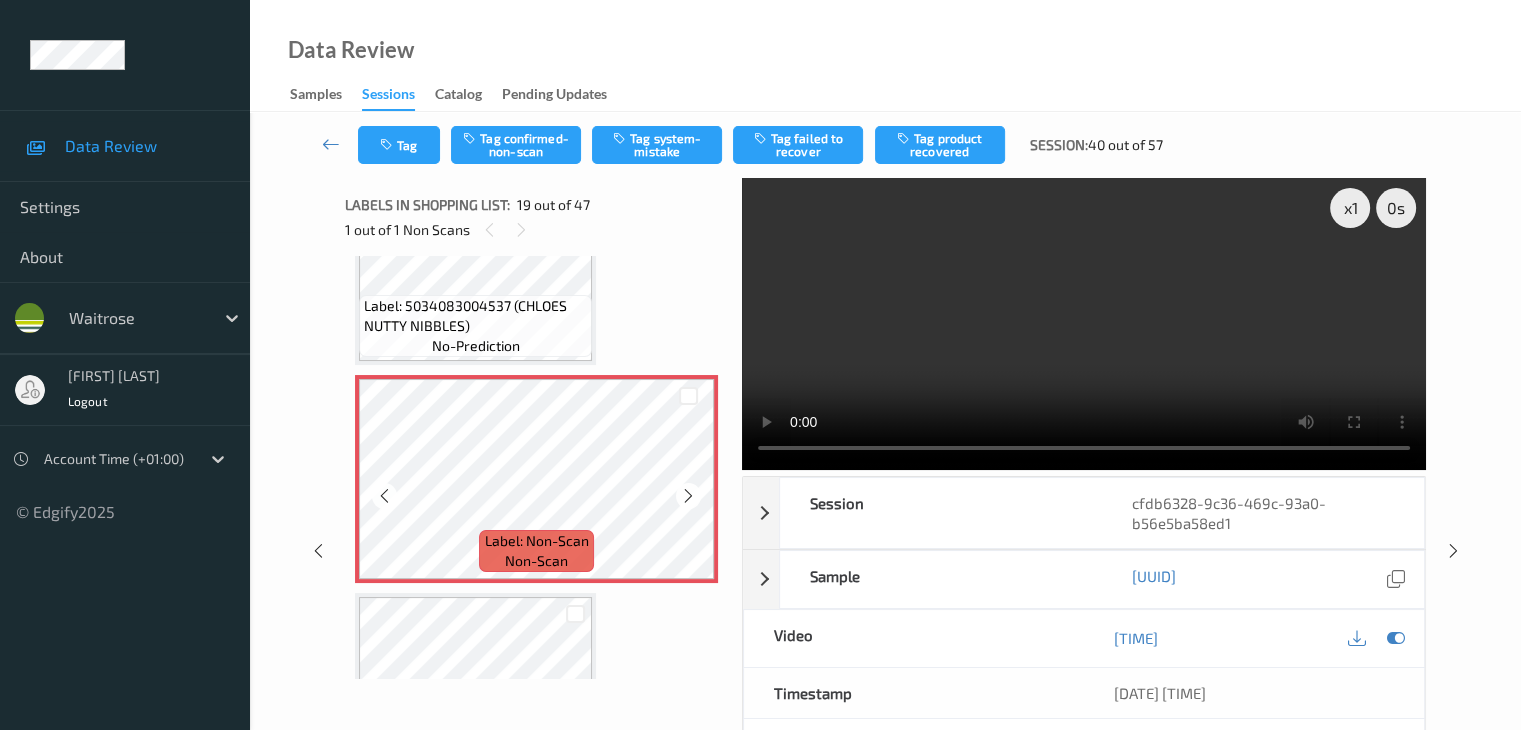 click at bounding box center [688, 495] 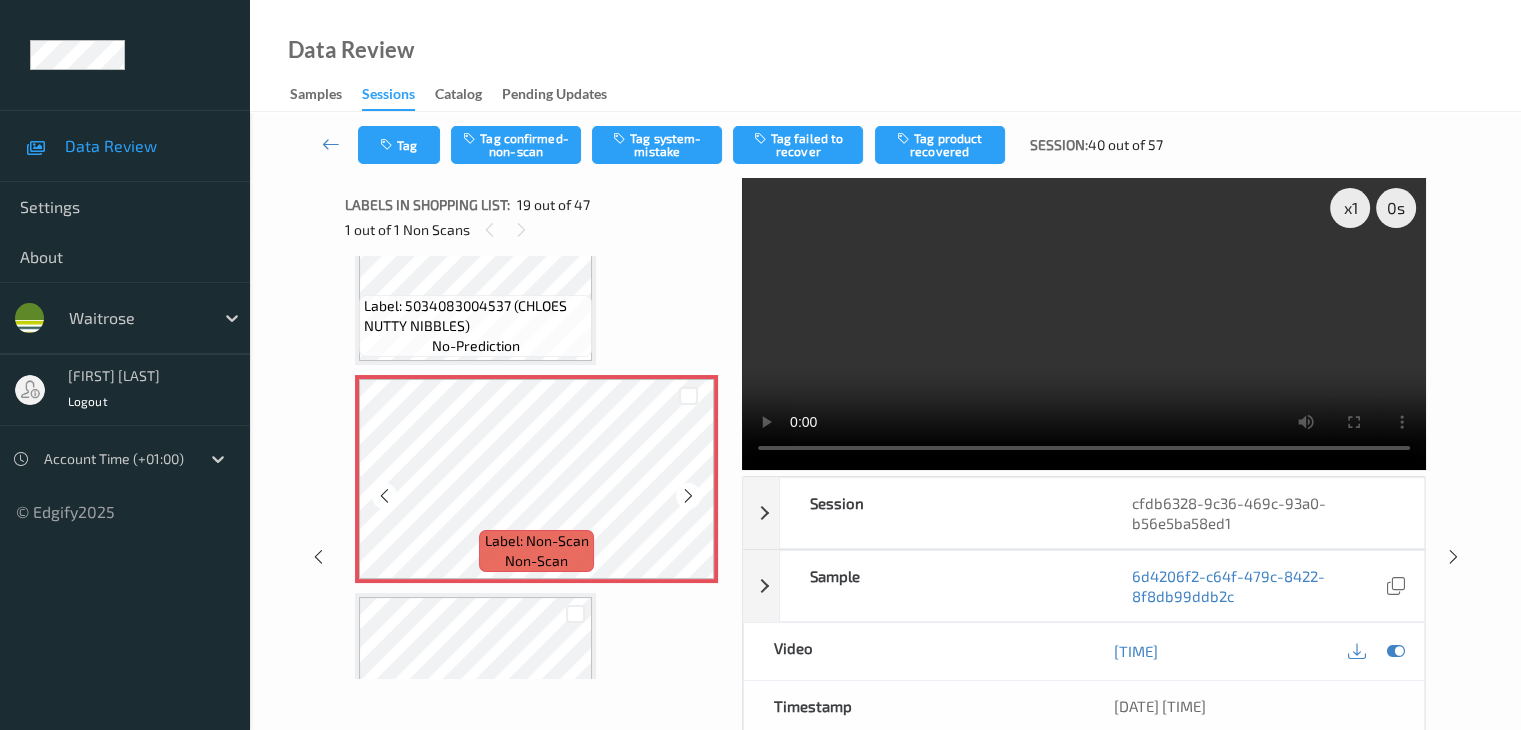 click at bounding box center (688, 495) 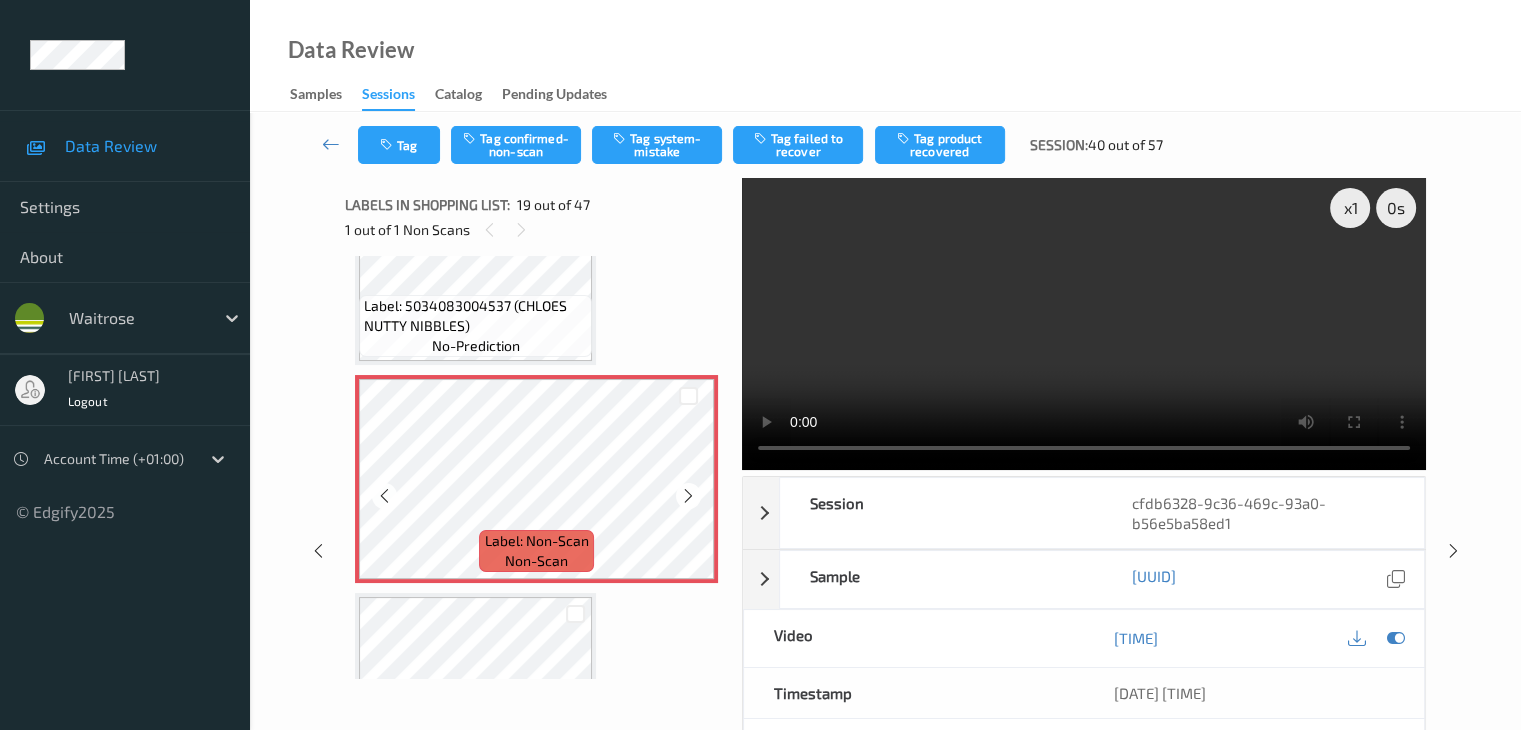 click at bounding box center [688, 495] 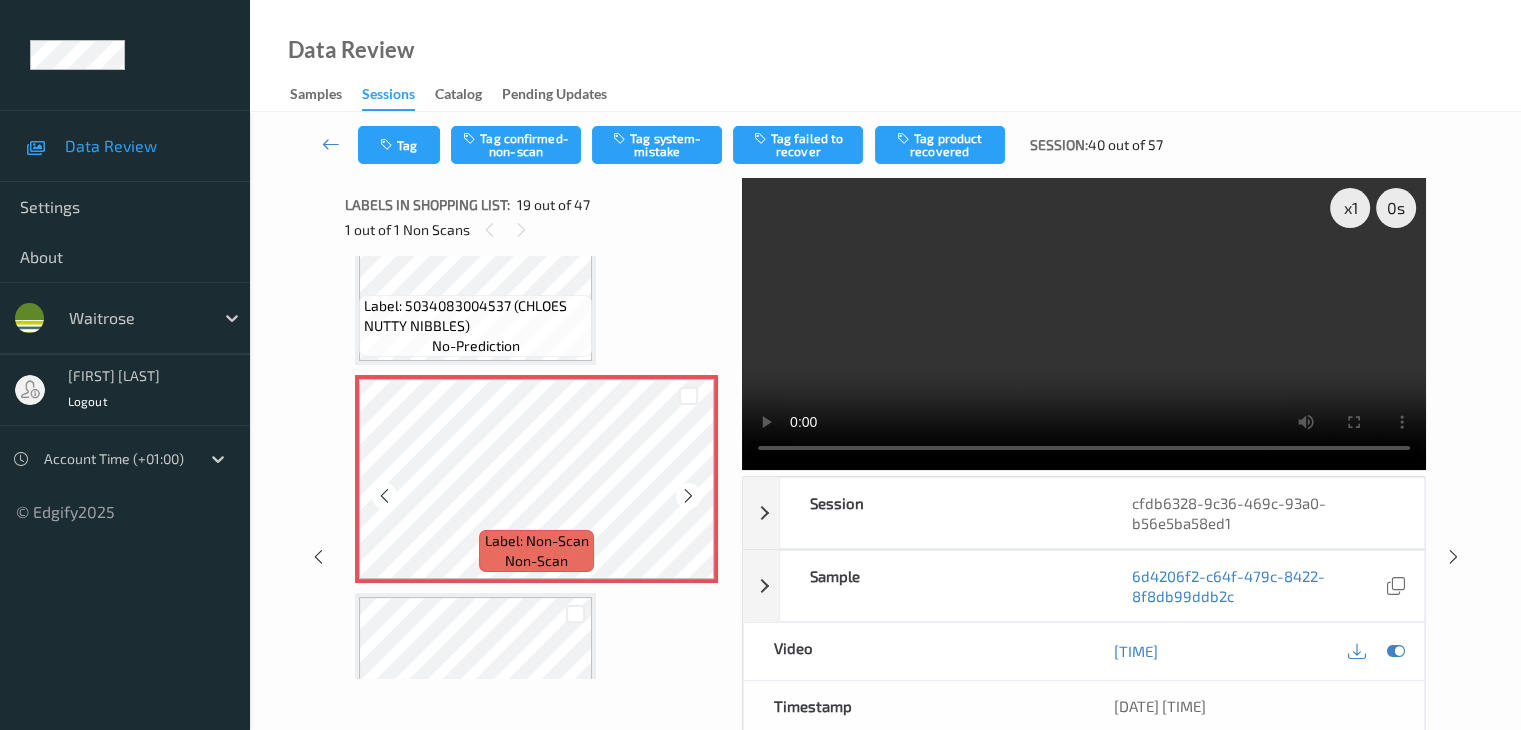 click at bounding box center [688, 495] 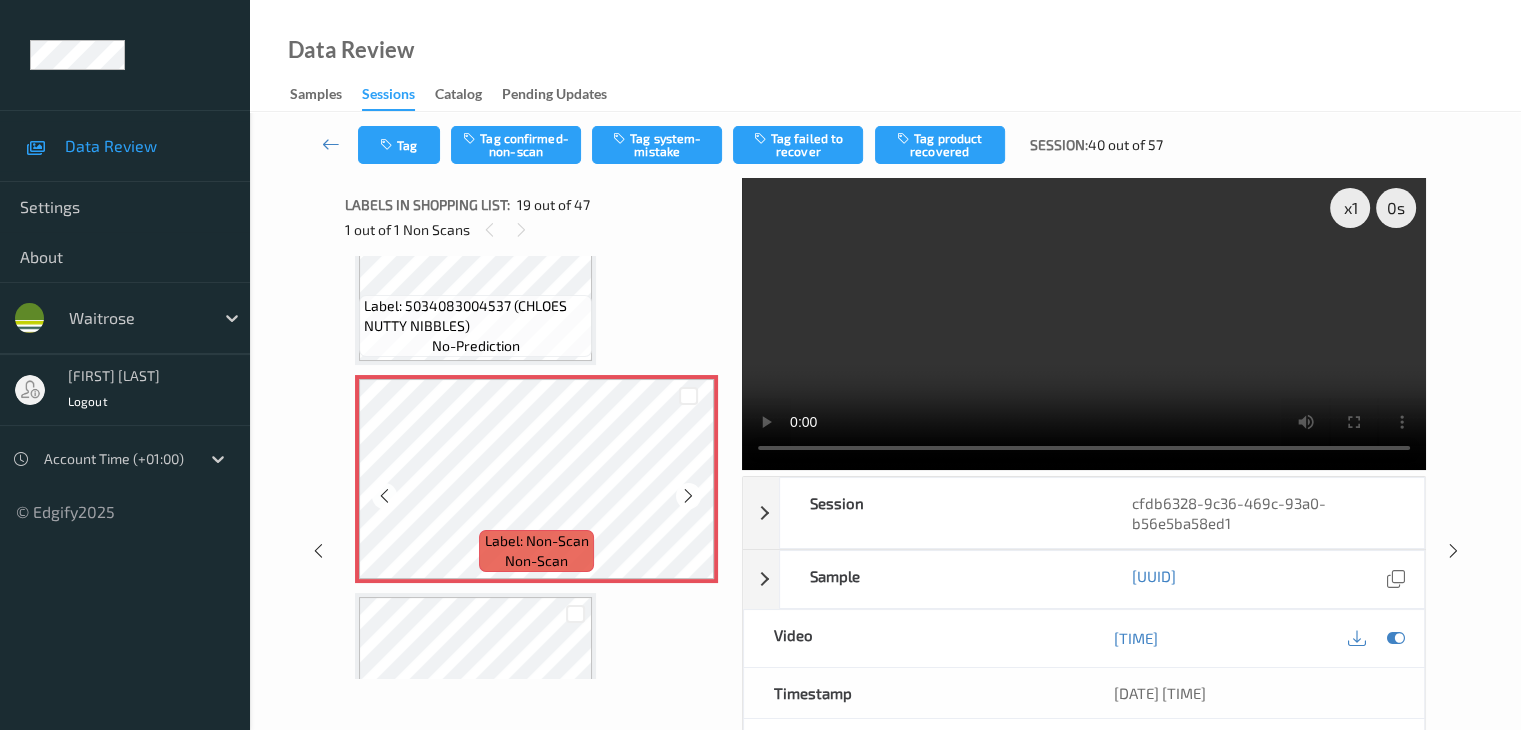 click at bounding box center [688, 495] 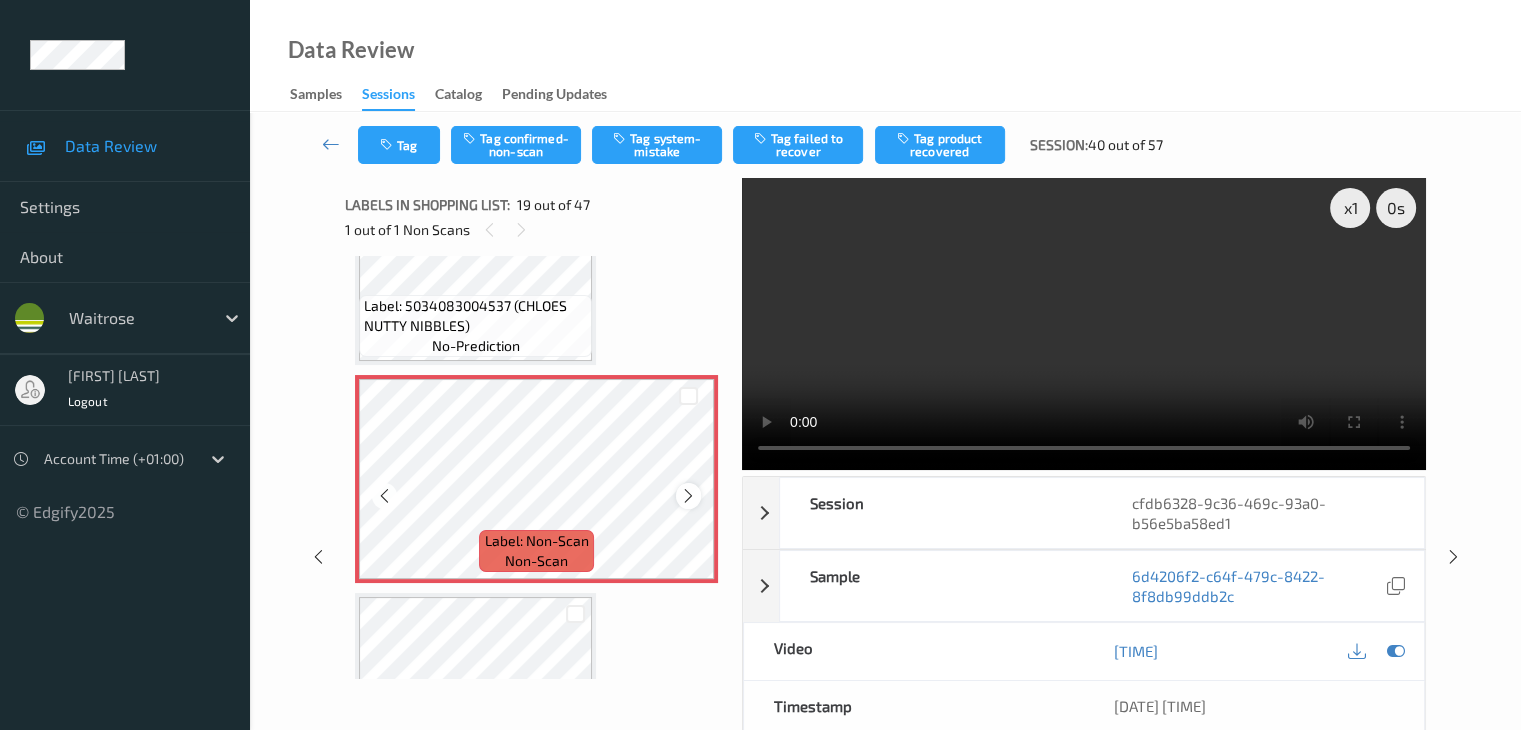 click at bounding box center (688, 495) 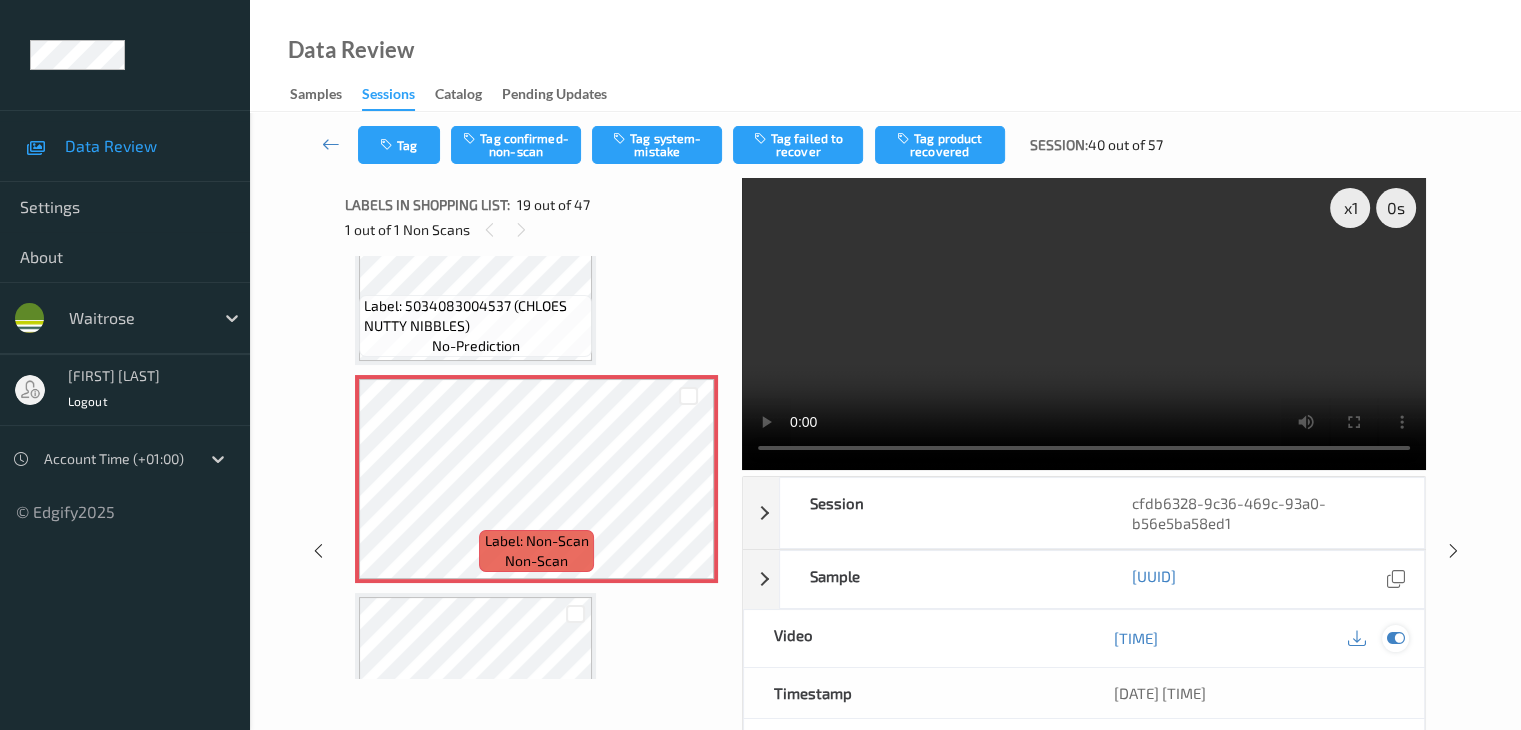 click at bounding box center [1395, 638] 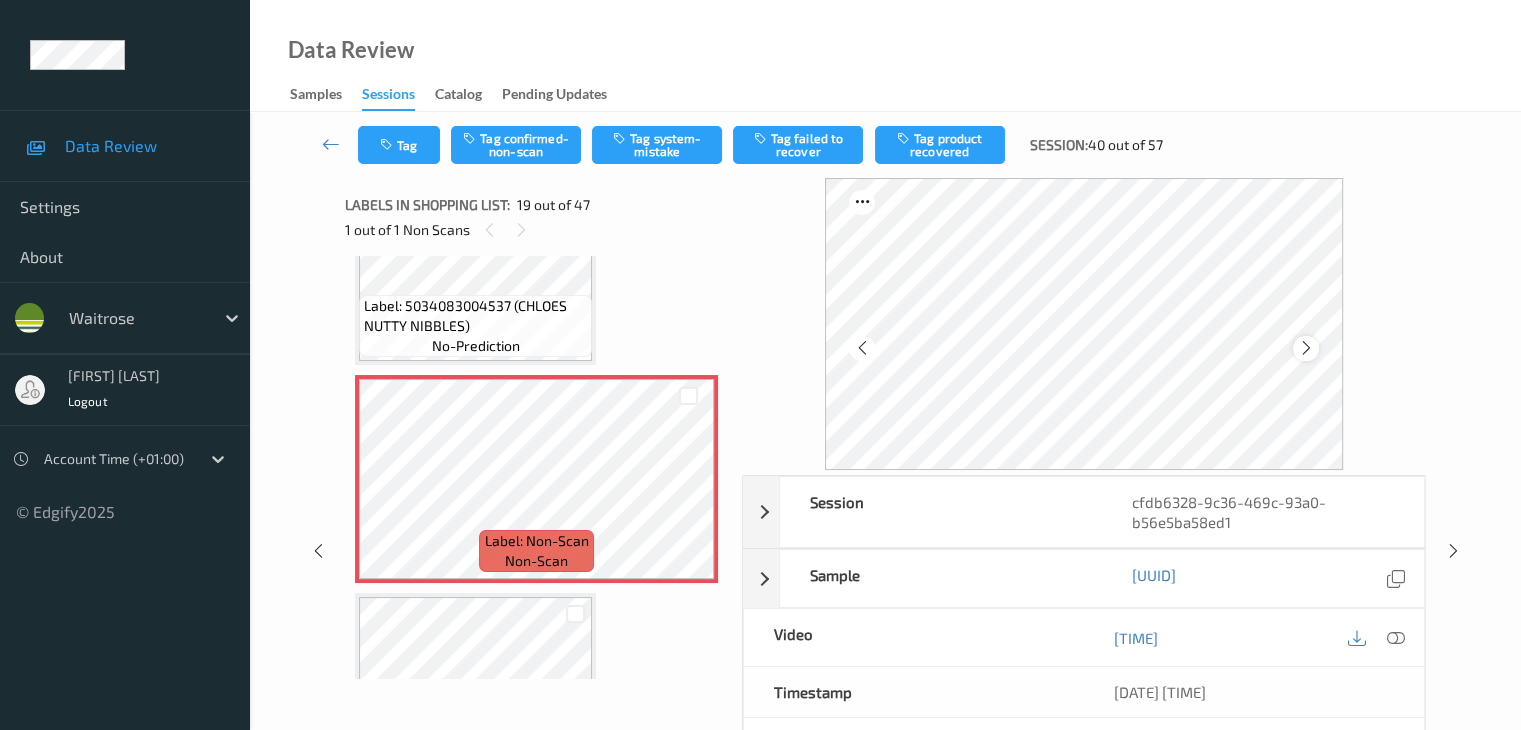 click at bounding box center (1306, 348) 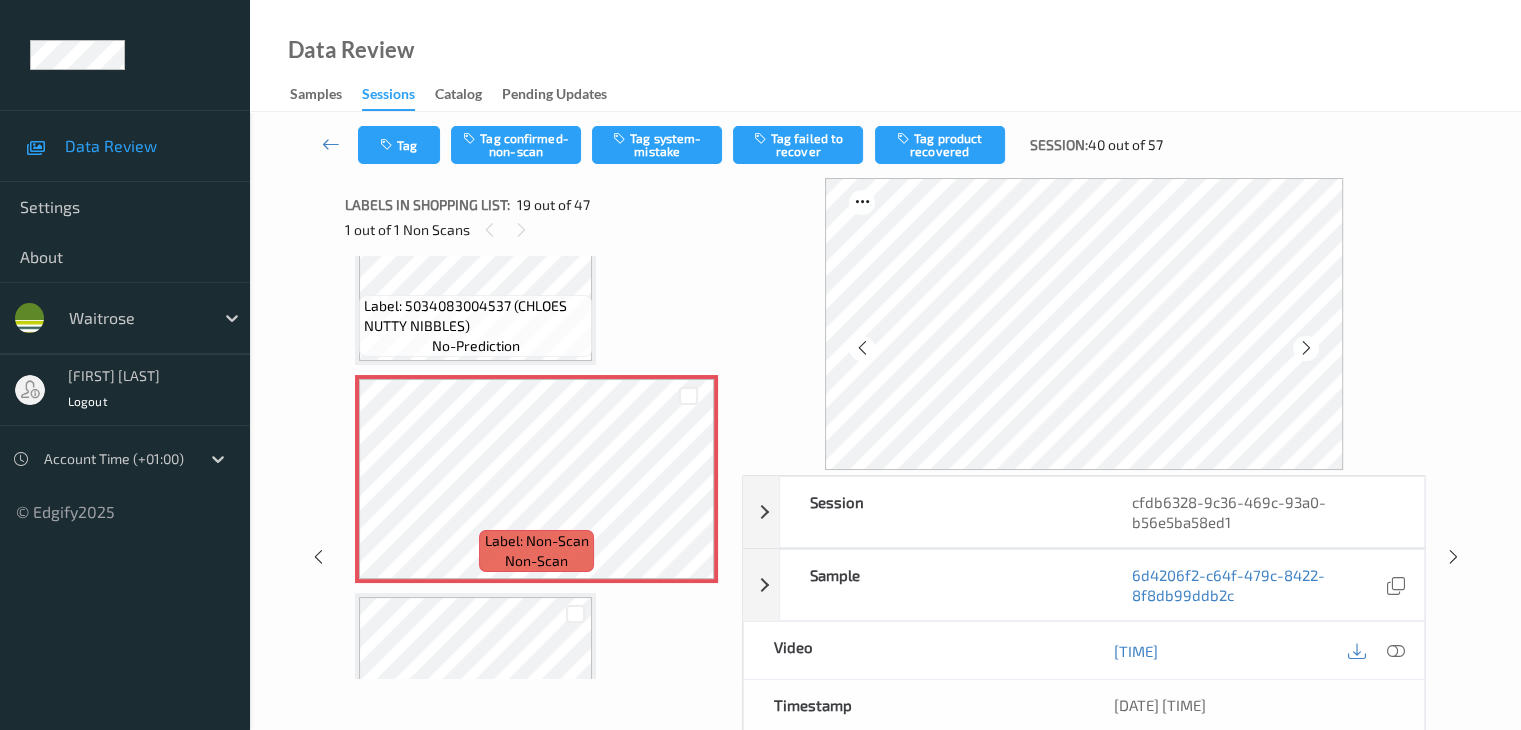 click at bounding box center (1306, 348) 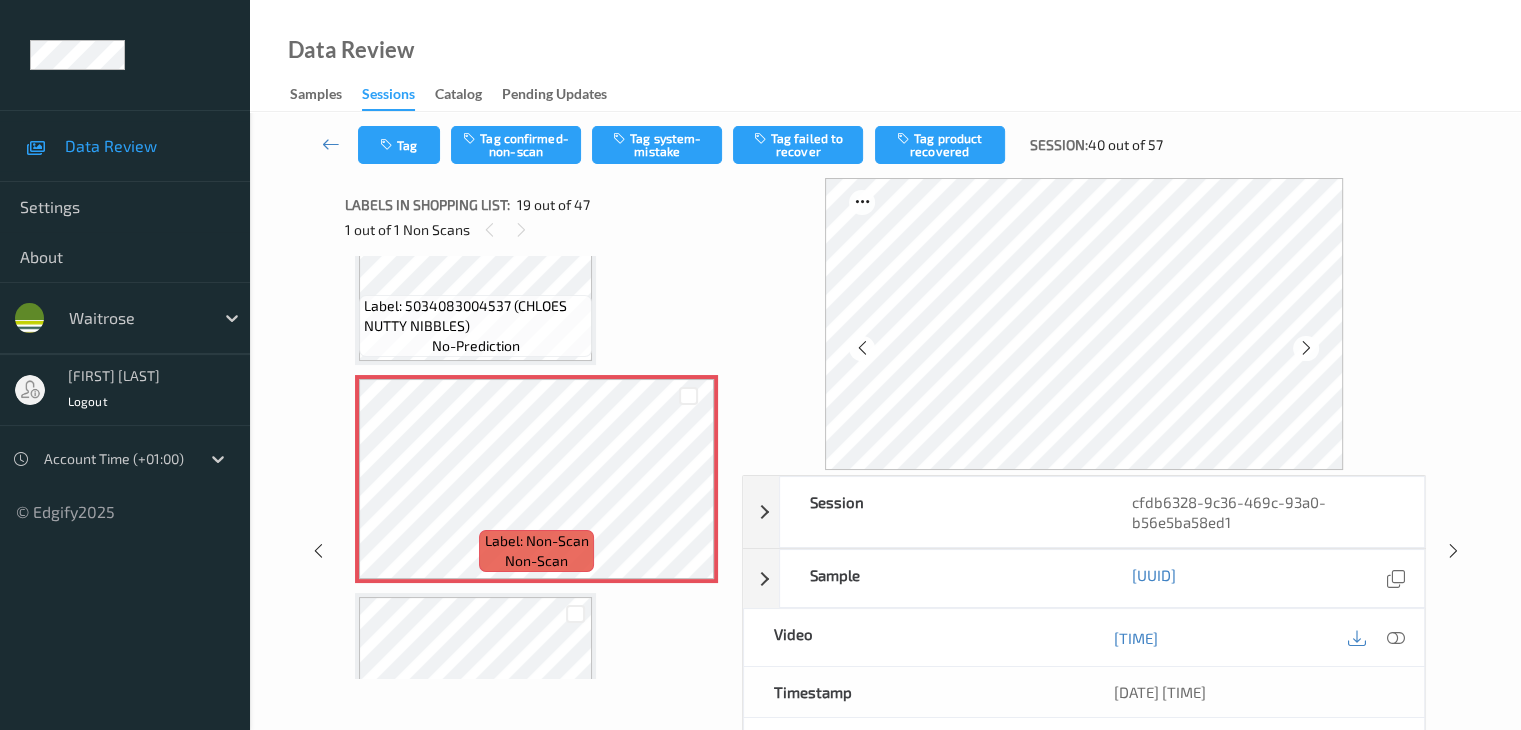 click at bounding box center [1306, 348] 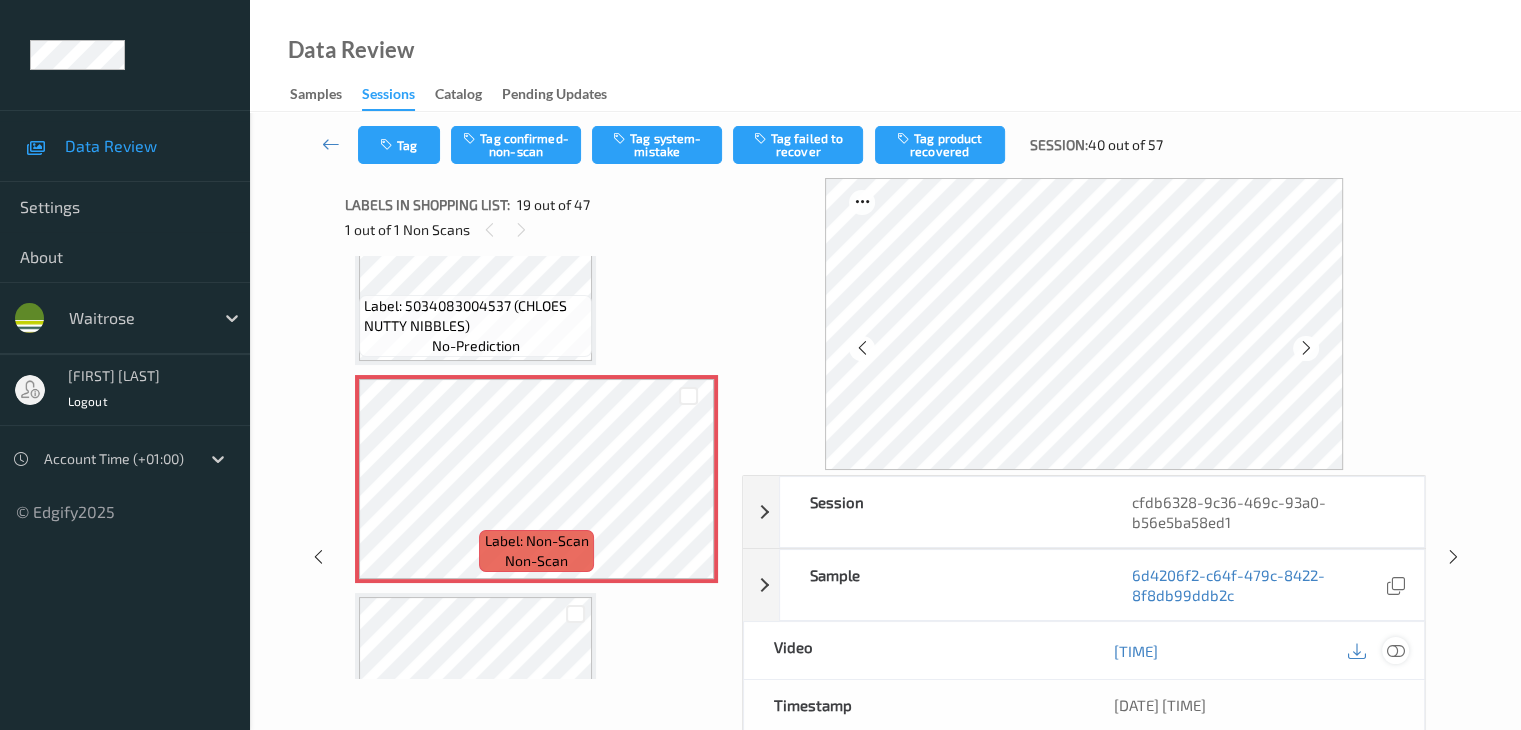 click at bounding box center [1395, 650] 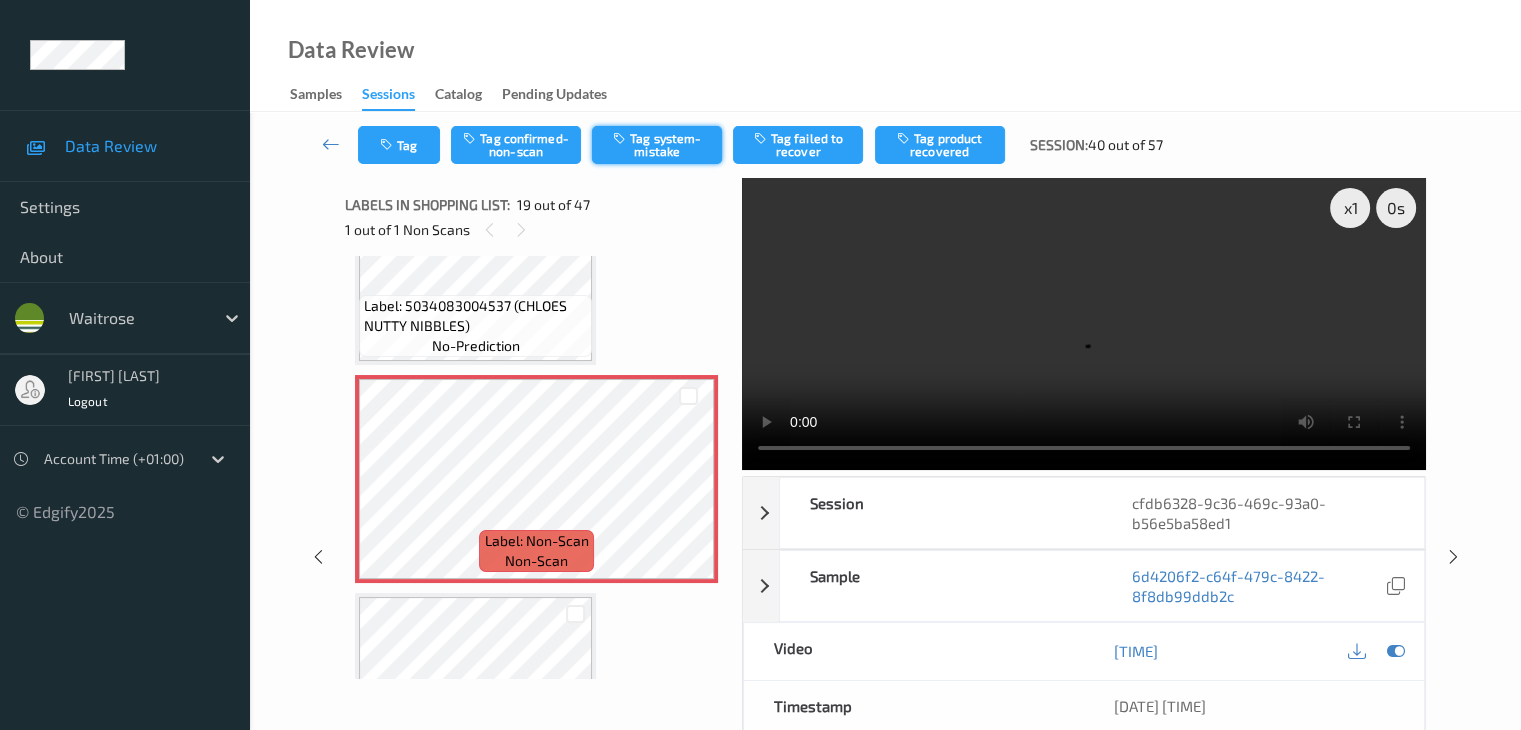 click on "Tag   system-mistake" at bounding box center (657, 145) 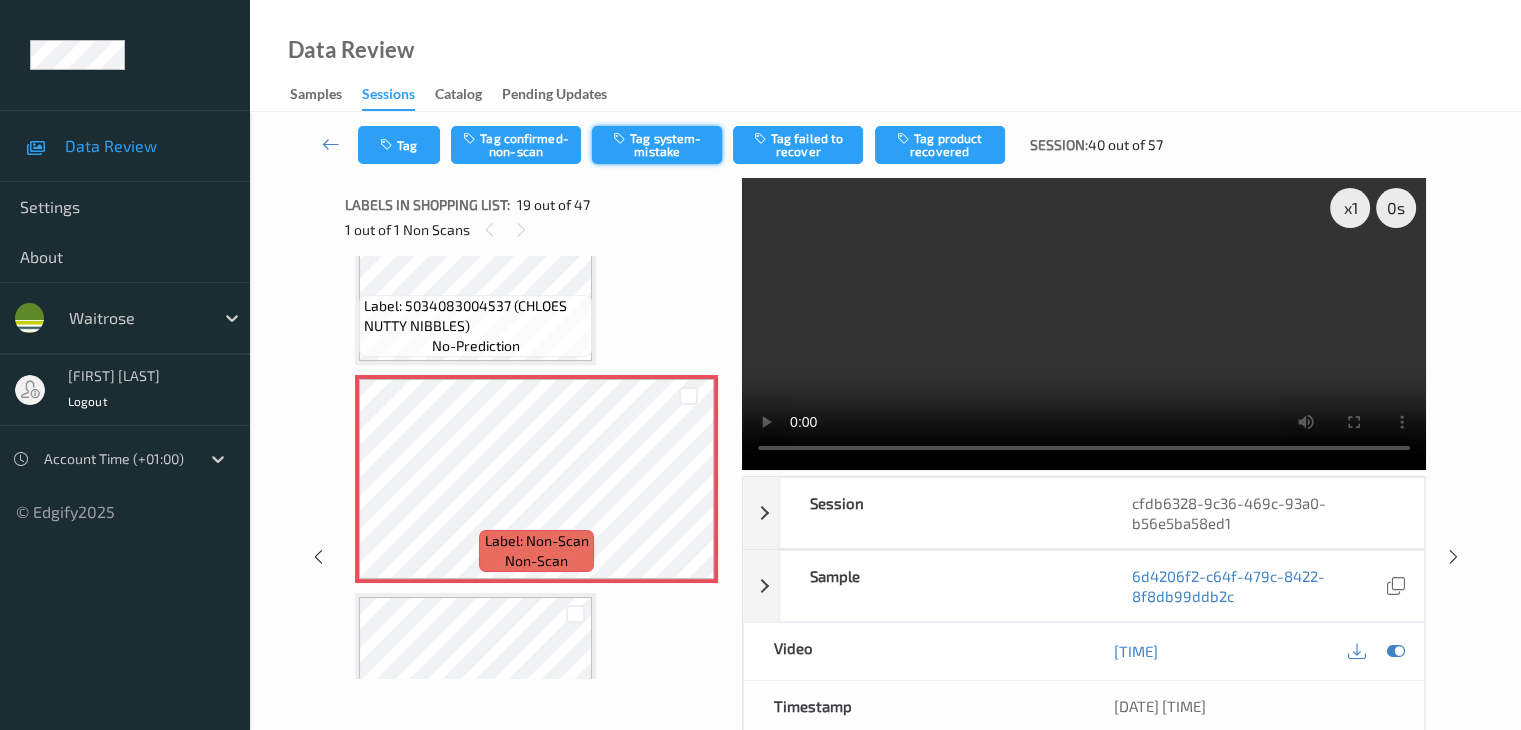 click on "Tag   system-mistake" at bounding box center [657, 145] 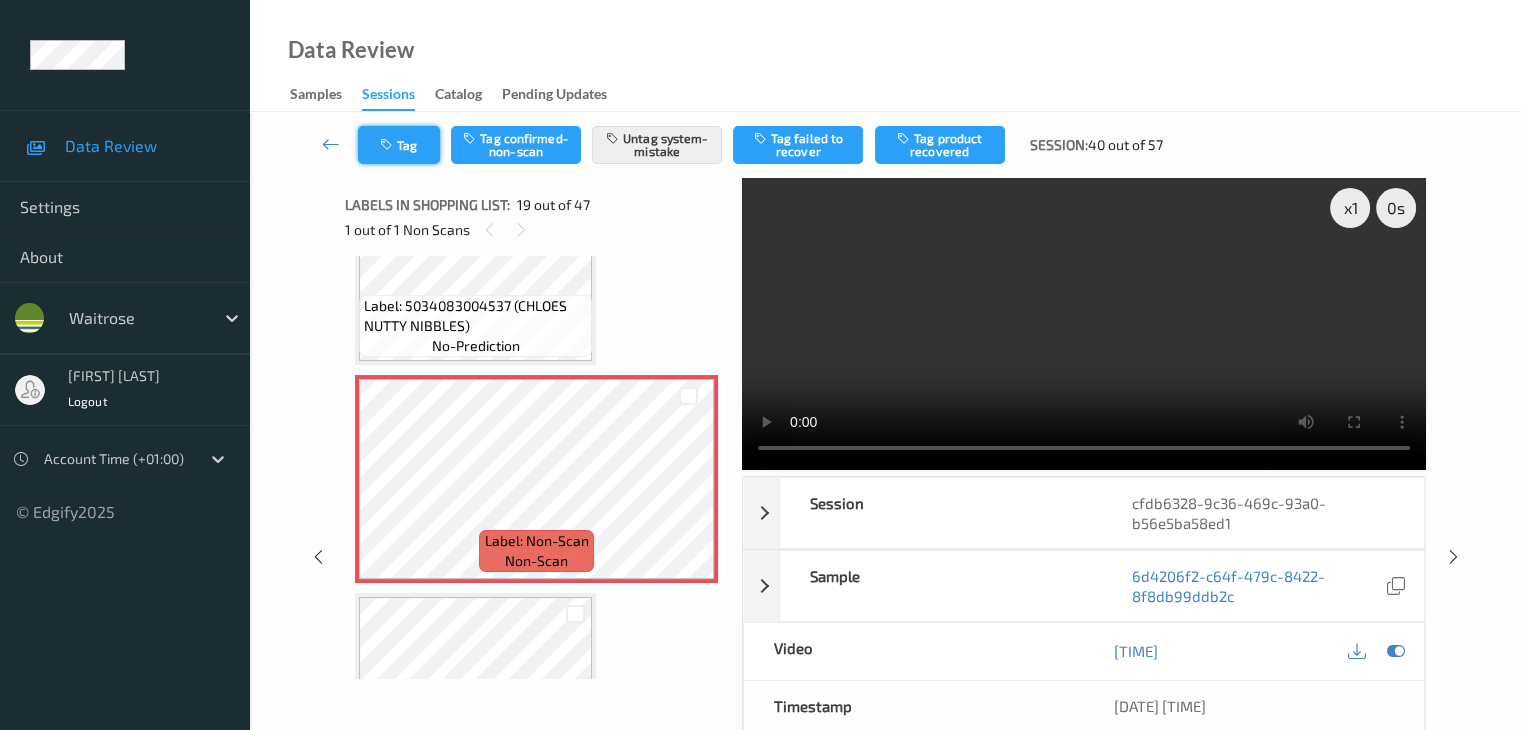 click at bounding box center (388, 145) 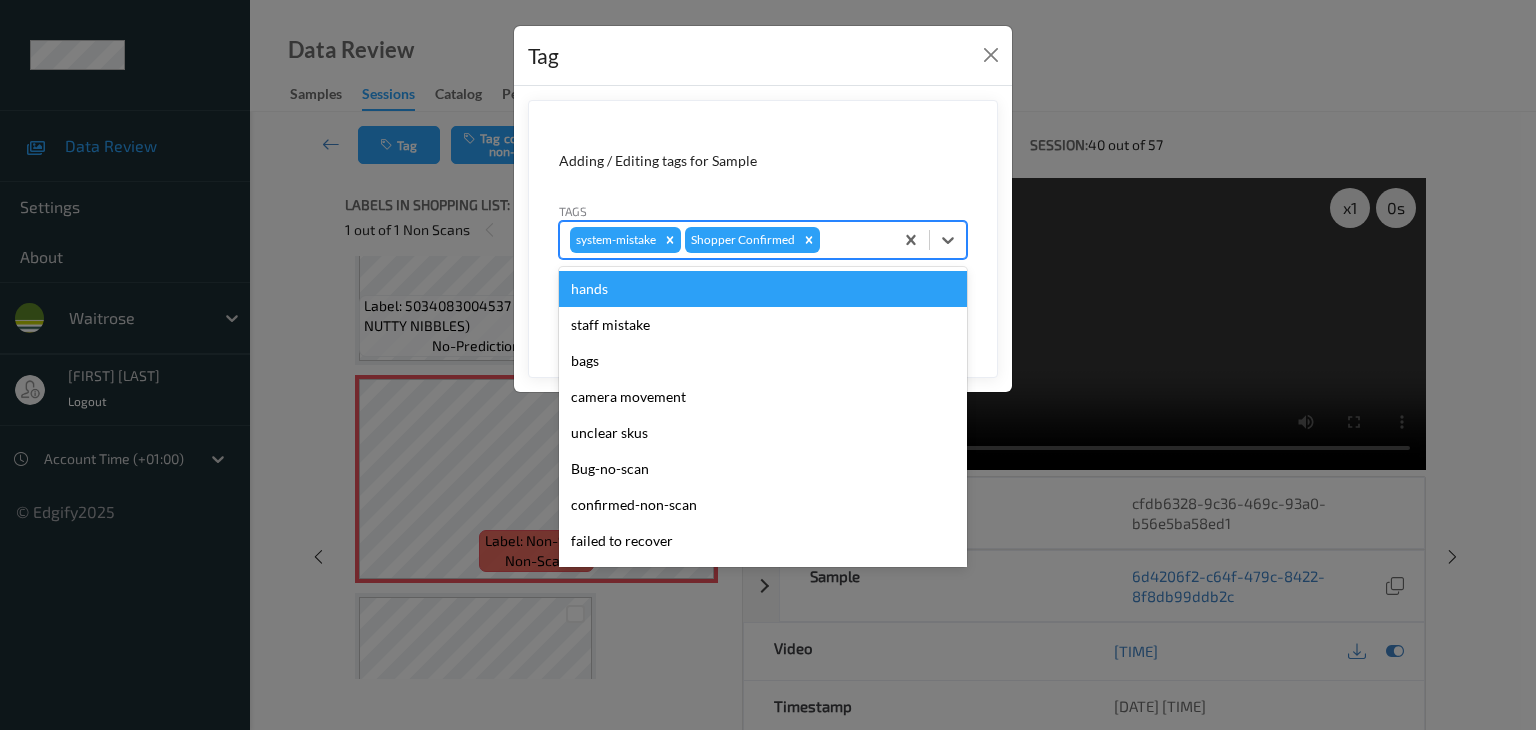 click at bounding box center [853, 240] 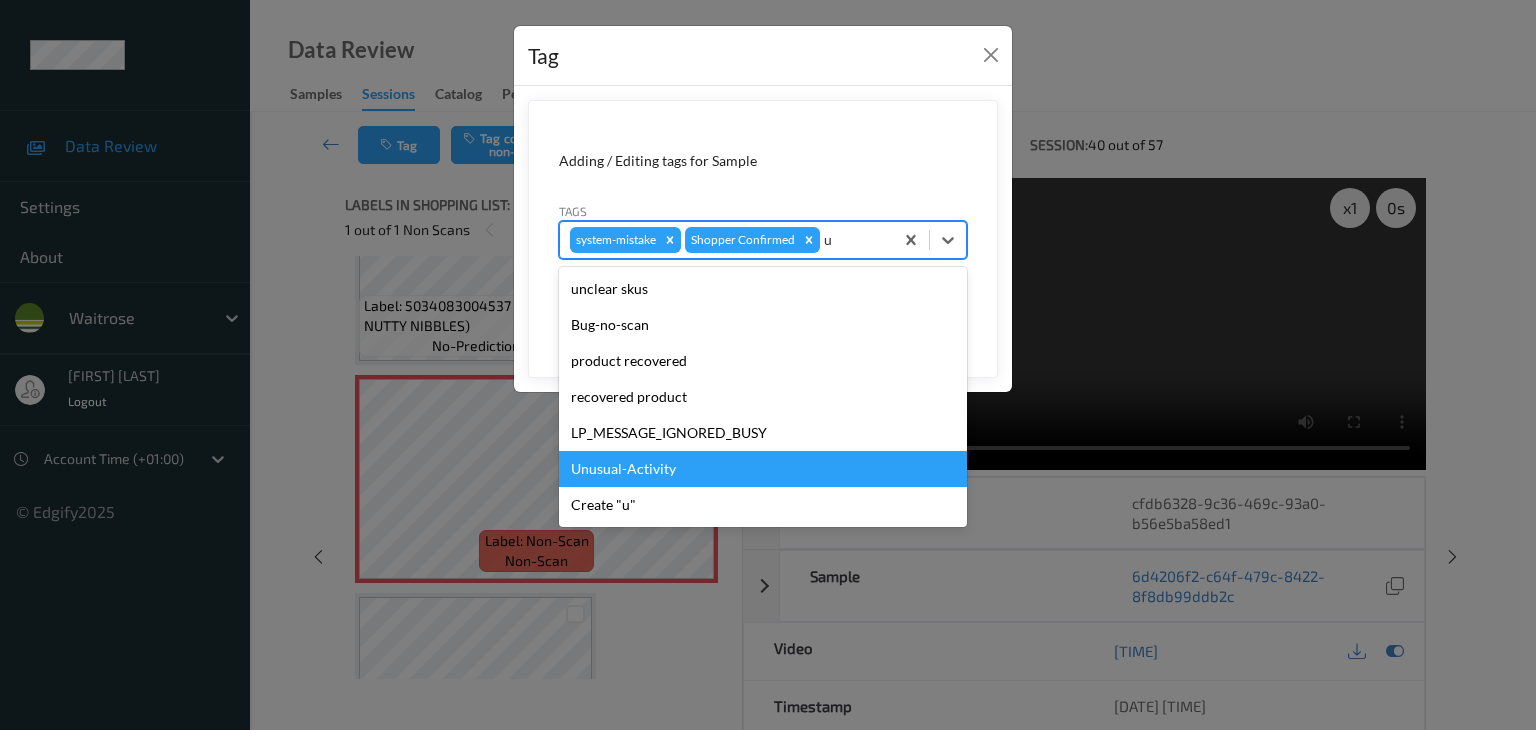click on "Unusual-Activity" at bounding box center (763, 469) 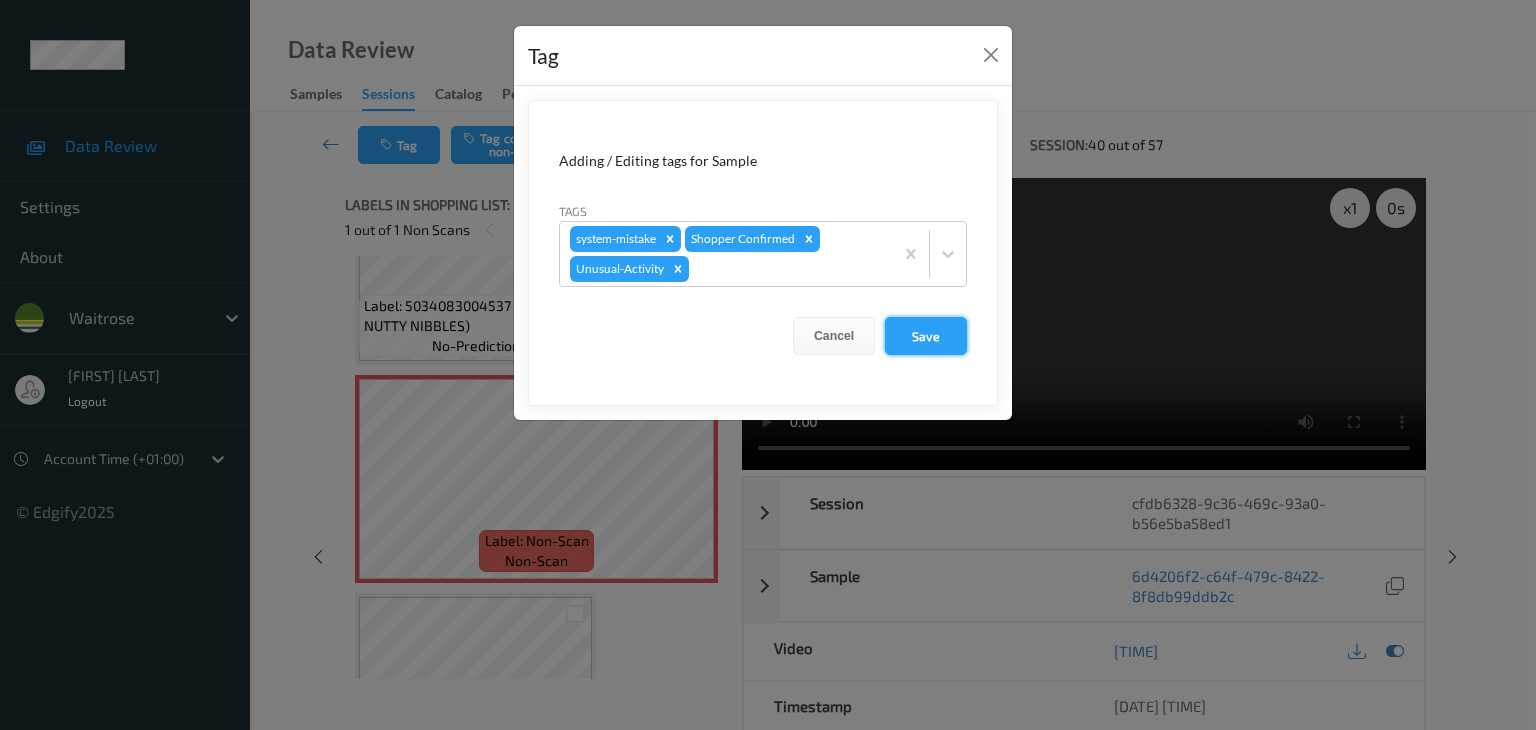 click on "Save" at bounding box center [926, 336] 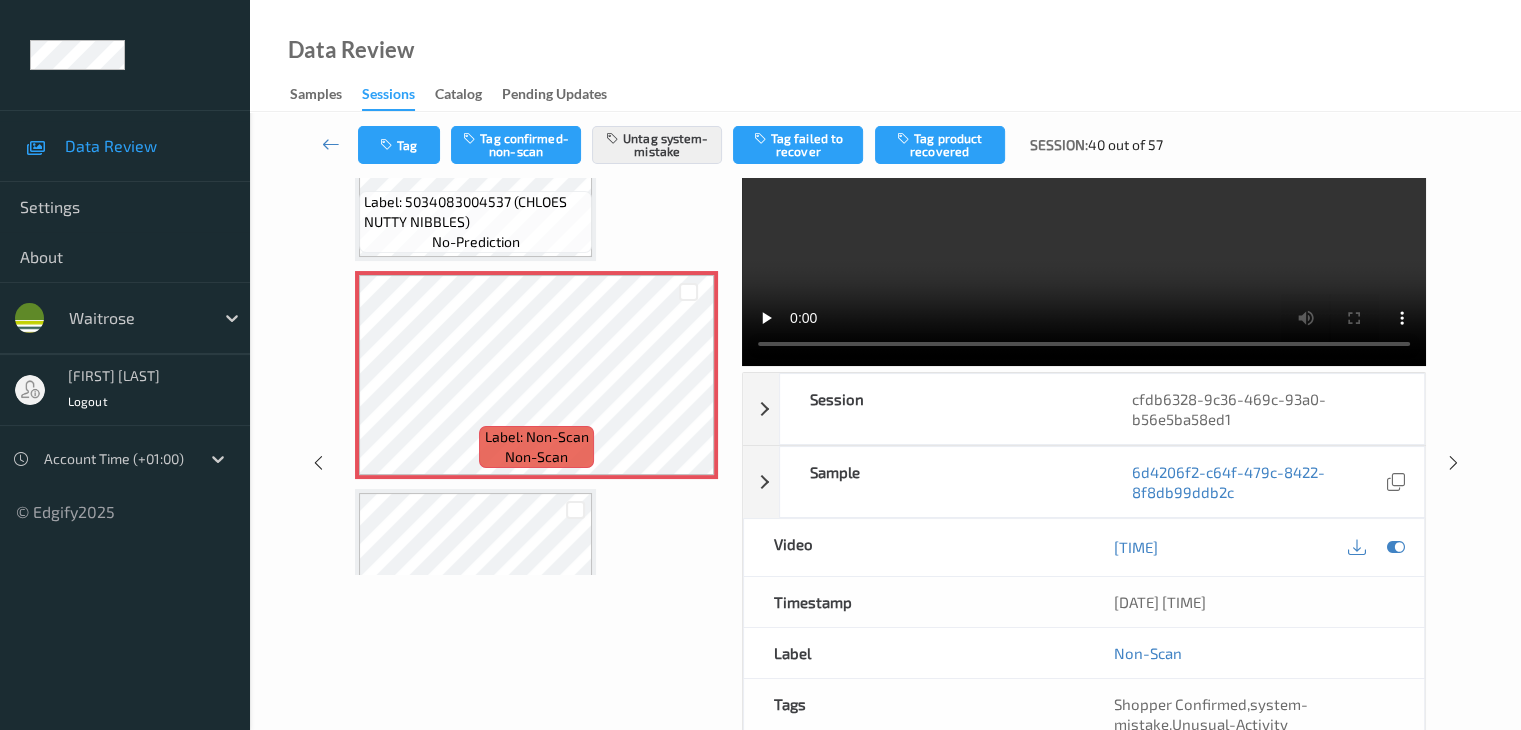 scroll, scrollTop: 0, scrollLeft: 0, axis: both 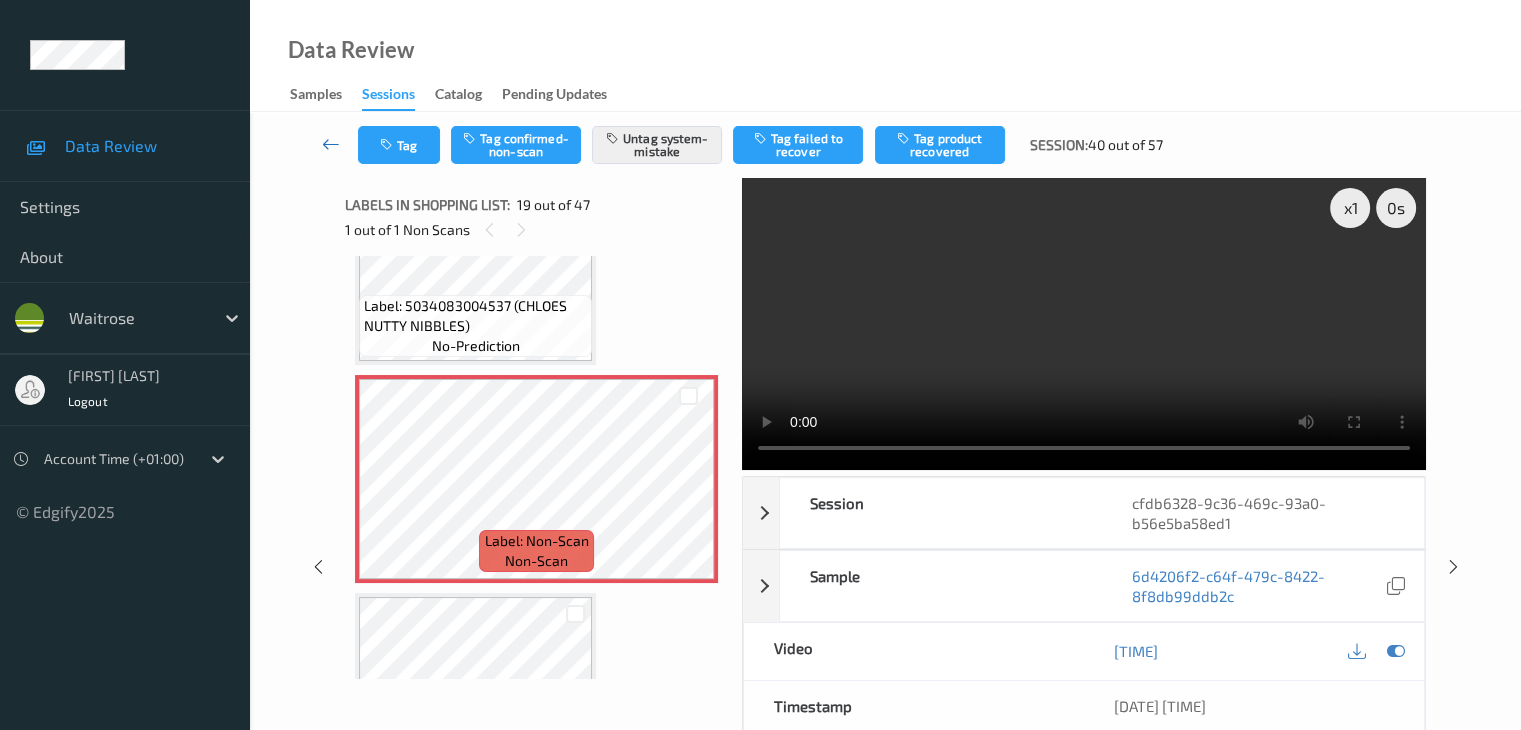 click at bounding box center (331, 144) 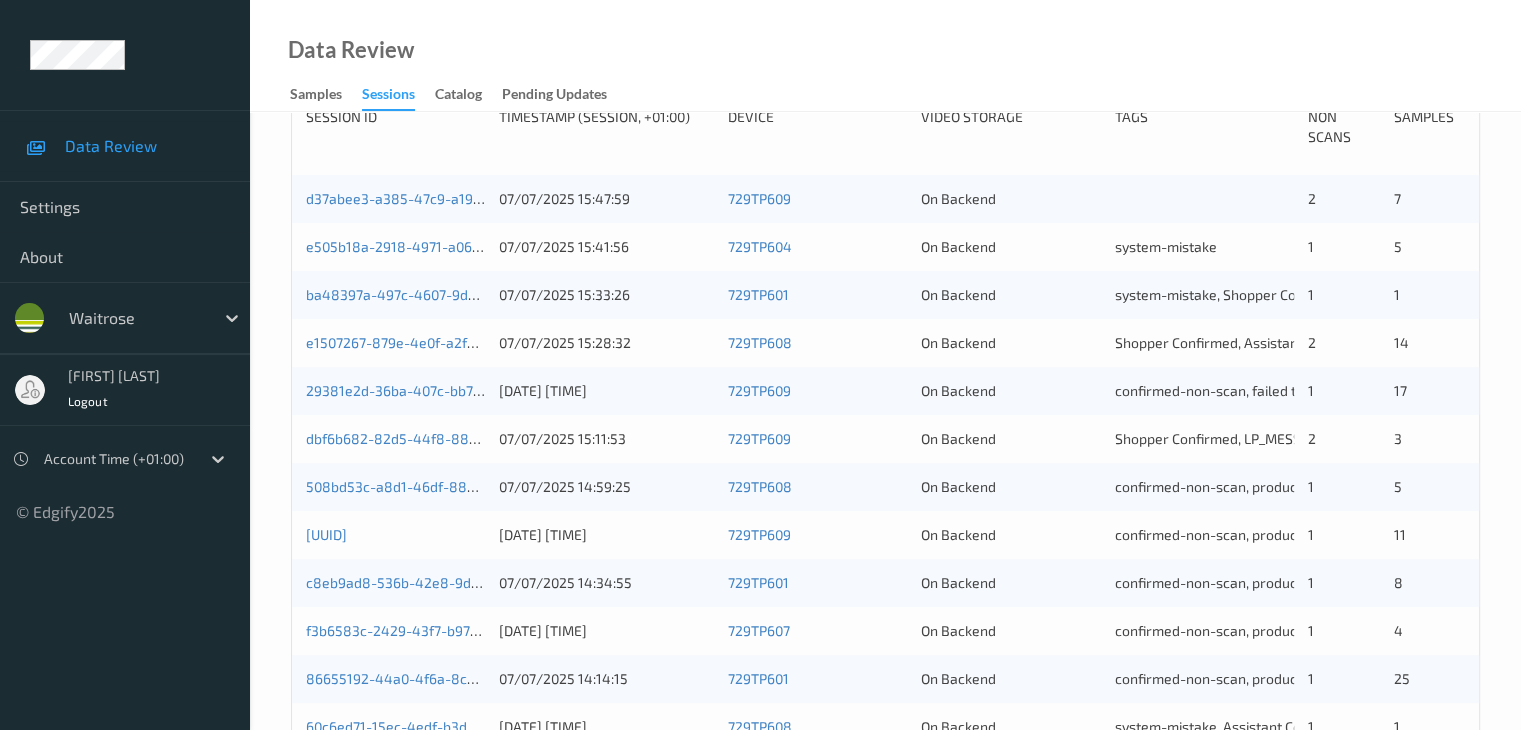 scroll, scrollTop: 332, scrollLeft: 0, axis: vertical 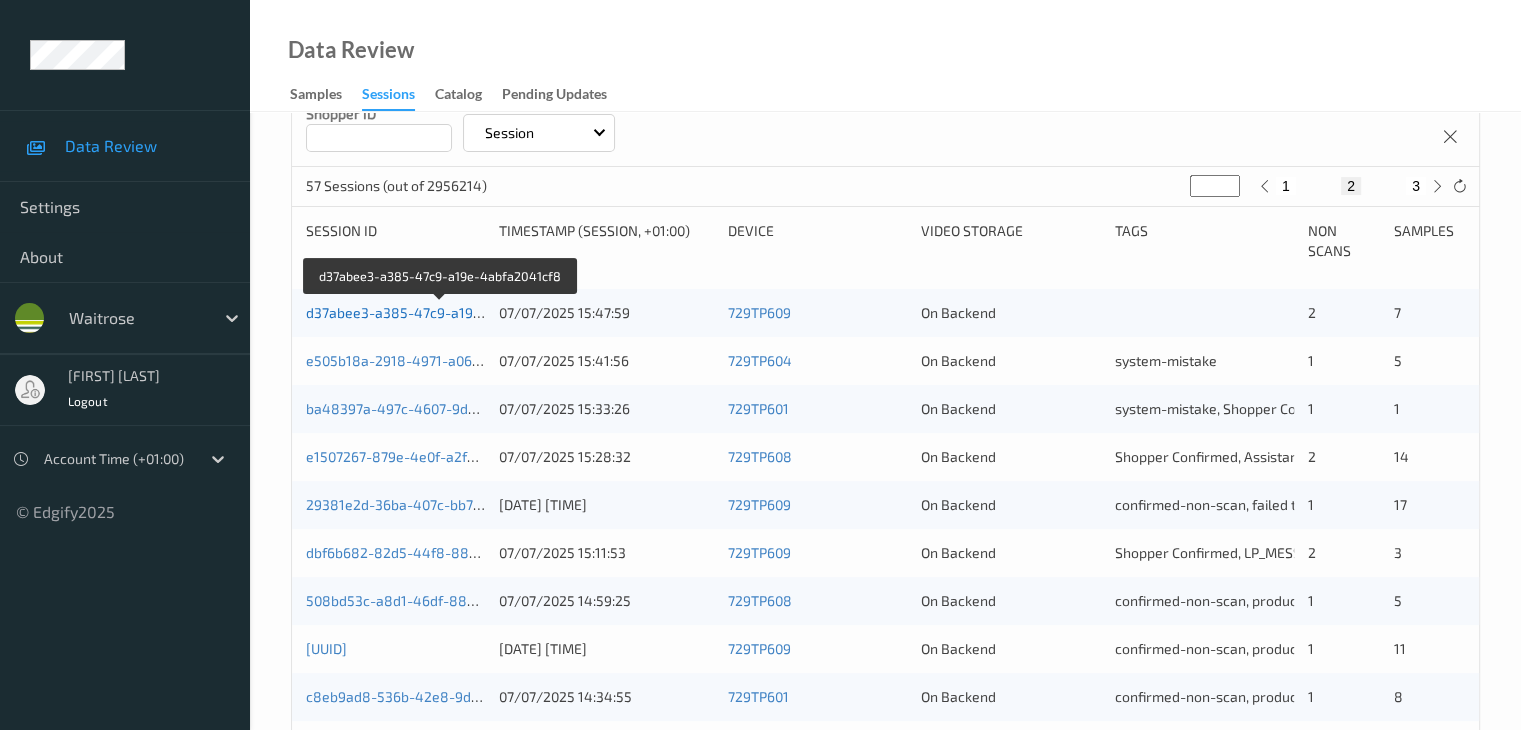 click on "d37abee3-a385-47c9-a19e-4abfa2041cf8" at bounding box center (441, 312) 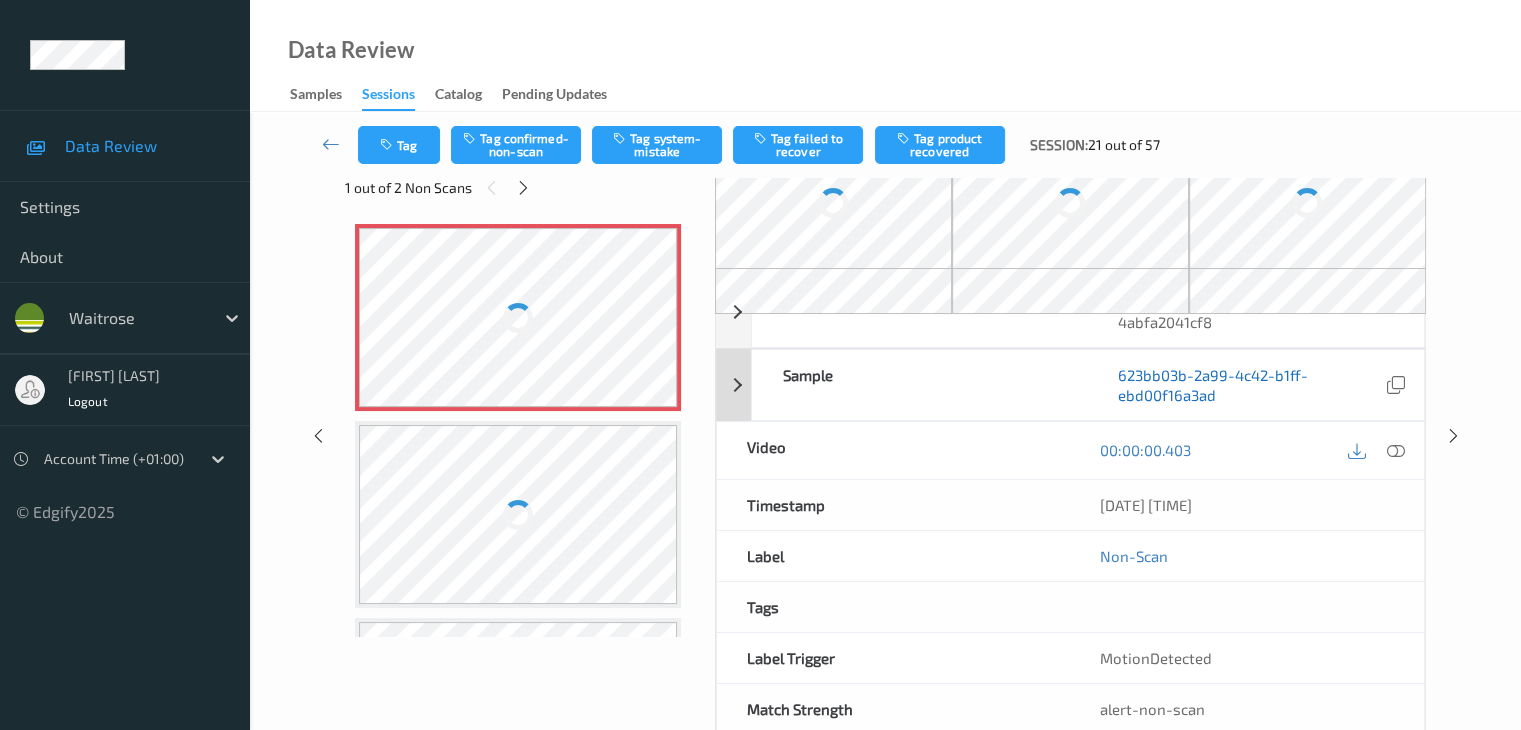 scroll, scrollTop: 0, scrollLeft: 0, axis: both 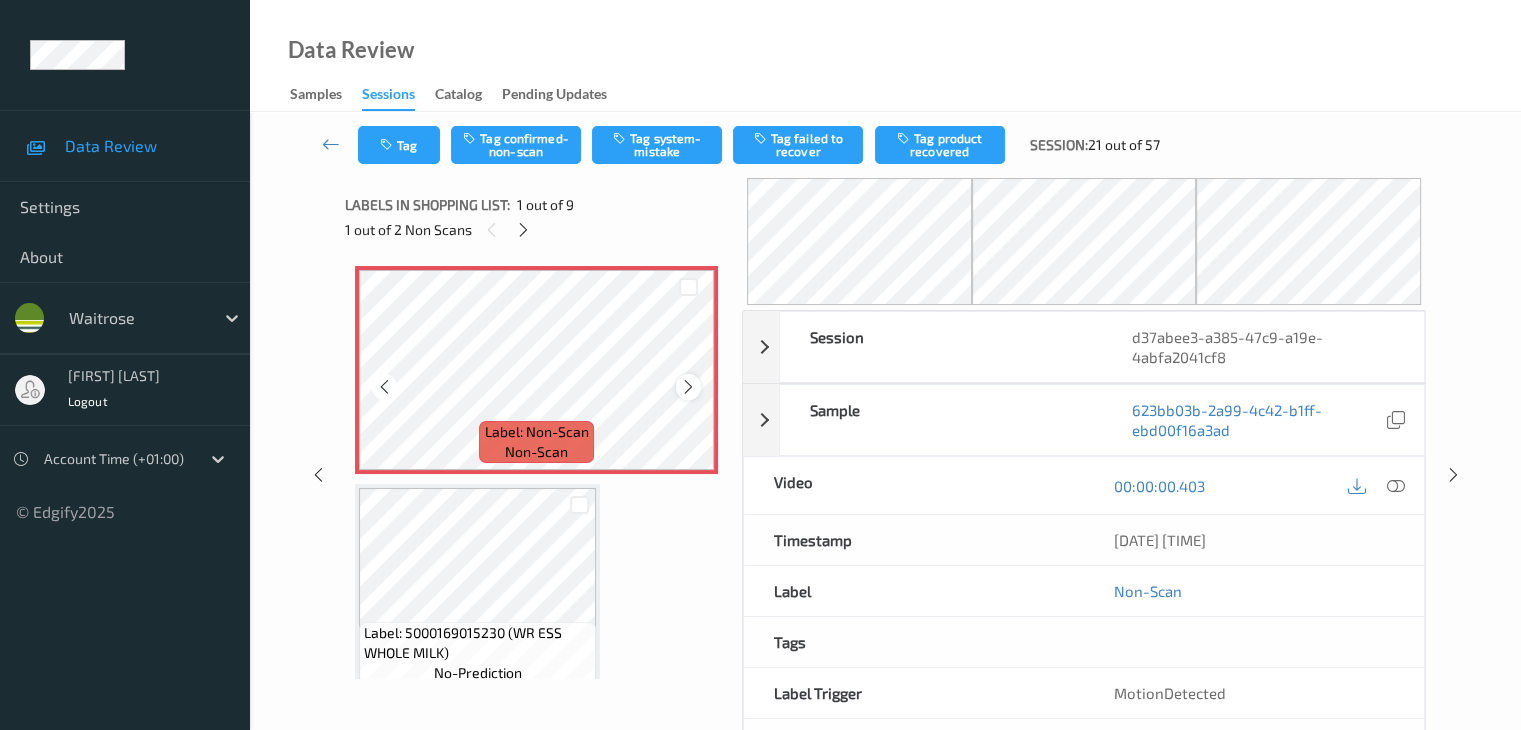 click at bounding box center (688, 387) 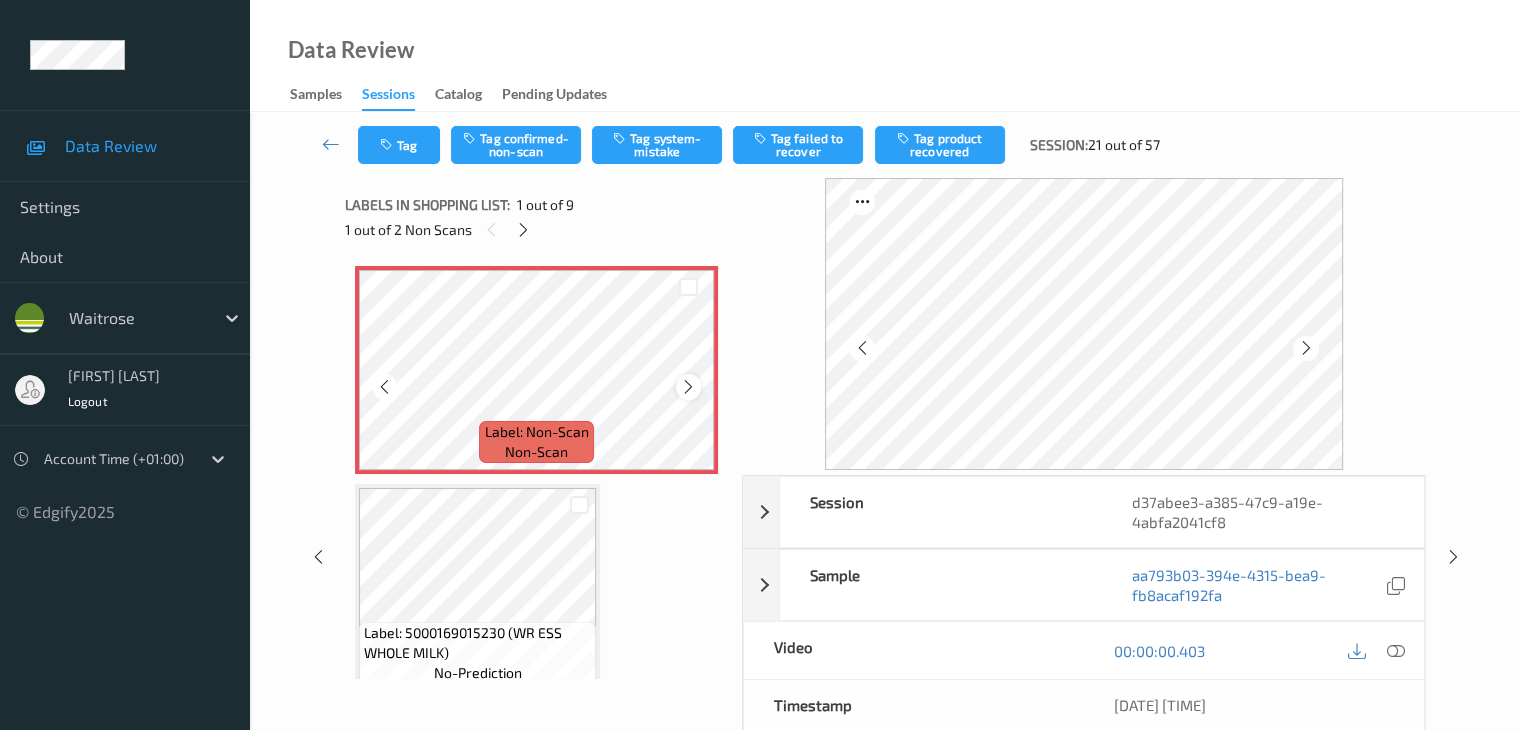 click at bounding box center [688, 387] 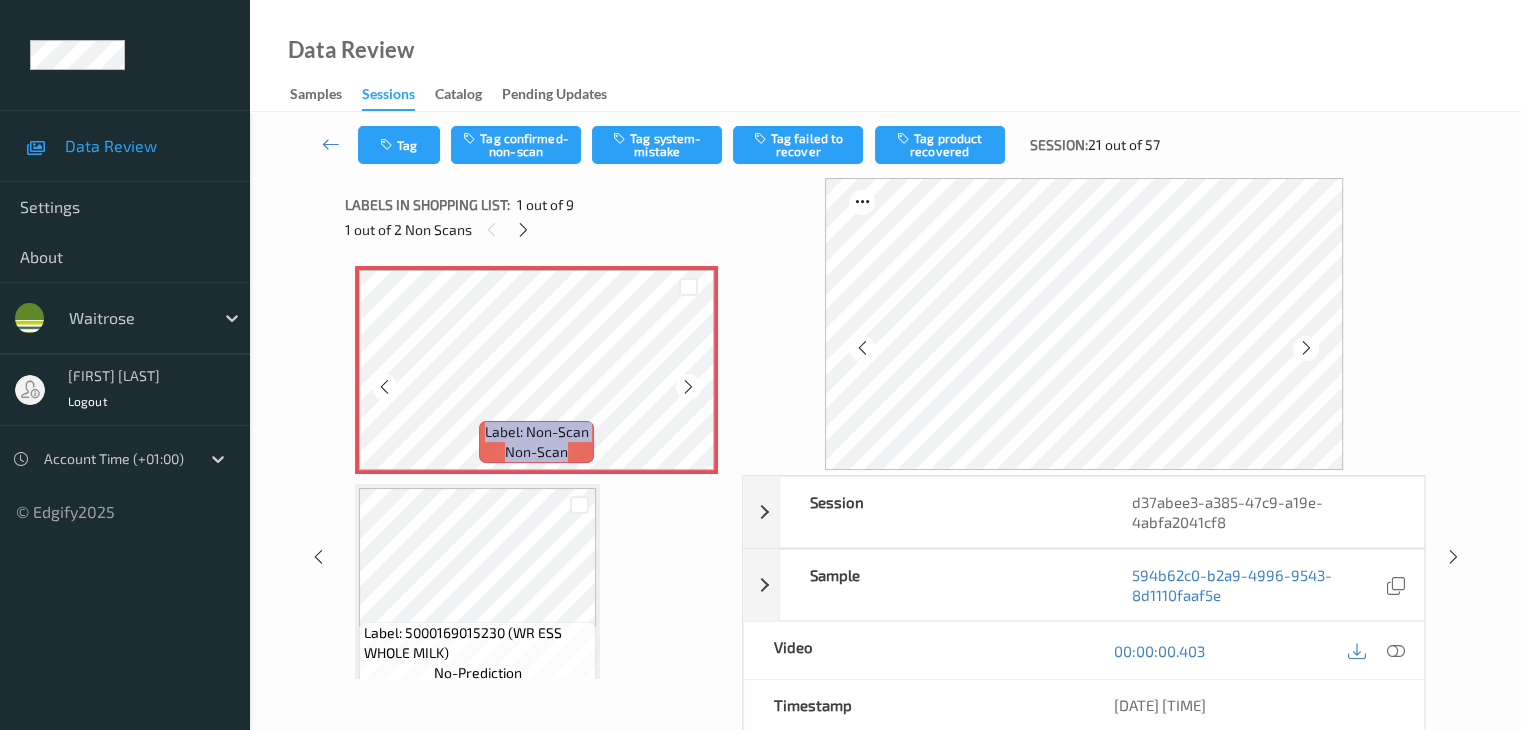 click at bounding box center (688, 387) 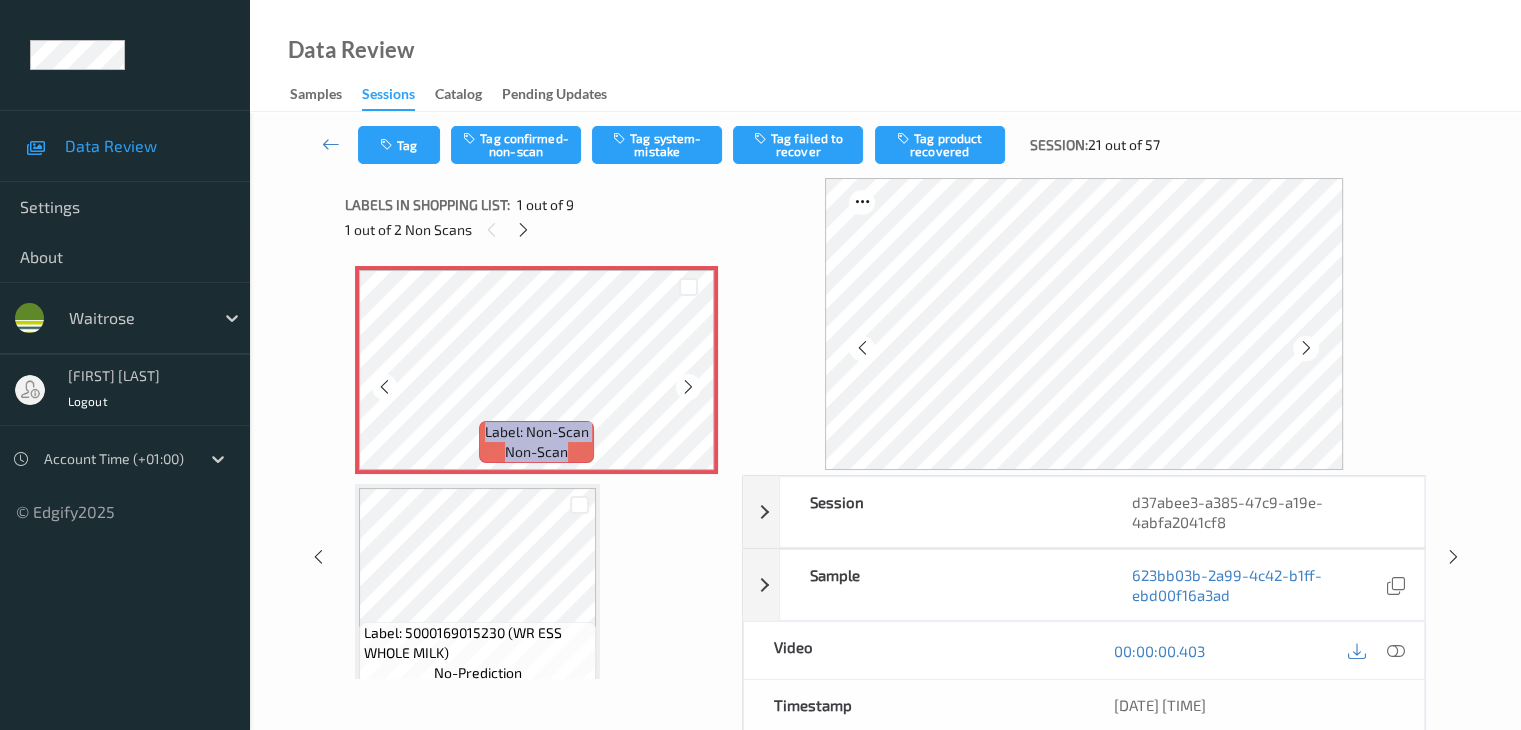 click at bounding box center (688, 387) 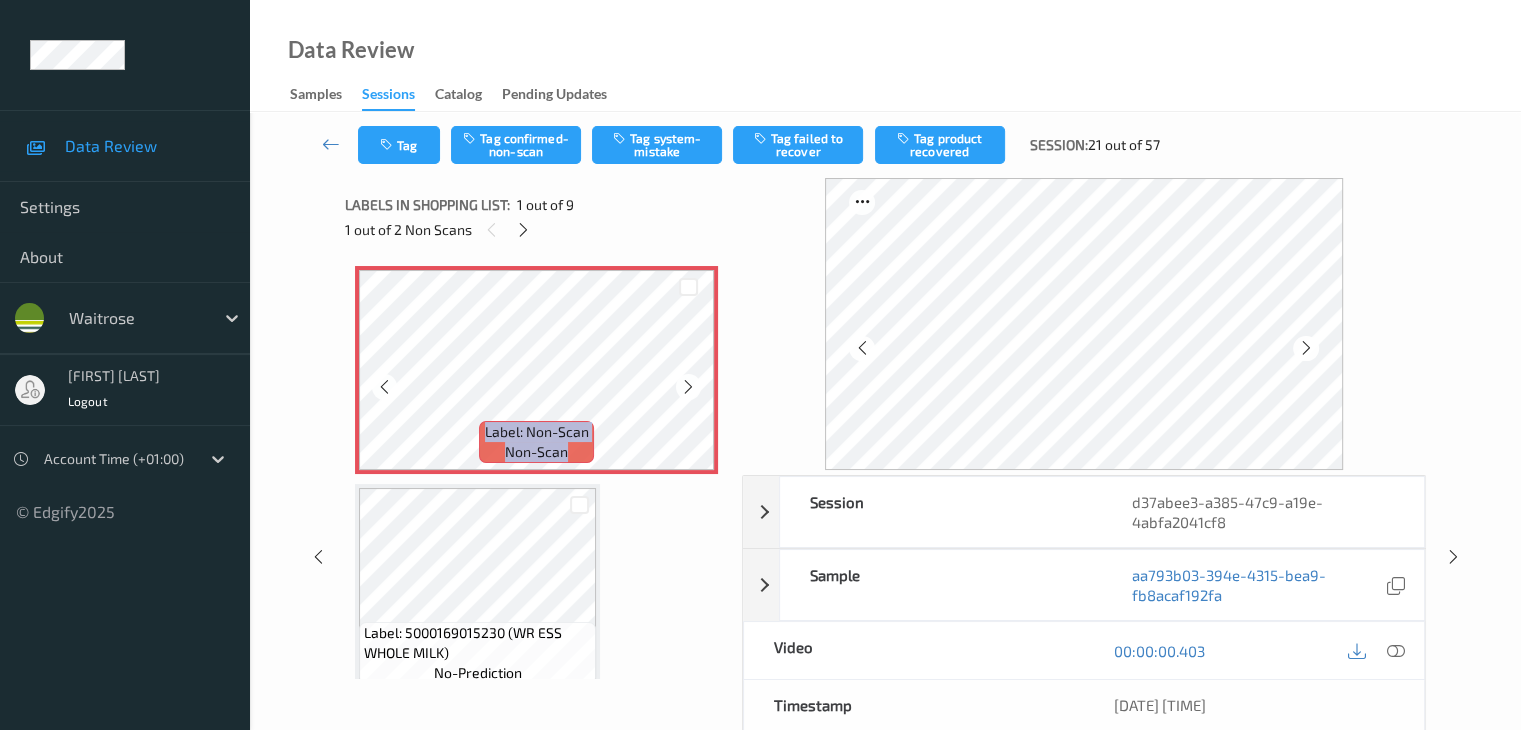 click at bounding box center (688, 387) 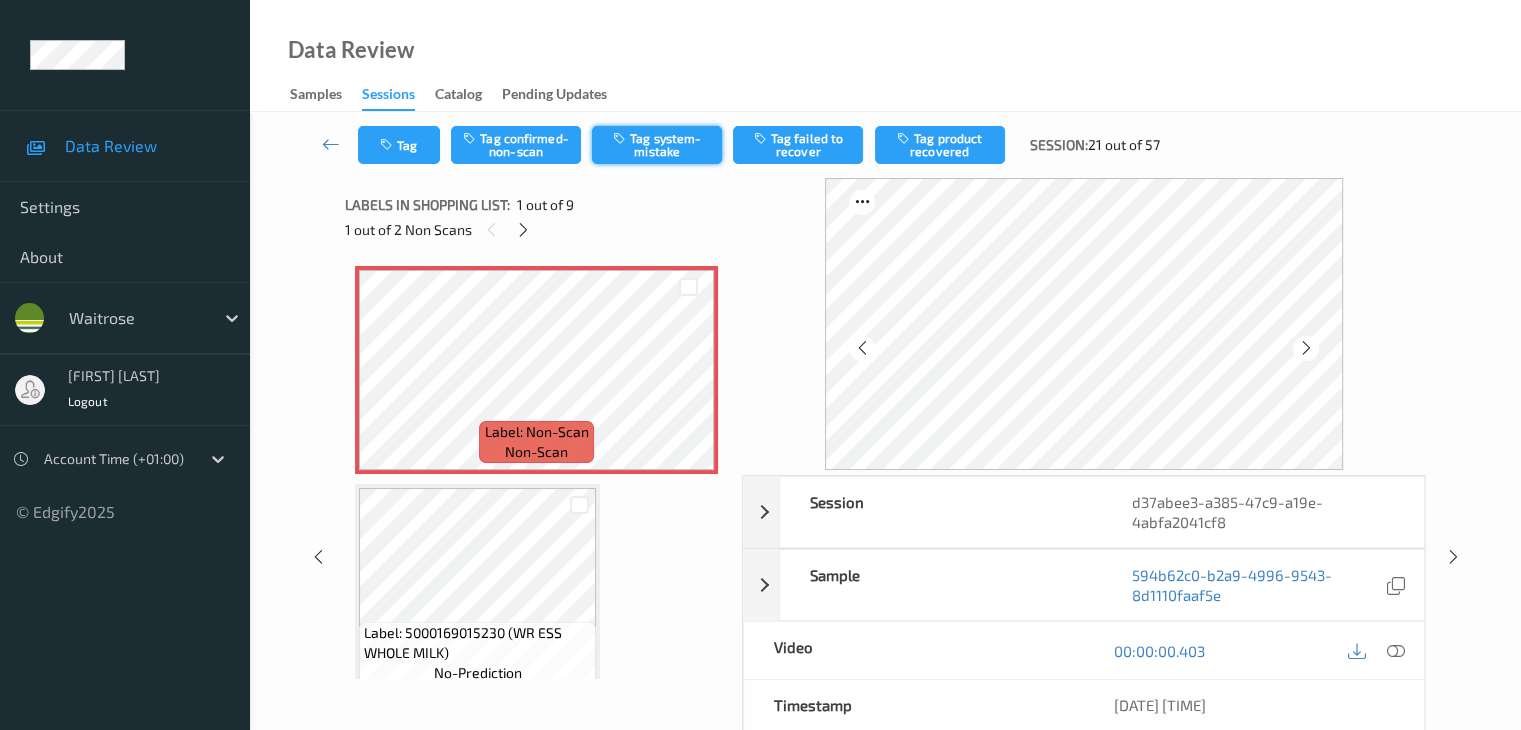 click on "Tag   system-mistake" at bounding box center [657, 145] 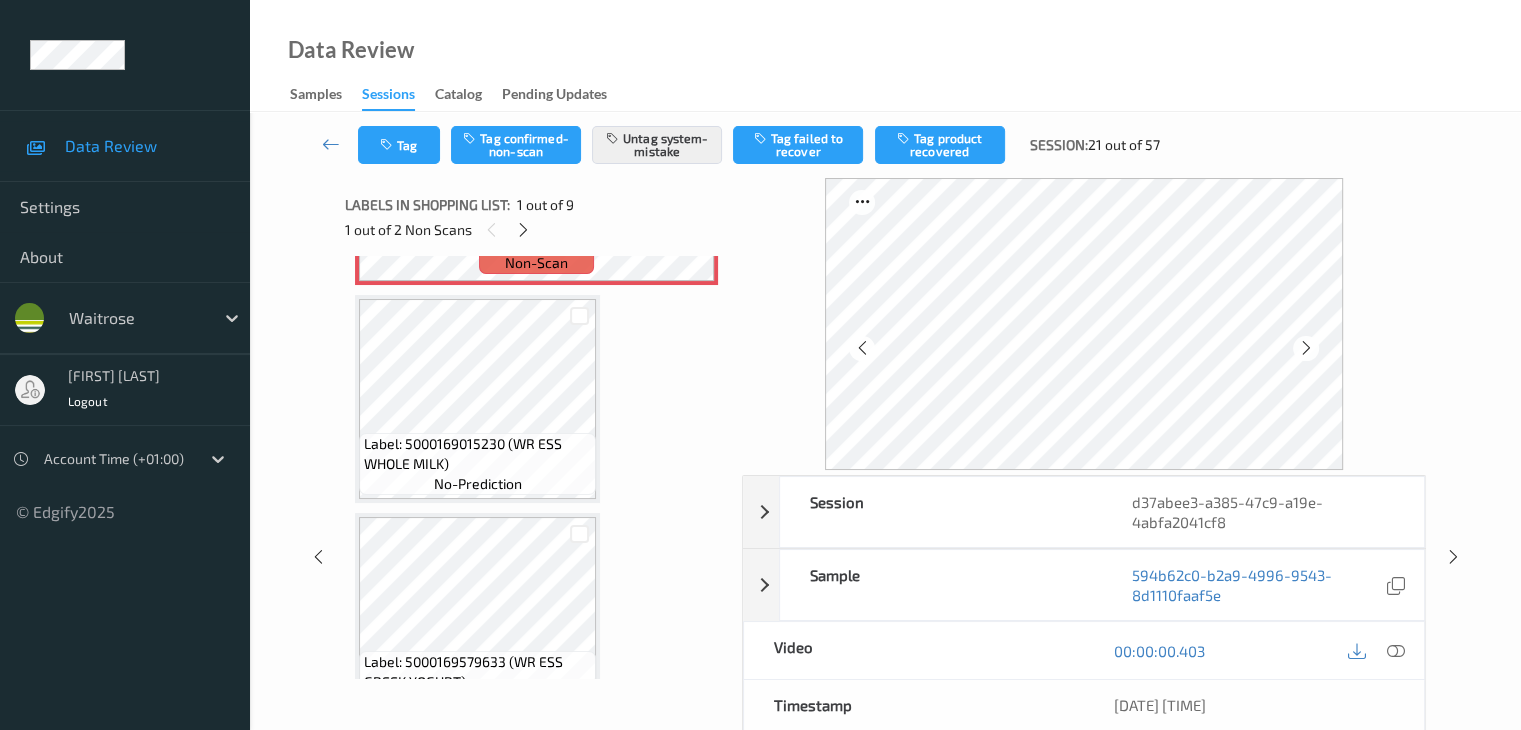 scroll, scrollTop: 200, scrollLeft: 0, axis: vertical 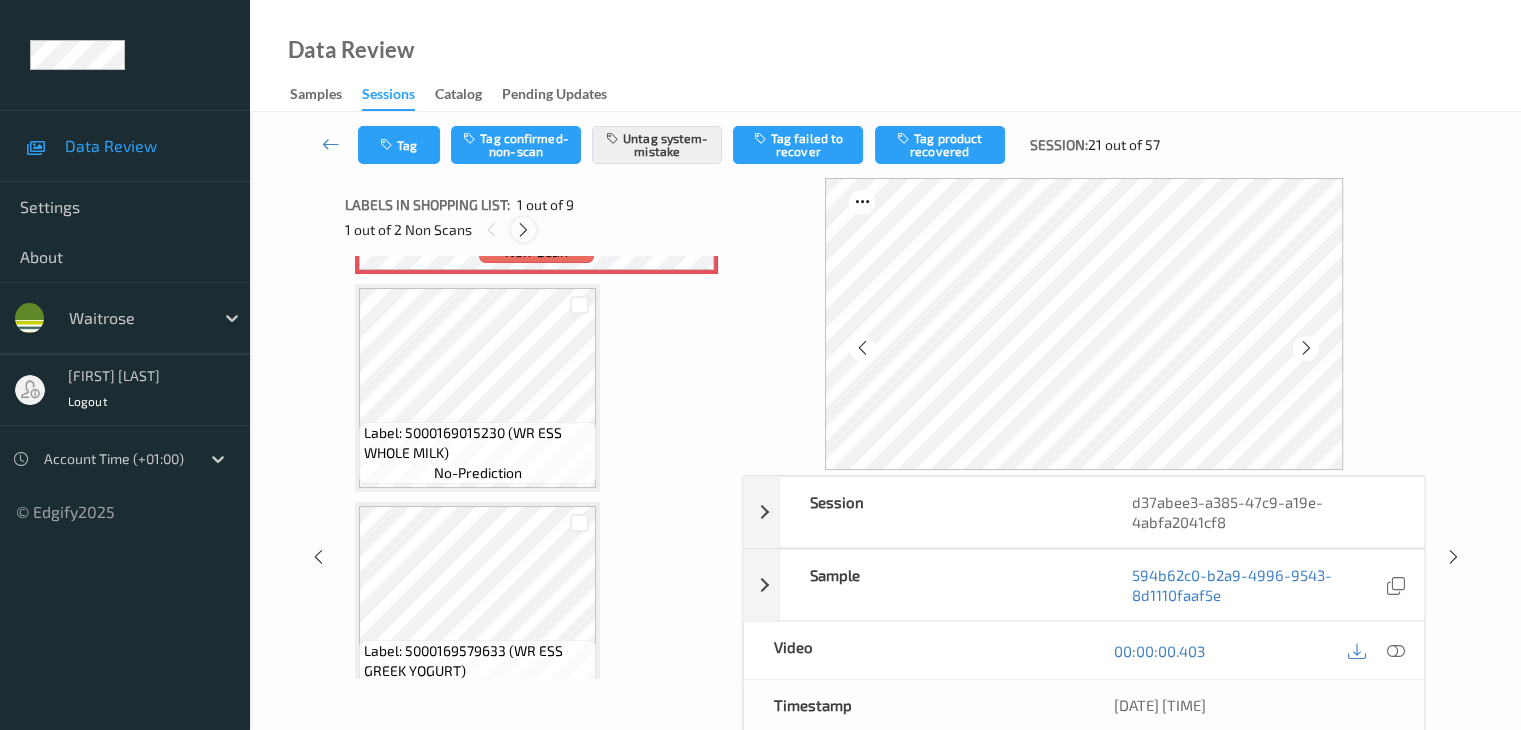 click at bounding box center (523, 230) 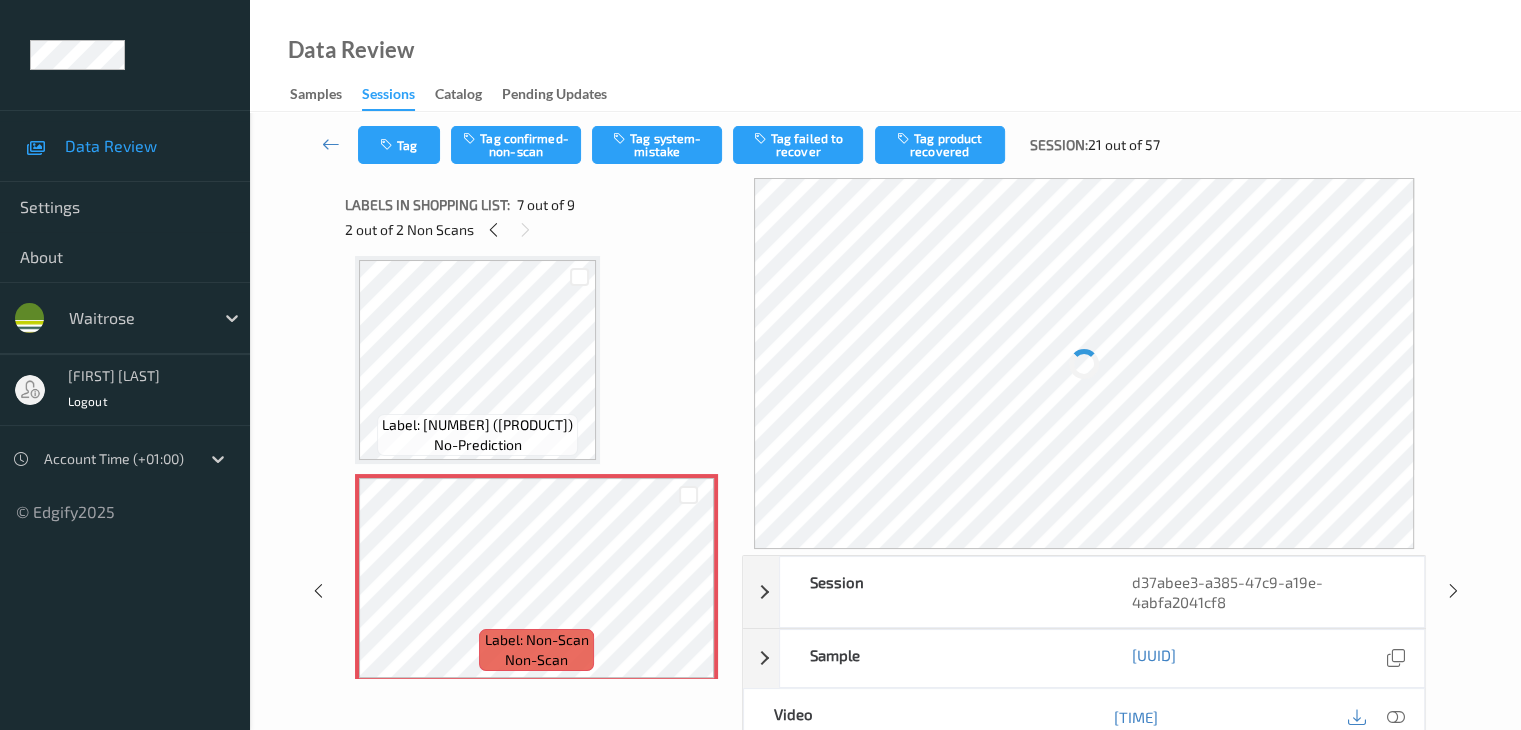 scroll, scrollTop: 1200, scrollLeft: 0, axis: vertical 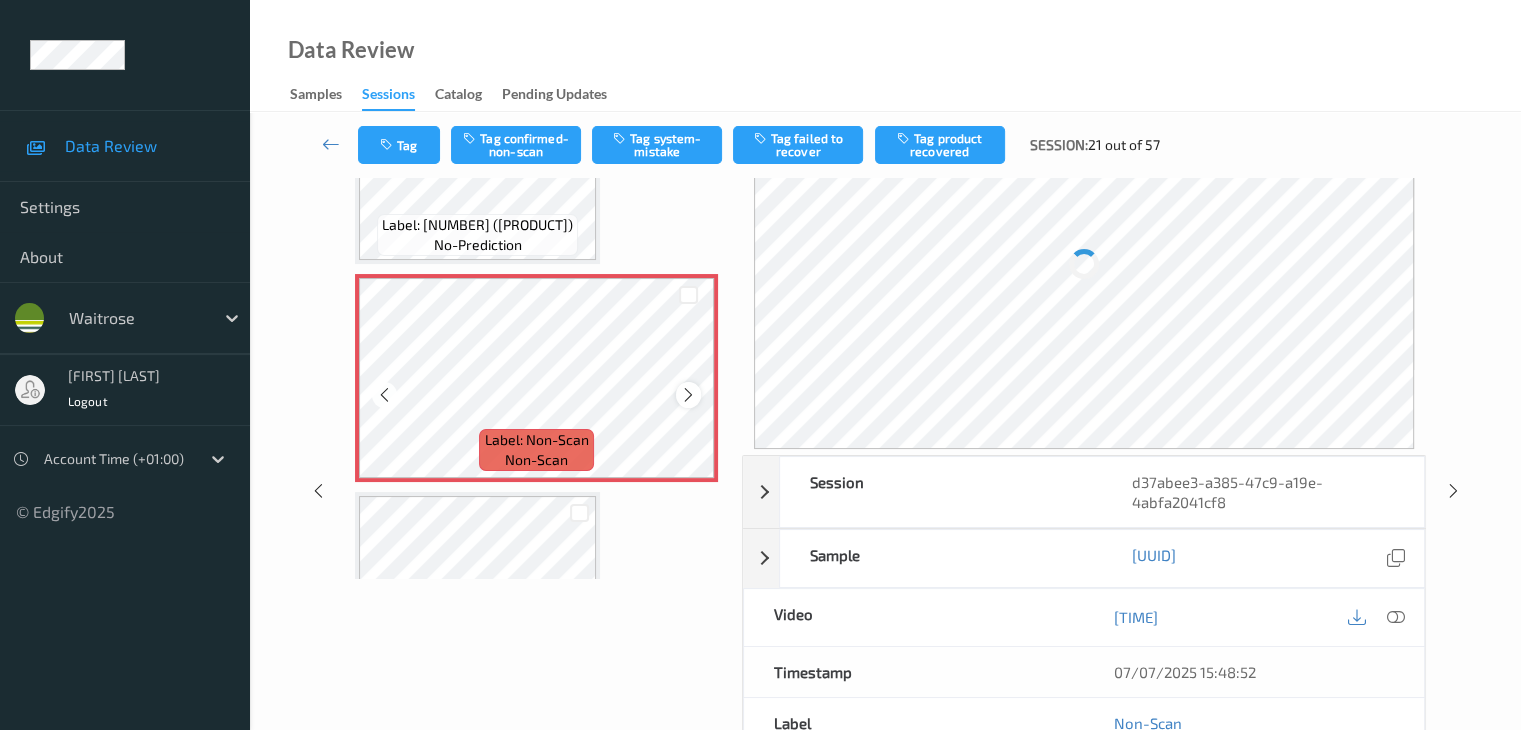 click at bounding box center [688, 395] 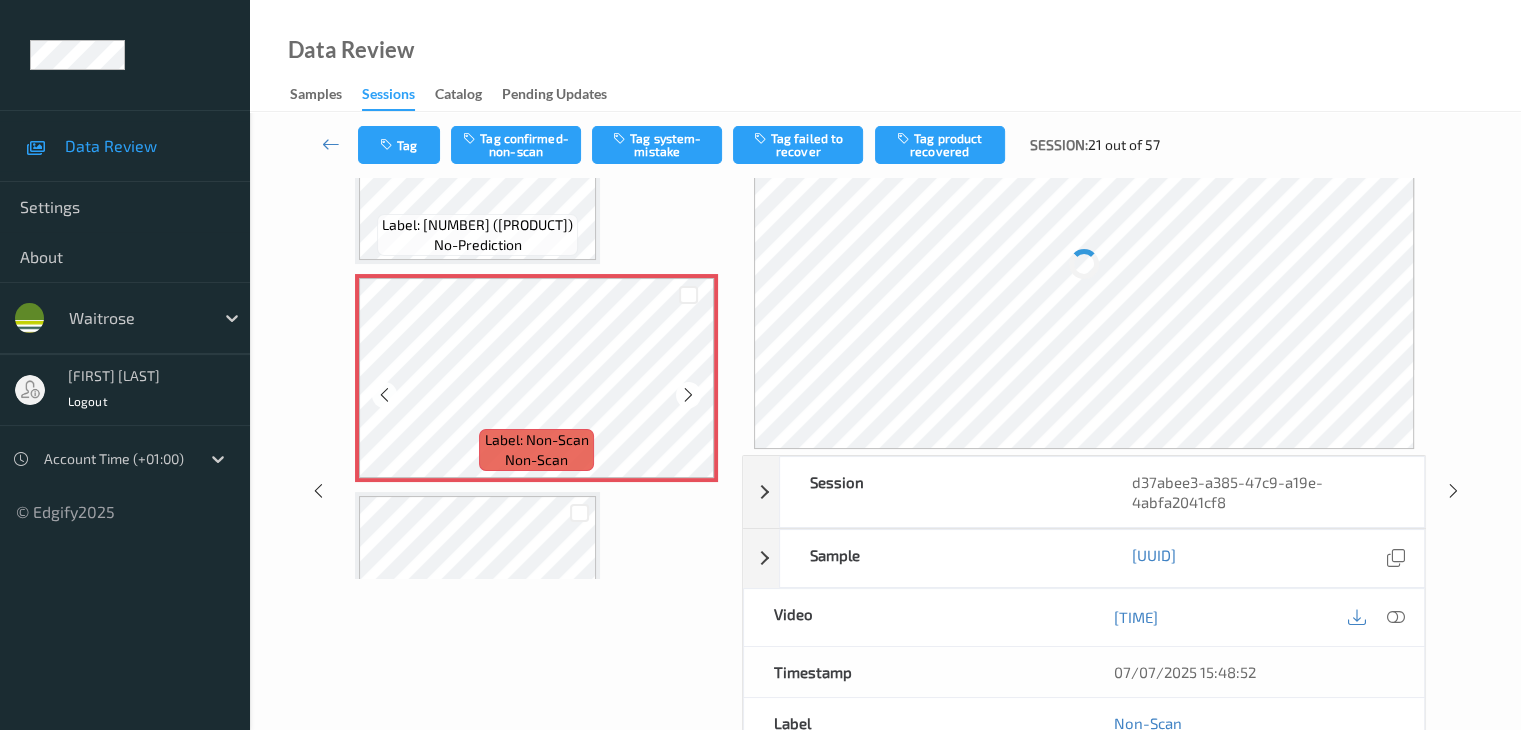 click at bounding box center (688, 395) 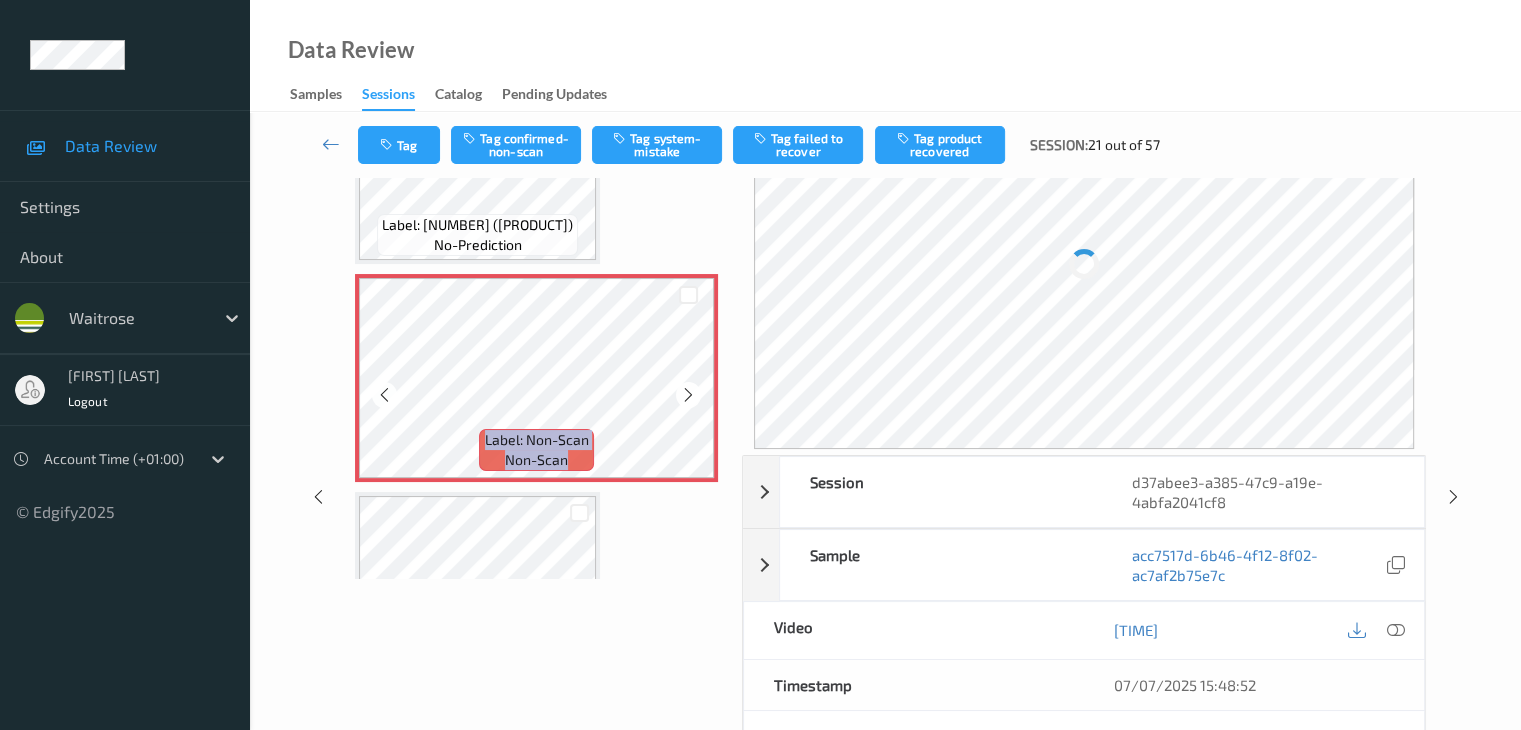 click at bounding box center (688, 395) 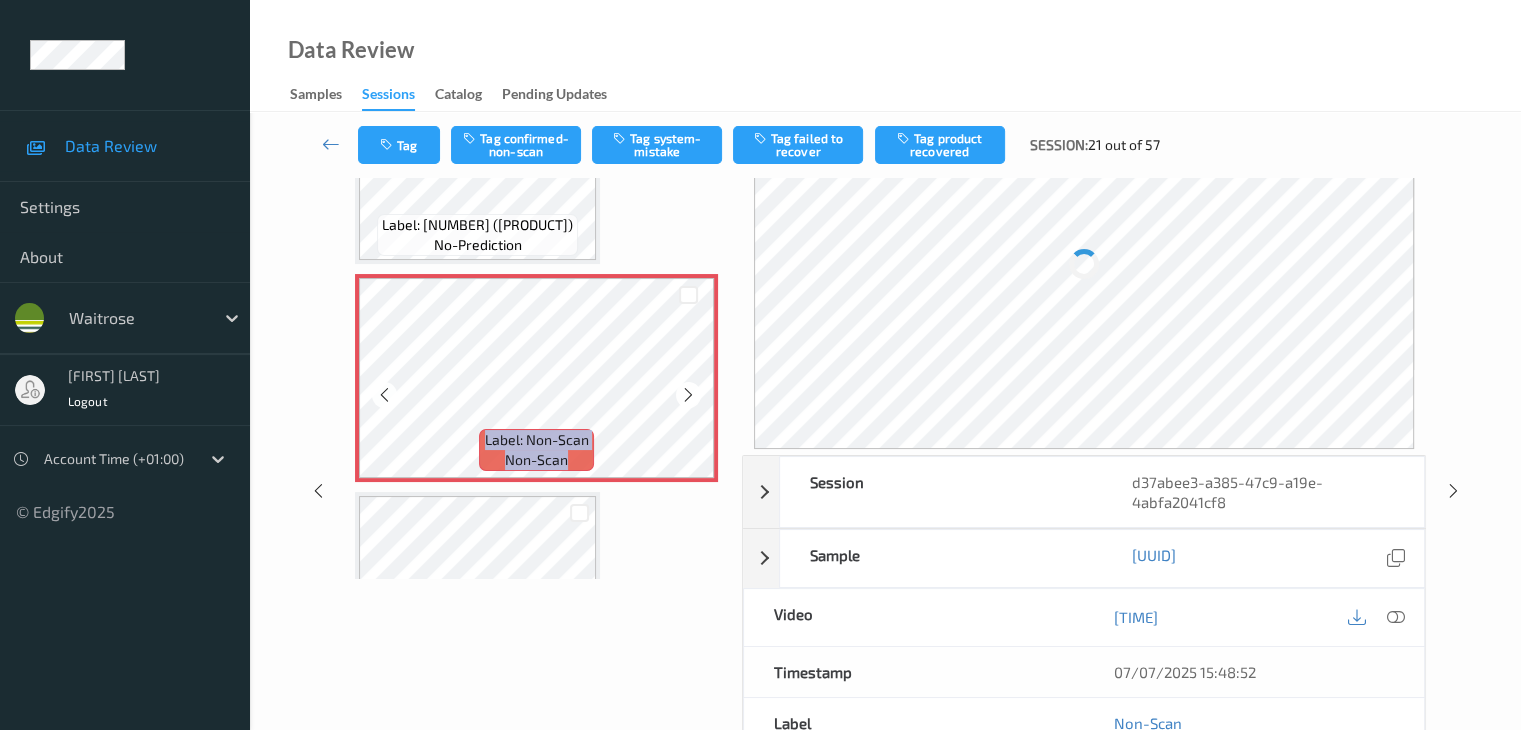 click at bounding box center (688, 395) 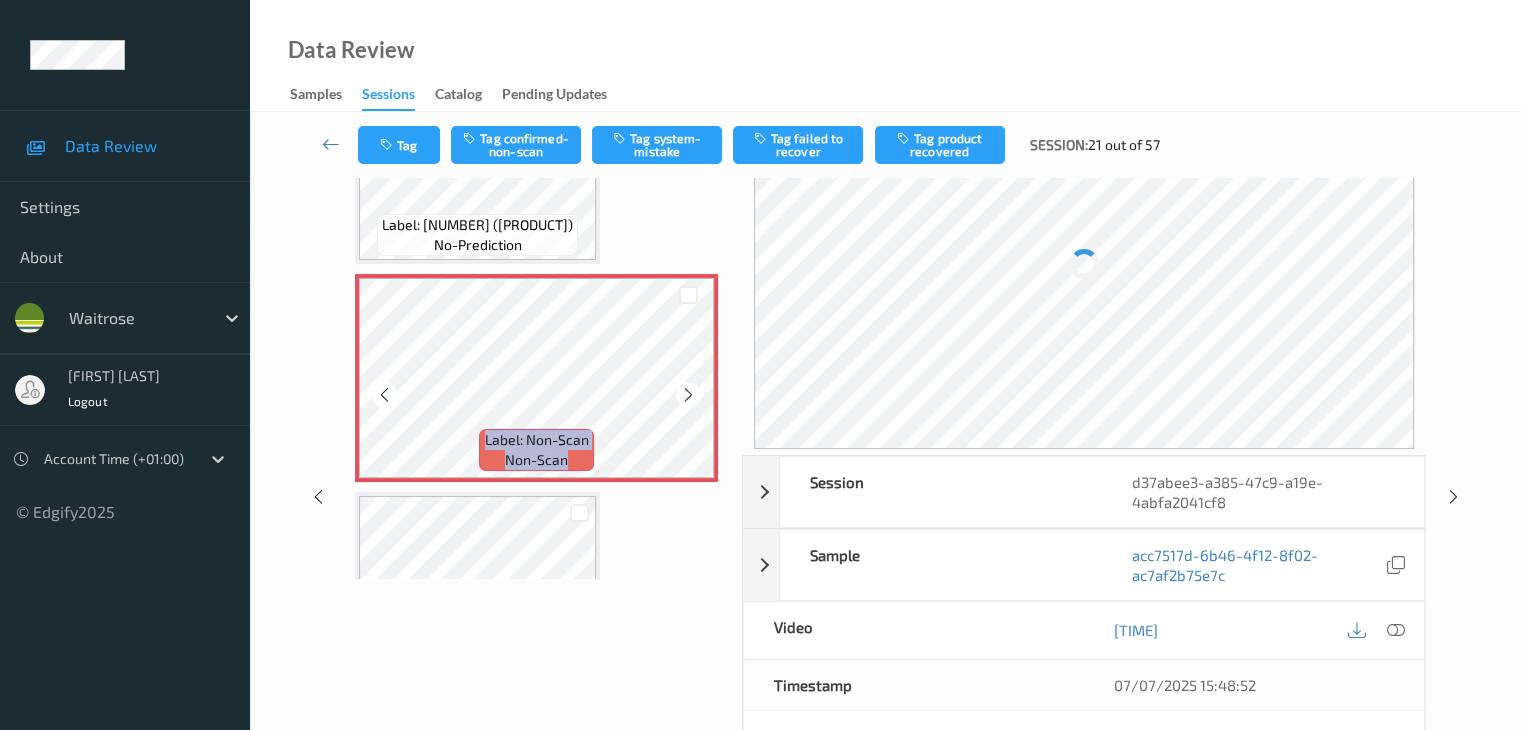 click at bounding box center [688, 395] 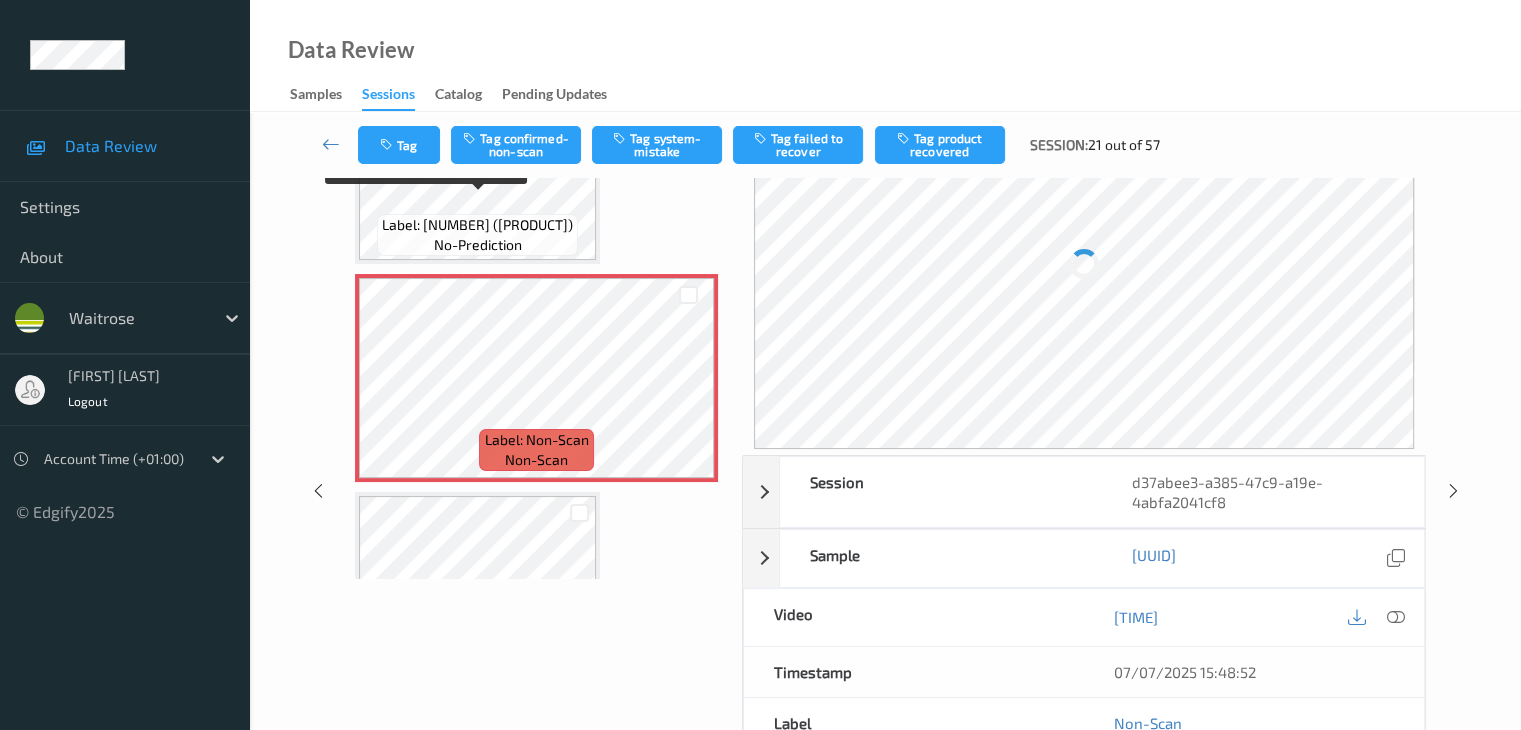 click on "Label: 5000169659076 (WR CARBONARA SAUCE)" at bounding box center (477, 225) 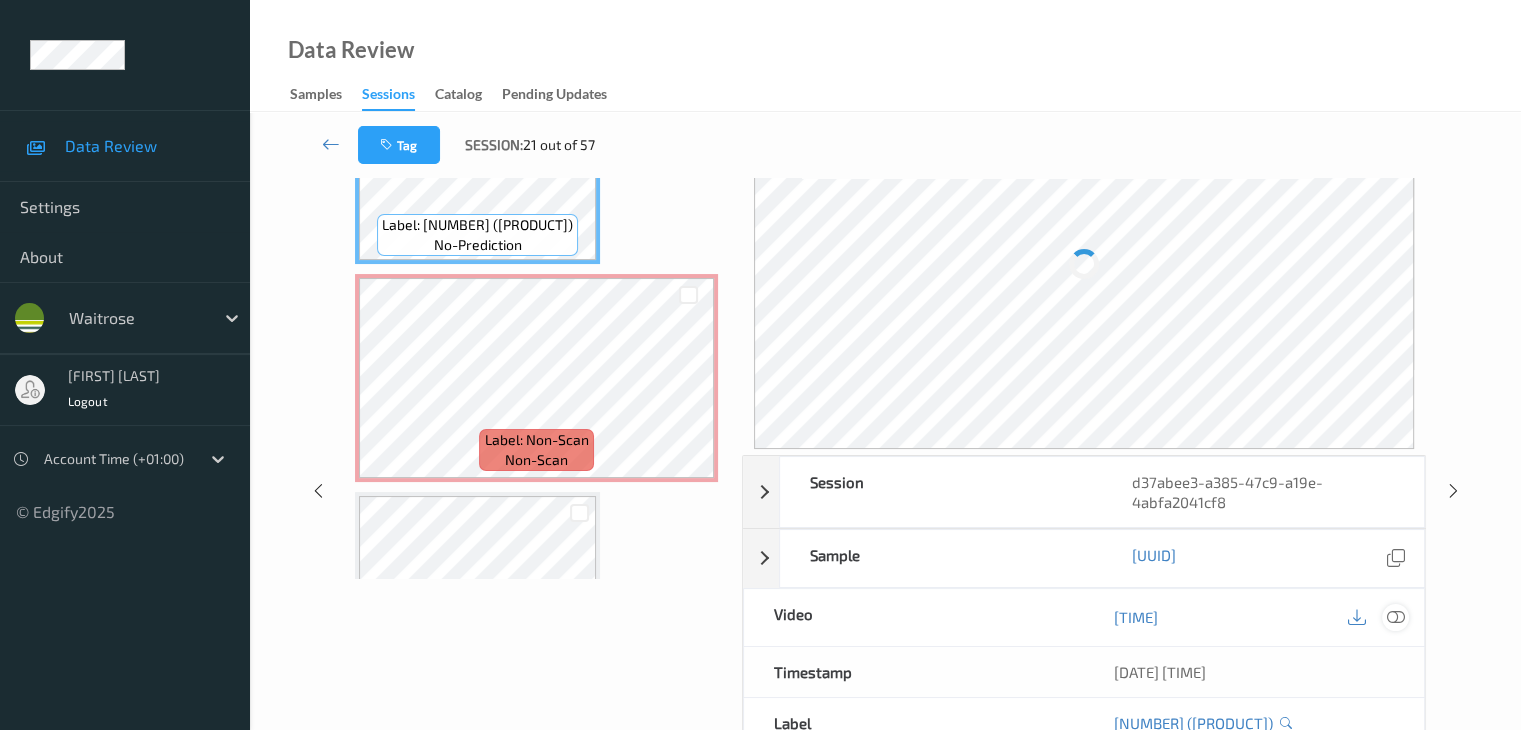 click at bounding box center [1395, 617] 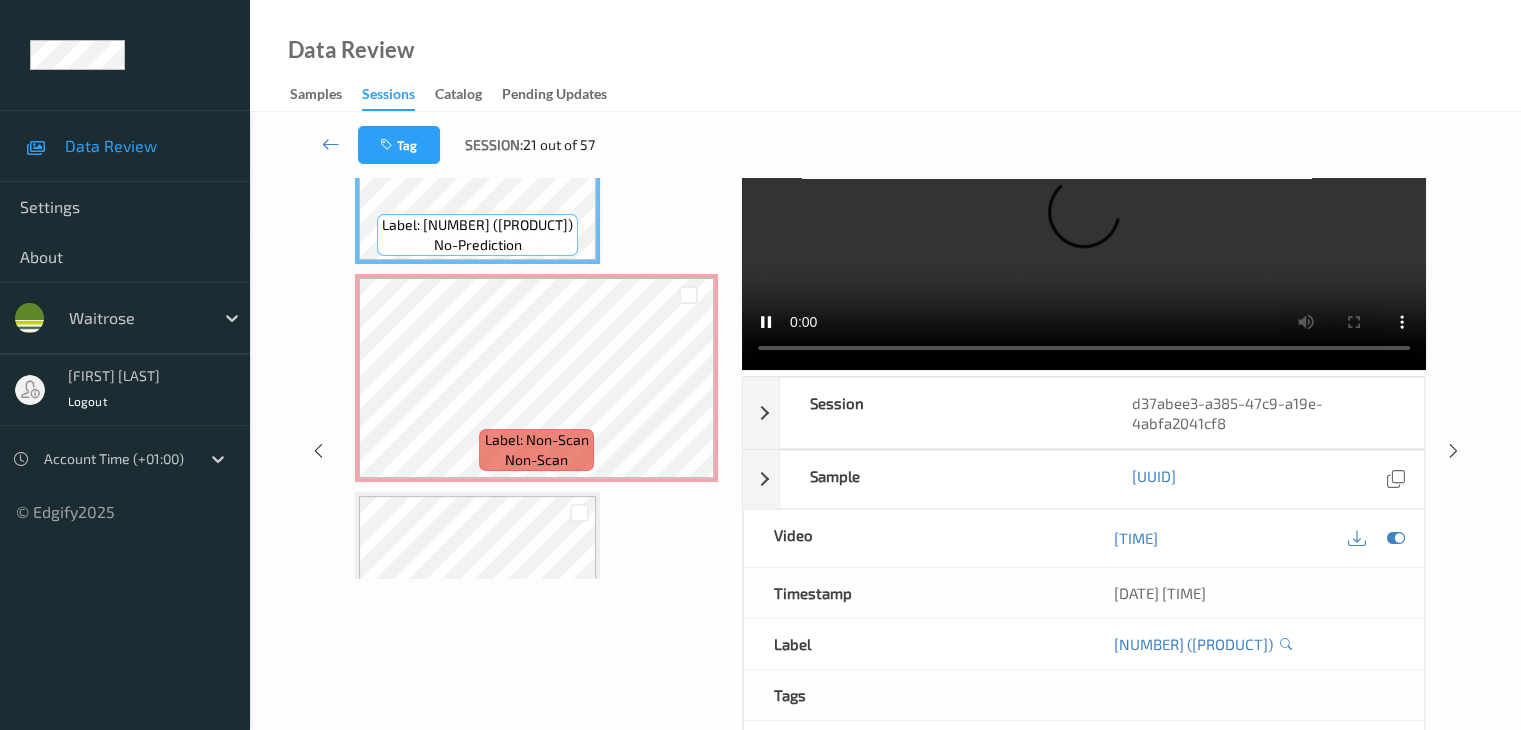 scroll, scrollTop: 0, scrollLeft: 0, axis: both 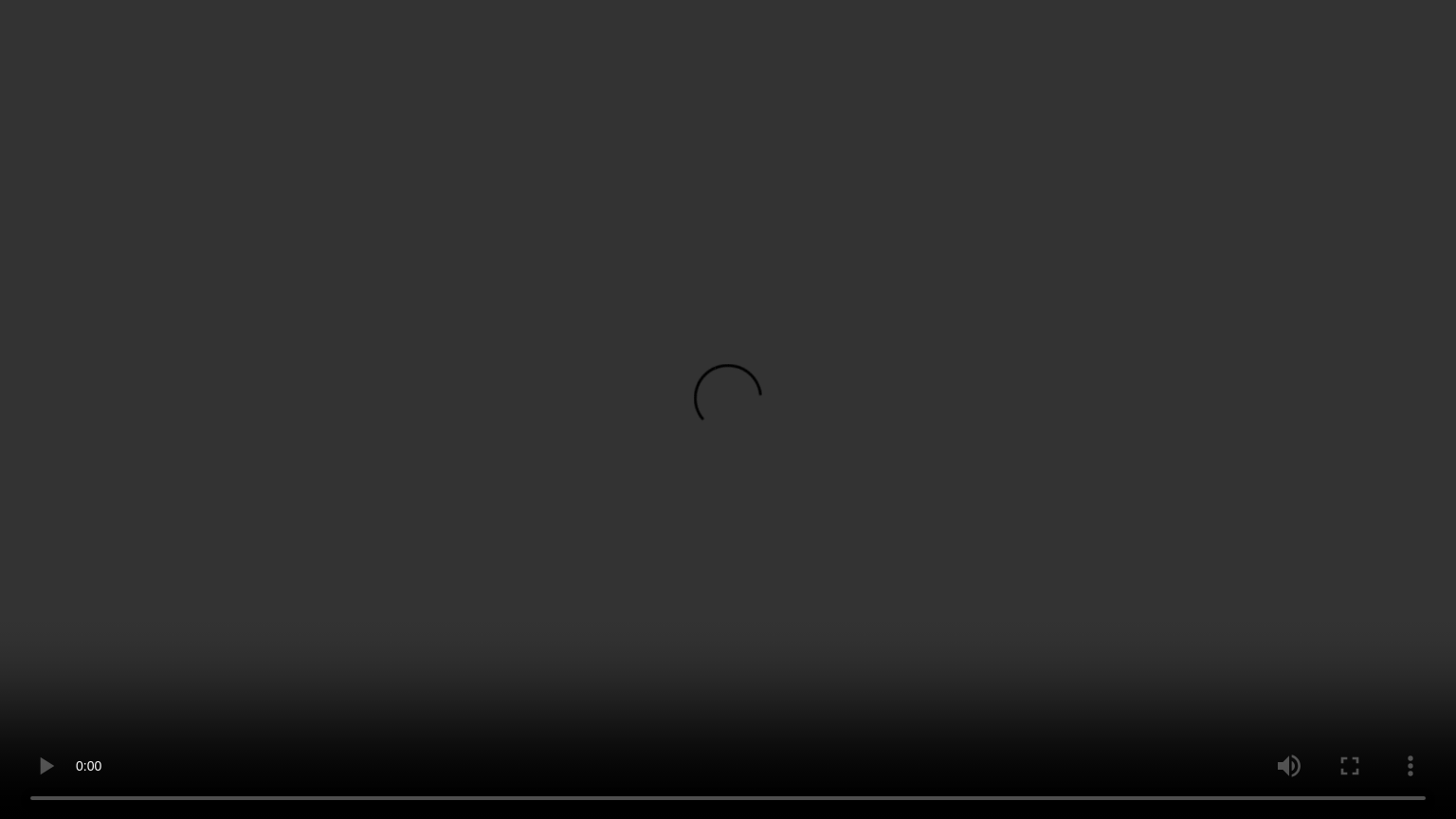 type 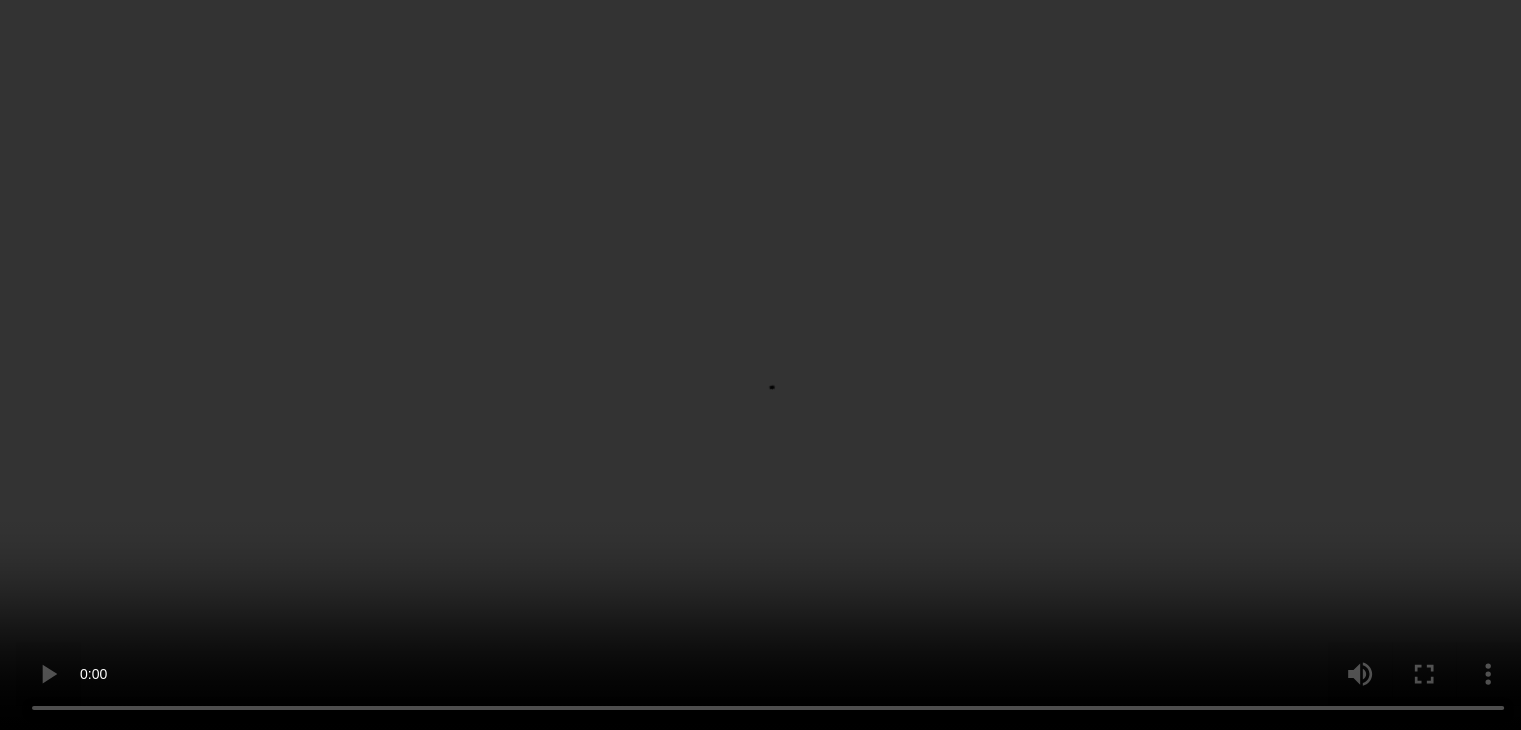click on "Label: 5000169659076 (WR CARBONARA SAUCE)" at bounding box center (477, 325) 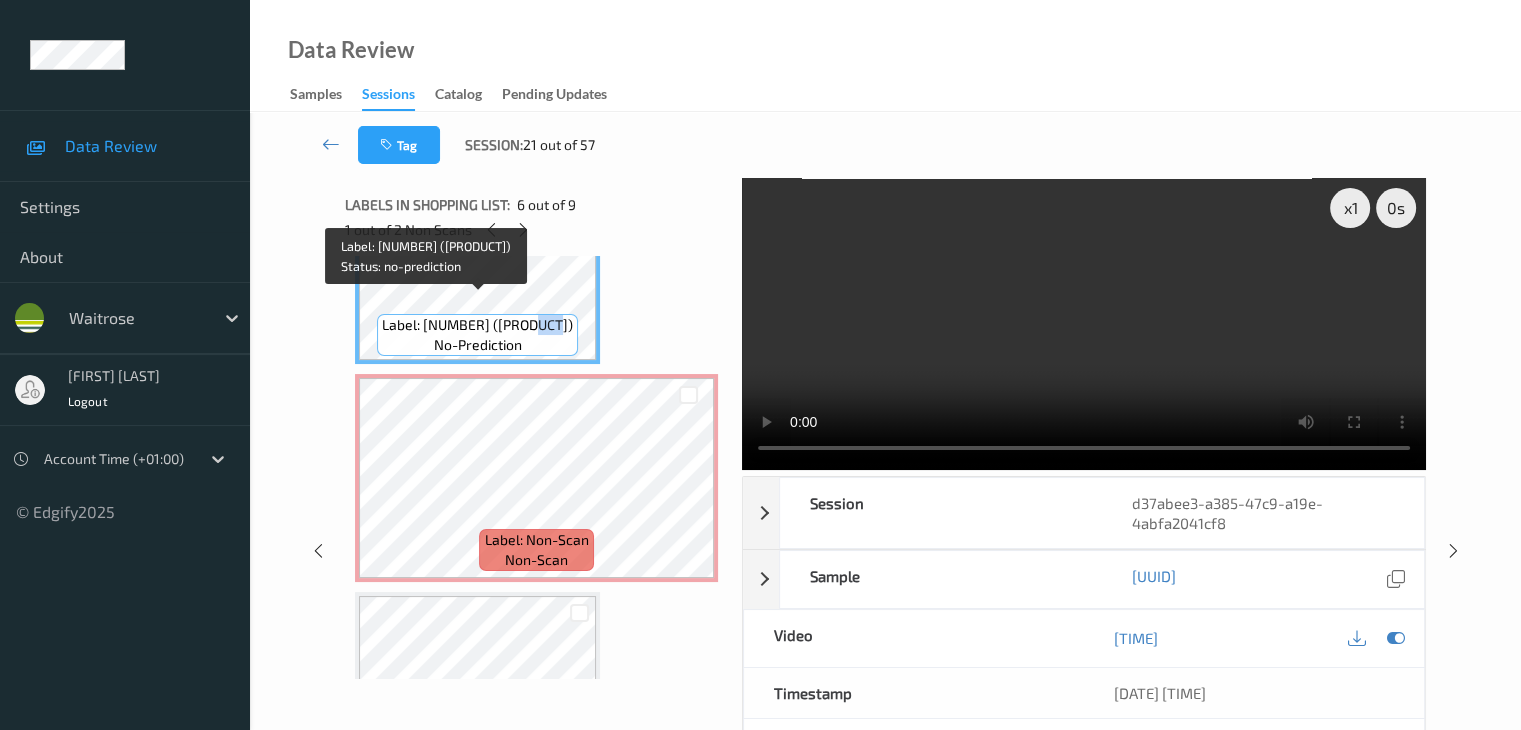 click on "Label: 5000169659076 (WR CARBONARA SAUCE)" at bounding box center (477, 325) 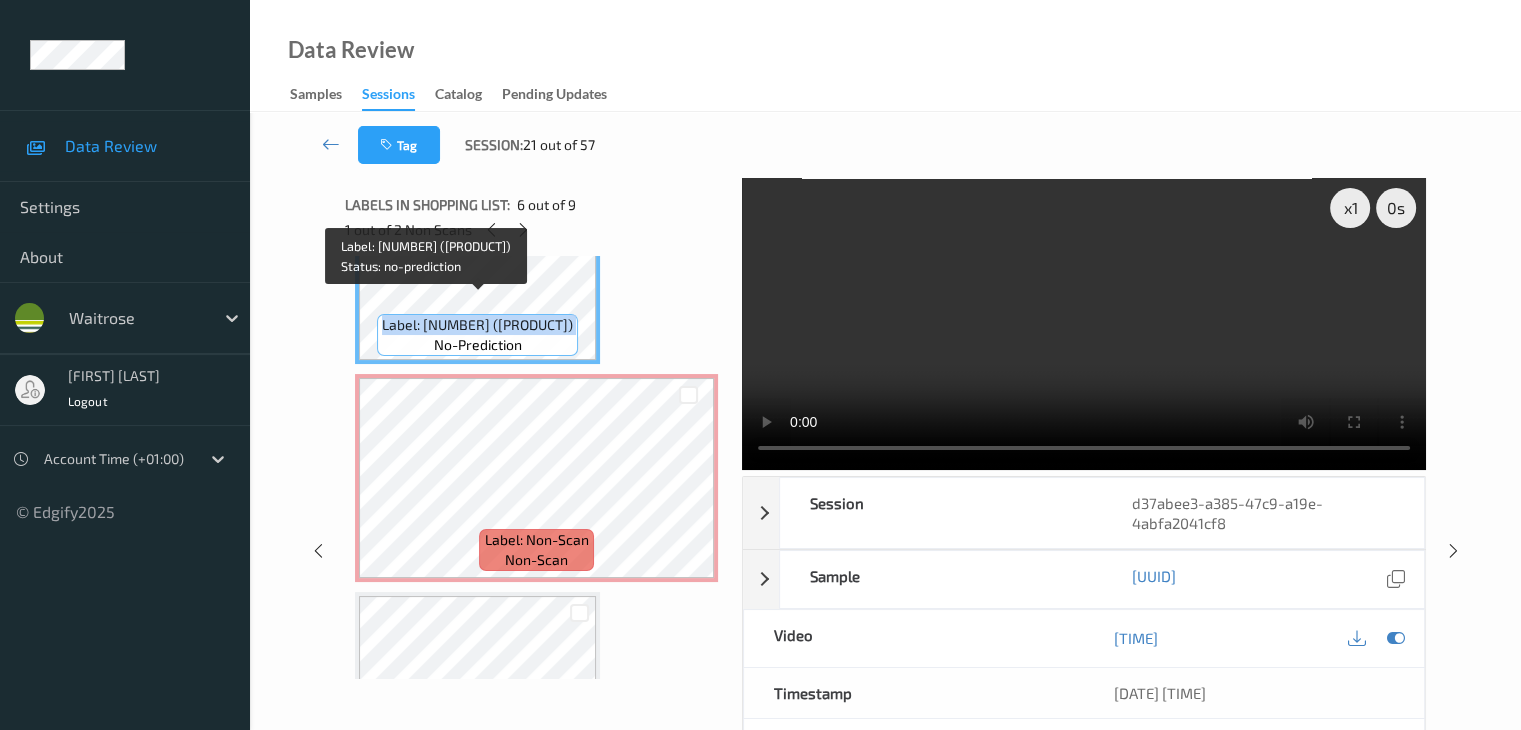 click on "Label: 5000169659076 (WR CARBONARA SAUCE)" at bounding box center [477, 325] 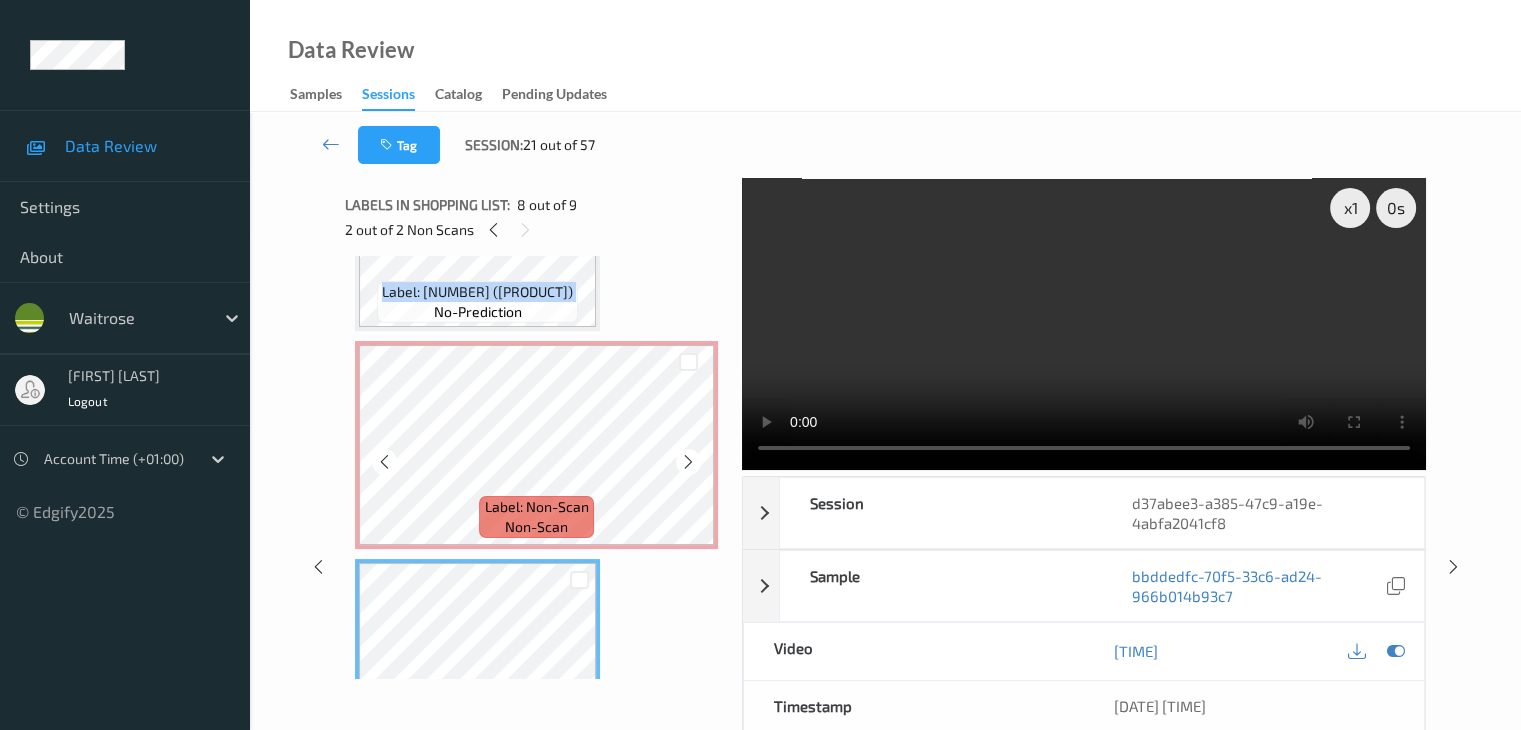 scroll, scrollTop: 1200, scrollLeft: 0, axis: vertical 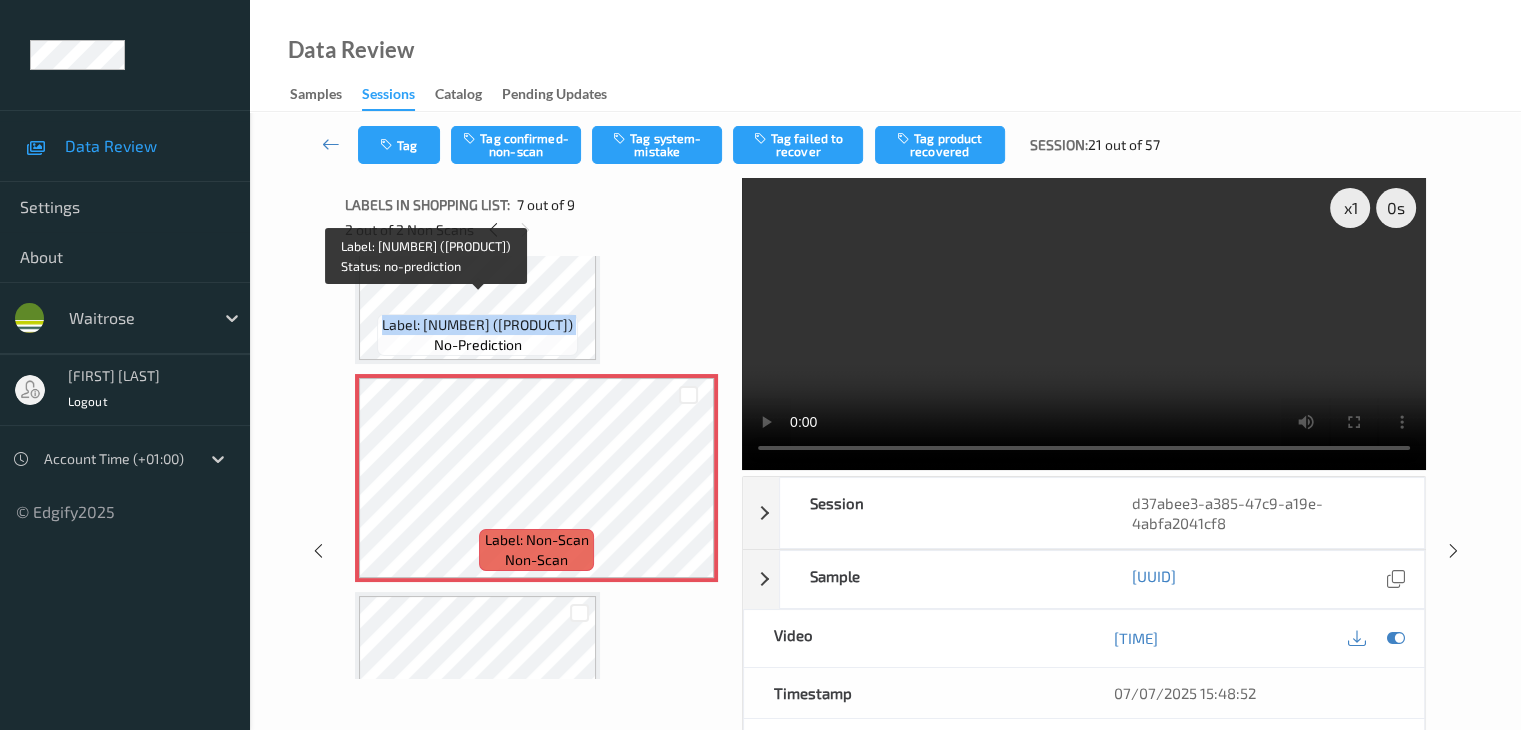 click on "Label: 5000169659076 (WR CARBONARA SAUCE)" at bounding box center (477, 325) 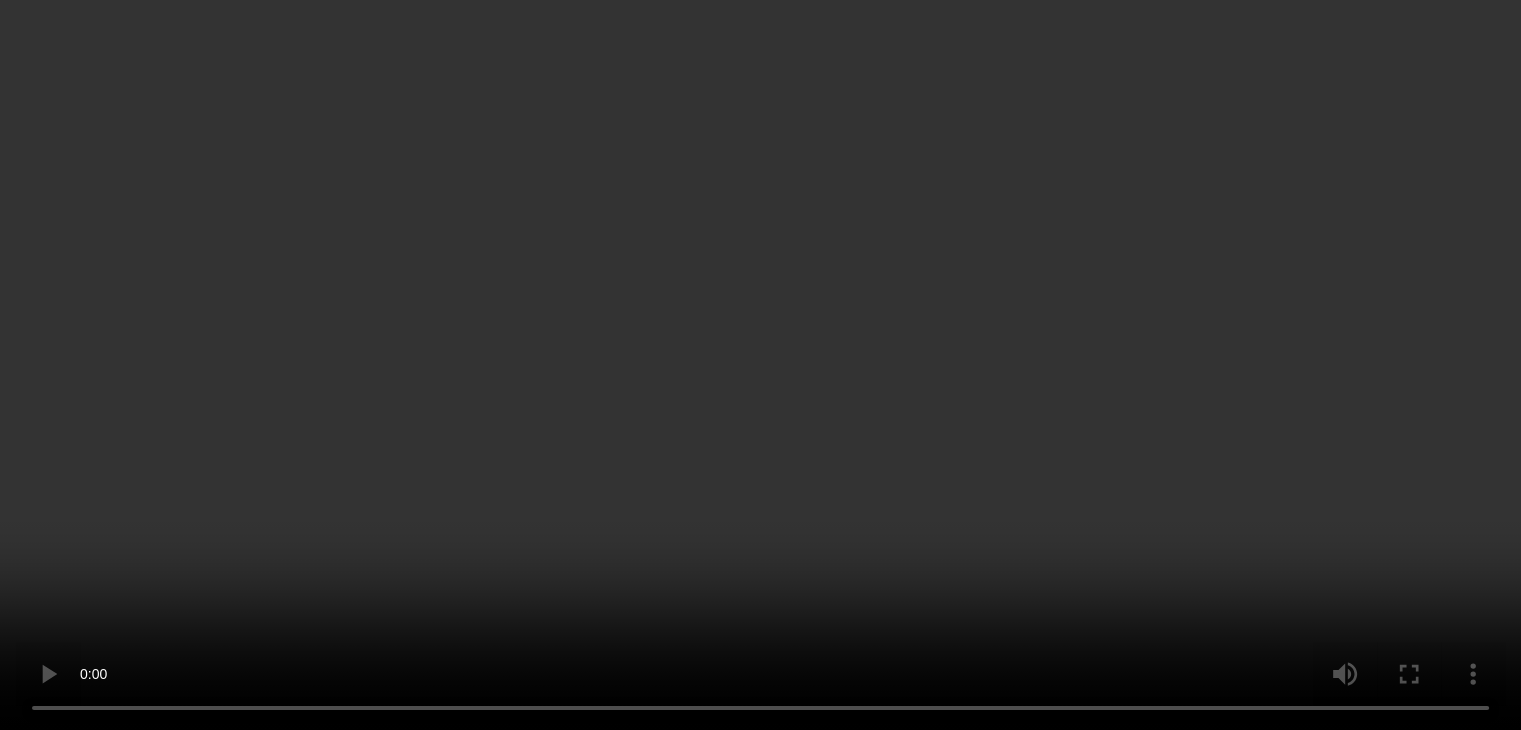 scroll, scrollTop: 1200, scrollLeft: 0, axis: vertical 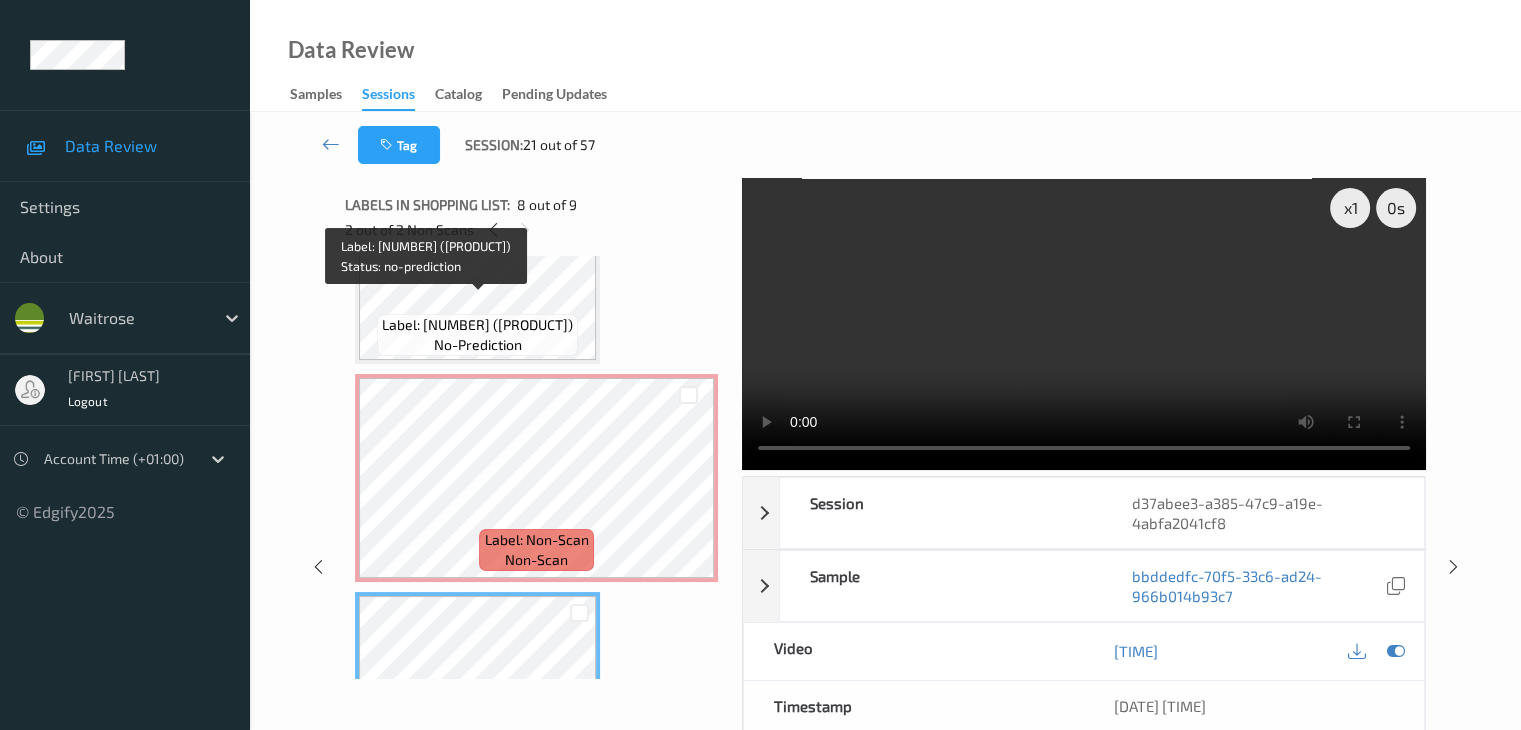 click on "Label: 5000169659076 (WR CARBONARA SAUCE)" at bounding box center [477, 325] 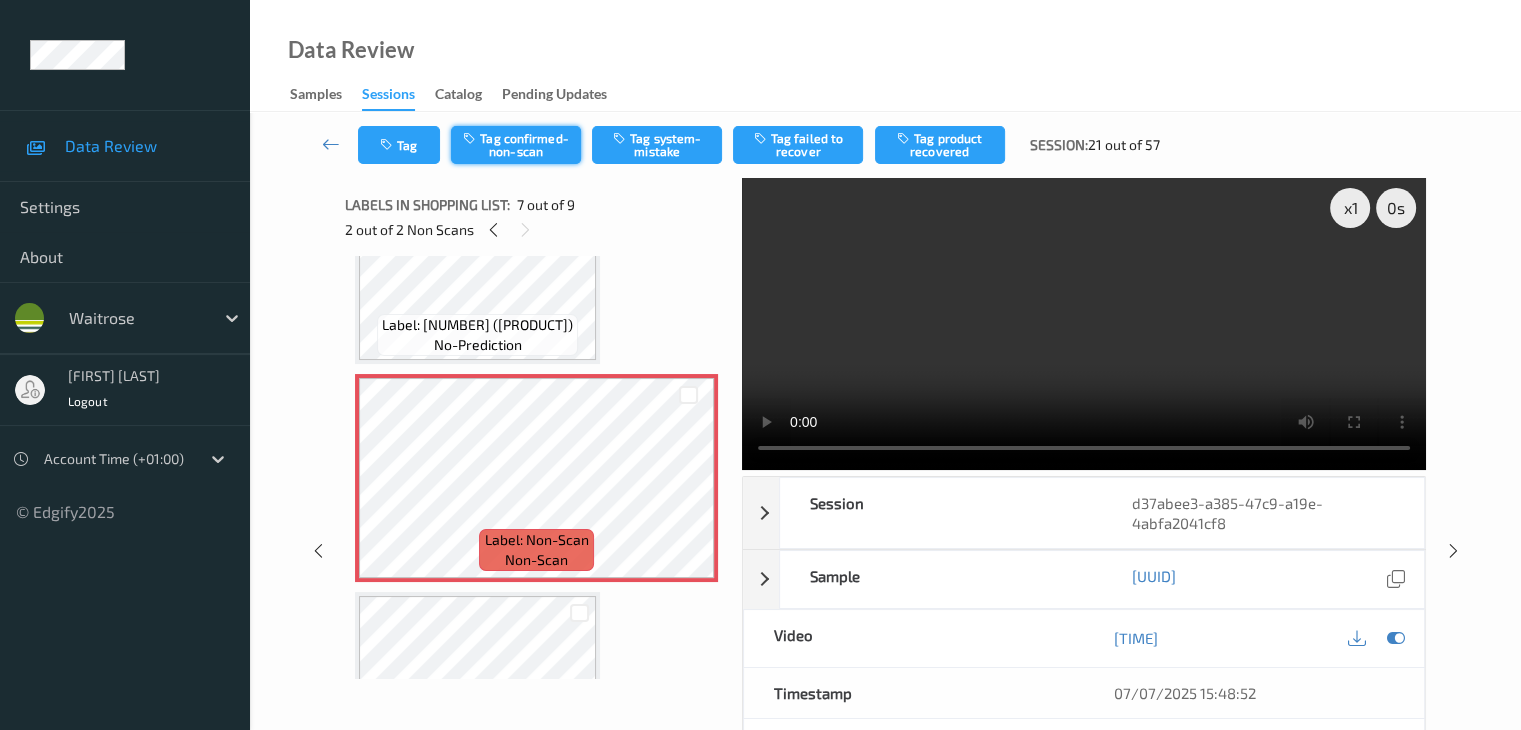 click on "Tag   confirmed-non-scan" at bounding box center [516, 145] 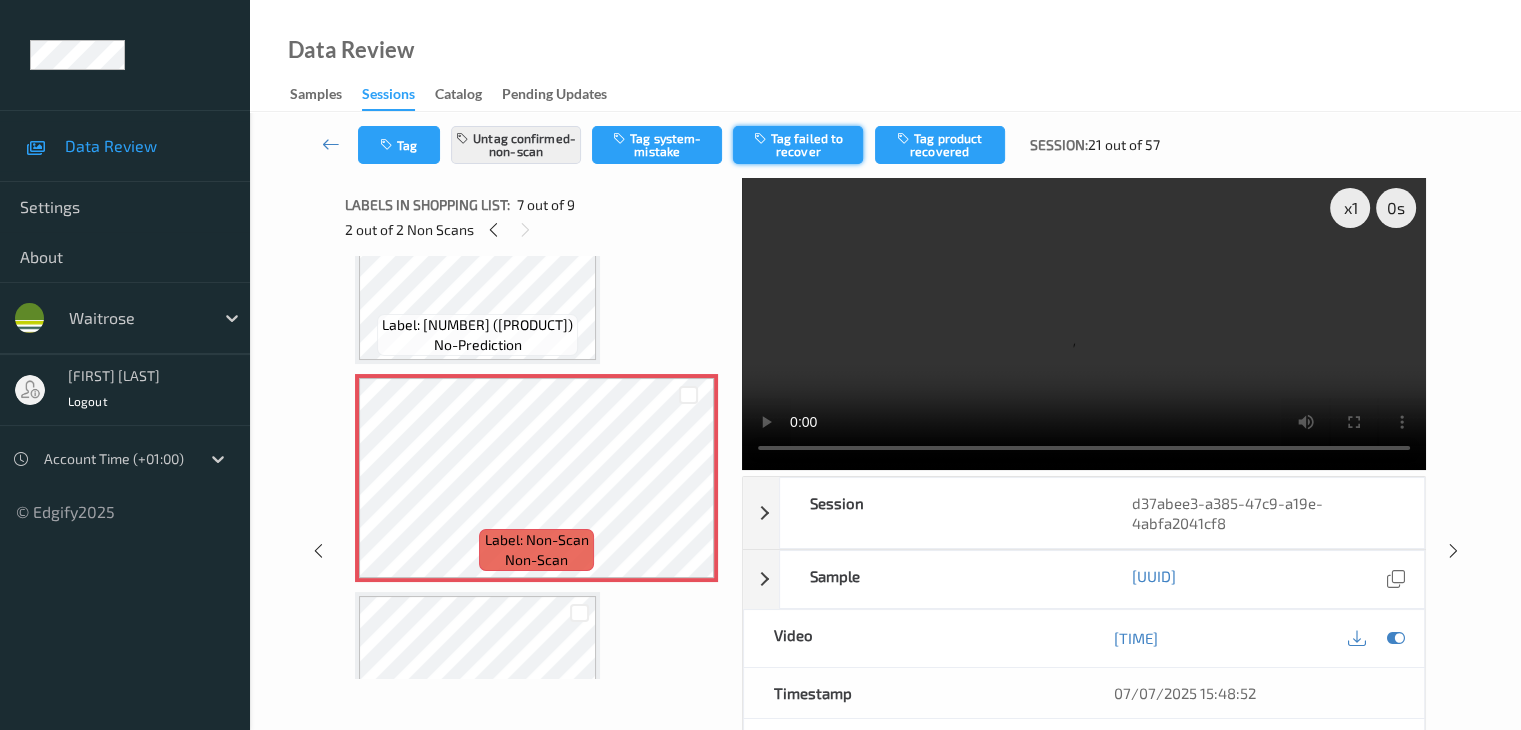 click on "Tag   failed to recover" at bounding box center [798, 145] 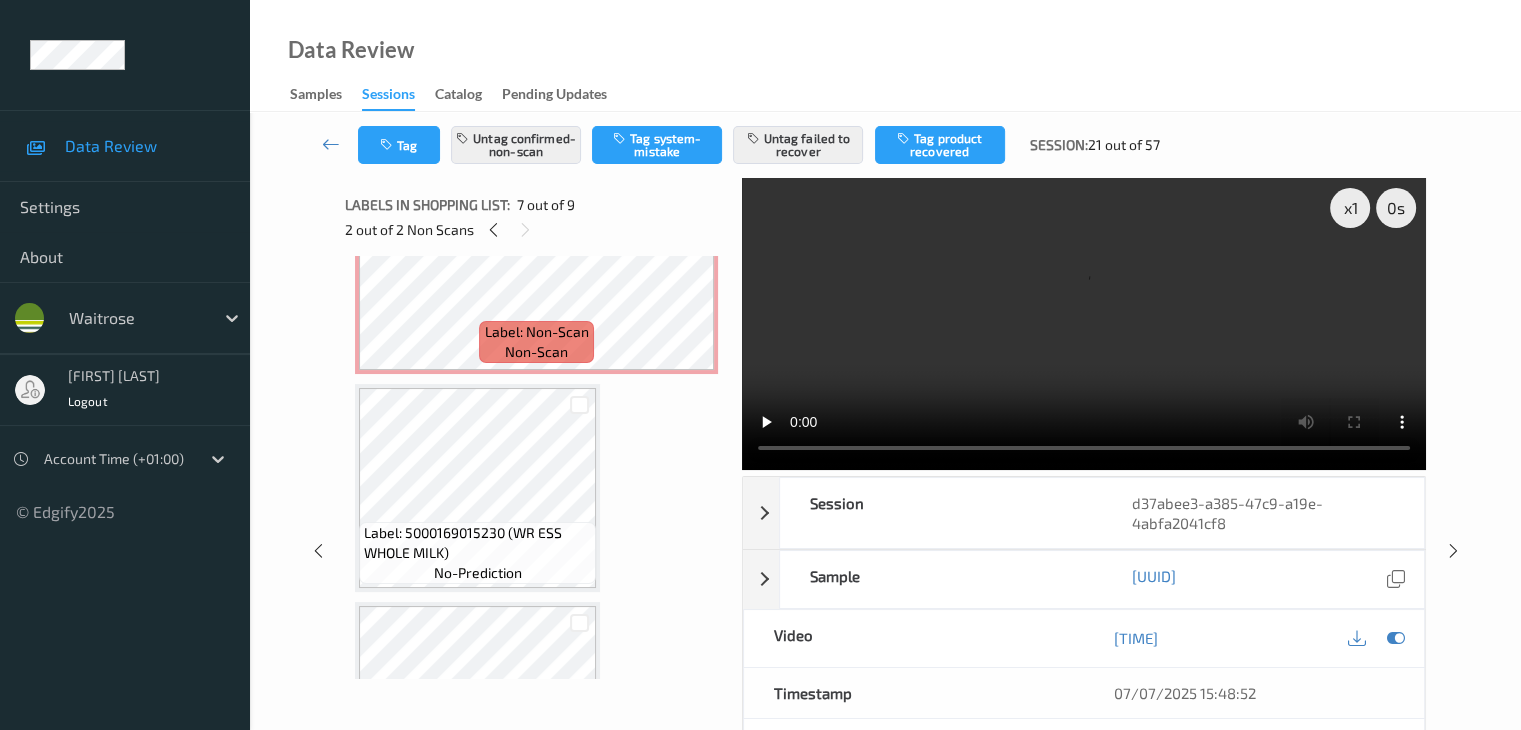 scroll, scrollTop: 0, scrollLeft: 0, axis: both 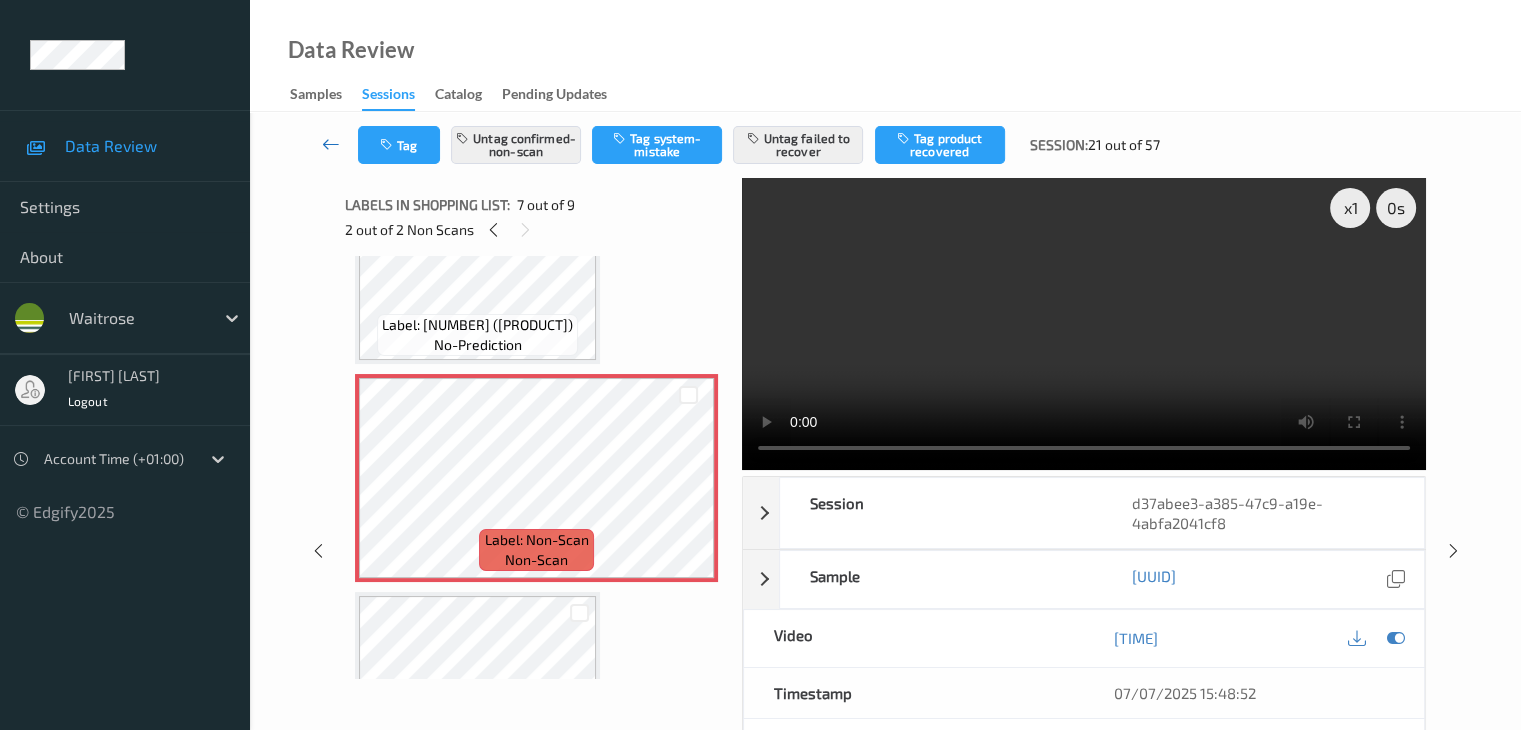 click at bounding box center (331, 144) 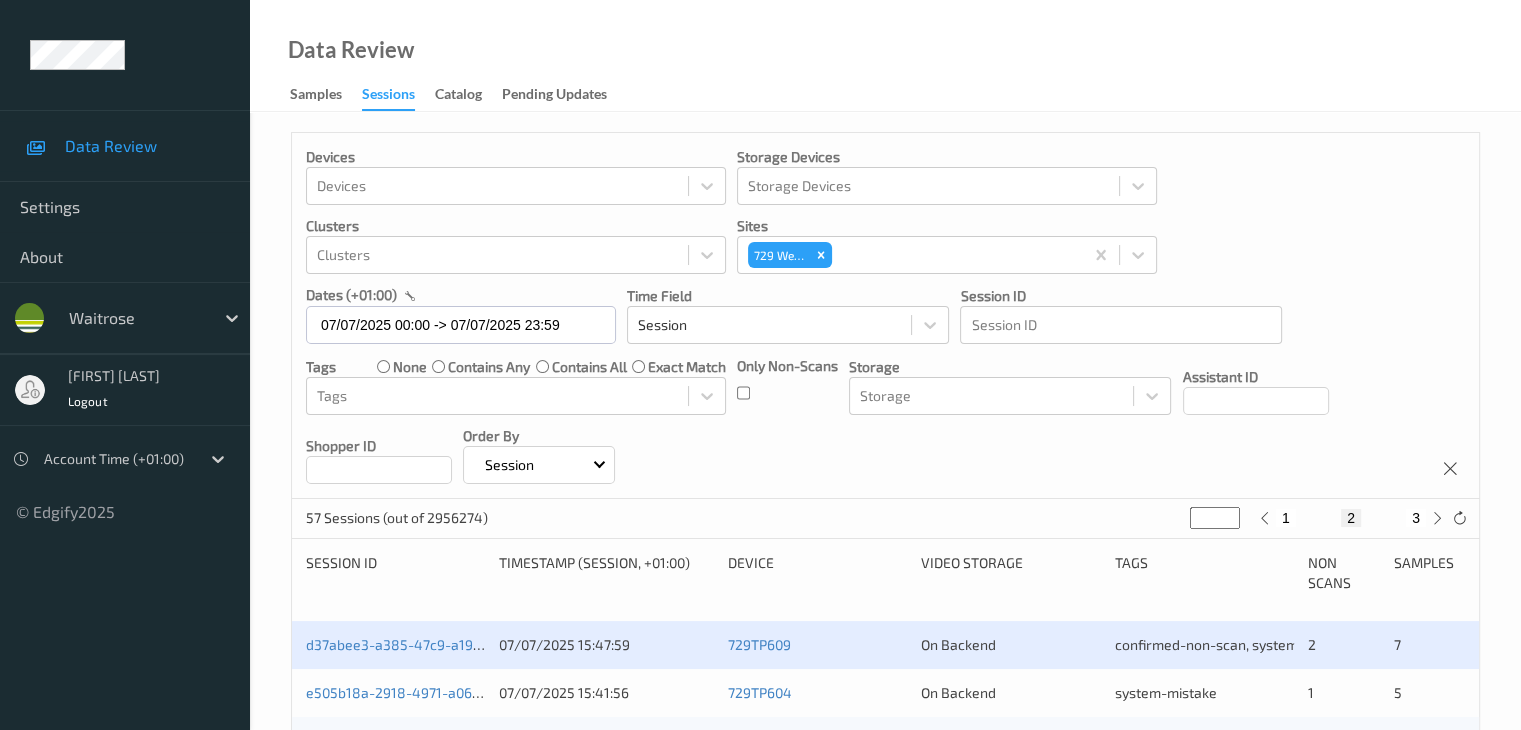 scroll, scrollTop: 200, scrollLeft: 0, axis: vertical 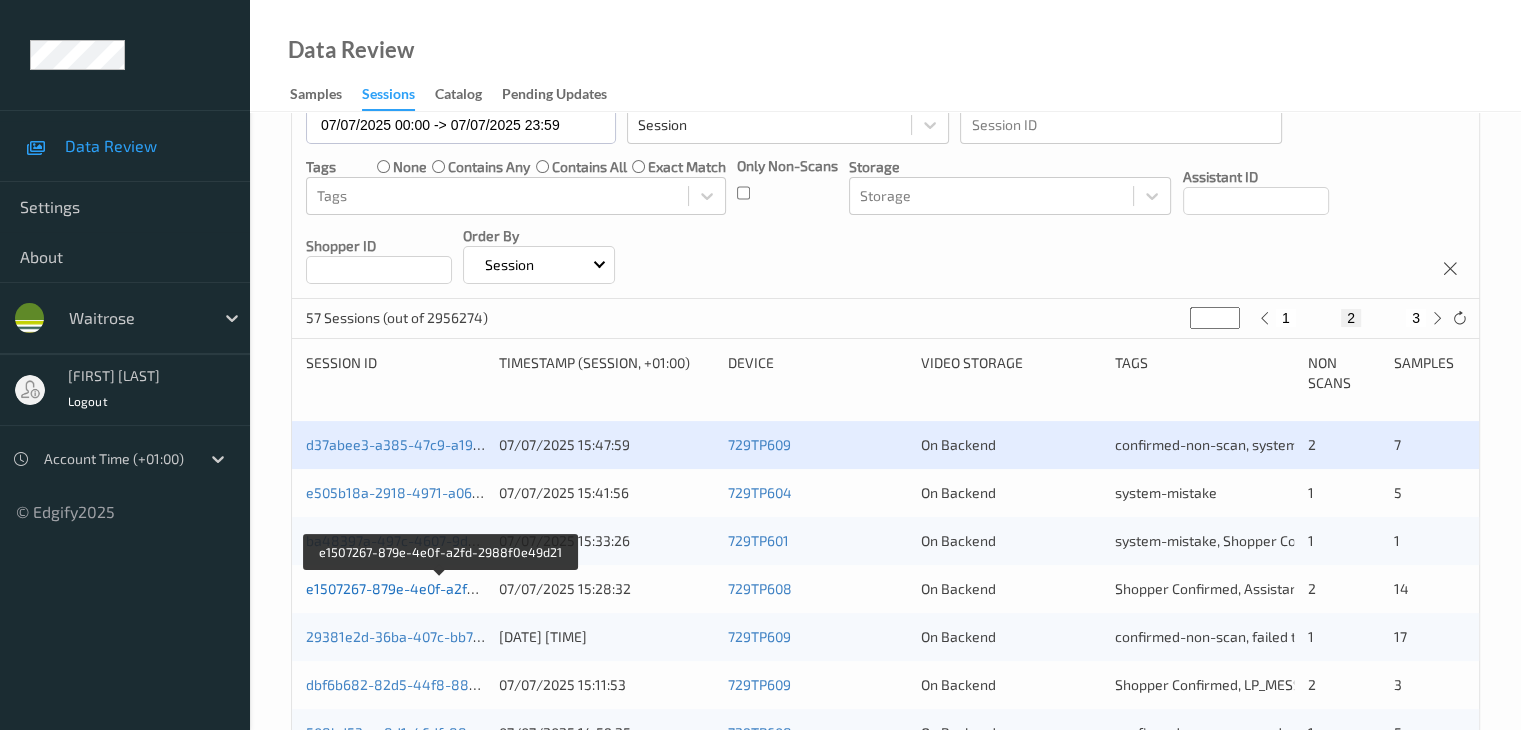 click on "e1507267-879e-4e0f-a2fd-2988f0e49d21" at bounding box center (440, 588) 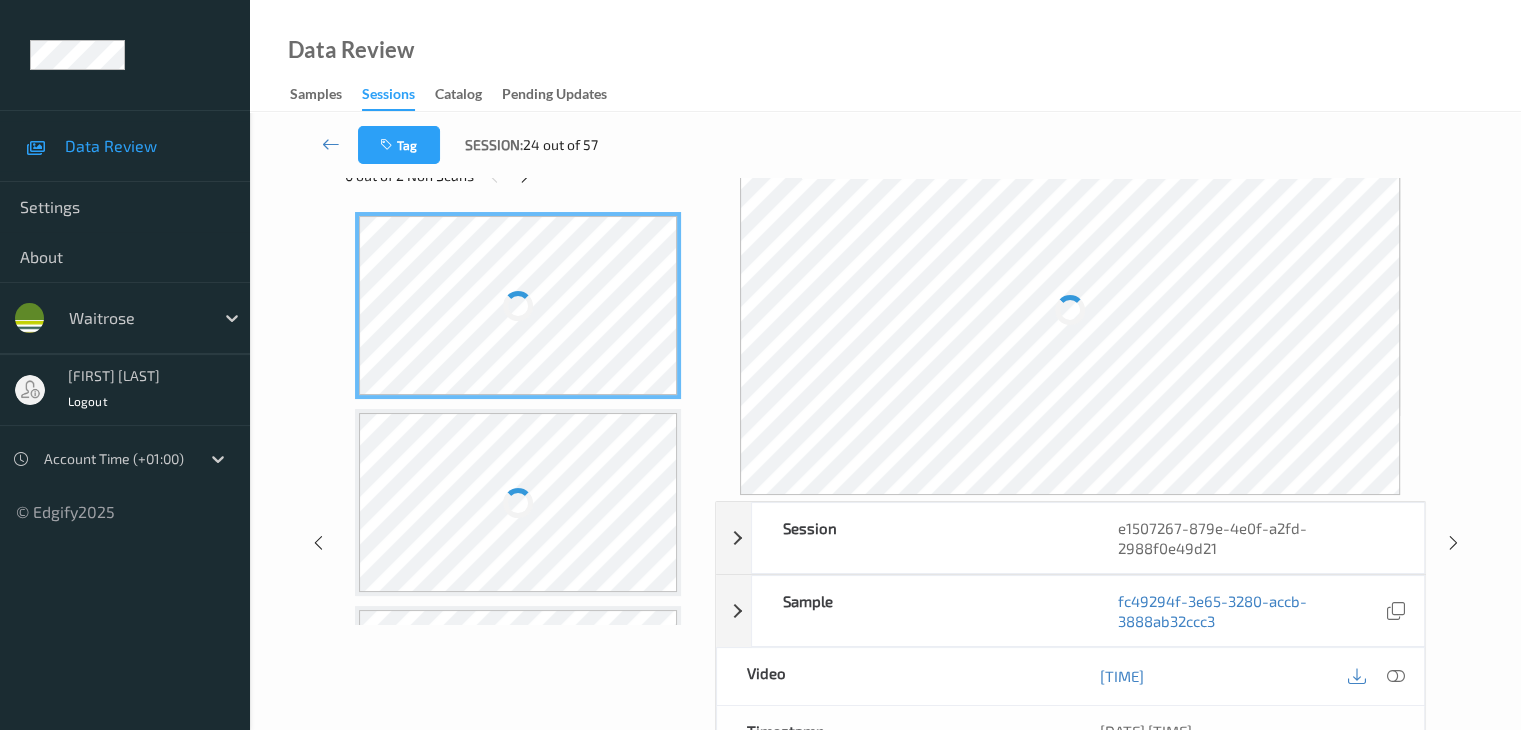 scroll, scrollTop: 0, scrollLeft: 0, axis: both 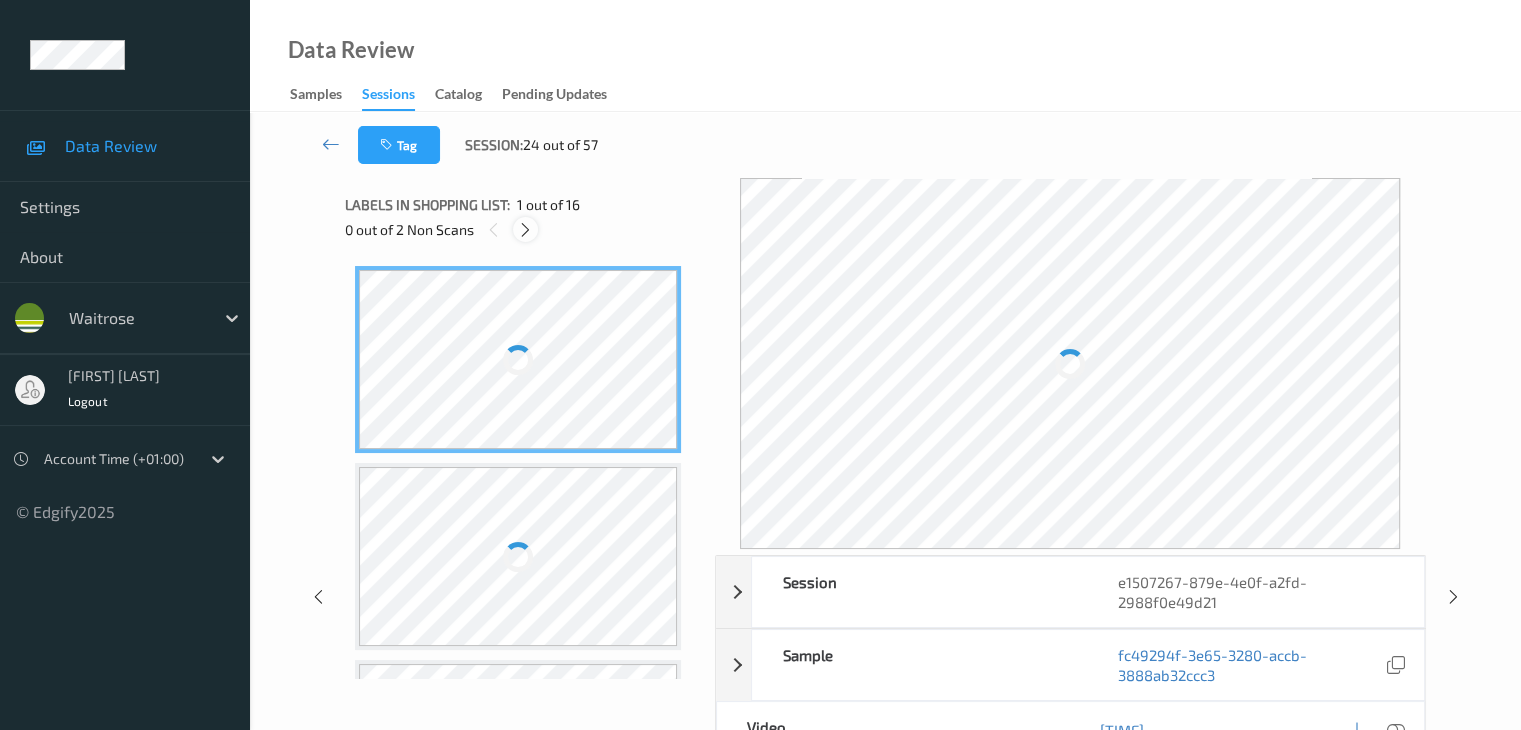 click at bounding box center [525, 230] 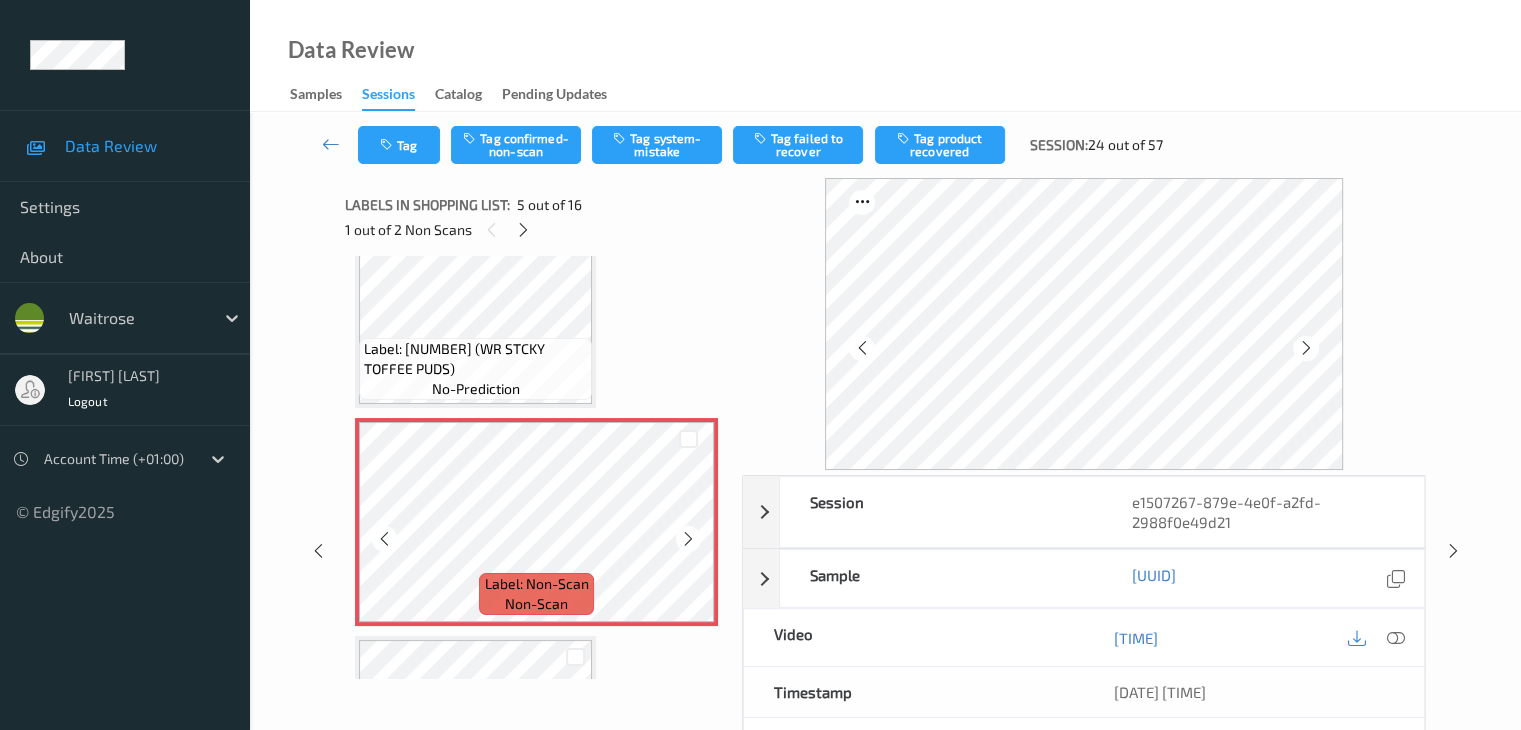 scroll, scrollTop: 764, scrollLeft: 0, axis: vertical 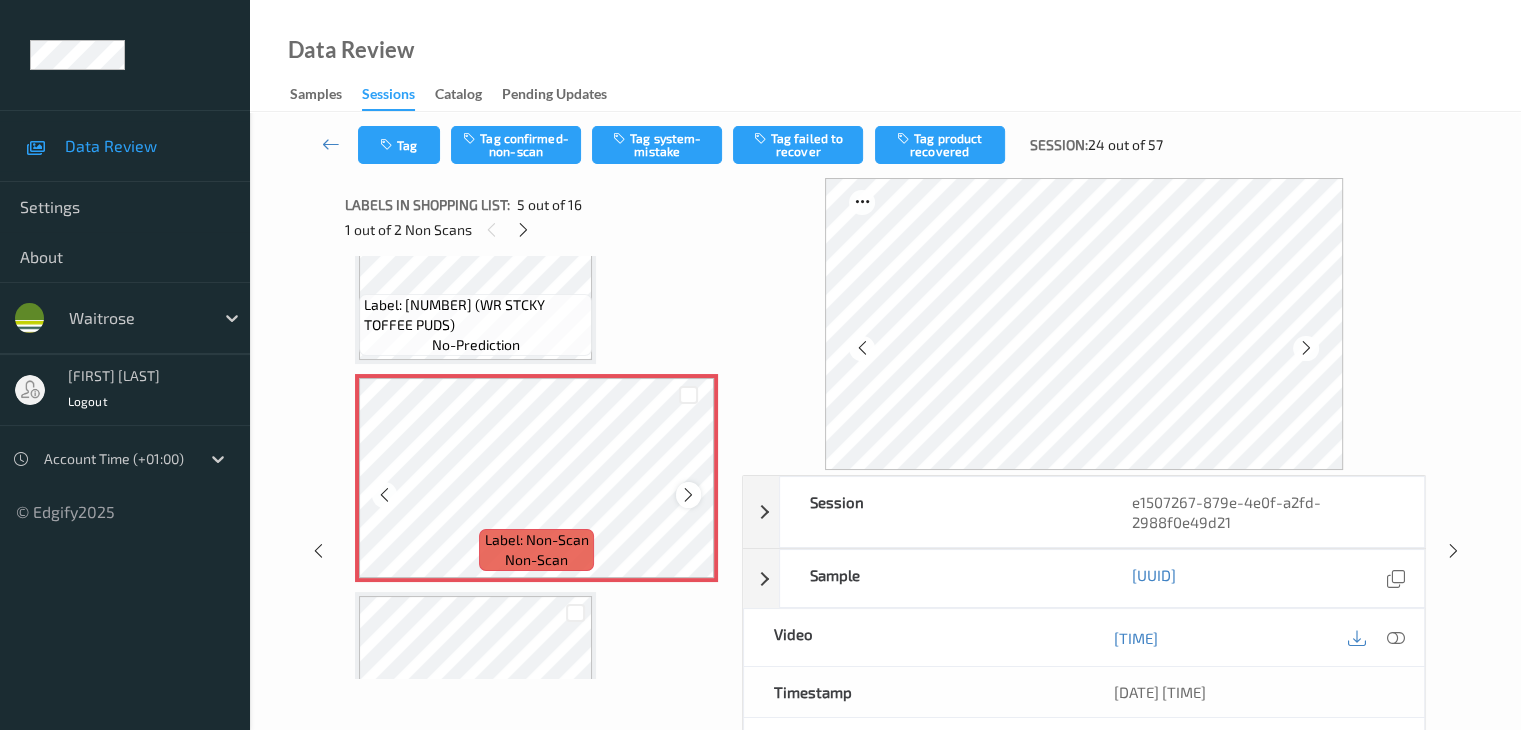click at bounding box center (688, 495) 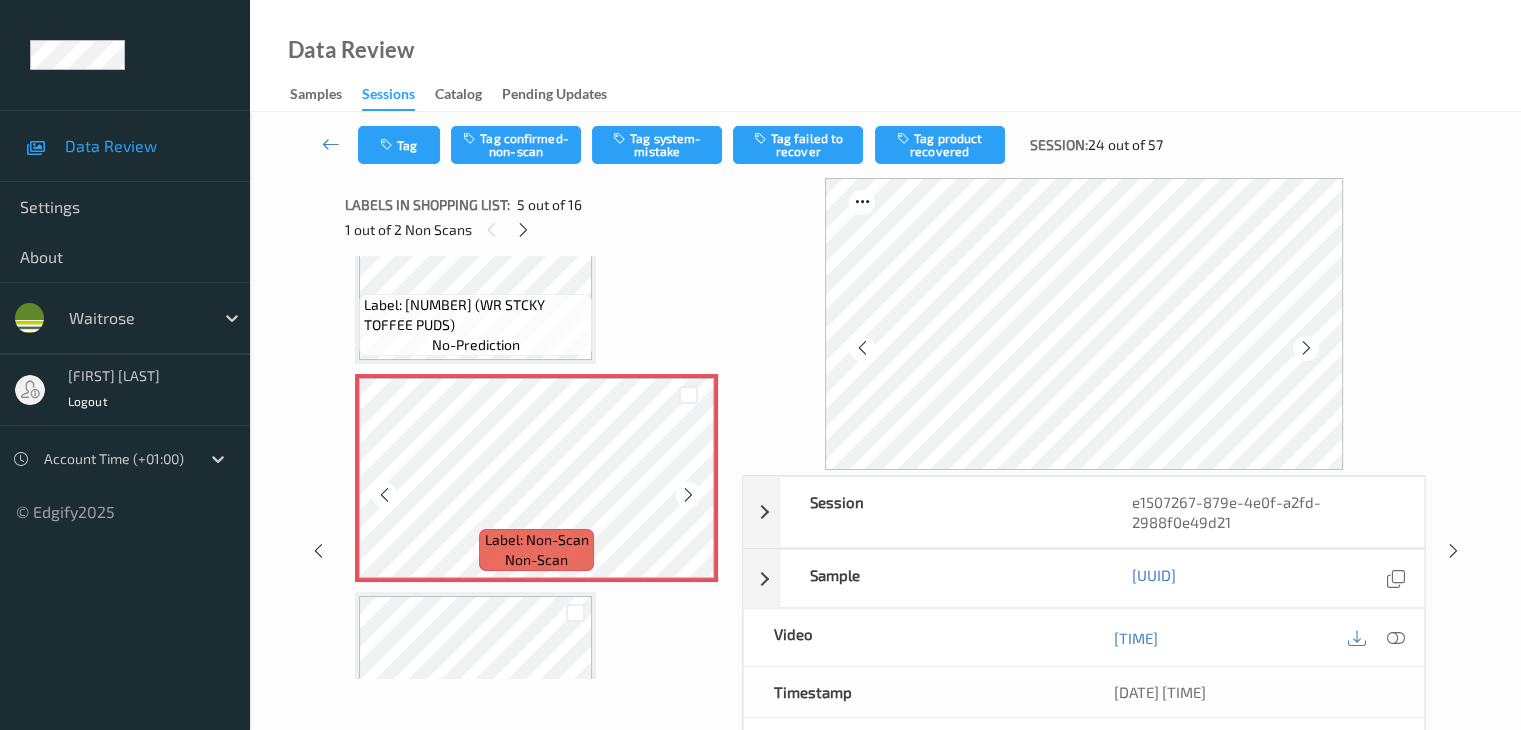 click at bounding box center [688, 495] 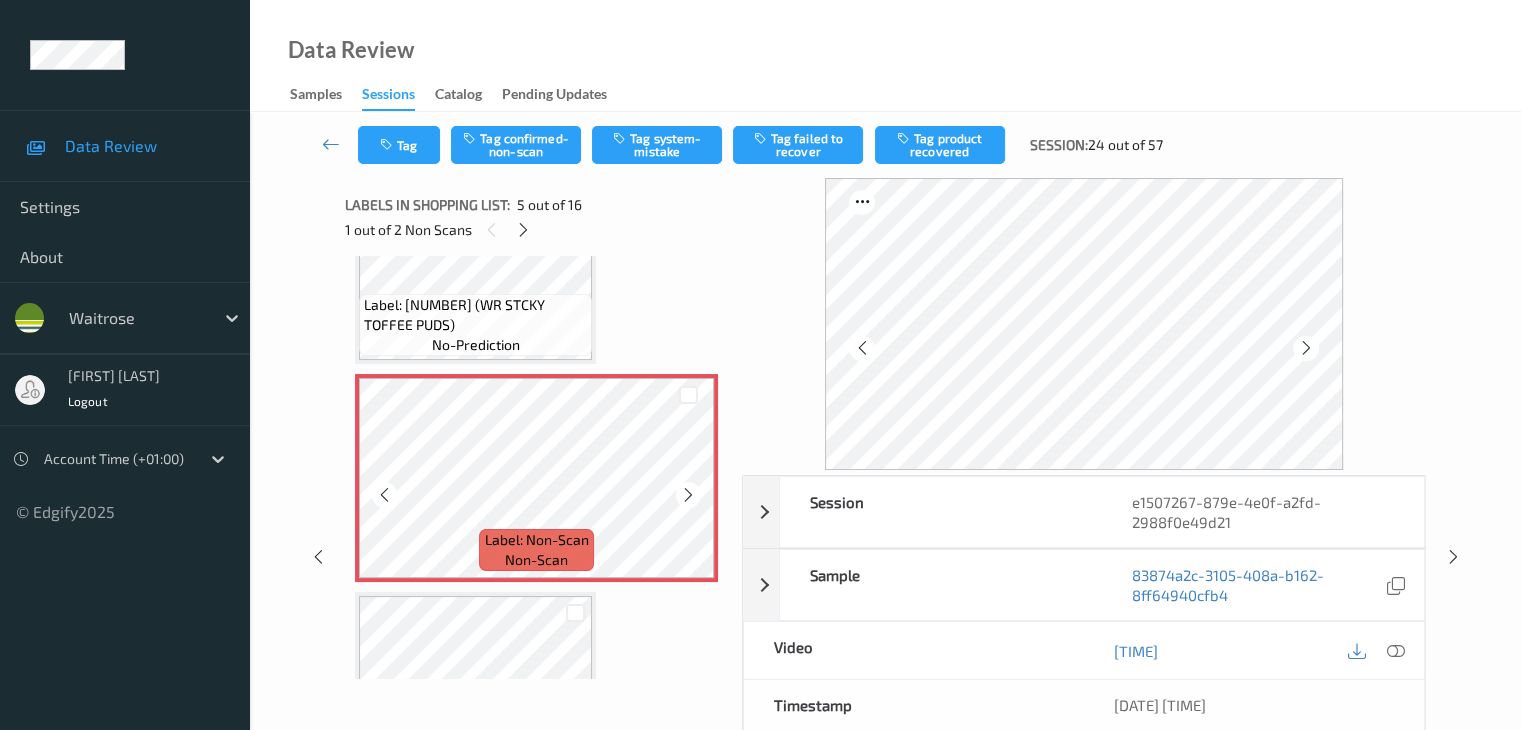 click at bounding box center [688, 495] 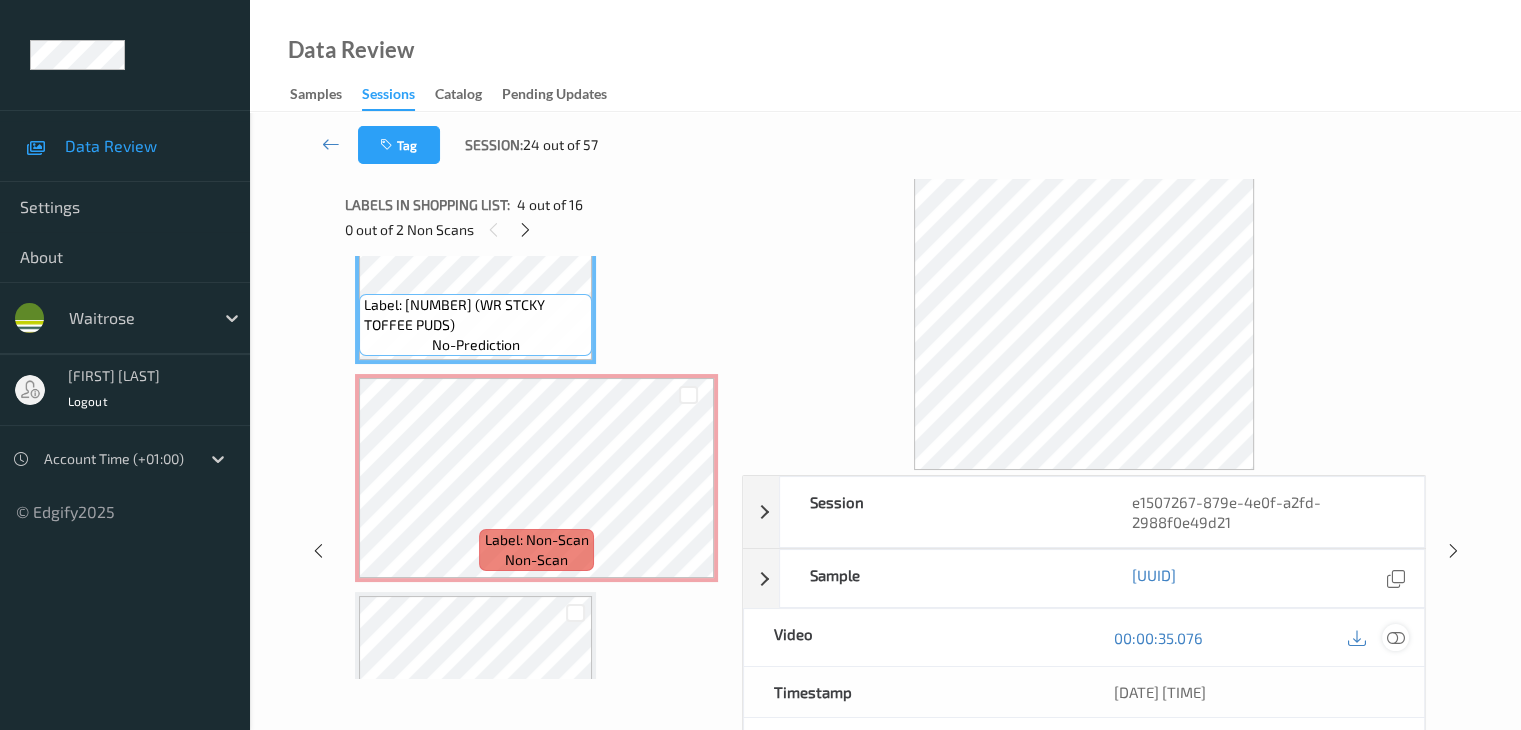 click at bounding box center (1395, 638) 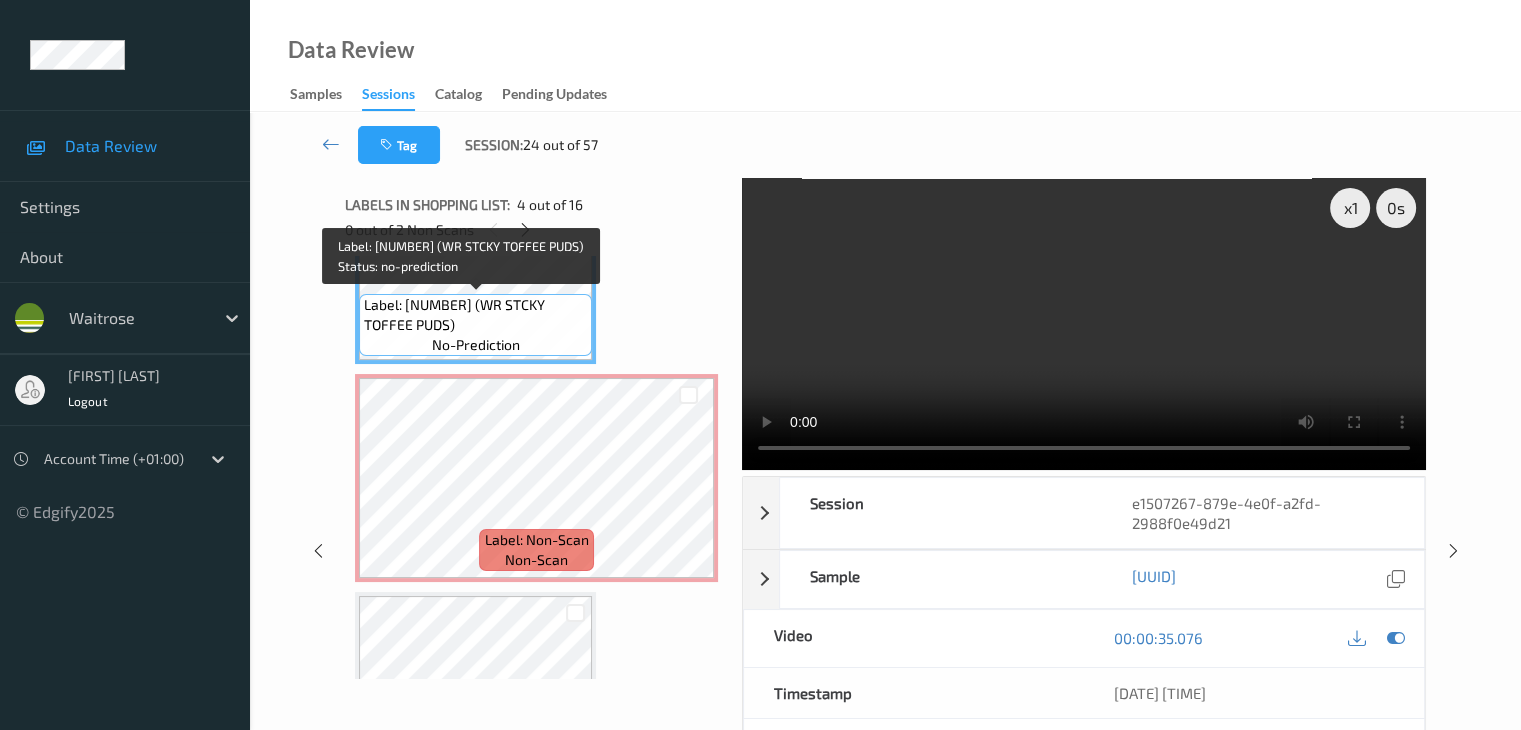 click on "Label: 5000169550571 (WR STCKY TOFFEE PUDS)" at bounding box center (475, 315) 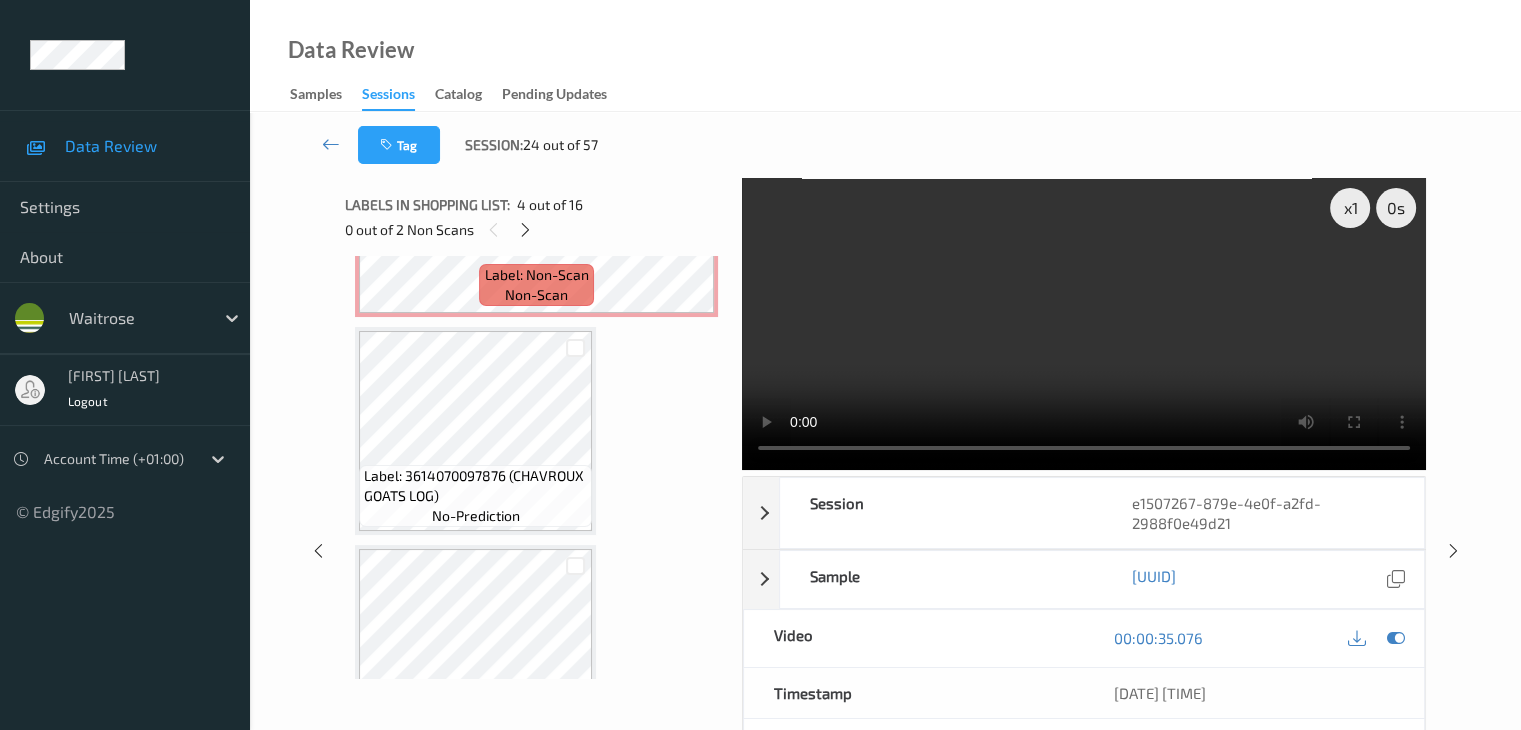 scroll, scrollTop: 1064, scrollLeft: 0, axis: vertical 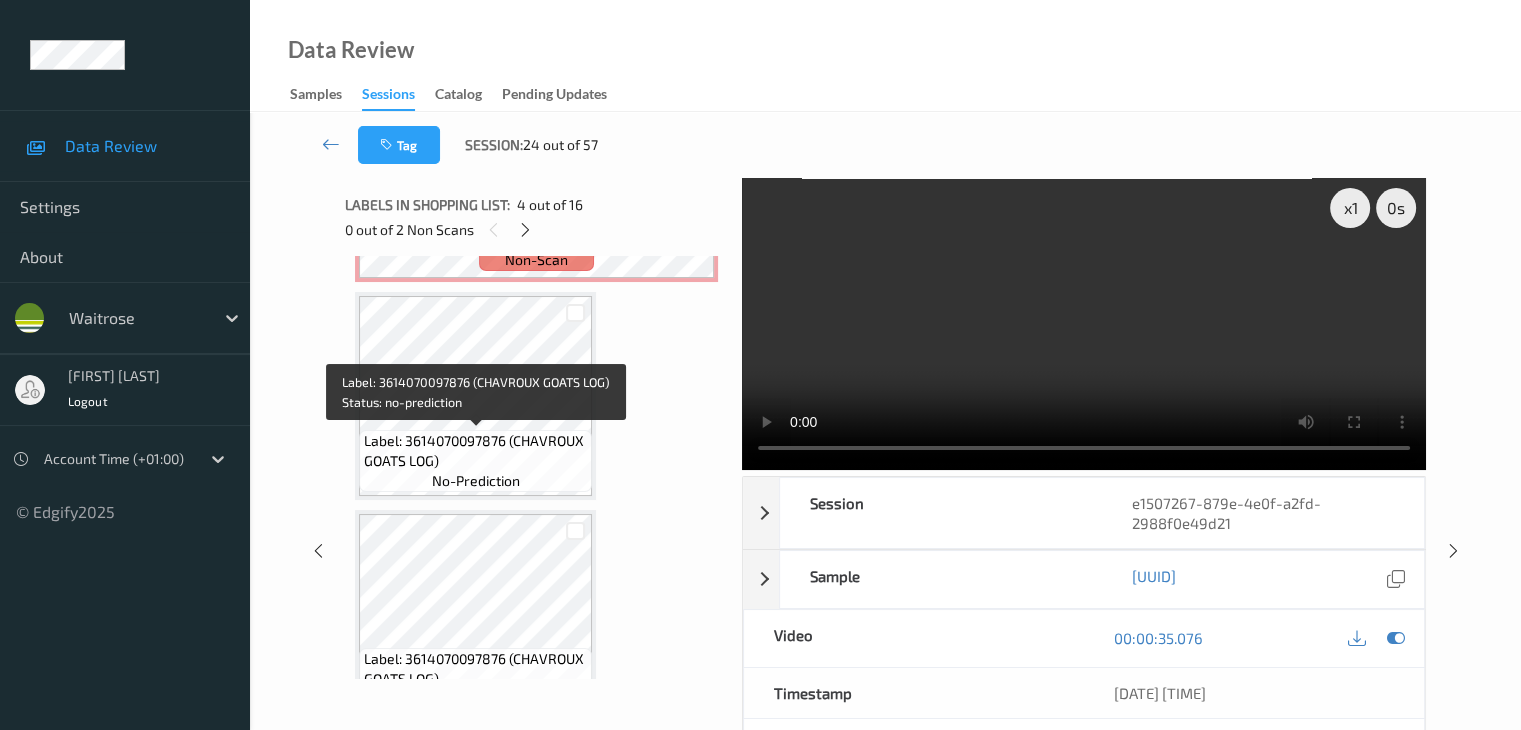 click on "Label: 3614070097876 (CHAVROUX GOATS LOG)" at bounding box center (475, 451) 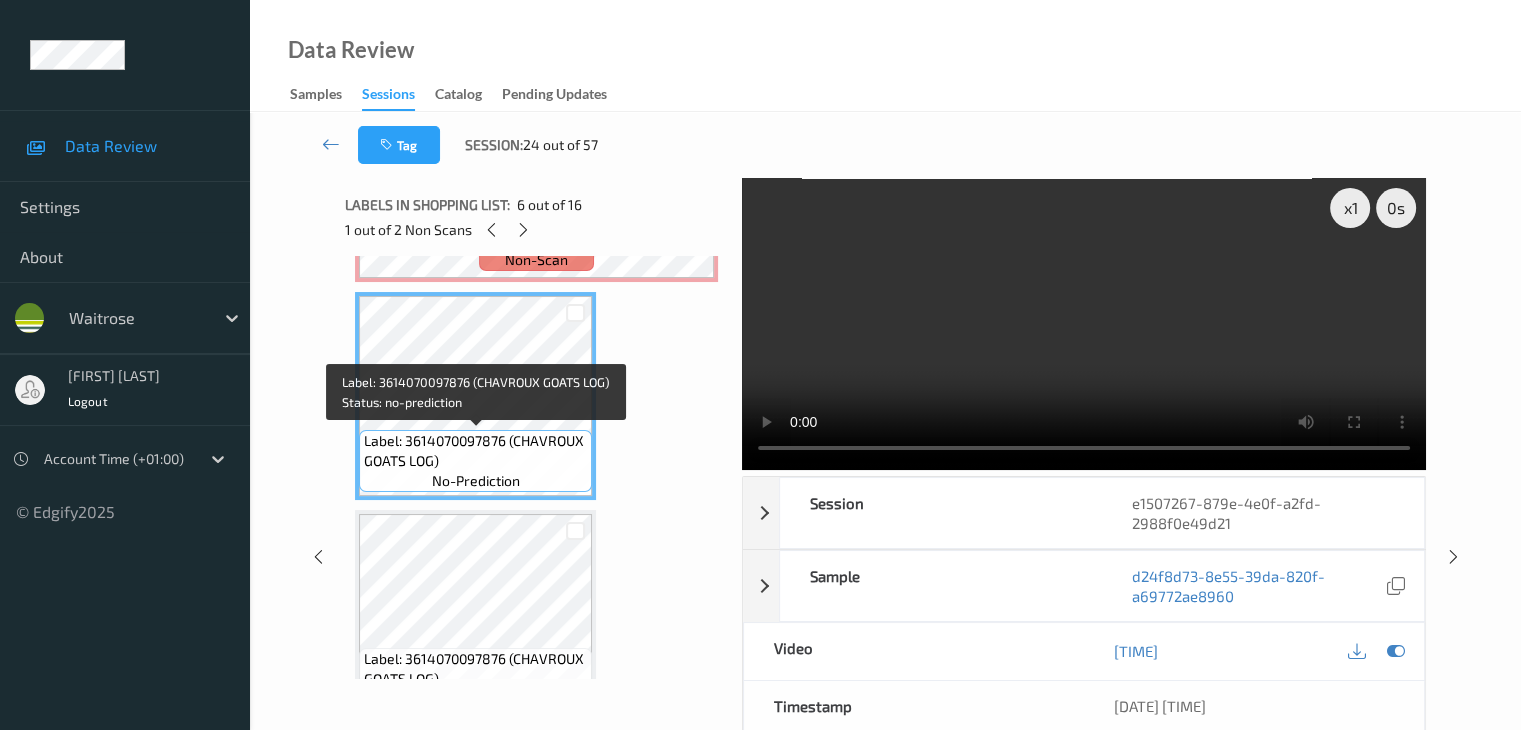 click on "Label: 3614070097876 (CHAVROUX GOATS LOG)" at bounding box center (475, 451) 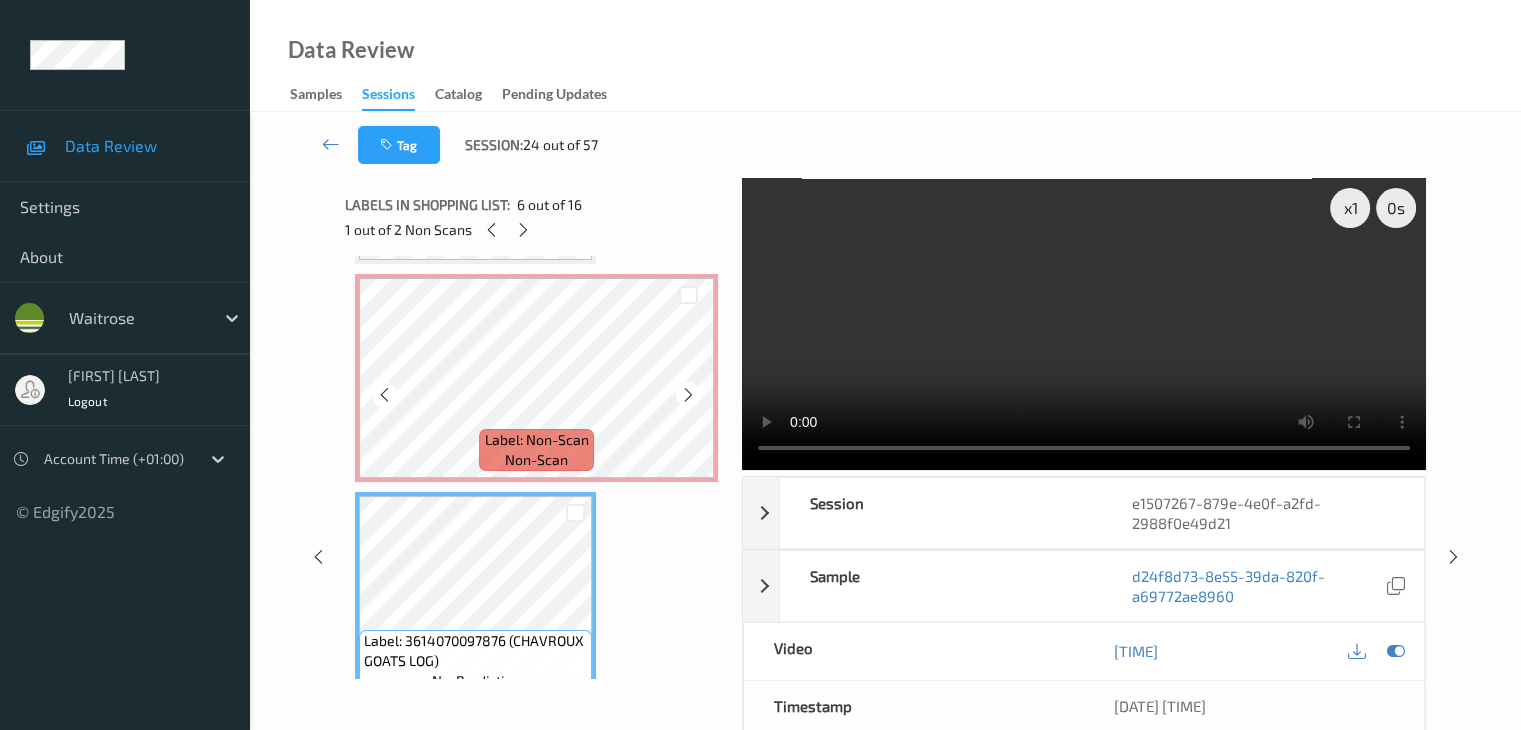 scroll, scrollTop: 1164, scrollLeft: 0, axis: vertical 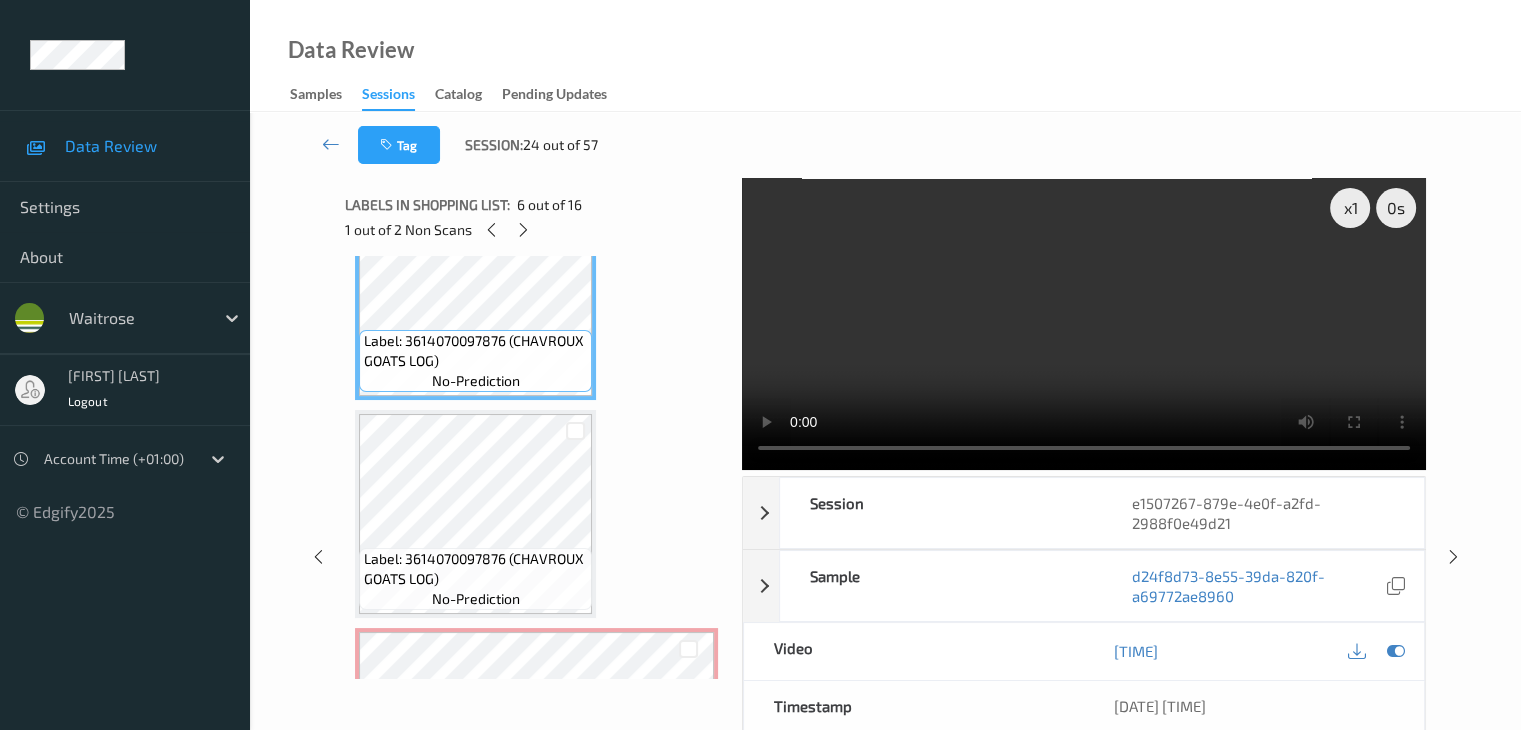 click at bounding box center (575, 430) 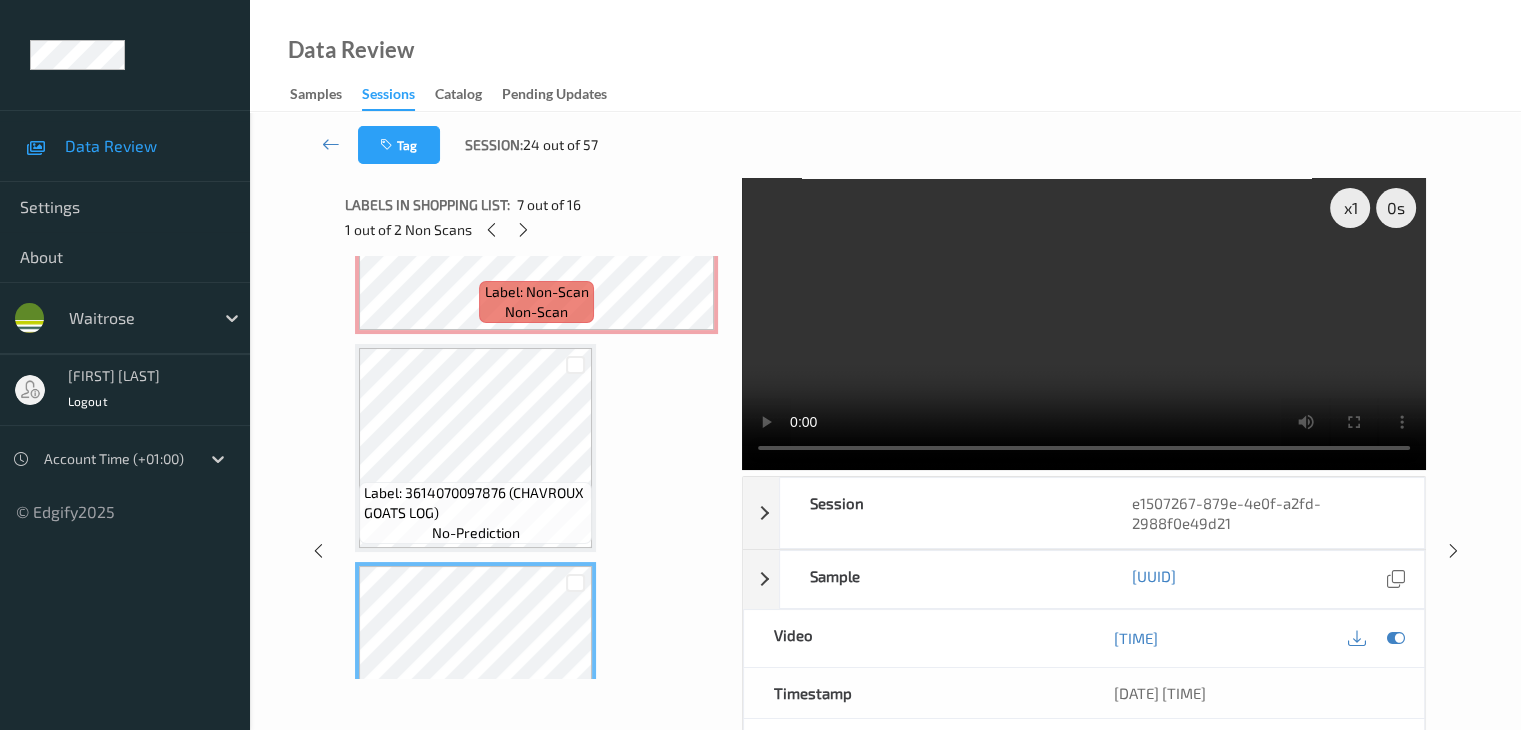 scroll, scrollTop: 964, scrollLeft: 0, axis: vertical 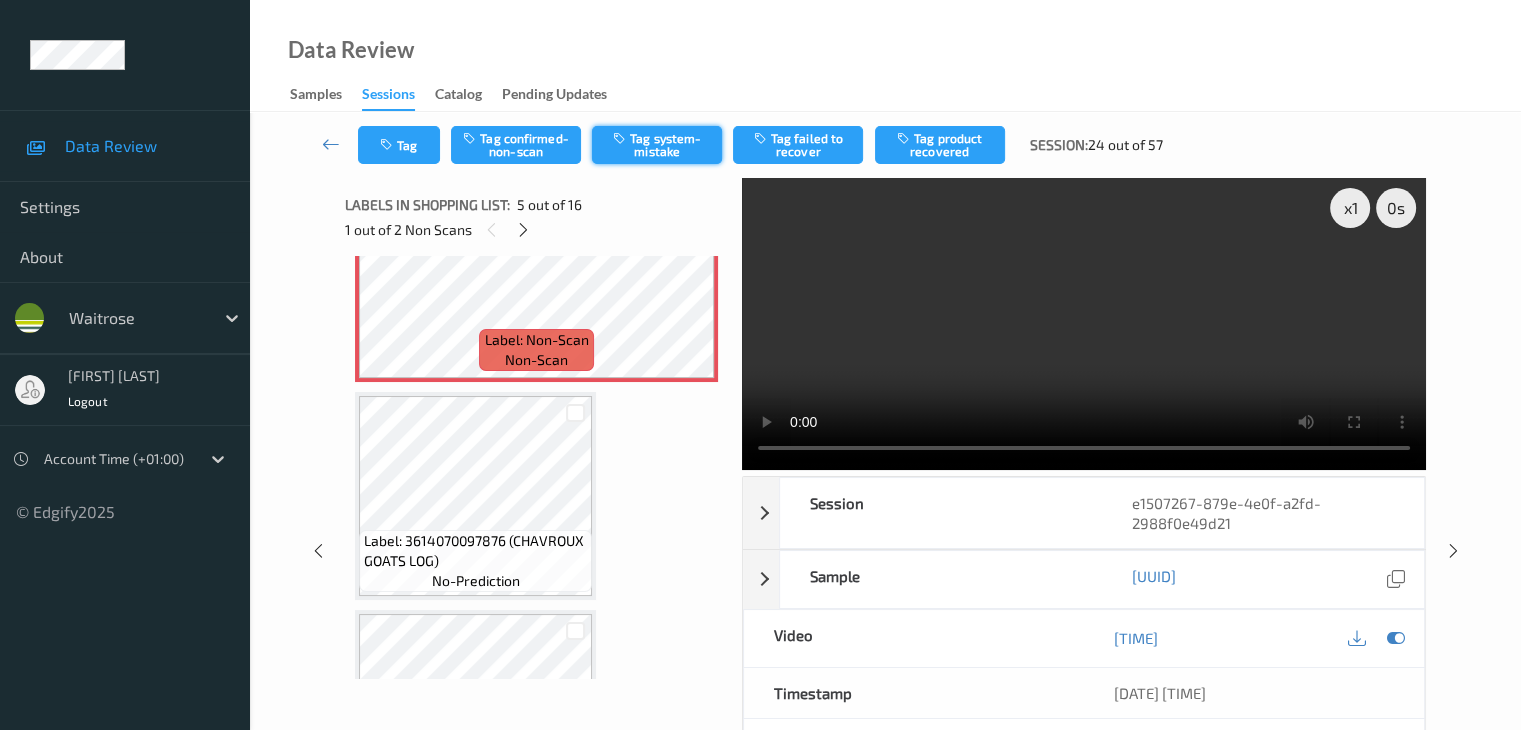 click on "Tag   system-mistake" at bounding box center [657, 145] 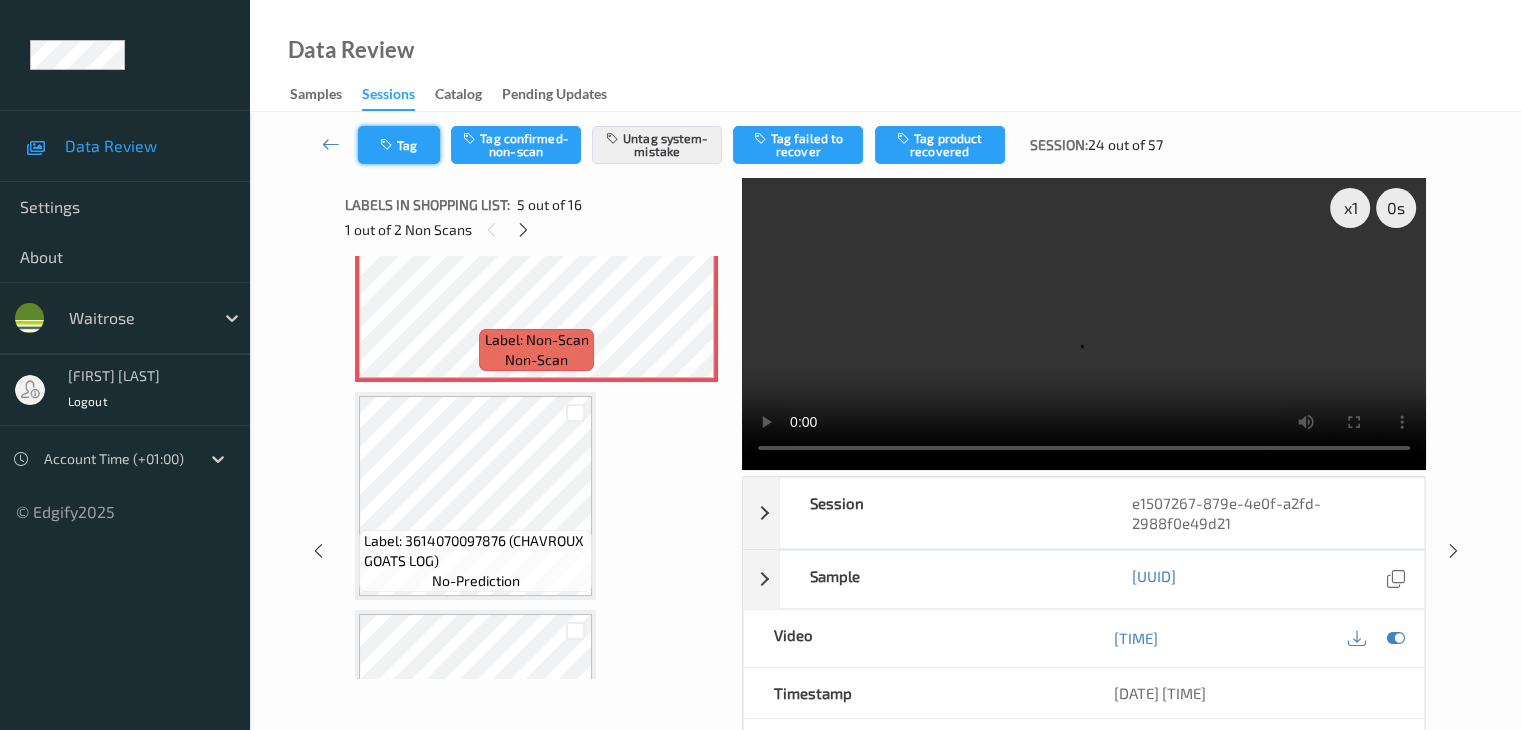 click on "Tag" at bounding box center [399, 145] 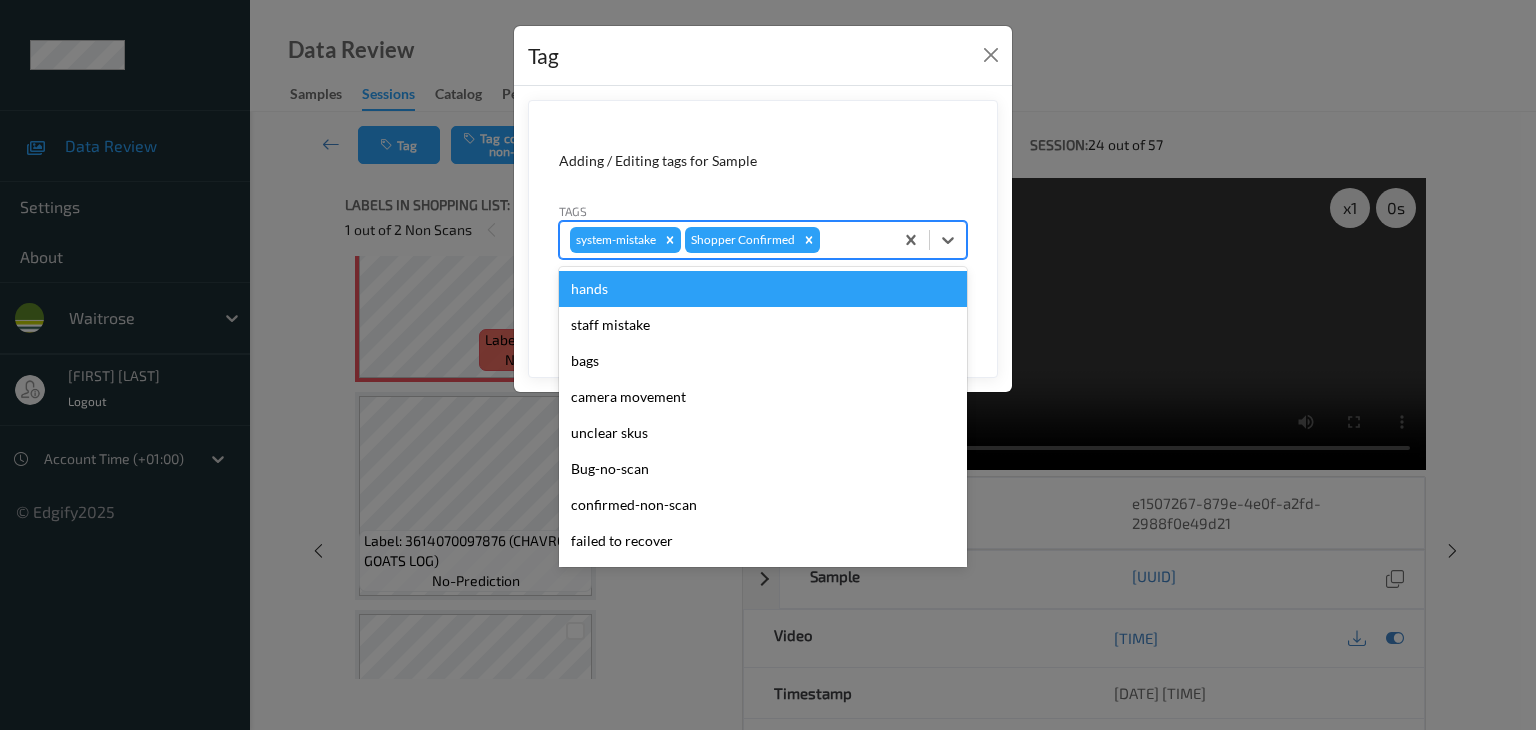 click at bounding box center (853, 240) 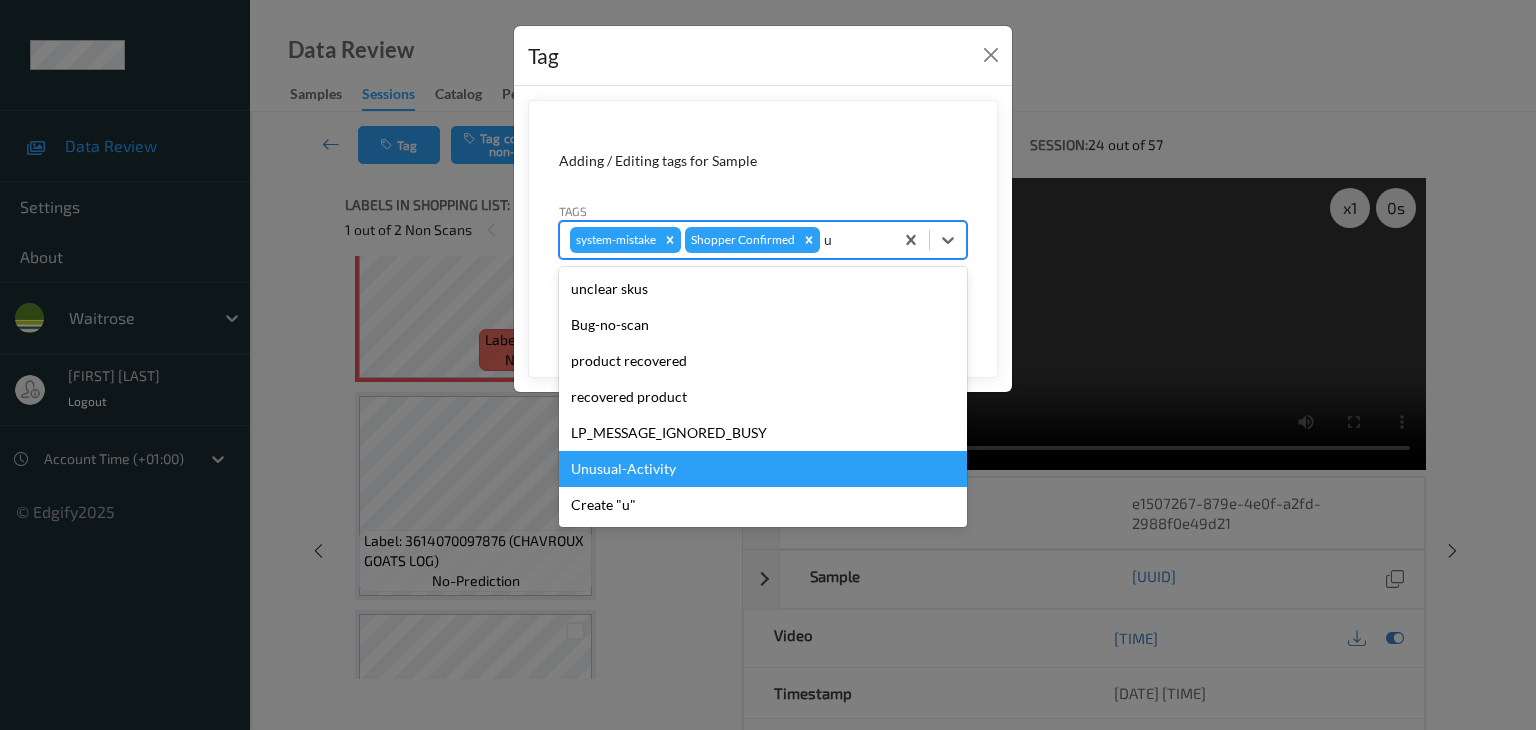 click on "Unusual-Activity" at bounding box center [763, 469] 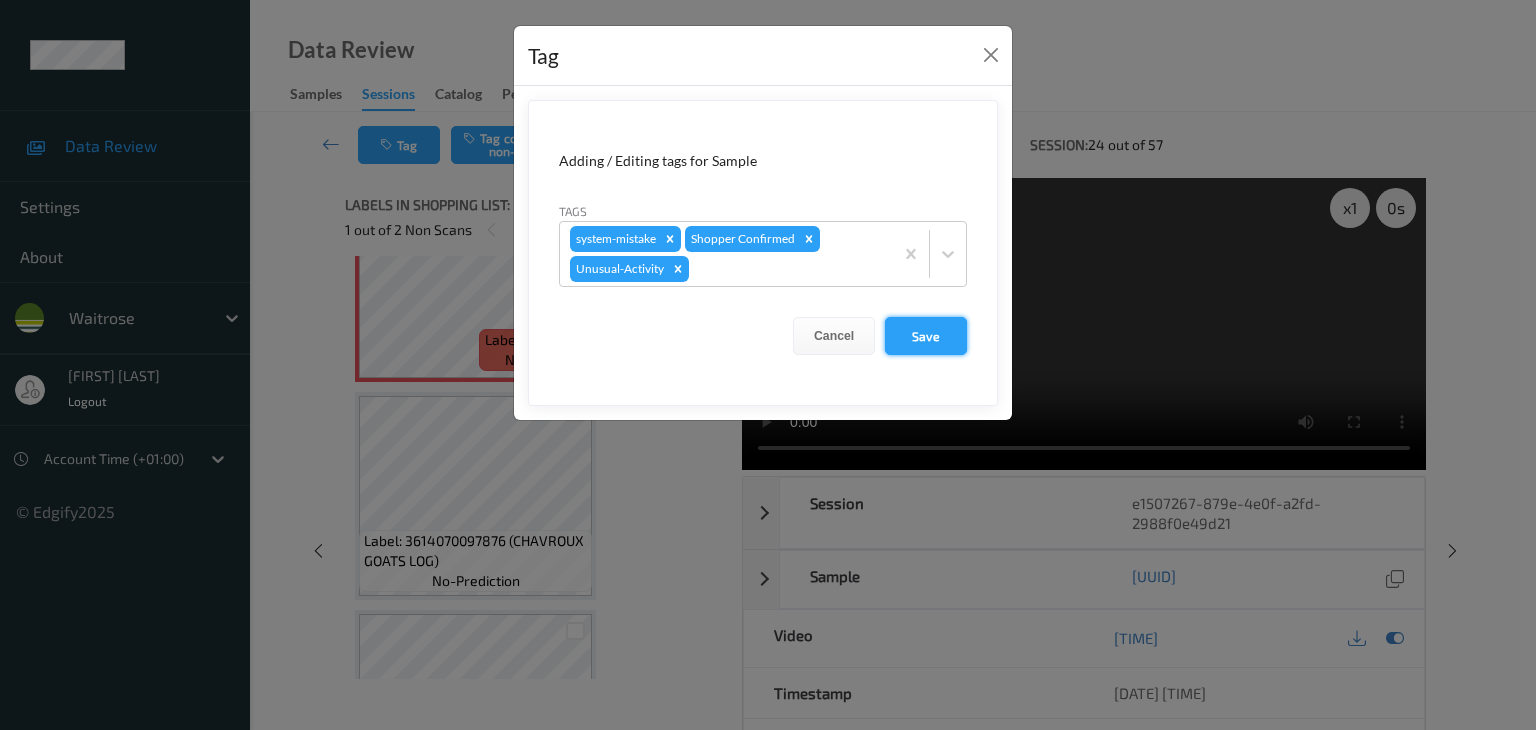 click on "Save" at bounding box center [926, 336] 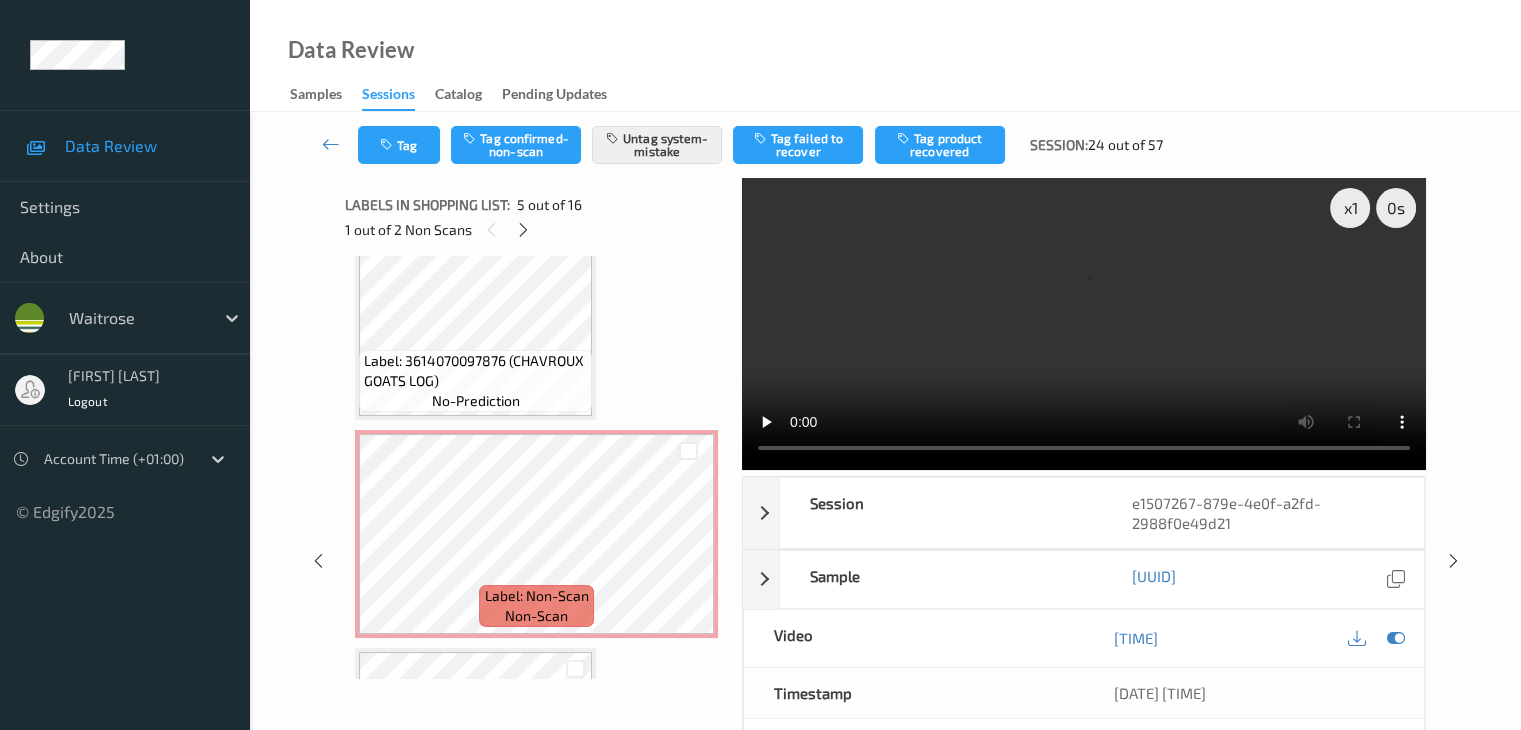 scroll, scrollTop: 1364, scrollLeft: 0, axis: vertical 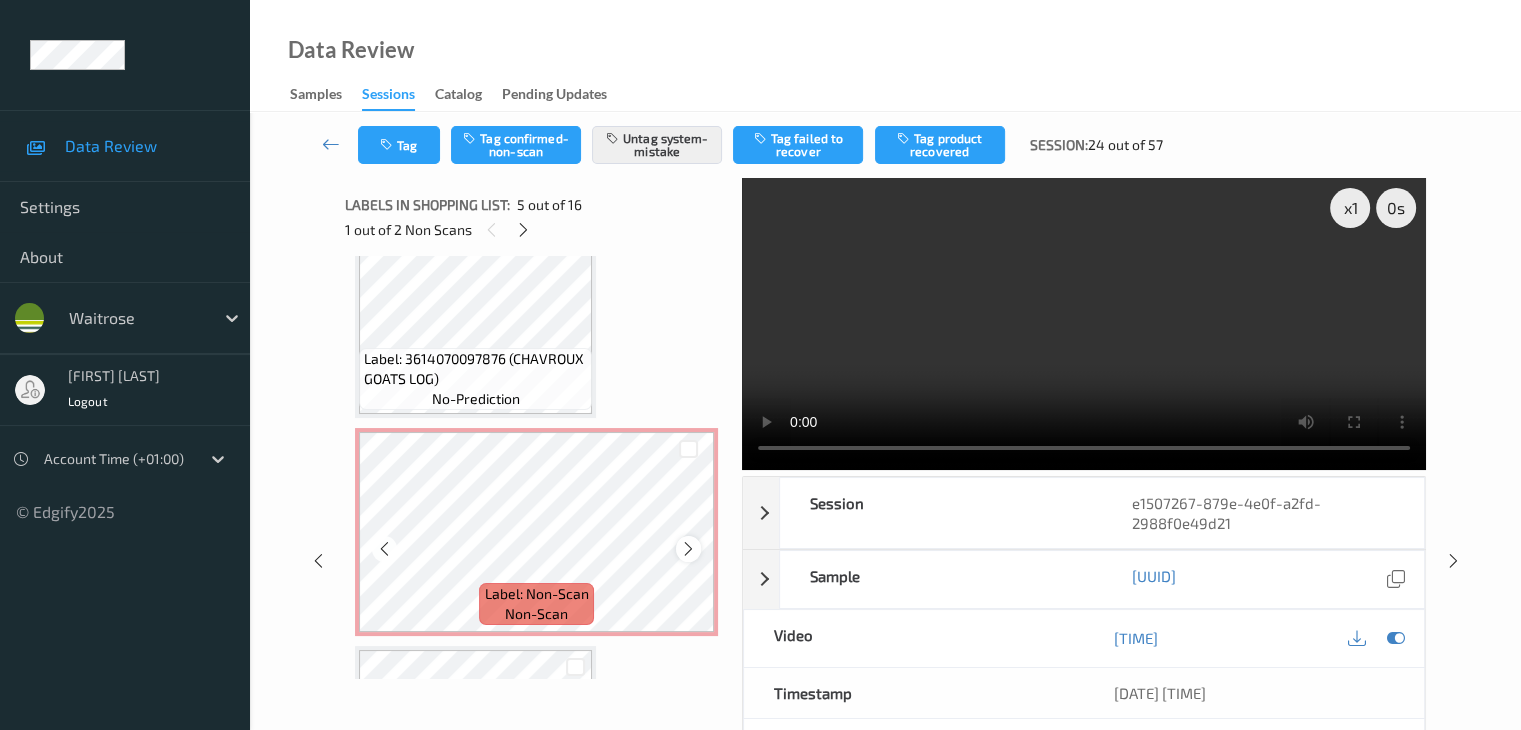 click at bounding box center (688, 549) 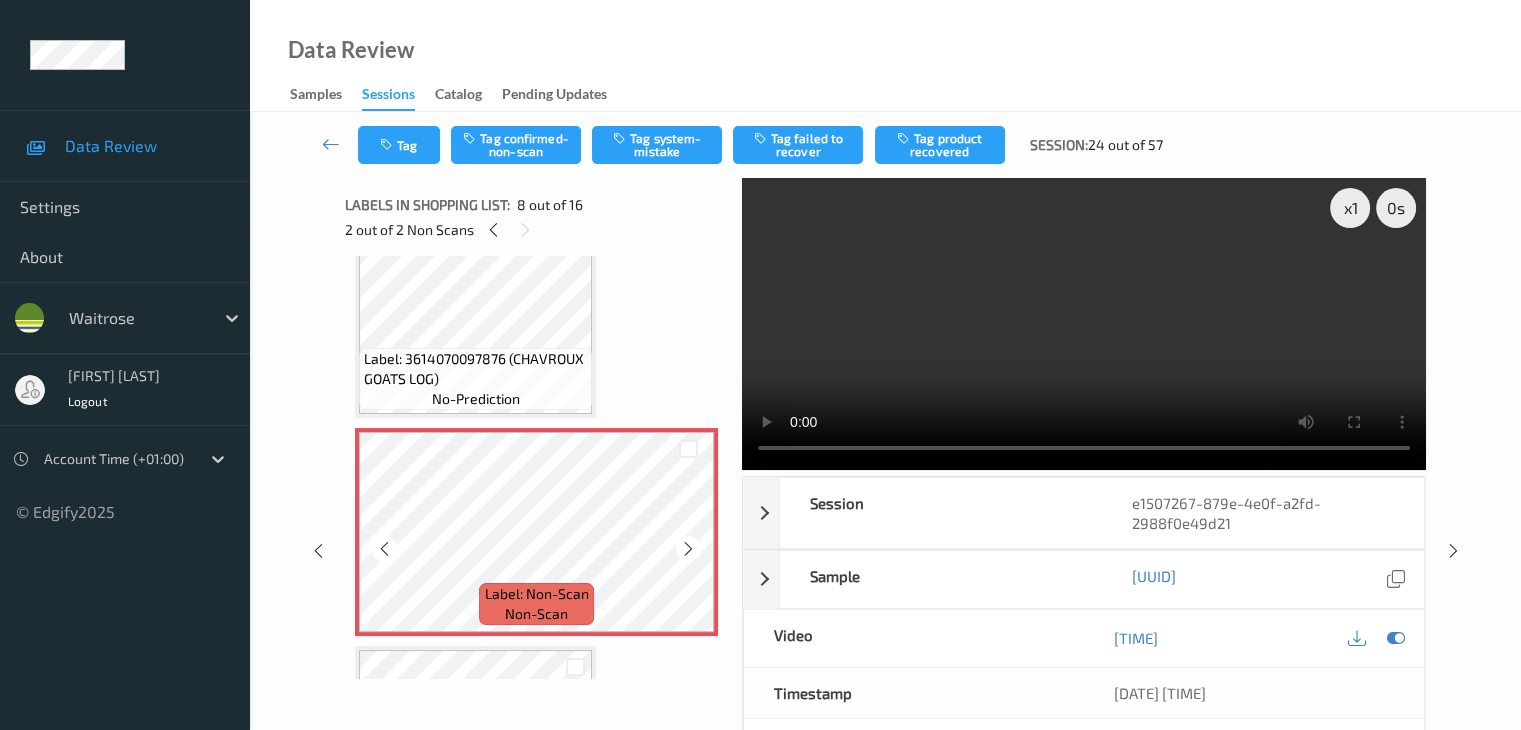 click at bounding box center [688, 549] 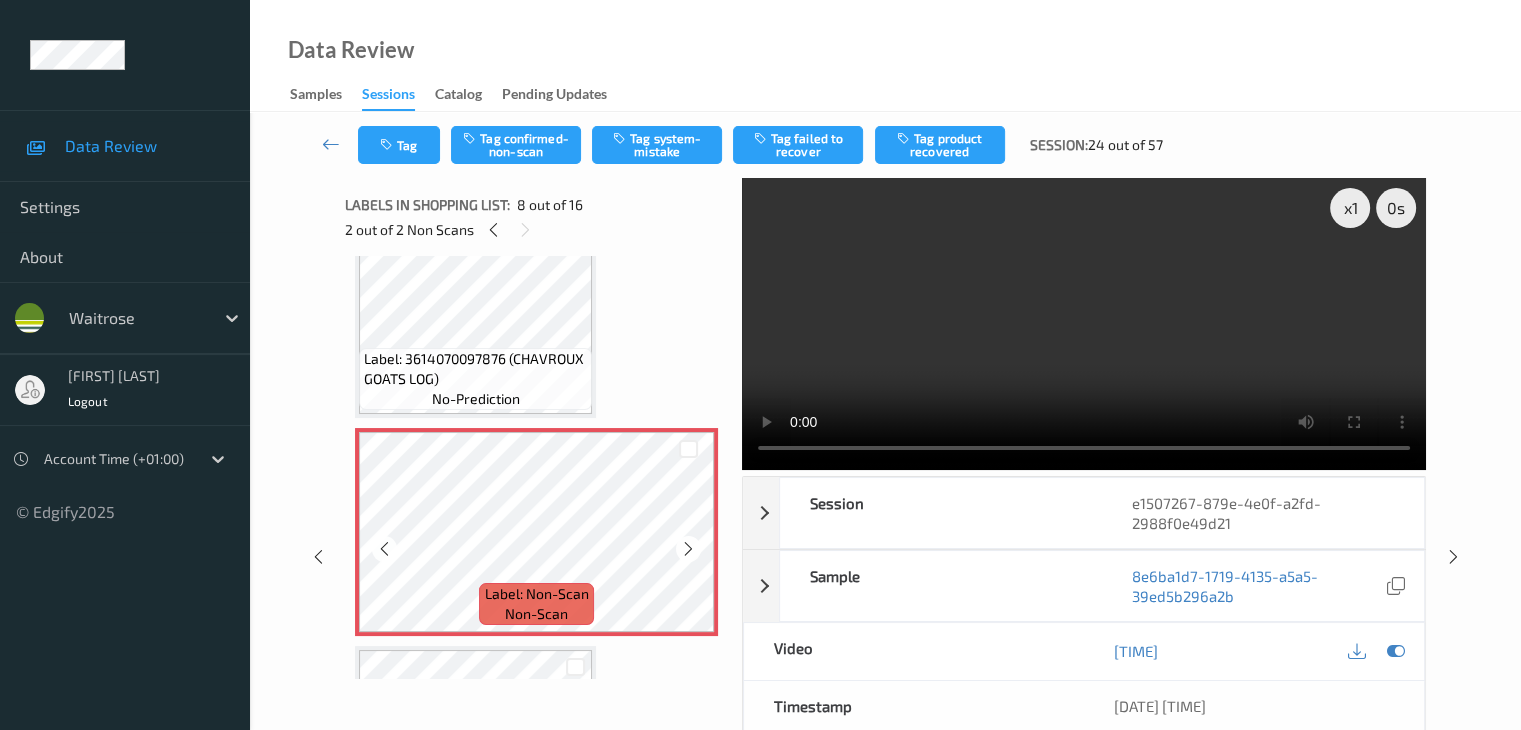 click at bounding box center [688, 549] 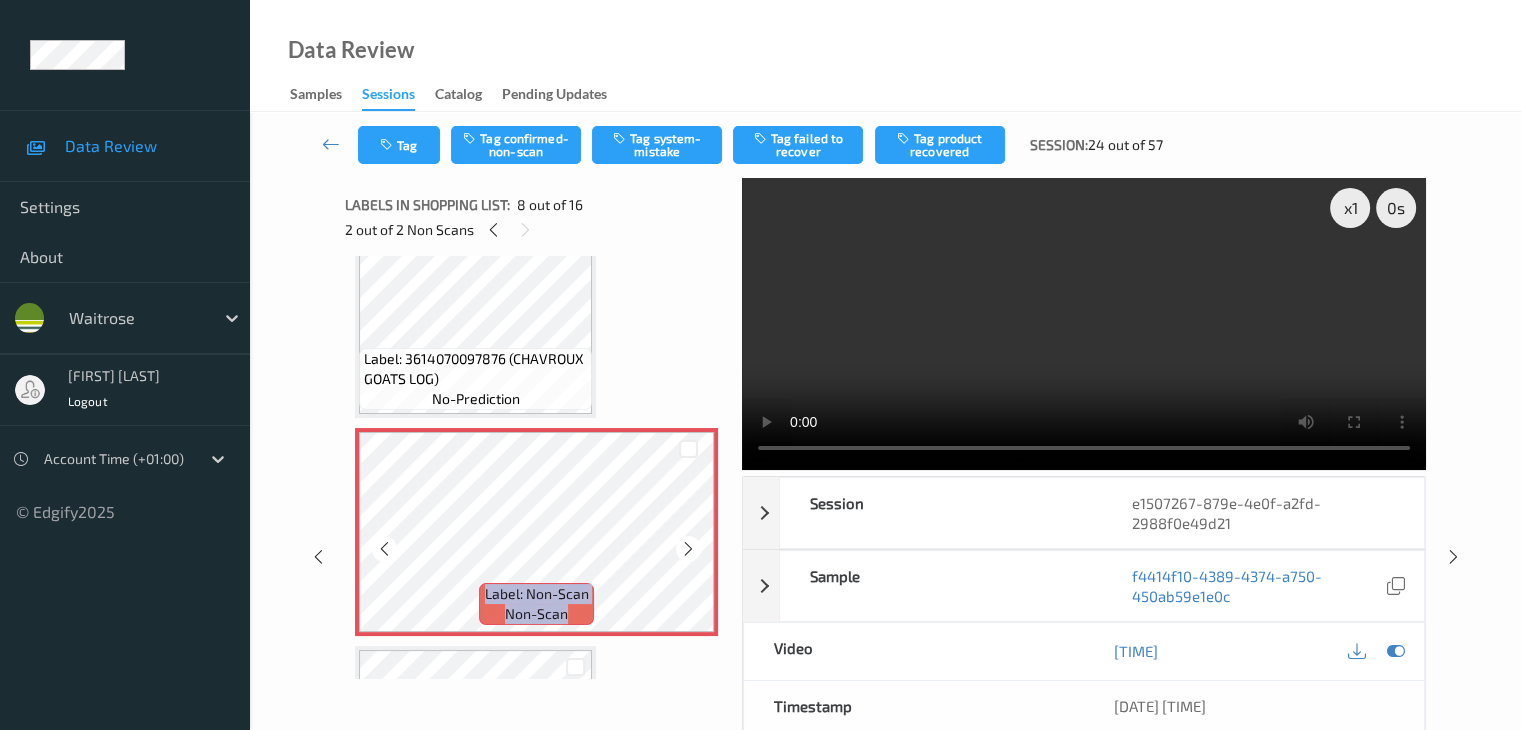 click at bounding box center (688, 549) 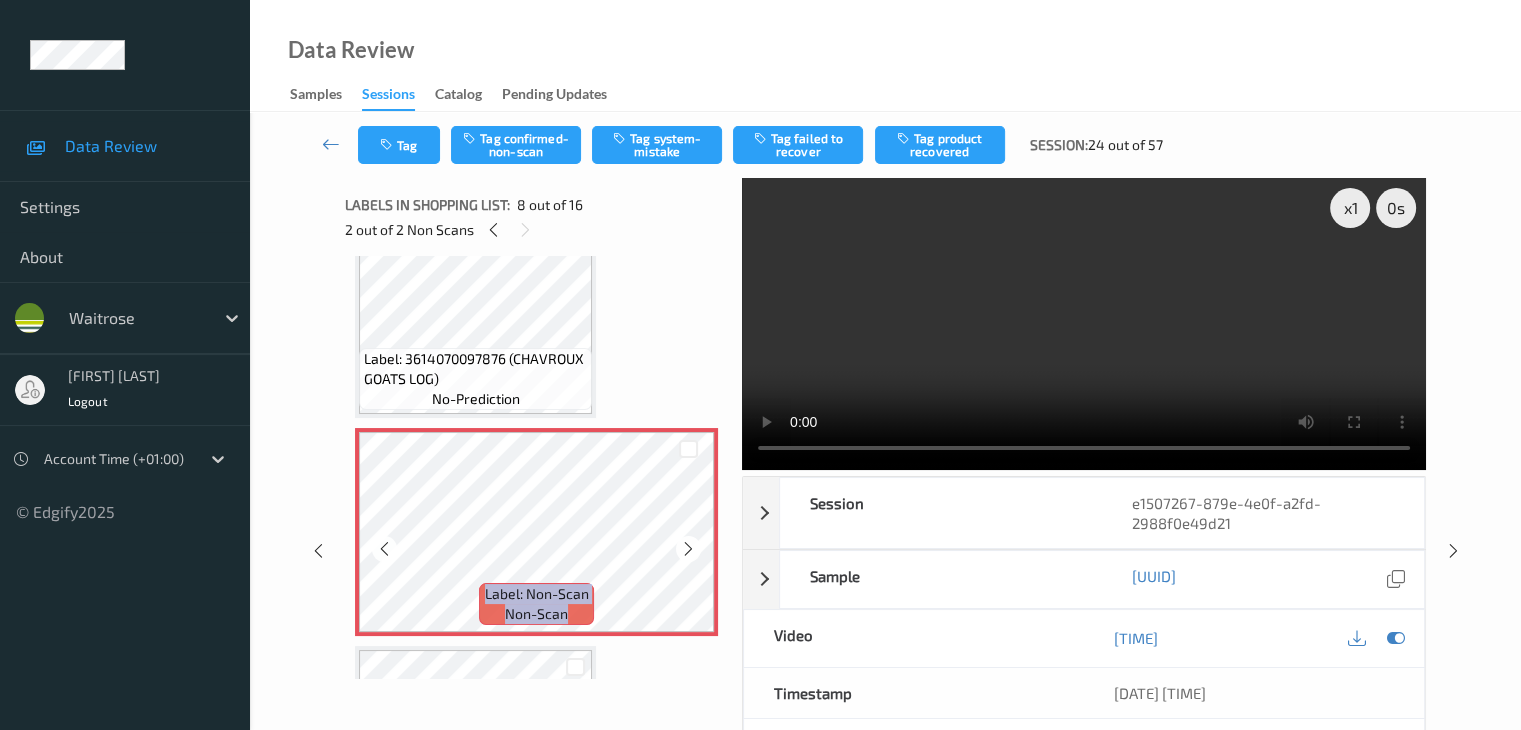 click at bounding box center (688, 549) 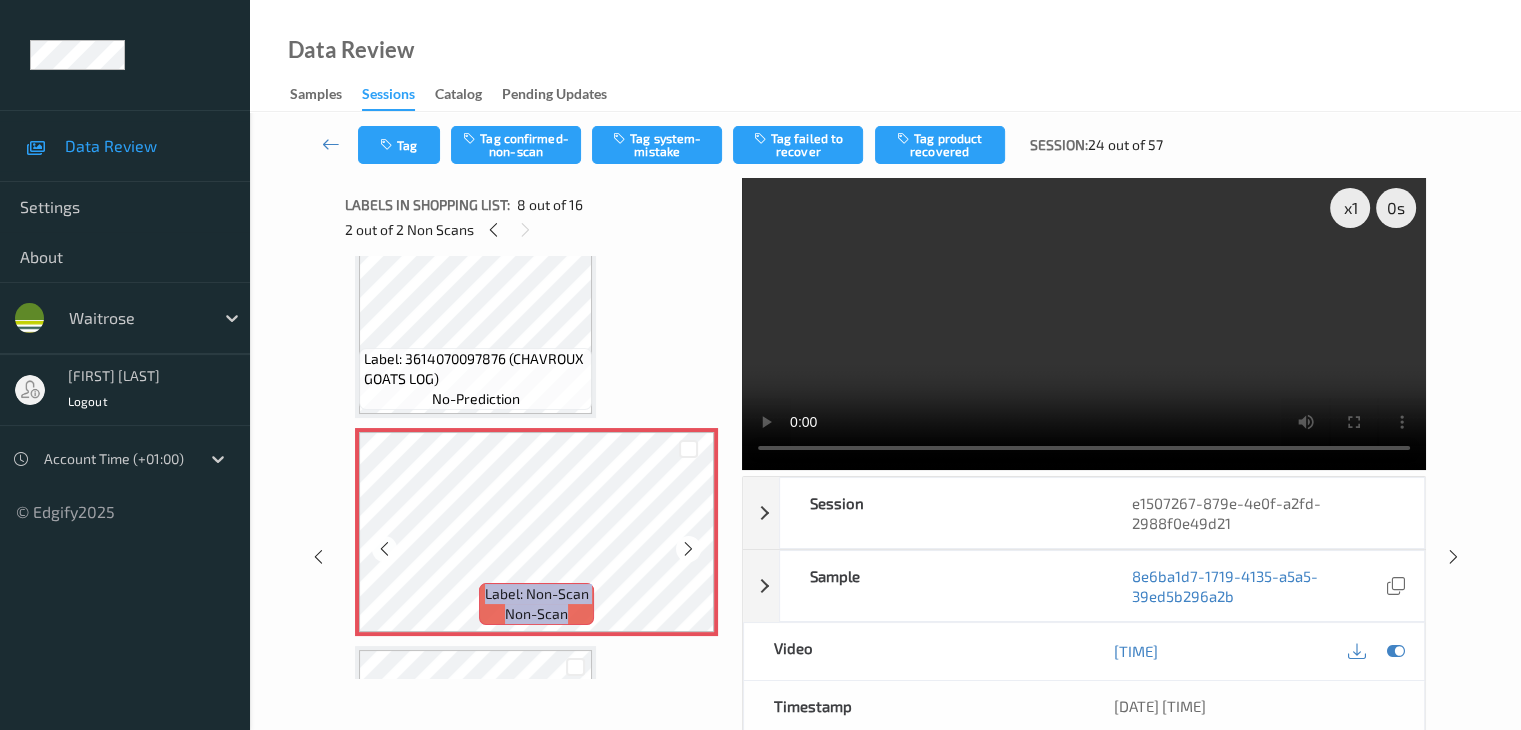 click at bounding box center (688, 549) 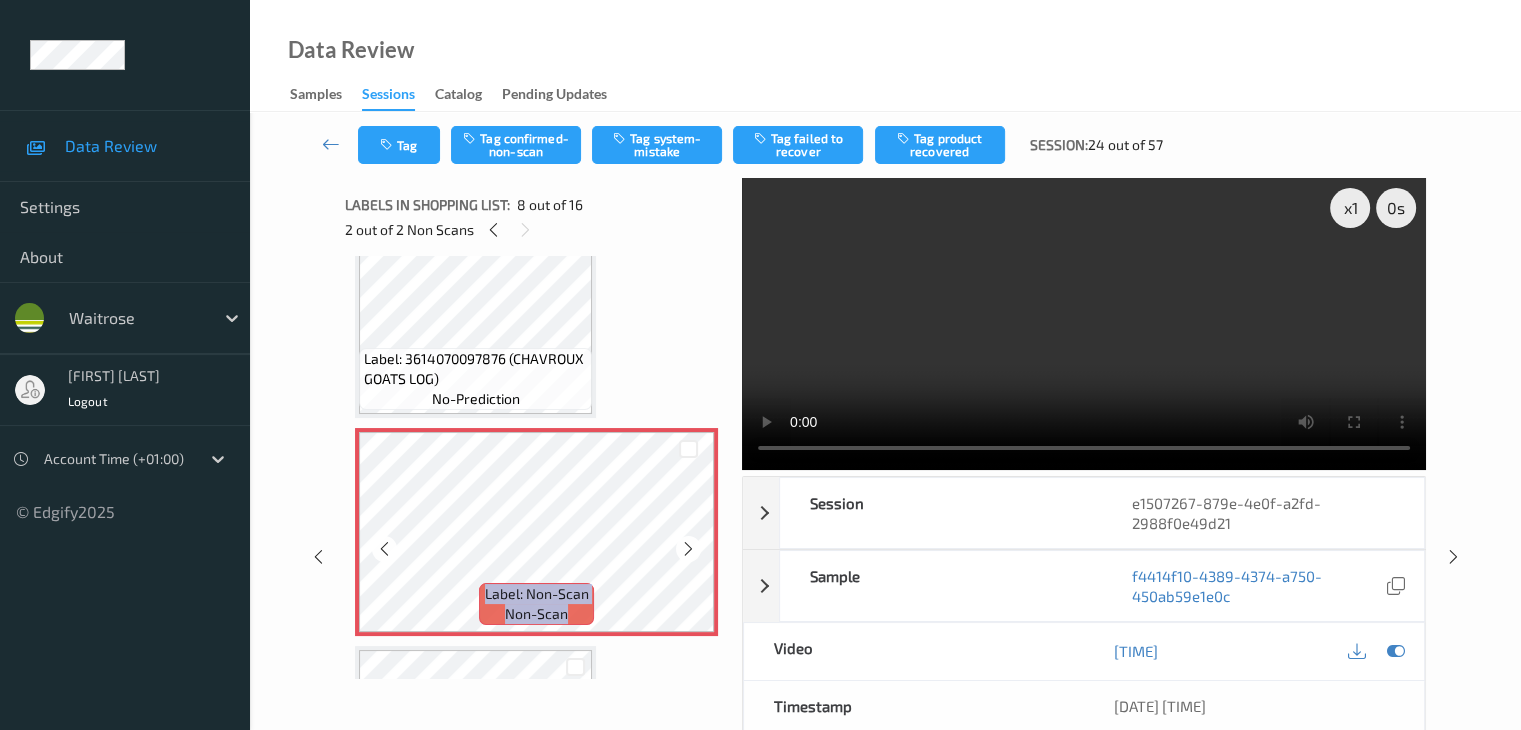 click at bounding box center (688, 549) 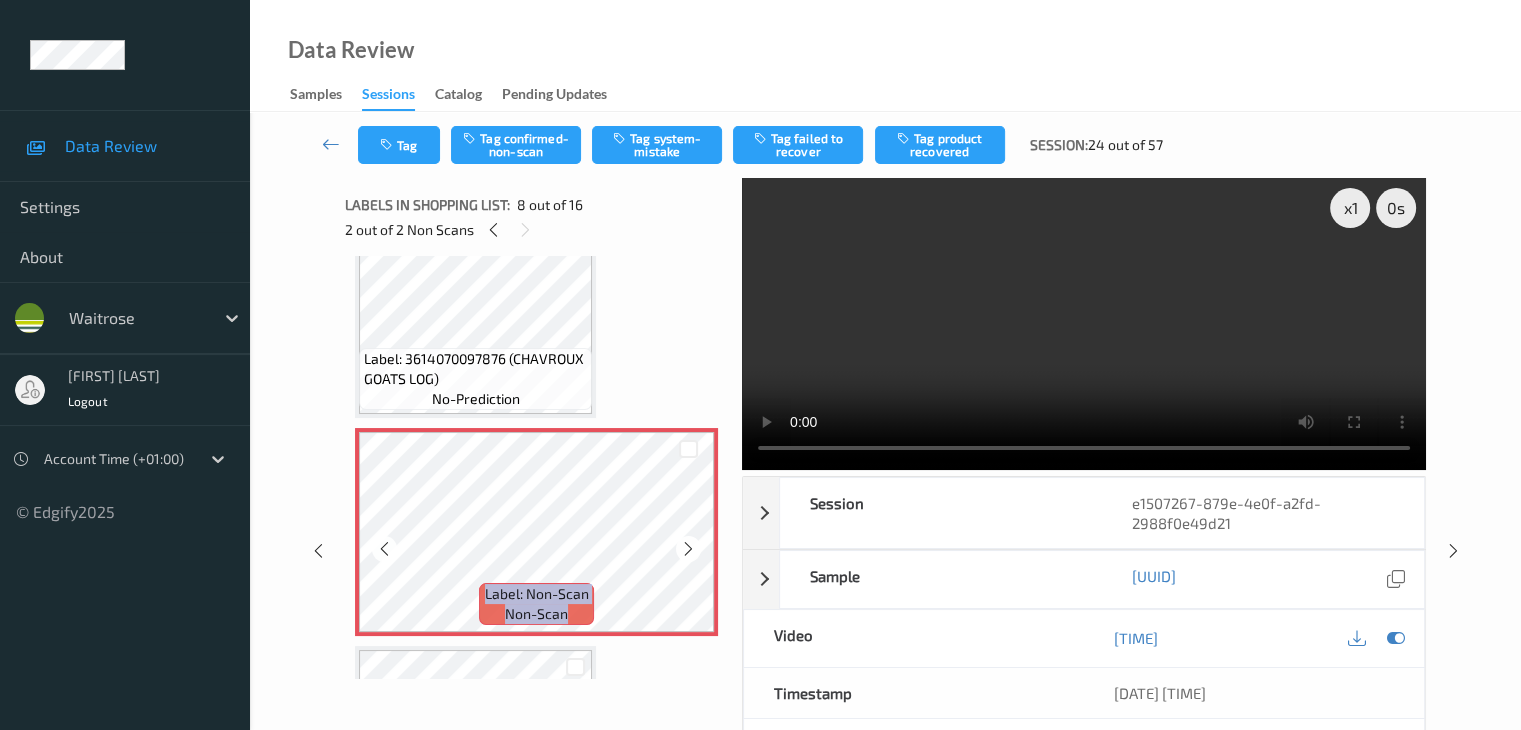 click at bounding box center (688, 549) 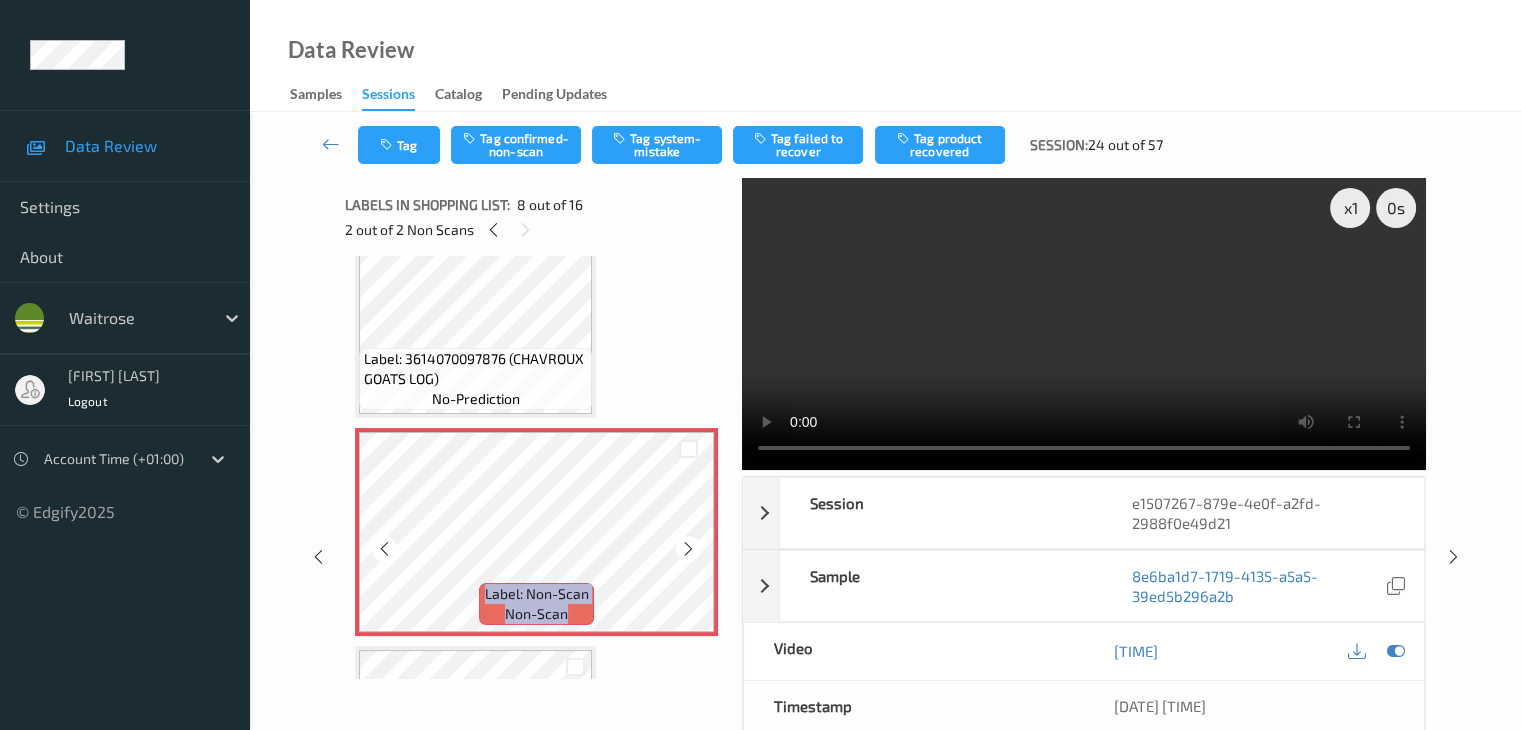 click at bounding box center (688, 549) 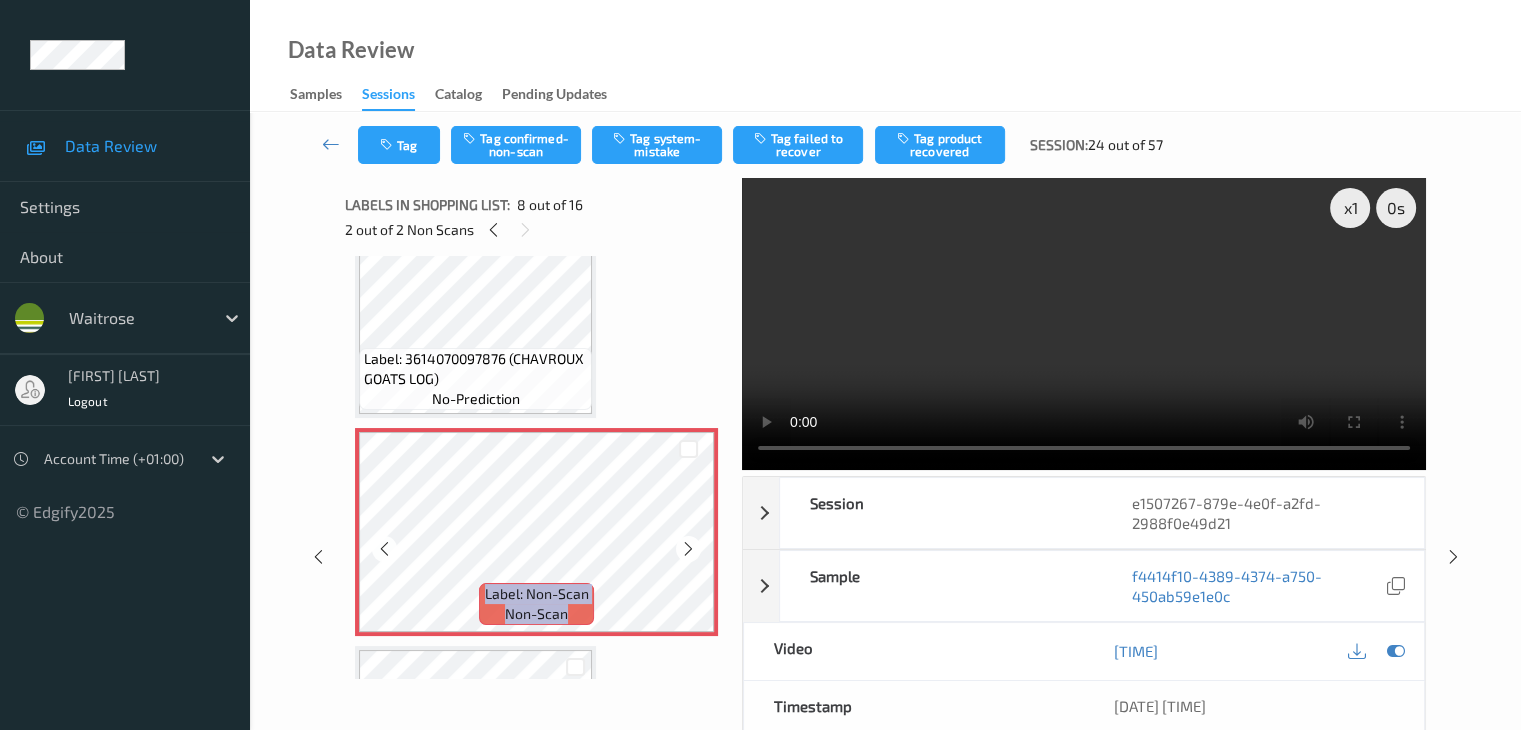 click at bounding box center [688, 549] 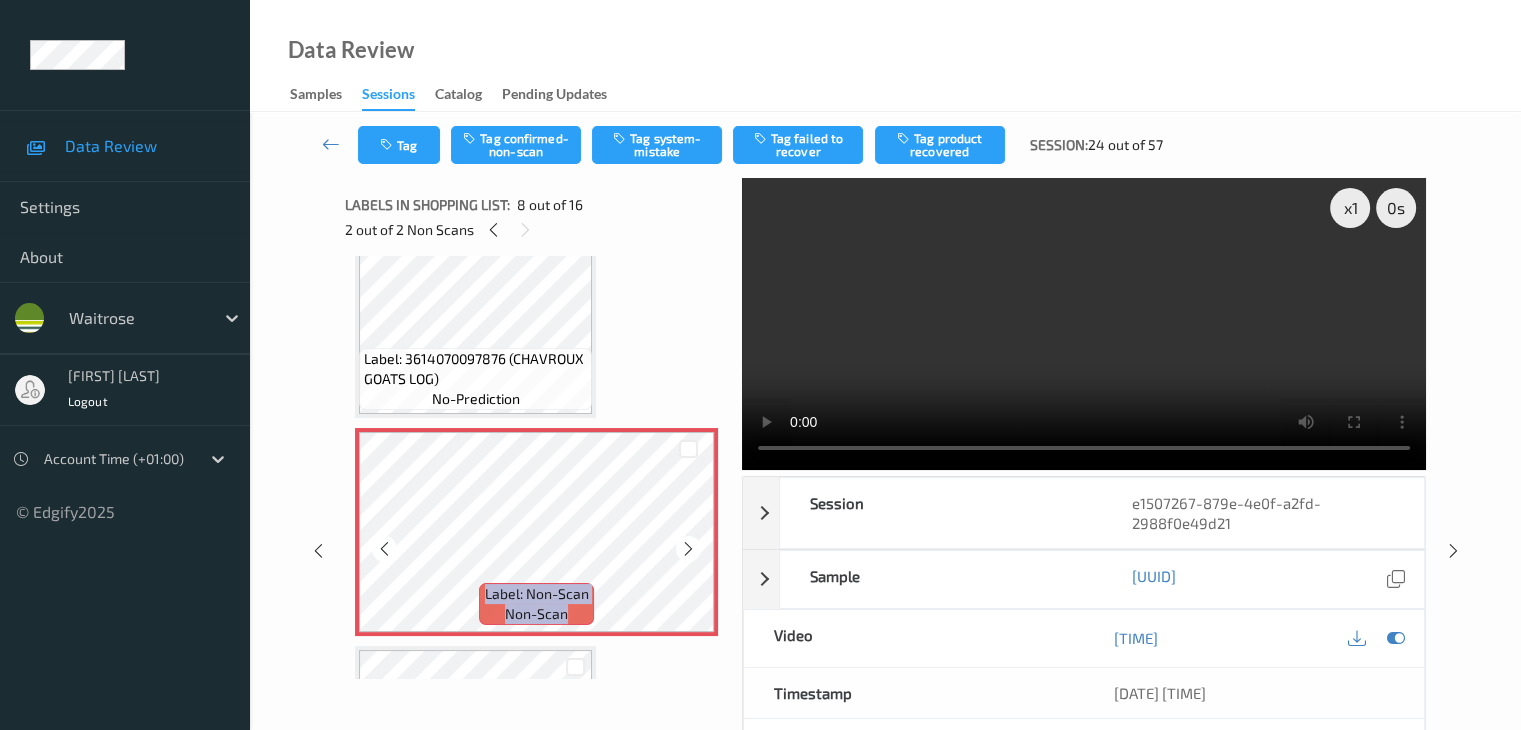 click at bounding box center [688, 549] 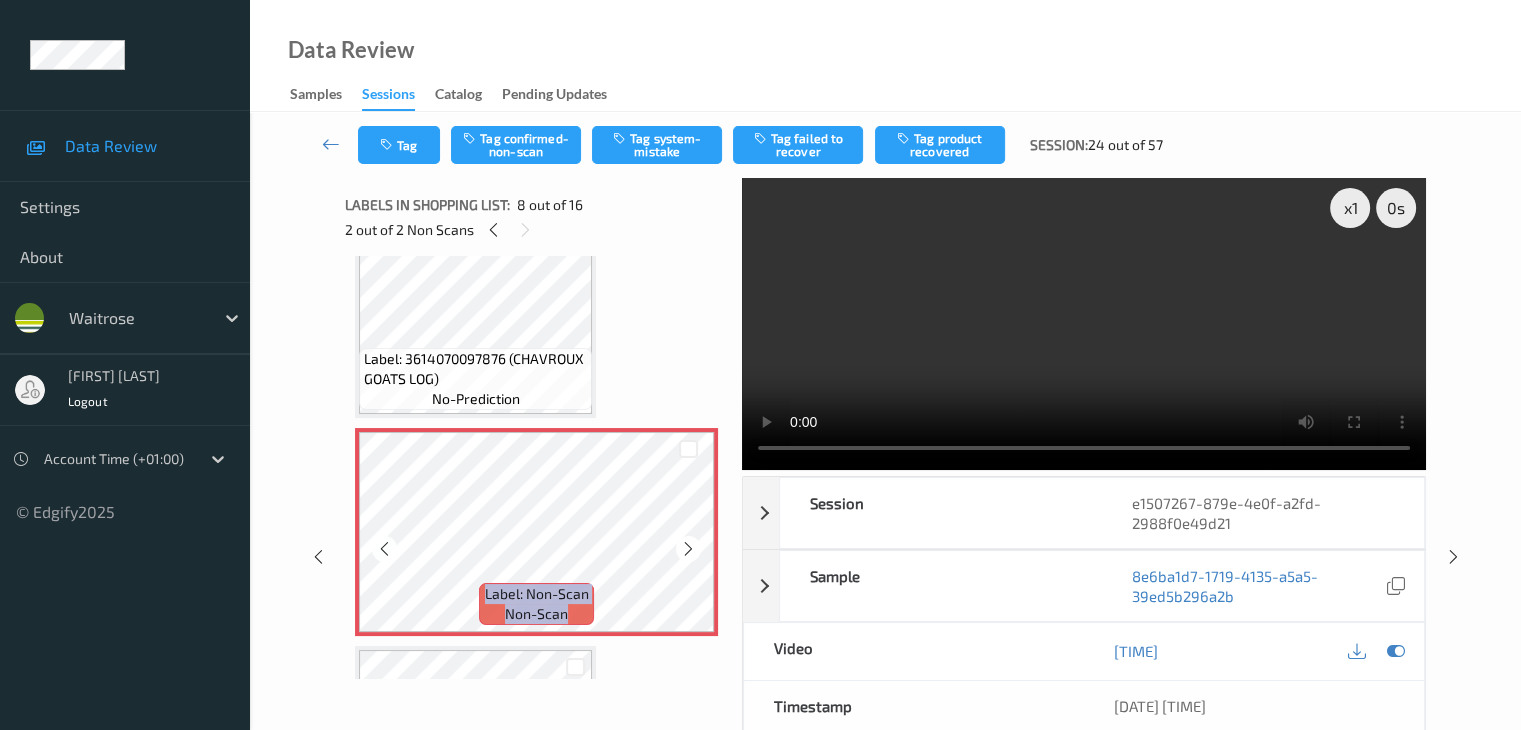 click at bounding box center [688, 549] 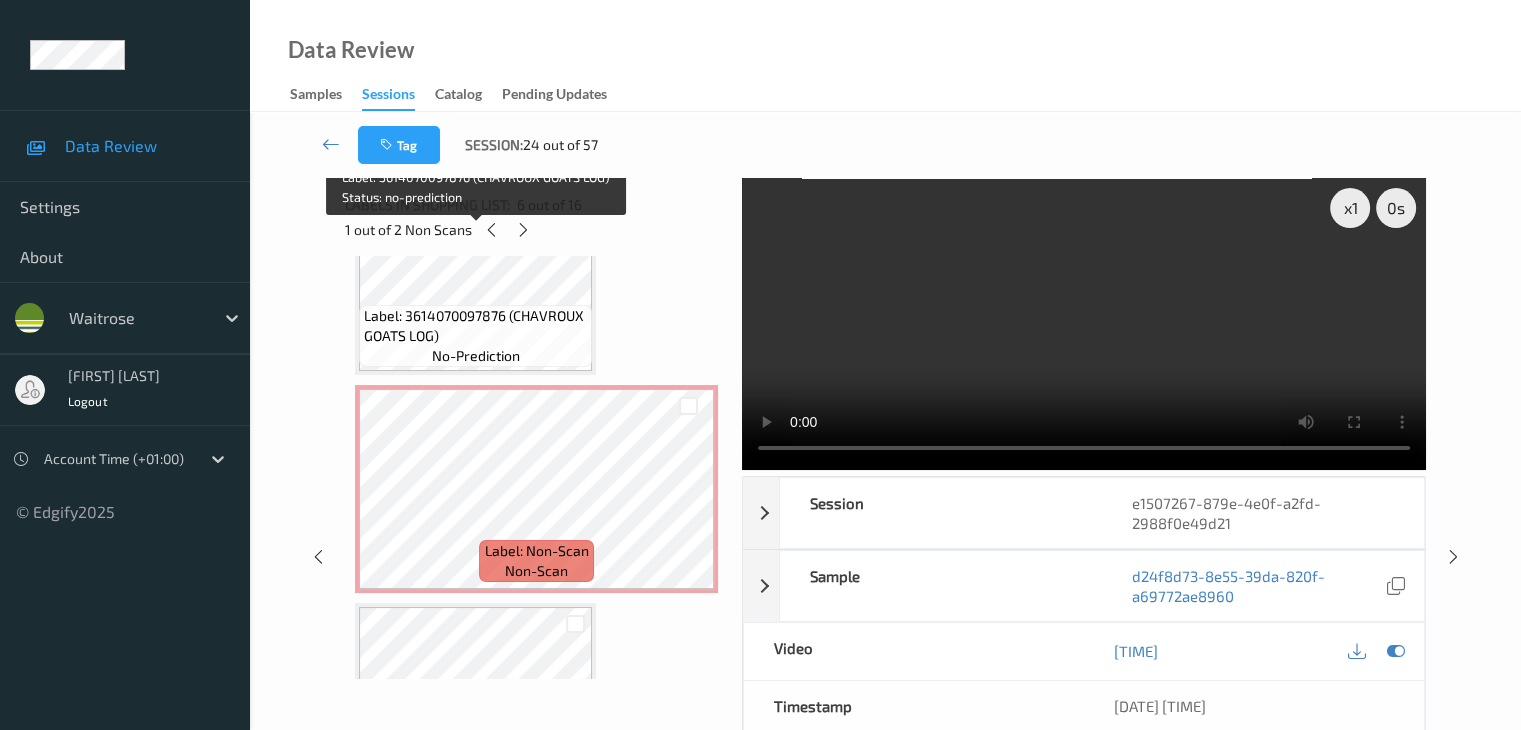 scroll, scrollTop: 1564, scrollLeft: 0, axis: vertical 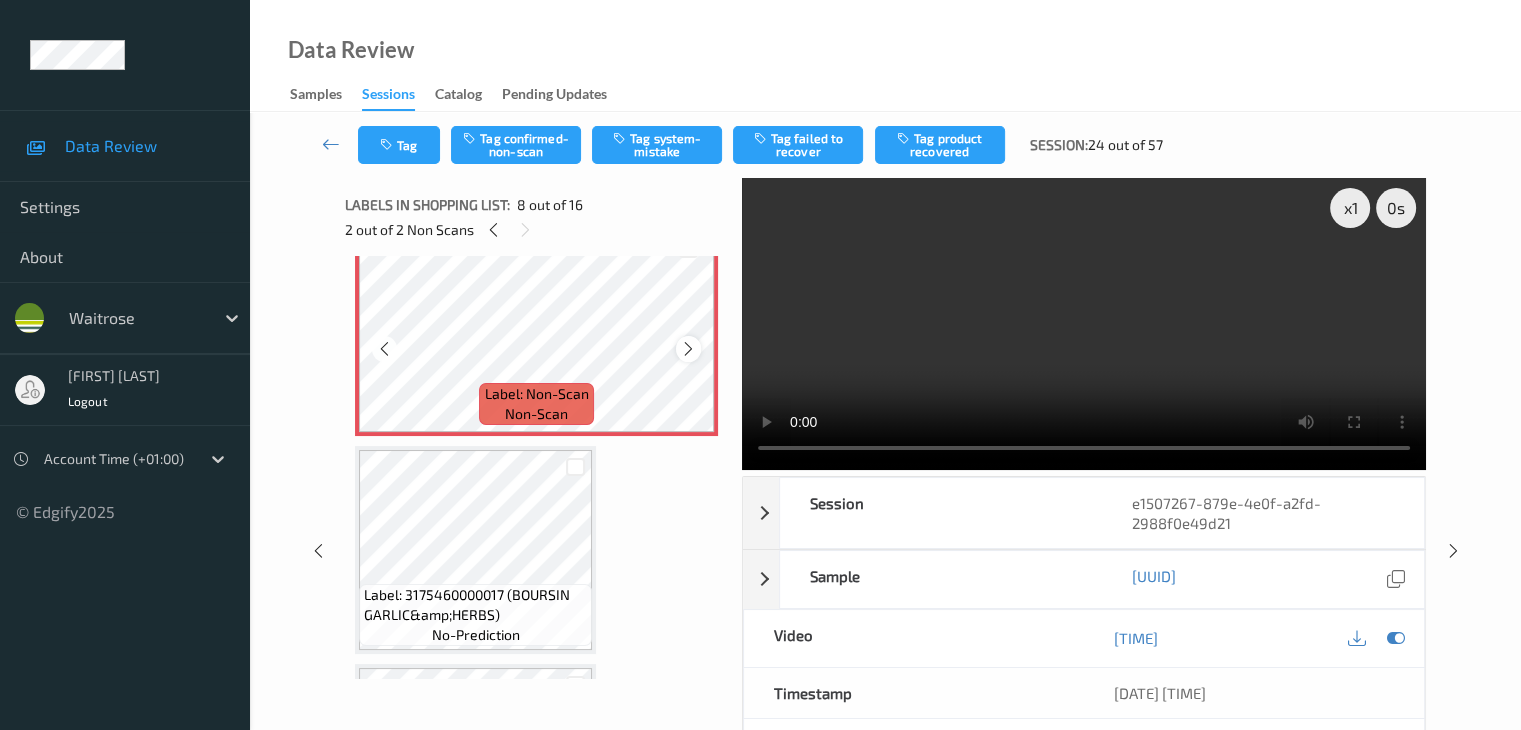 click at bounding box center (688, 349) 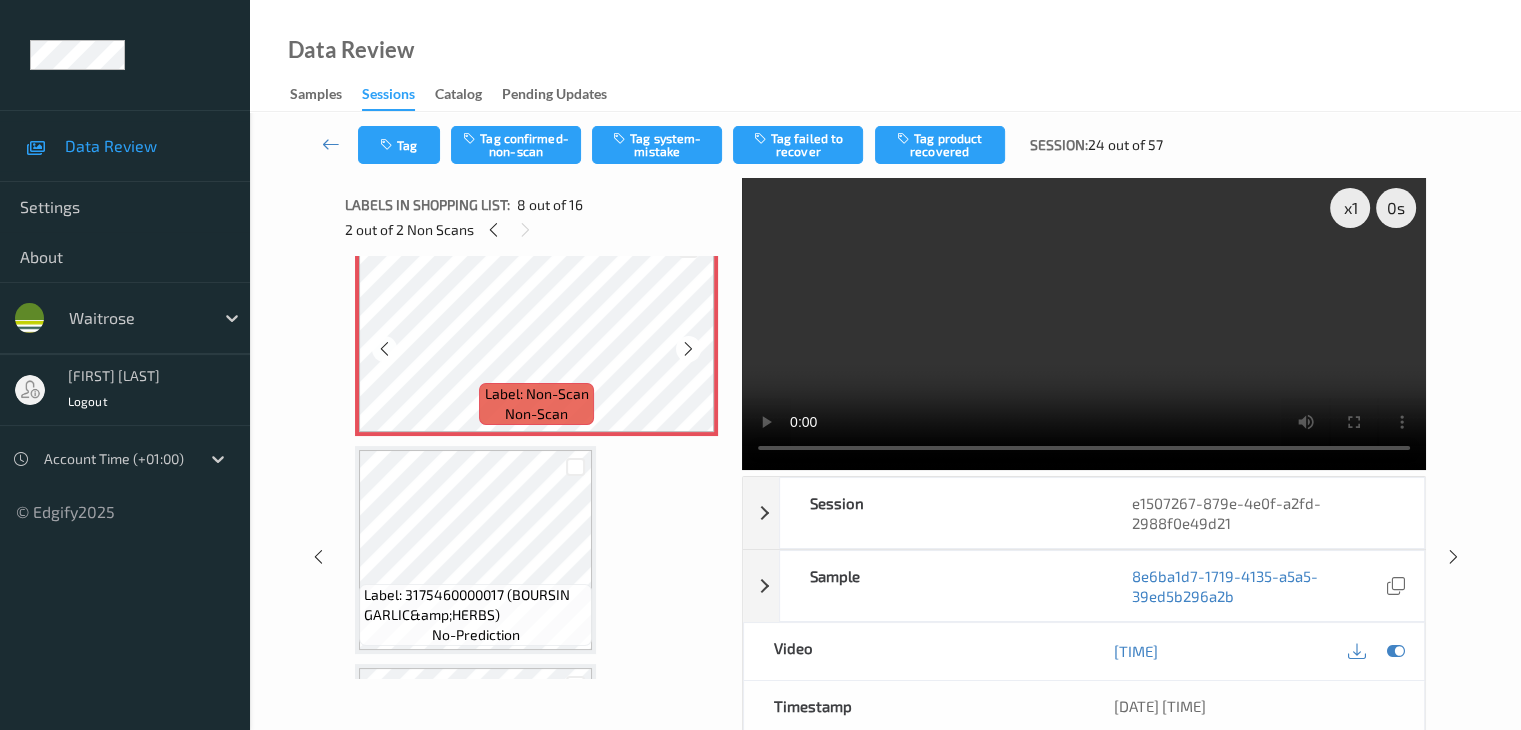 click at bounding box center (688, 349) 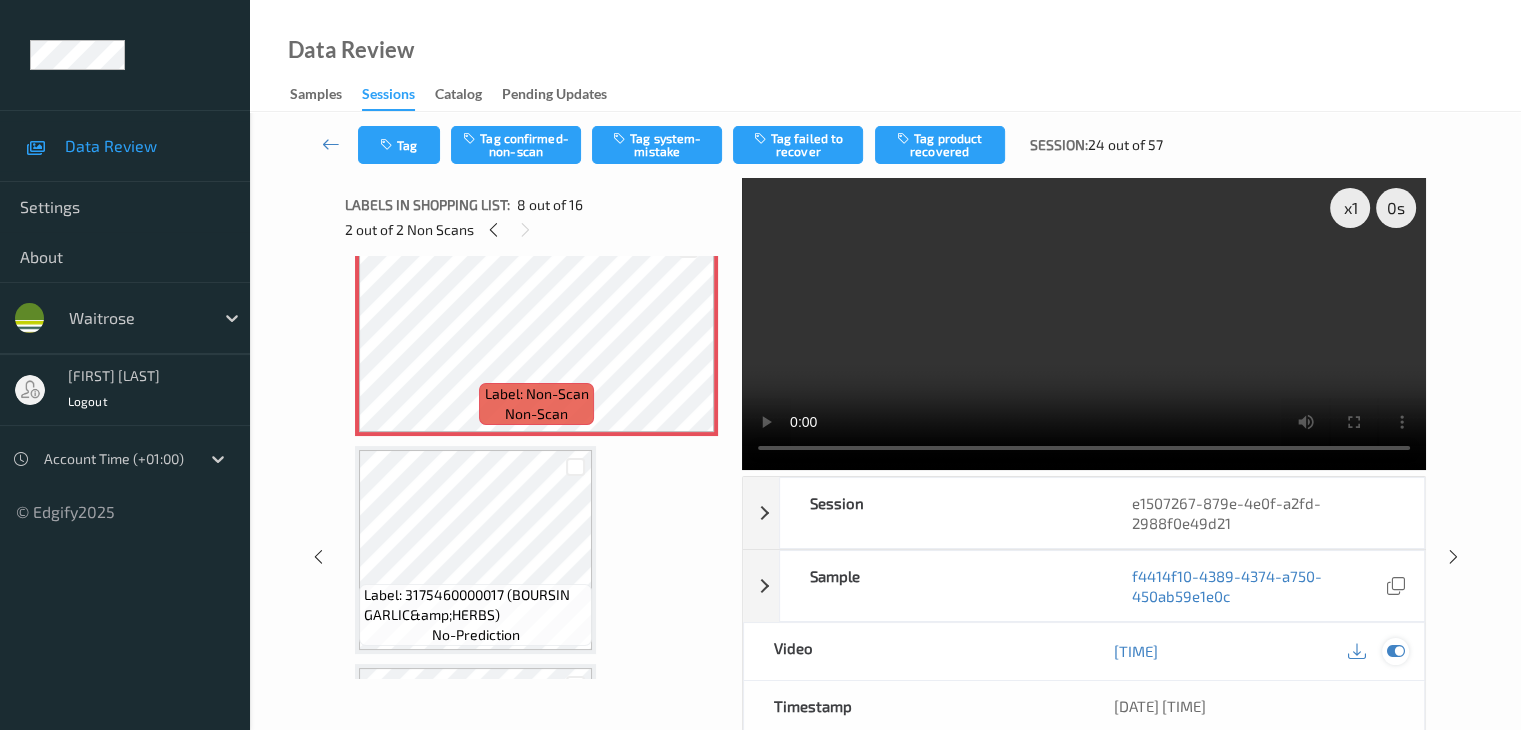 click at bounding box center [1395, 651] 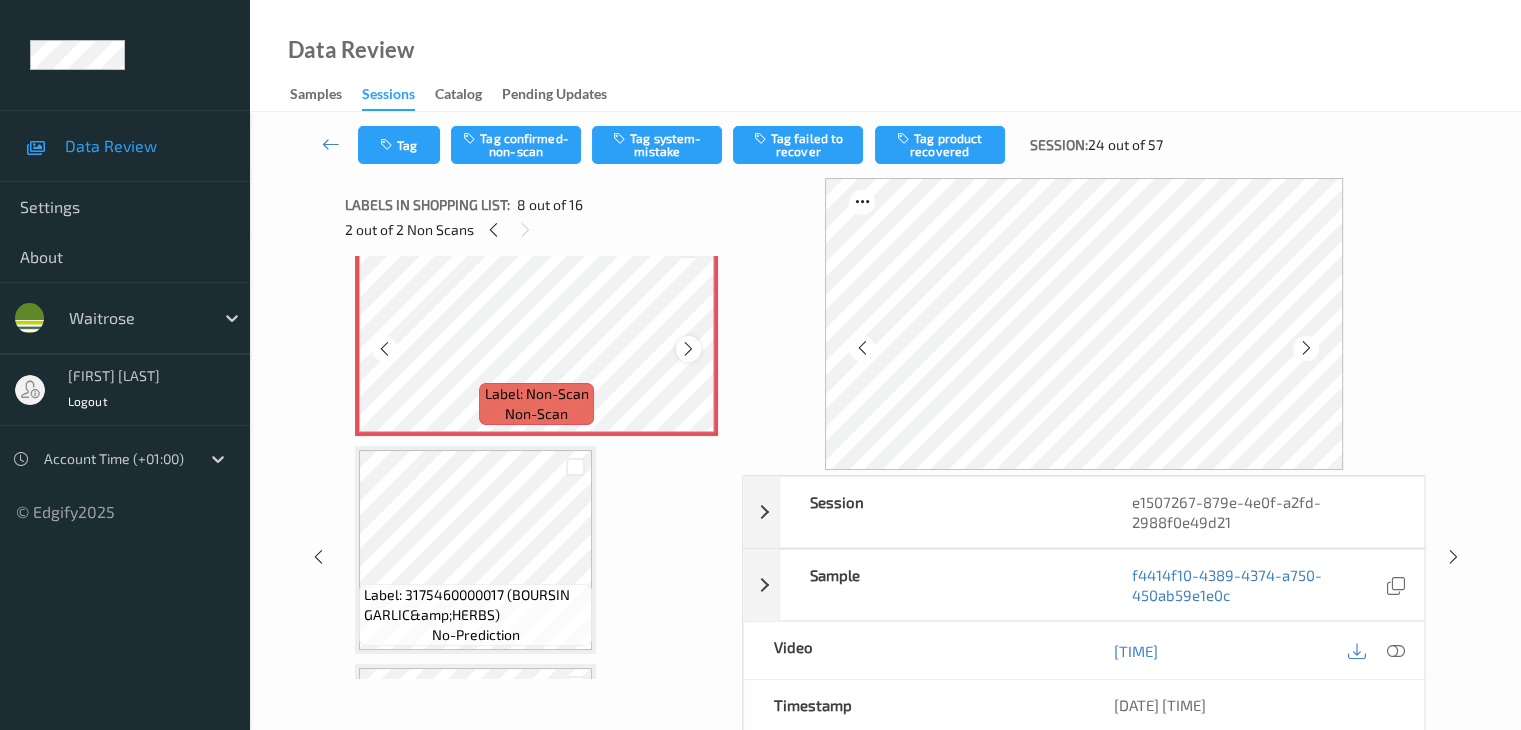 click at bounding box center (688, 348) 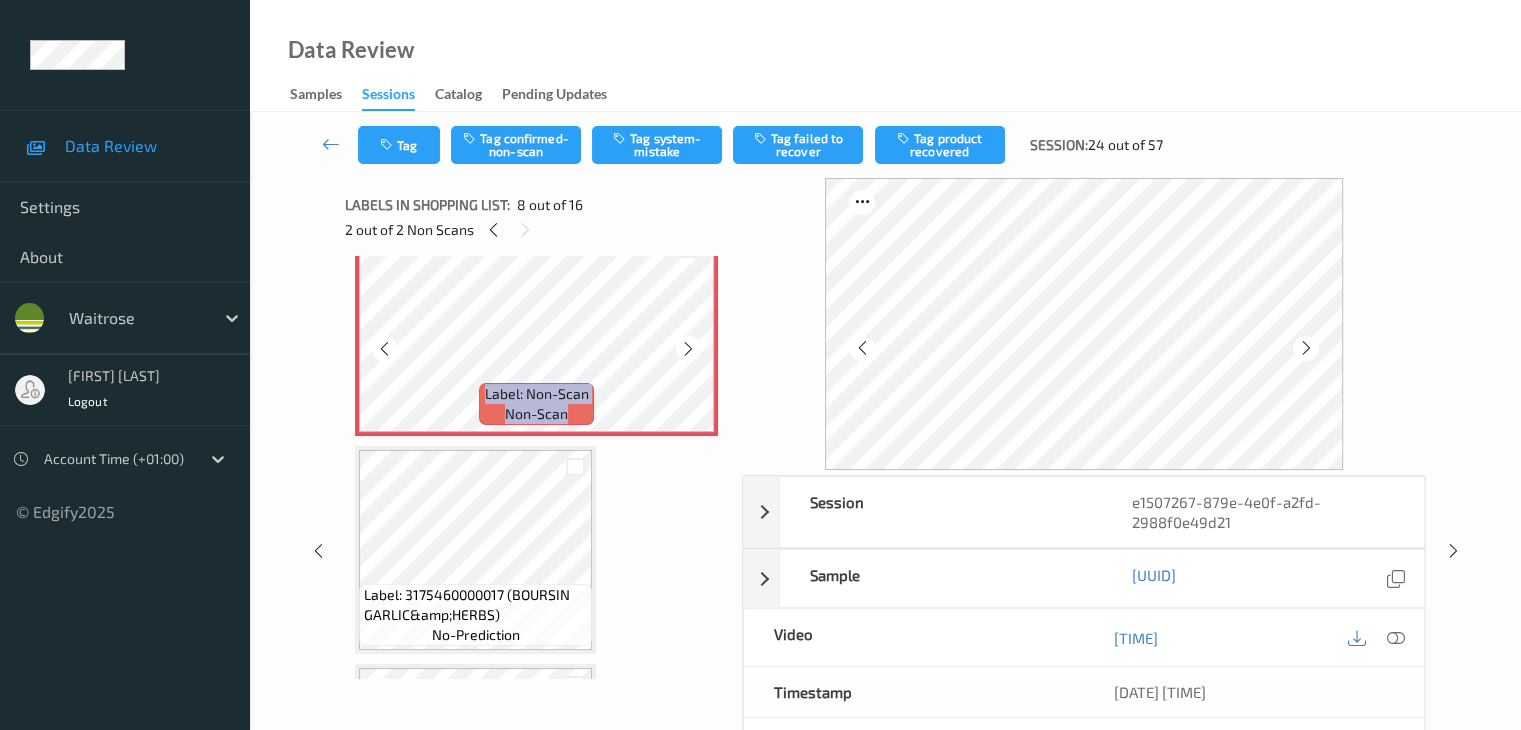 click at bounding box center [688, 348] 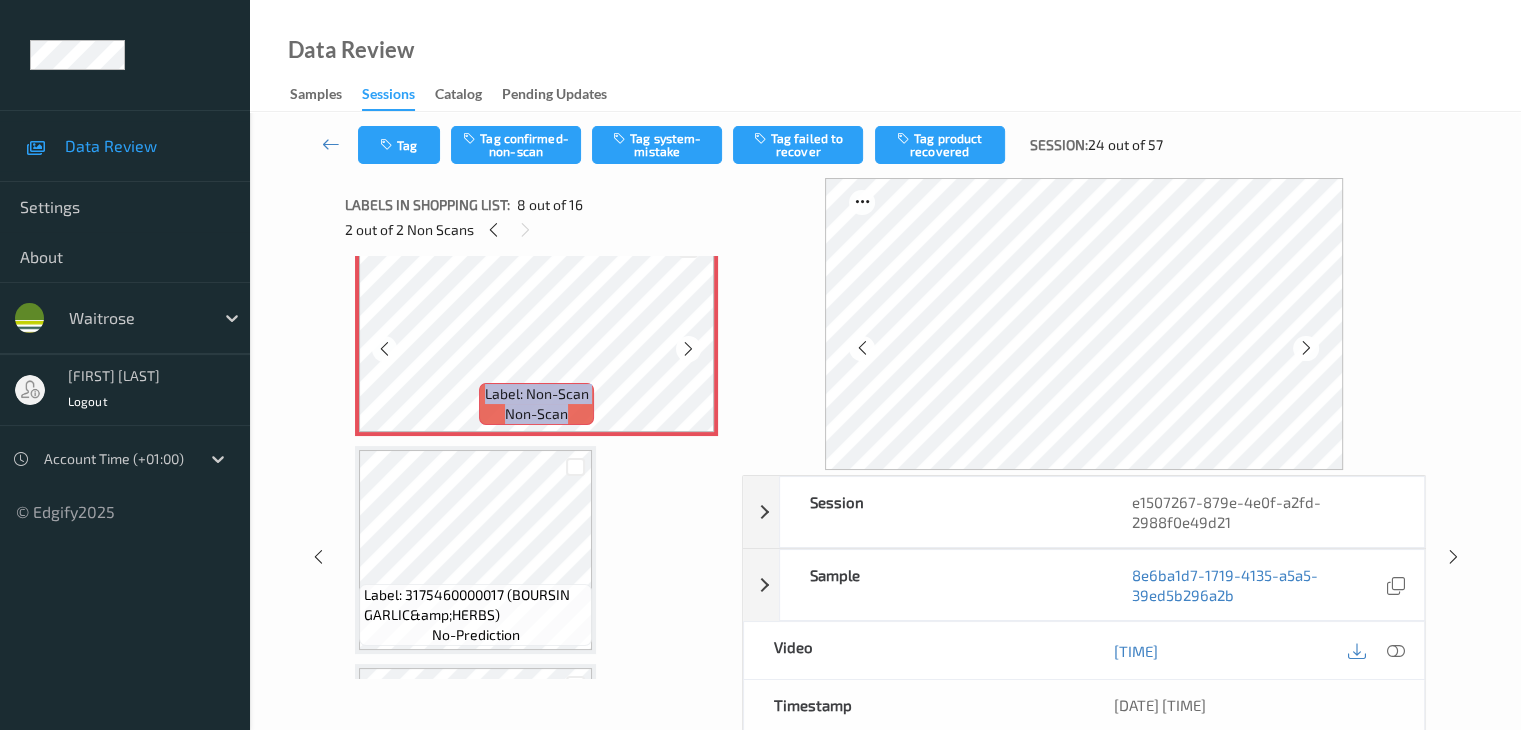 click at bounding box center (688, 348) 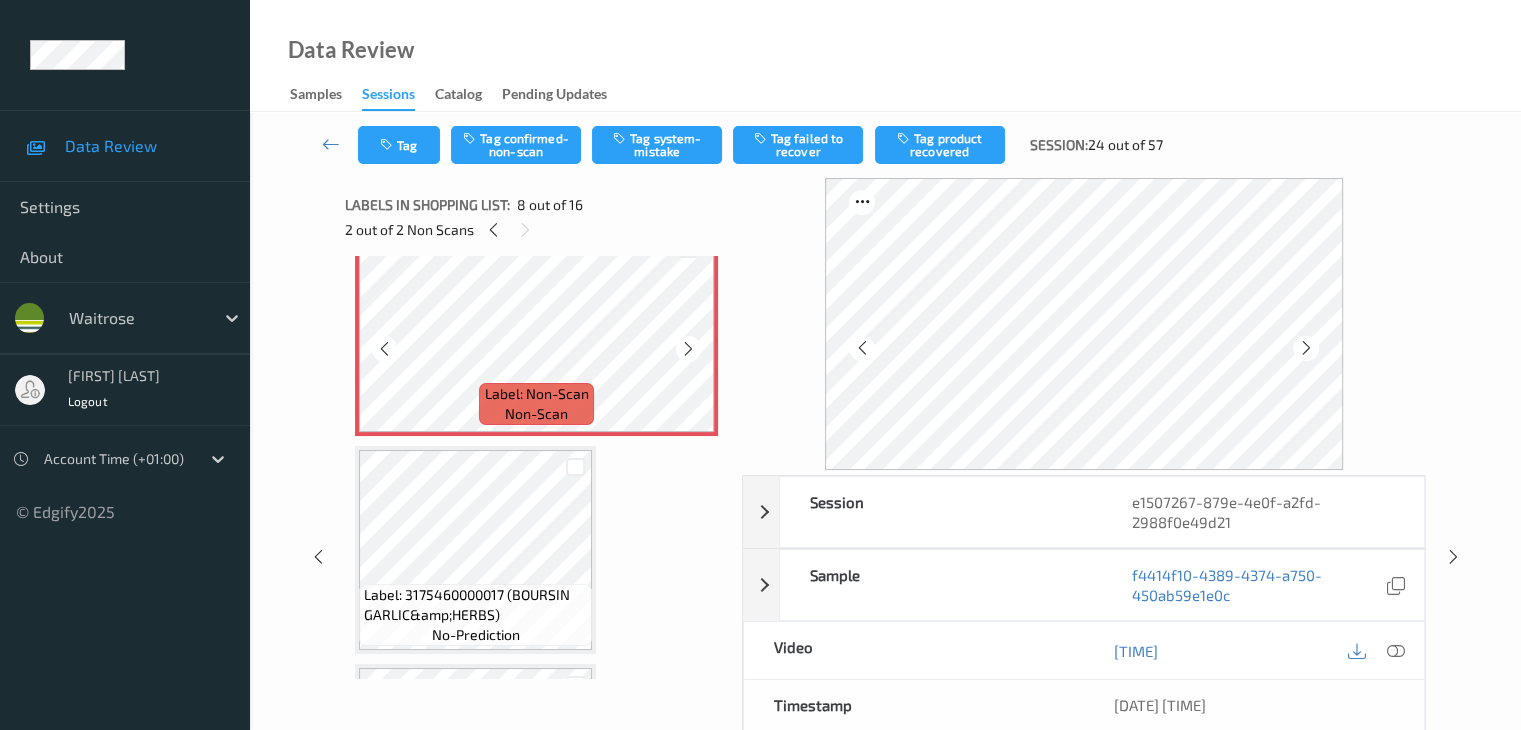 click at bounding box center (688, 348) 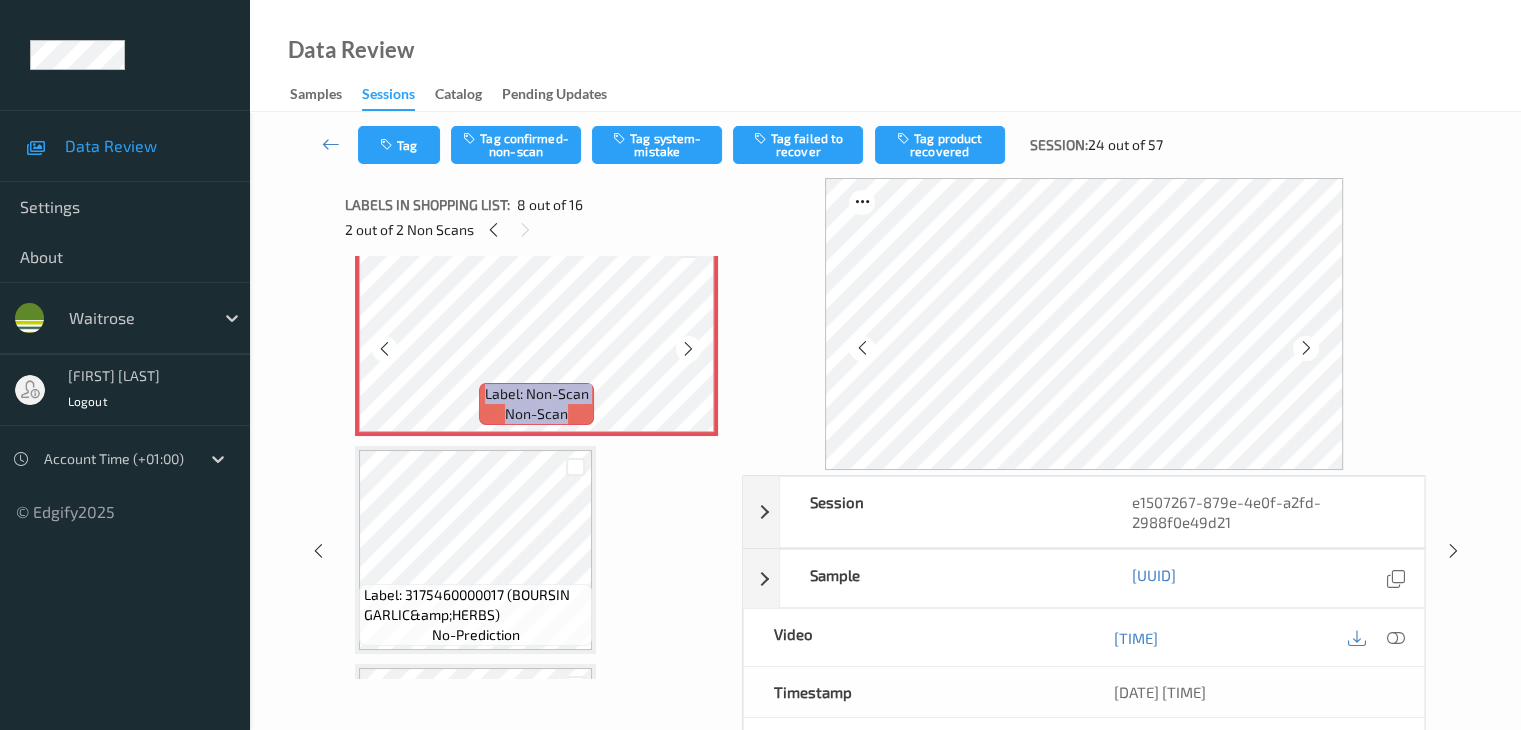 click at bounding box center (688, 348) 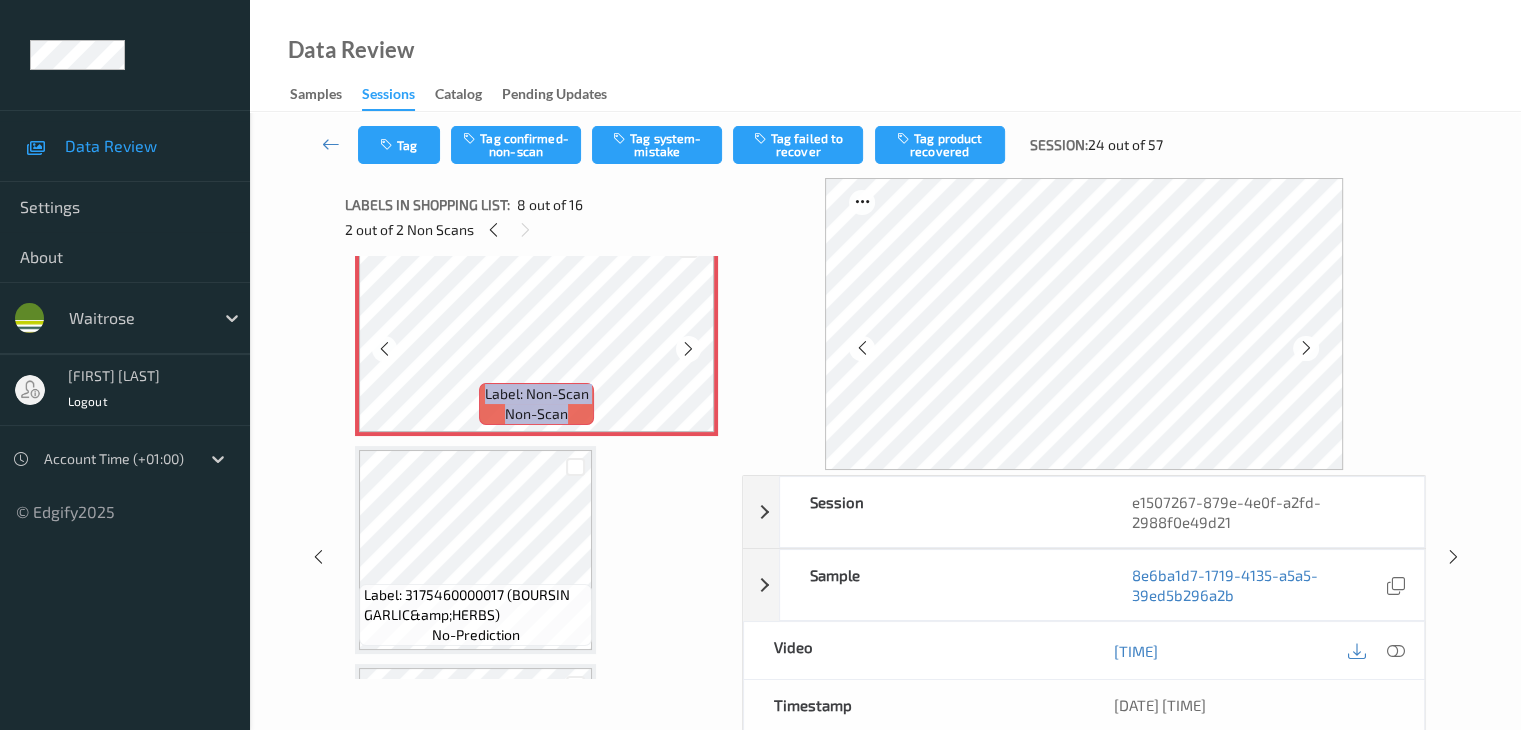 click at bounding box center [688, 348] 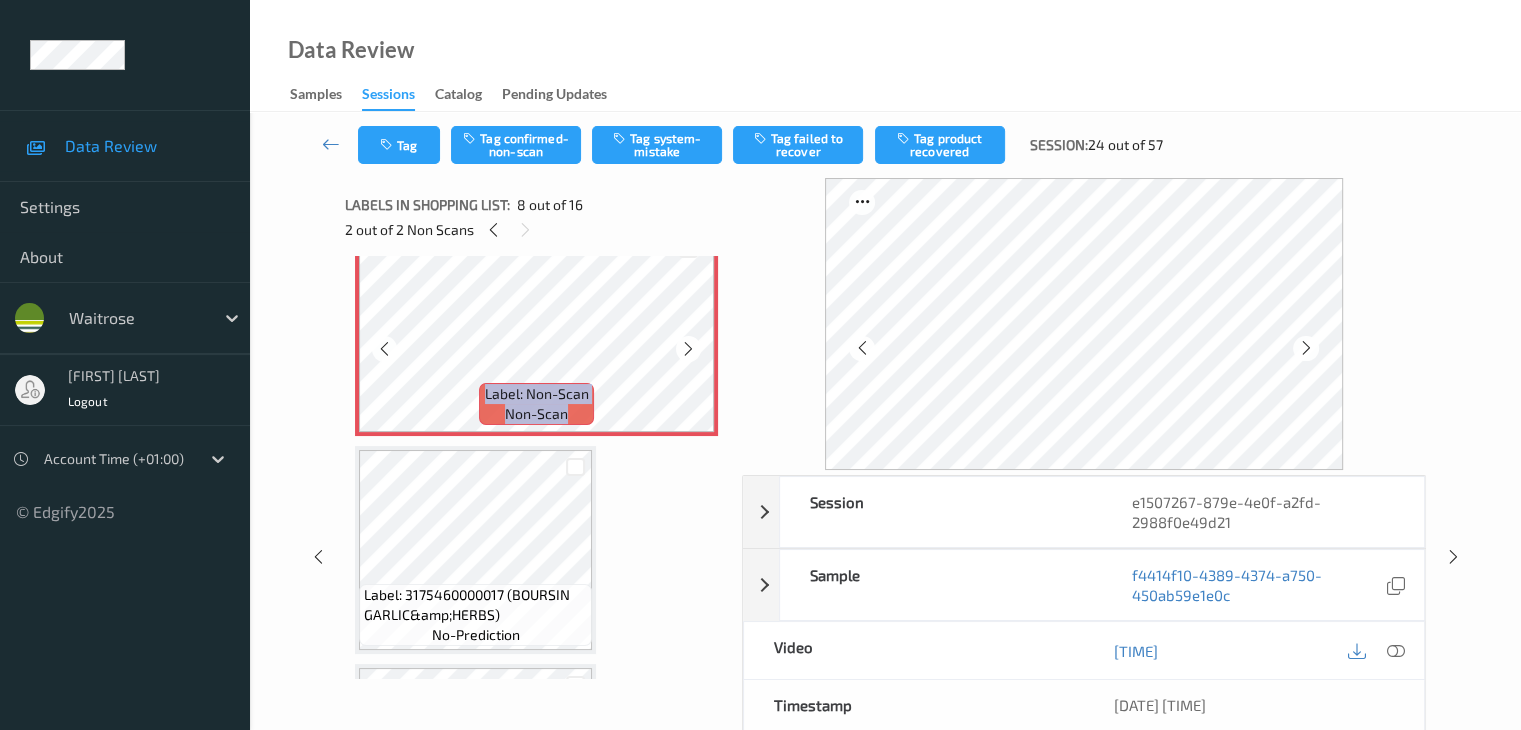 click at bounding box center [688, 348] 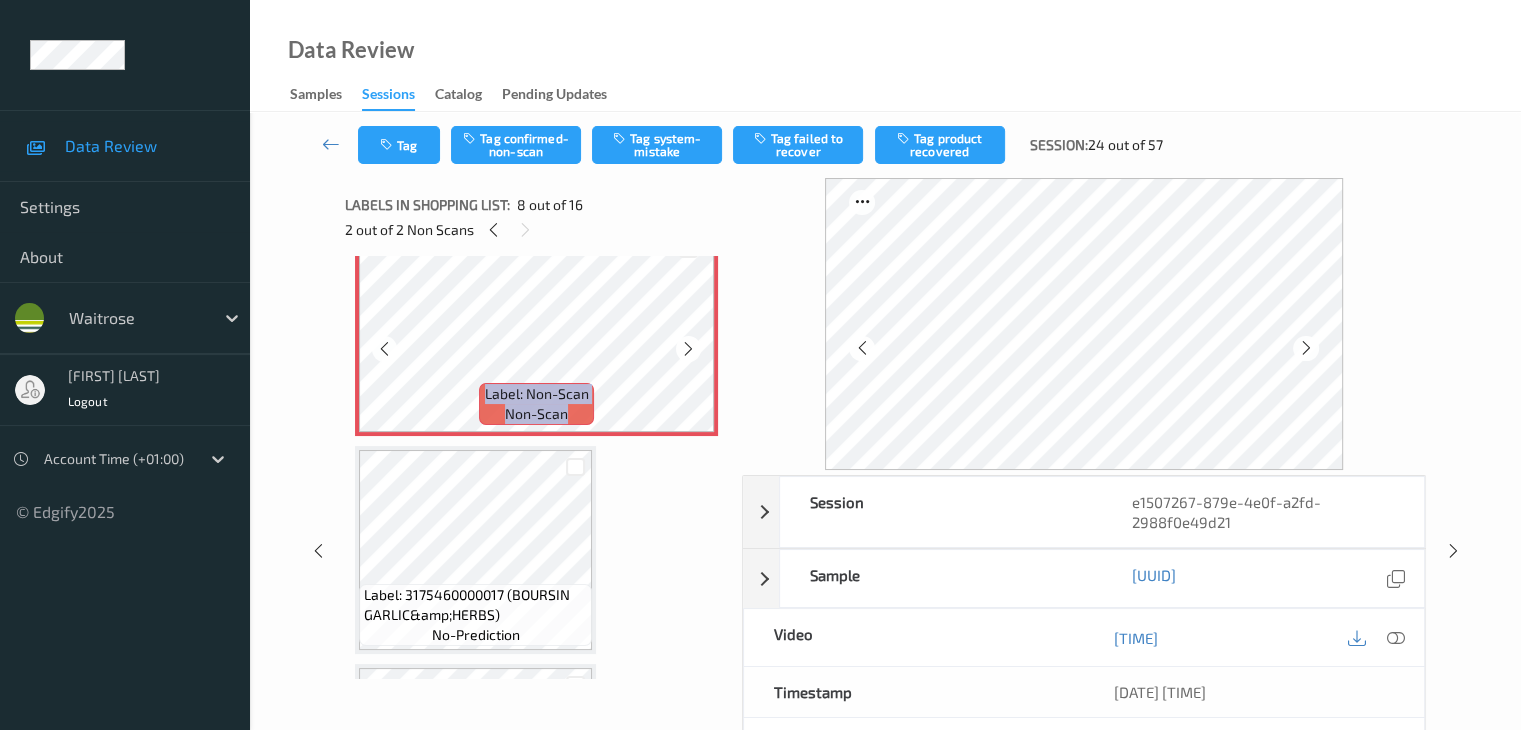 click at bounding box center [688, 348] 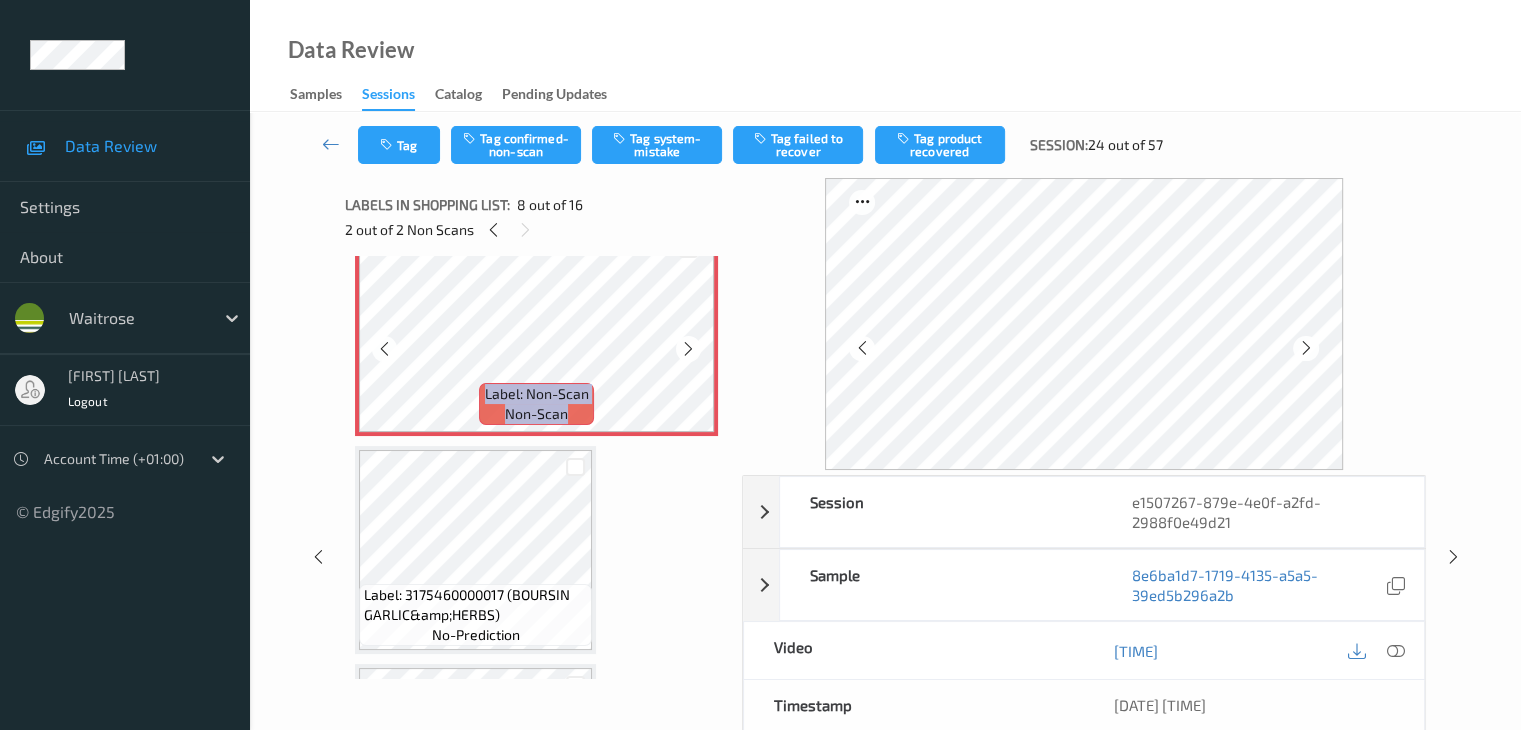 click at bounding box center (688, 348) 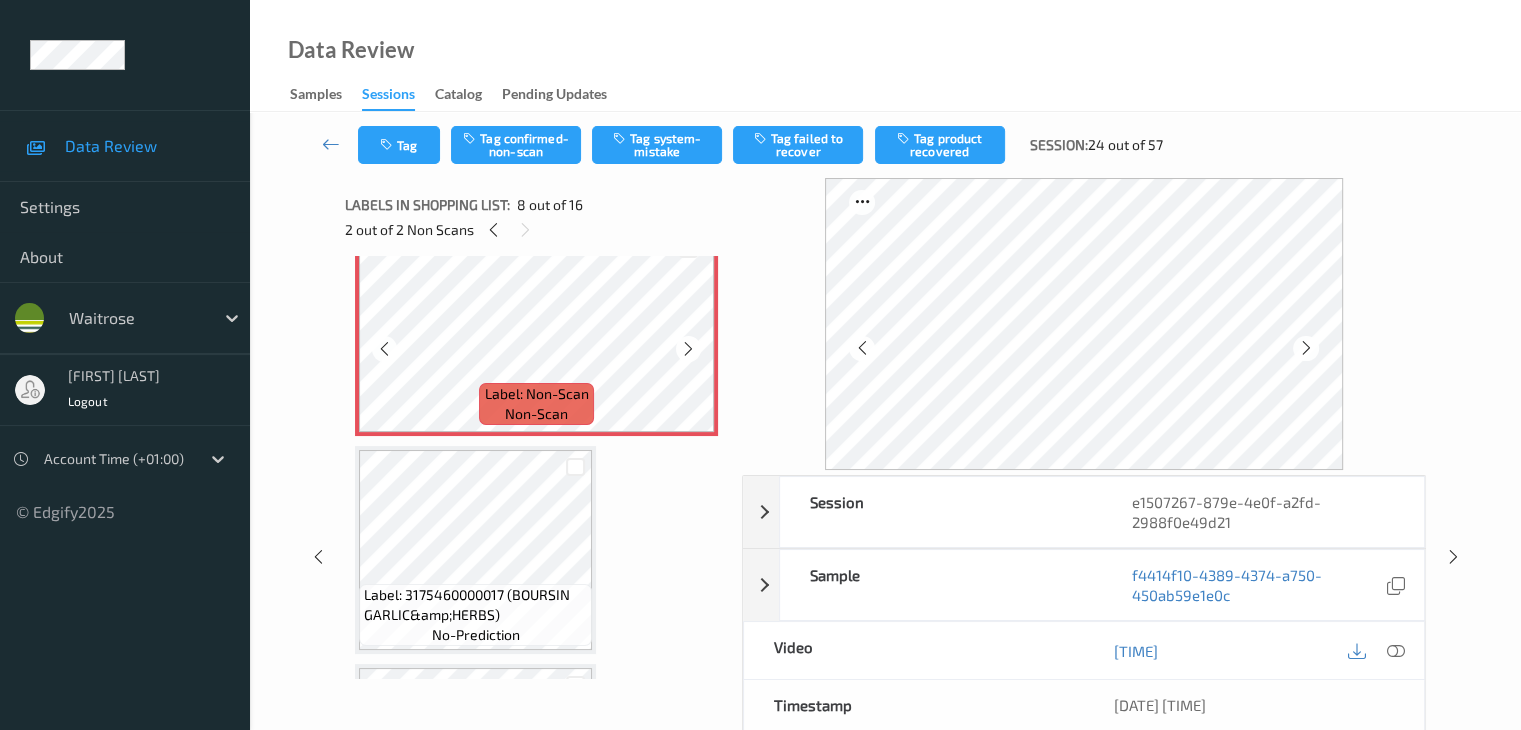 click at bounding box center [688, 348] 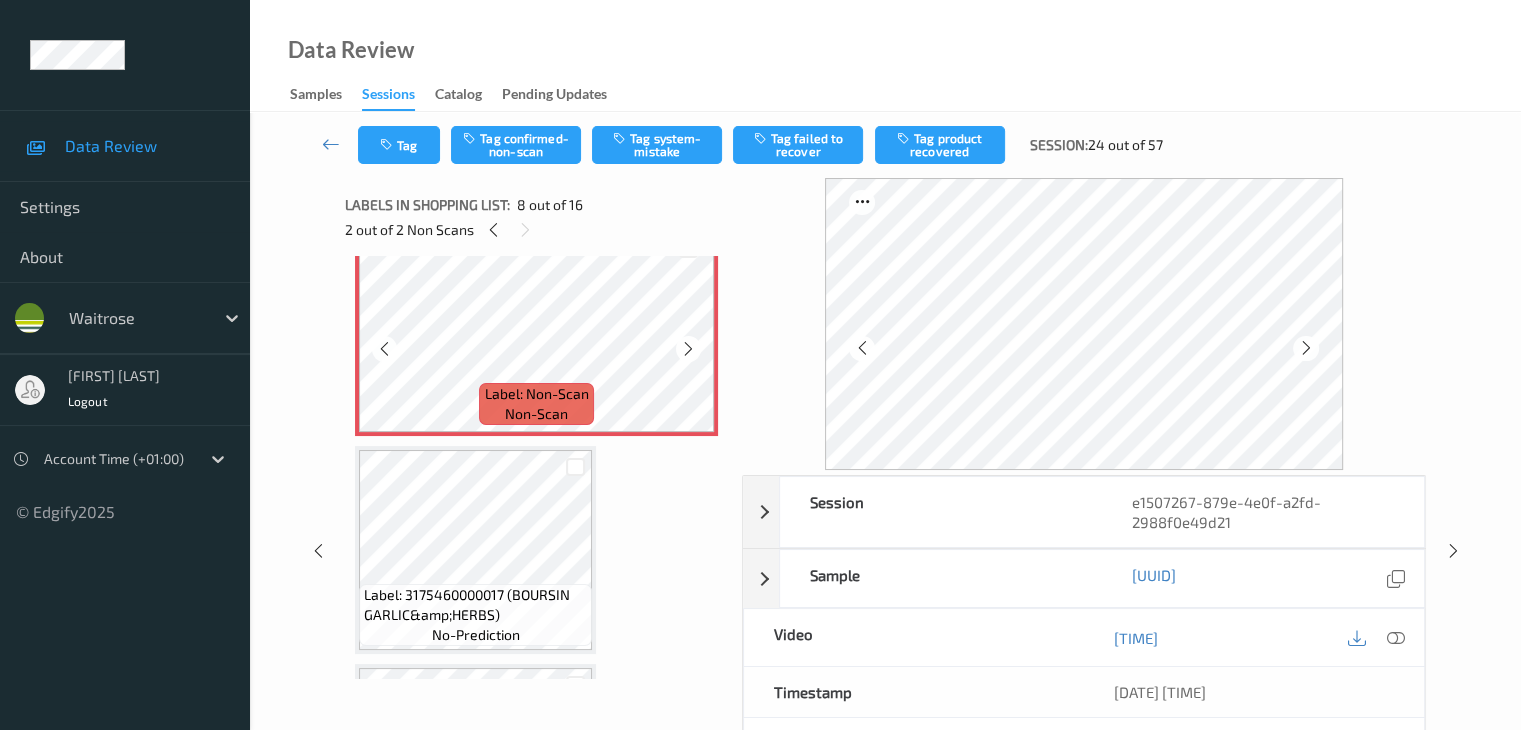 click at bounding box center [688, 348] 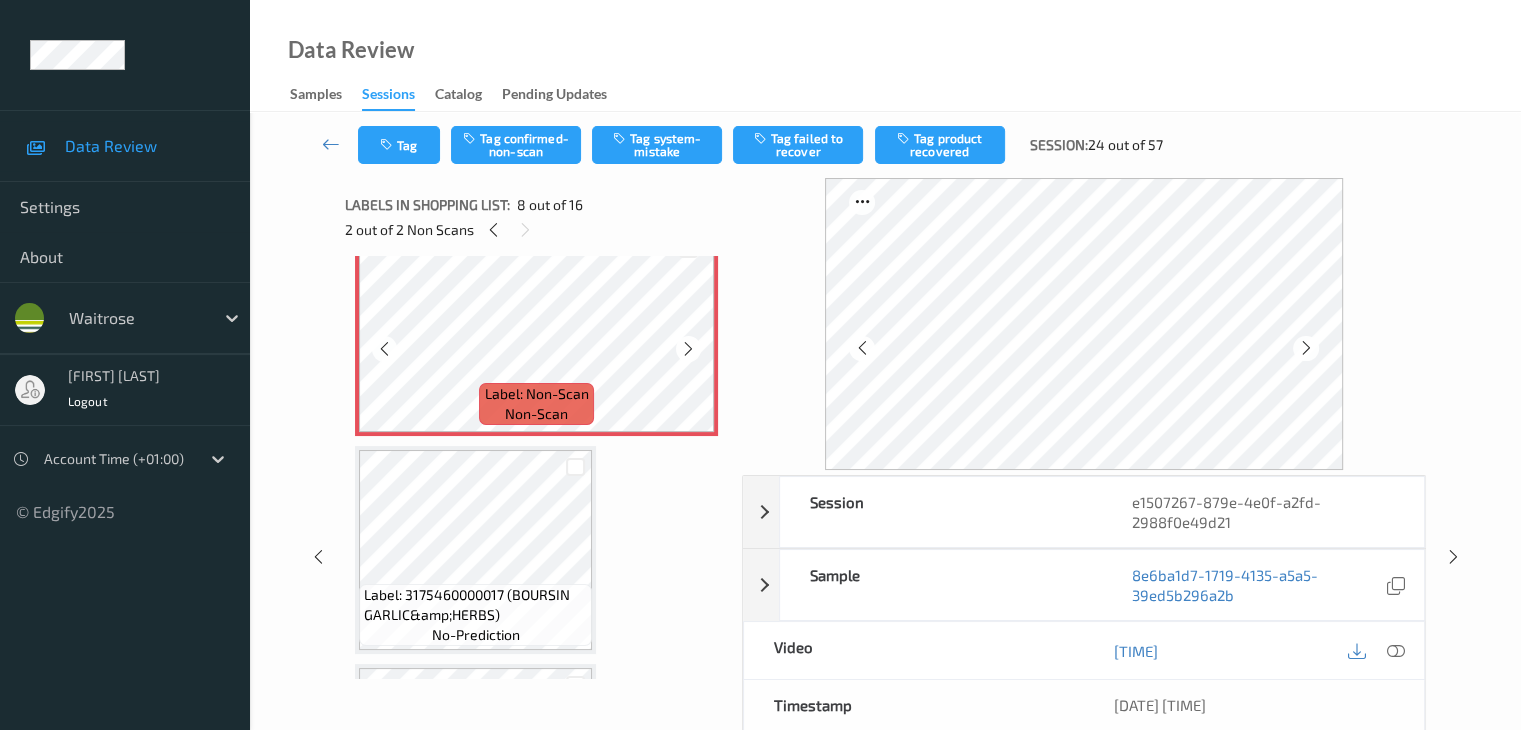 click at bounding box center [688, 348] 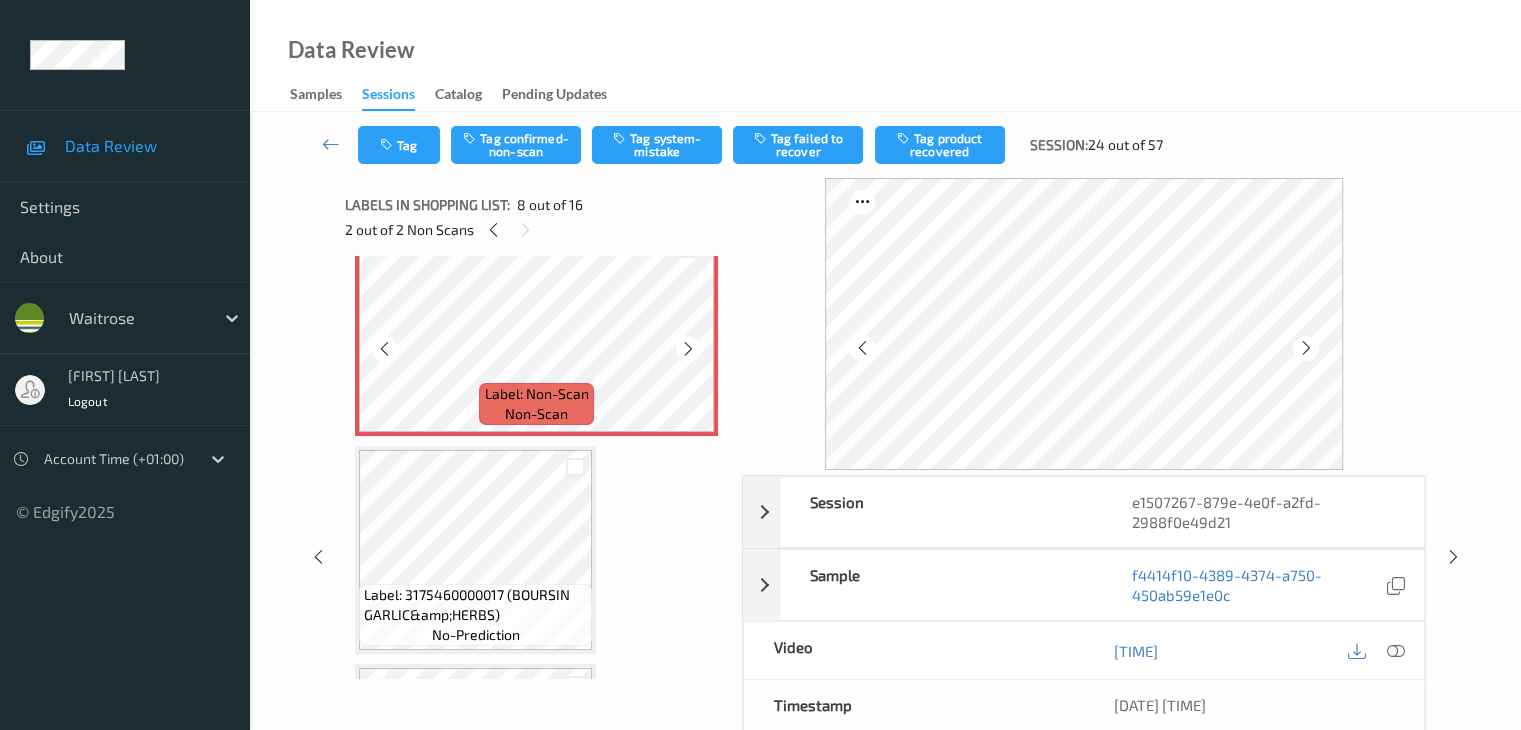 click at bounding box center [688, 348] 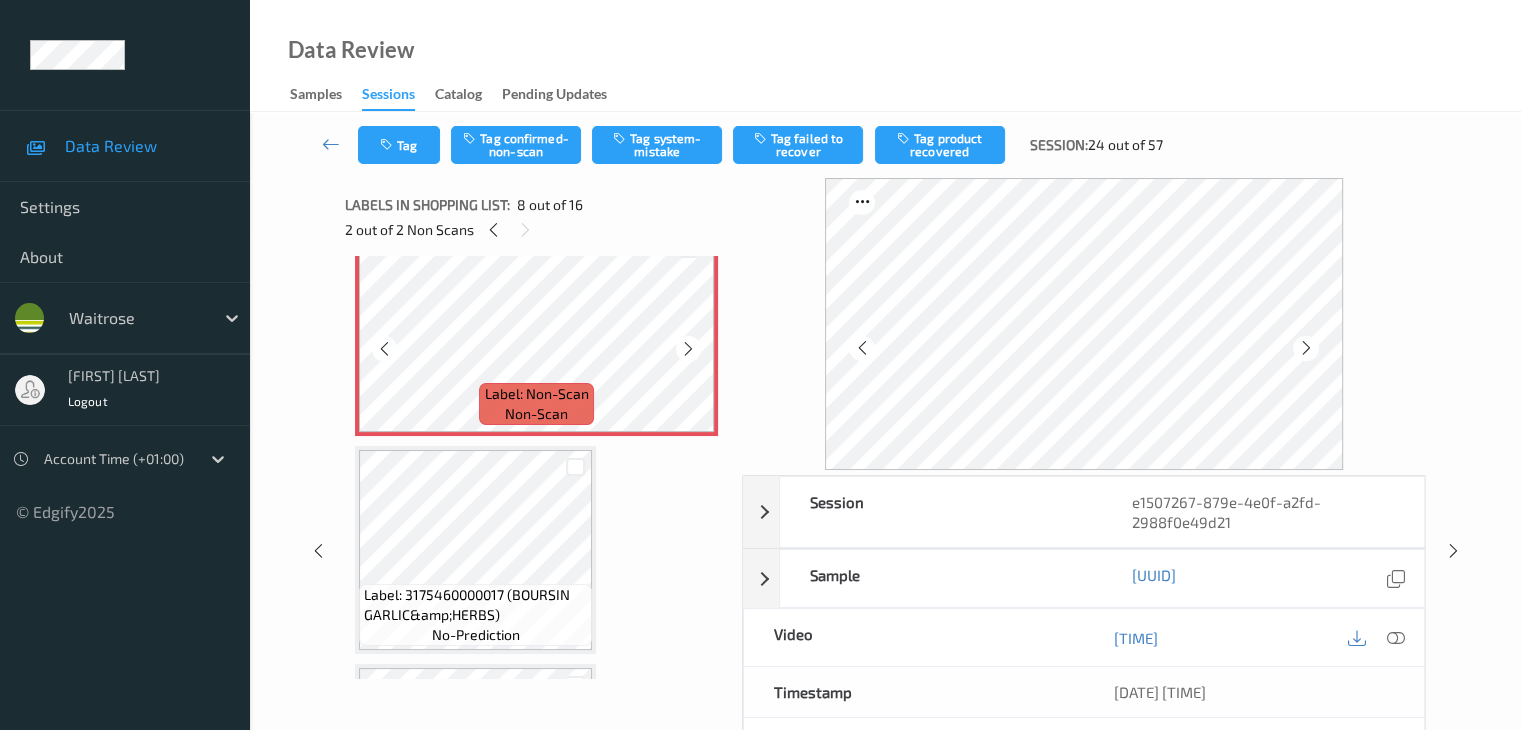 click at bounding box center [688, 348] 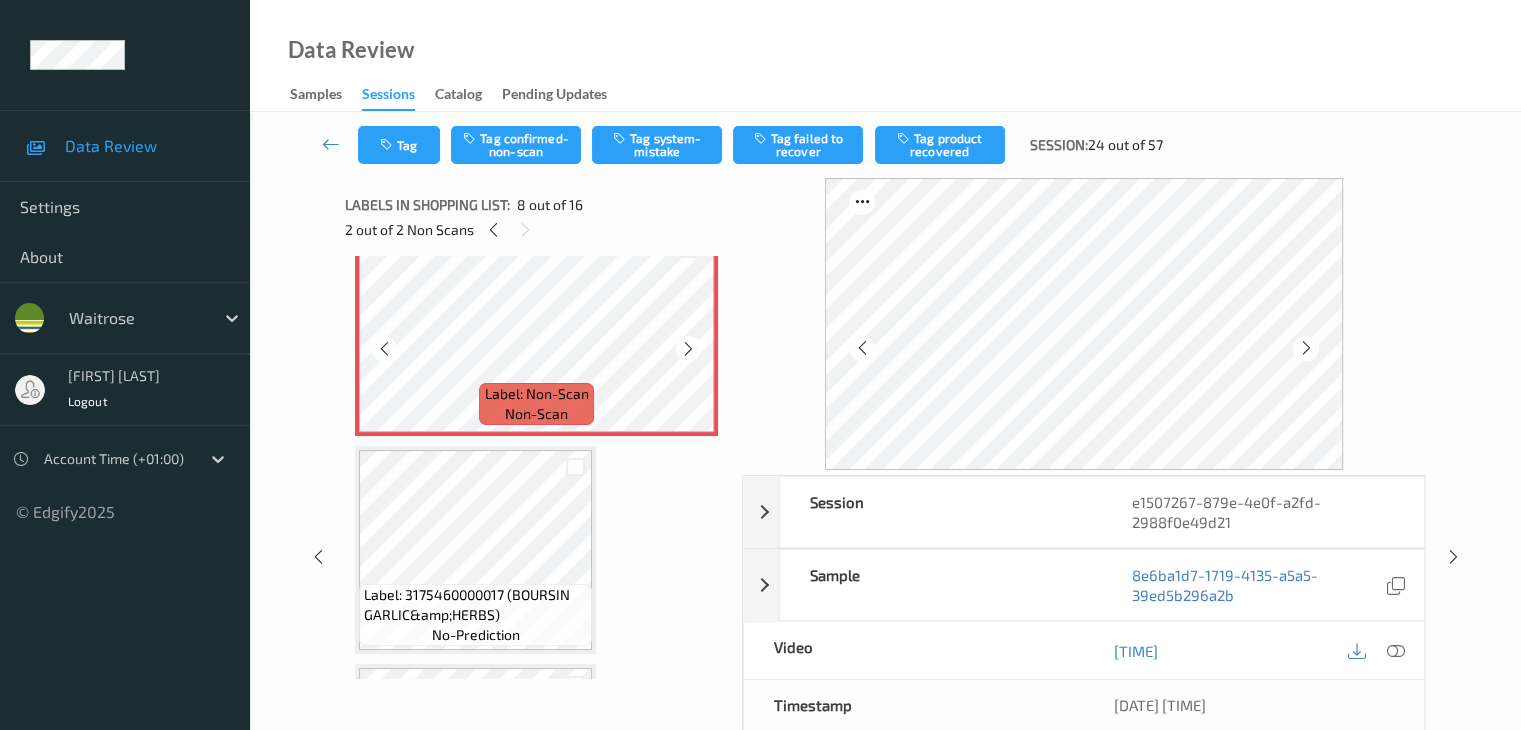 click at bounding box center (688, 348) 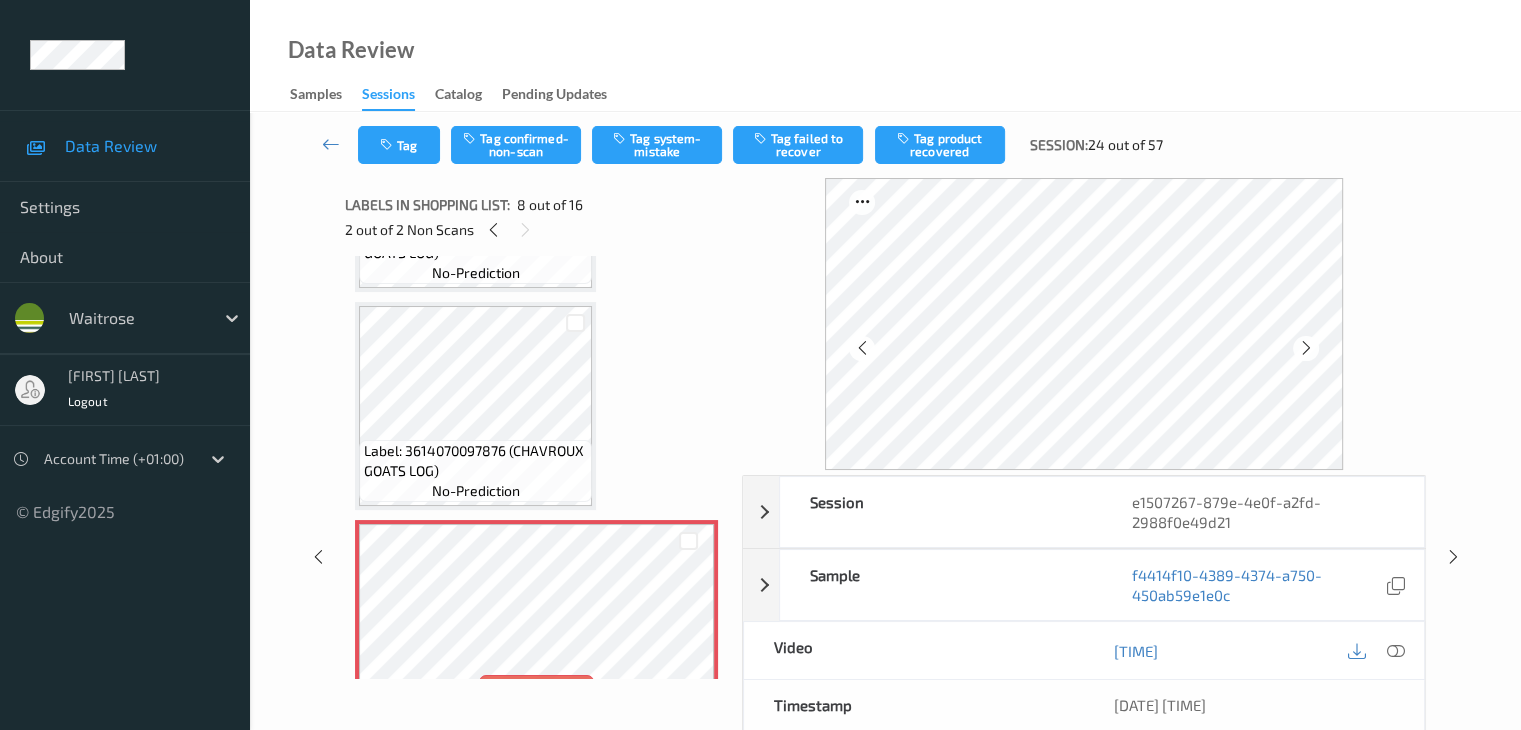 scroll, scrollTop: 1264, scrollLeft: 0, axis: vertical 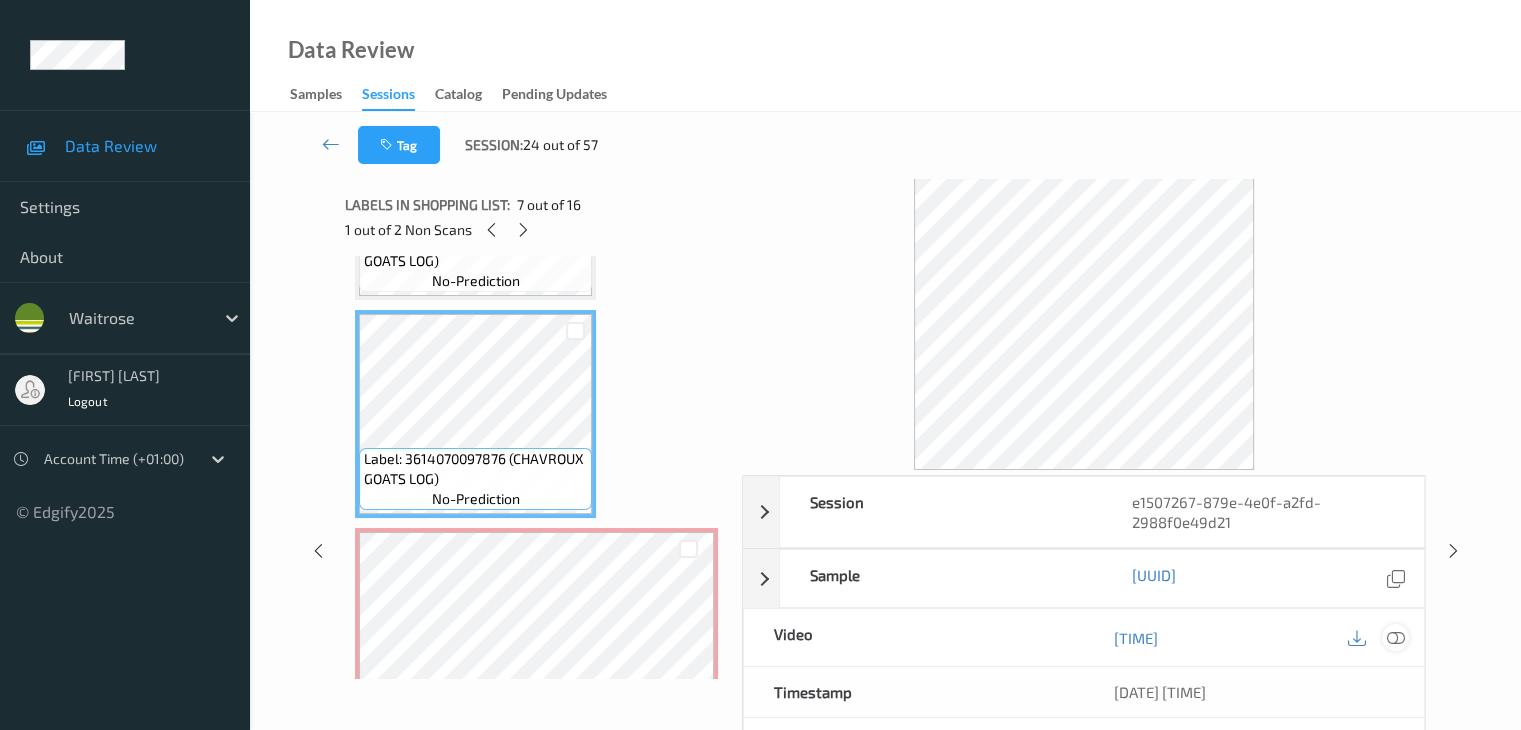 click at bounding box center [1395, 638] 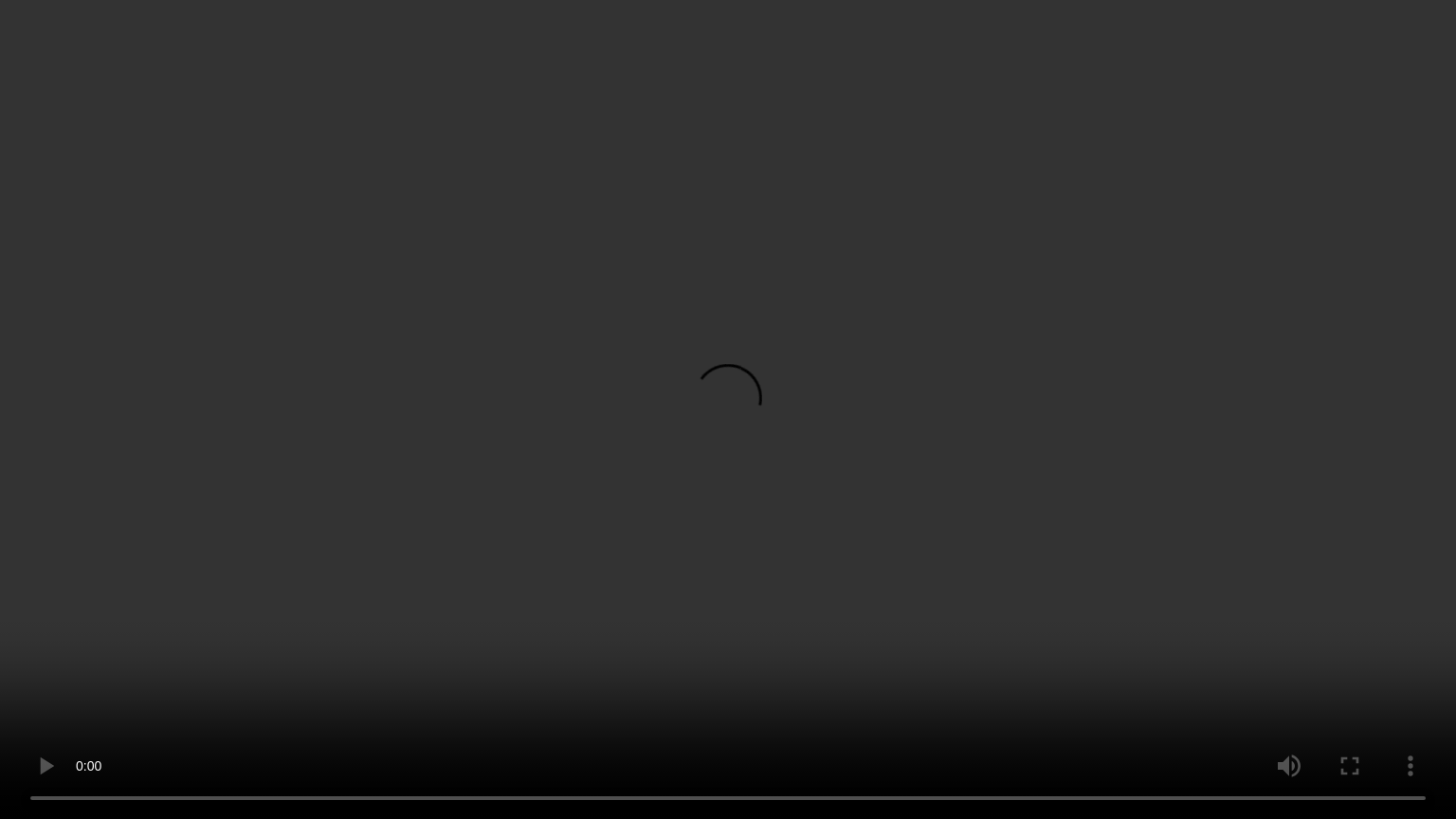type 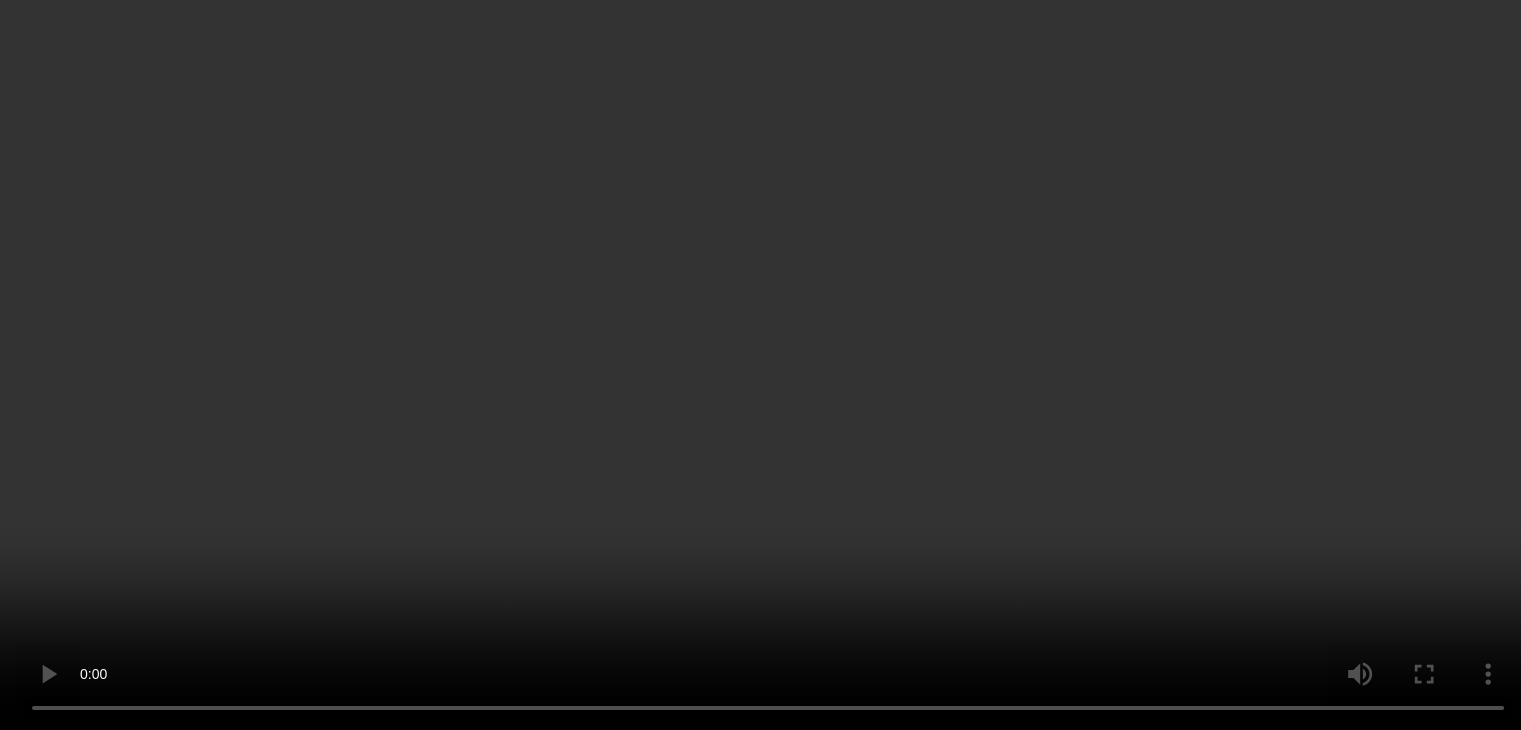 scroll, scrollTop: 1464, scrollLeft: 0, axis: vertical 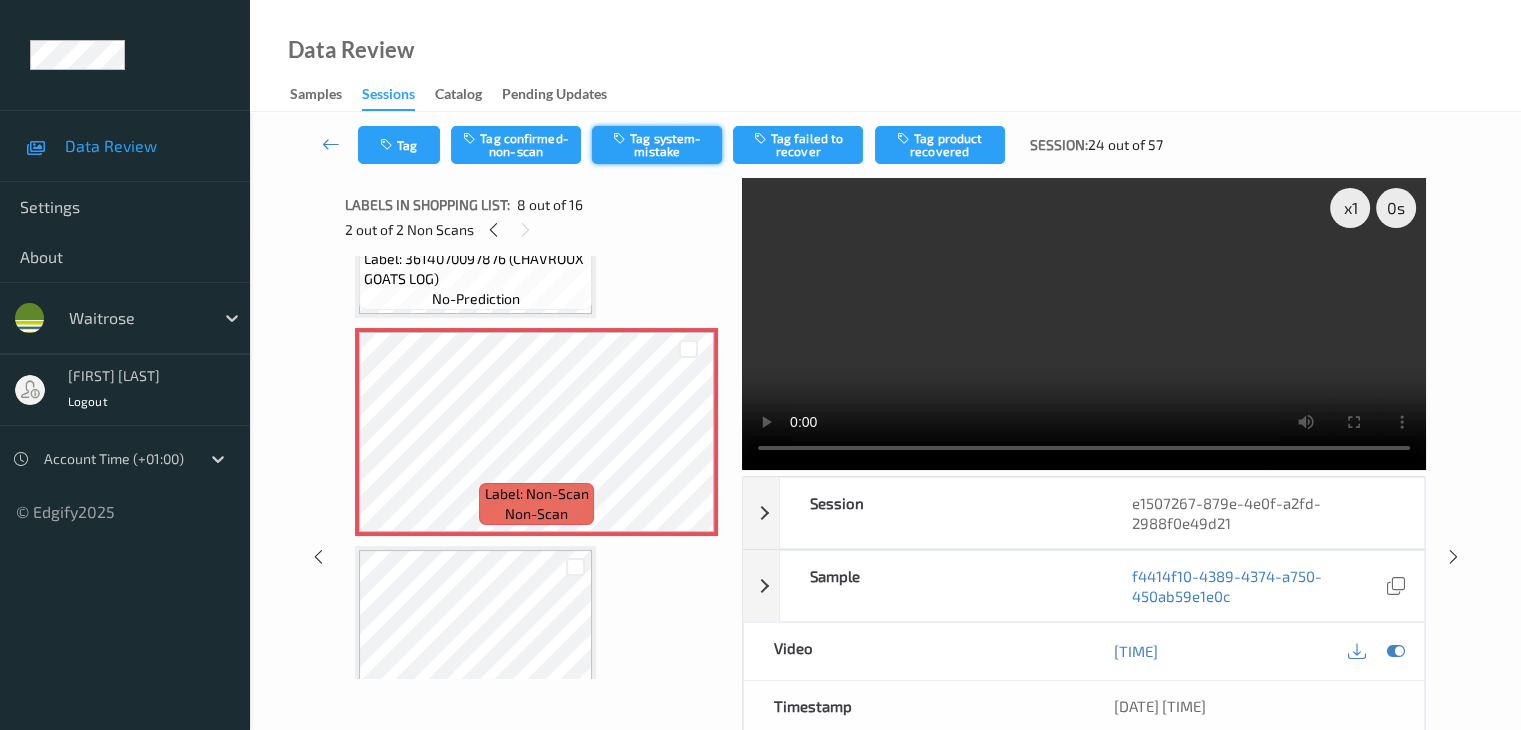 click on "Tag   system-mistake" at bounding box center [657, 145] 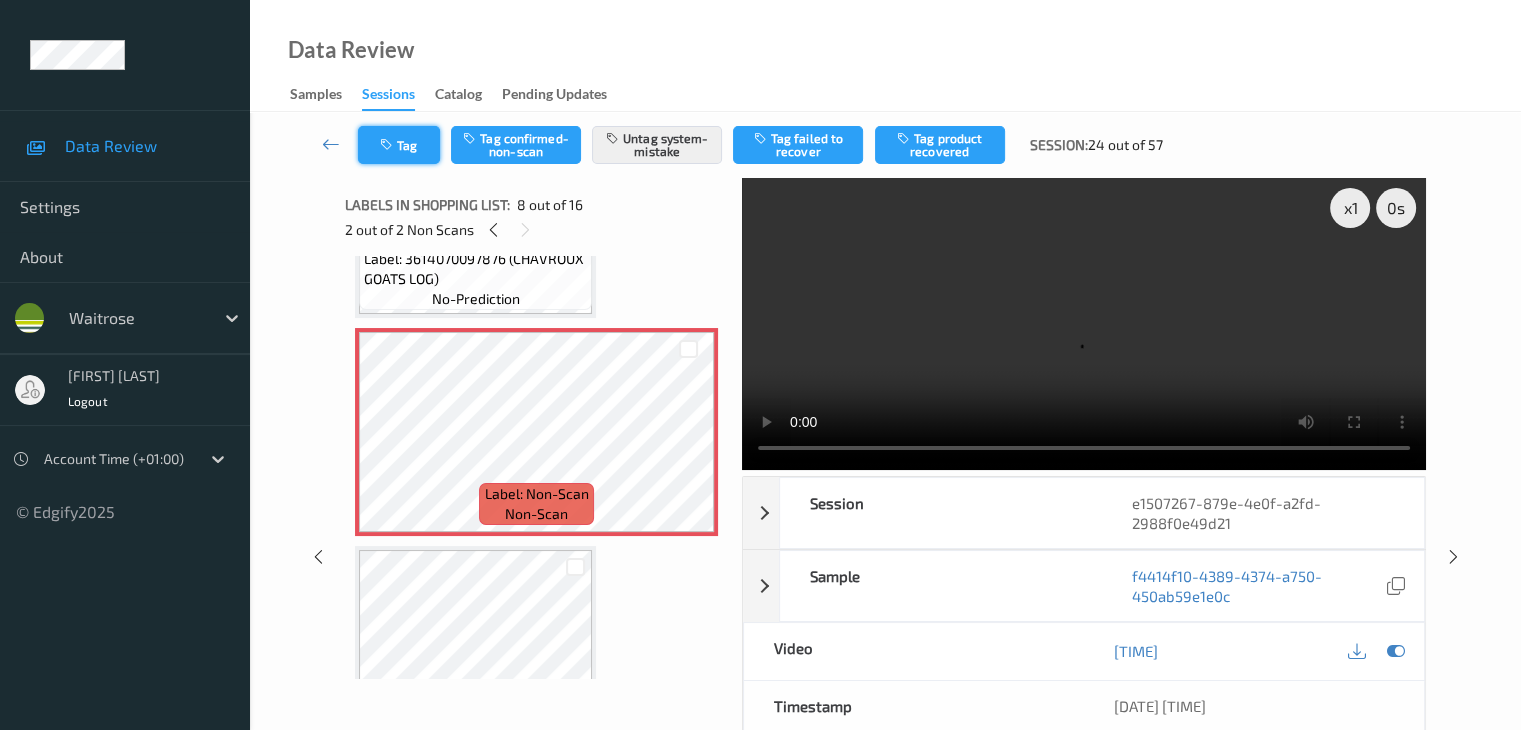click on "Tag" at bounding box center (399, 145) 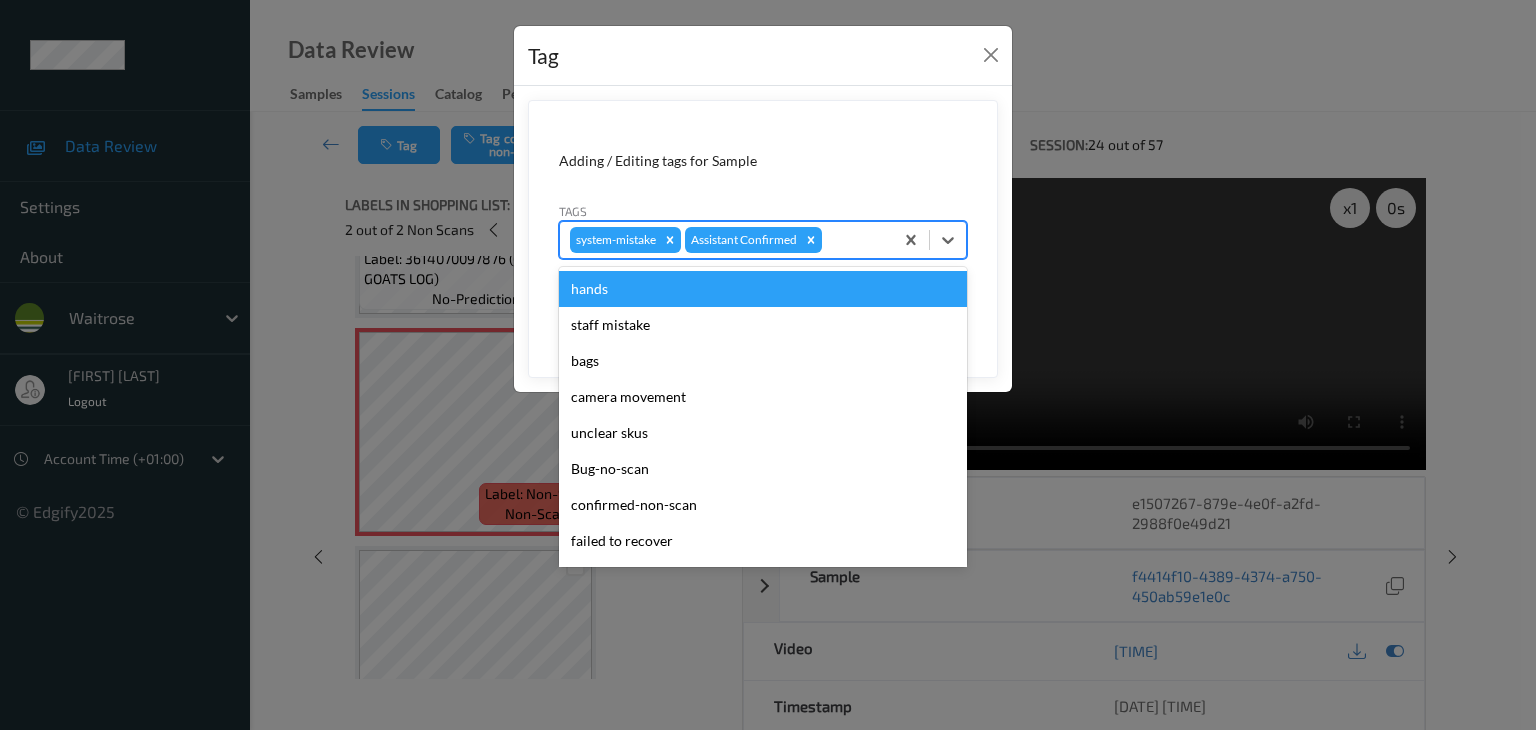 click at bounding box center [854, 240] 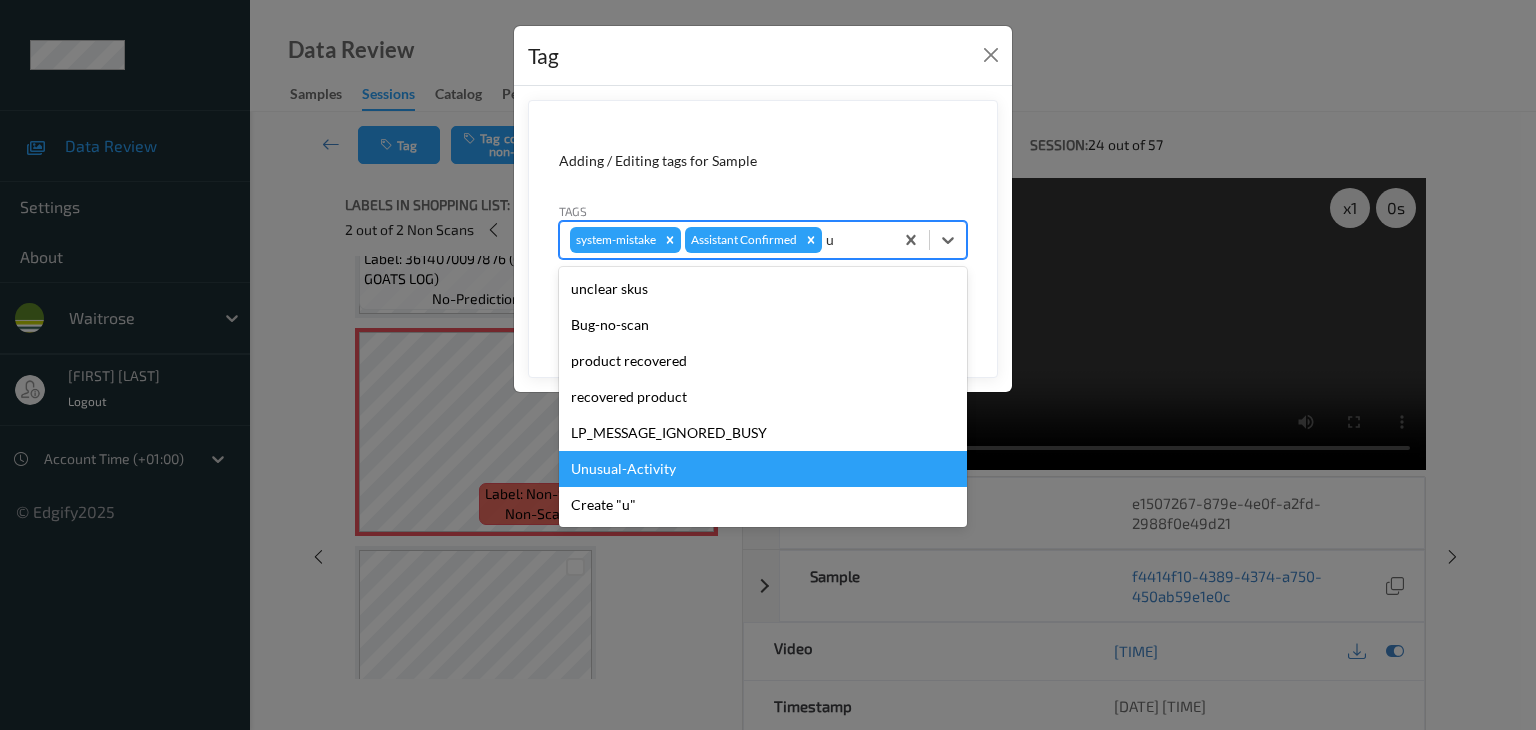 click on "Unusual-Activity" at bounding box center [763, 469] 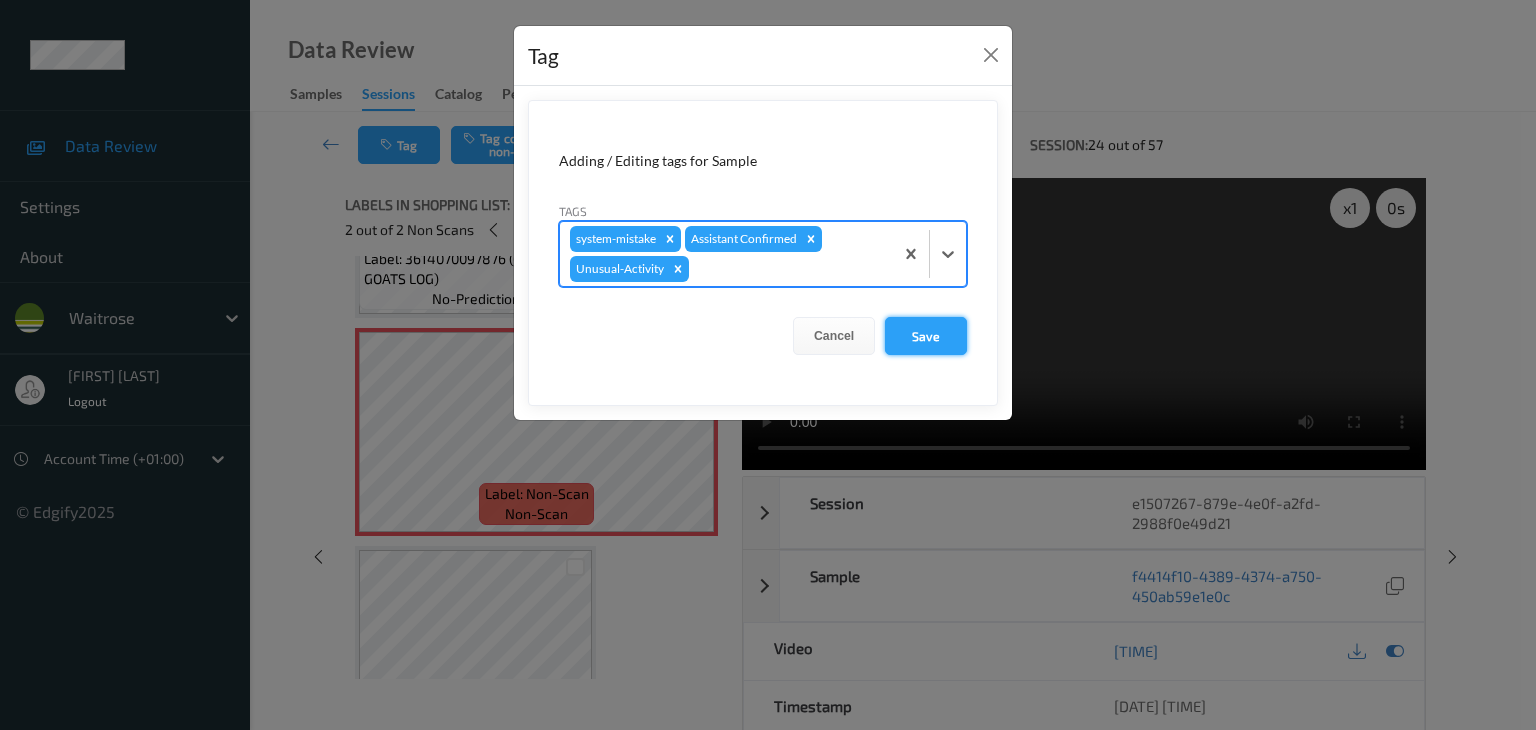 click on "Save" at bounding box center [926, 336] 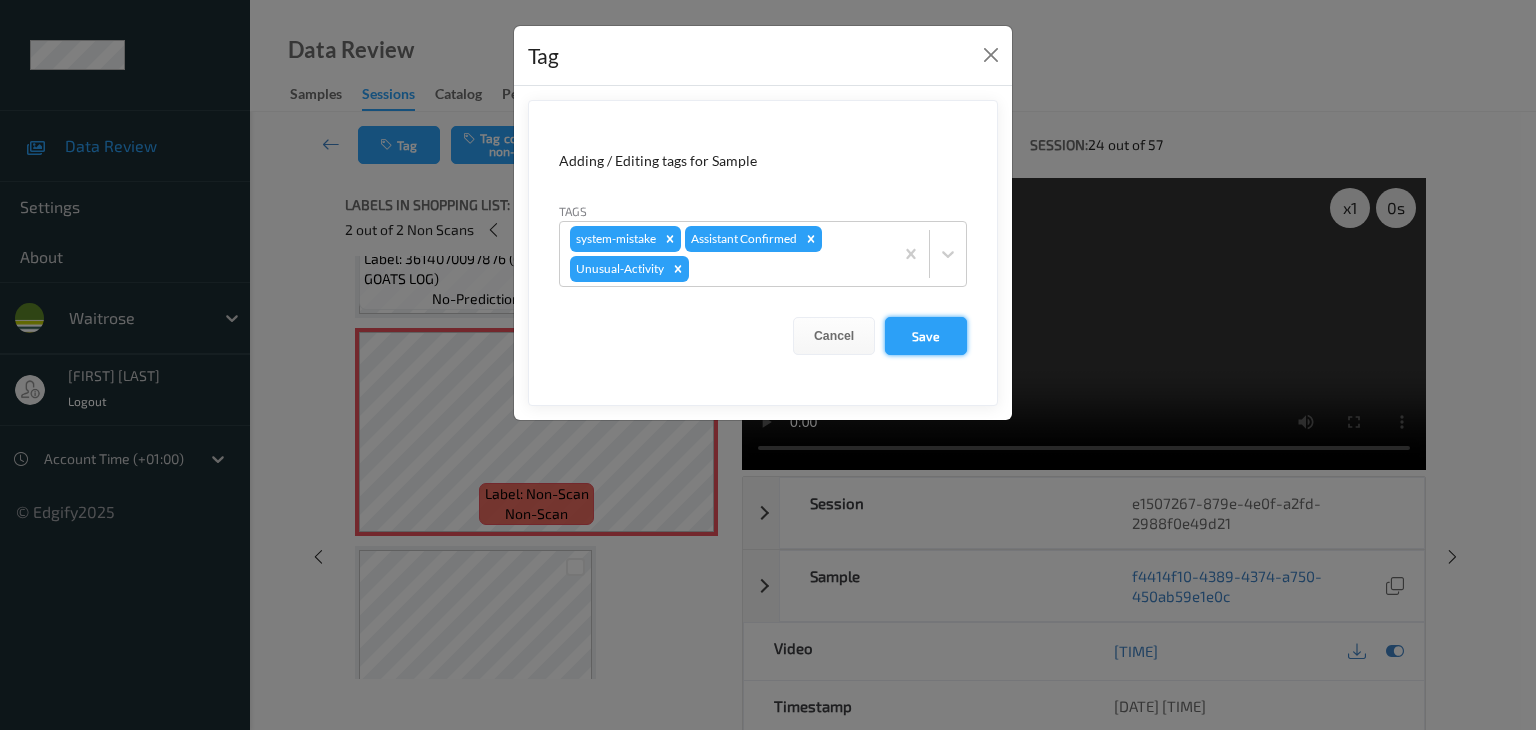 click on "Save" at bounding box center (926, 336) 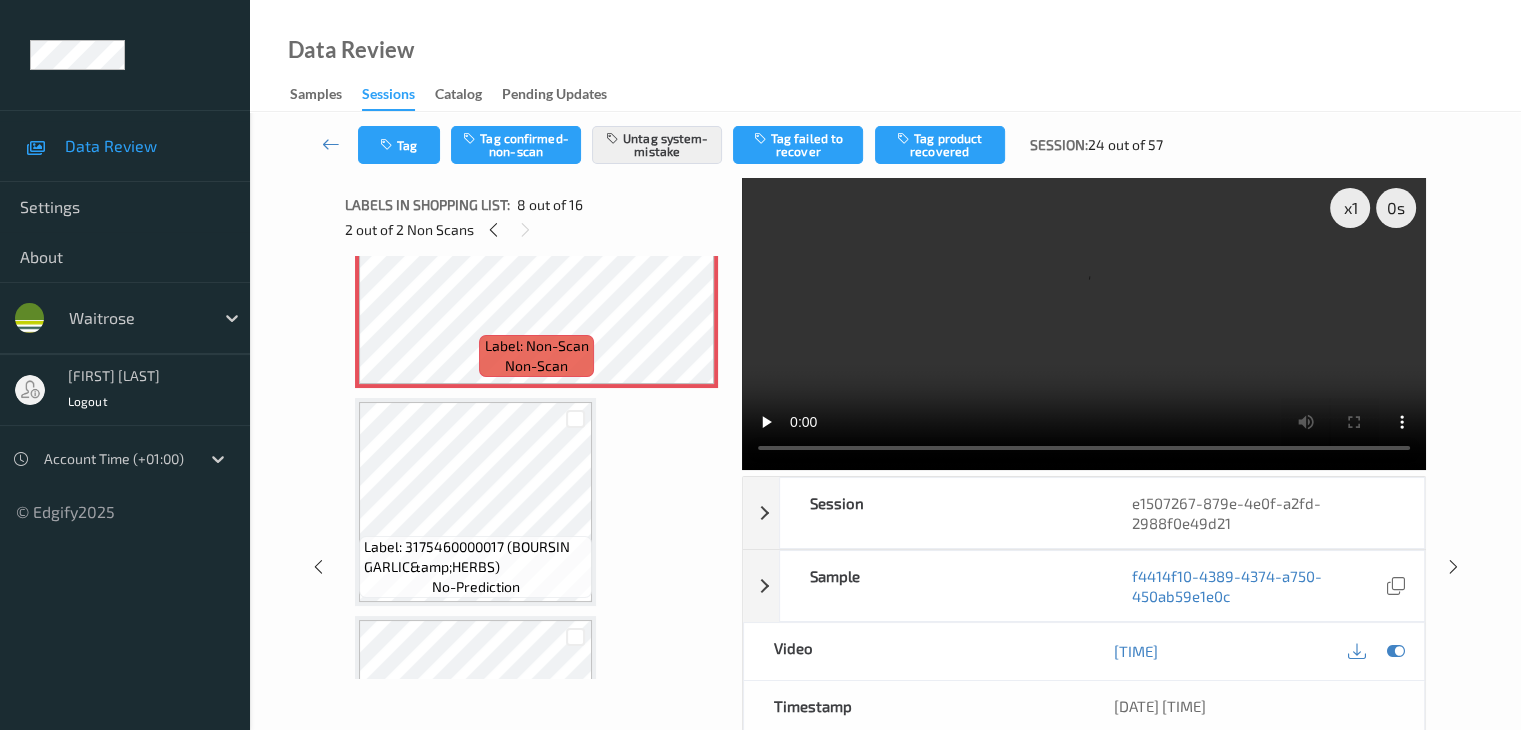 scroll, scrollTop: 1864, scrollLeft: 0, axis: vertical 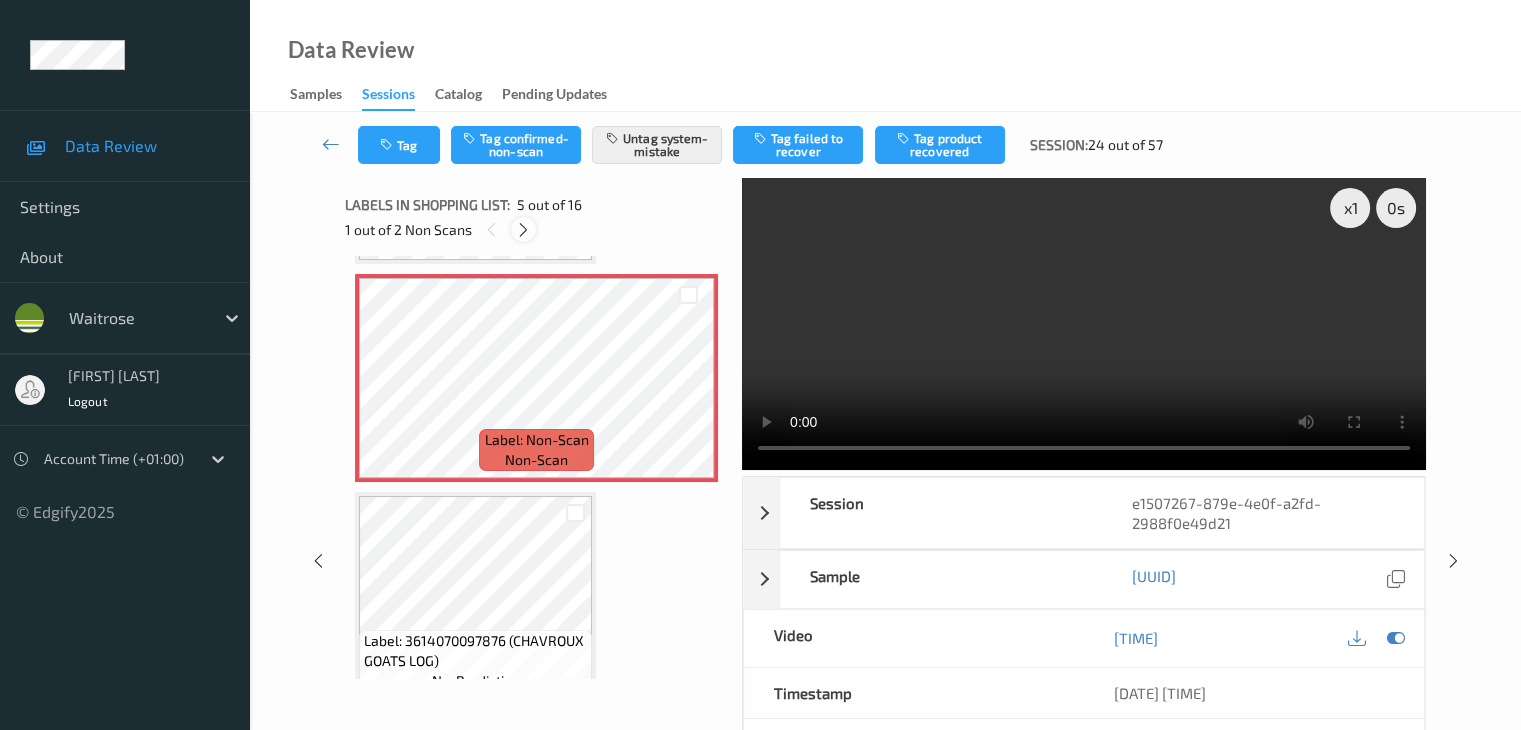 click at bounding box center [523, 230] 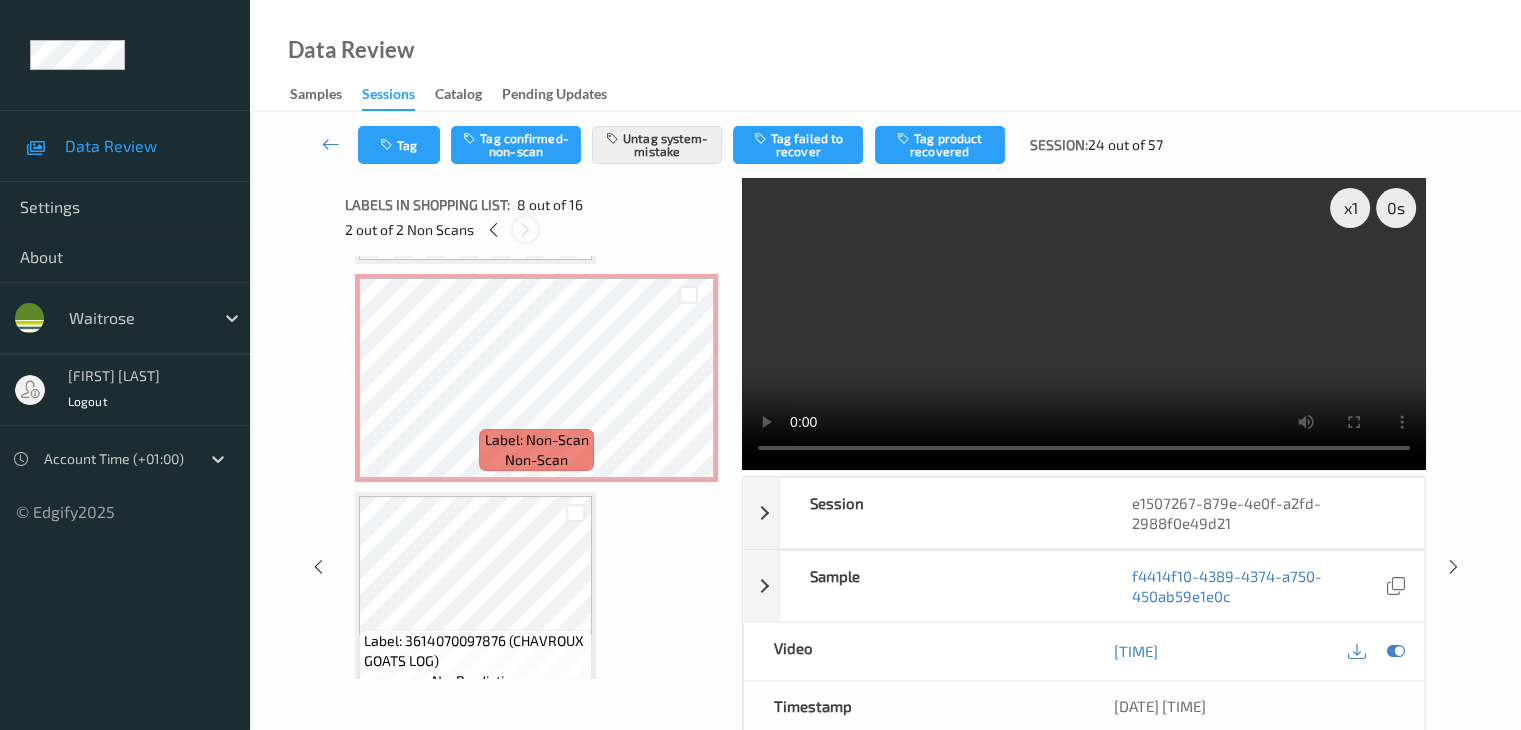 scroll, scrollTop: 1318, scrollLeft: 0, axis: vertical 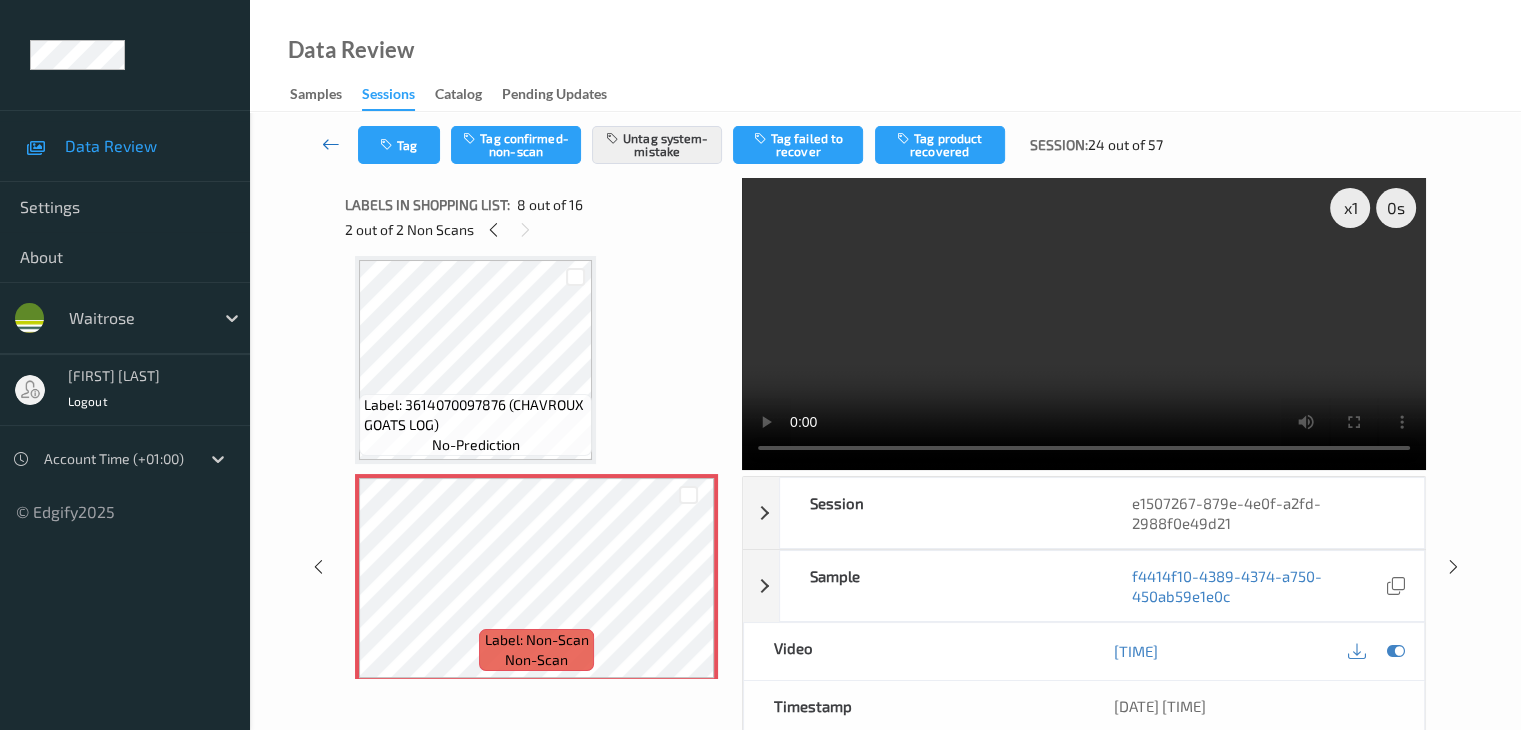 click at bounding box center (331, 144) 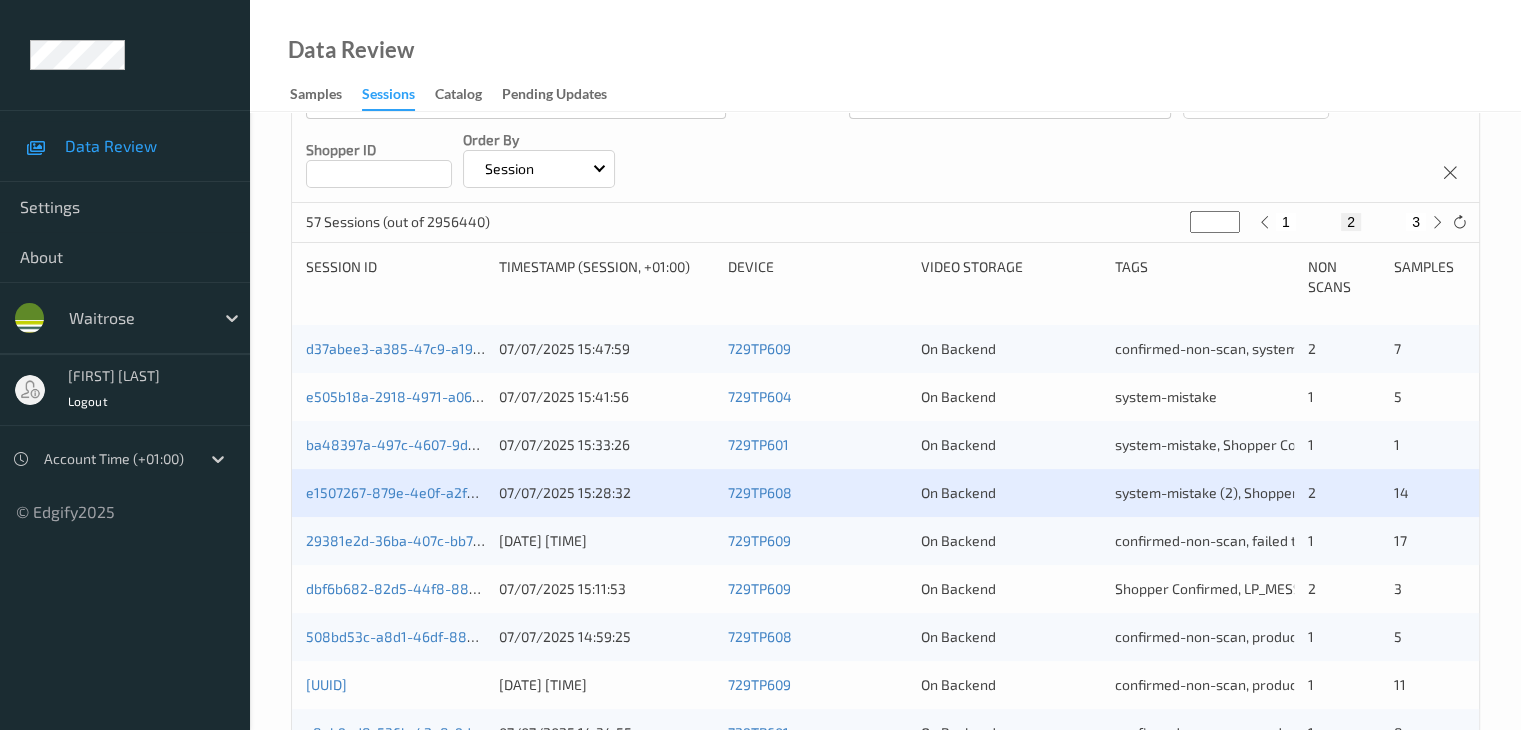 scroll, scrollTop: 300, scrollLeft: 0, axis: vertical 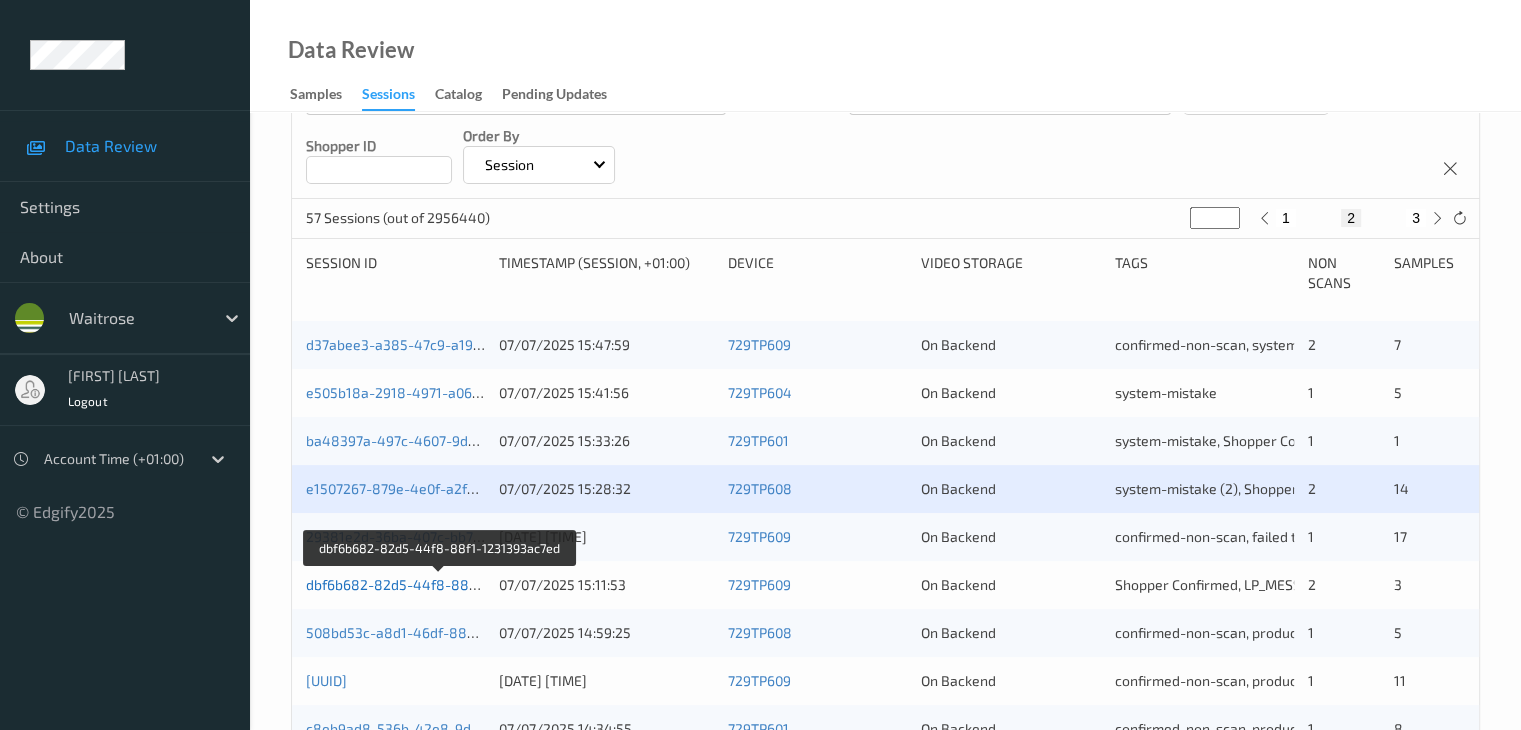 click on "dbf6b682-82d5-44f8-88f1-1231393ac7ed" at bounding box center (441, 584) 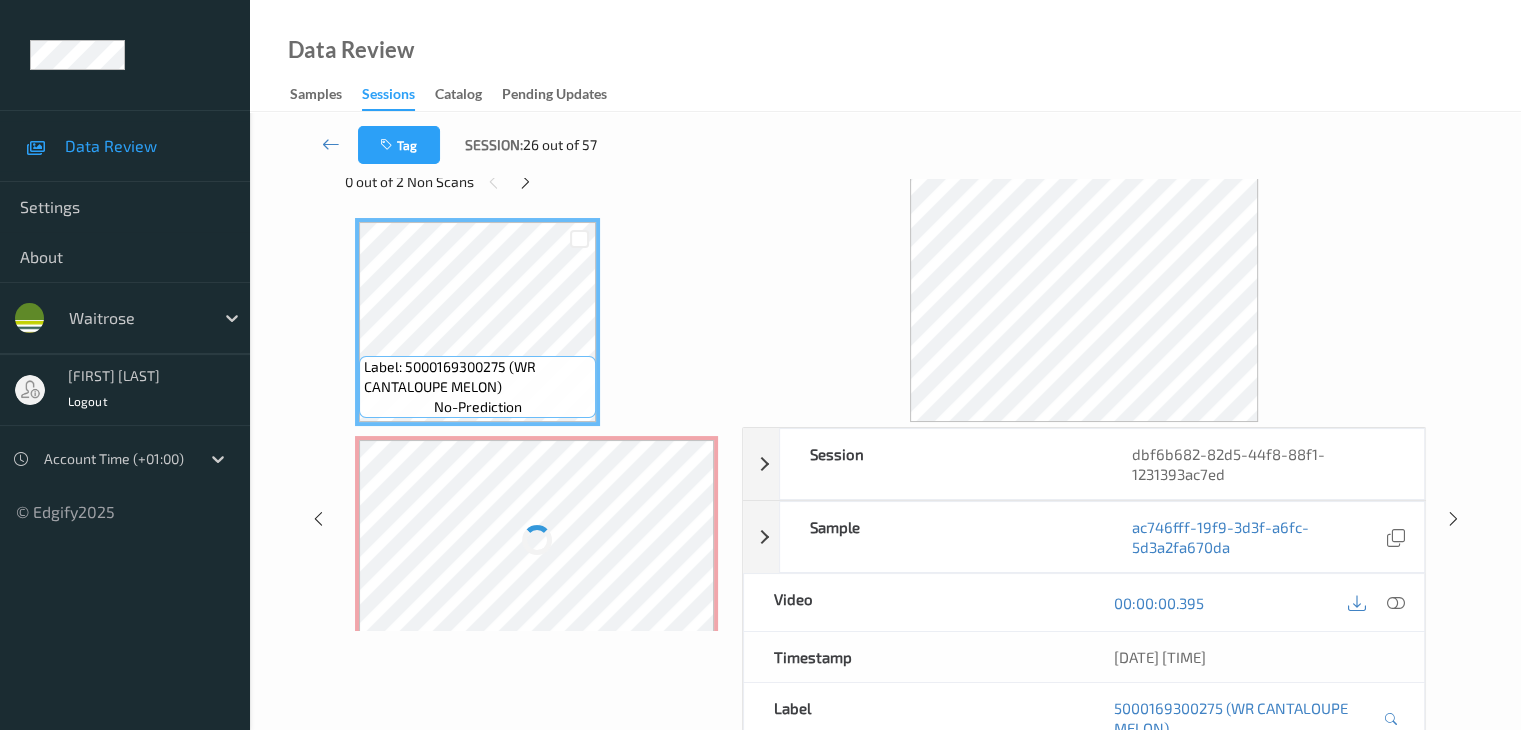 scroll, scrollTop: 0, scrollLeft: 0, axis: both 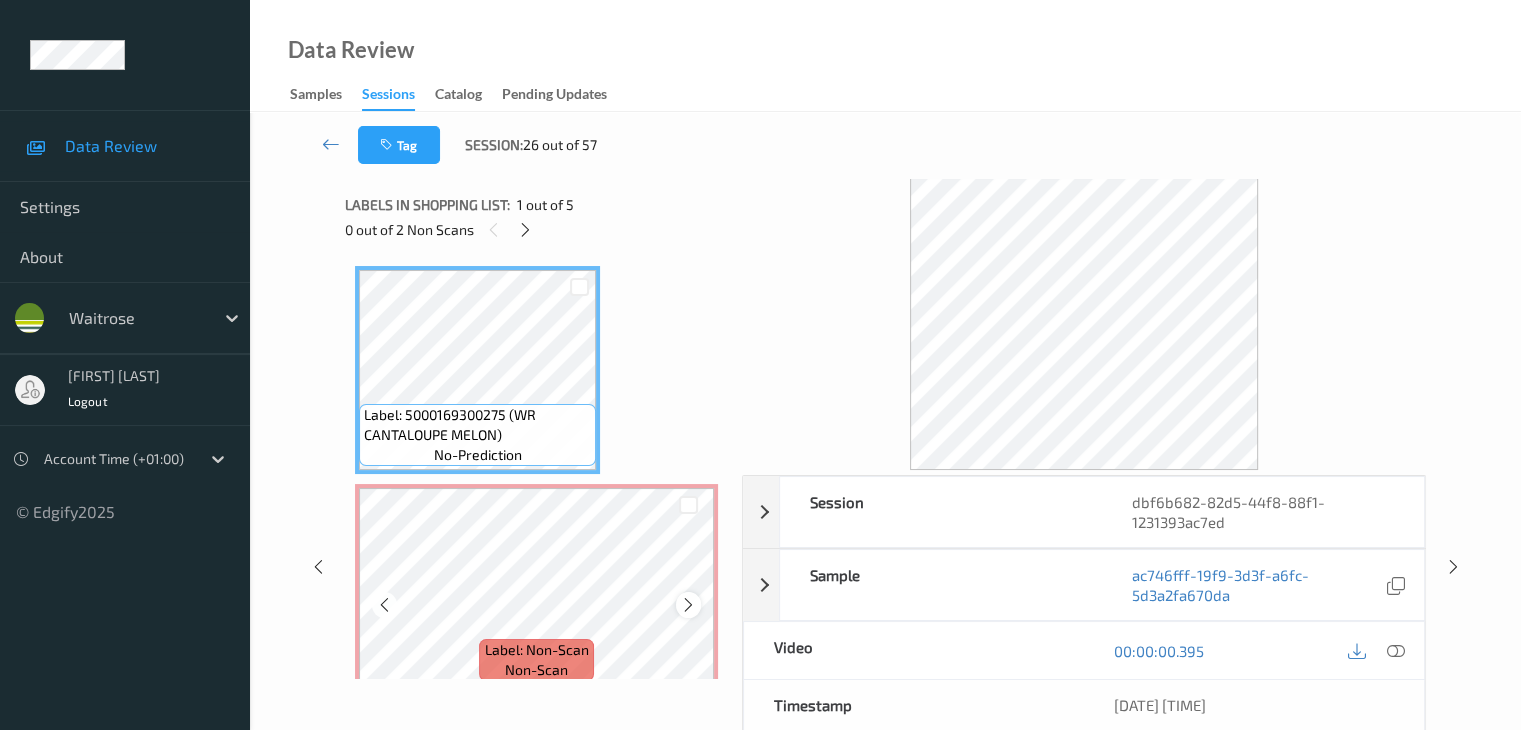 click at bounding box center [688, 605] 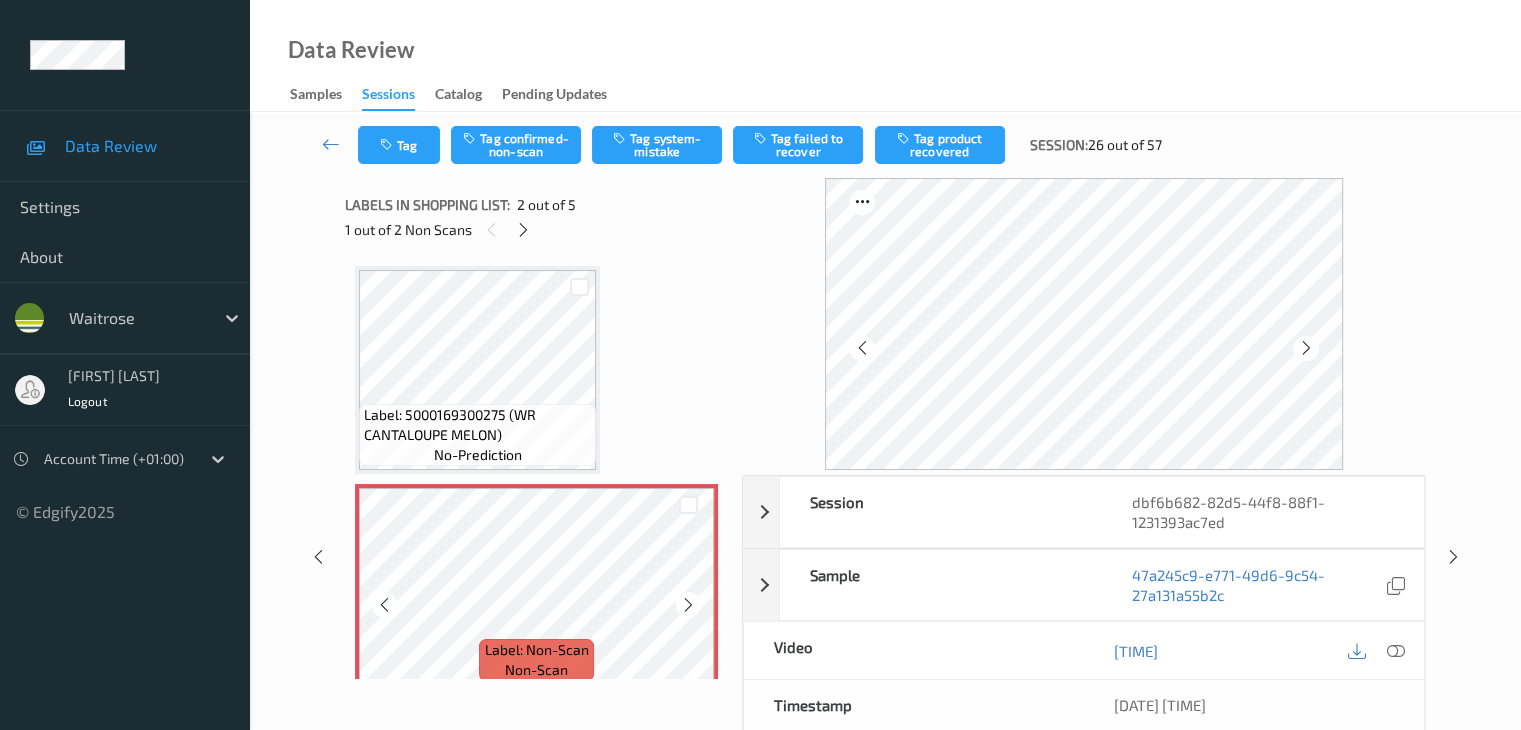 click at bounding box center [688, 605] 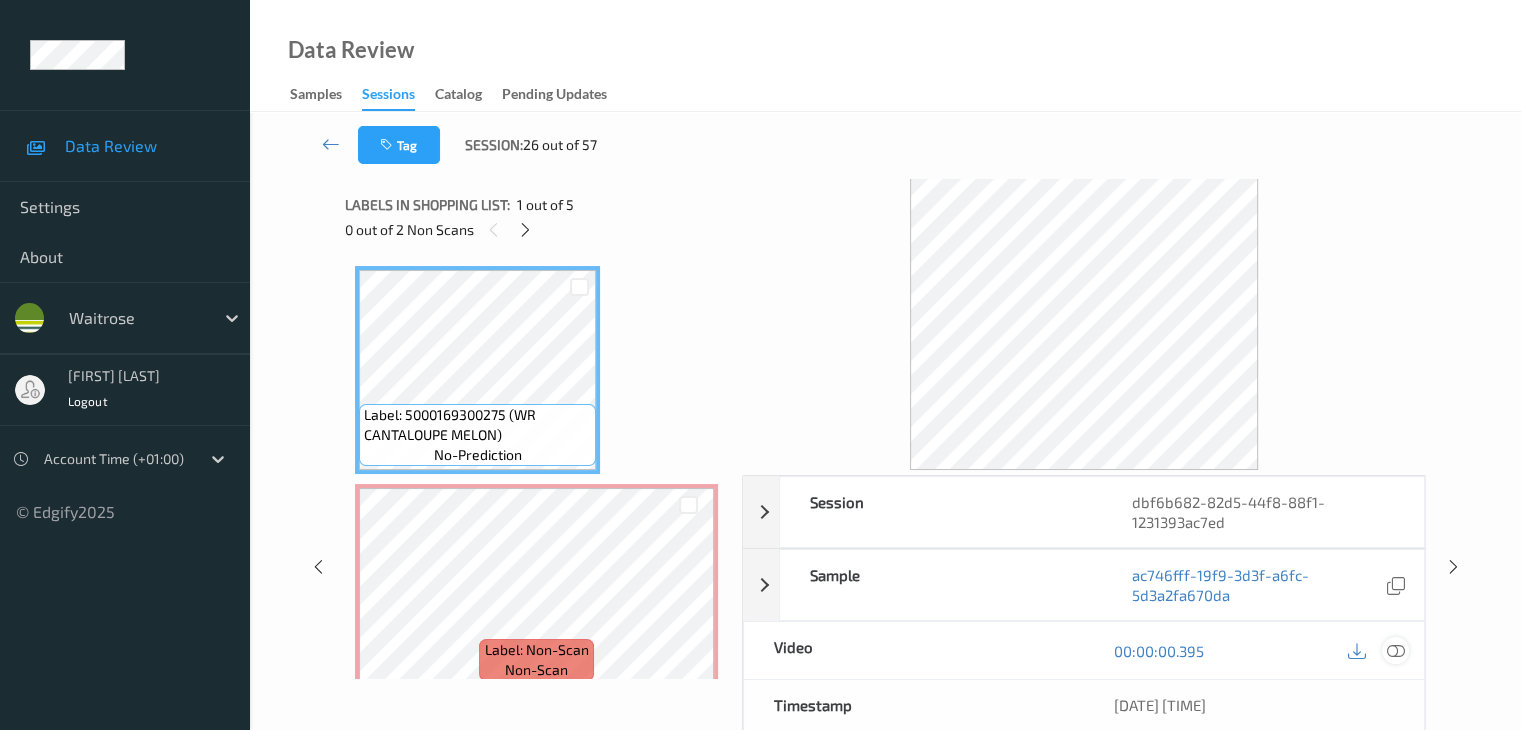 click at bounding box center [1395, 651] 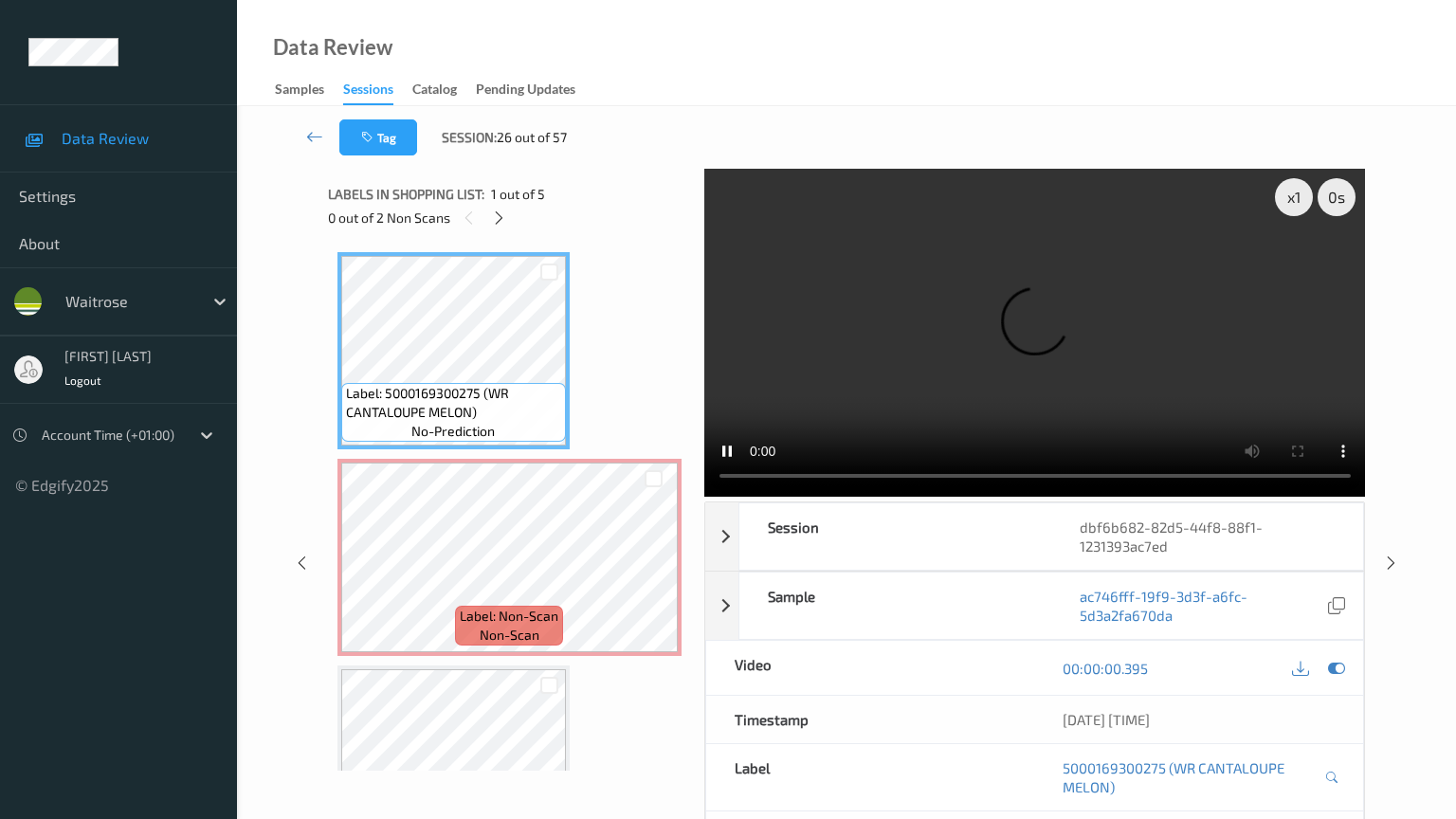 type 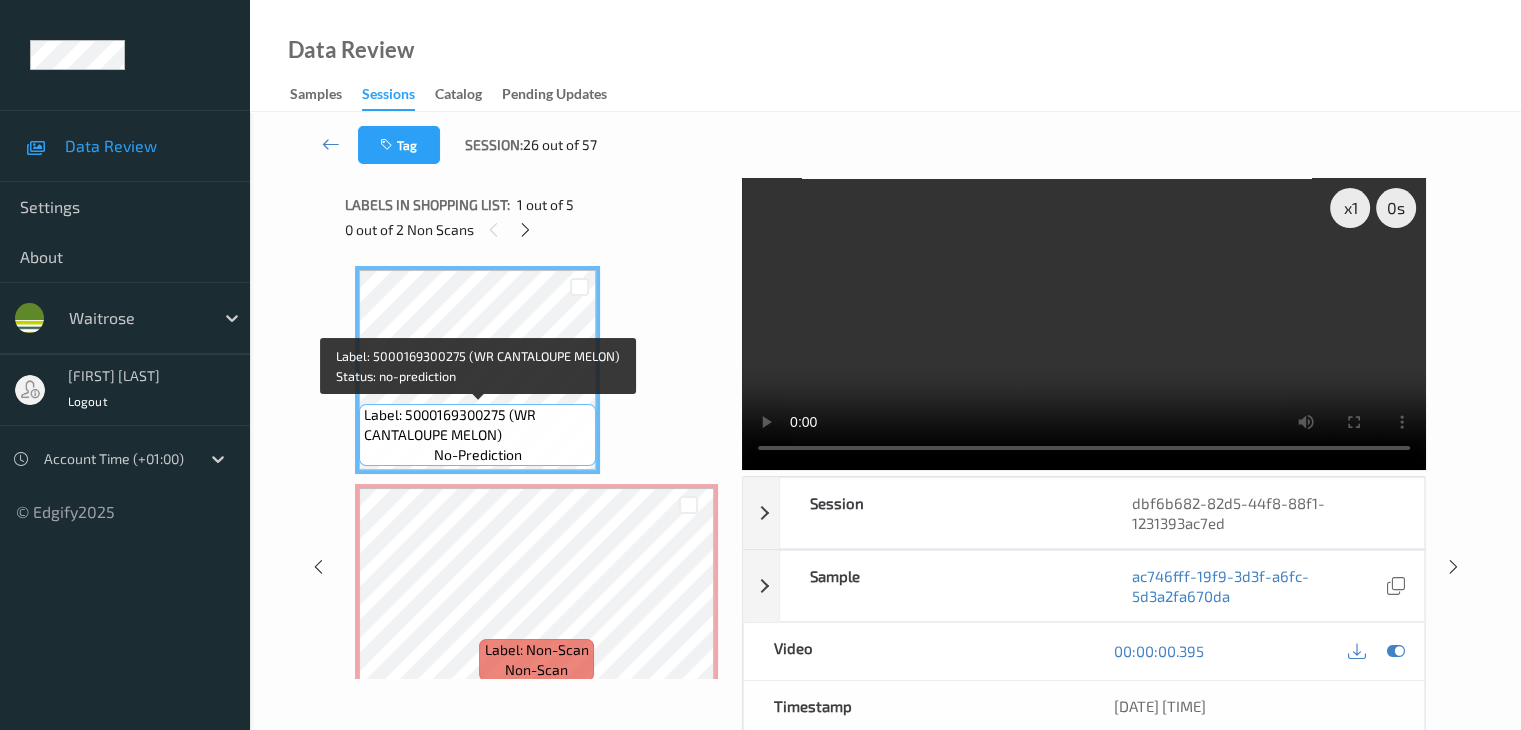 click on "Label: 5000169300275 (WR CANTALOUPE MELON)" at bounding box center [477, 425] 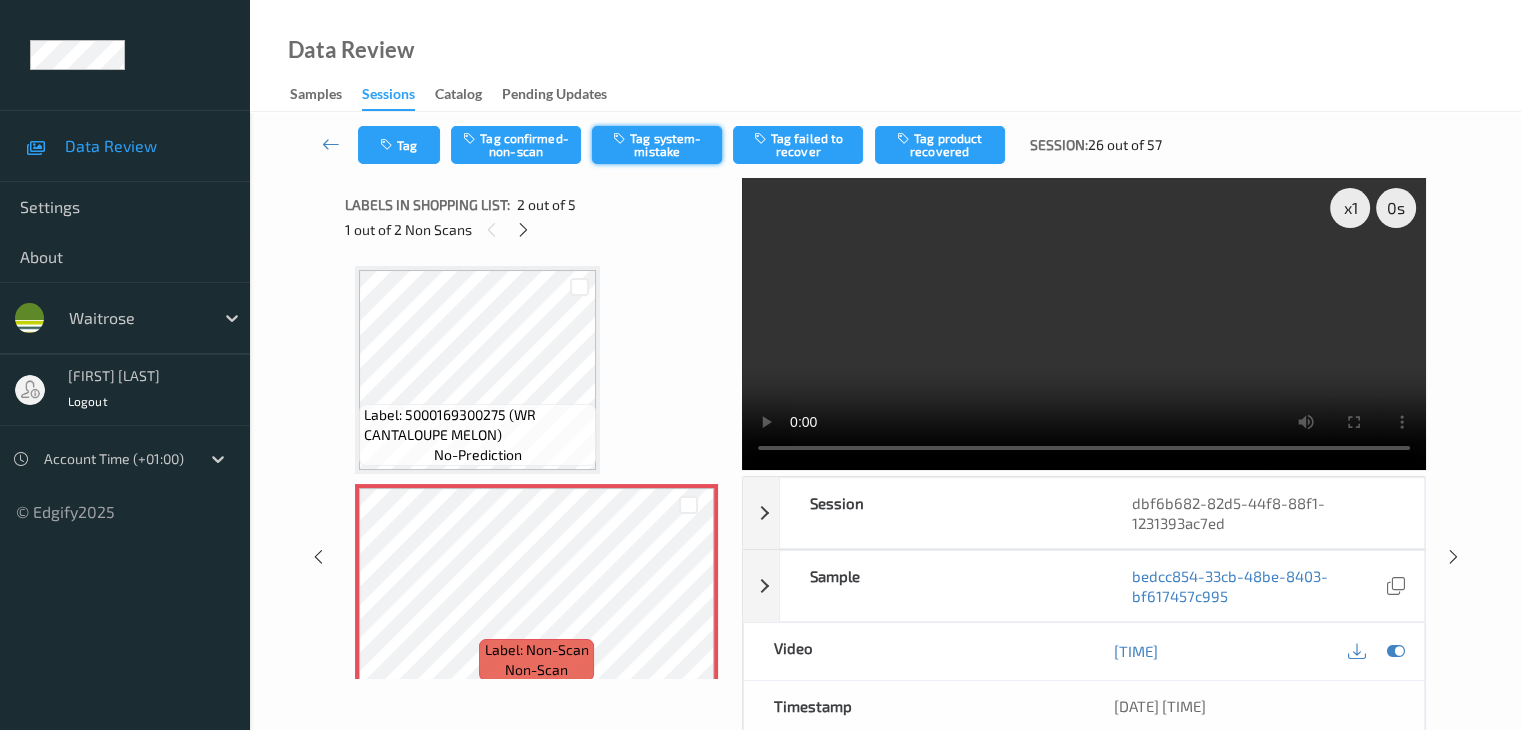click on "Tag   system-mistake" at bounding box center [657, 145] 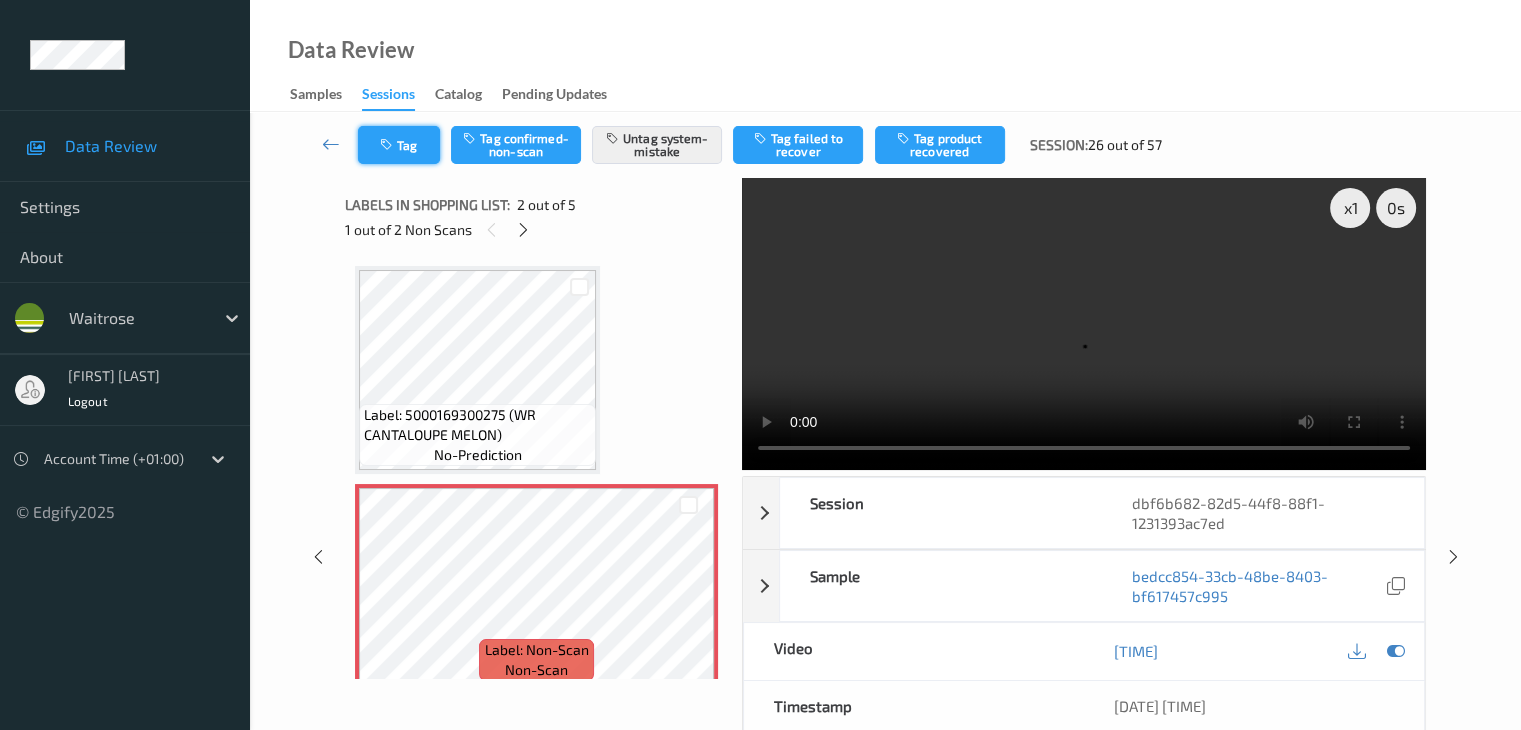 click at bounding box center [388, 145] 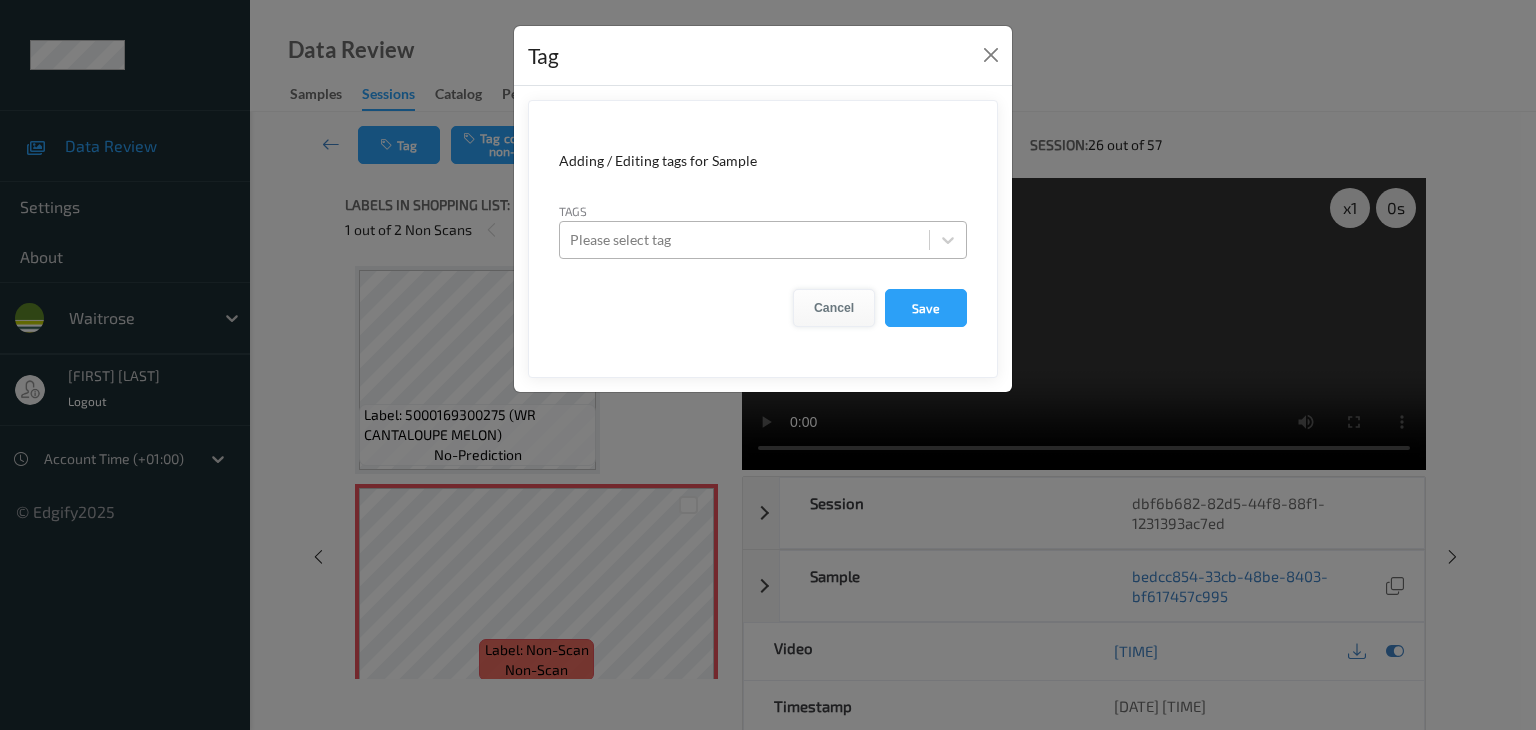click on "Cancel" at bounding box center (834, 308) 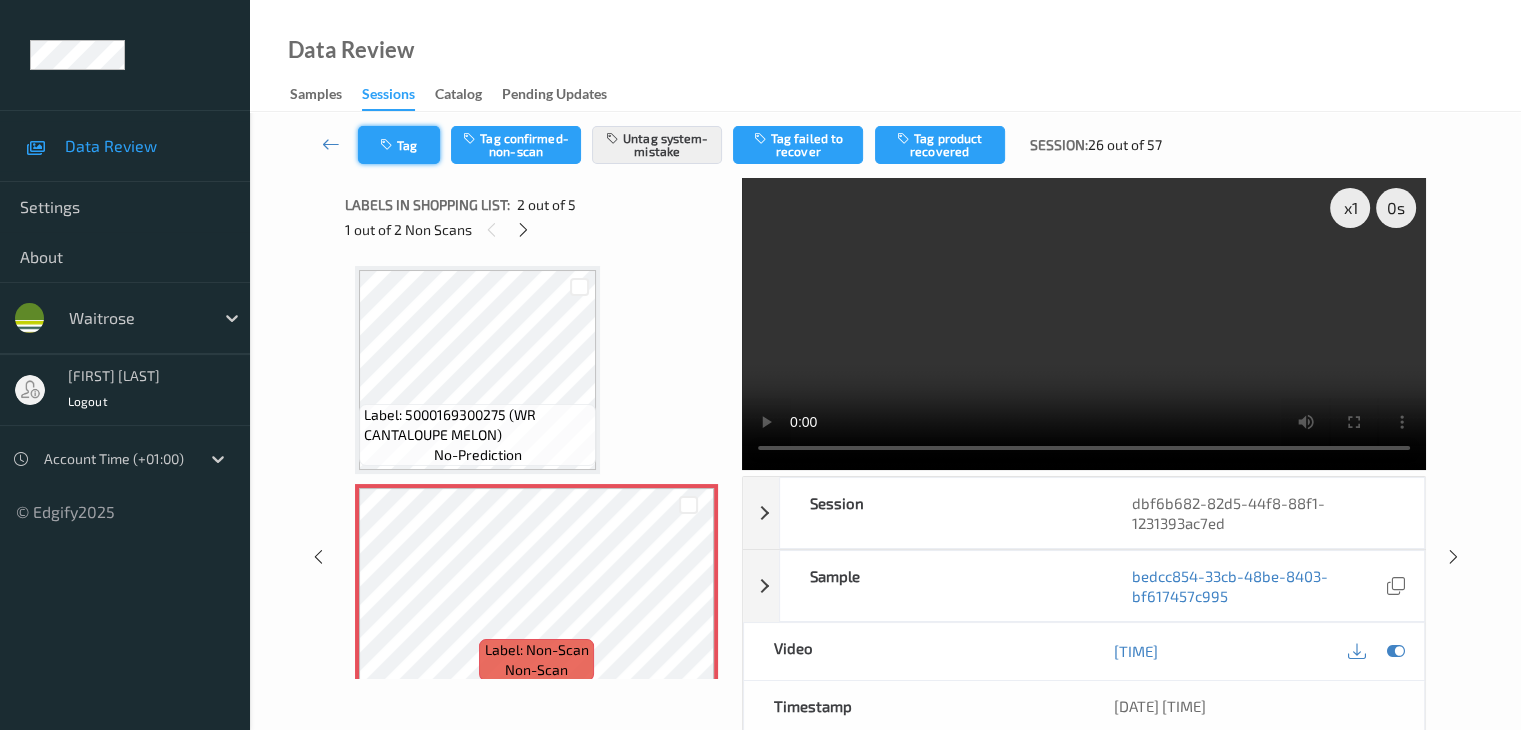click at bounding box center (388, 145) 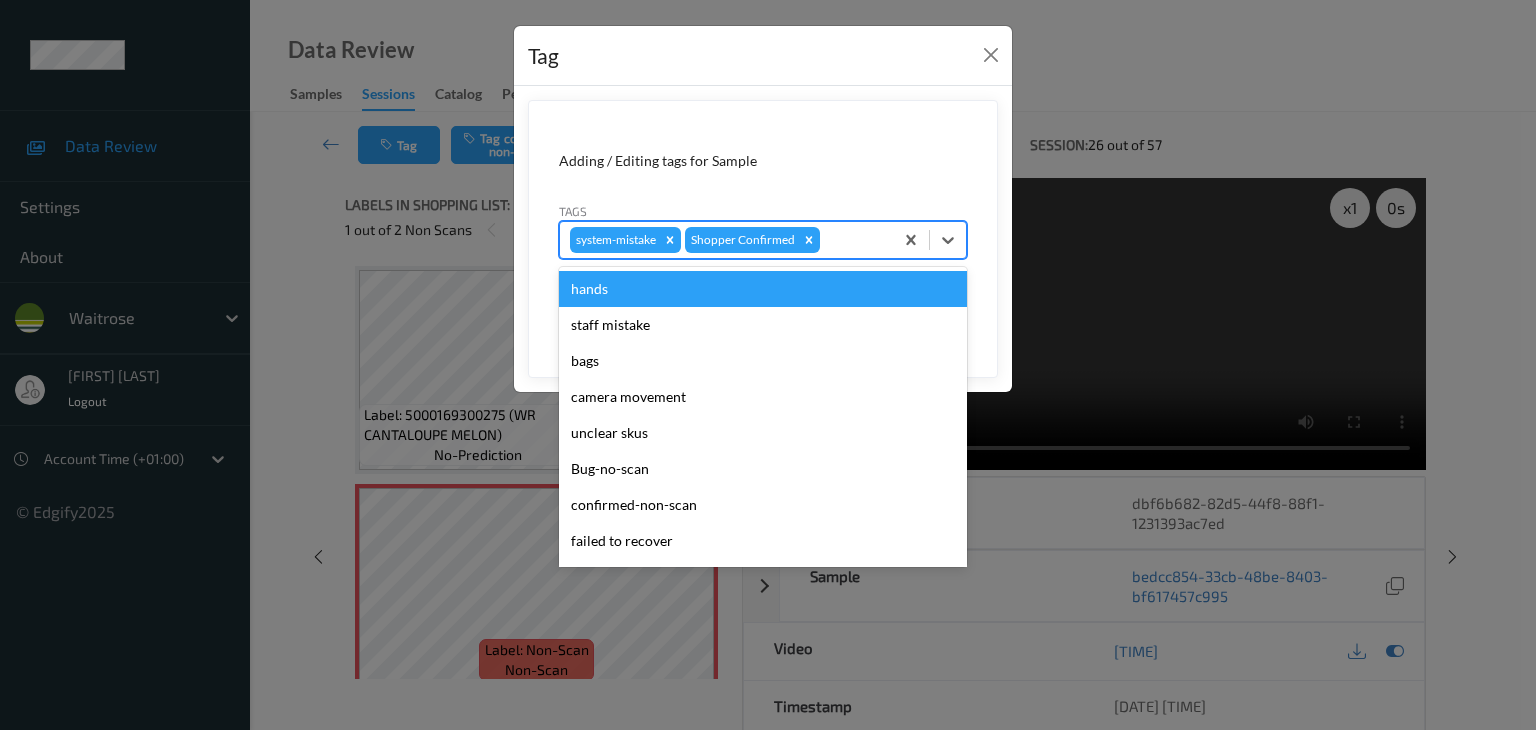 click at bounding box center [853, 240] 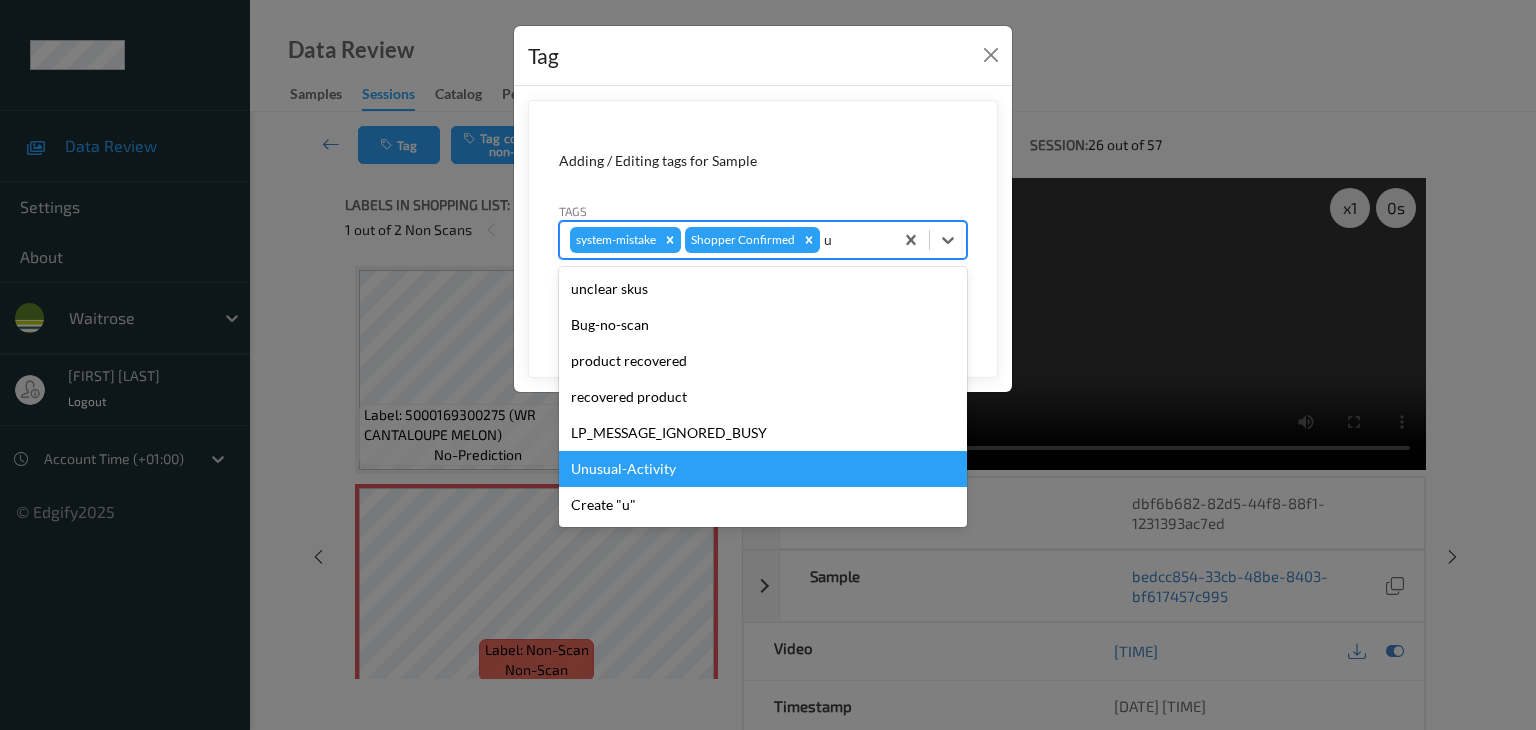 click on "Unusual-Activity" at bounding box center [763, 469] 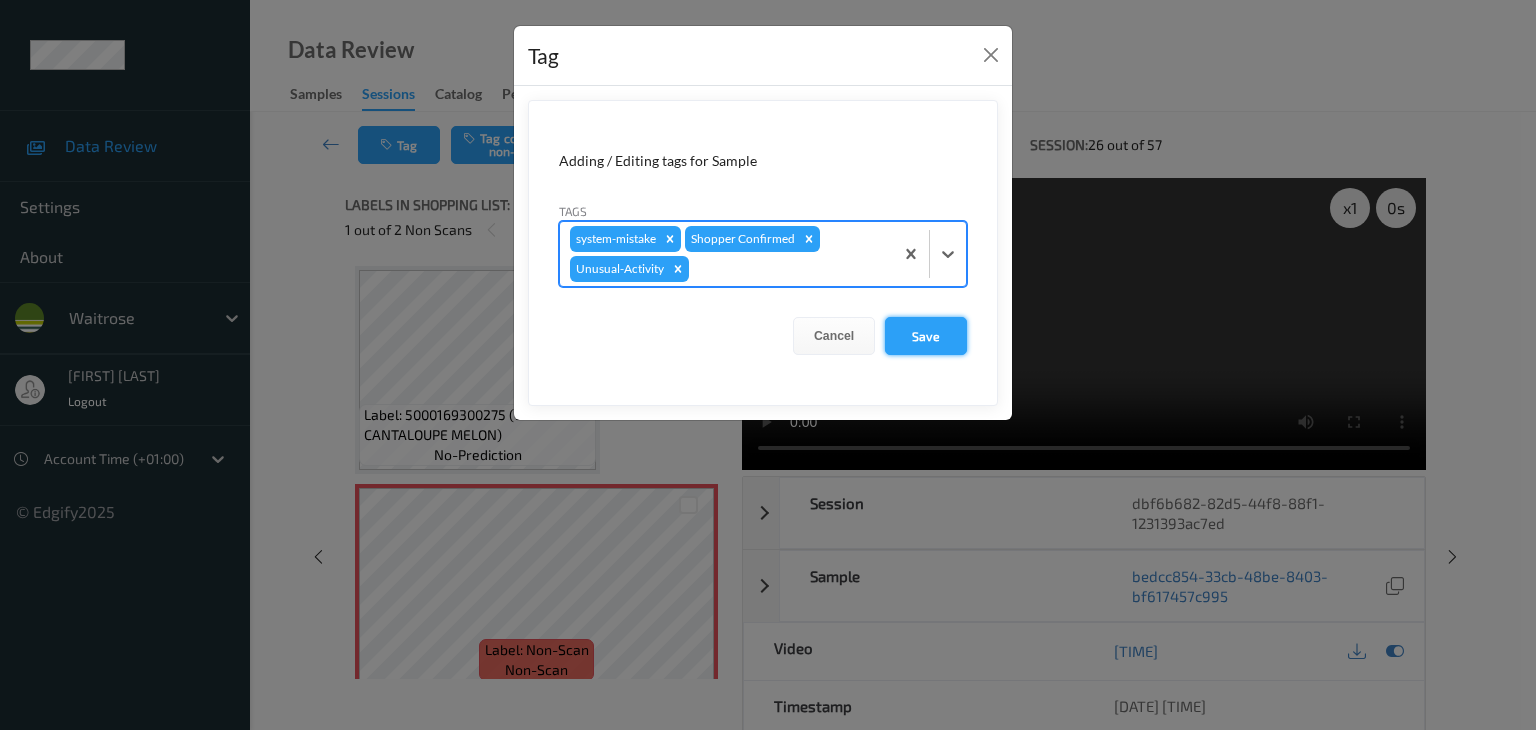 click on "Save" at bounding box center (926, 336) 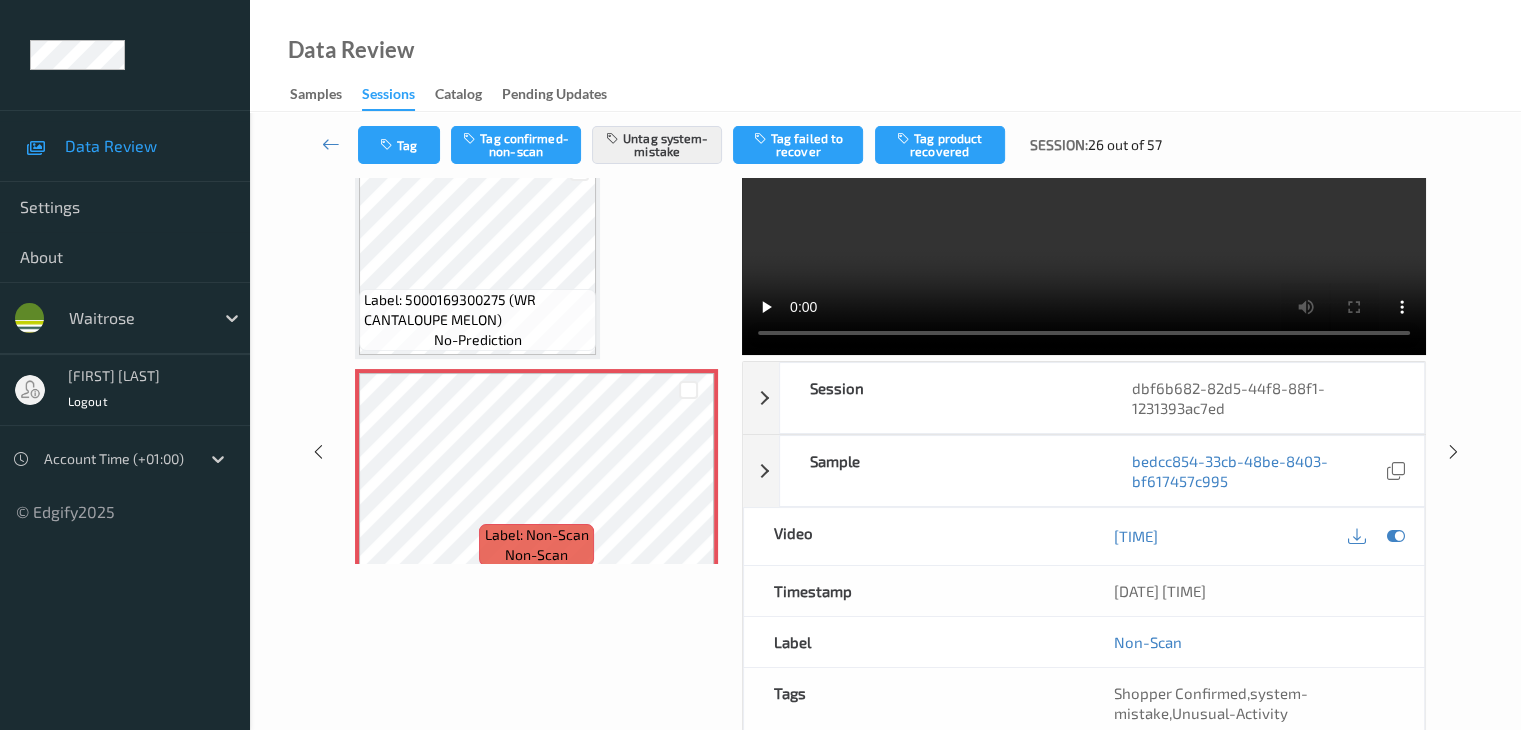 scroll, scrollTop: 100, scrollLeft: 0, axis: vertical 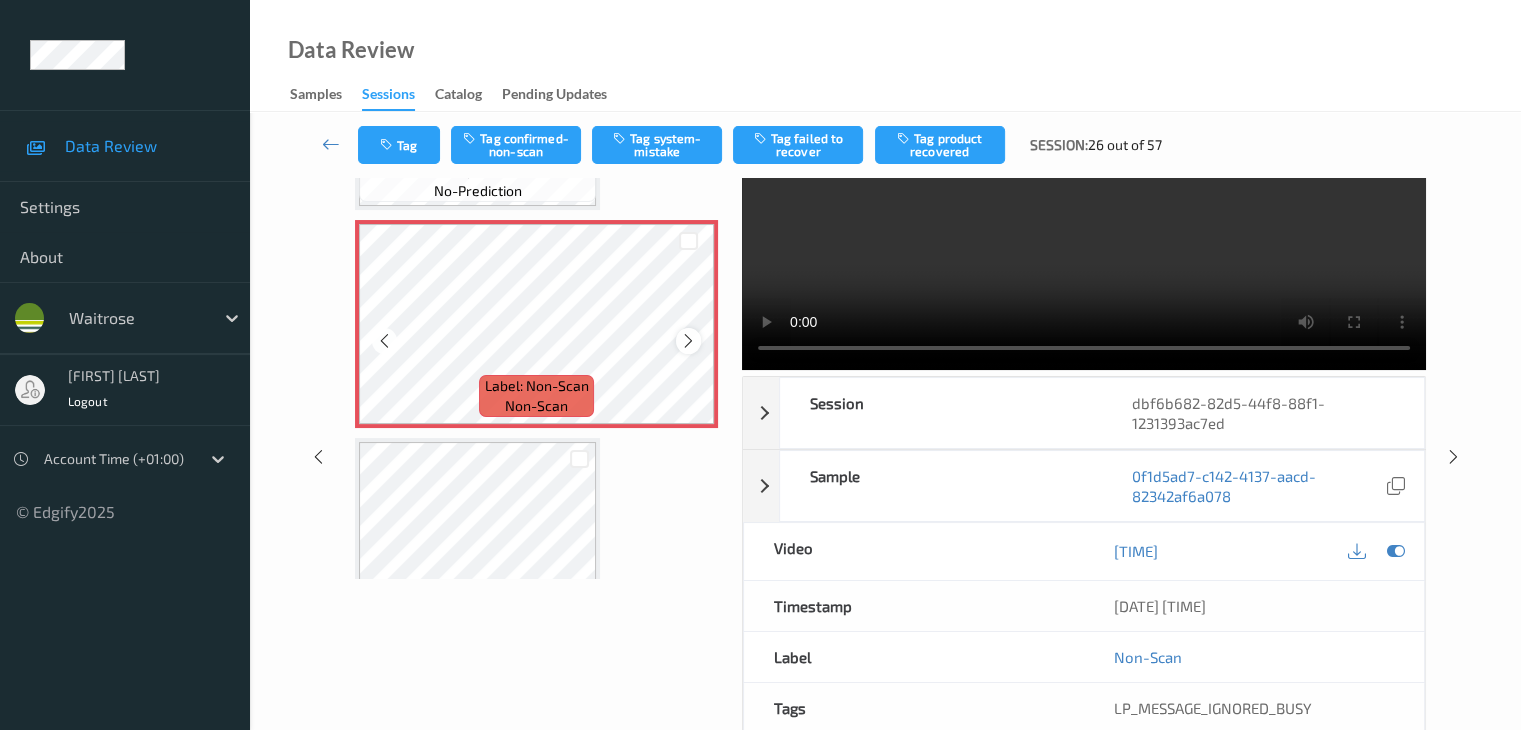 click at bounding box center (688, 341) 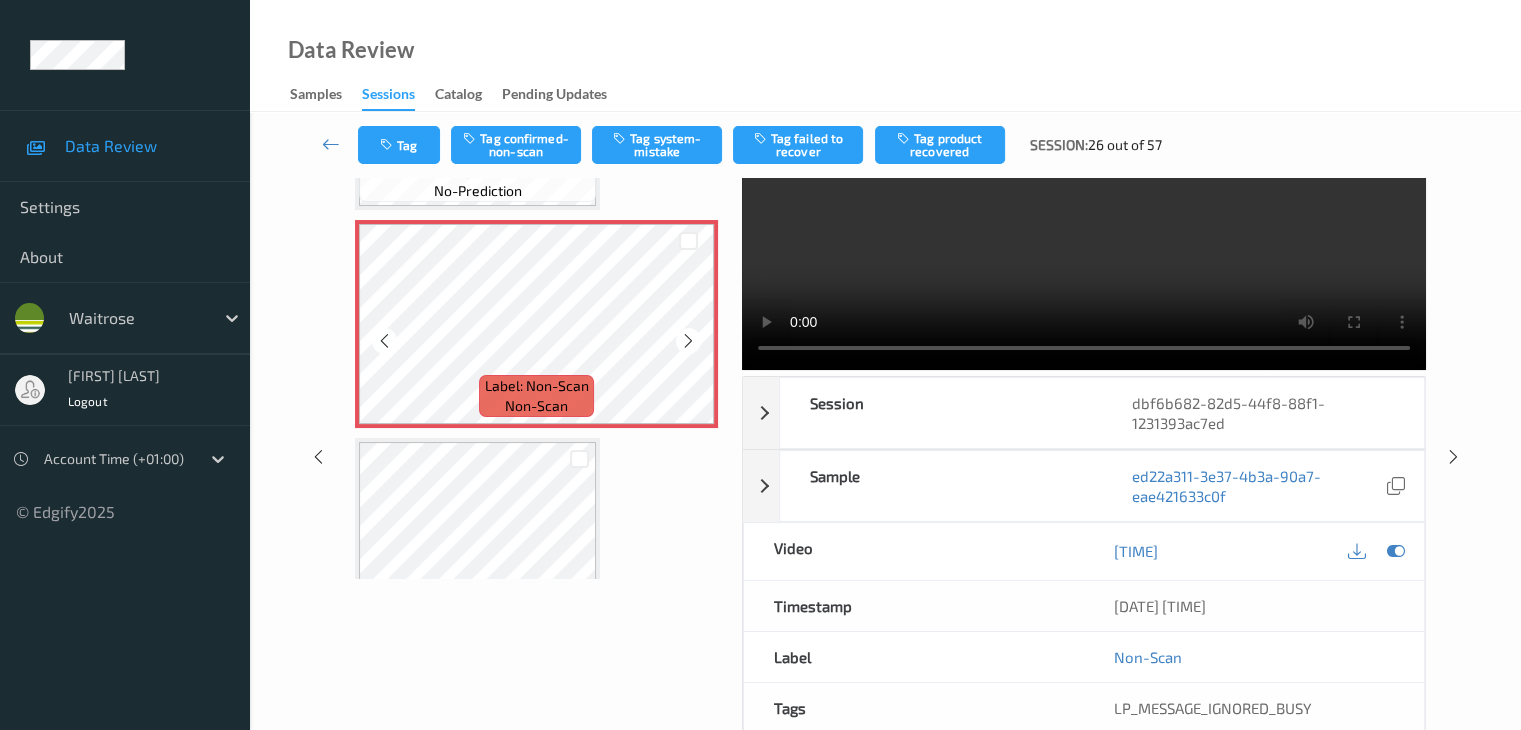 click at bounding box center [688, 341] 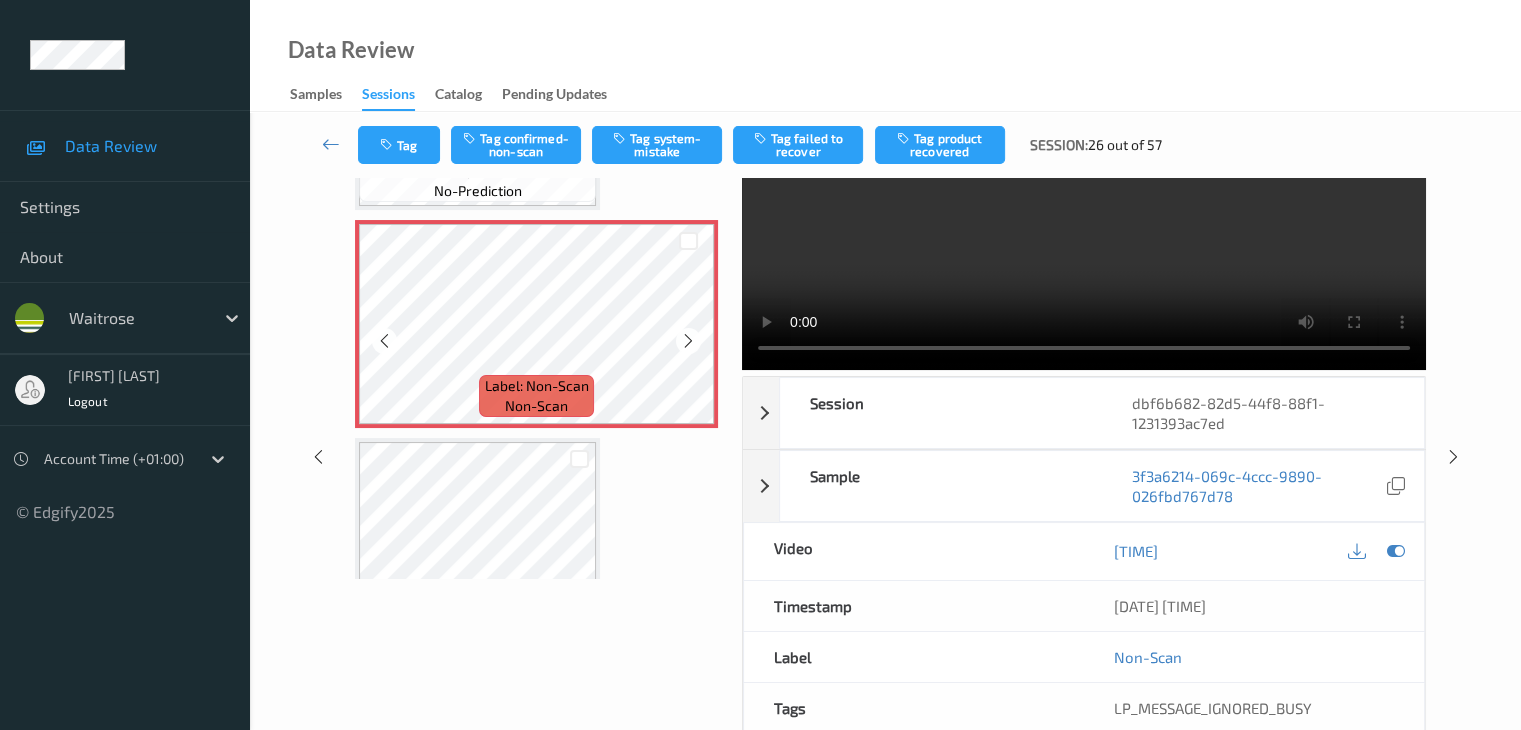 click at bounding box center [688, 341] 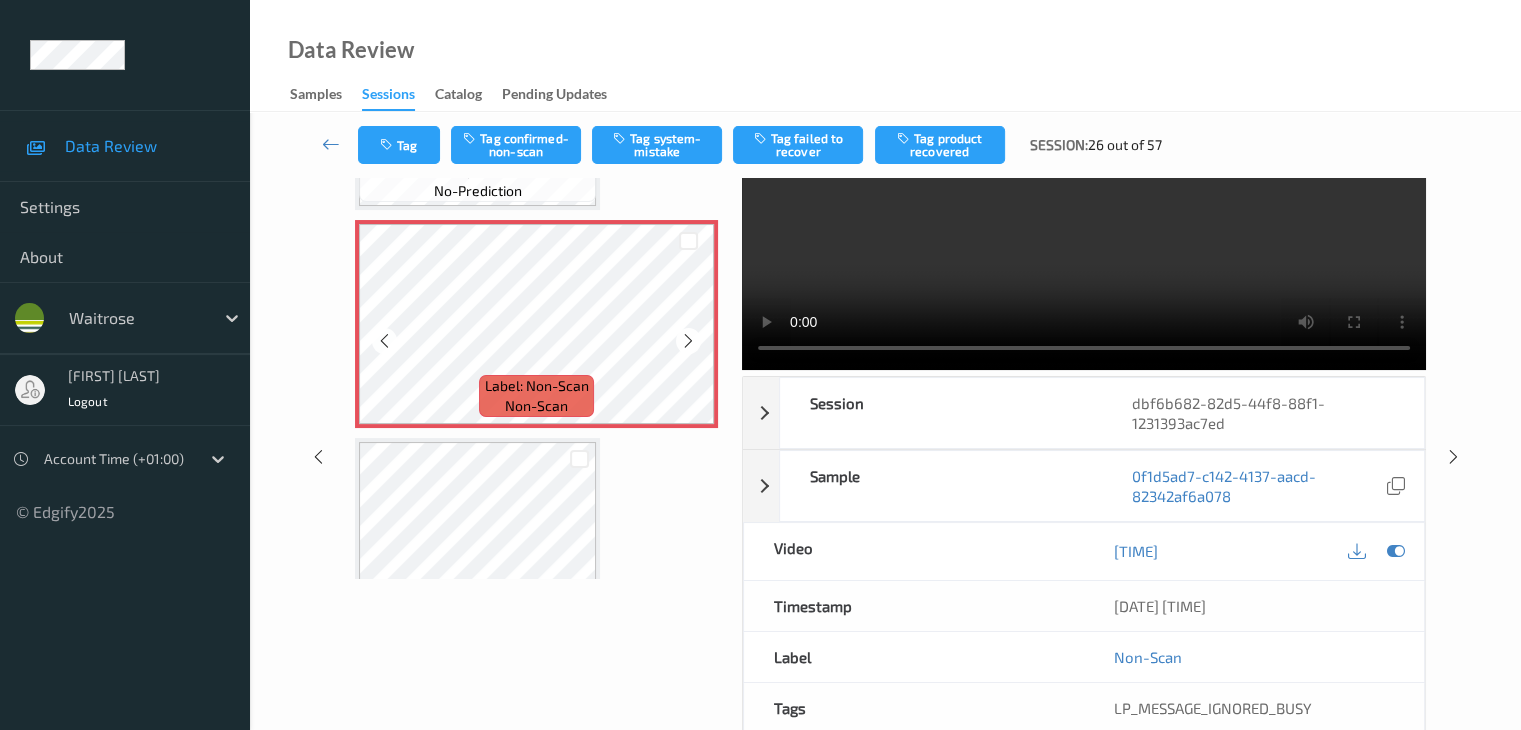 click at bounding box center (688, 341) 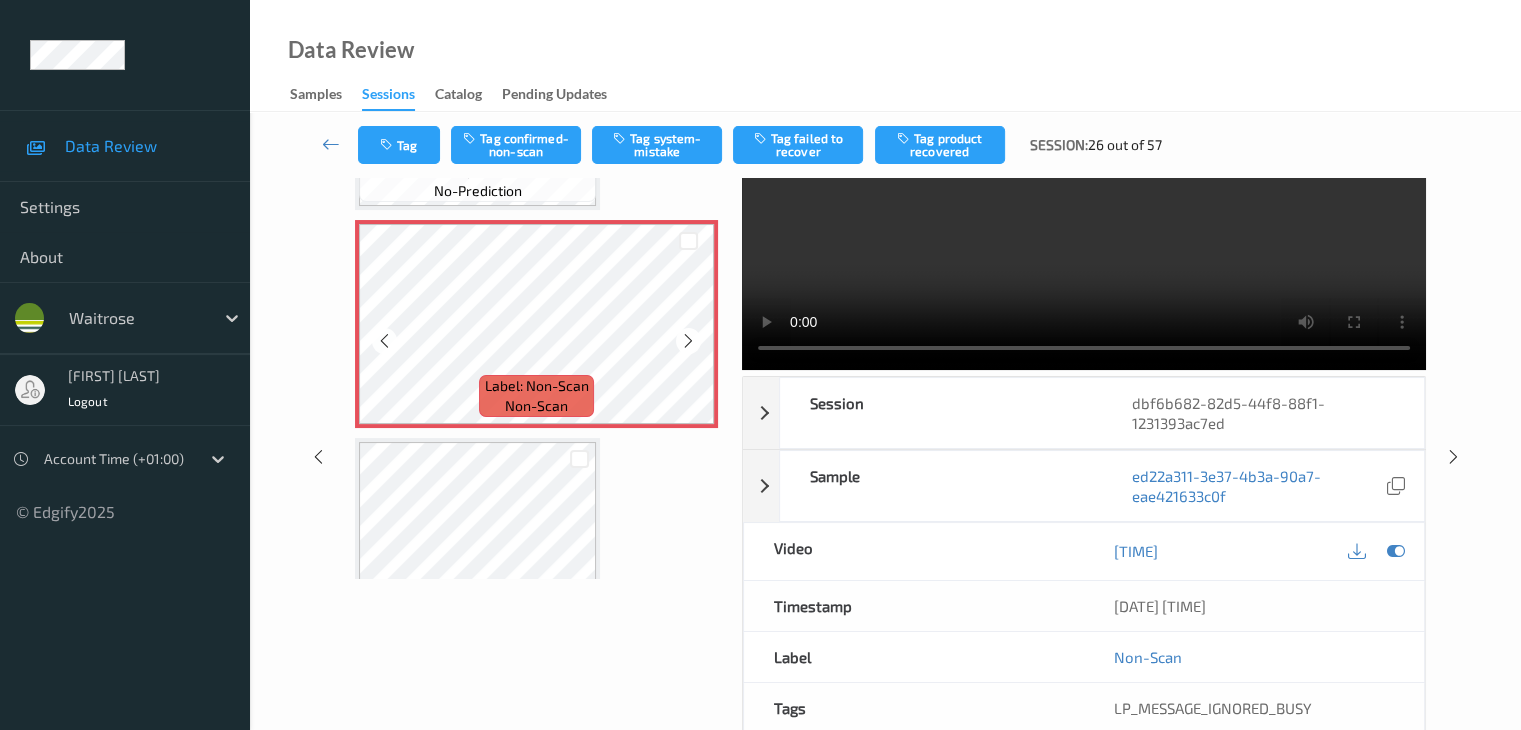 click at bounding box center [688, 341] 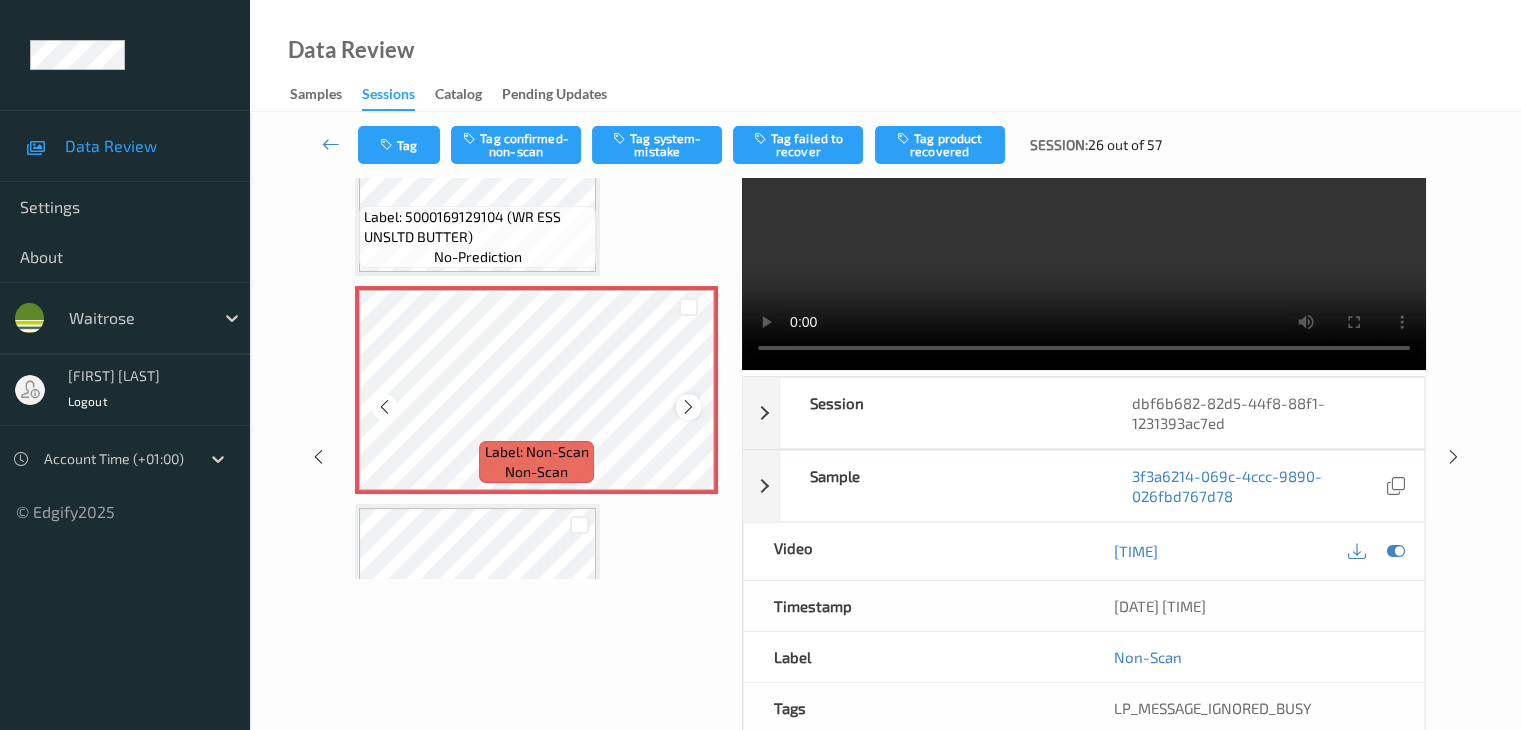 scroll, scrollTop: 400, scrollLeft: 0, axis: vertical 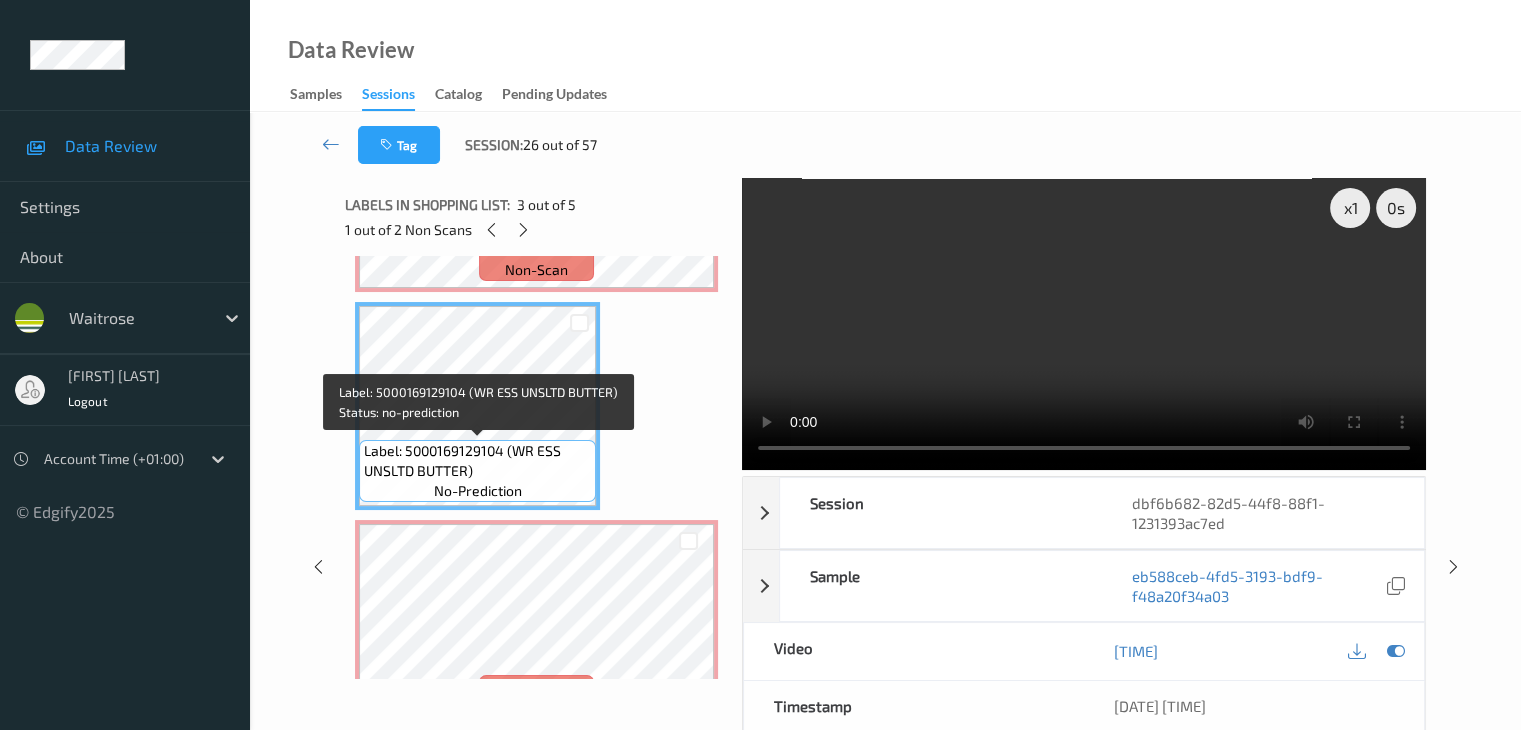 click on "Label: 5000169129104 (WR ESS UNSLTD BUTTER)" at bounding box center [477, 461] 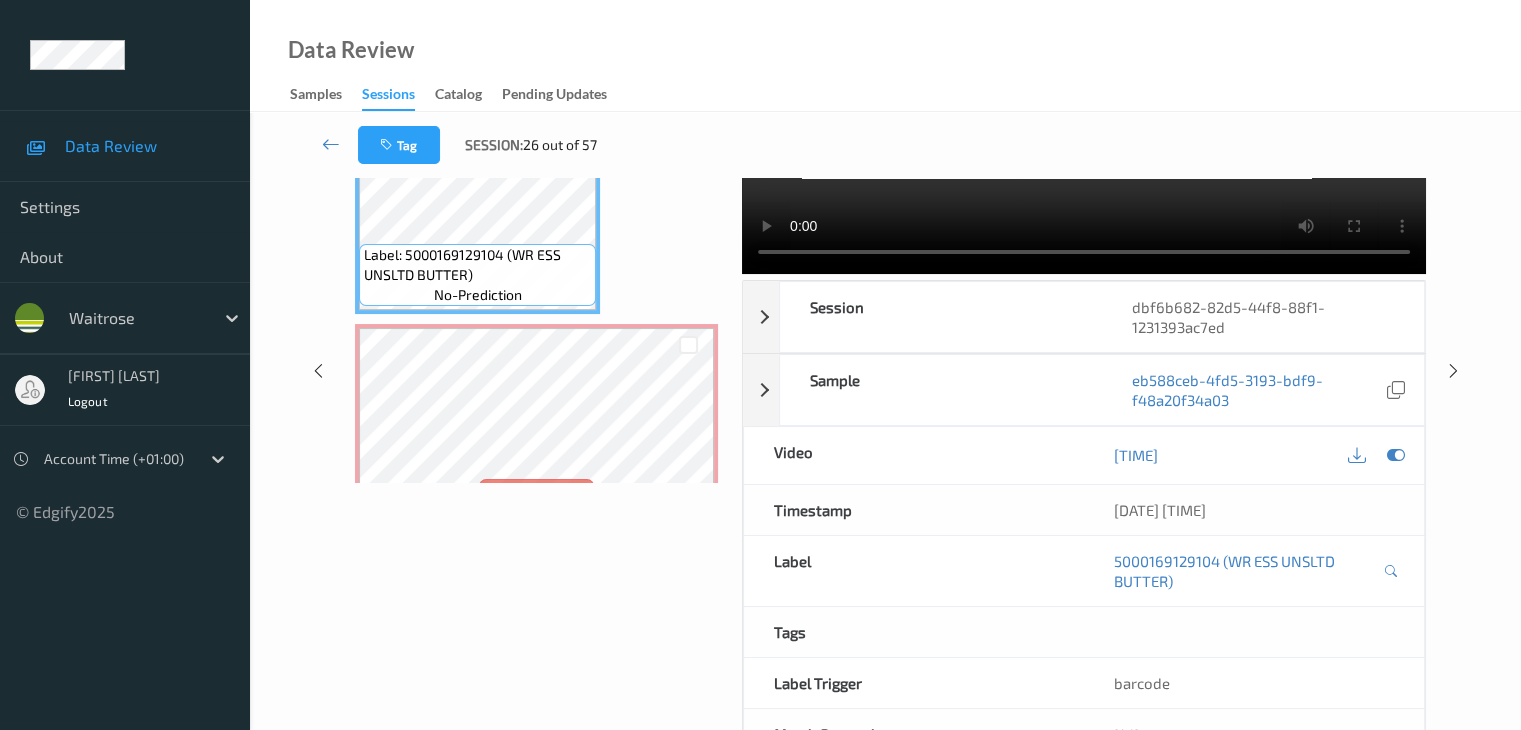scroll, scrollTop: 200, scrollLeft: 0, axis: vertical 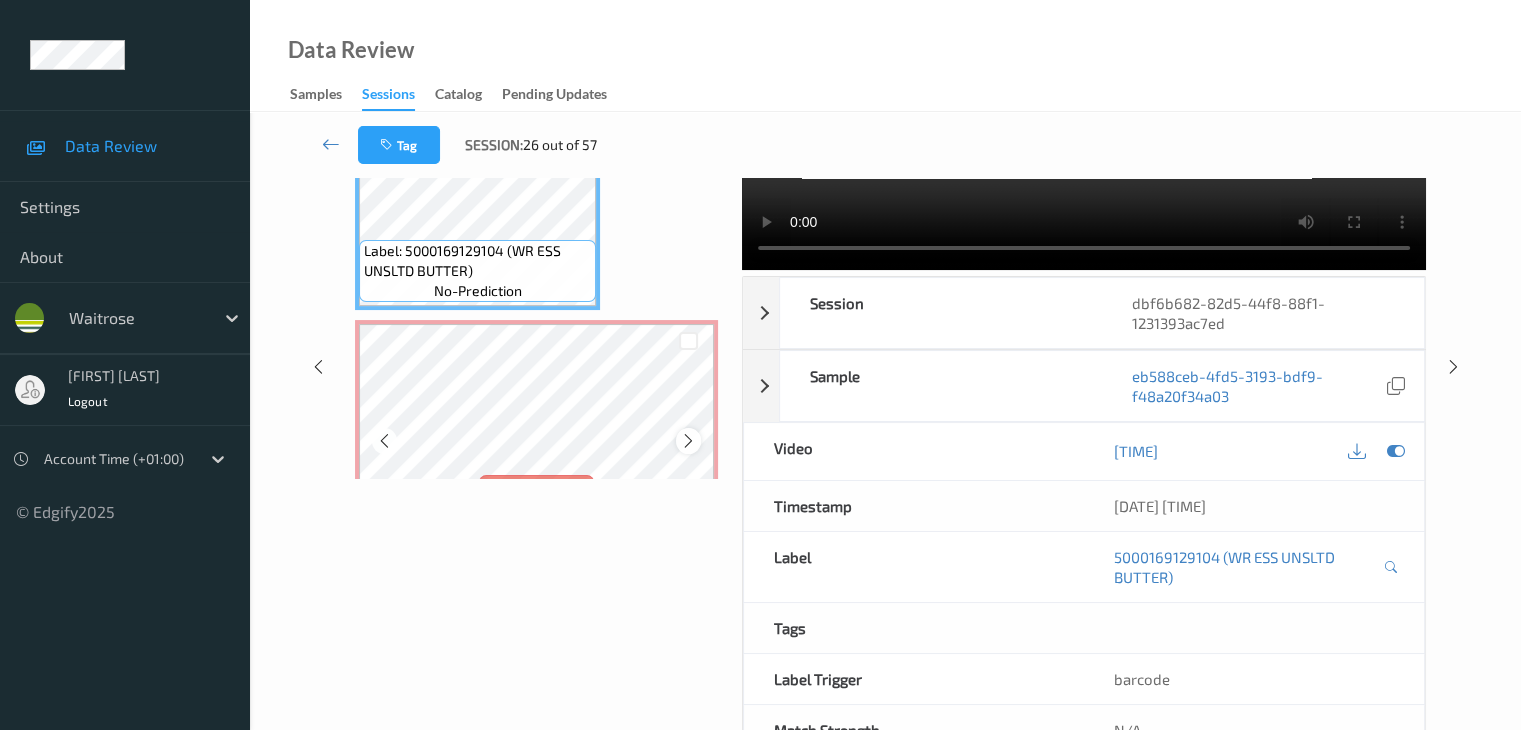 click at bounding box center [688, 441] 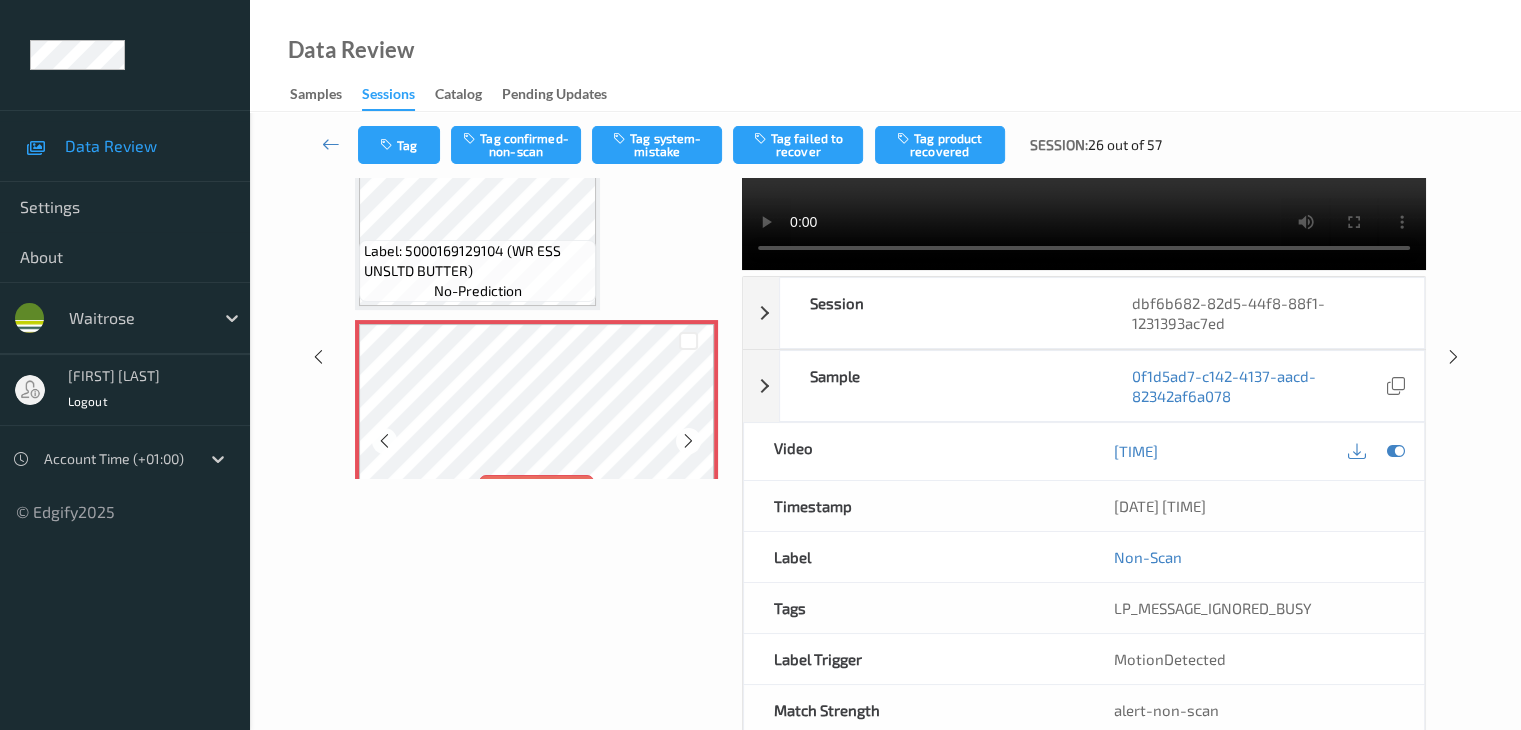 click at bounding box center (688, 441) 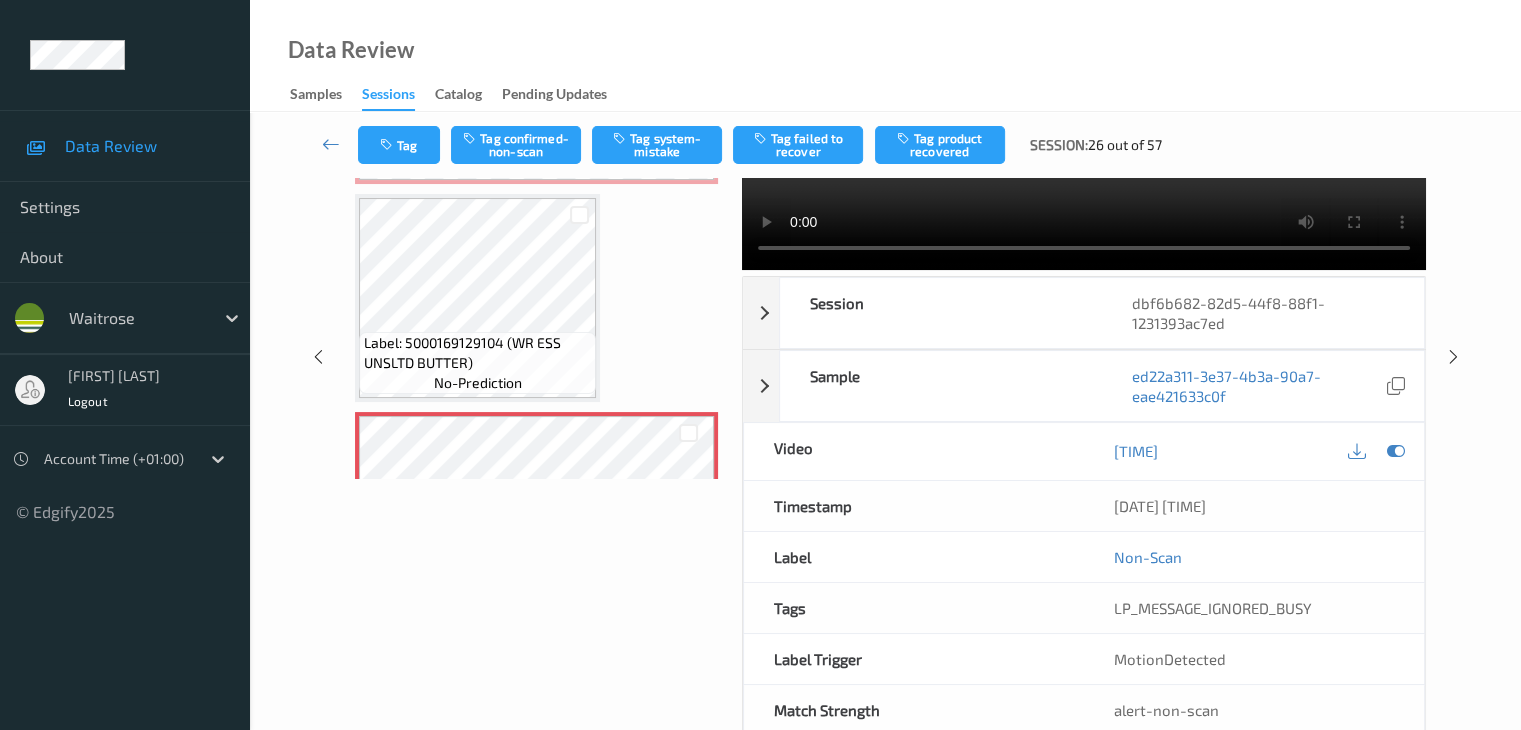 scroll, scrollTop: 200, scrollLeft: 0, axis: vertical 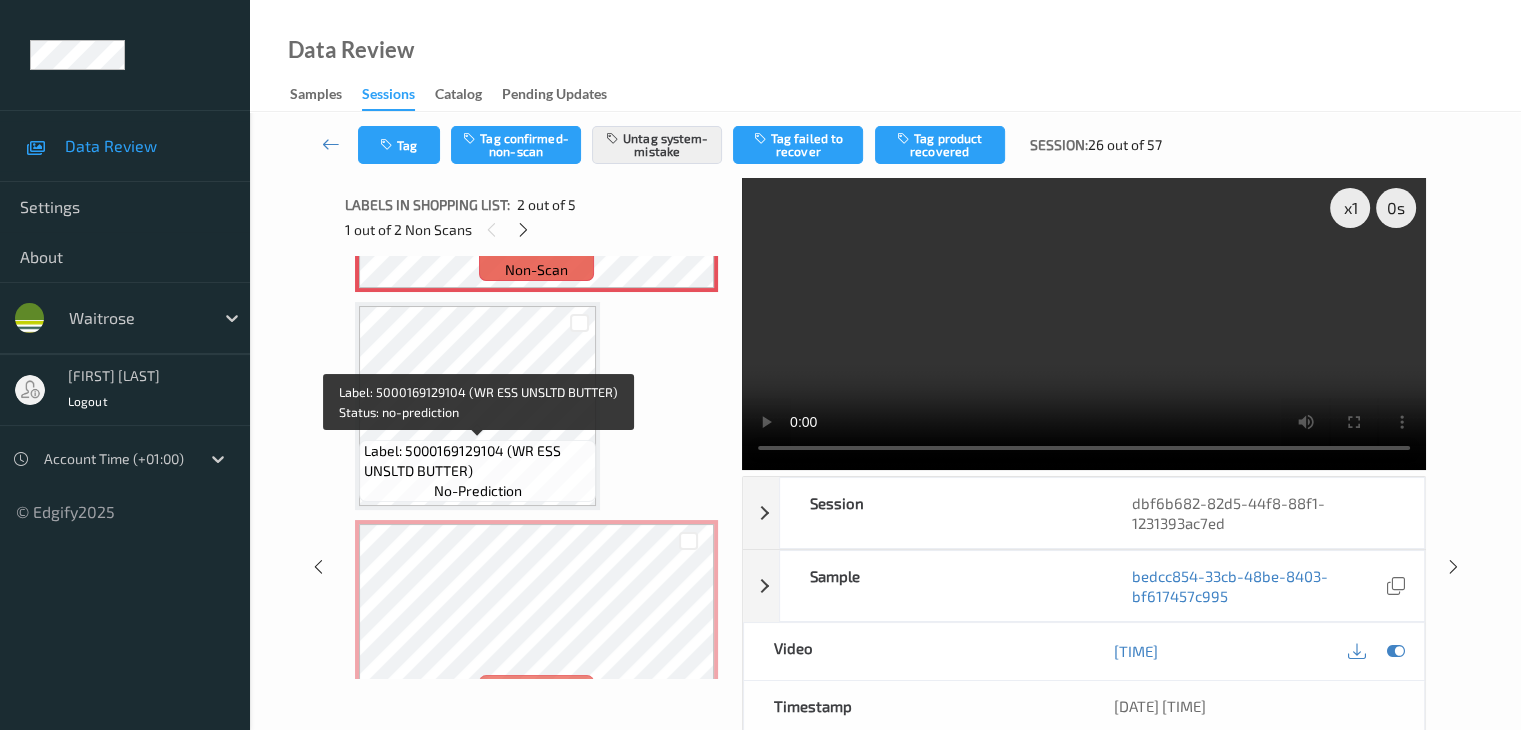 click on "Label: 5000169129104 (WR ESS UNSLTD BUTTER)" at bounding box center (477, 461) 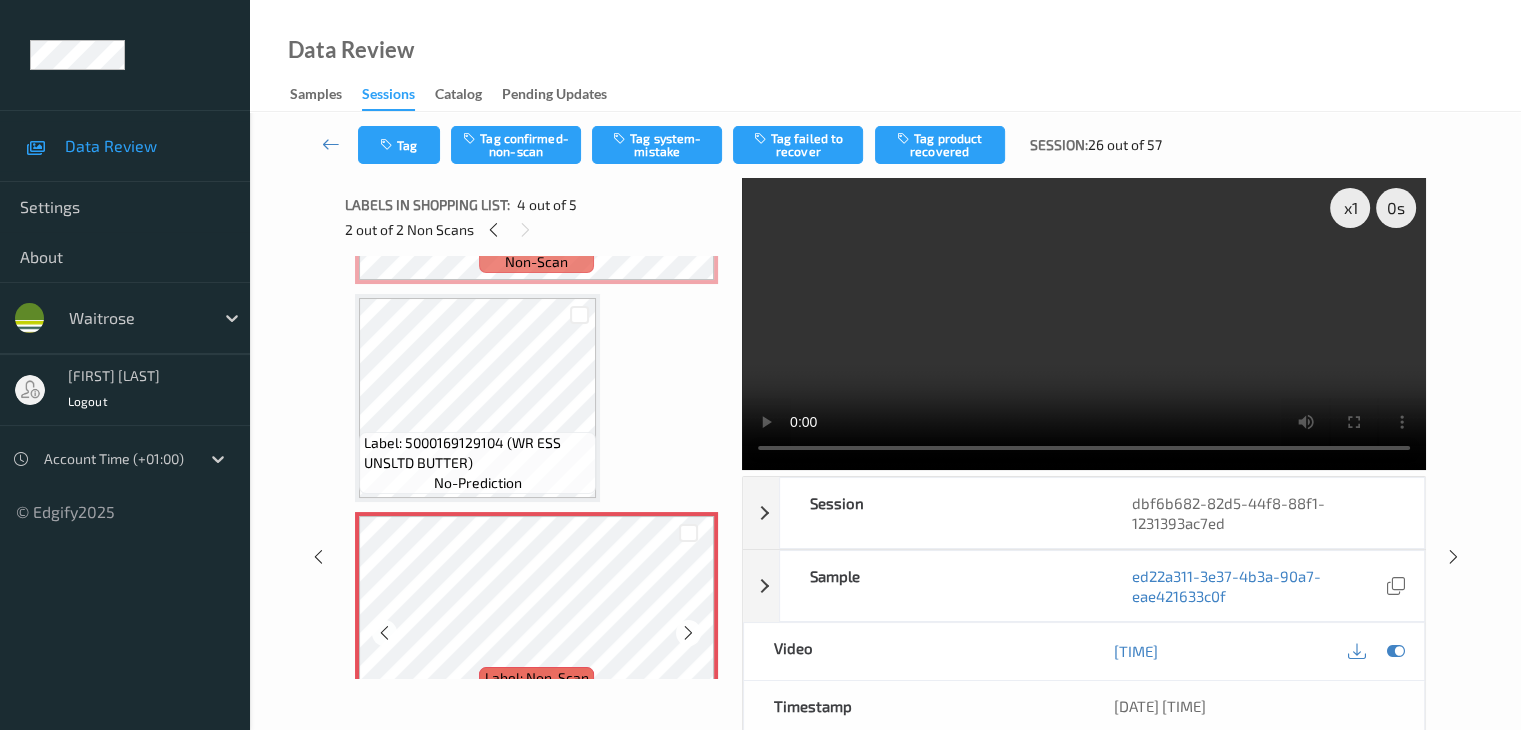 scroll, scrollTop: 400, scrollLeft: 0, axis: vertical 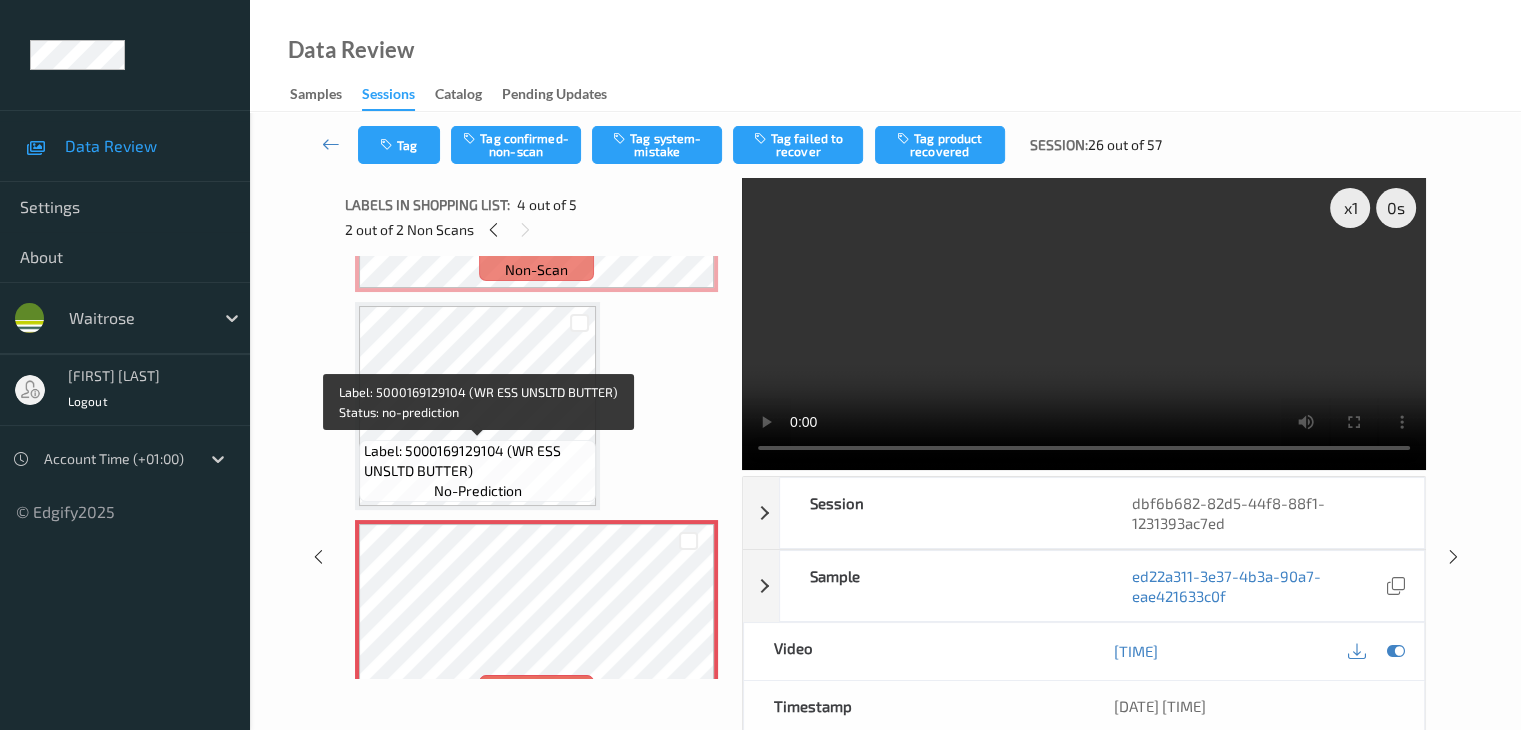 click on "Label: 5000169129104 (WR ESS UNSLTD BUTTER)" at bounding box center [477, 461] 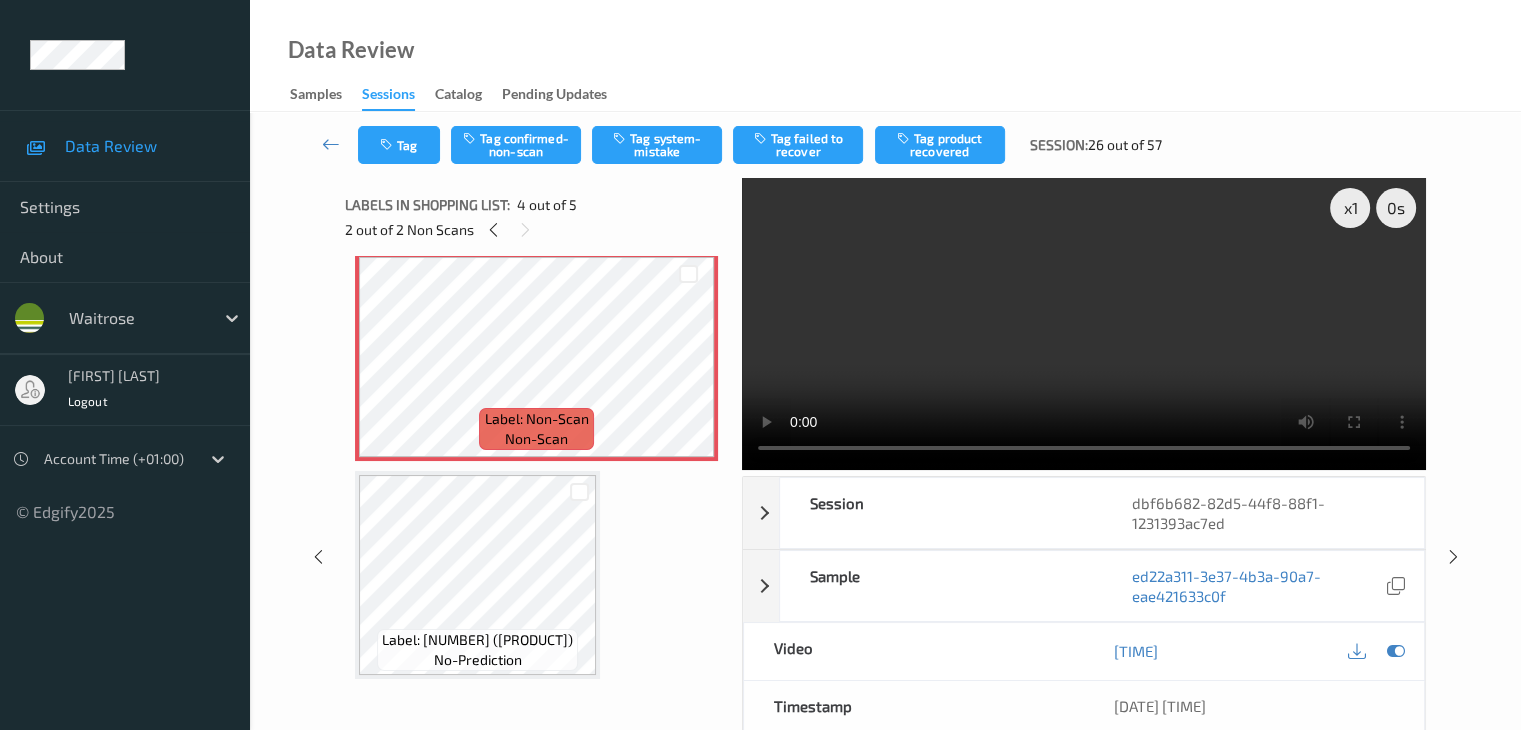 scroll, scrollTop: 677, scrollLeft: 0, axis: vertical 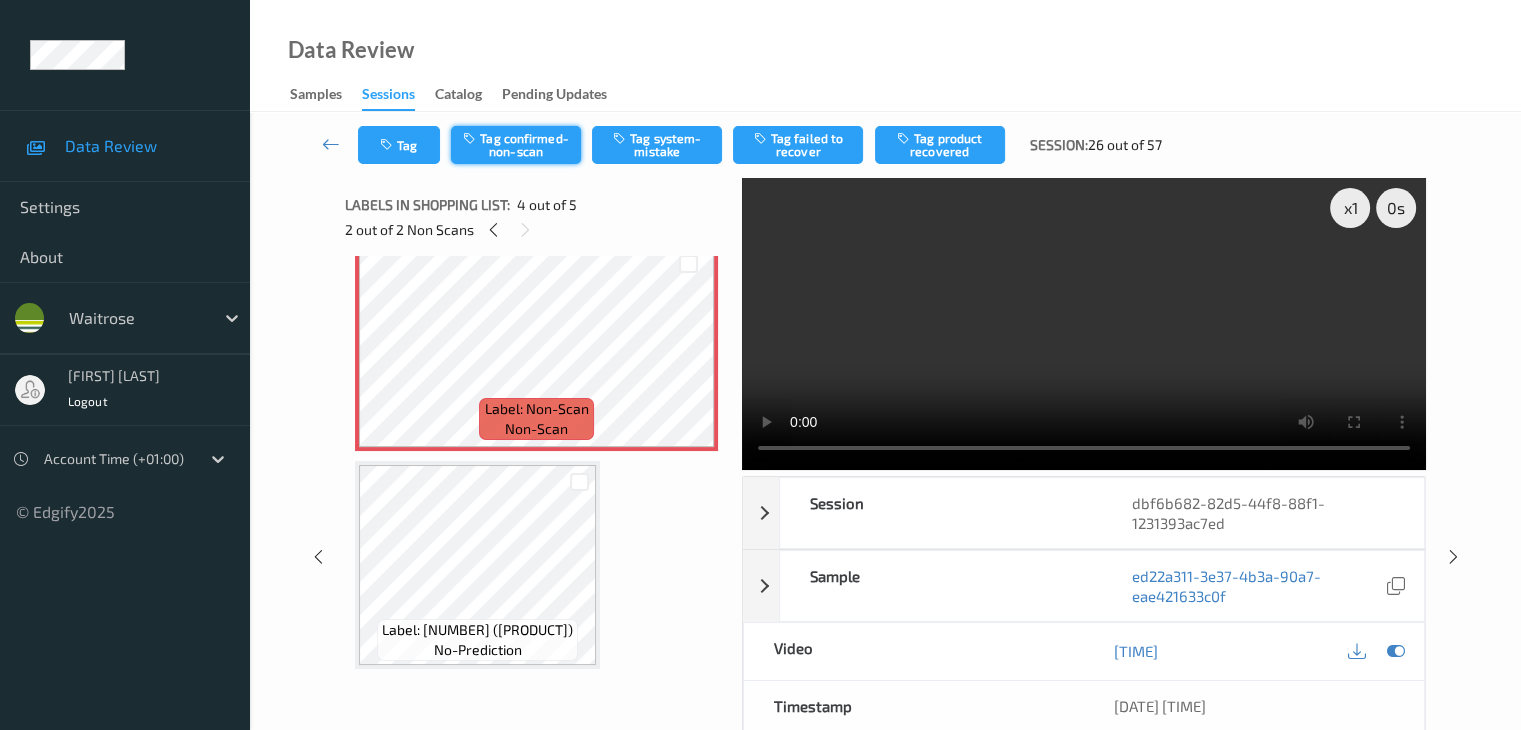 click on "Tag   confirmed-non-scan" at bounding box center [516, 145] 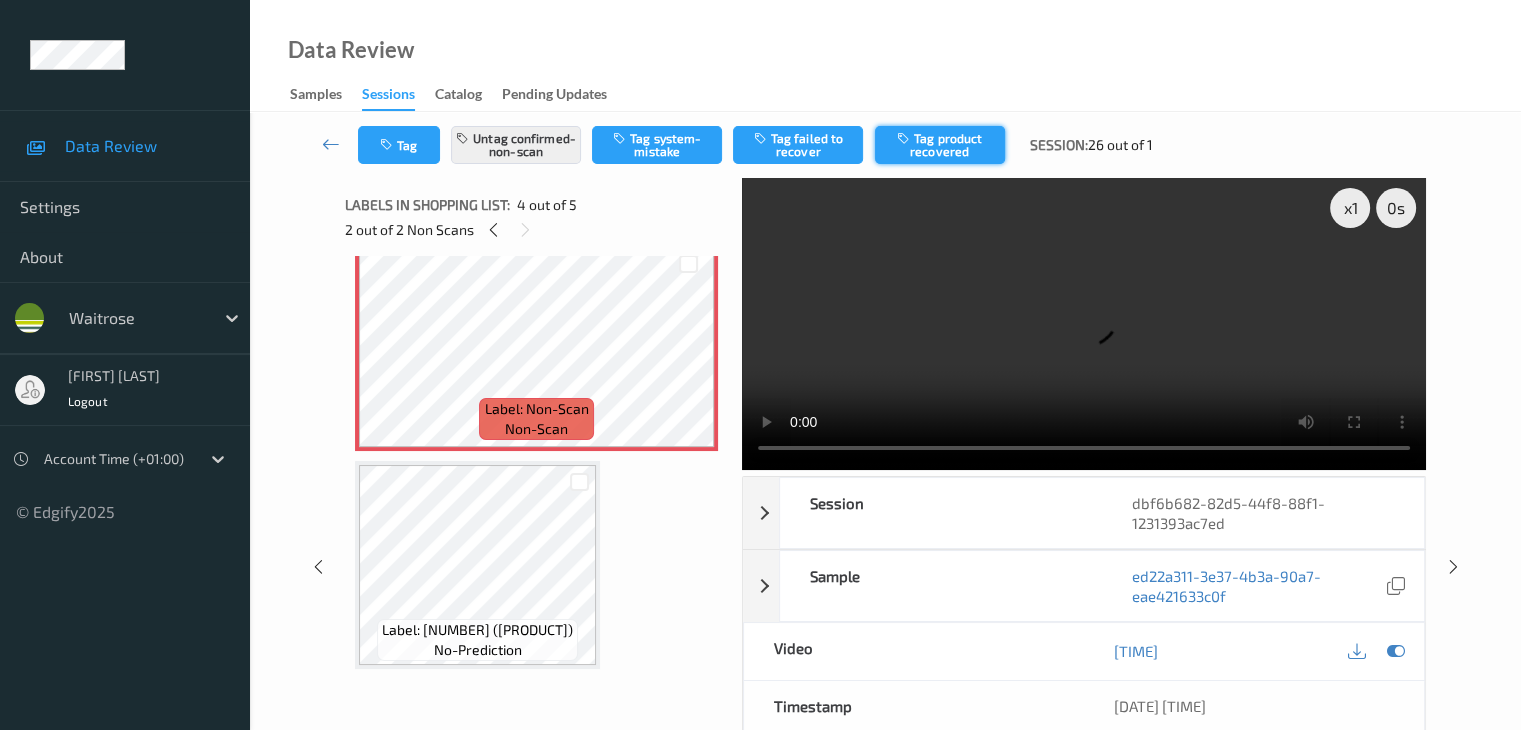 click on "Tag   product recovered" at bounding box center (940, 145) 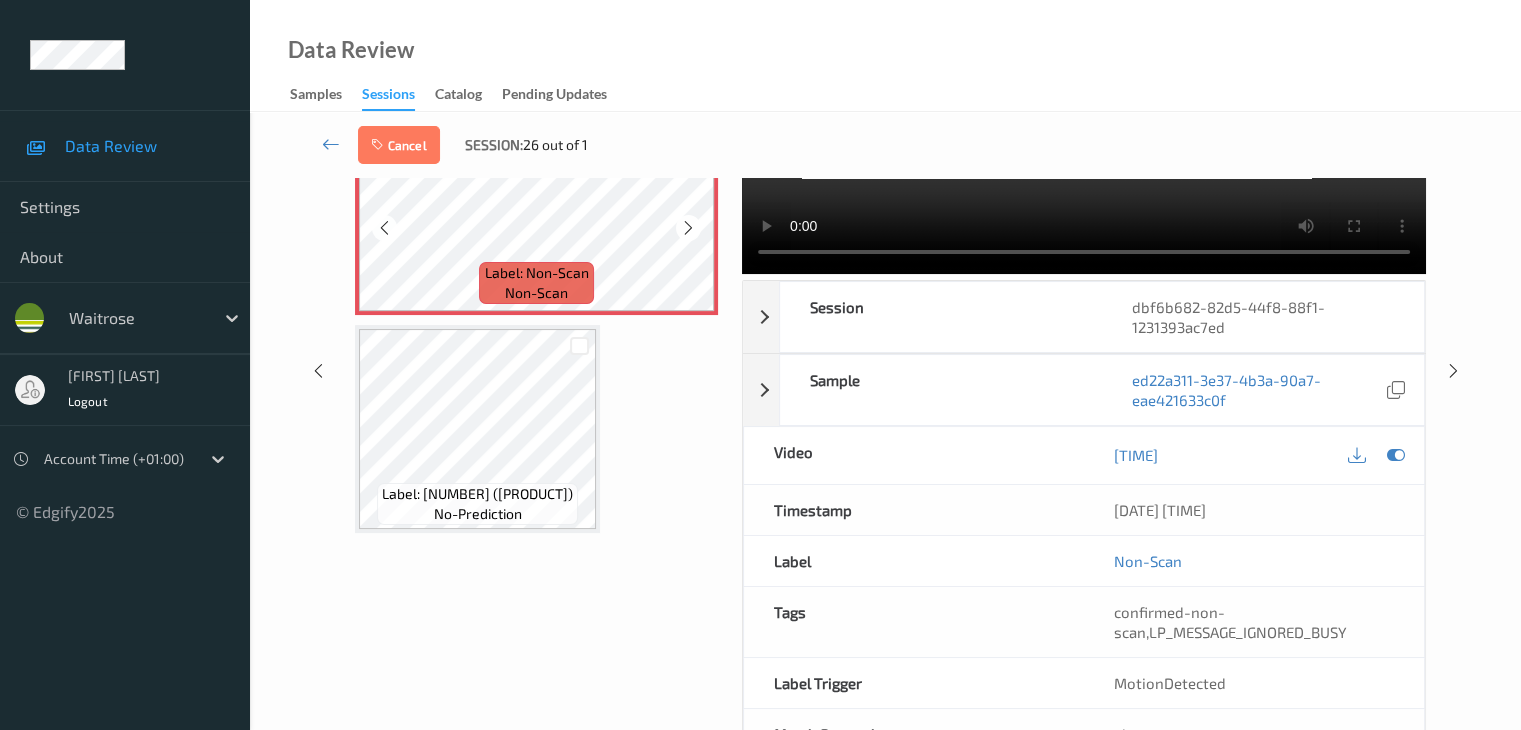scroll, scrollTop: 264, scrollLeft: 0, axis: vertical 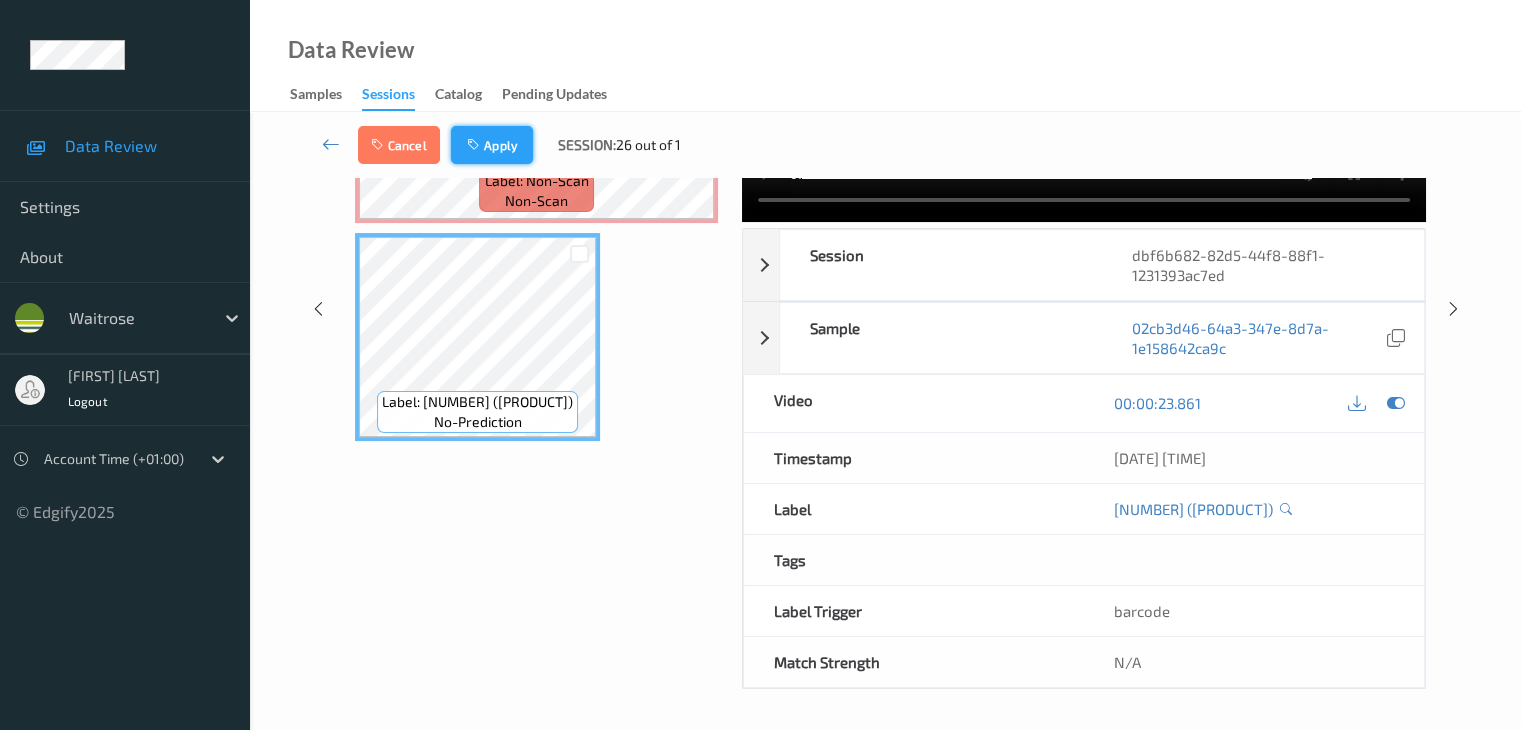 click on "Apply" at bounding box center [492, 145] 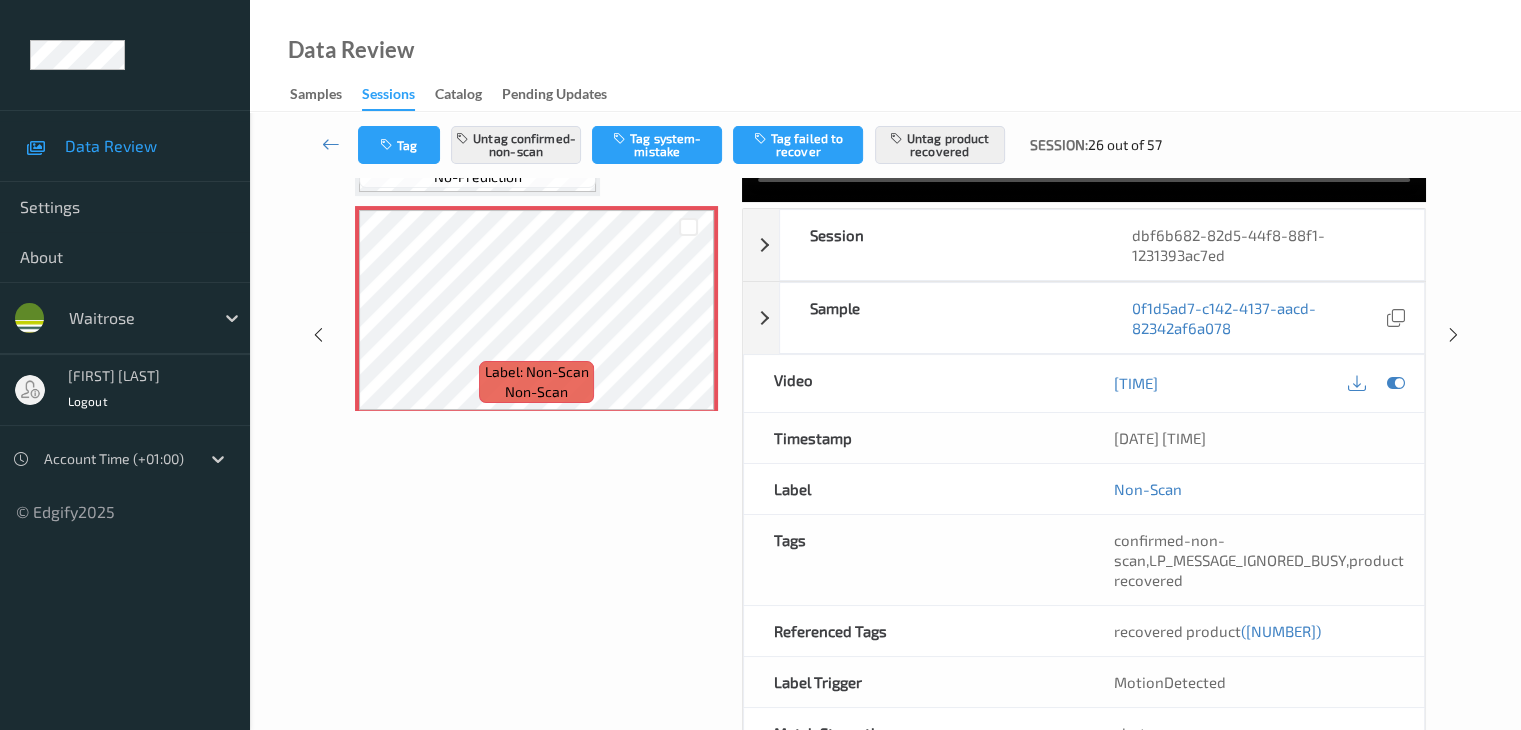 scroll, scrollTop: 136, scrollLeft: 0, axis: vertical 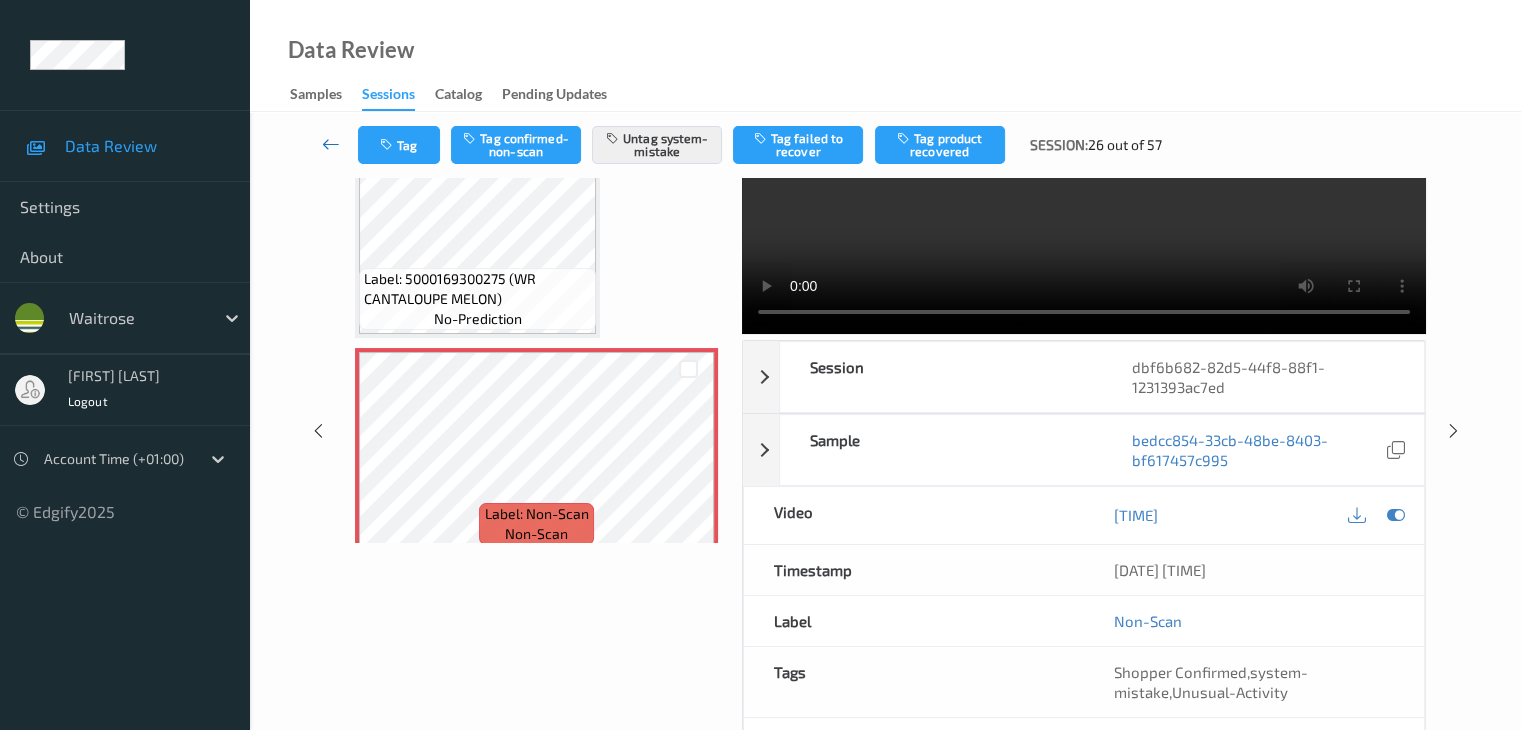 click at bounding box center [331, 144] 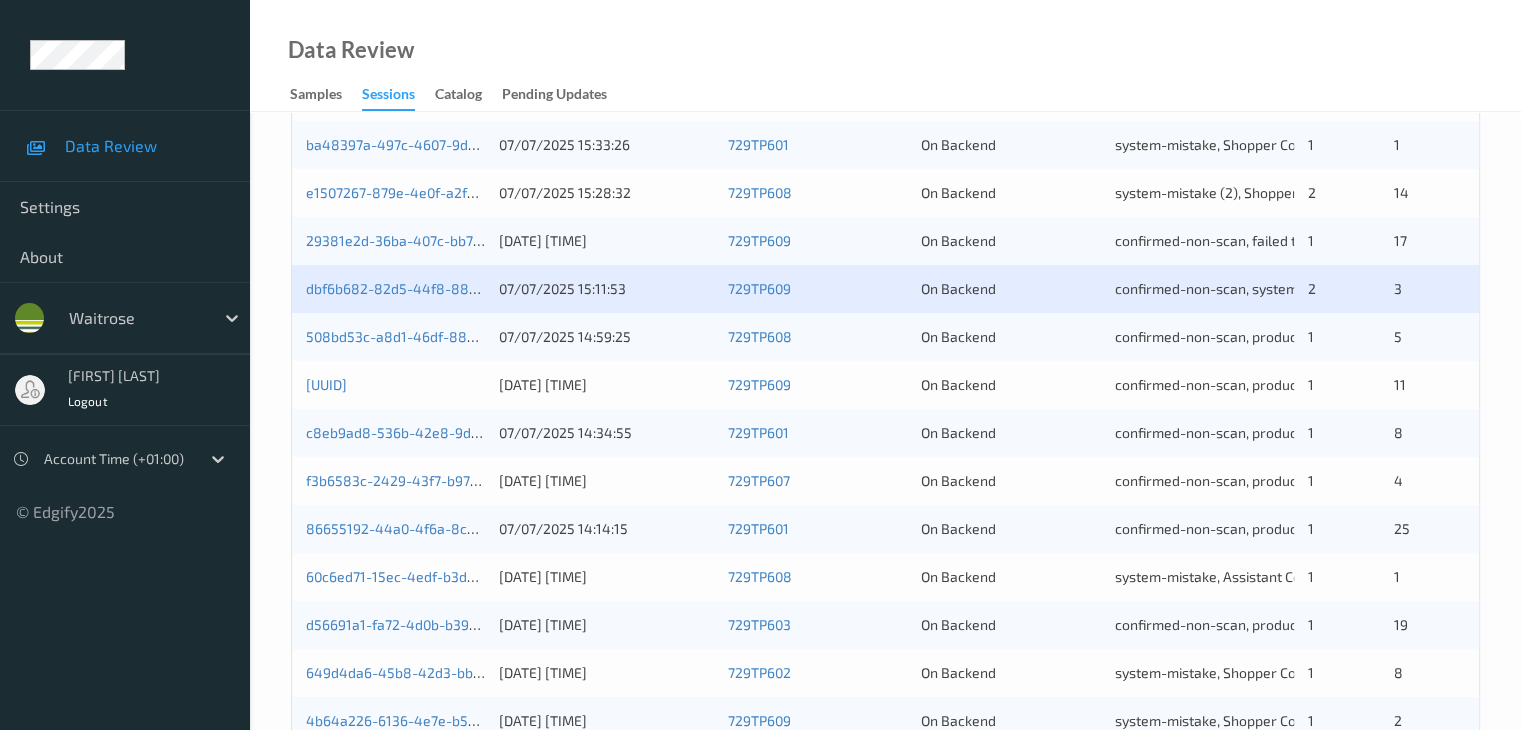 scroll, scrollTop: 600, scrollLeft: 0, axis: vertical 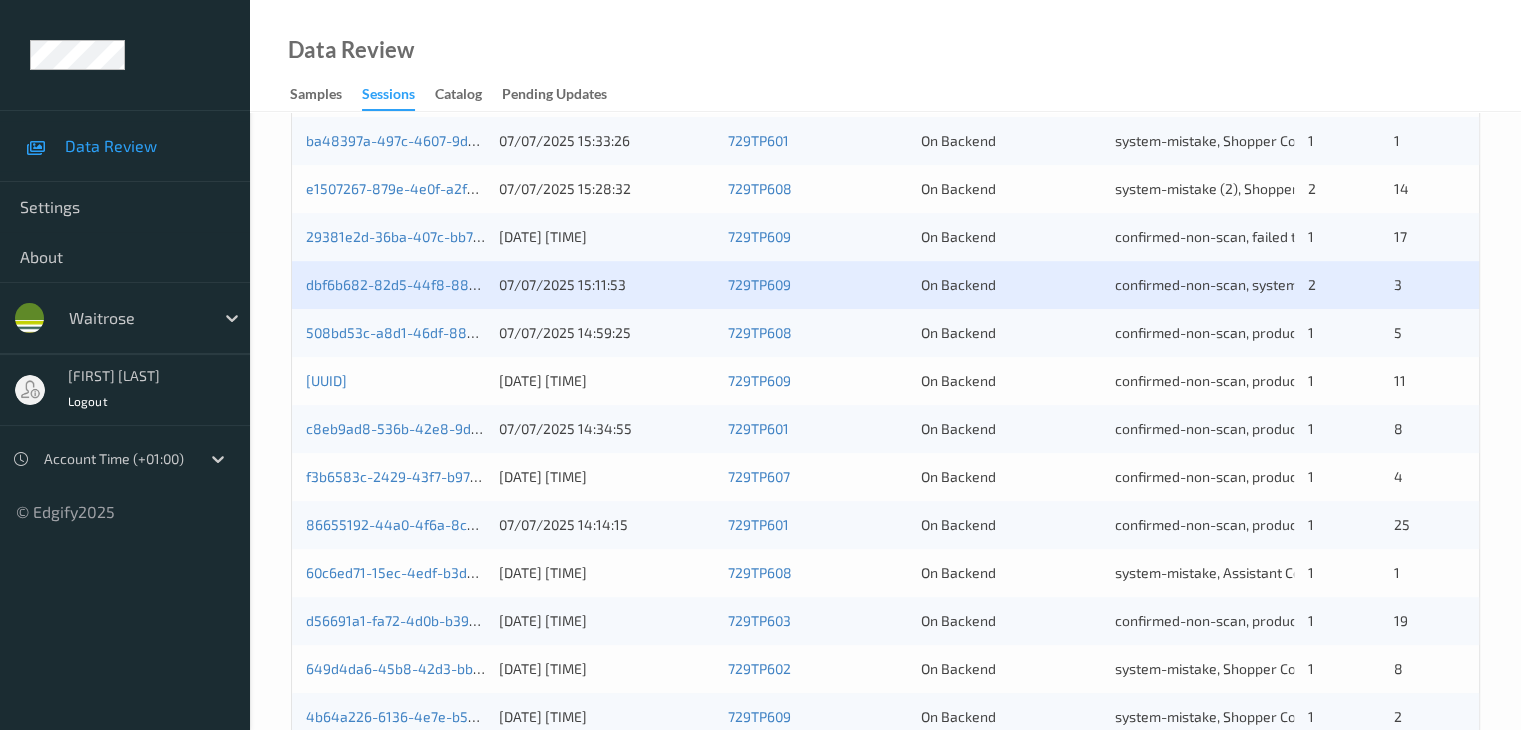 click on "dbf6b682-82d5-44f8-88f1-1231393ac7ed 07/07/2025 15:11:53 729TP609 On Backend confirmed-non-scan, system-mistake, product recovered, recovered product, Shopper Confirmed, LP_MESSAGE_IGNORED_BUSY, Unusual-Activity 2 3" at bounding box center [885, 285] 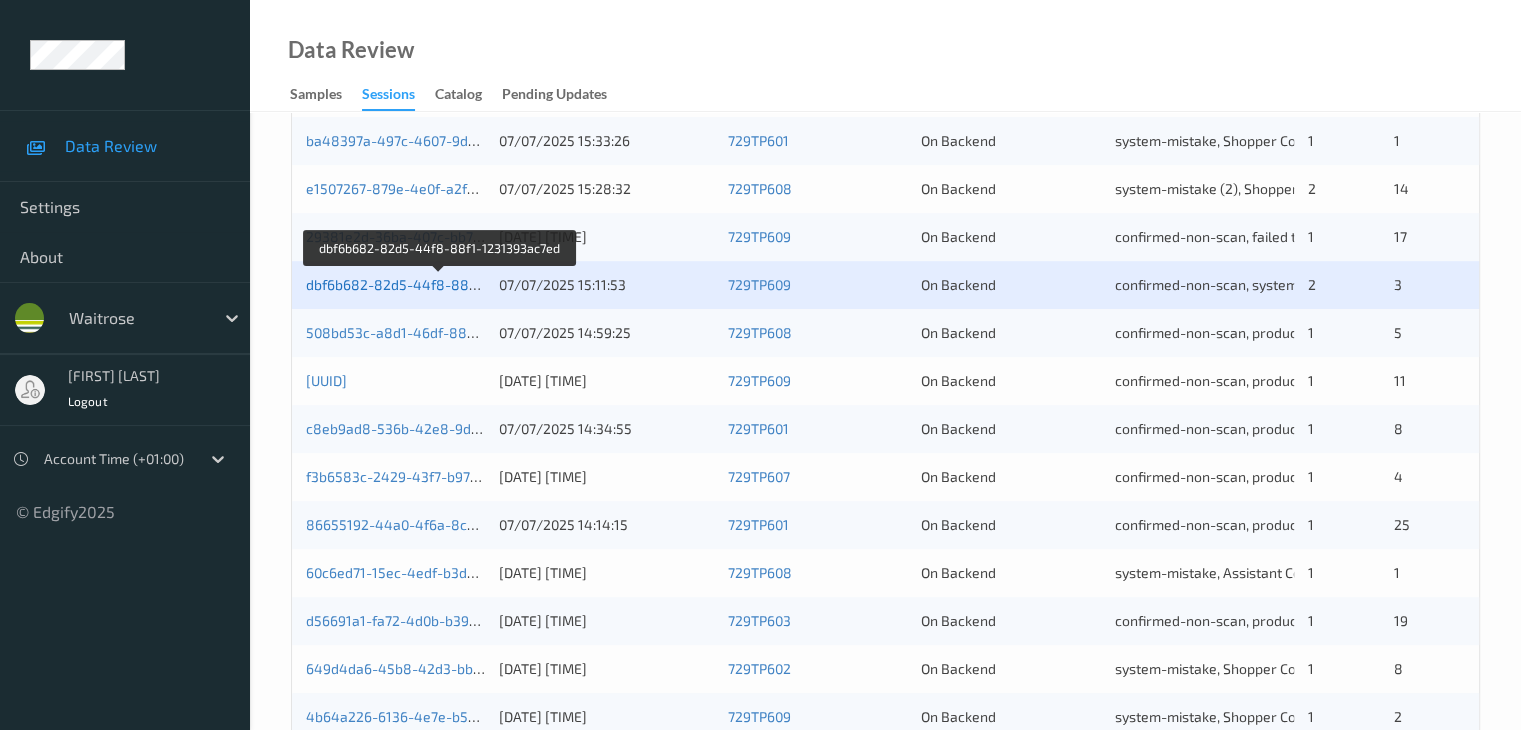 click on "dbf6b682-82d5-44f8-88f1-1231393ac7ed" at bounding box center [441, 284] 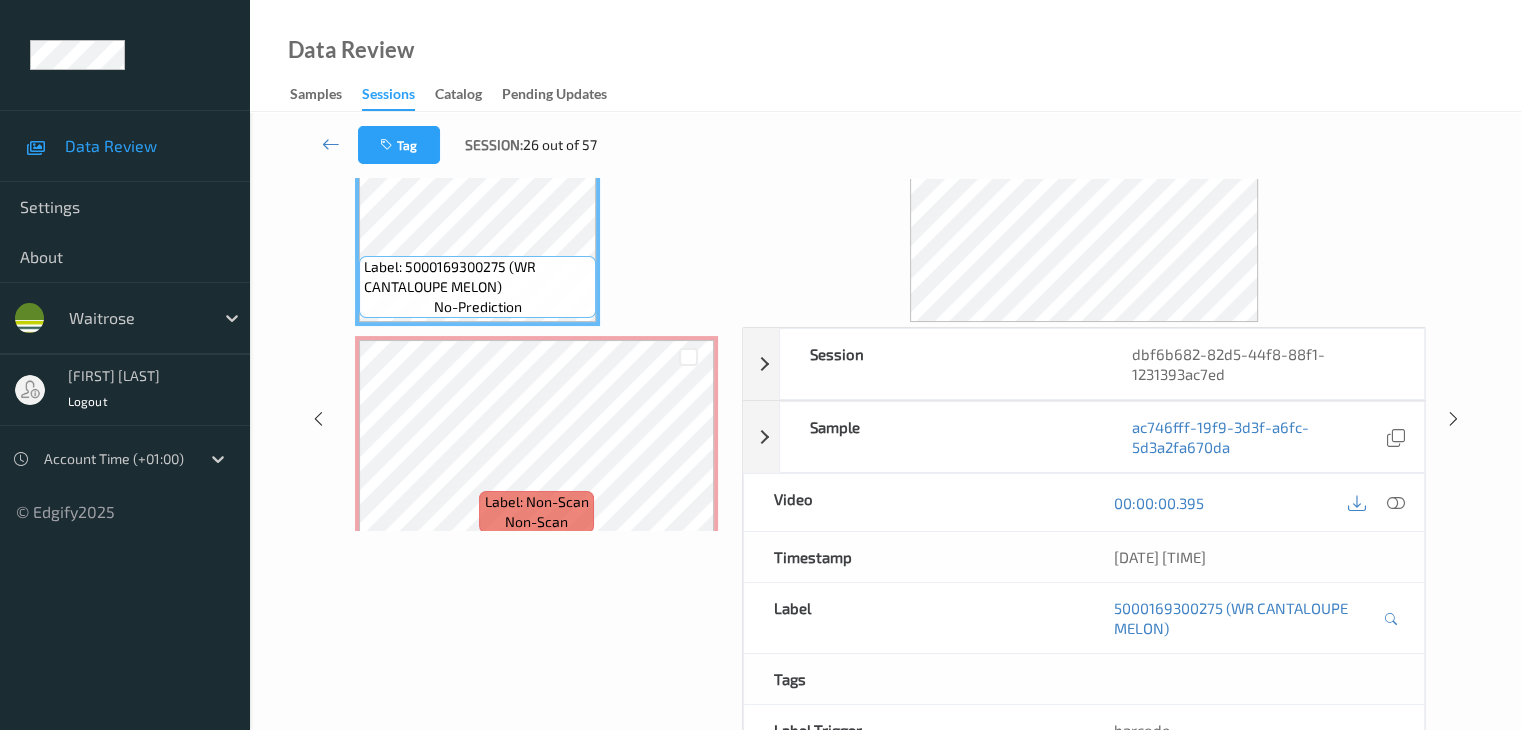 scroll, scrollTop: 0, scrollLeft: 0, axis: both 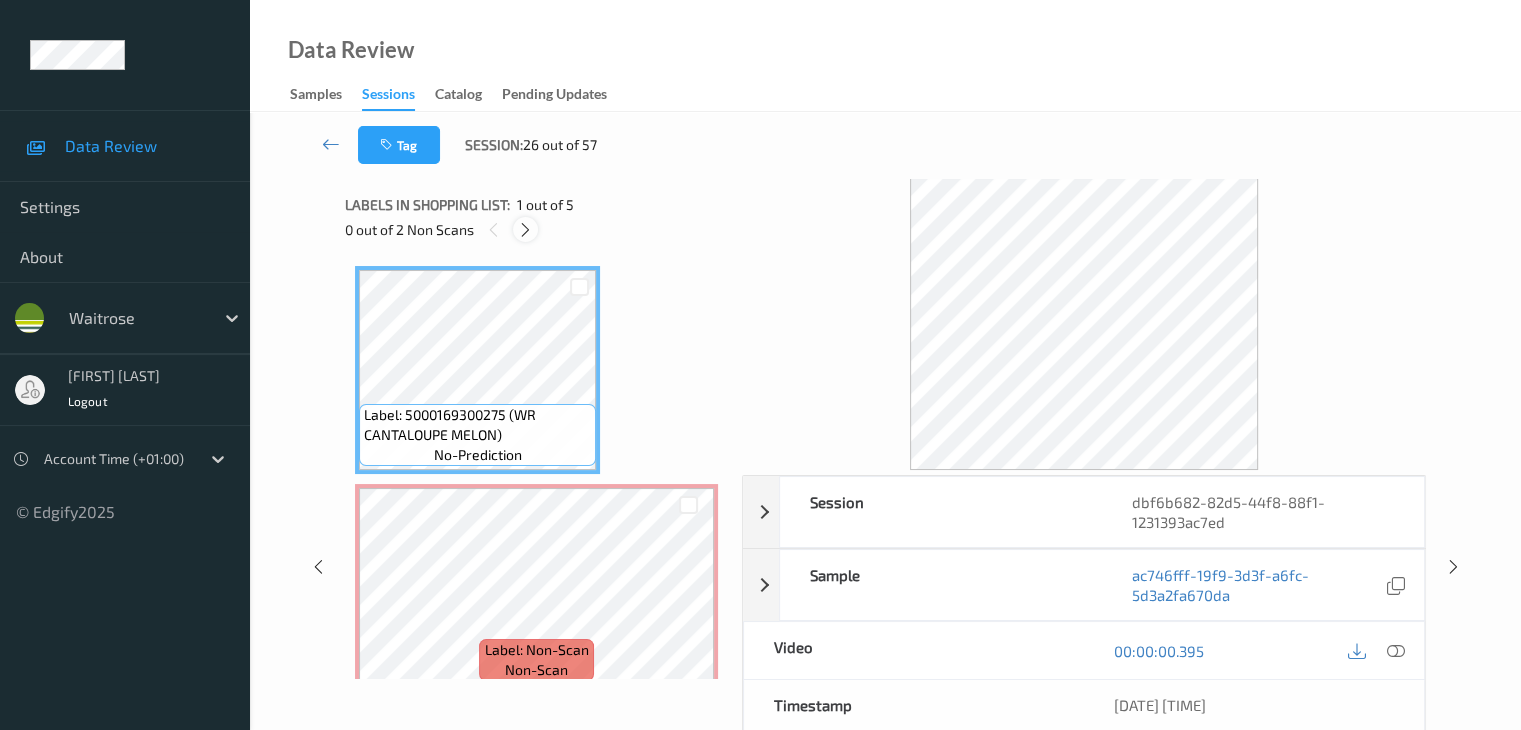 click at bounding box center [525, 230] 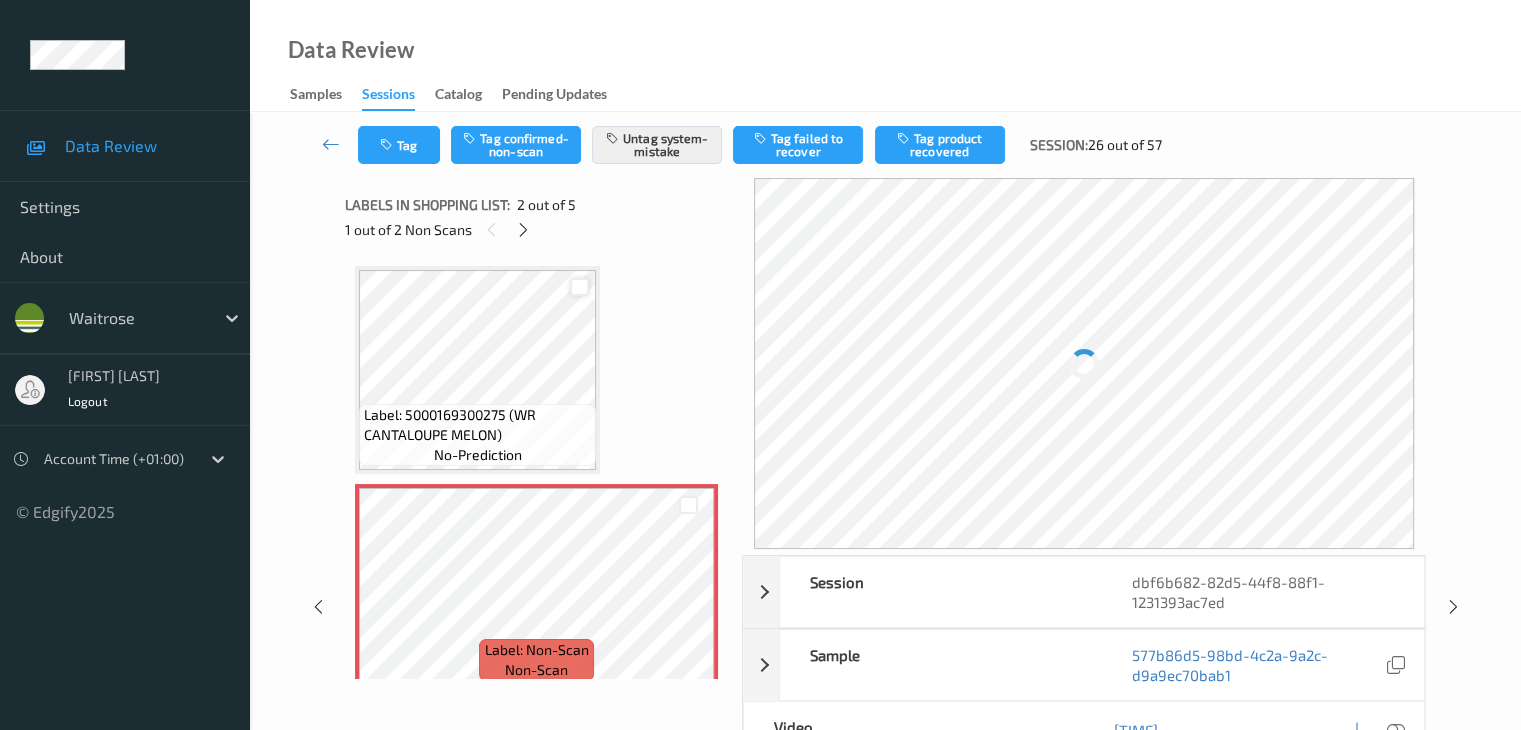 scroll, scrollTop: 10, scrollLeft: 0, axis: vertical 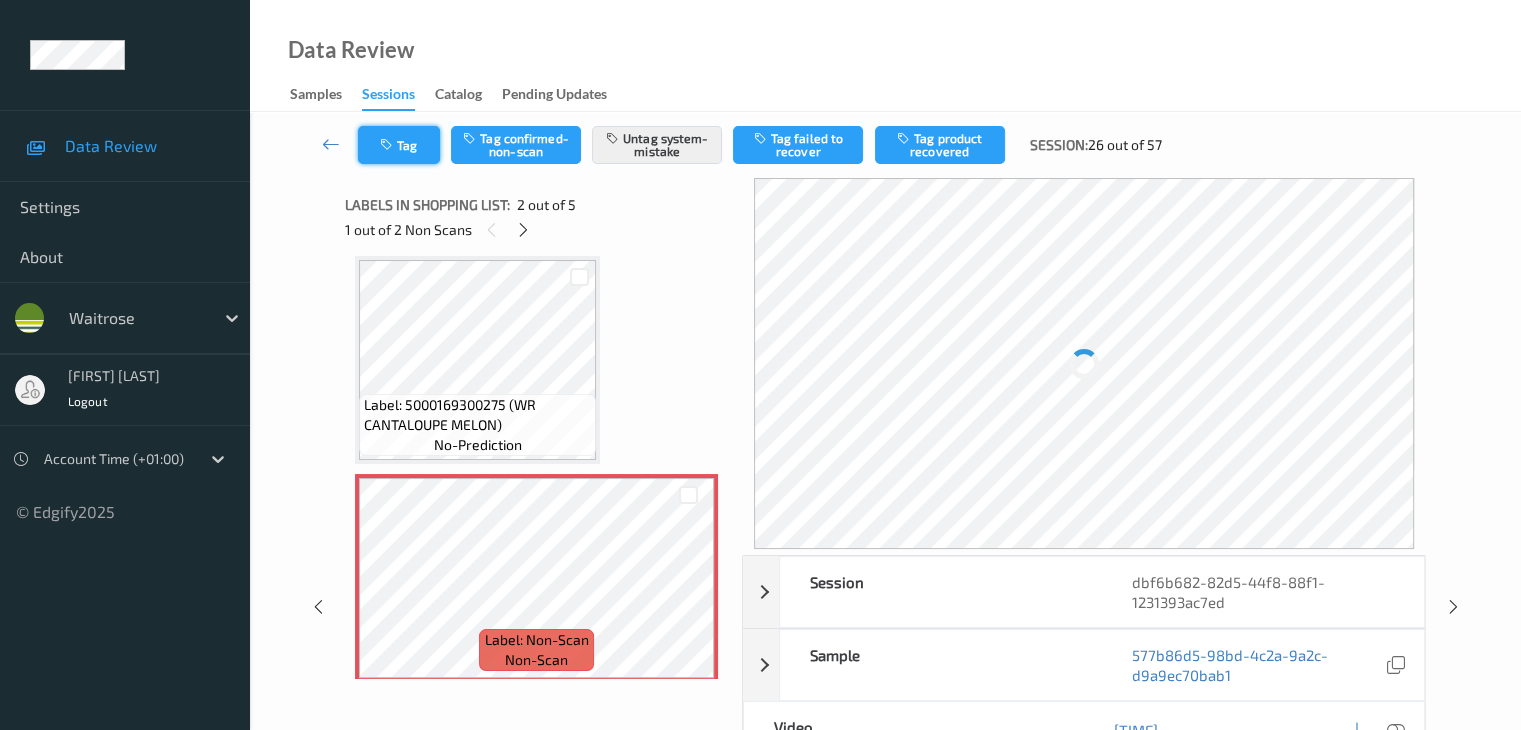 click on "Tag" at bounding box center (399, 145) 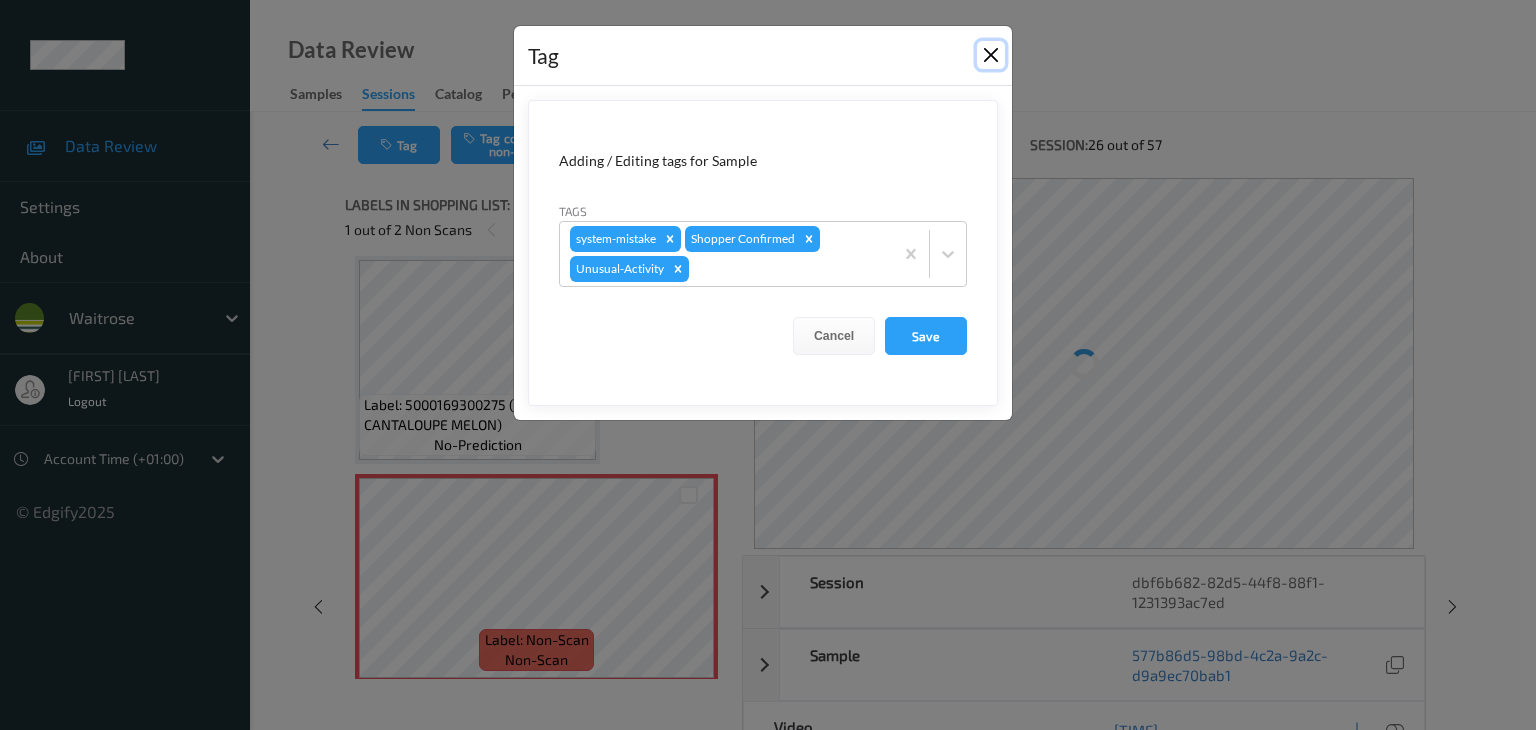 click at bounding box center [991, 55] 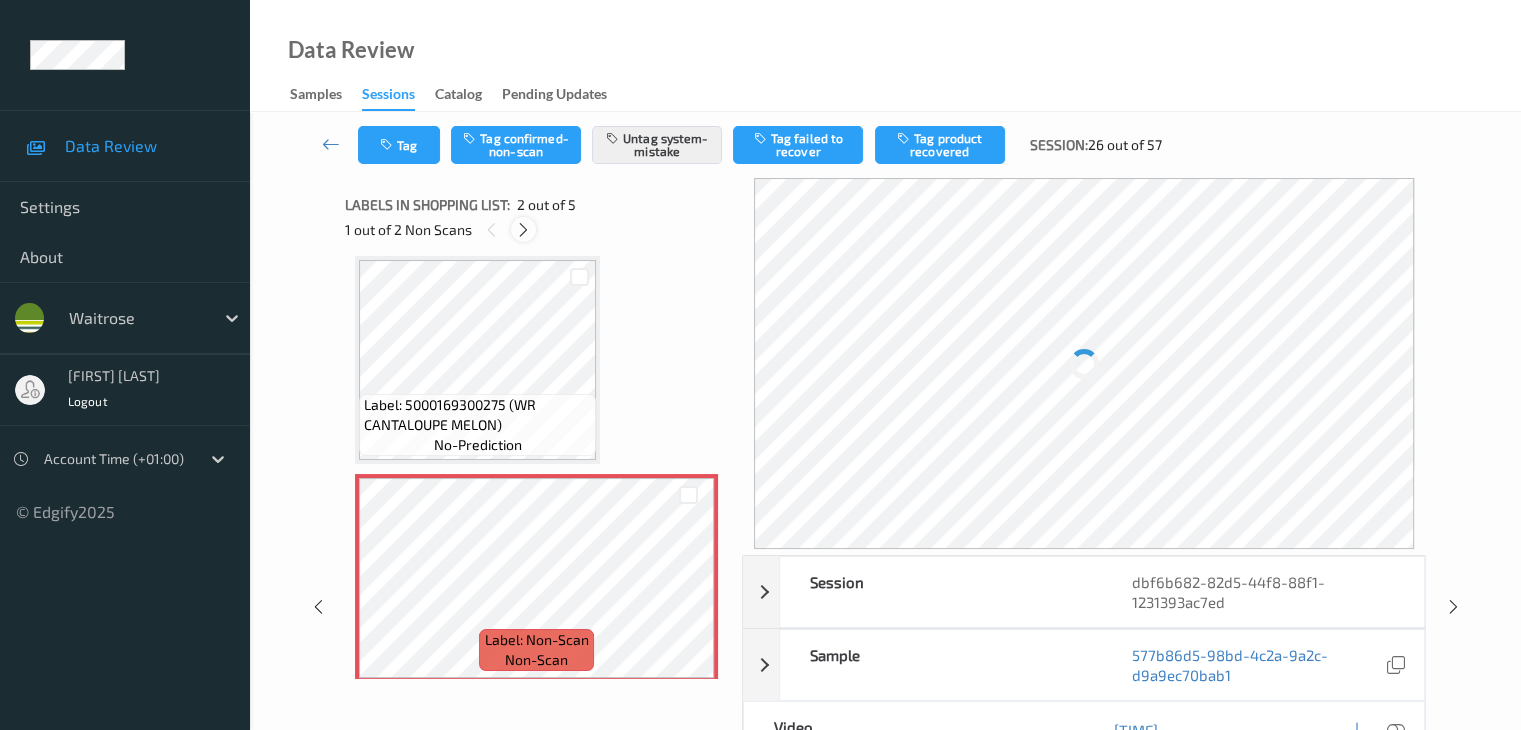 click at bounding box center [523, 230] 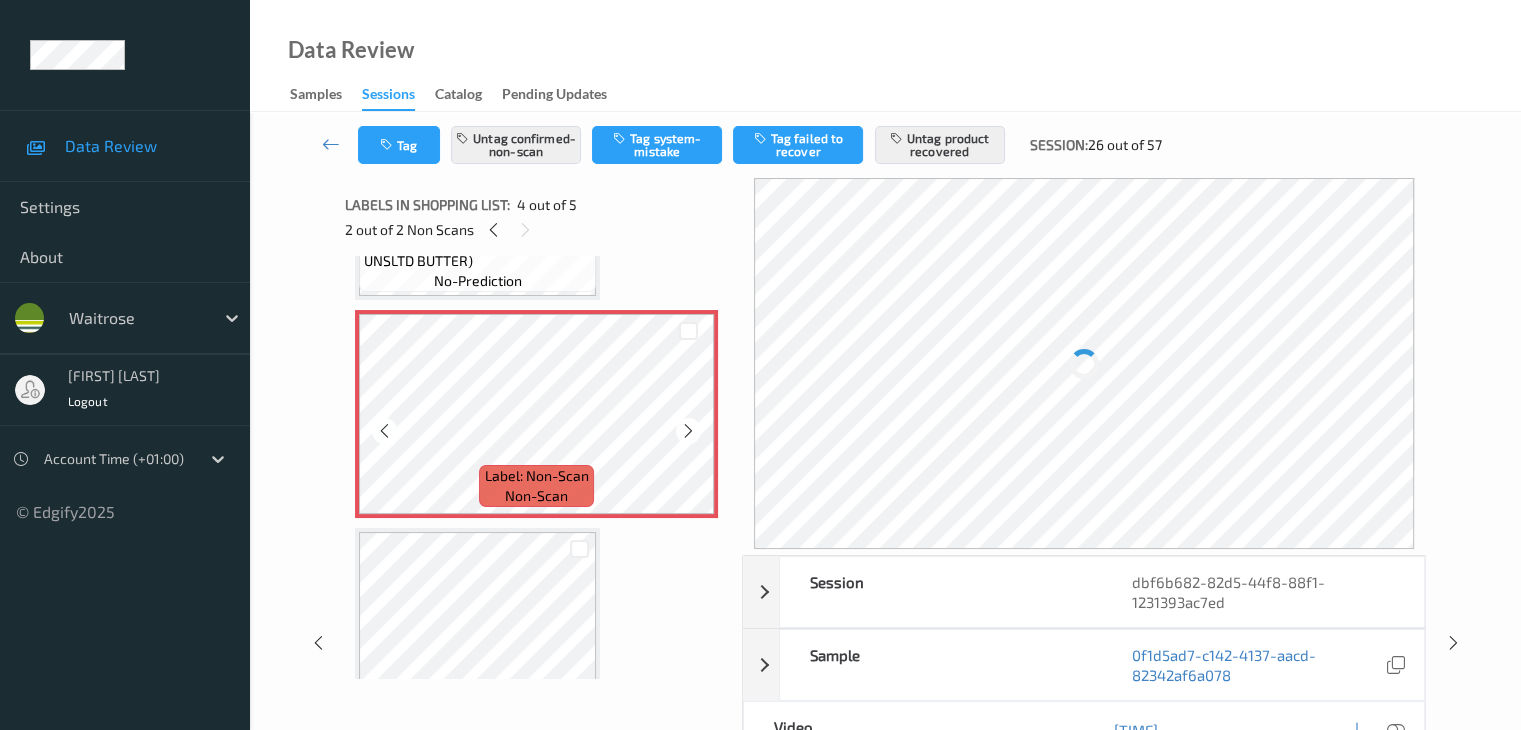 scroll, scrollTop: 646, scrollLeft: 0, axis: vertical 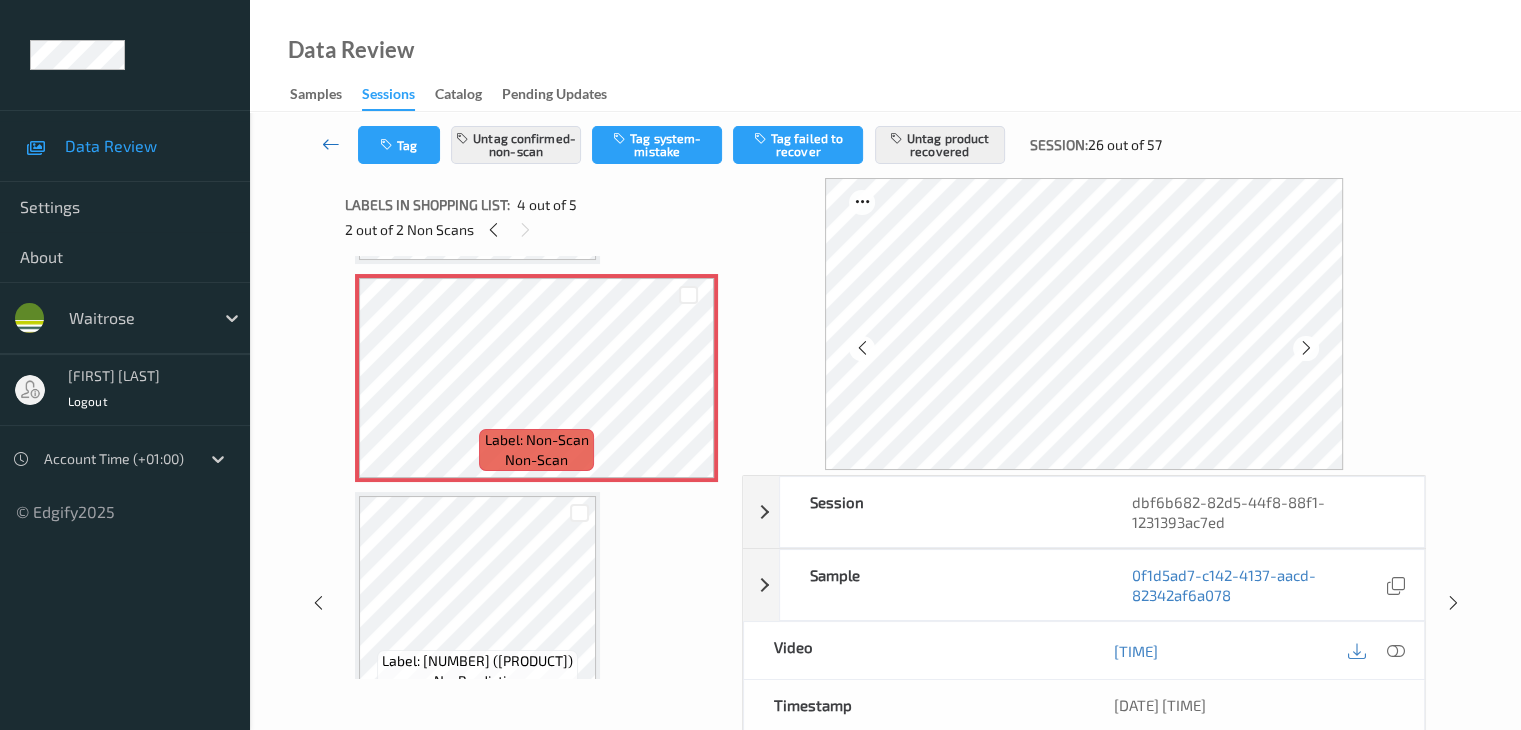 click at bounding box center [331, 144] 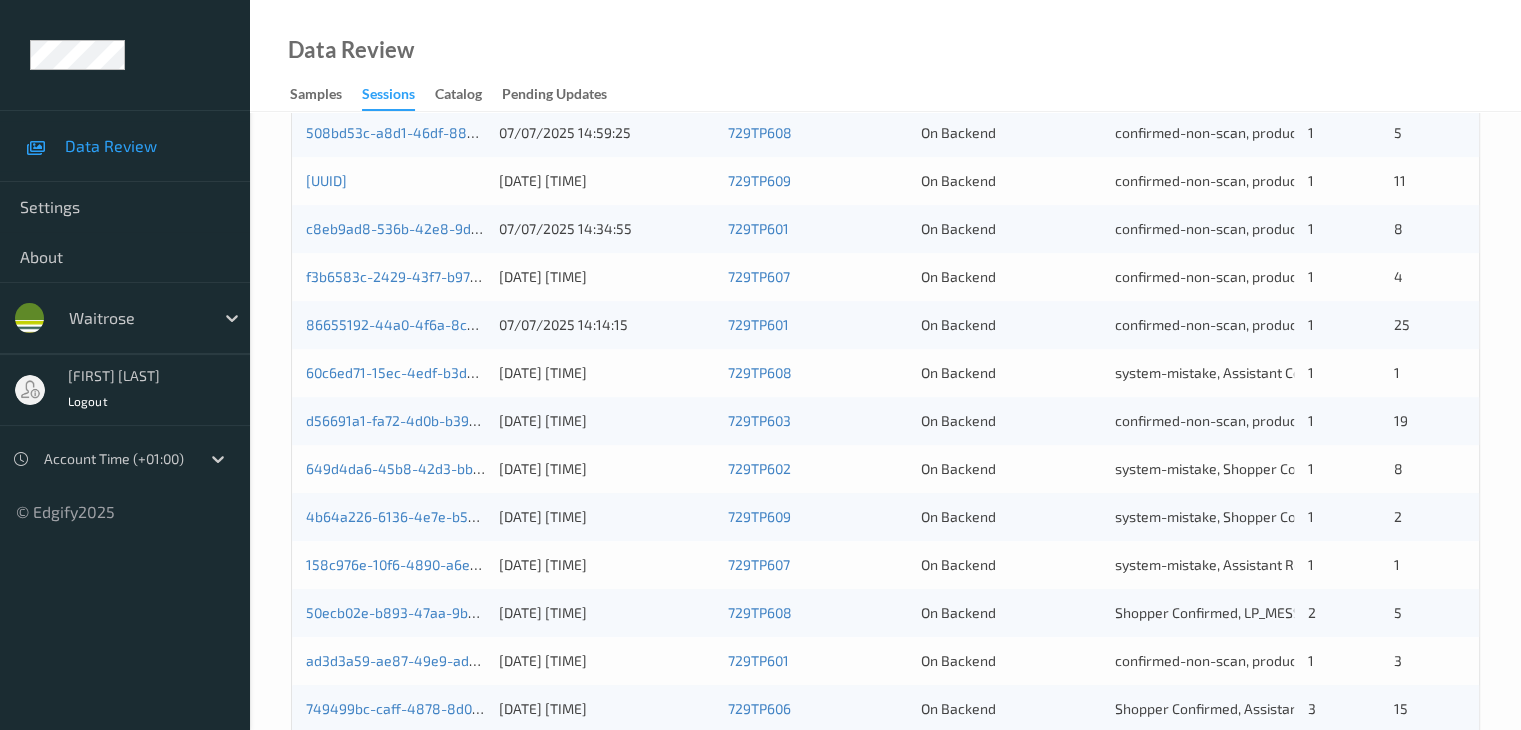 scroll, scrollTop: 900, scrollLeft: 0, axis: vertical 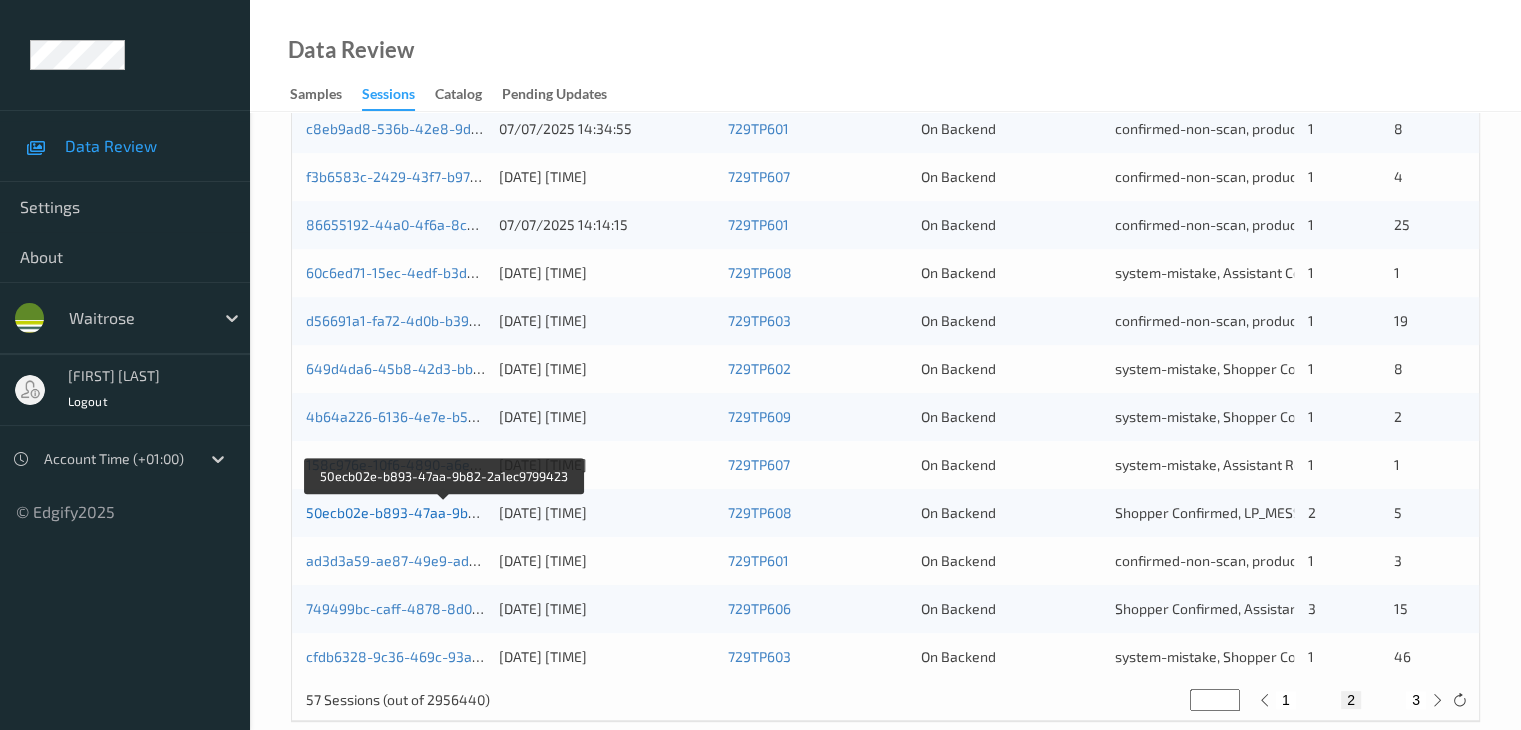 click on "50ecb02e-b893-47aa-9b82-2a1ec9799423" at bounding box center [445, 512] 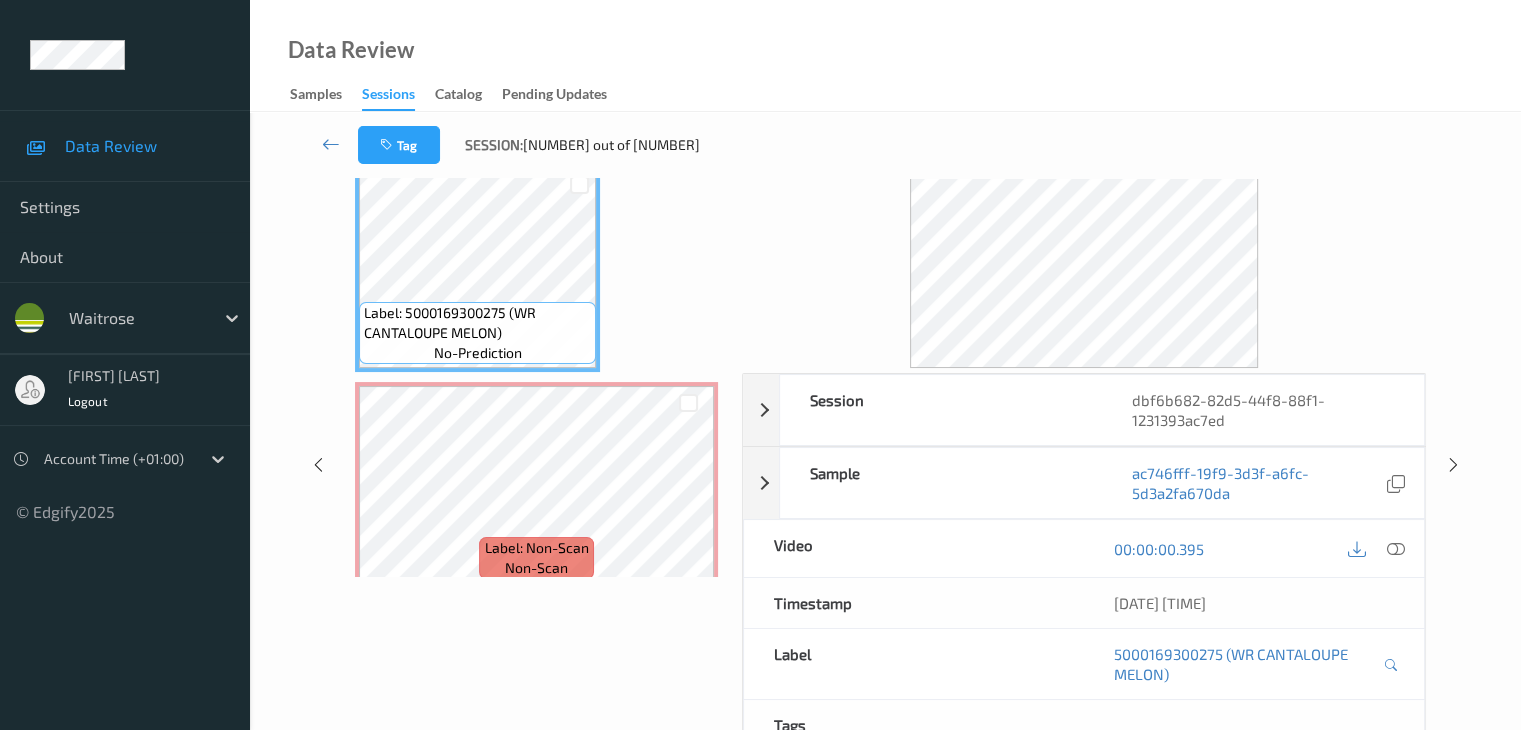 scroll, scrollTop: 0, scrollLeft: 0, axis: both 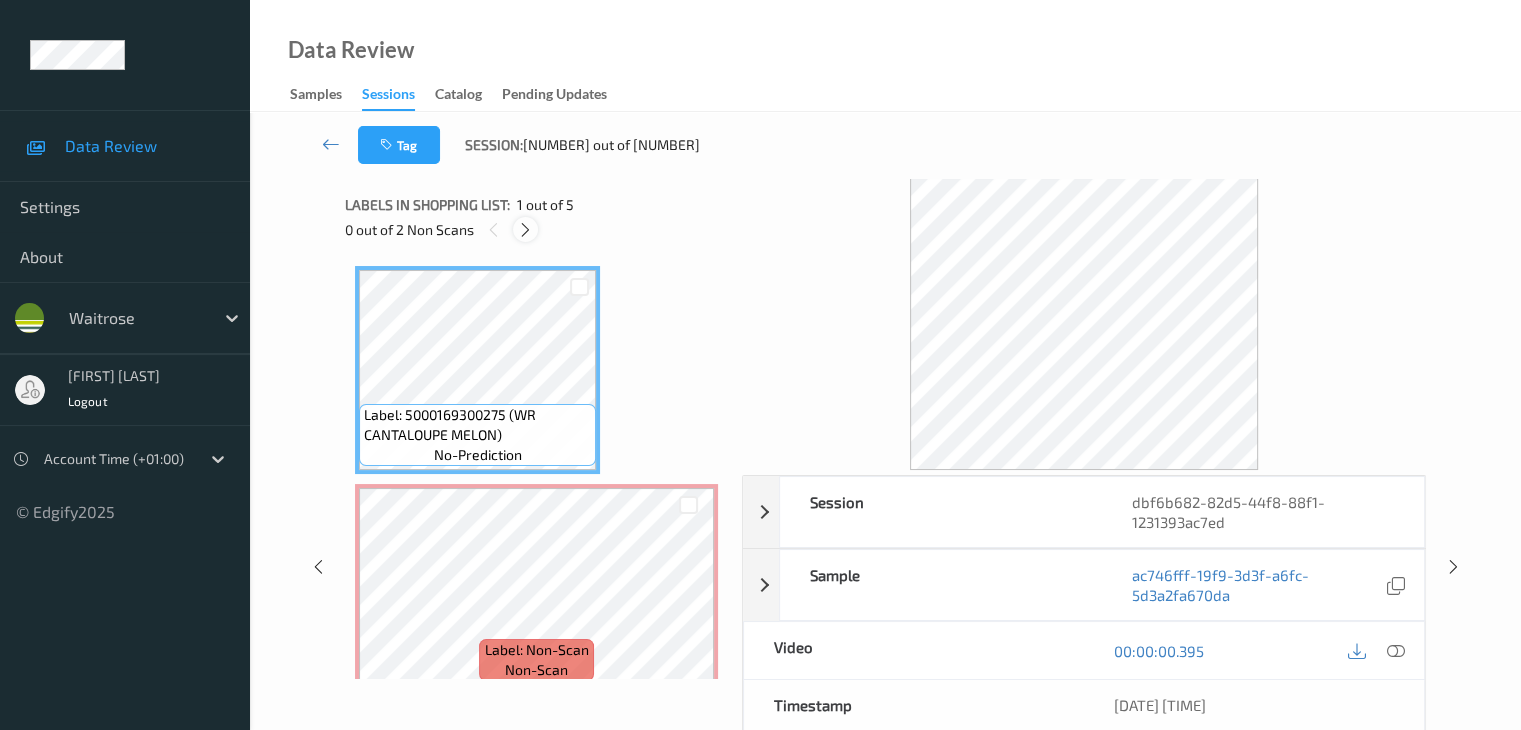 click at bounding box center [525, 229] 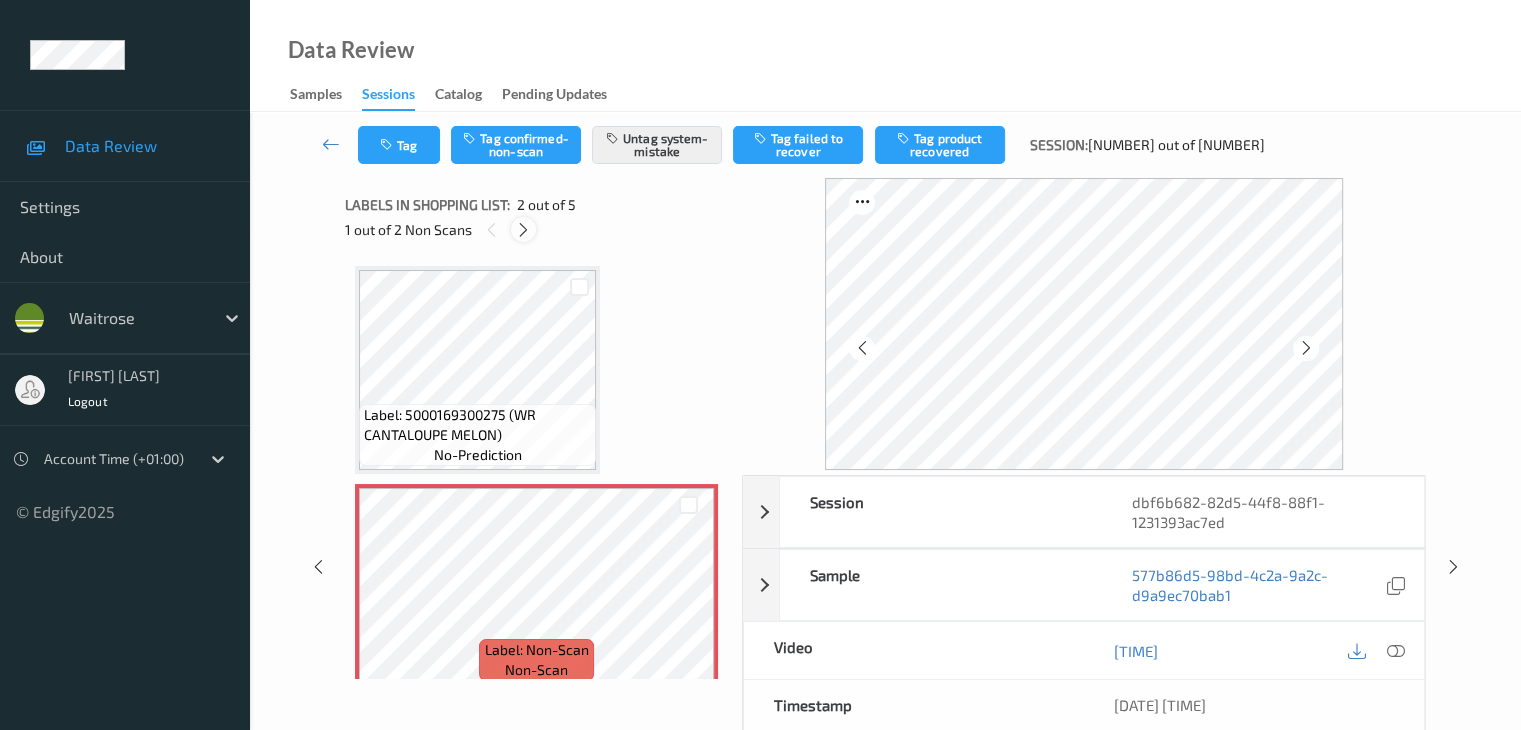 scroll, scrollTop: 10, scrollLeft: 0, axis: vertical 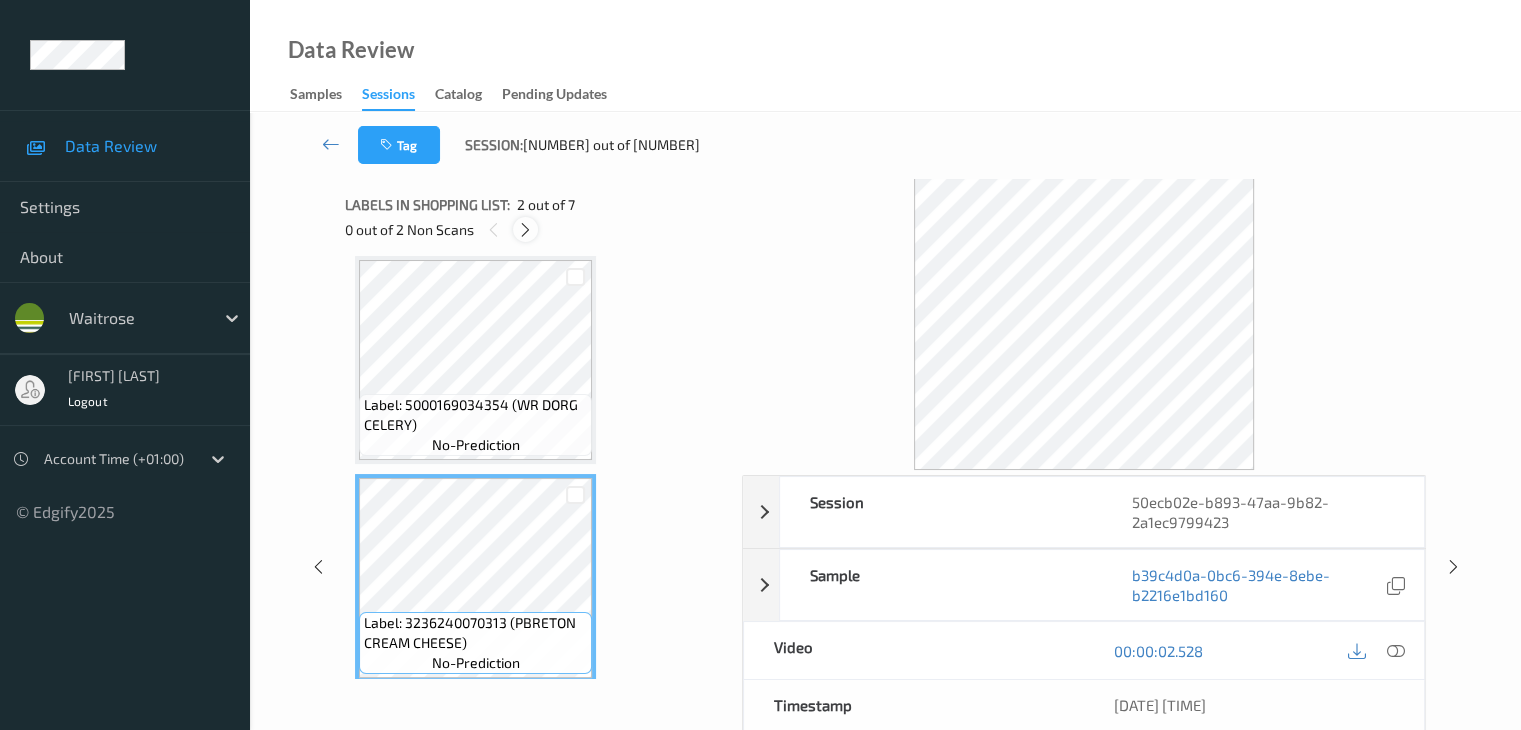 click at bounding box center [525, 229] 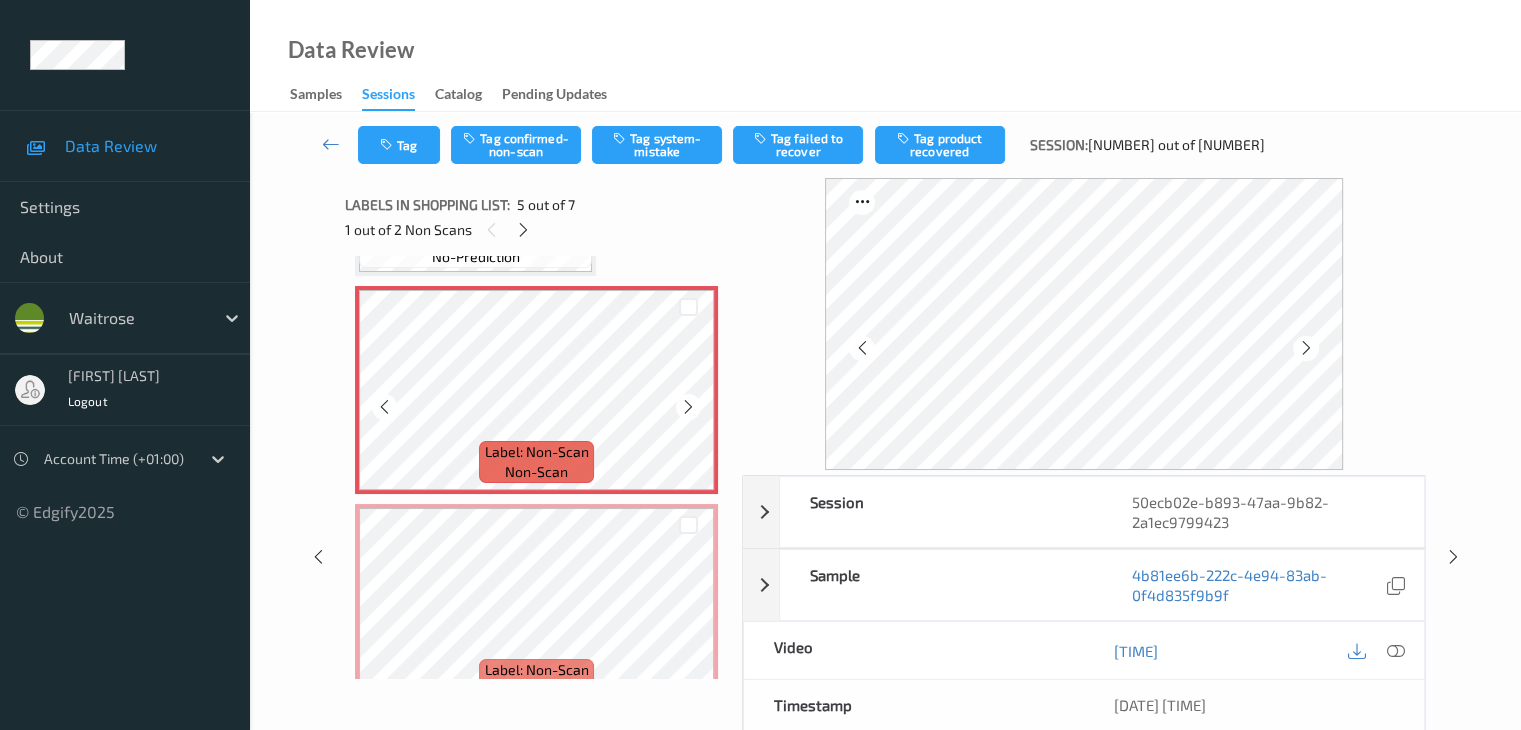scroll, scrollTop: 864, scrollLeft: 0, axis: vertical 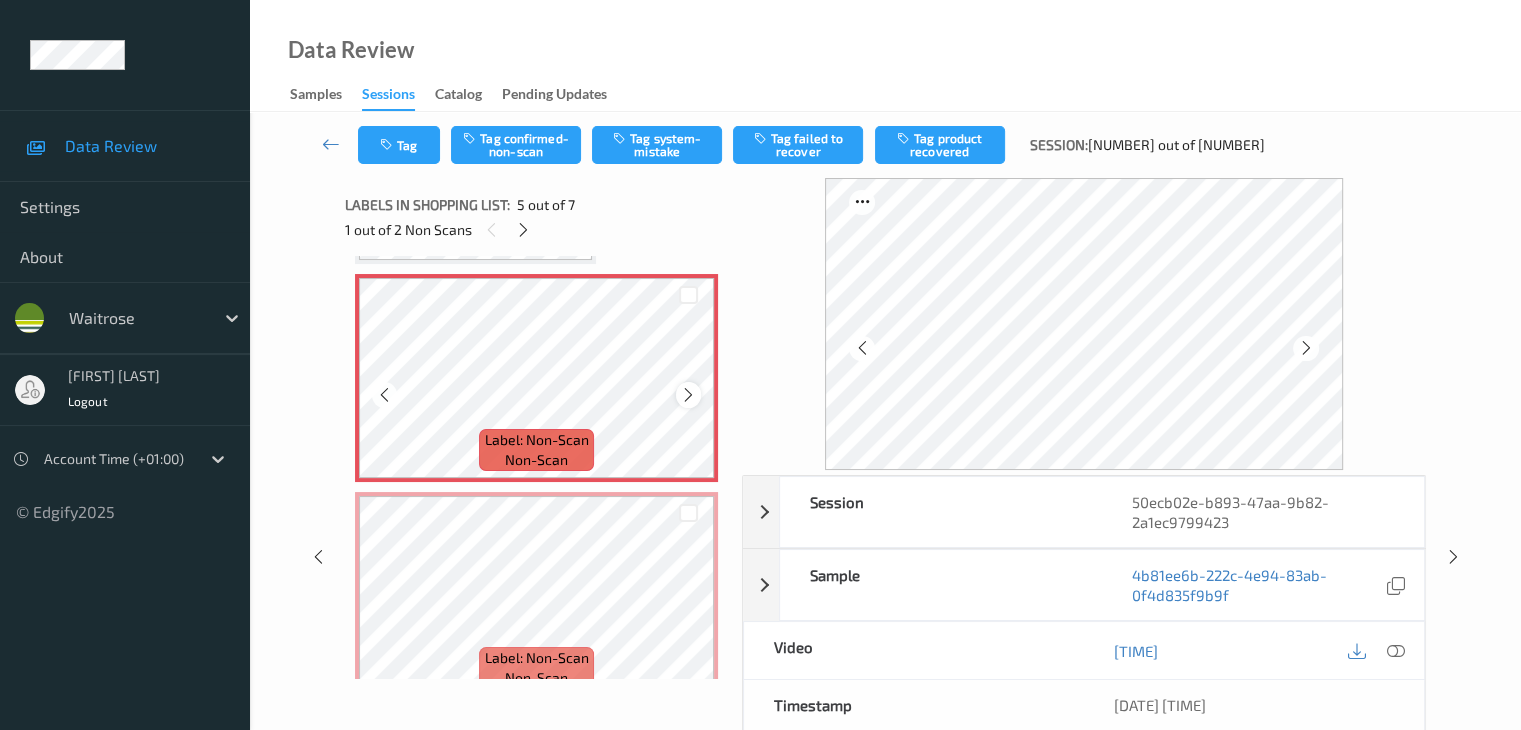 click at bounding box center [688, 395] 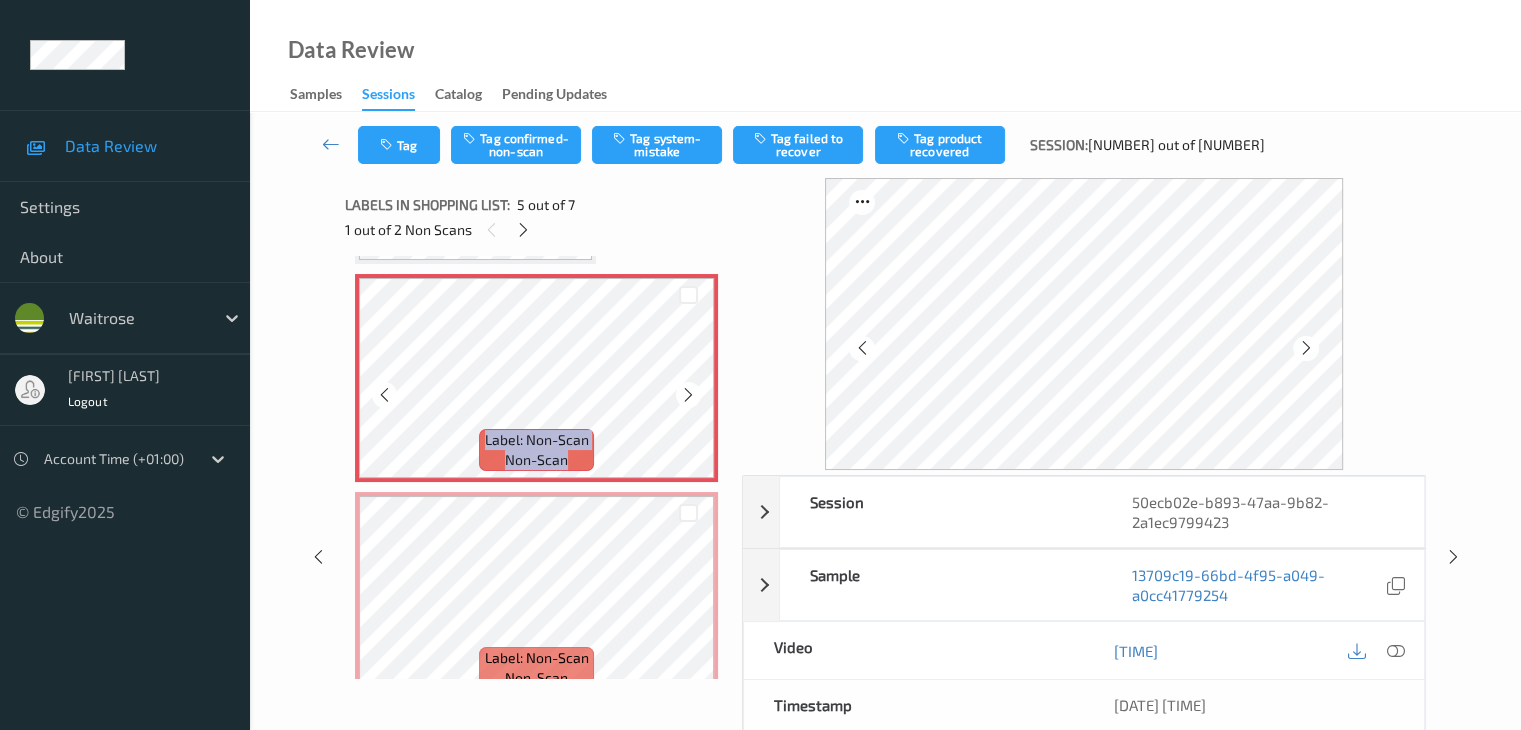 click at bounding box center (688, 395) 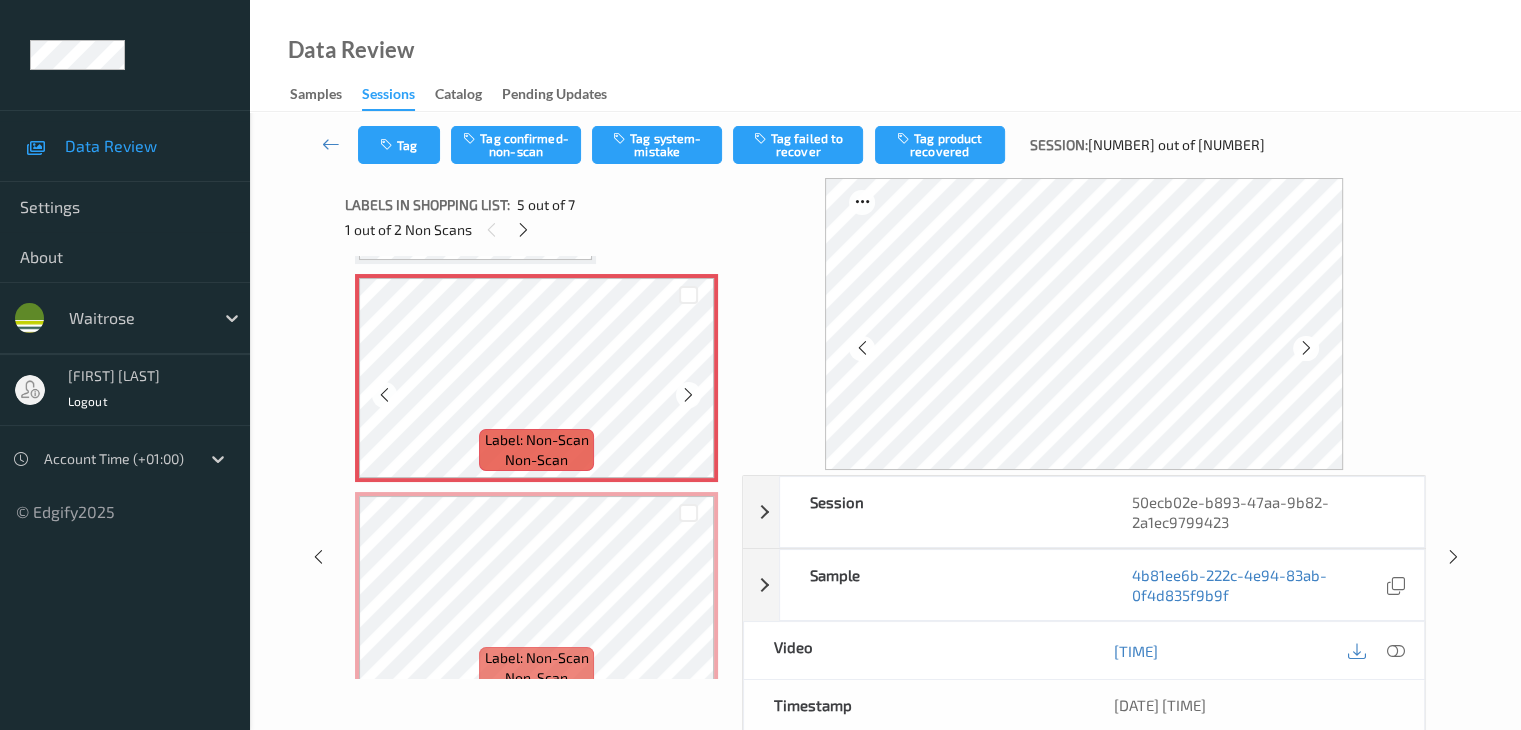 click at bounding box center [688, 395] 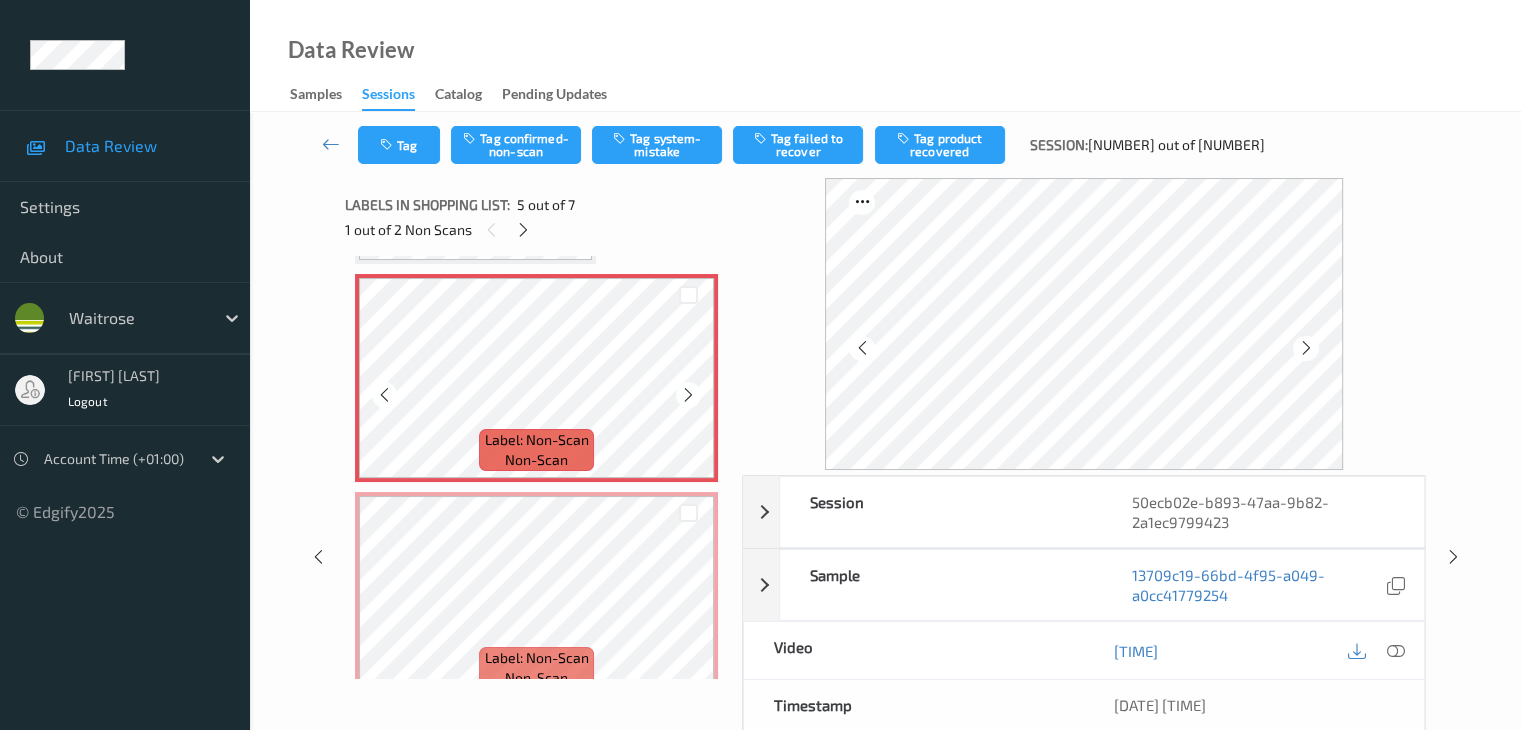 click at bounding box center (688, 395) 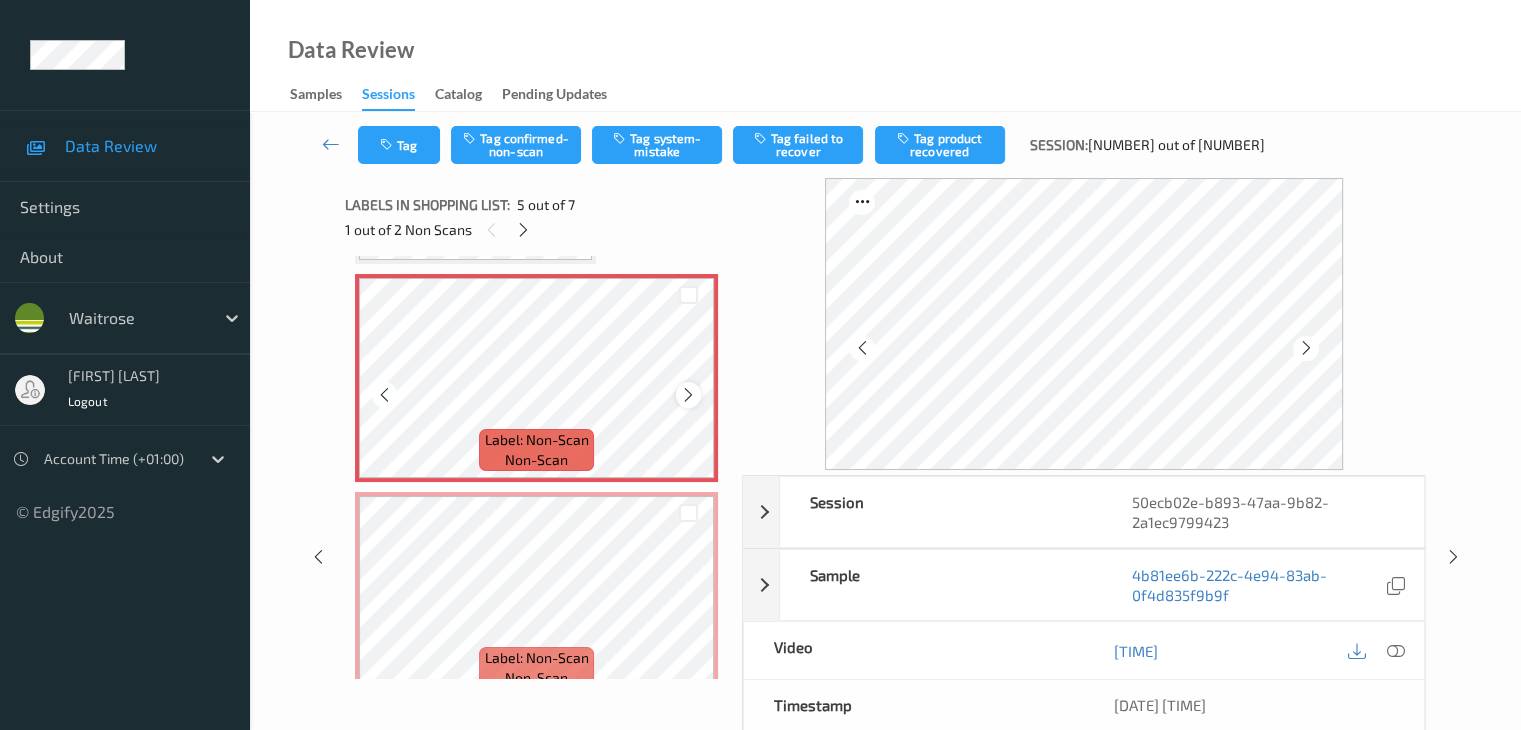 scroll, scrollTop: 664, scrollLeft: 0, axis: vertical 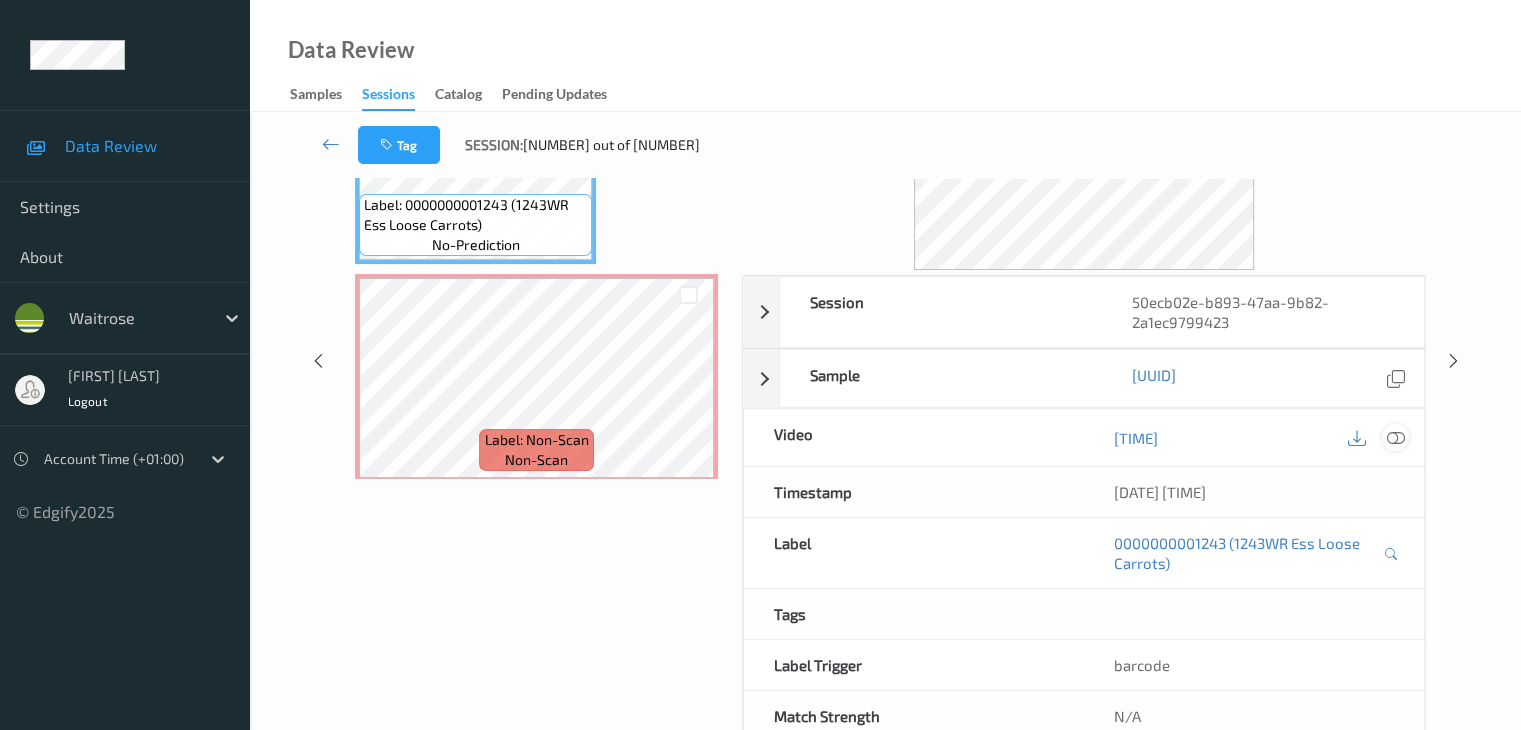 click at bounding box center (1395, 438) 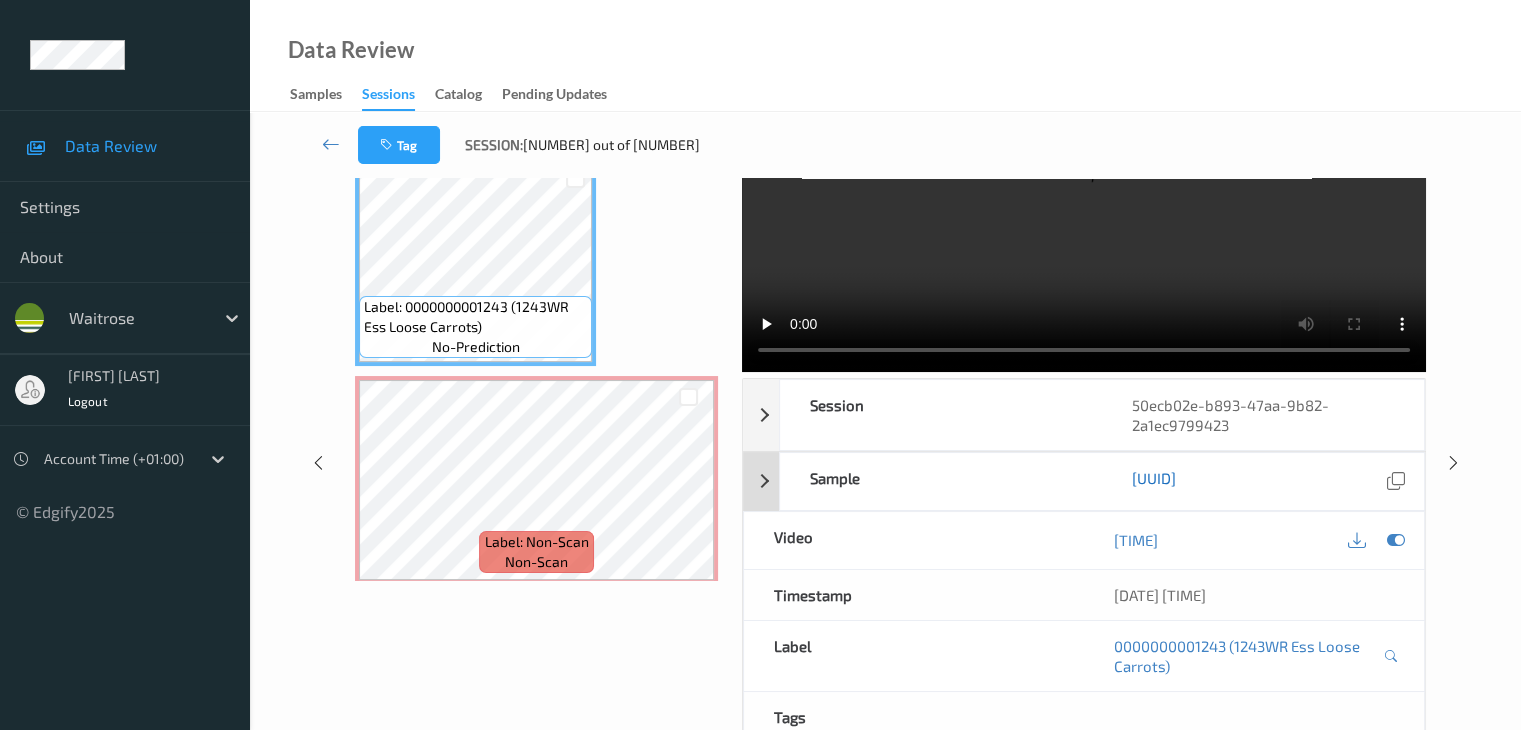 scroll, scrollTop: 100, scrollLeft: 0, axis: vertical 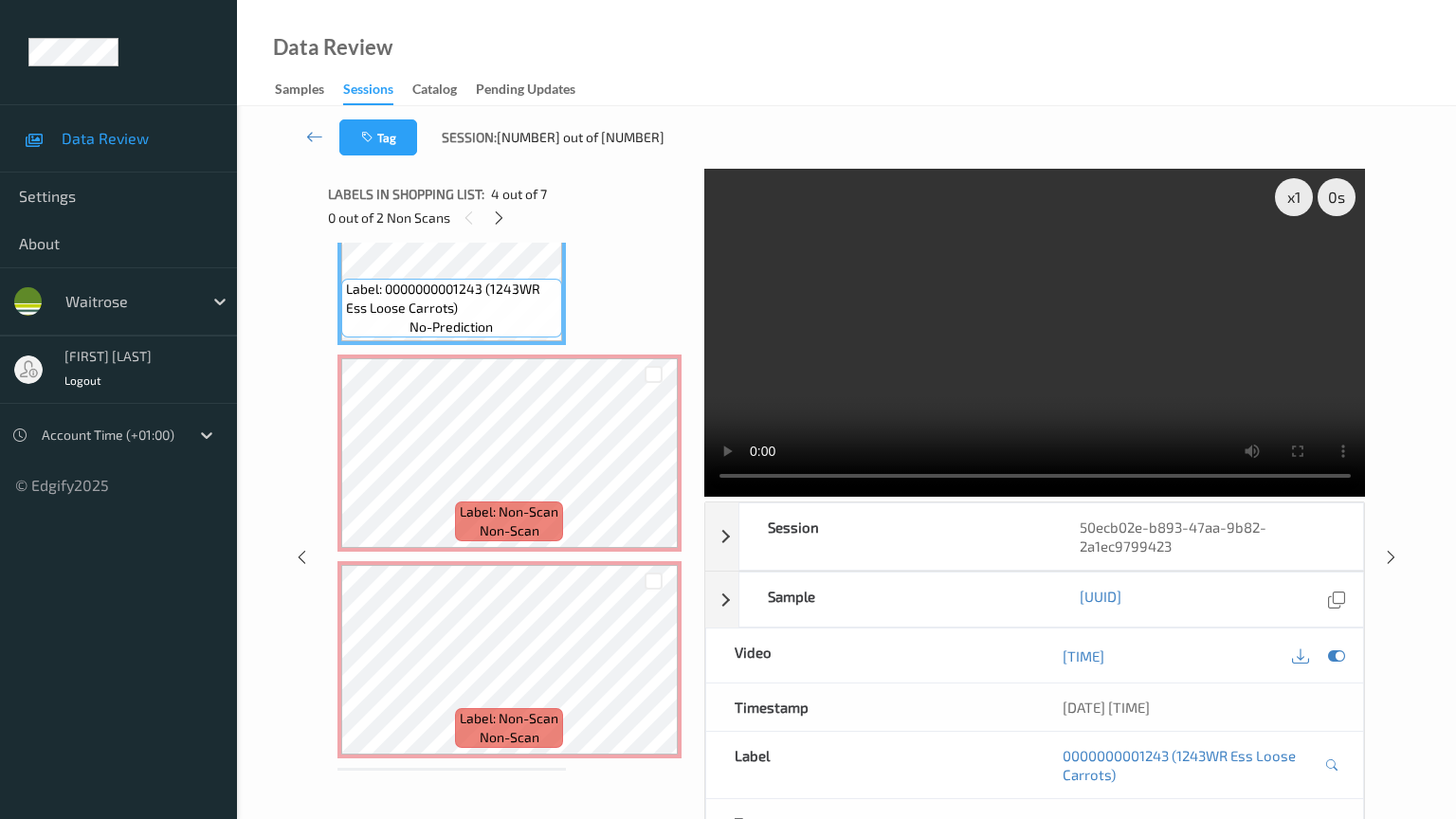 type 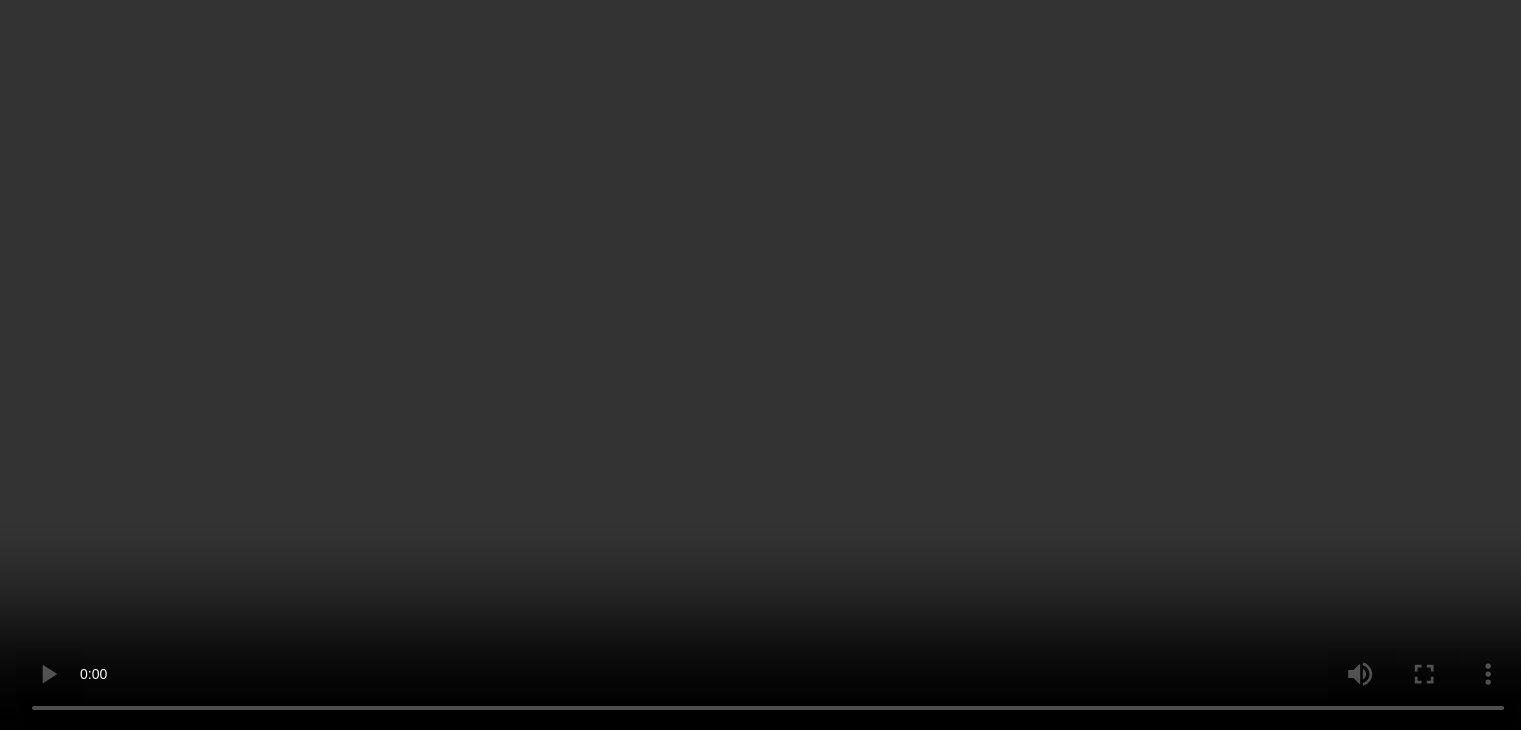 scroll, scrollTop: 864, scrollLeft: 0, axis: vertical 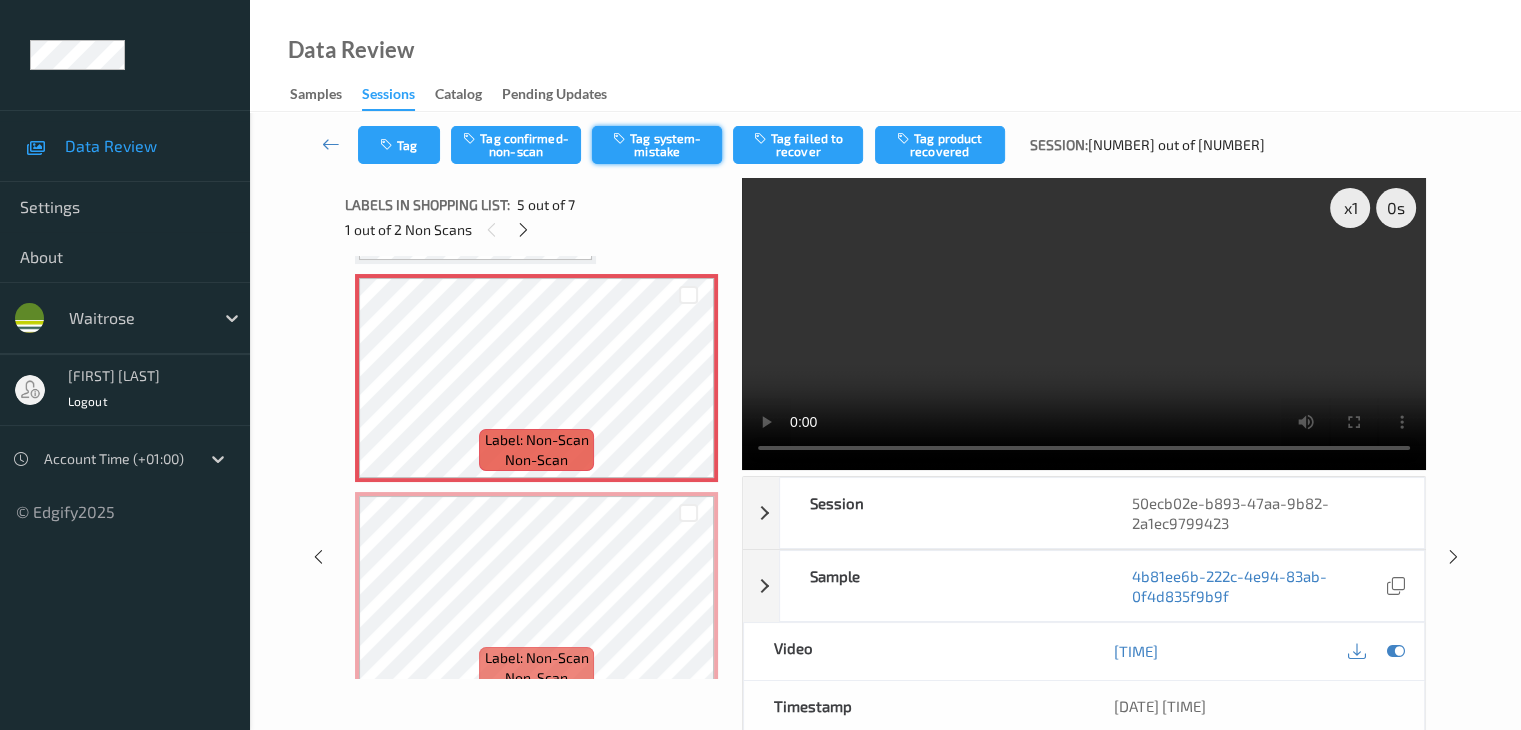 click on "Tag   system-mistake" at bounding box center [657, 145] 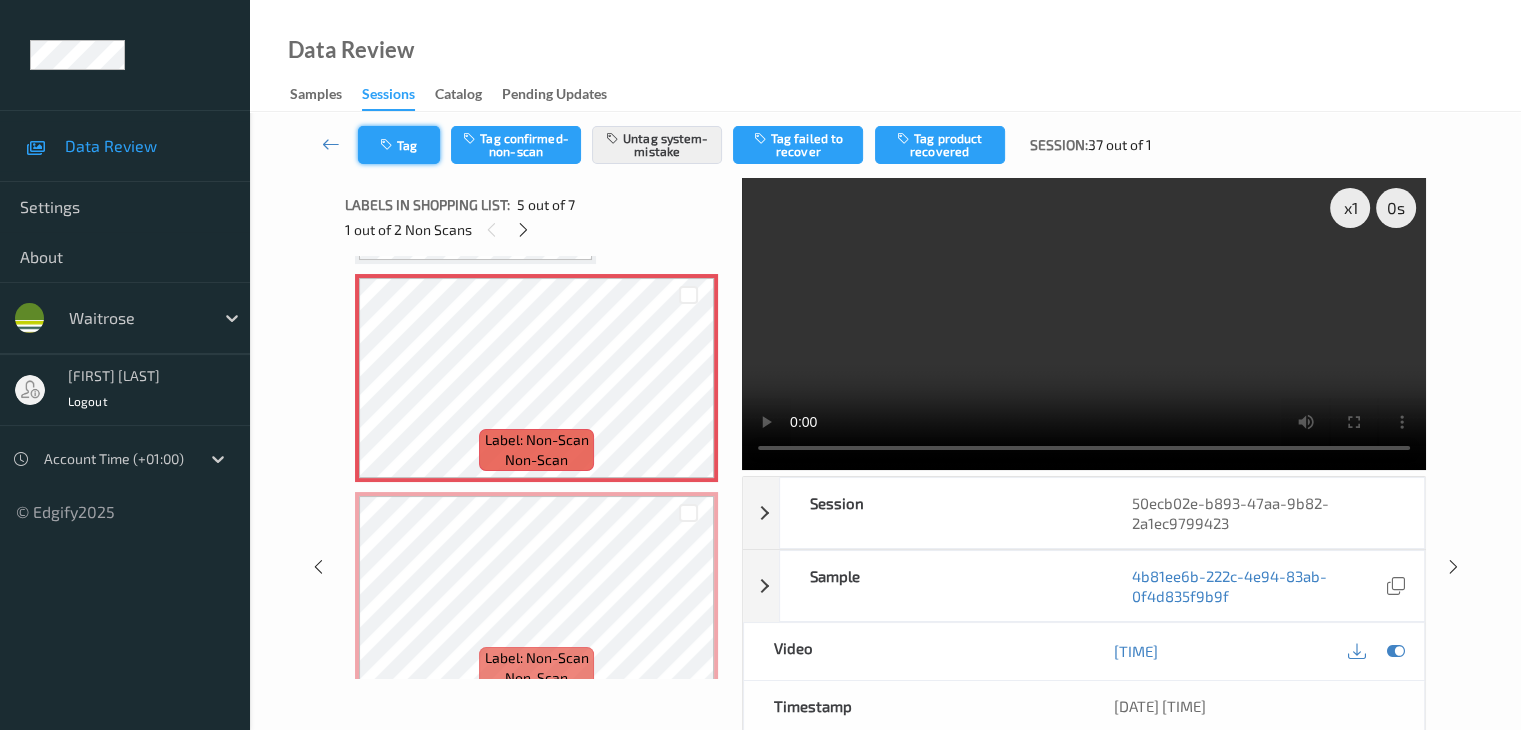 click on "Tag" at bounding box center (399, 145) 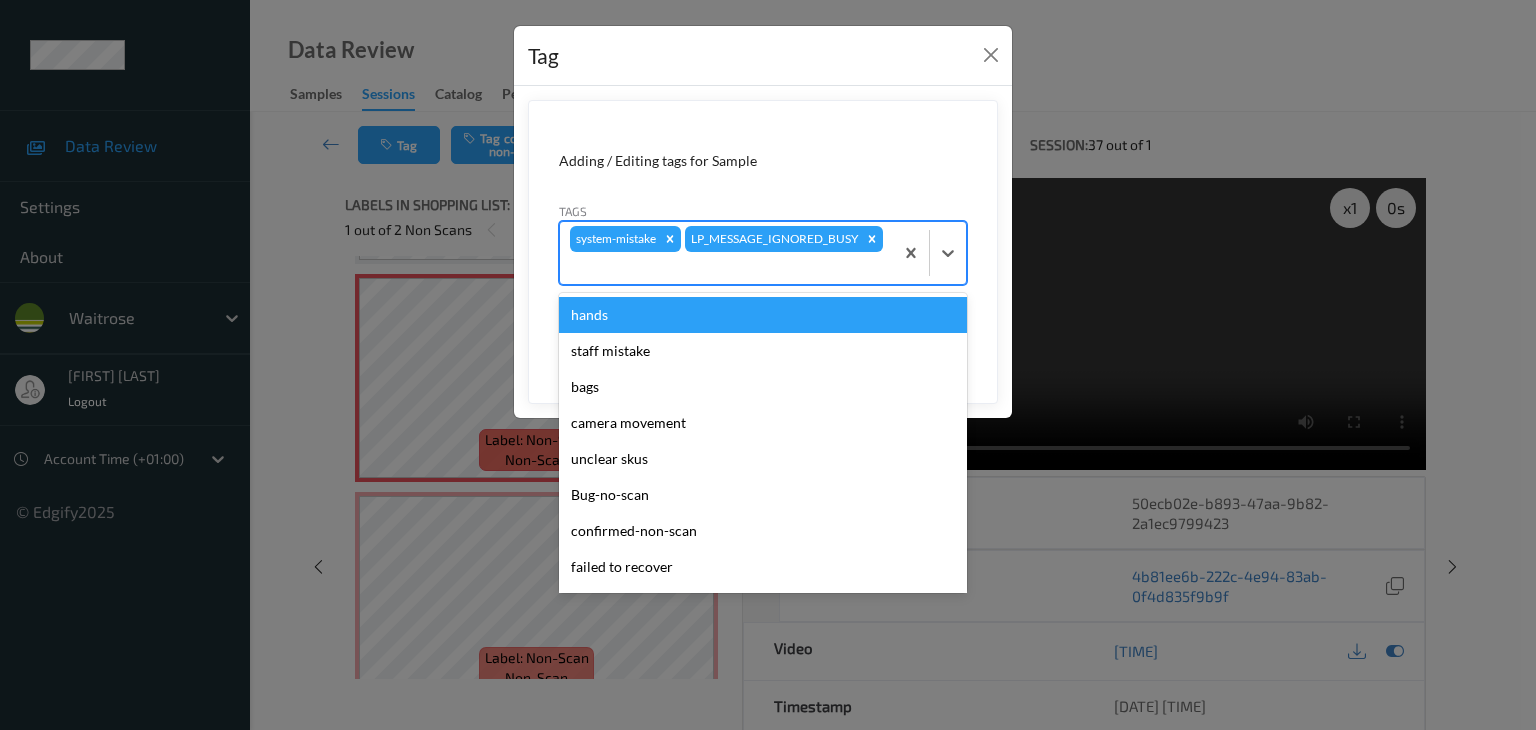 click at bounding box center (726, 268) 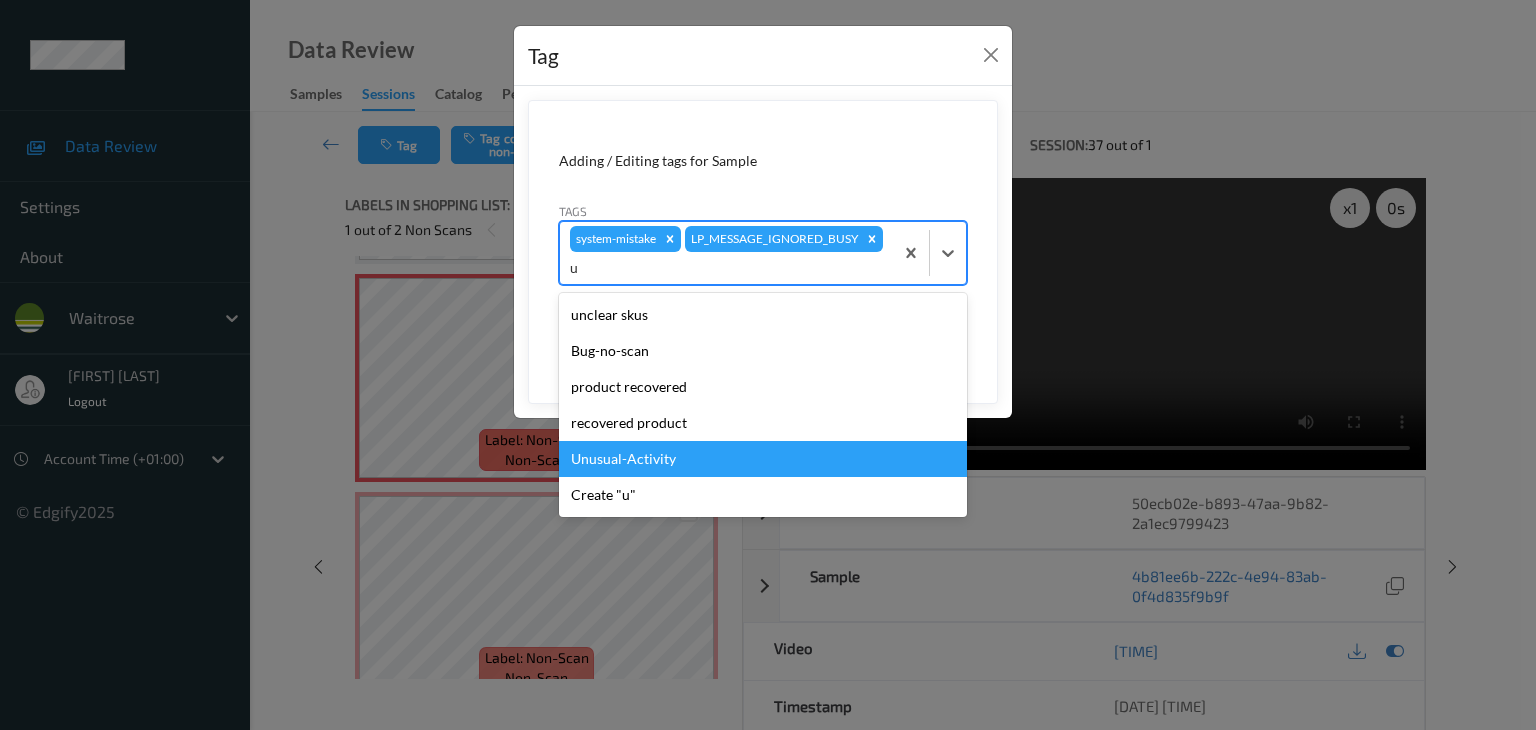 click on "Unusual-Activity" at bounding box center [763, 459] 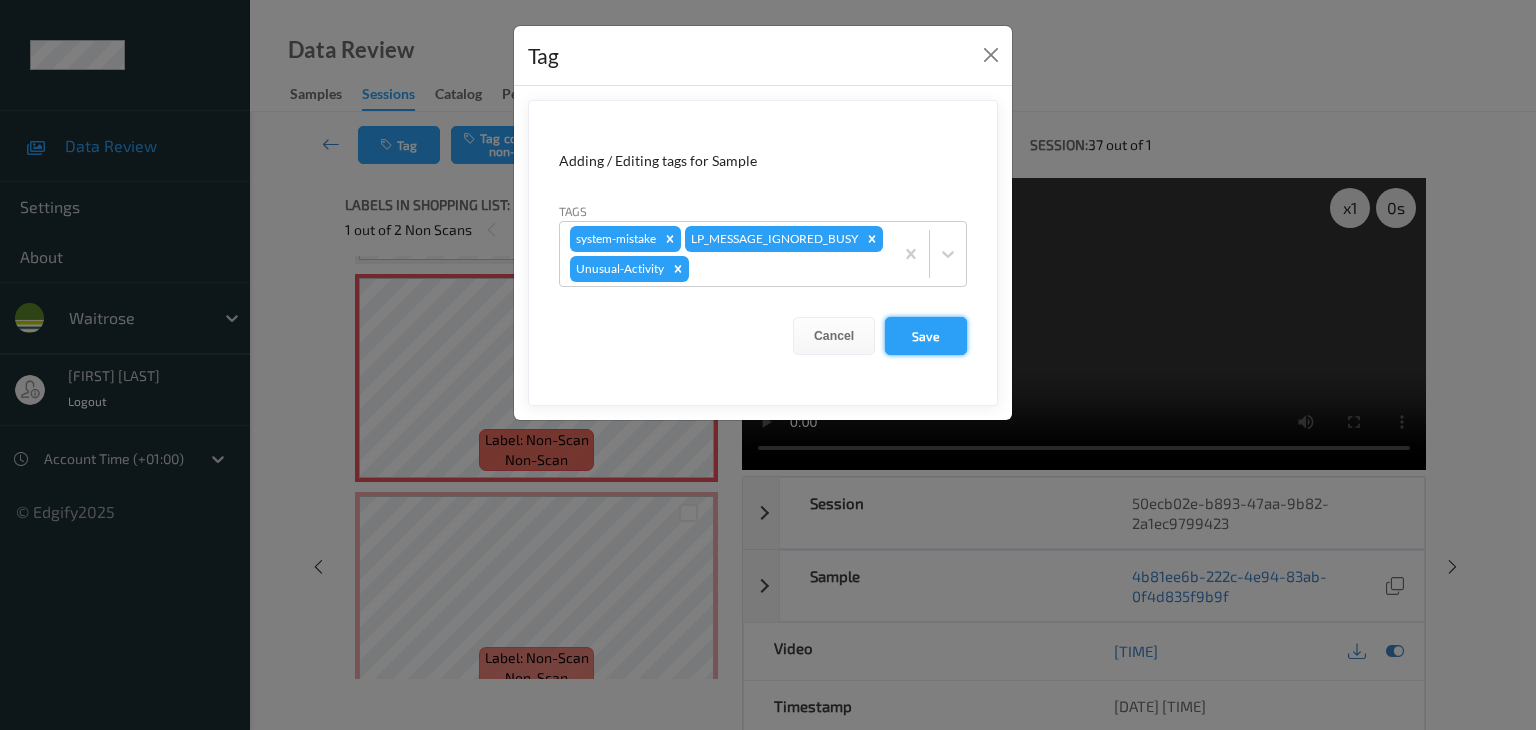 click on "Save" at bounding box center [926, 336] 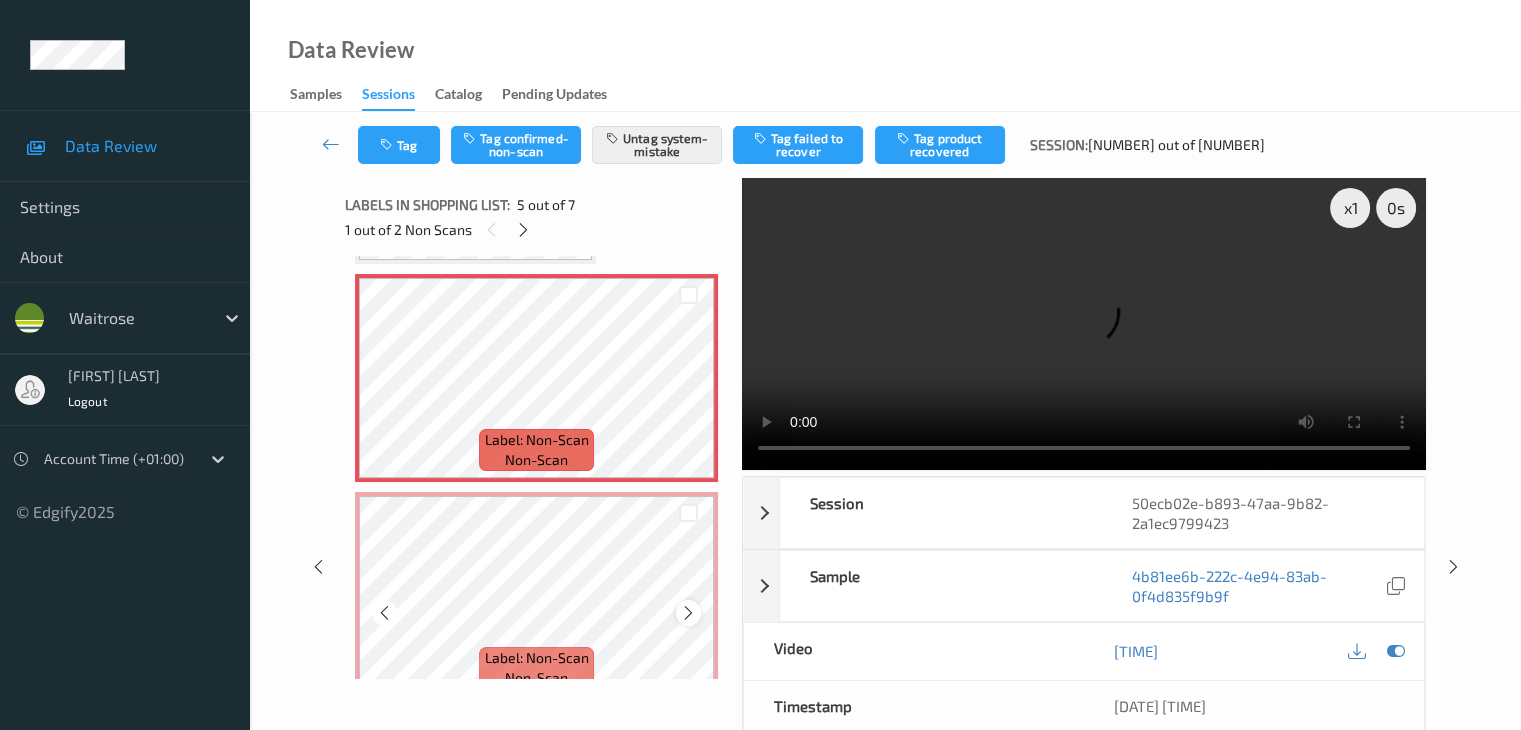 click at bounding box center (688, 613) 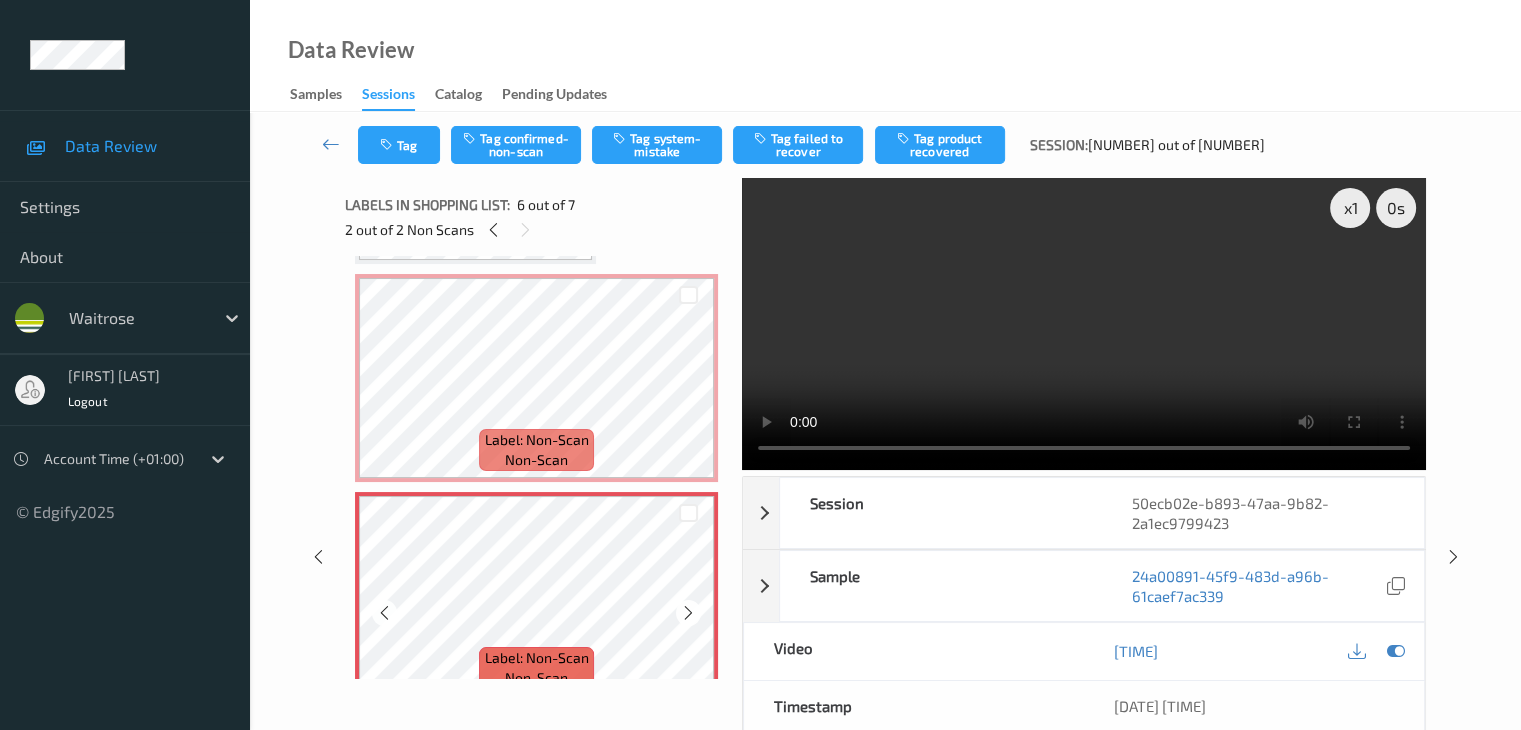 click at bounding box center [688, 613] 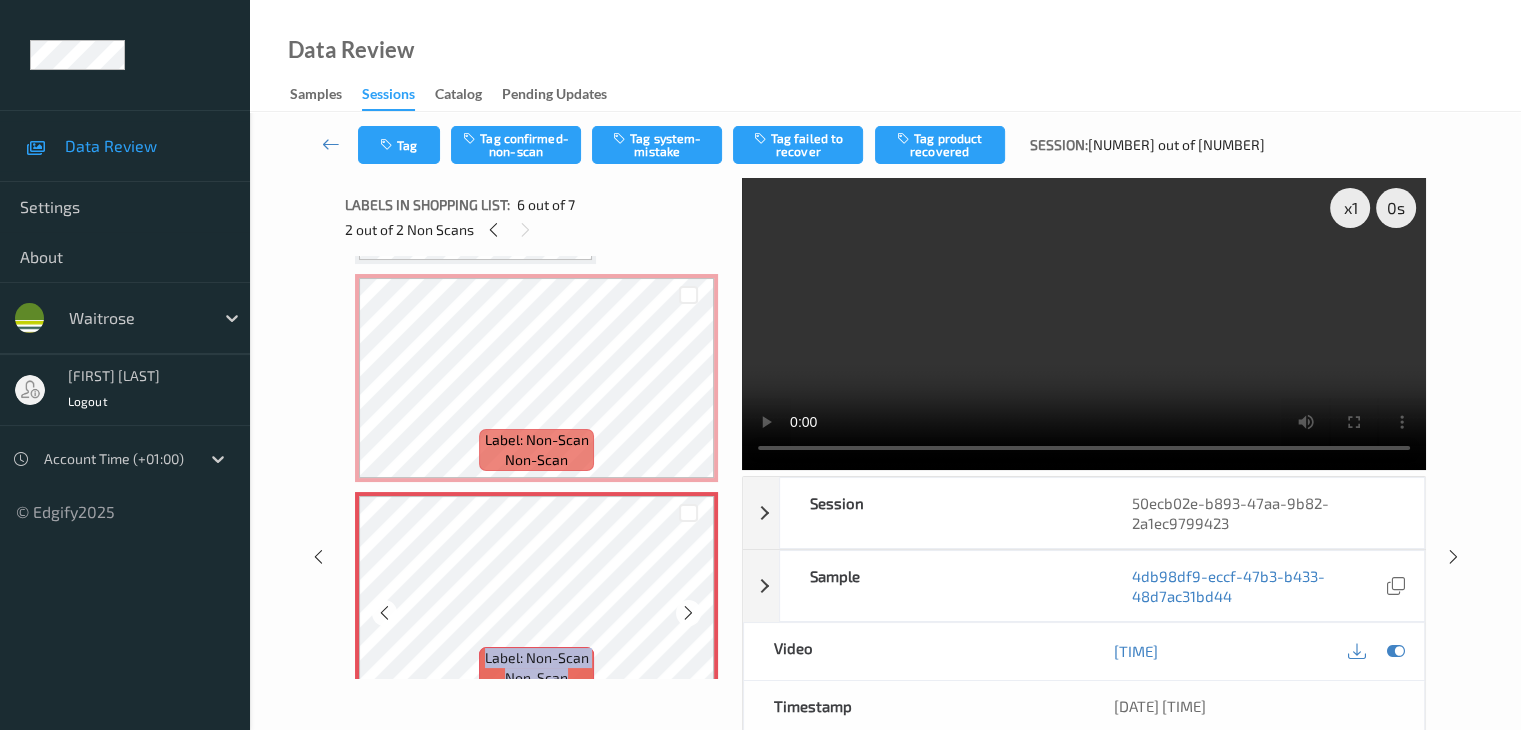 click at bounding box center (688, 613) 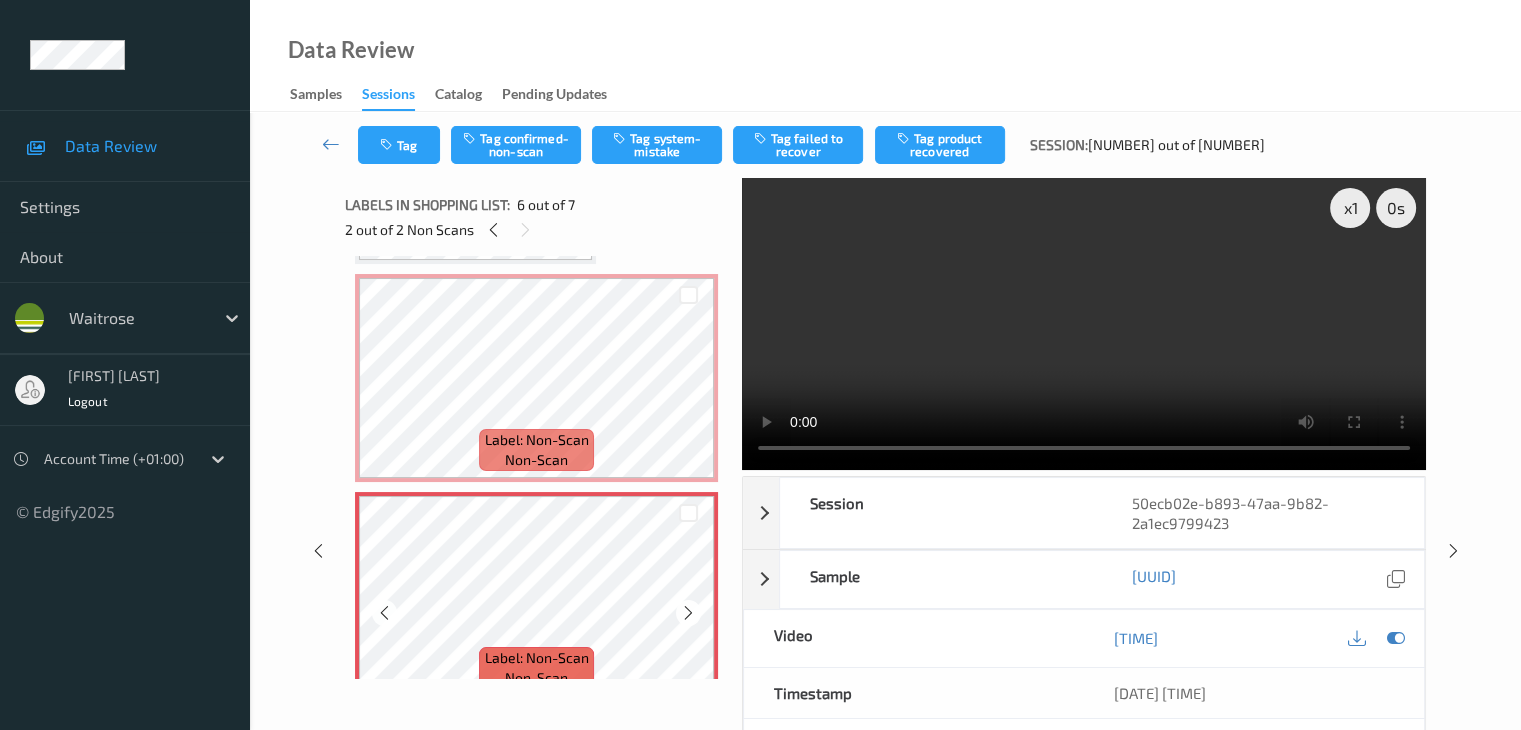 click at bounding box center [688, 613] 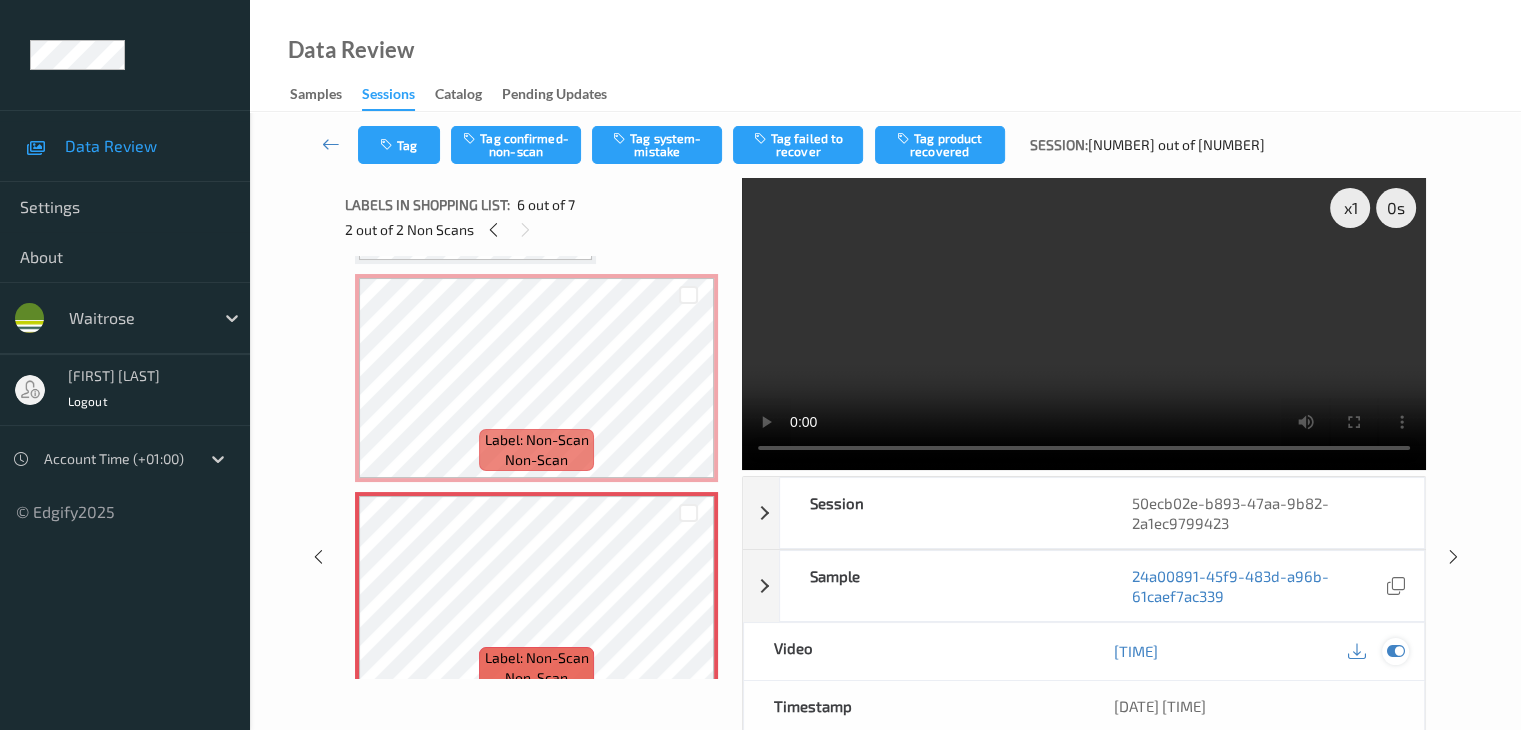 click at bounding box center [1395, 651] 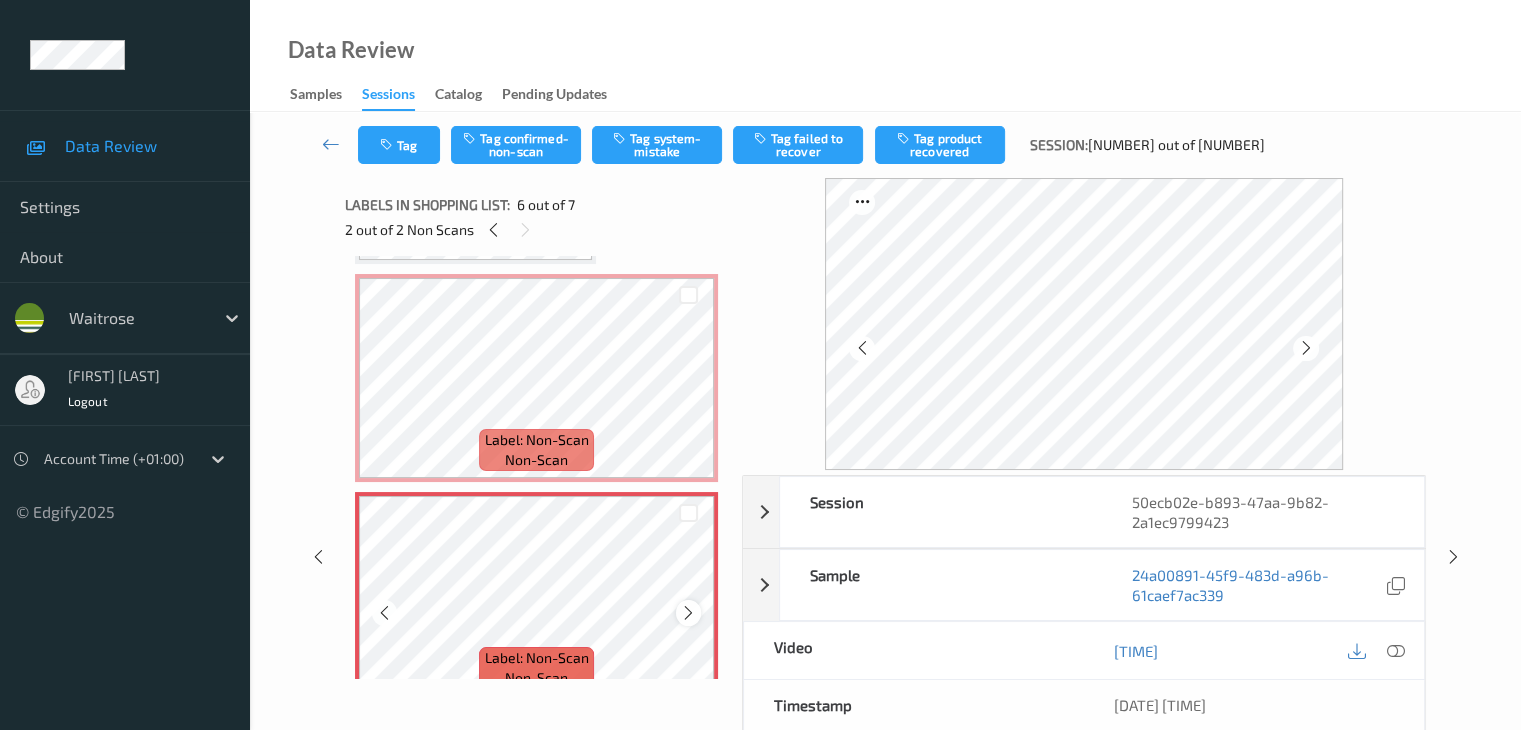 click at bounding box center (688, 613) 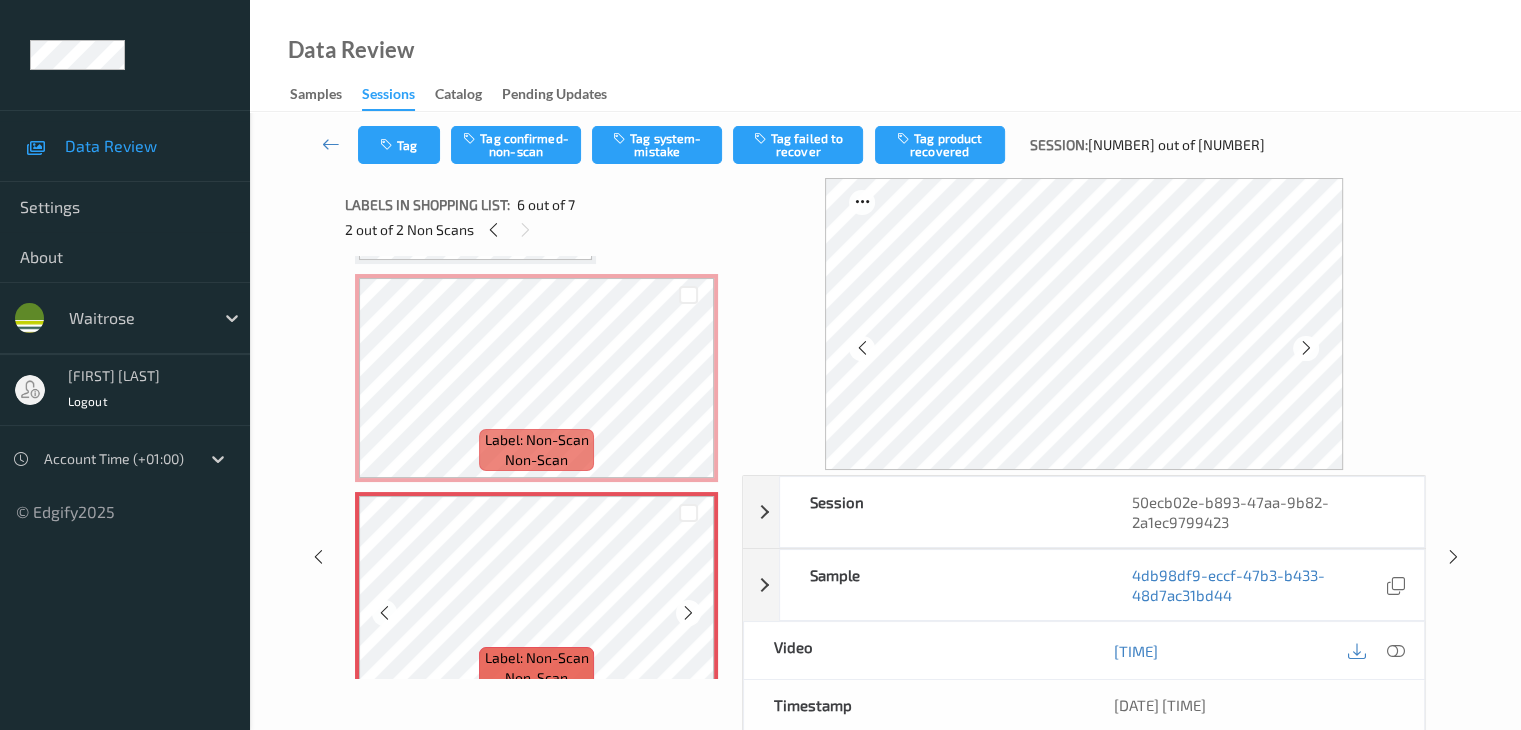 click at bounding box center (688, 613) 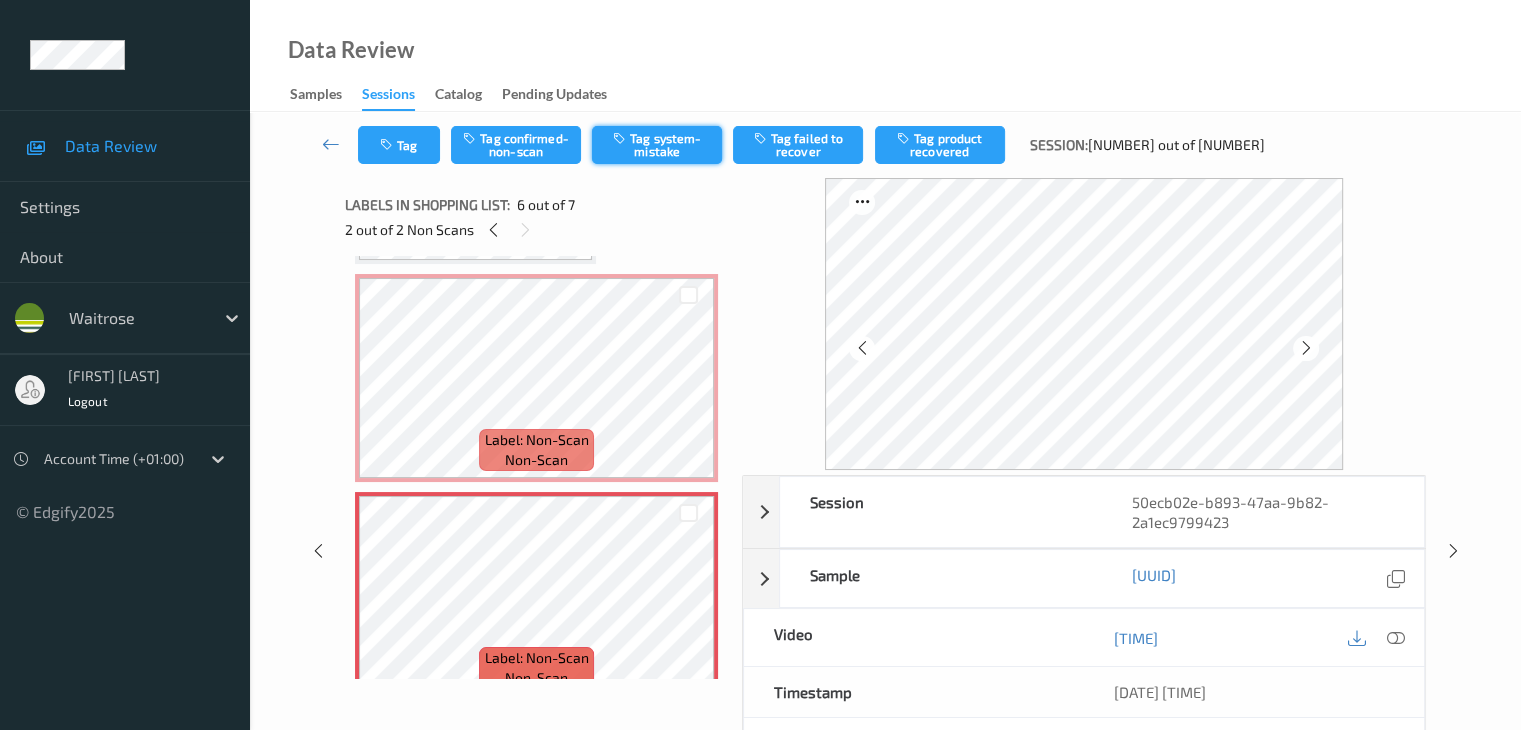 click on "Tag   system-mistake" at bounding box center [657, 145] 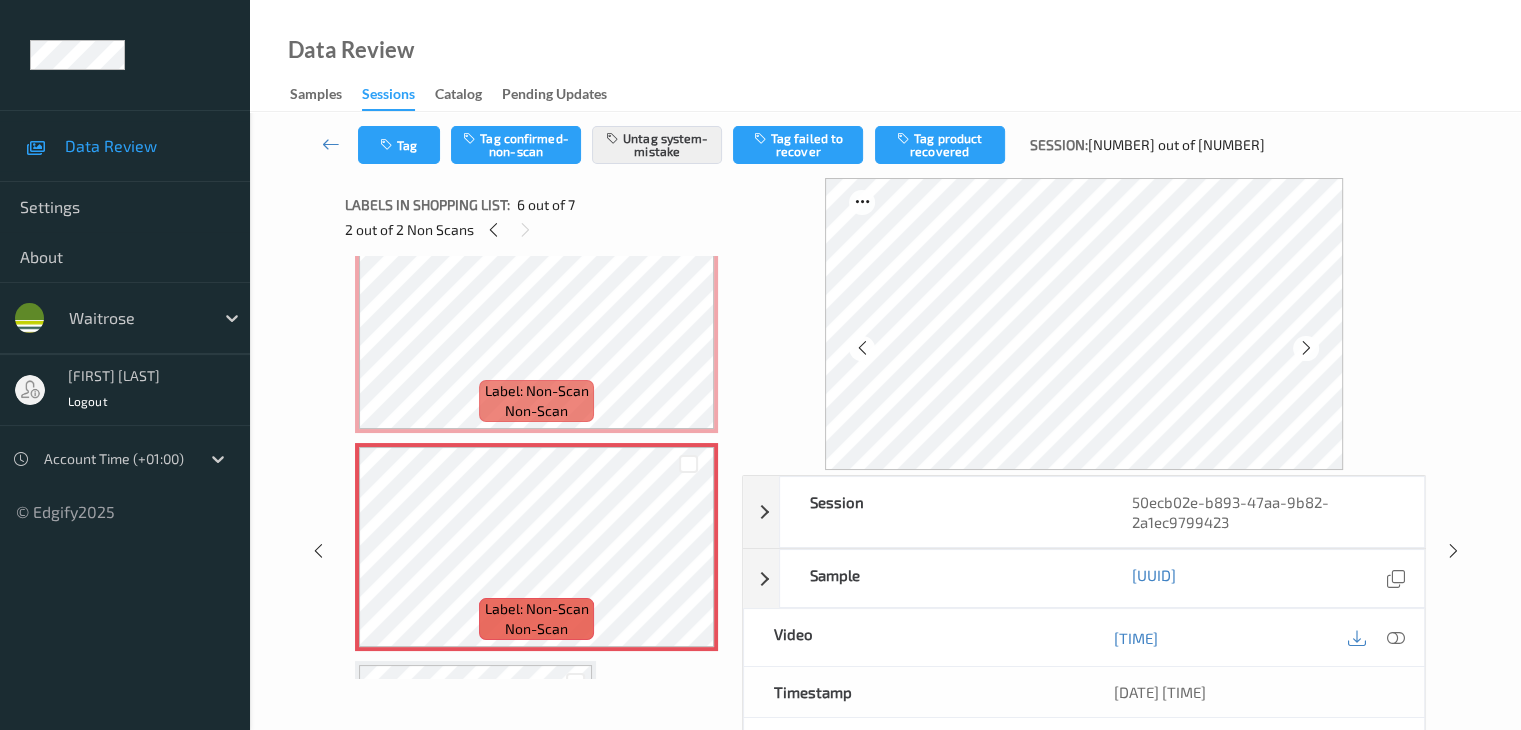 scroll, scrollTop: 1113, scrollLeft: 0, axis: vertical 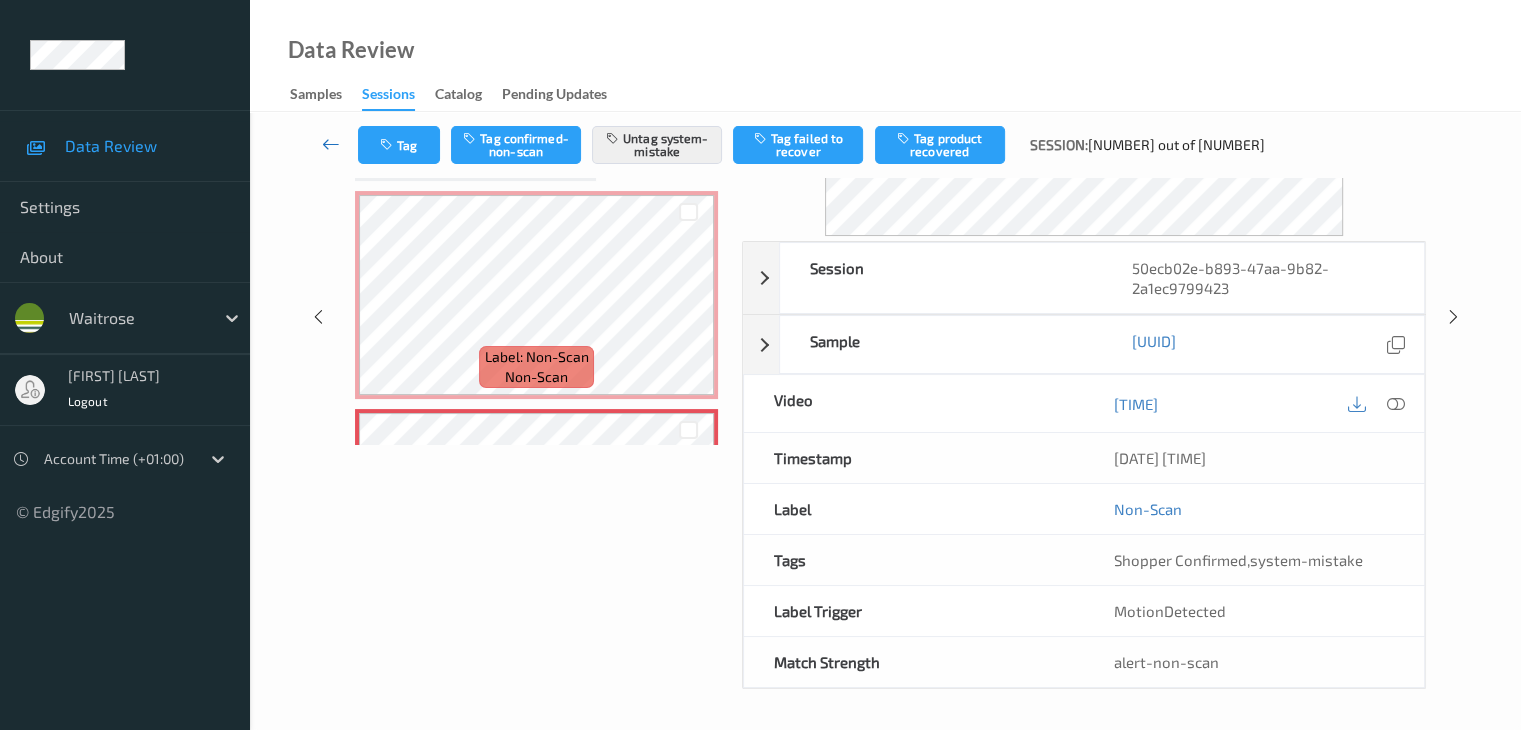 click at bounding box center [331, 144] 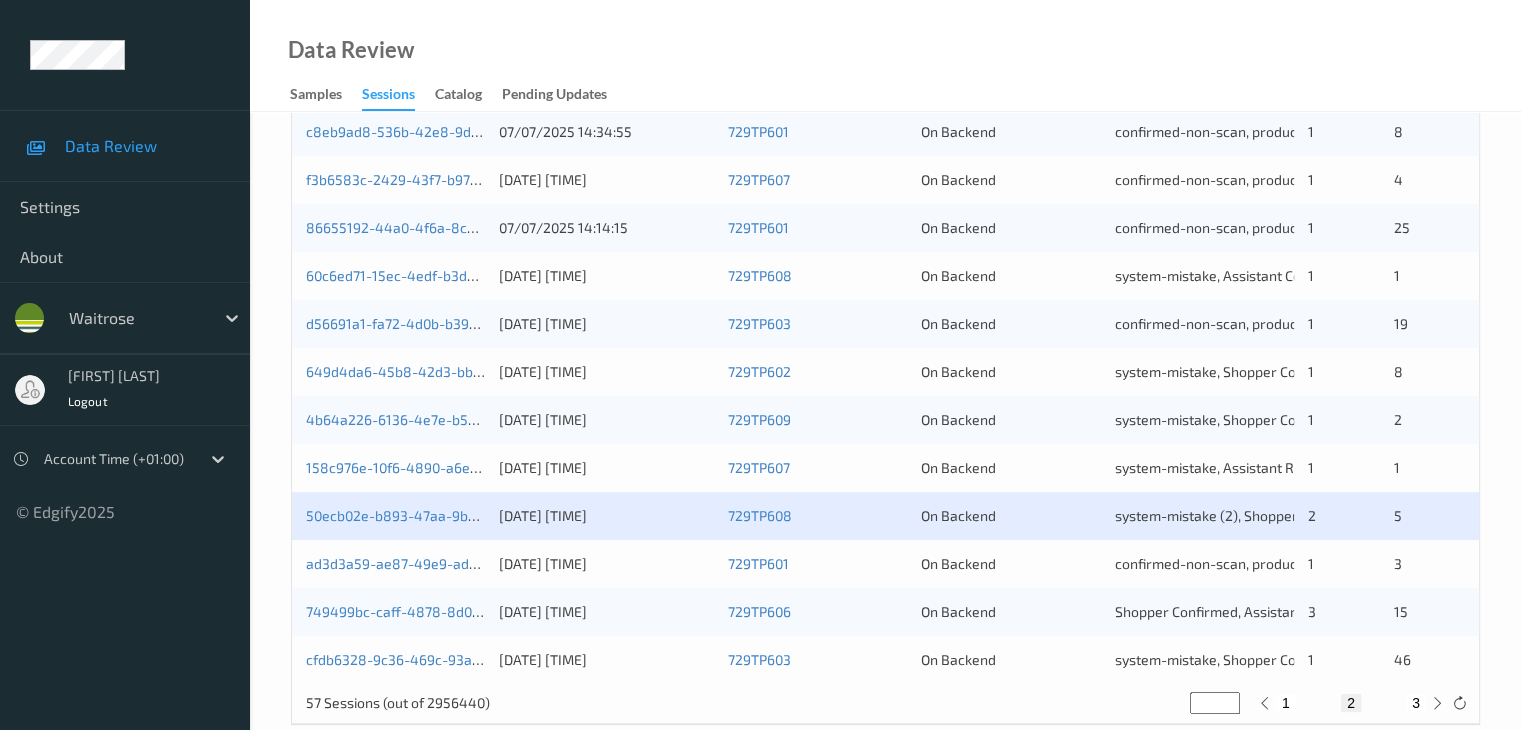 scroll, scrollTop: 932, scrollLeft: 0, axis: vertical 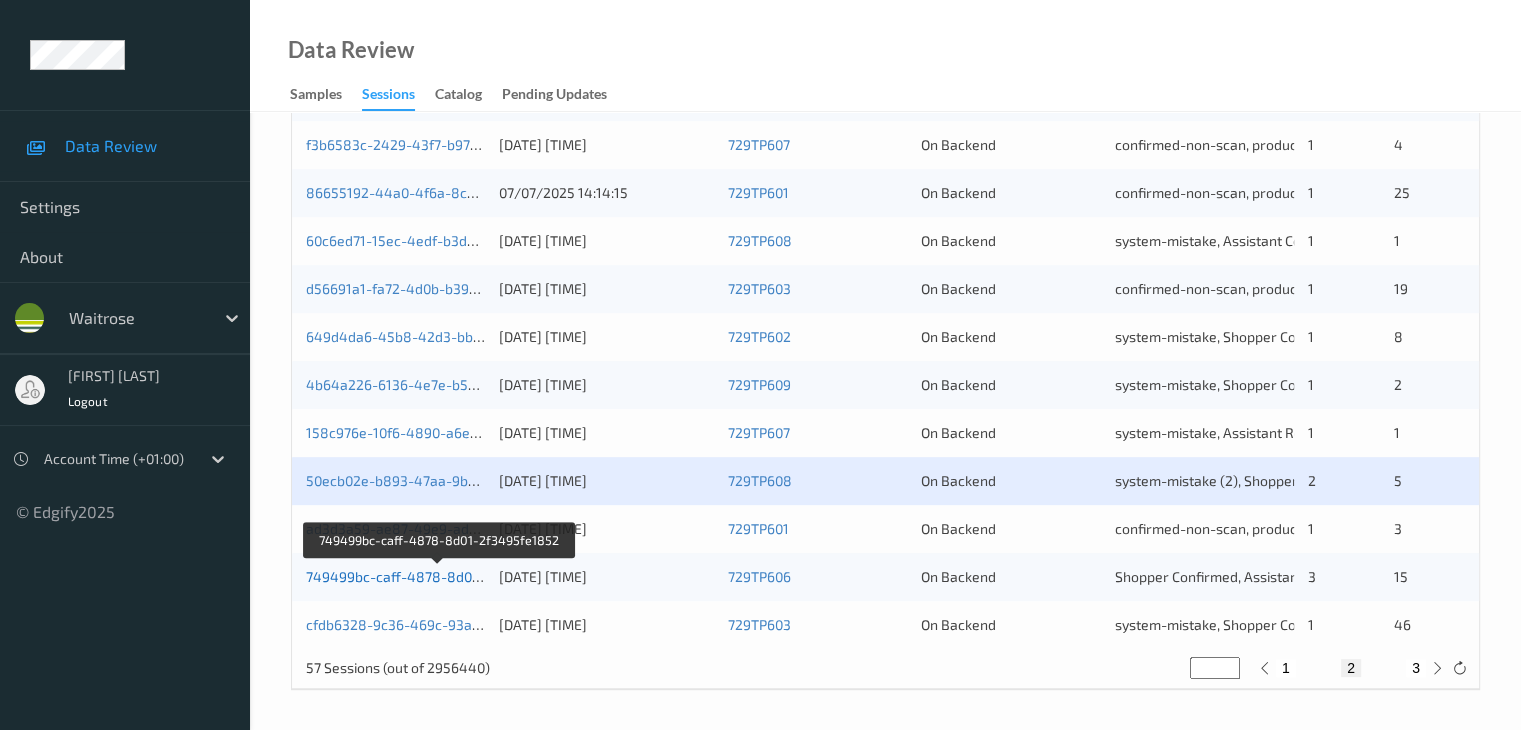 click on "749499bc-caff-4878-8d01-2f3495fe1852" at bounding box center [440, 576] 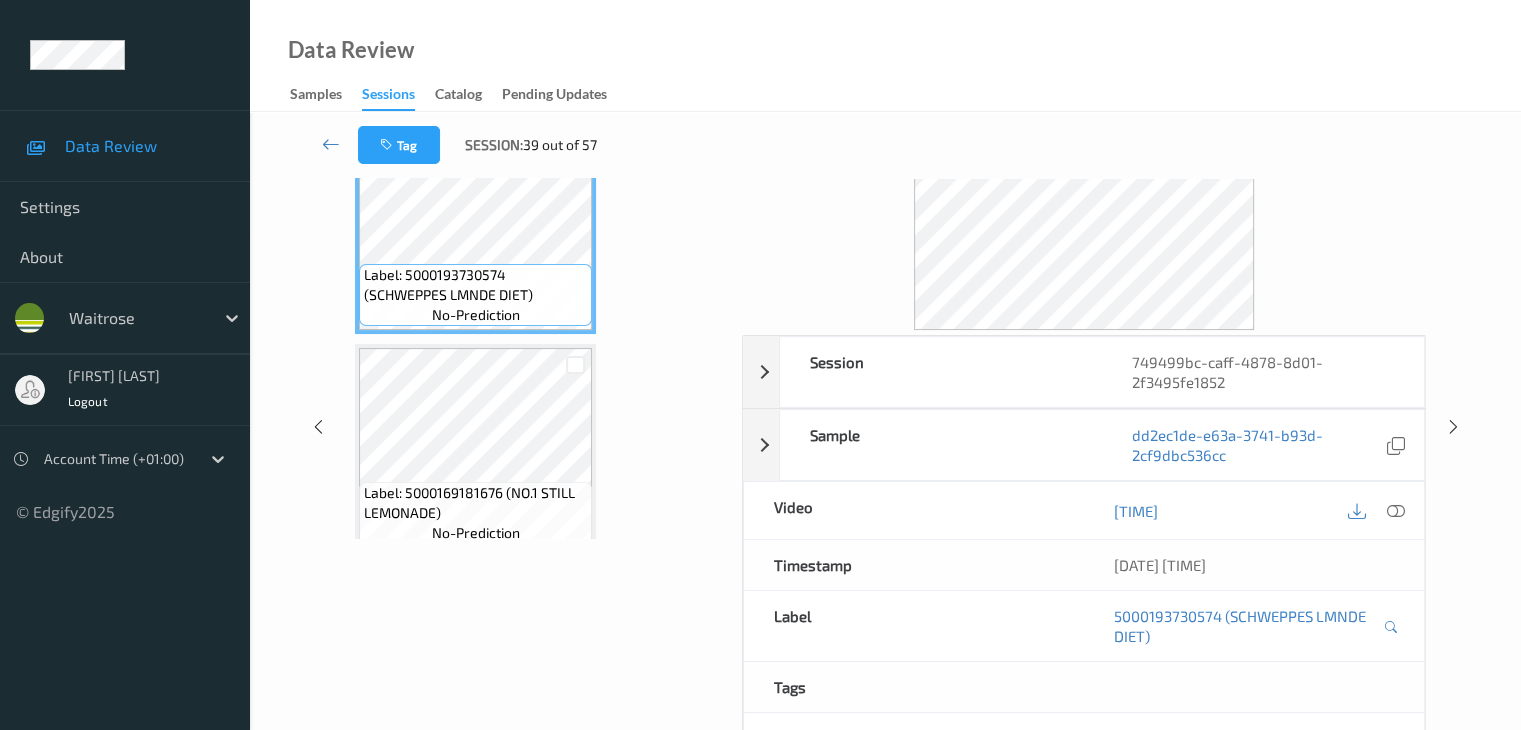 scroll, scrollTop: 0, scrollLeft: 0, axis: both 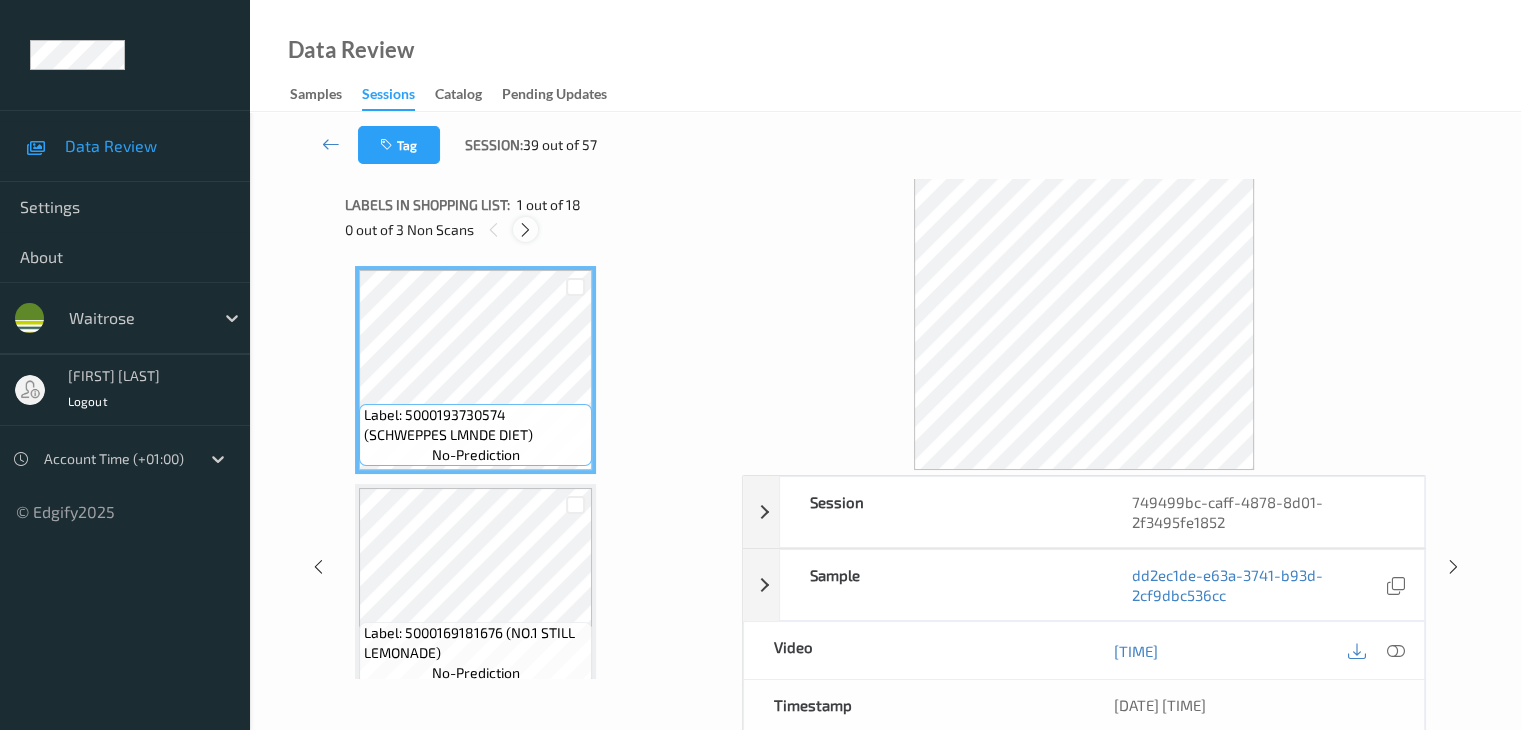click at bounding box center [525, 229] 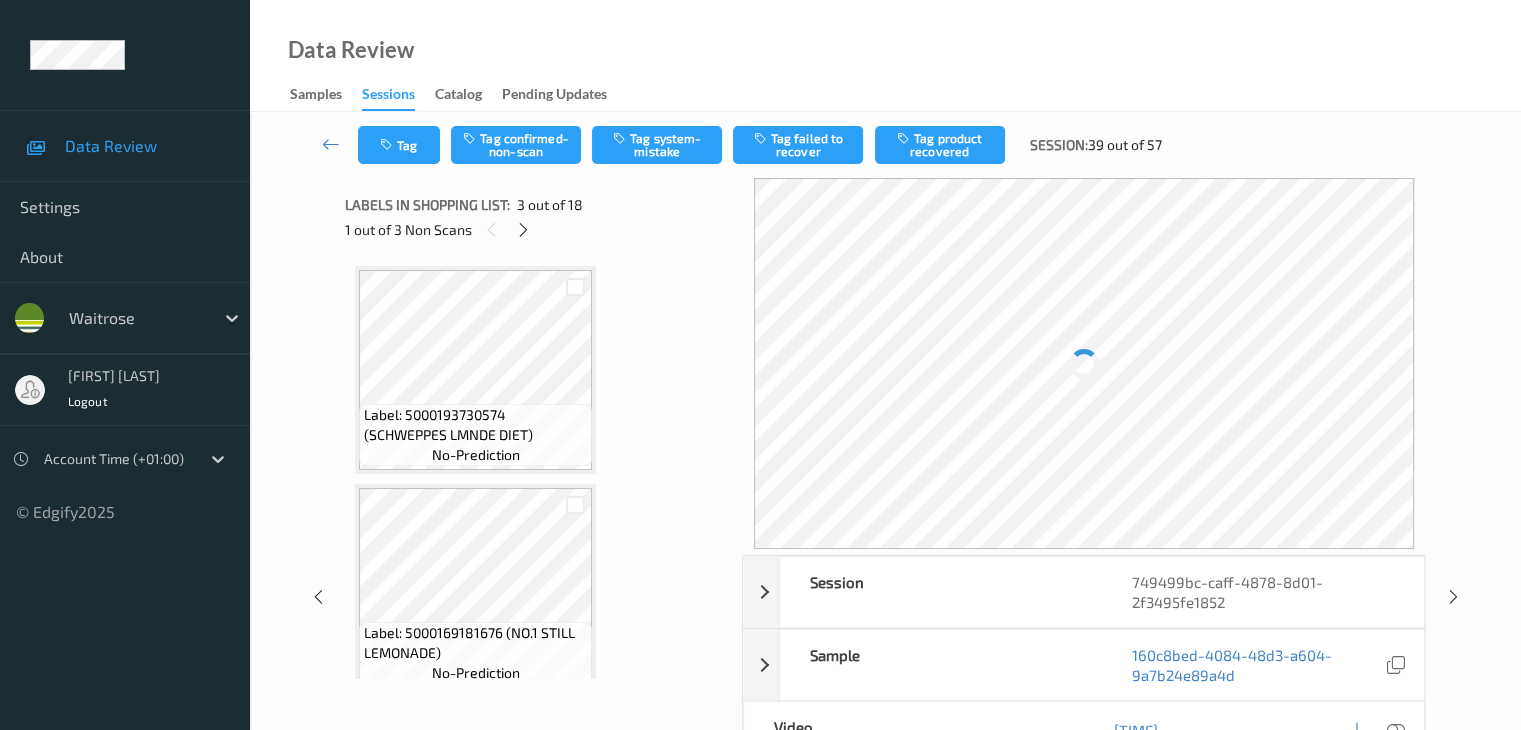 scroll, scrollTop: 228, scrollLeft: 0, axis: vertical 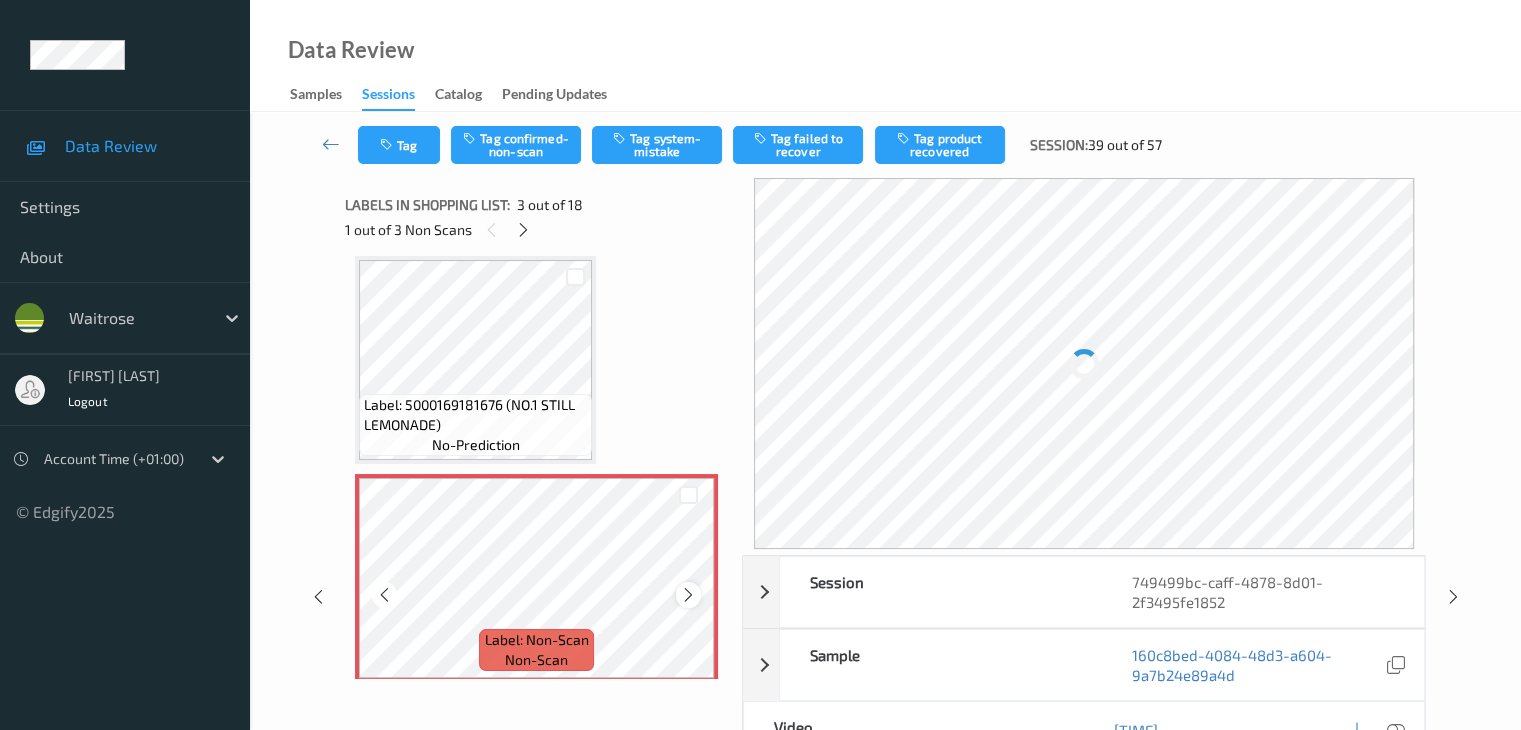 click at bounding box center (688, 595) 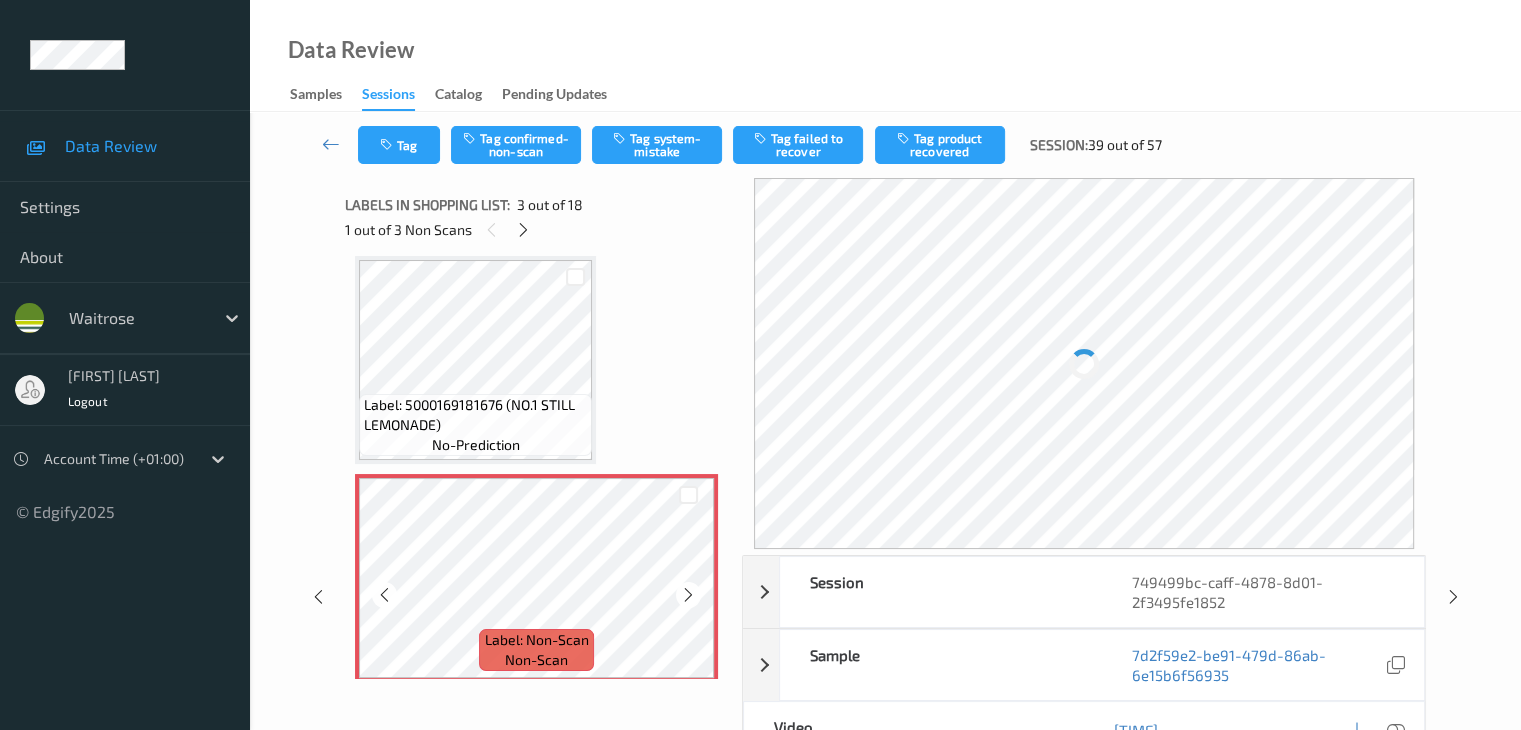click at bounding box center (688, 595) 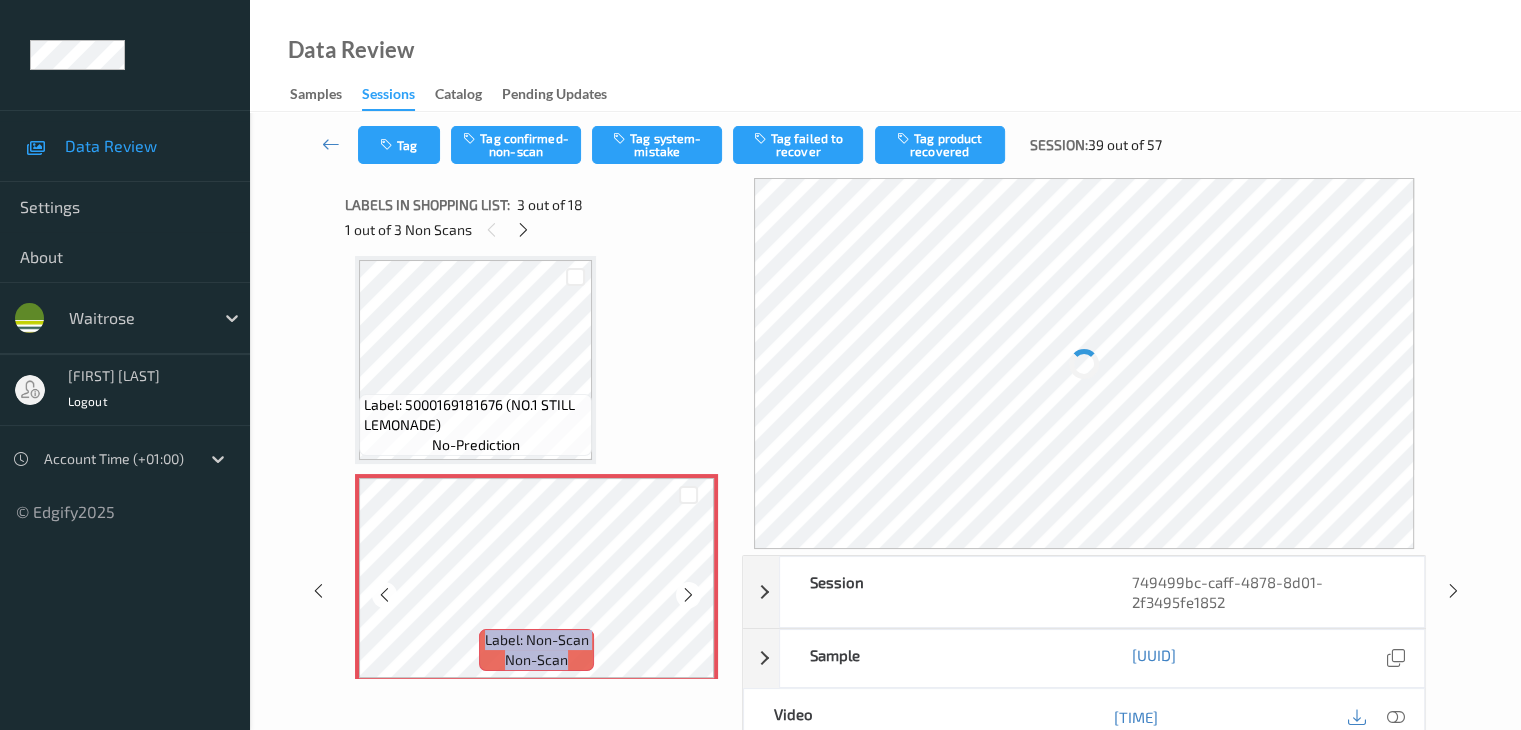 click at bounding box center (688, 595) 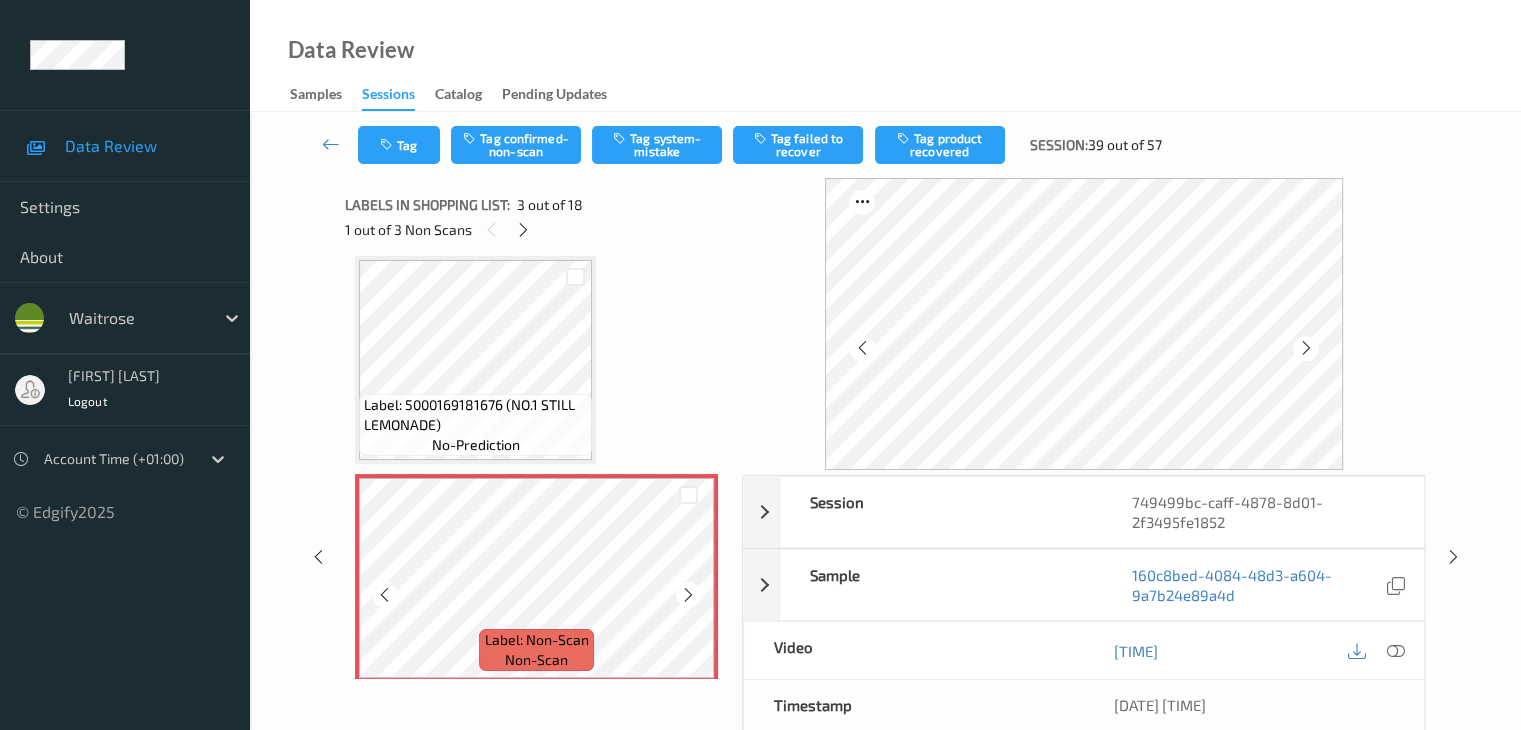 click at bounding box center [688, 595] 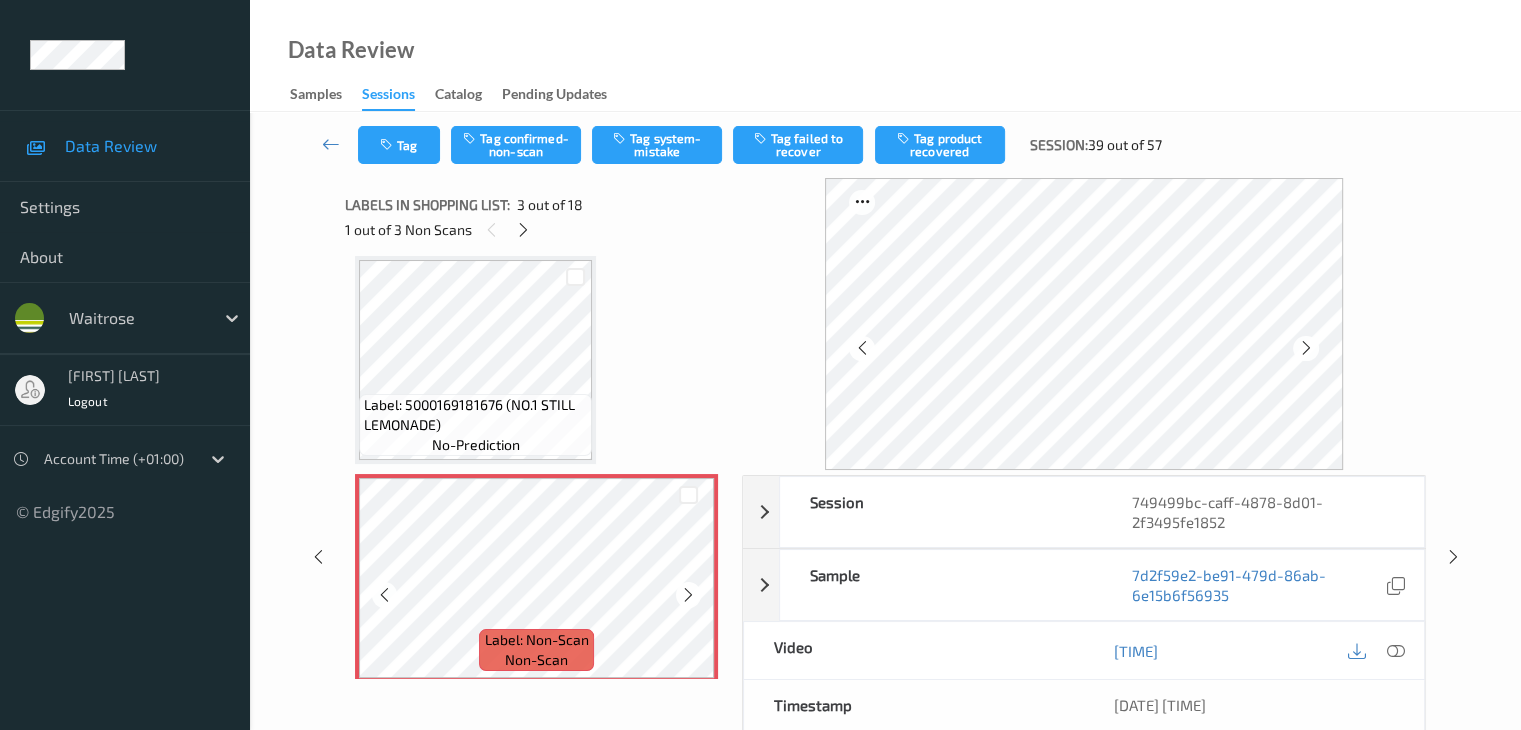 click at bounding box center [688, 595] 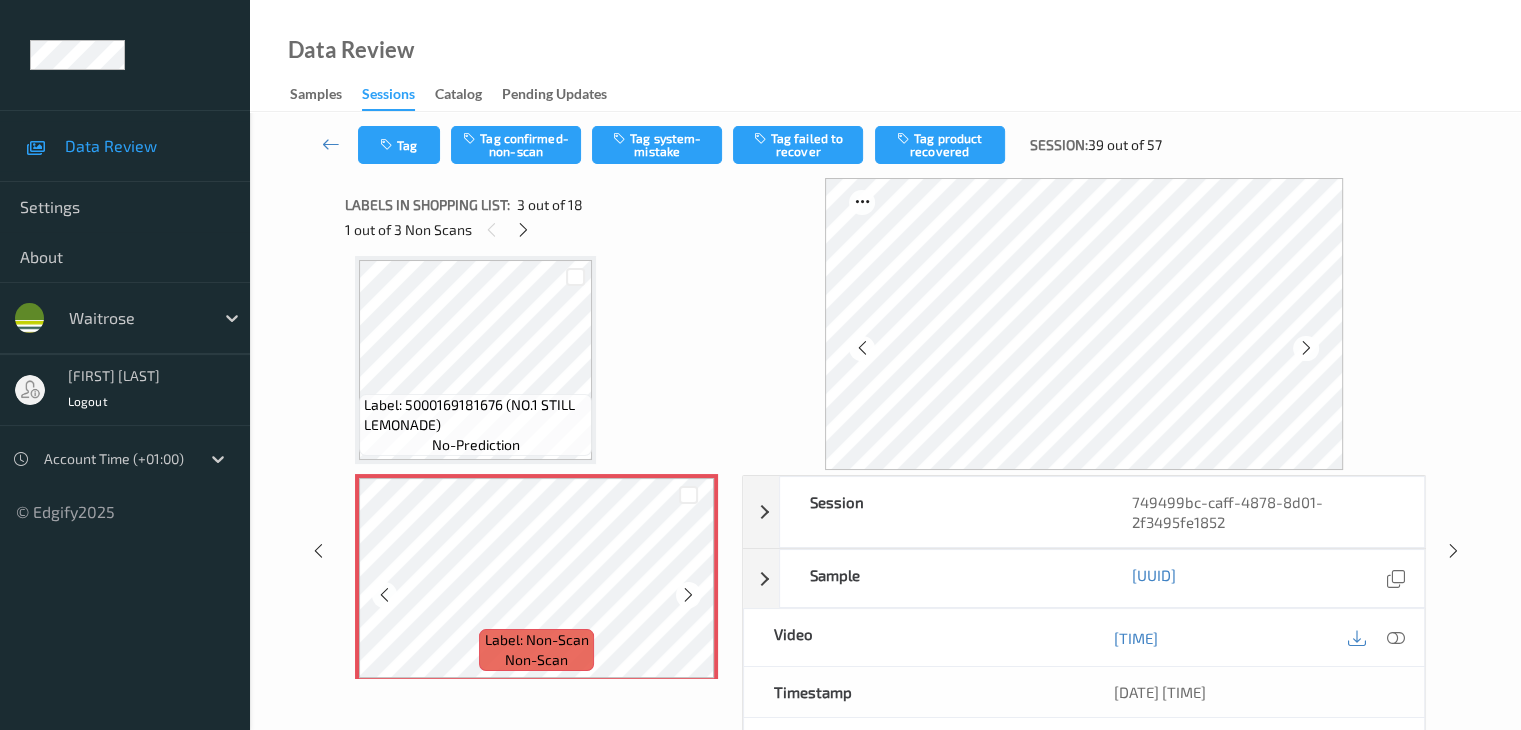 click at bounding box center (688, 595) 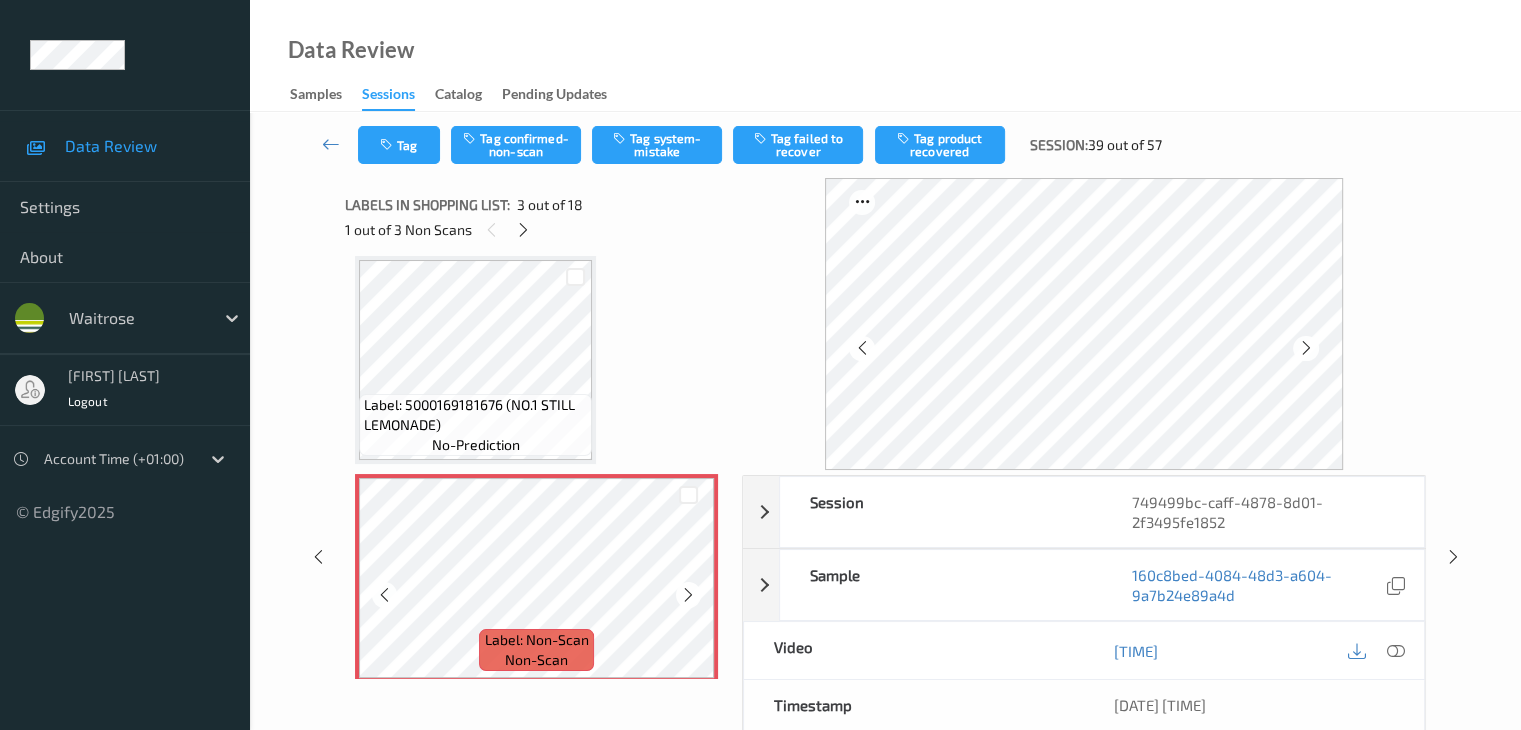 click at bounding box center (688, 595) 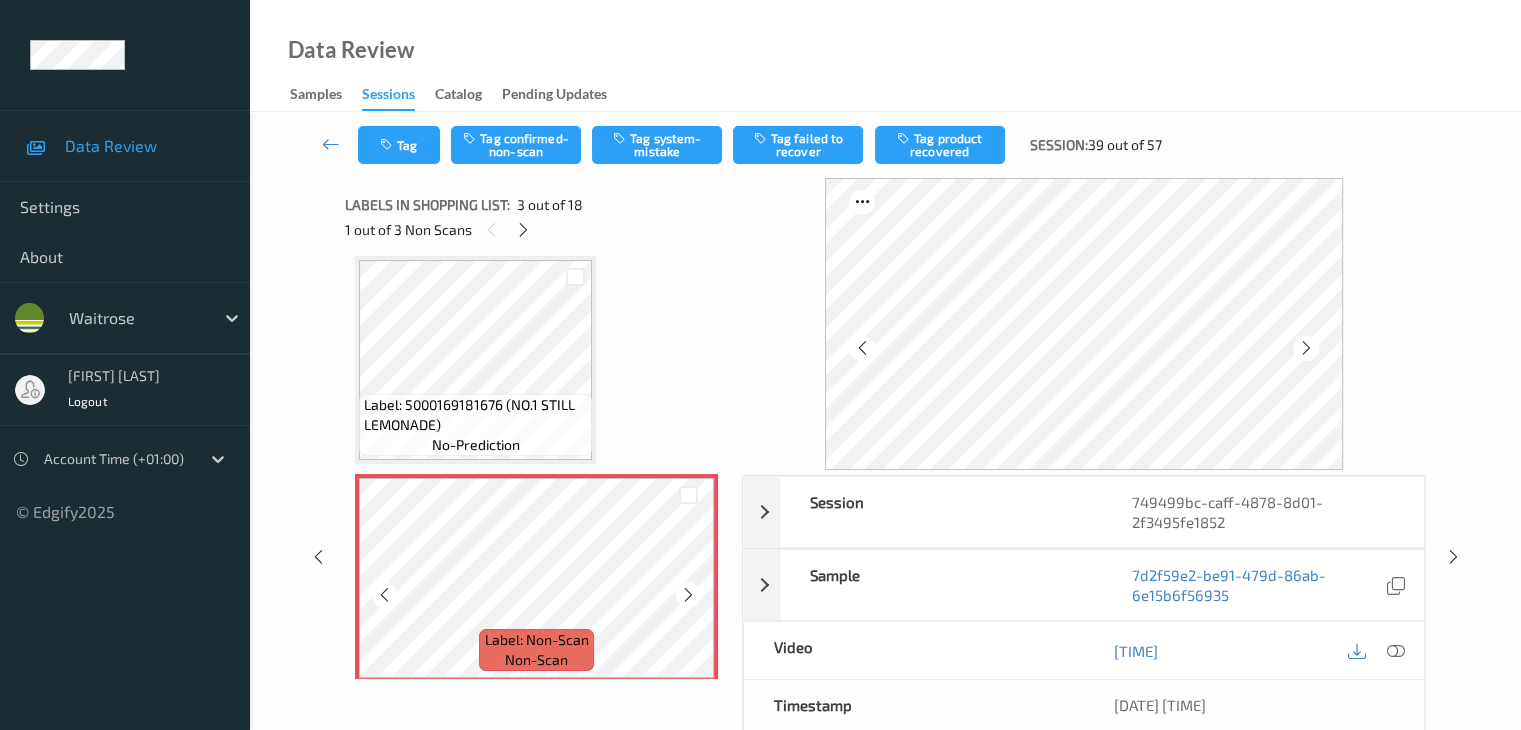 click at bounding box center [688, 595] 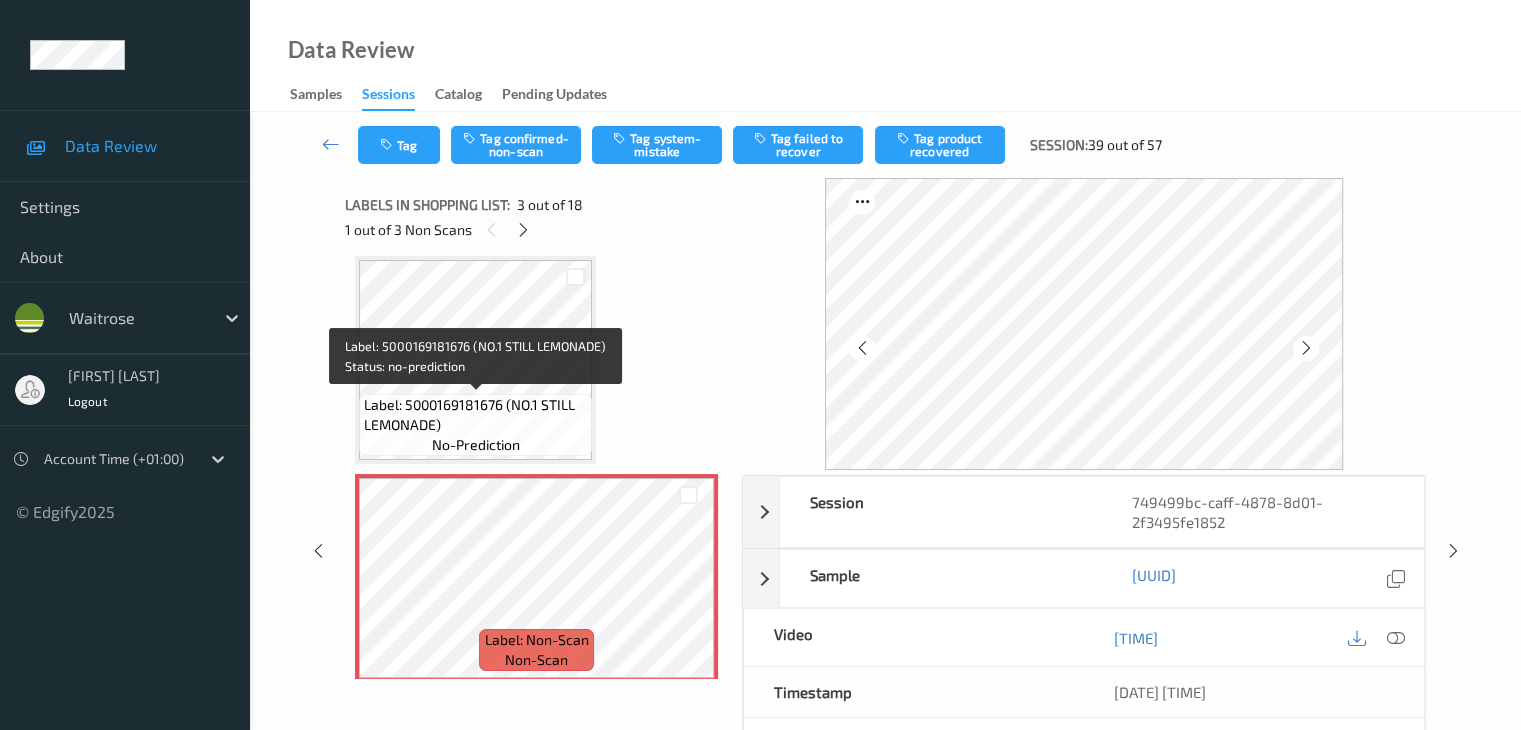 click on "Label: 5000169181676 (NO.1 STILL LEMONADE)" at bounding box center [475, 415] 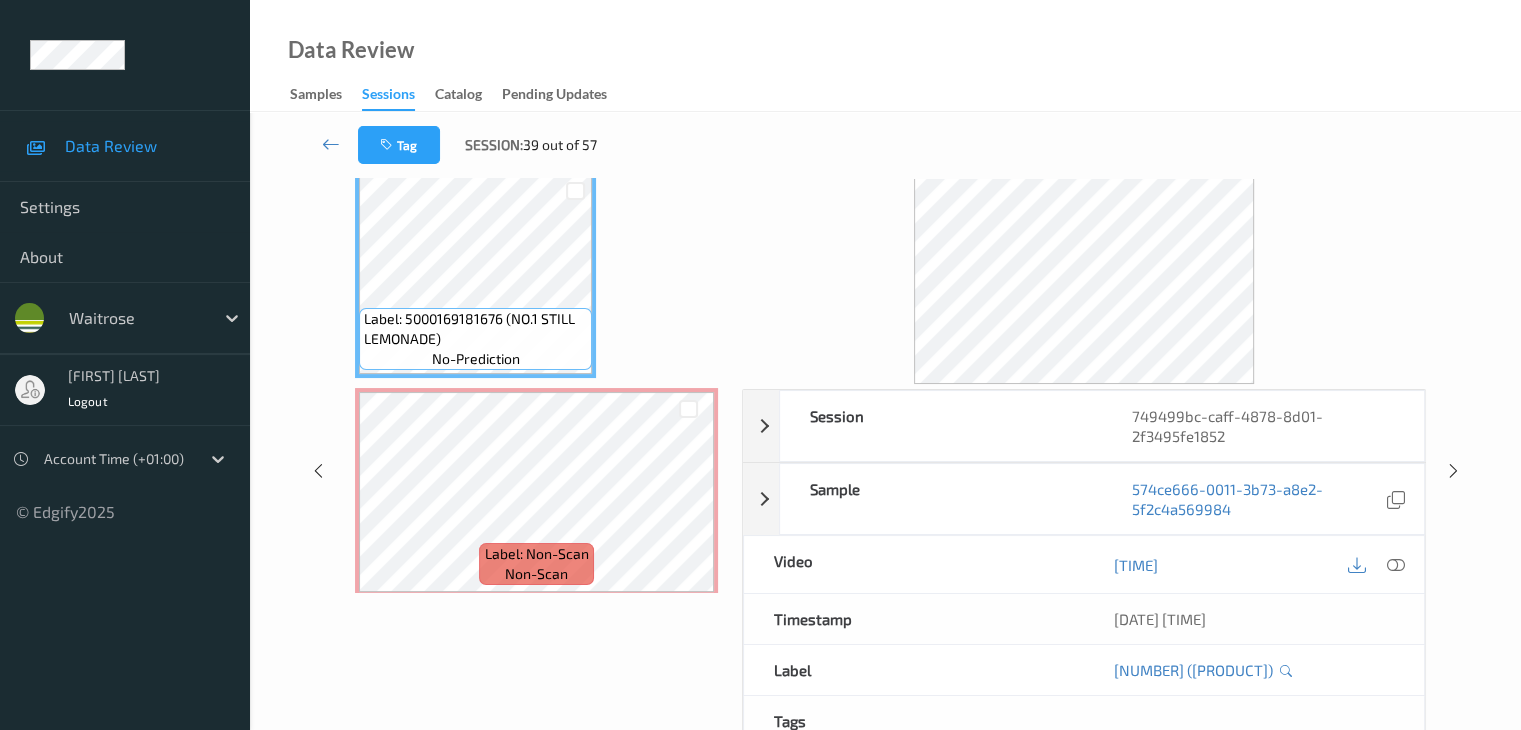 scroll, scrollTop: 200, scrollLeft: 0, axis: vertical 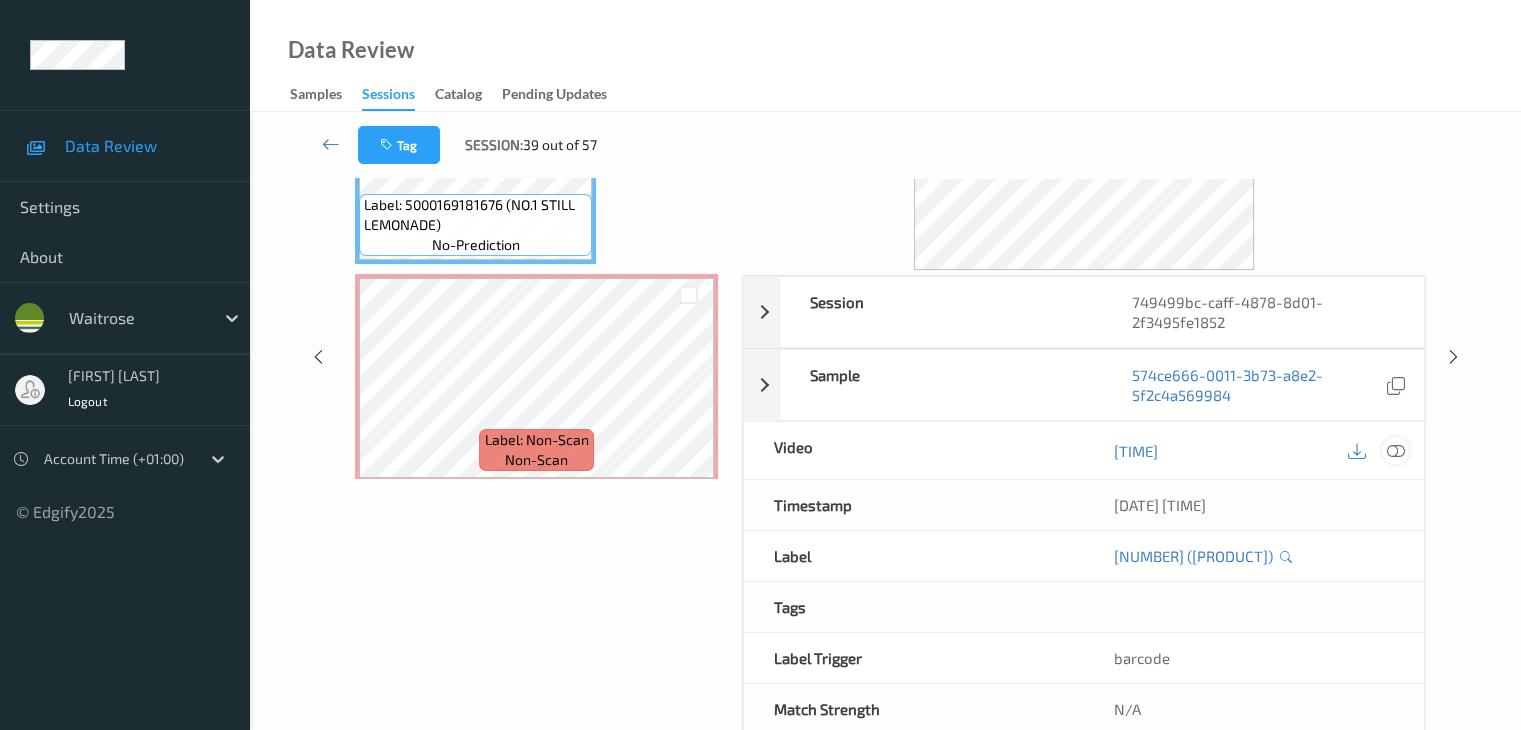 click at bounding box center (1395, 451) 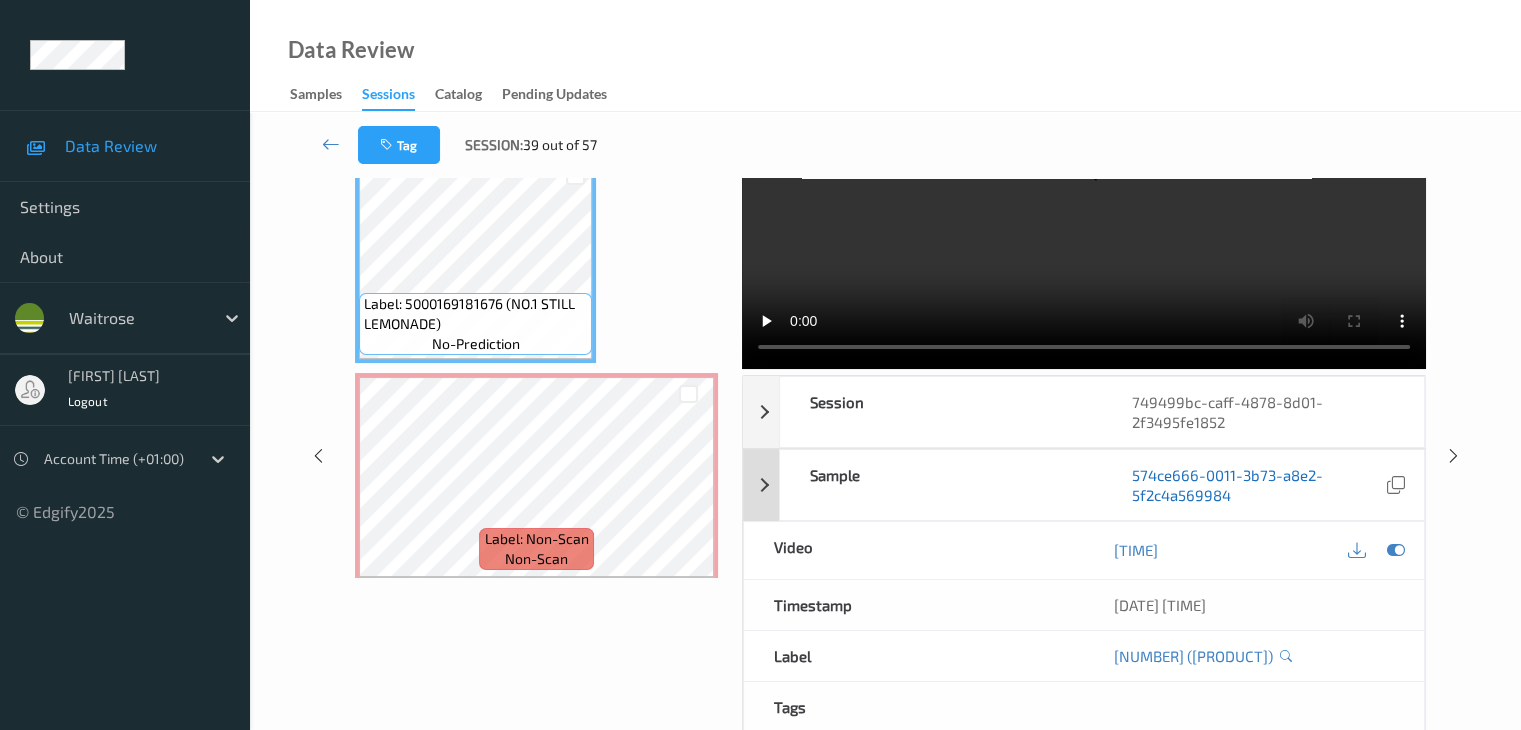 scroll, scrollTop: 0, scrollLeft: 0, axis: both 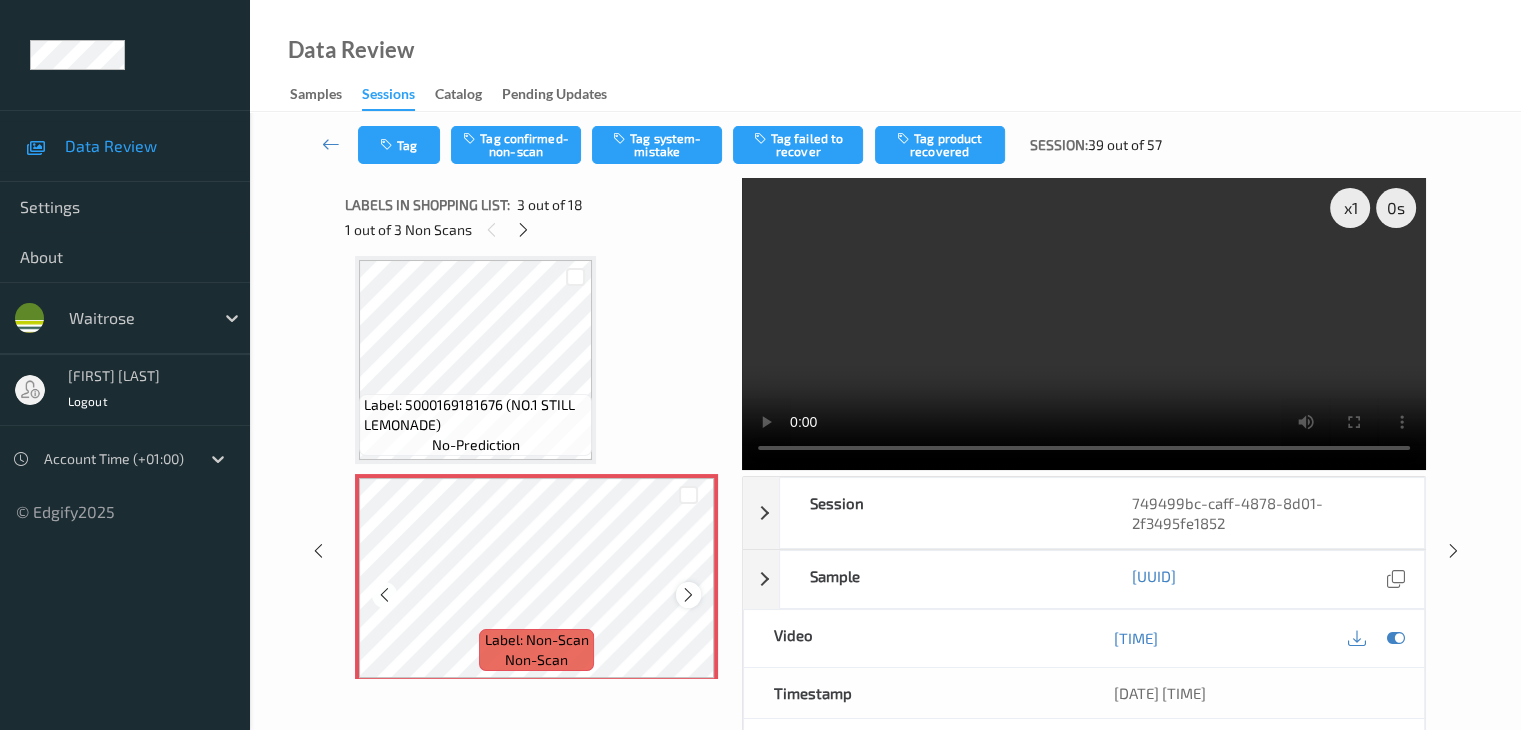 click at bounding box center [688, 594] 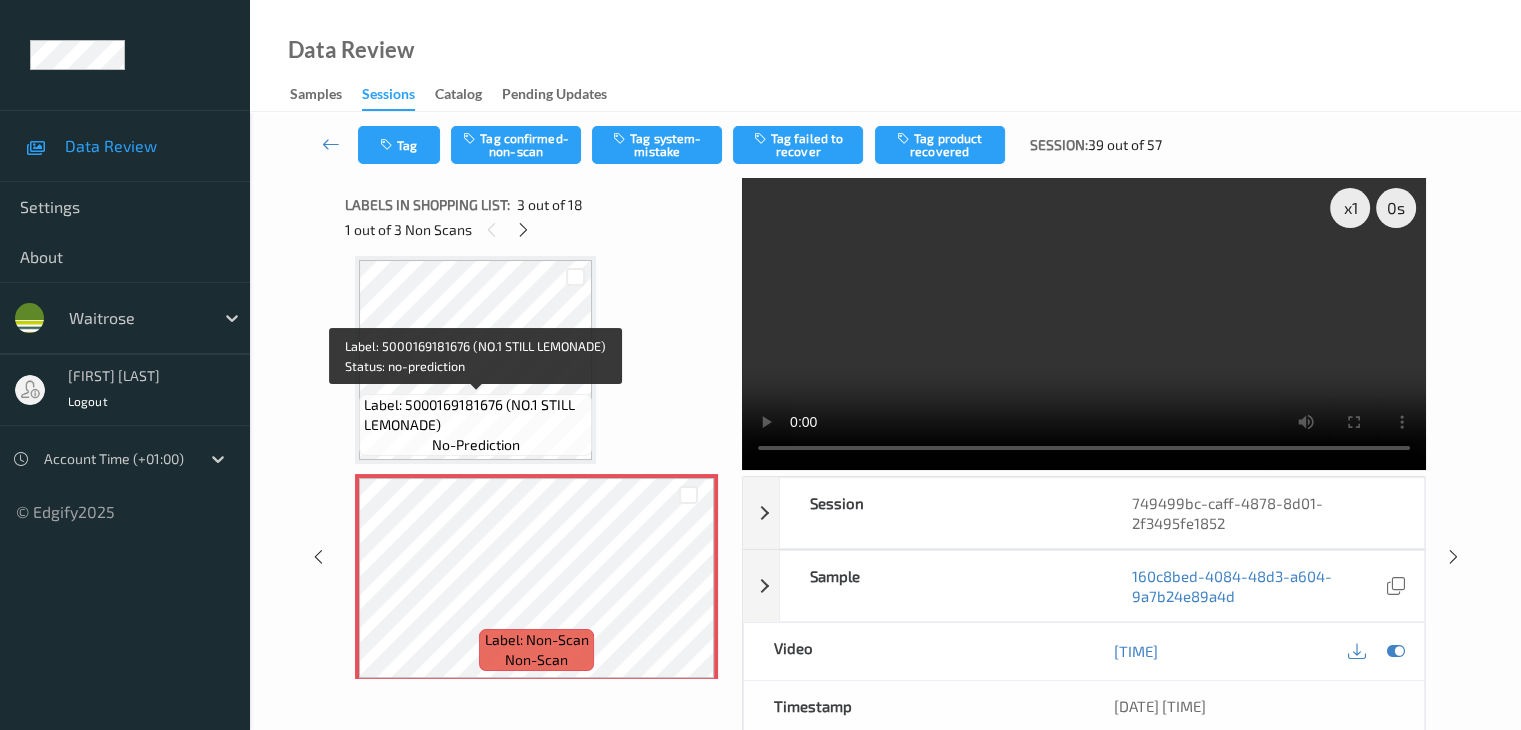click on "Label: 5000169181676 (NO.1 STILL LEMONADE)" at bounding box center [475, 415] 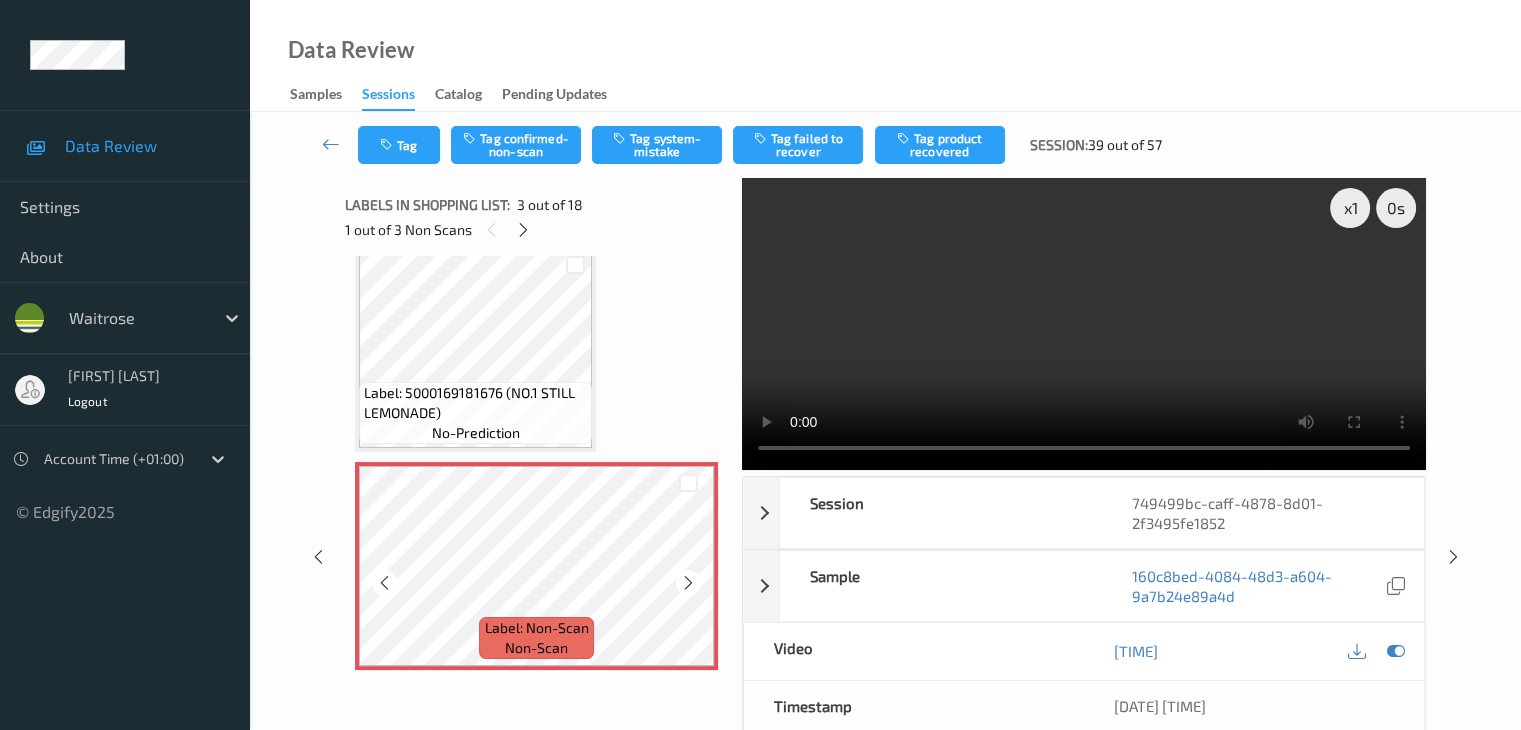 scroll, scrollTop: 228, scrollLeft: 0, axis: vertical 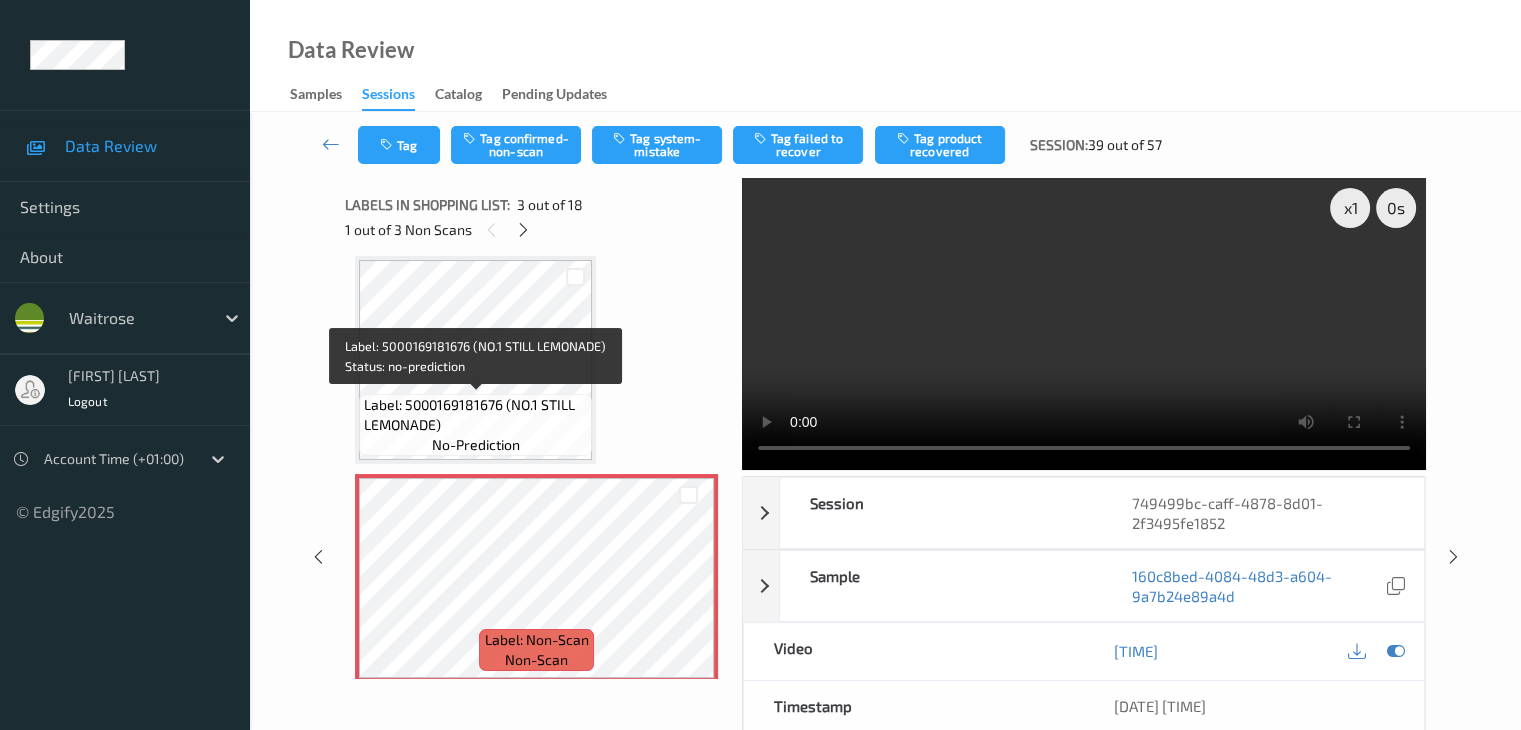 click on "Label: 5000169181676 (NO.1 STILL LEMONADE)" at bounding box center [475, 415] 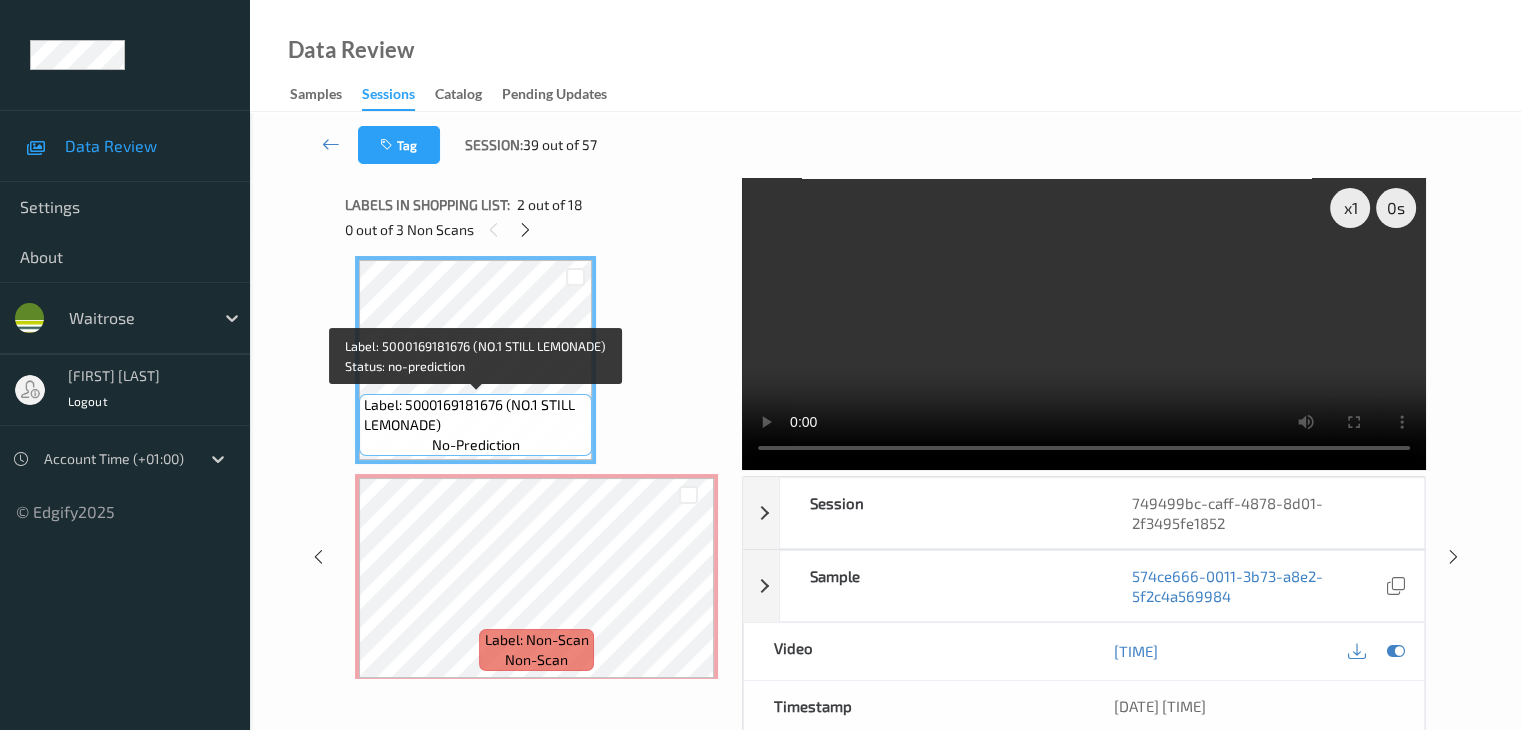 click on "Label: 5000169181676 (NO.1 STILL LEMONADE)" at bounding box center (475, 415) 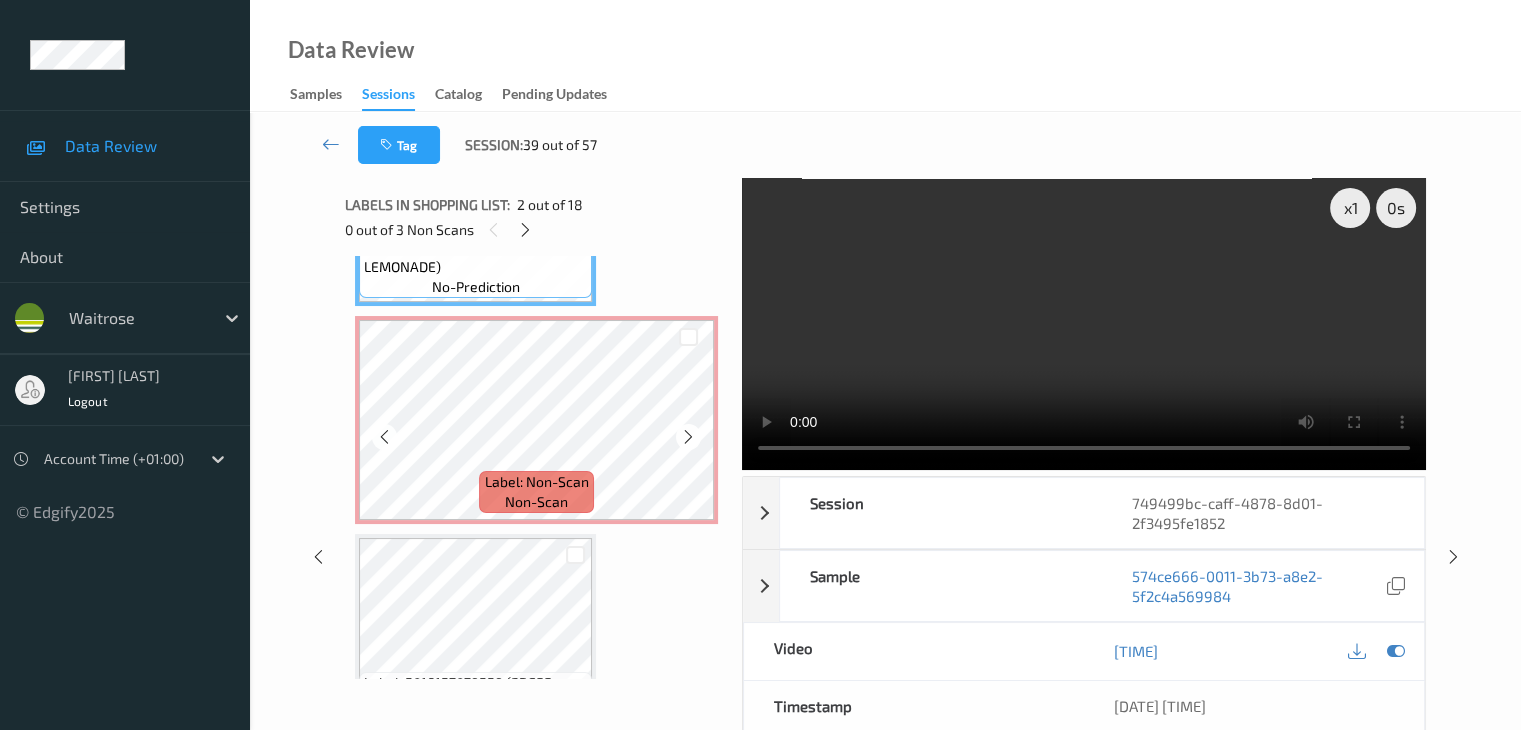 scroll, scrollTop: 428, scrollLeft: 0, axis: vertical 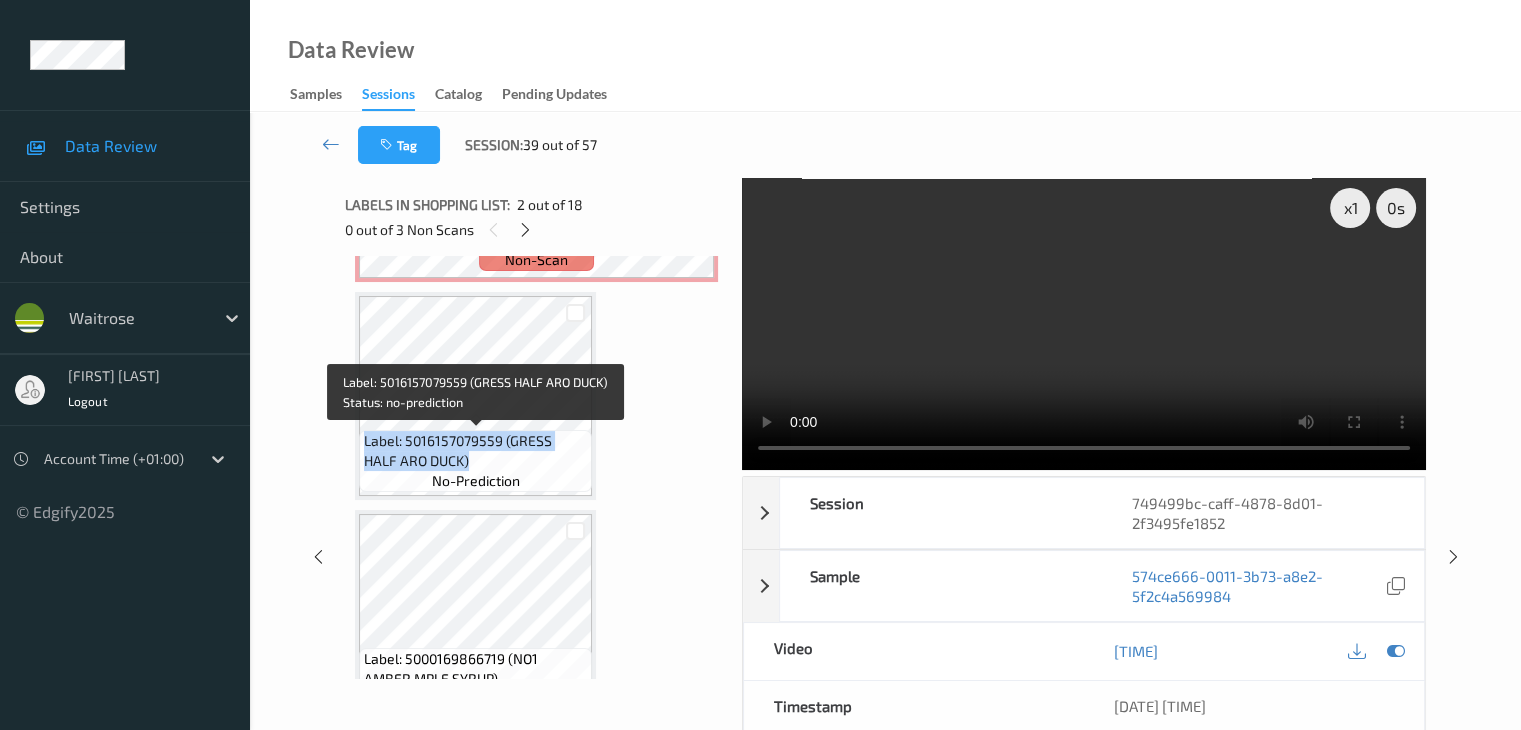 drag, startPoint x: 365, startPoint y: 445, endPoint x: 433, endPoint y: 460, distance: 69.63476 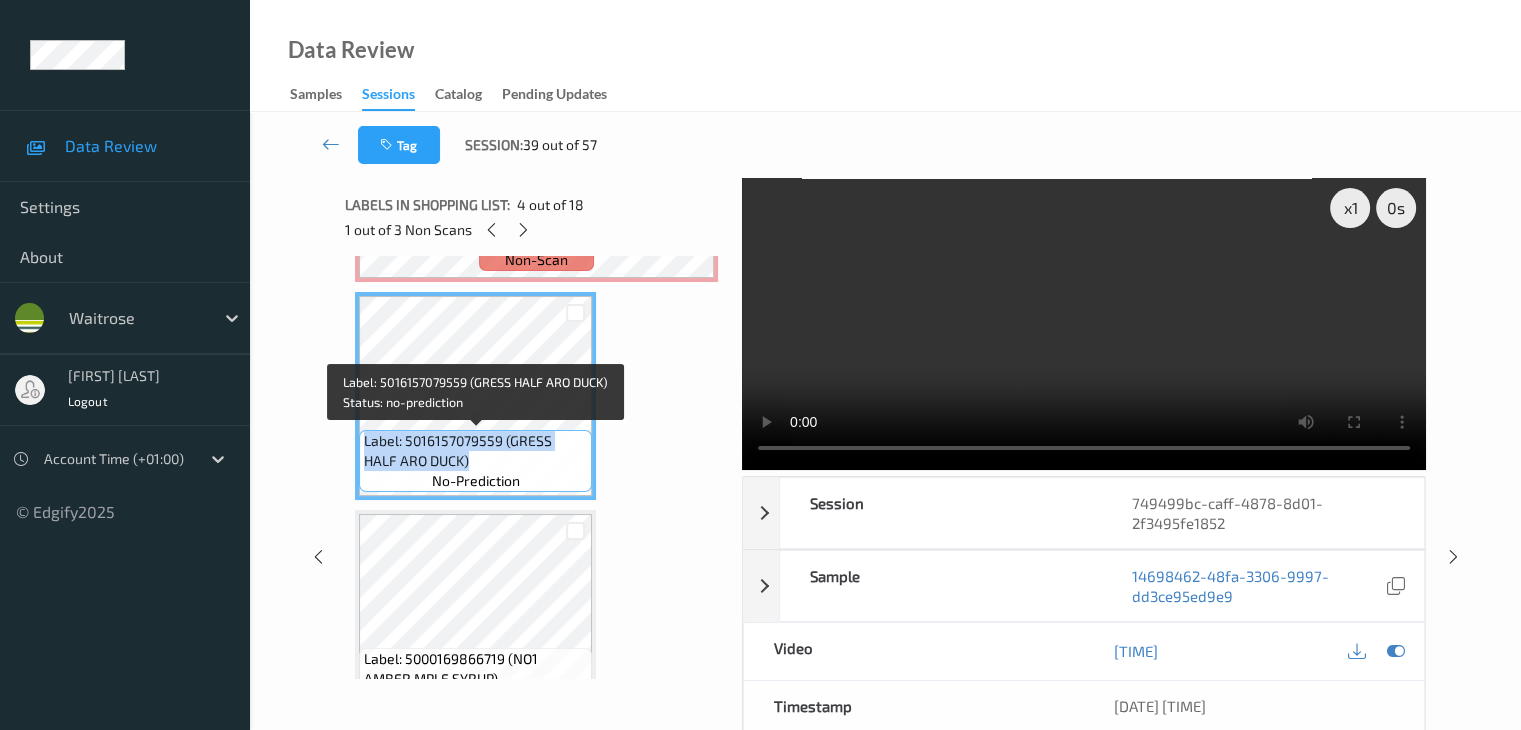 copy on "Label: 5016157079559 (GRESS HALF ARO DUCK)" 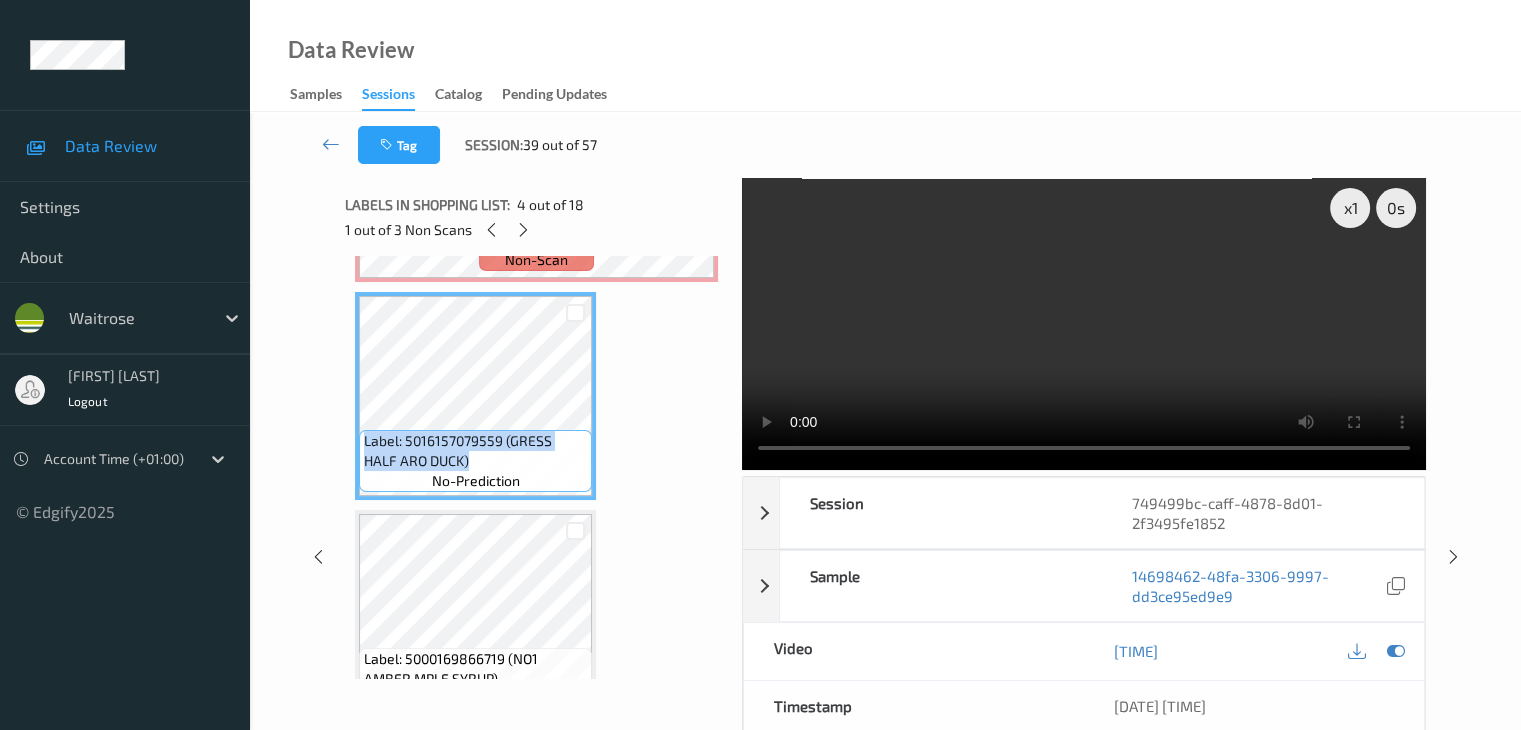 copy on "Label: 5016157079559 (GRESS HALF ARO DUCK)" 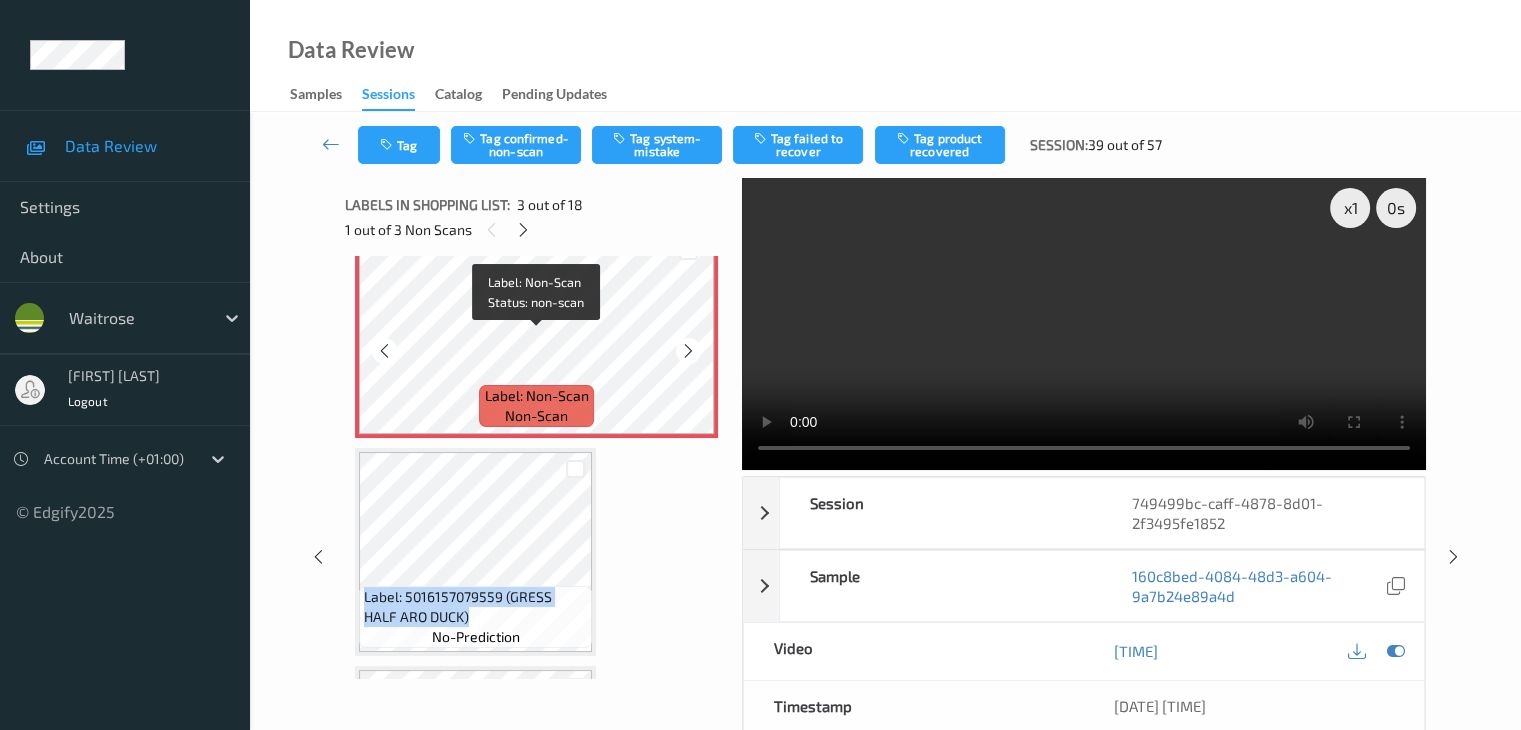 scroll, scrollTop: 428, scrollLeft: 0, axis: vertical 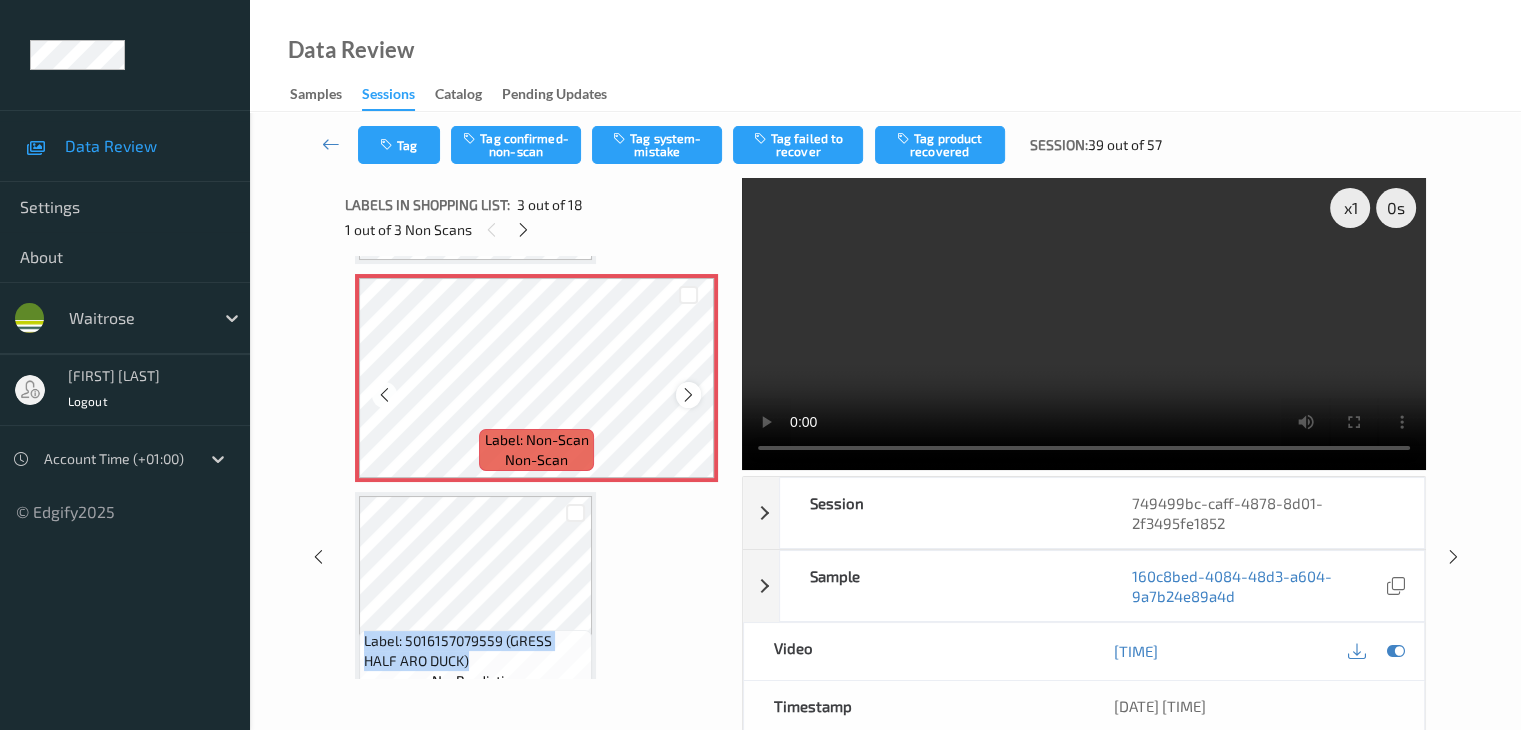 click at bounding box center (688, 395) 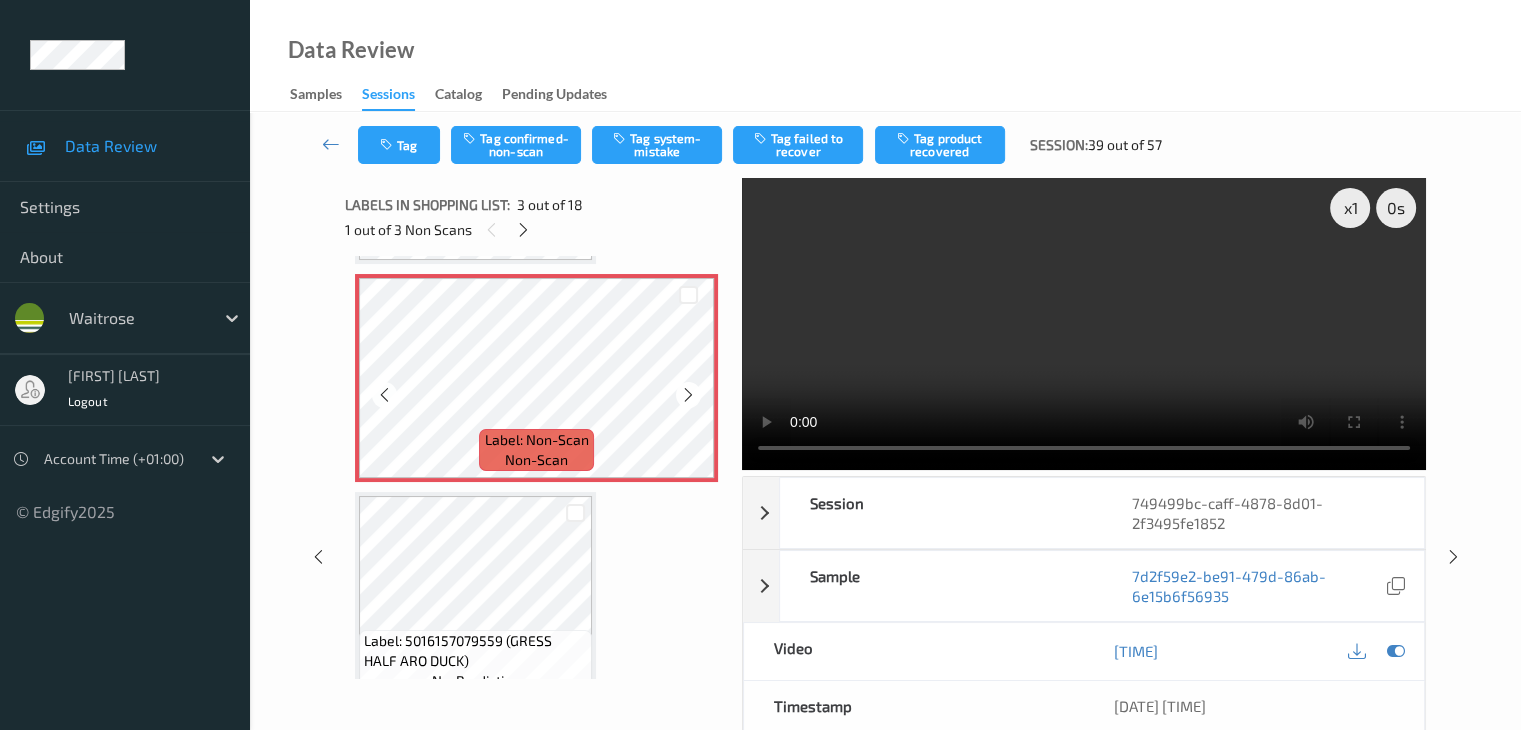 click at bounding box center [688, 395] 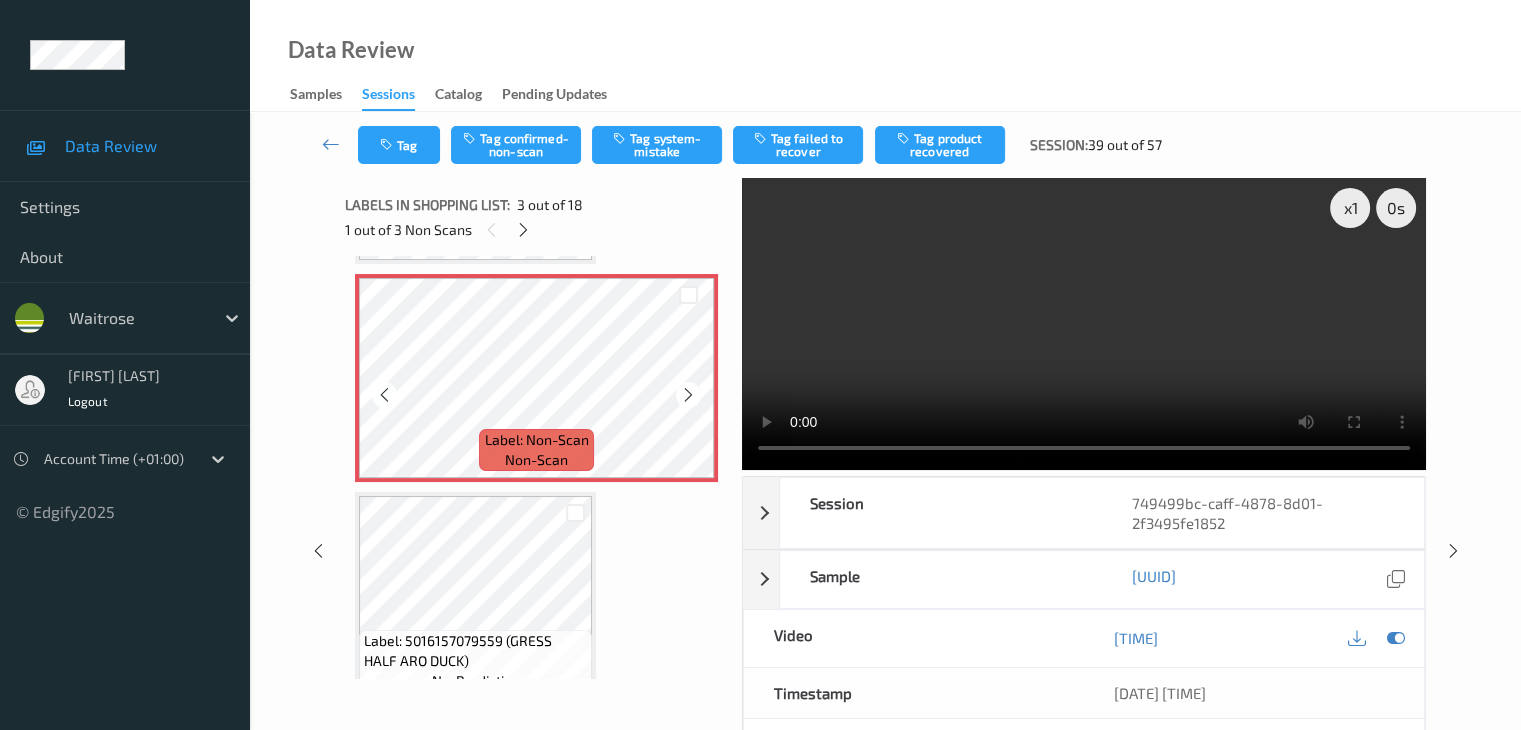 click at bounding box center [688, 395] 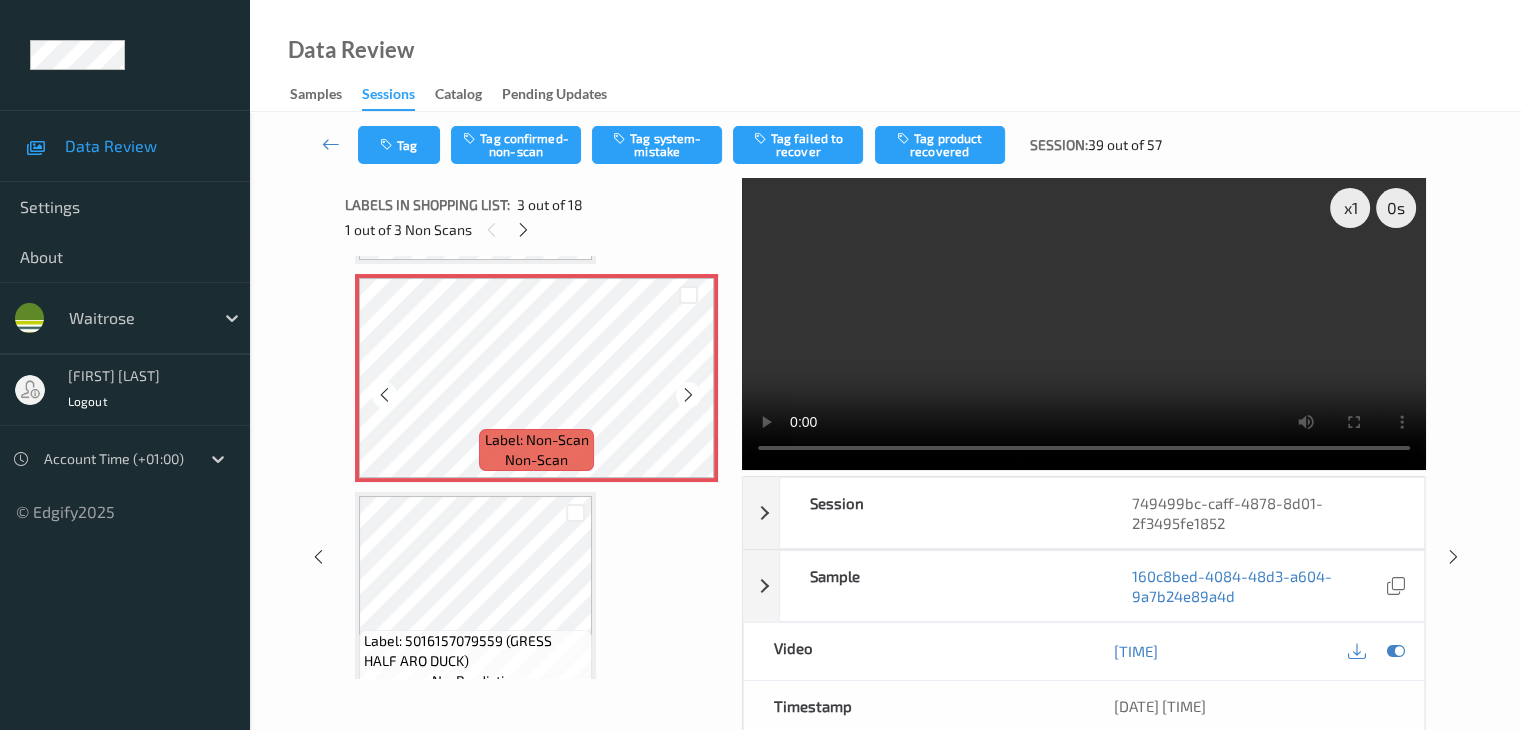 click at bounding box center (688, 395) 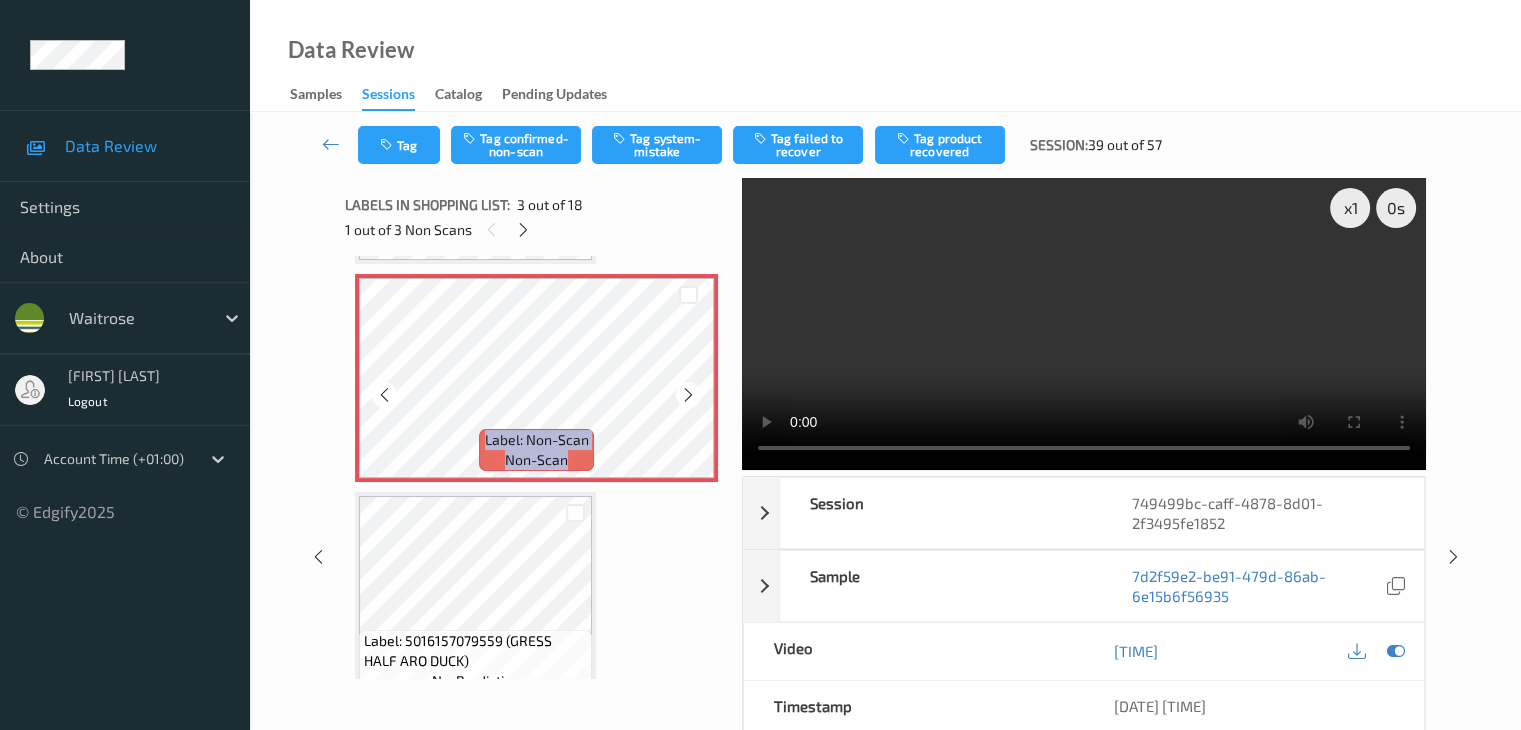 click at bounding box center (688, 395) 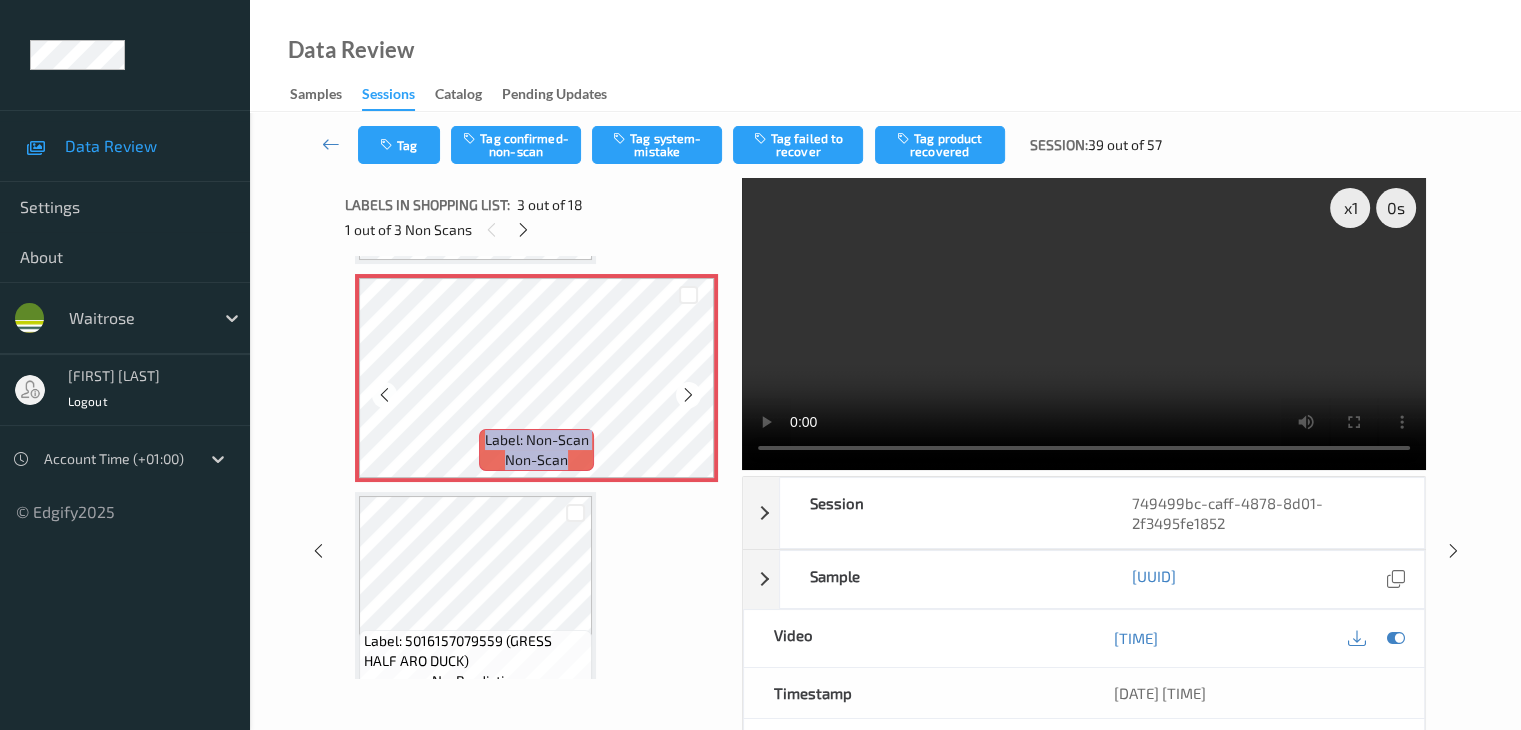 click at bounding box center (688, 395) 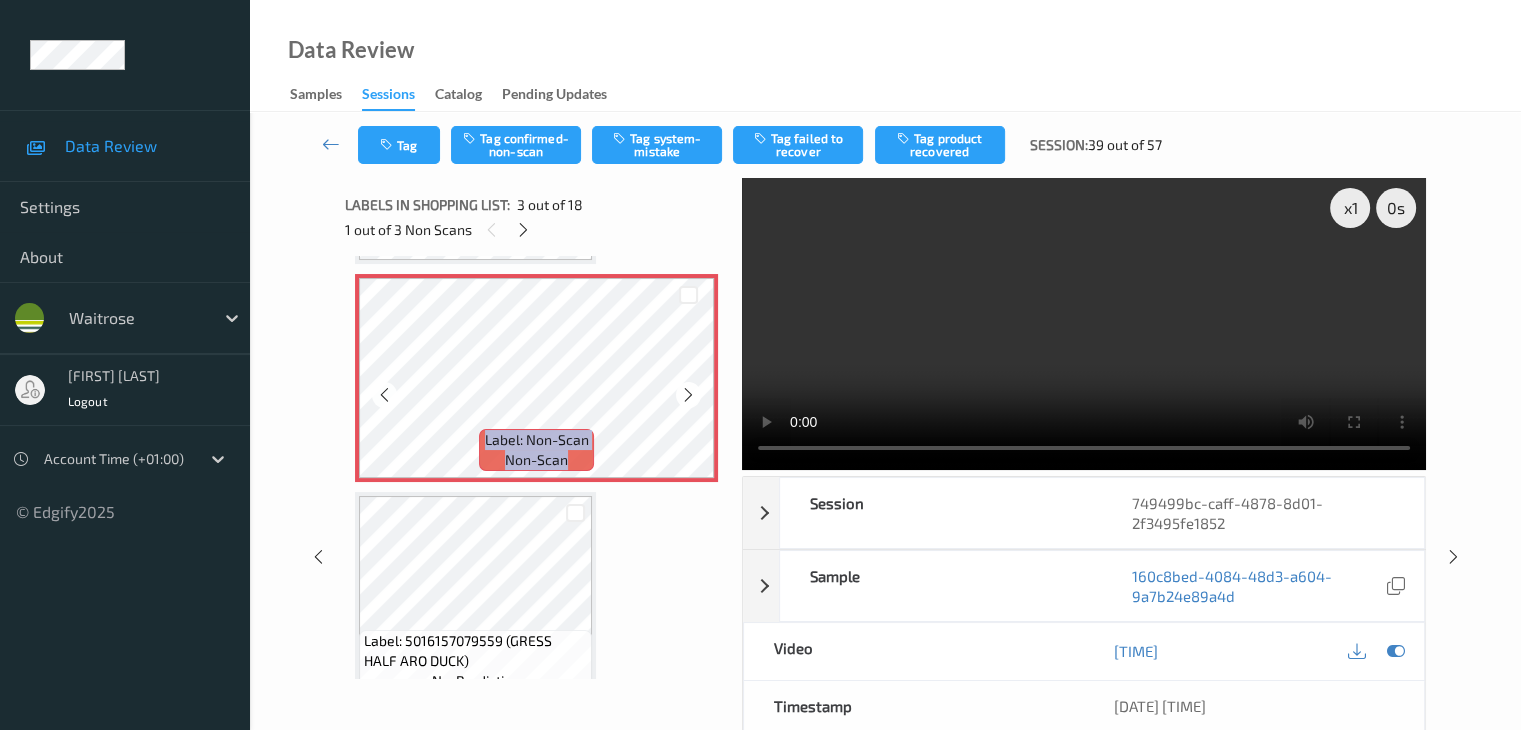 click at bounding box center (688, 395) 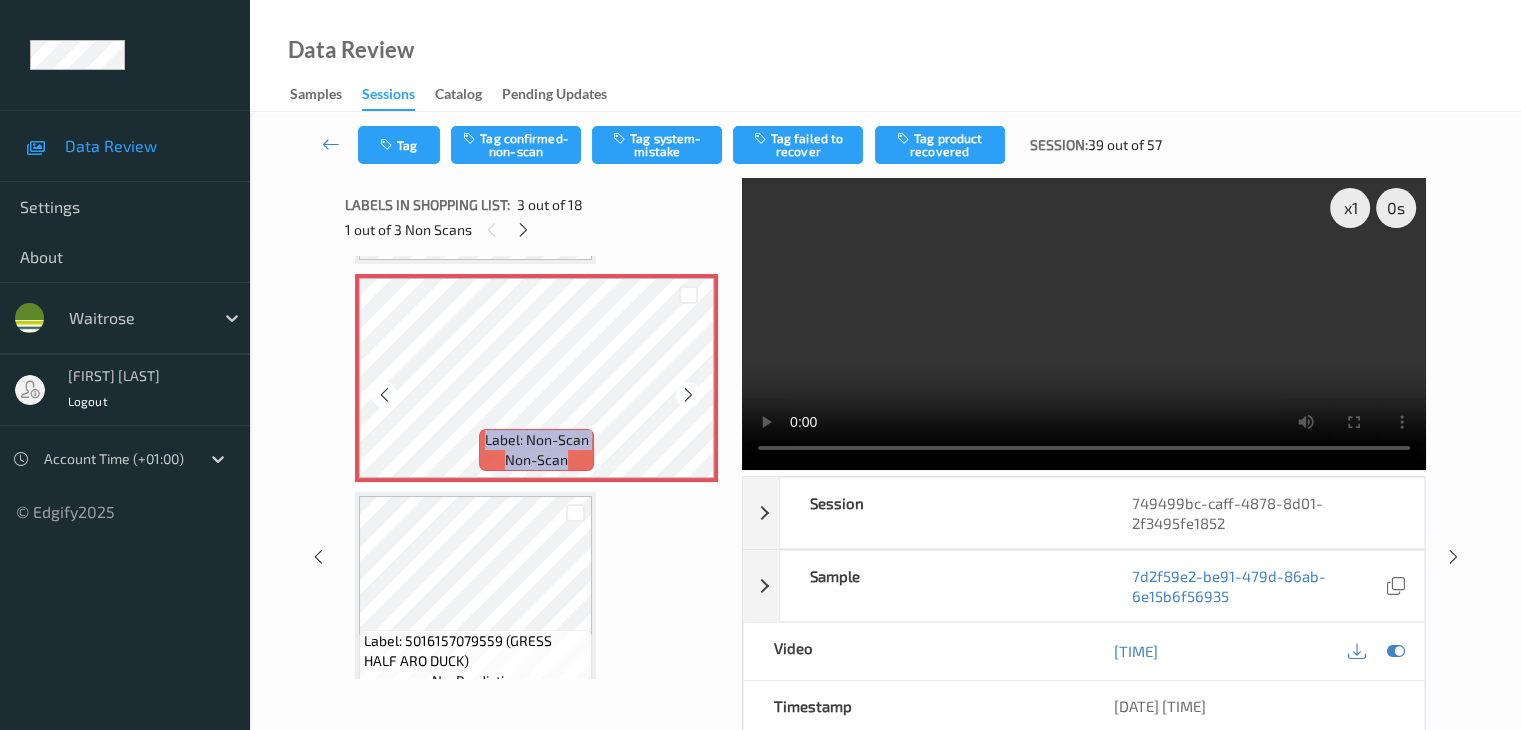 click at bounding box center (688, 395) 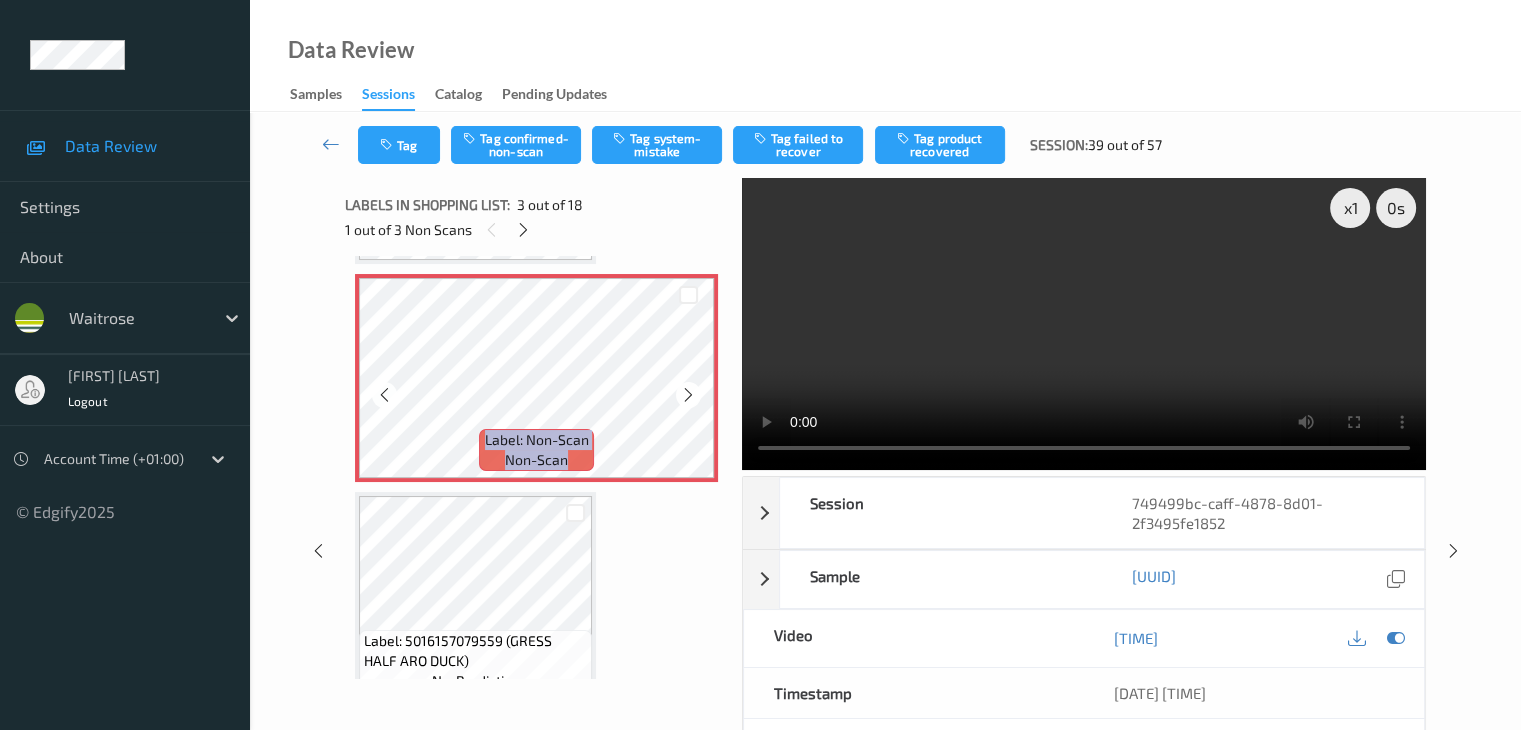 click at bounding box center [688, 395] 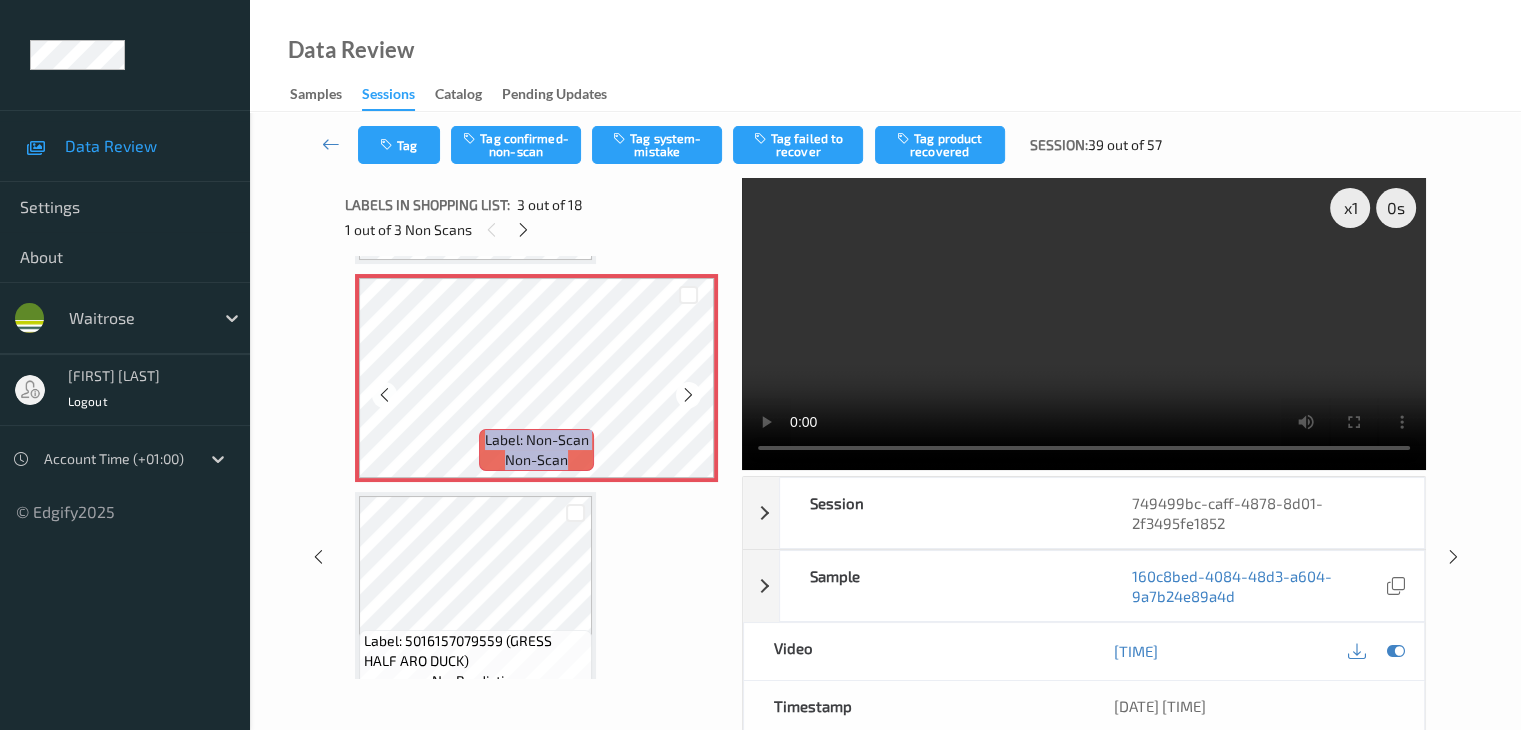 click at bounding box center (688, 395) 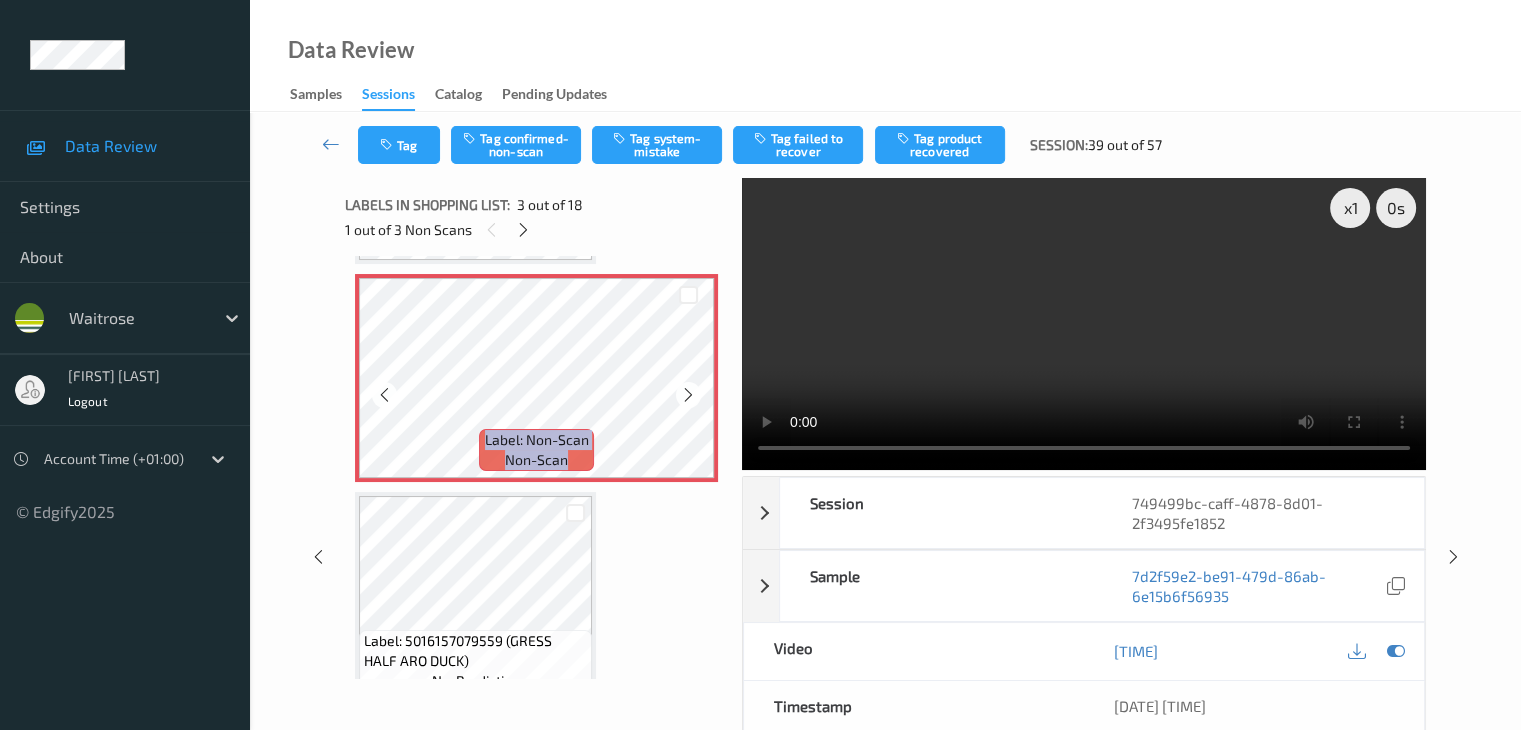 click at bounding box center [688, 395] 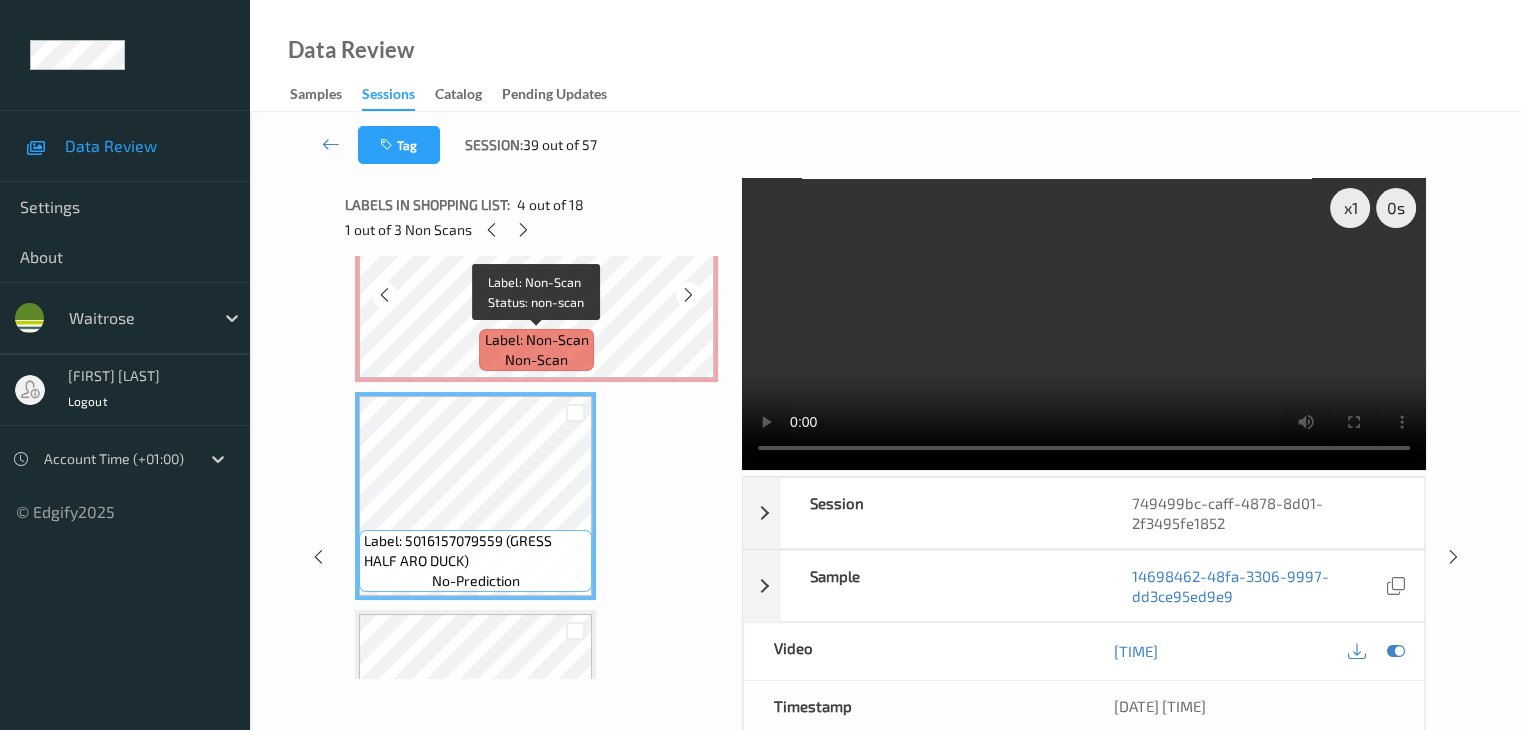 scroll, scrollTop: 228, scrollLeft: 0, axis: vertical 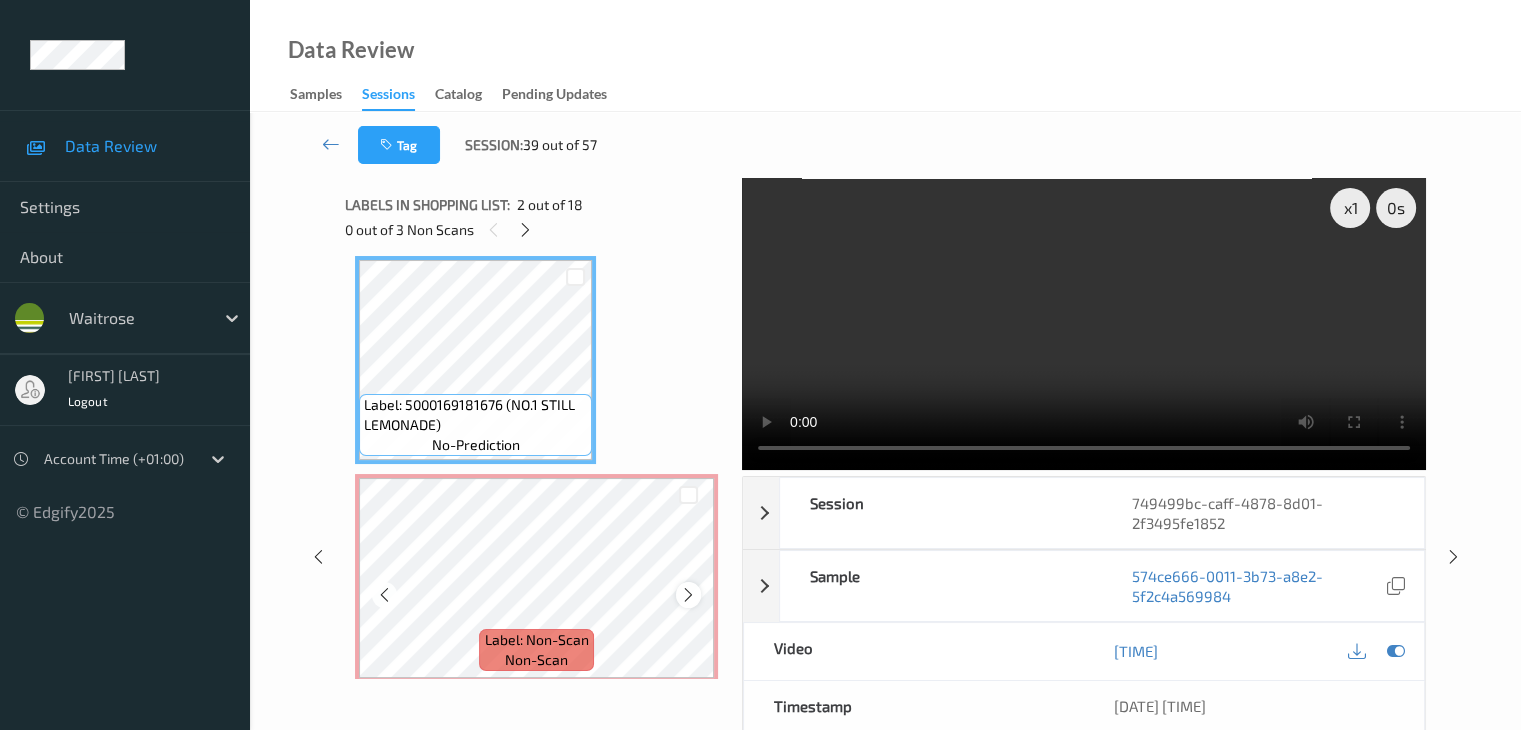 click at bounding box center [688, 595] 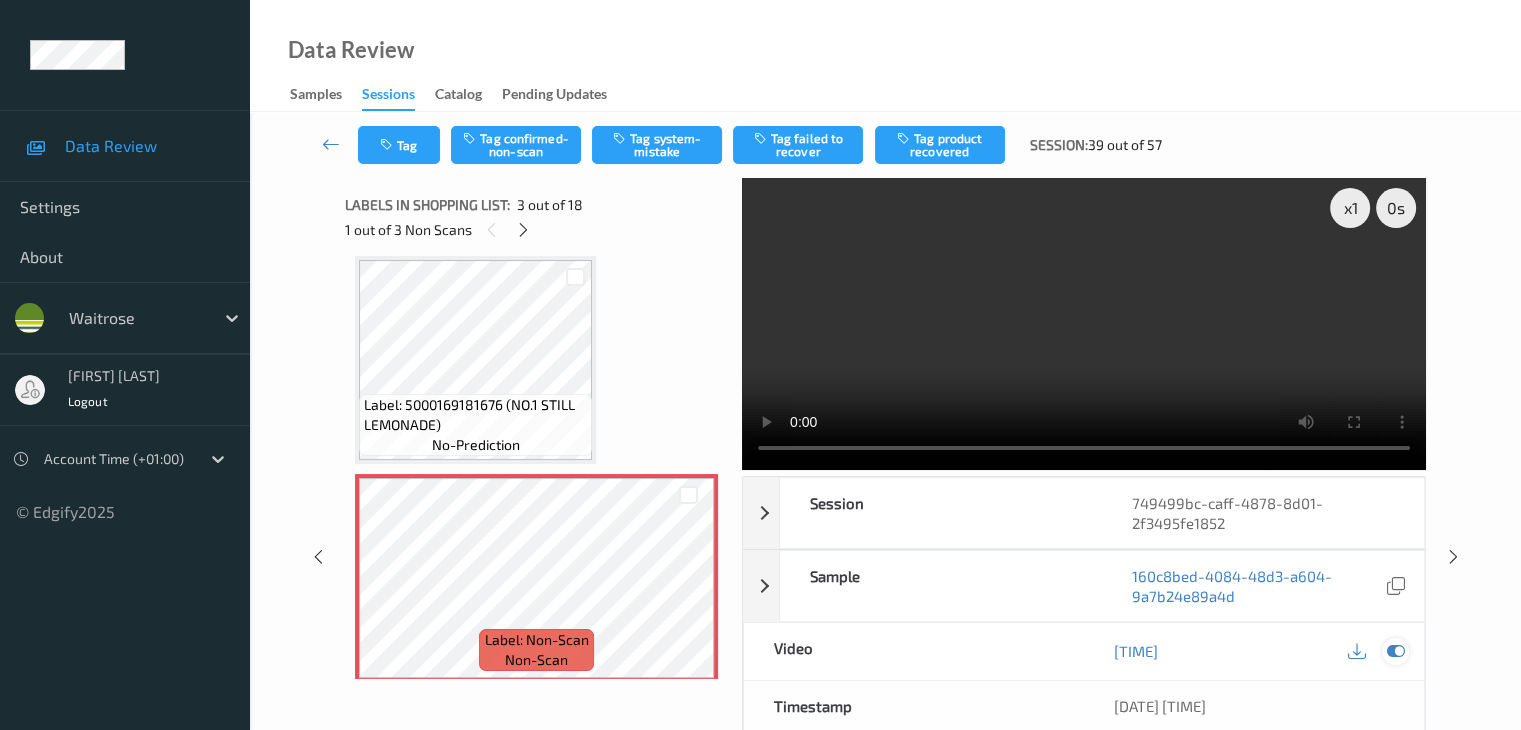 click at bounding box center (1395, 651) 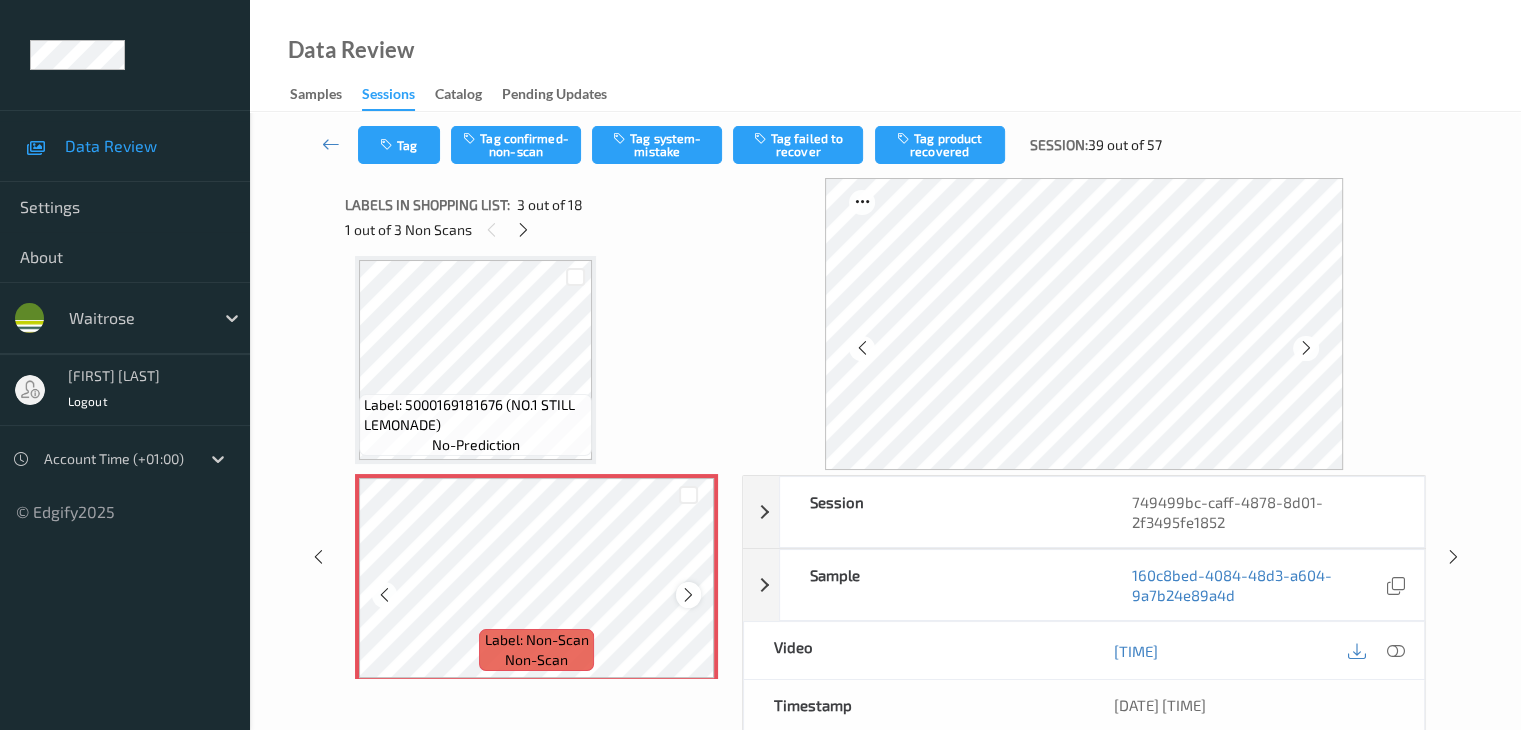 click at bounding box center (688, 594) 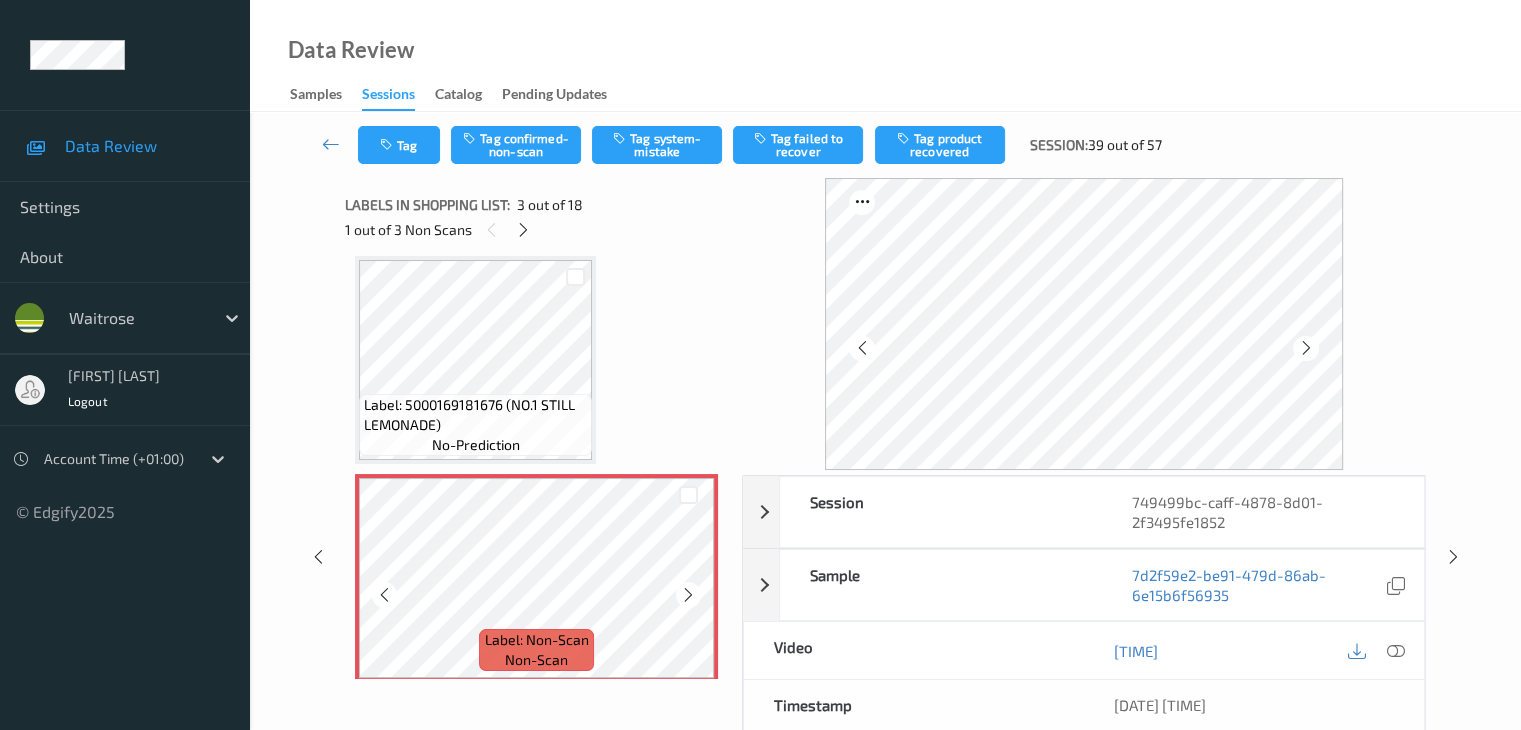 click at bounding box center [688, 594] 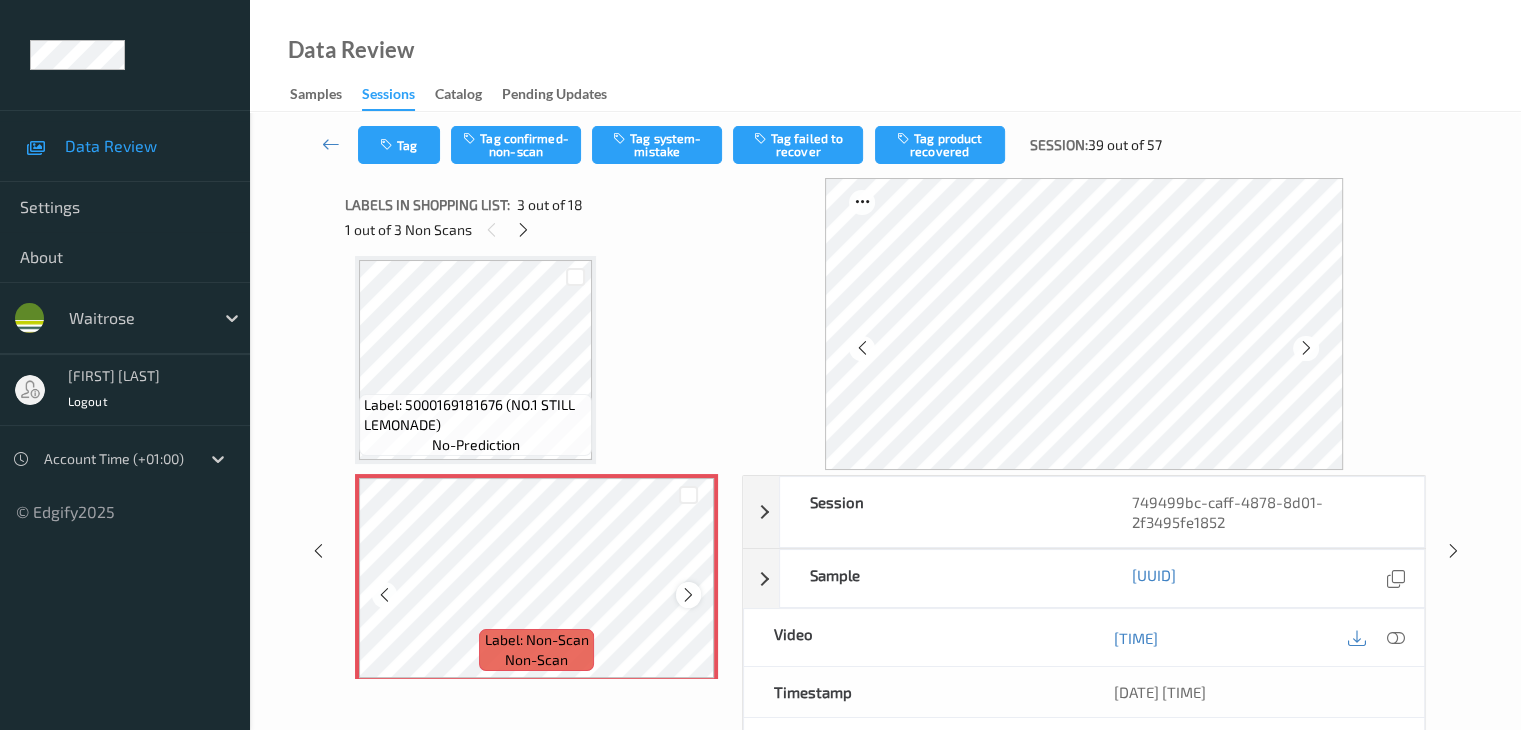 click at bounding box center (688, 595) 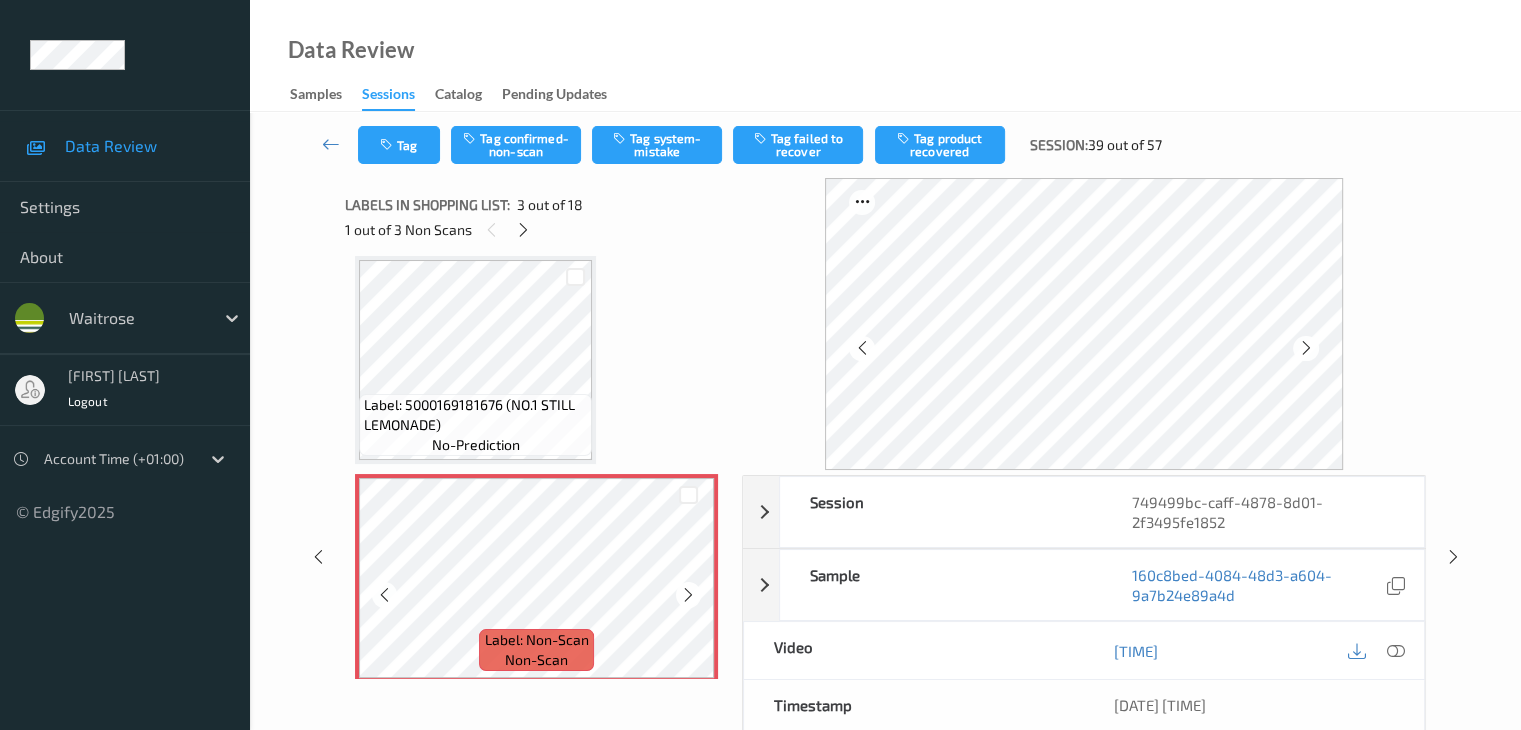 click at bounding box center [688, 595] 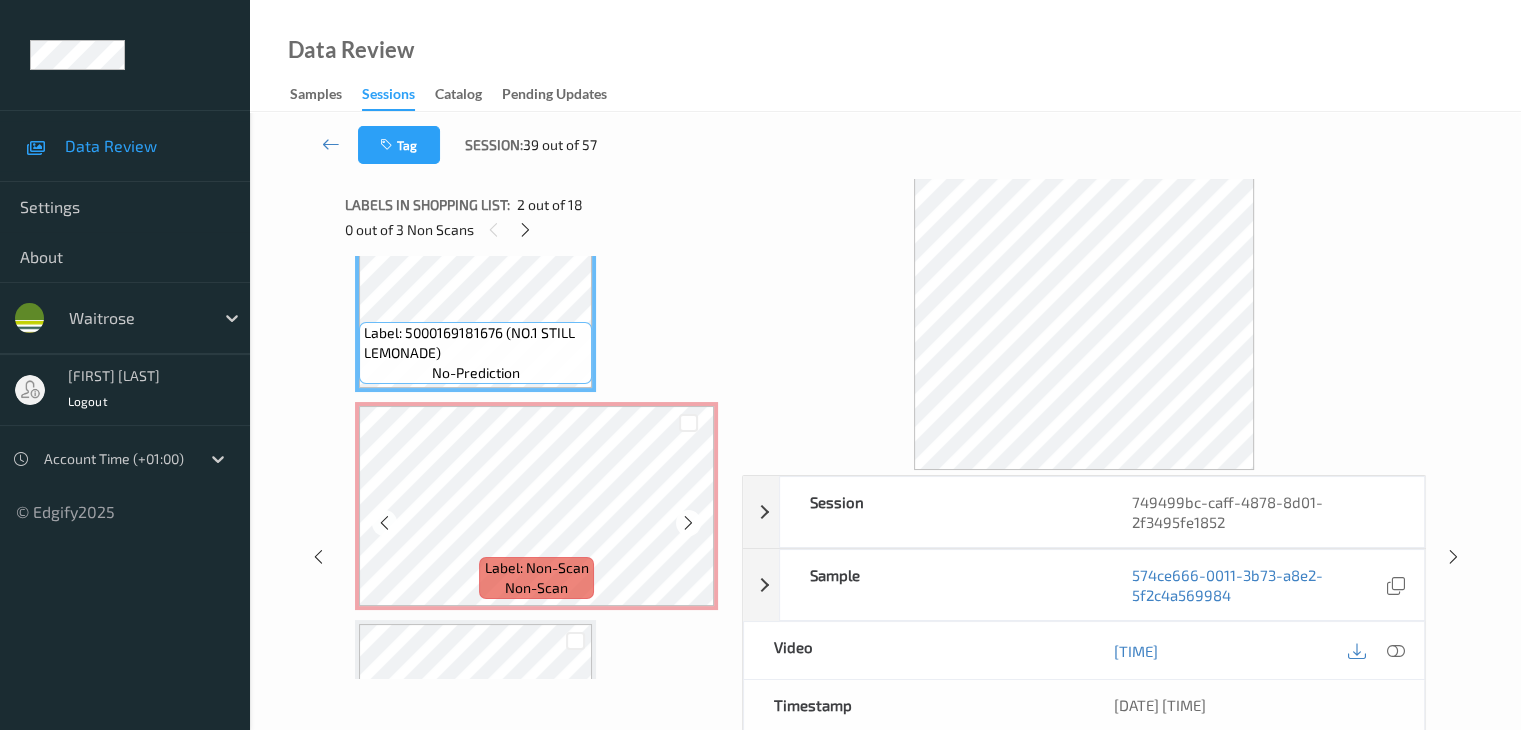 scroll, scrollTop: 200, scrollLeft: 0, axis: vertical 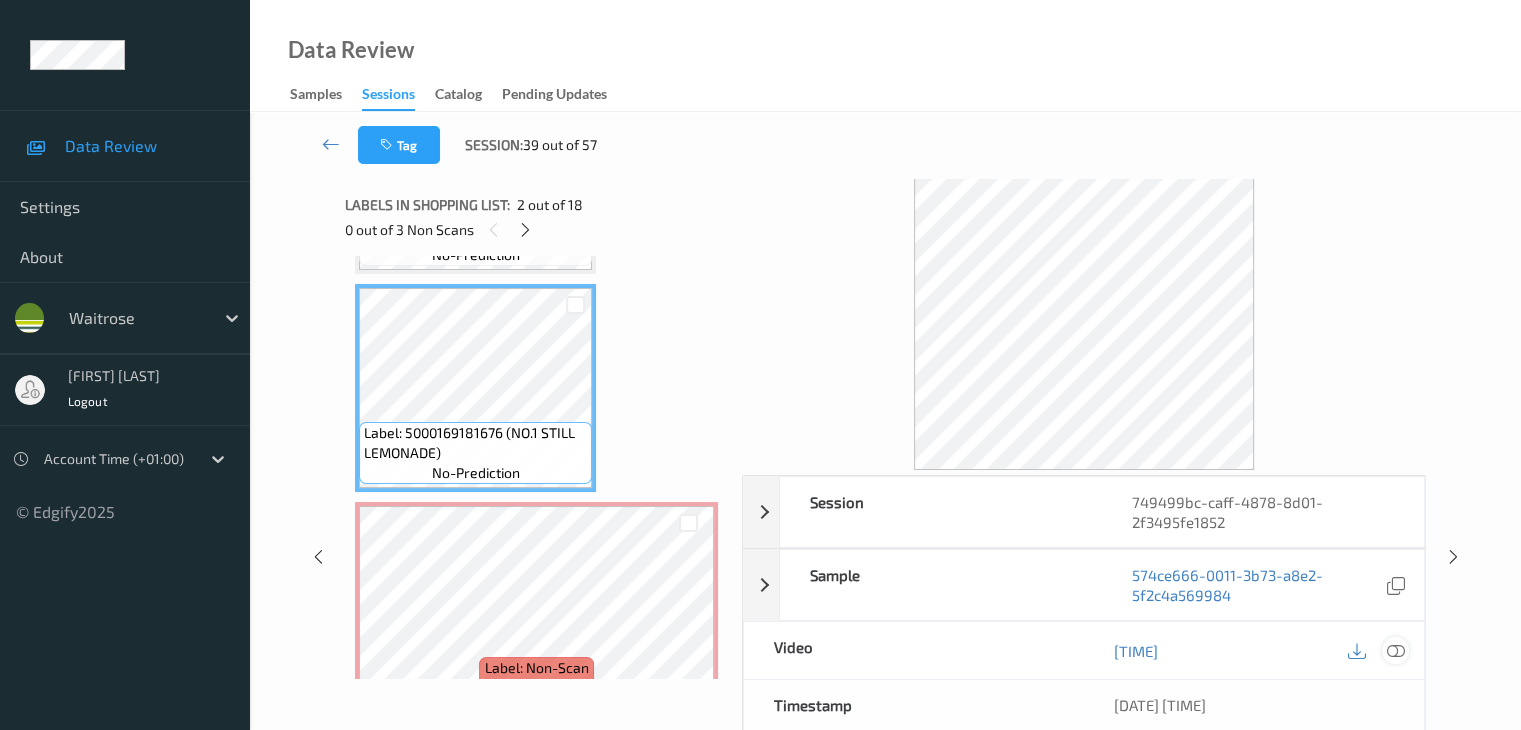 click at bounding box center [1395, 651] 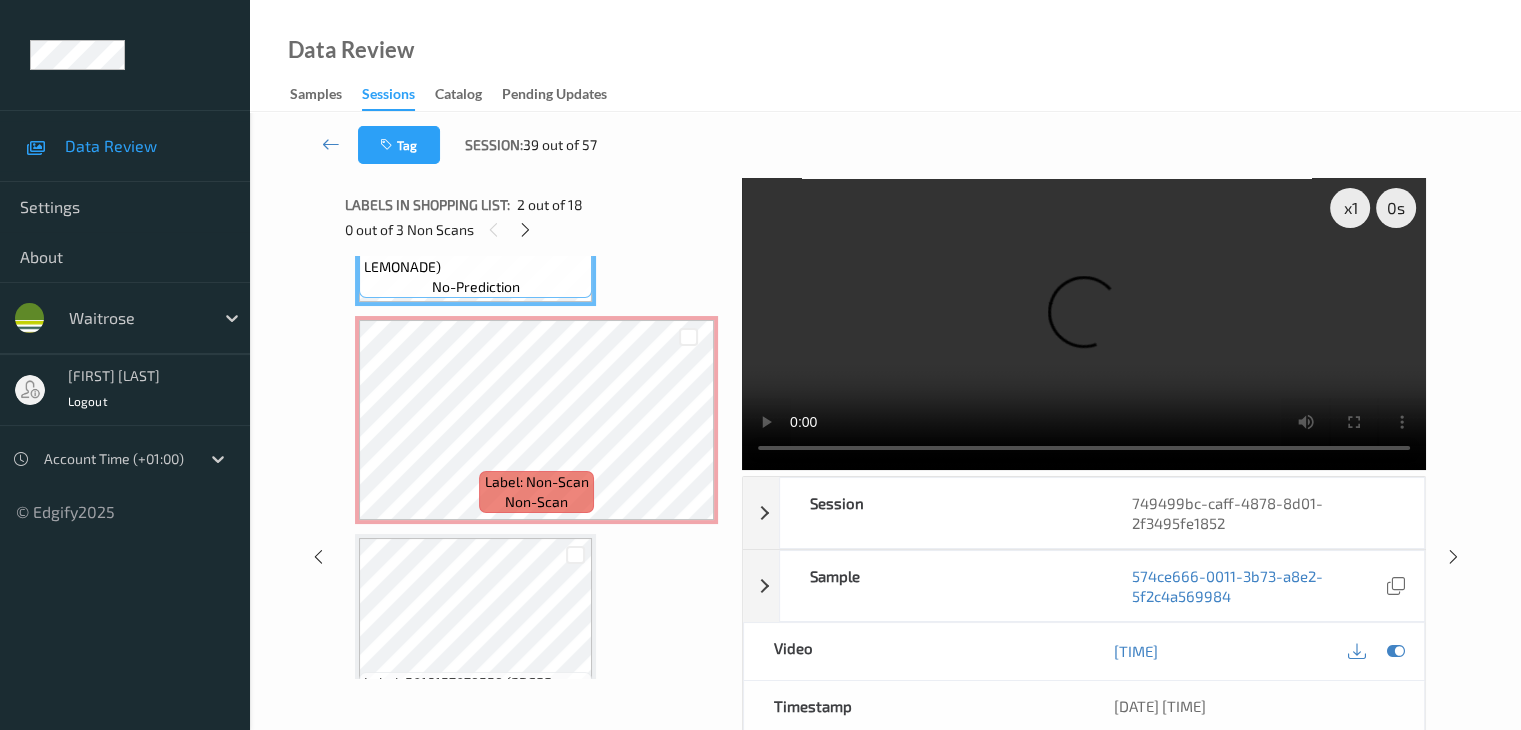scroll, scrollTop: 400, scrollLeft: 0, axis: vertical 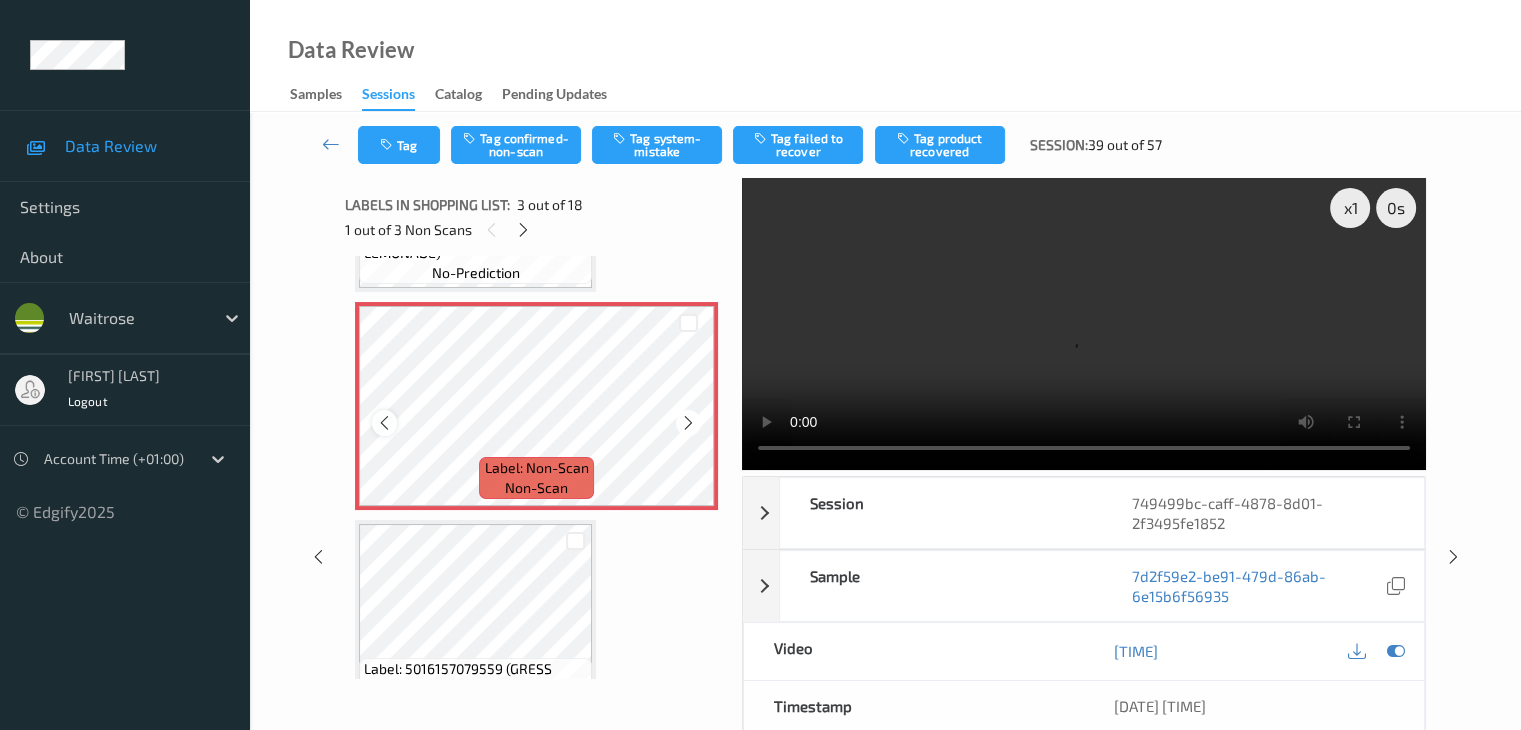 click at bounding box center [384, 423] 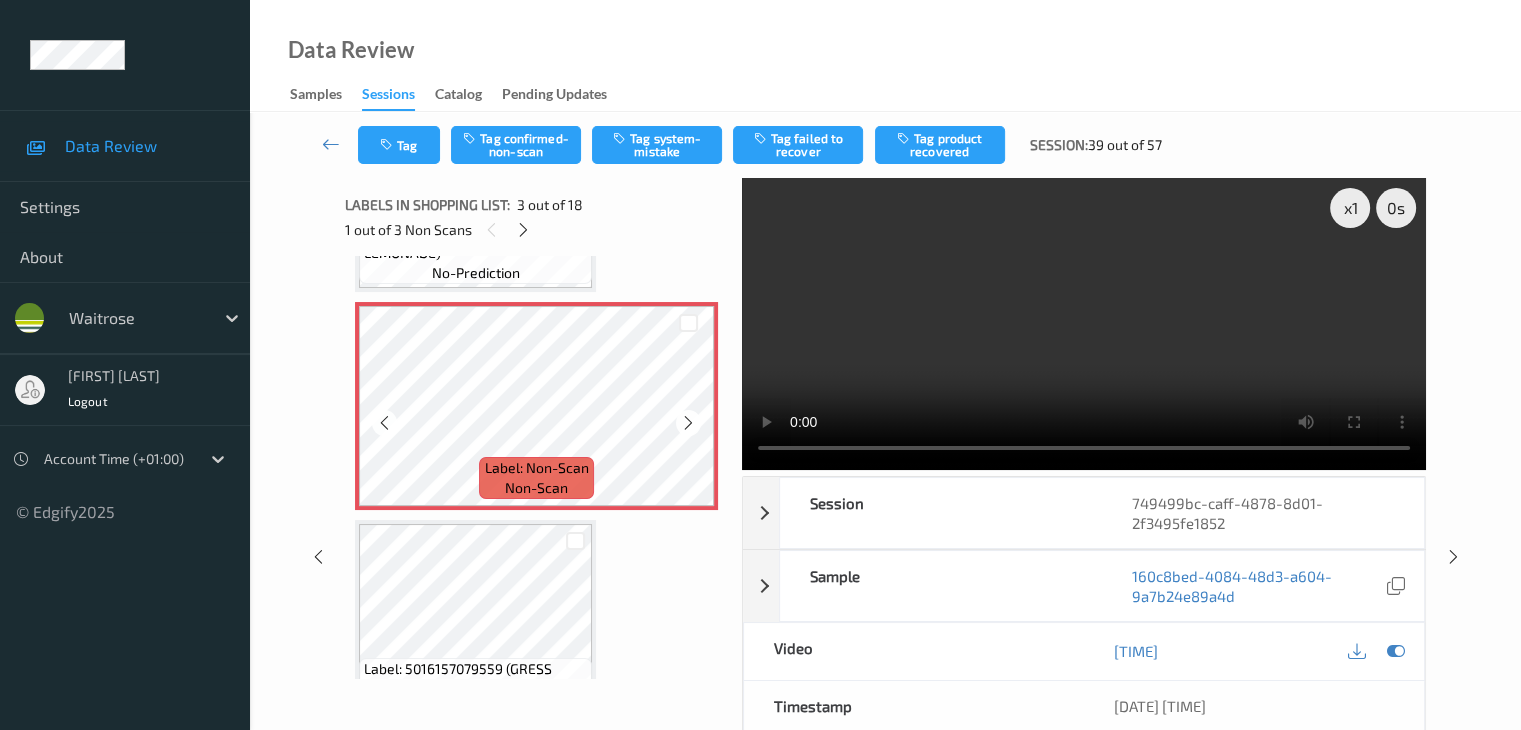 click at bounding box center (384, 423) 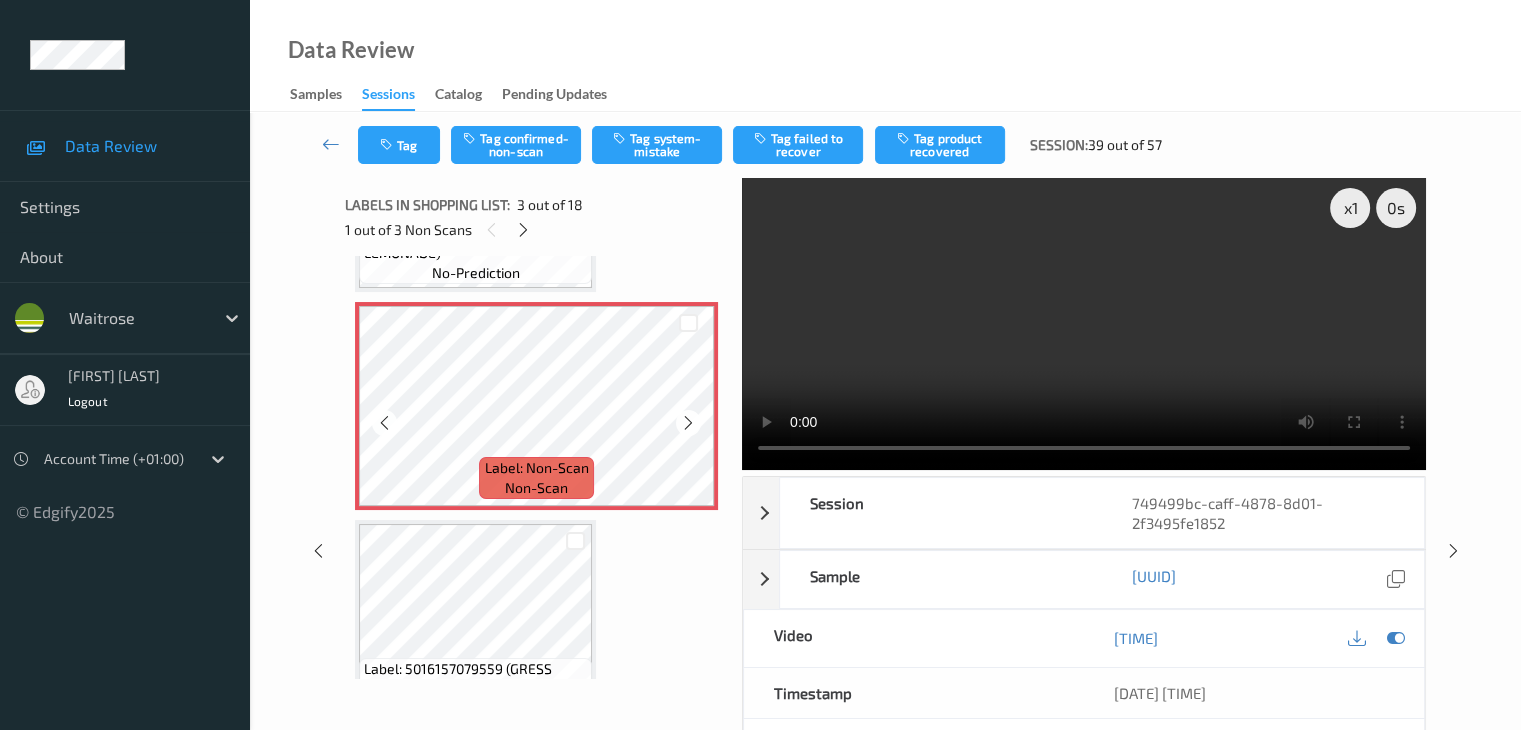 click at bounding box center (384, 423) 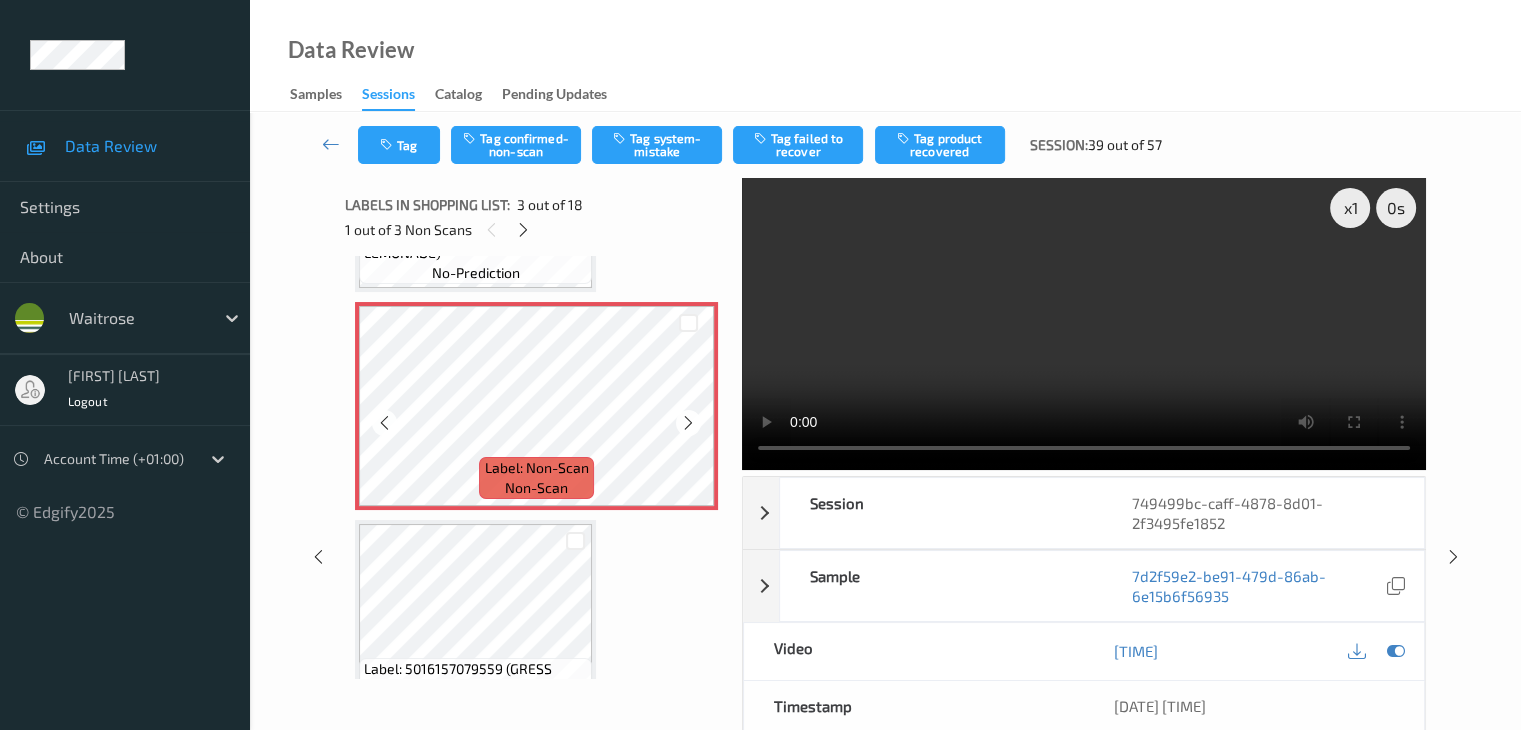 click at bounding box center (384, 423) 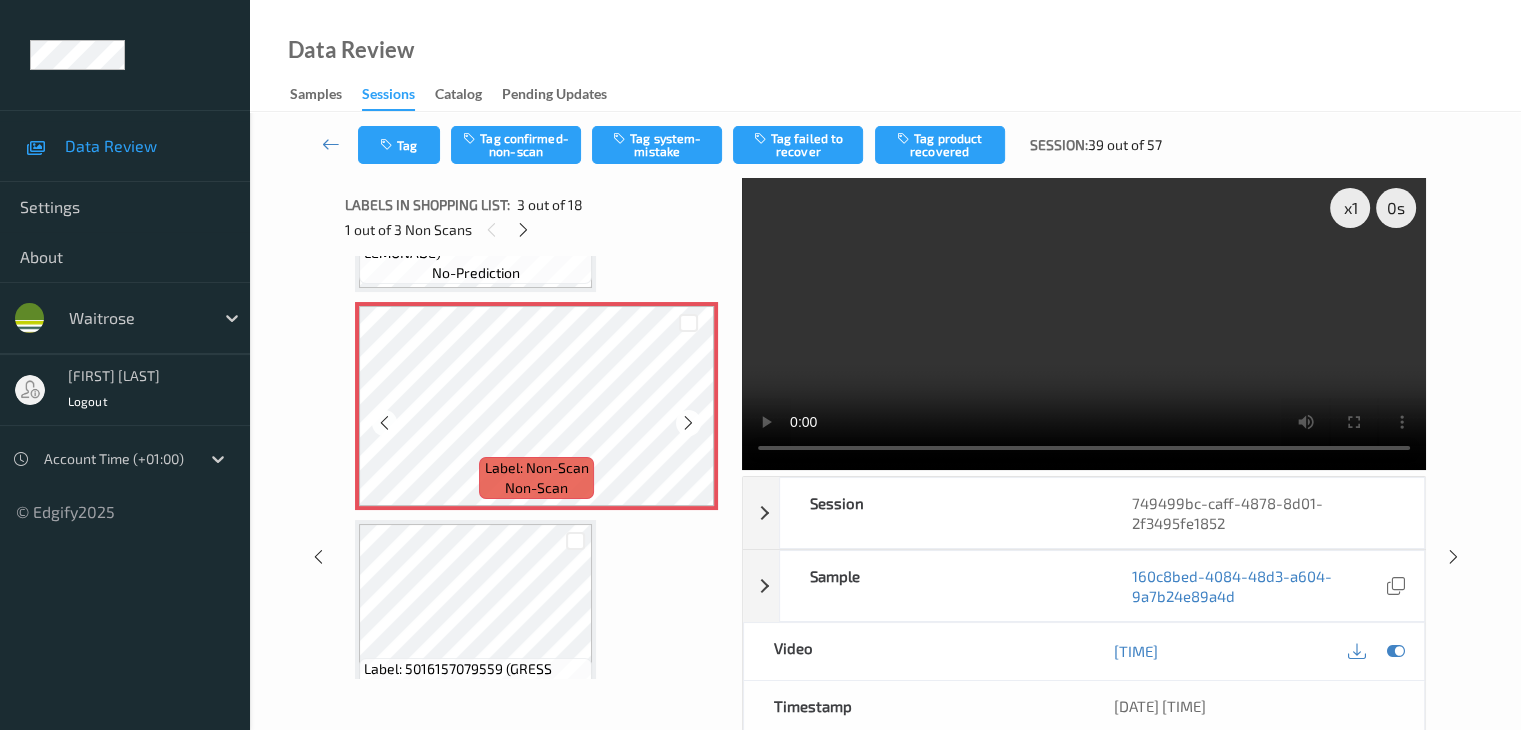 click at bounding box center [384, 423] 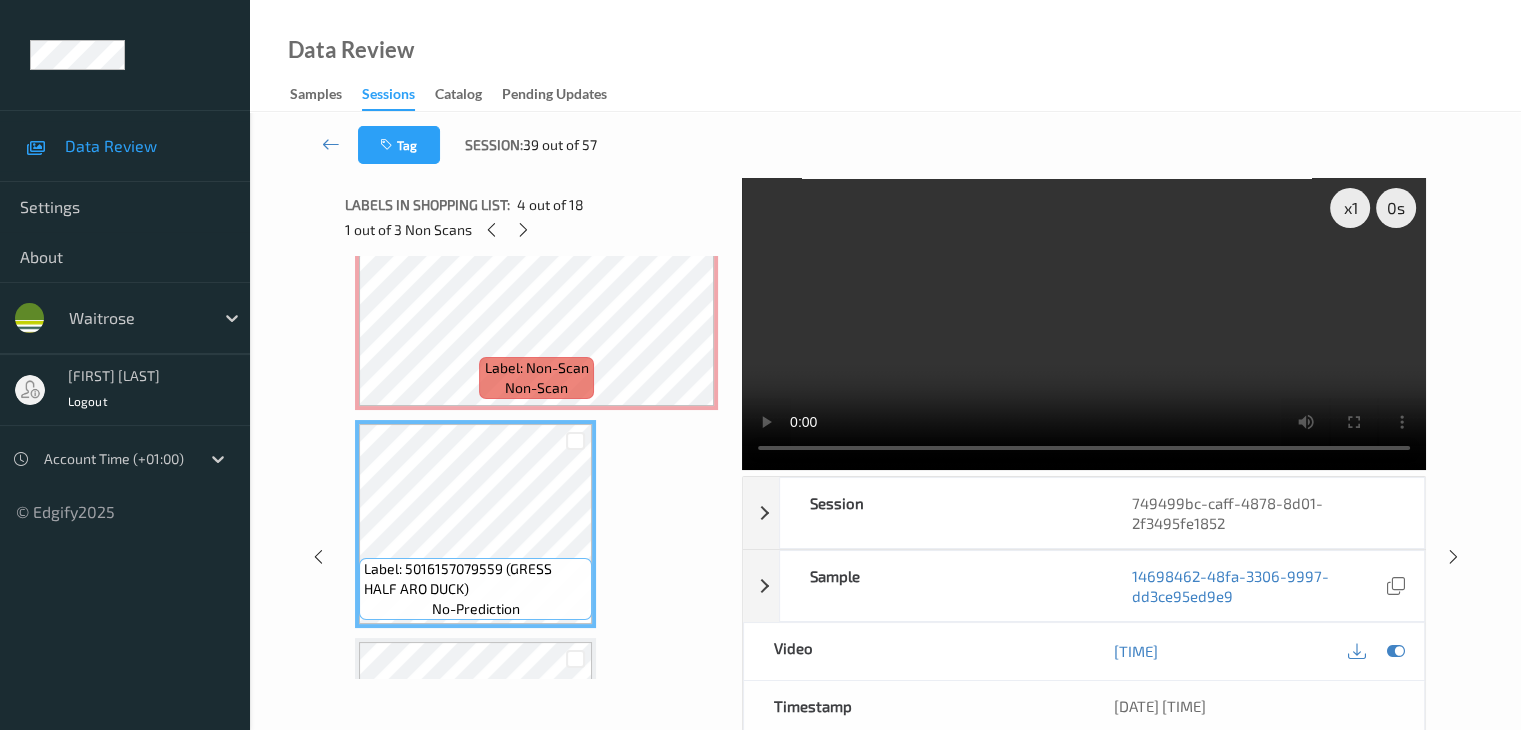 scroll, scrollTop: 400, scrollLeft: 0, axis: vertical 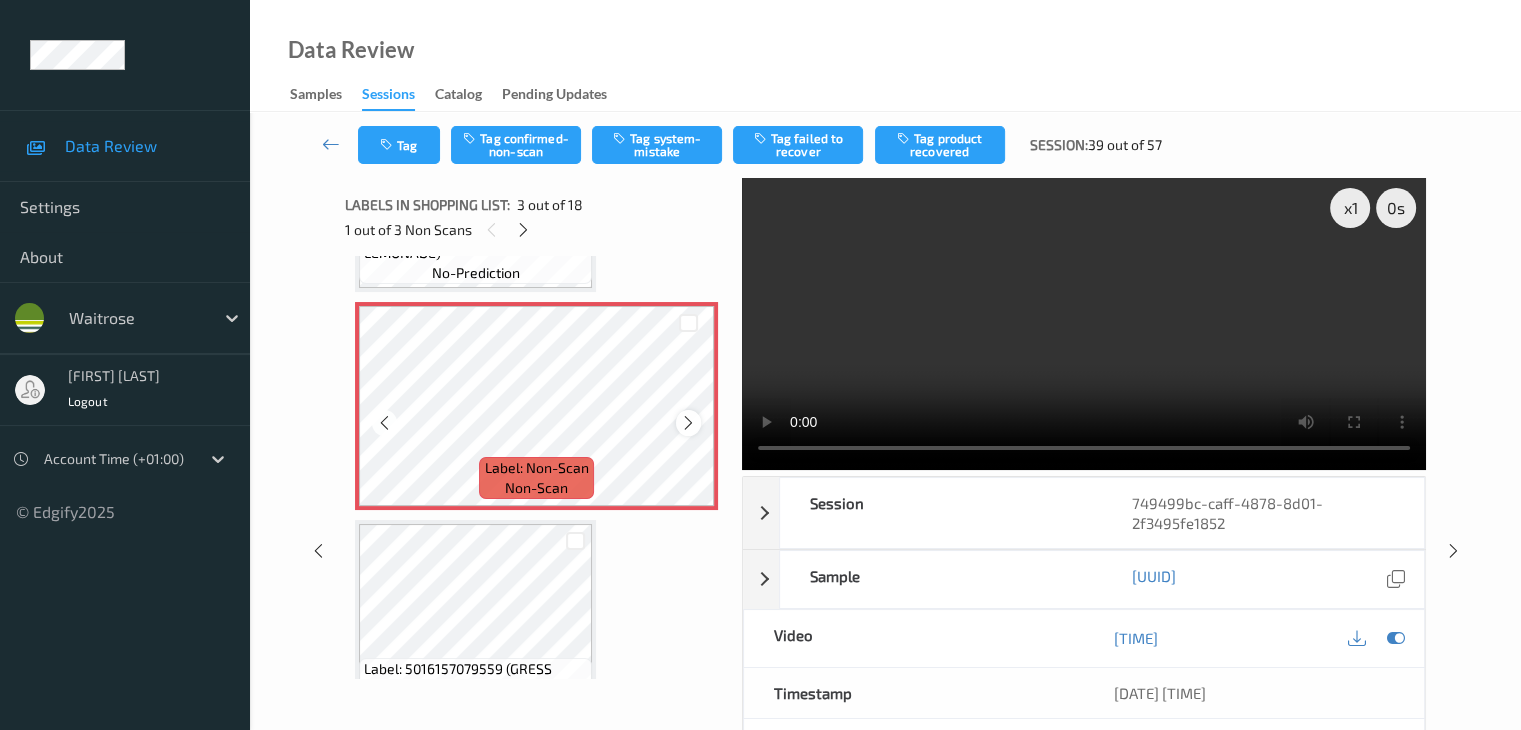 click at bounding box center [688, 423] 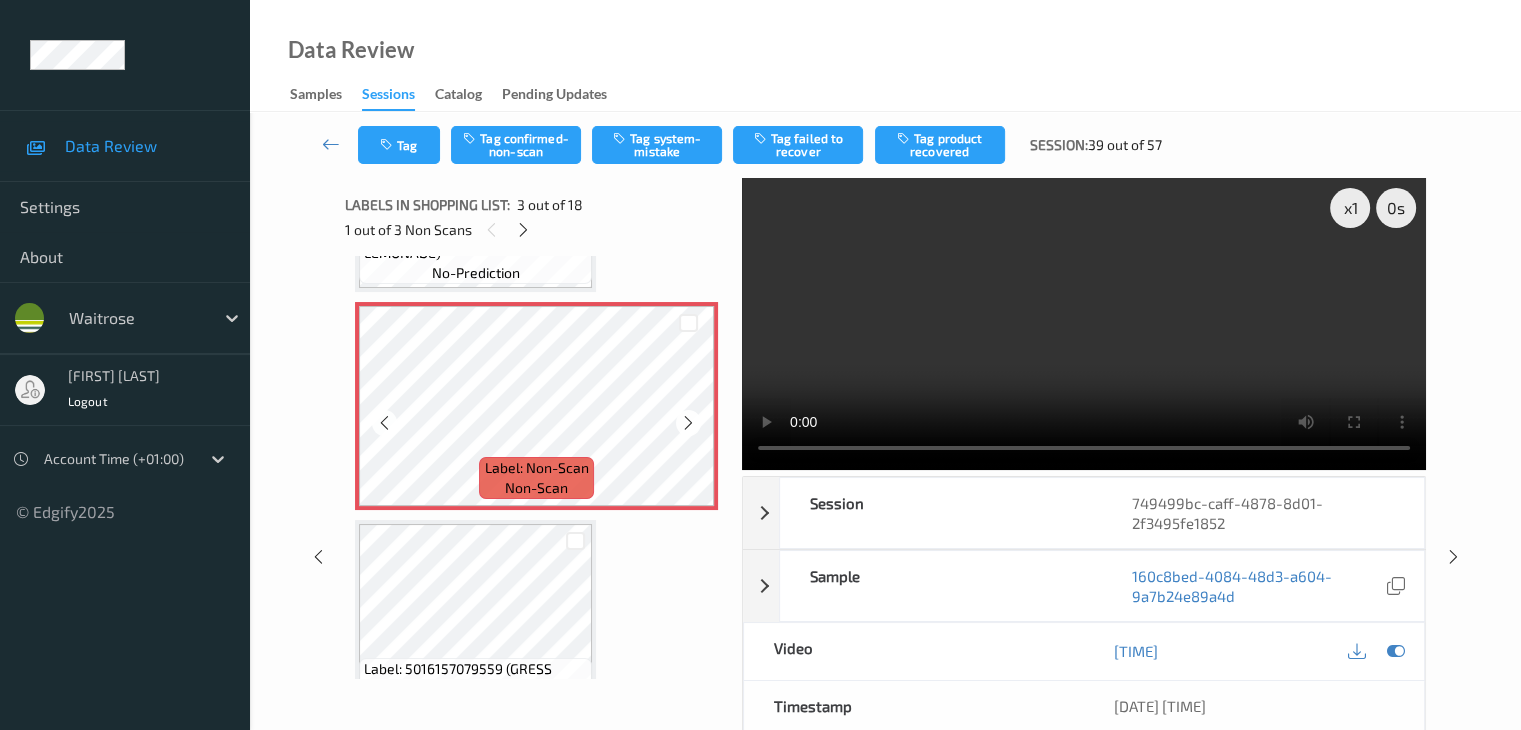click at bounding box center (688, 423) 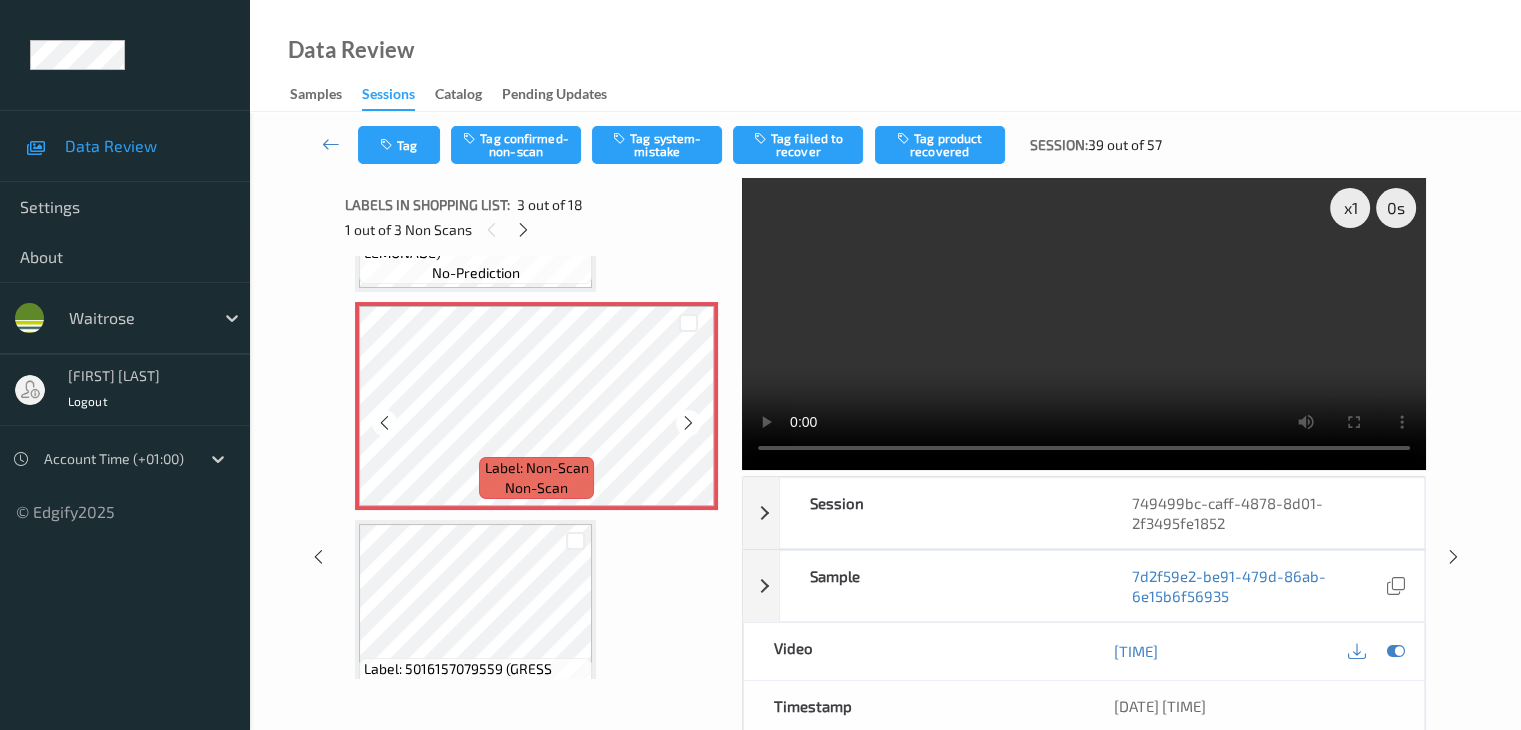 click at bounding box center [688, 423] 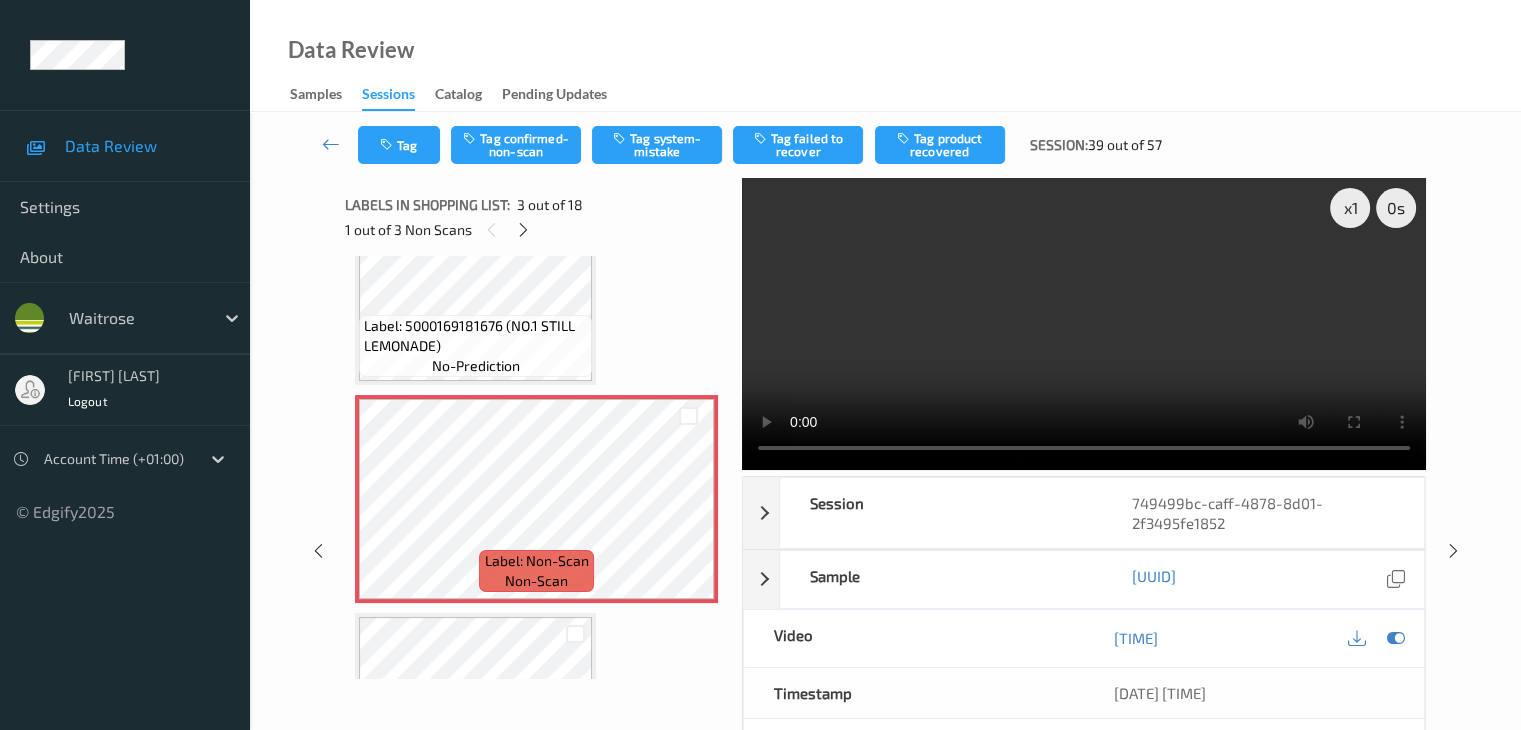 scroll, scrollTop: 200, scrollLeft: 0, axis: vertical 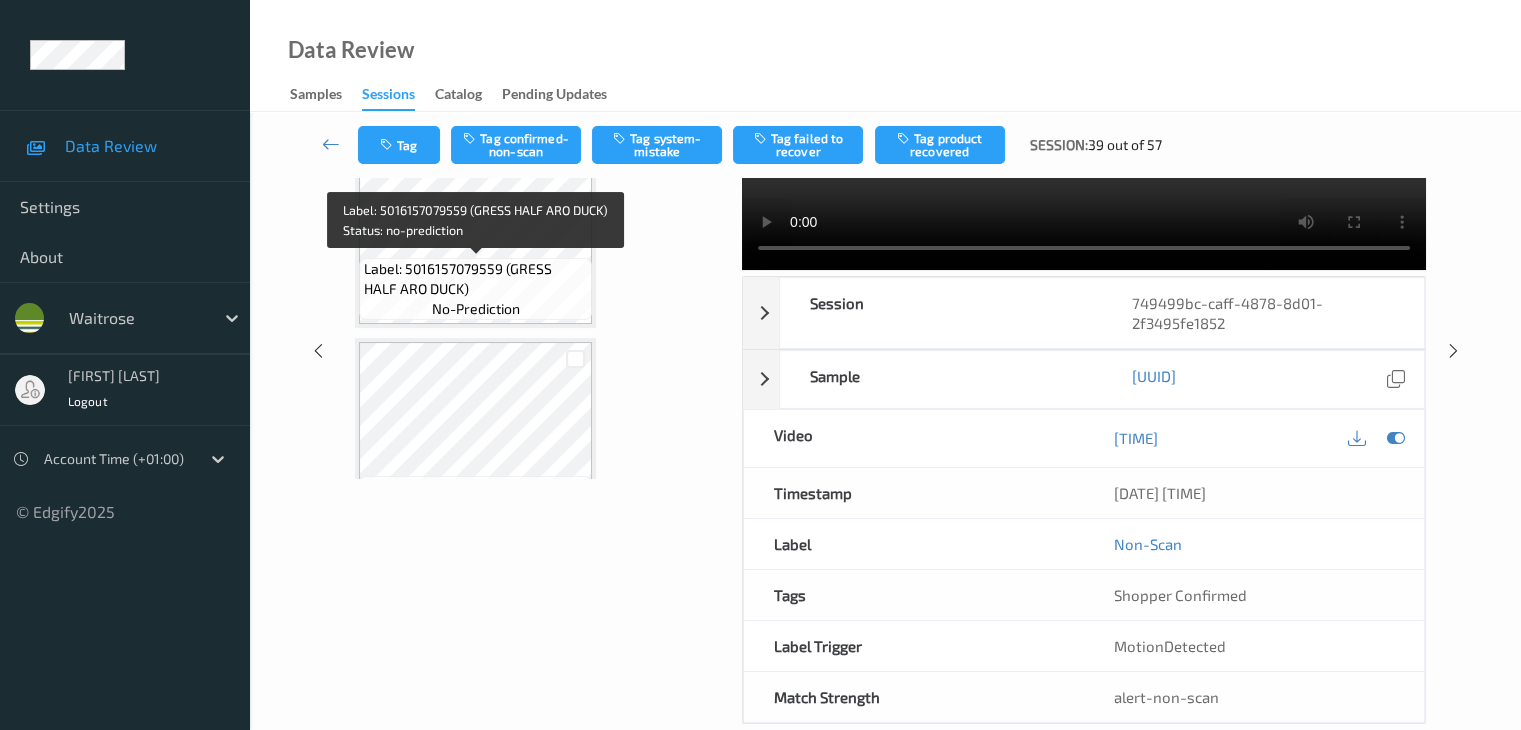 click on "Label: 5016157079559 (GRESS HALF ARO DUCK)" at bounding box center [475, 279] 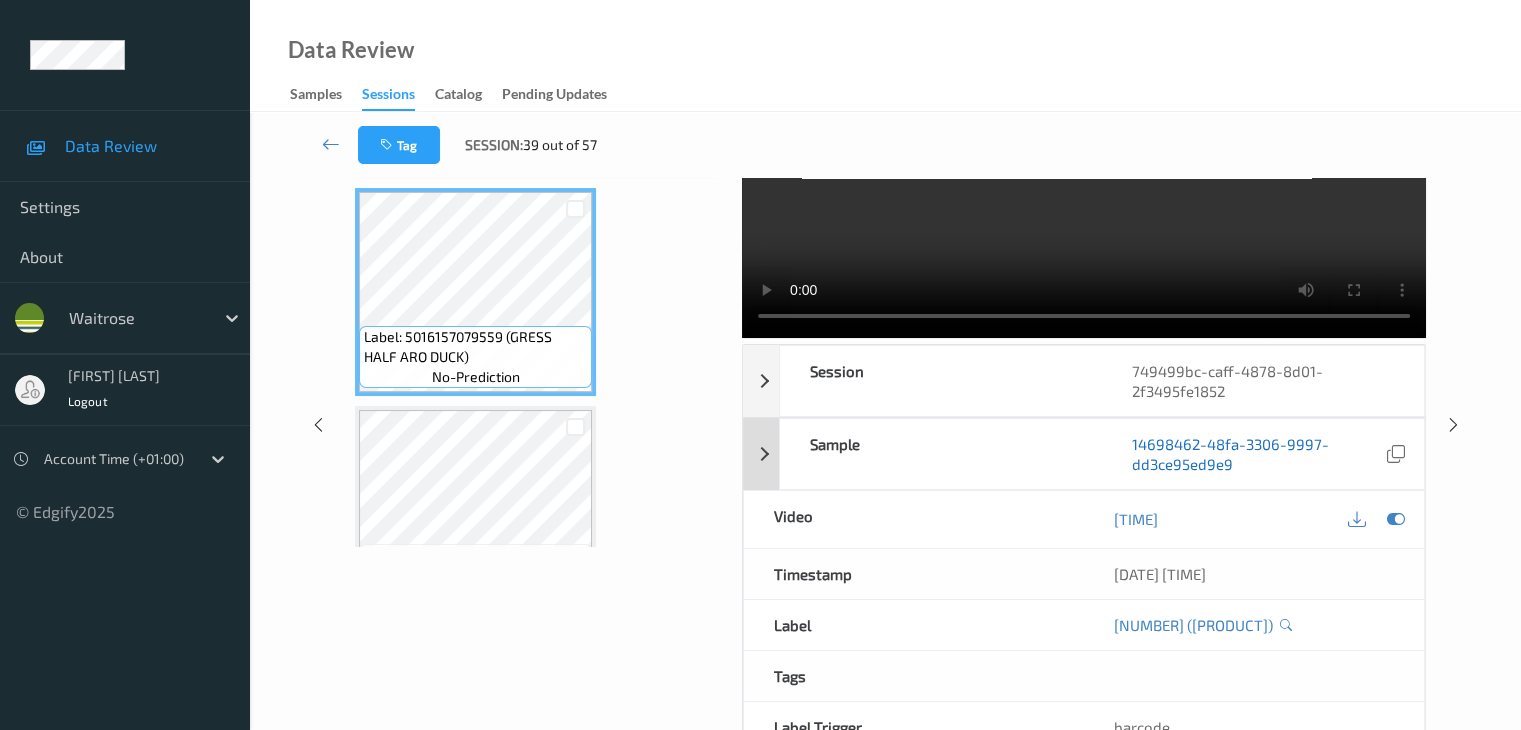 scroll, scrollTop: 0, scrollLeft: 0, axis: both 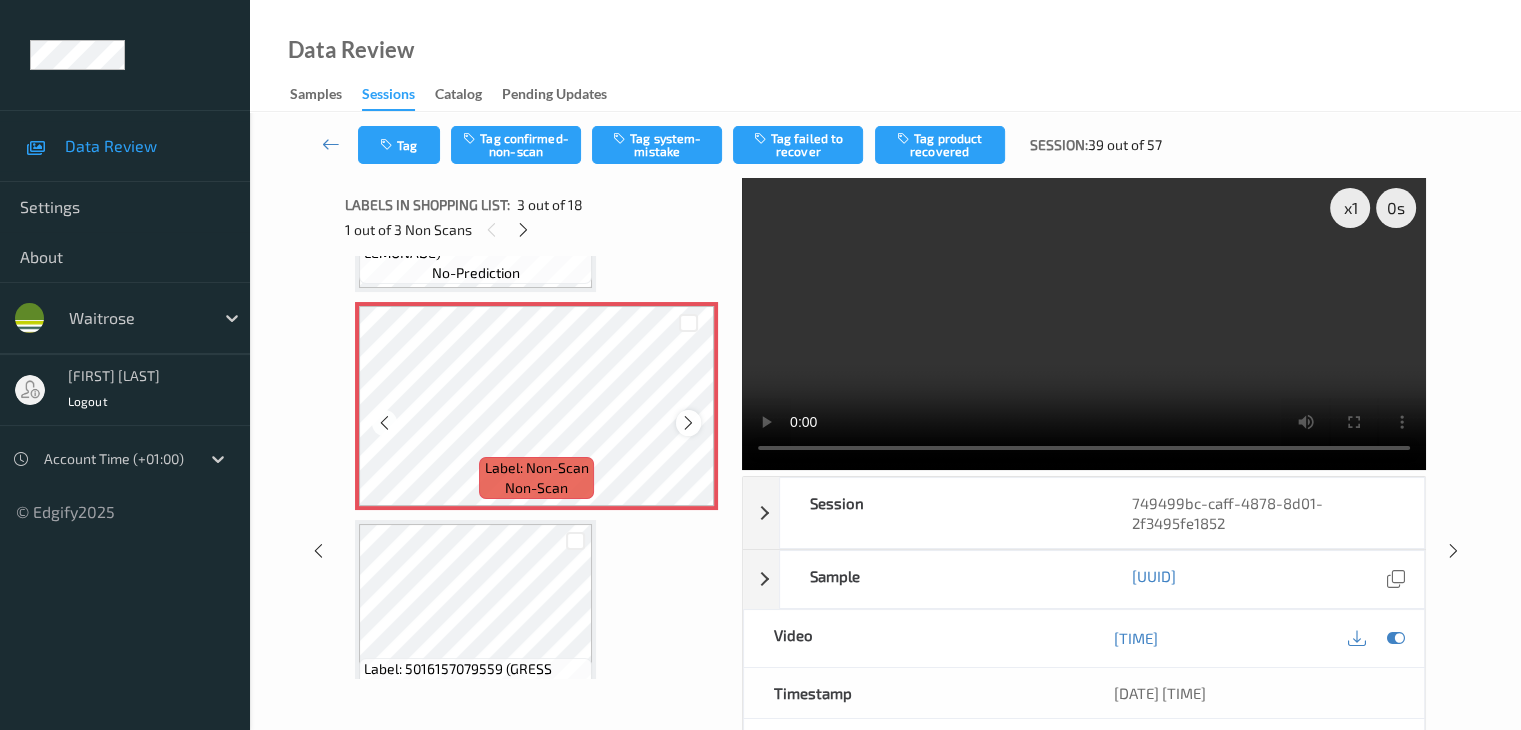 click at bounding box center (688, 423) 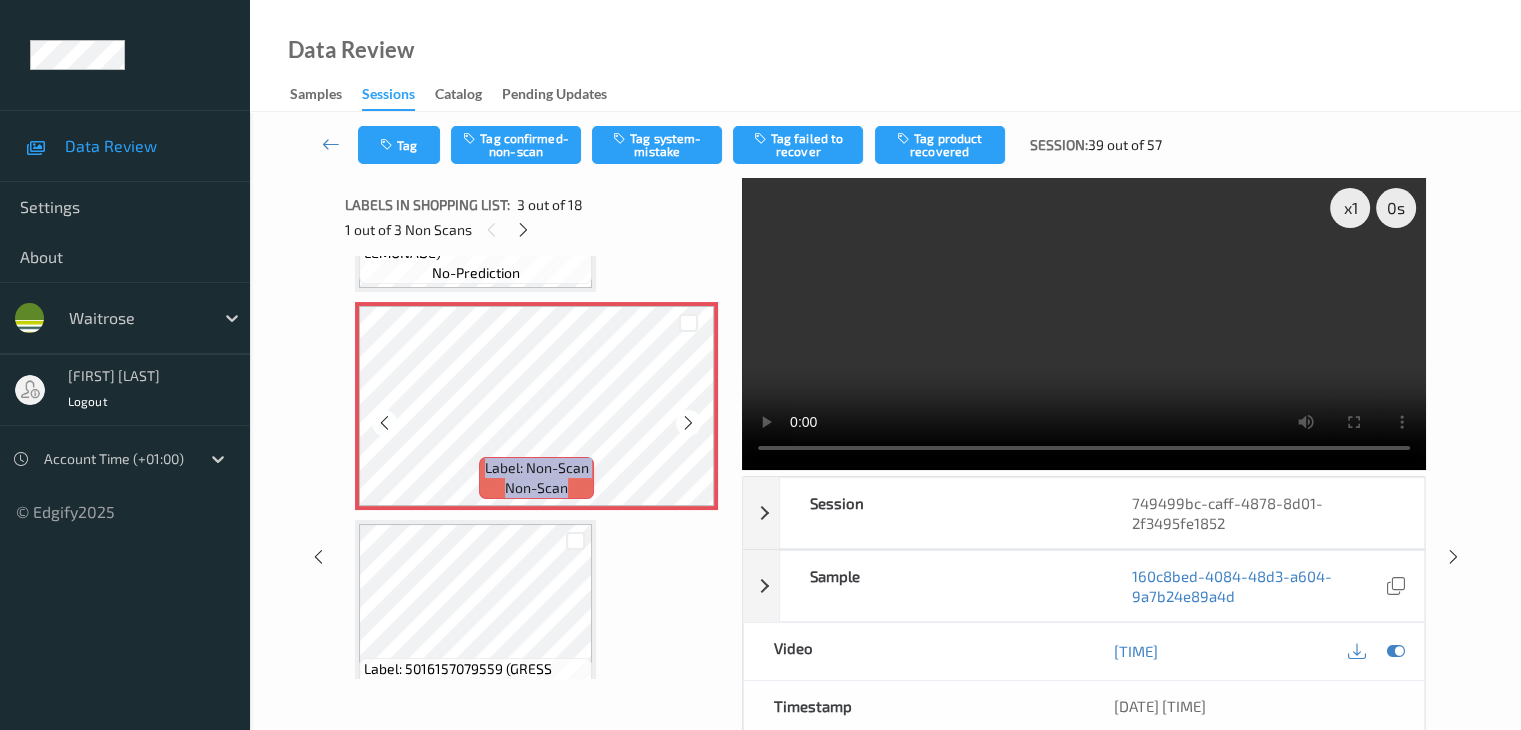 click at bounding box center [688, 423] 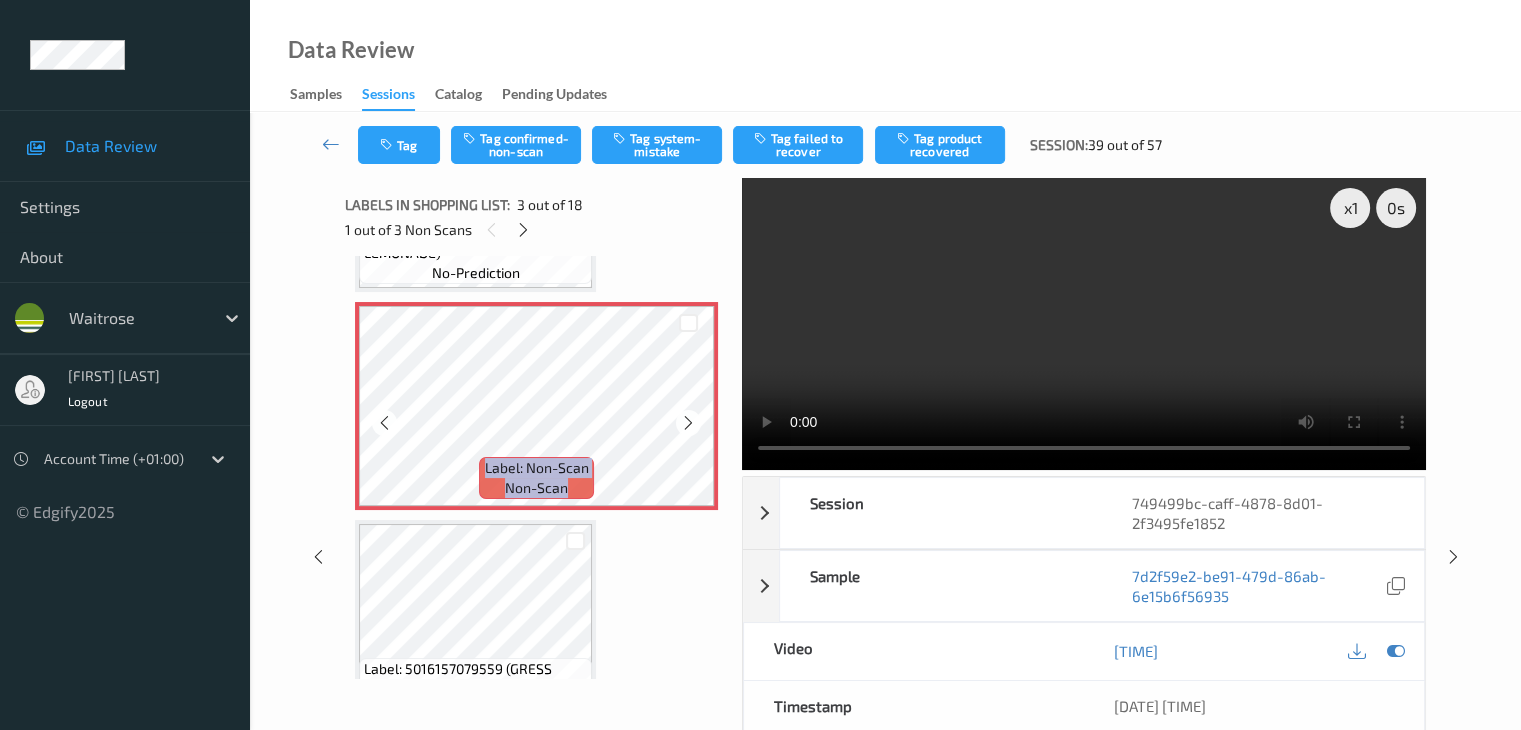 click at bounding box center [688, 423] 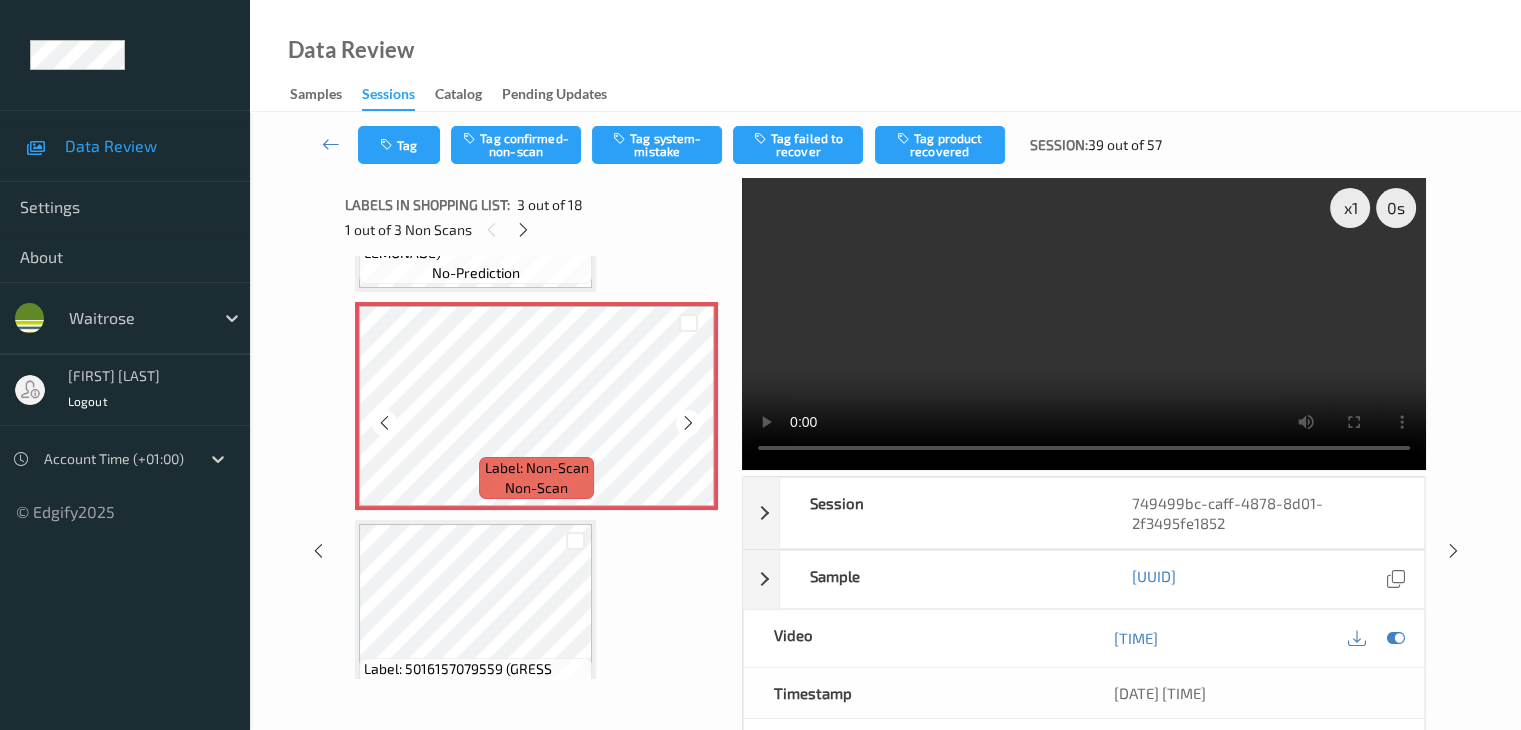 click at bounding box center [688, 423] 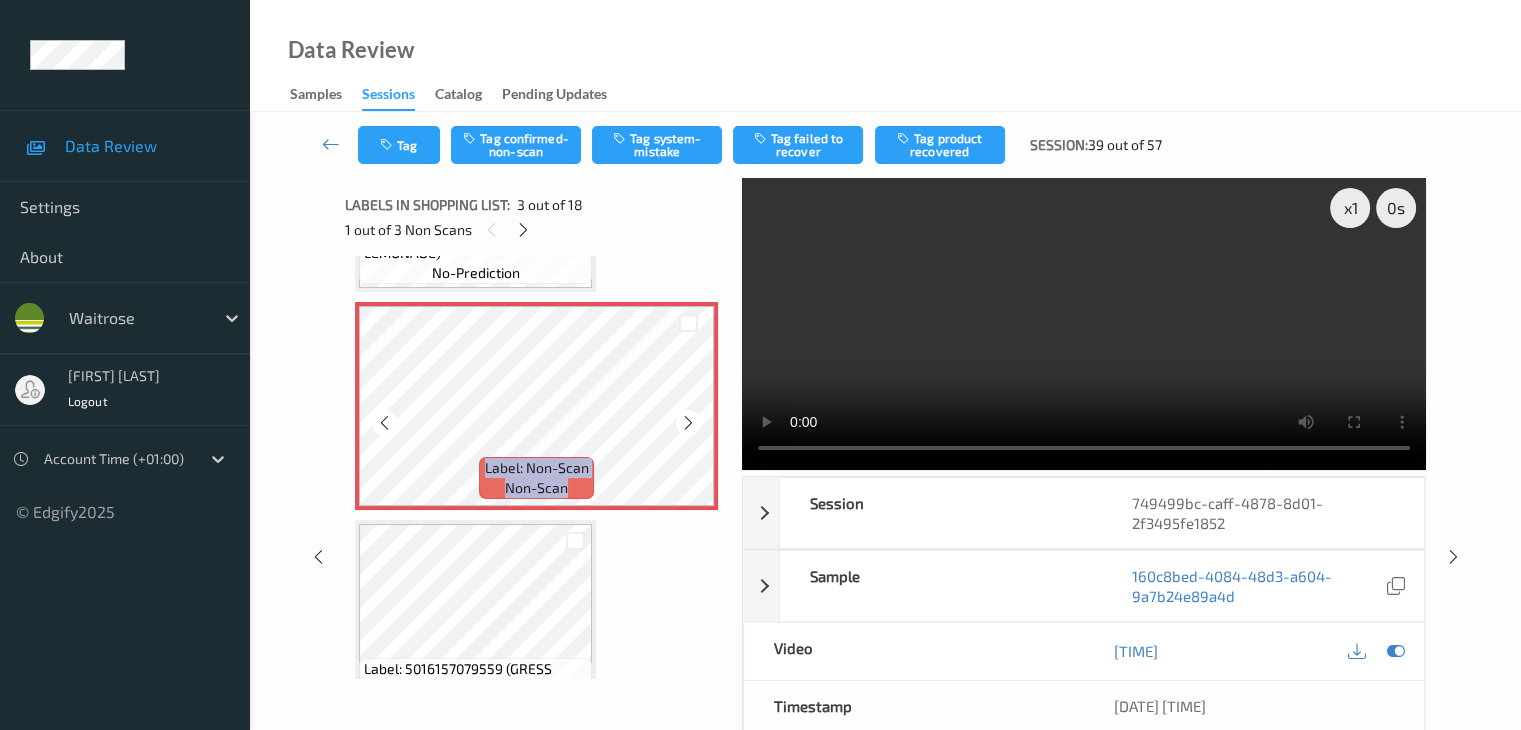click at bounding box center (688, 423) 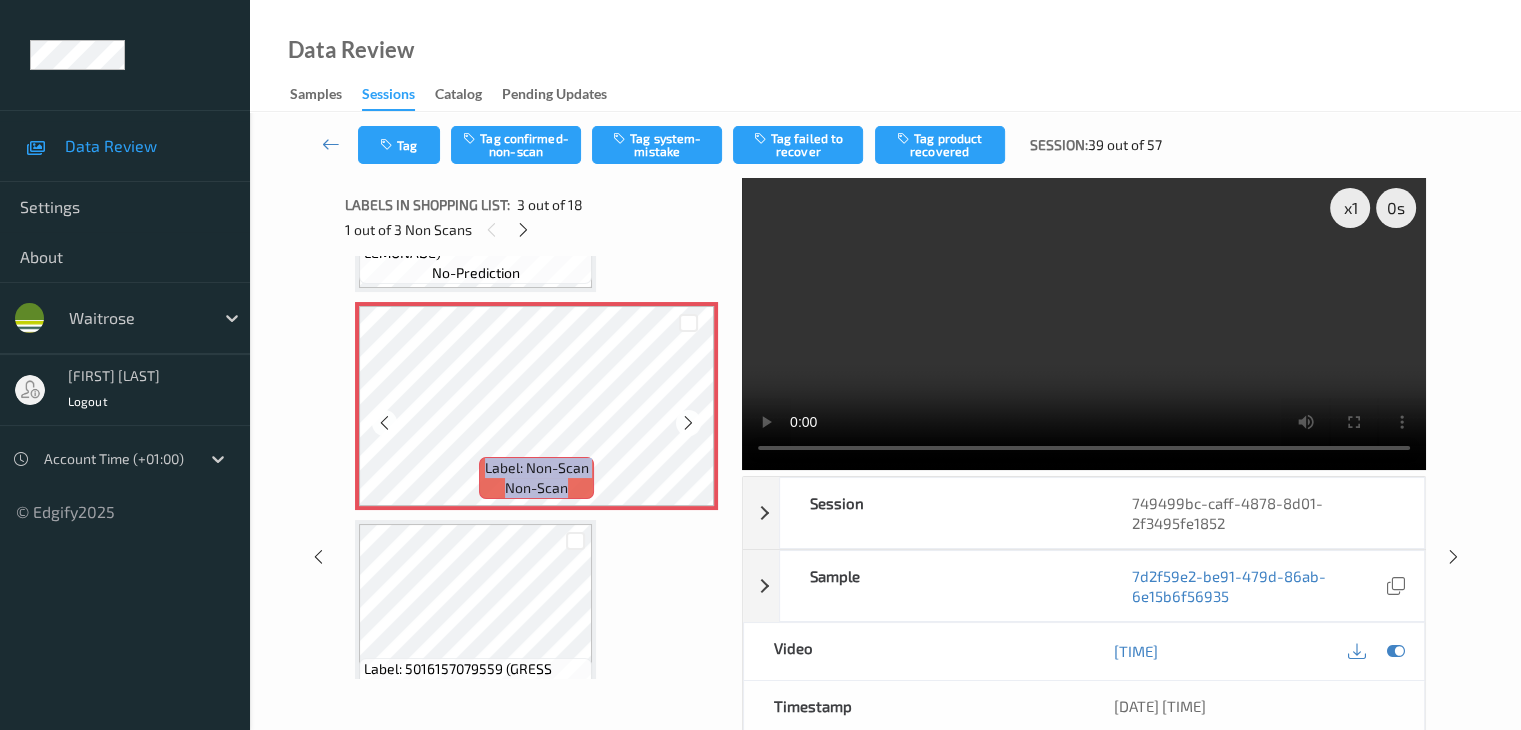 click at bounding box center (688, 423) 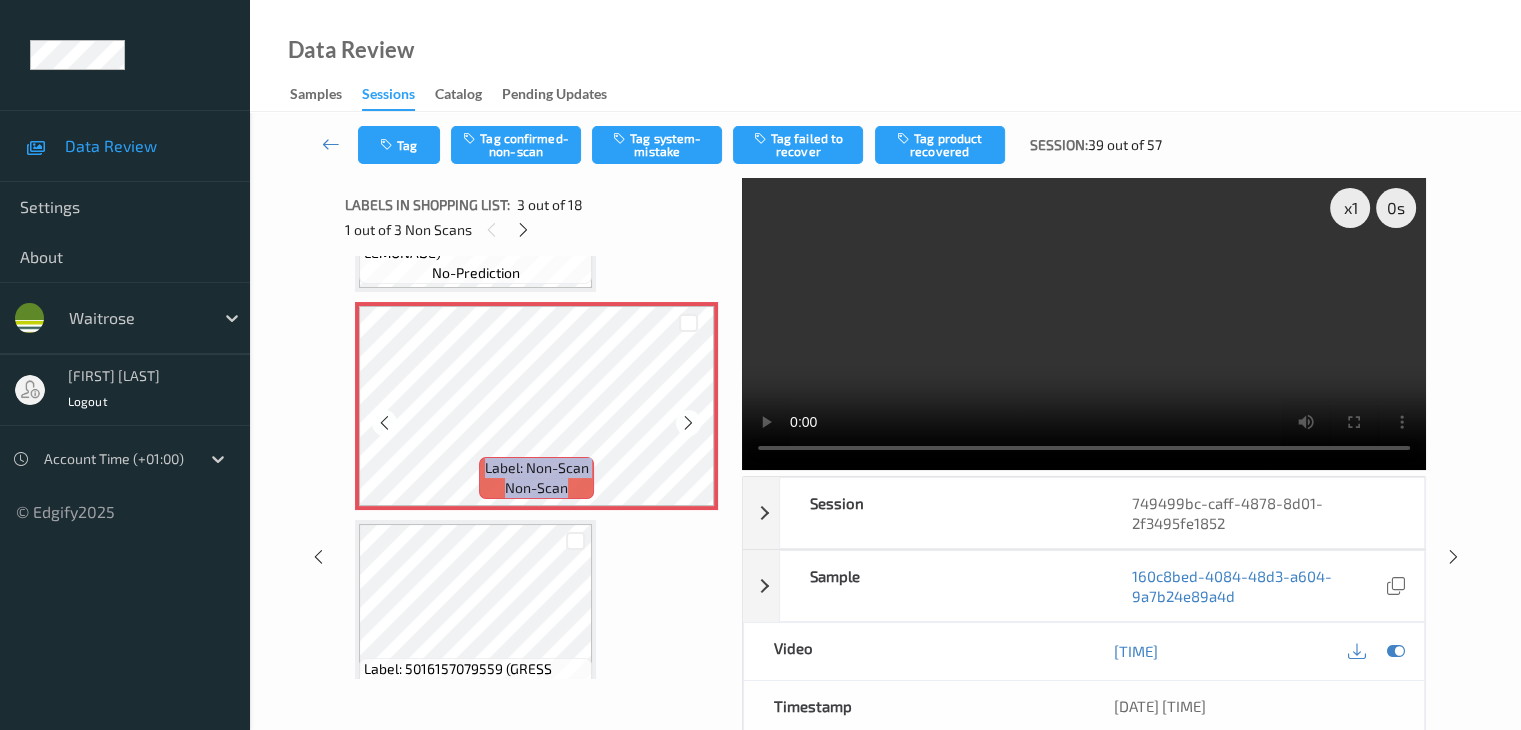 click at bounding box center (688, 423) 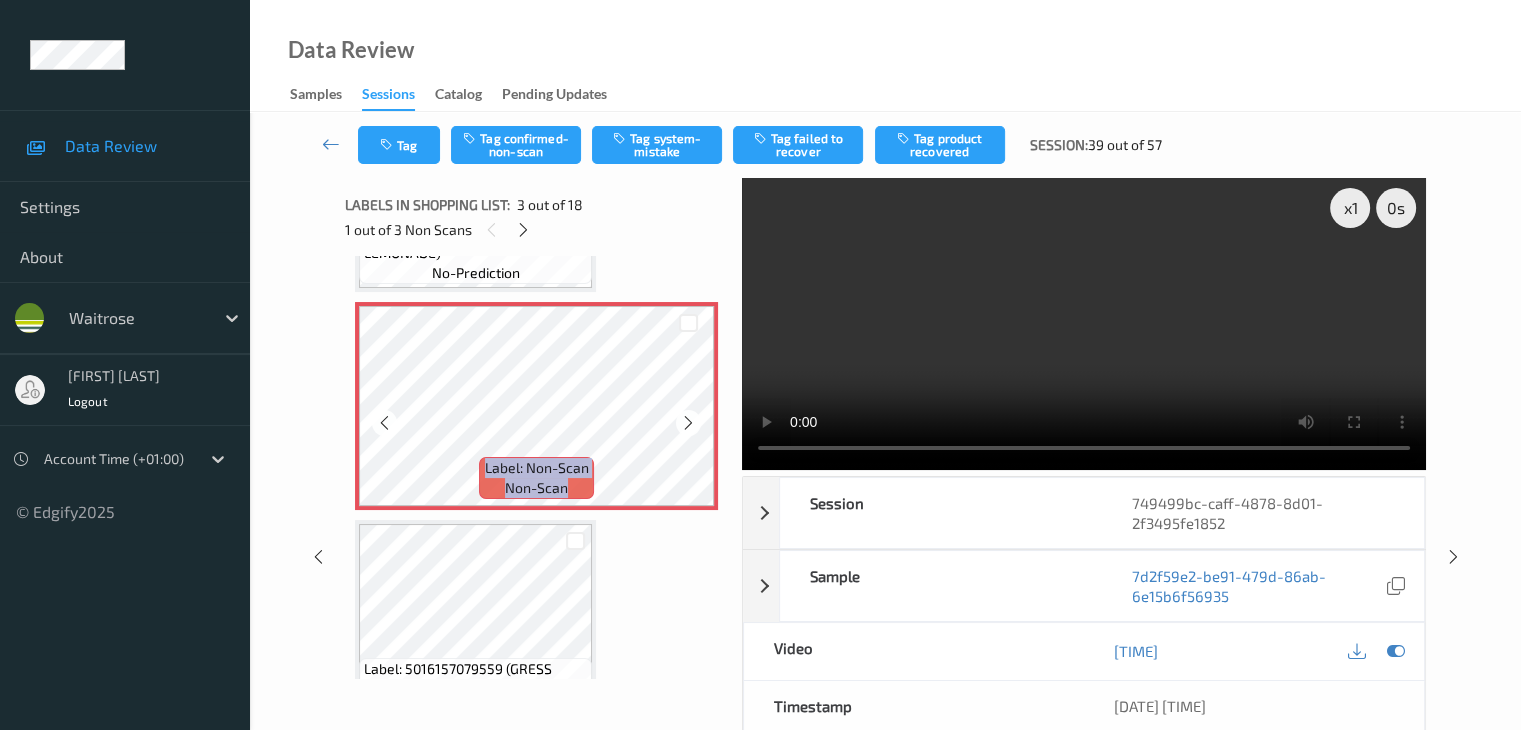 click at bounding box center [688, 423] 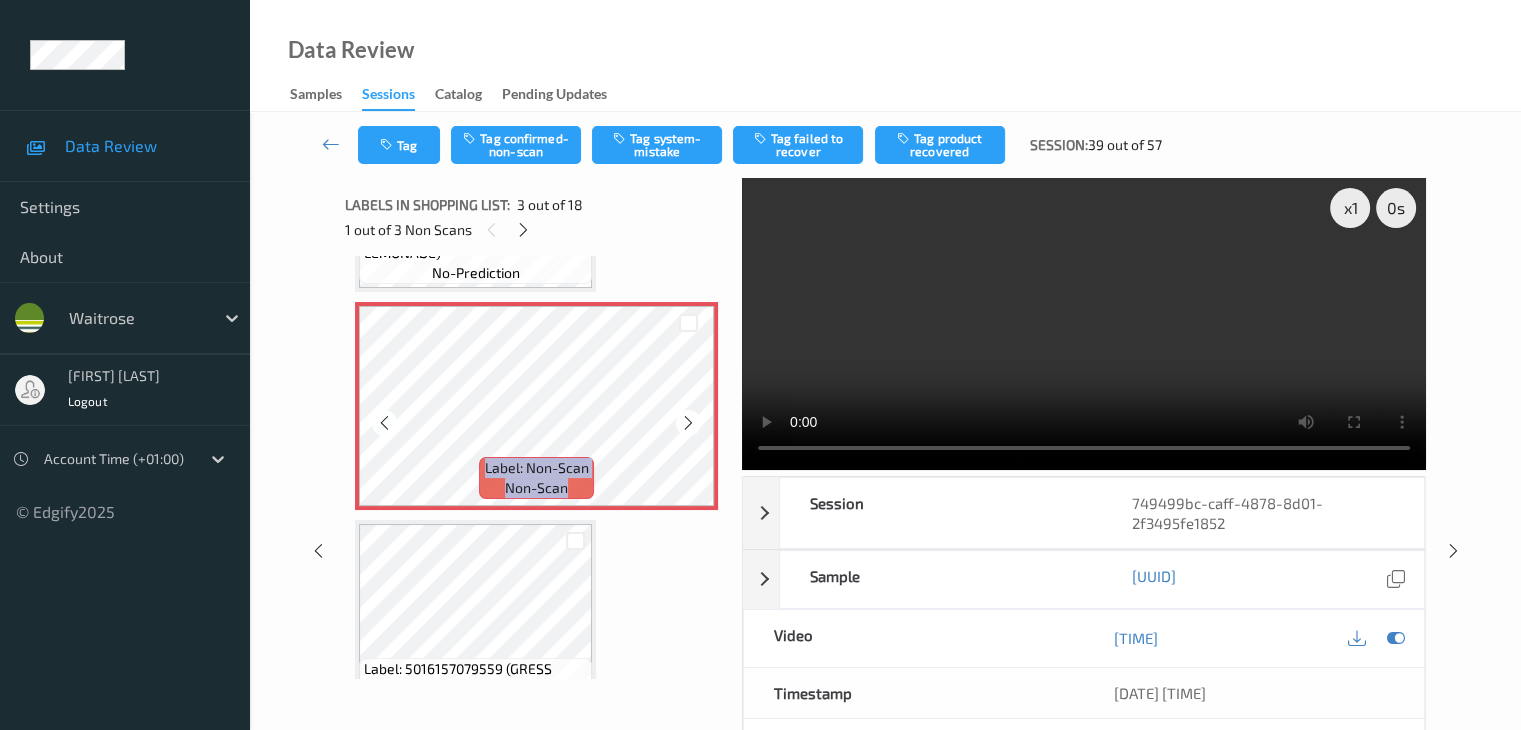 click at bounding box center [688, 423] 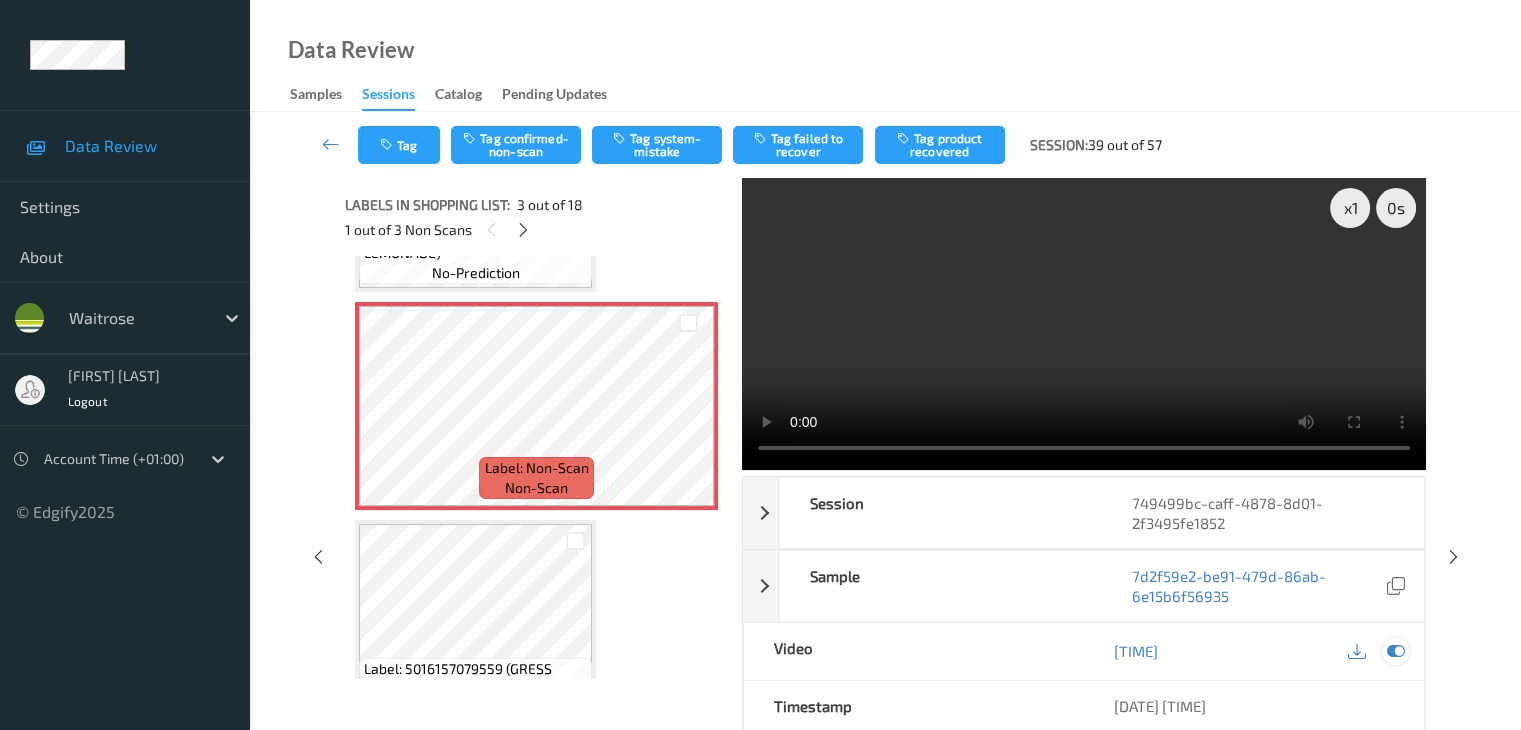 click at bounding box center (1395, 651) 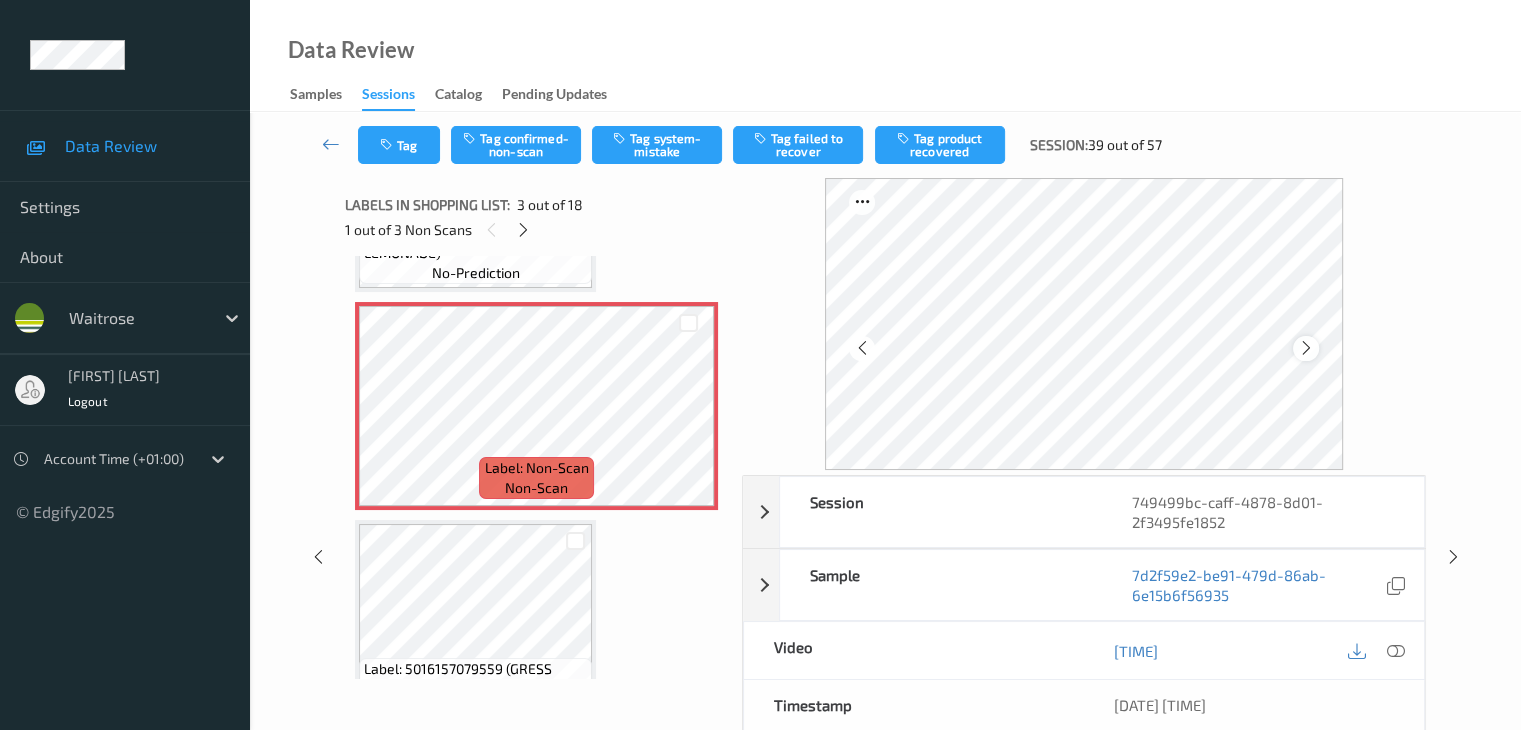 click at bounding box center [1306, 348] 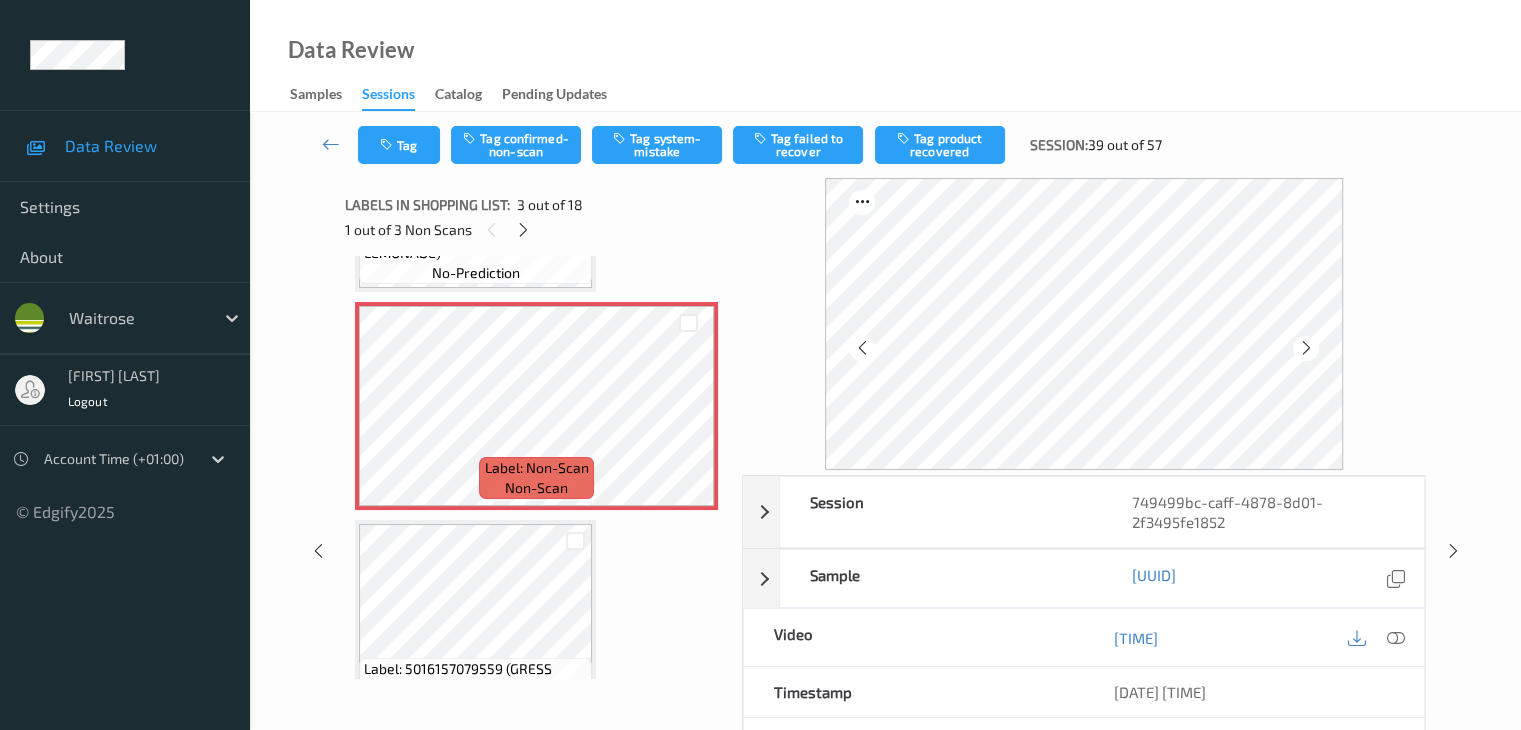 click at bounding box center (1306, 348) 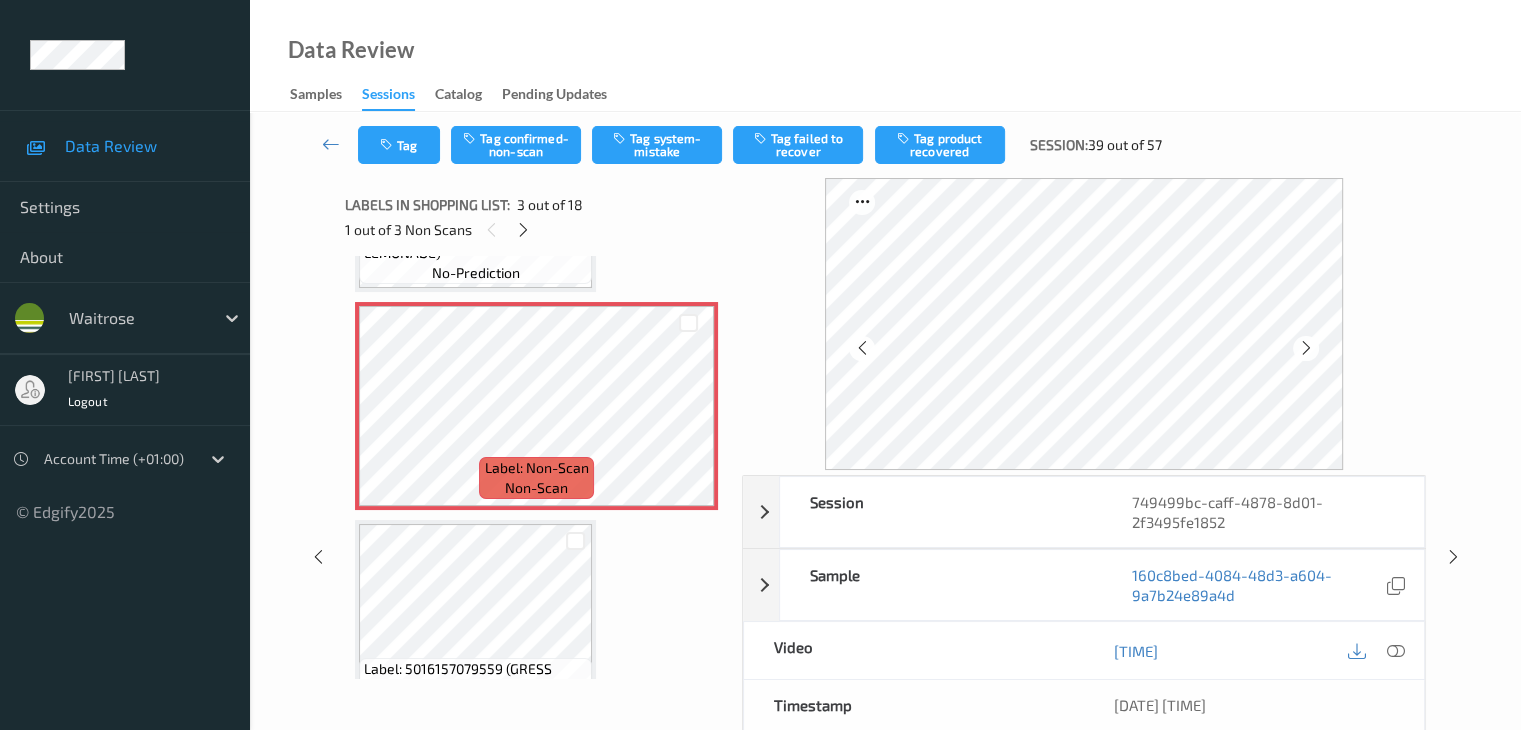 click at bounding box center (1306, 348) 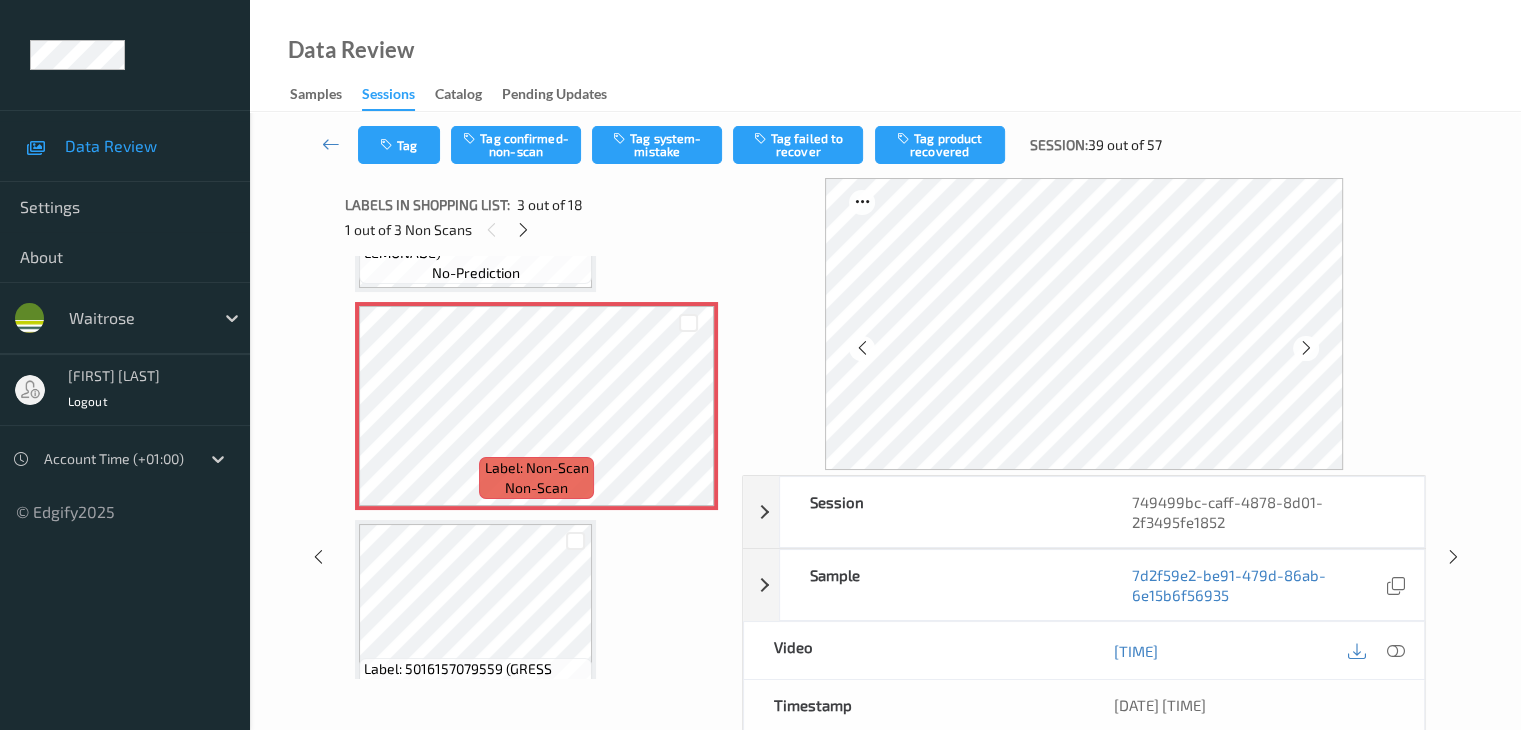 click at bounding box center [1306, 348] 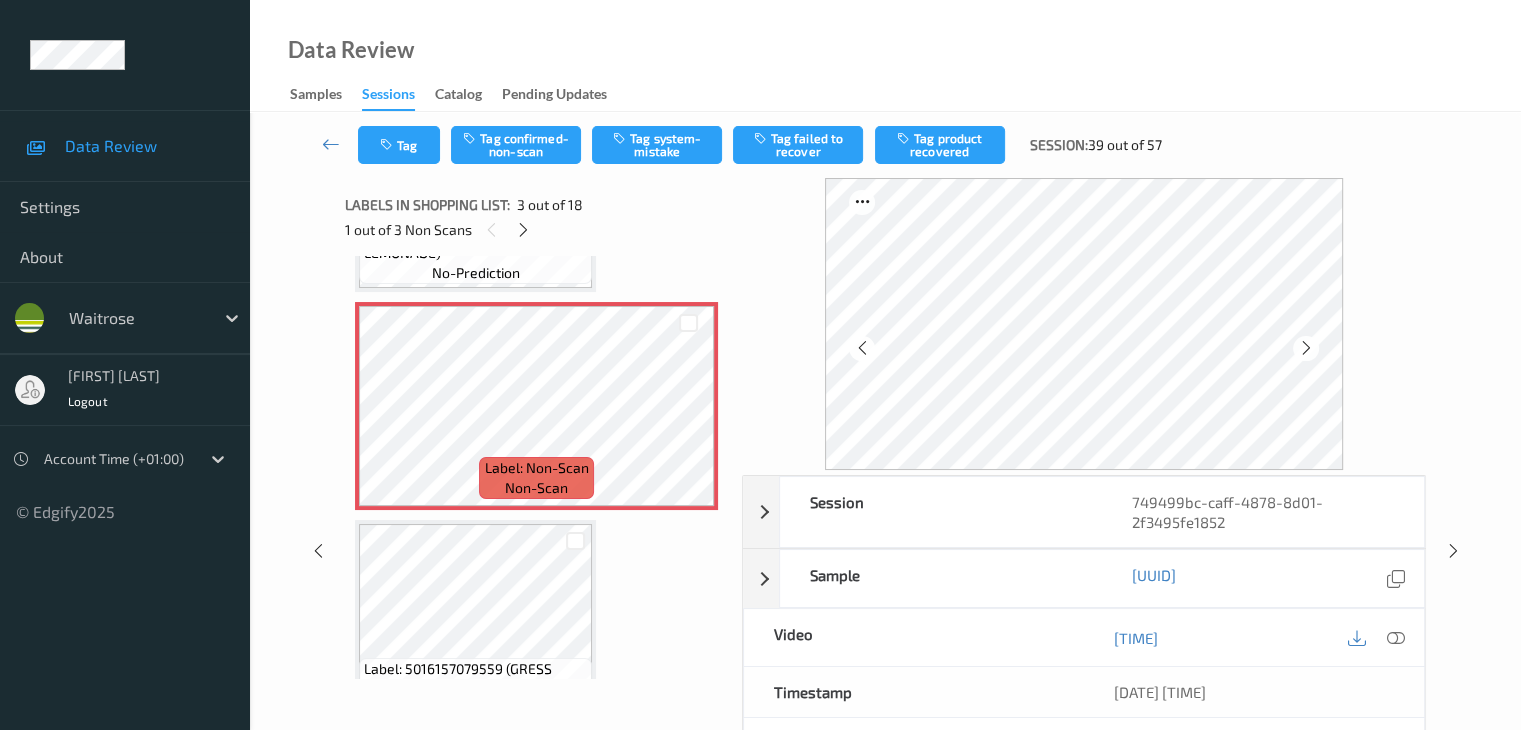 click at bounding box center [1306, 348] 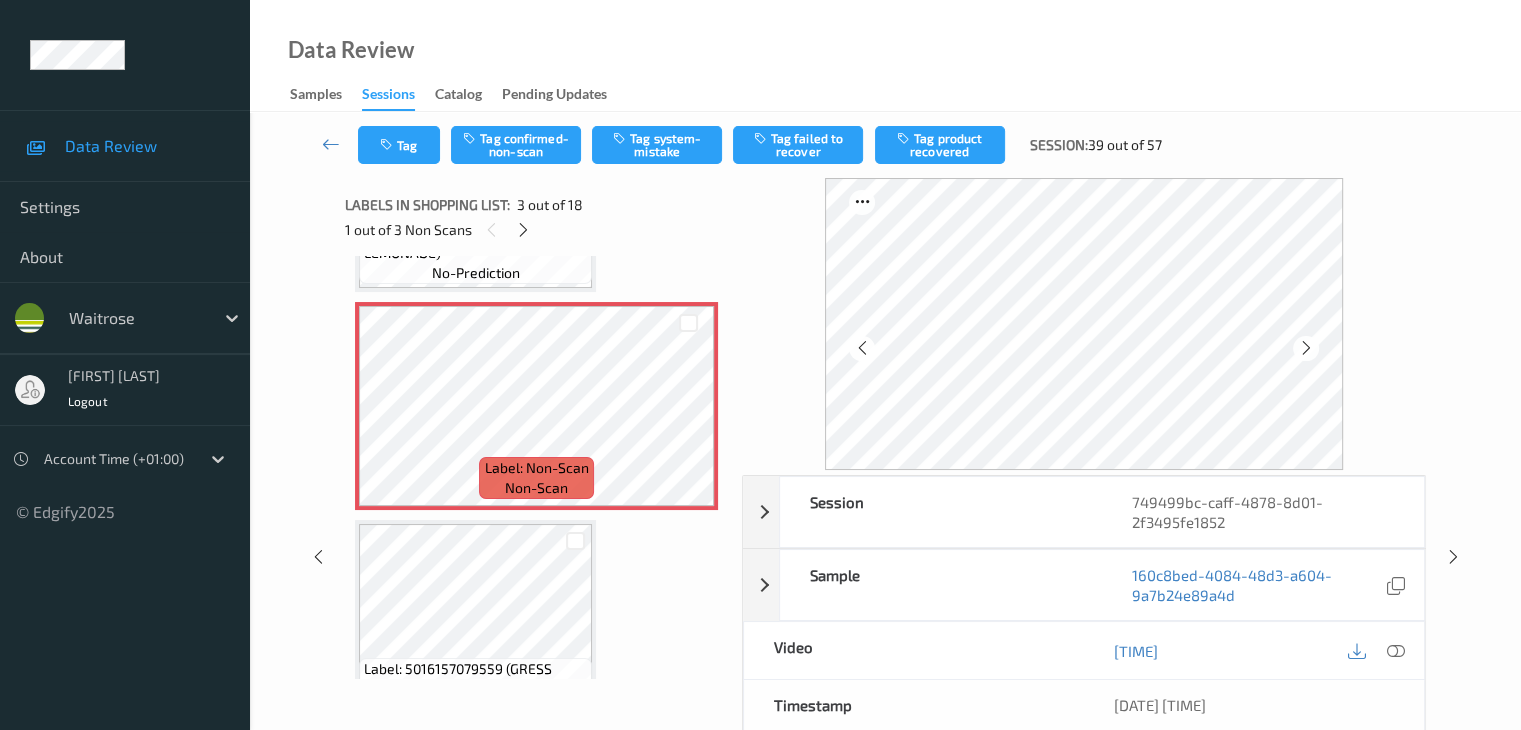 click at bounding box center [1306, 348] 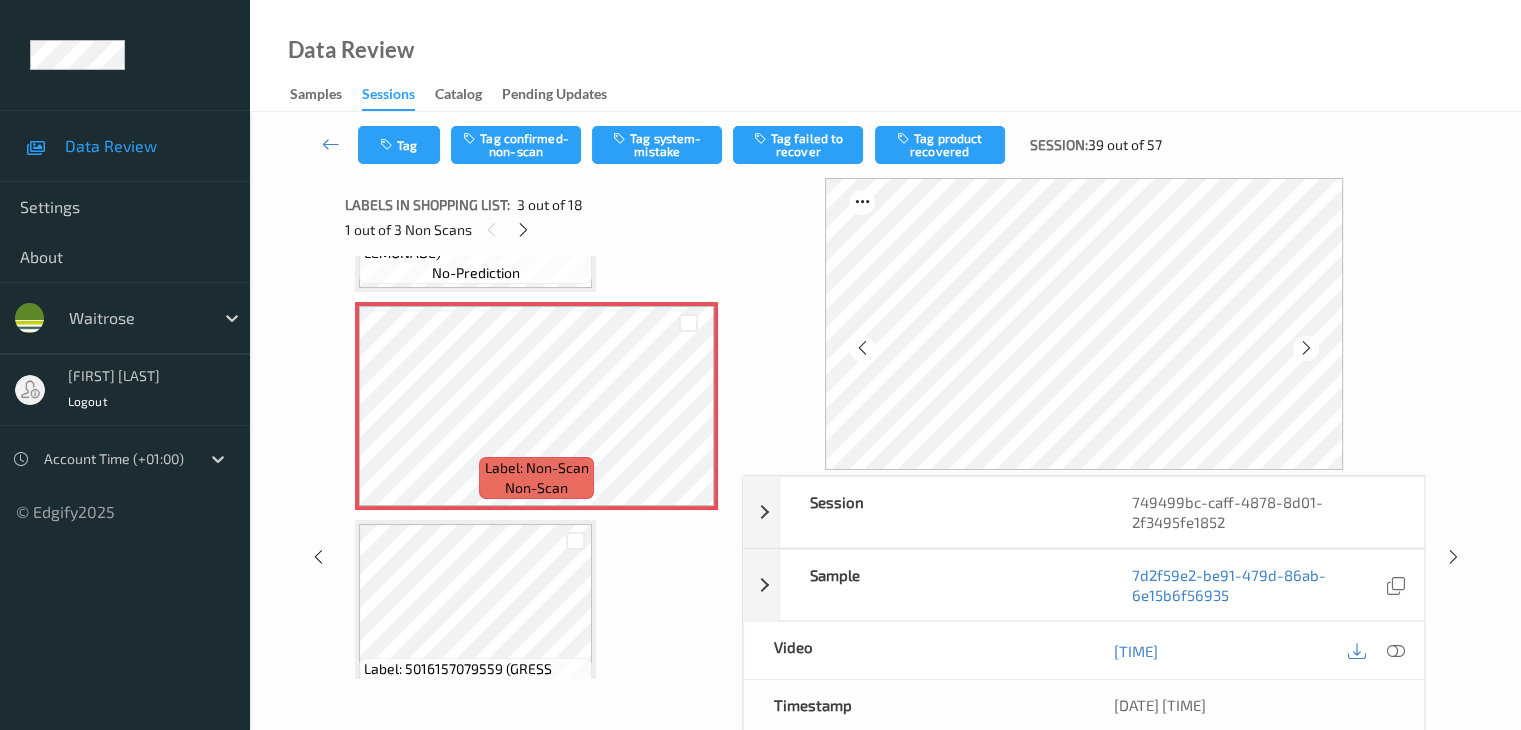 click at bounding box center (1306, 348) 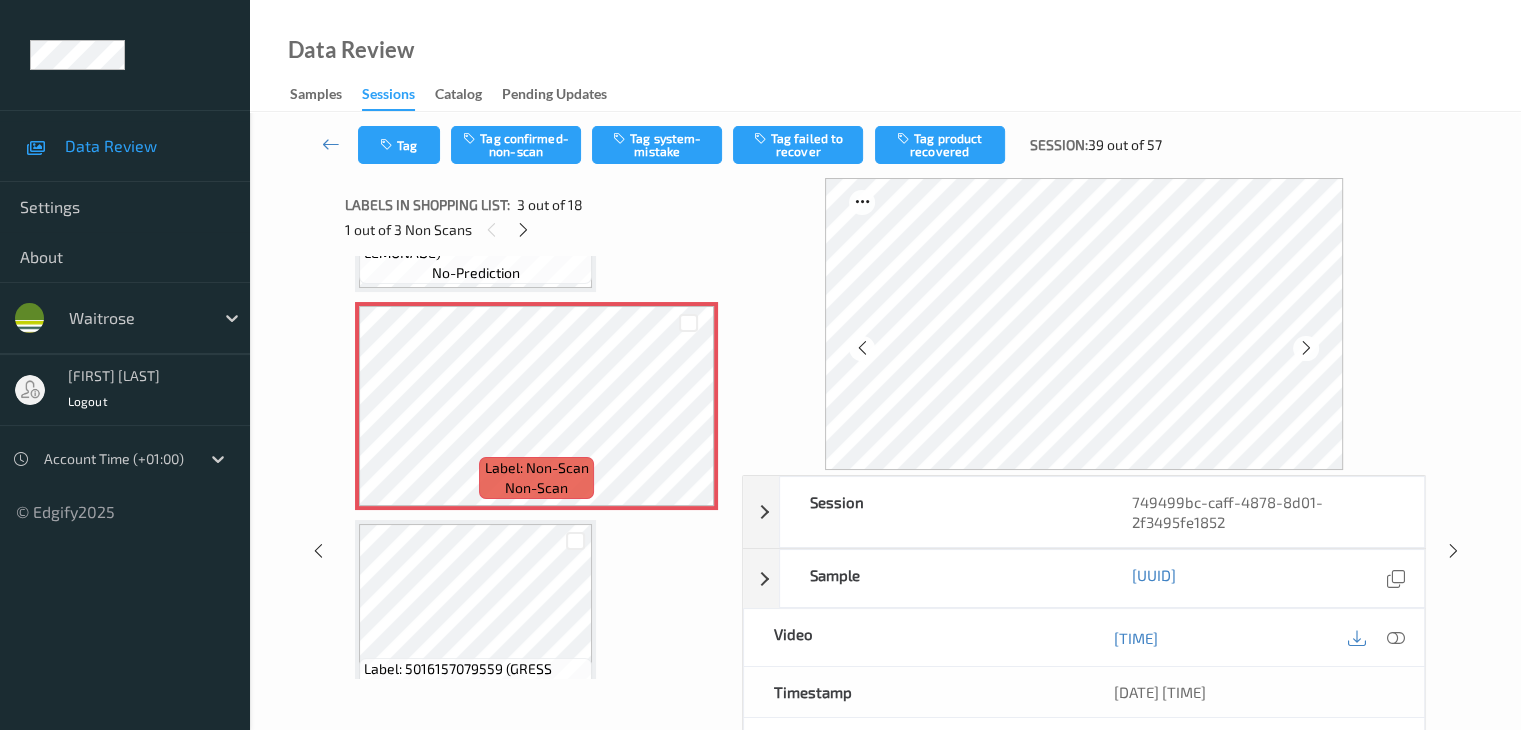 click at bounding box center (1306, 348) 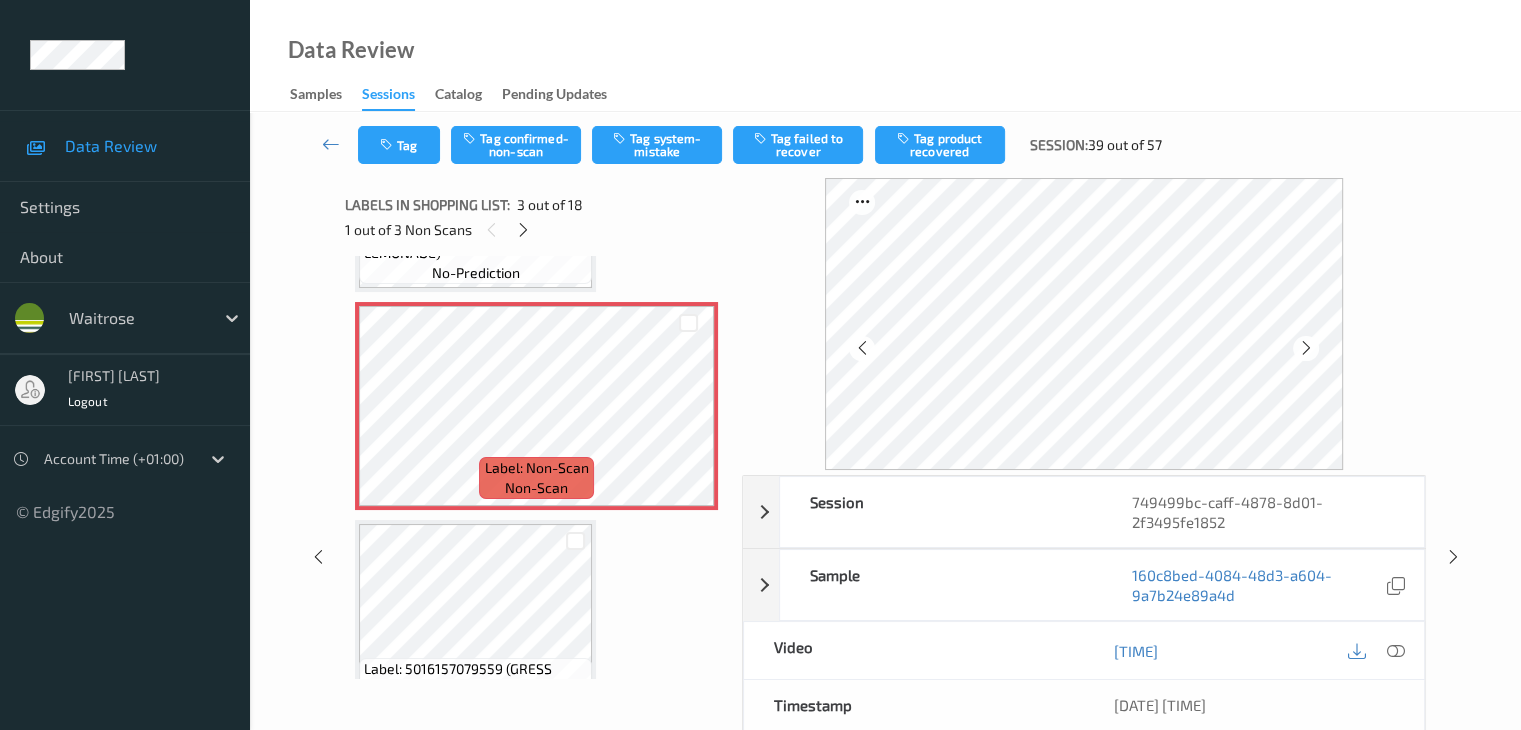 click at bounding box center (1306, 348) 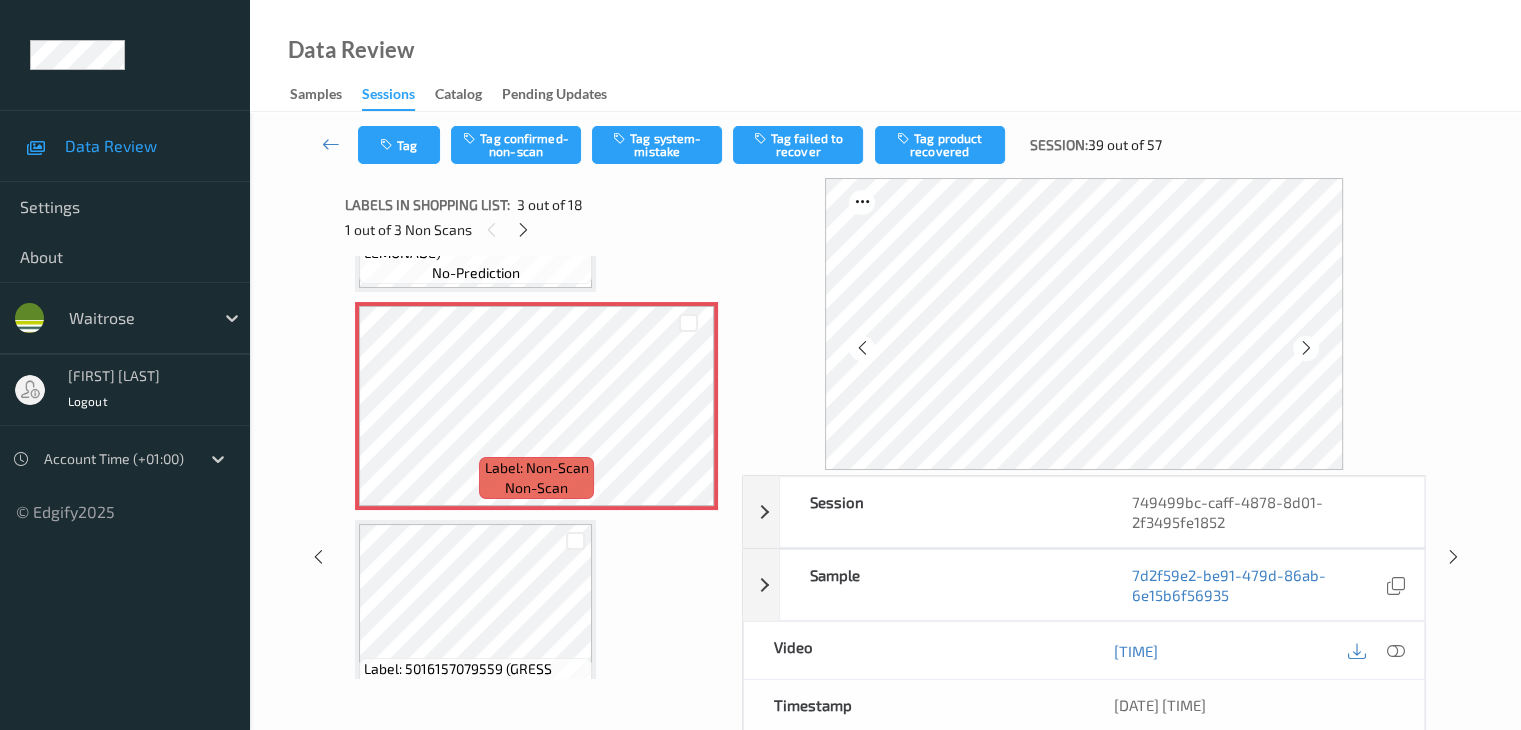 click at bounding box center (1306, 348) 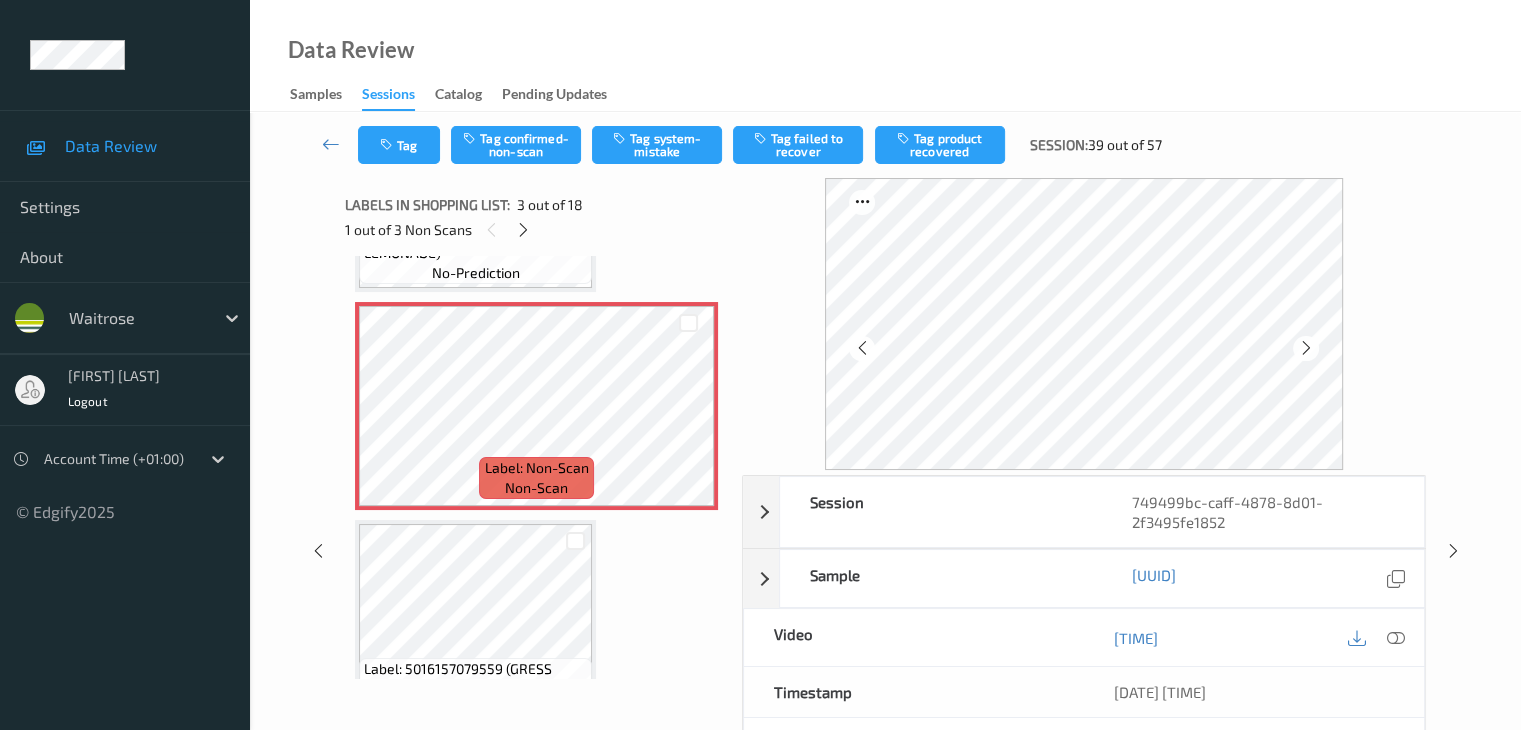 click at bounding box center [1306, 348] 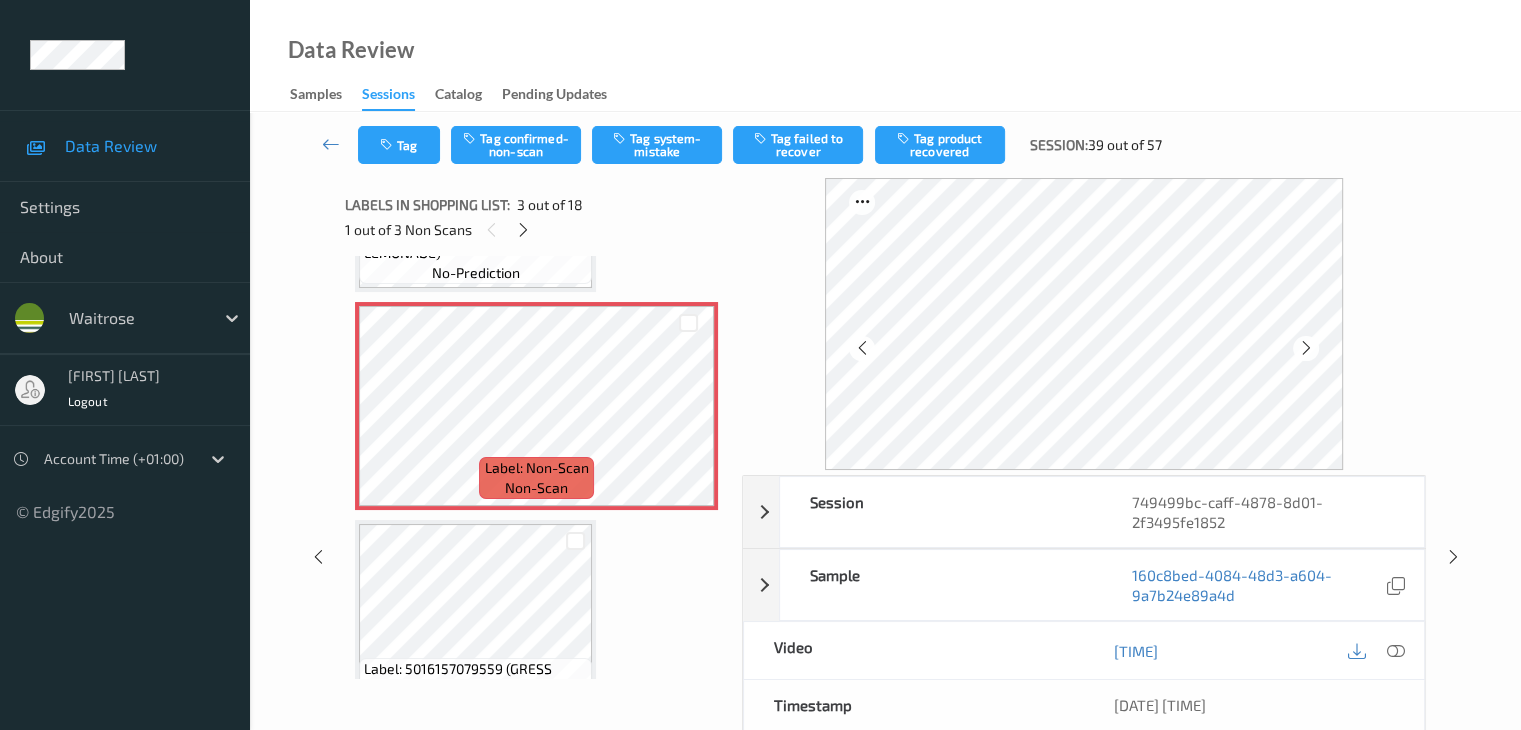 click at bounding box center [1306, 348] 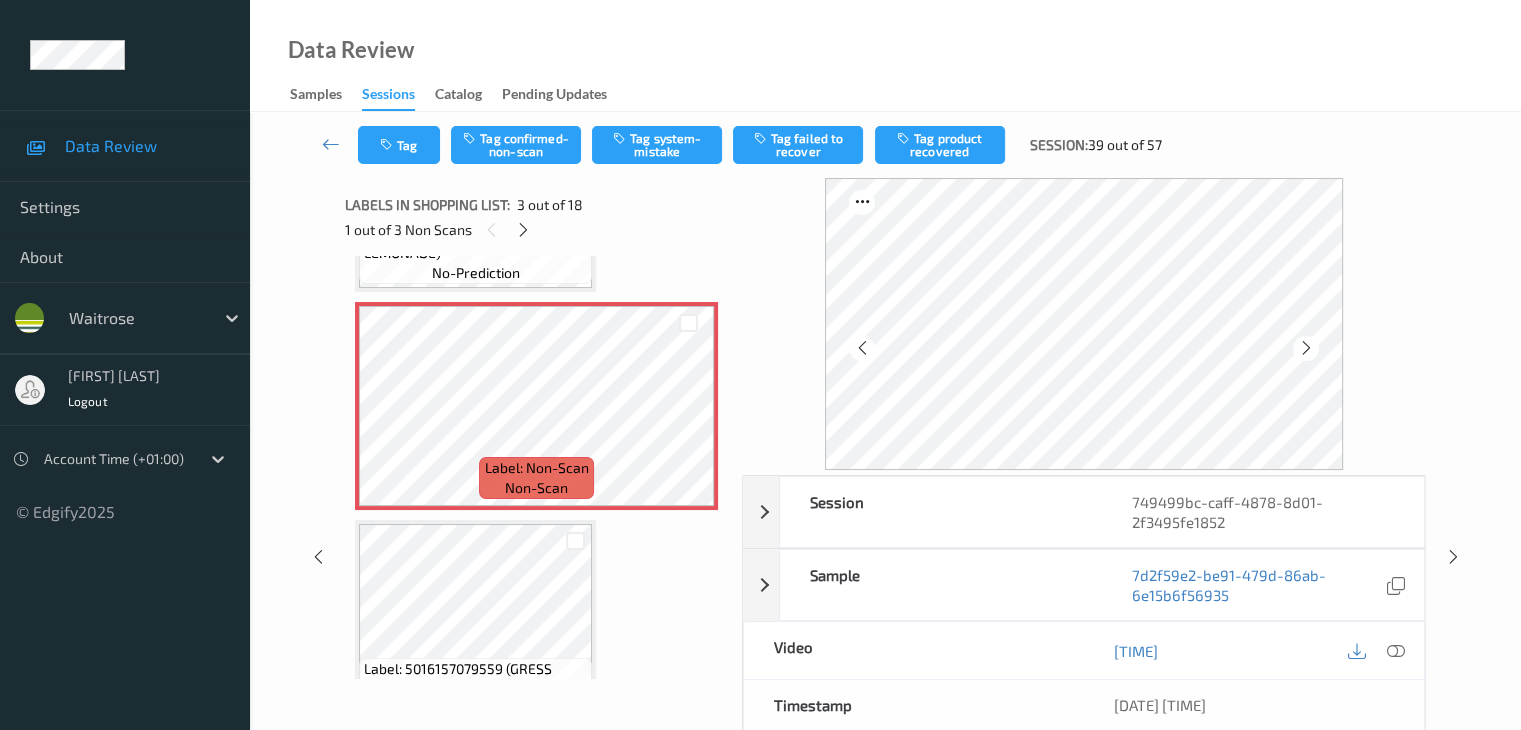 click at bounding box center [1306, 348] 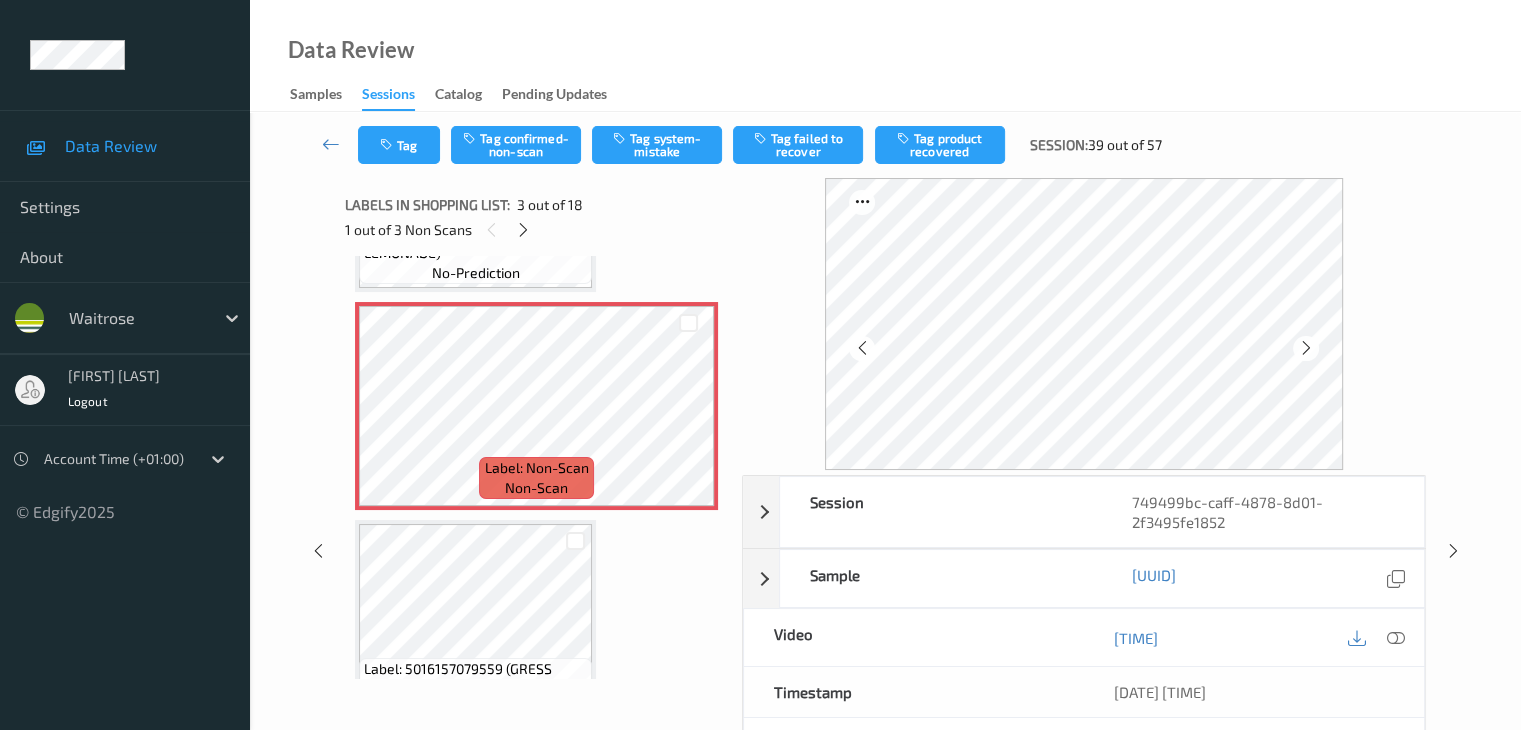 click at bounding box center (1306, 348) 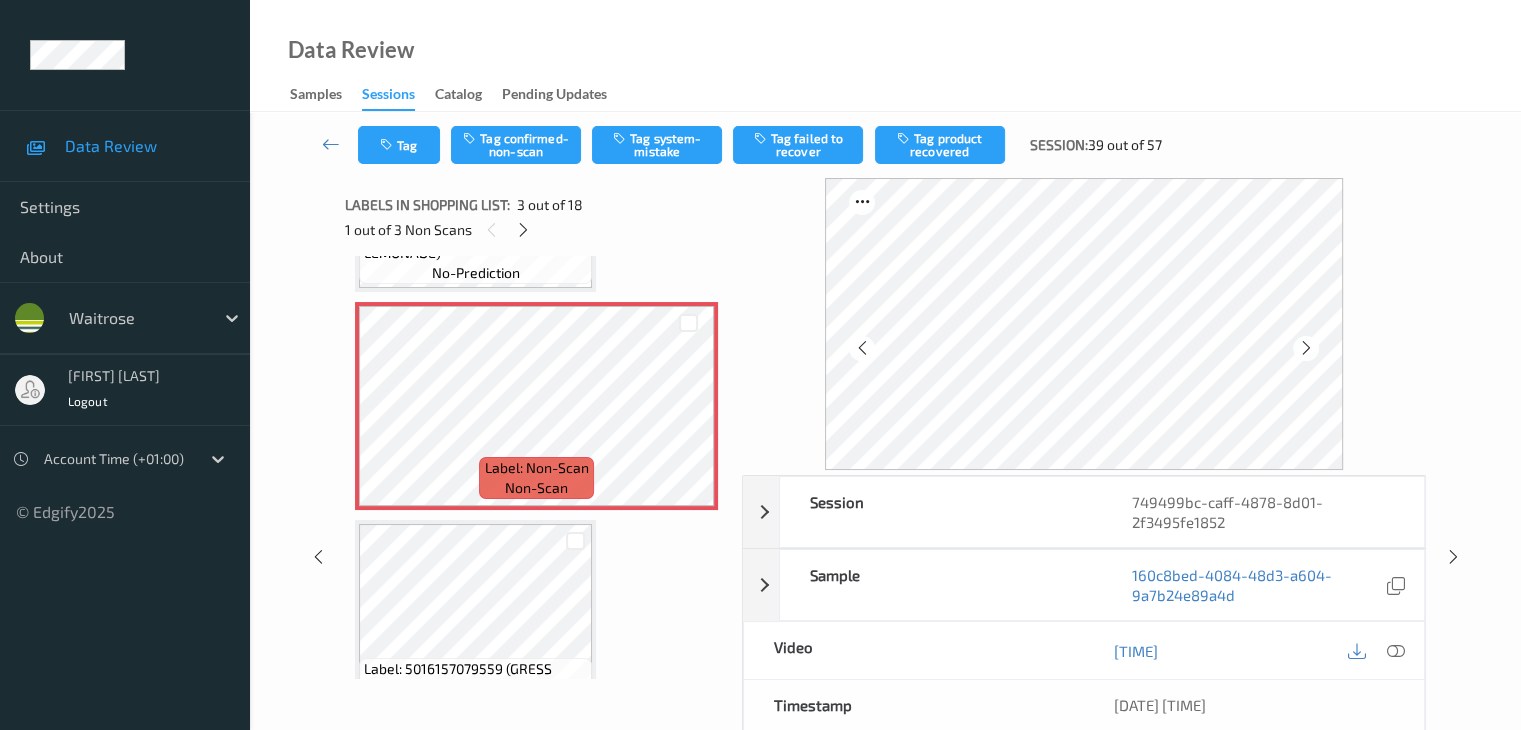click at bounding box center (1306, 348) 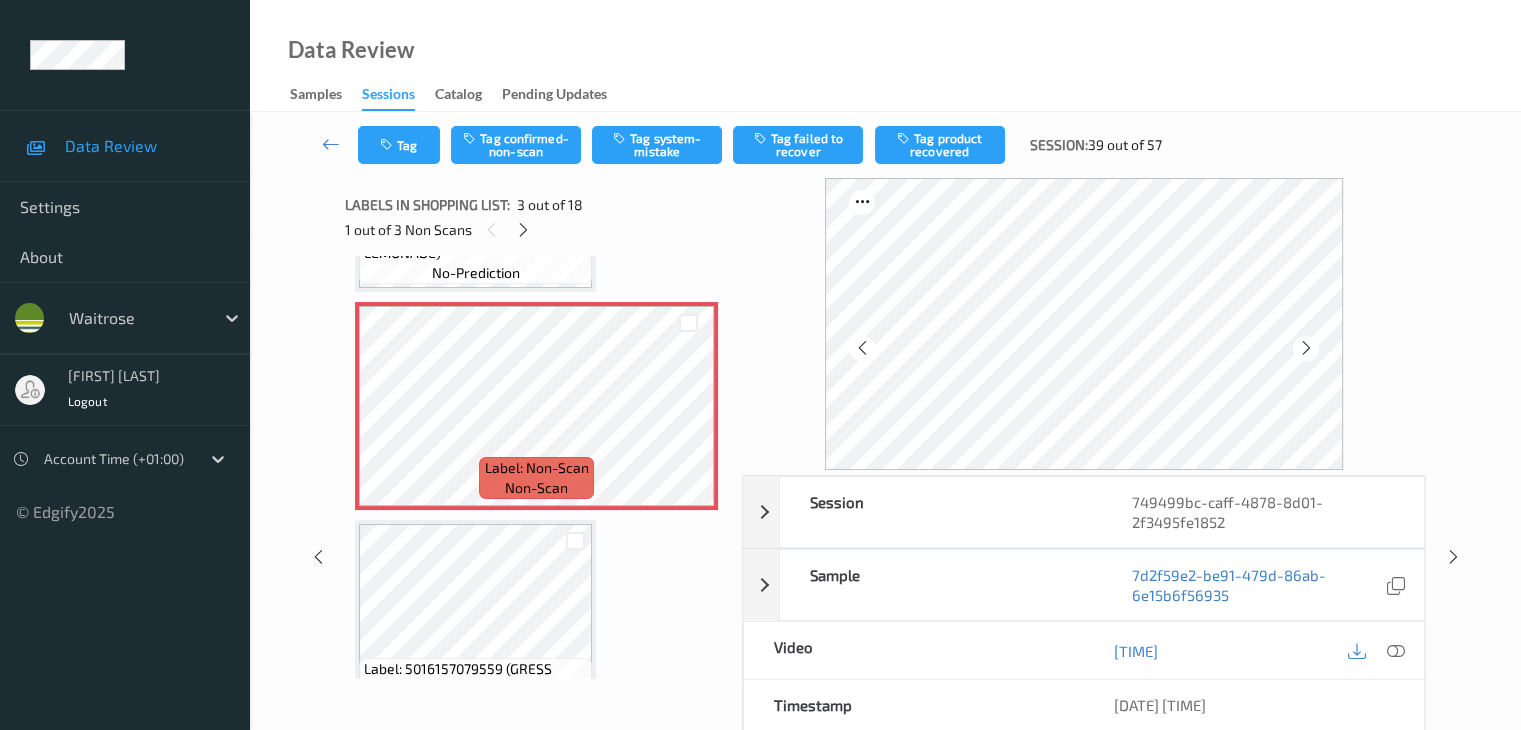 click at bounding box center [1306, 348] 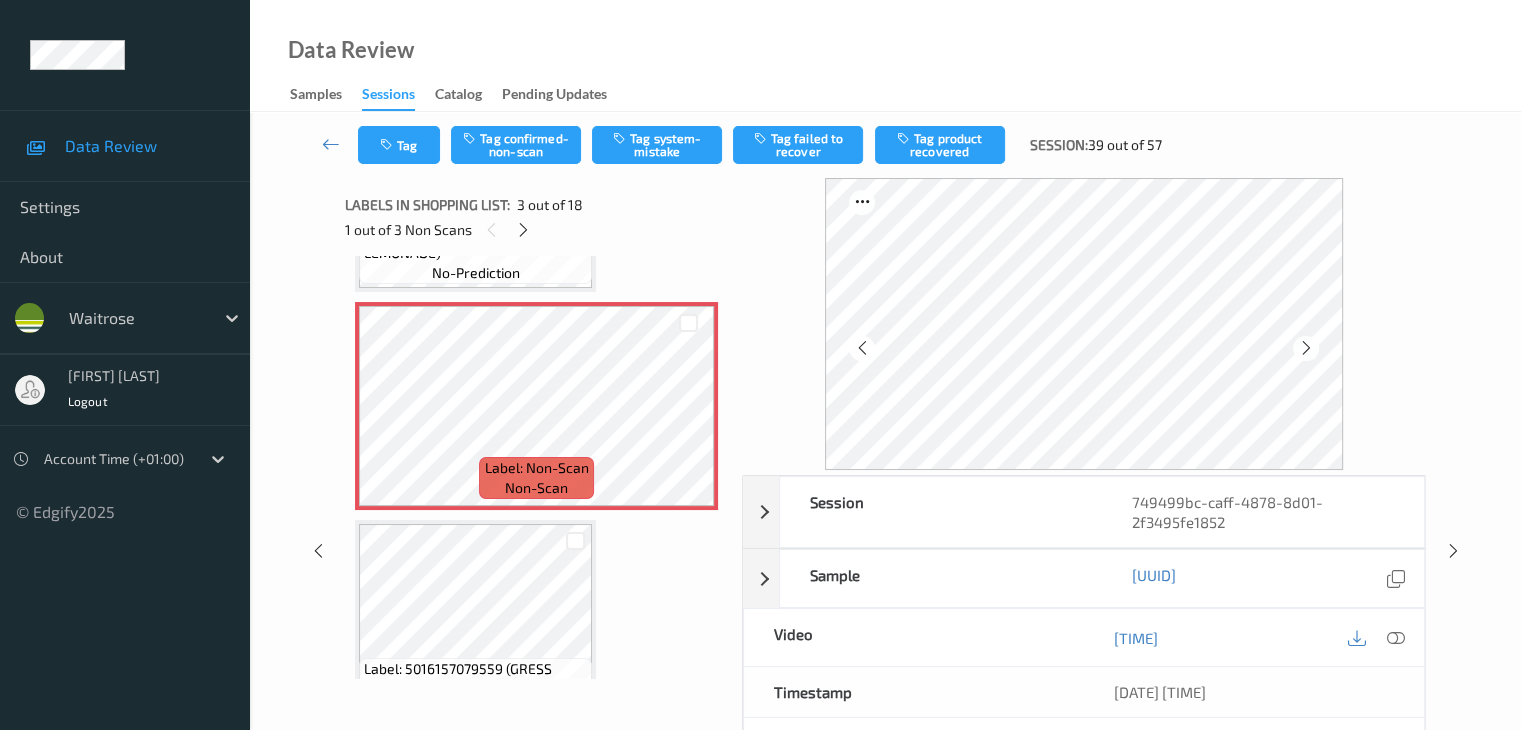 click at bounding box center [1306, 348] 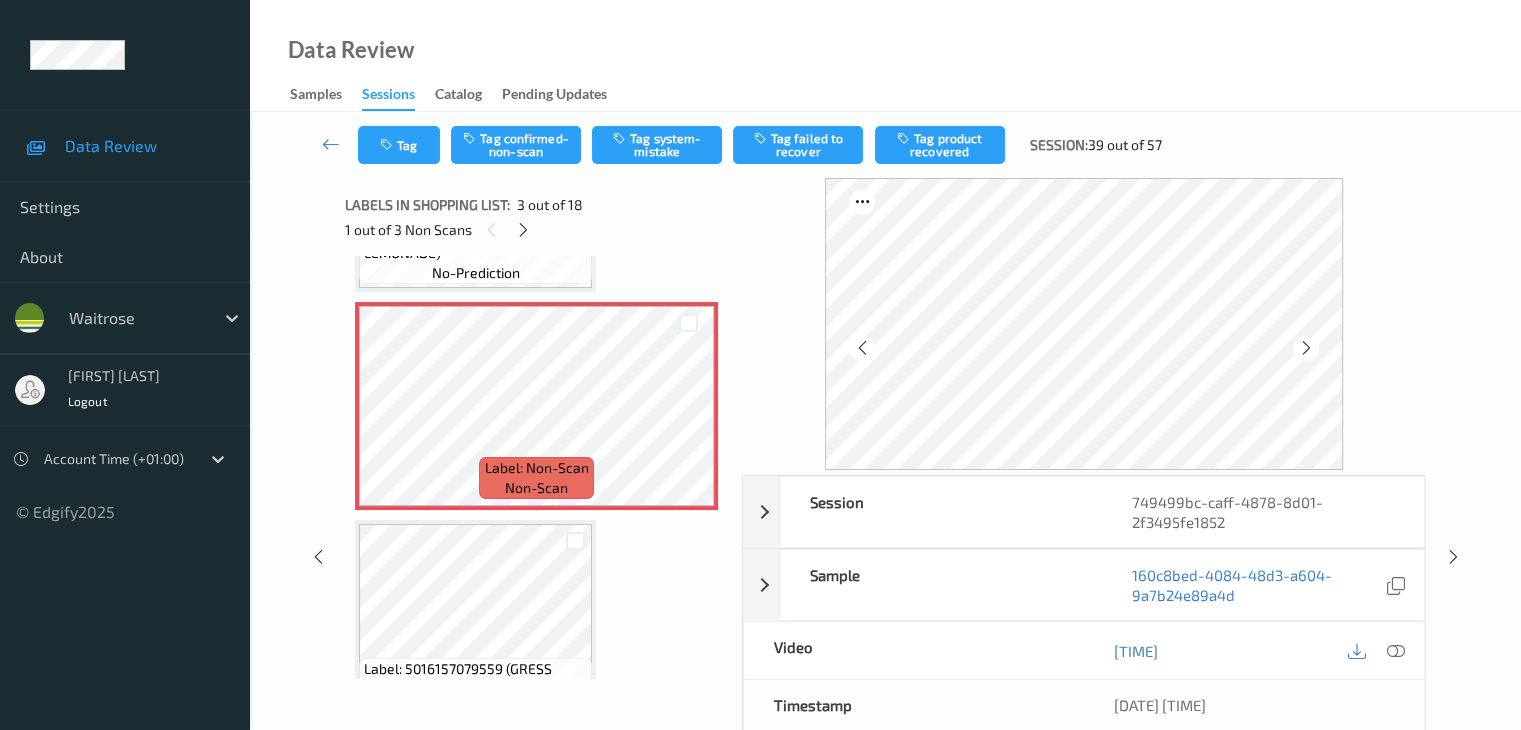 click at bounding box center (1306, 348) 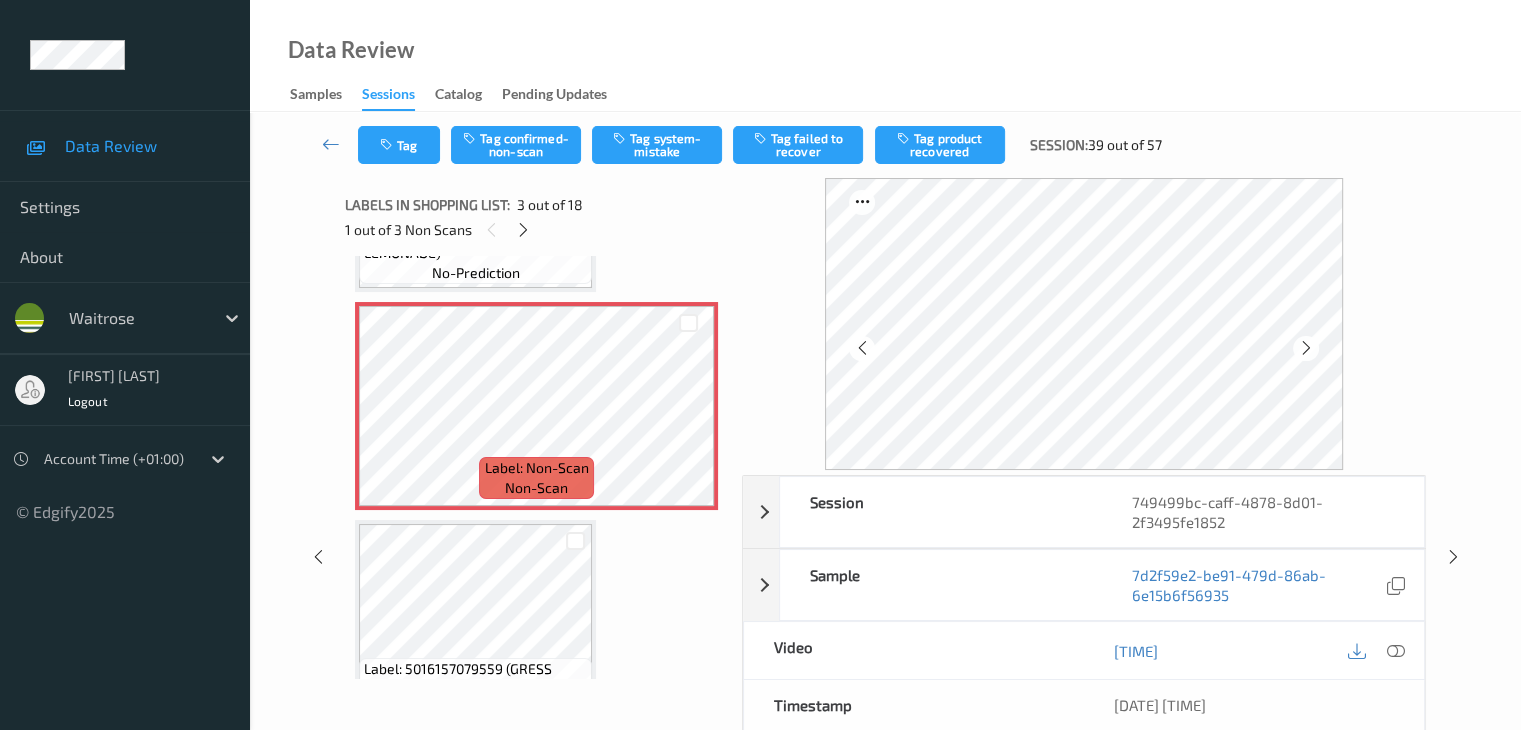 click at bounding box center (1306, 348) 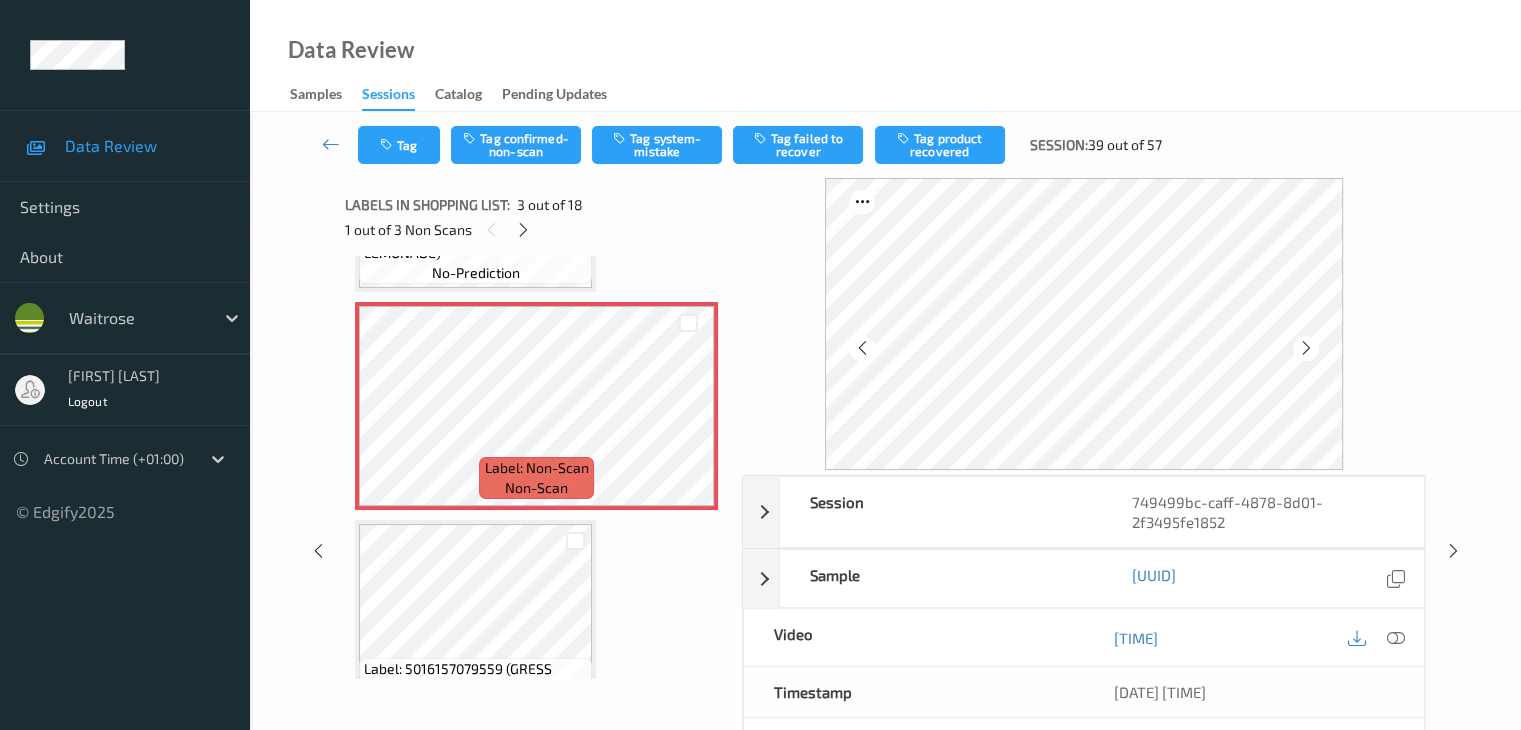 click at bounding box center (1306, 348) 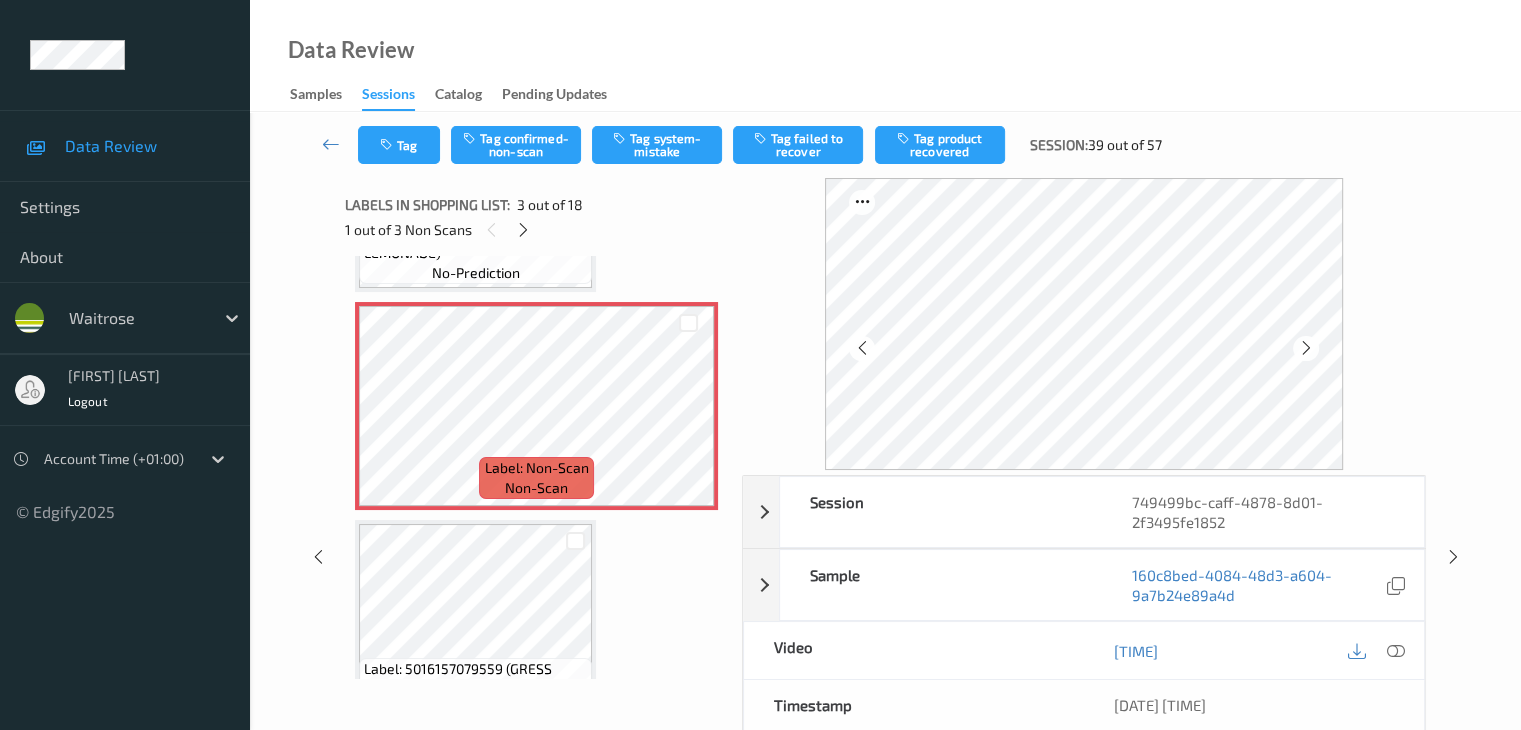 click at bounding box center [1306, 348] 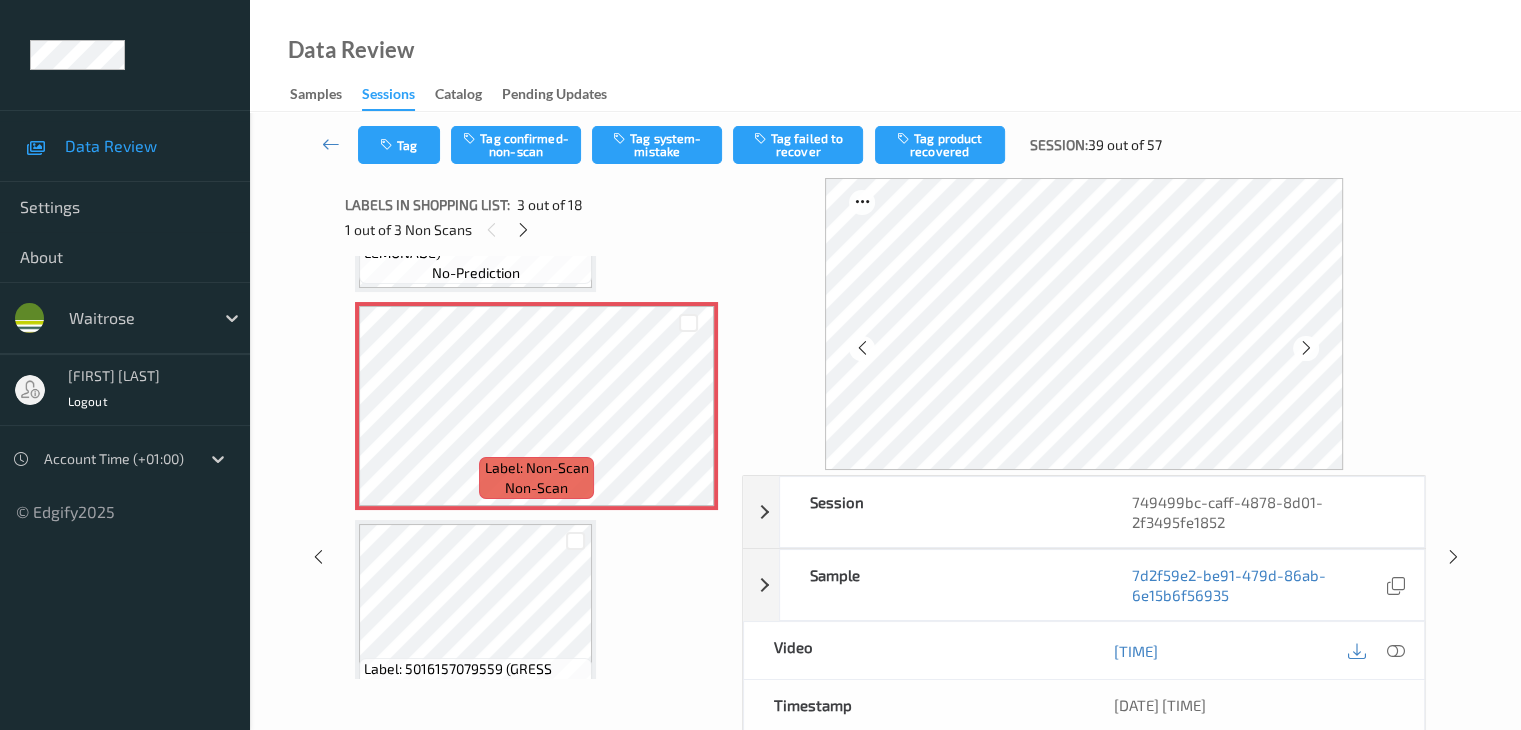 click at bounding box center (1306, 348) 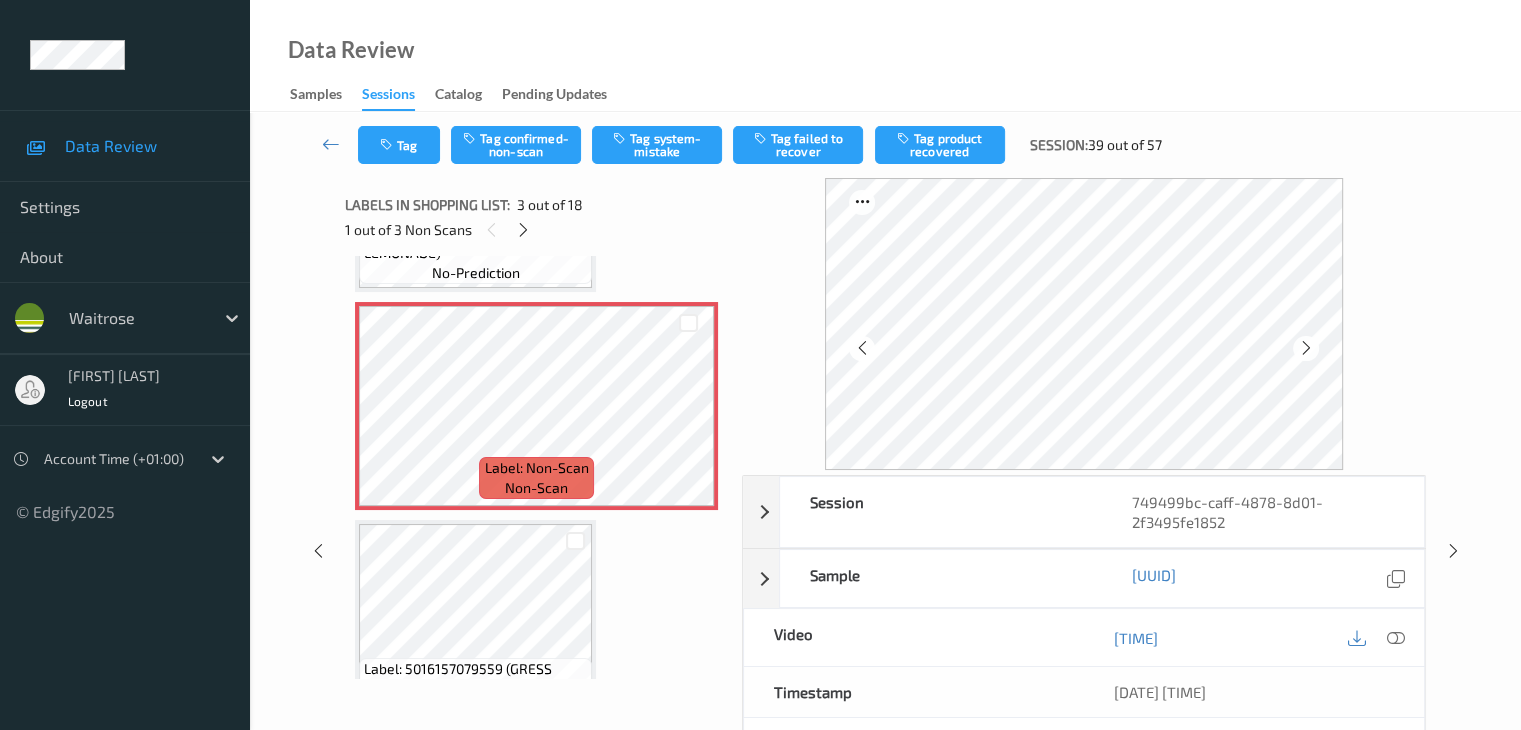 click at bounding box center [1306, 348] 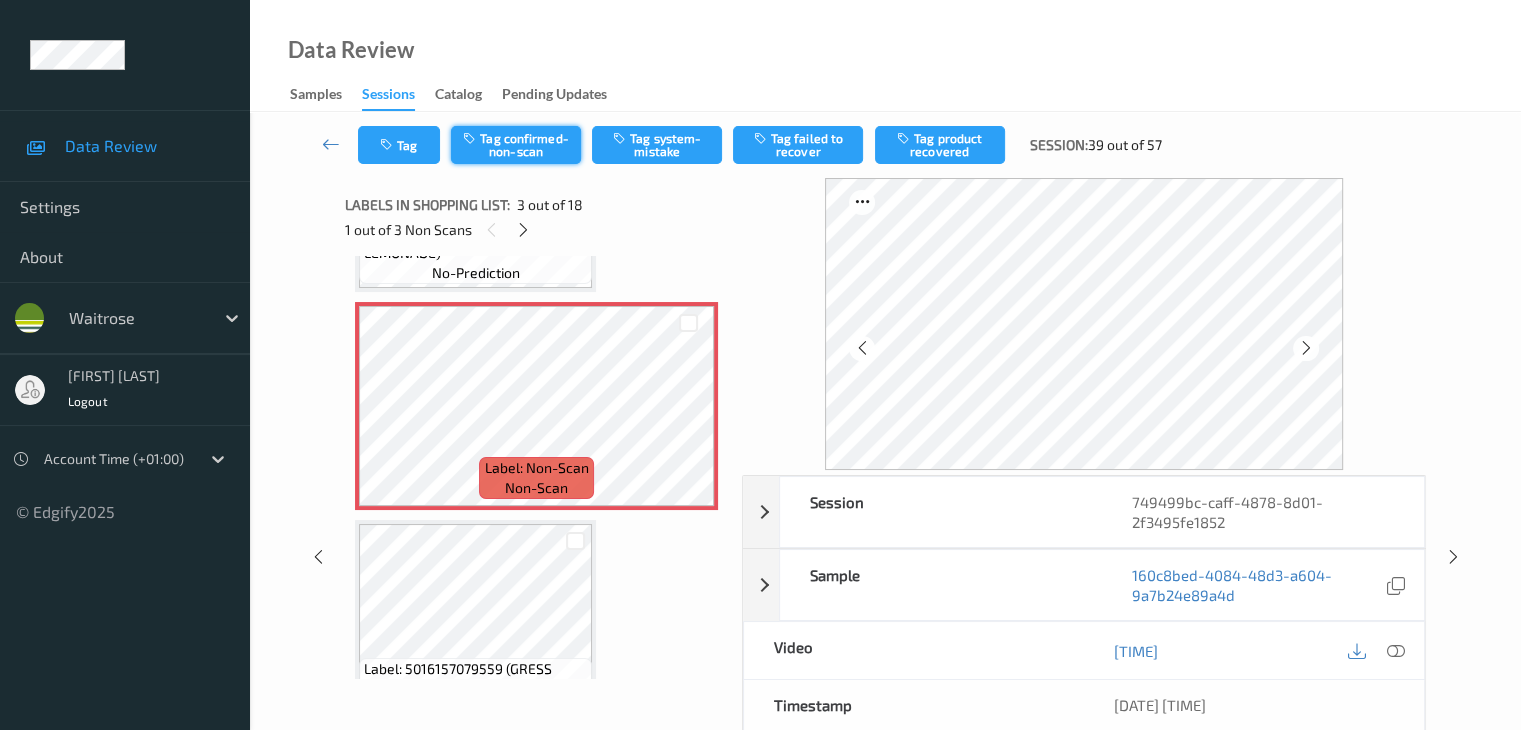 click on "Tag   confirmed-non-scan" at bounding box center (516, 145) 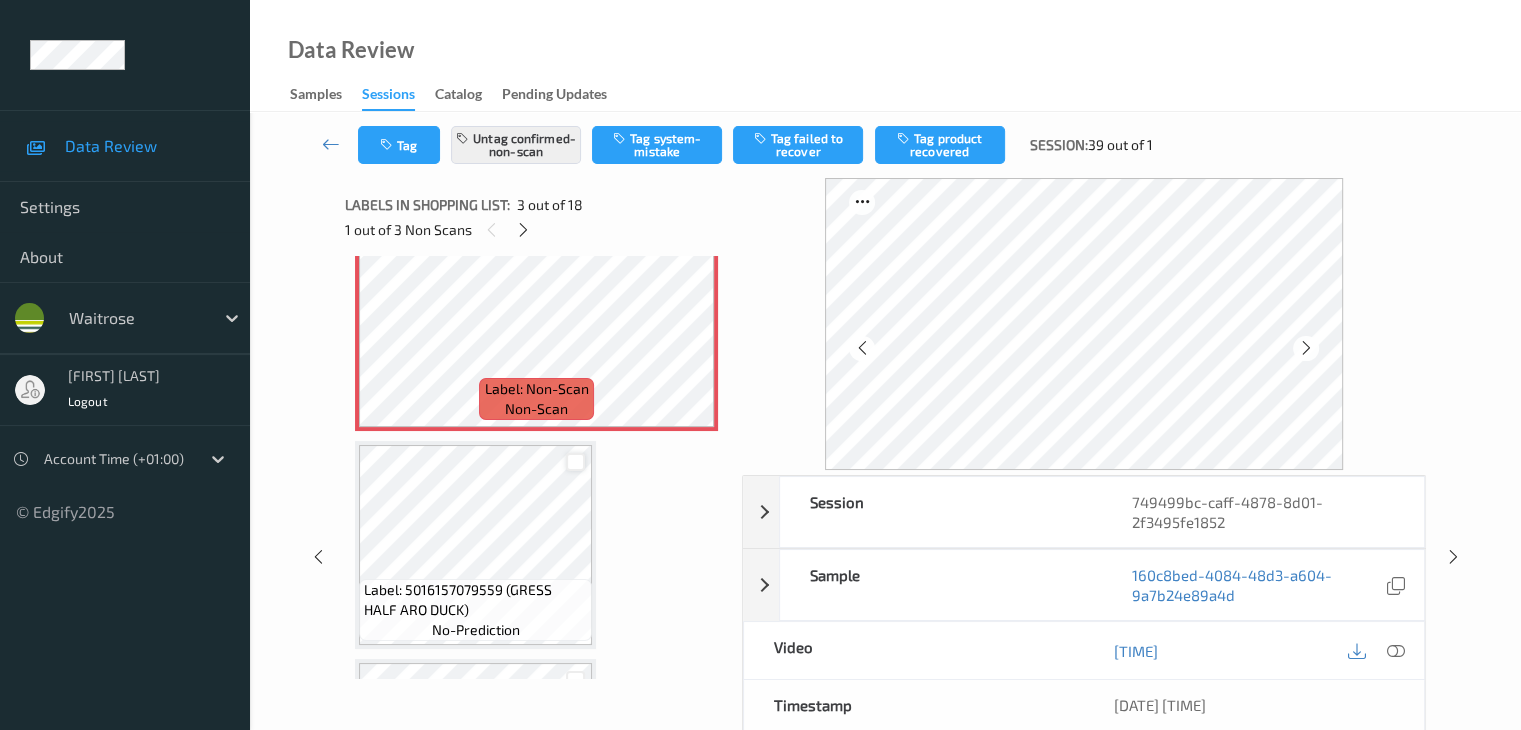 scroll, scrollTop: 600, scrollLeft: 0, axis: vertical 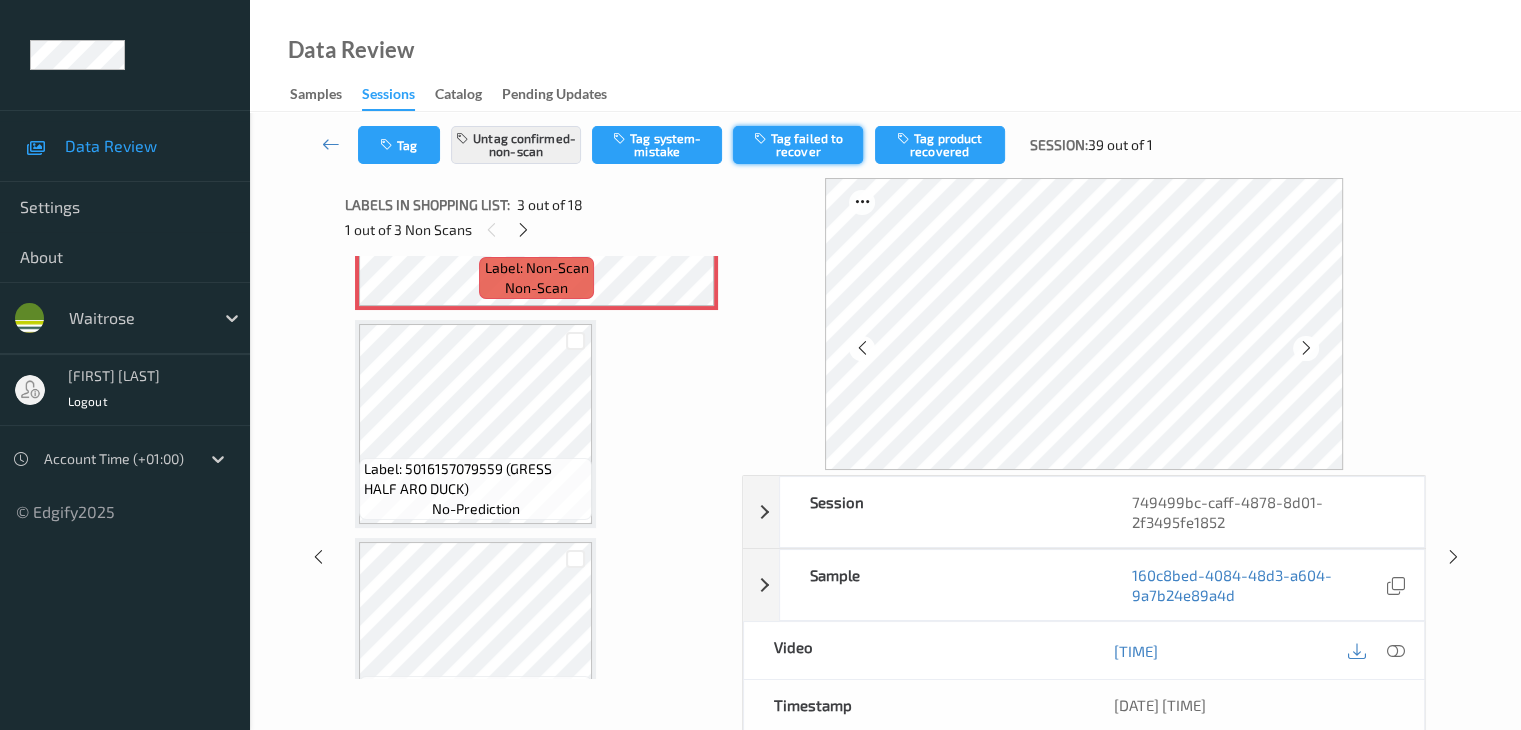 click on "Tag   failed to recover" at bounding box center (798, 145) 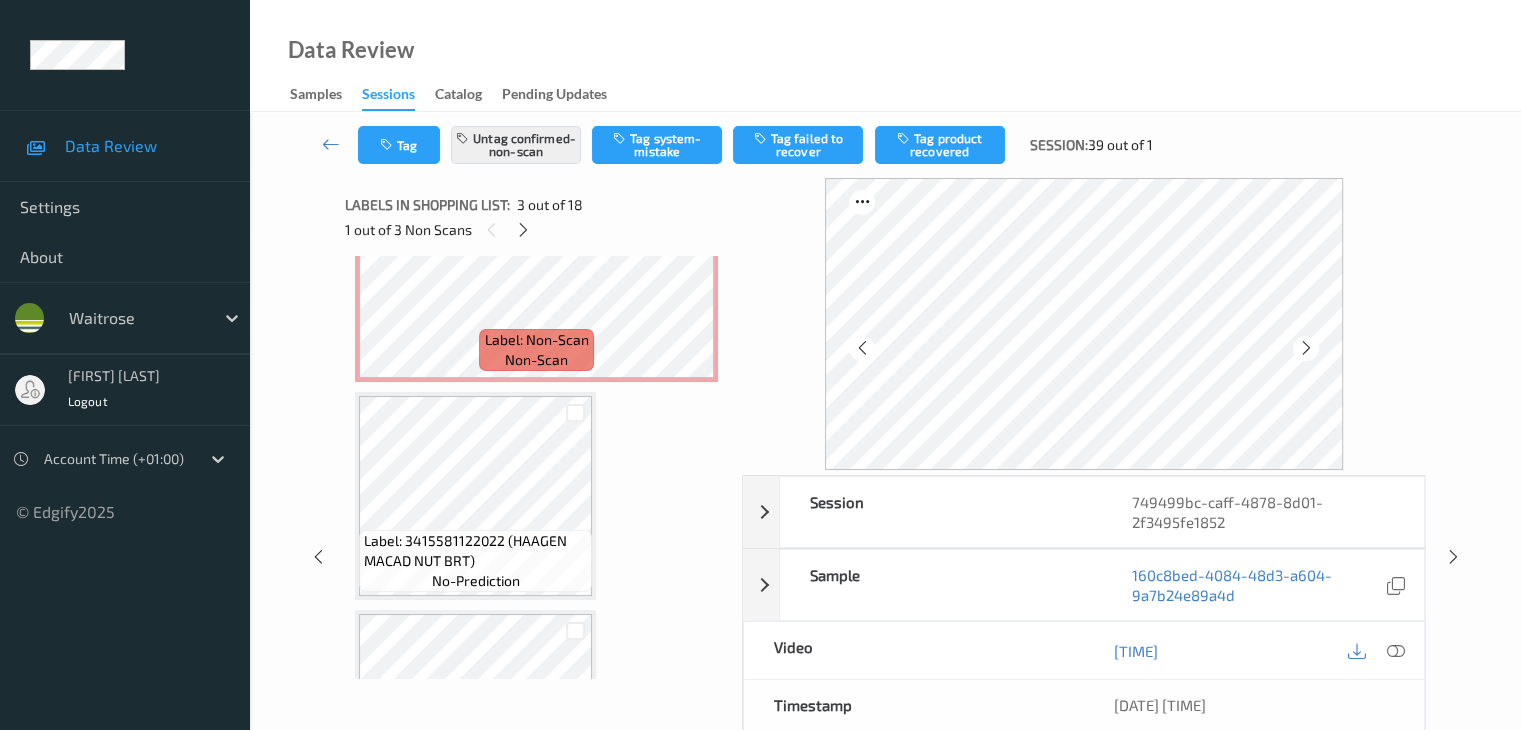 scroll, scrollTop: 1300, scrollLeft: 0, axis: vertical 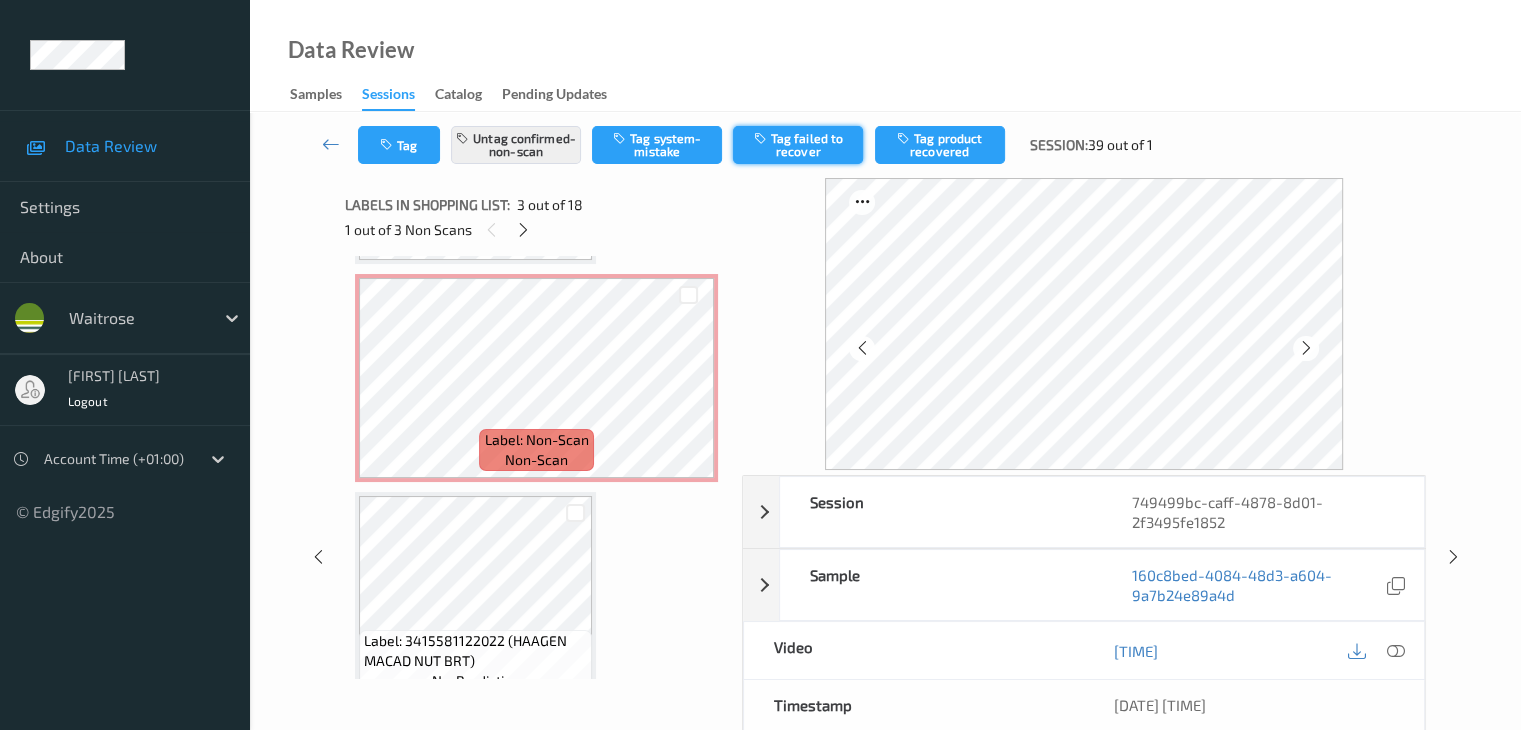 click on "Tag   failed to recover" at bounding box center (798, 145) 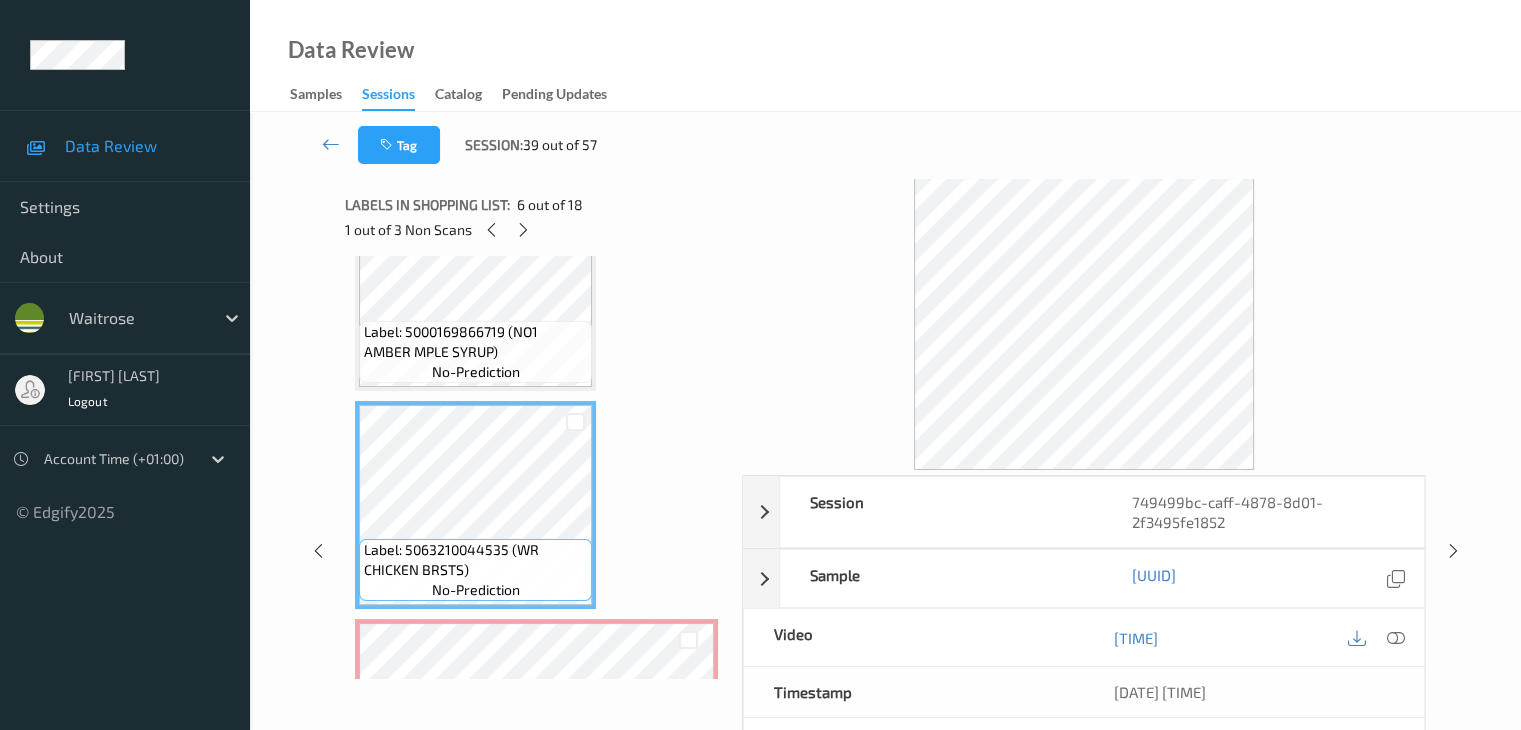 scroll, scrollTop: 1000, scrollLeft: 0, axis: vertical 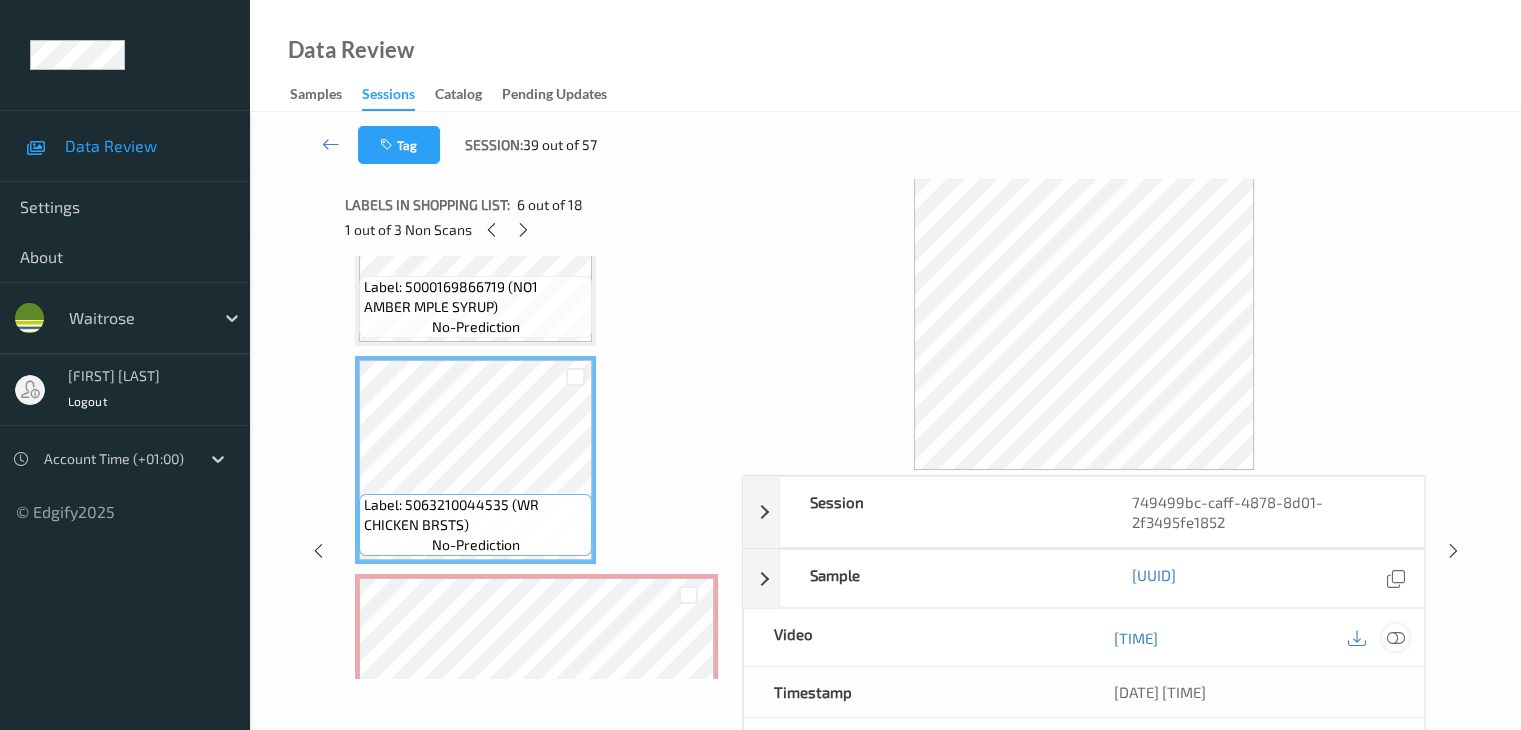 click at bounding box center (1395, 638) 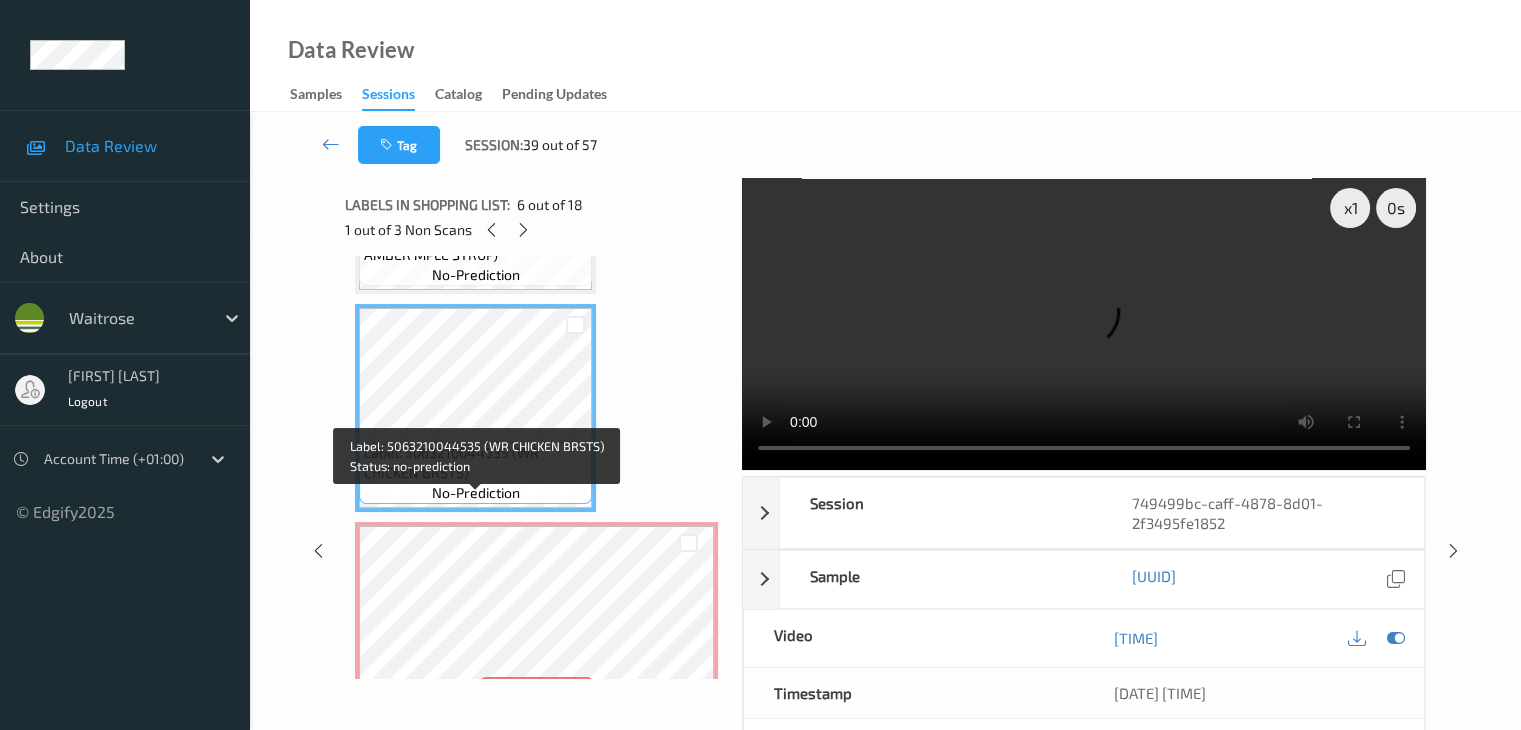 scroll, scrollTop: 1100, scrollLeft: 0, axis: vertical 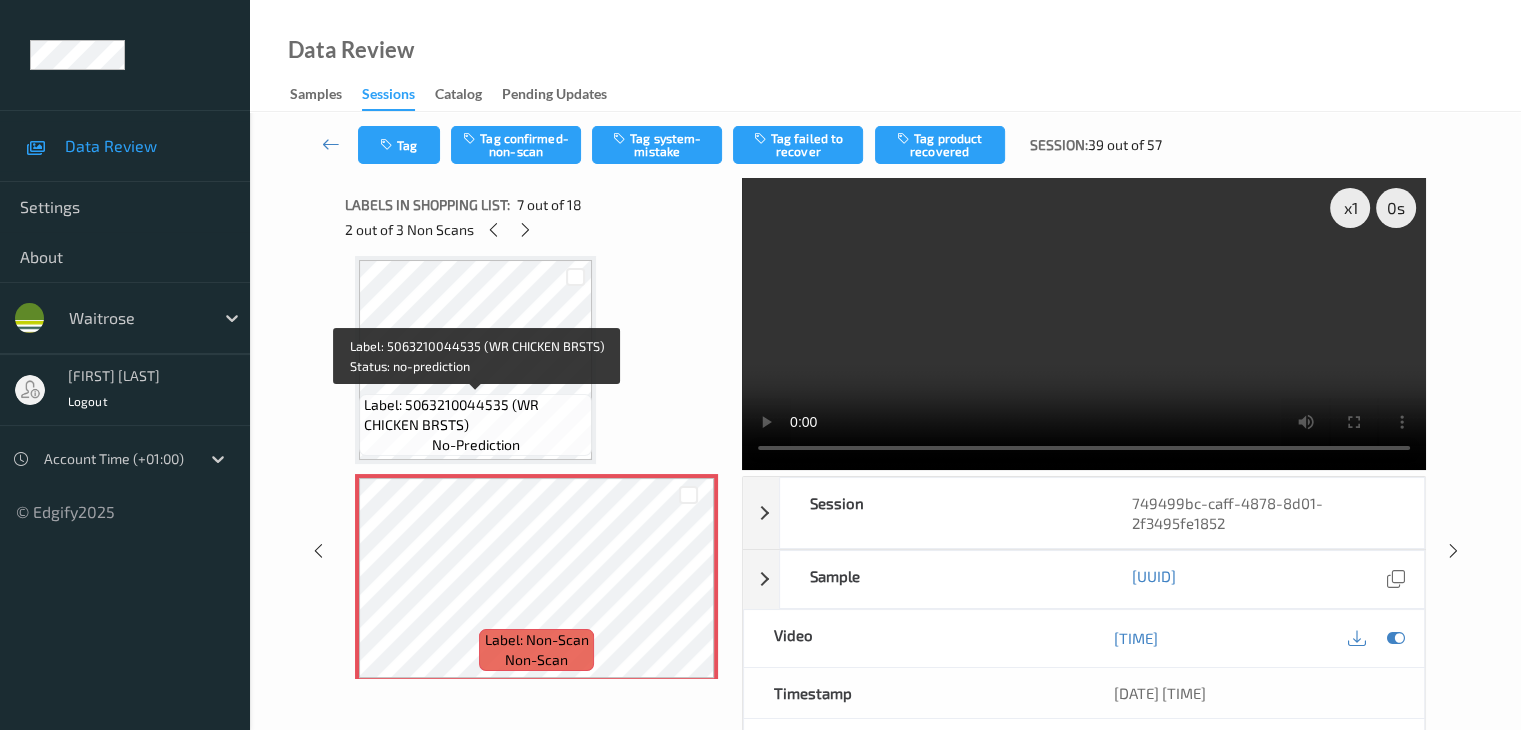 click on "Label: 5063210044535 (WR CHICKEN BRSTS)" at bounding box center [475, 415] 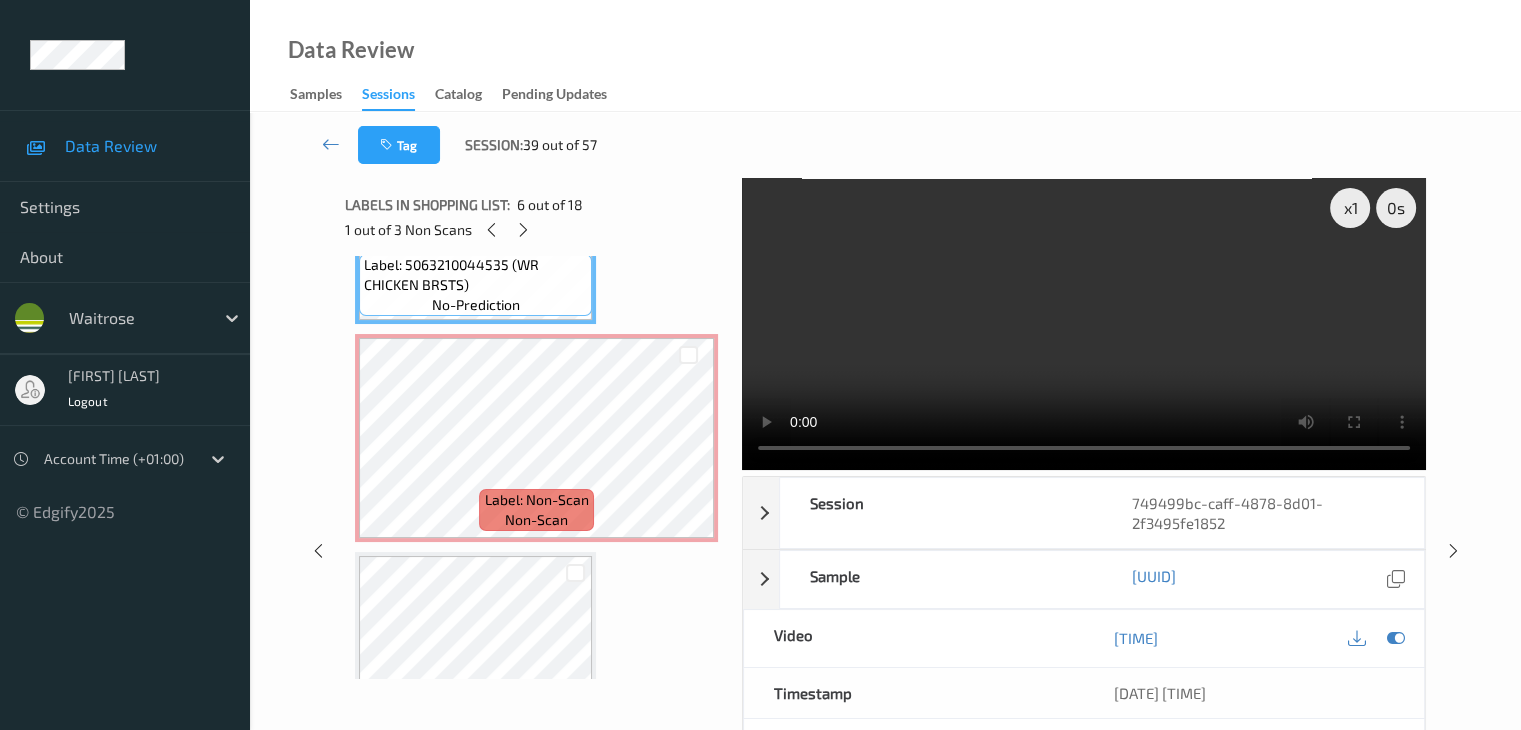 scroll, scrollTop: 1400, scrollLeft: 0, axis: vertical 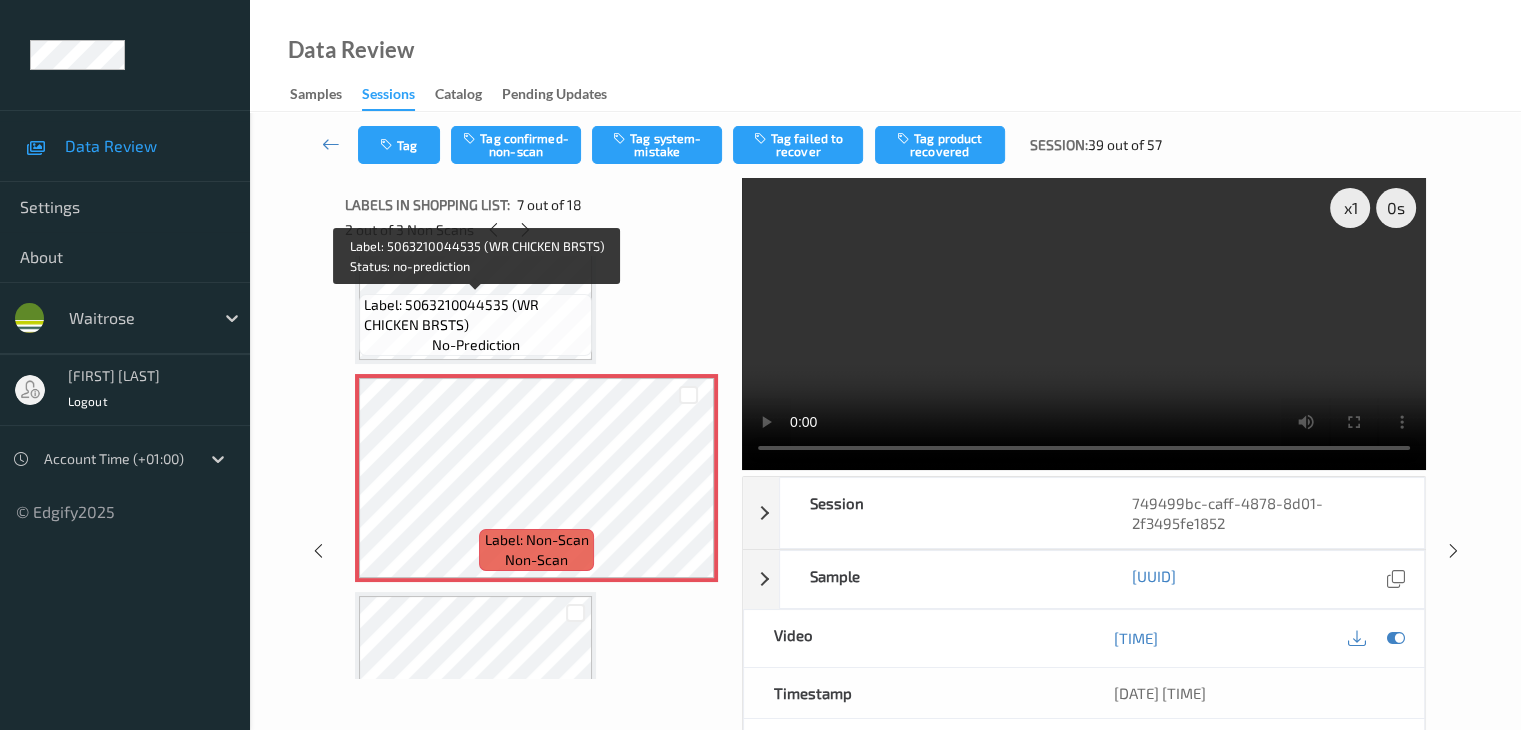 click on "Label: 5063210044535 (WR CHICKEN BRSTS) no-prediction" at bounding box center (475, 325) 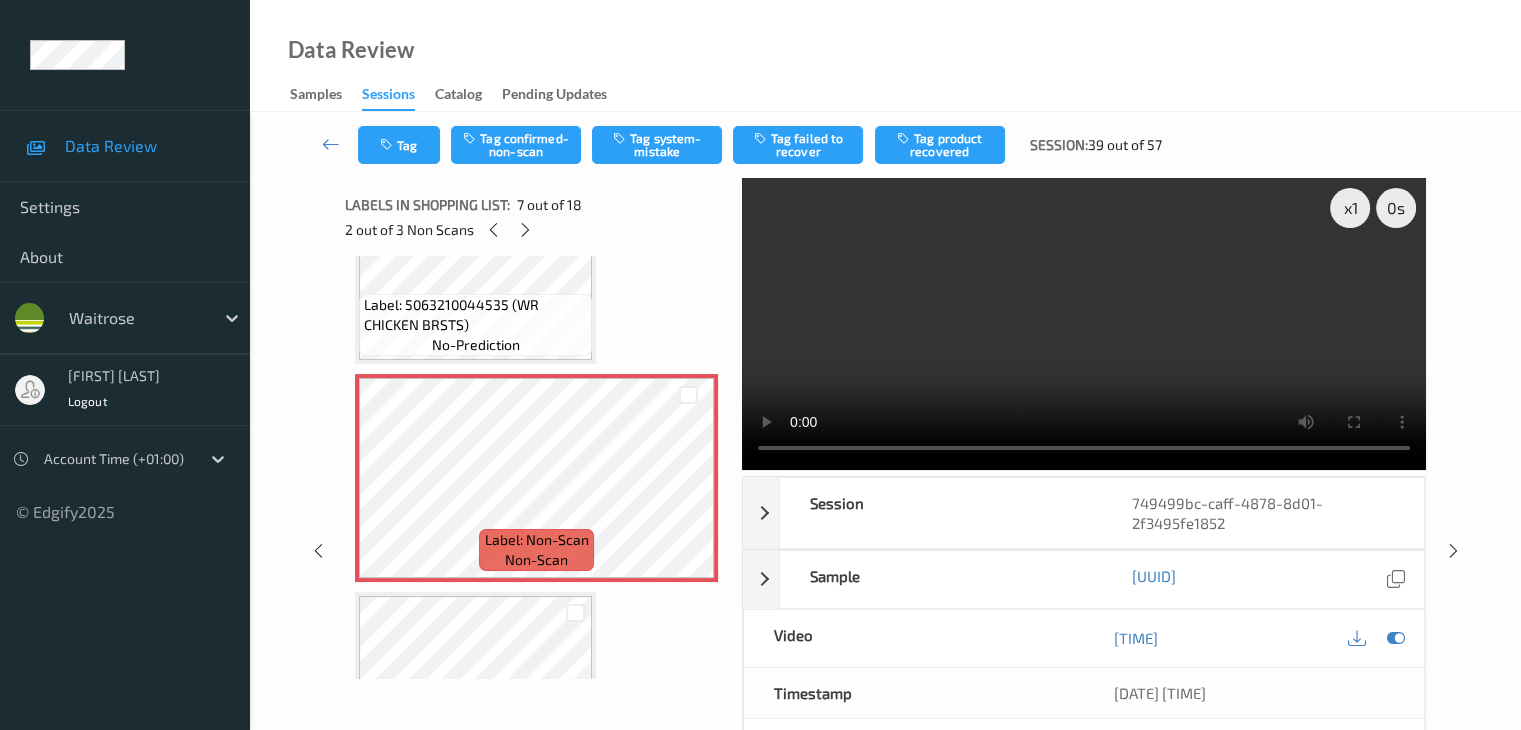type 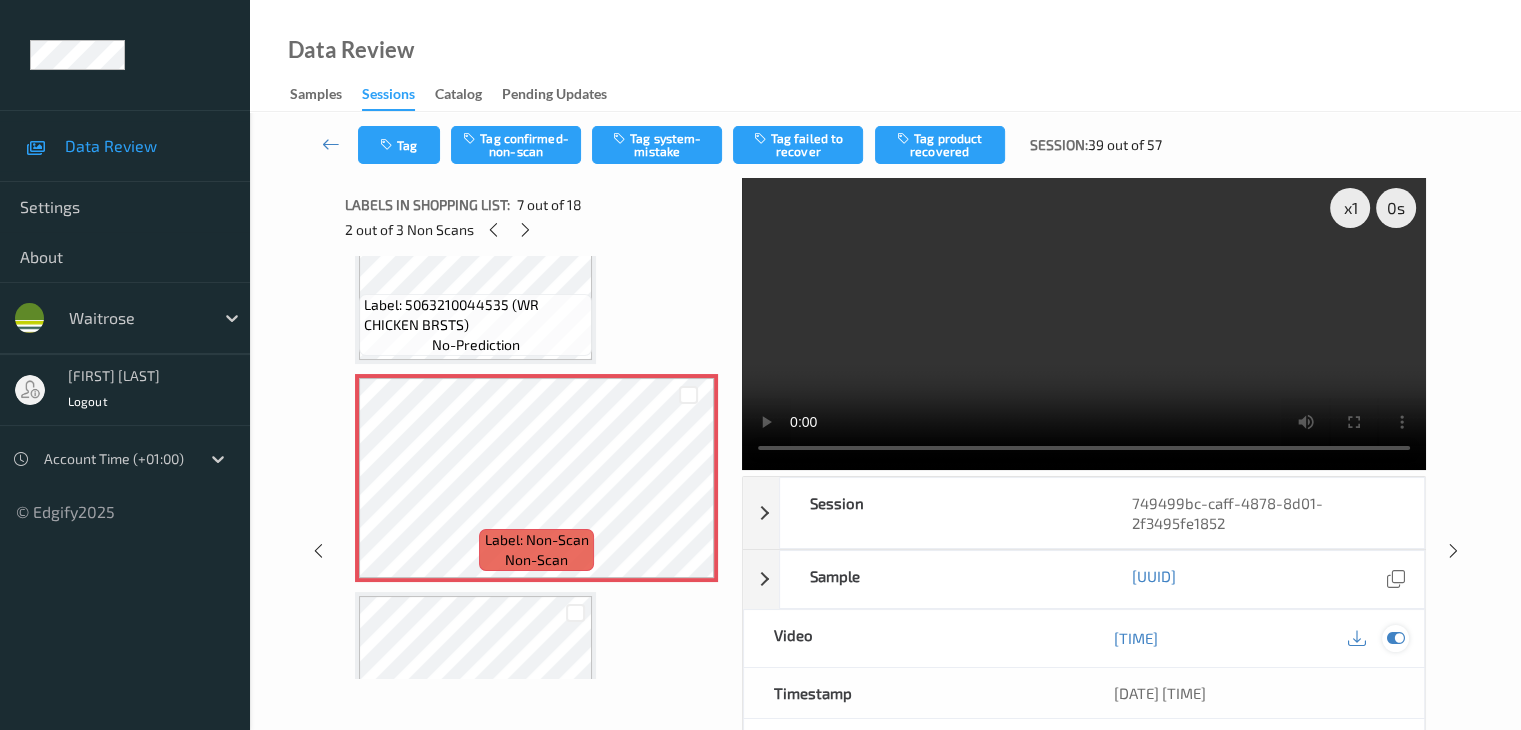 click at bounding box center (1395, 638) 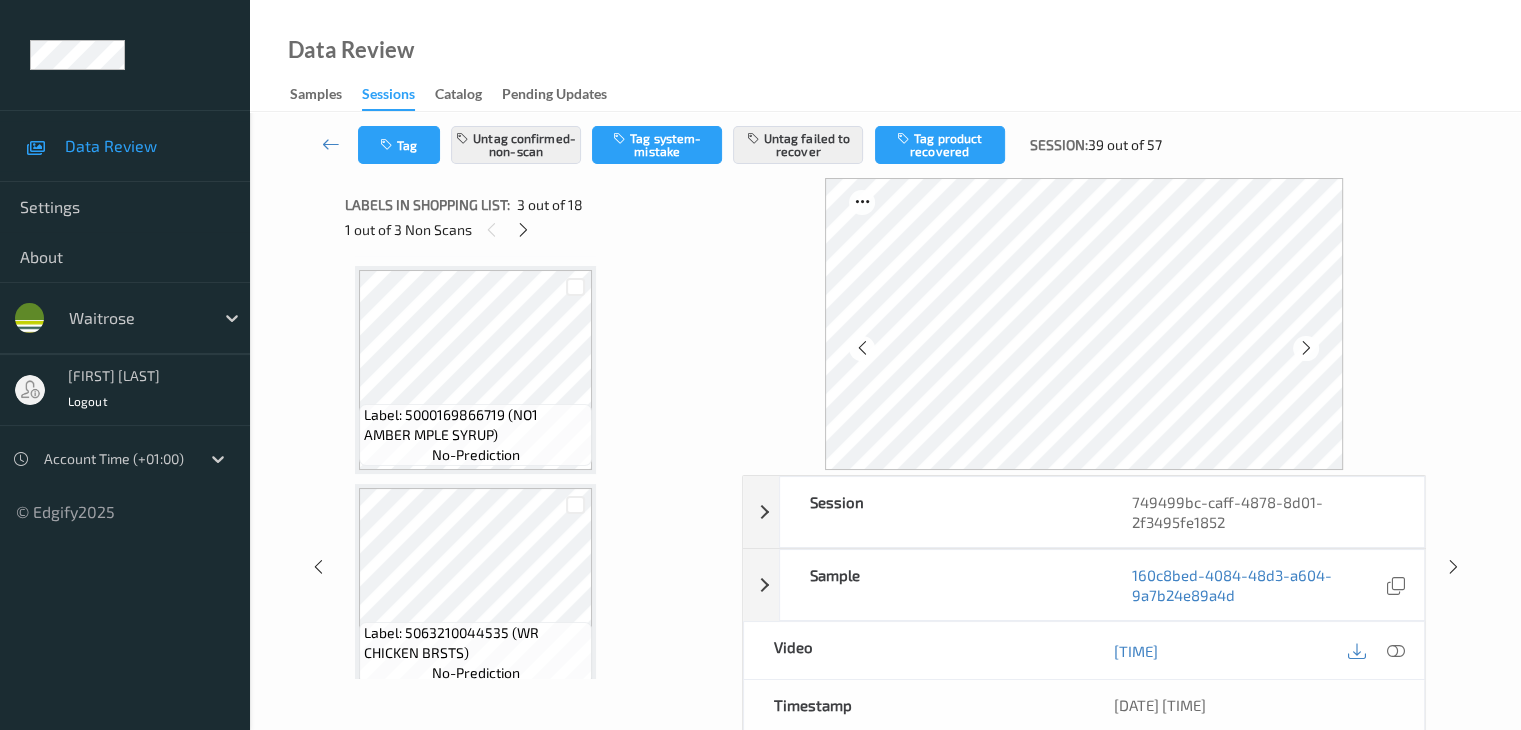 scroll, scrollTop: 700, scrollLeft: 0, axis: vertical 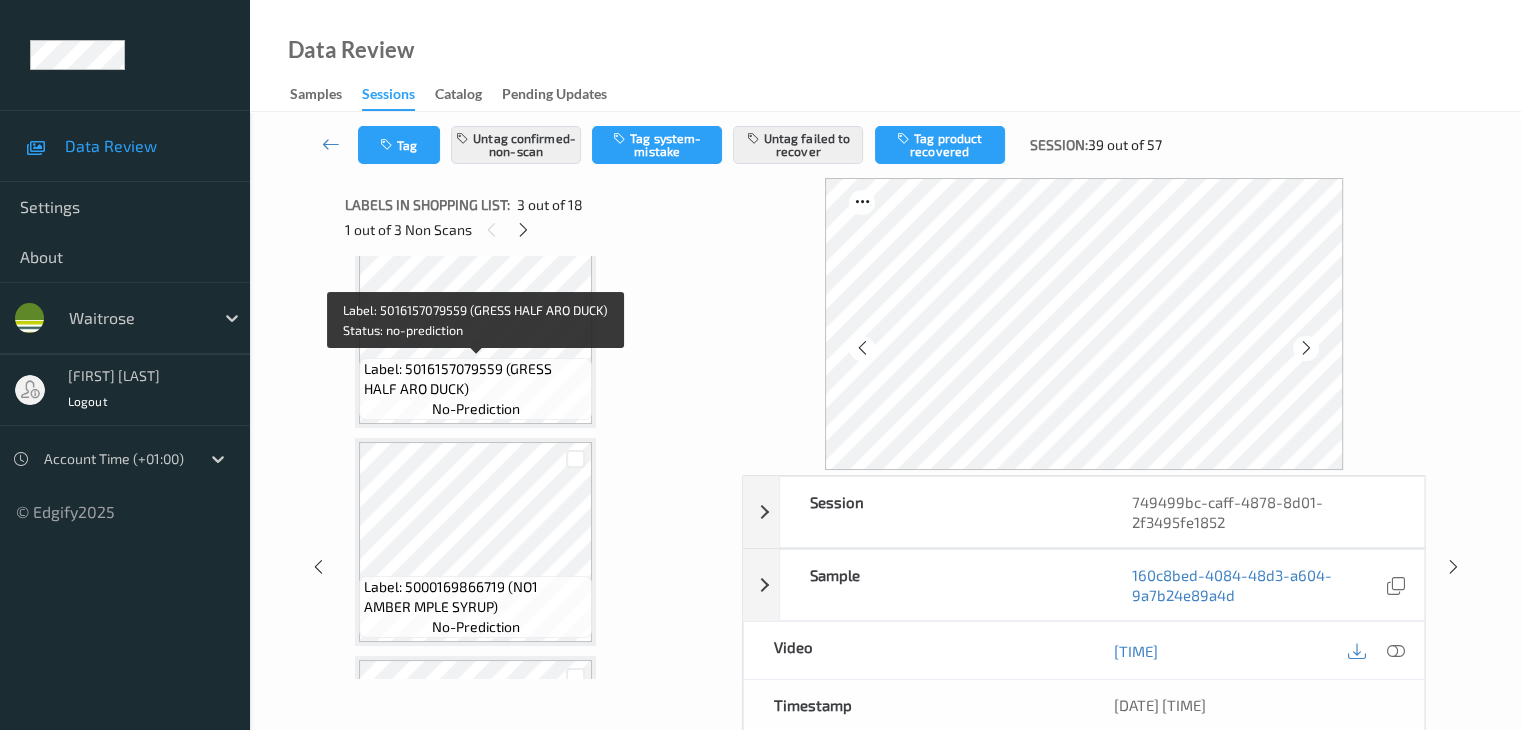 click on "Label: 5016157079559 (GRESS HALF ARO DUCK)" at bounding box center [475, 379] 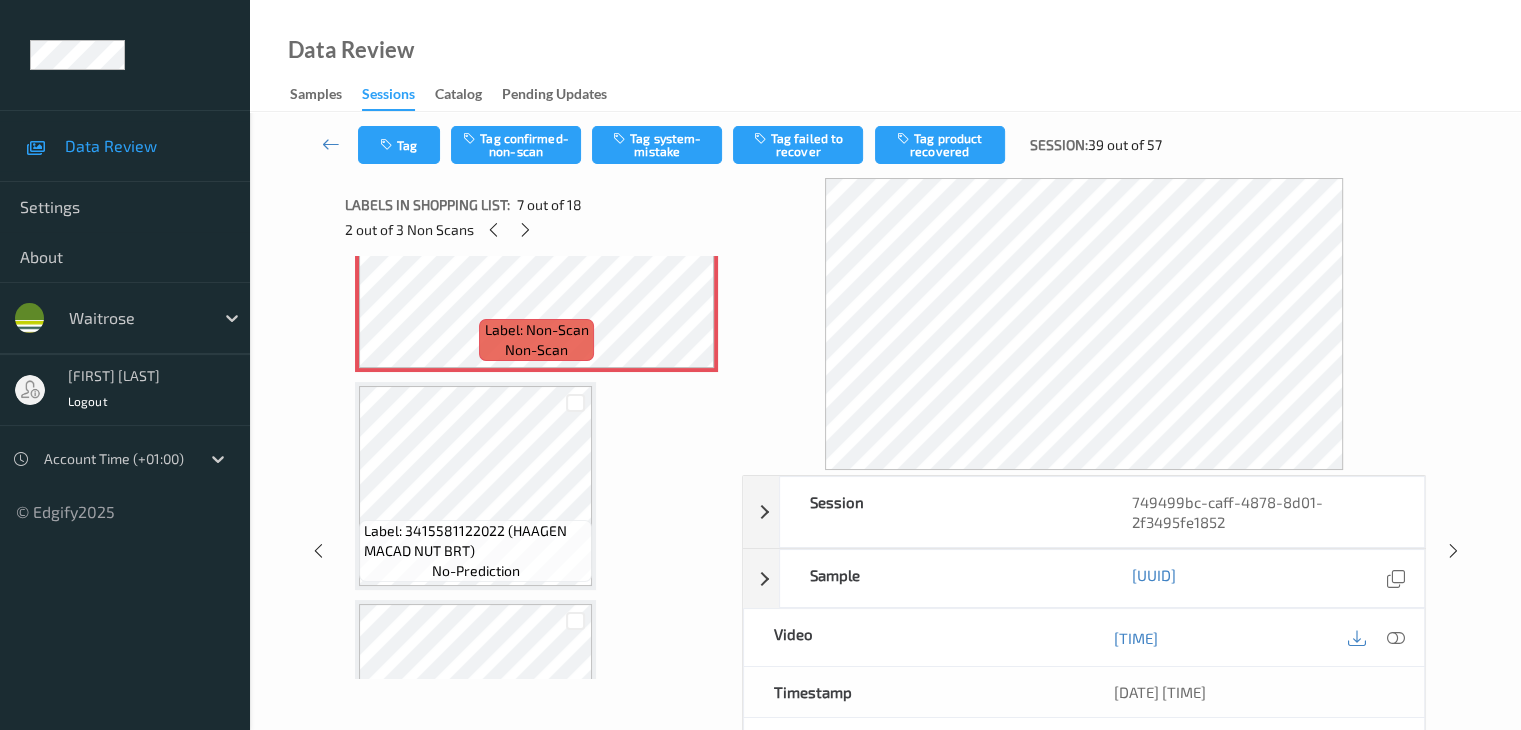 scroll, scrollTop: 1500, scrollLeft: 0, axis: vertical 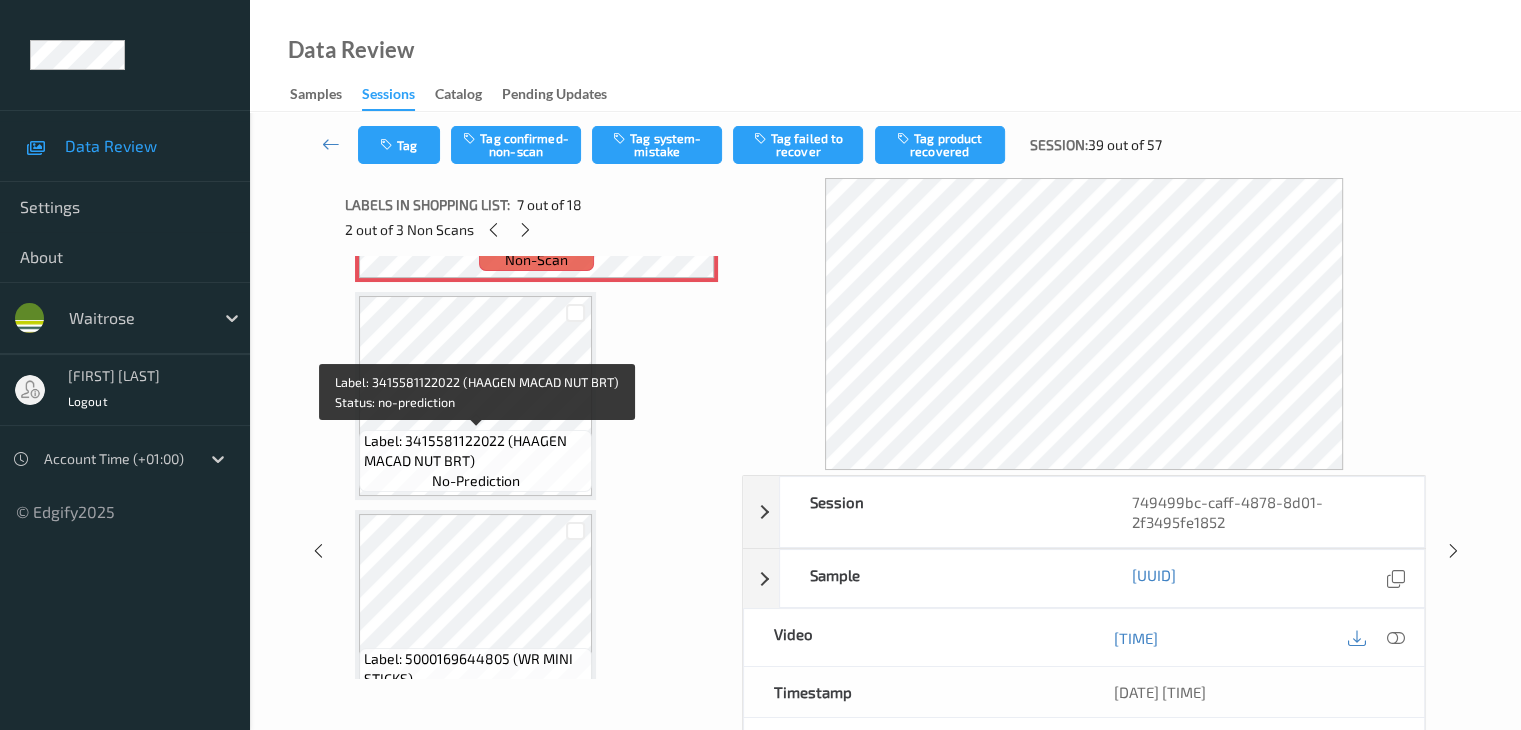 click on "Label: 3415581122022 (HAAGEN MACAD NUT BRT)" at bounding box center (475, 451) 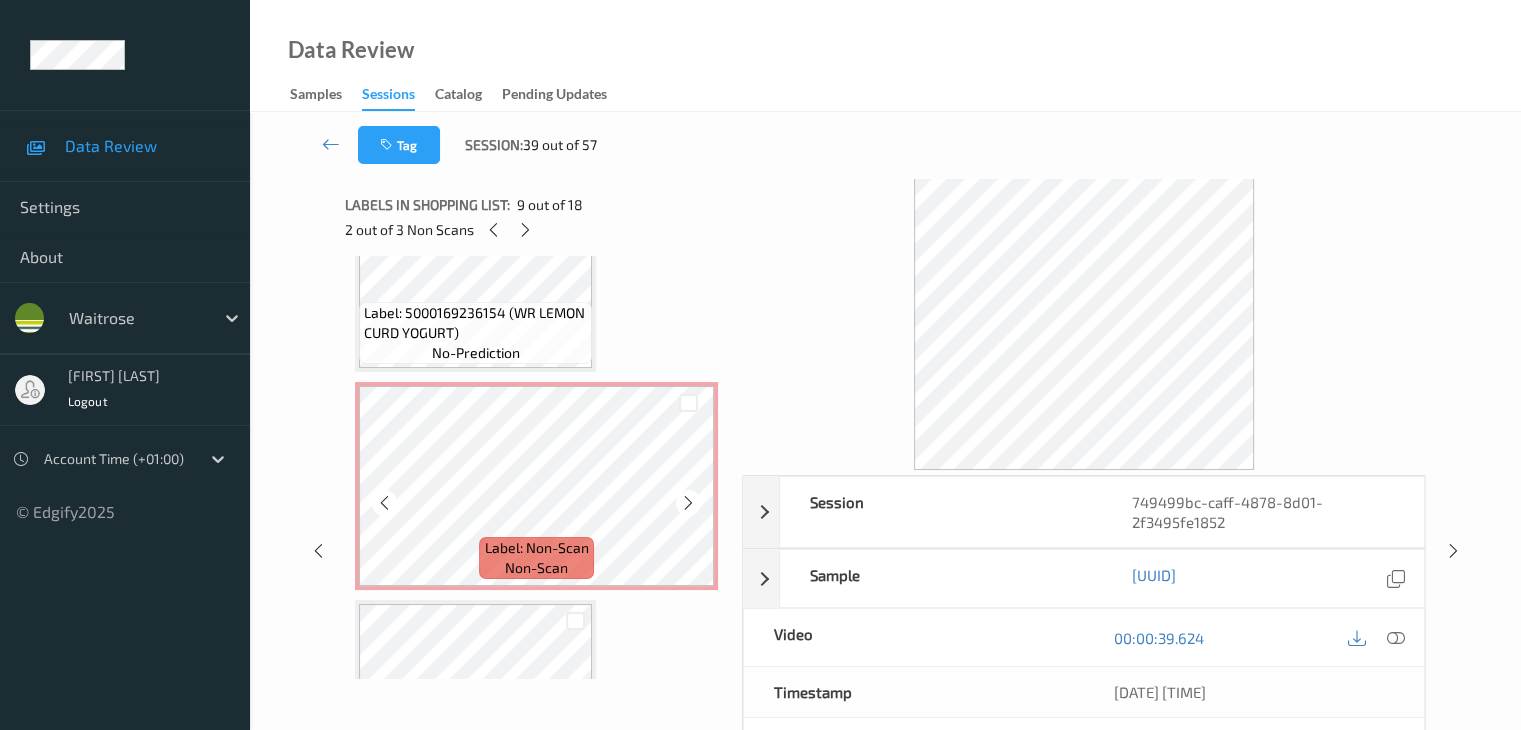 scroll, scrollTop: 2400, scrollLeft: 0, axis: vertical 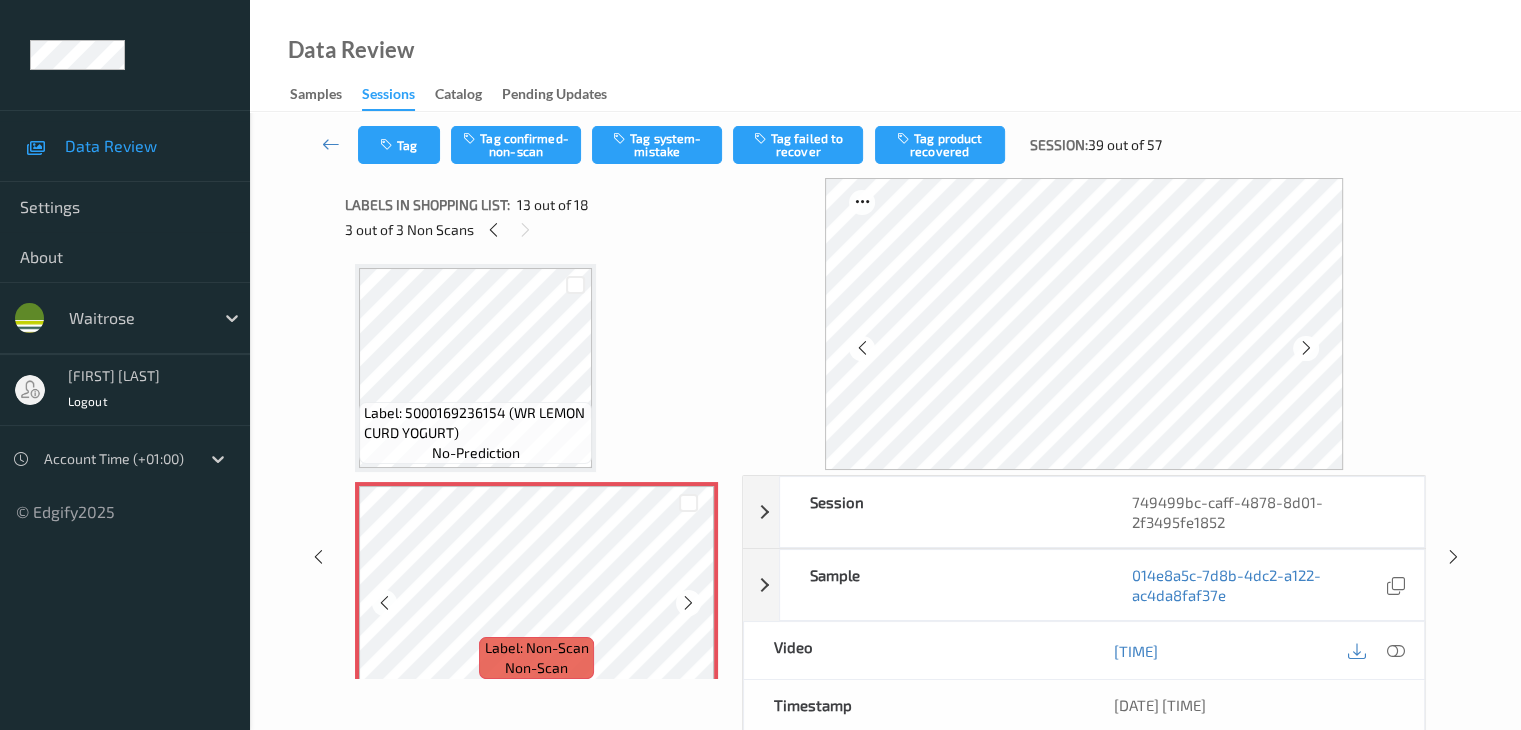 click at bounding box center (688, 603) 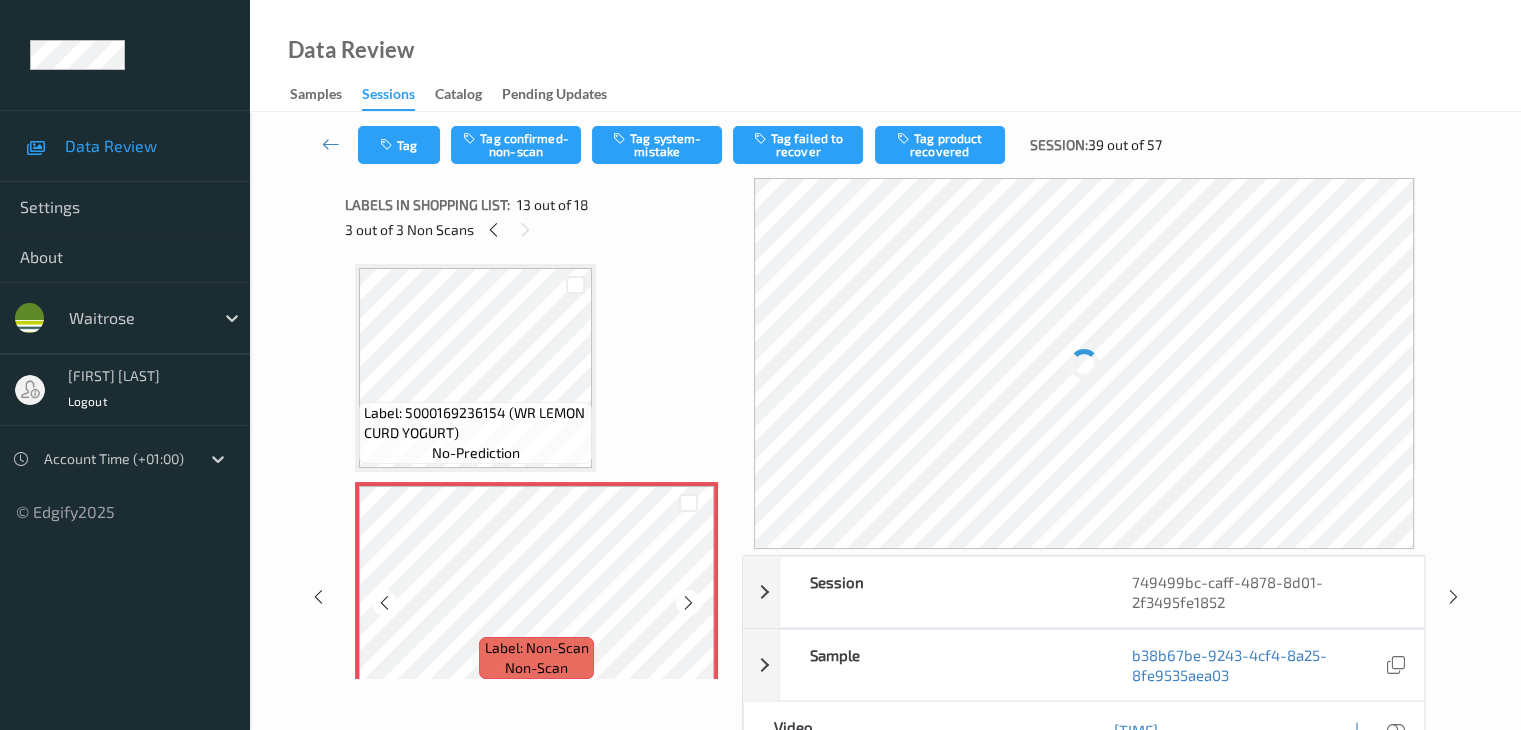 click at bounding box center (688, 603) 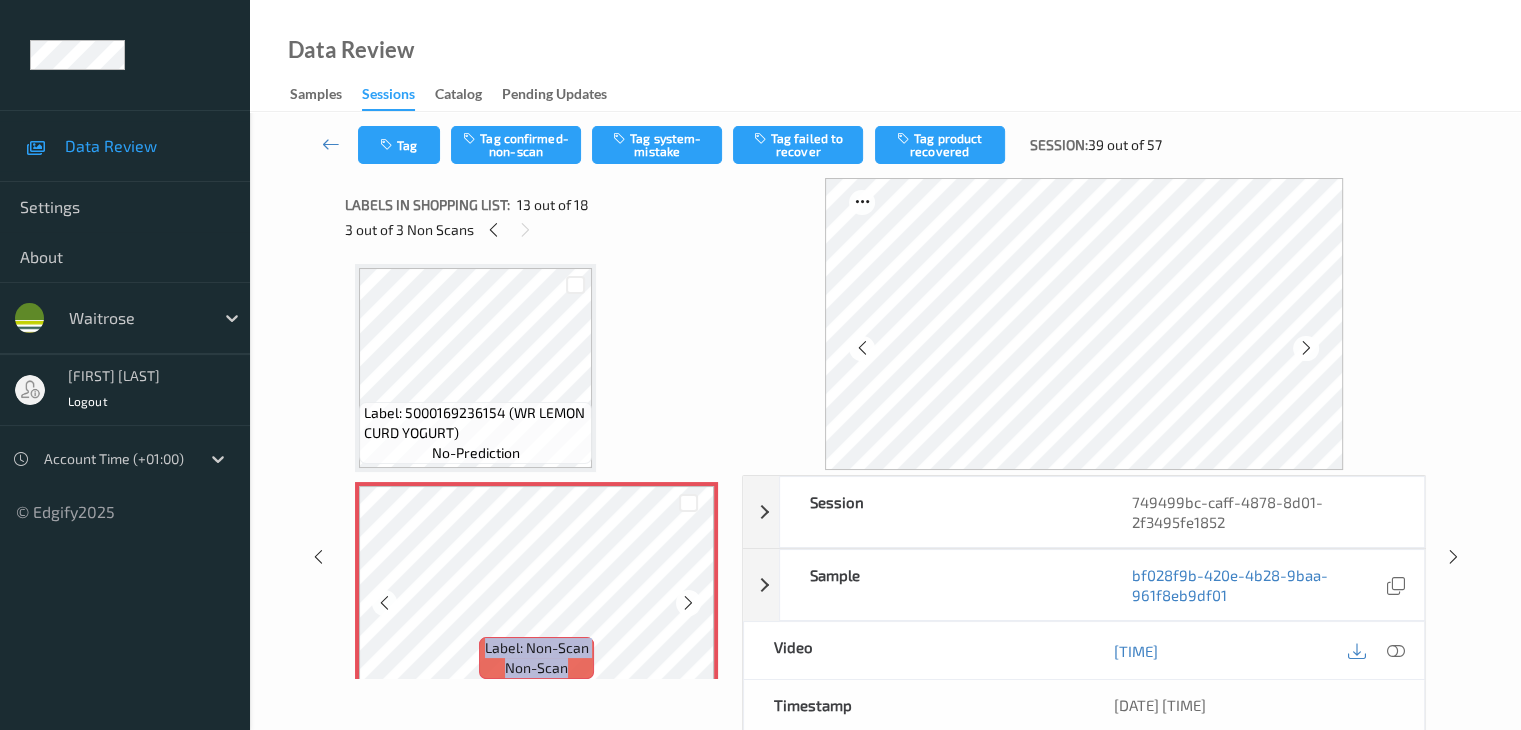 click at bounding box center (688, 603) 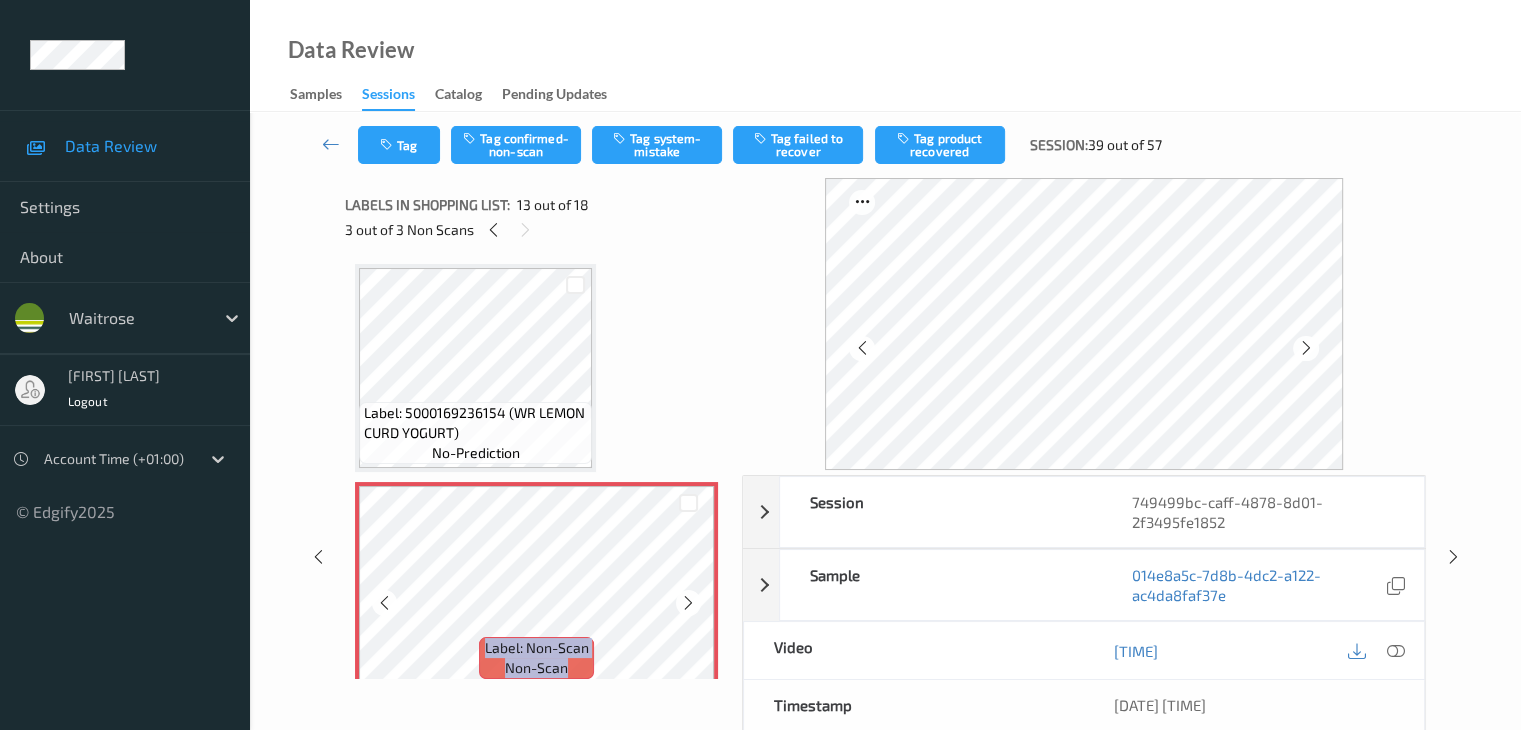 click at bounding box center [688, 603] 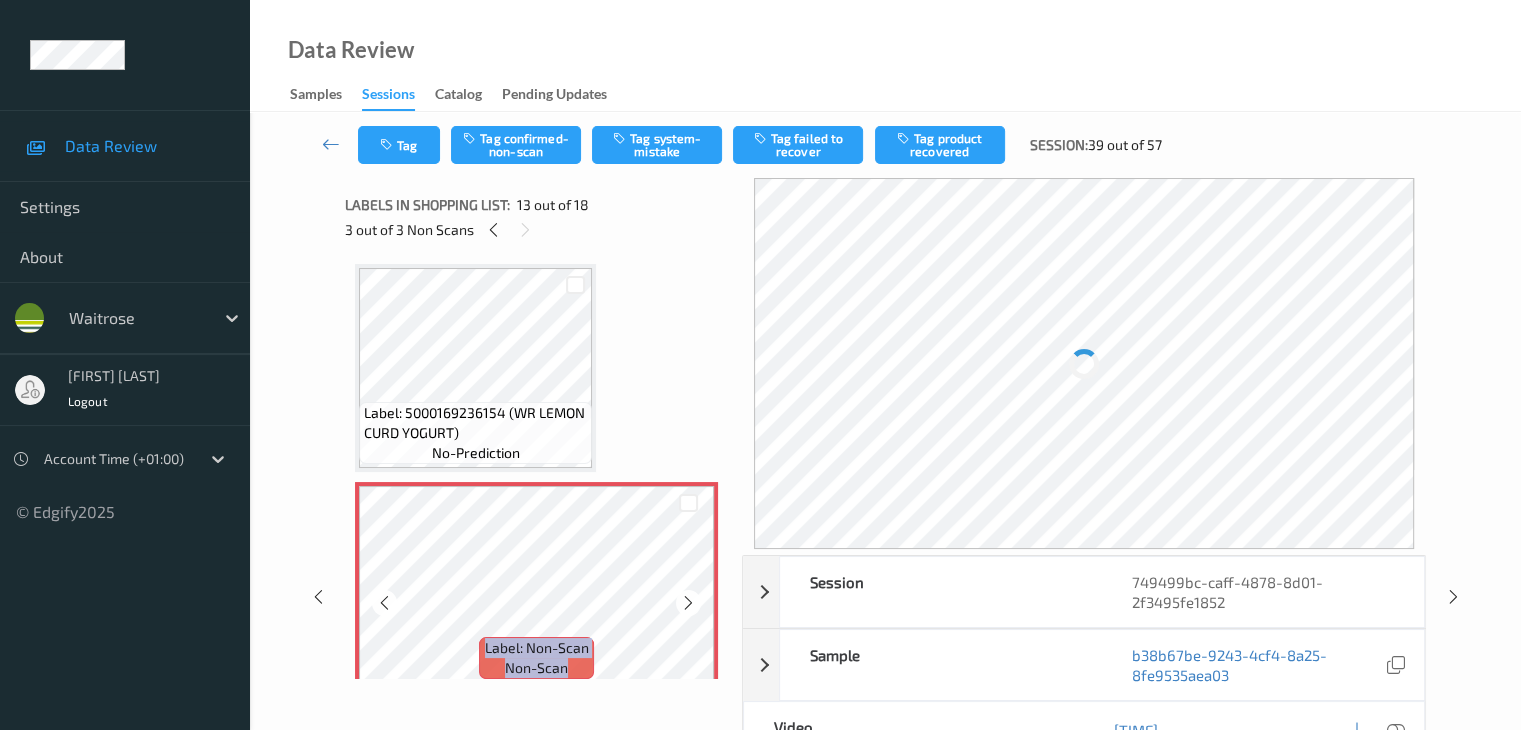 click at bounding box center [688, 603] 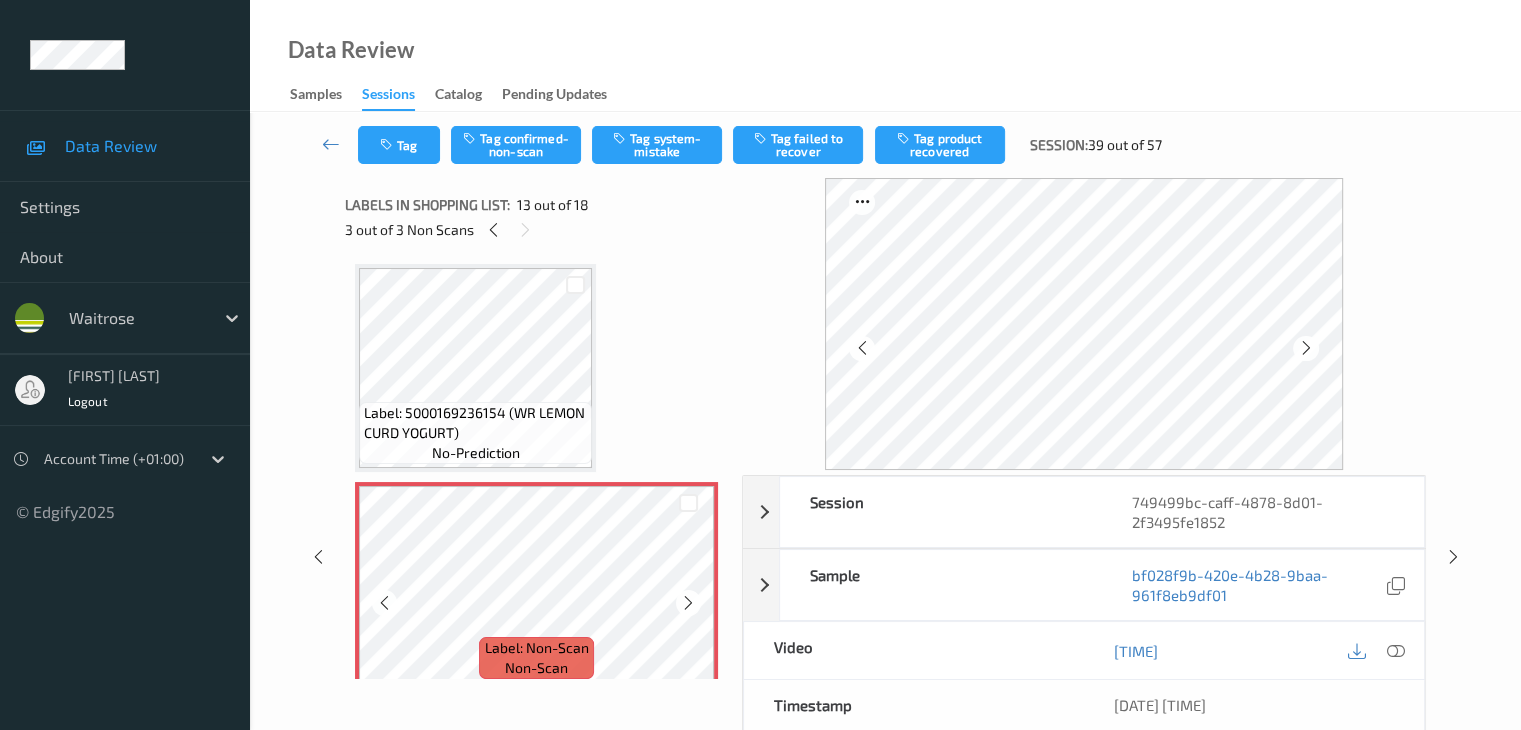 click at bounding box center (688, 603) 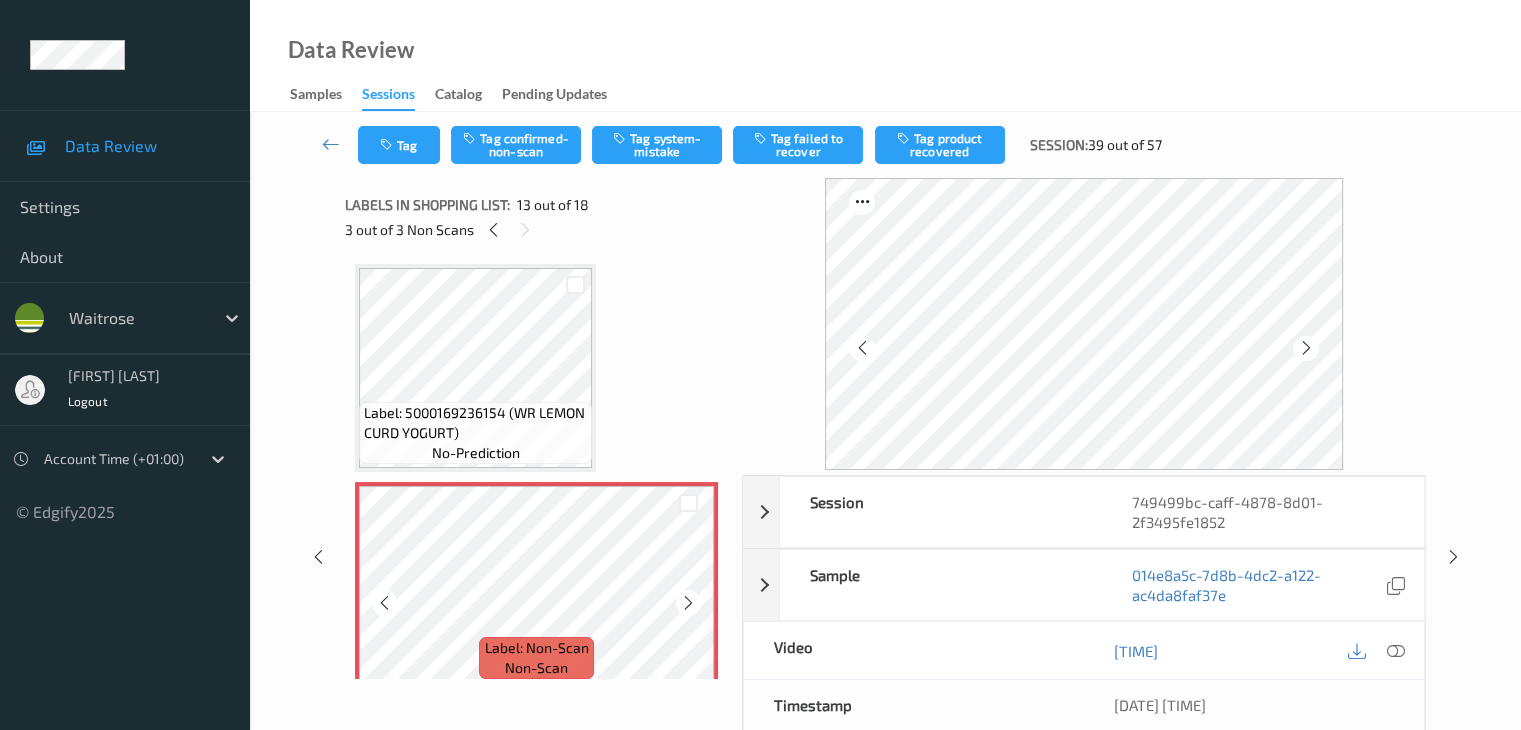 click at bounding box center (688, 603) 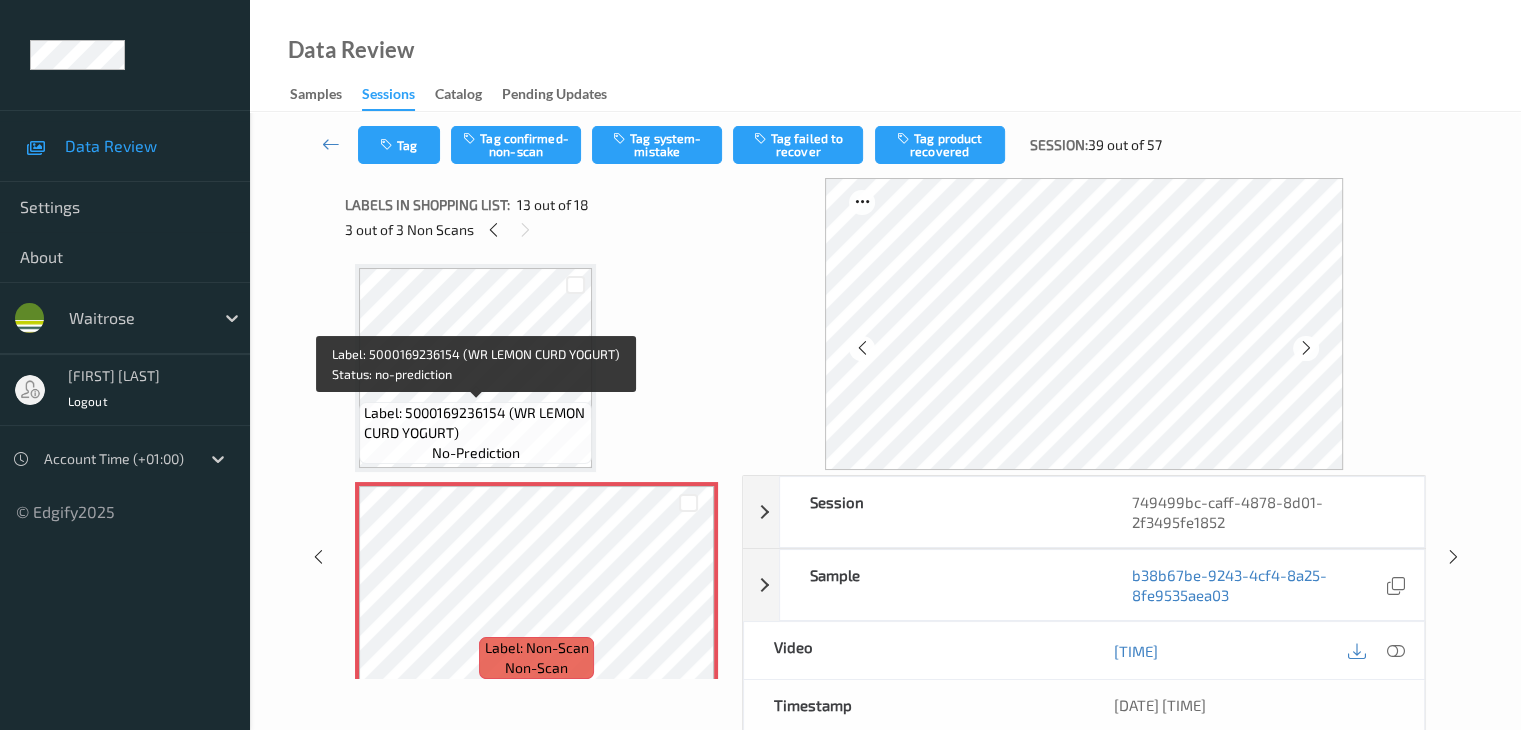 click on "Label: 5000169236154 (WR LEMON CURD YOGURT)" at bounding box center (475, 423) 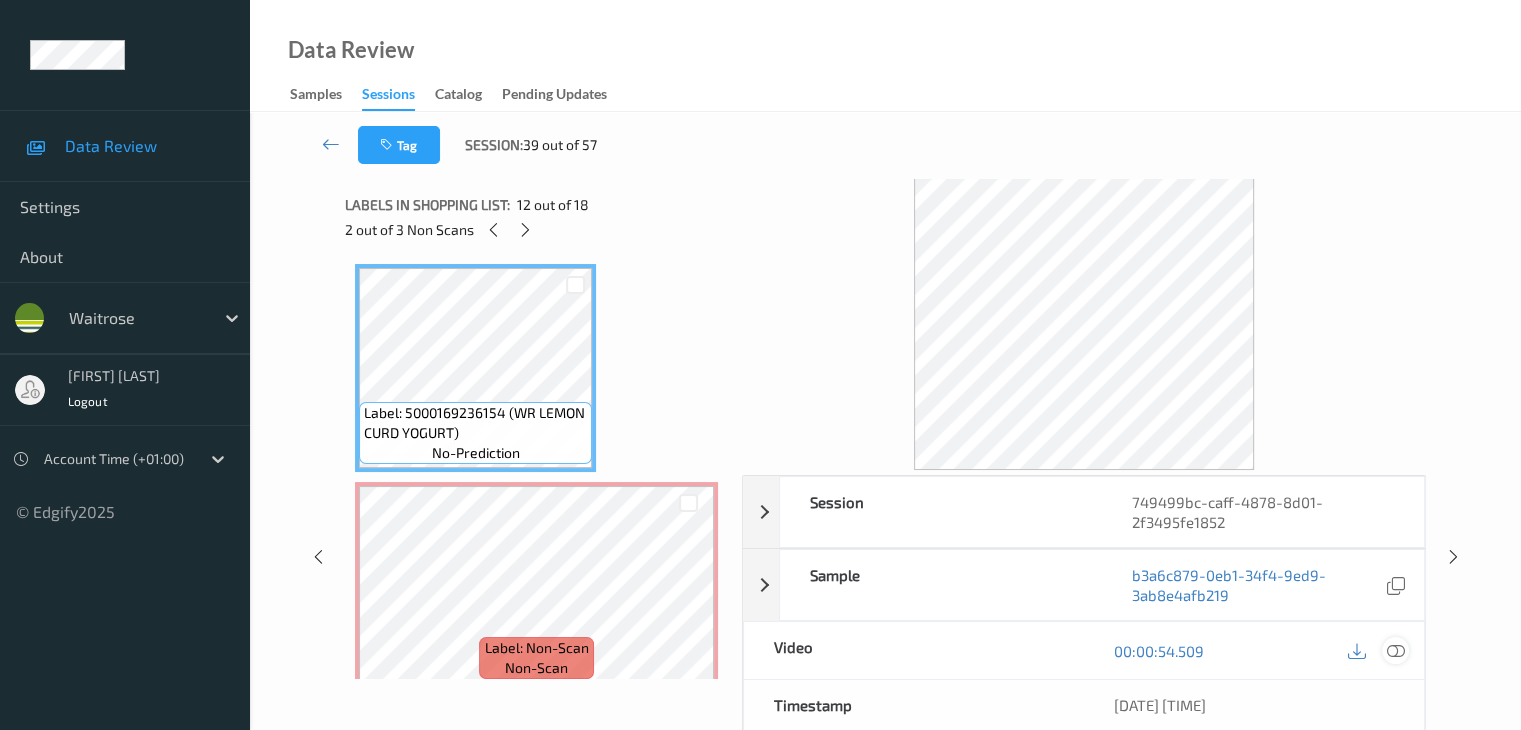 click at bounding box center [1395, 651] 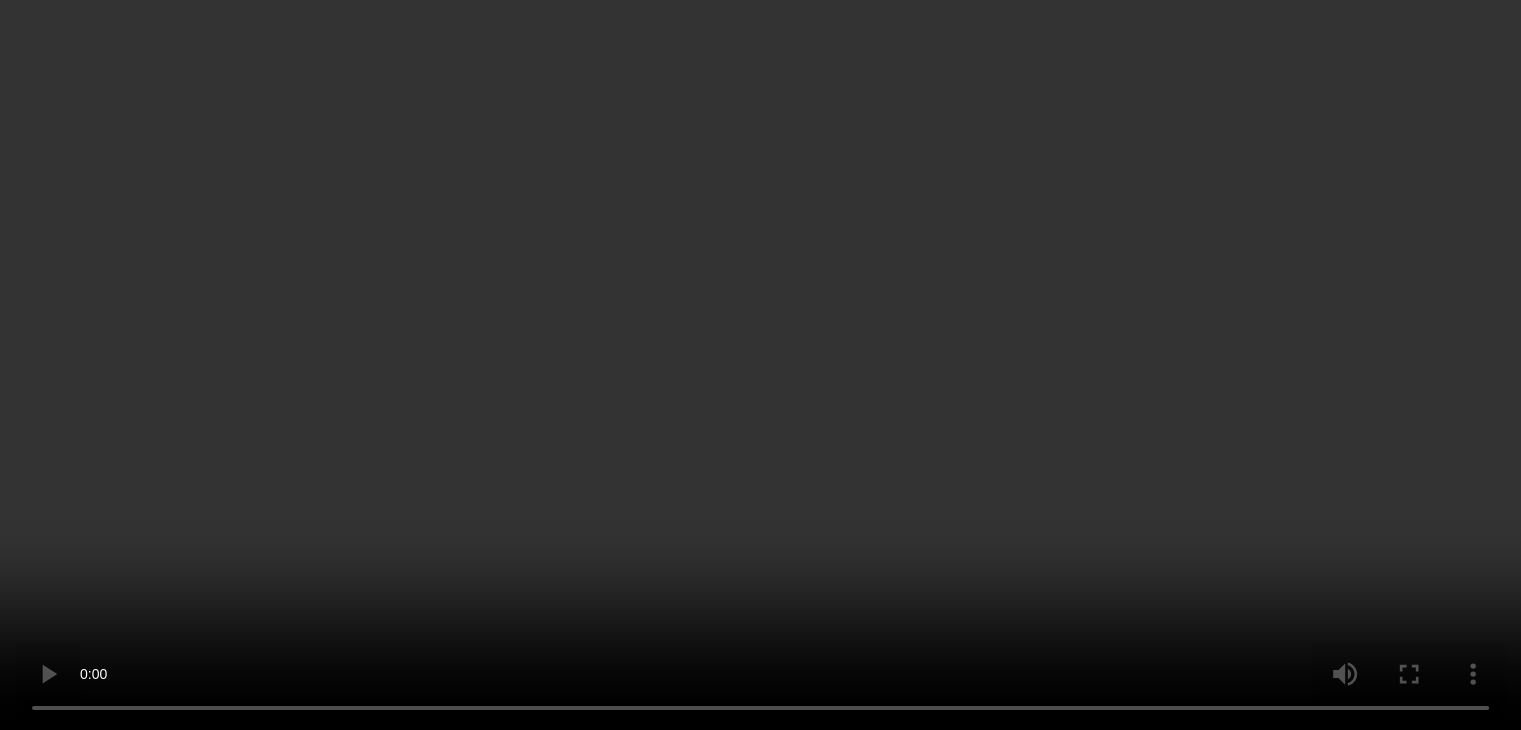 scroll, scrollTop: 2800, scrollLeft: 0, axis: vertical 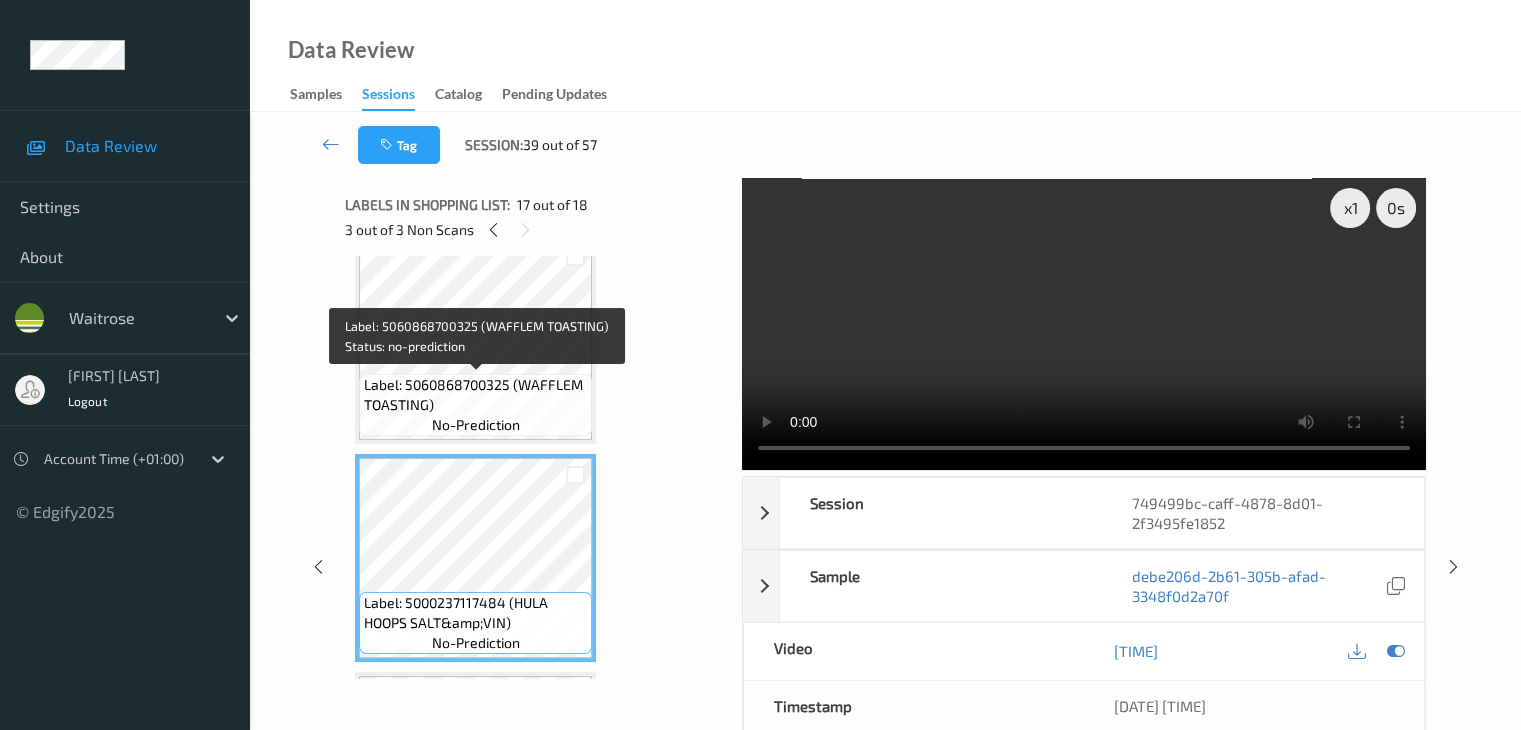 click on "Label: 5060868700325 (WAFFLEM TOASTING)" at bounding box center (475, 395) 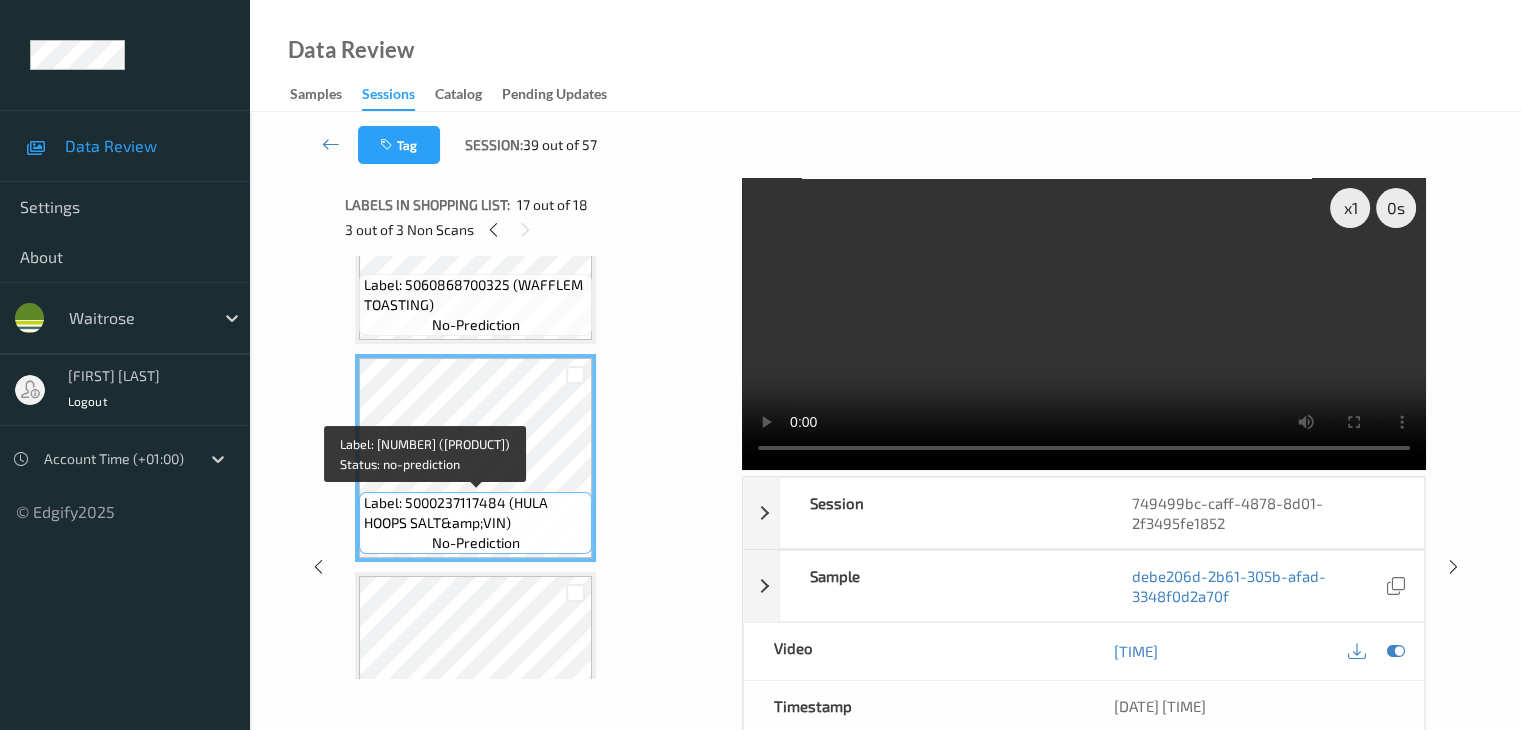 scroll, scrollTop: 3500, scrollLeft: 0, axis: vertical 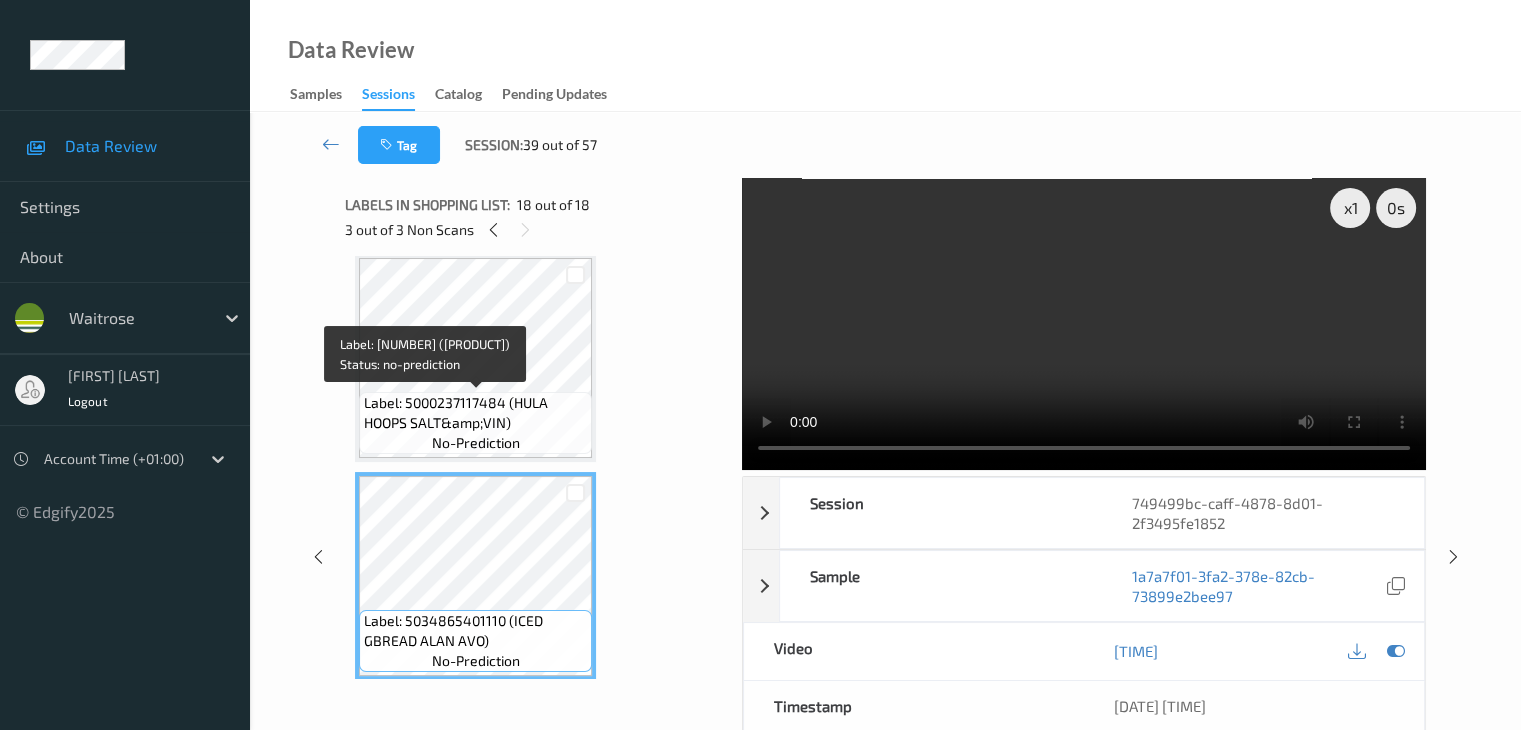 click on "Label: 5000237117484 (HULA HOOPS SALT&amp;VIN)" at bounding box center (475, 413) 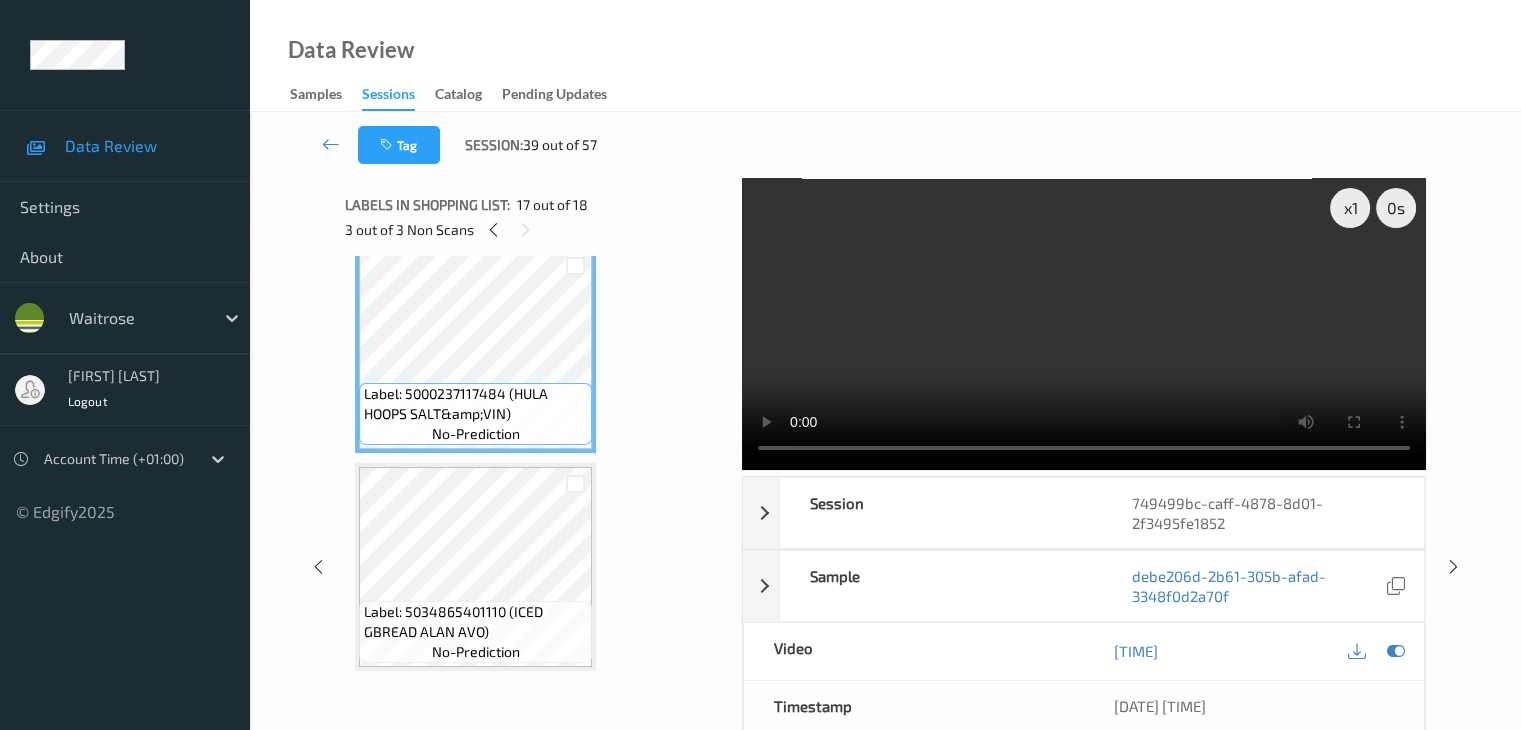 scroll, scrollTop: 3511, scrollLeft: 0, axis: vertical 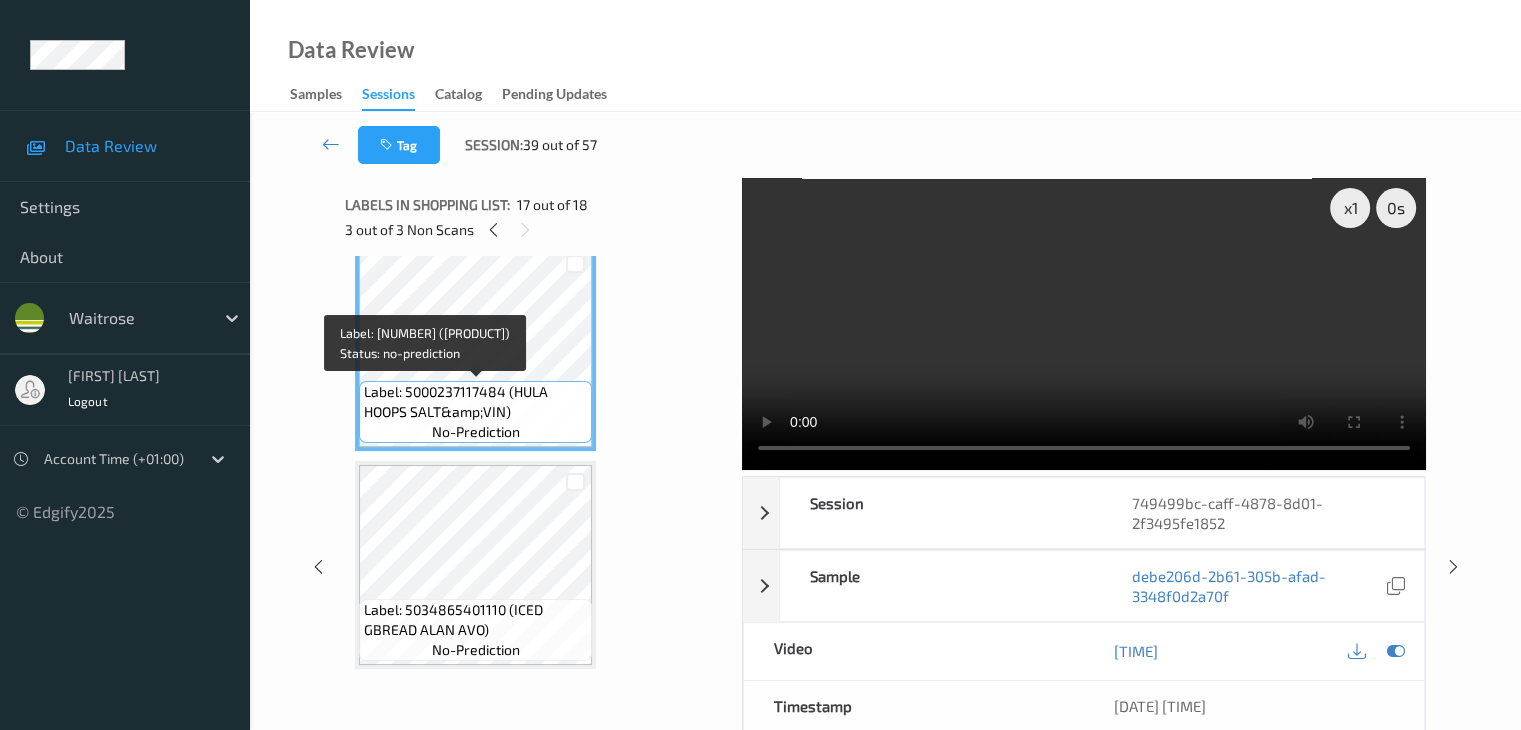 click on "no-prediction" at bounding box center (476, 432) 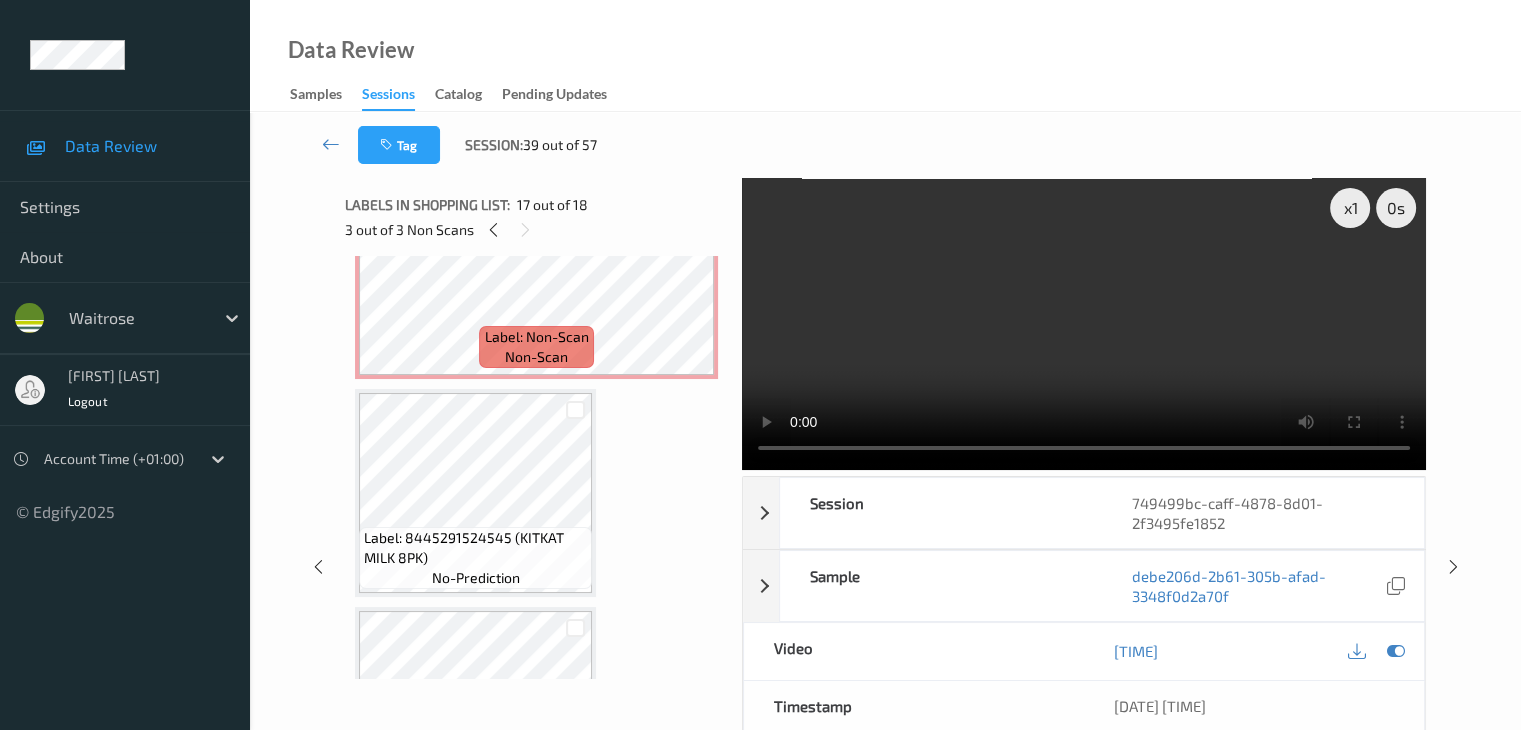 scroll, scrollTop: 2611, scrollLeft: 0, axis: vertical 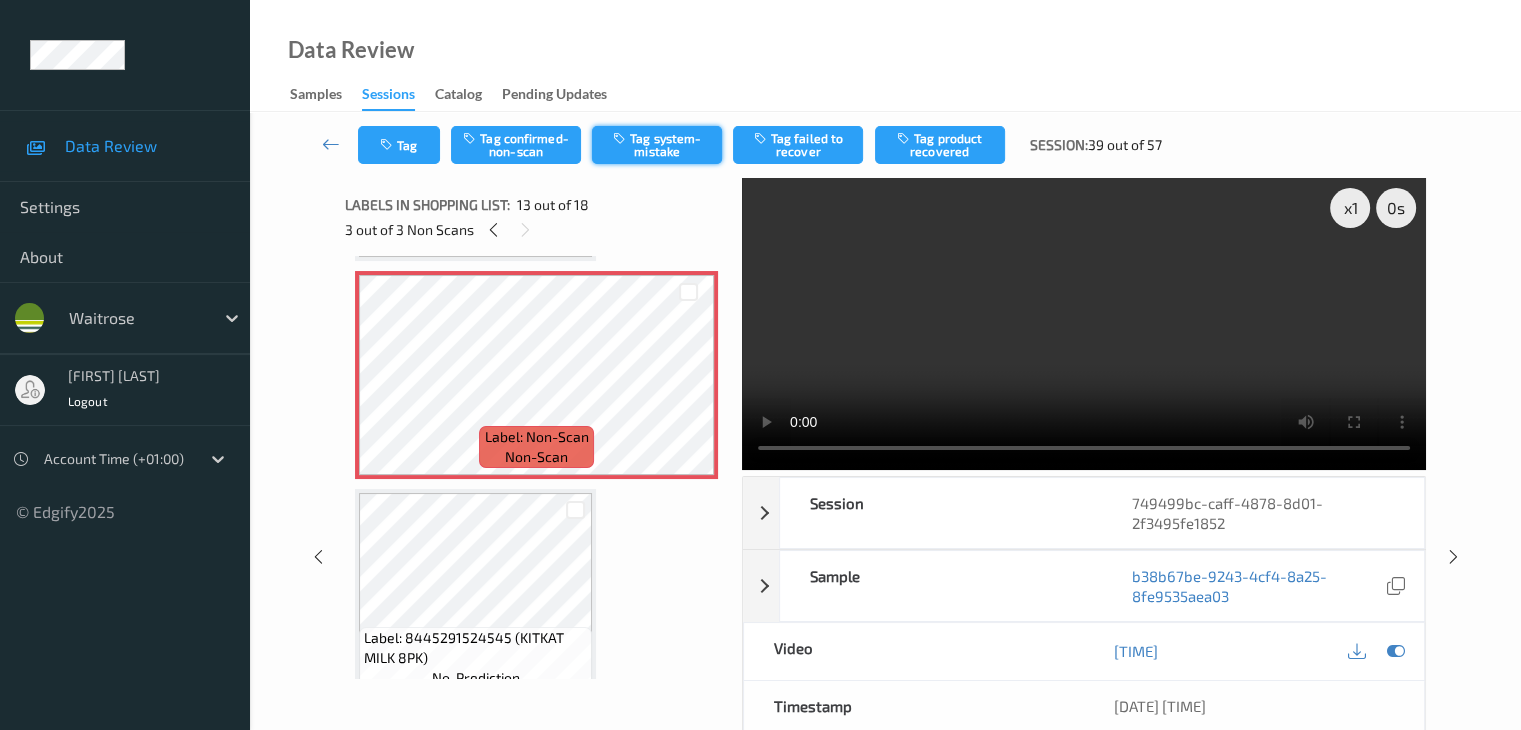 click on "Tag   system-mistake" at bounding box center [657, 145] 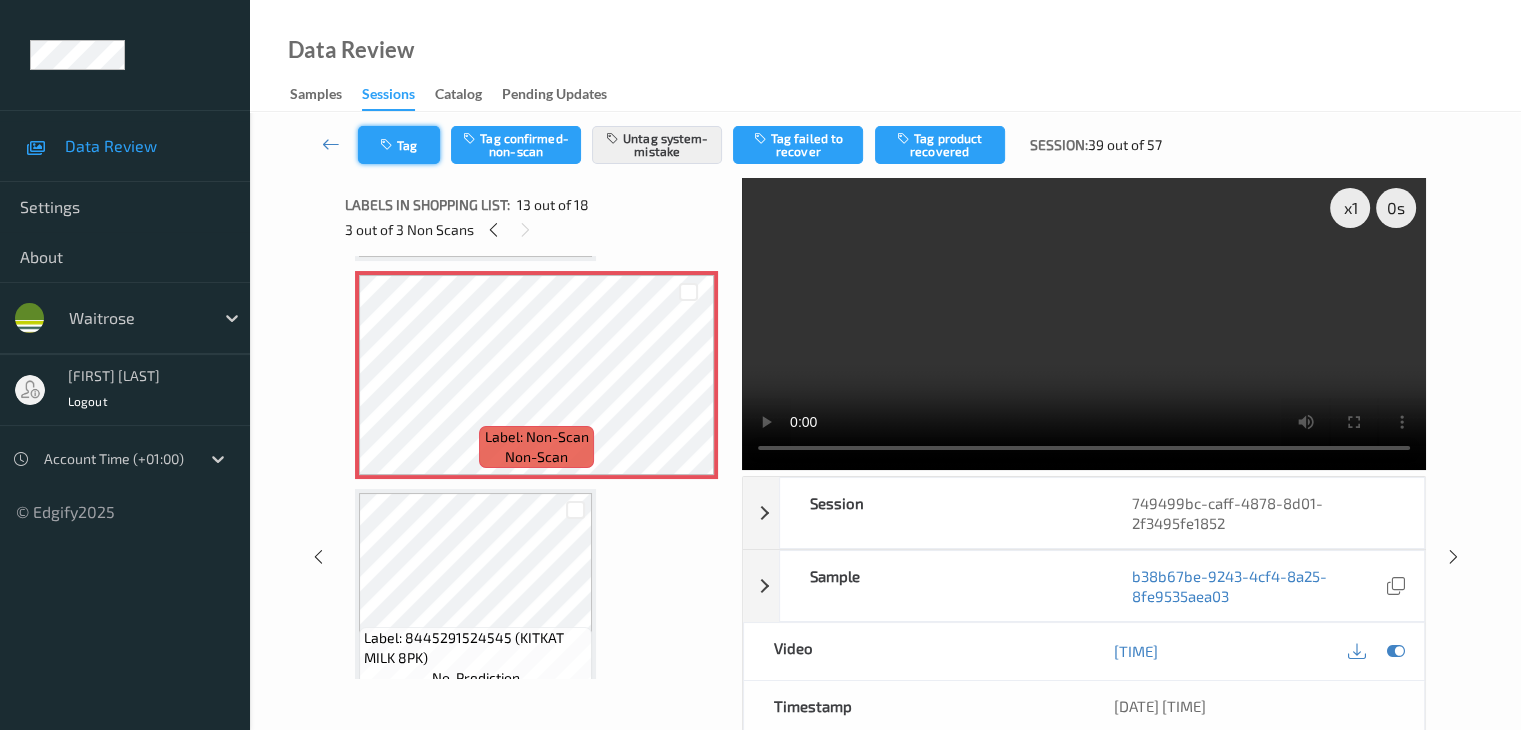 click on "Tag" at bounding box center (399, 145) 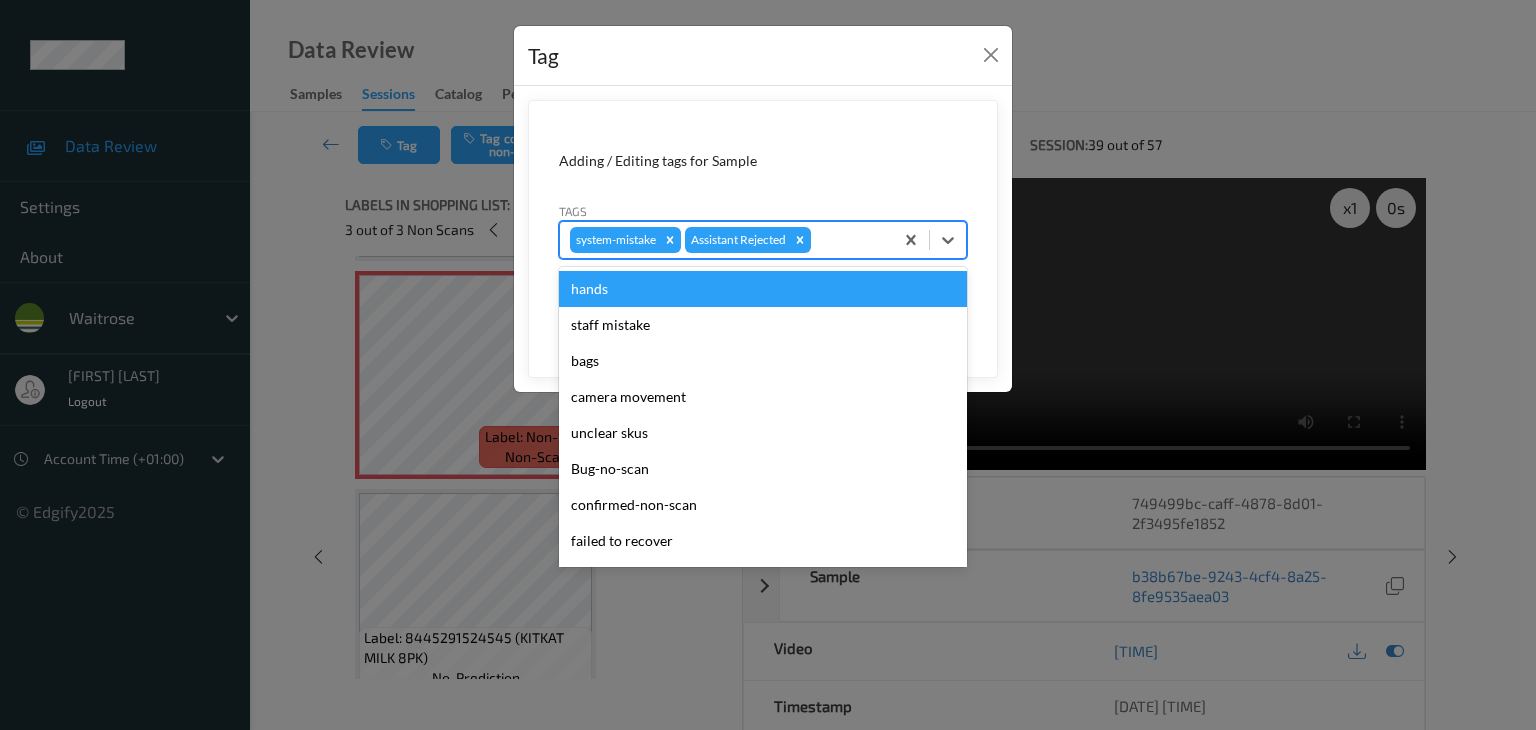 click at bounding box center [849, 240] 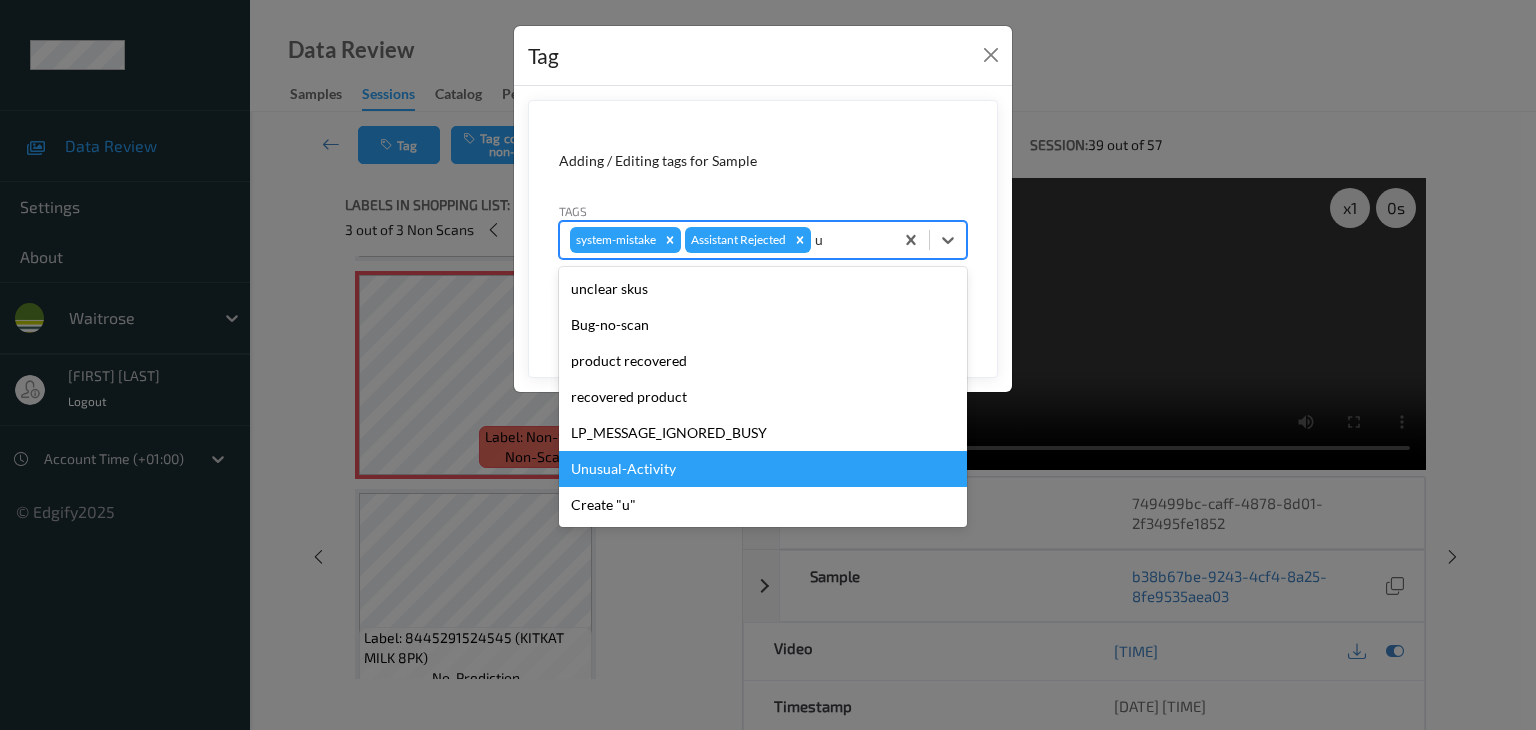 click on "Unusual-Activity" at bounding box center [763, 469] 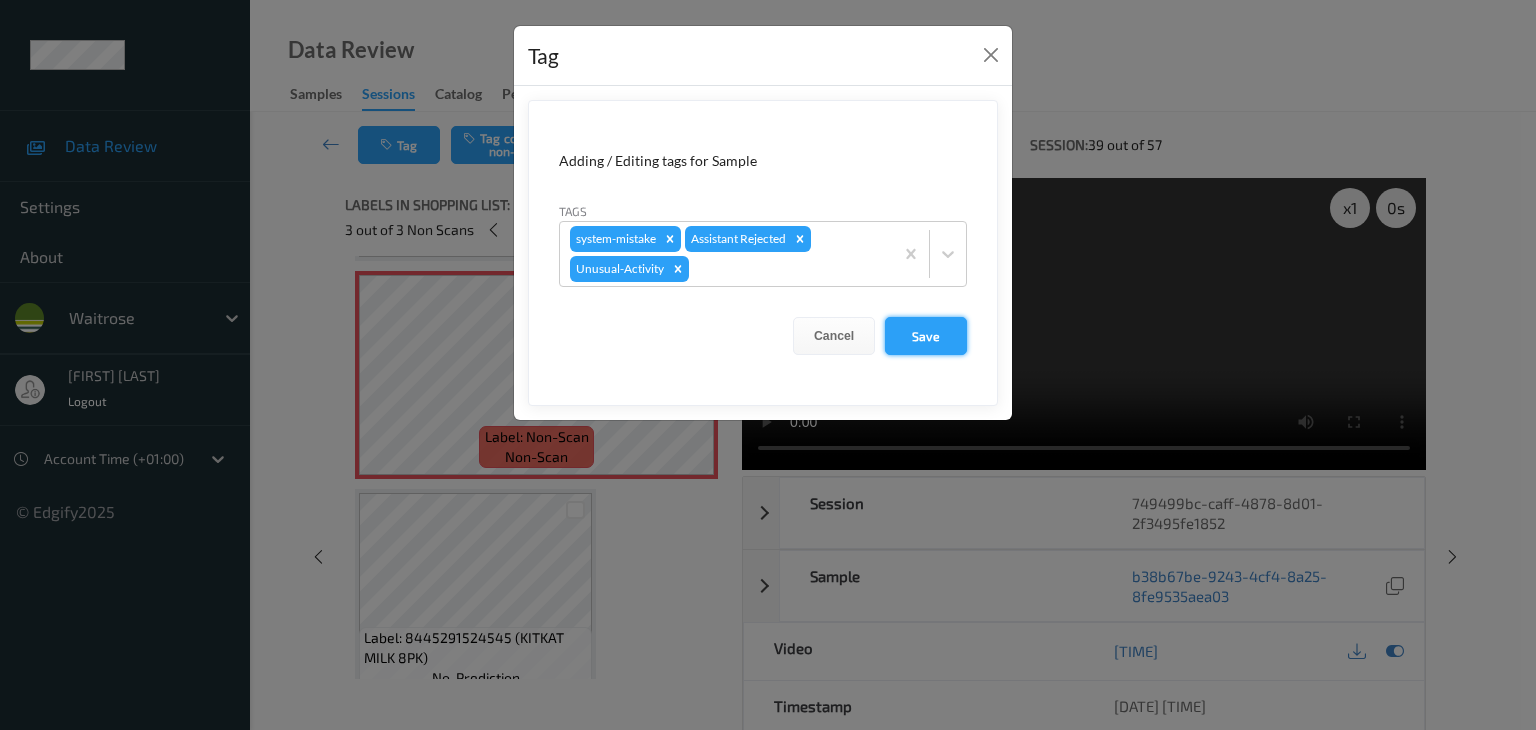 click on "Save" at bounding box center [926, 336] 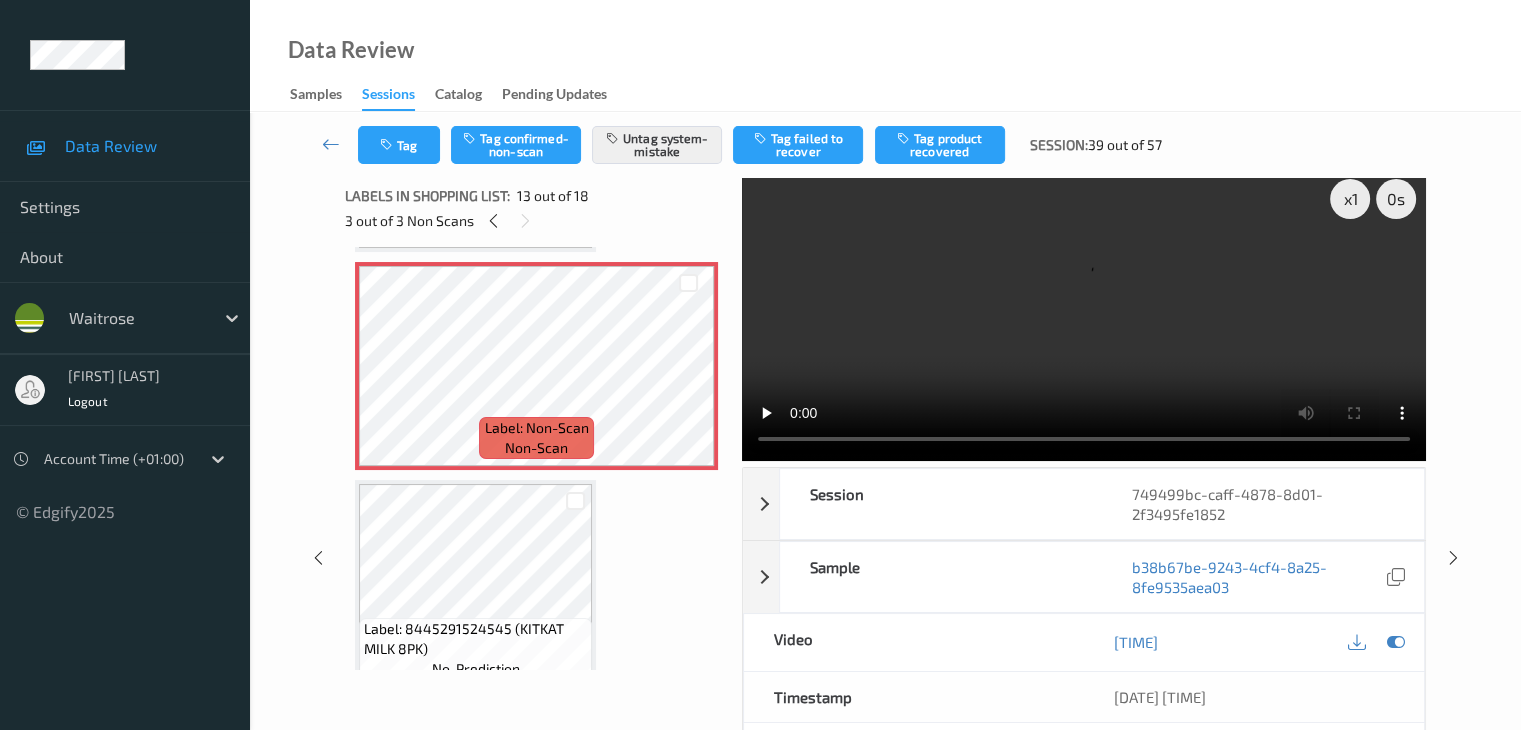 scroll, scrollTop: 0, scrollLeft: 0, axis: both 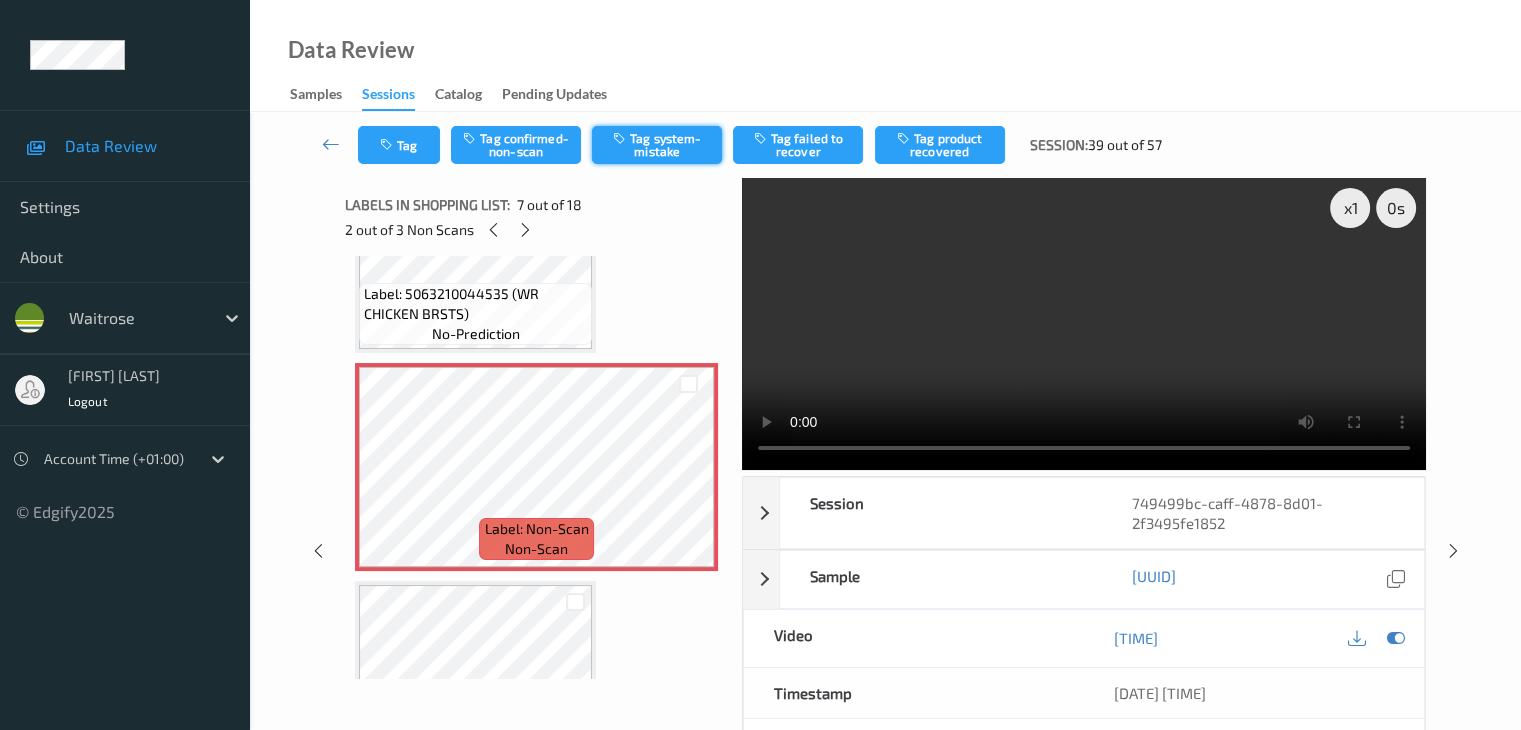 click on "Tag   system-mistake" at bounding box center [657, 145] 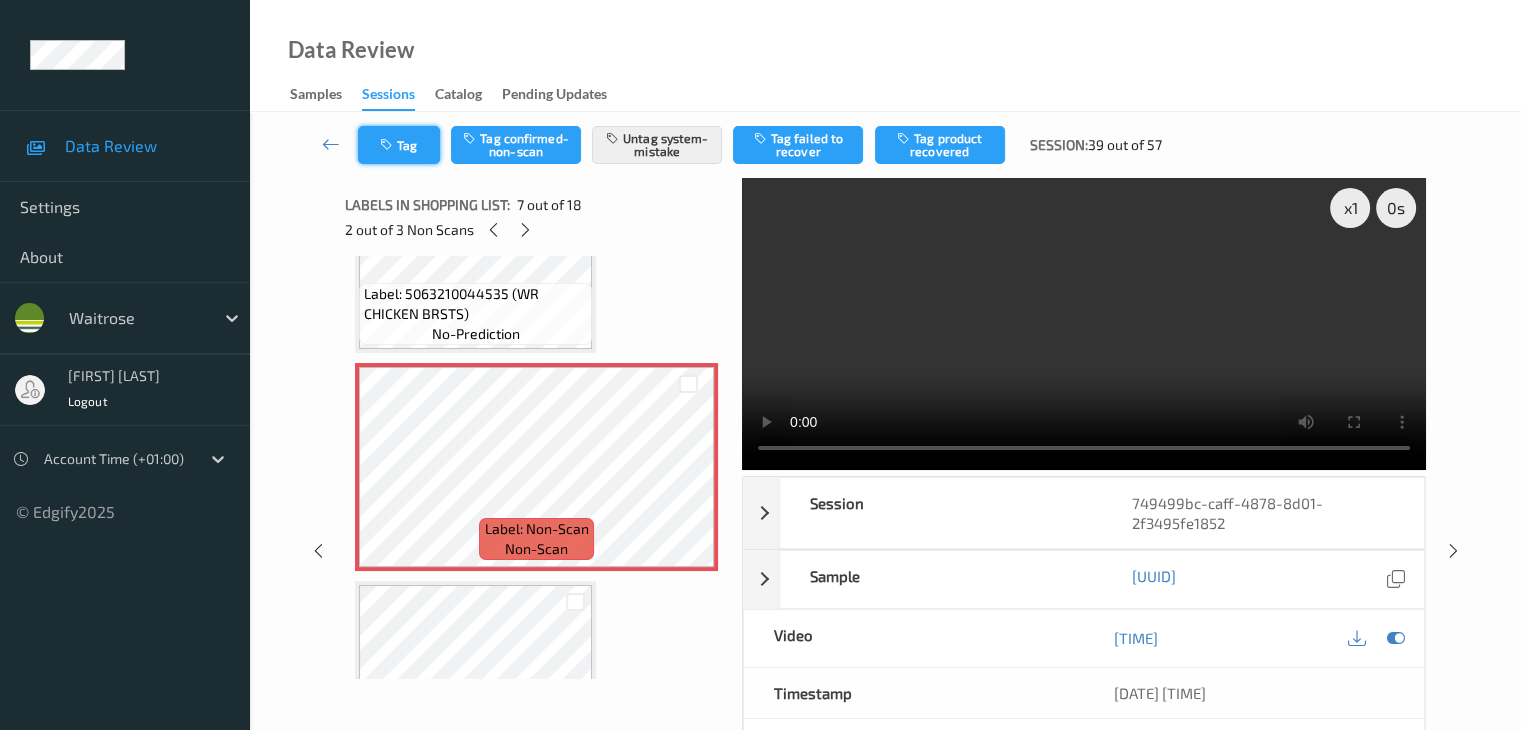 click on "Tag" at bounding box center (399, 145) 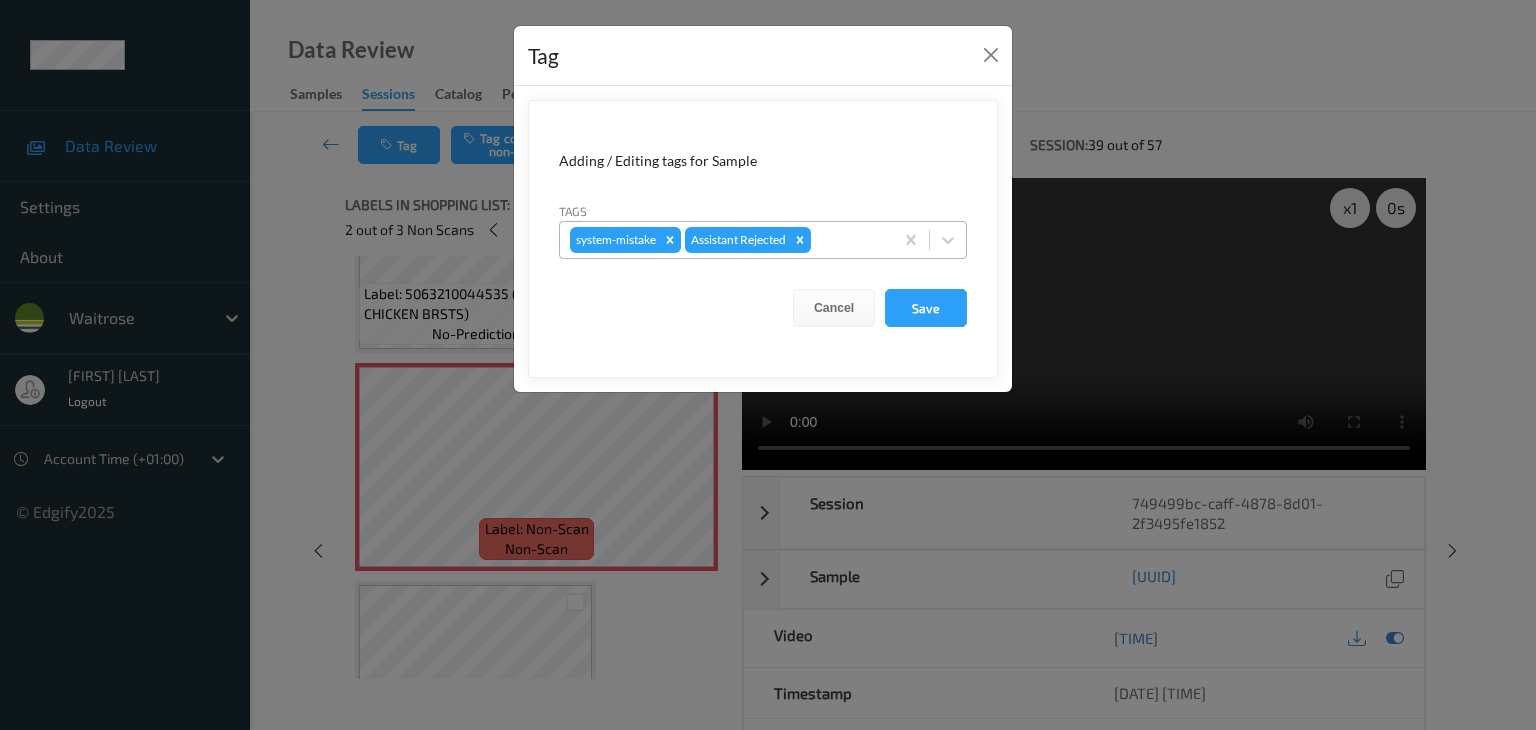 click at bounding box center [849, 240] 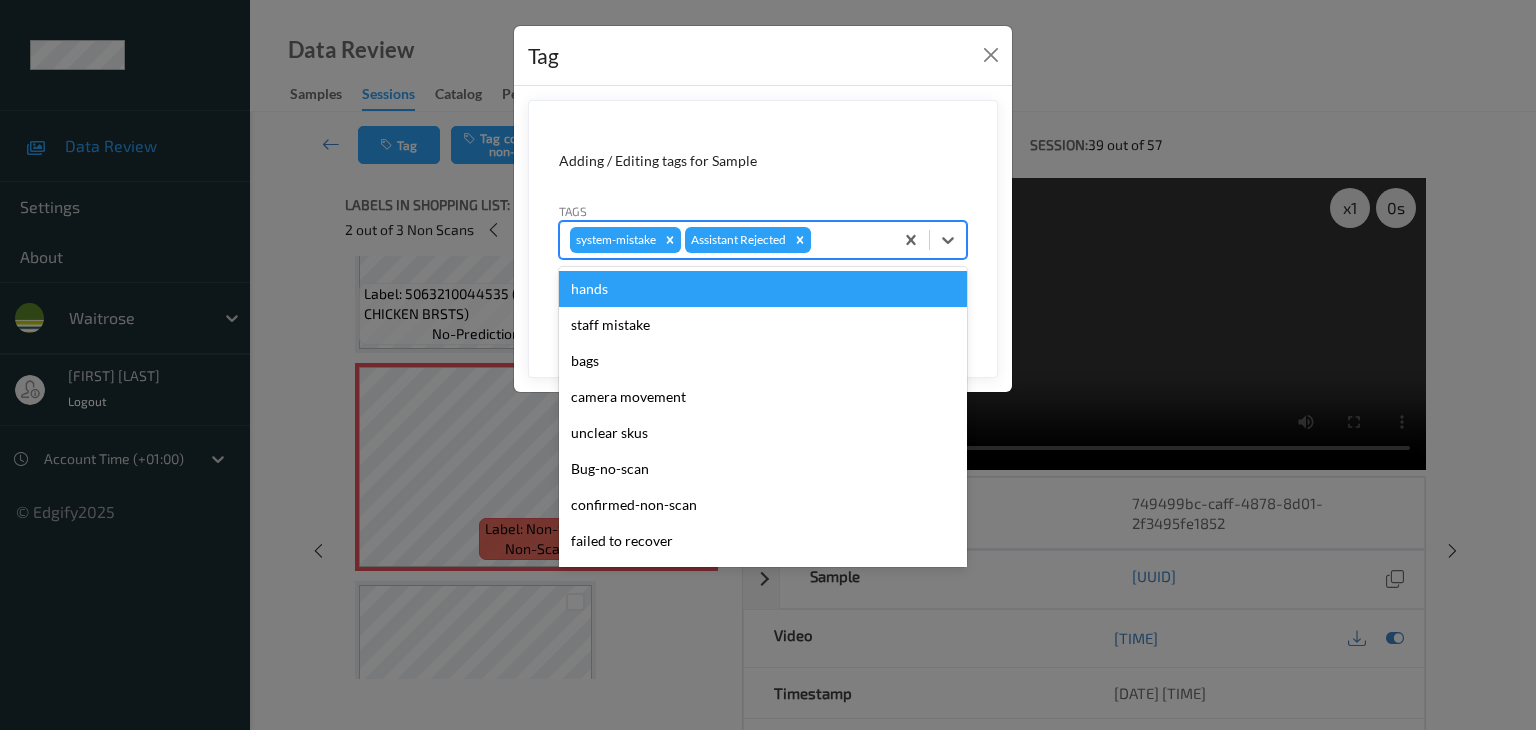 type on "u" 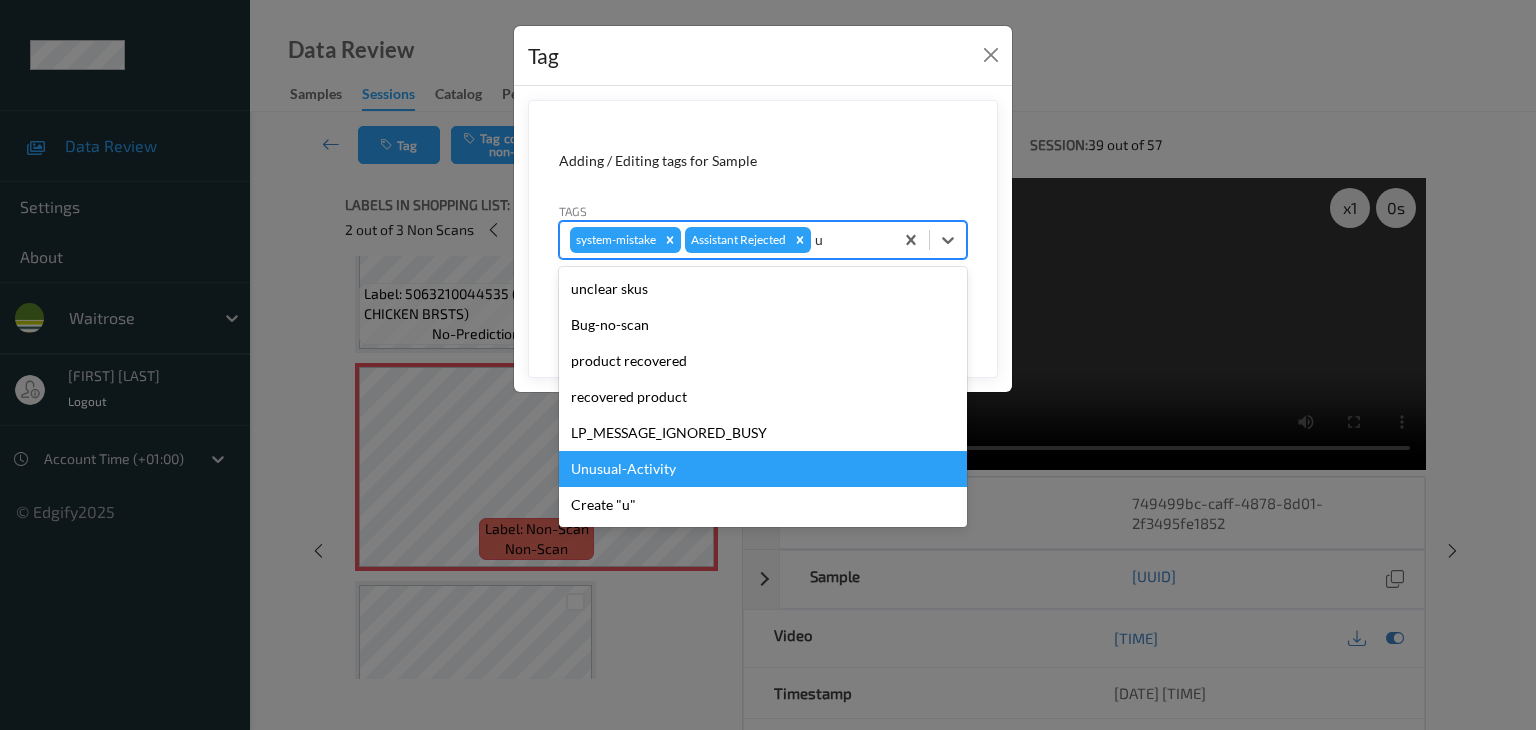 click on "Unusual-Activity" at bounding box center [763, 469] 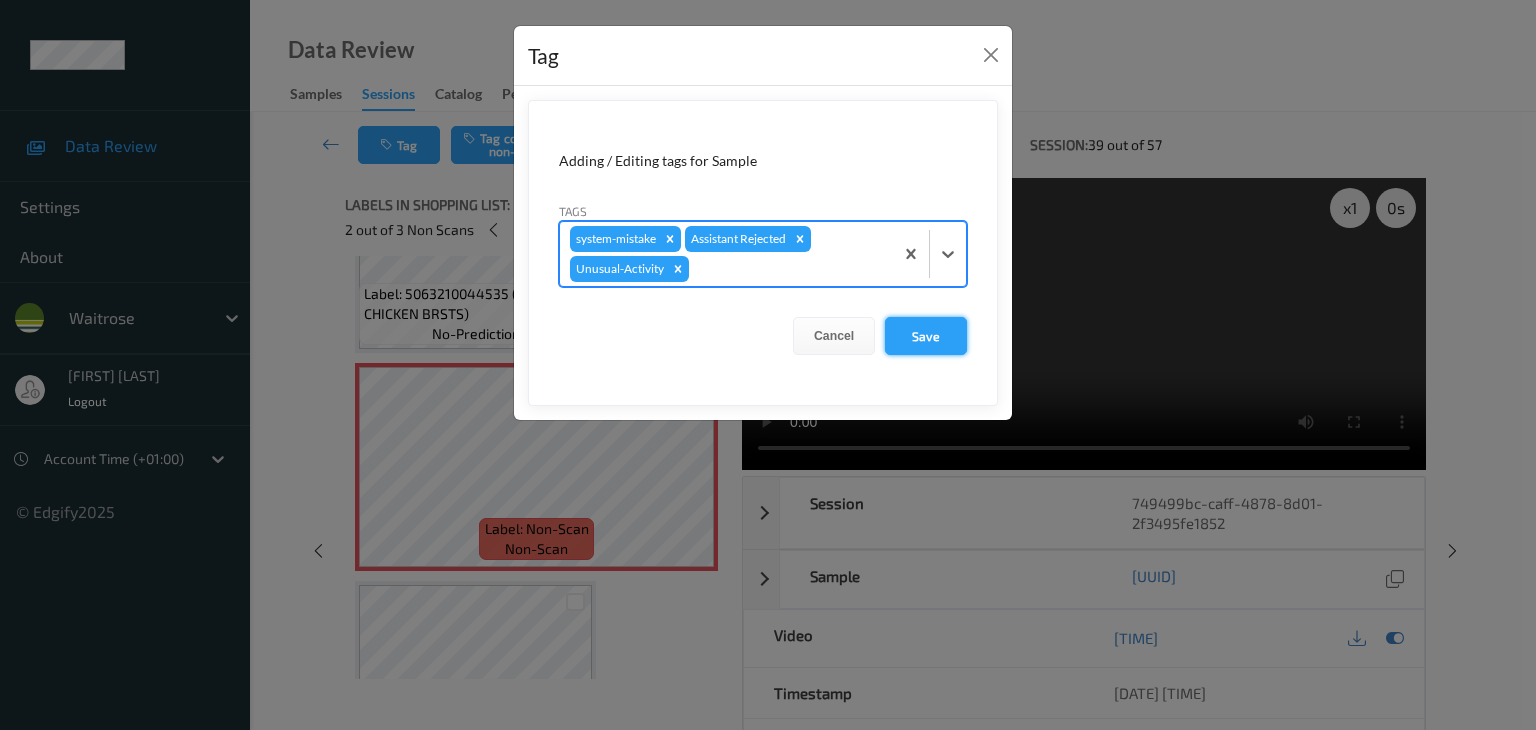 click on "Save" at bounding box center (926, 336) 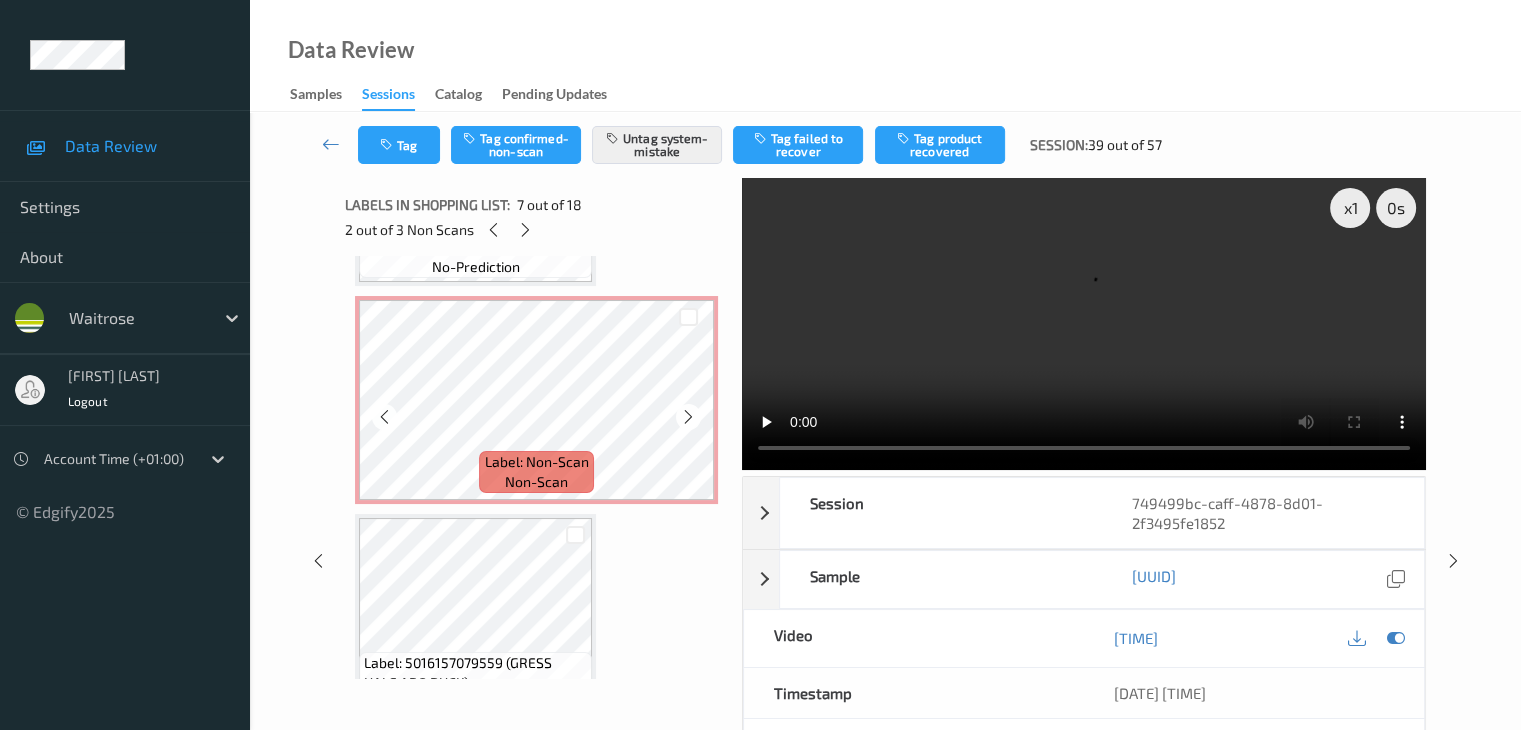 scroll, scrollTop: 411, scrollLeft: 0, axis: vertical 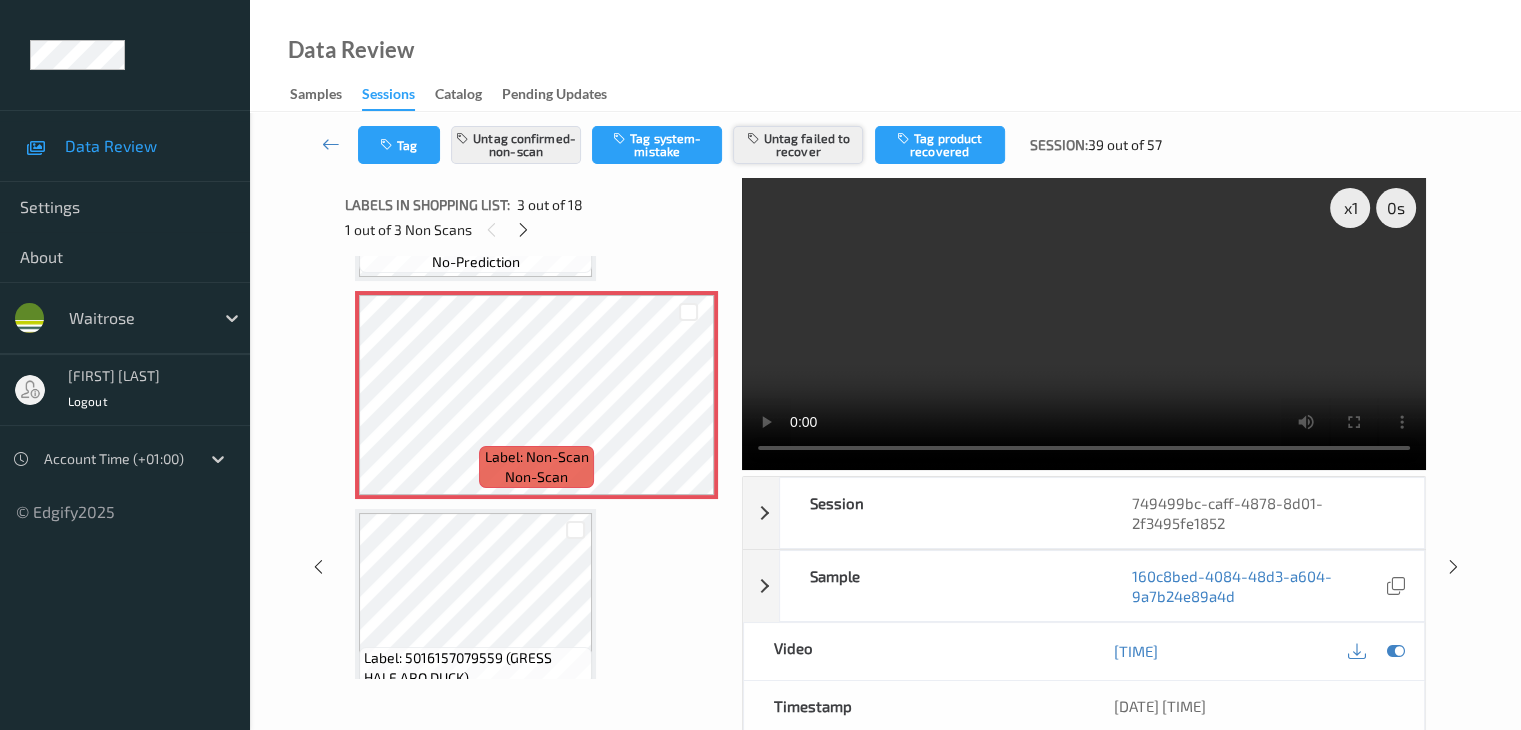 click on "Untag   failed to recover" at bounding box center (798, 145) 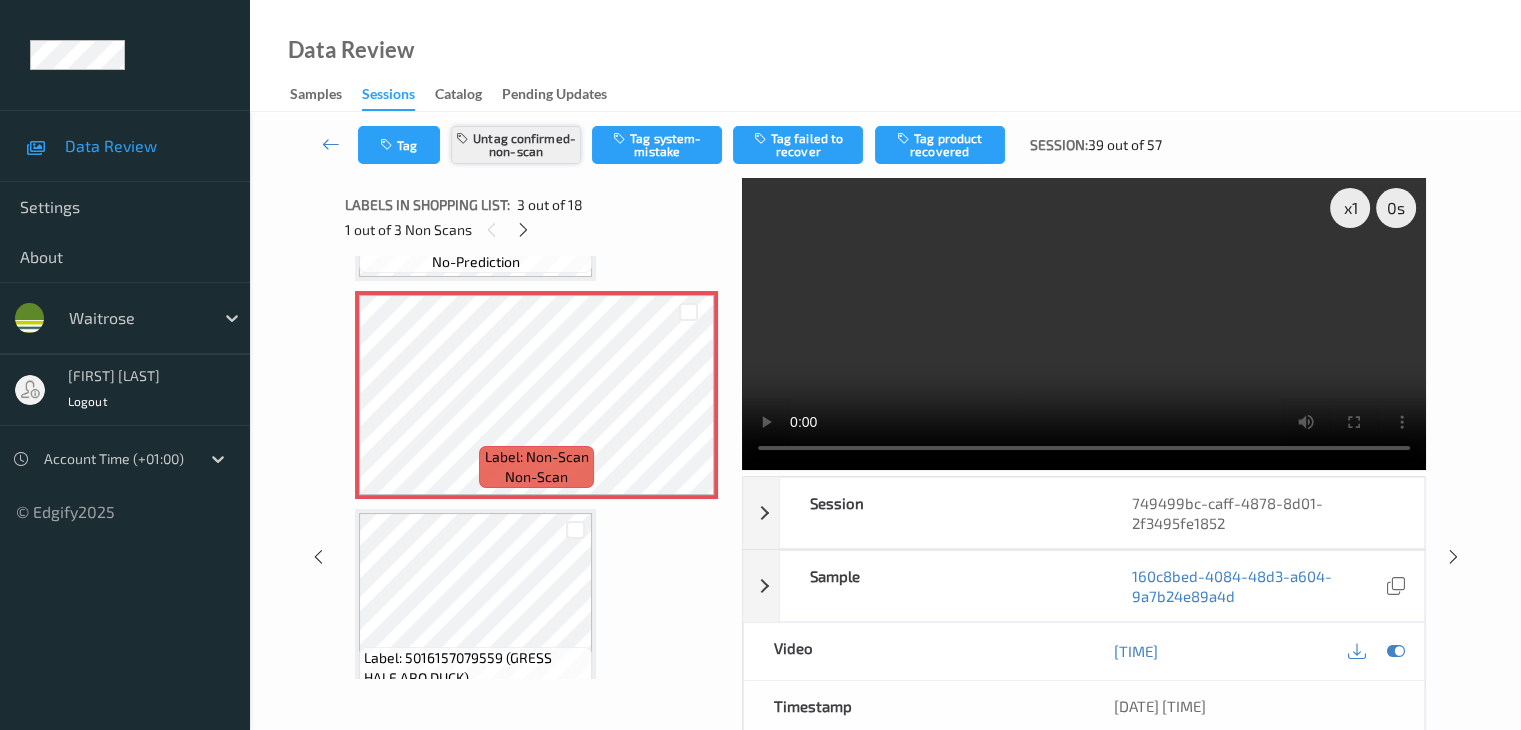 click on "Untag   confirmed-non-scan" at bounding box center [516, 145] 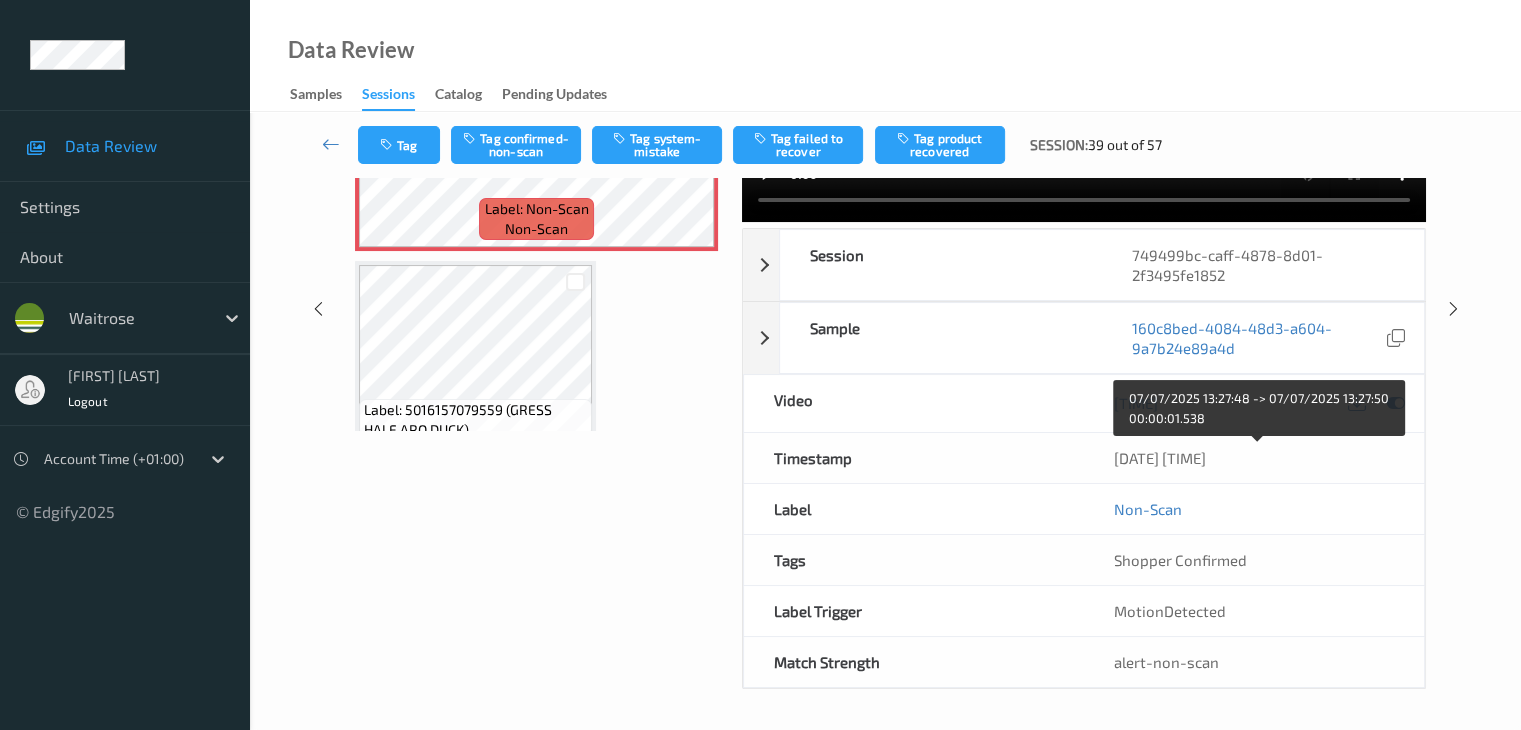 scroll, scrollTop: 244, scrollLeft: 0, axis: vertical 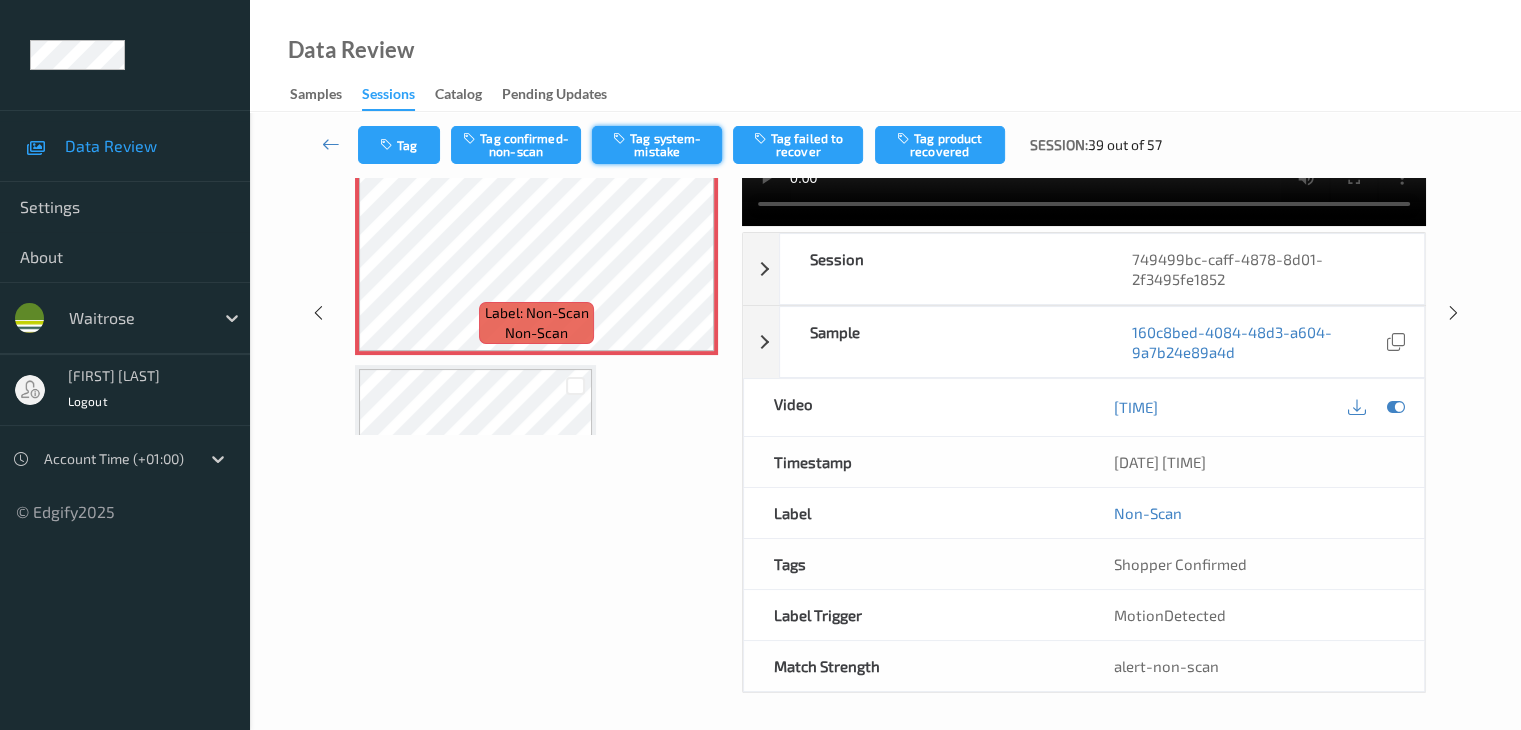 click on "Tag   system-mistake" at bounding box center (657, 145) 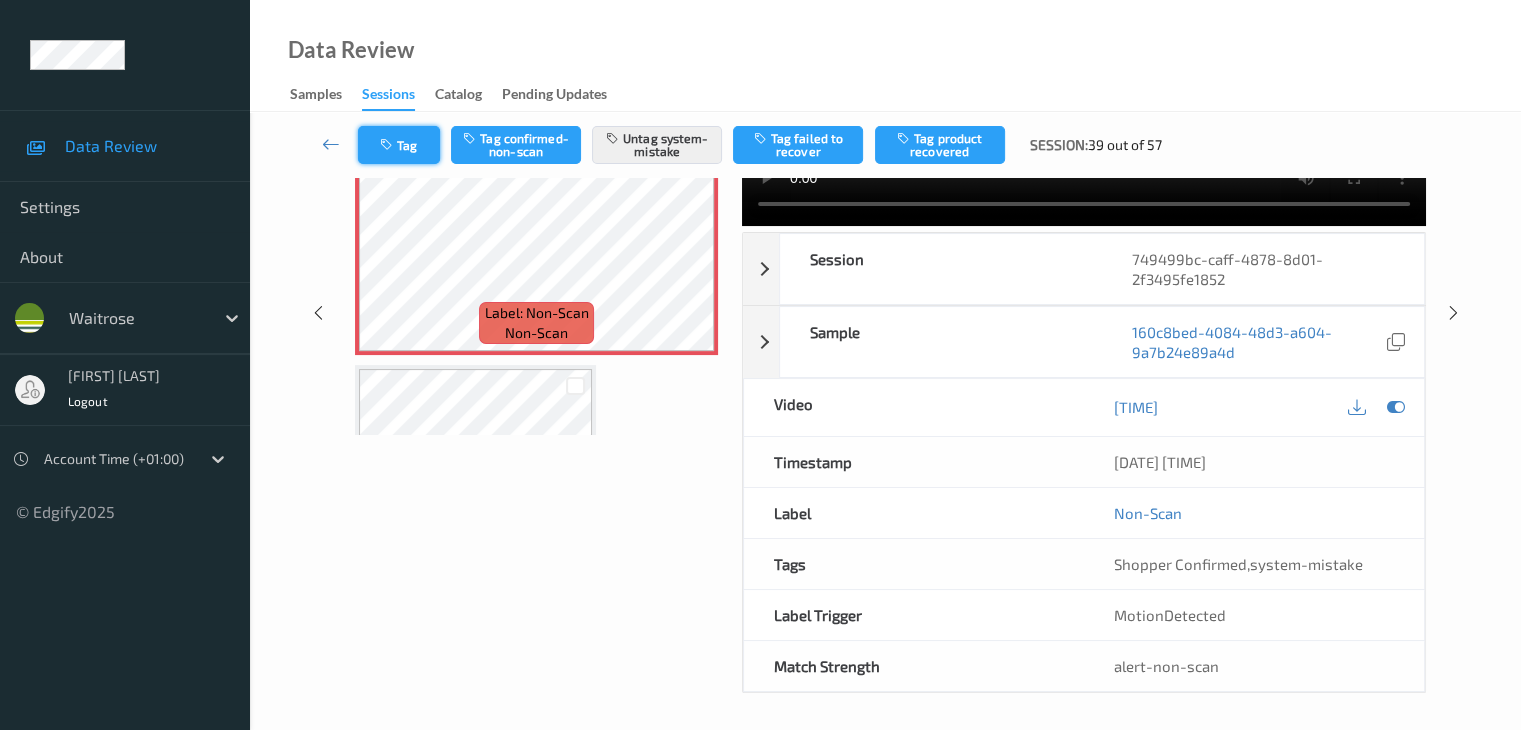click at bounding box center [388, 145] 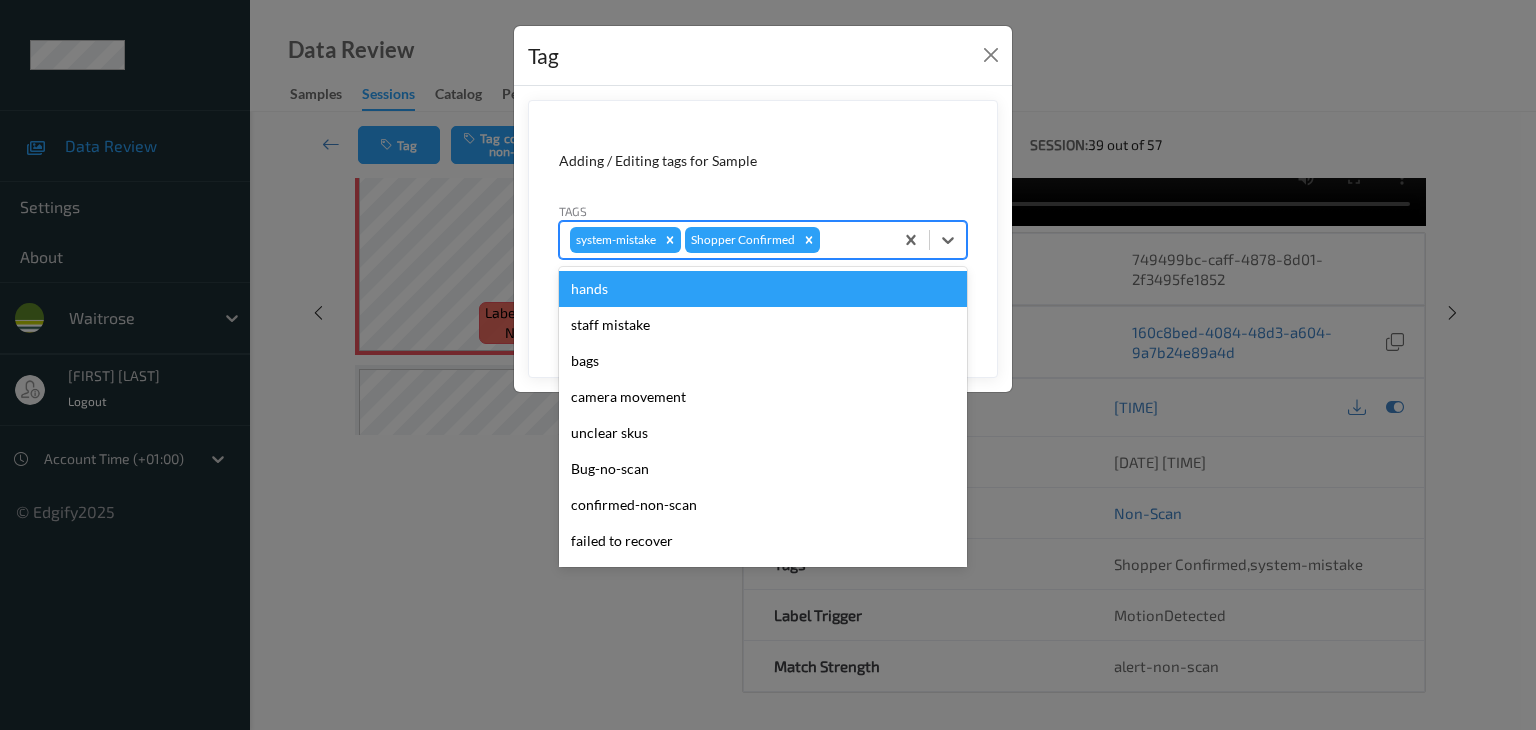 click at bounding box center (853, 240) 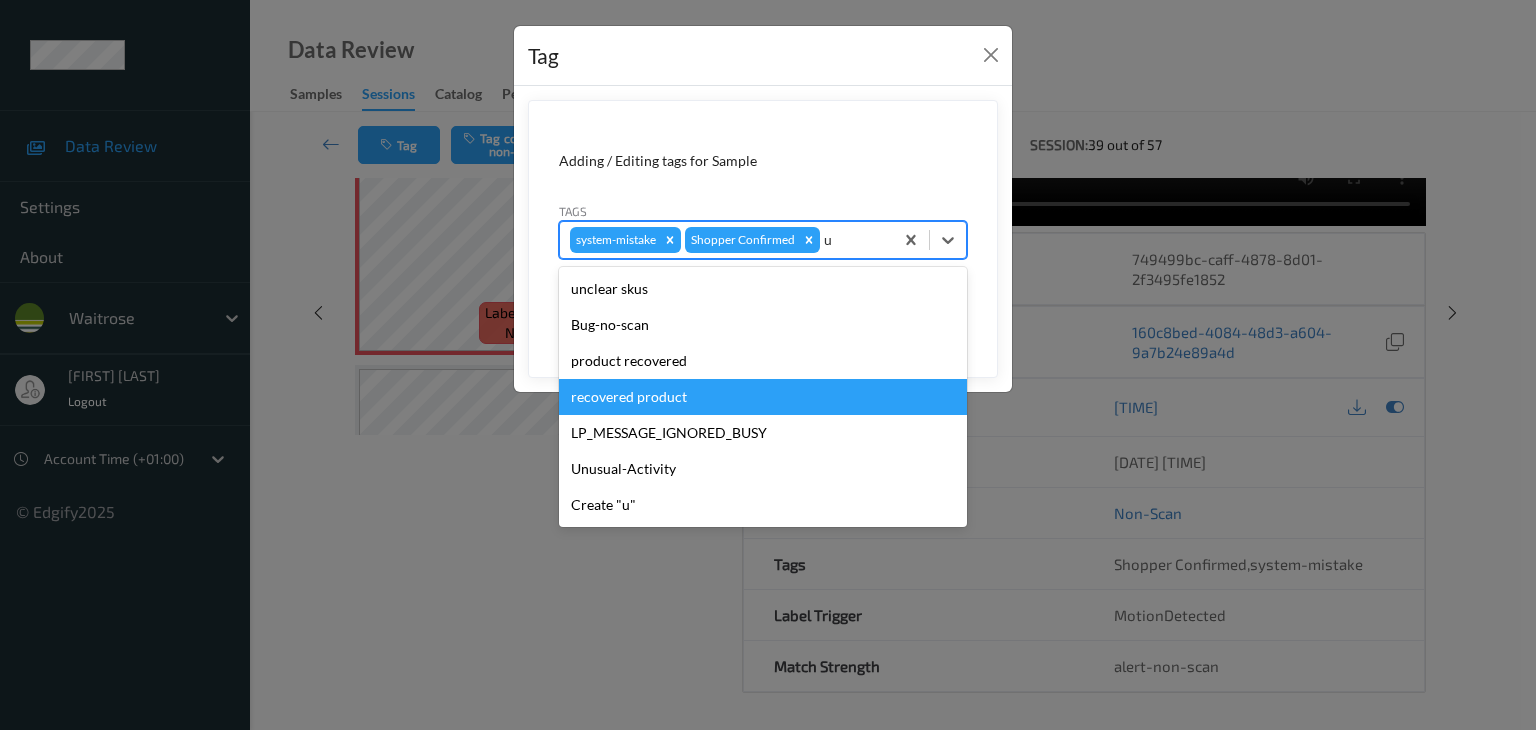 click on "recovered product" at bounding box center (763, 397) 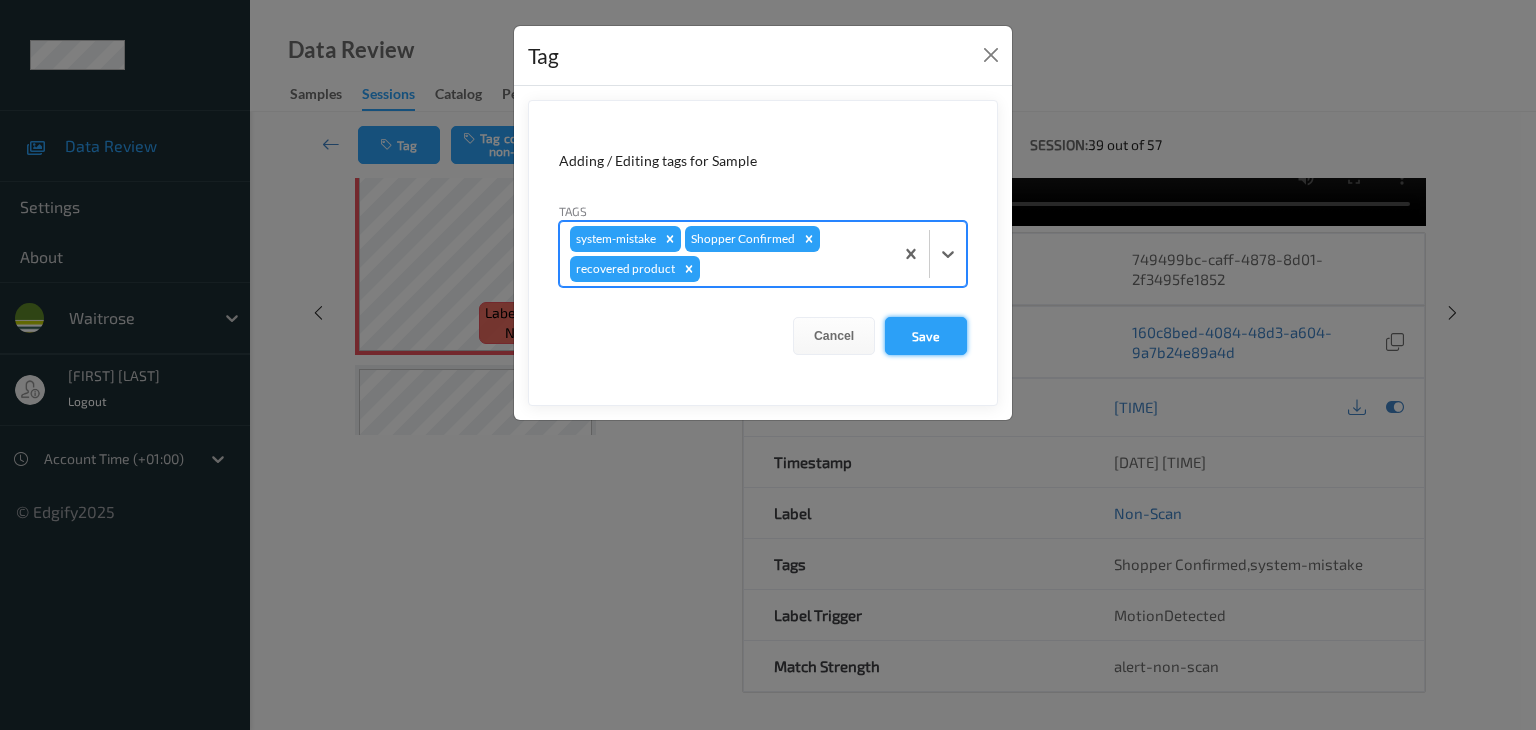 click on "Save" at bounding box center (926, 336) 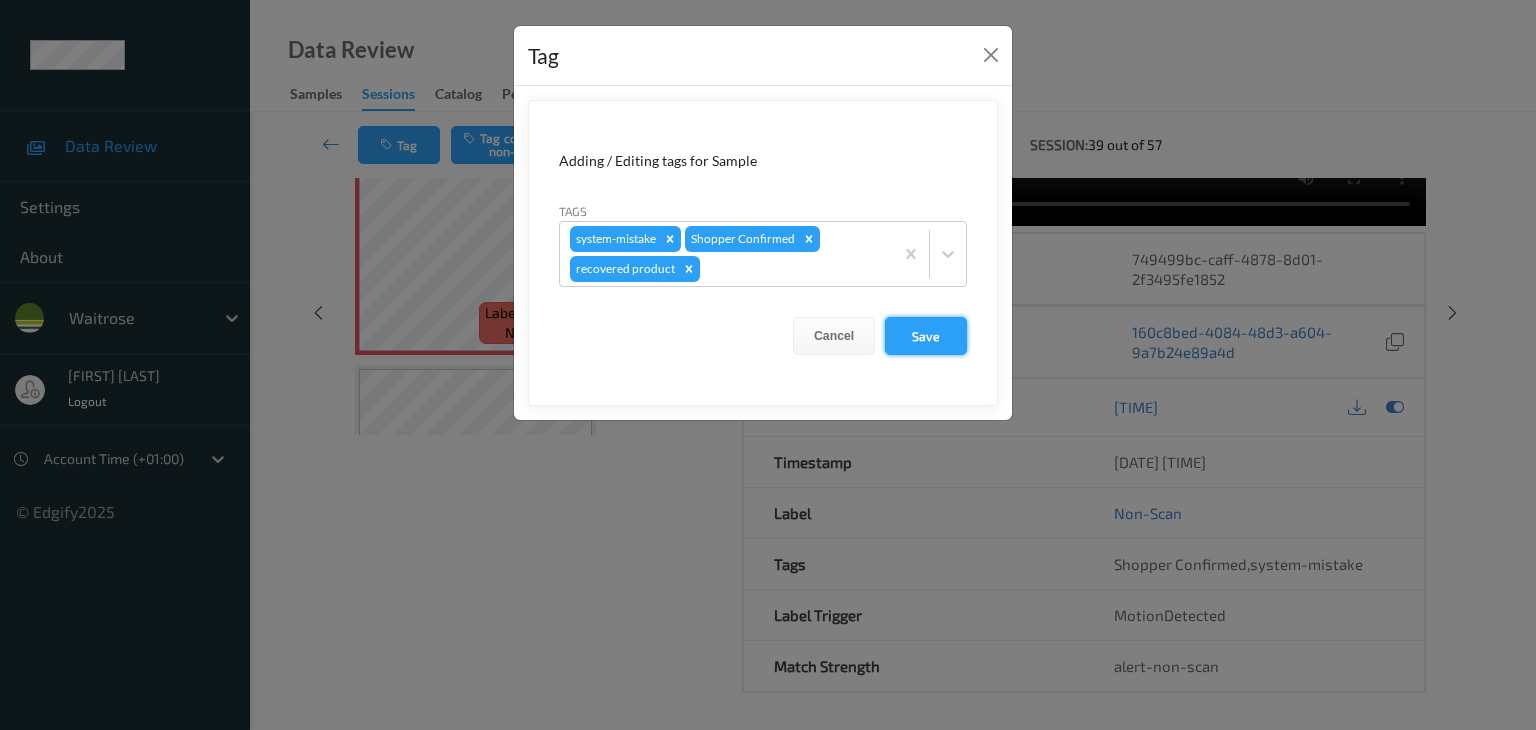 click on "Save" at bounding box center (926, 336) 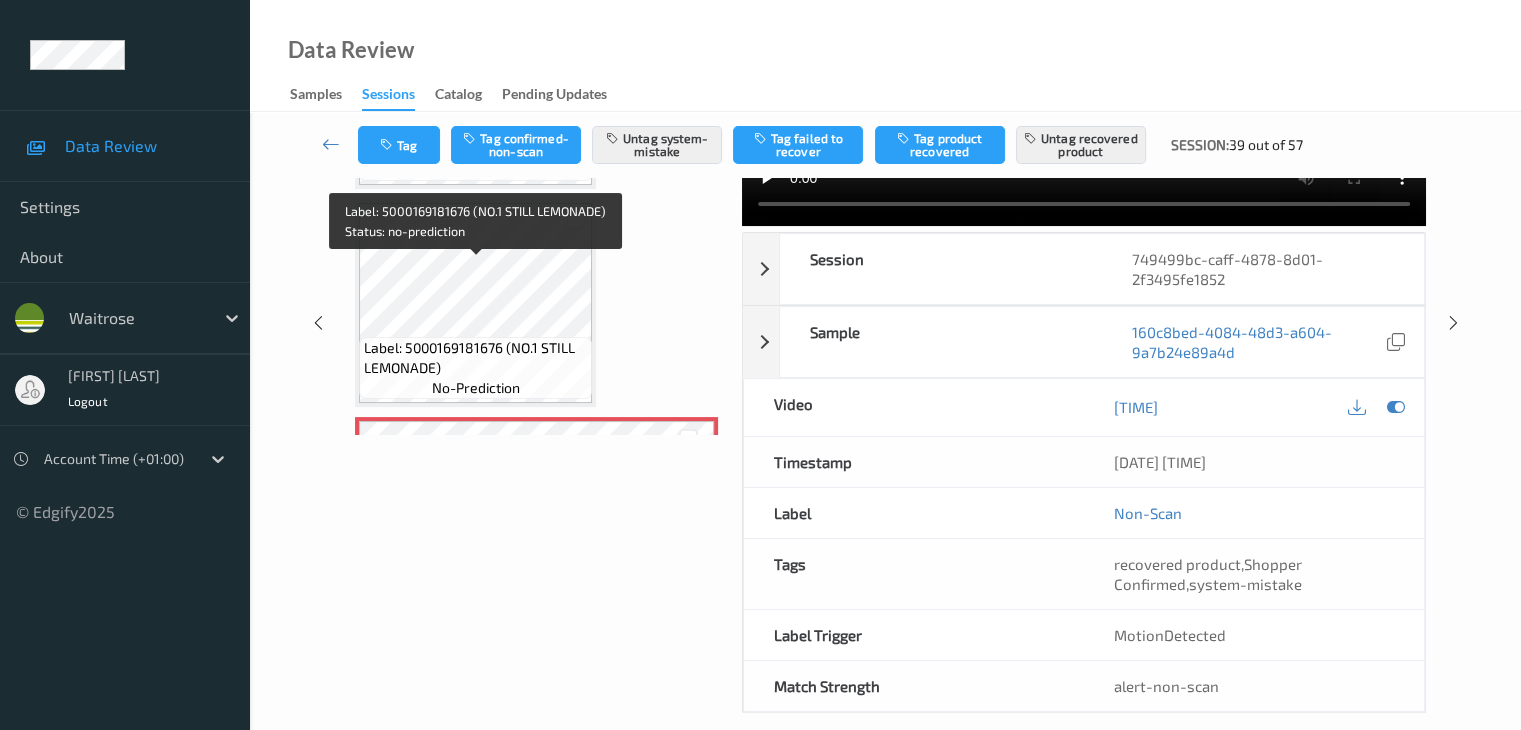 scroll, scrollTop: 0, scrollLeft: 0, axis: both 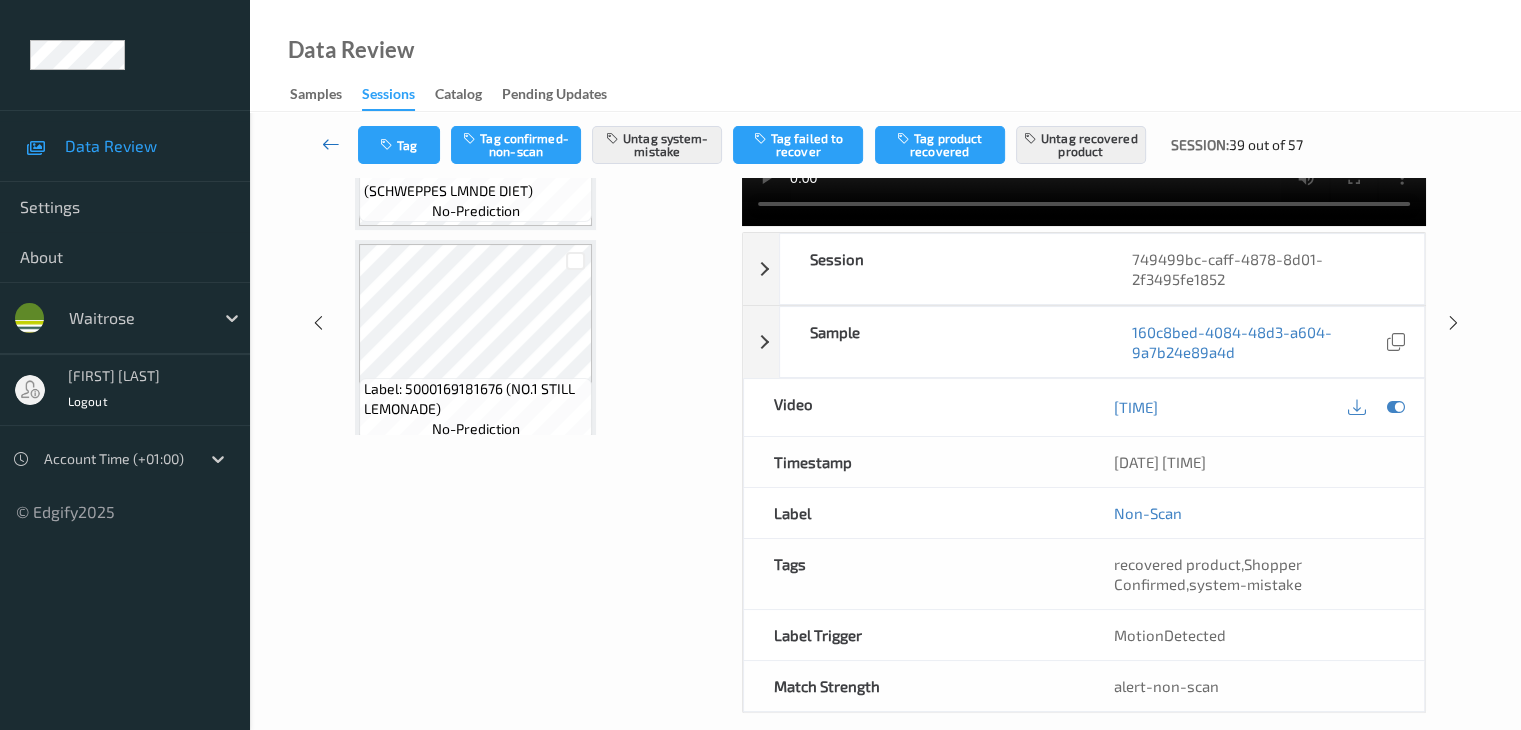 click at bounding box center (331, 144) 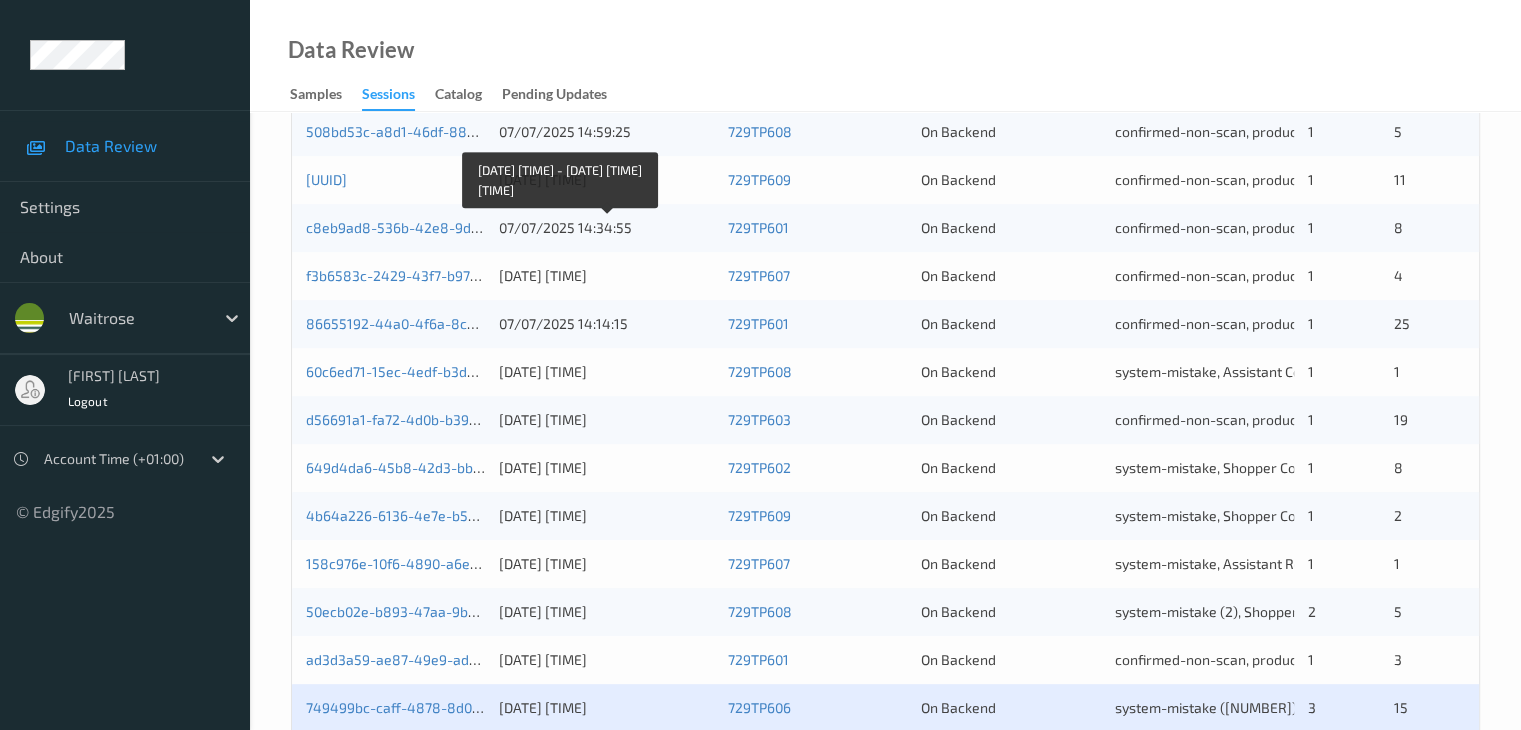 scroll, scrollTop: 932, scrollLeft: 0, axis: vertical 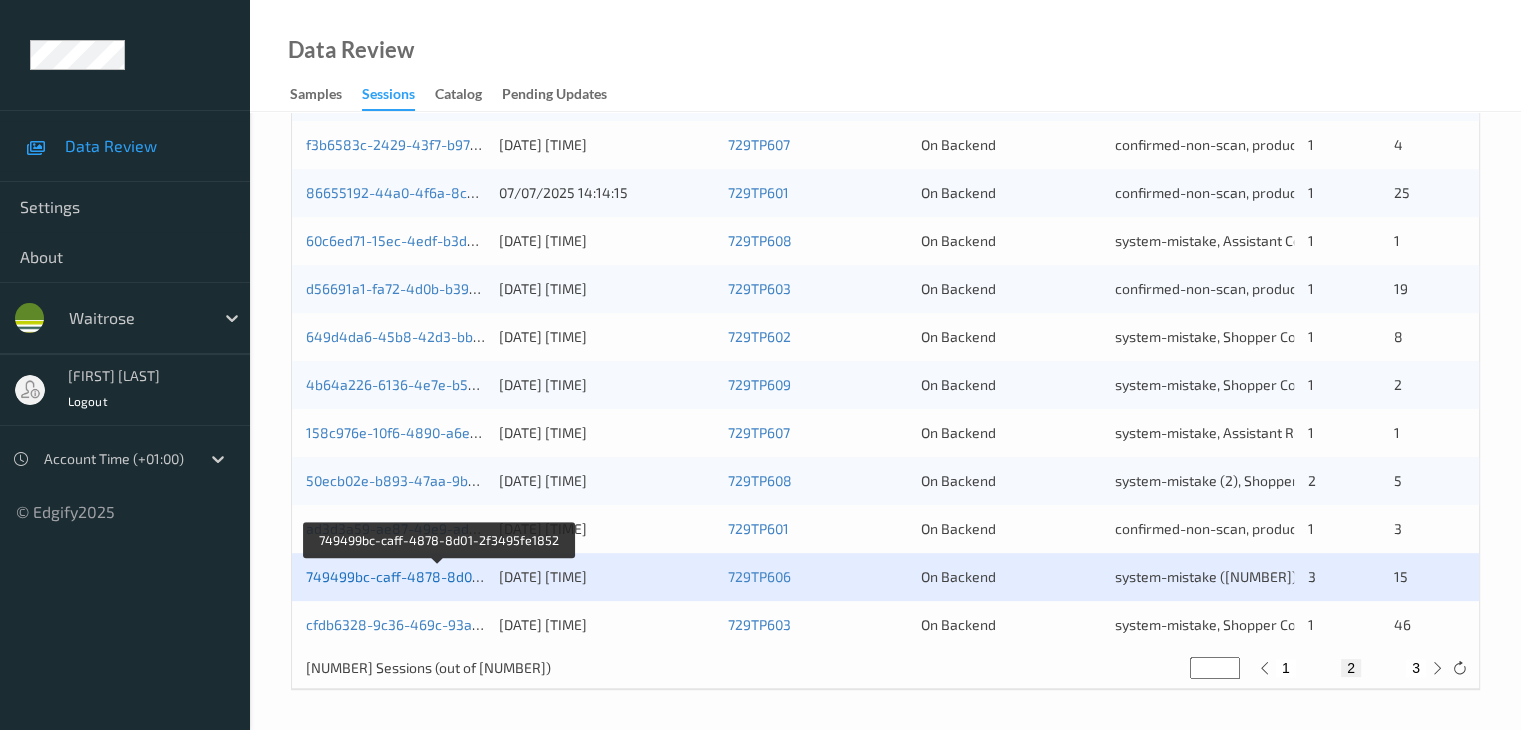 click on "749499bc-caff-4878-8d01-2f3495fe1852" at bounding box center [440, 576] 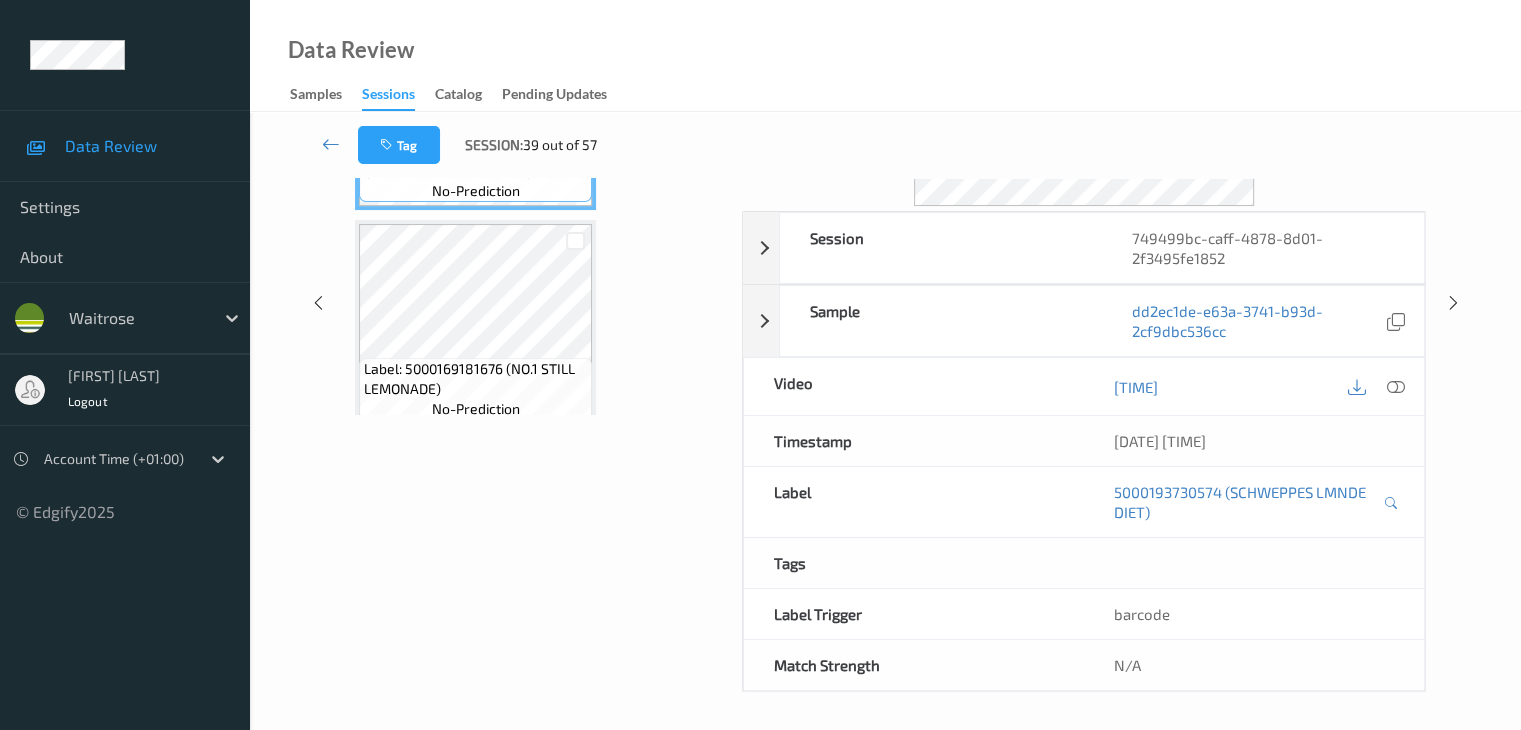 scroll, scrollTop: 0, scrollLeft: 0, axis: both 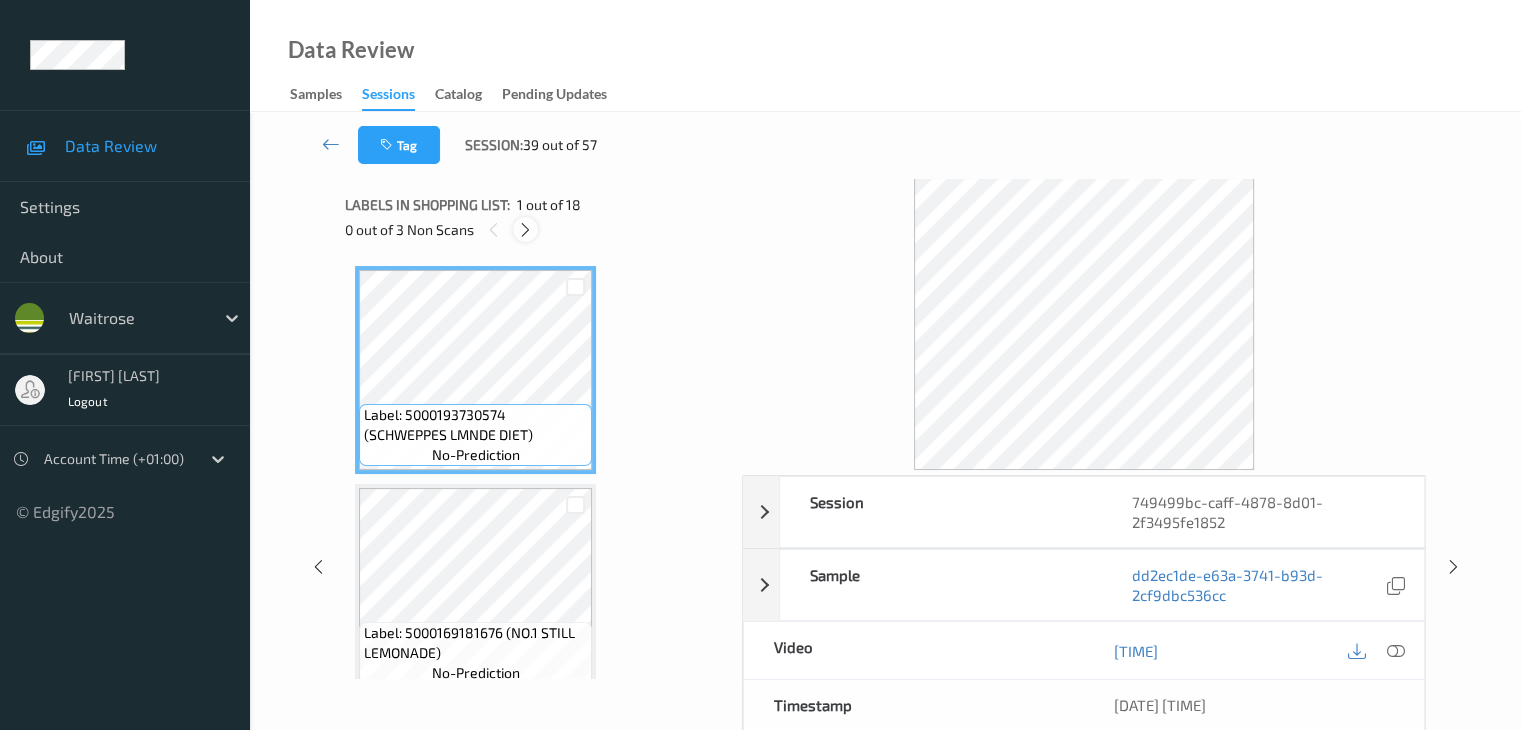 click at bounding box center [525, 230] 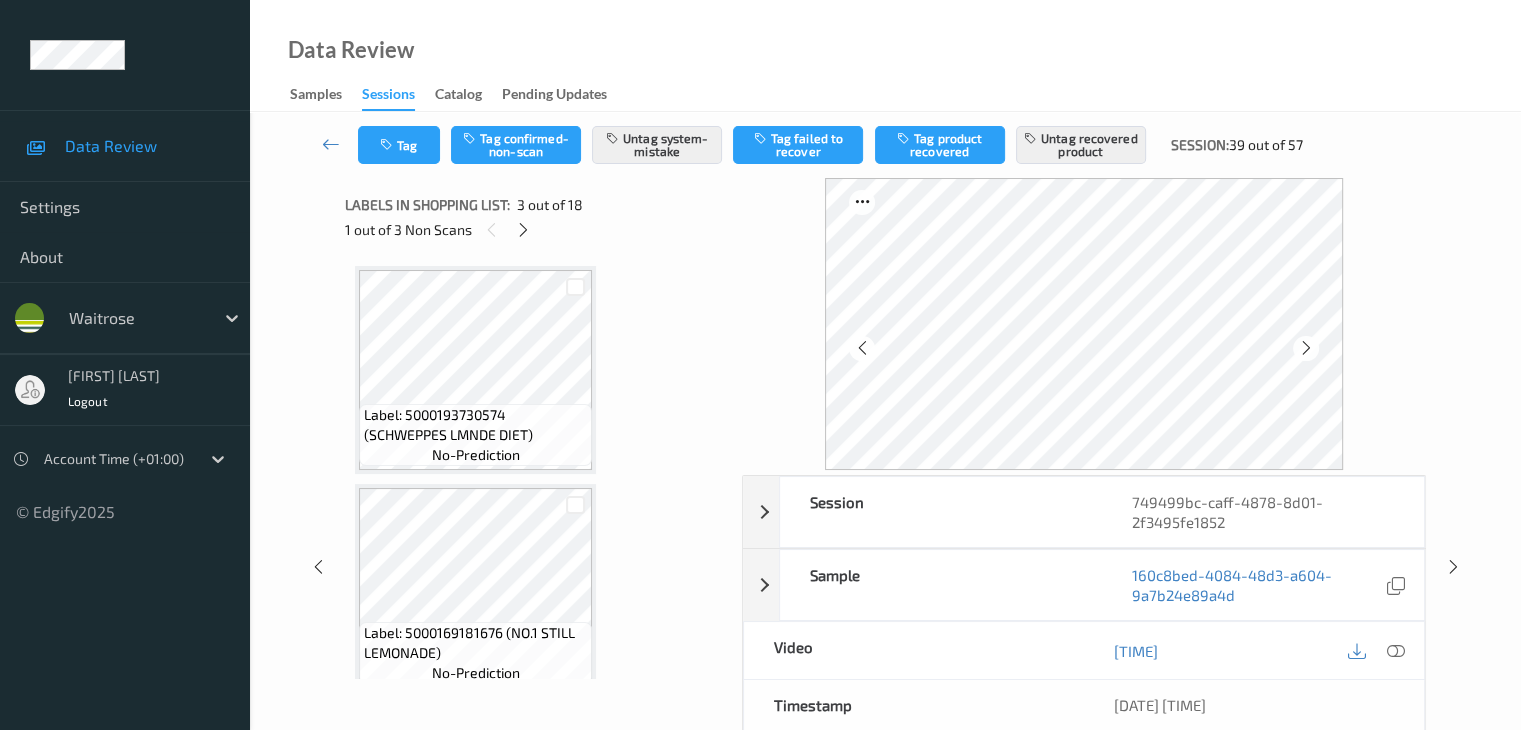 scroll, scrollTop: 228, scrollLeft: 0, axis: vertical 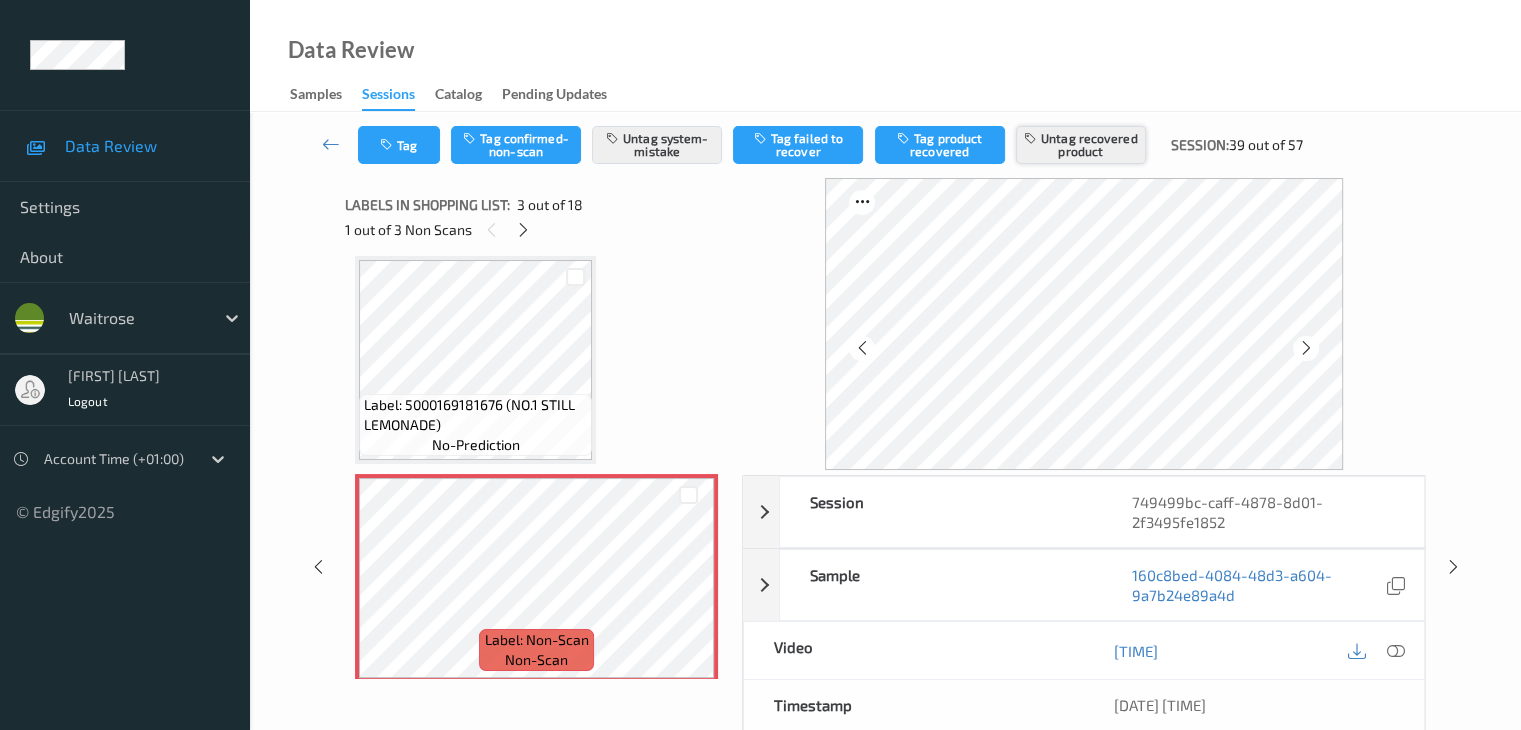click on "Untag   recovered product" at bounding box center [1081, 145] 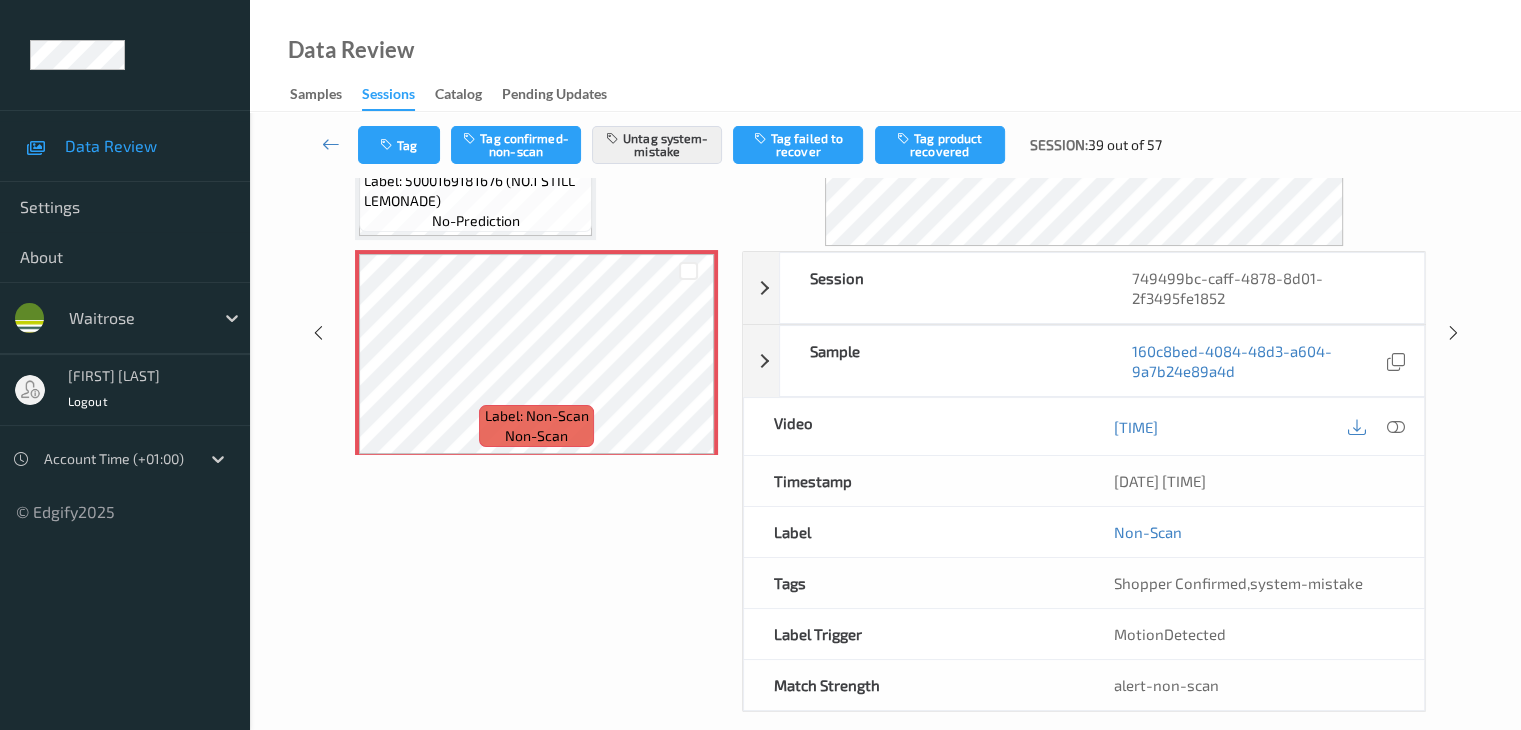 scroll, scrollTop: 244, scrollLeft: 0, axis: vertical 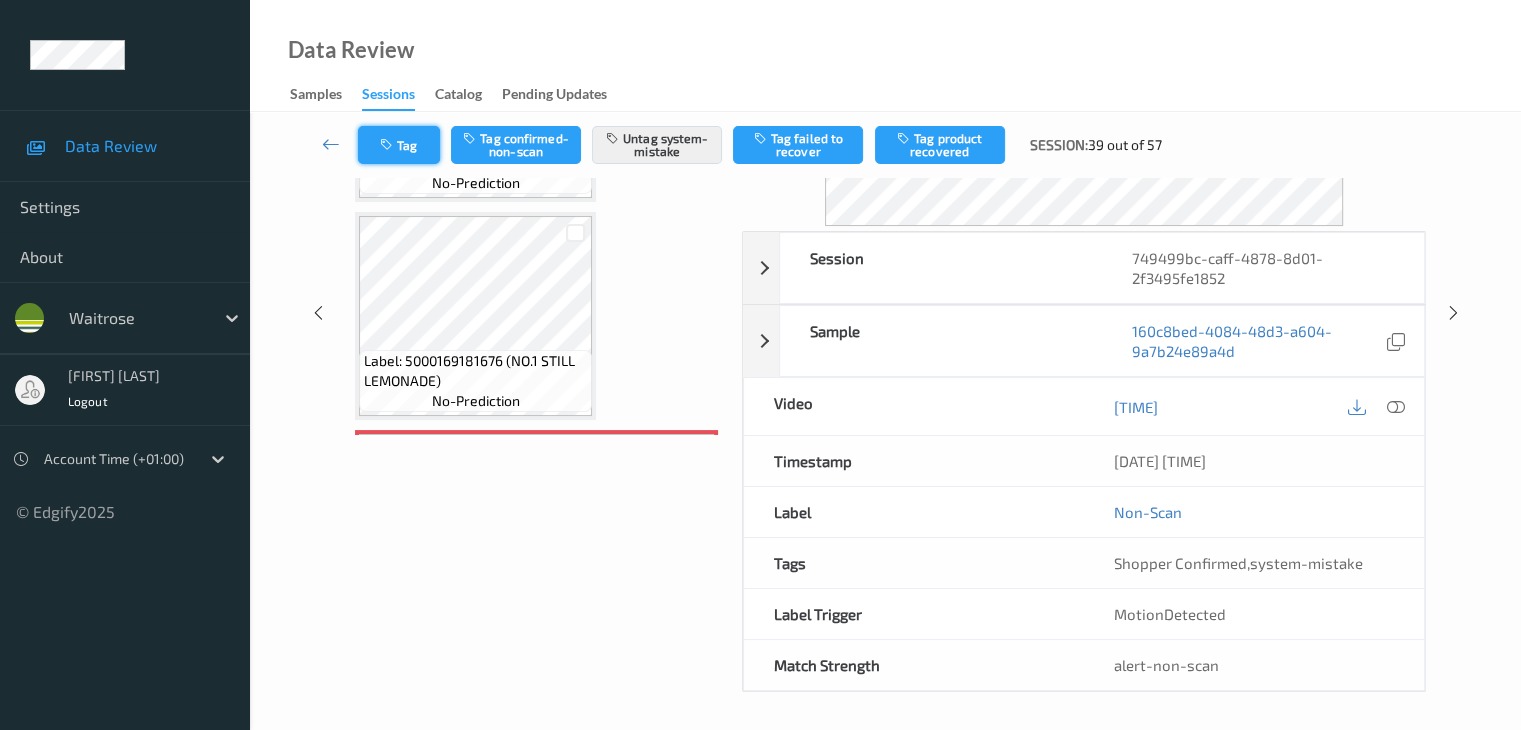 click on "Tag" at bounding box center (399, 145) 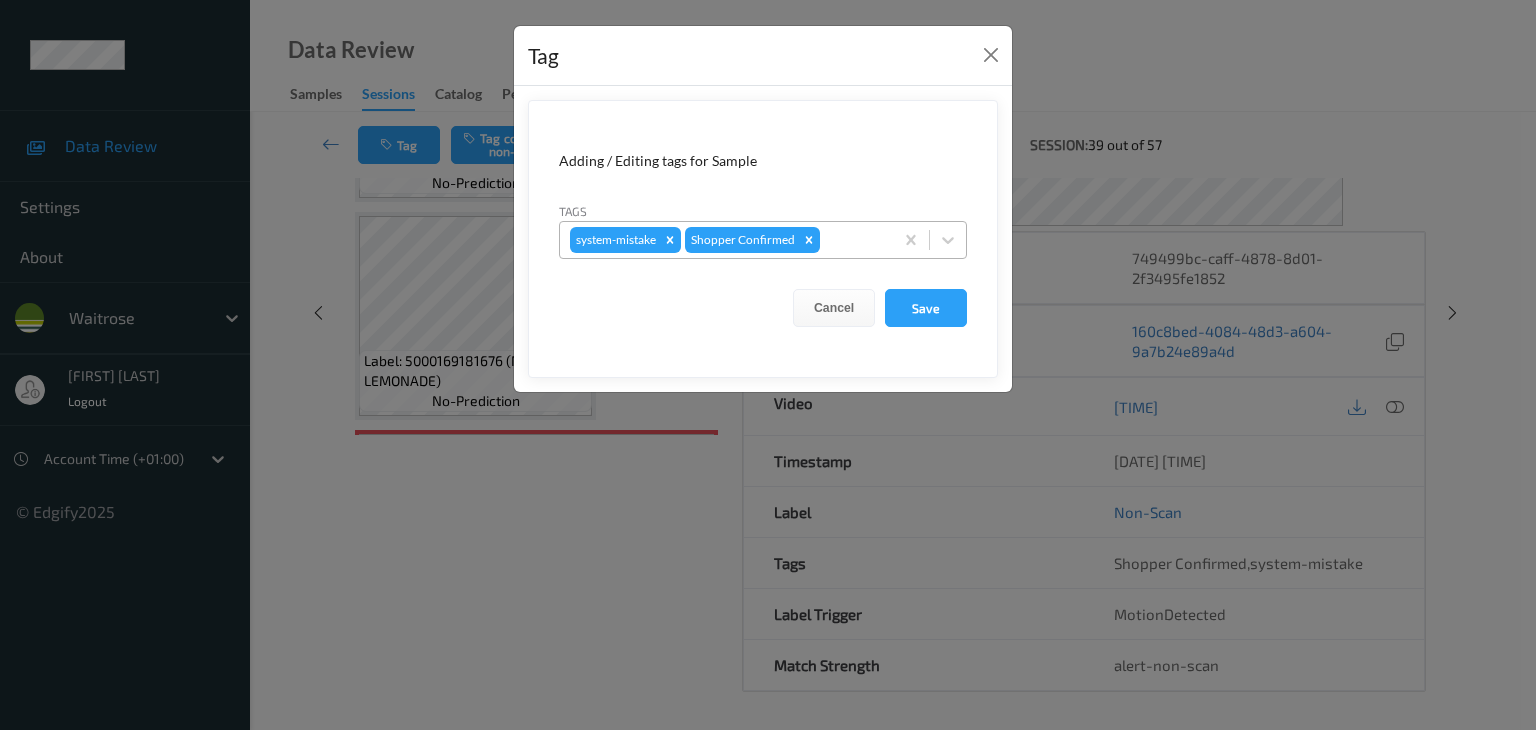 click at bounding box center (853, 240) 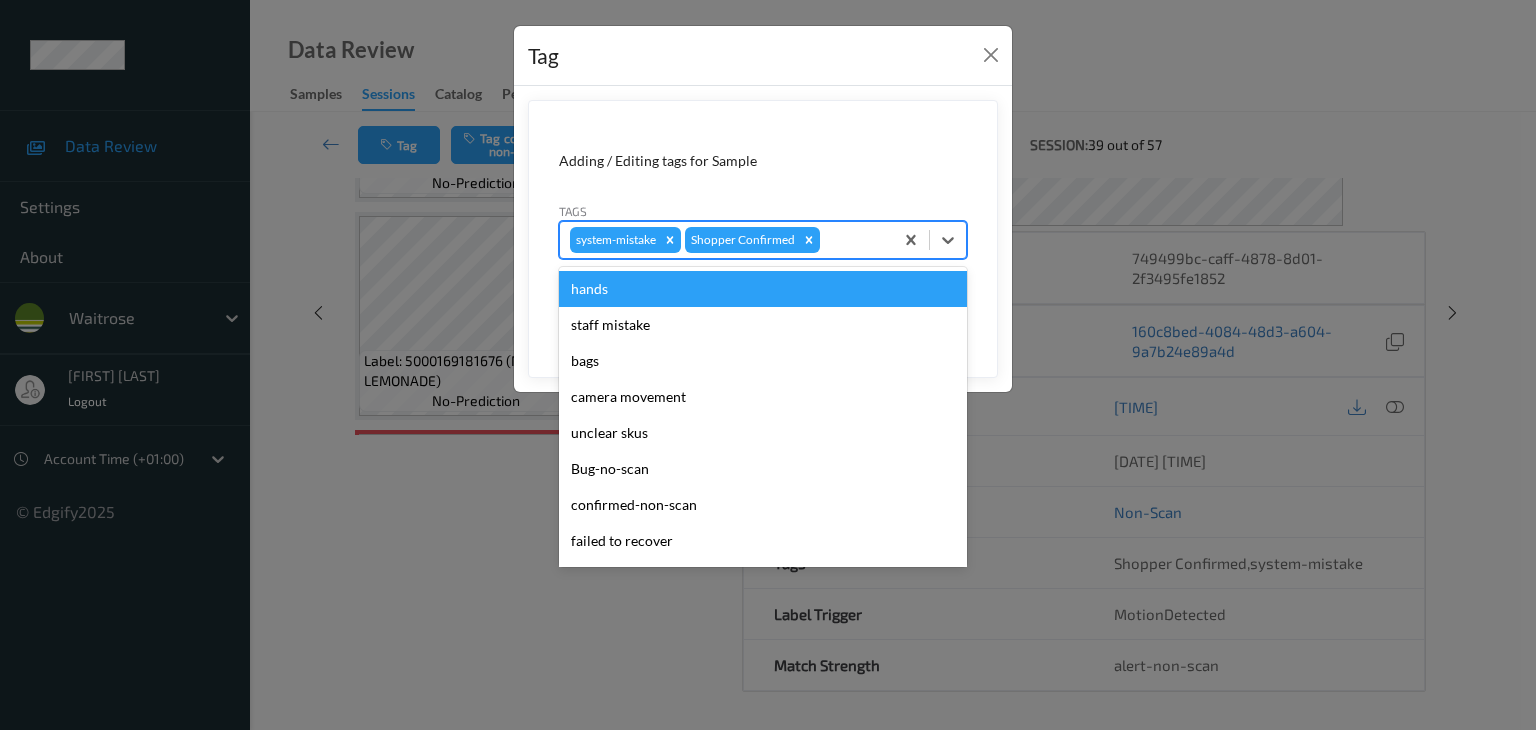 type on "u" 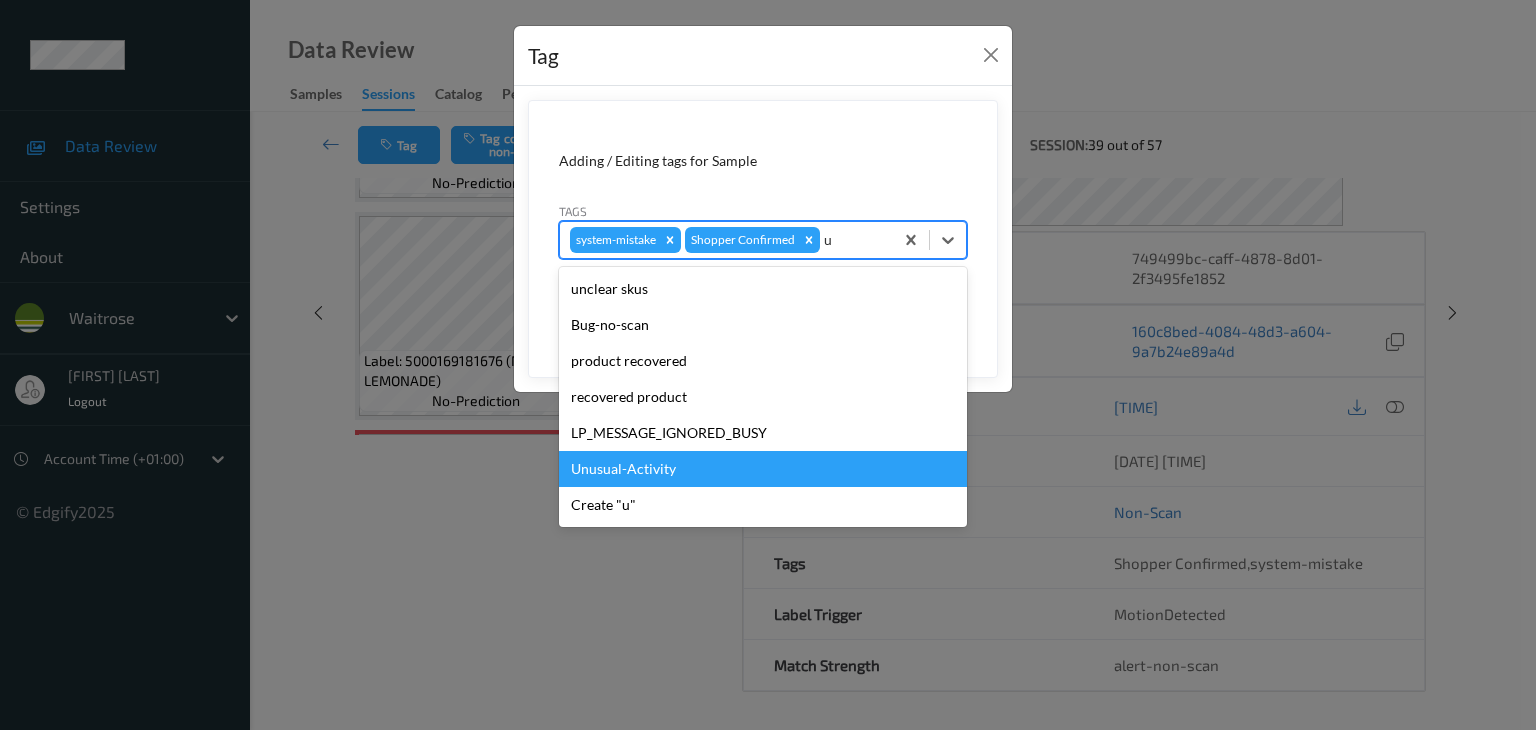 click on "Unusual-Activity" at bounding box center (763, 469) 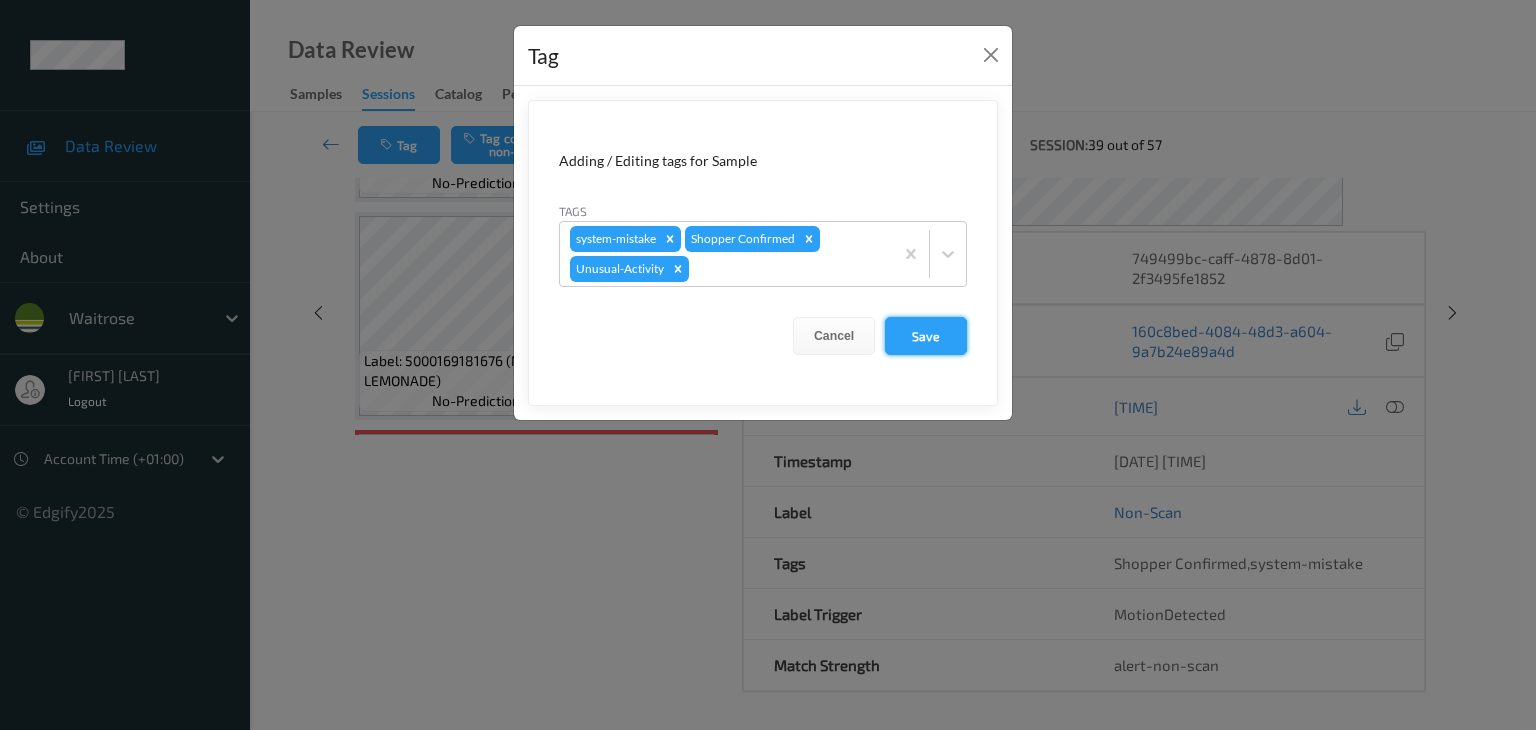 click on "Save" at bounding box center [926, 336] 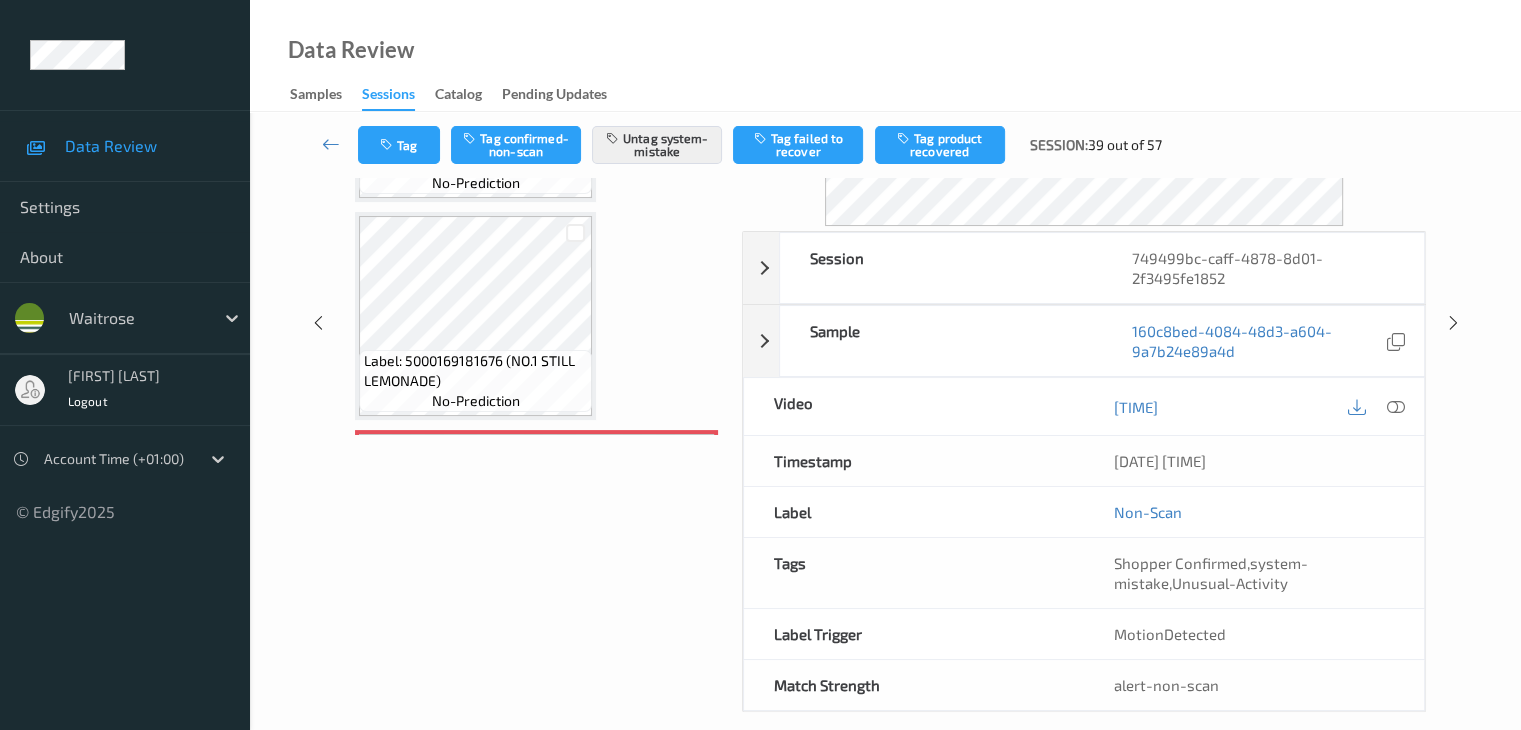 scroll, scrollTop: 0, scrollLeft: 0, axis: both 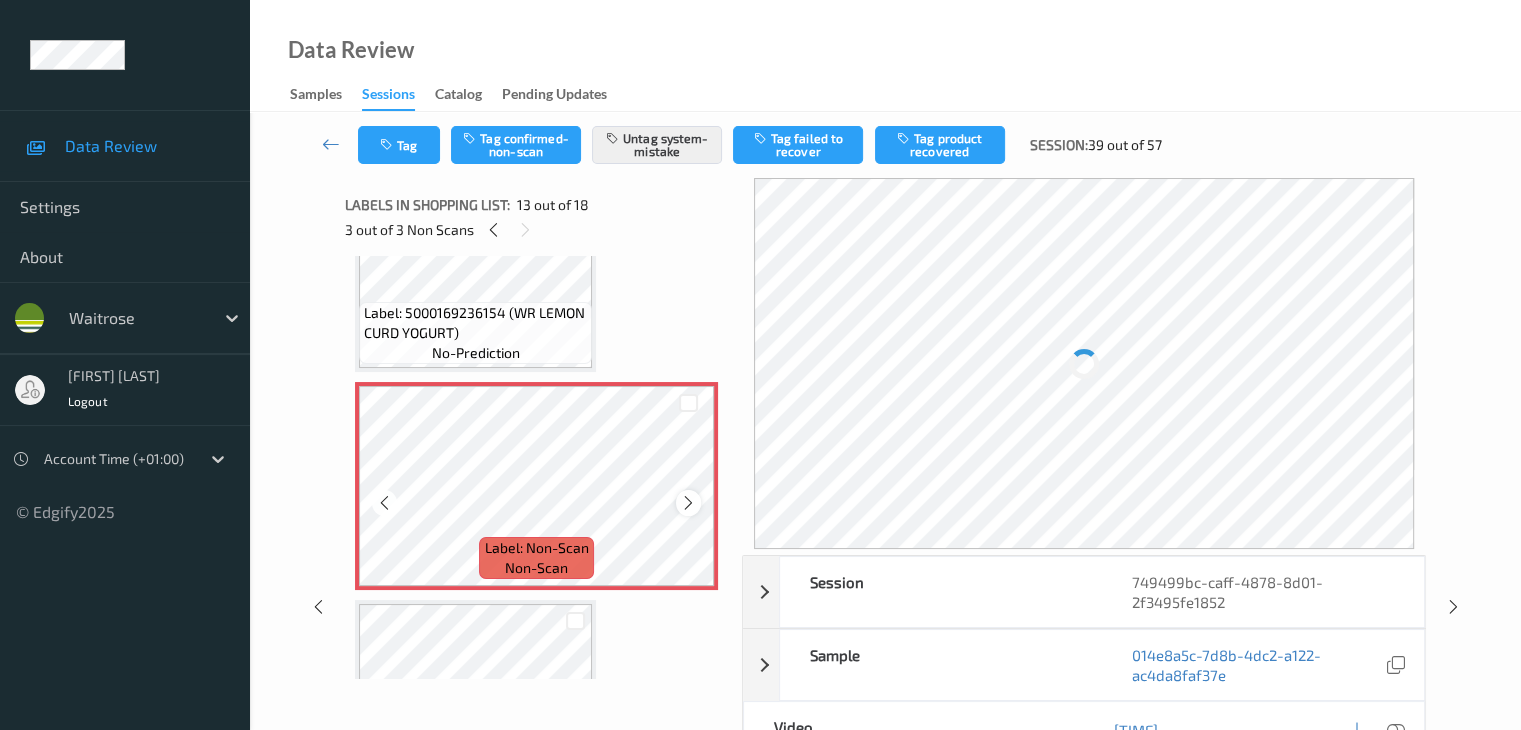 click at bounding box center [688, 503] 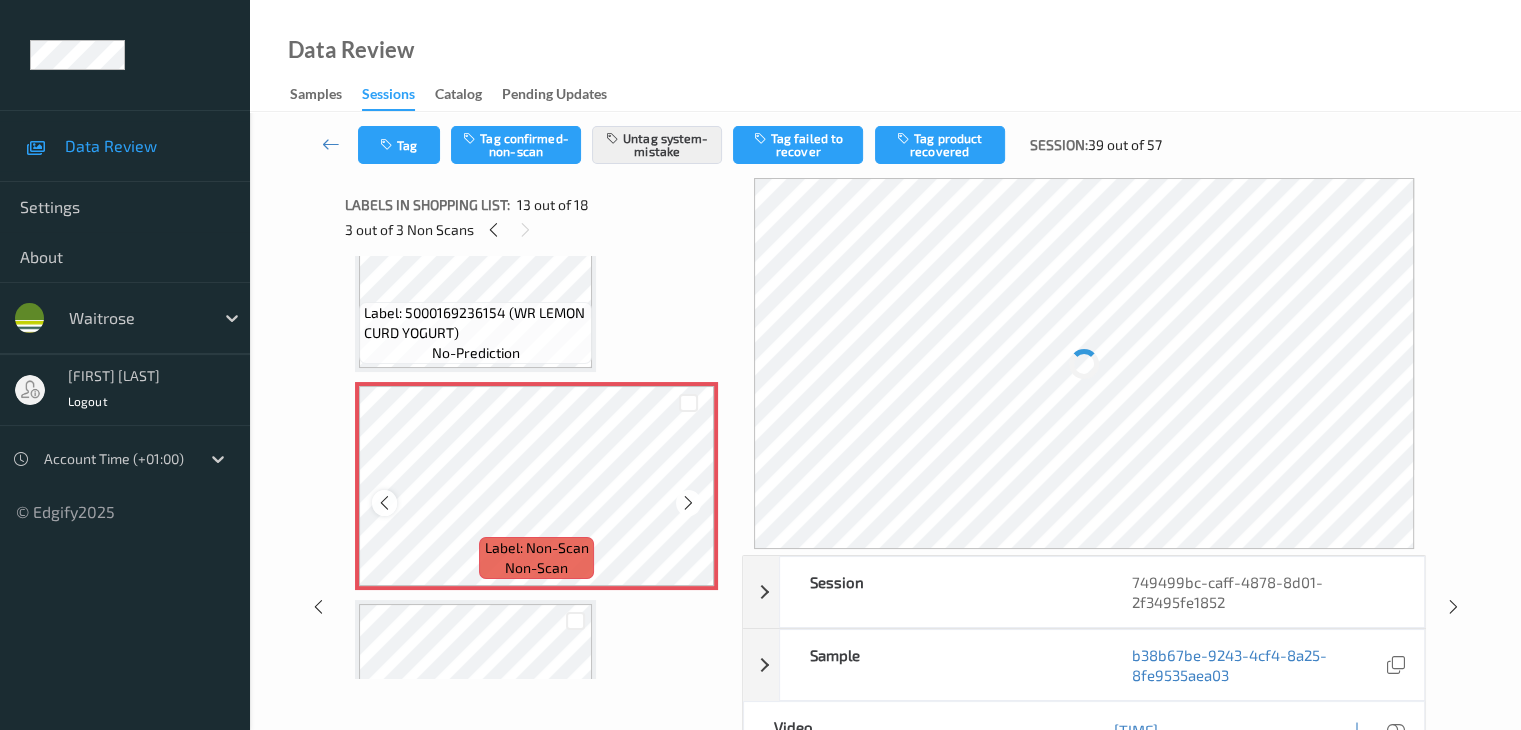 click at bounding box center (384, 503) 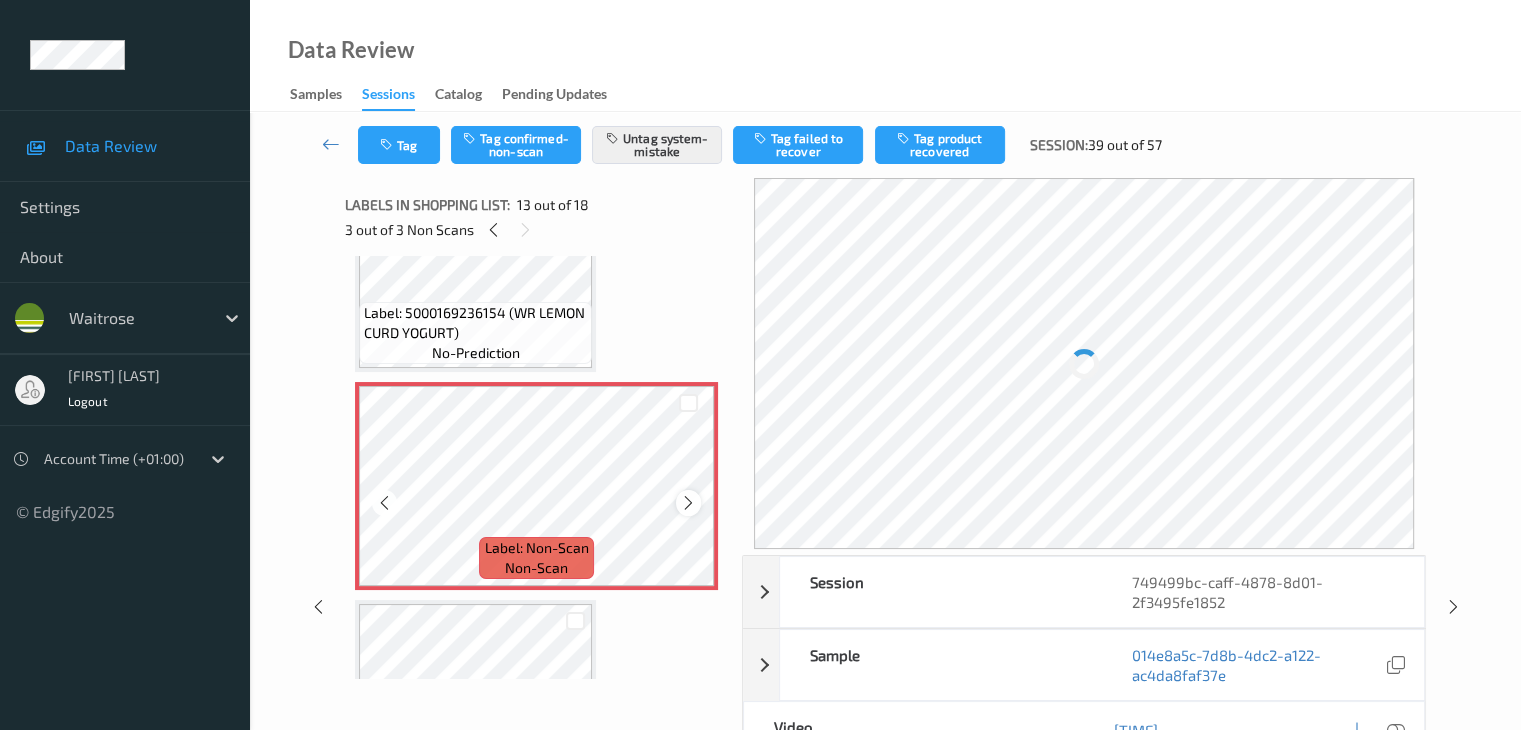 click at bounding box center [688, 503] 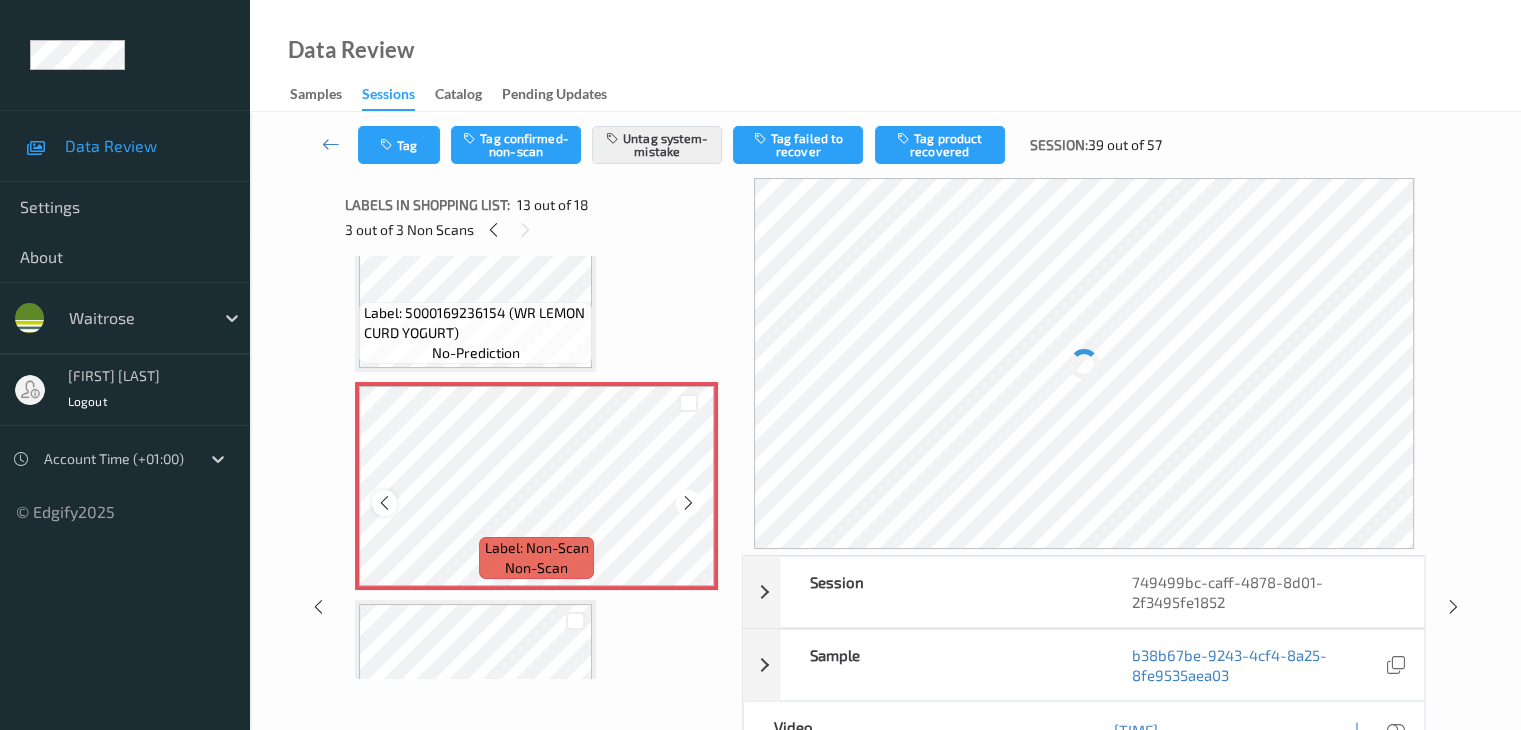 click at bounding box center (384, 503) 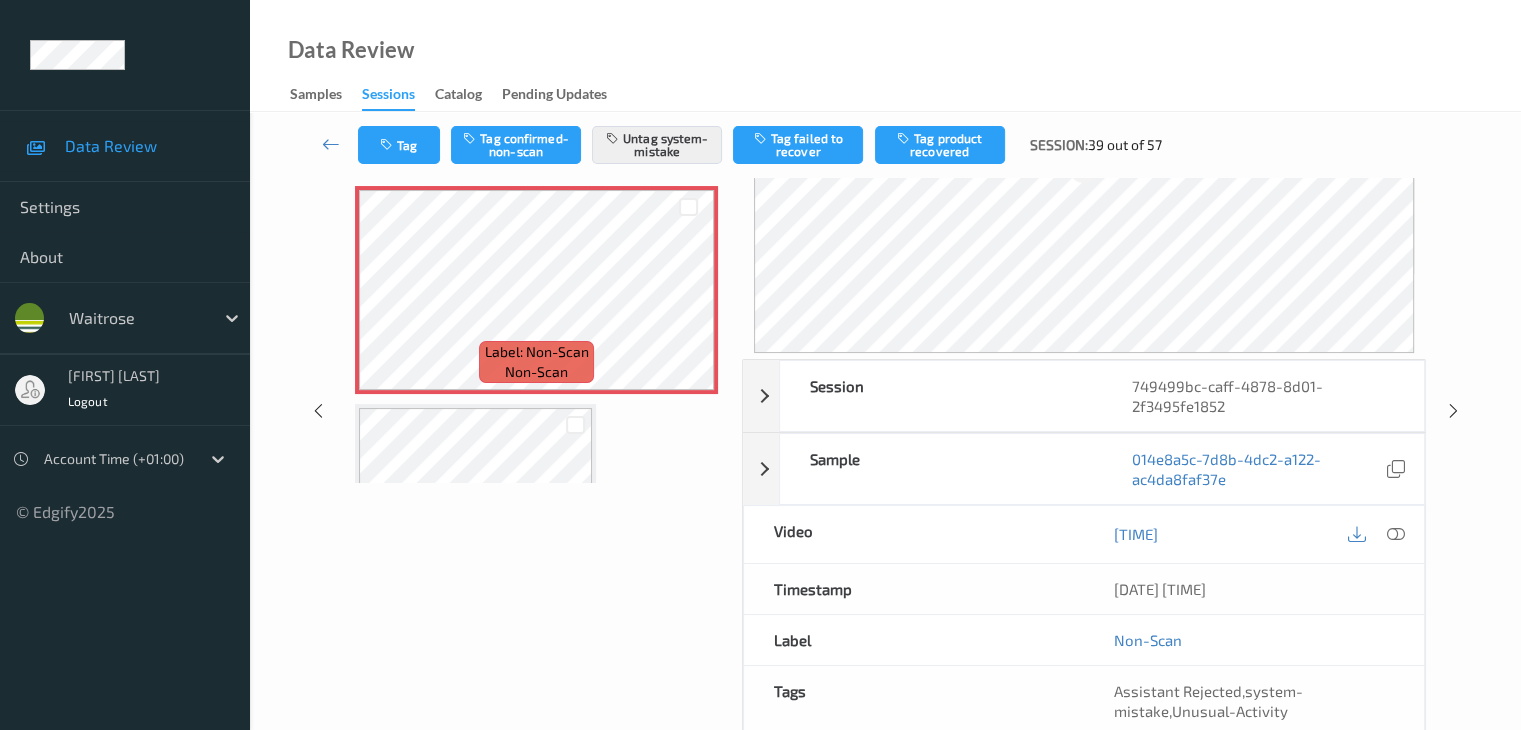 scroll, scrollTop: 200, scrollLeft: 0, axis: vertical 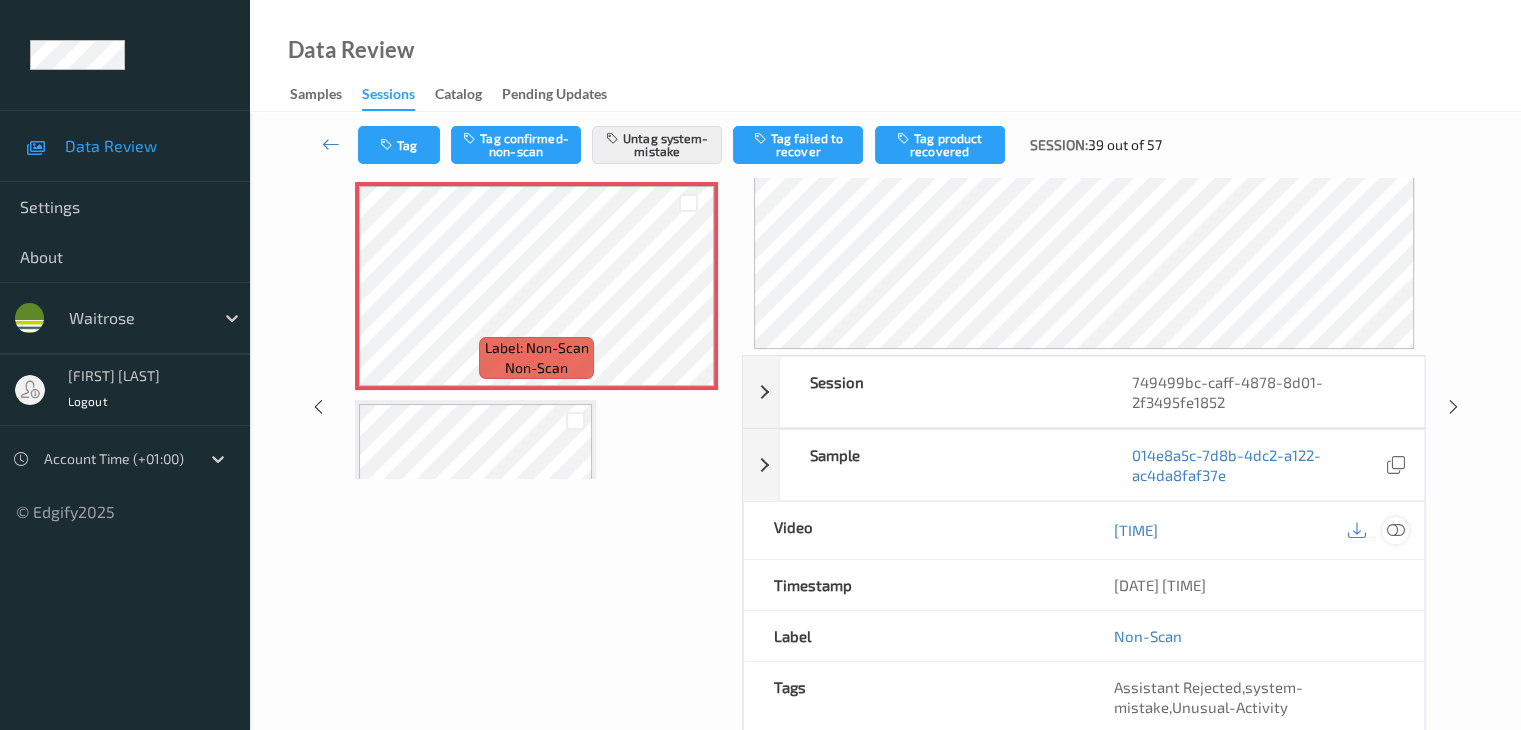 click at bounding box center [1395, 530] 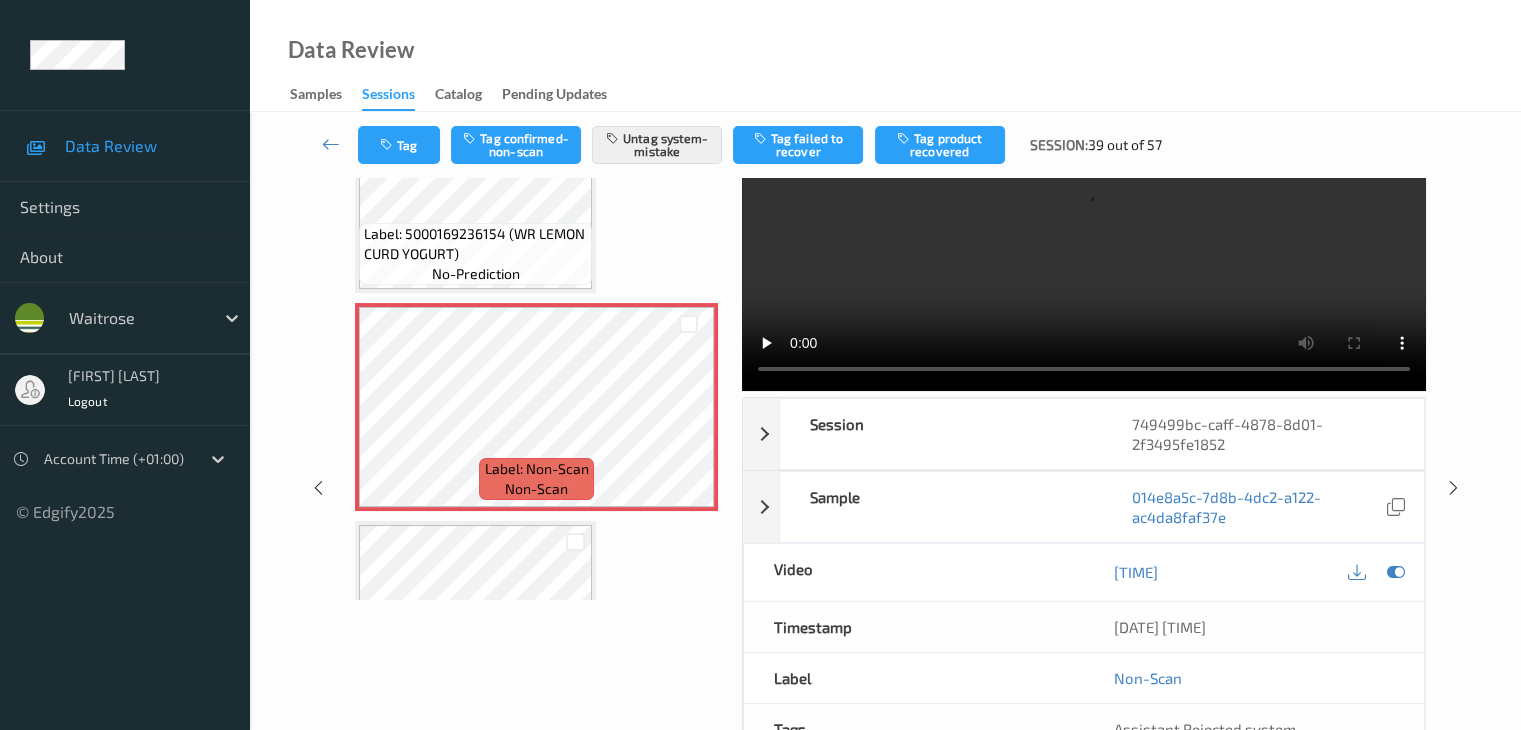 scroll, scrollTop: 0, scrollLeft: 0, axis: both 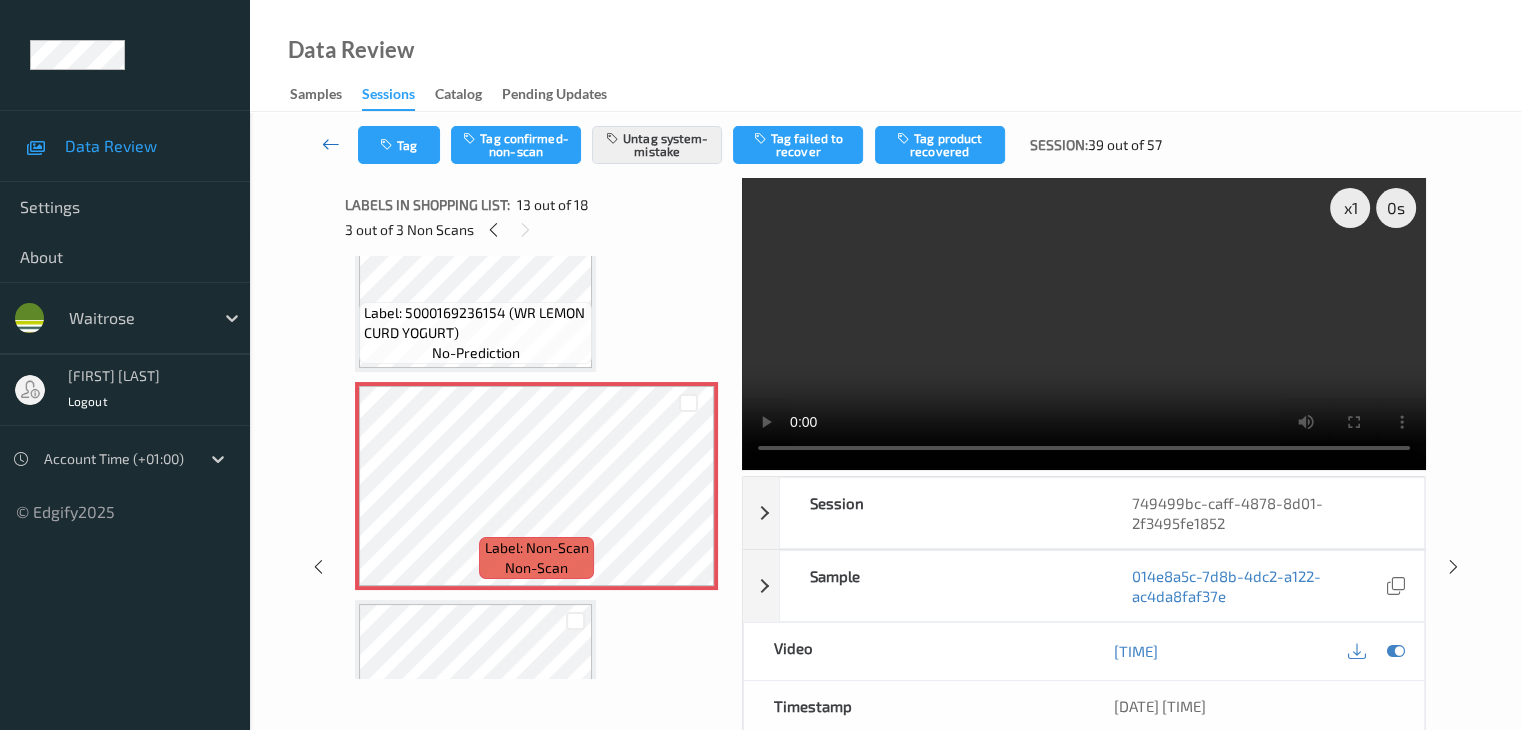 click at bounding box center (331, 144) 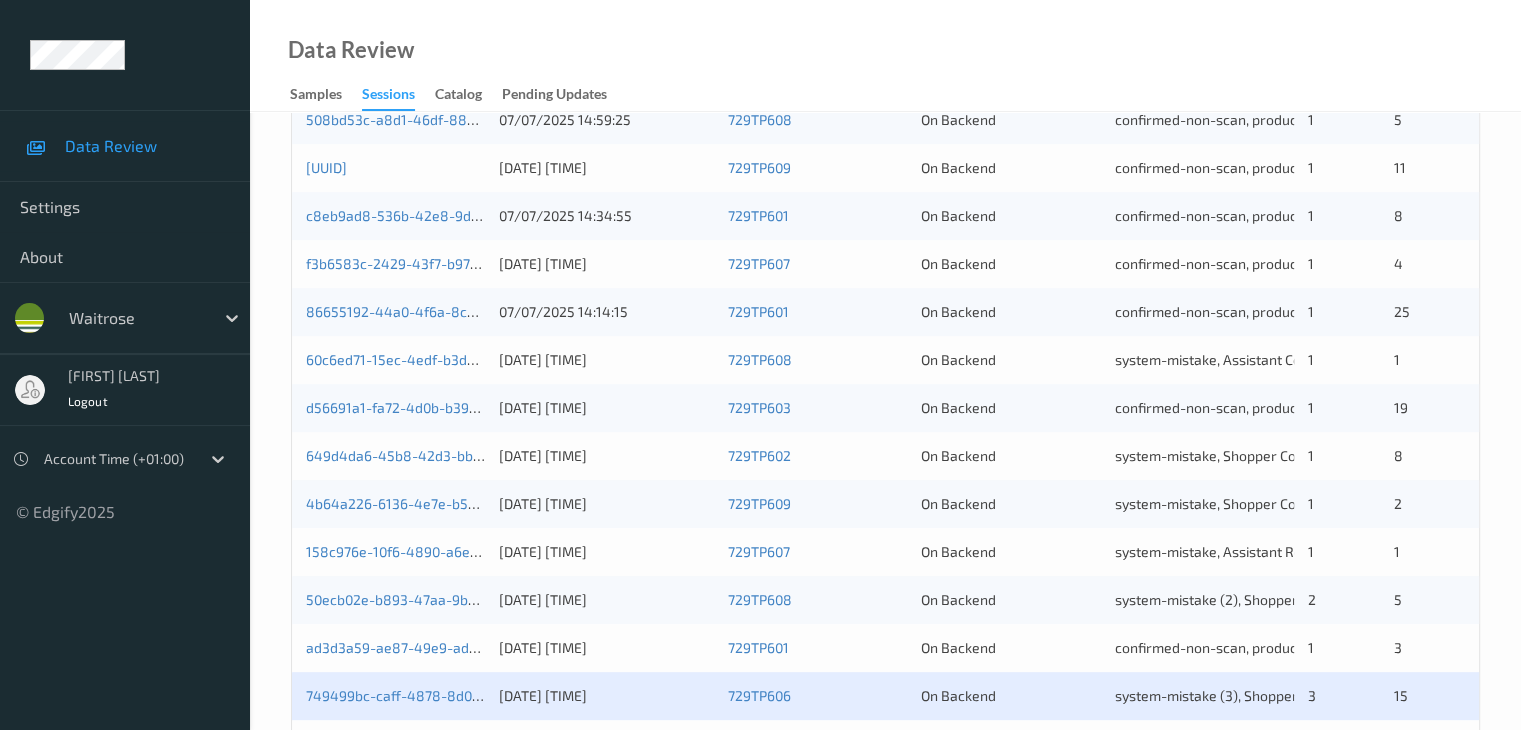 scroll, scrollTop: 932, scrollLeft: 0, axis: vertical 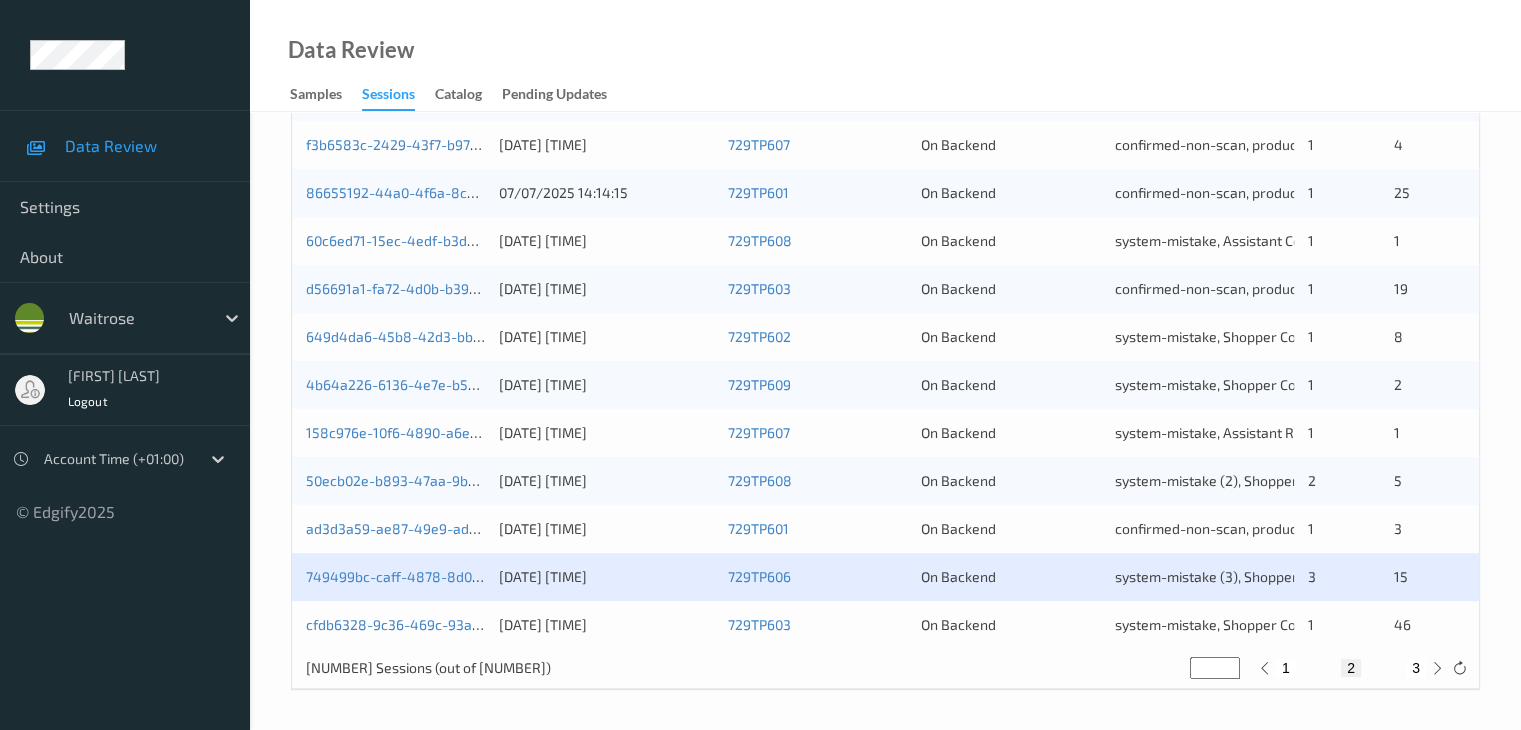 click on "3" at bounding box center (1416, 668) 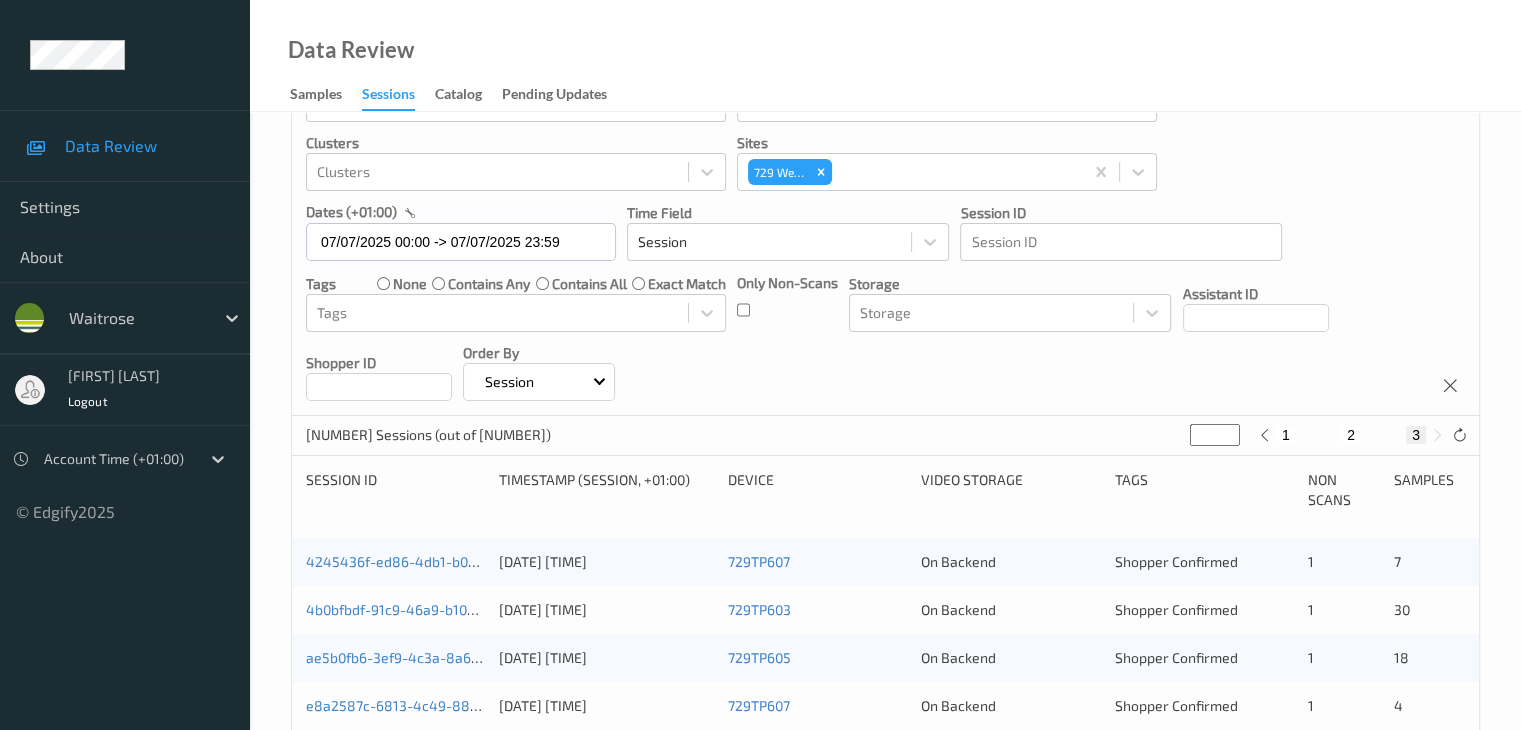 scroll, scrollTop: 300, scrollLeft: 0, axis: vertical 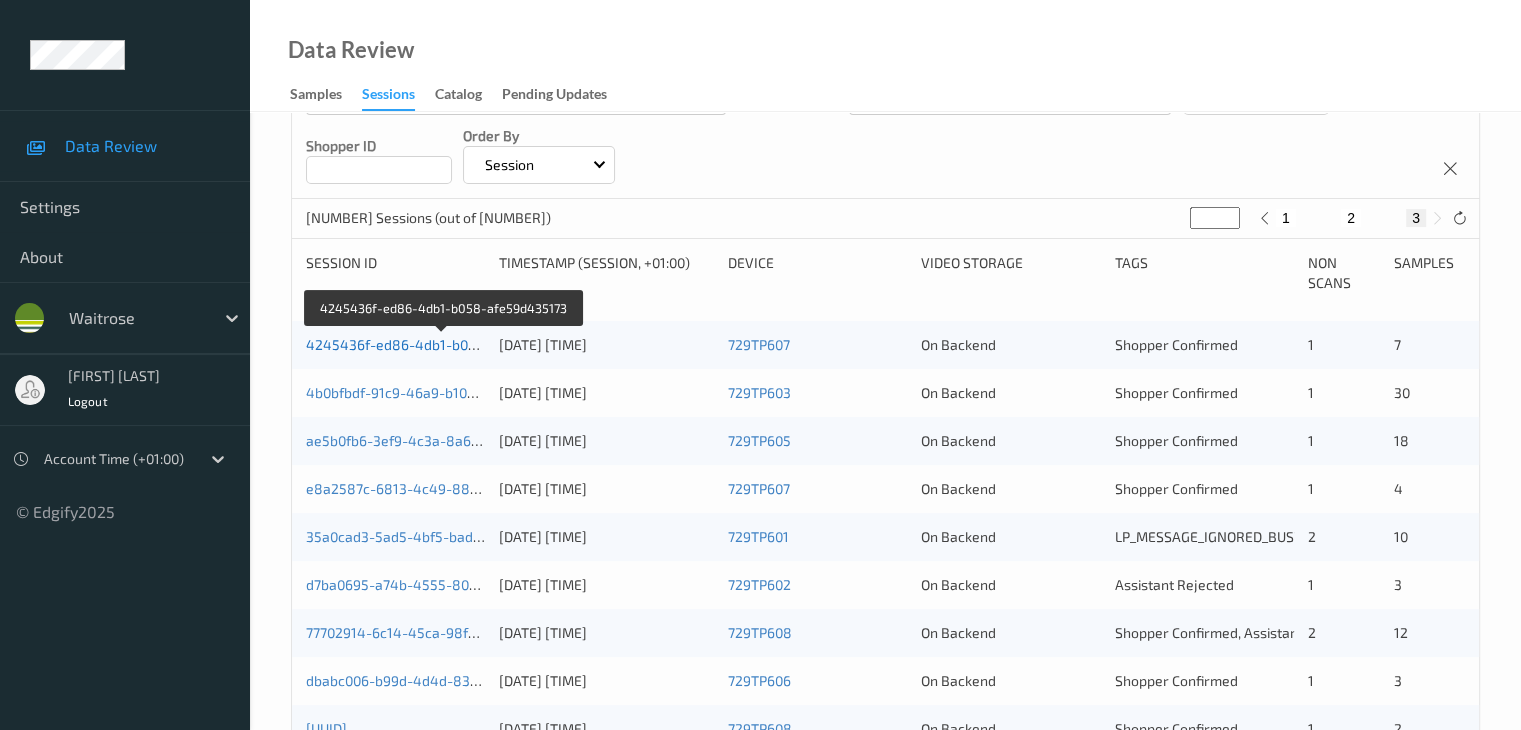 click on "4245436f-ed86-4db1-b058-afe59d435173" at bounding box center (444, 344) 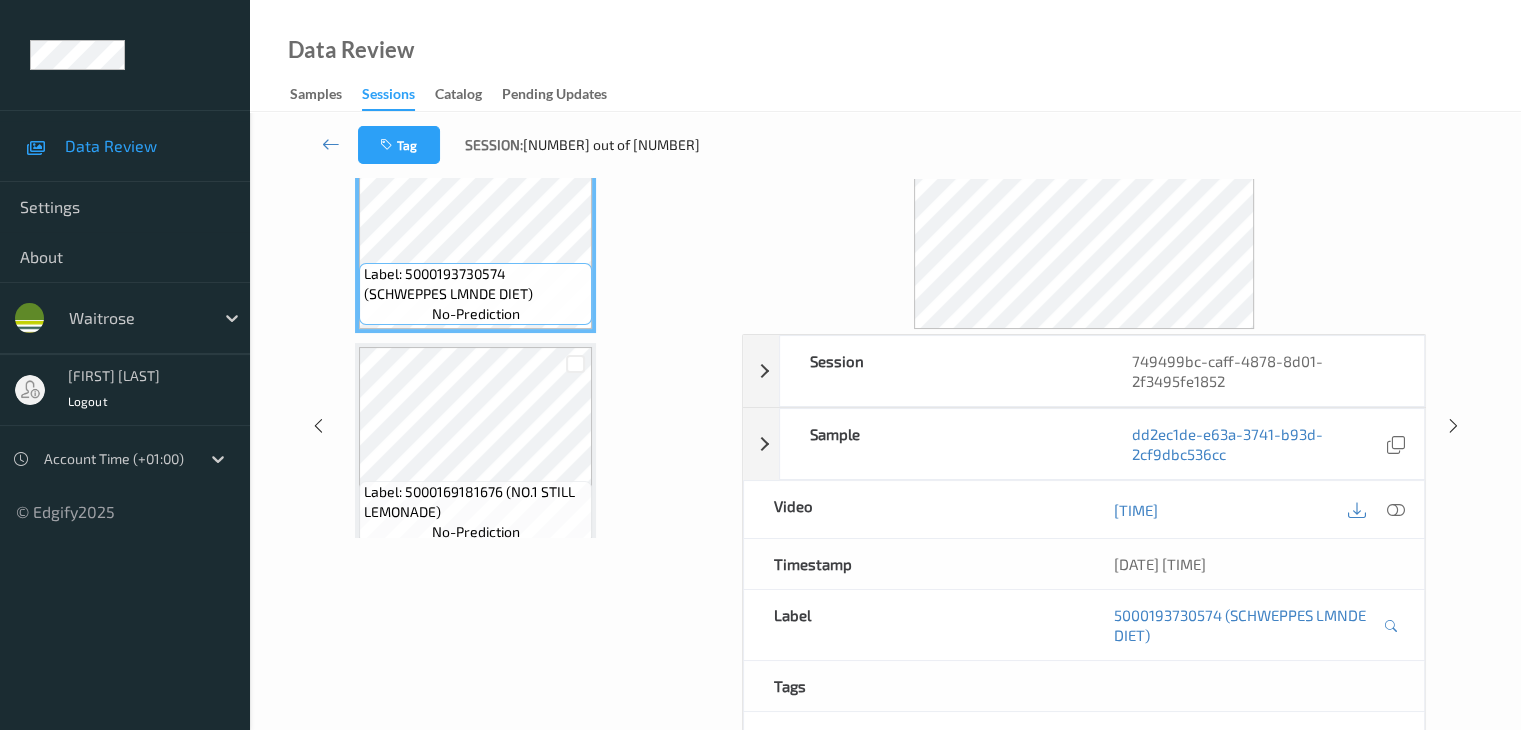 scroll, scrollTop: 0, scrollLeft: 0, axis: both 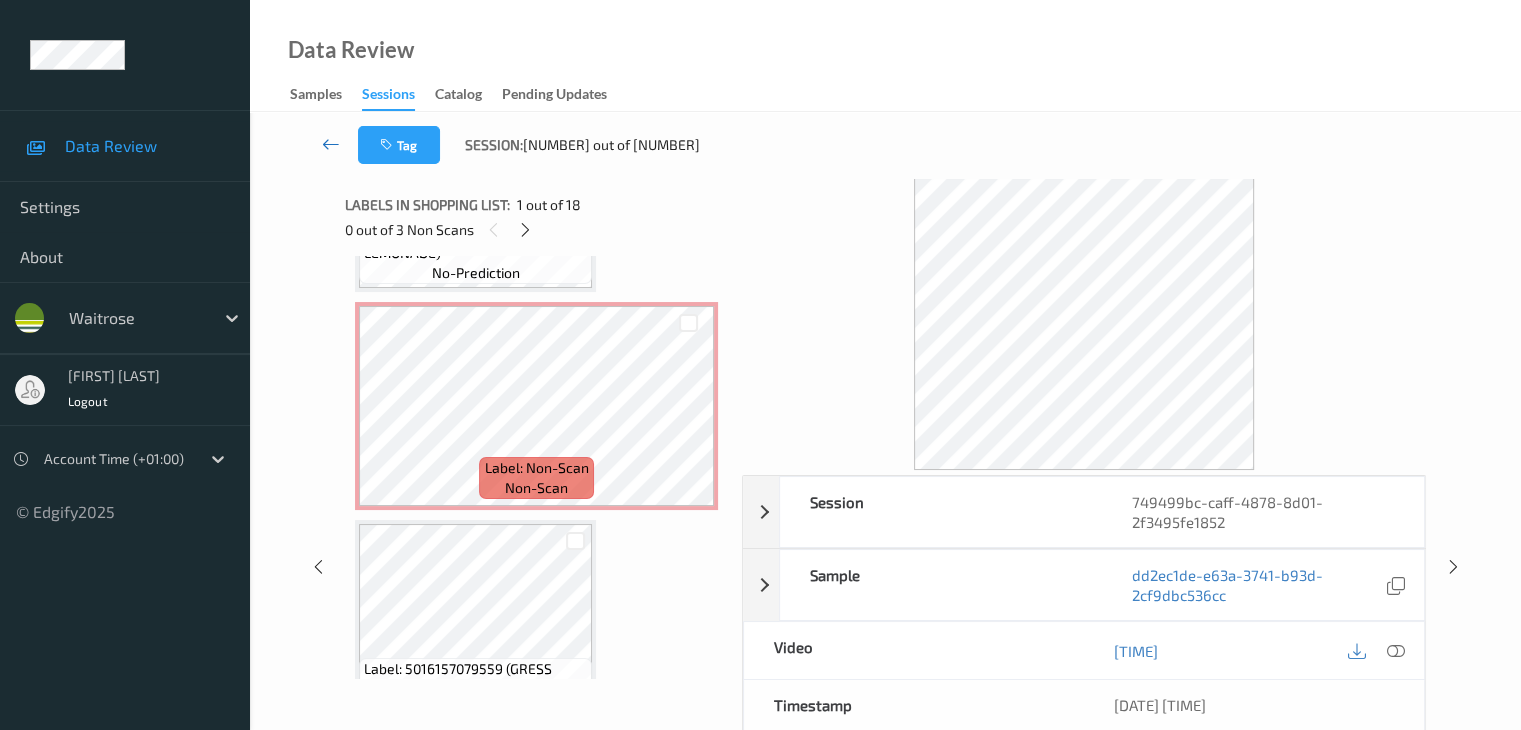 click at bounding box center [331, 144] 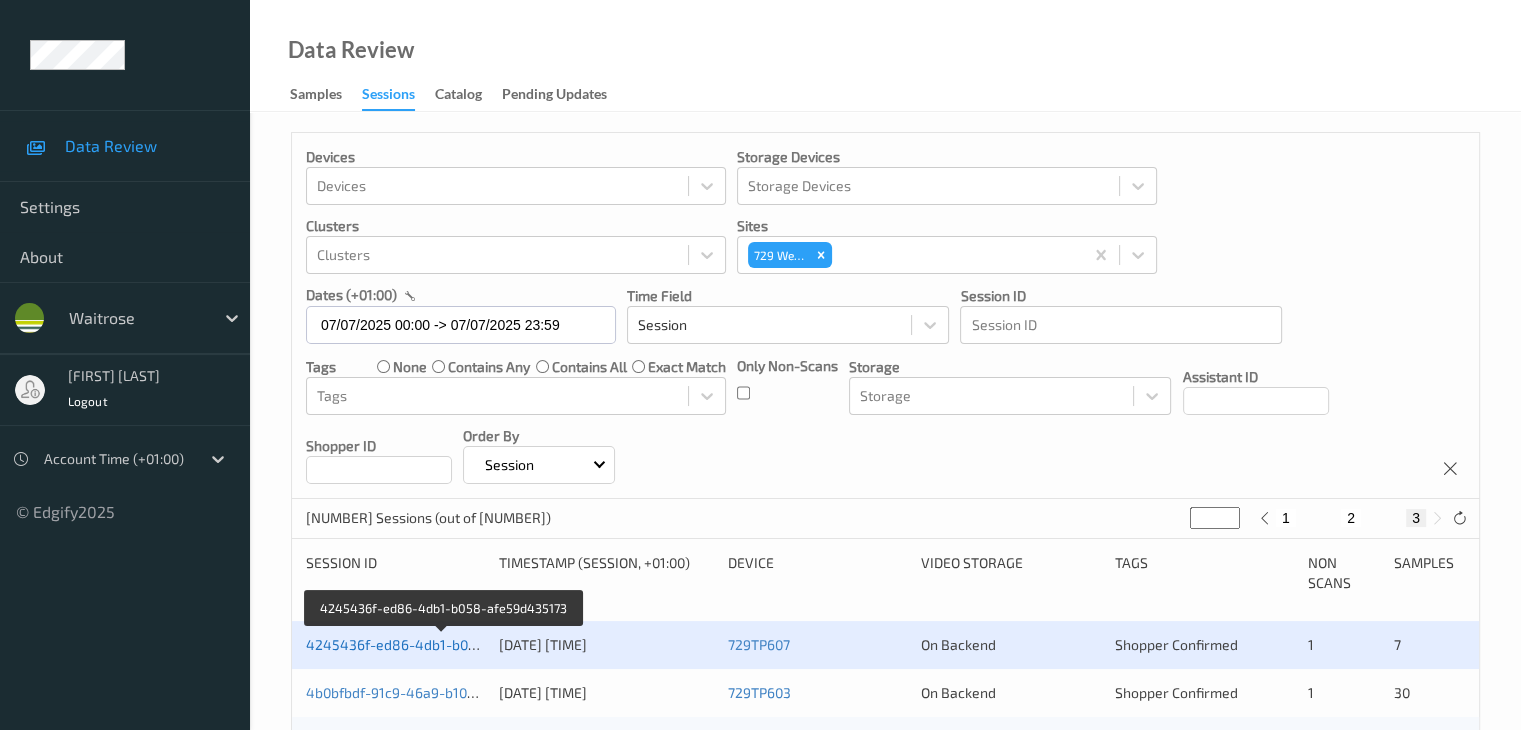 click on "4245436f-ed86-4db1-b058-afe59d435173" at bounding box center (444, 644) 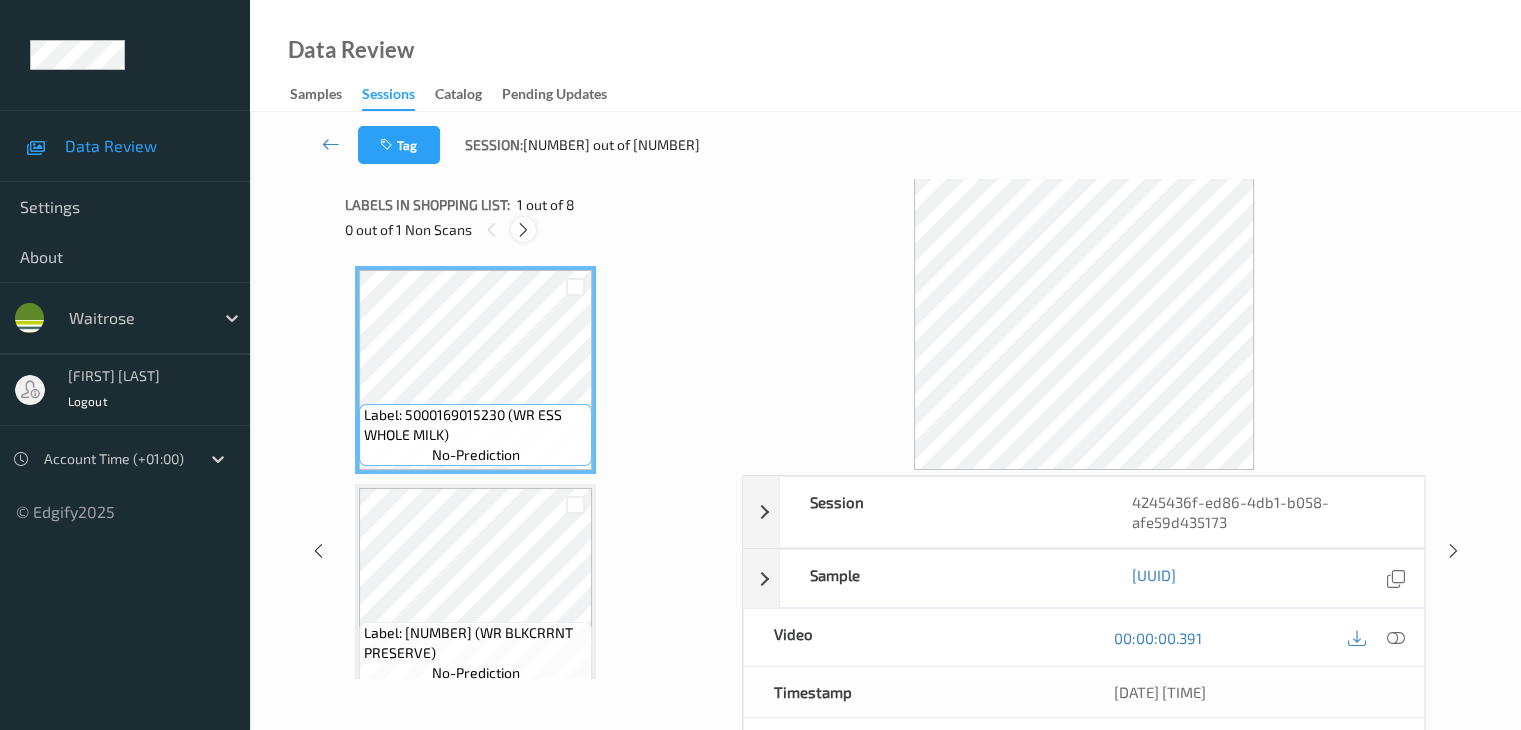 click at bounding box center (523, 230) 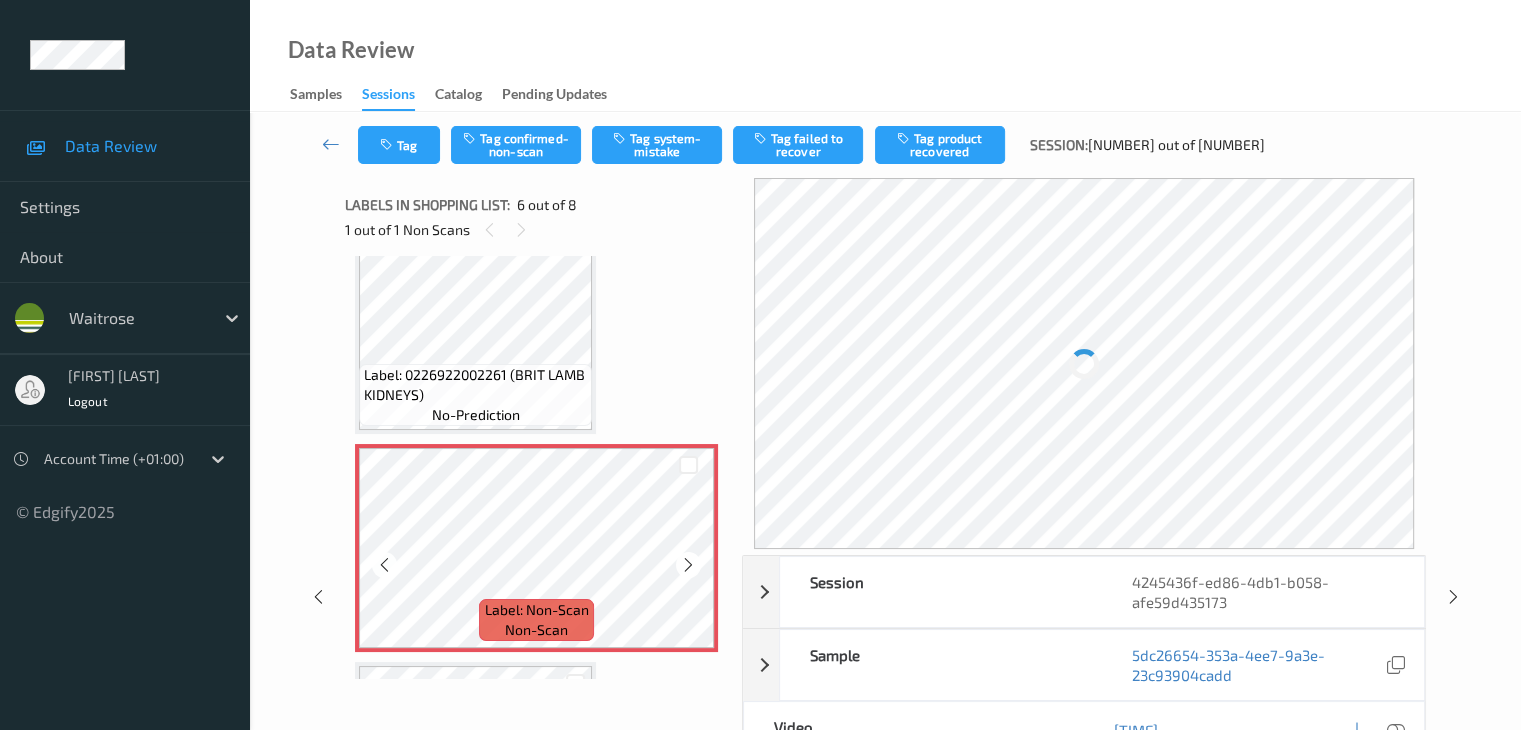scroll, scrollTop: 882, scrollLeft: 0, axis: vertical 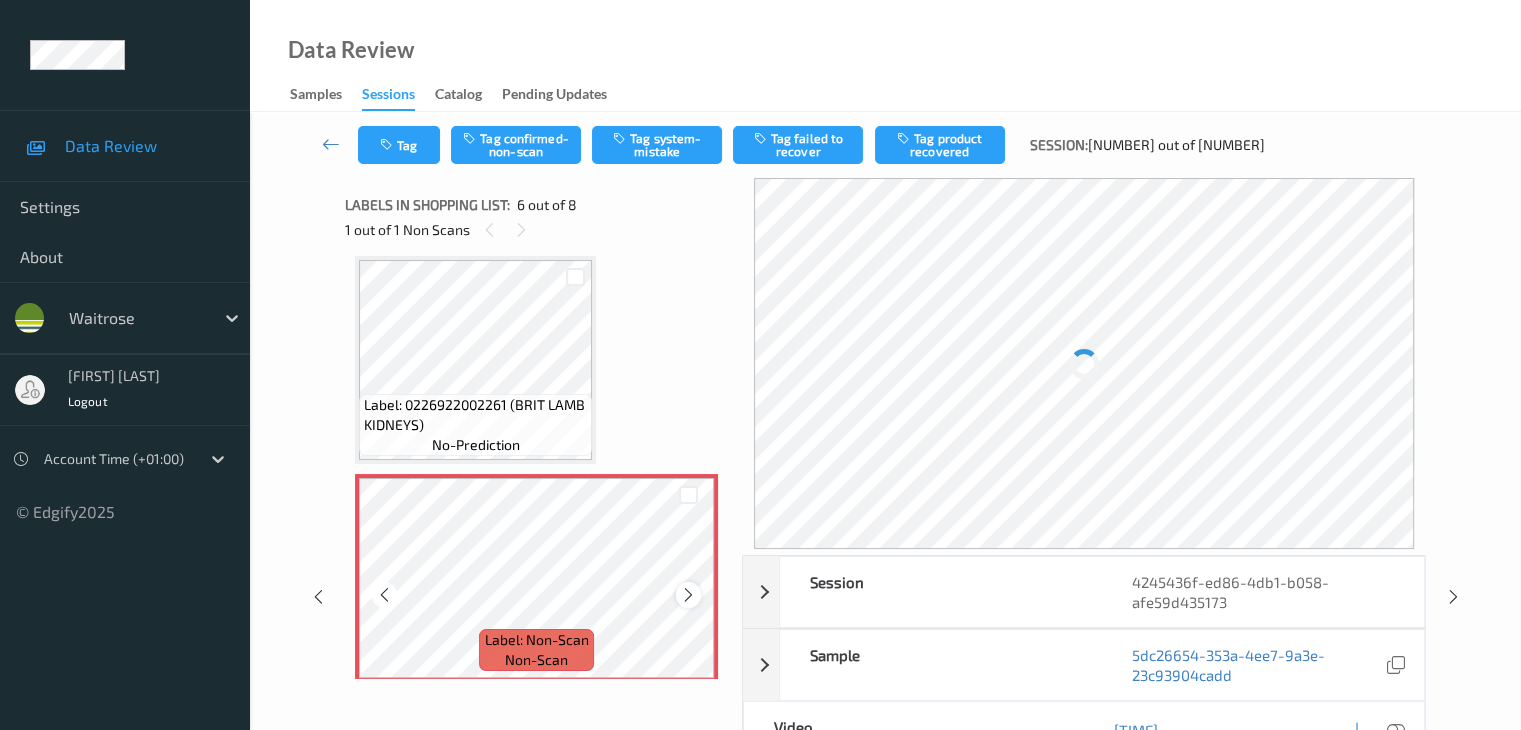 click at bounding box center (688, 595) 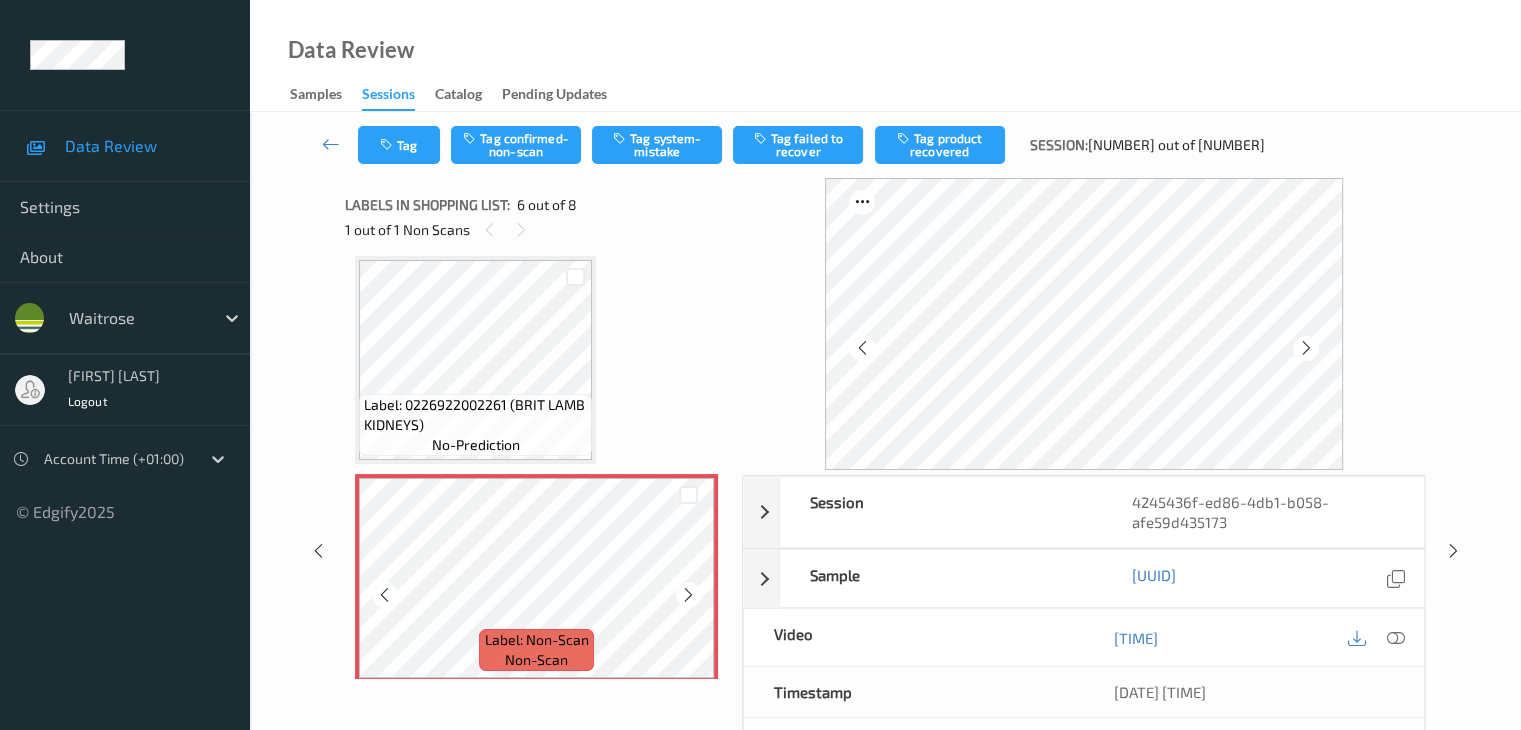 click at bounding box center [688, 595] 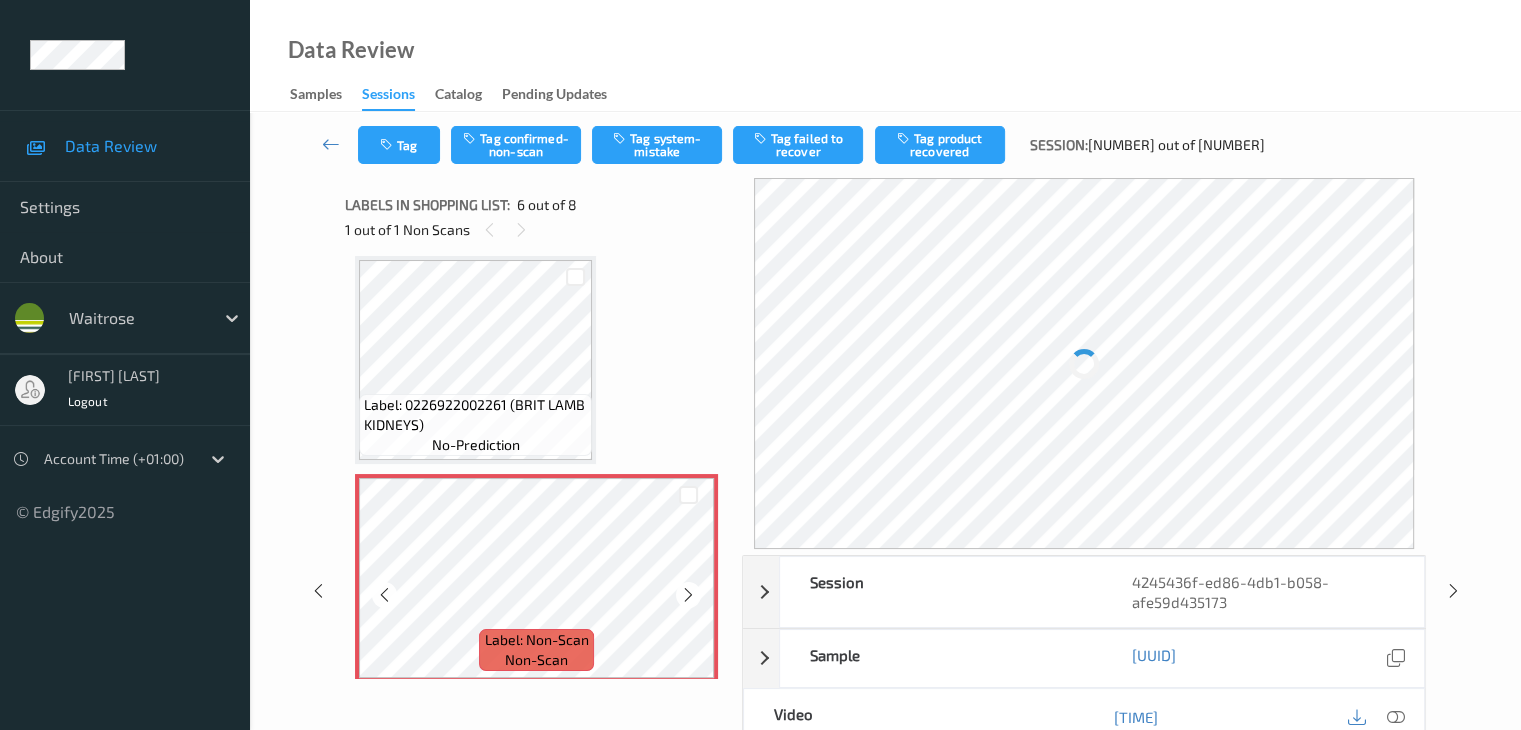 click at bounding box center (688, 595) 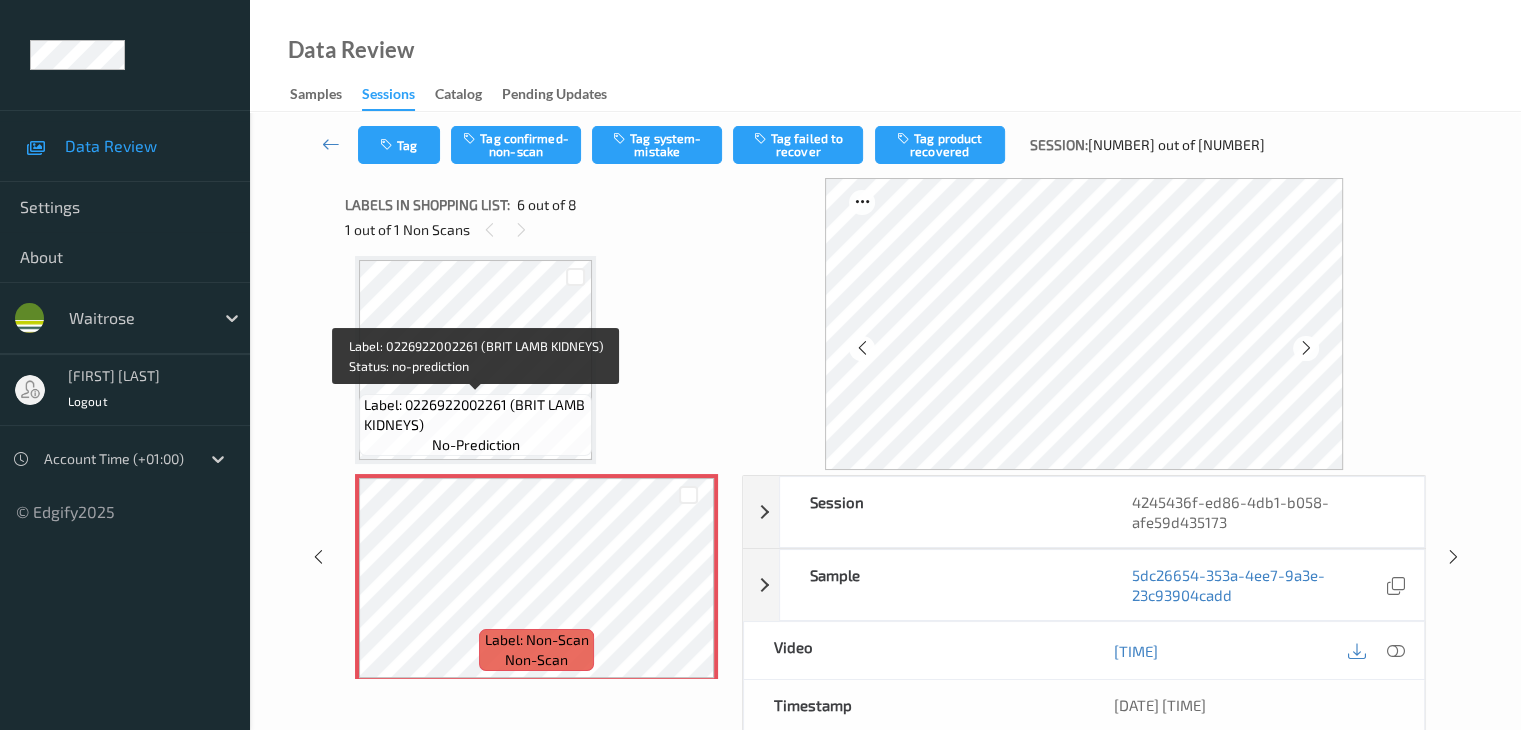 click on "Label: 0226922002261 (BRIT LAMB KIDNEYS)" at bounding box center [475, 415] 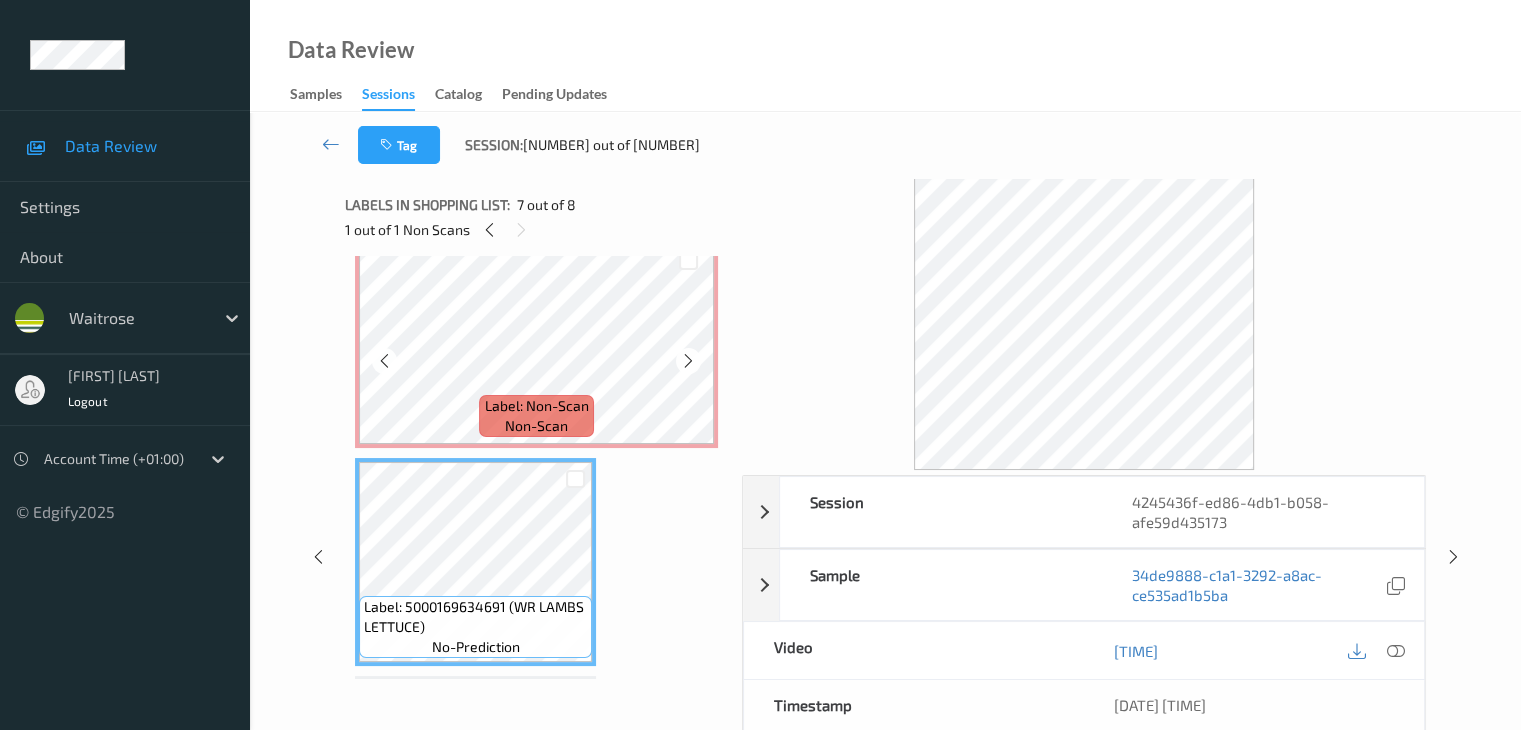 scroll, scrollTop: 982, scrollLeft: 0, axis: vertical 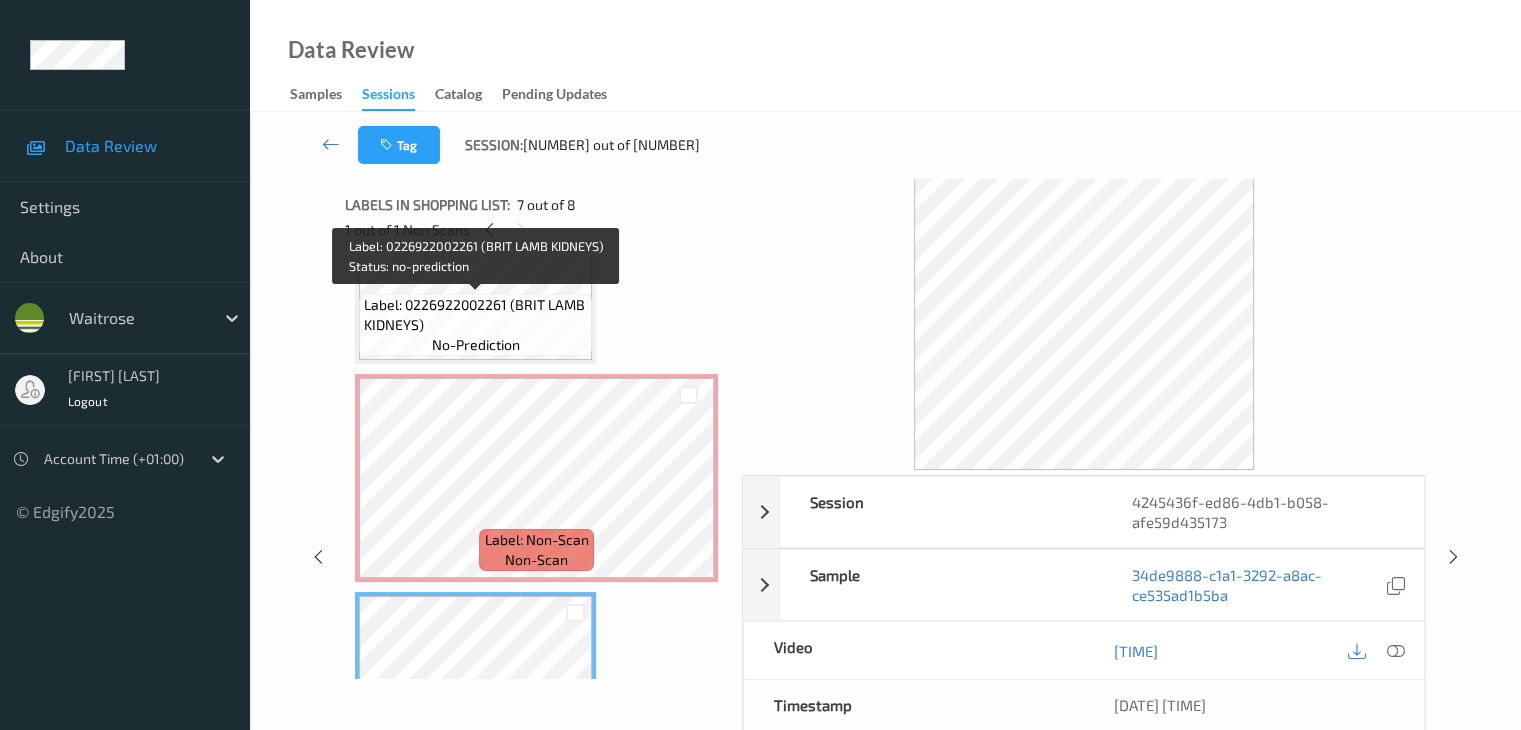 click on "Label: 0226922002261 (BRIT LAMB KIDNEYS) no-prediction" at bounding box center [475, 325] 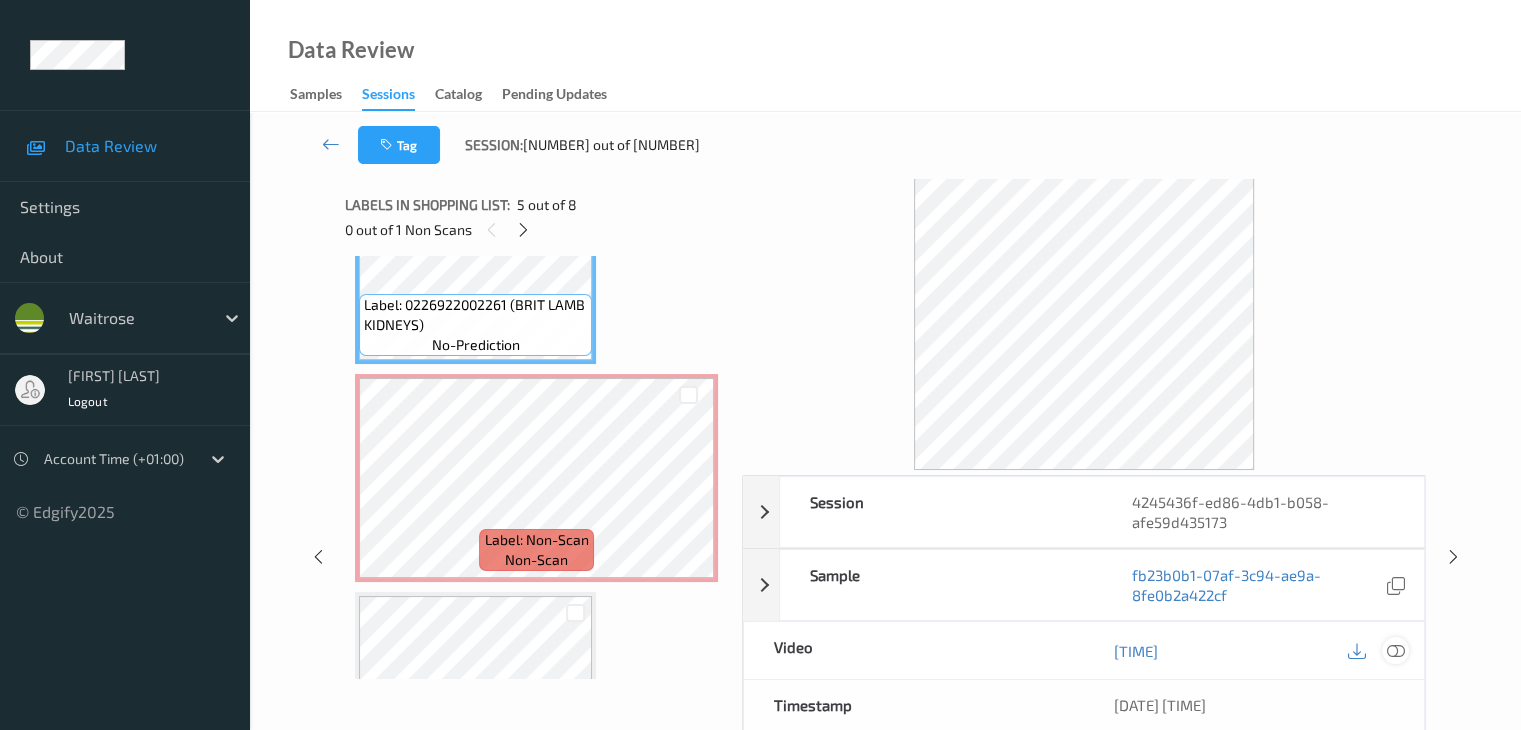click at bounding box center (1395, 651) 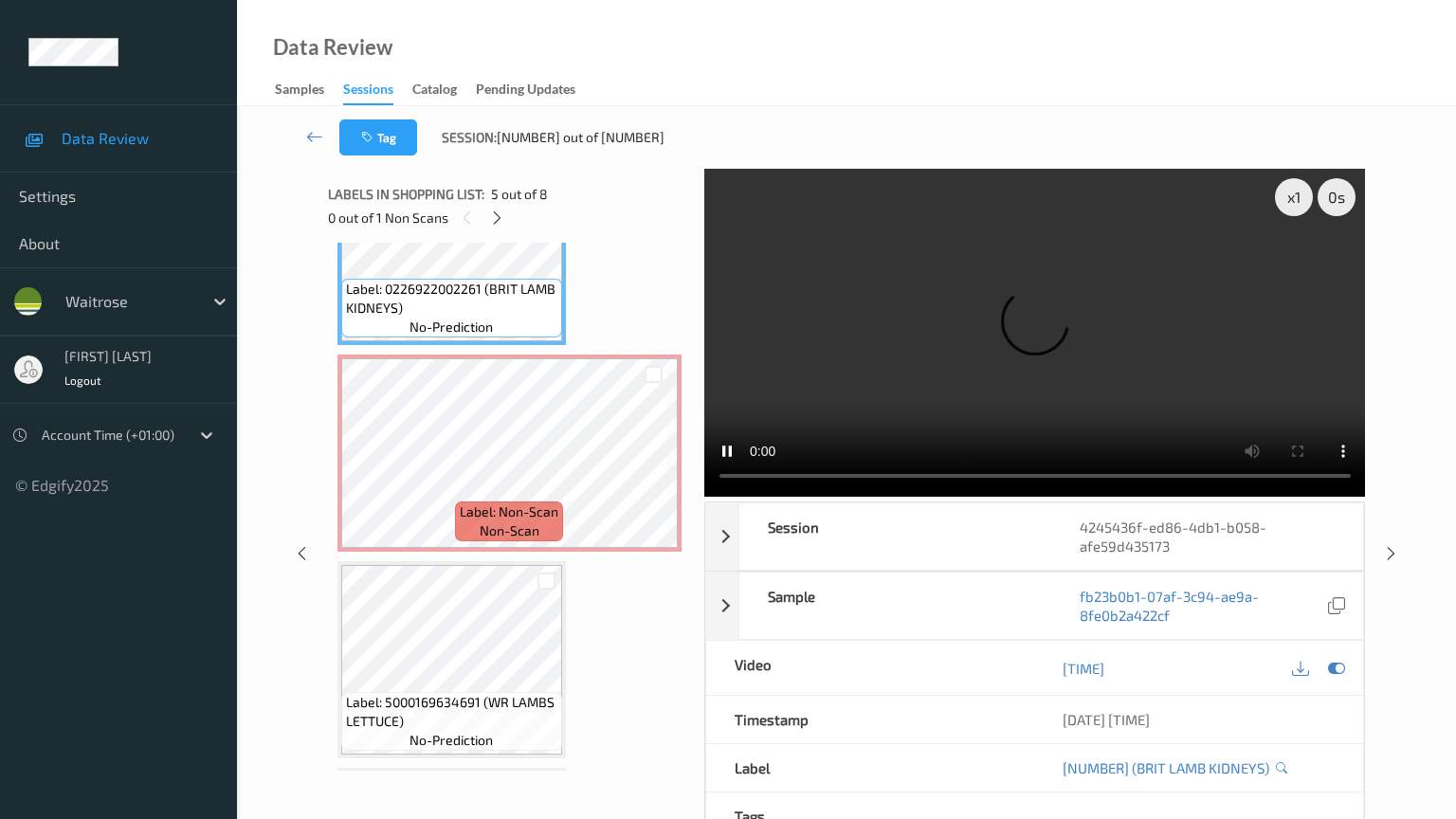 type 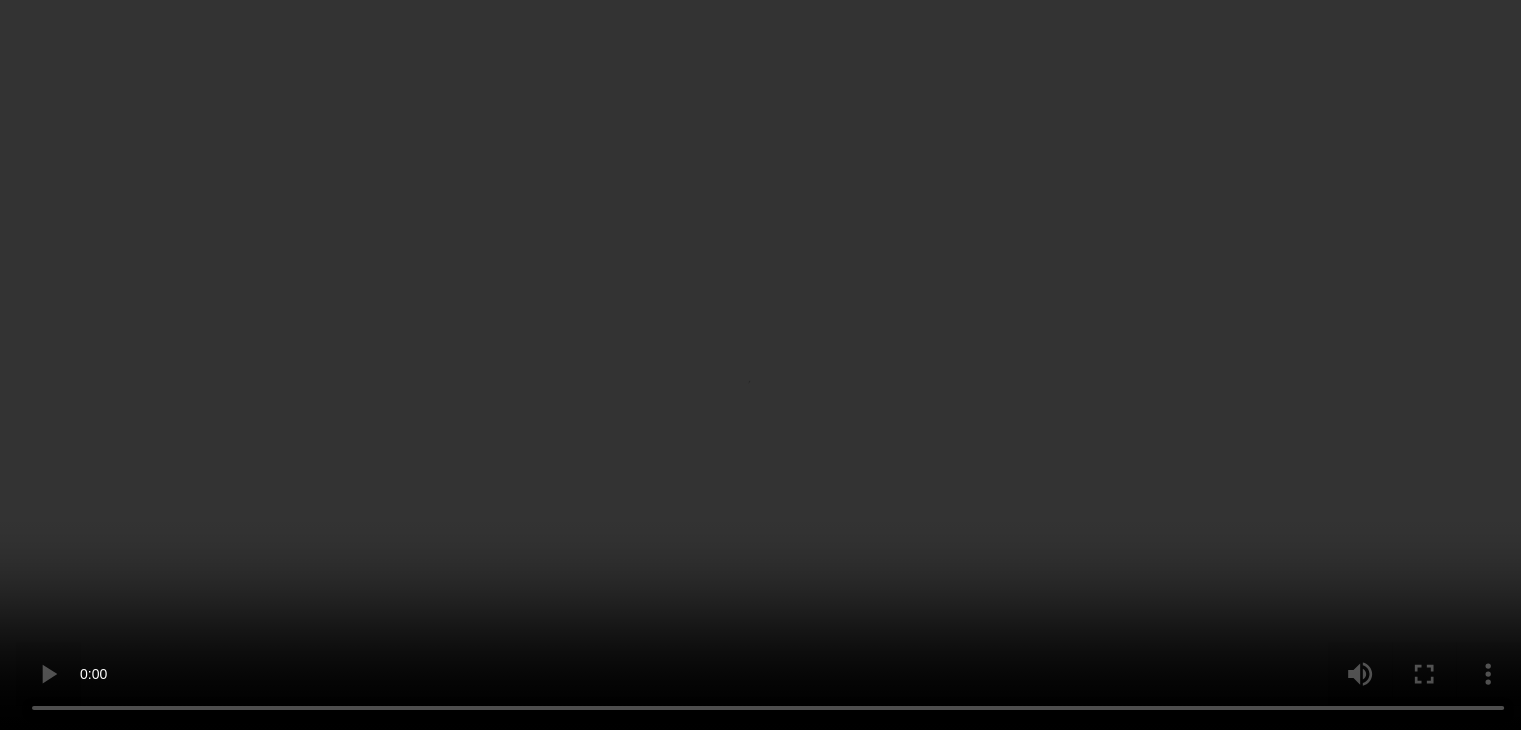 scroll, scrollTop: 982, scrollLeft: 0, axis: vertical 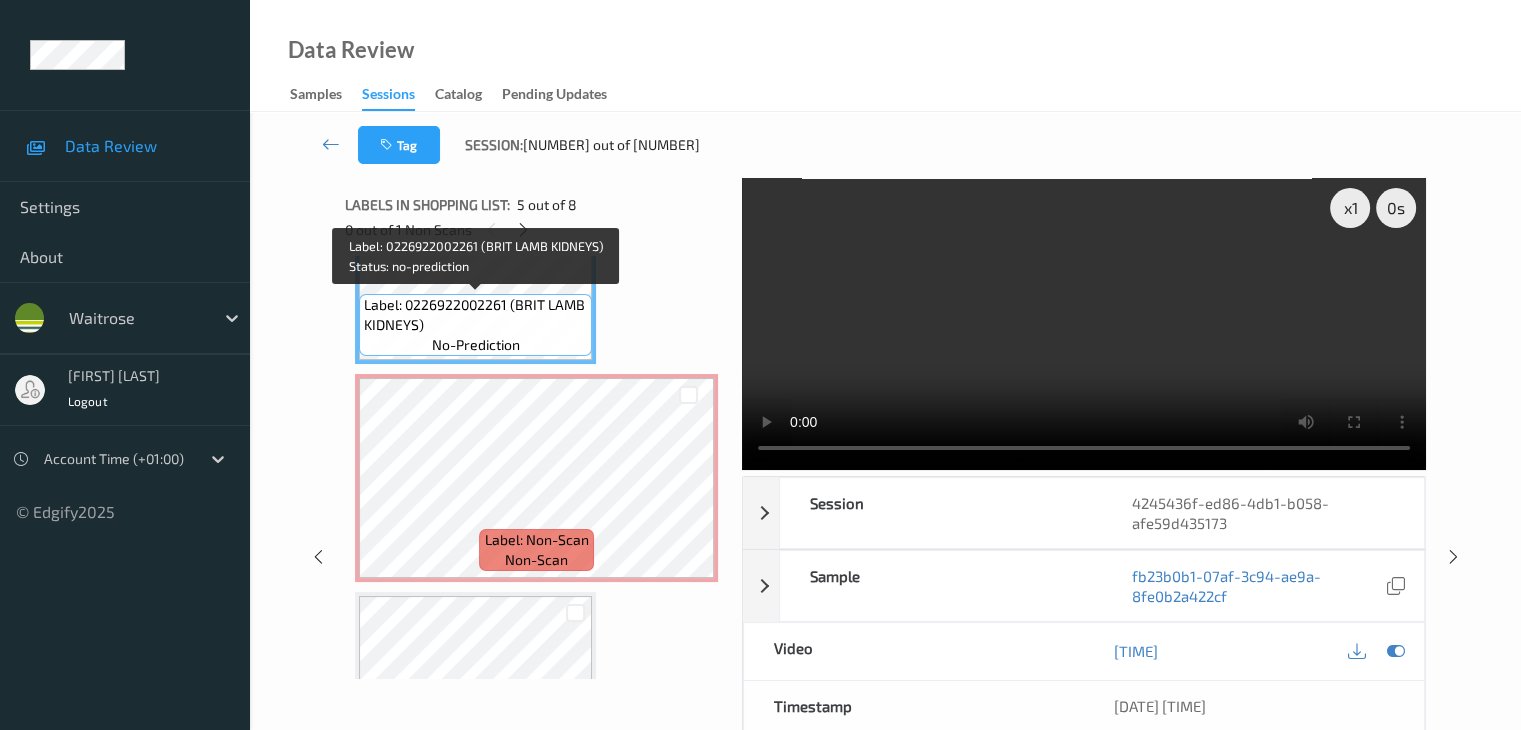 click on "Label: 0226922002261 (BRIT LAMB KIDNEYS)" at bounding box center [475, 315] 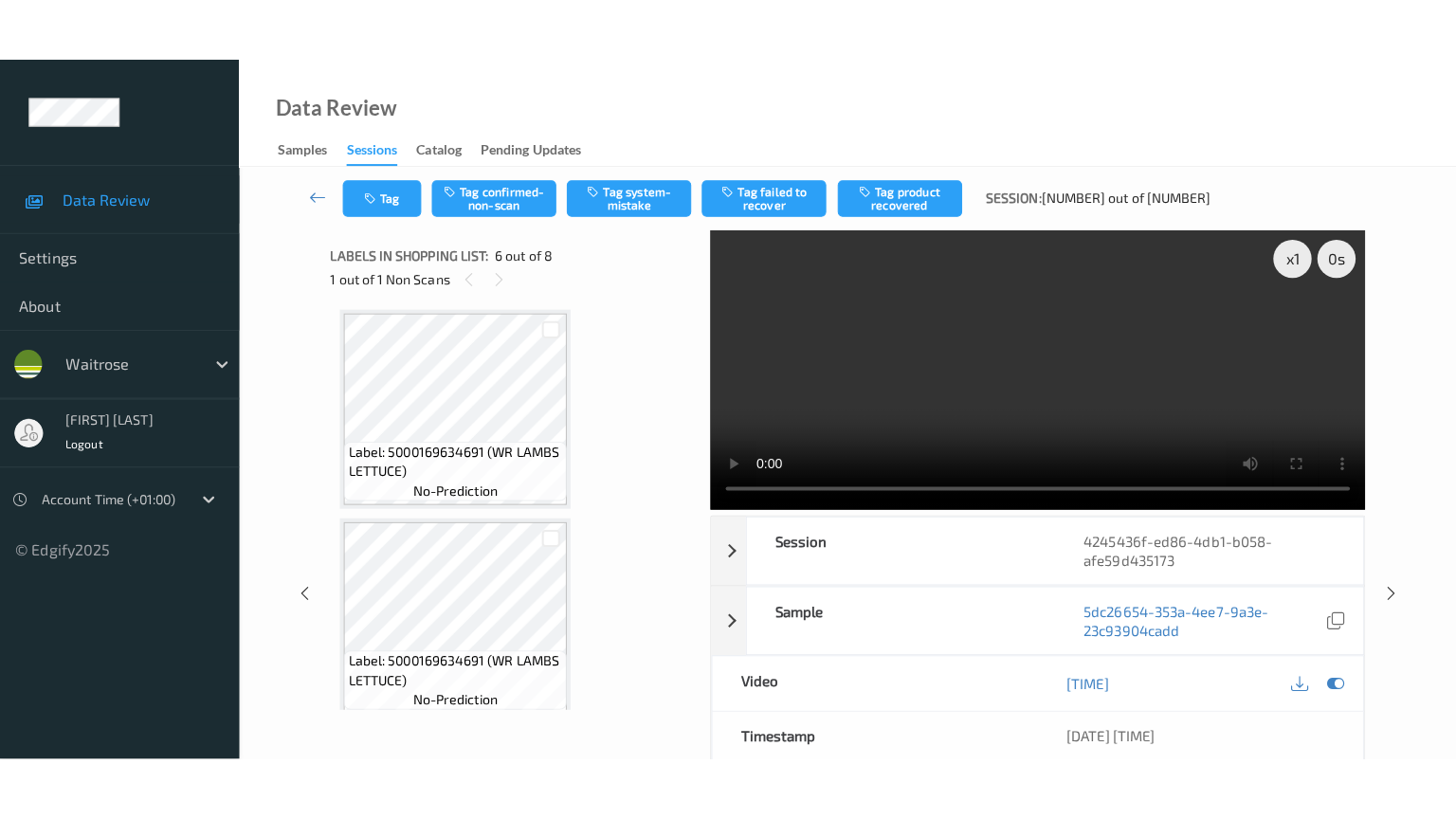 scroll, scrollTop: 1262, scrollLeft: 0, axis: vertical 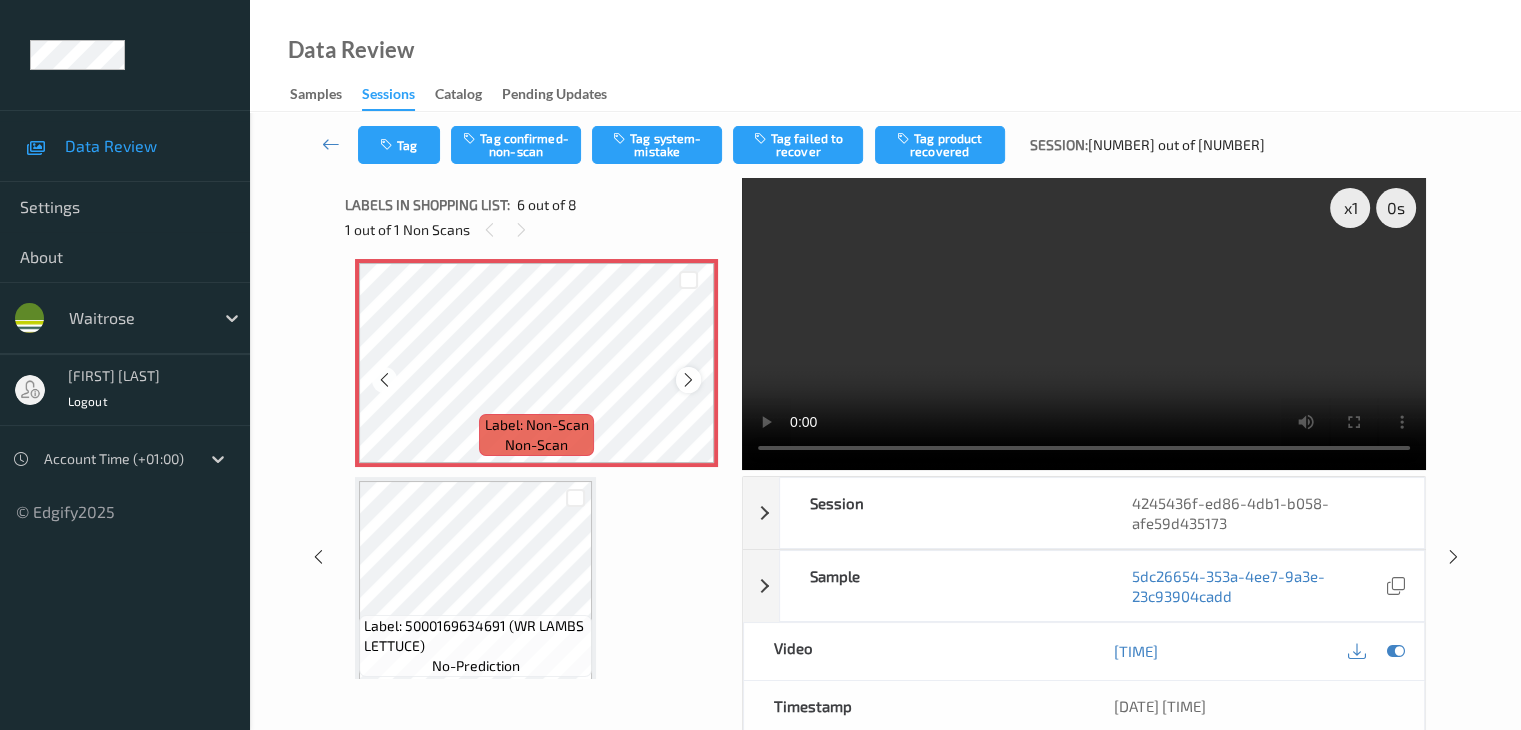 click at bounding box center (688, 380) 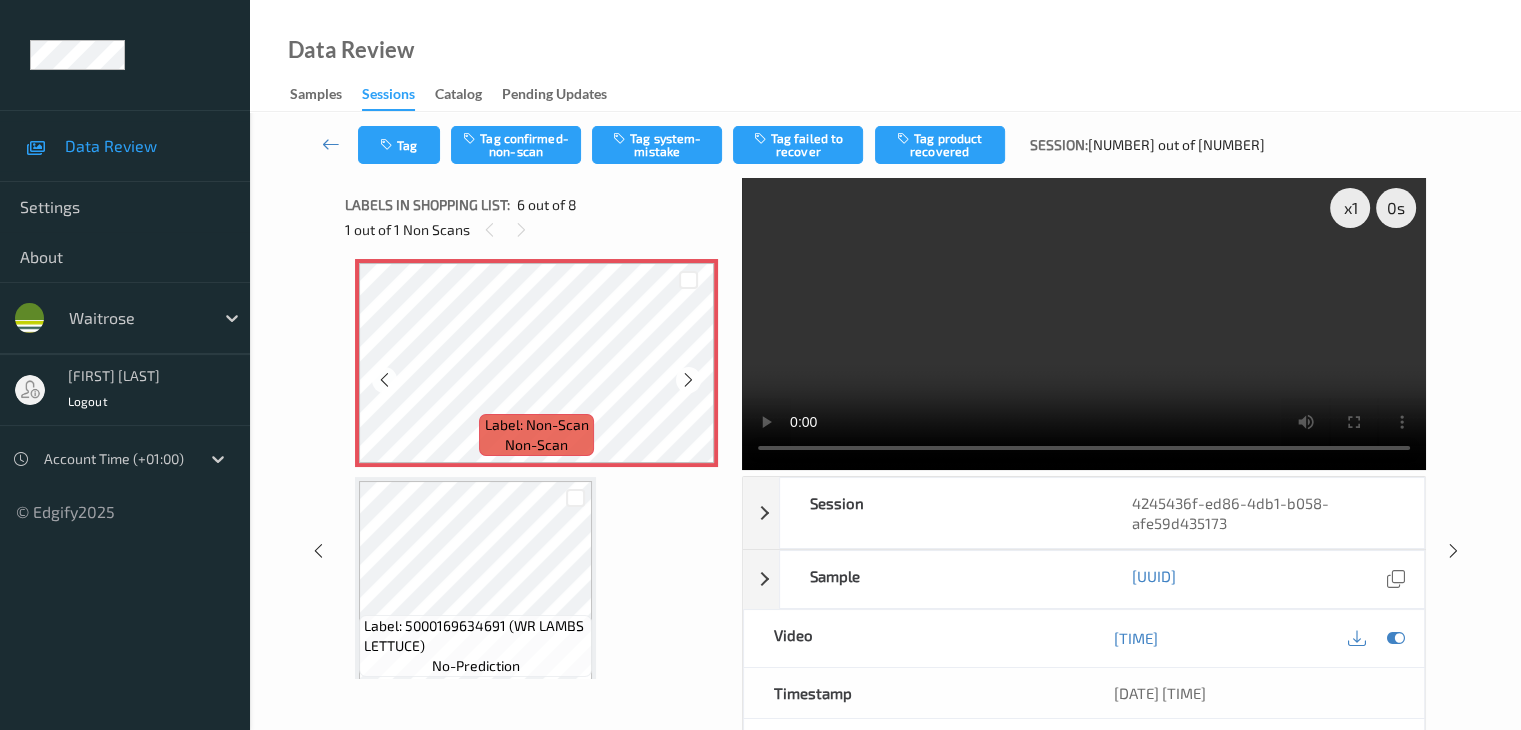 click at bounding box center [688, 380] 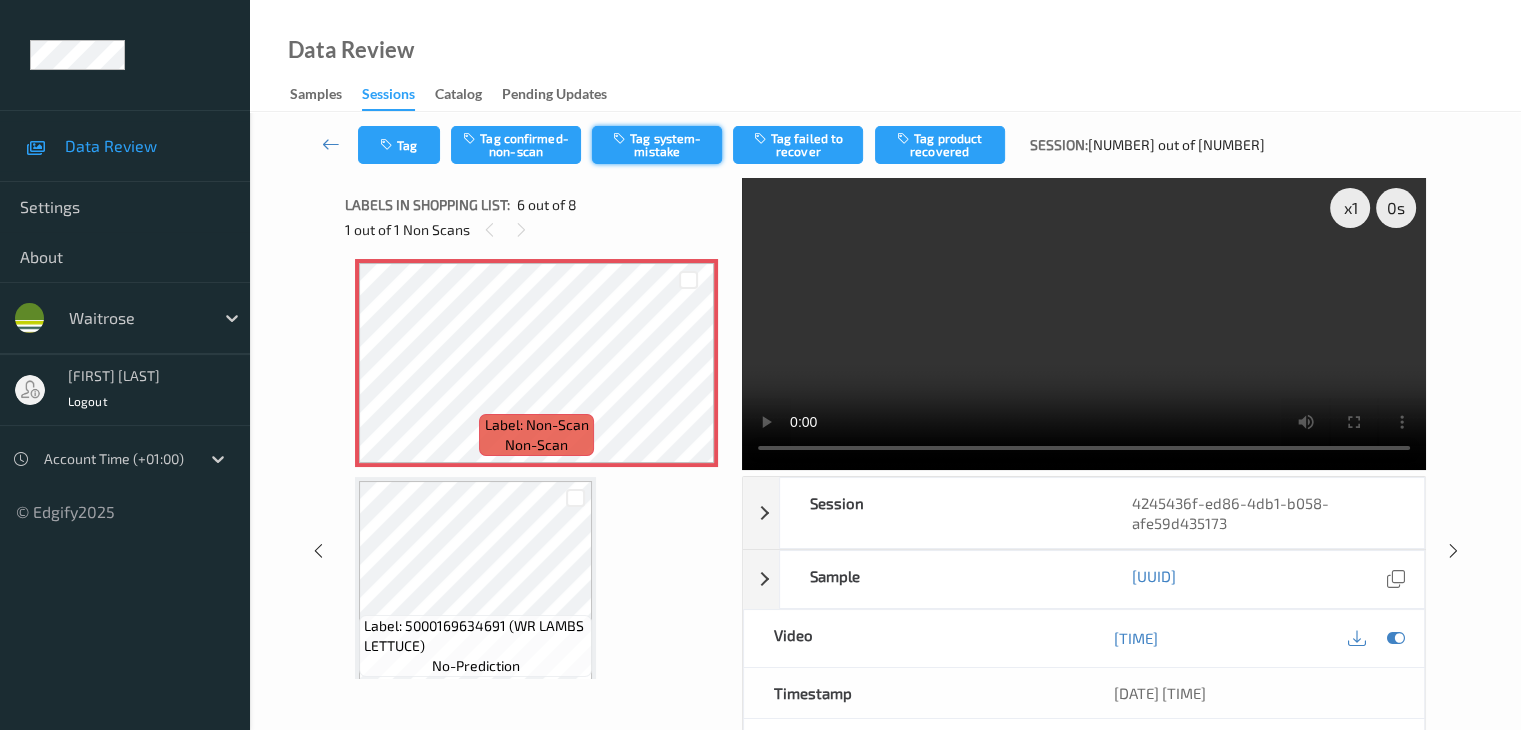 click on "Tag   system-mistake" at bounding box center (657, 145) 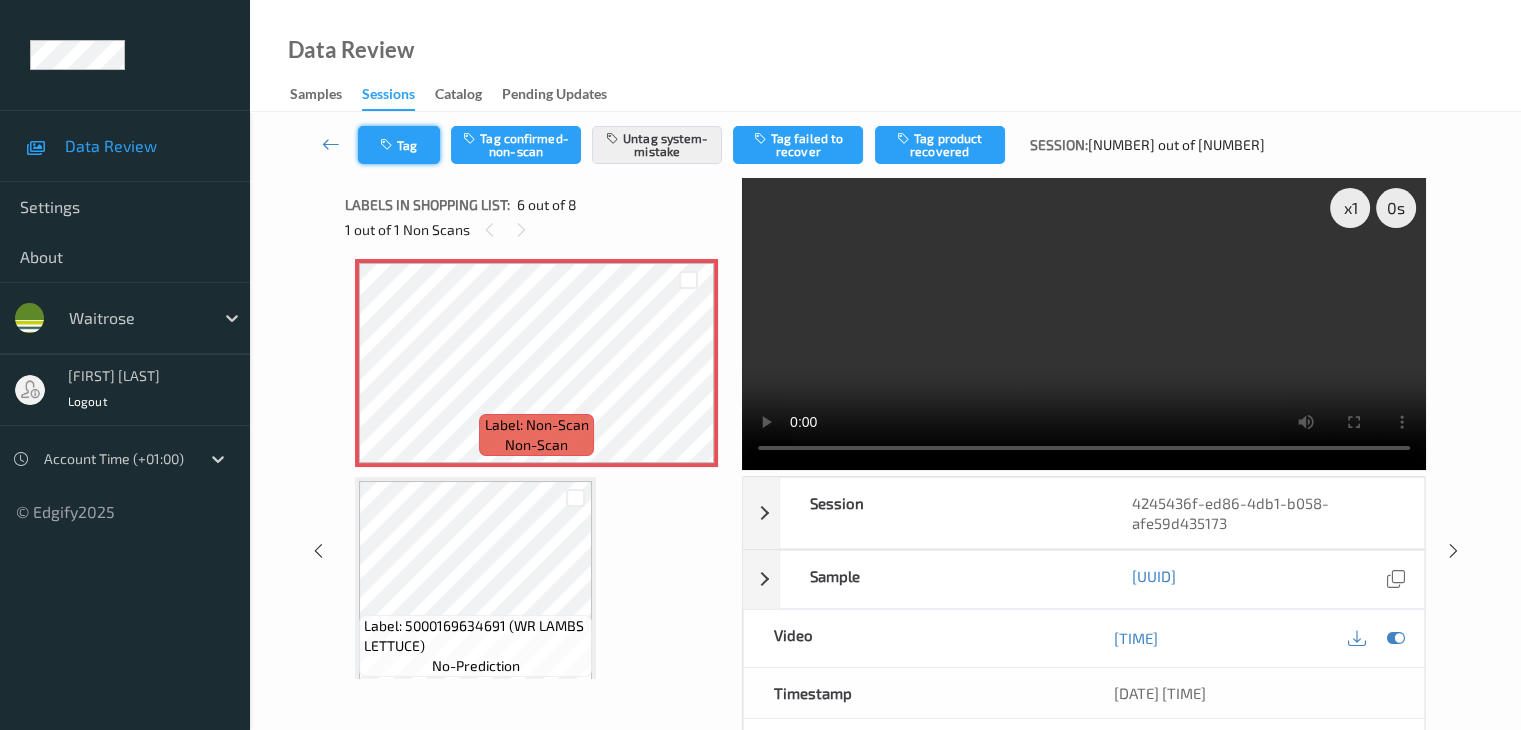 click on "Tag" at bounding box center (399, 145) 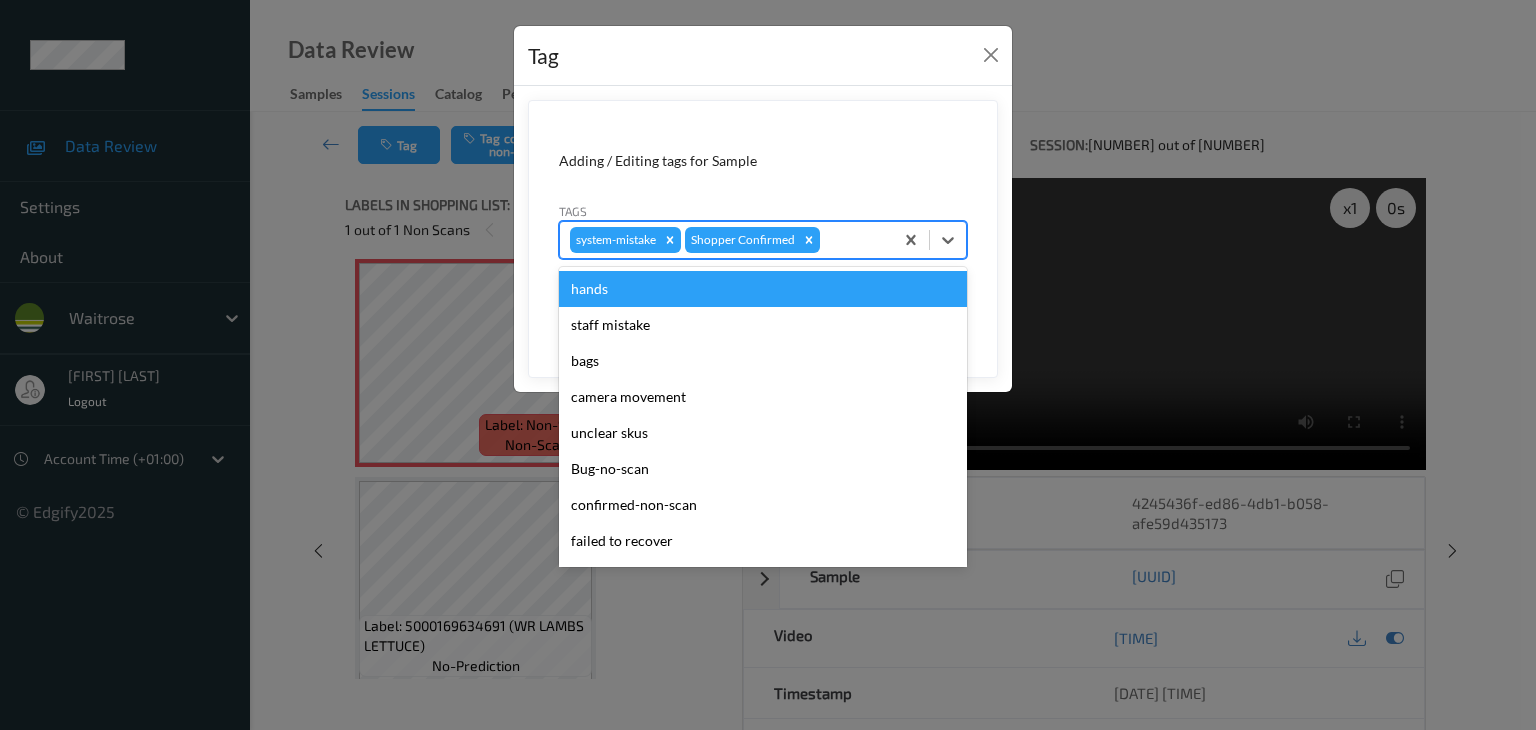 click on "system-mistake Shopper Confirmed" at bounding box center [726, 240] 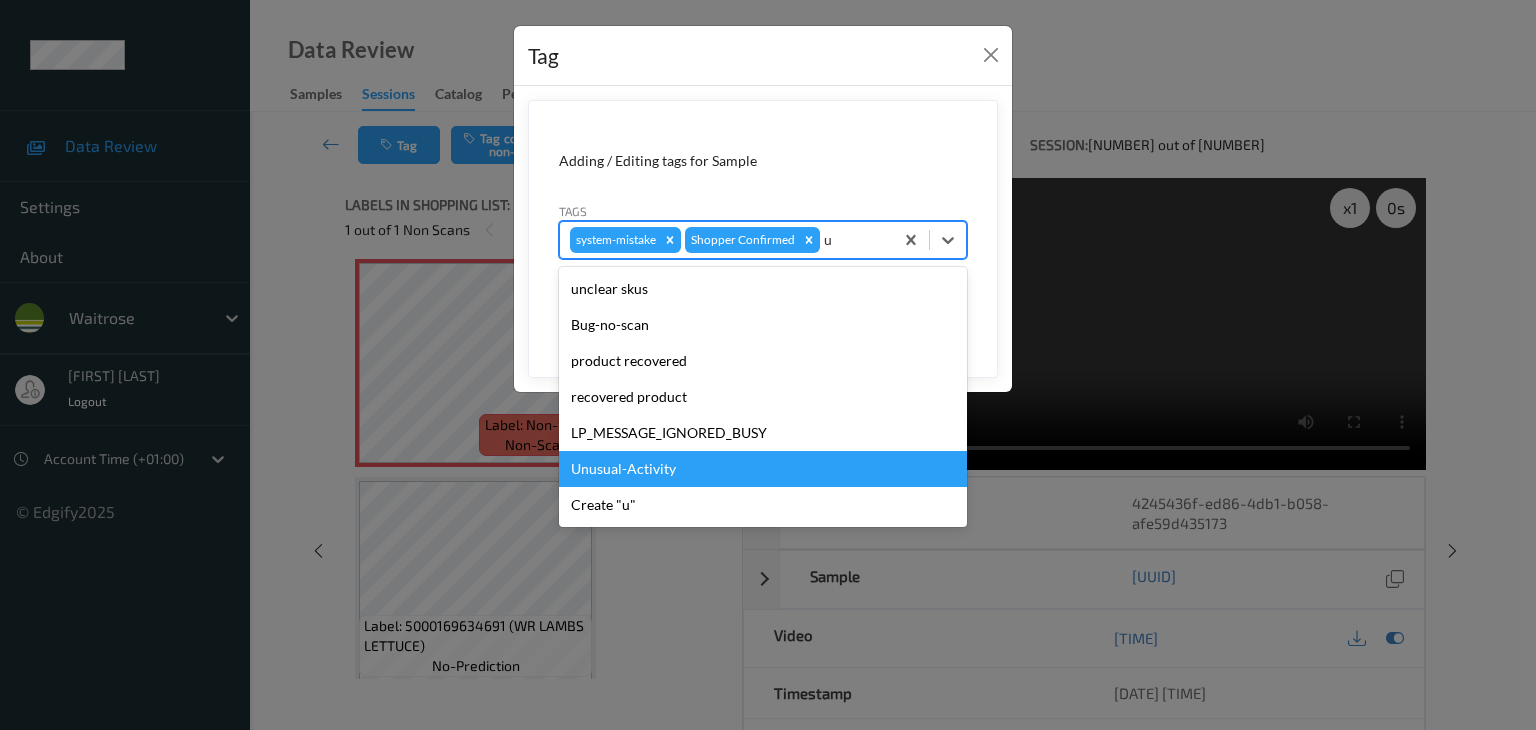 click on "Unusual-Activity" at bounding box center [763, 469] 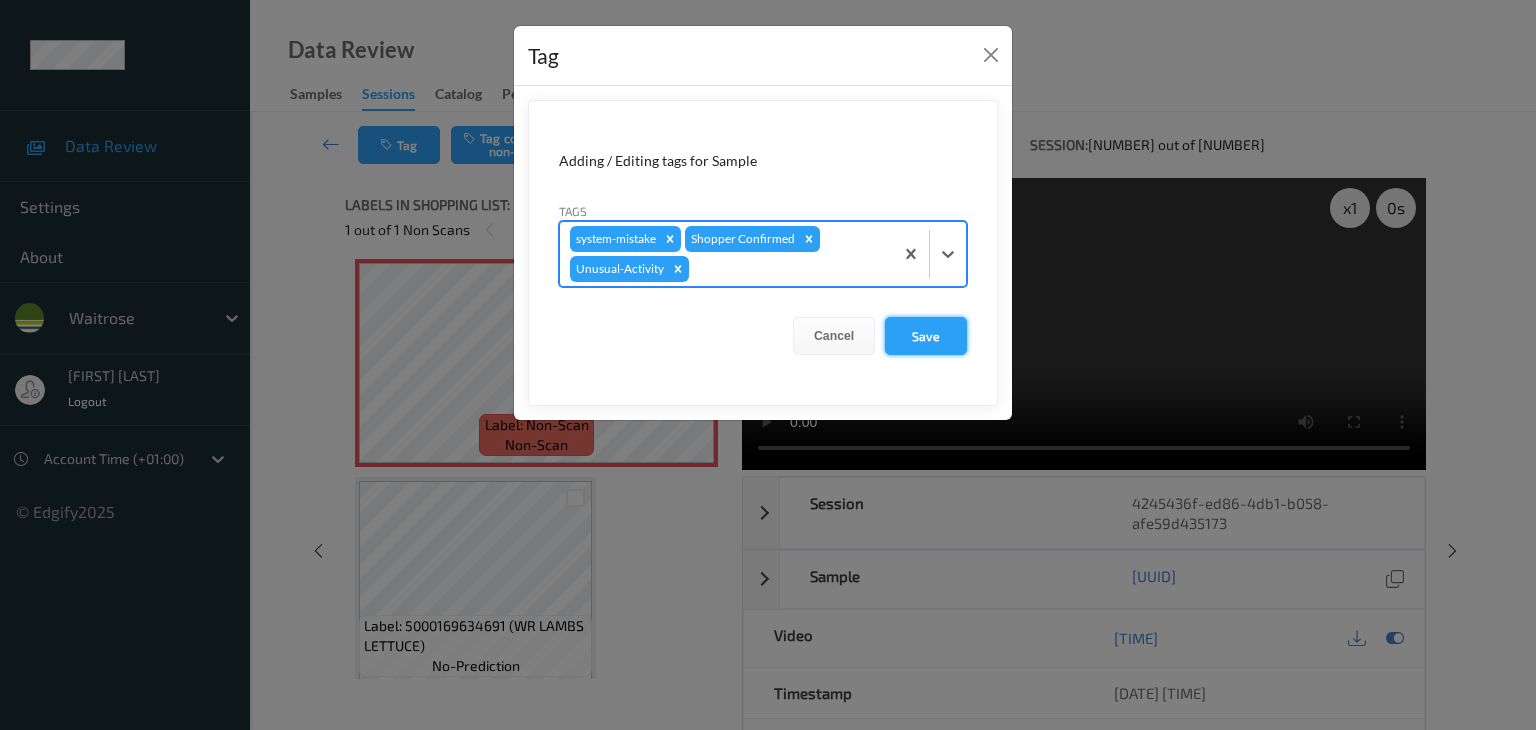 click on "Save" at bounding box center [926, 336] 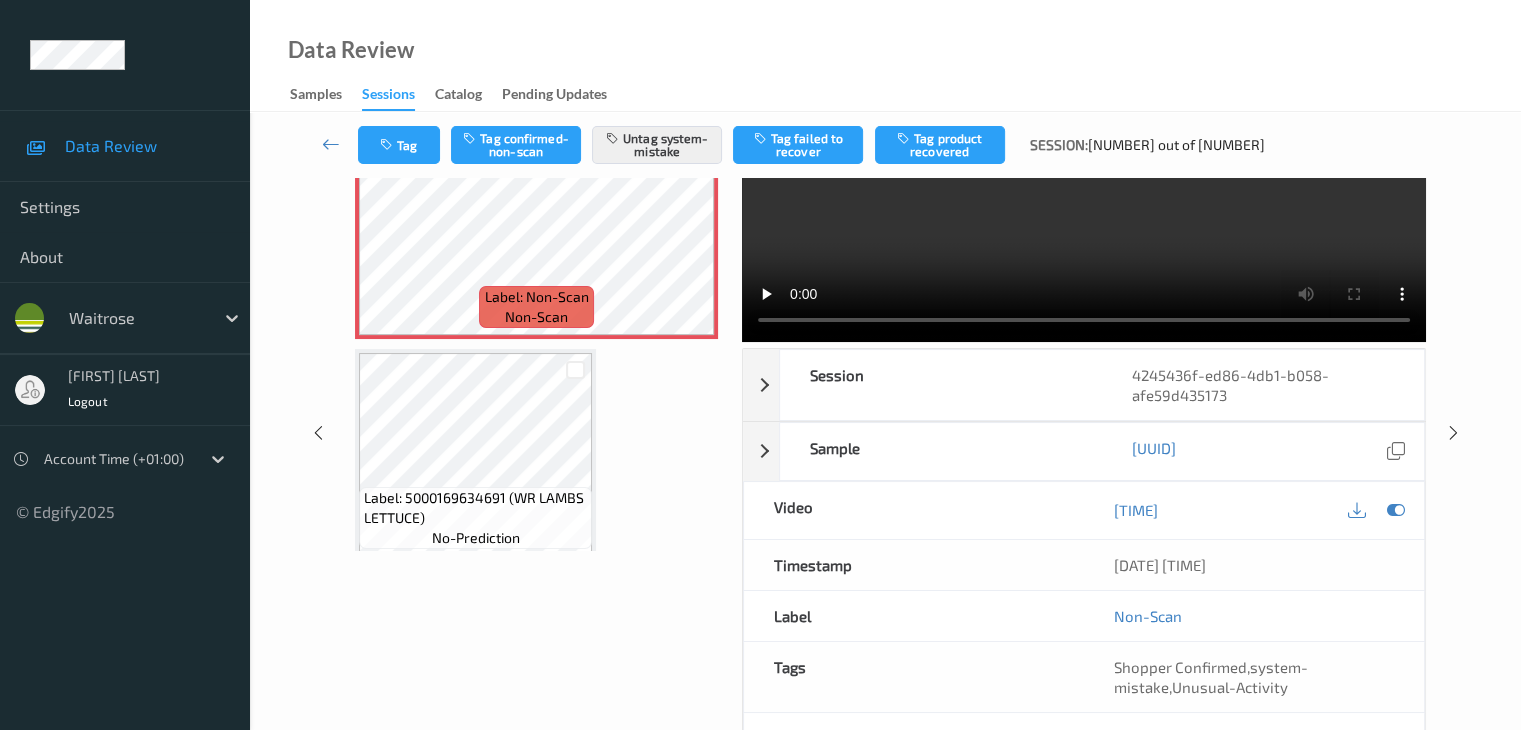scroll, scrollTop: 264, scrollLeft: 0, axis: vertical 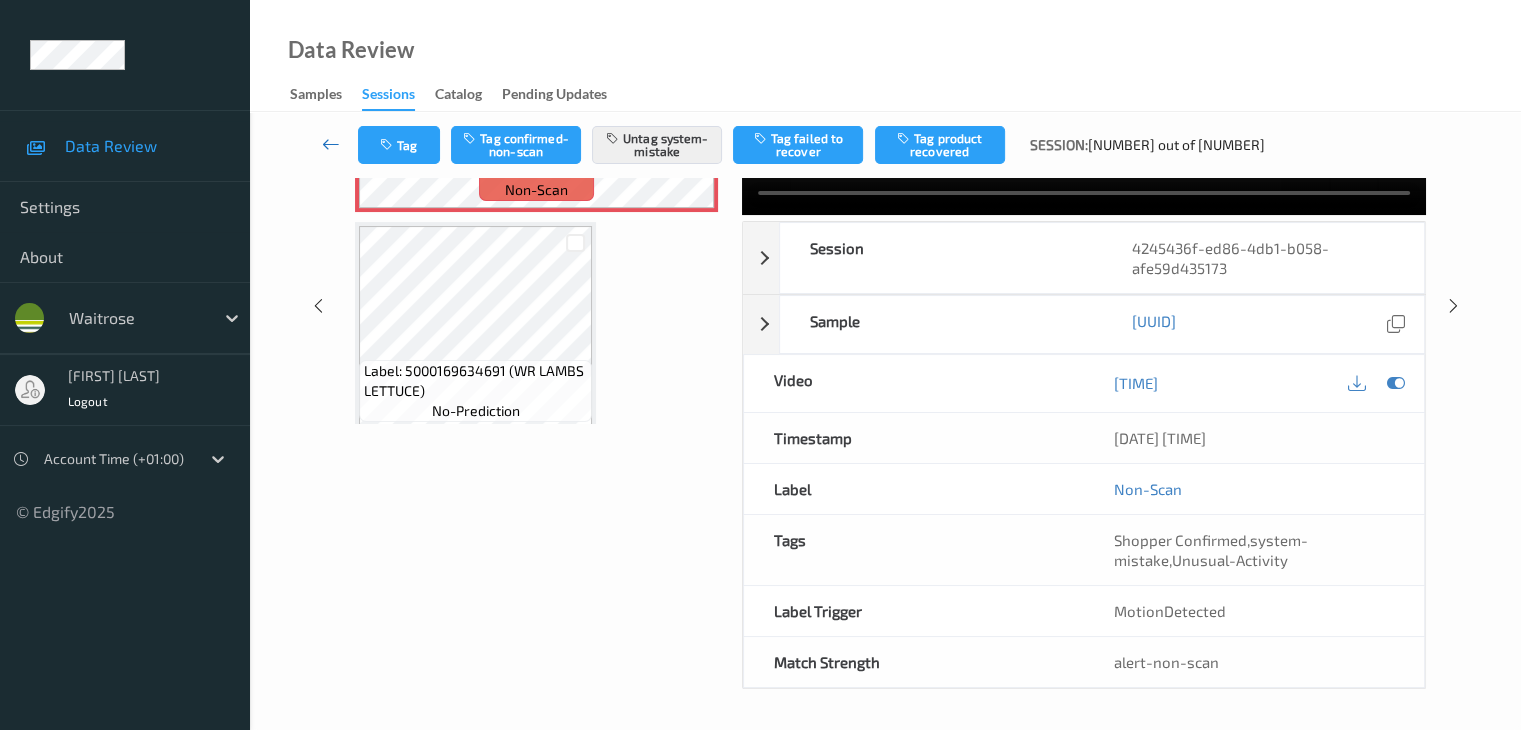 click at bounding box center (331, 144) 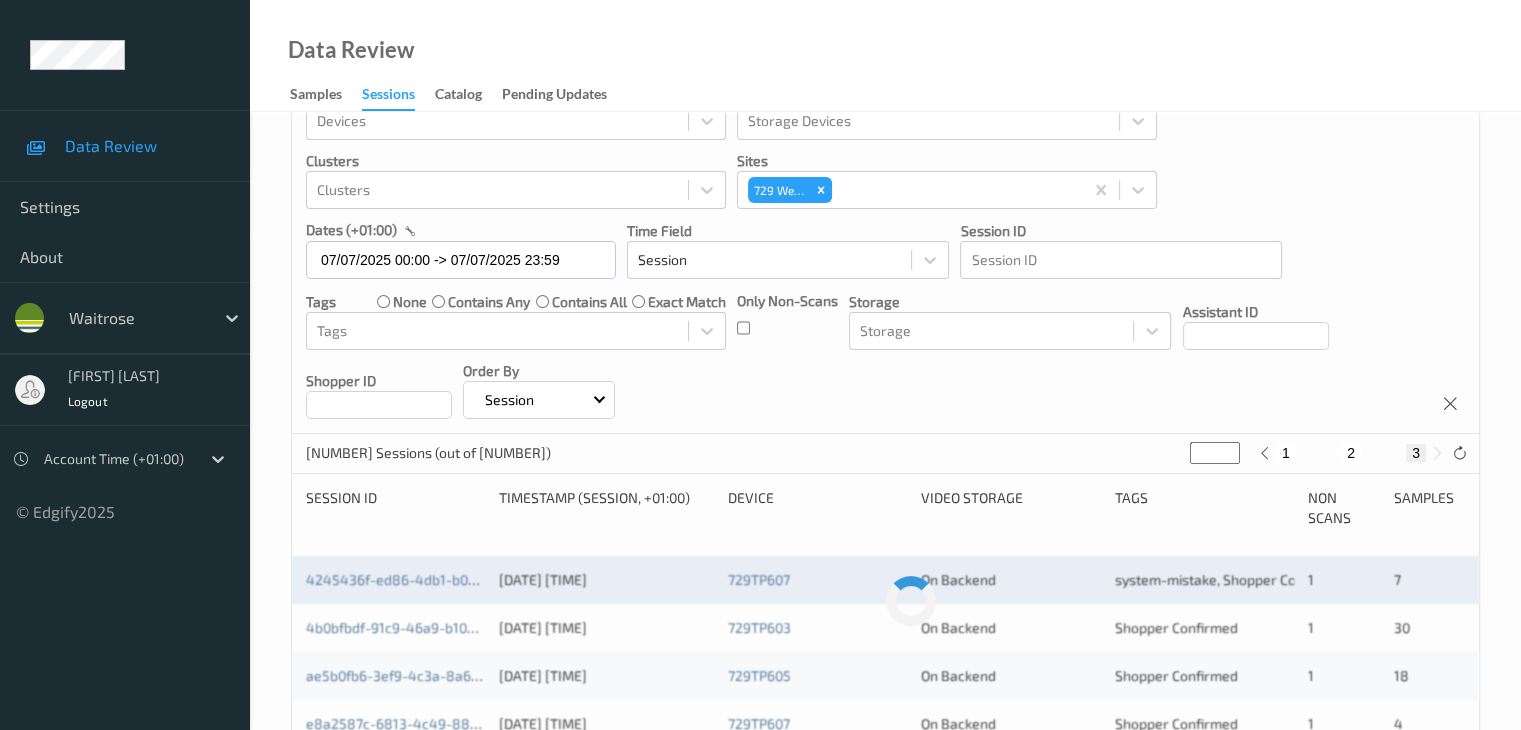 scroll, scrollTop: 100, scrollLeft: 0, axis: vertical 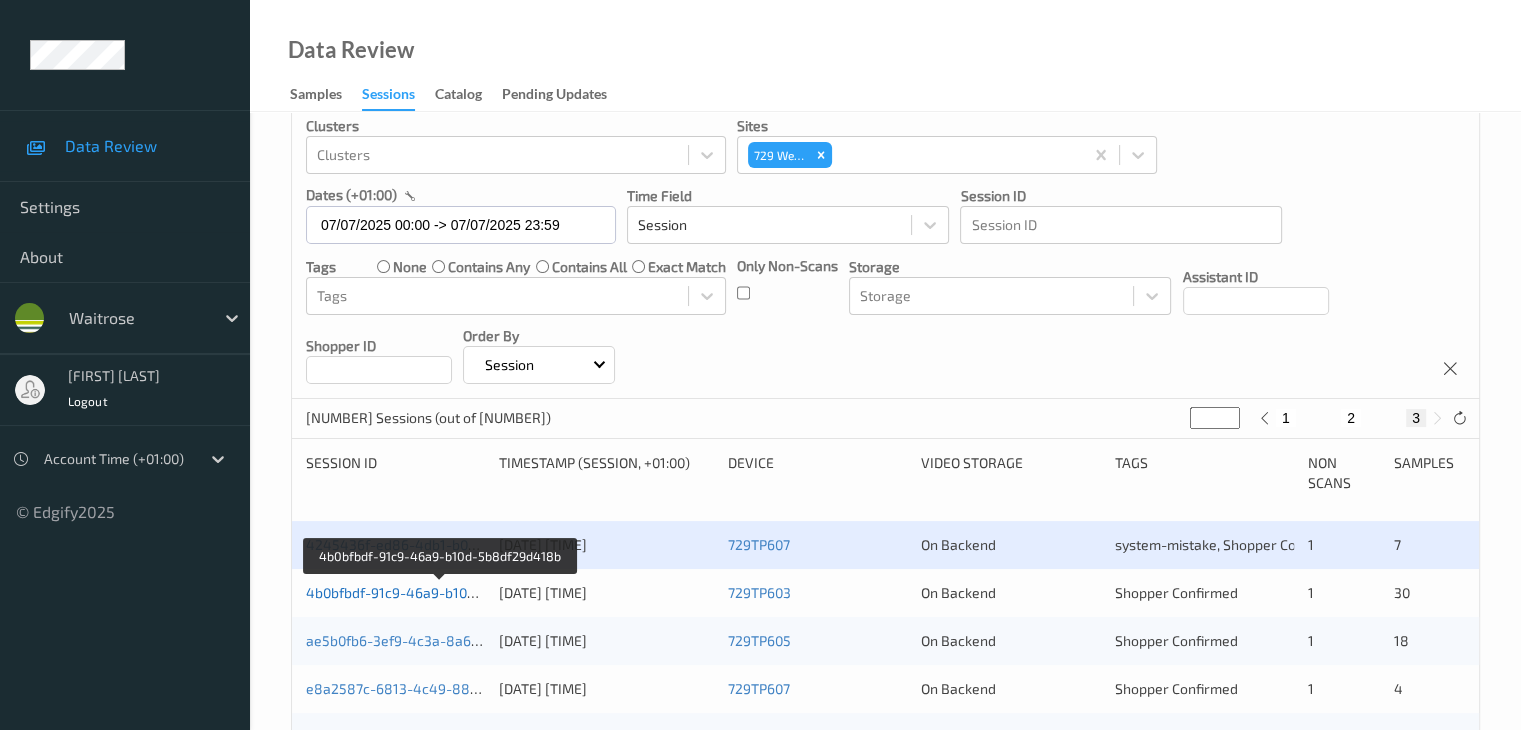 click on "4b0bfbdf-91c9-46a9-b10d-5b8df29d418b" at bounding box center [440, 592] 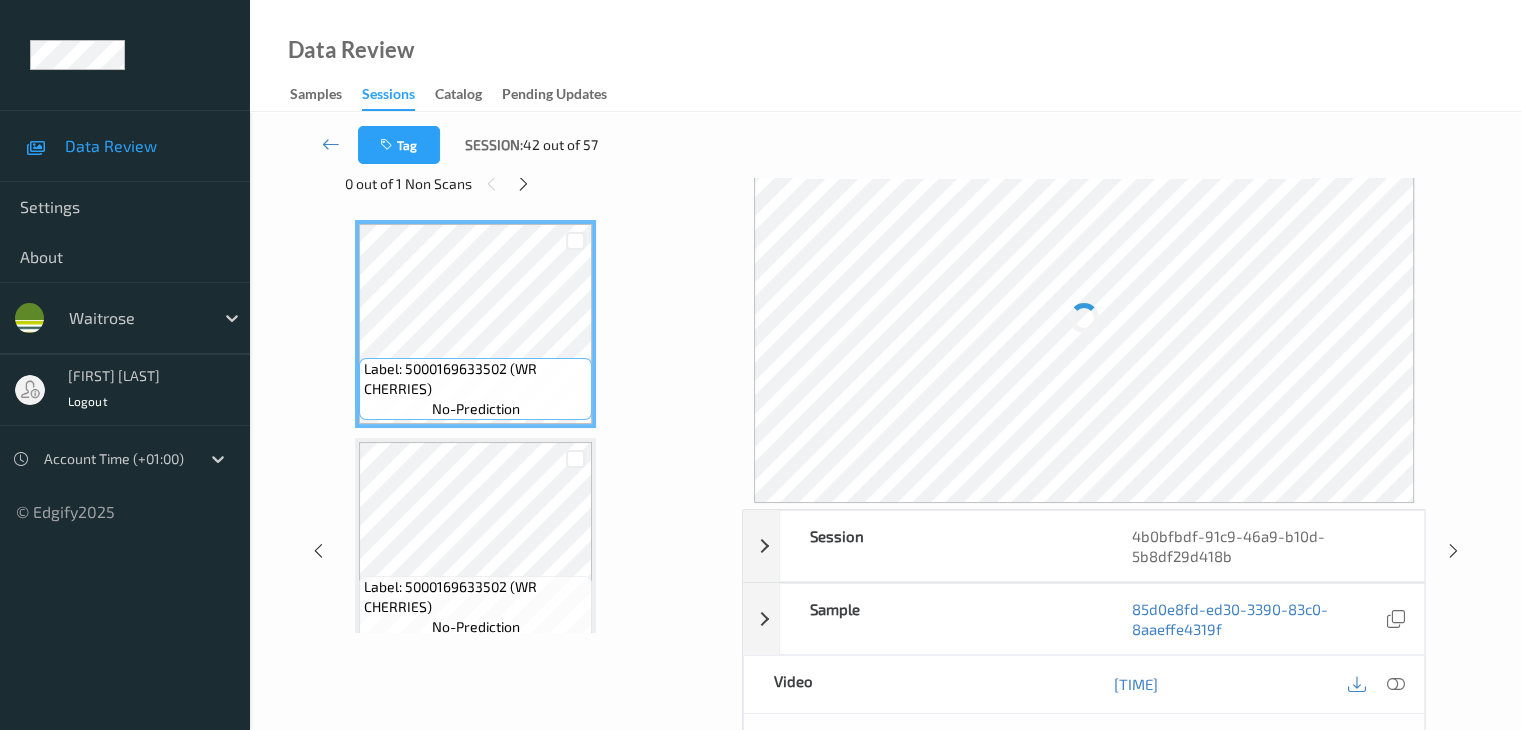 scroll, scrollTop: 0, scrollLeft: 0, axis: both 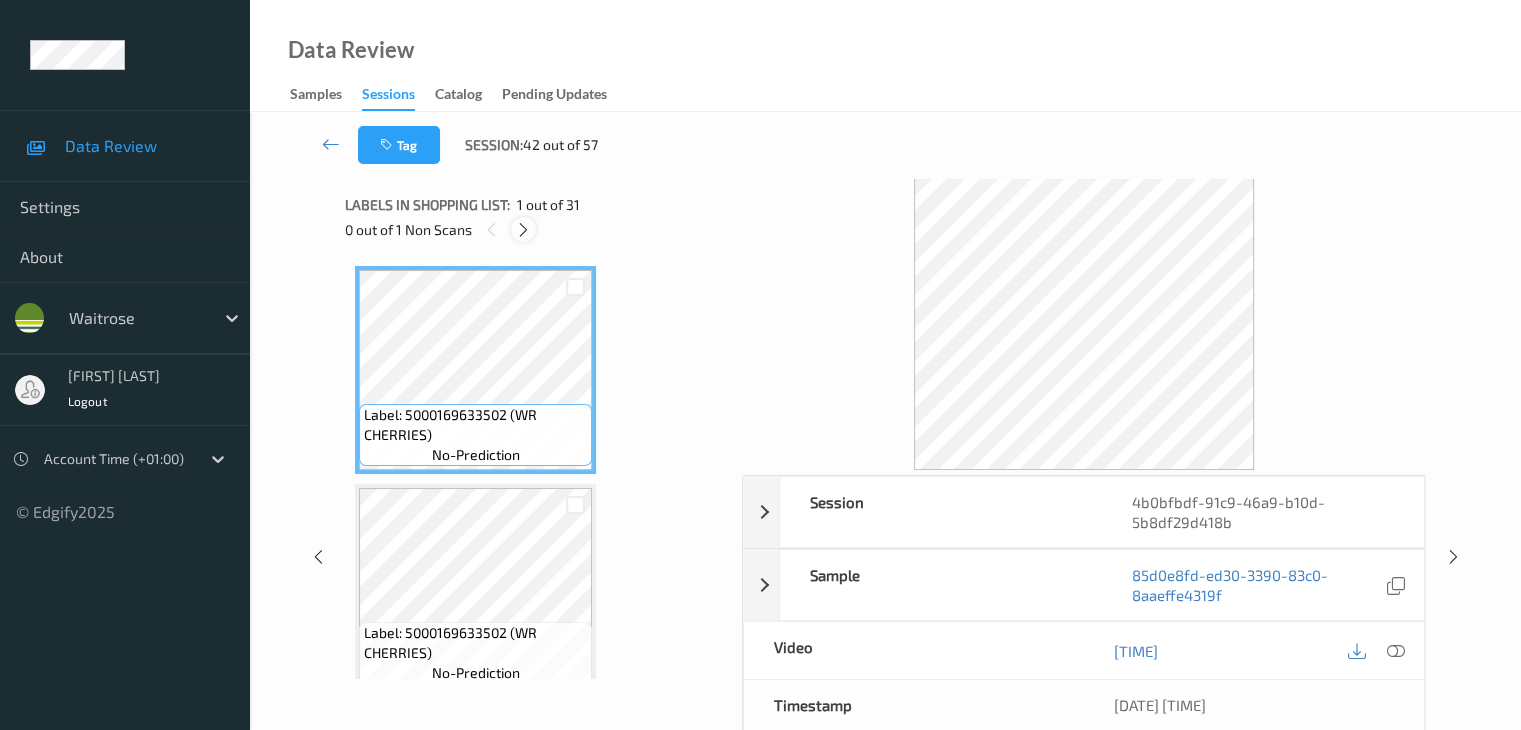 click at bounding box center (523, 230) 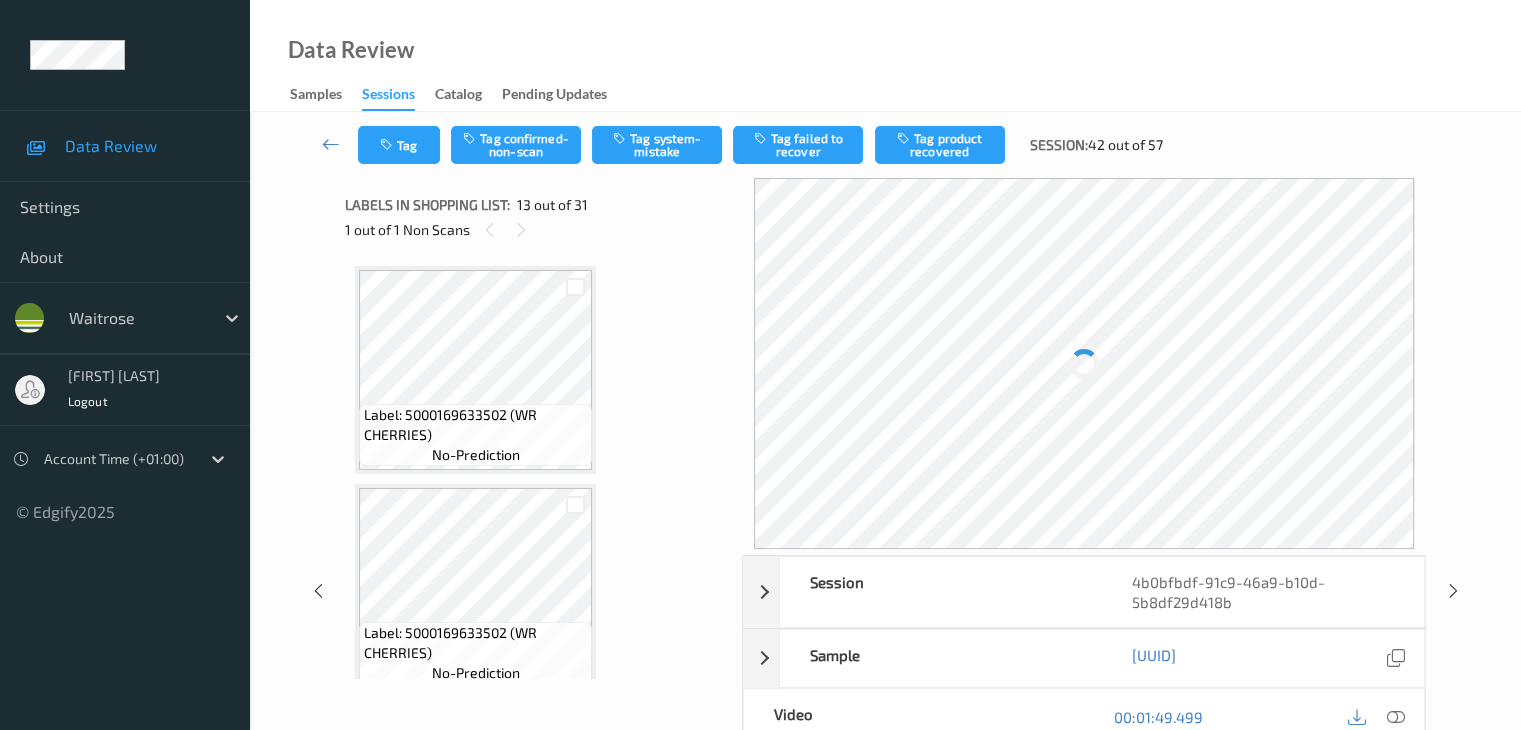 scroll, scrollTop: 2408, scrollLeft: 0, axis: vertical 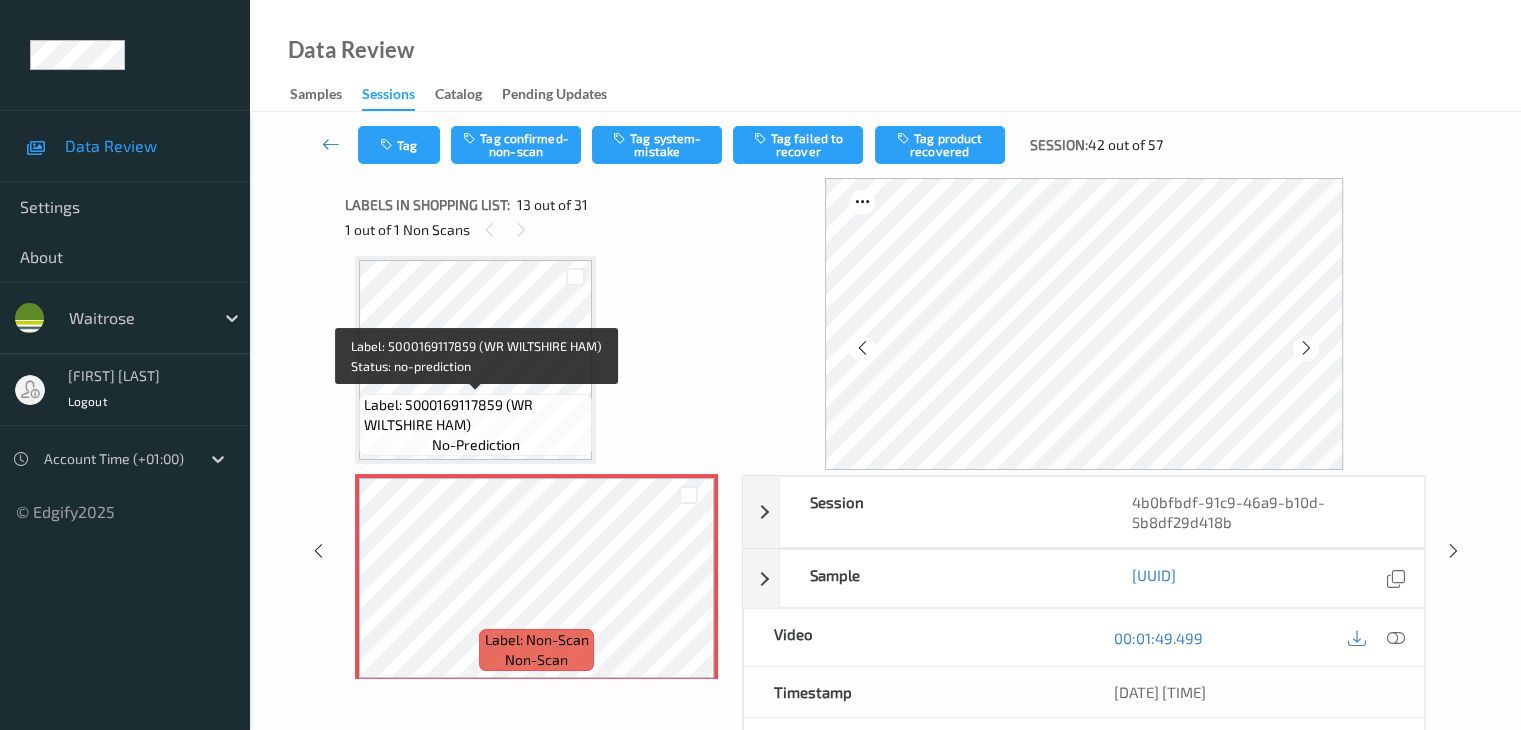 click on "Label: 5000169117859 (WR WILTSHIRE HAM)" at bounding box center (475, 415) 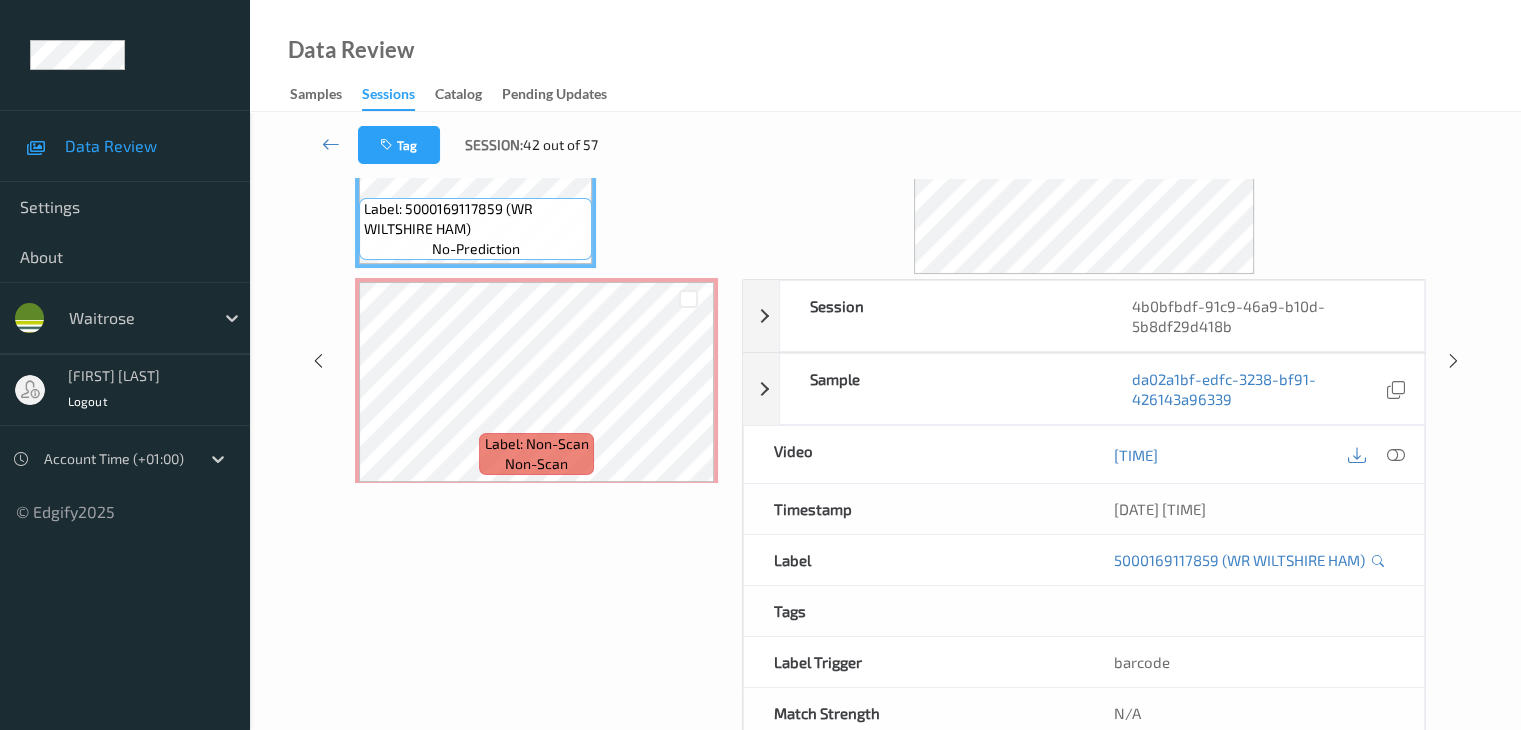 scroll, scrollTop: 200, scrollLeft: 0, axis: vertical 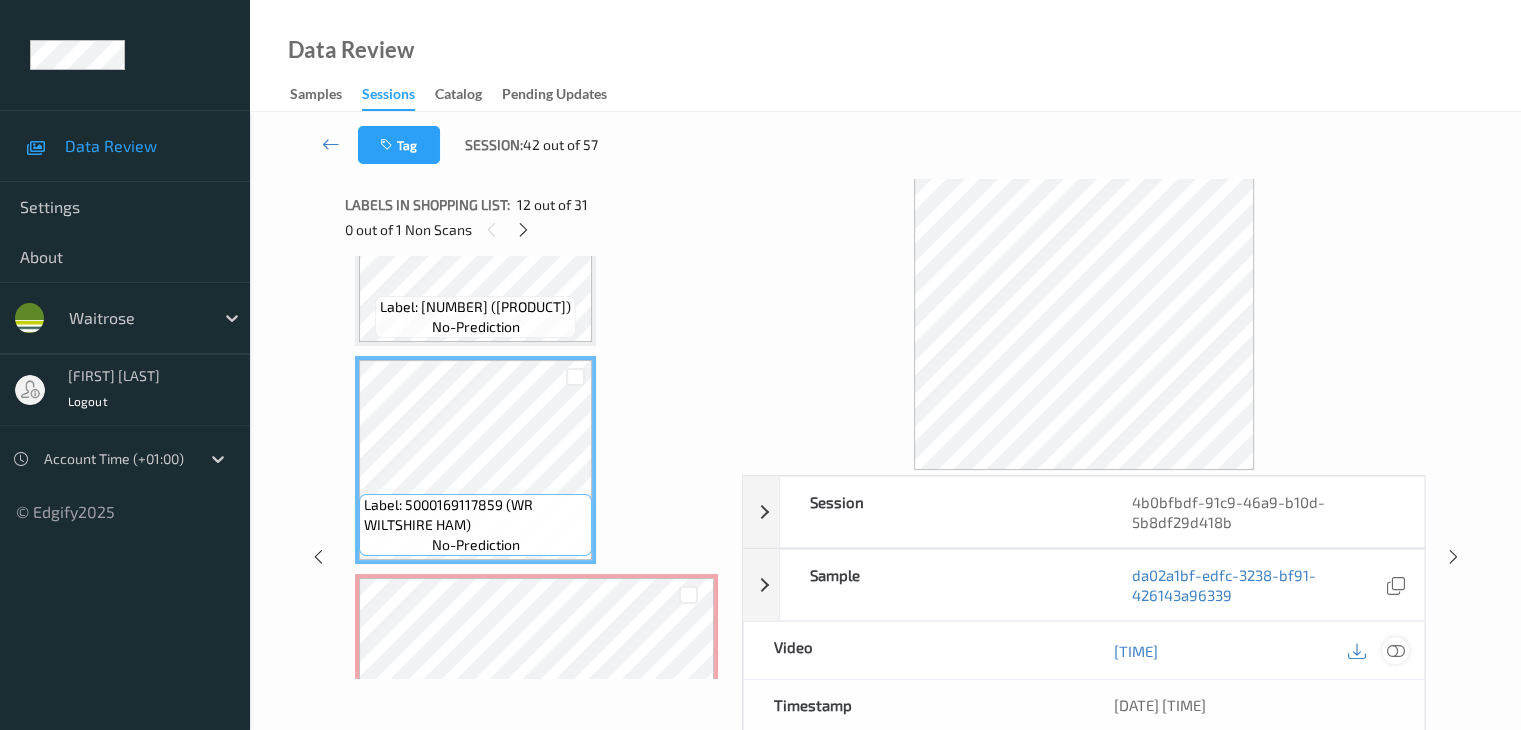 click at bounding box center (1395, 651) 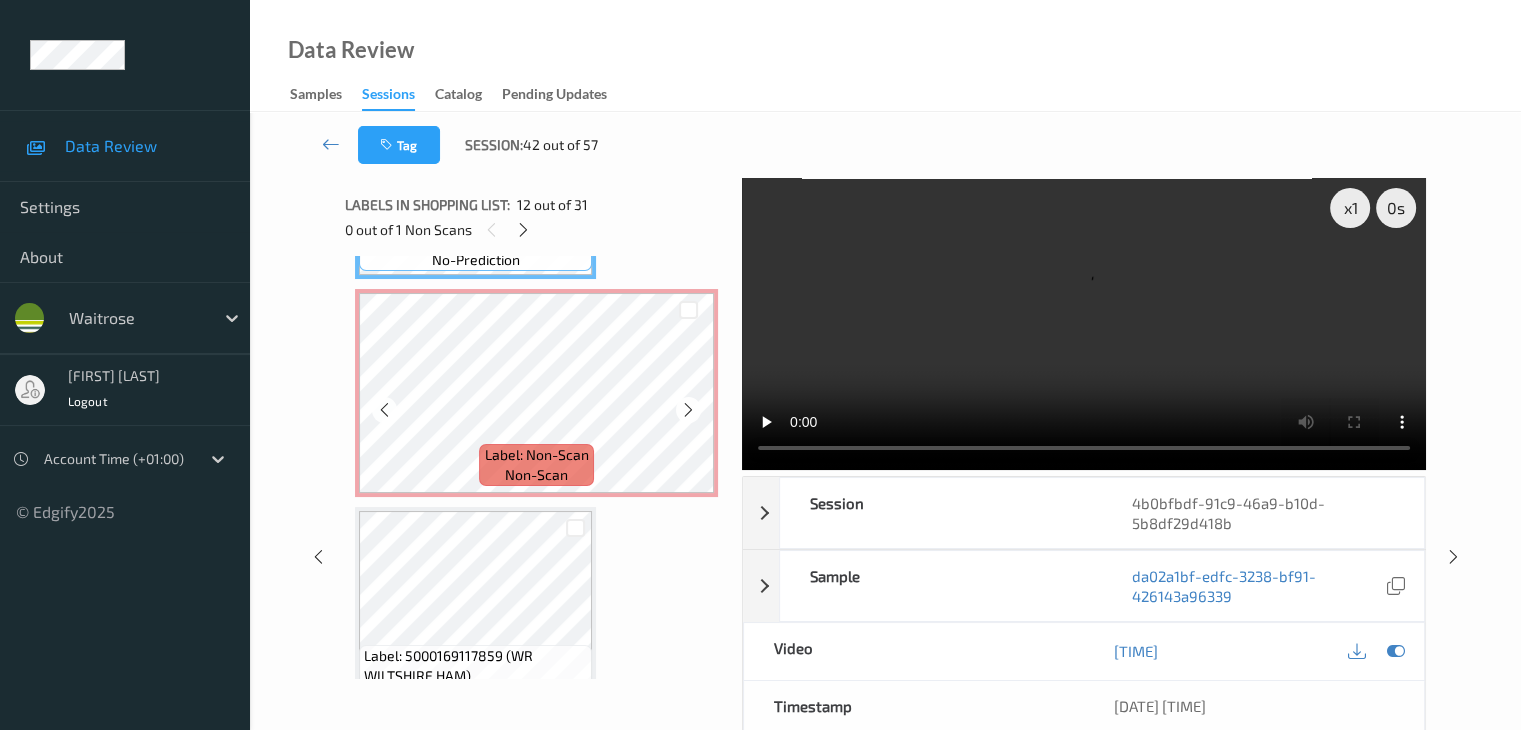 scroll, scrollTop: 2608, scrollLeft: 0, axis: vertical 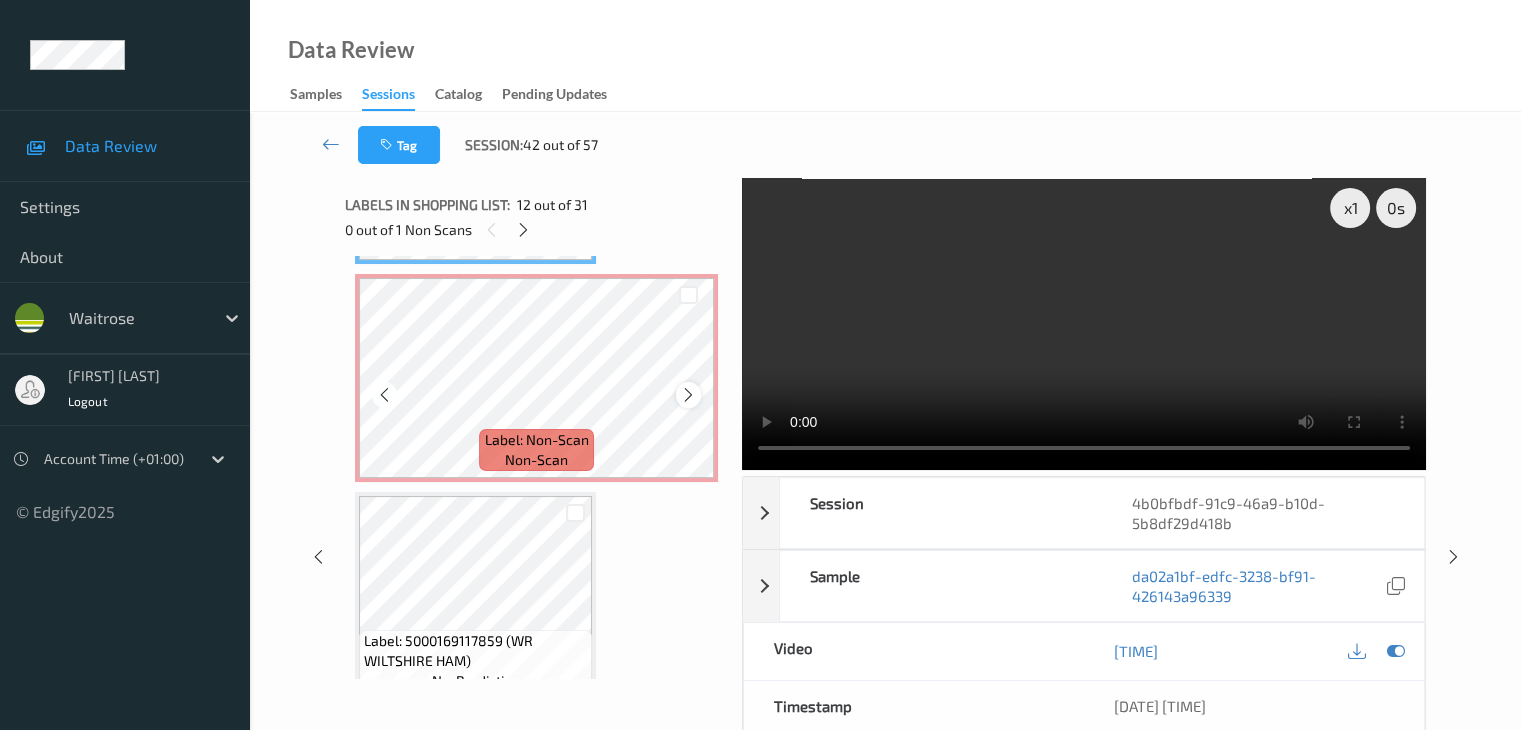 click at bounding box center (688, 394) 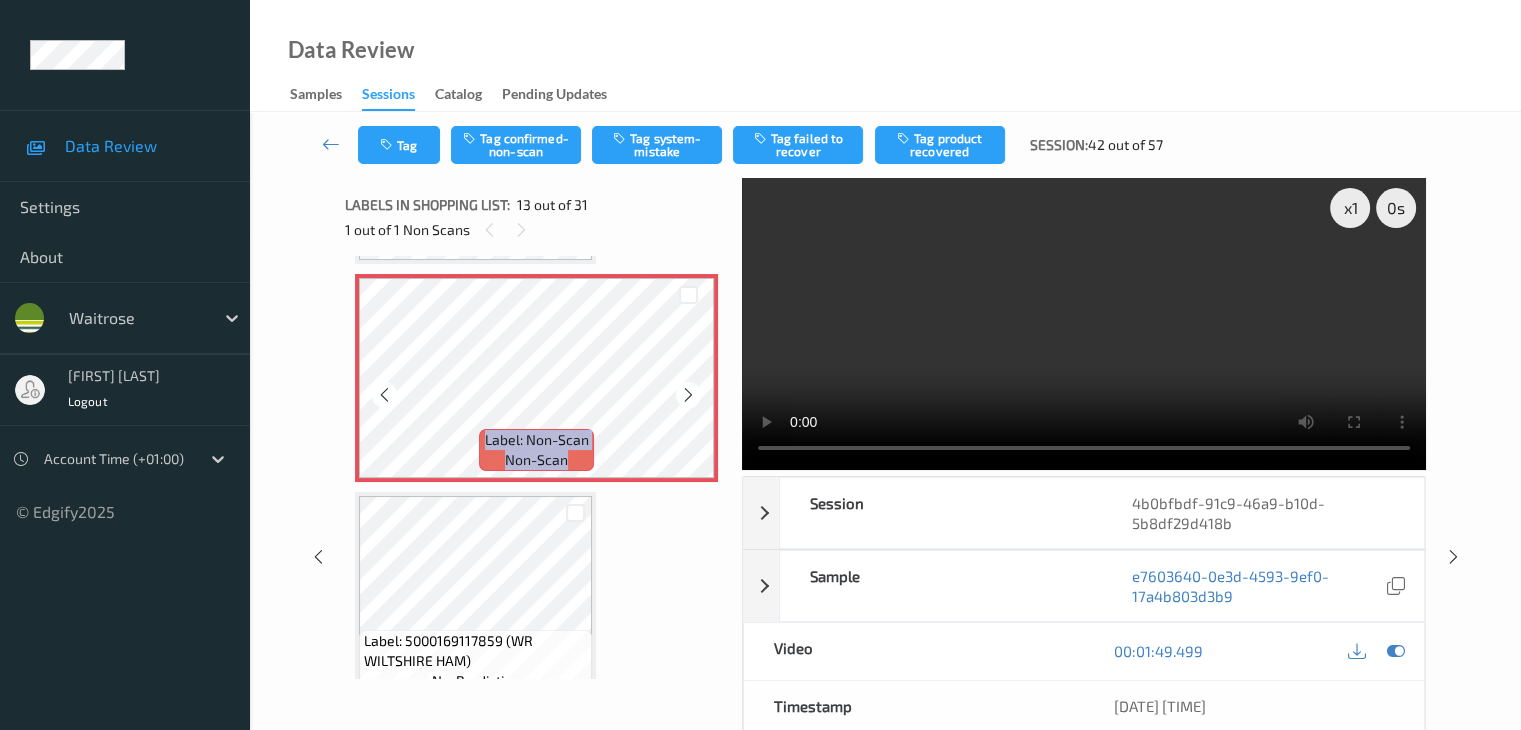 click at bounding box center [688, 394] 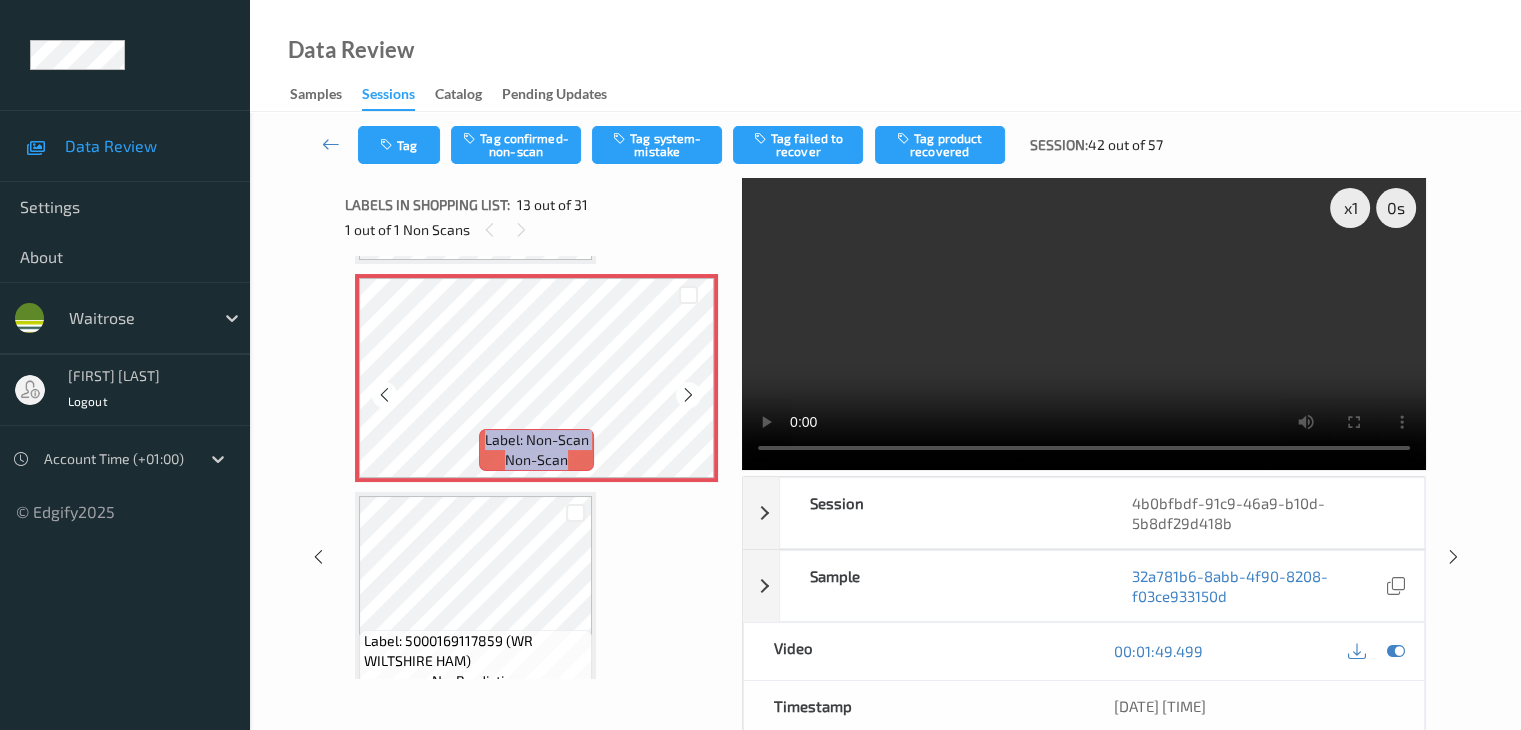 click at bounding box center (688, 394) 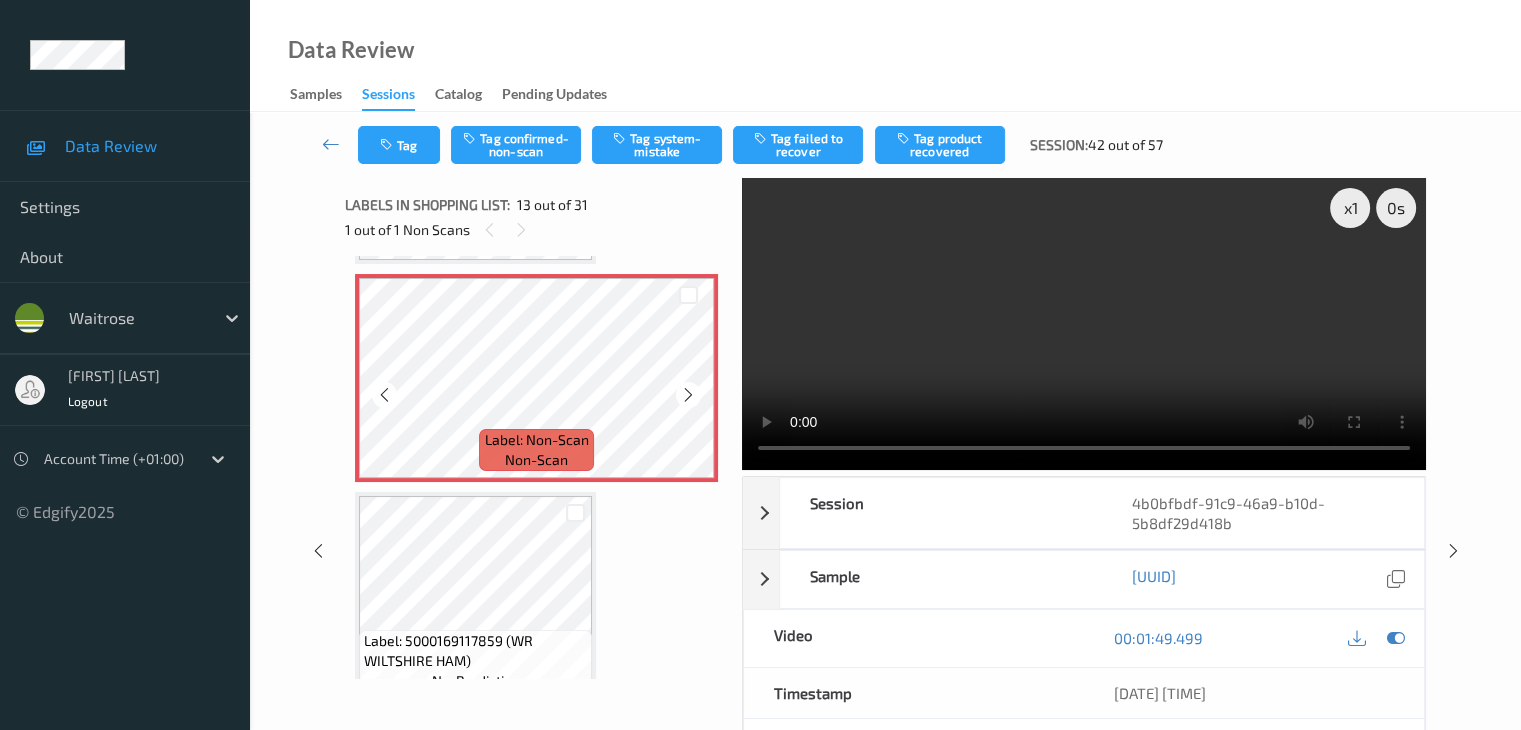 click at bounding box center [688, 394] 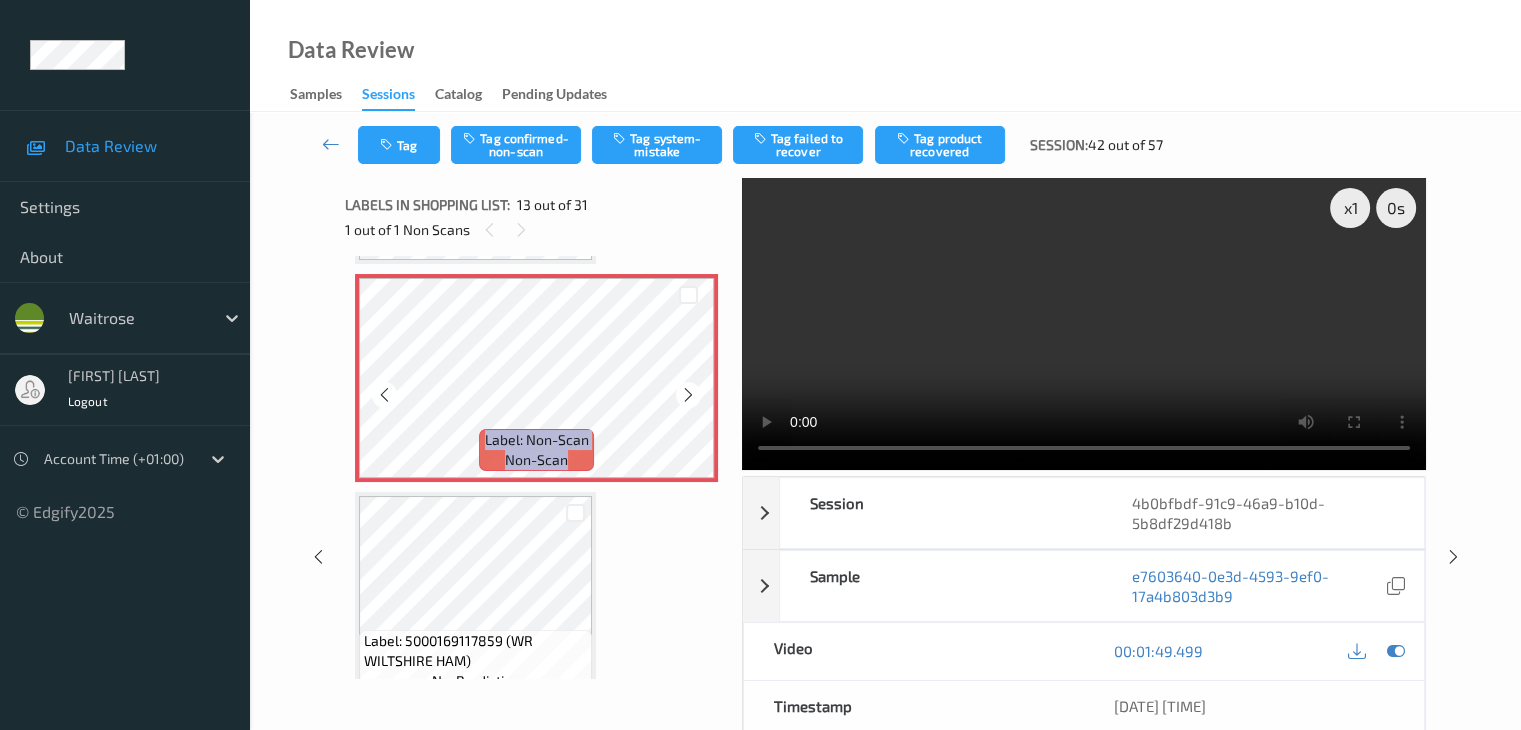 click at bounding box center [688, 394] 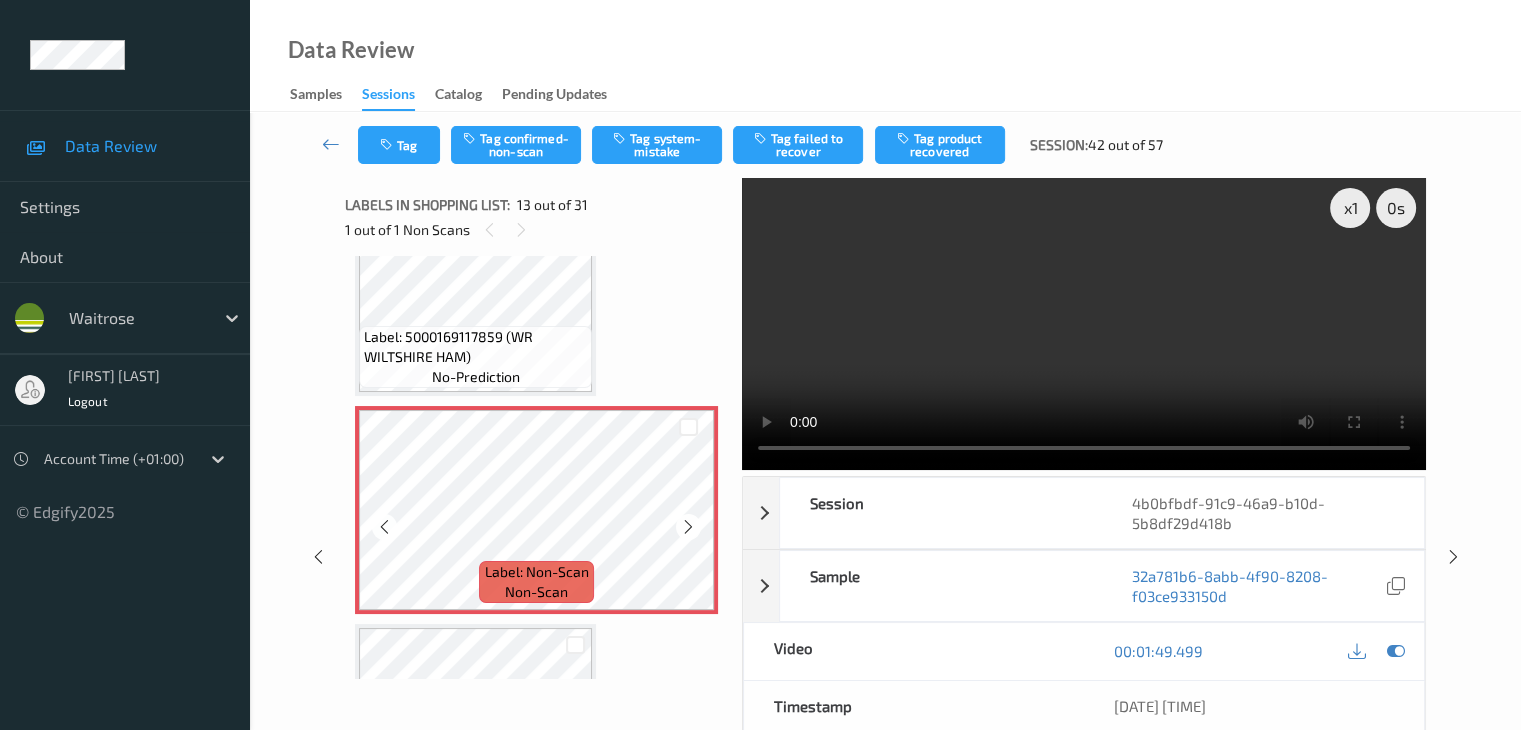 scroll, scrollTop: 2408, scrollLeft: 0, axis: vertical 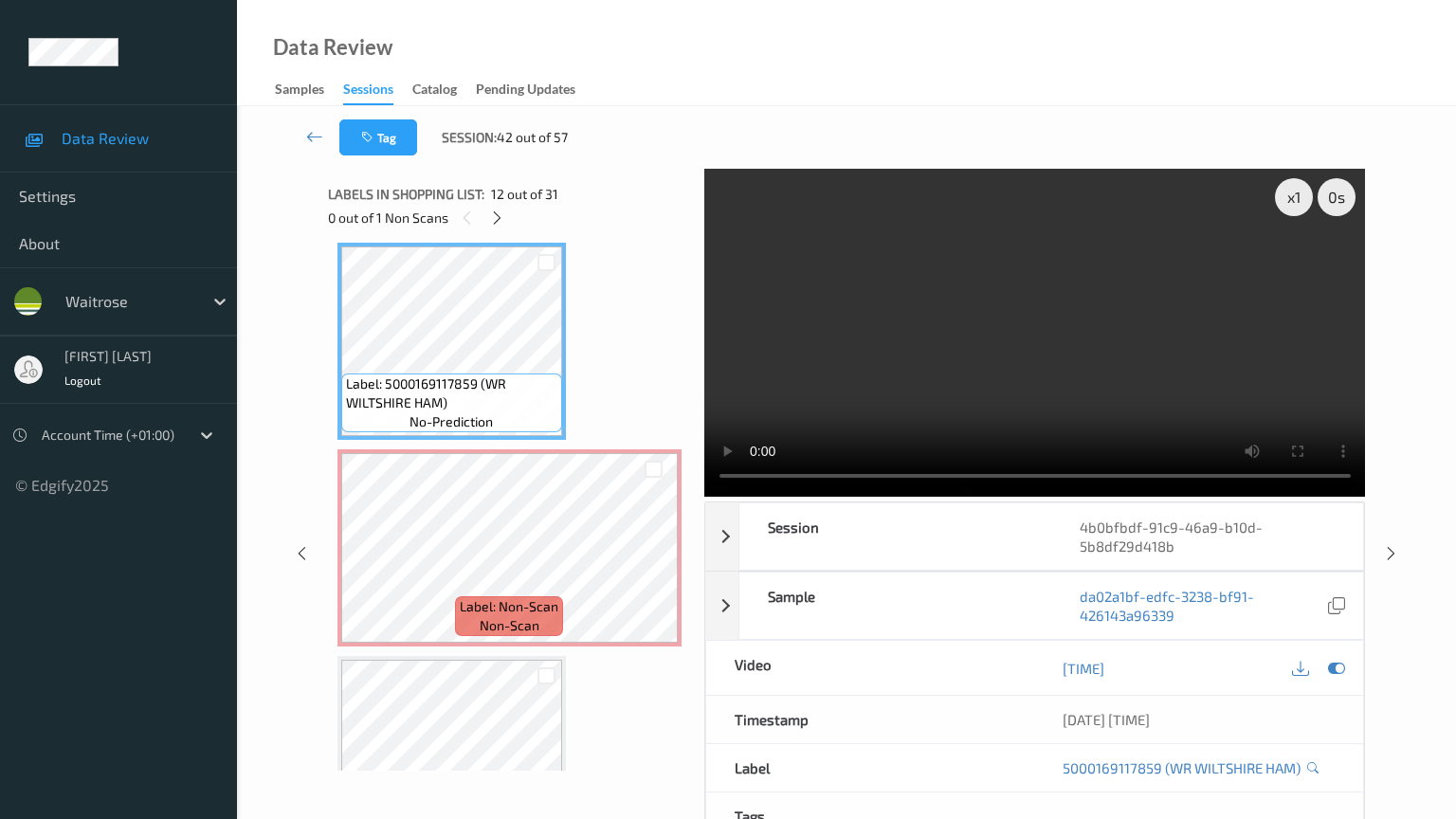 type 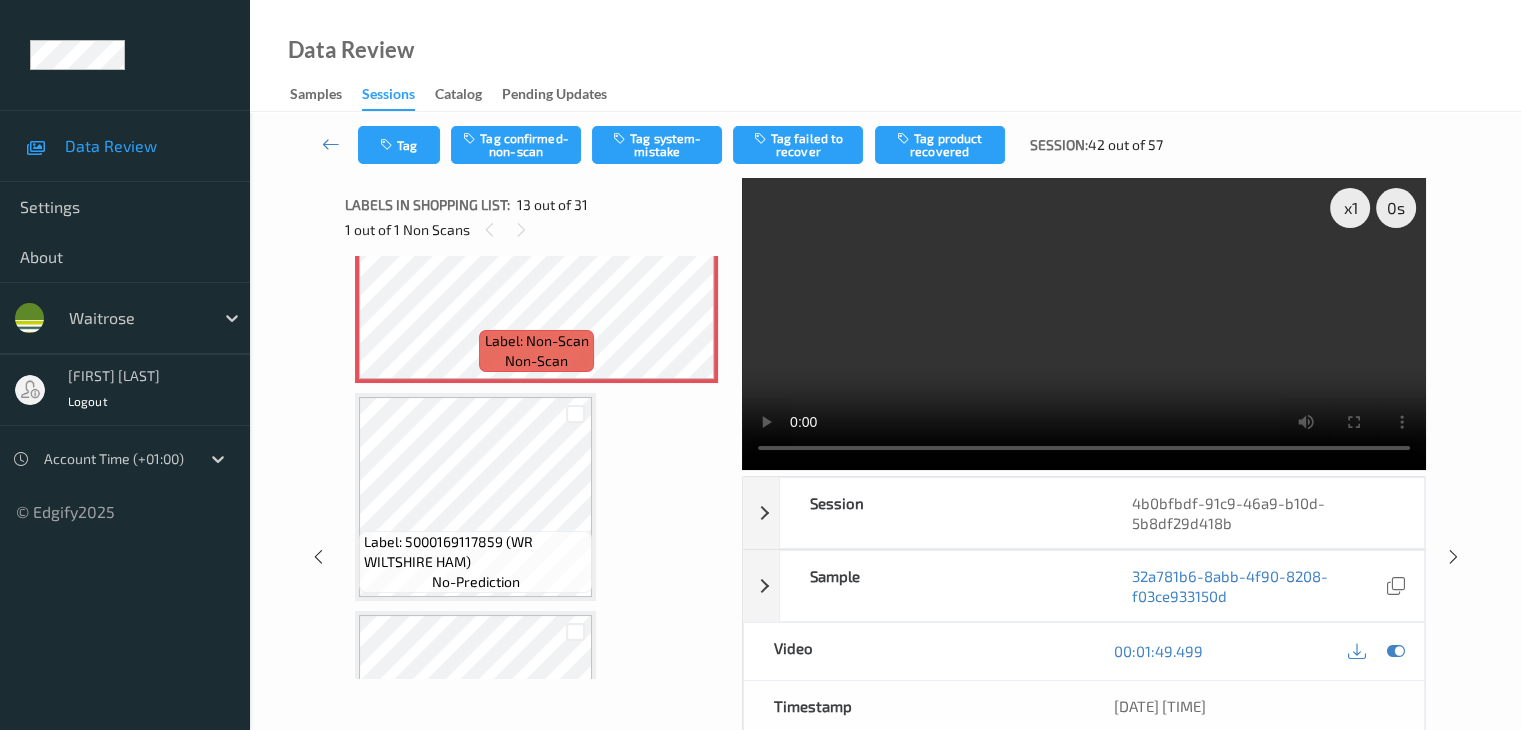 scroll, scrollTop: 2708, scrollLeft: 0, axis: vertical 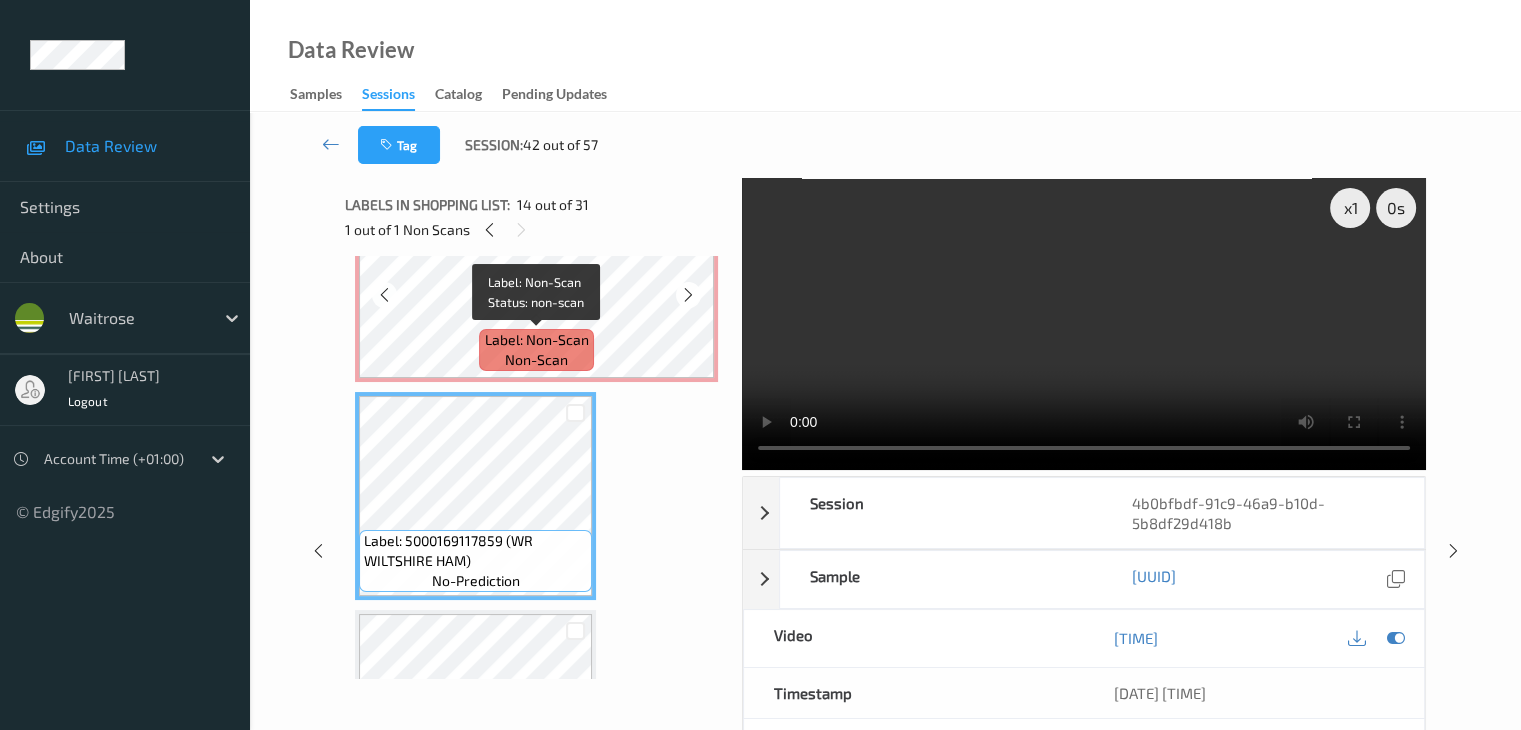 click on "Label: Non-Scan" at bounding box center [537, 340] 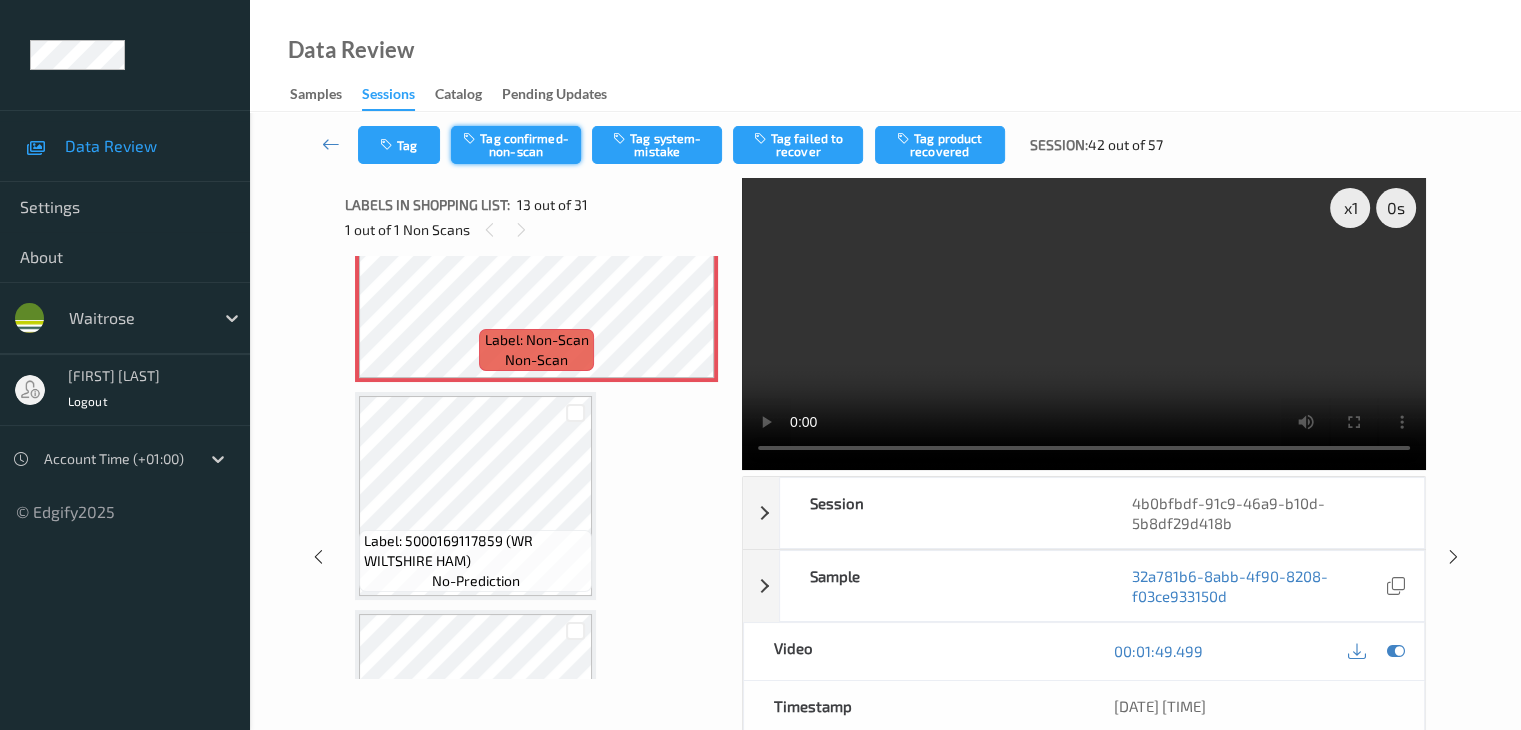click on "Tag   confirmed-non-scan" at bounding box center (516, 145) 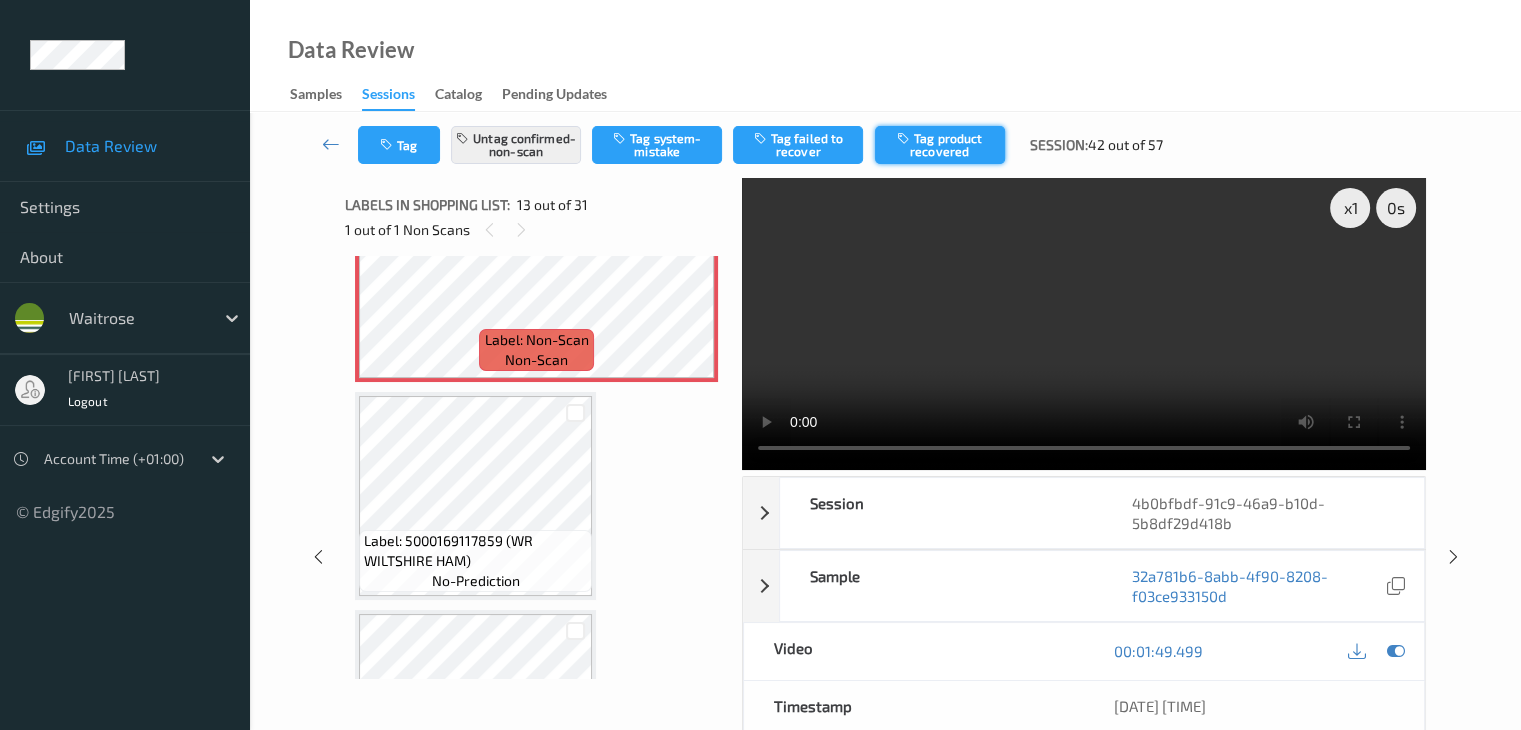 click at bounding box center [905, 138] 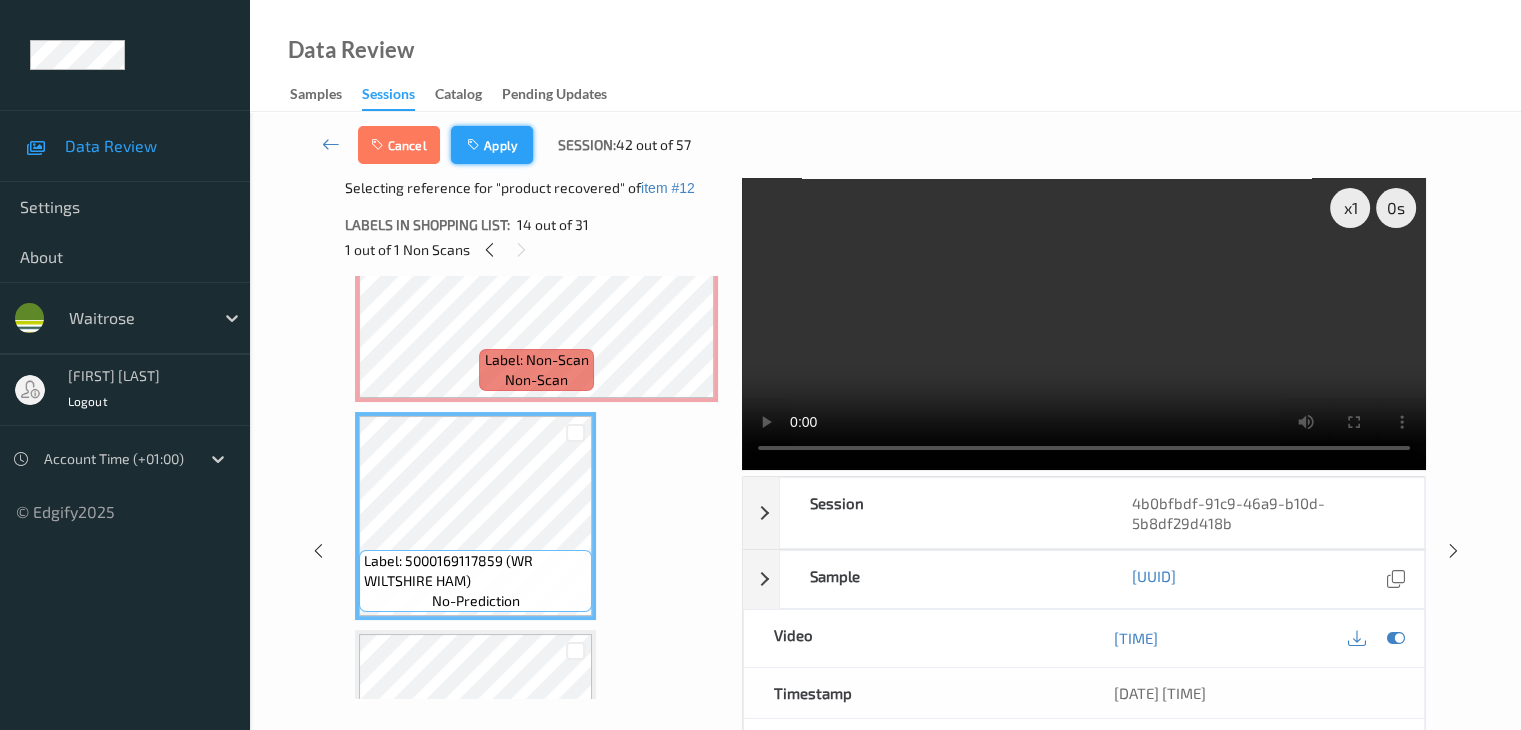 click on "Apply" at bounding box center [492, 145] 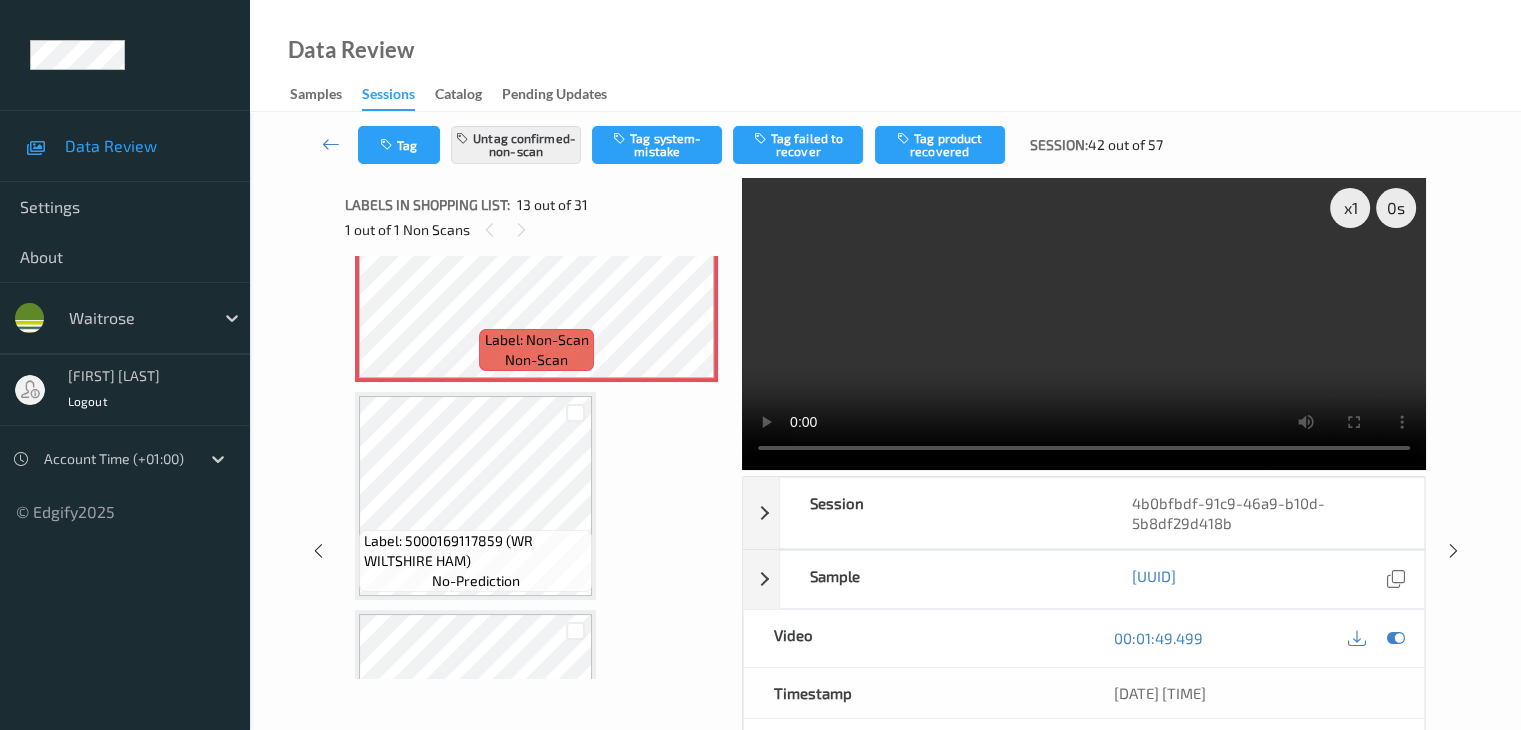 scroll, scrollTop: 2408, scrollLeft: 0, axis: vertical 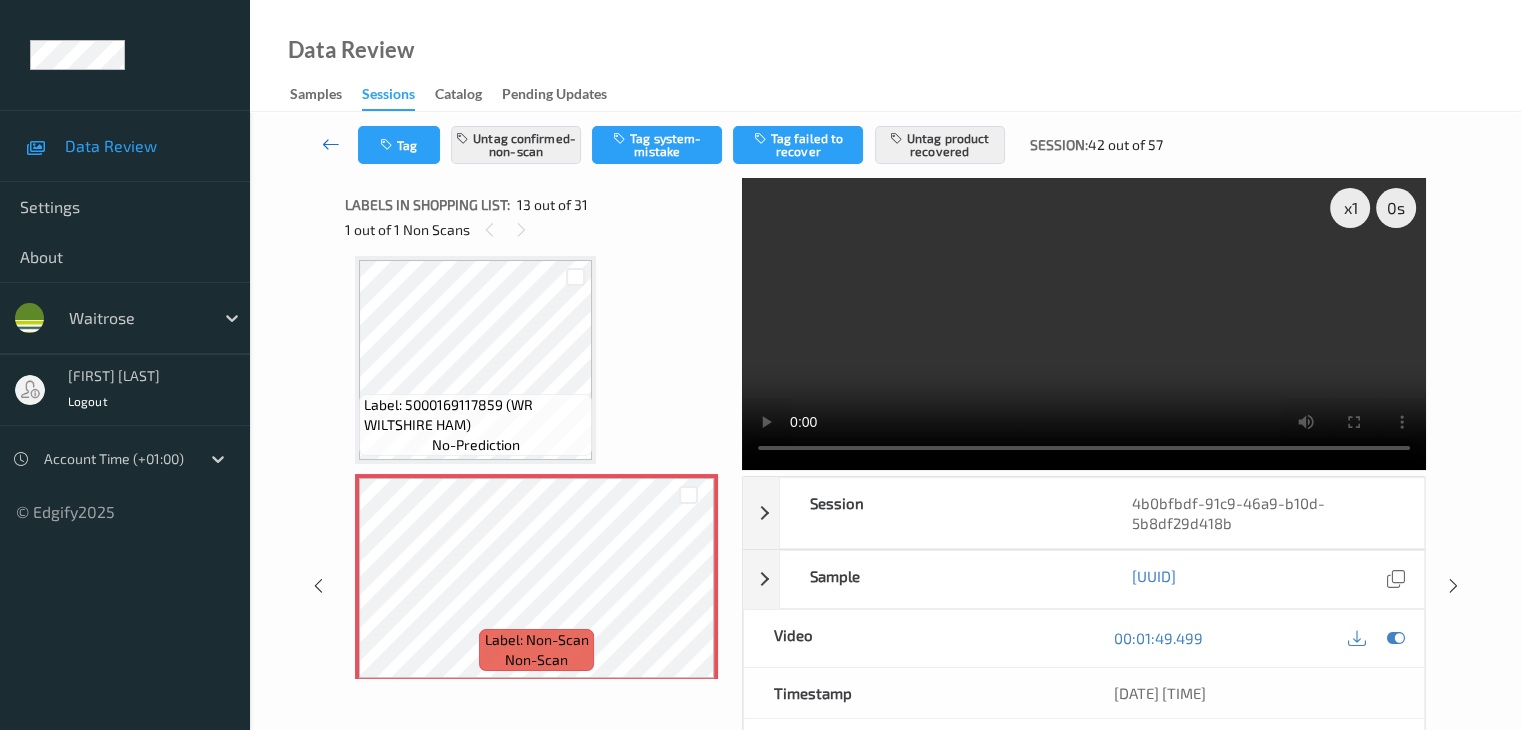 click at bounding box center (331, 145) 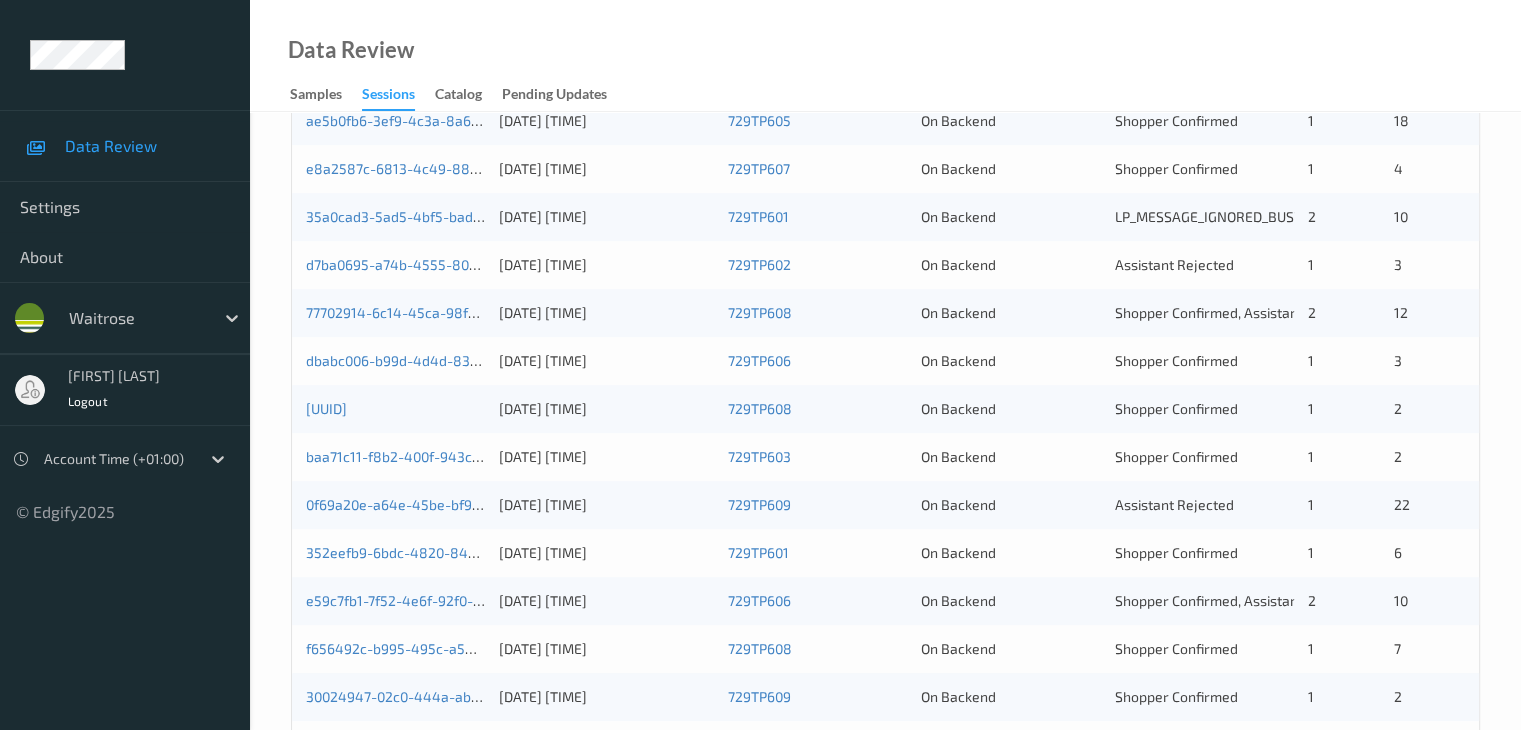 scroll, scrollTop: 788, scrollLeft: 0, axis: vertical 